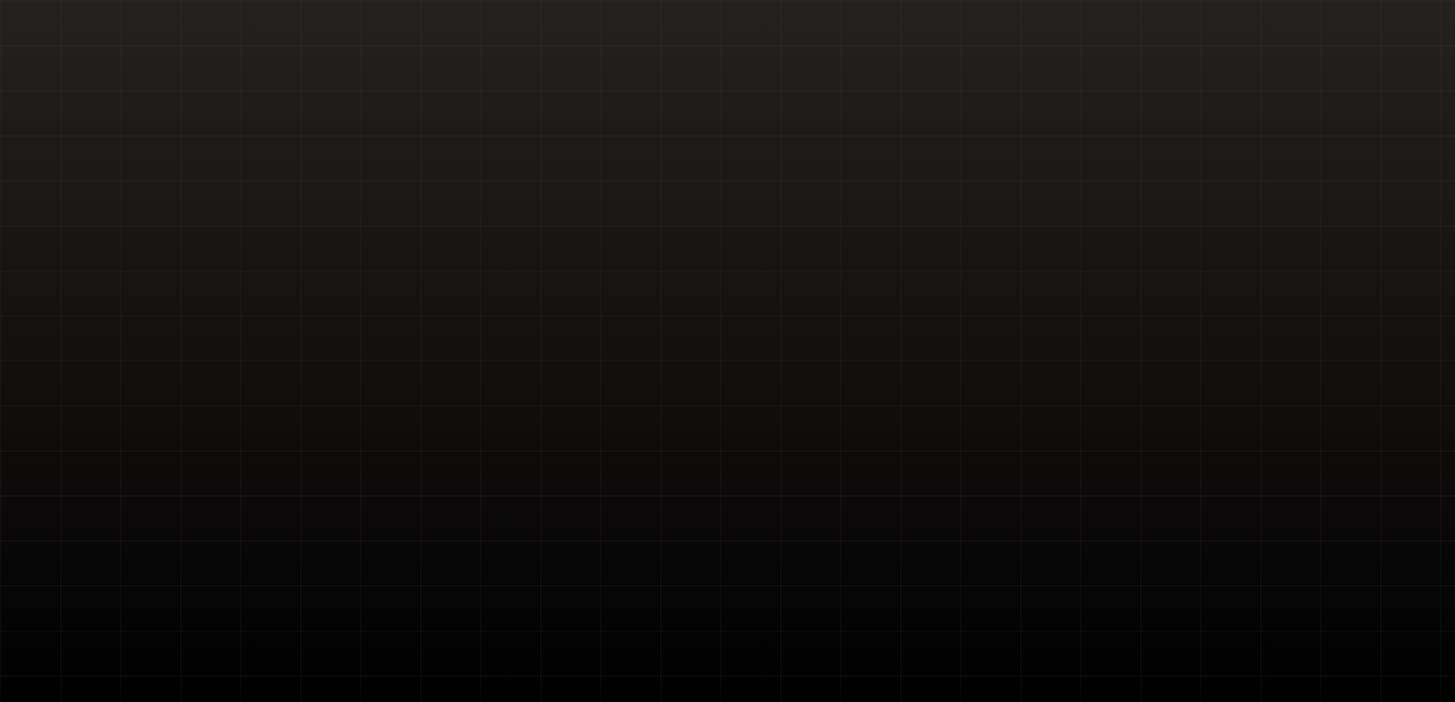 scroll, scrollTop: 0, scrollLeft: 0, axis: both 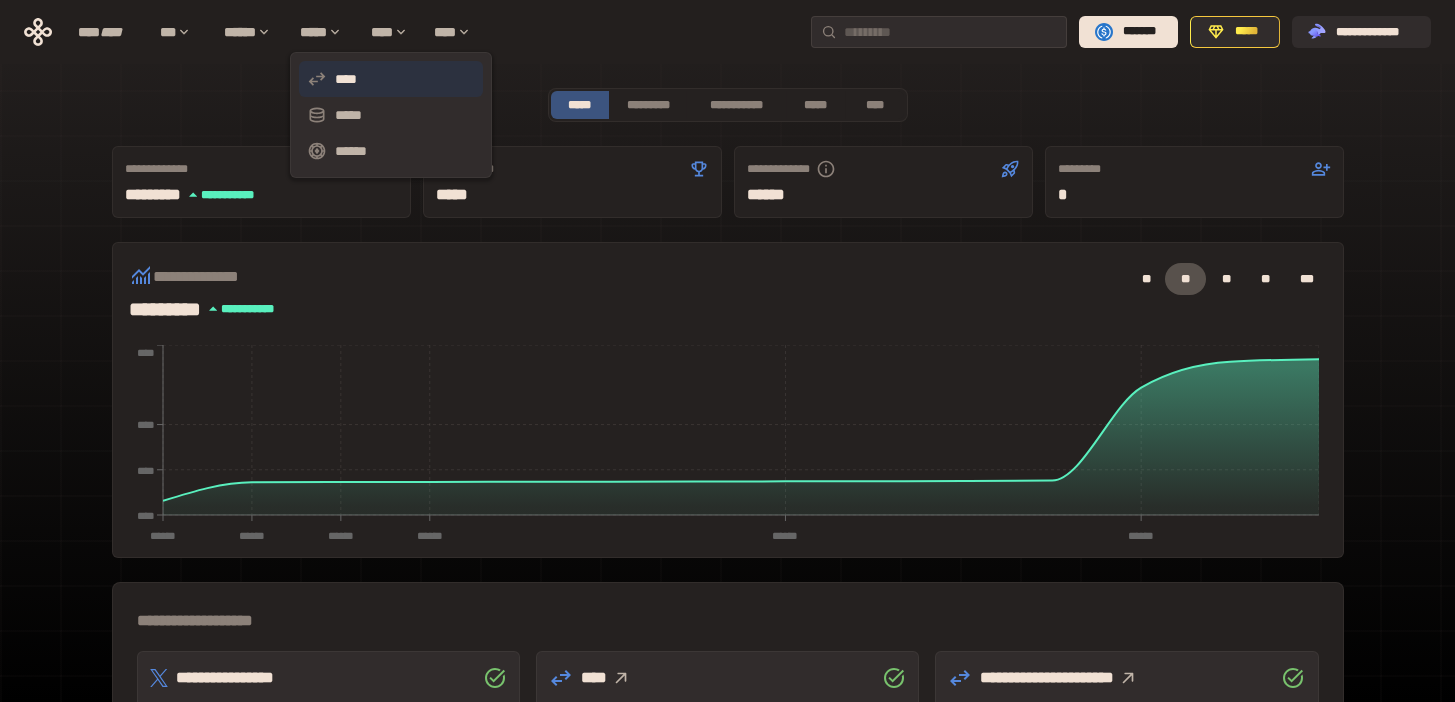 click on "****" at bounding box center [391, 79] 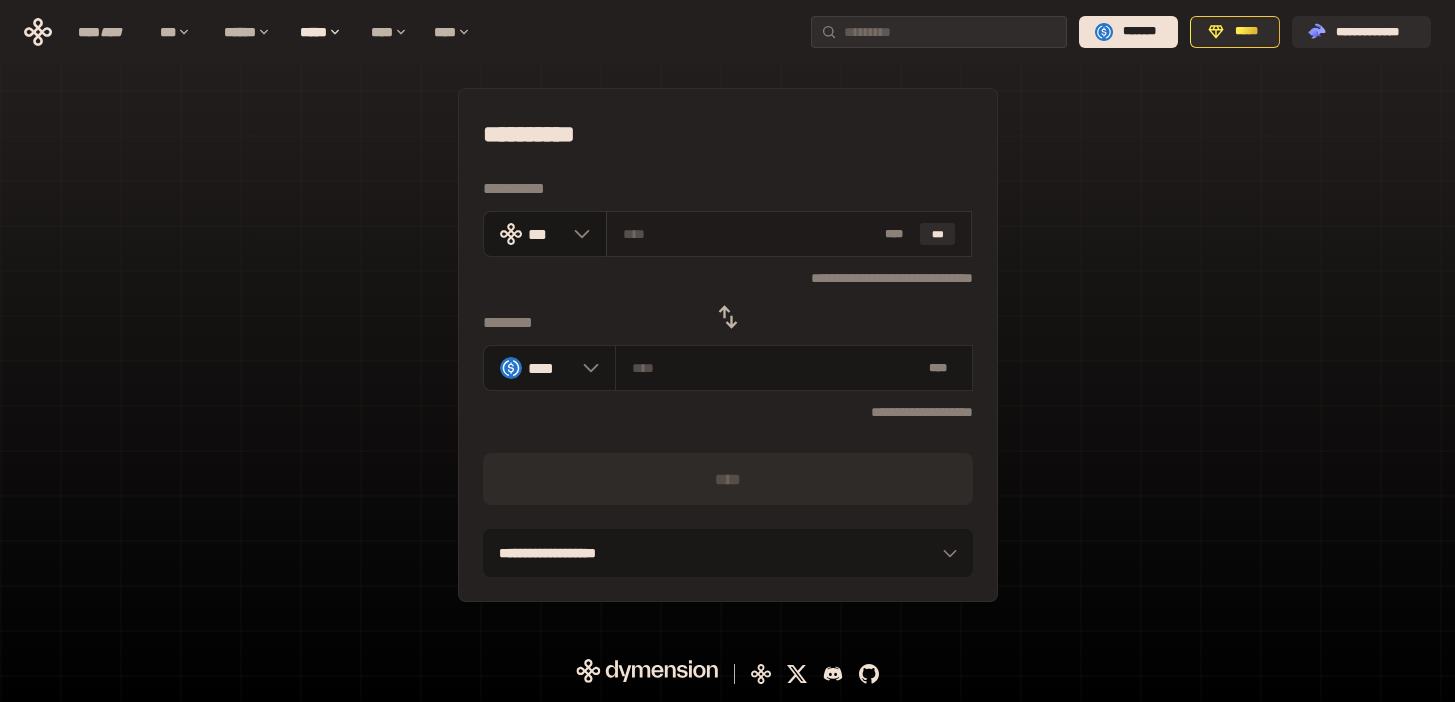 click at bounding box center [750, 234] 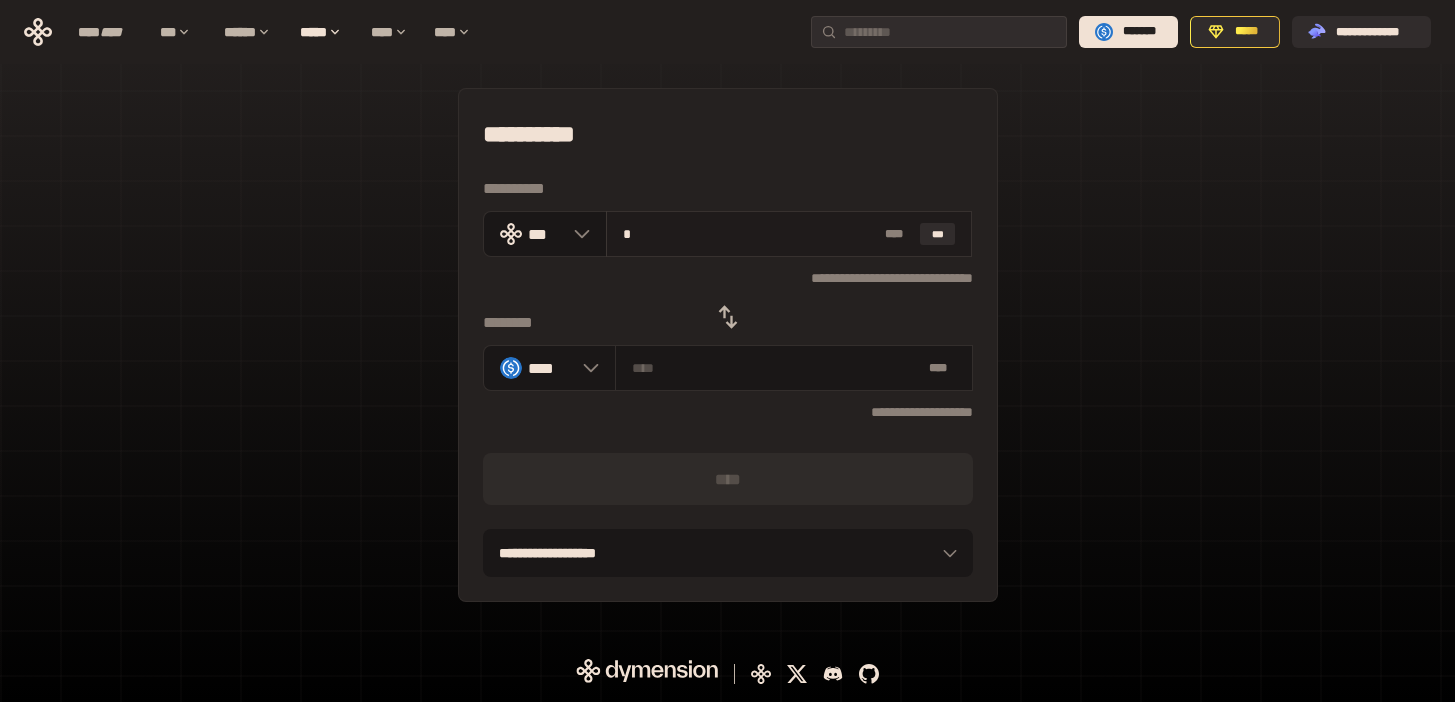 type on "********" 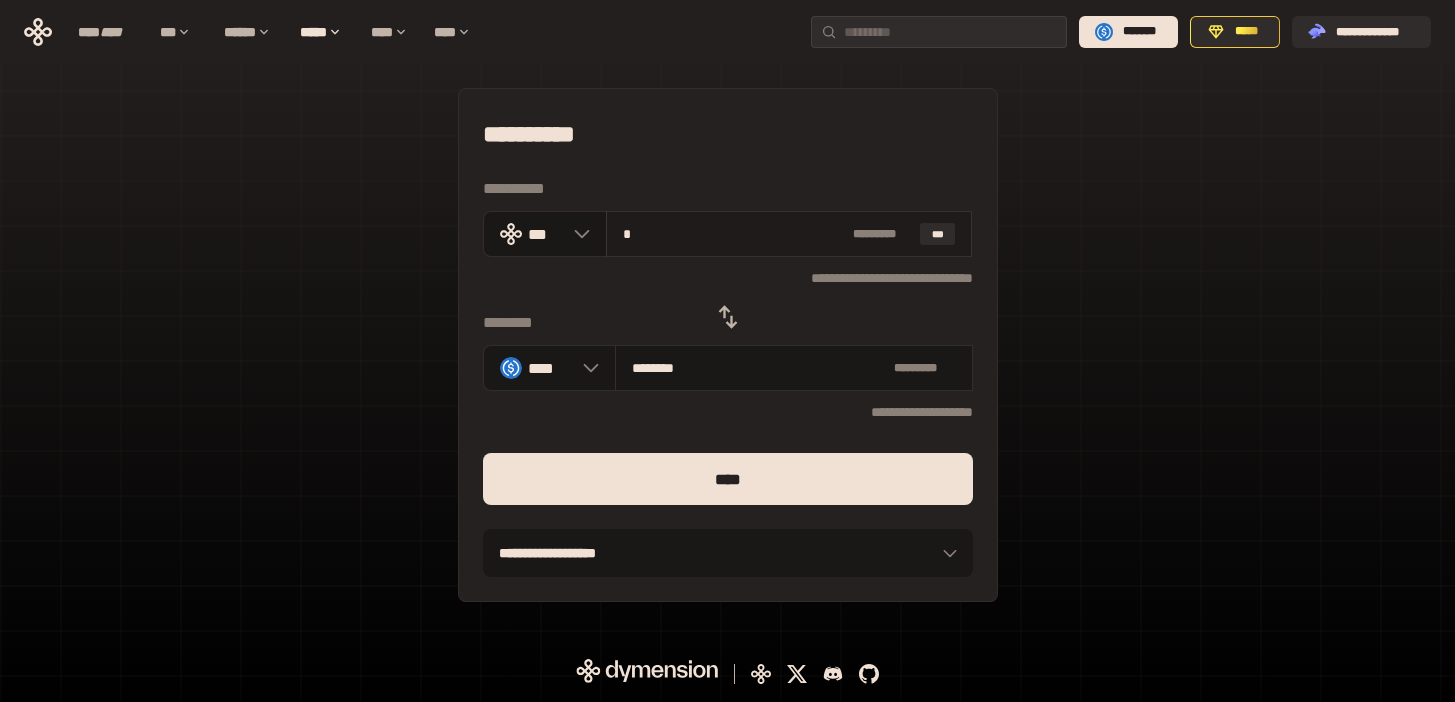 type on "**" 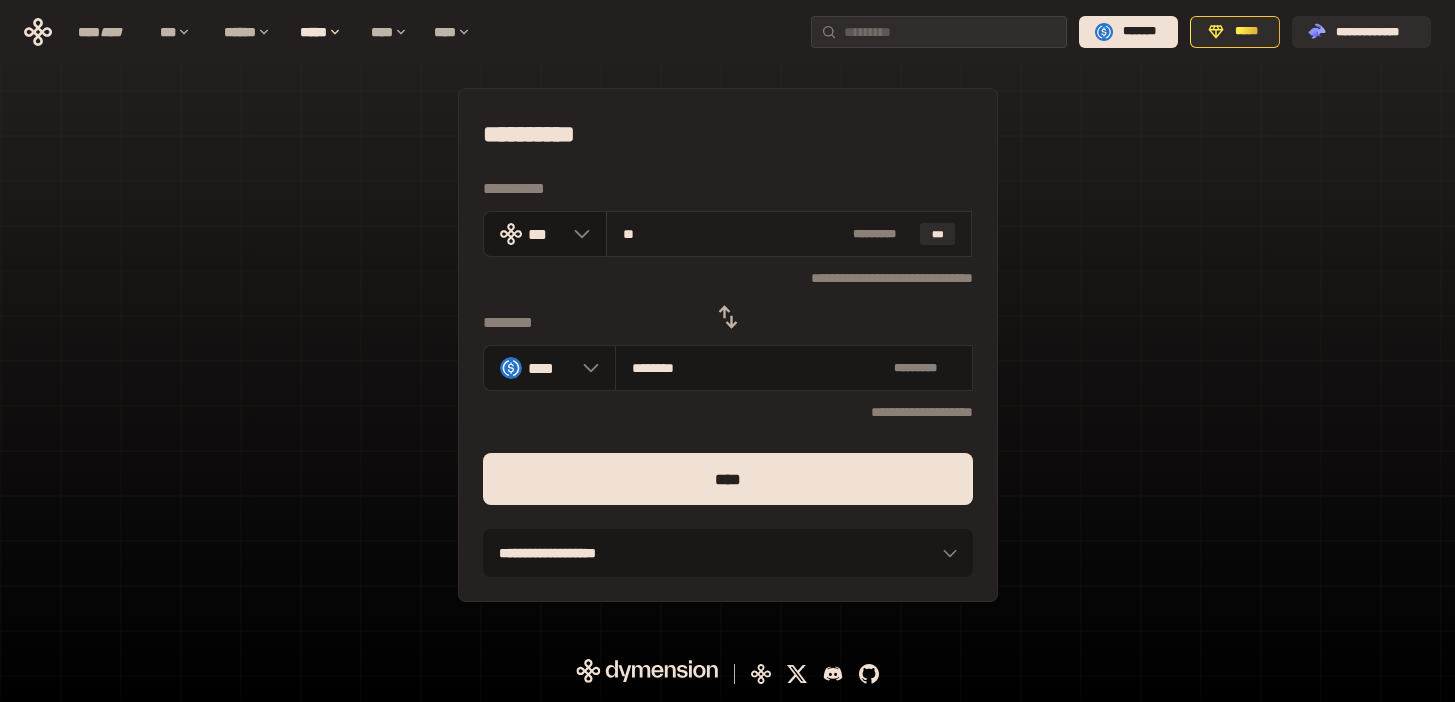 type on "********" 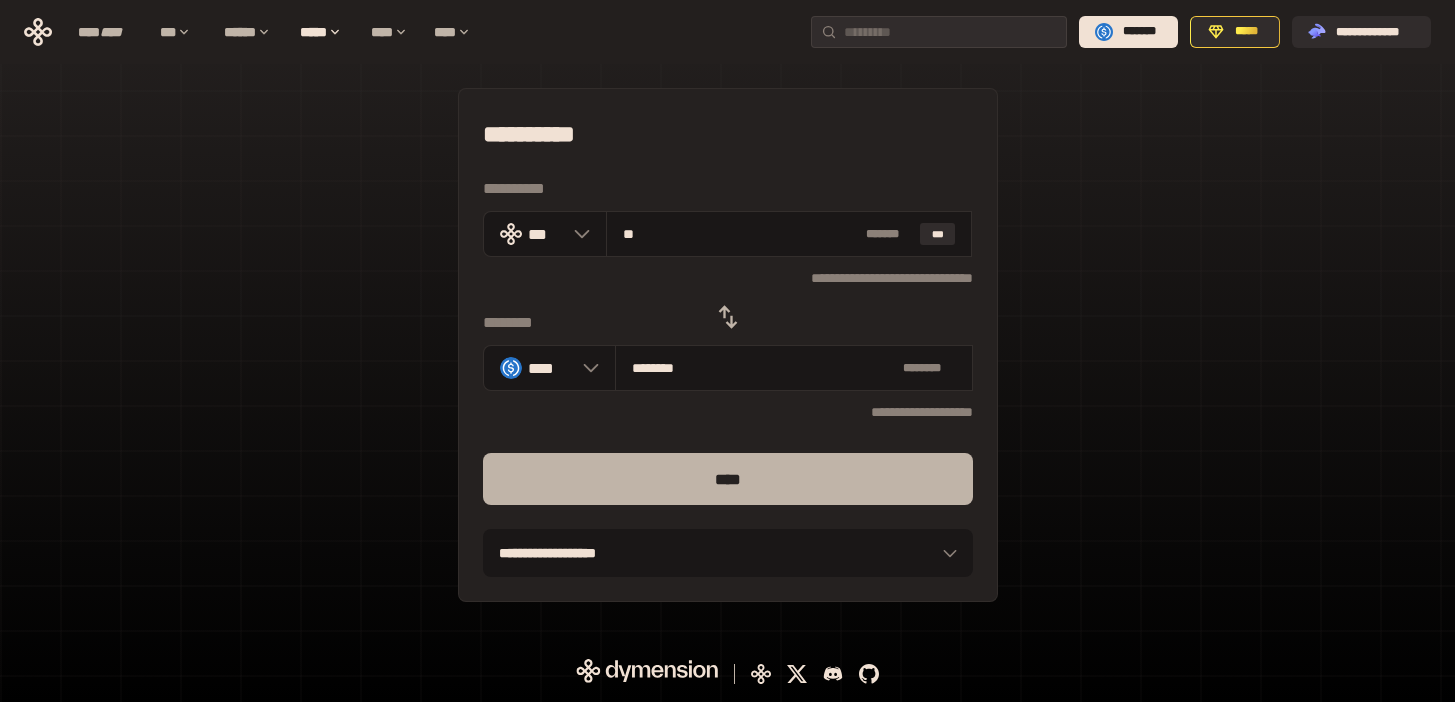 type on "**" 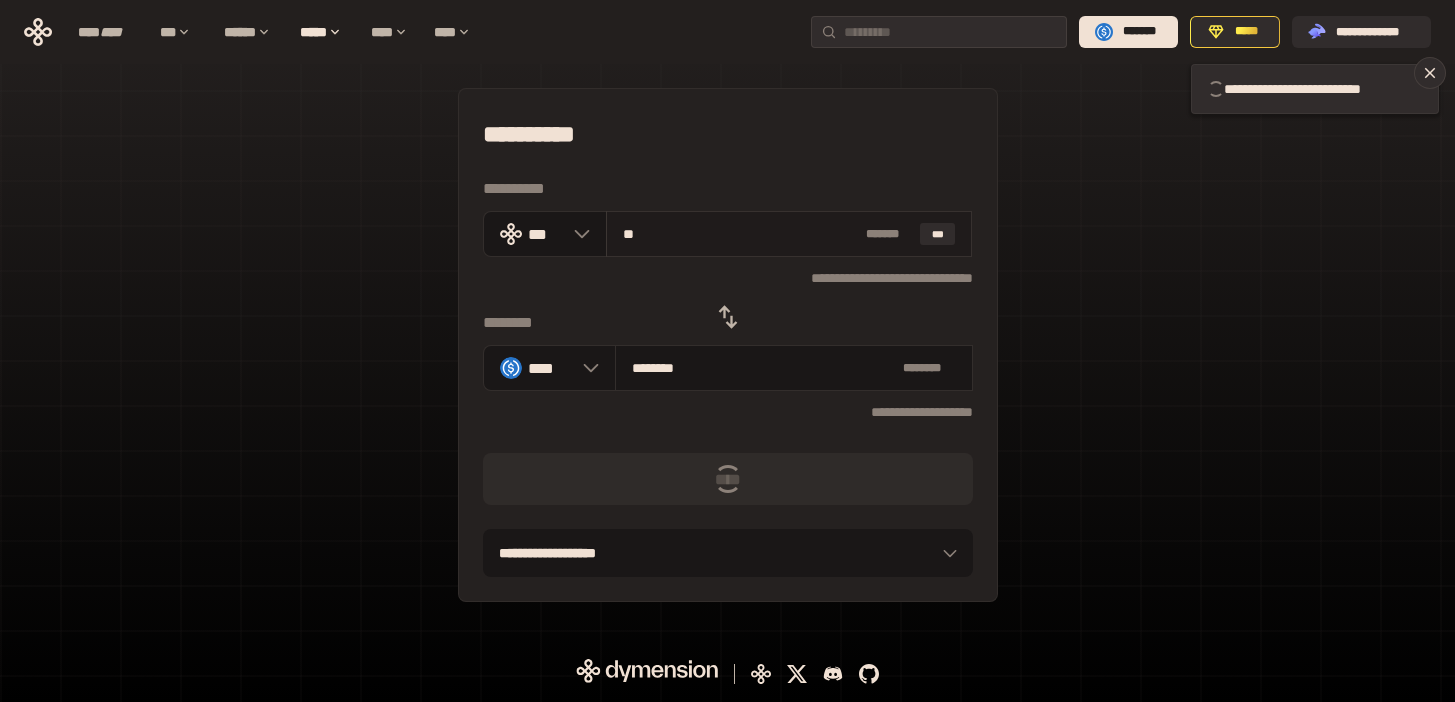 drag, startPoint x: 640, startPoint y: 238, endPoint x: 626, endPoint y: 236, distance: 14.142136 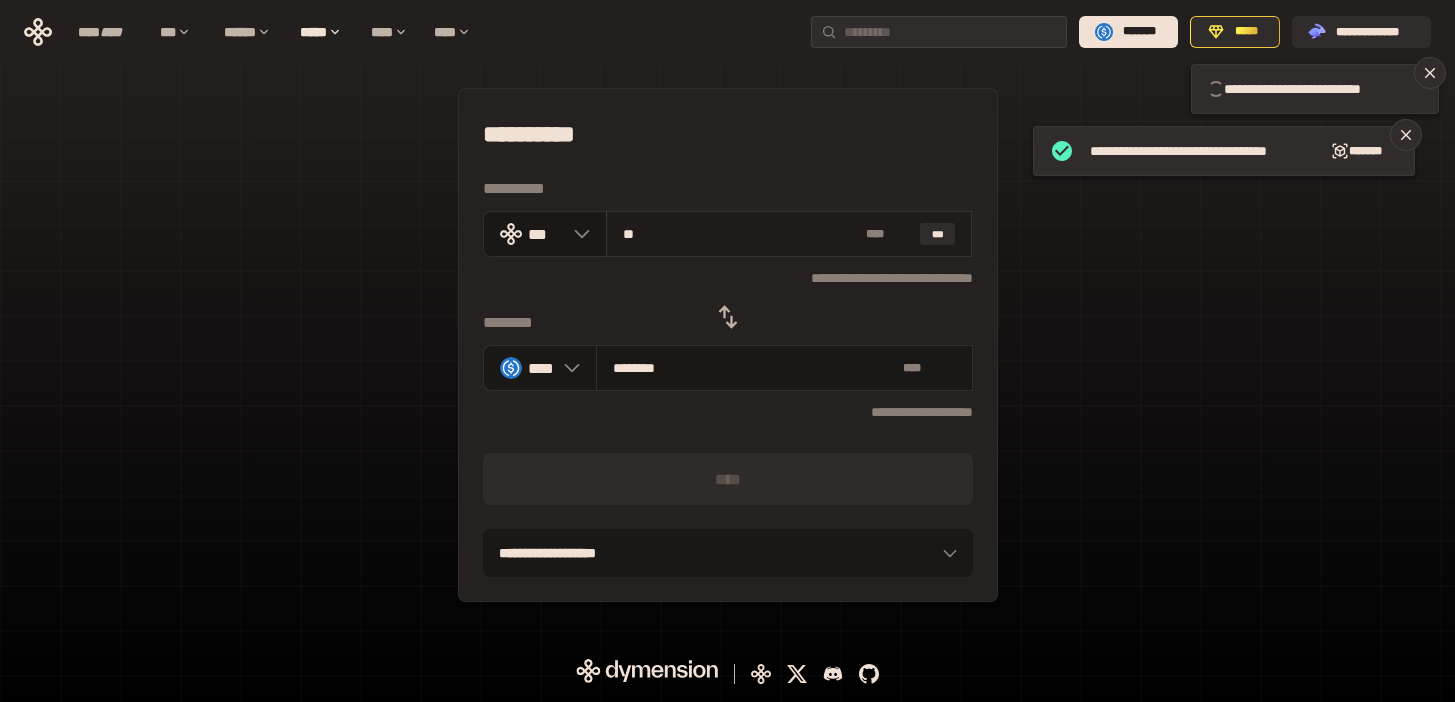 type 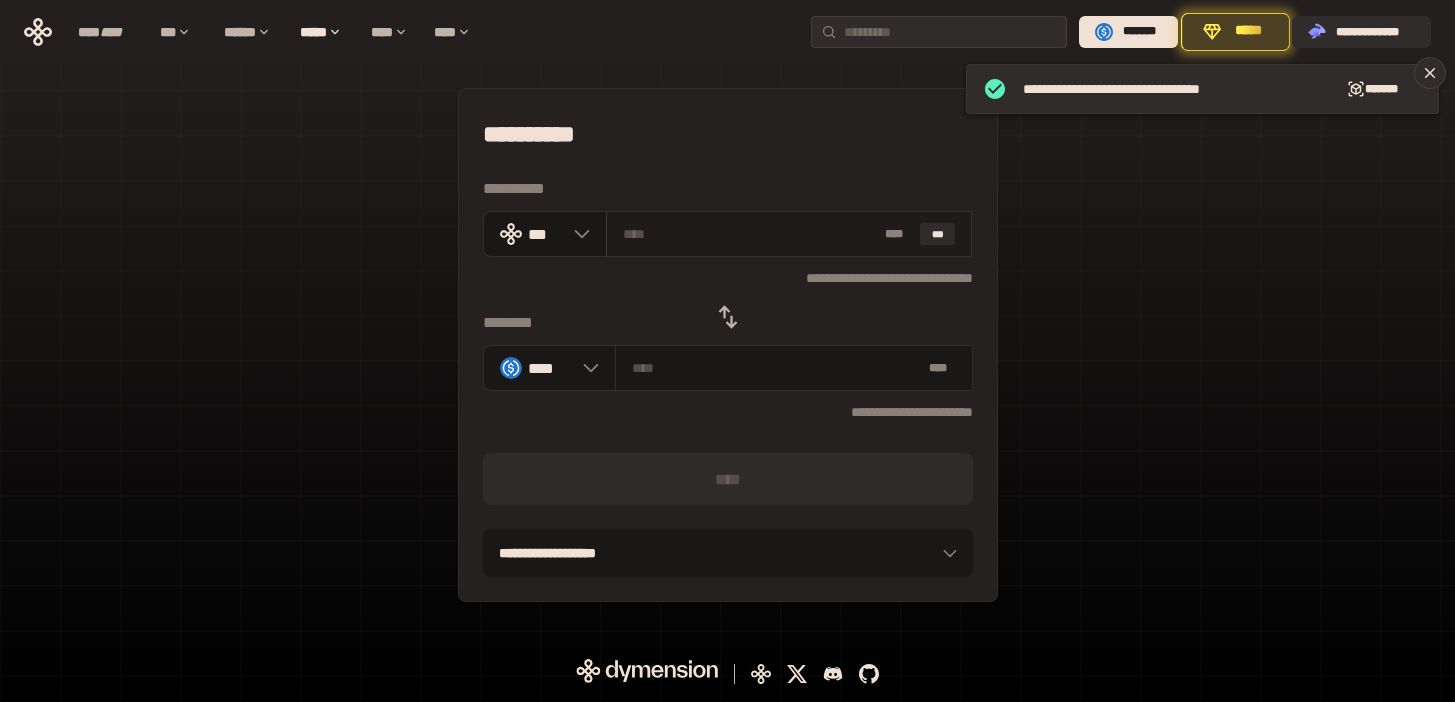 click at bounding box center (750, 234) 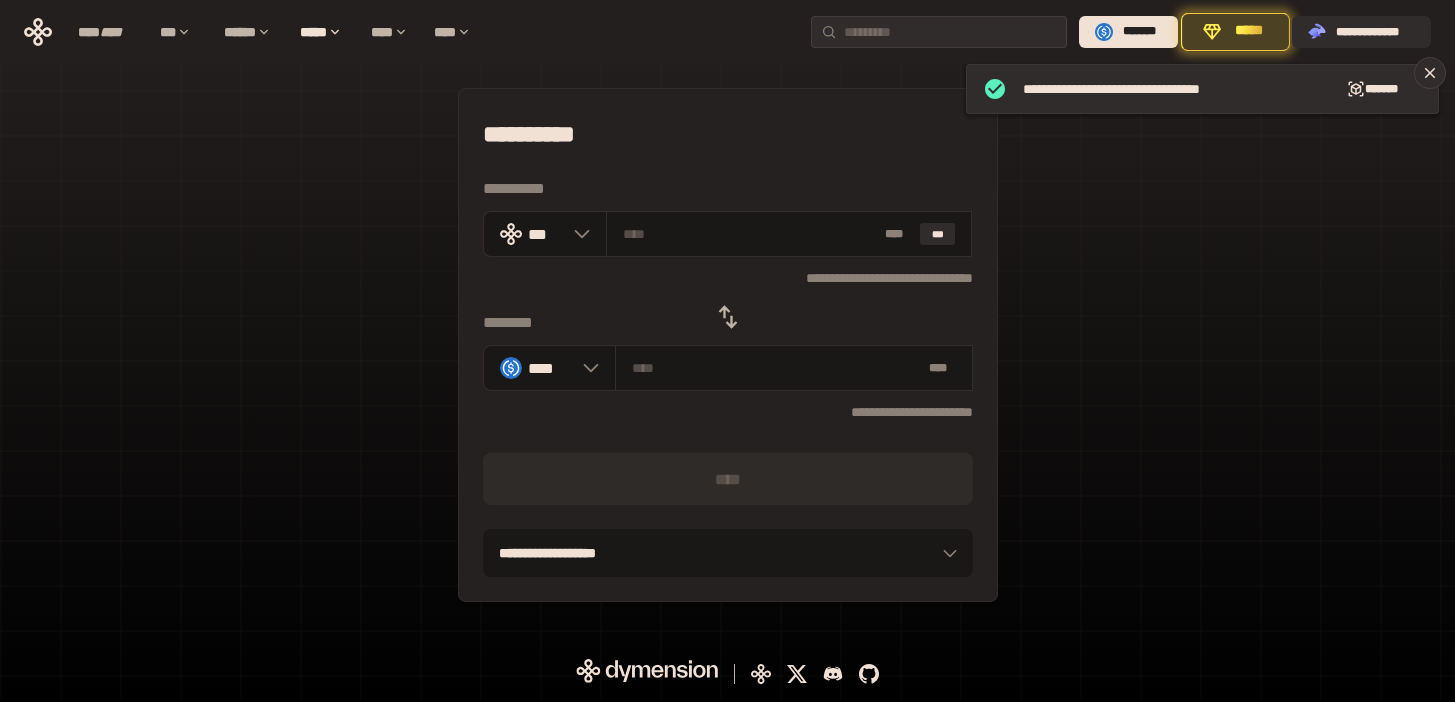 click 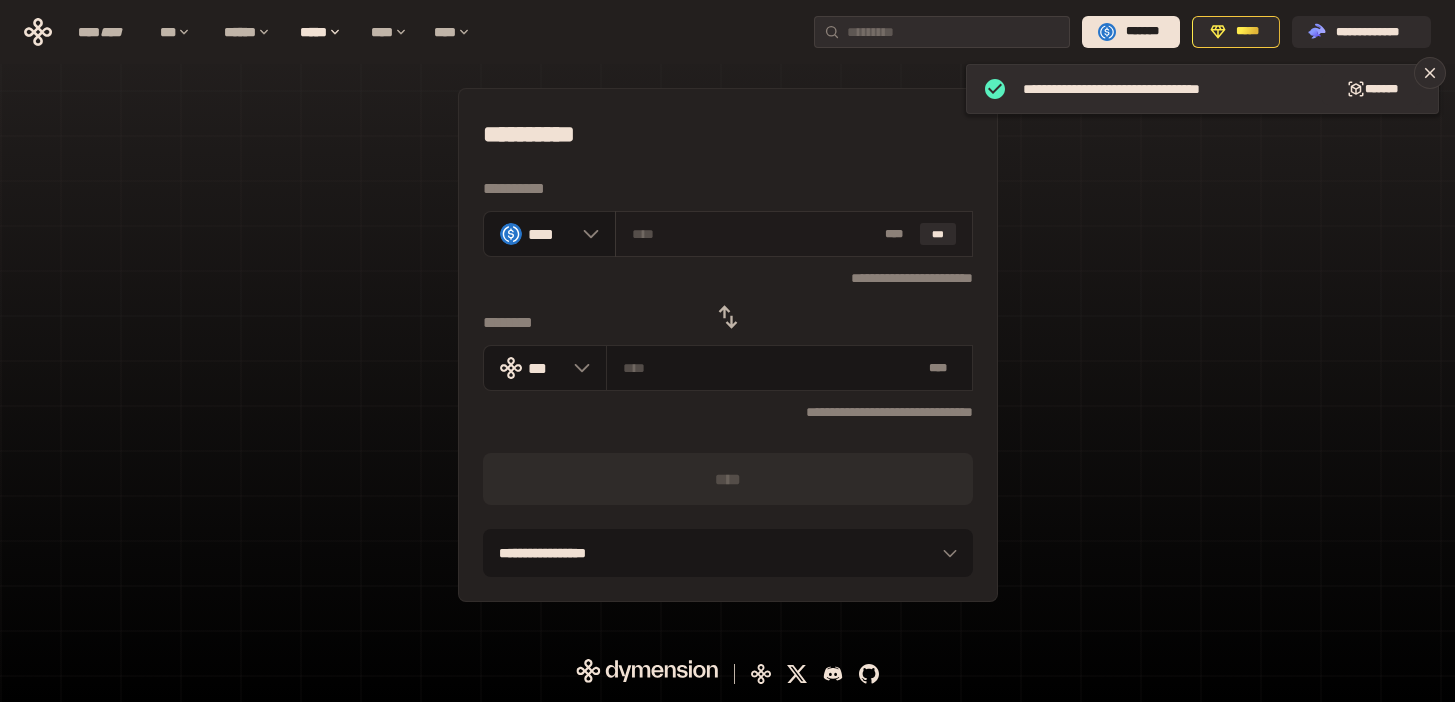 click at bounding box center (754, 234) 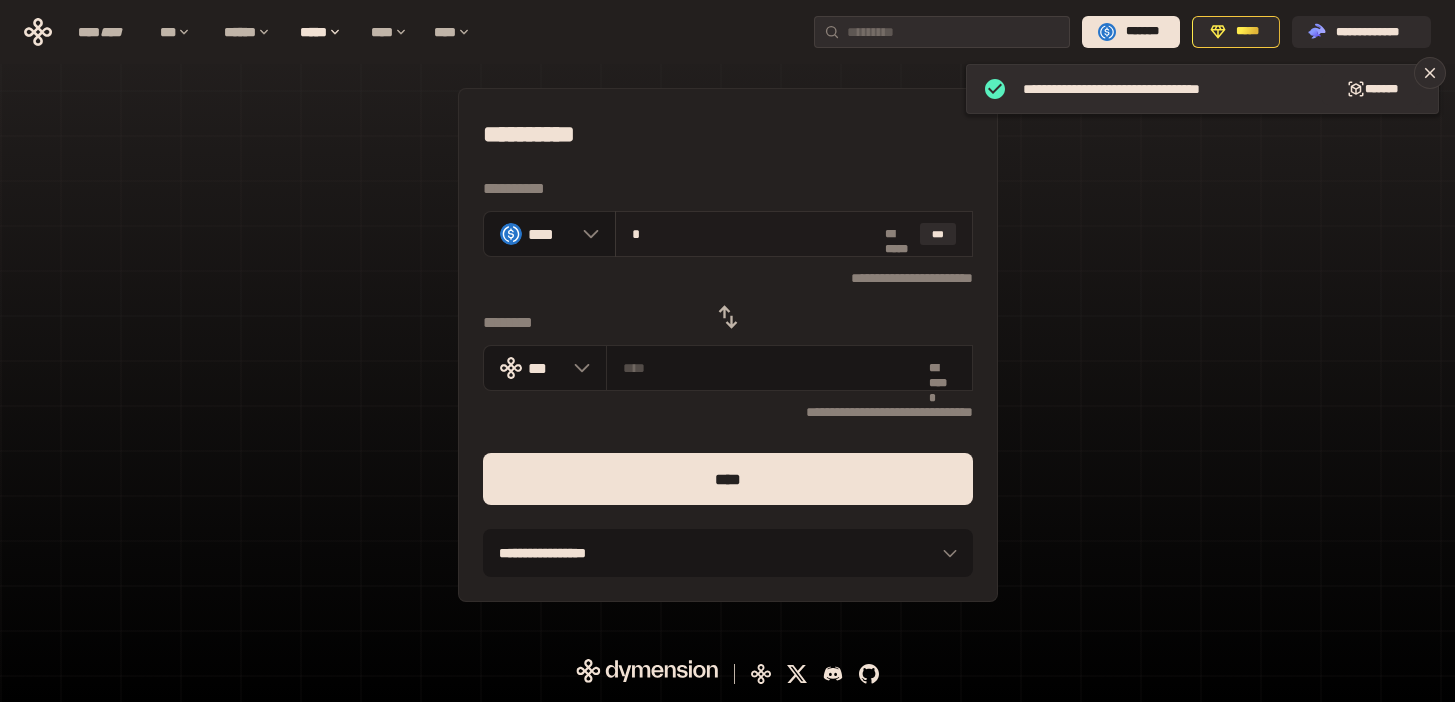 type on "**********" 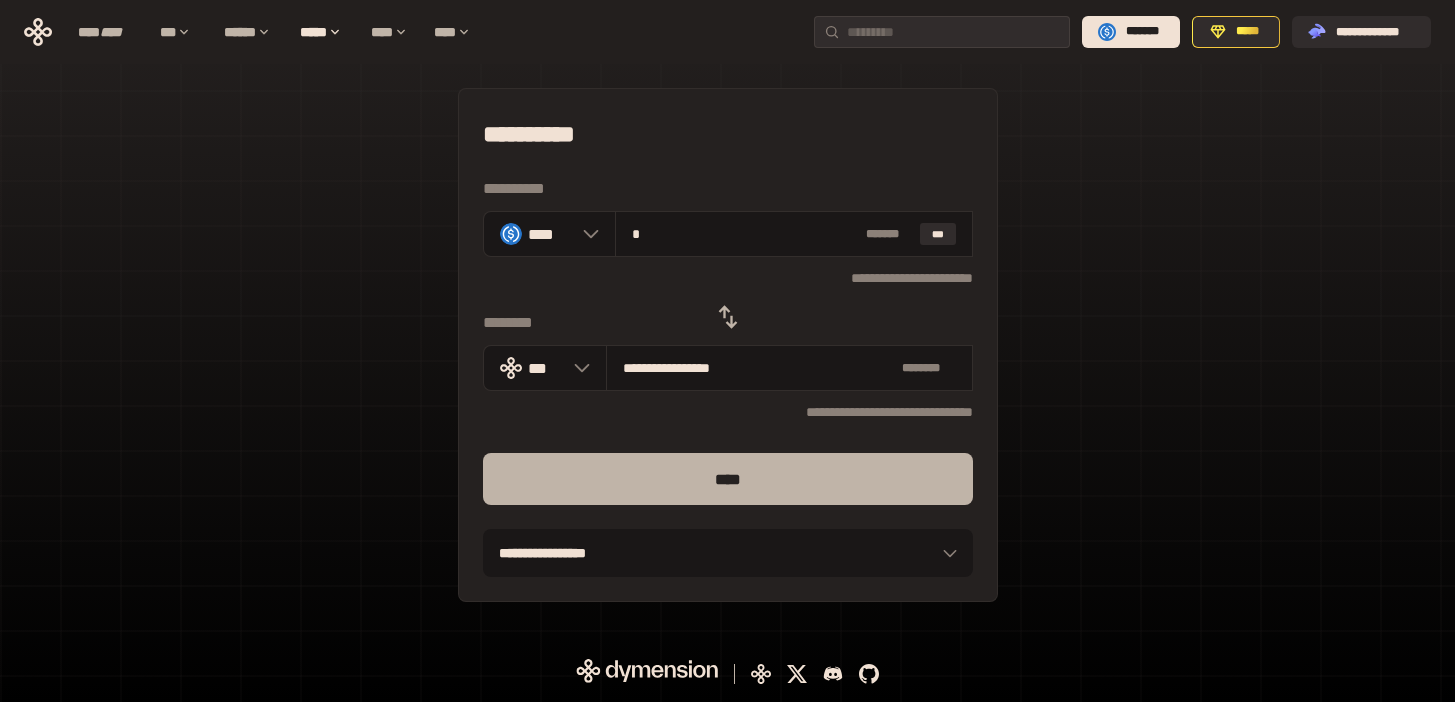 type on "*" 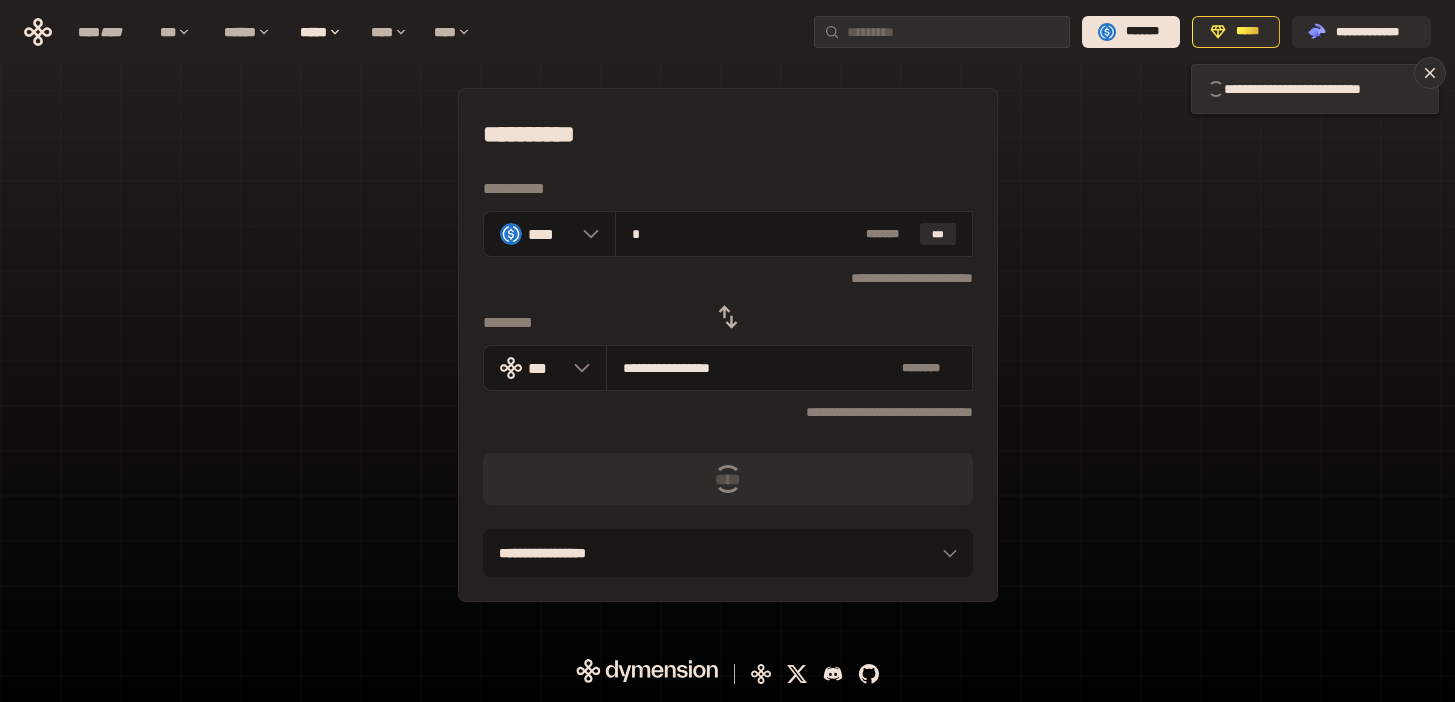 type 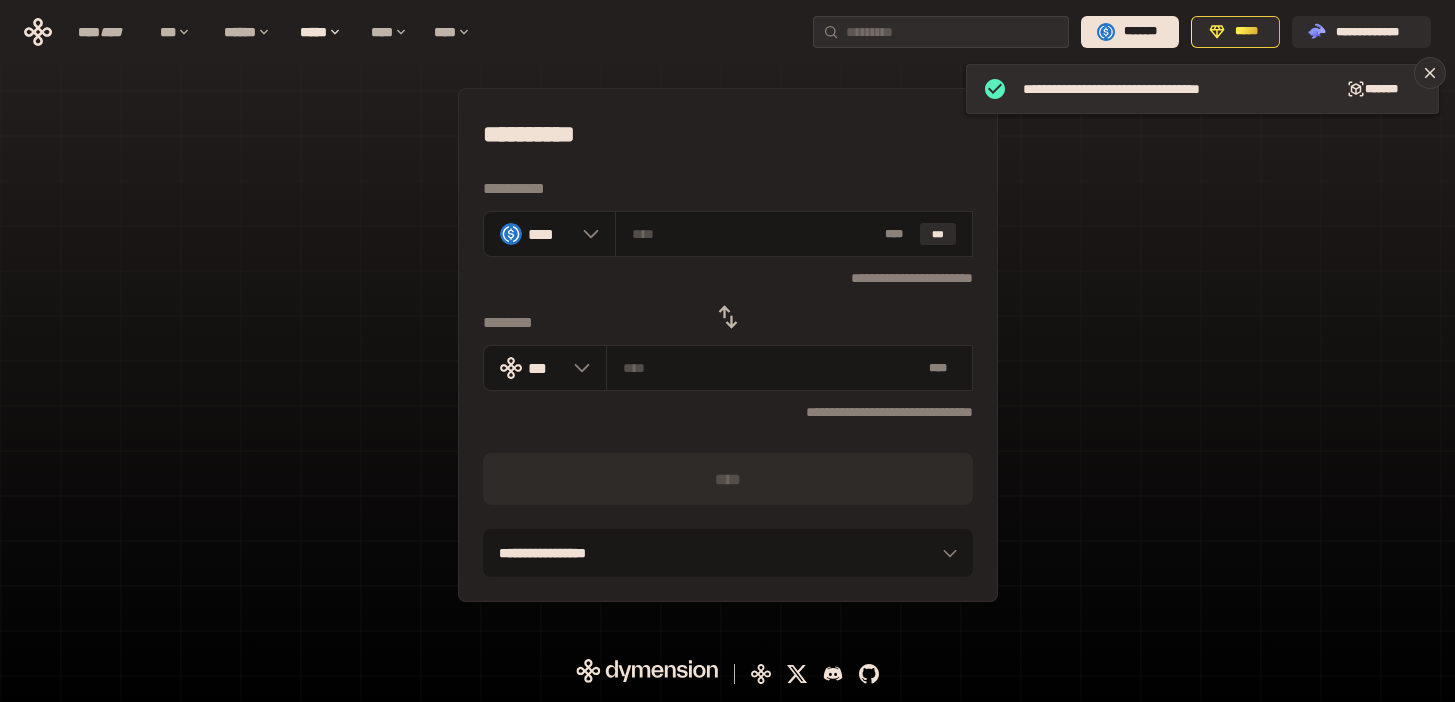 click 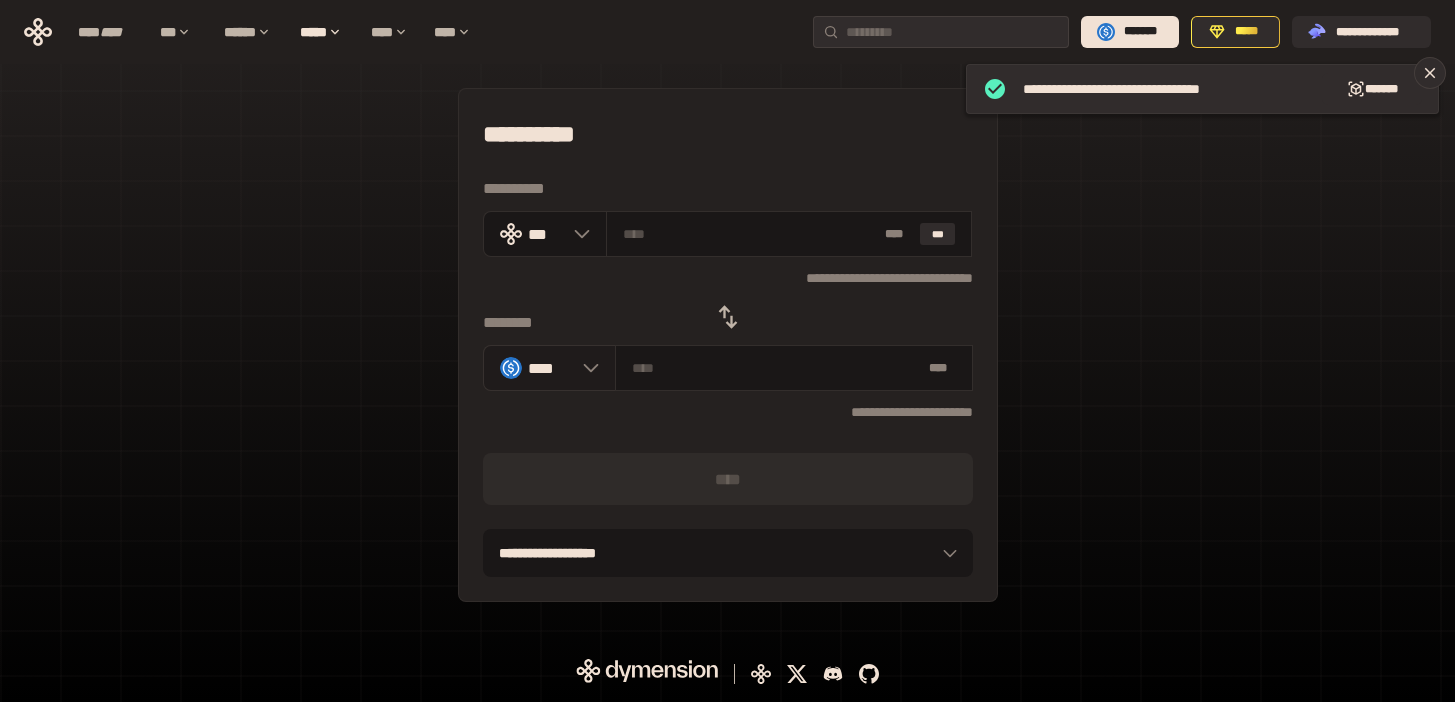 click at bounding box center [586, 368] 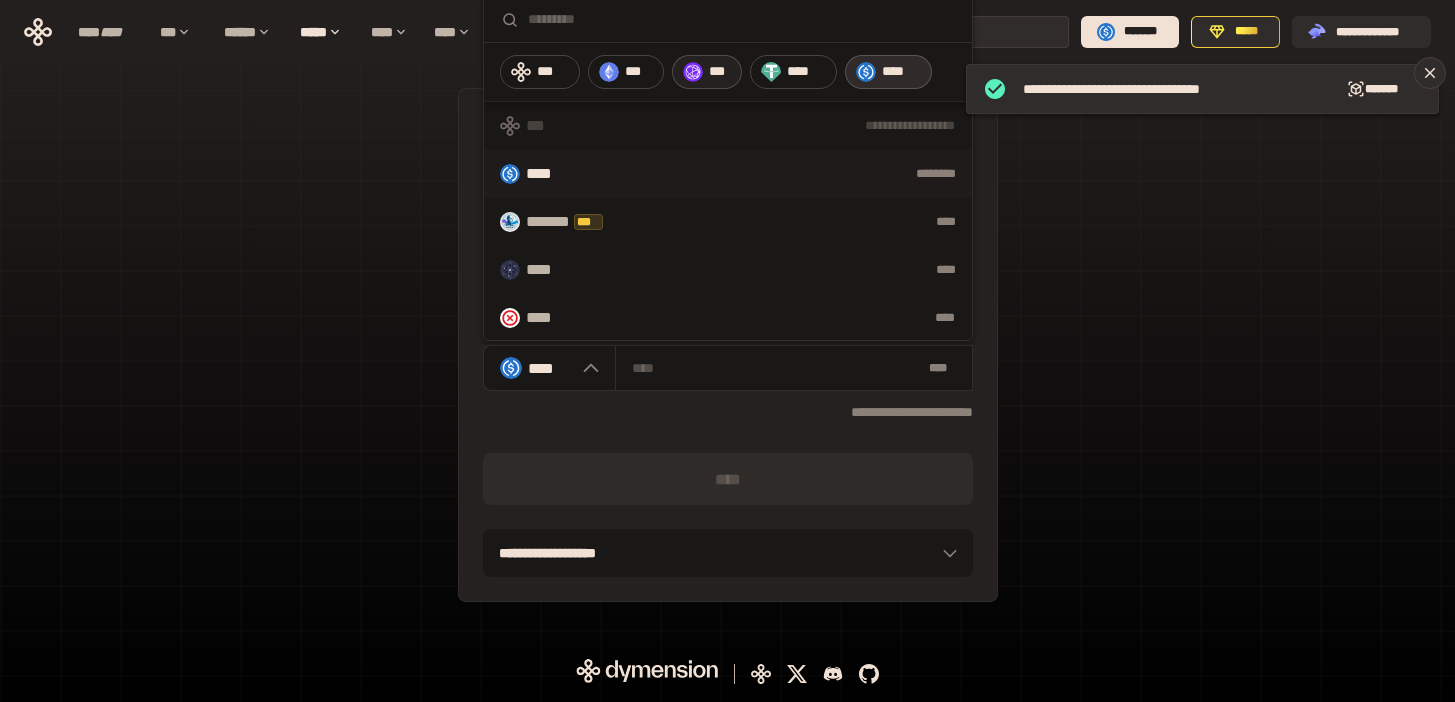 click on "***" at bounding box center [720, 72] 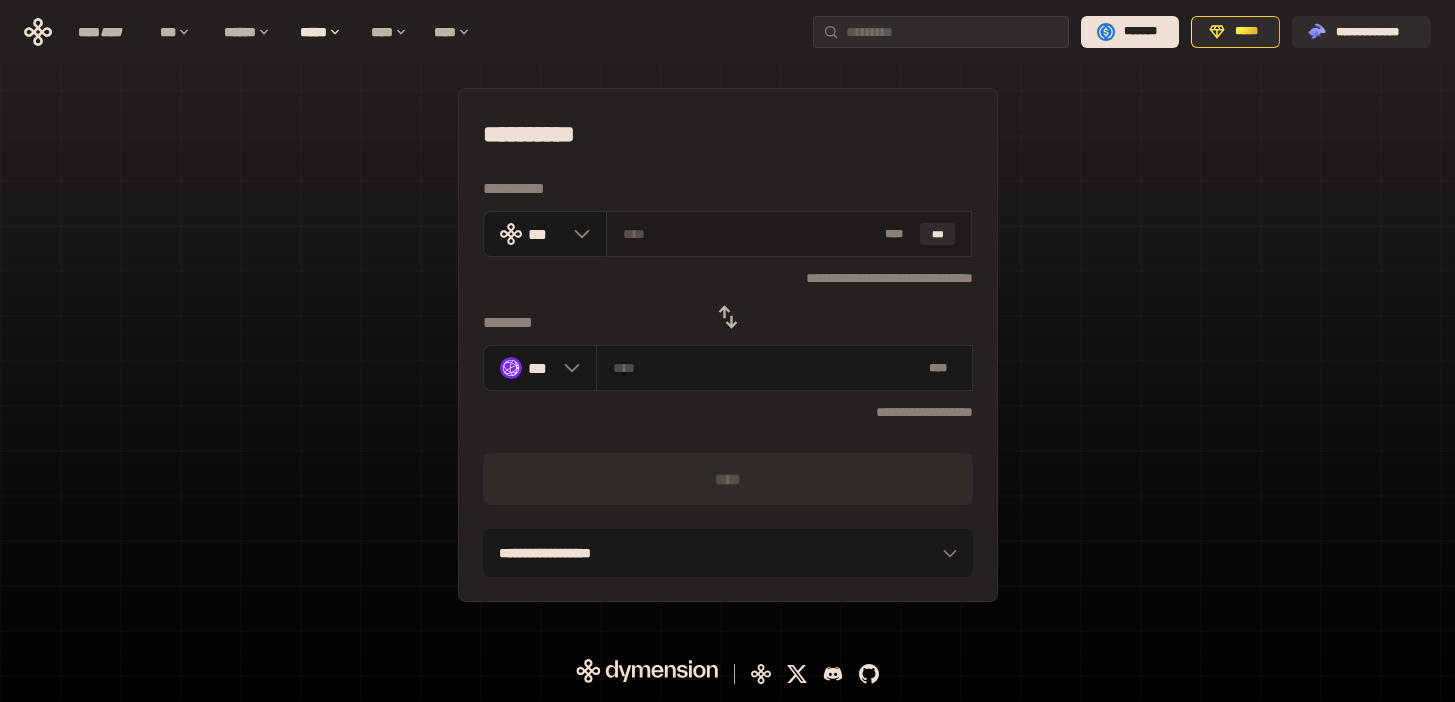 click at bounding box center [750, 234] 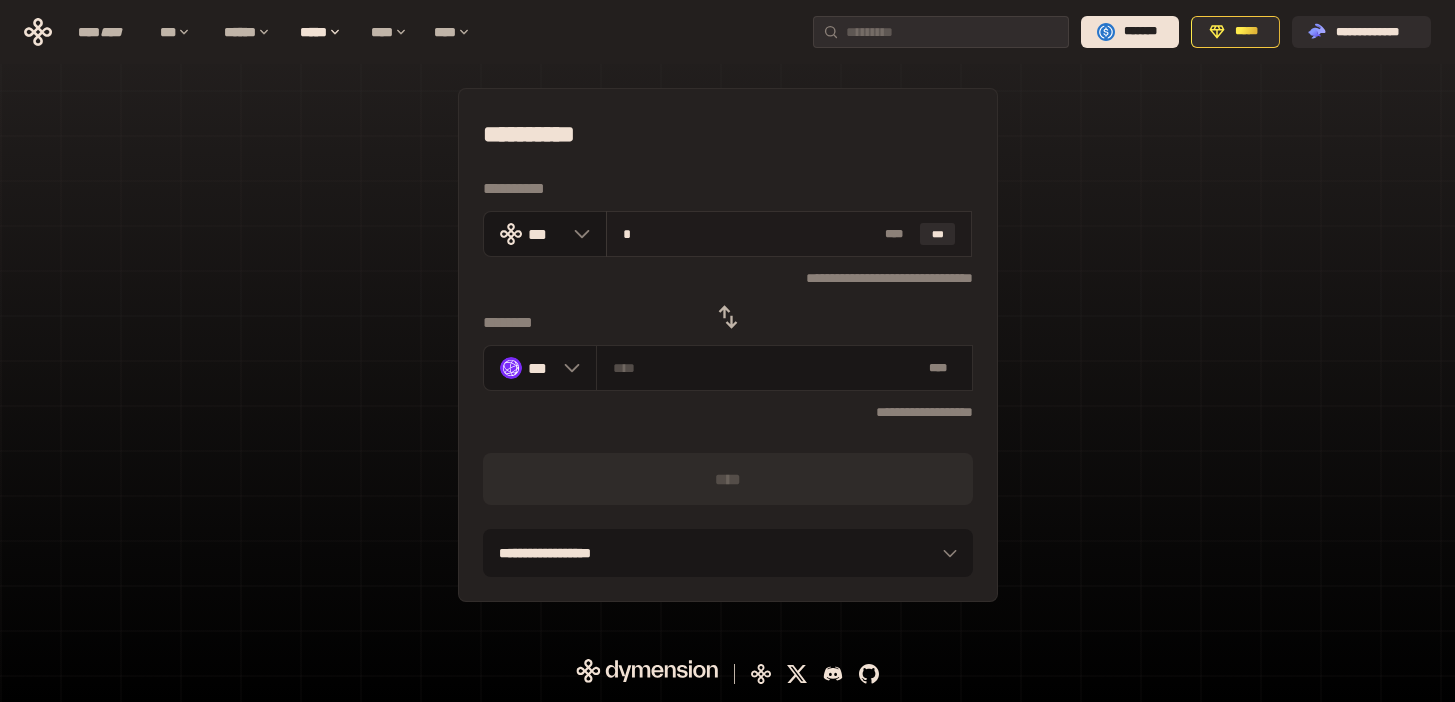 type on "*******" 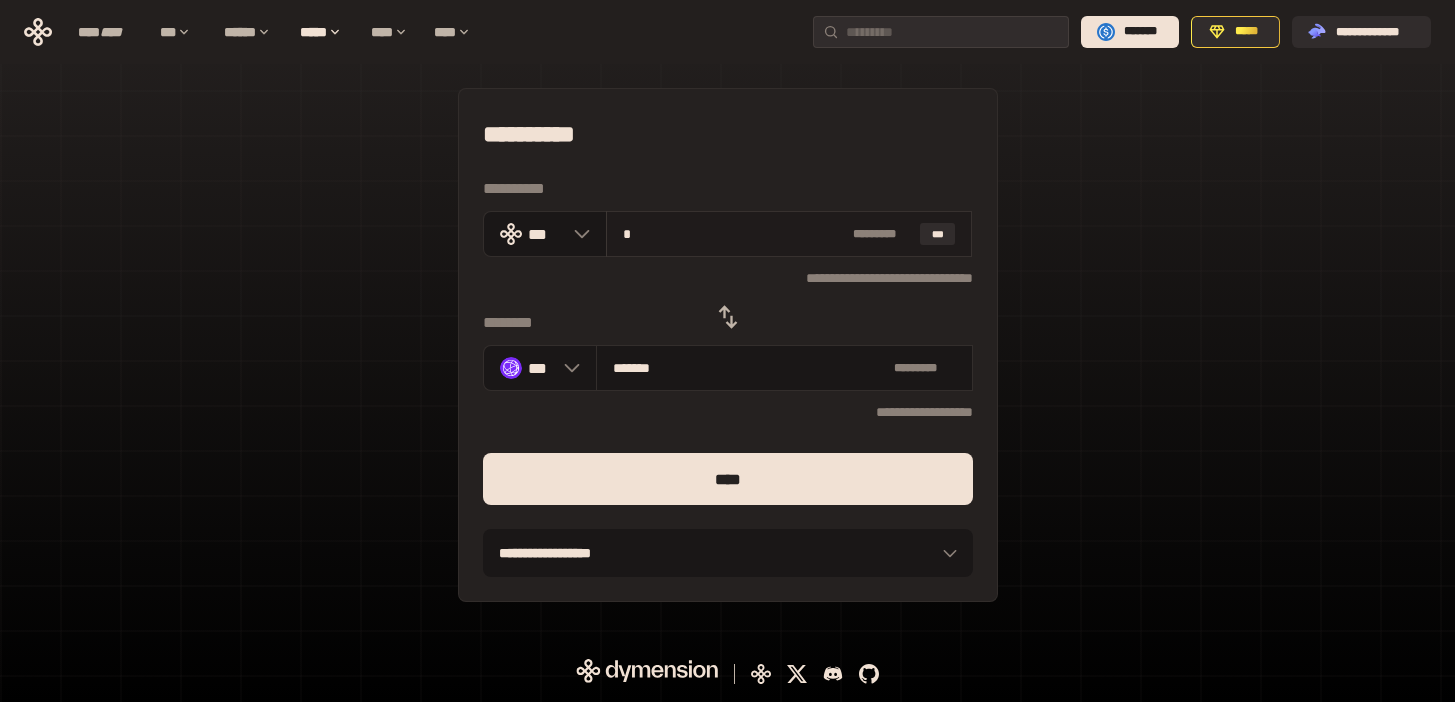 type on "**" 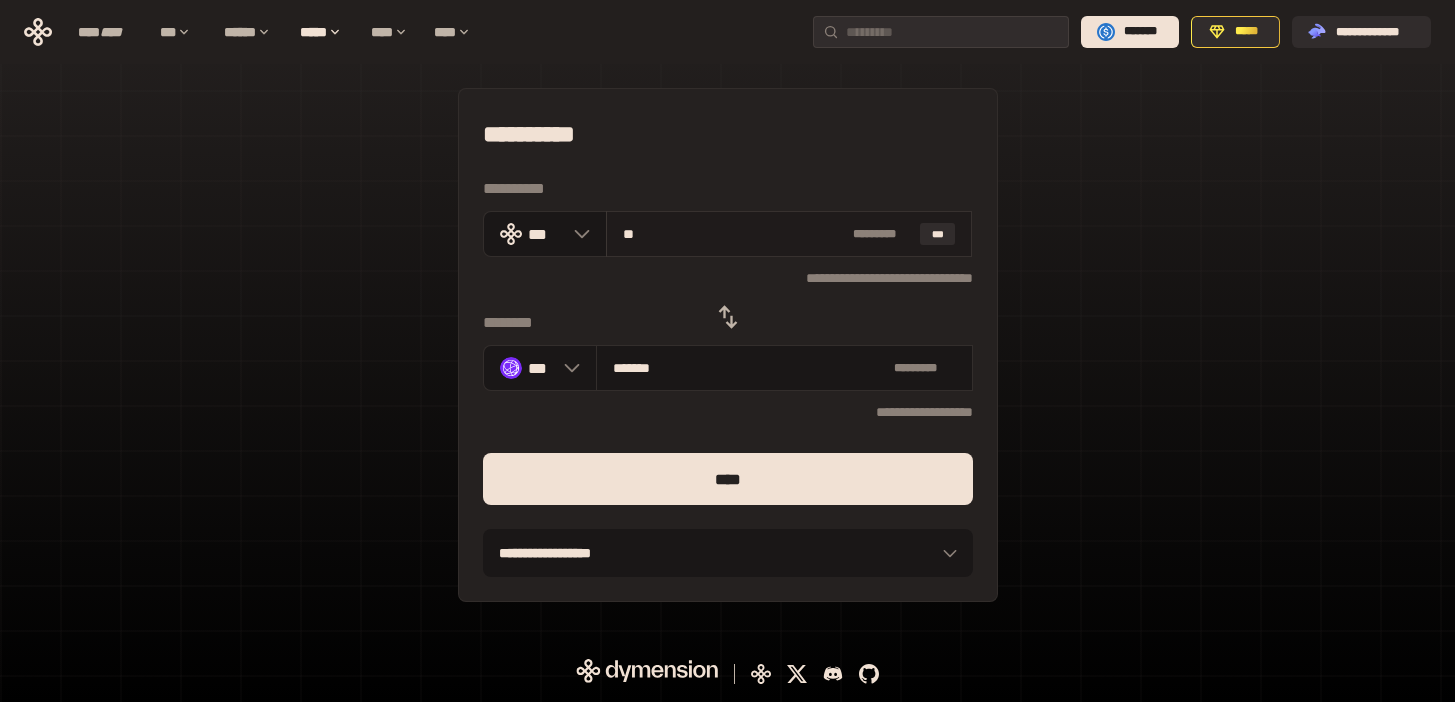 type on "********" 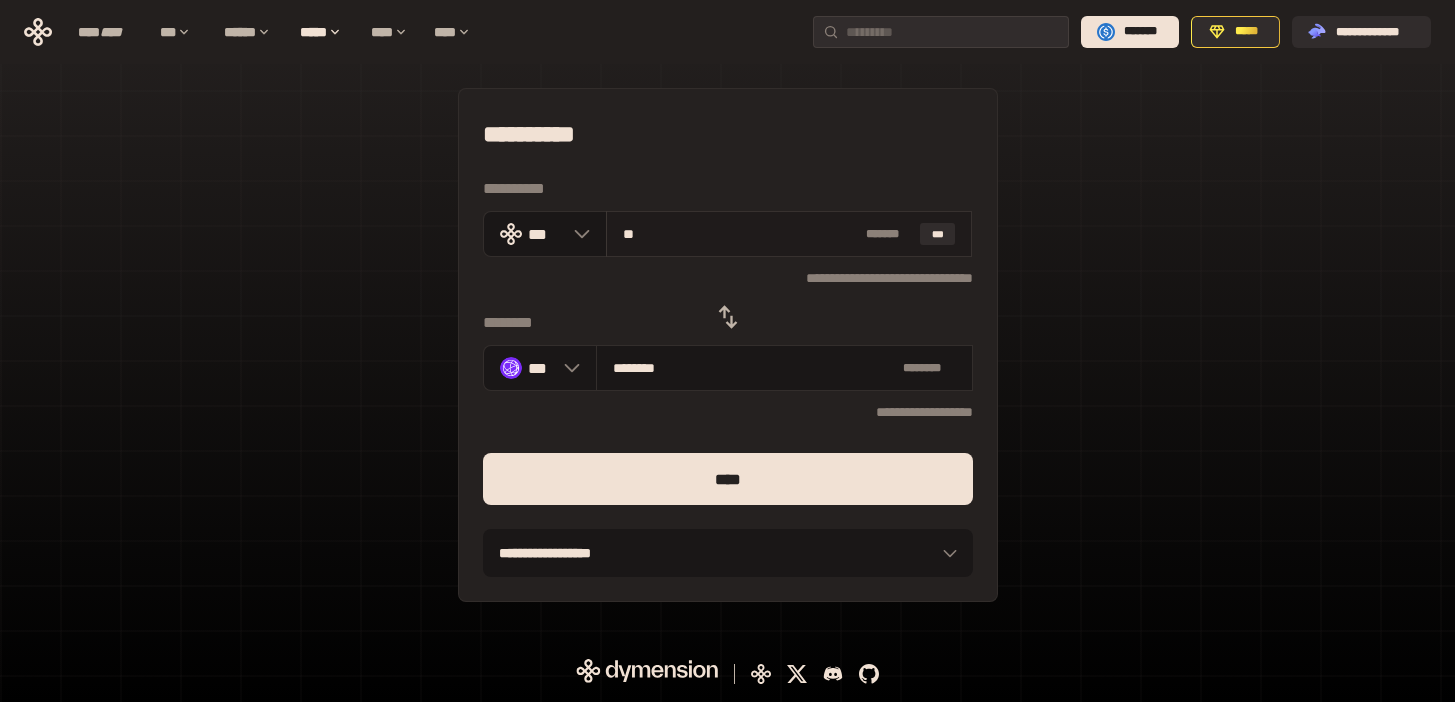 drag, startPoint x: 646, startPoint y: 235, endPoint x: 619, endPoint y: 235, distance: 27 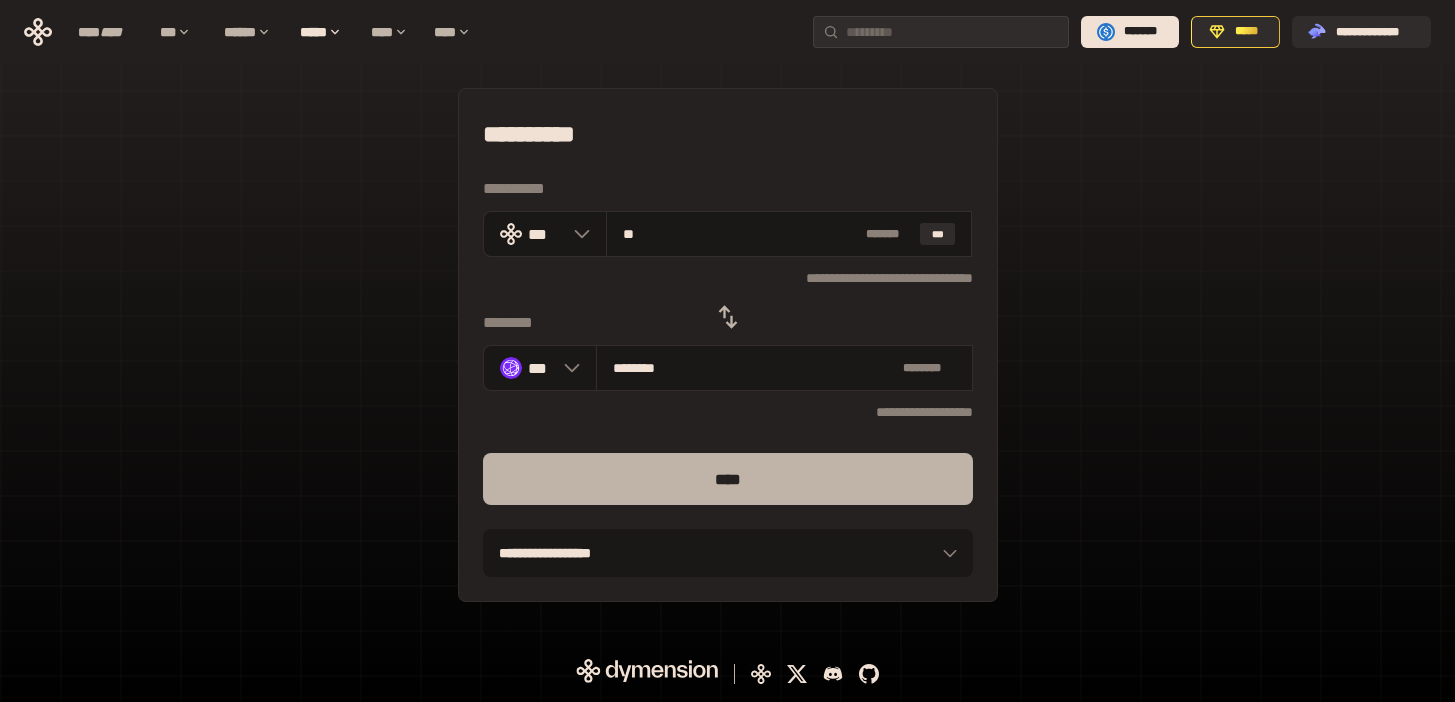 type on "**" 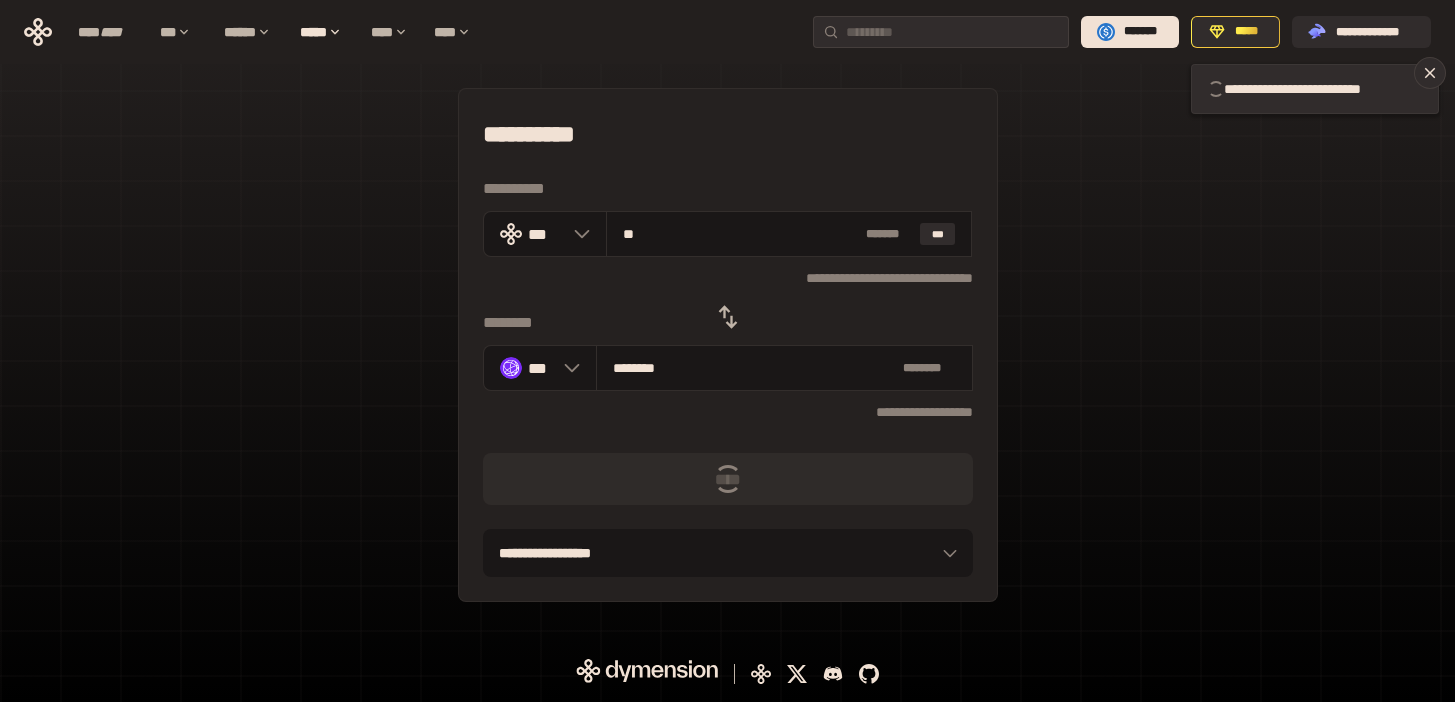 type 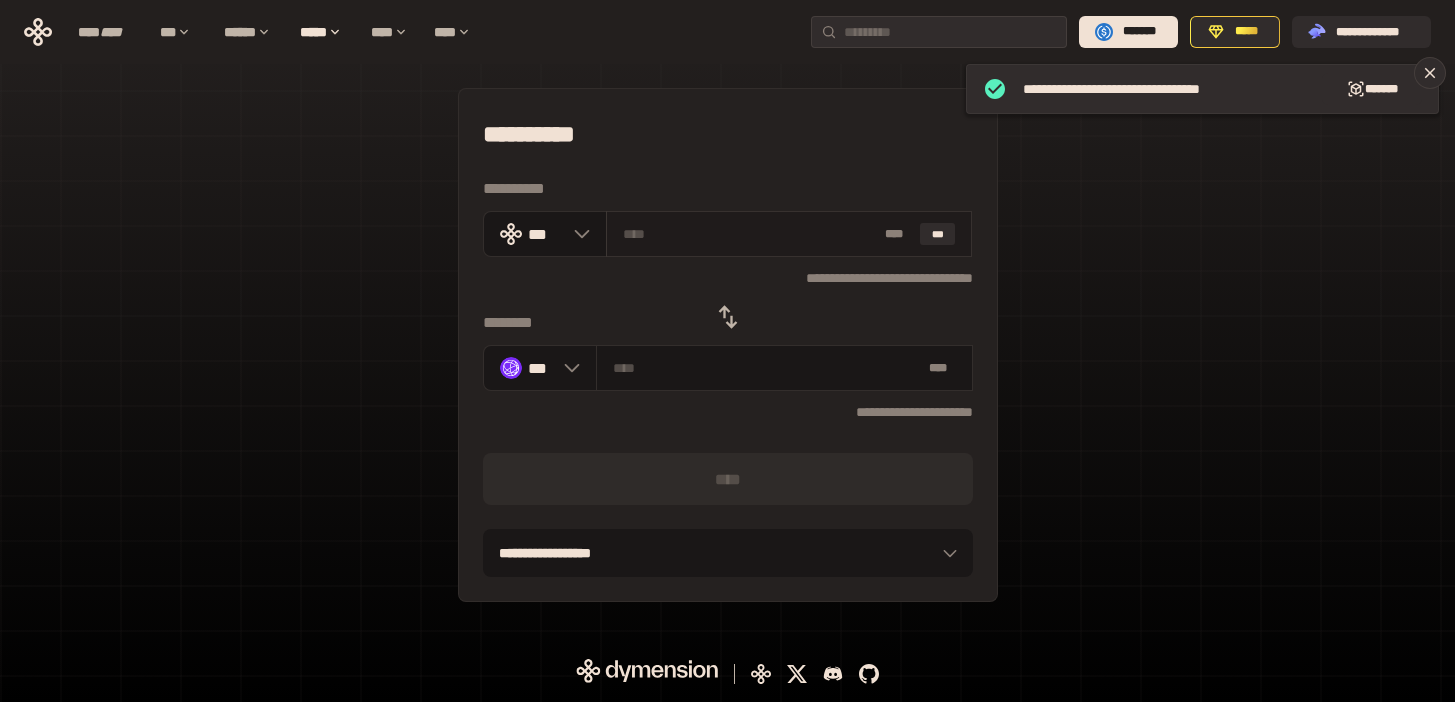 click at bounding box center (750, 234) 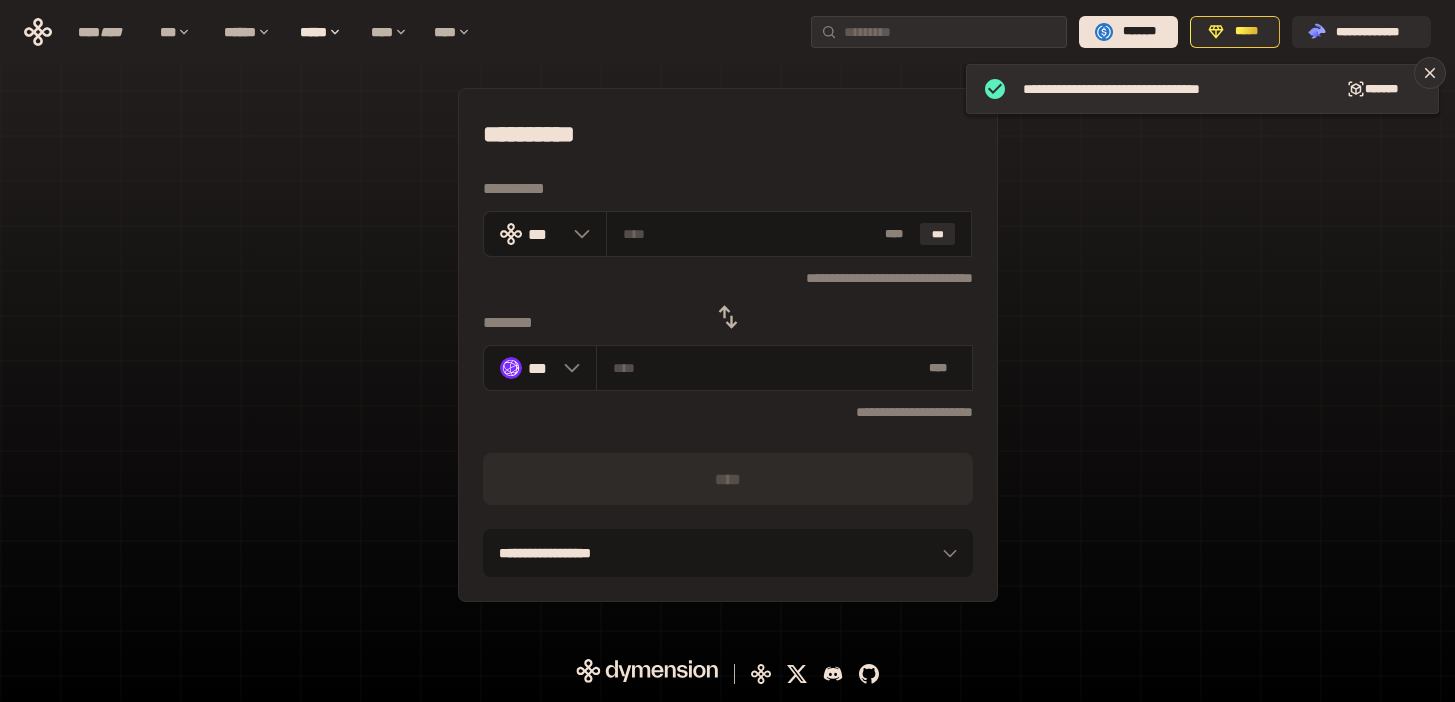 click 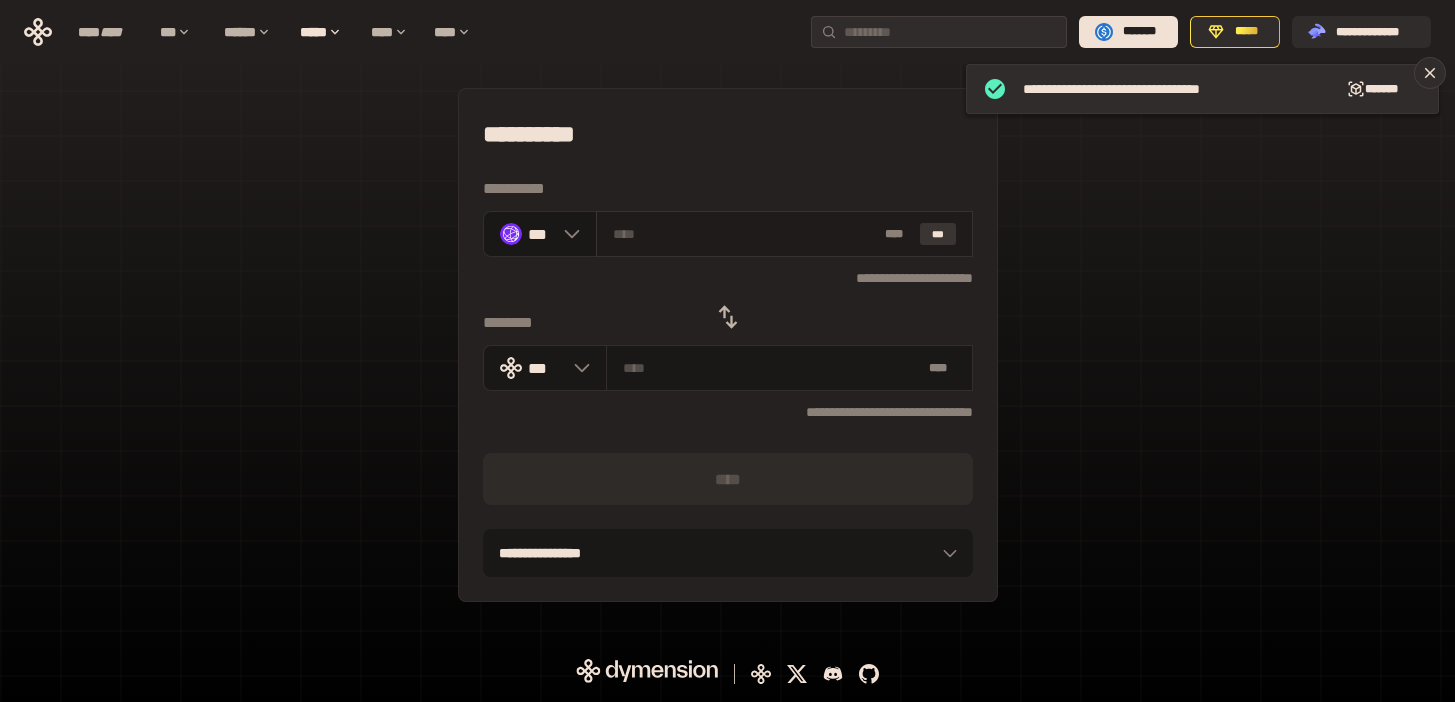 click on "***" at bounding box center (938, 234) 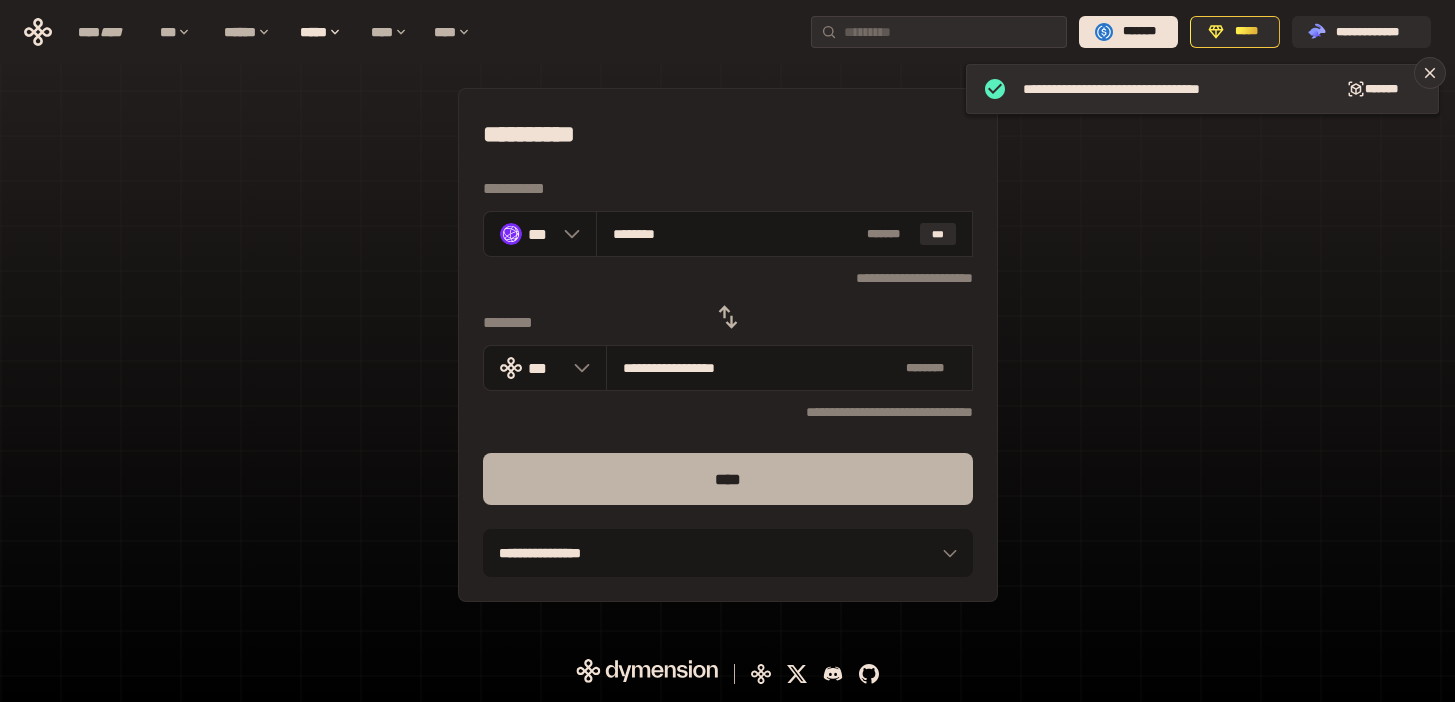 click on "****" at bounding box center (728, 479) 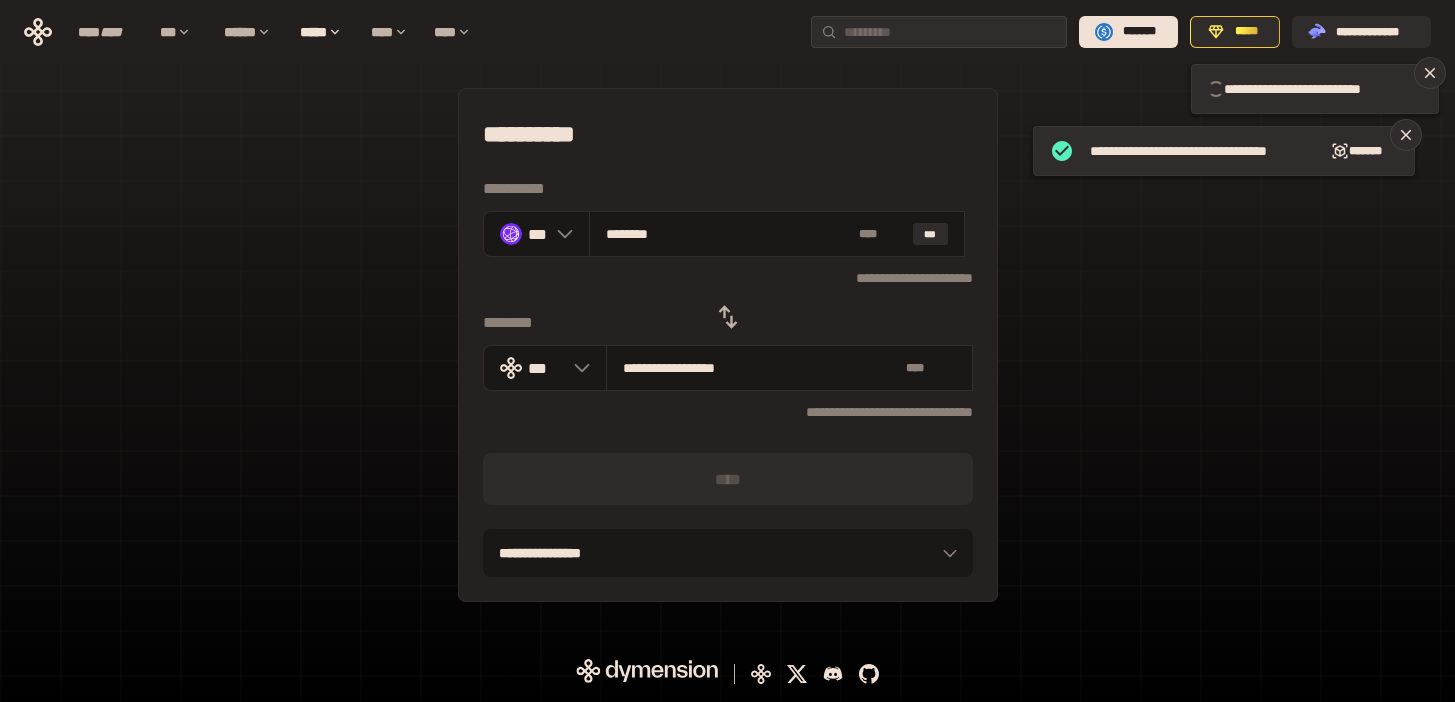 type 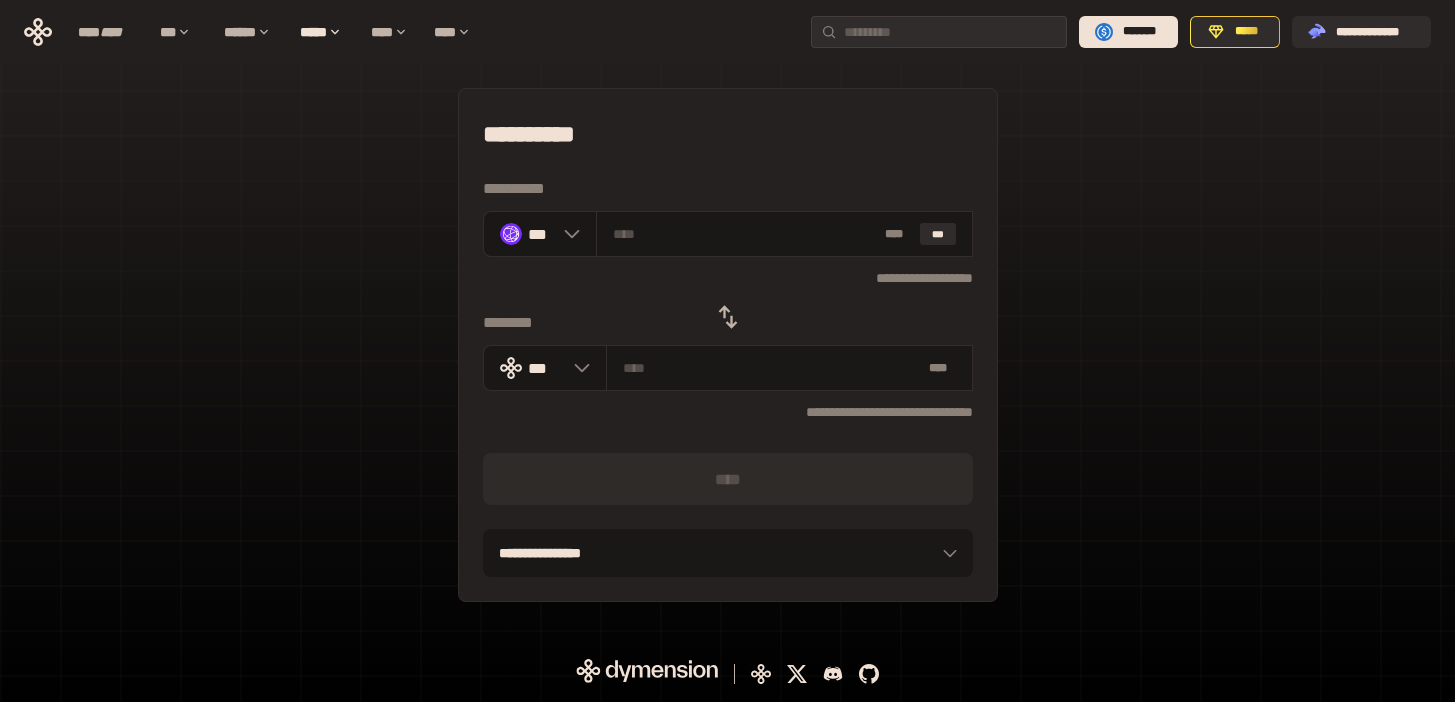 click 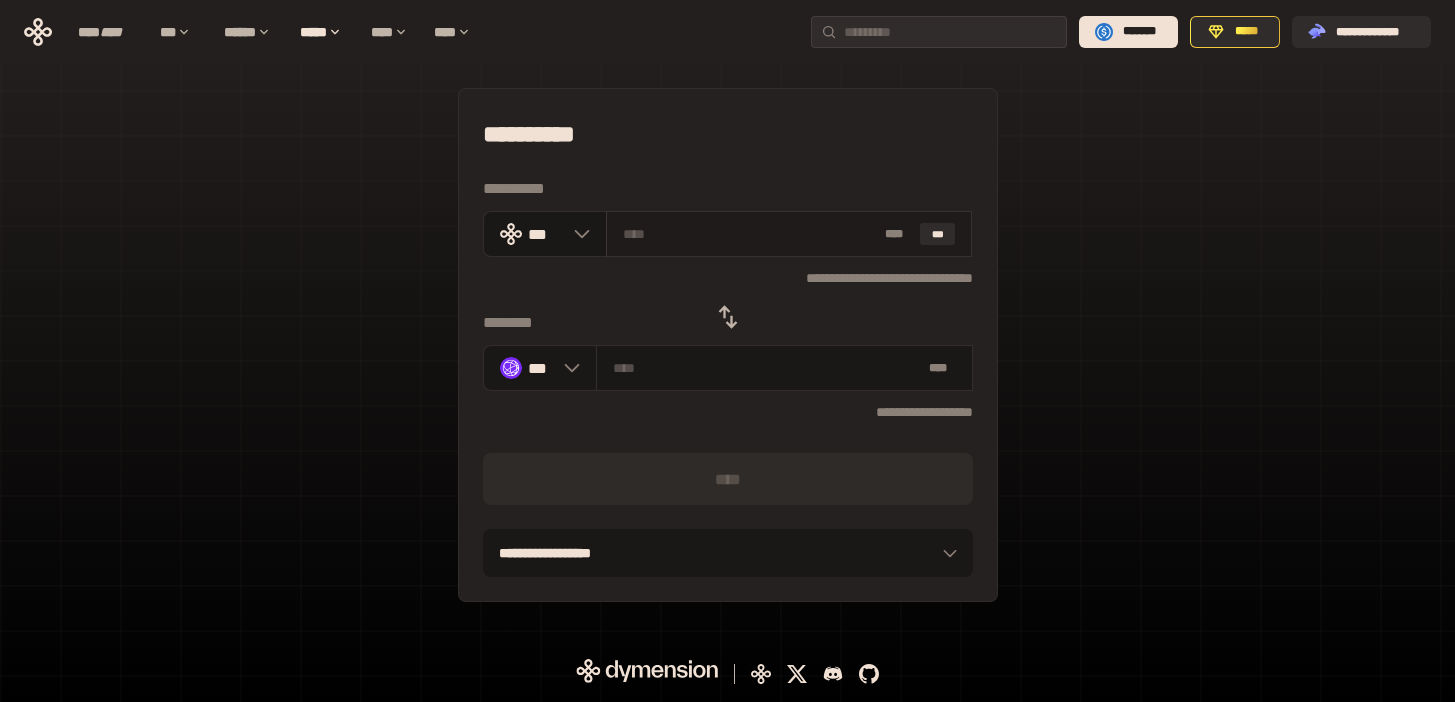 click at bounding box center (750, 234) 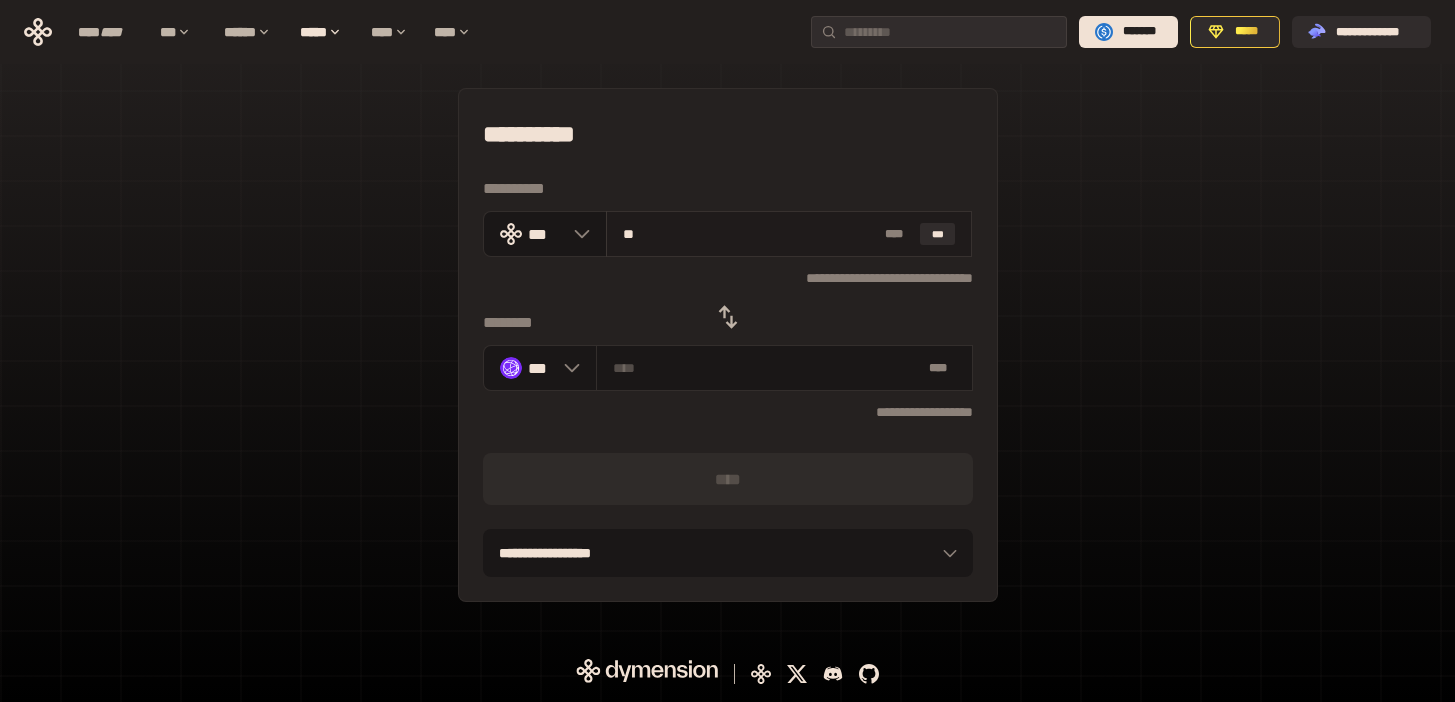 type on "********" 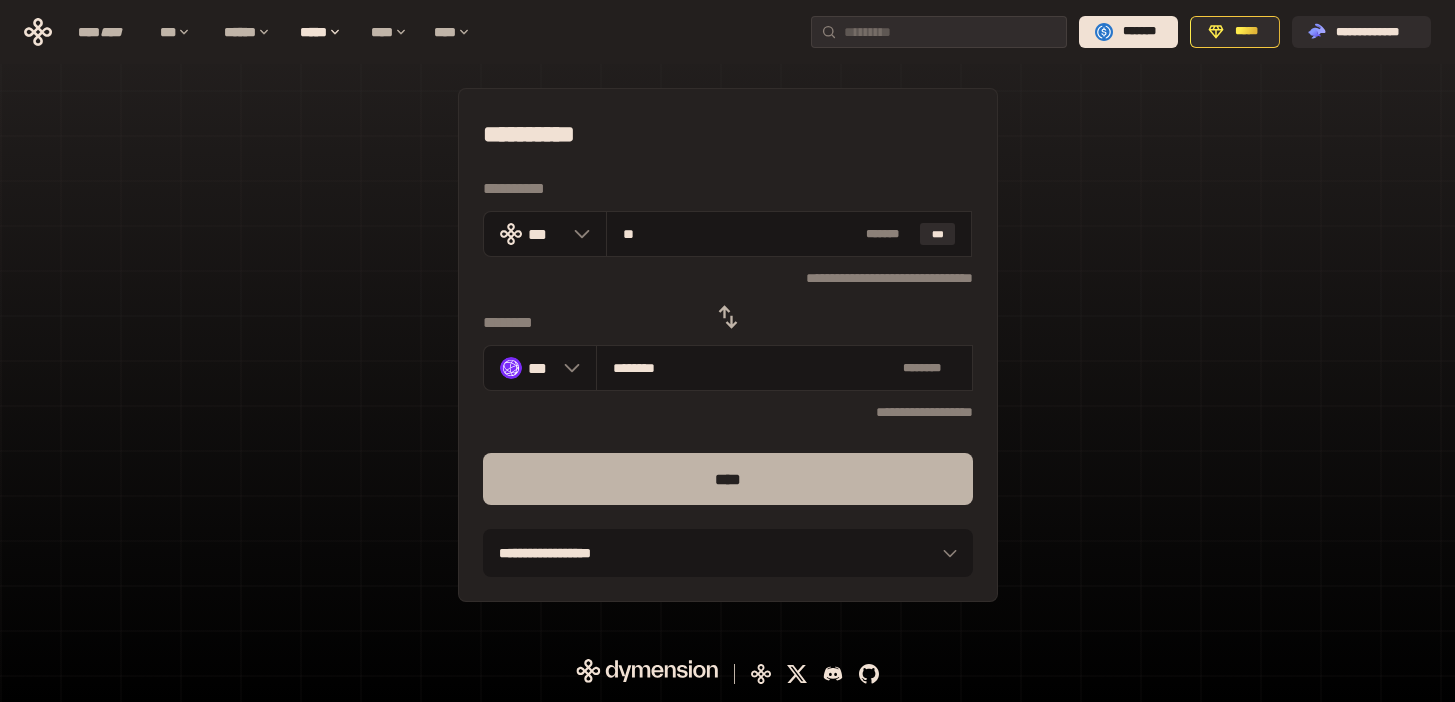 type on "**" 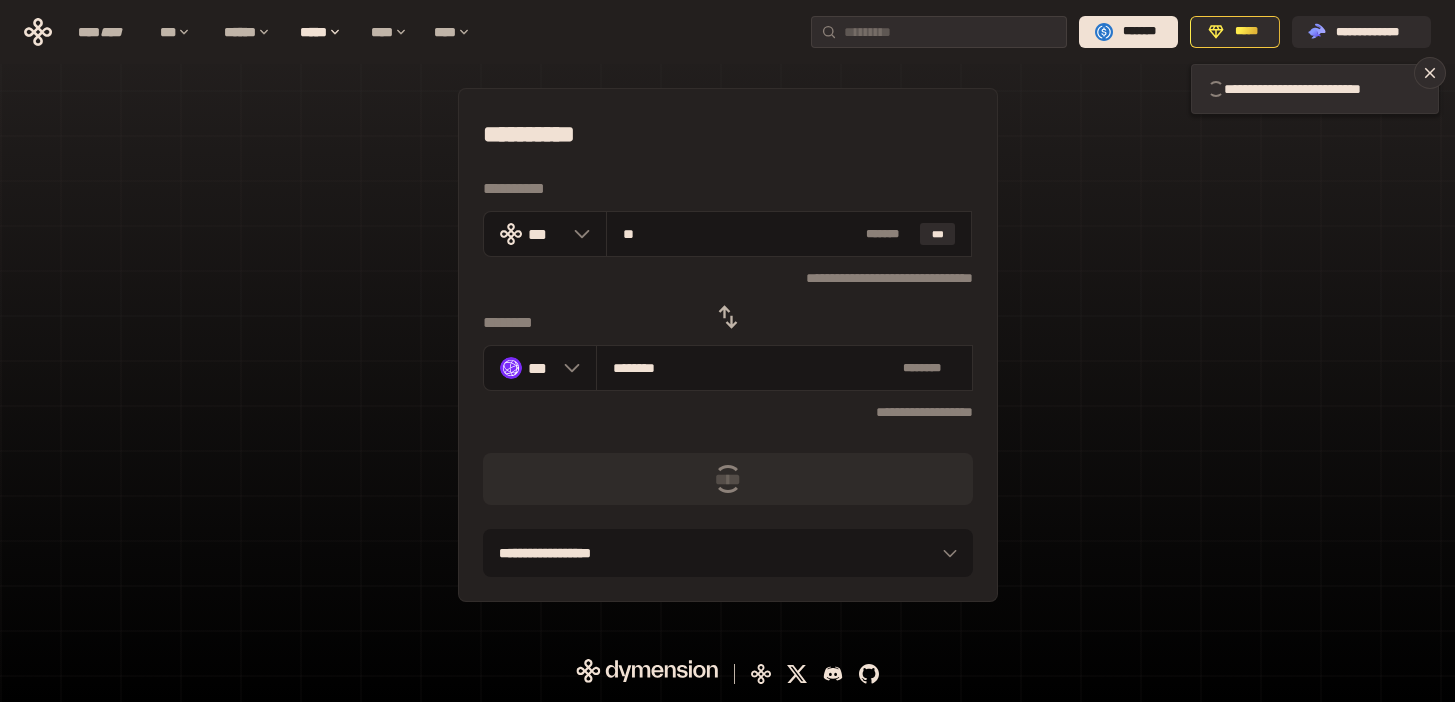 type 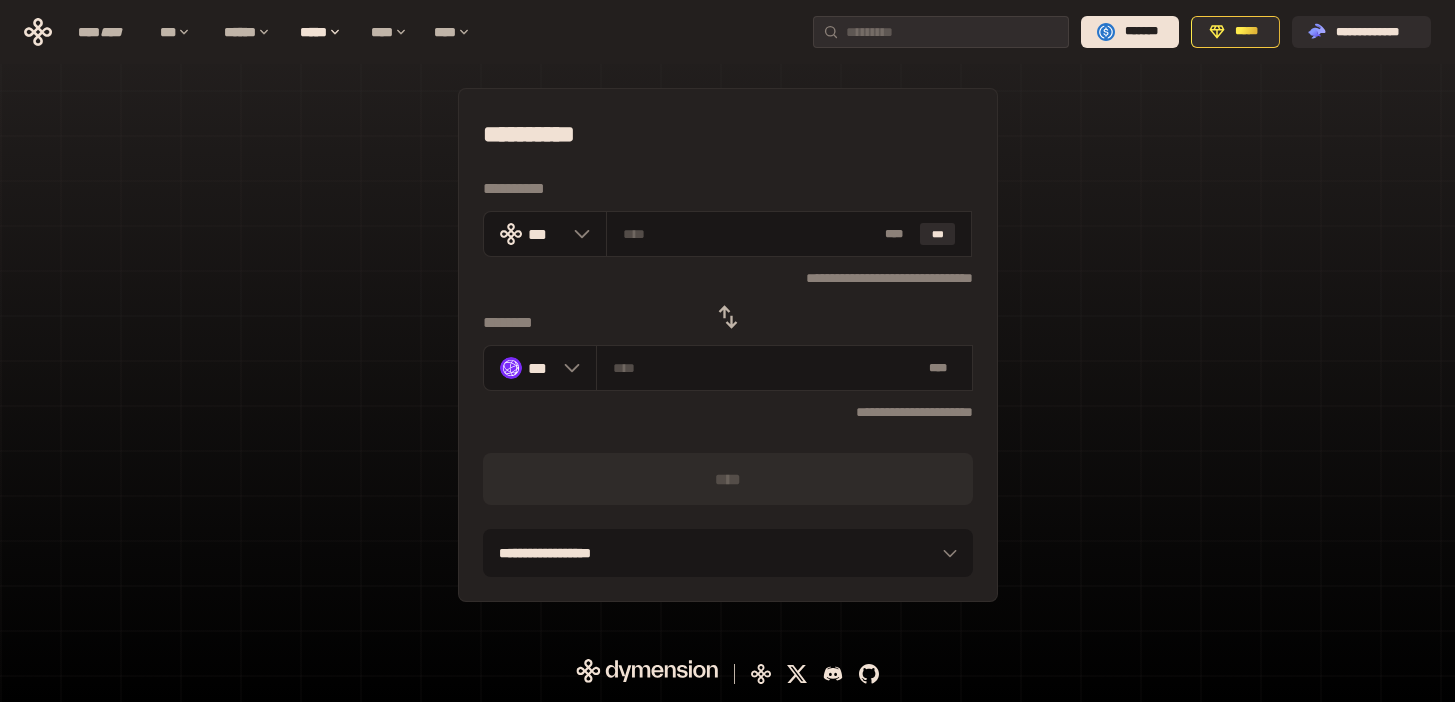 click on "**********" at bounding box center (727, 355) 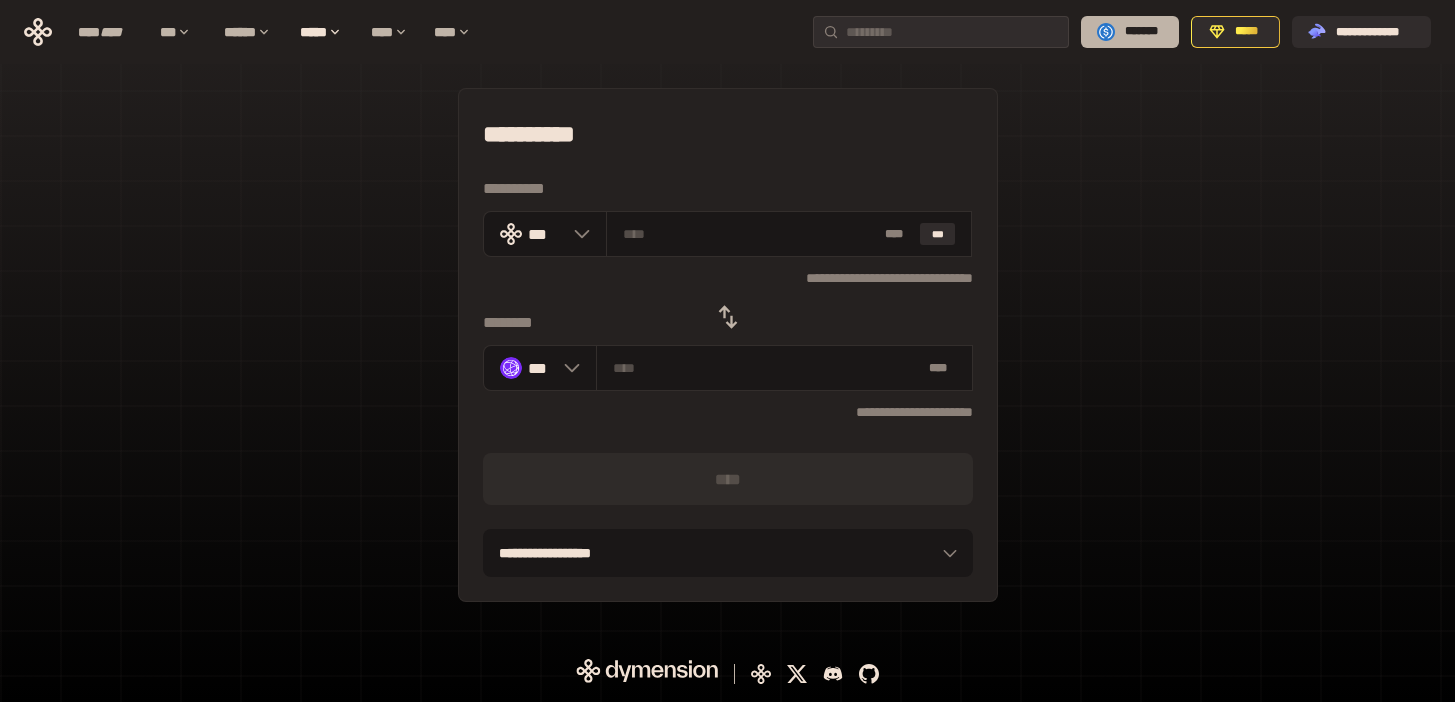 click on "*******" at bounding box center (1141, 32) 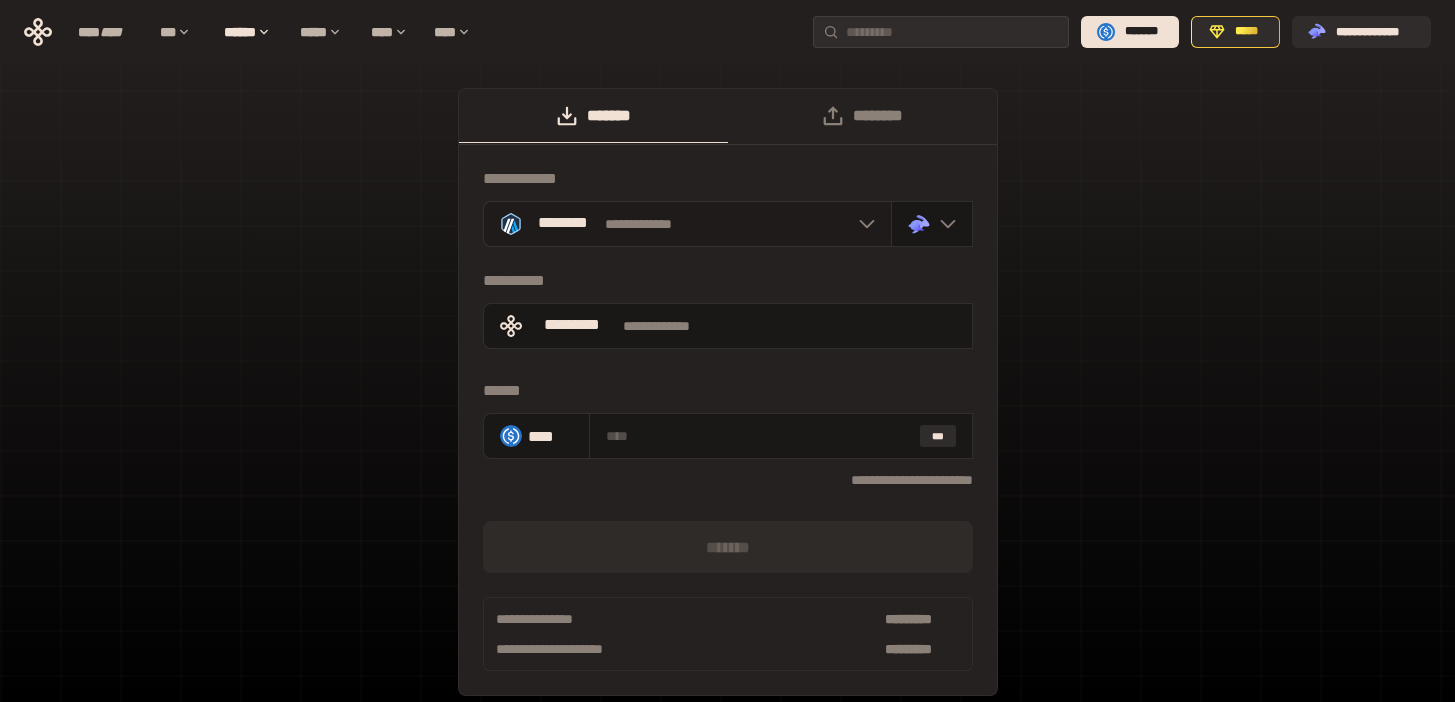 click on "**********" at bounding box center (687, 224) 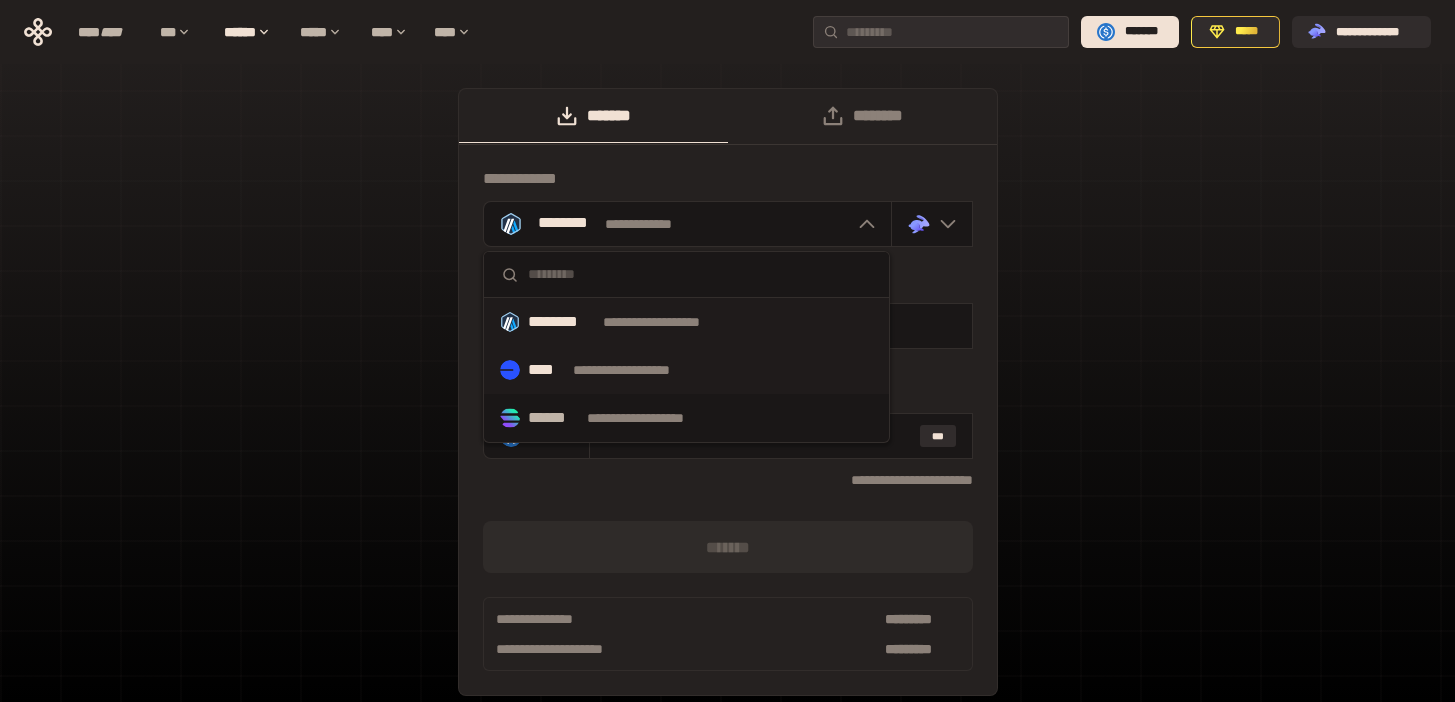 click on "**********" at bounding box center (640, 370) 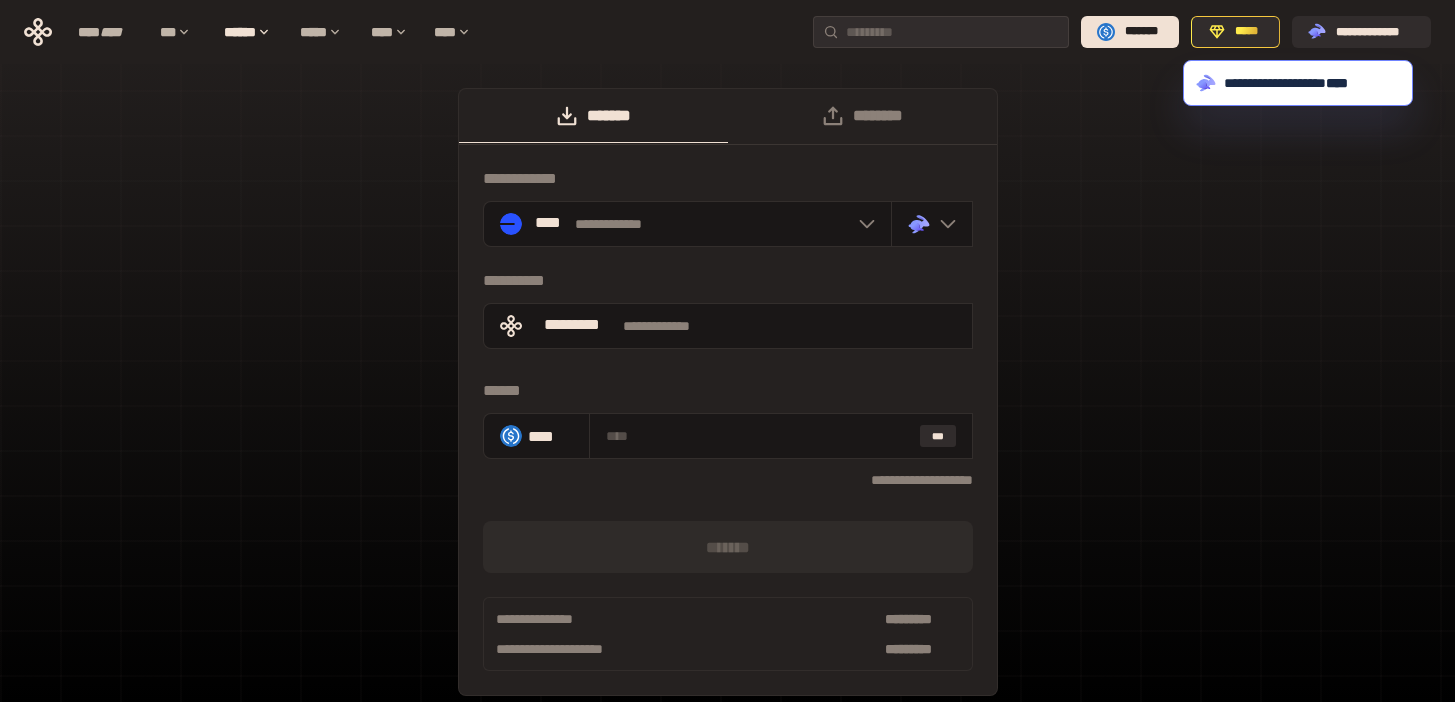 click on "**********" at bounding box center [727, 402] 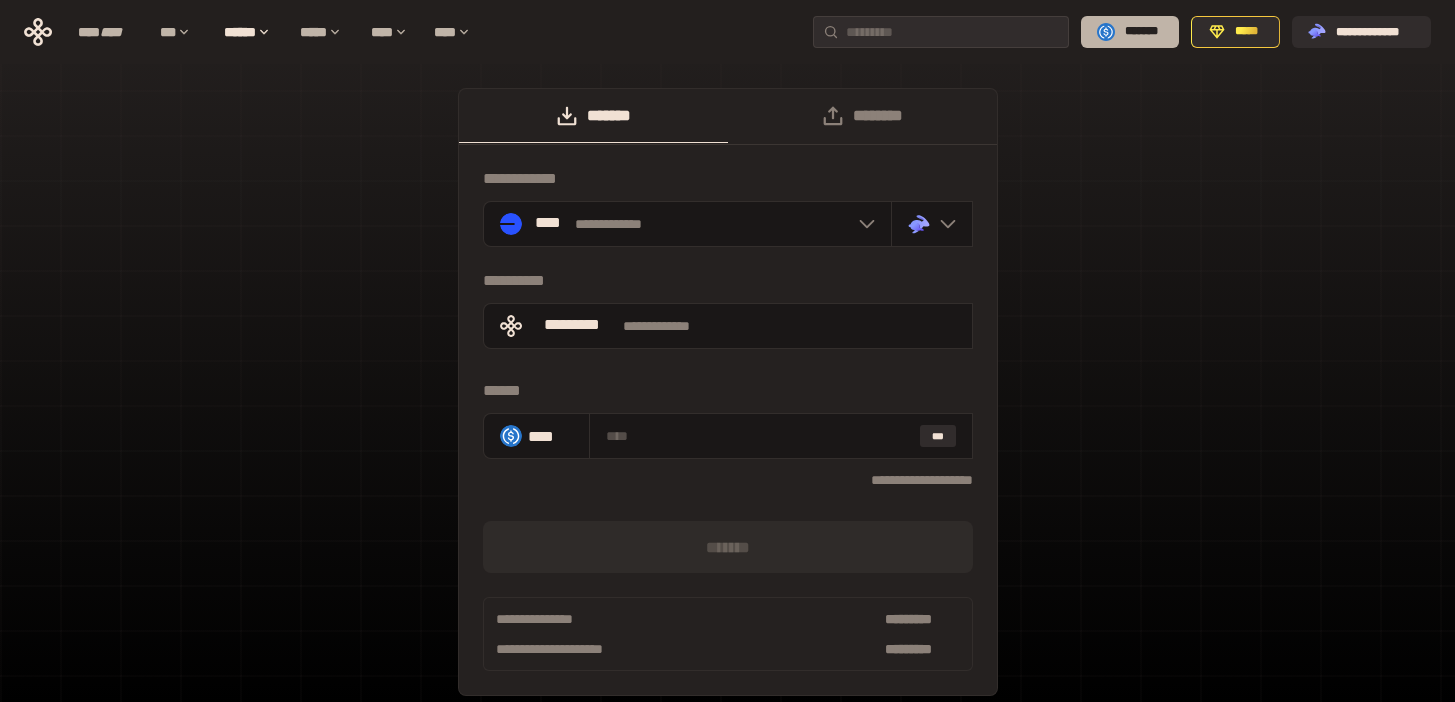 click on "*******" at bounding box center (1141, 32) 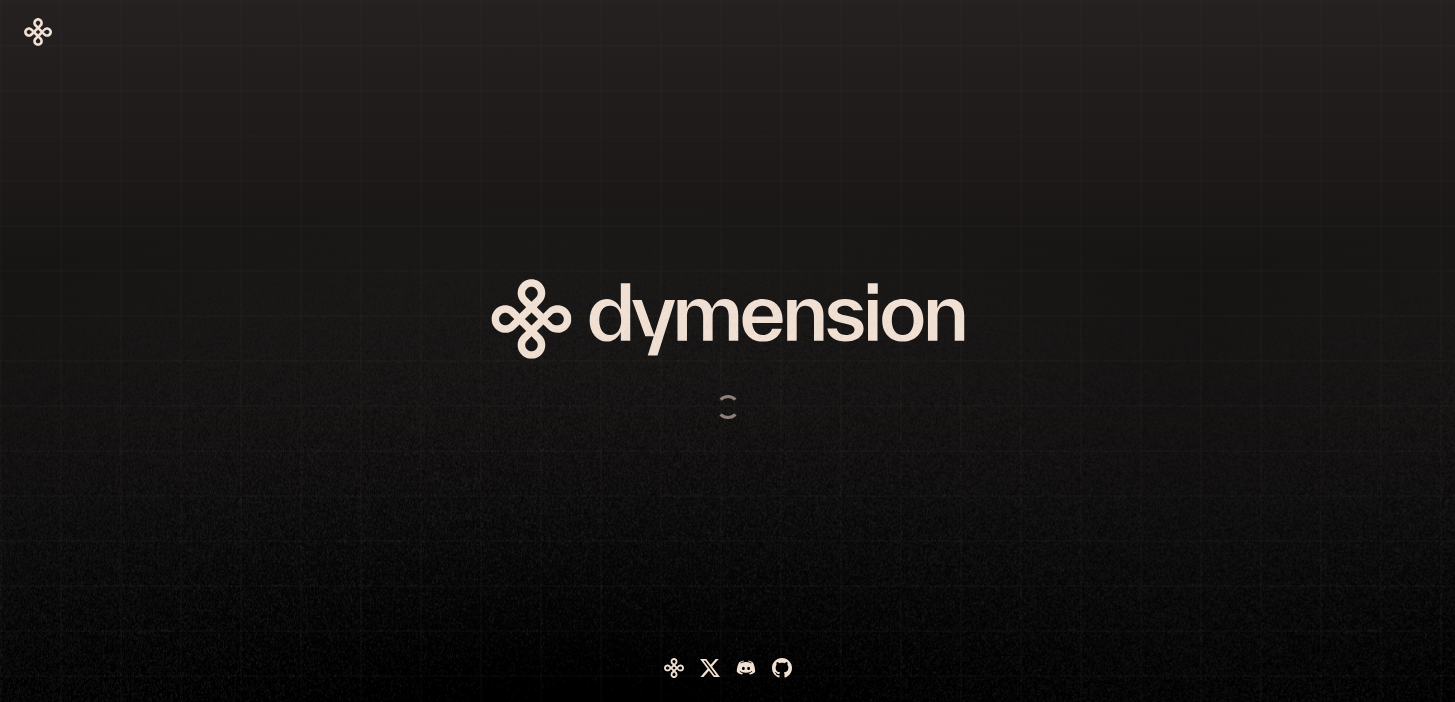 scroll, scrollTop: 0, scrollLeft: 0, axis: both 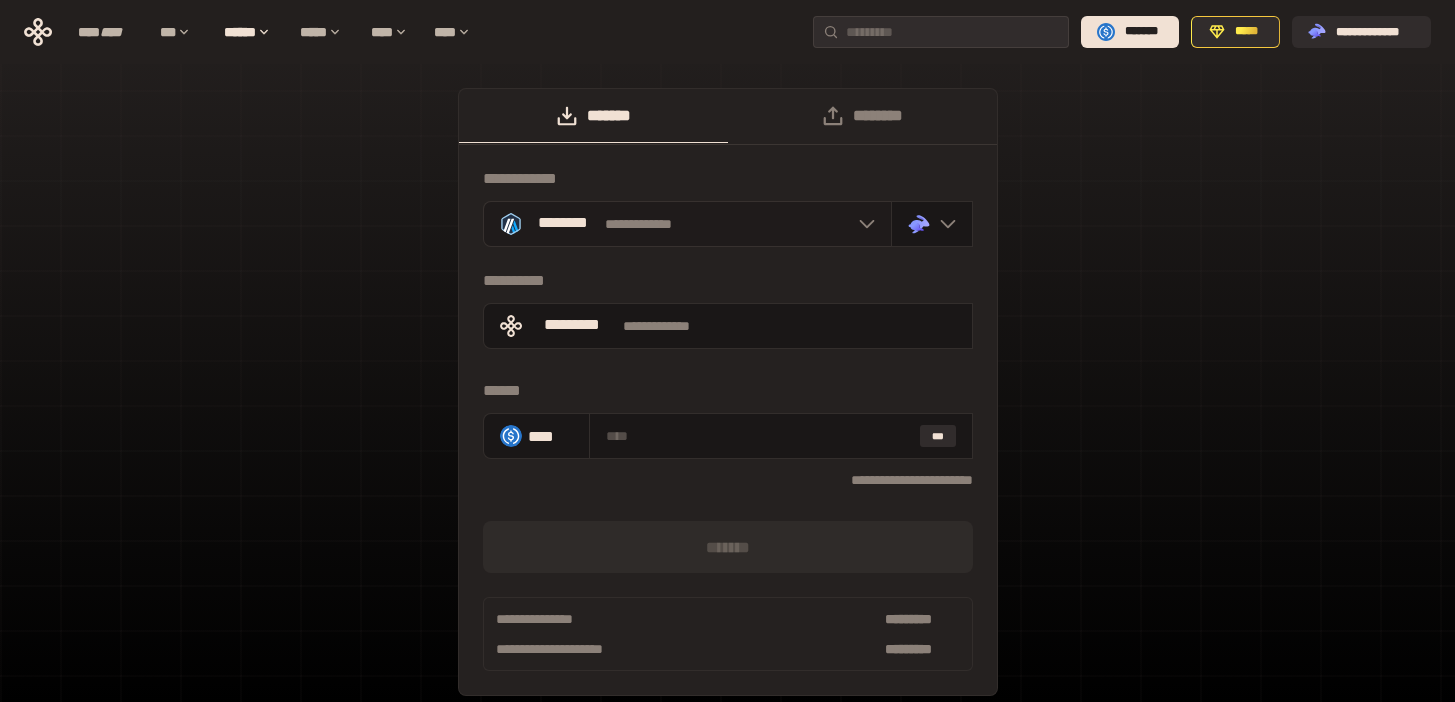 click on "**********" at bounding box center [687, 224] 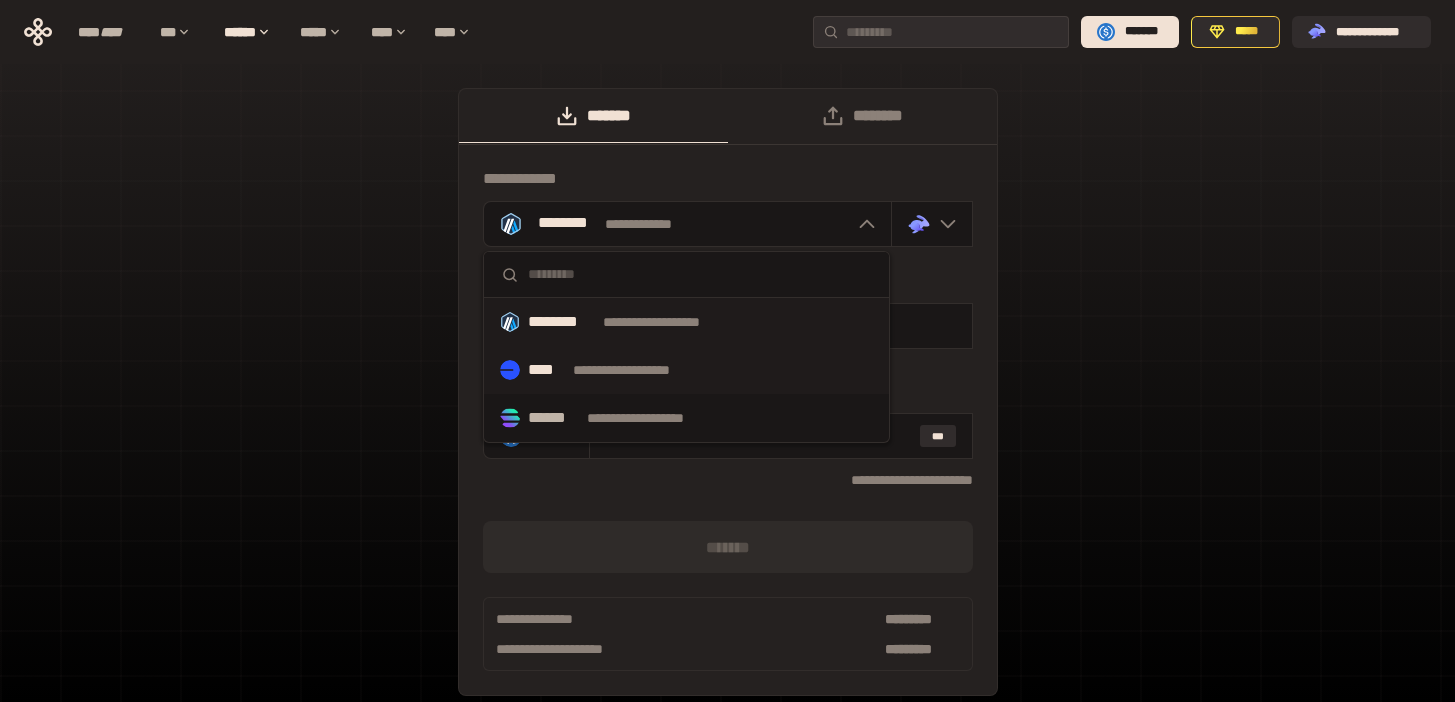click on "**********" at bounding box center [640, 370] 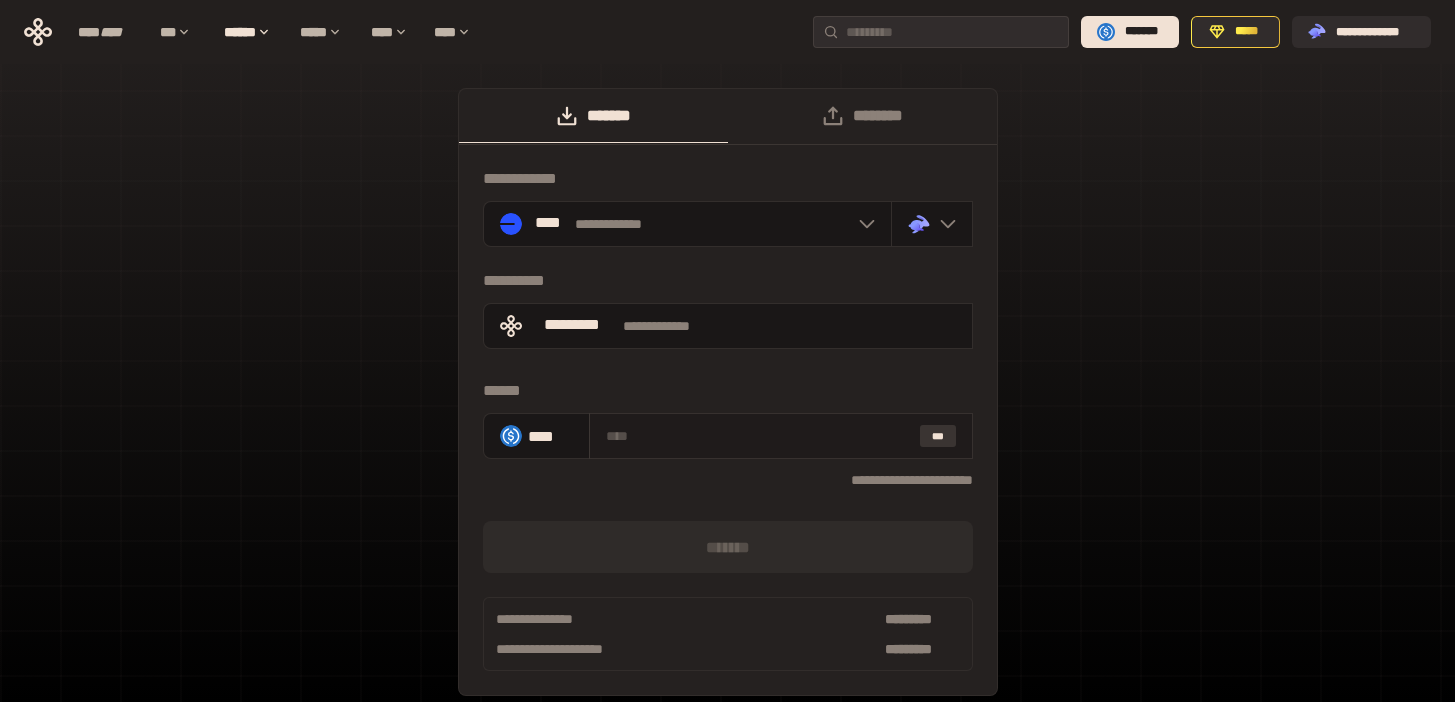 click on "***" at bounding box center (938, 436) 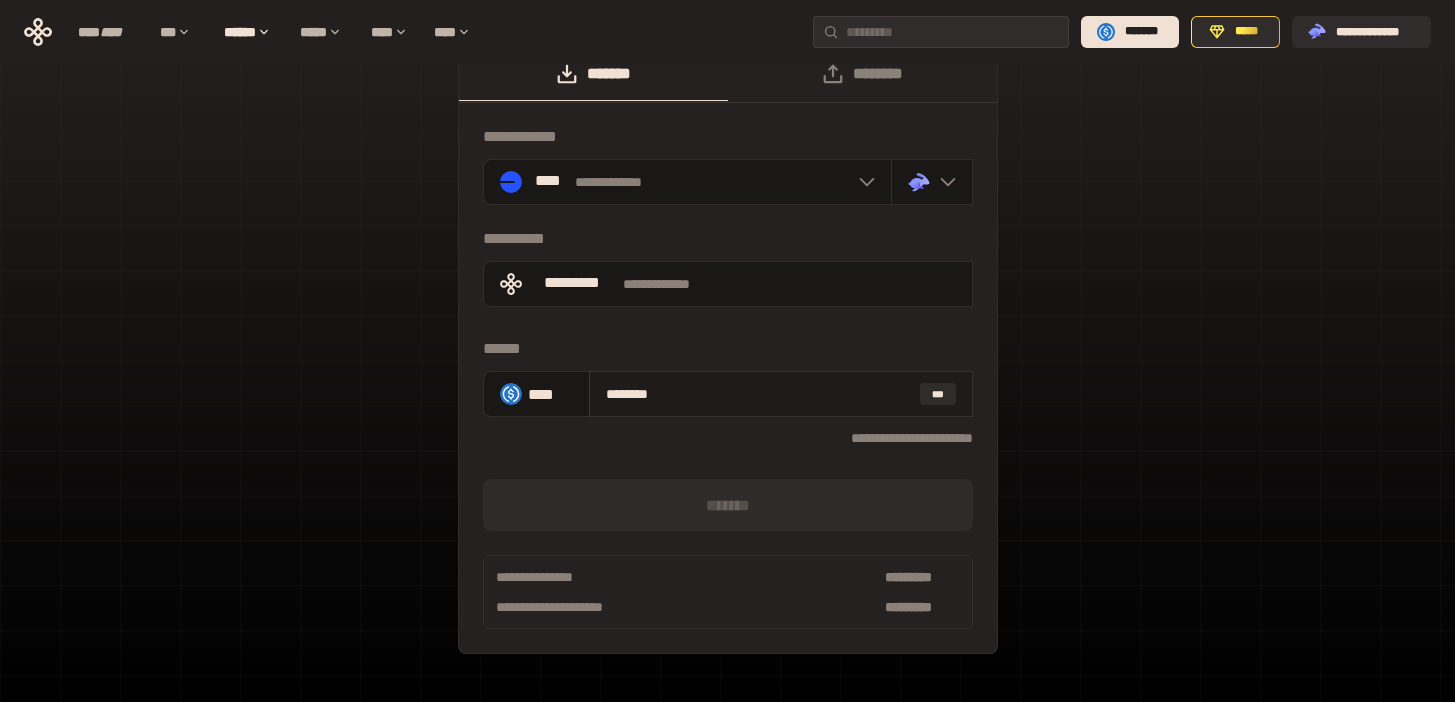scroll, scrollTop: 86, scrollLeft: 0, axis: vertical 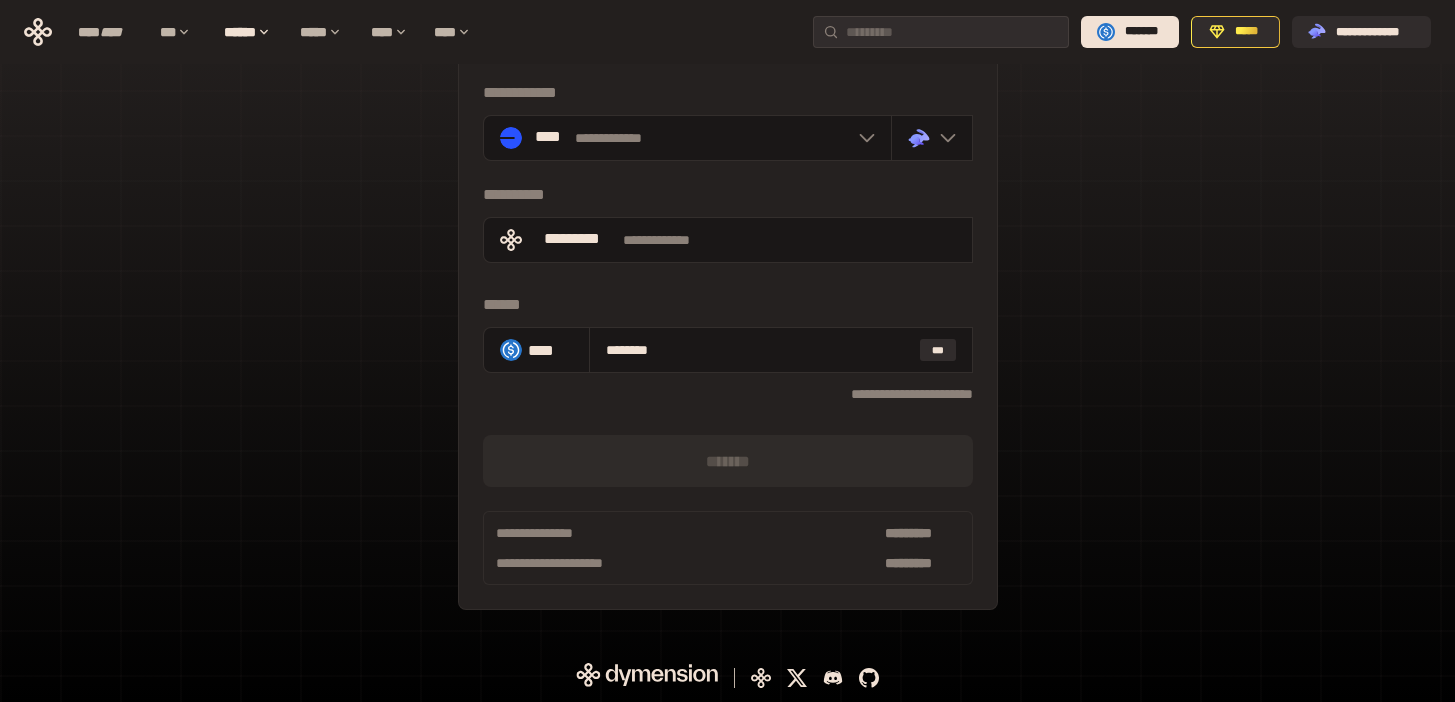 click on "*******" at bounding box center (728, 461) 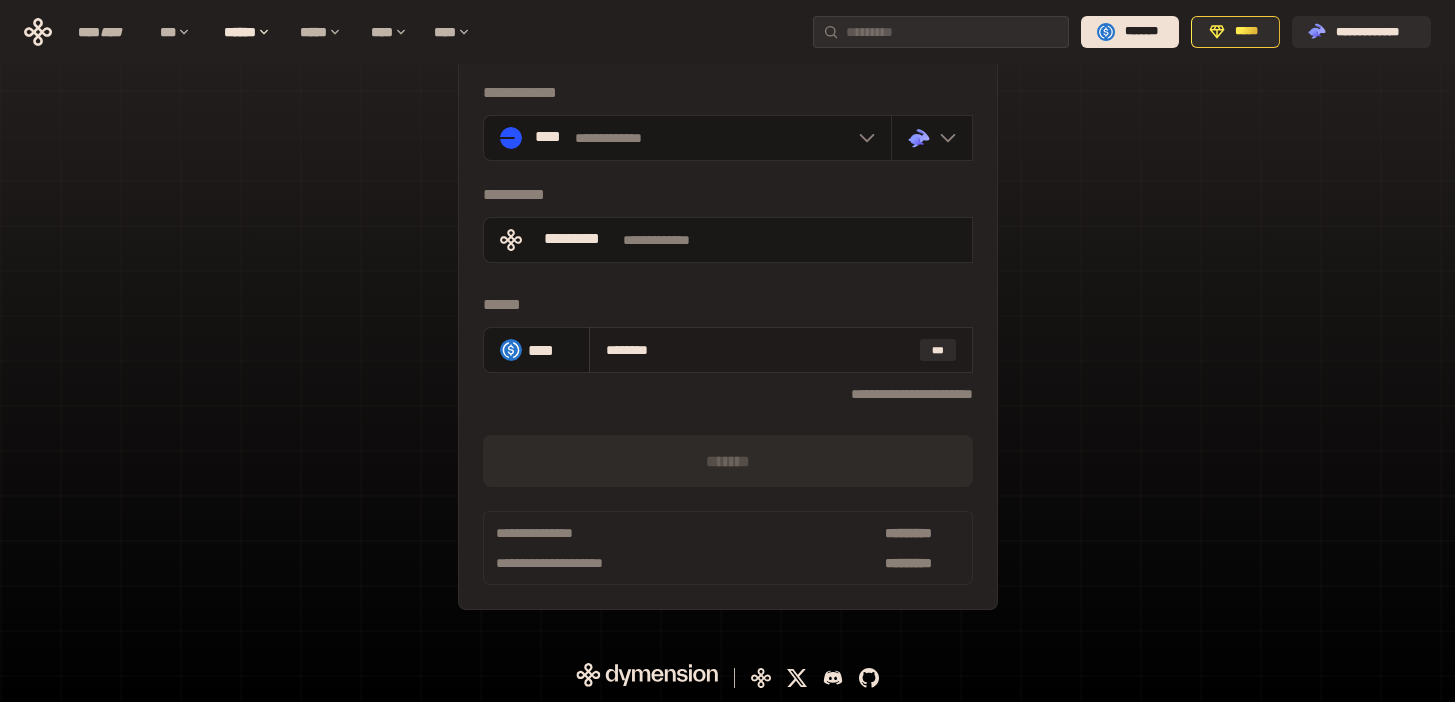 drag, startPoint x: 691, startPoint y: 355, endPoint x: 625, endPoint y: 351, distance: 66.1211 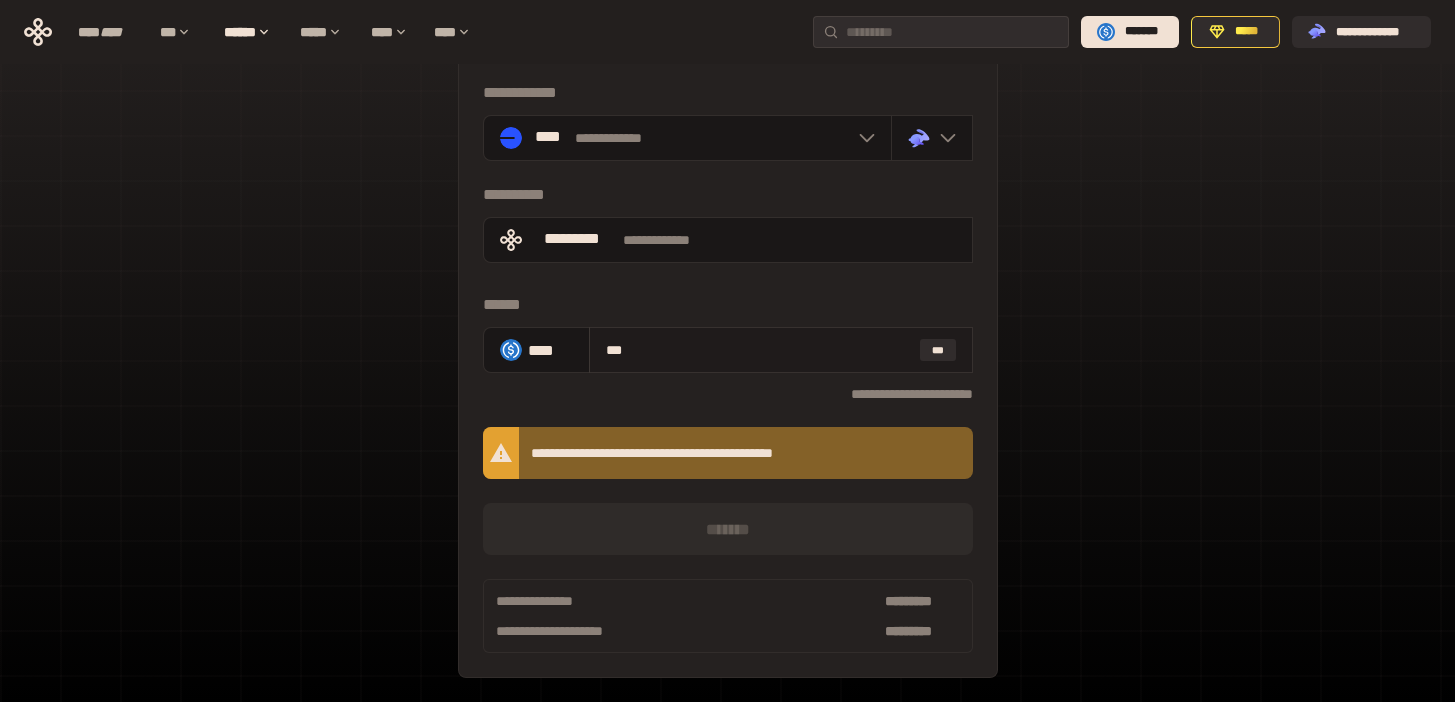 drag, startPoint x: 641, startPoint y: 351, endPoint x: 615, endPoint y: 354, distance: 26.172504 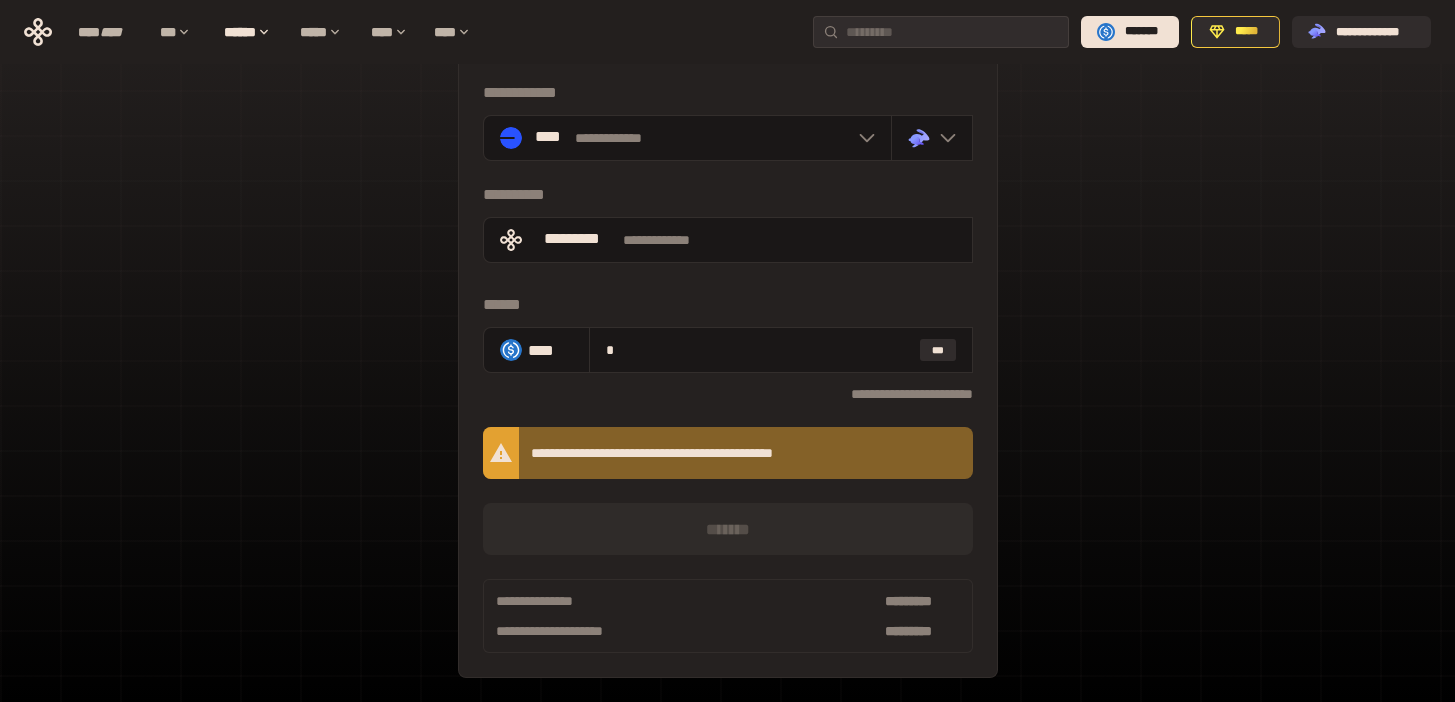type on "*" 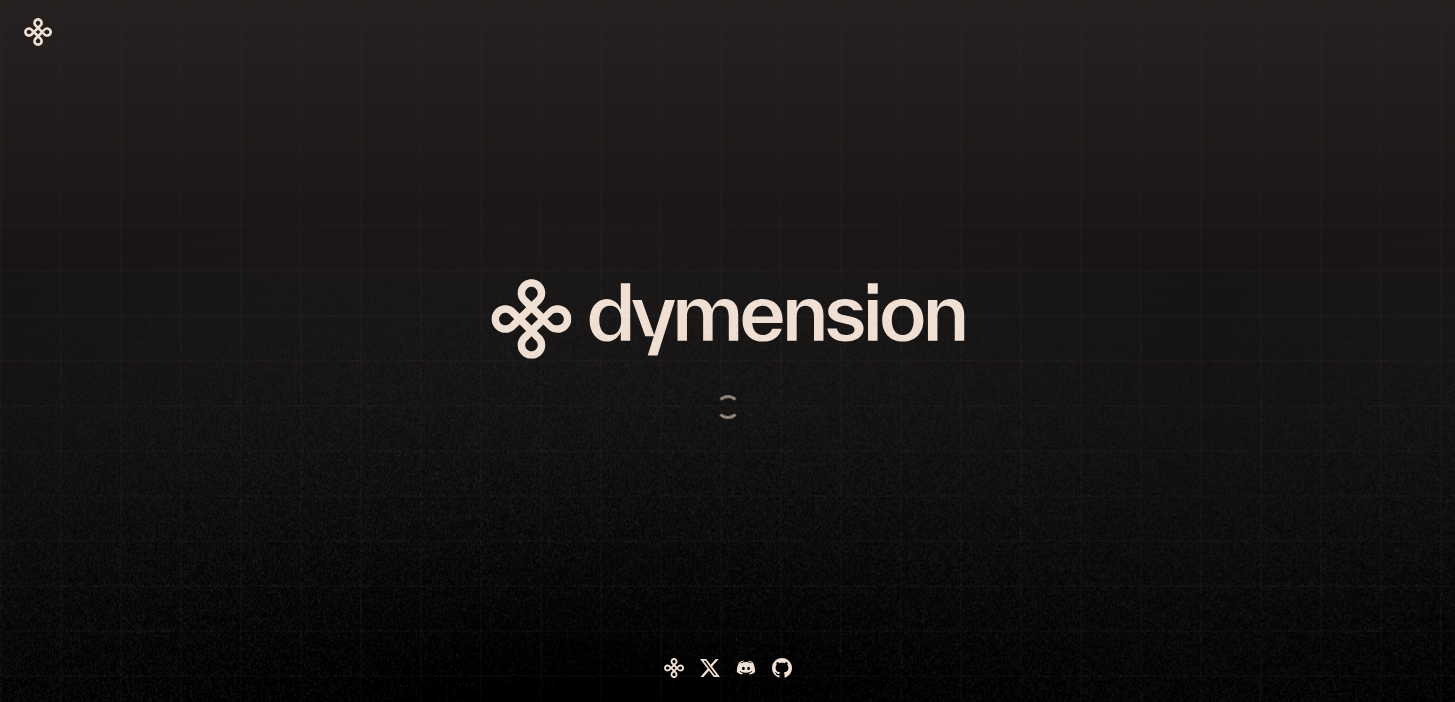 scroll, scrollTop: 0, scrollLeft: 0, axis: both 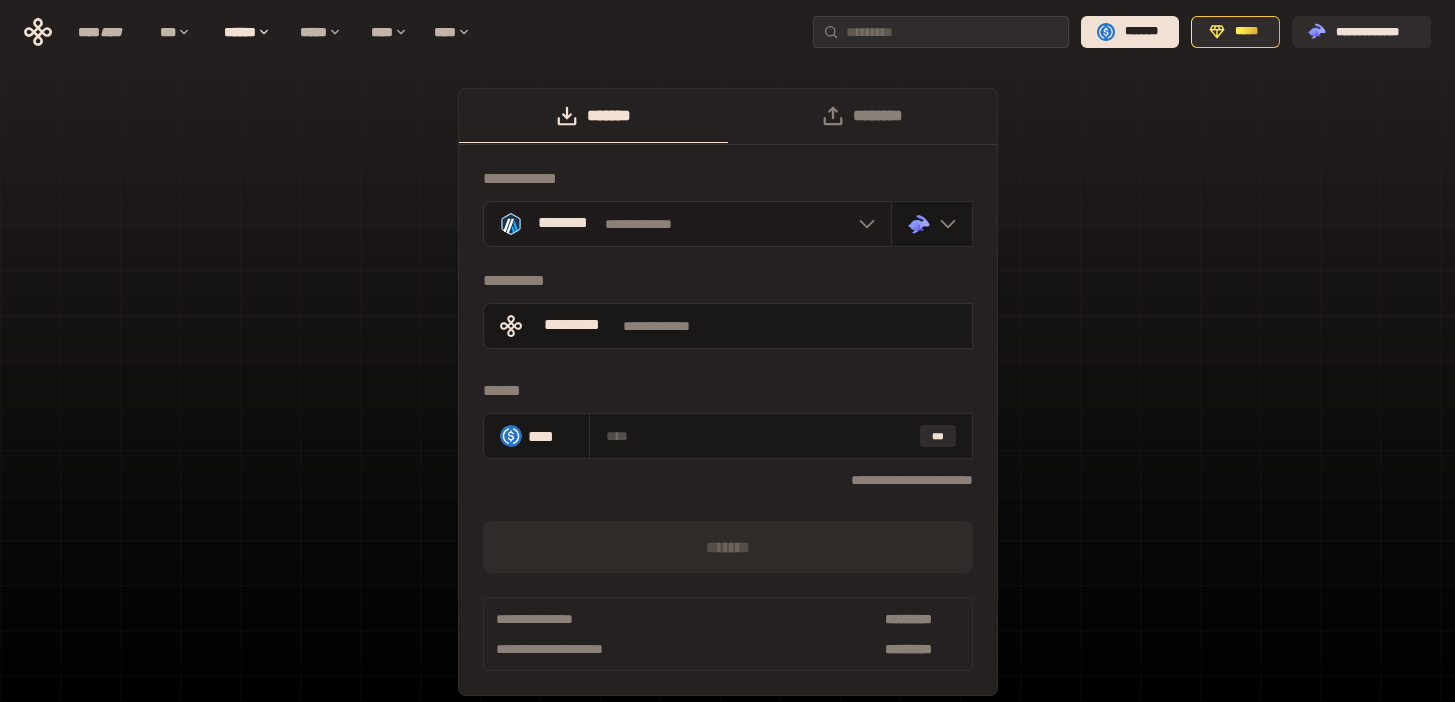 click on "**********" at bounding box center (687, 224) 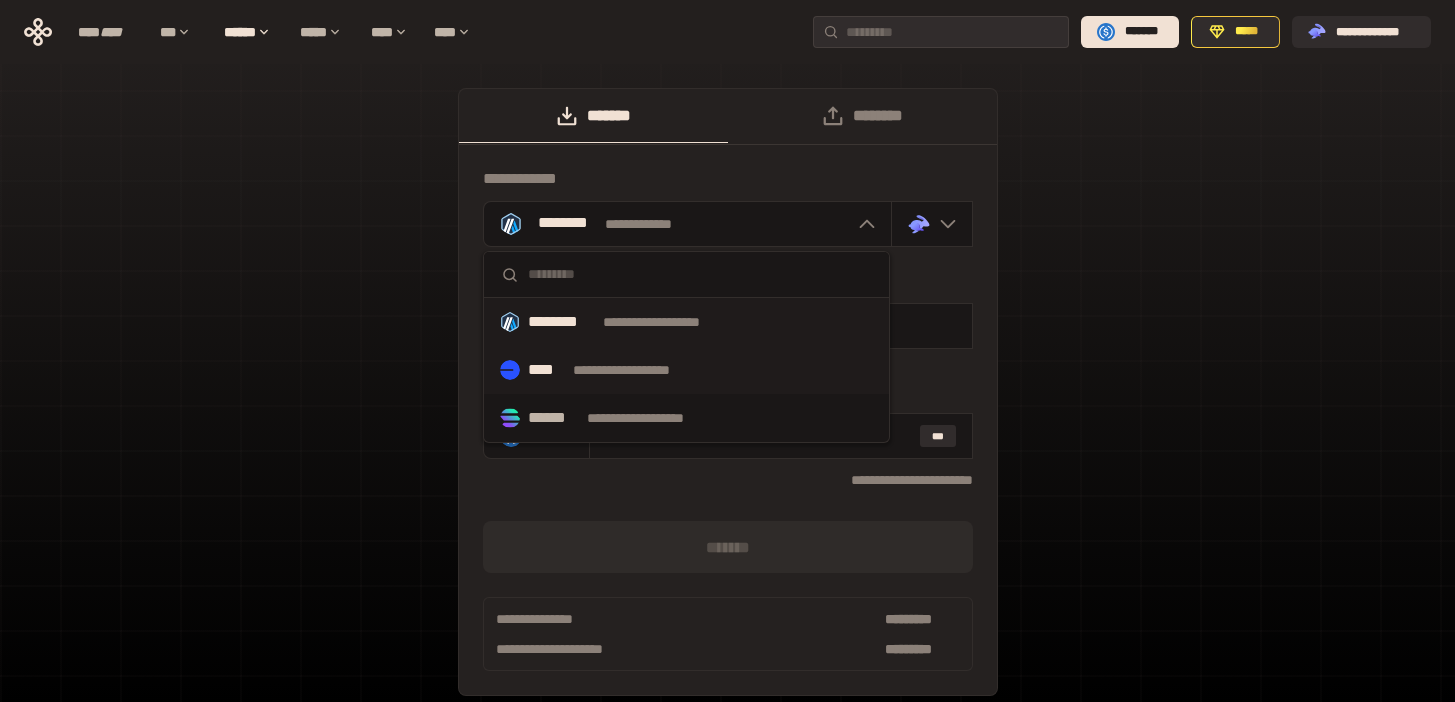 click on "**********" at bounding box center (640, 370) 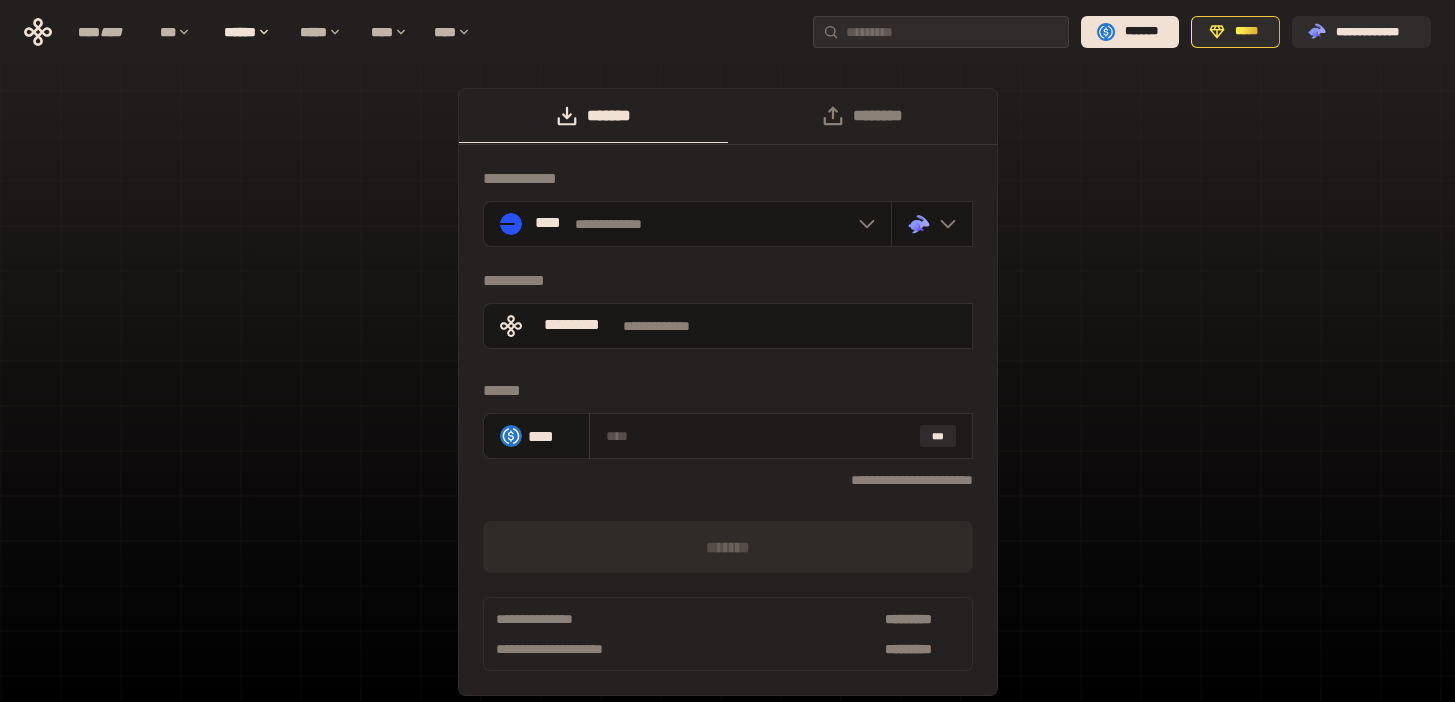 click on "***" at bounding box center (781, 436) 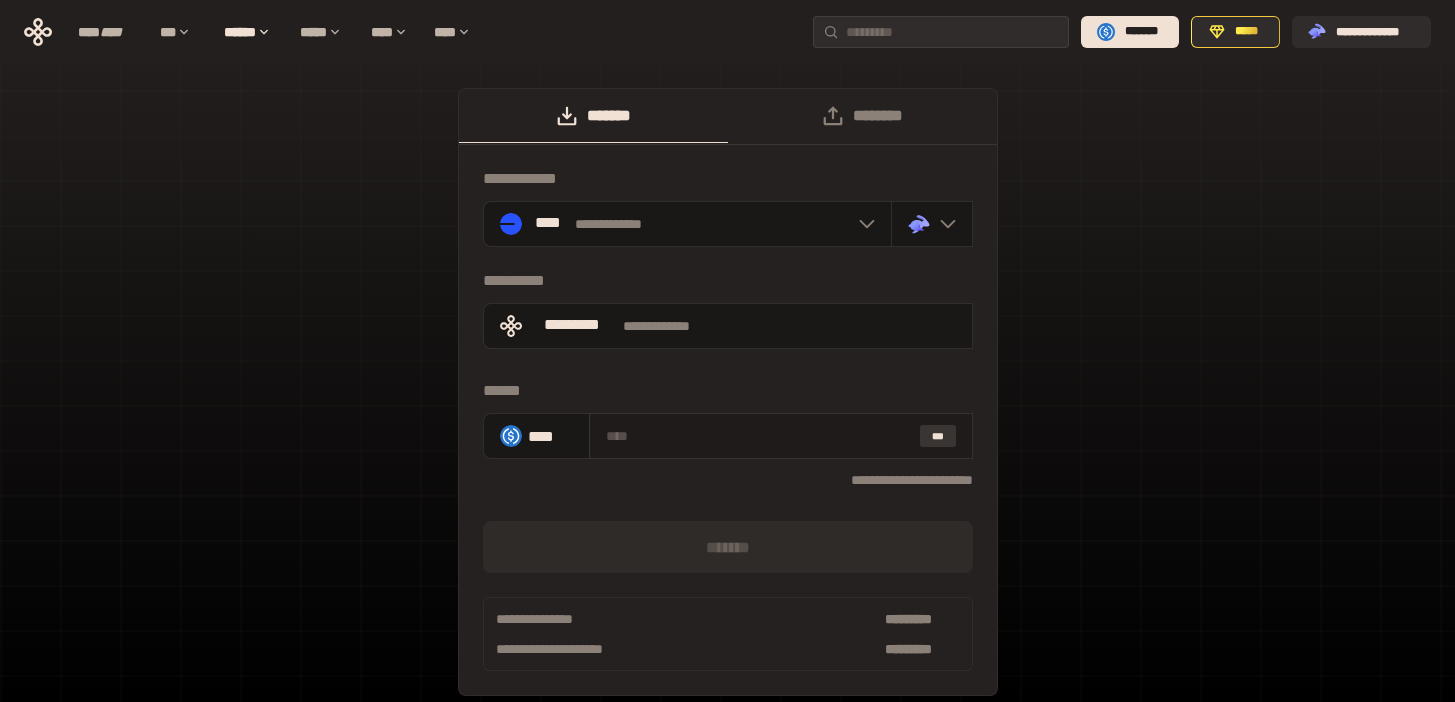 click on "***" at bounding box center (938, 436) 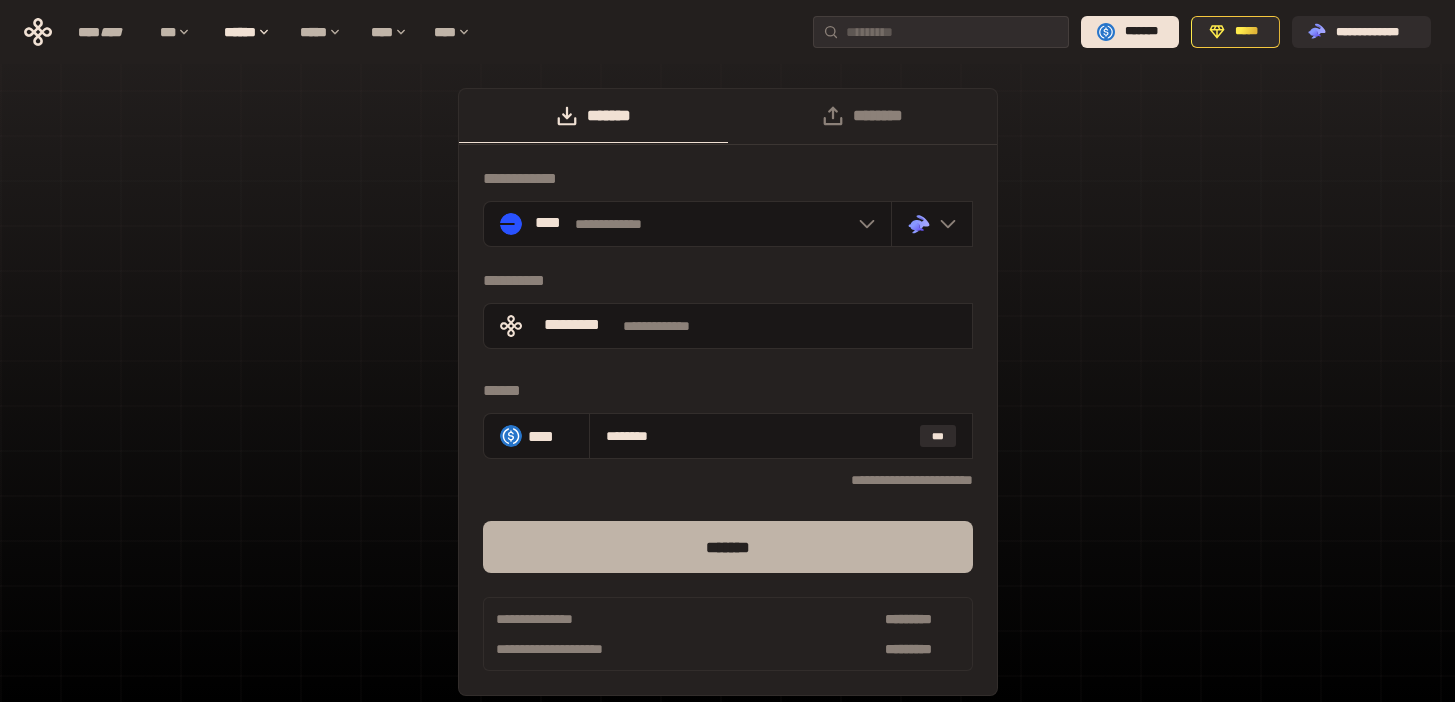 click on "*******" at bounding box center [728, 547] 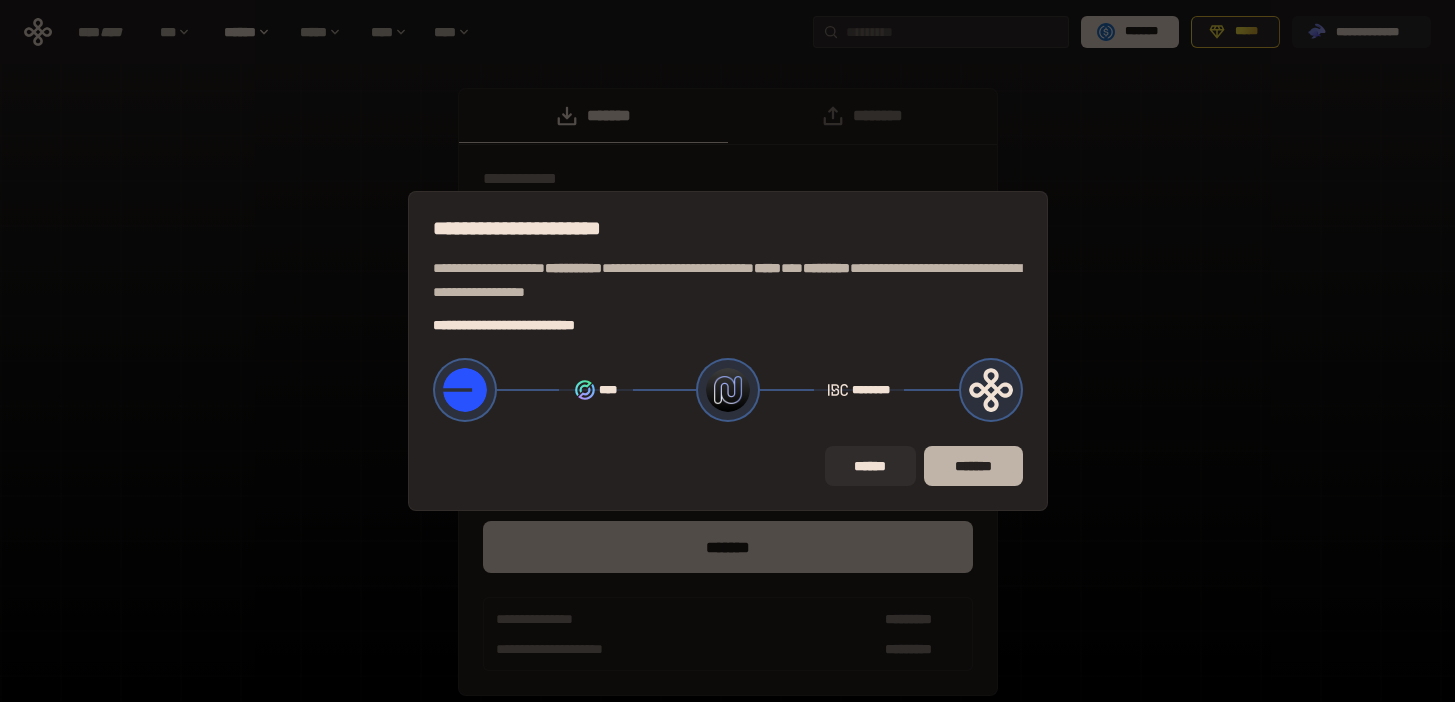 click on "*******" at bounding box center (973, 466) 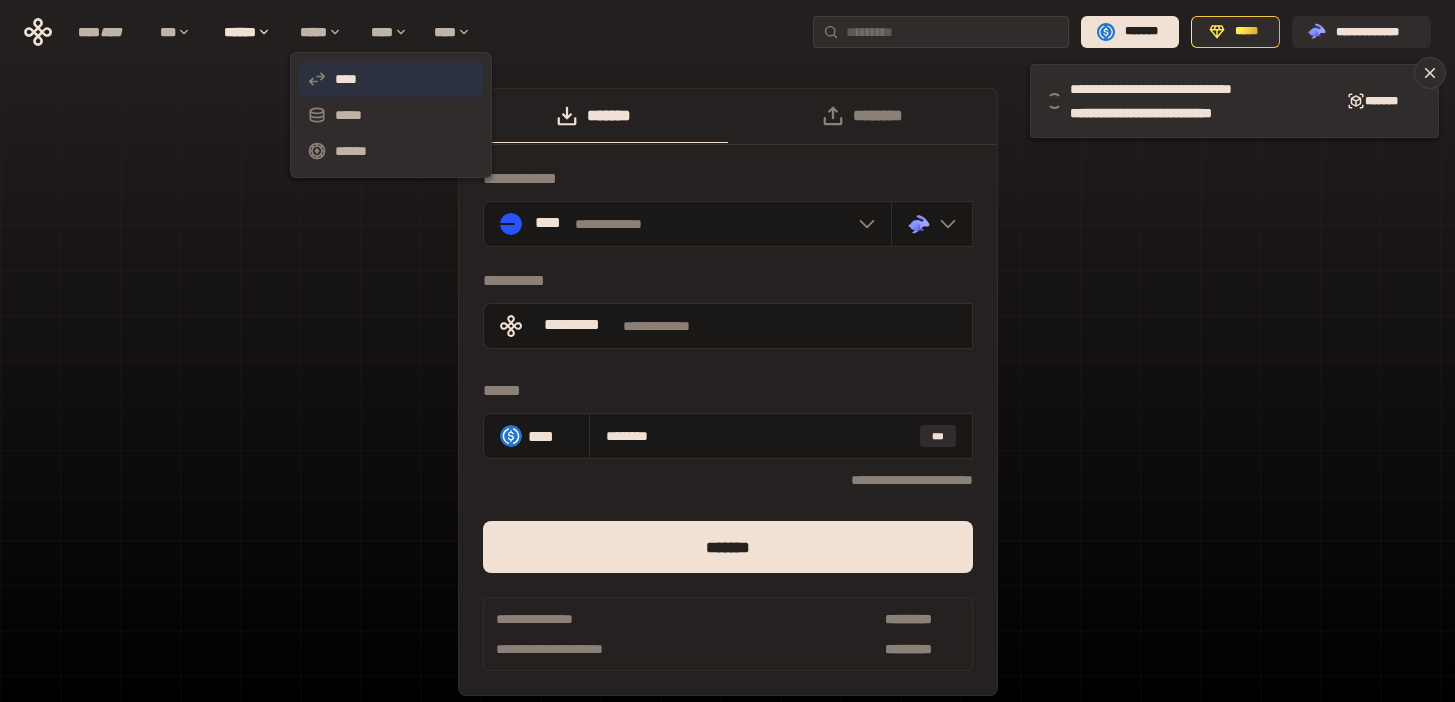 click on "****" at bounding box center (391, 79) 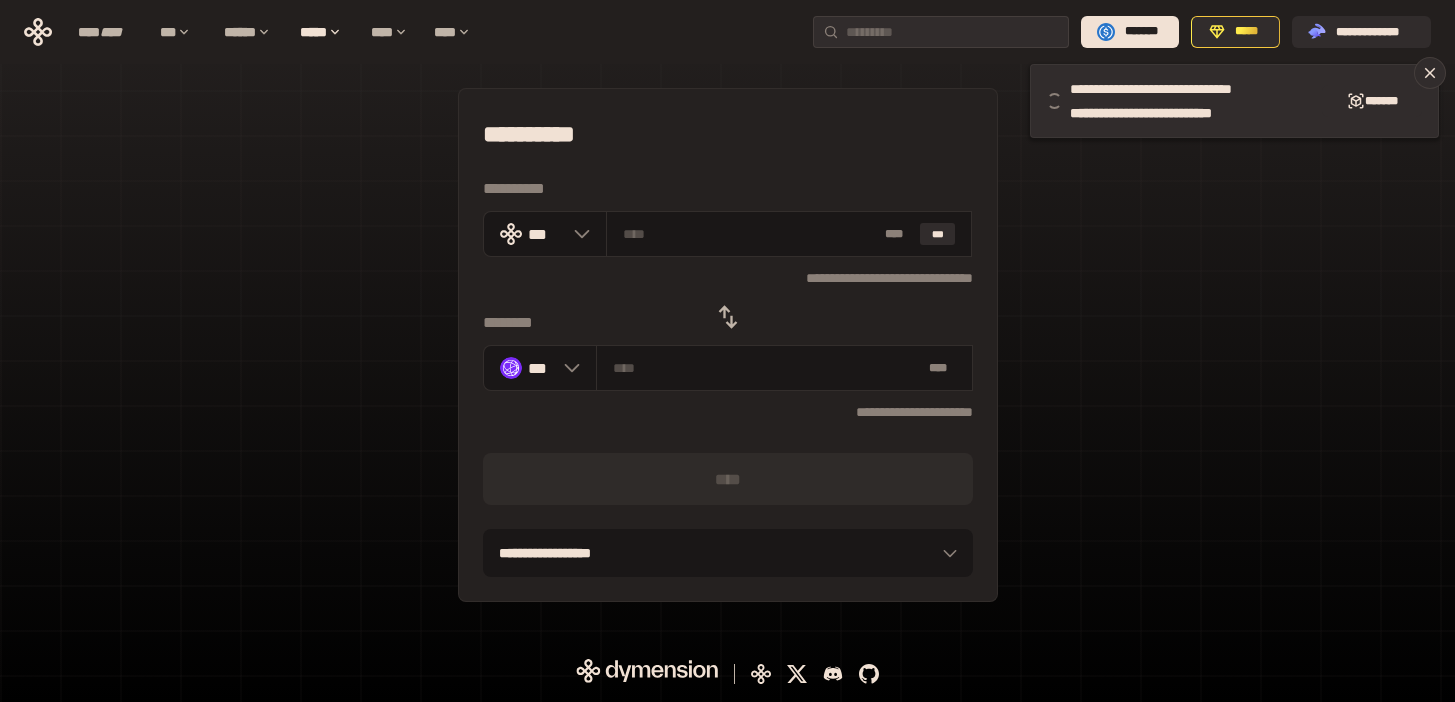 click 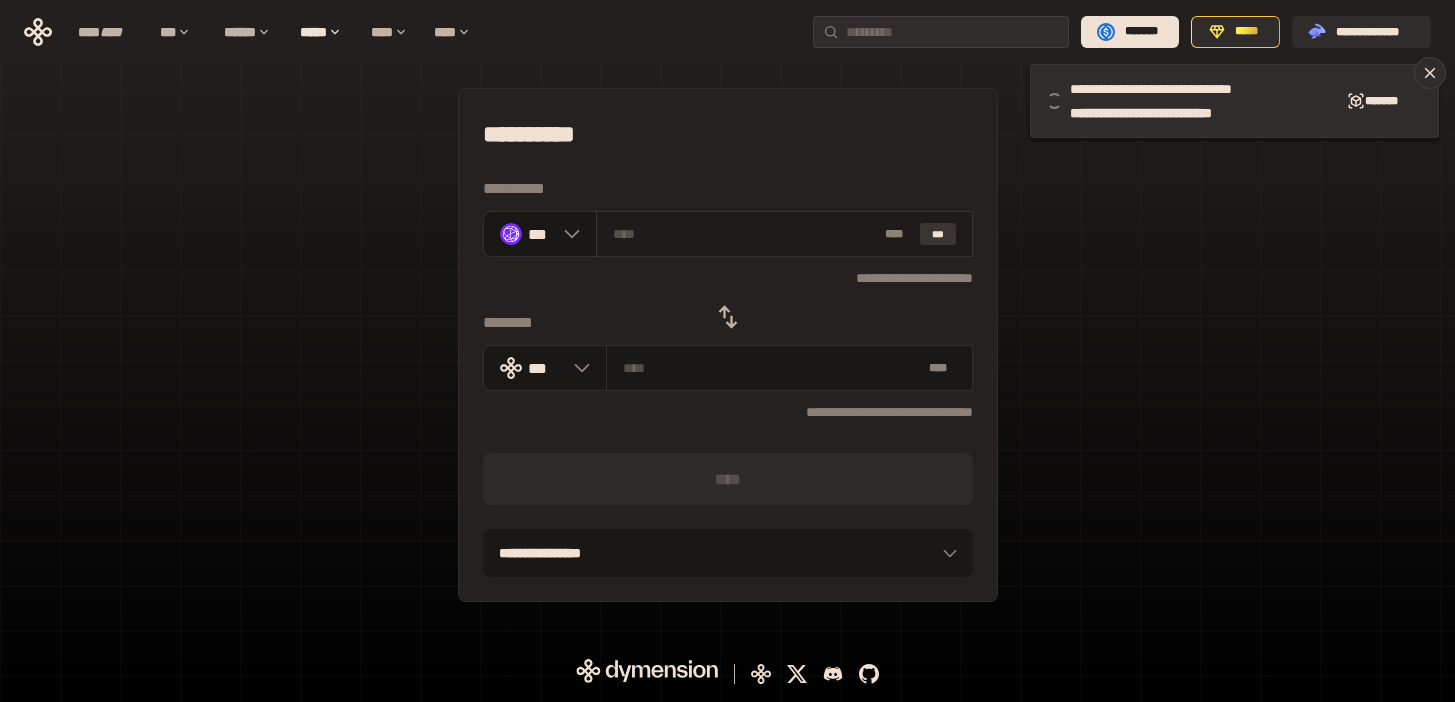 click on "***" at bounding box center [938, 234] 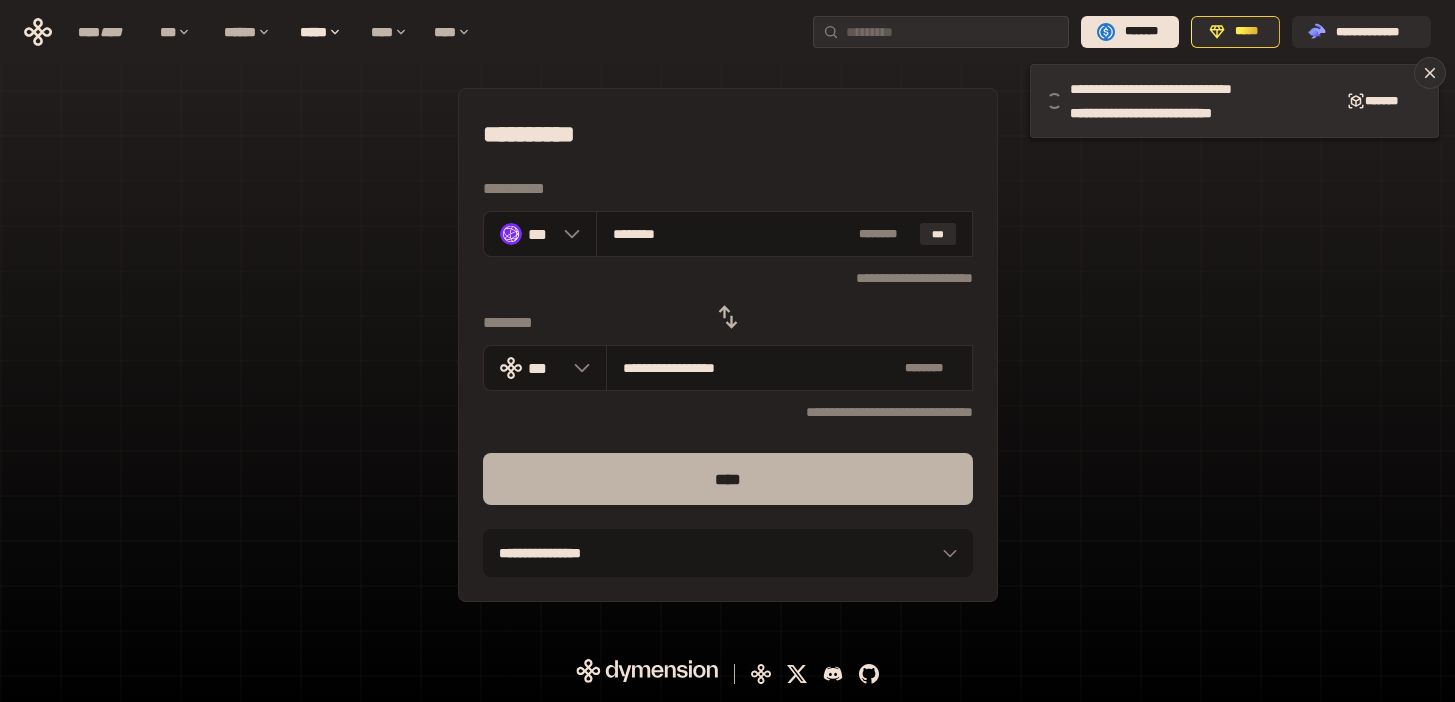click on "****" at bounding box center [728, 479] 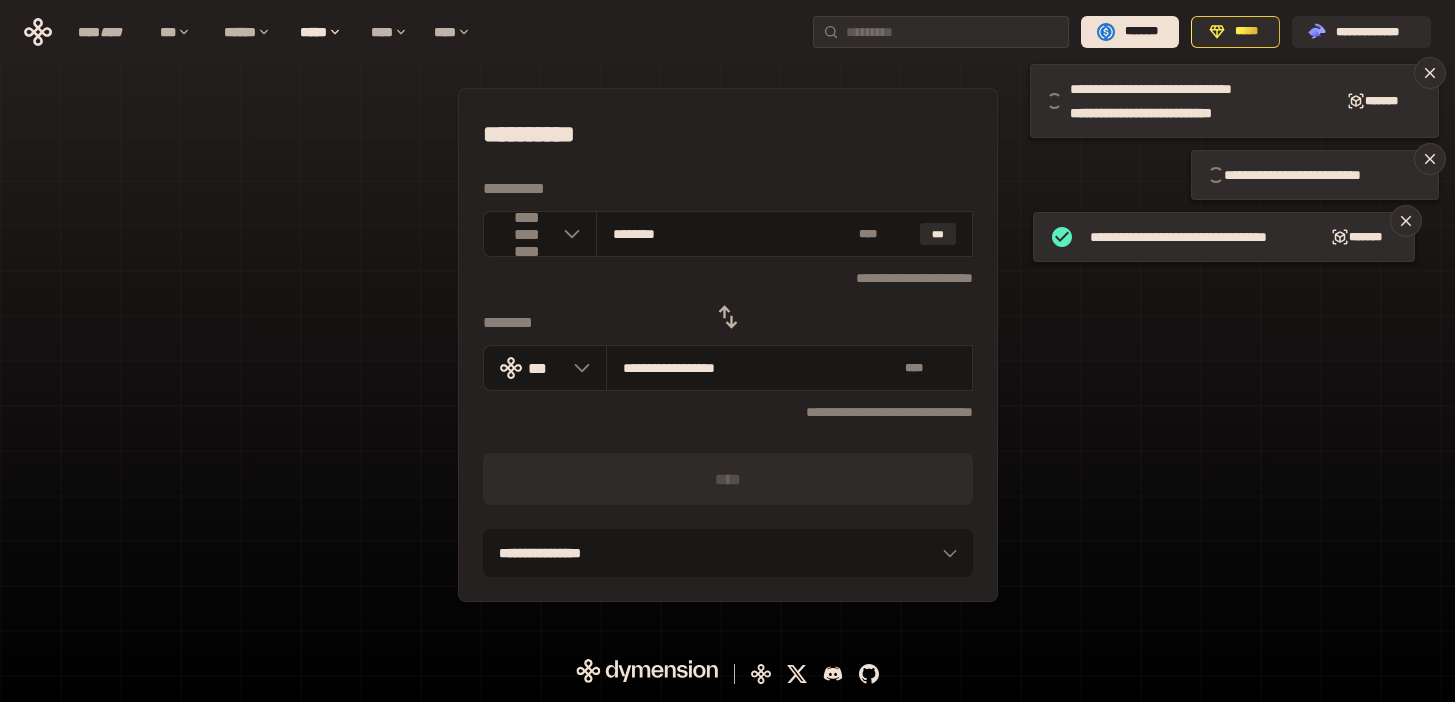 type 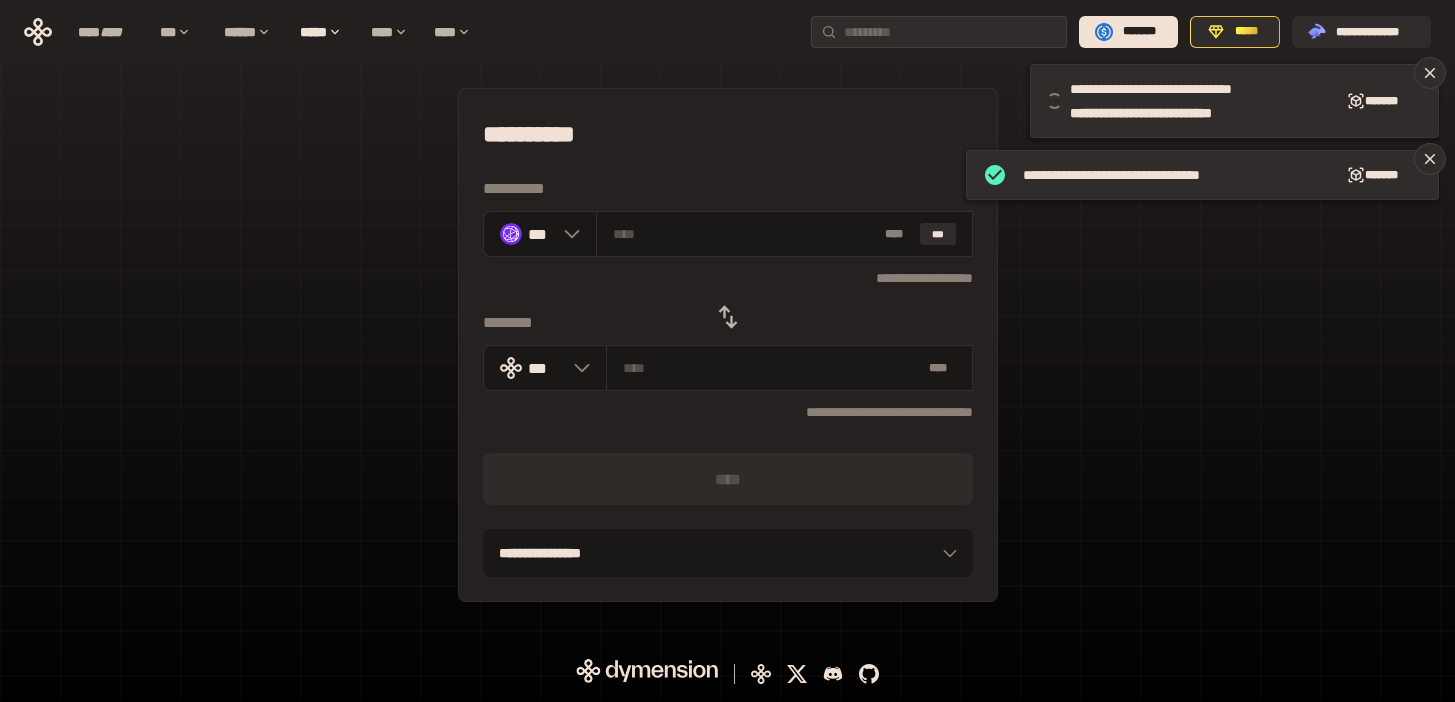 click 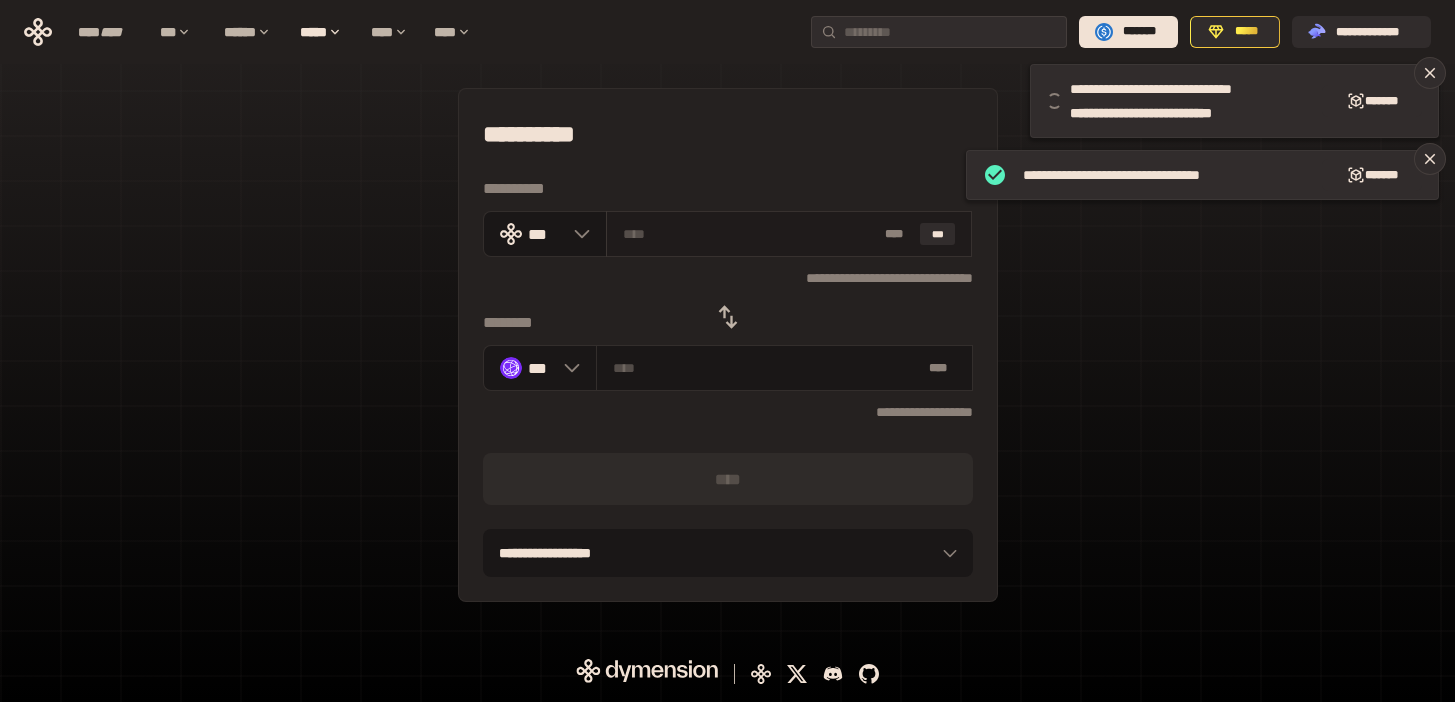 click at bounding box center [750, 234] 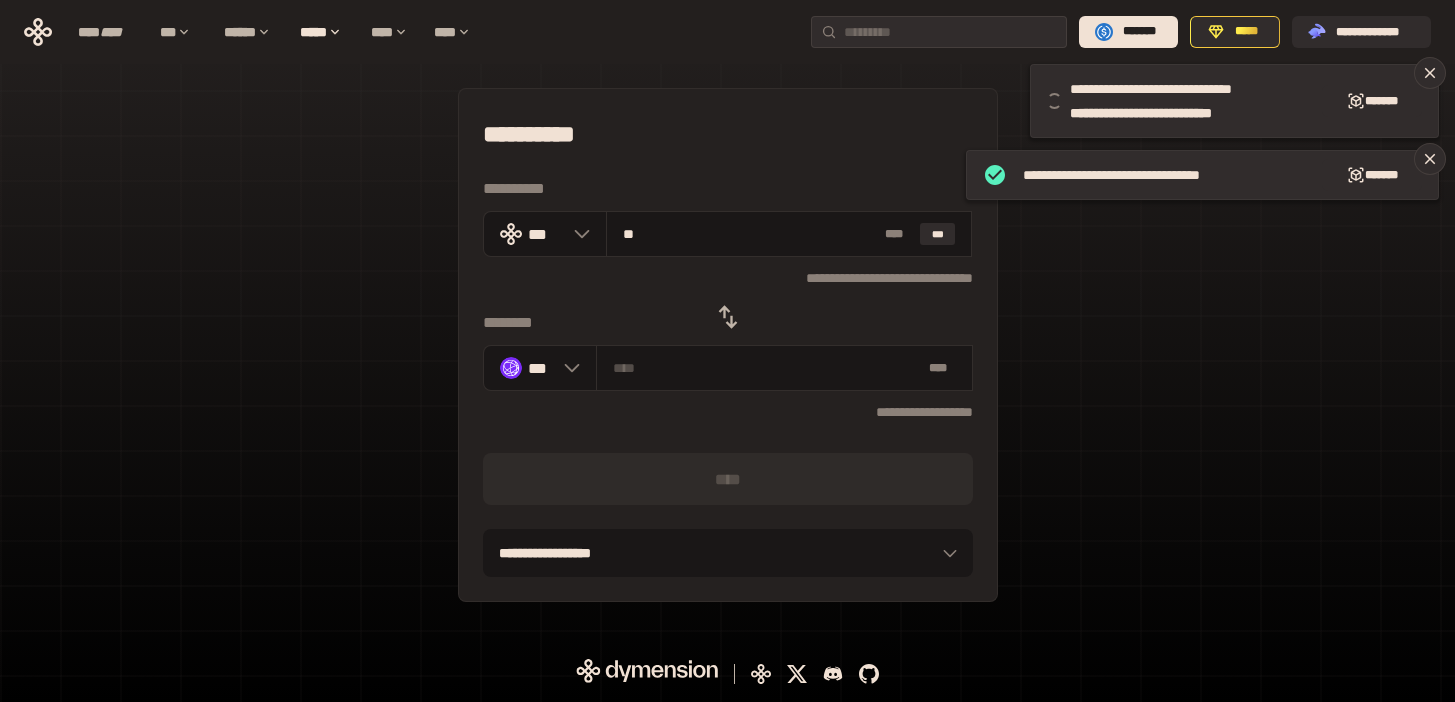 type on "*******" 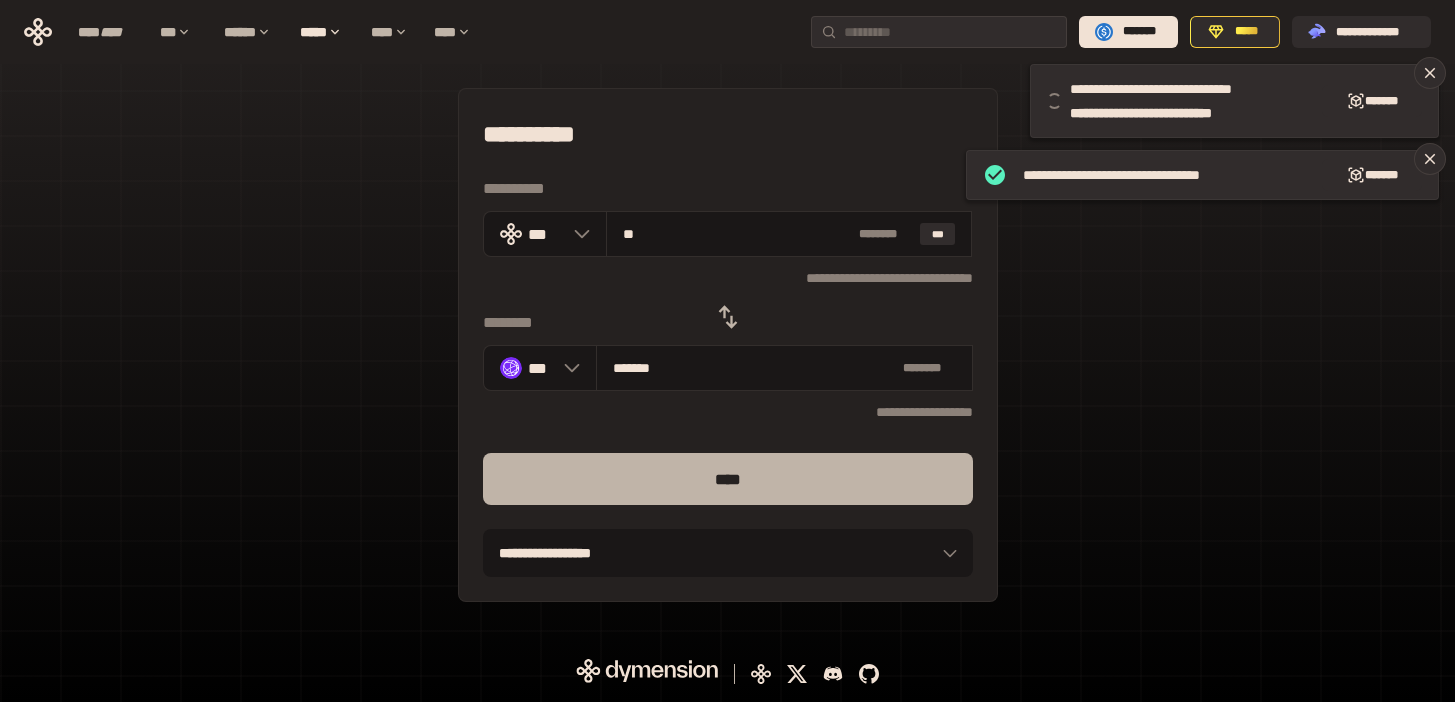 type on "**" 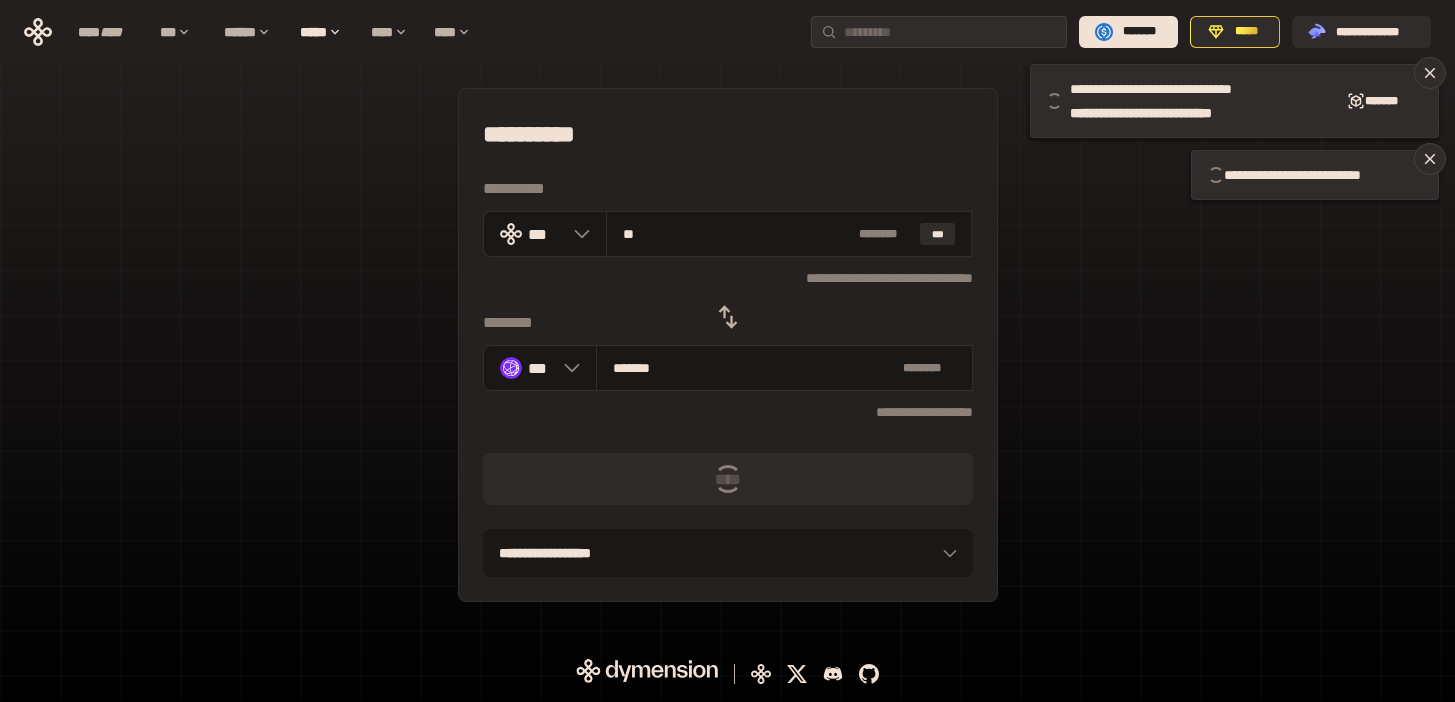 type 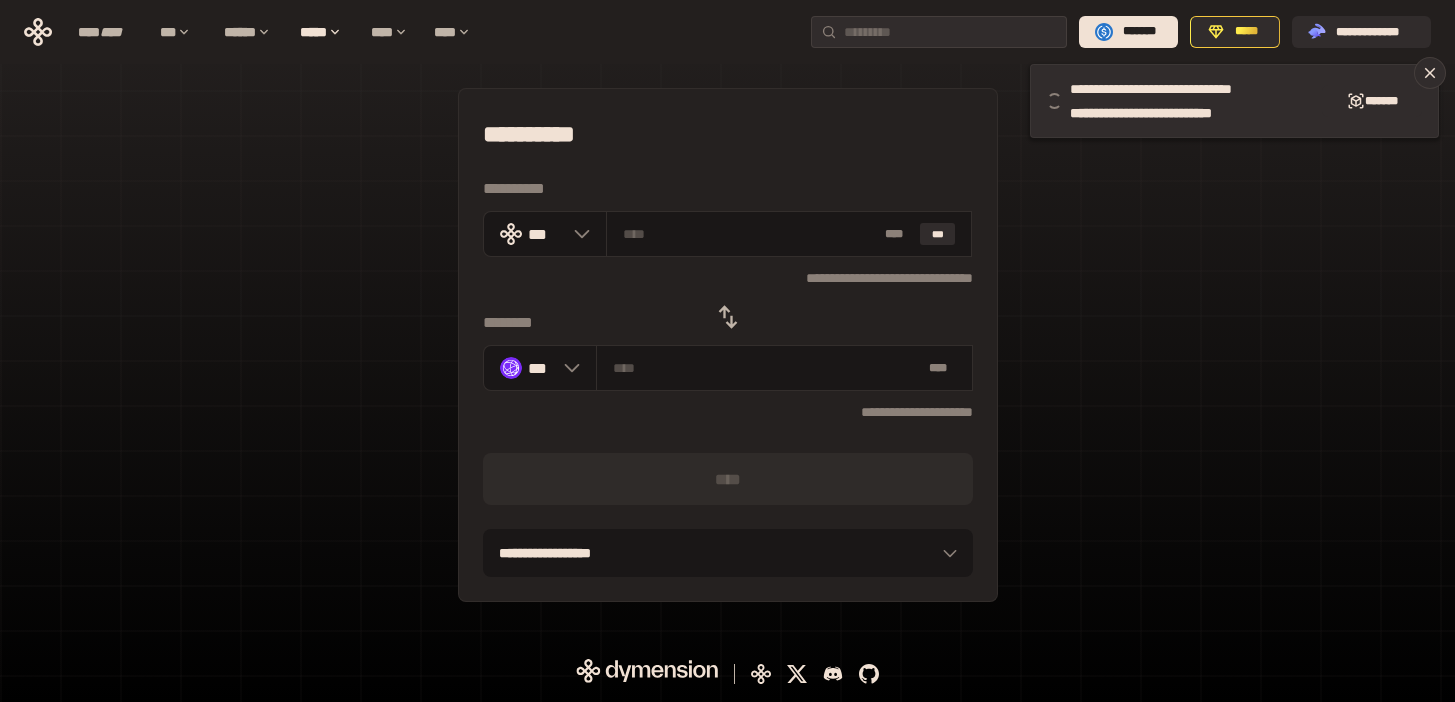 click 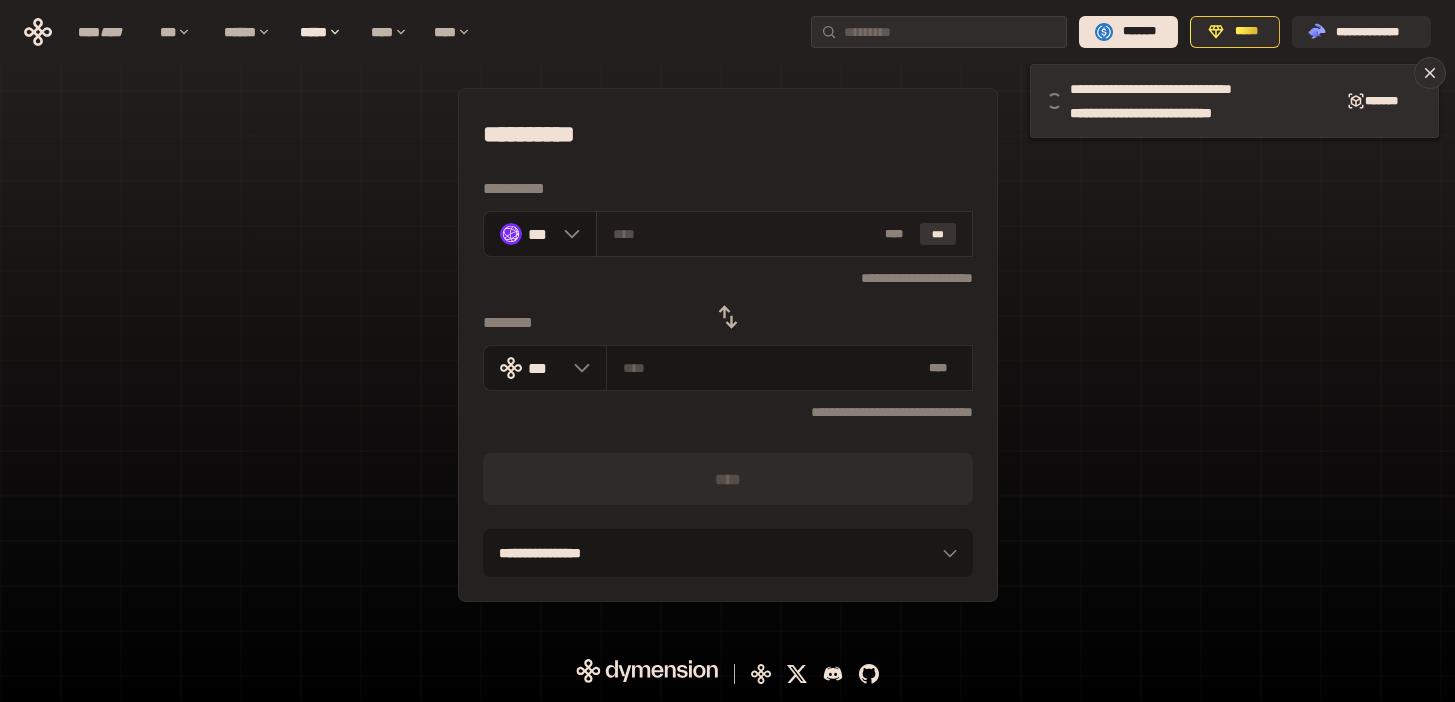 click on "***" at bounding box center [938, 234] 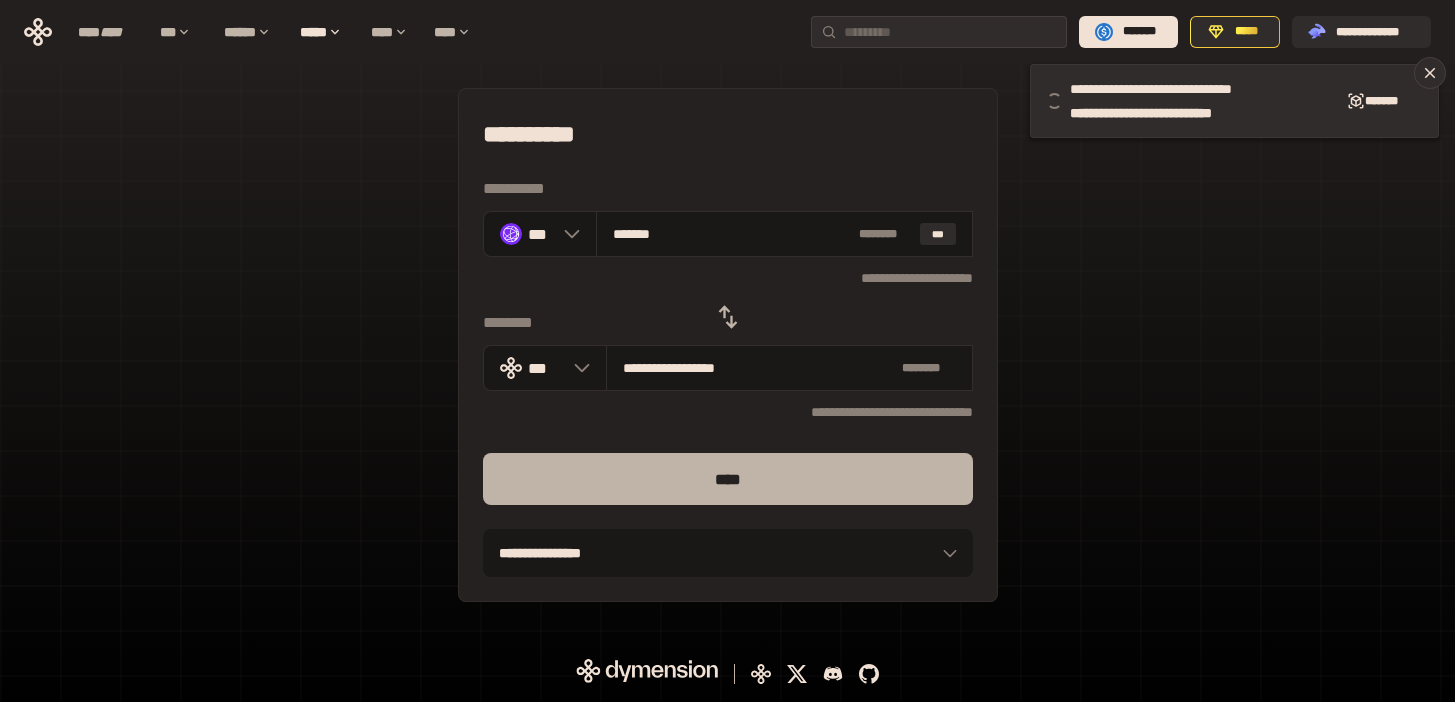 click on "****" at bounding box center (728, 479) 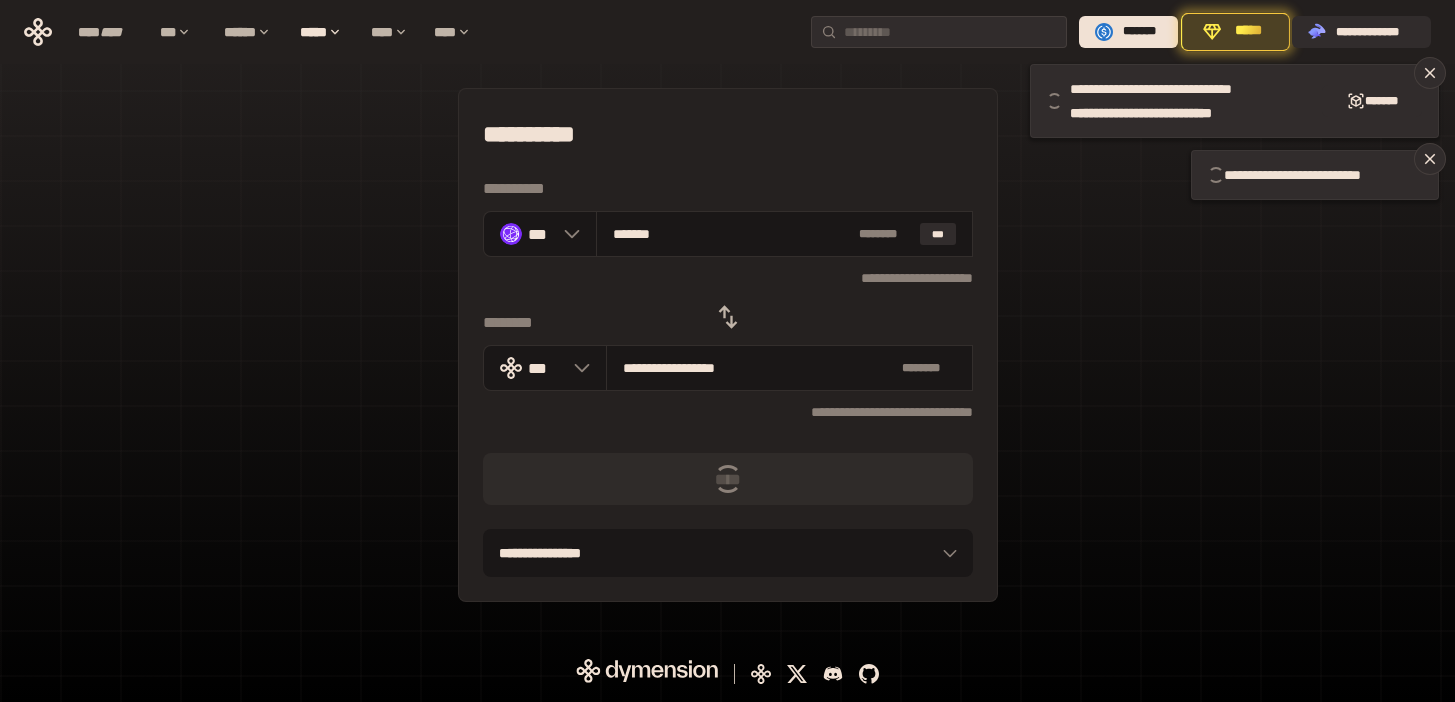 type 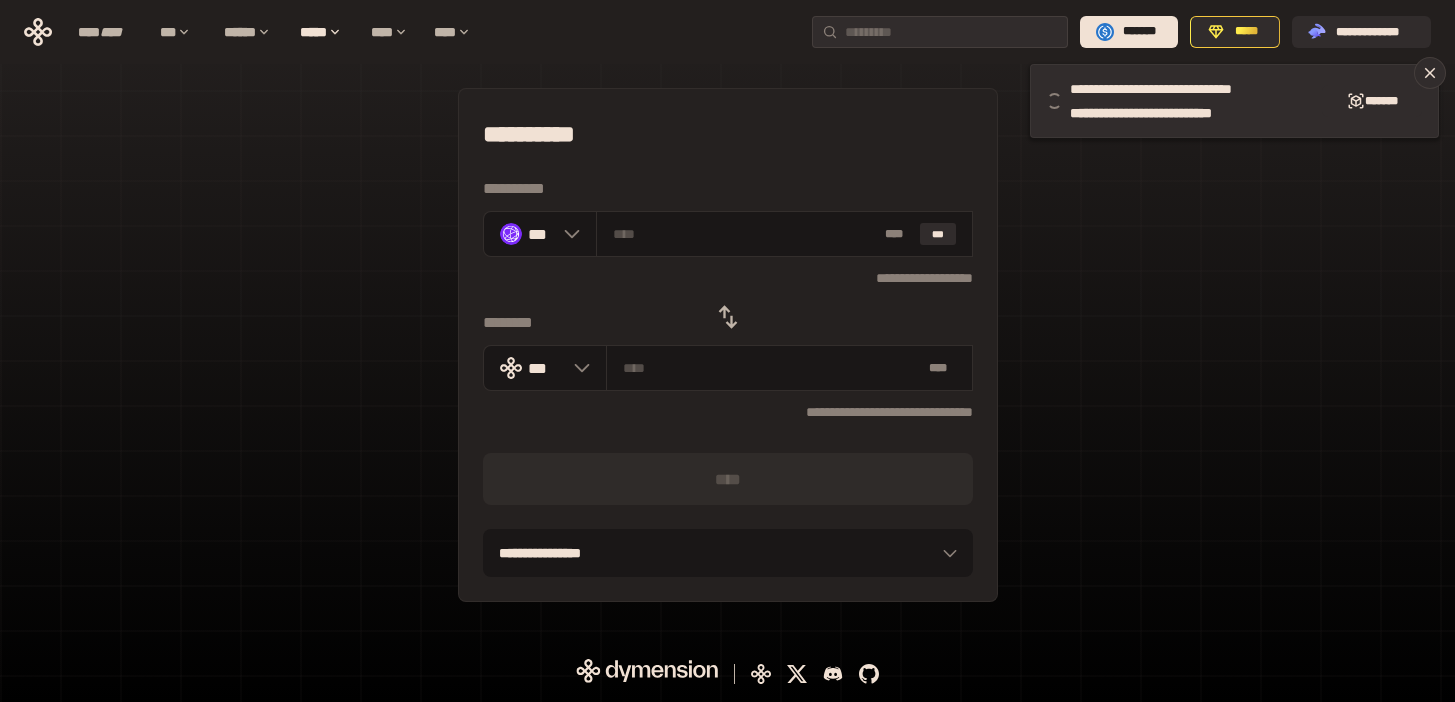 click on "**********" at bounding box center (728, 277) 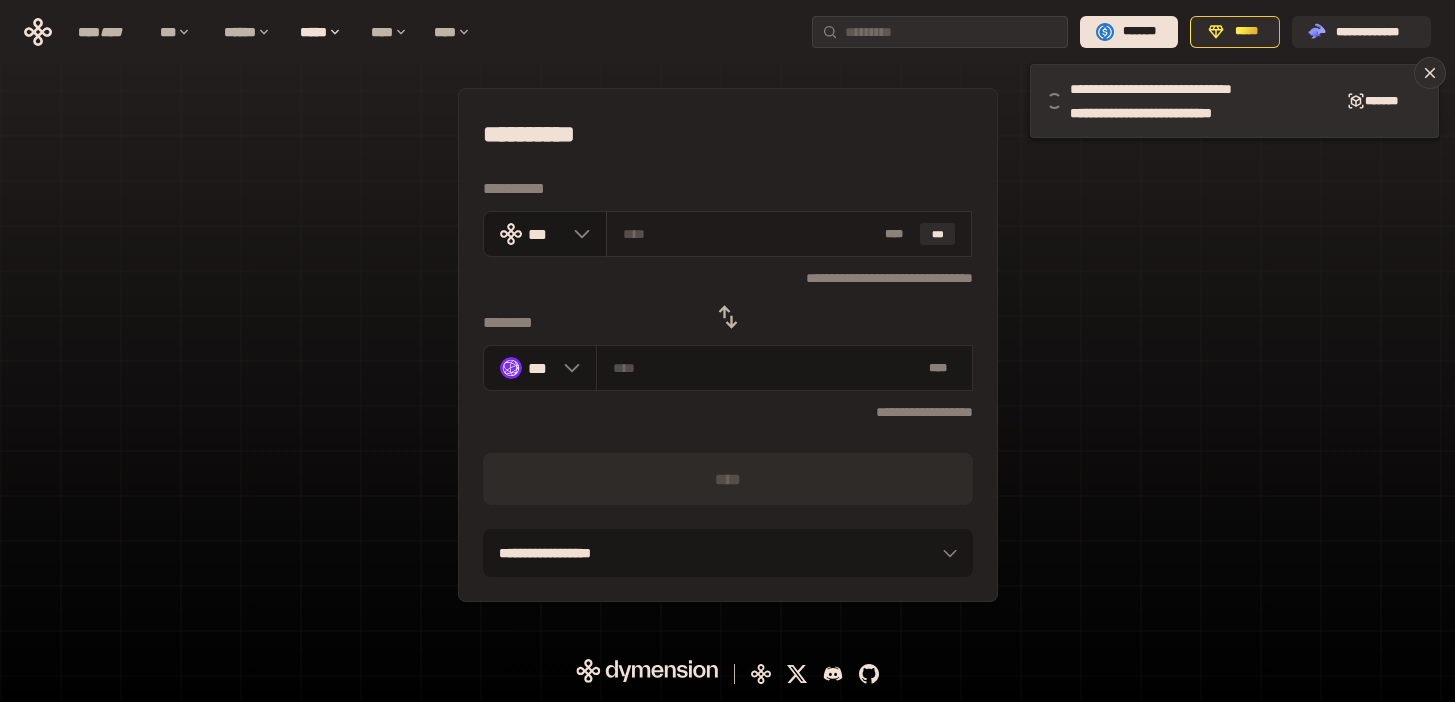 click at bounding box center [750, 234] 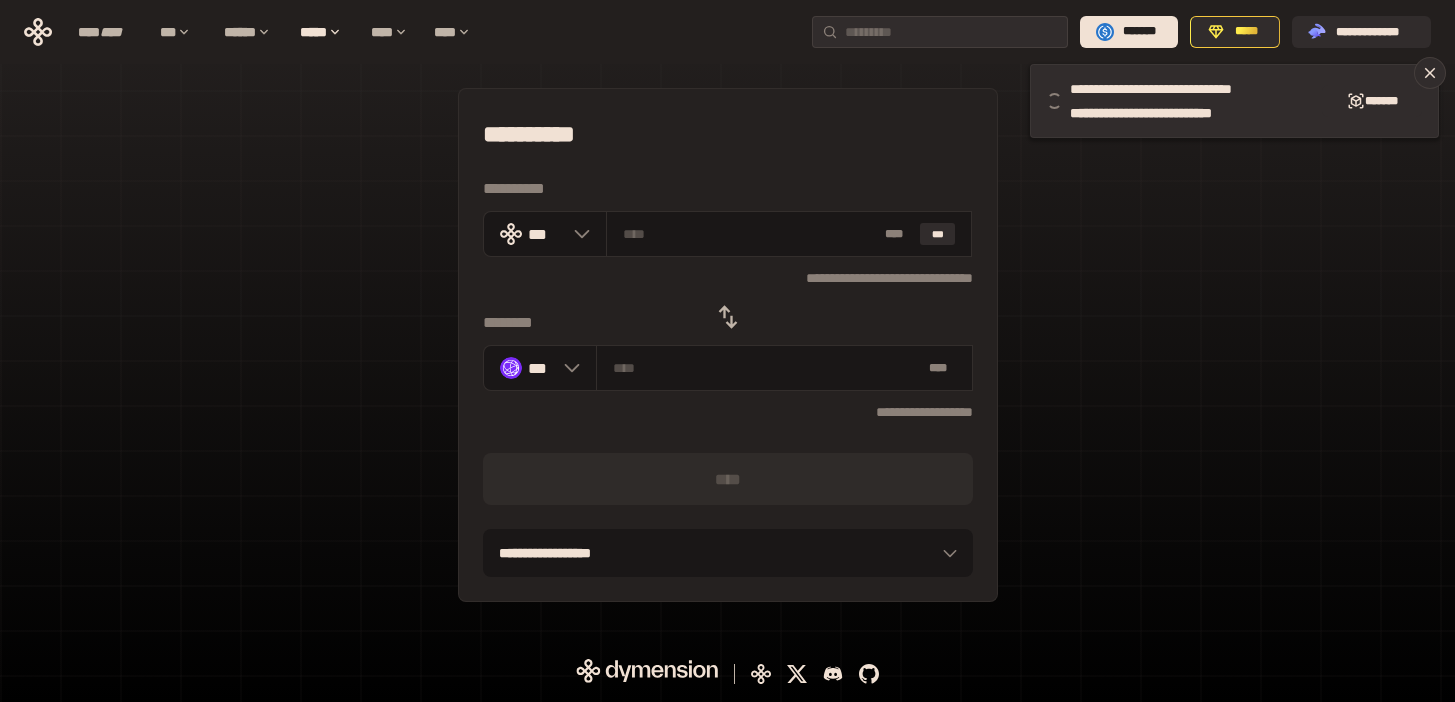 type on "**" 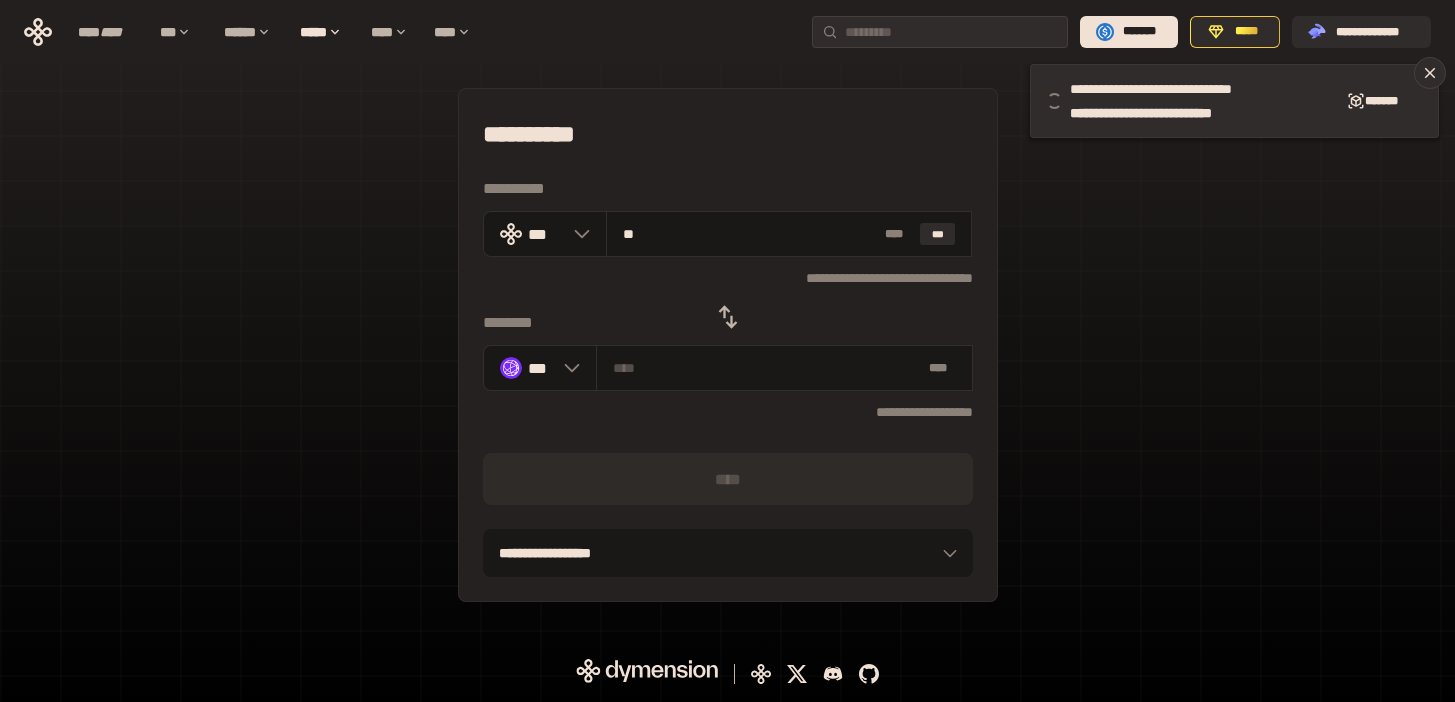 type on "********" 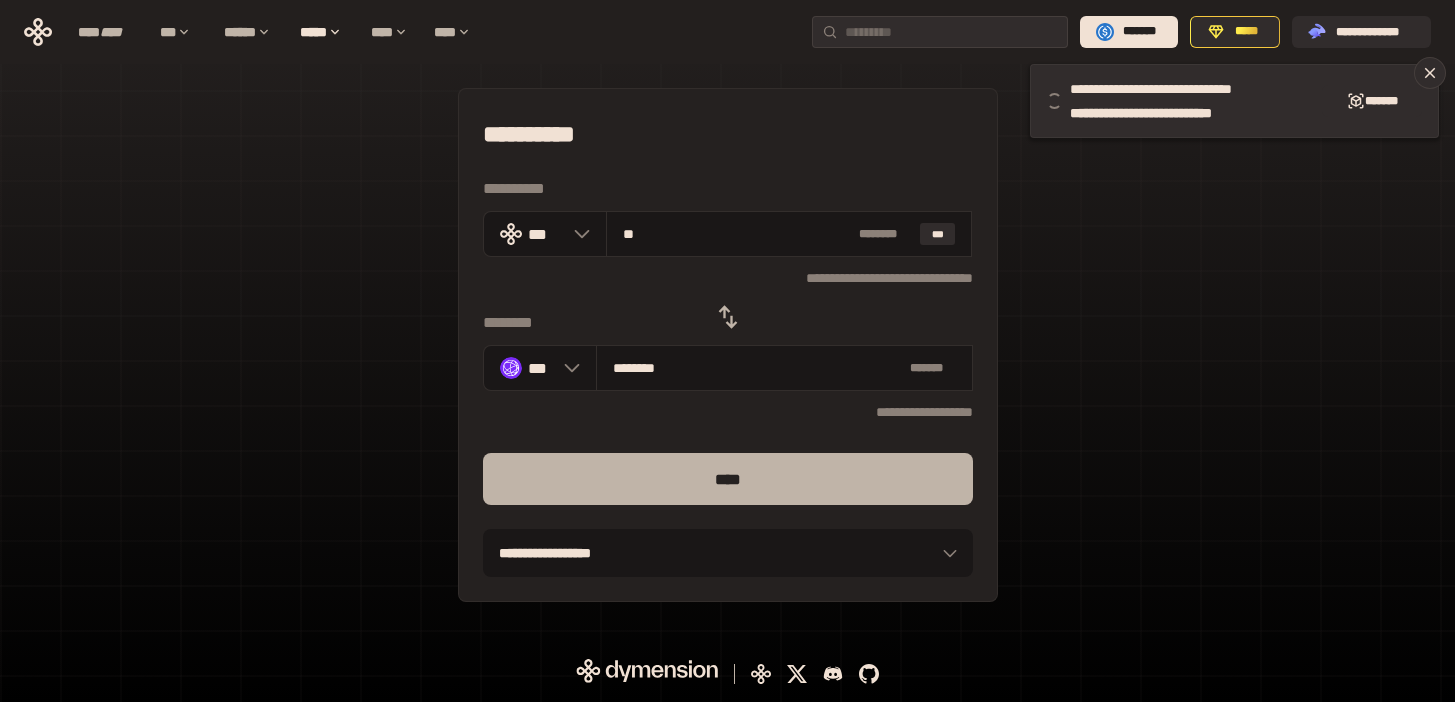 type on "**" 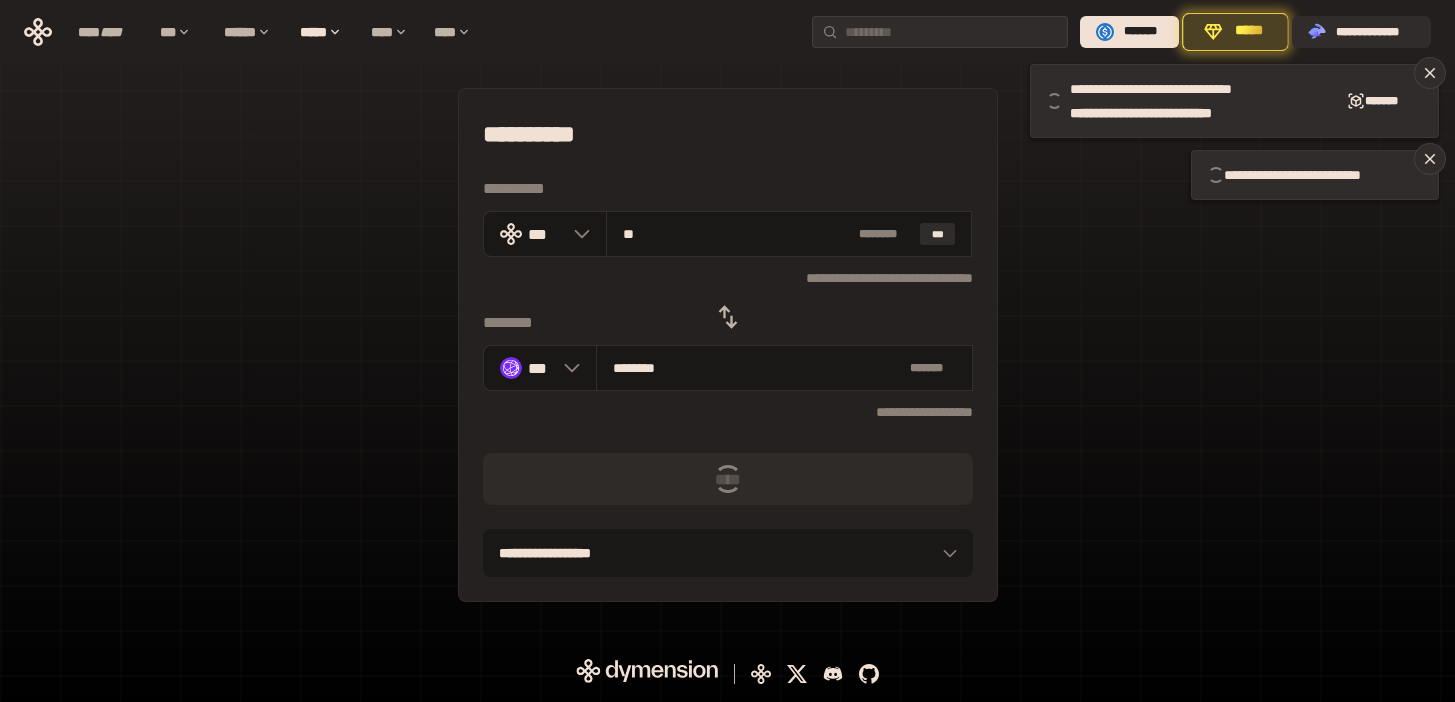type 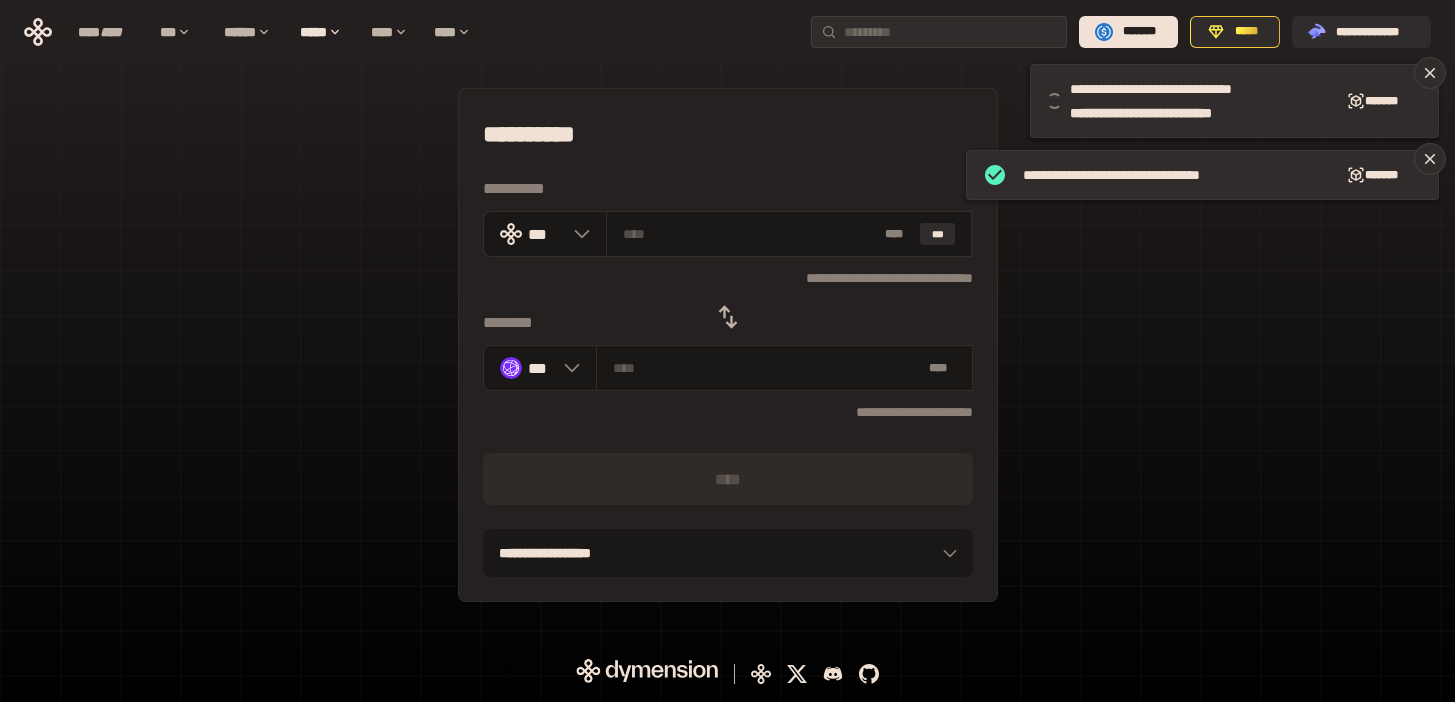 click 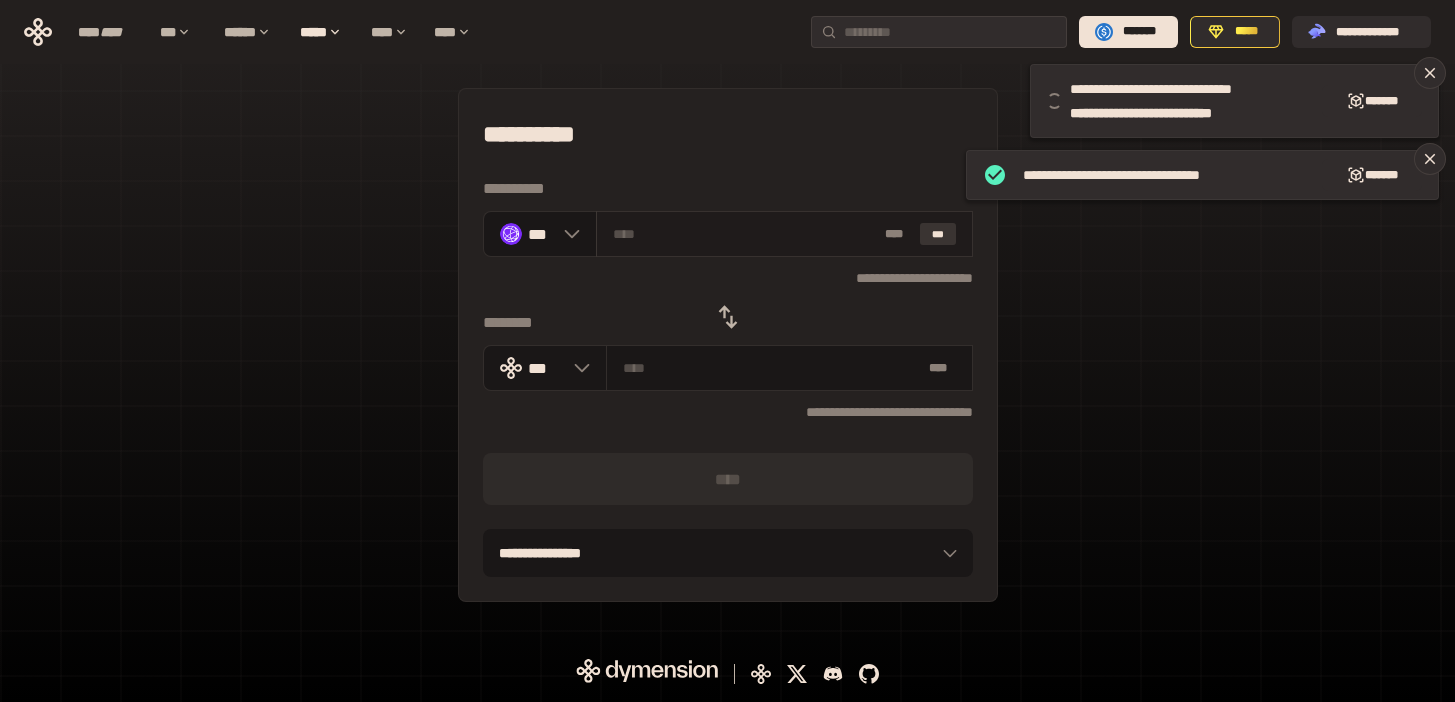 click on "***" at bounding box center (938, 234) 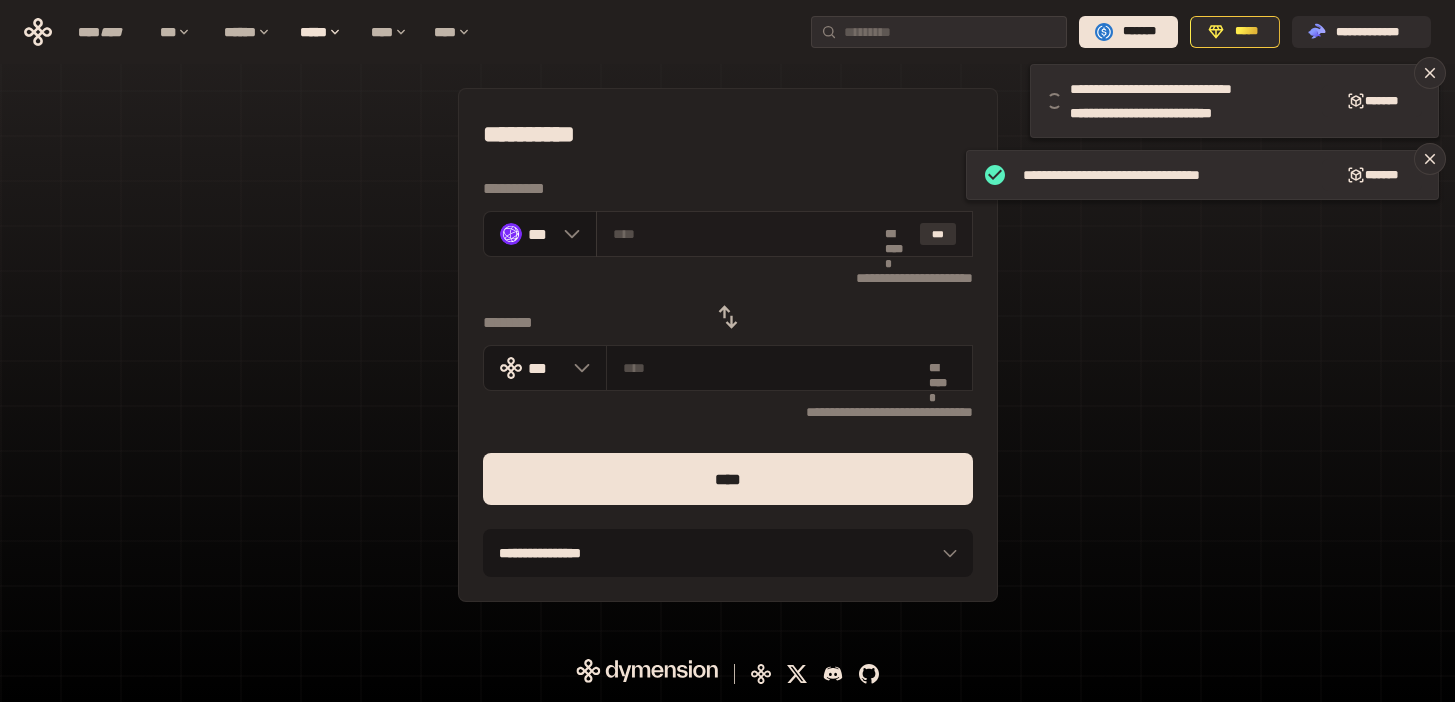 type on "********" 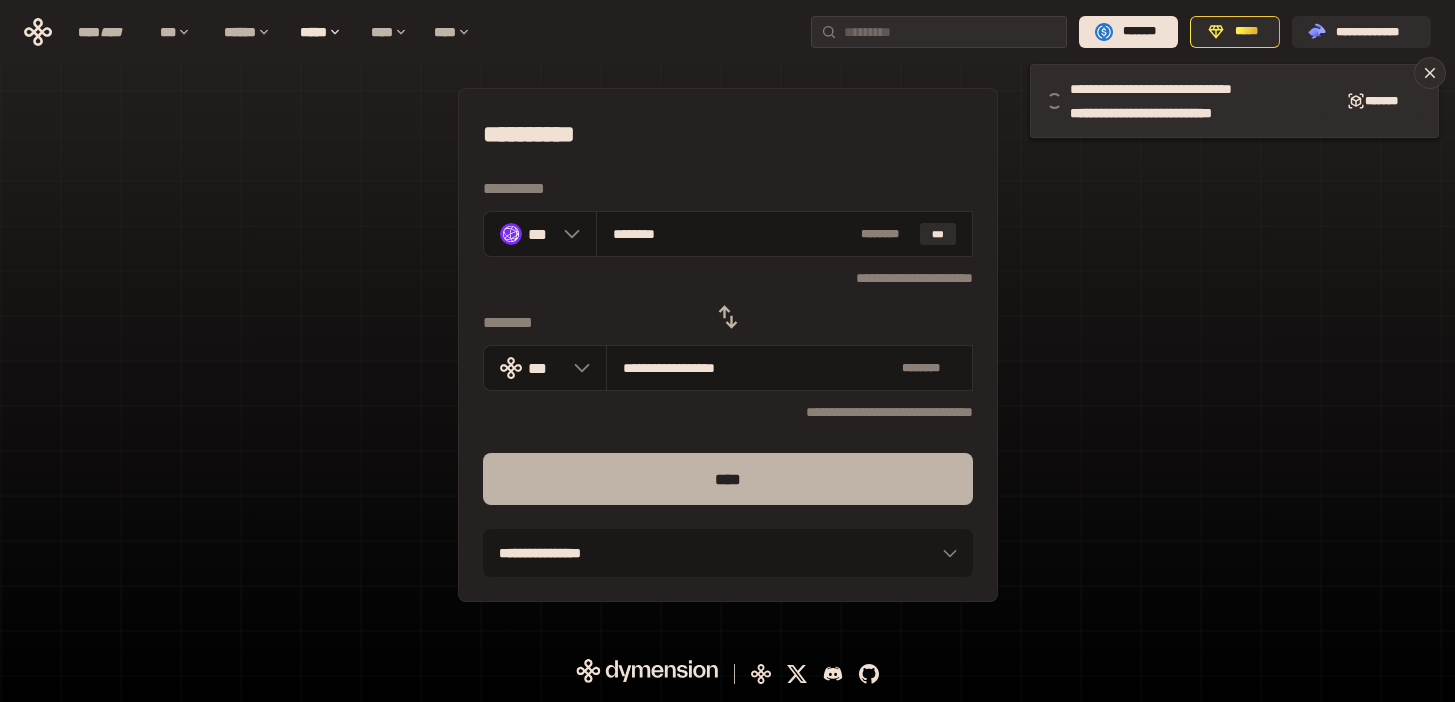 click on "****" at bounding box center (728, 479) 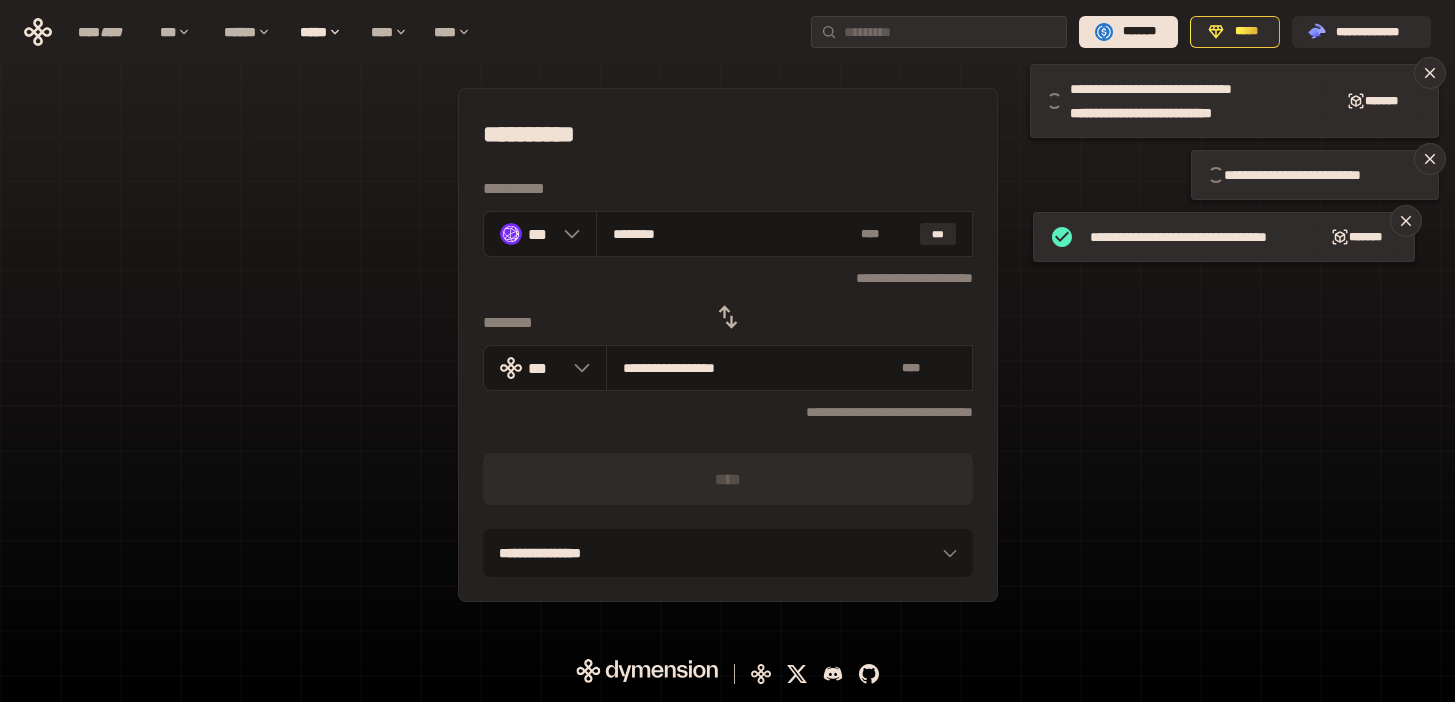 type 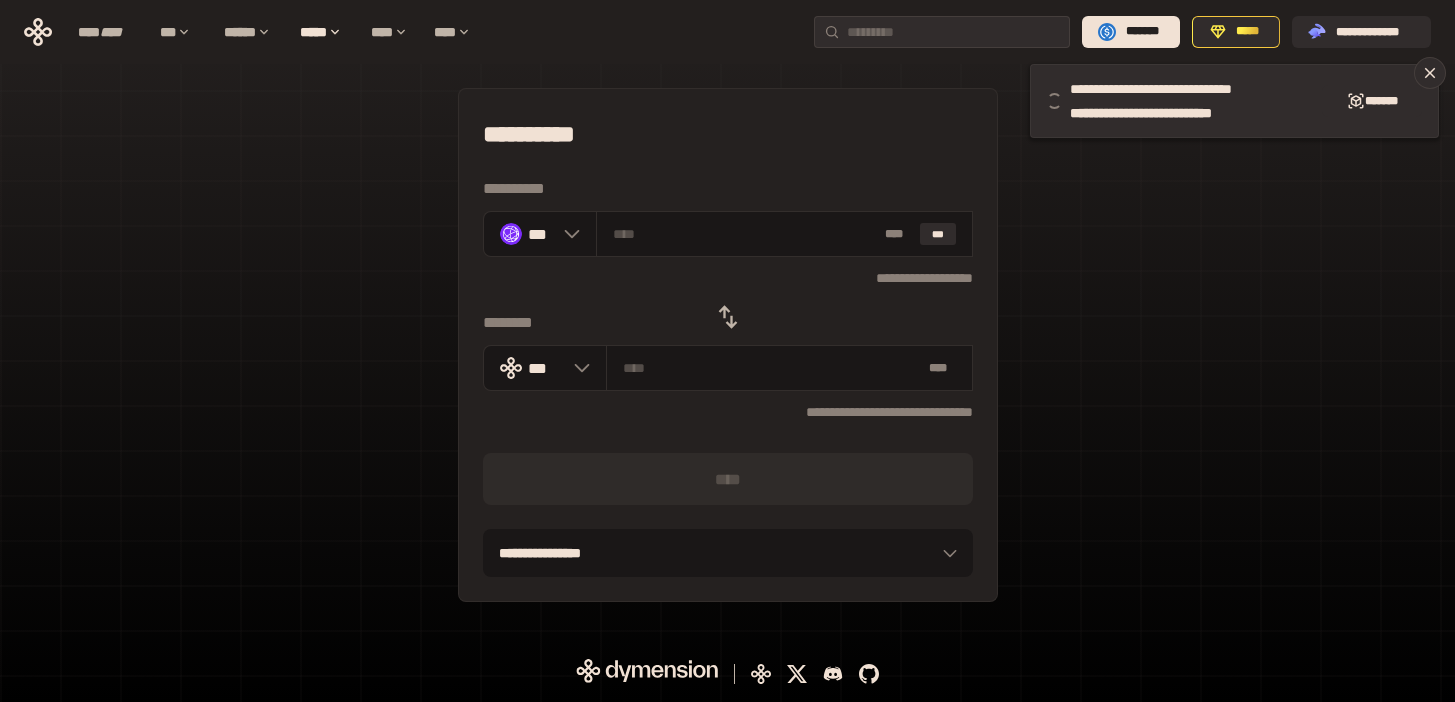 click 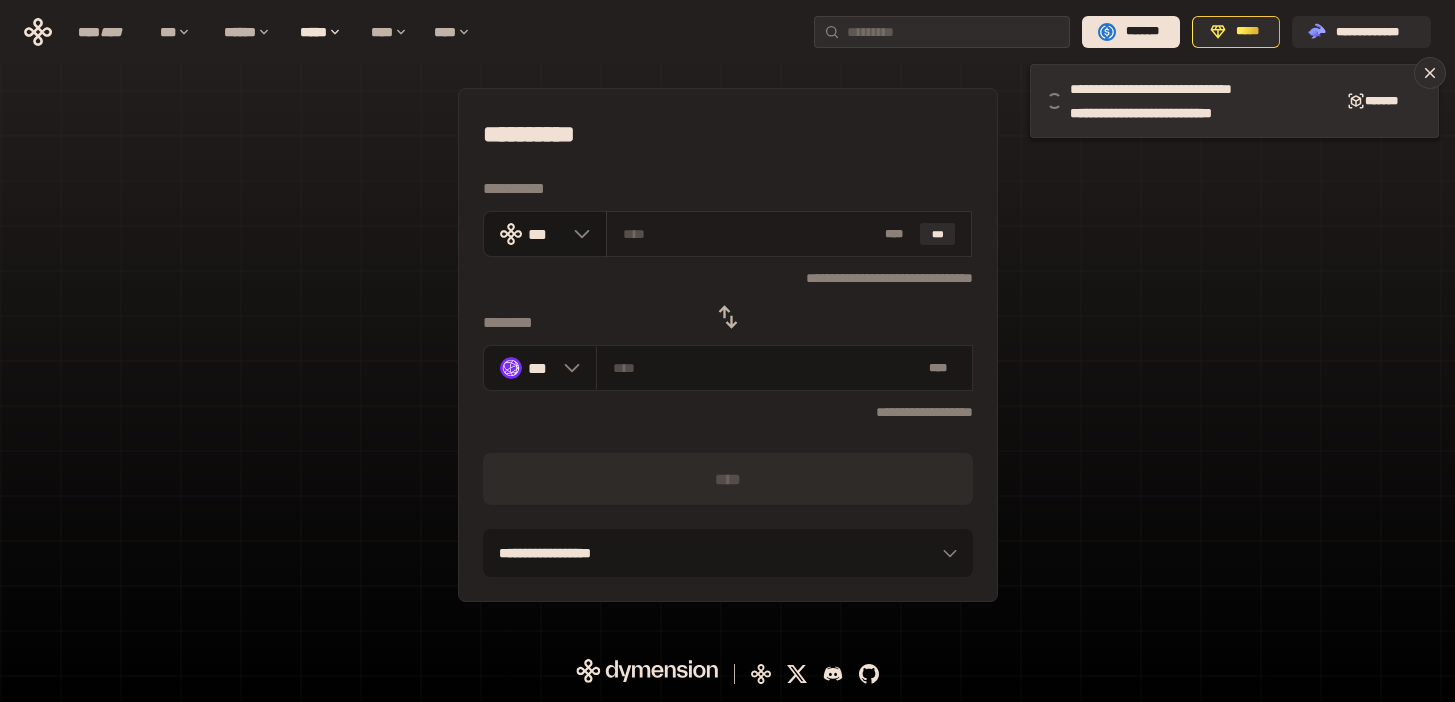 click at bounding box center [750, 234] 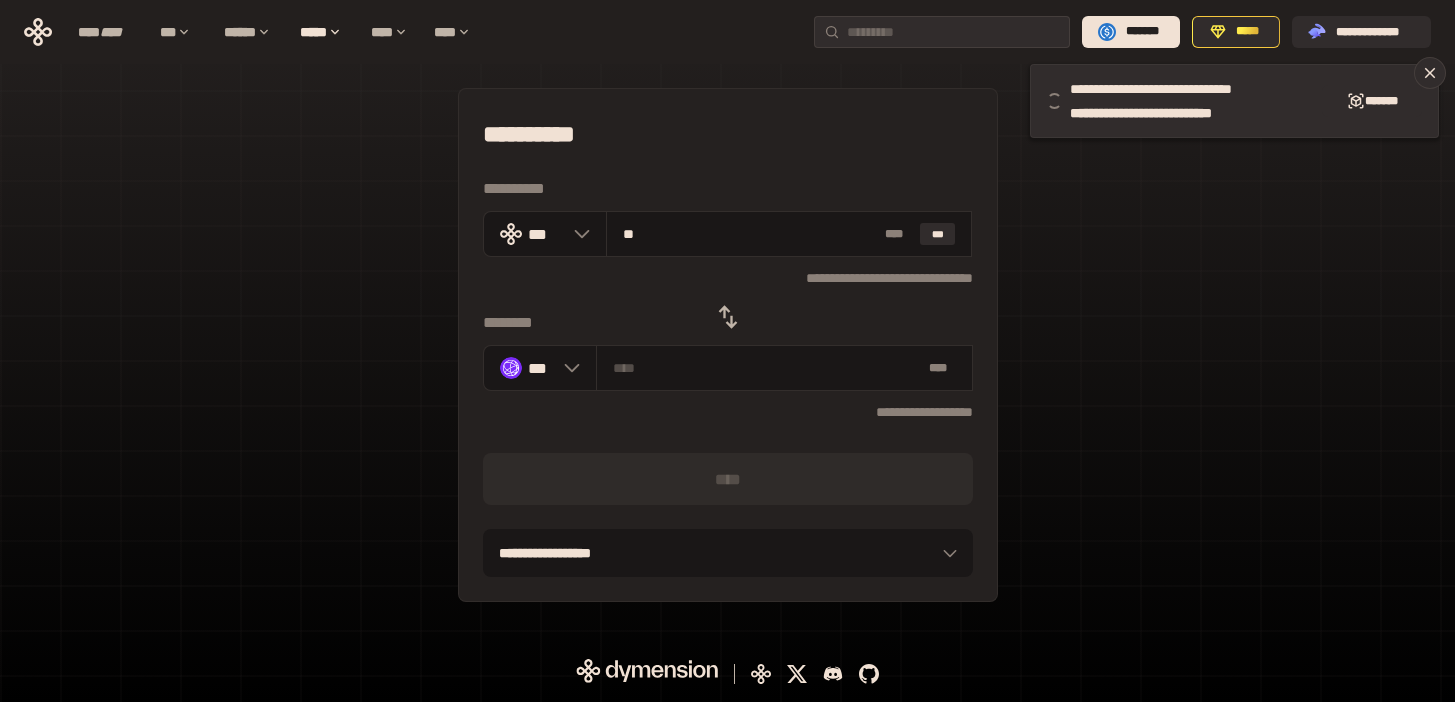 type on "********" 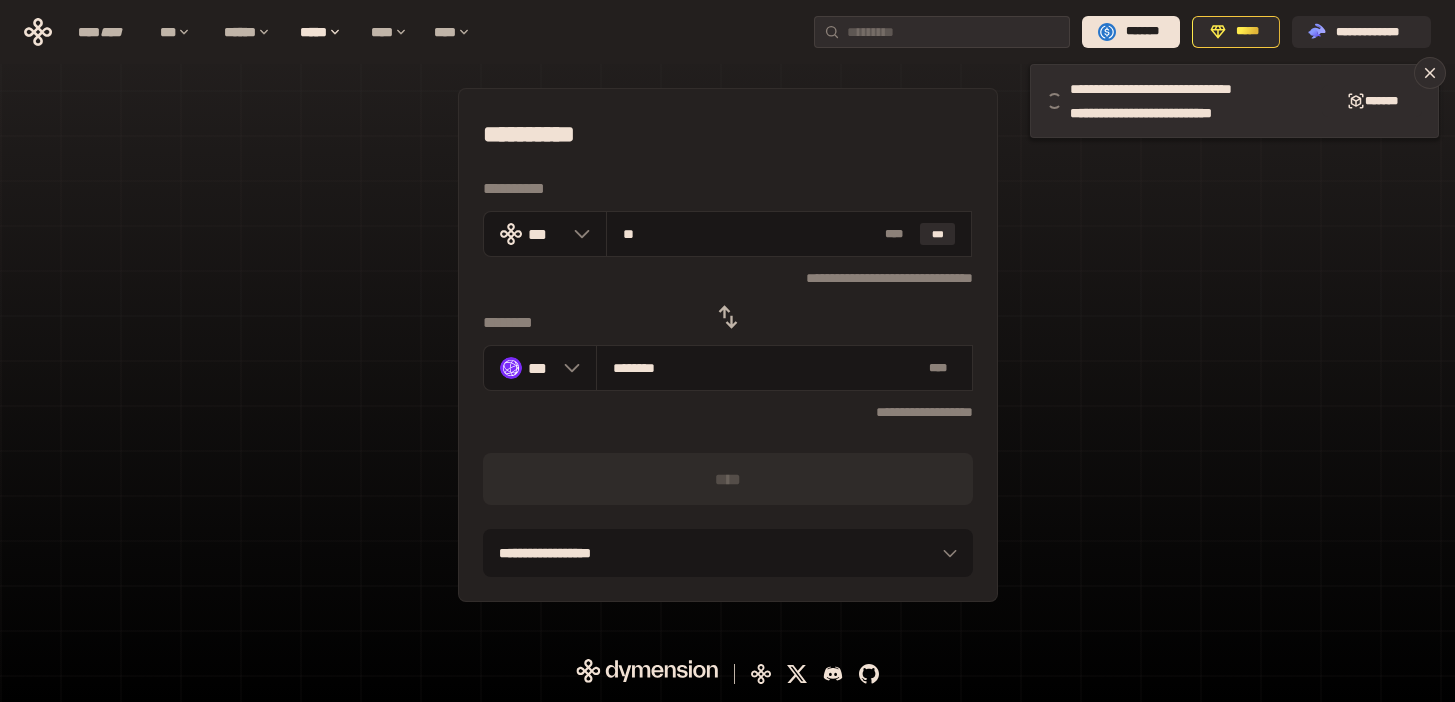 type on "**" 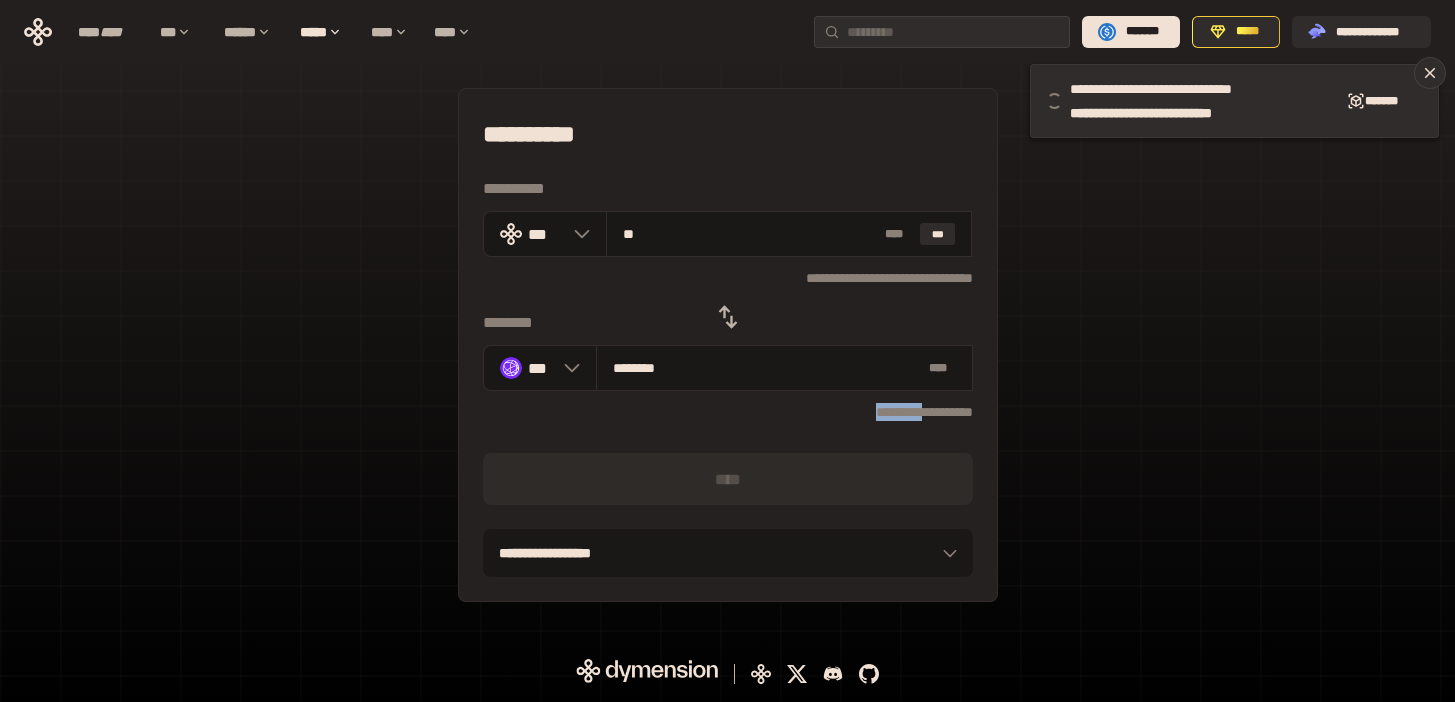 click on "**********" at bounding box center [728, 412] 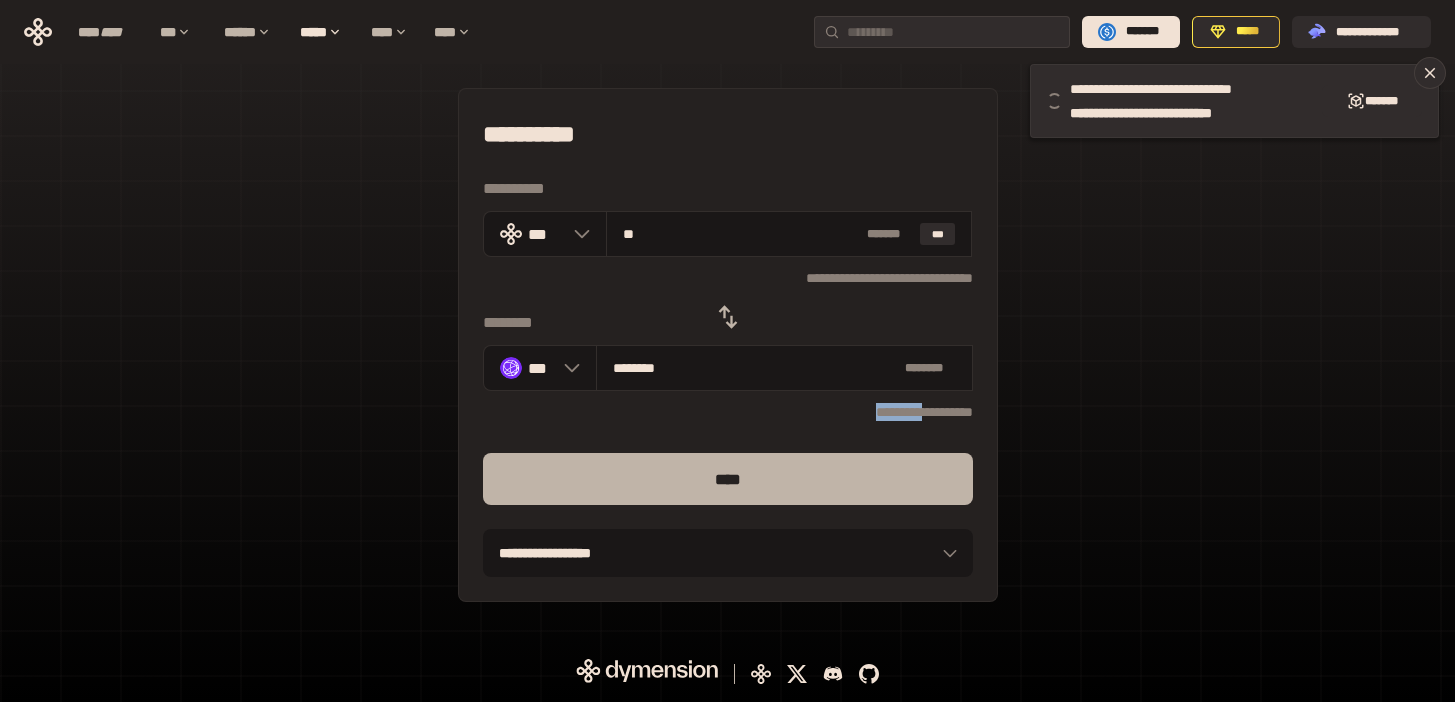click on "****" at bounding box center (728, 479) 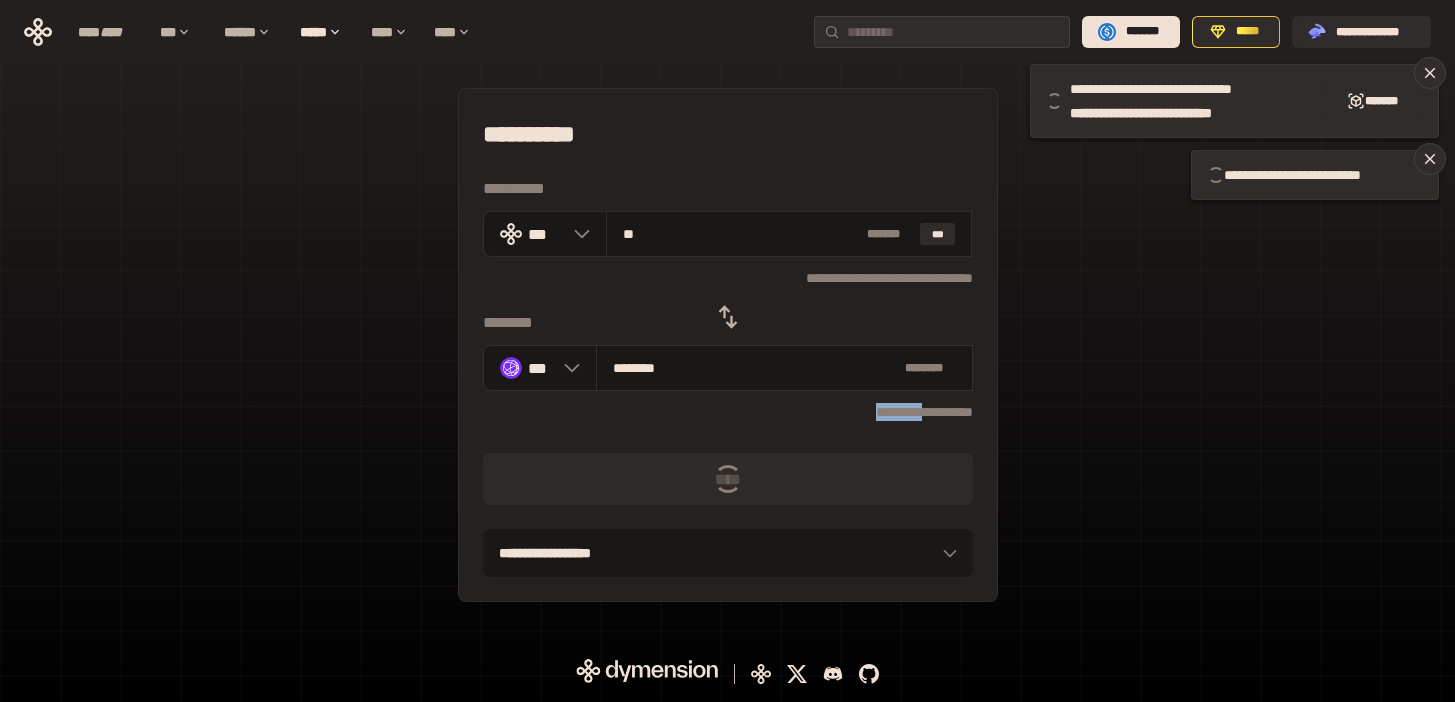 type 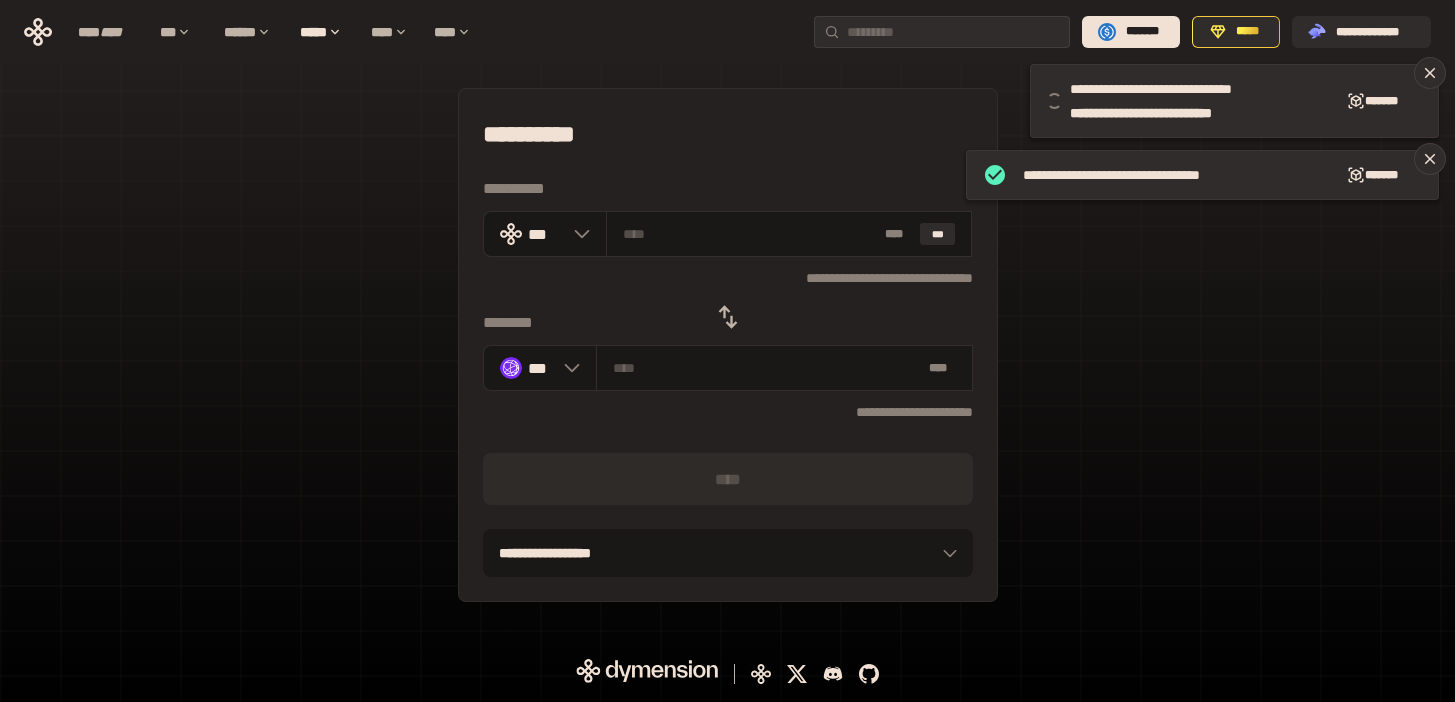 click 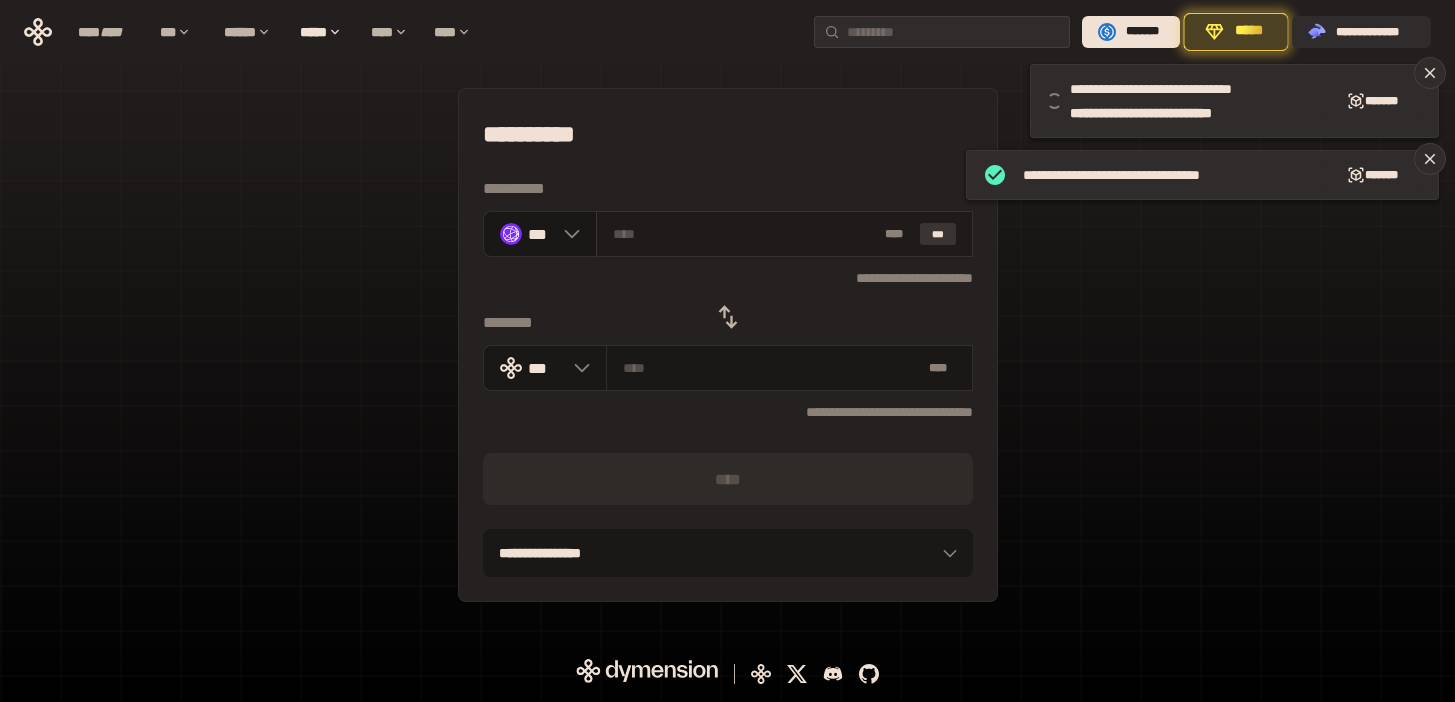 click on "***" at bounding box center (938, 234) 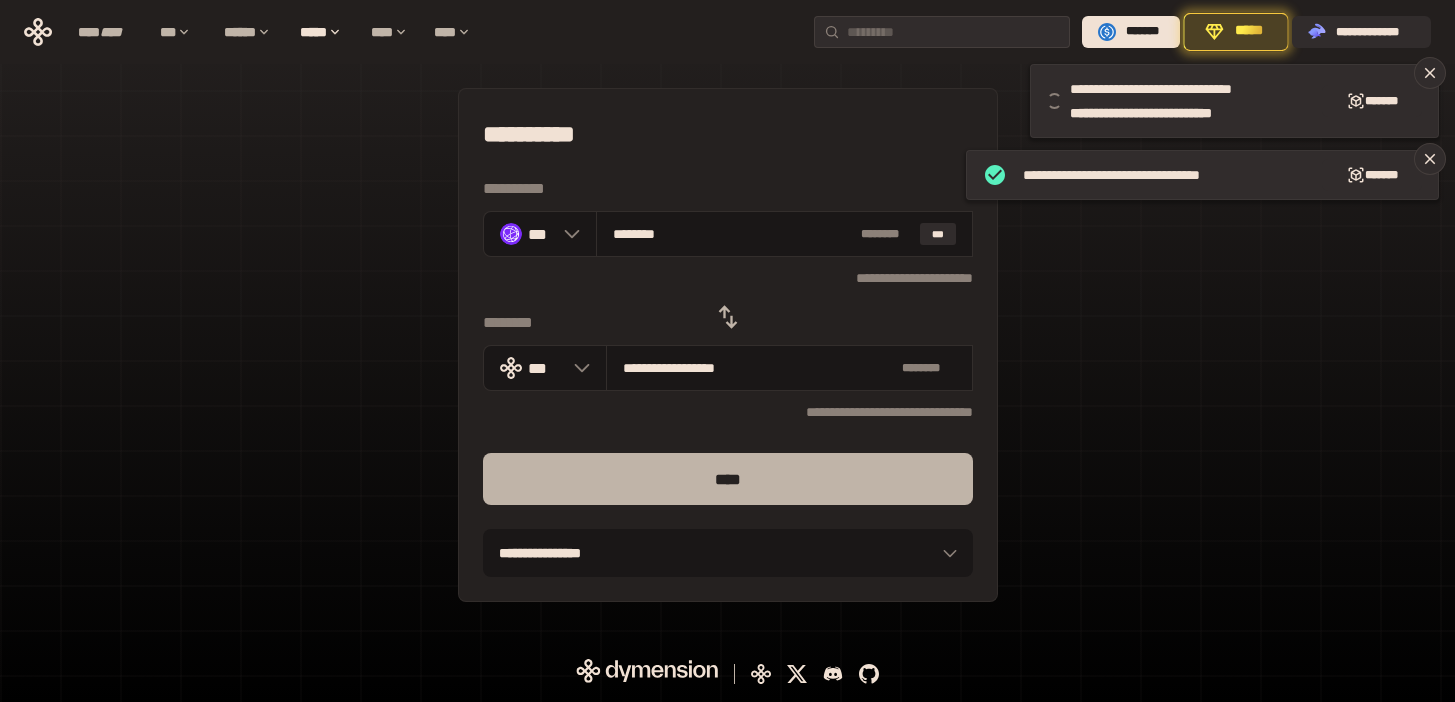 click on "****" at bounding box center [728, 479] 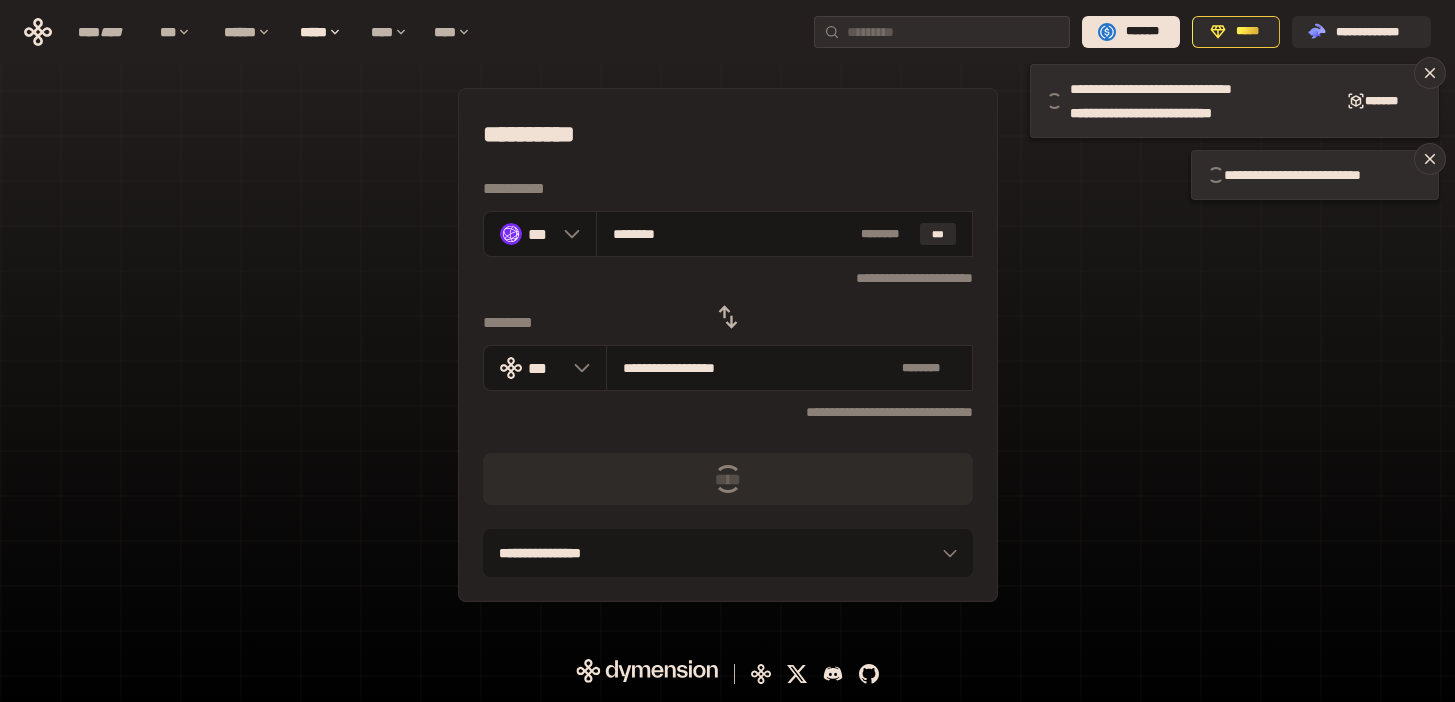 type 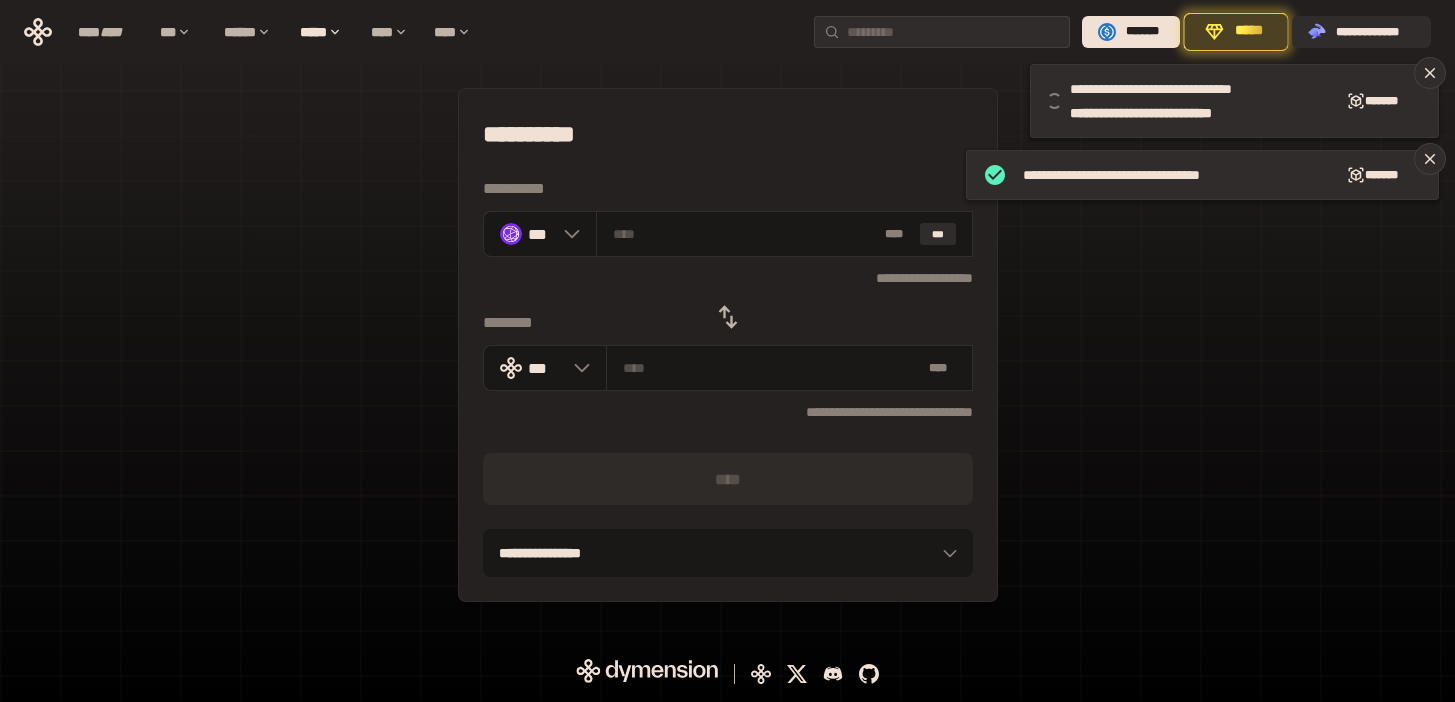 click 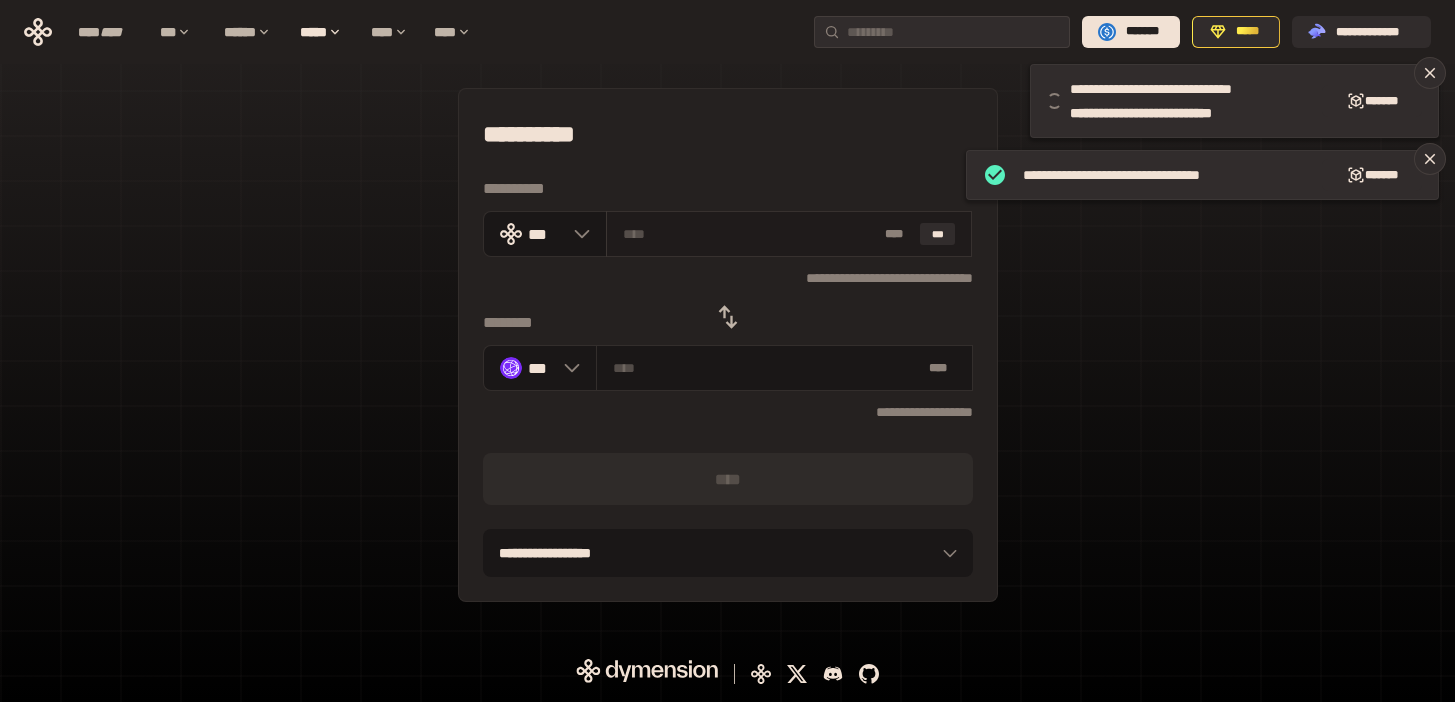 click at bounding box center (750, 234) 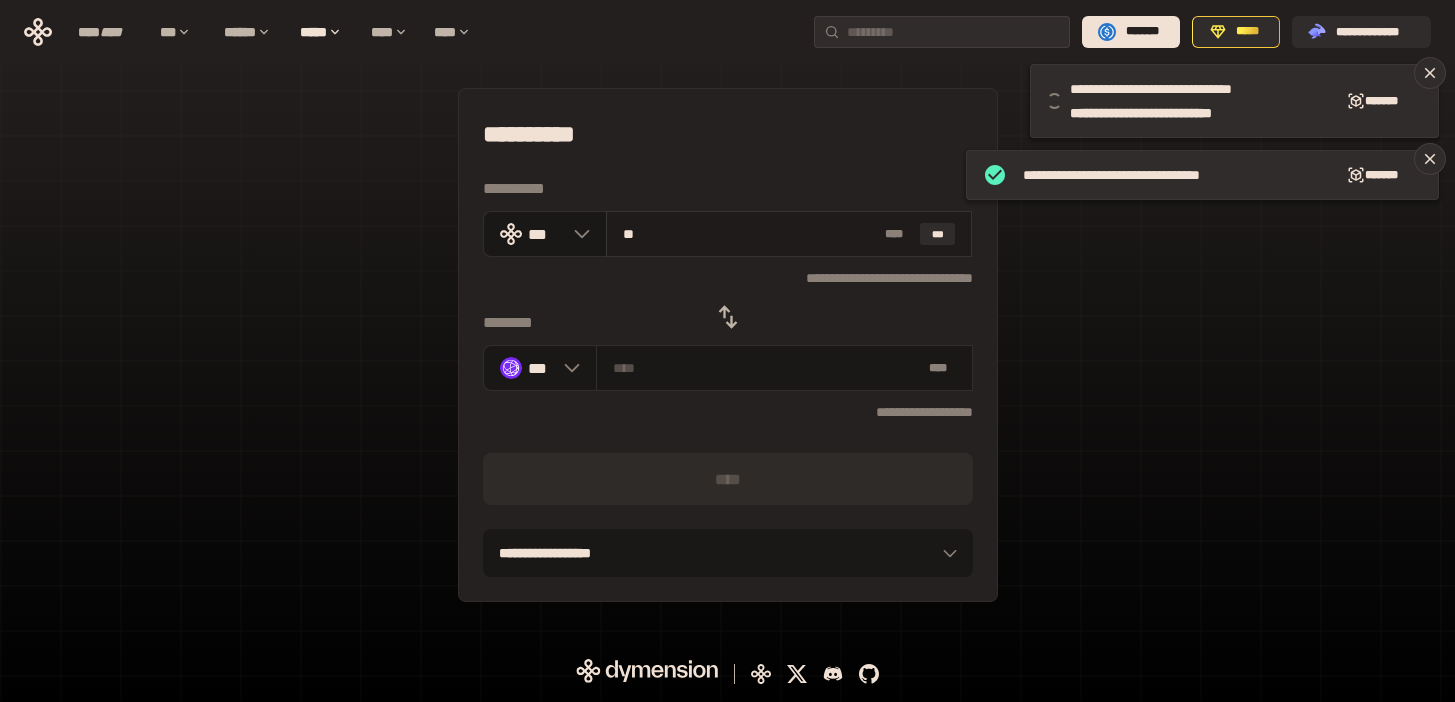 type on "********" 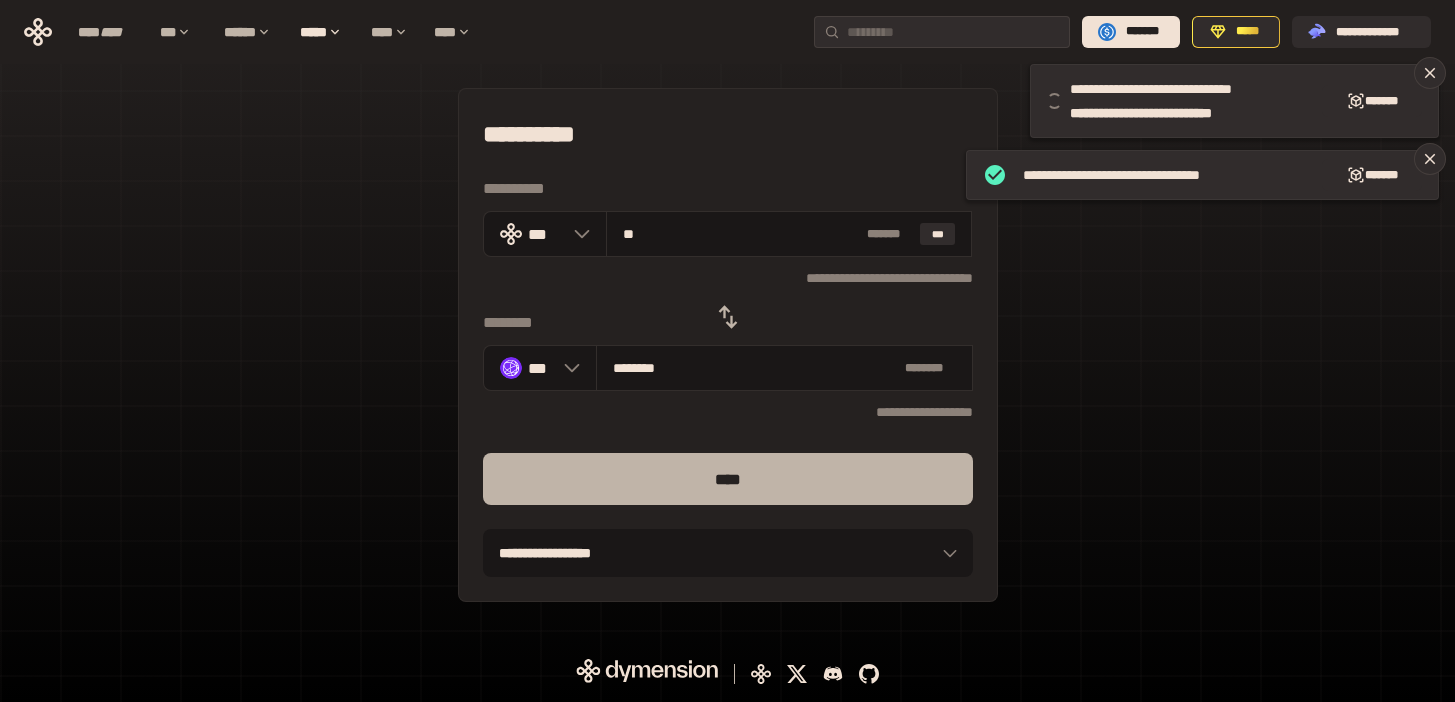 type on "**" 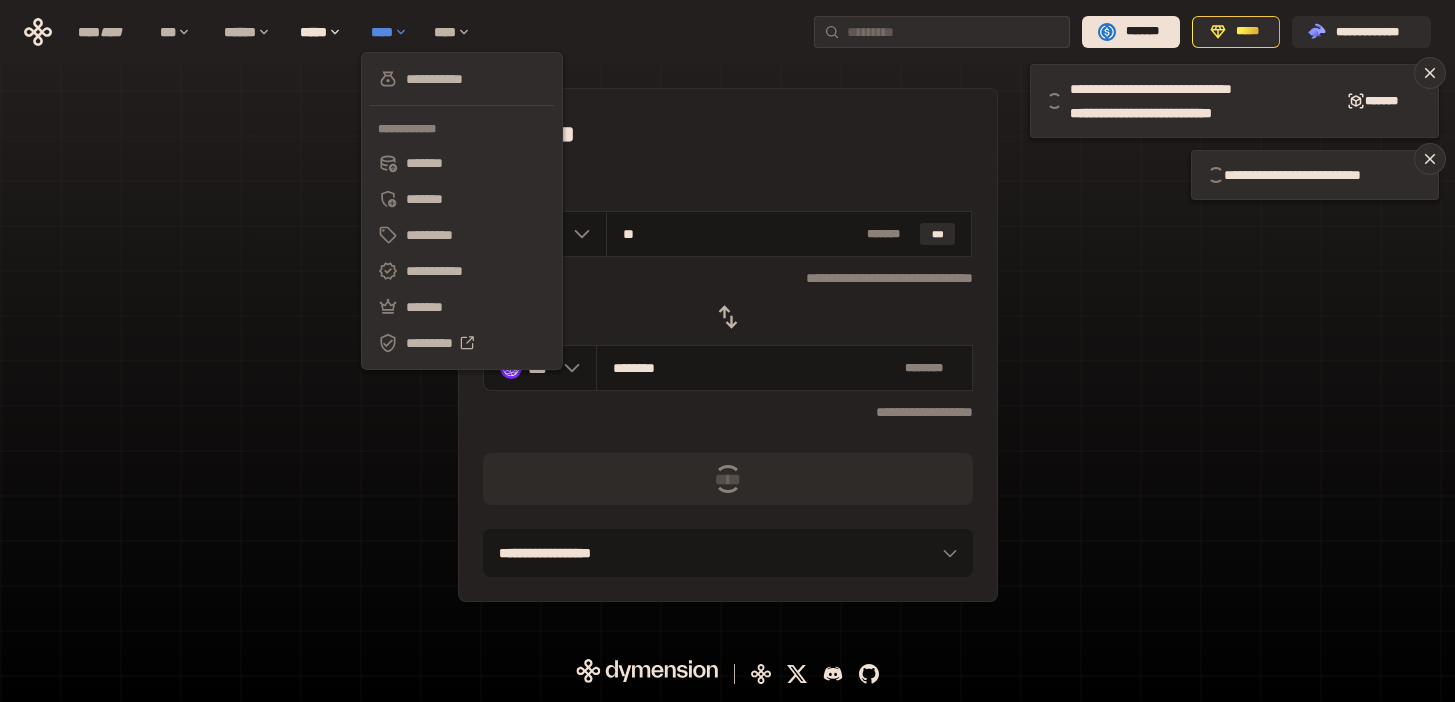 type 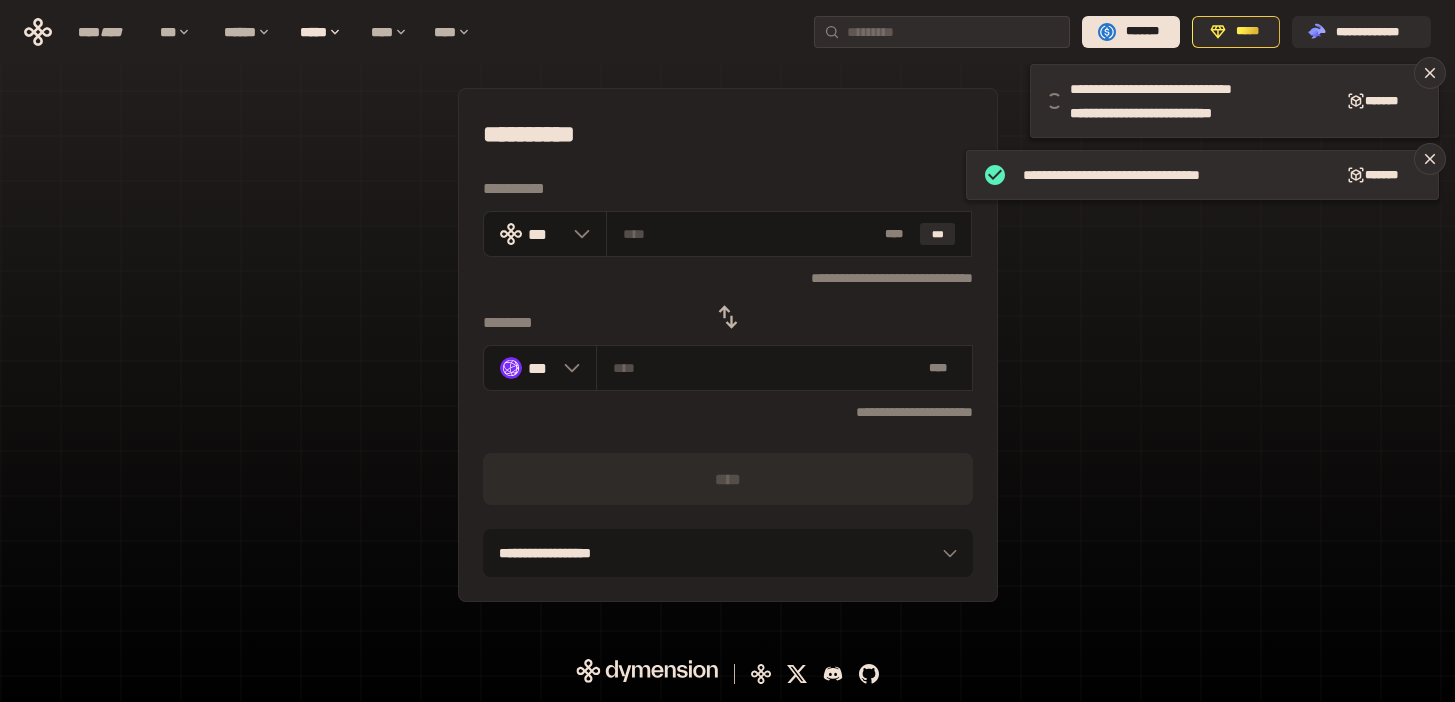 click 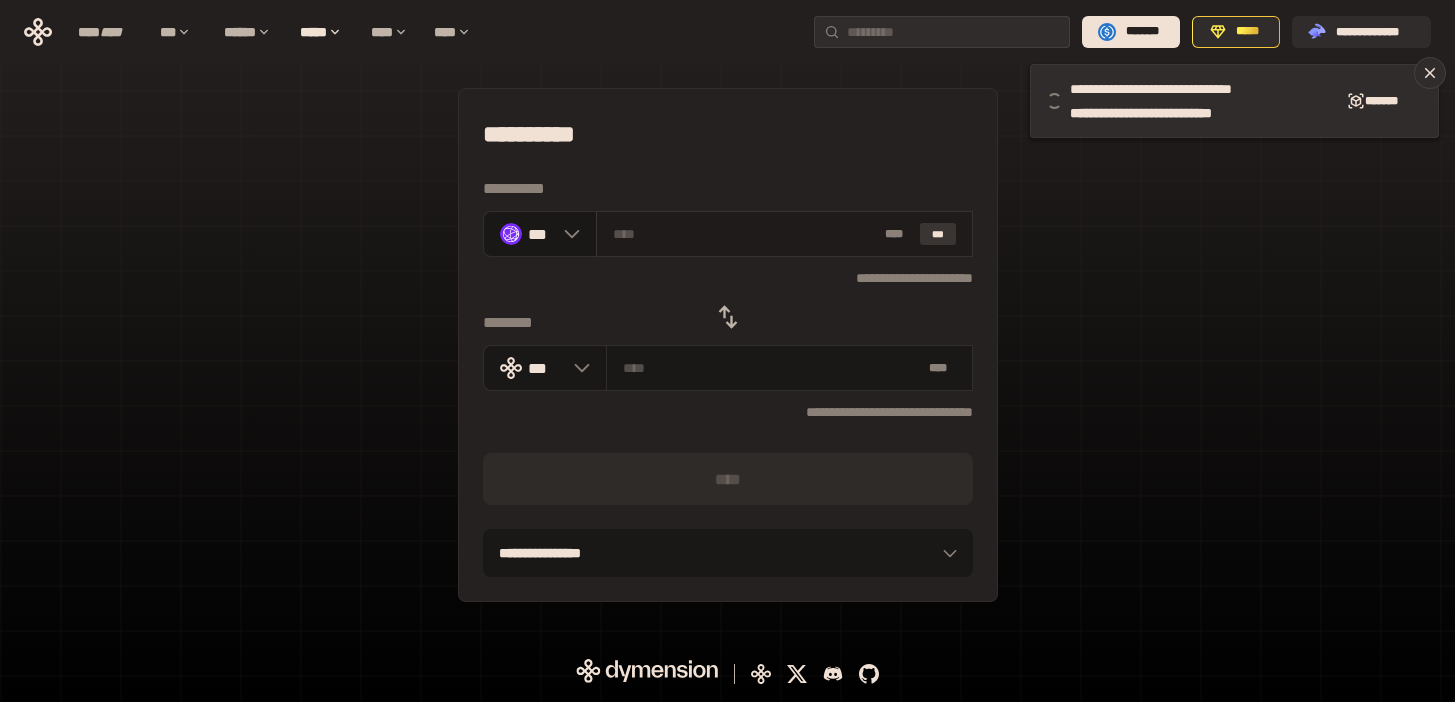 click on "***" at bounding box center (938, 234) 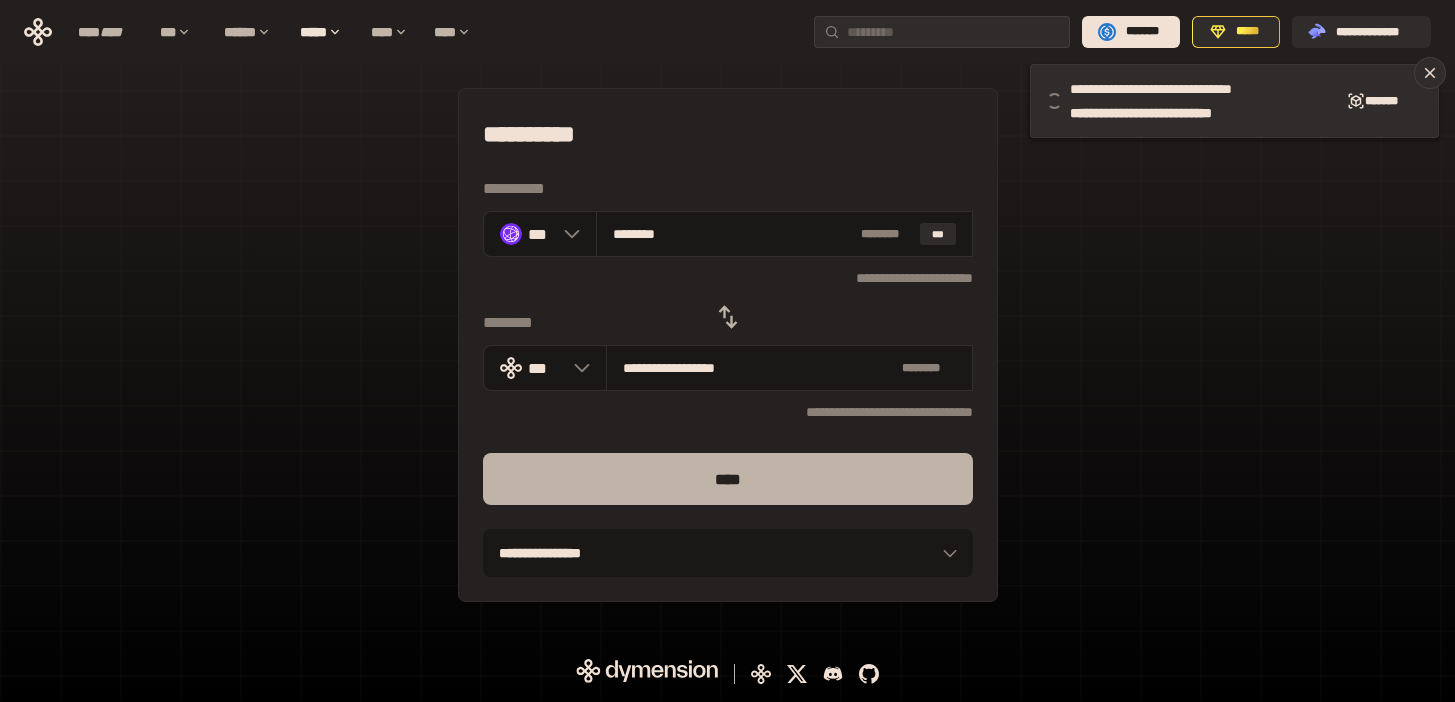 click on "****" at bounding box center [728, 479] 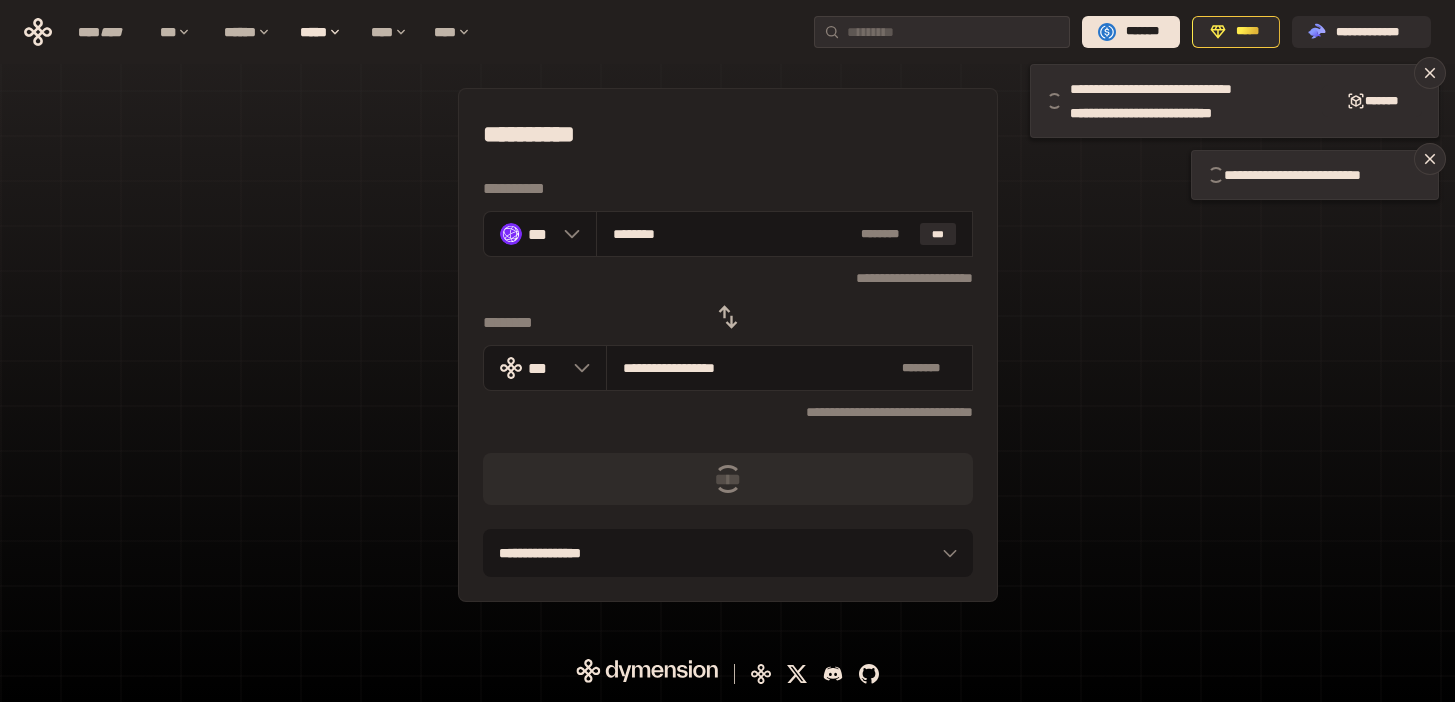 type 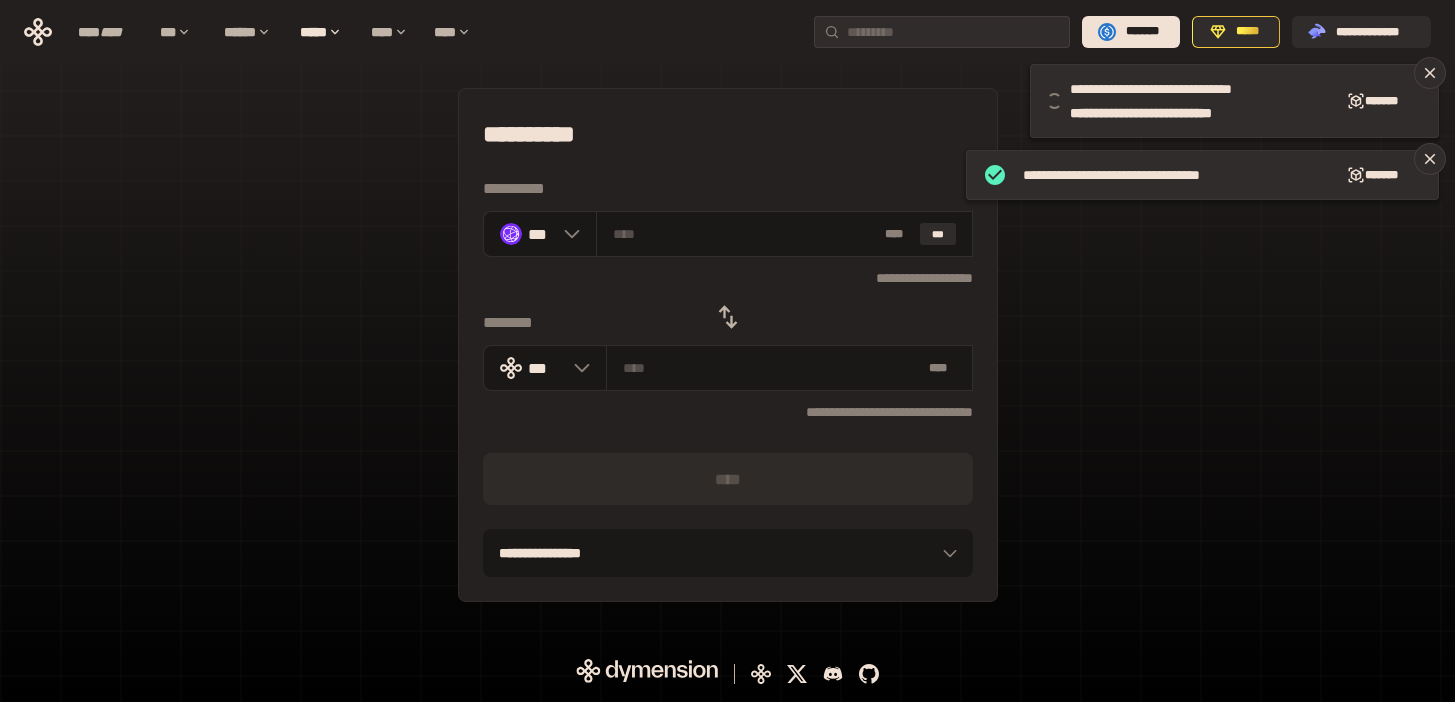 click 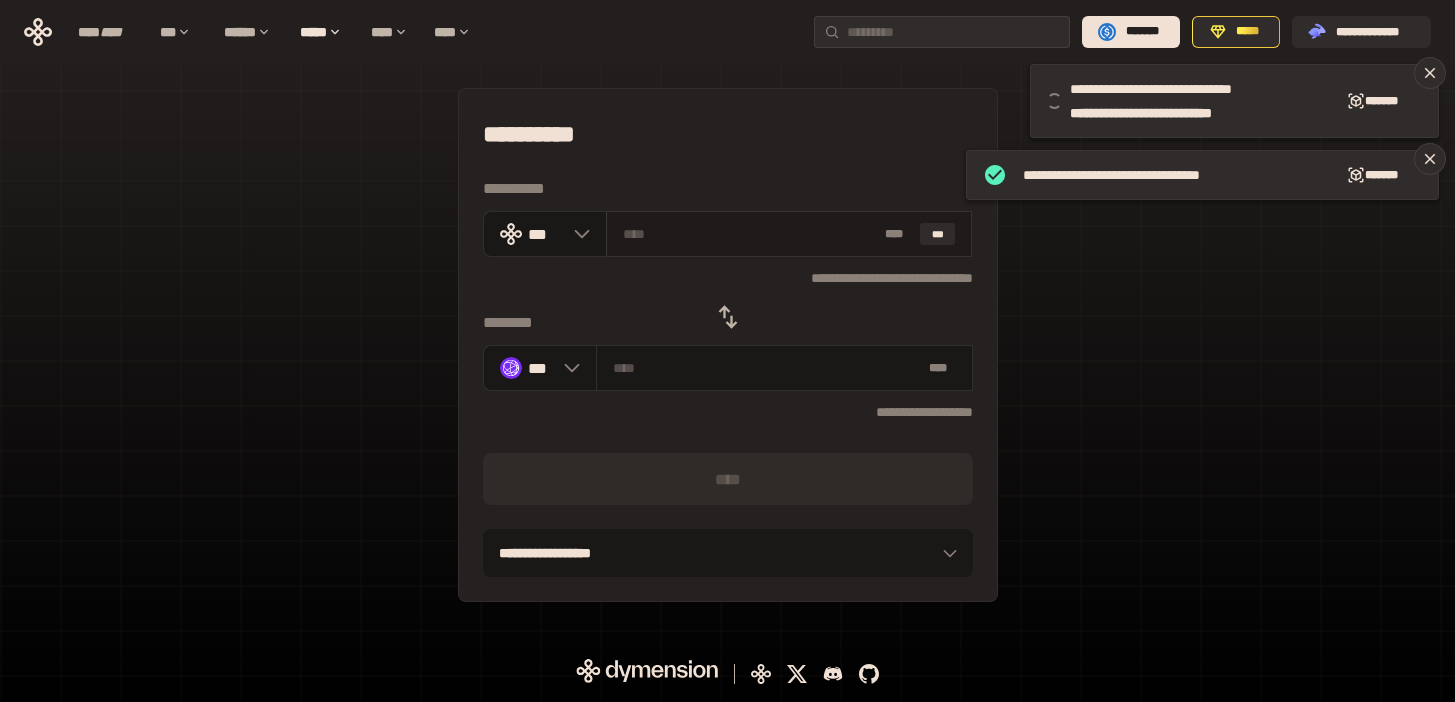 click at bounding box center [750, 234] 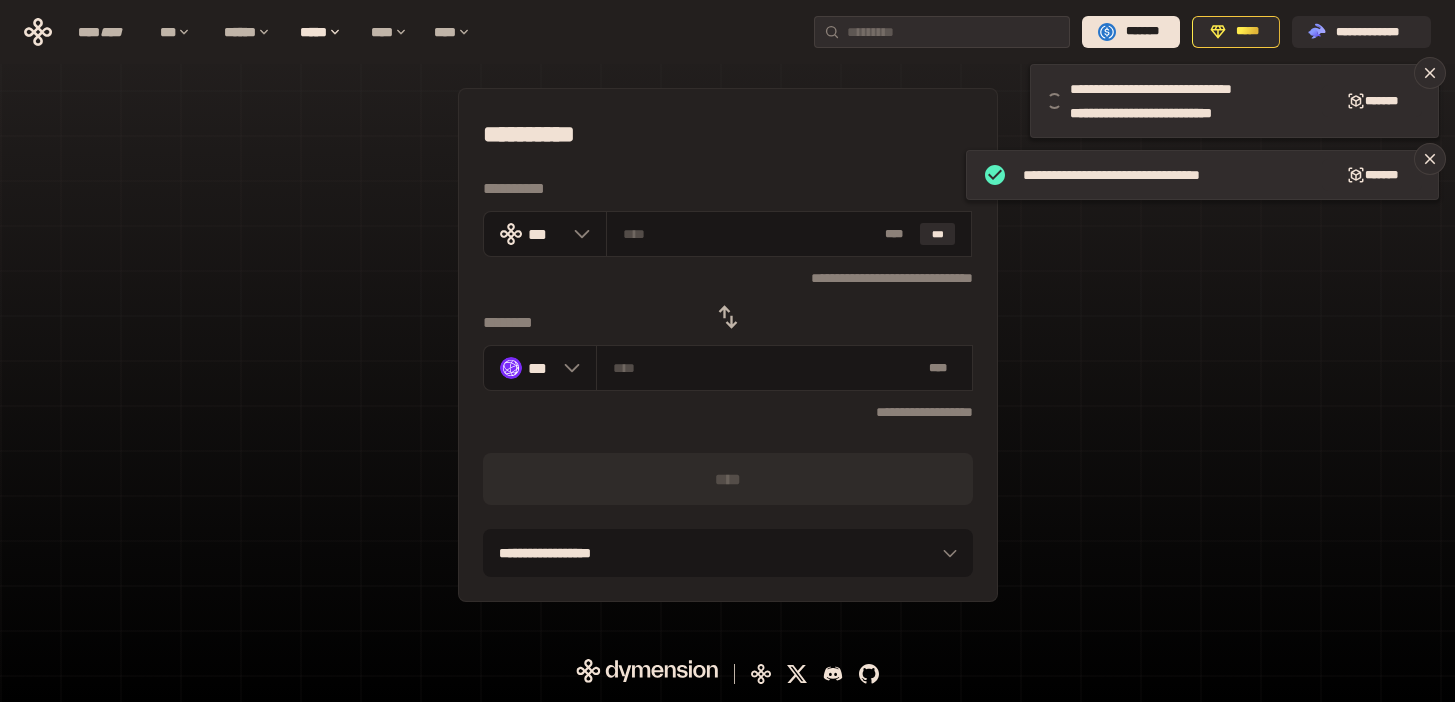 type on "**" 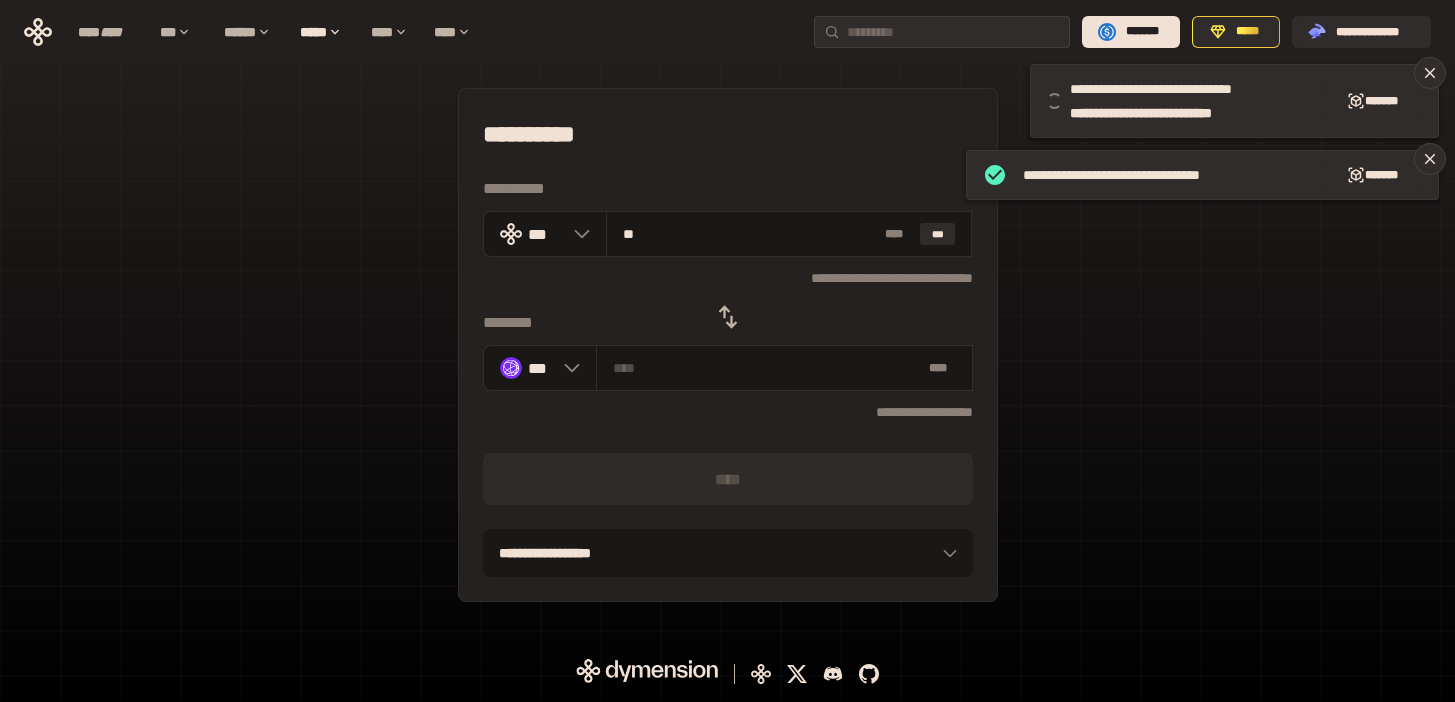 type on "********" 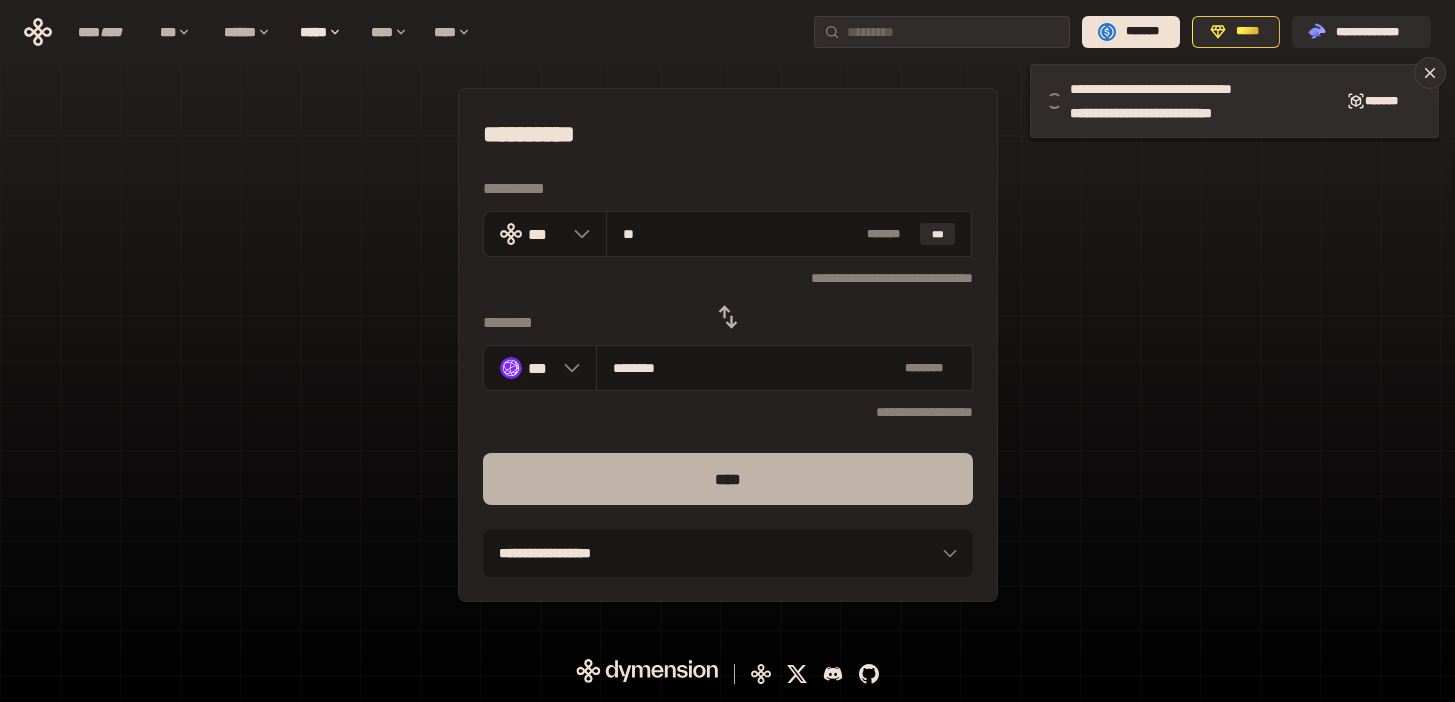 type on "**" 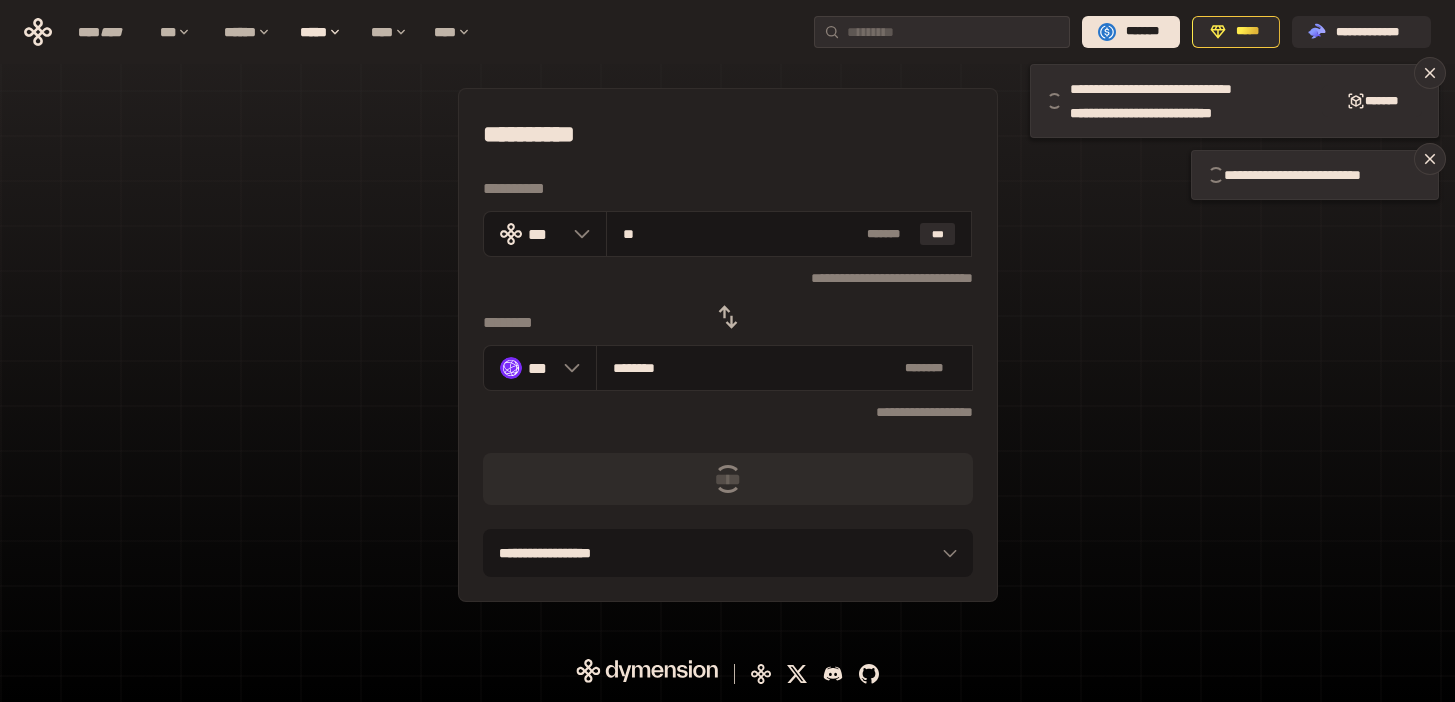 type 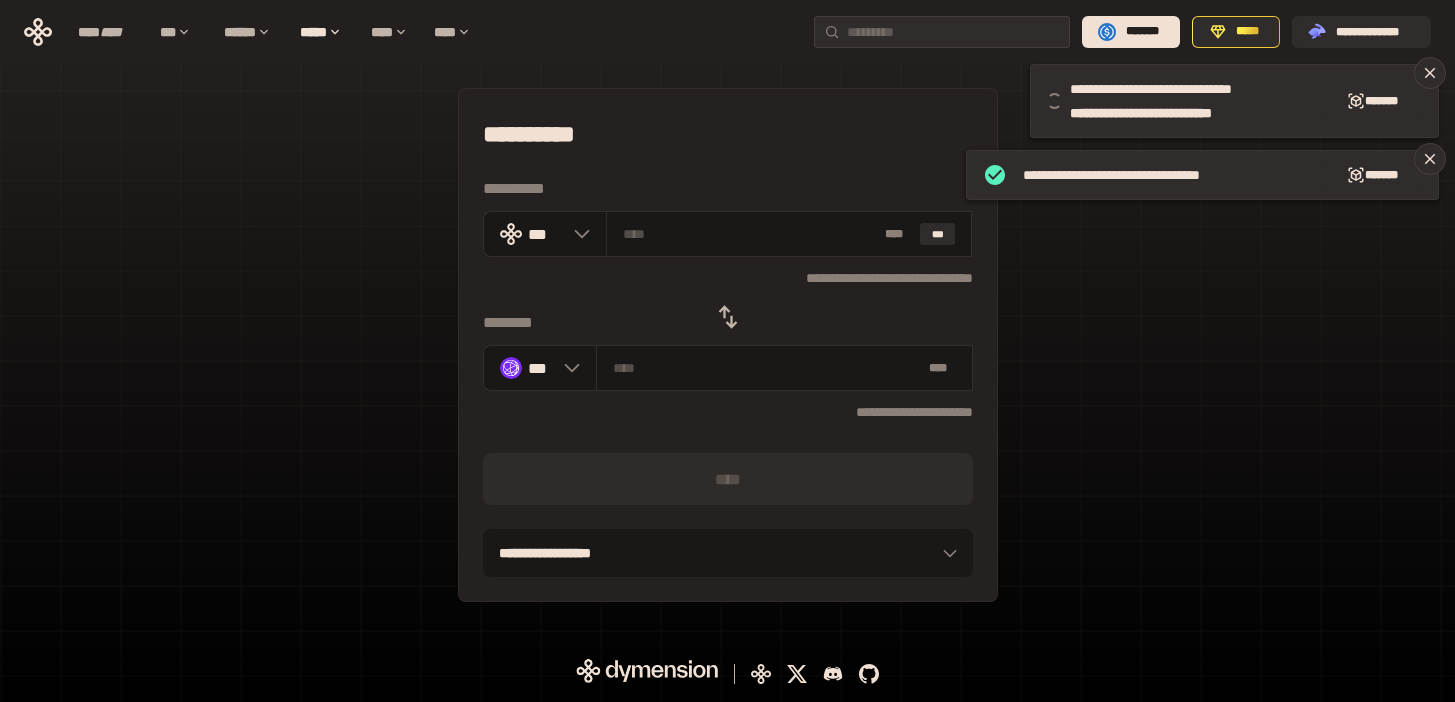 click 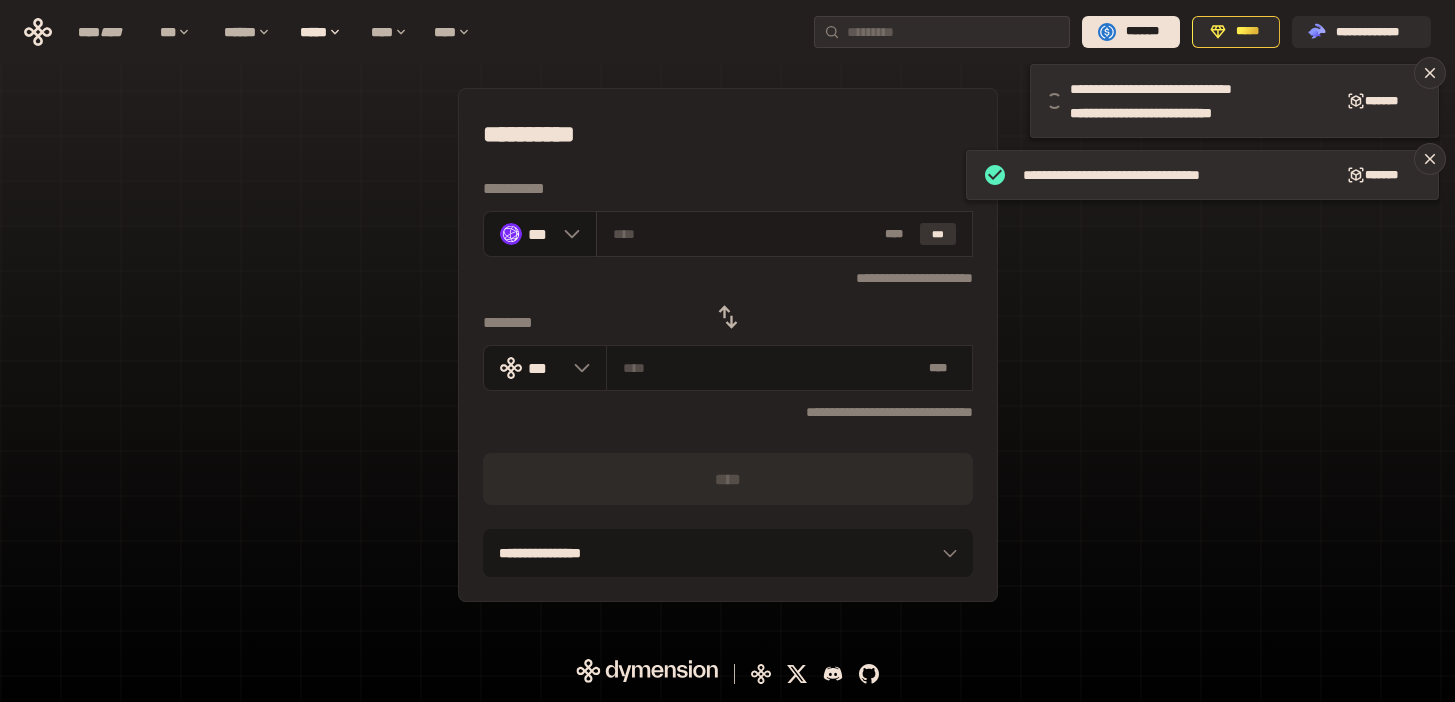 click on "***" at bounding box center [938, 234] 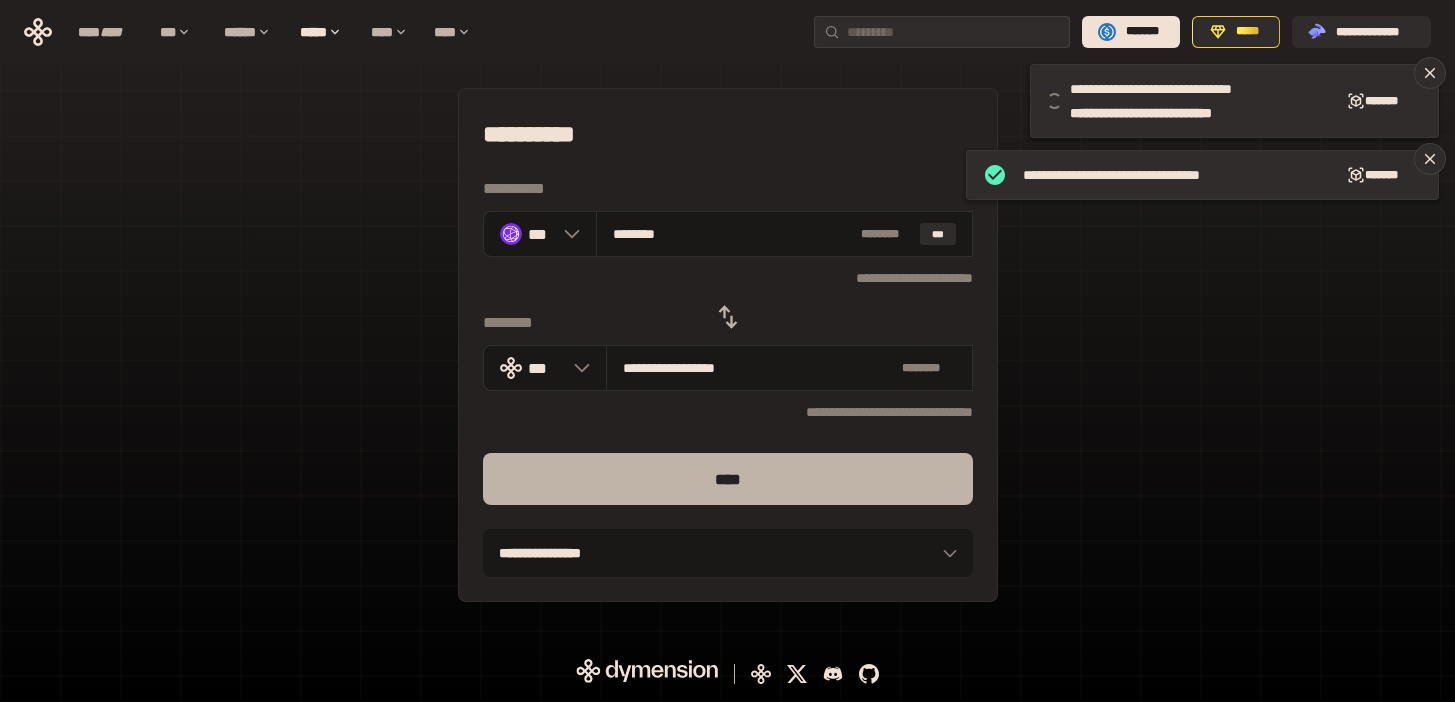 click on "****" at bounding box center (728, 479) 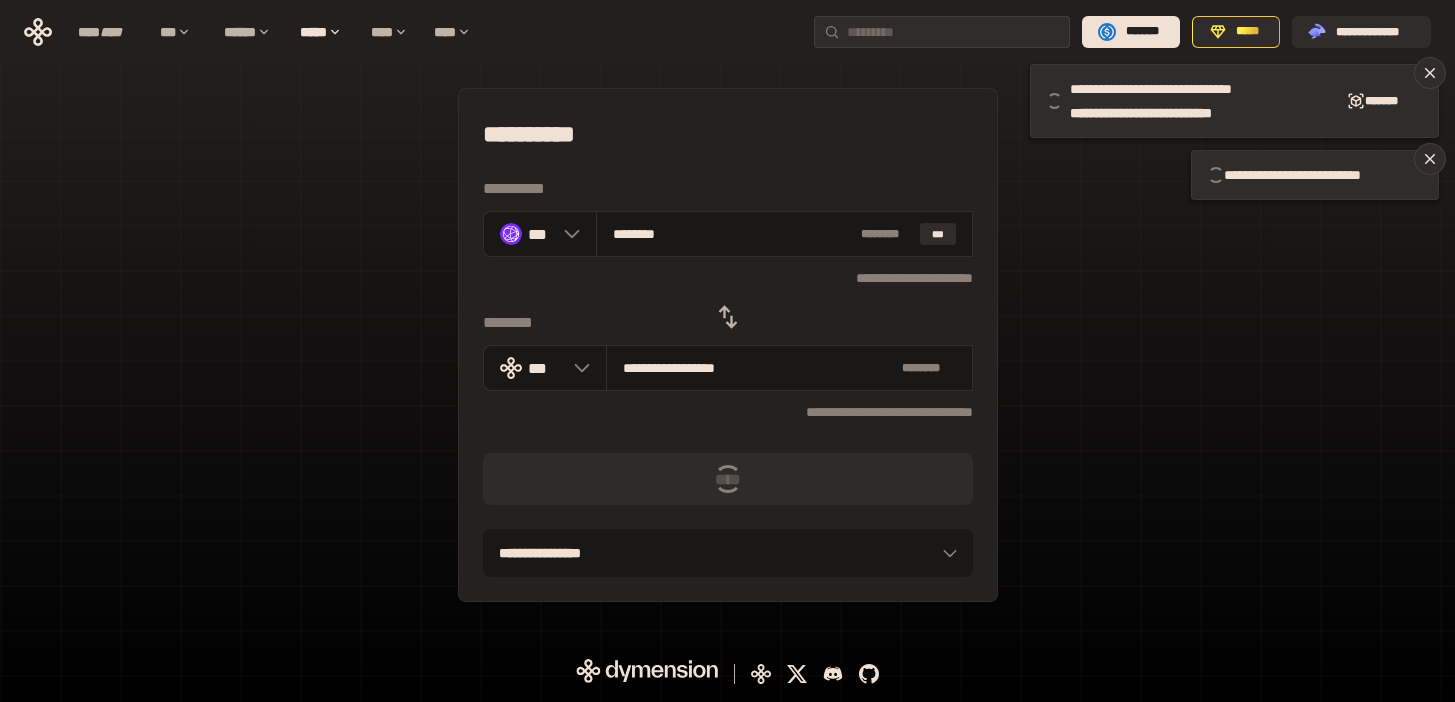 type 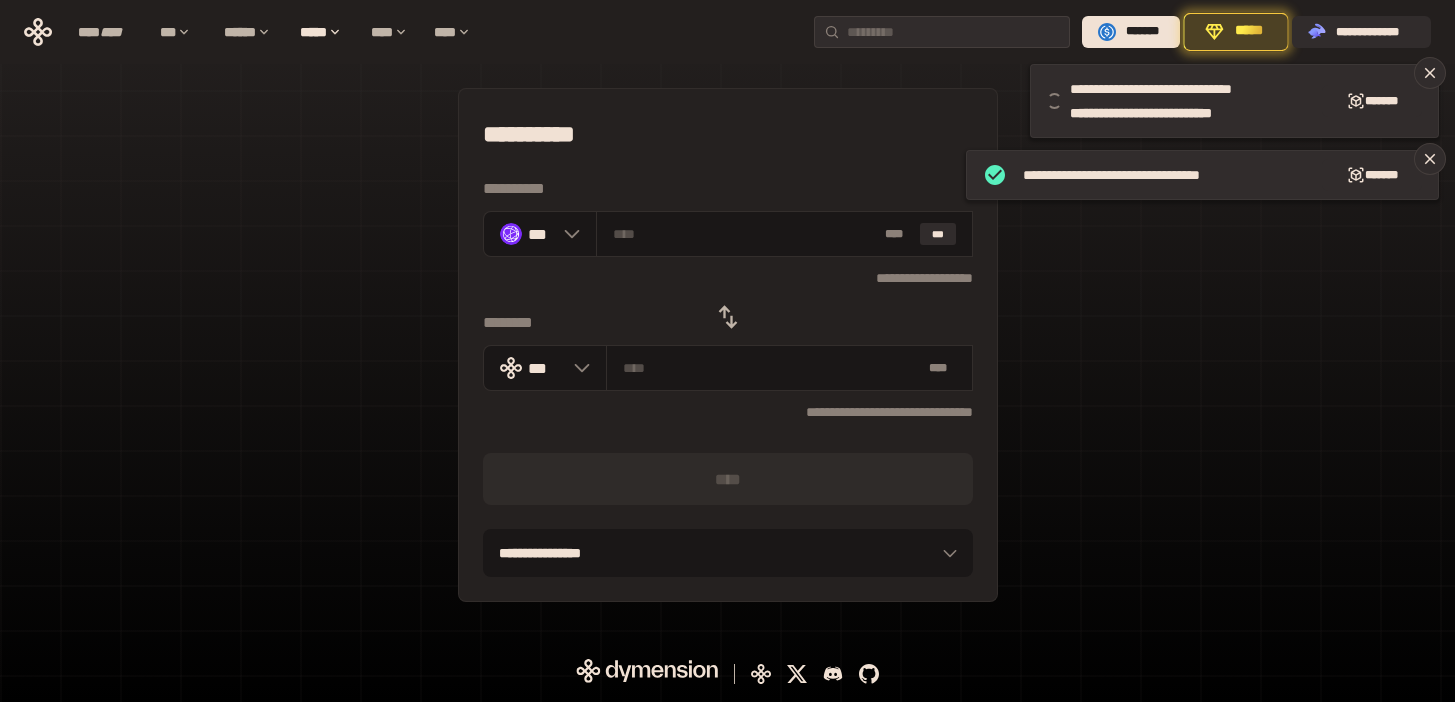 click 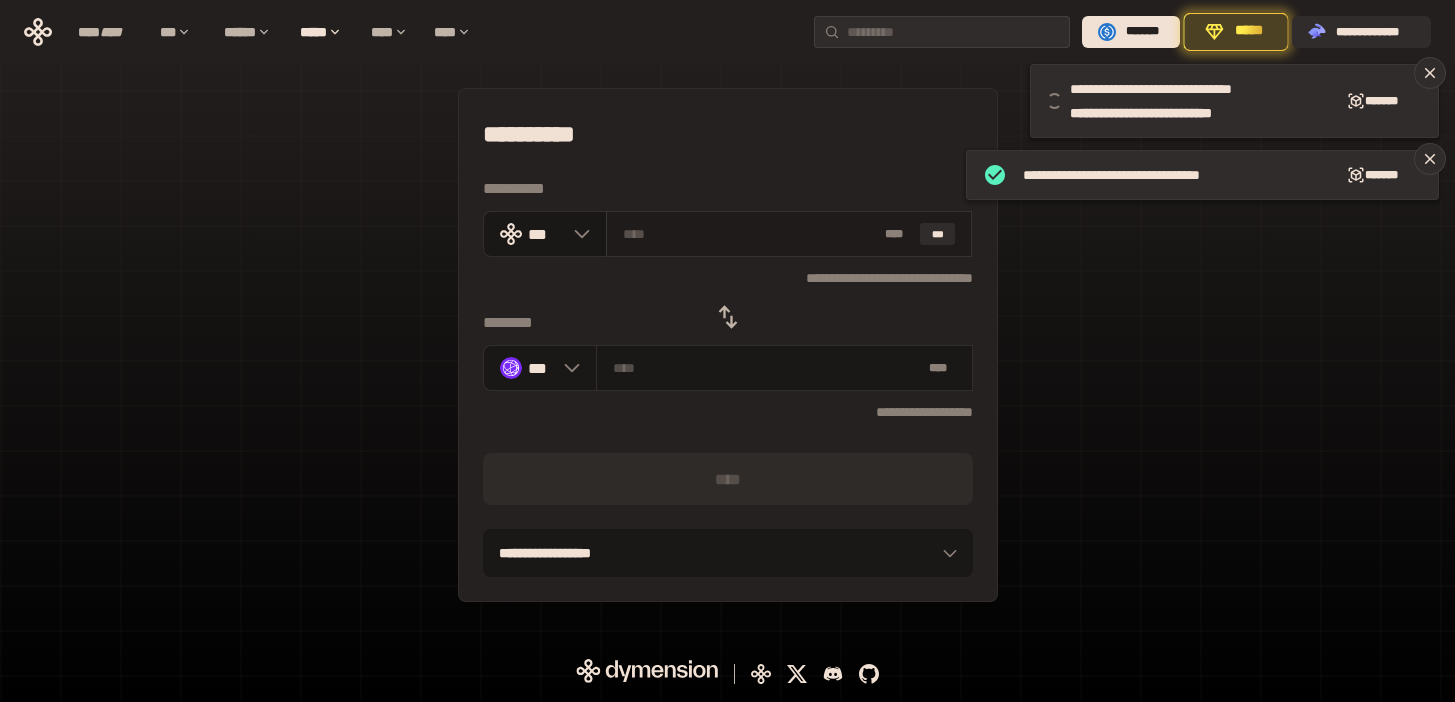 click at bounding box center (750, 234) 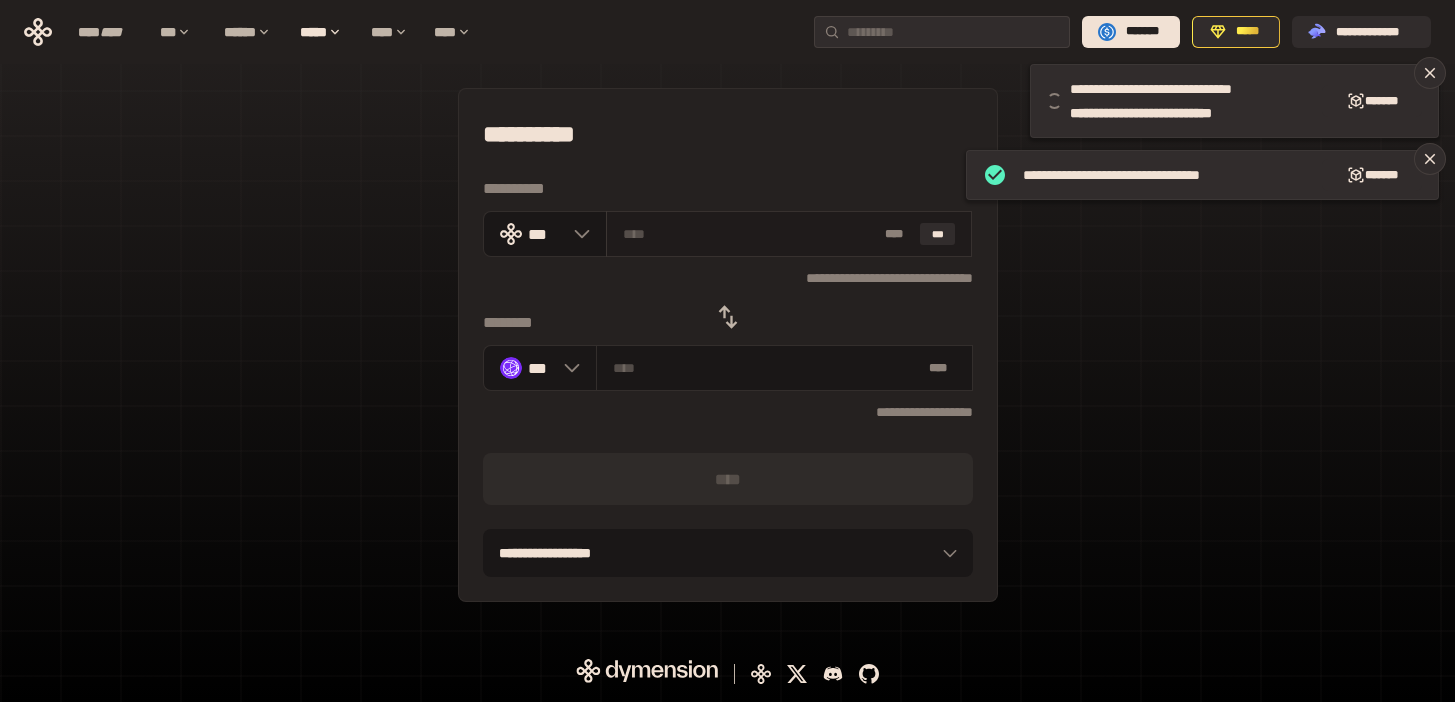 paste on "**" 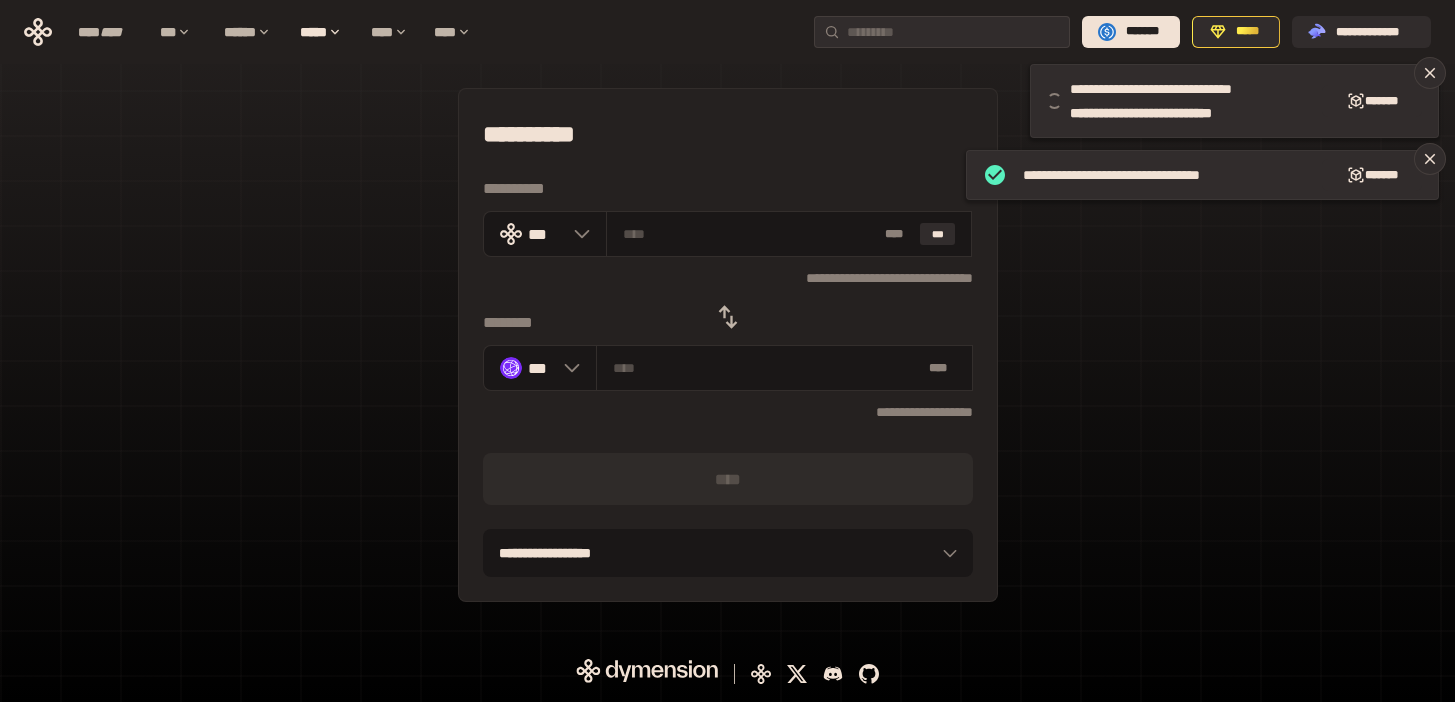 type on "**" 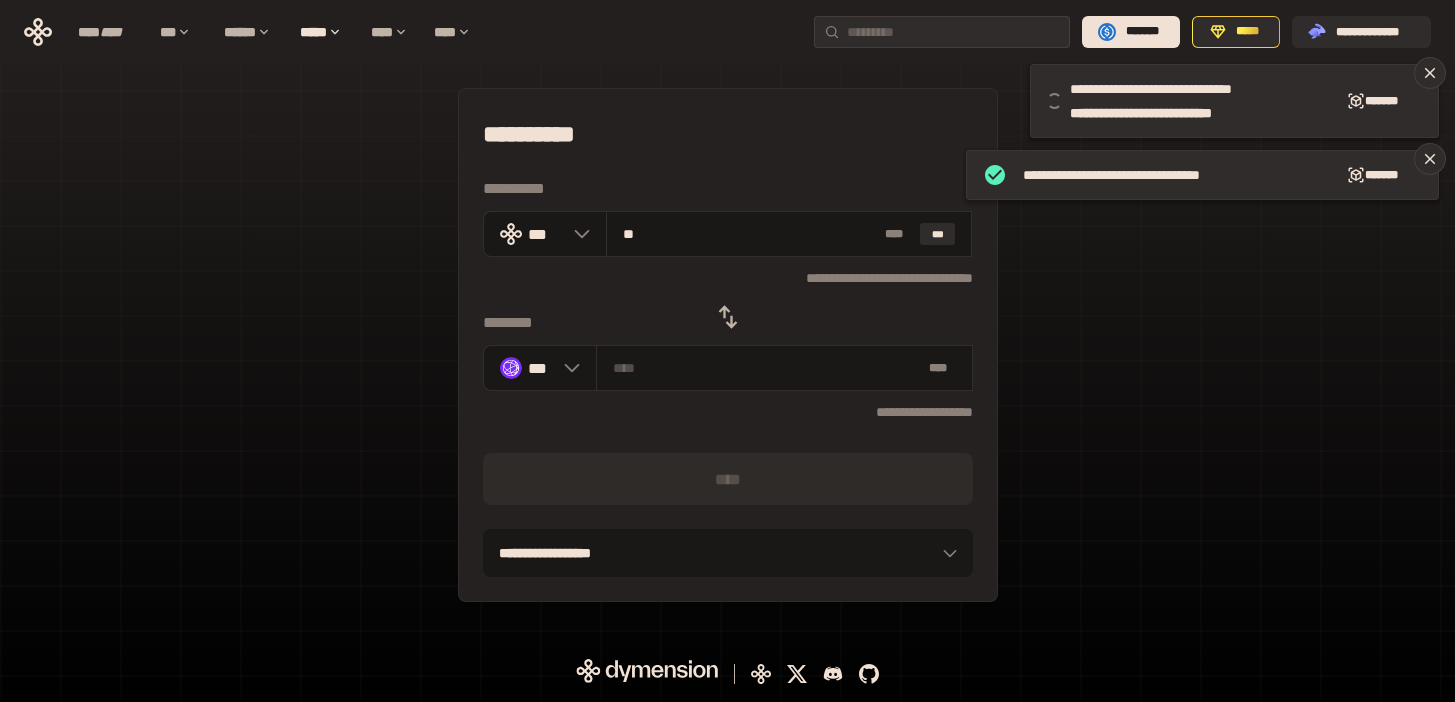 type on "********" 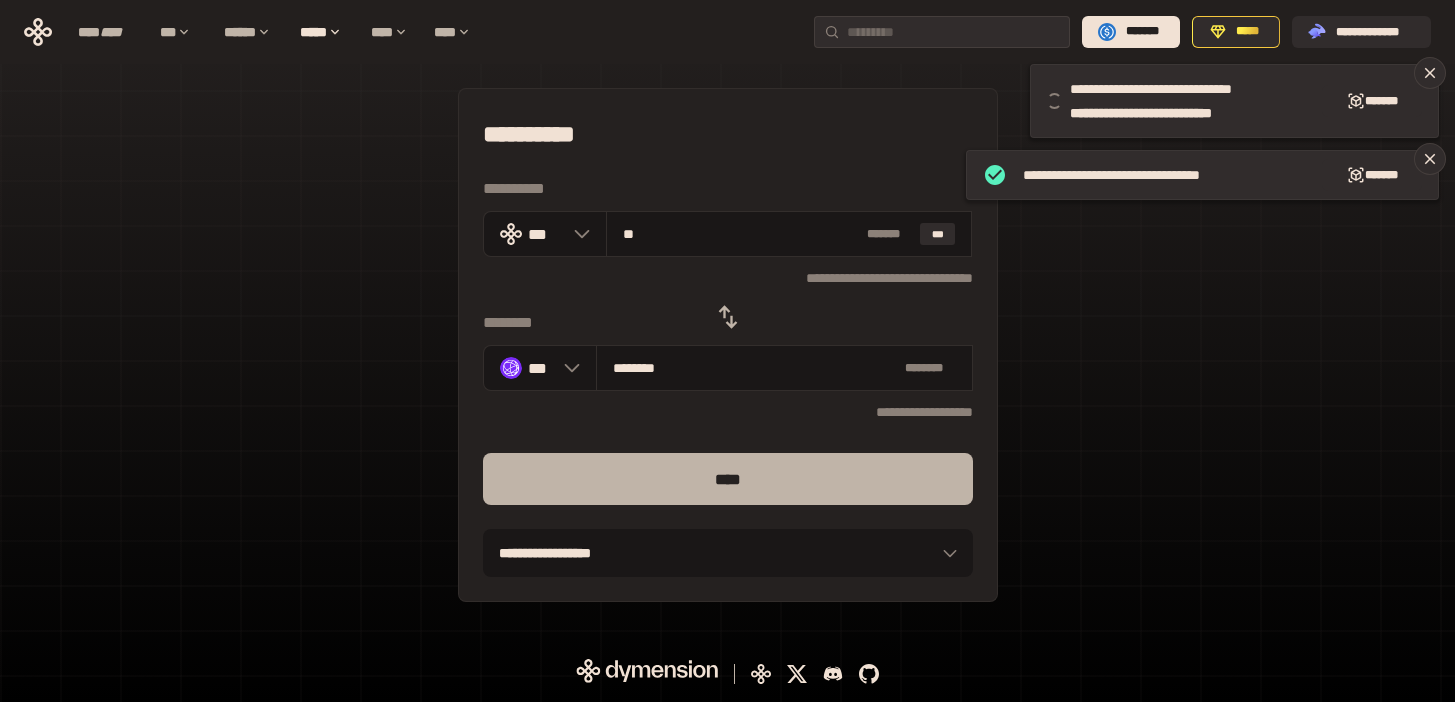 type on "**" 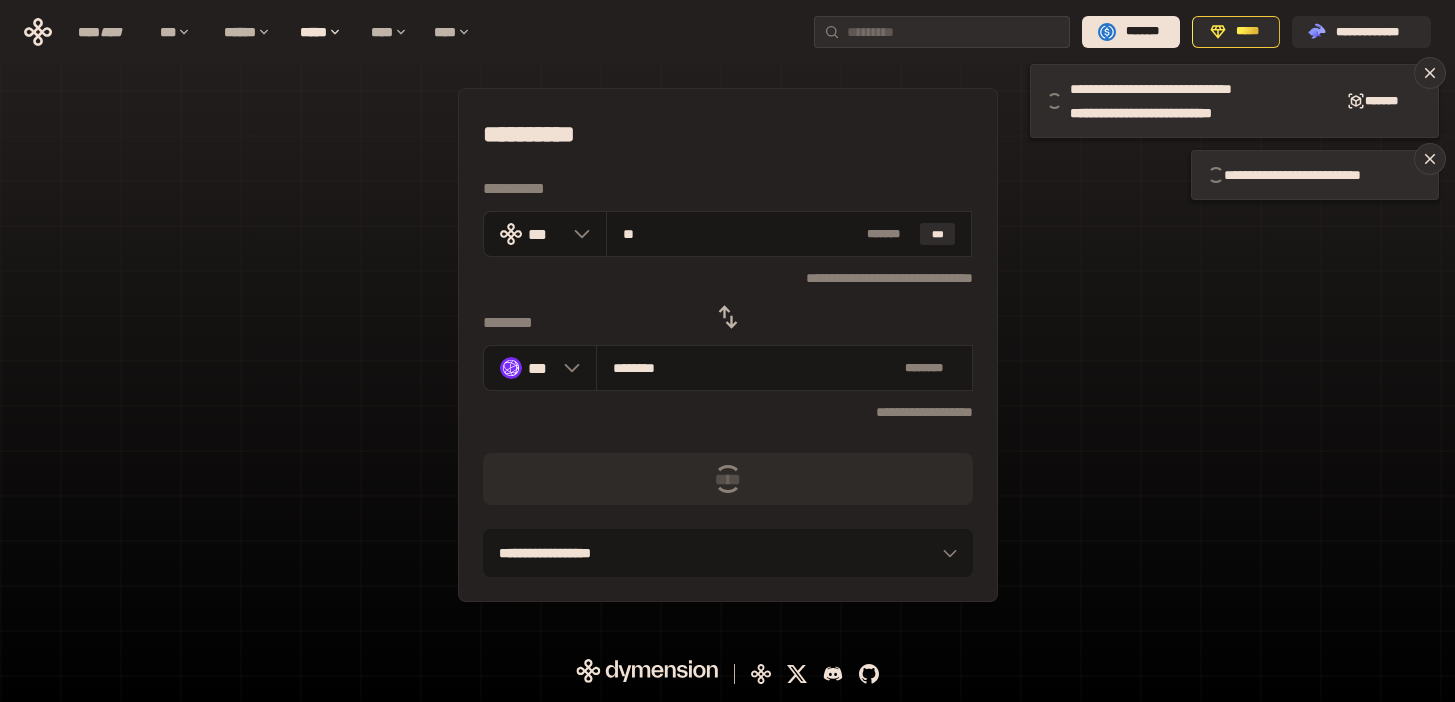 type 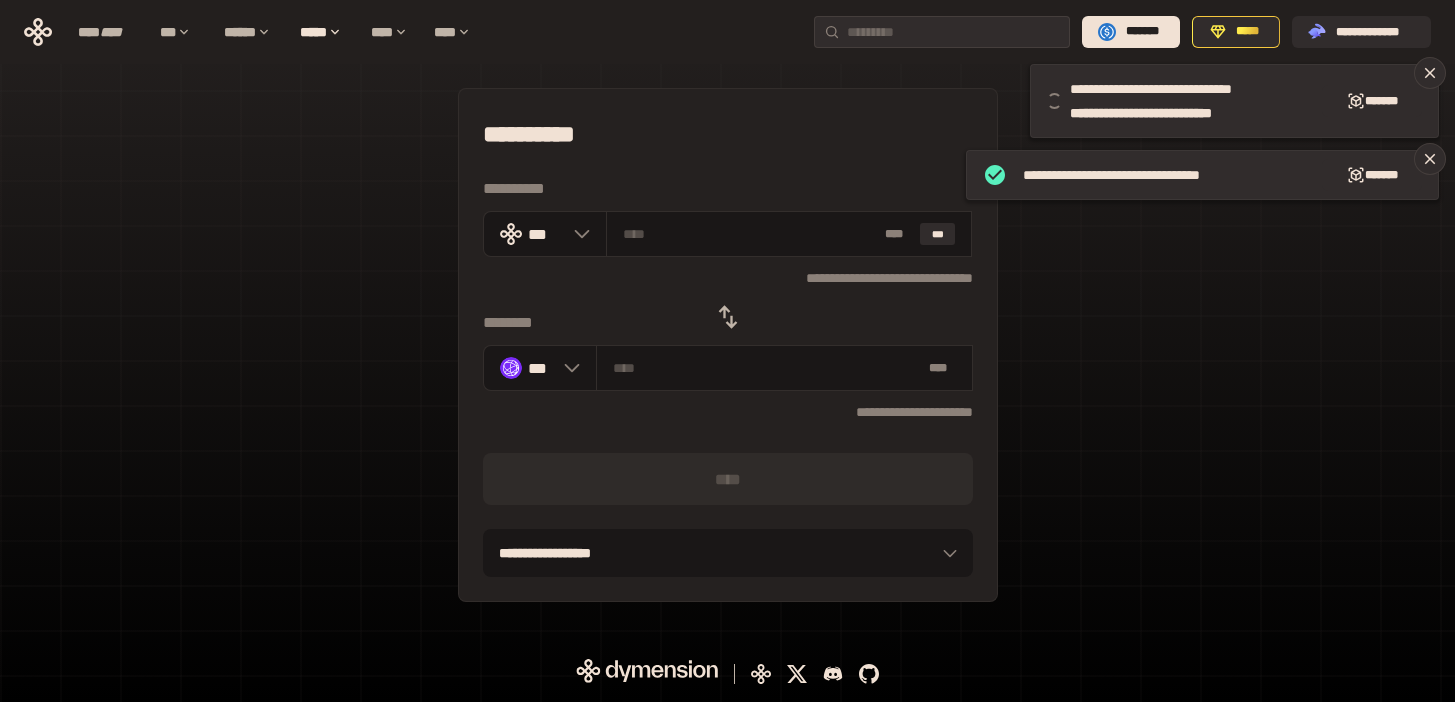 click at bounding box center [728, 317] 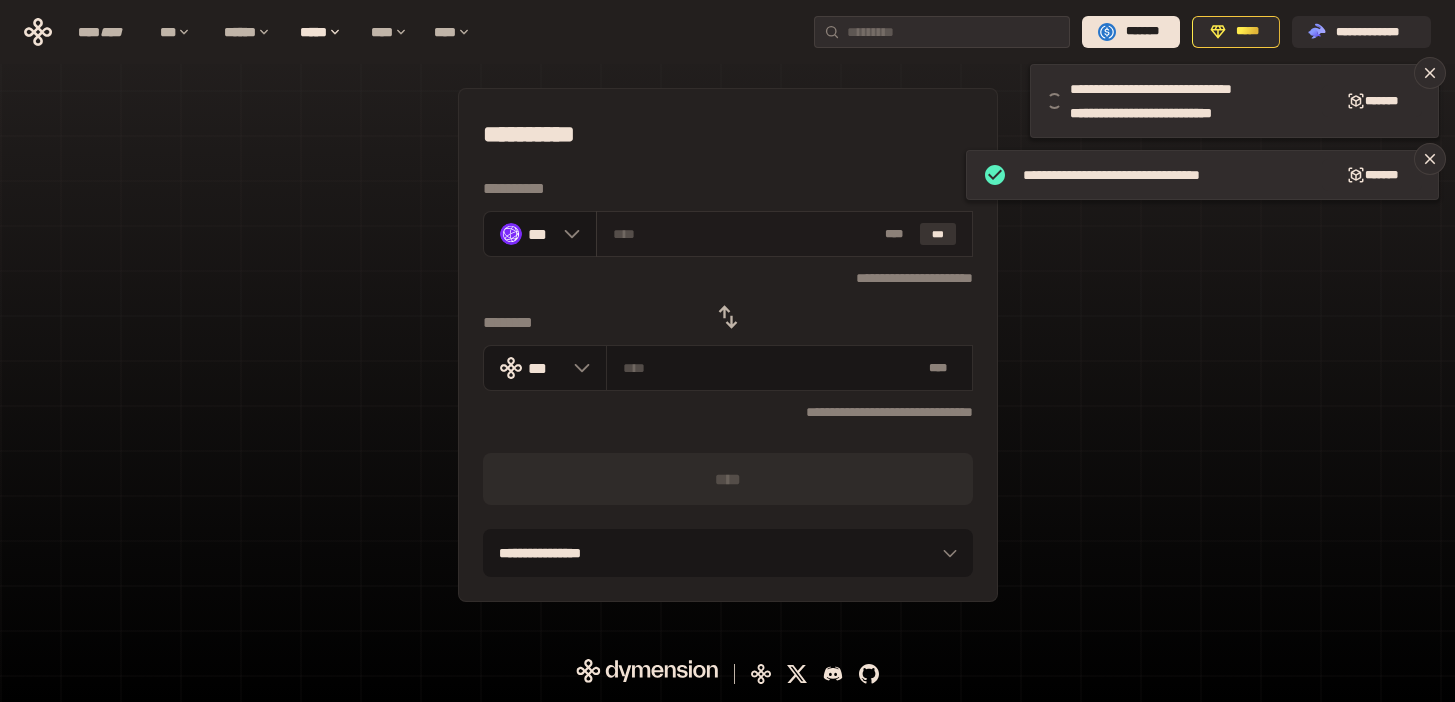 click on "***" at bounding box center (938, 234) 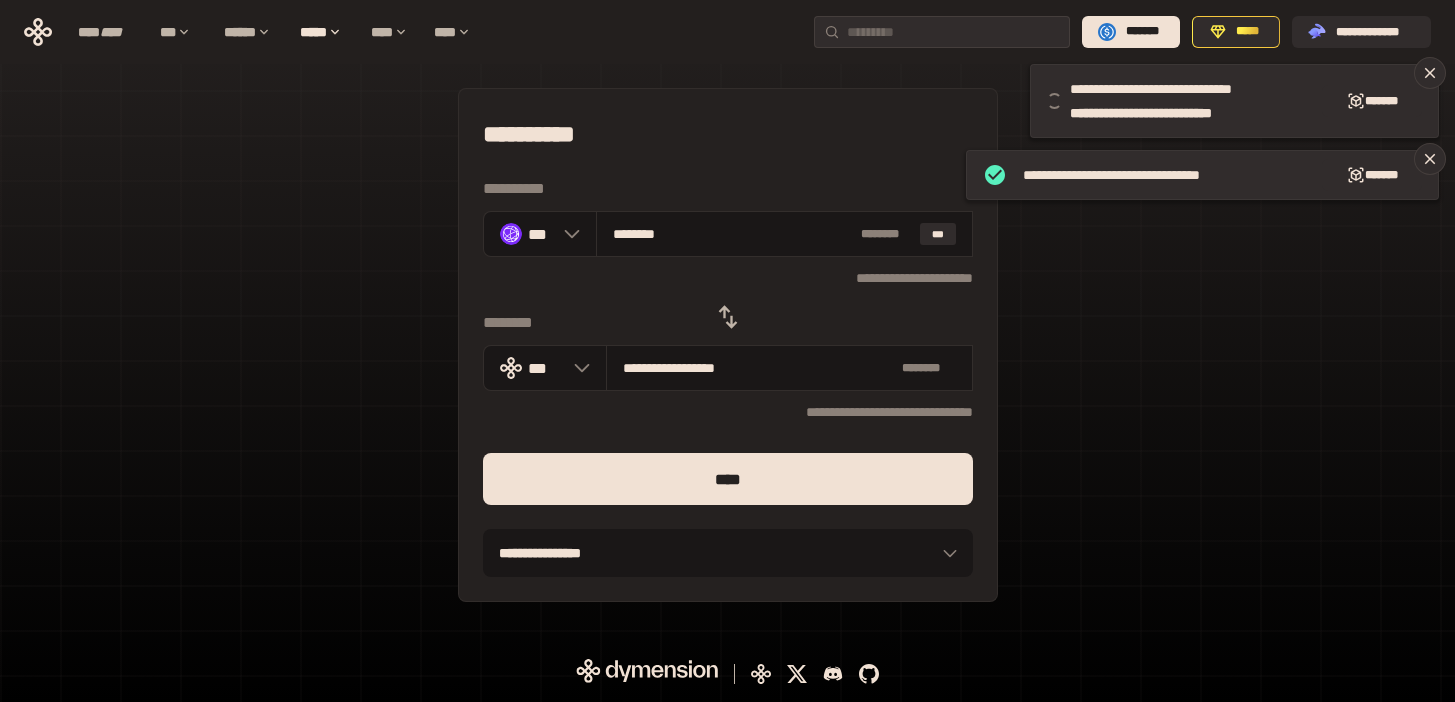 click on "**********" at bounding box center [728, 437] 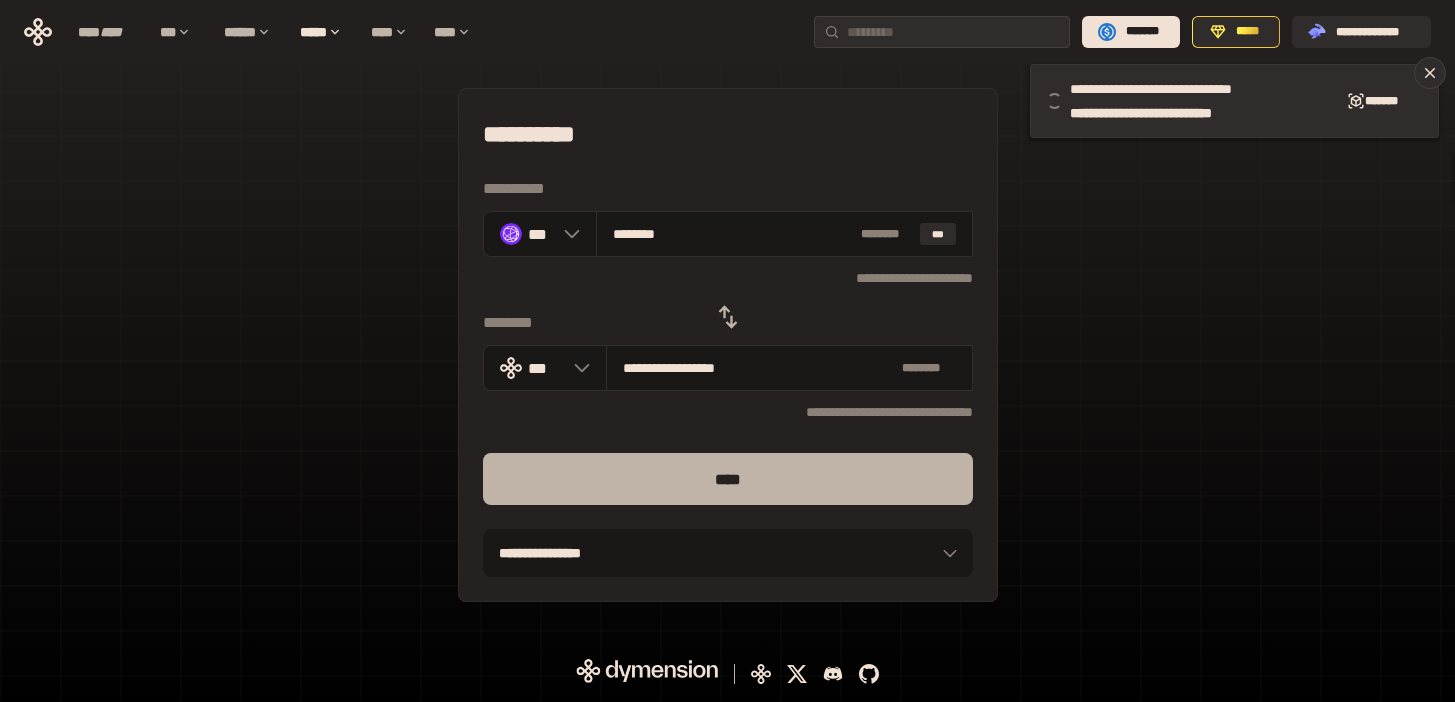 click on "****" at bounding box center [728, 479] 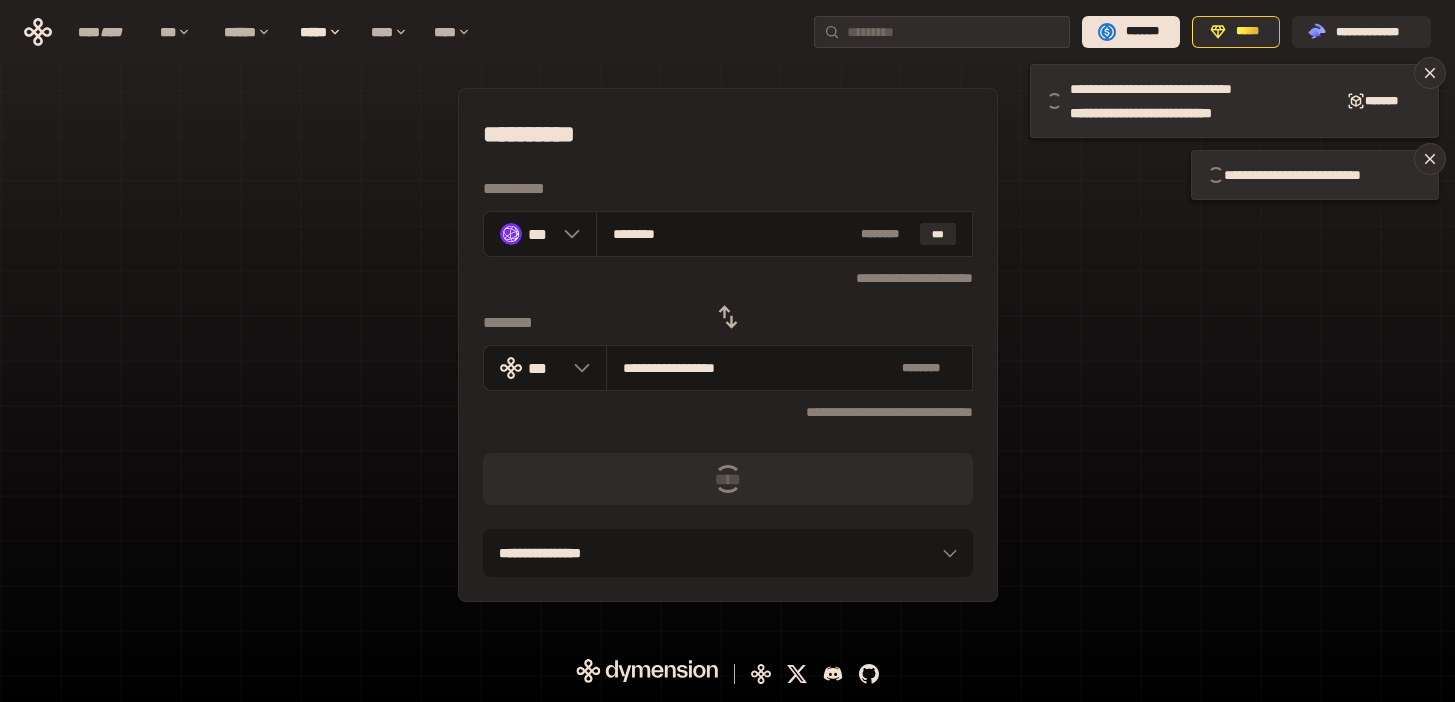 type 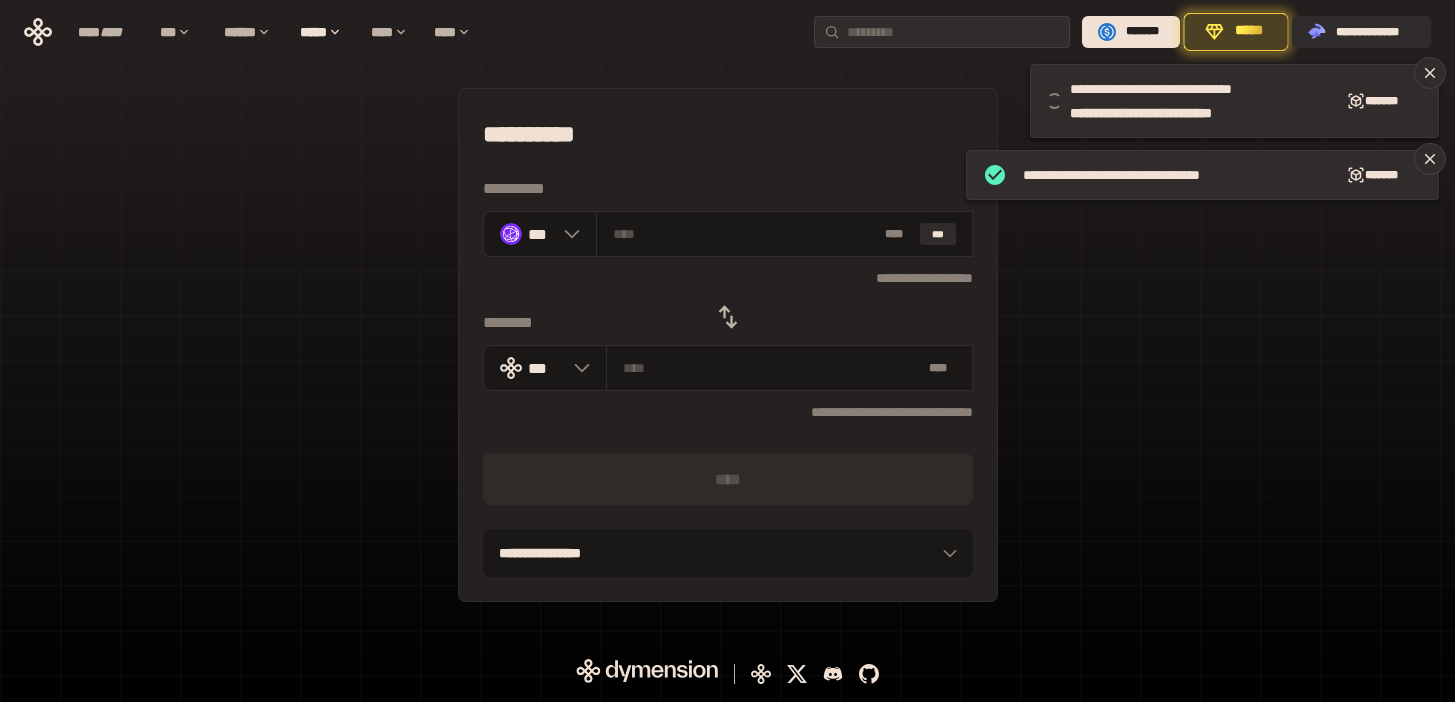 click 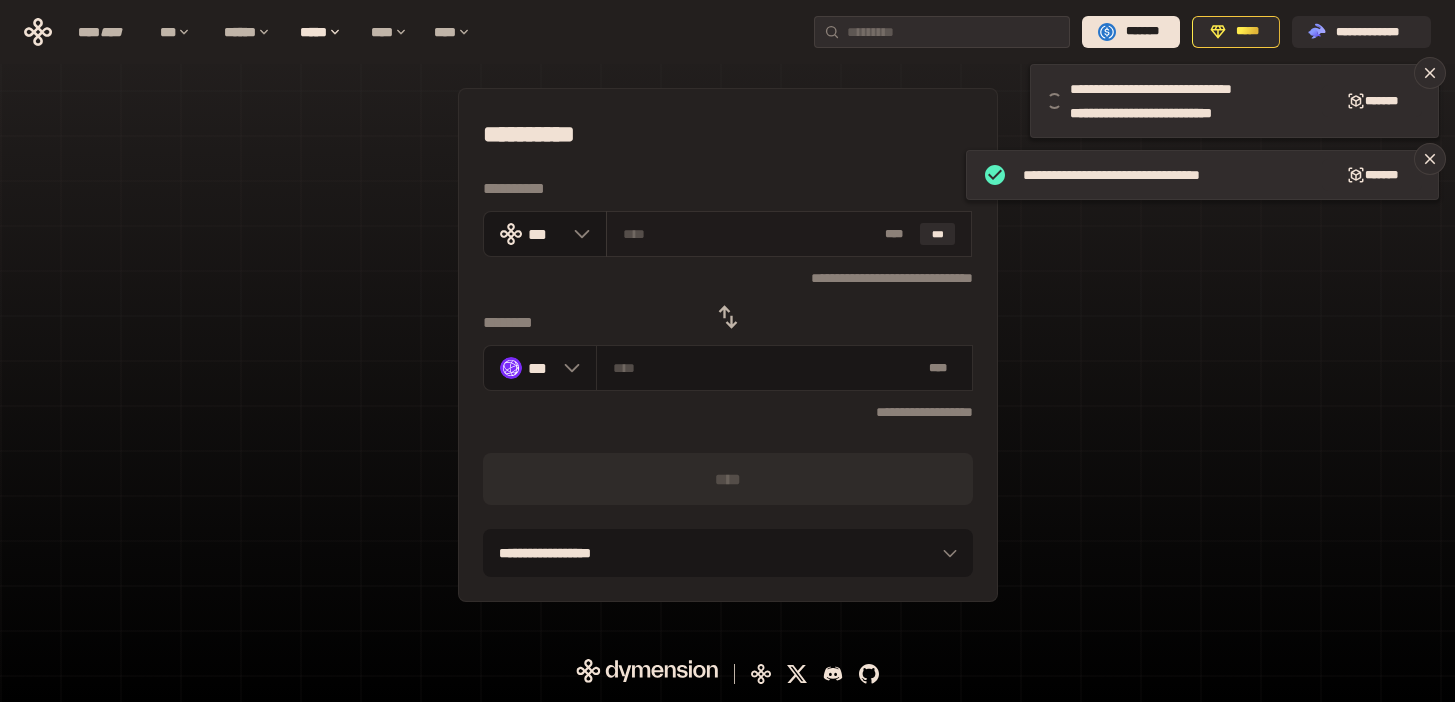 click at bounding box center (750, 234) 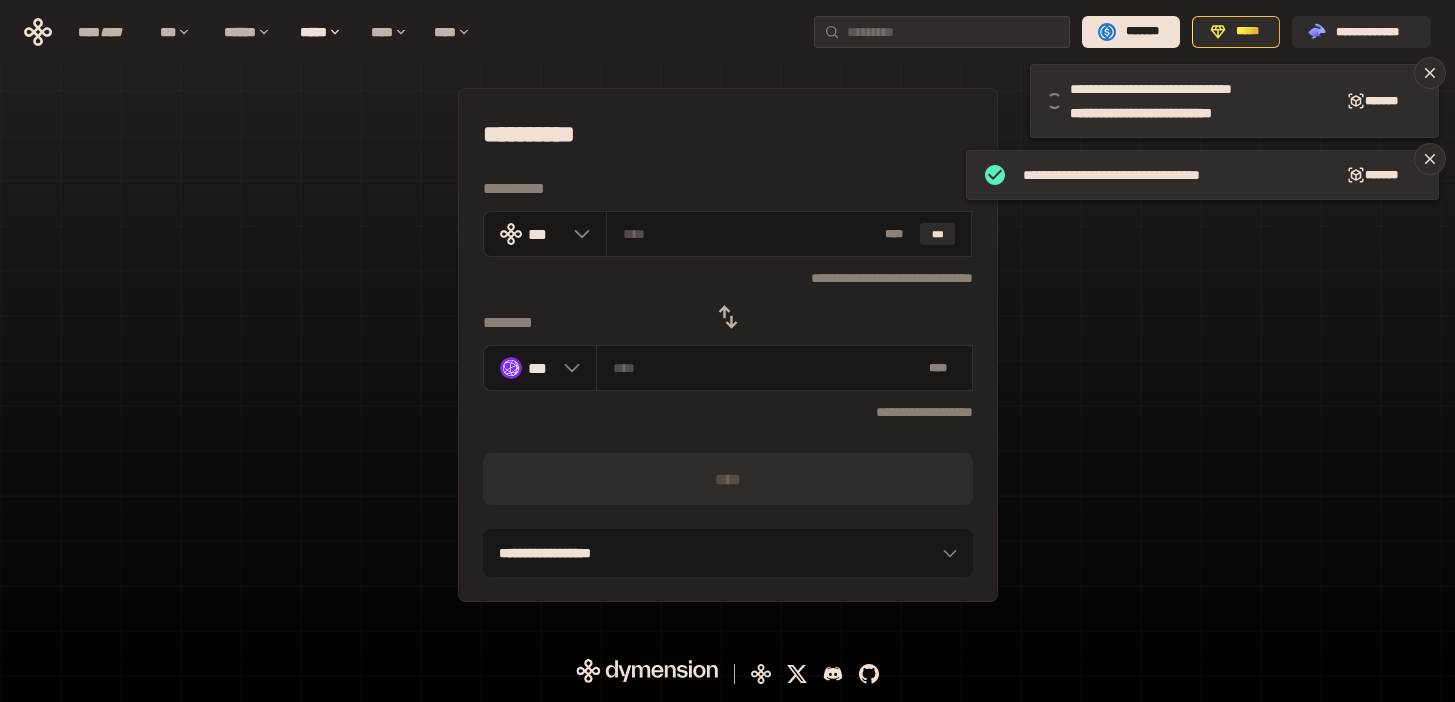 type on "**" 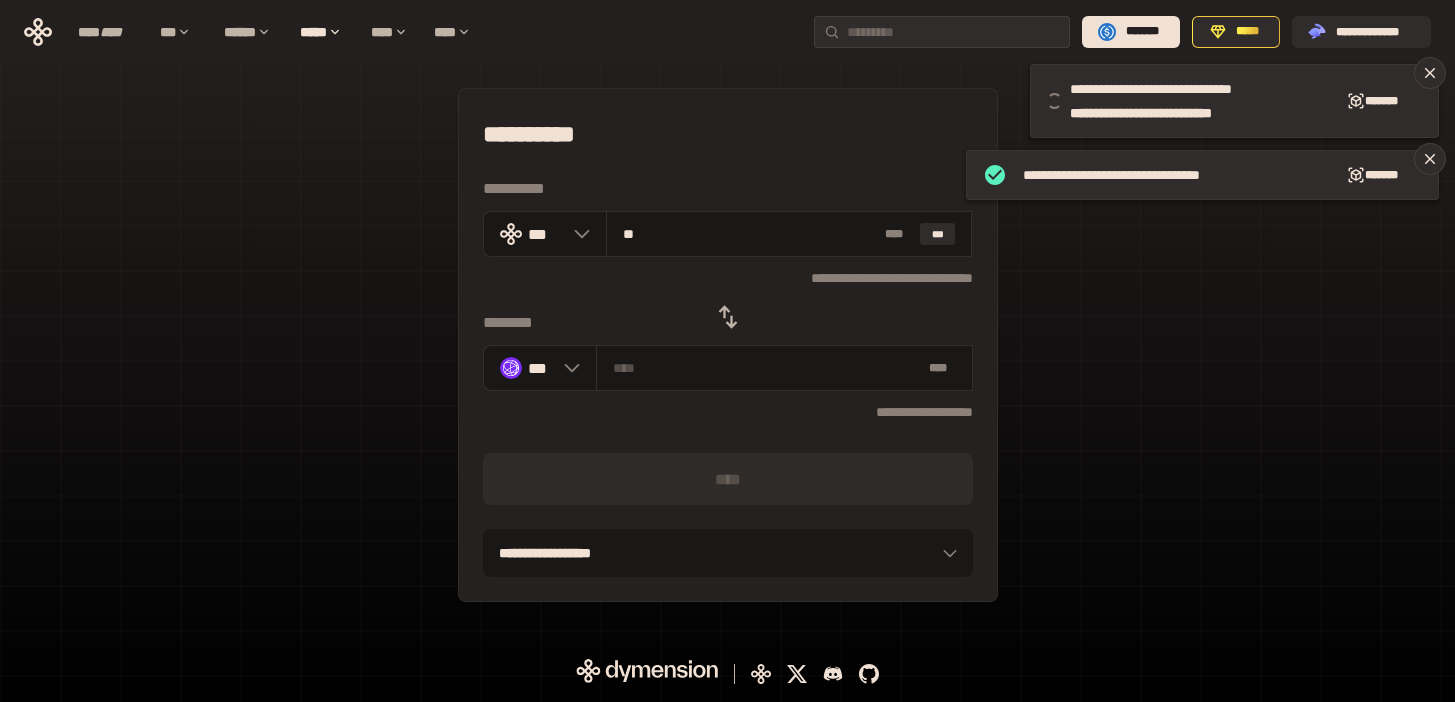 type on "********" 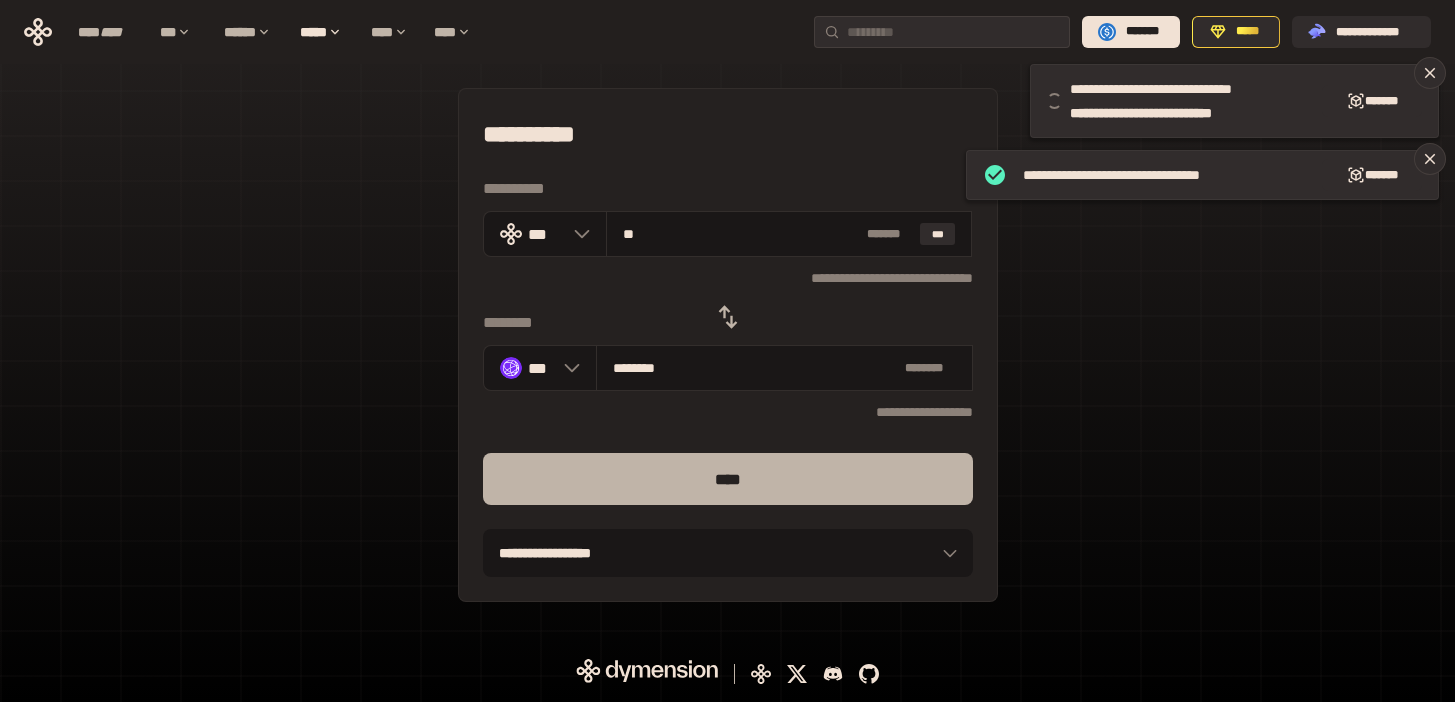 type on "**" 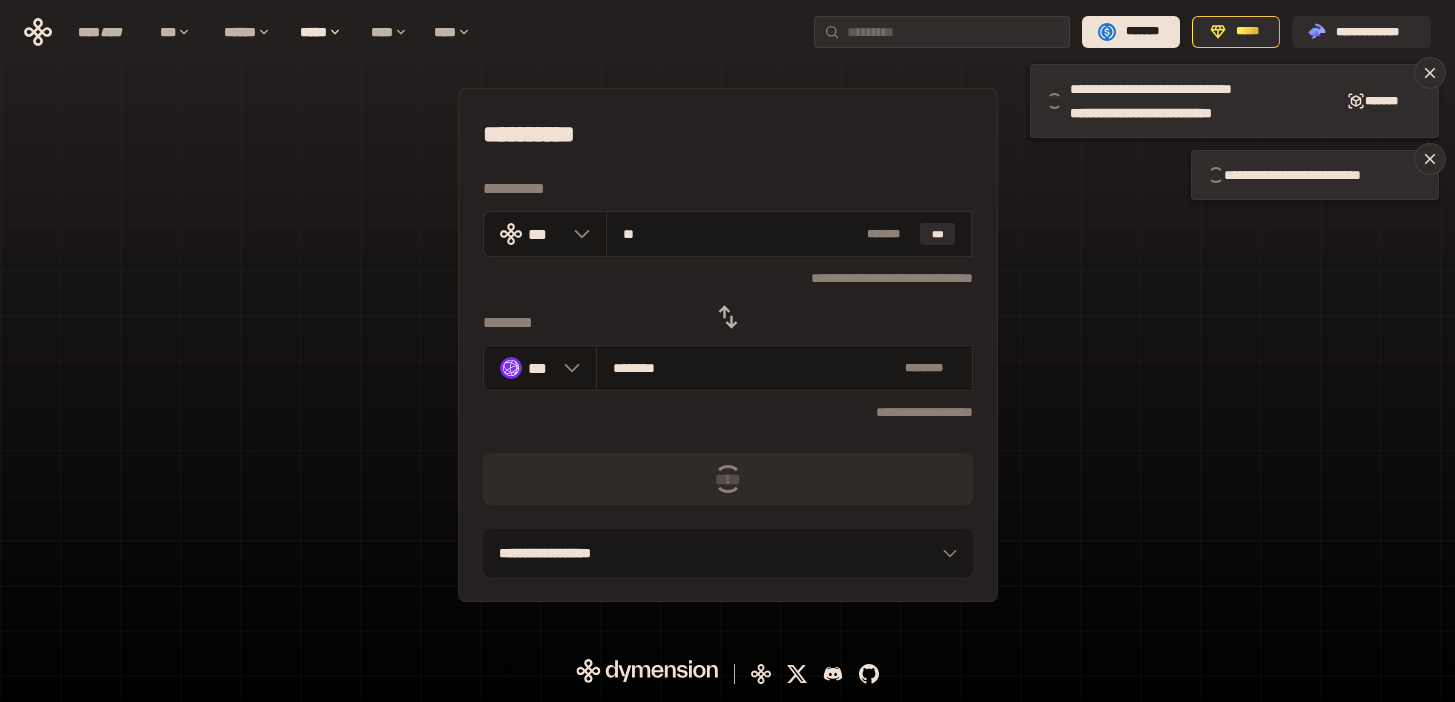 type 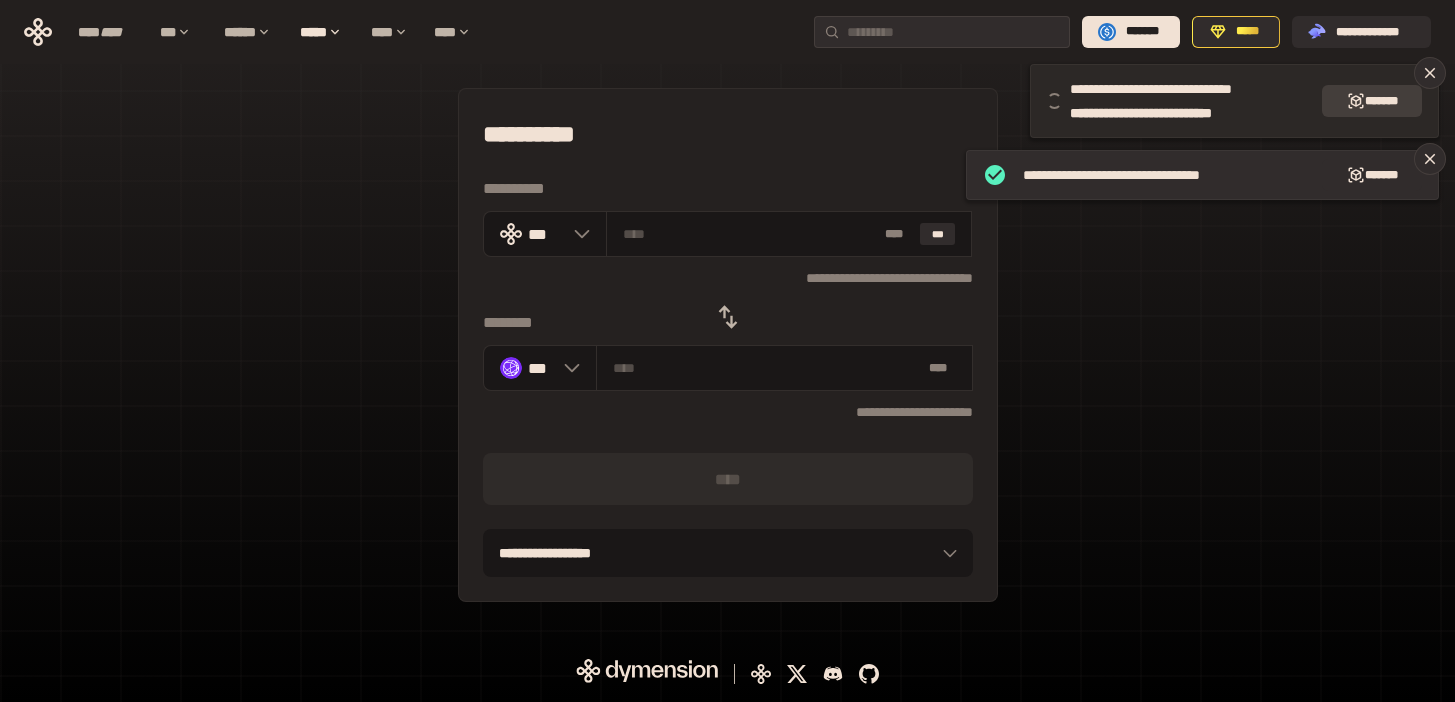 click on "*******" at bounding box center (1372, 101) 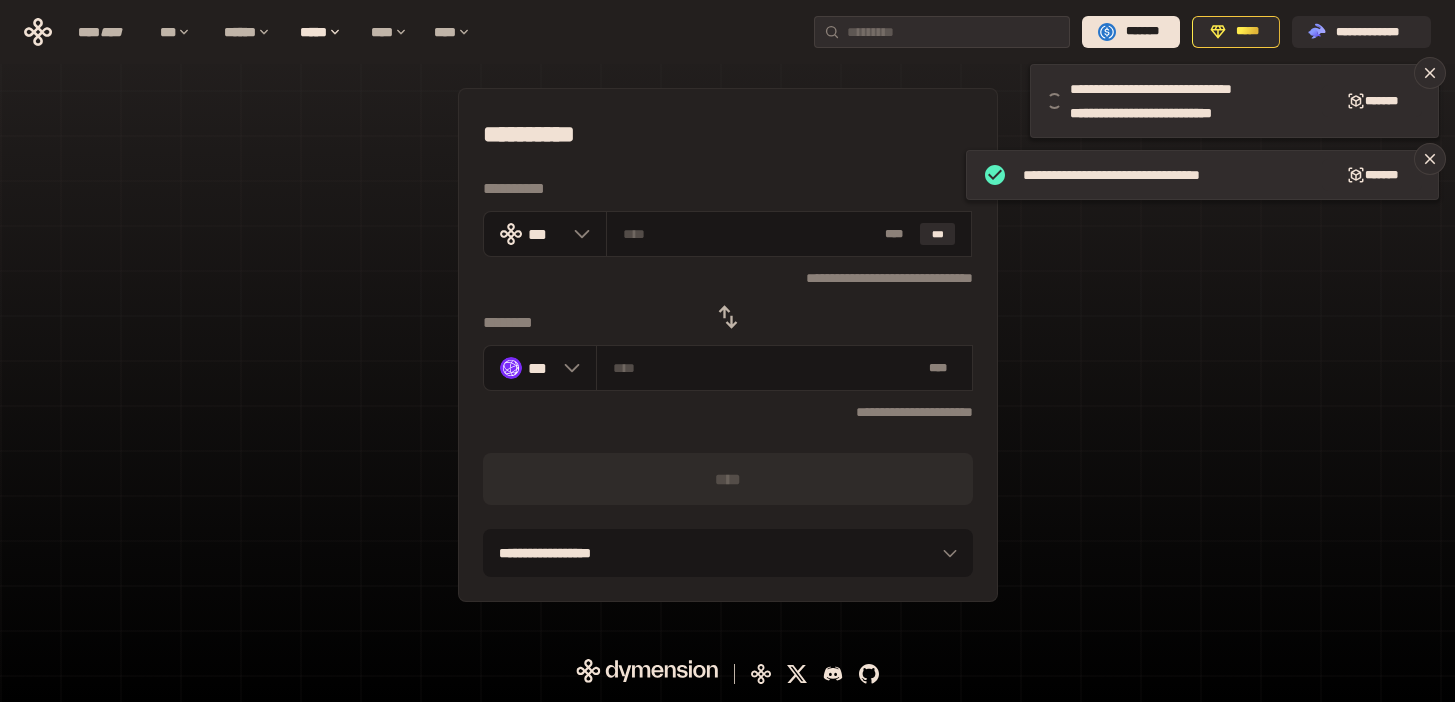 click 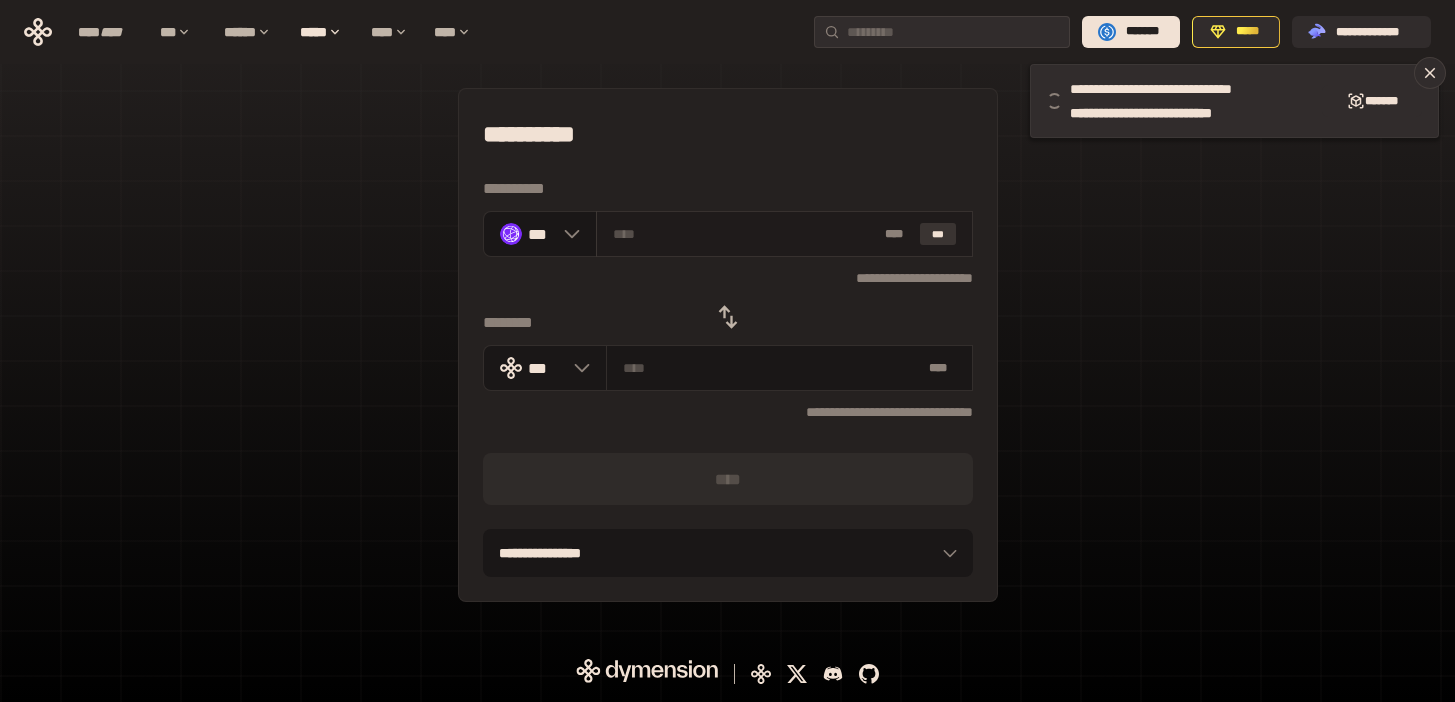 click on "***" at bounding box center (938, 234) 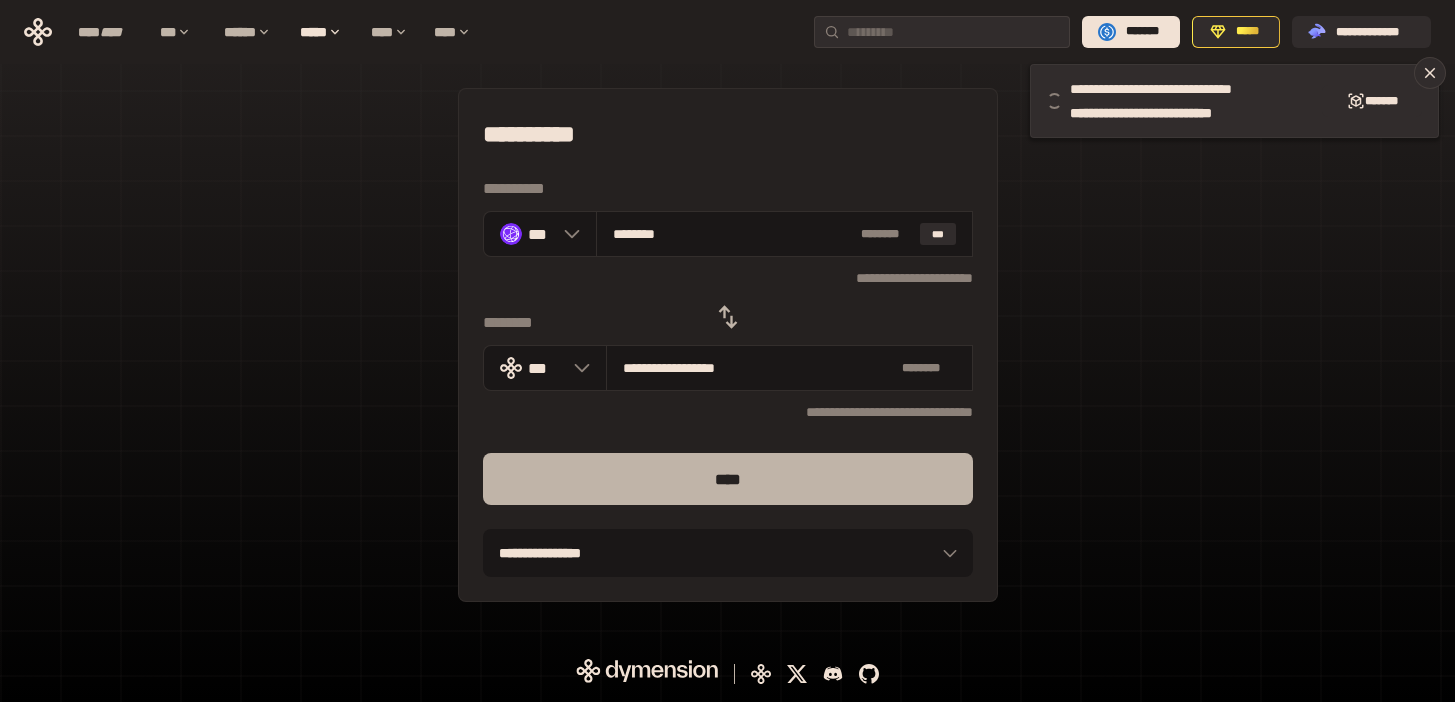 click on "****" at bounding box center (728, 479) 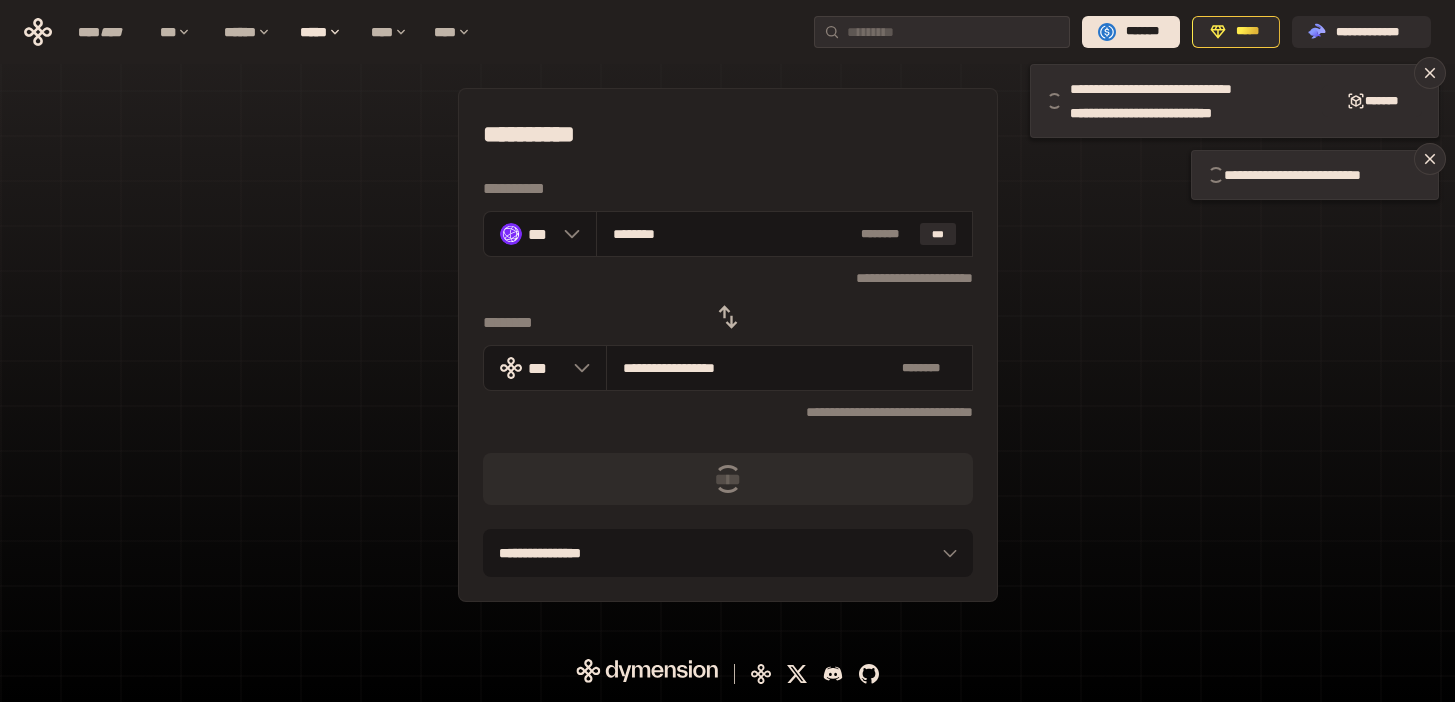 type 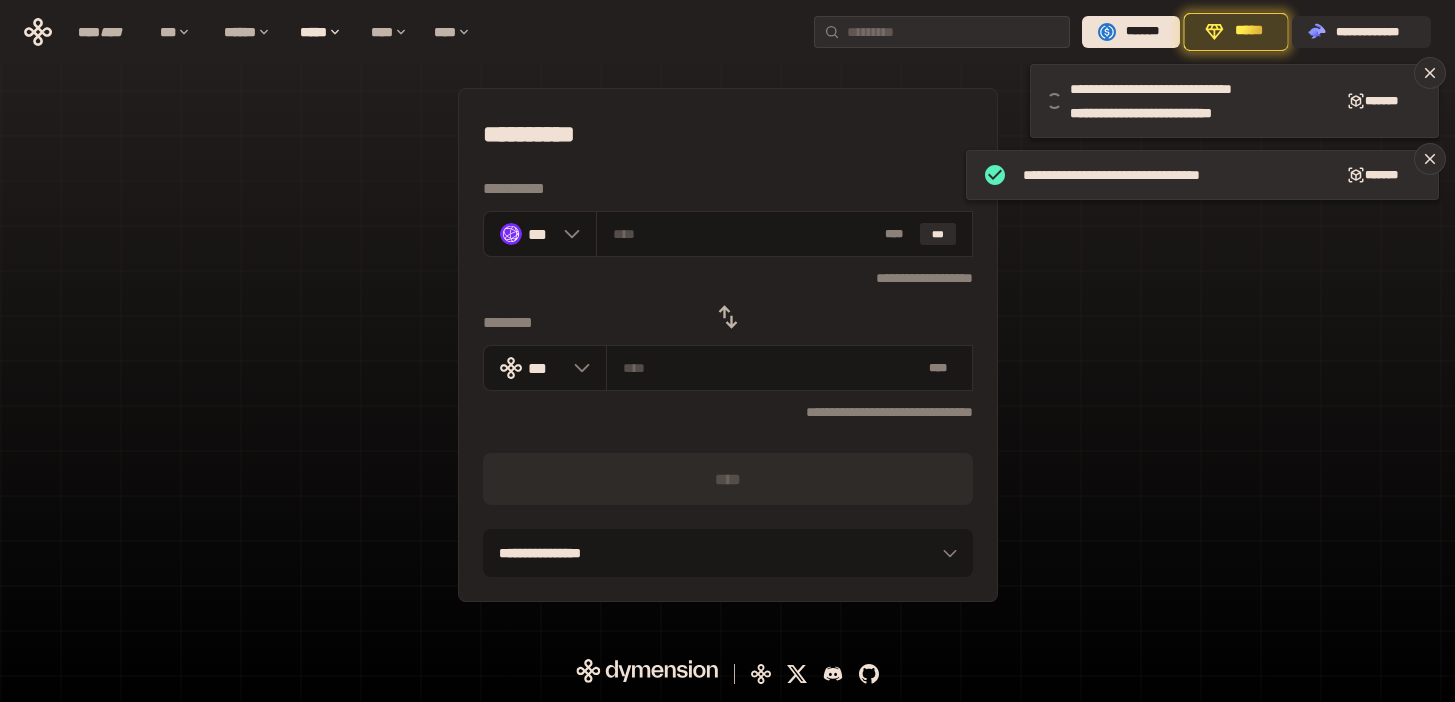 click 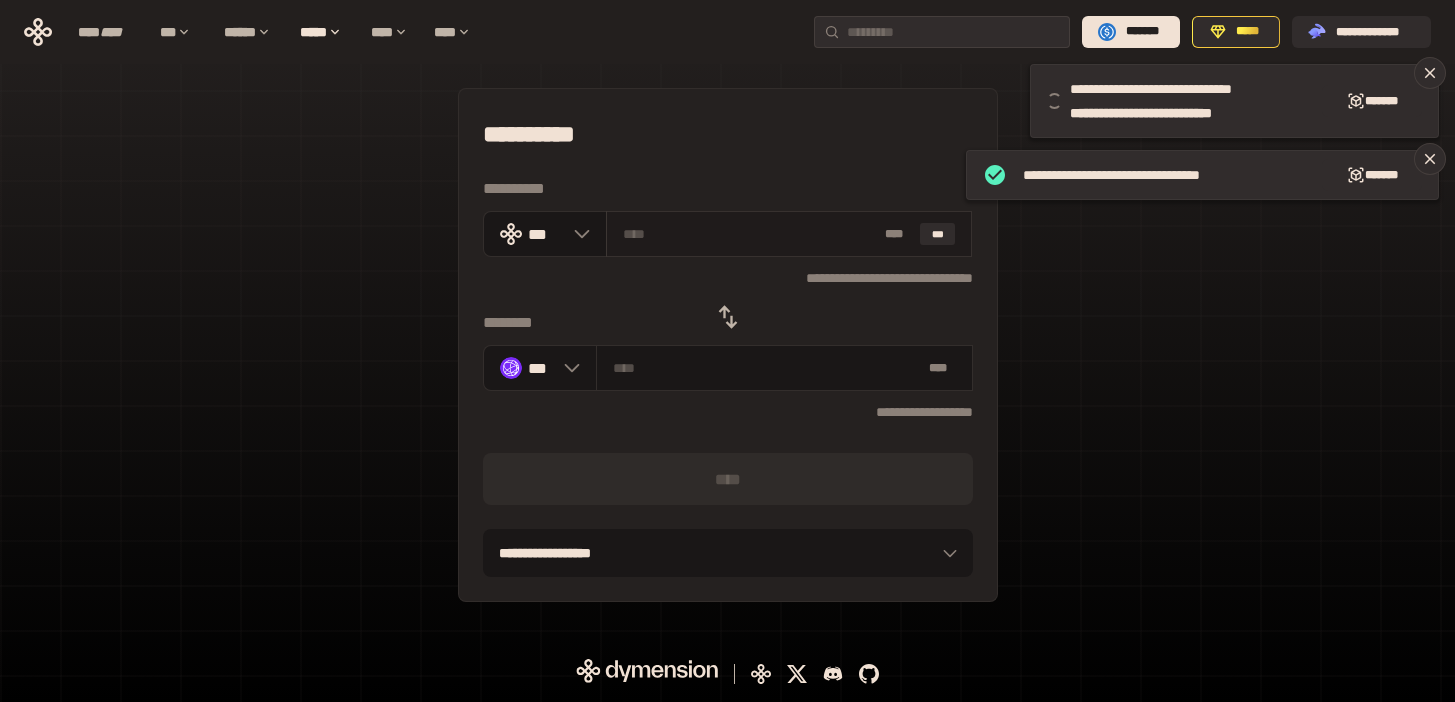 click at bounding box center (750, 234) 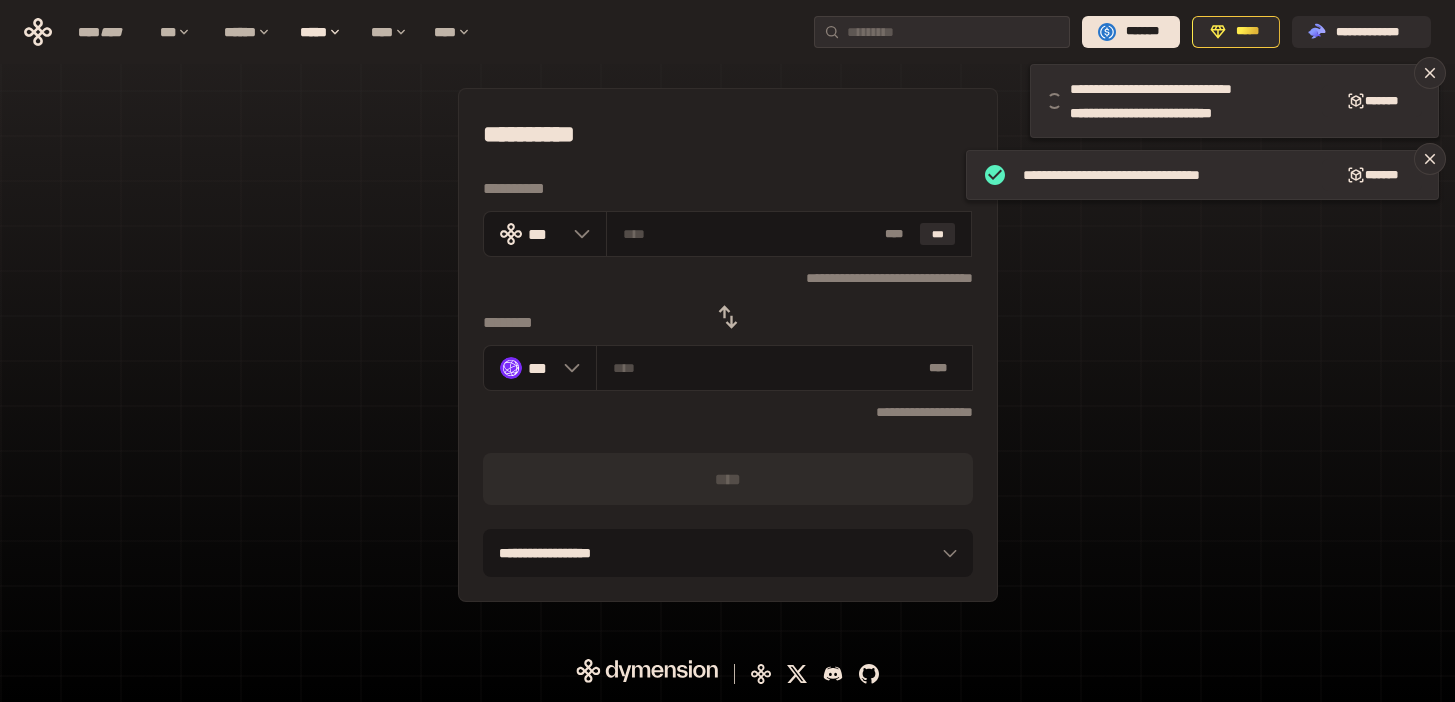 type on "**" 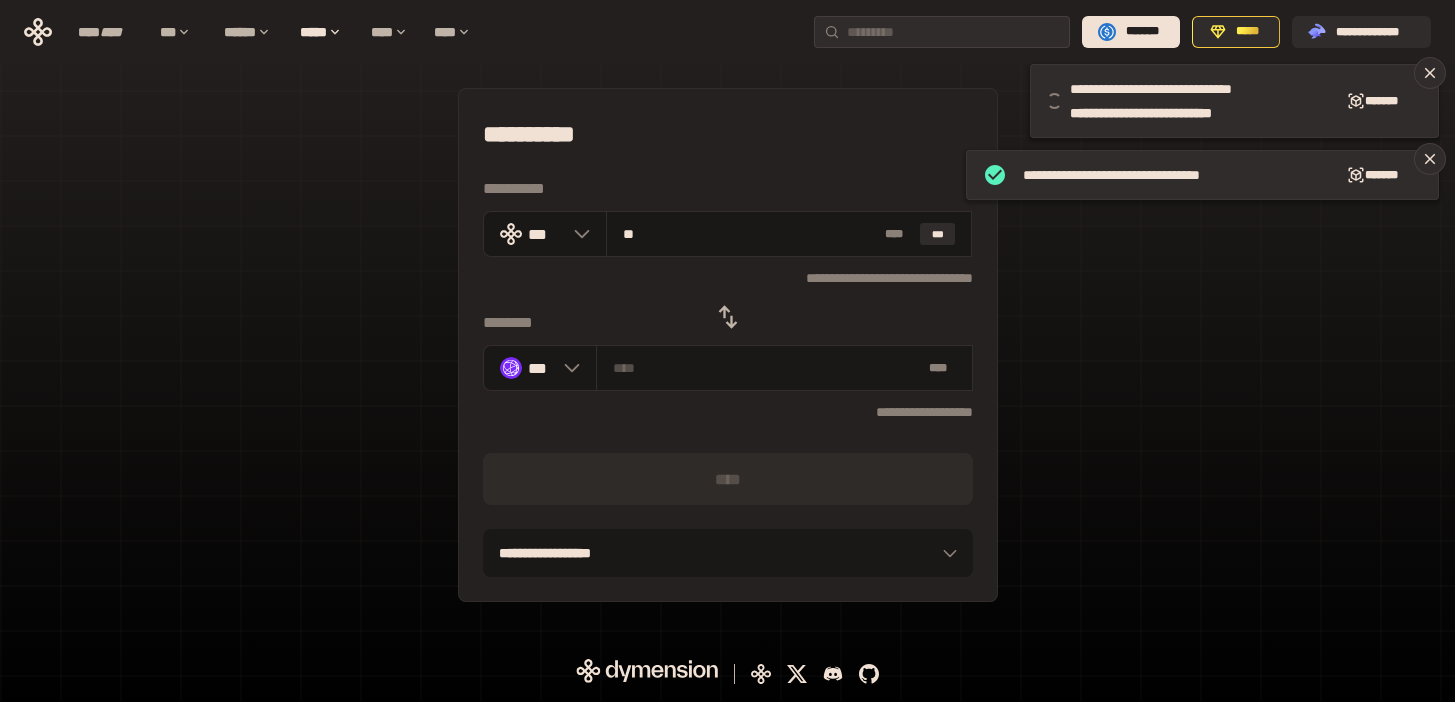 type on "*******" 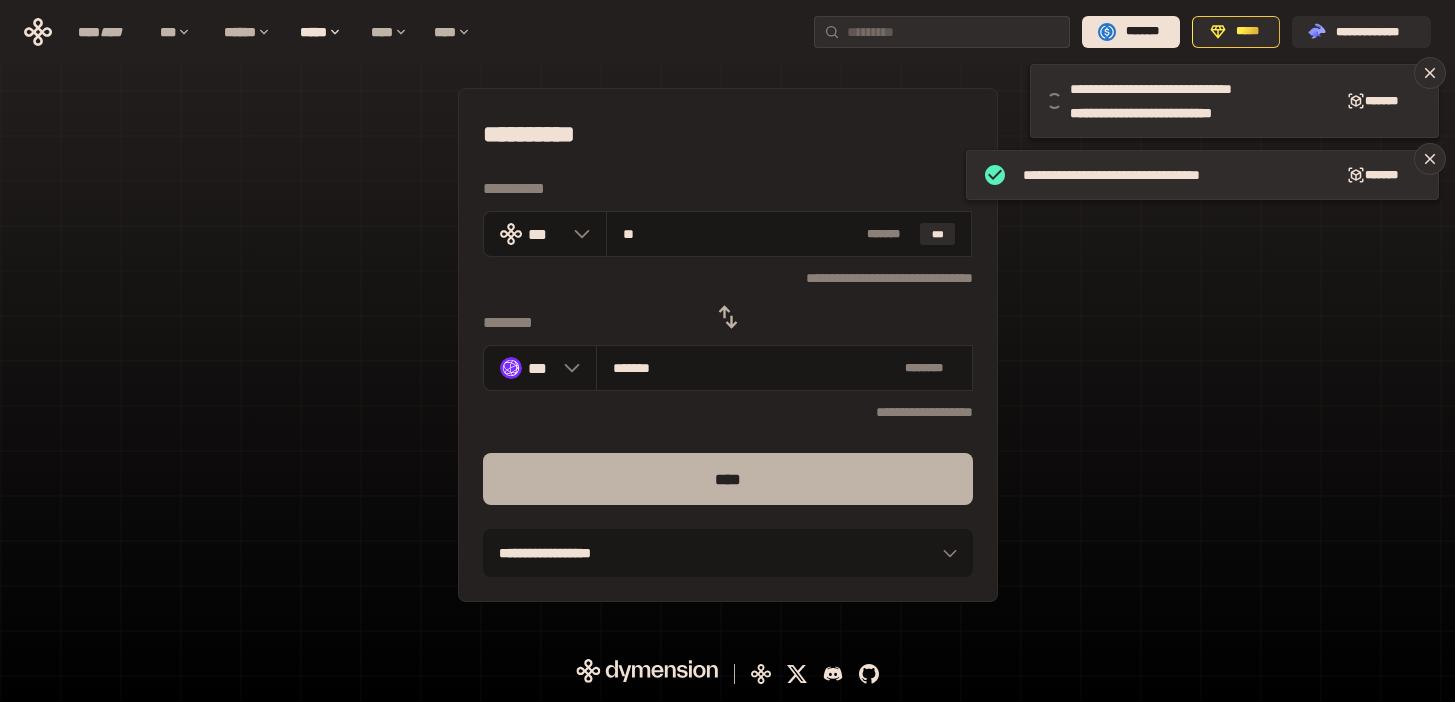 type on "**" 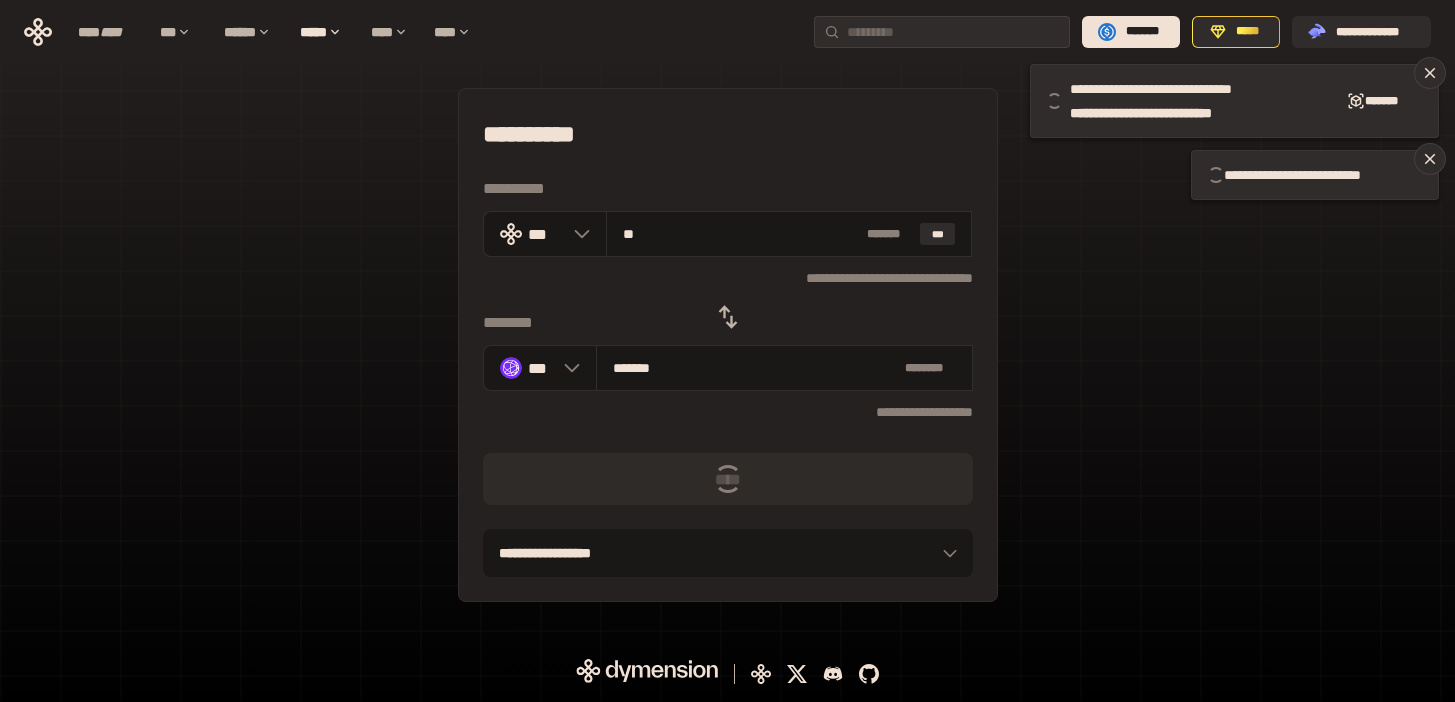type 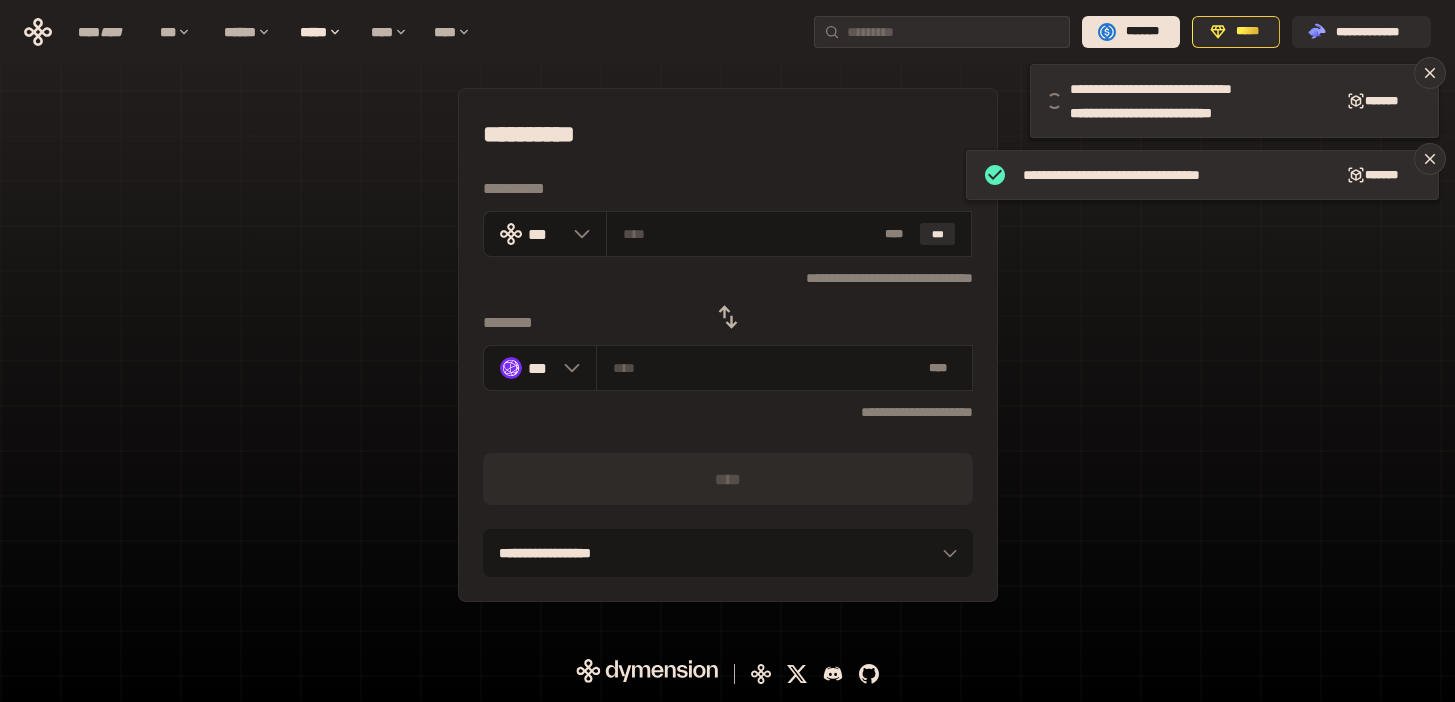click 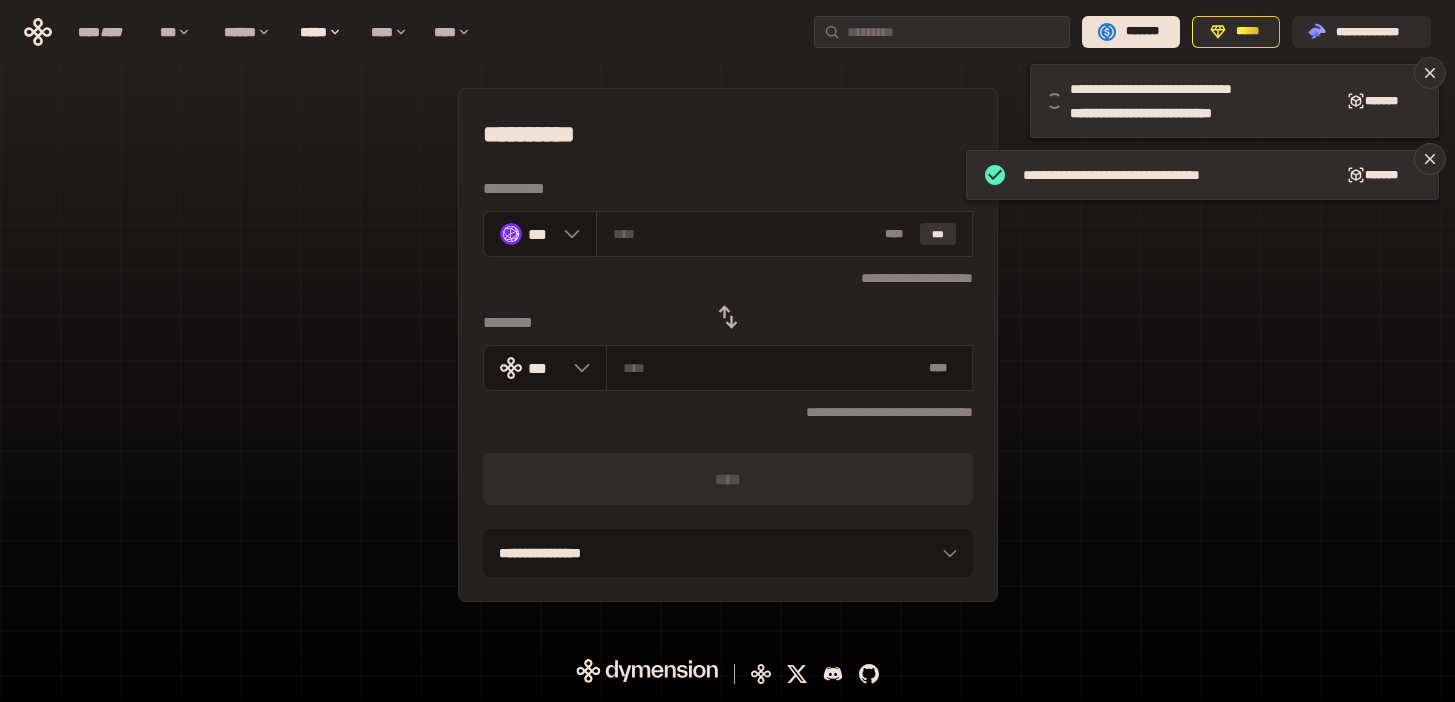 click on "***" at bounding box center [938, 234] 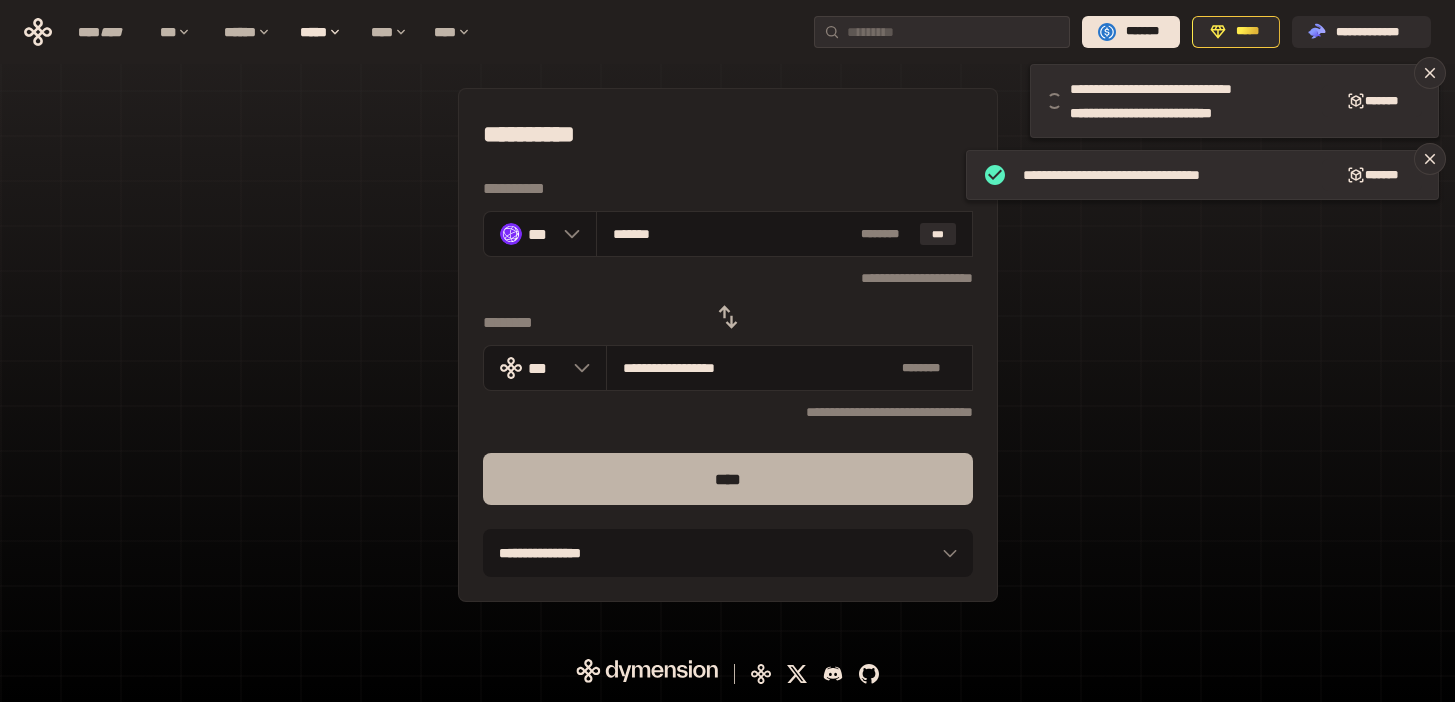 click on "****" at bounding box center [728, 479] 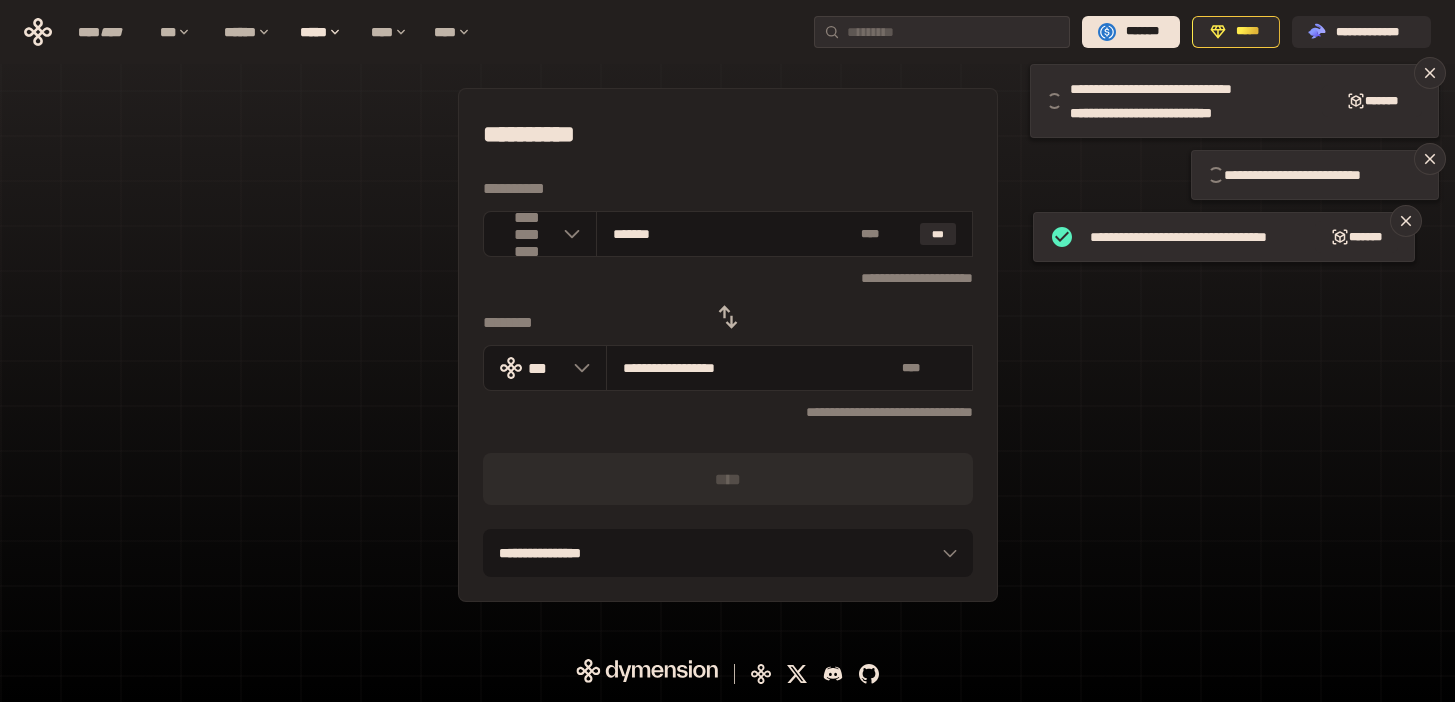 type 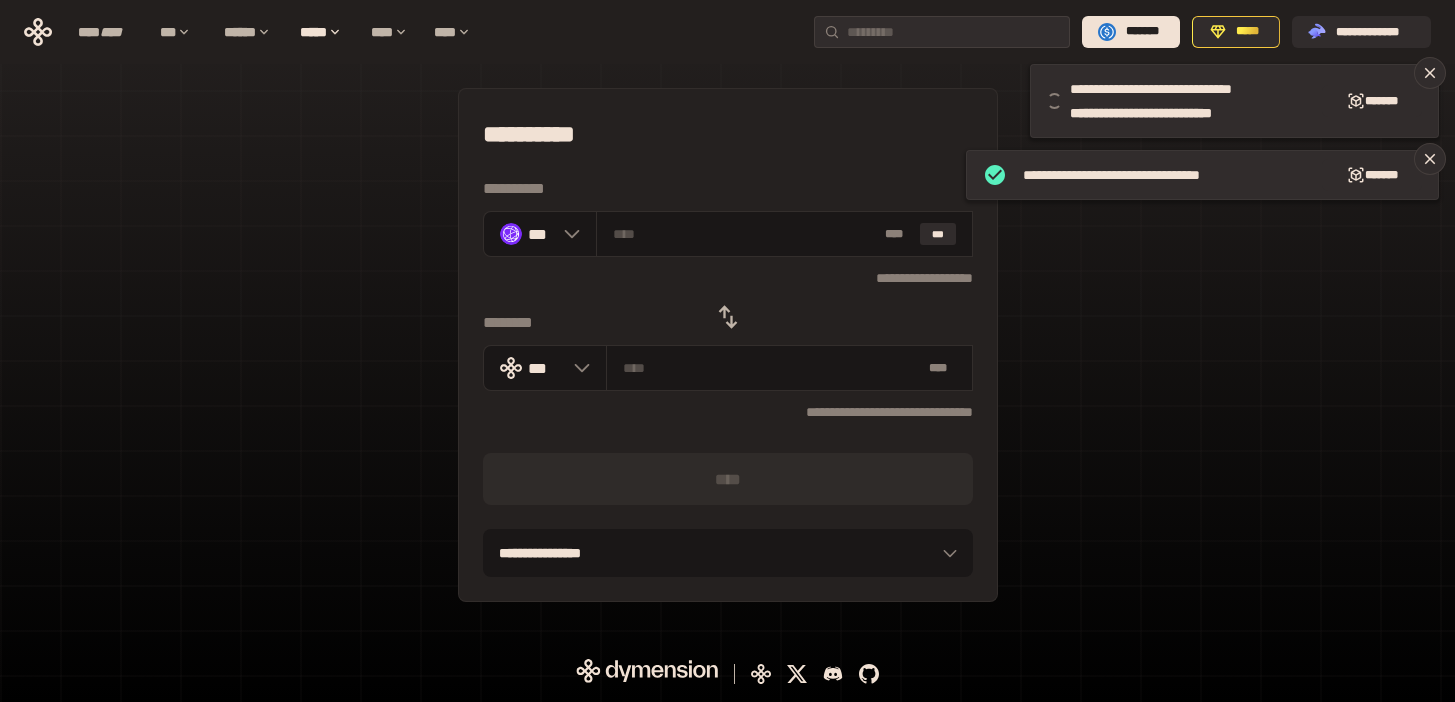 click 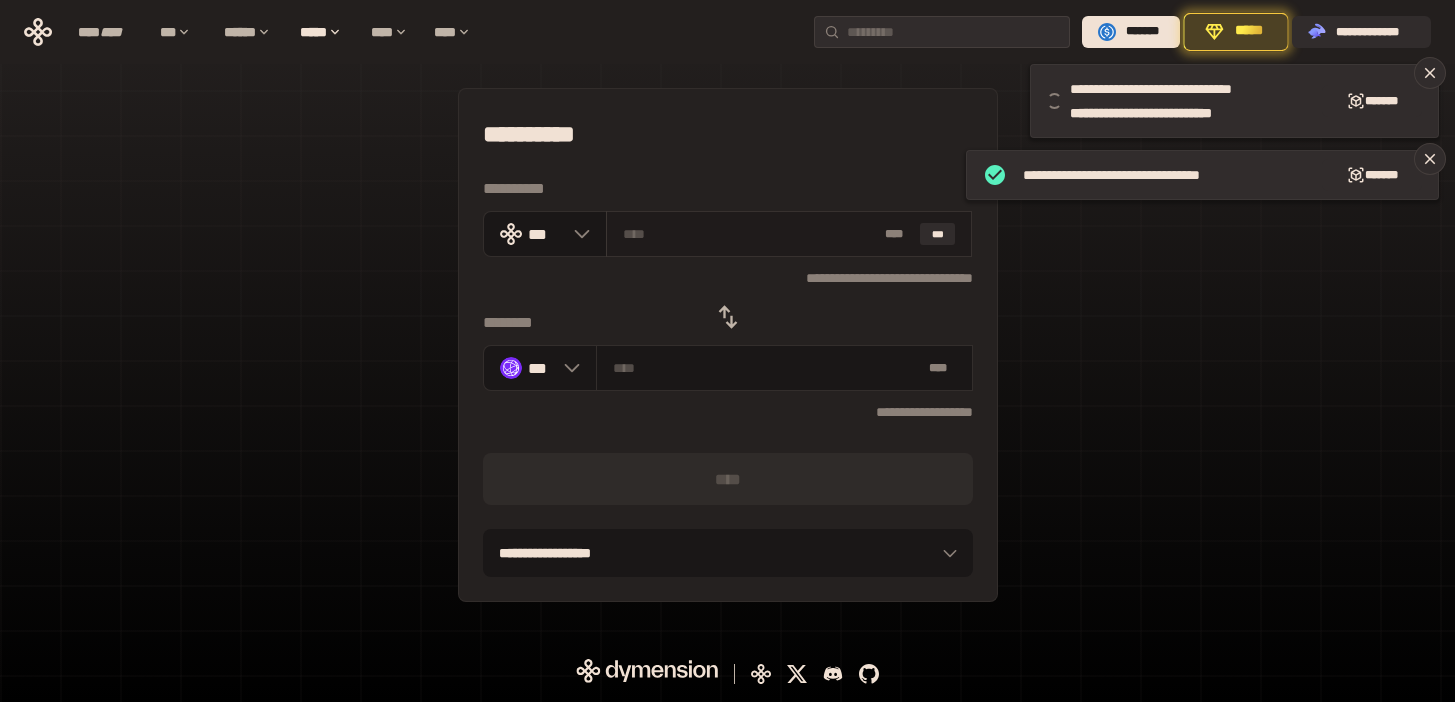 click at bounding box center (750, 234) 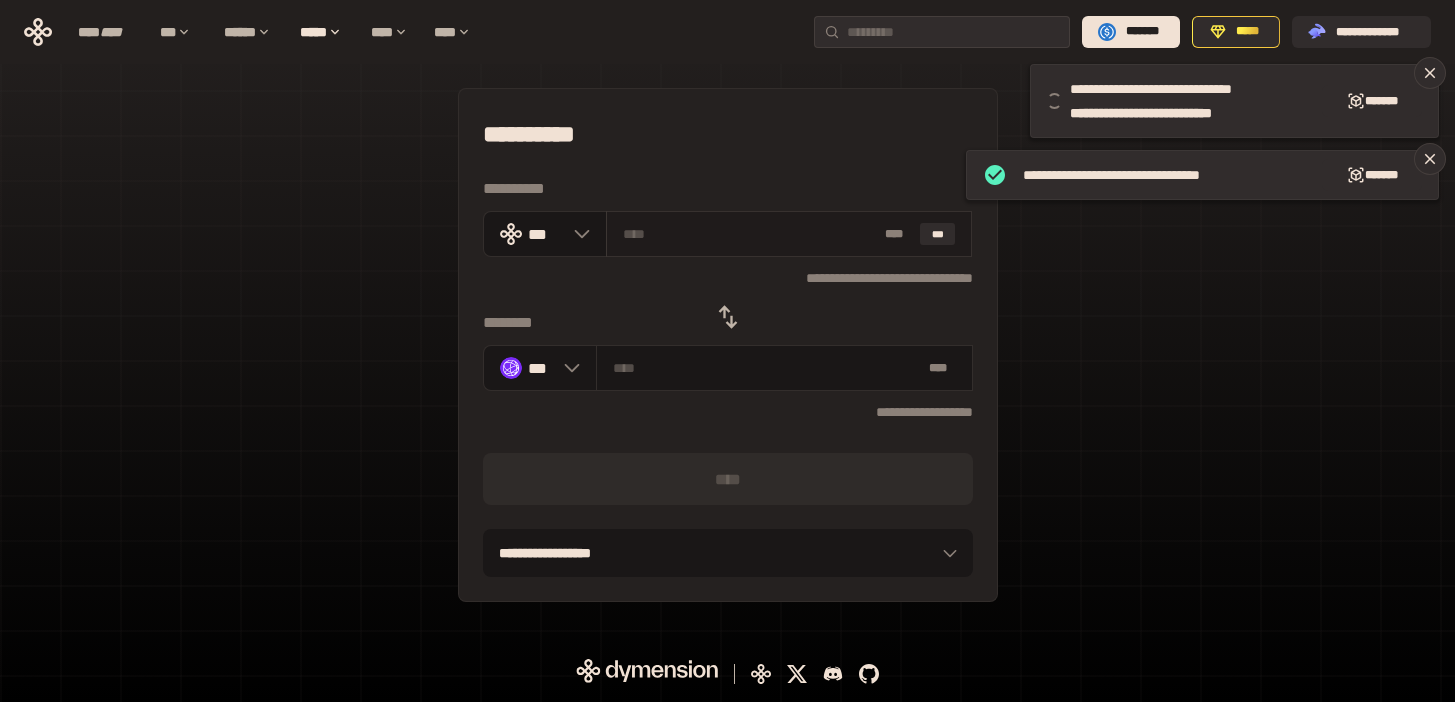 paste on "**" 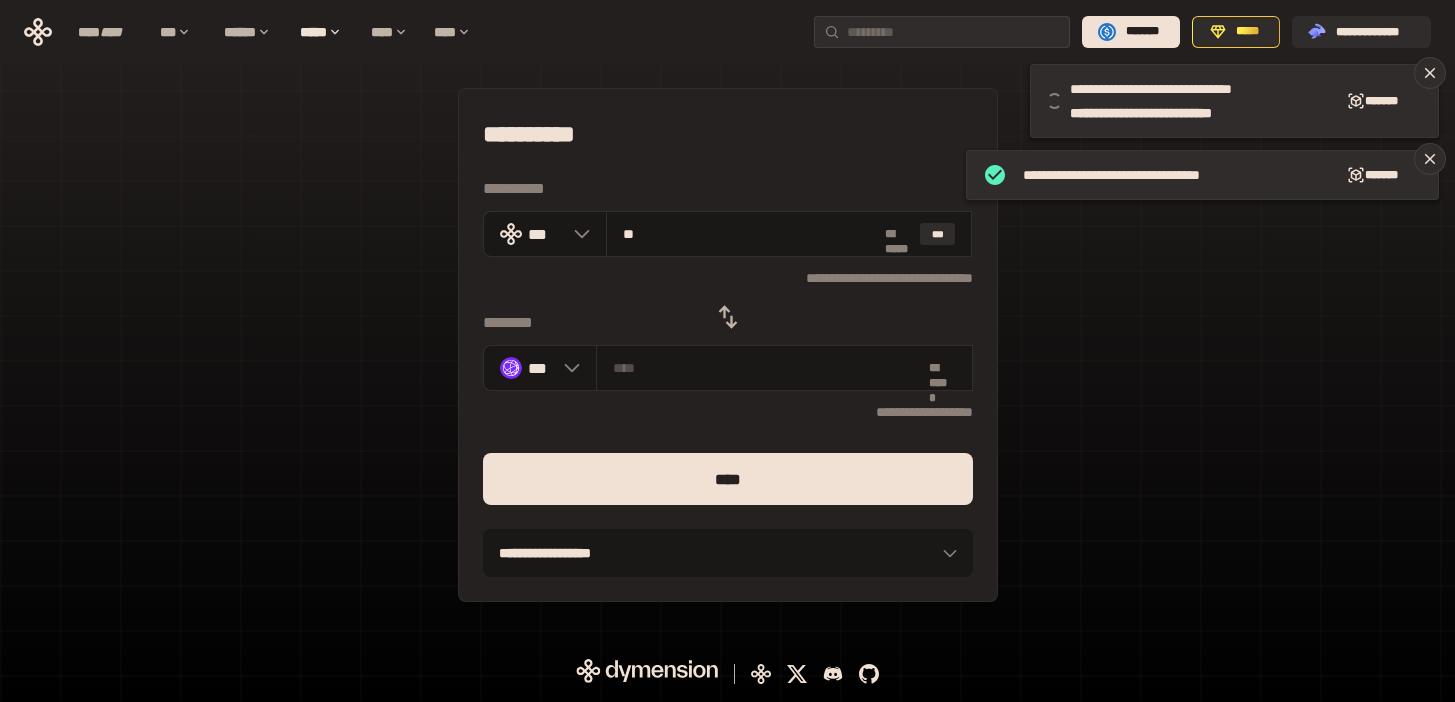 type on "********" 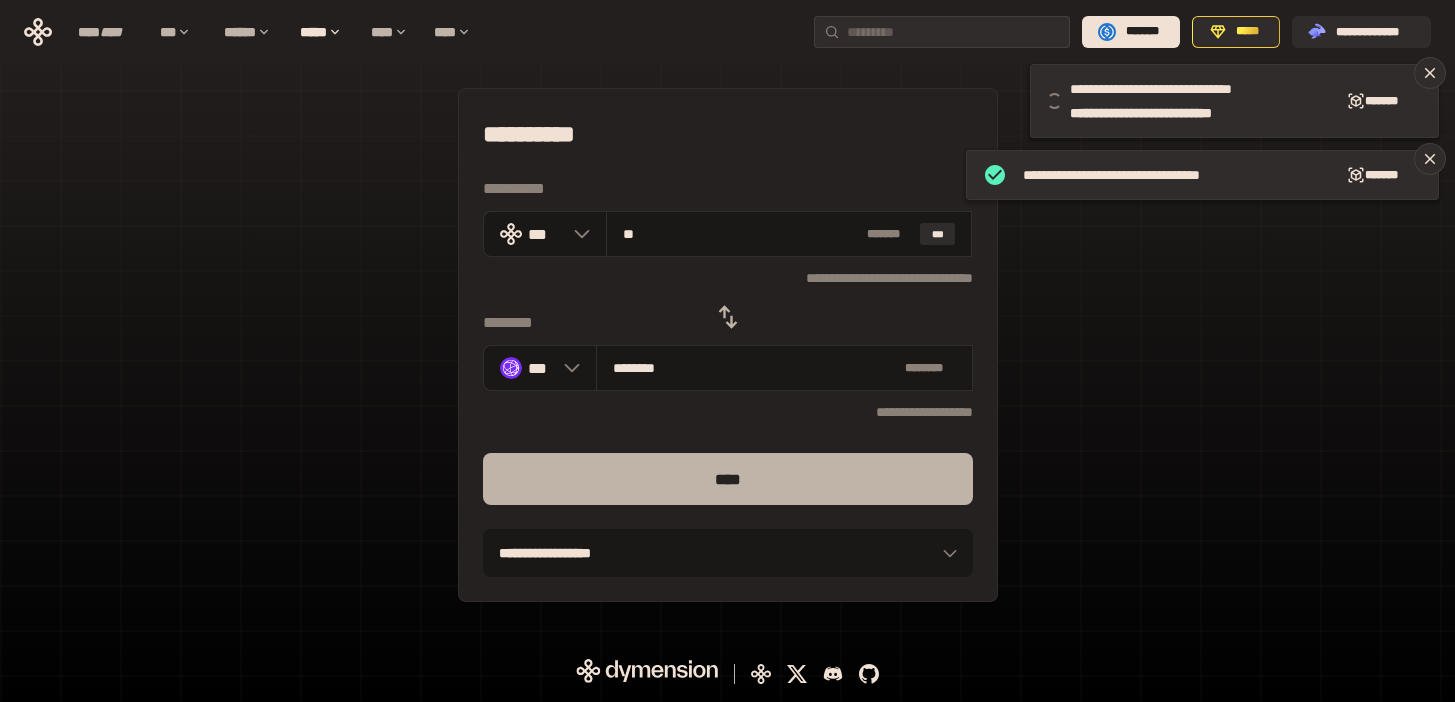 type on "**" 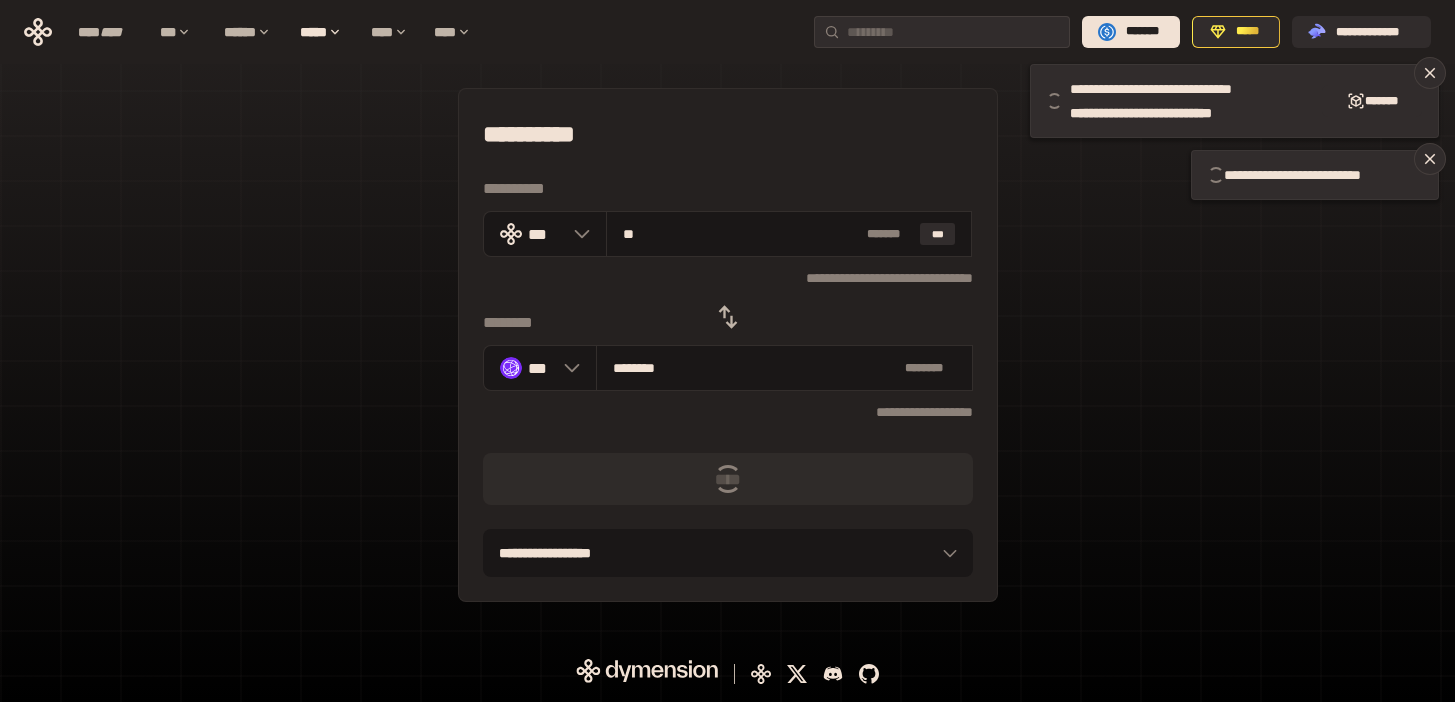 type 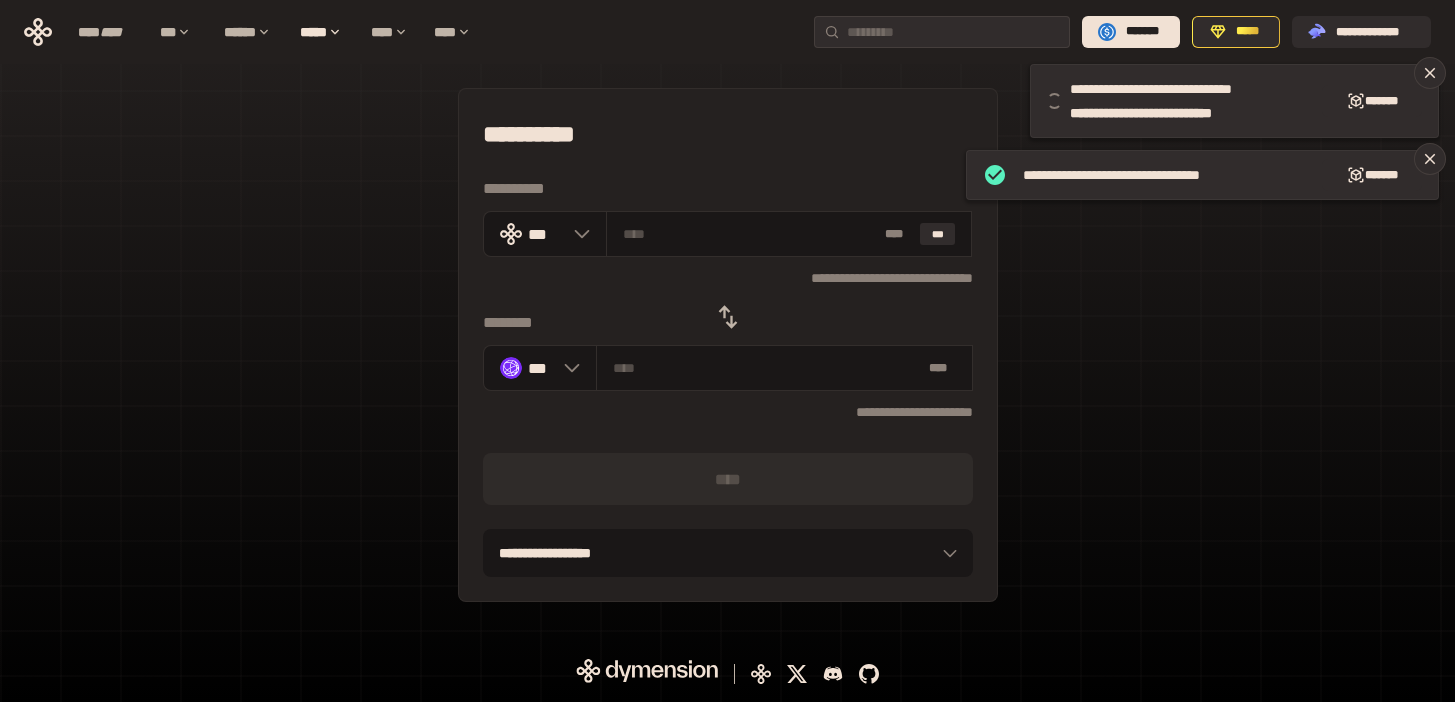click 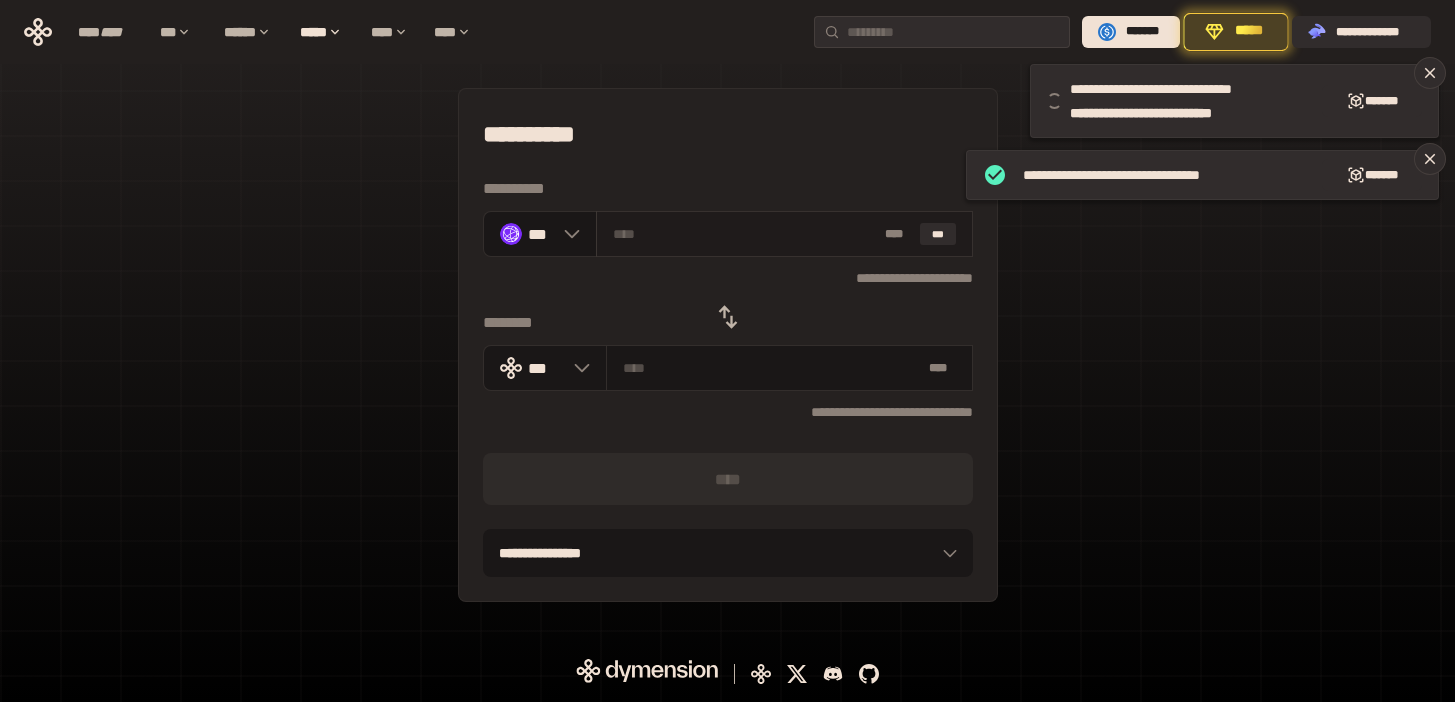 click on "* ** ***" at bounding box center (784, 234) 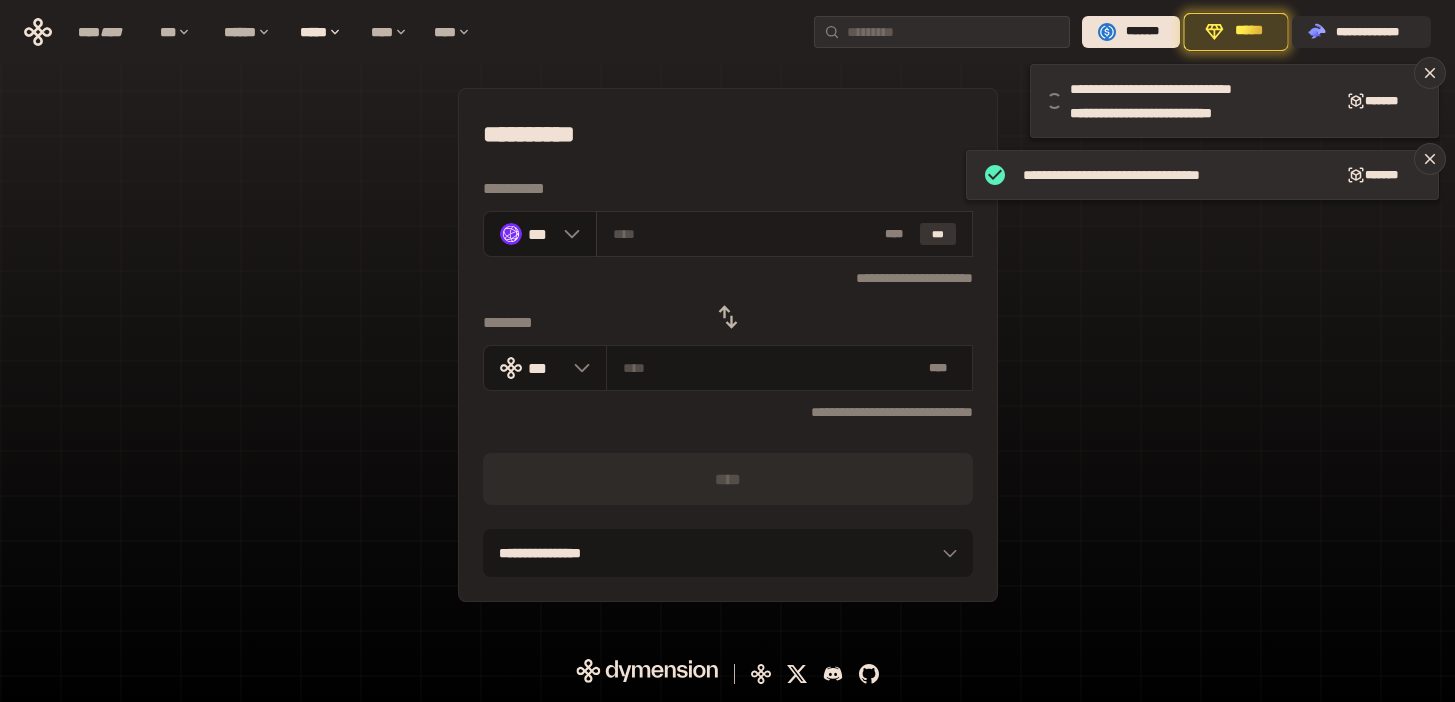 click on "***" at bounding box center (938, 234) 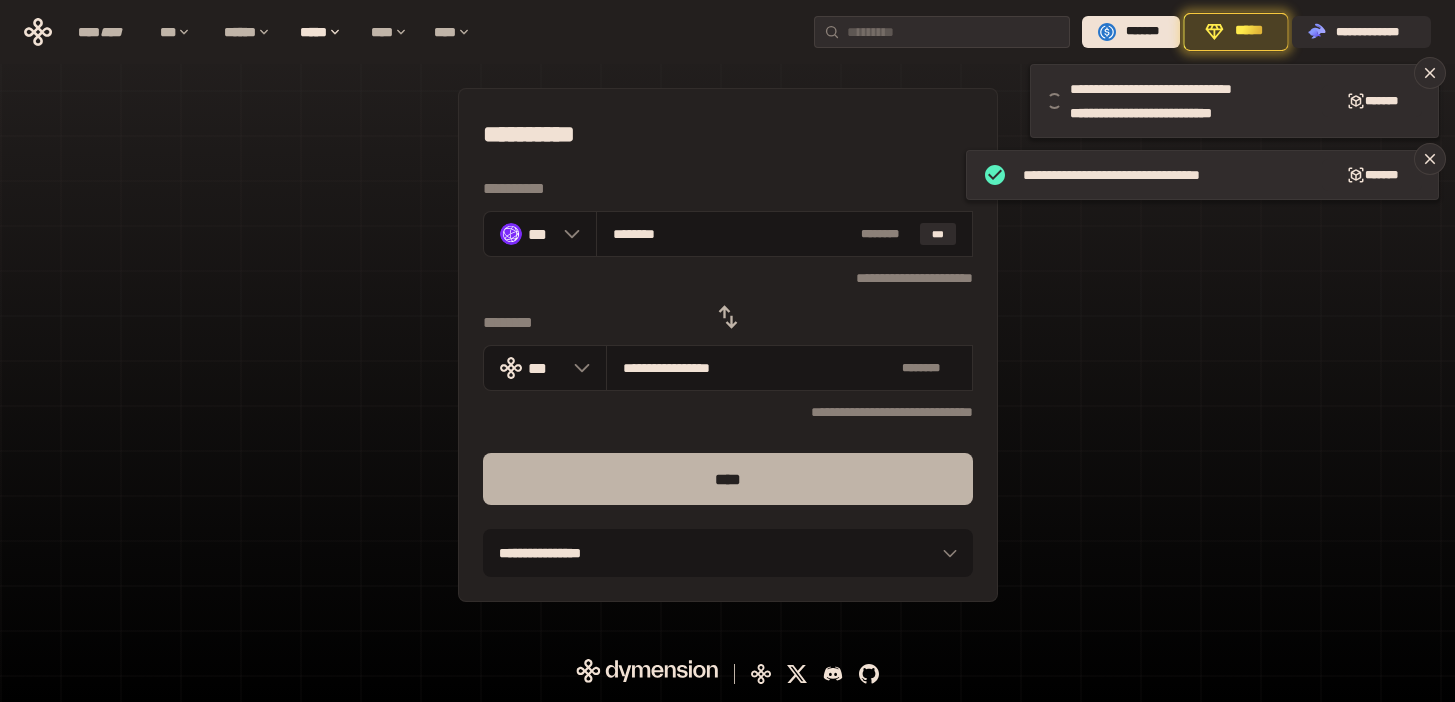 click on "****" at bounding box center [728, 479] 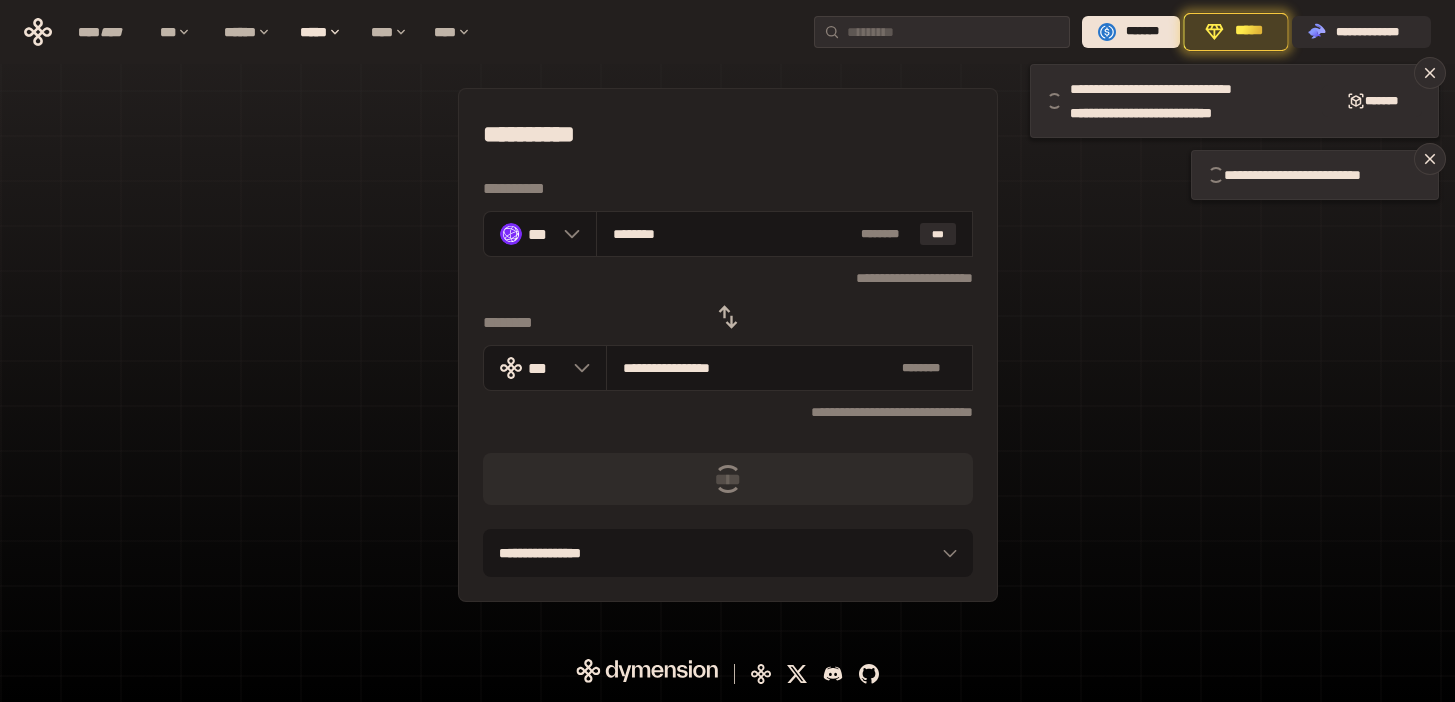 type 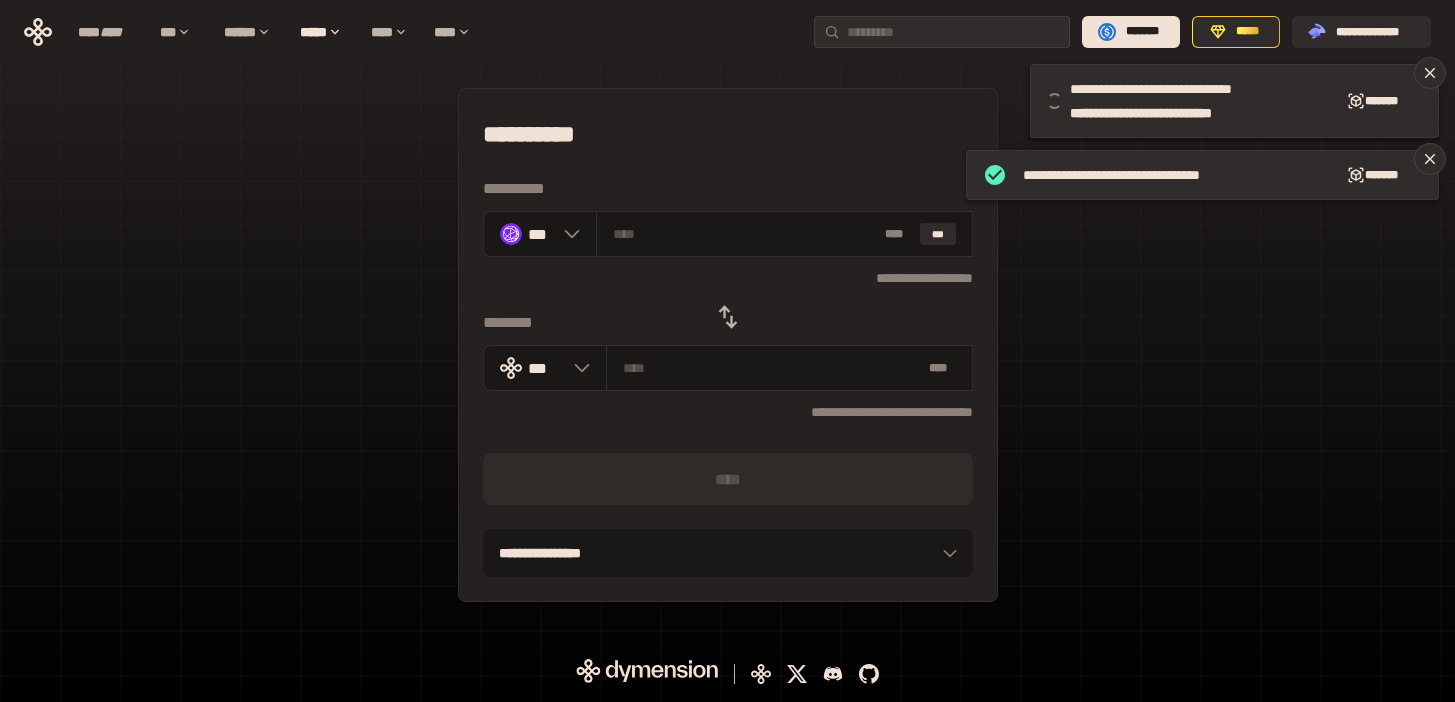 click 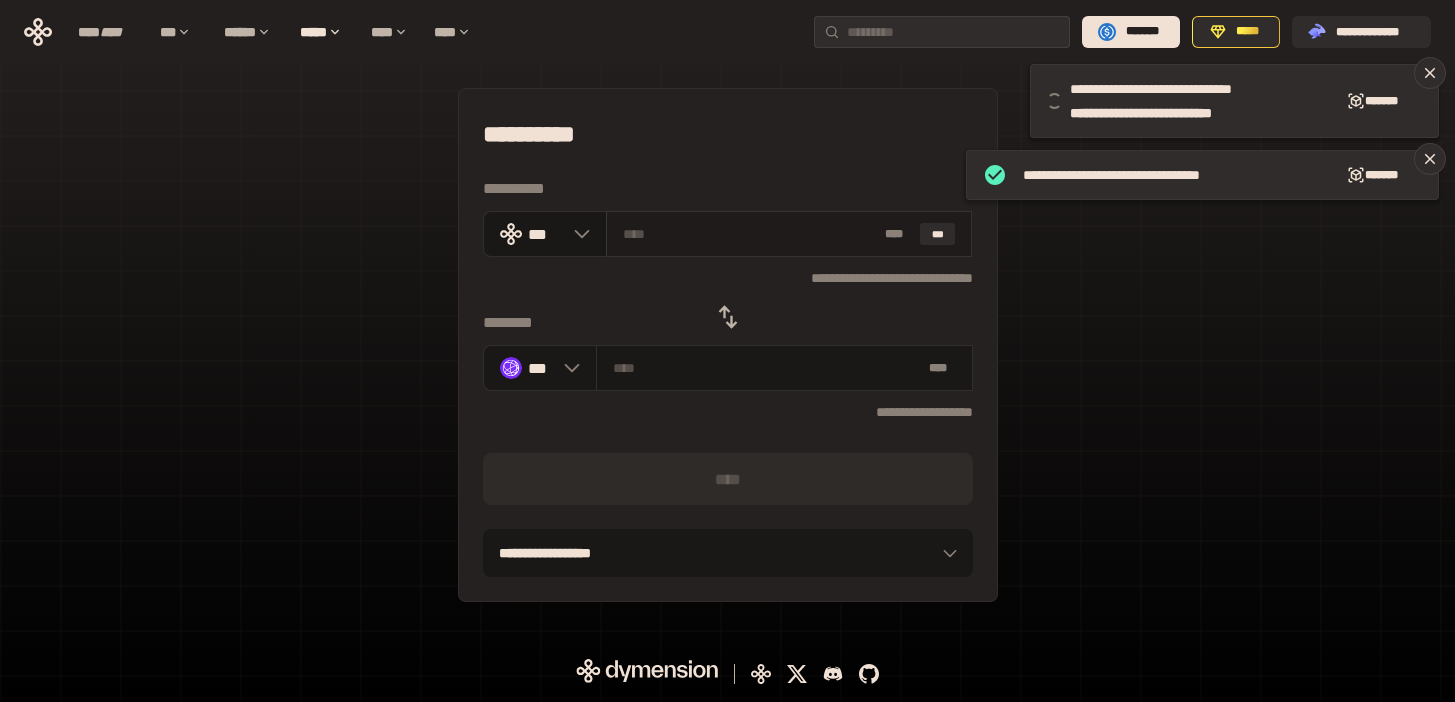 click at bounding box center [750, 234] 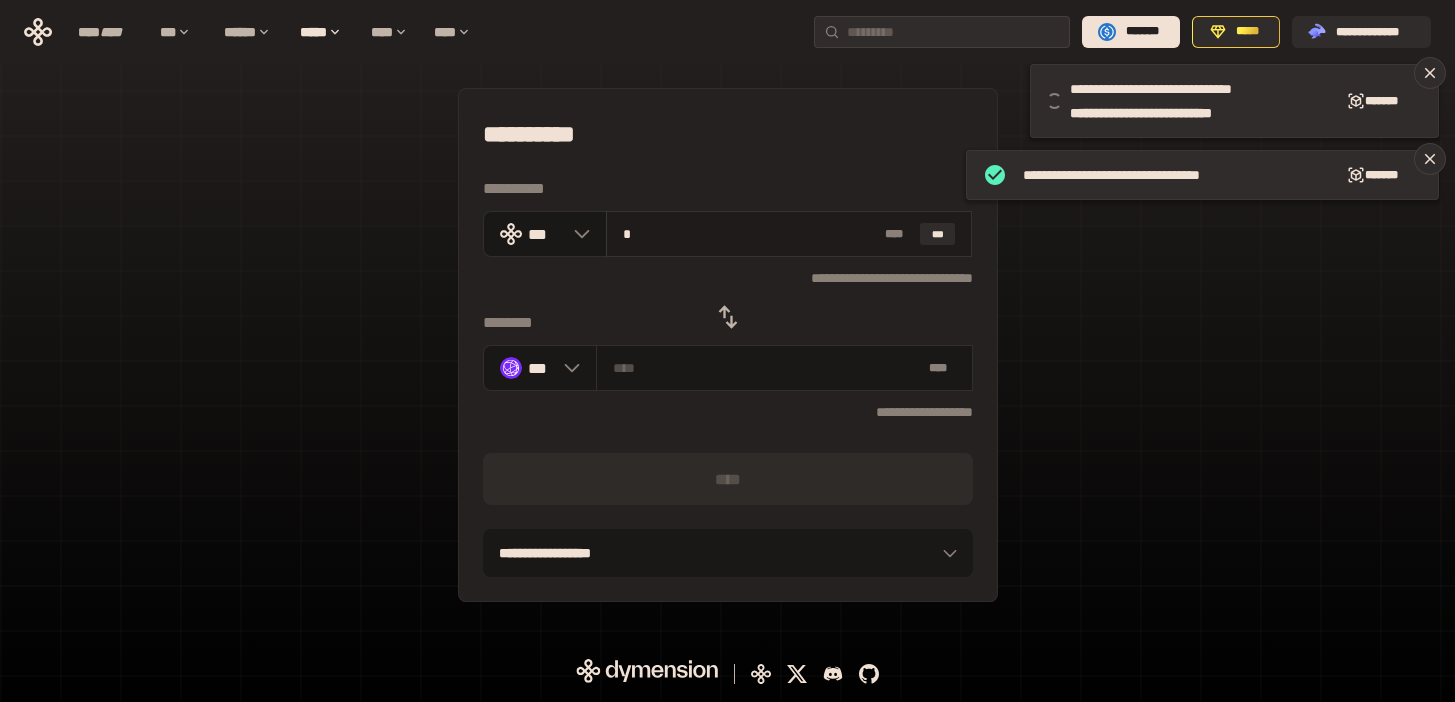 type on "********" 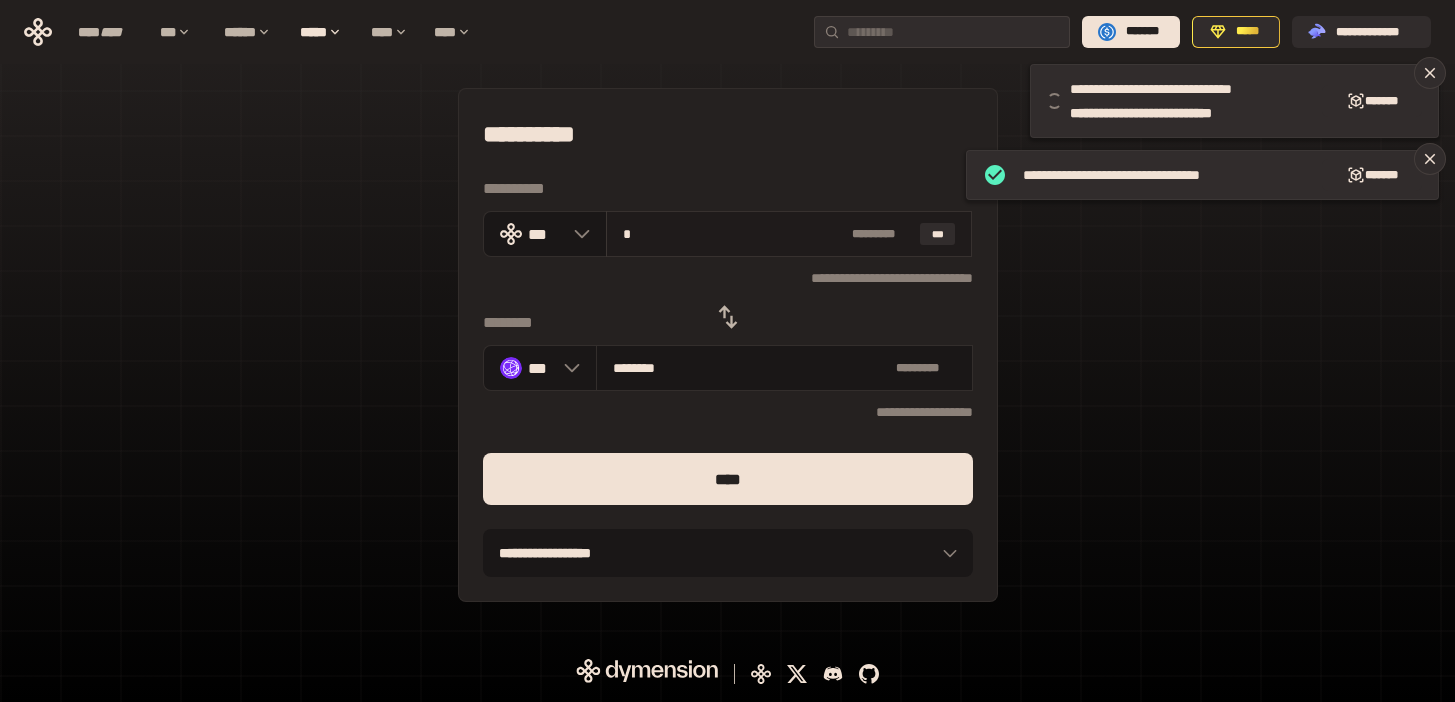 type on "**" 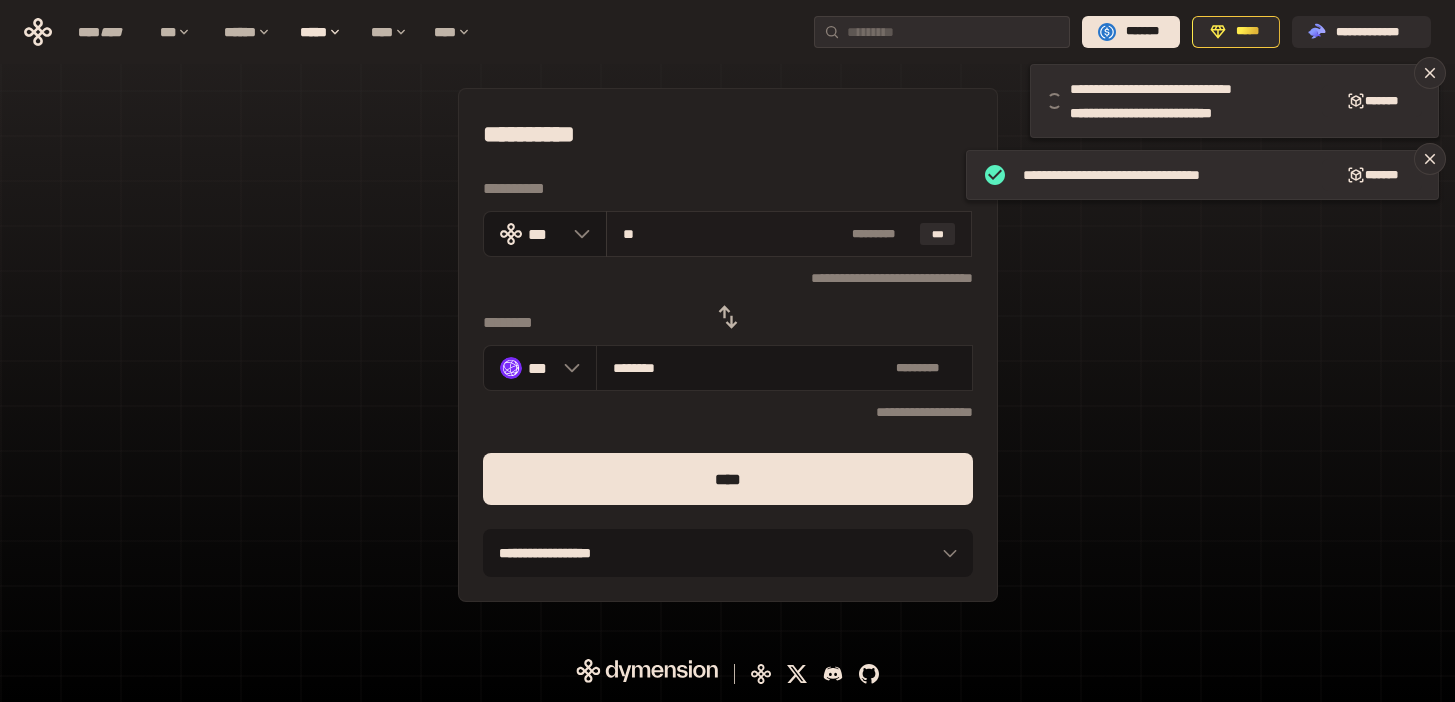 type on "********" 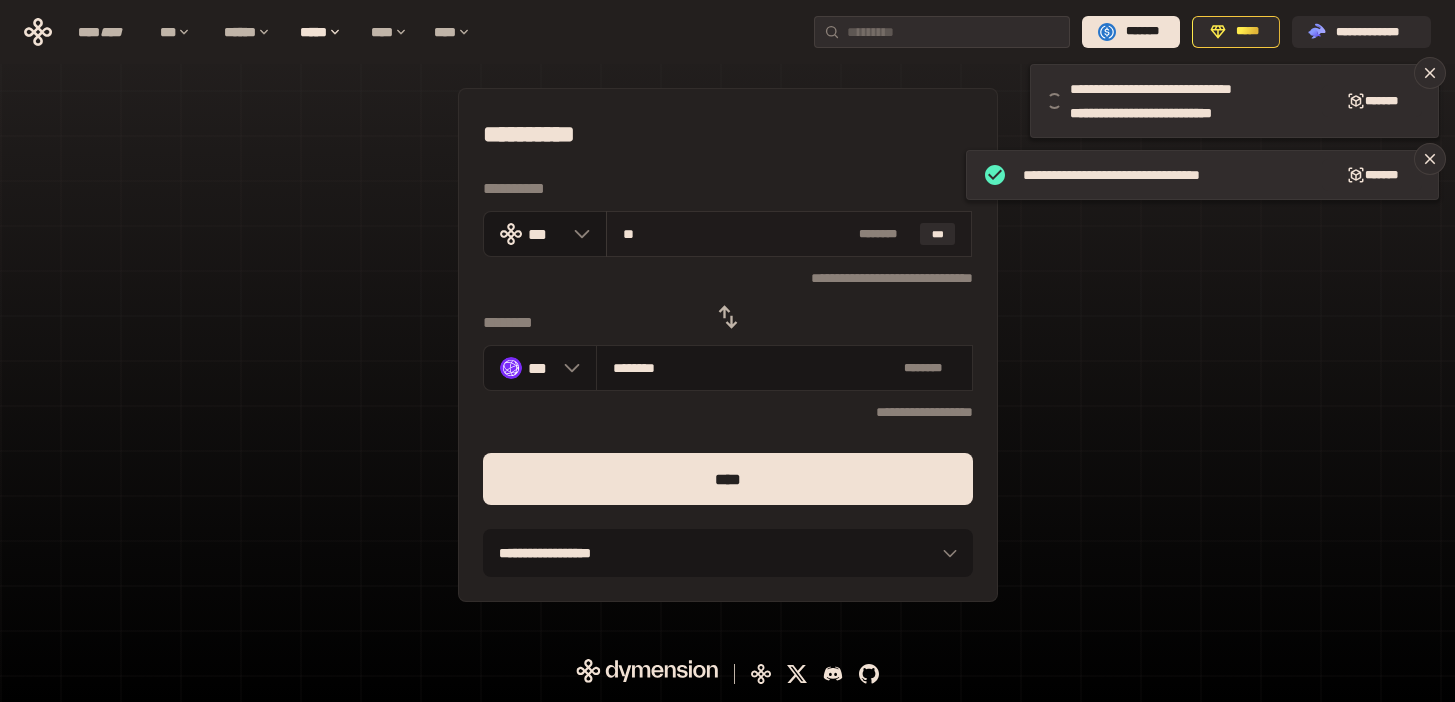 drag, startPoint x: 655, startPoint y: 237, endPoint x: 620, endPoint y: 231, distance: 35.510563 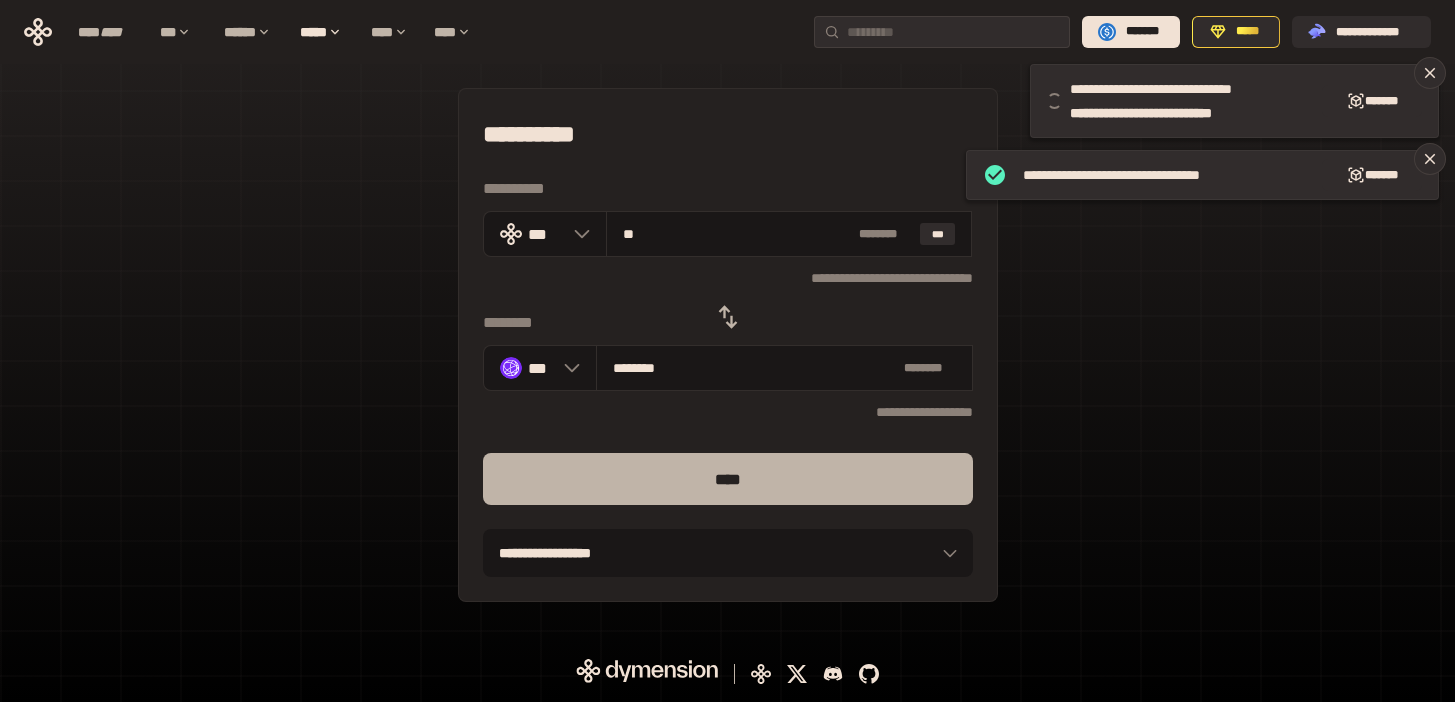 type on "**" 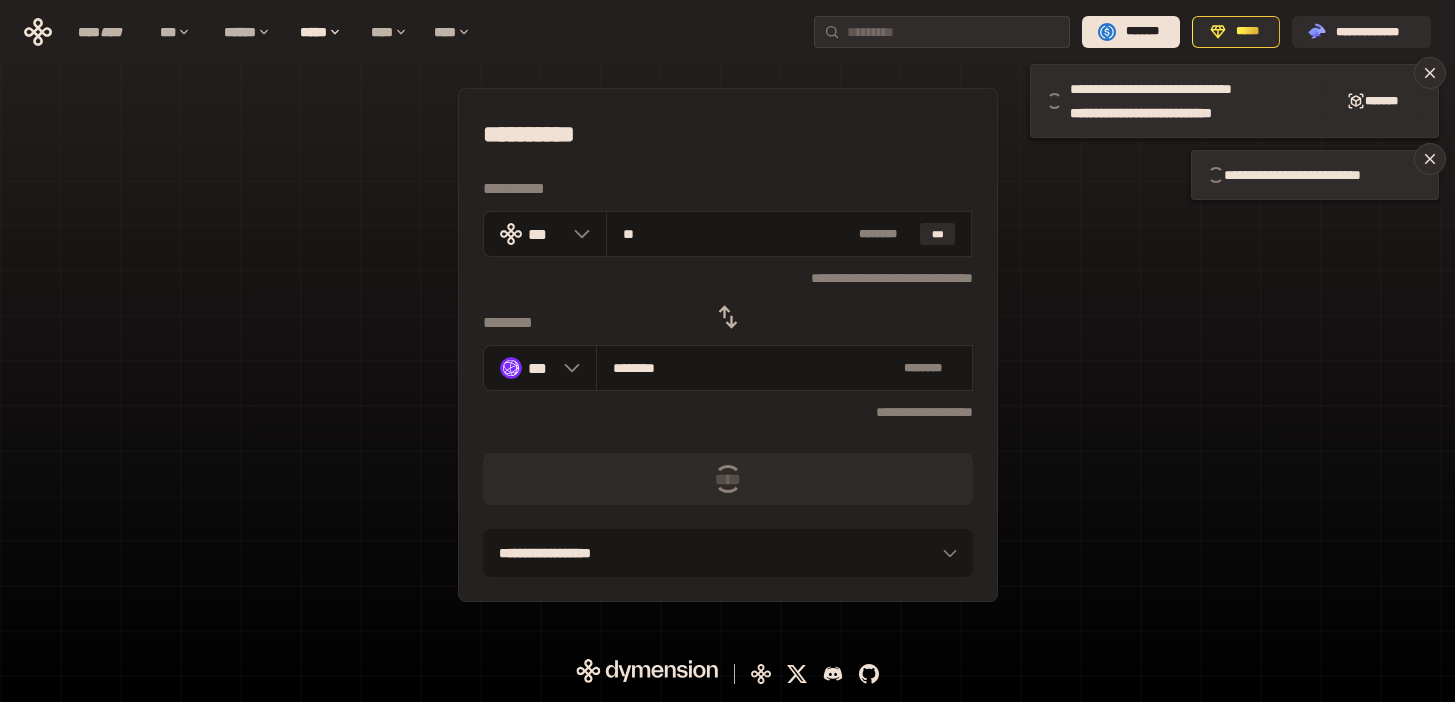 type 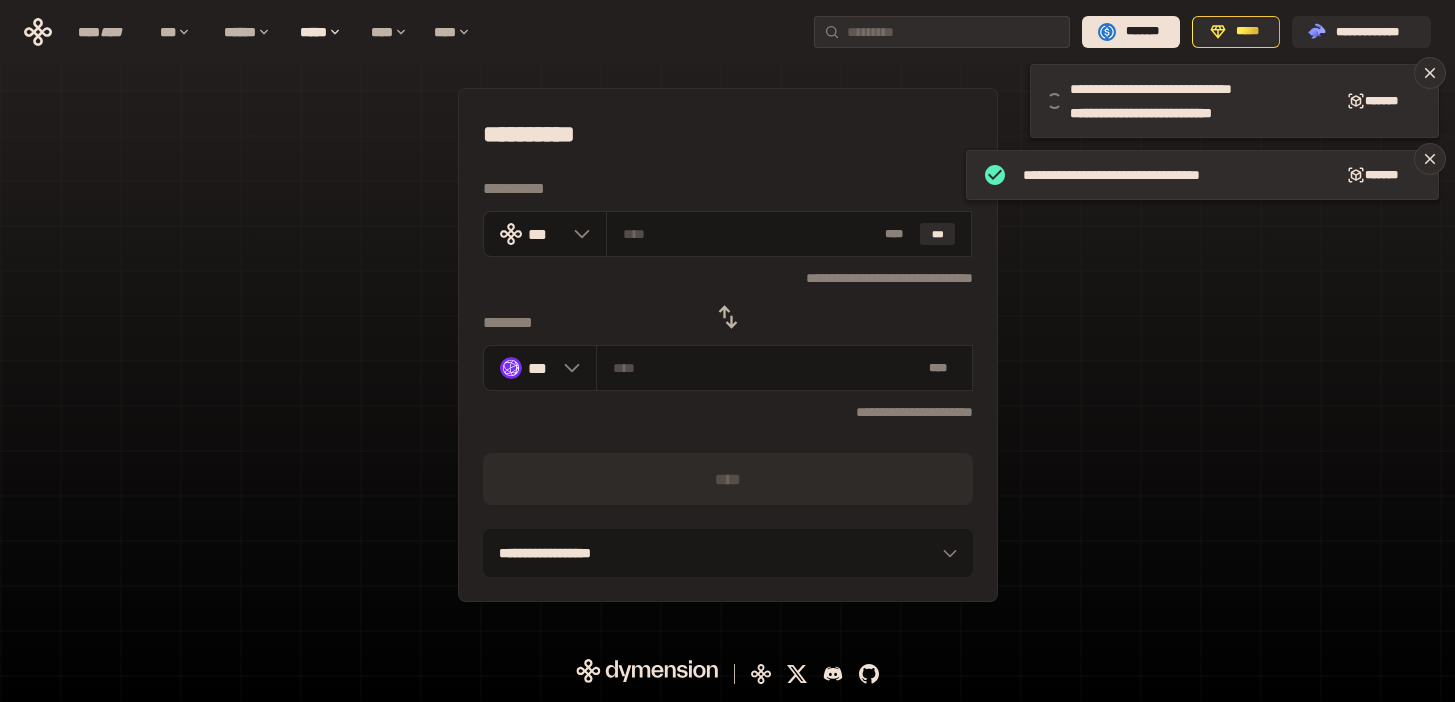 click 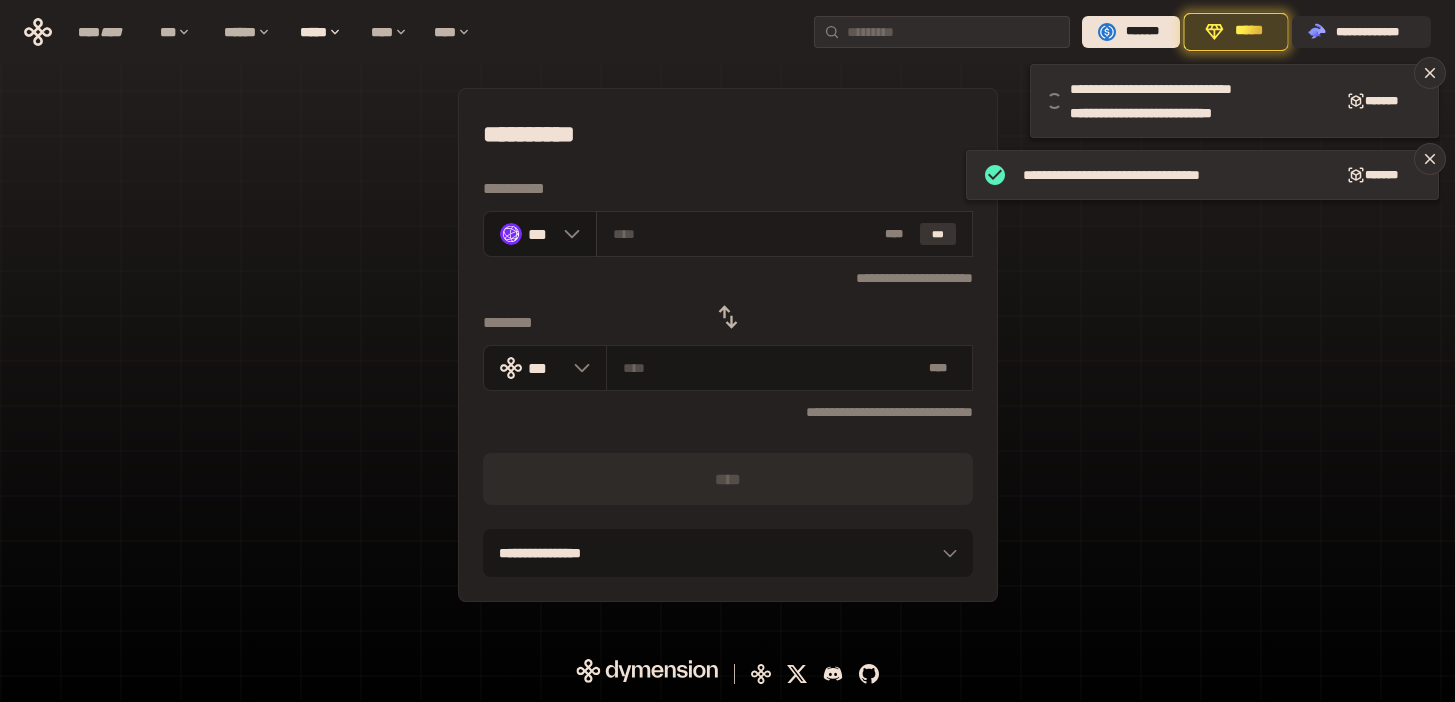 click on "***" at bounding box center [938, 234] 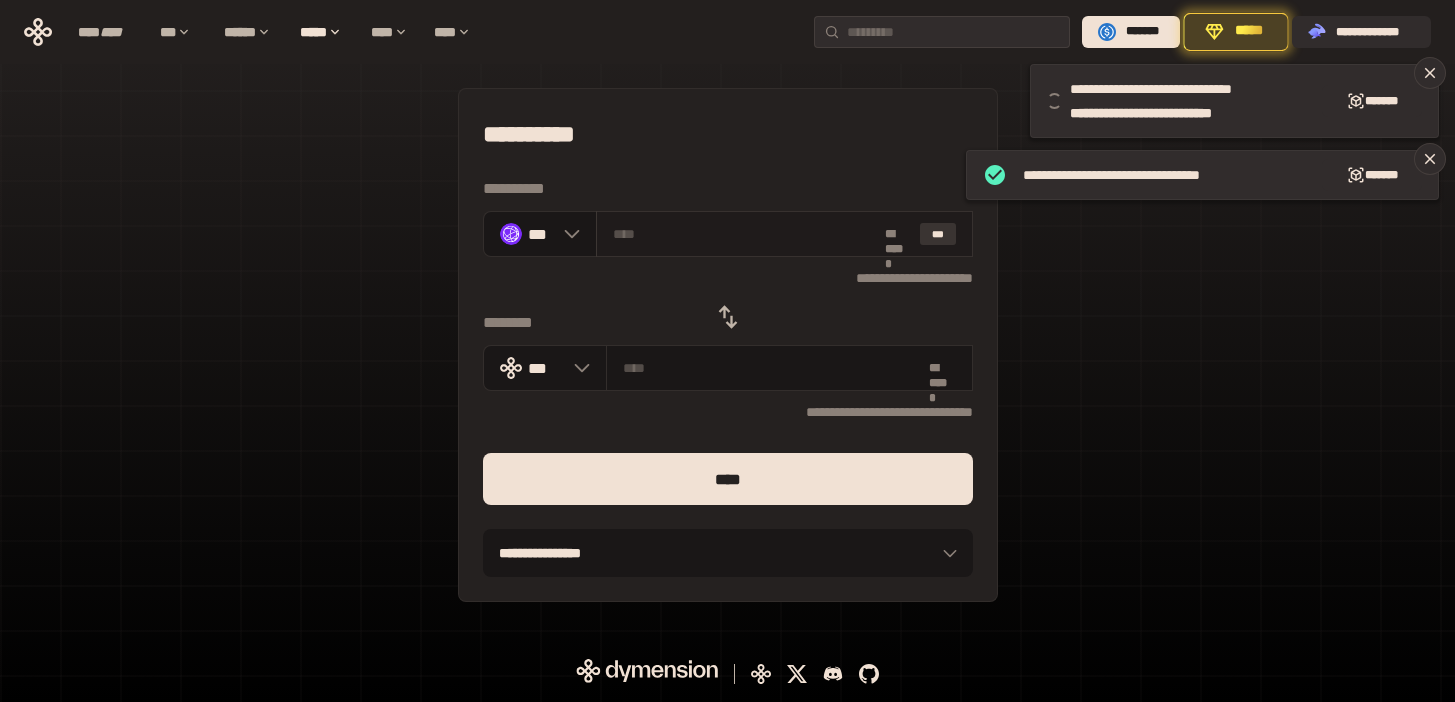 type on "********" 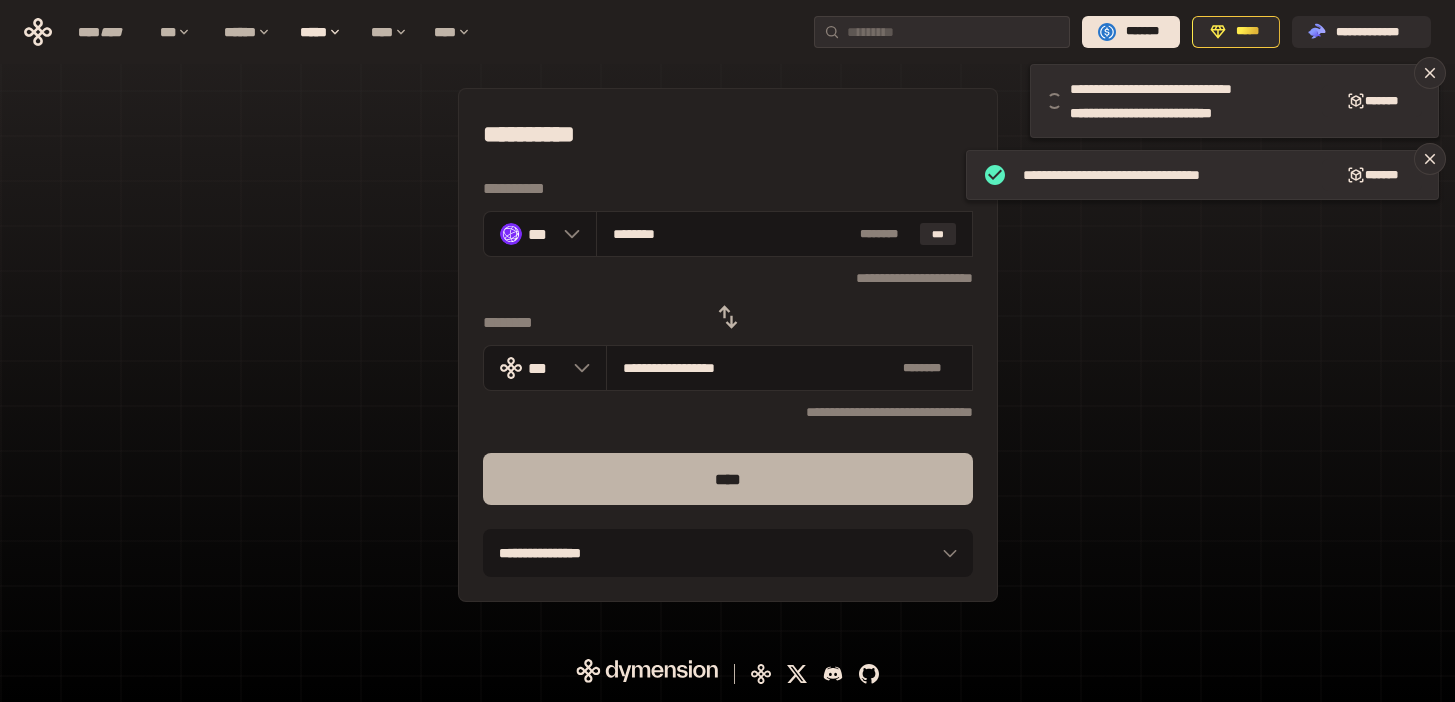 click on "****" at bounding box center (728, 479) 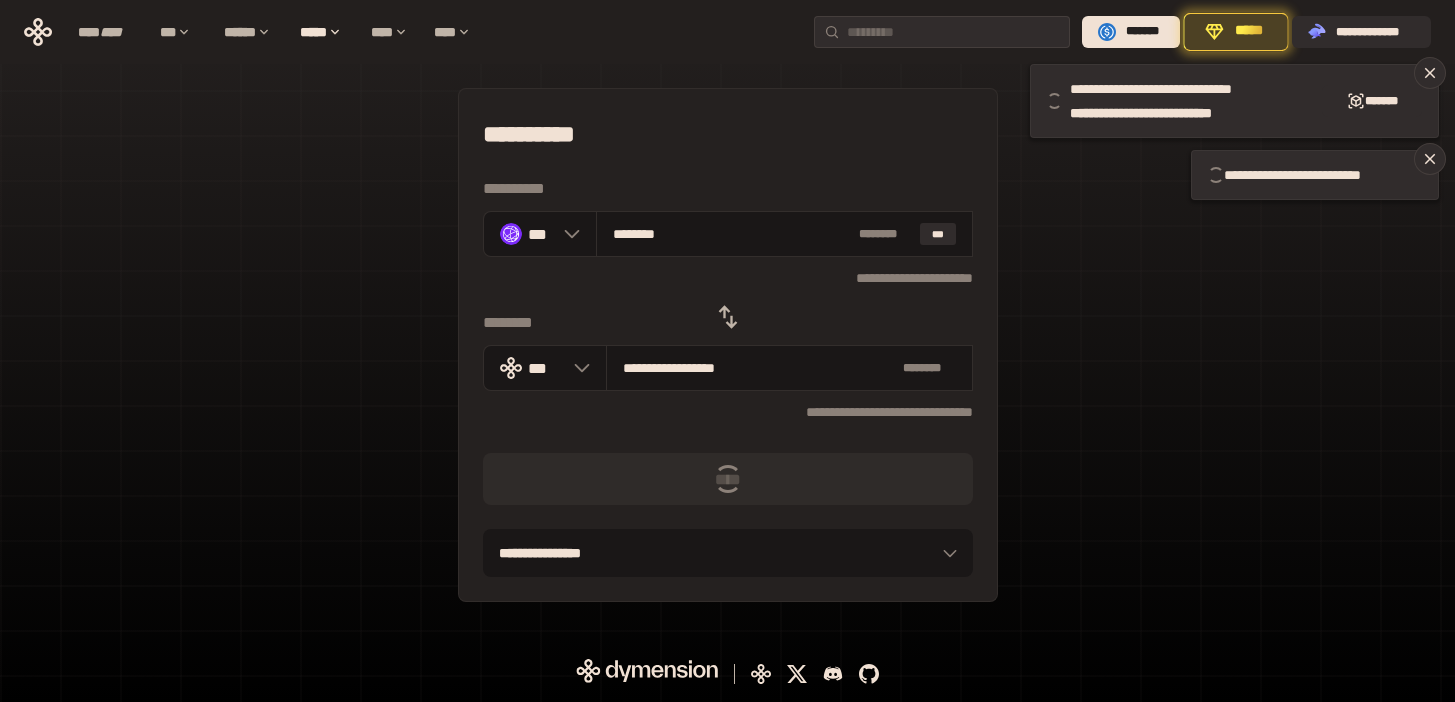 type 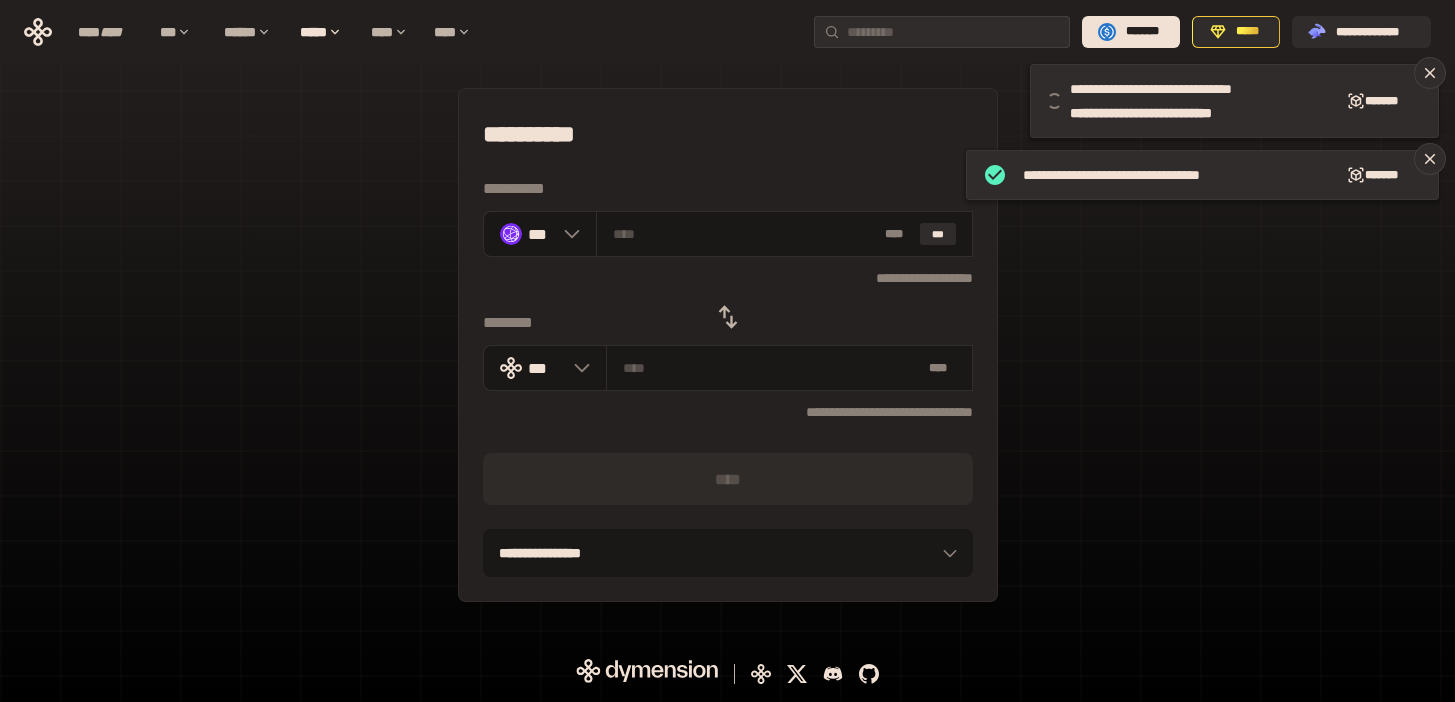 click 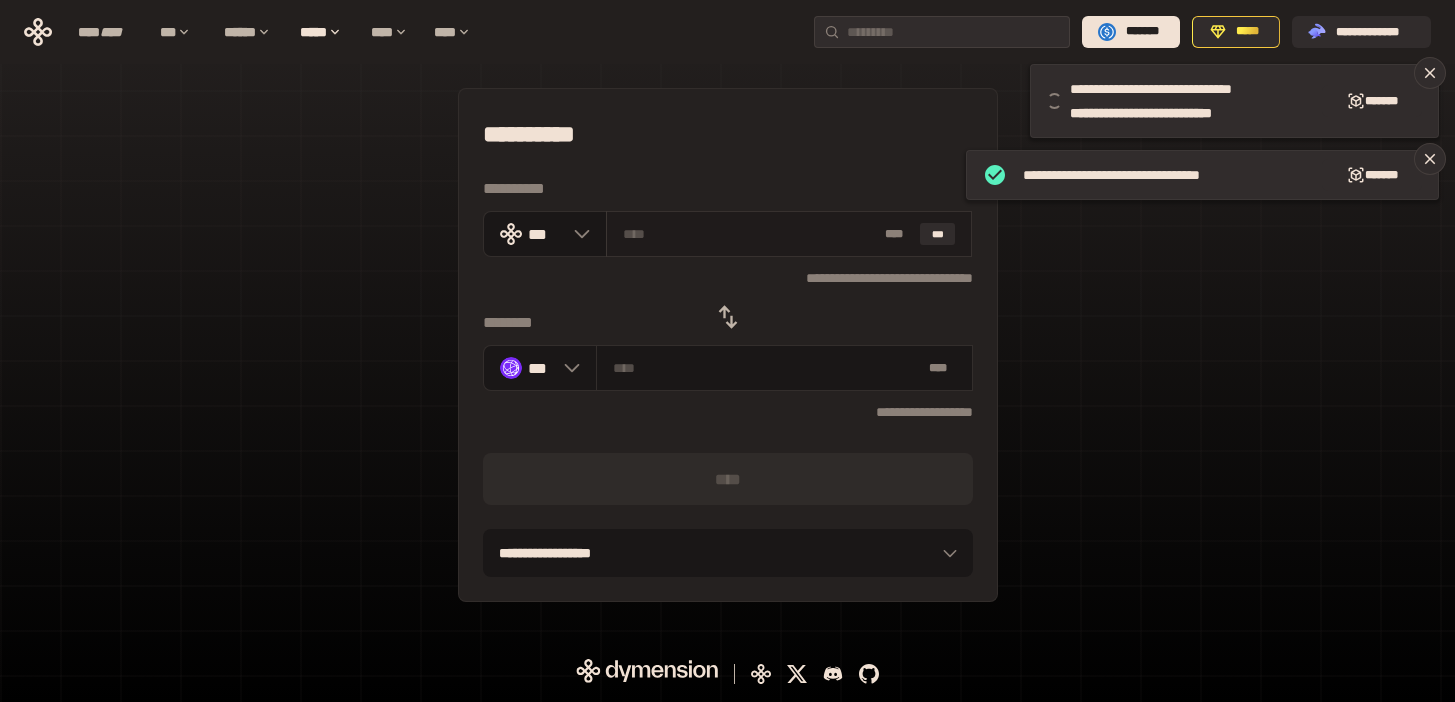 click at bounding box center [750, 234] 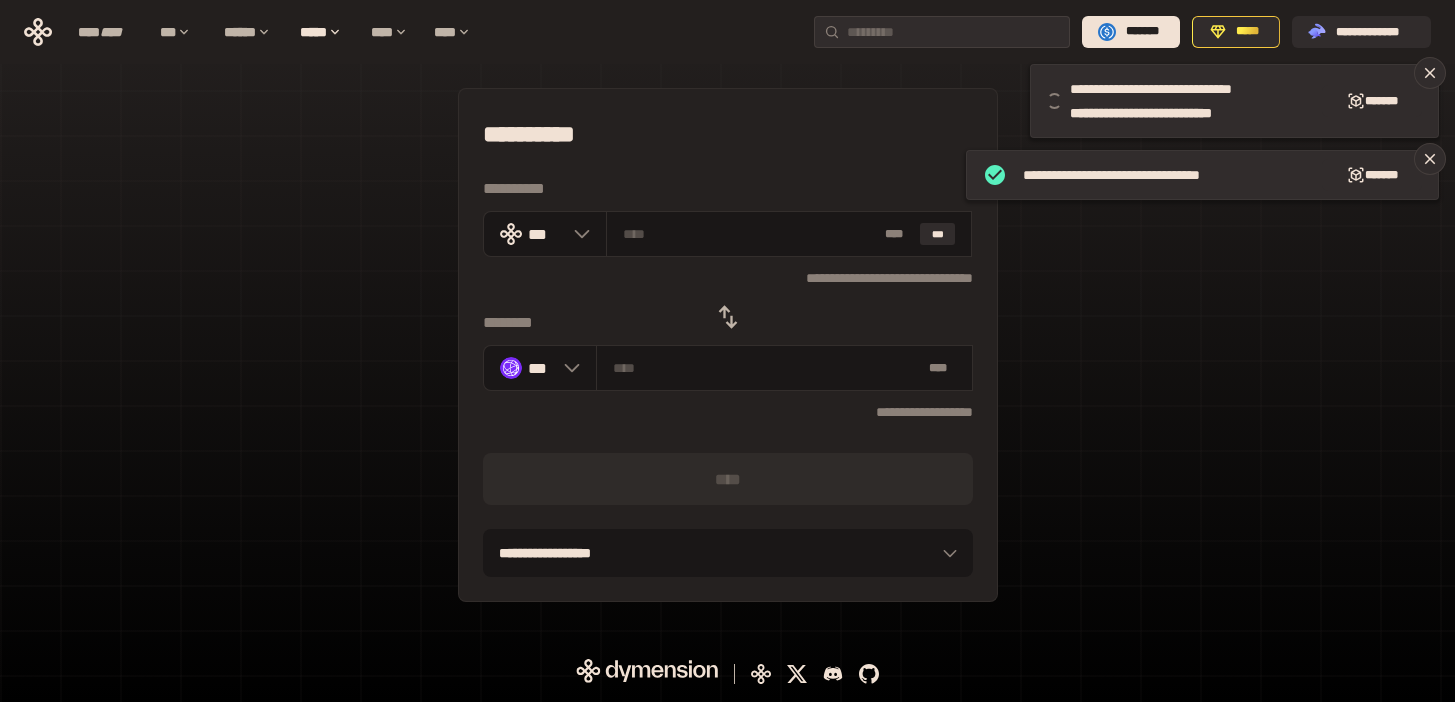 type on "**" 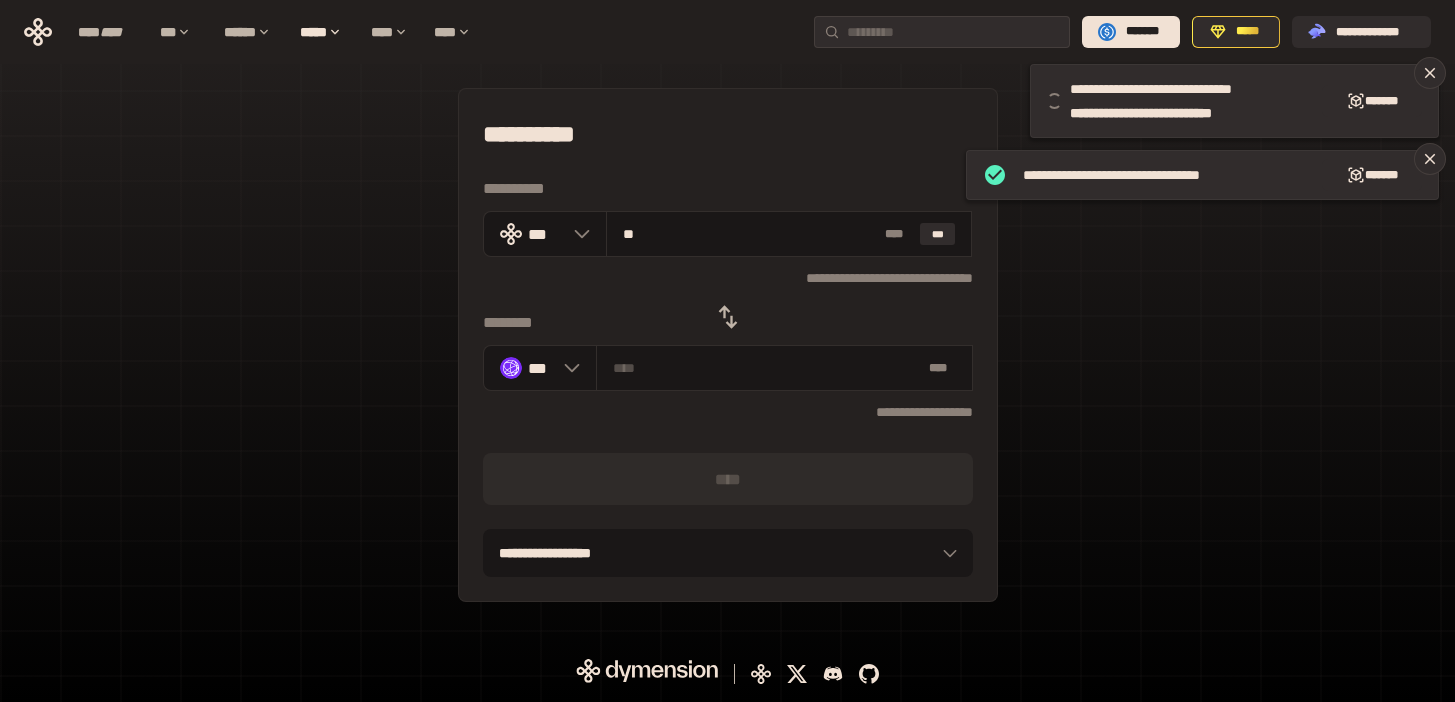 type on "********" 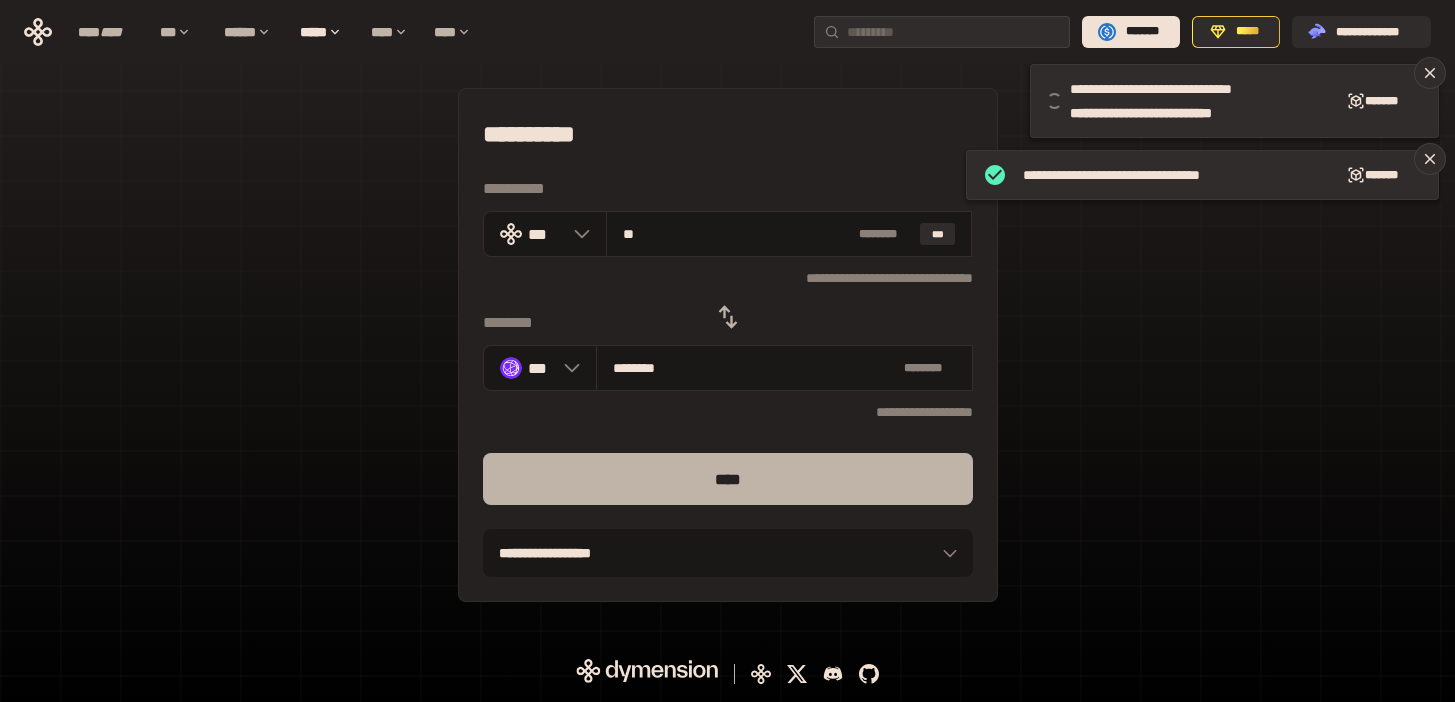 type on "**" 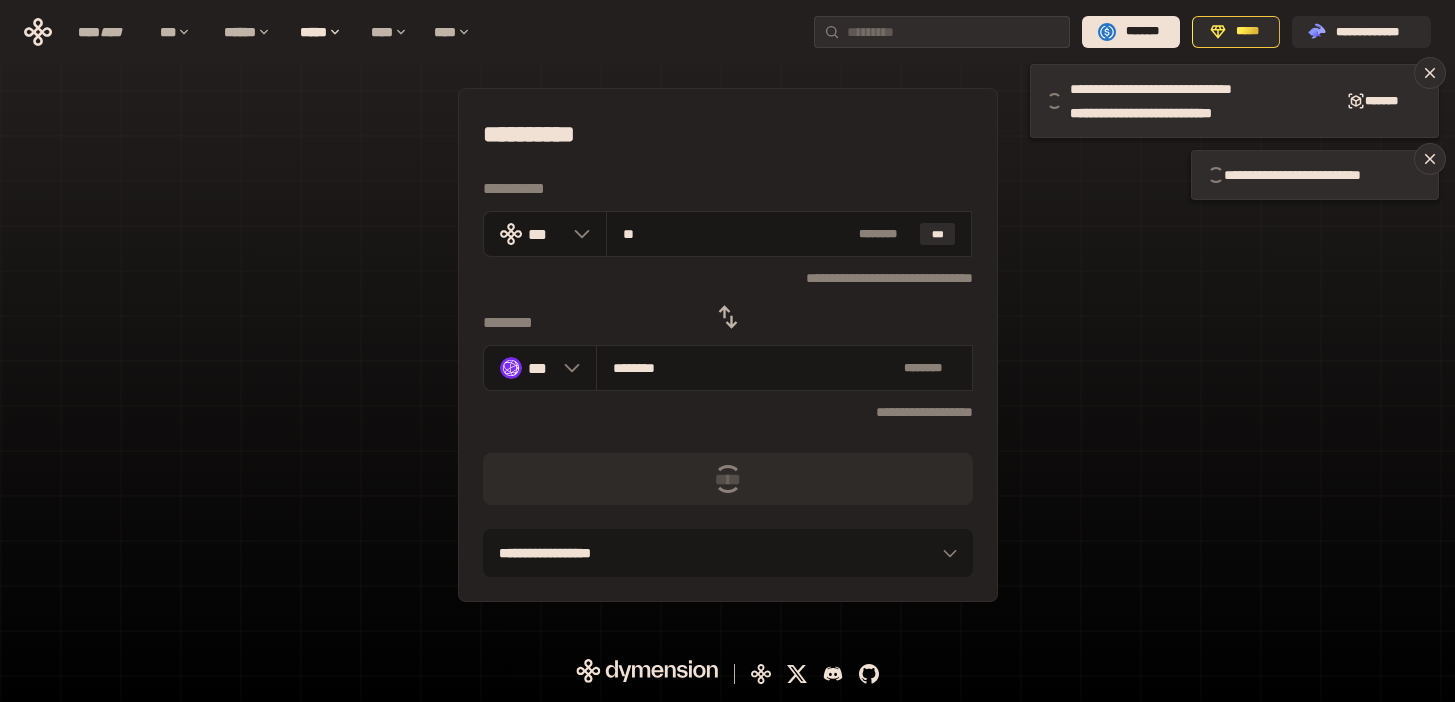 type 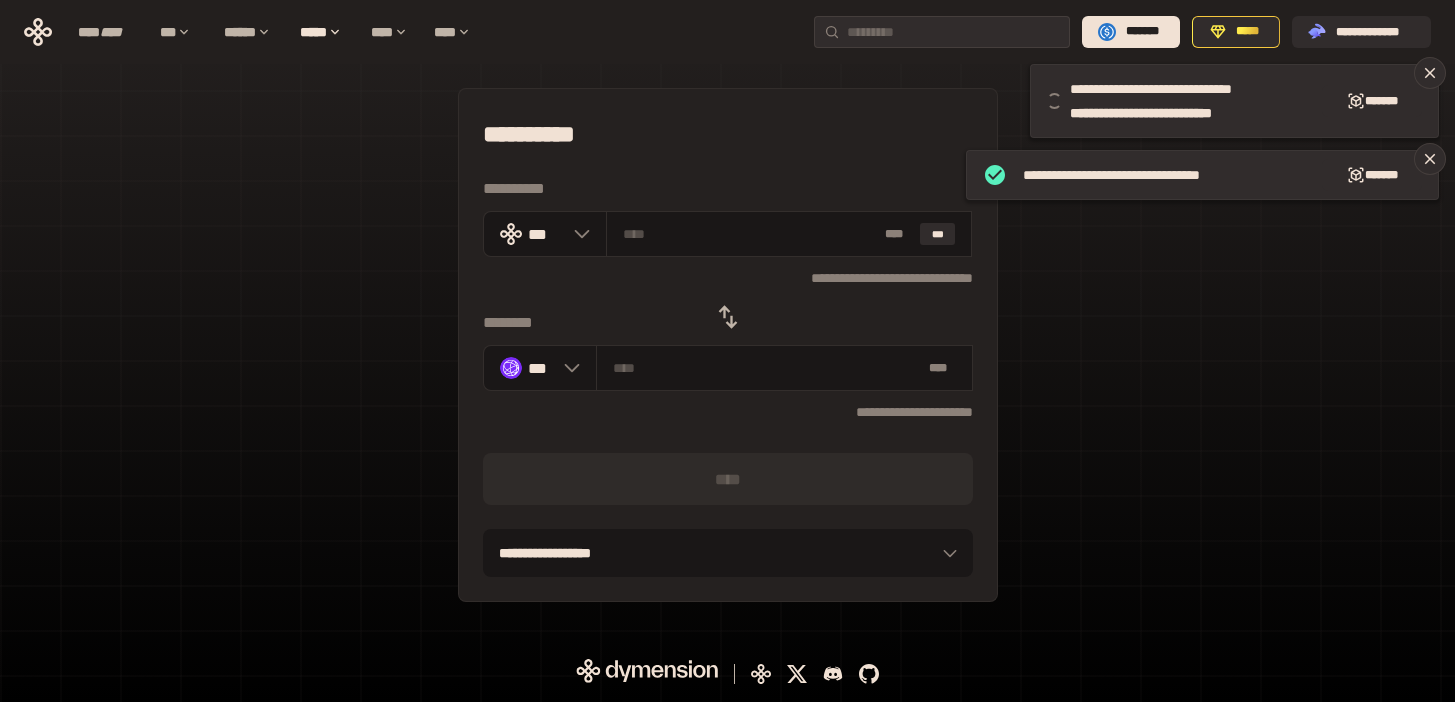 click 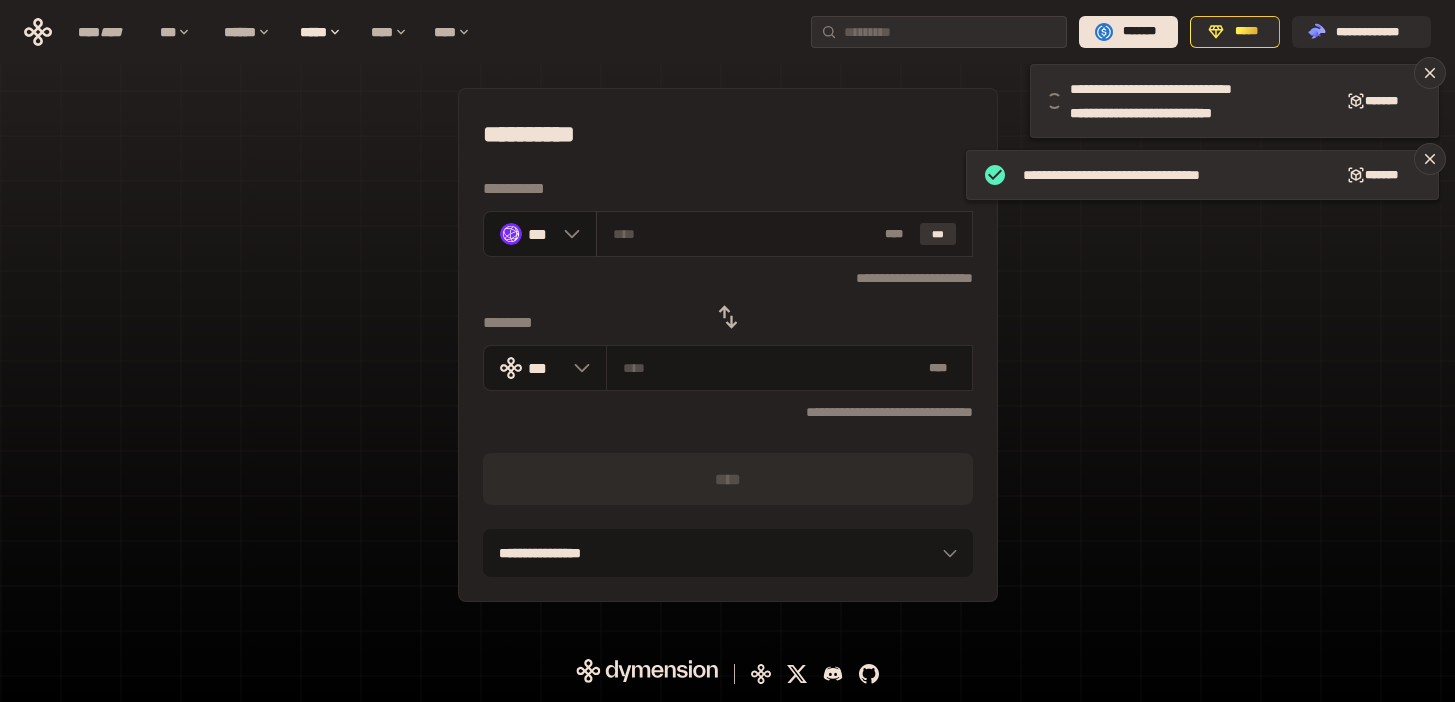 click on "***" at bounding box center [938, 234] 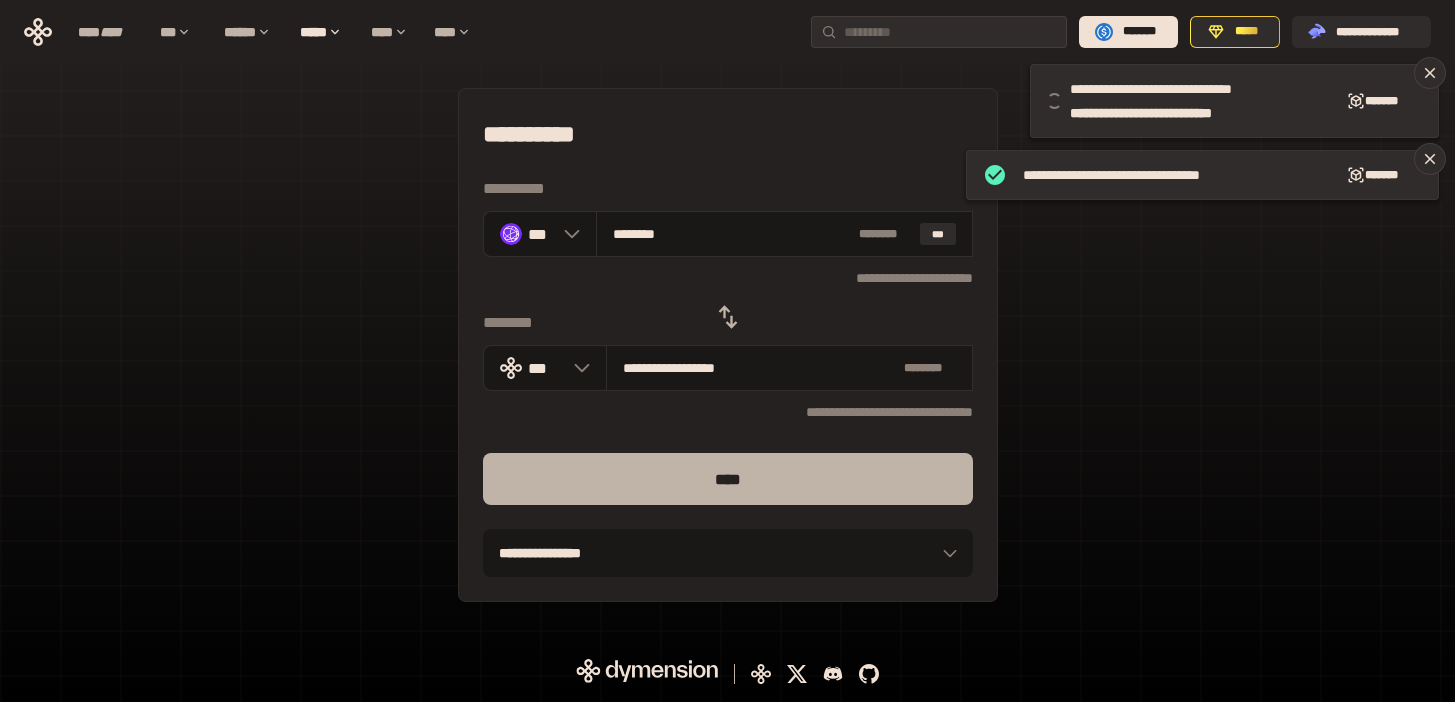 click on "****" at bounding box center (728, 479) 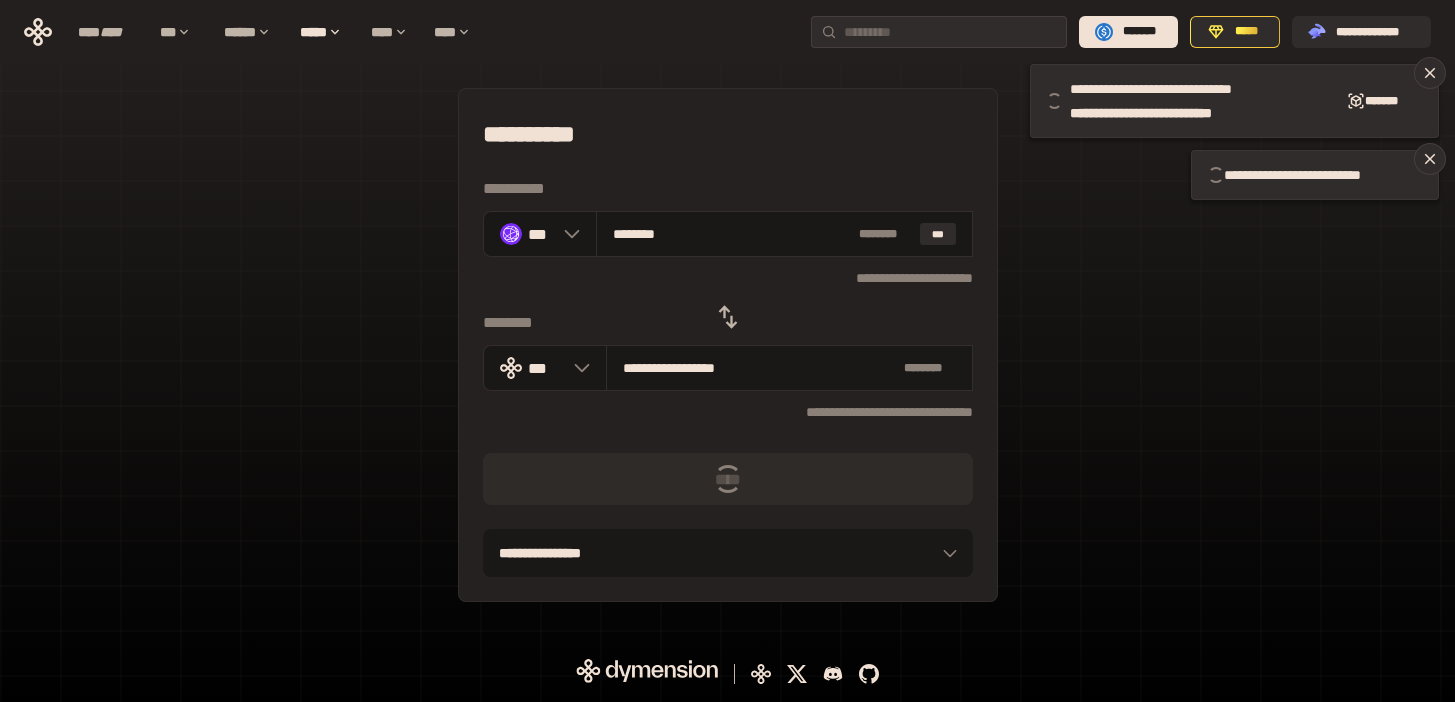 click 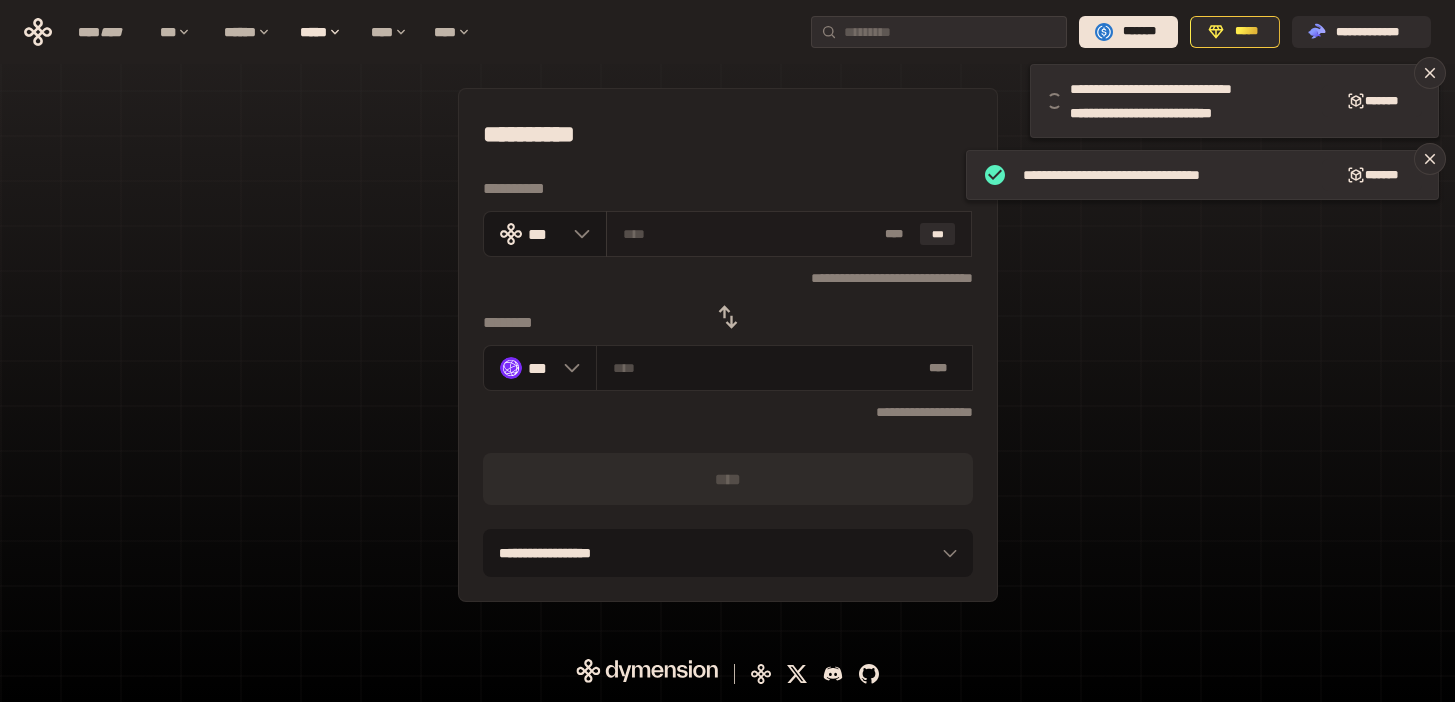 click at bounding box center (750, 234) 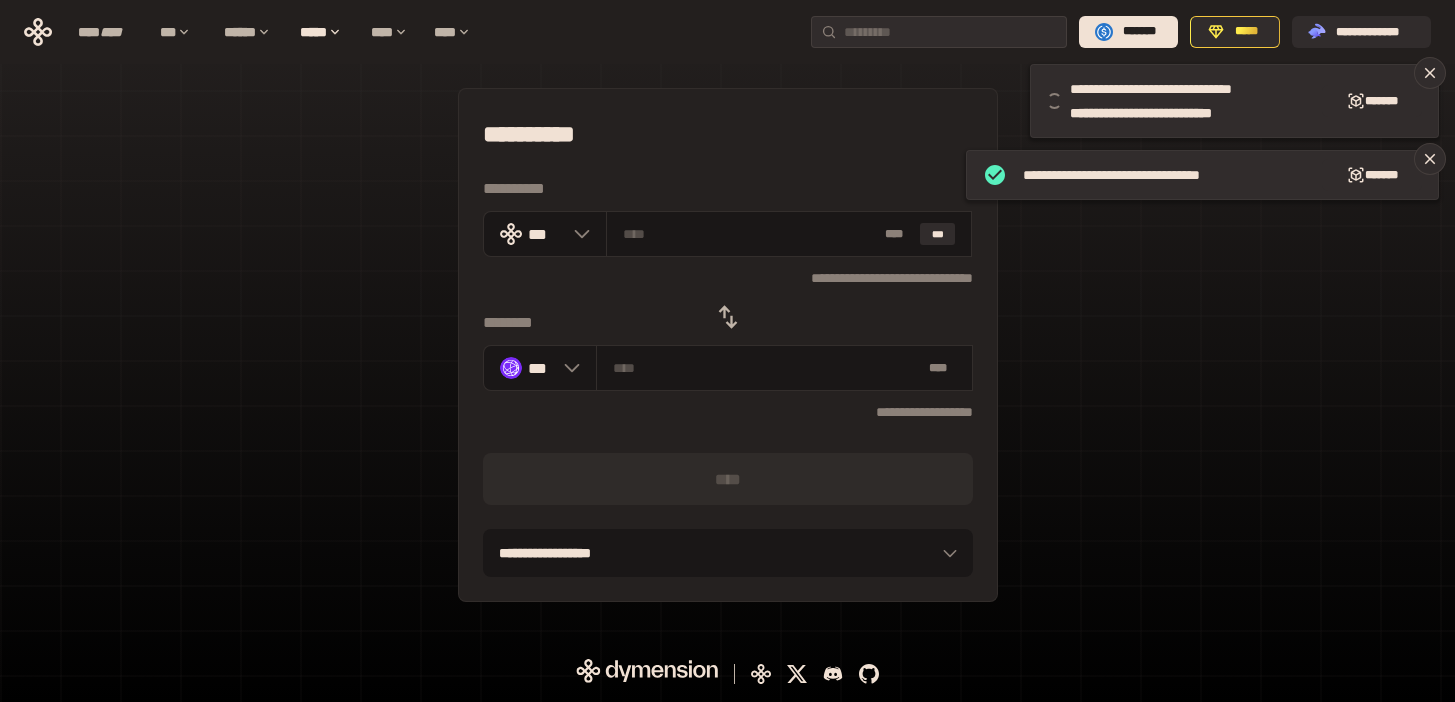 type on "**" 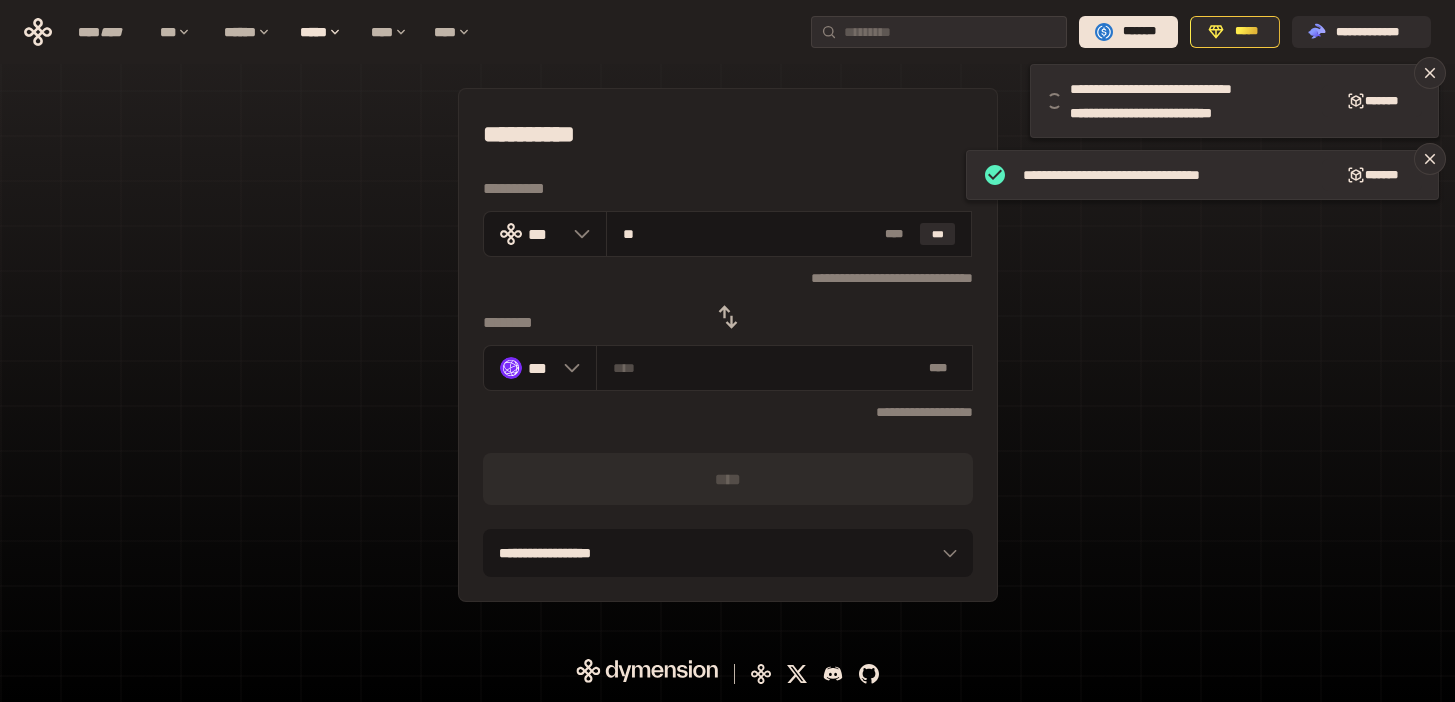 type on "********" 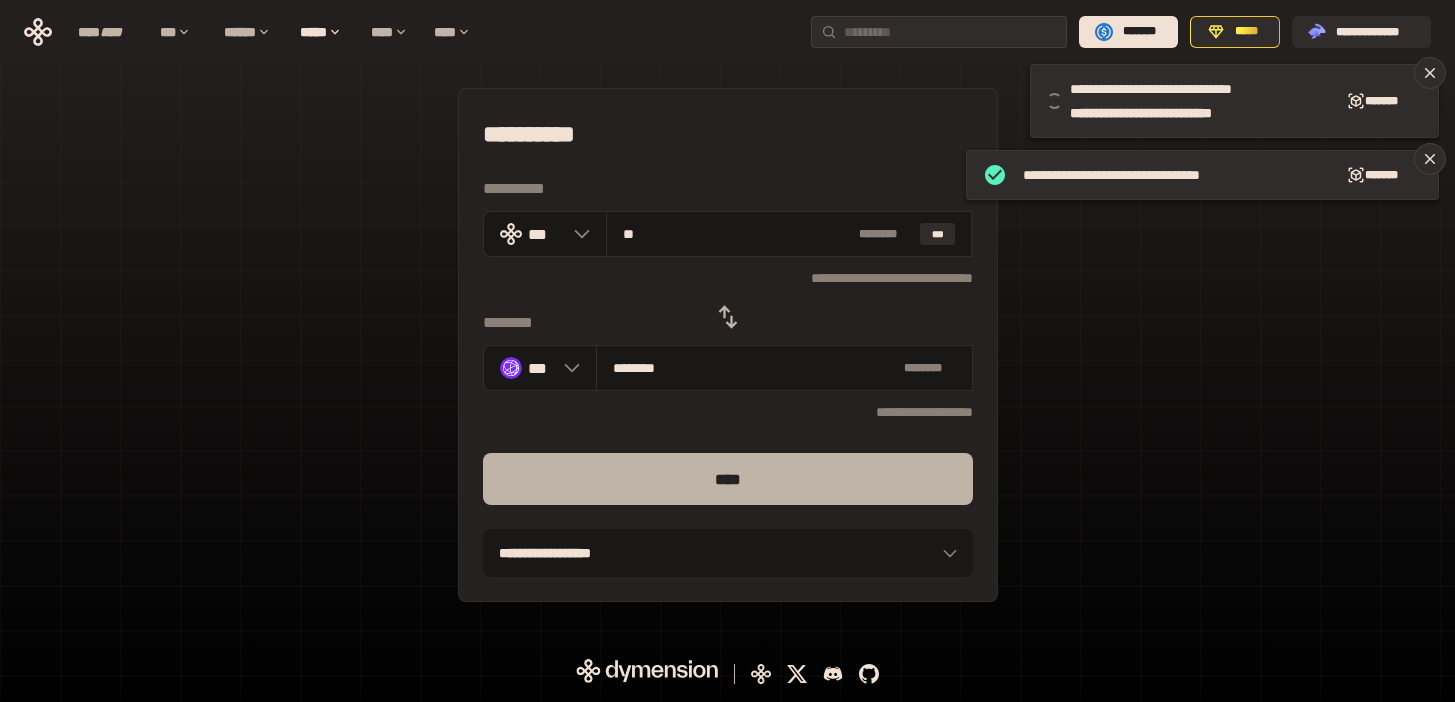 type on "**" 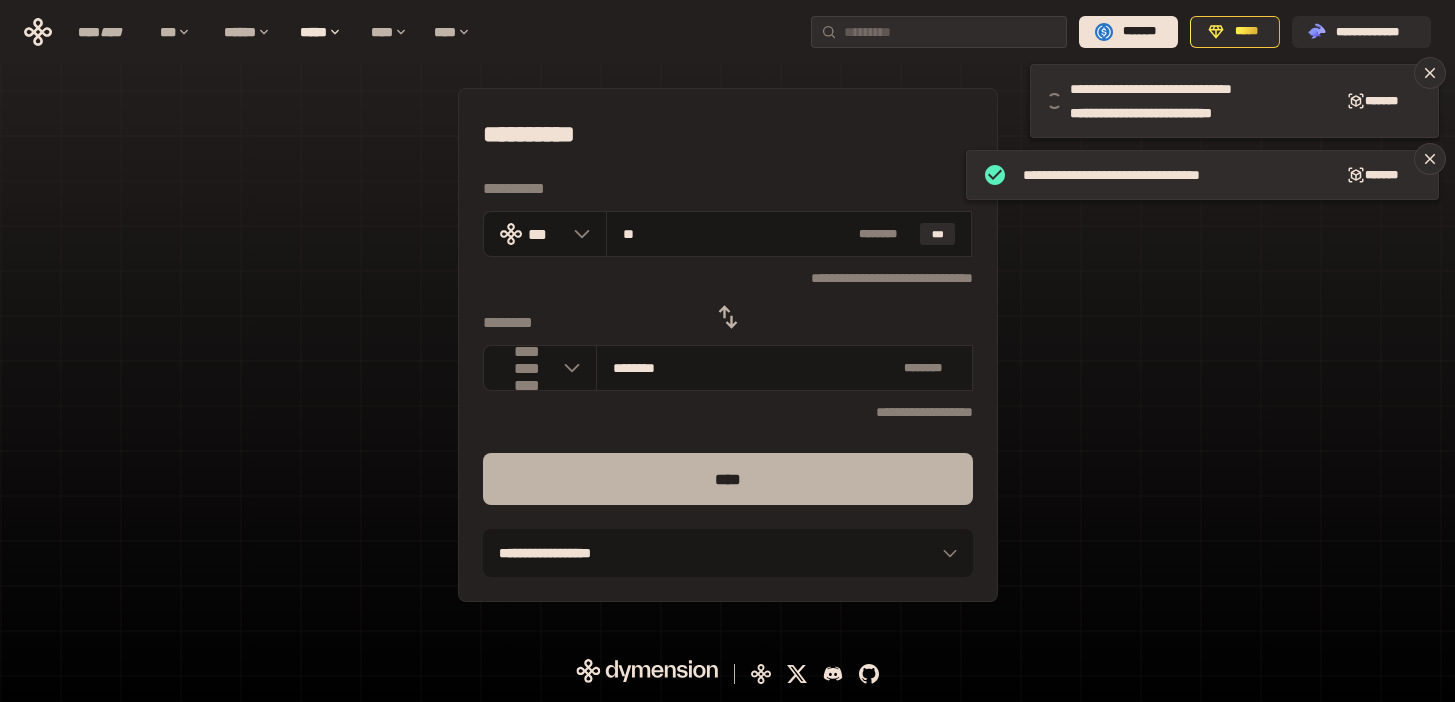 click on "****" at bounding box center (728, 479) 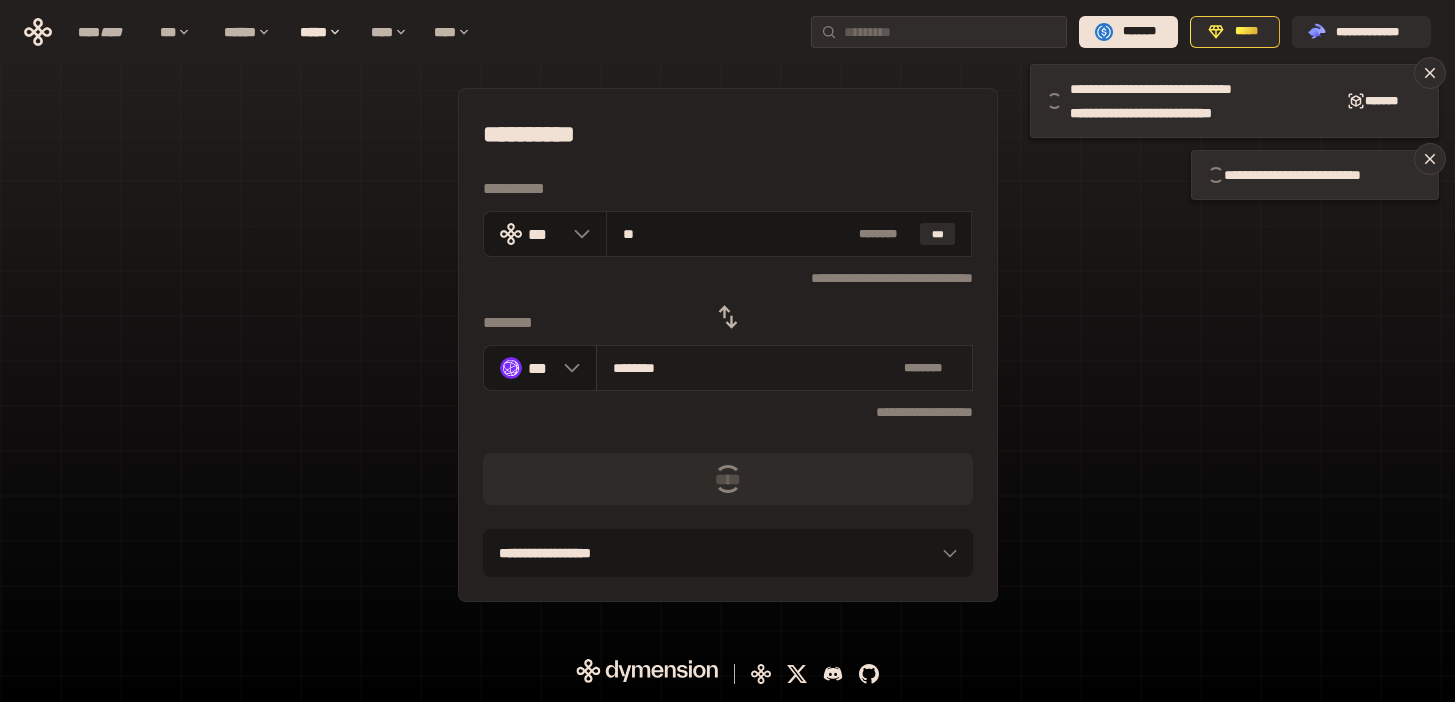 type 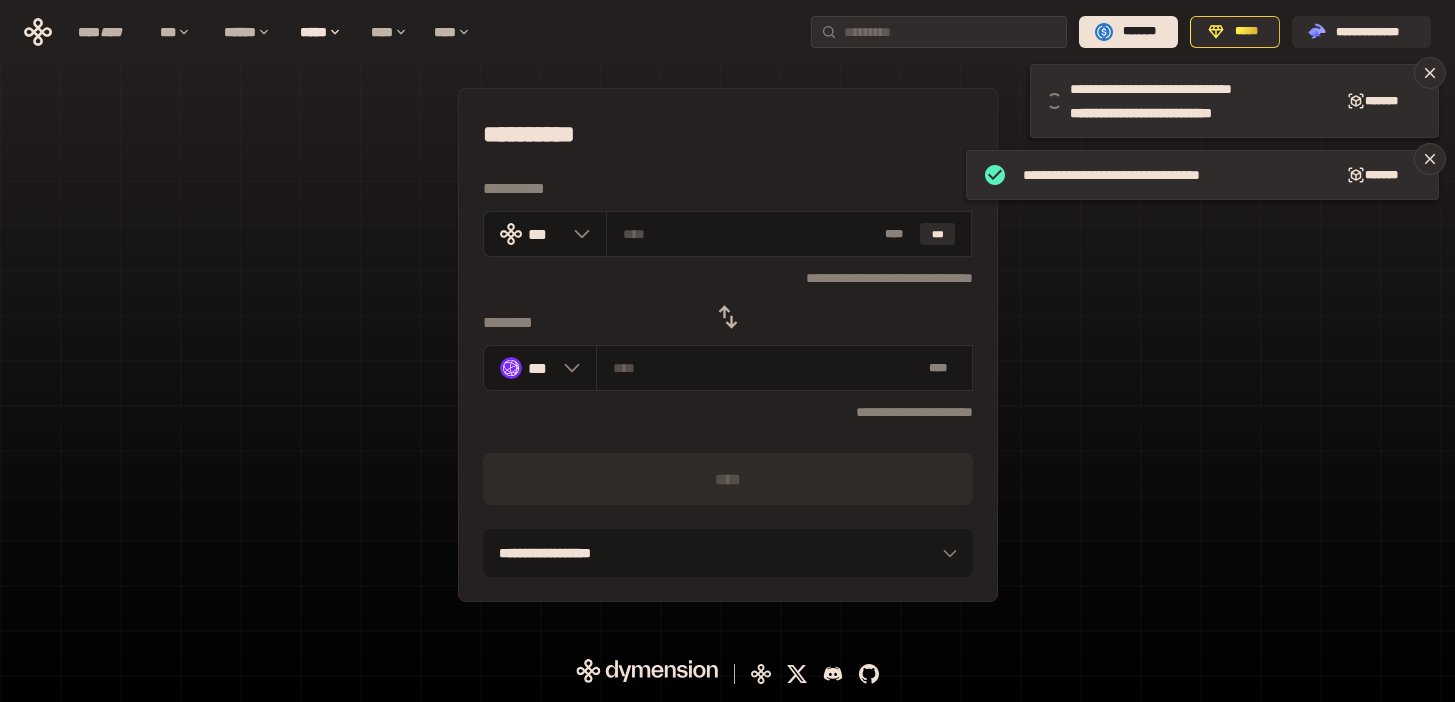 click 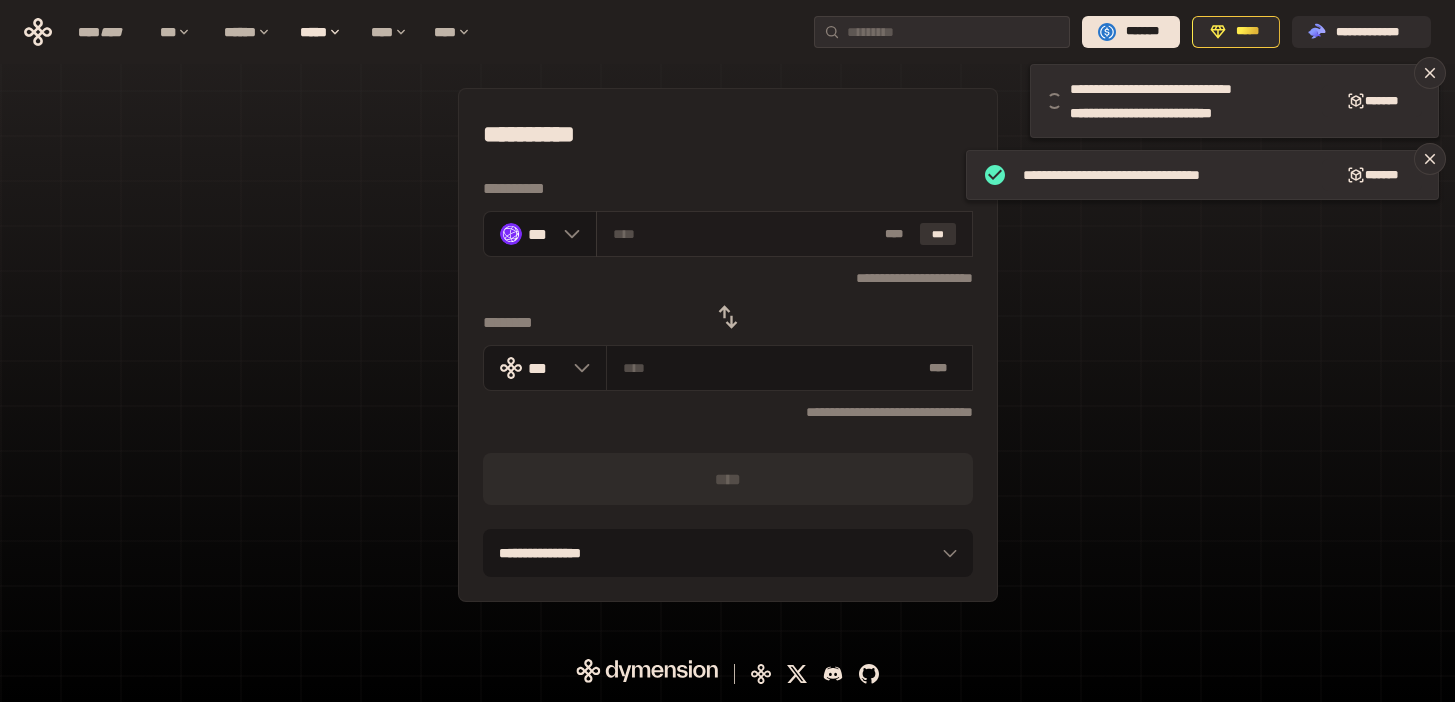 click on "***" at bounding box center [938, 234] 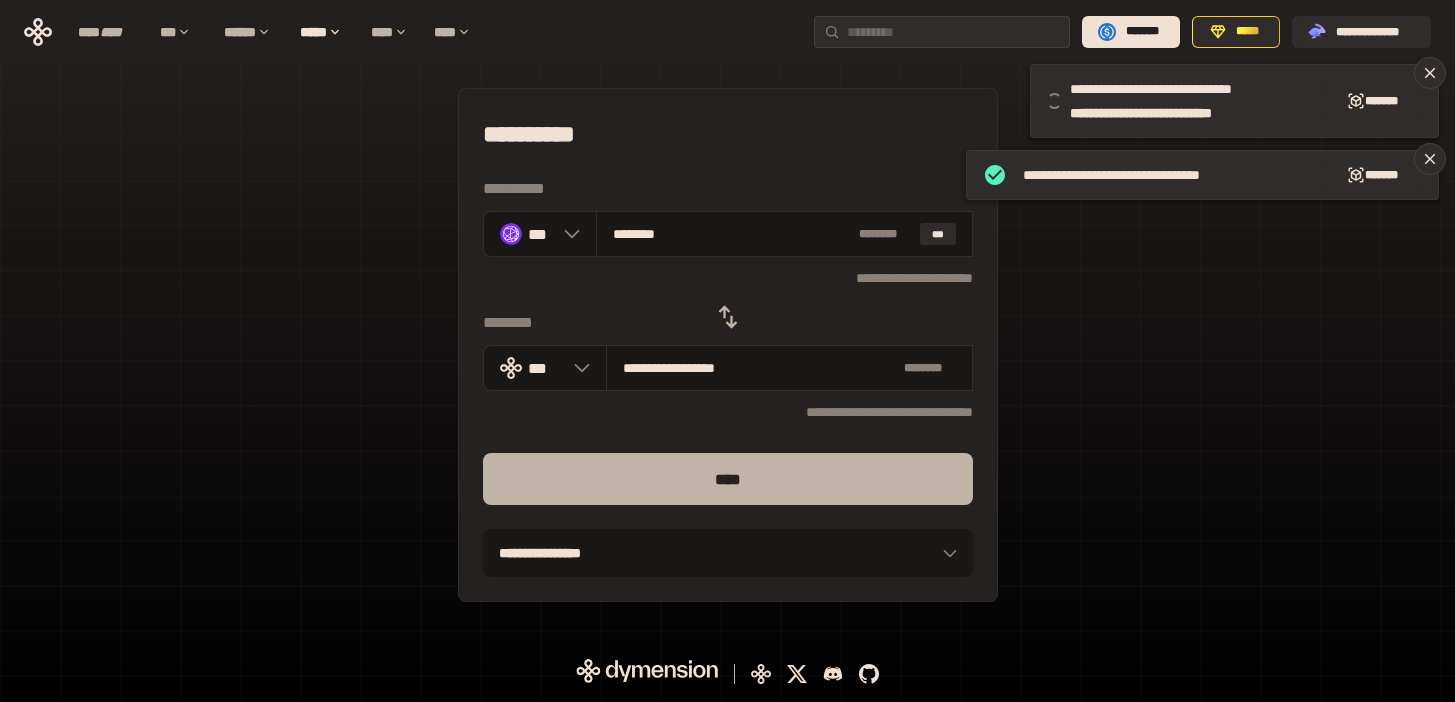 click on "****" at bounding box center [728, 479] 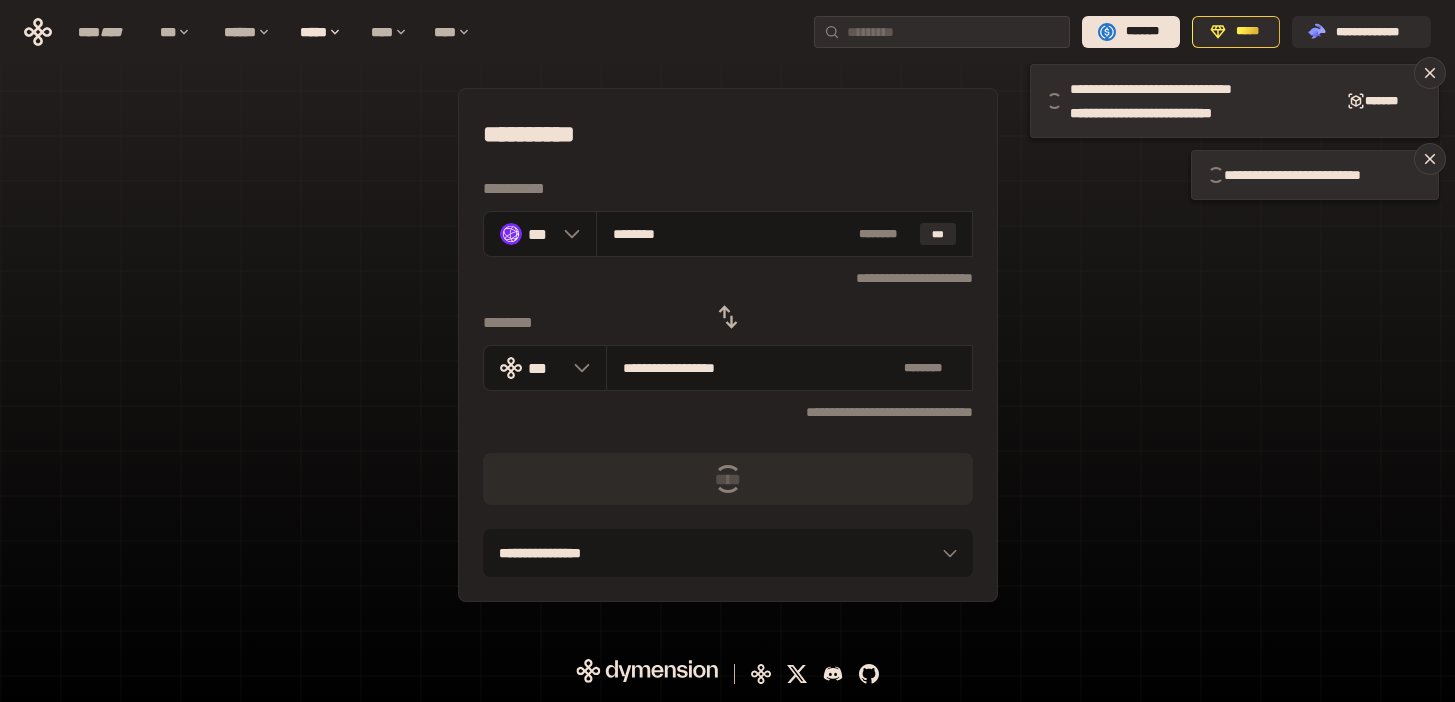 type 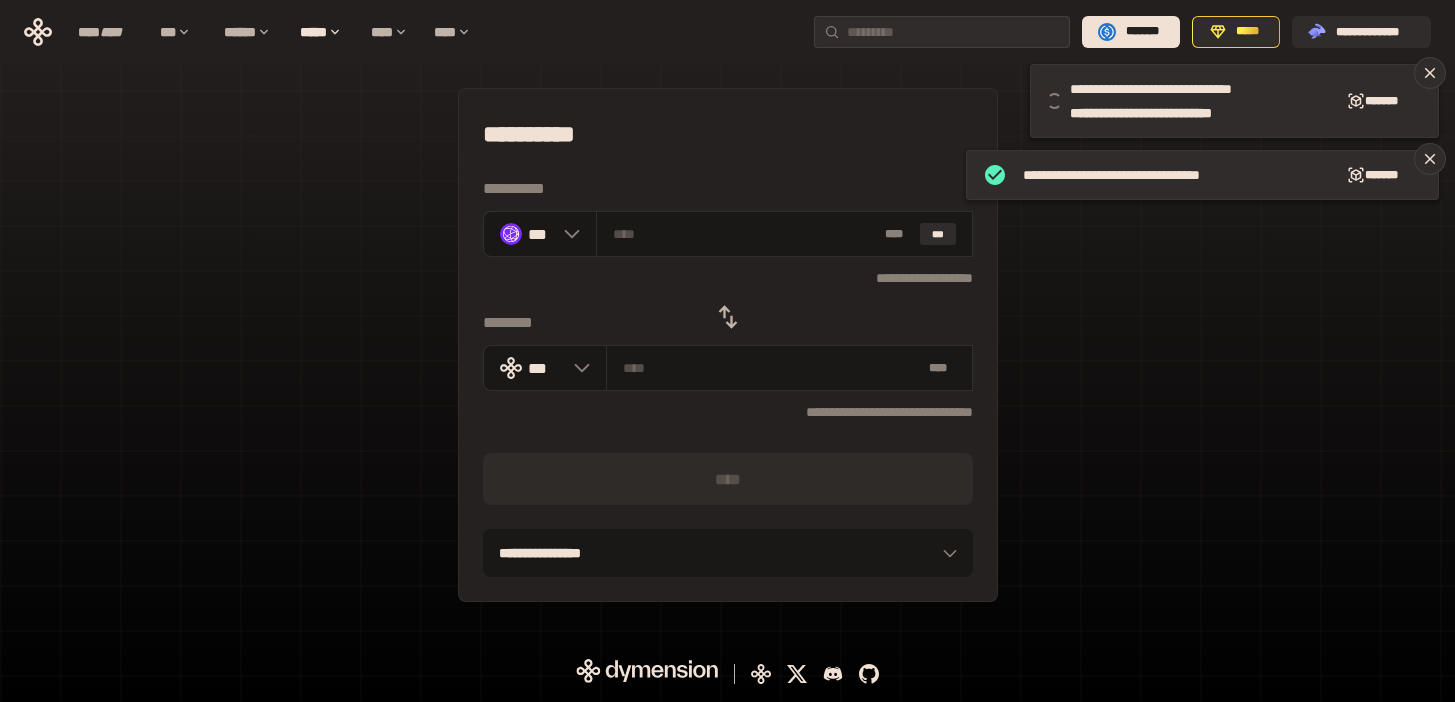 click 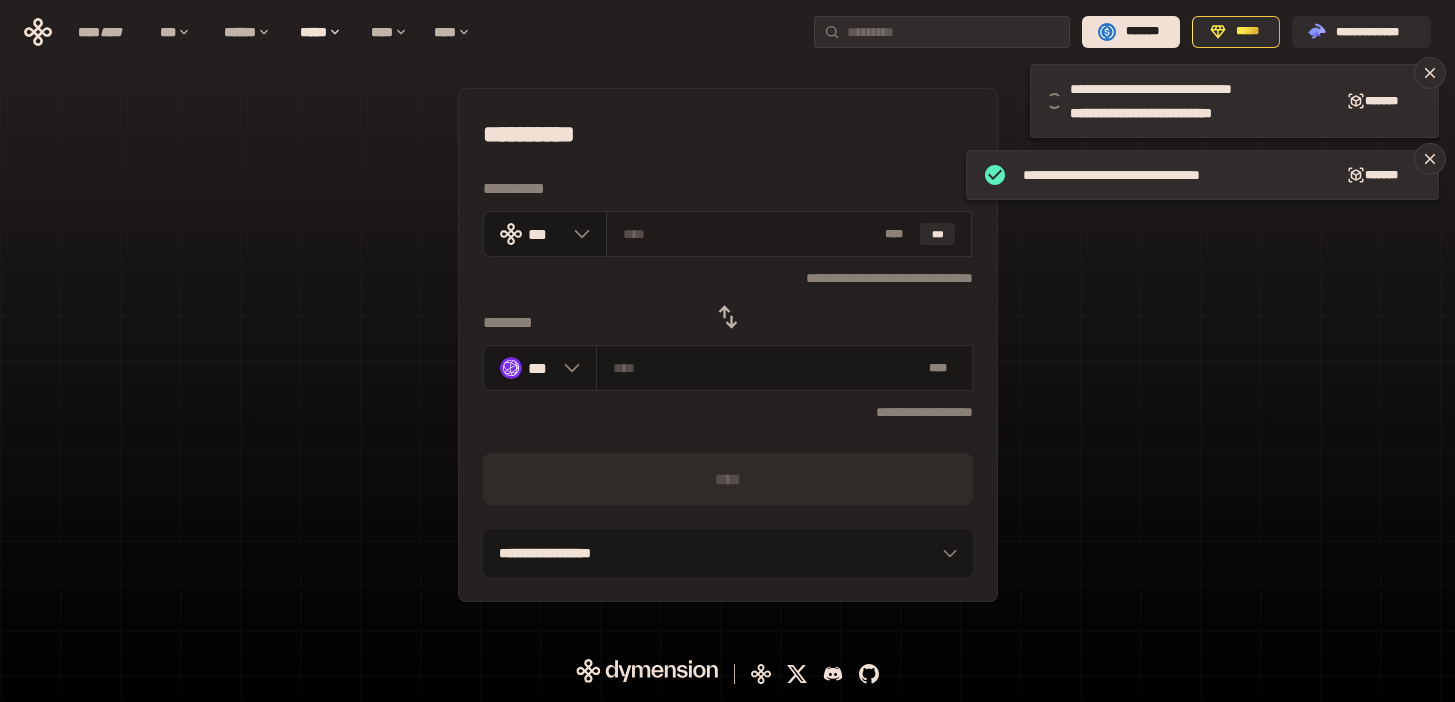 click at bounding box center (750, 234) 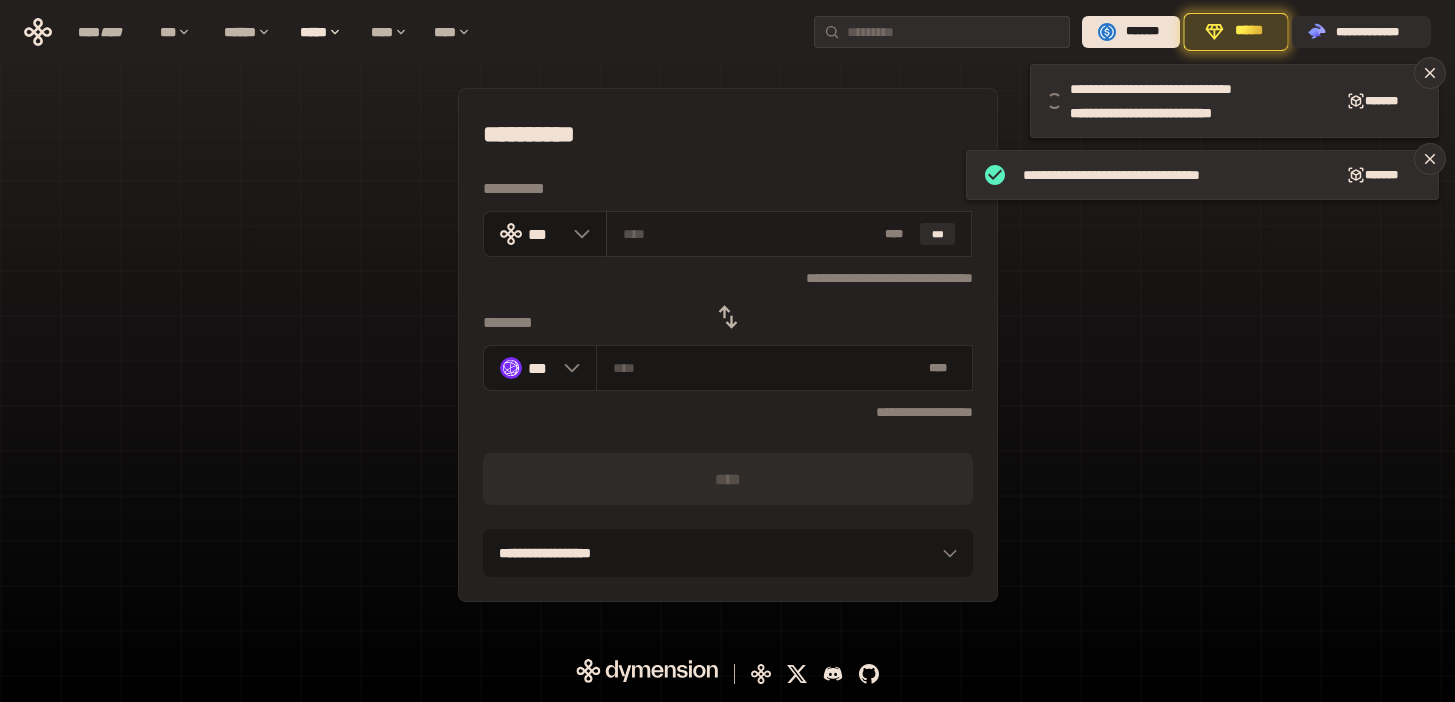 paste on "**" 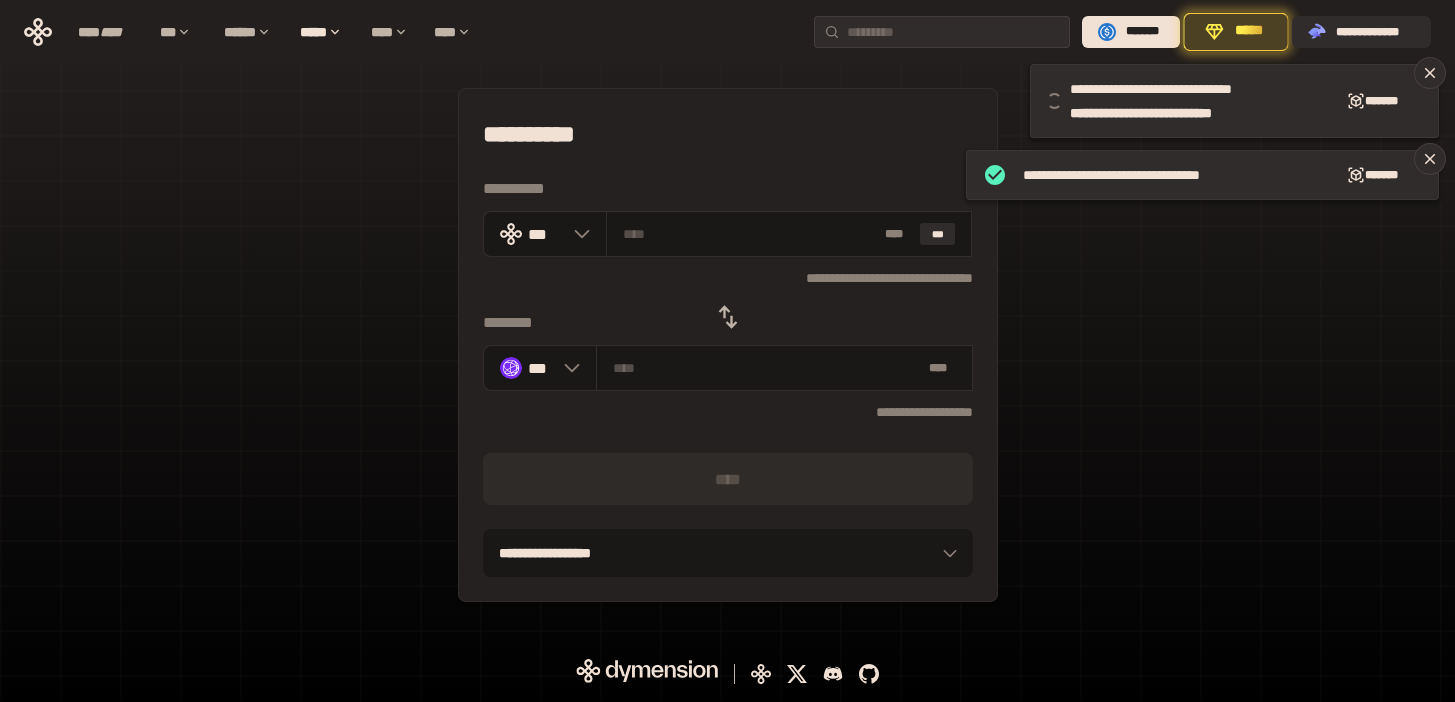 type on "**" 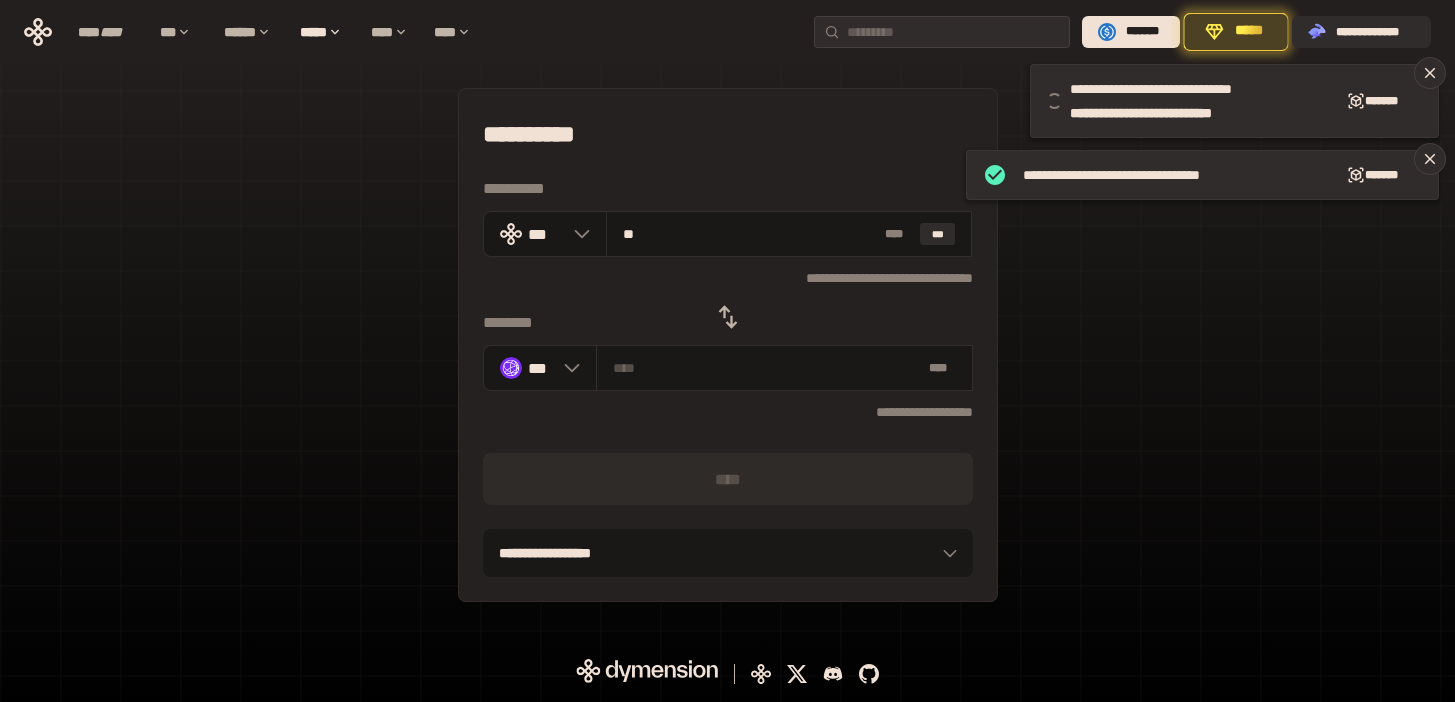 type on "********" 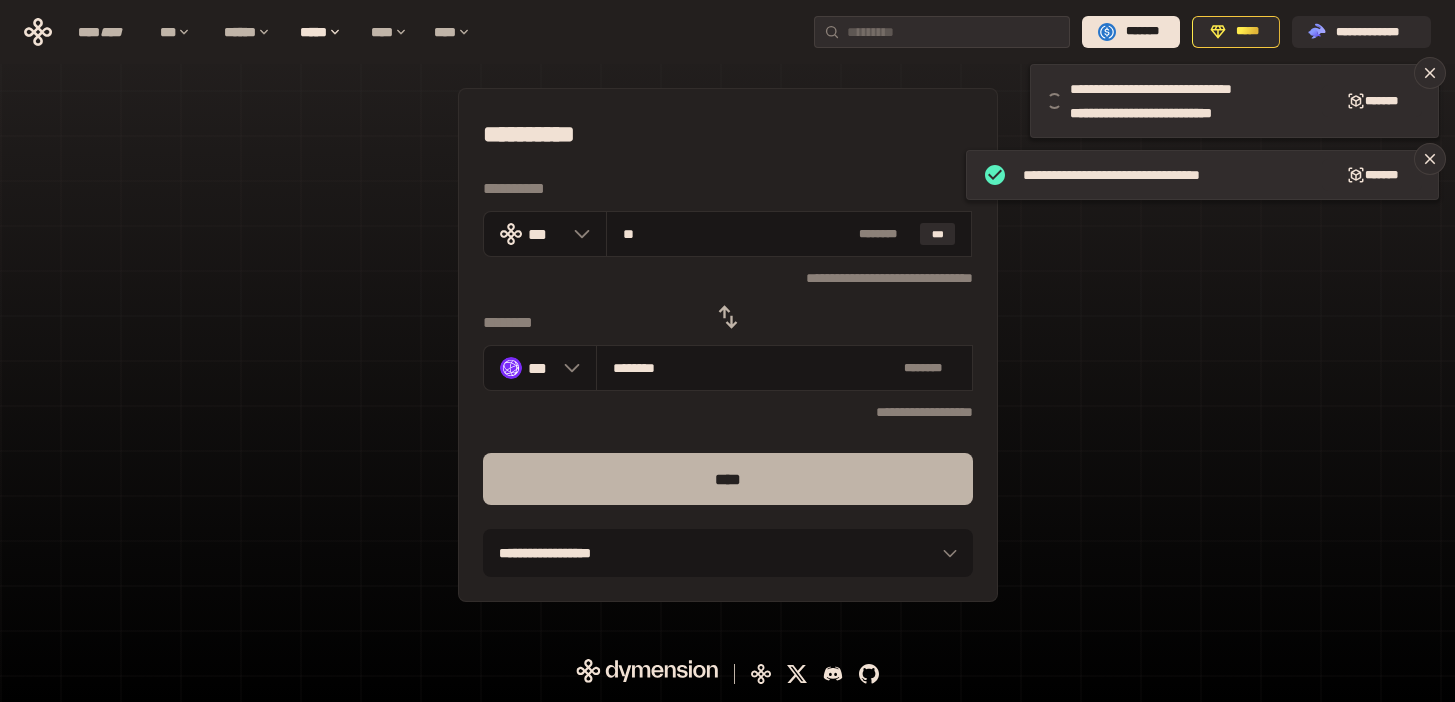 type on "**" 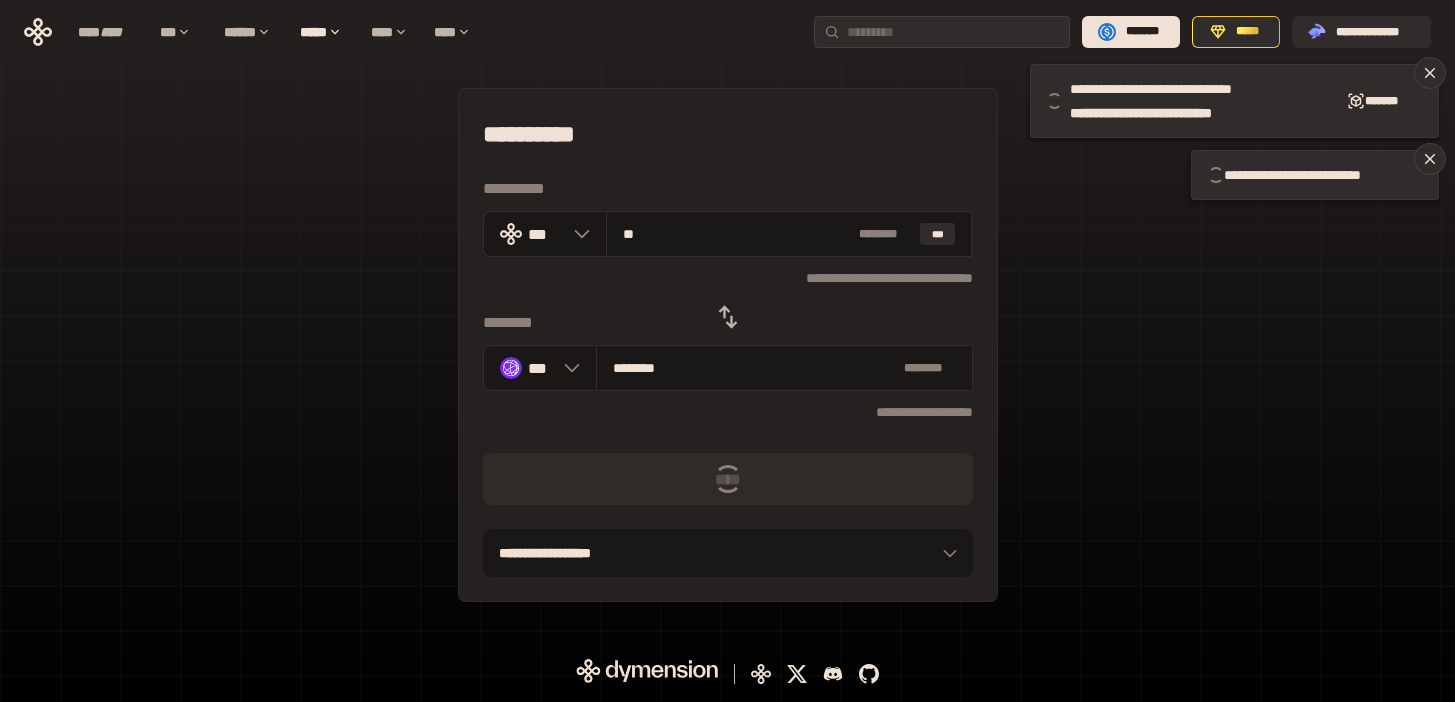 type 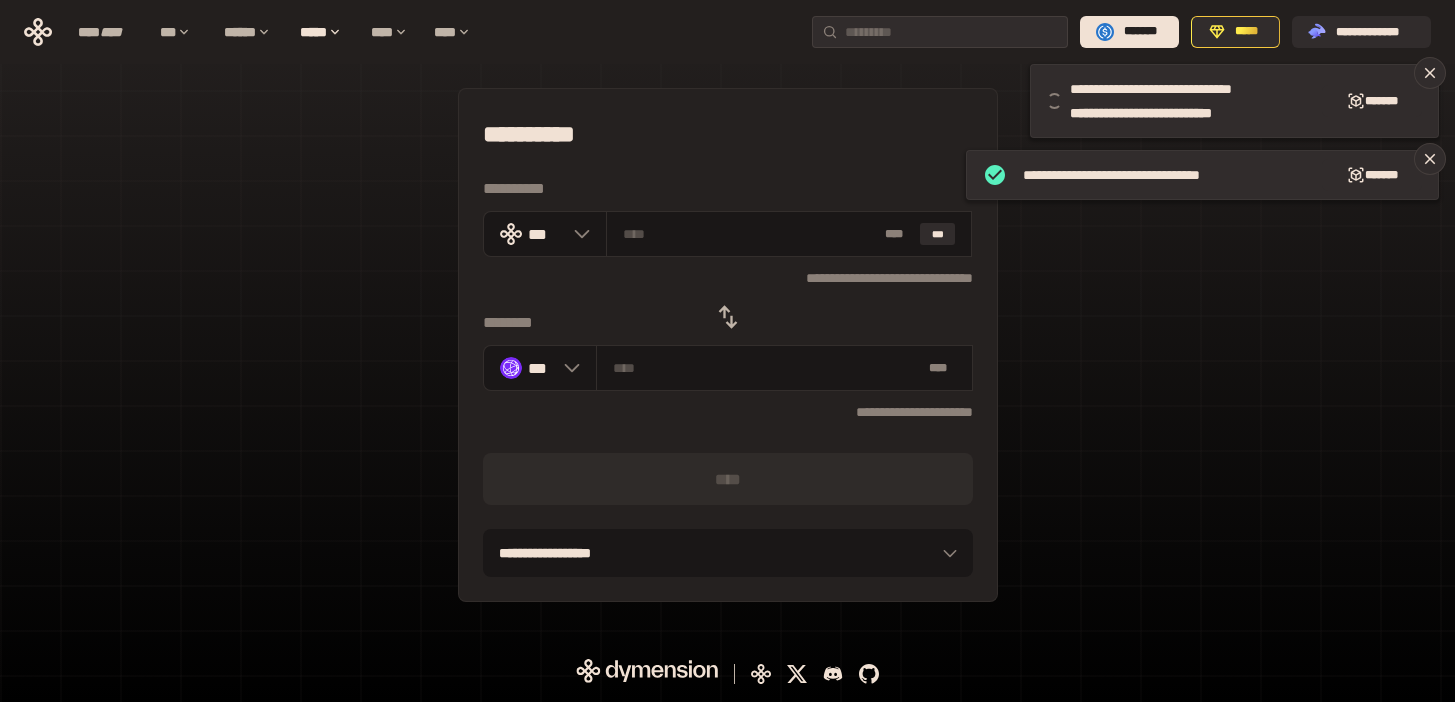 click 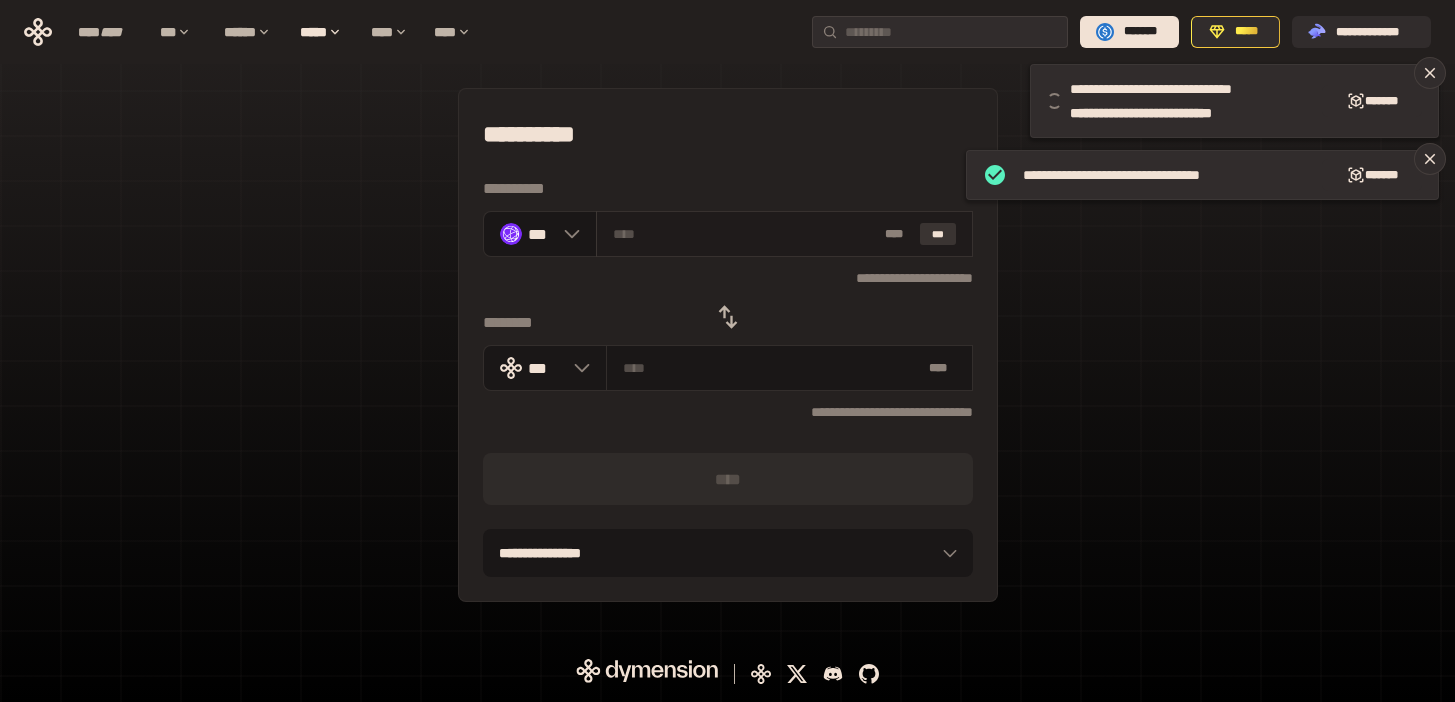 click on "***" at bounding box center [938, 234] 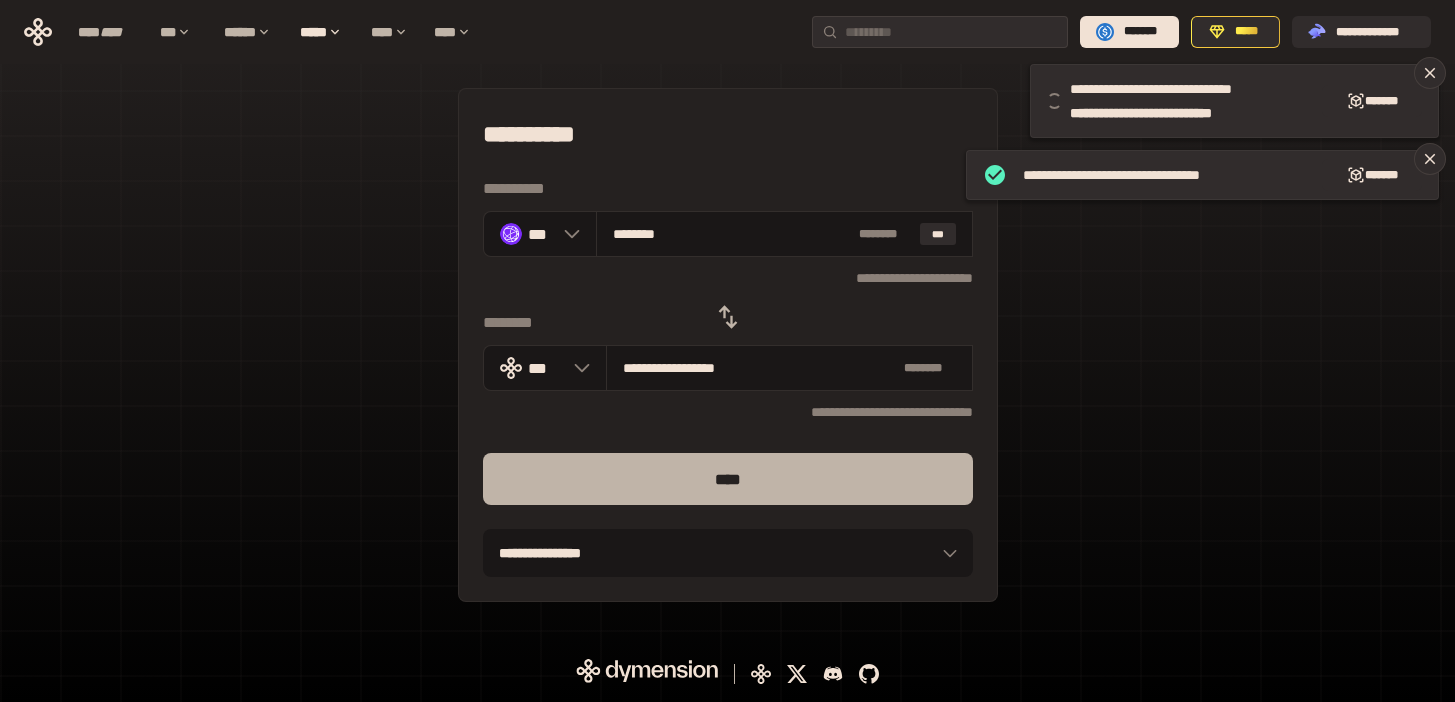 click on "****" at bounding box center [728, 479] 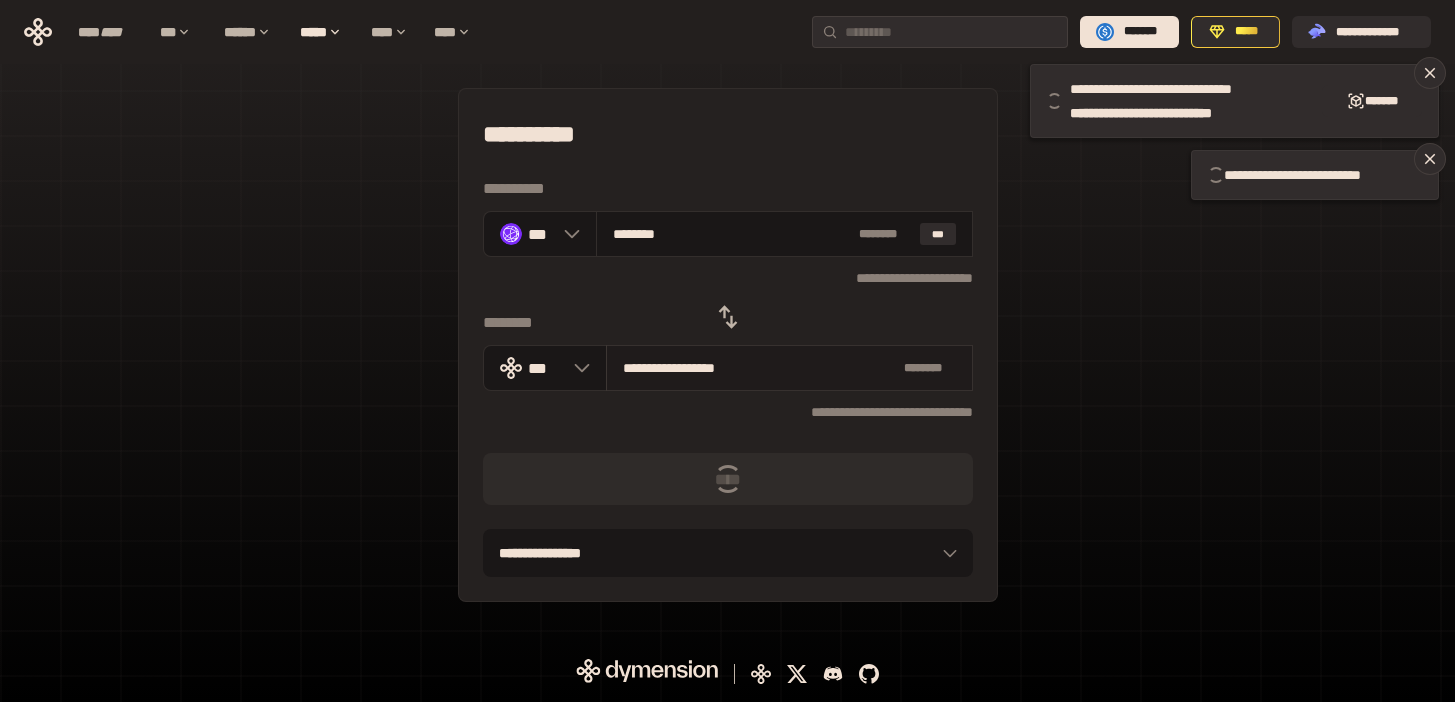 type 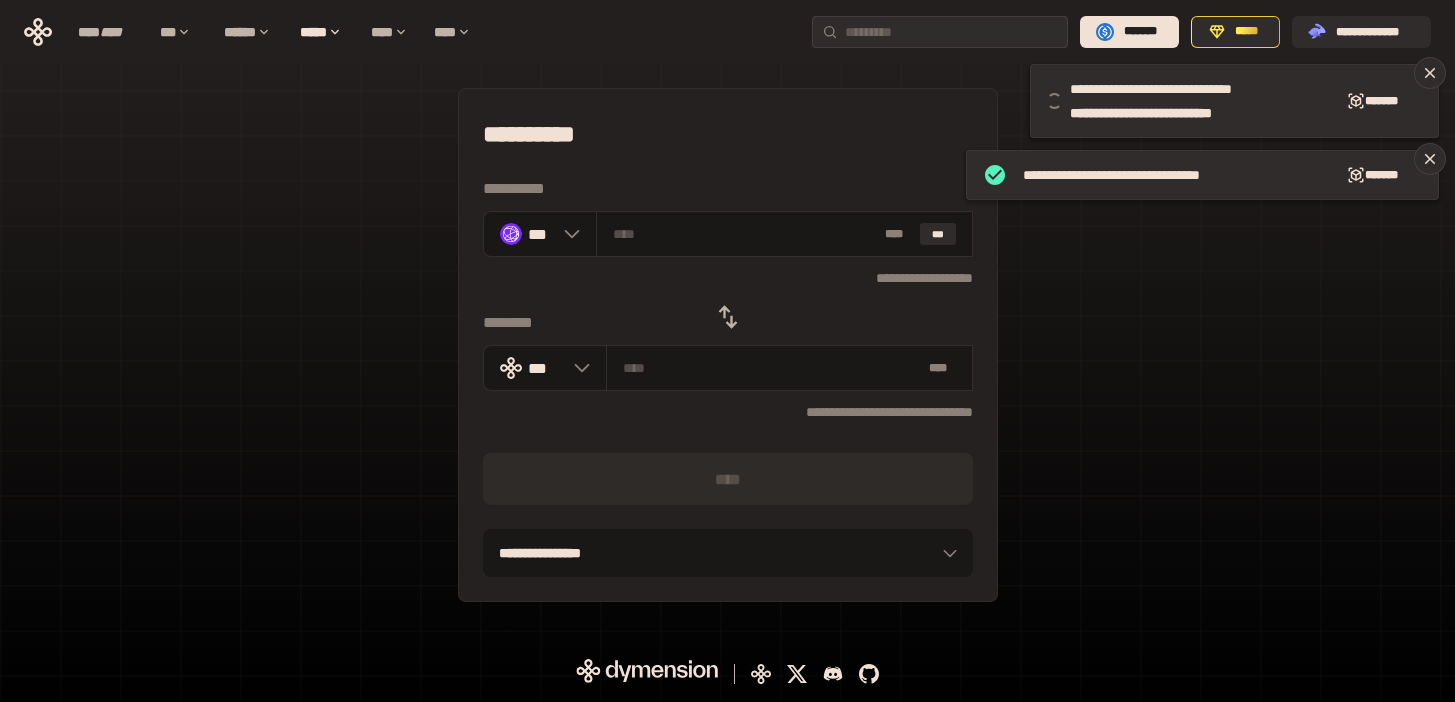 click 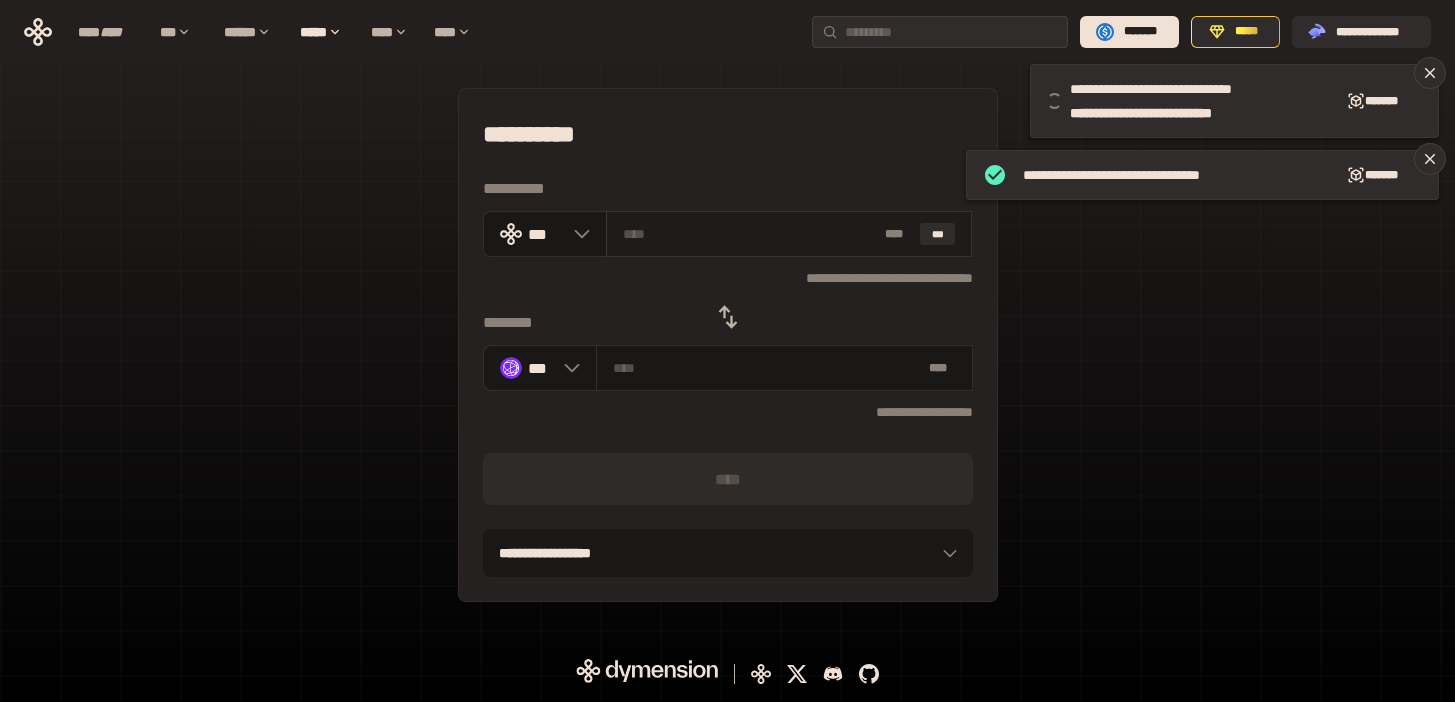 click at bounding box center (750, 234) 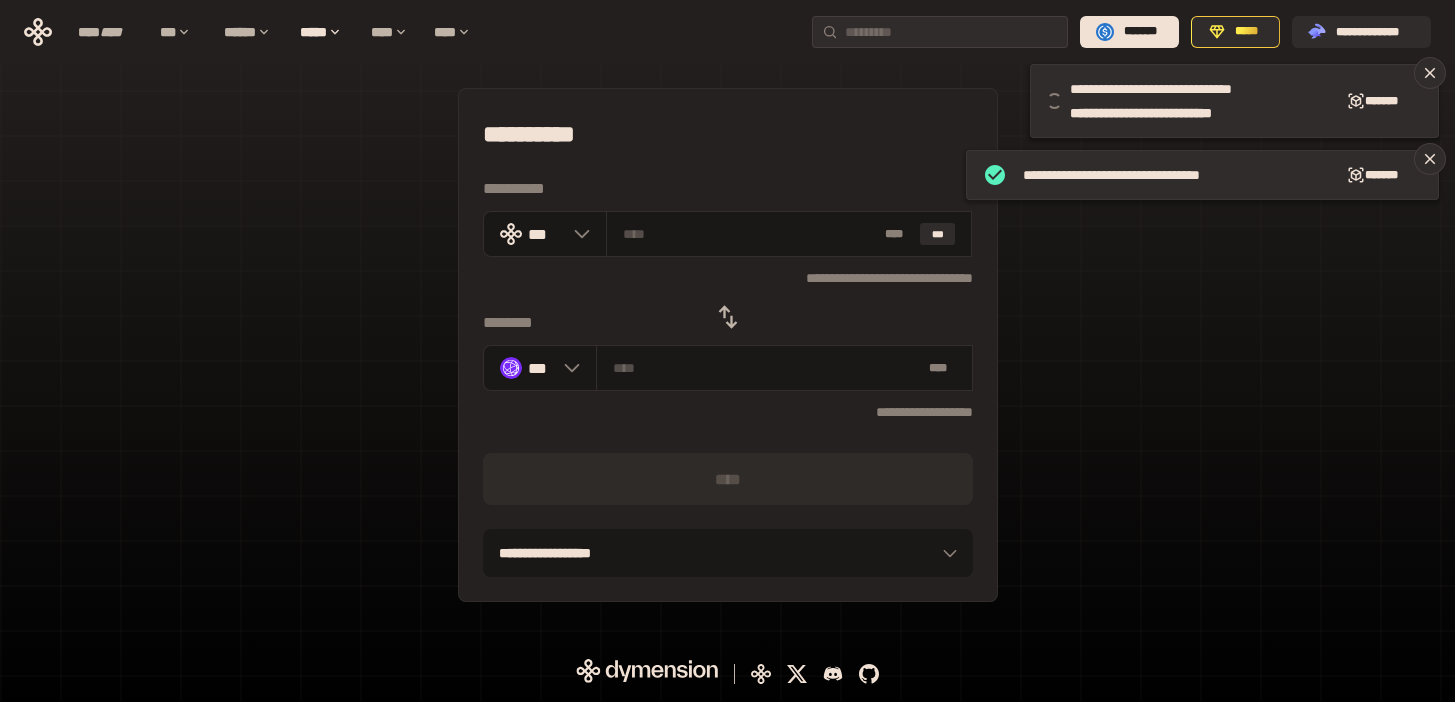 type on "**" 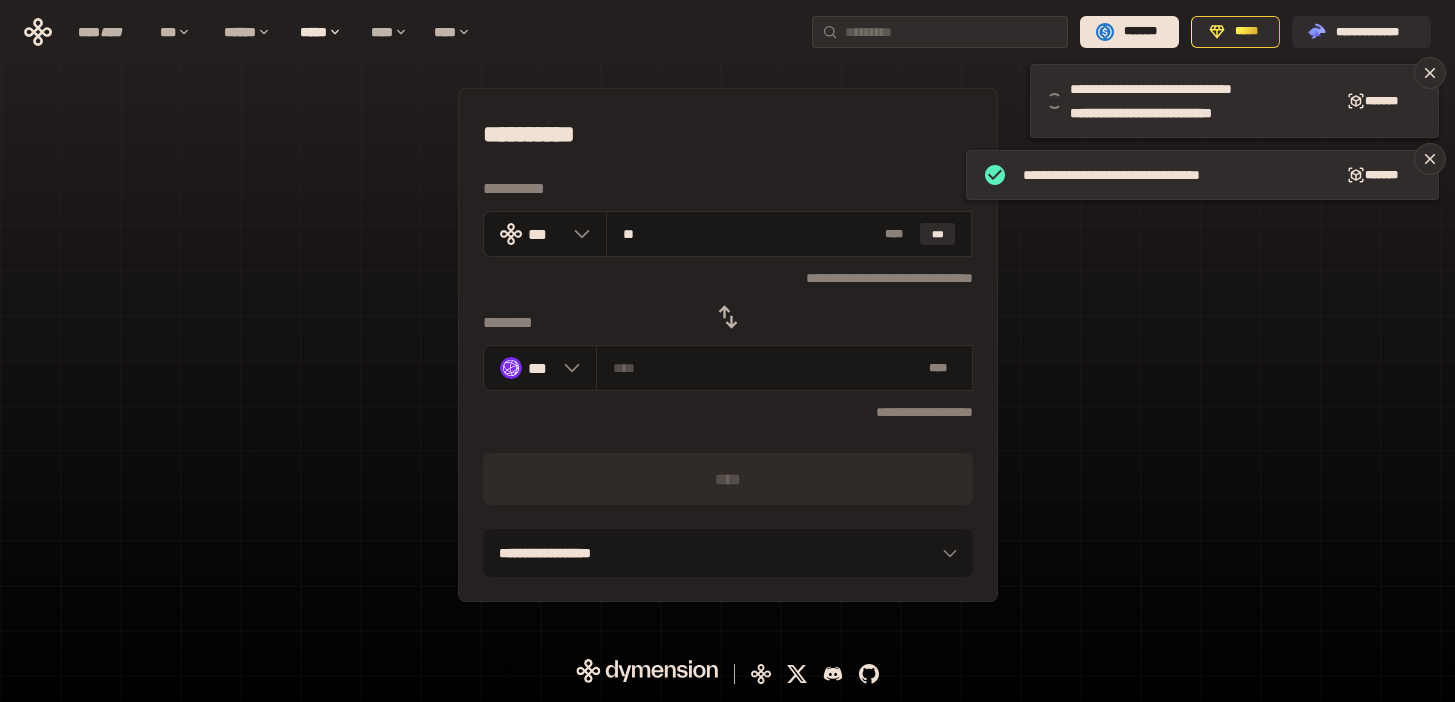 type on "*******" 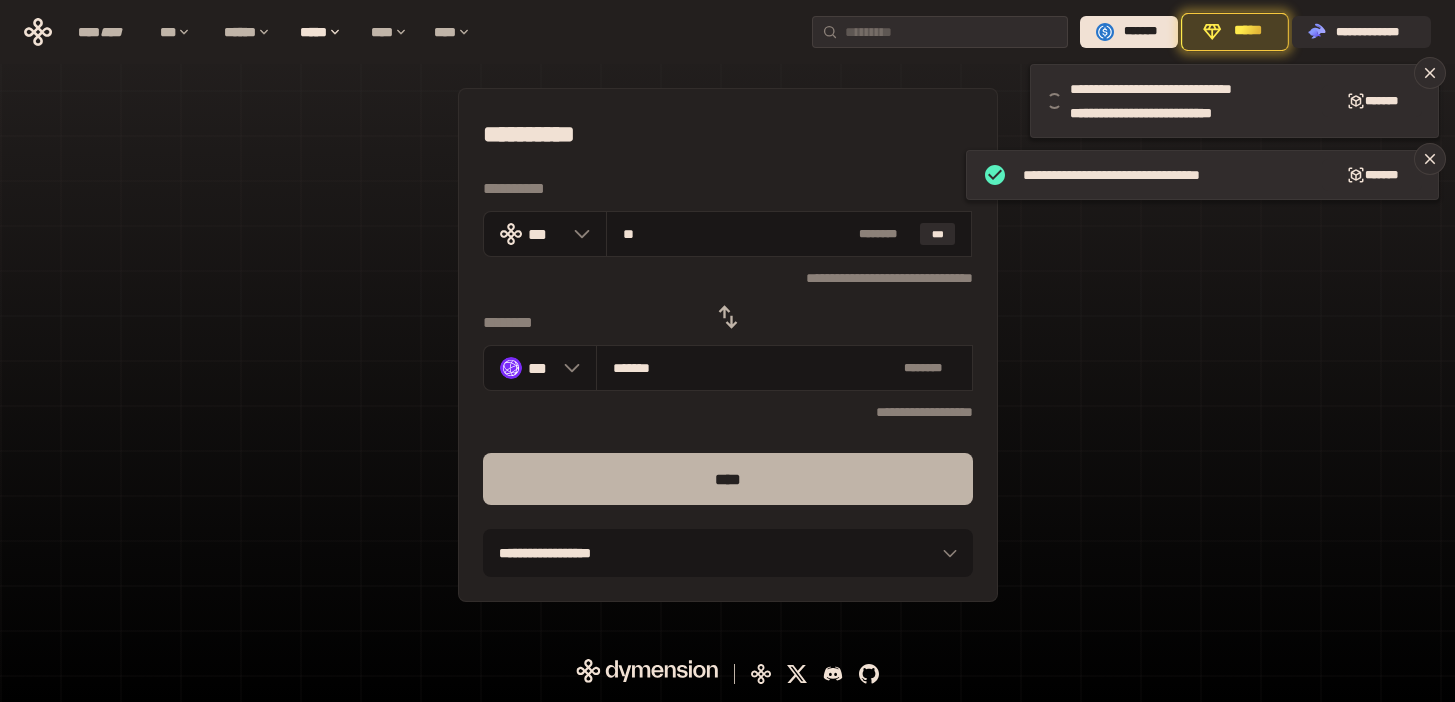 type on "**" 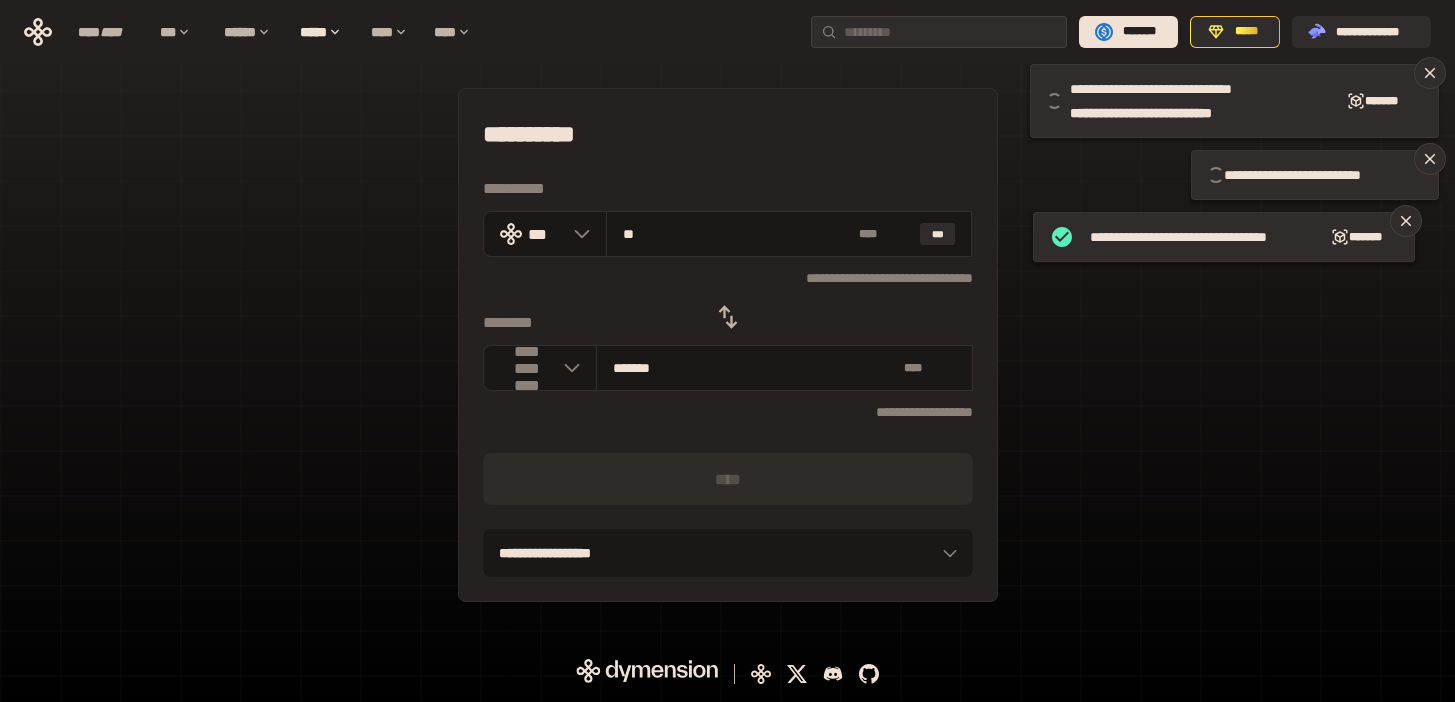 type 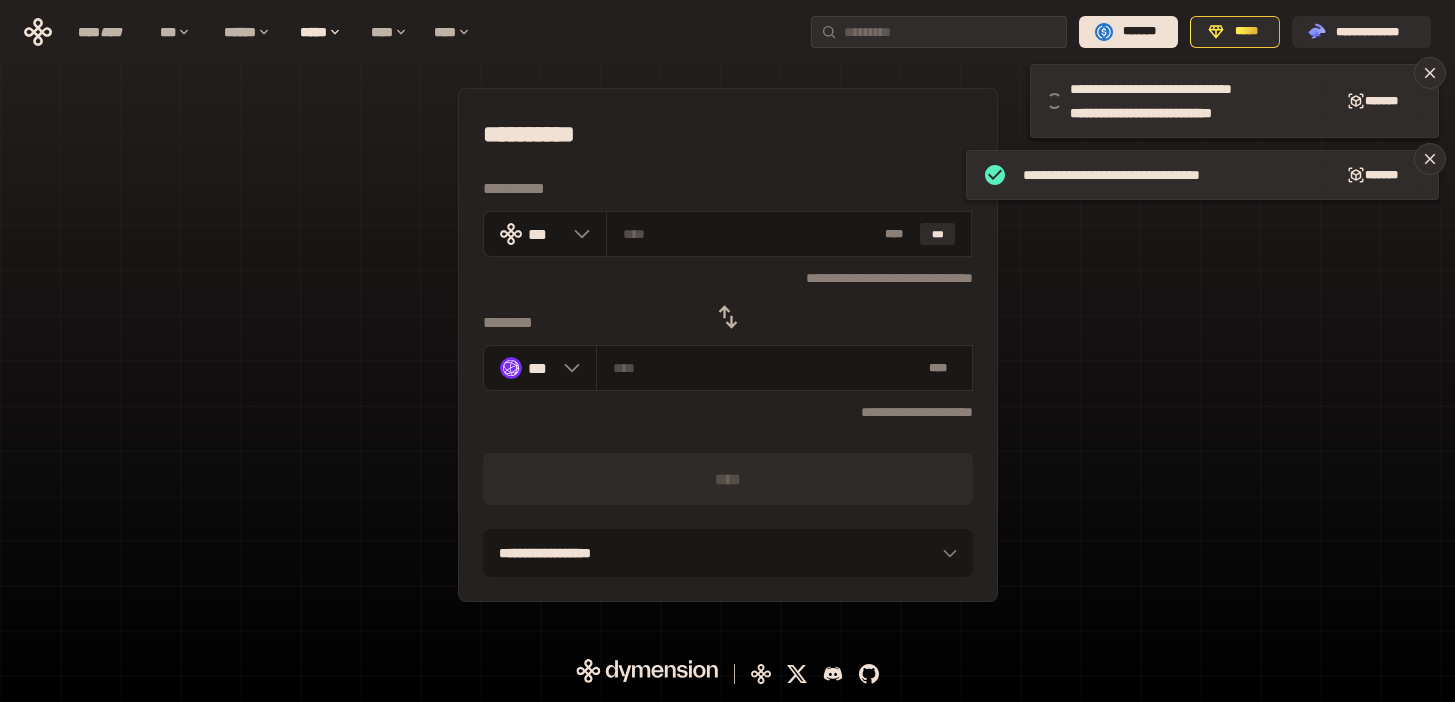 click 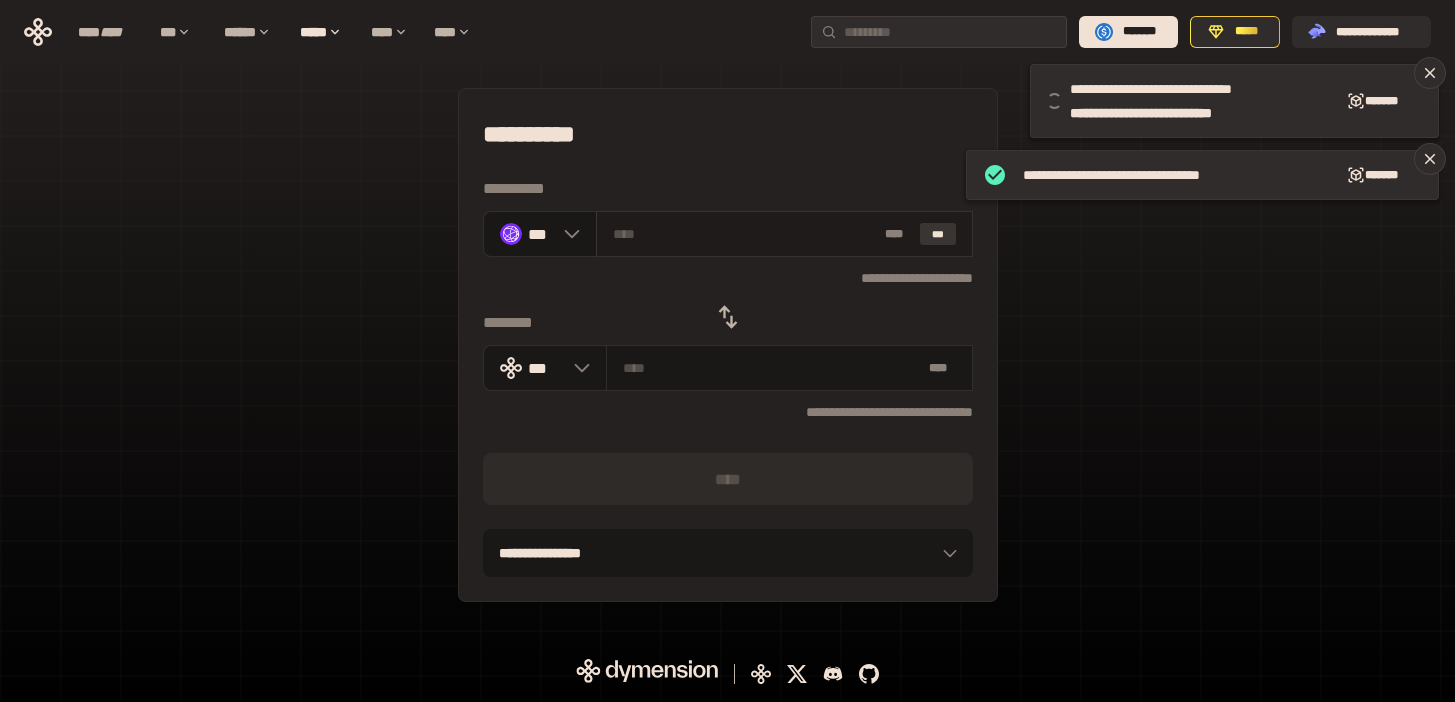 click on "***" at bounding box center (938, 234) 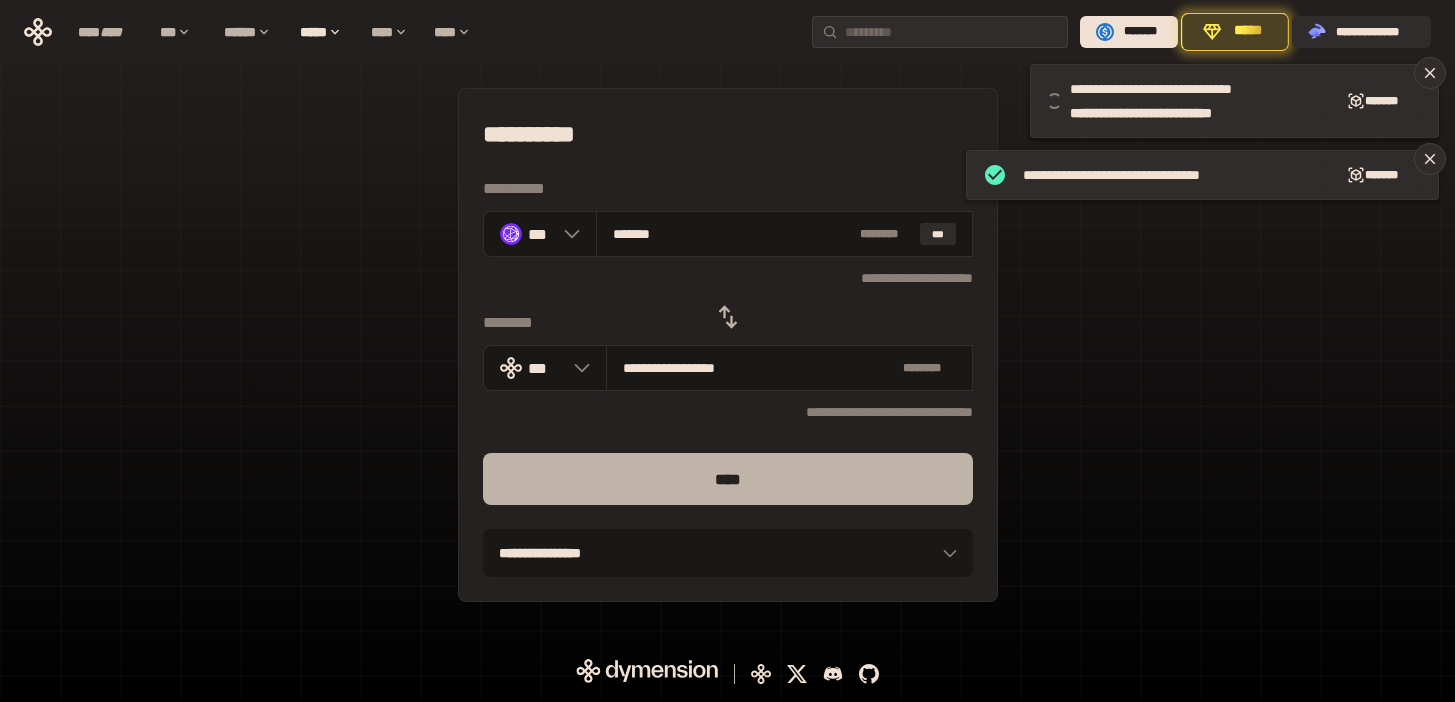 click on "****" at bounding box center (728, 479) 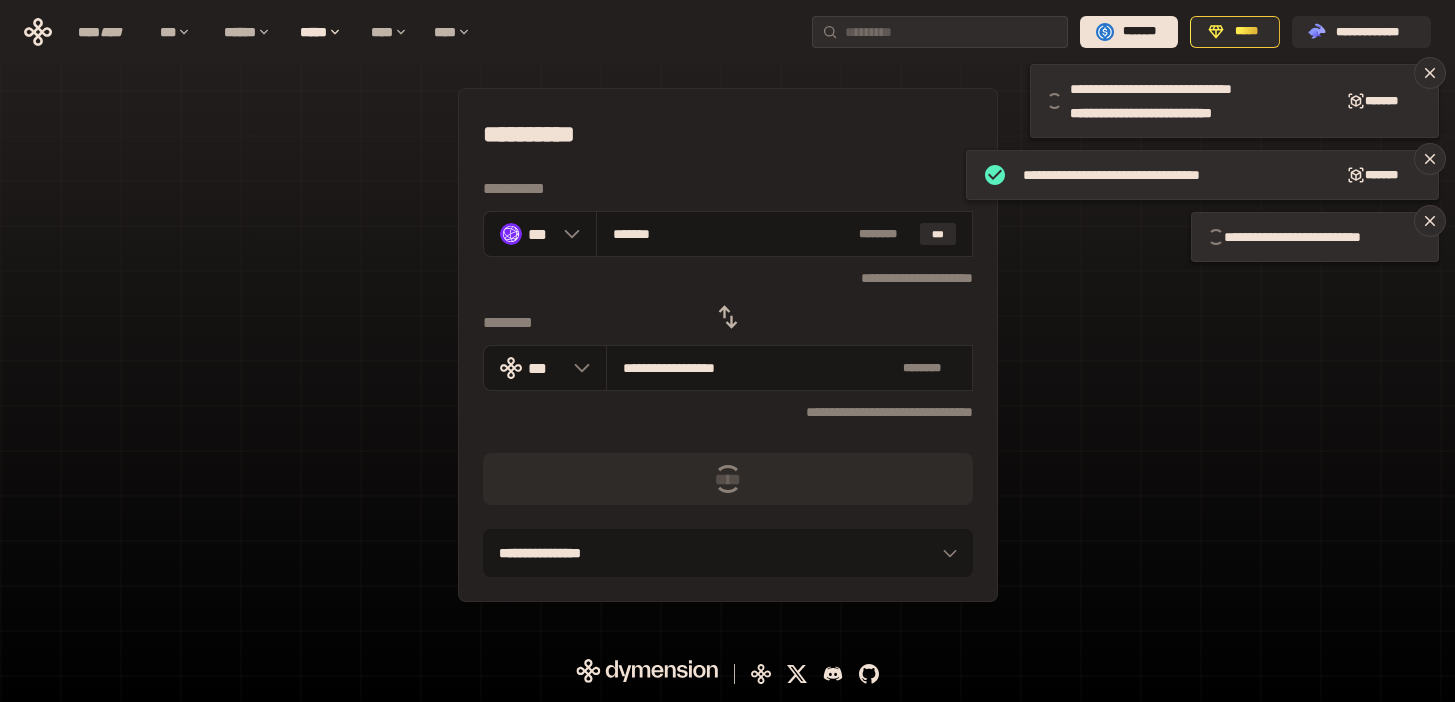 click 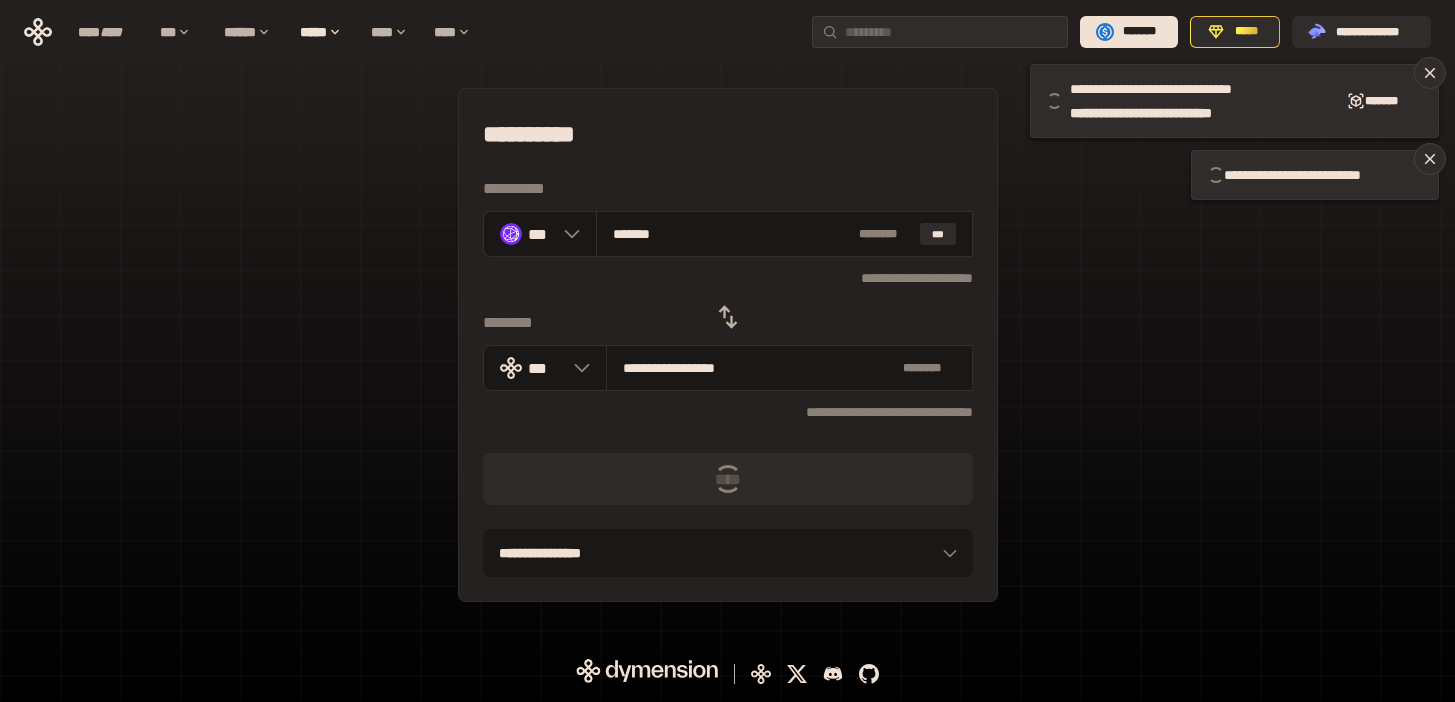 type 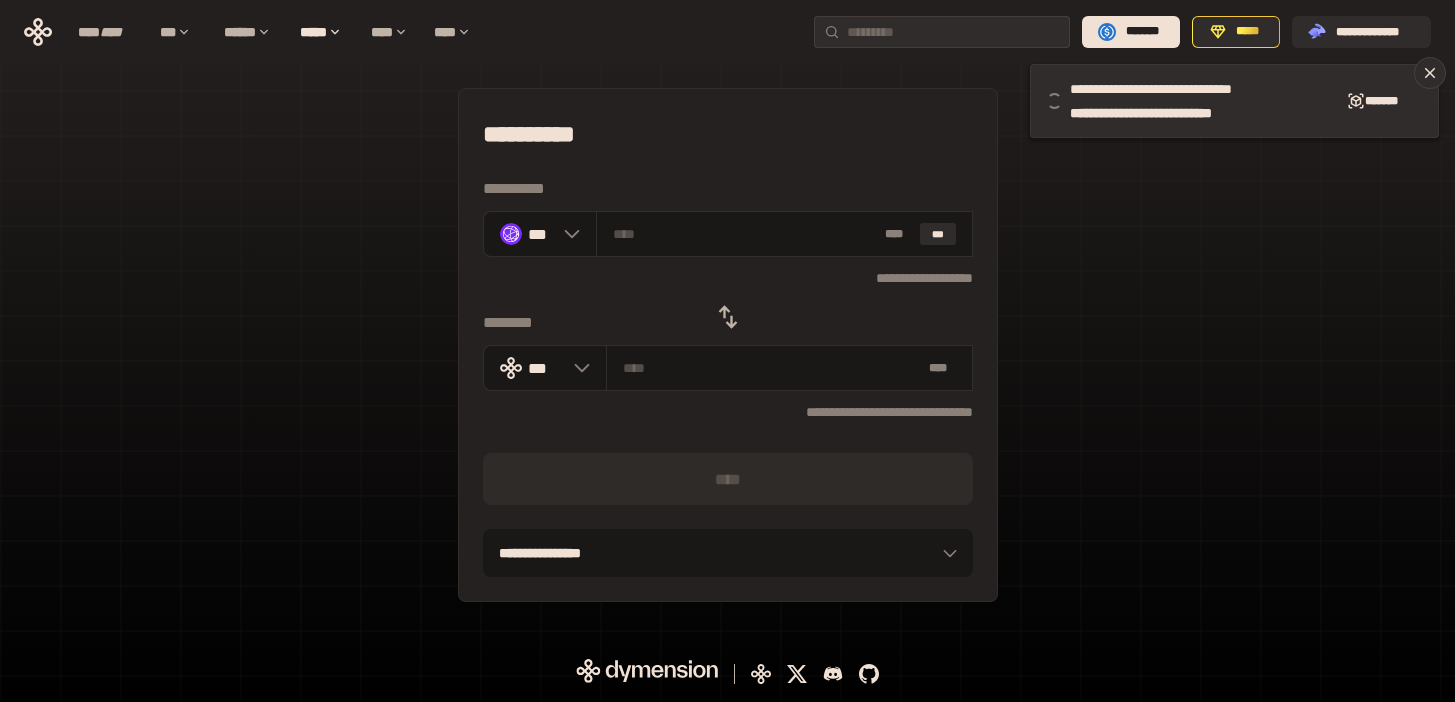 click 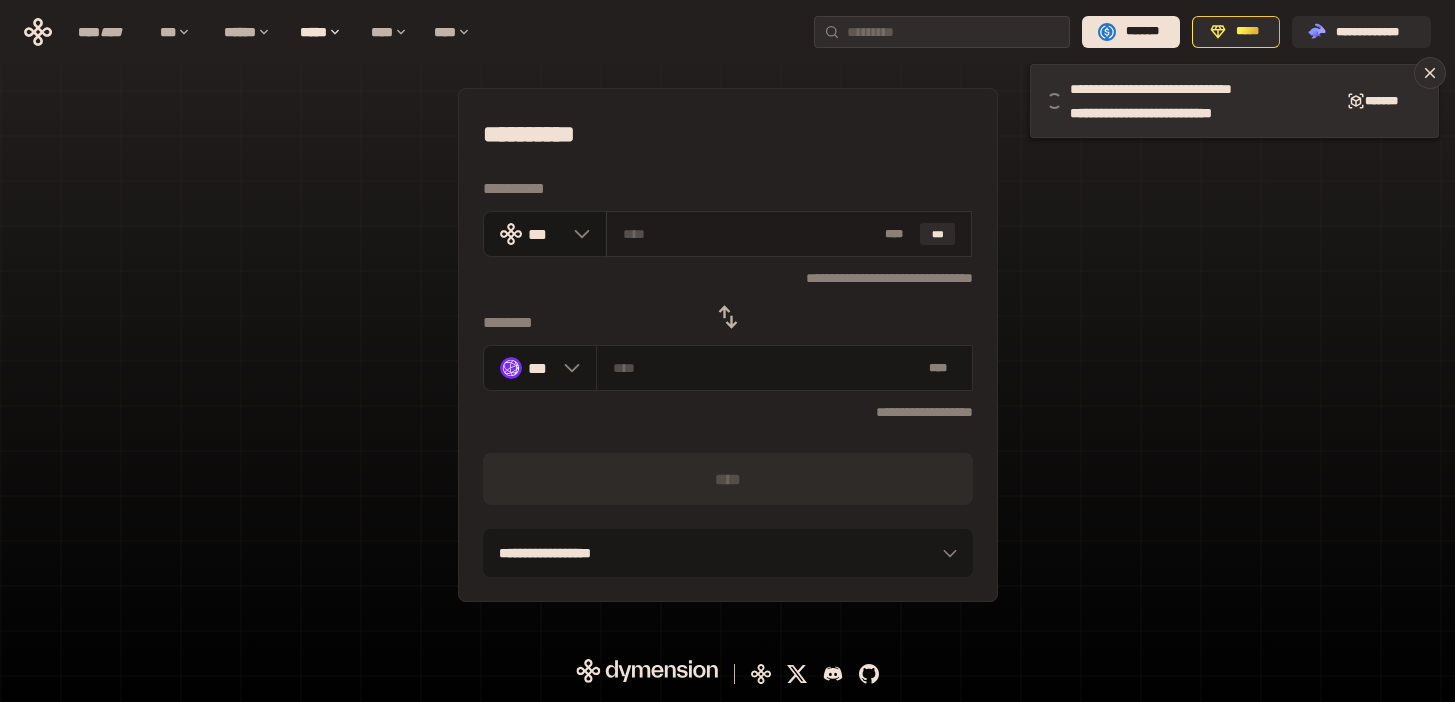 click at bounding box center (750, 234) 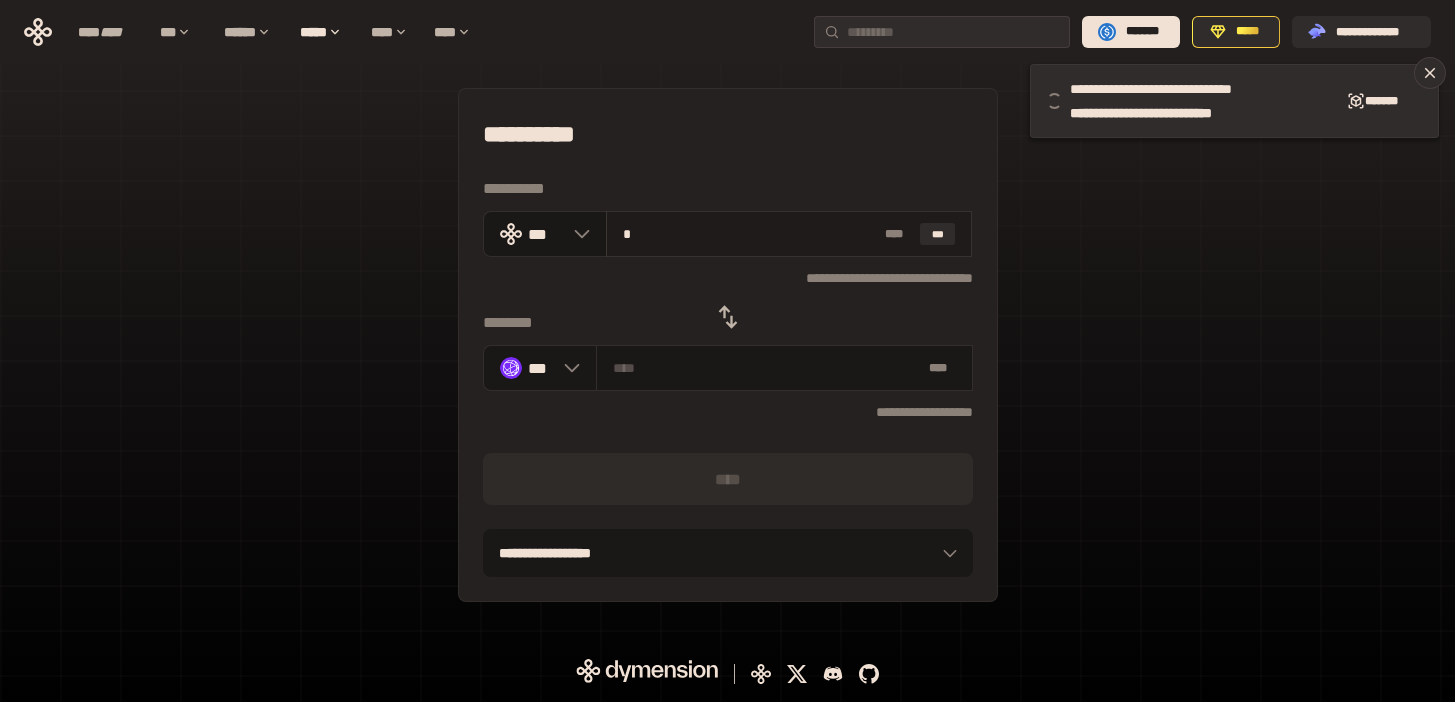 type on "********" 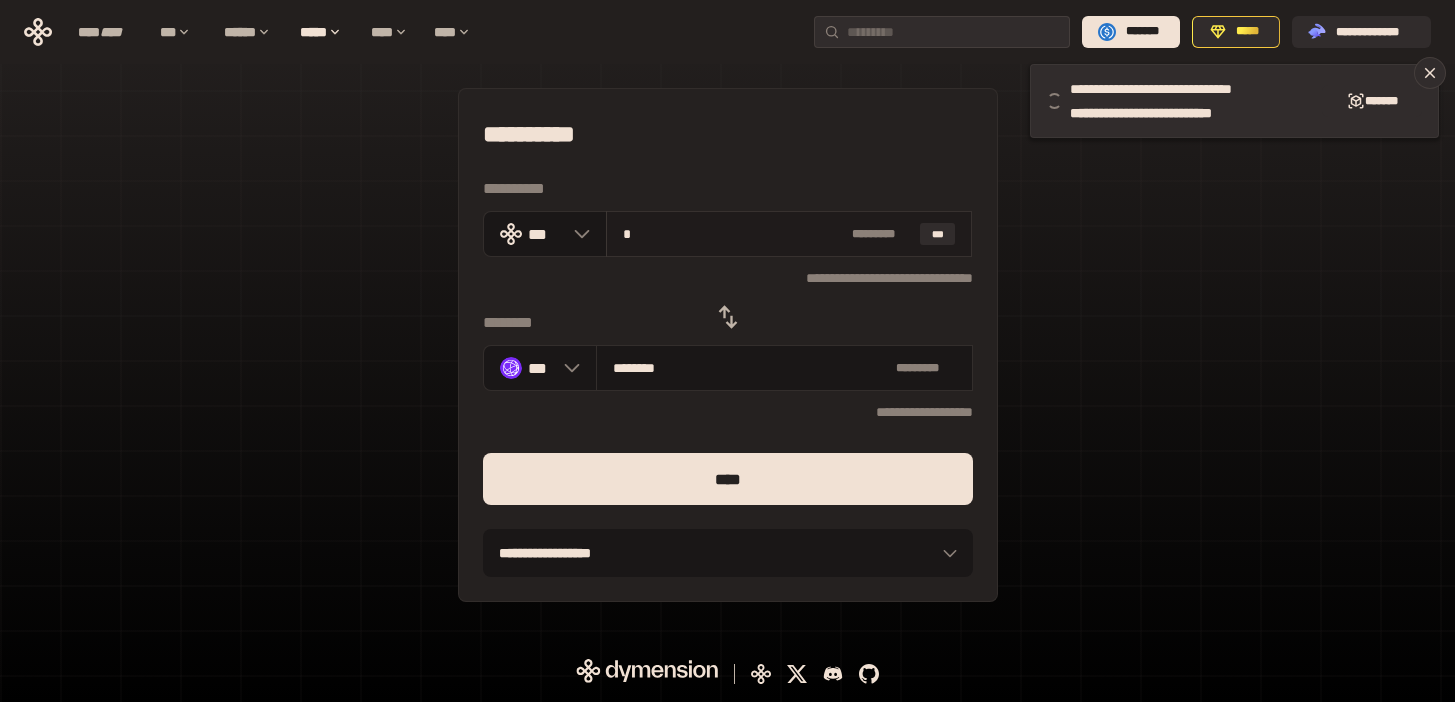 type on "**" 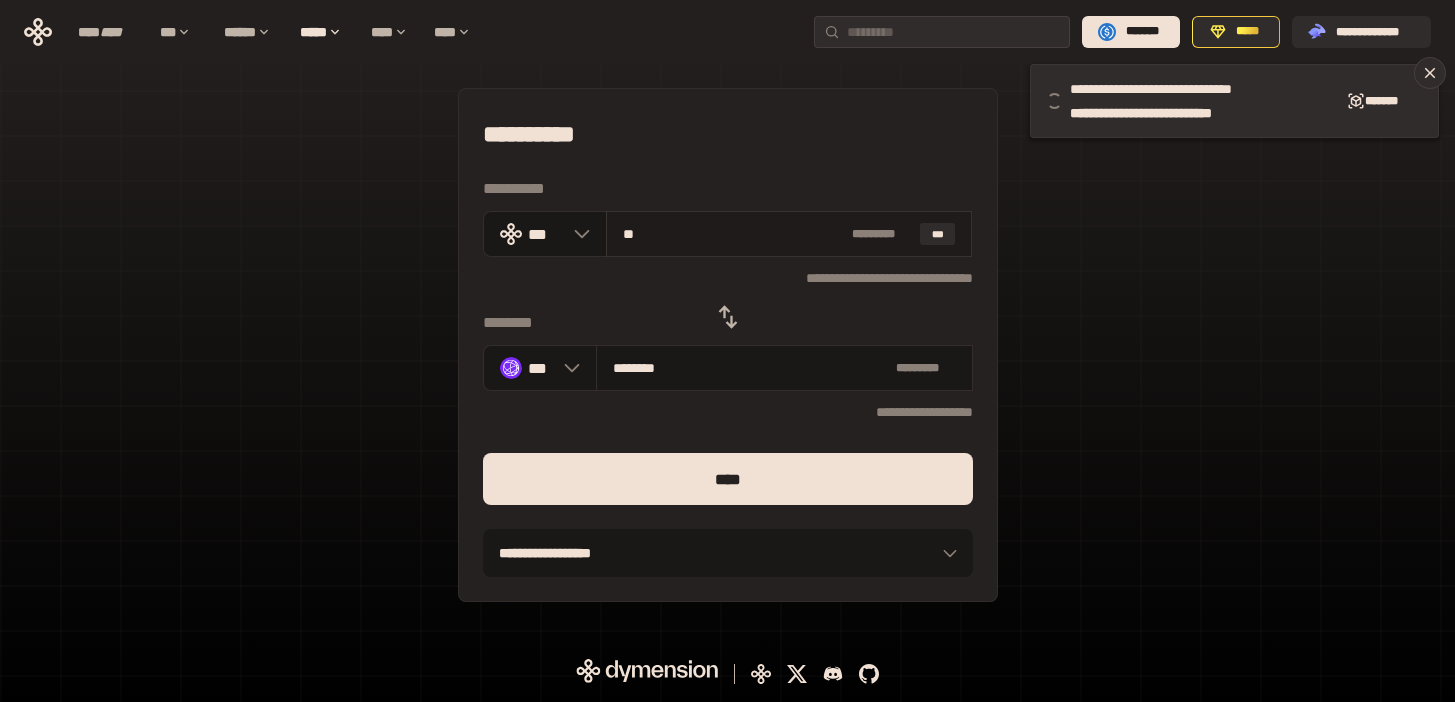 type on "********" 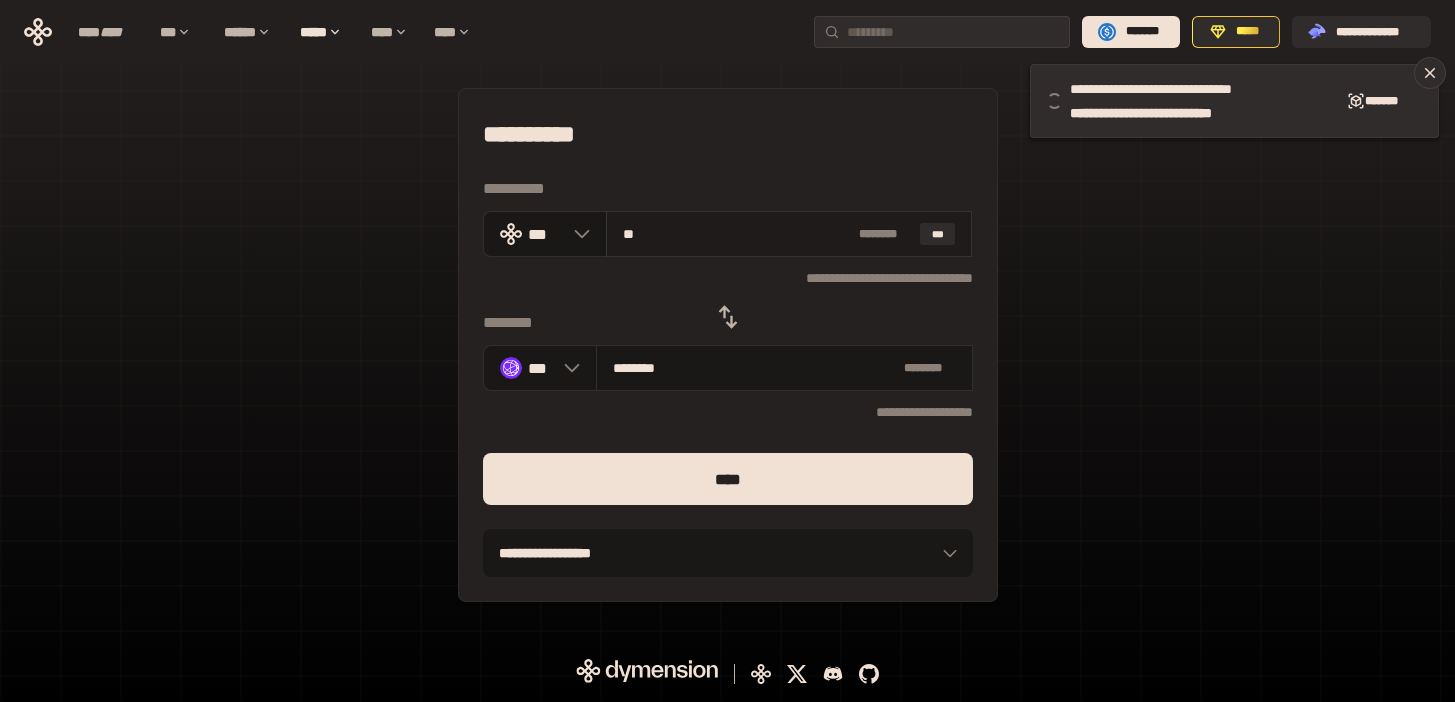 drag, startPoint x: 639, startPoint y: 225, endPoint x: 608, endPoint y: 240, distance: 34.43835 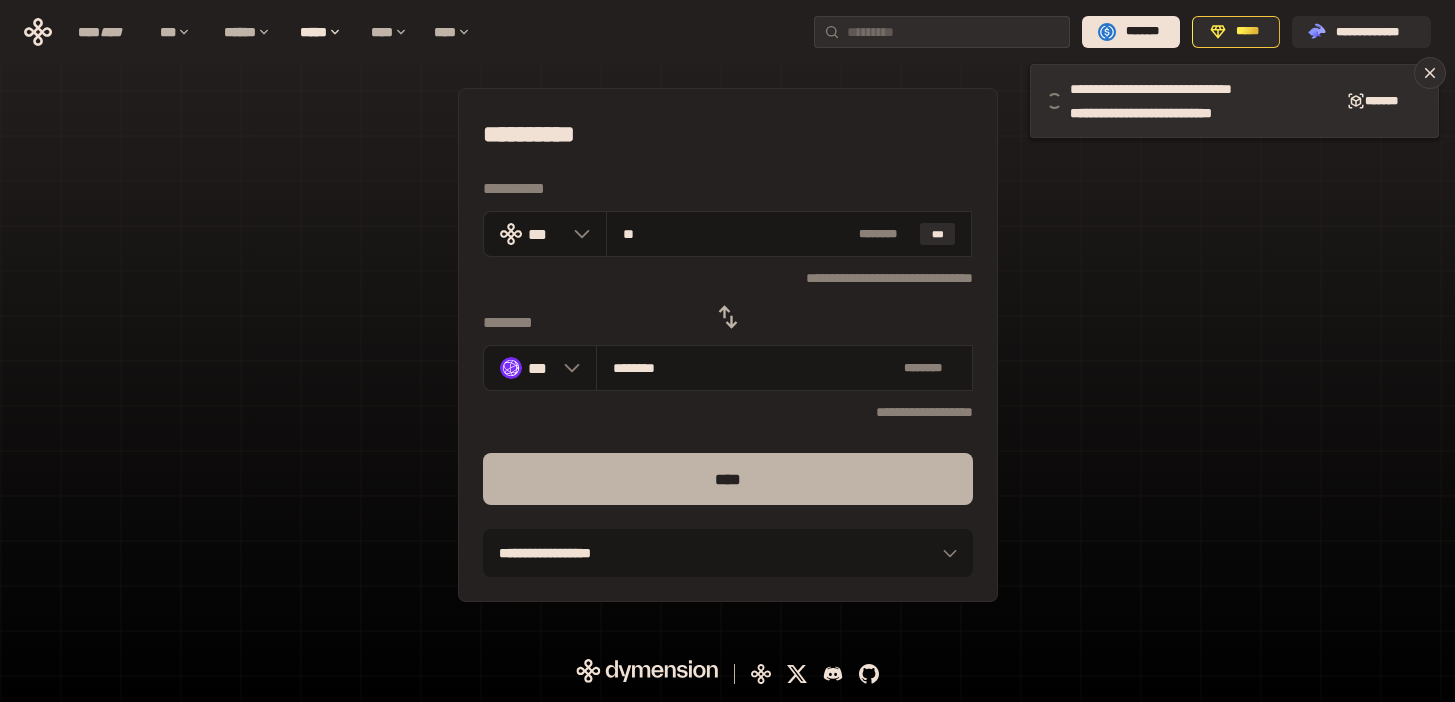 type on "**" 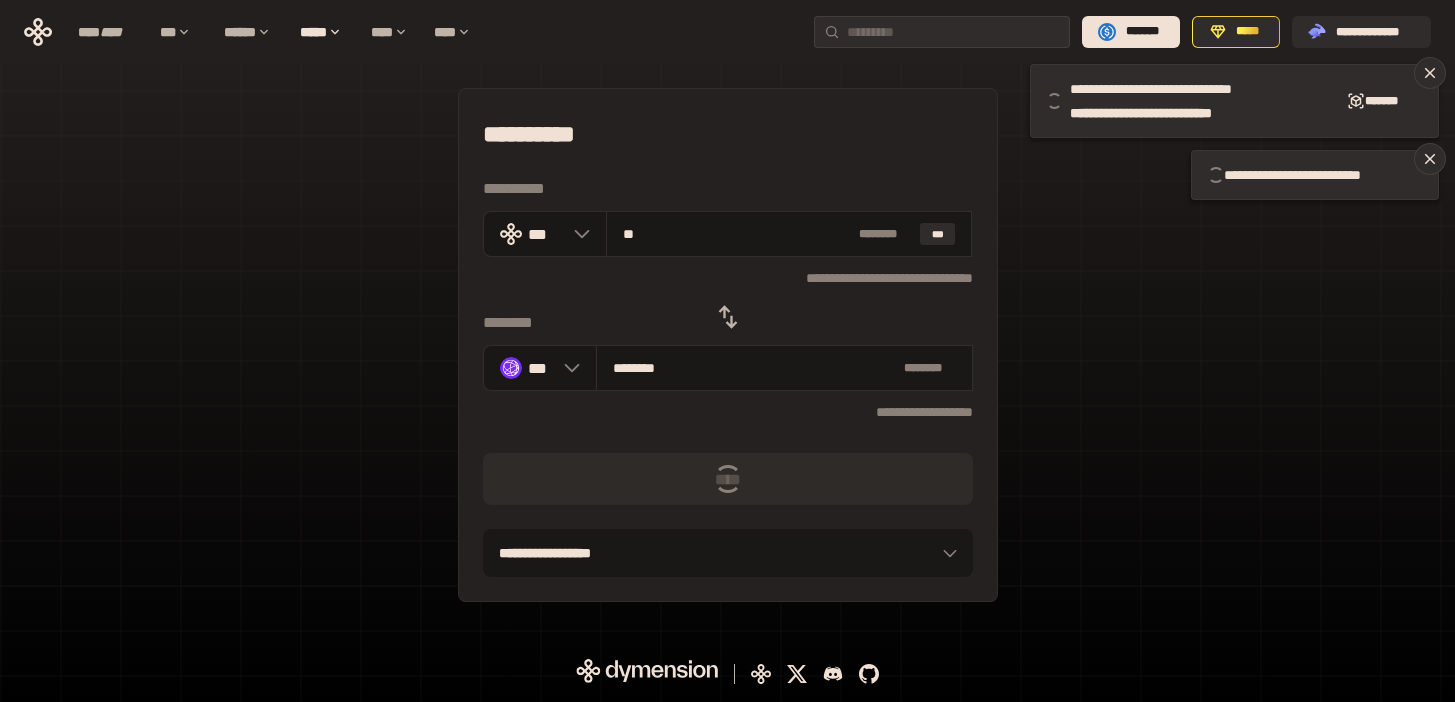 type 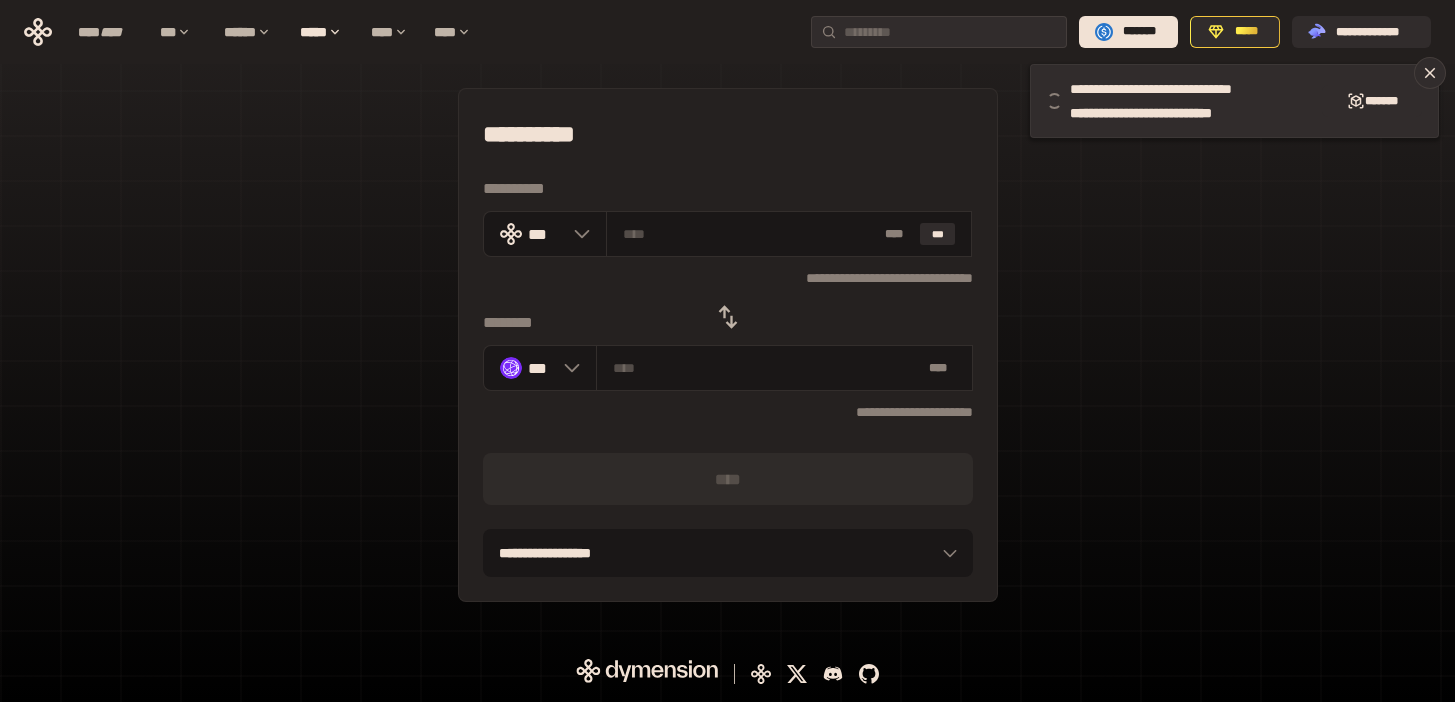 click 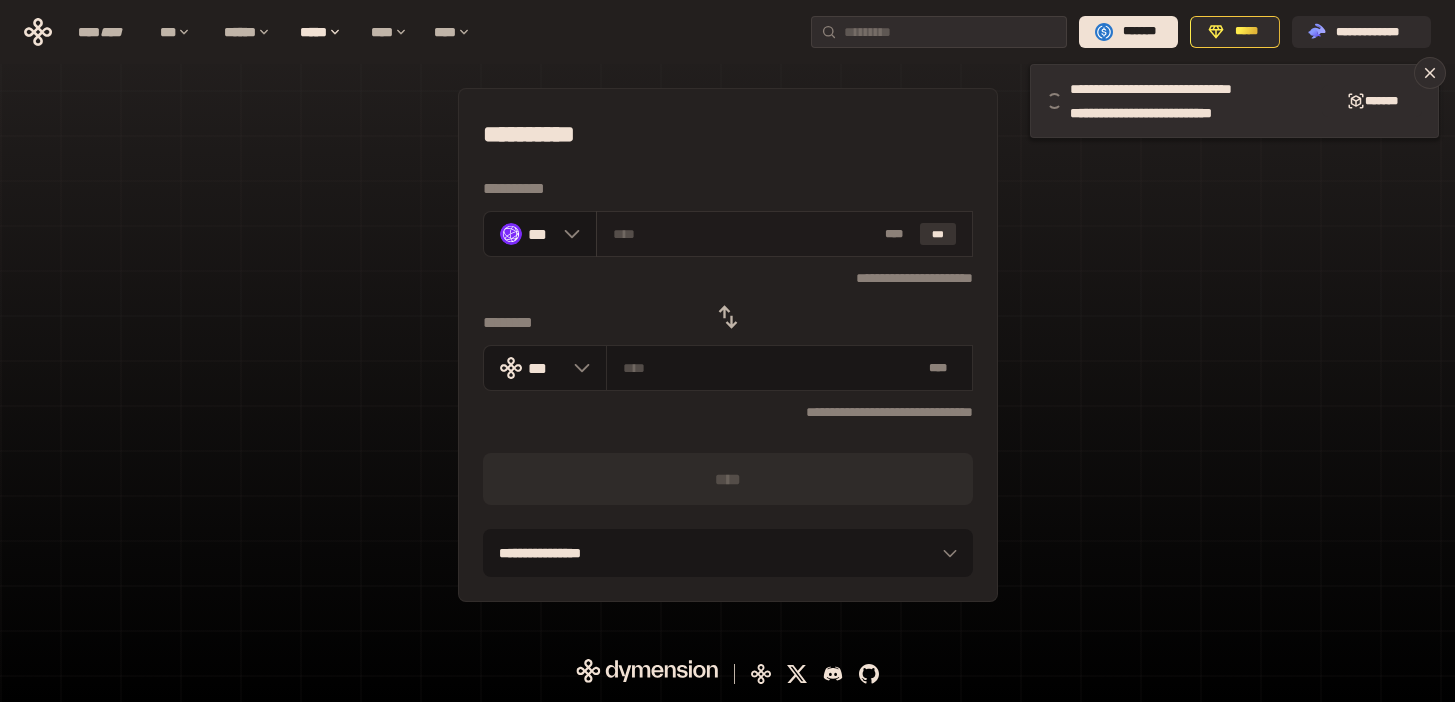 click on "***" at bounding box center [938, 234] 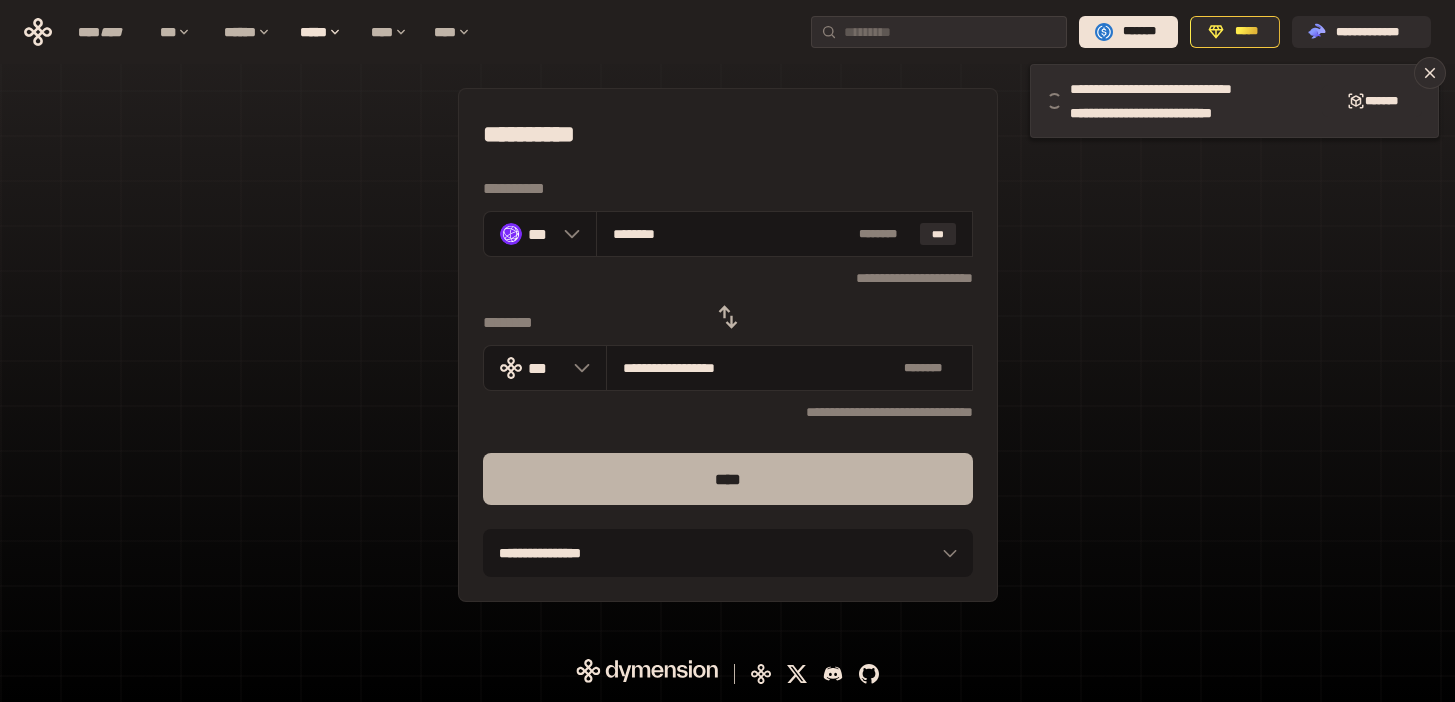 click on "****" at bounding box center [728, 479] 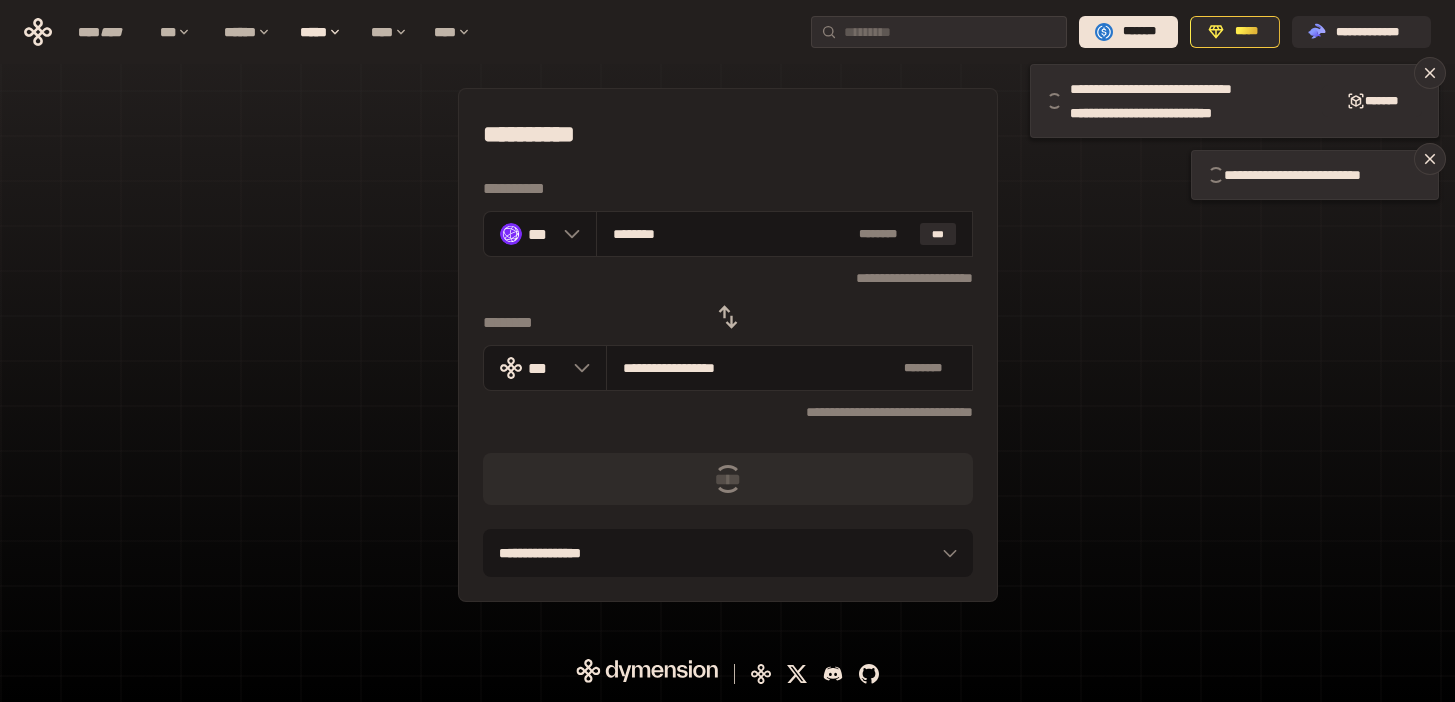 type 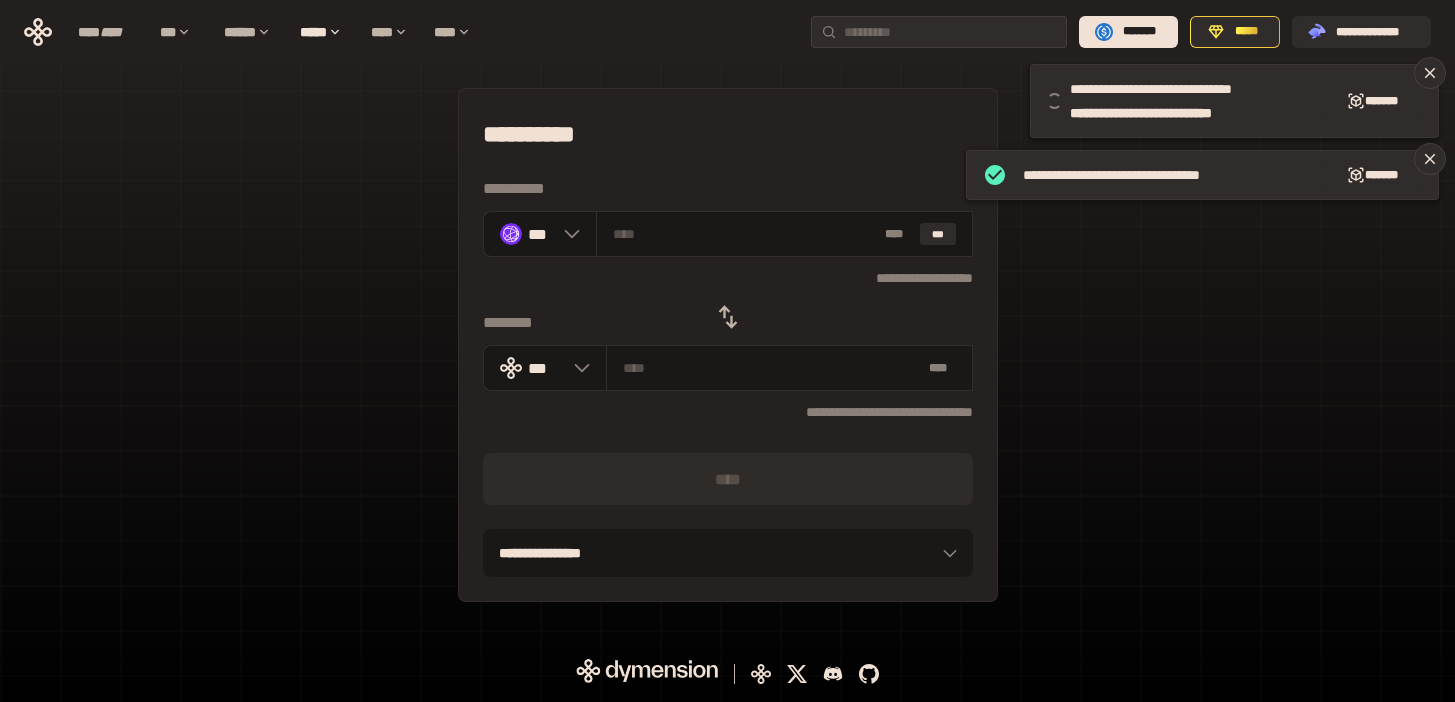 click 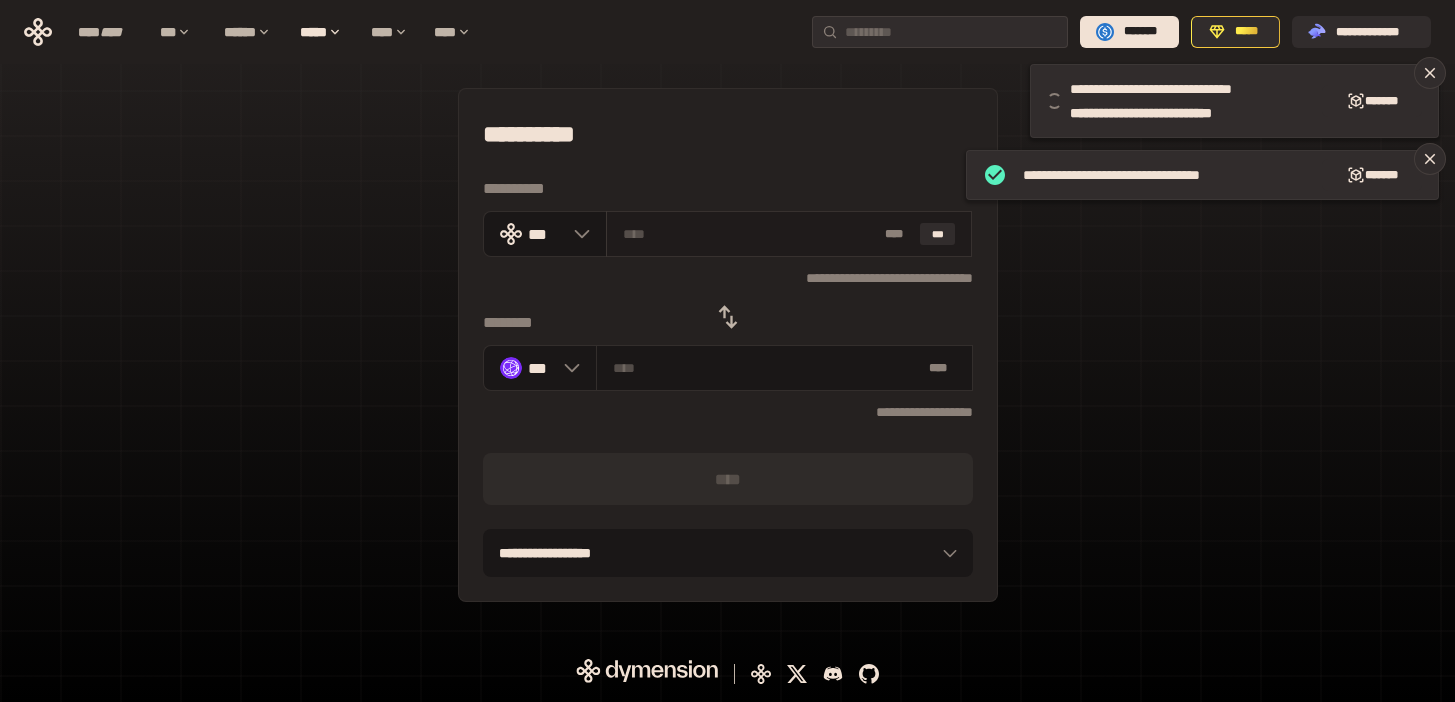 click at bounding box center (750, 234) 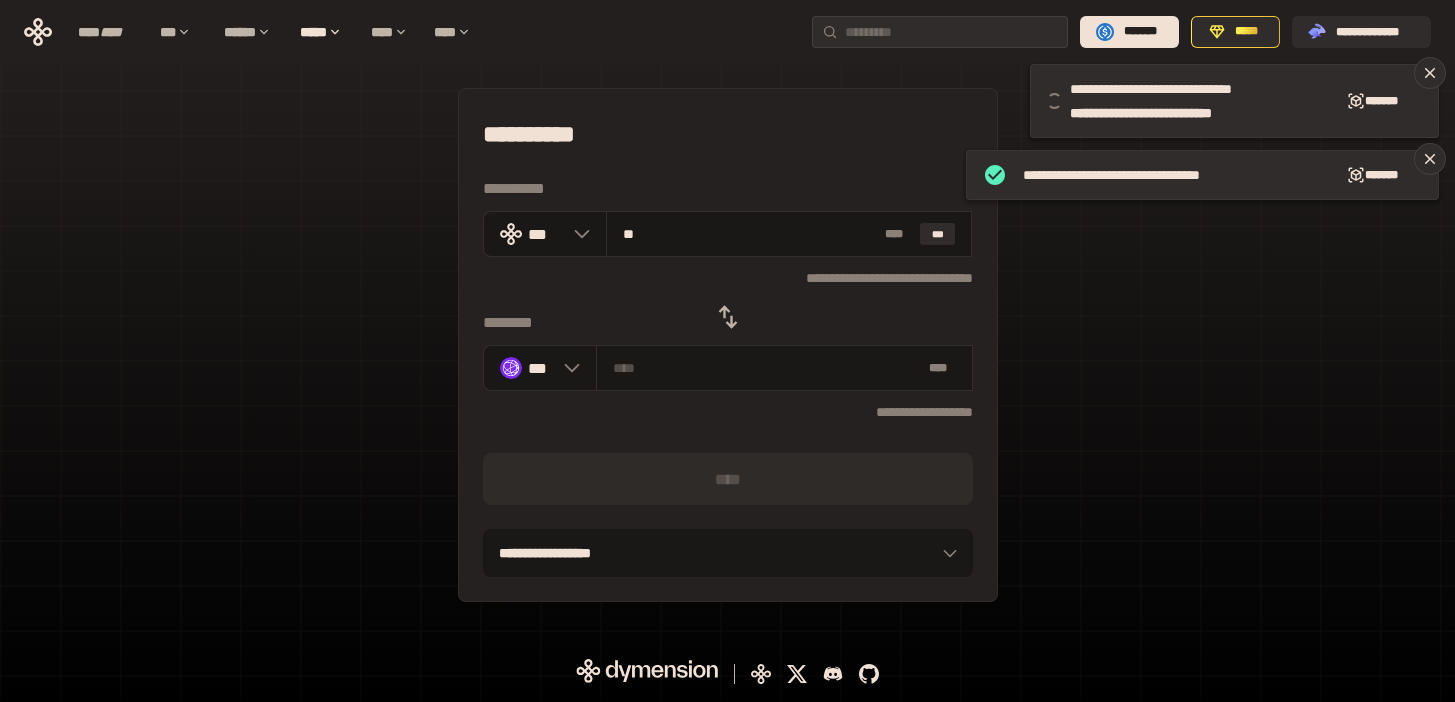 type on "********" 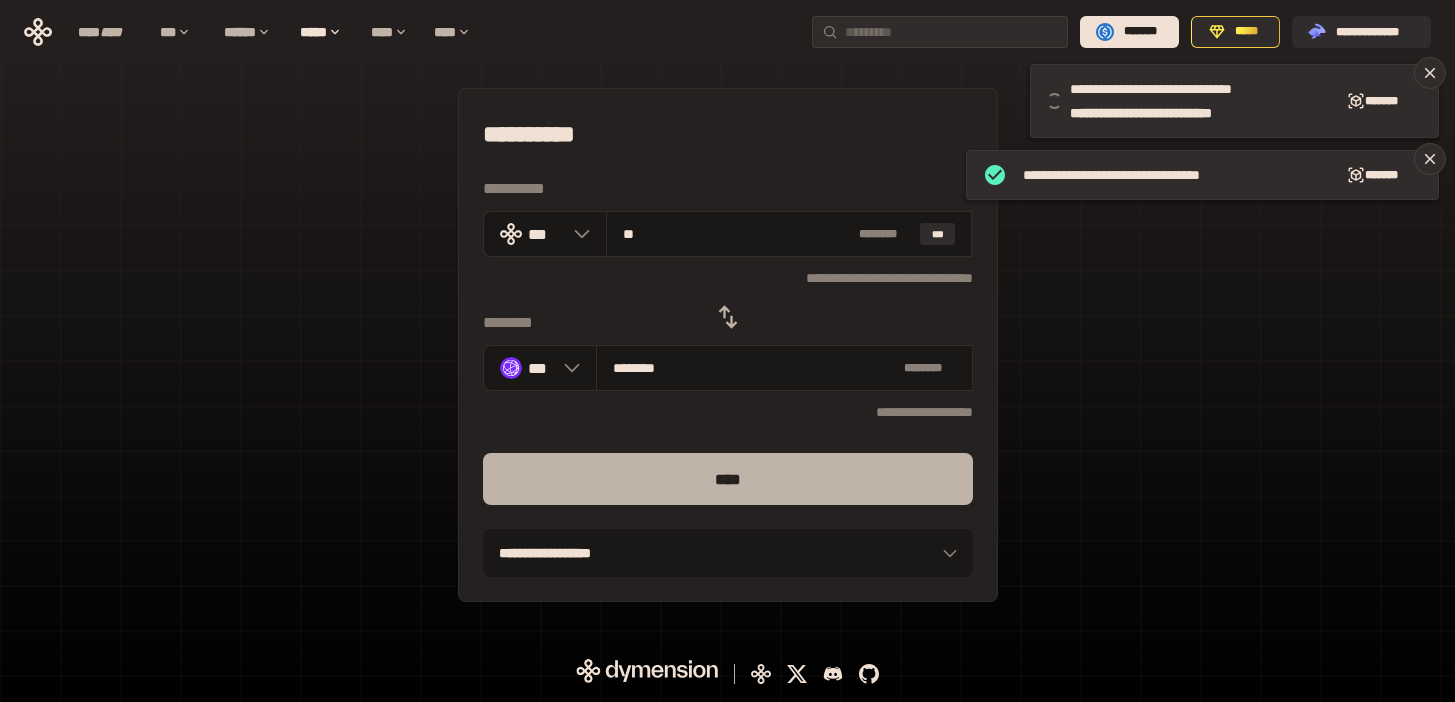 type on "**" 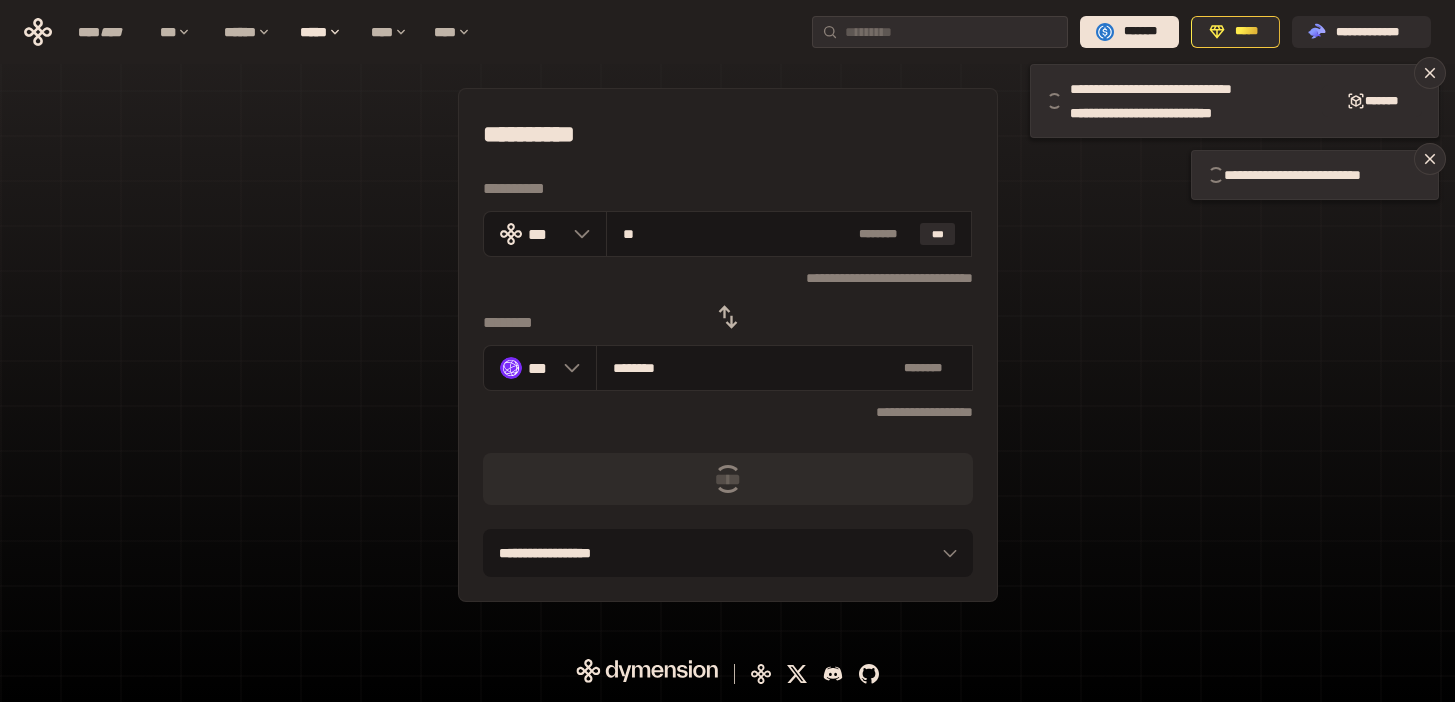 type 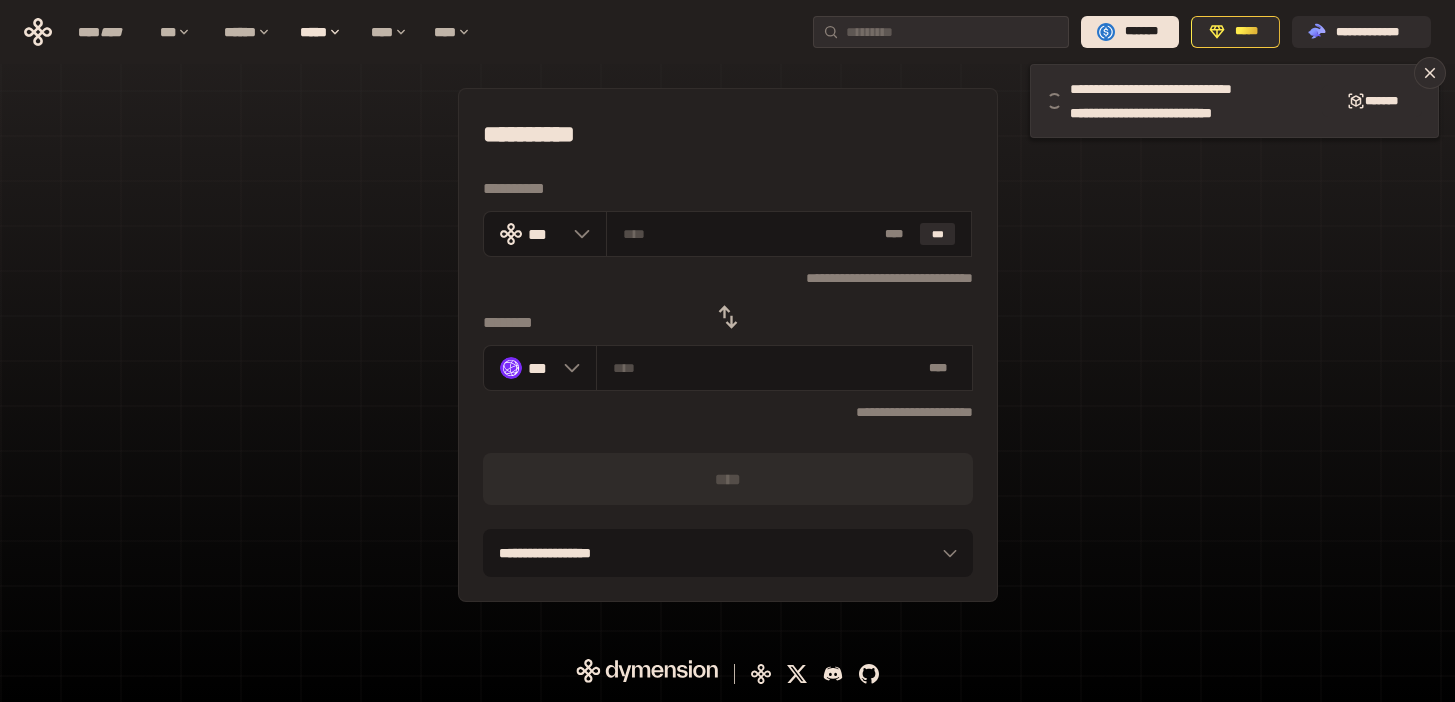 click 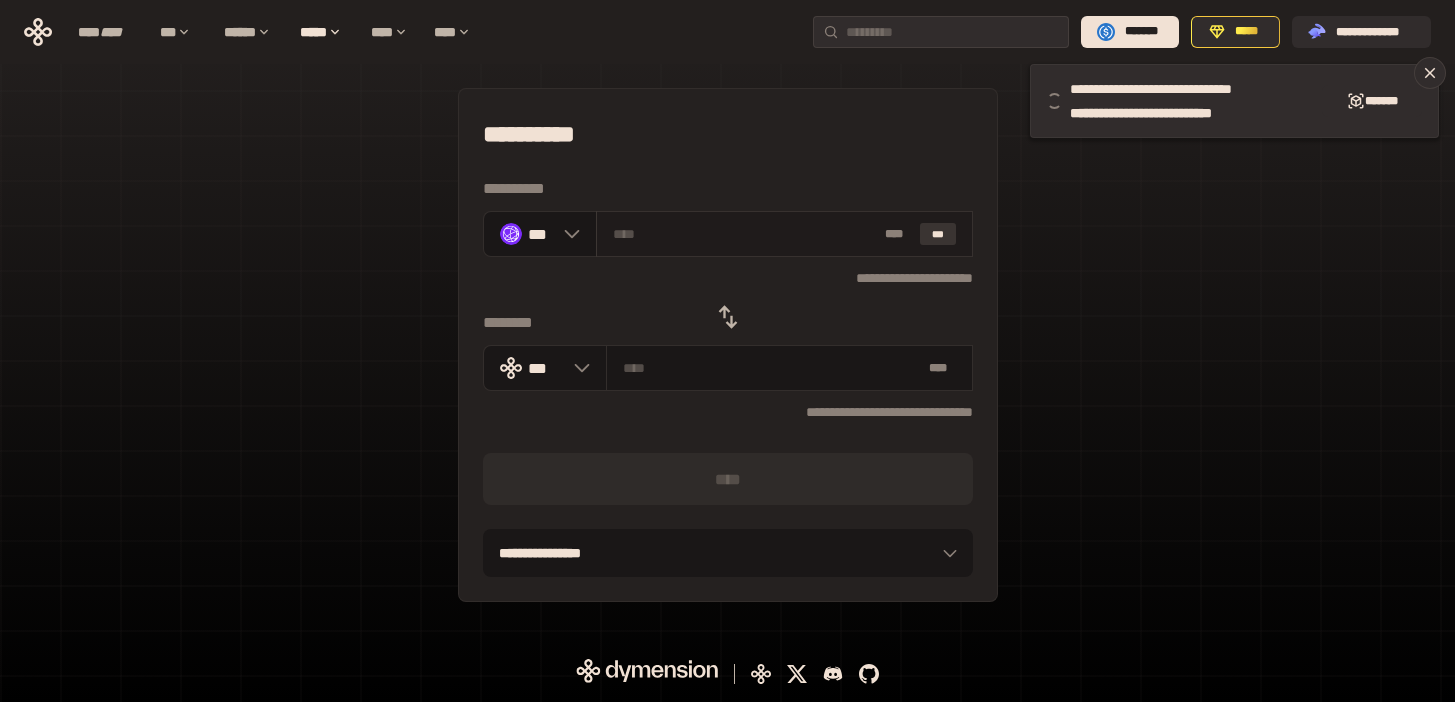 click on "***" at bounding box center (938, 234) 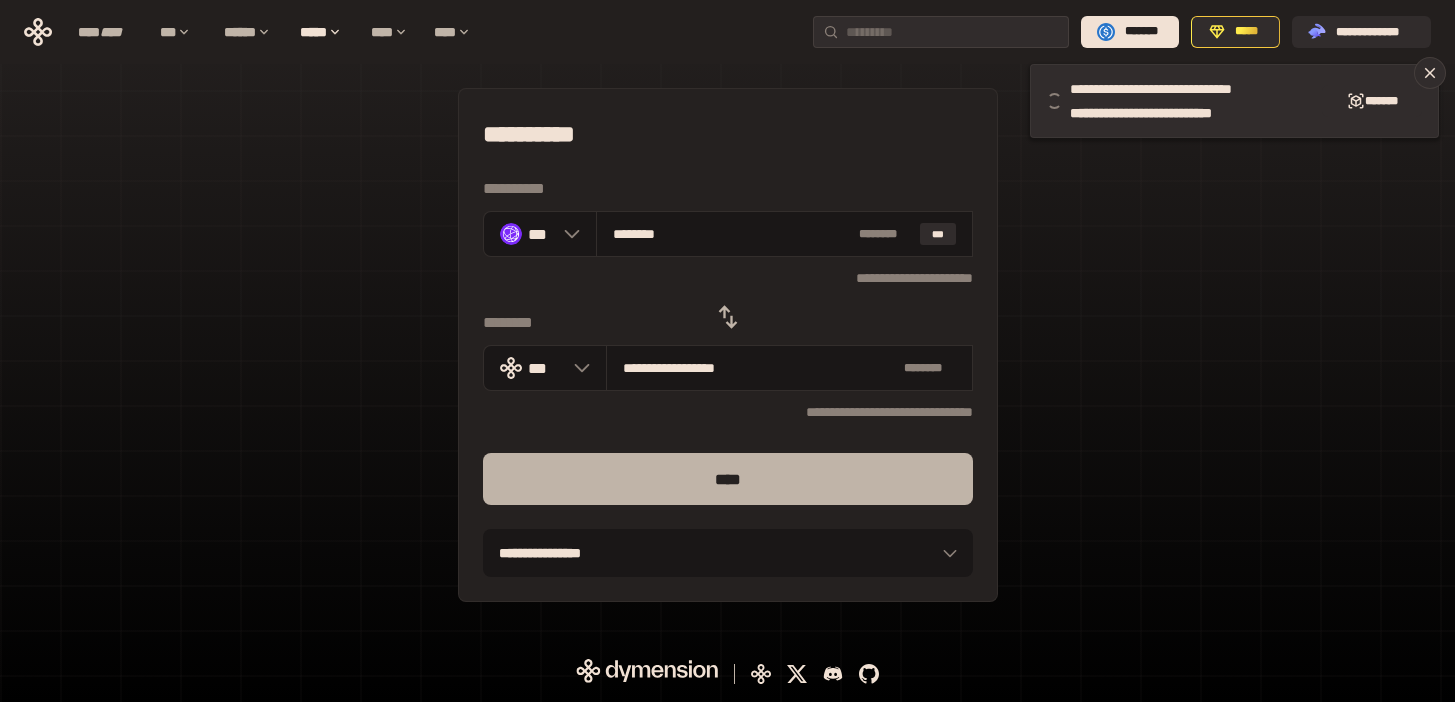 click on "****" at bounding box center (728, 479) 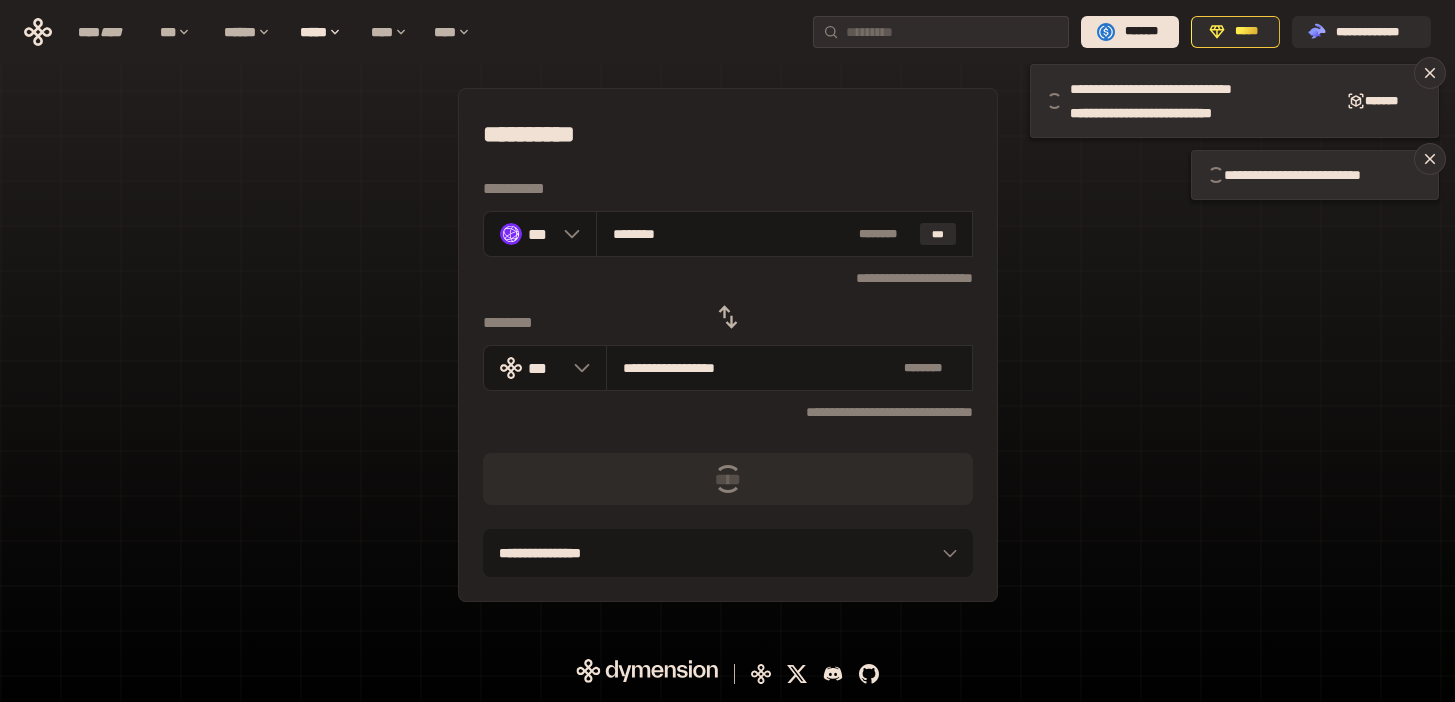 type 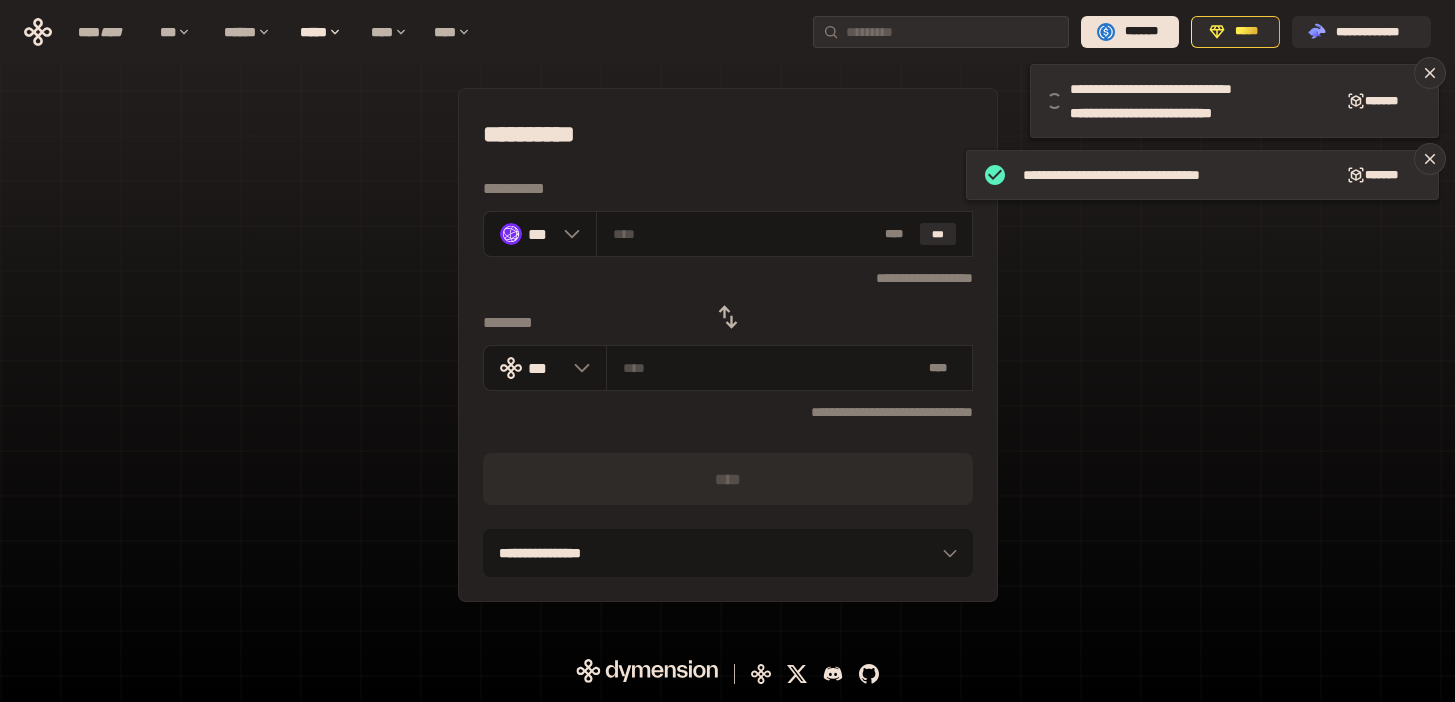 click 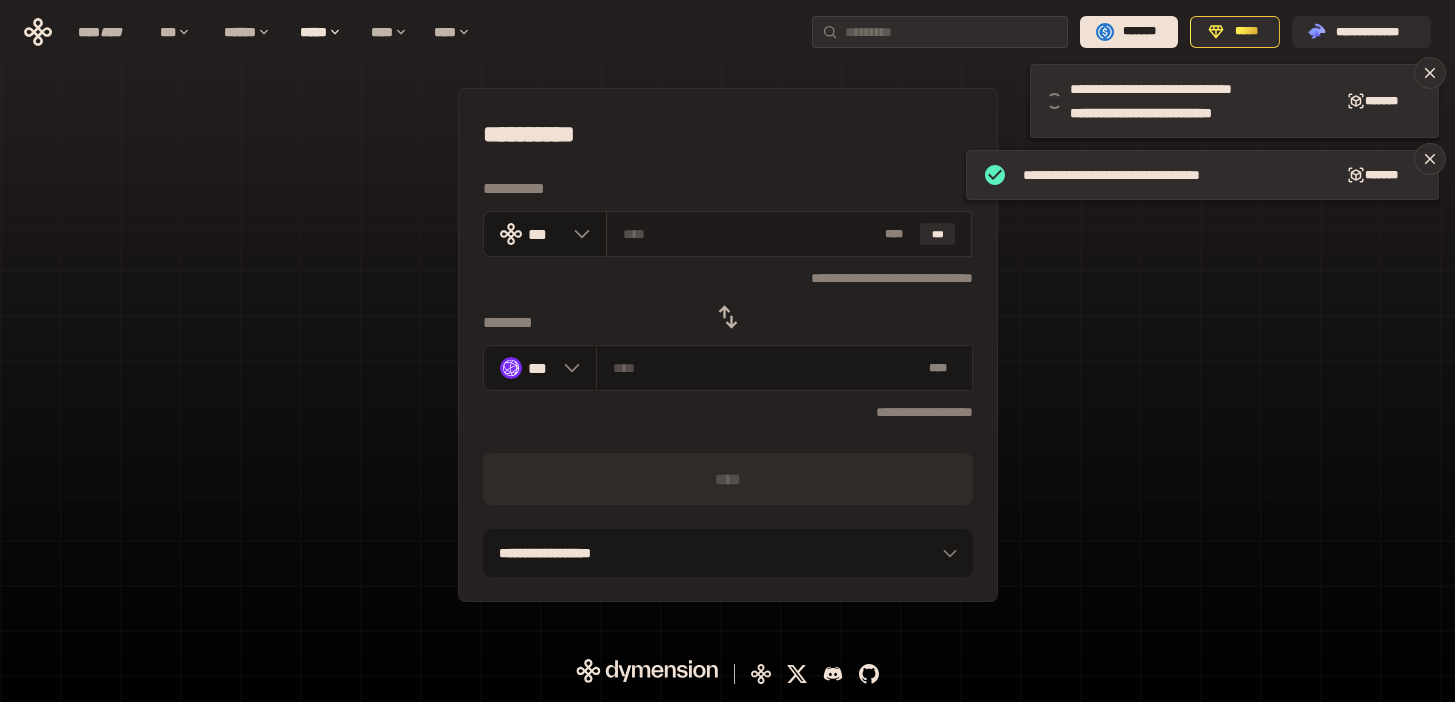 click at bounding box center [750, 234] 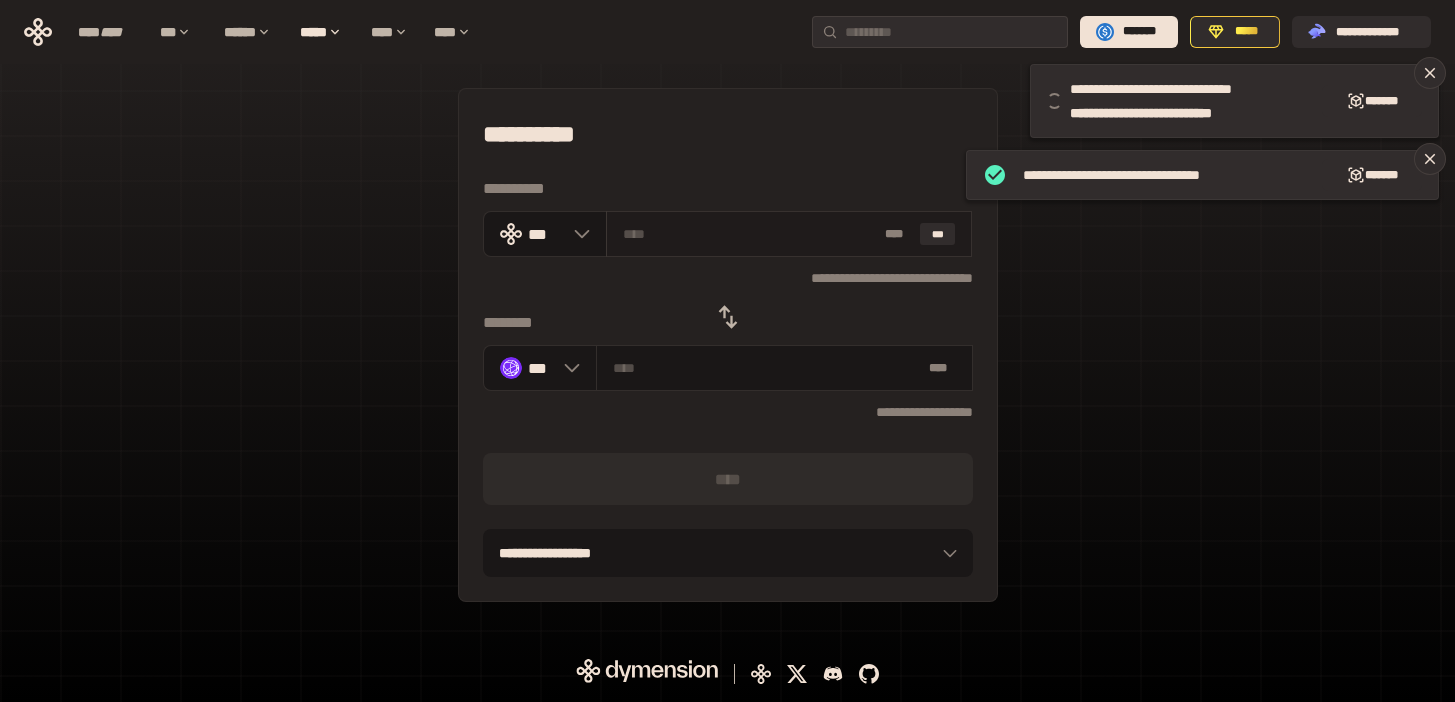 paste on "**" 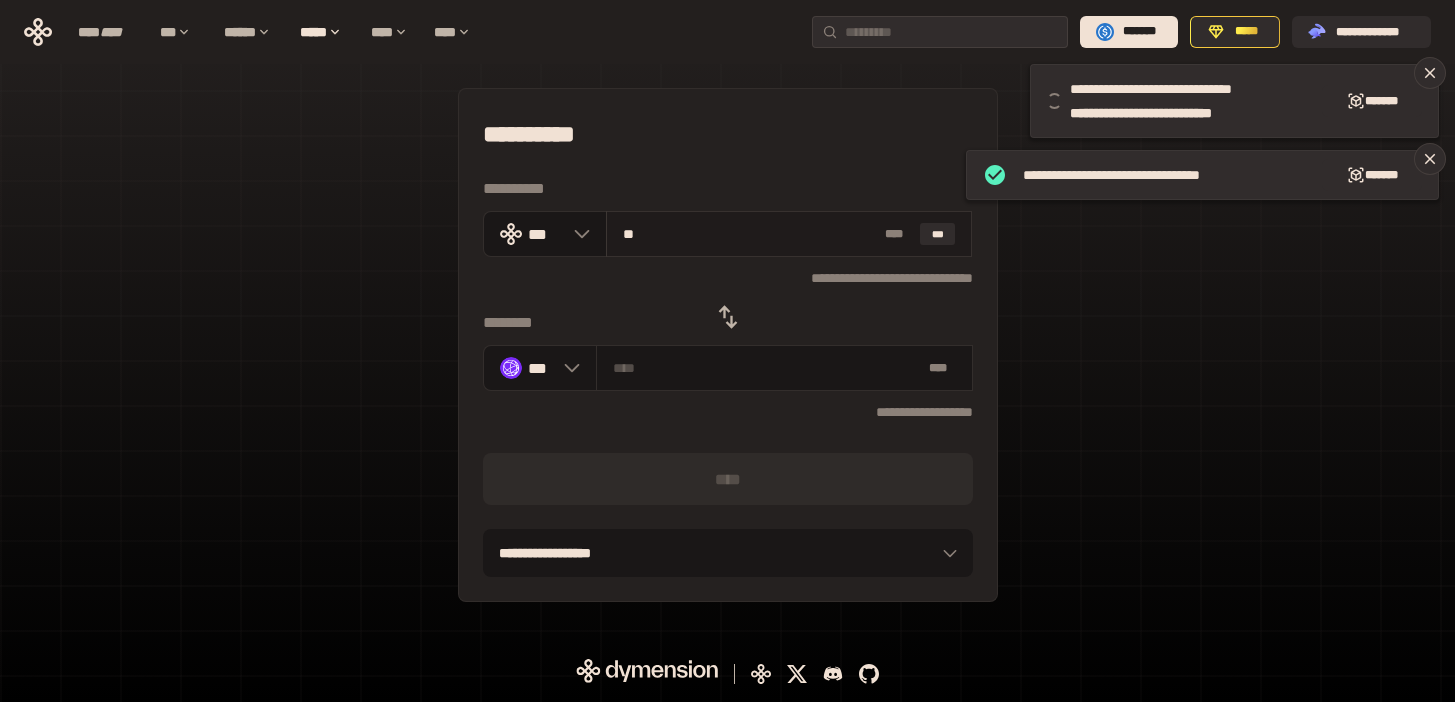 type on "********" 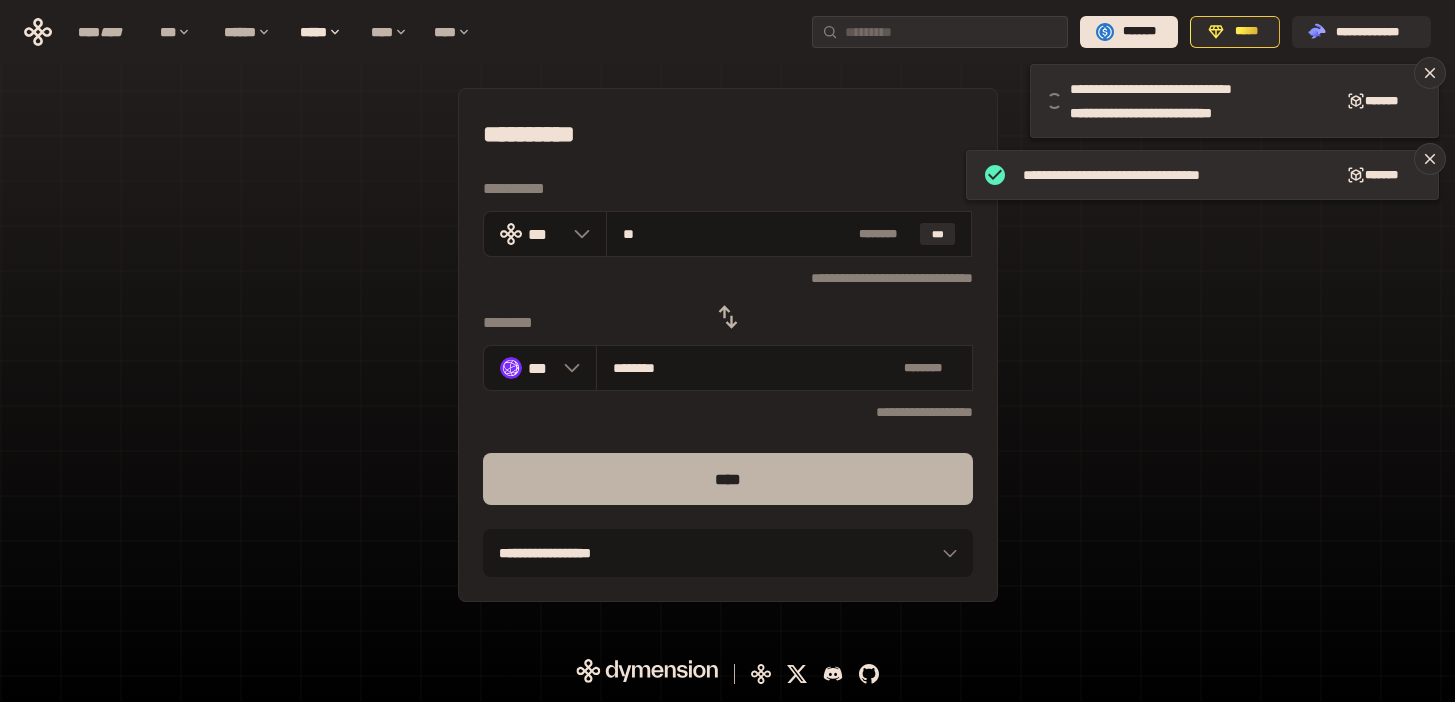type on "**" 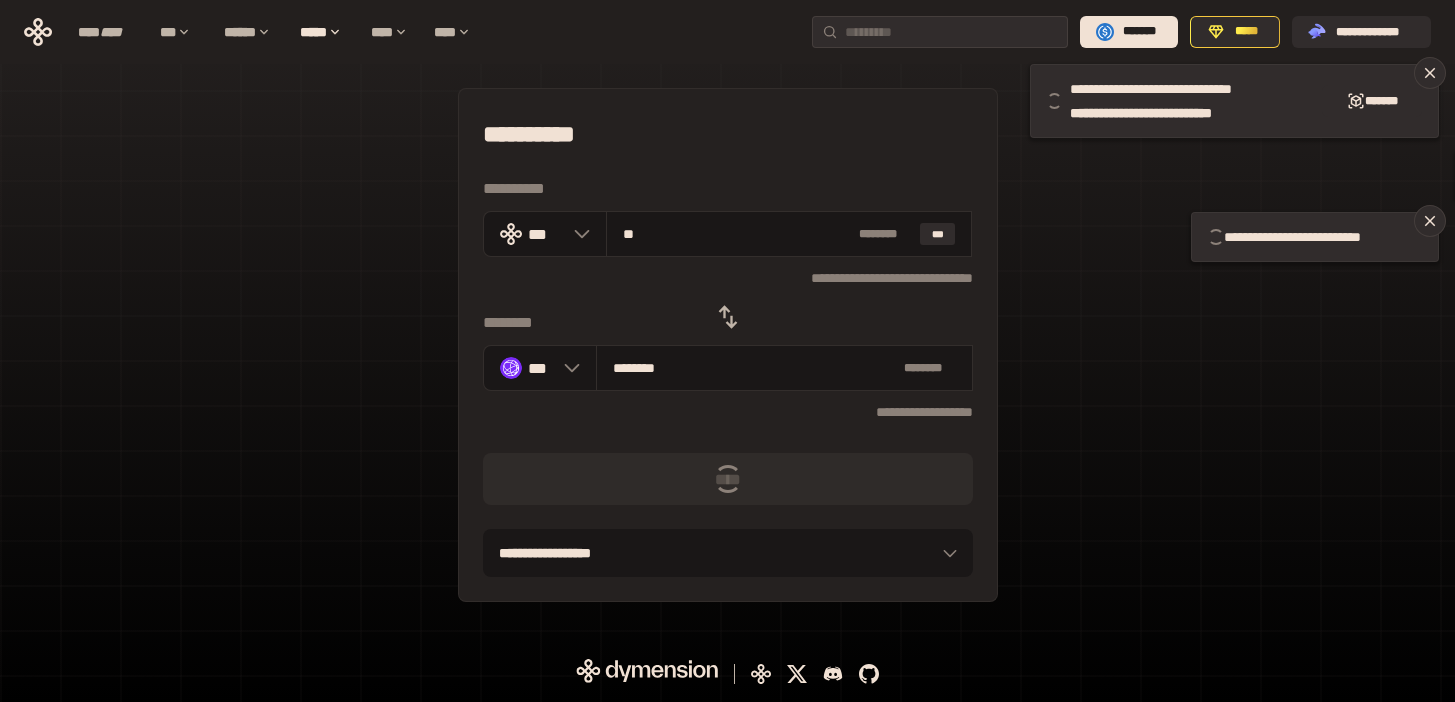 type 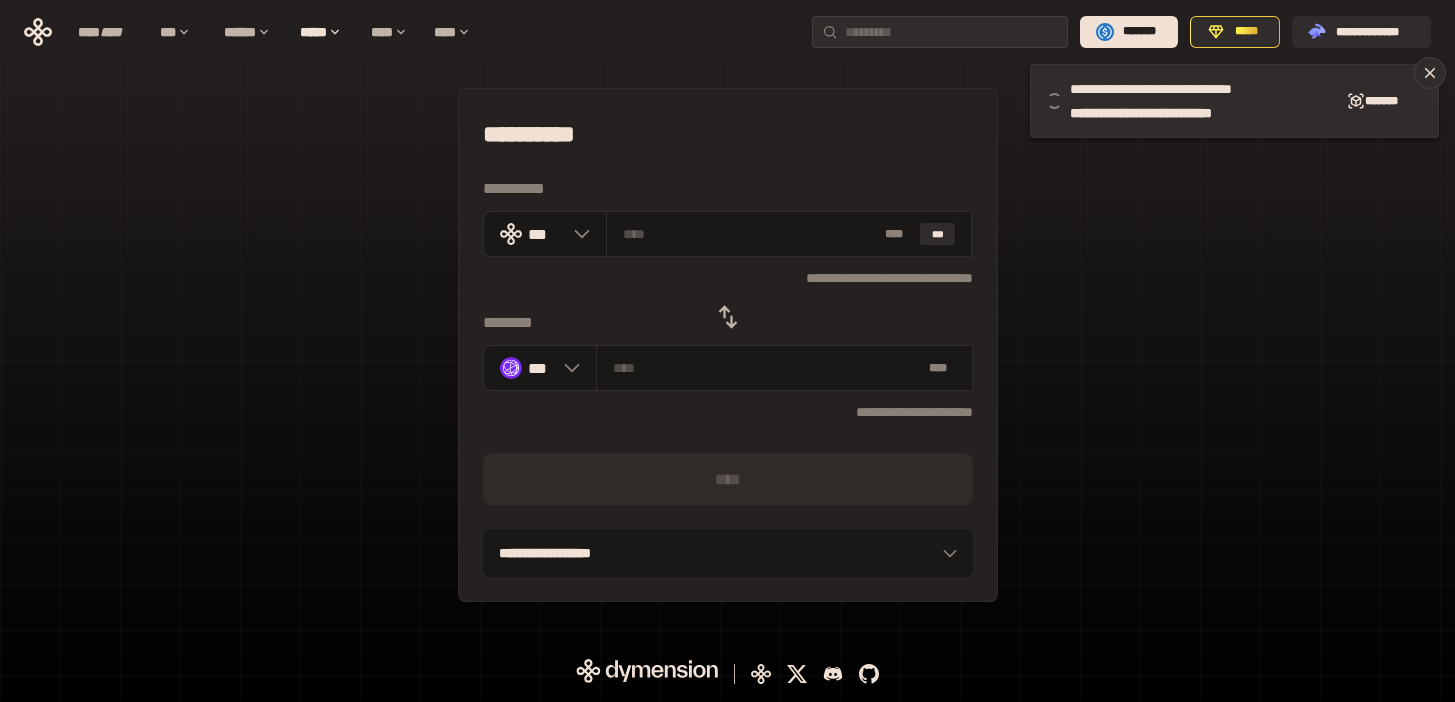 click 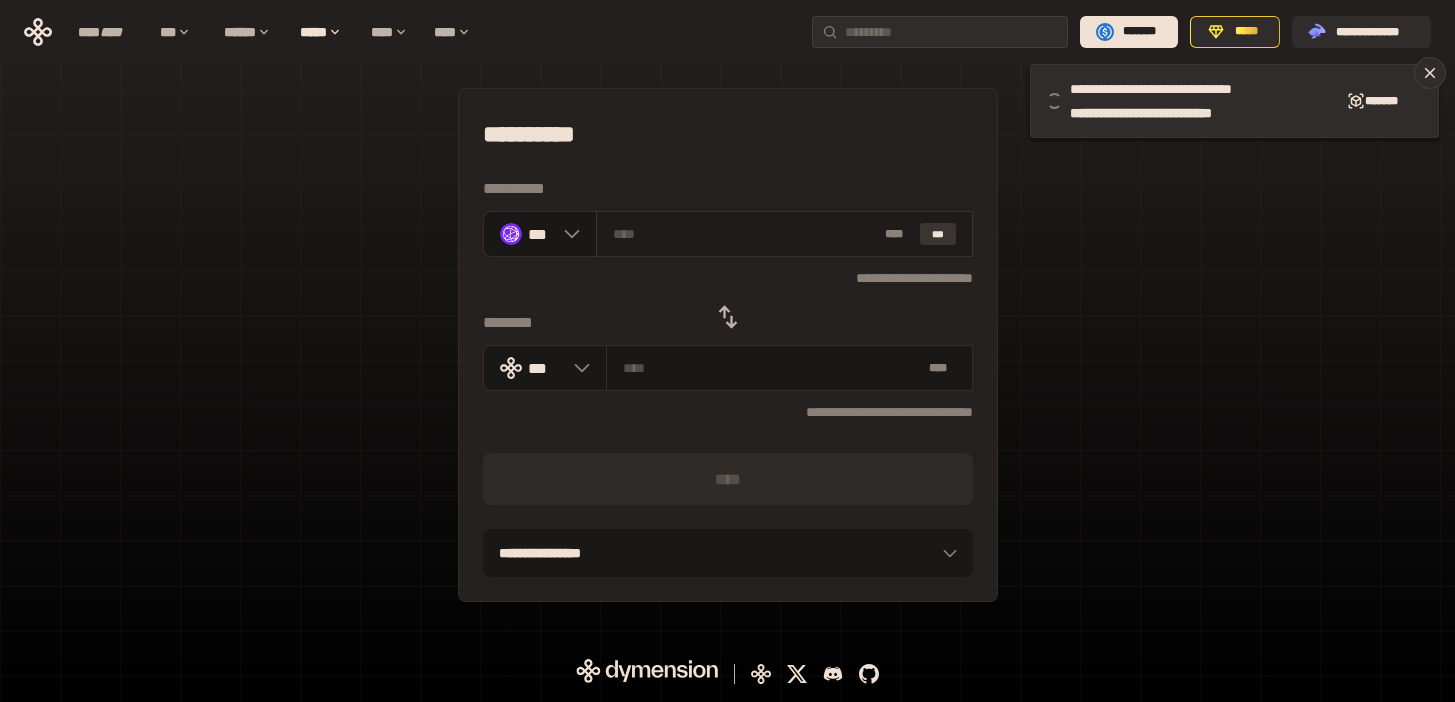 click on "***" at bounding box center [938, 234] 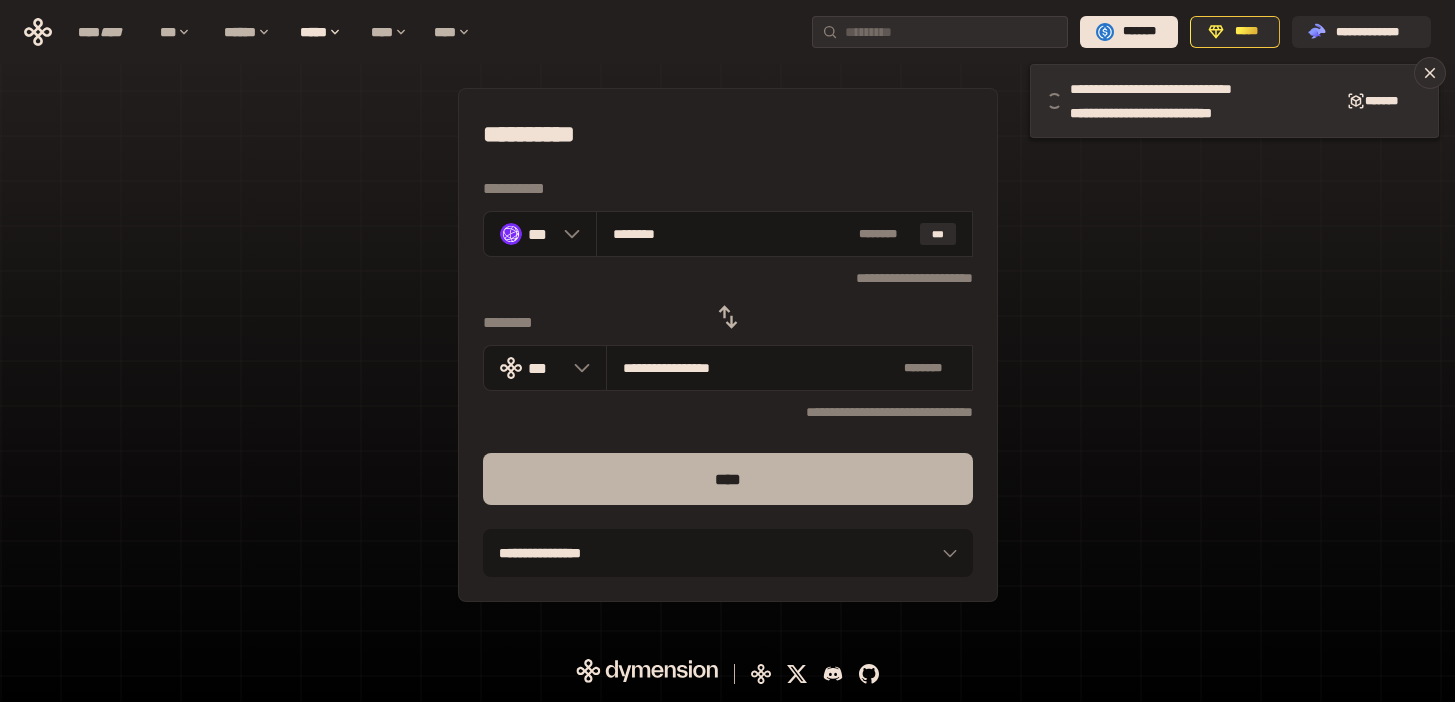 click on "****" at bounding box center (728, 479) 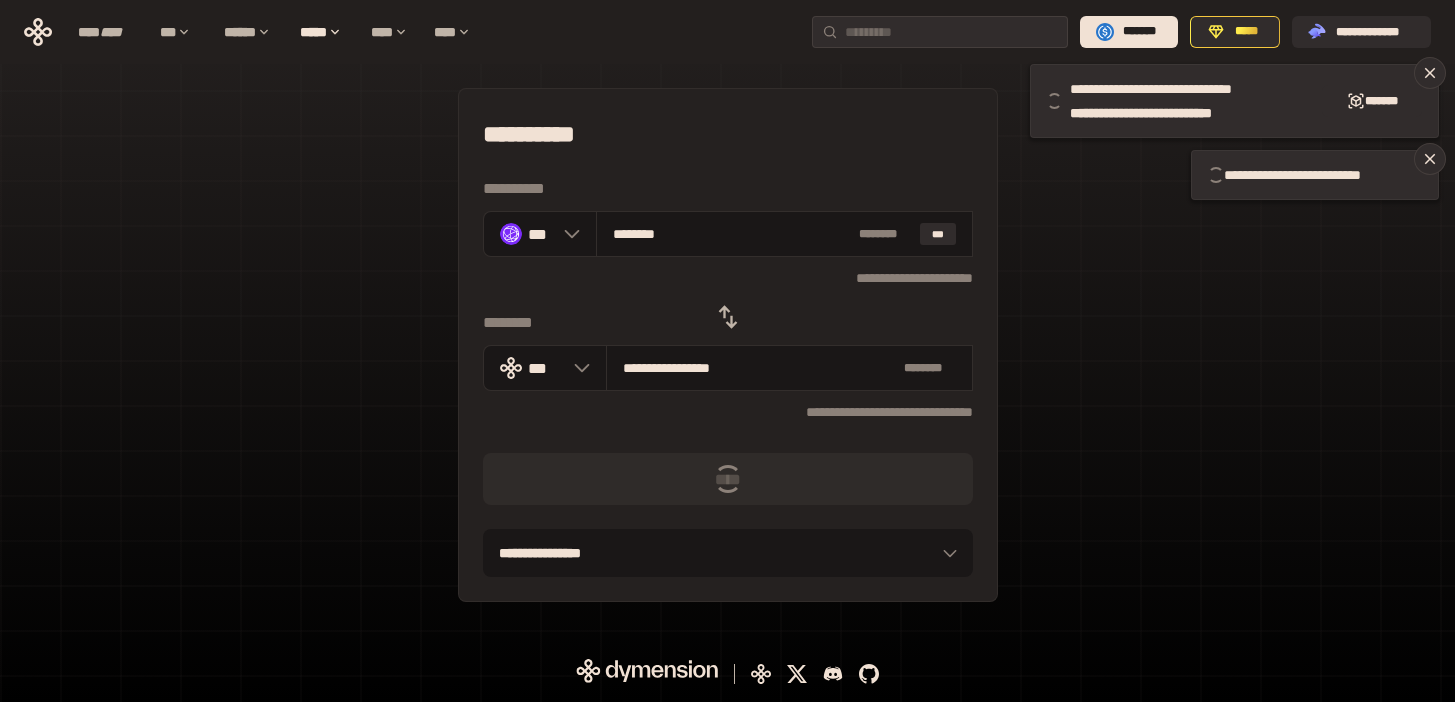 type 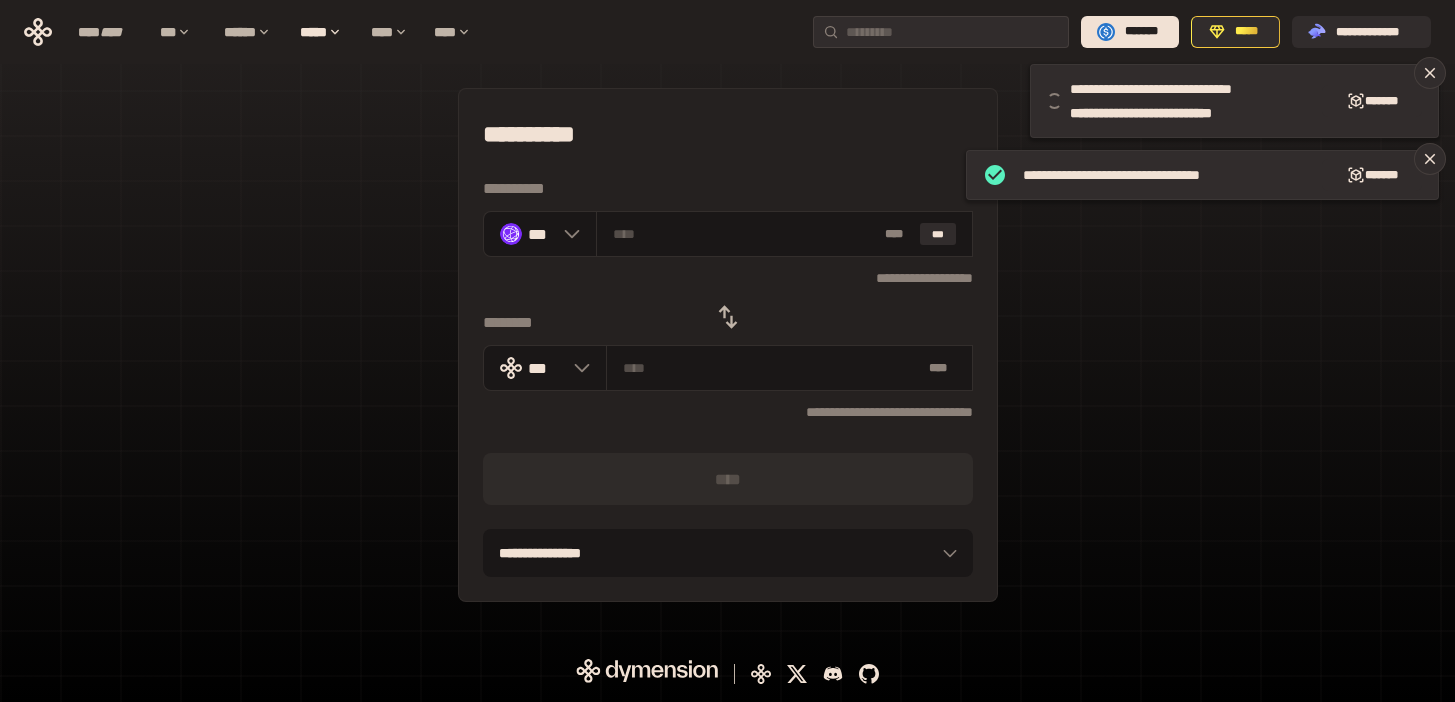 click 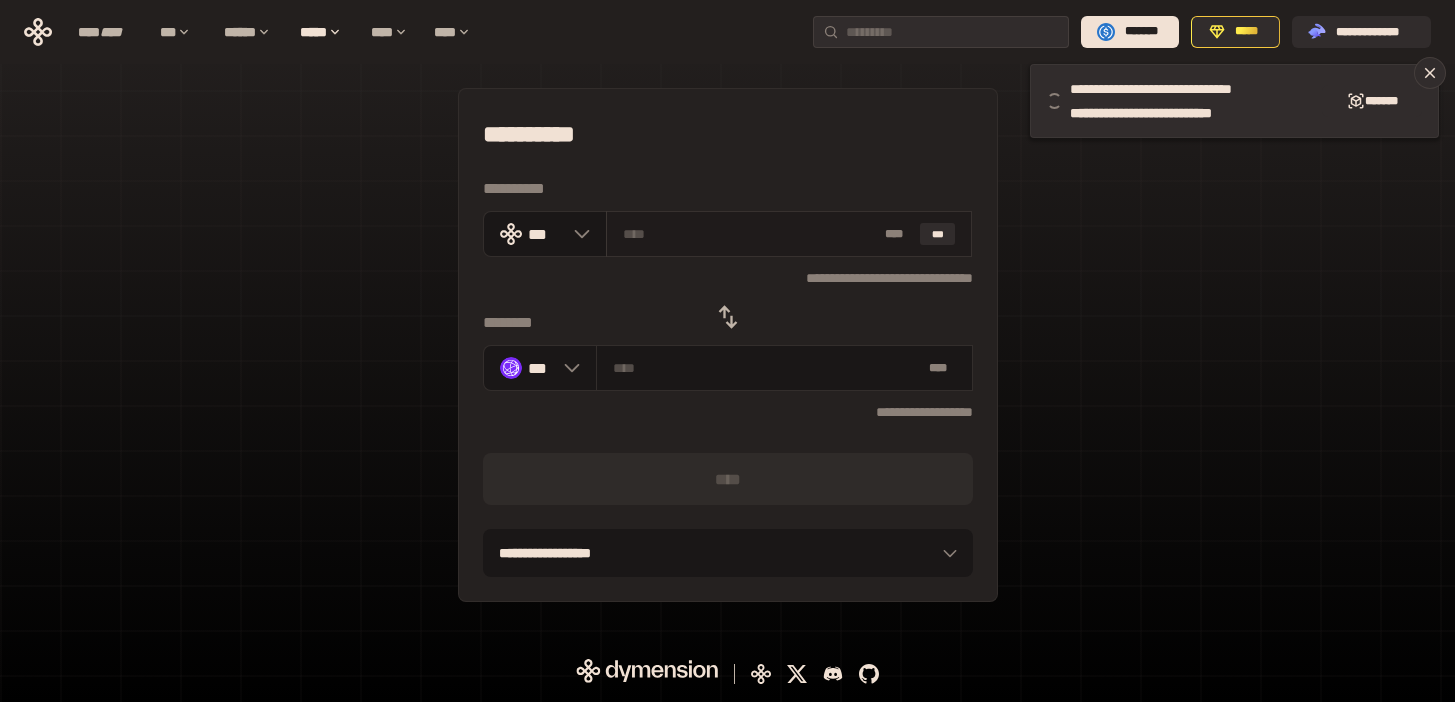 click at bounding box center (750, 234) 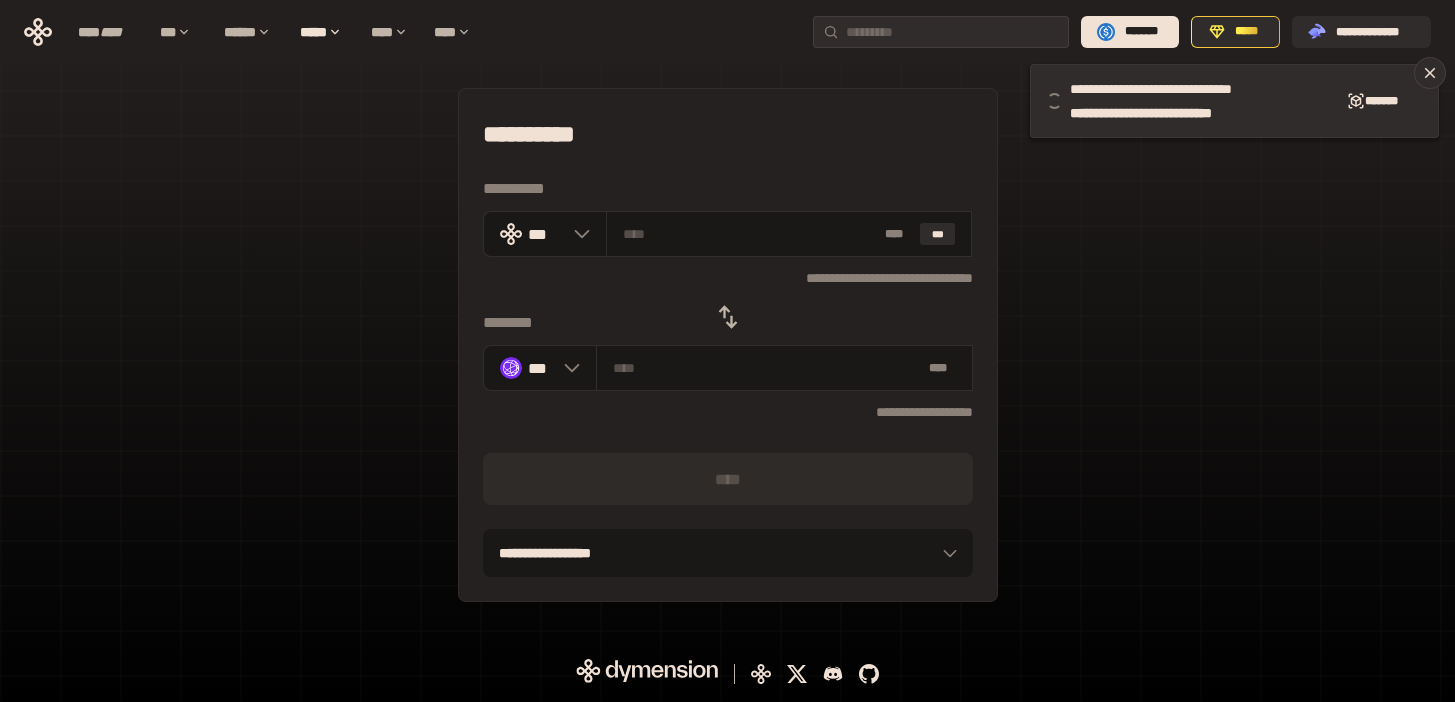 type on "**" 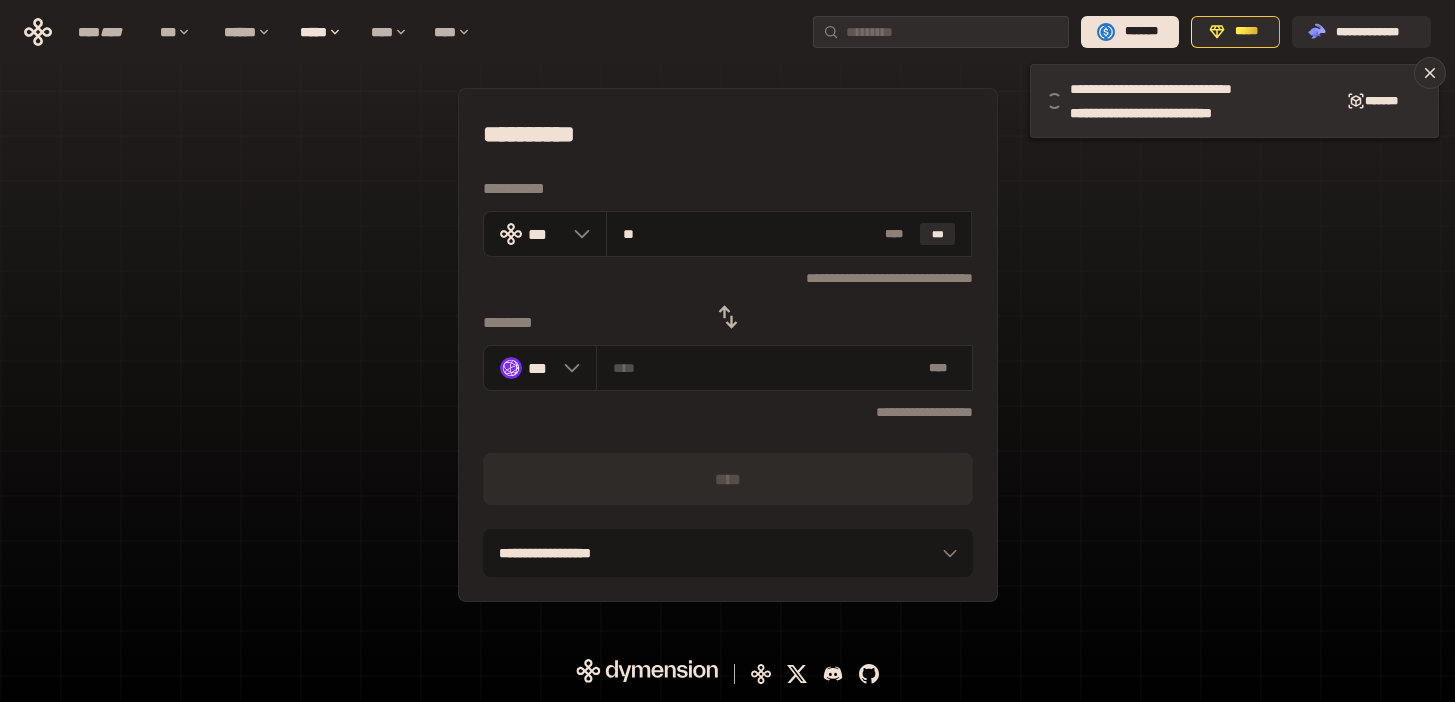 type on "*******" 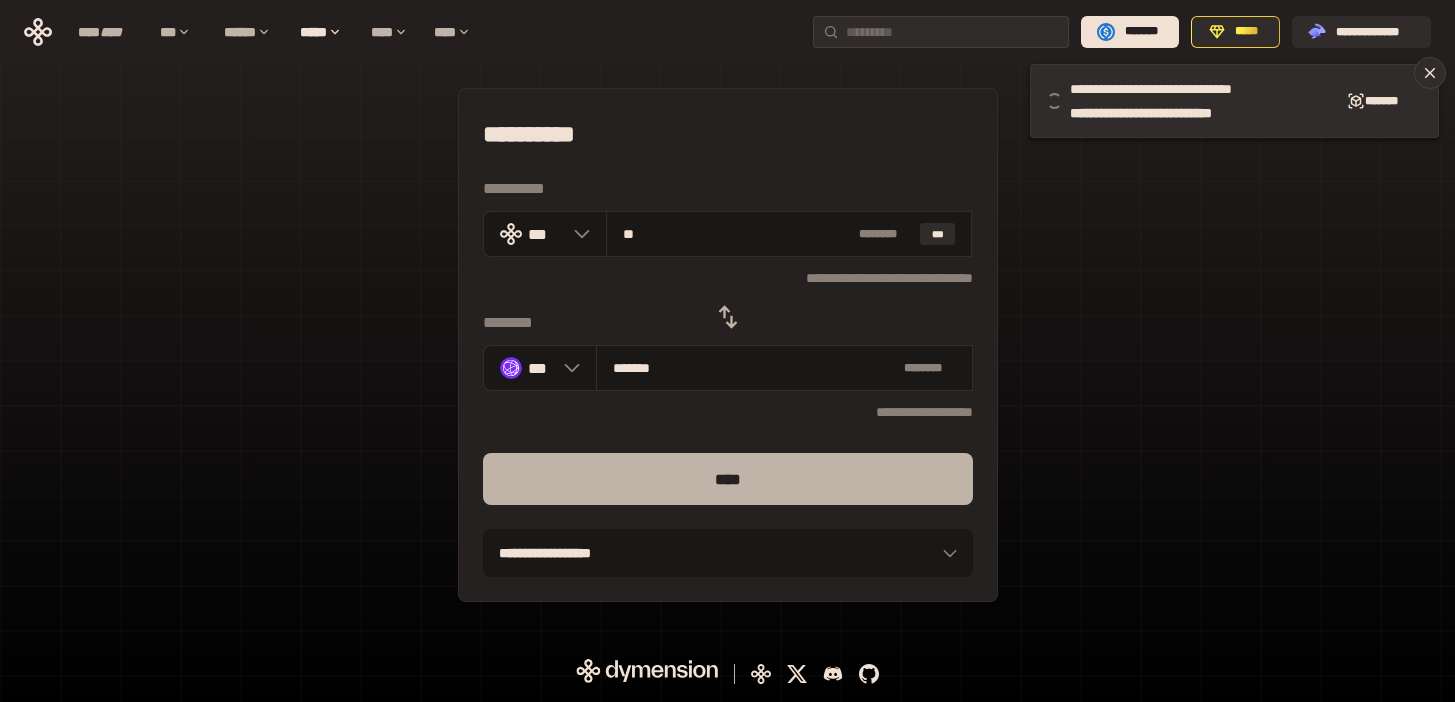 type on "**" 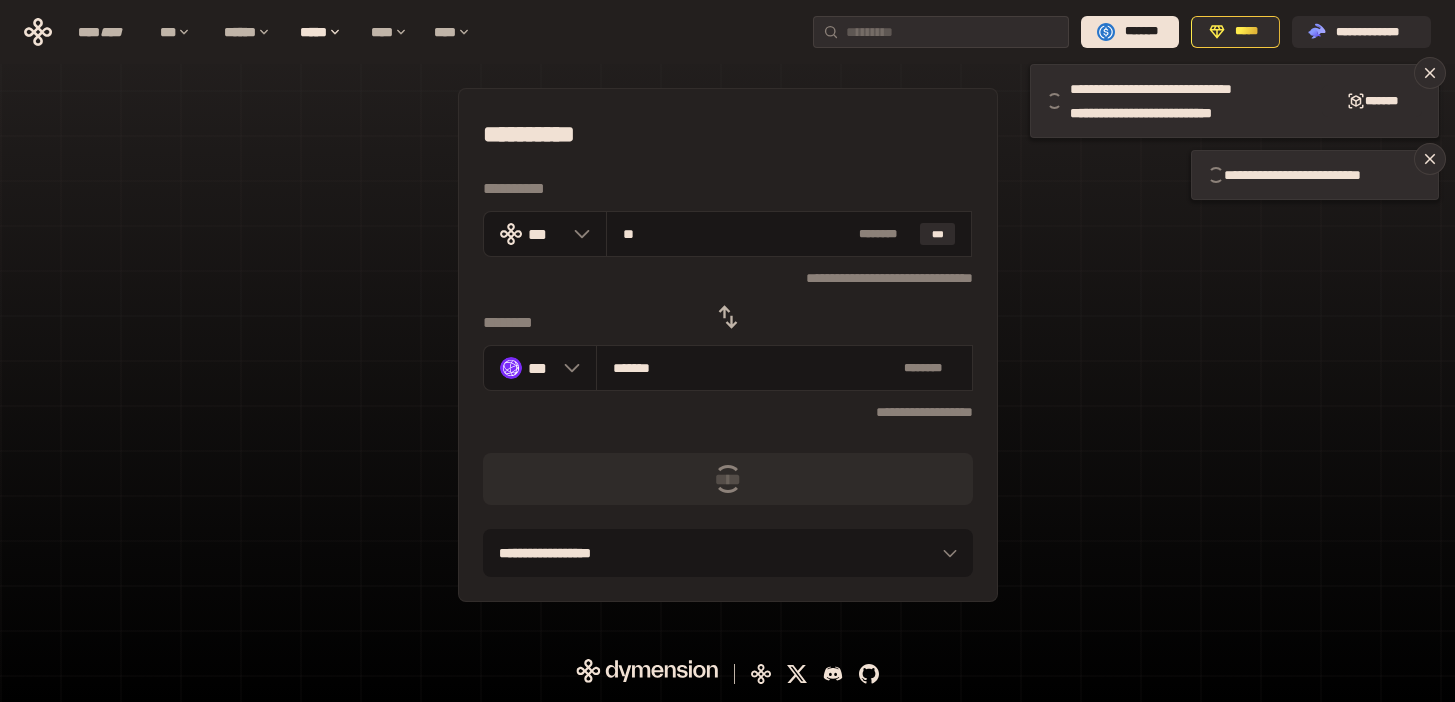 type 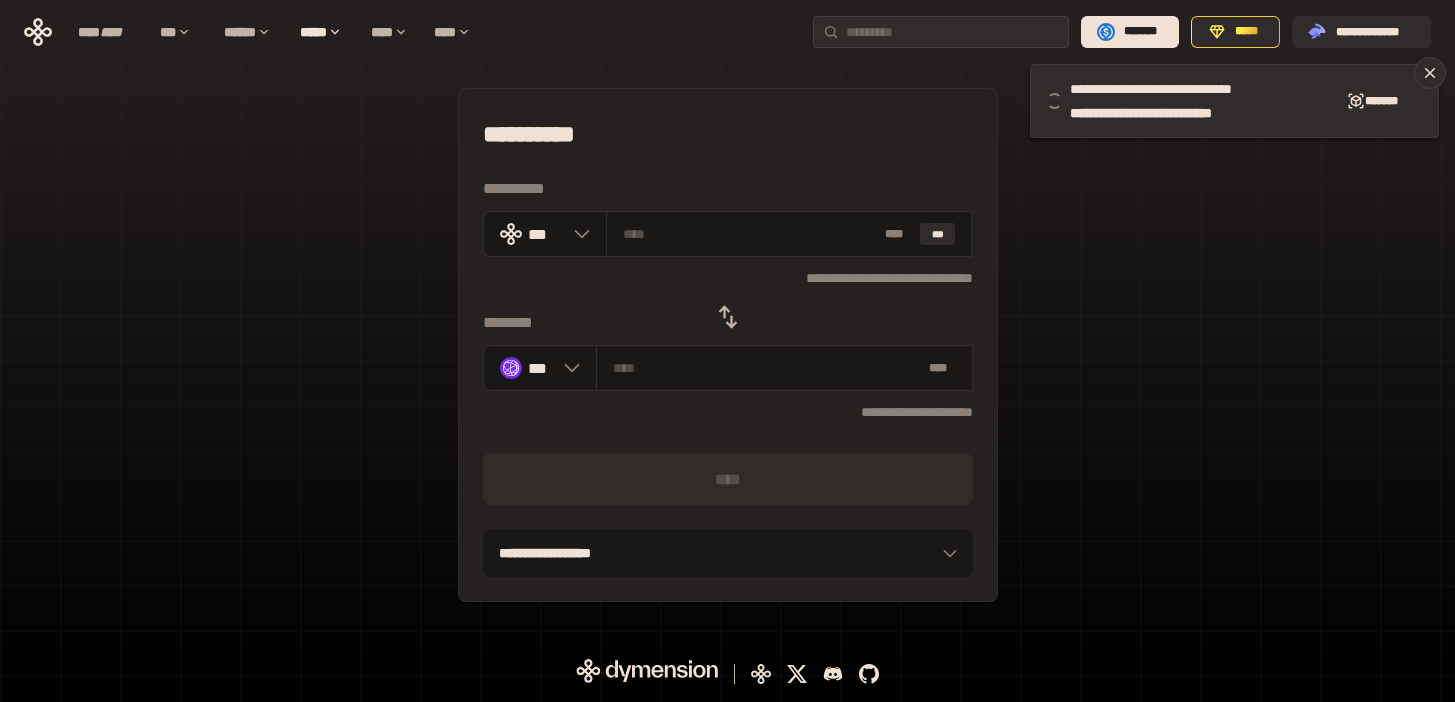 click 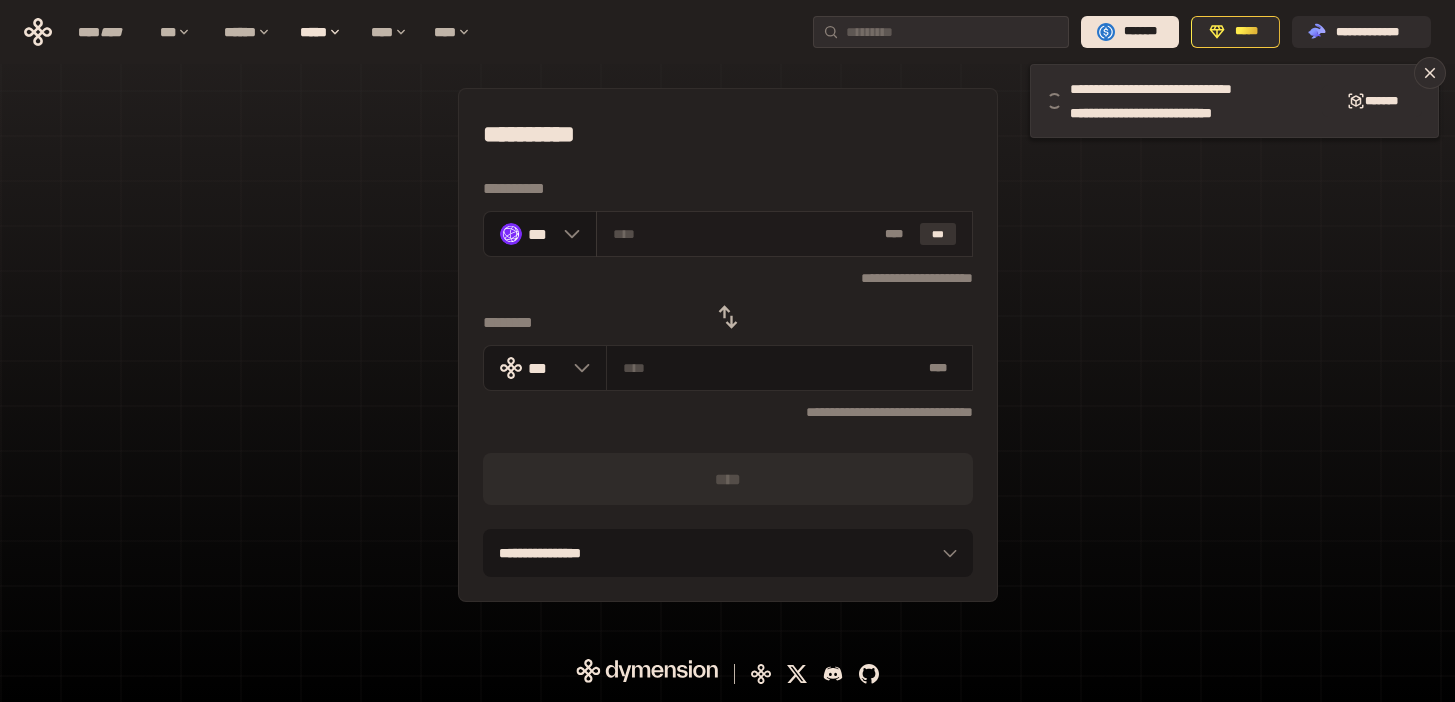 click on "***" at bounding box center (938, 234) 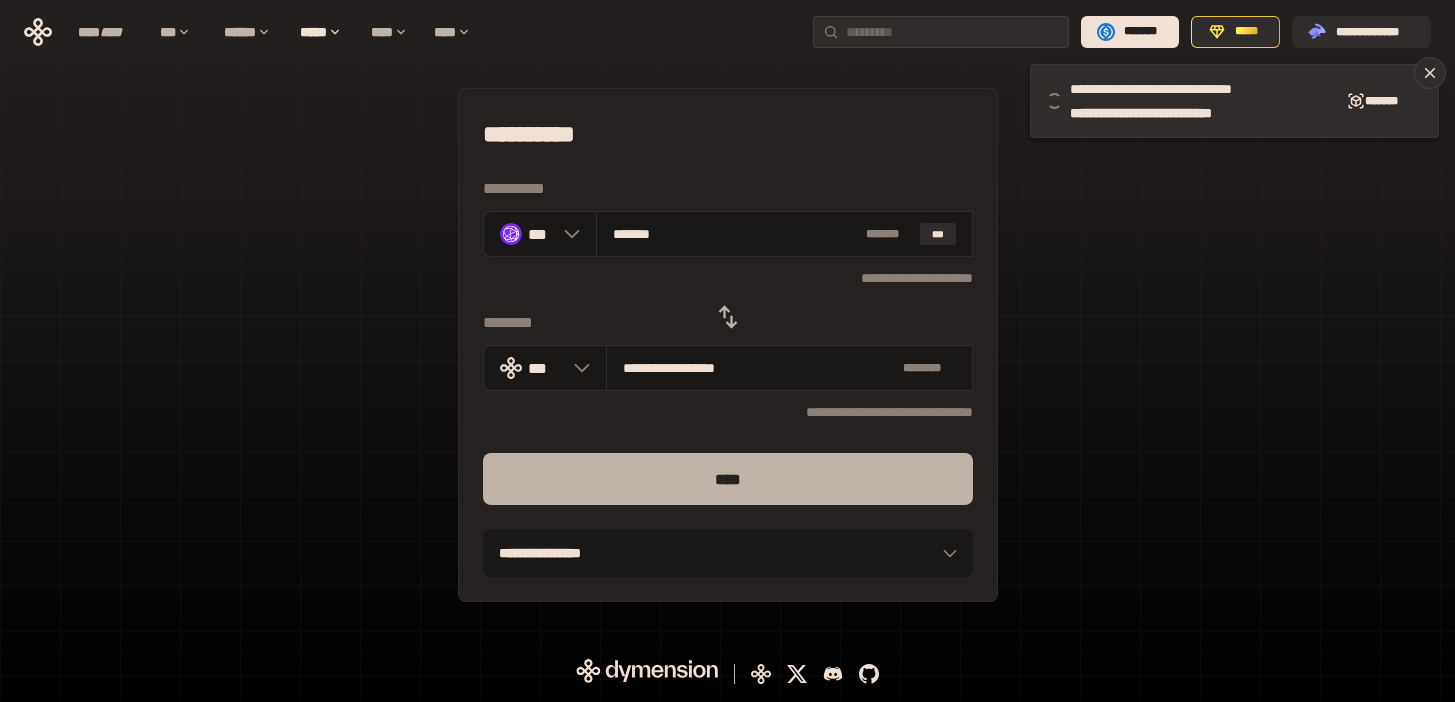 click on "****" at bounding box center (728, 479) 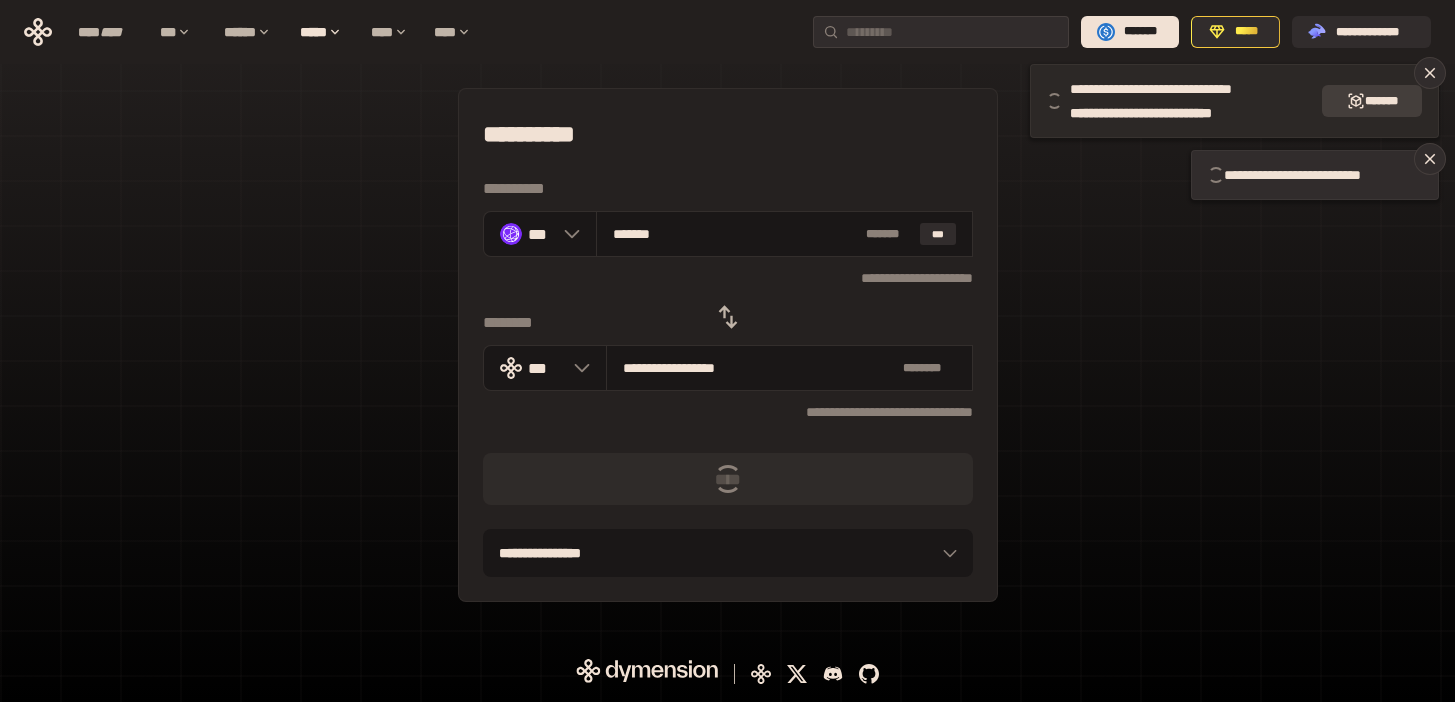 click on "*******" at bounding box center (1372, 101) 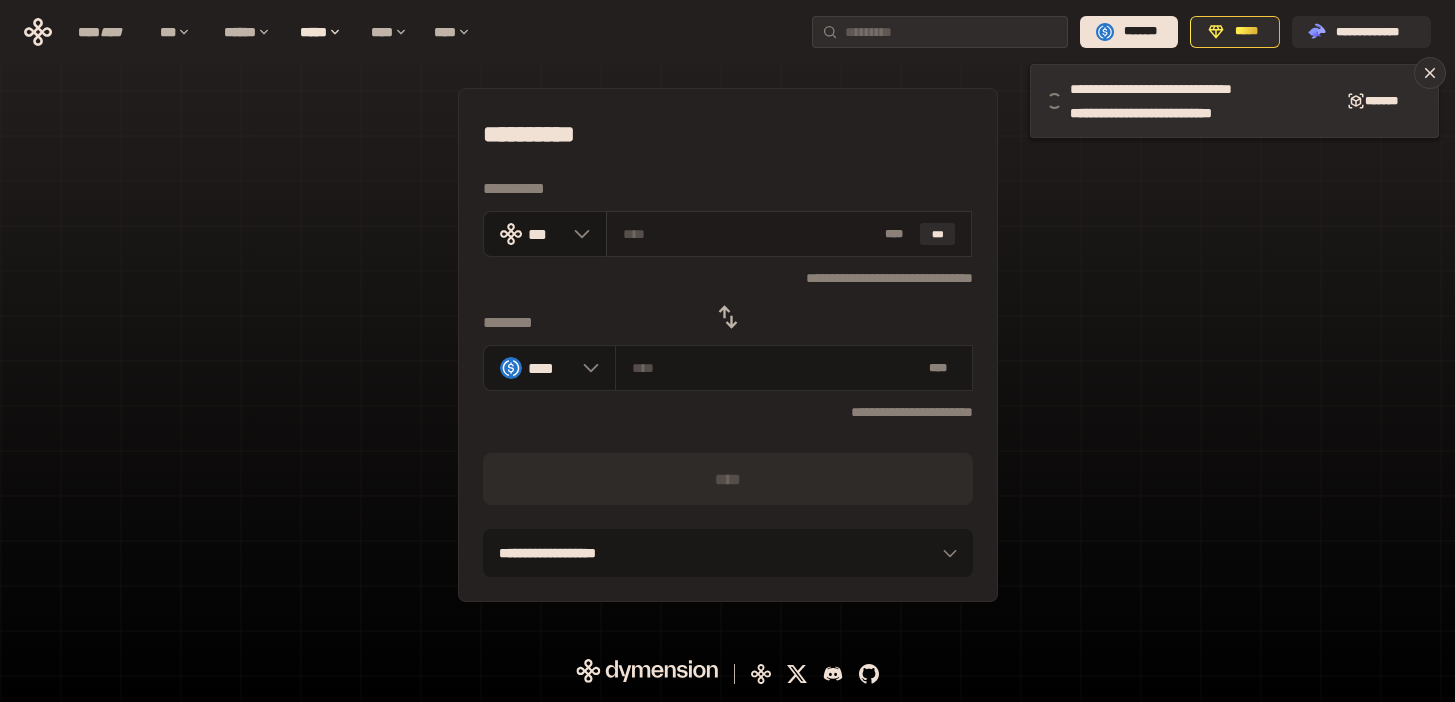 click at bounding box center (750, 234) 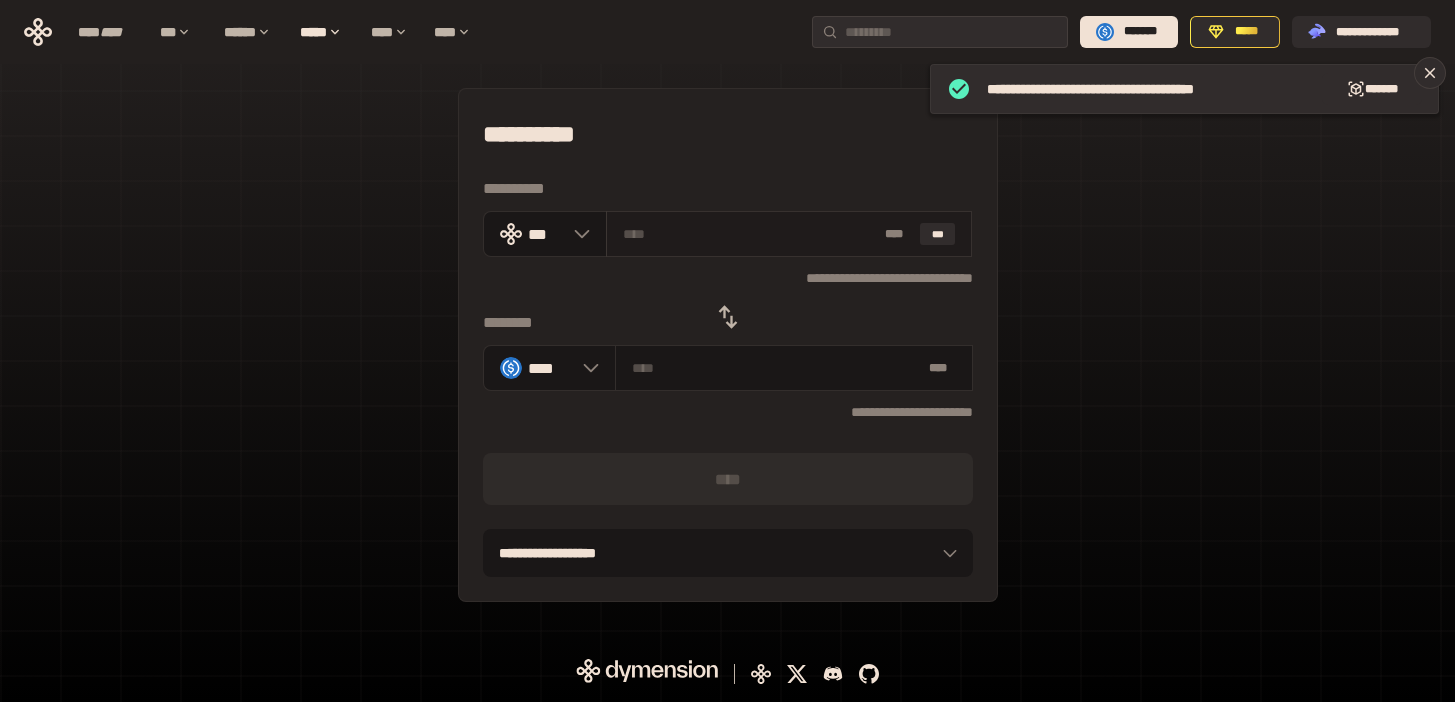 click at bounding box center (750, 234) 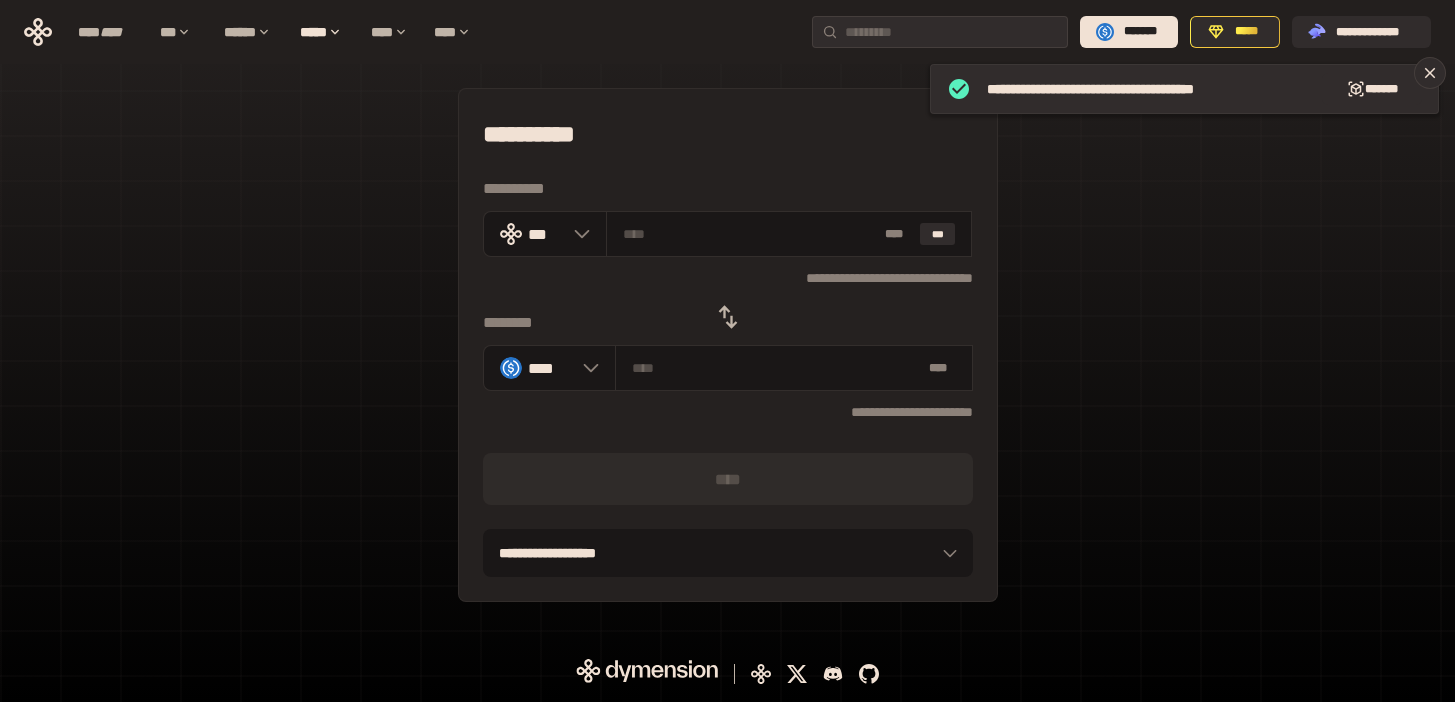 type on "**" 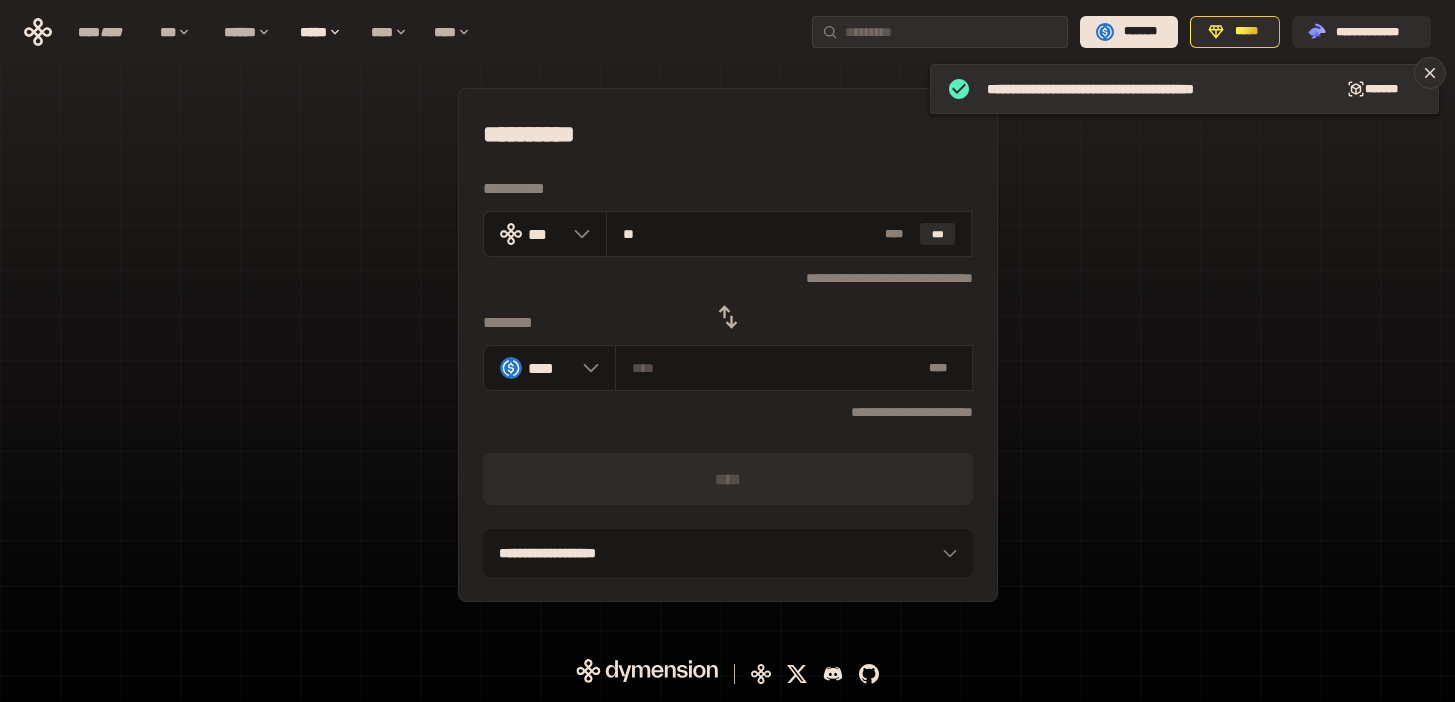 type on "********" 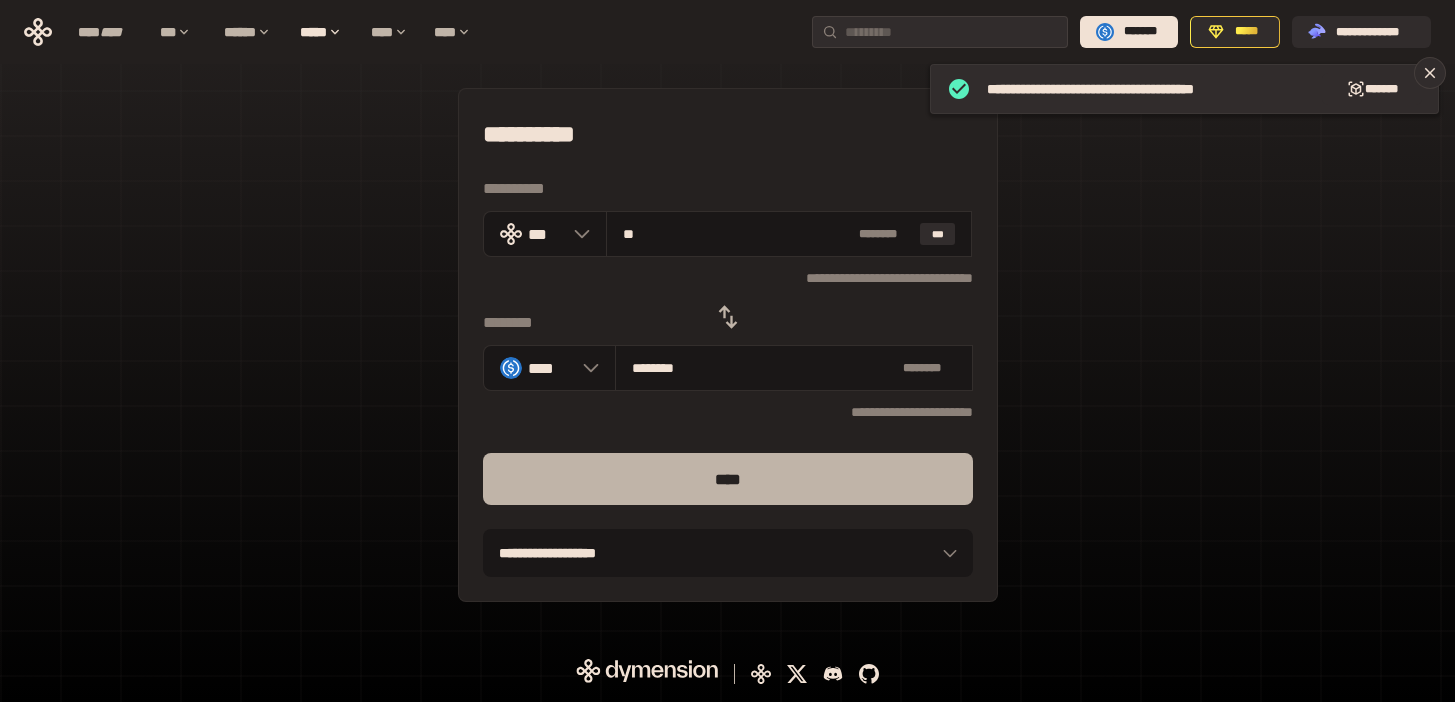 type on "**" 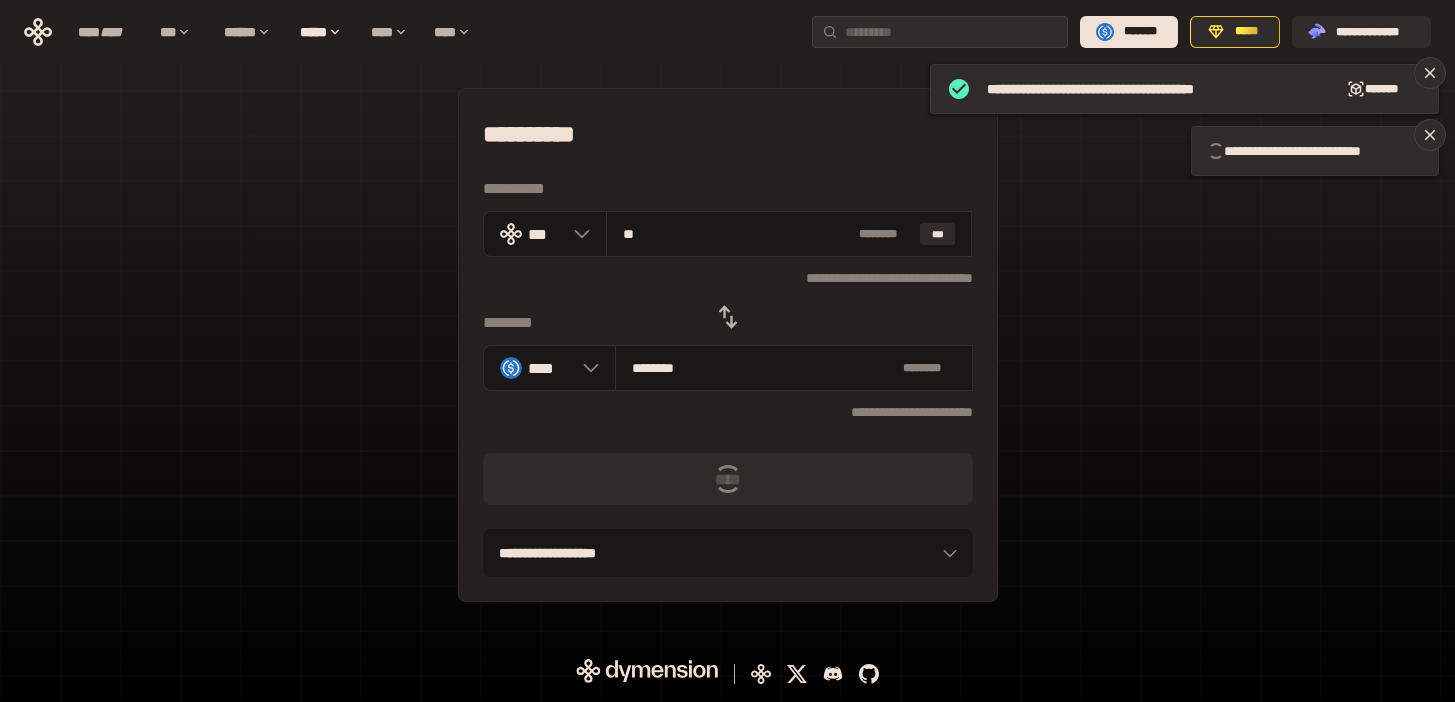 type 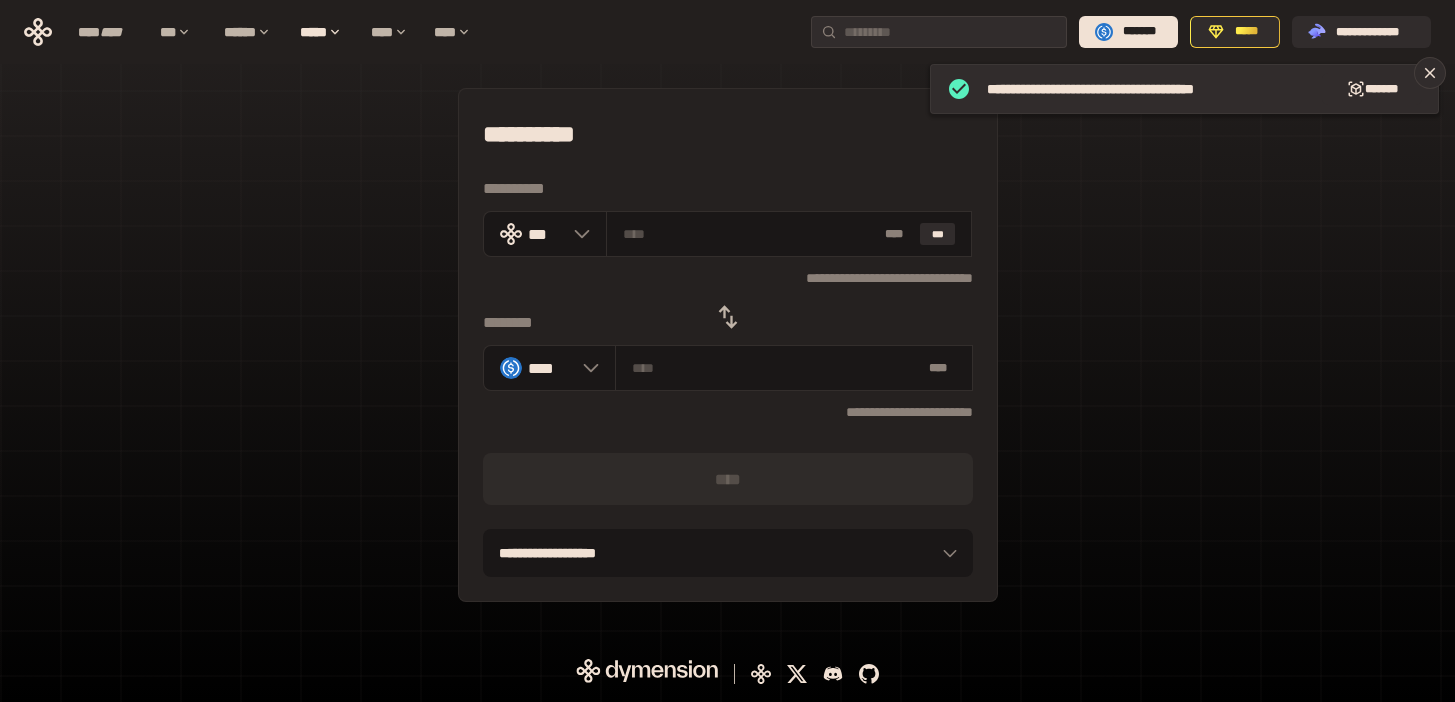 click 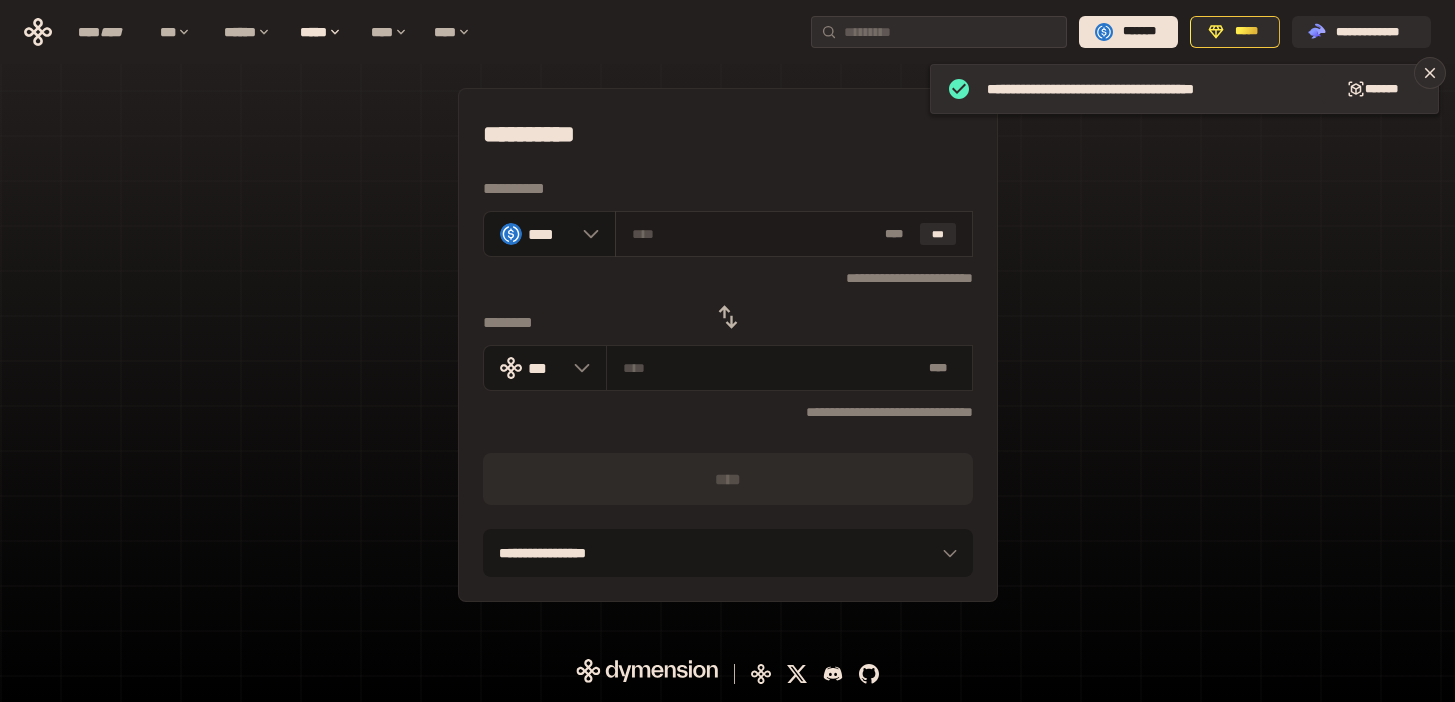 click at bounding box center [754, 234] 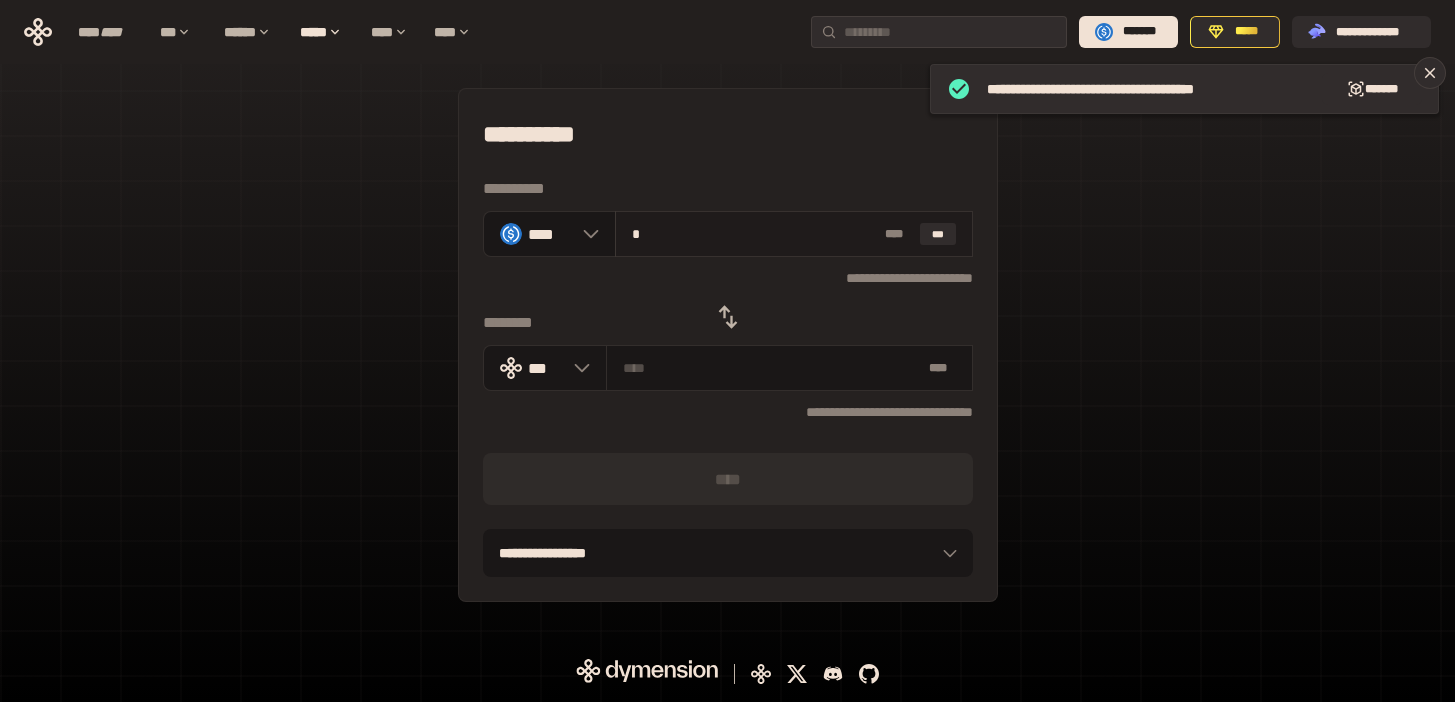 type on "**********" 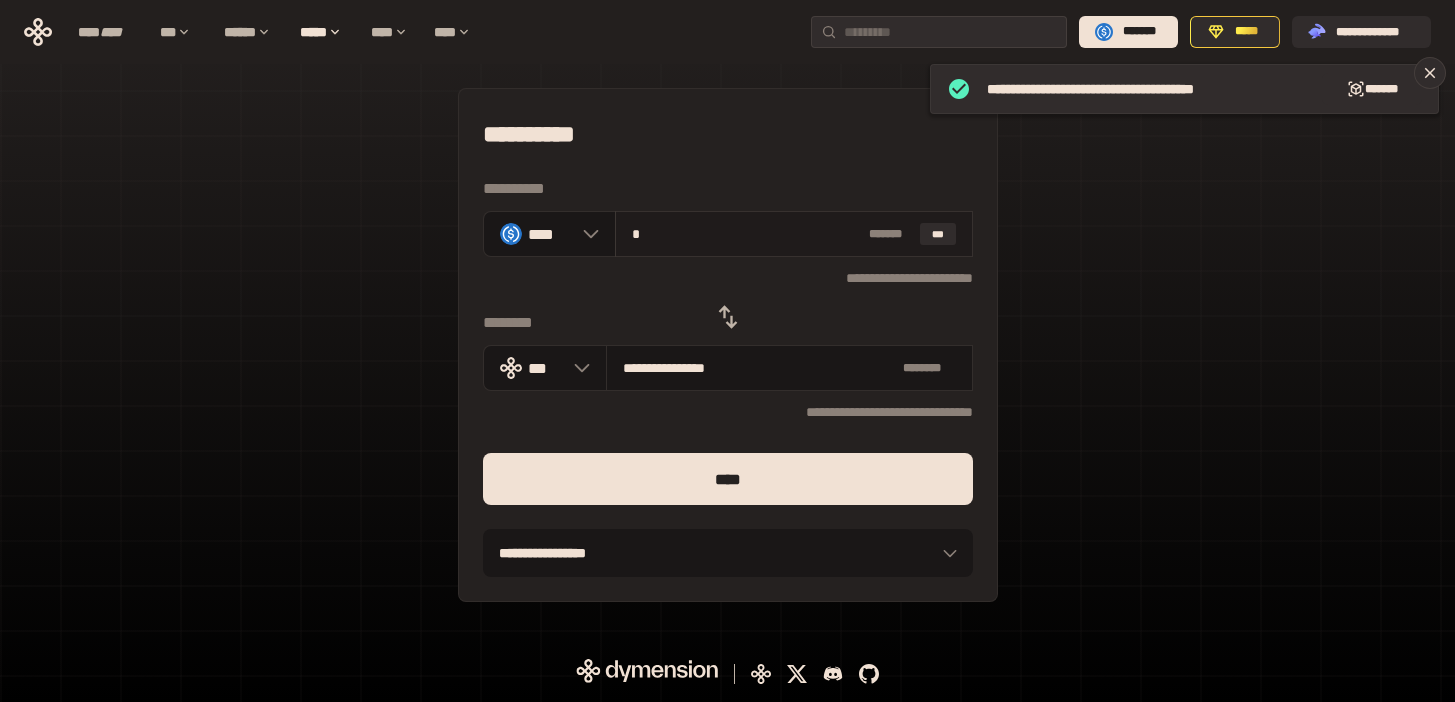 type on "**" 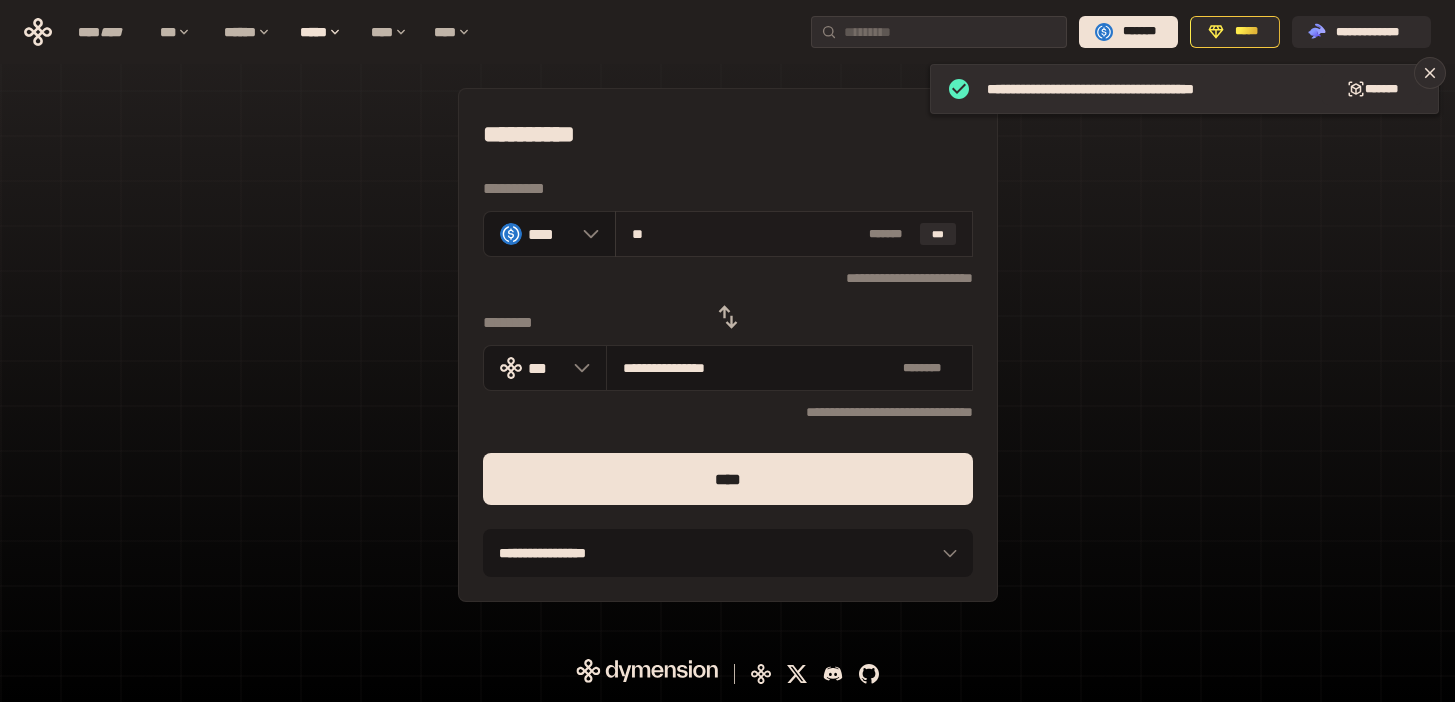 type on "**********" 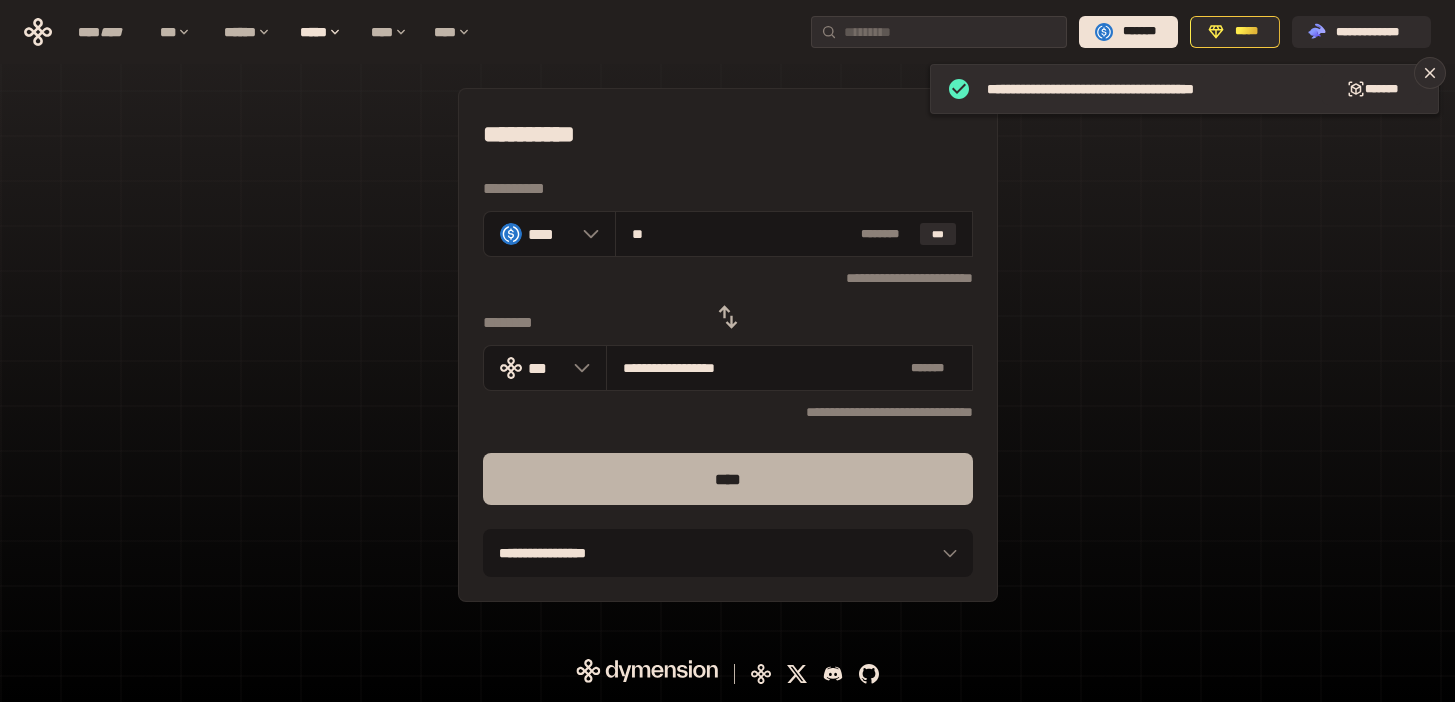 type on "**" 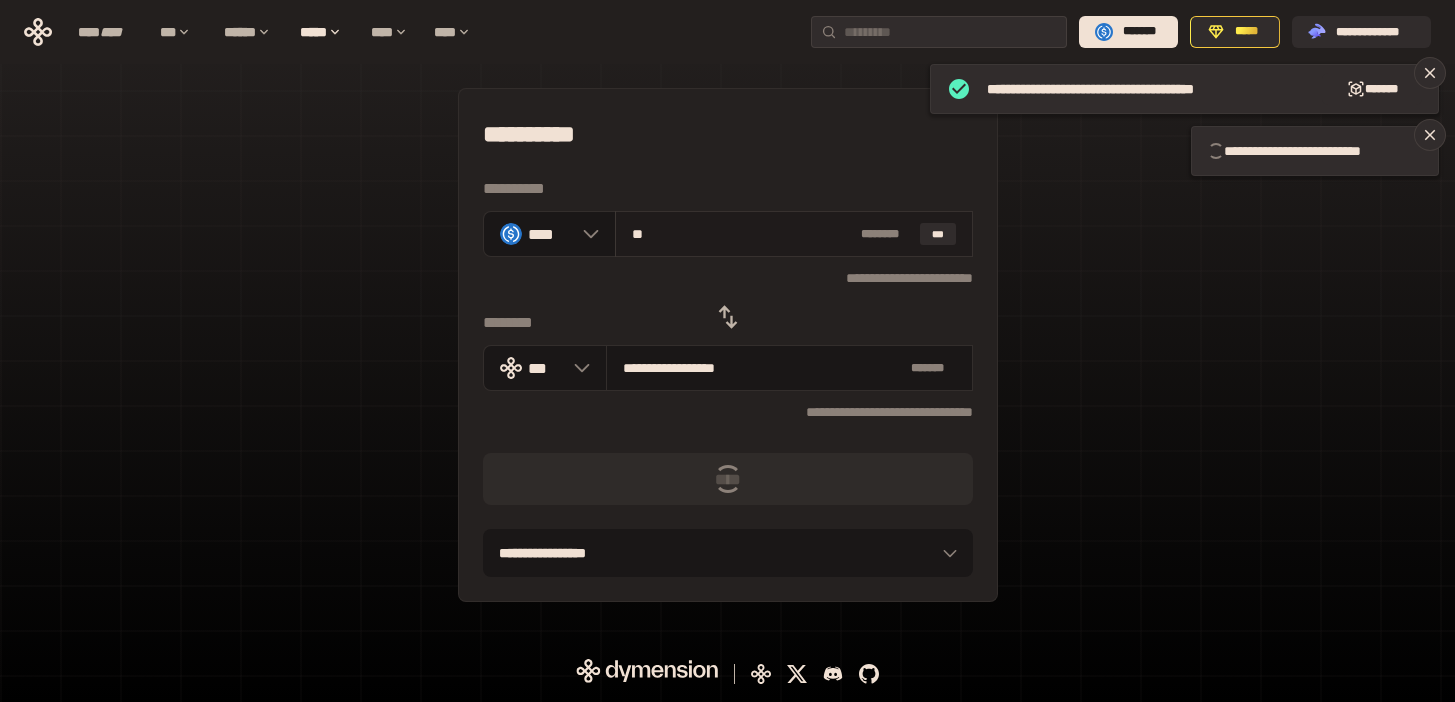 type 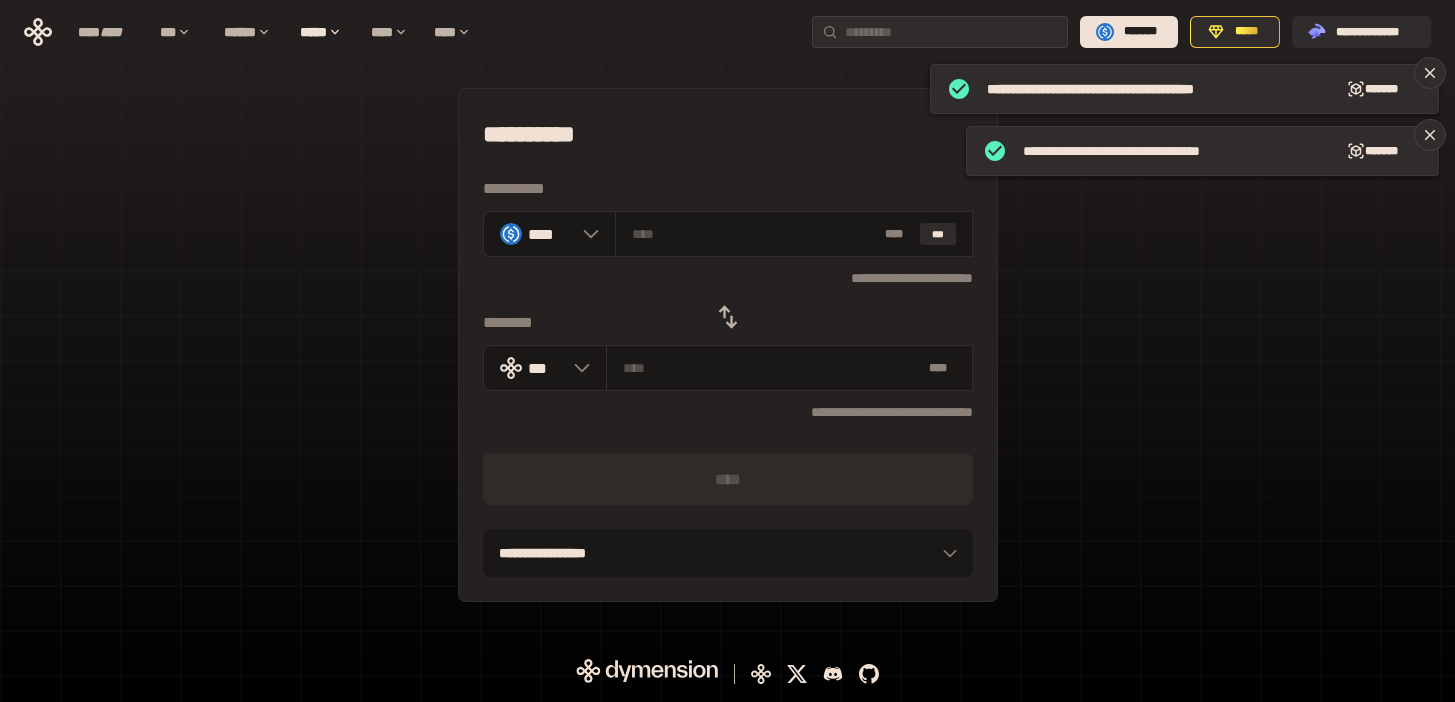 click 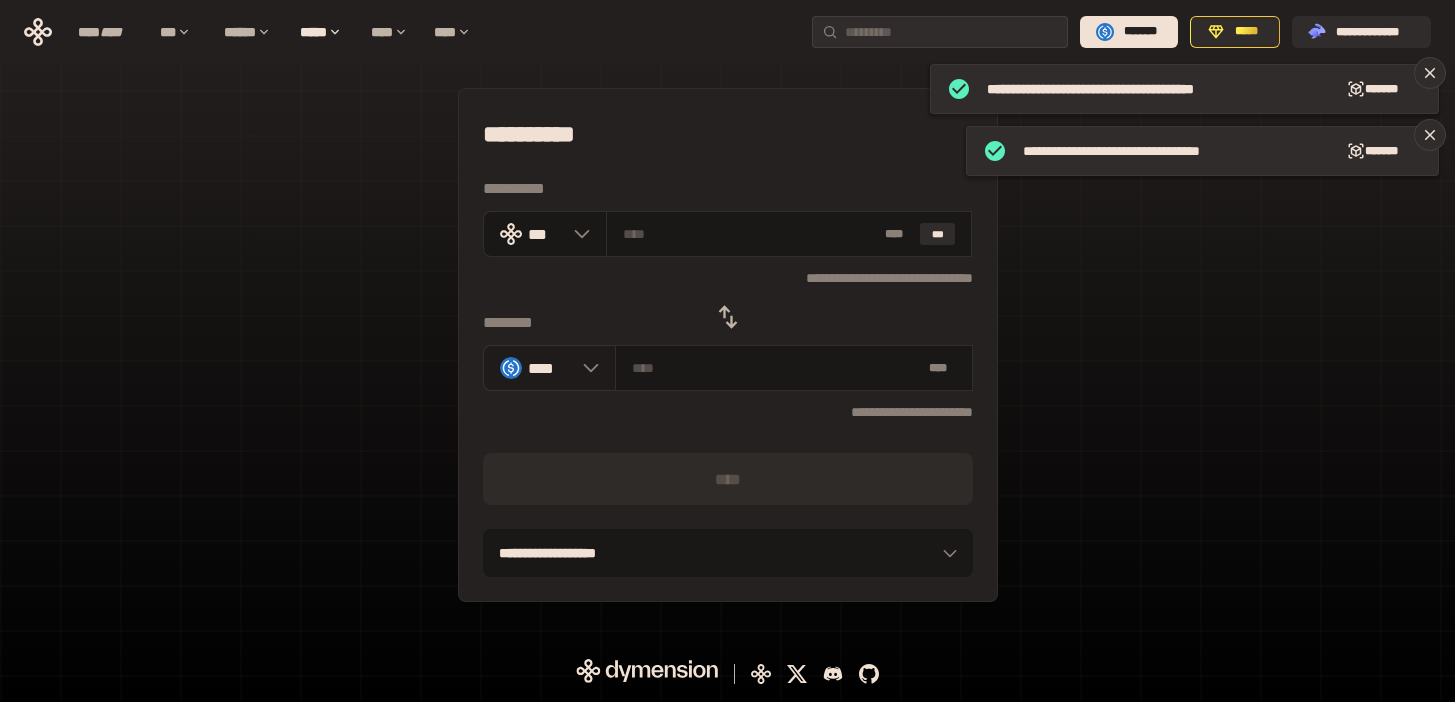 click at bounding box center [586, 368] 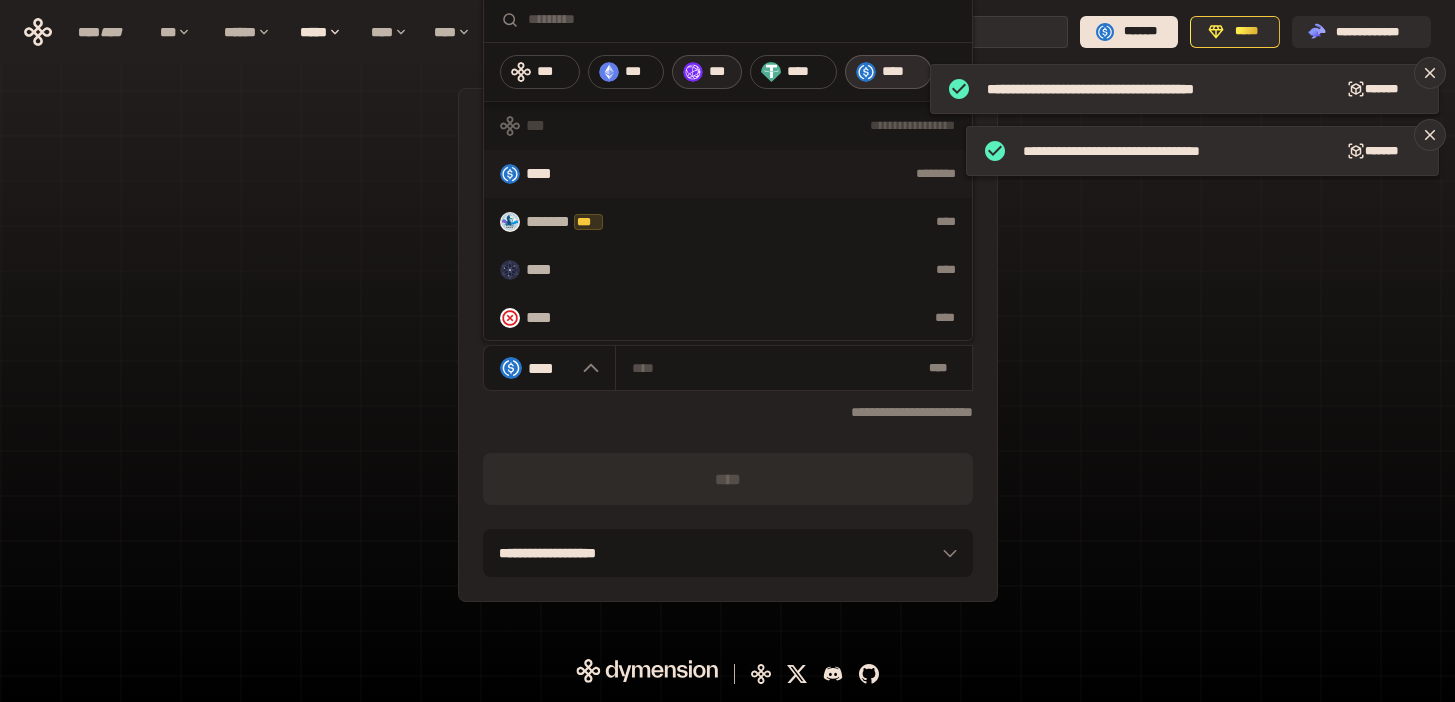 click on "***" at bounding box center (707, 72) 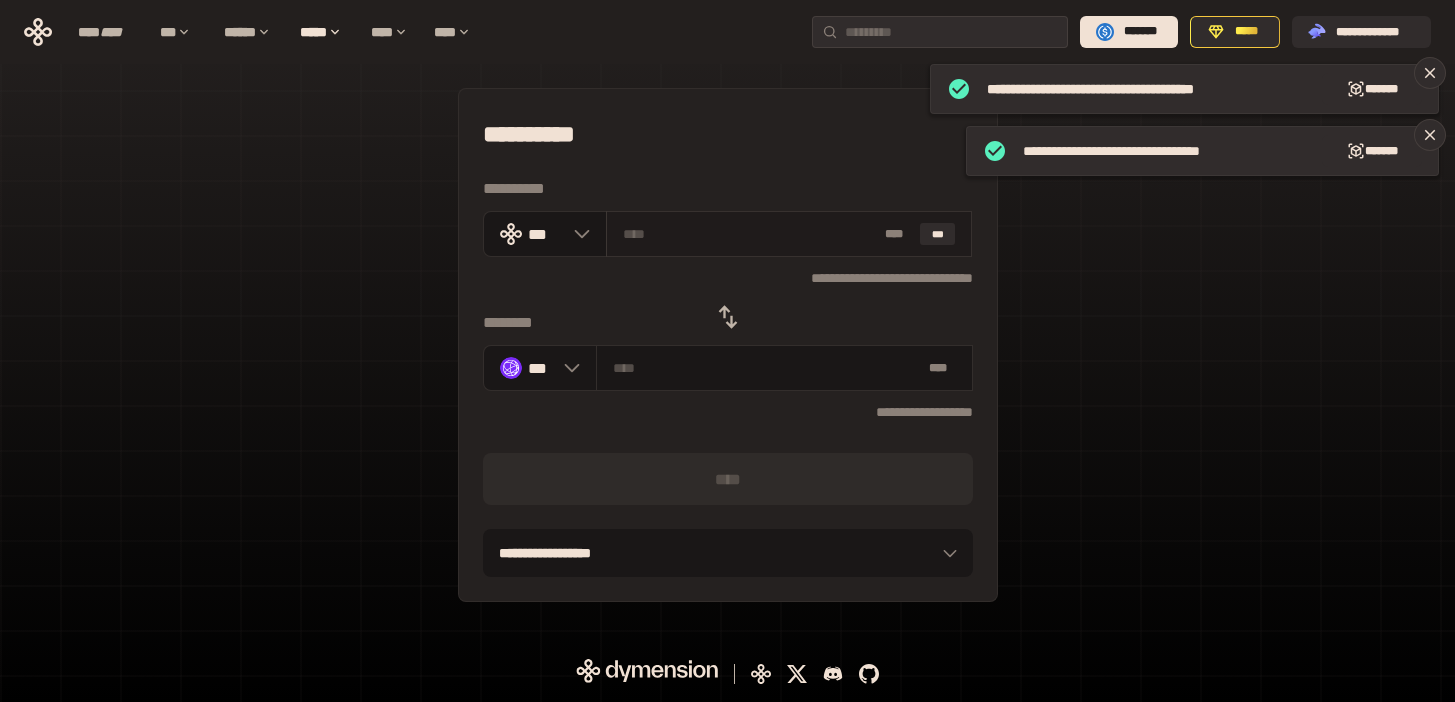 click at bounding box center (750, 234) 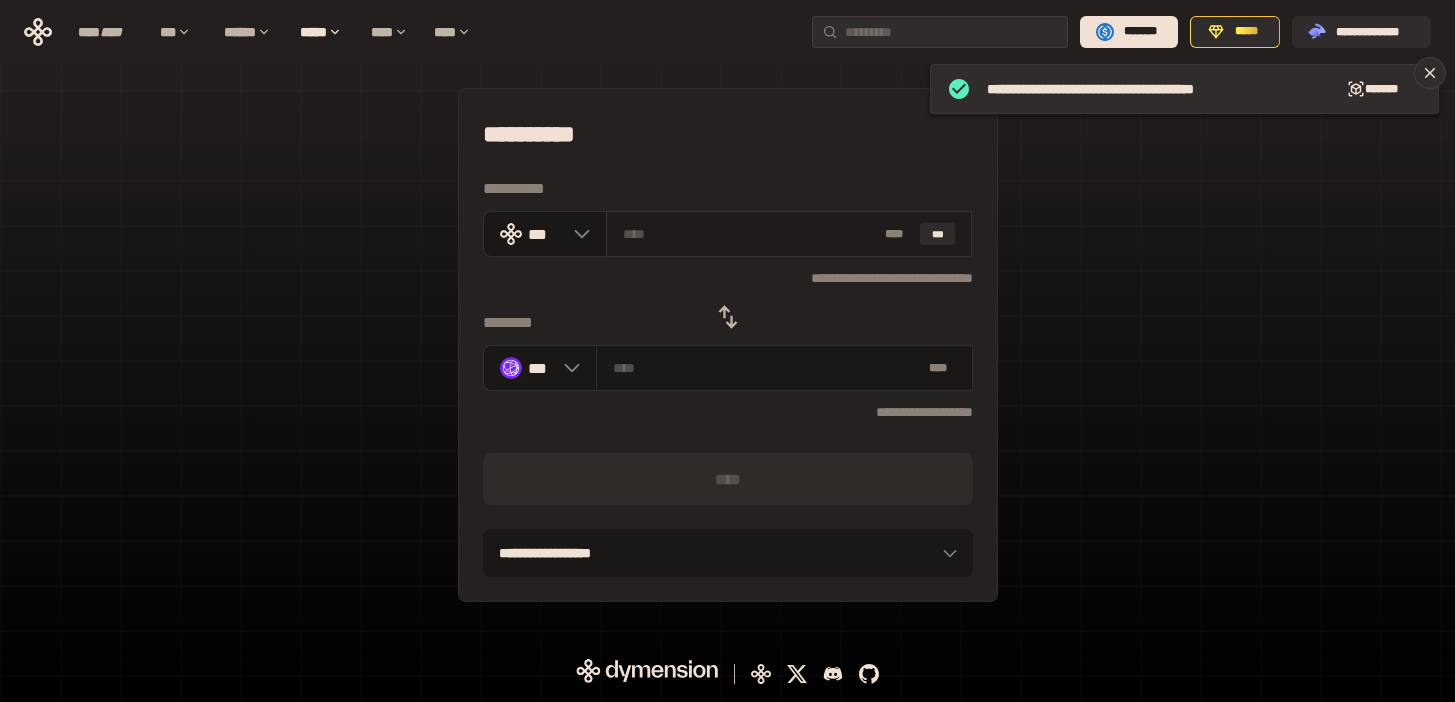 type on "*" 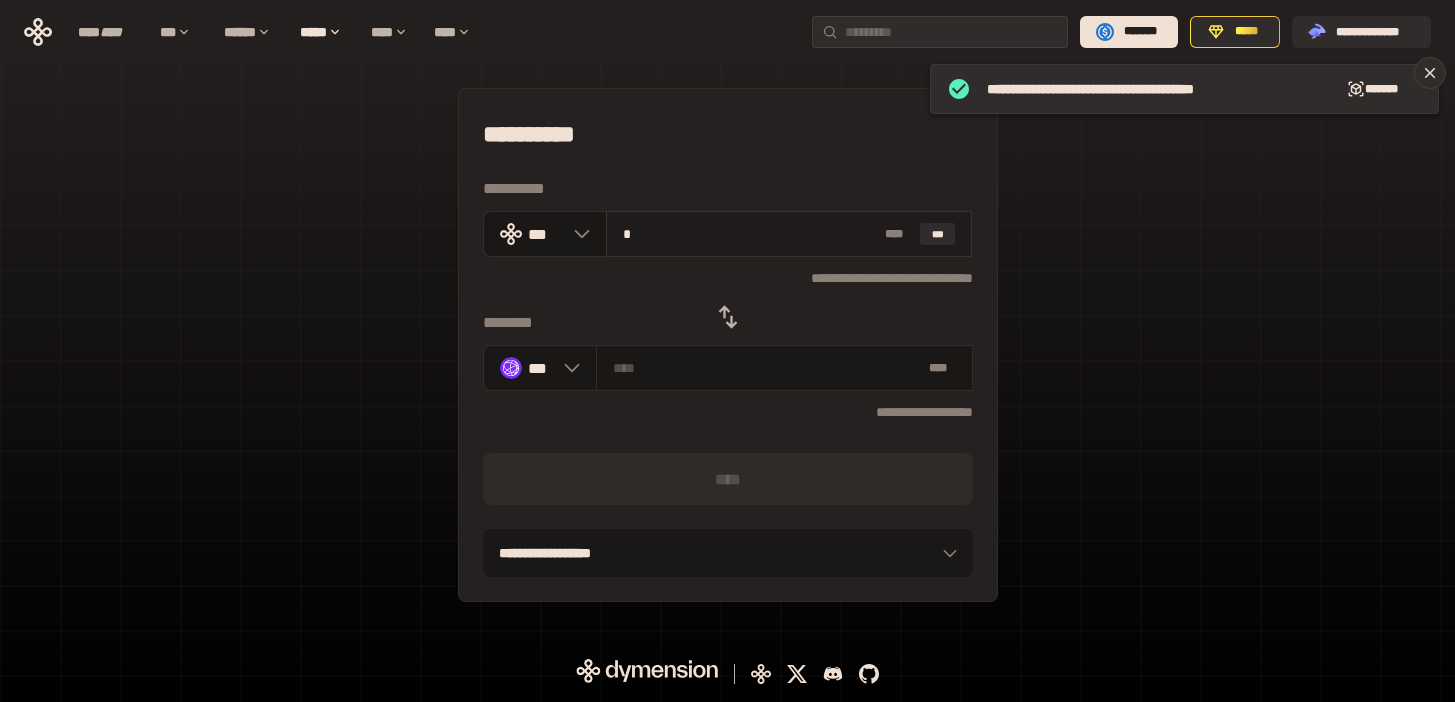 type on "********" 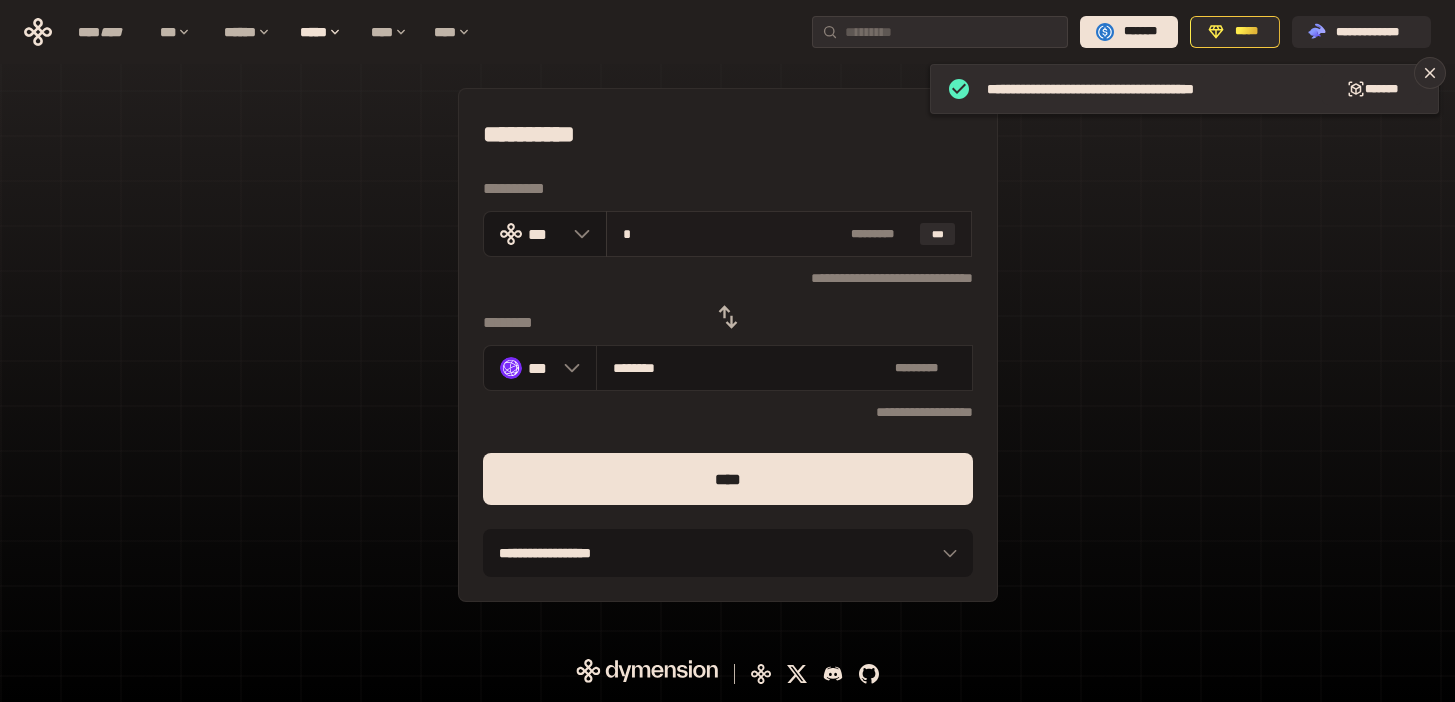 type on "**" 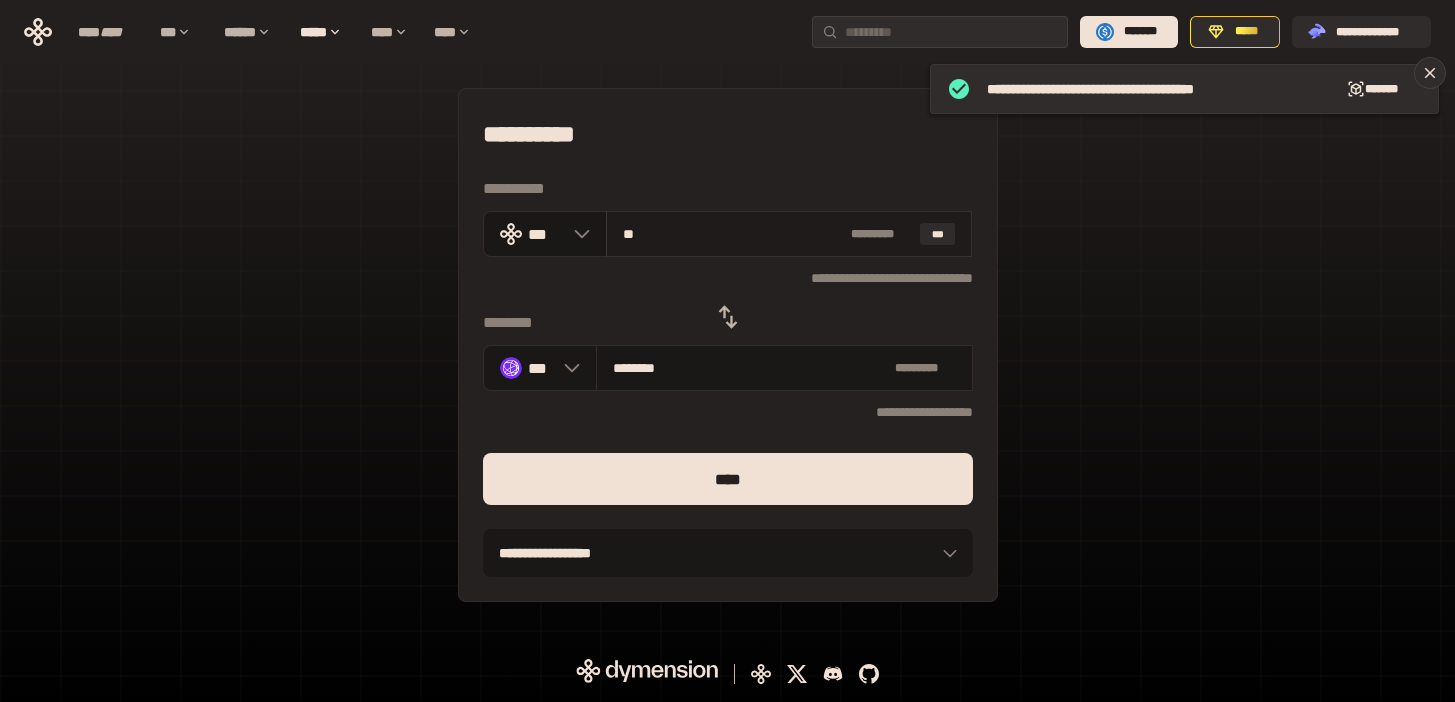 type on "********" 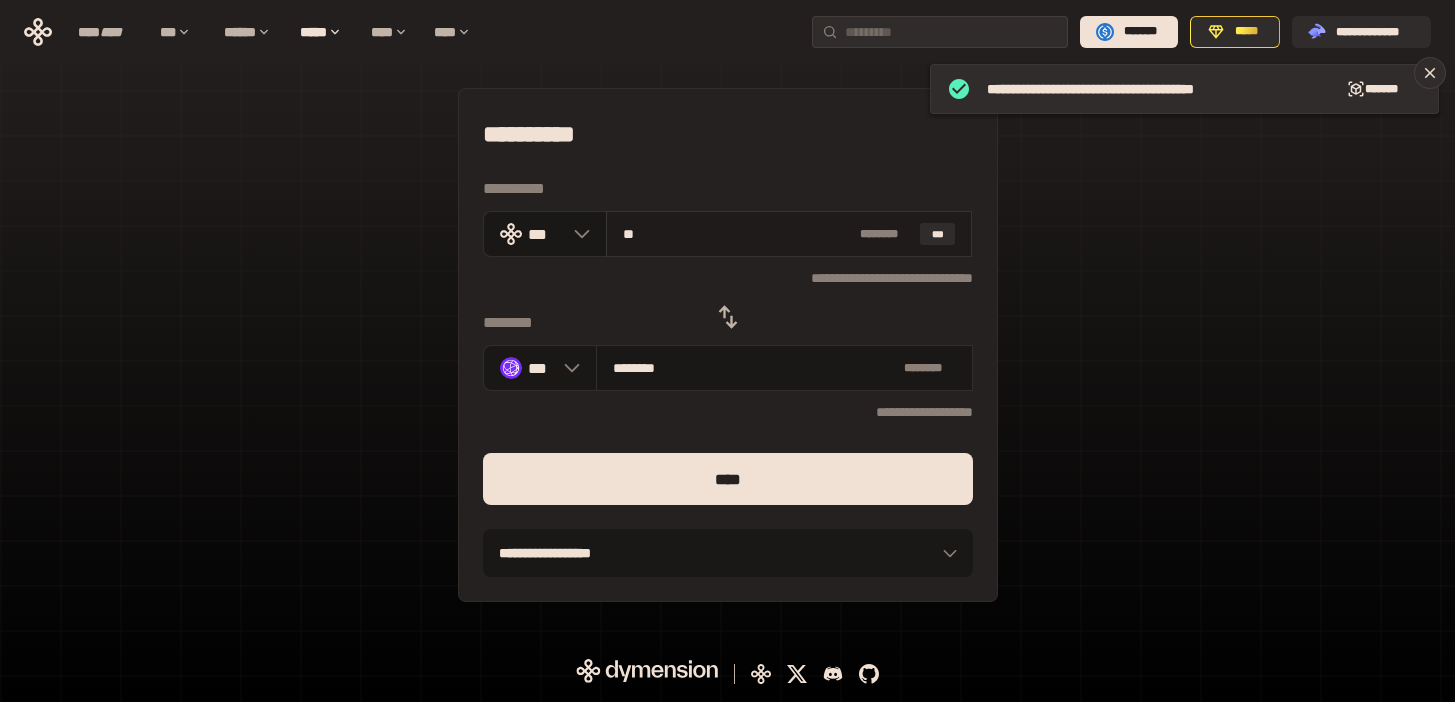 drag, startPoint x: 648, startPoint y: 234, endPoint x: 612, endPoint y: 234, distance: 36 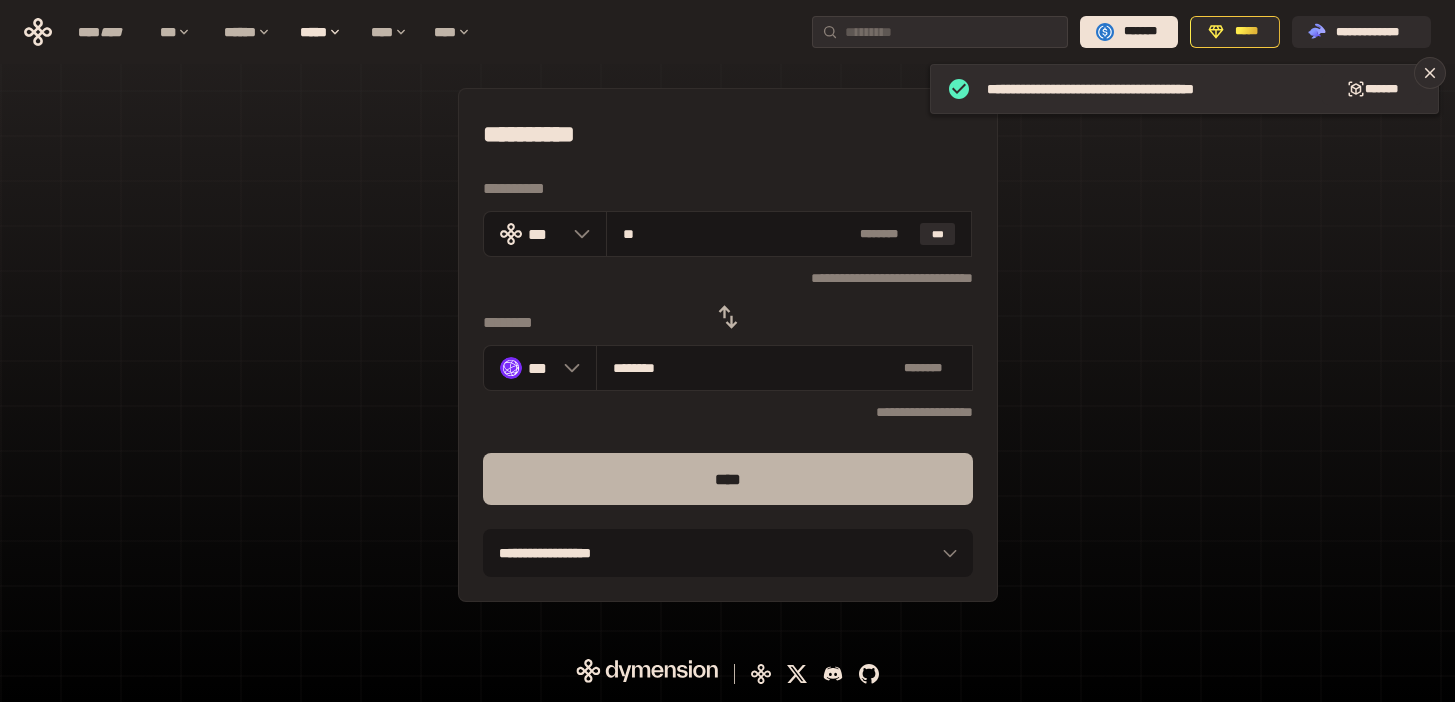 type on "**" 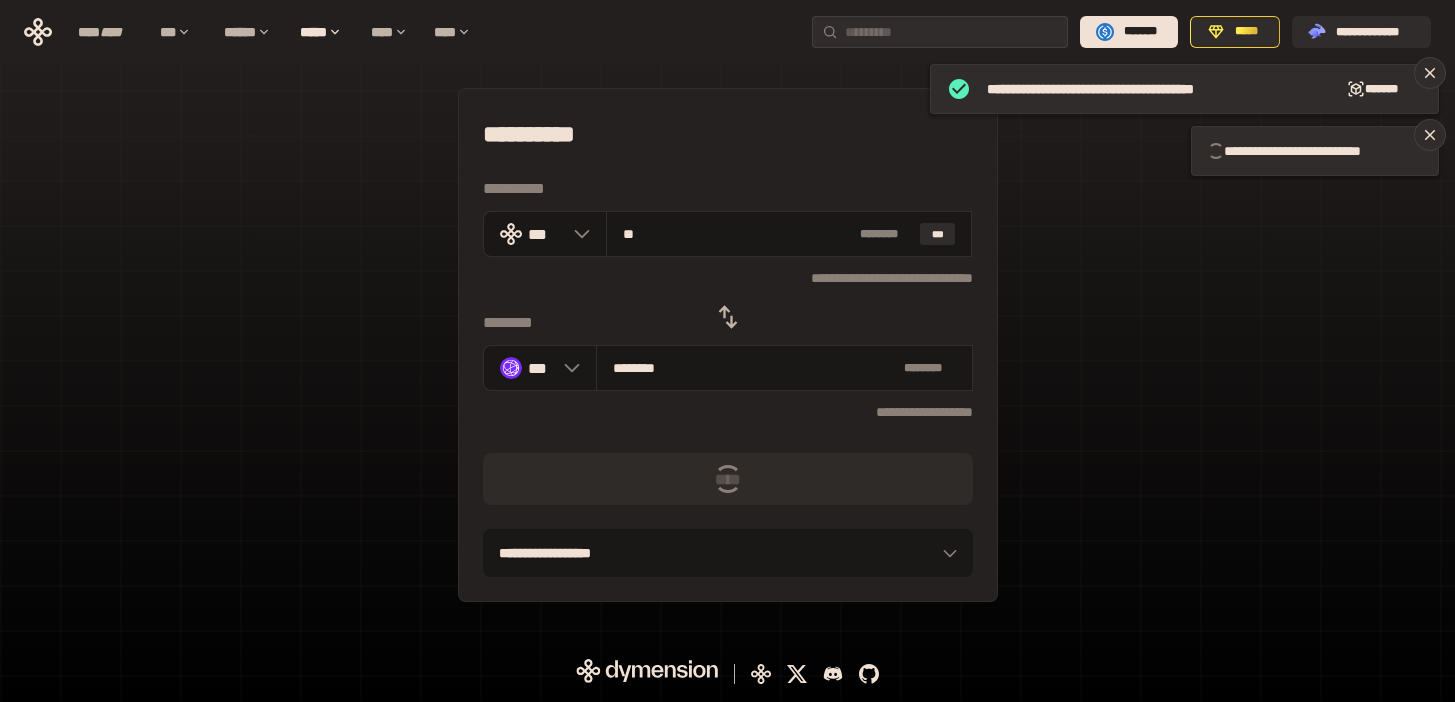 type 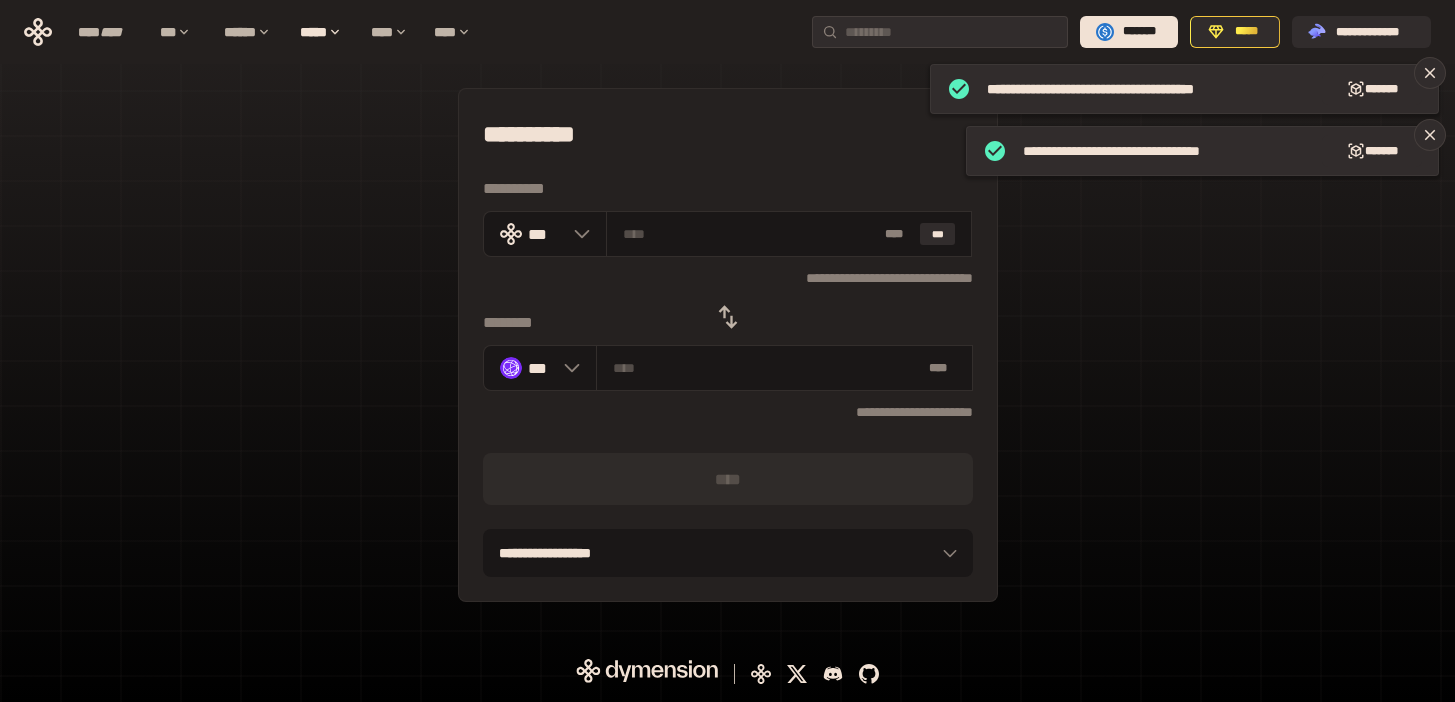 click 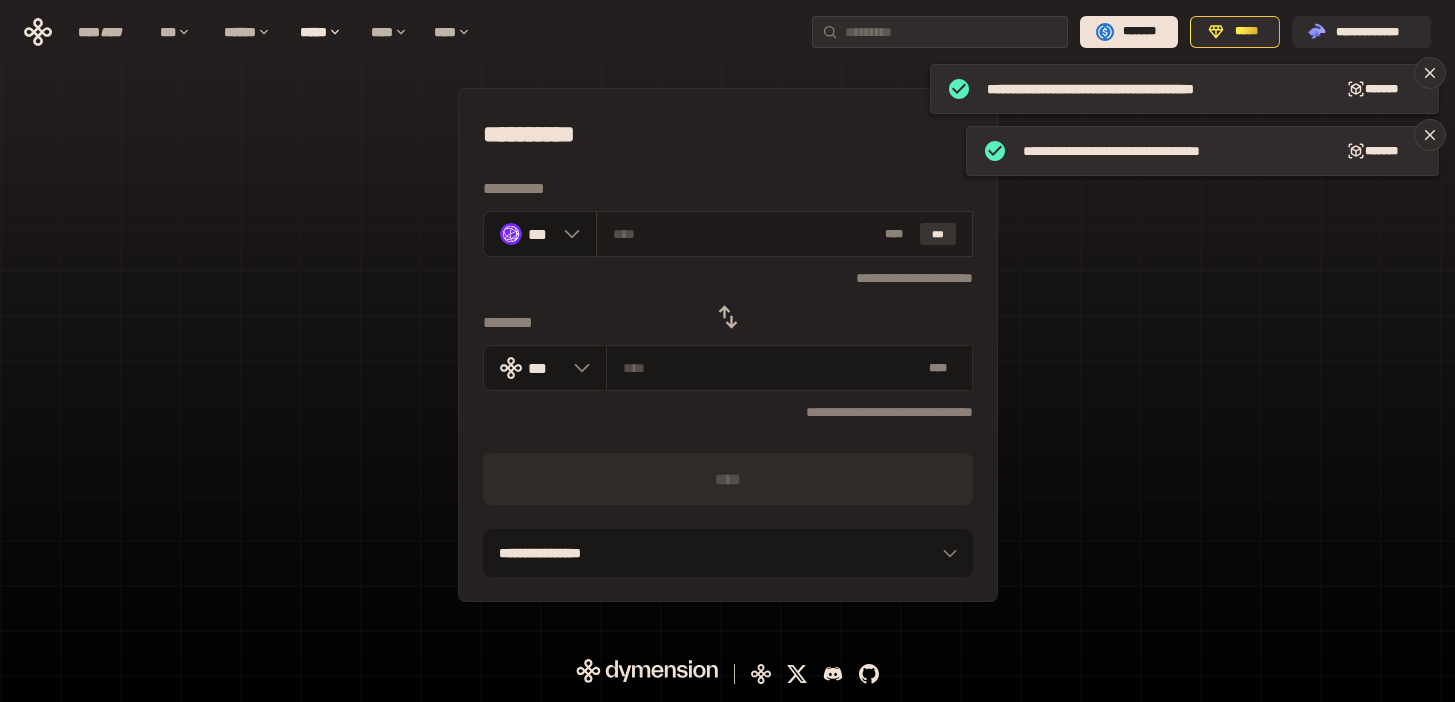click on "***" at bounding box center (938, 234) 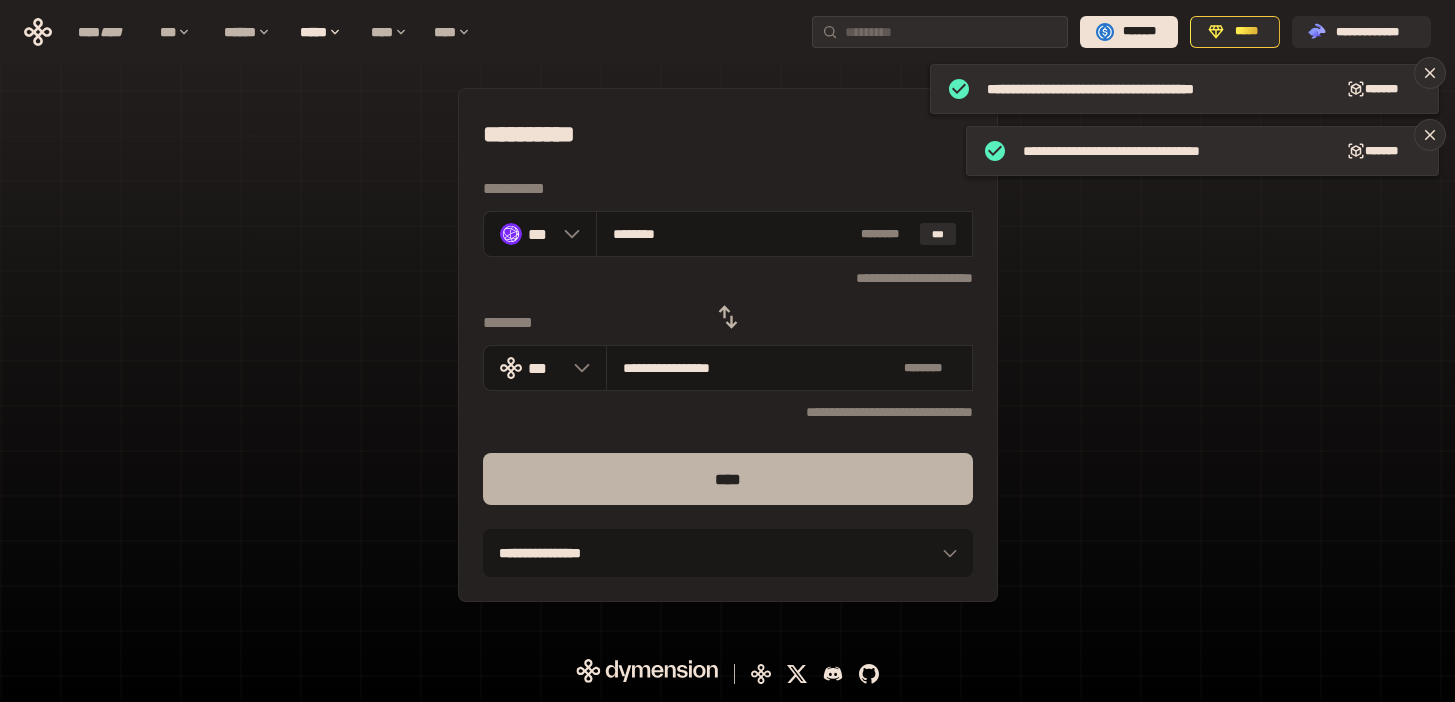 click on "****" at bounding box center (728, 479) 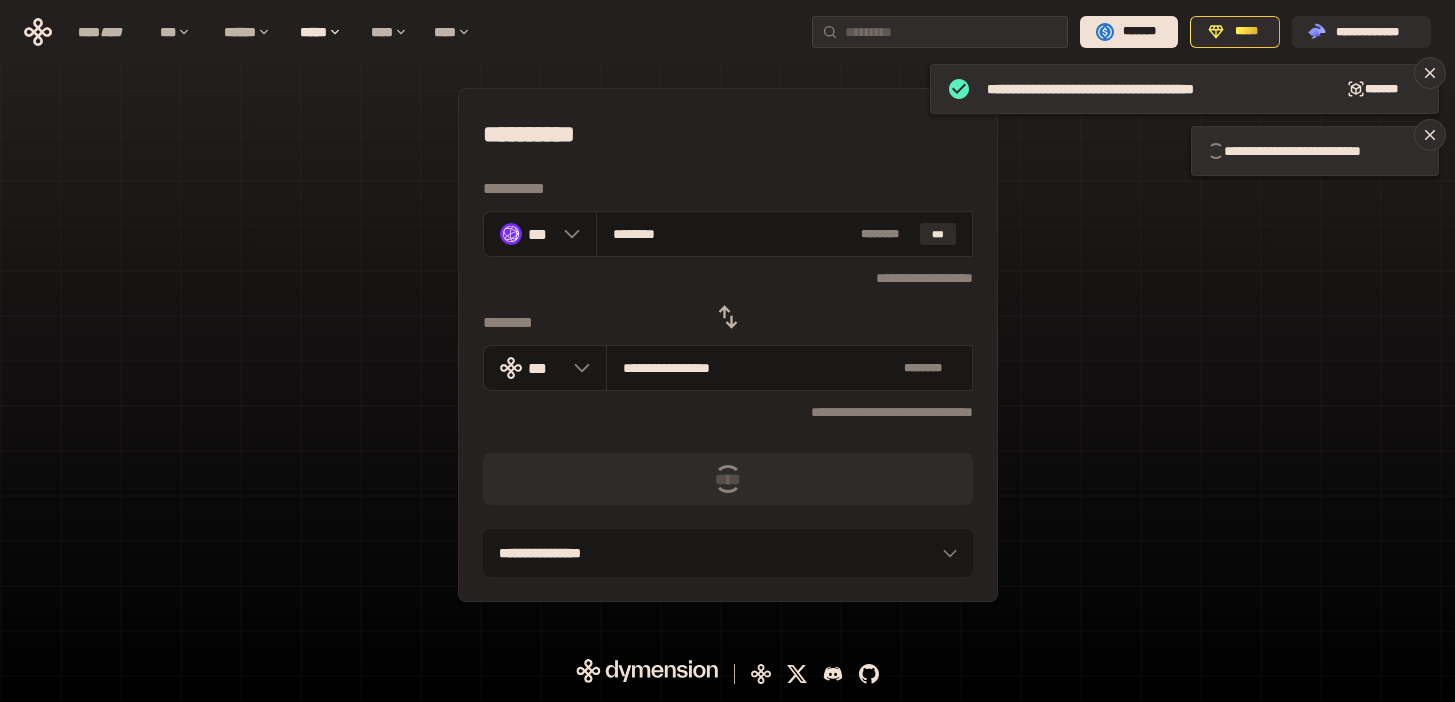 type 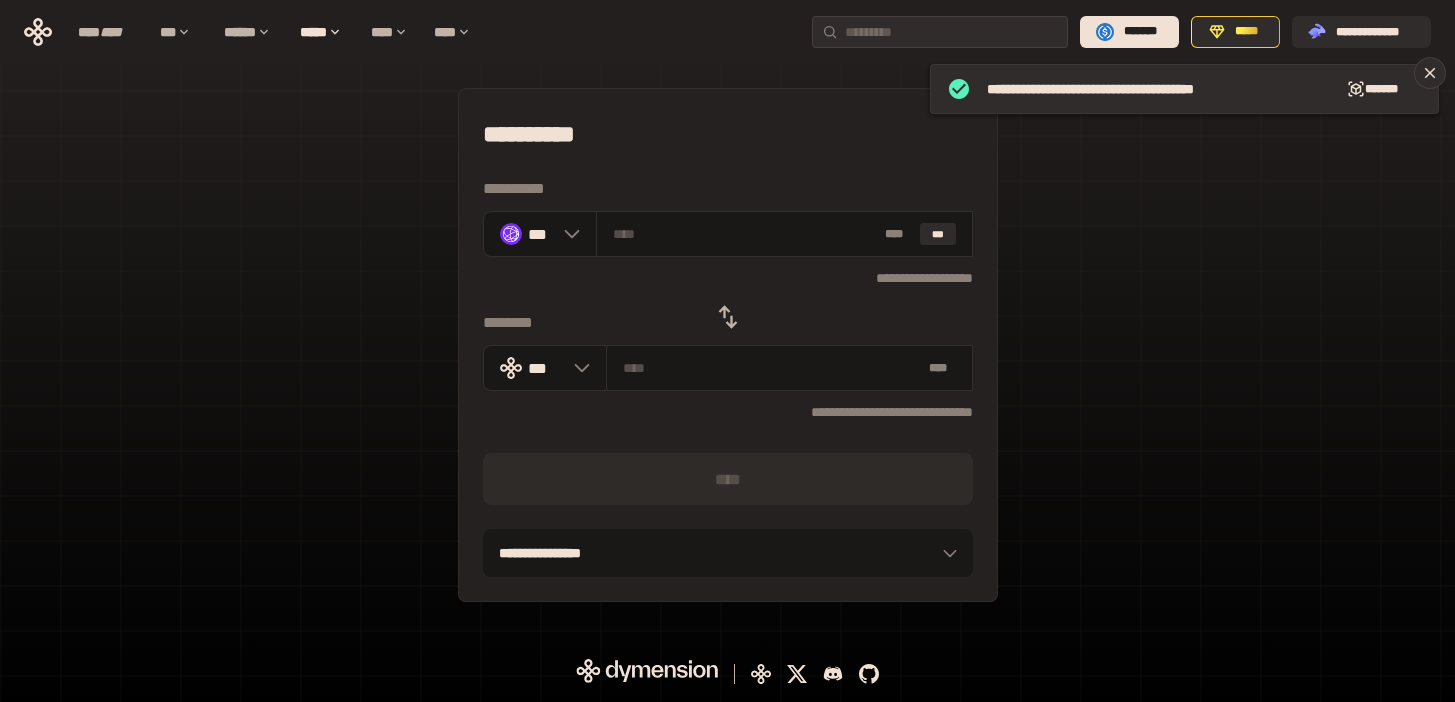 click 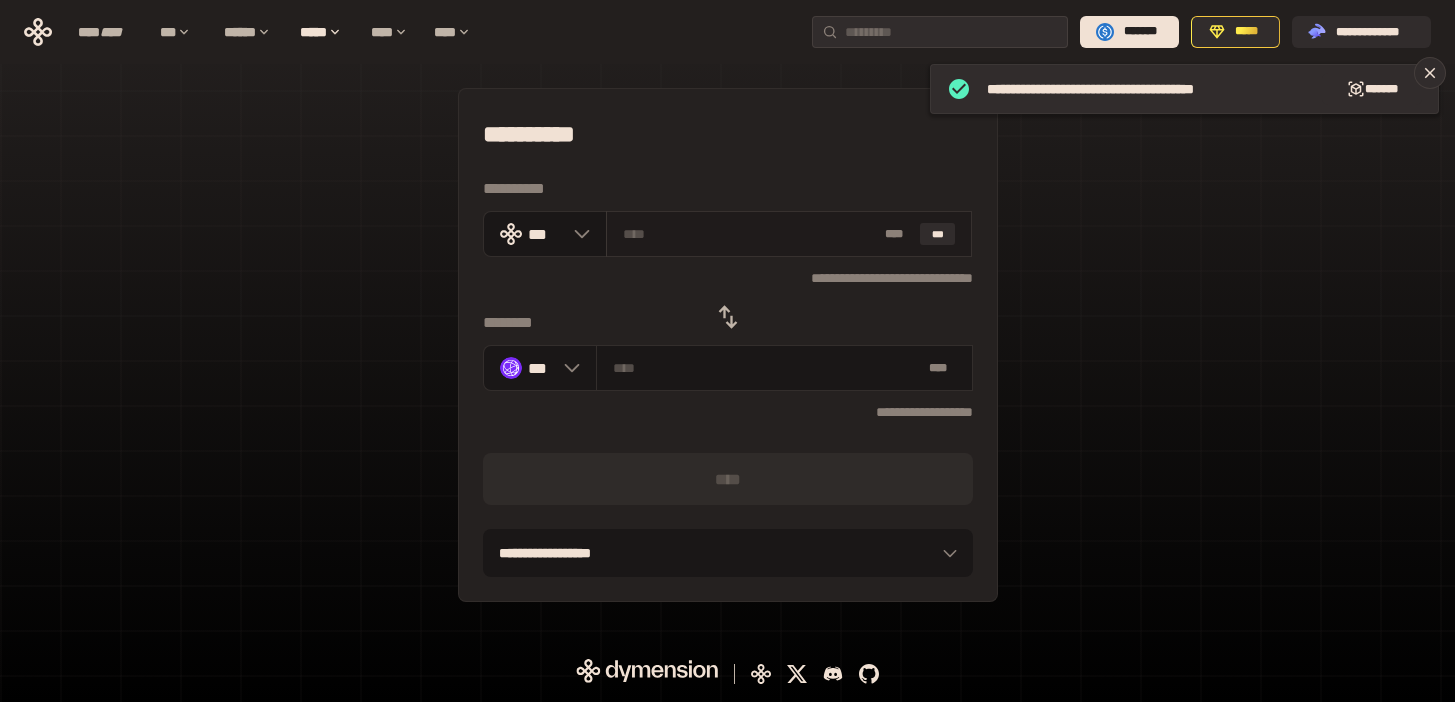 click at bounding box center [750, 234] 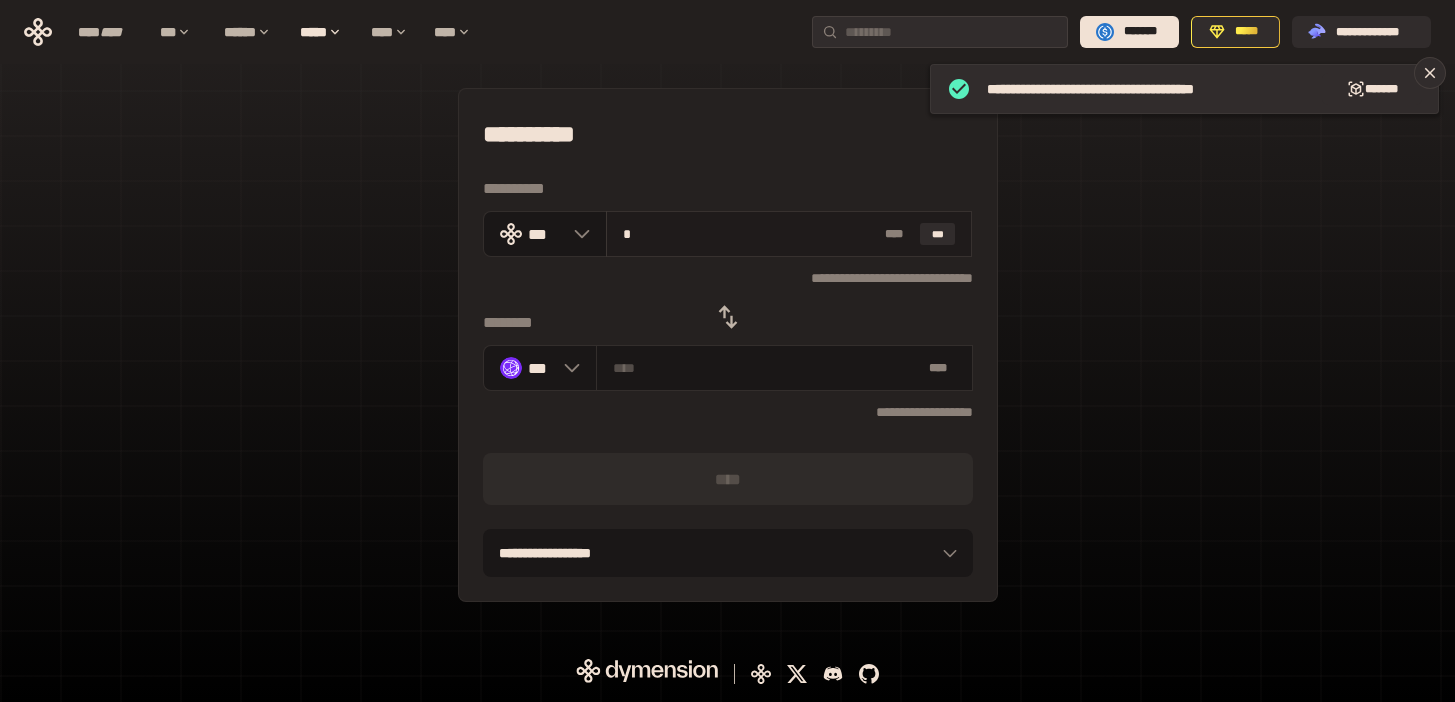 type on "********" 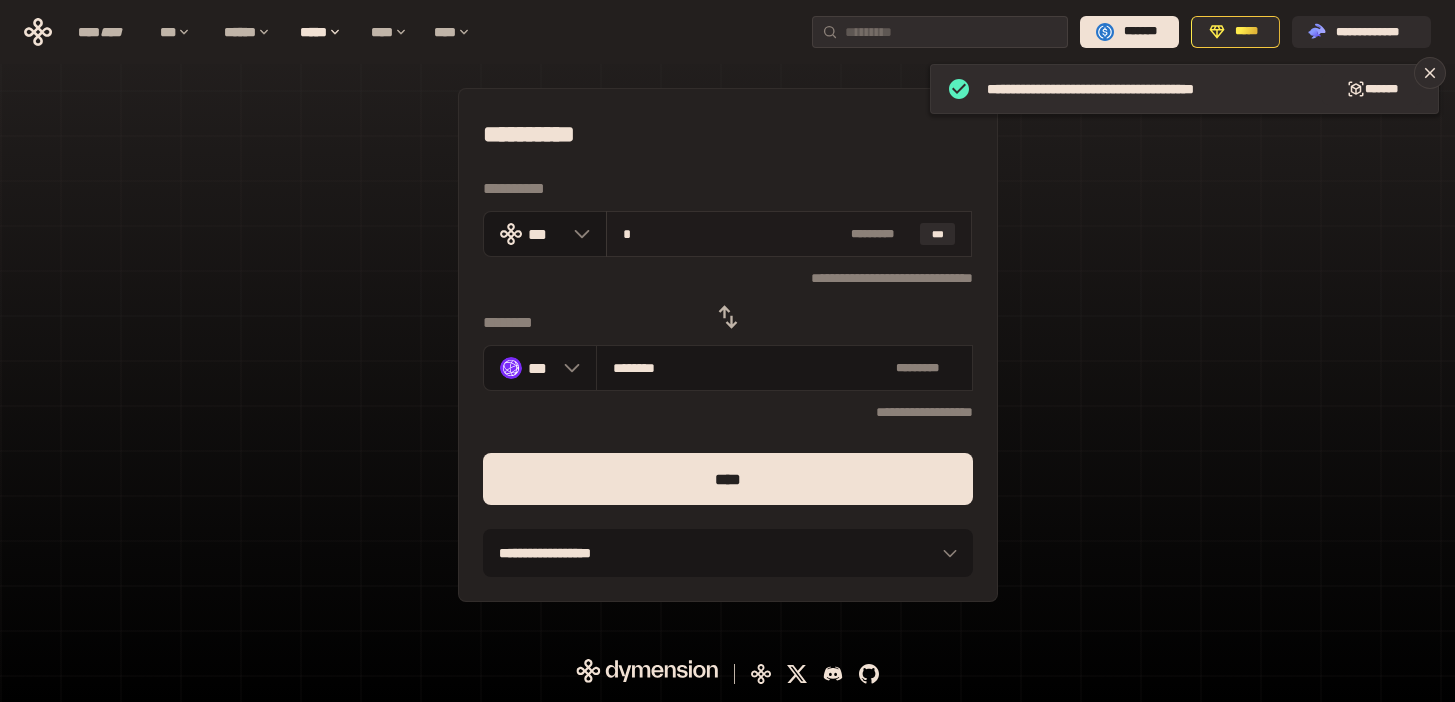 type on "**" 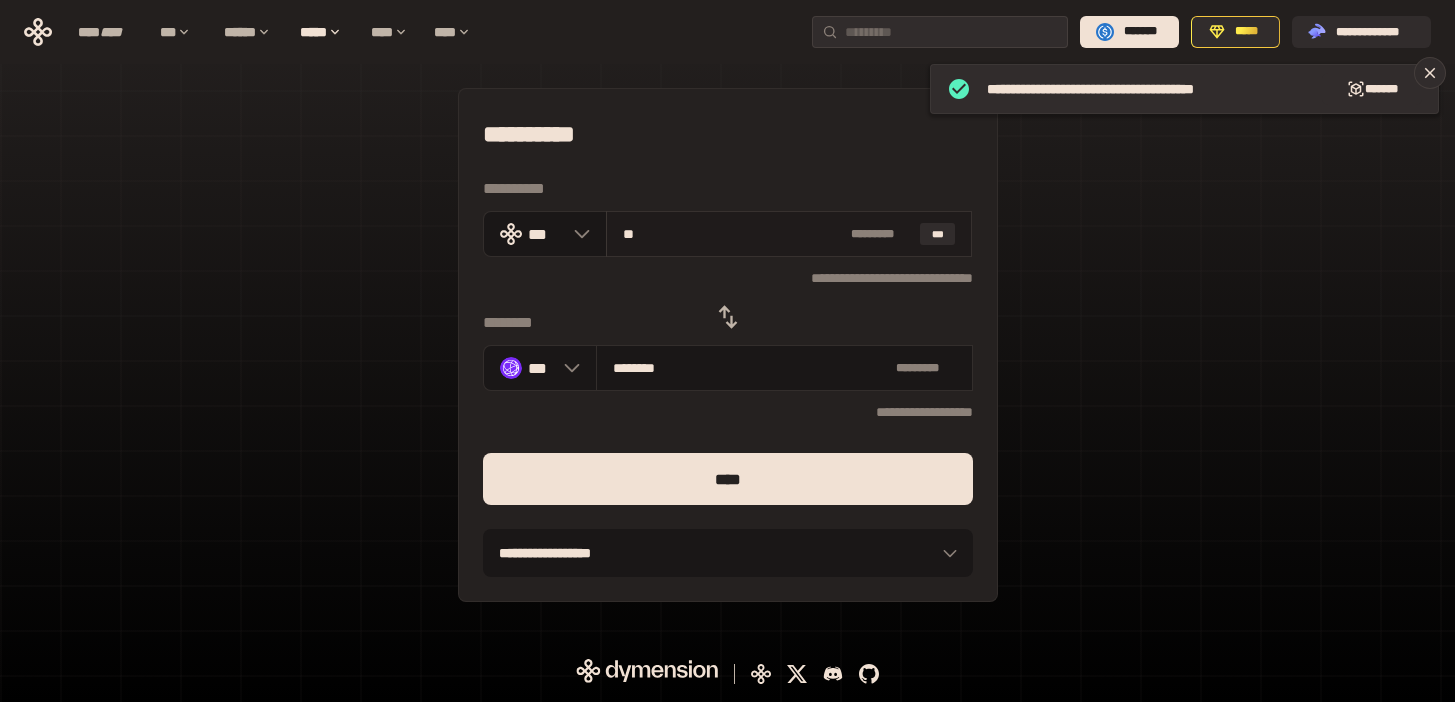 type on "********" 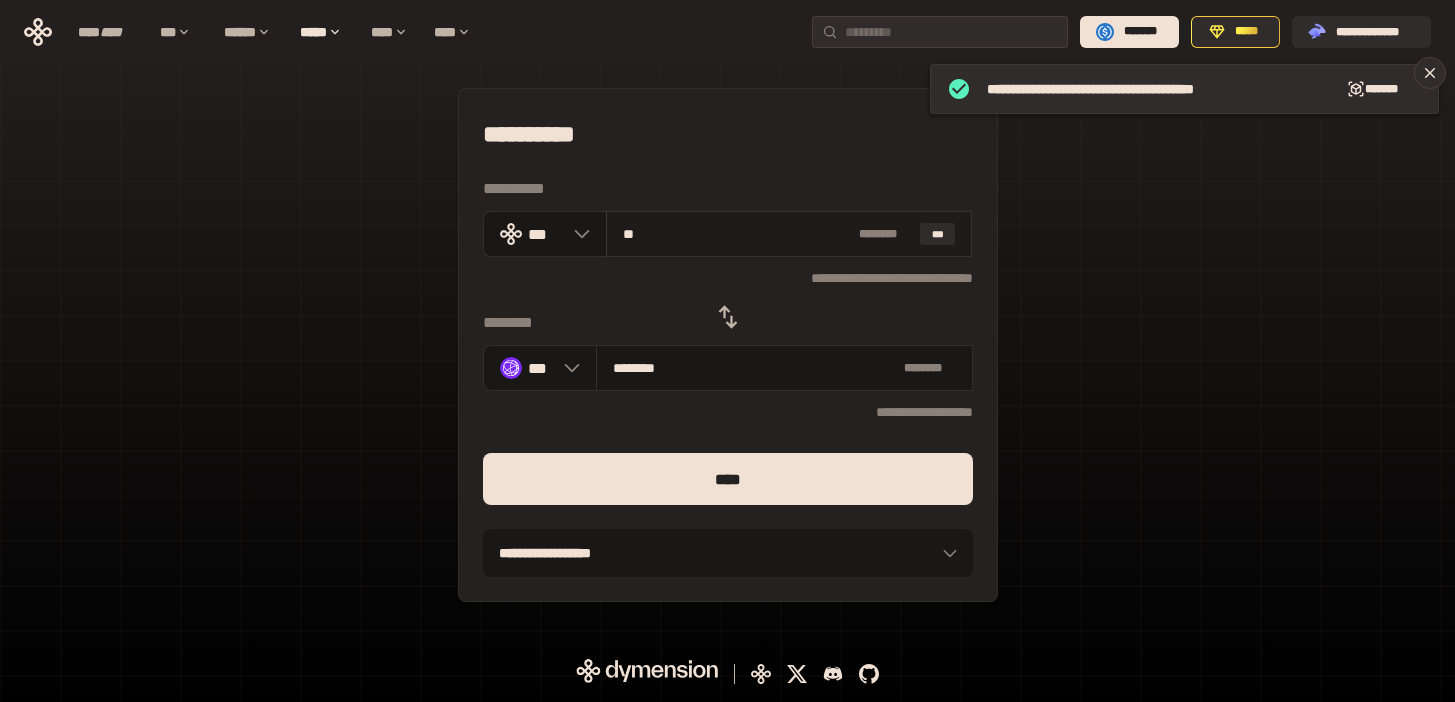 drag, startPoint x: 651, startPoint y: 231, endPoint x: 613, endPoint y: 231, distance: 38 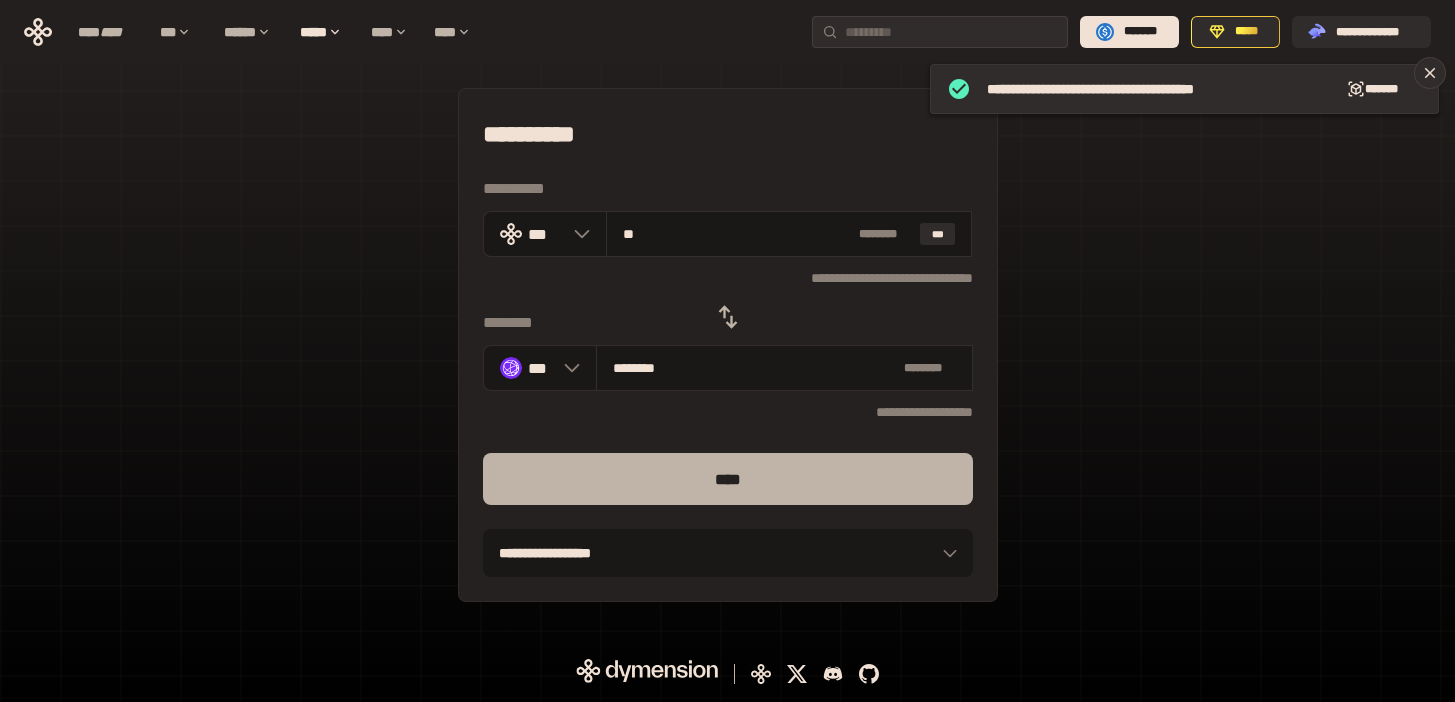 type on "**" 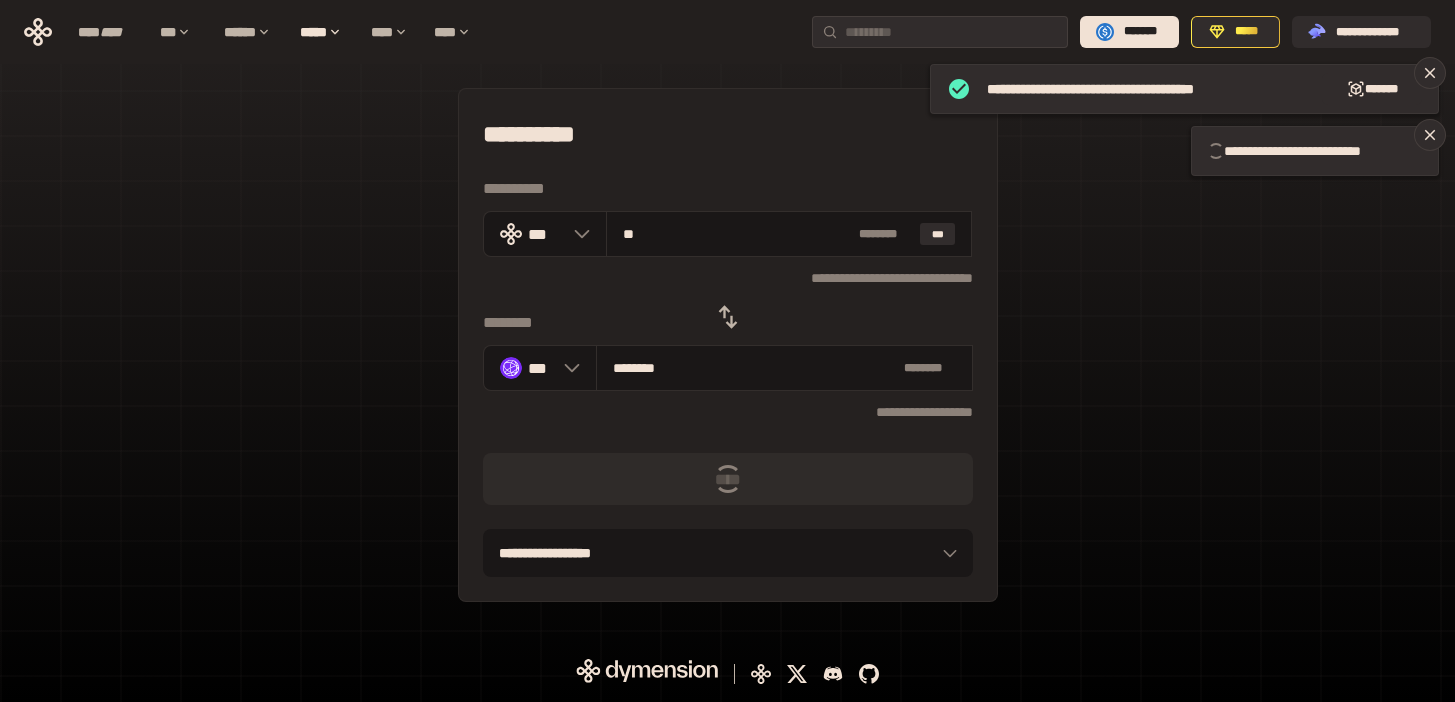 type 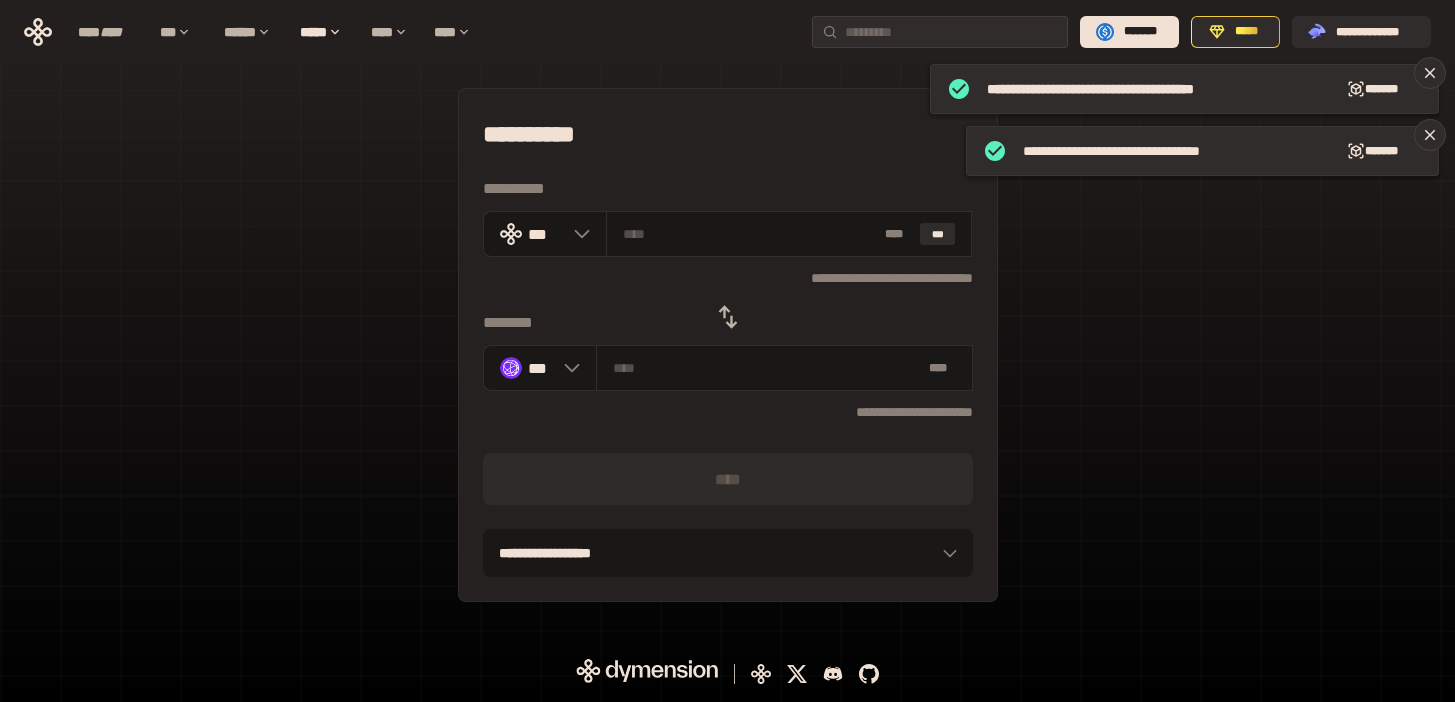 click 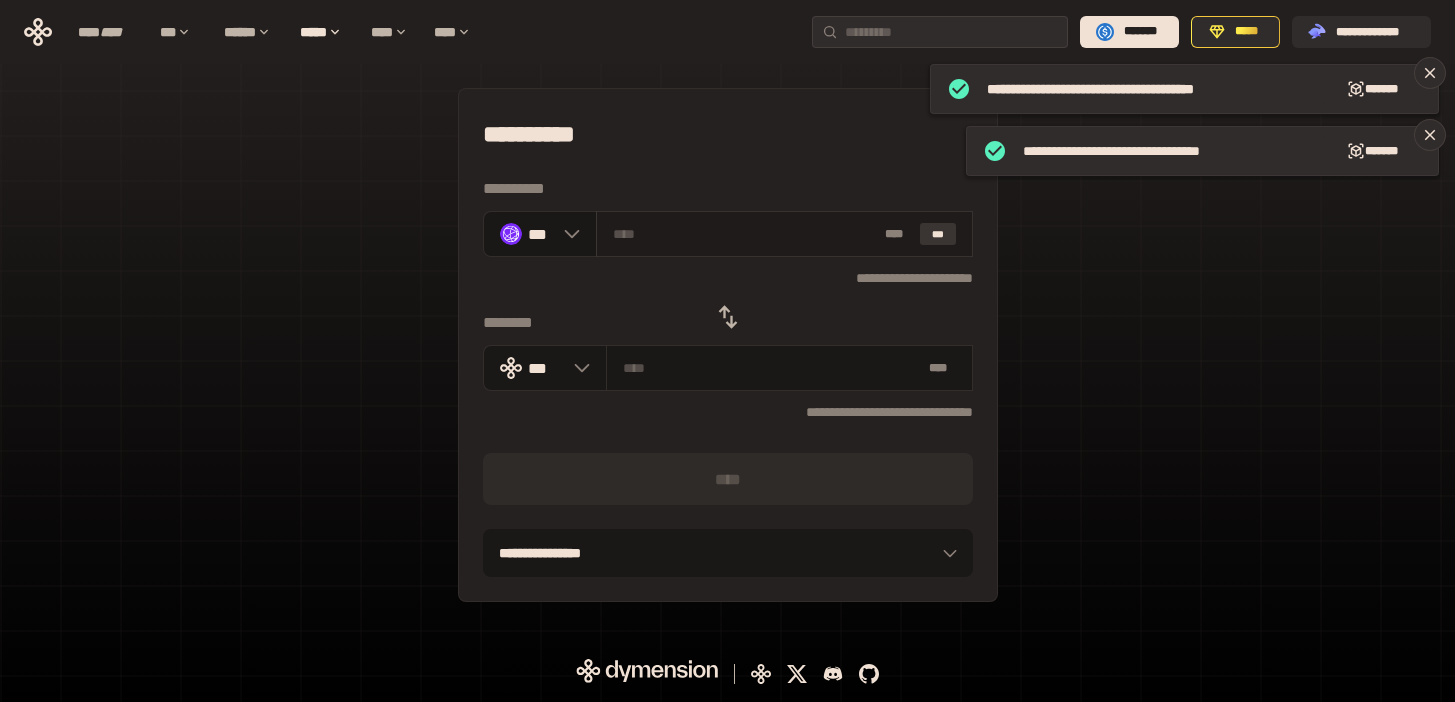 click on "***" at bounding box center (938, 234) 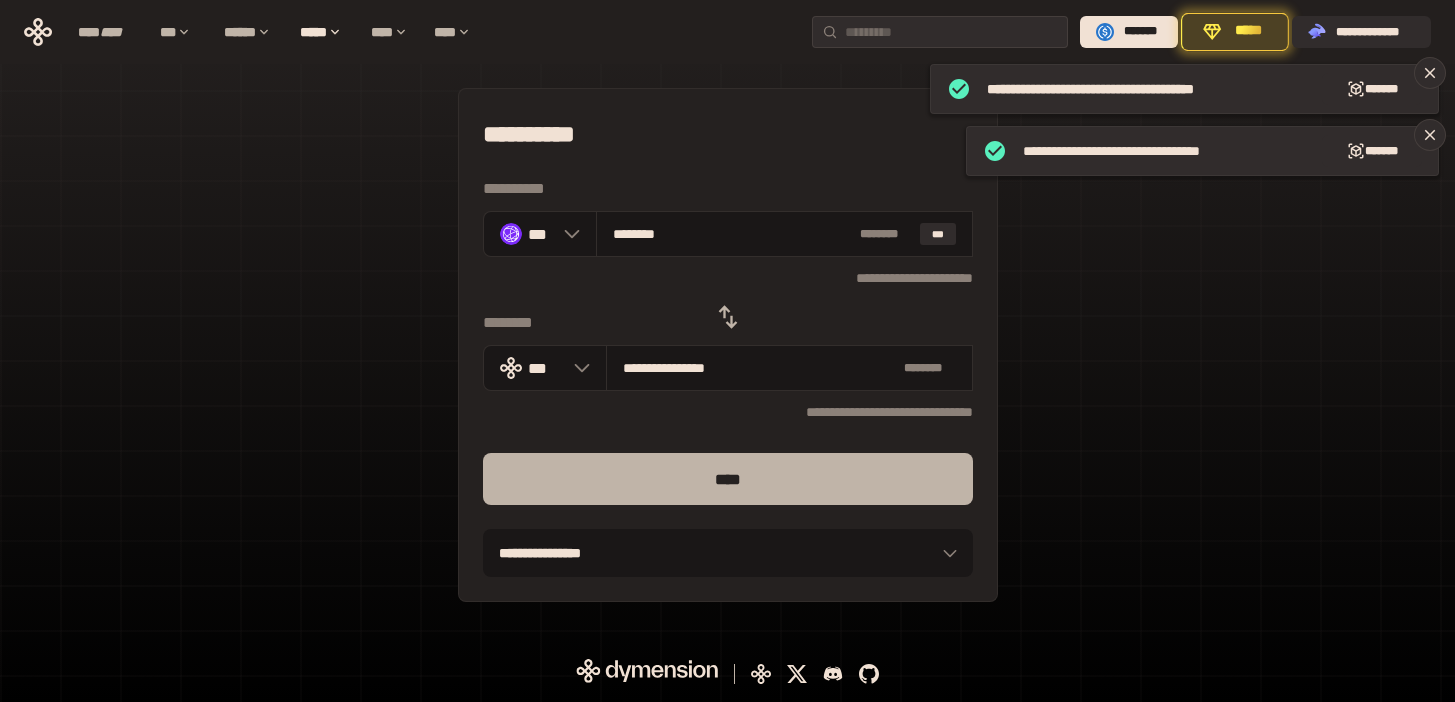 click on "****" at bounding box center (728, 479) 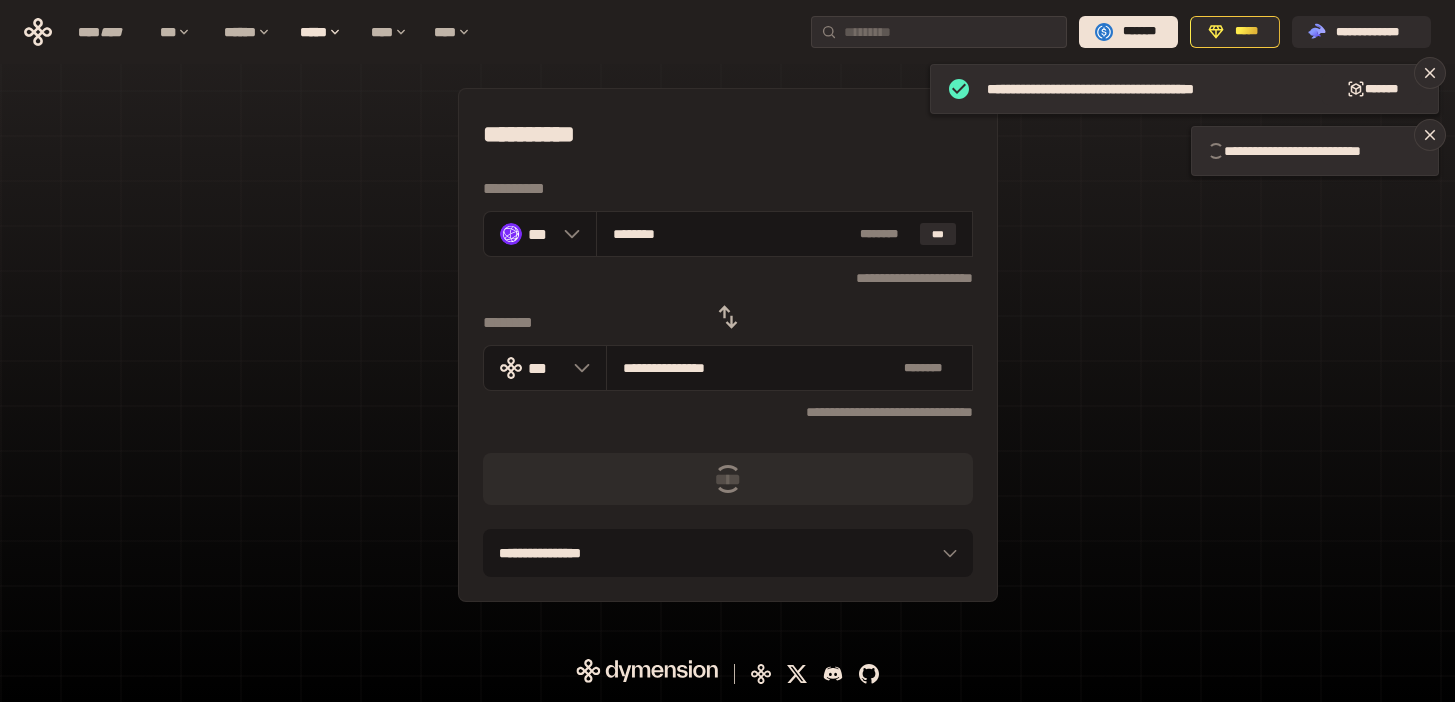 click 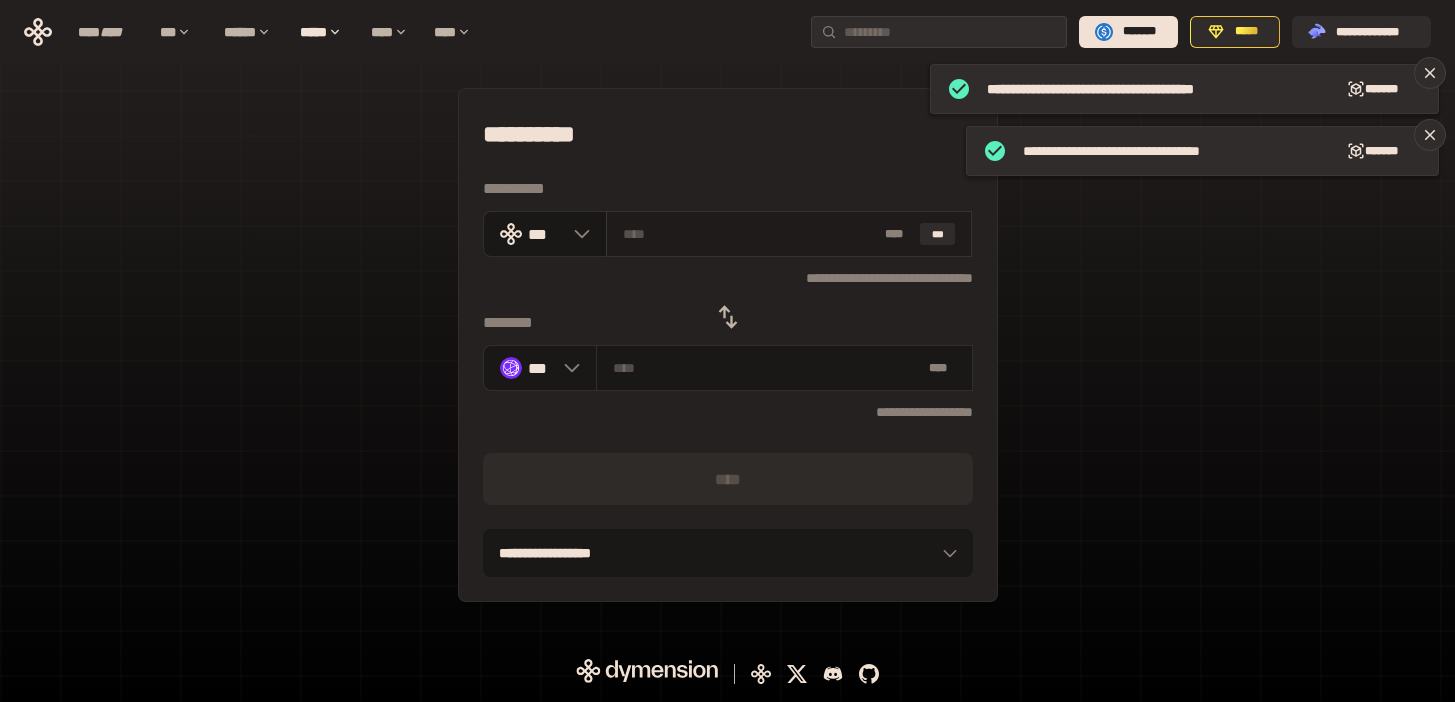 click at bounding box center (750, 234) 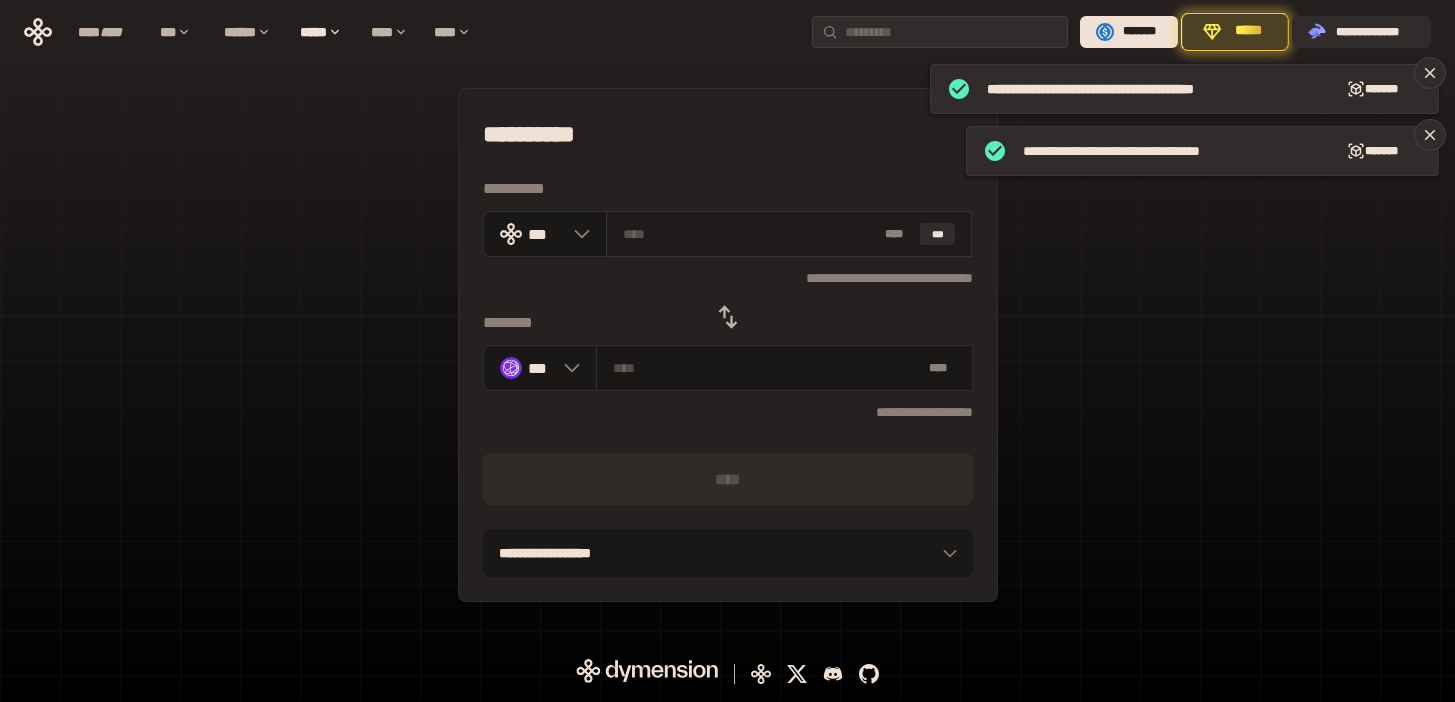 paste on "**" 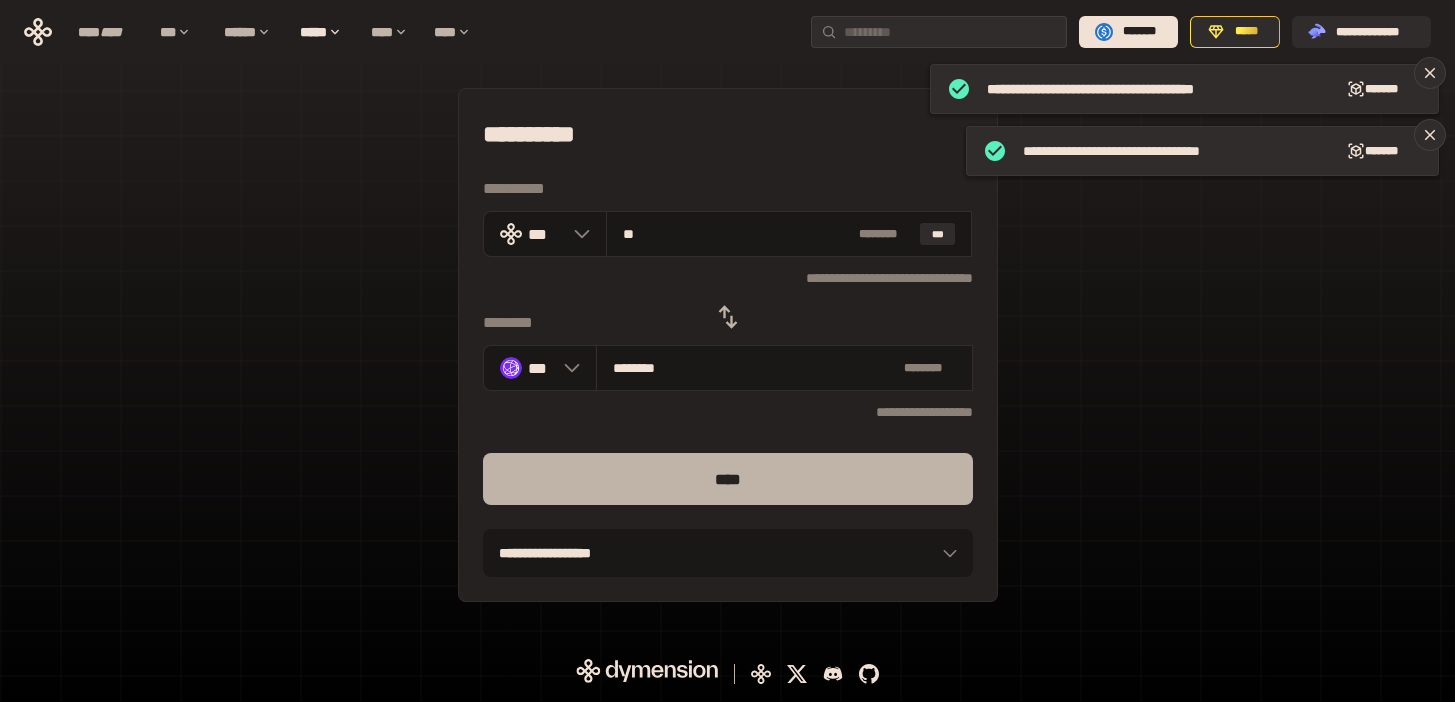 click on "****" at bounding box center (728, 479) 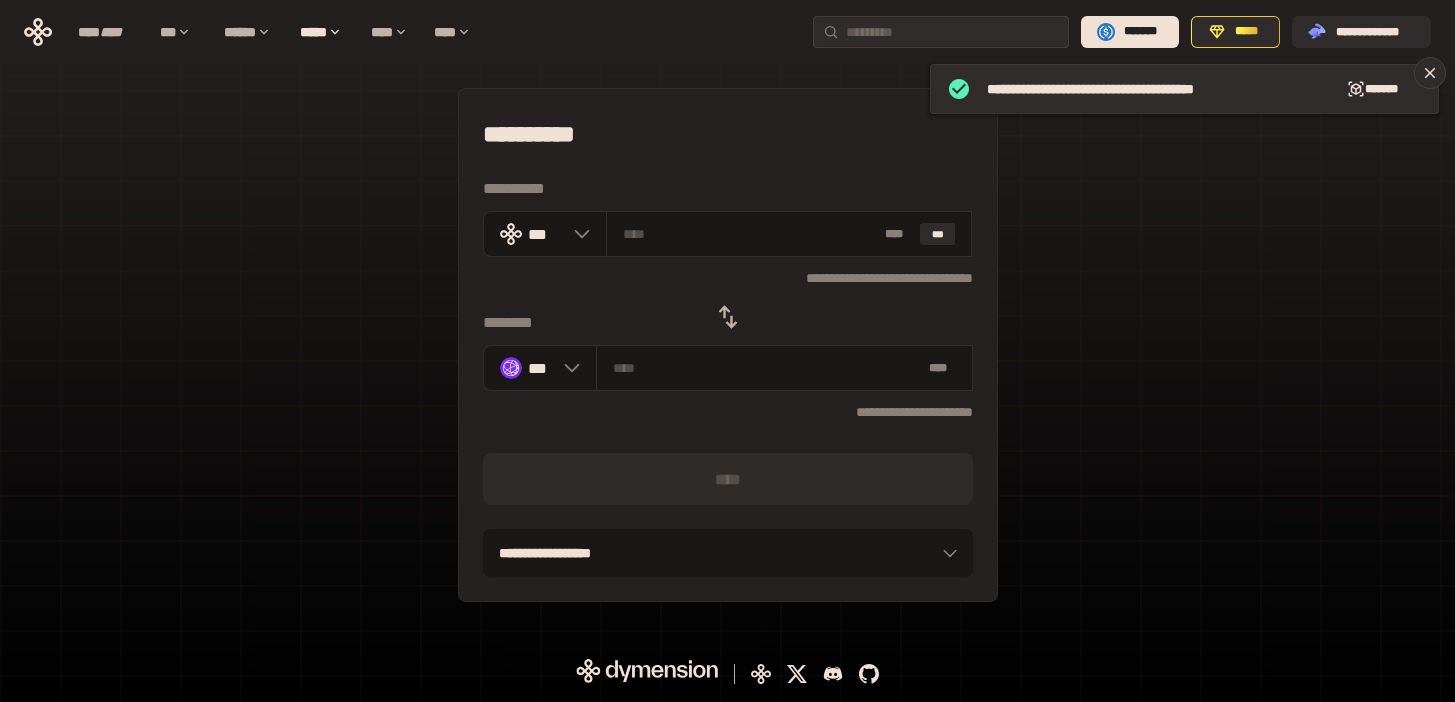 click 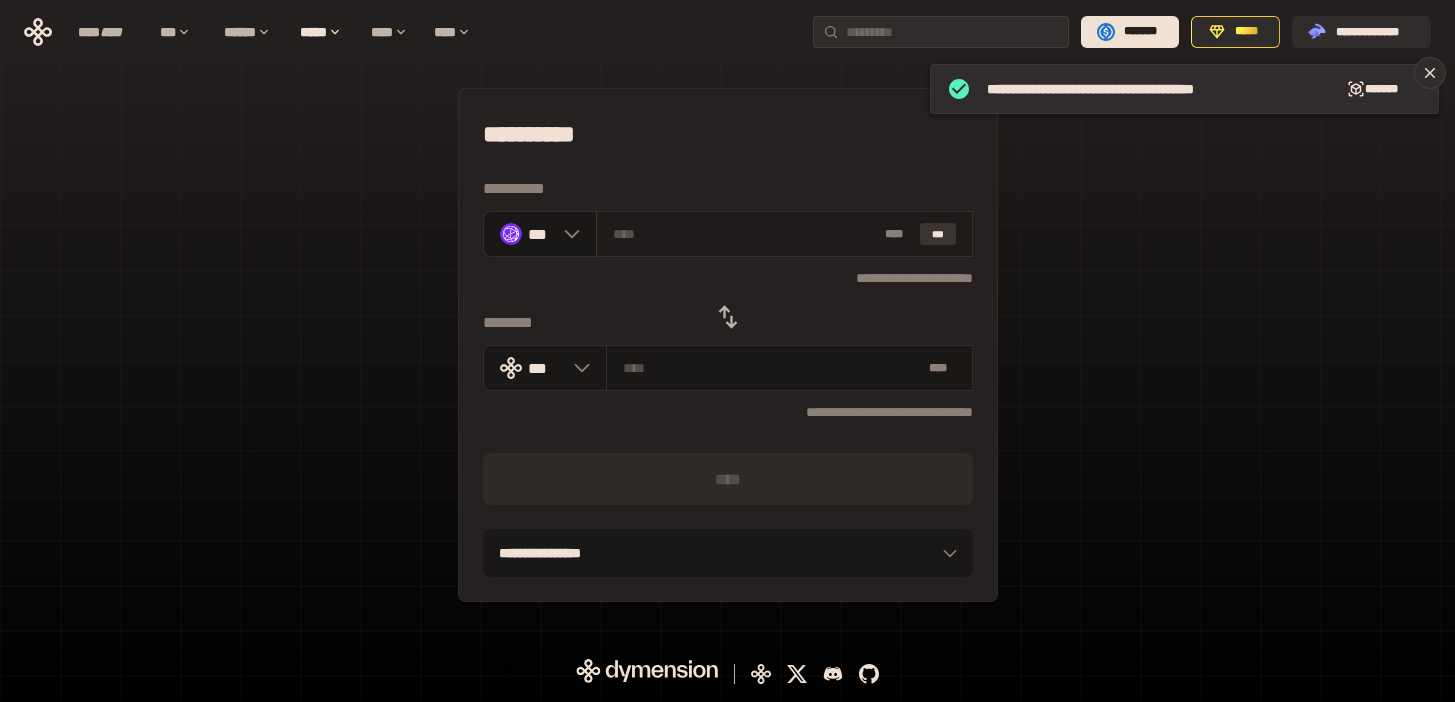 click on "***" at bounding box center [938, 234] 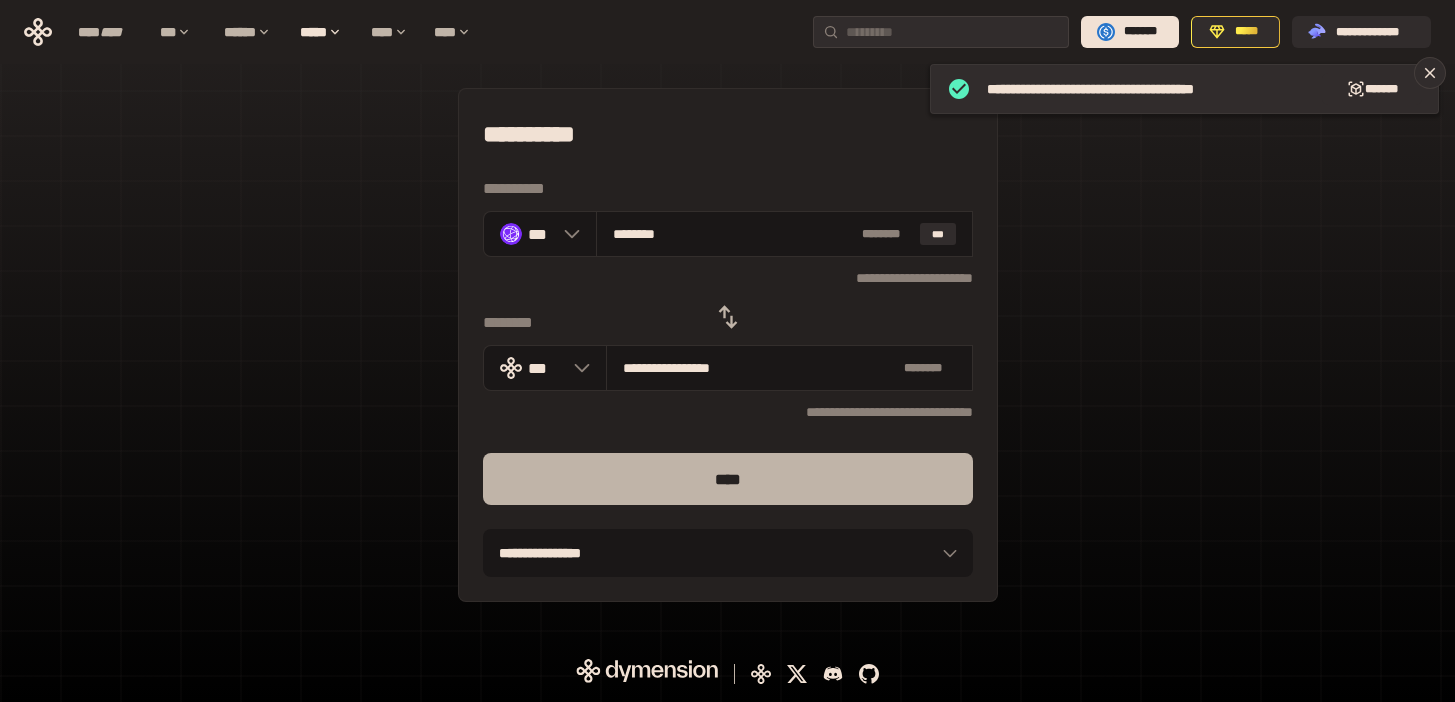 click on "****" at bounding box center (728, 479) 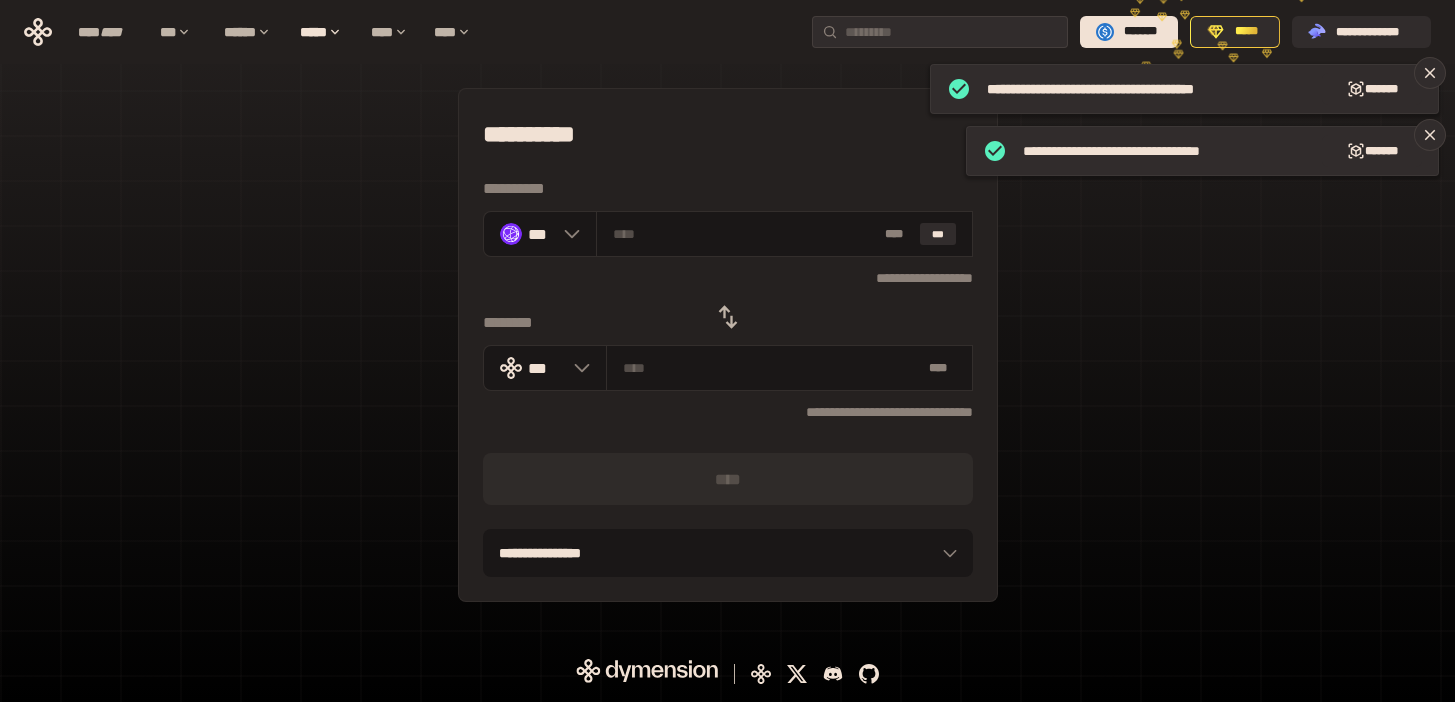 click 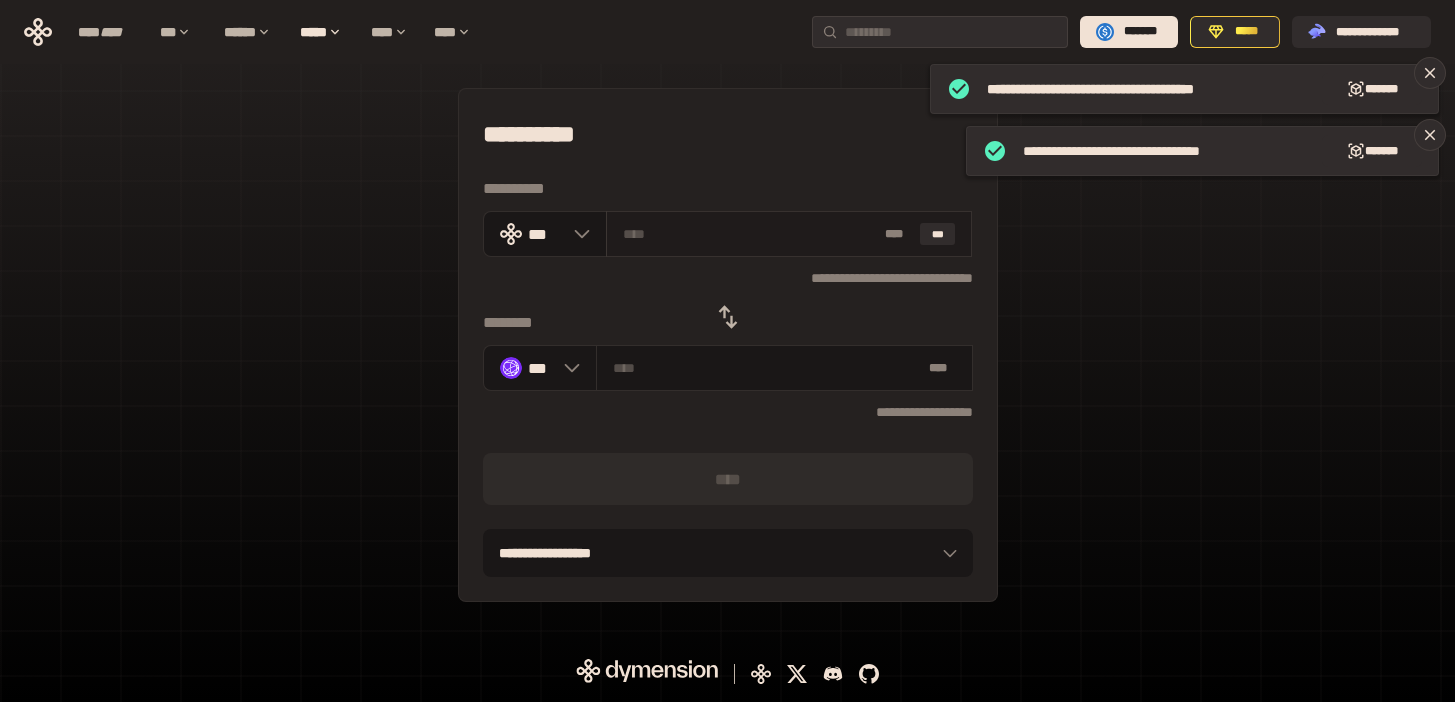click at bounding box center [750, 234] 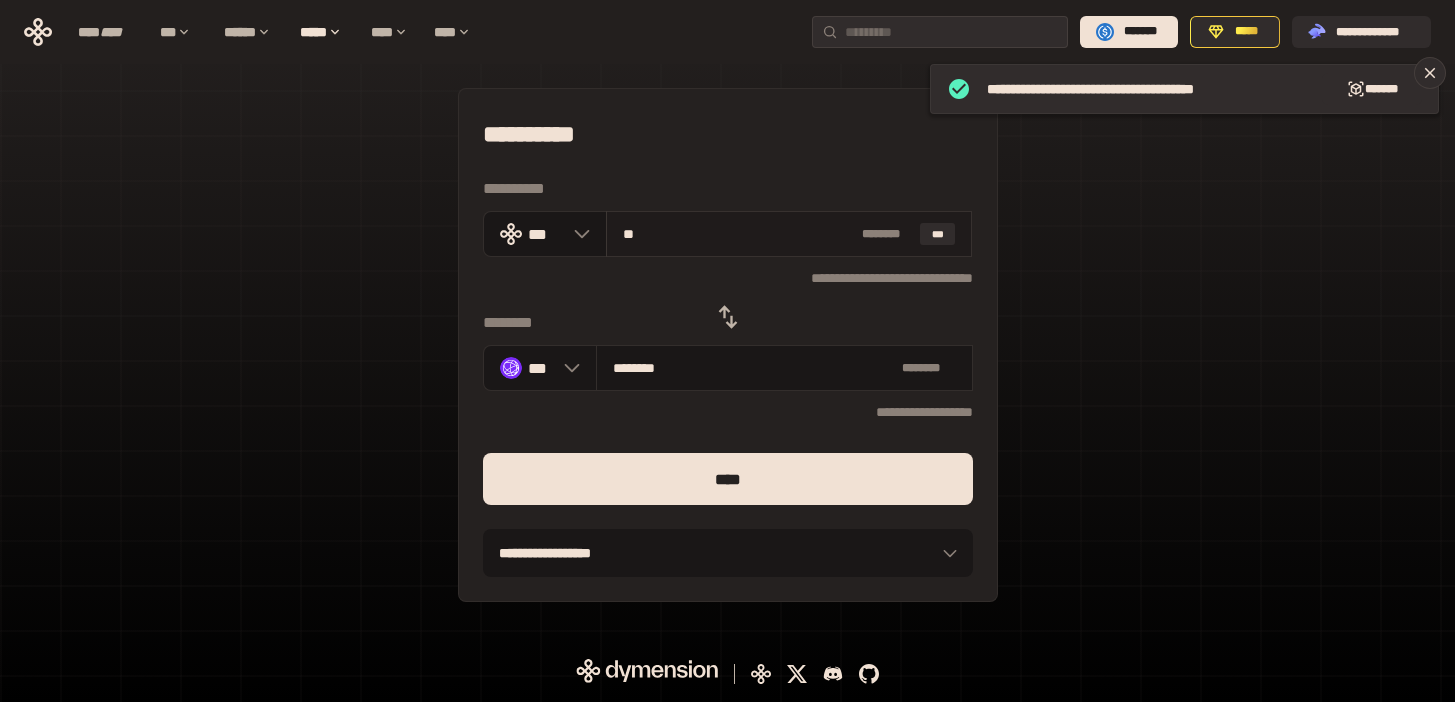 drag, startPoint x: 647, startPoint y: 236, endPoint x: 623, endPoint y: 234, distance: 24.083189 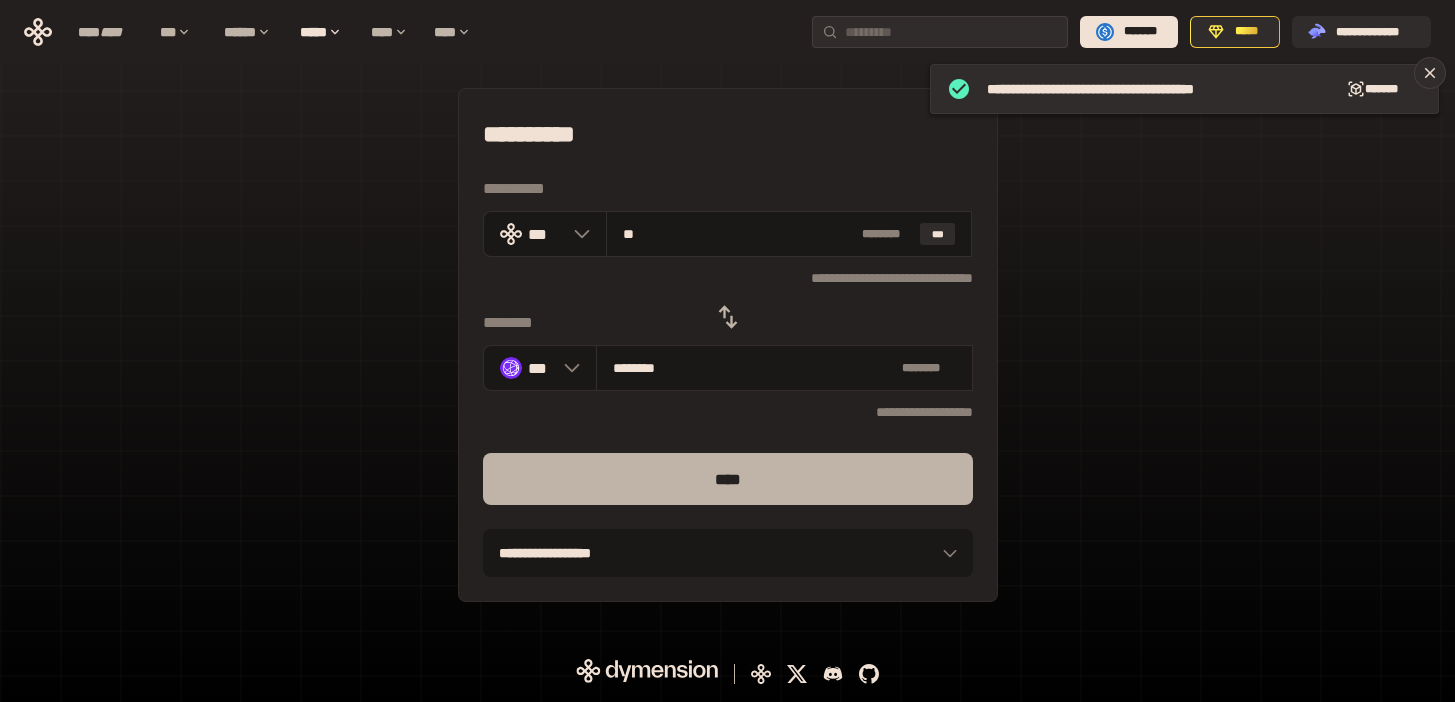 click on "****" at bounding box center (728, 479) 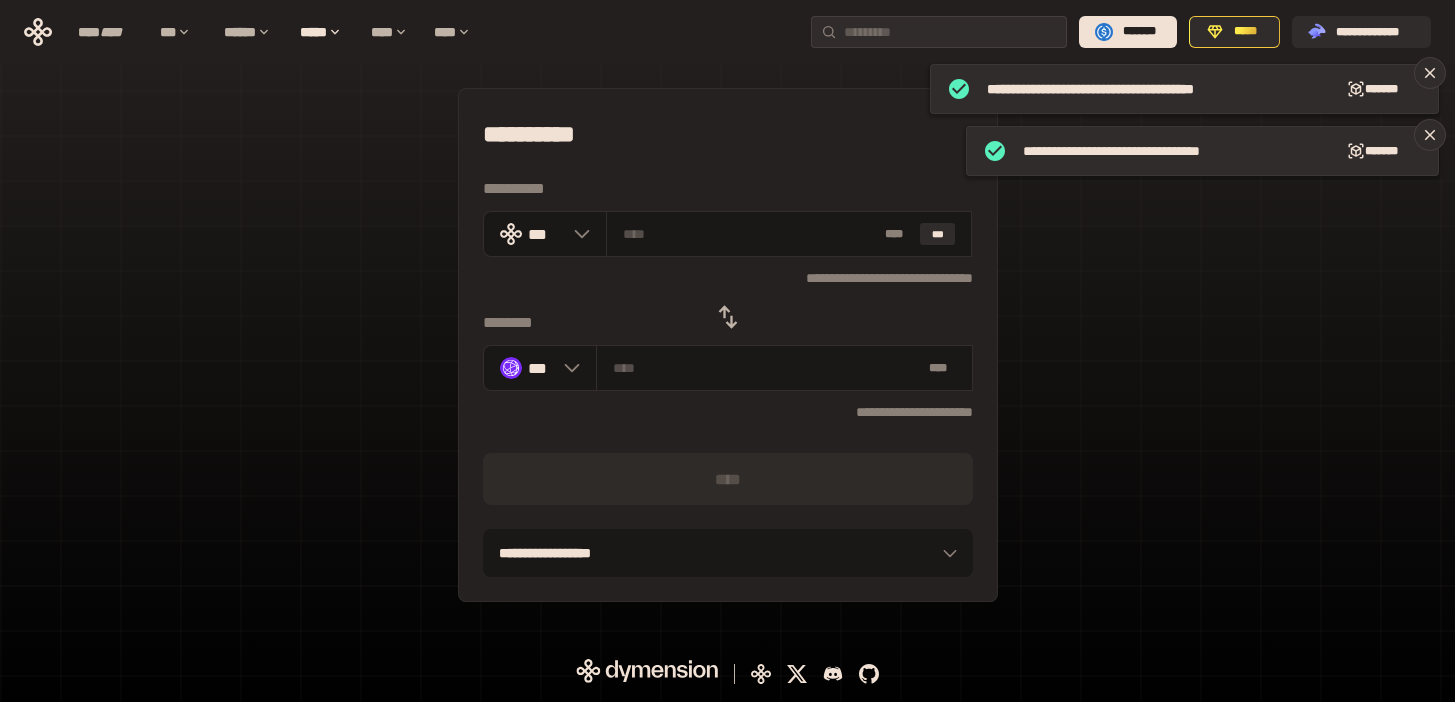 click 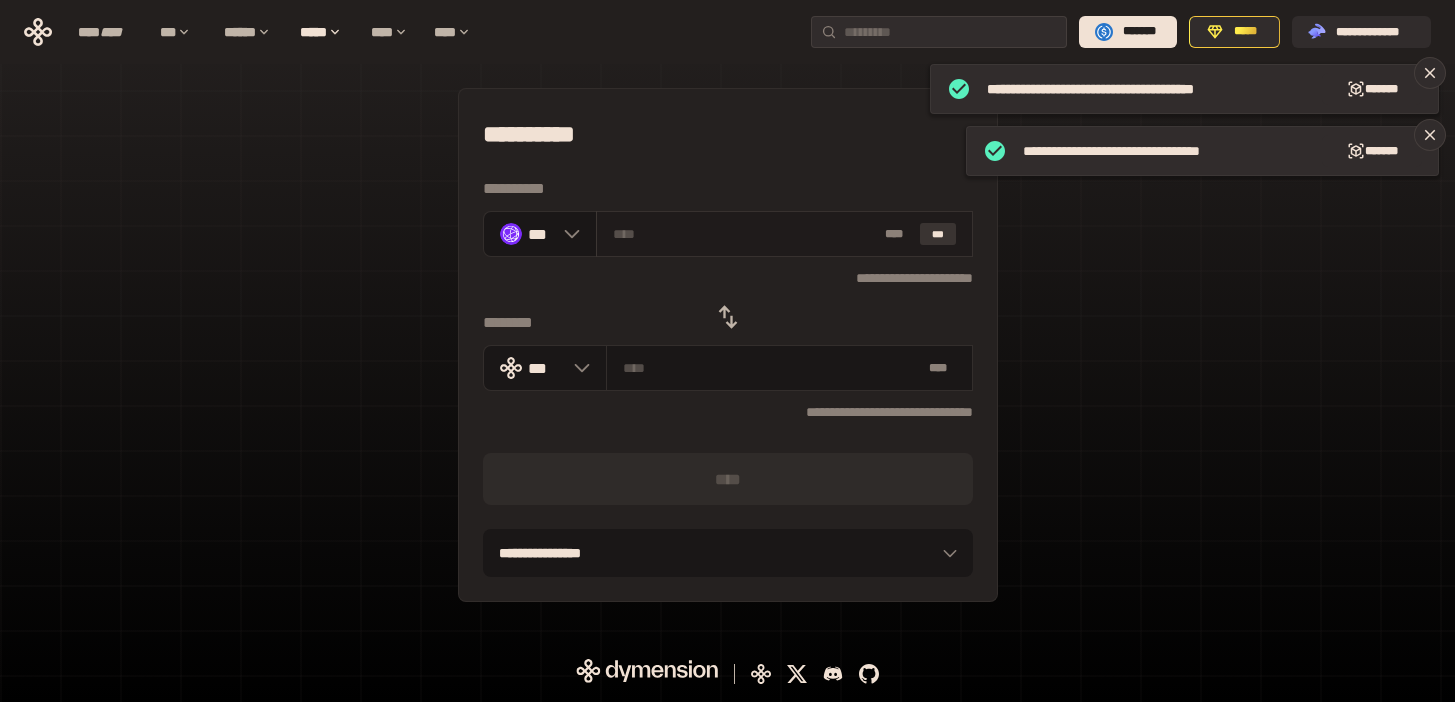 click on "***" at bounding box center (938, 234) 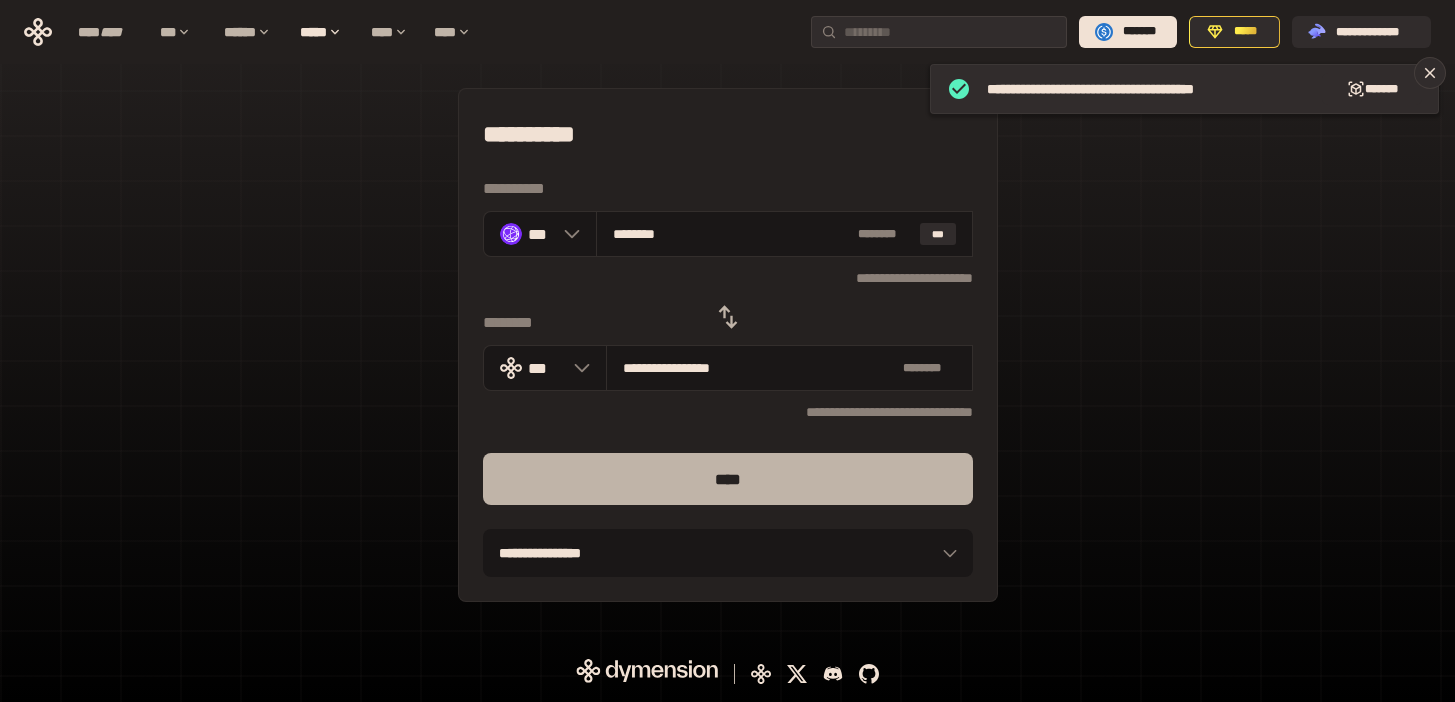 click on "****" at bounding box center [728, 479] 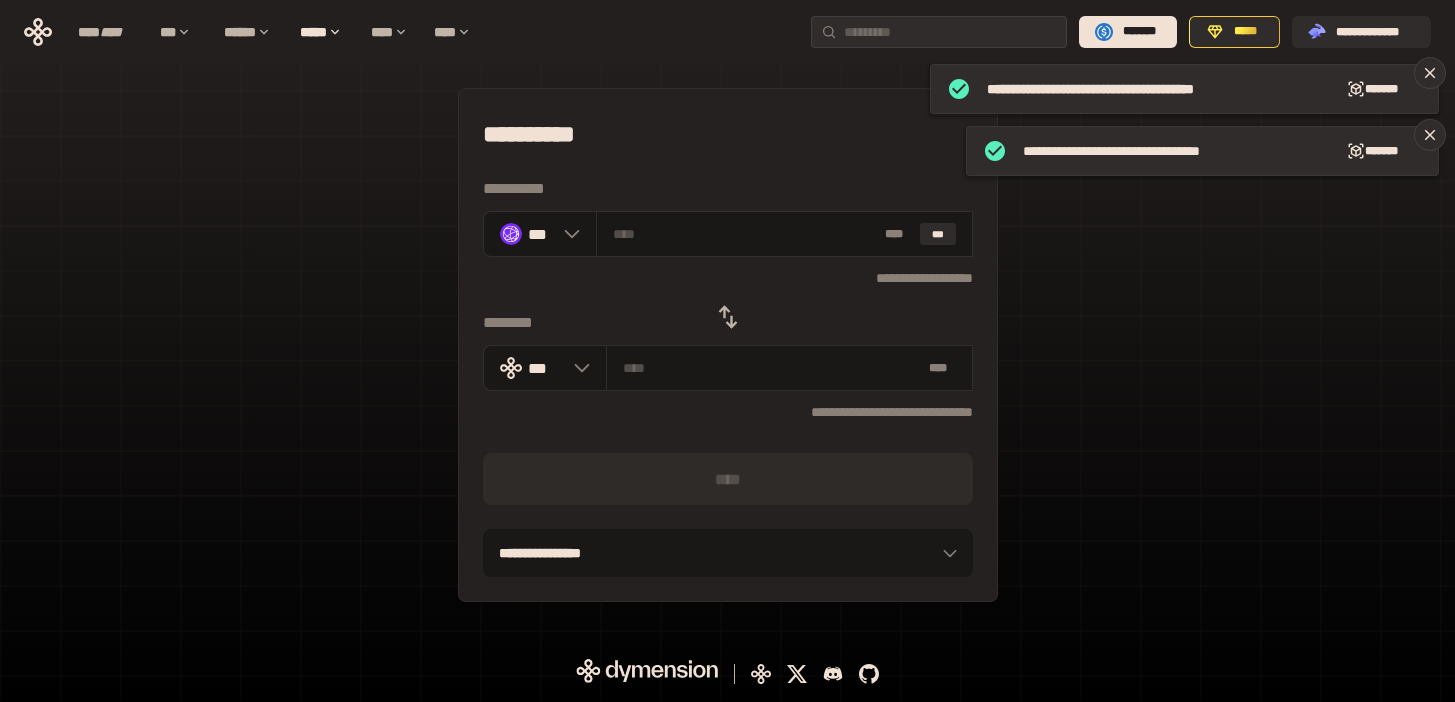 click 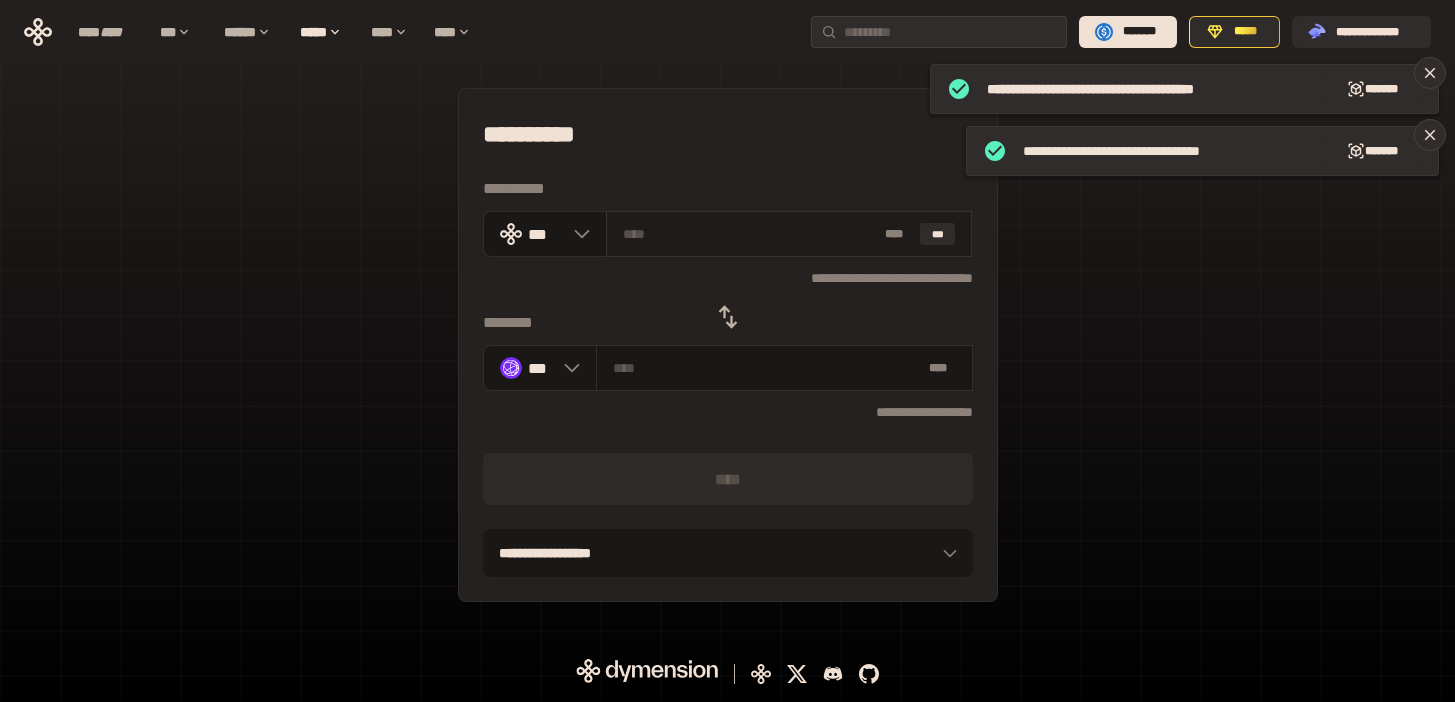 click at bounding box center (750, 234) 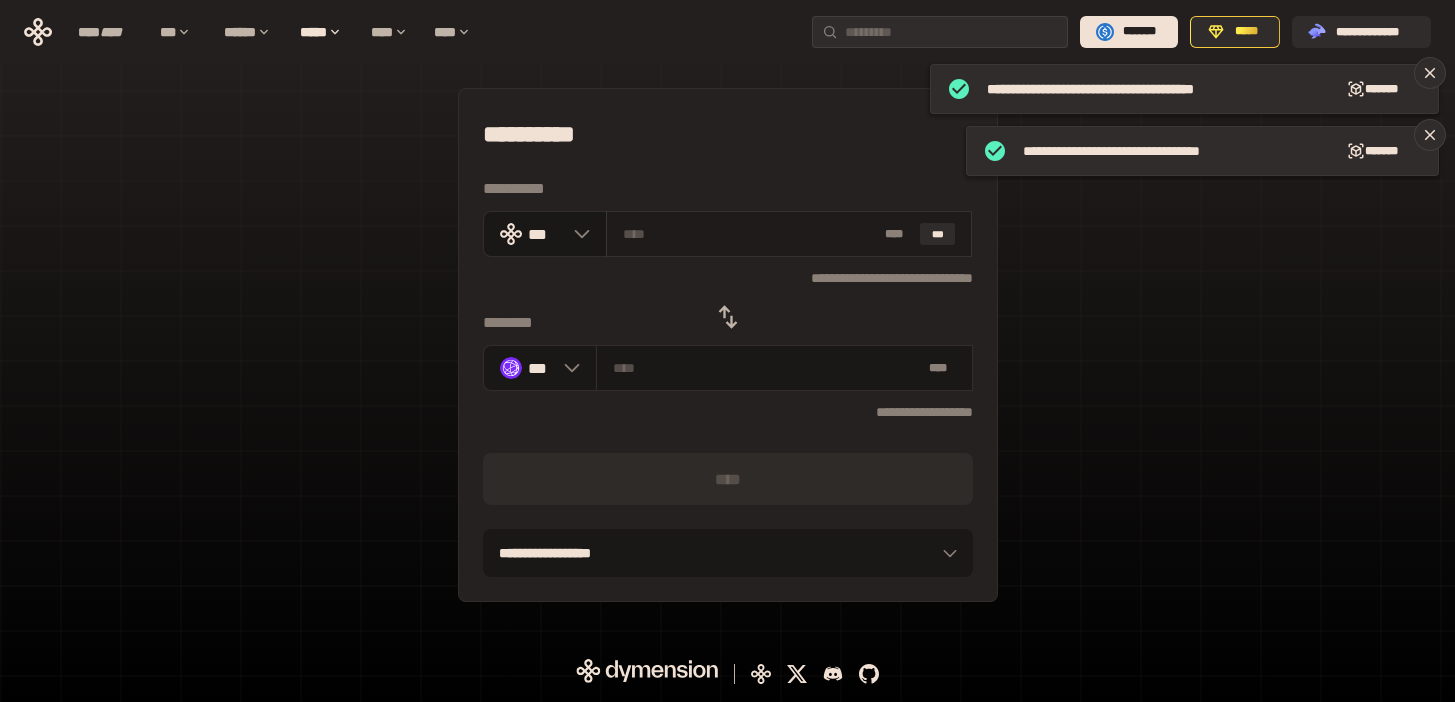 paste on "**" 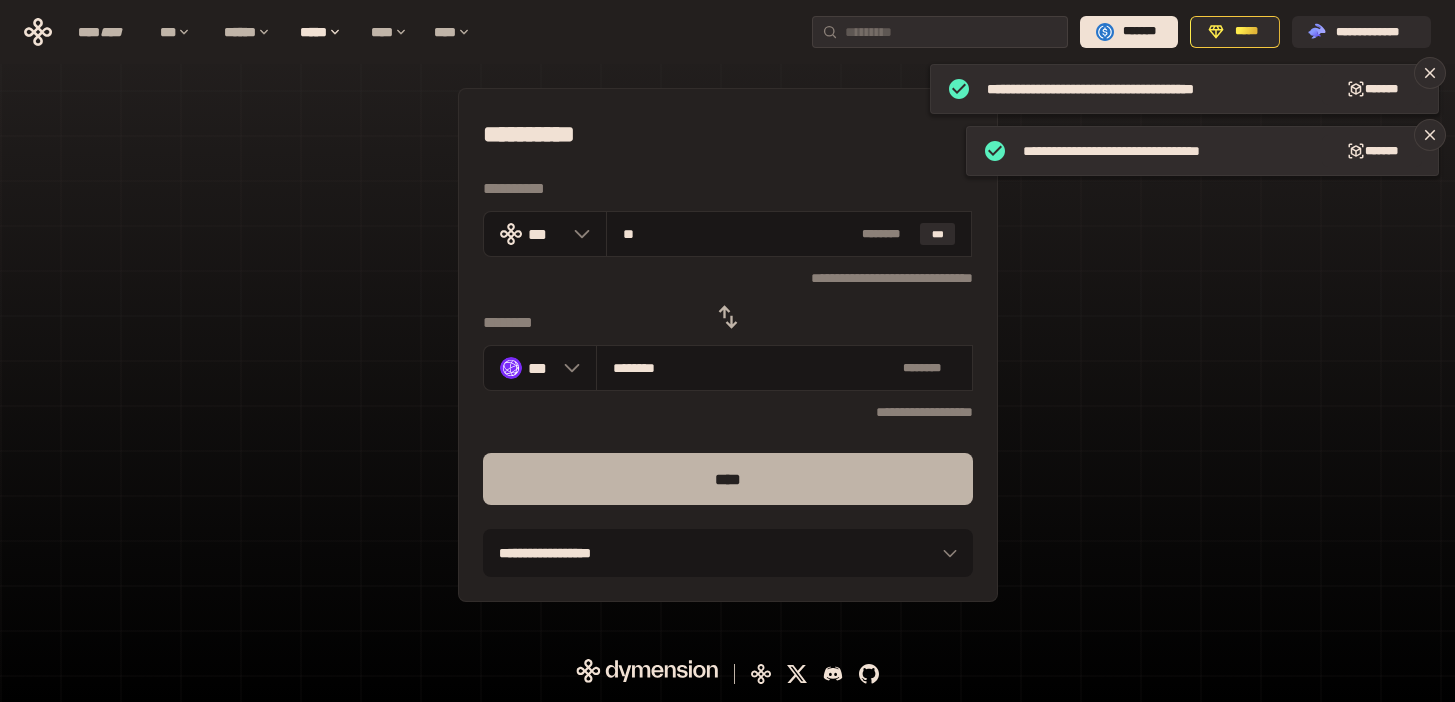 click on "****" at bounding box center (728, 479) 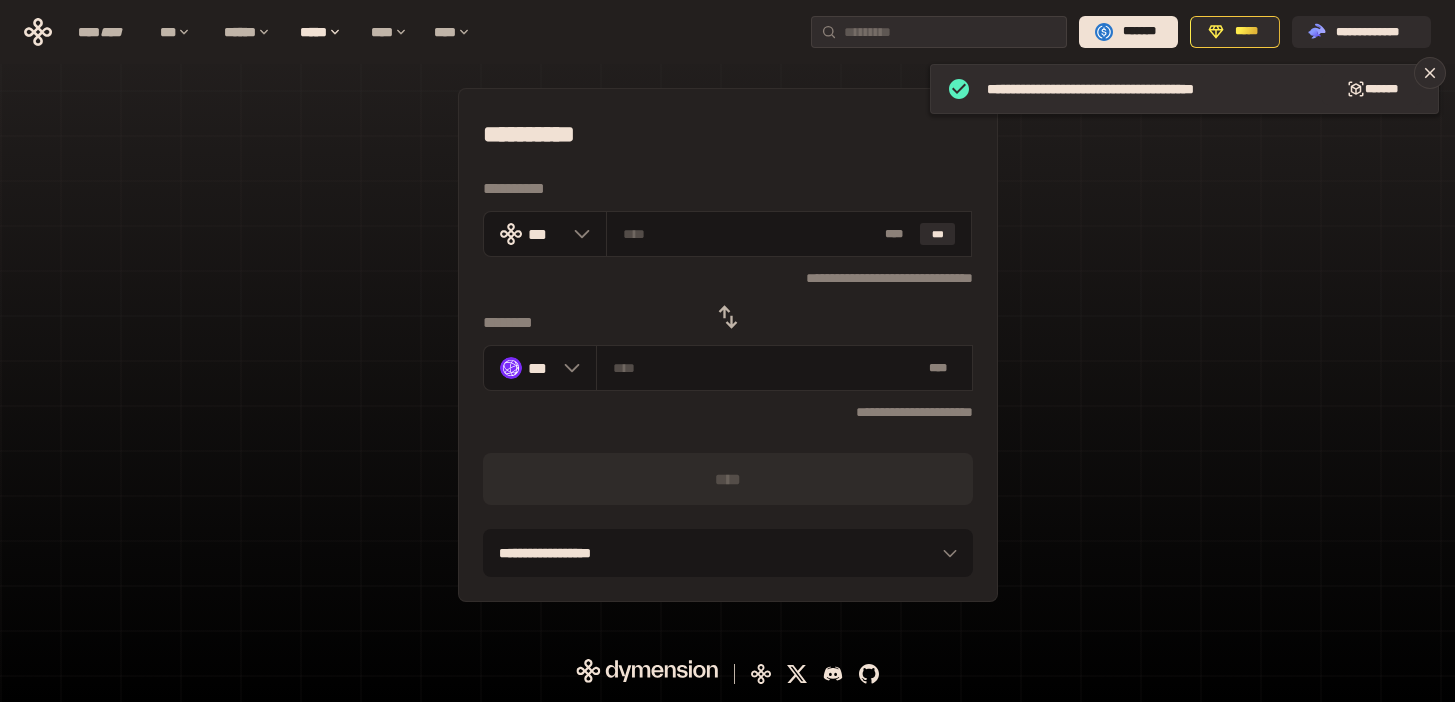 click 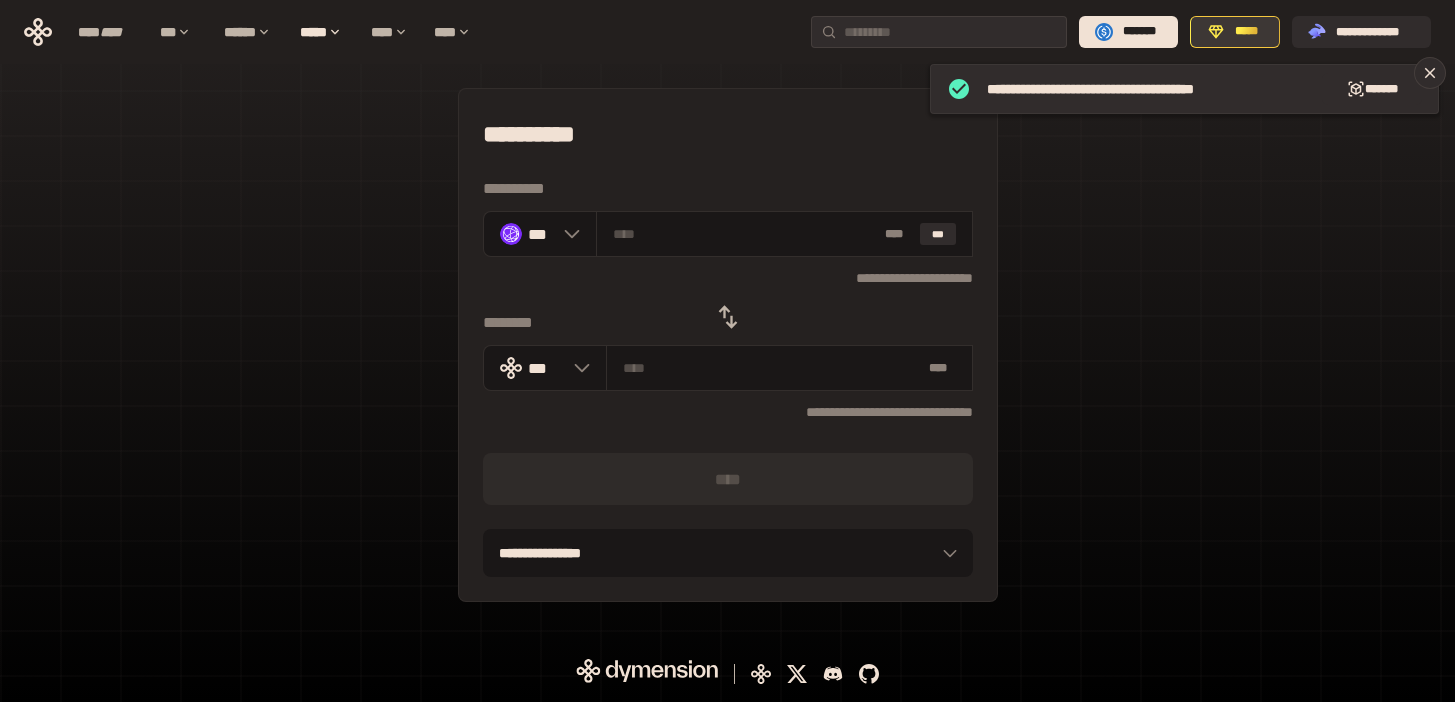 click on "*****" at bounding box center [1246, 32] 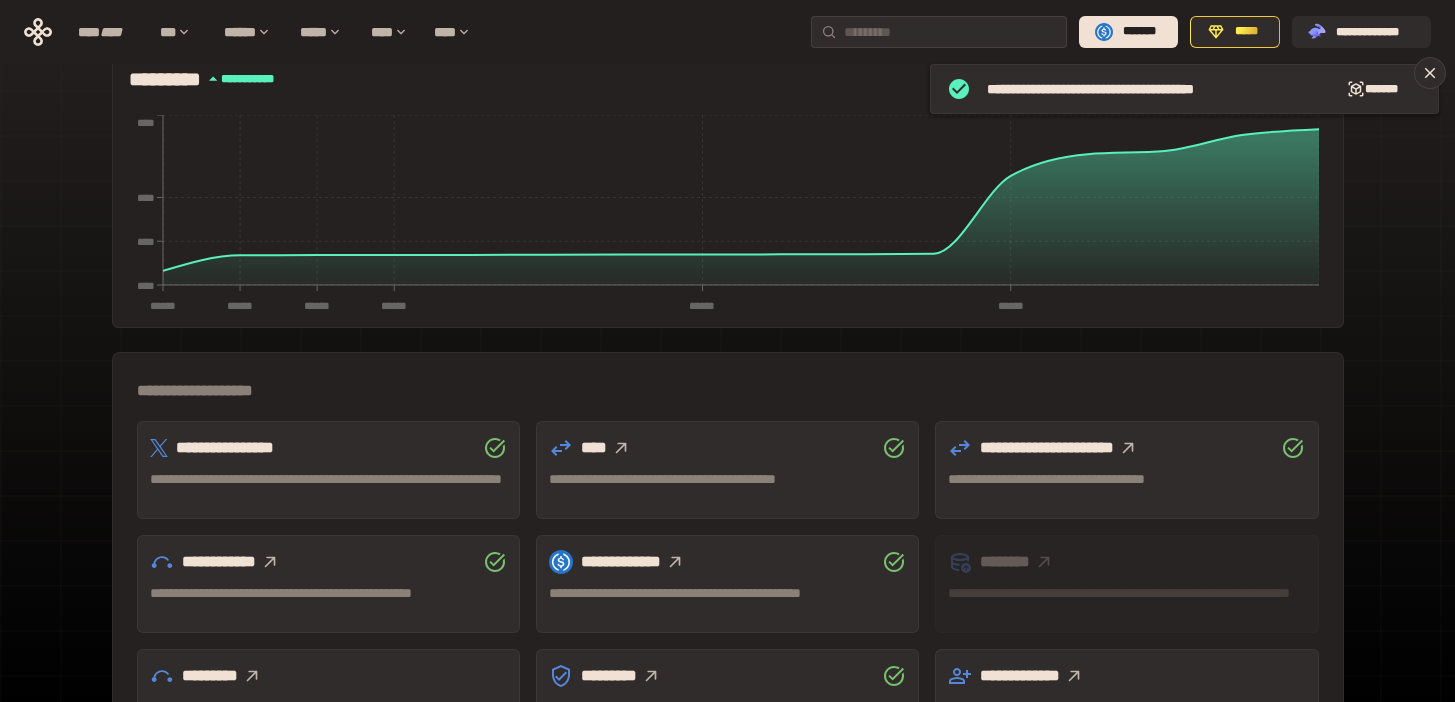 scroll, scrollTop: 0, scrollLeft: 0, axis: both 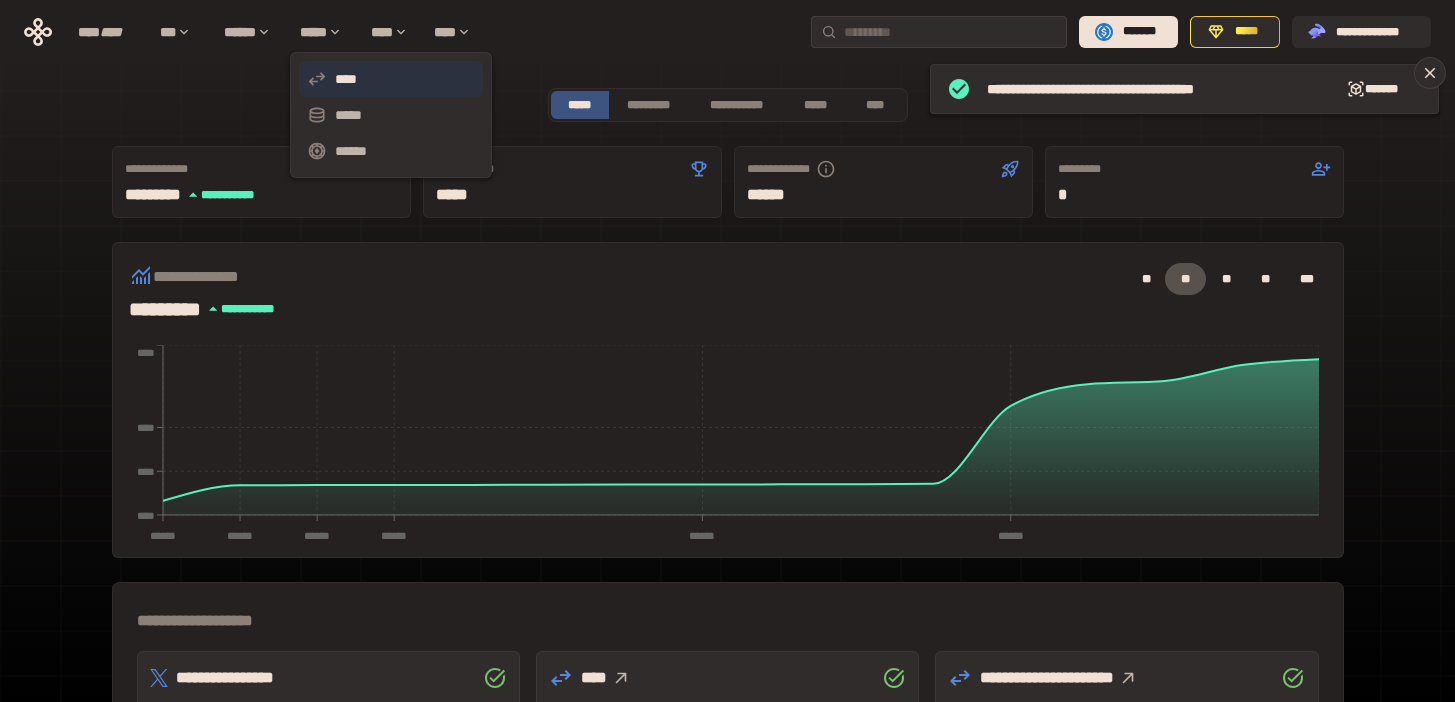 click on "****" at bounding box center [391, 79] 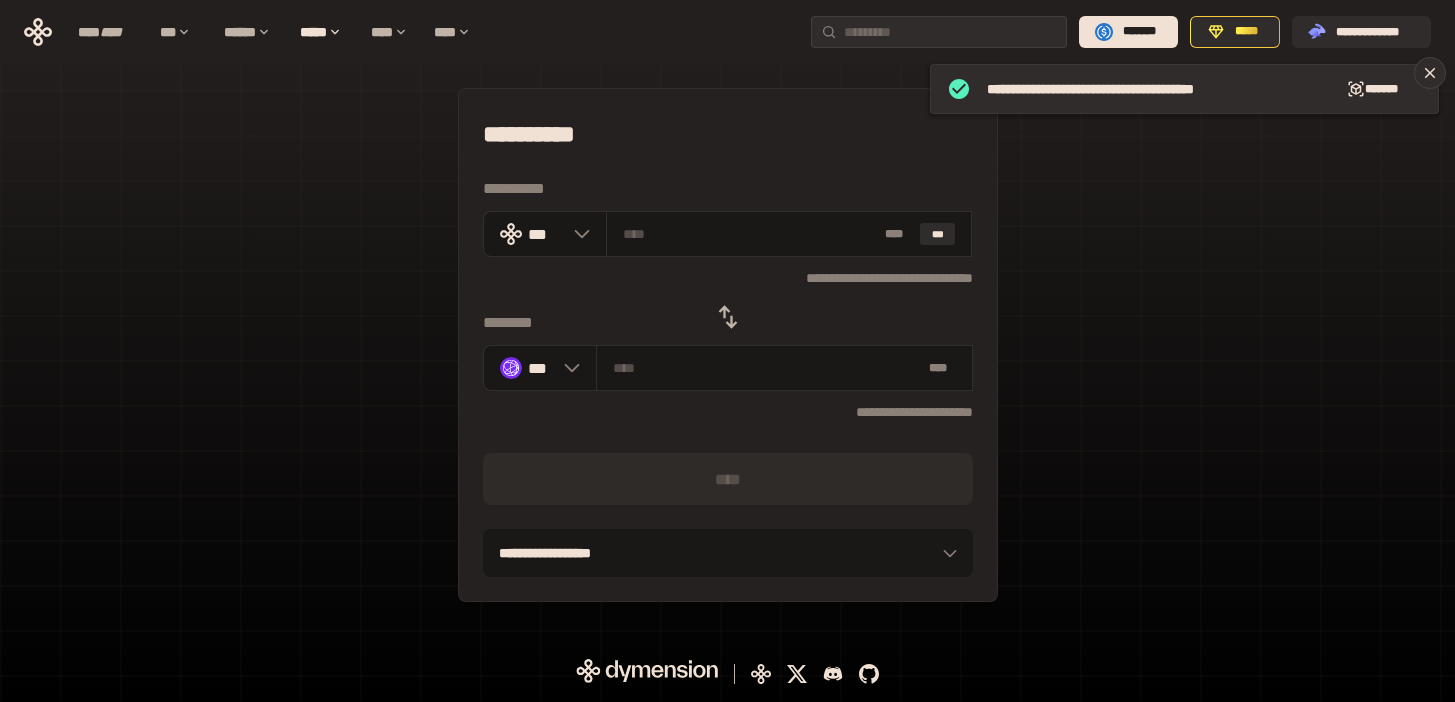 click 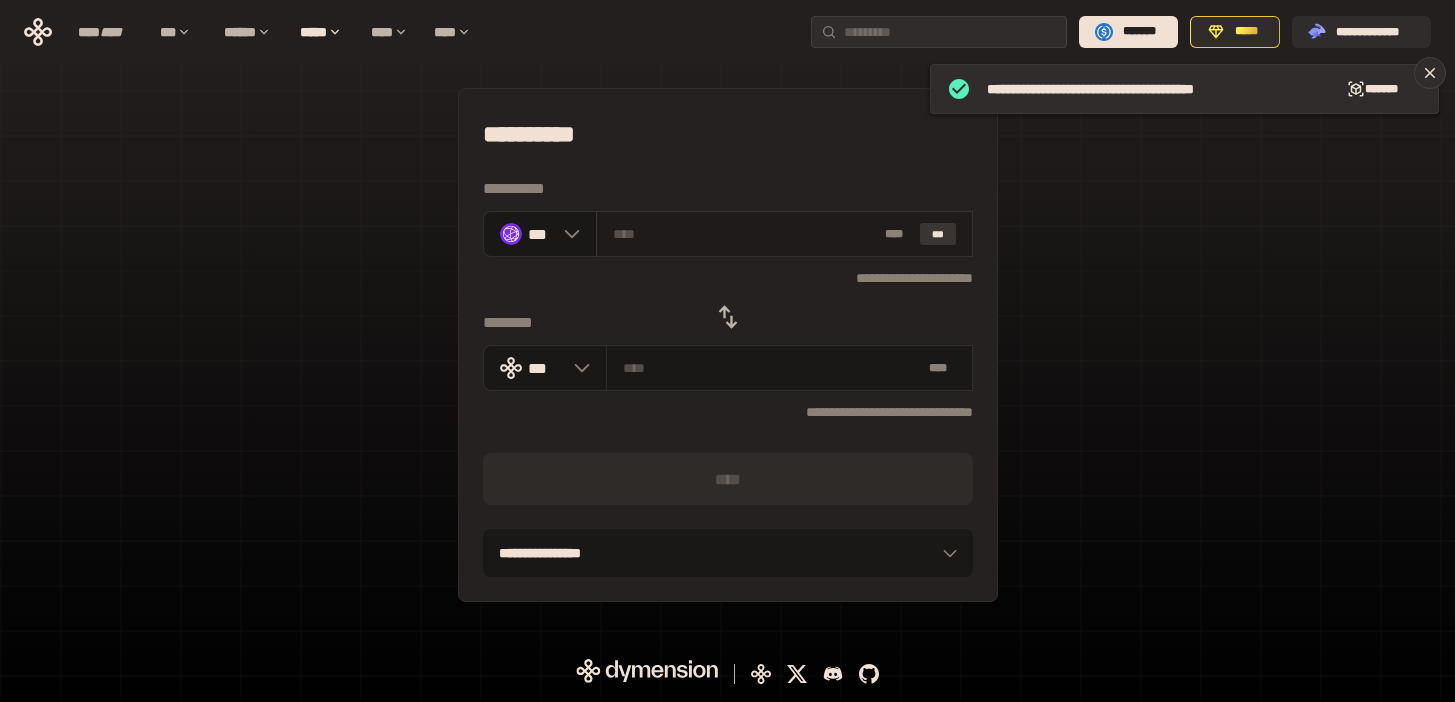 click on "***" at bounding box center (938, 234) 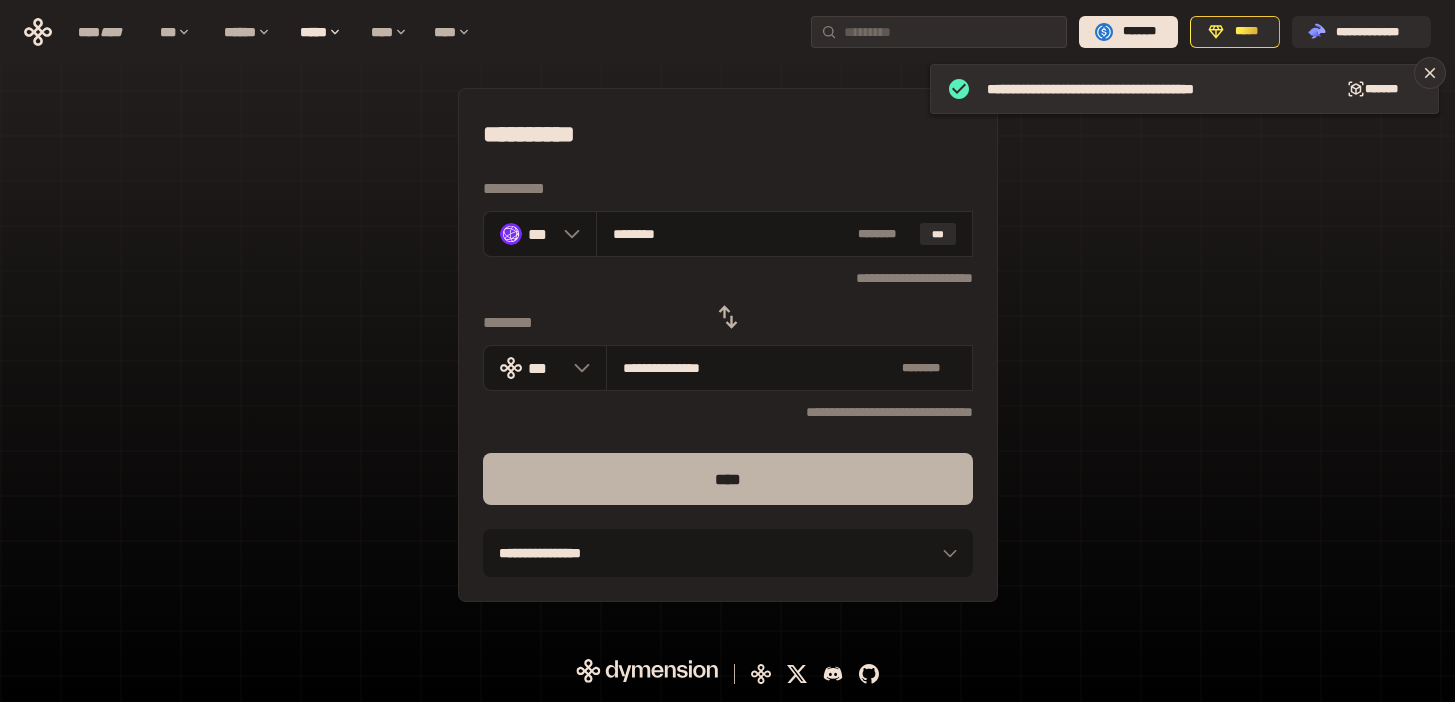 click on "****" at bounding box center (728, 479) 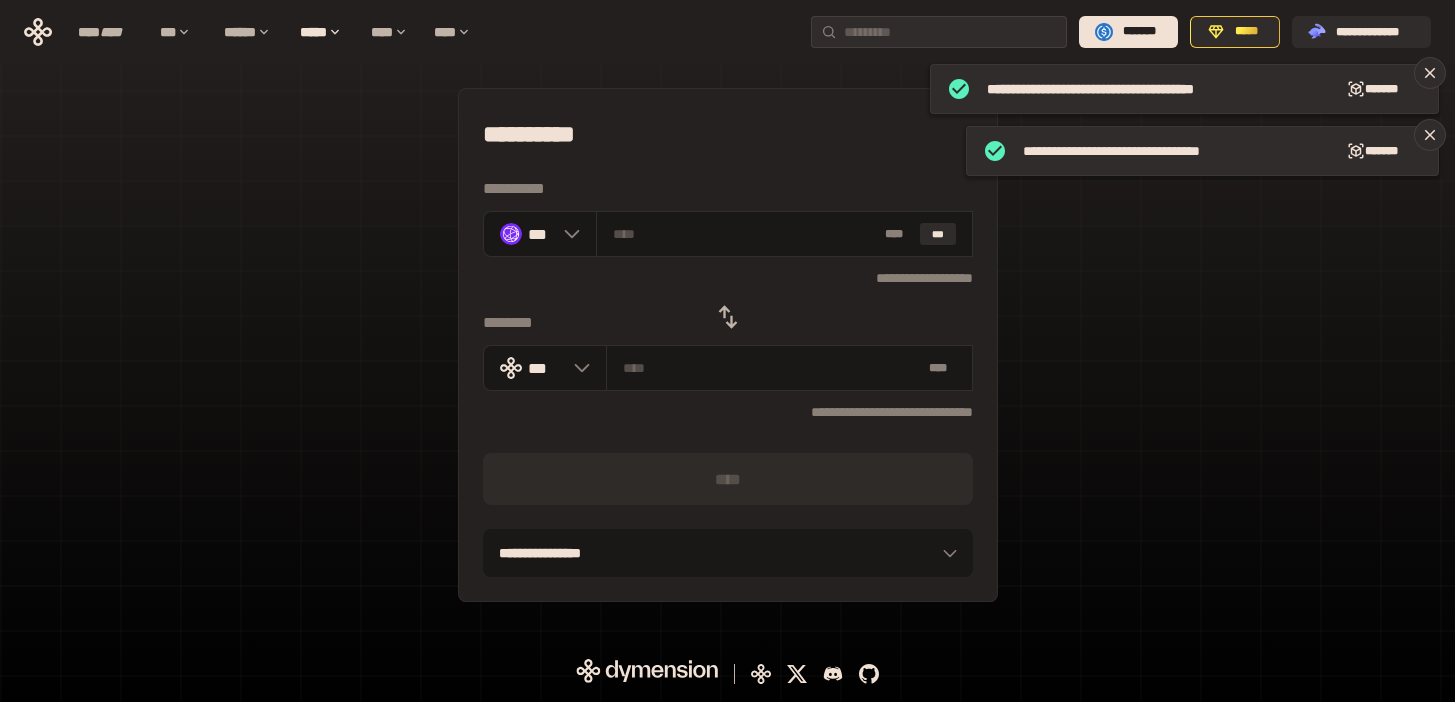 click 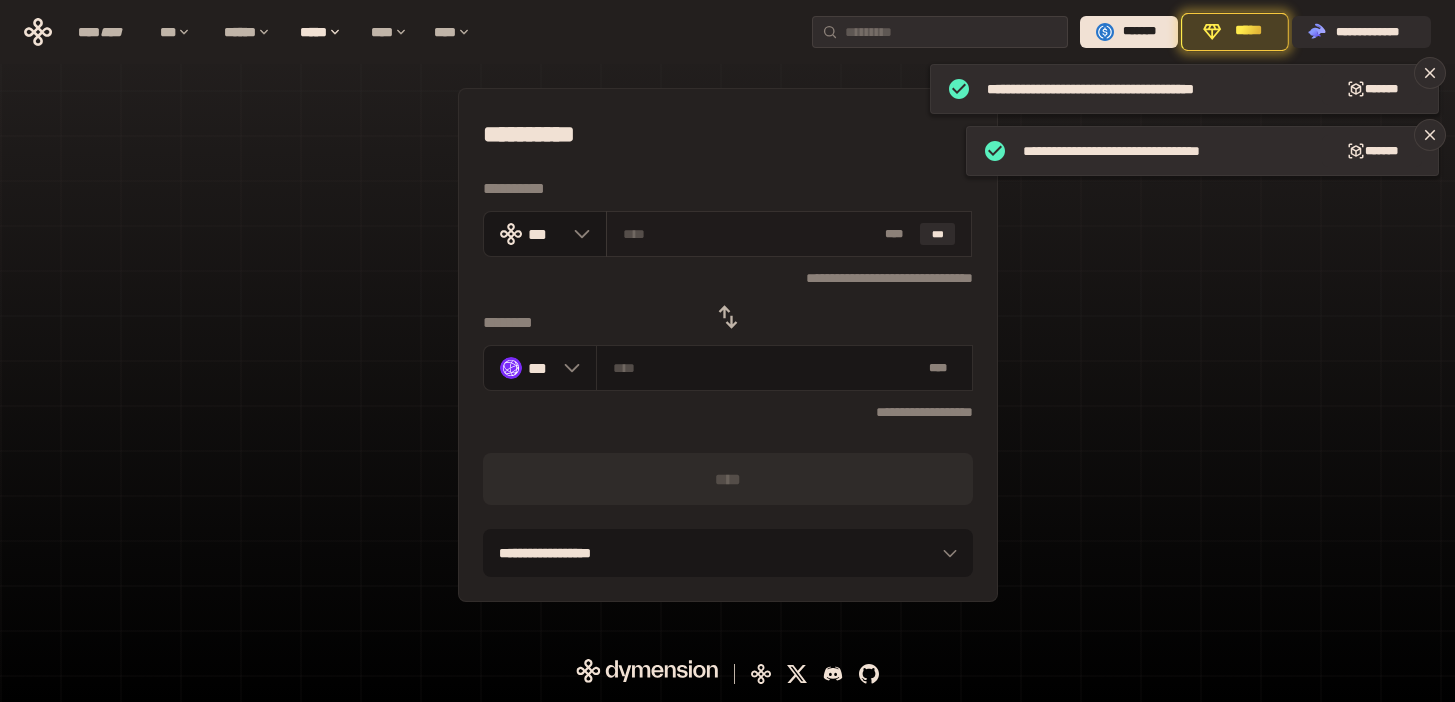 click at bounding box center [750, 234] 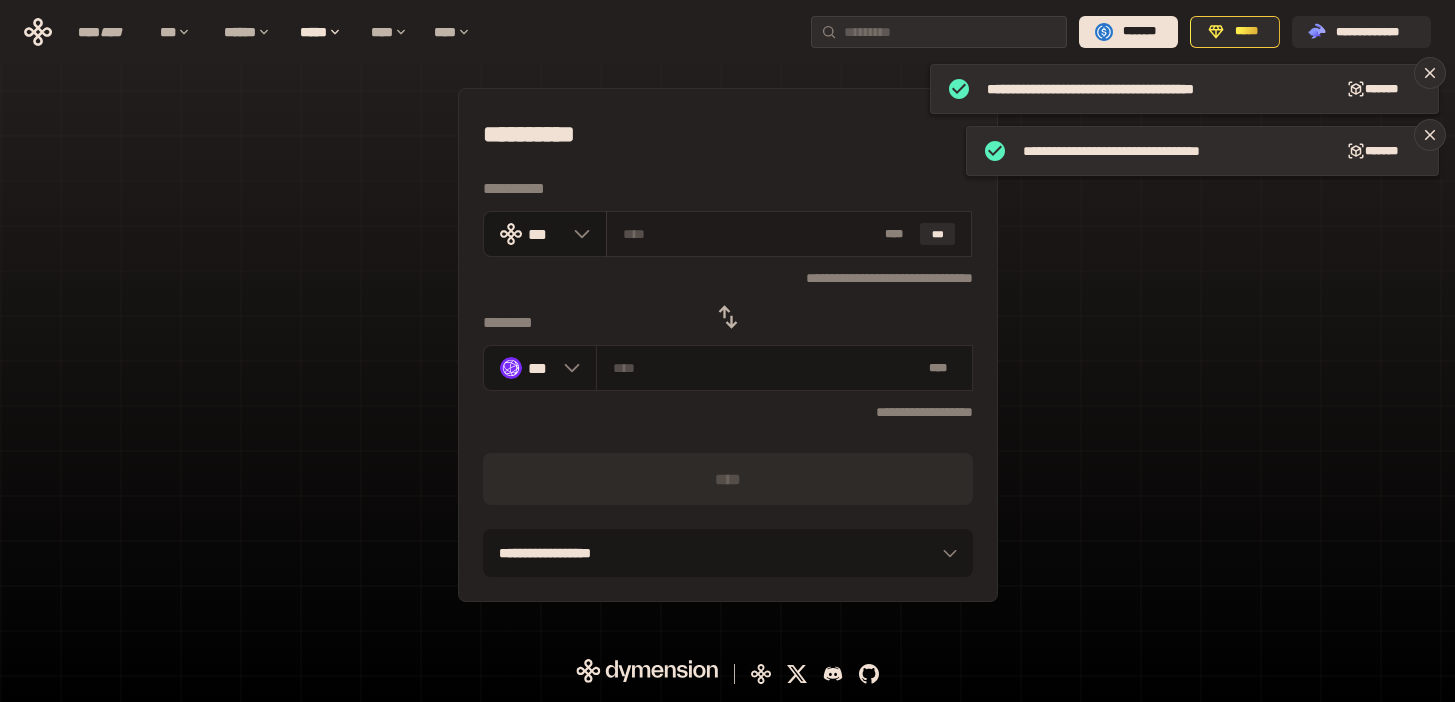 paste on "**" 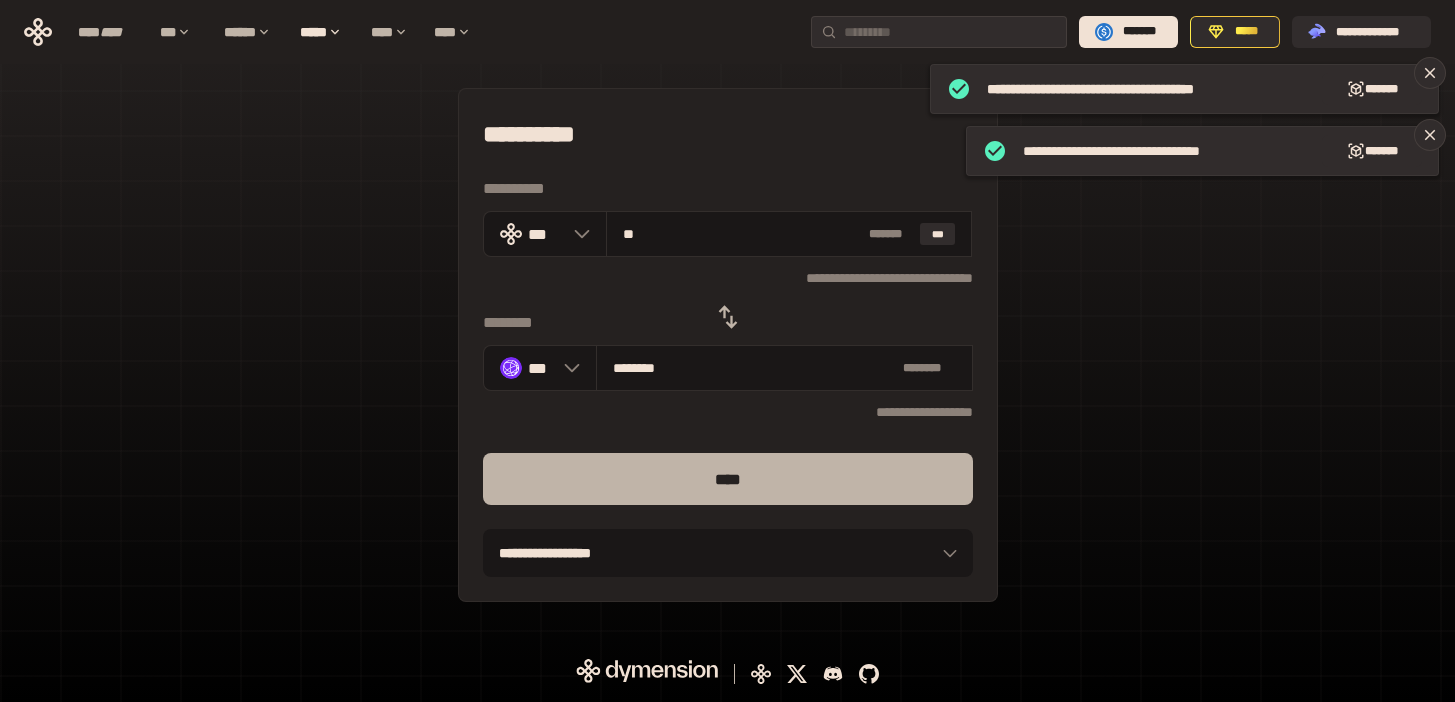 click on "****" at bounding box center (728, 479) 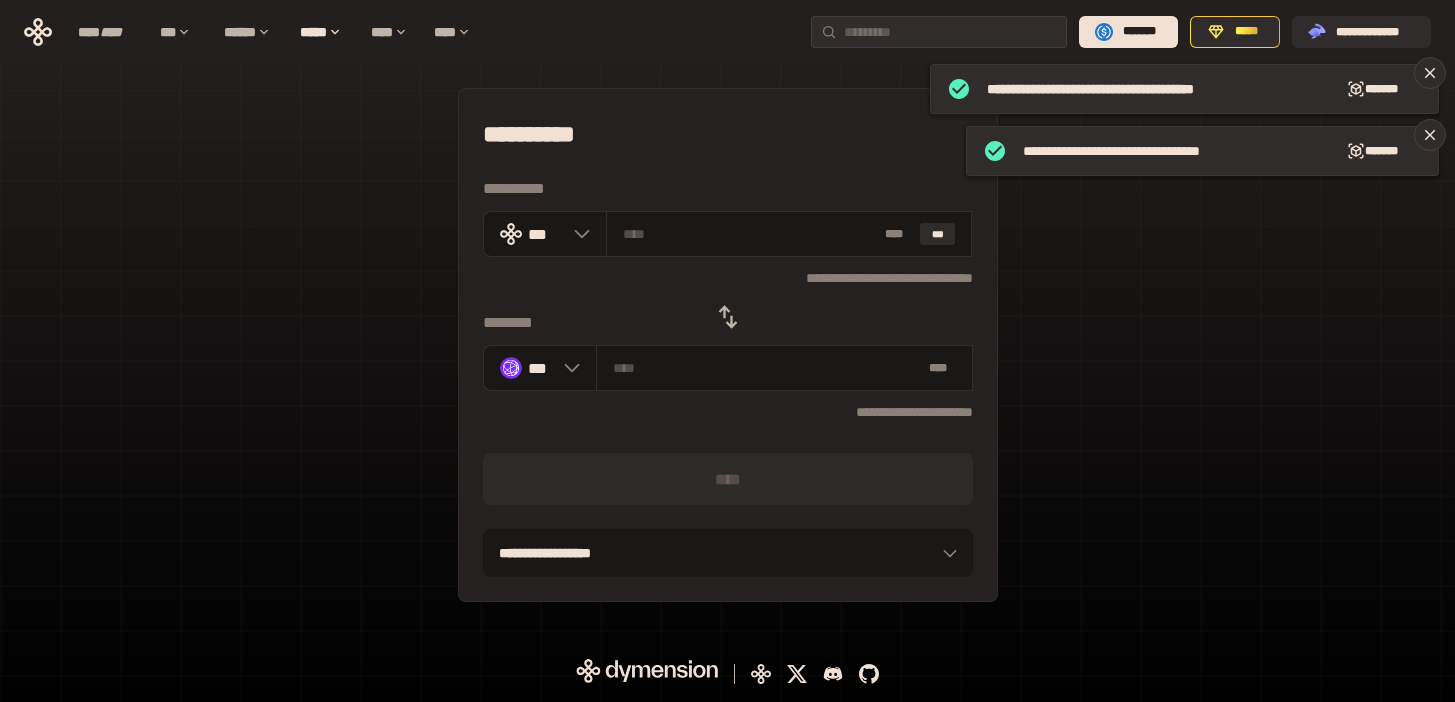 click 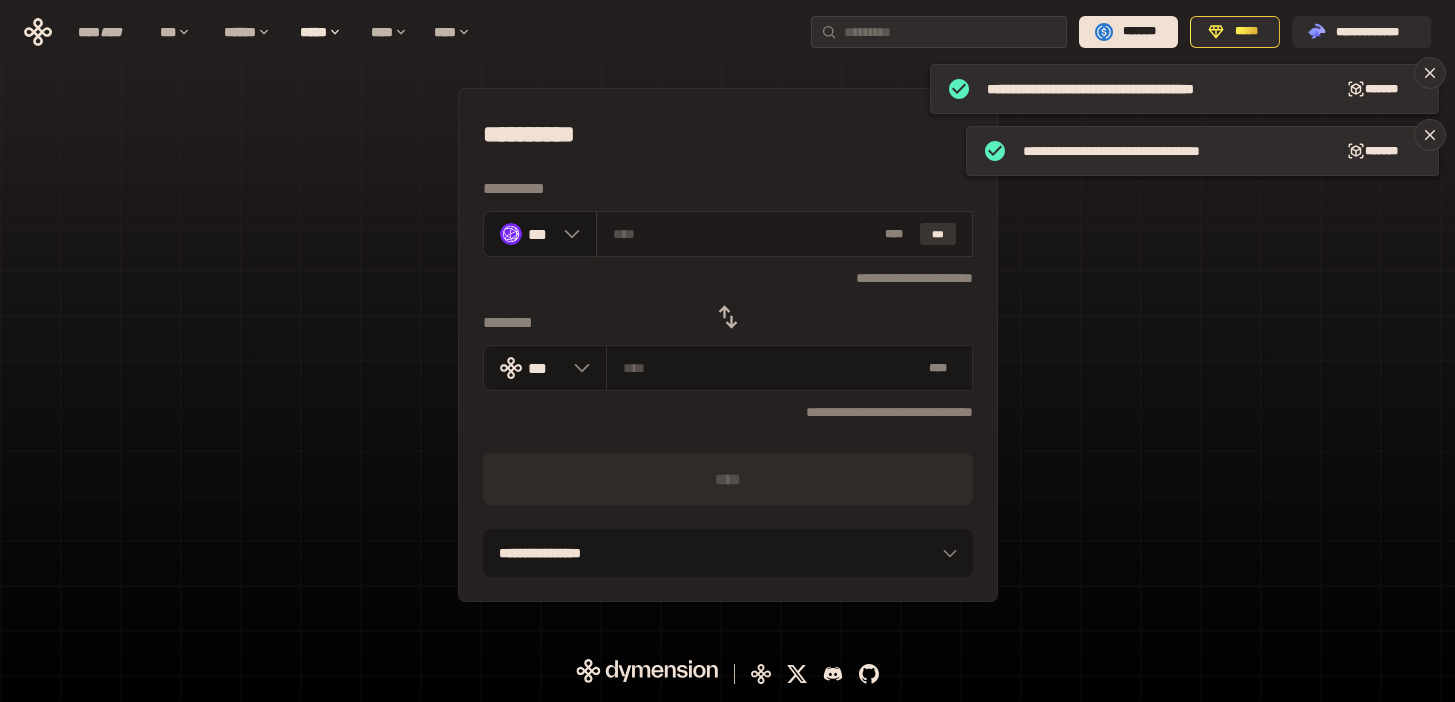 click on "***" at bounding box center (938, 234) 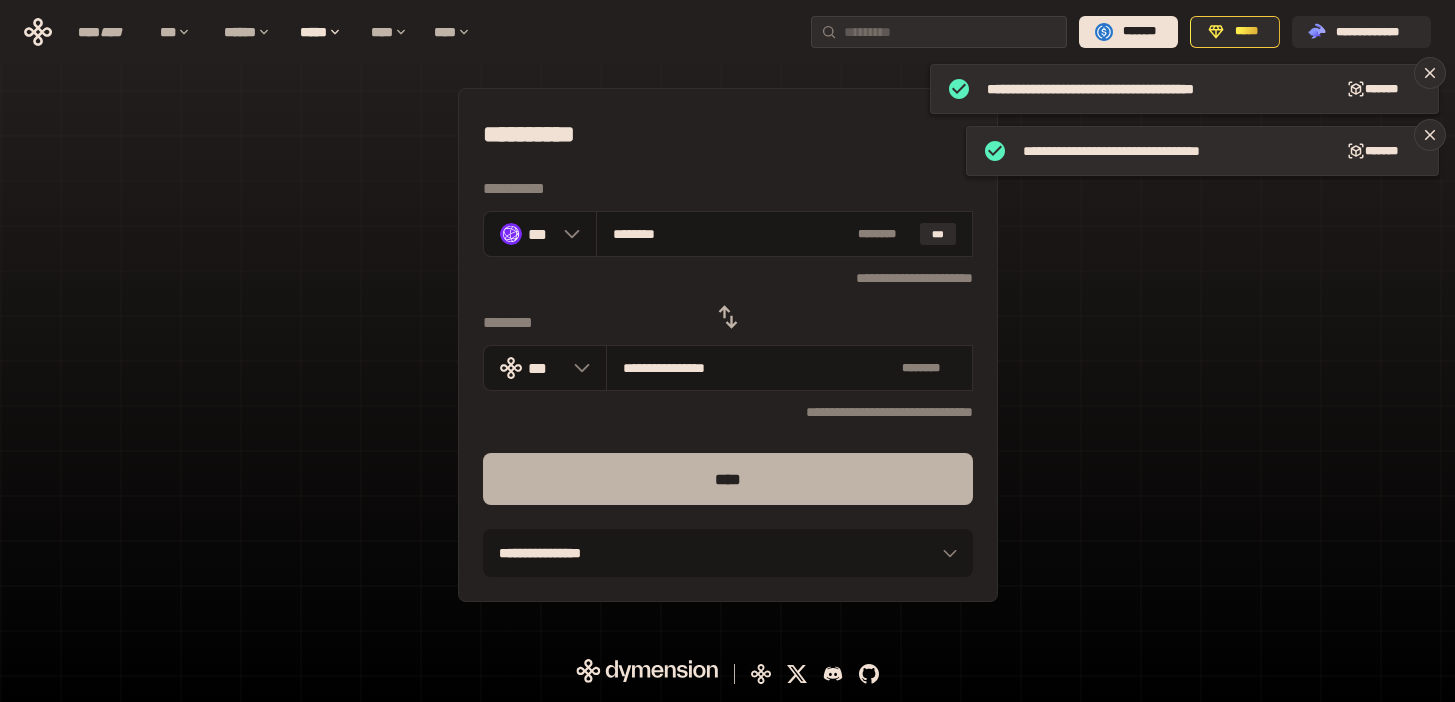 click on "****" at bounding box center (728, 479) 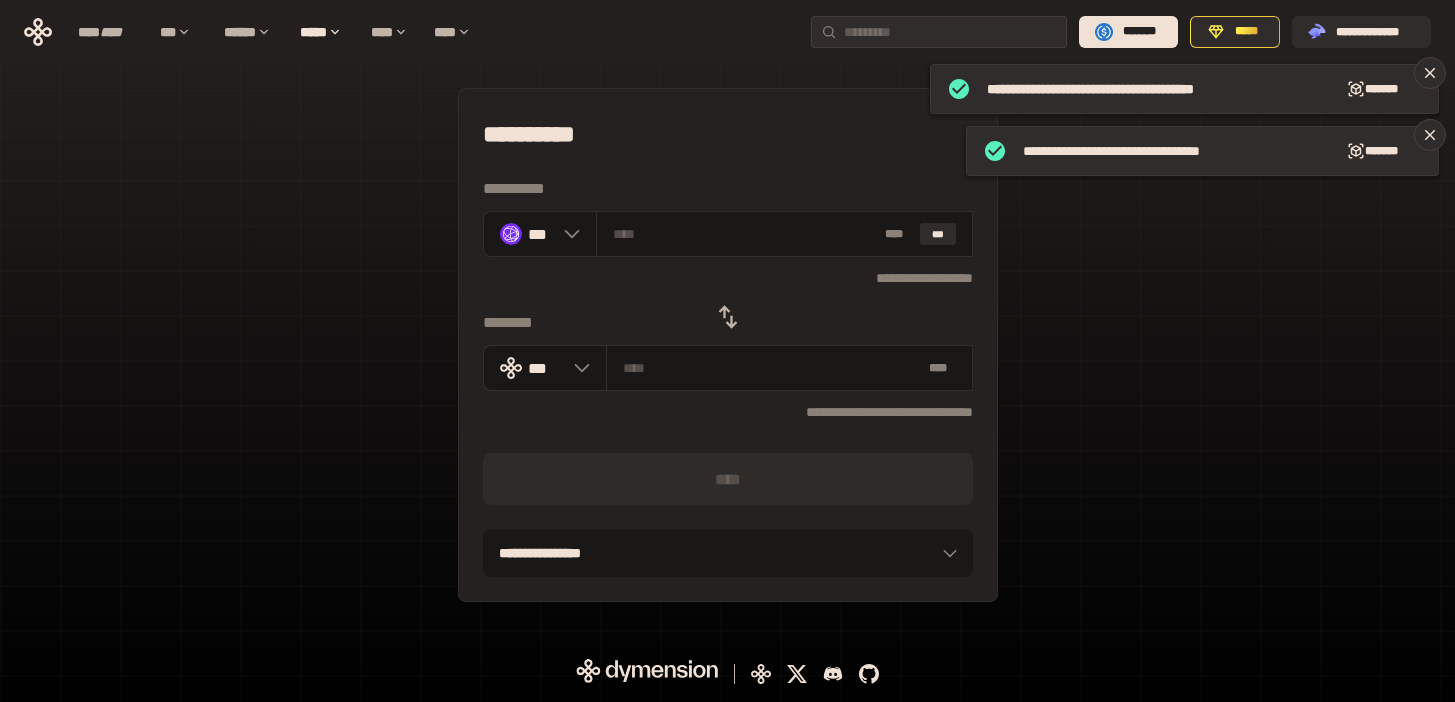 click 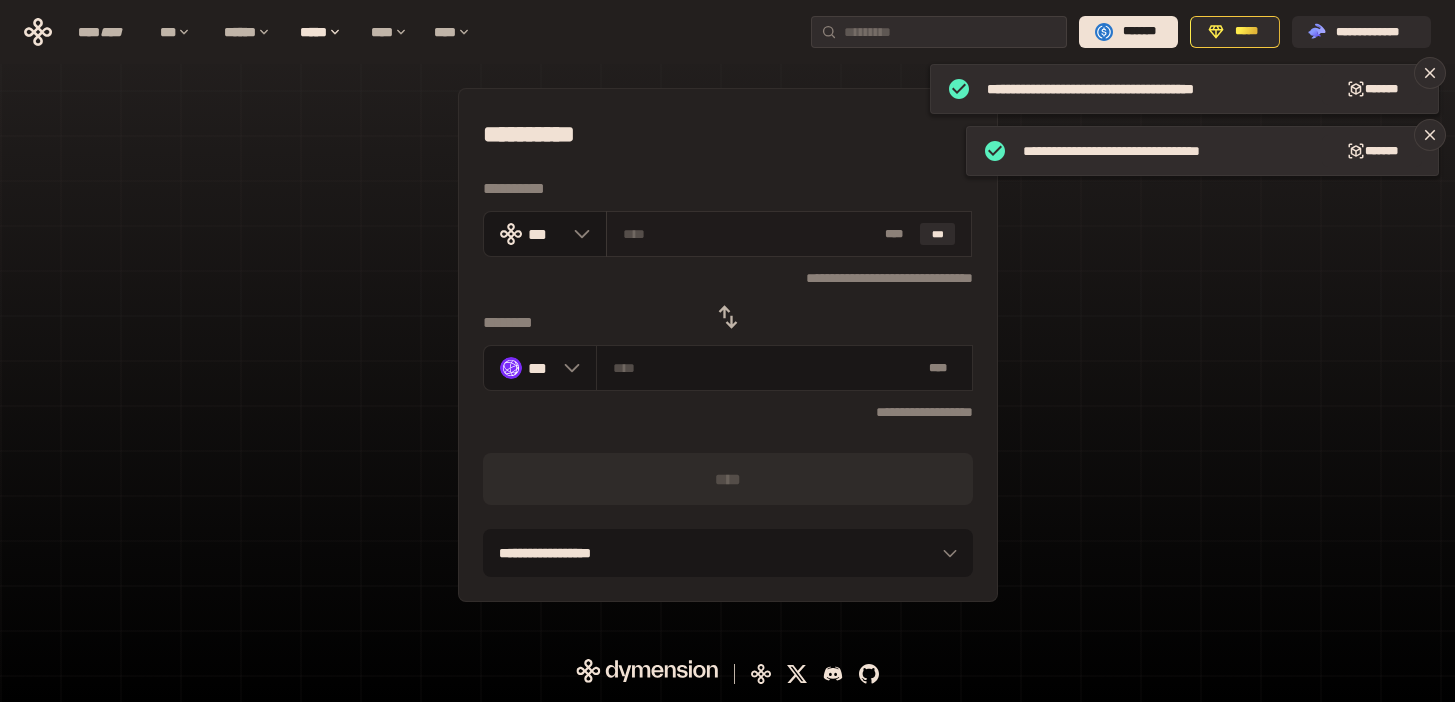 click at bounding box center [750, 234] 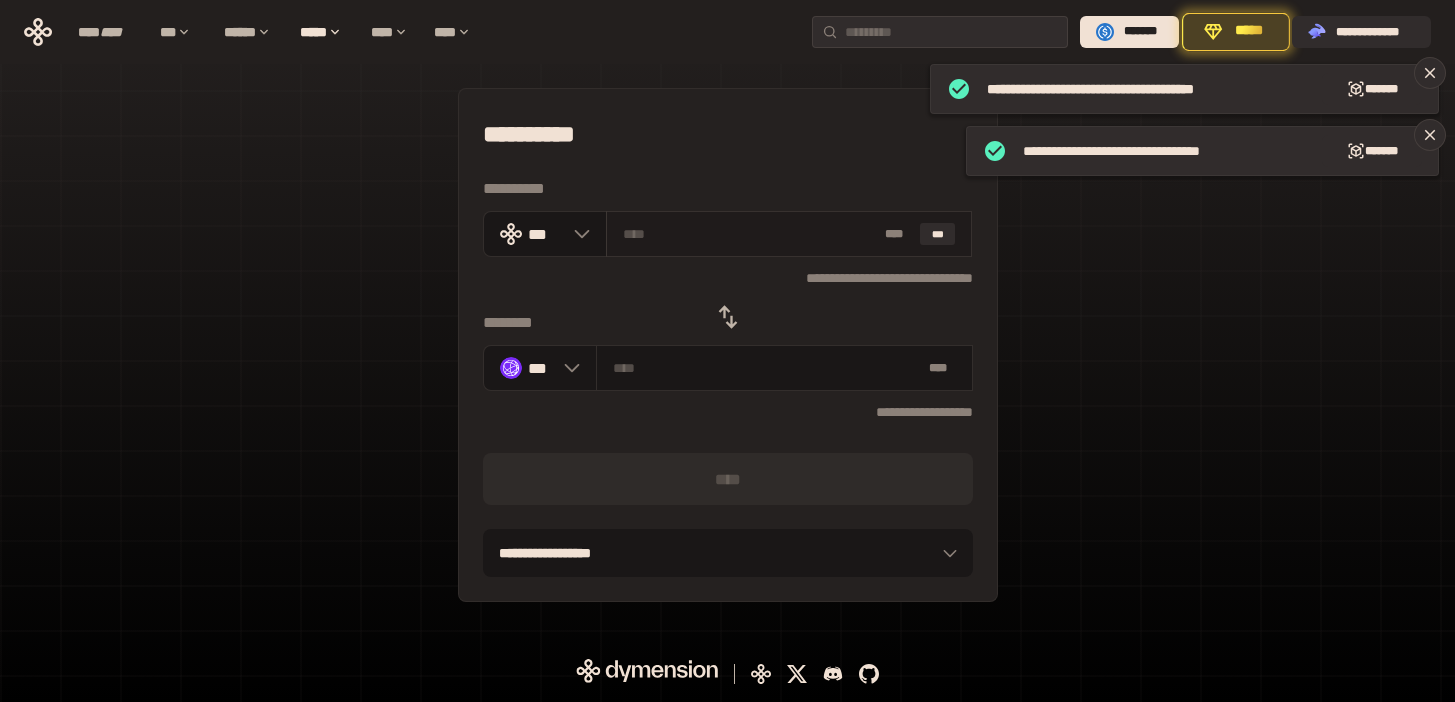 paste on "**" 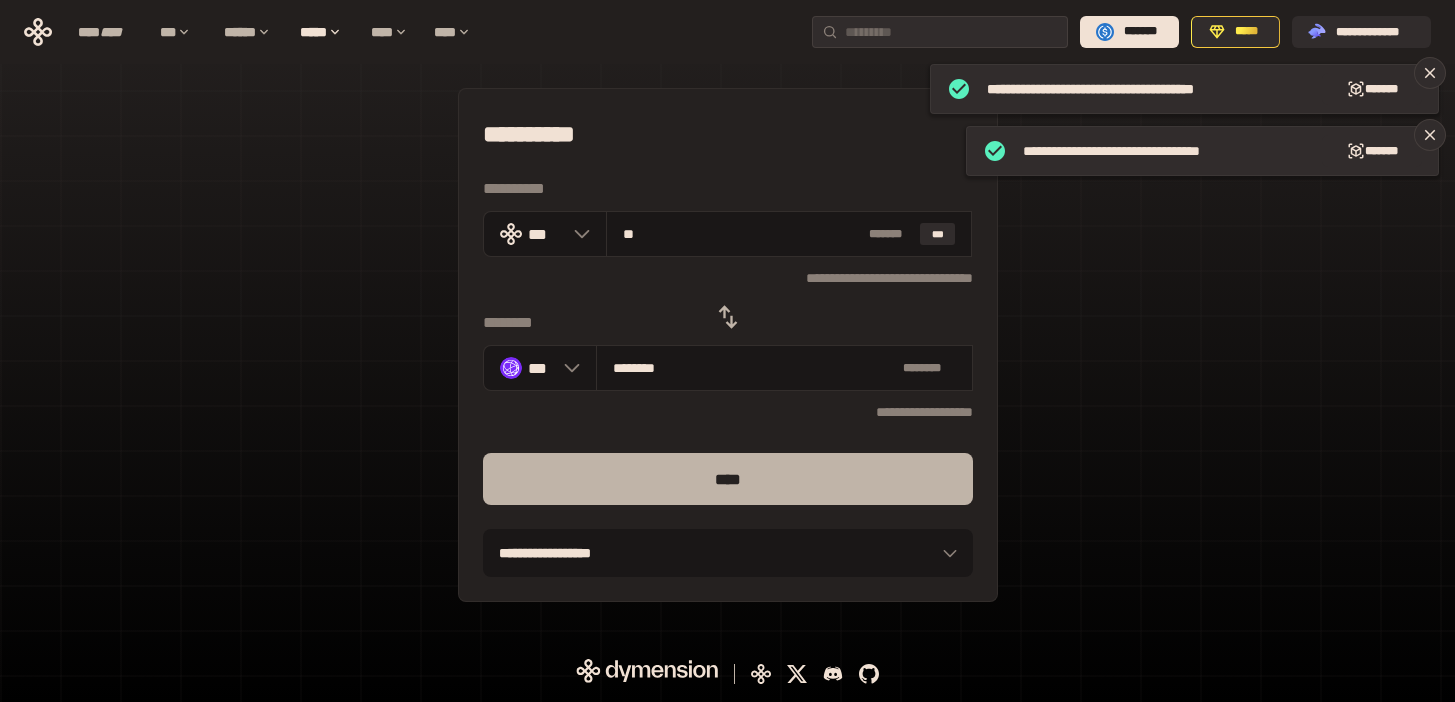 click on "****" at bounding box center [728, 479] 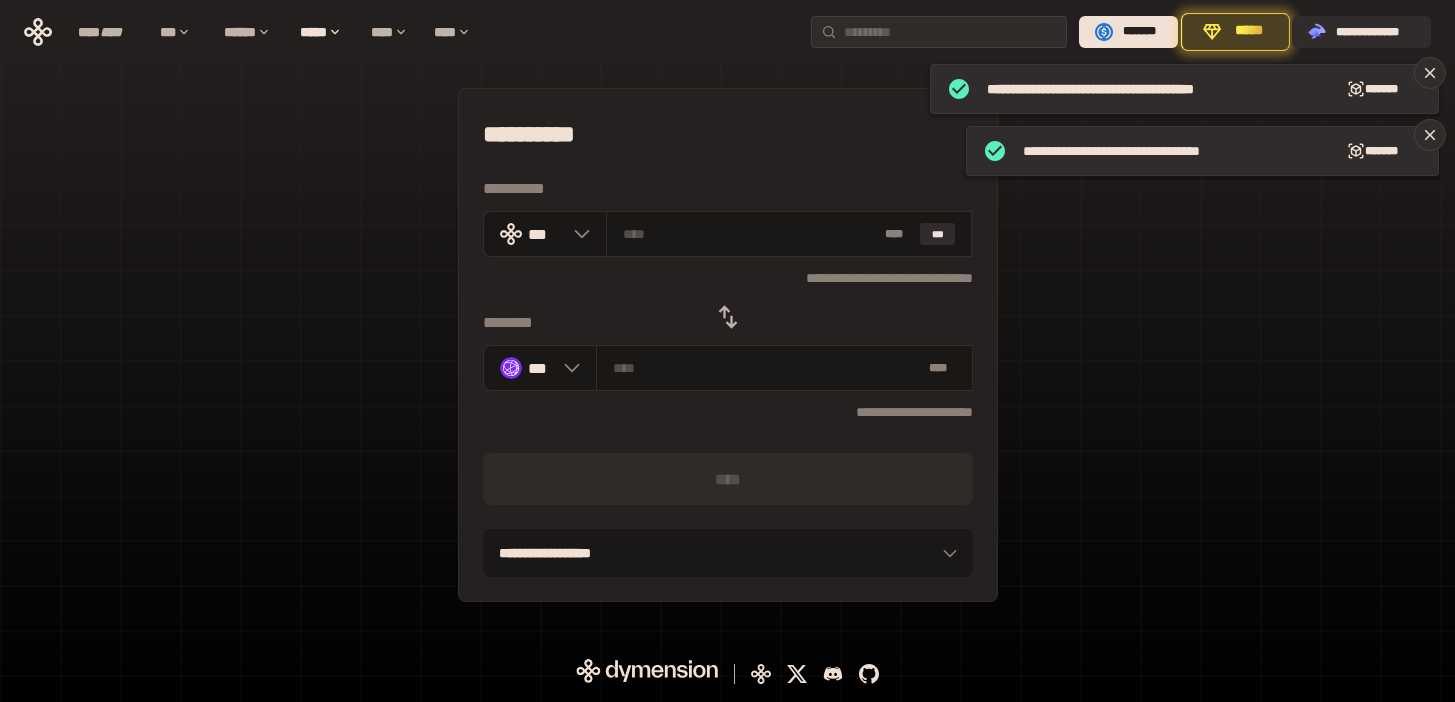 click 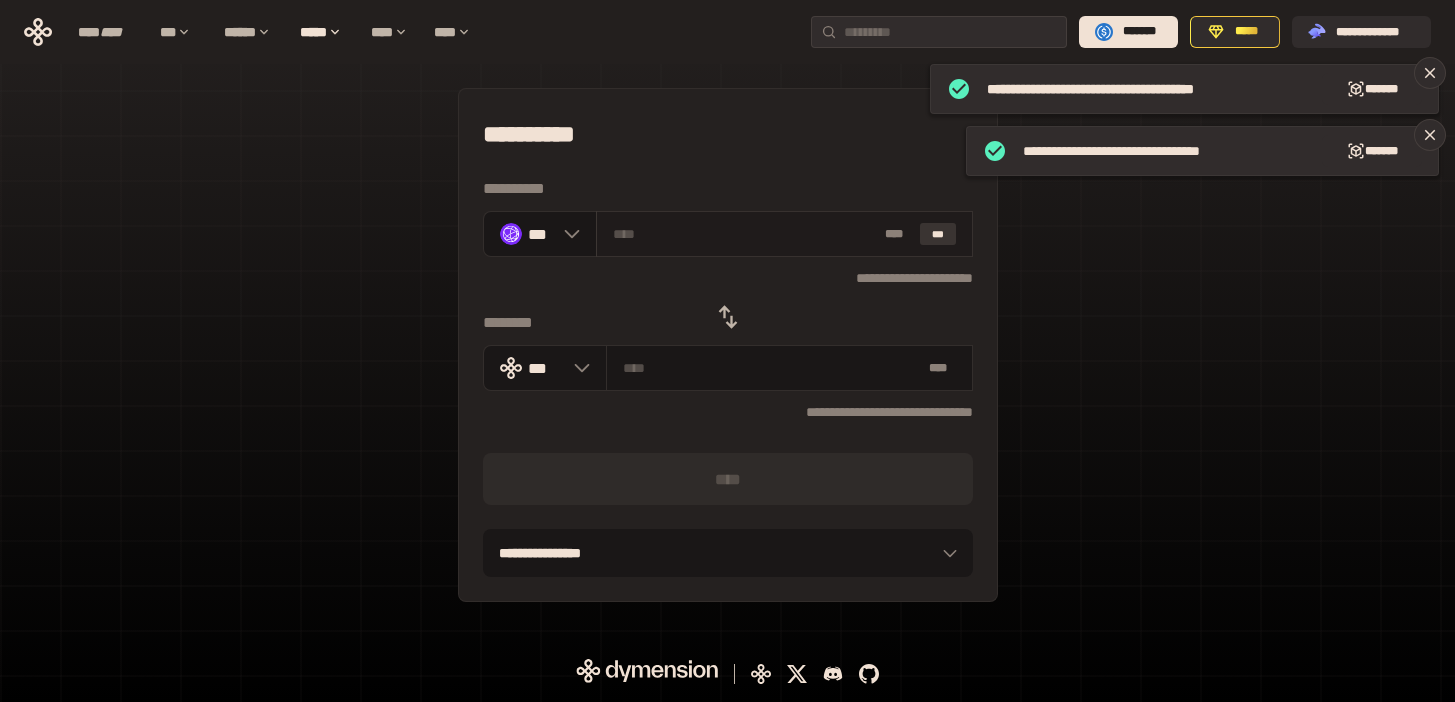 click on "***" at bounding box center (938, 234) 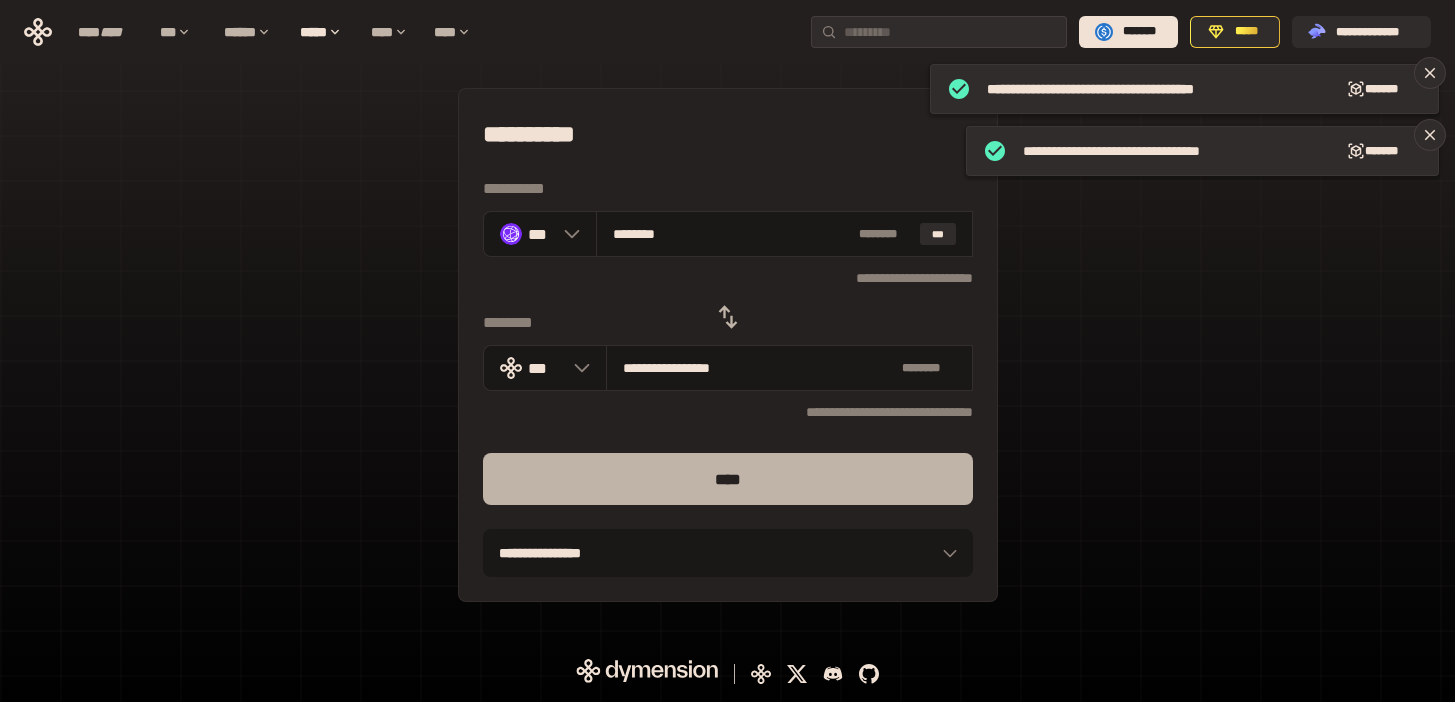 click on "****" at bounding box center (728, 479) 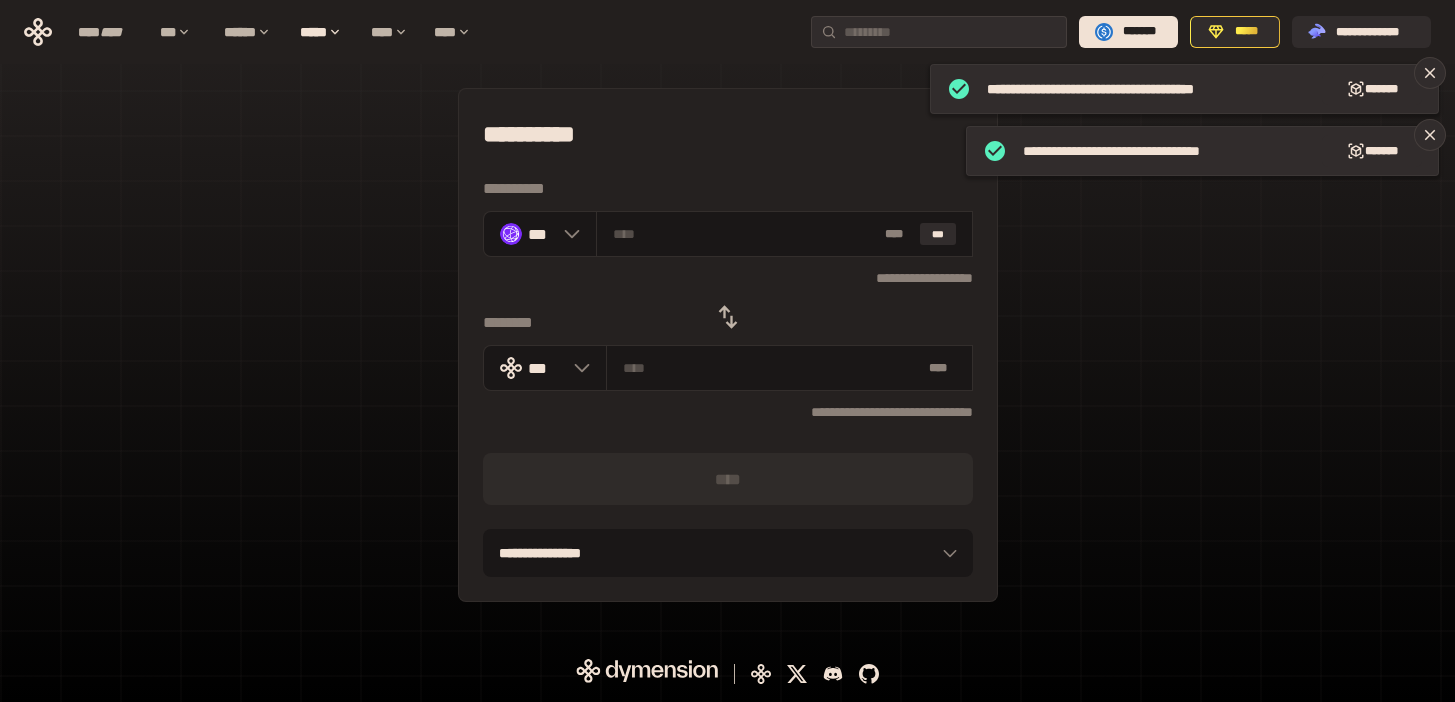 click 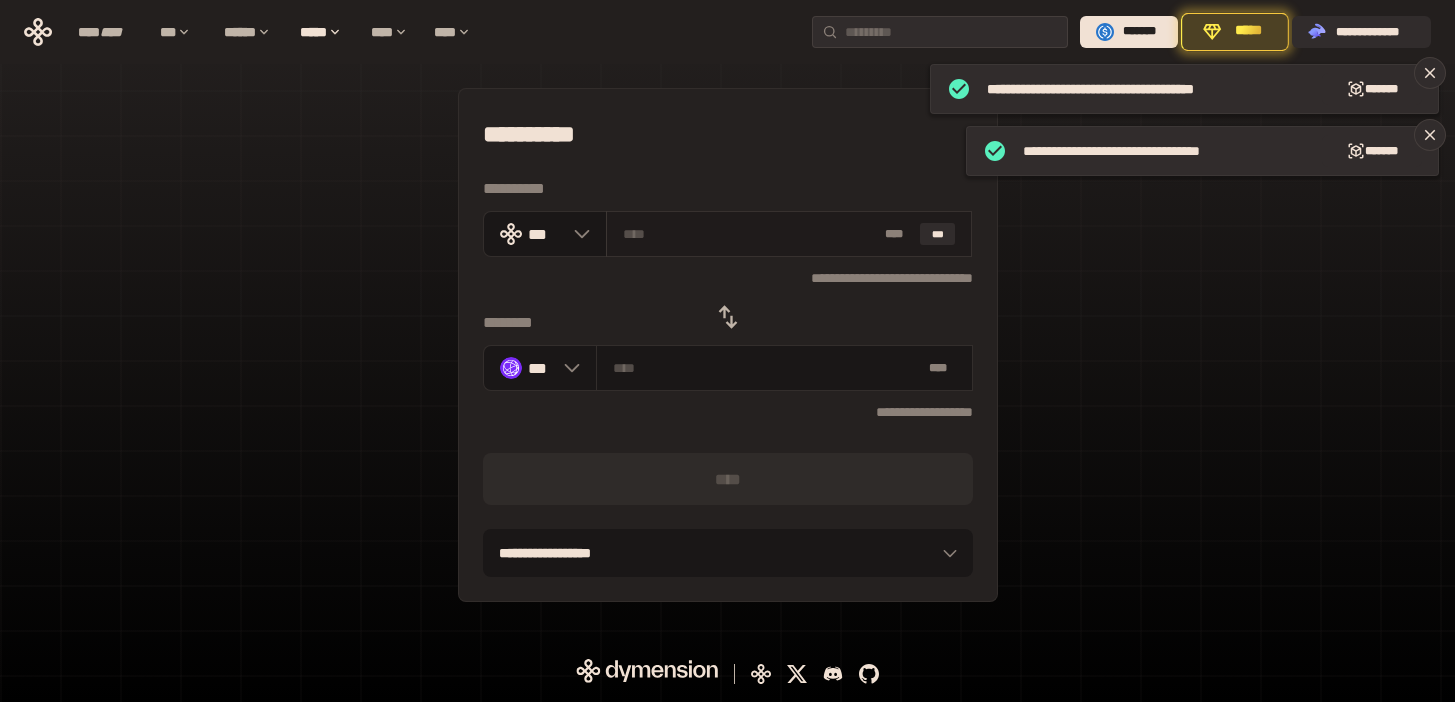 click on "* ** ***" at bounding box center [789, 234] 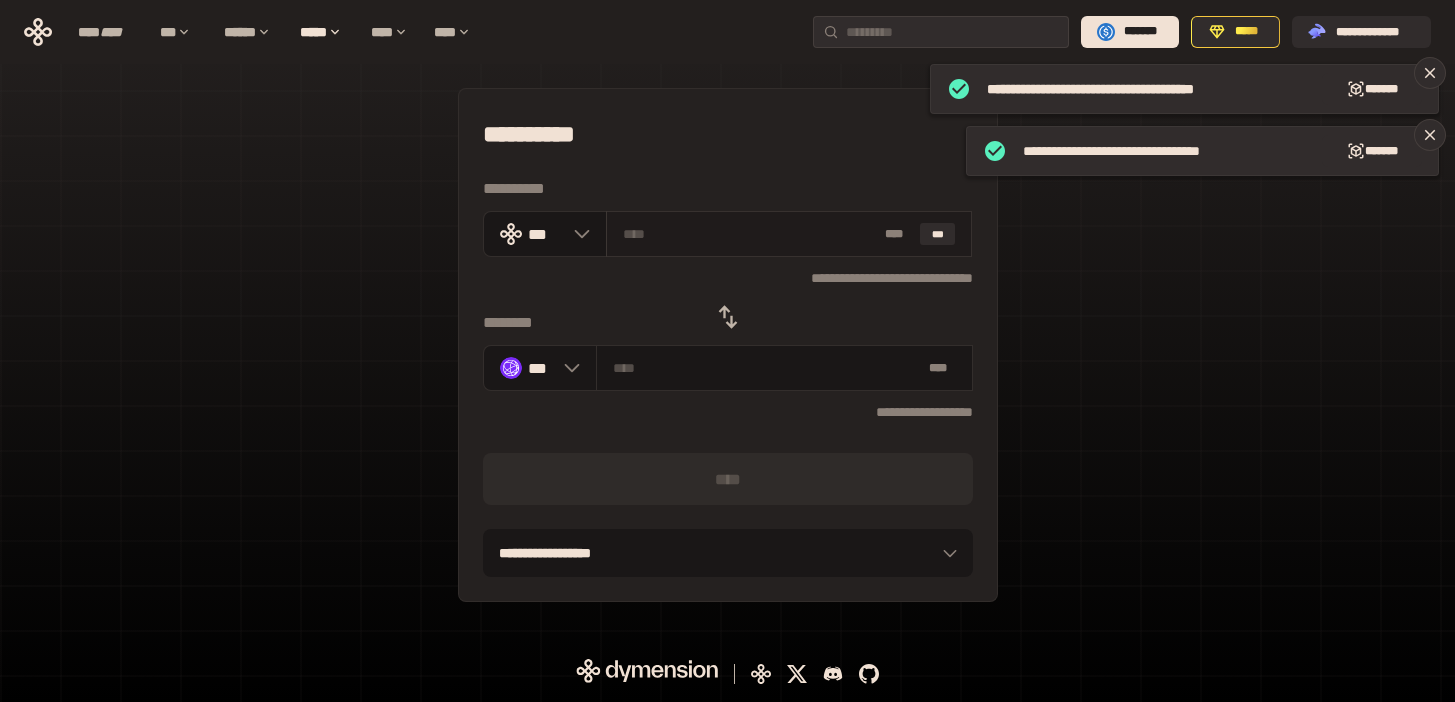 click at bounding box center (750, 234) 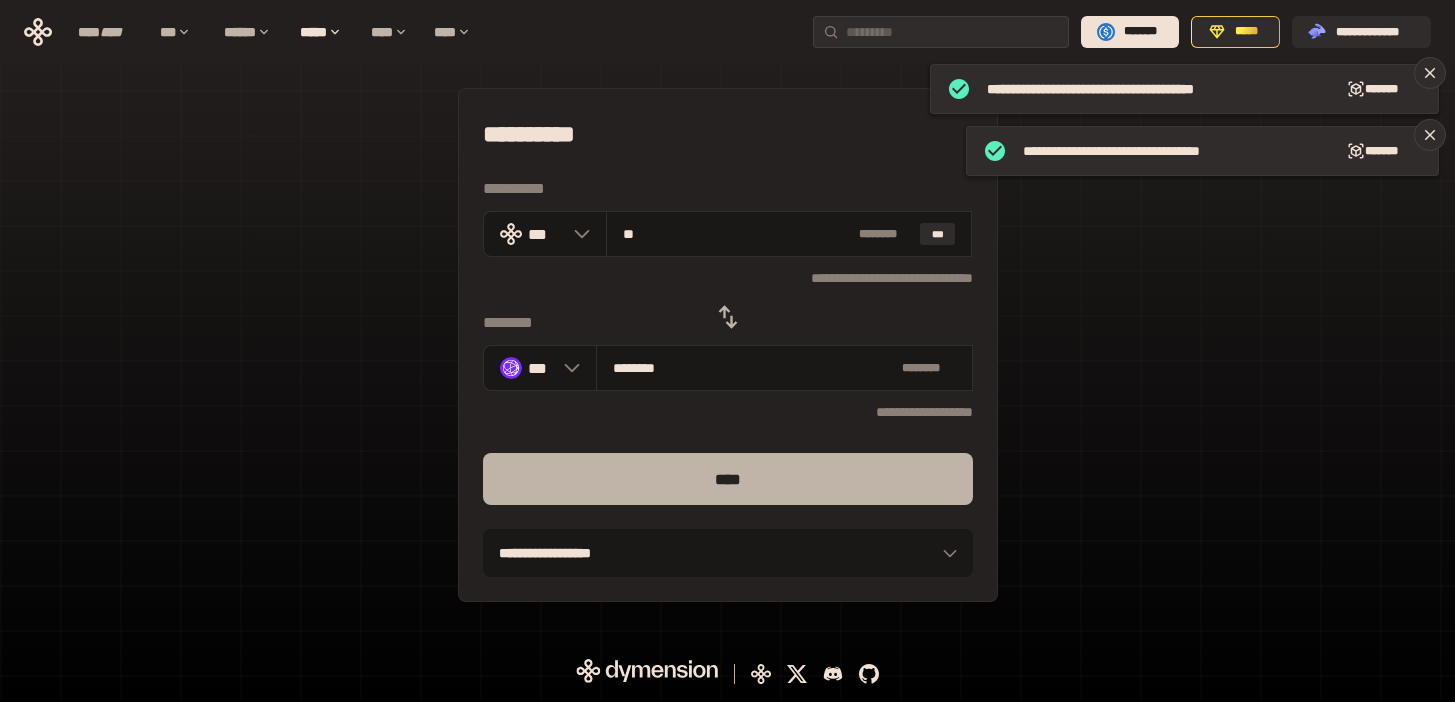 click on "****" at bounding box center [728, 479] 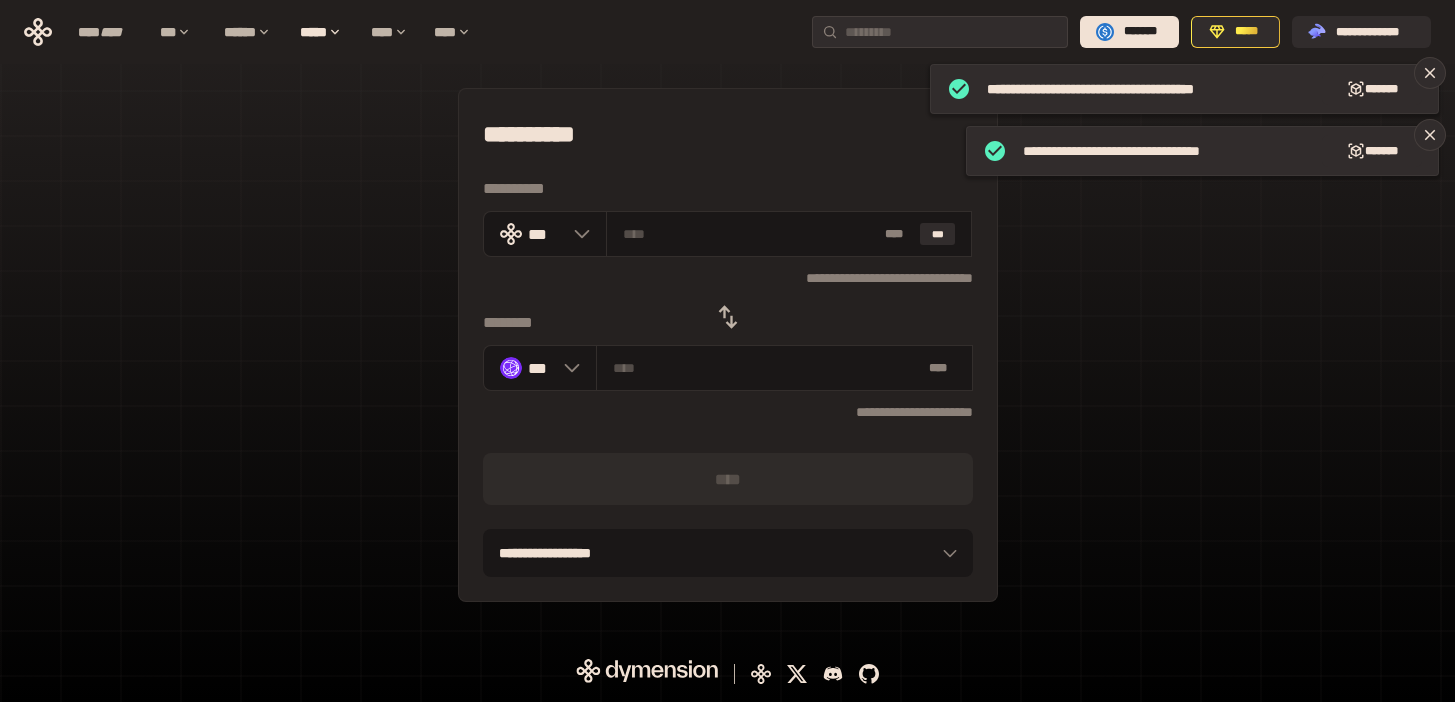 click 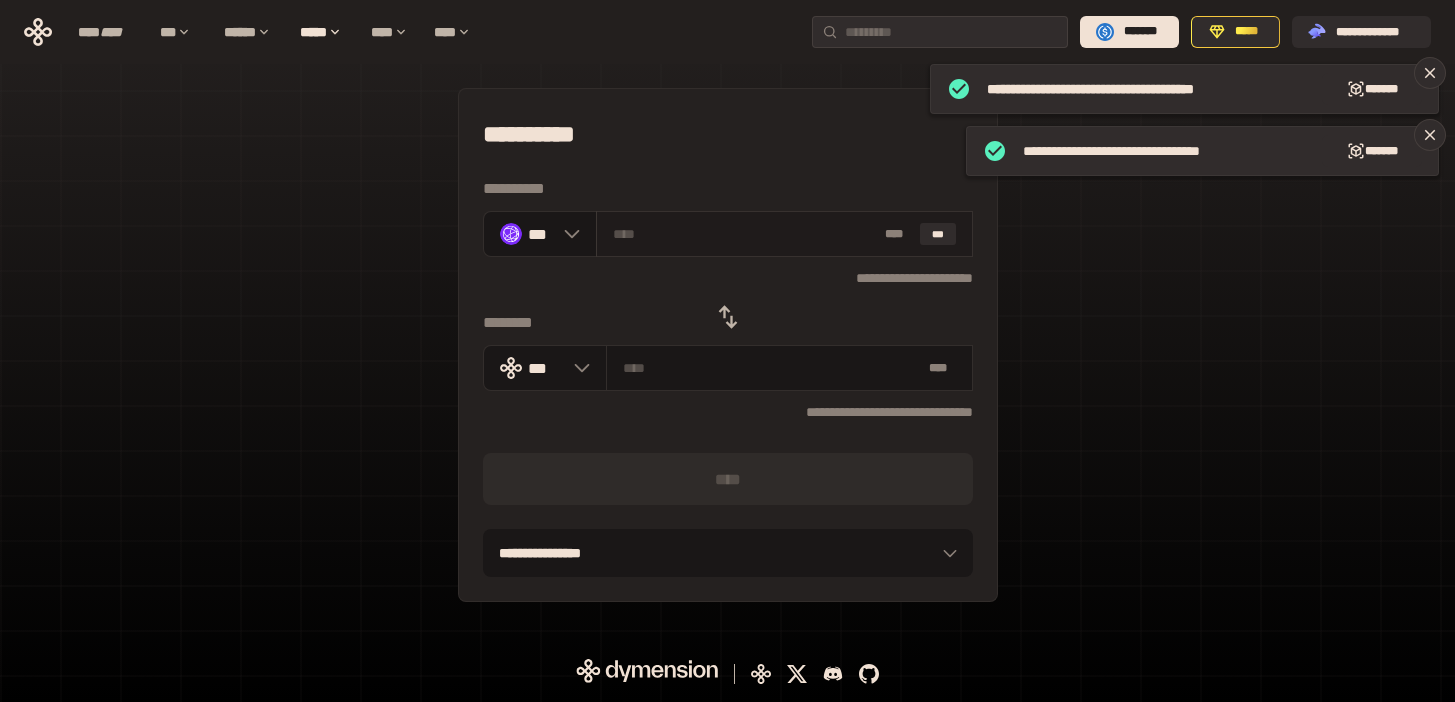 click at bounding box center (745, 234) 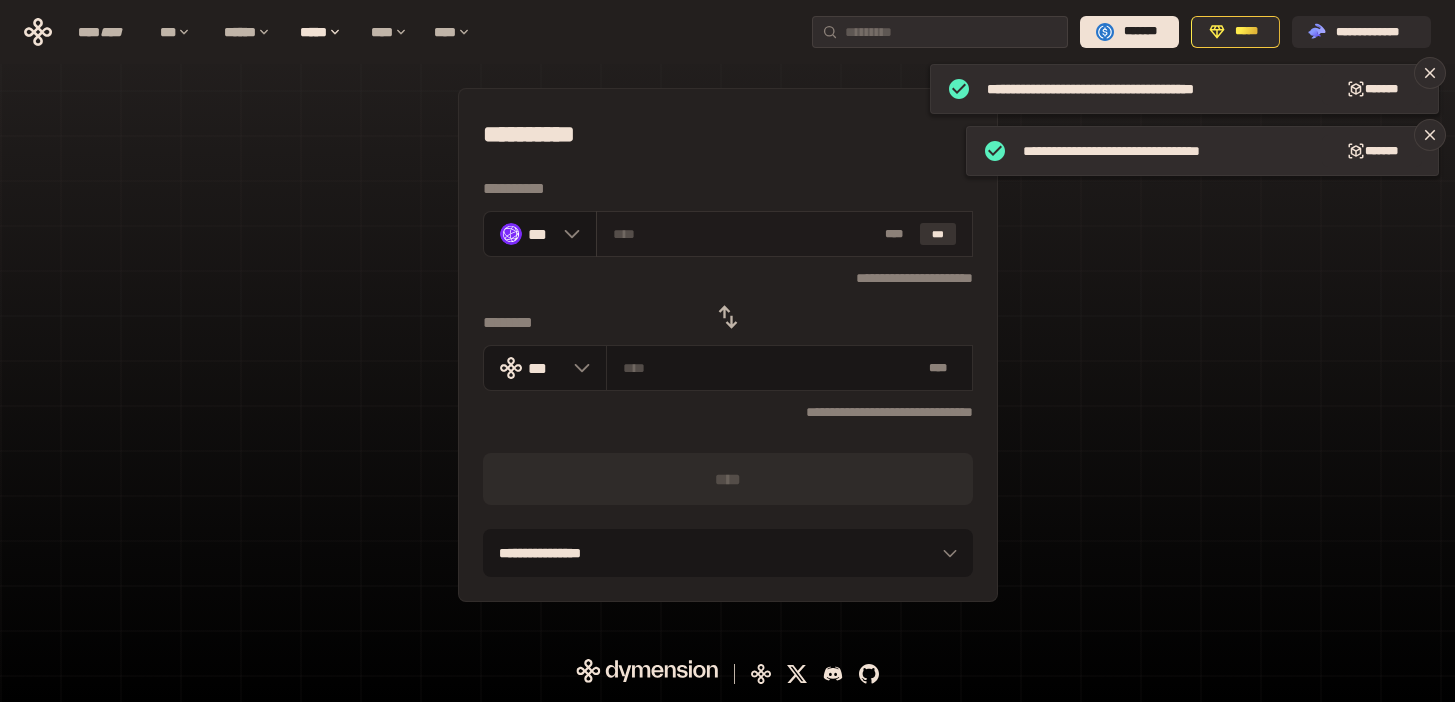 click on "***" at bounding box center [938, 234] 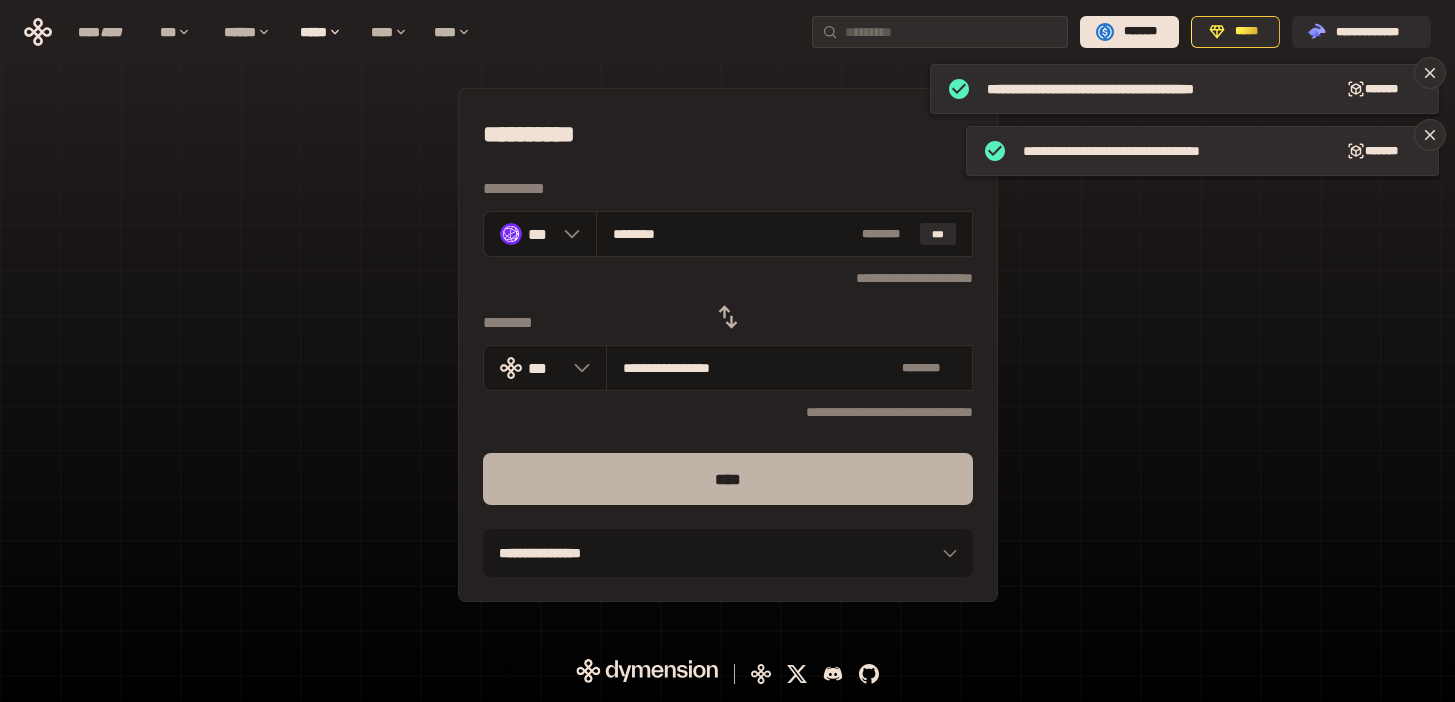 click on "****" at bounding box center (728, 479) 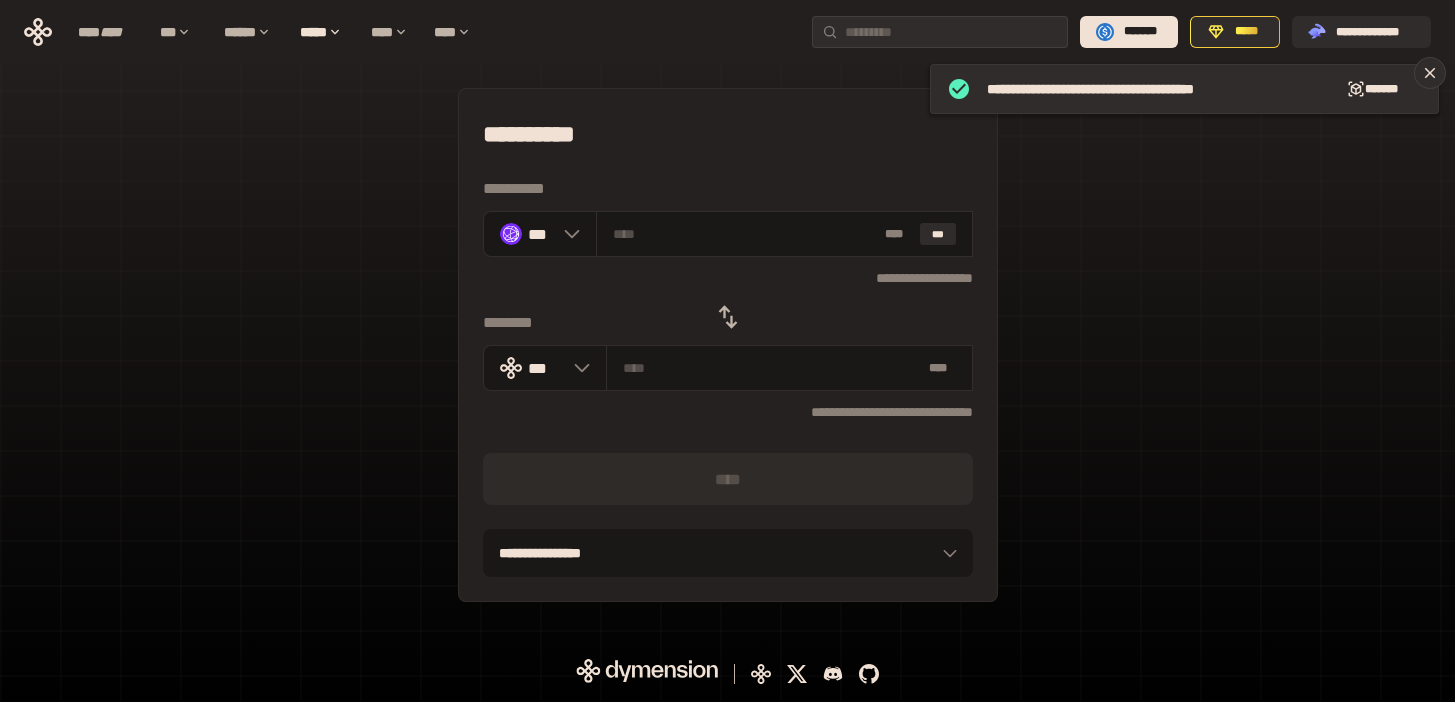 click 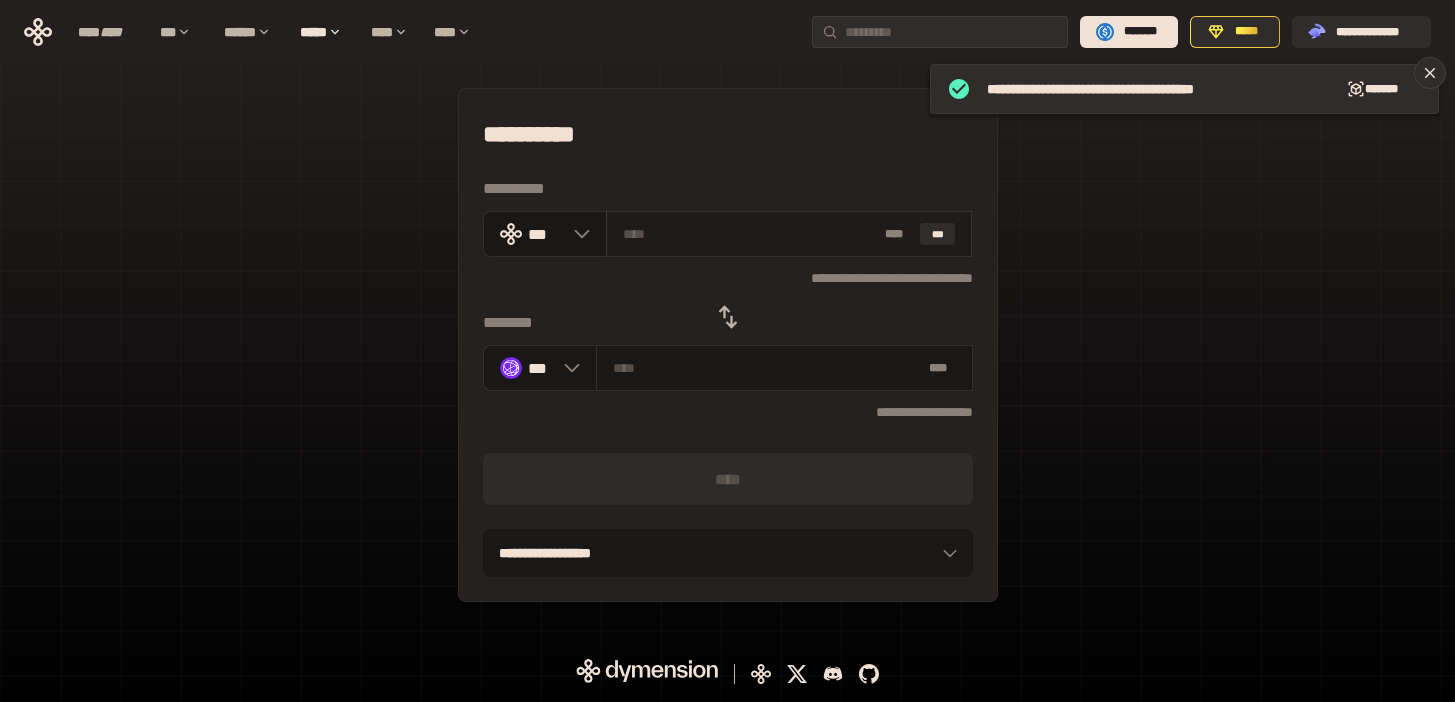 click at bounding box center (750, 234) 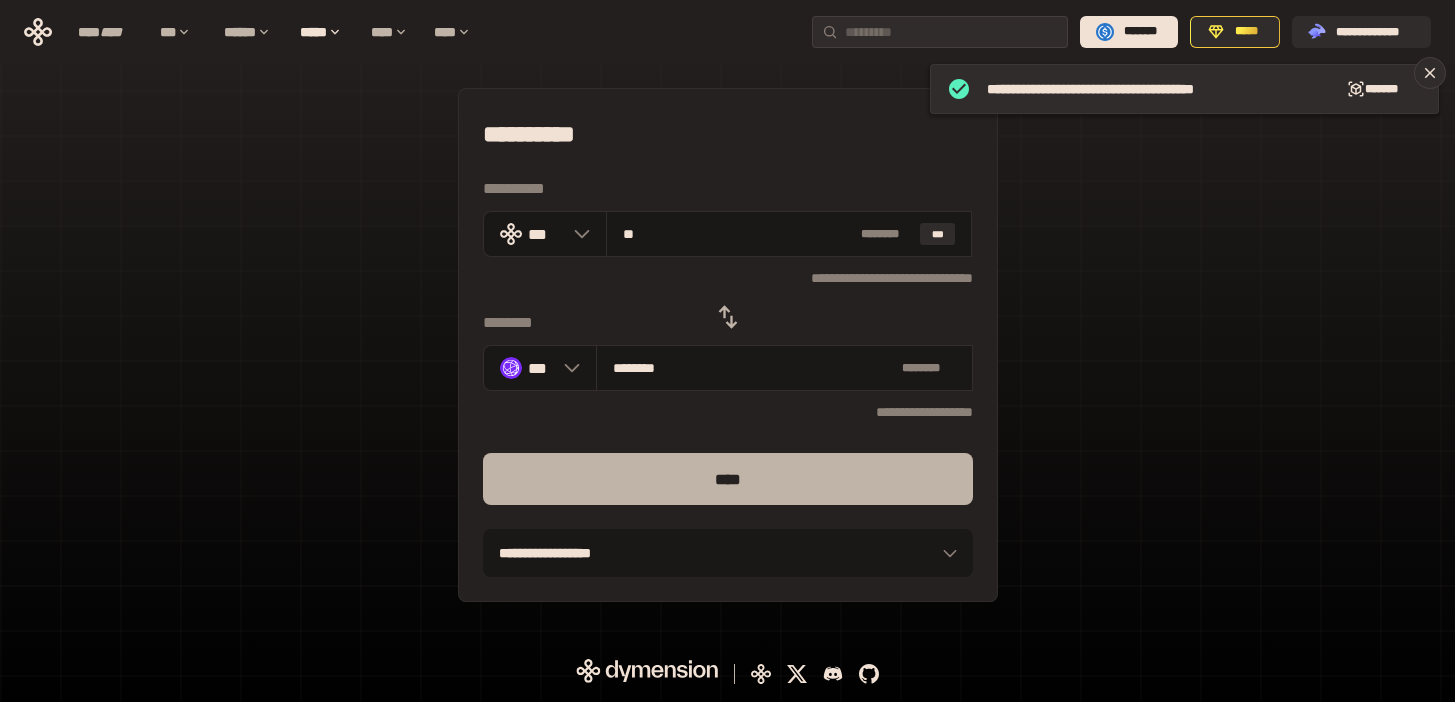 click on "****" at bounding box center [728, 479] 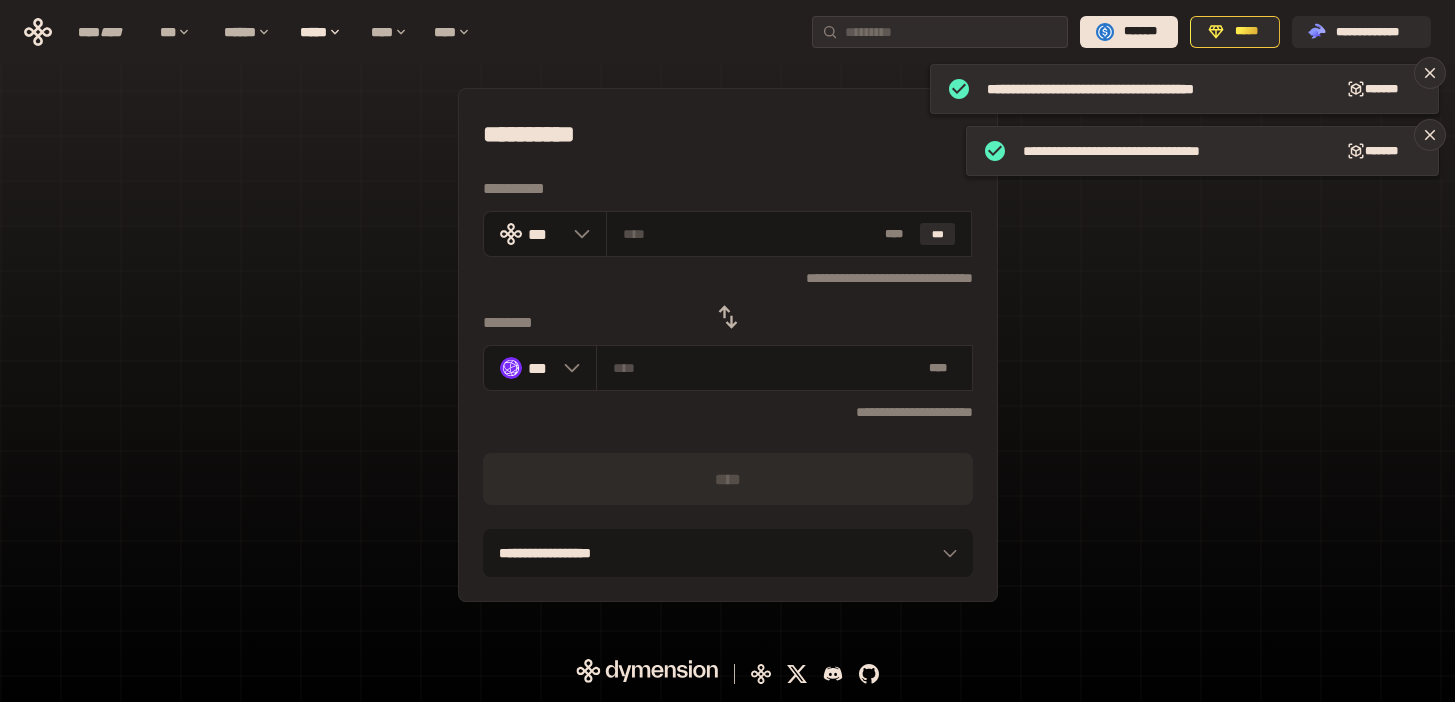 click 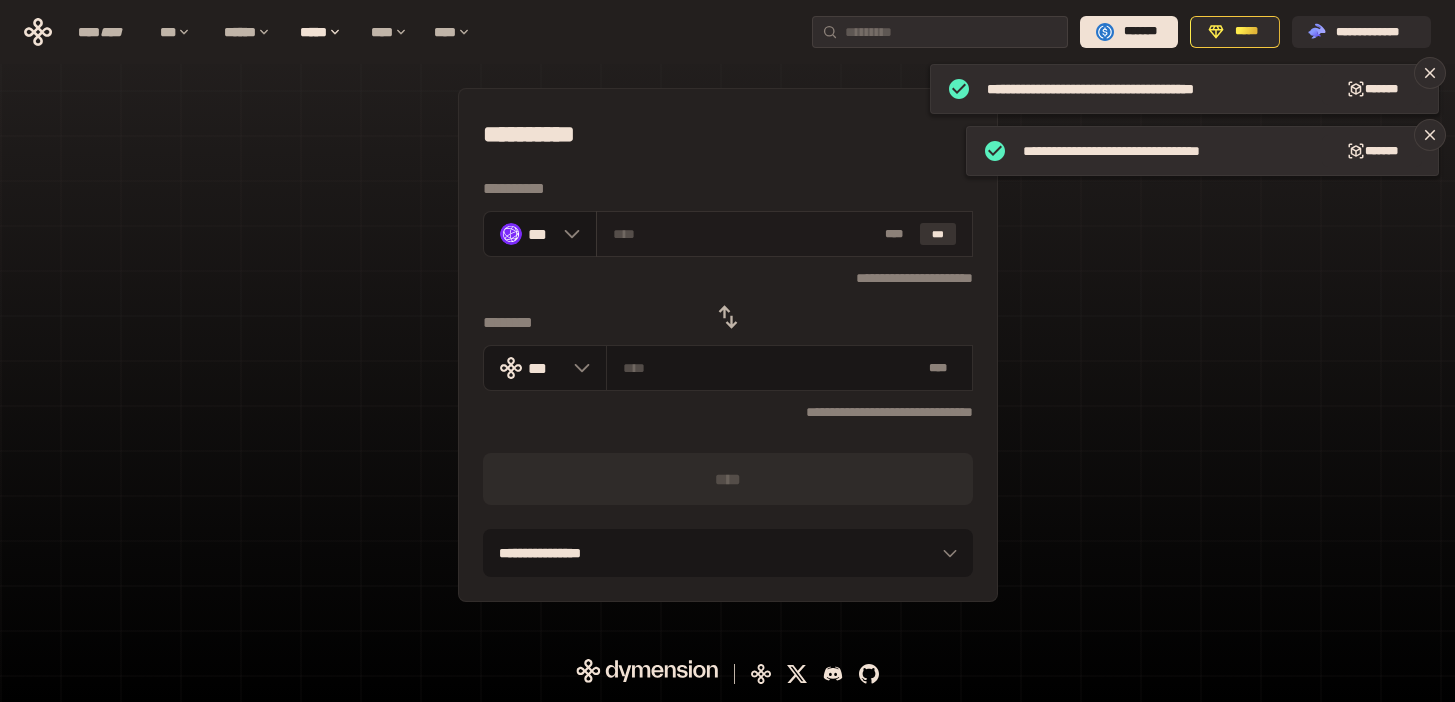 click on "***" at bounding box center [938, 234] 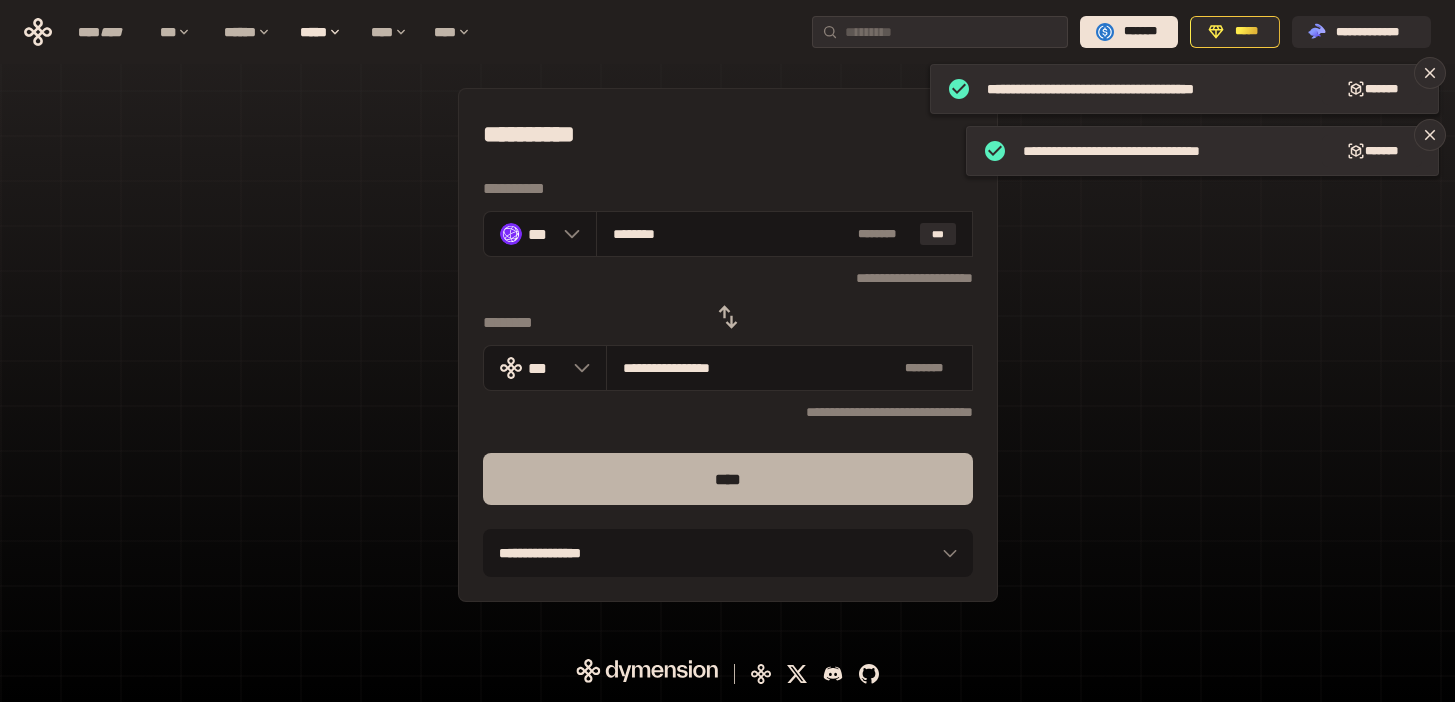 click on "****" at bounding box center (728, 479) 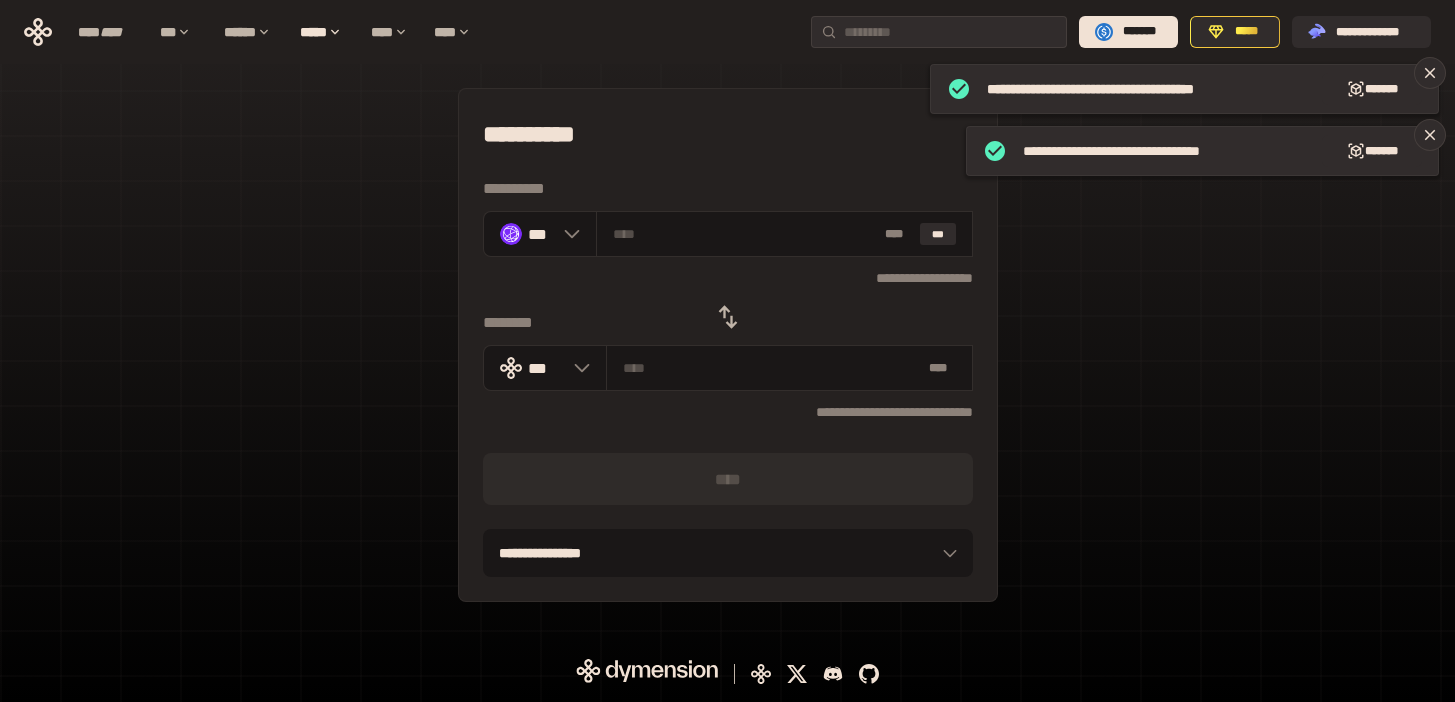 click 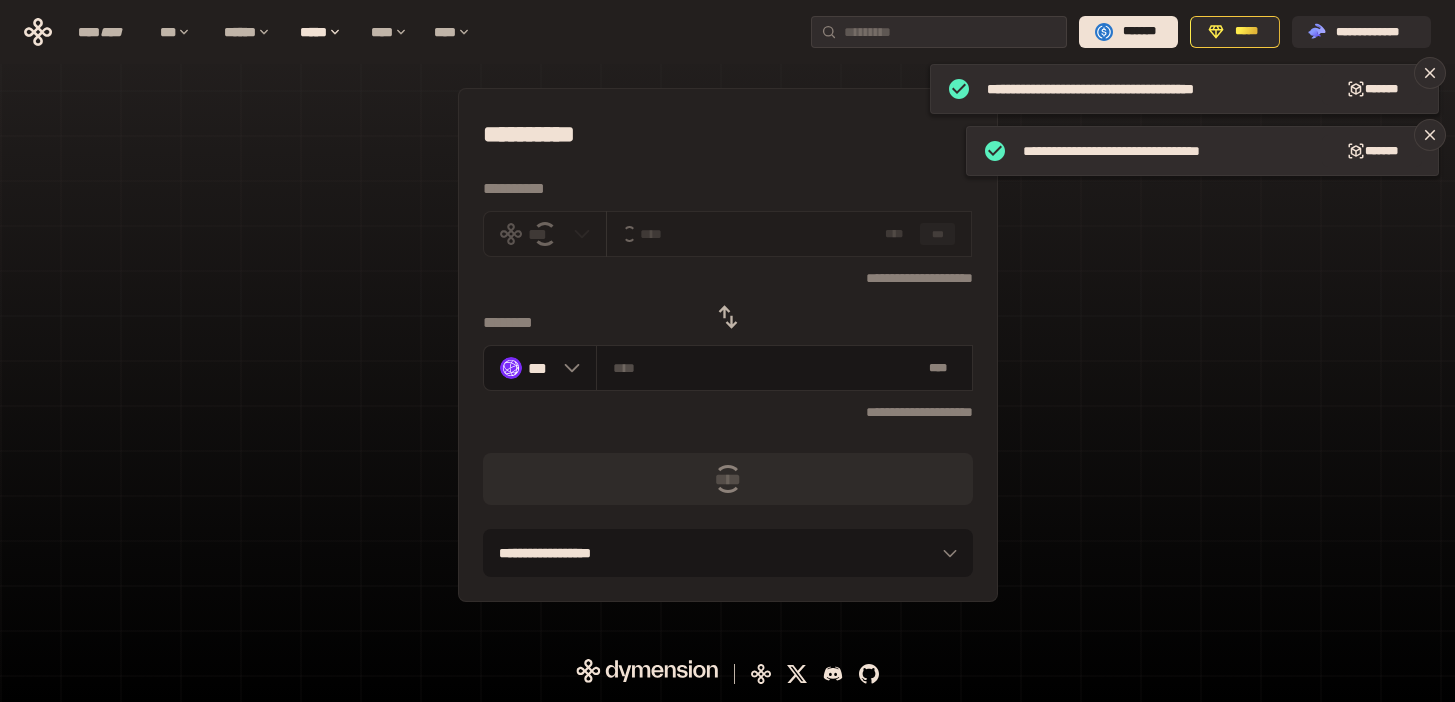 click 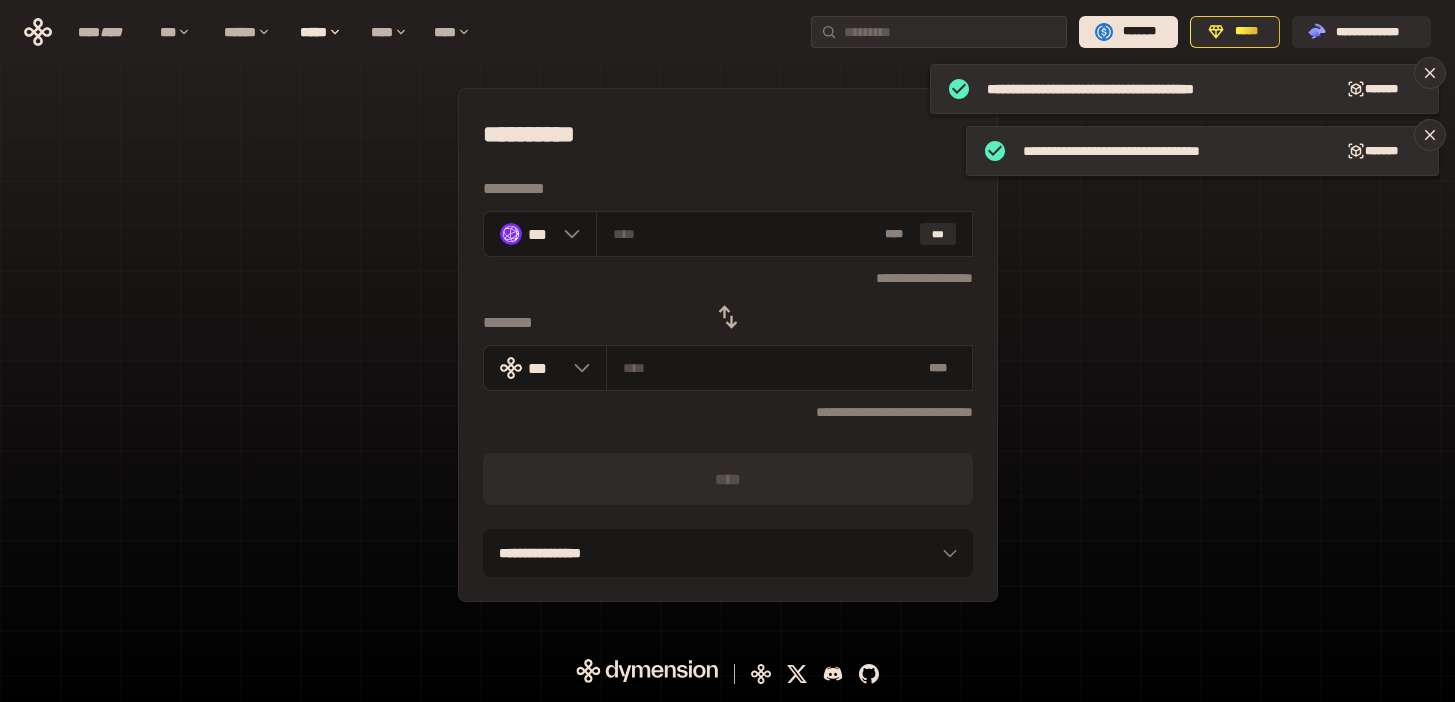 click 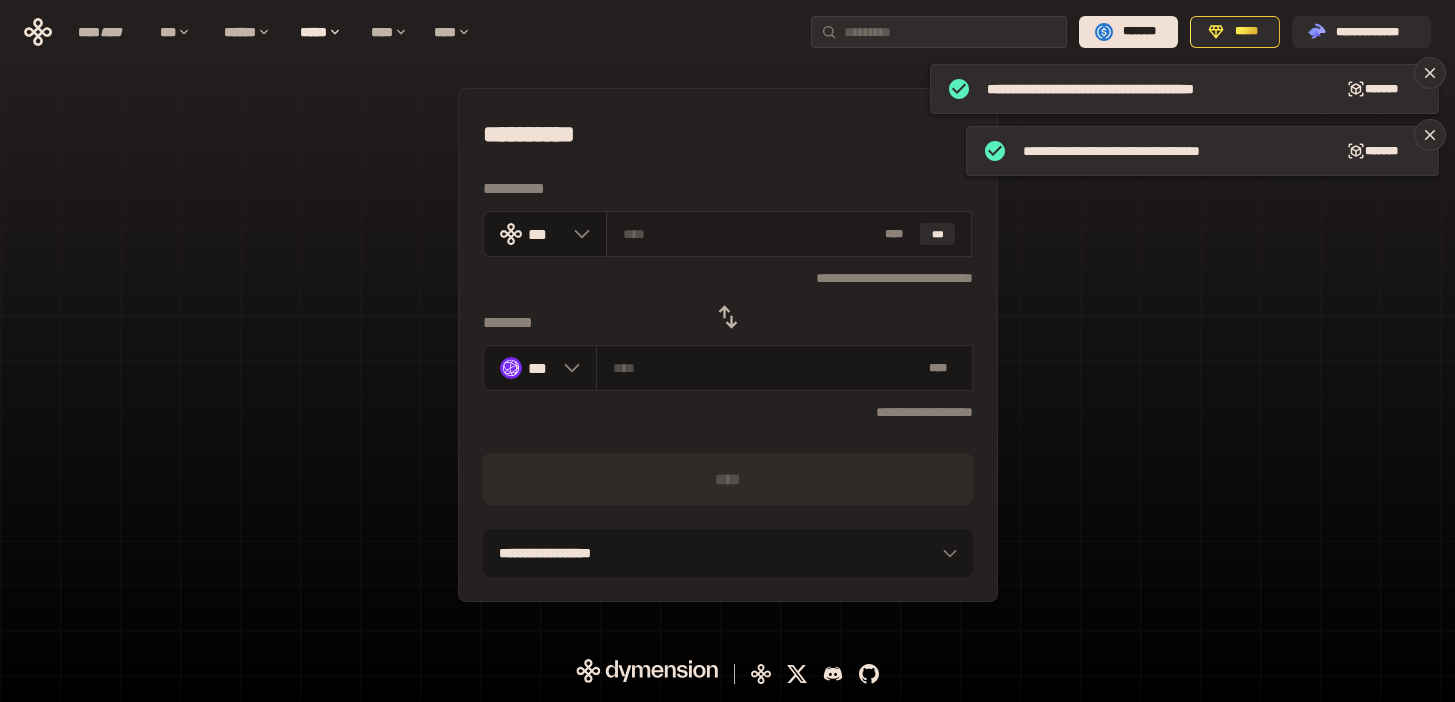 click at bounding box center (750, 234) 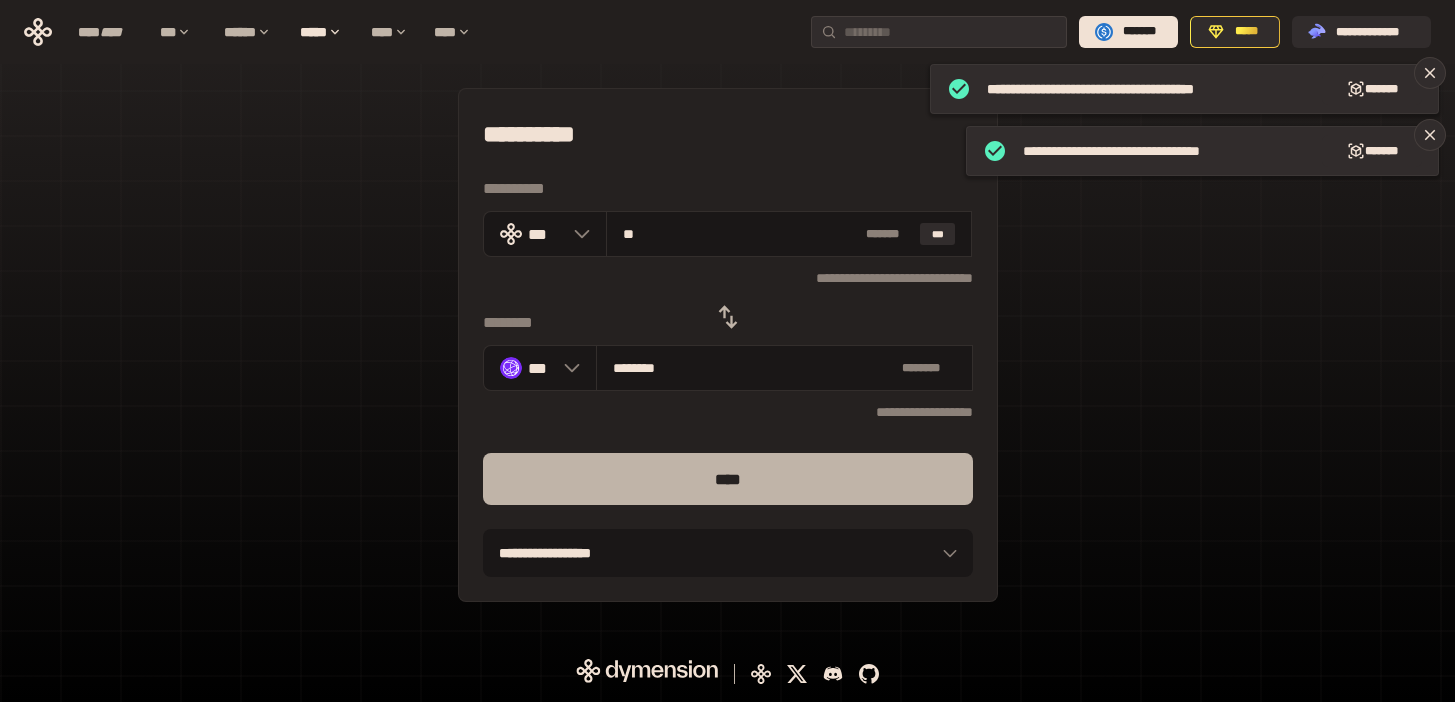 click on "****" at bounding box center [728, 479] 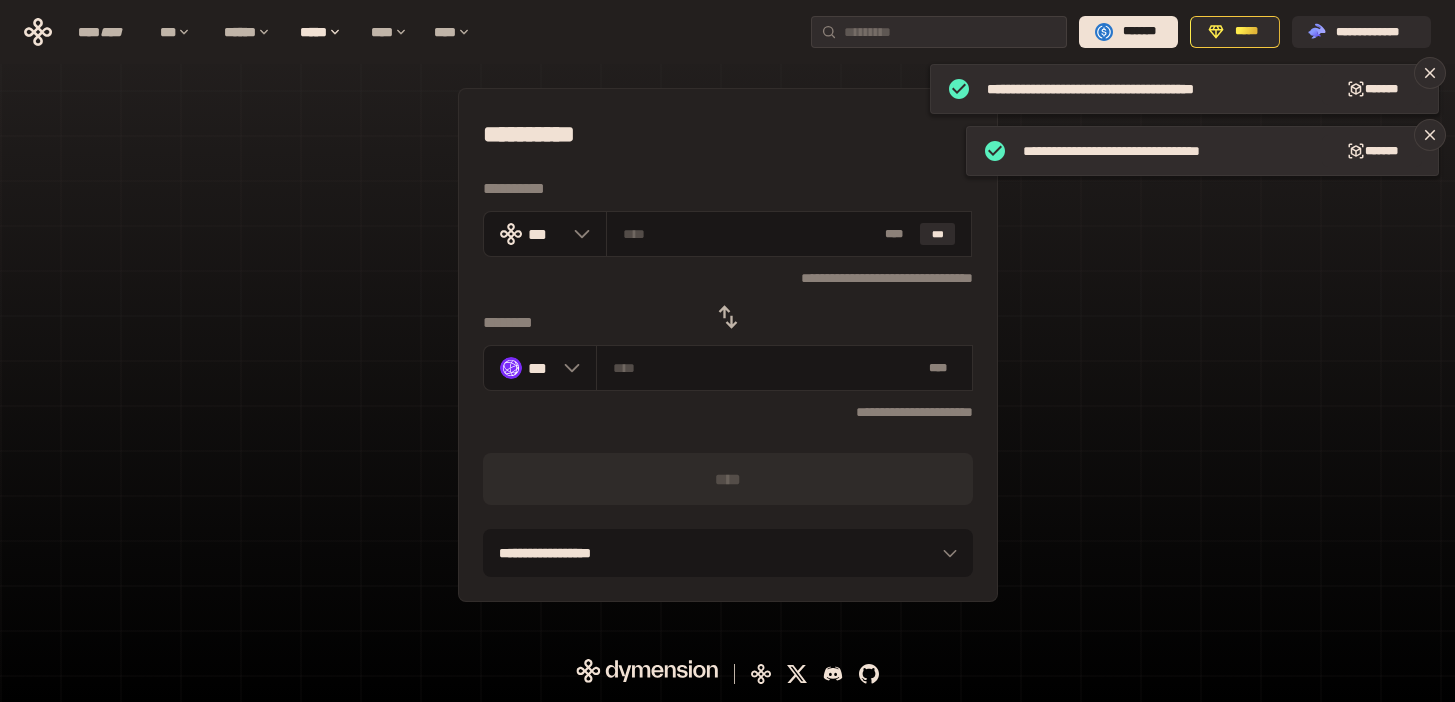 click 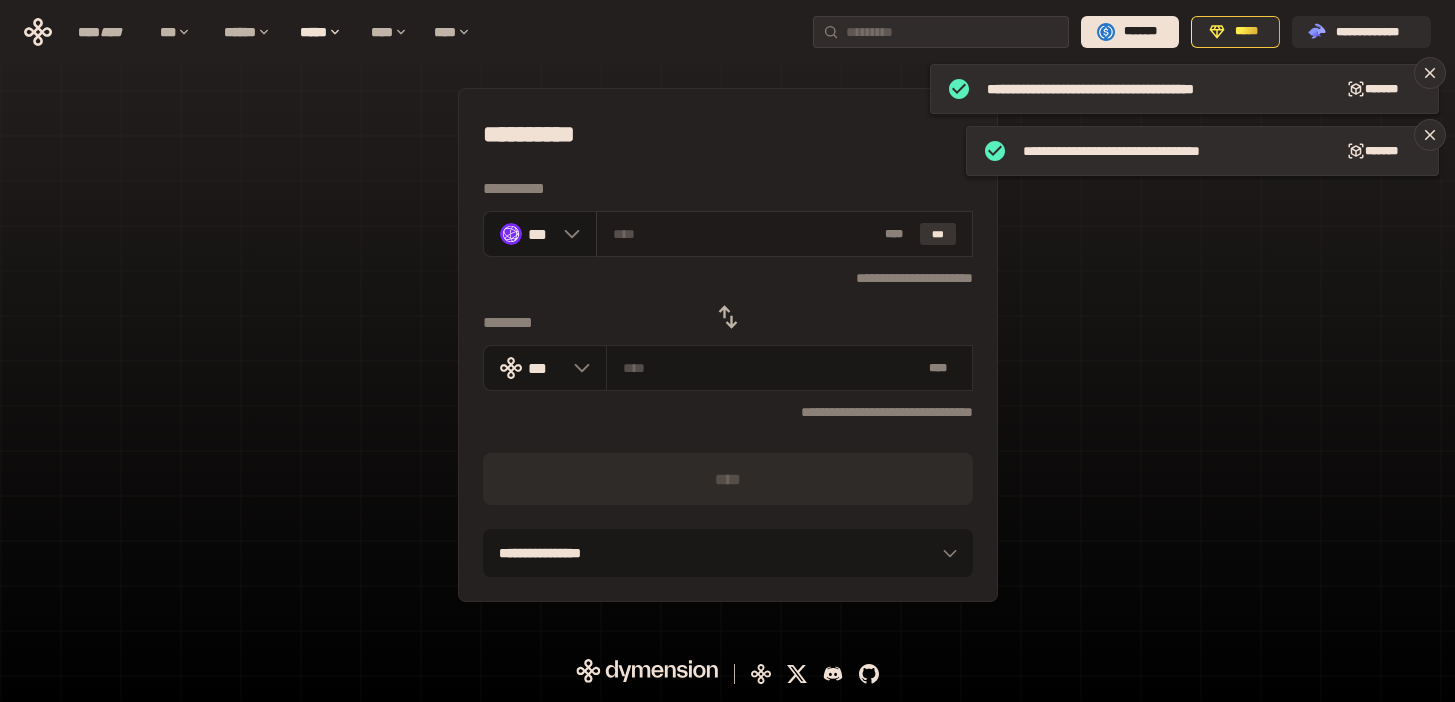 click on "***" at bounding box center [938, 234] 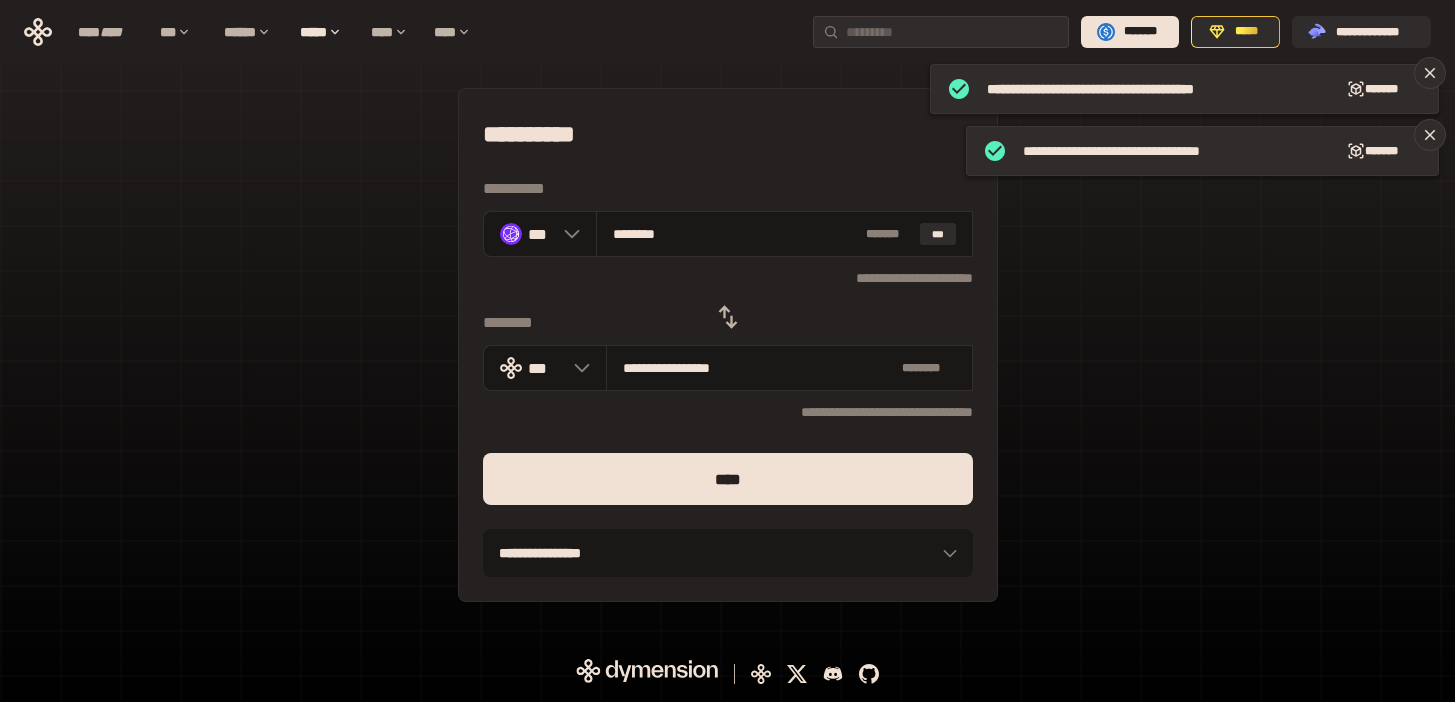 click at bounding box center [728, 517] 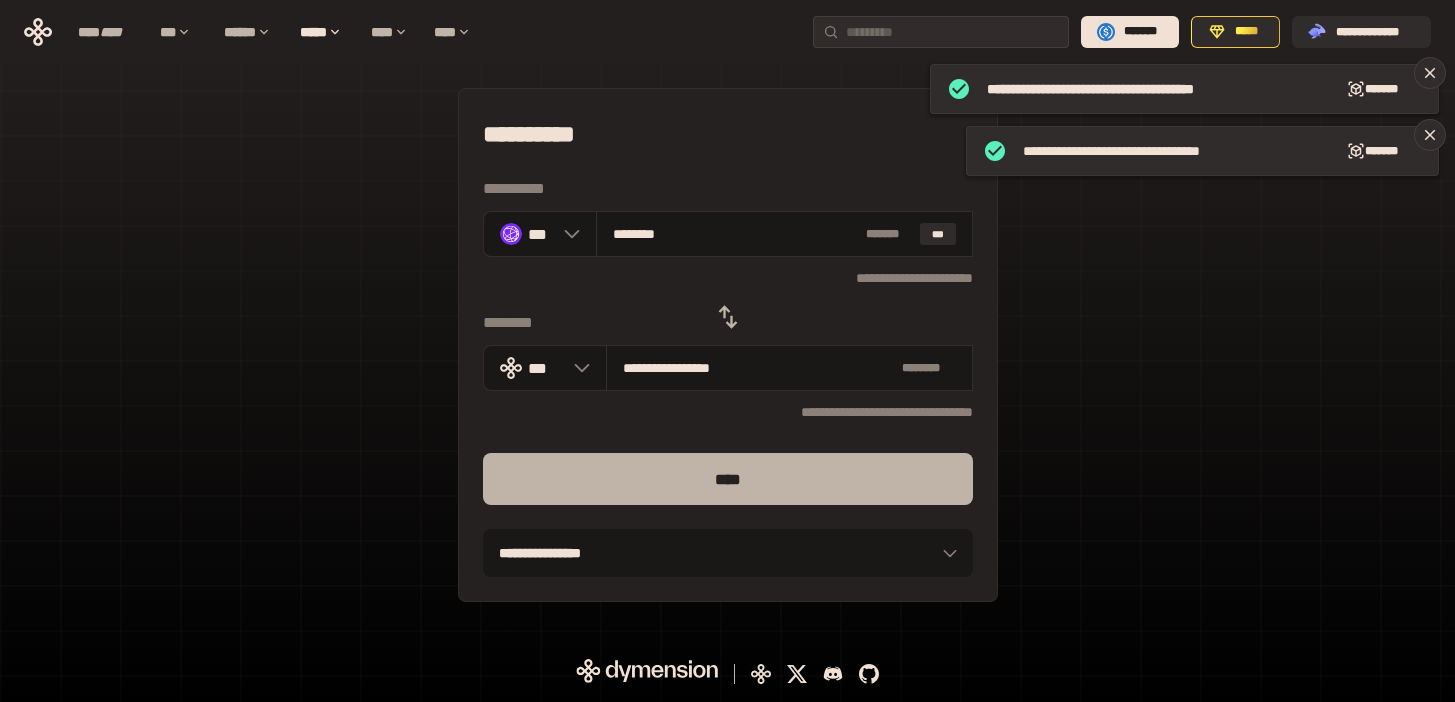 click on "****" at bounding box center [728, 479] 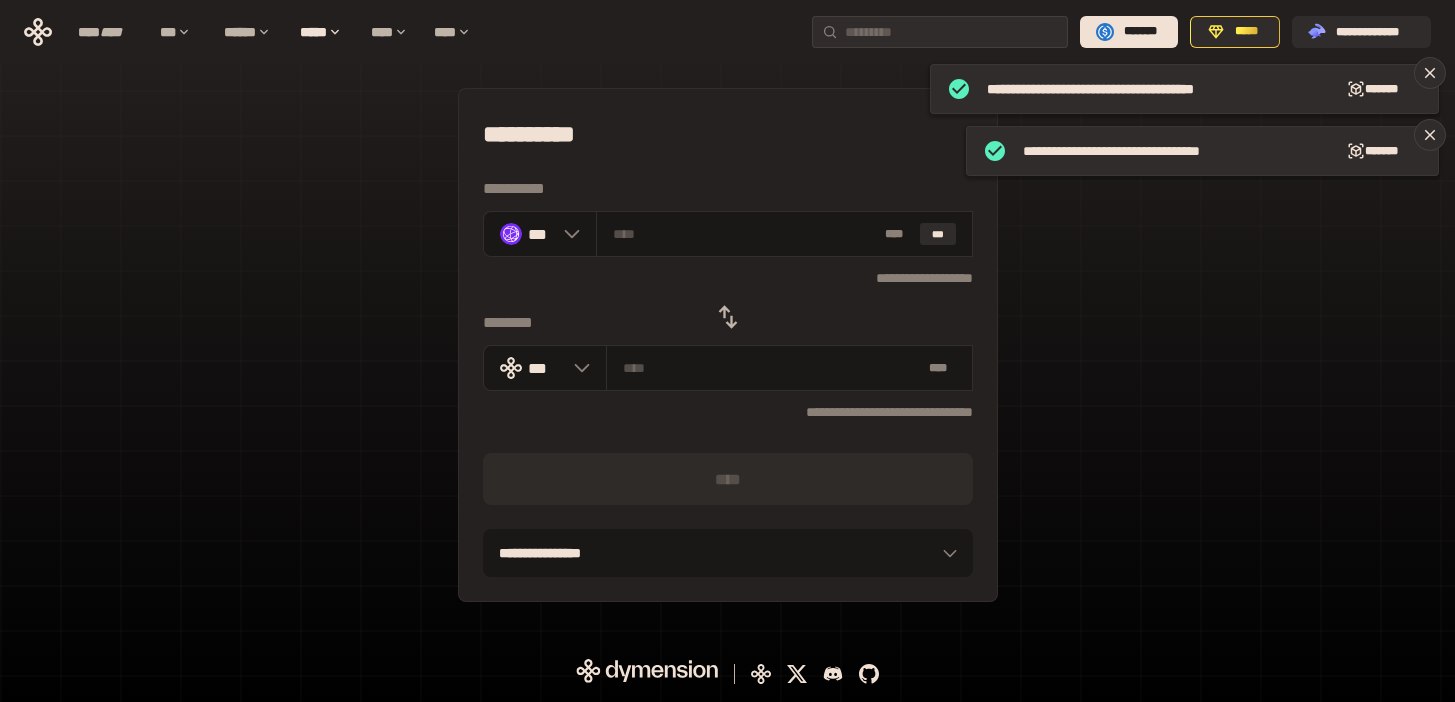 click at bounding box center (728, 317) 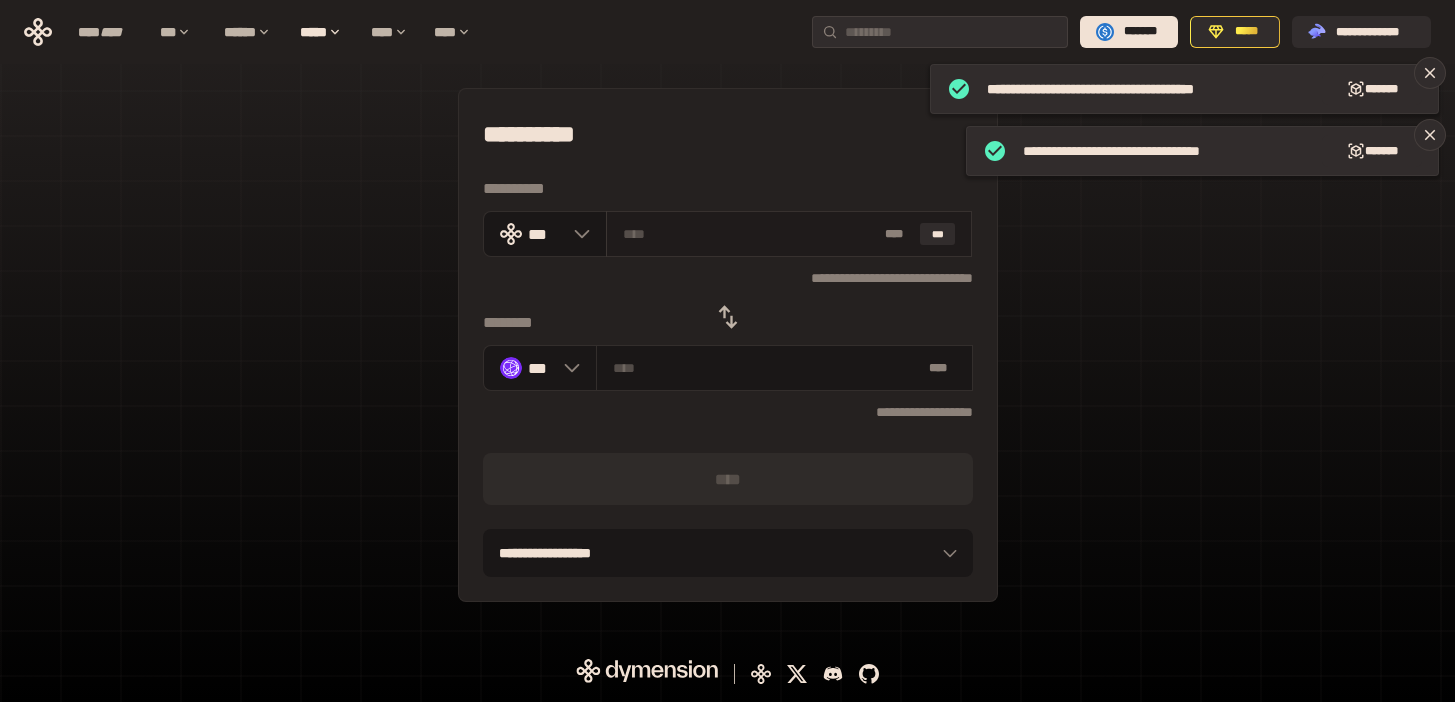 click at bounding box center (750, 234) 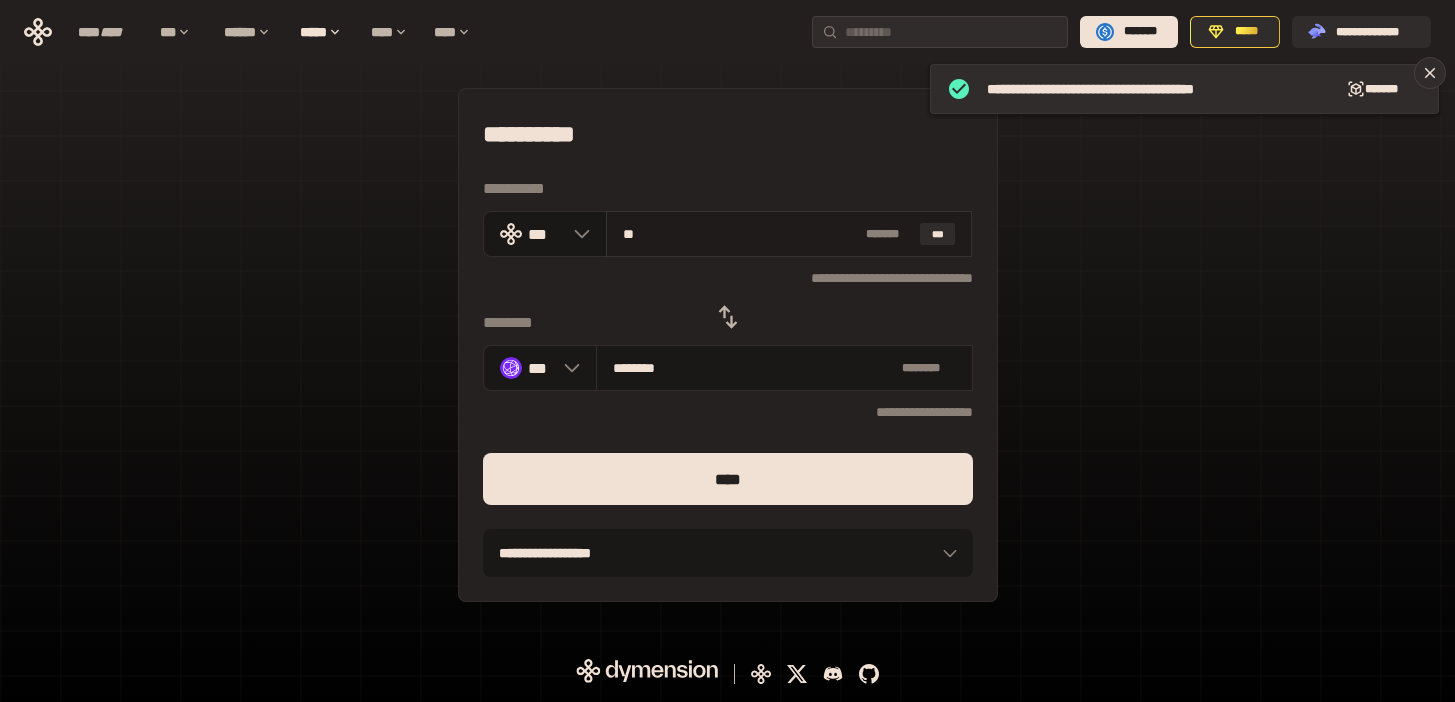 drag, startPoint x: 654, startPoint y: 229, endPoint x: 634, endPoint y: 230, distance: 20.024984 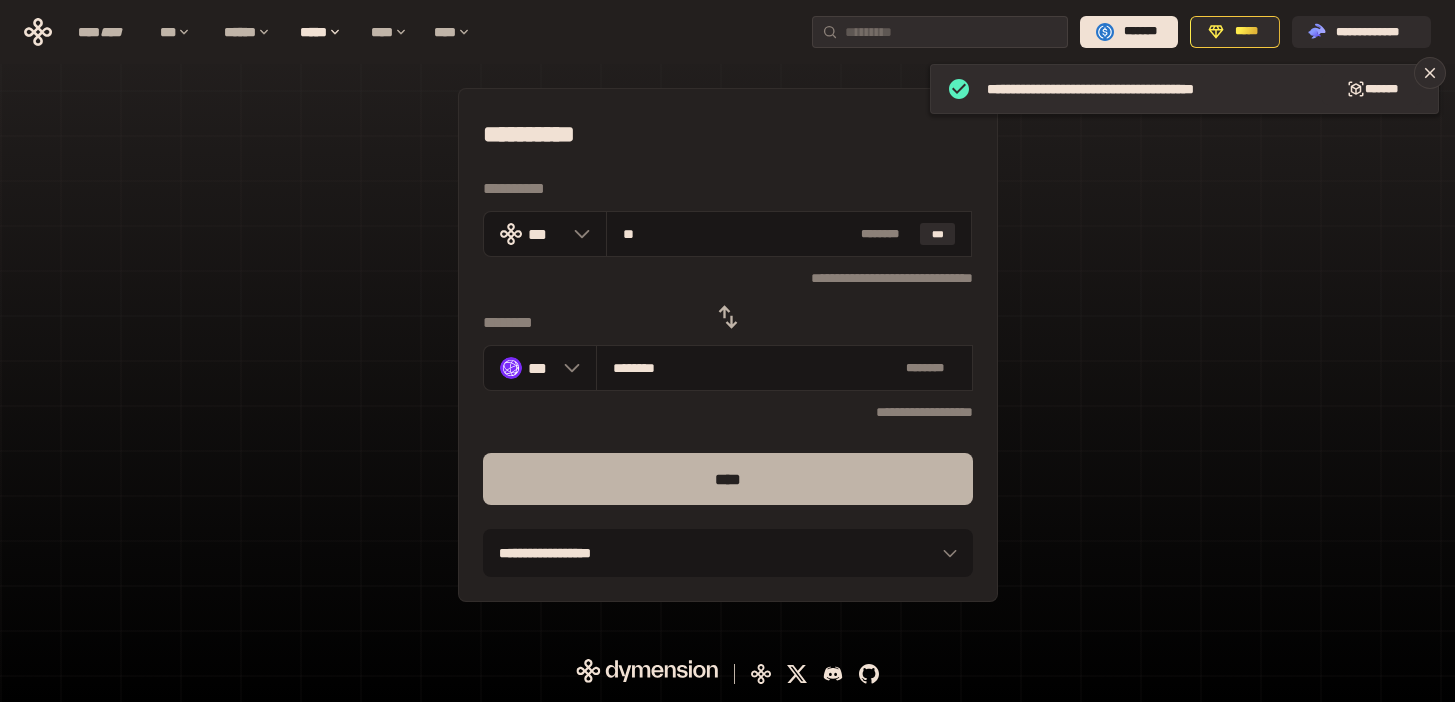 click on "****" at bounding box center [728, 479] 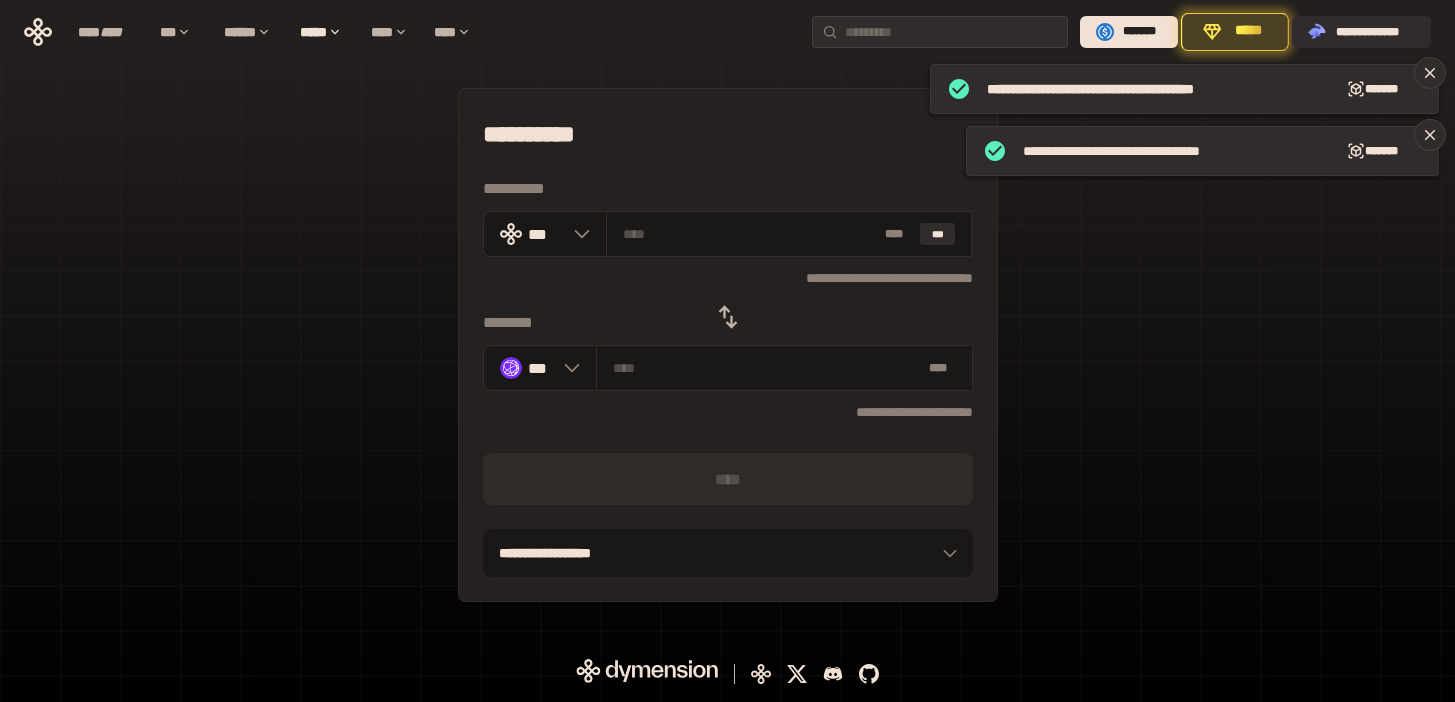 click 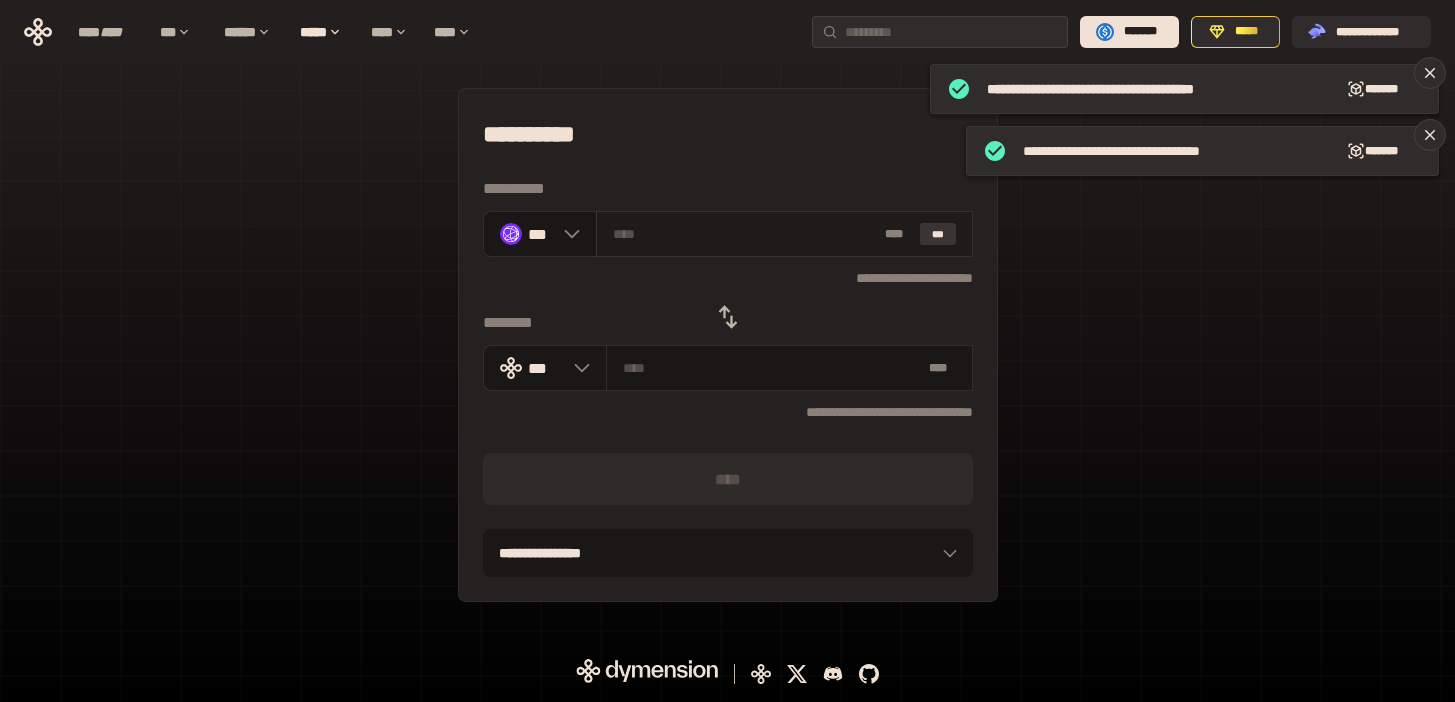 click on "***" at bounding box center (938, 234) 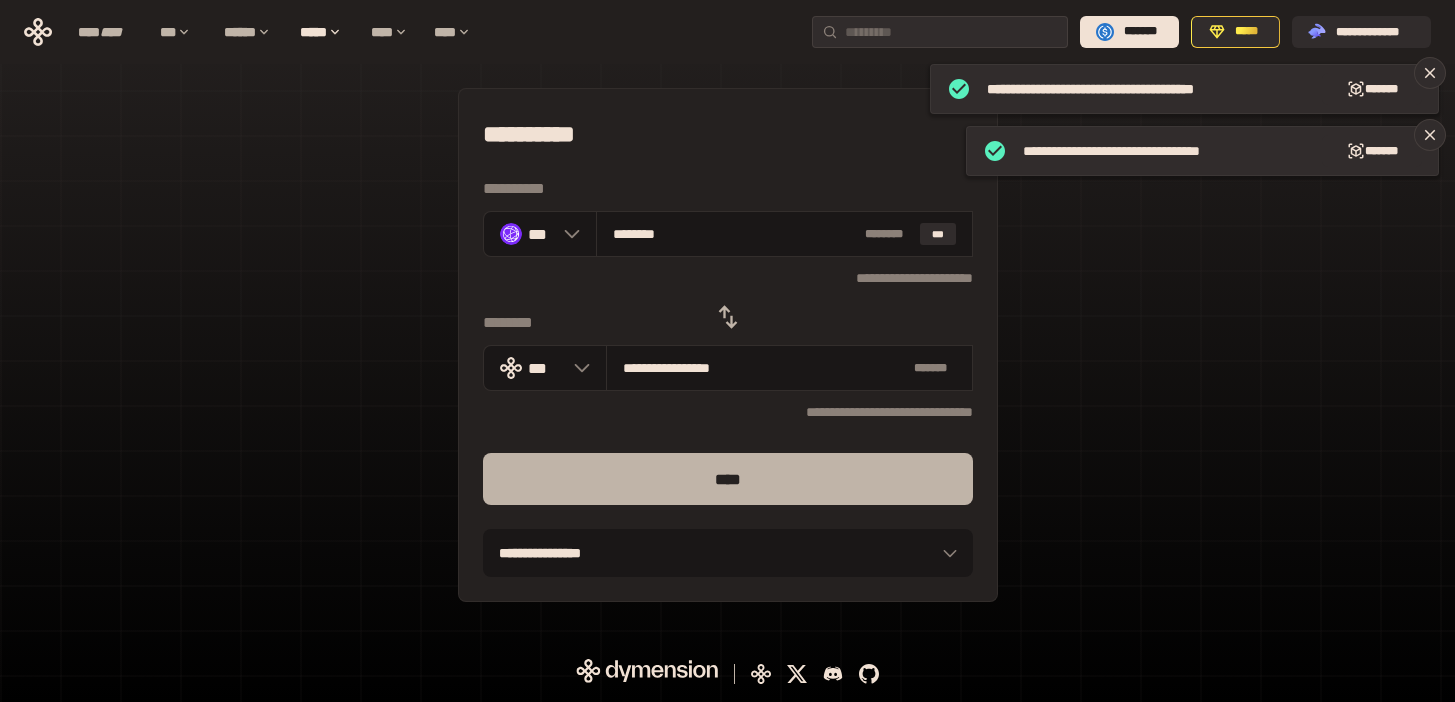 click on "****" at bounding box center (728, 479) 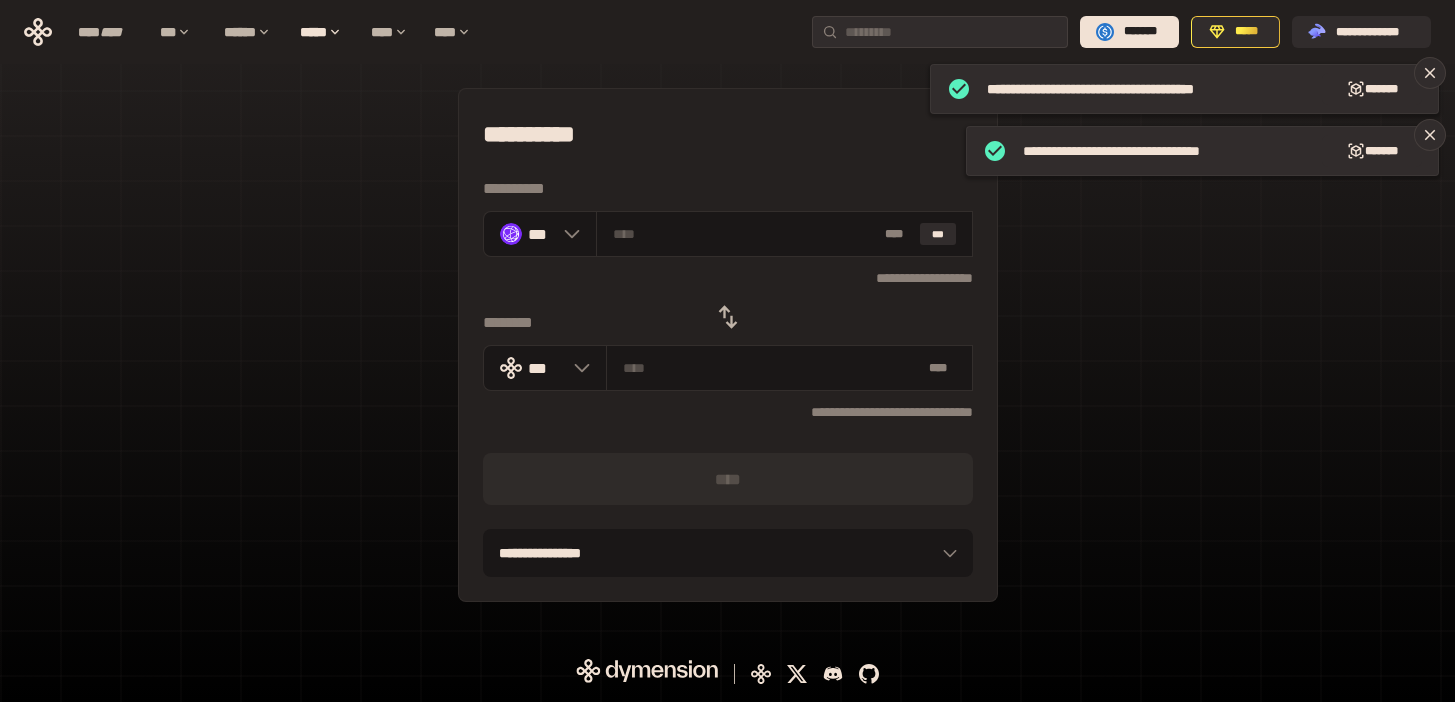 click 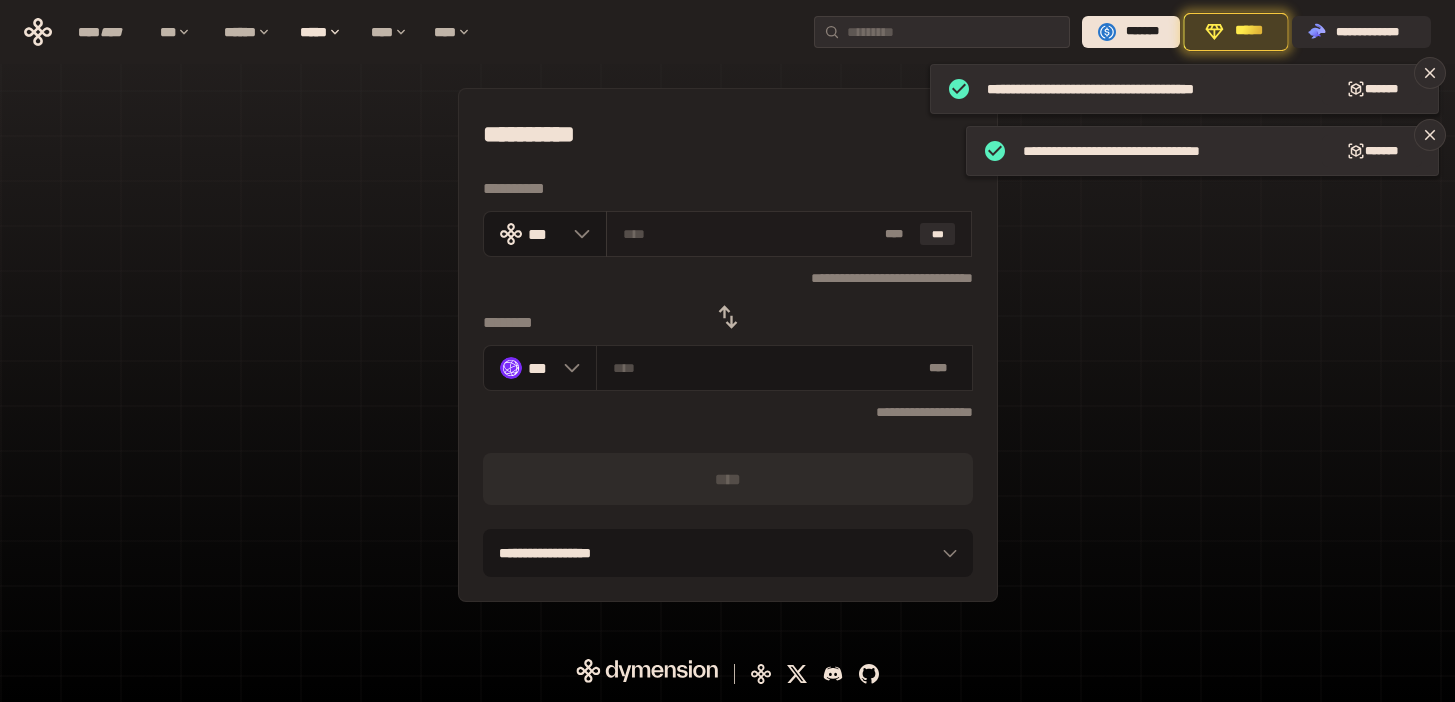 click at bounding box center (750, 234) 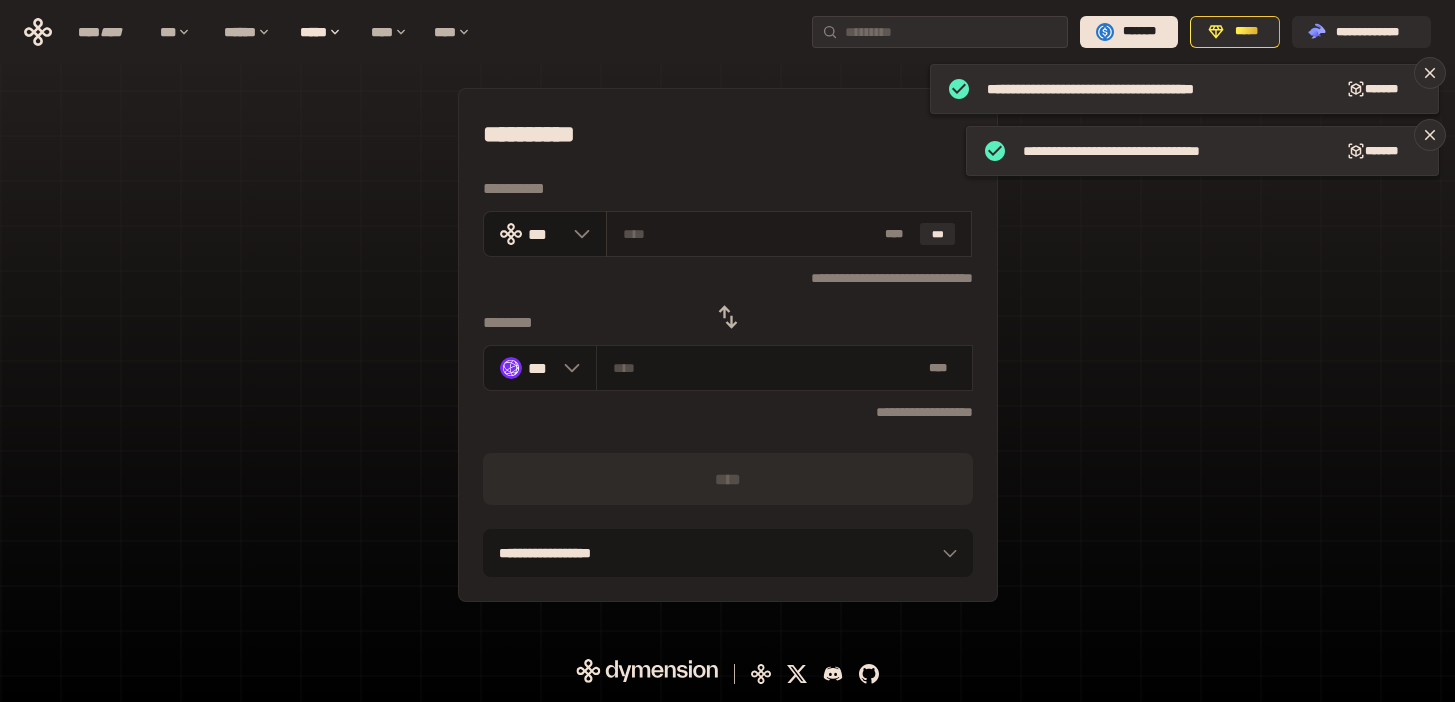 paste on "**********" 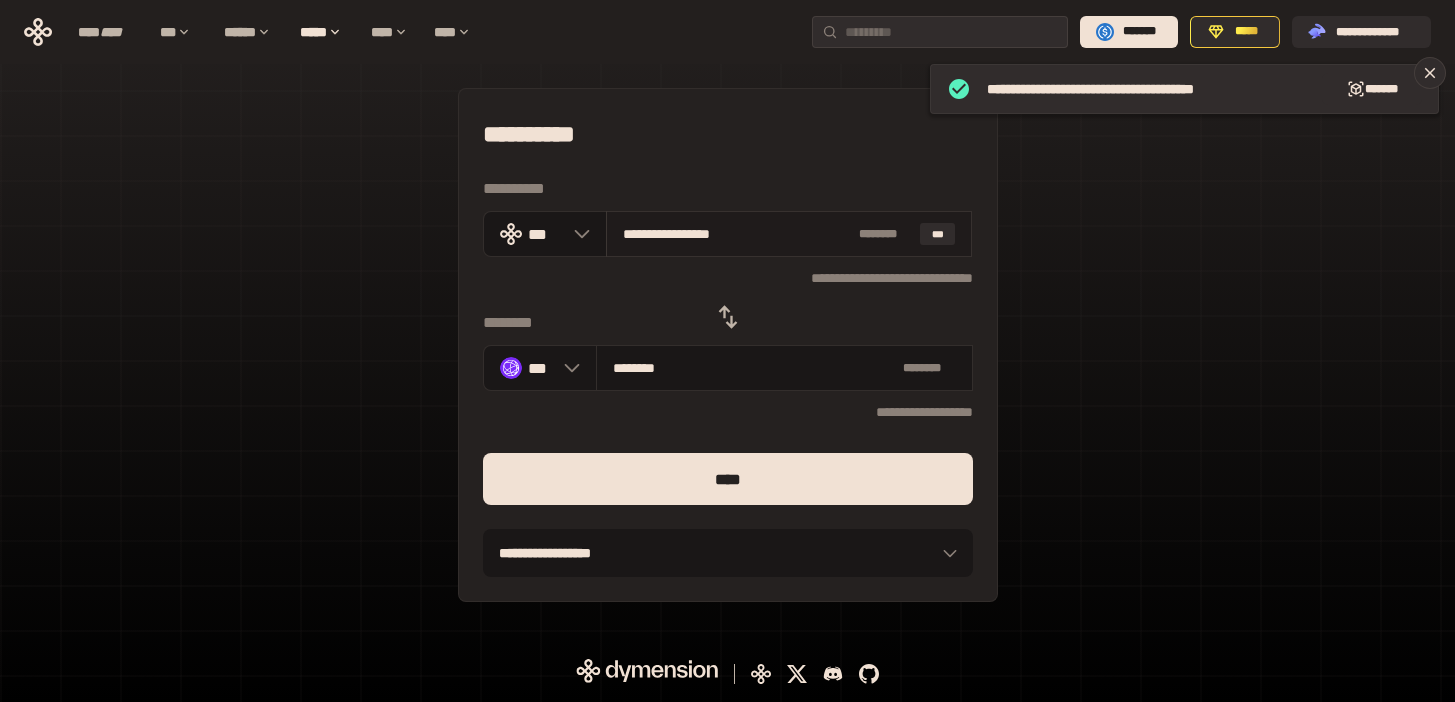 drag, startPoint x: 777, startPoint y: 234, endPoint x: 644, endPoint y: 237, distance: 133.03383 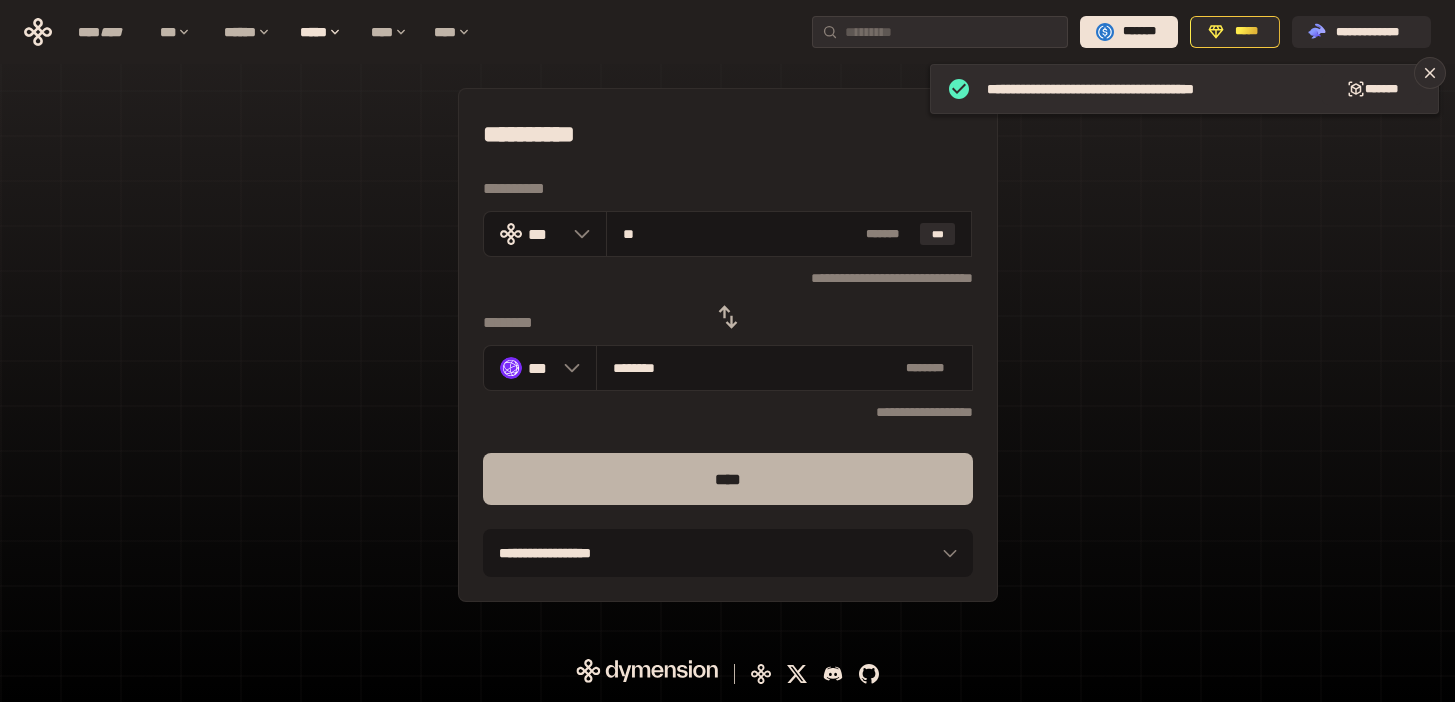 click on "****" at bounding box center [728, 479] 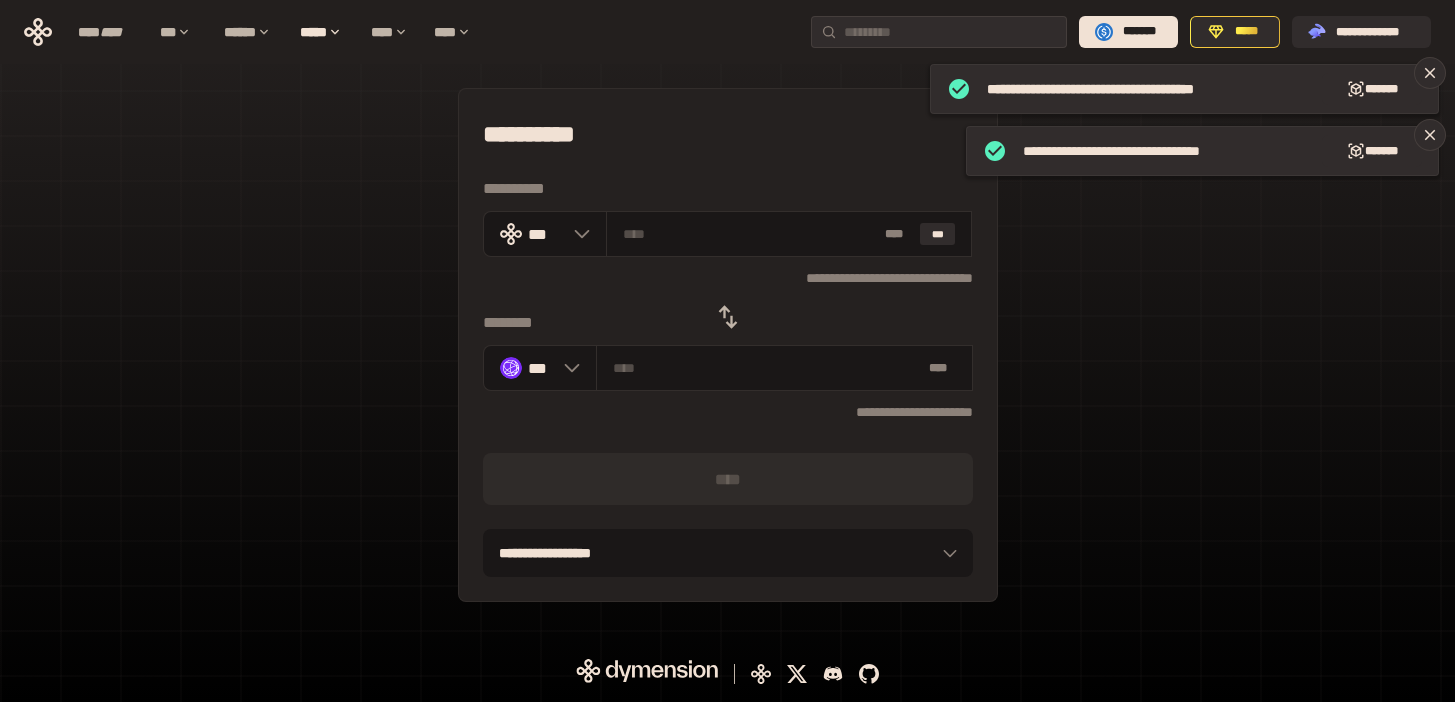 click 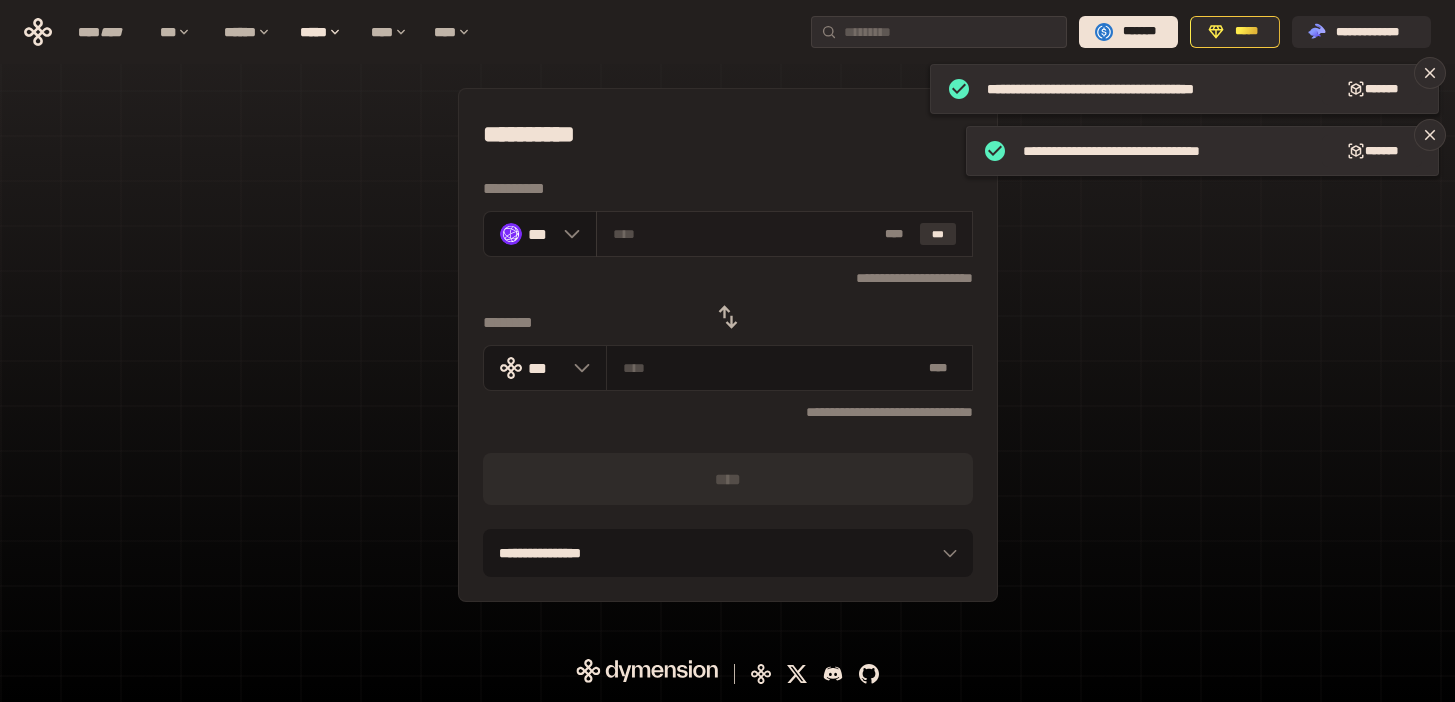 click on "***" at bounding box center [938, 234] 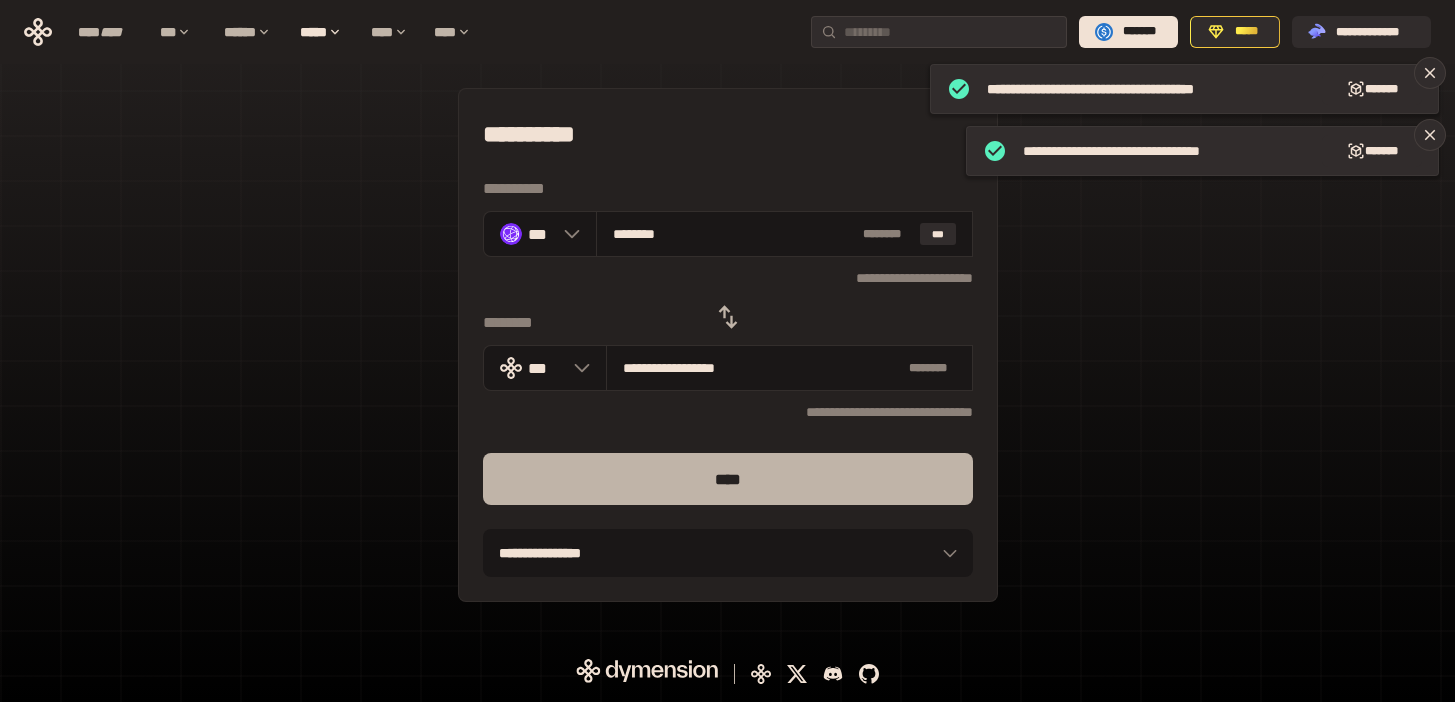click on "****" at bounding box center [728, 479] 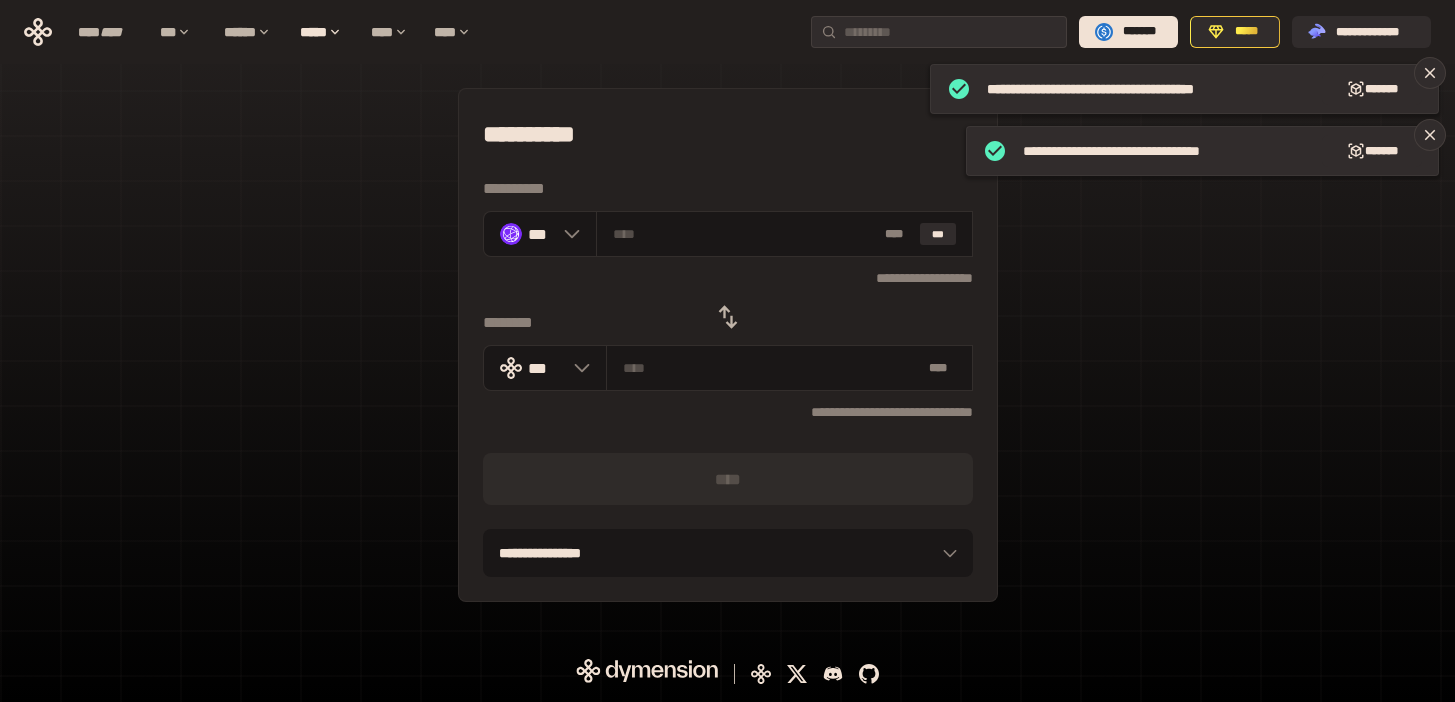 click 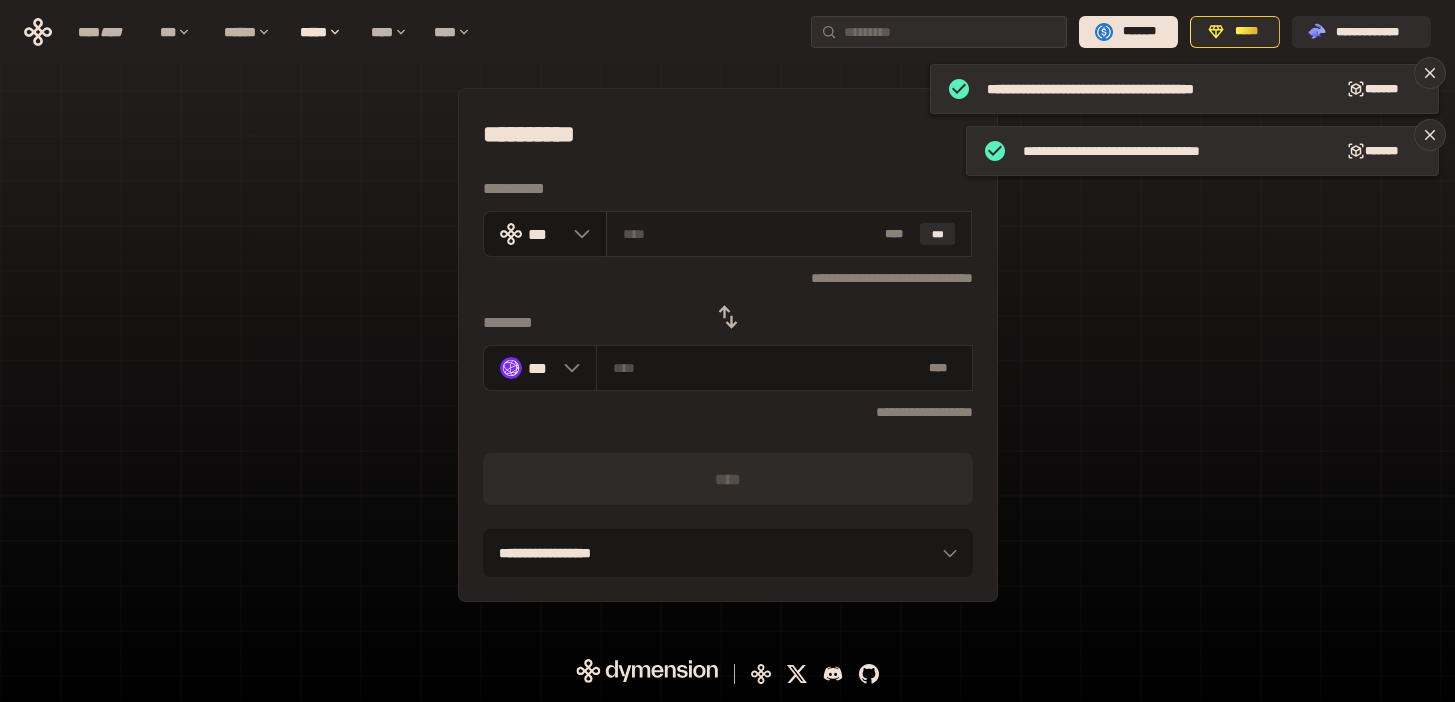 click at bounding box center [750, 234] 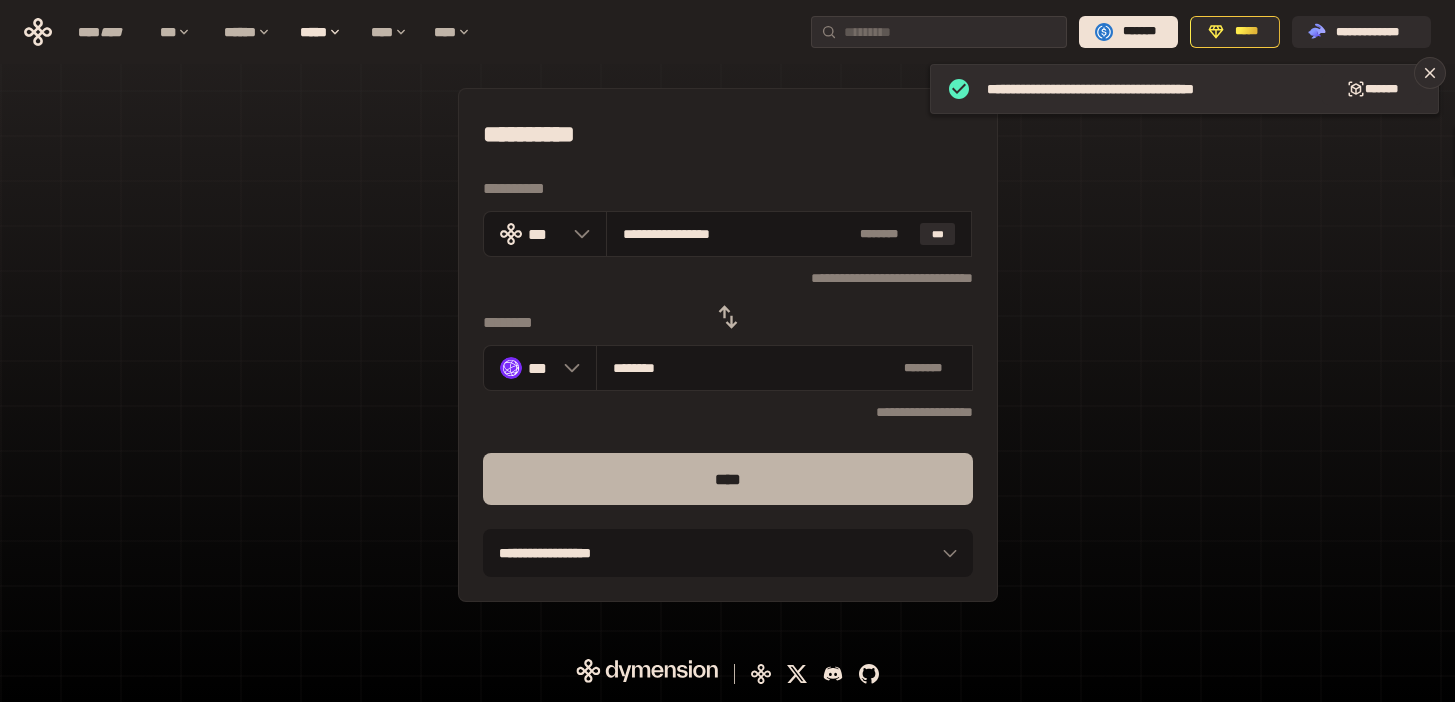 click on "****" at bounding box center [728, 479] 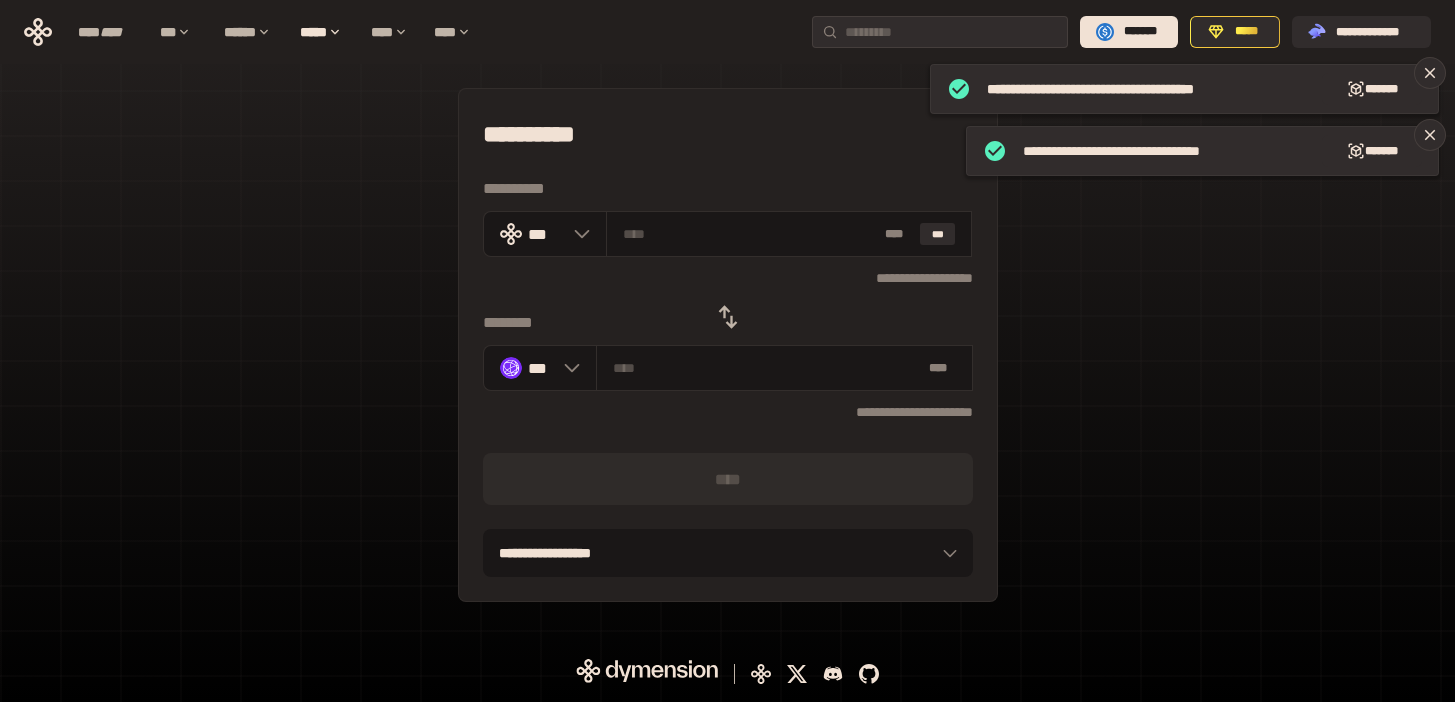 click 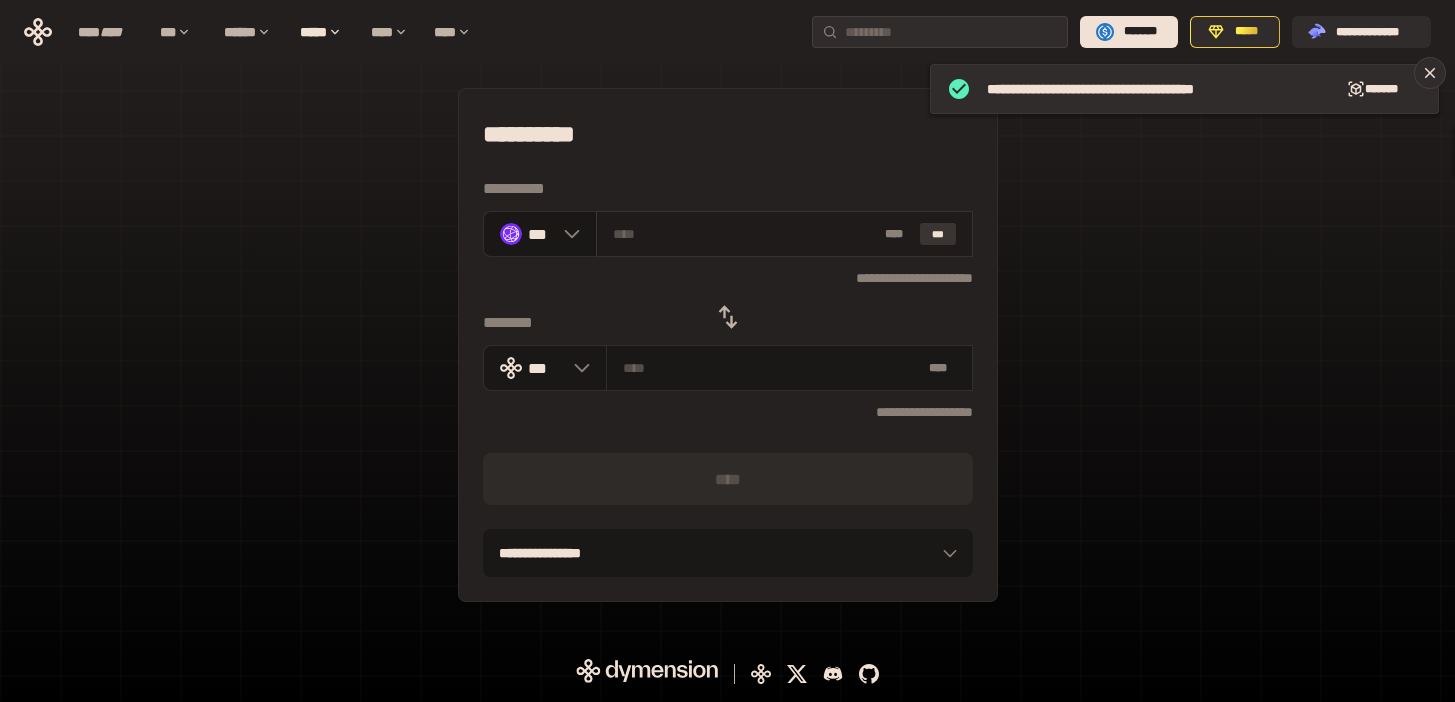 click on "***" at bounding box center [938, 234] 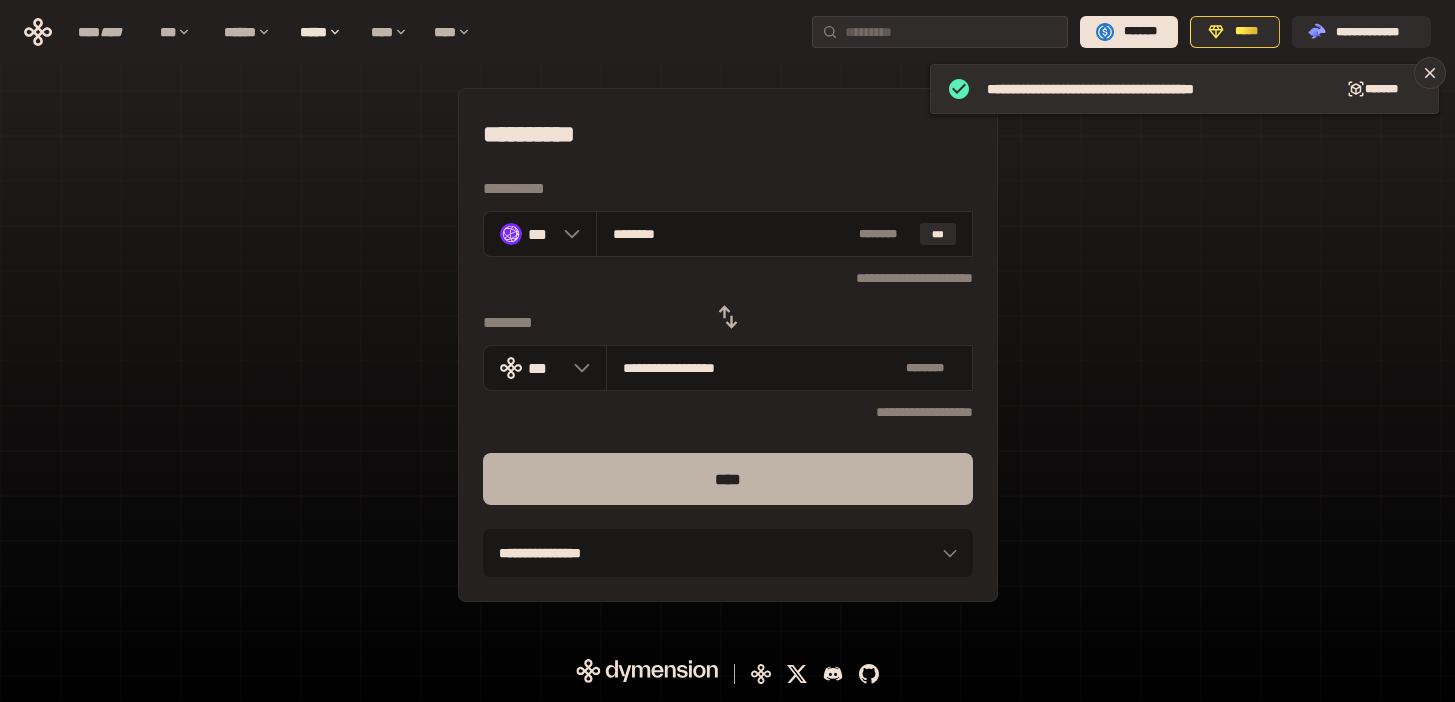 click on "****" at bounding box center [728, 479] 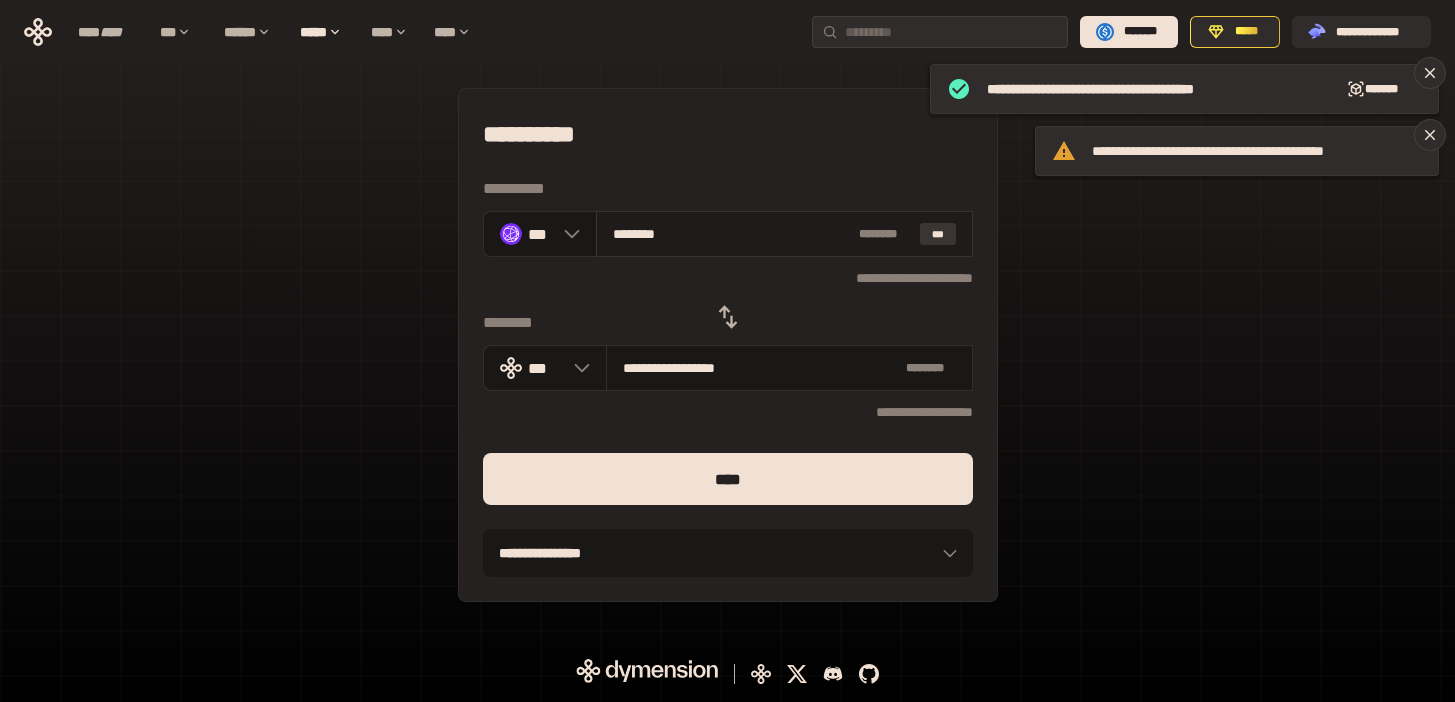 click on "***" at bounding box center [938, 234] 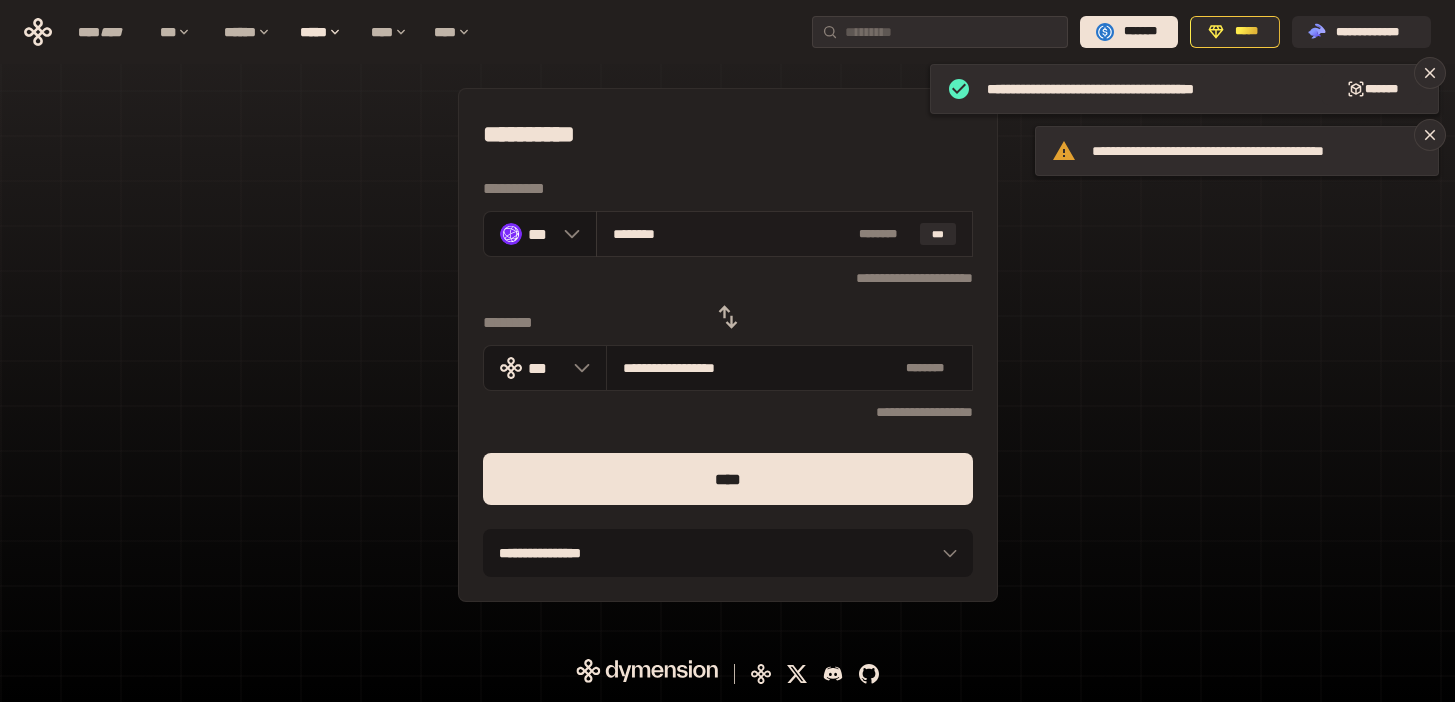 drag, startPoint x: 692, startPoint y: 226, endPoint x: 666, endPoint y: 230, distance: 26.305893 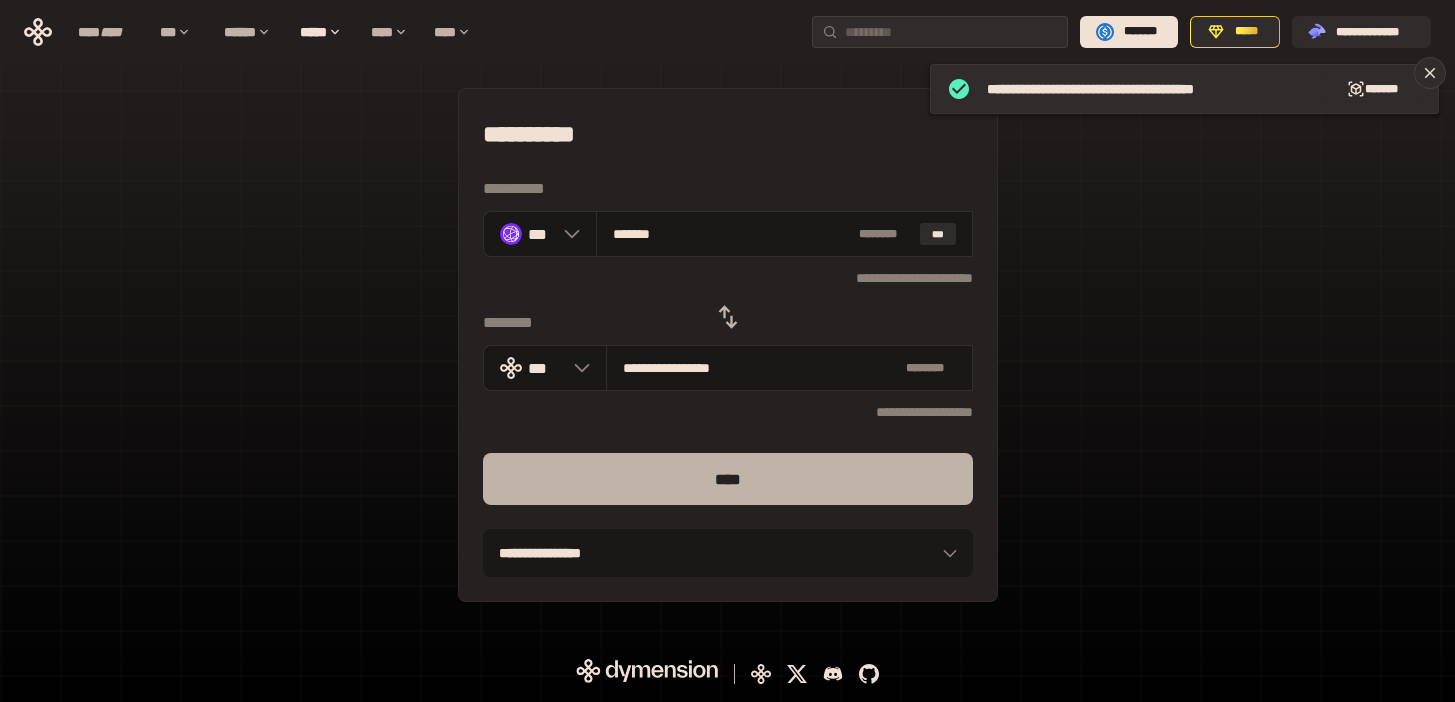 click on "****" at bounding box center (728, 479) 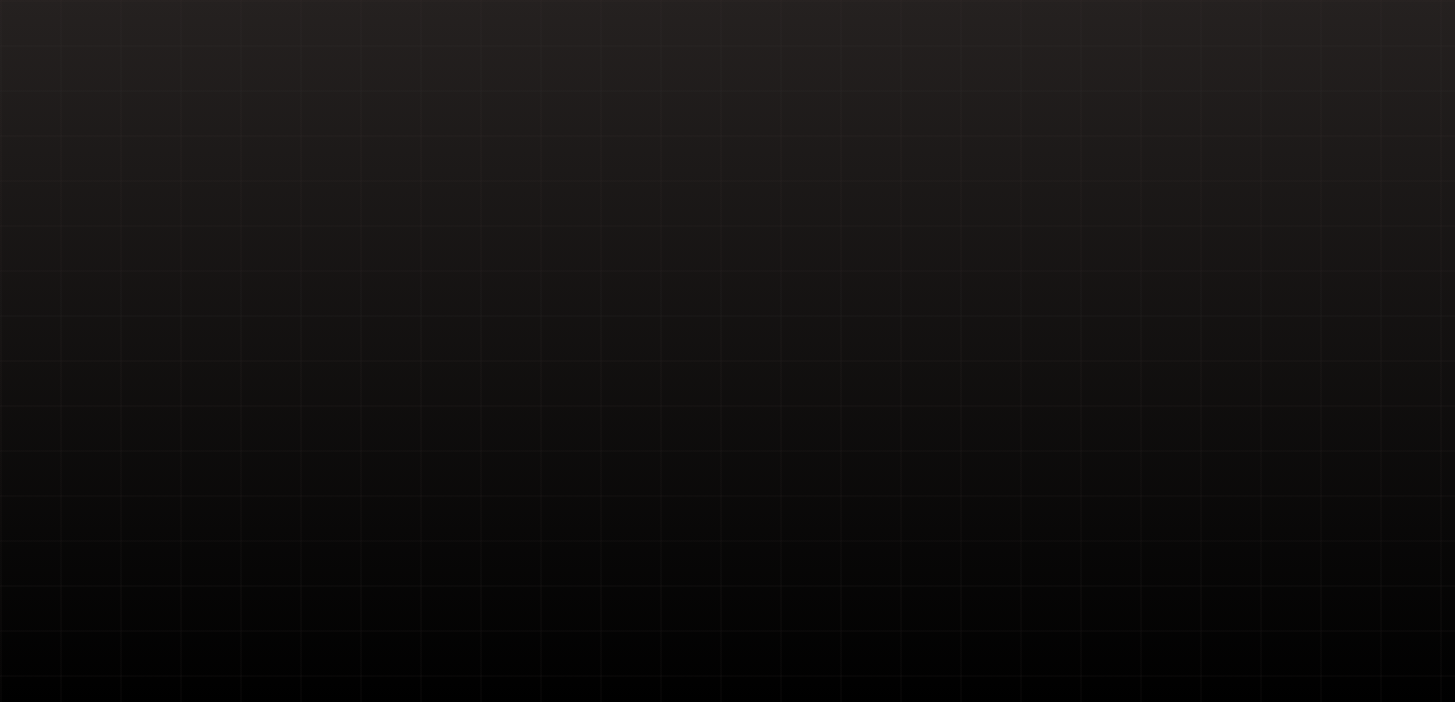 scroll, scrollTop: 0, scrollLeft: 0, axis: both 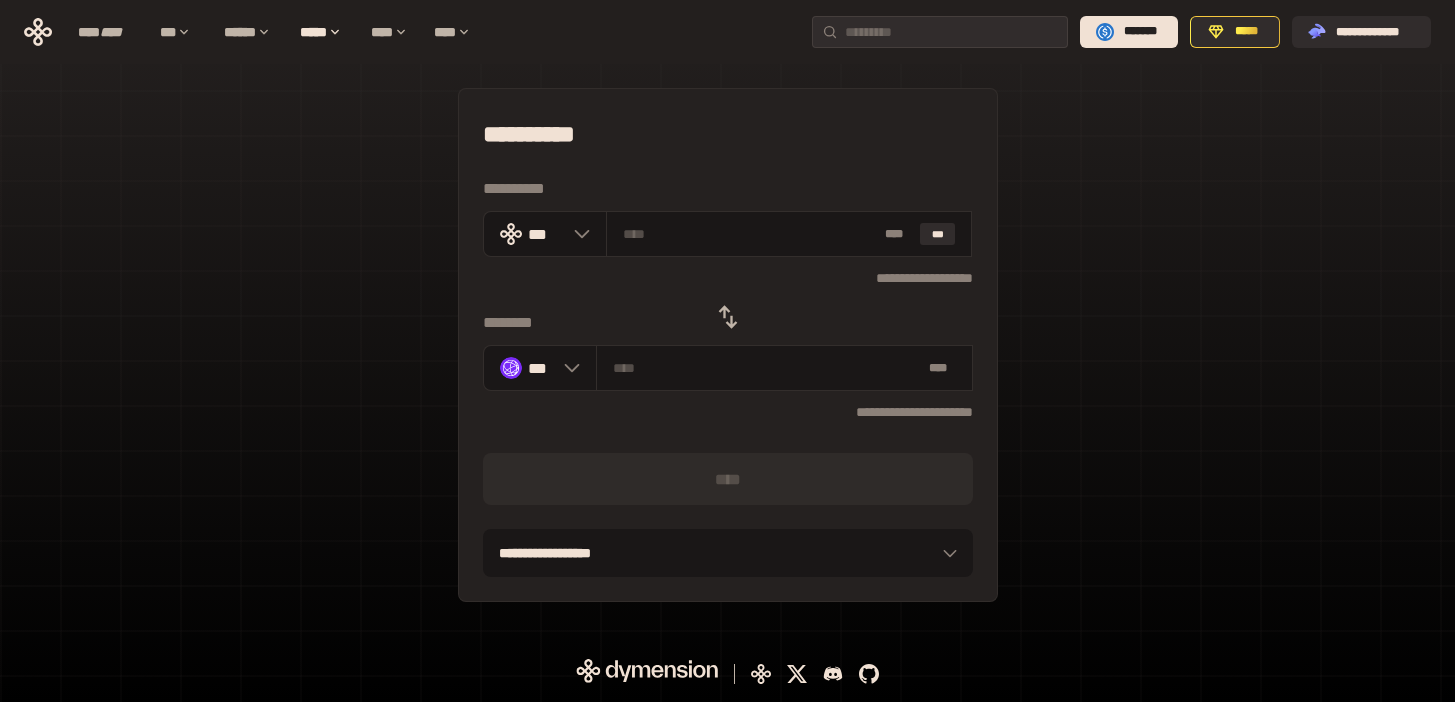 click 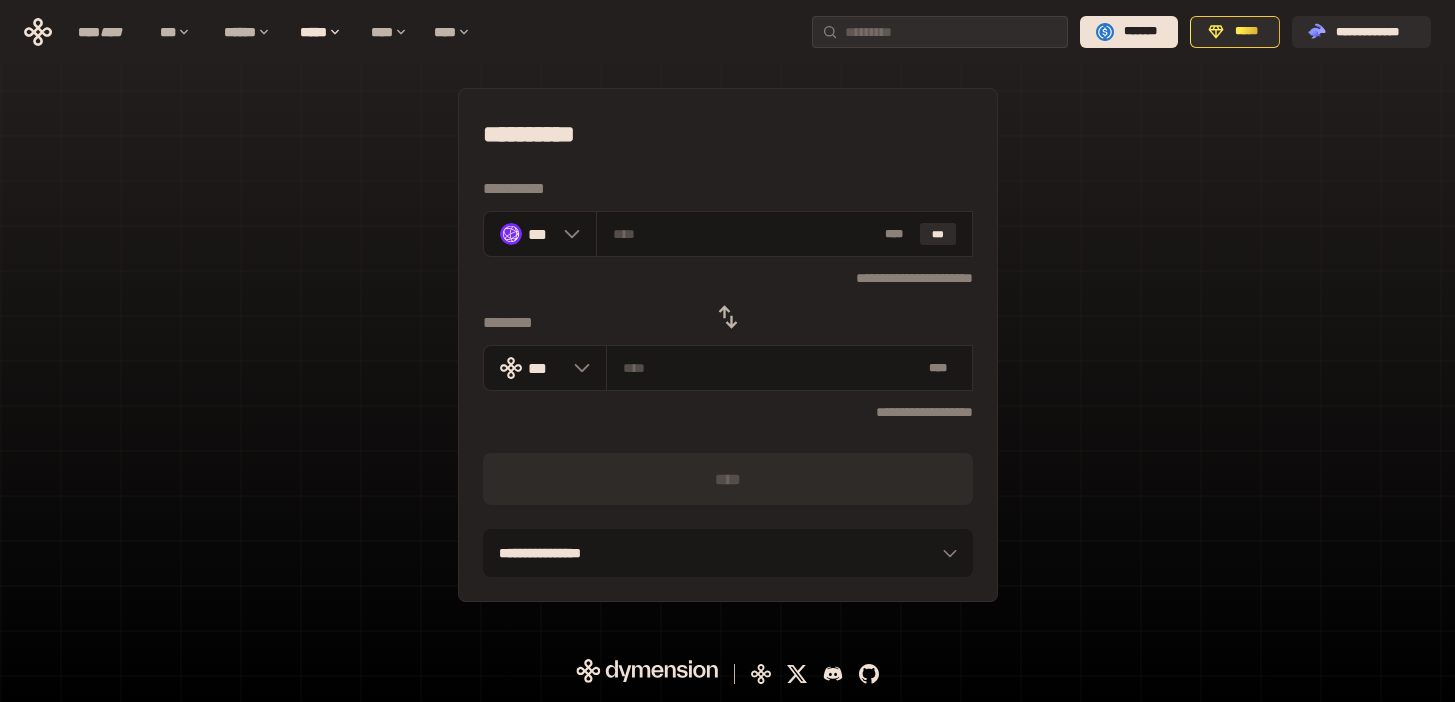 click on "**********" at bounding box center [727, 32] 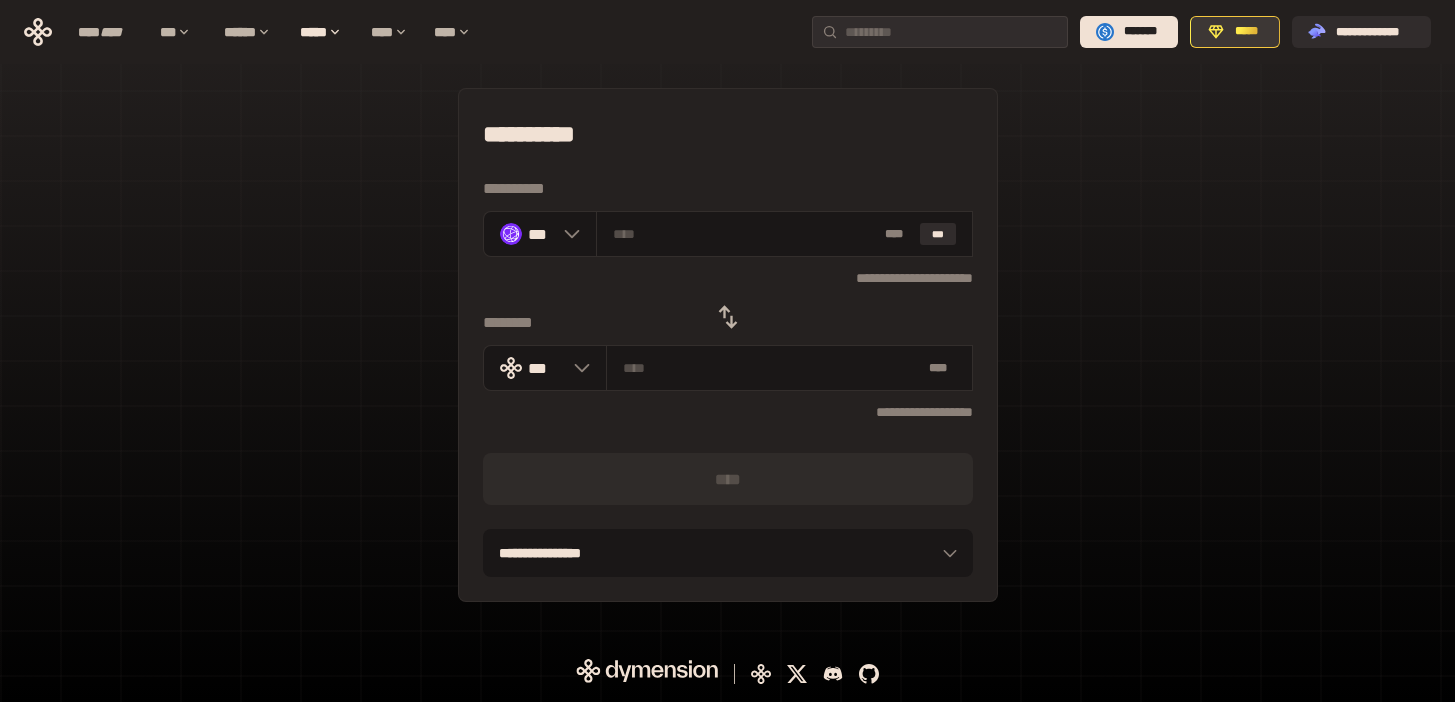 click on "*****" at bounding box center [1246, 32] 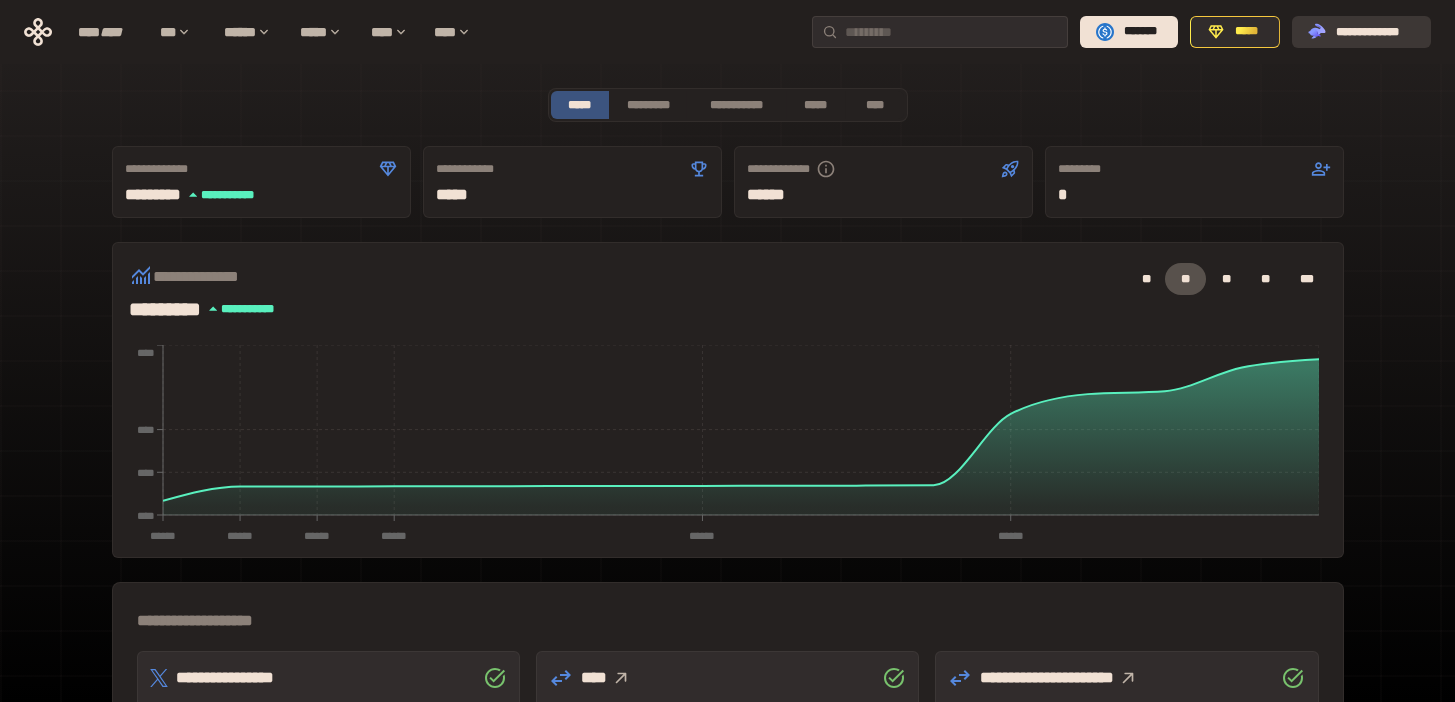 click on "**********" at bounding box center [1375, 32] 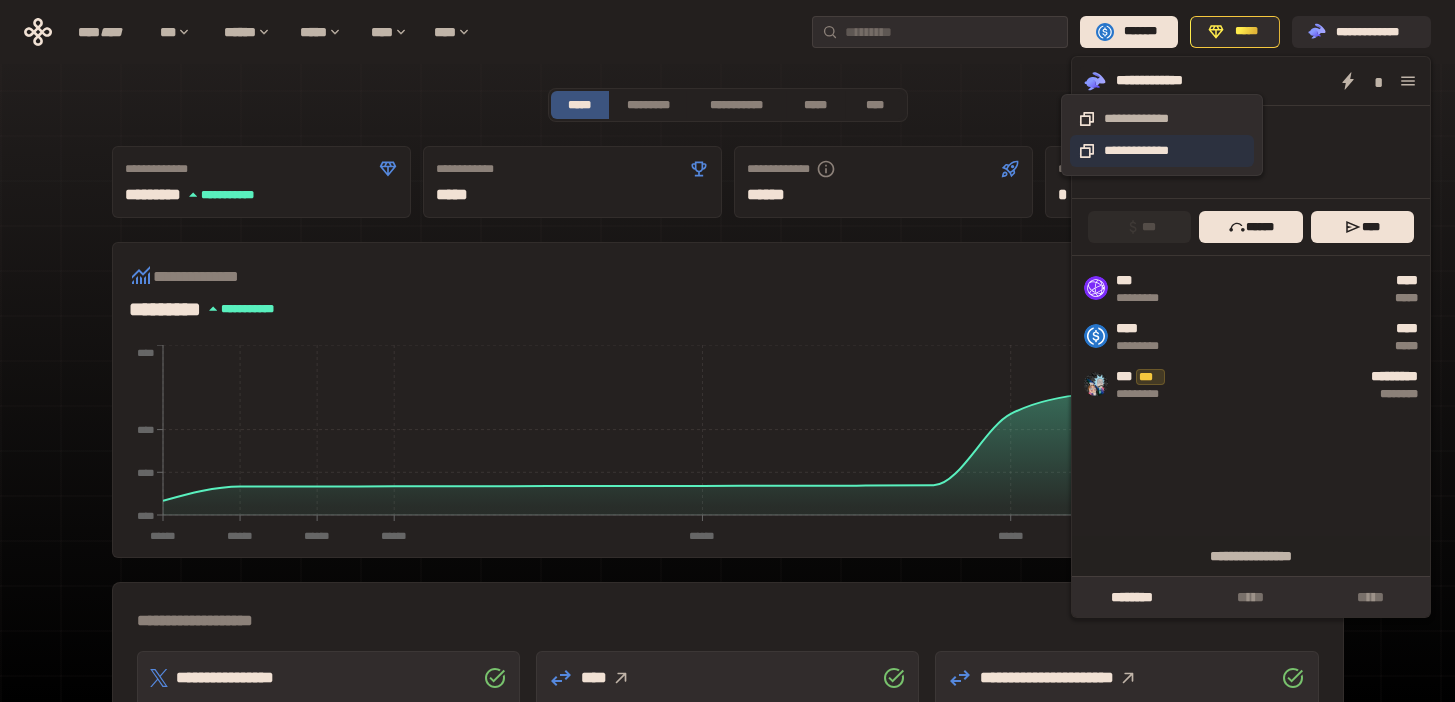 click 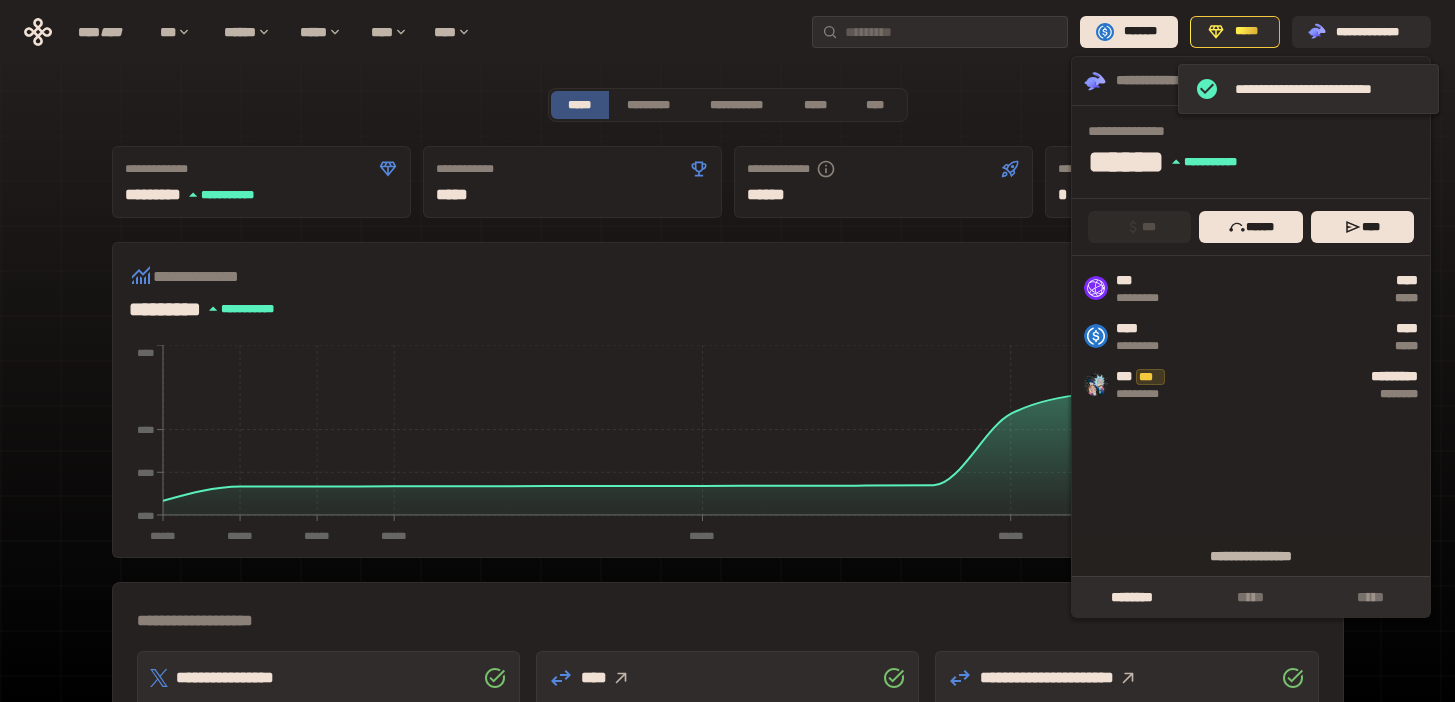 click on "**********" at bounding box center [728, 612] 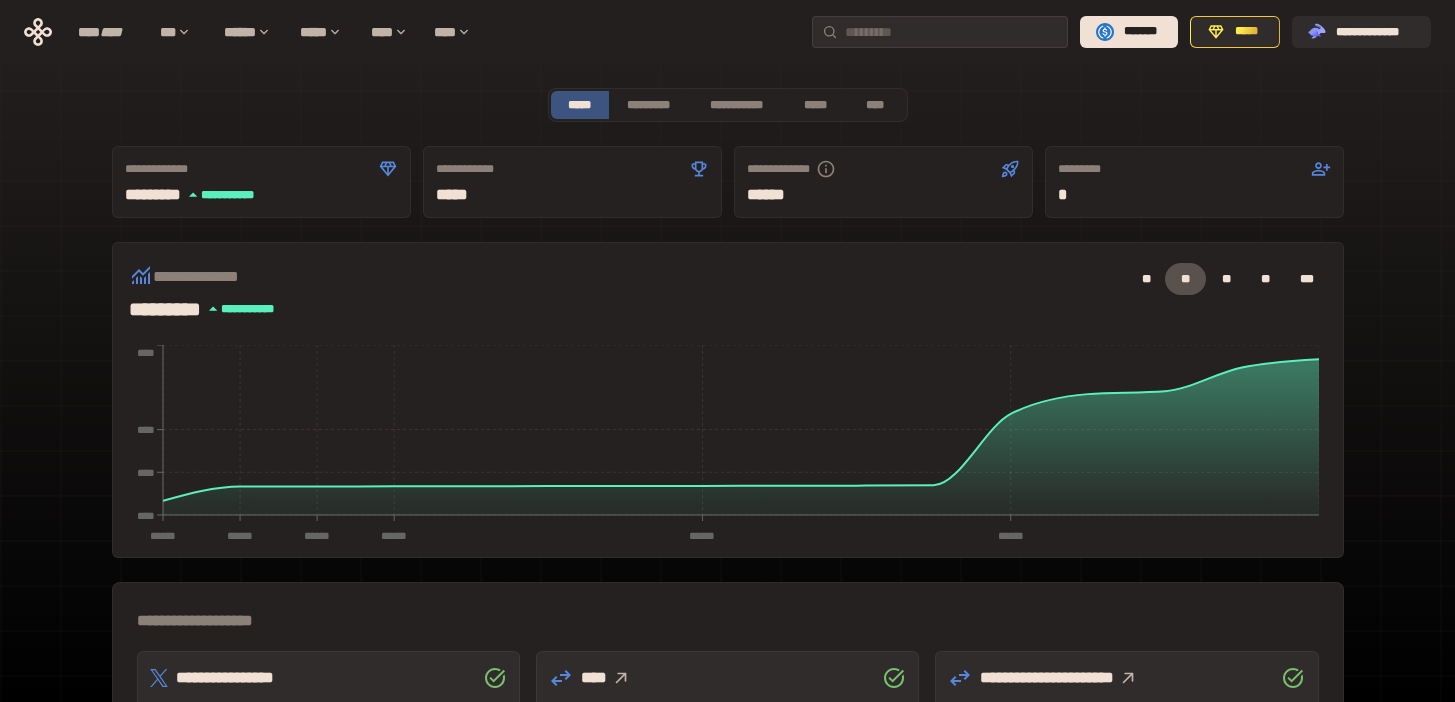 click on "*****" at bounding box center (572, 195) 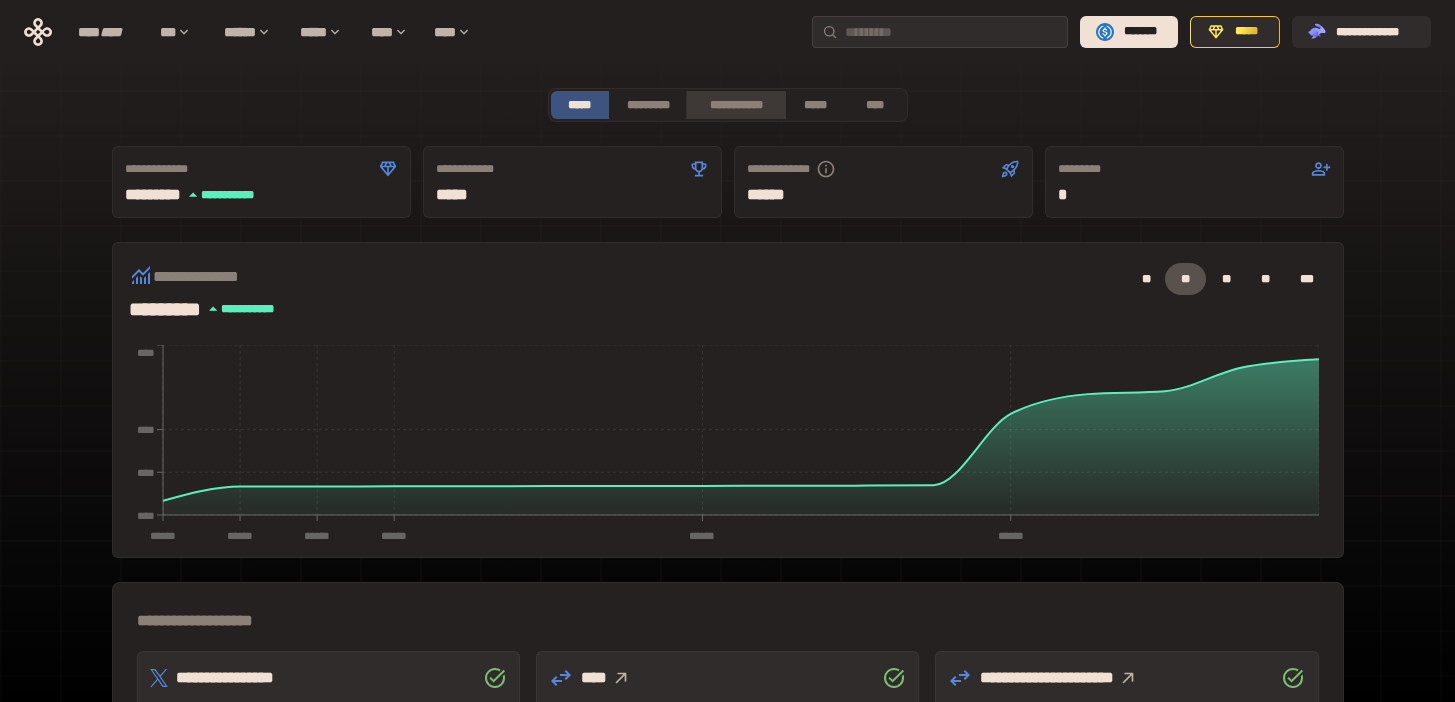 click on "**********" at bounding box center [735, 105] 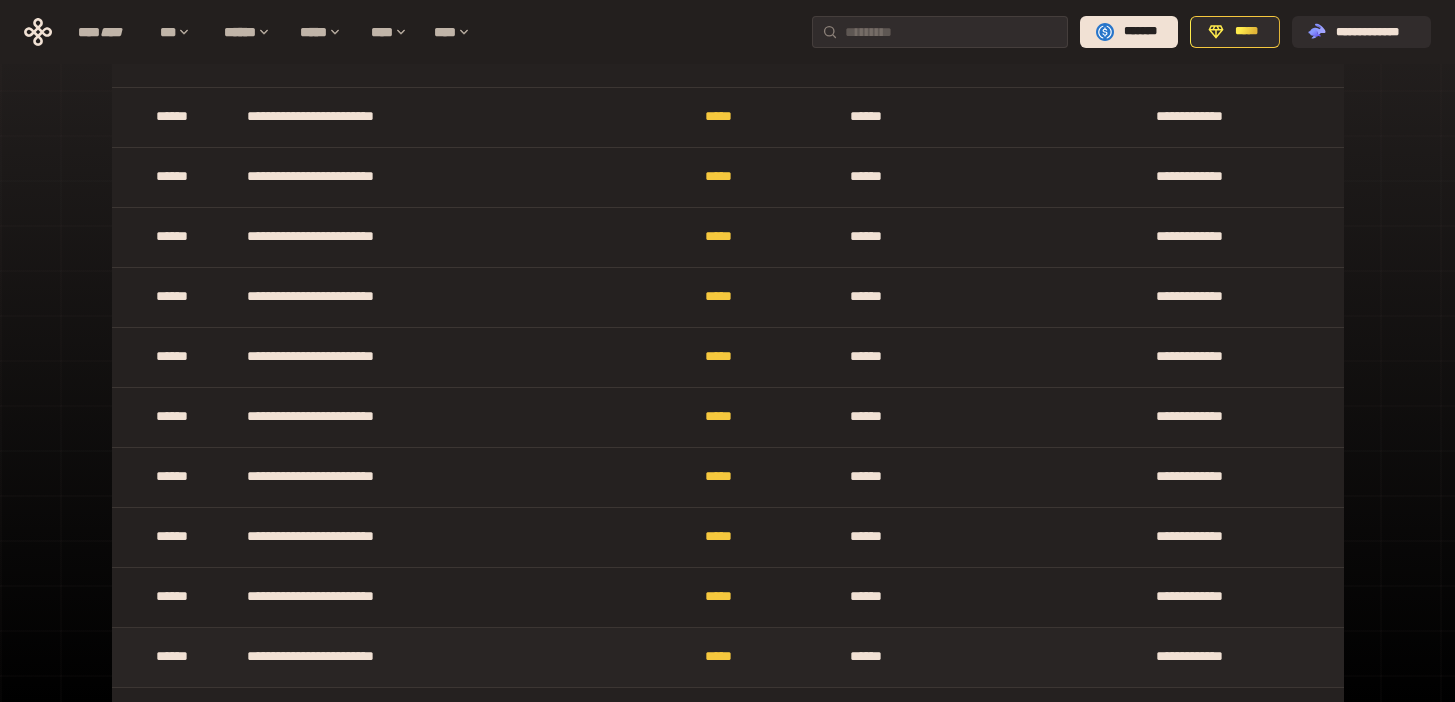 scroll, scrollTop: 60327, scrollLeft: 0, axis: vertical 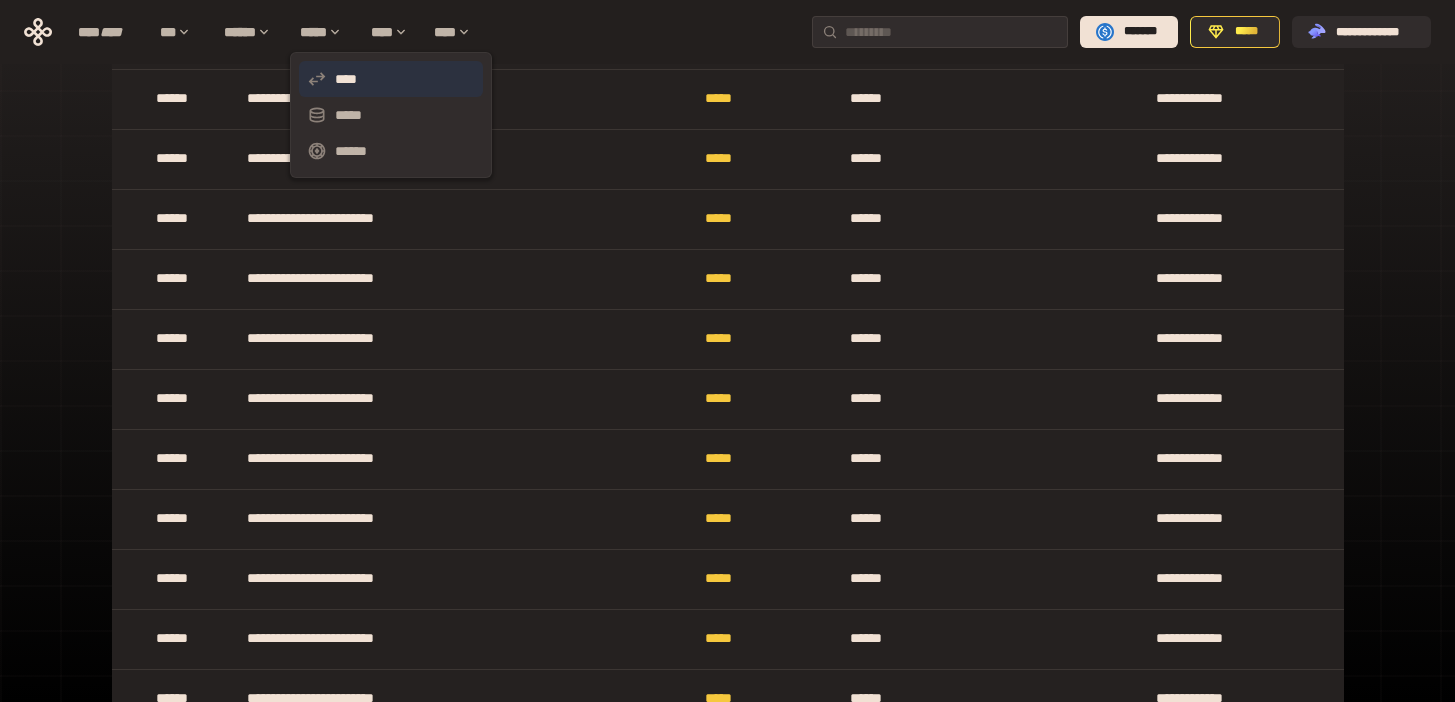 click on "****" at bounding box center (391, 79) 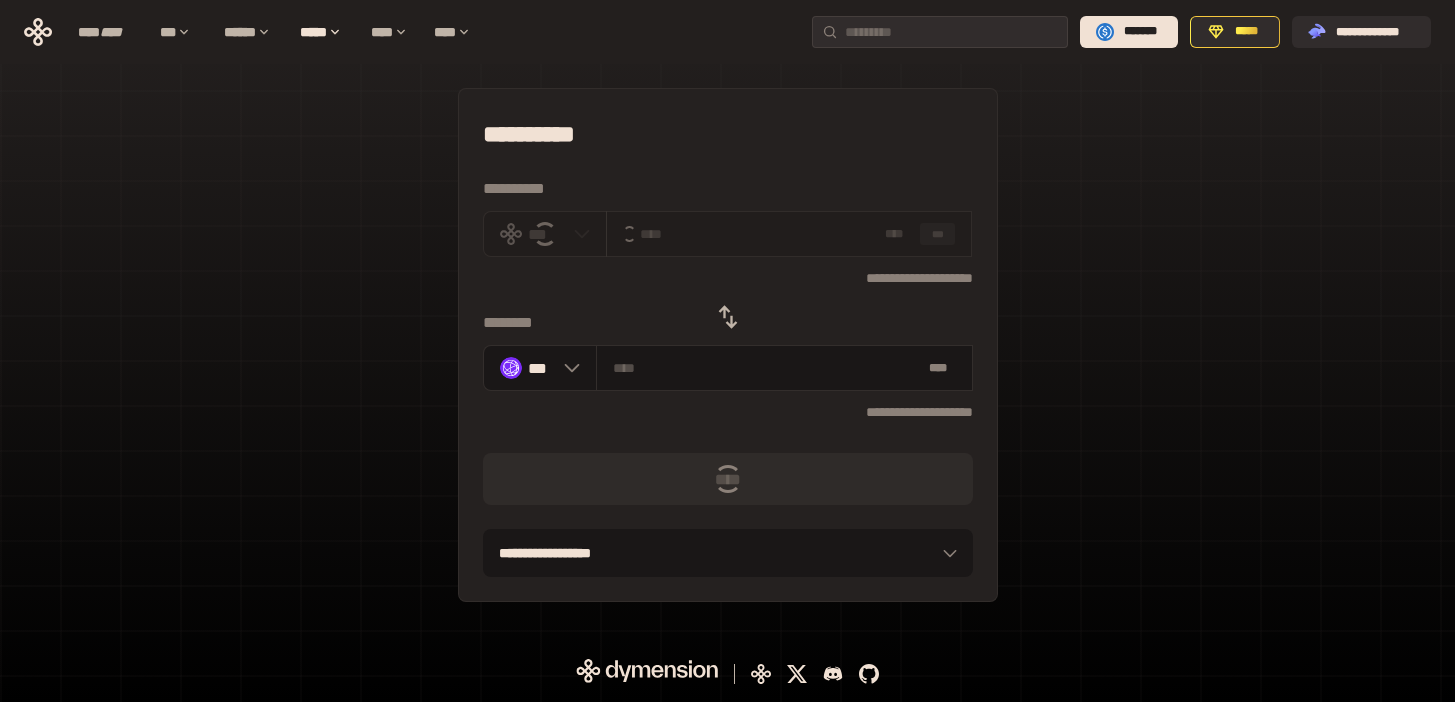 scroll, scrollTop: 0, scrollLeft: 0, axis: both 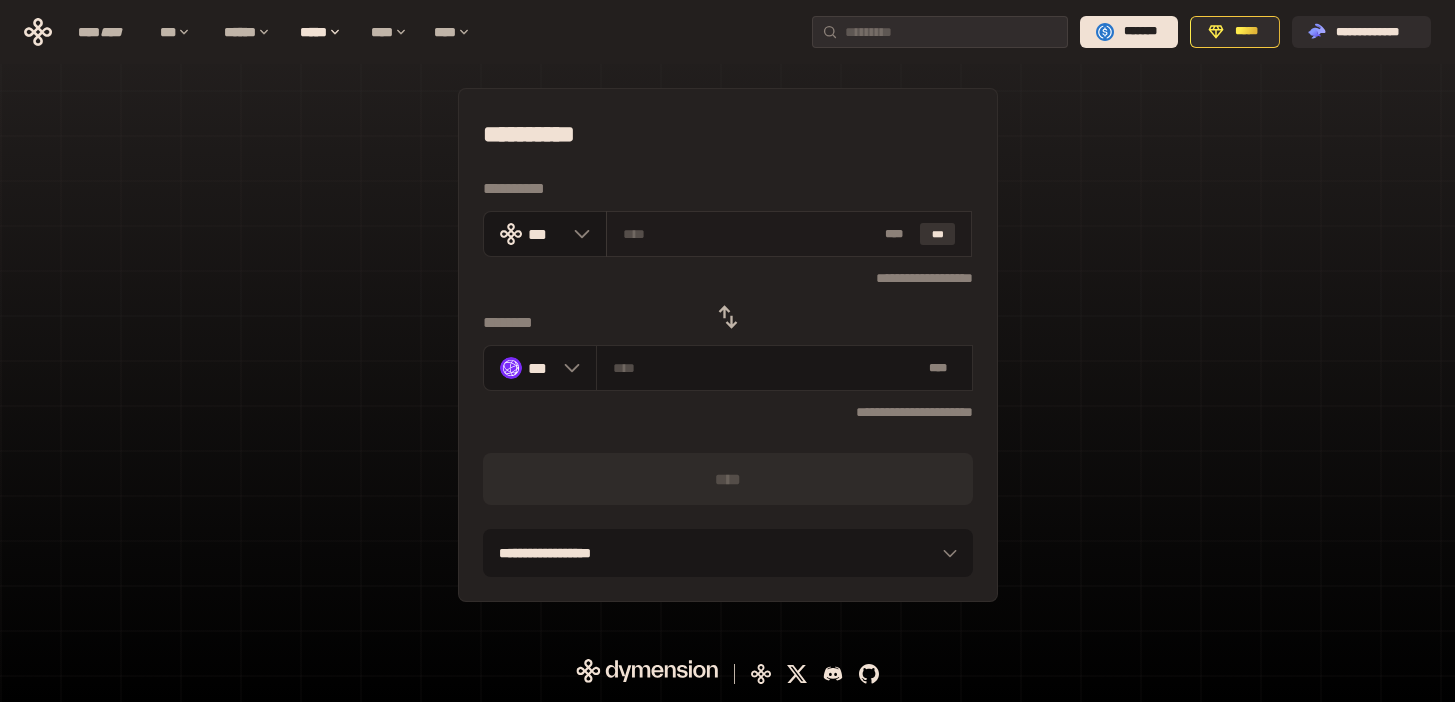 click on "***" at bounding box center (938, 234) 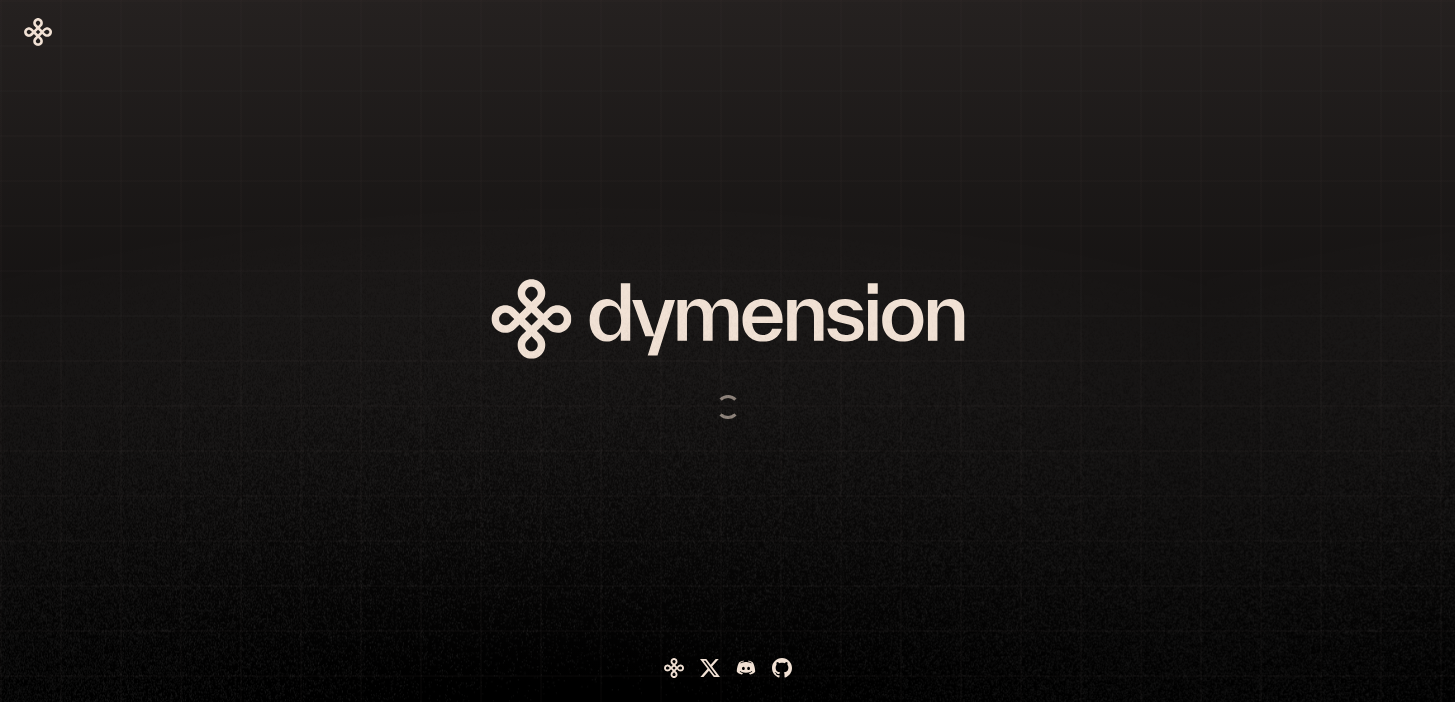 scroll, scrollTop: 0, scrollLeft: 0, axis: both 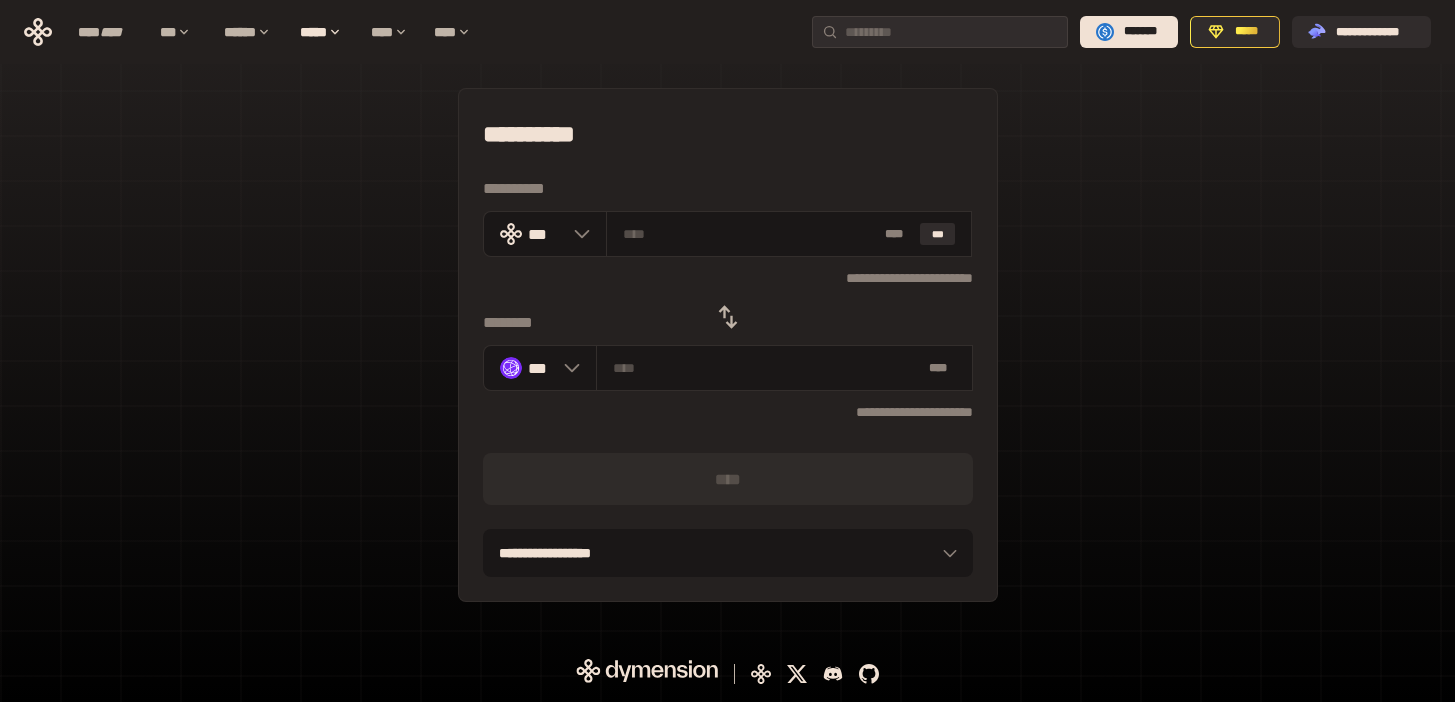 click 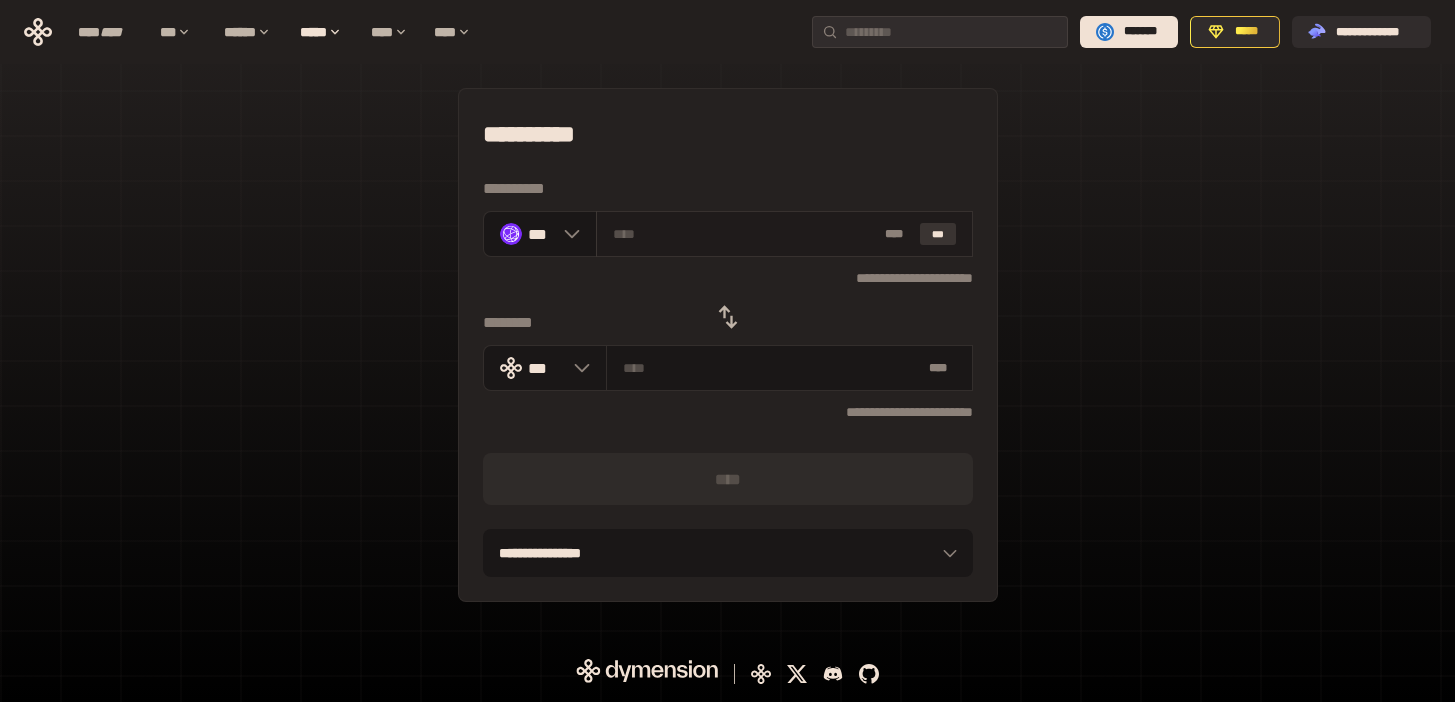 click on "***" at bounding box center (938, 234) 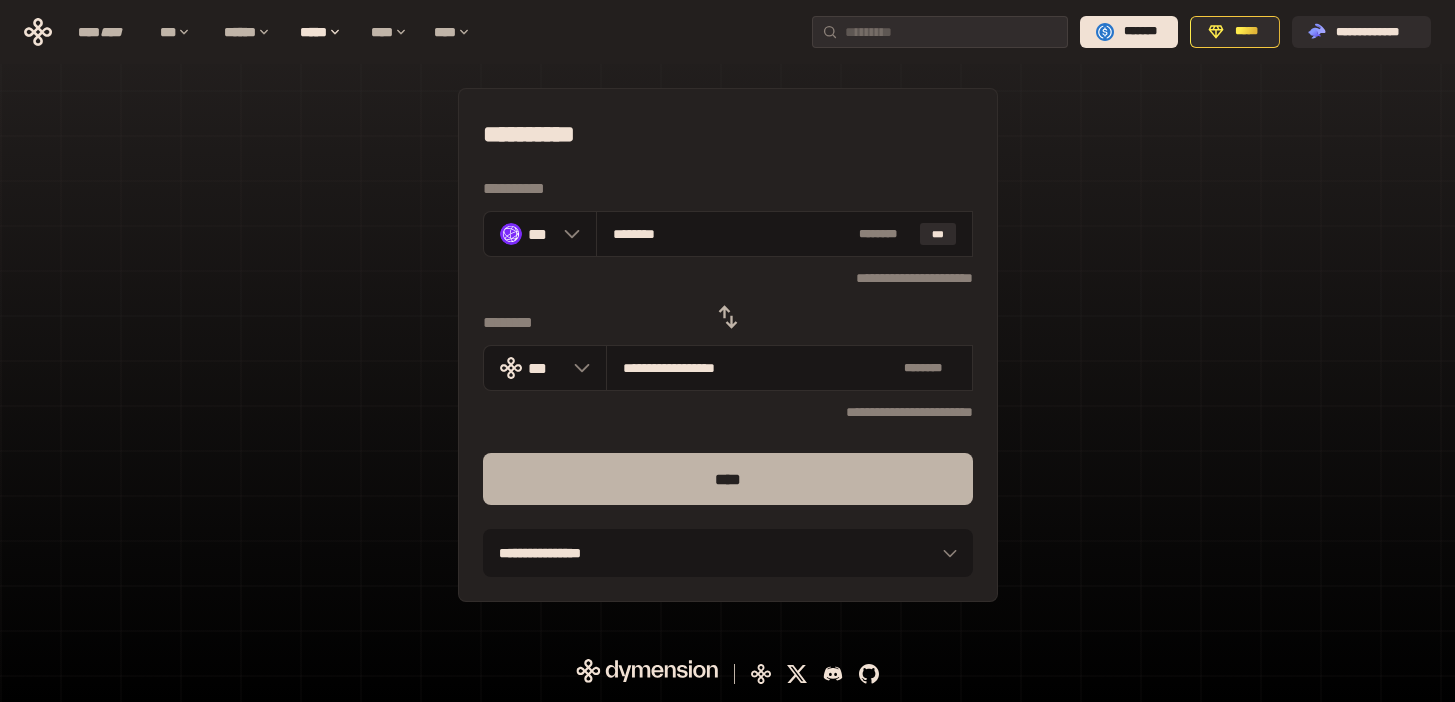 click on "****" at bounding box center (728, 479) 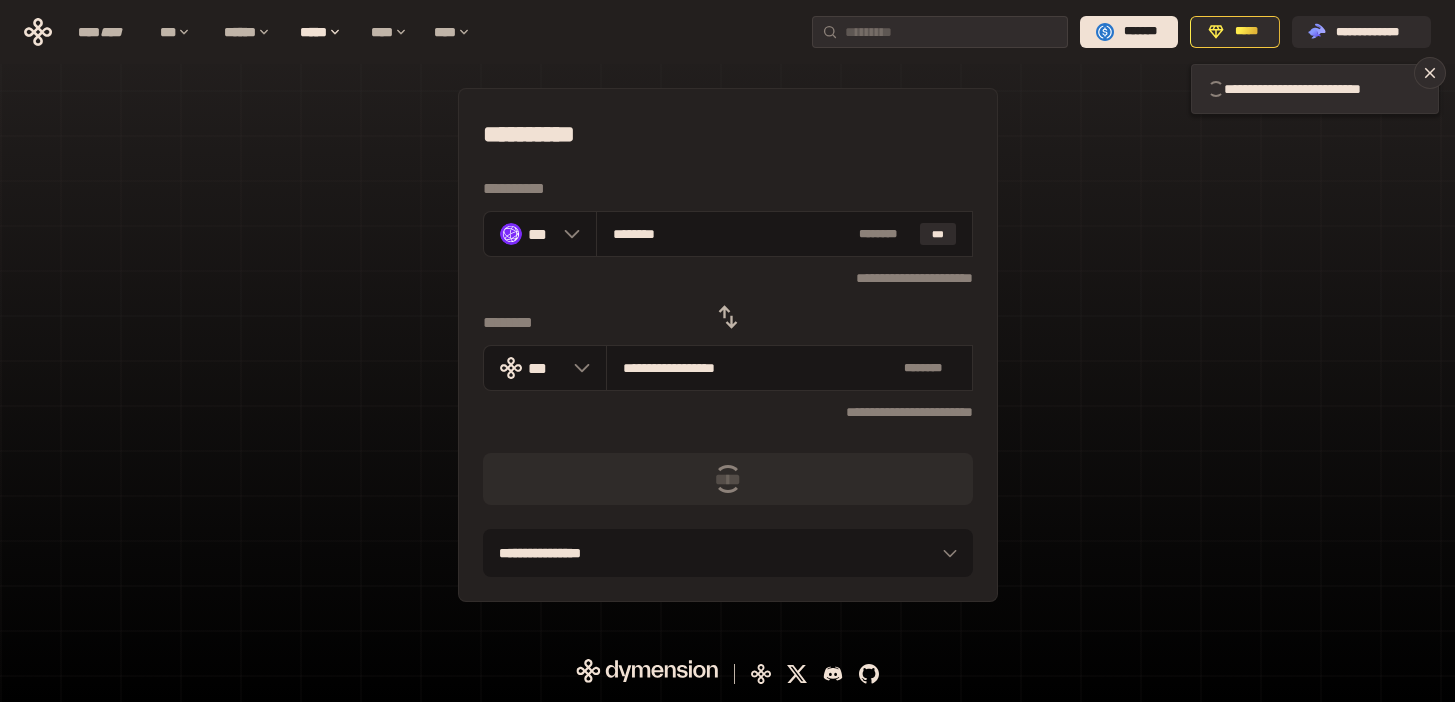 type 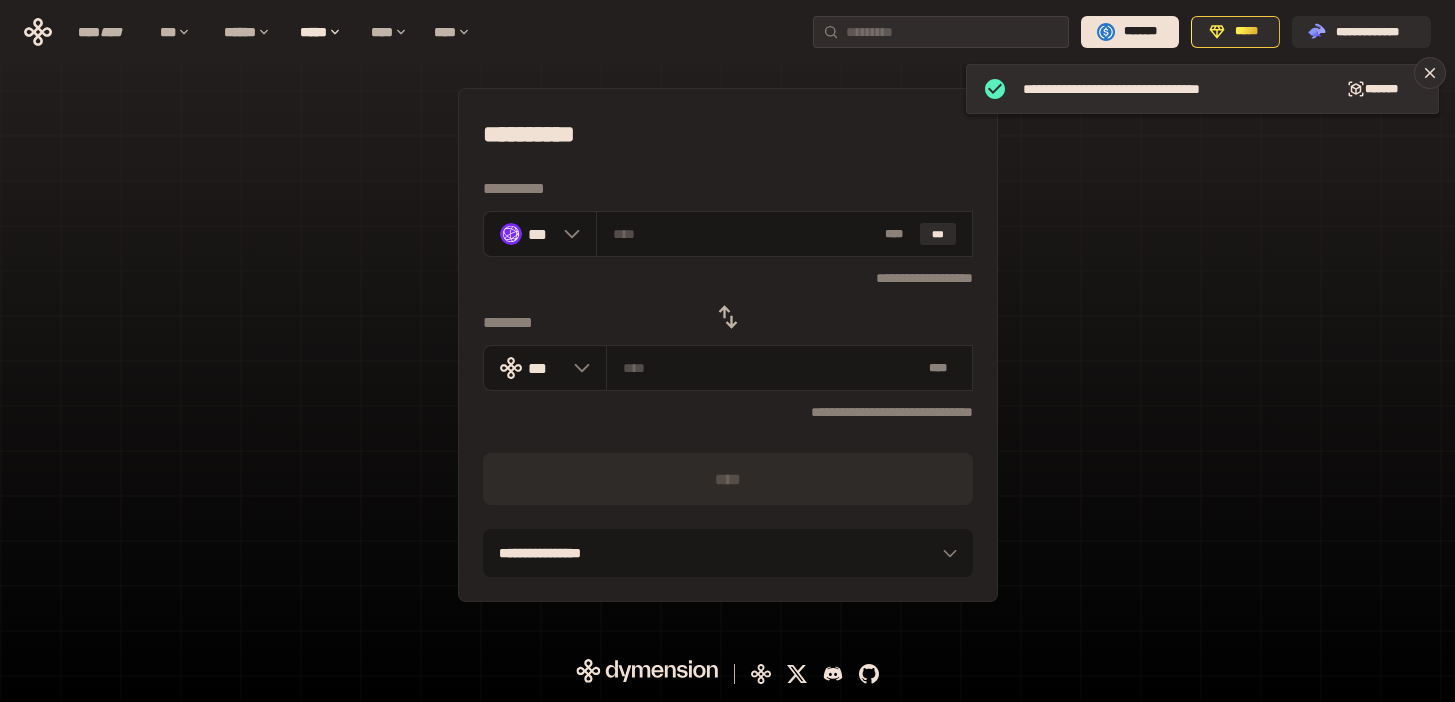 click 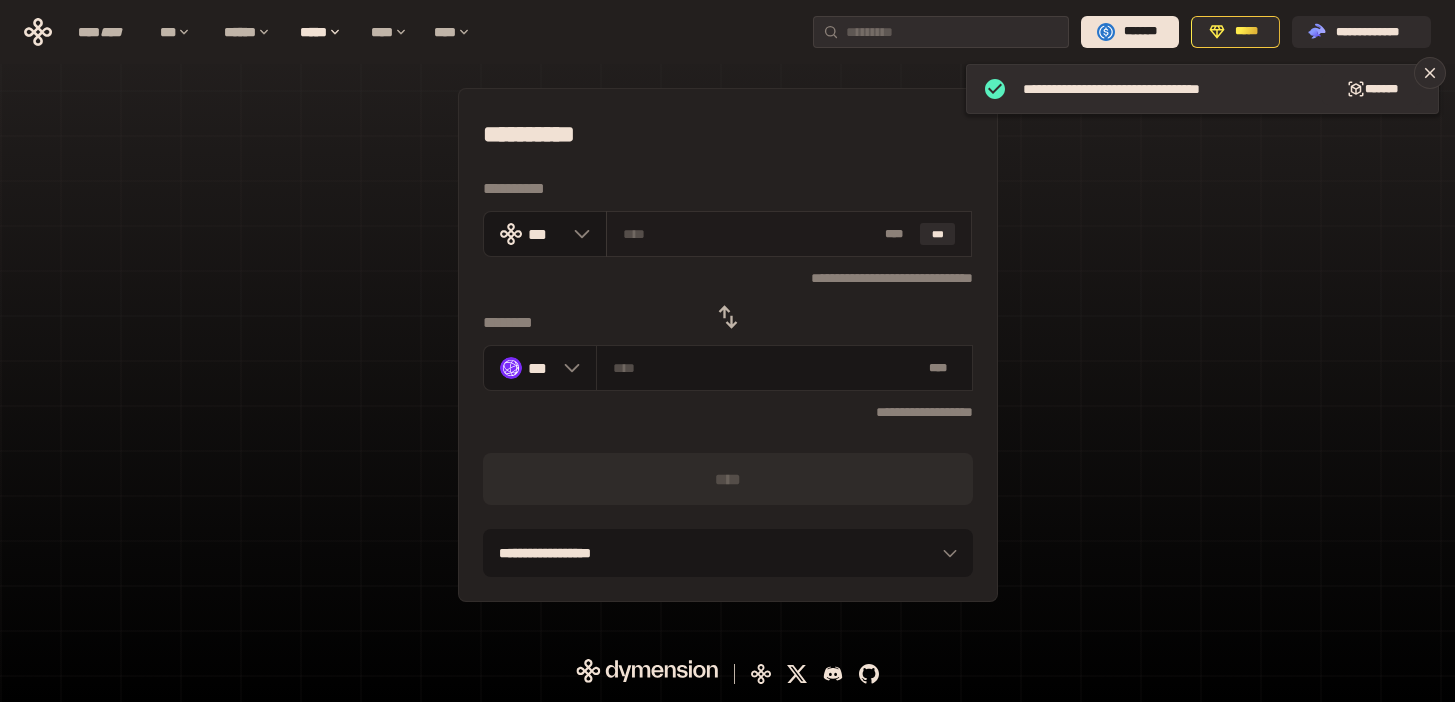 click at bounding box center [750, 234] 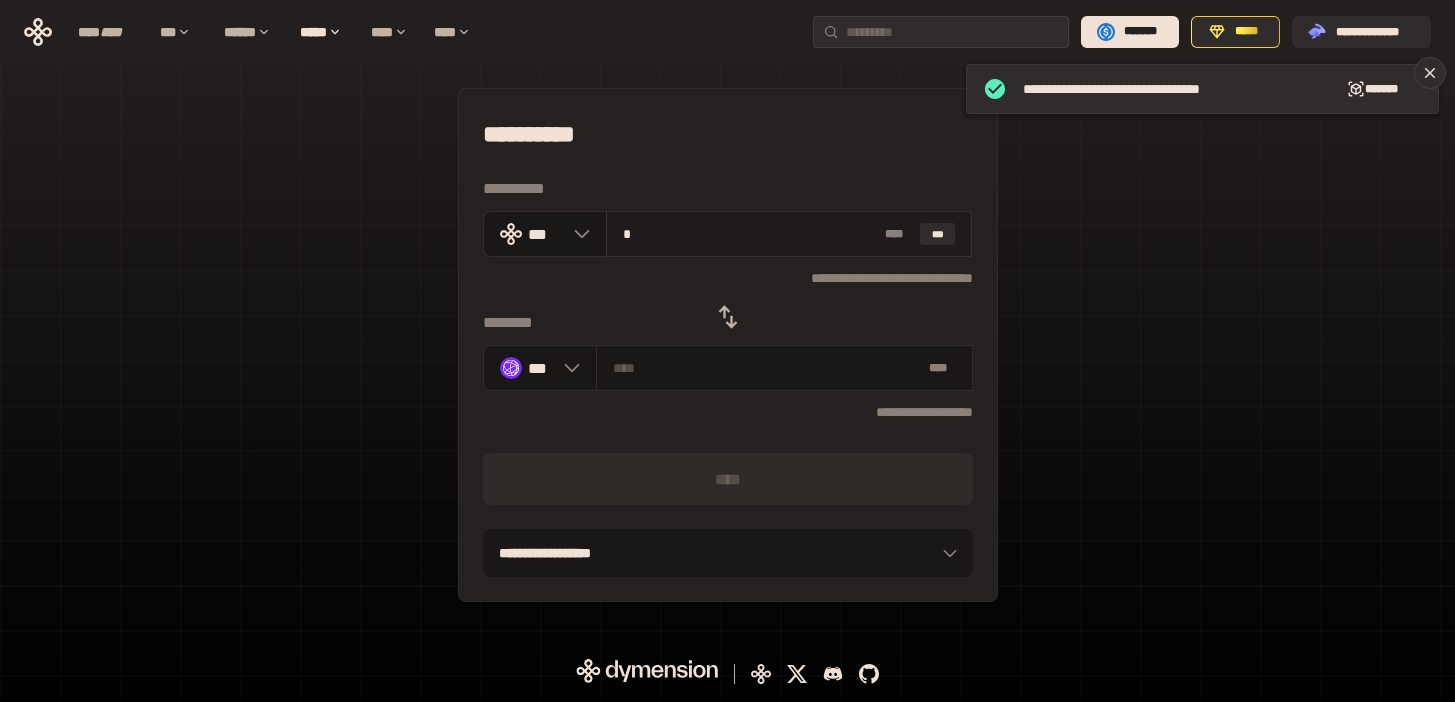 type on "********" 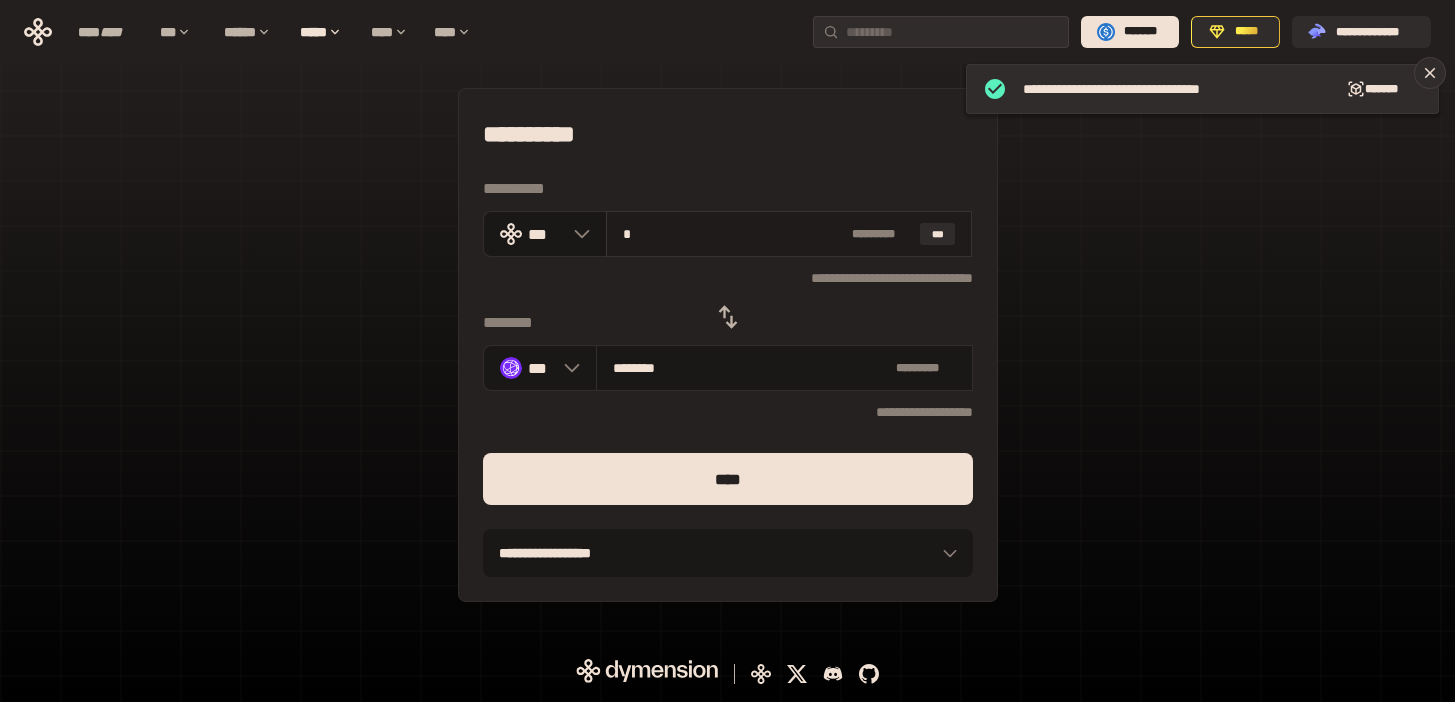 type on "**" 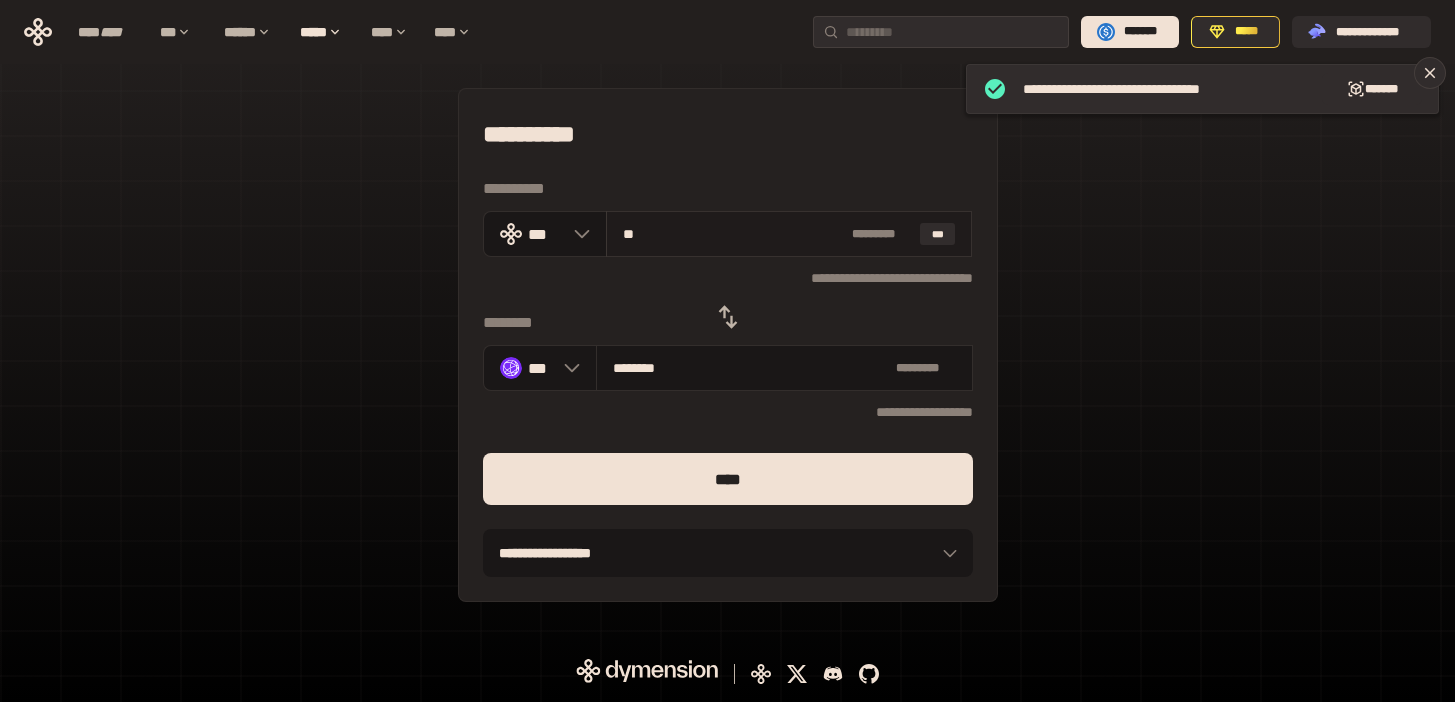 type on "********" 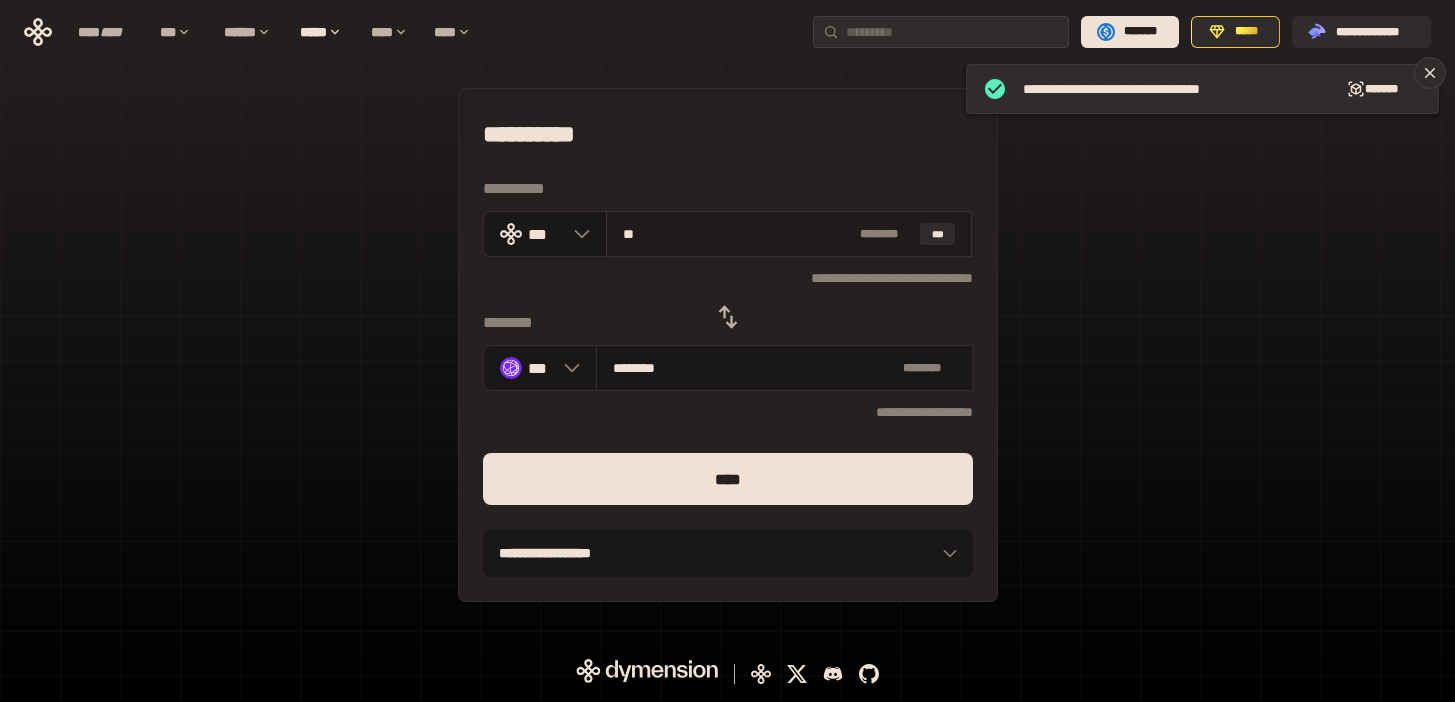 drag, startPoint x: 645, startPoint y: 238, endPoint x: 618, endPoint y: 235, distance: 27.166155 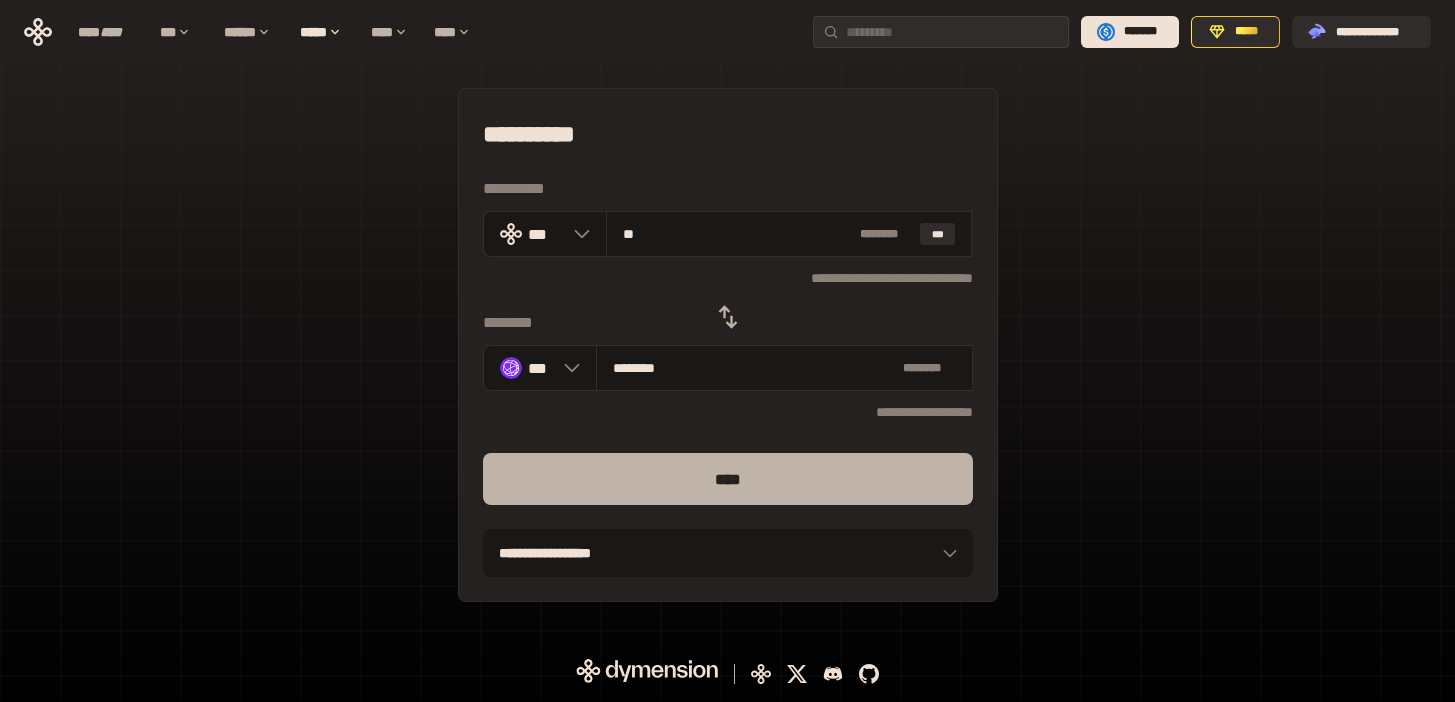 type on "**" 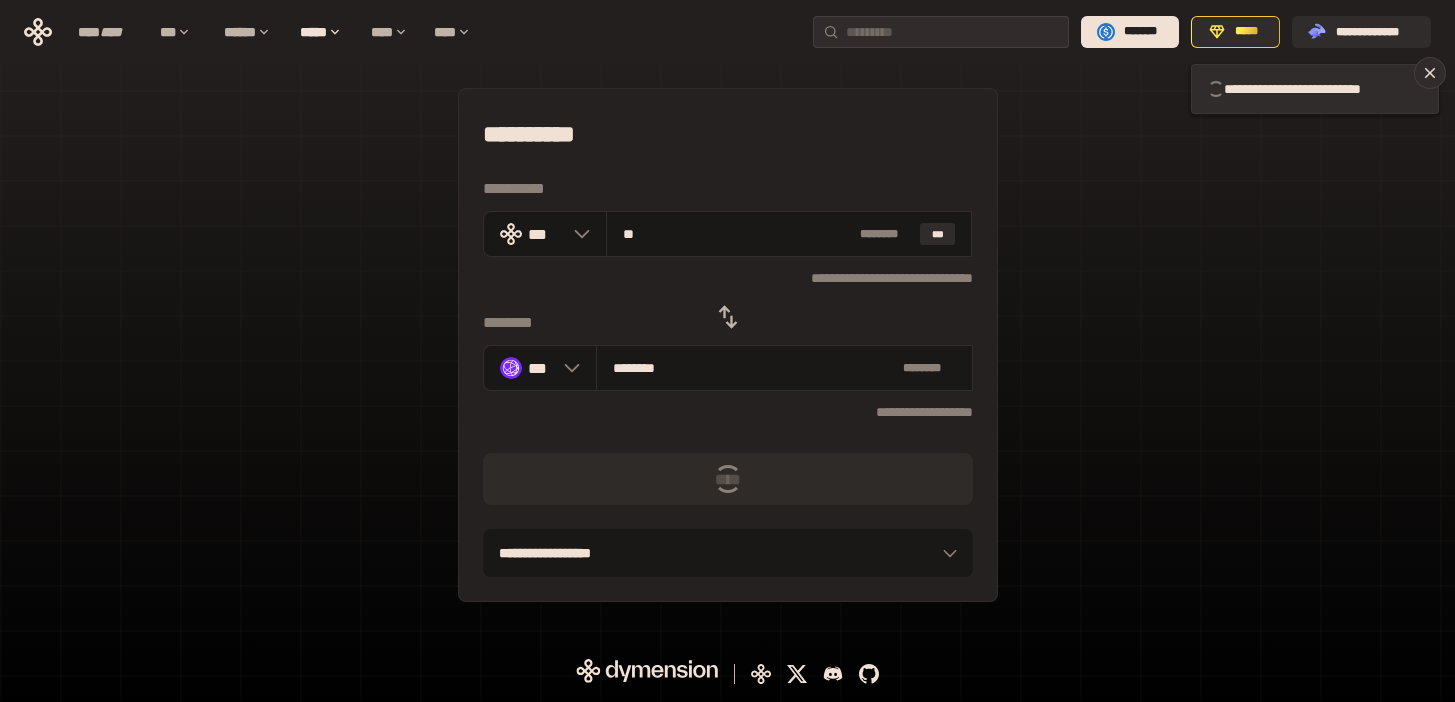 type 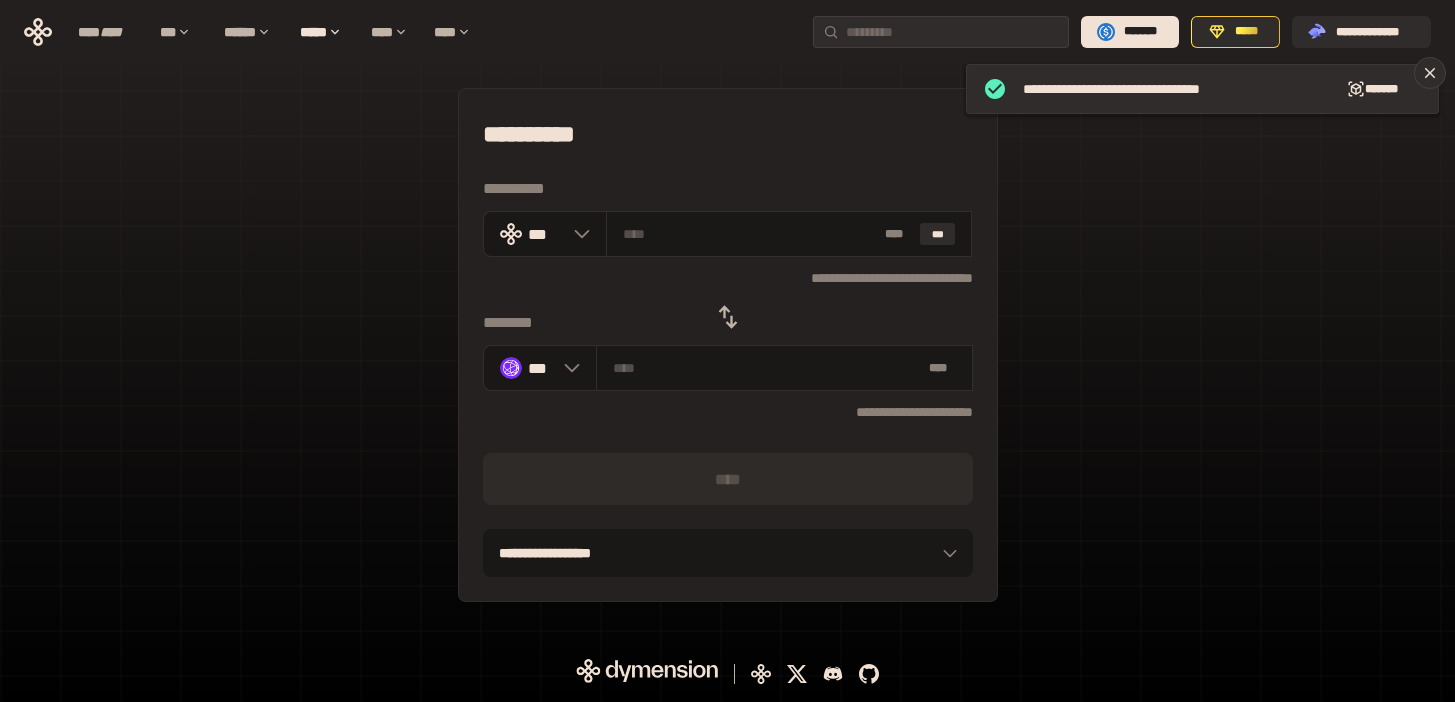 click 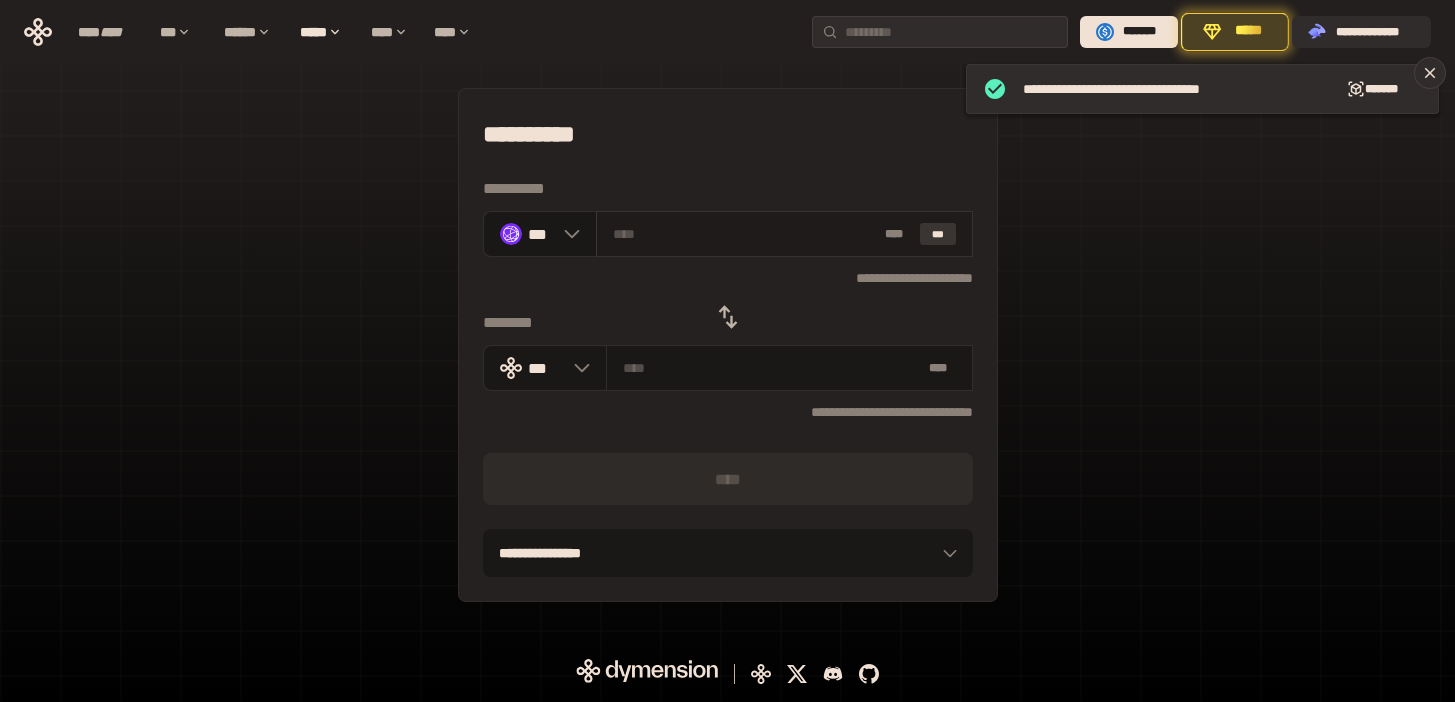 click on "***" at bounding box center [938, 234] 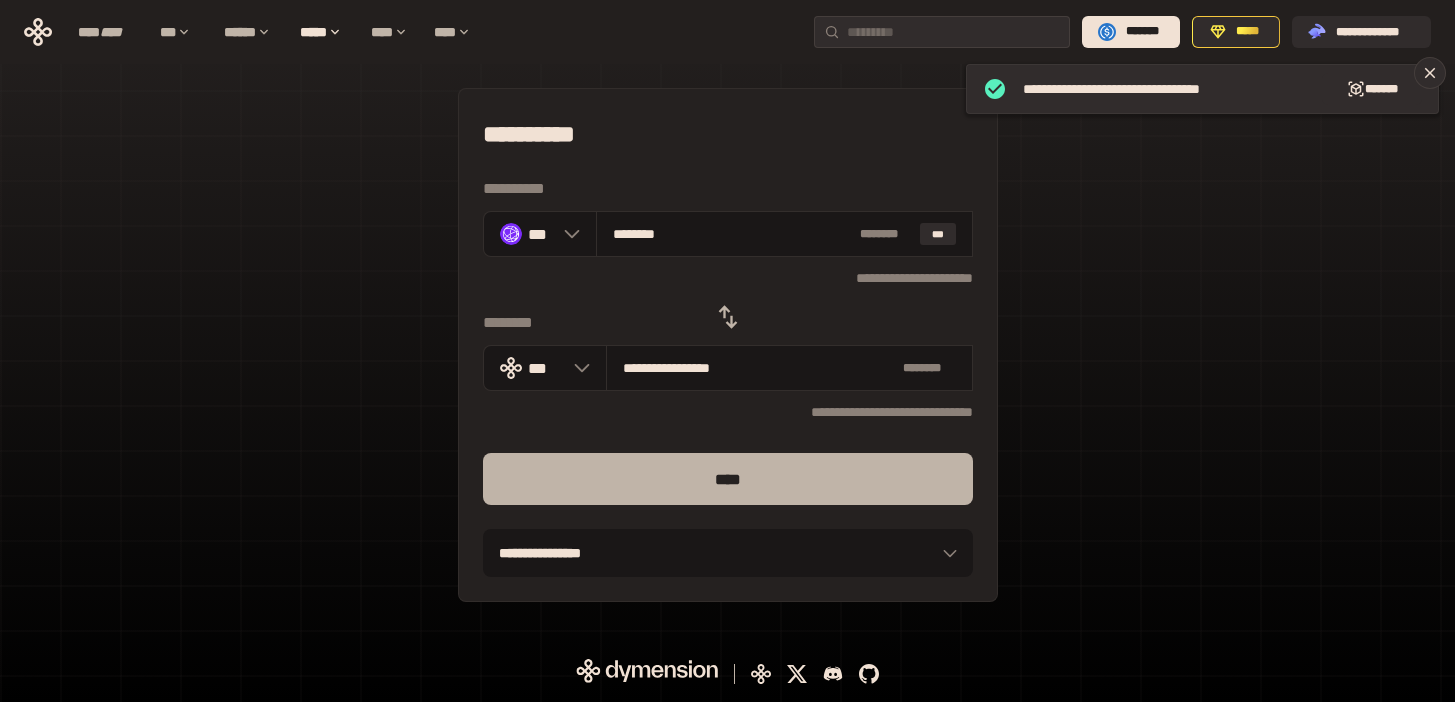 click on "****" at bounding box center [728, 479] 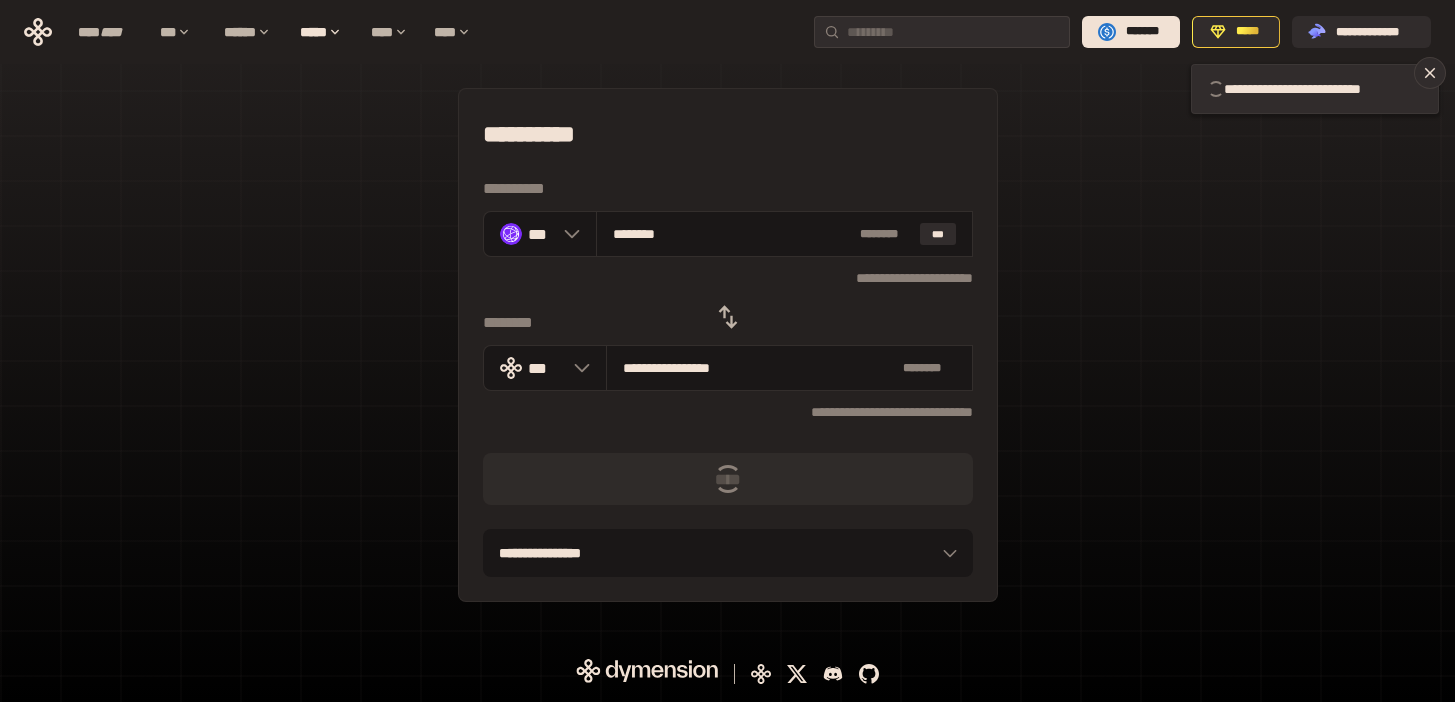 type 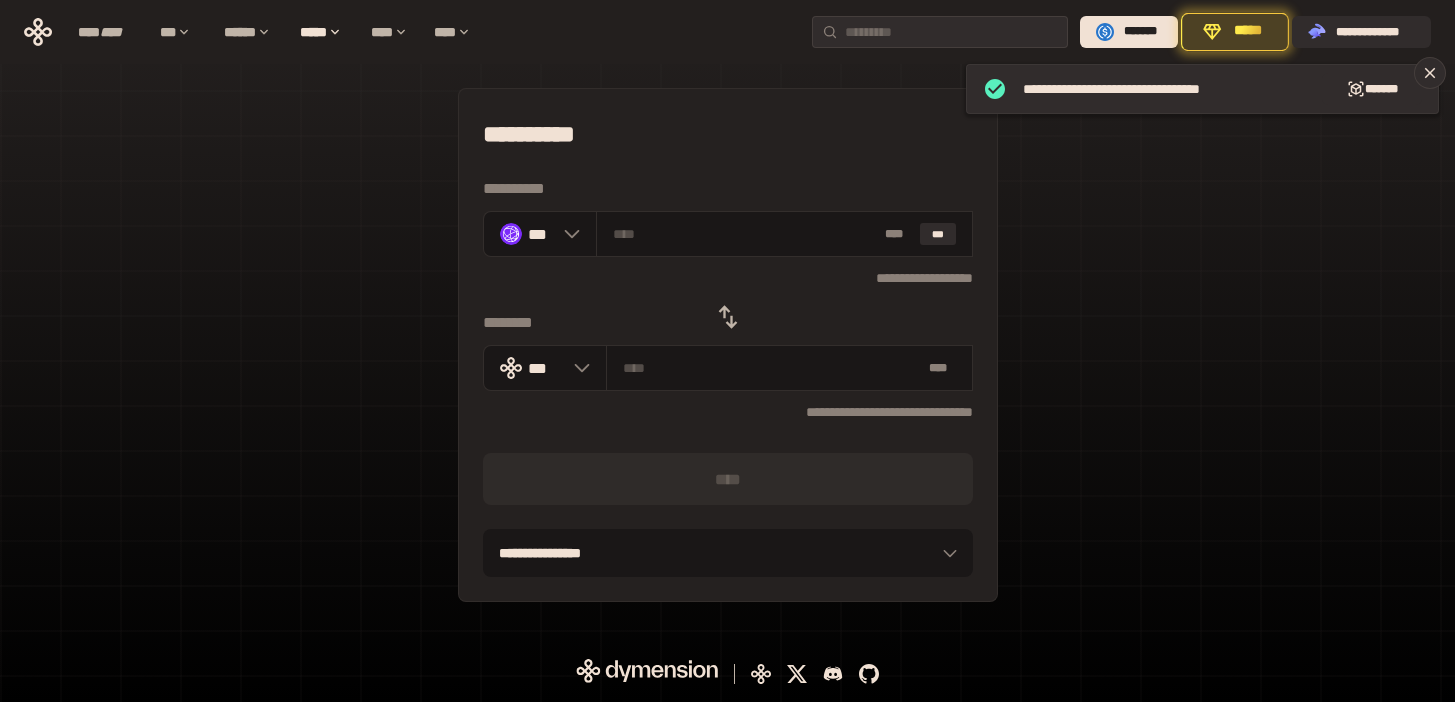 click 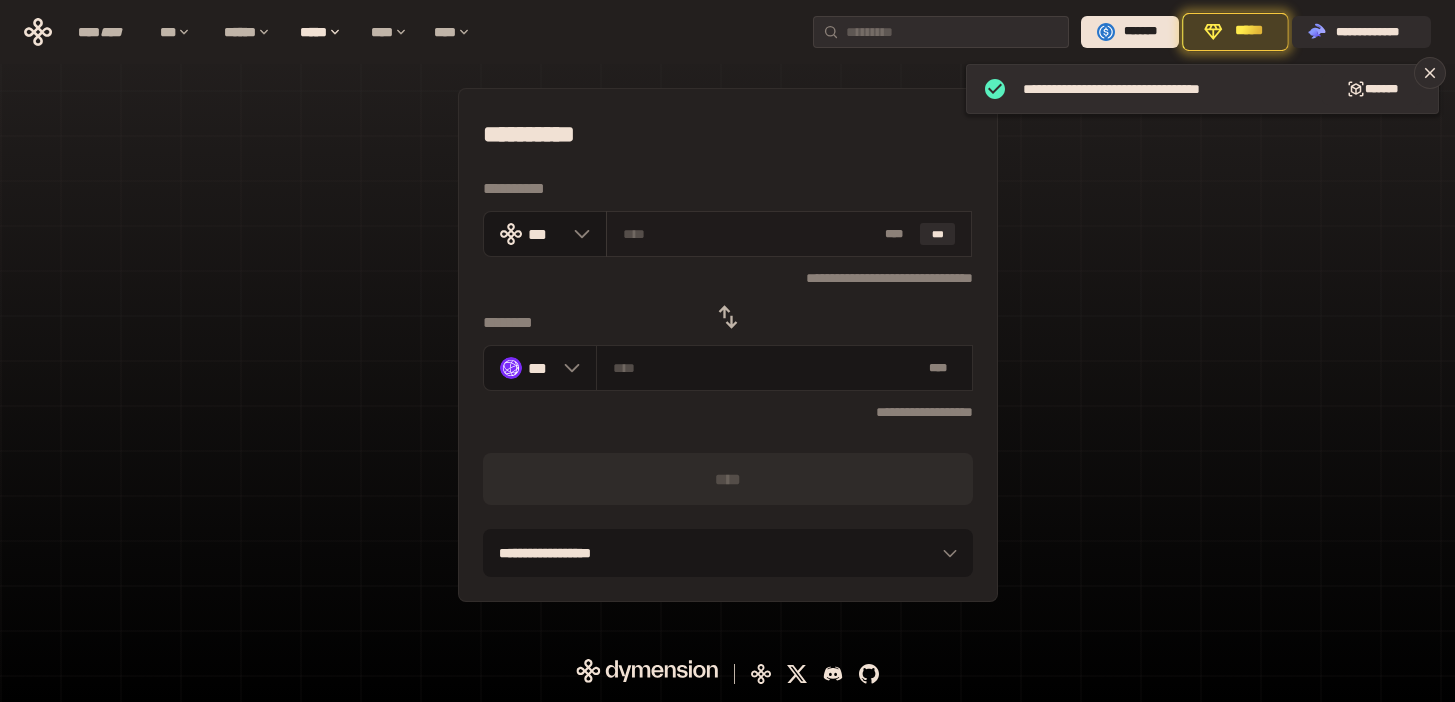 click at bounding box center [750, 234] 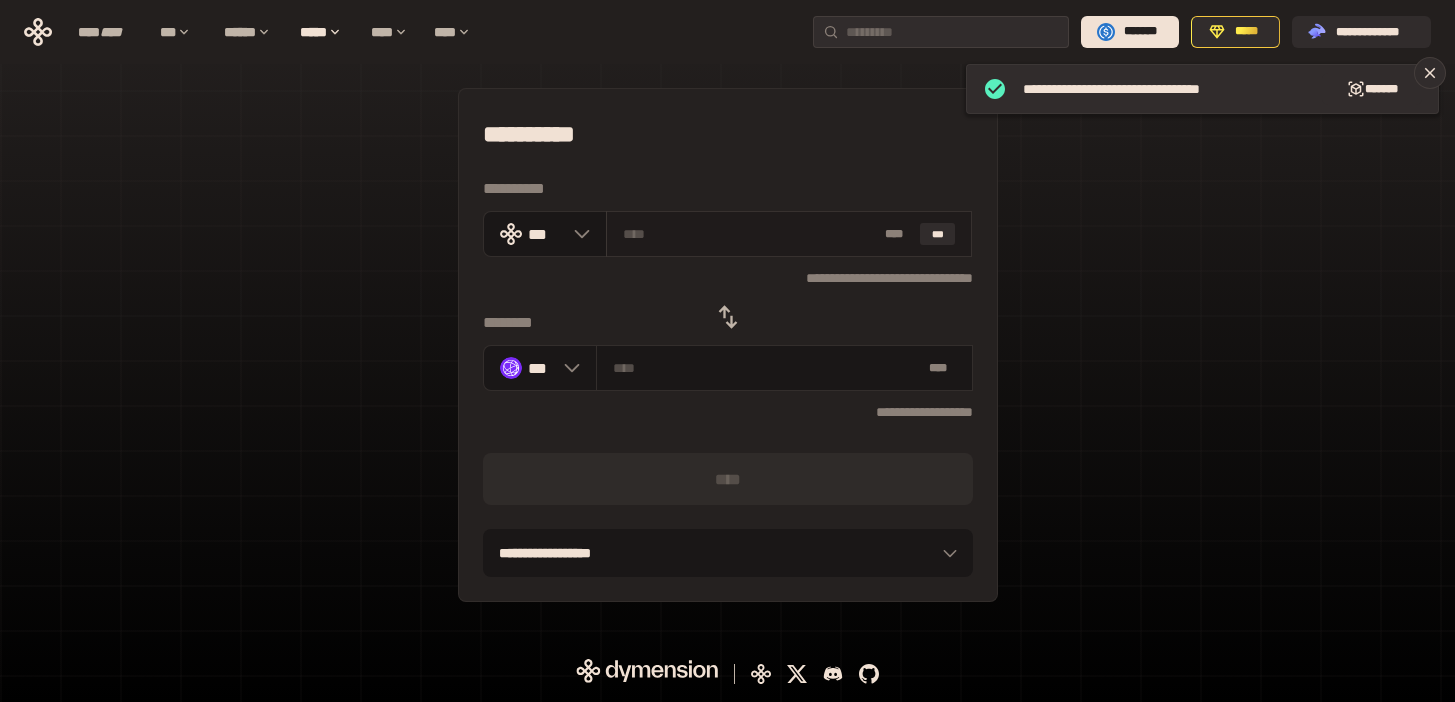 paste on "**" 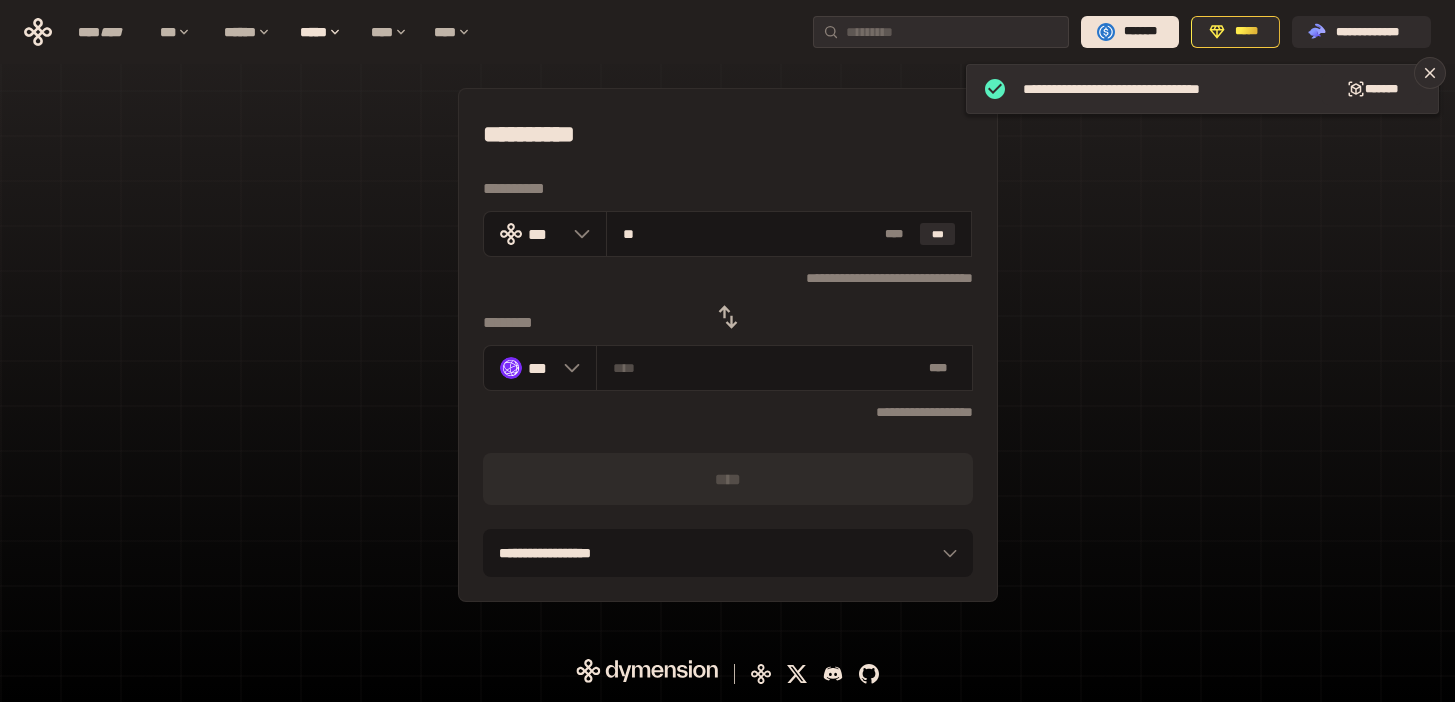 type on "********" 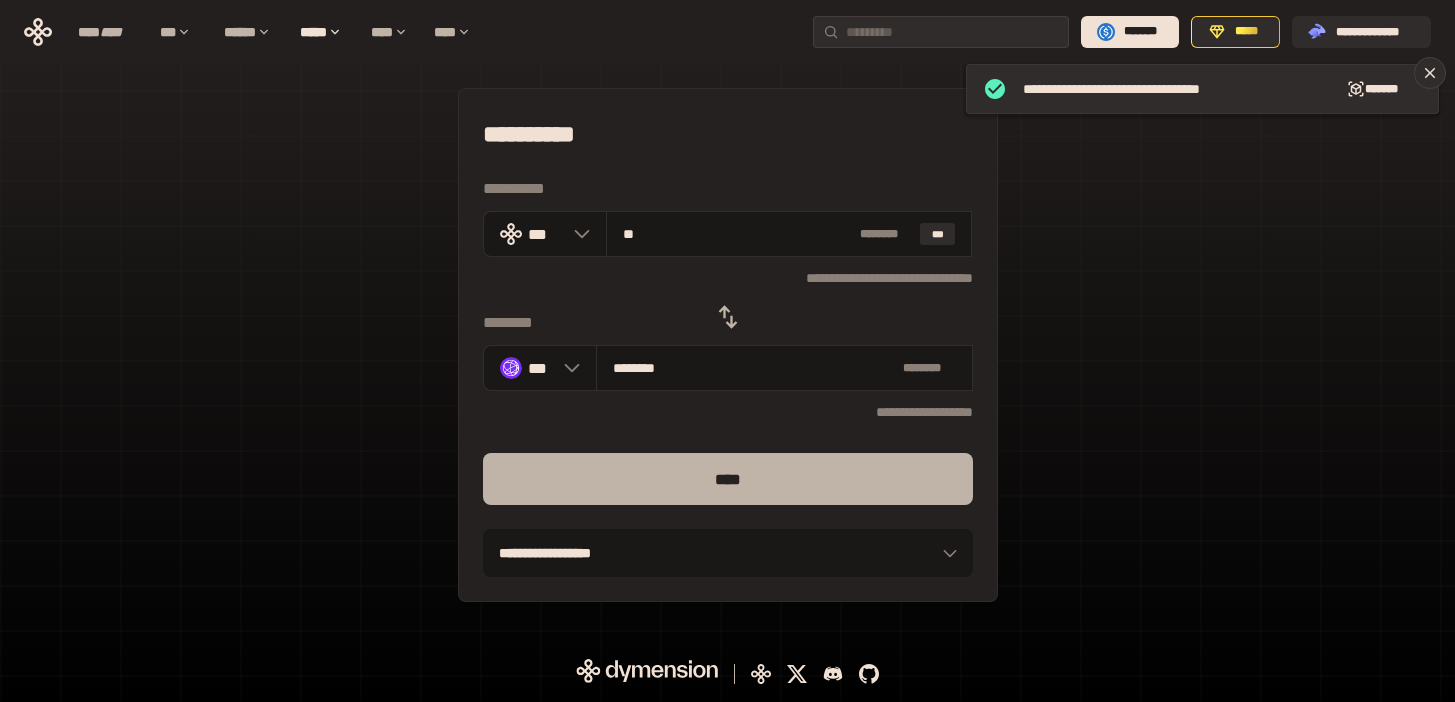 click on "****" at bounding box center [728, 479] 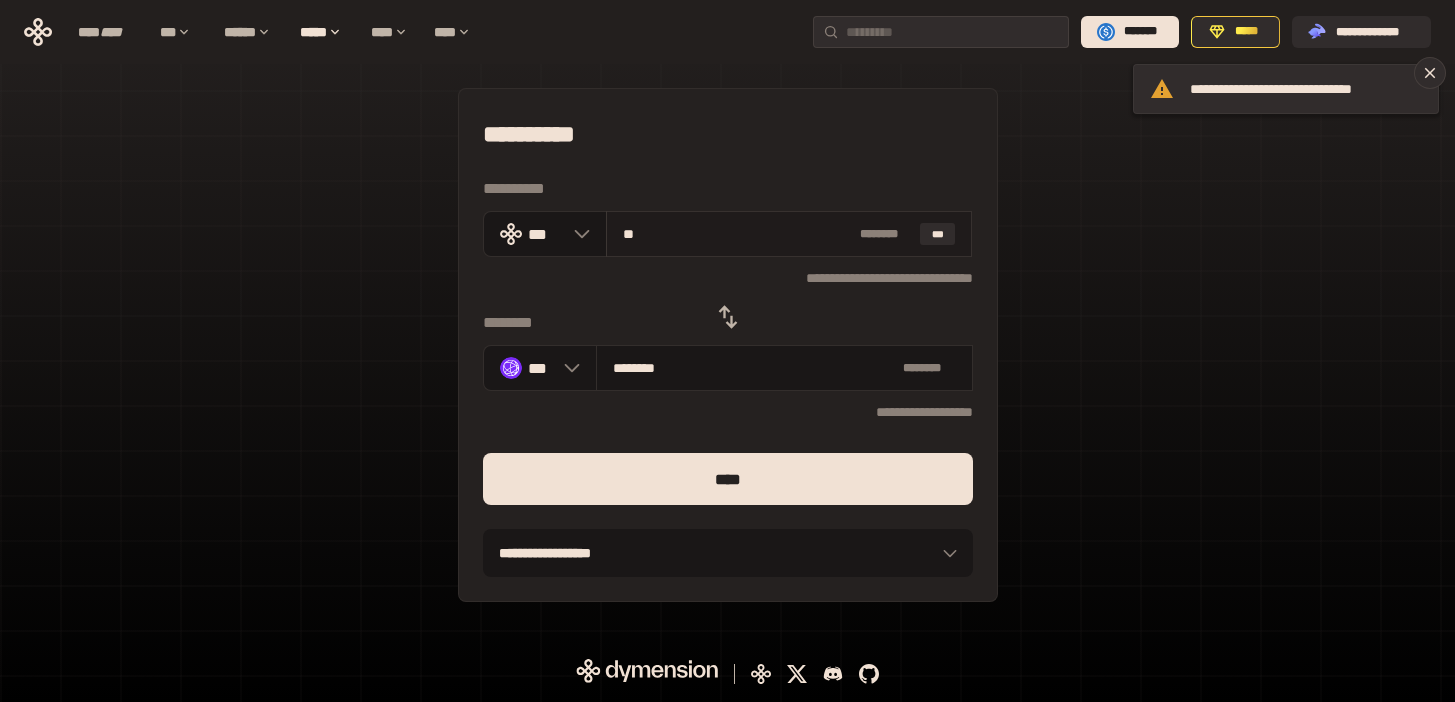 drag, startPoint x: 651, startPoint y: 227, endPoint x: 635, endPoint y: 231, distance: 16.492422 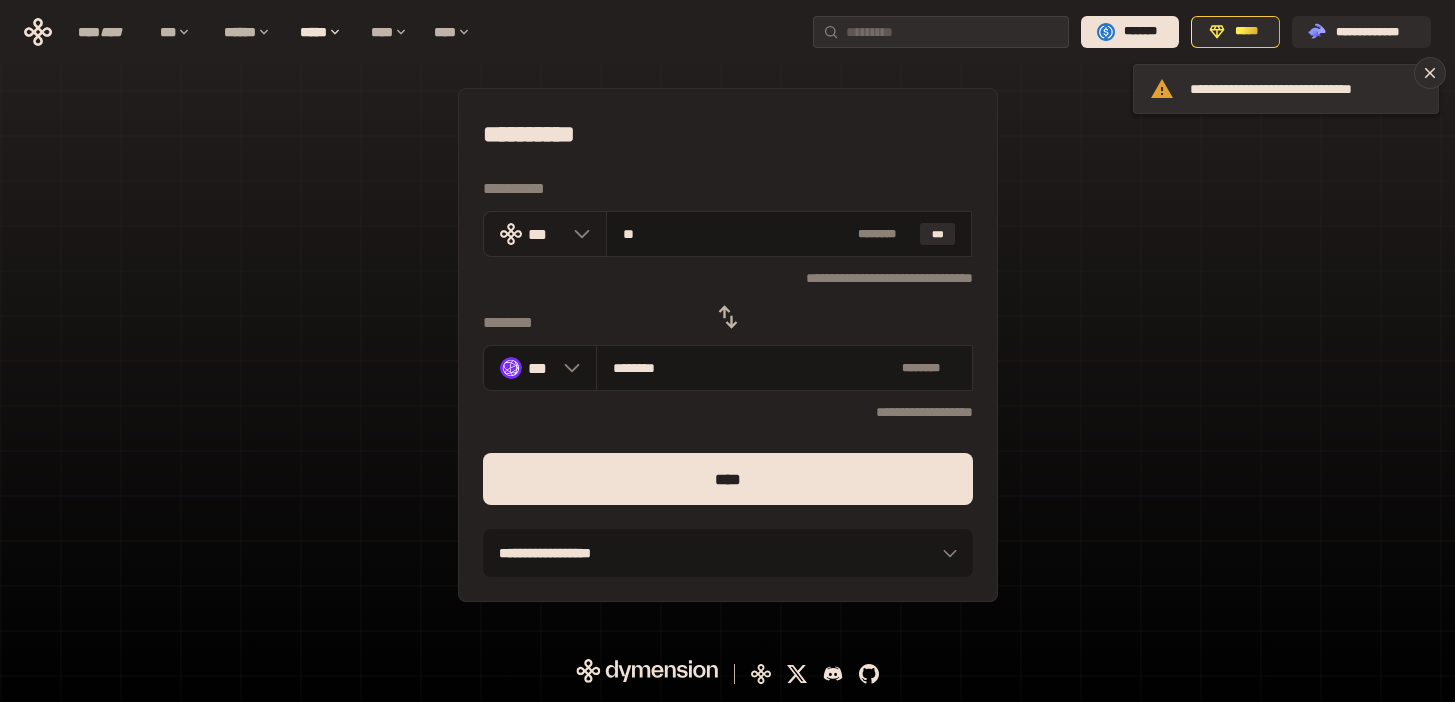 drag, startPoint x: 649, startPoint y: 237, endPoint x: 589, endPoint y: 234, distance: 60.074955 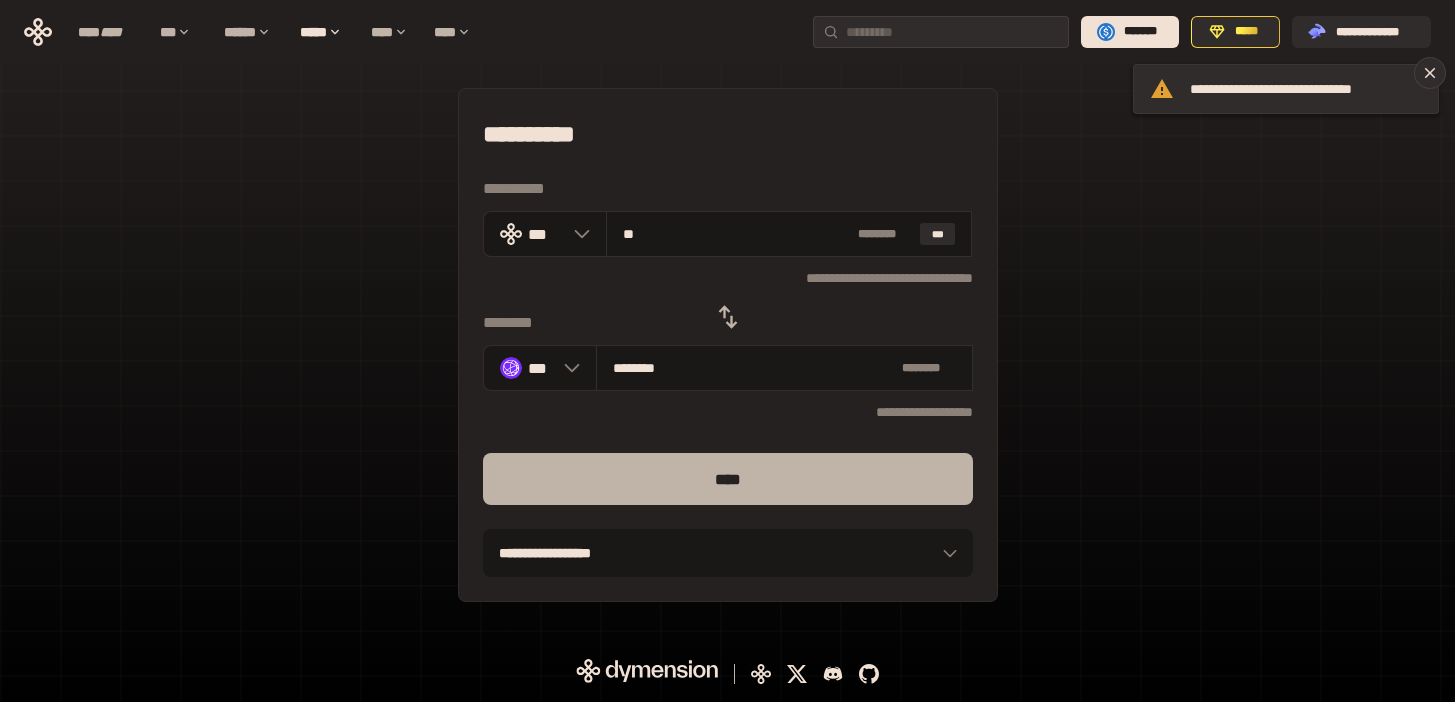 type on "**" 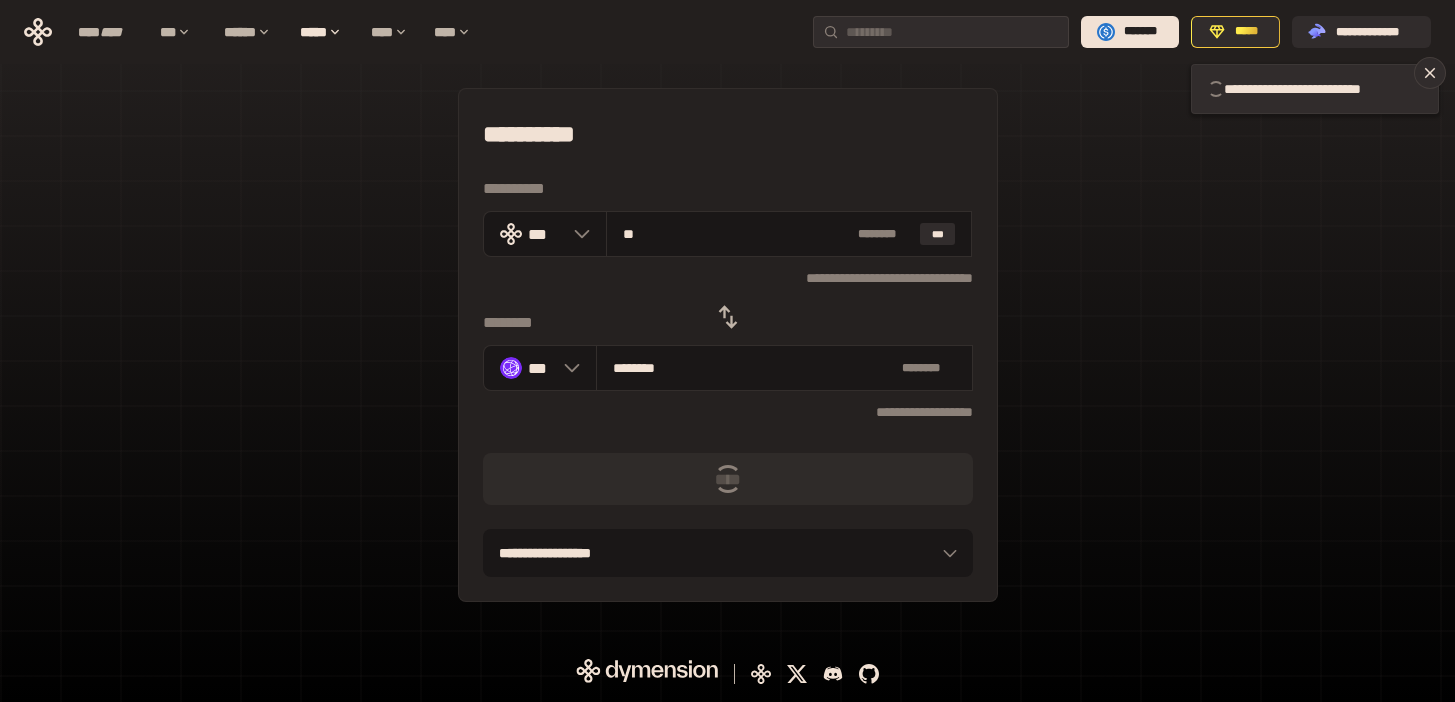 type 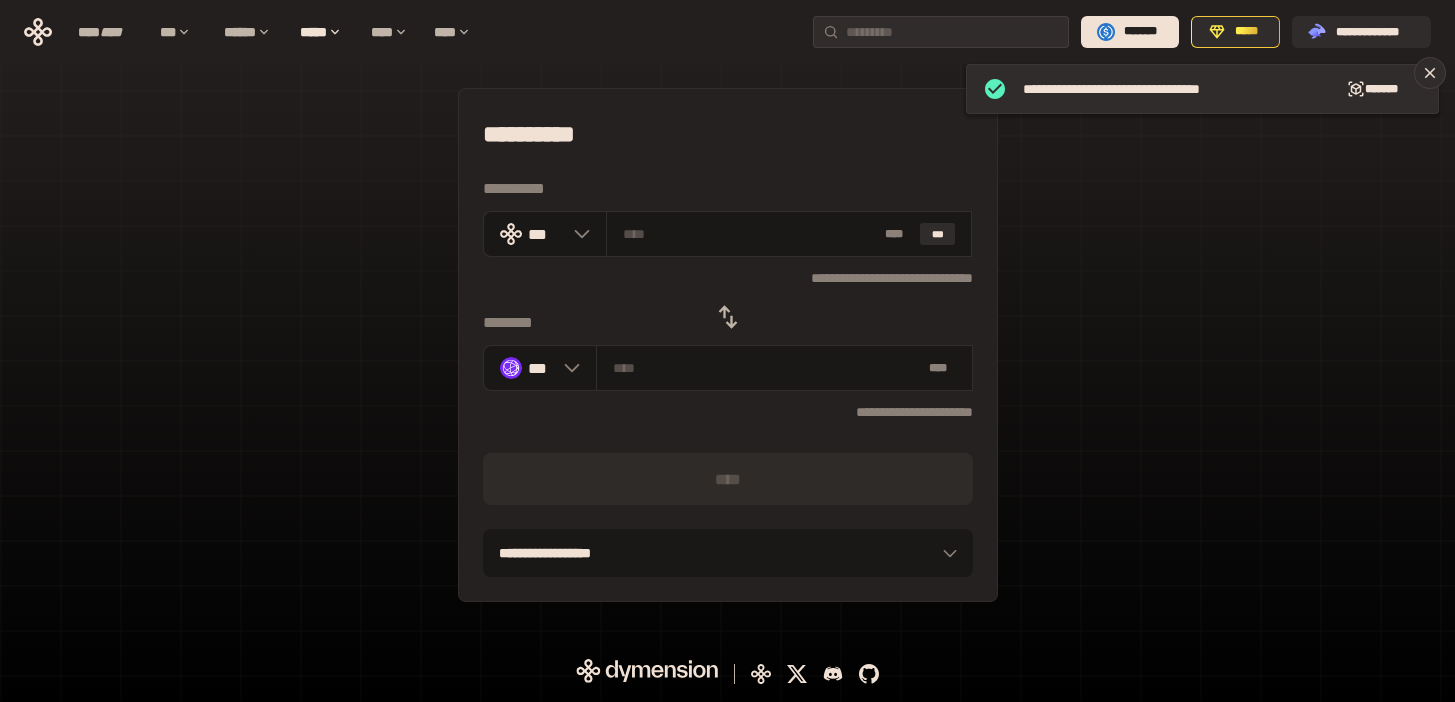 click 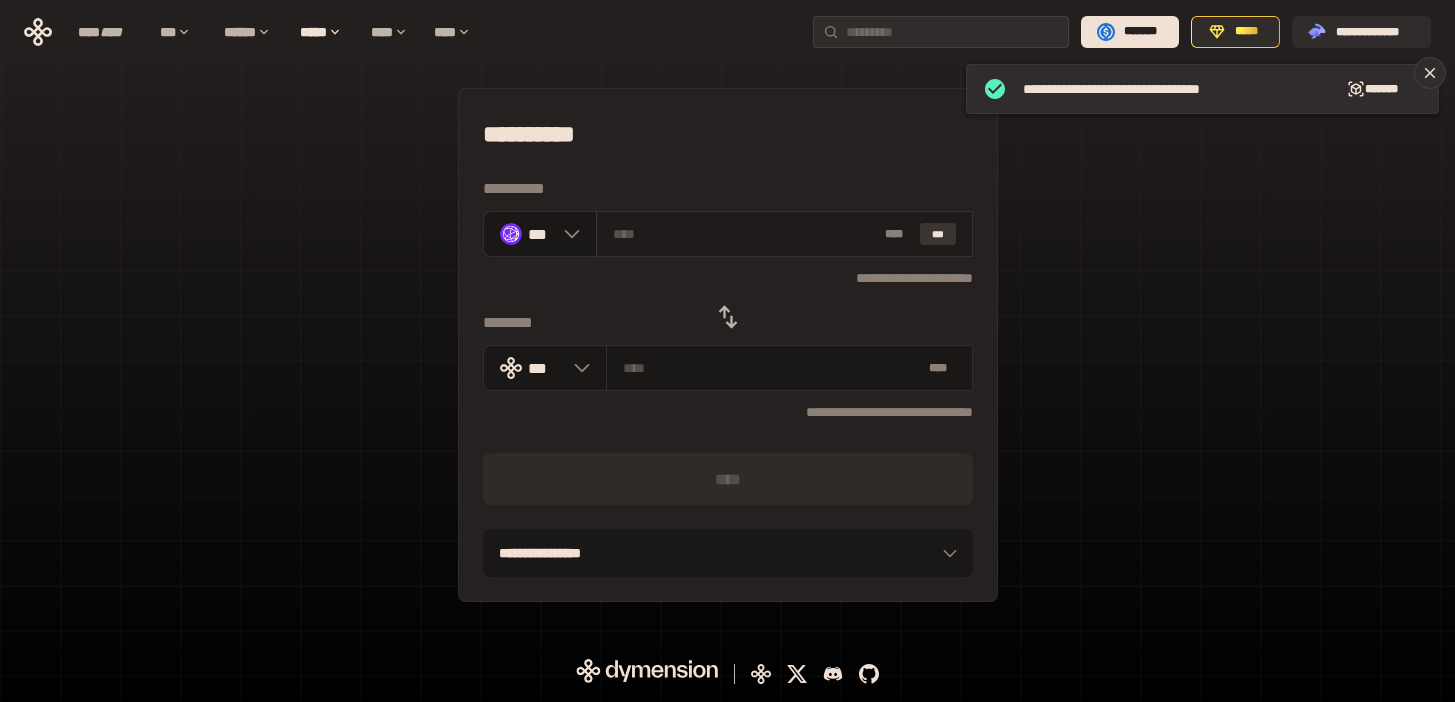 click on "***" at bounding box center [938, 234] 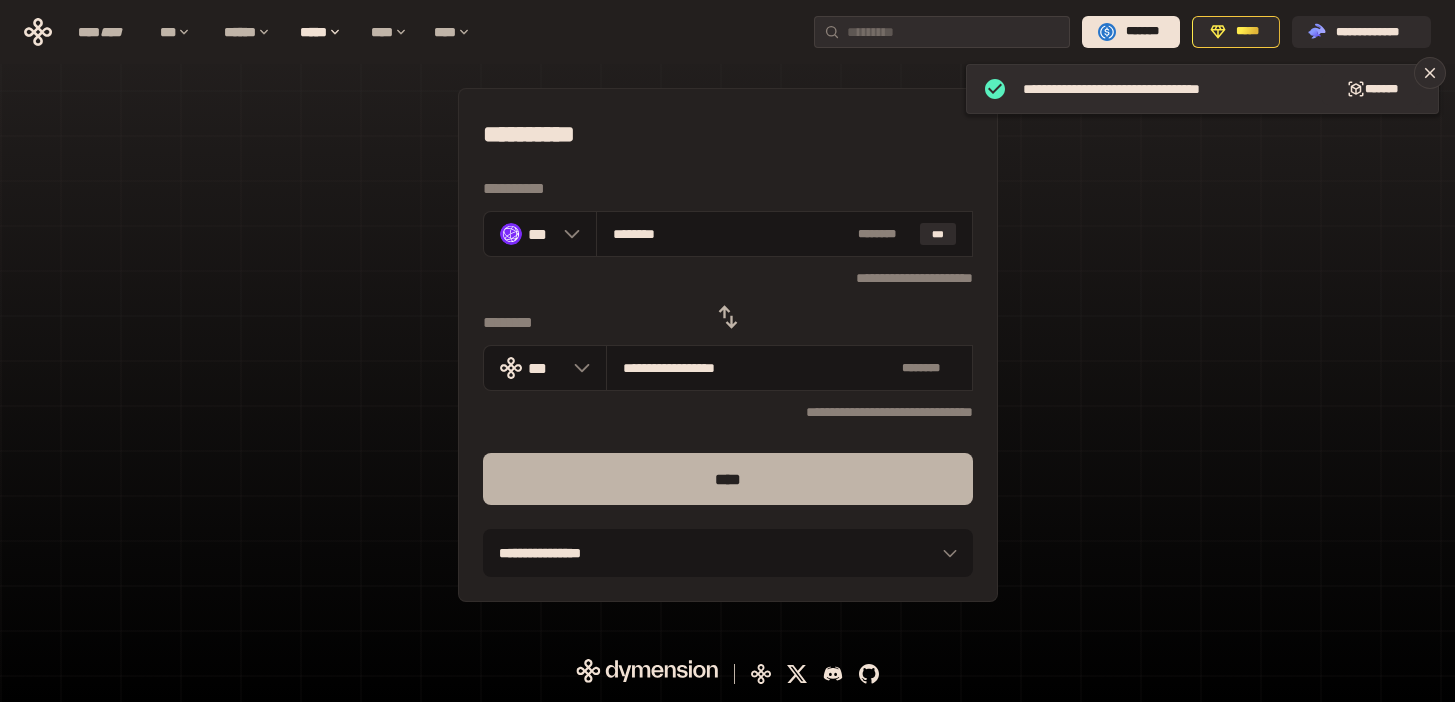 click on "****" at bounding box center [728, 479] 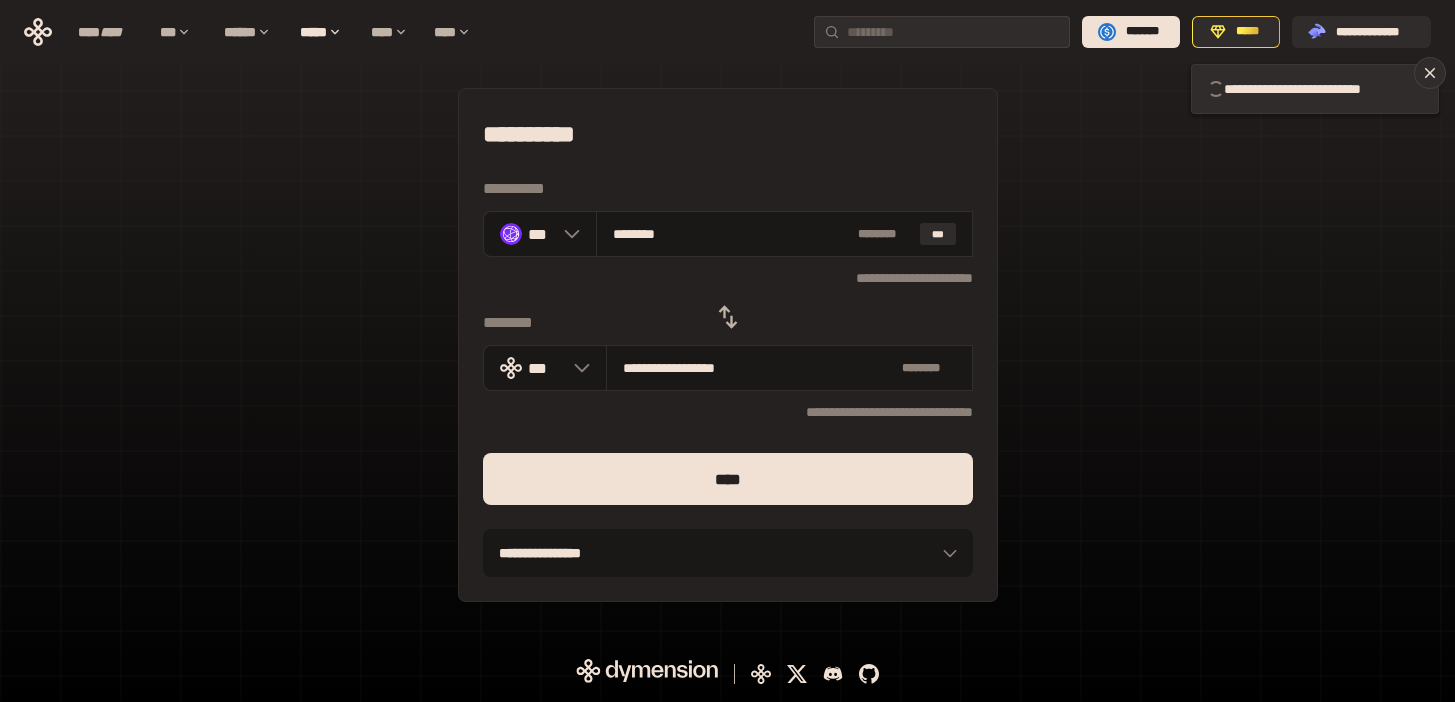 type 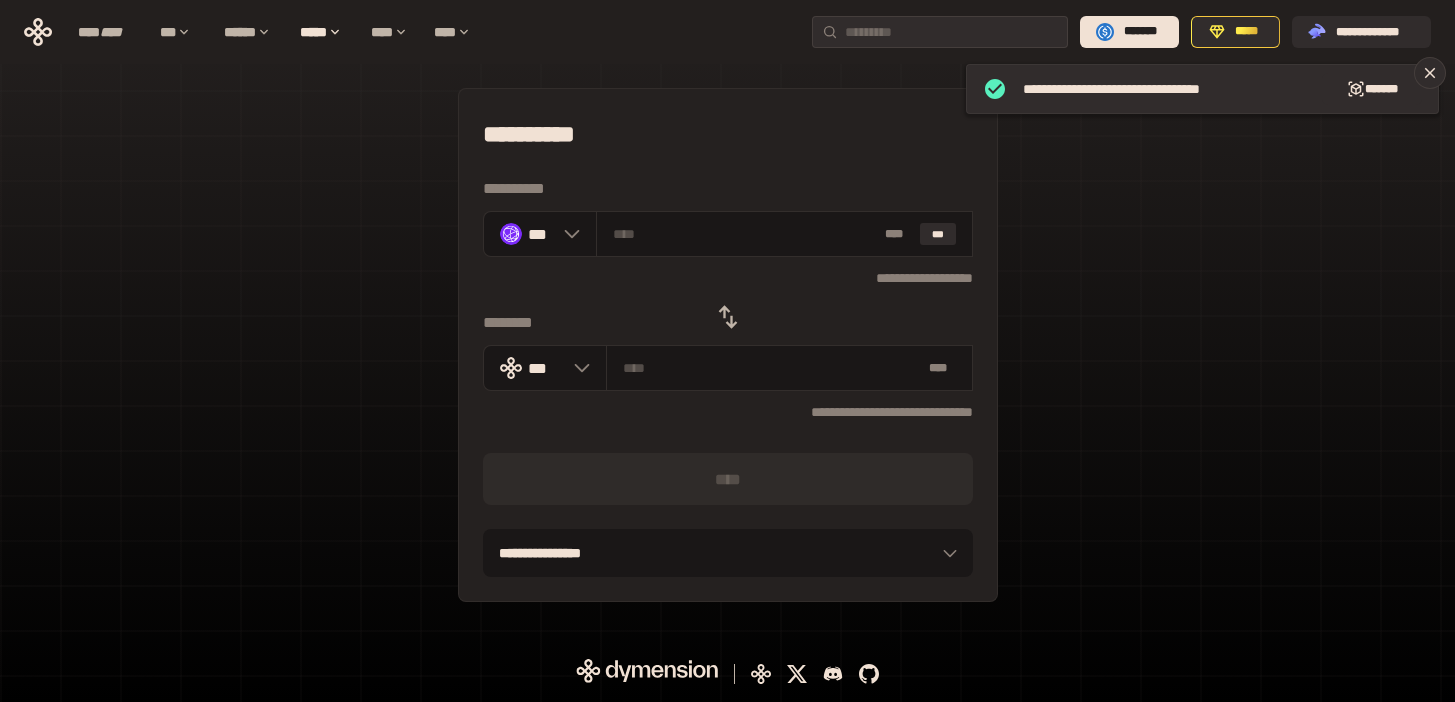 click 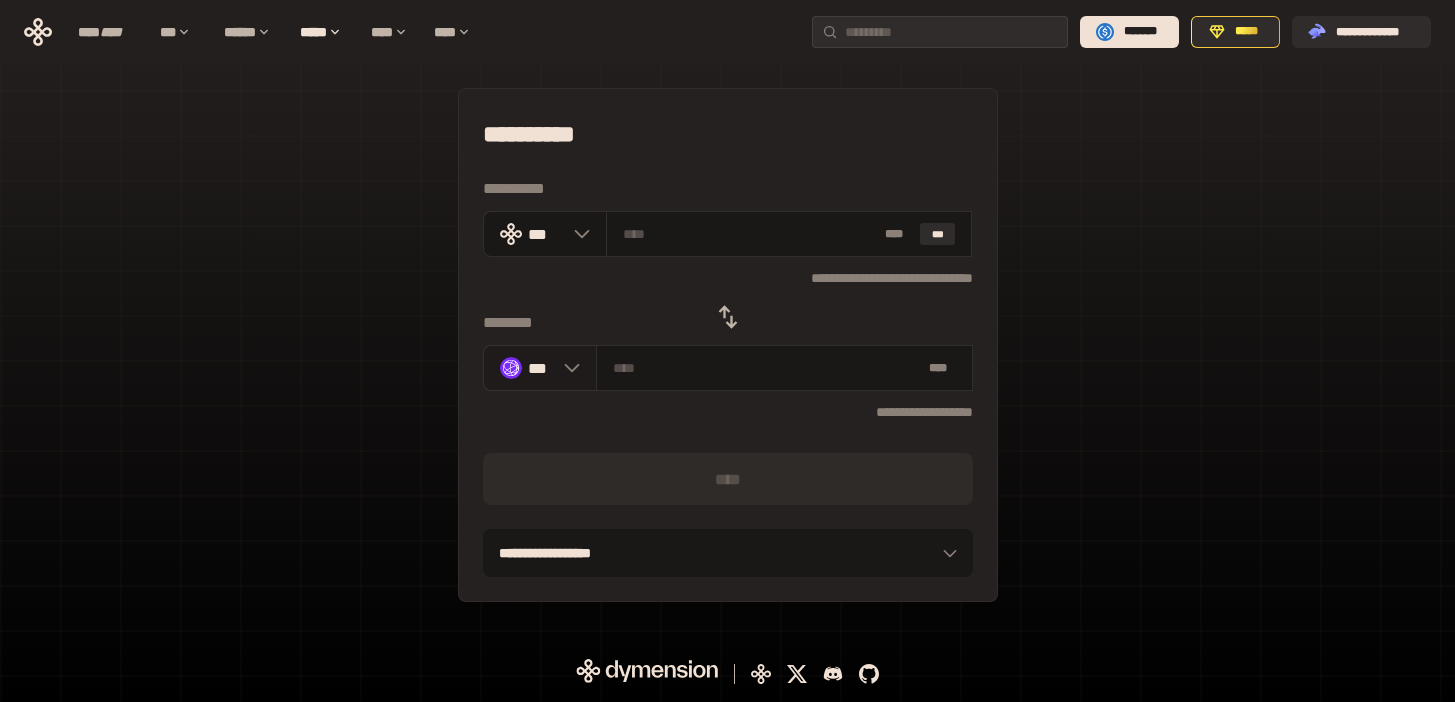 click 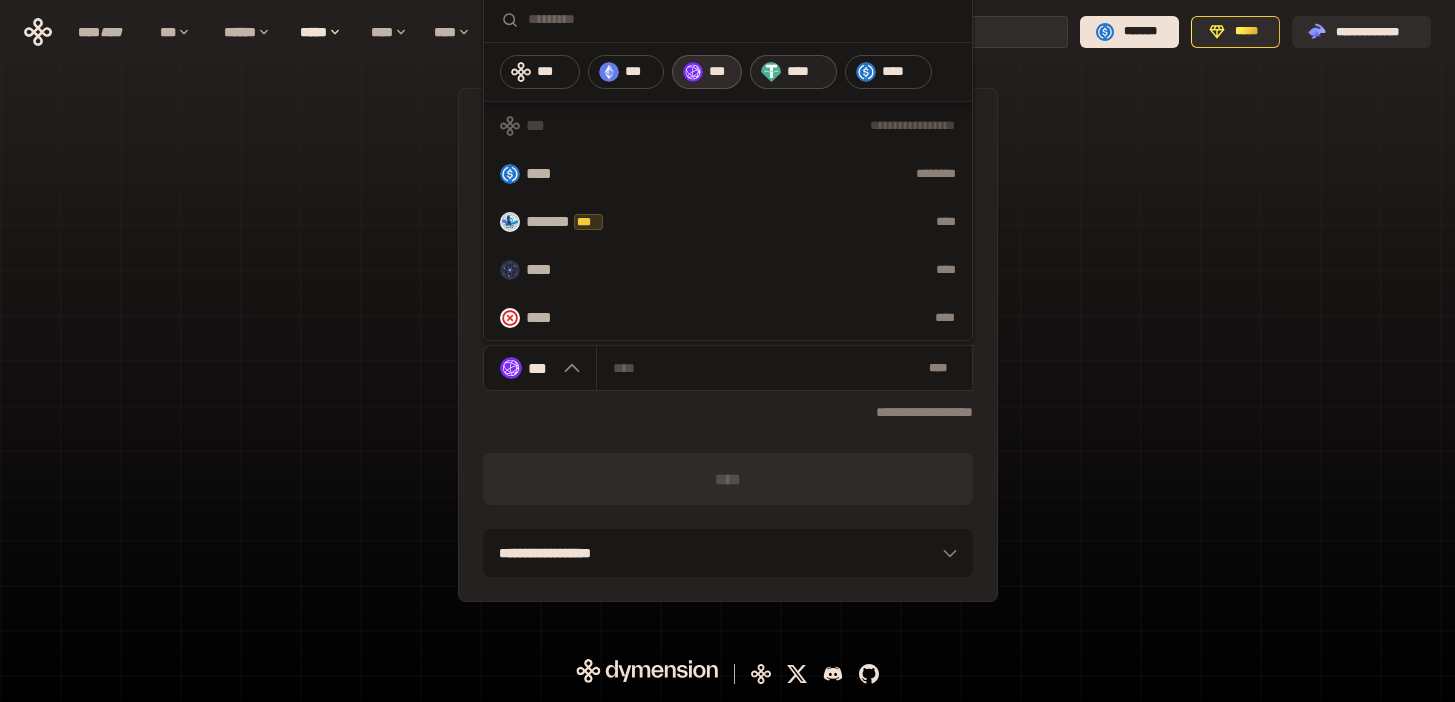 click on "****" at bounding box center [806, 72] 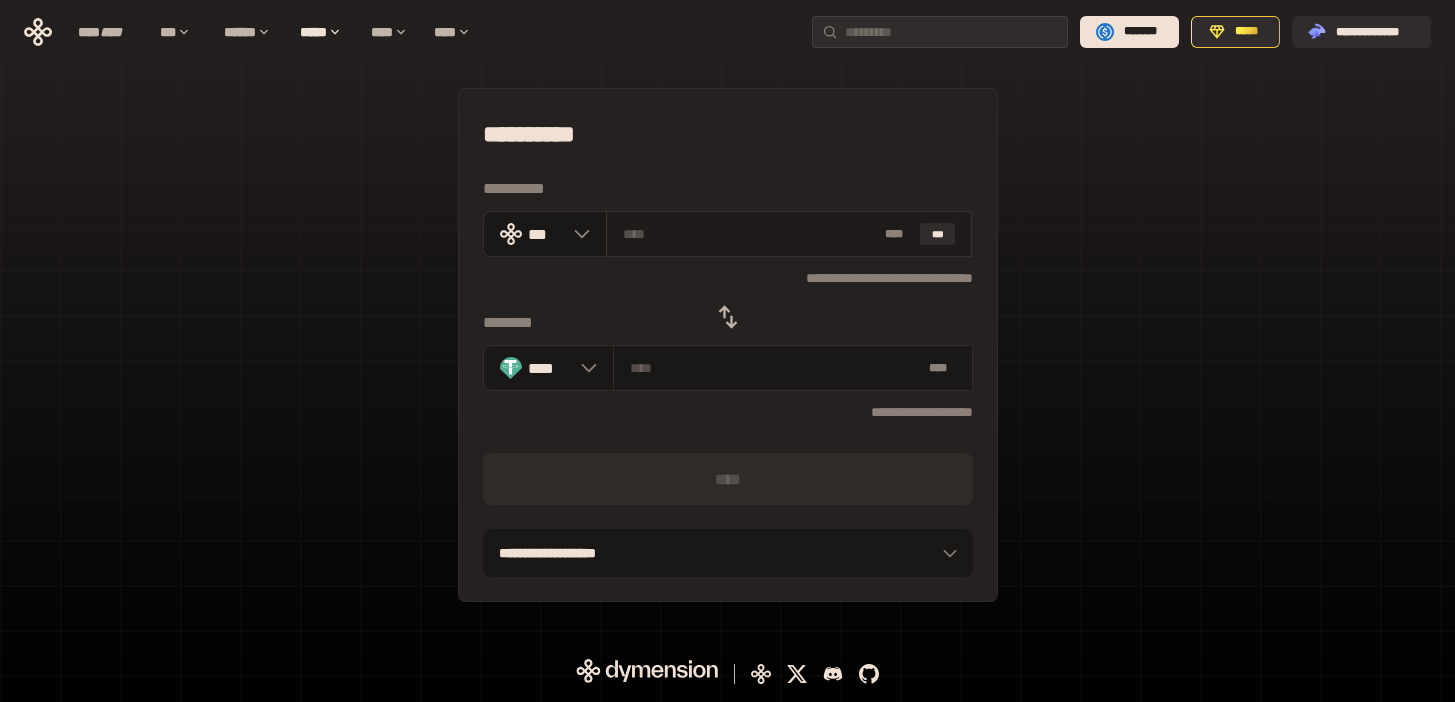 click at bounding box center (750, 234) 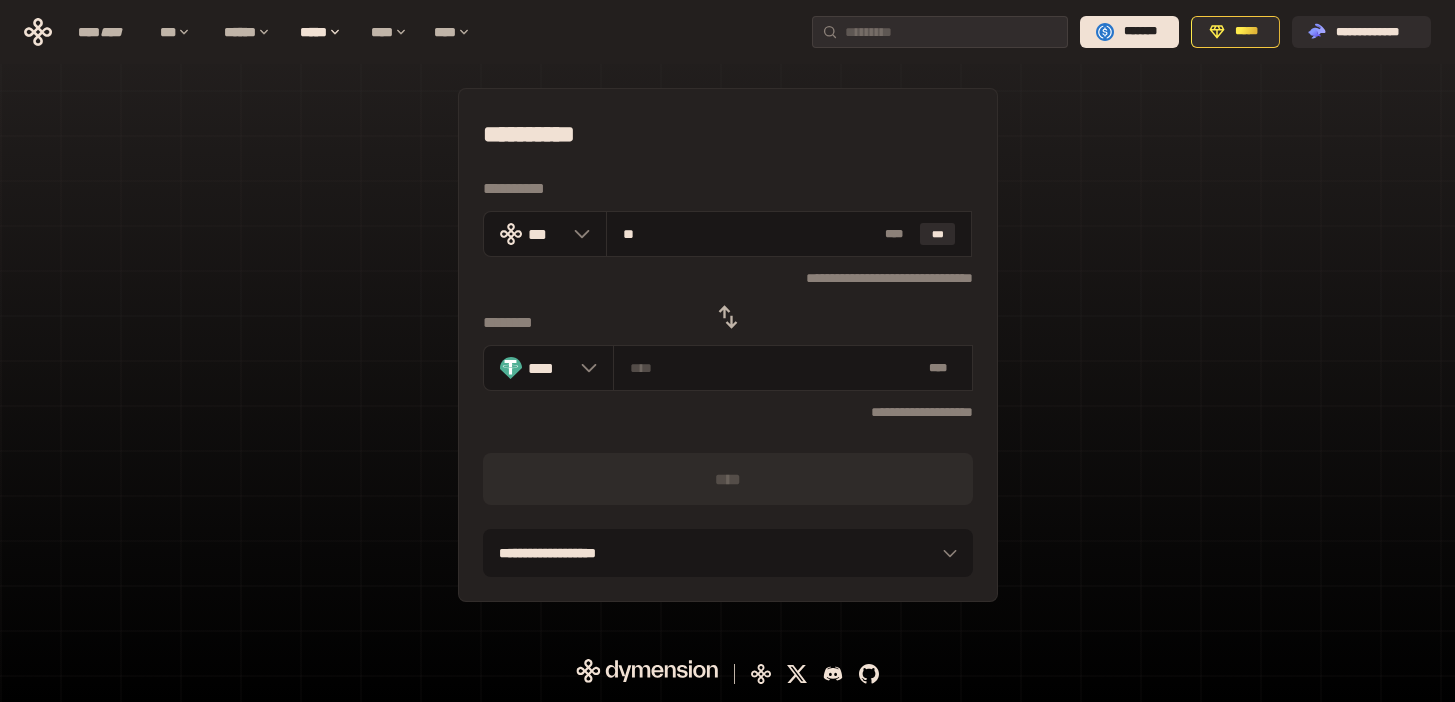 type on "********" 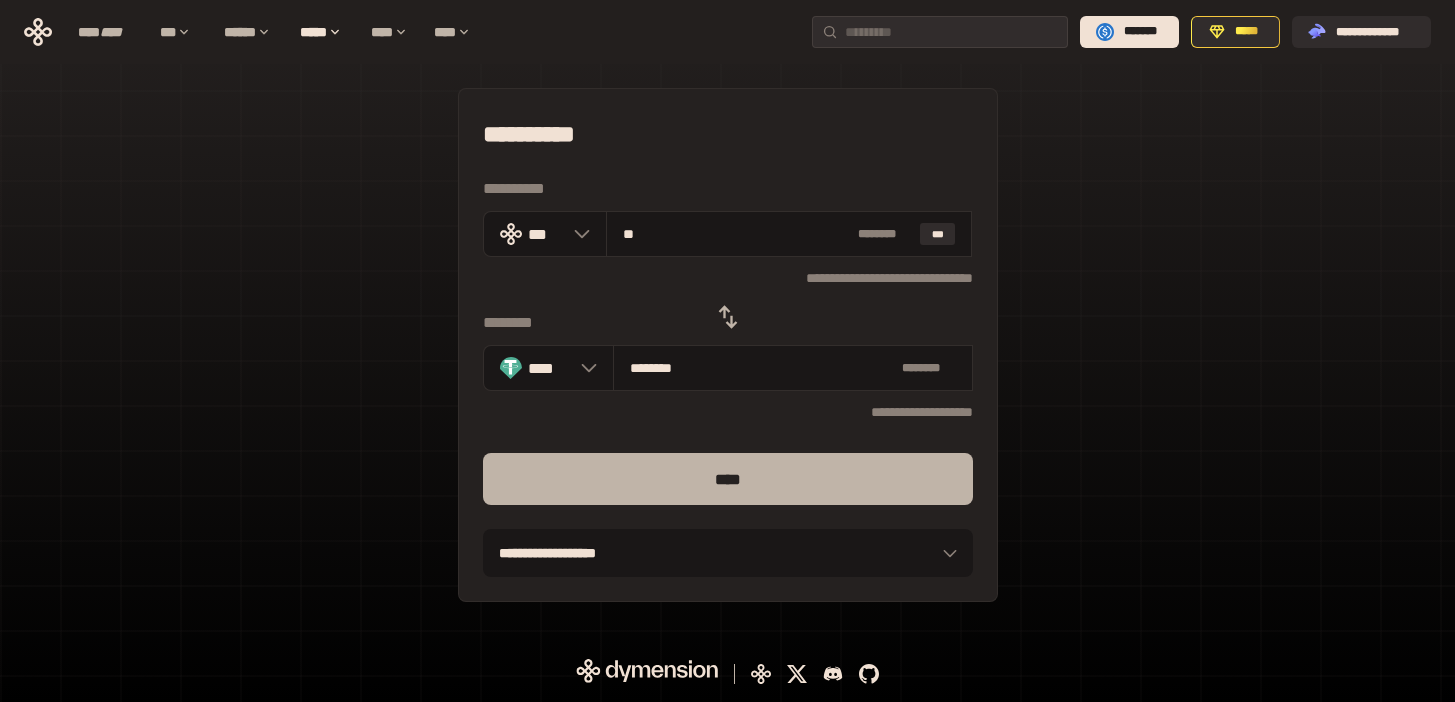 type on "**" 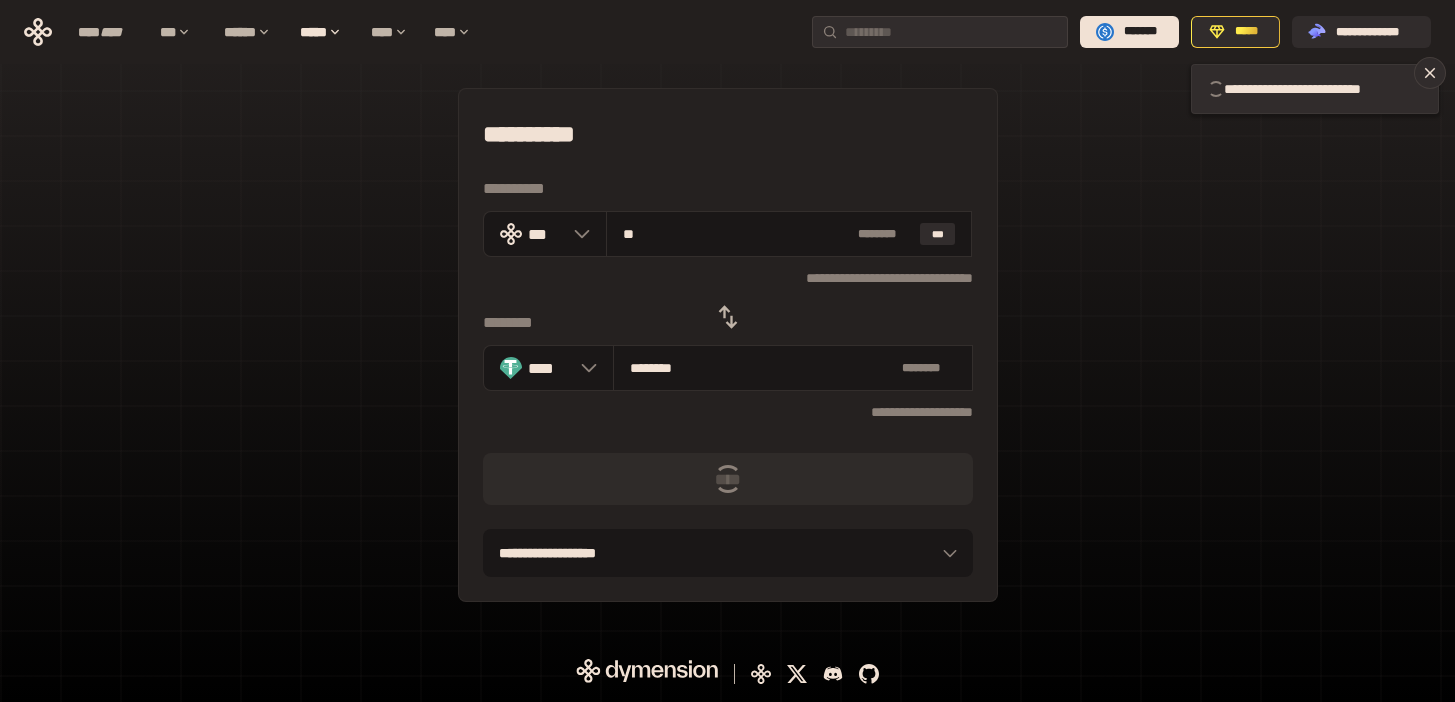 type 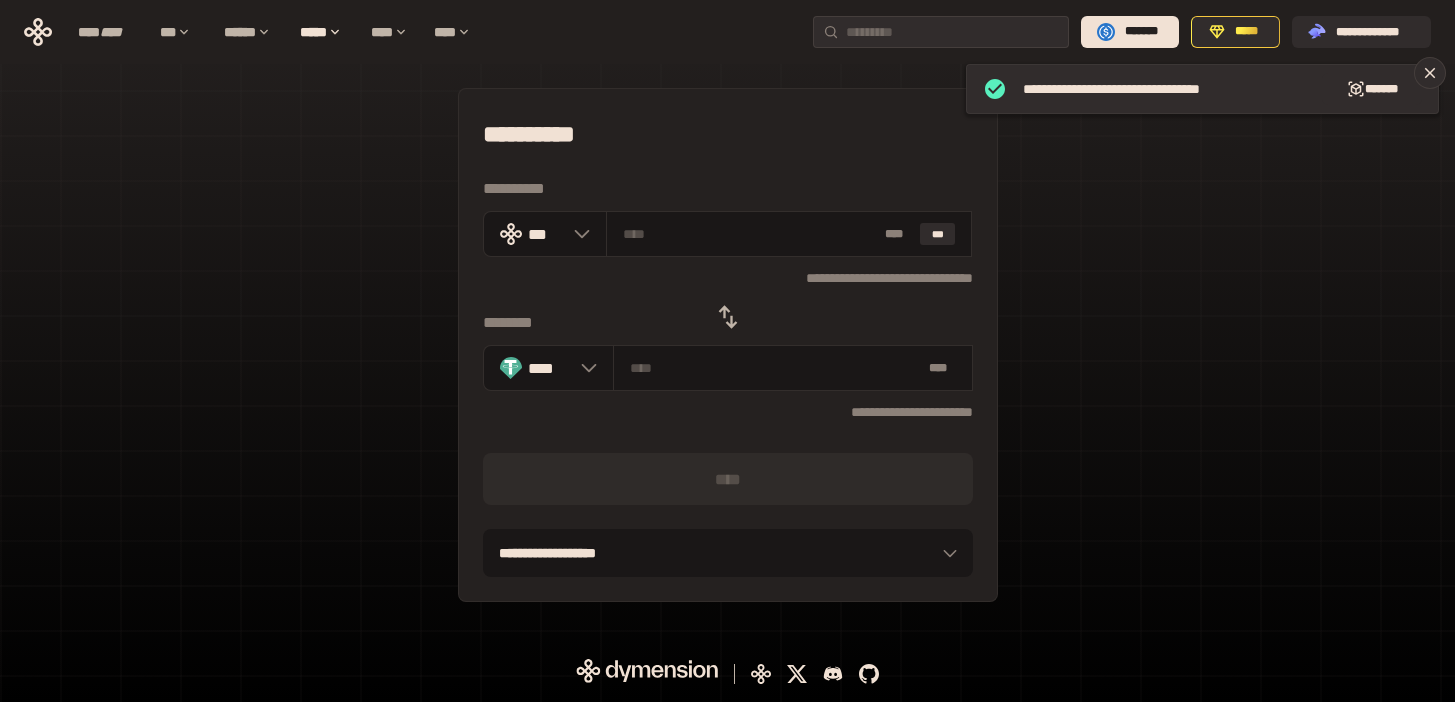 click 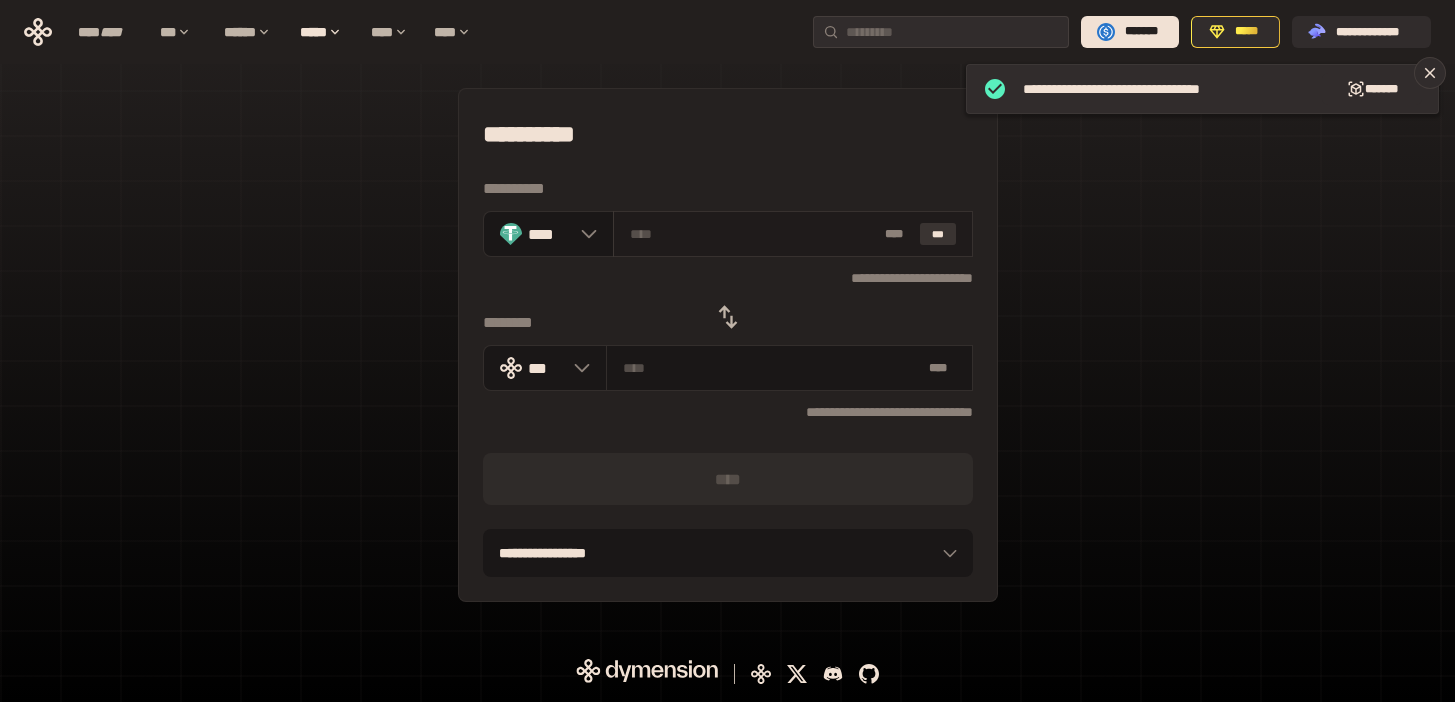 click on "***" at bounding box center (938, 234) 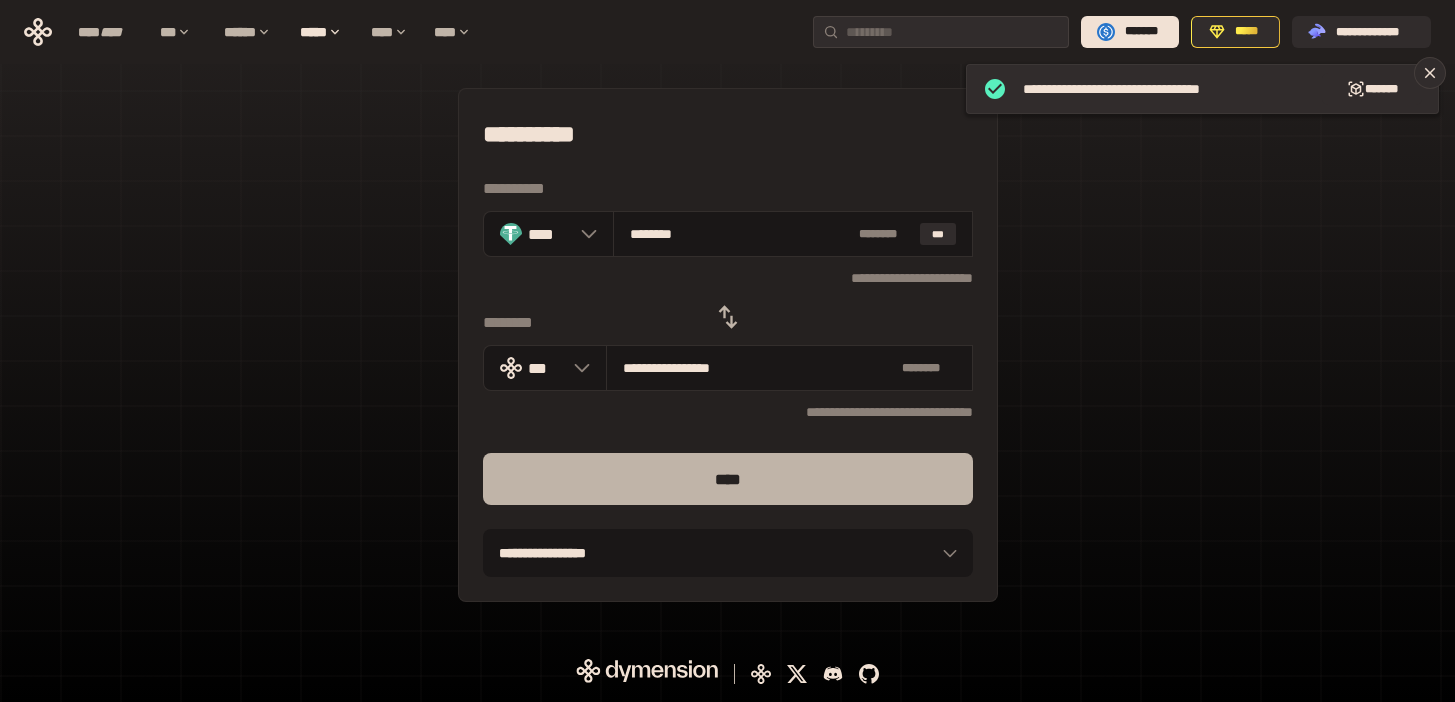 click on "****" at bounding box center [728, 479] 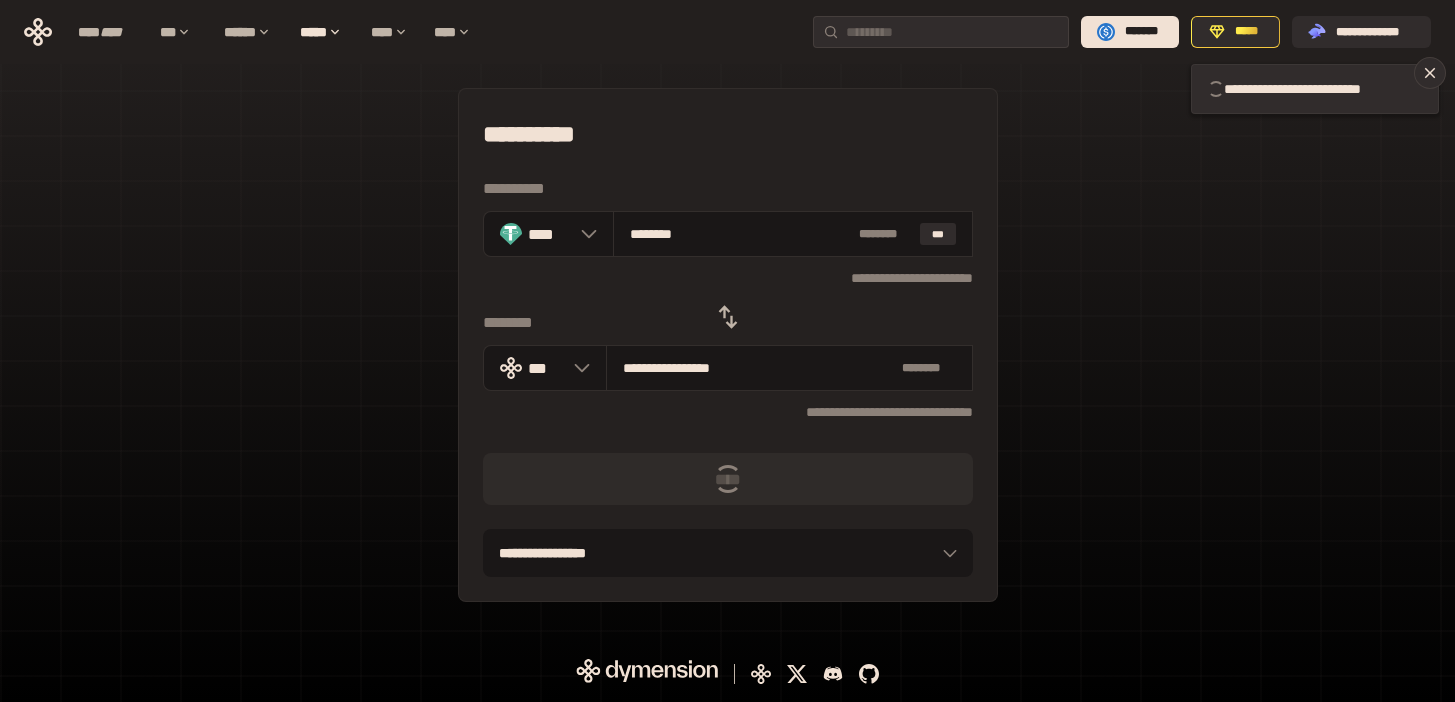 type 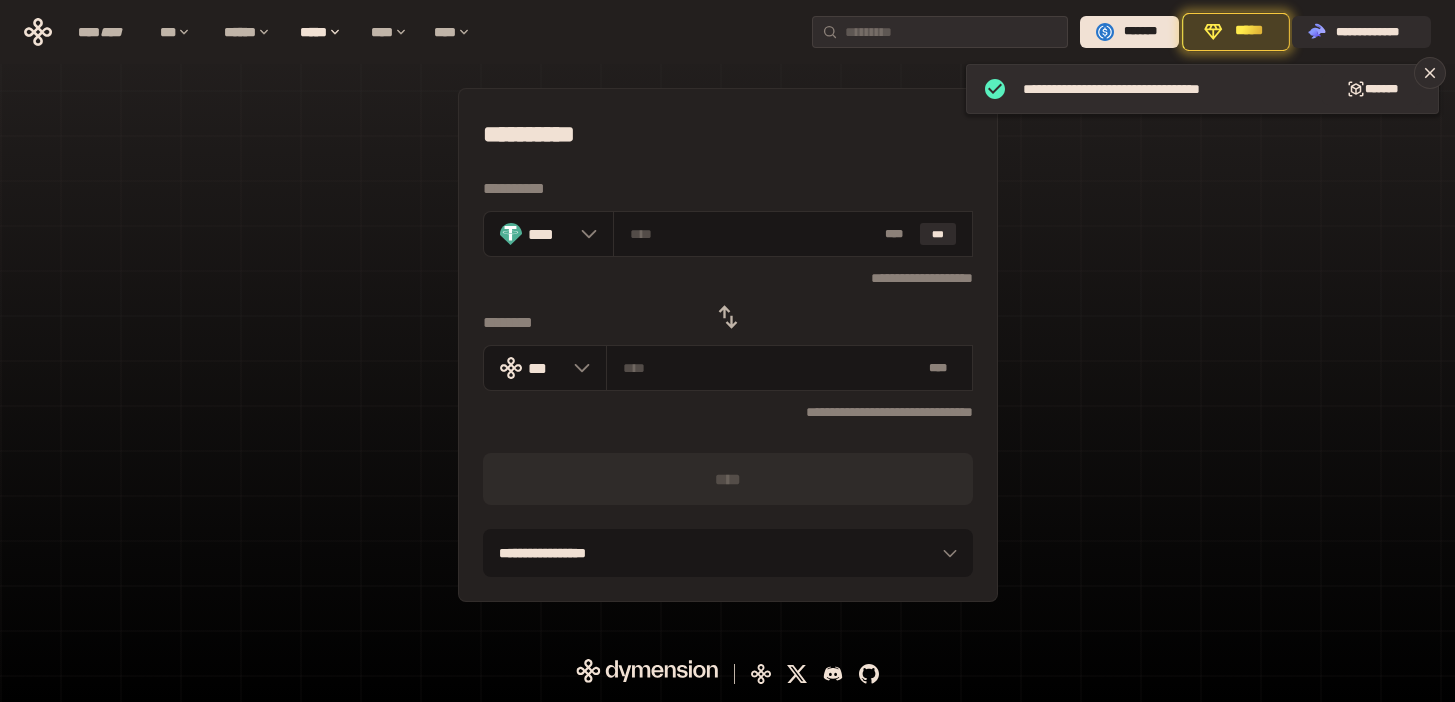 click 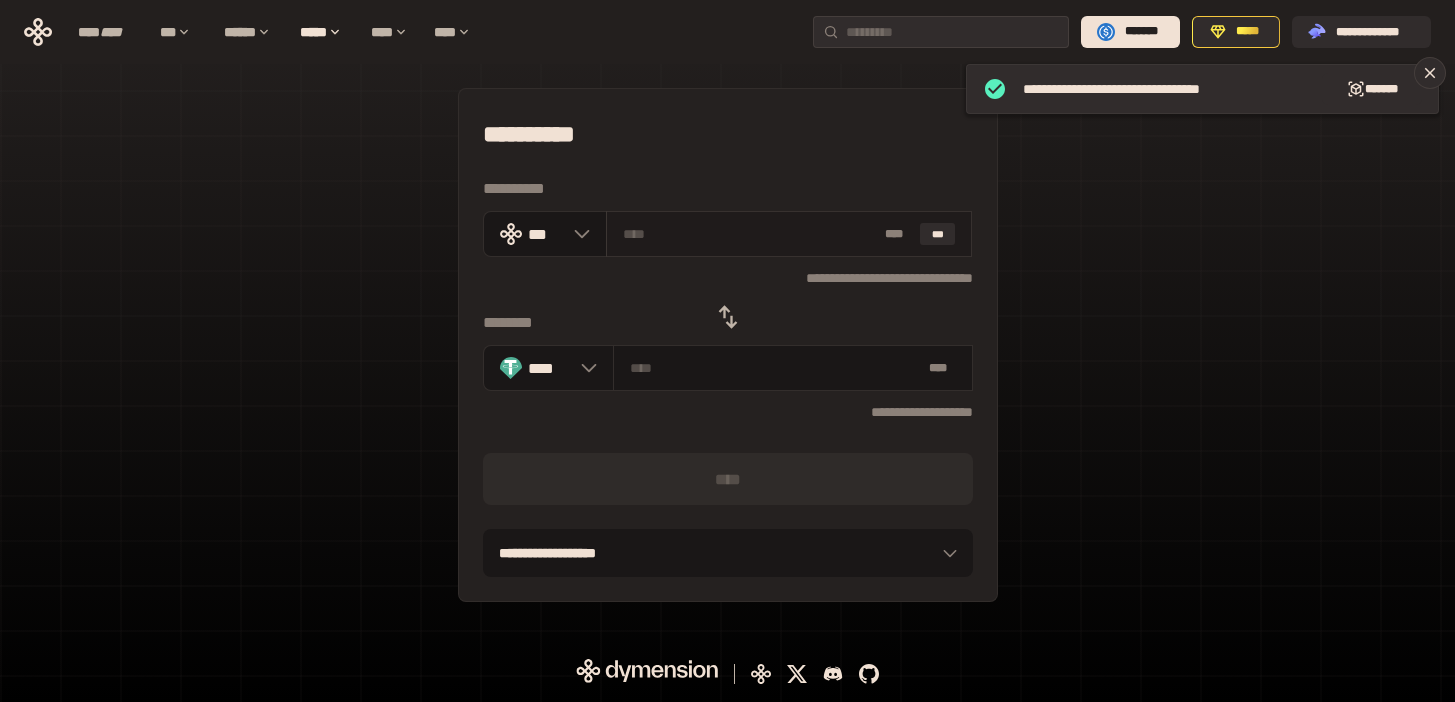 click at bounding box center [750, 234] 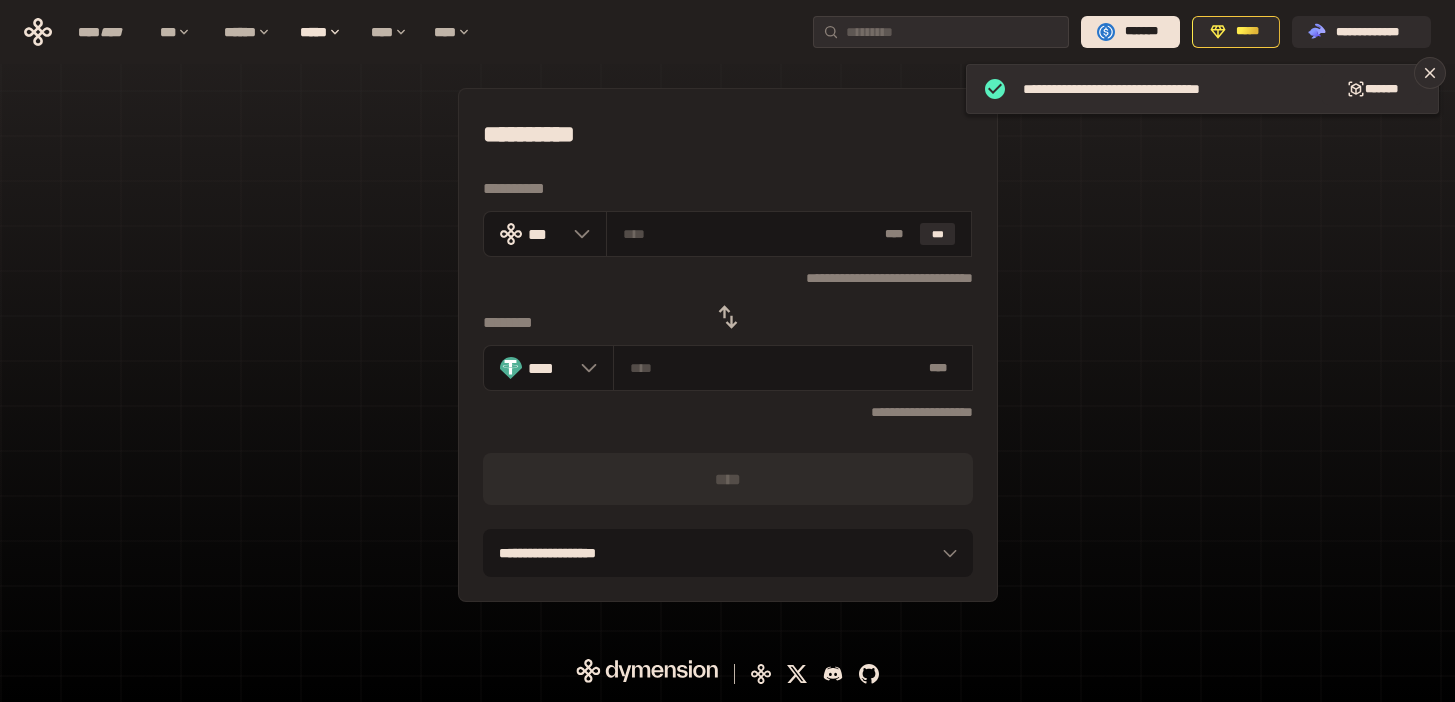 type on "**" 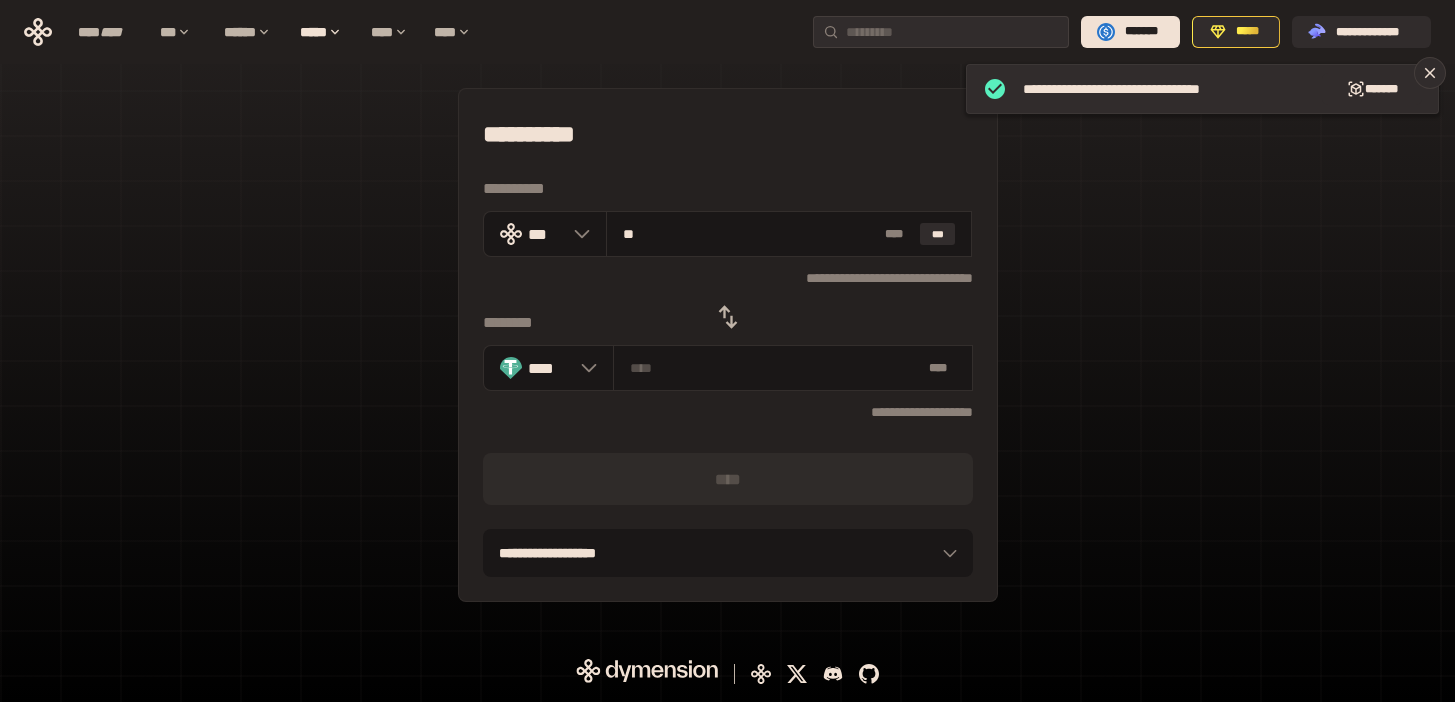 type on "********" 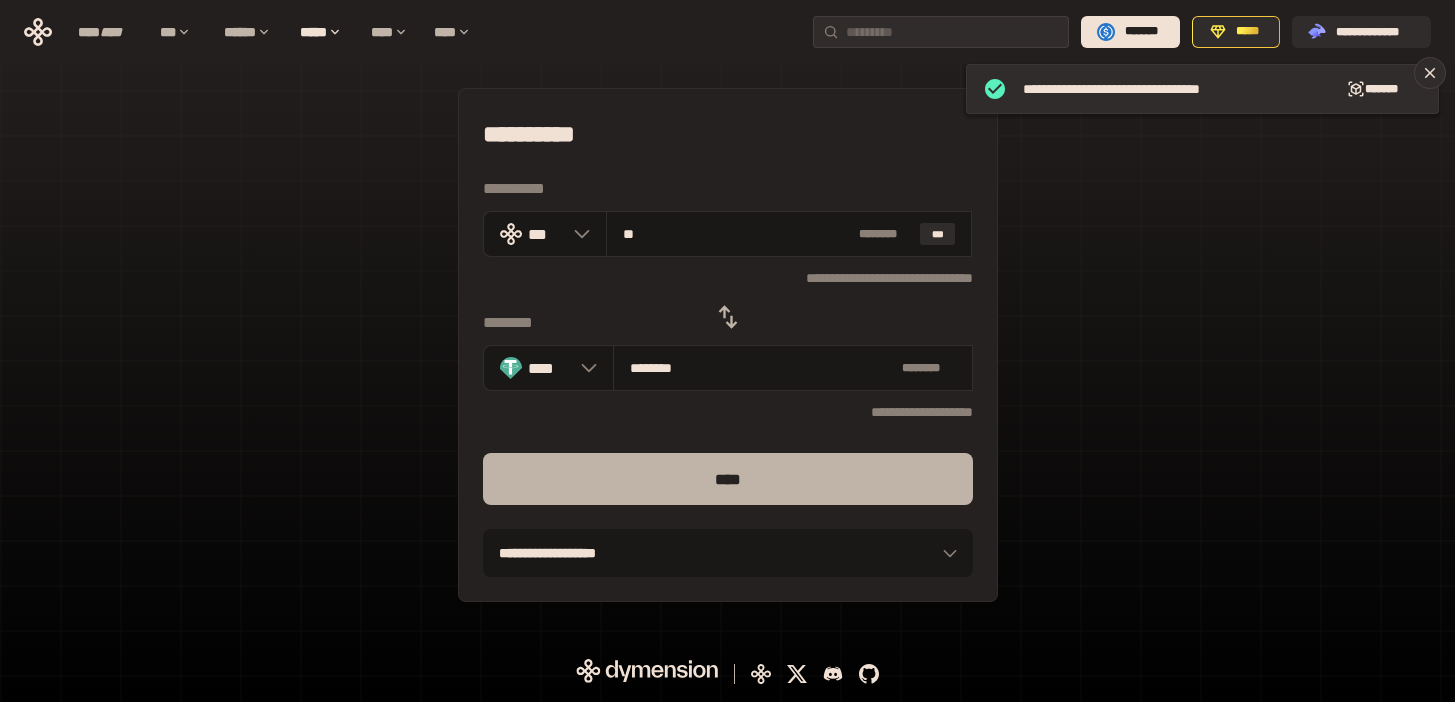 type on "**" 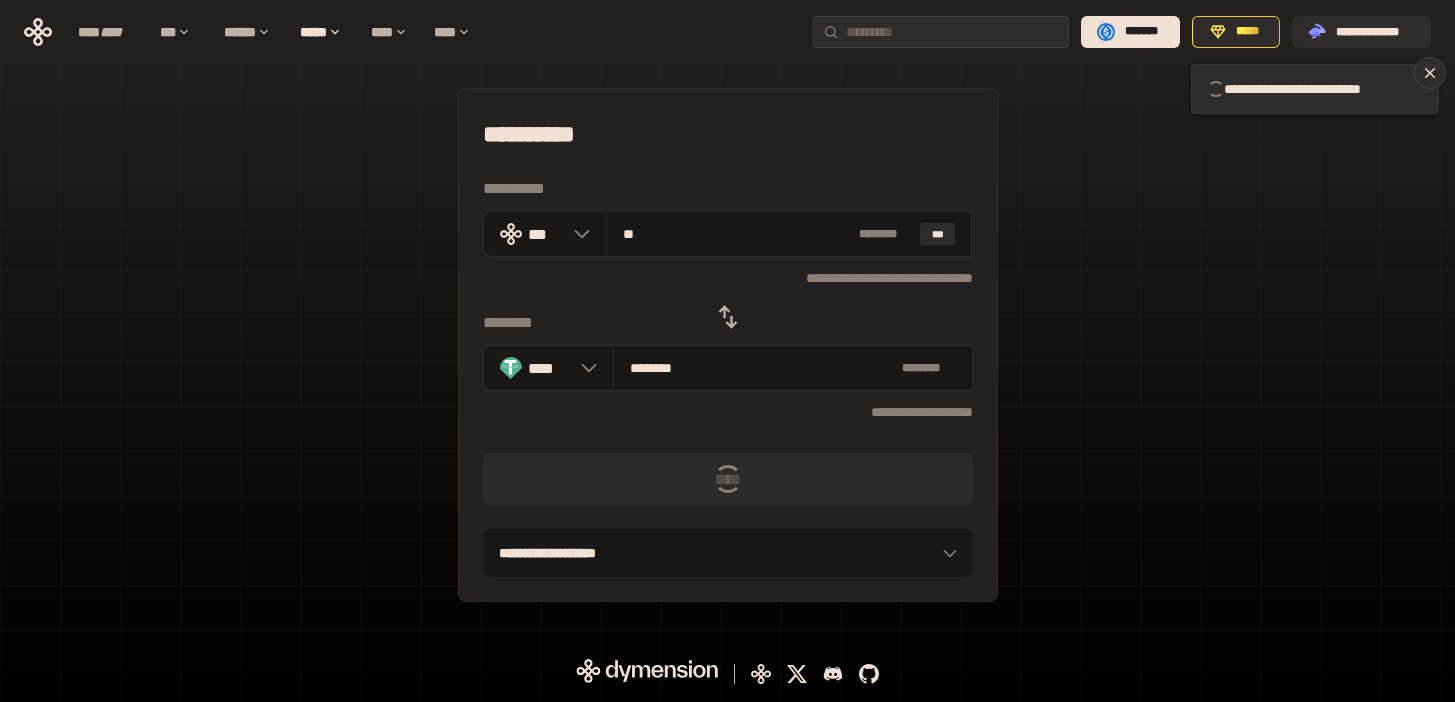 type 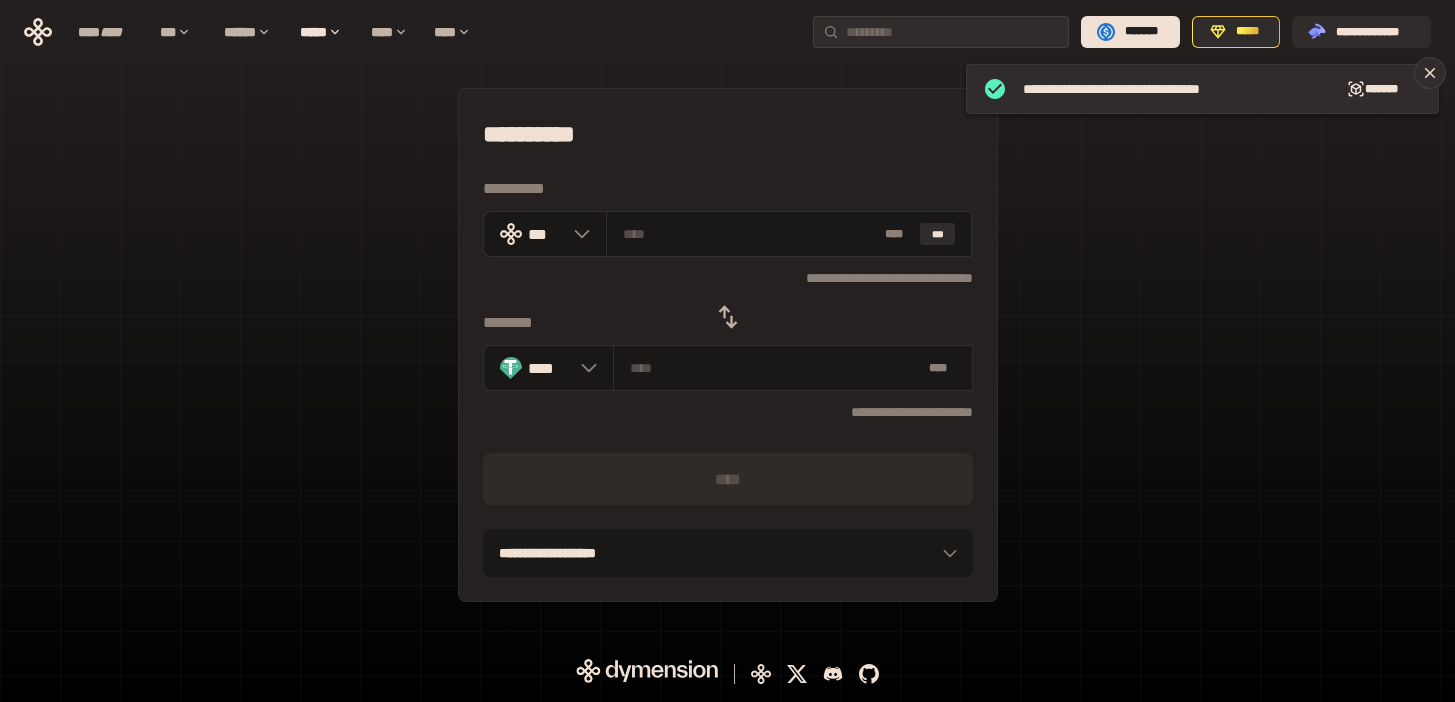 click 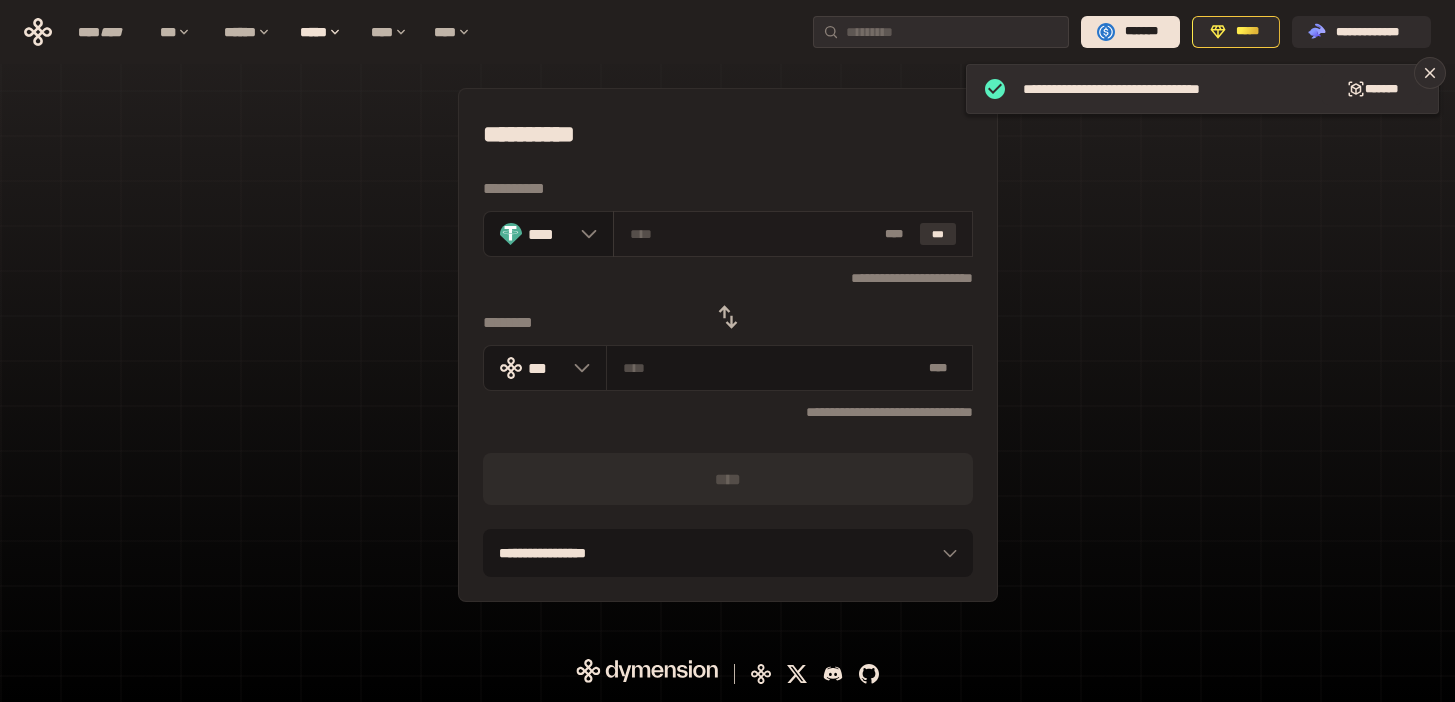 click on "***" at bounding box center (938, 234) 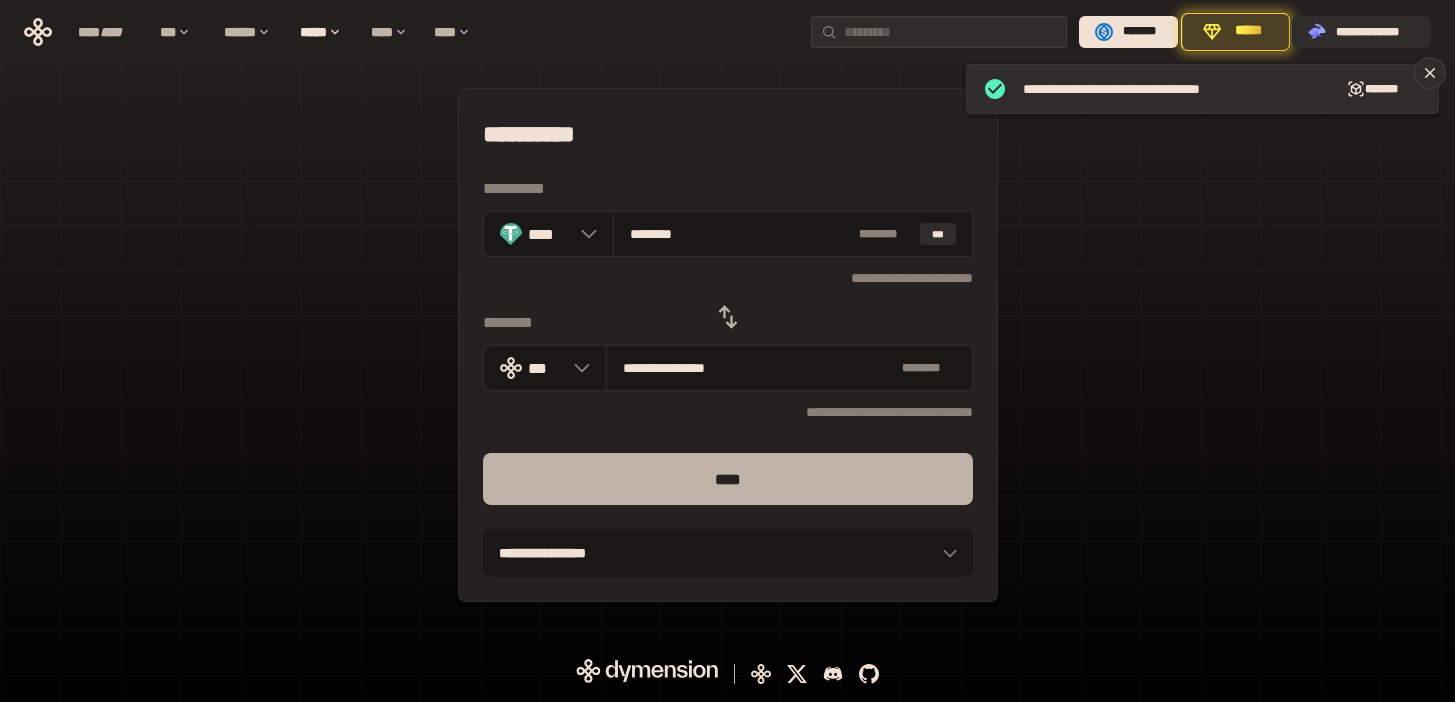 click on "****" at bounding box center [728, 479] 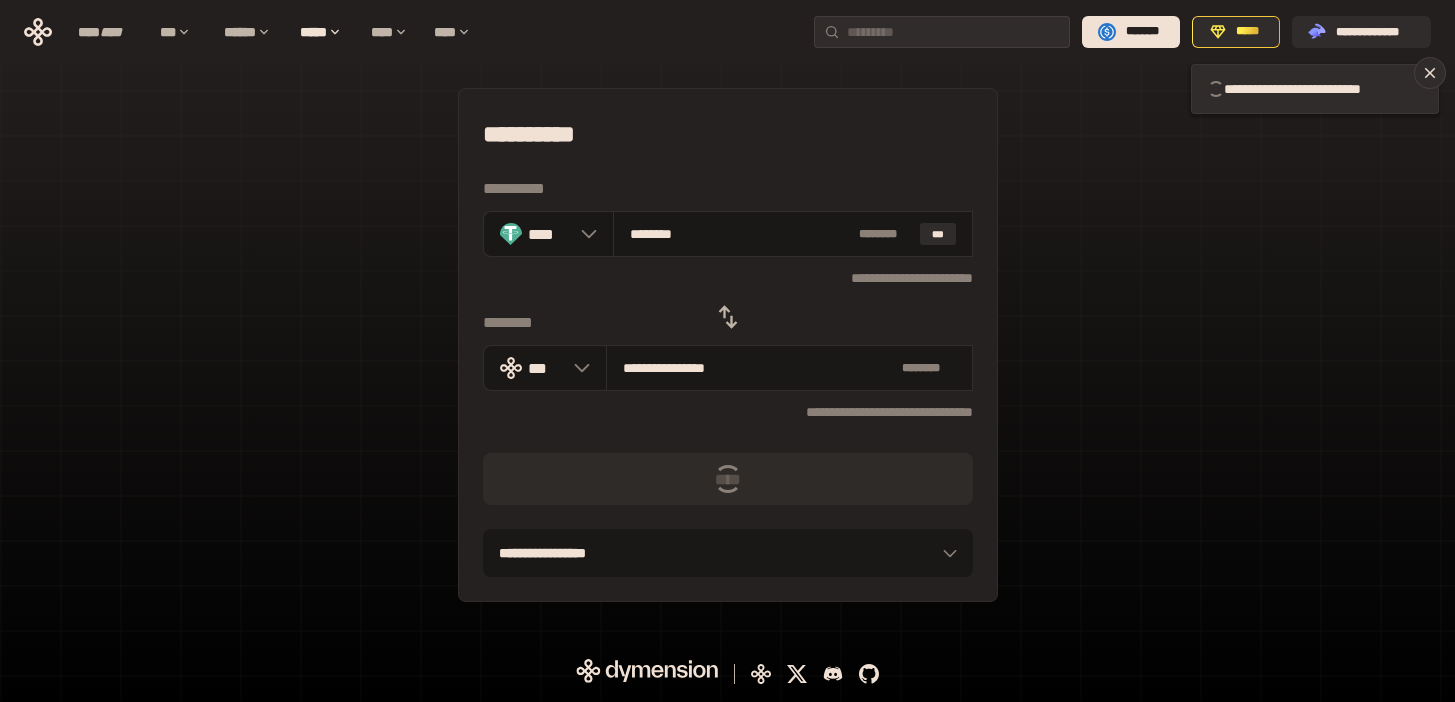 type 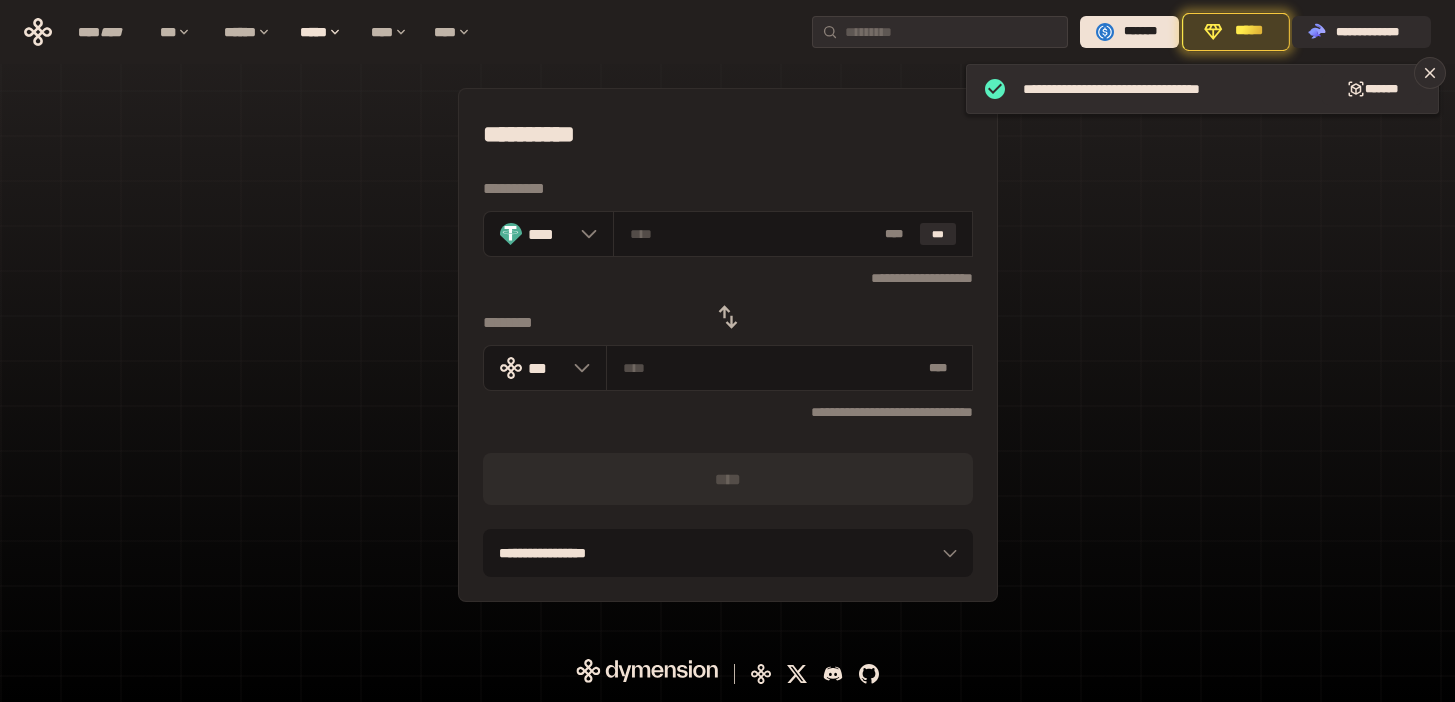 click 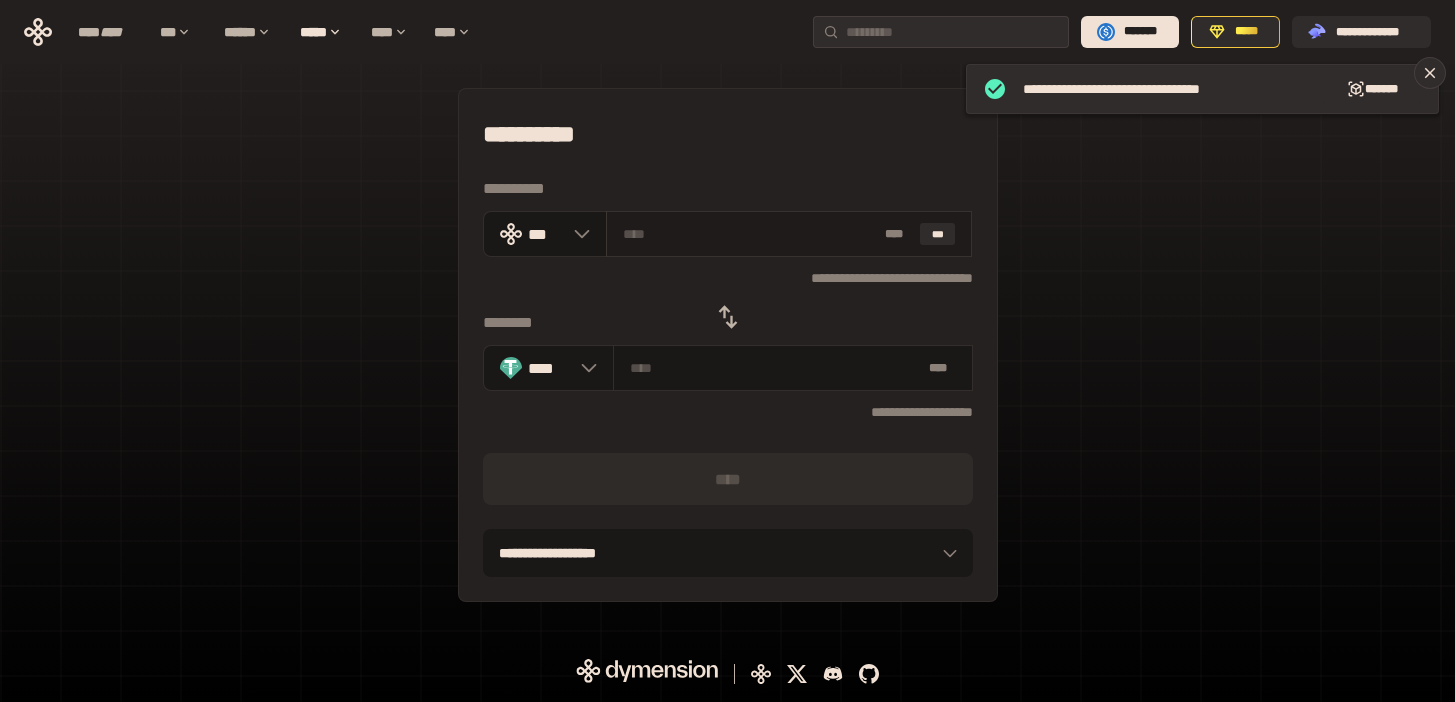 click at bounding box center (750, 234) 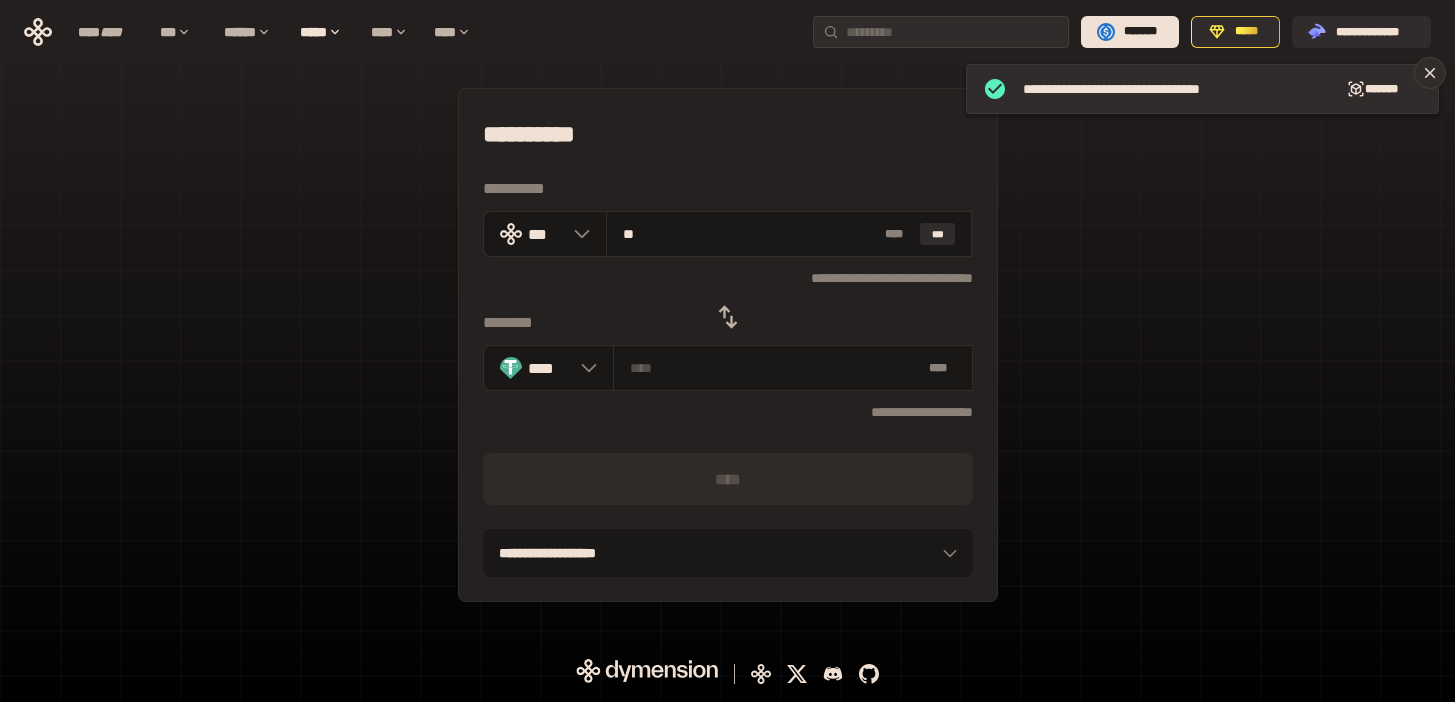 type on "********" 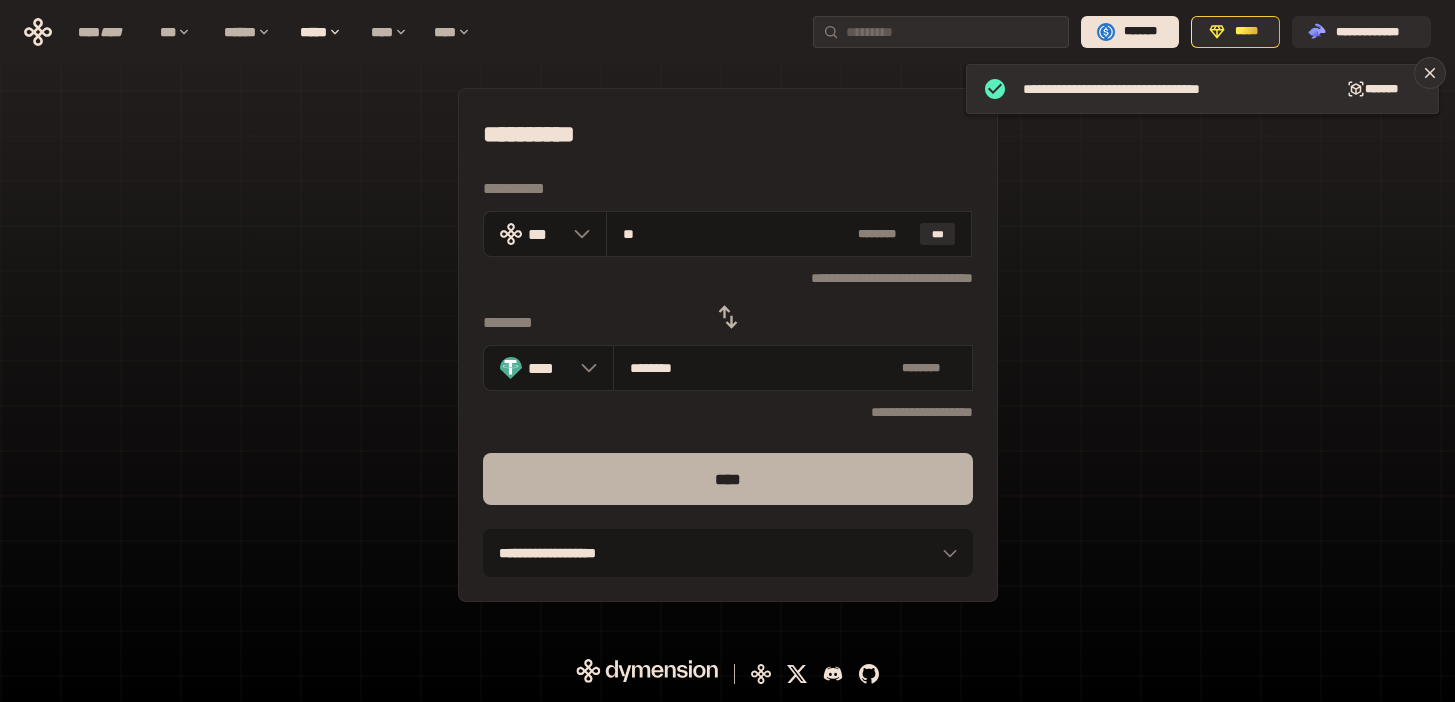 type on "**" 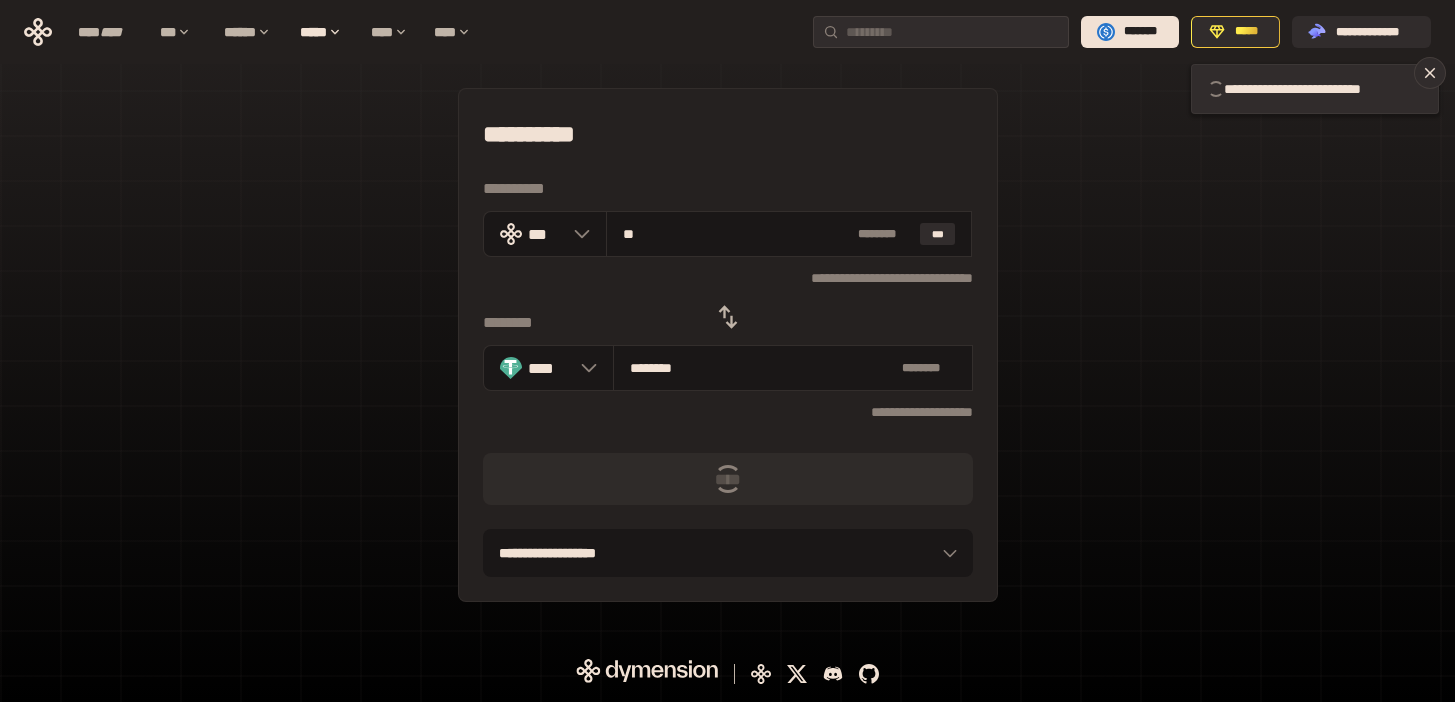 type 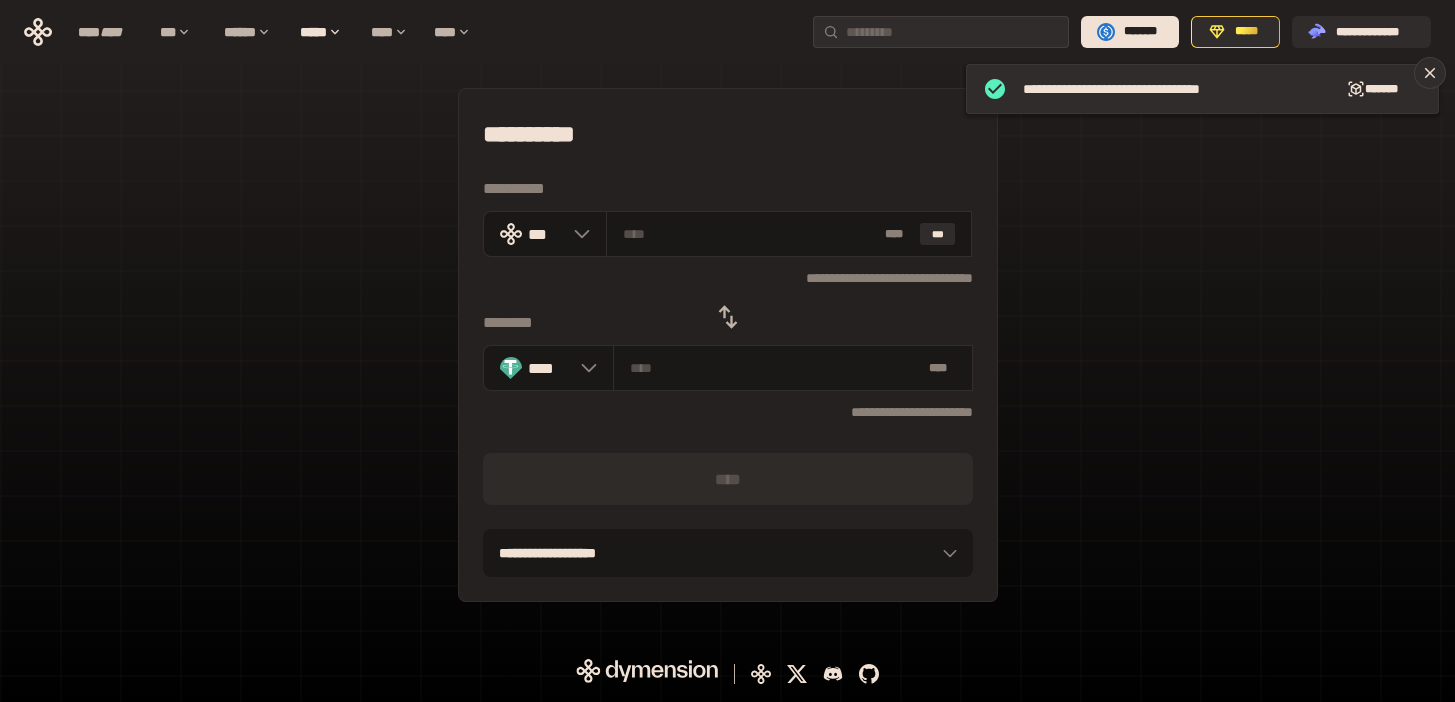 click 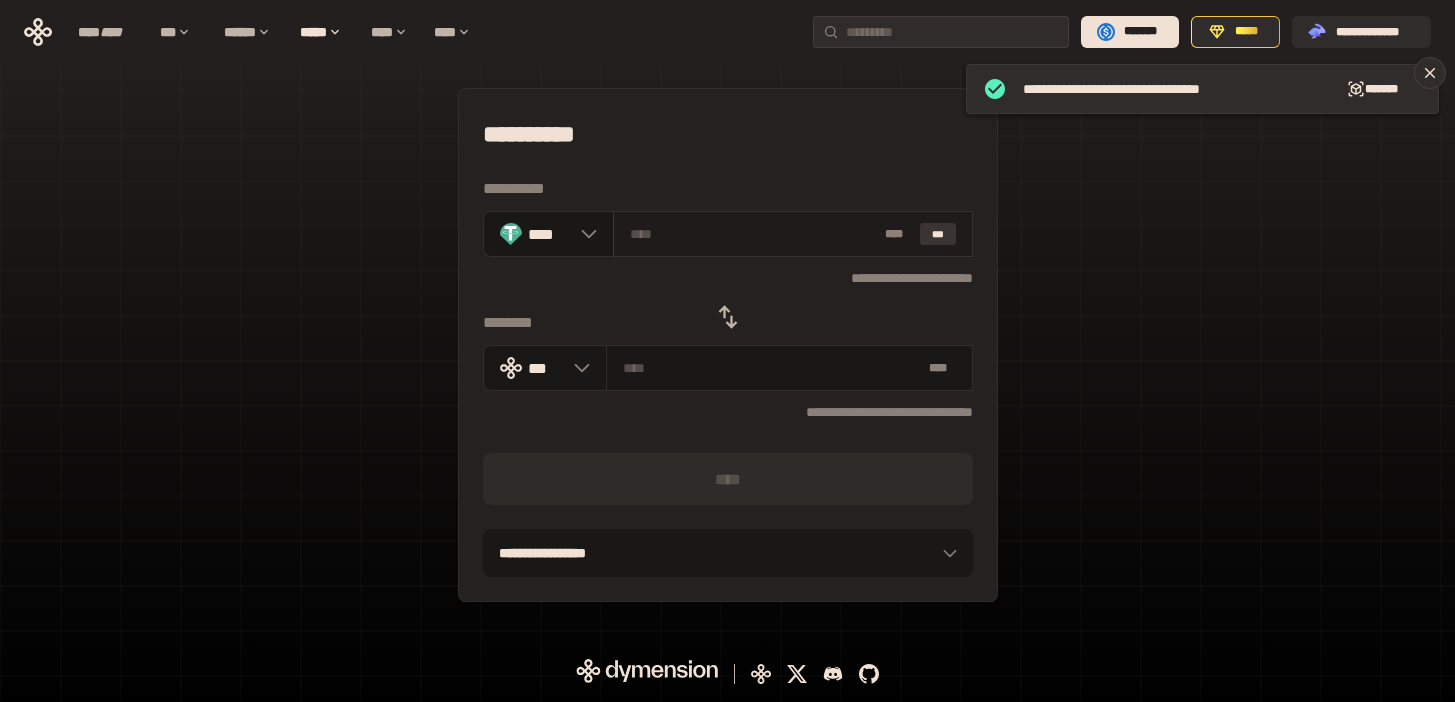 click on "***" at bounding box center [938, 234] 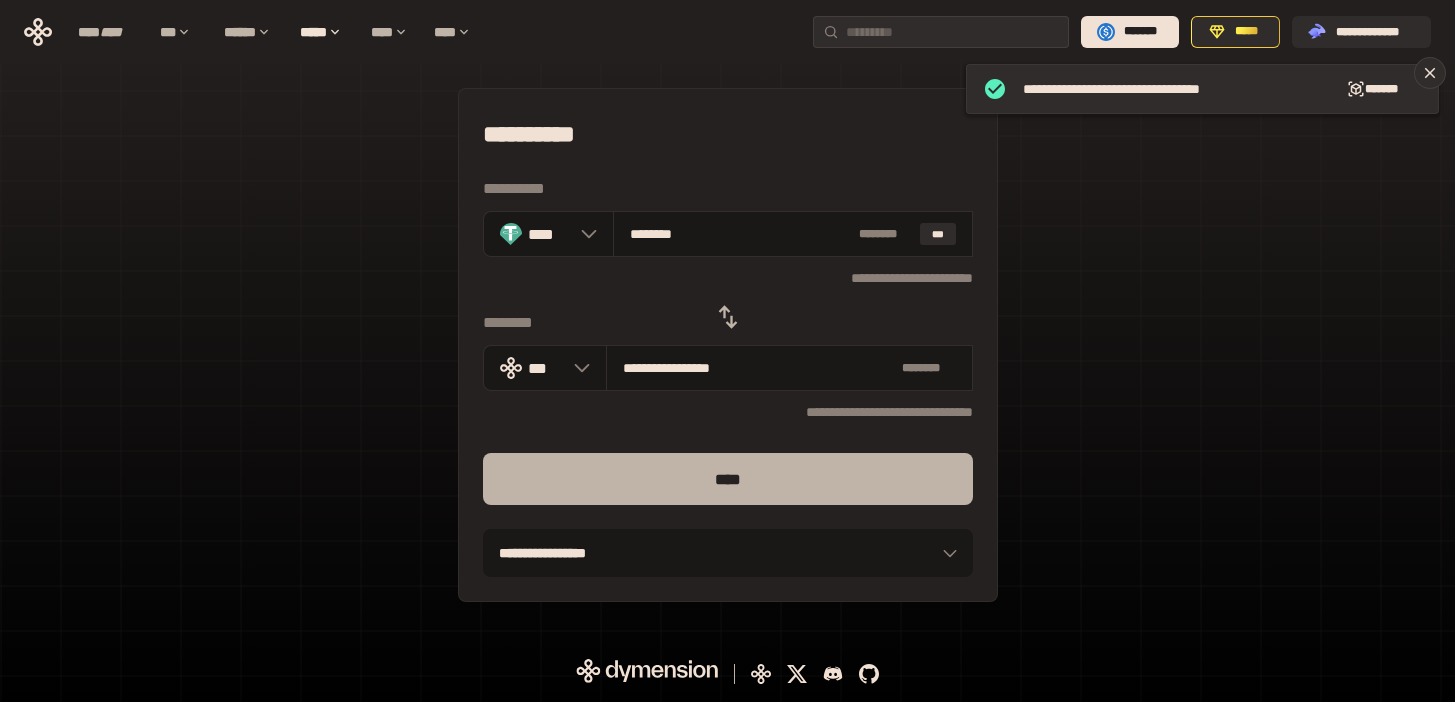 click on "****" at bounding box center [728, 479] 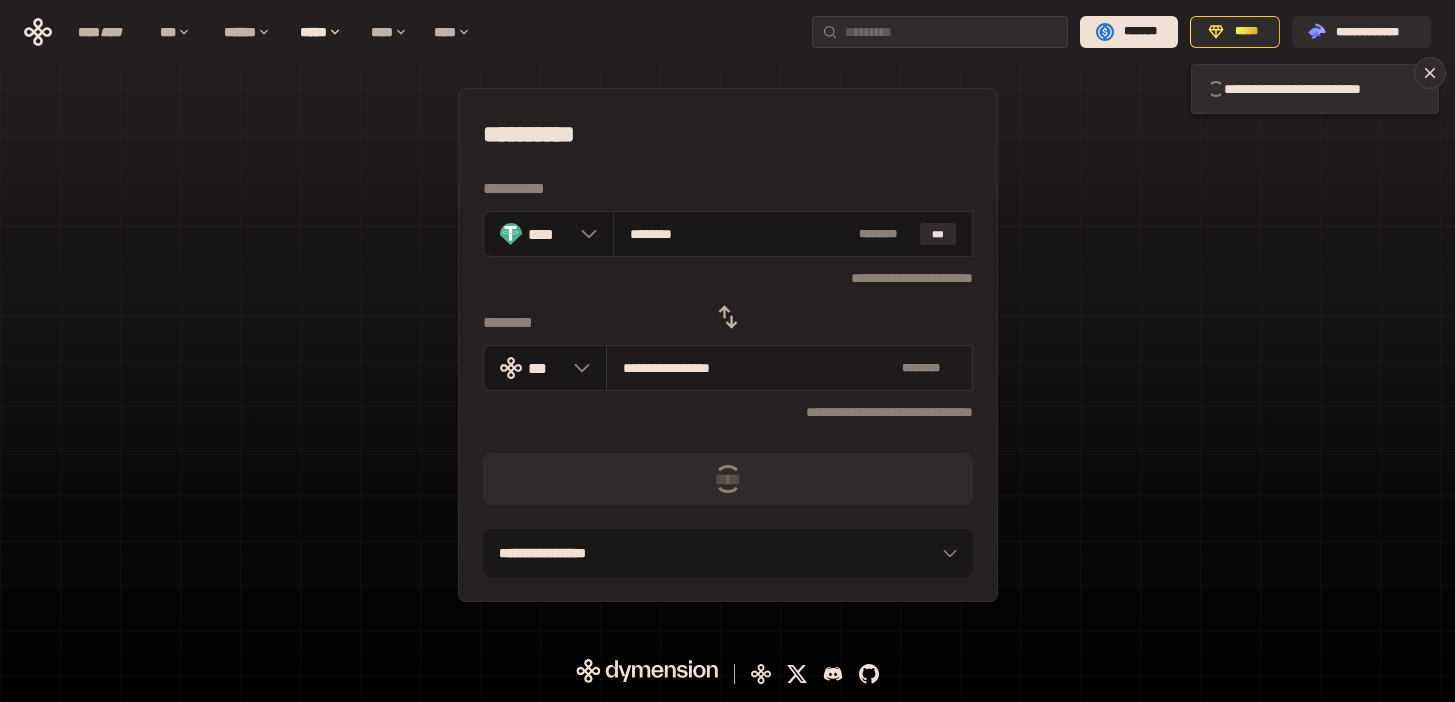type 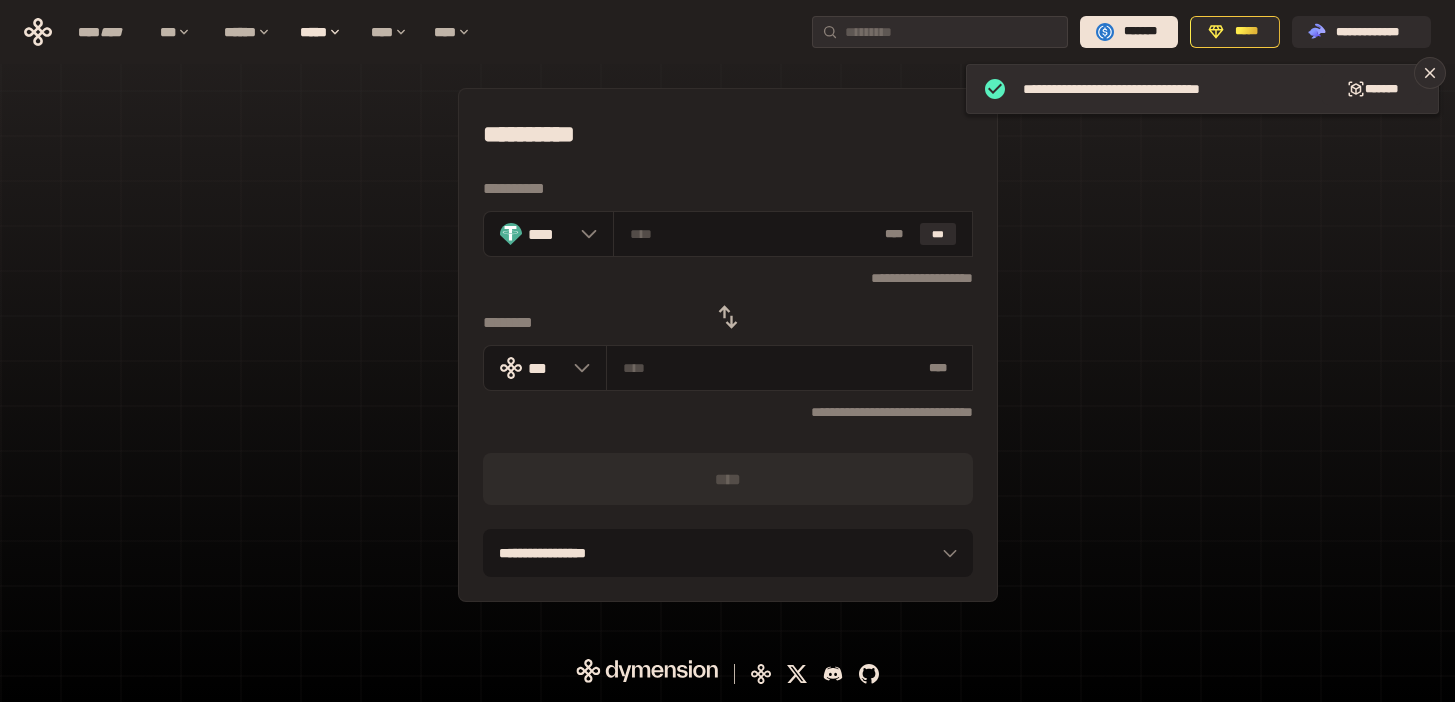 click 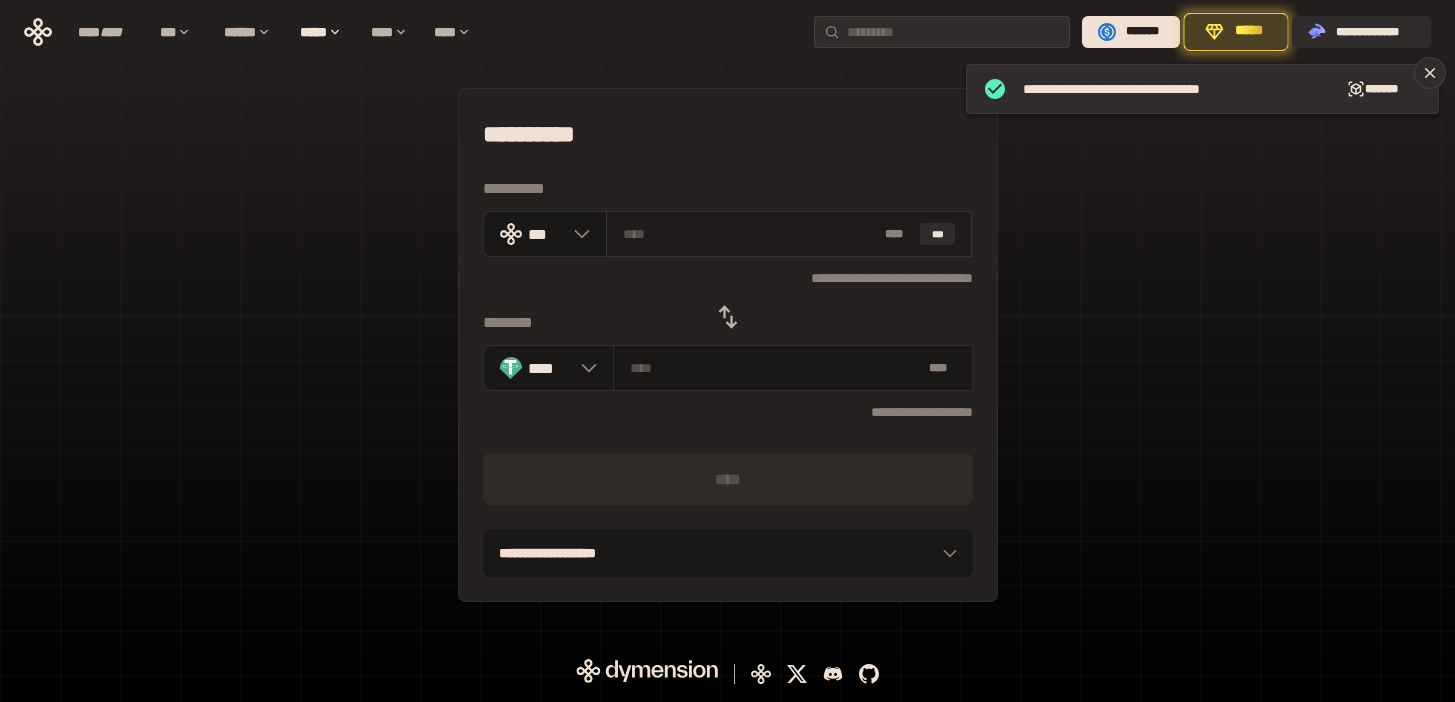 click on "* ** ***" at bounding box center (789, 234) 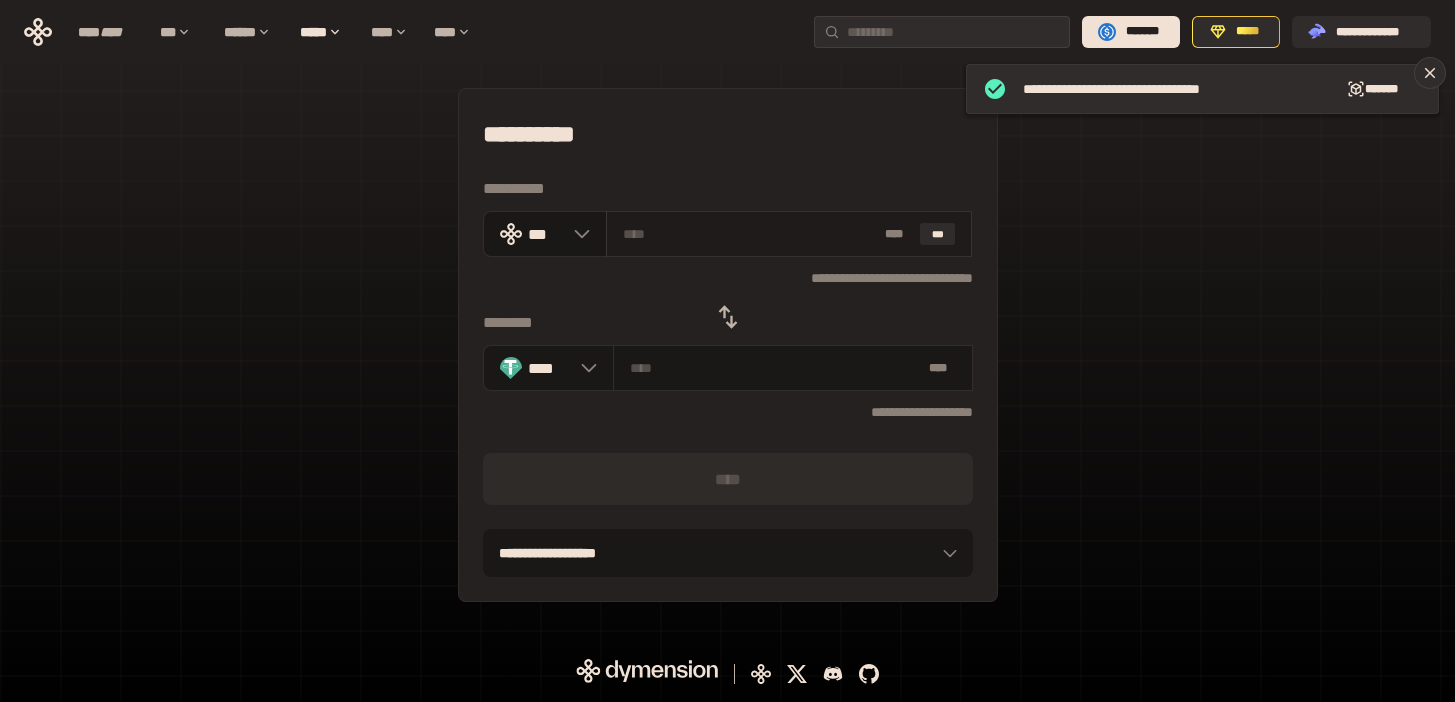 click at bounding box center (750, 234) 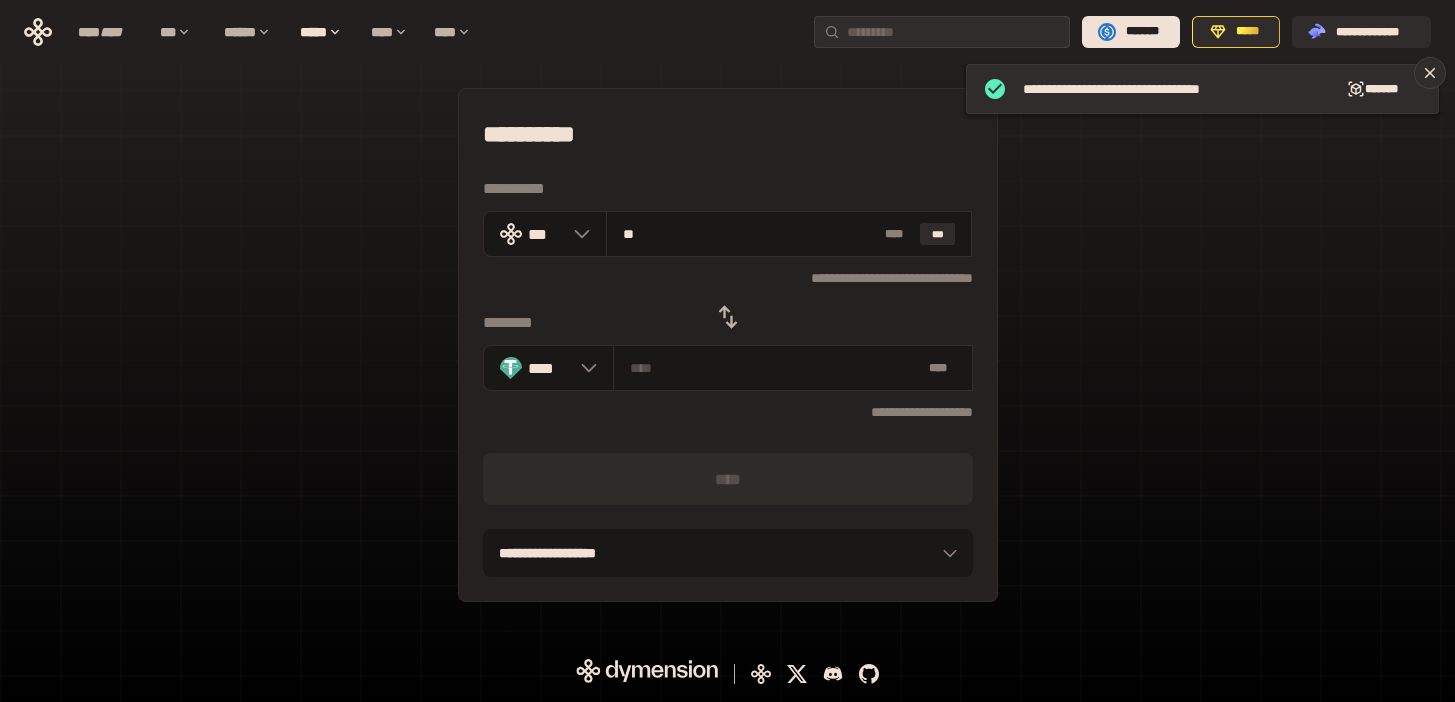 type on "********" 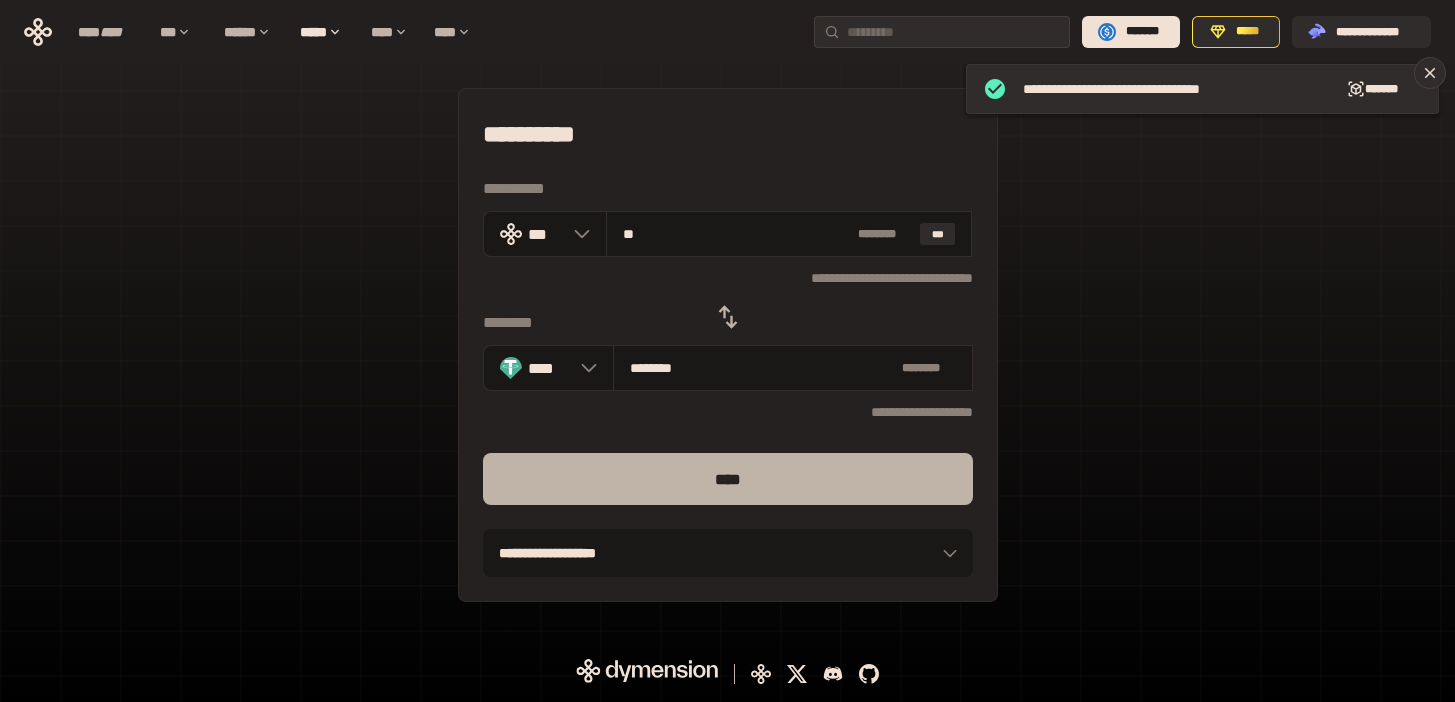 type on "**" 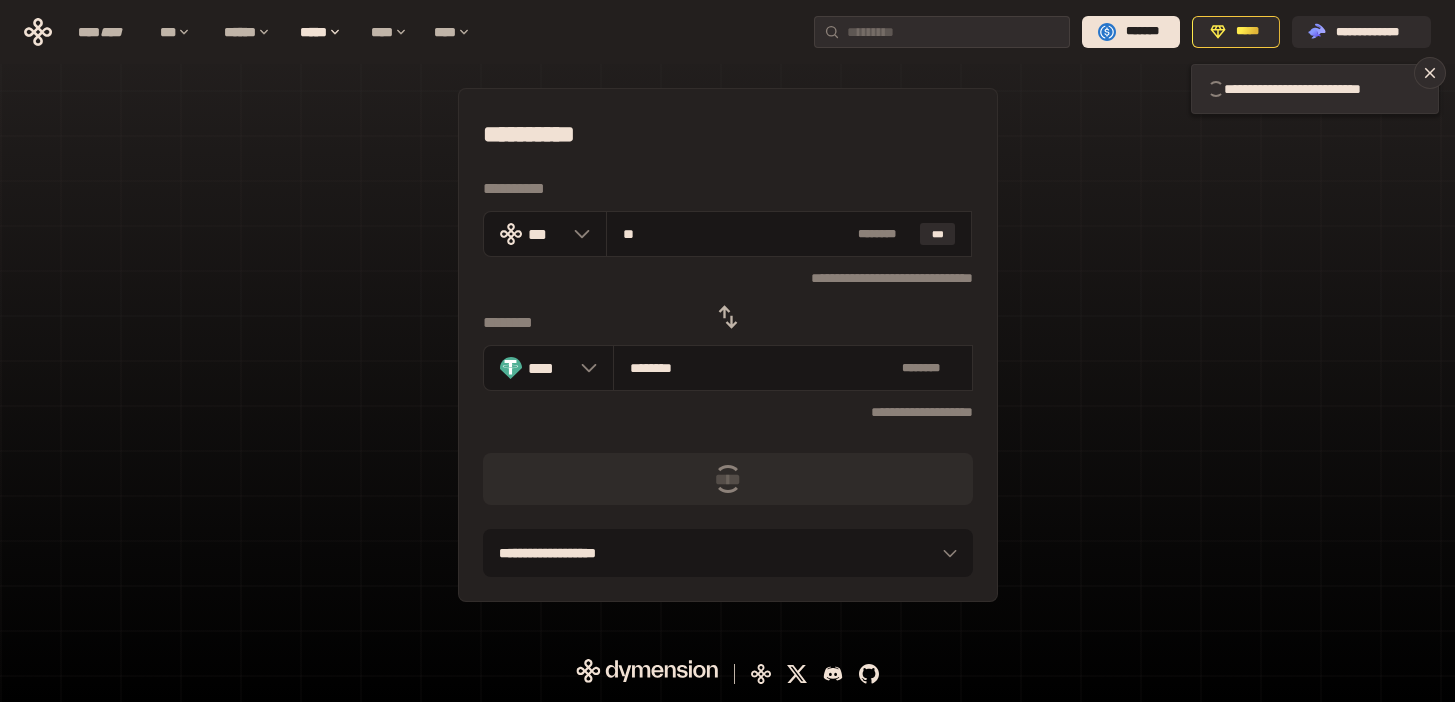 type 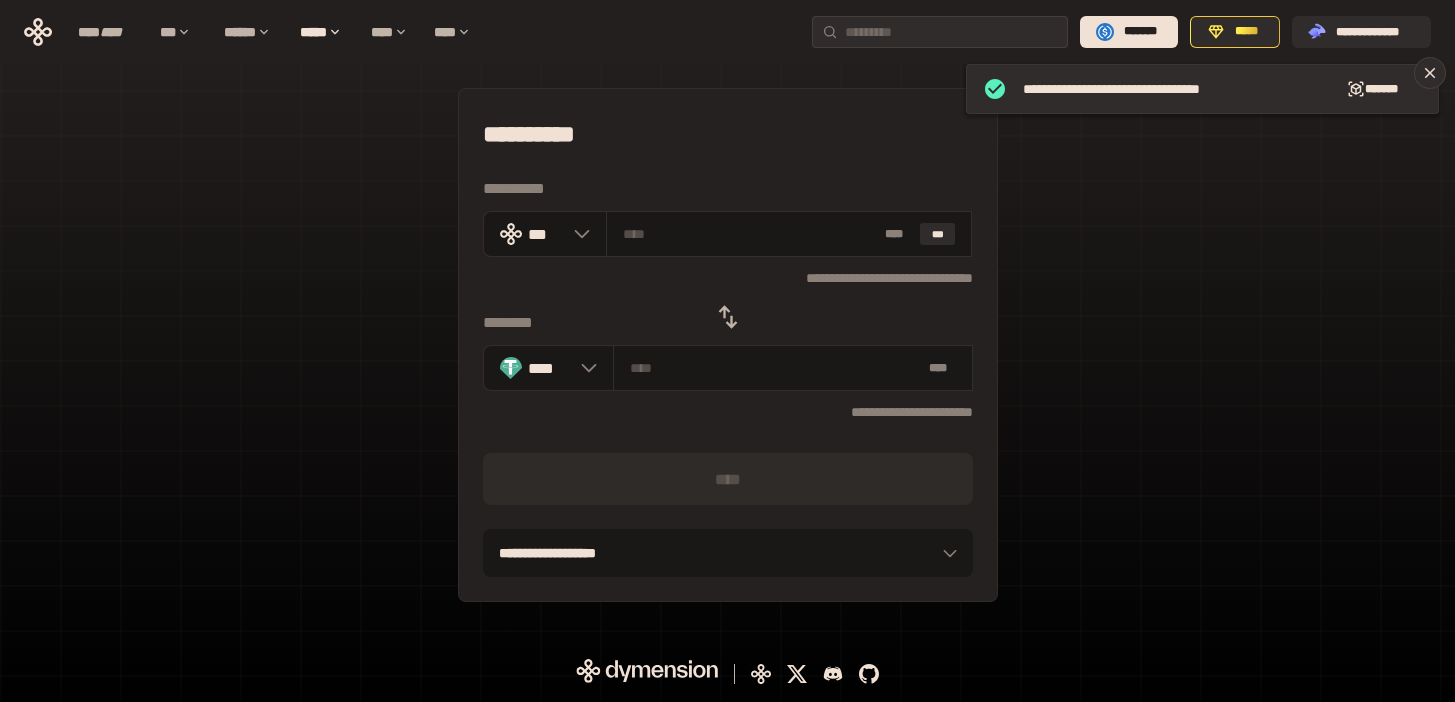 click 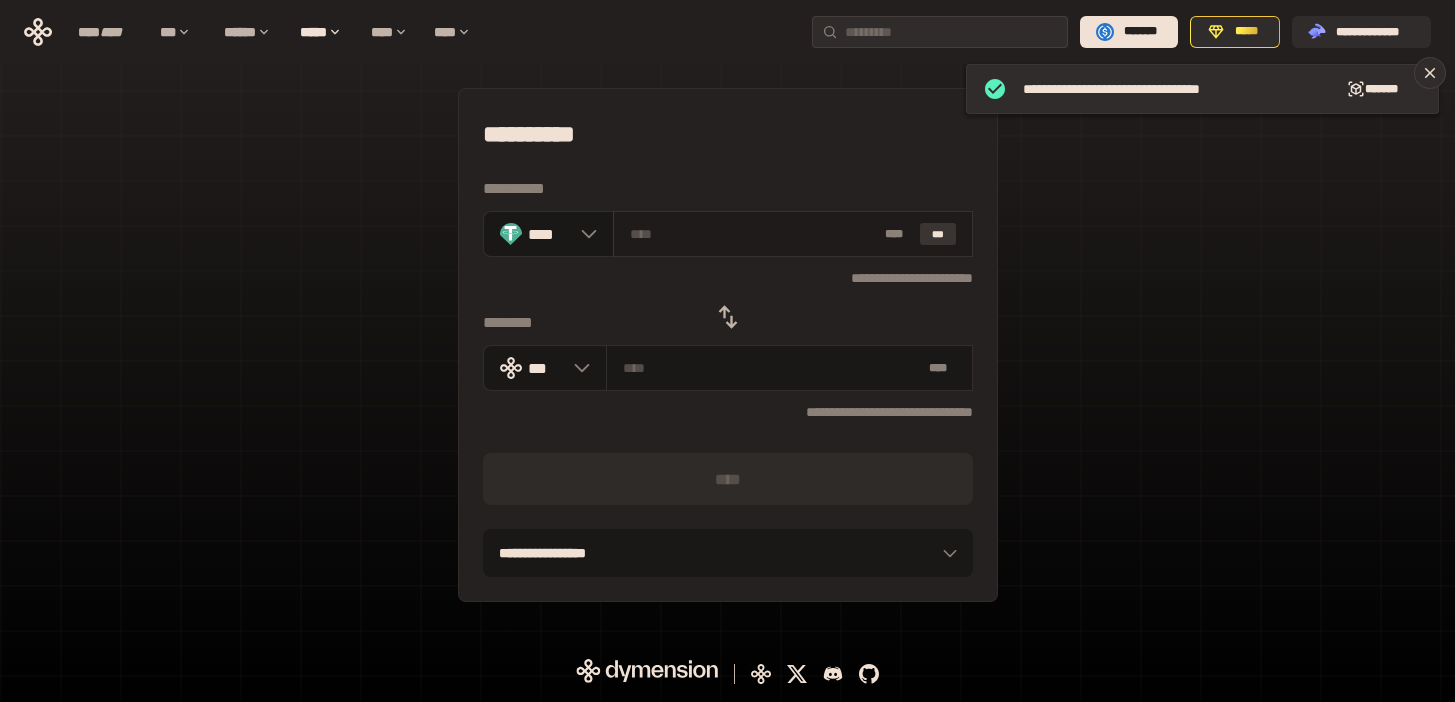 click on "***" at bounding box center (938, 234) 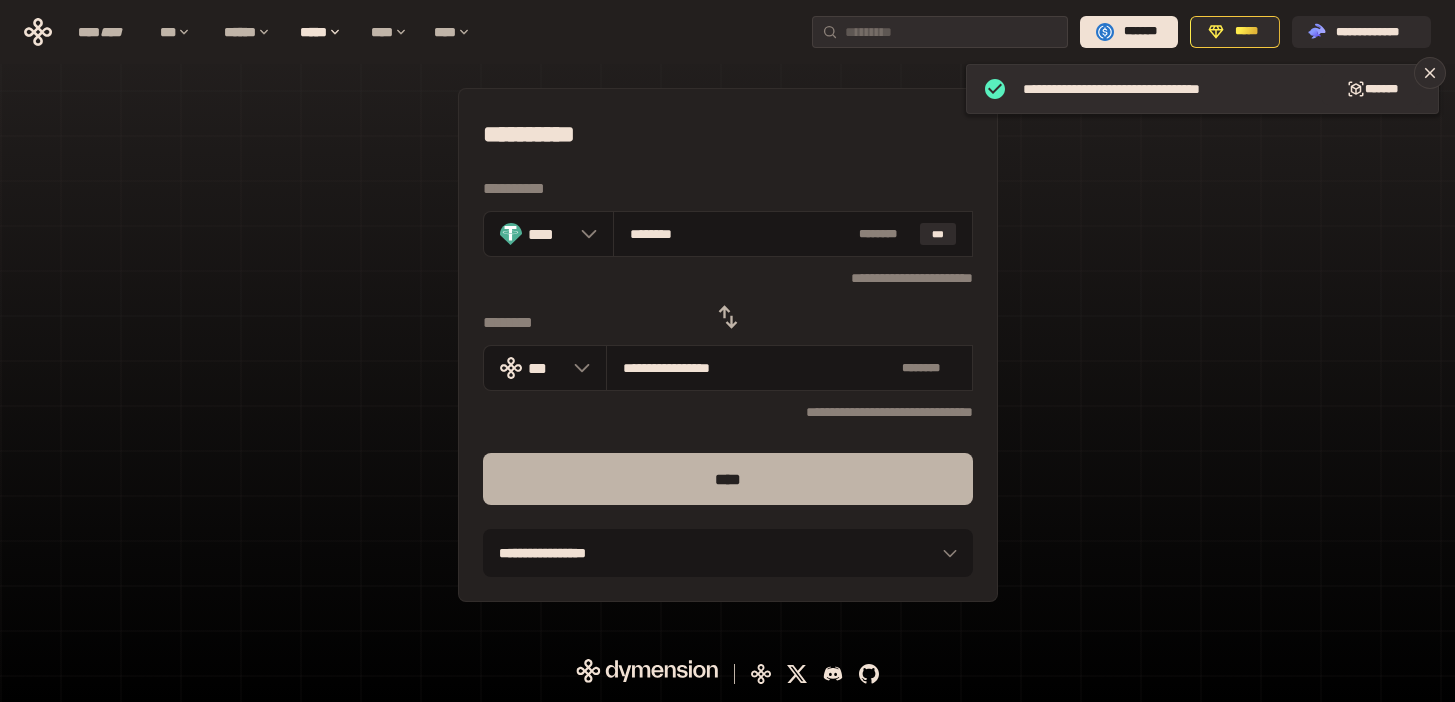 click on "****" at bounding box center [728, 479] 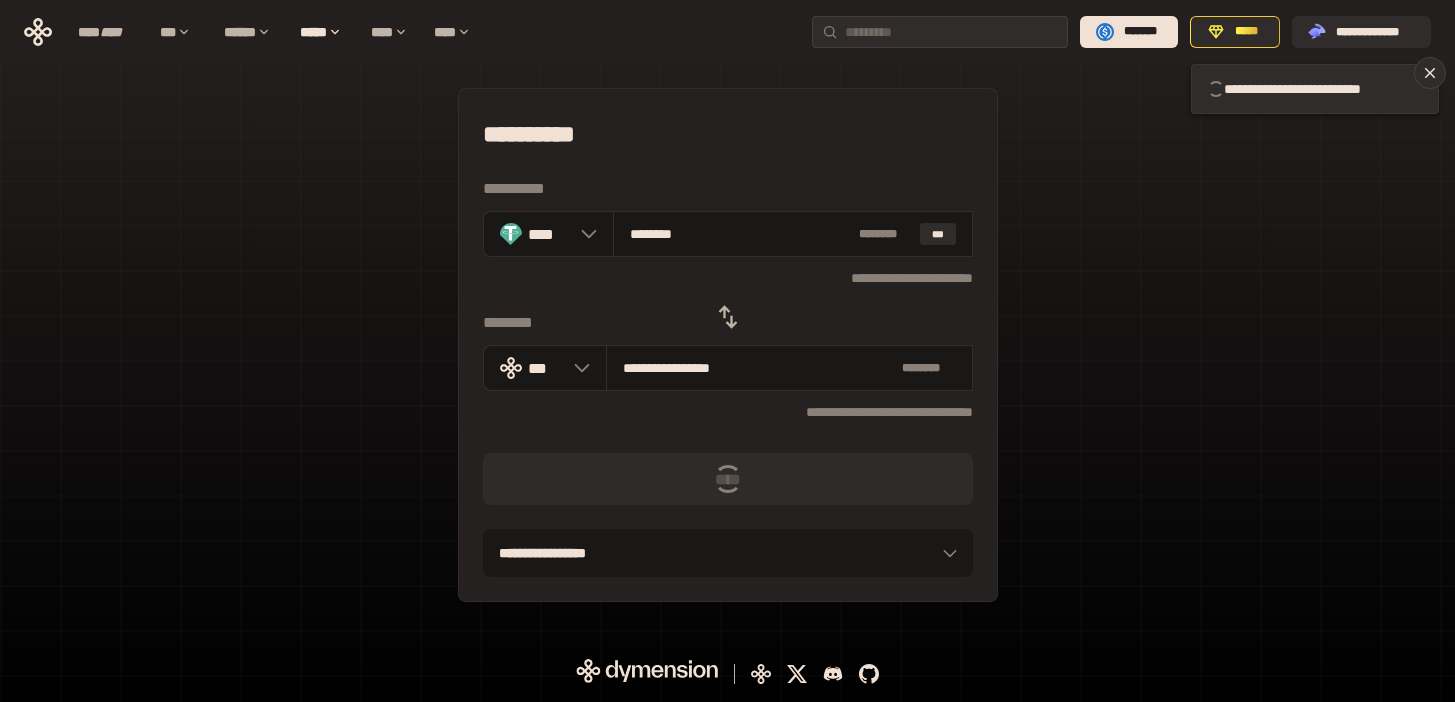 type 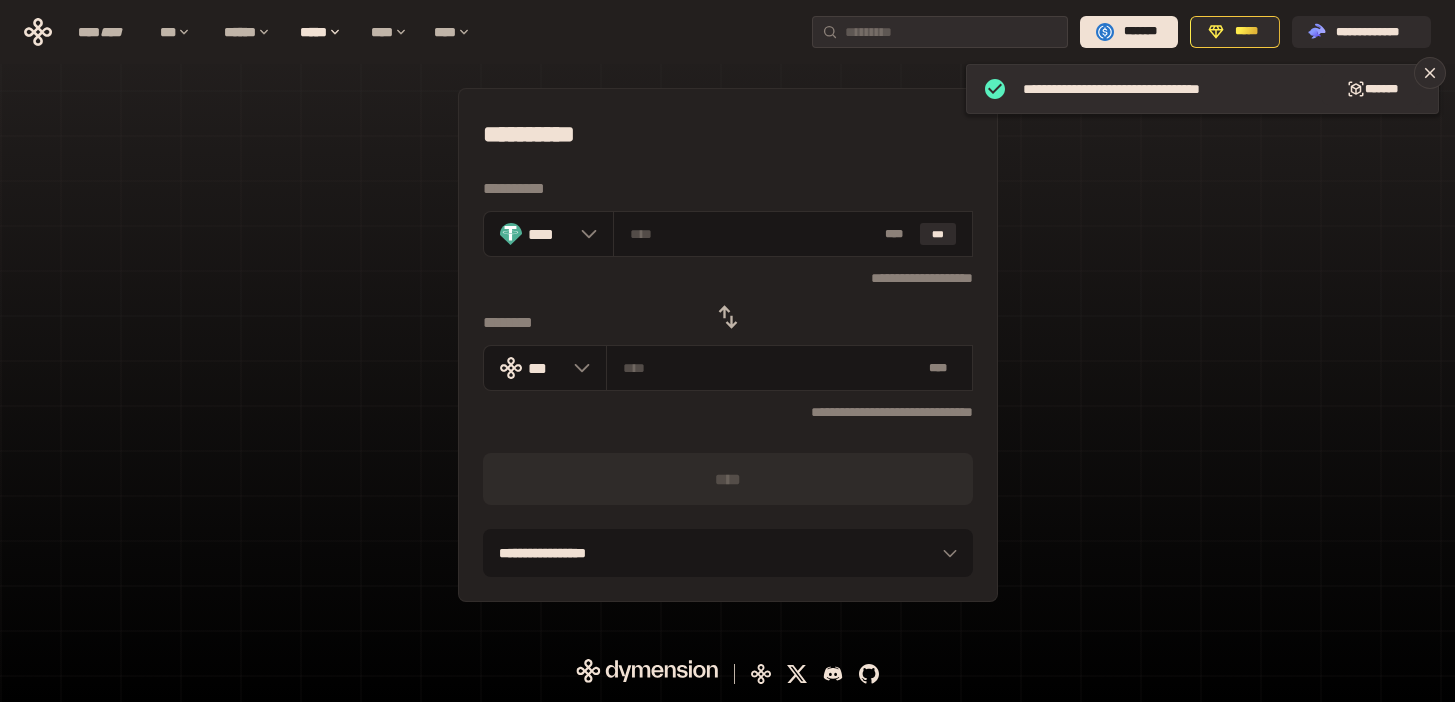 click 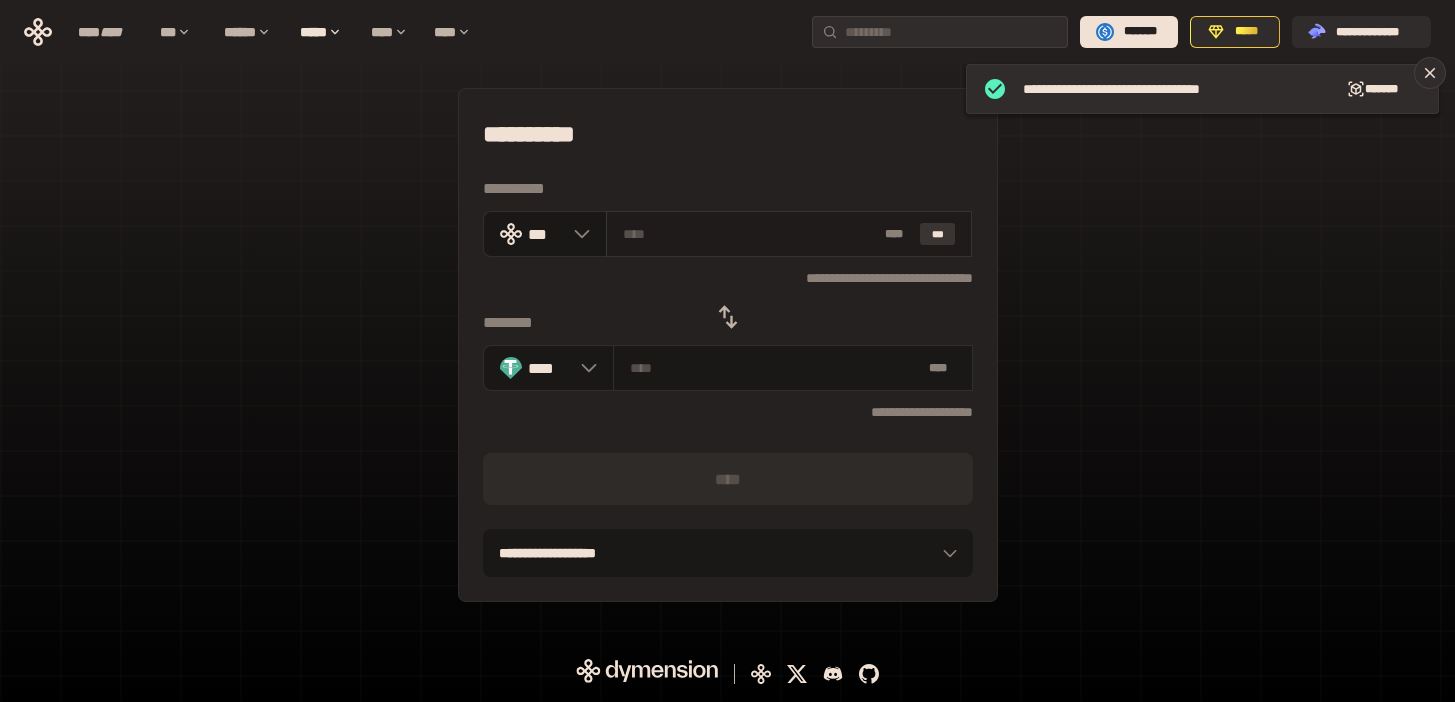 click on "***" at bounding box center (938, 234) 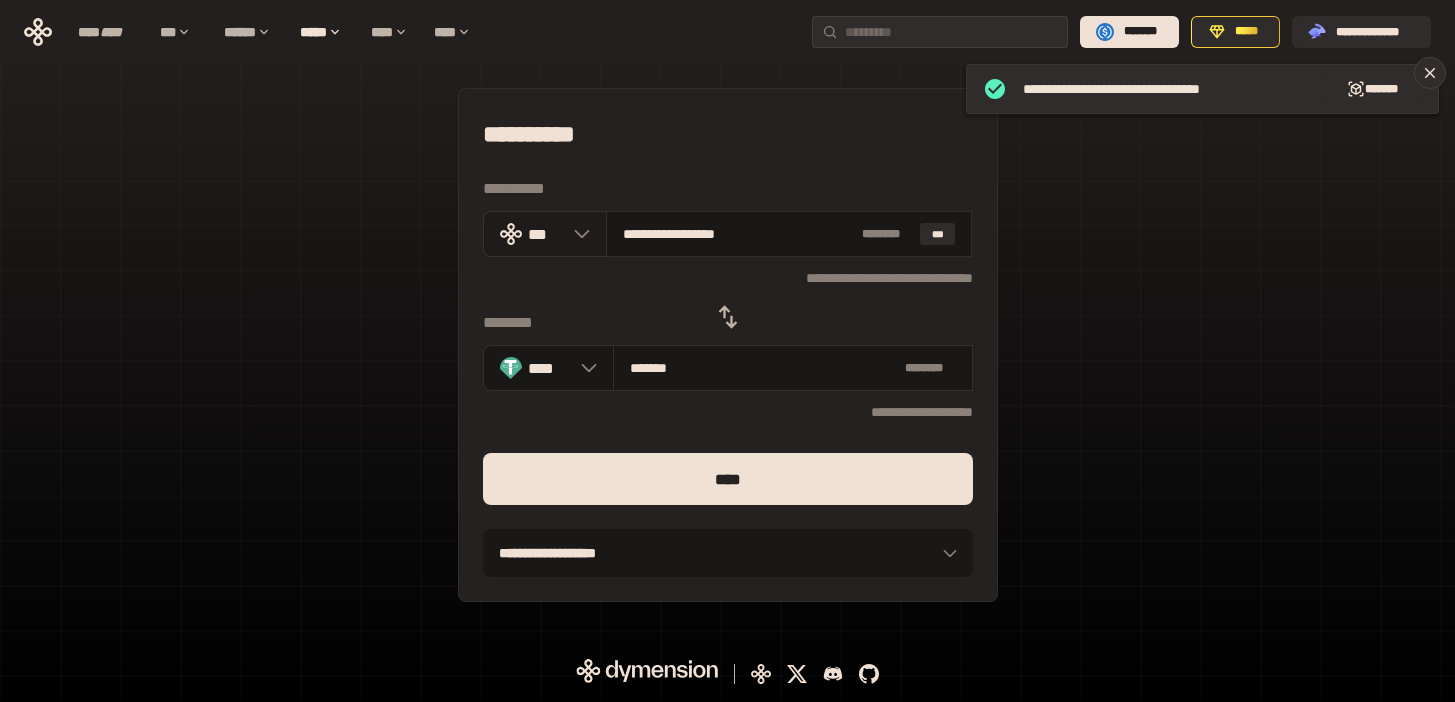 drag, startPoint x: 801, startPoint y: 236, endPoint x: 604, endPoint y: 231, distance: 197.06345 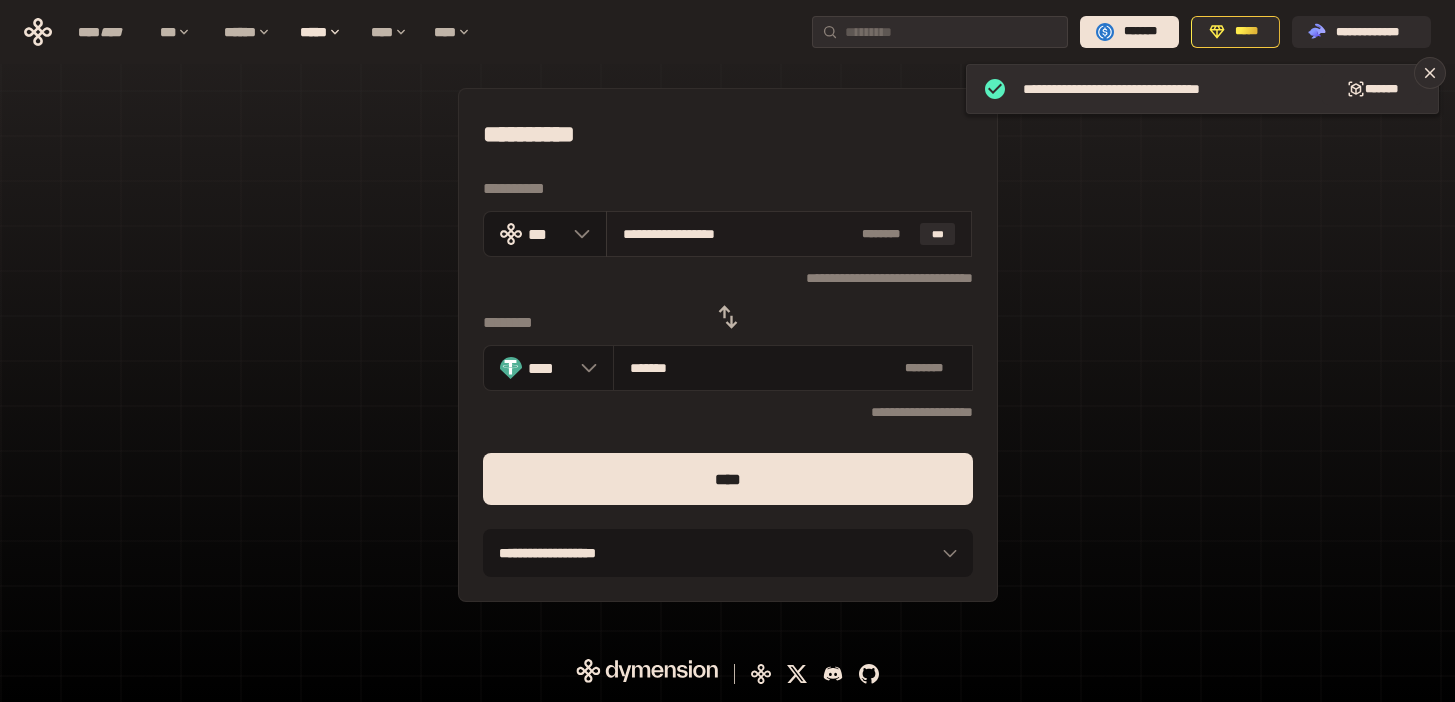 paste 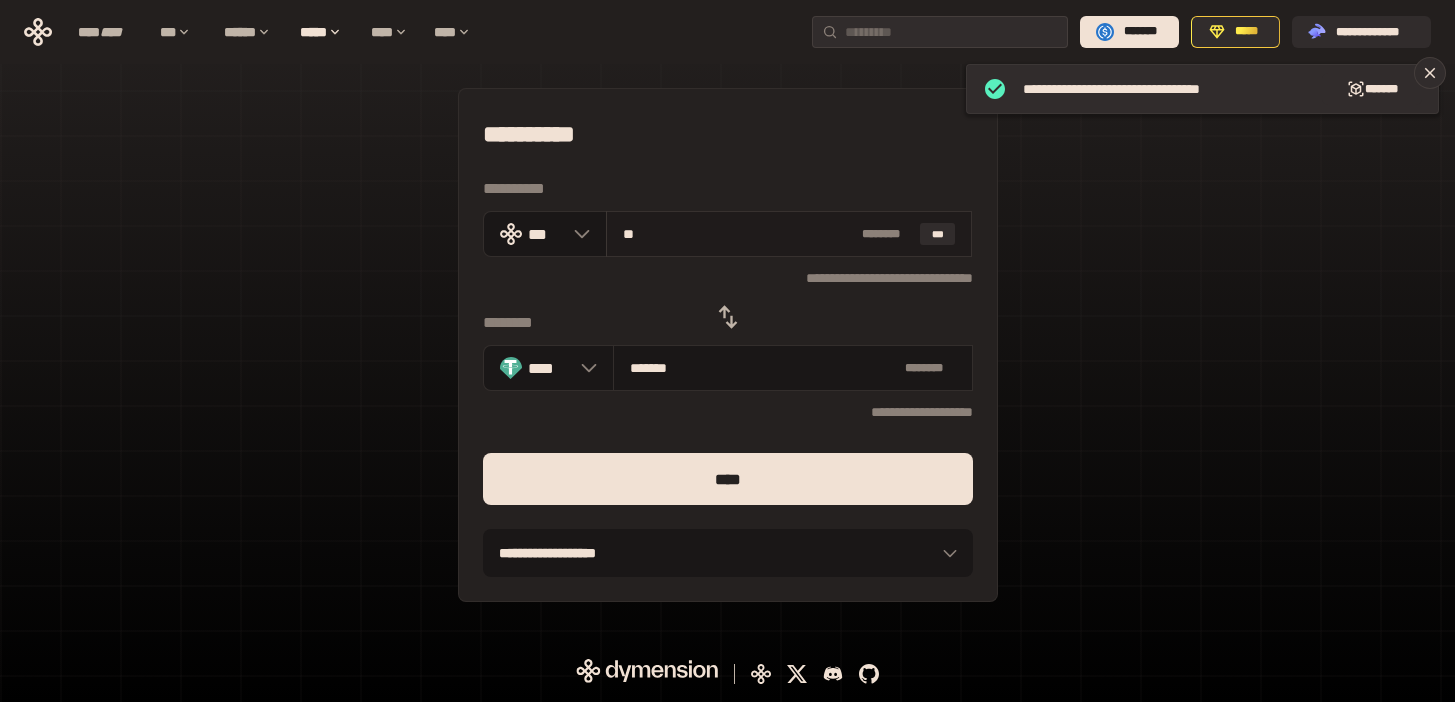 type on "********" 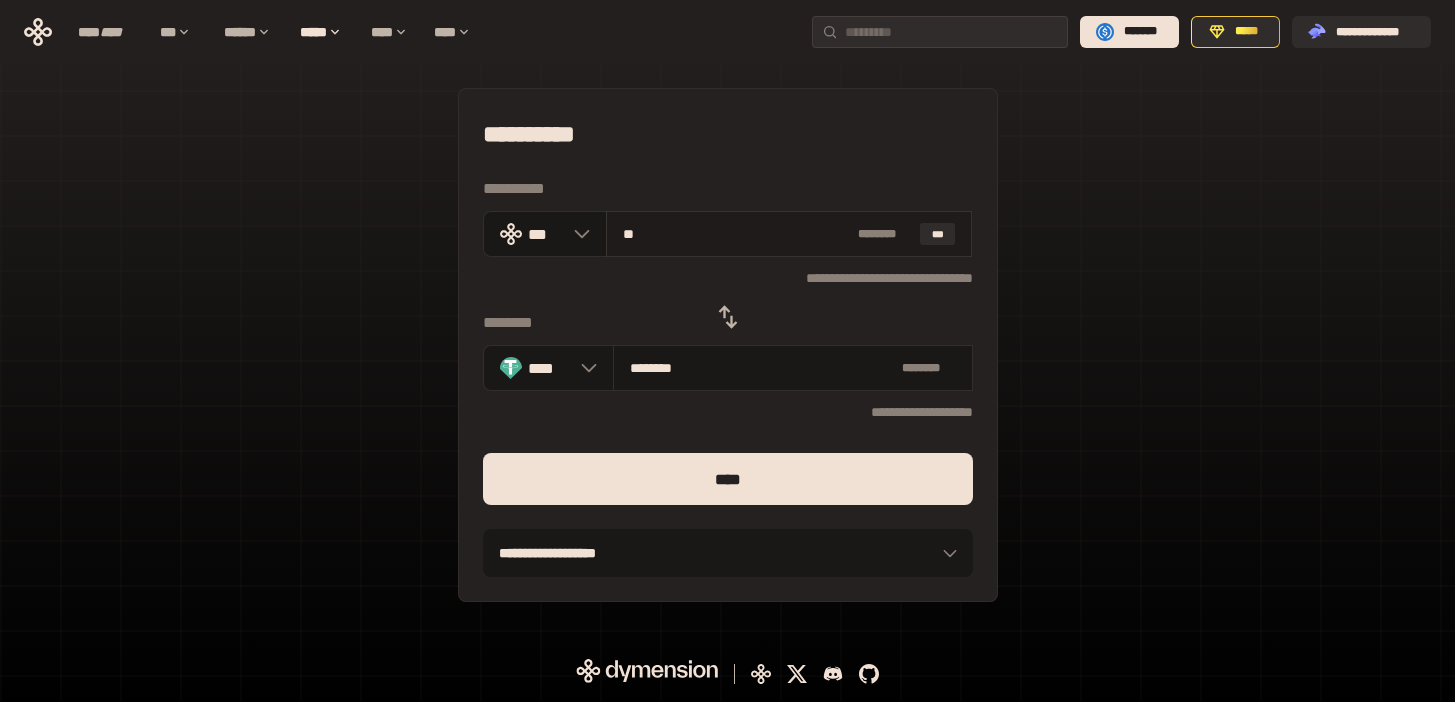 click on "**" at bounding box center (736, 234) 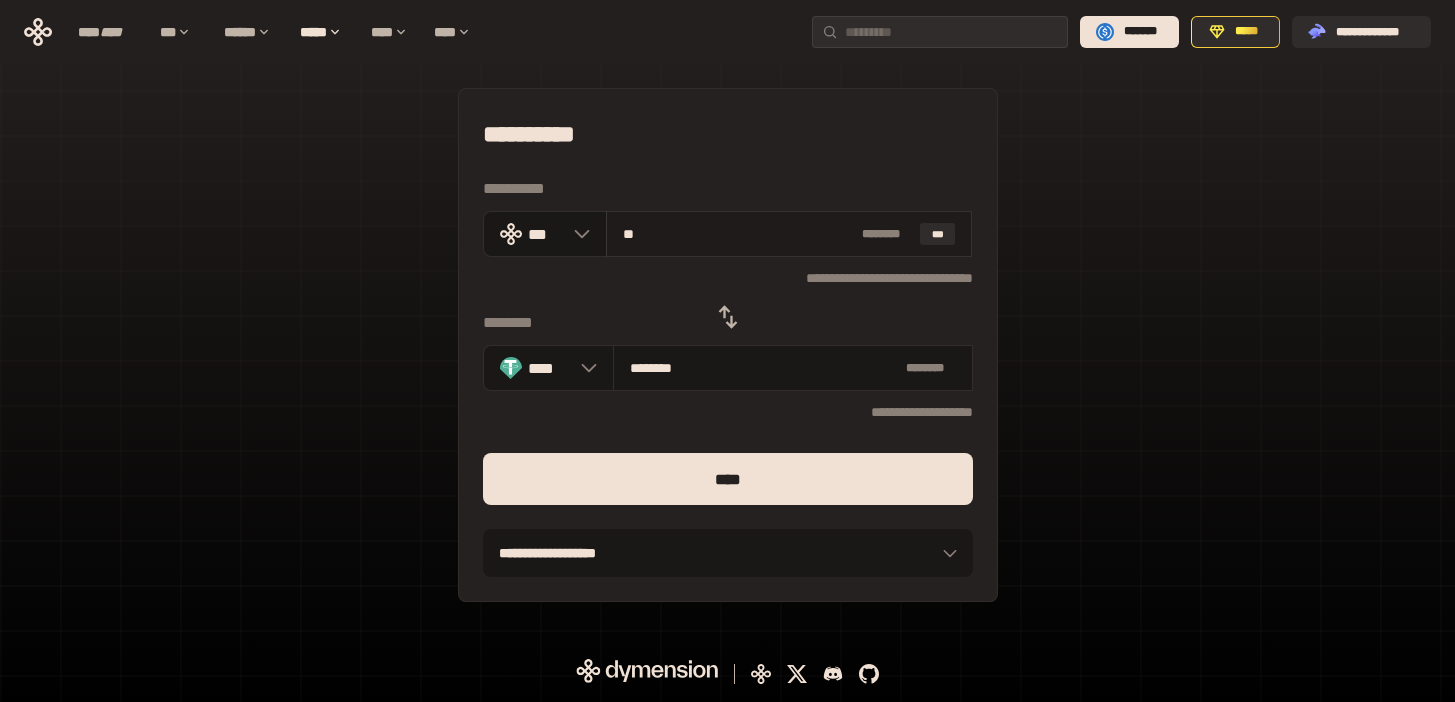 drag, startPoint x: 653, startPoint y: 234, endPoint x: 619, endPoint y: 234, distance: 34 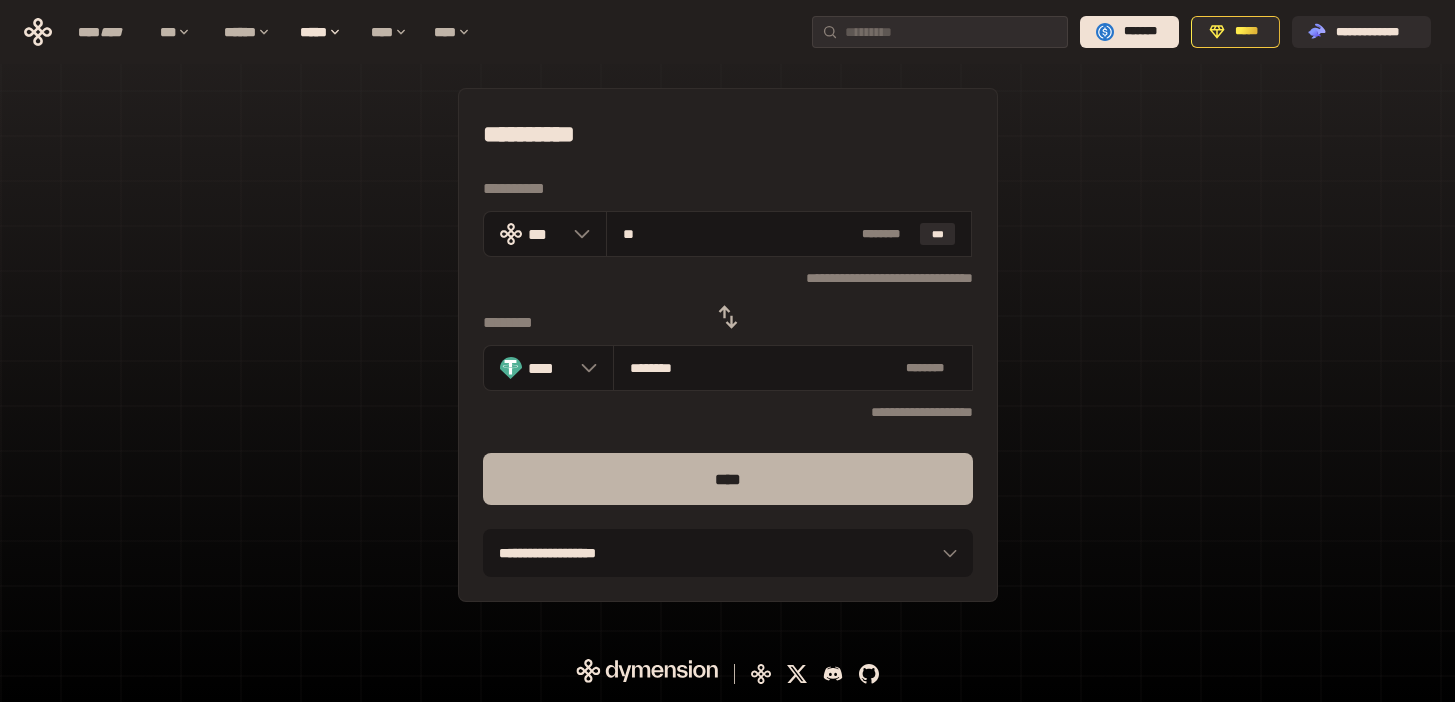 type on "**" 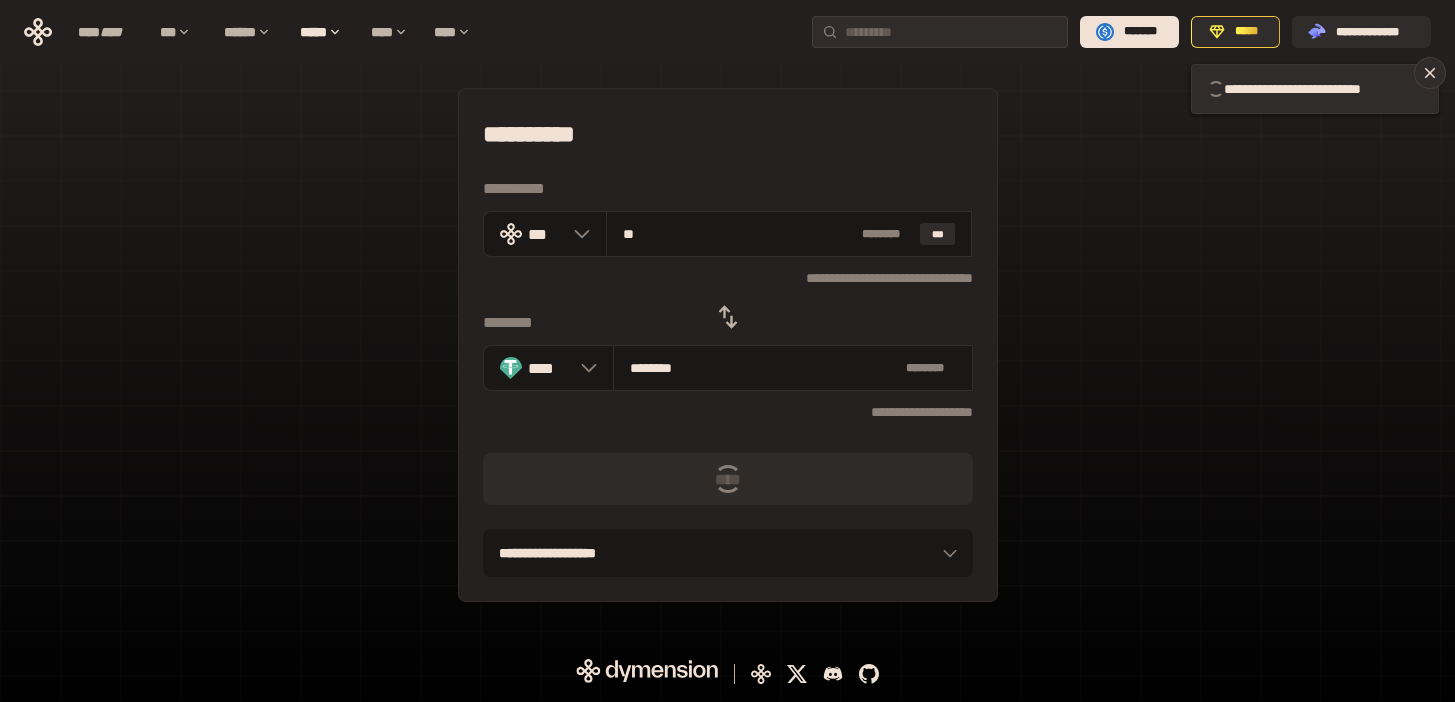 type 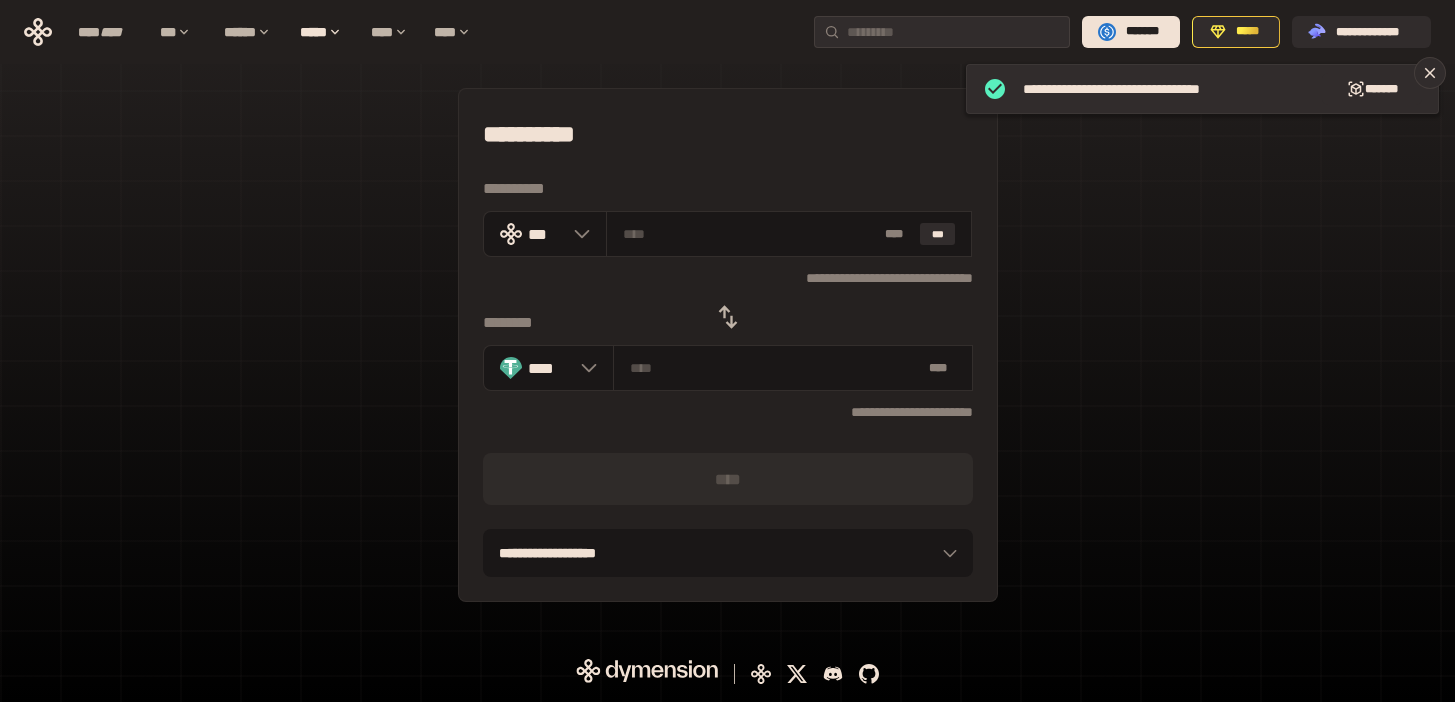 click 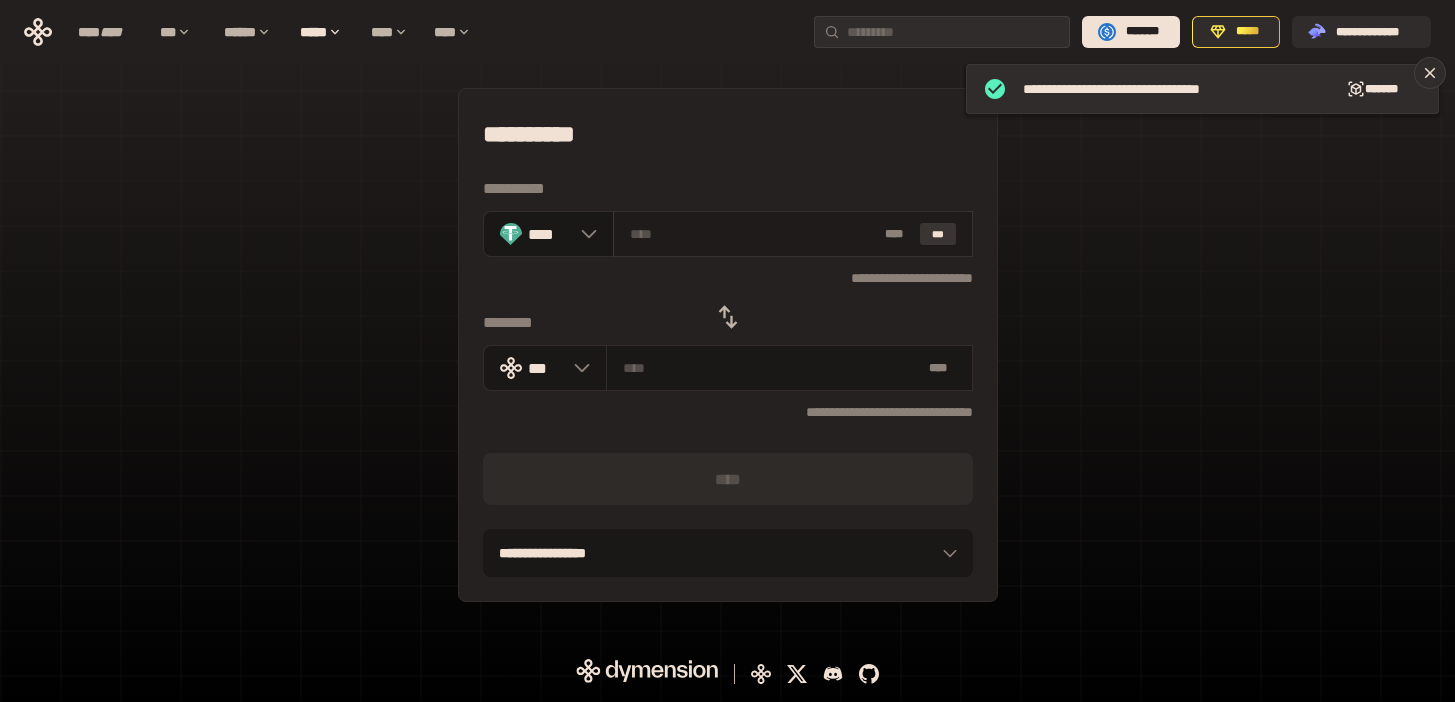 click on "***" at bounding box center (938, 234) 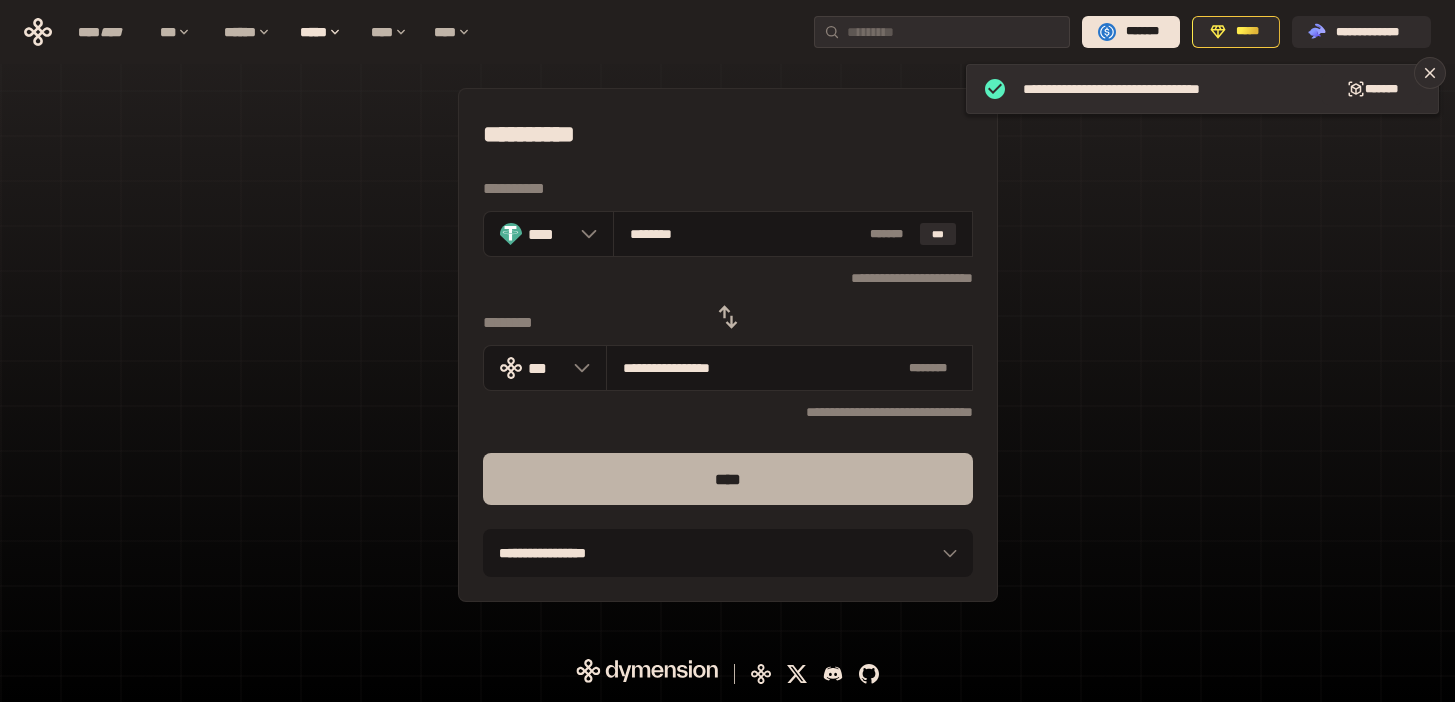 click on "****" at bounding box center (728, 479) 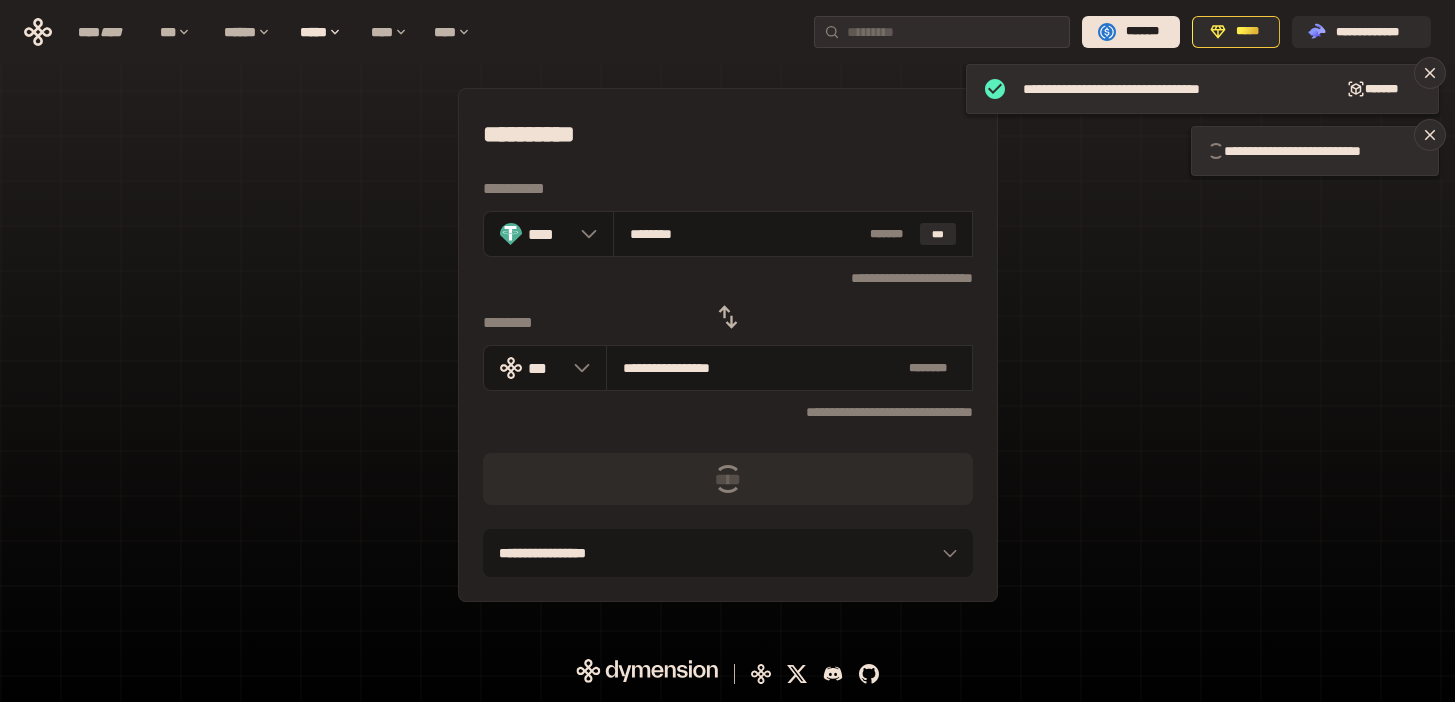 type 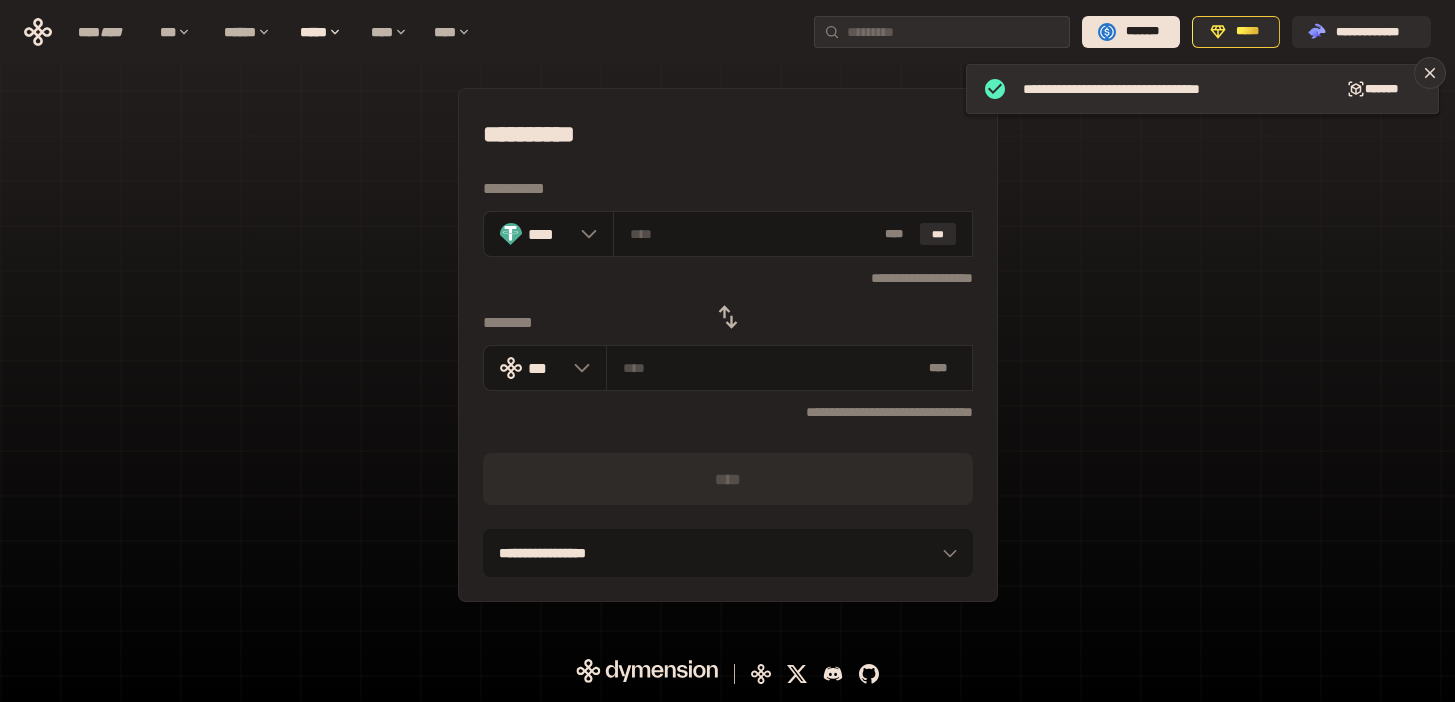 click 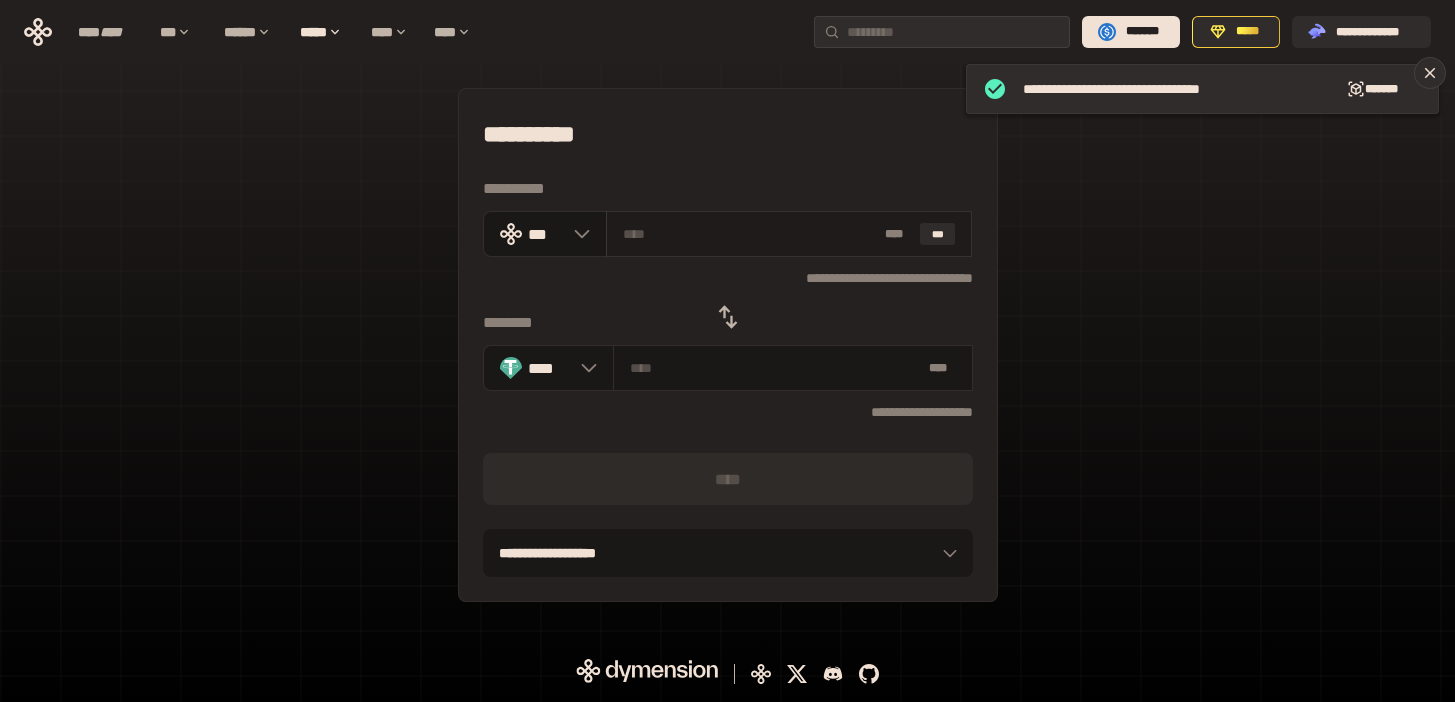 click at bounding box center (750, 234) 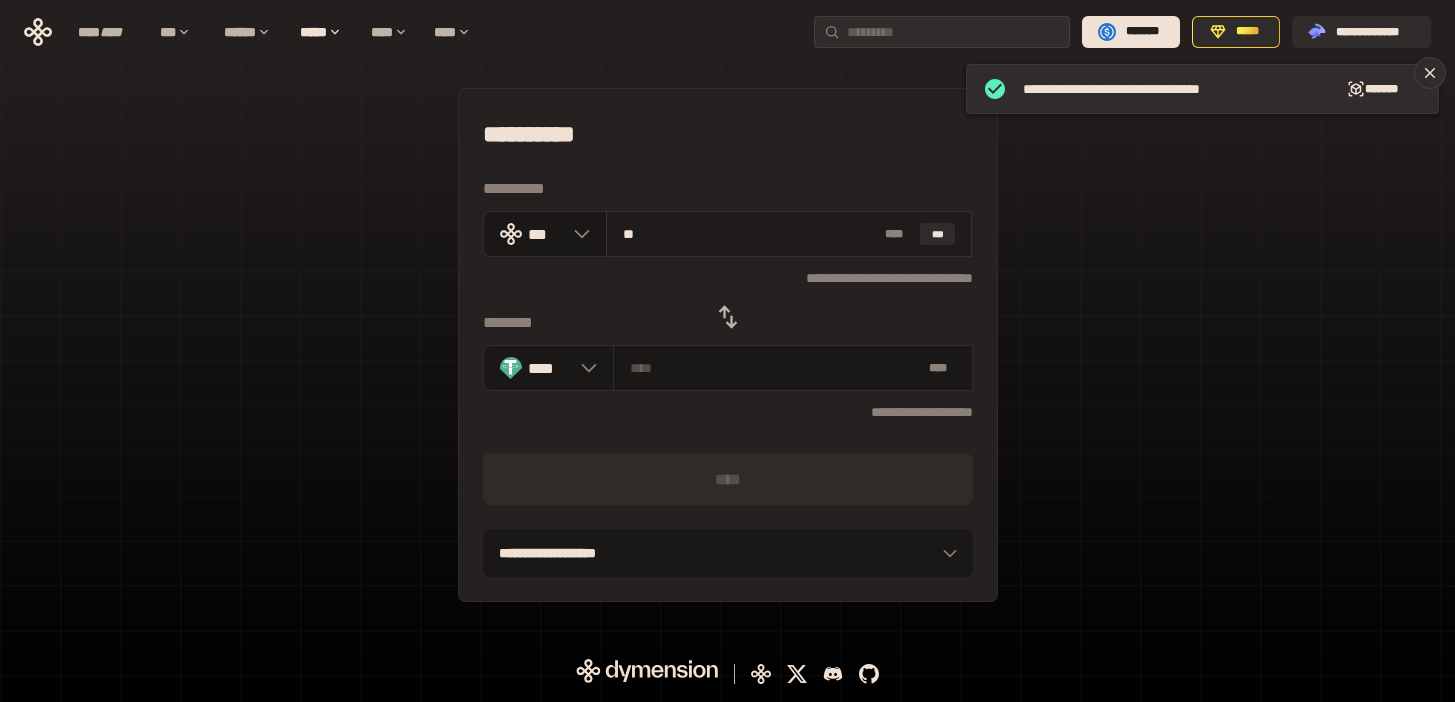 type on "********" 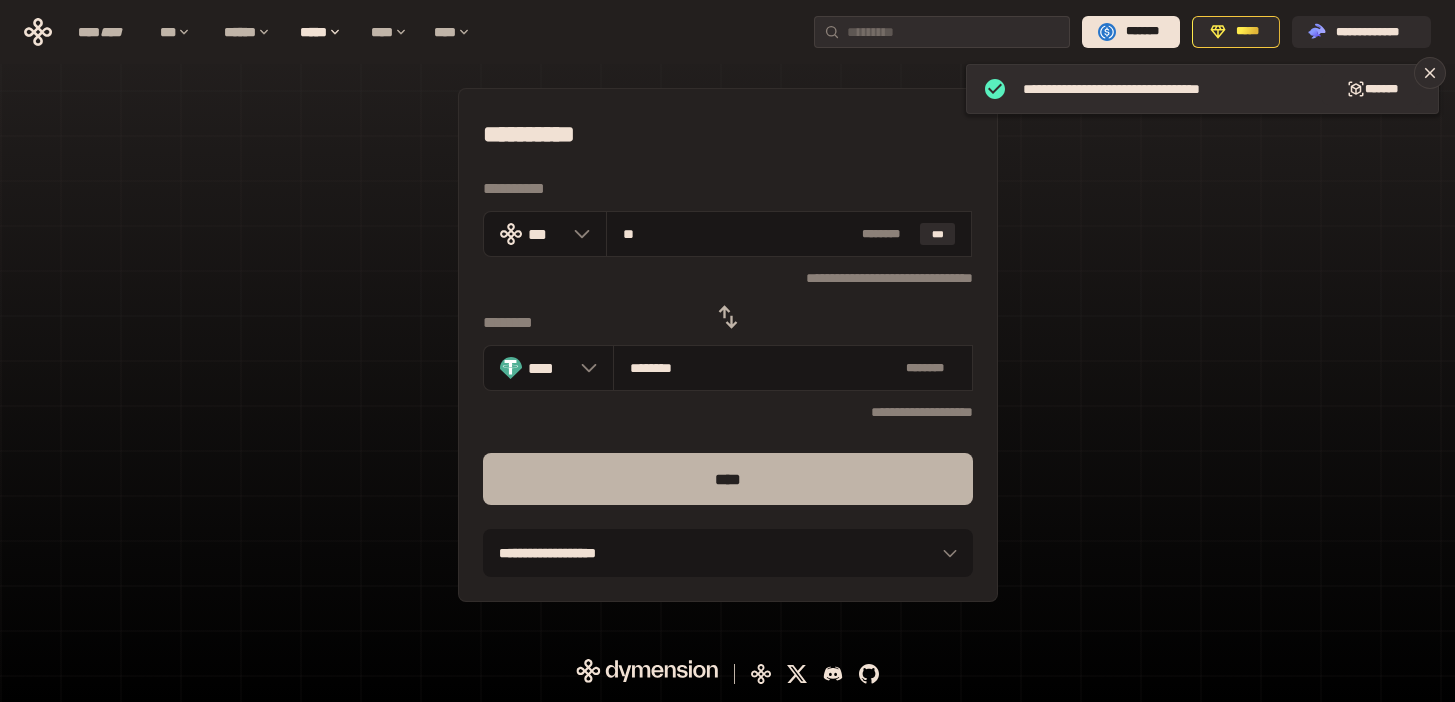 type on "**" 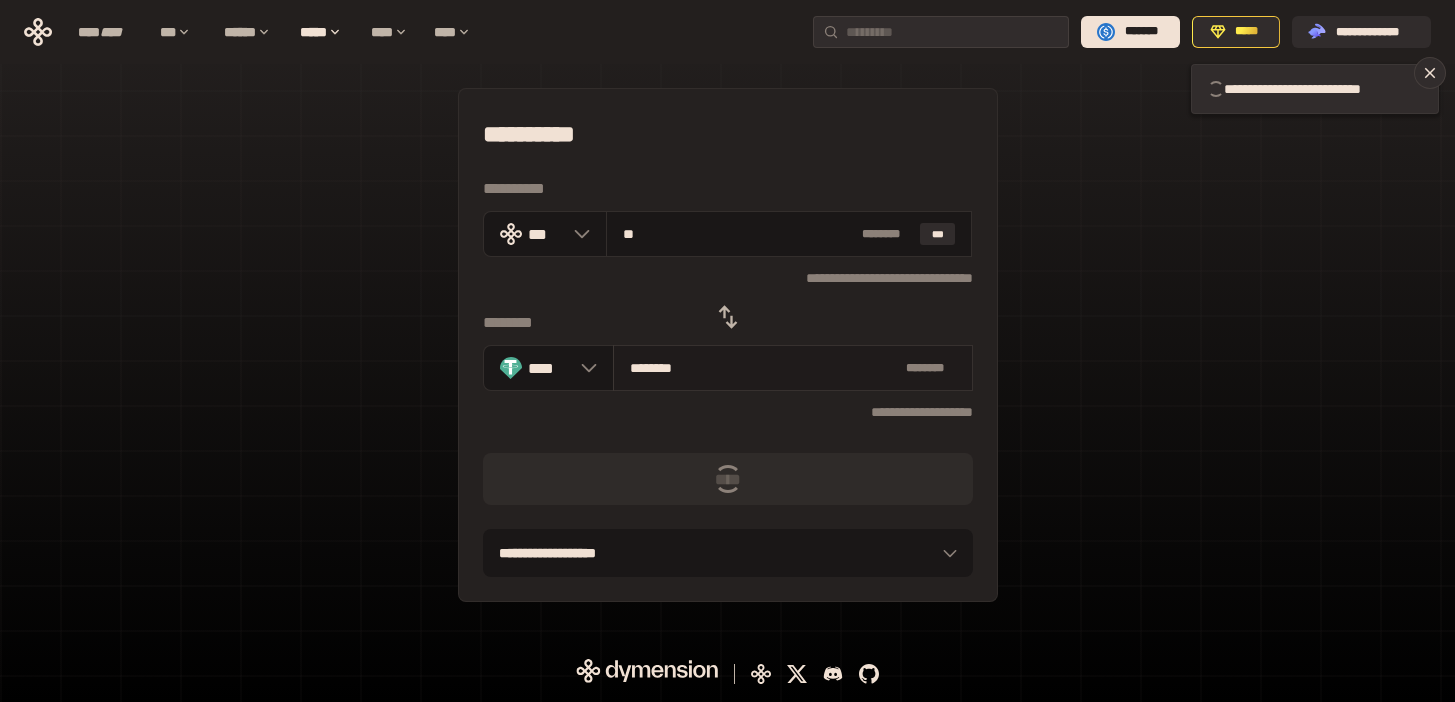 type 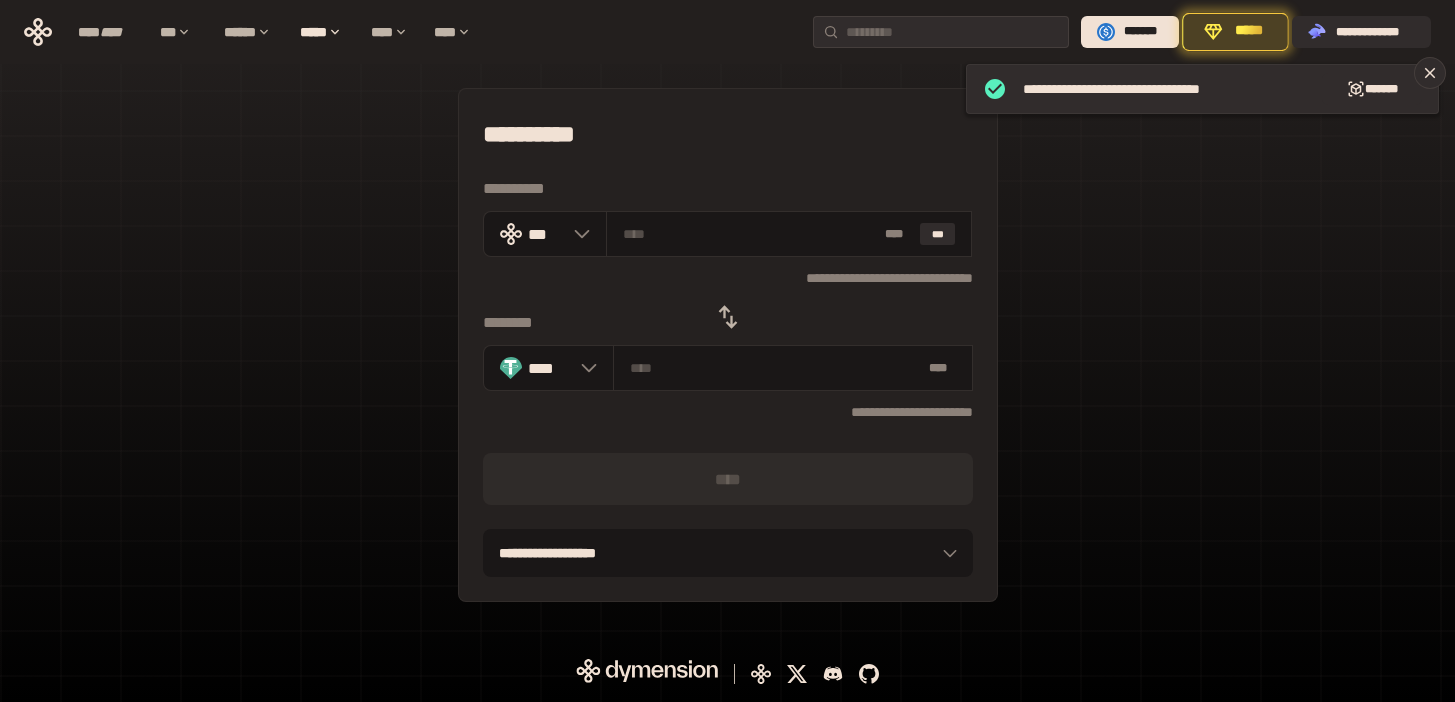 click 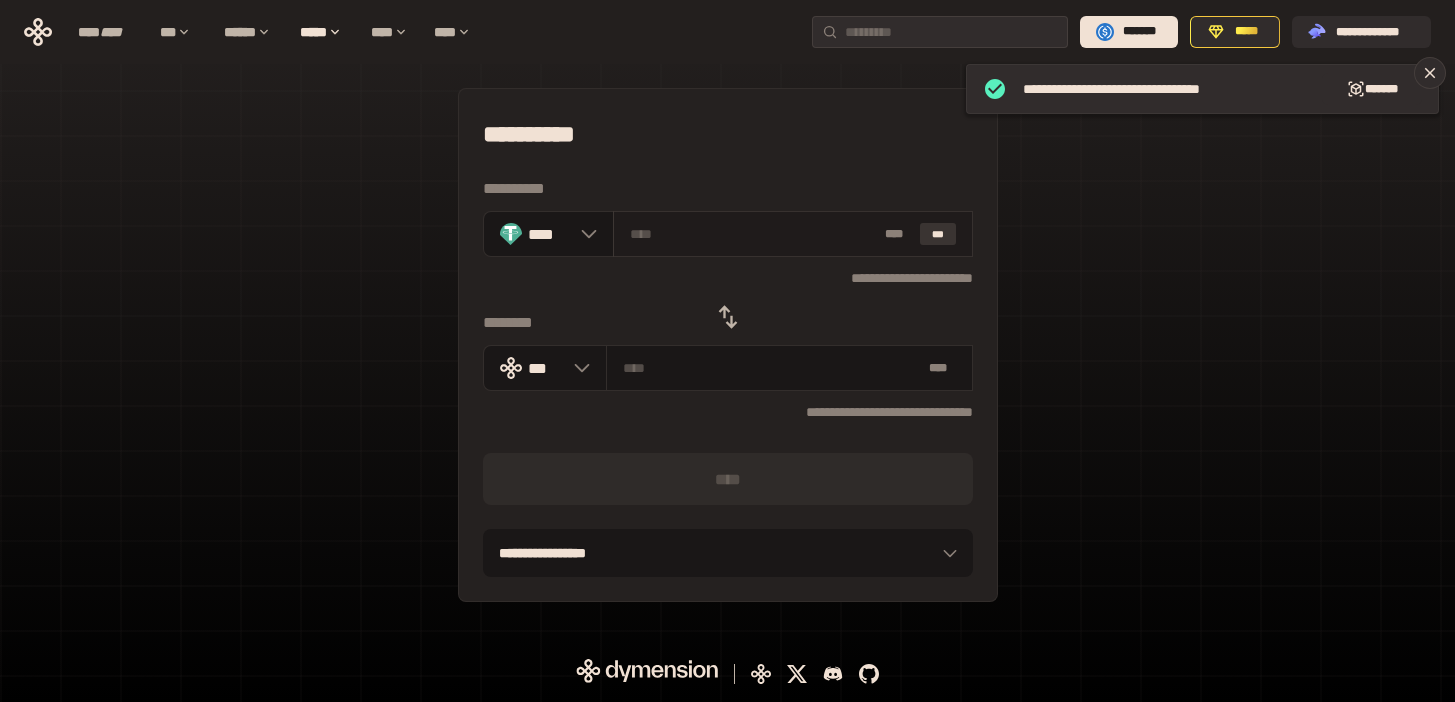click on "***" at bounding box center (938, 234) 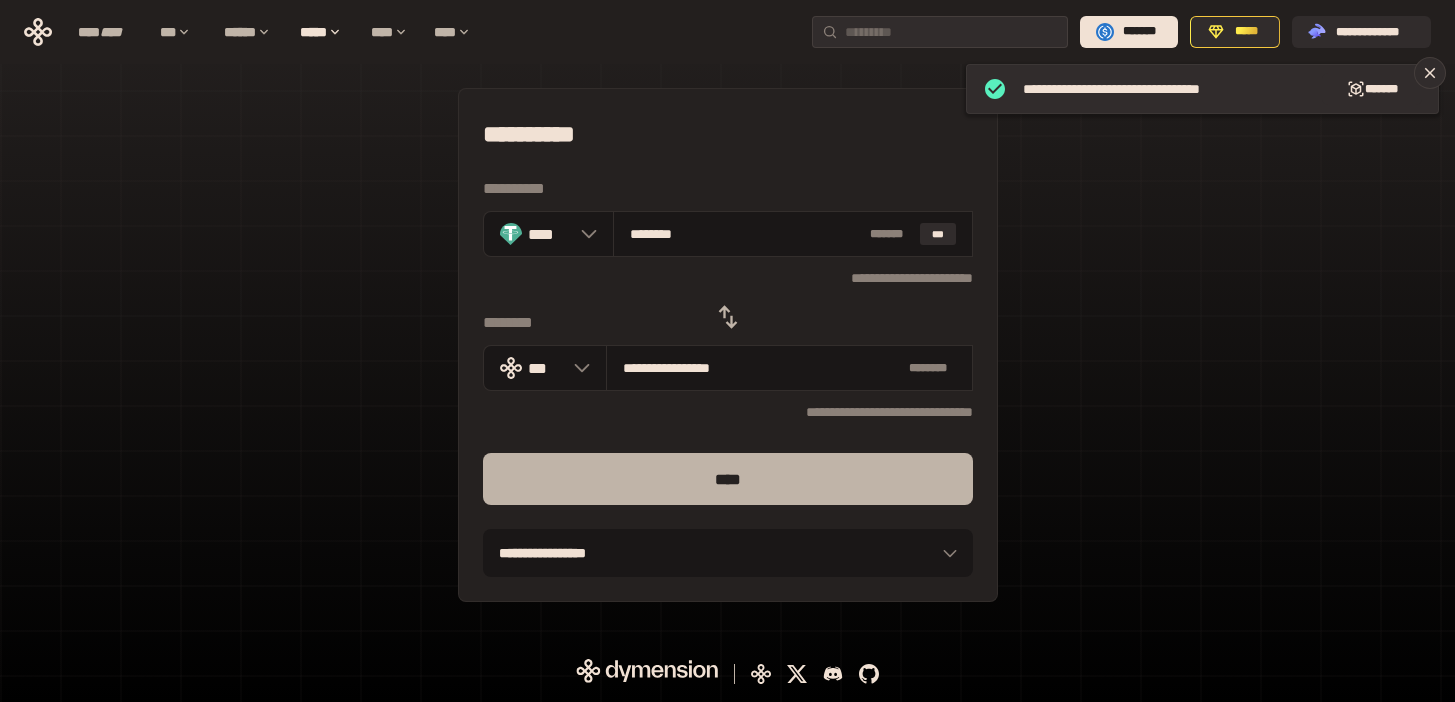 click on "****" at bounding box center (728, 479) 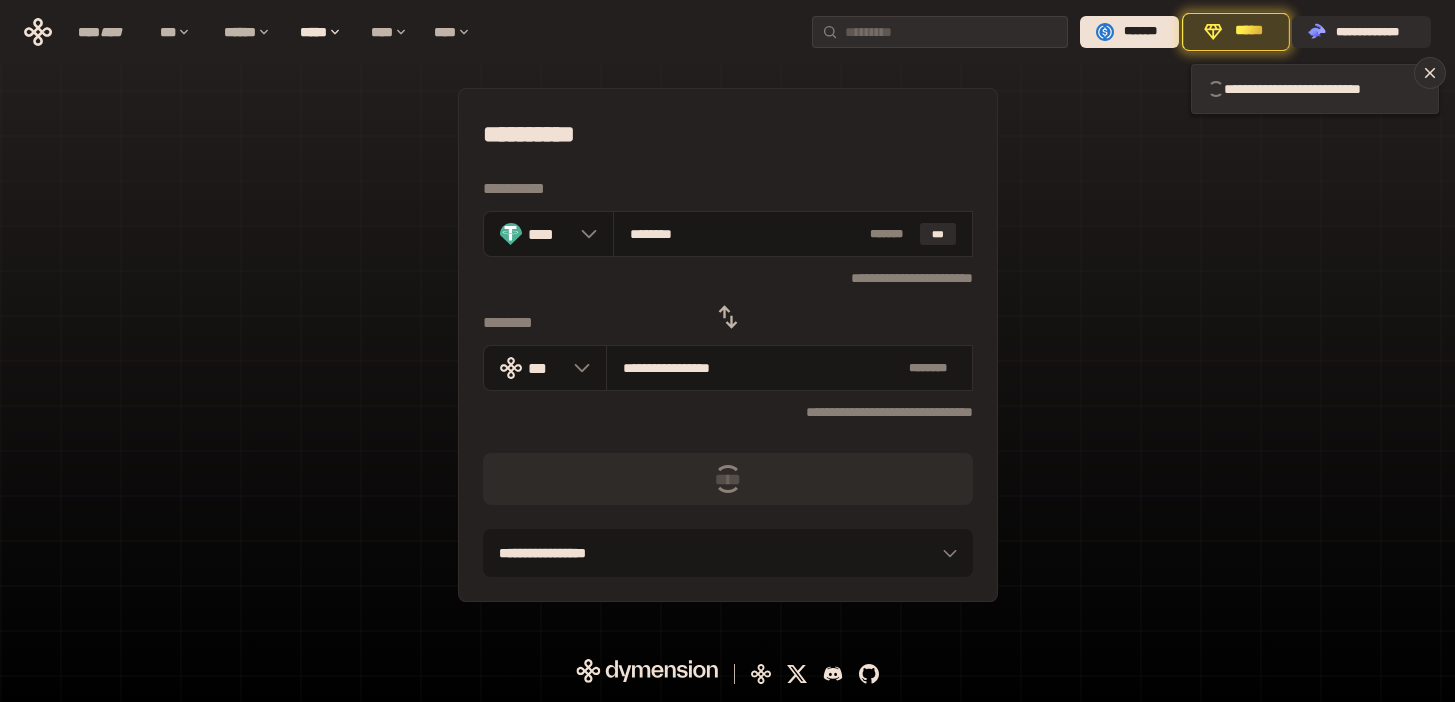 type 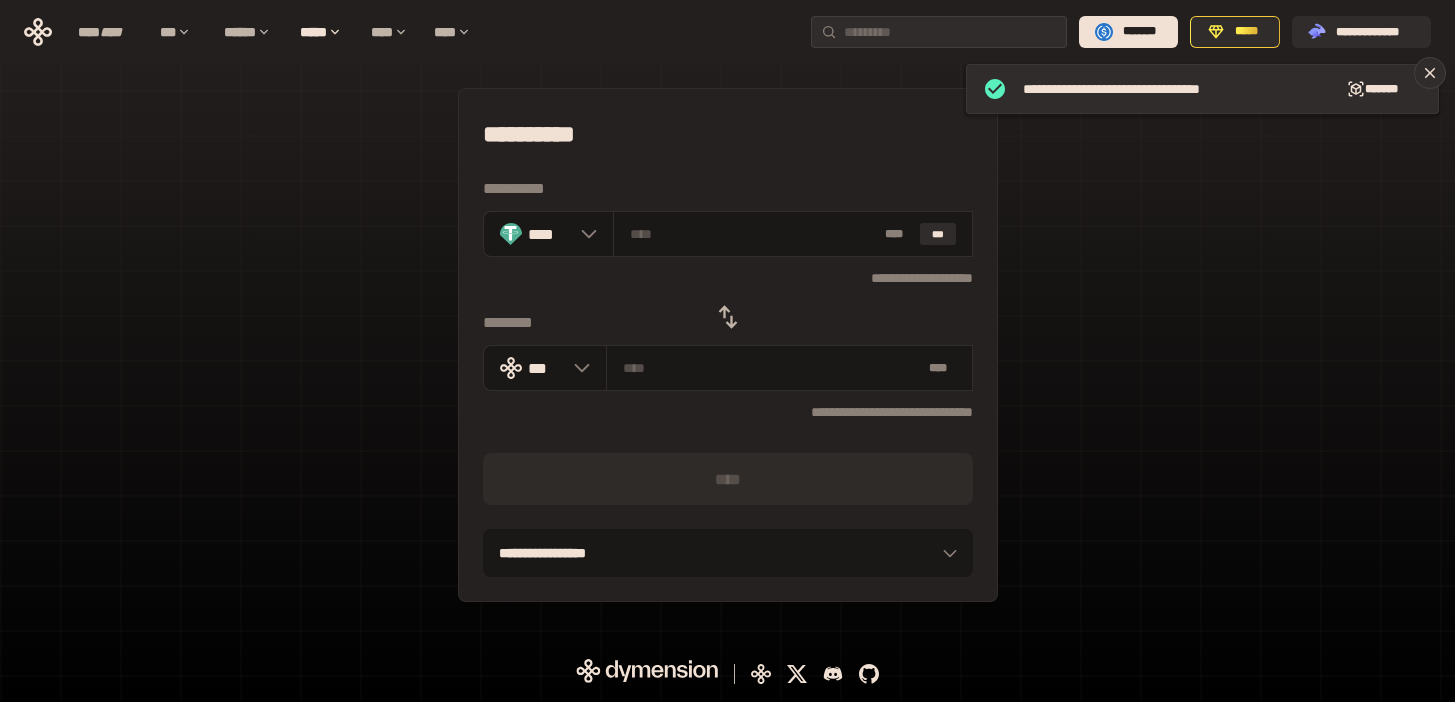 click 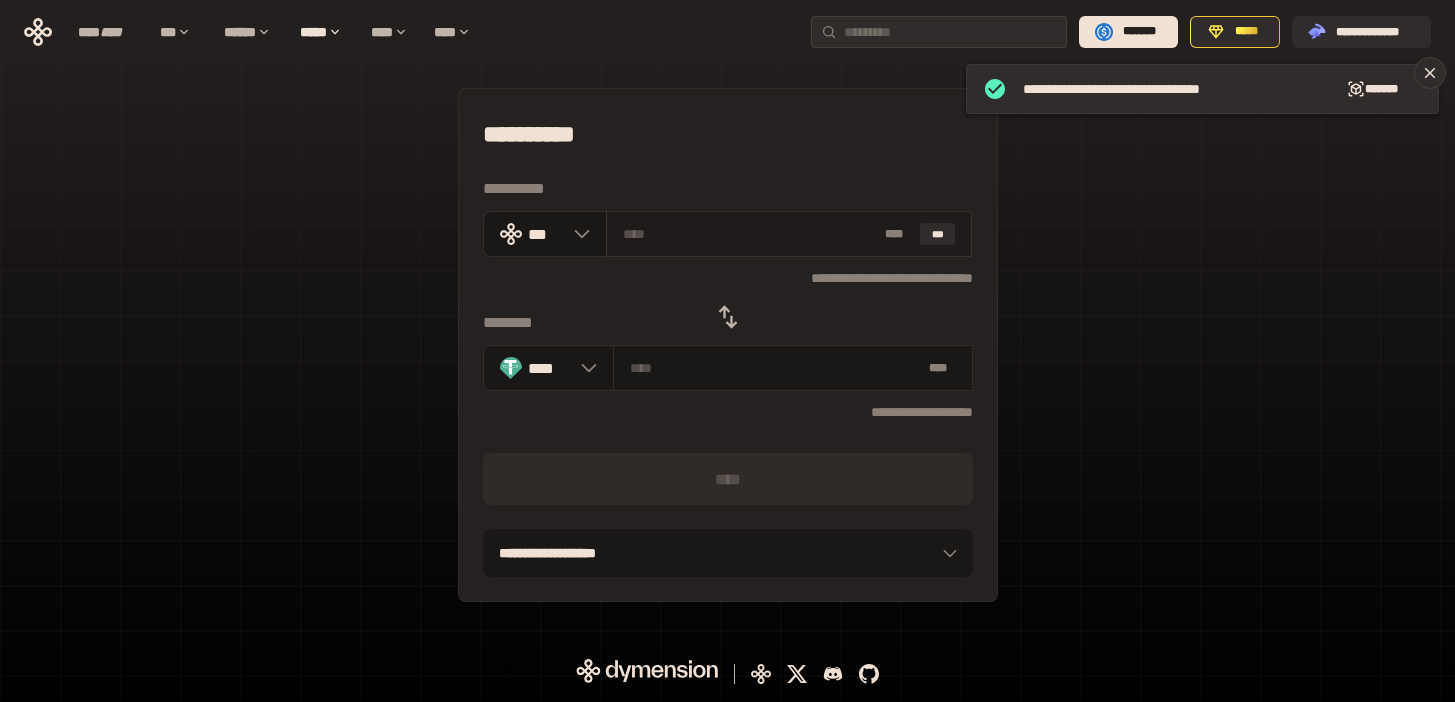 click at bounding box center [750, 234] 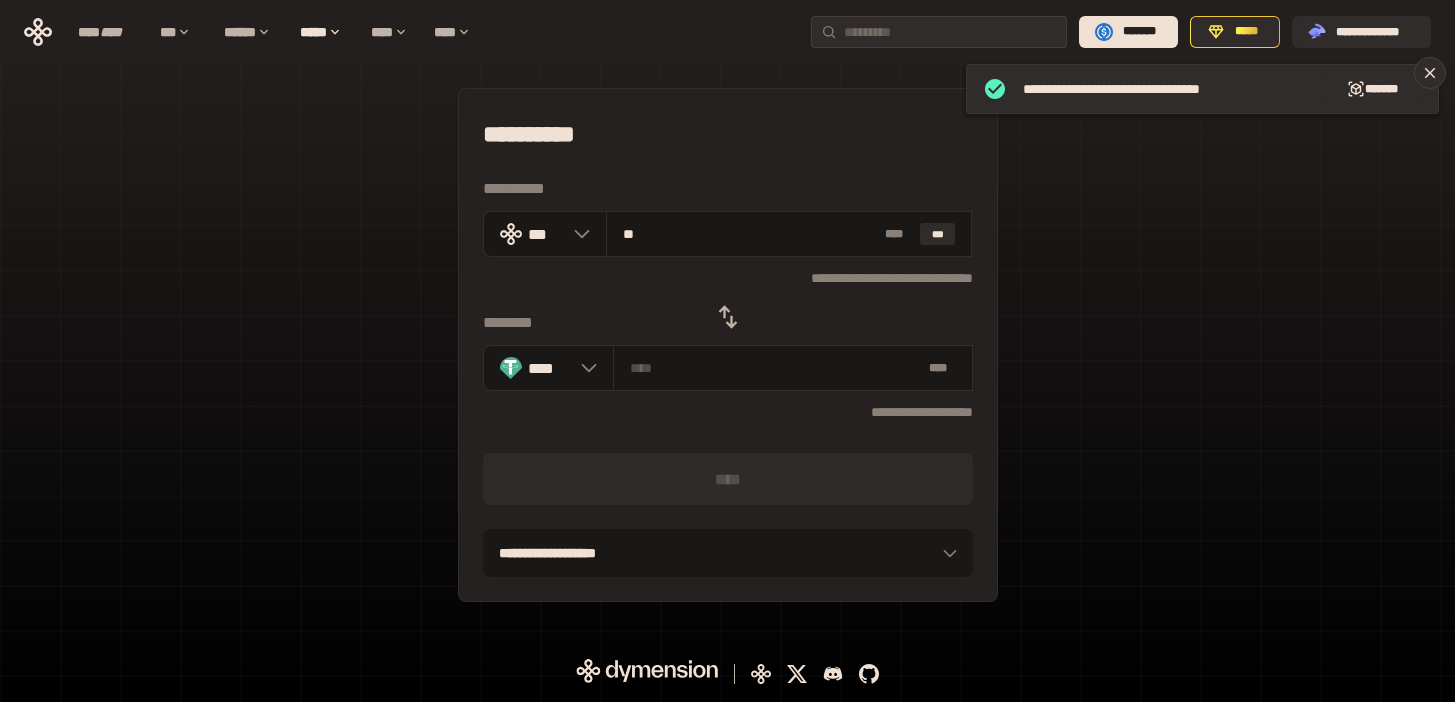 type on "*******" 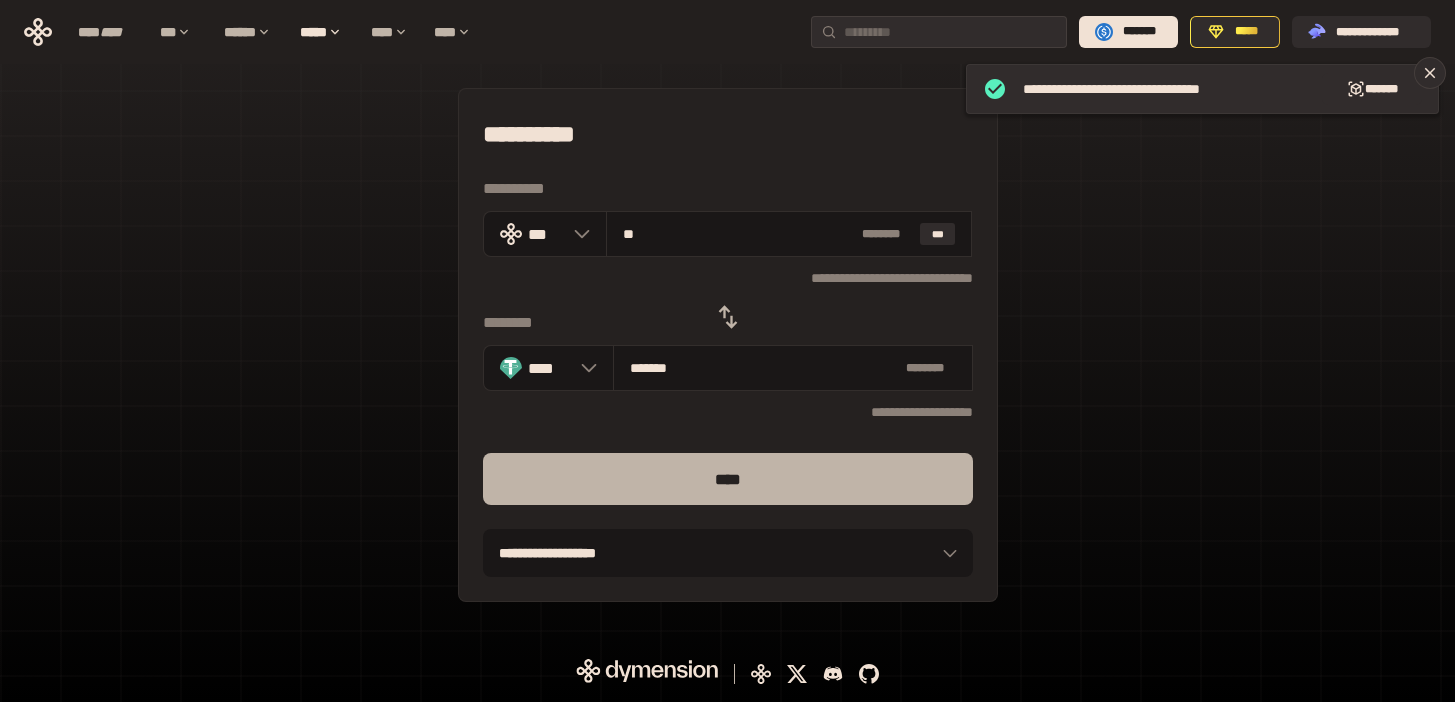 type on "**" 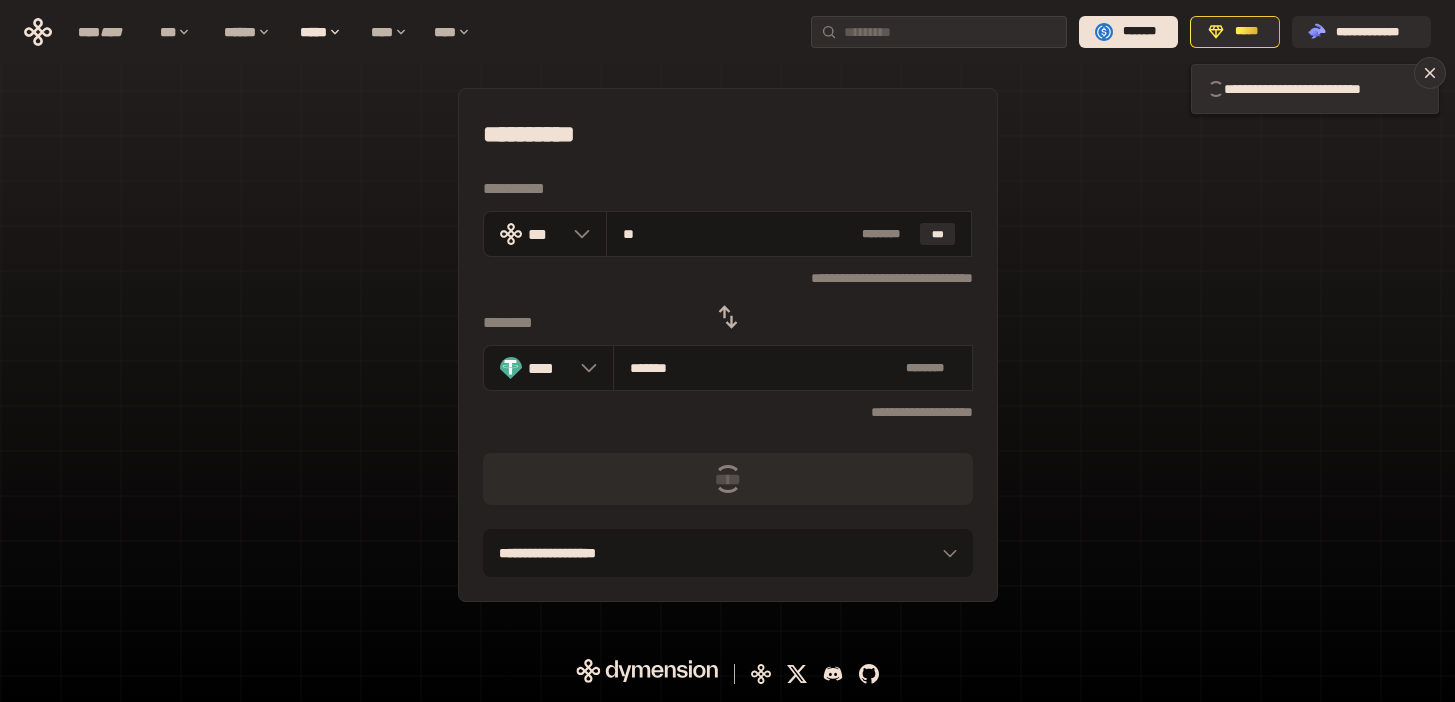 type 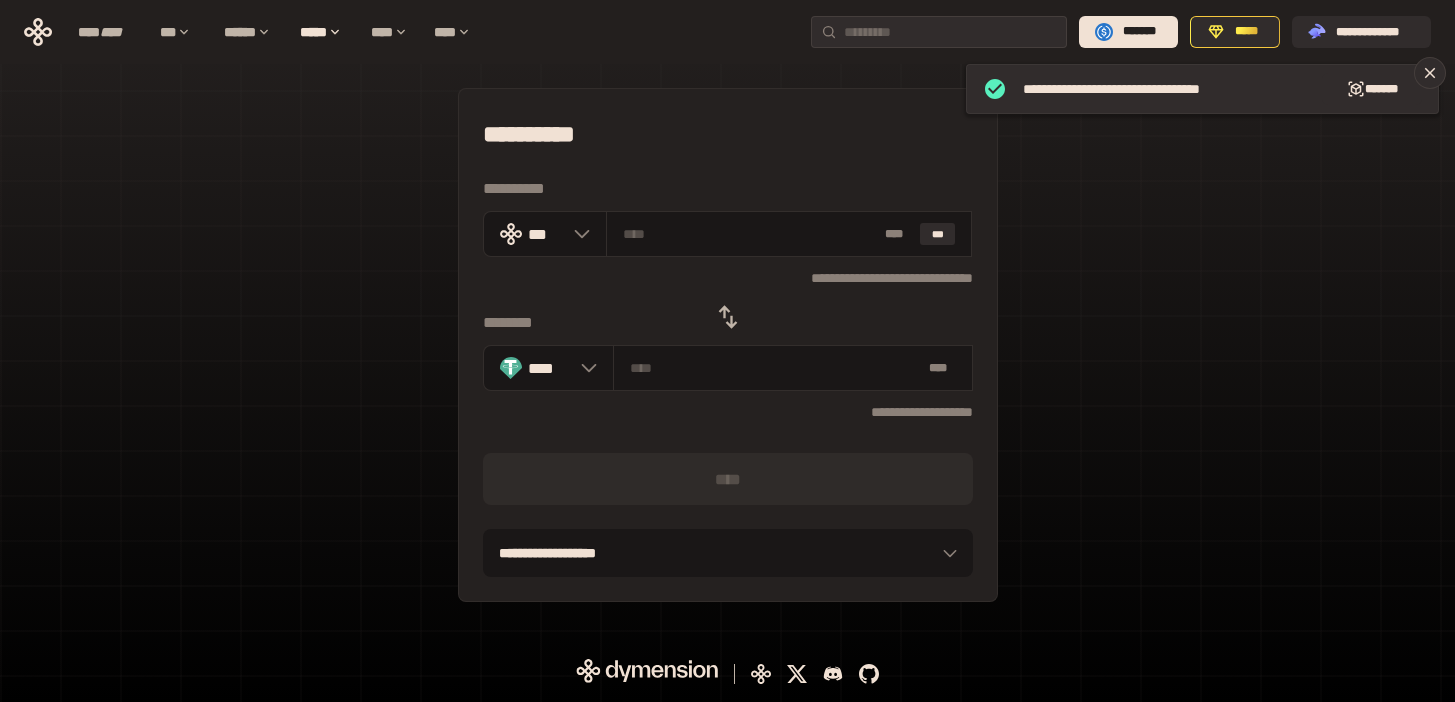 click 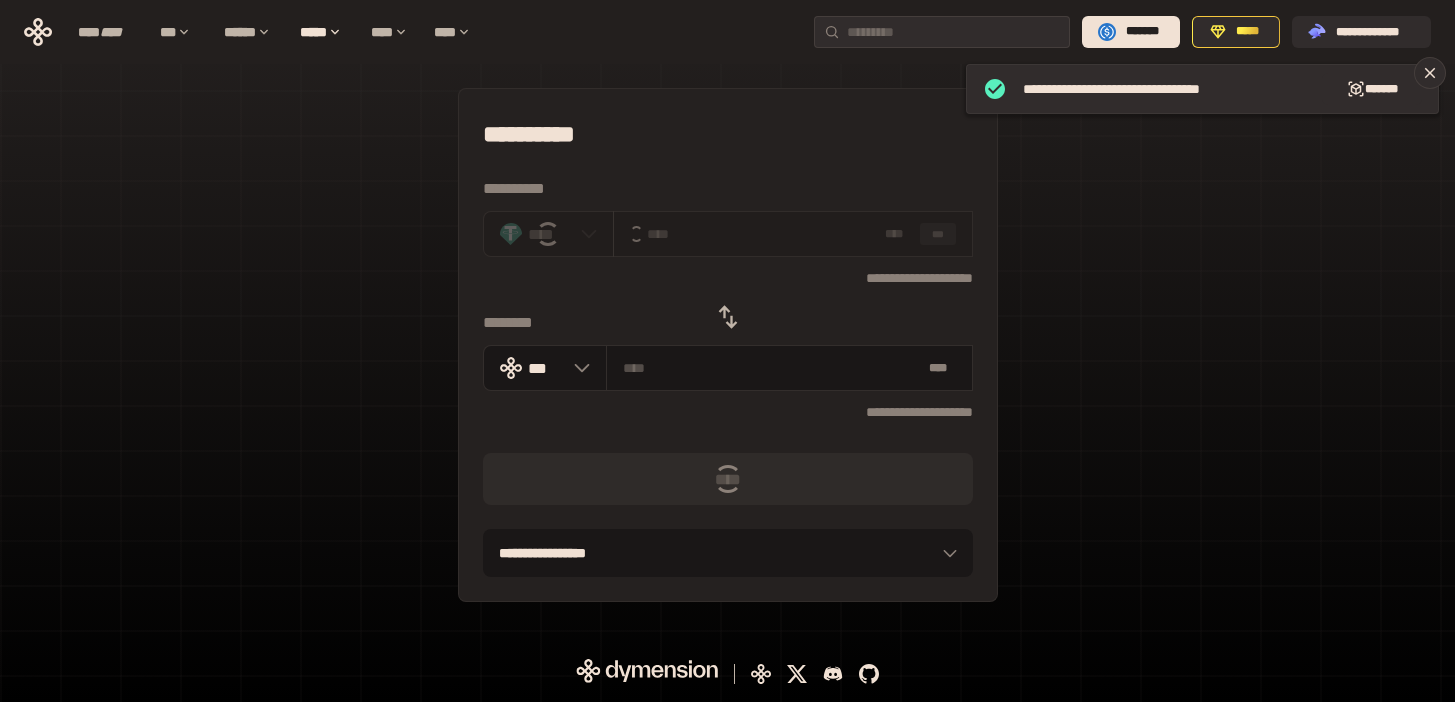 click on "**********" at bounding box center [728, 277] 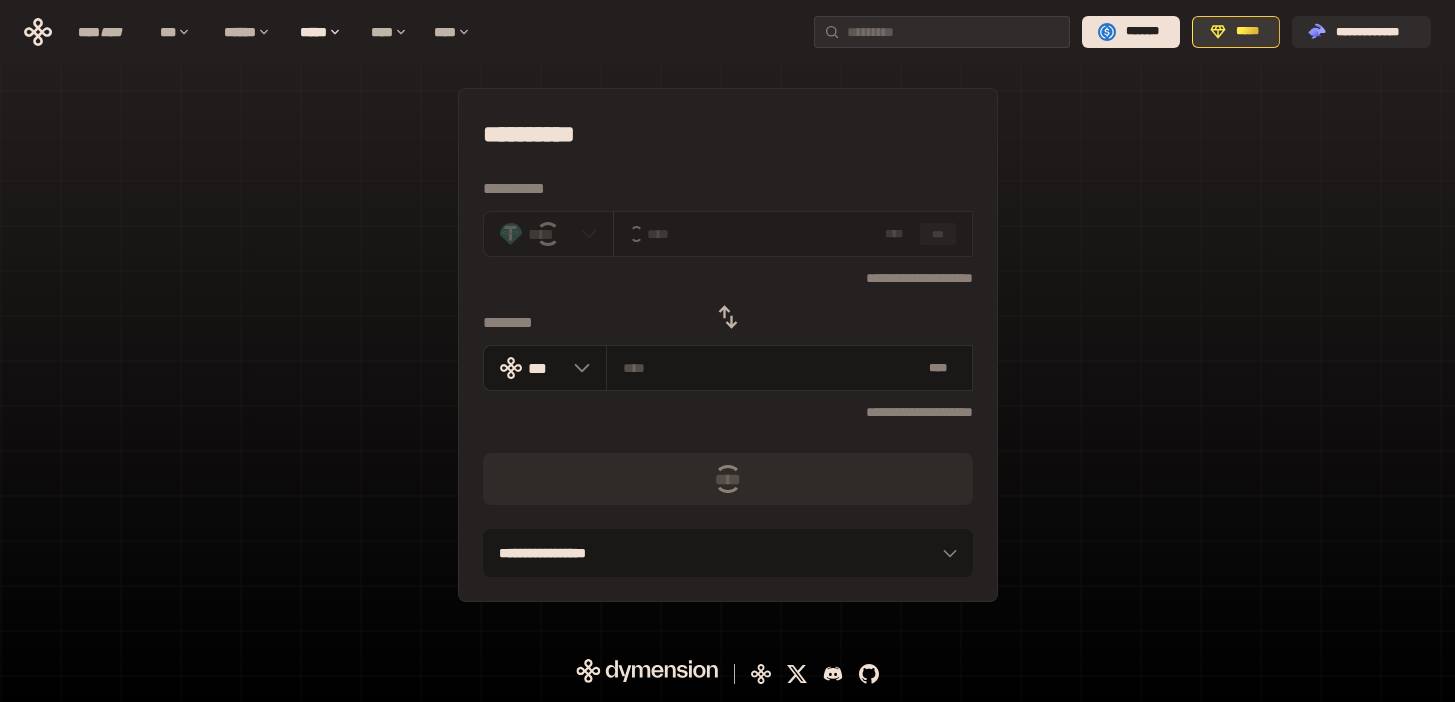 click on "*****" at bounding box center (1247, 32) 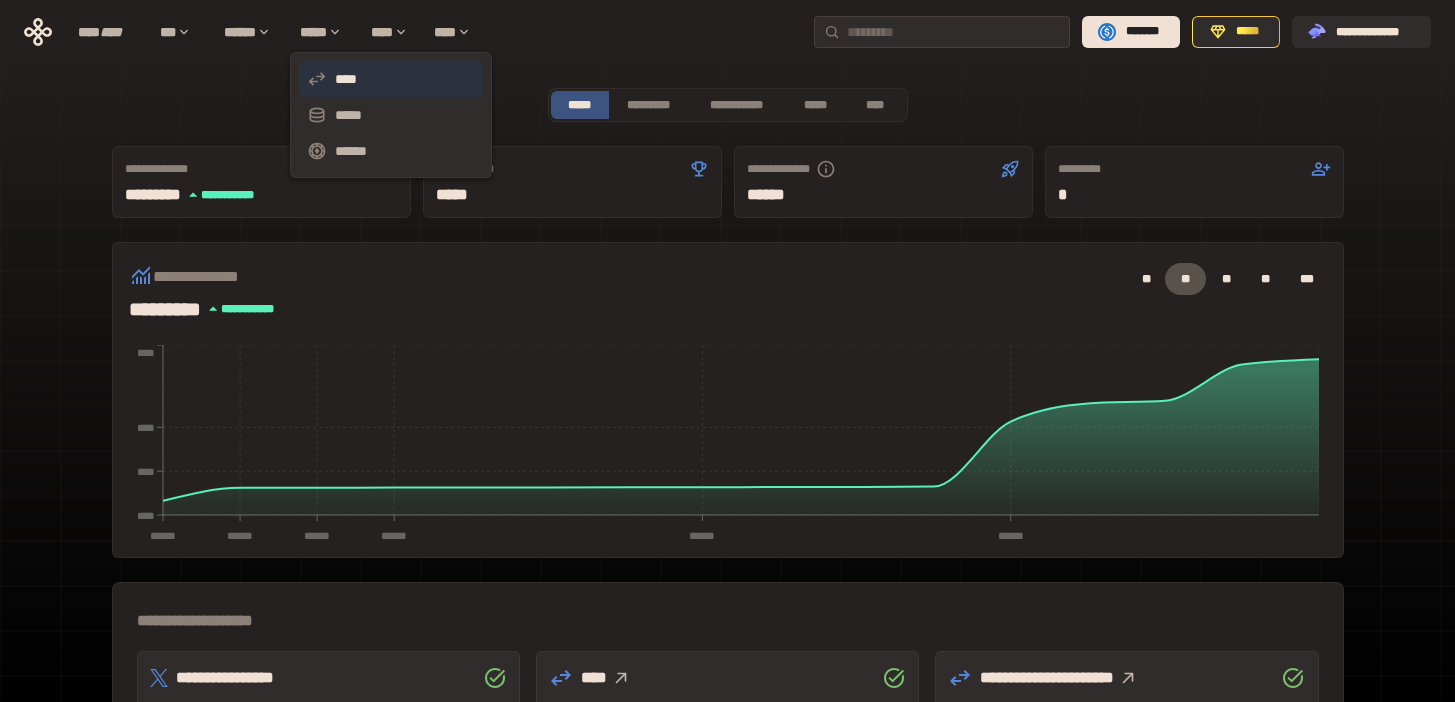 click on "****" at bounding box center (391, 79) 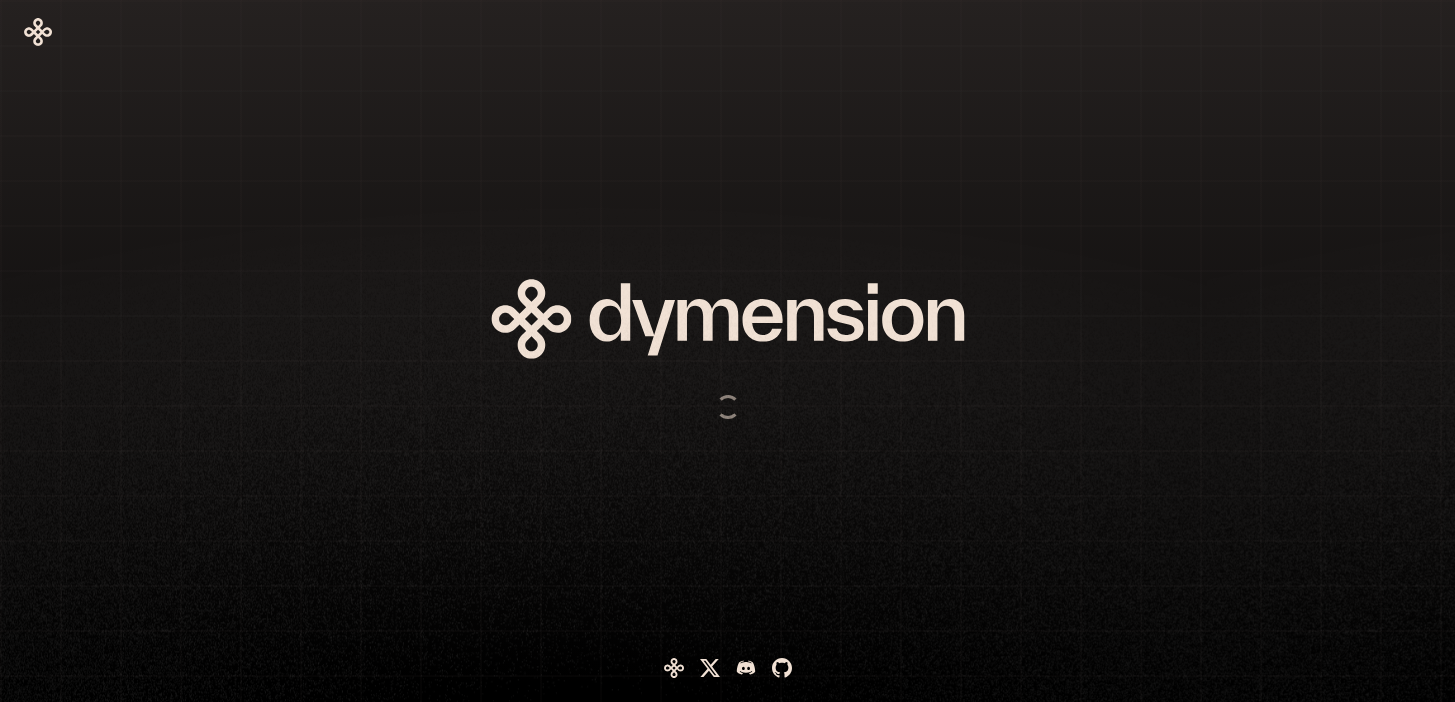 scroll, scrollTop: 0, scrollLeft: 0, axis: both 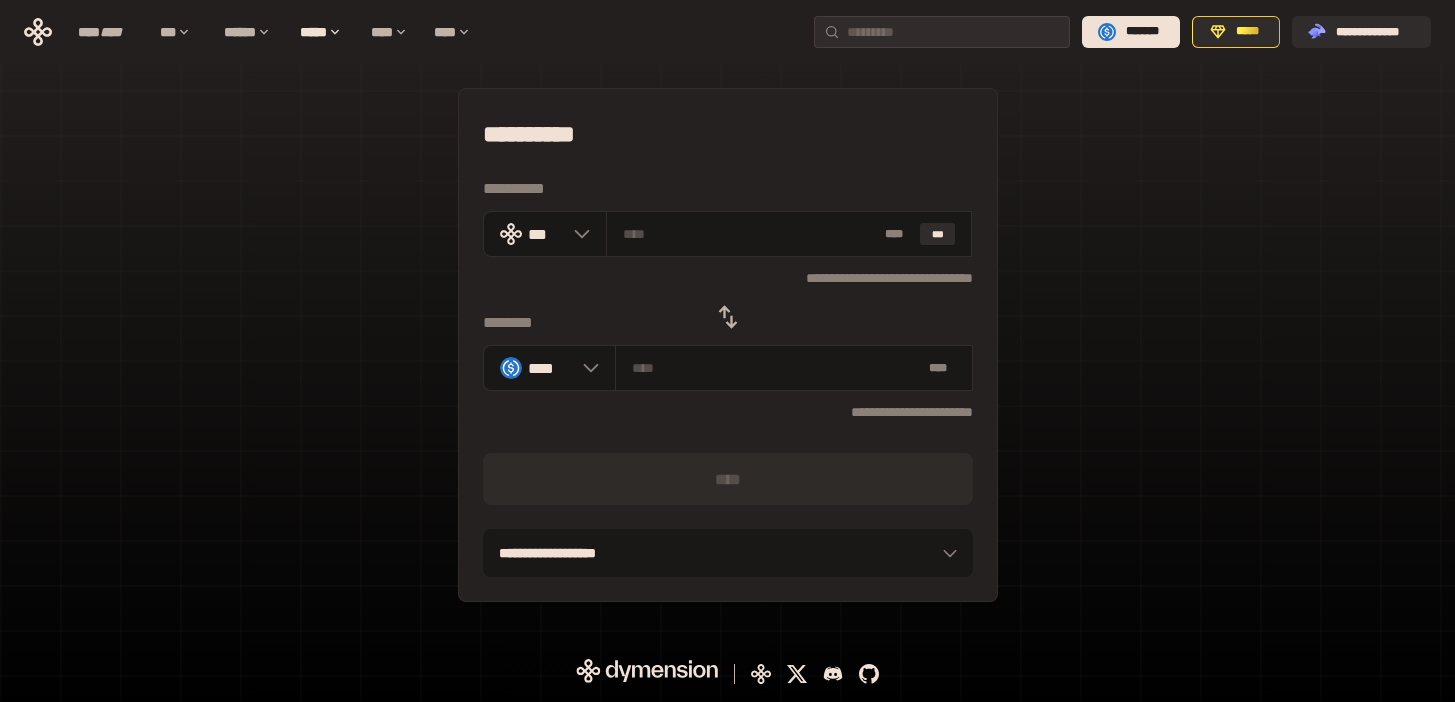 click 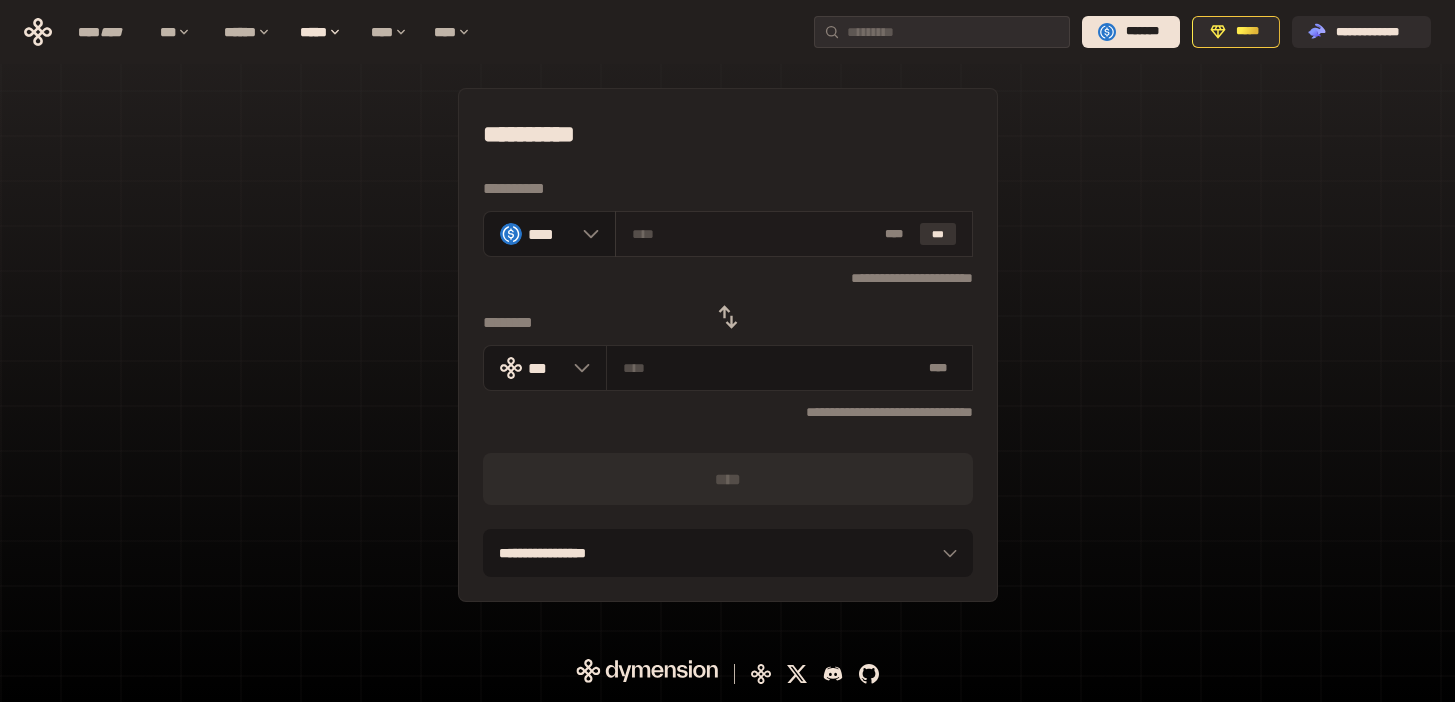 click on "***" at bounding box center (938, 234) 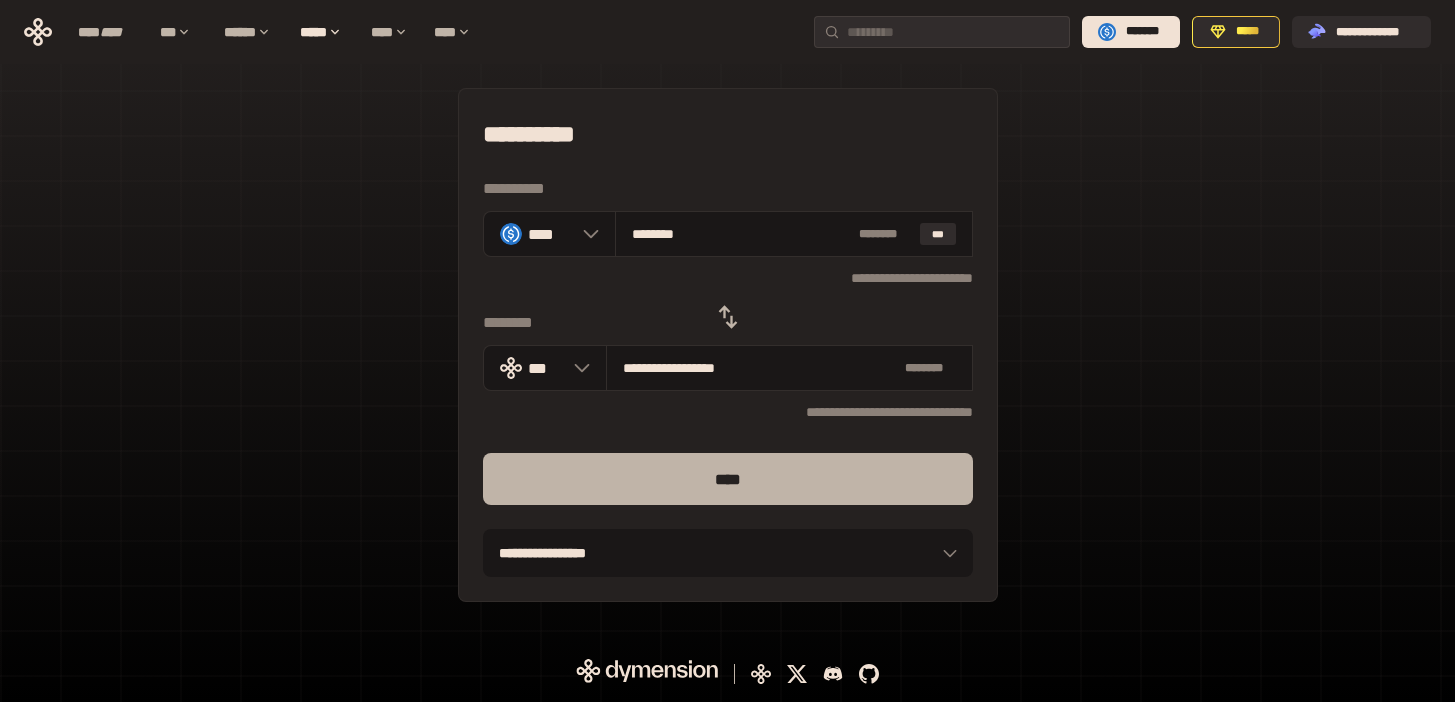 click on "****" at bounding box center (728, 479) 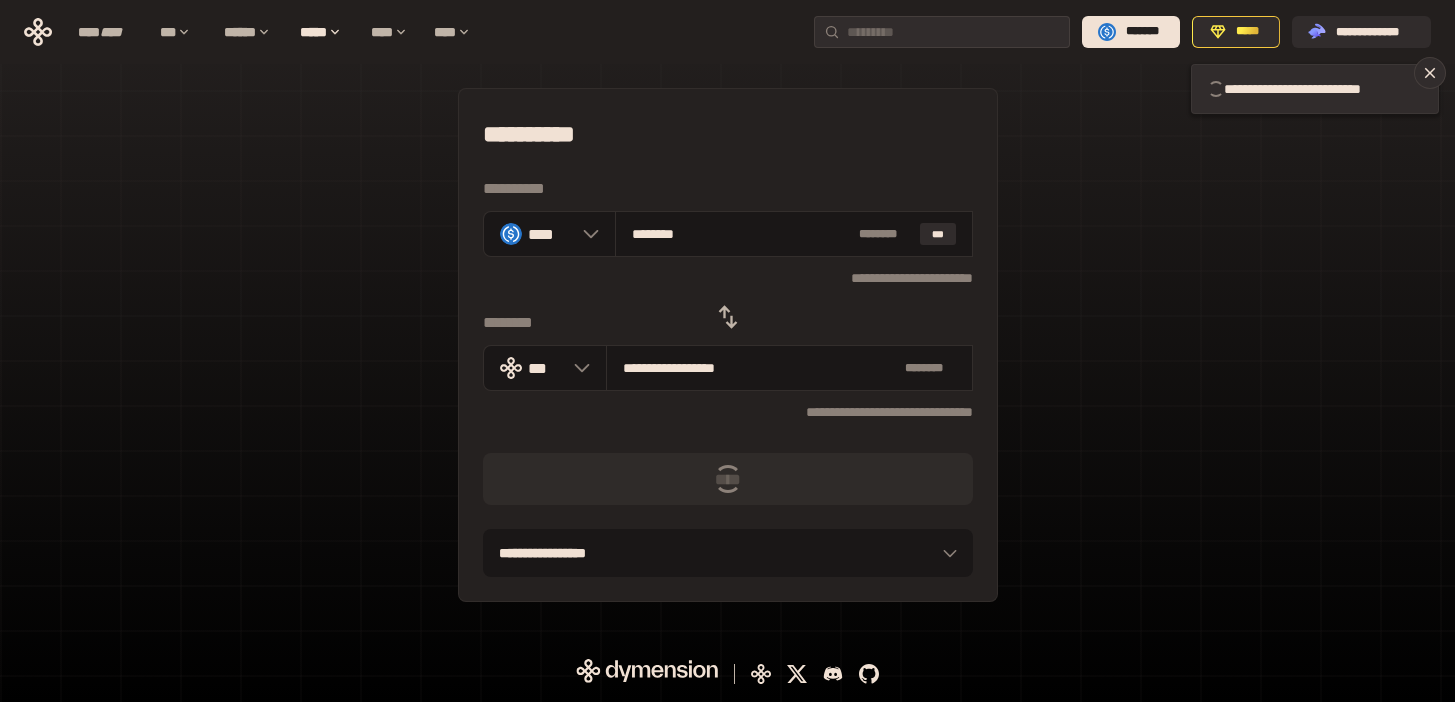 type 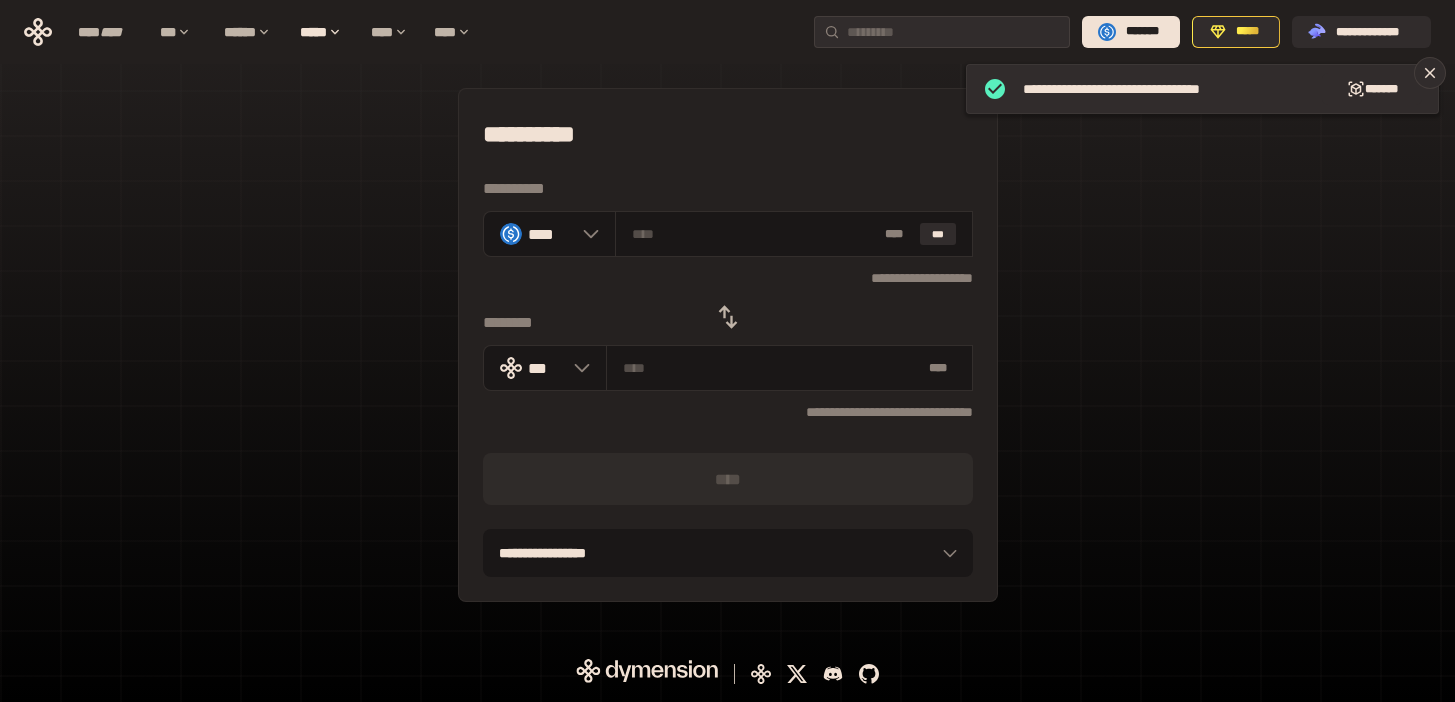 click 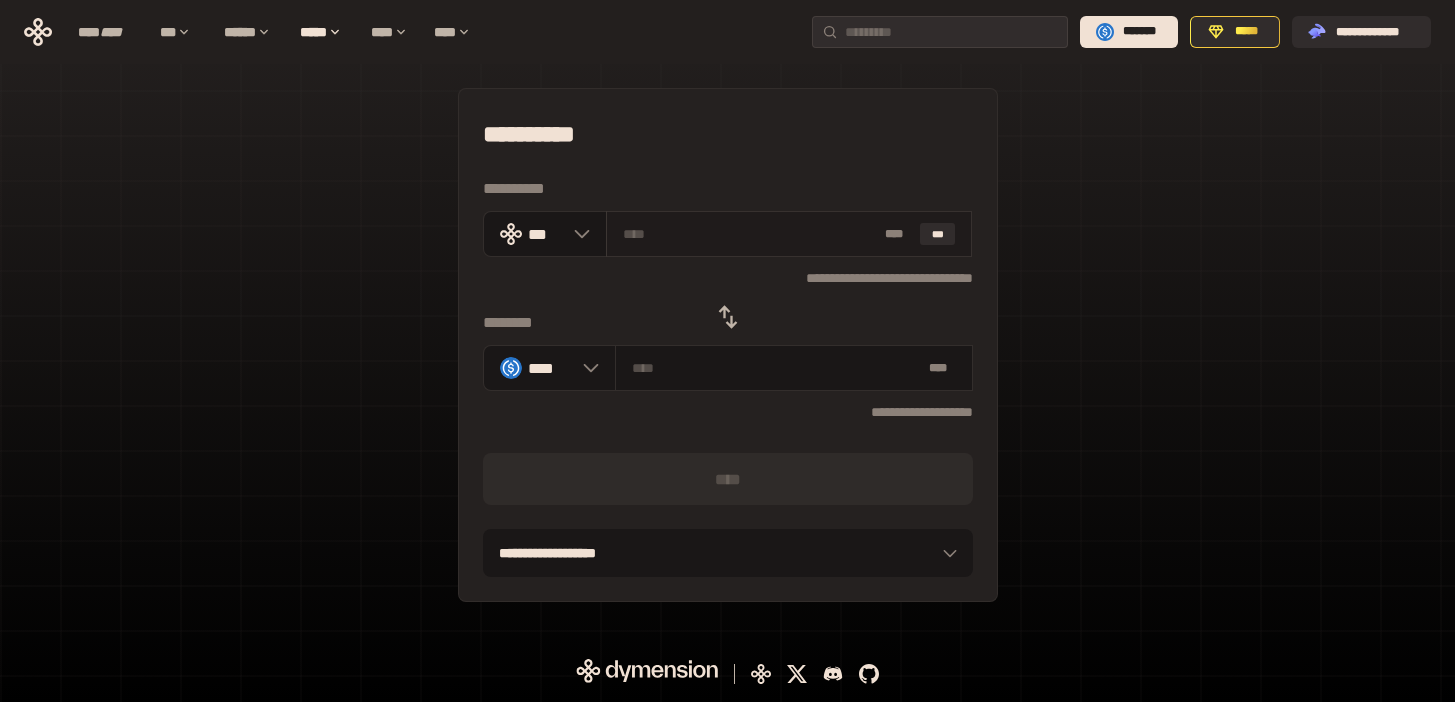 click at bounding box center [750, 234] 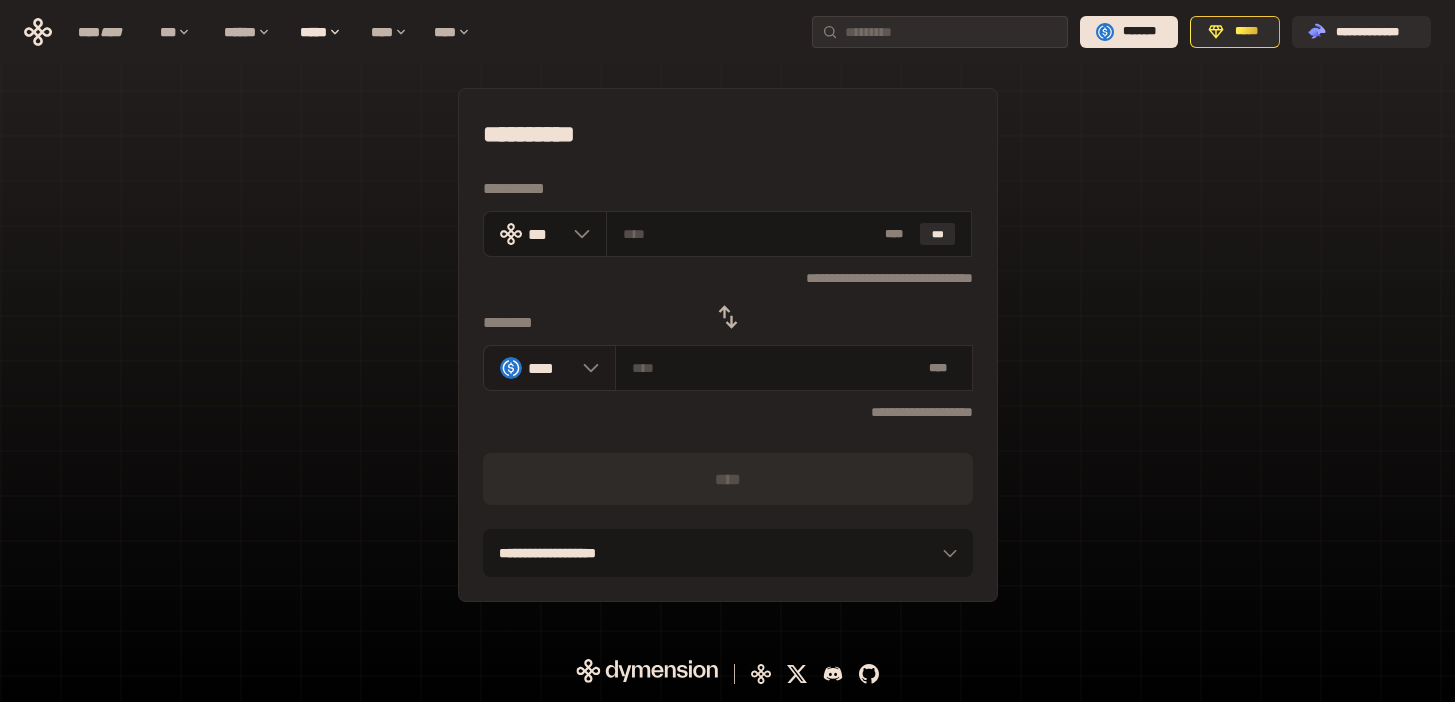 click 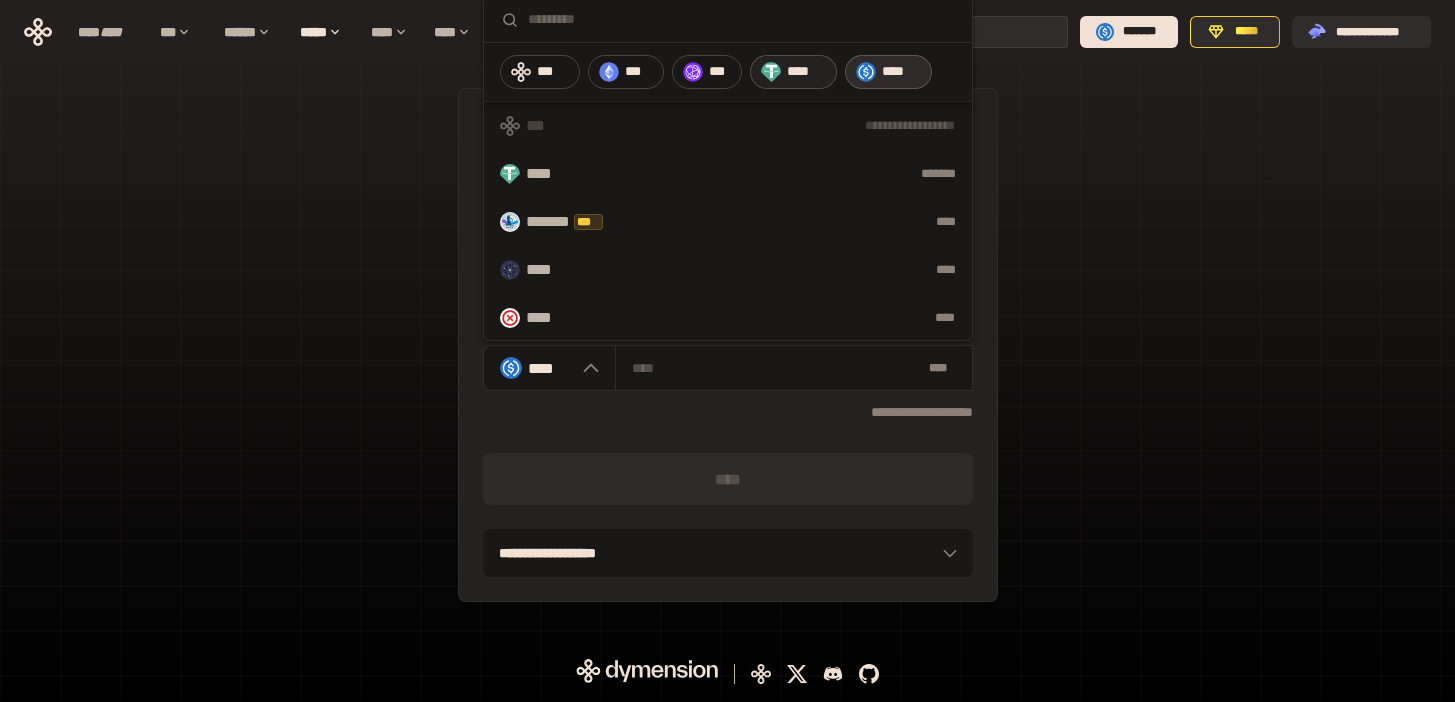 click on "****" at bounding box center [806, 72] 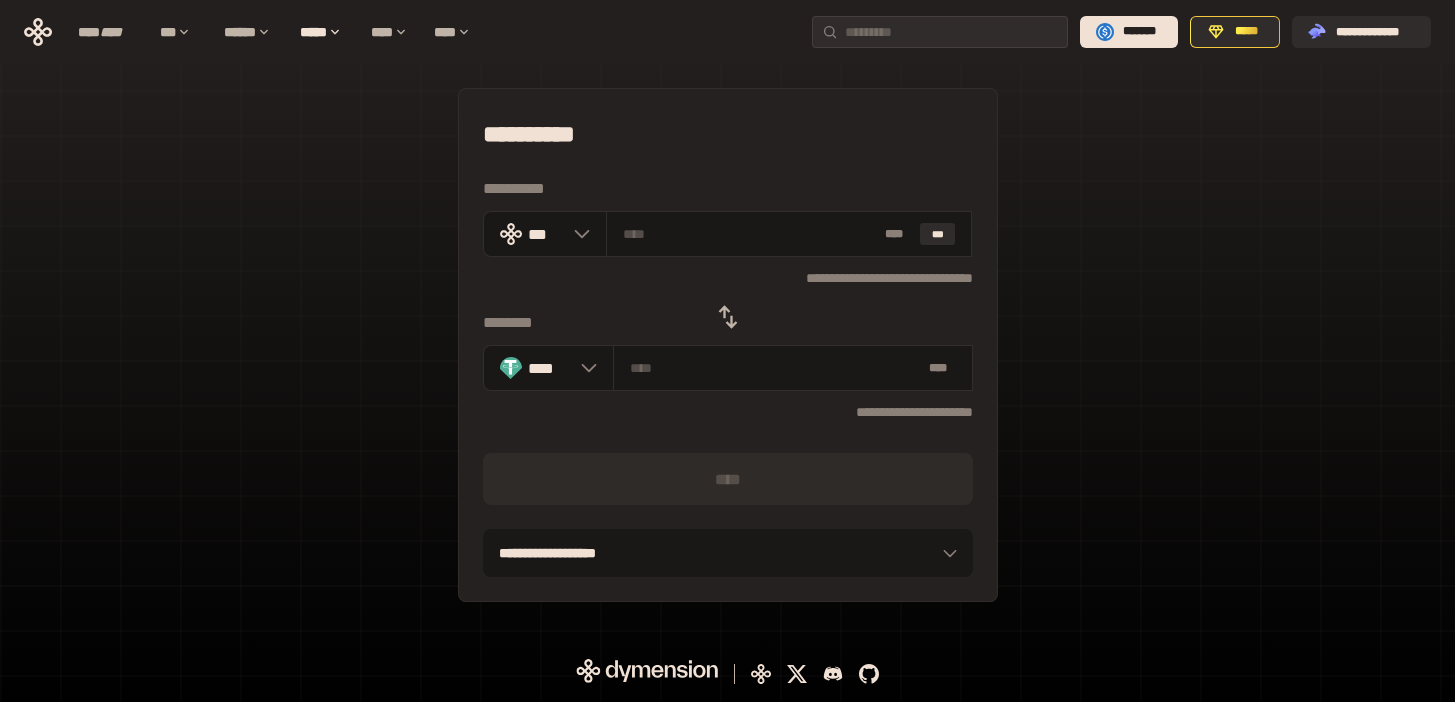 click 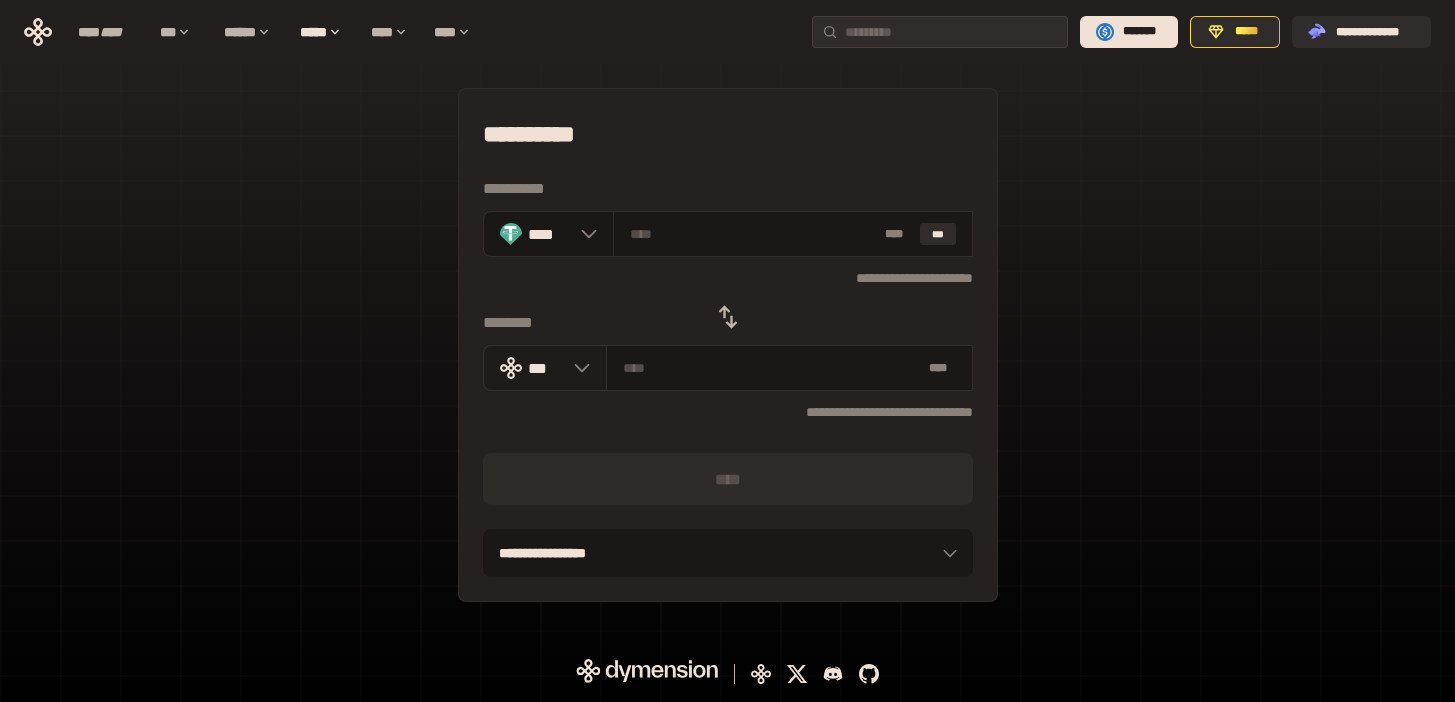 click on "***" at bounding box center (546, 368) 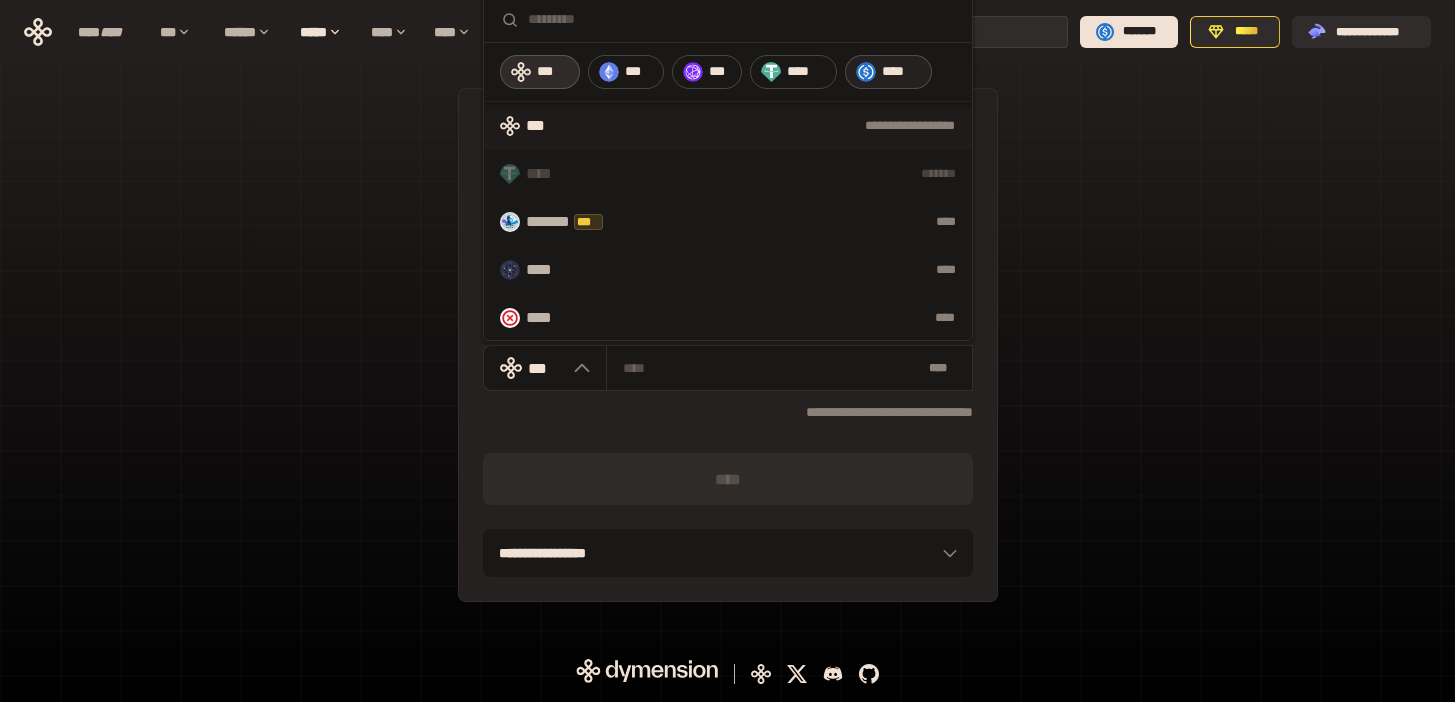click on "****" at bounding box center (902, 72) 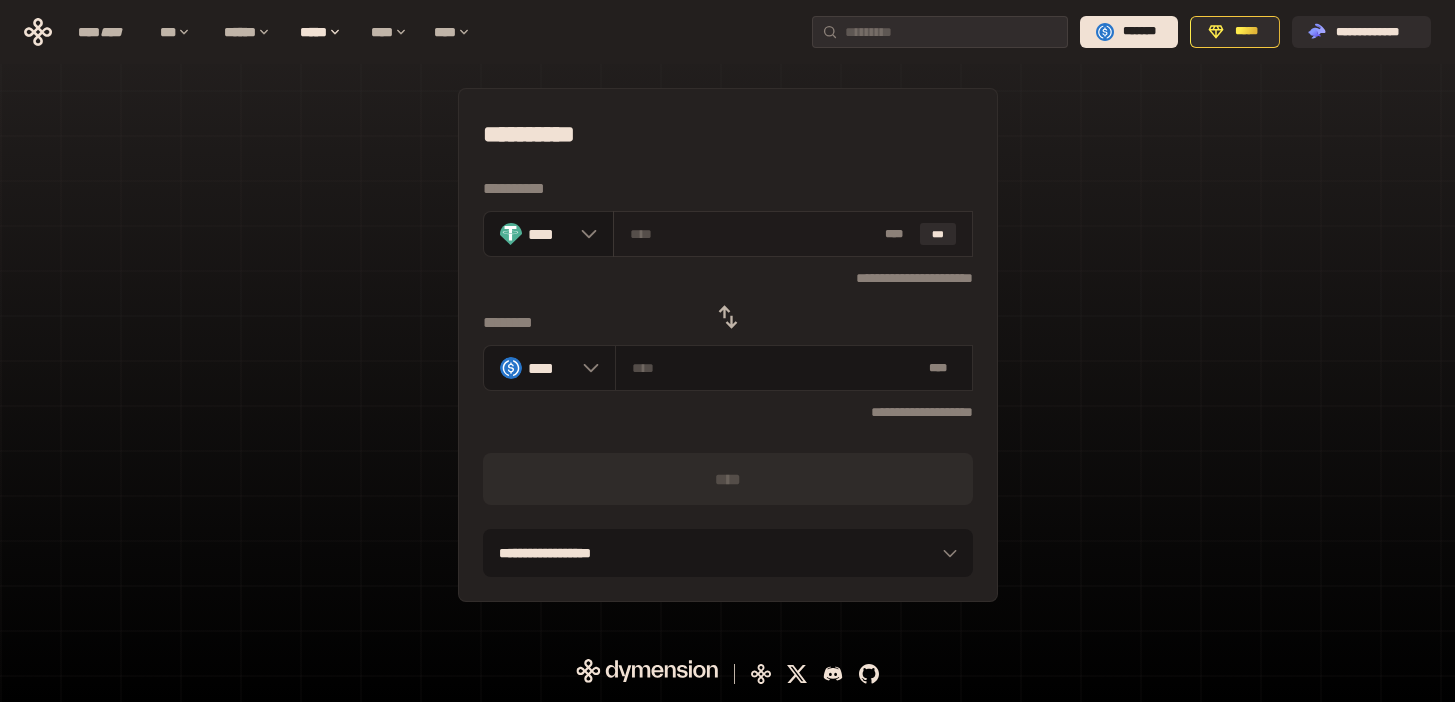click at bounding box center (753, 234) 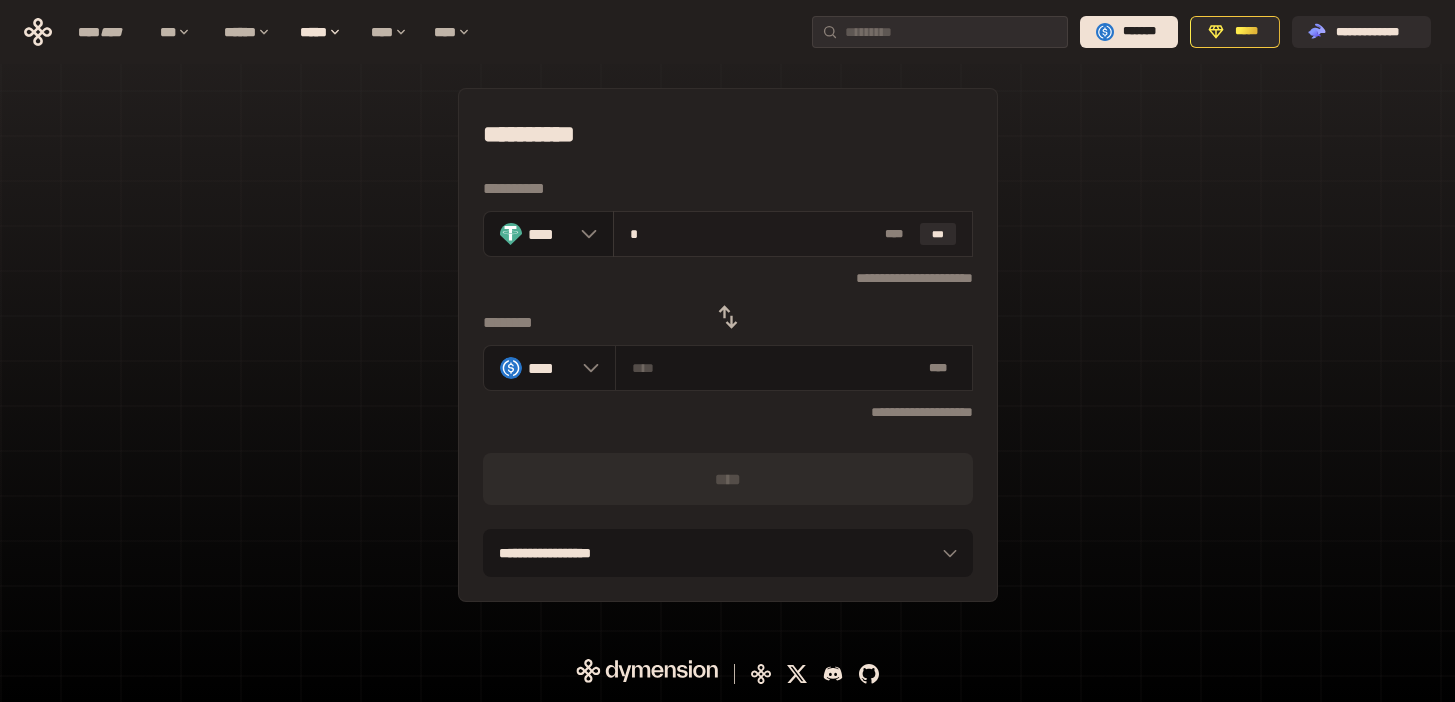 type on "********" 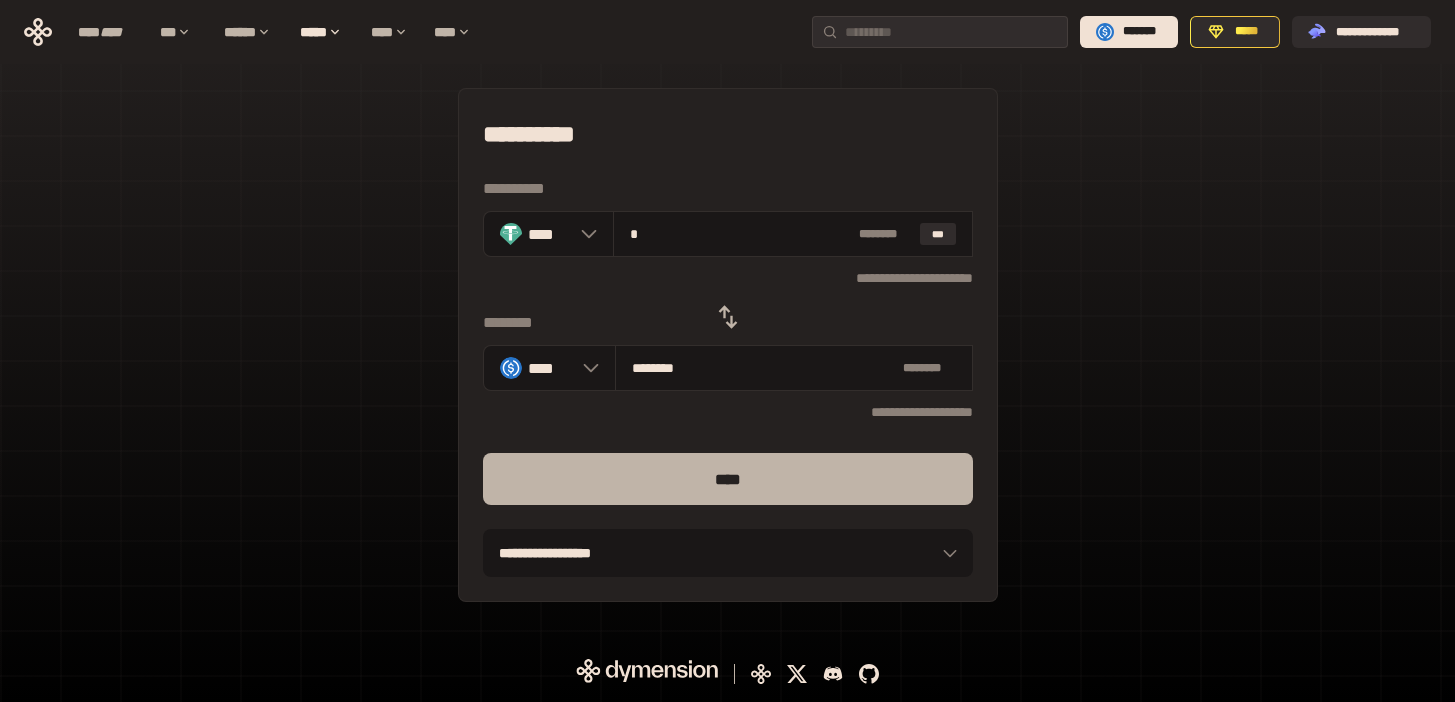 type on "*" 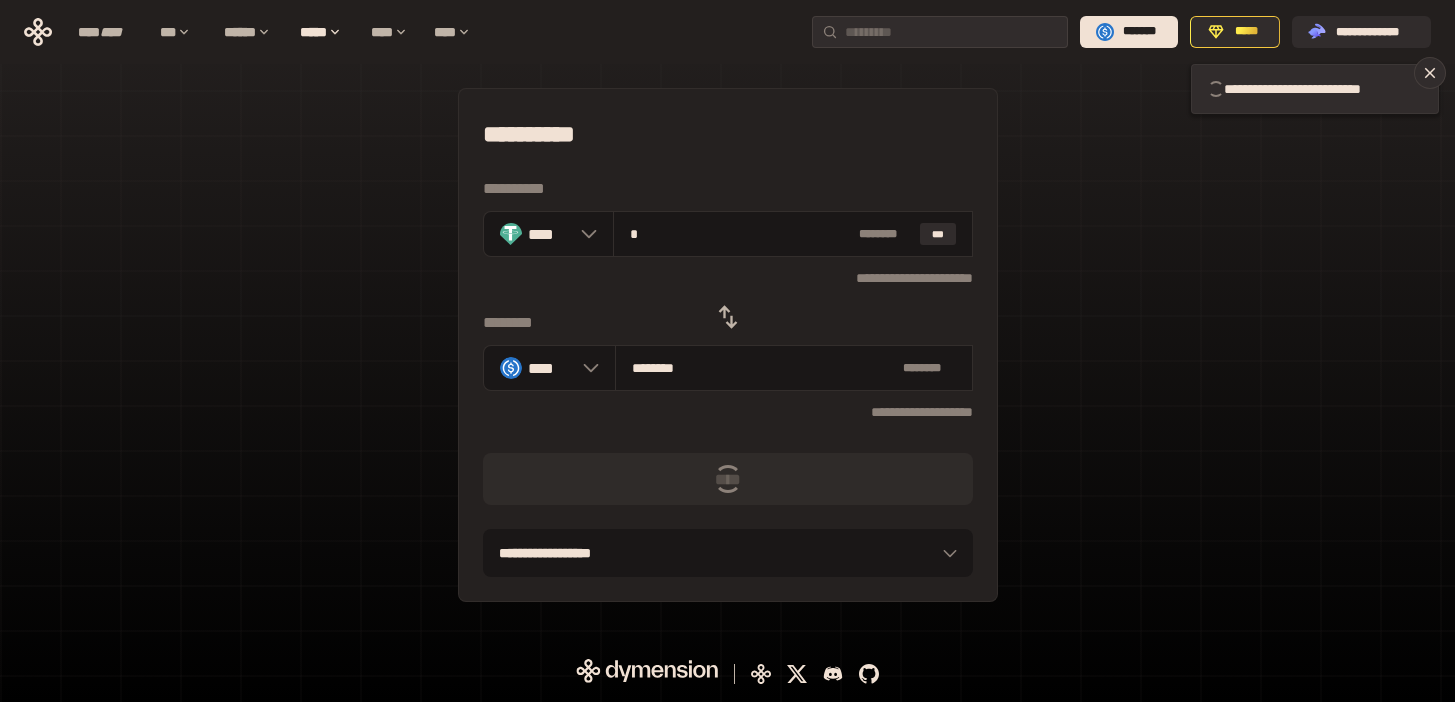 type 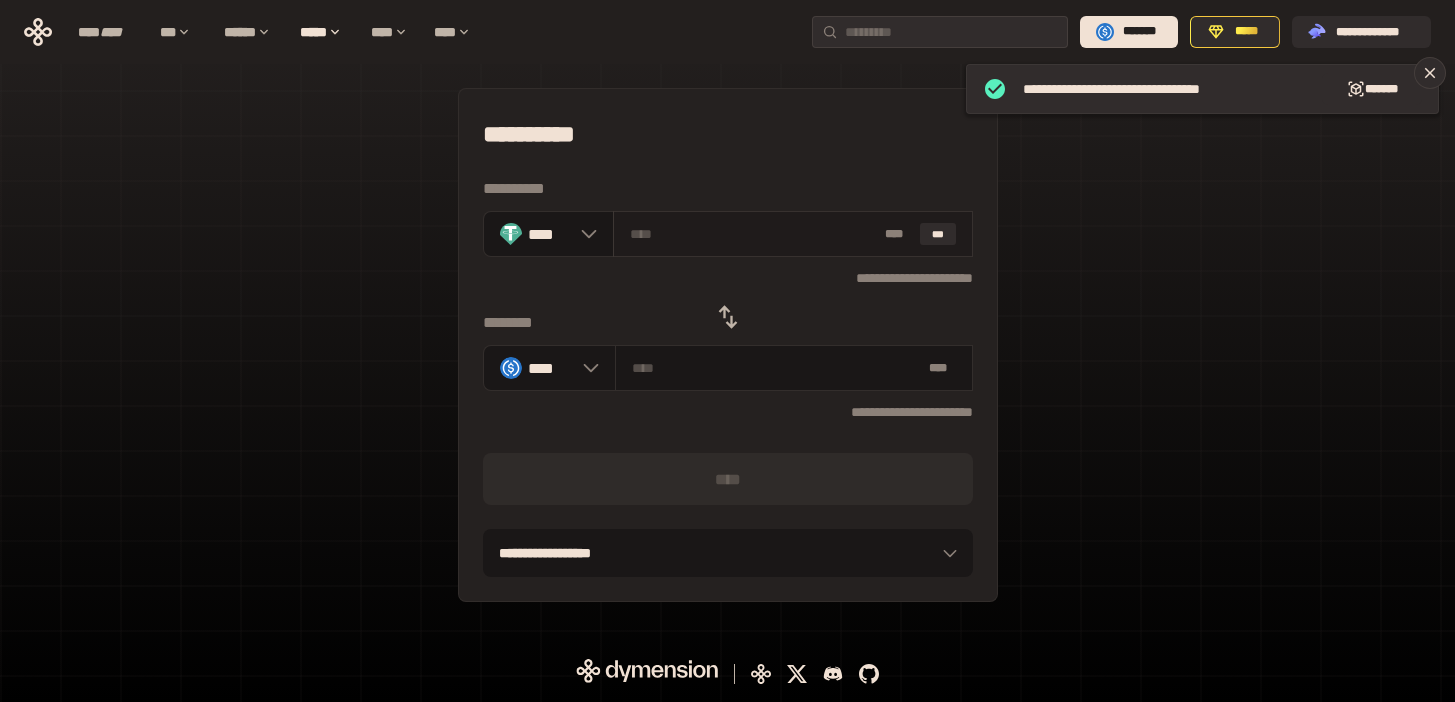 click at bounding box center [753, 234] 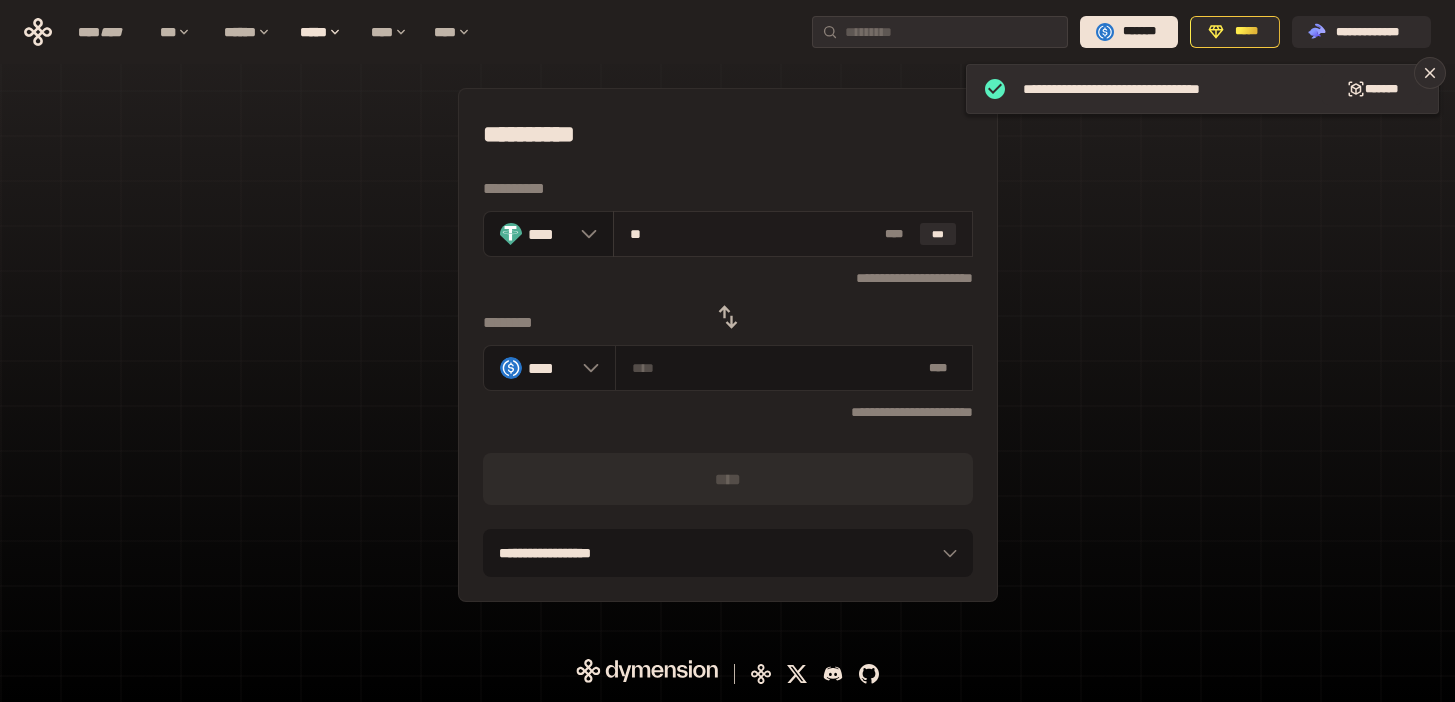 type on "***" 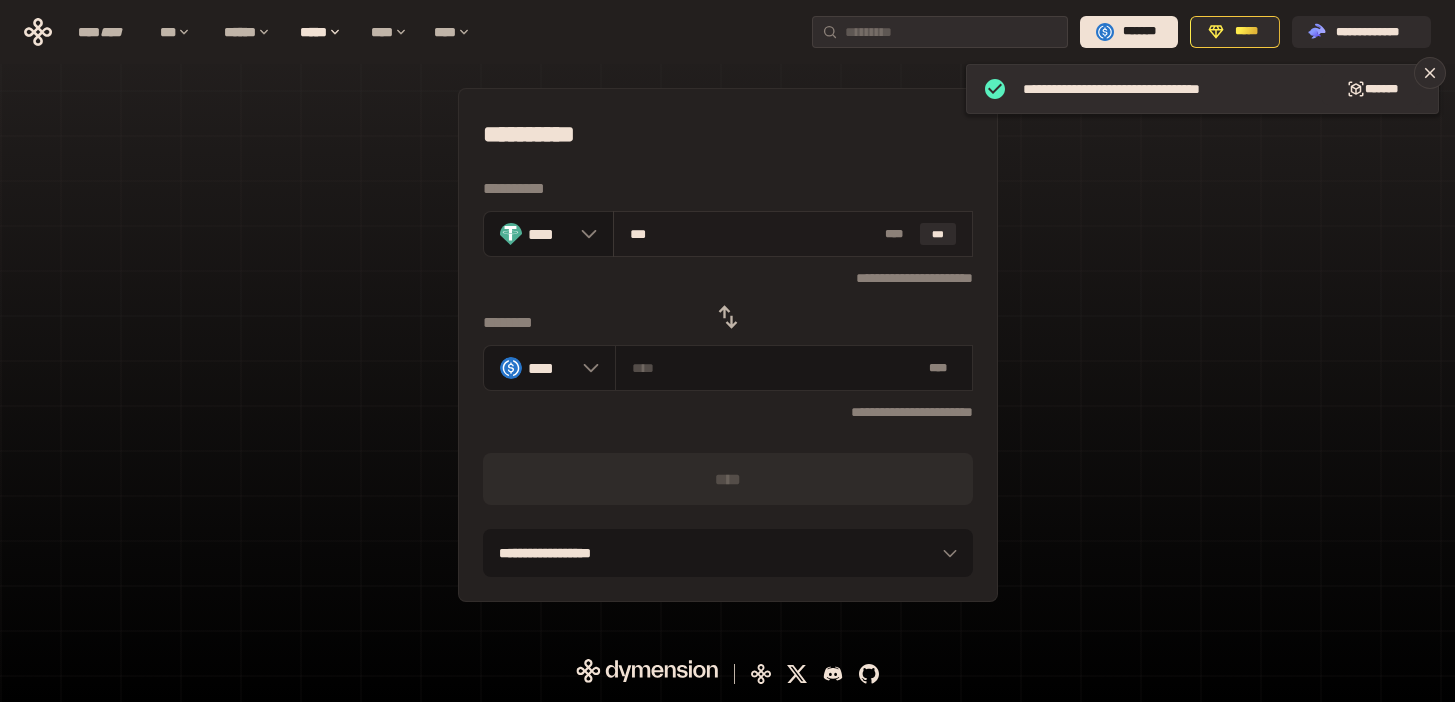 type on "********" 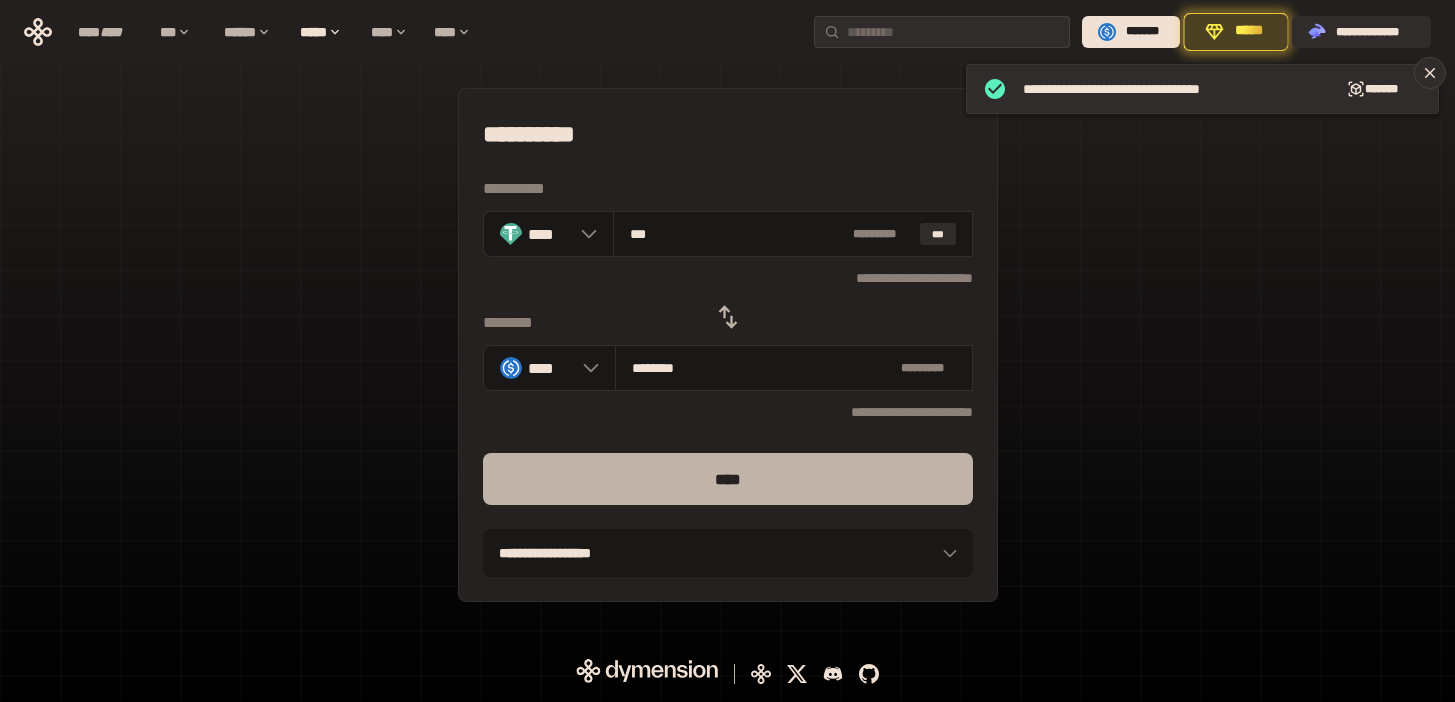 type on "***" 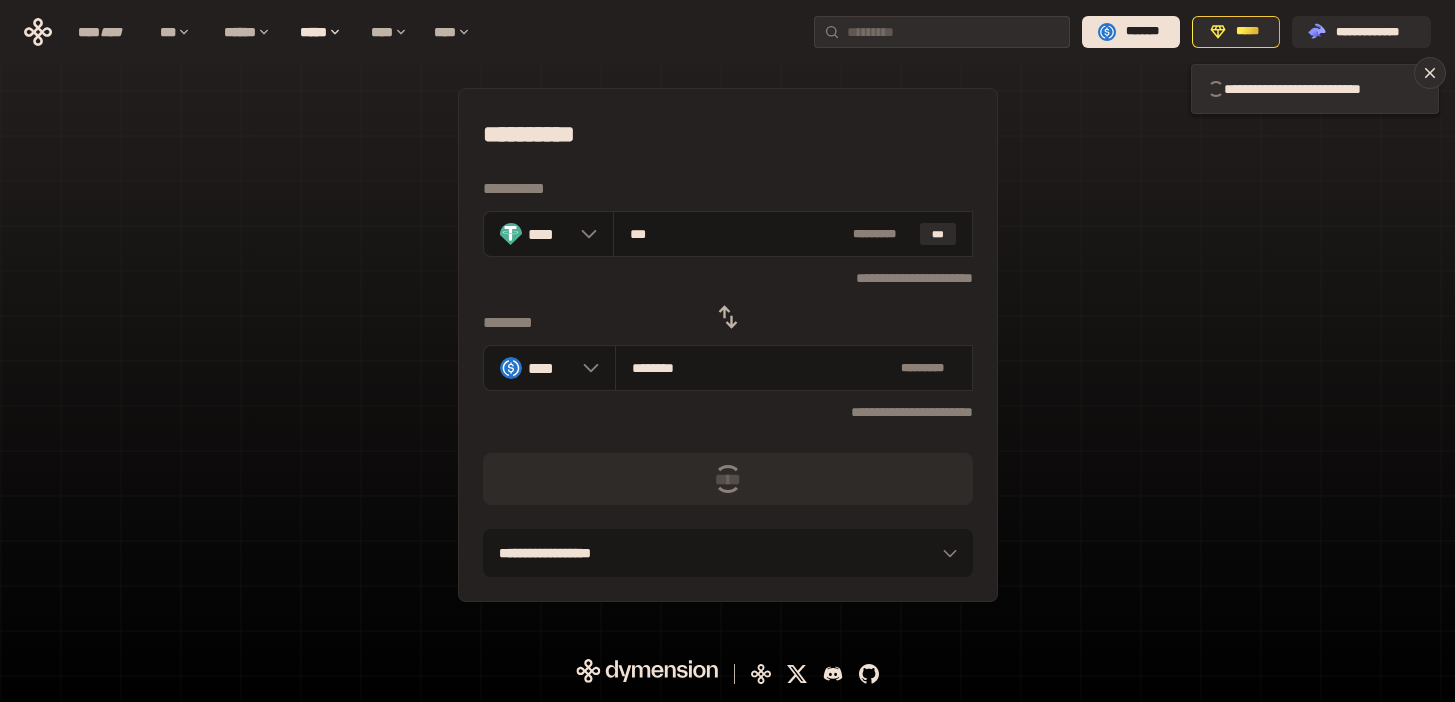 type 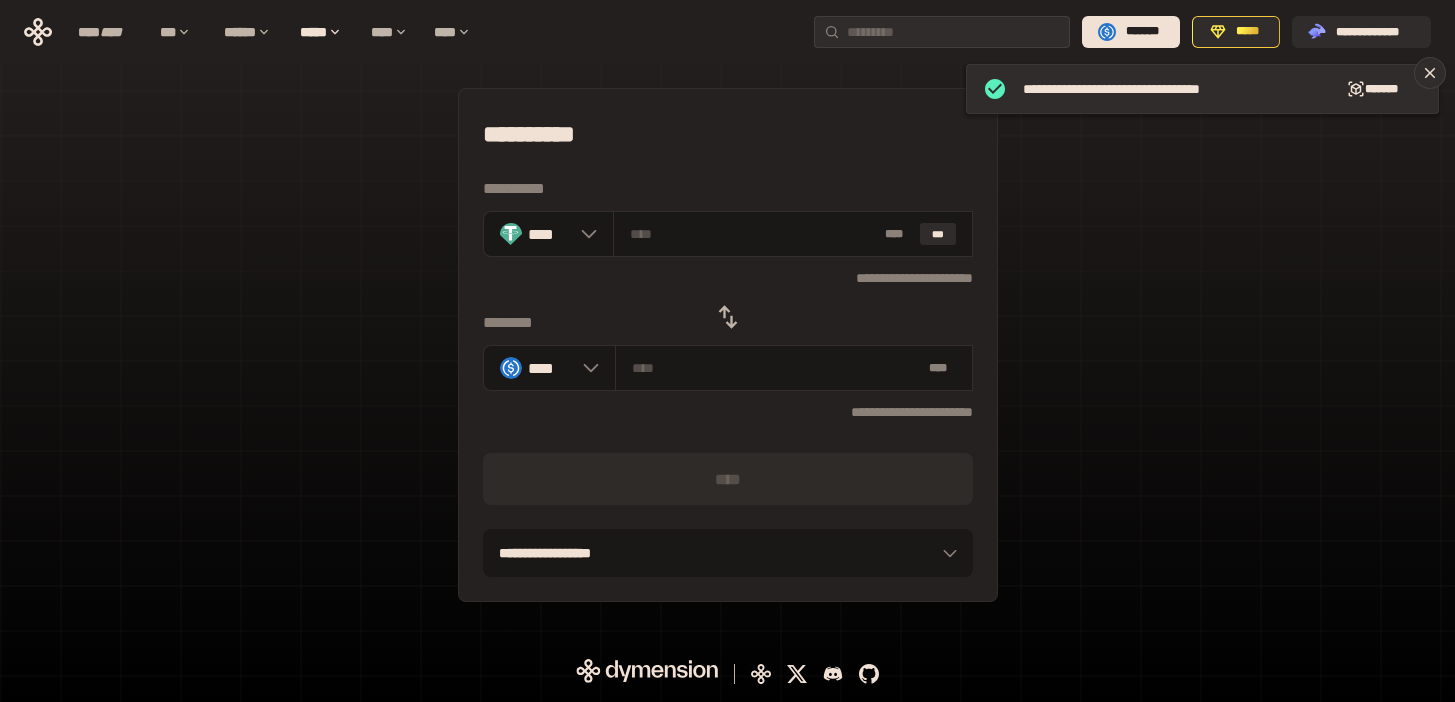 click 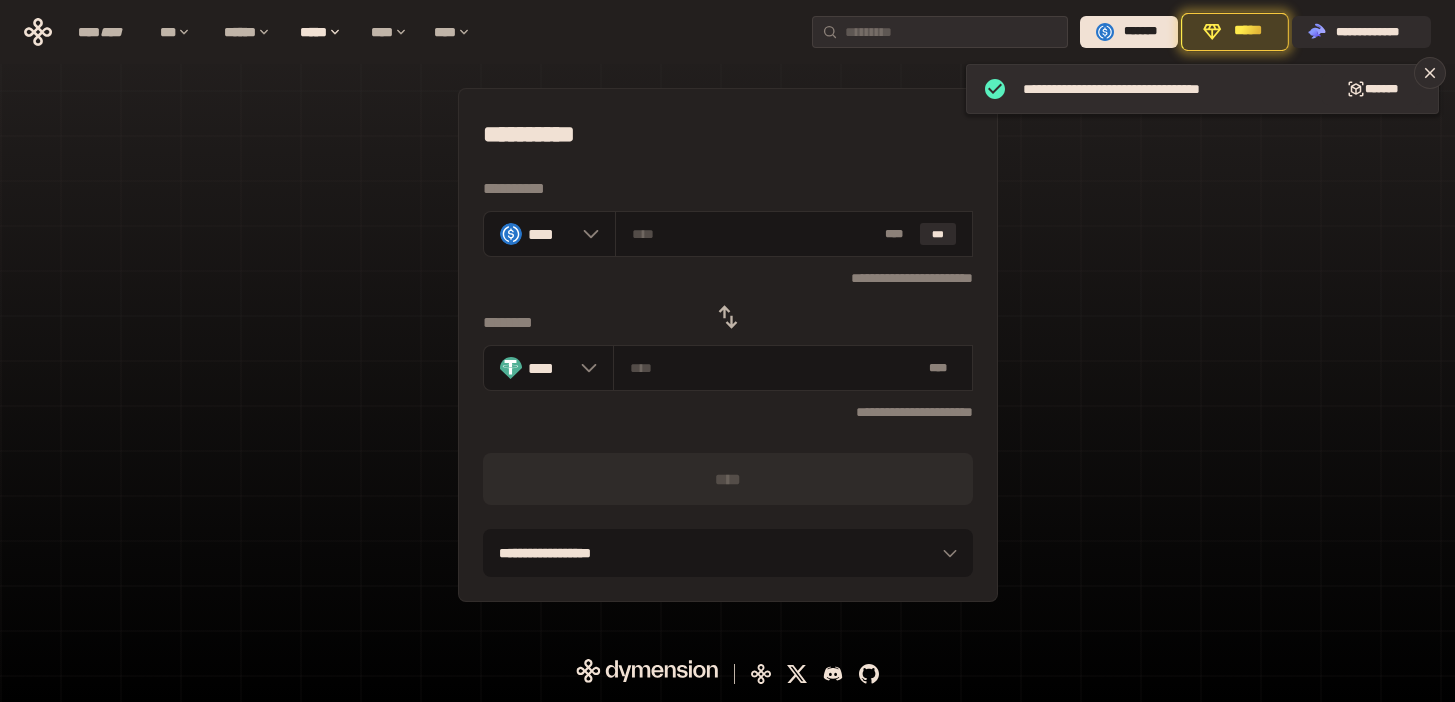 click 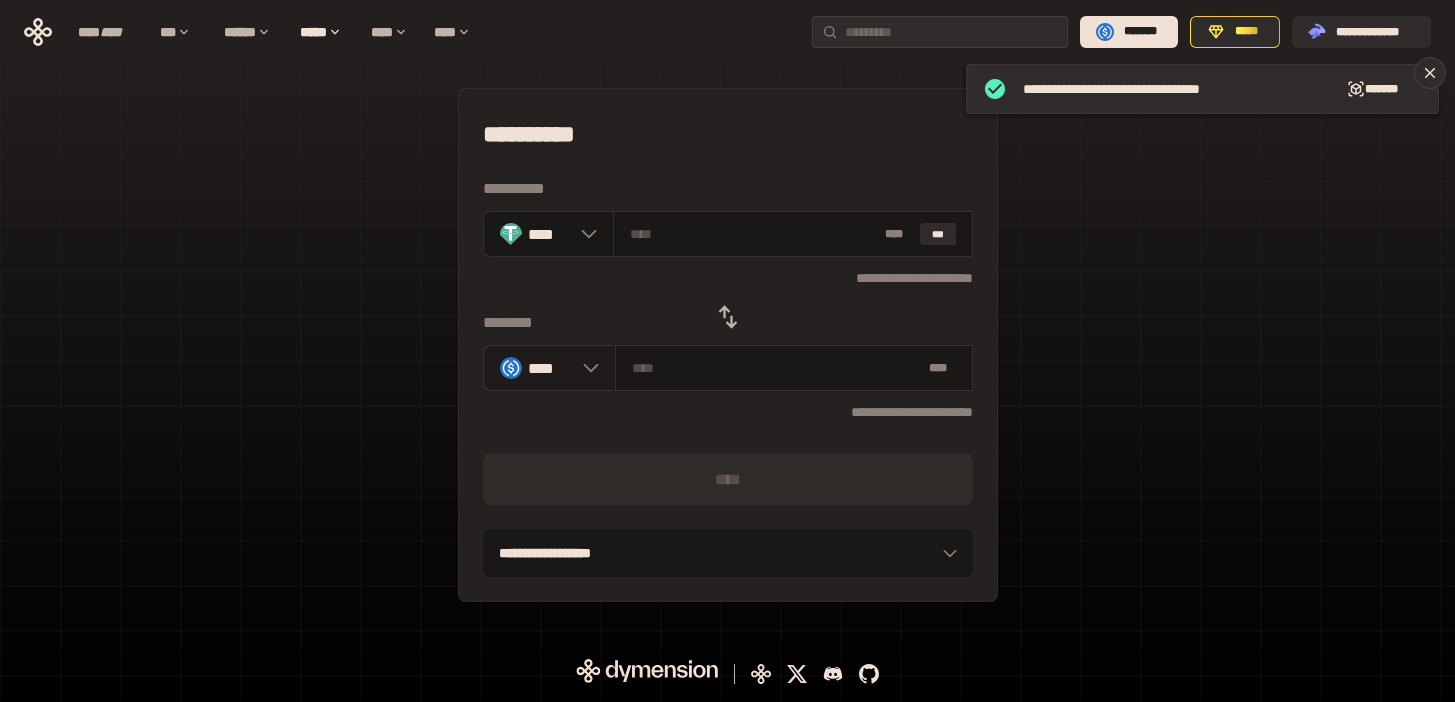click at bounding box center [586, 368] 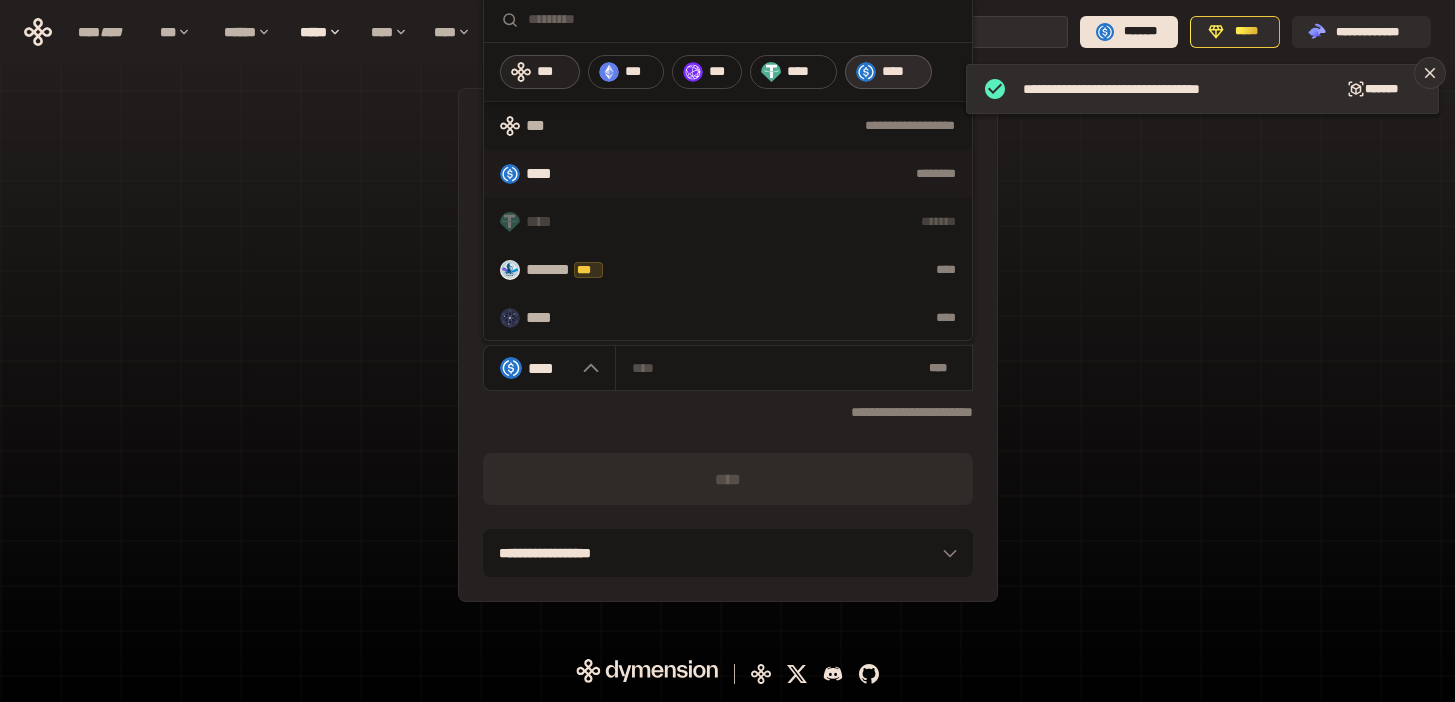 click on "***" at bounding box center [553, 72] 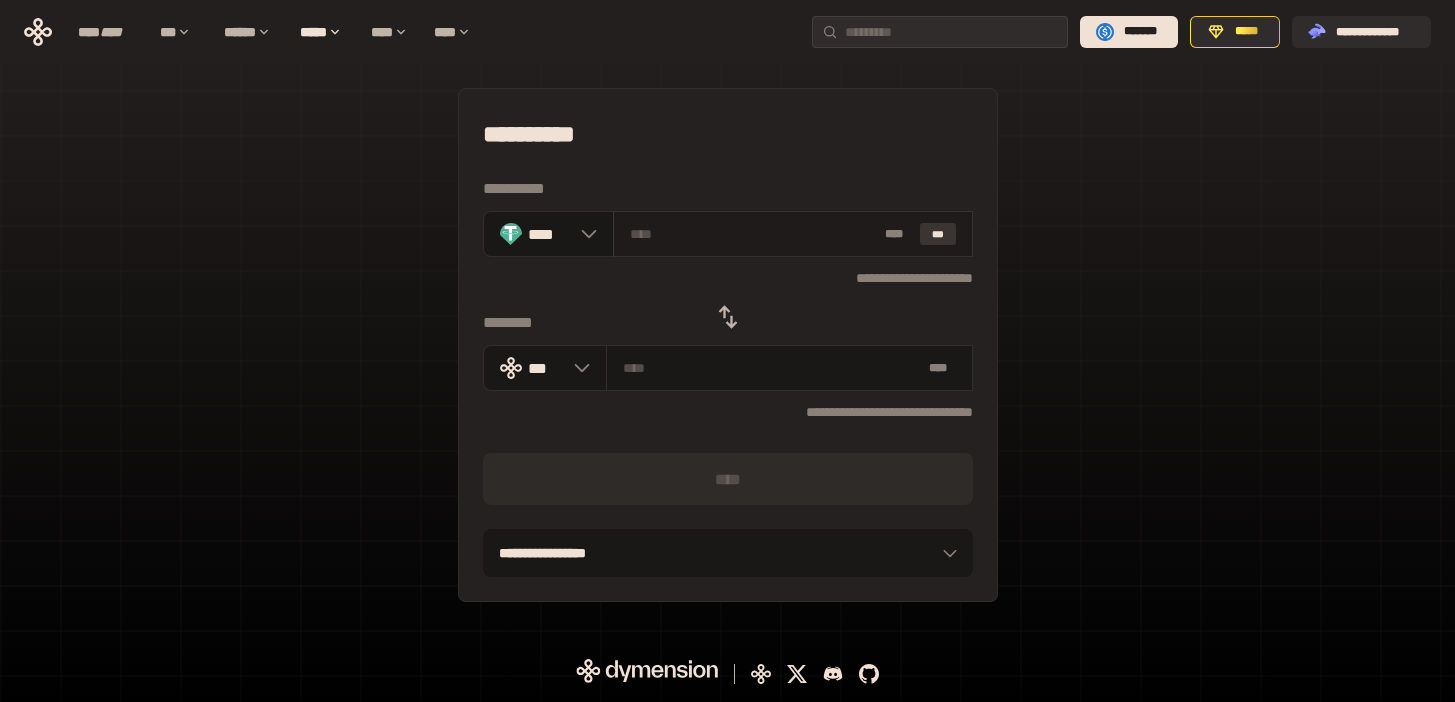 click on "***" at bounding box center (938, 234) 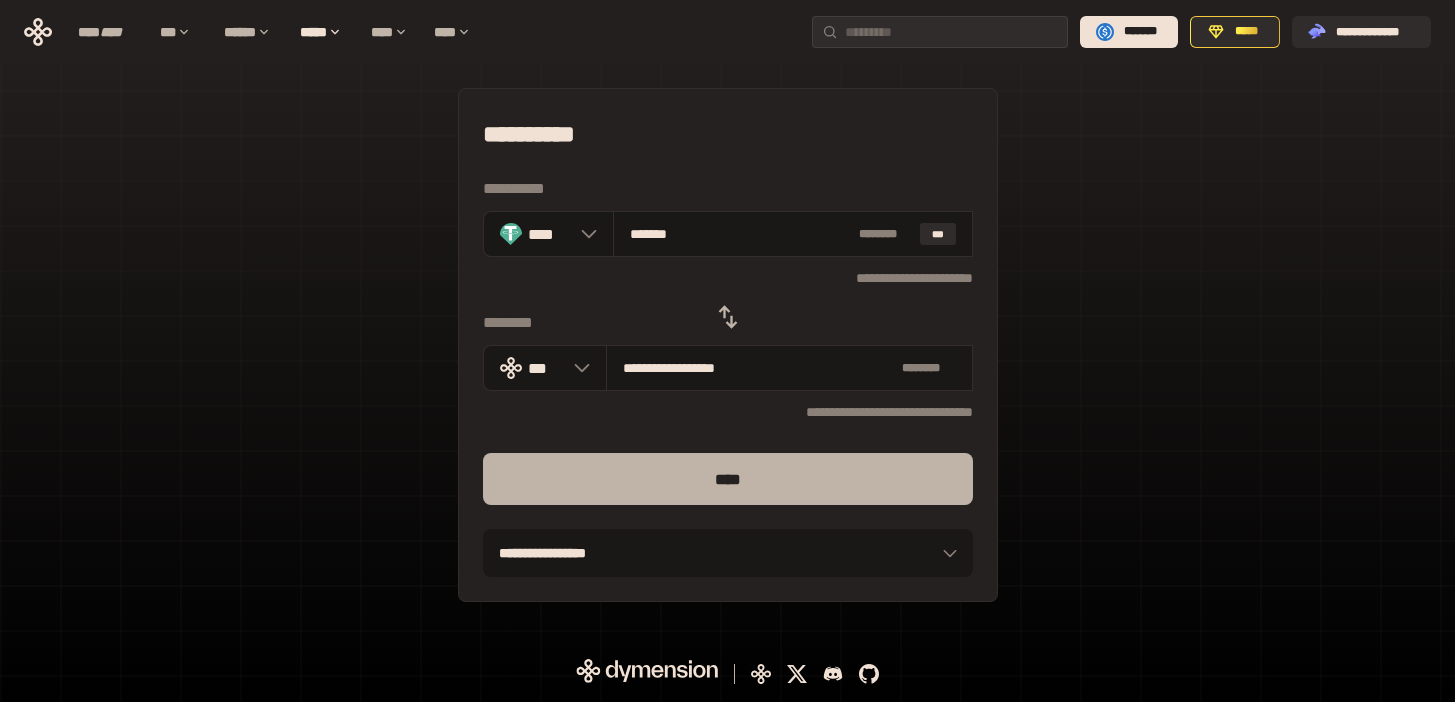 click on "****" at bounding box center (728, 479) 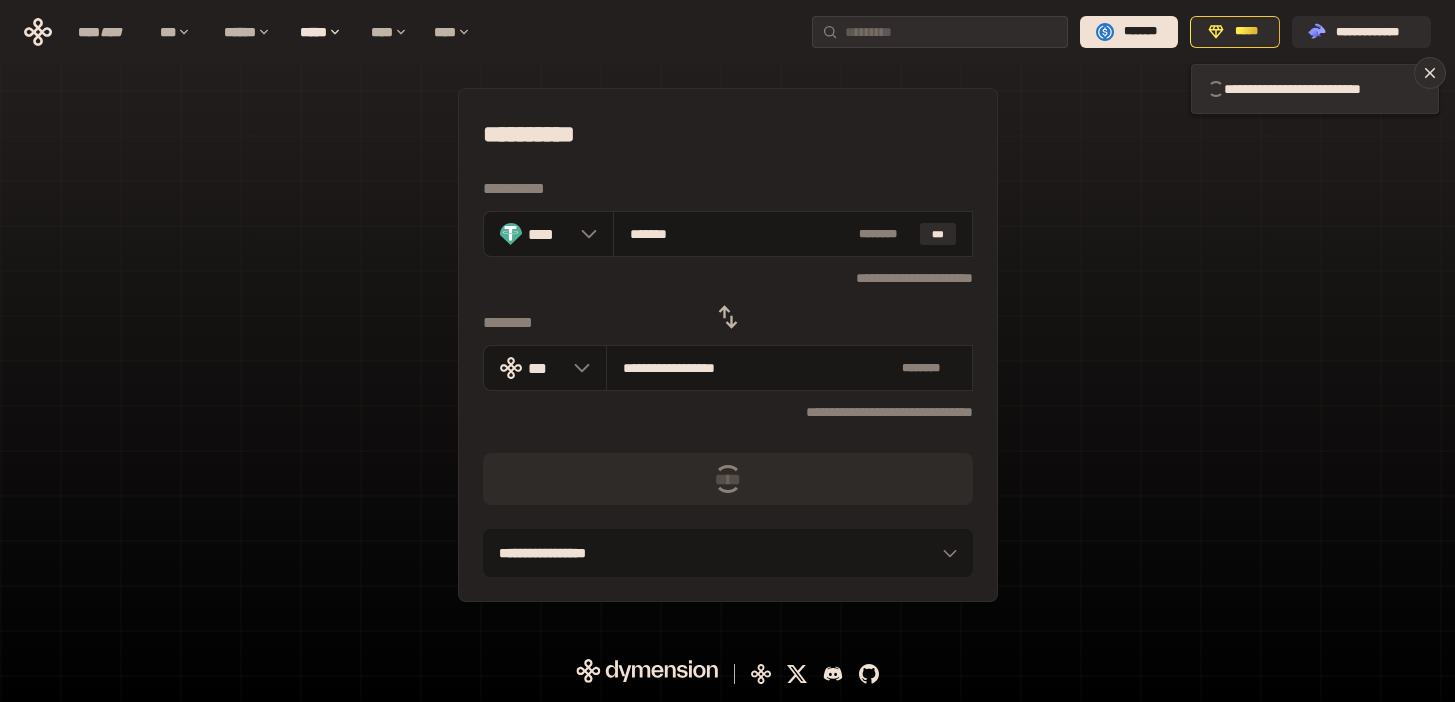 type 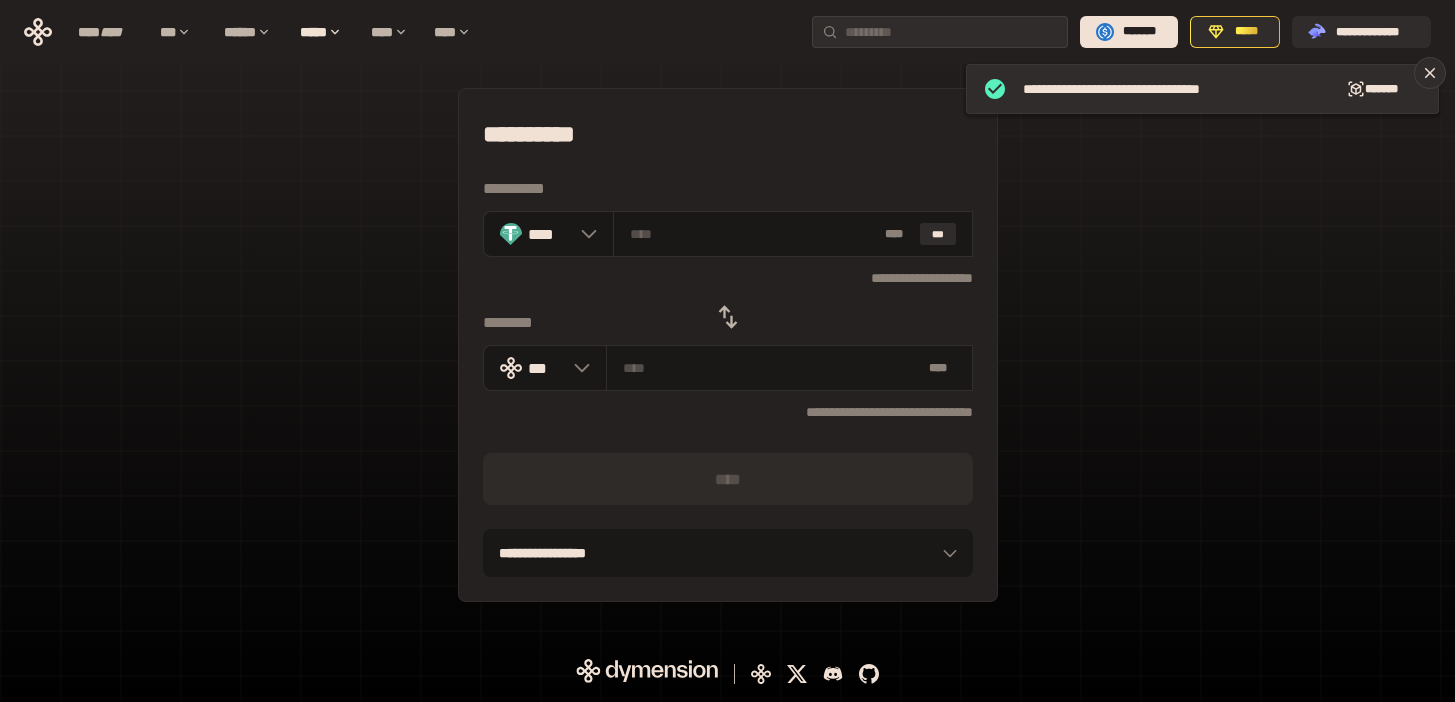 click 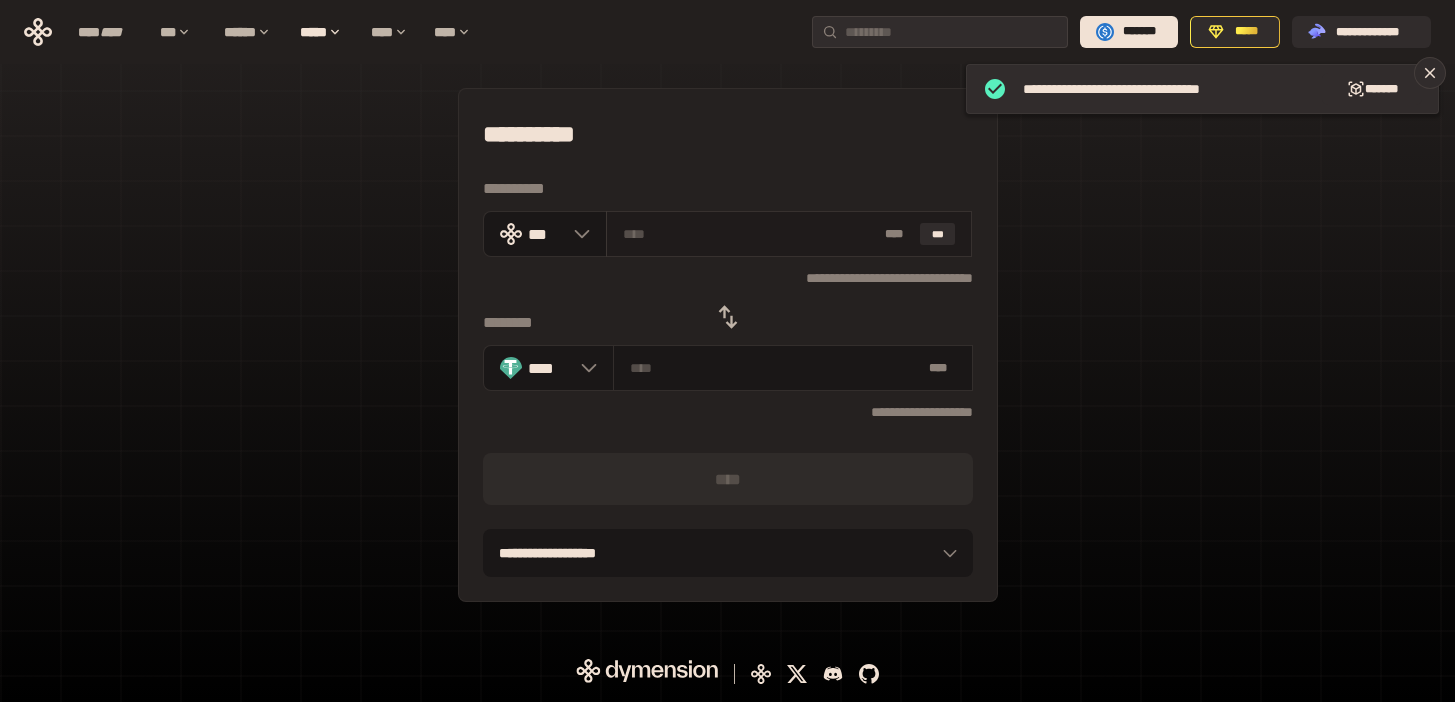 click at bounding box center [750, 234] 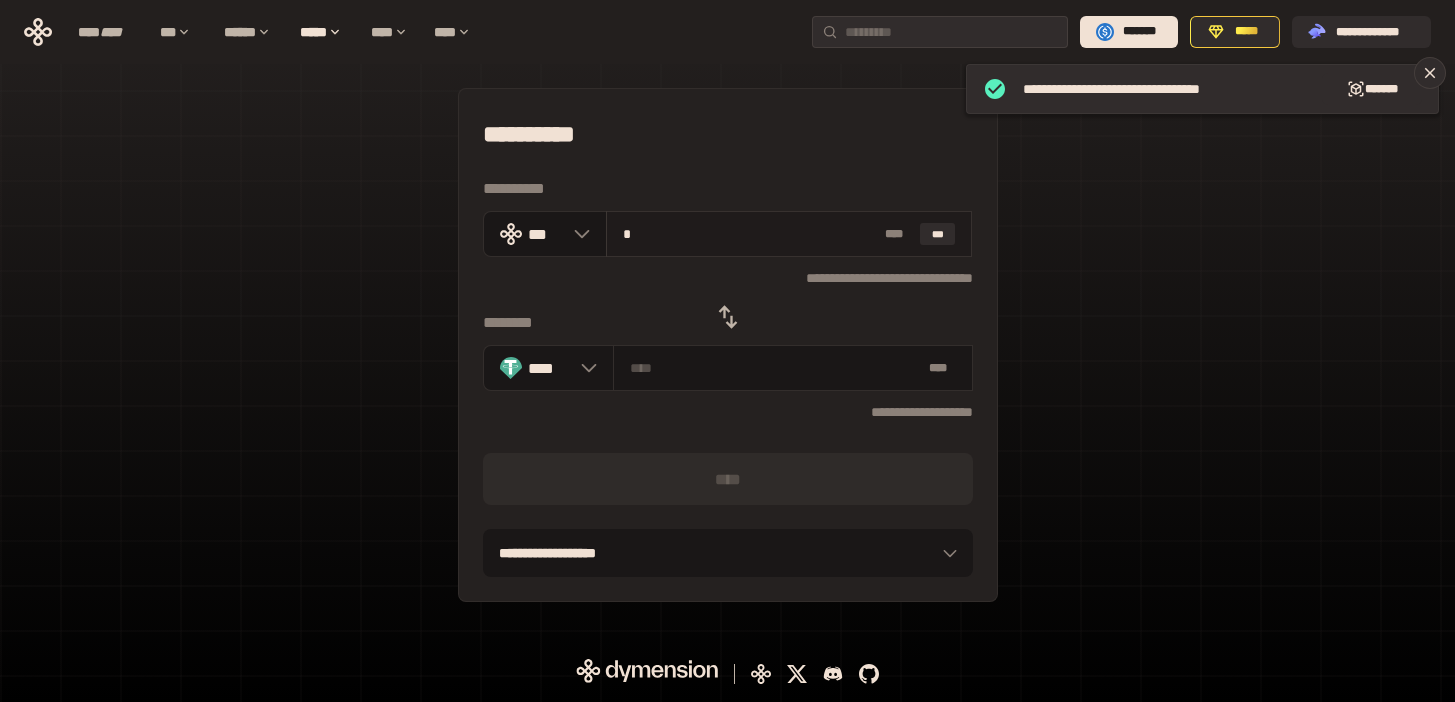 type on "********" 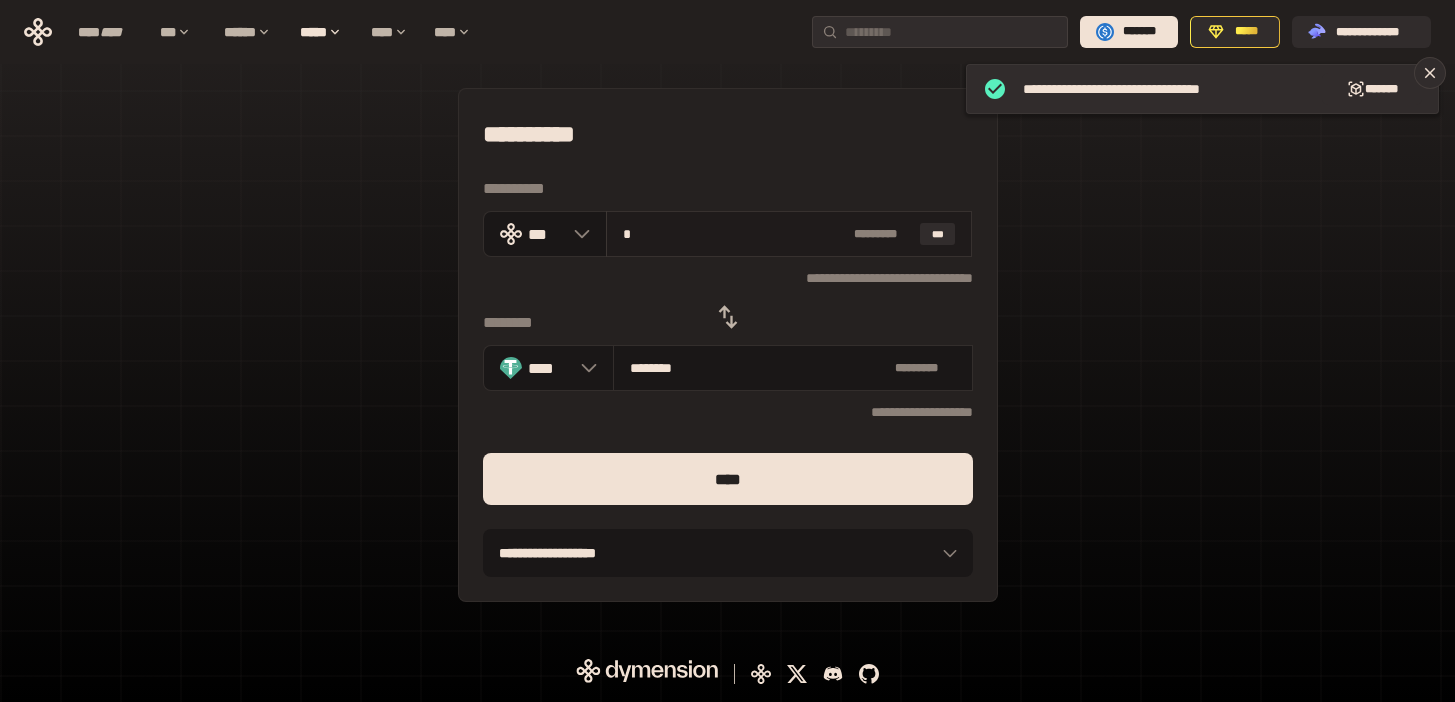 type on "**" 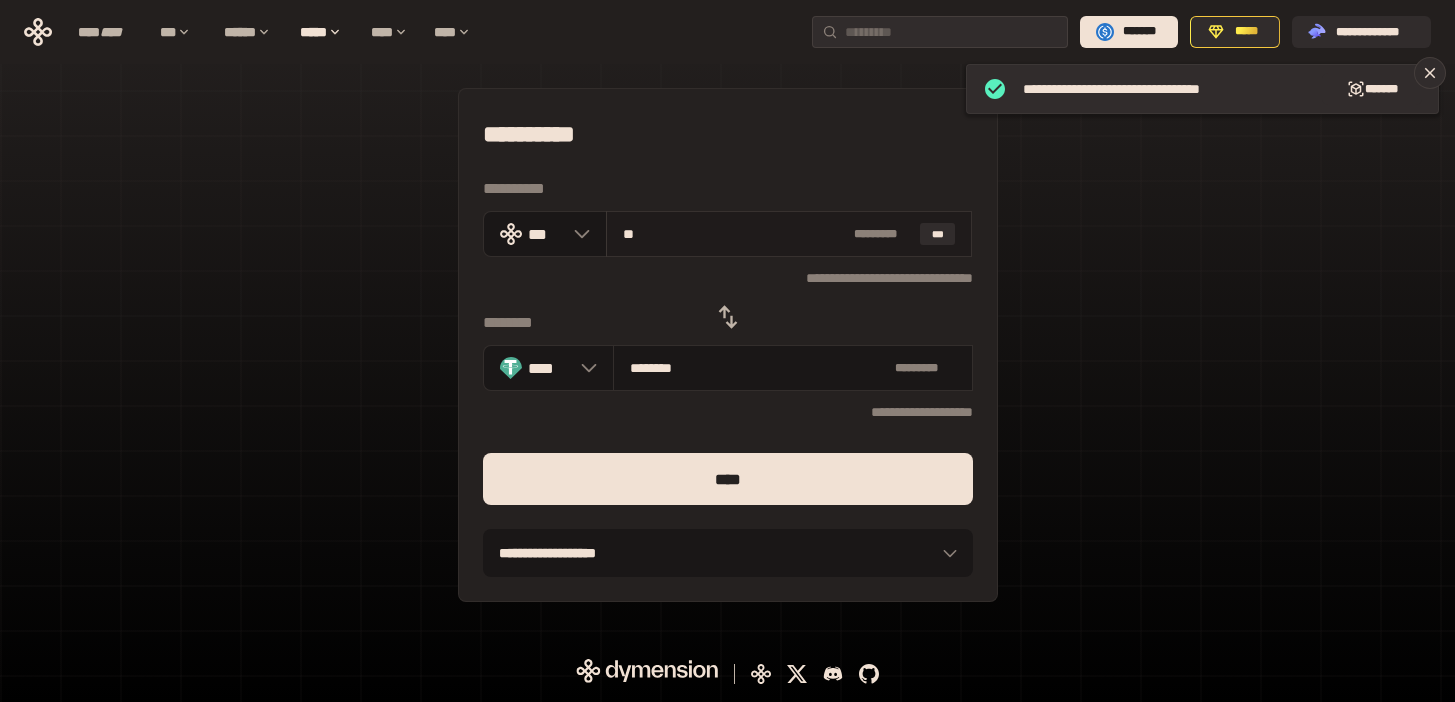 type on "********" 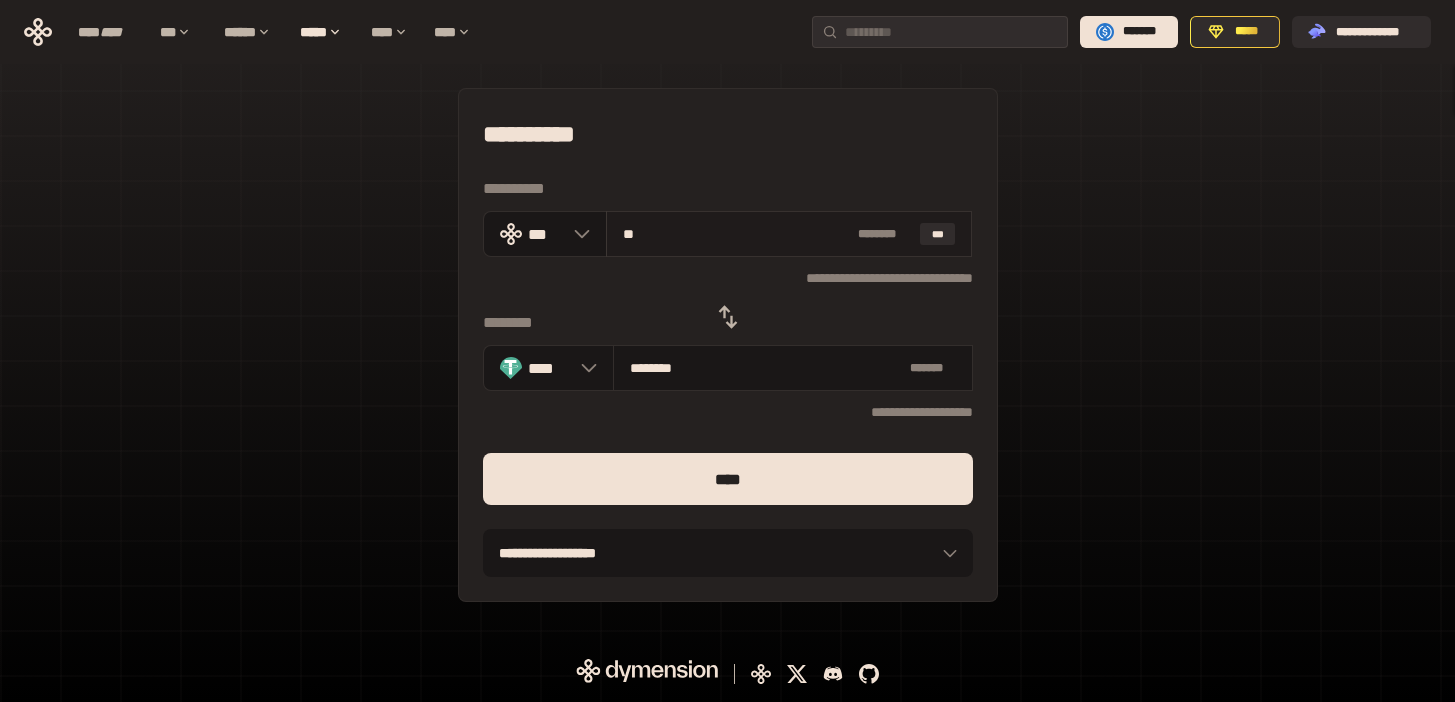 drag, startPoint x: 647, startPoint y: 231, endPoint x: 622, endPoint y: 231, distance: 25 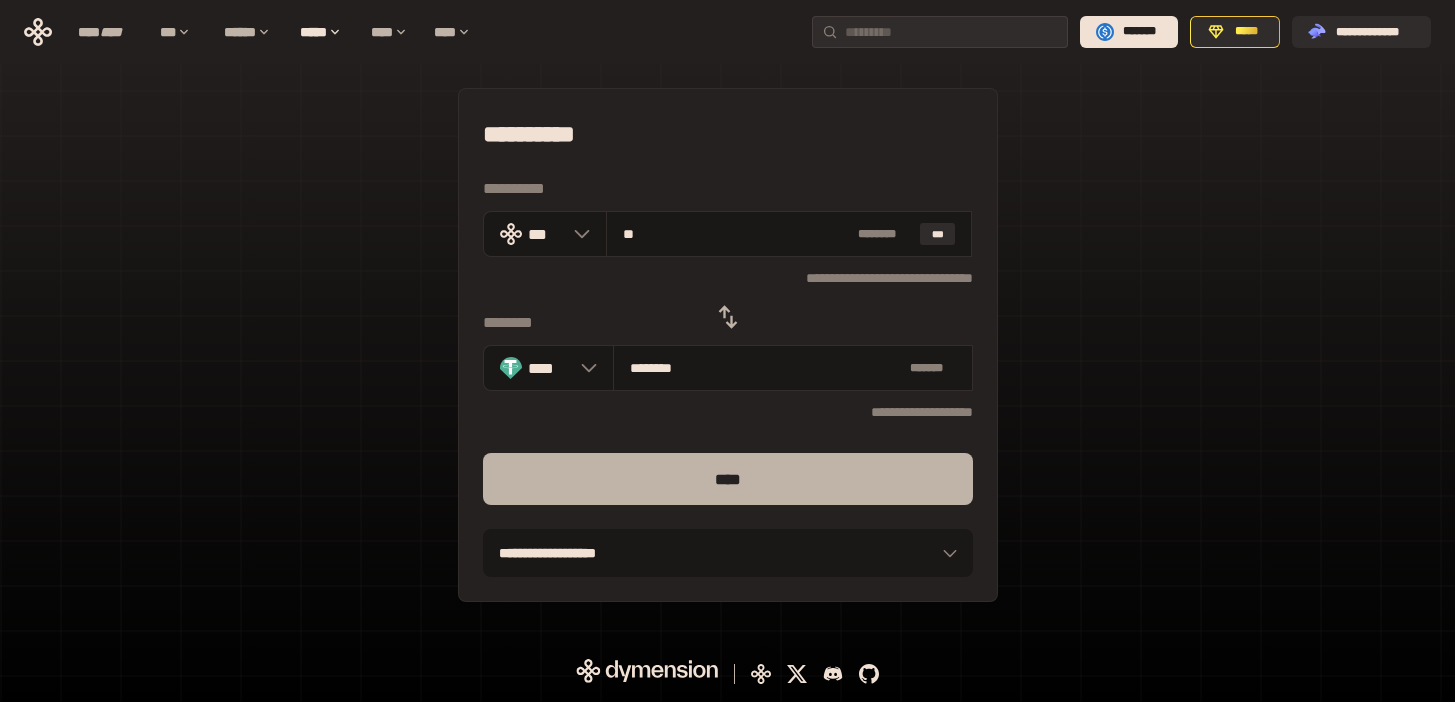 type on "**" 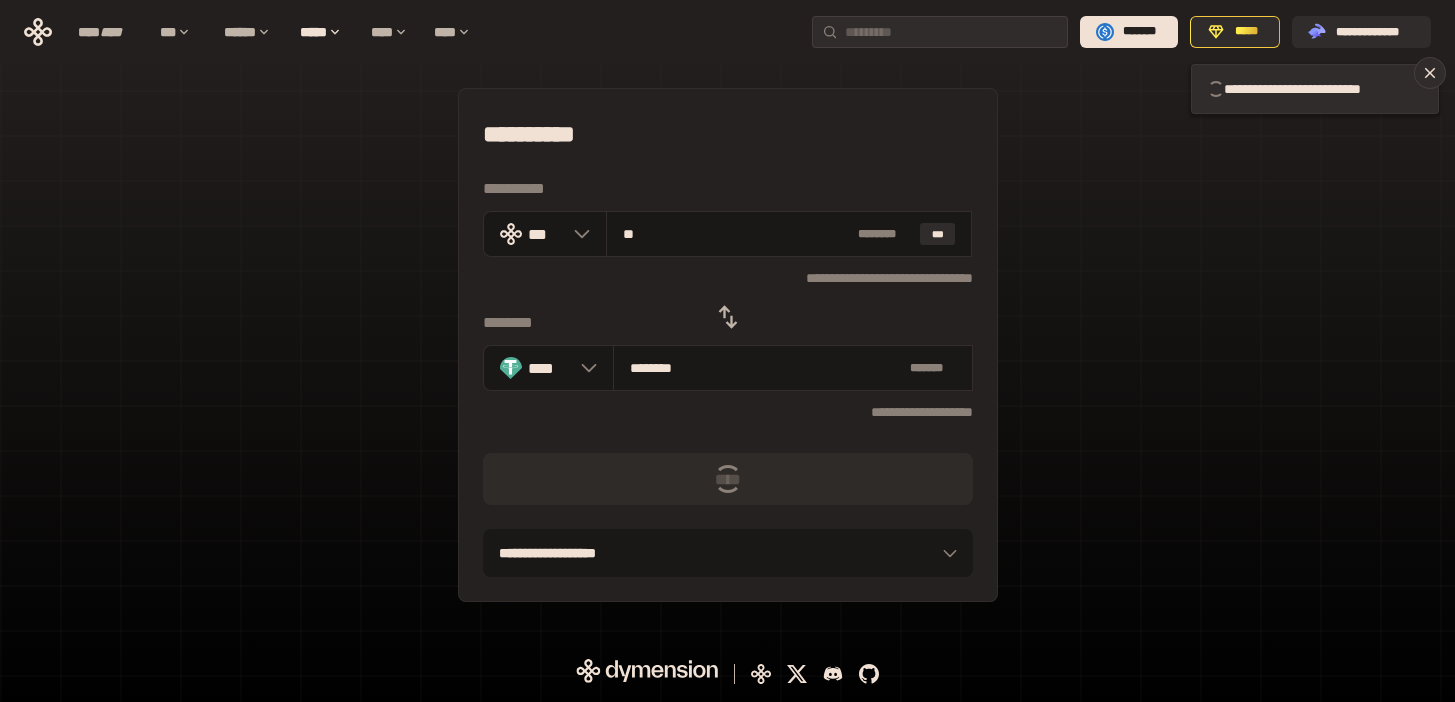 type 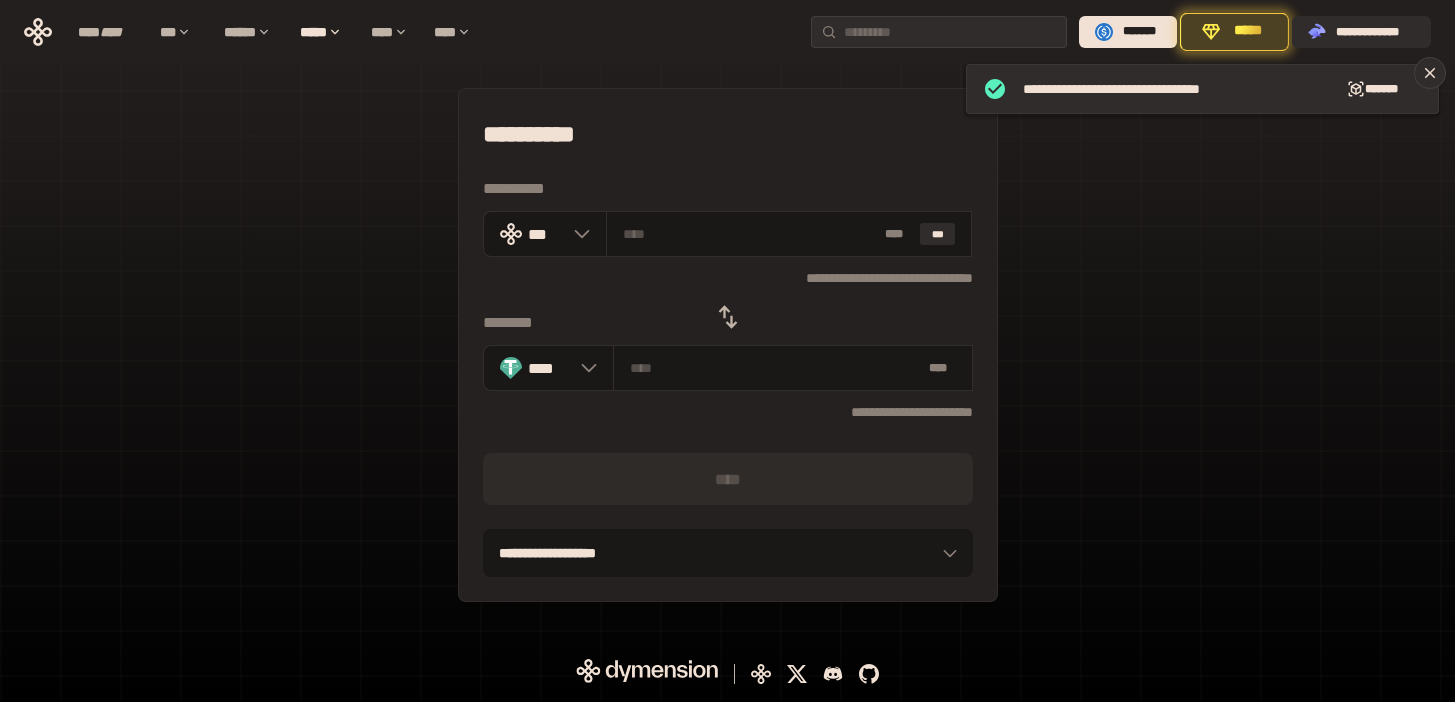 click 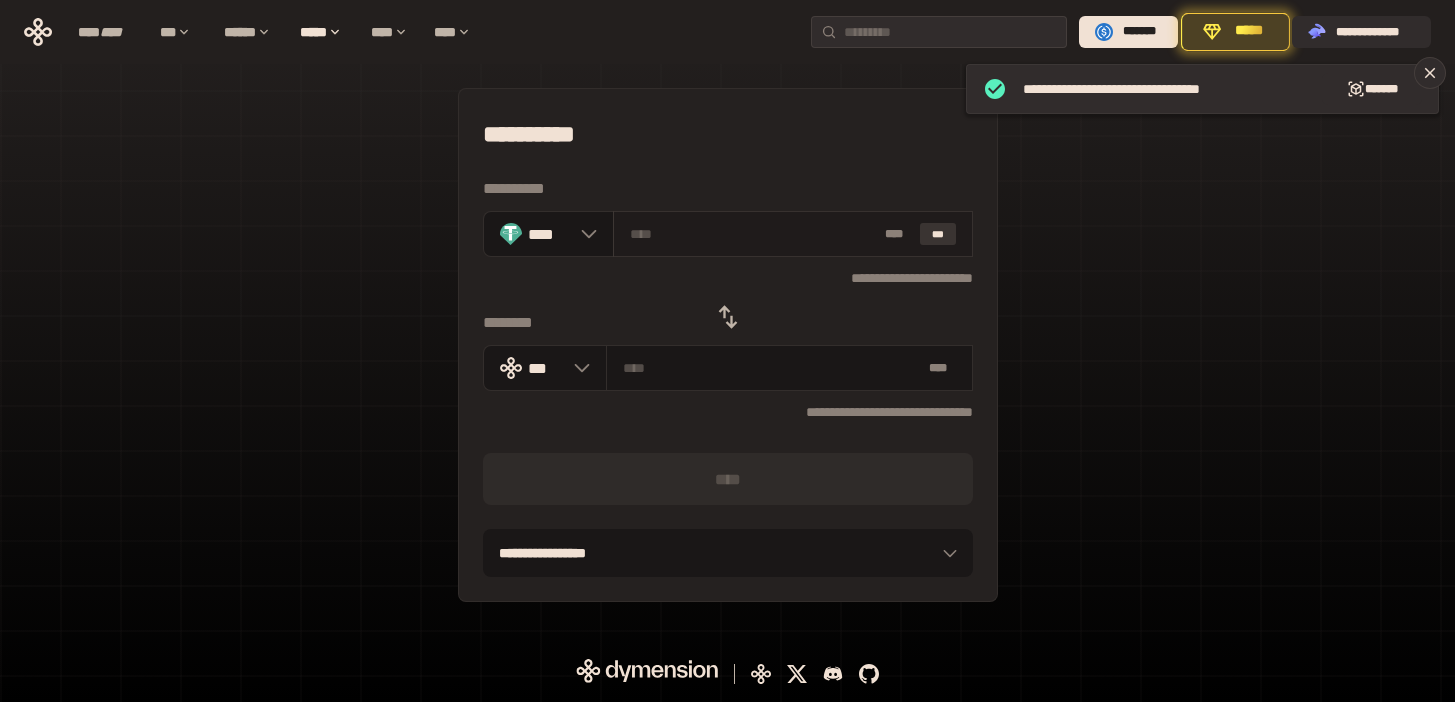 click on "***" at bounding box center (938, 234) 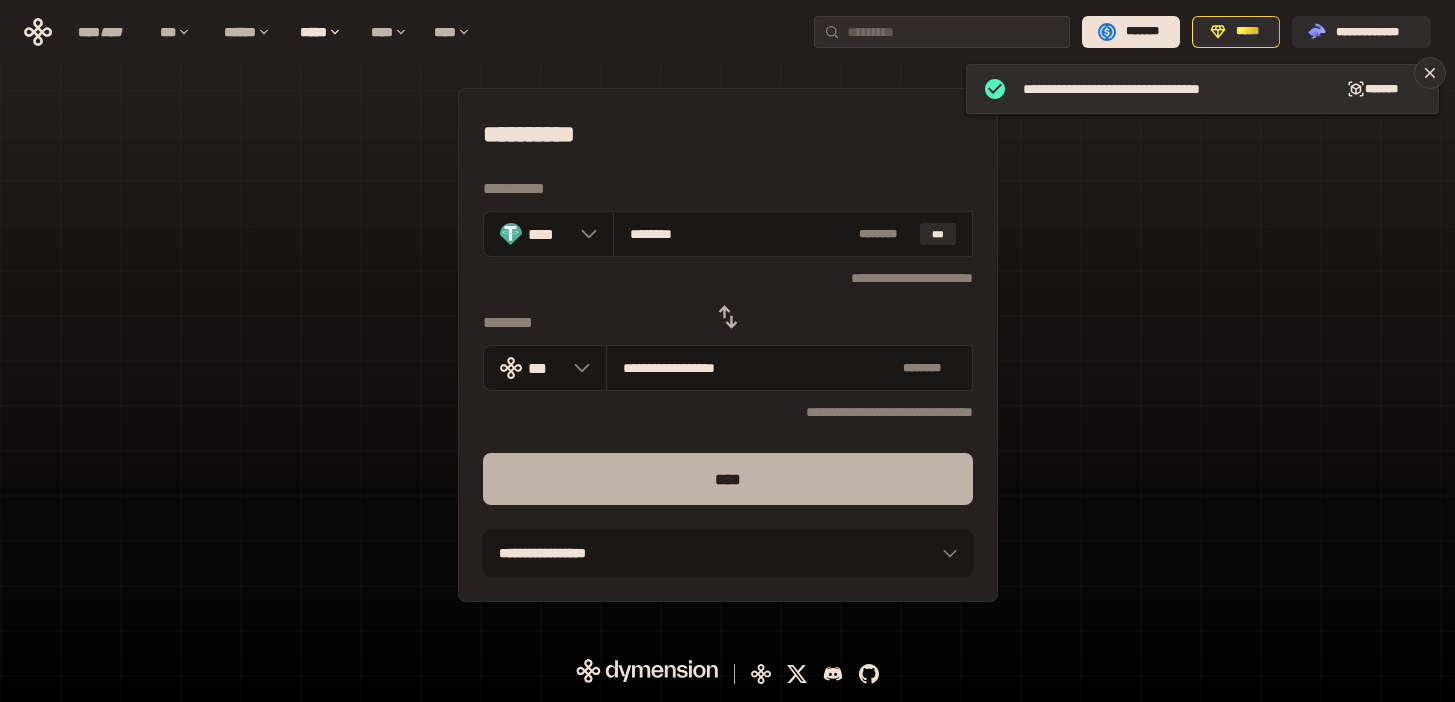 click on "****" at bounding box center (728, 479) 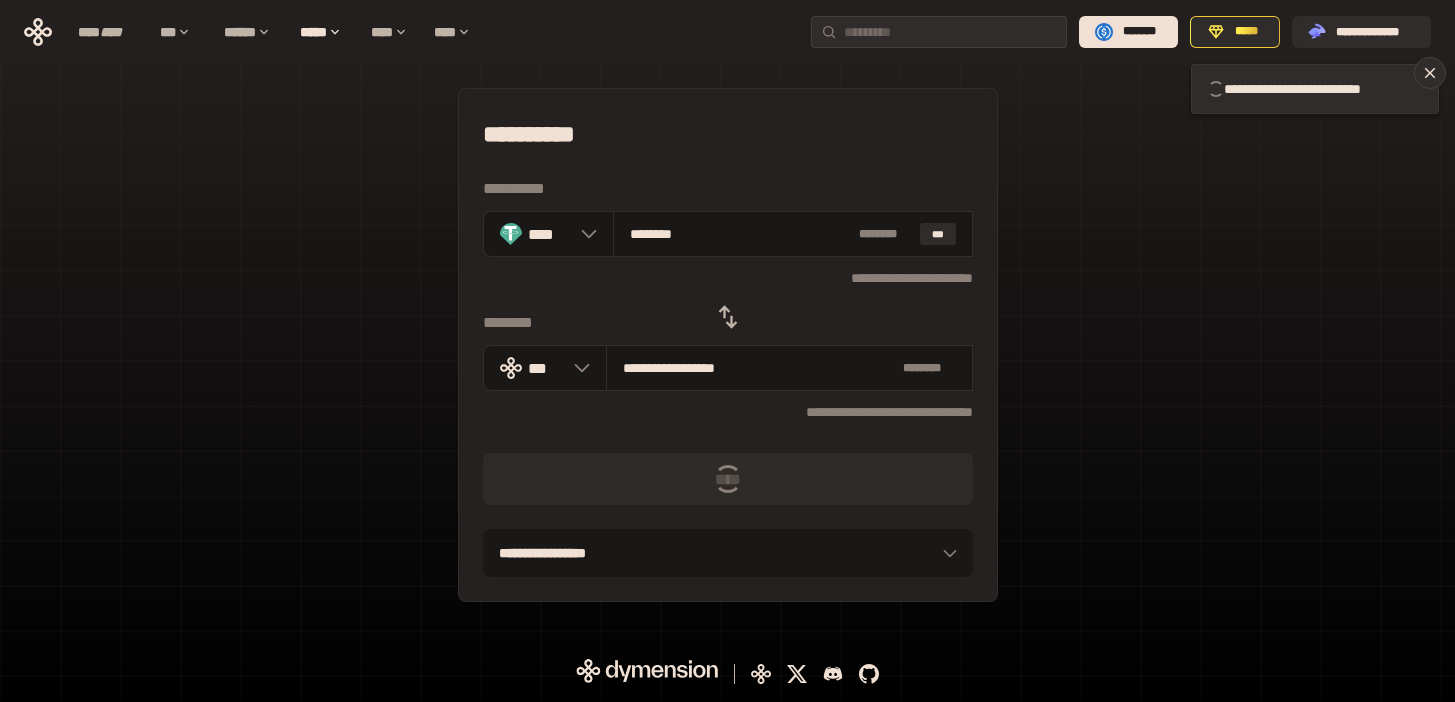 type 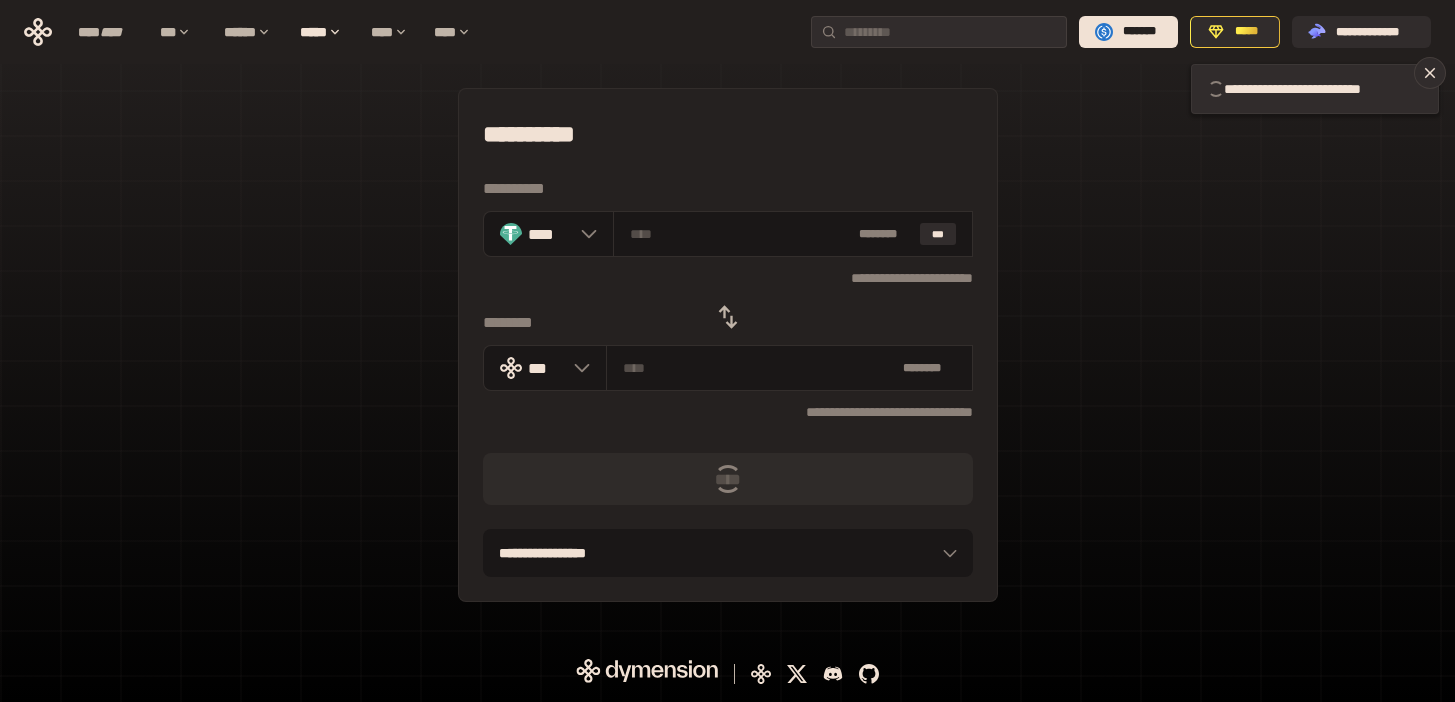 click 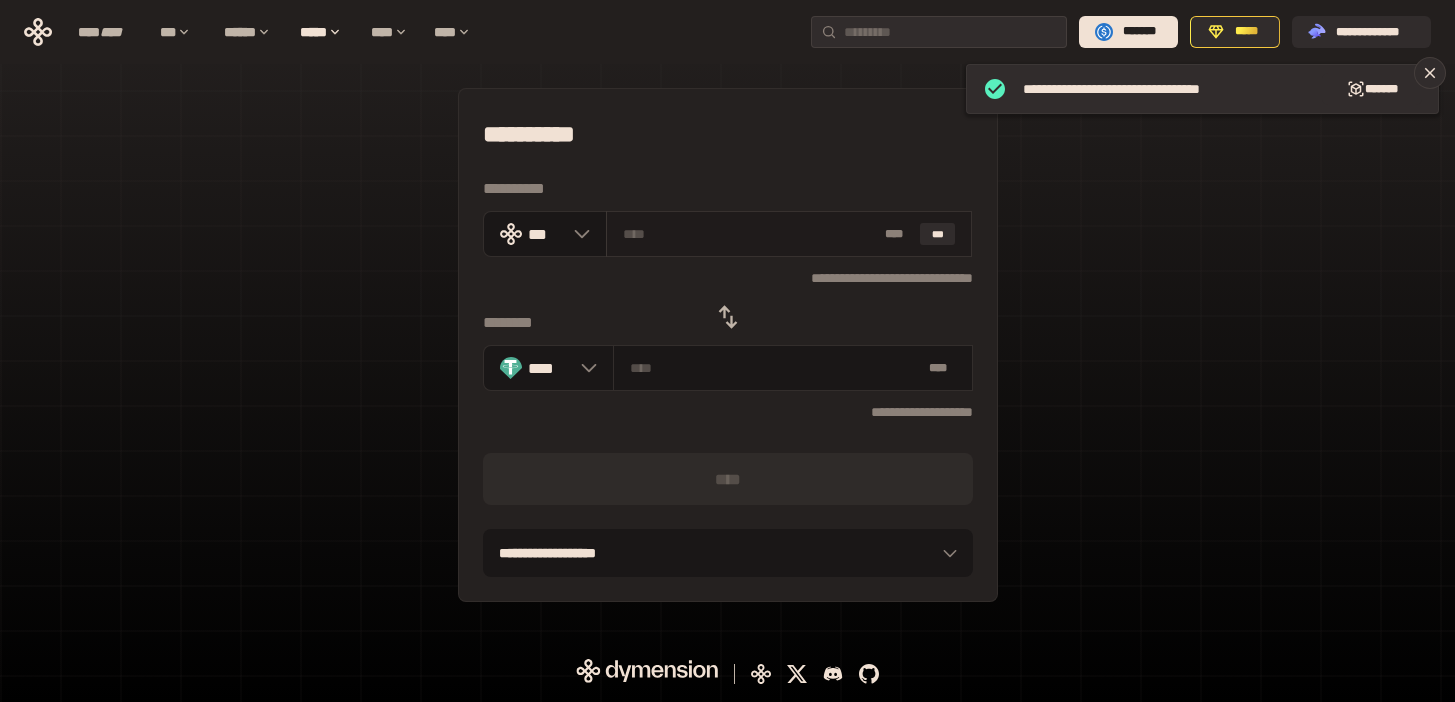 click at bounding box center (750, 234) 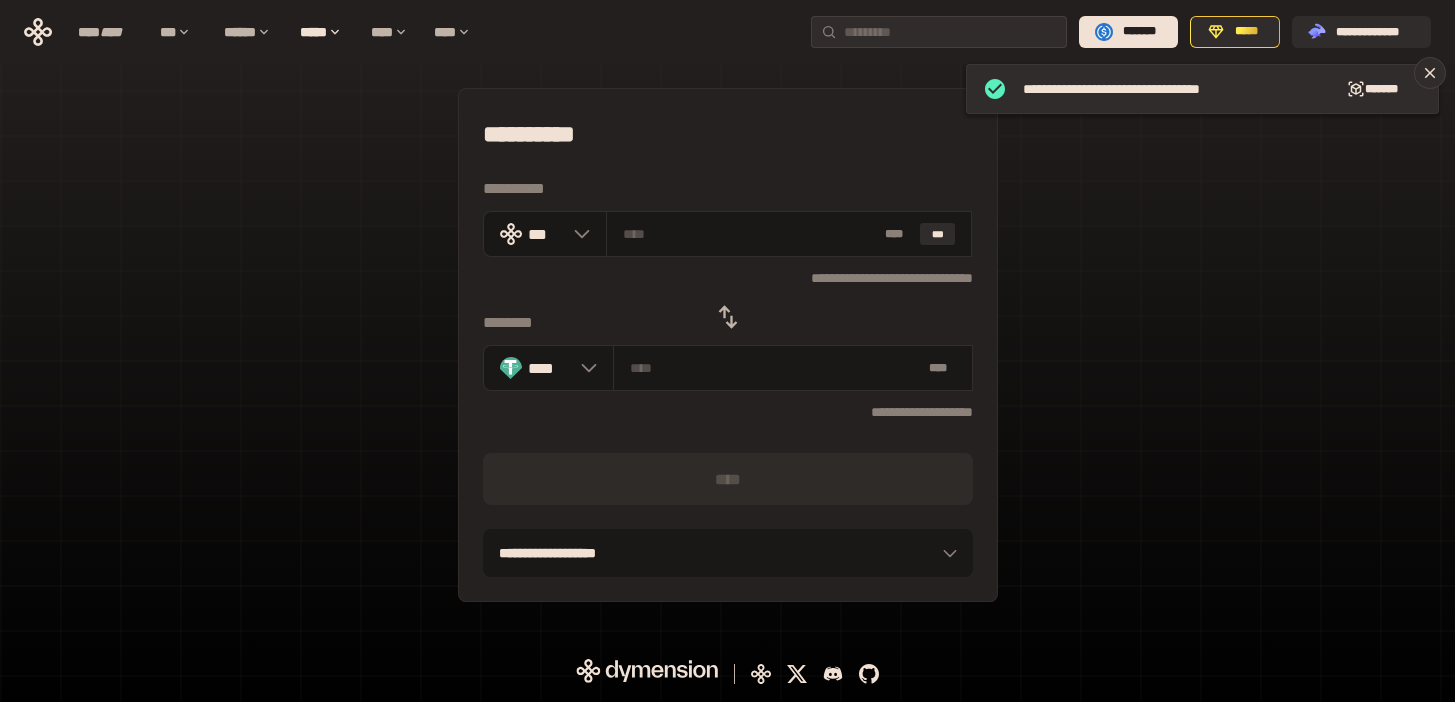 type on "**" 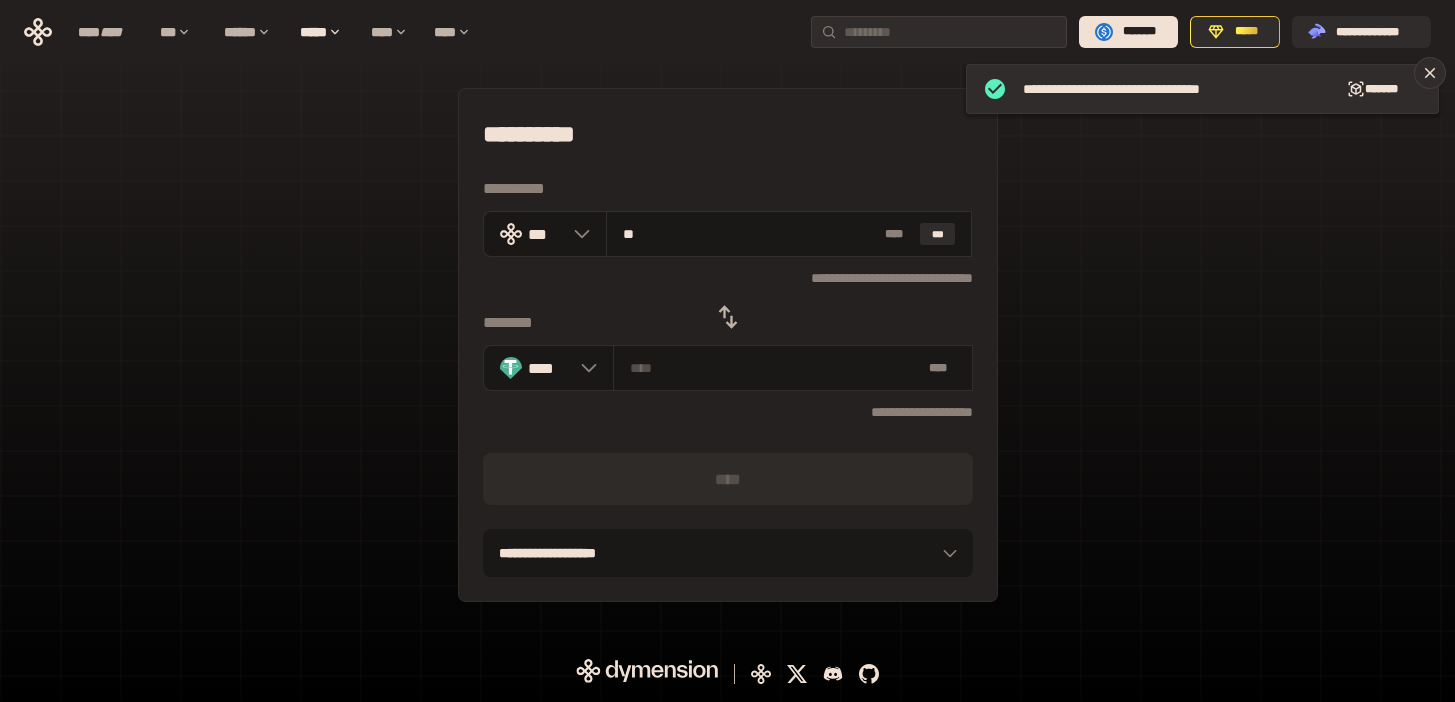 type on "********" 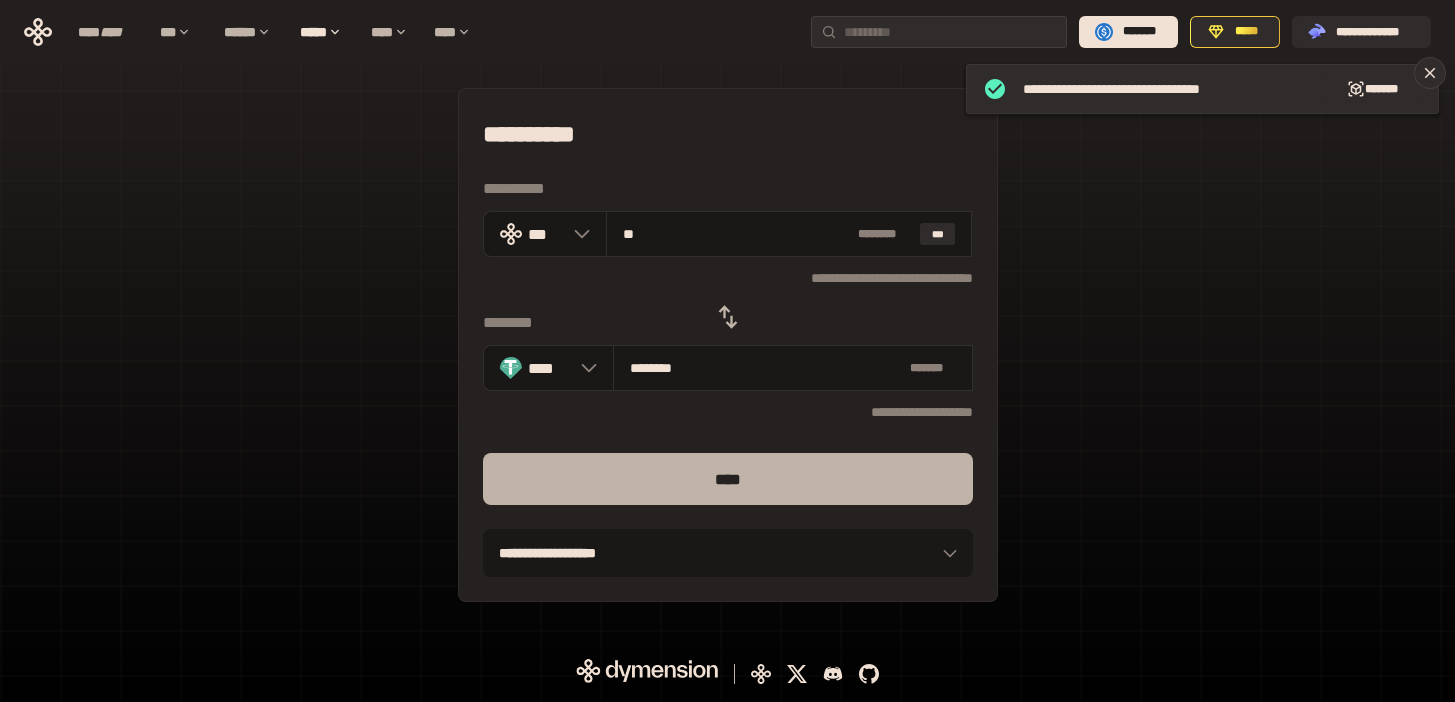 type on "**" 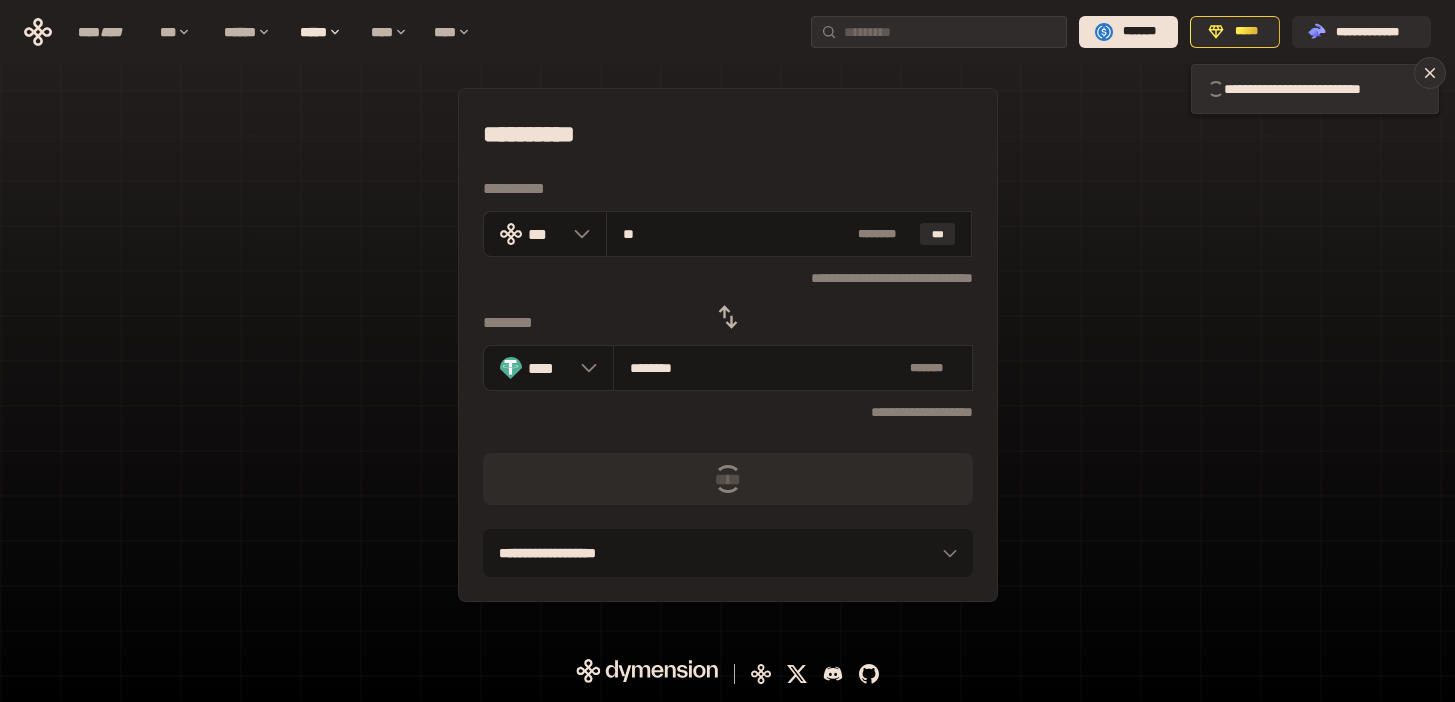 type 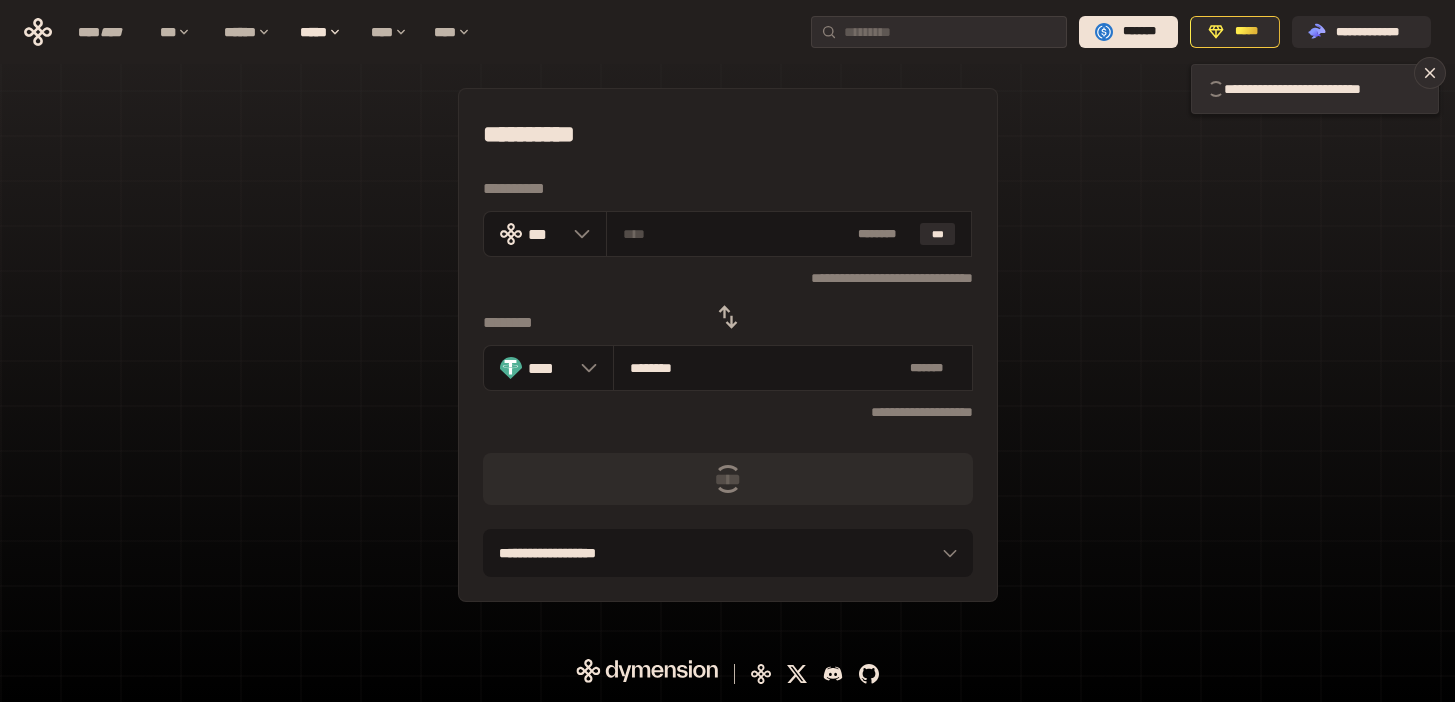 type 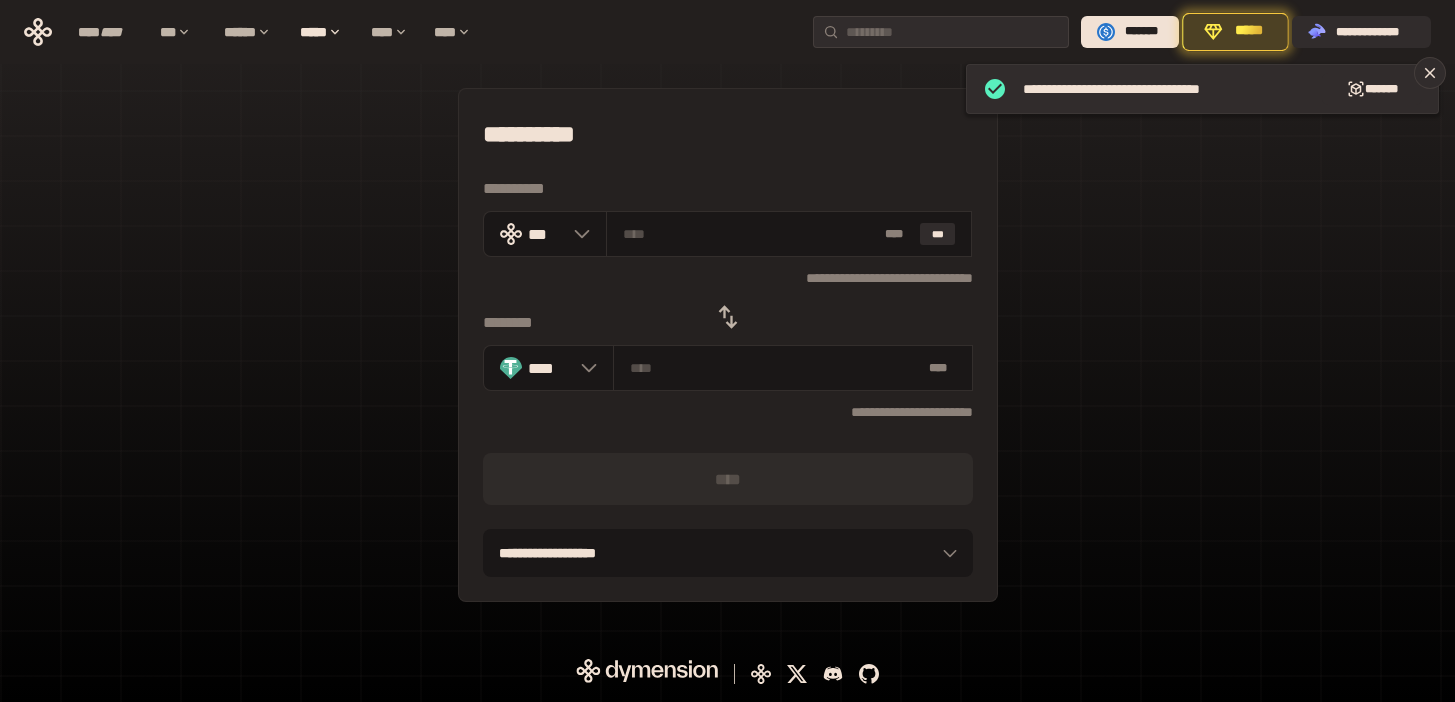 click 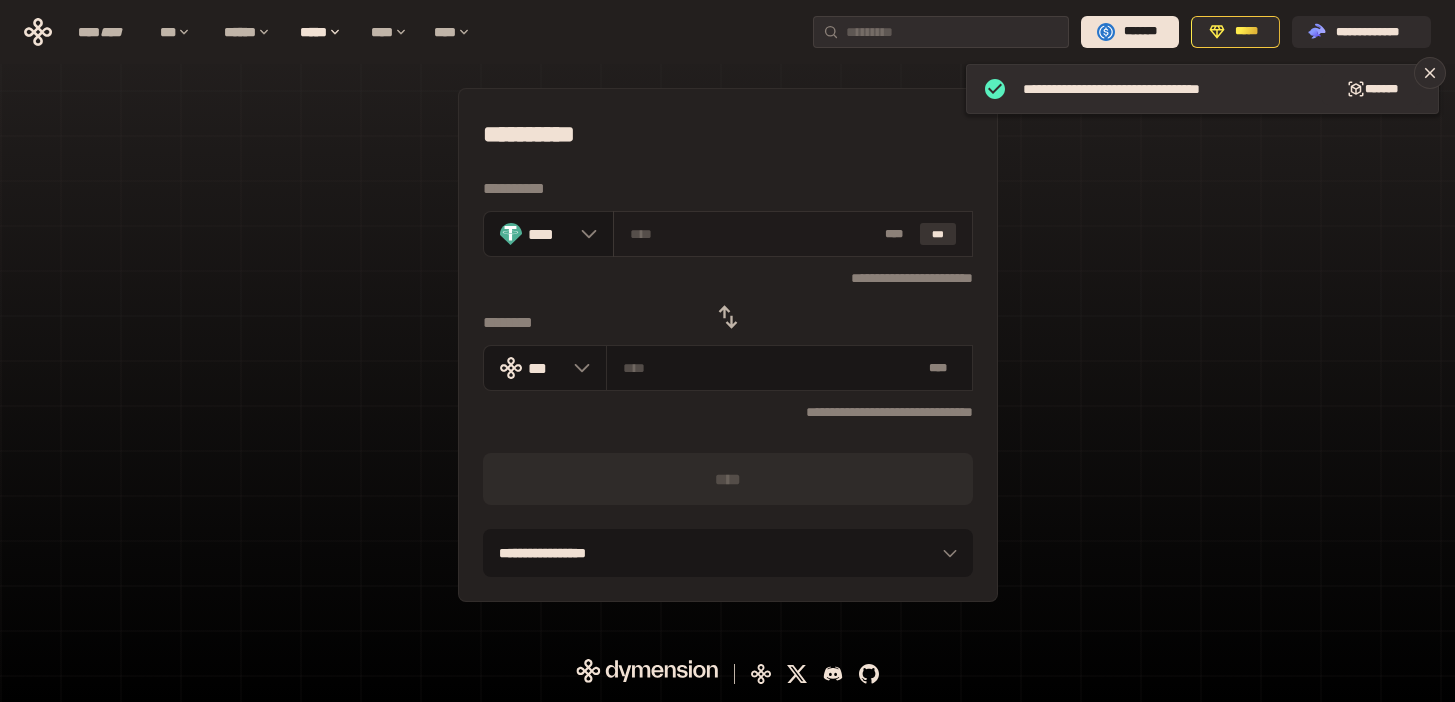 click on "***" at bounding box center (938, 234) 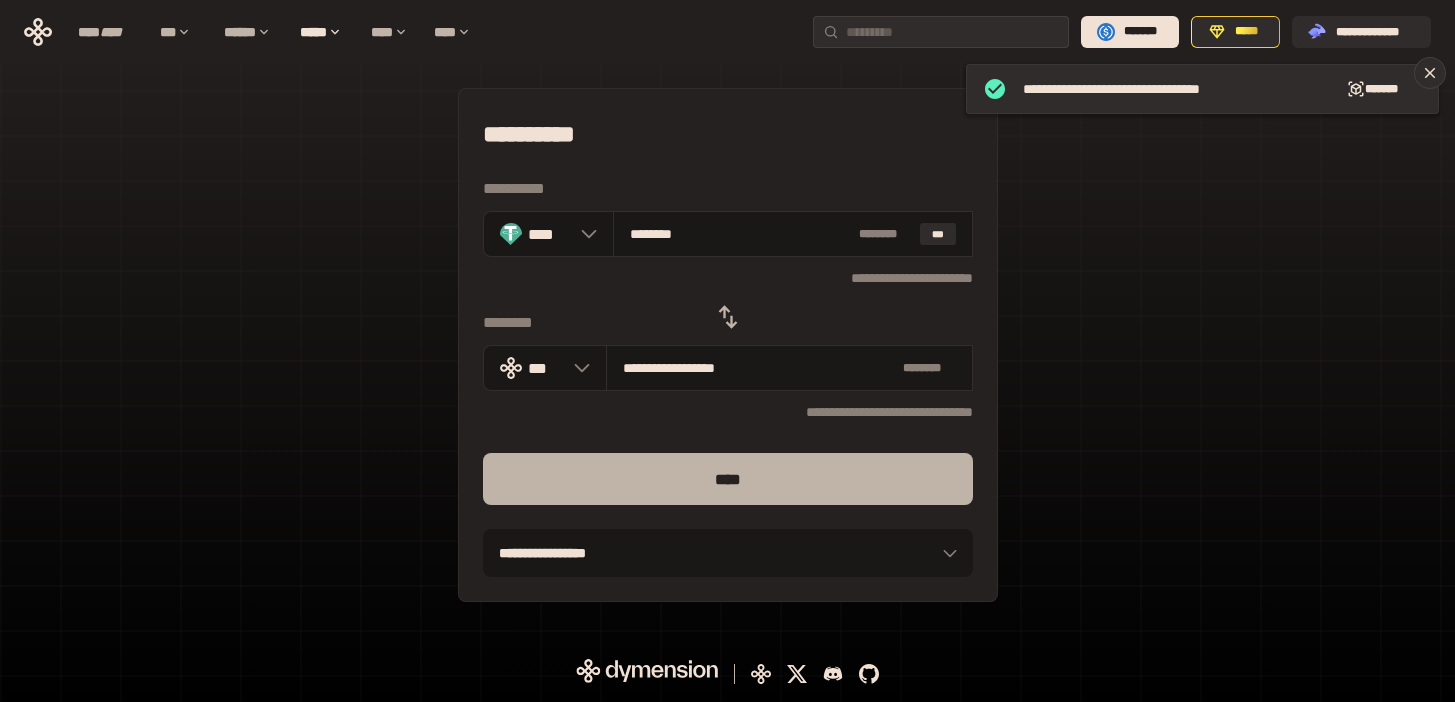 click on "****" at bounding box center [728, 479] 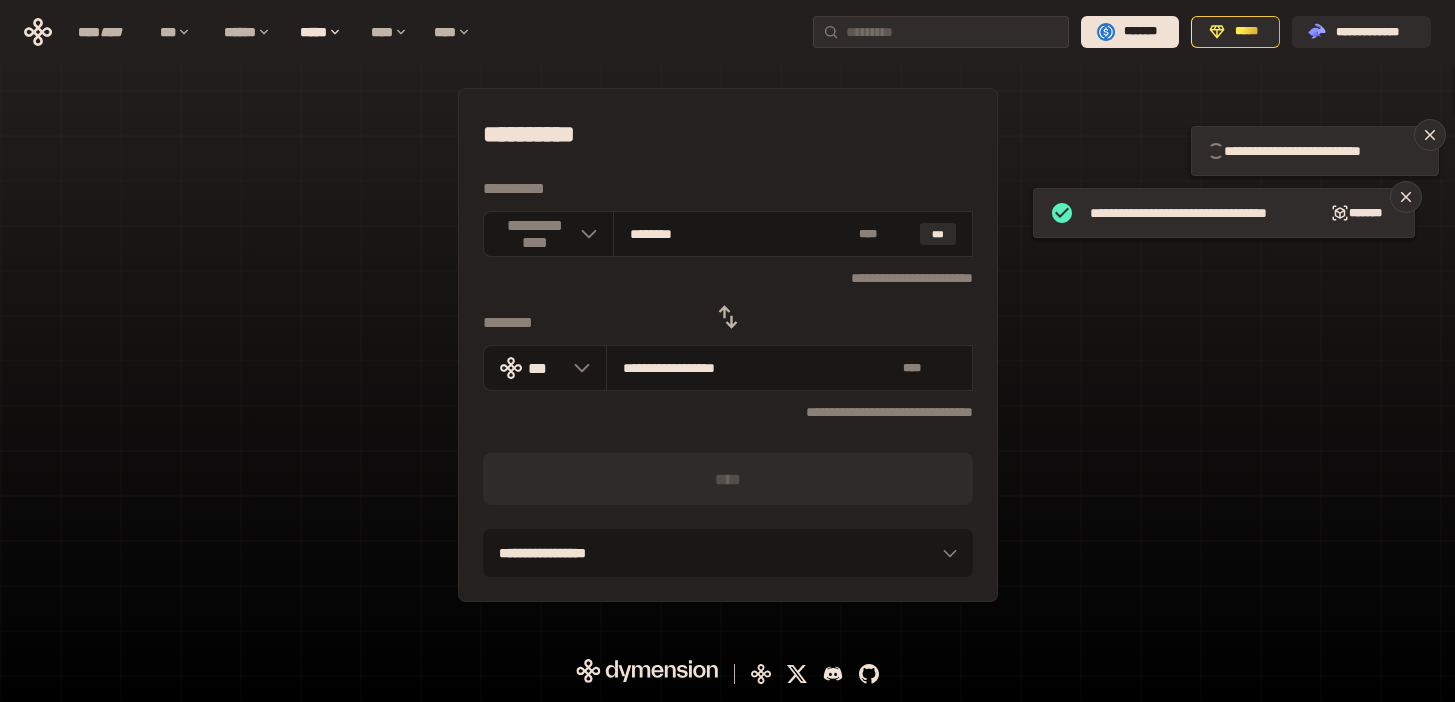type 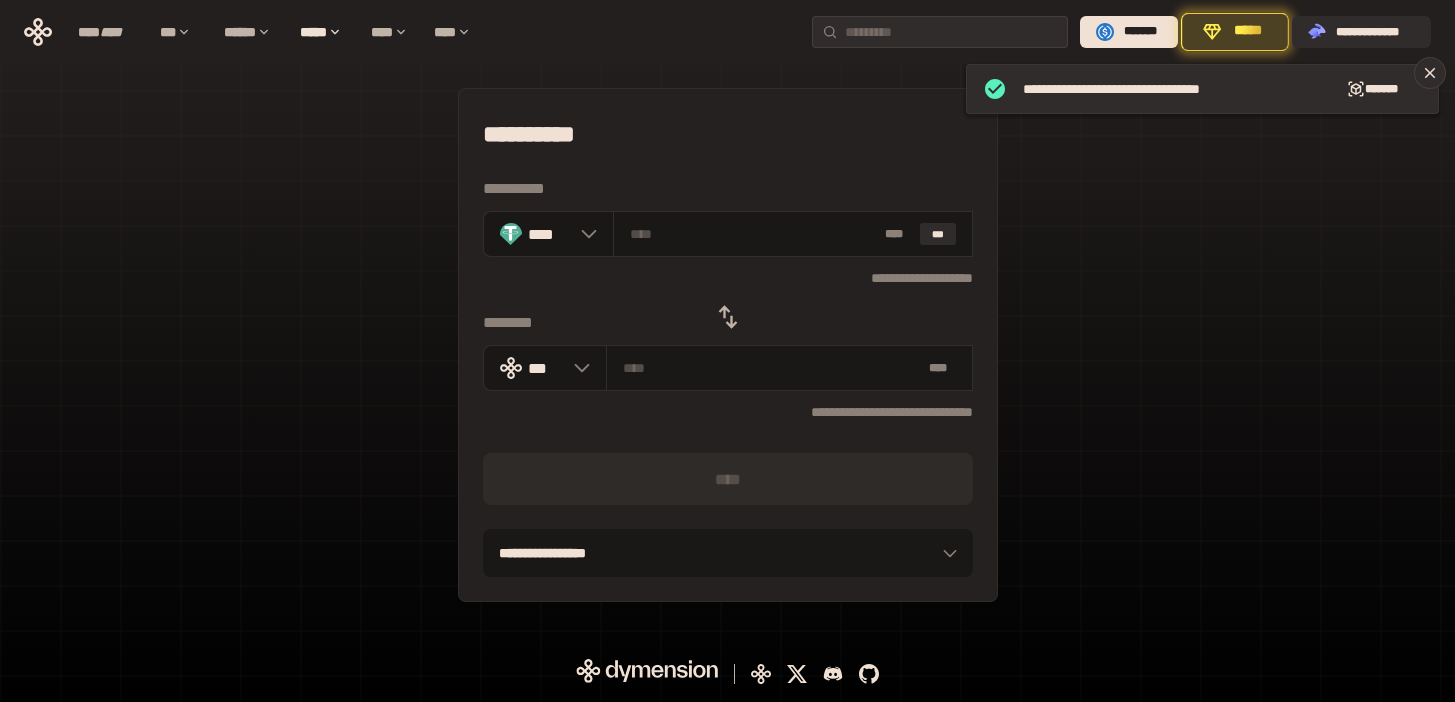 click 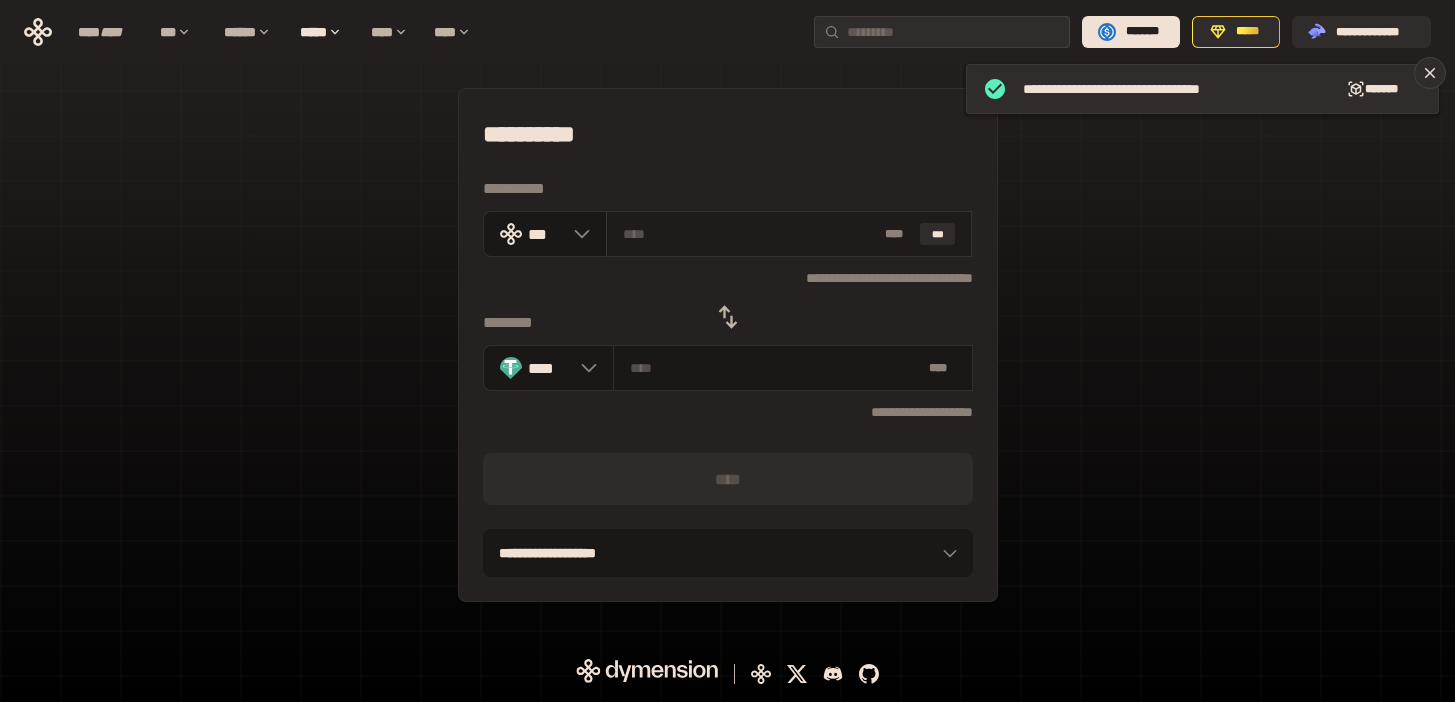 click at bounding box center [750, 234] 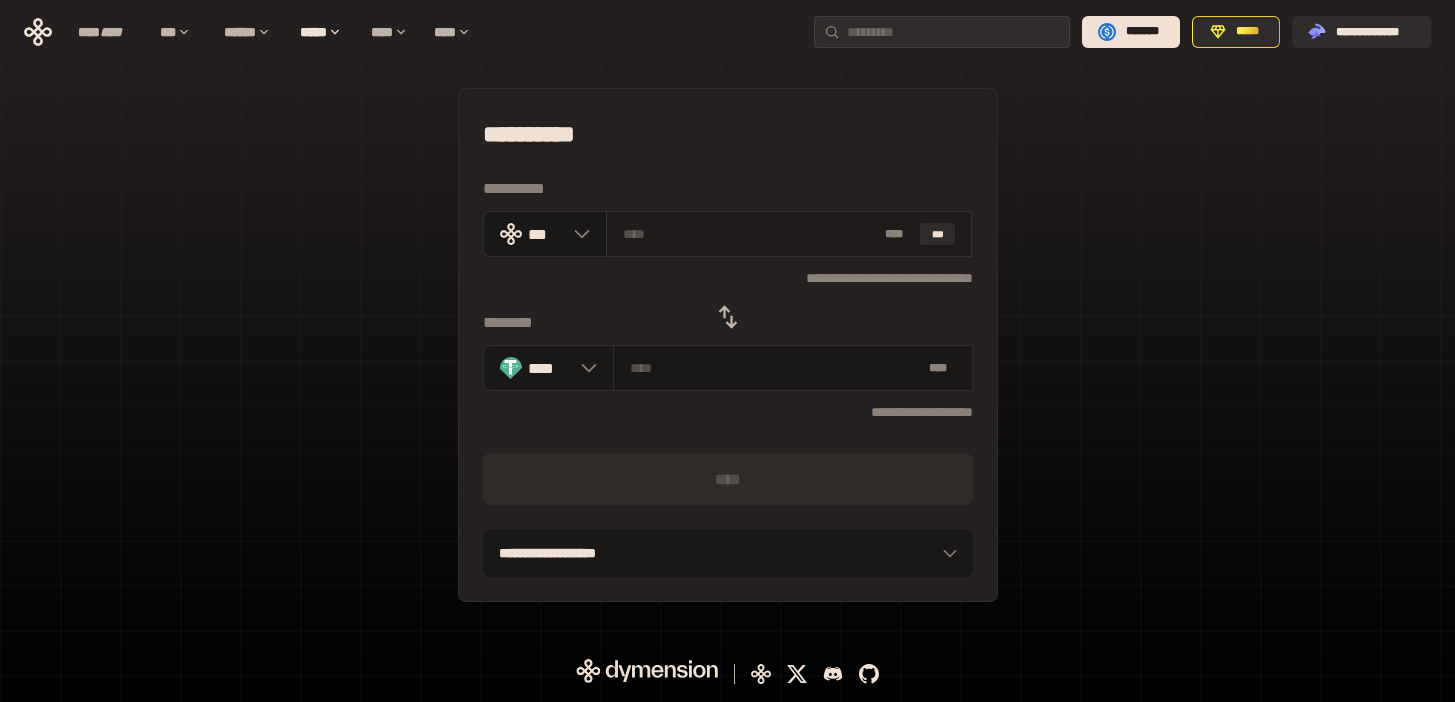 paste on "**" 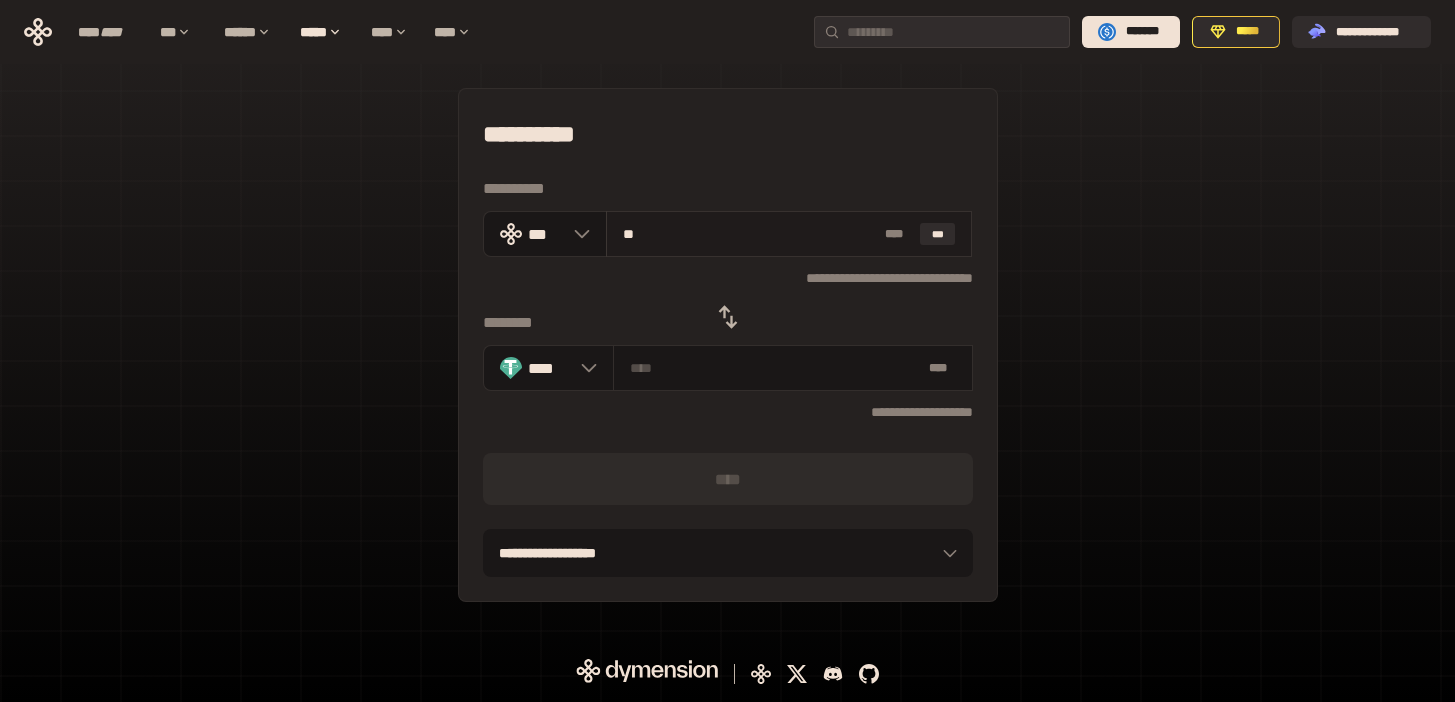 type on "*******" 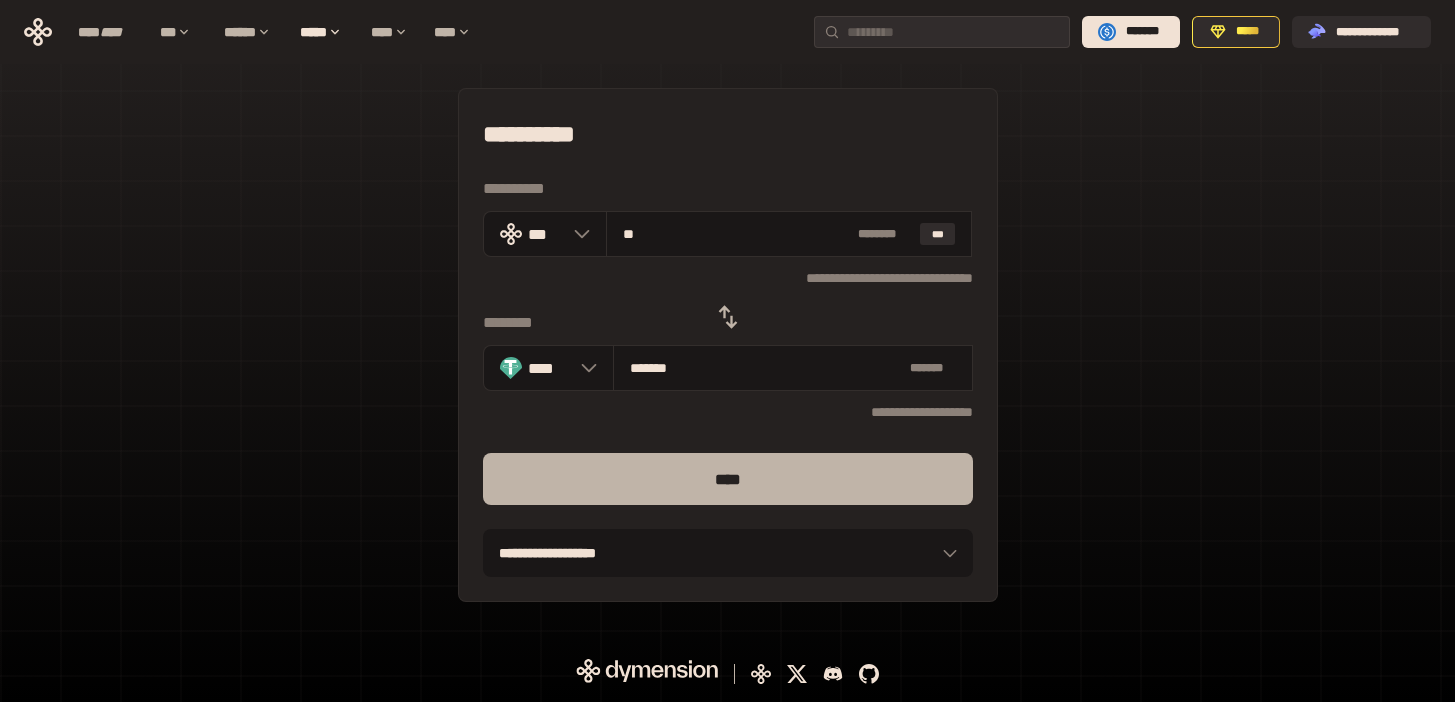 type on "**" 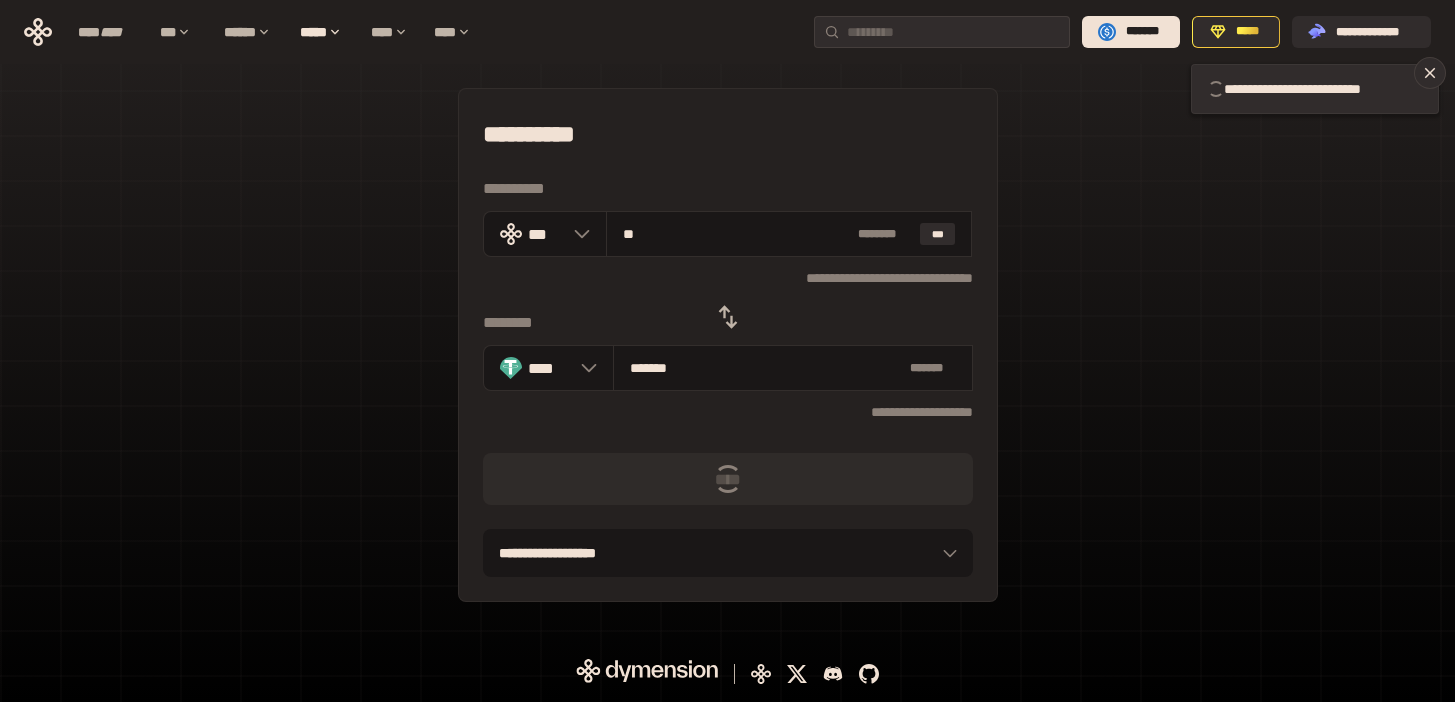 type 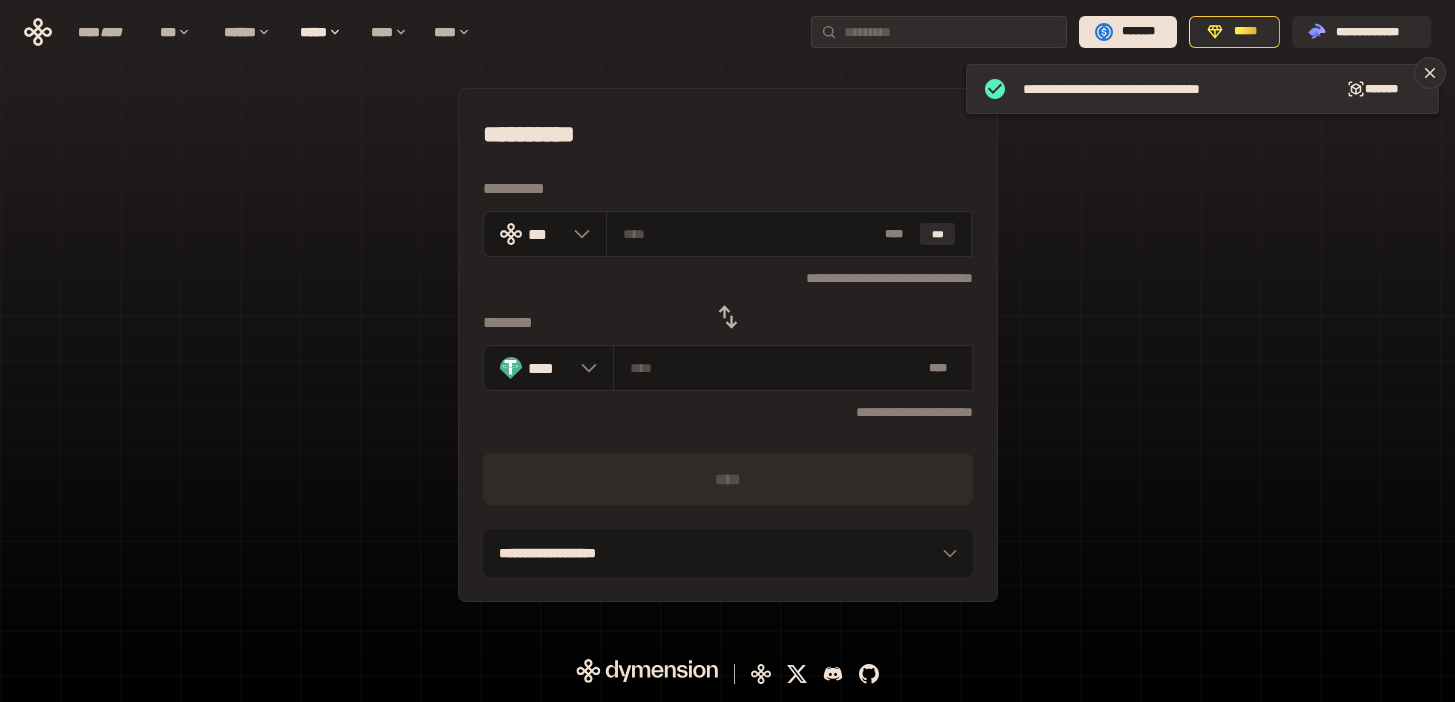 click 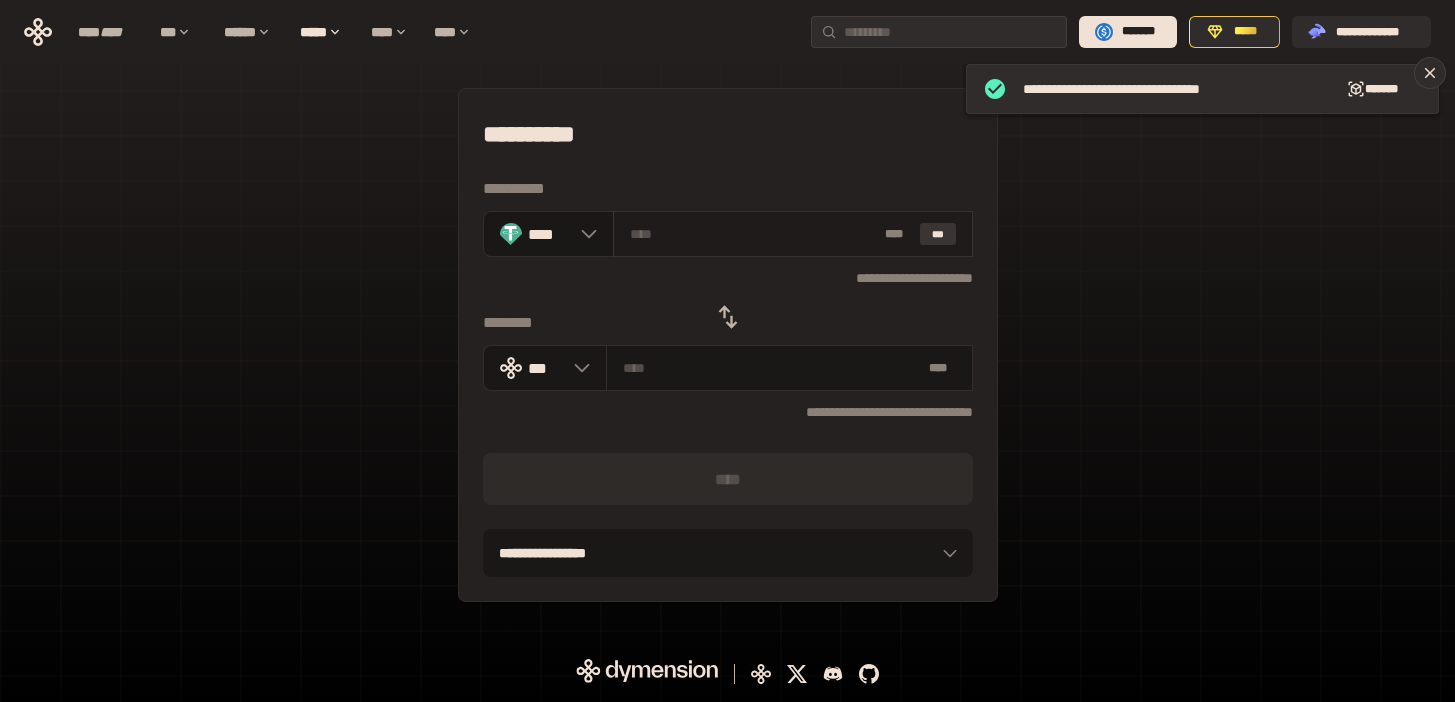 click on "***" at bounding box center (938, 234) 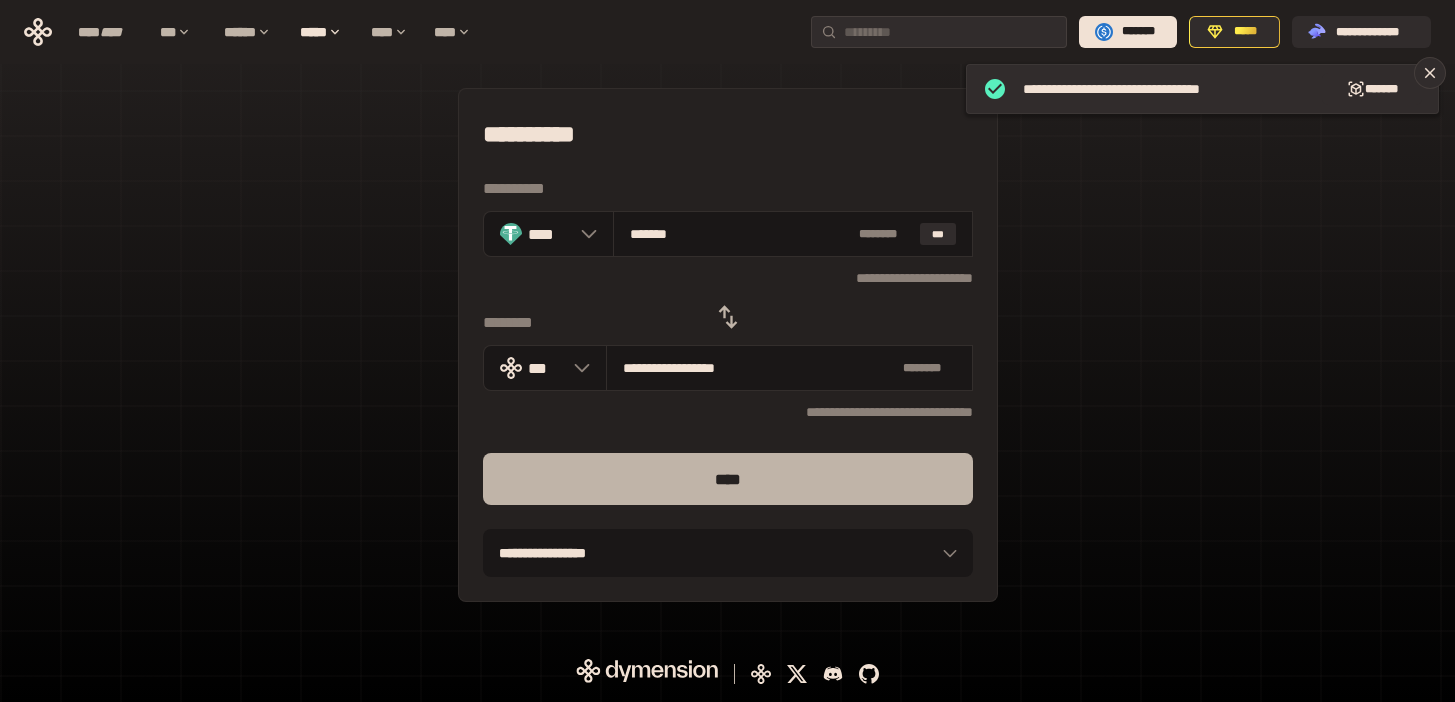 click on "****" at bounding box center (728, 479) 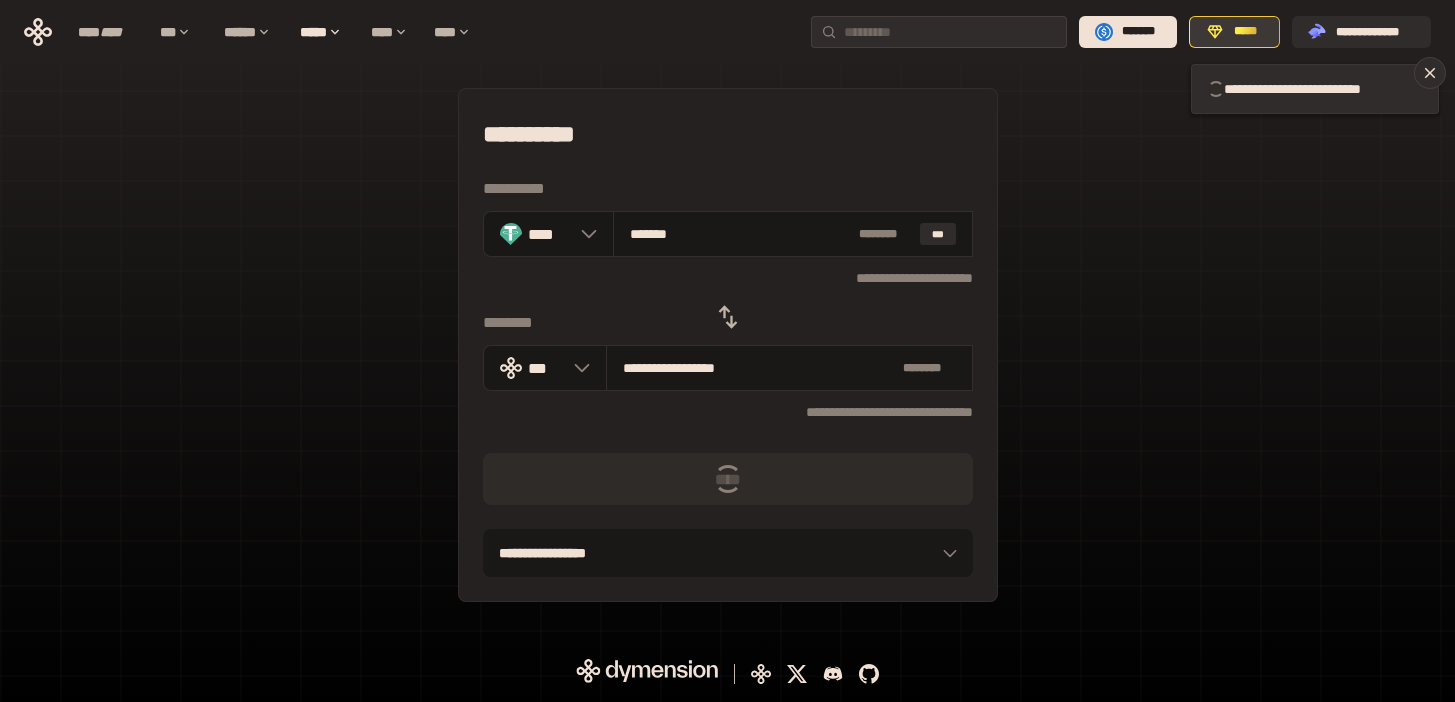 click on "*****" at bounding box center (1245, 32) 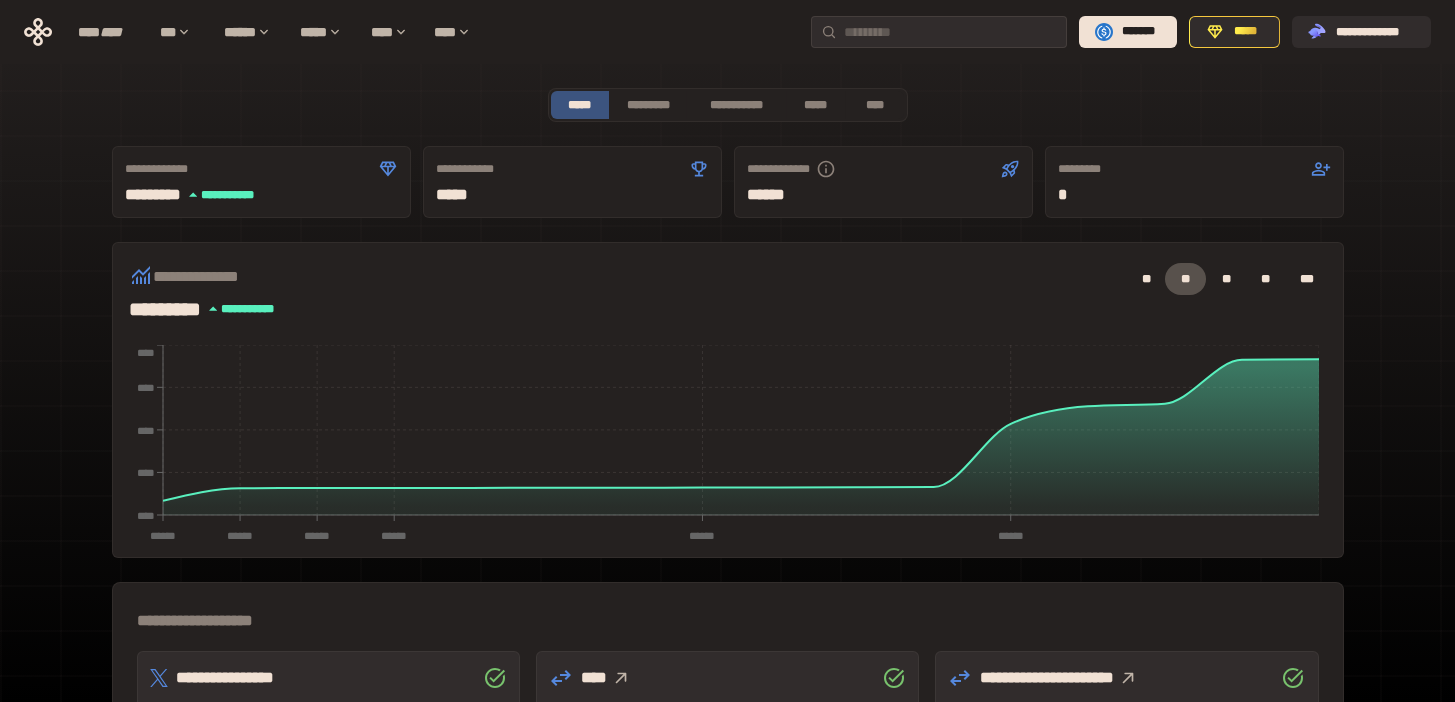 click on "**********" at bounding box center (728, 105) 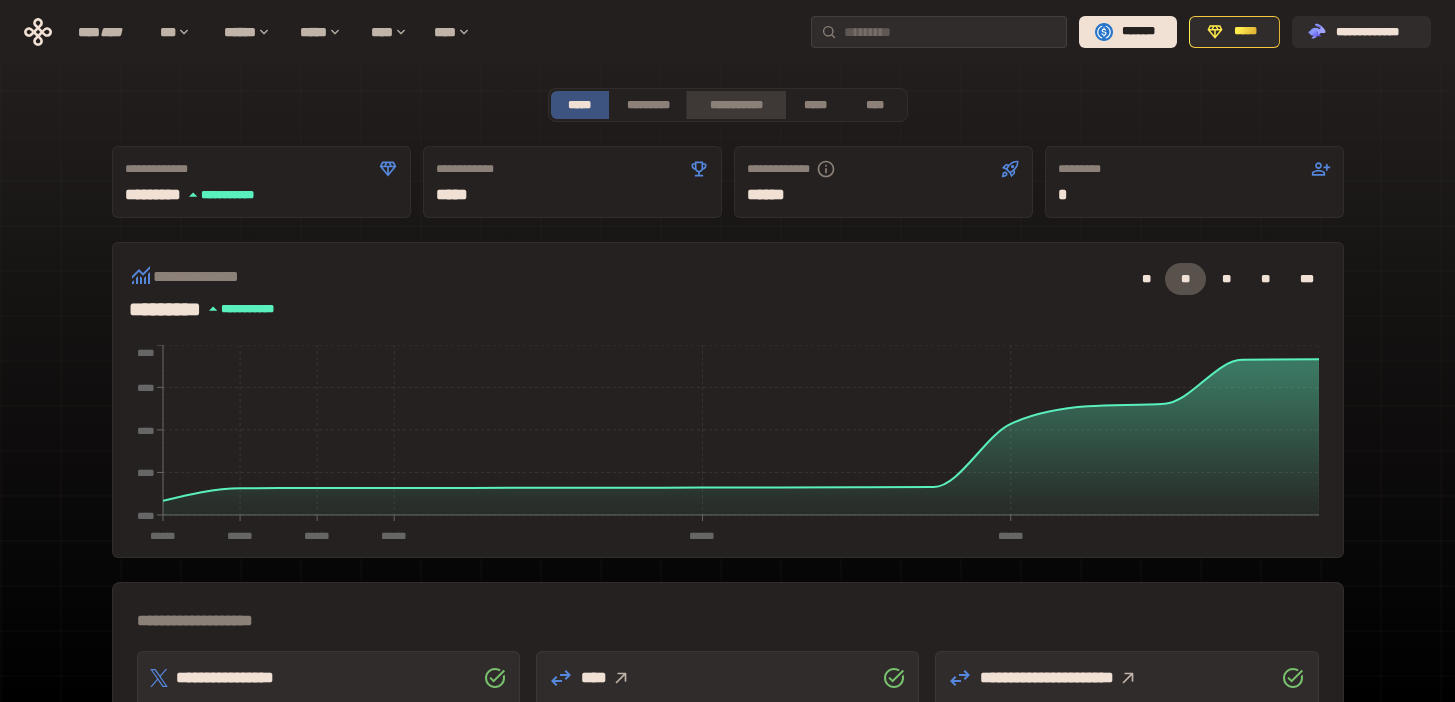 click on "**********" at bounding box center [735, 105] 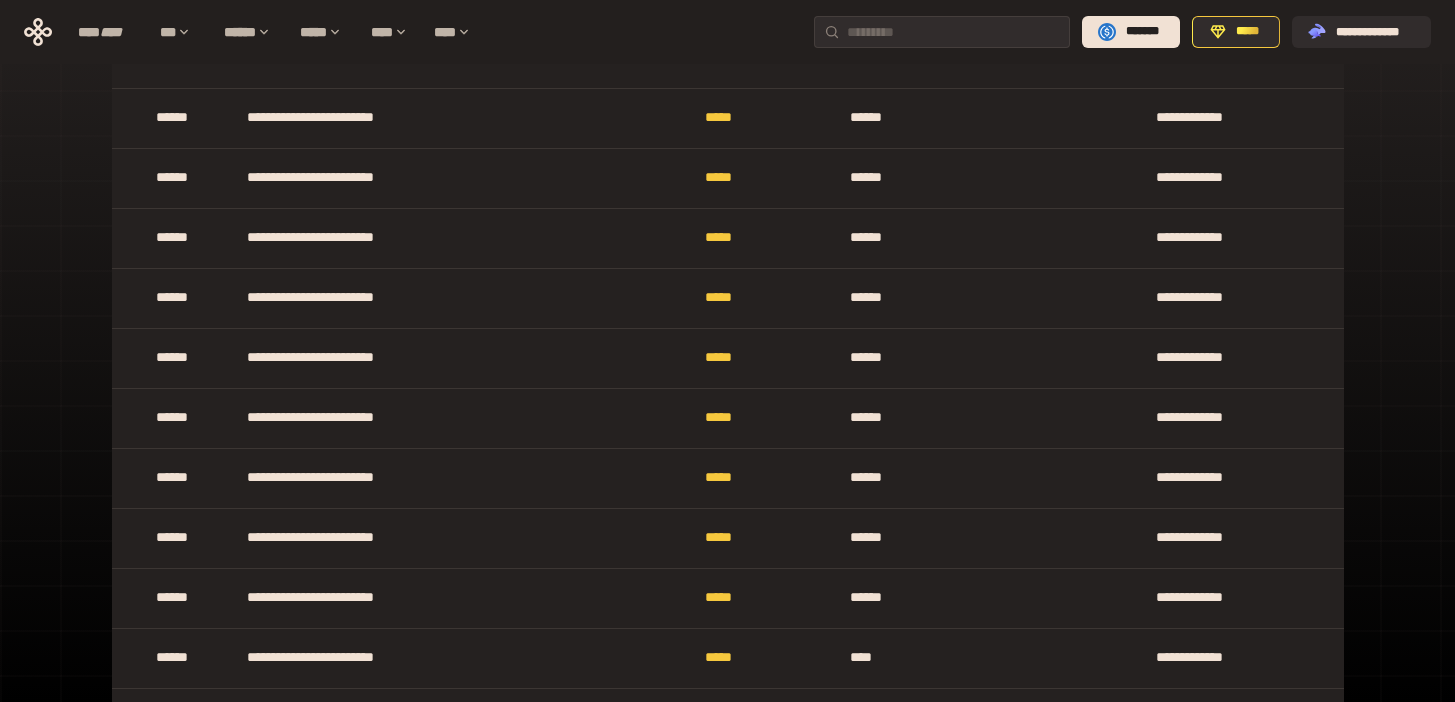 scroll, scrollTop: 74265, scrollLeft: 0, axis: vertical 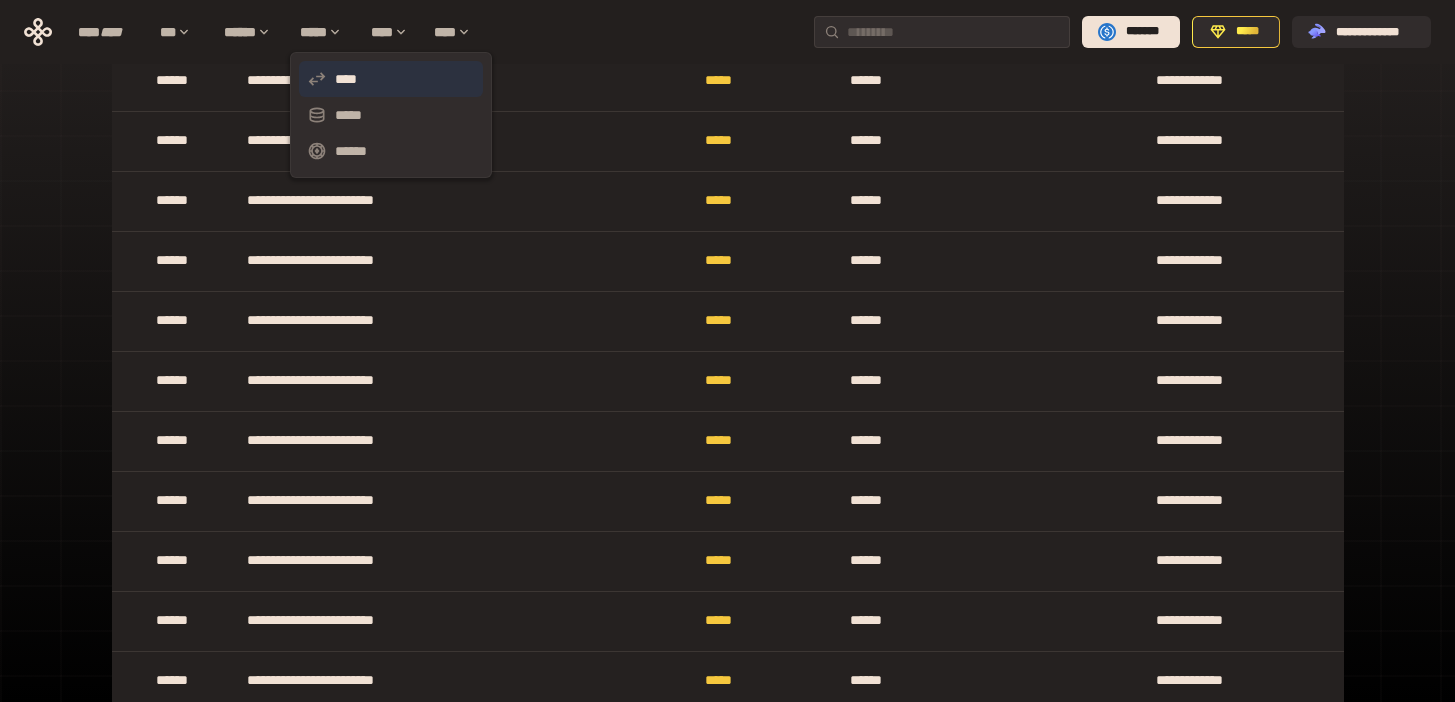 click on "****" at bounding box center (391, 79) 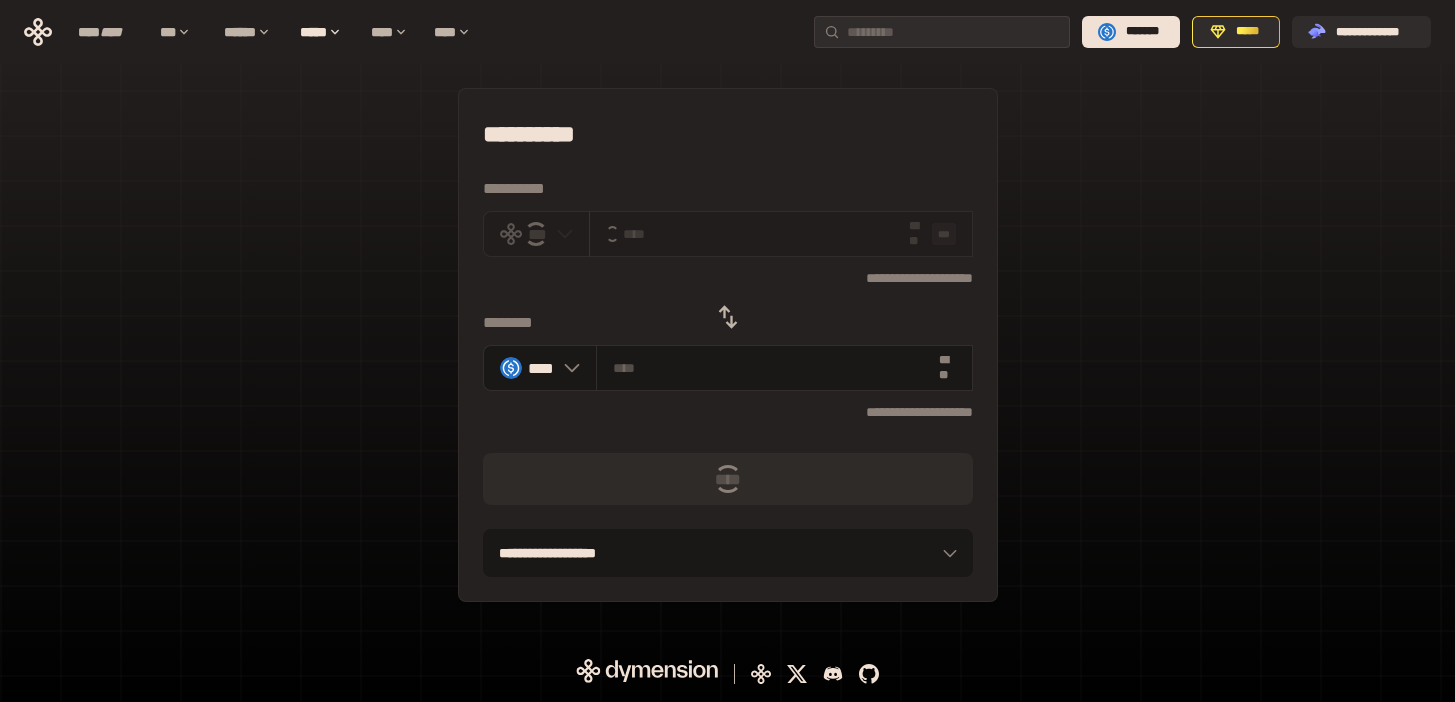 scroll, scrollTop: 0, scrollLeft: 0, axis: both 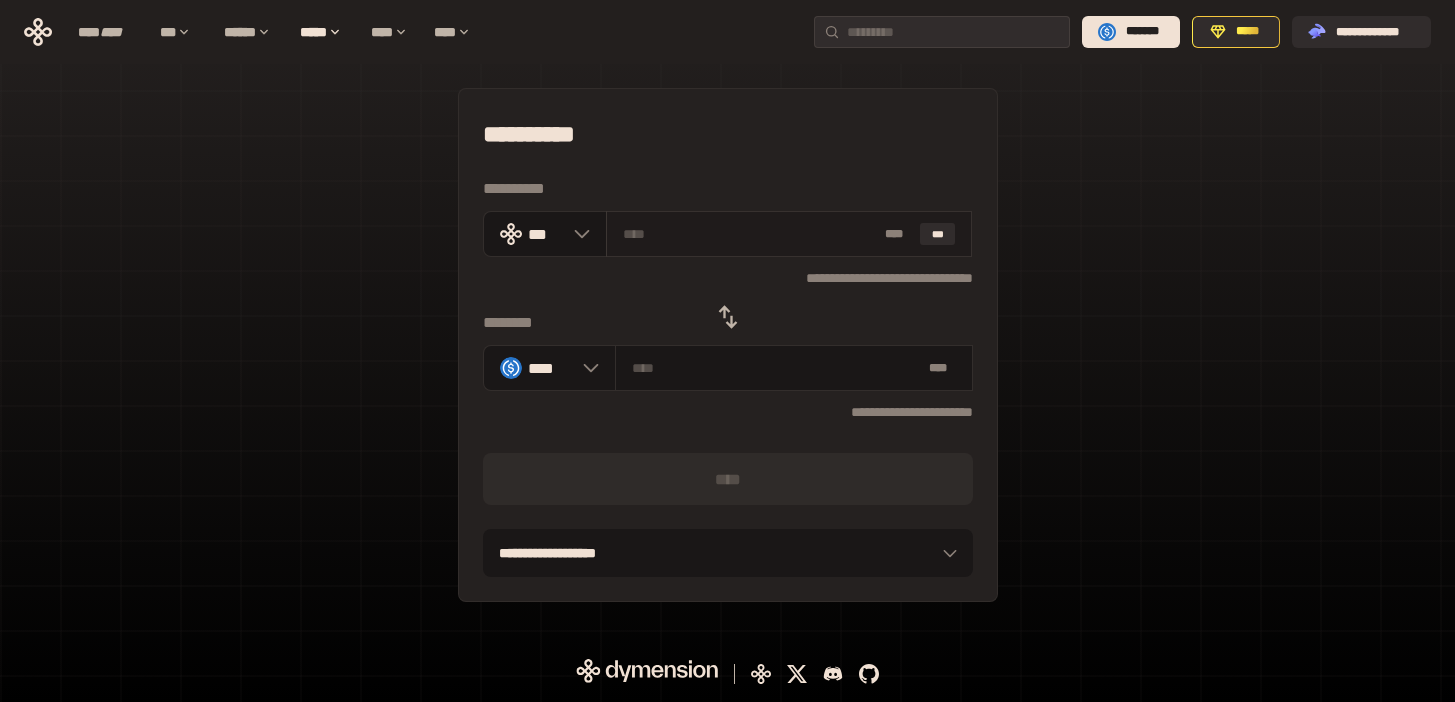click at bounding box center [750, 234] 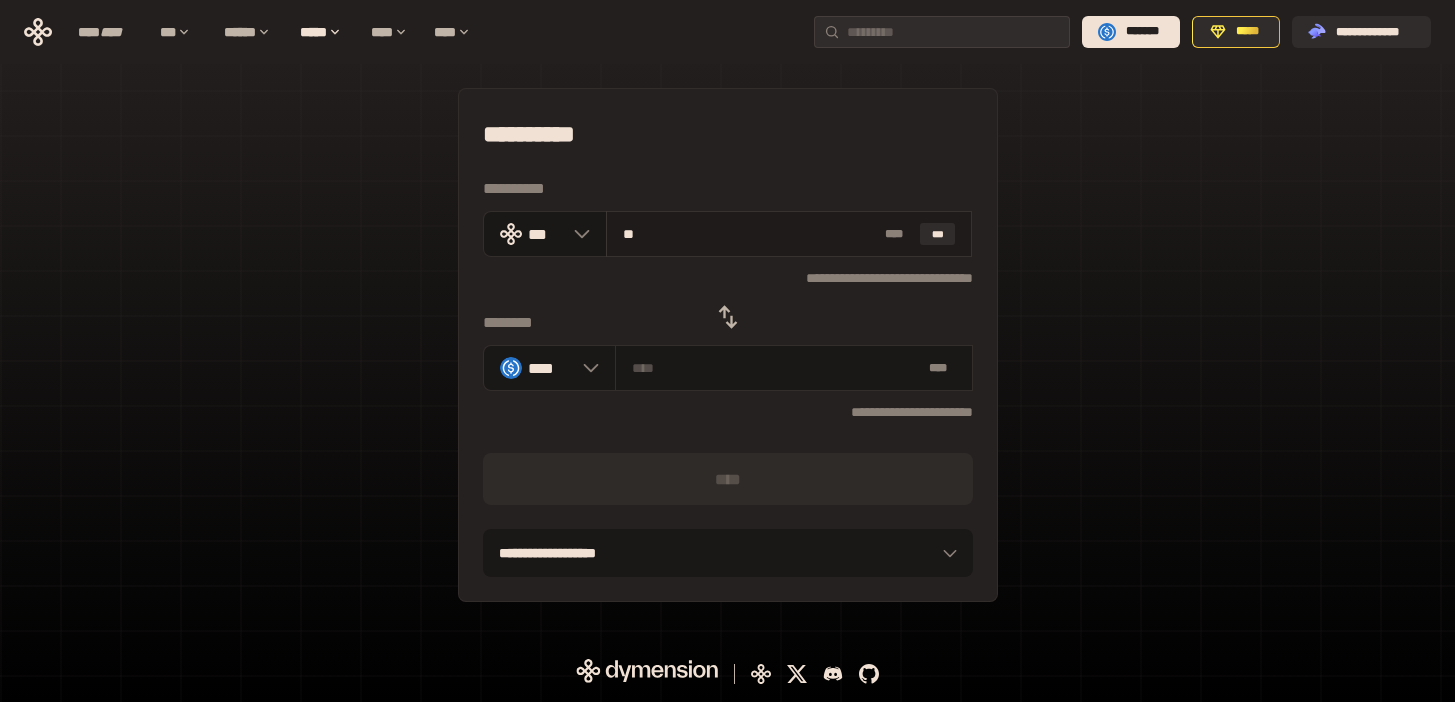 type on "*****" 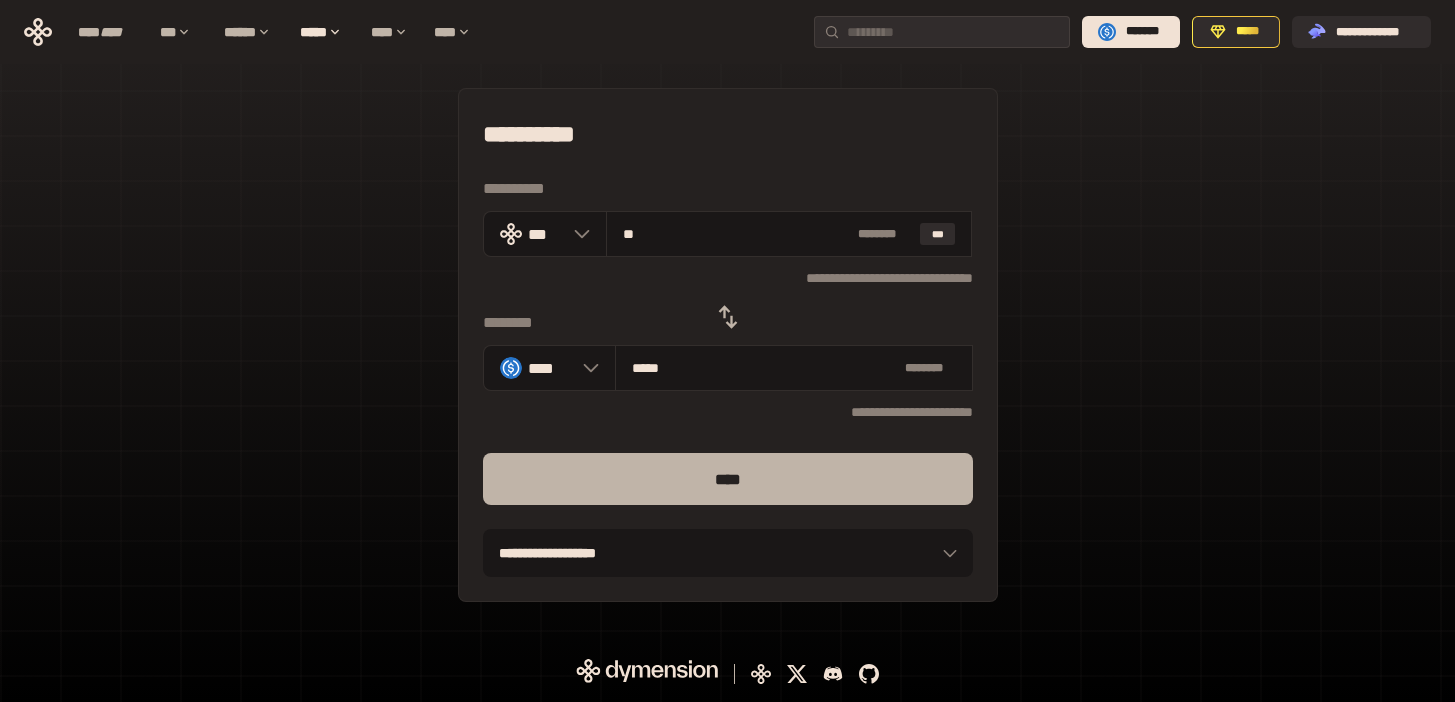 type on "**" 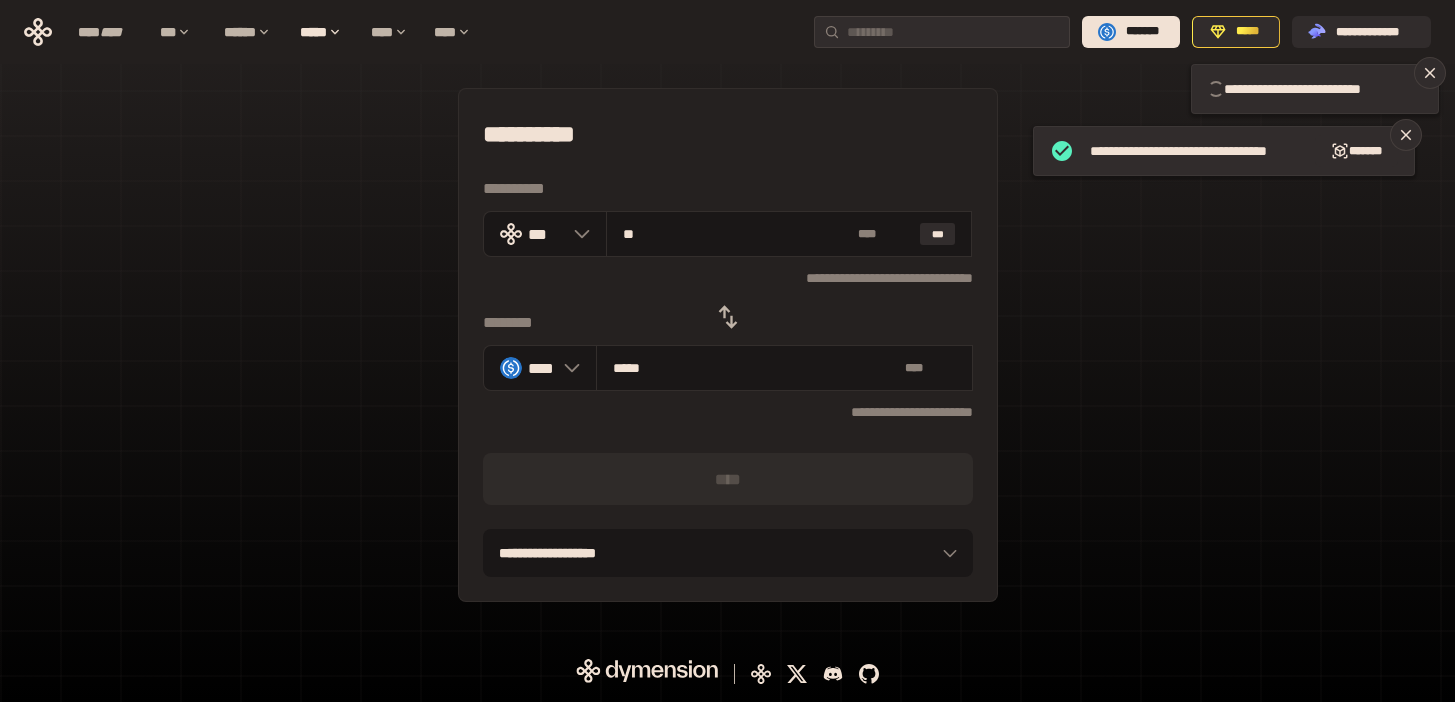 type 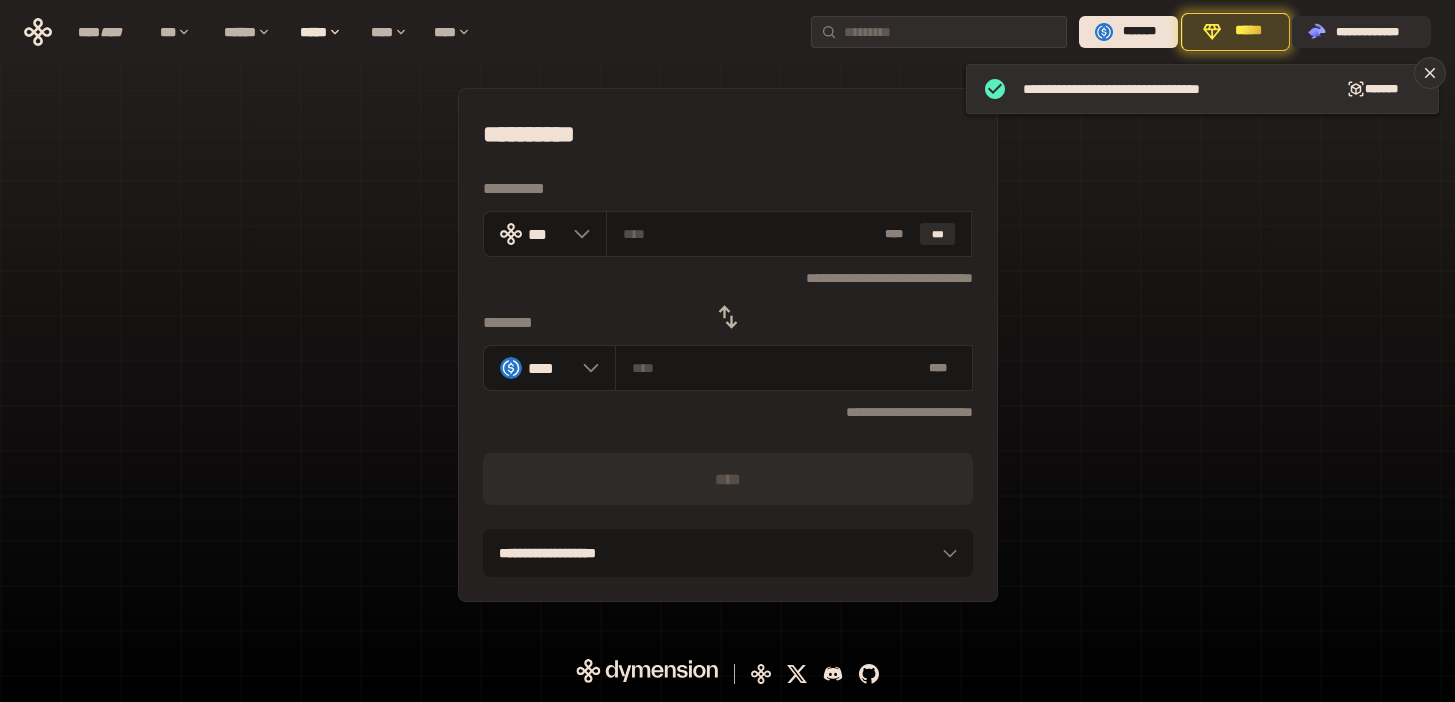 click 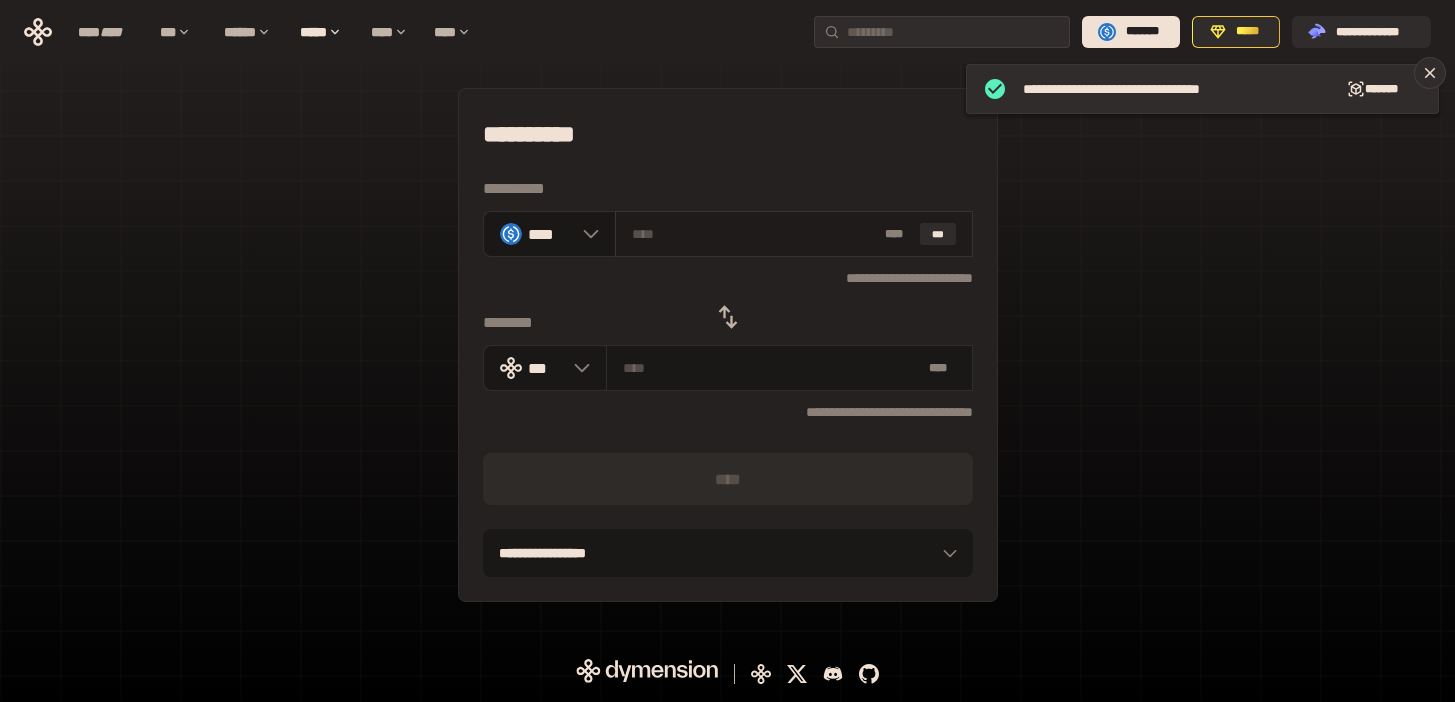 click at bounding box center (754, 234) 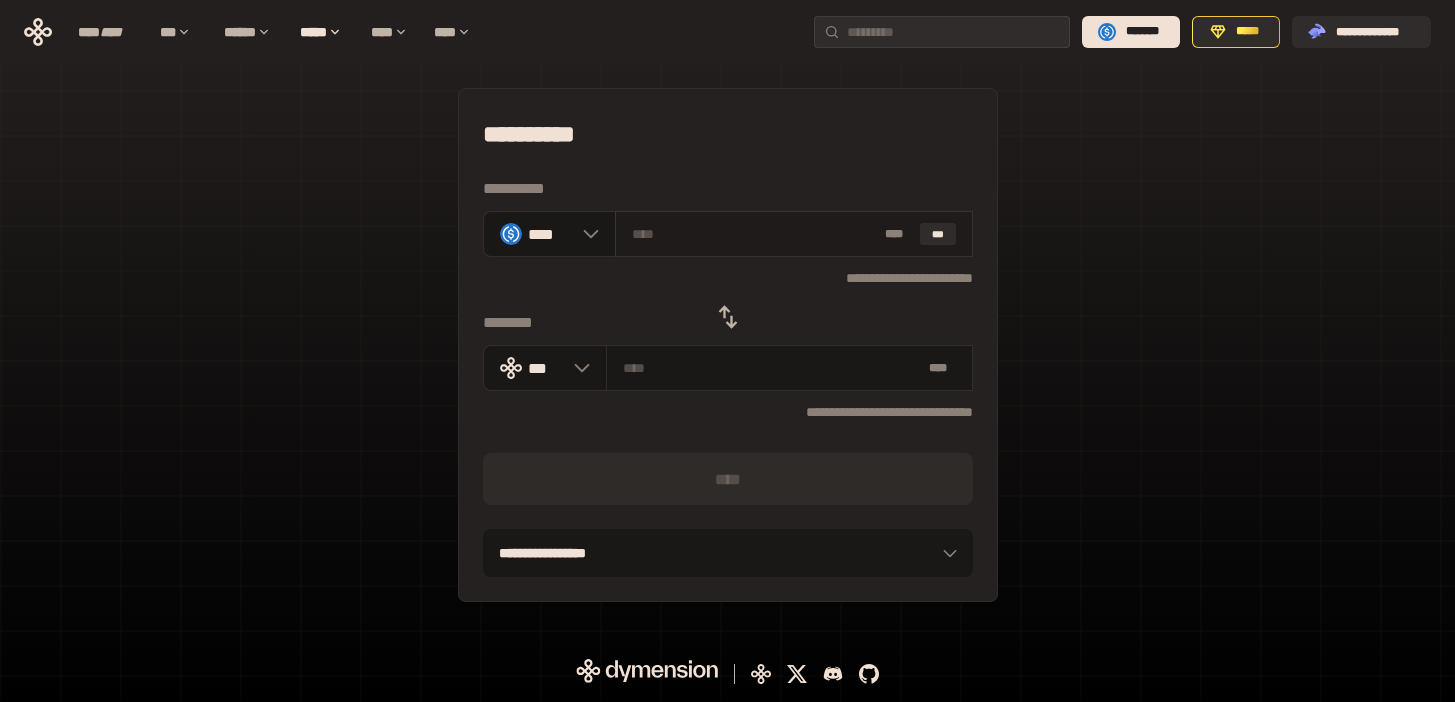 type on "*" 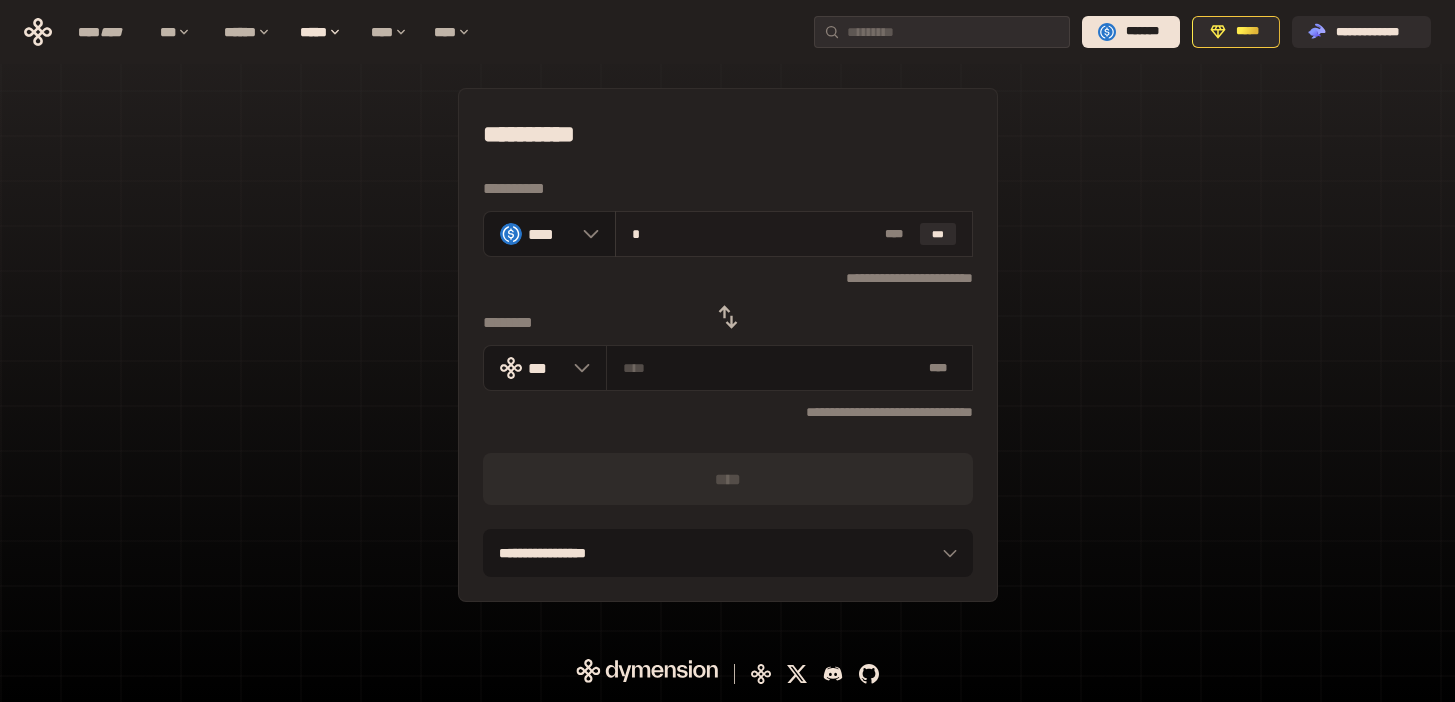 type on "**********" 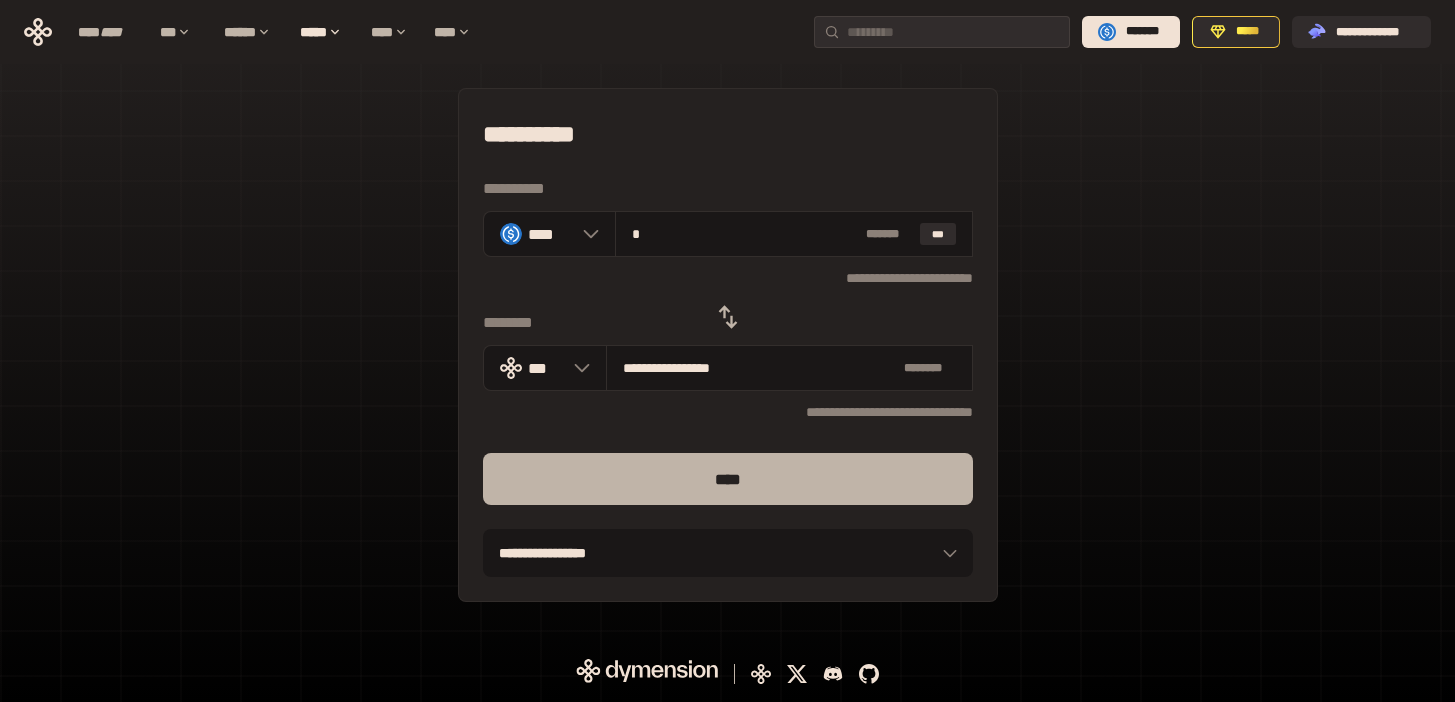 type on "*" 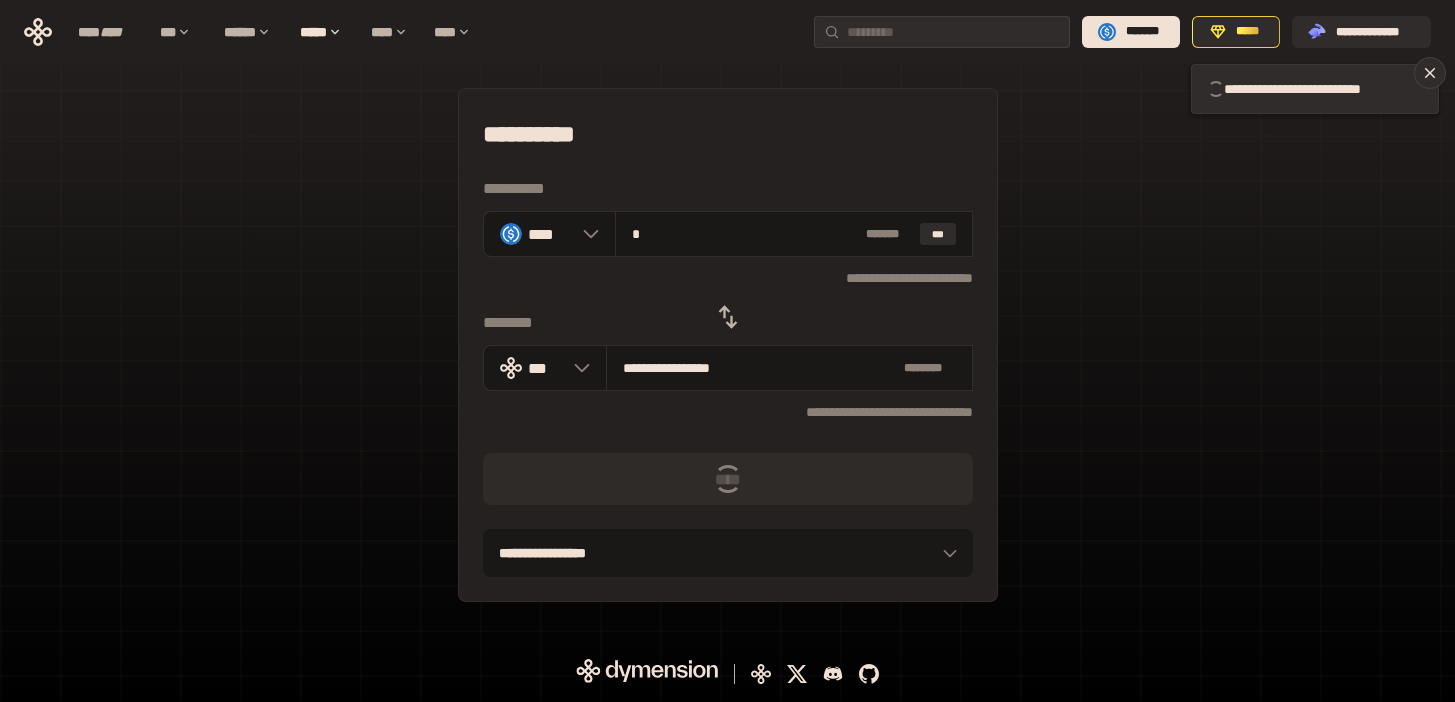 type 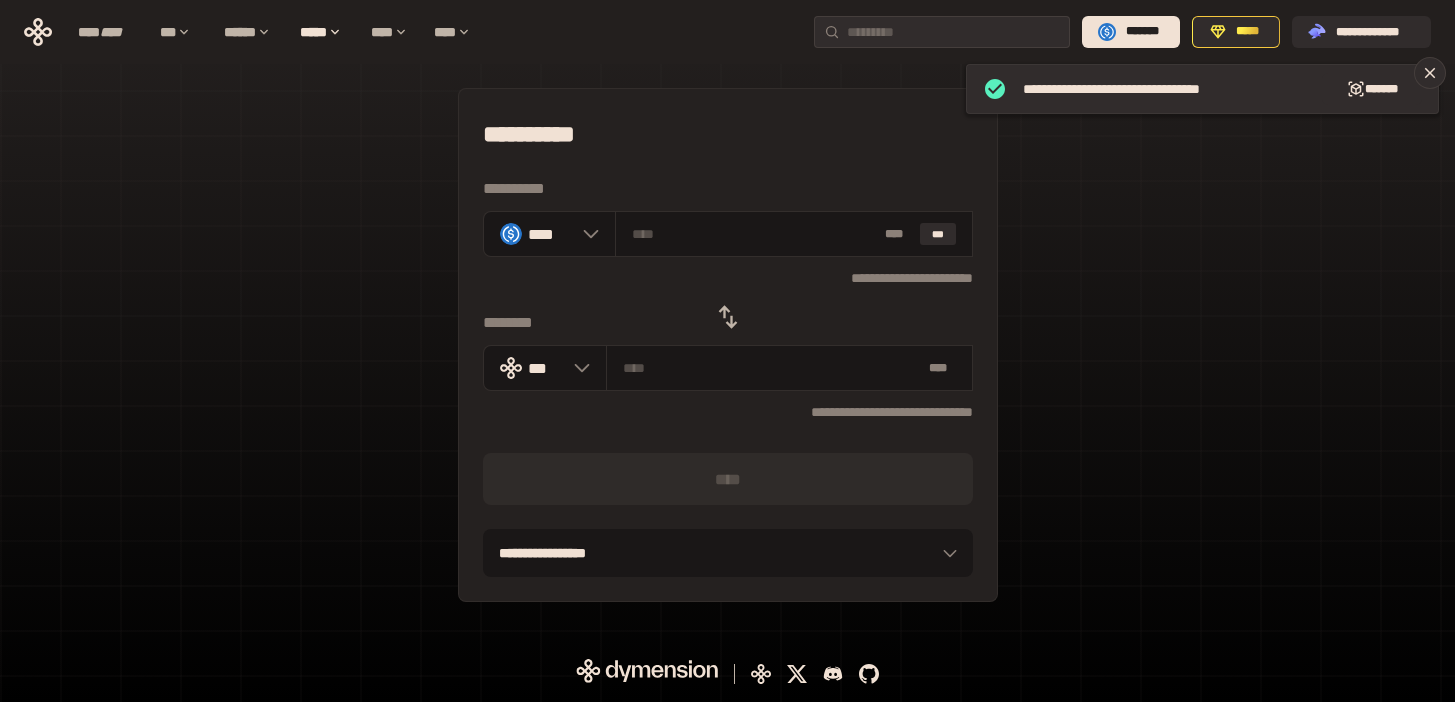 click 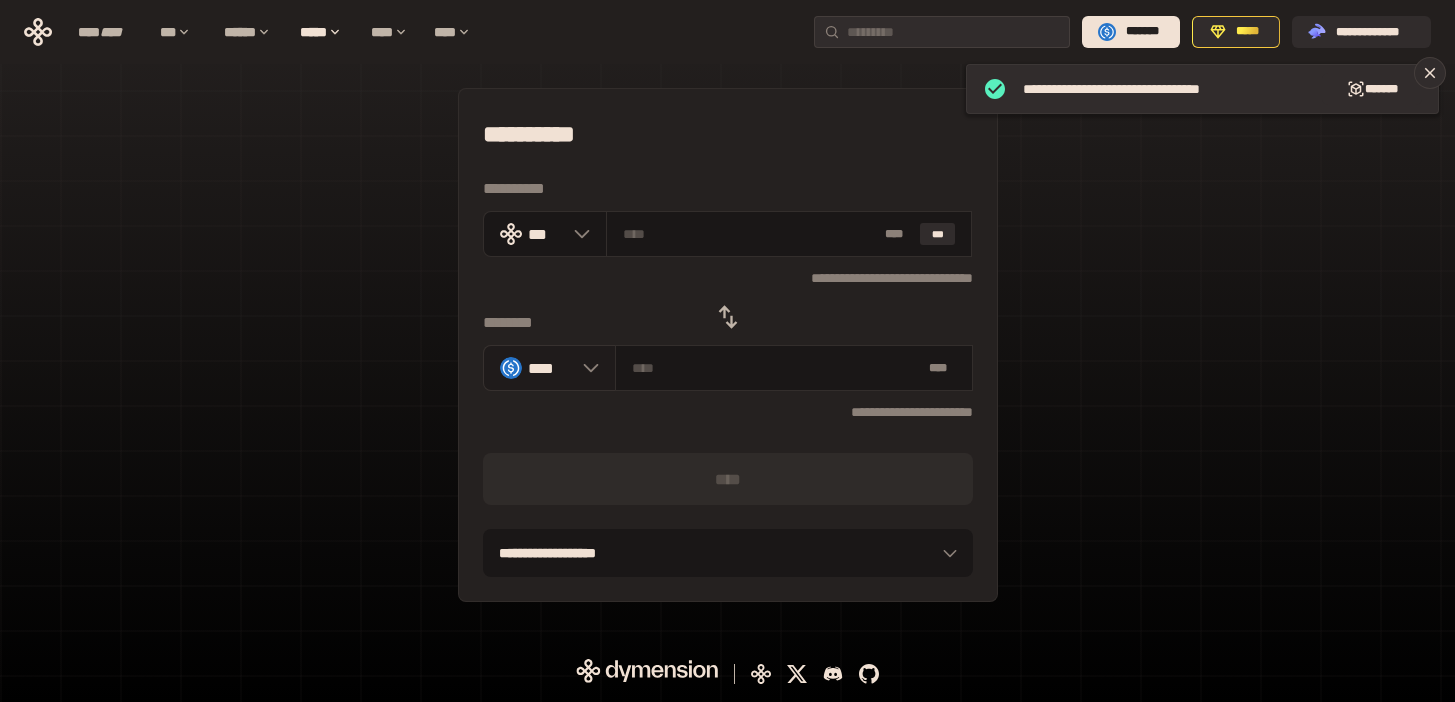 click at bounding box center (586, 368) 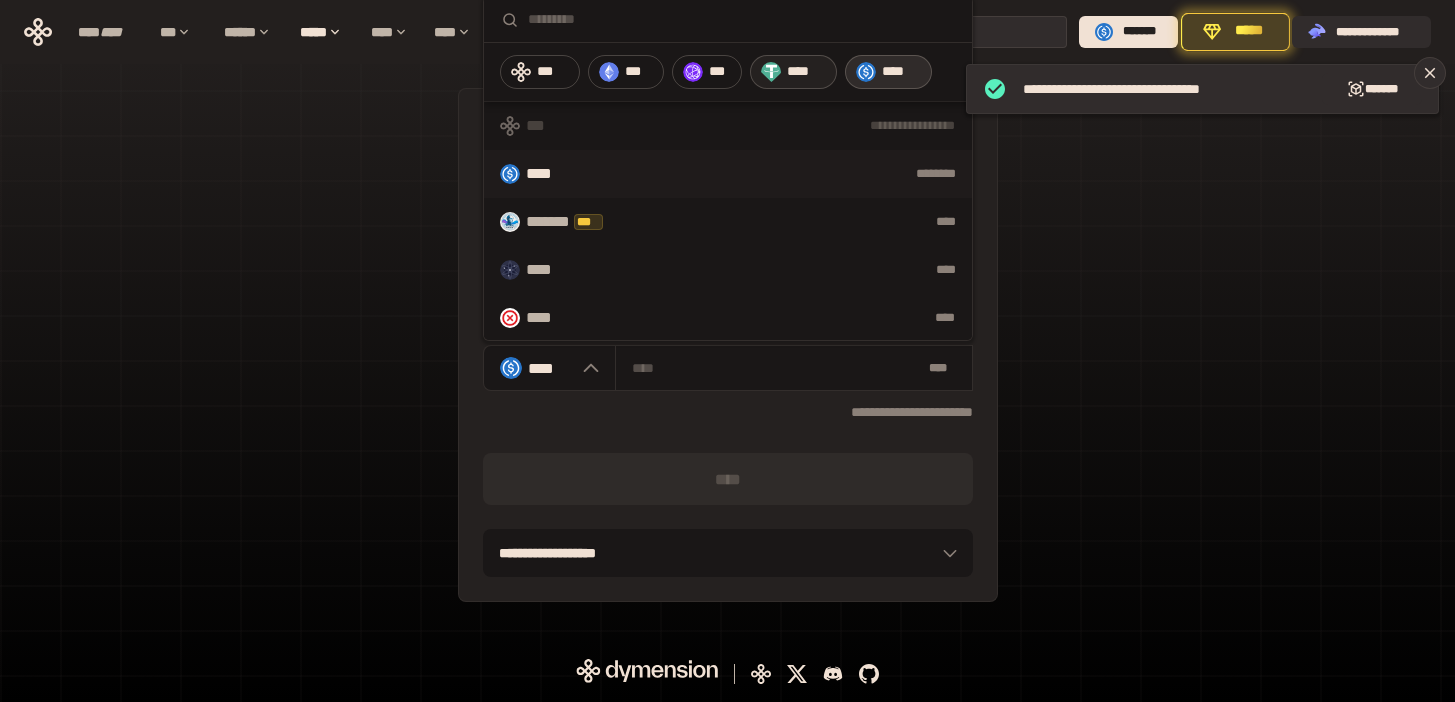 click on "****" at bounding box center (806, 72) 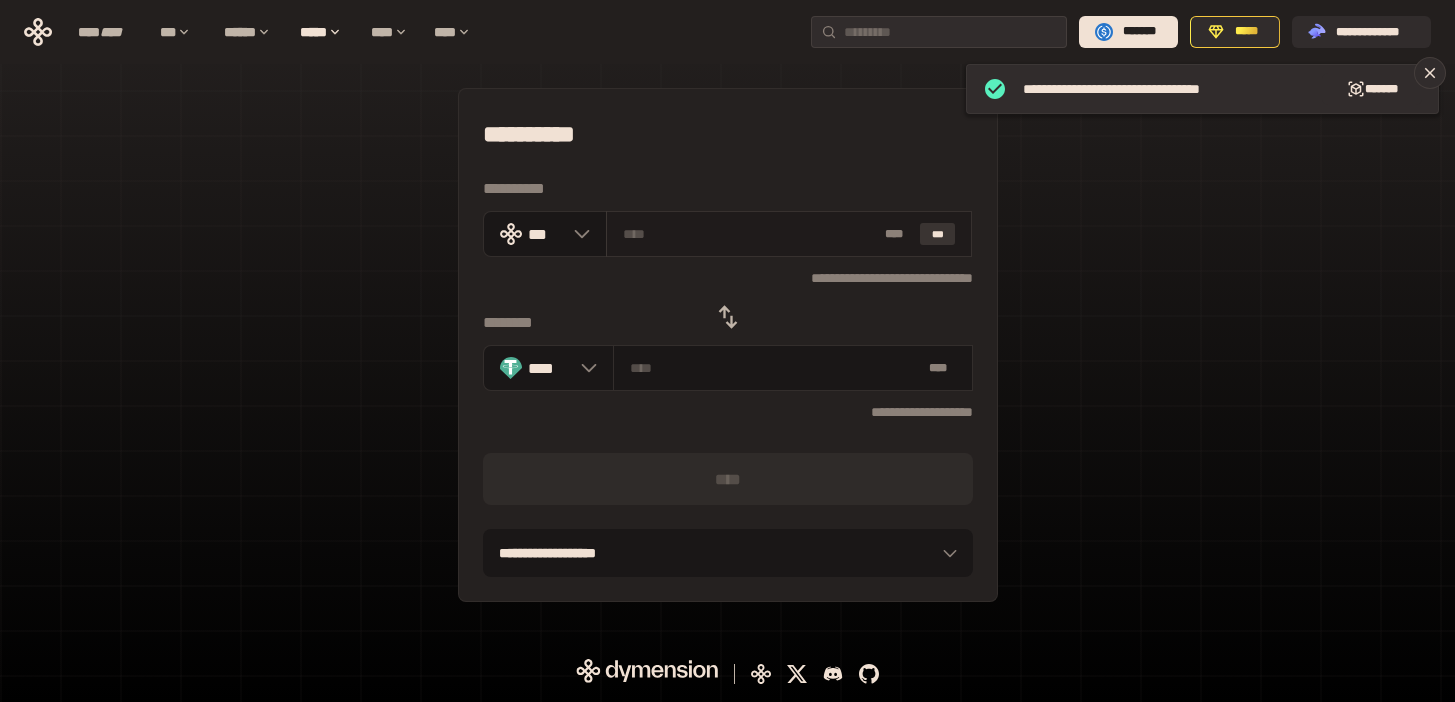 click on "***" at bounding box center (938, 234) 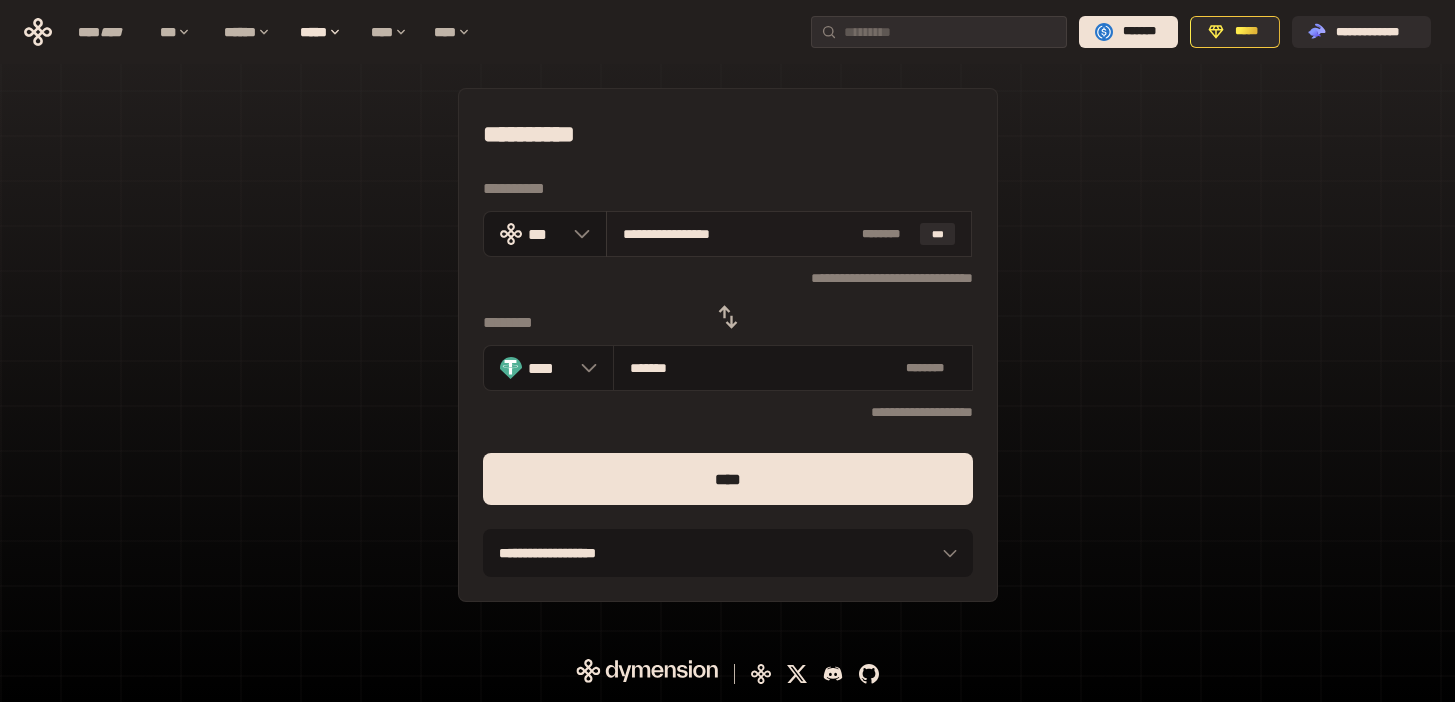 drag, startPoint x: 781, startPoint y: 226, endPoint x: 609, endPoint y: 231, distance: 172.07266 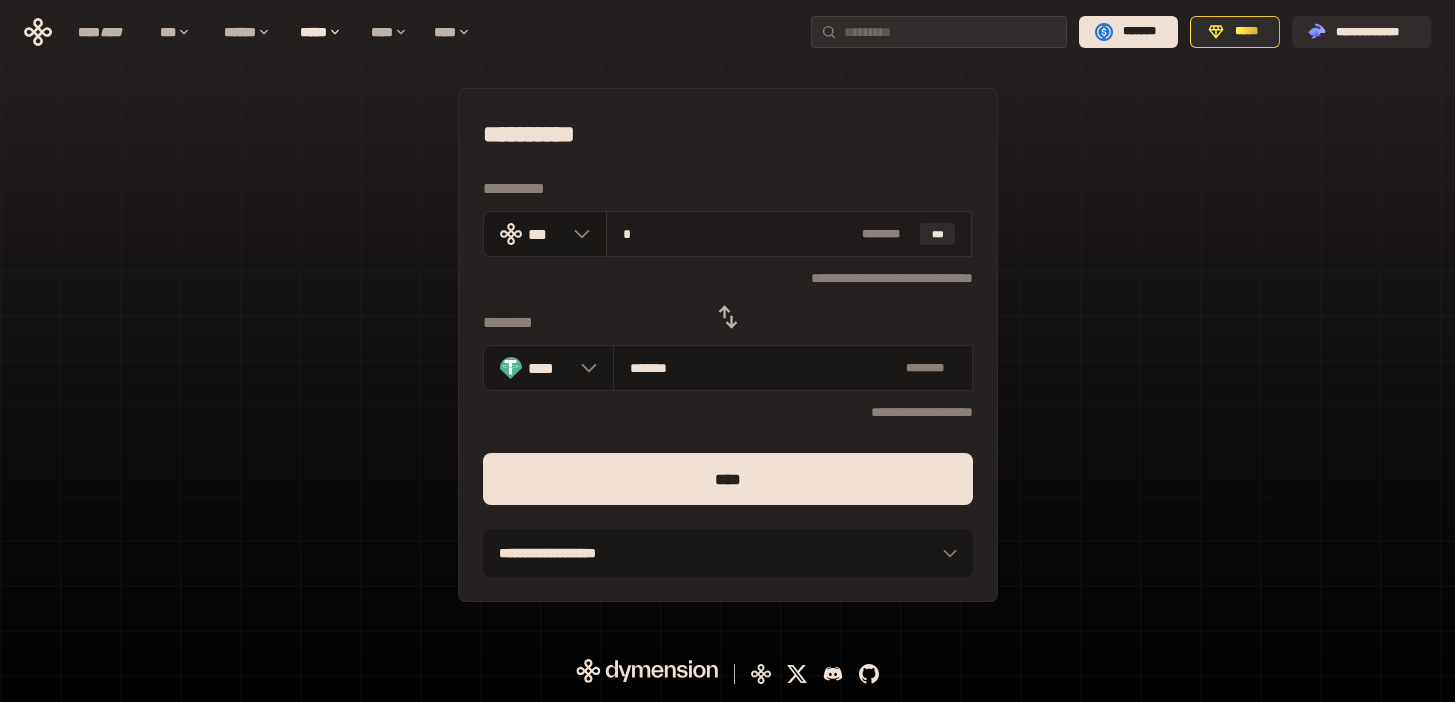 type on "********" 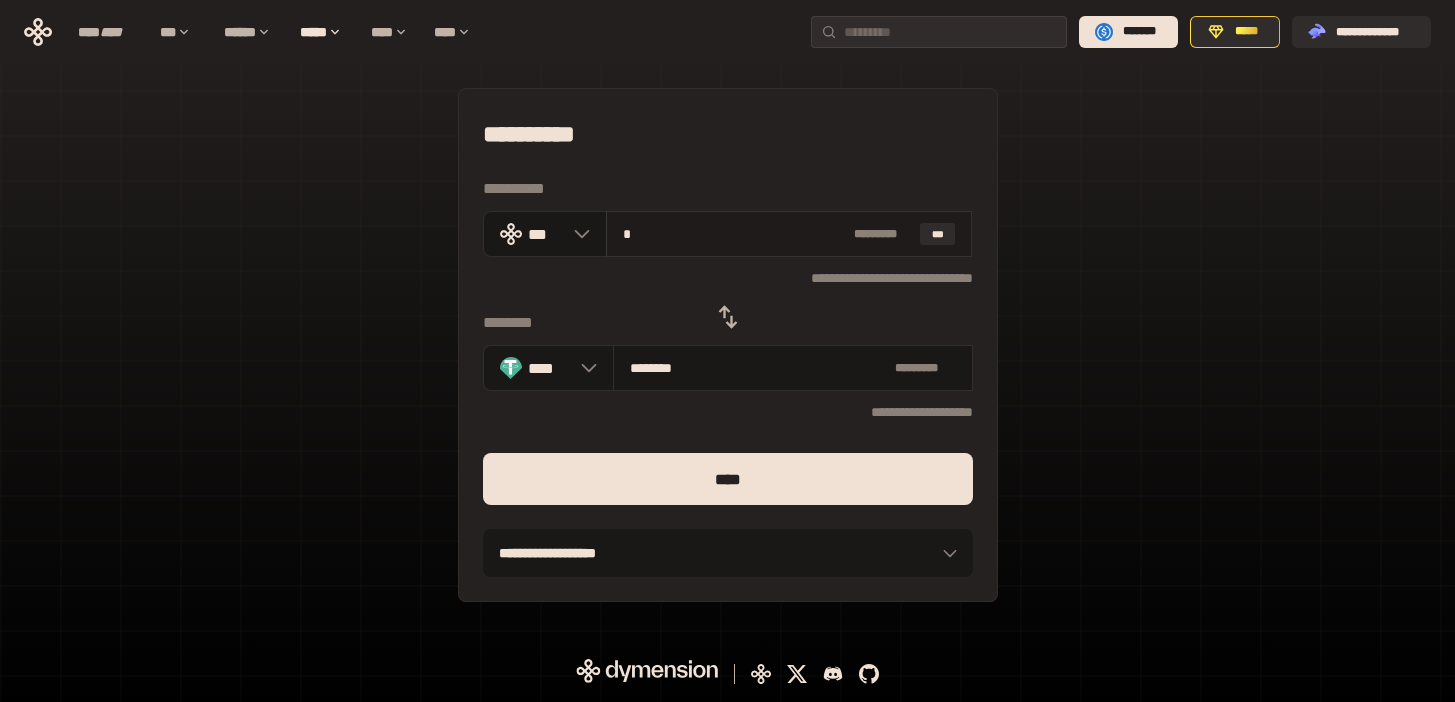 type on "**" 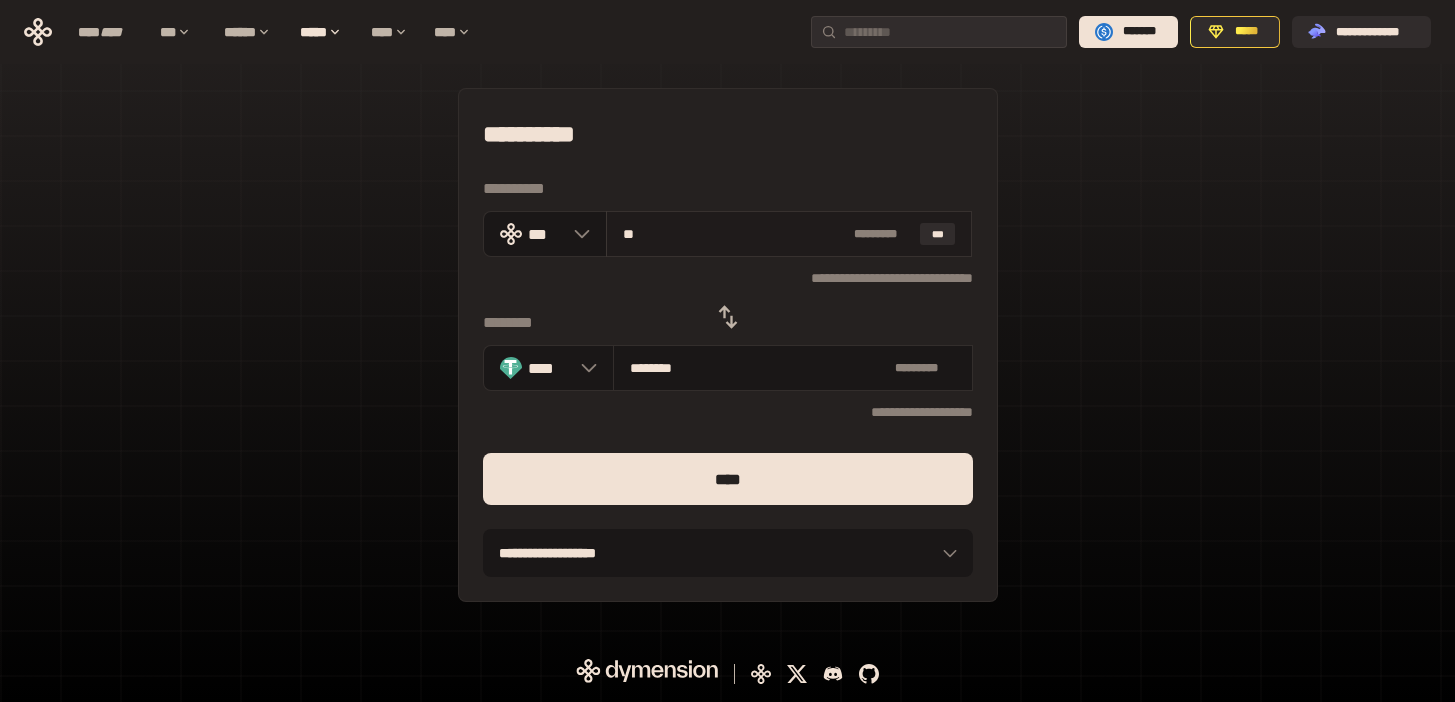 type on "********" 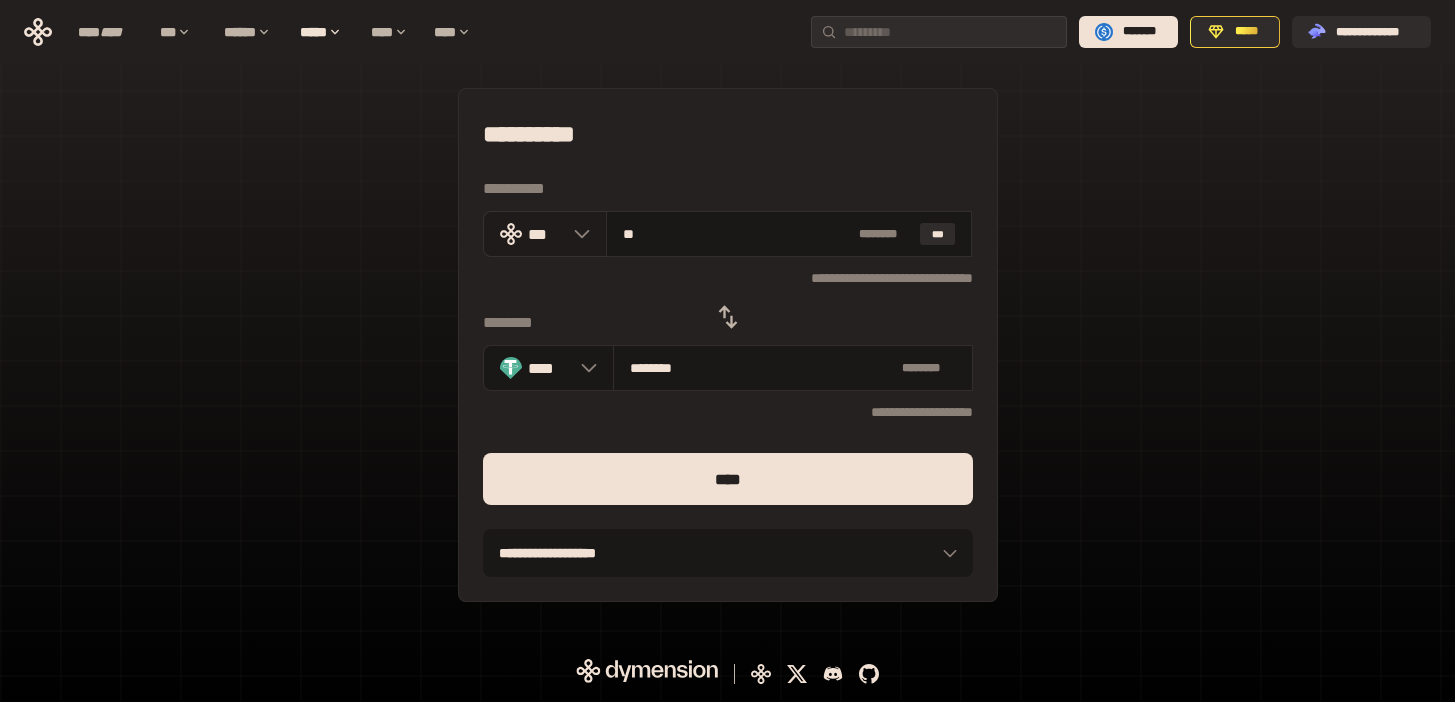 drag, startPoint x: 650, startPoint y: 231, endPoint x: 602, endPoint y: 230, distance: 48.010414 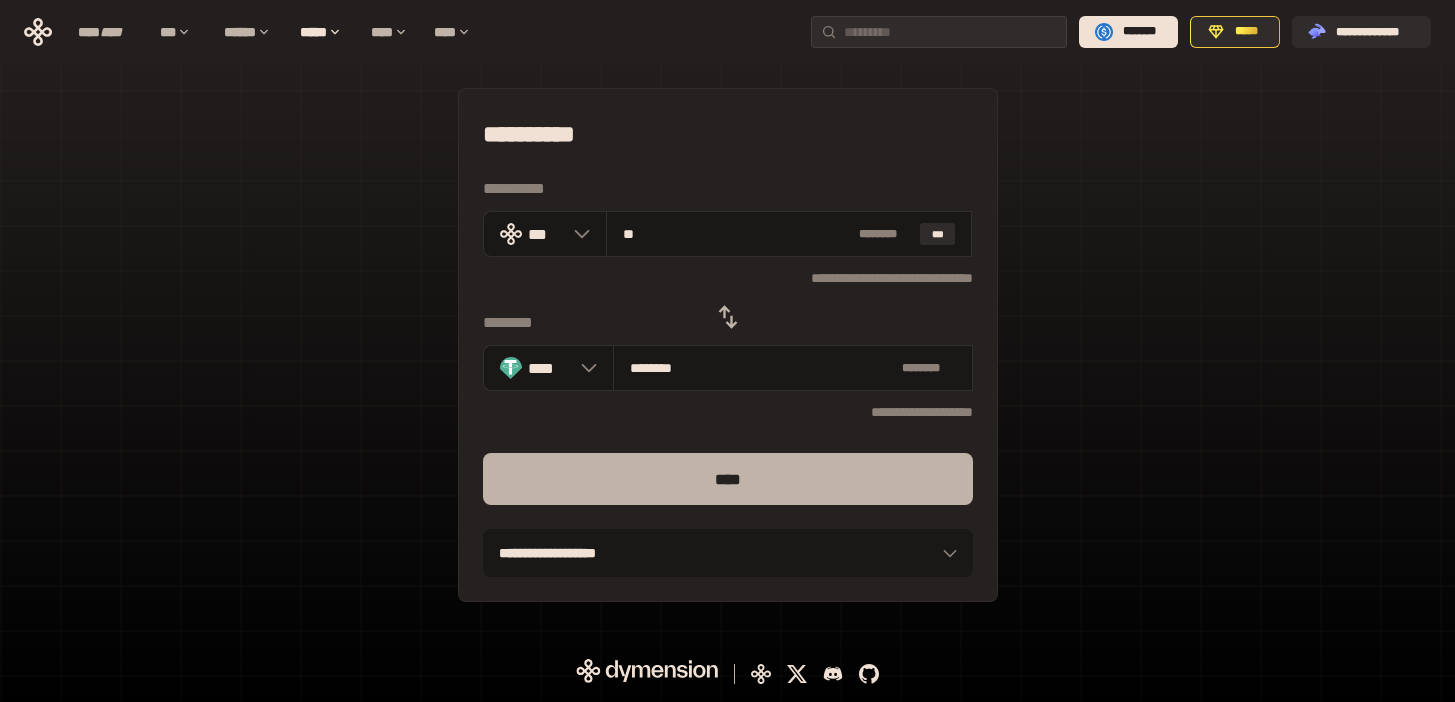 type on "**" 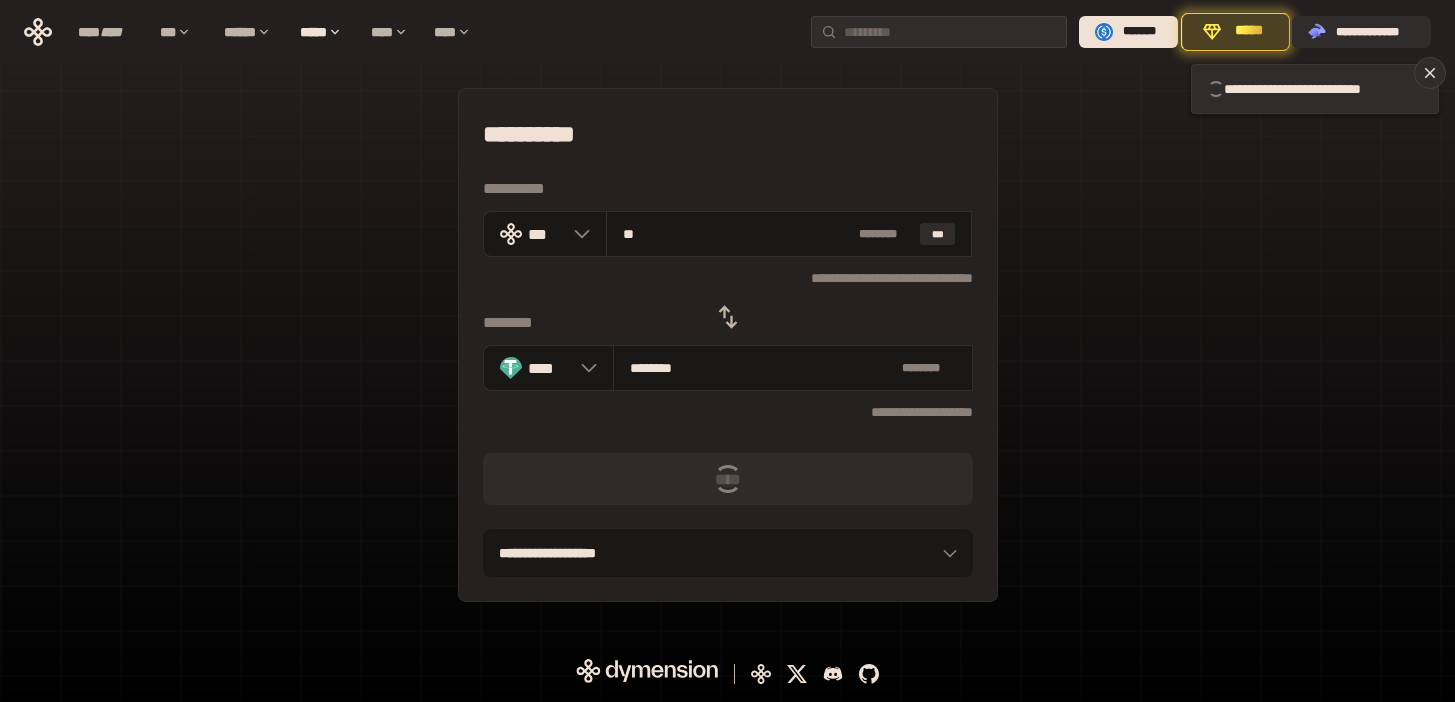 type 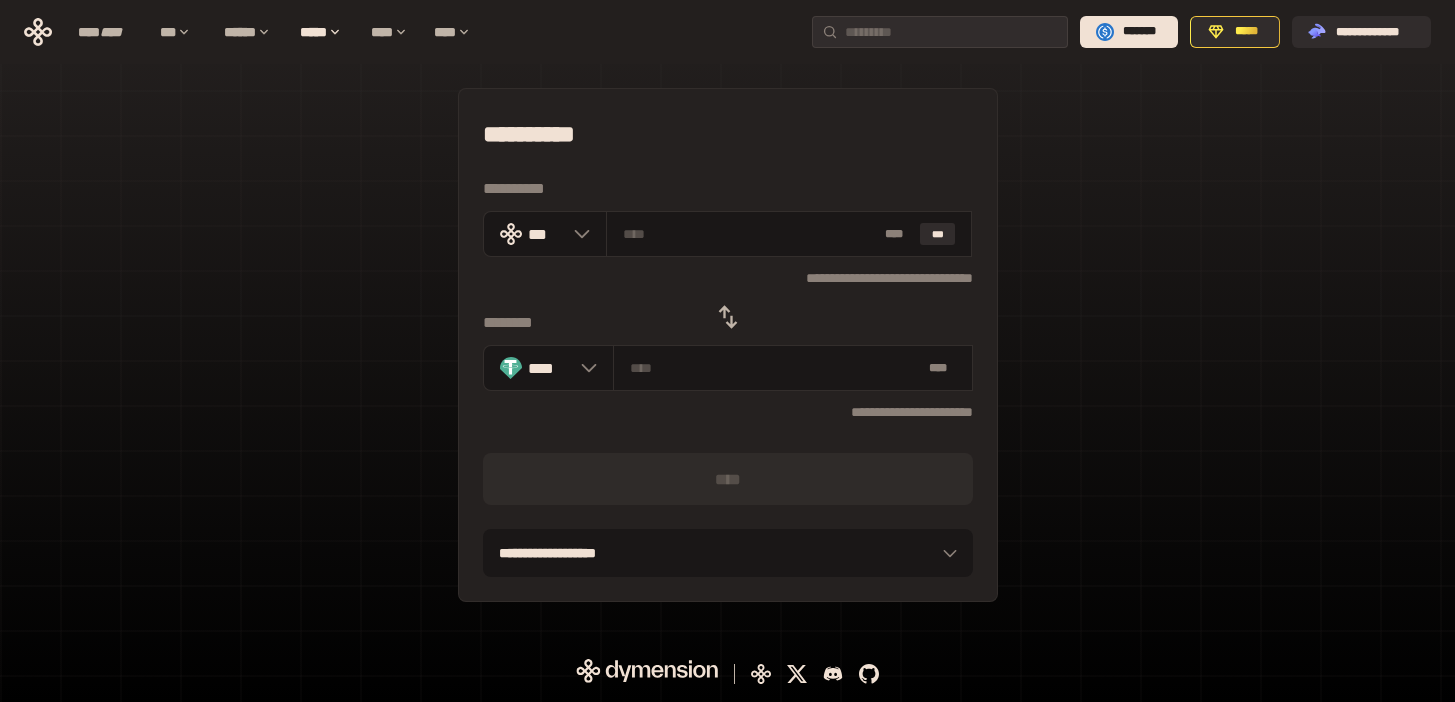 click 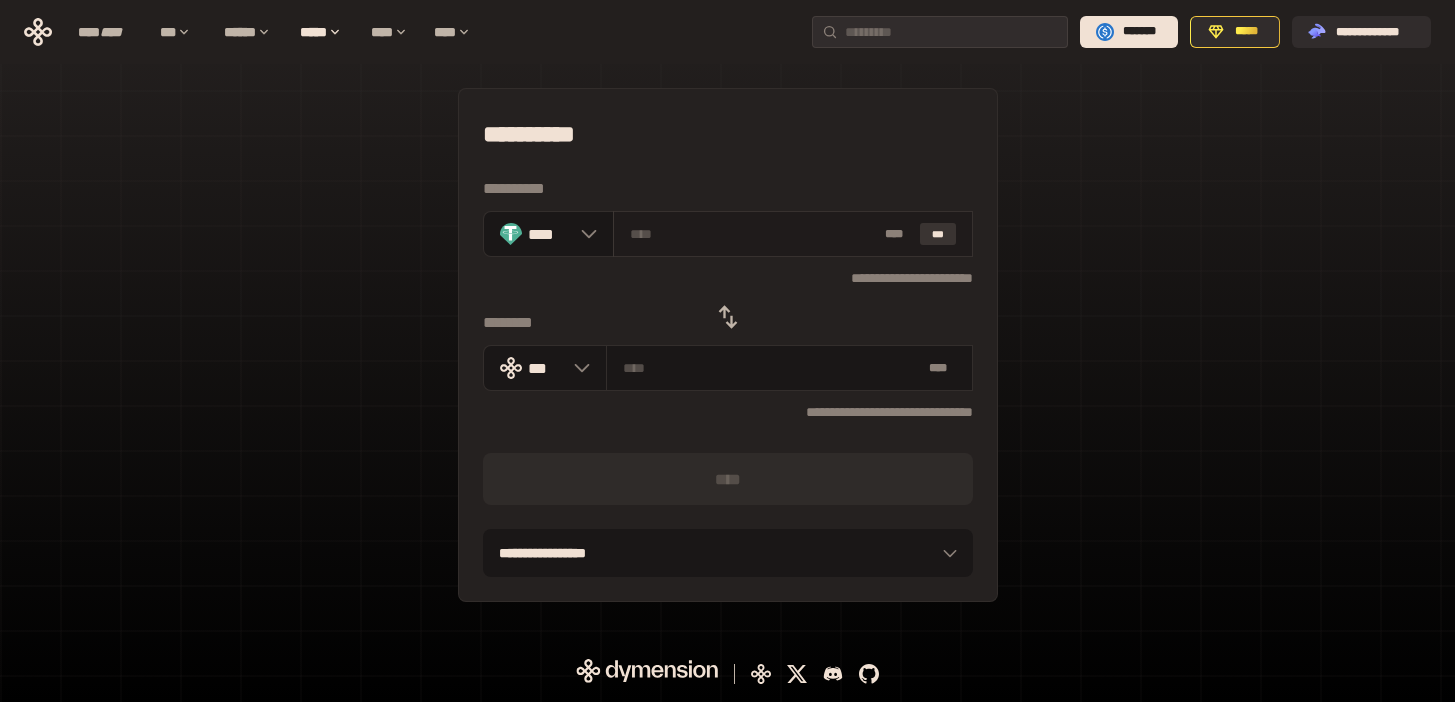 click on "***" at bounding box center [938, 234] 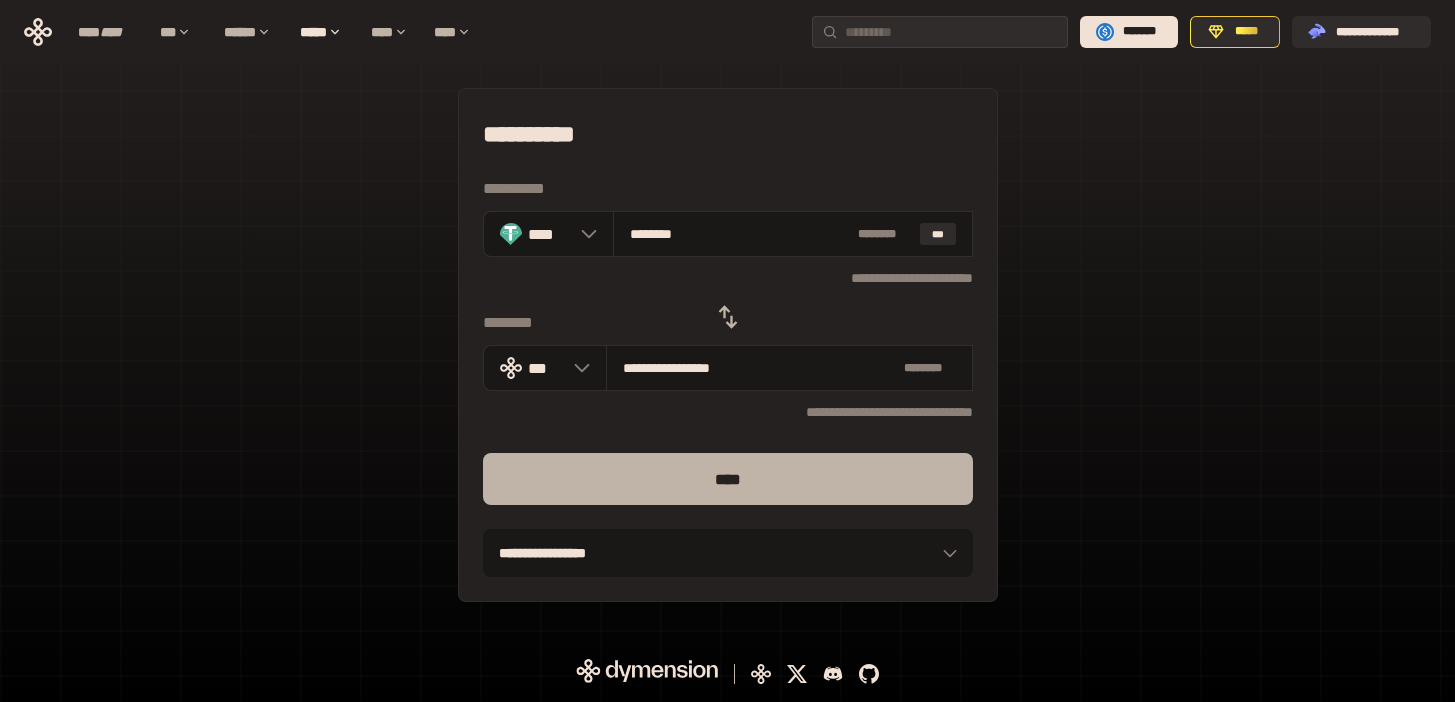 click on "****" at bounding box center [728, 479] 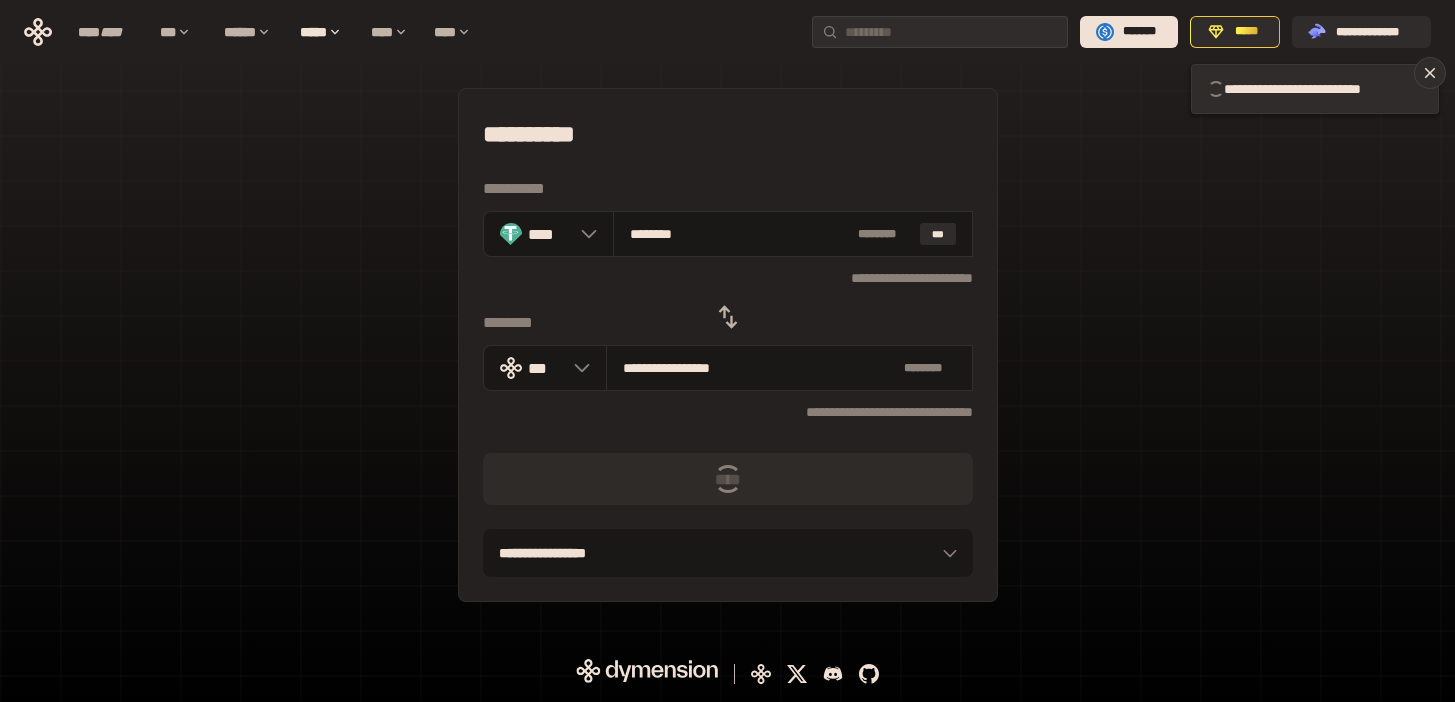 type 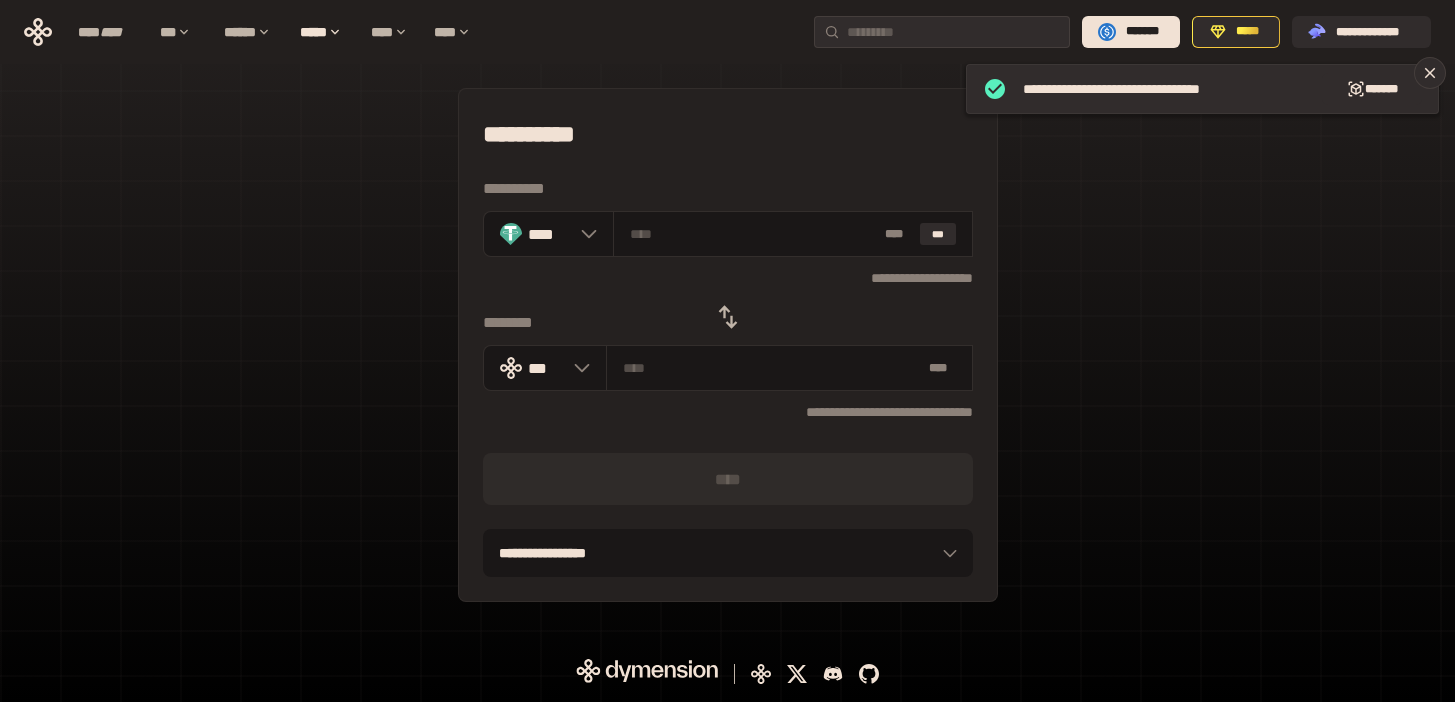 click 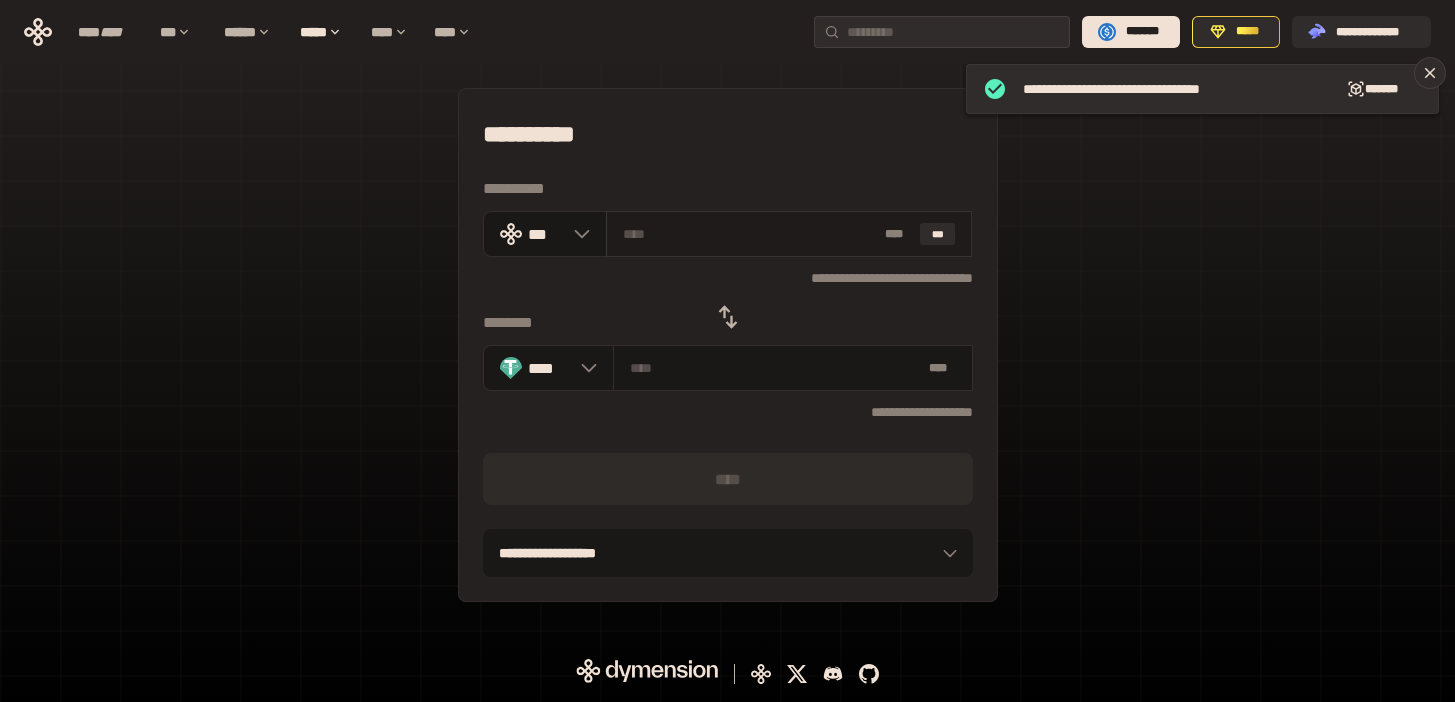 click on "* ** ***" at bounding box center (789, 234) 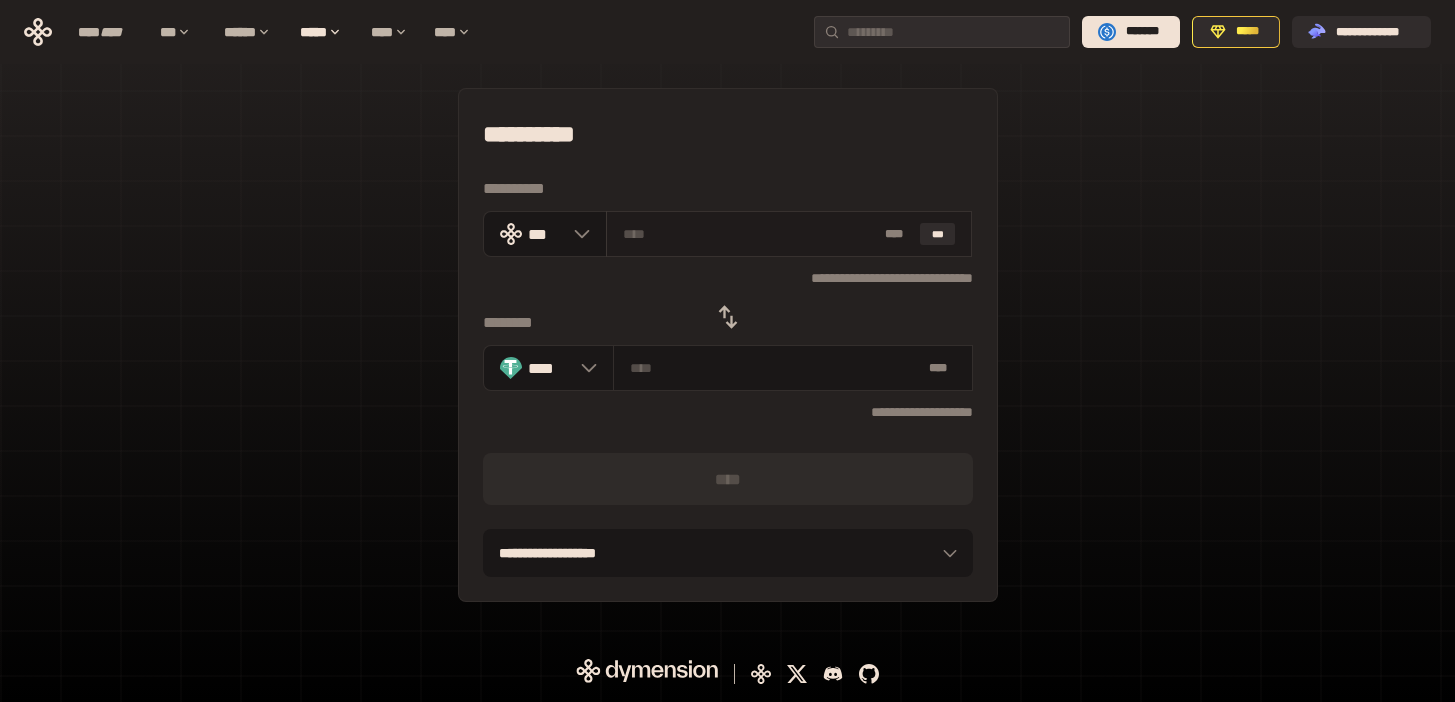 paste on "**" 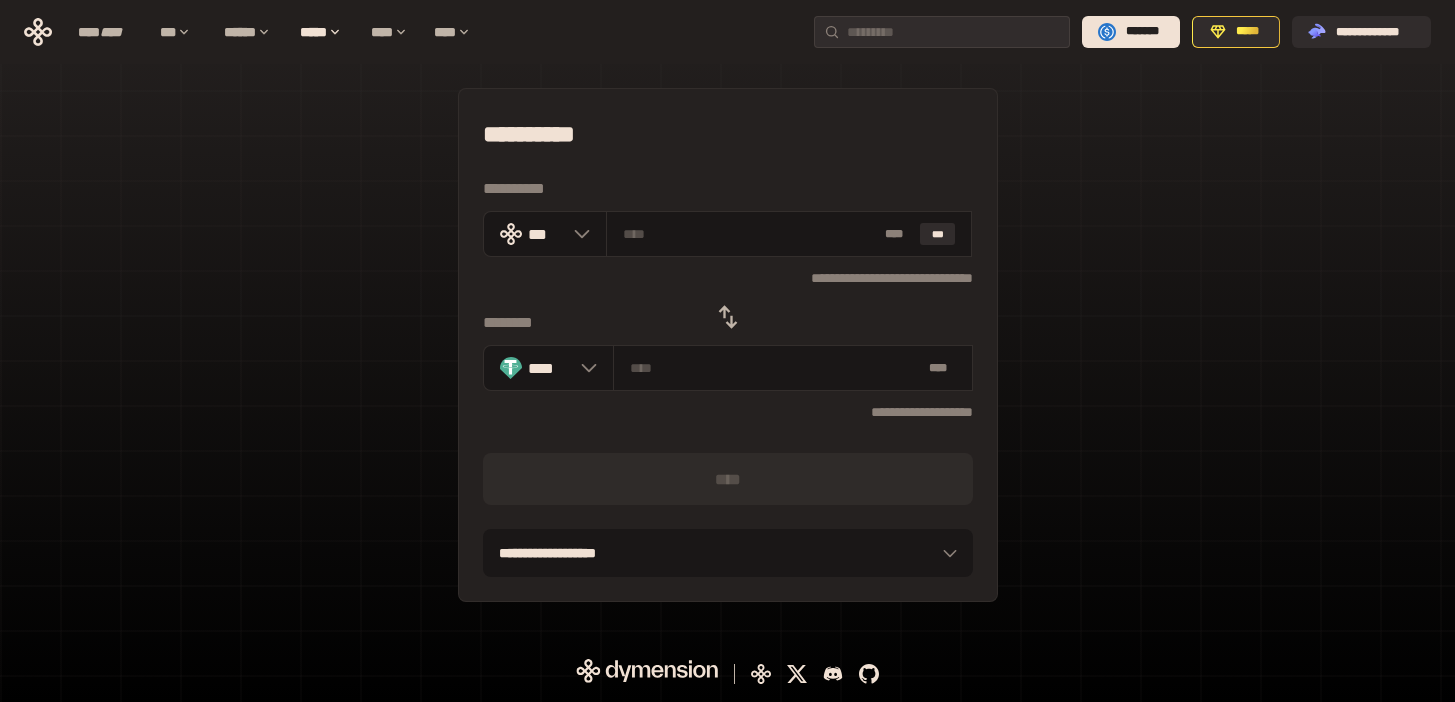 type on "**" 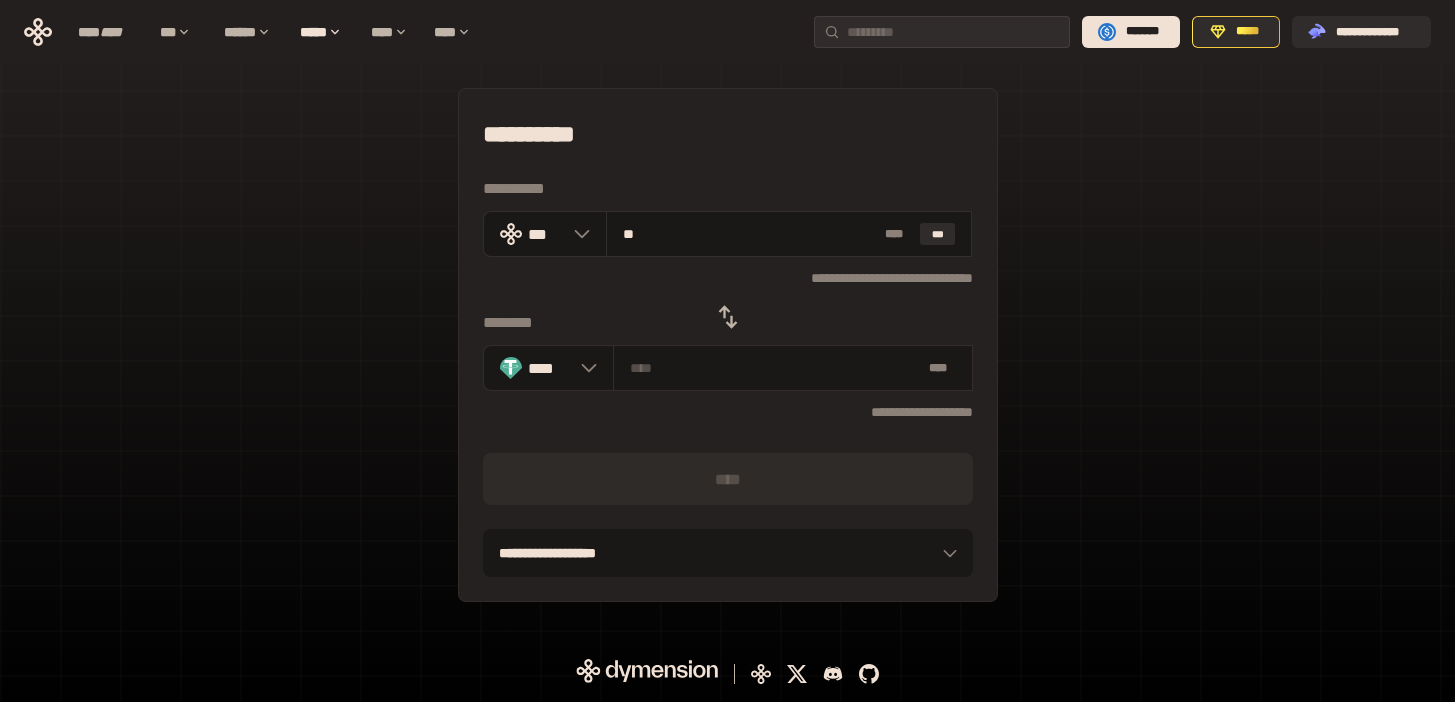 type on "********" 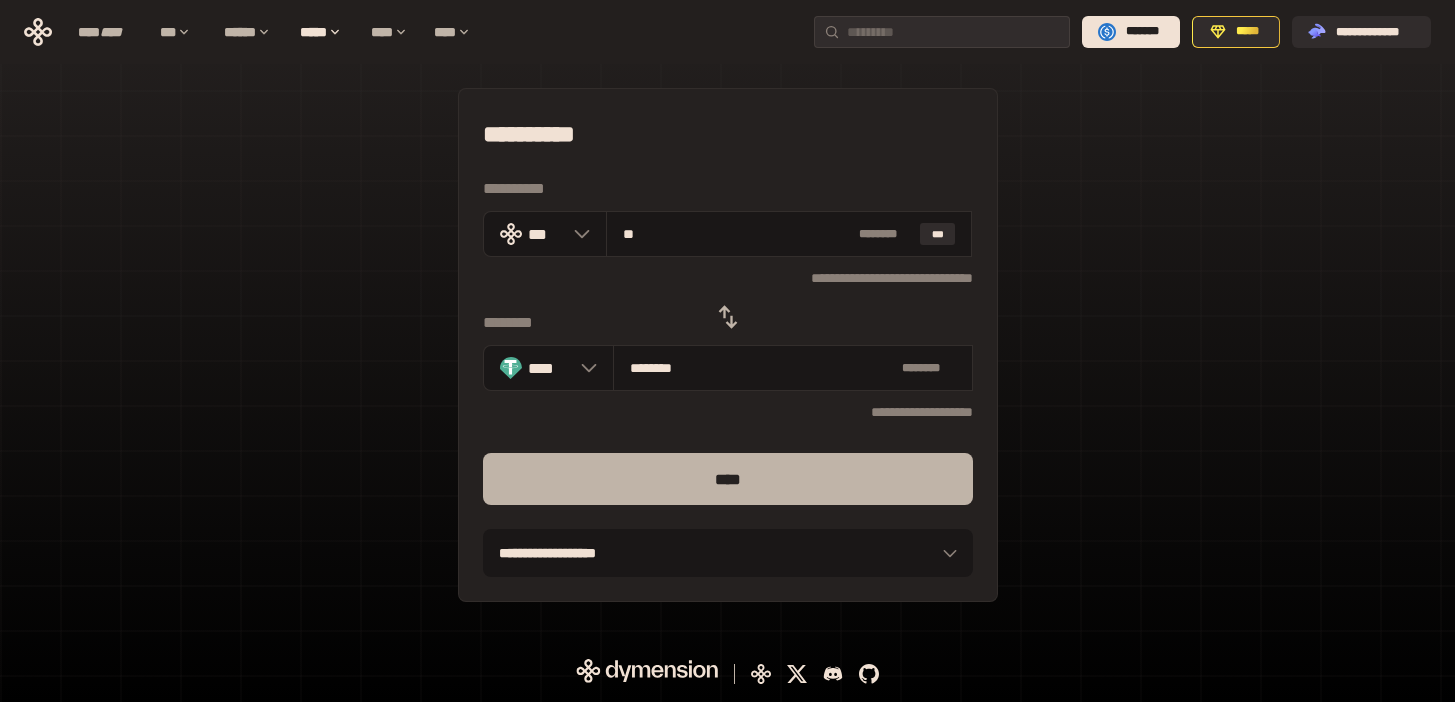 type on "**" 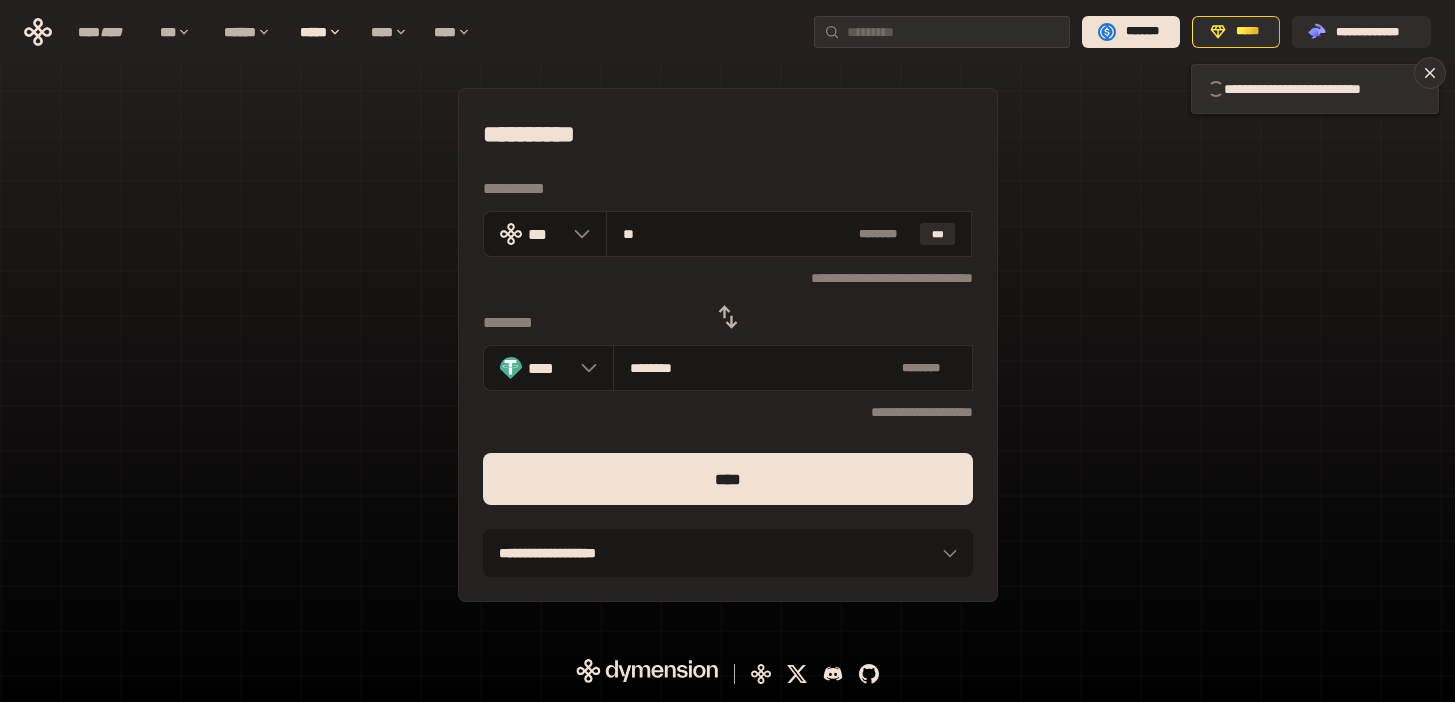 type 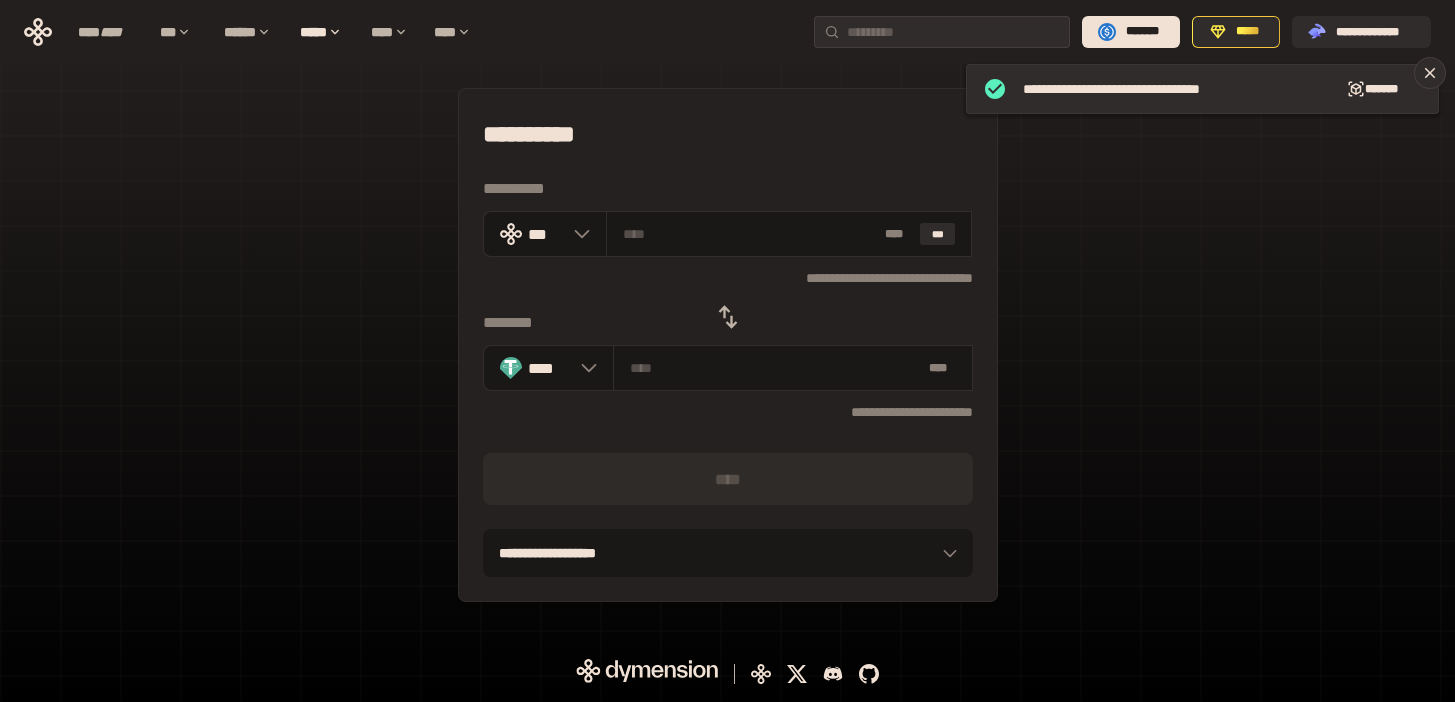 click 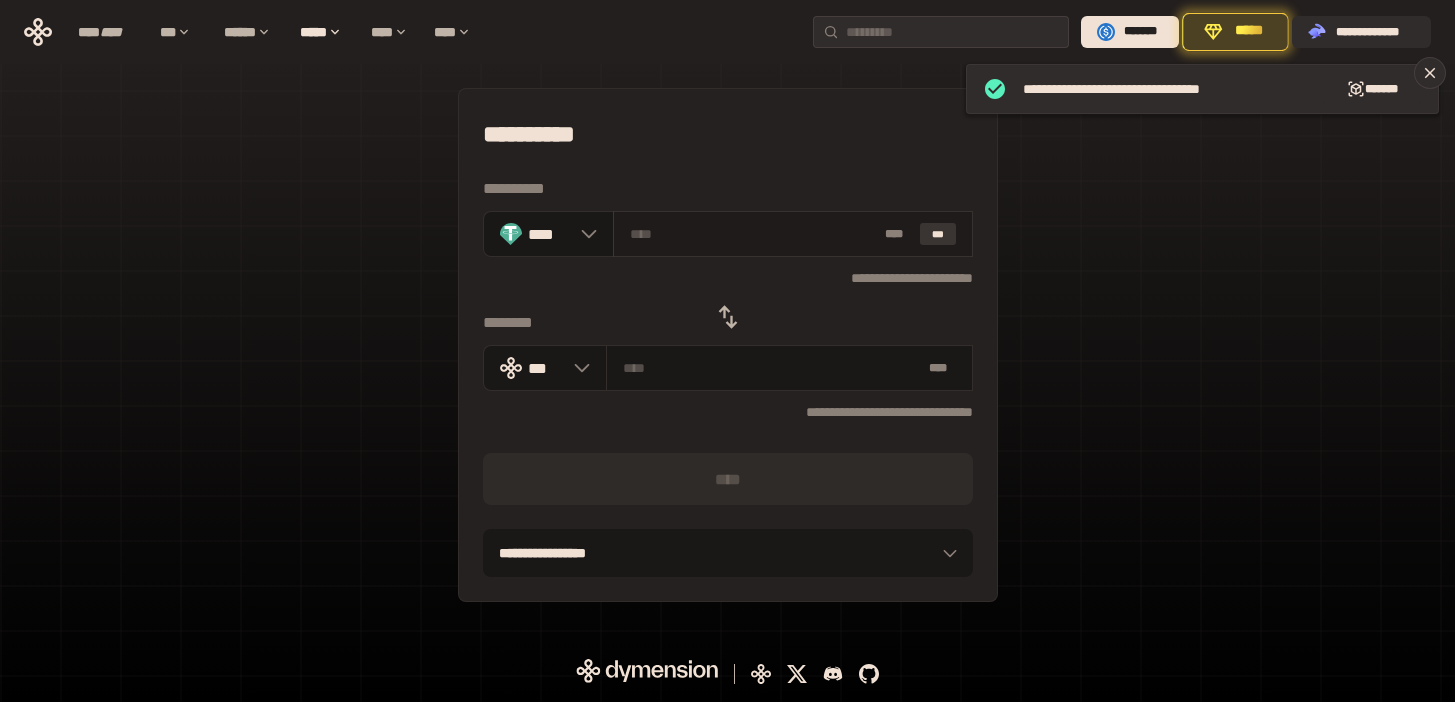 click on "***" at bounding box center [938, 234] 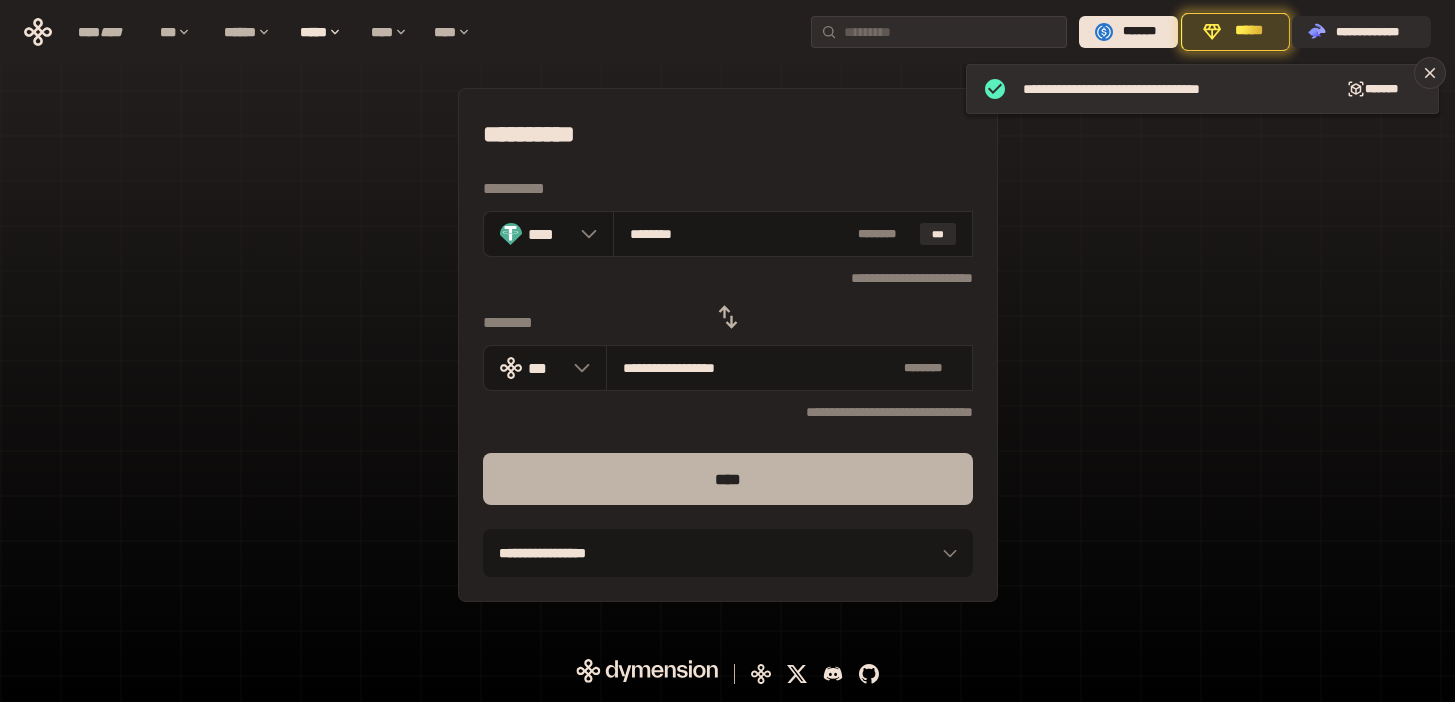 click on "****" at bounding box center (728, 479) 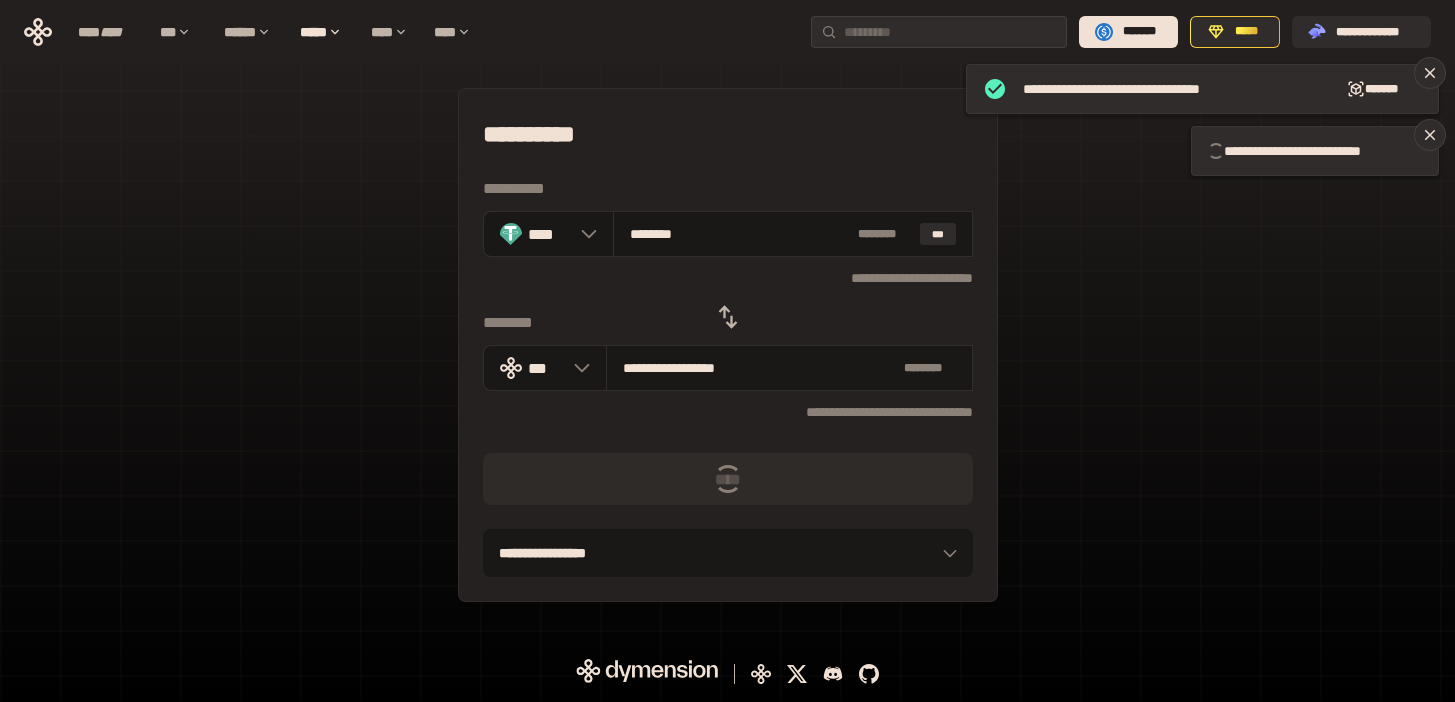 type 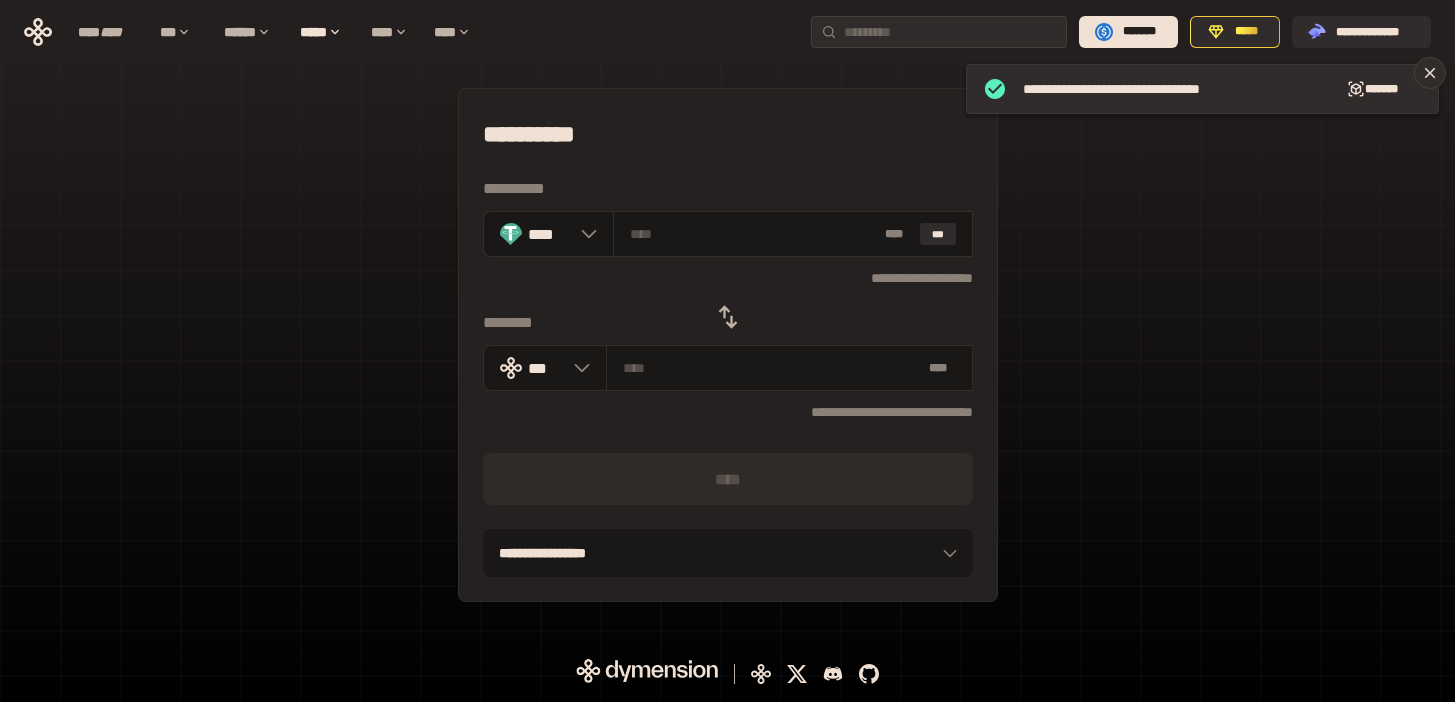 click 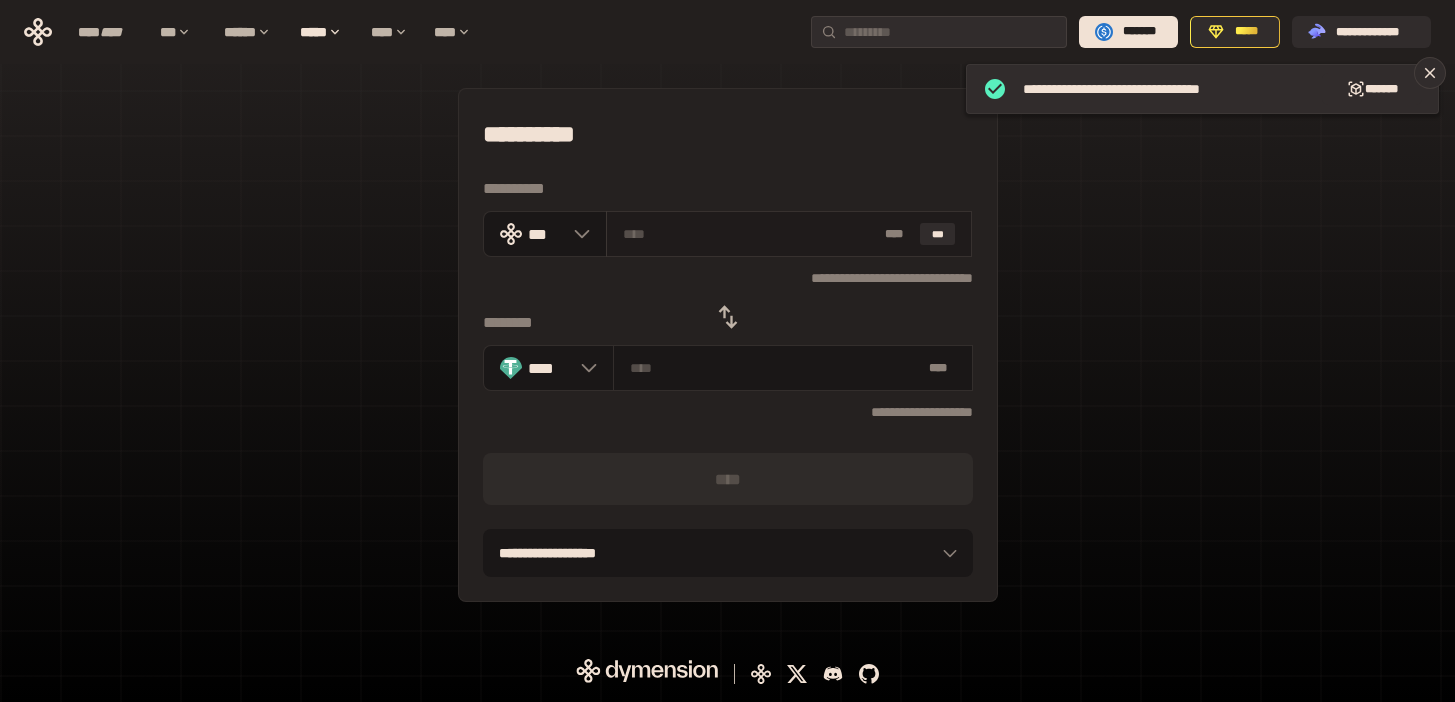 click at bounding box center [750, 234] 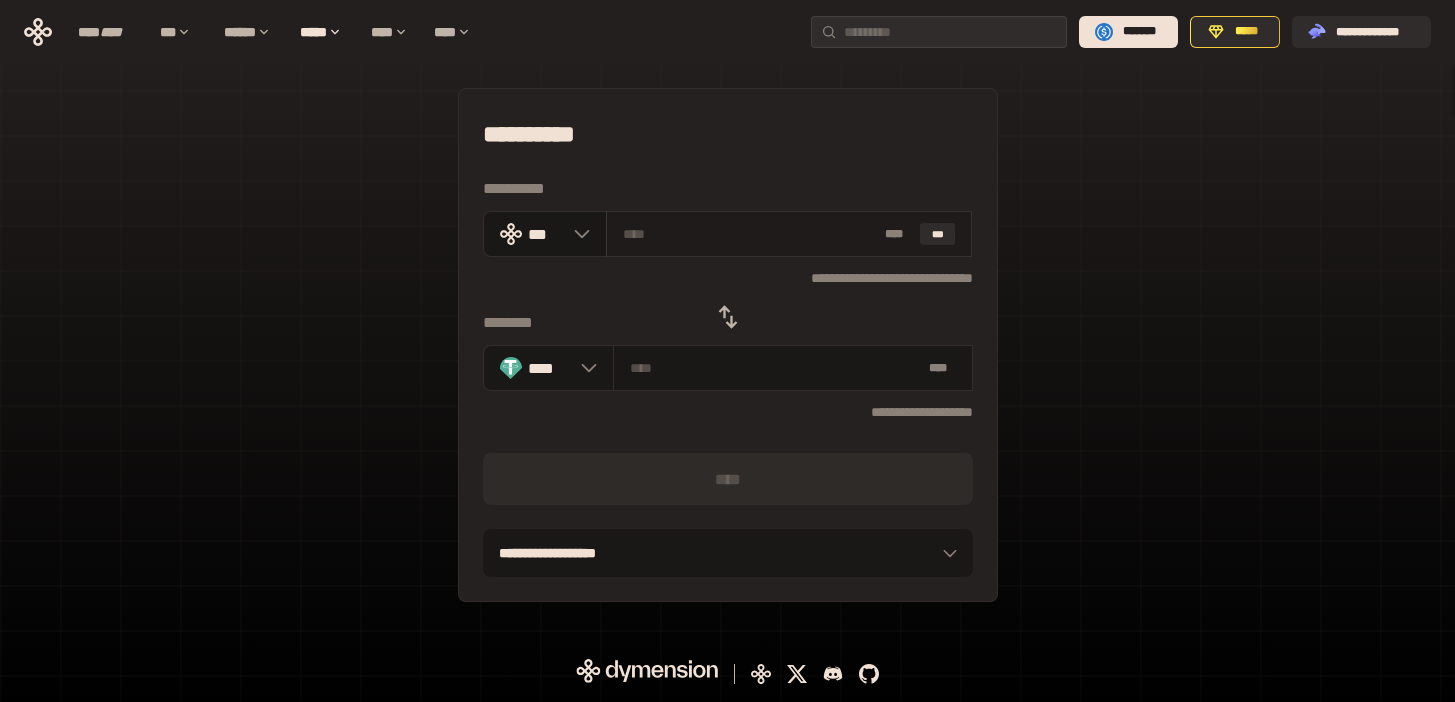 paste on "**" 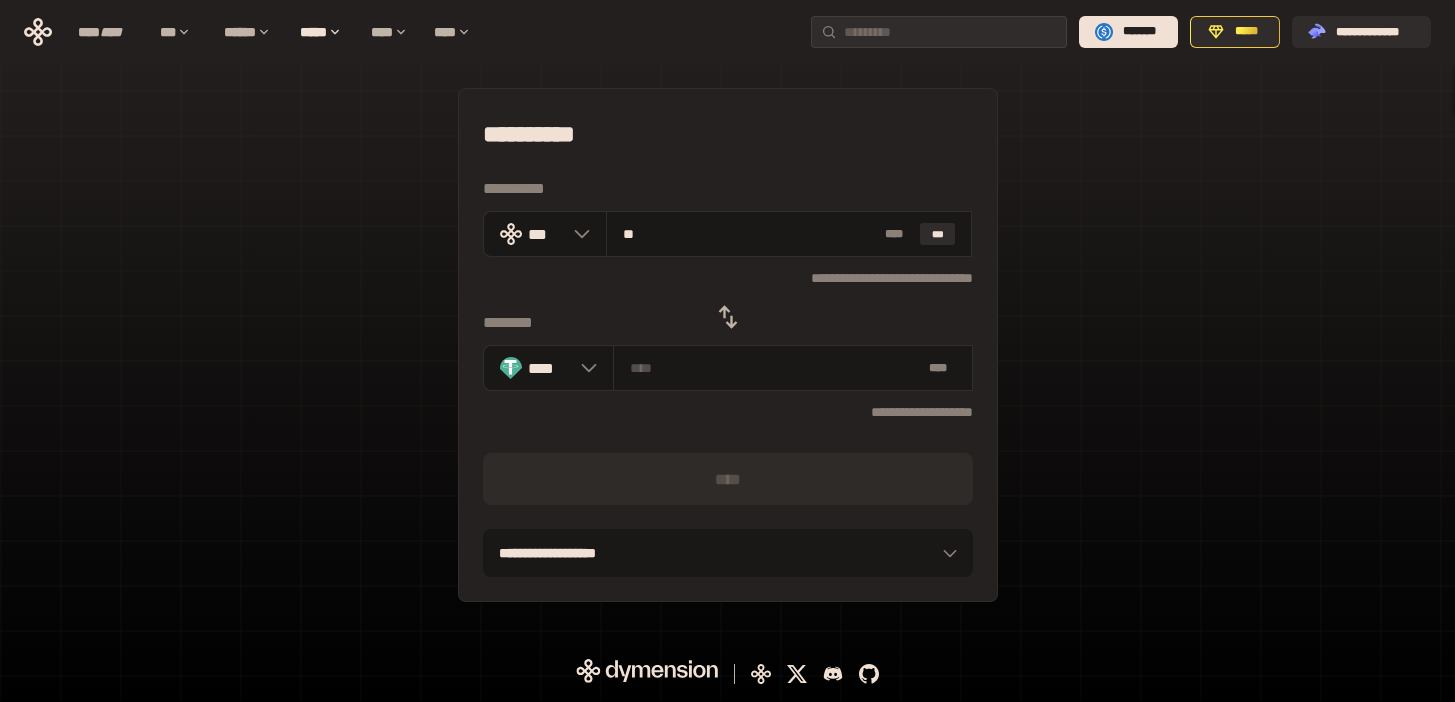 type on "*******" 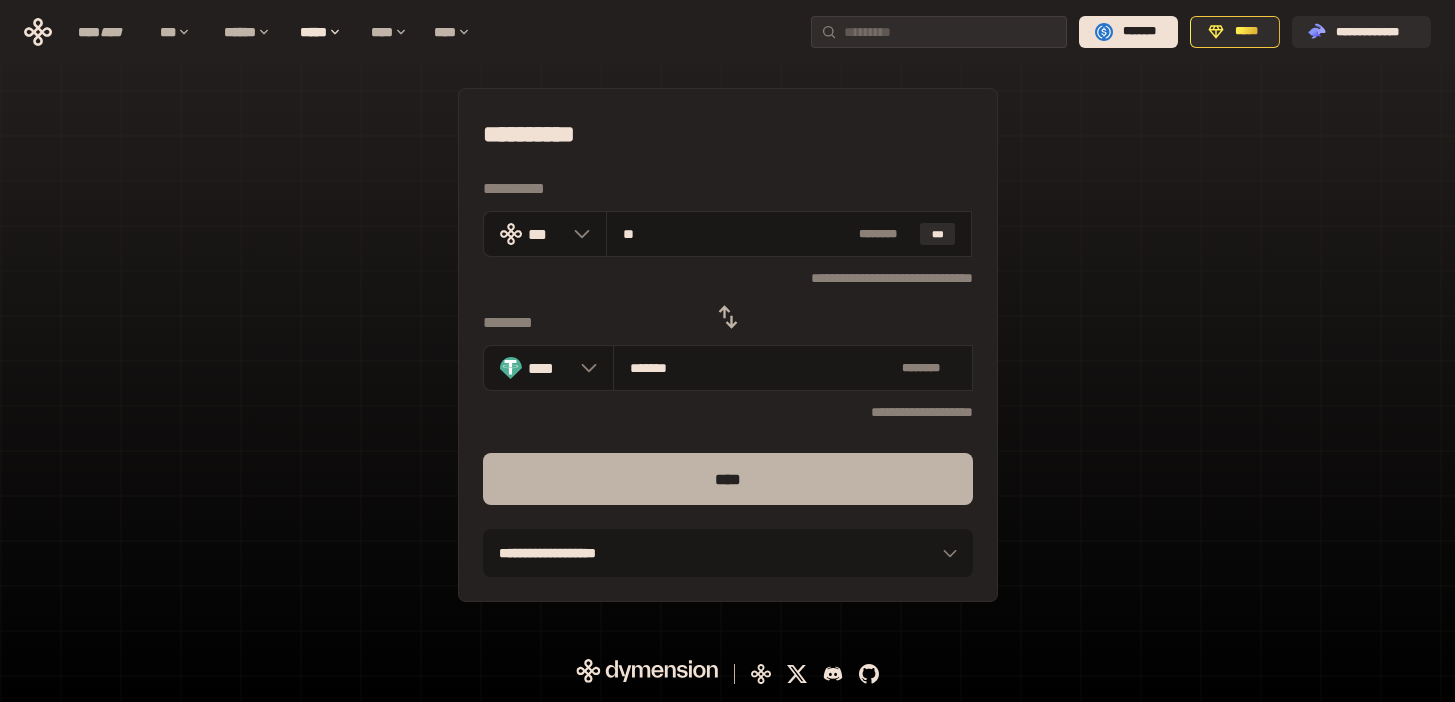 type on "**" 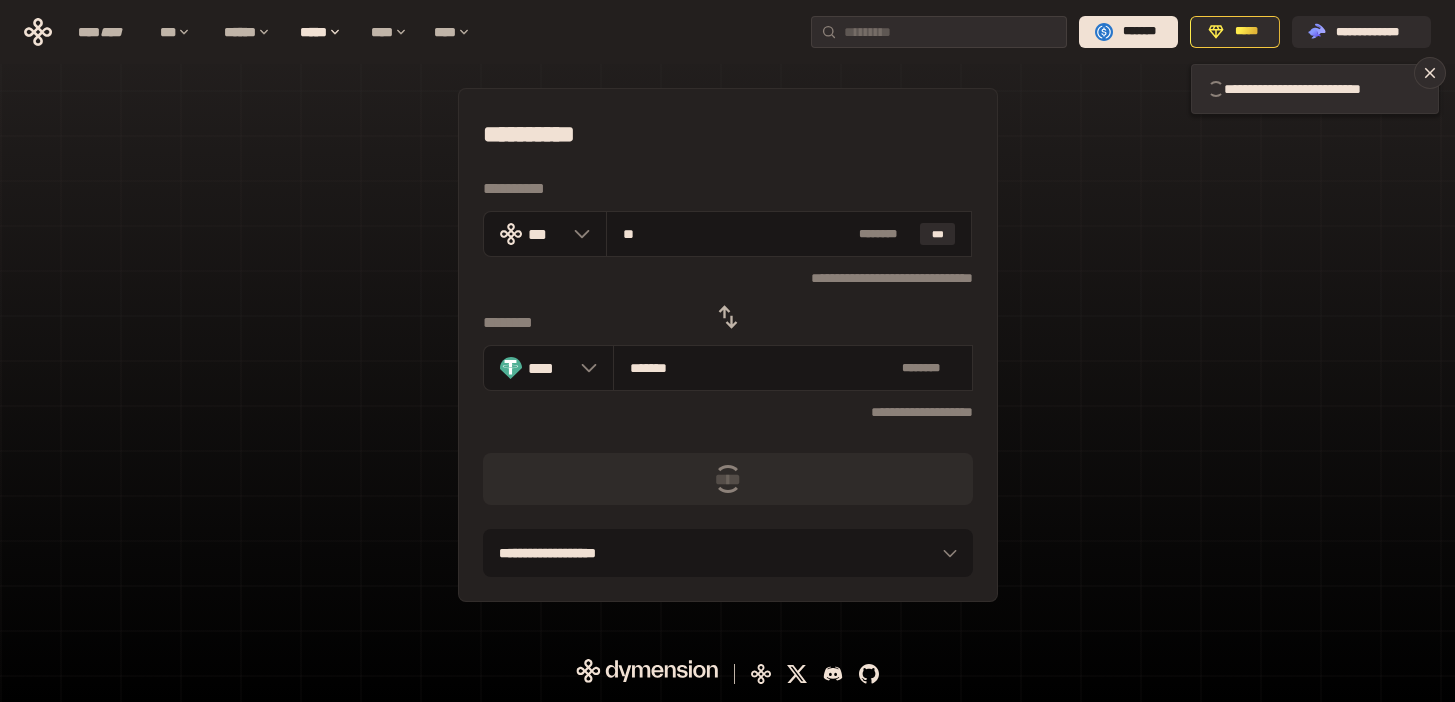 type 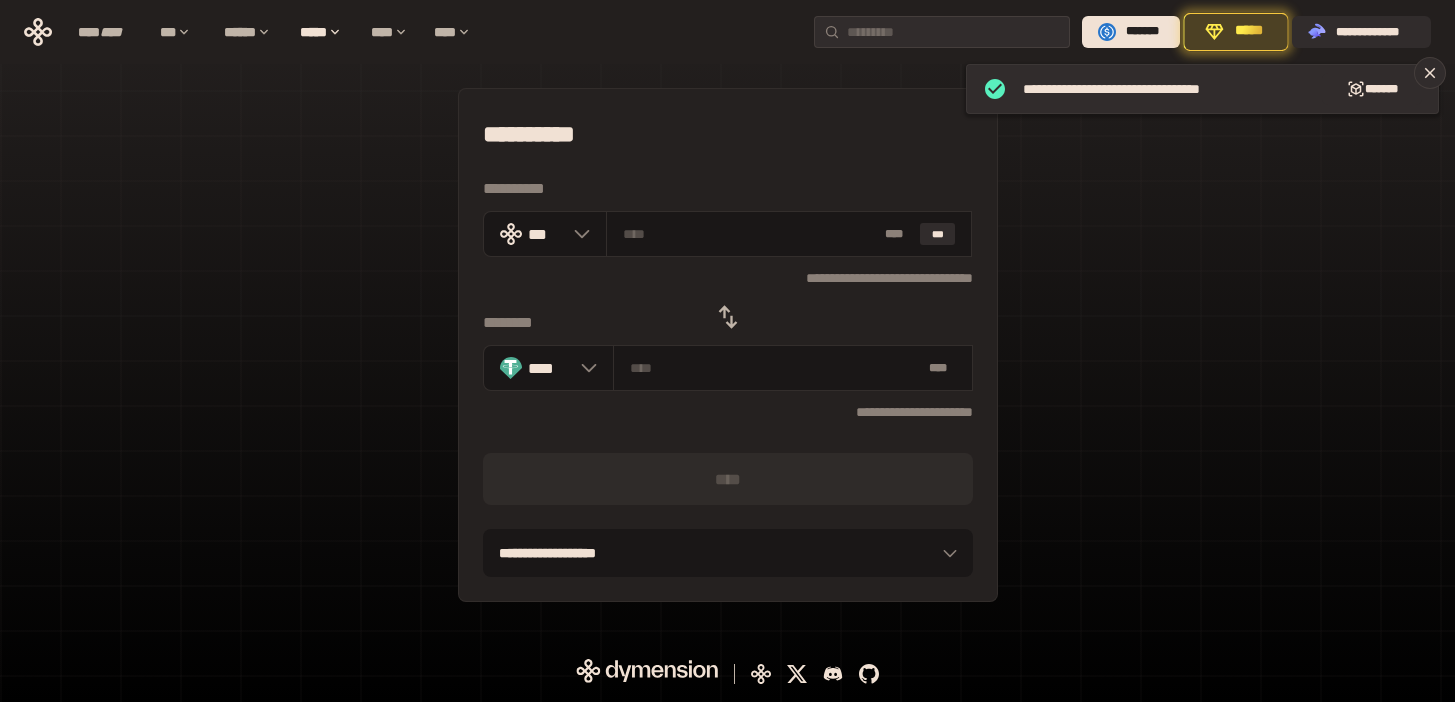 click 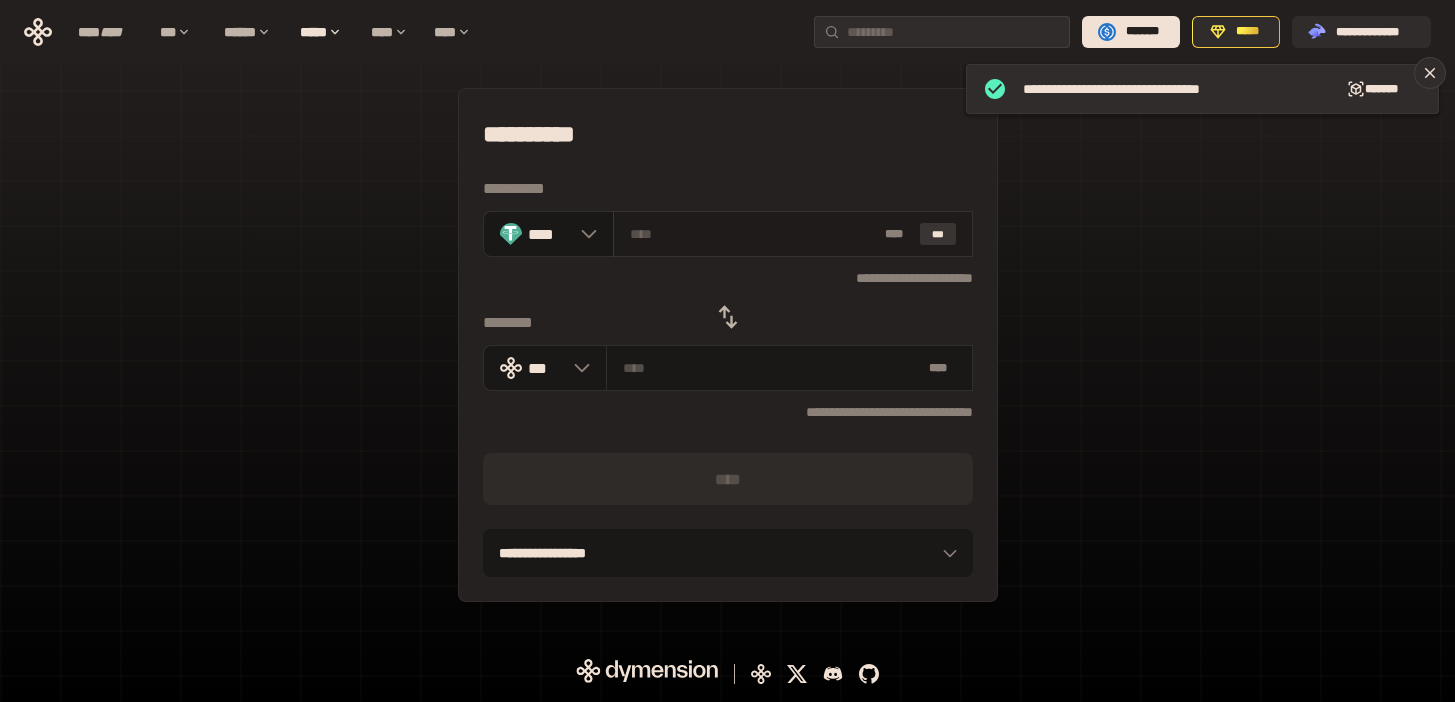 click on "***" at bounding box center (938, 234) 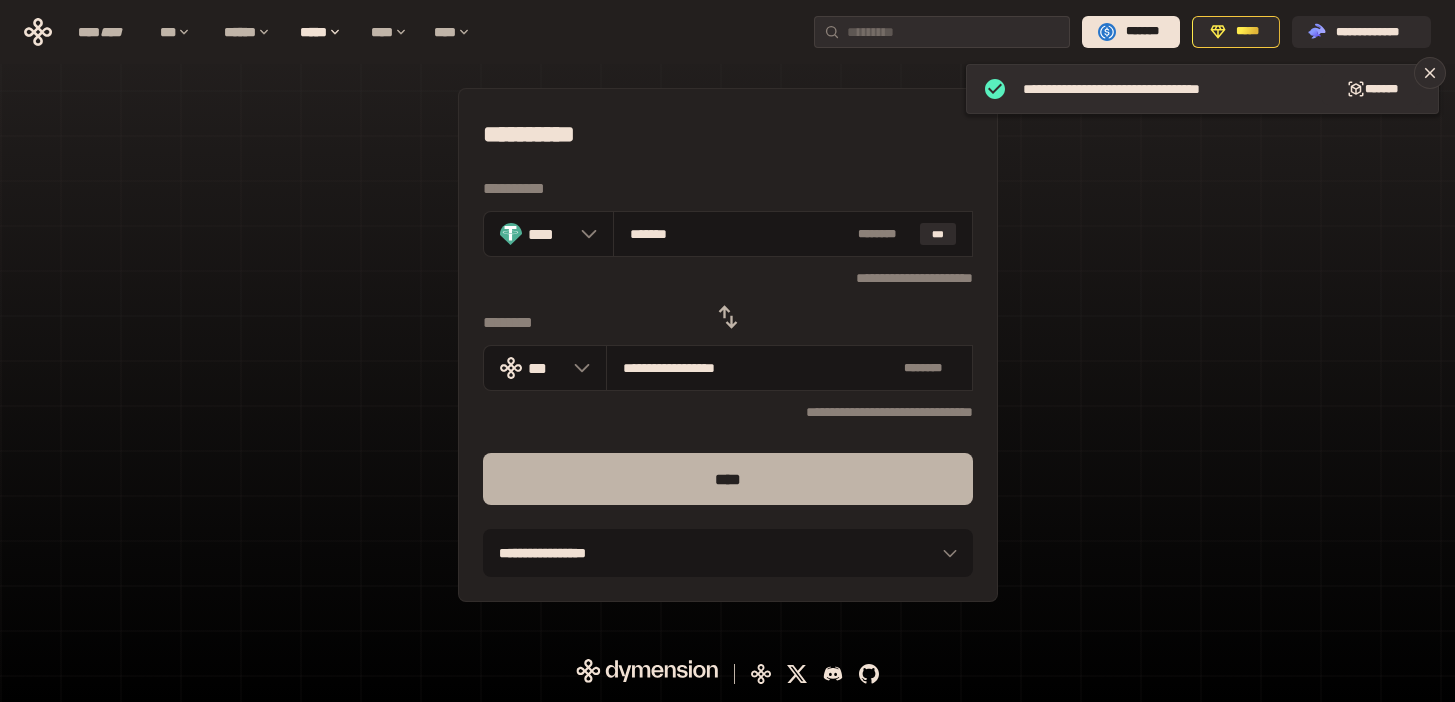 click on "****" at bounding box center (728, 479) 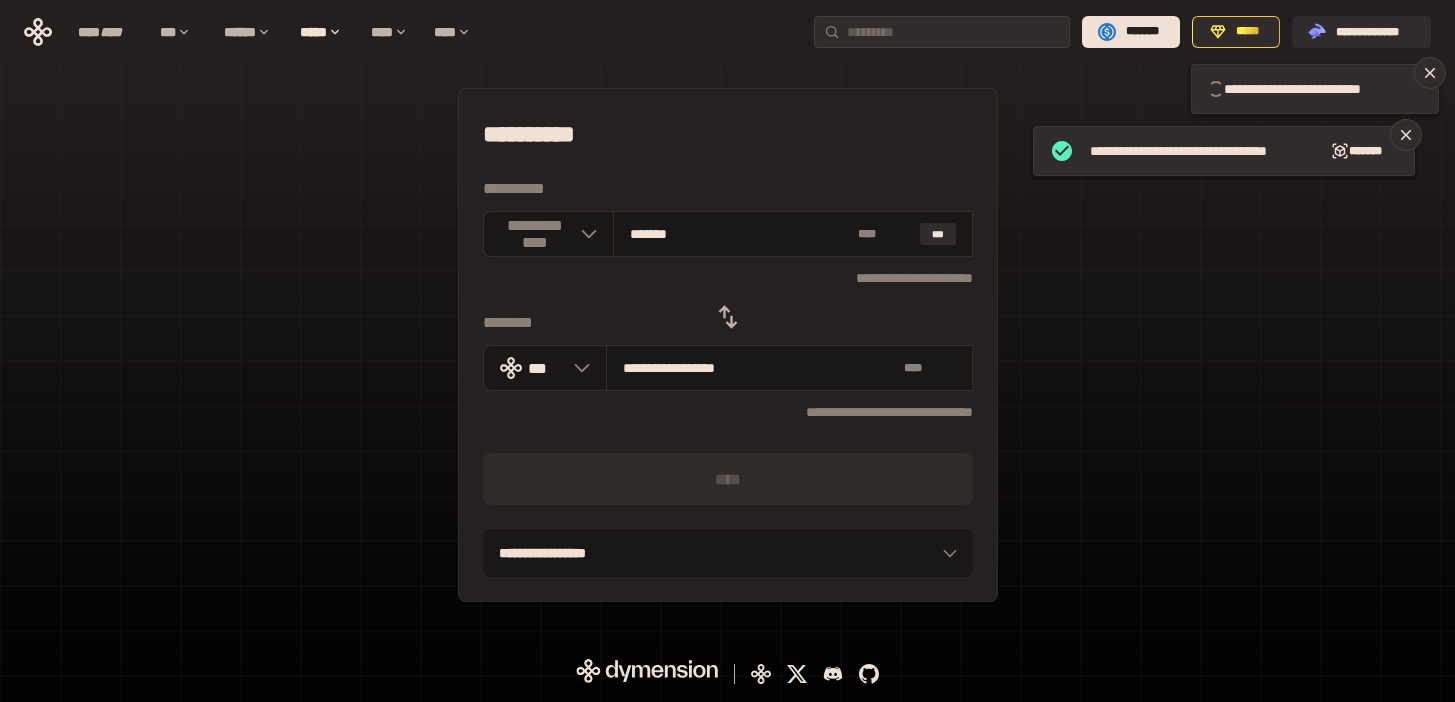 type 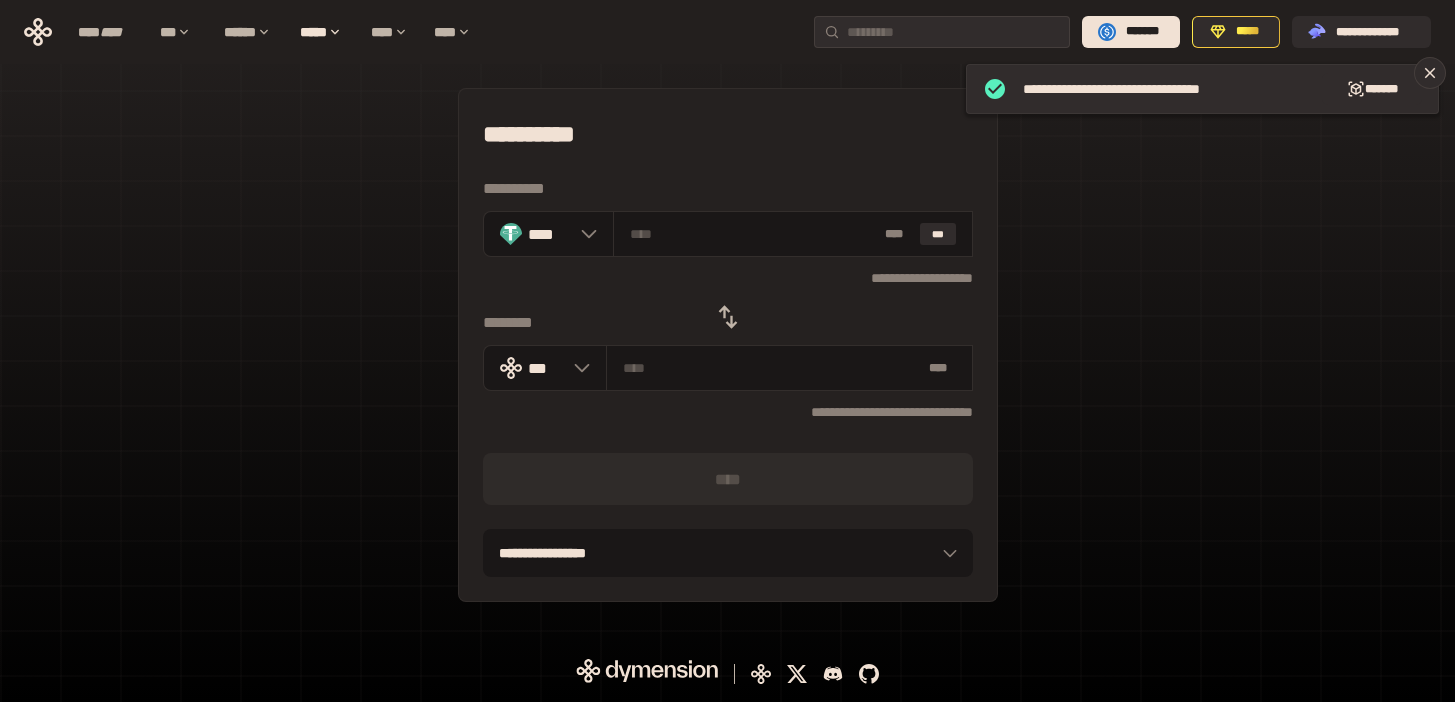 click 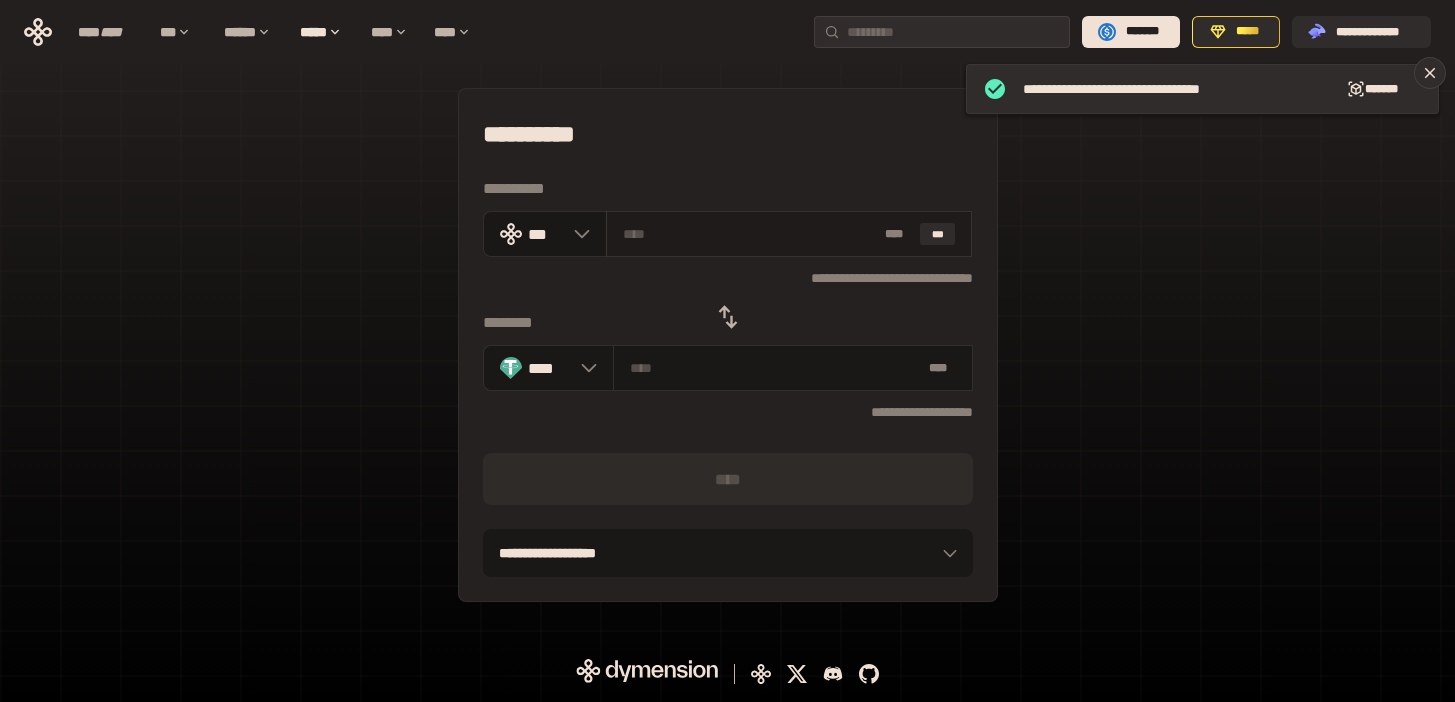 click at bounding box center (750, 234) 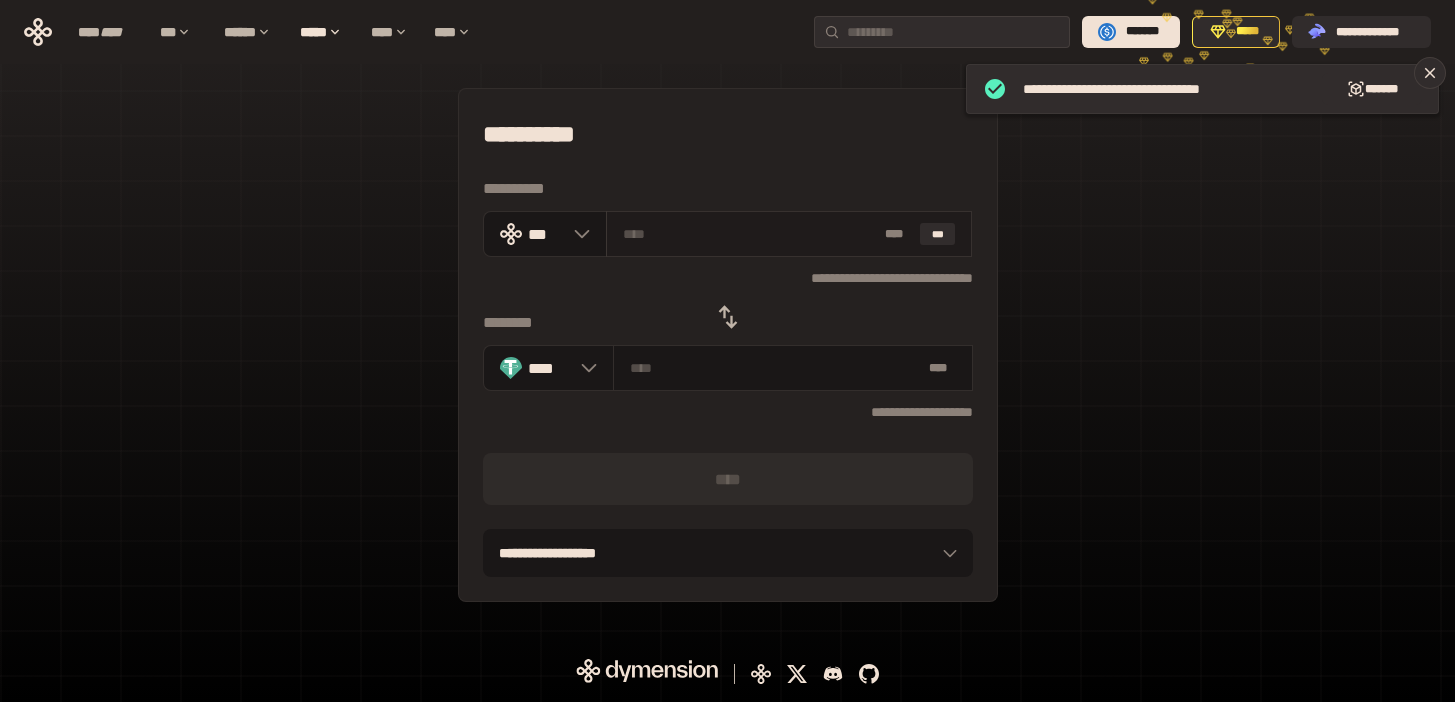 paste on "**" 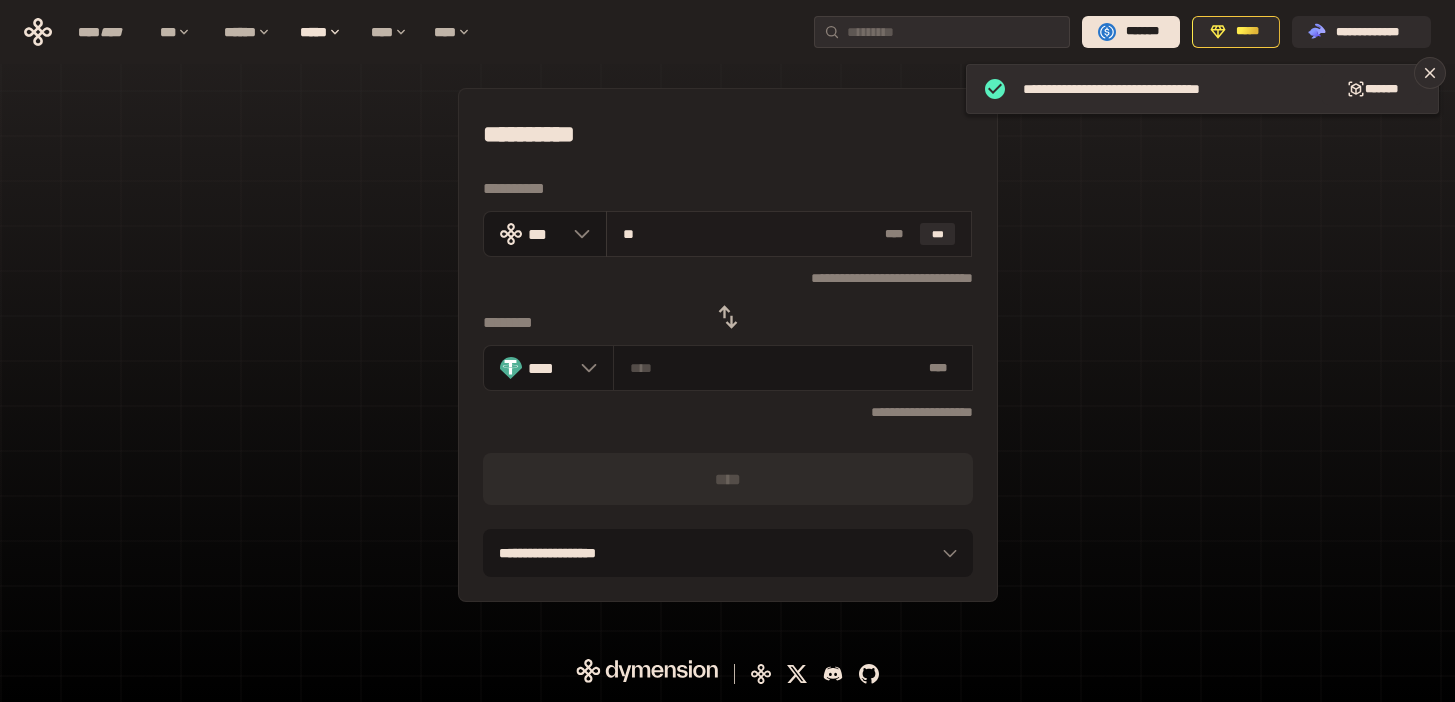 type on "********" 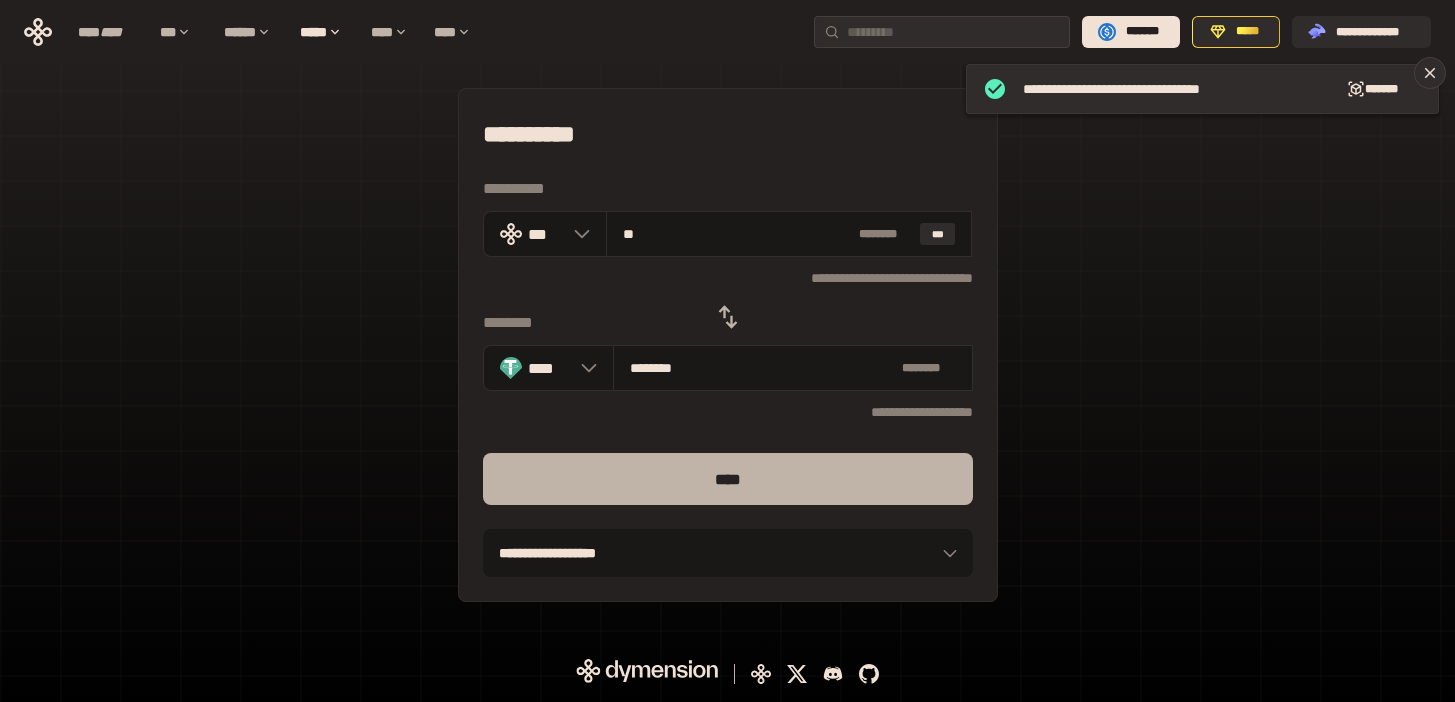 type on "**" 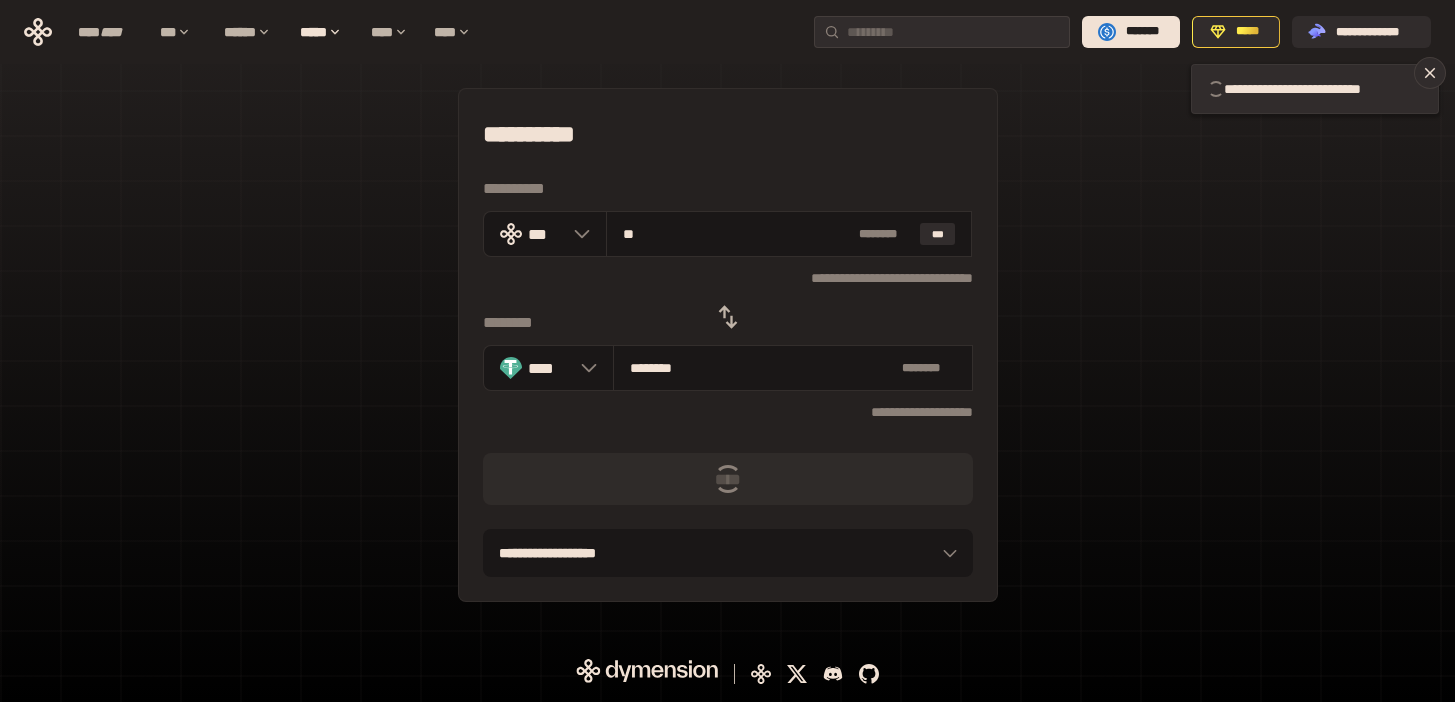 click 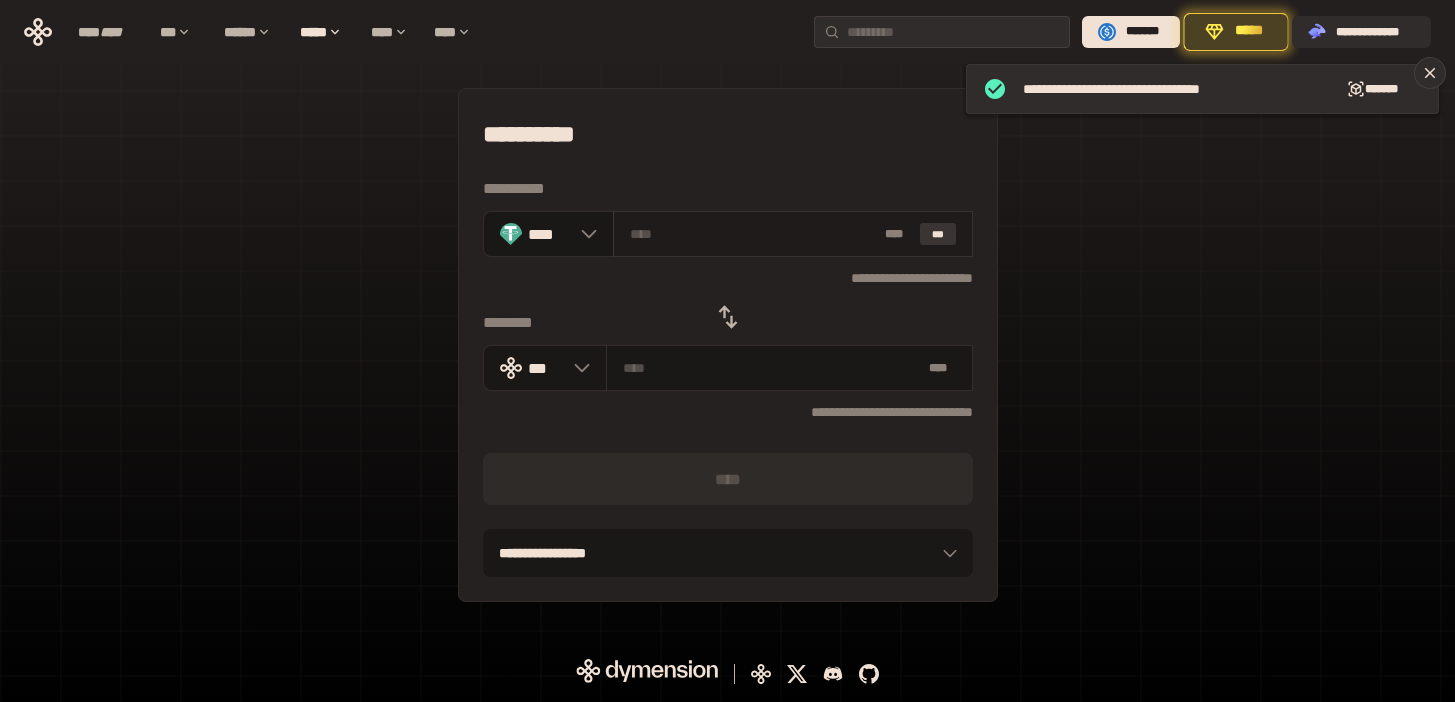 click on "***" at bounding box center (938, 234) 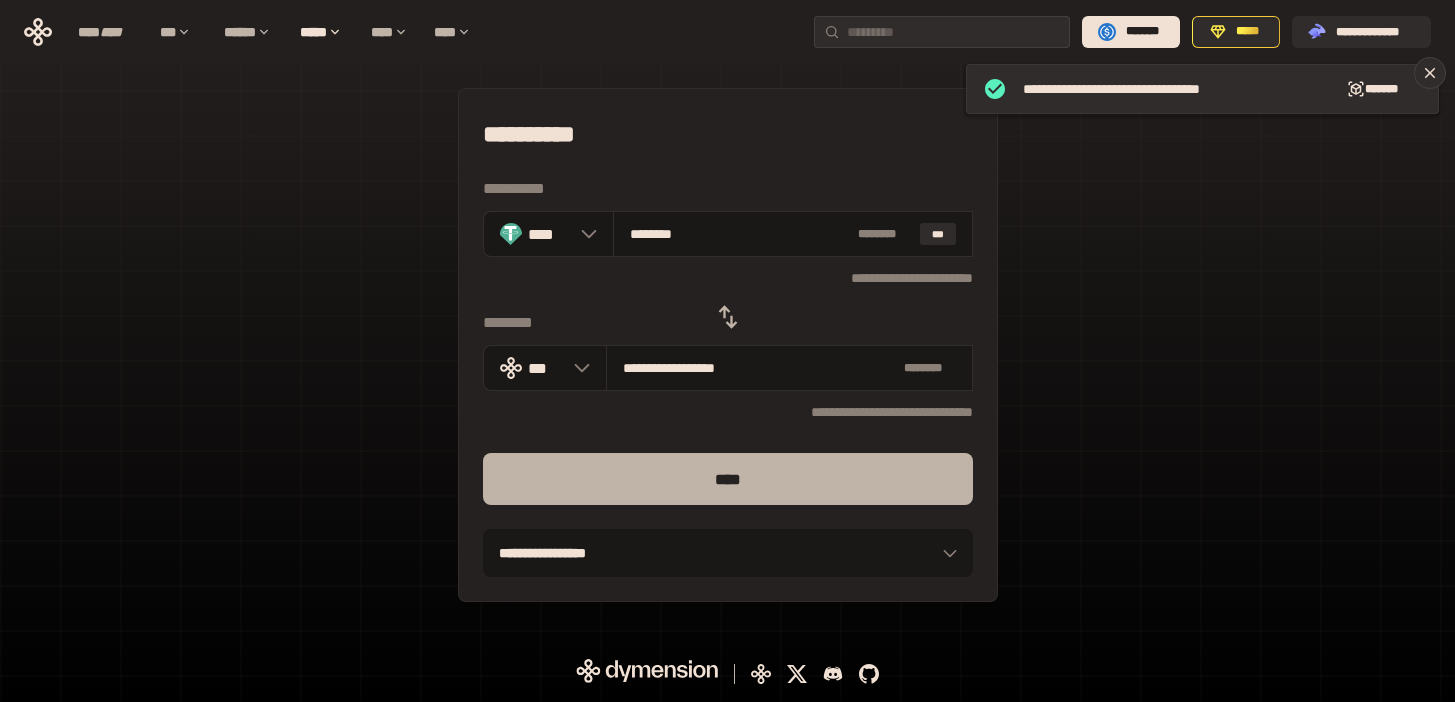 click on "****" at bounding box center (728, 479) 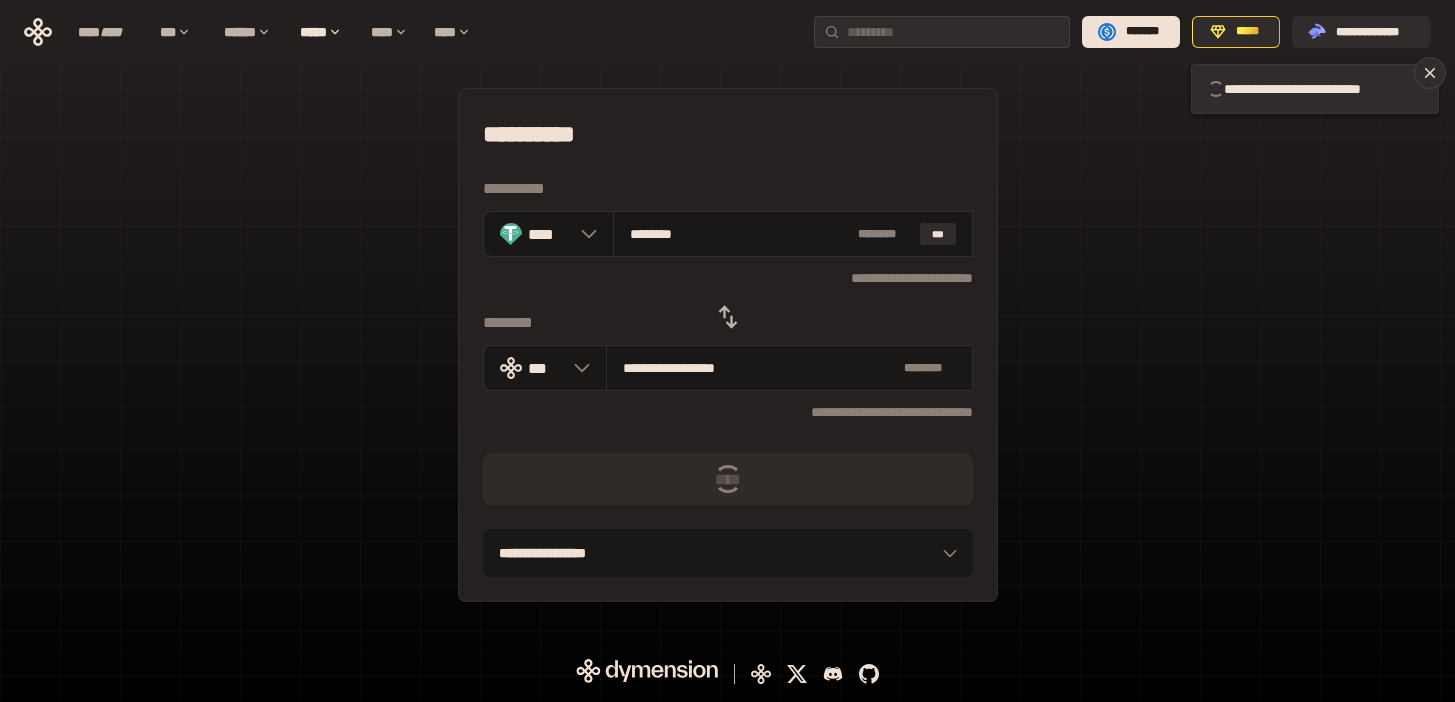 type 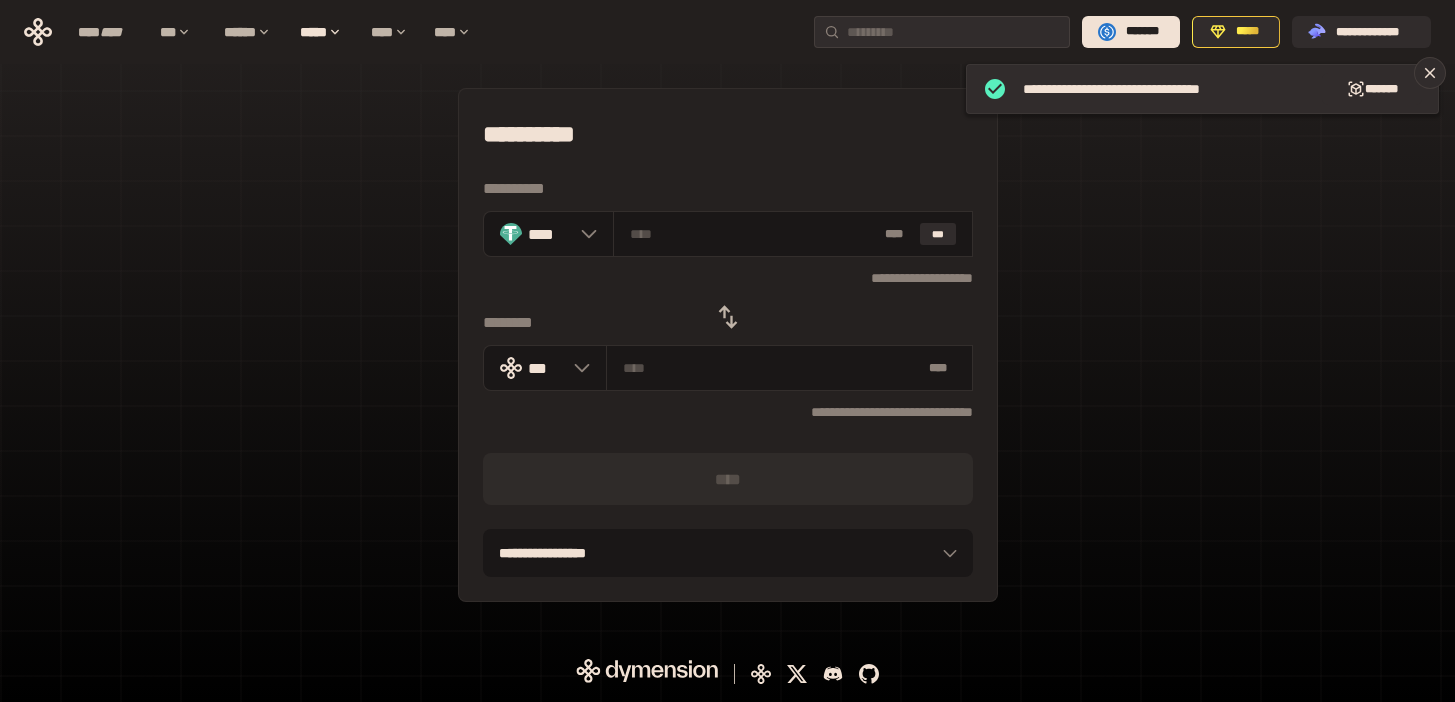 click 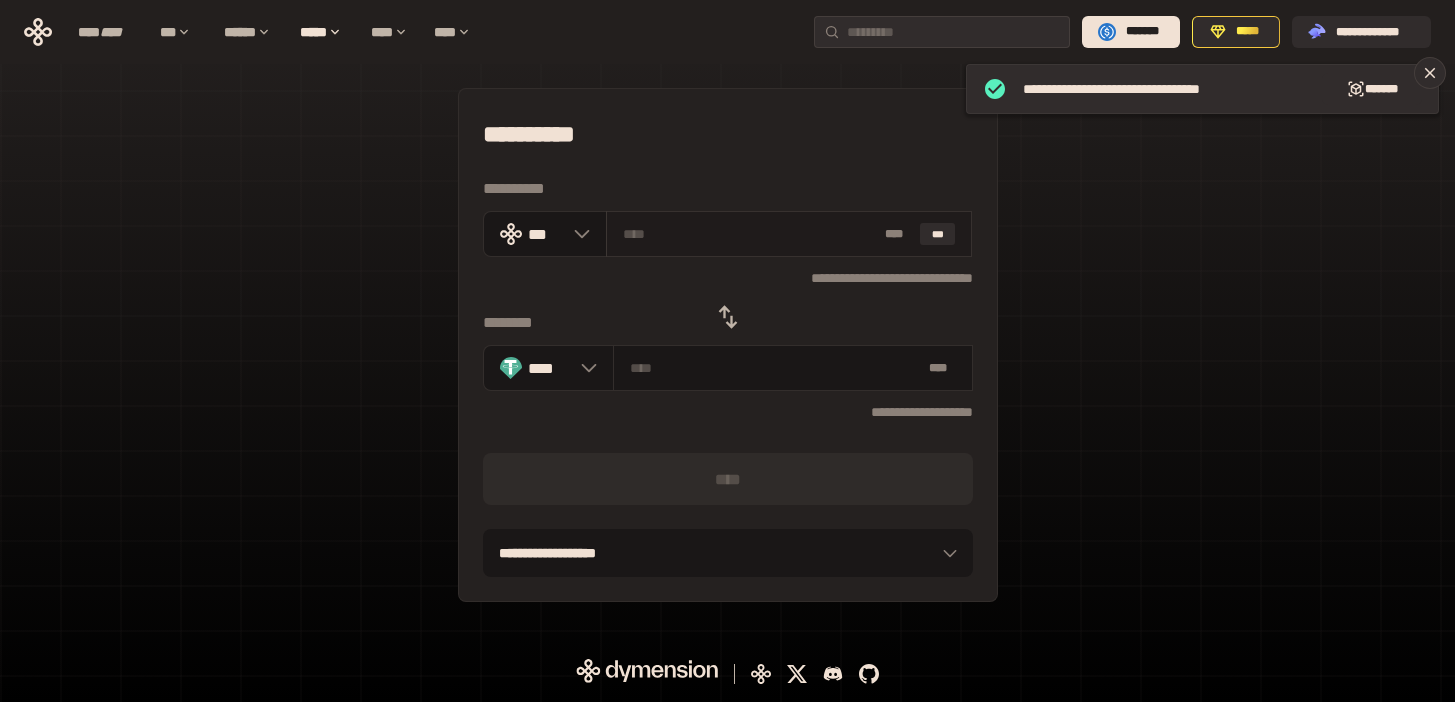 click at bounding box center (750, 234) 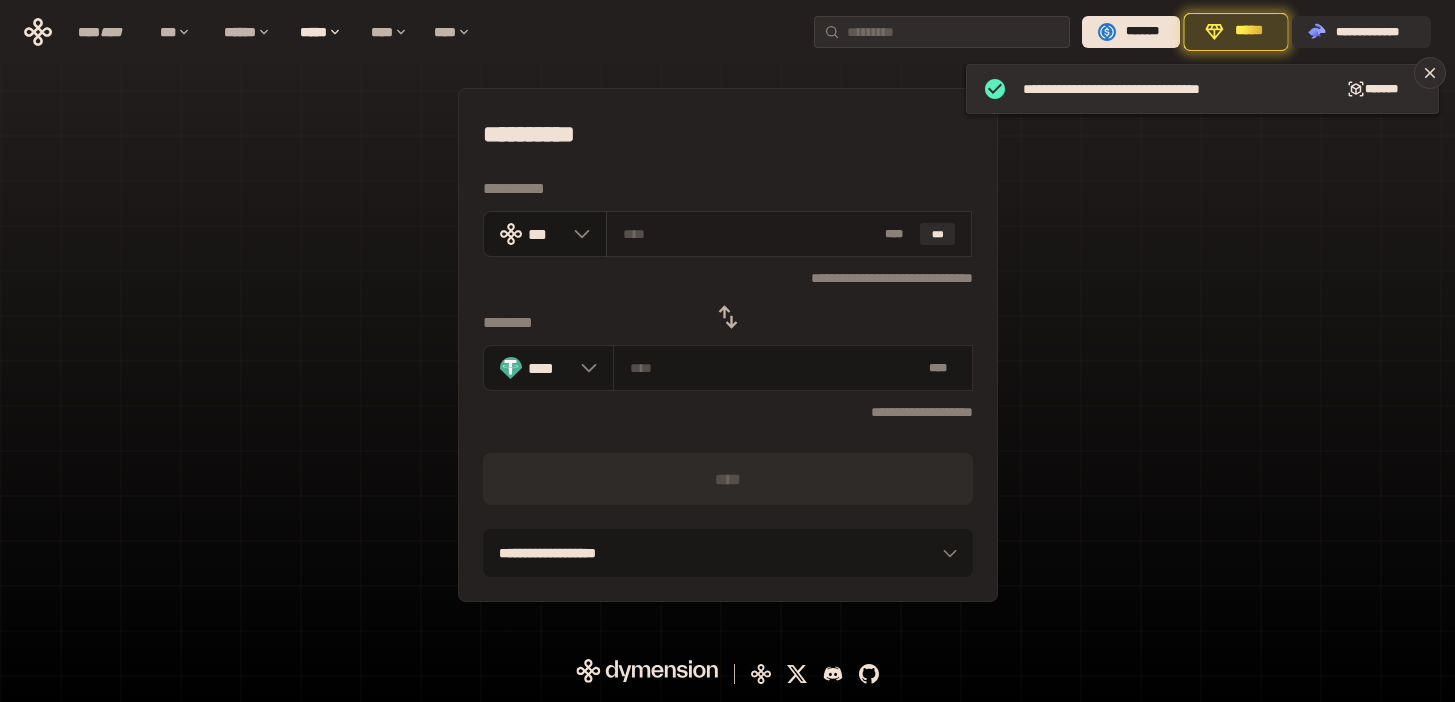 paste on "**" 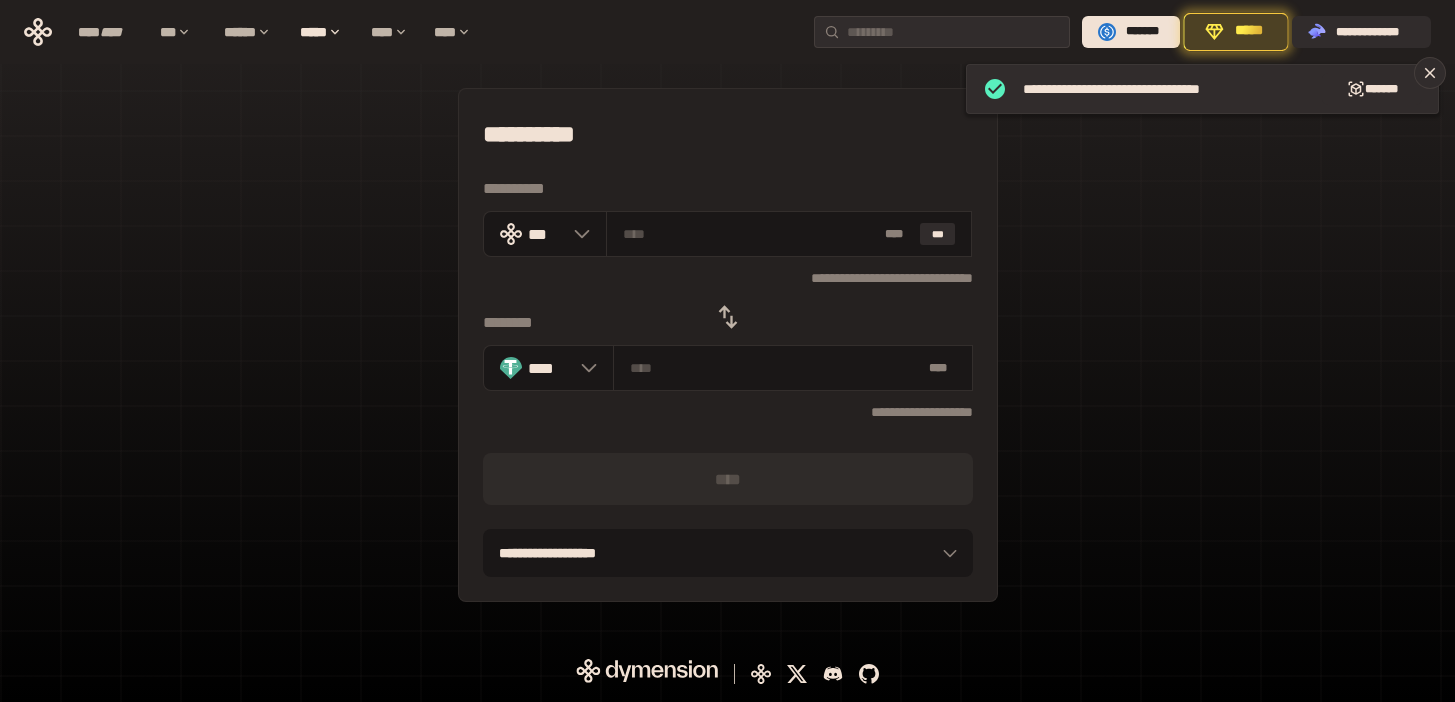 type on "**" 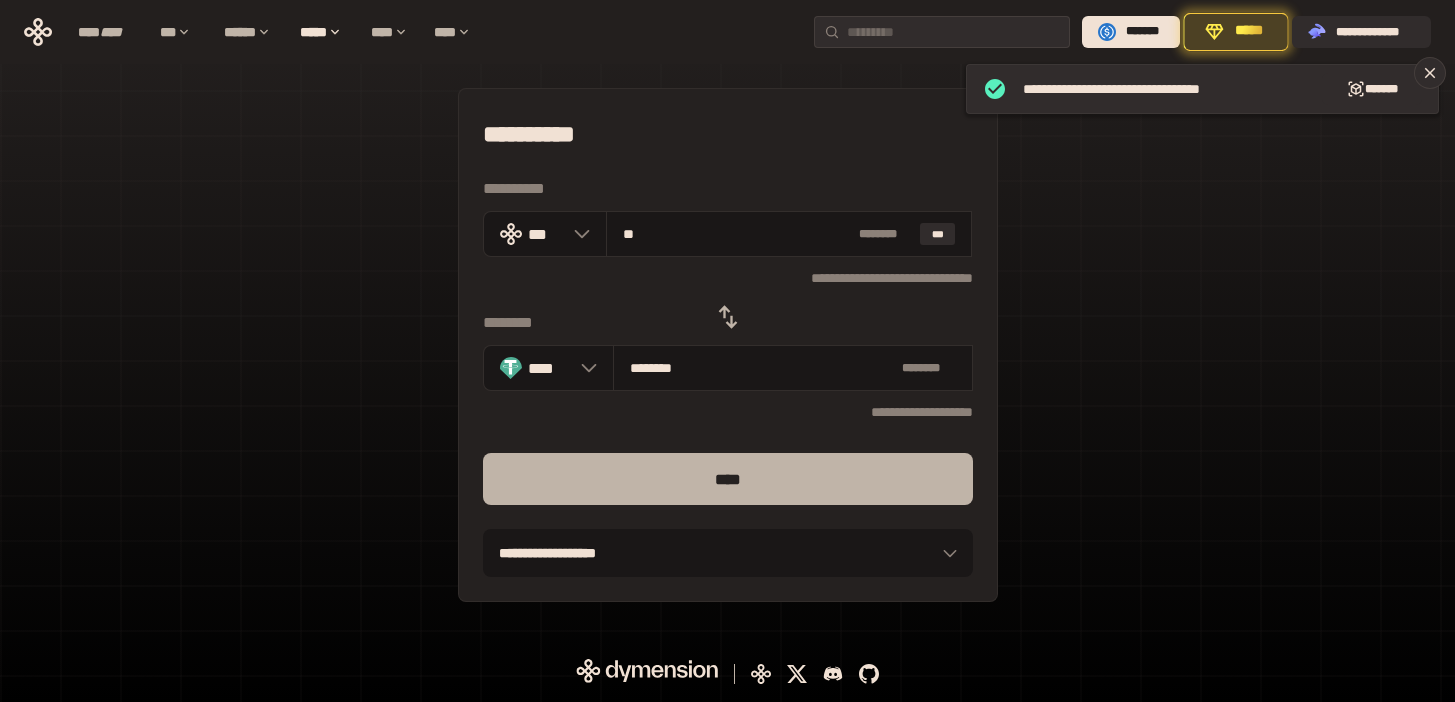 type on "**" 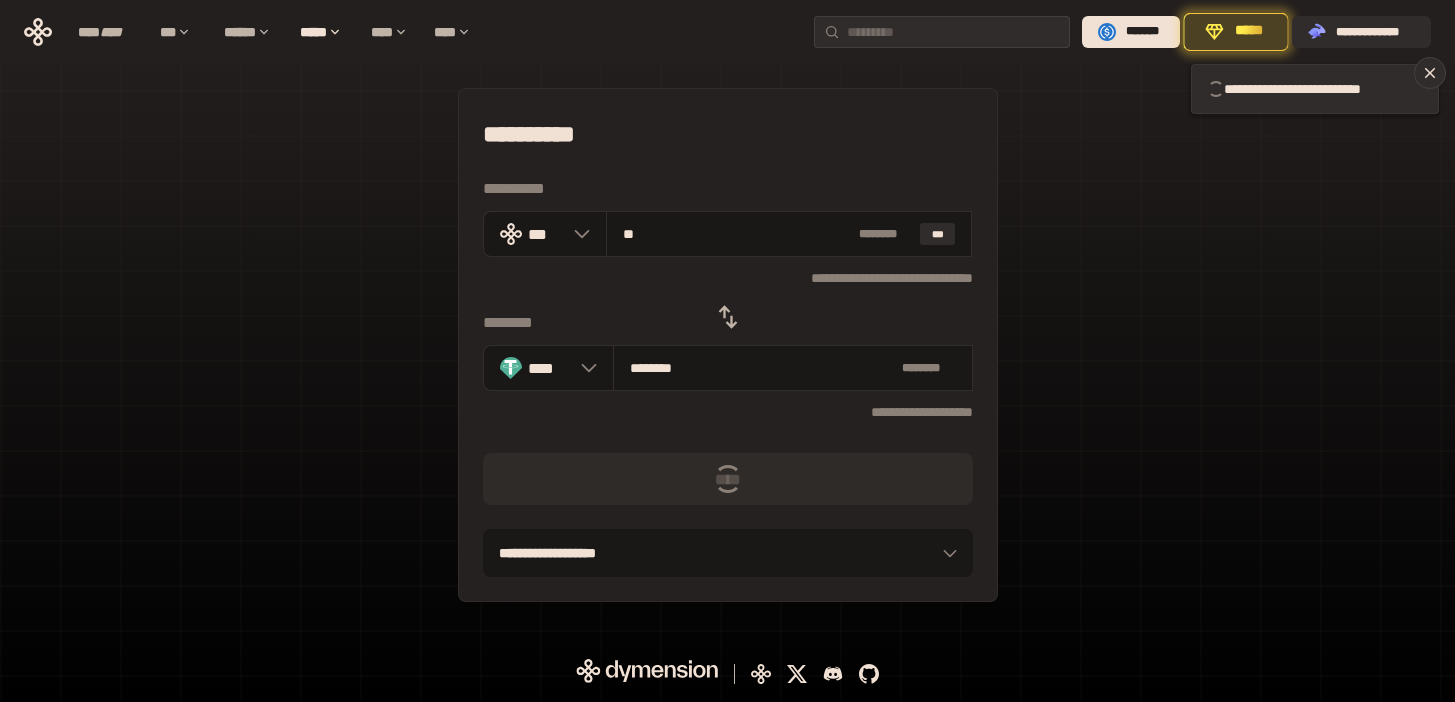 type 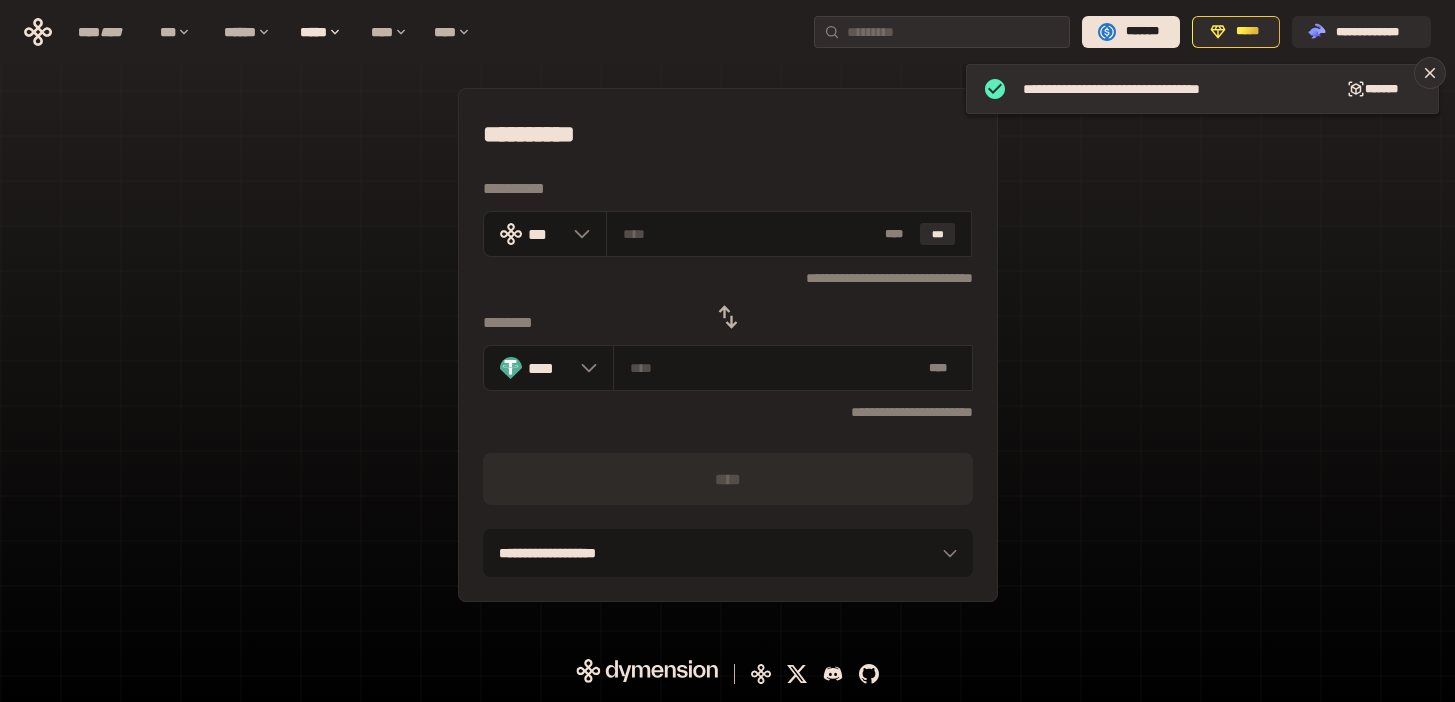 click 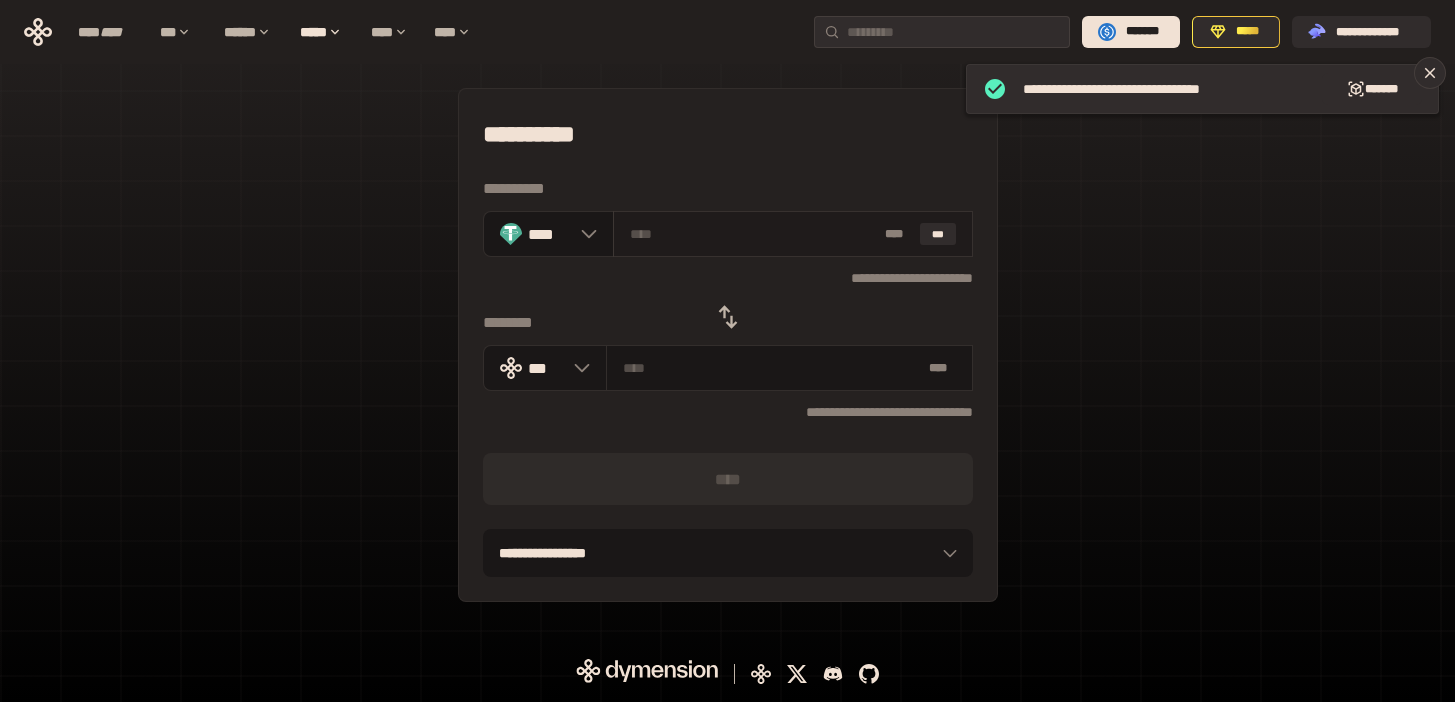 click on "* ** ***" at bounding box center (792, 234) 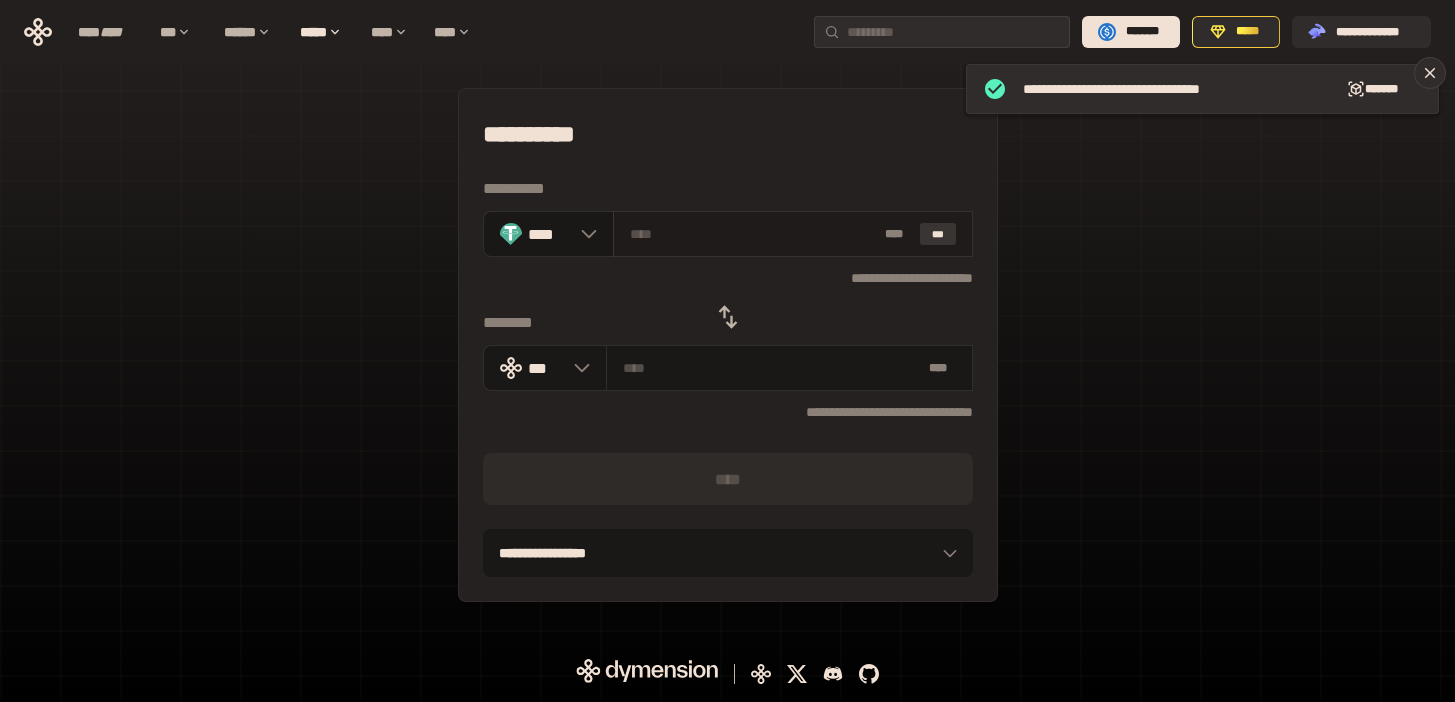 click on "***" at bounding box center (938, 234) 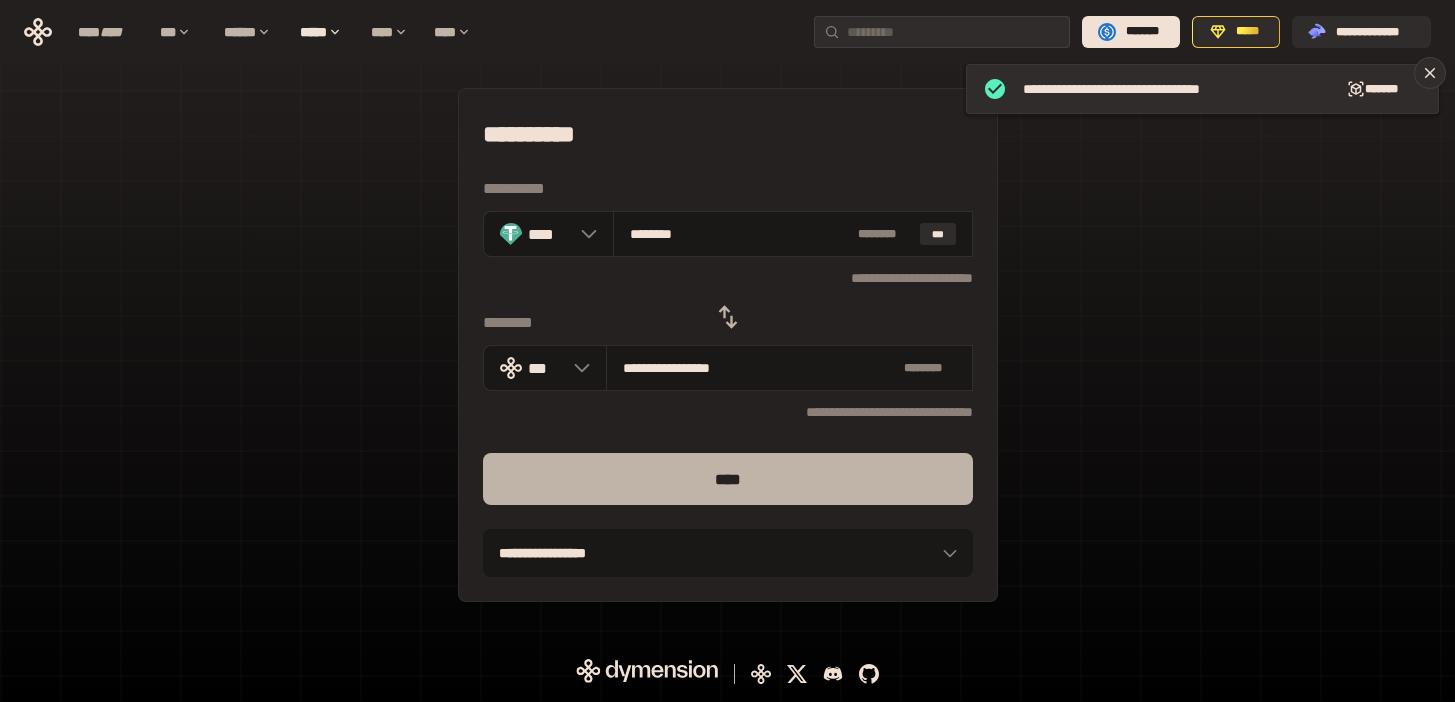 click on "****" at bounding box center [728, 479] 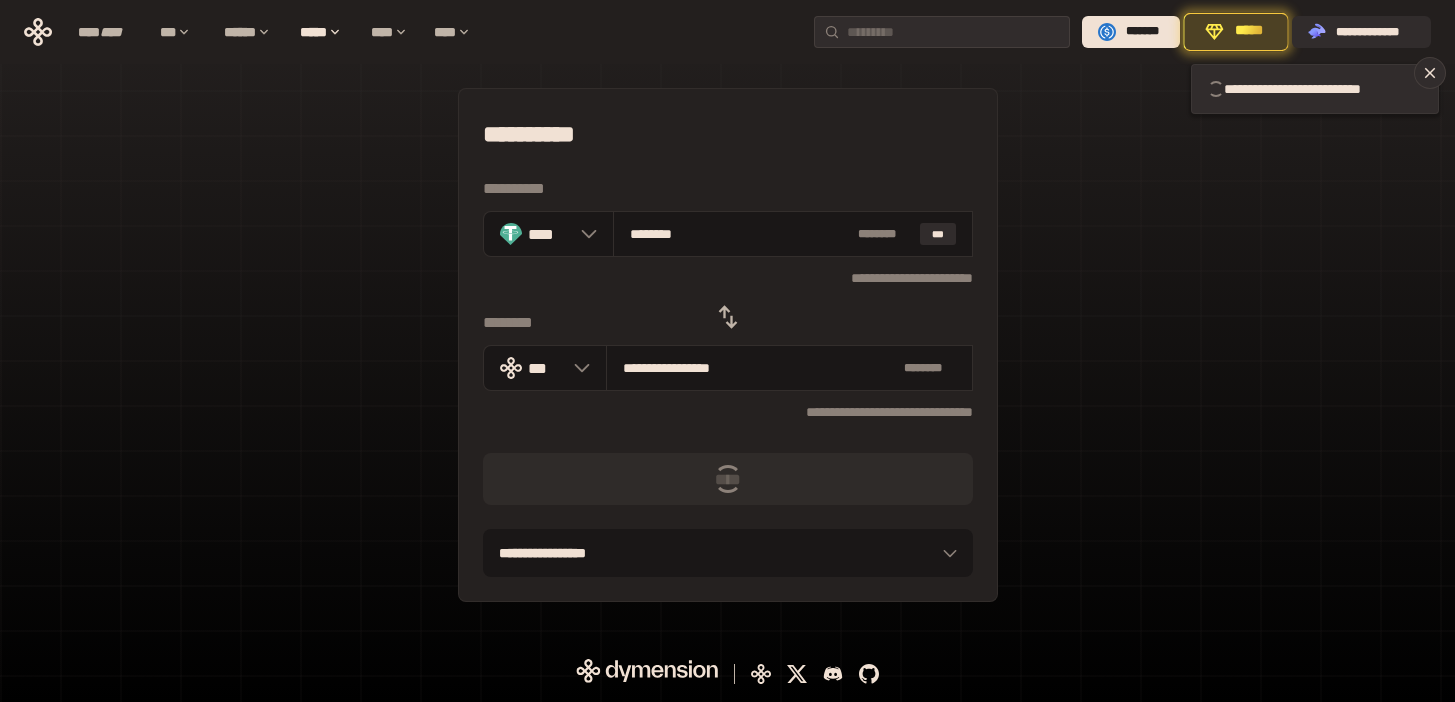 type 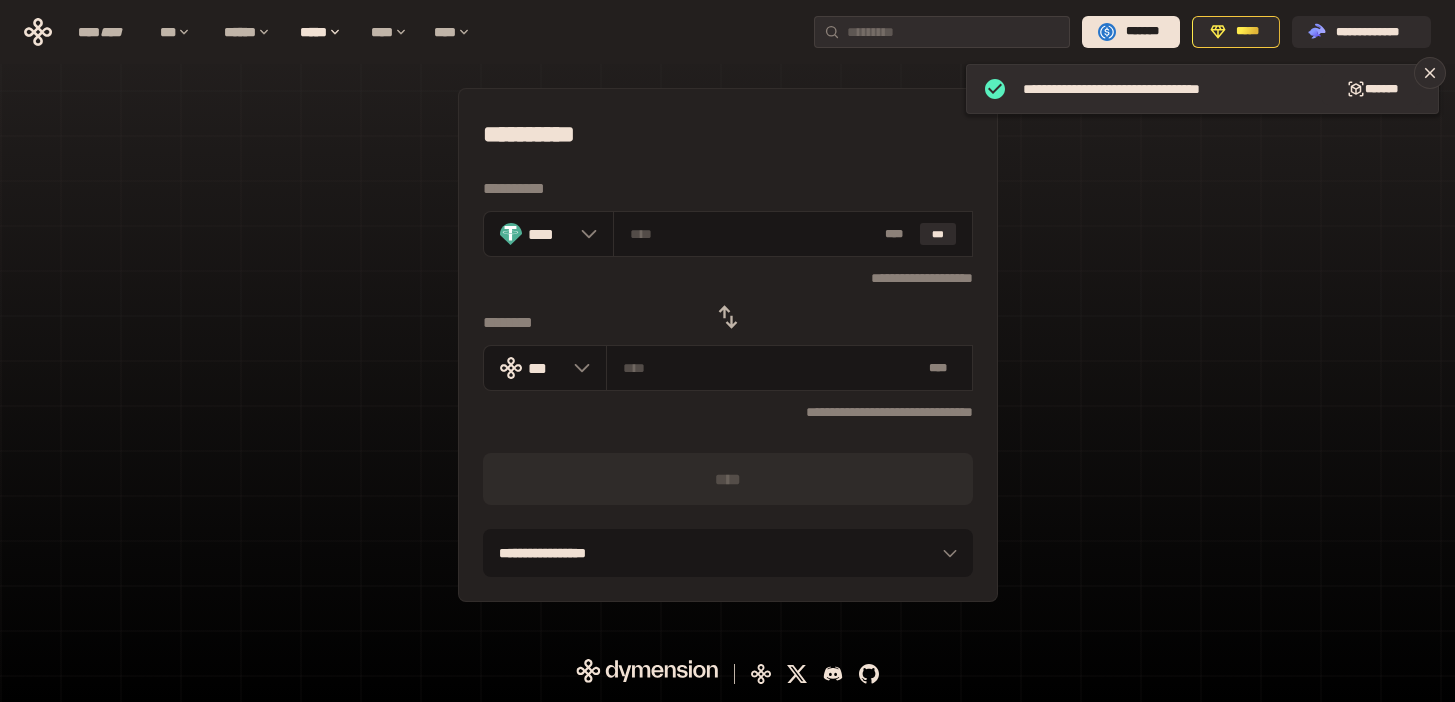 click 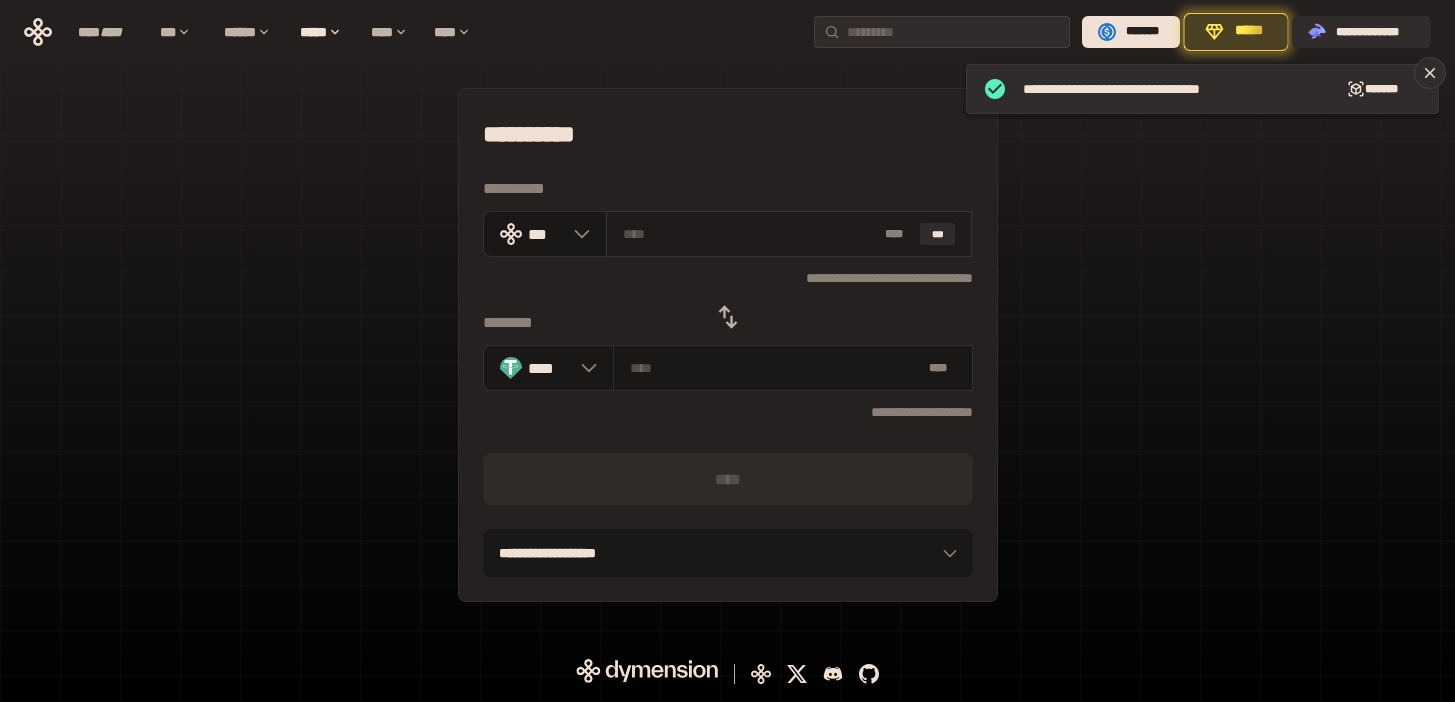 click at bounding box center [750, 234] 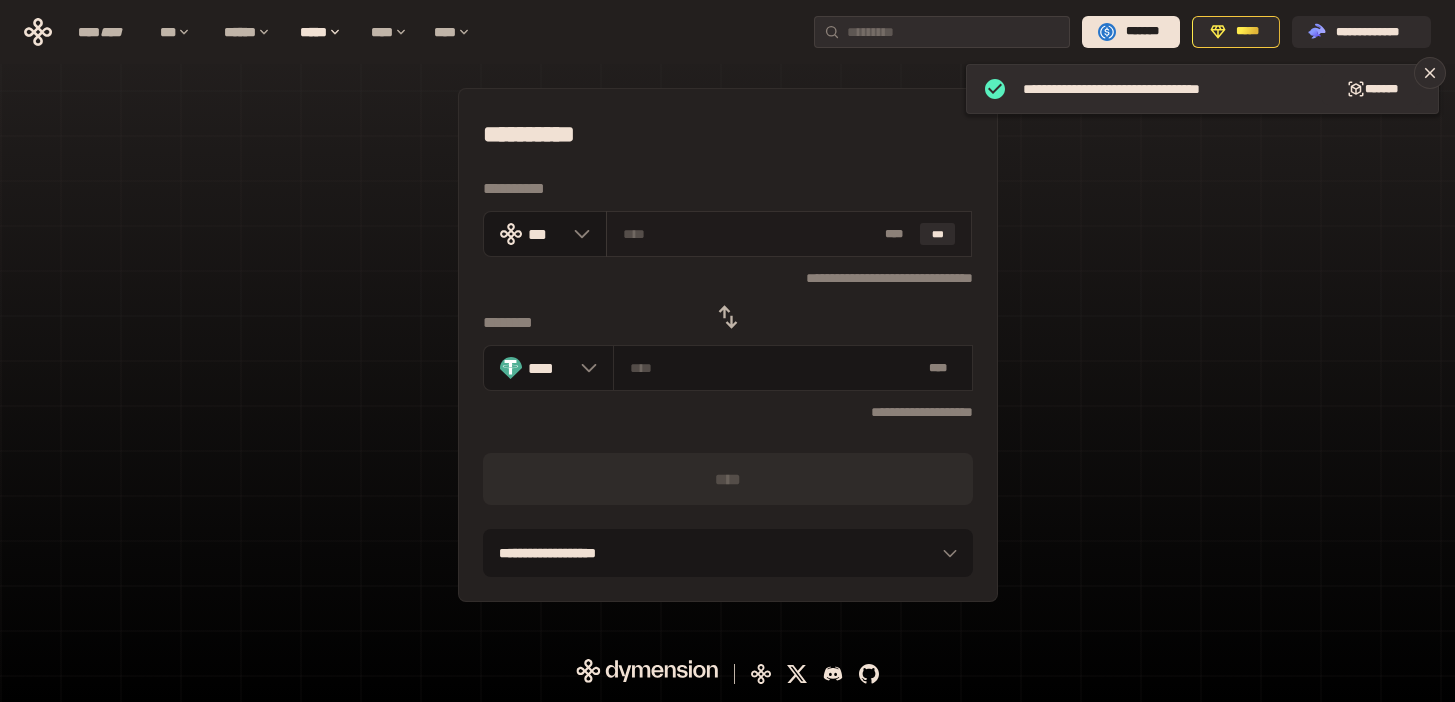 paste on "**" 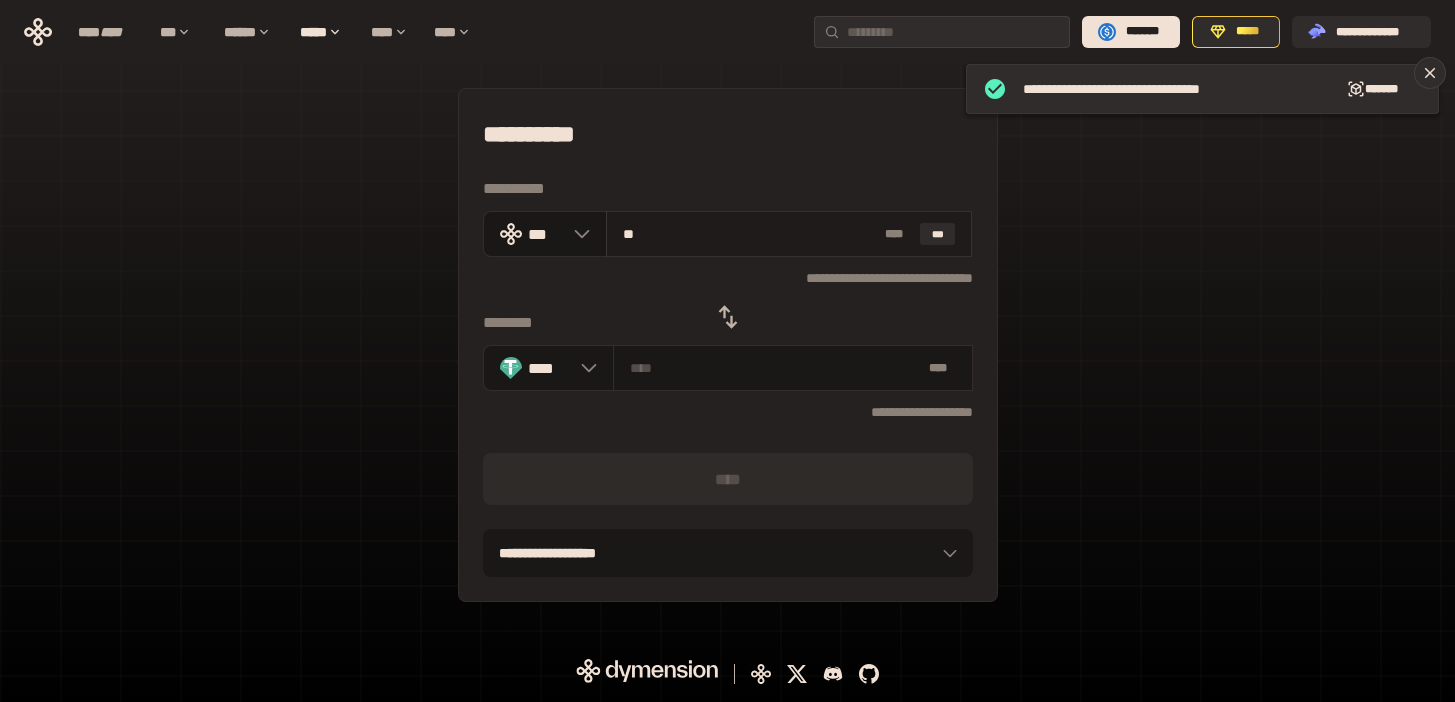 type on "********" 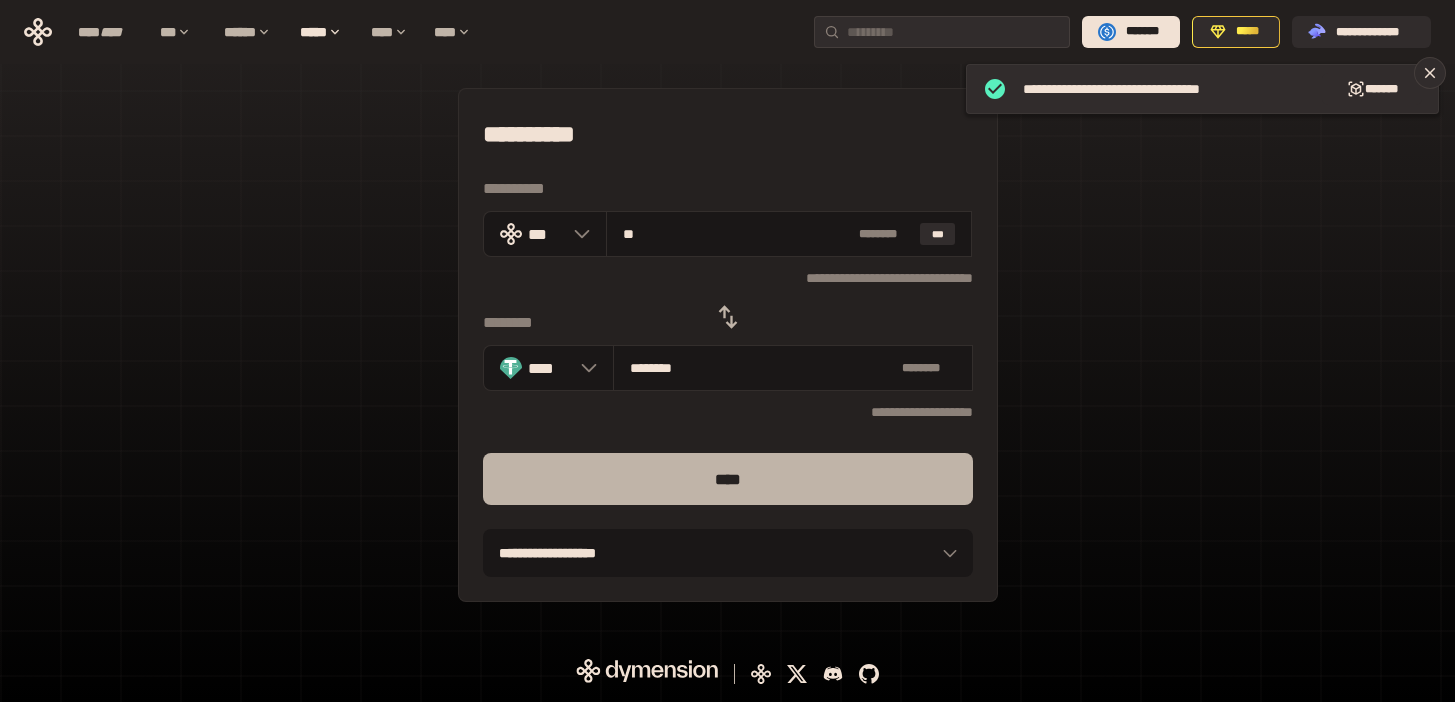 type on "**" 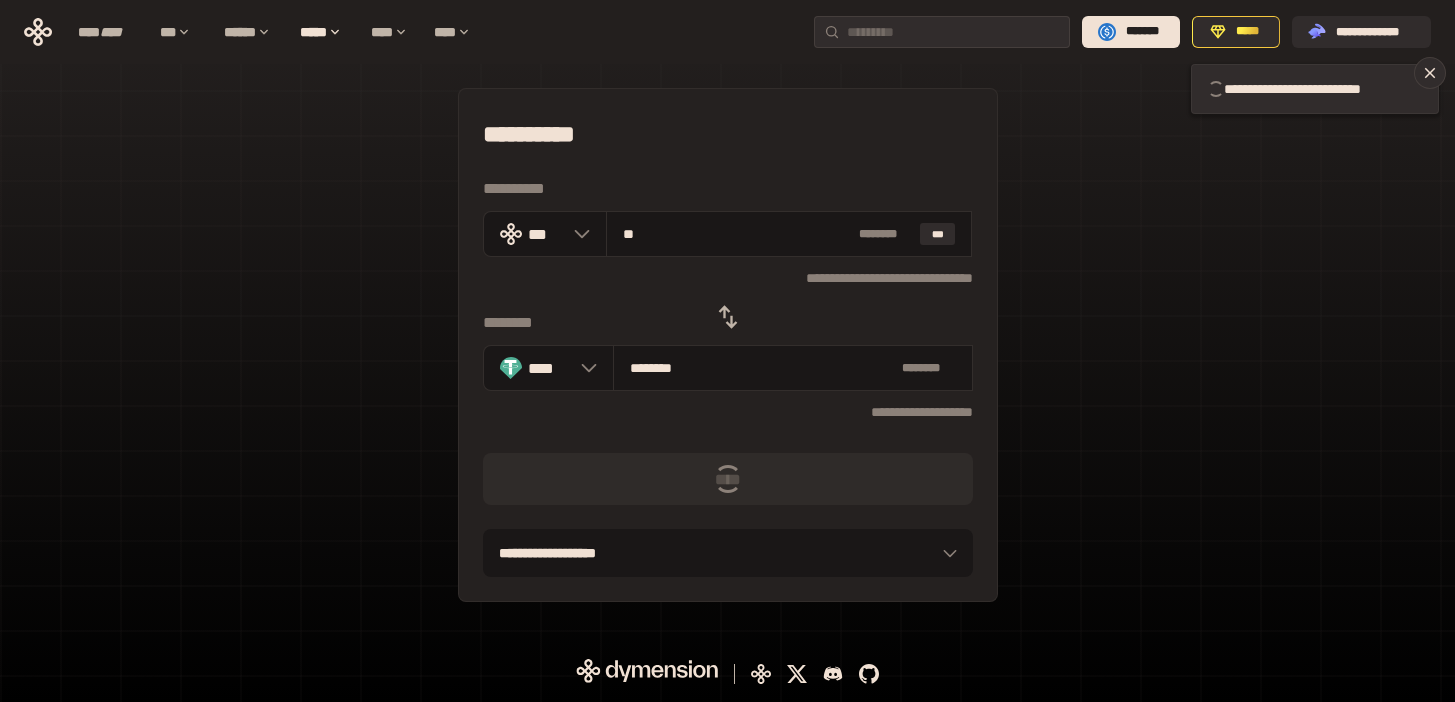 type 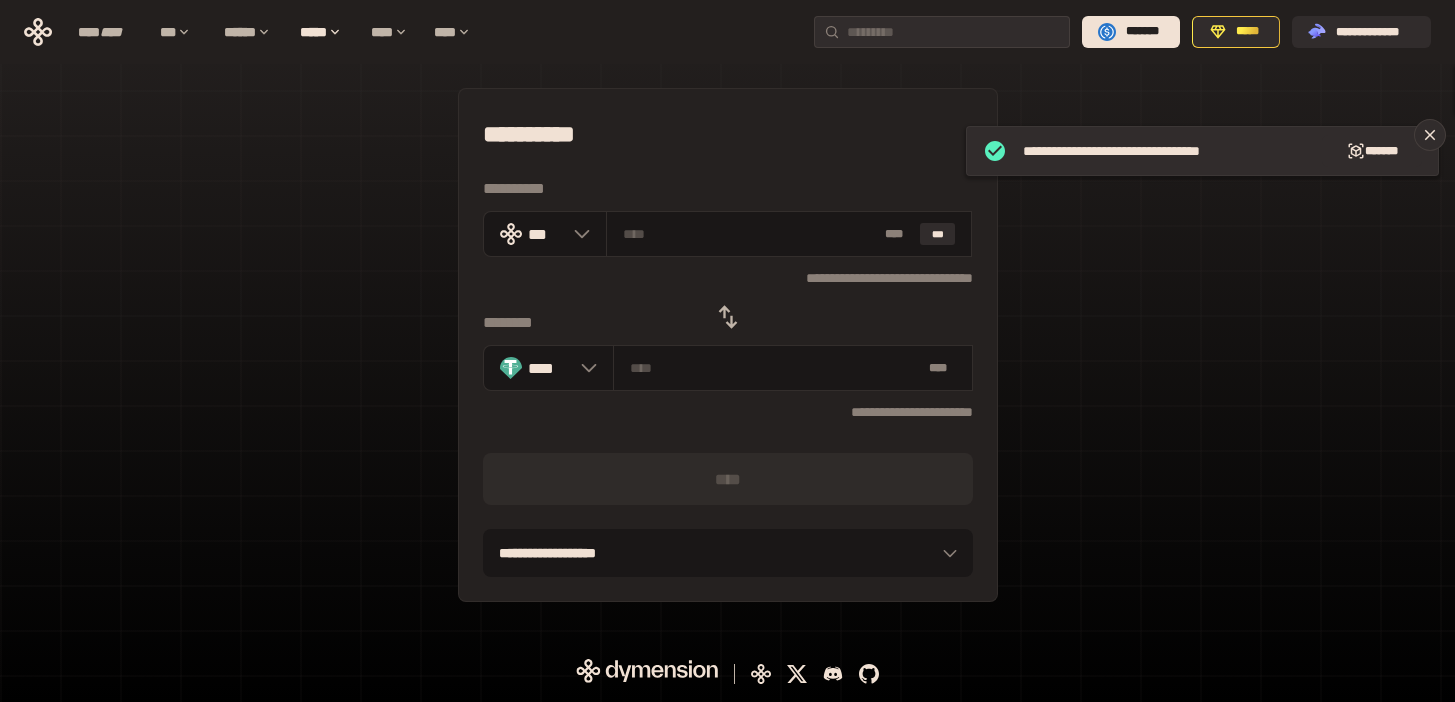 click 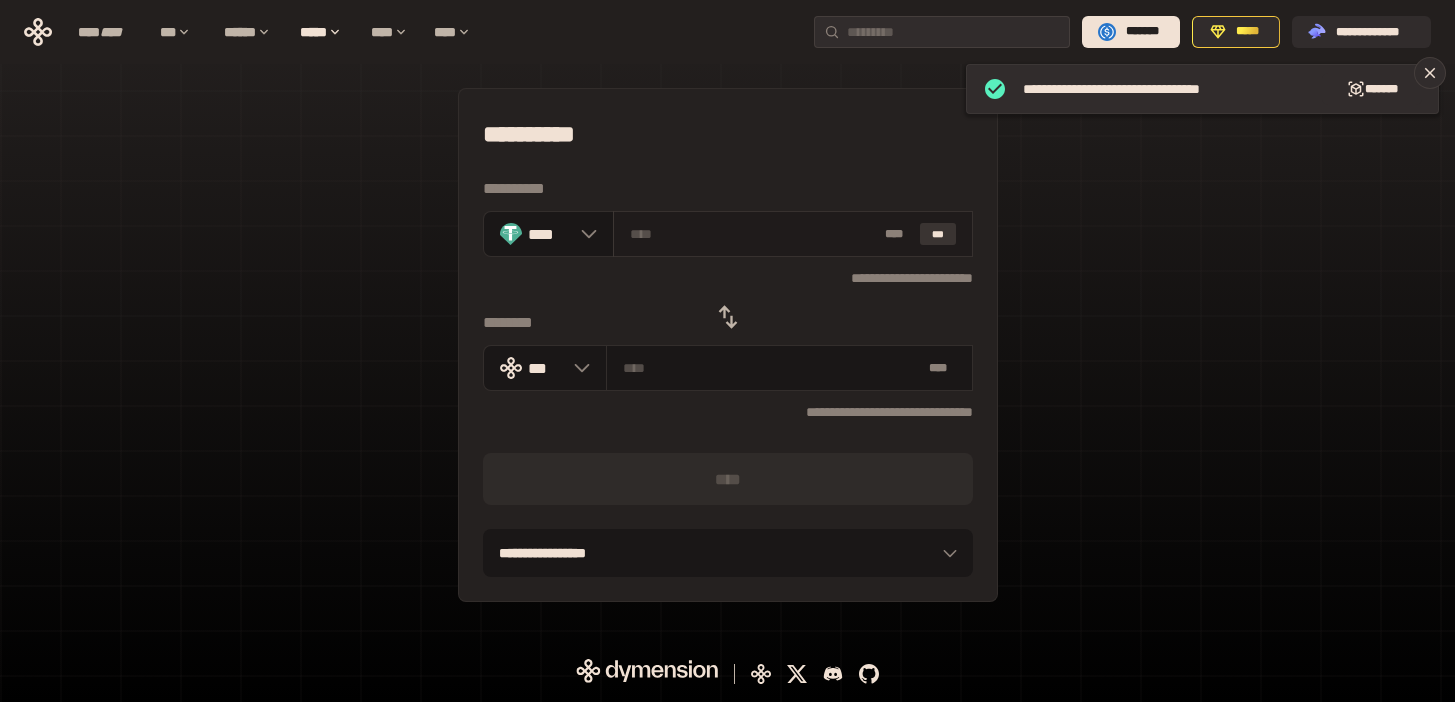 click on "***" at bounding box center (938, 234) 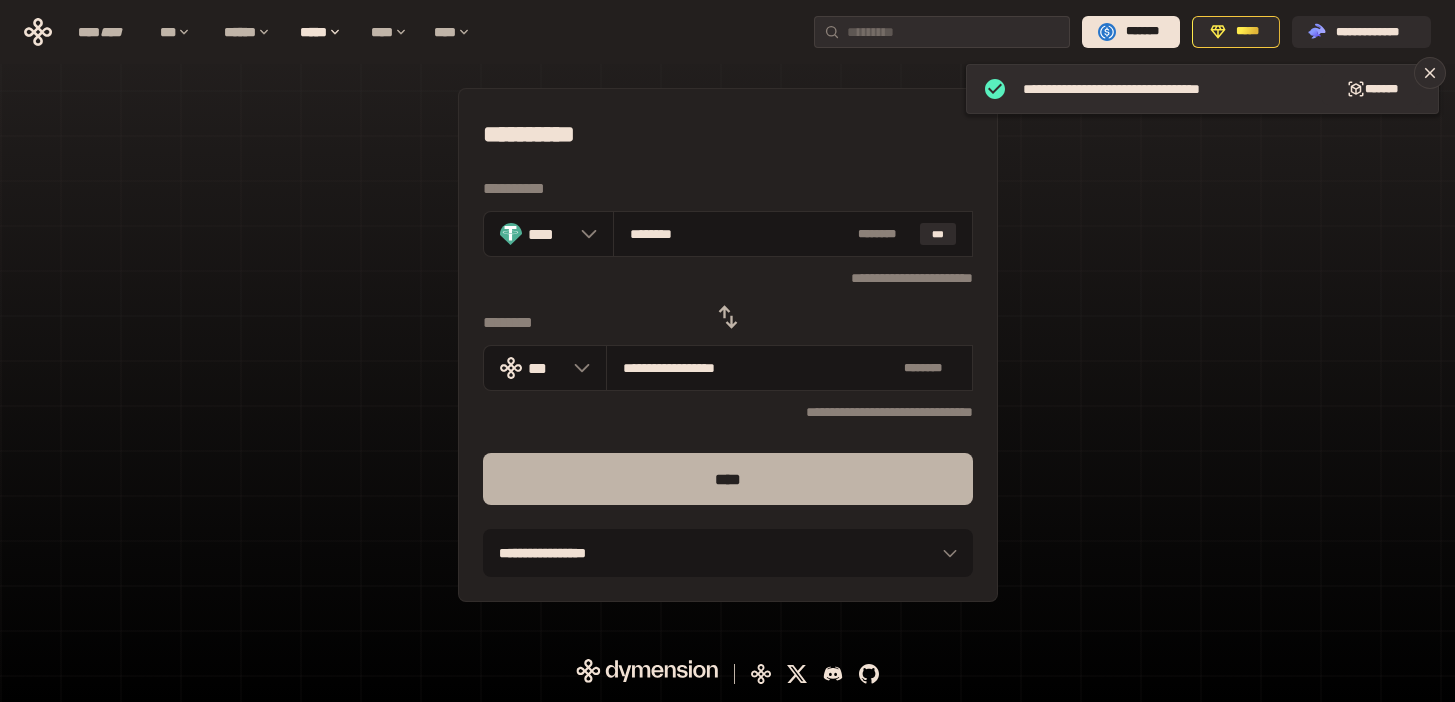 click on "****" at bounding box center (728, 479) 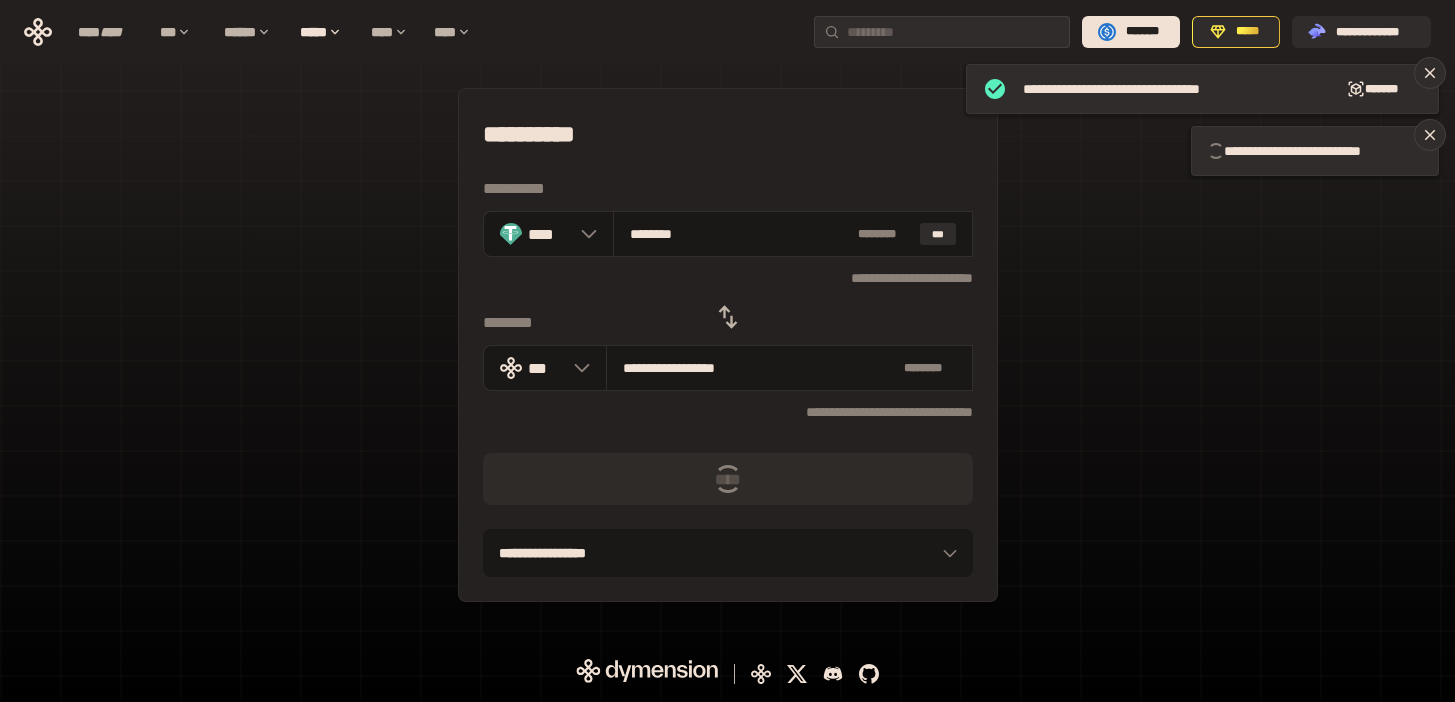 type 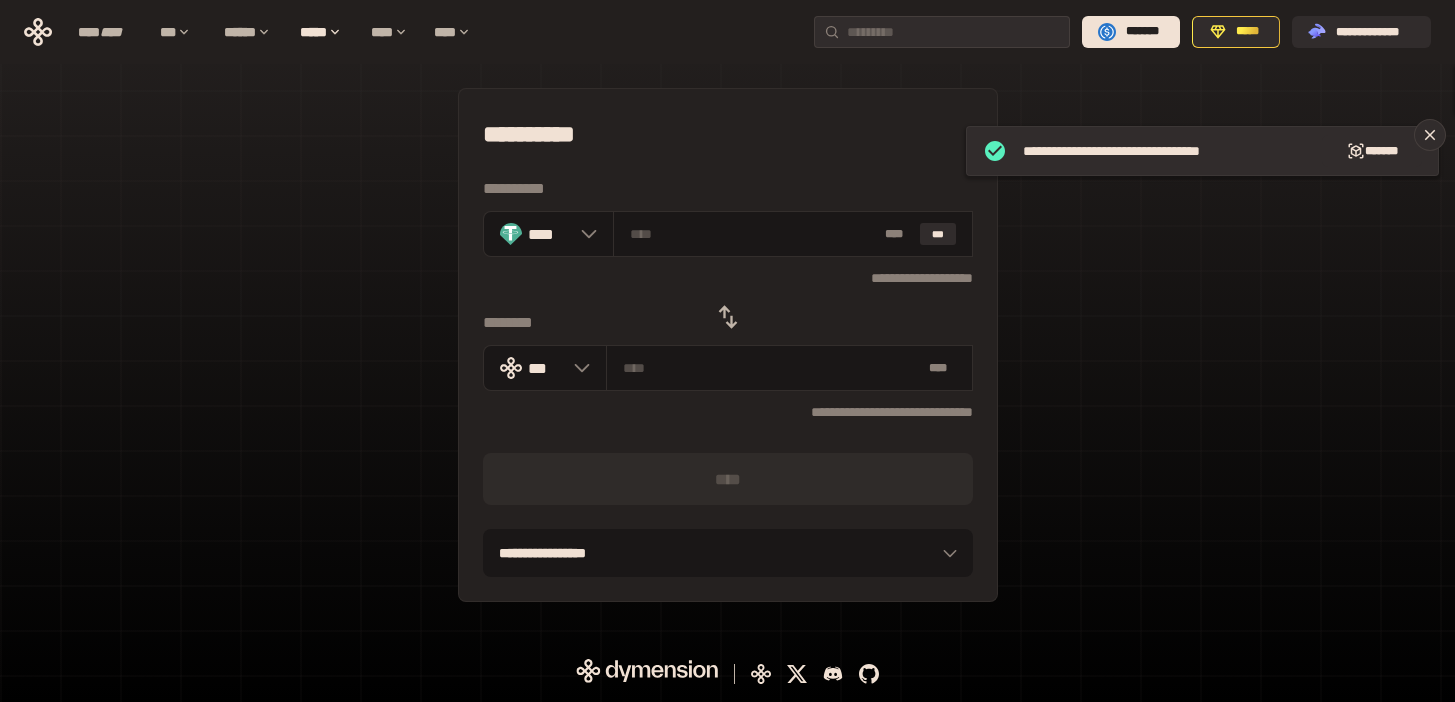 click 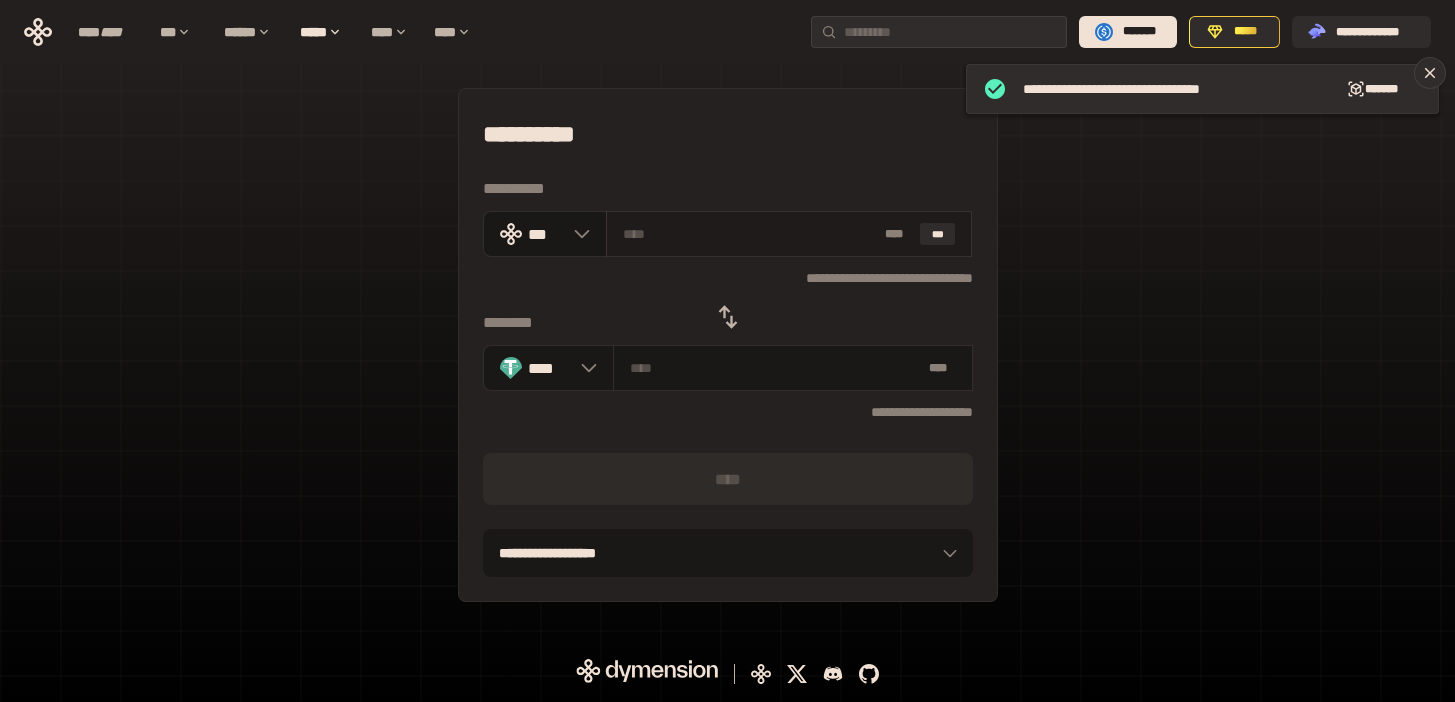 click at bounding box center (750, 234) 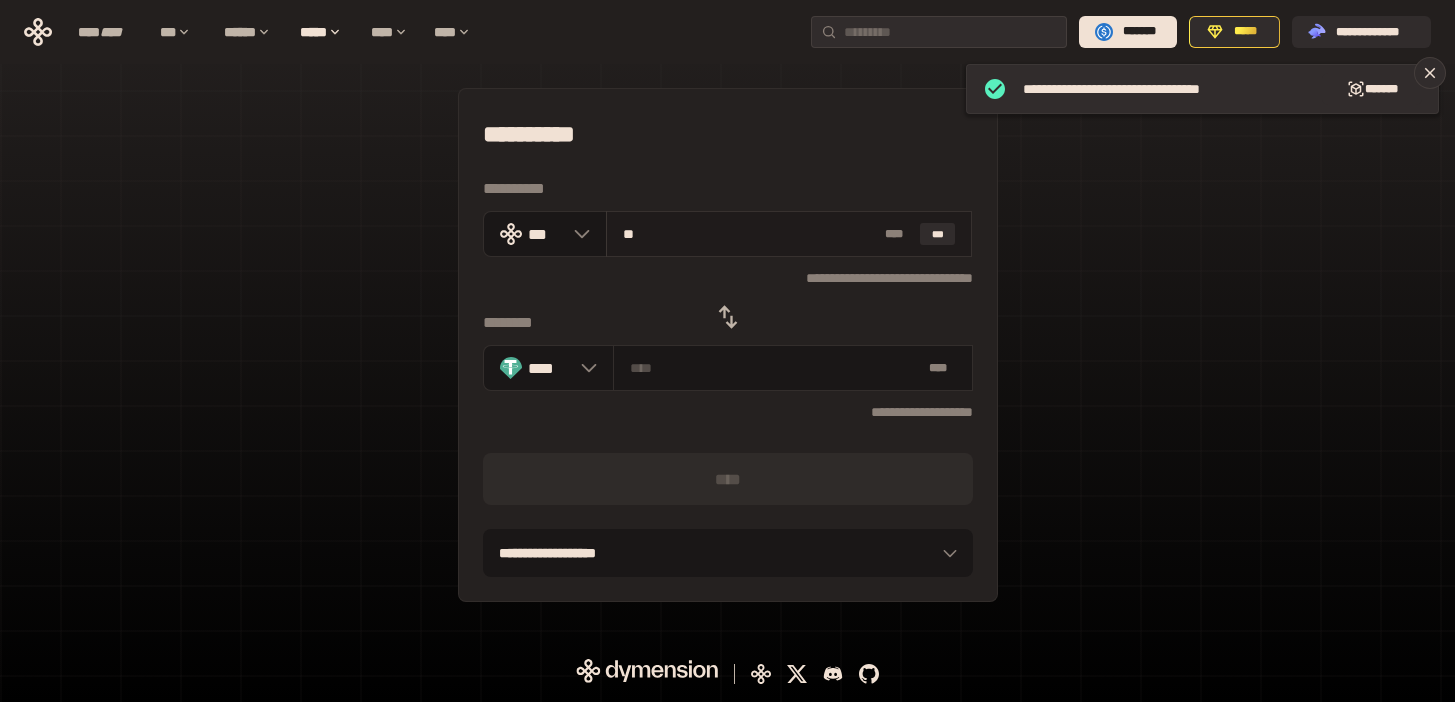 type on "********" 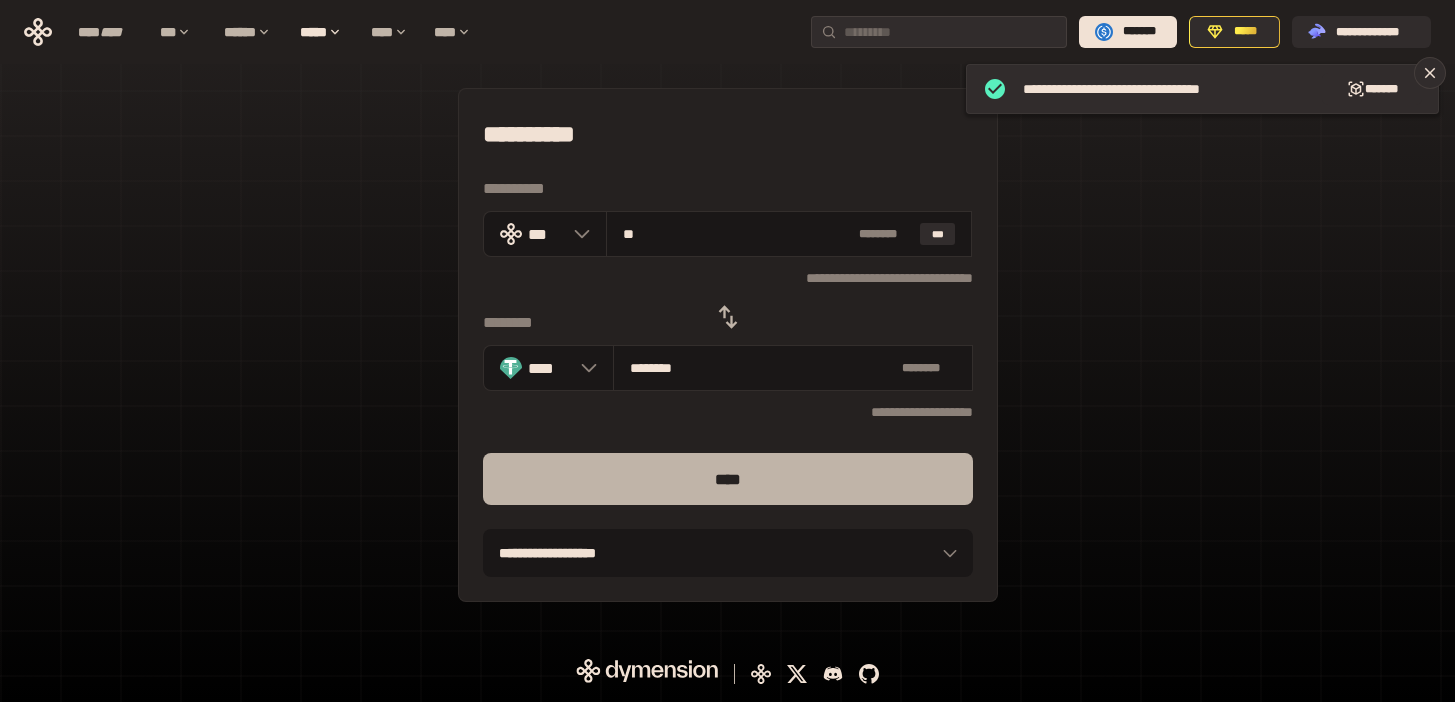 type on "**" 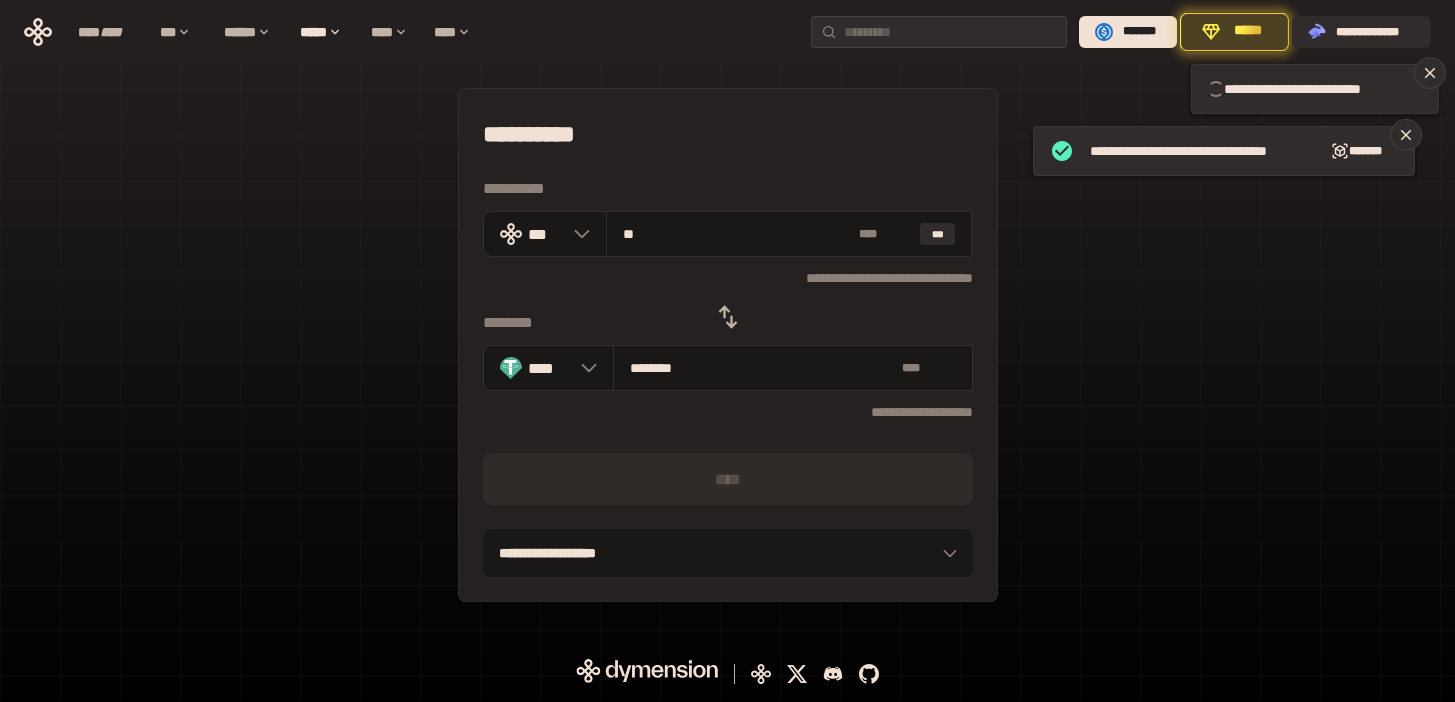 type 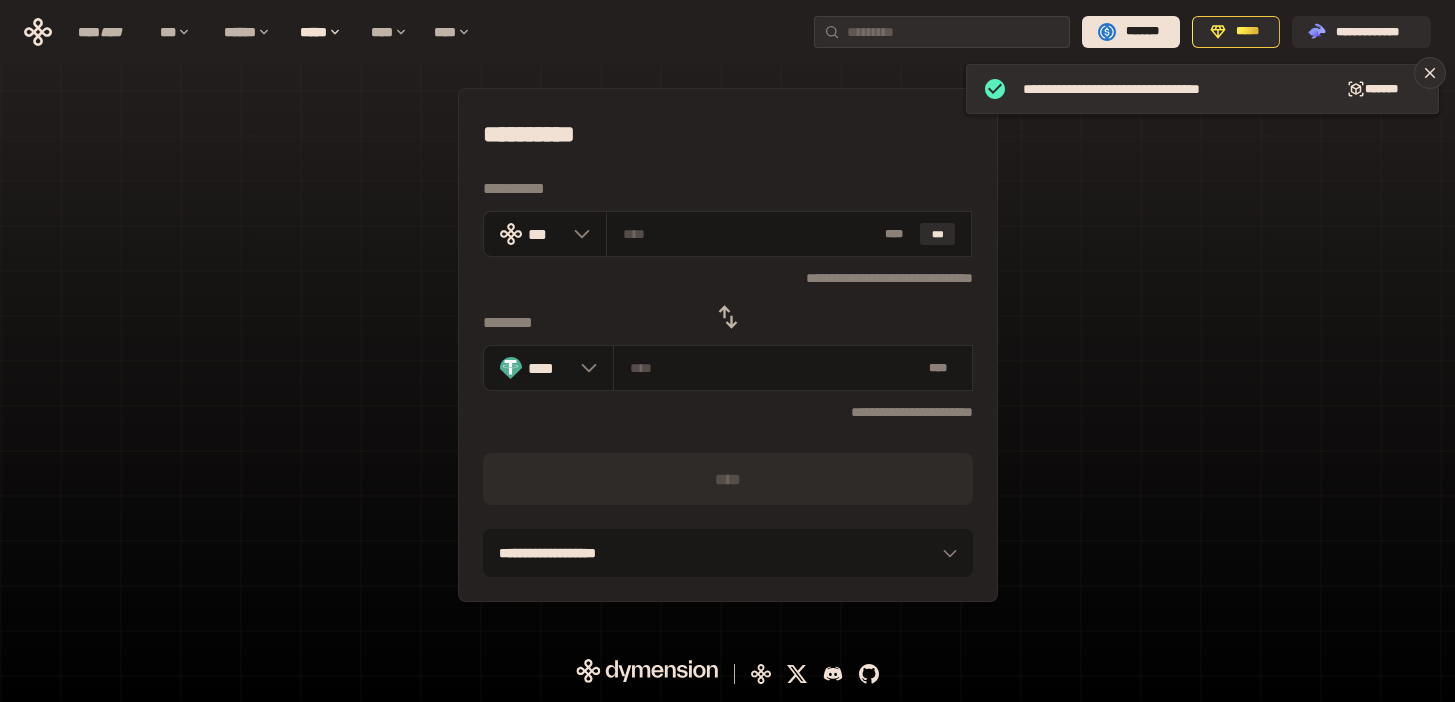 click 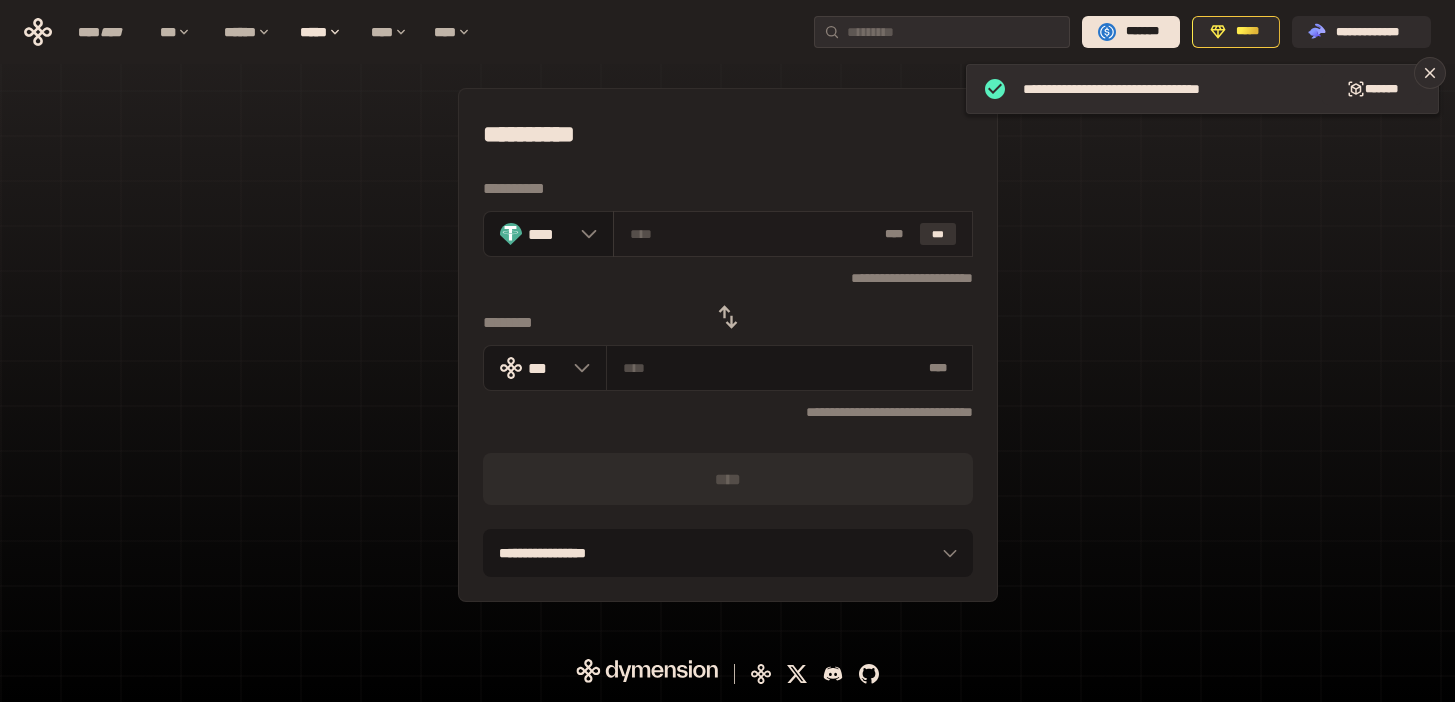 click on "***" at bounding box center [938, 234] 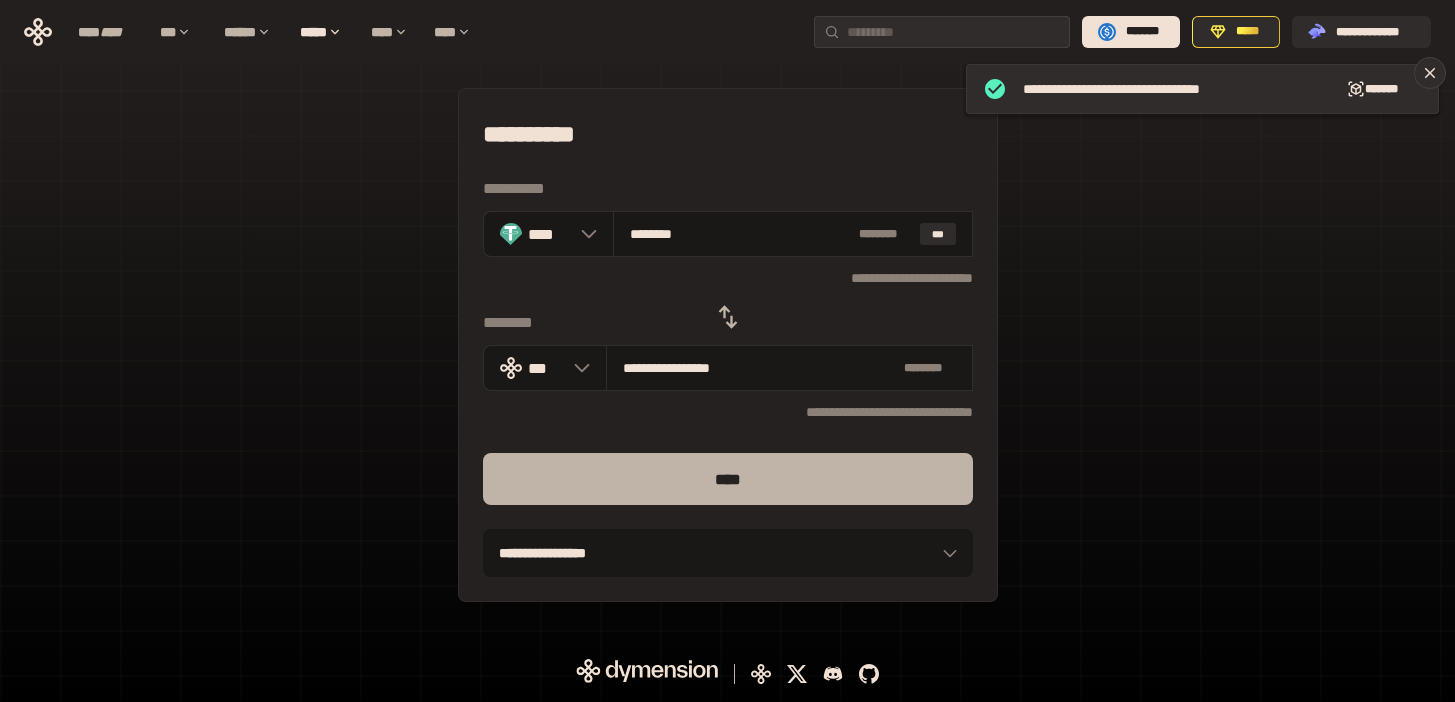 click on "****" at bounding box center (728, 479) 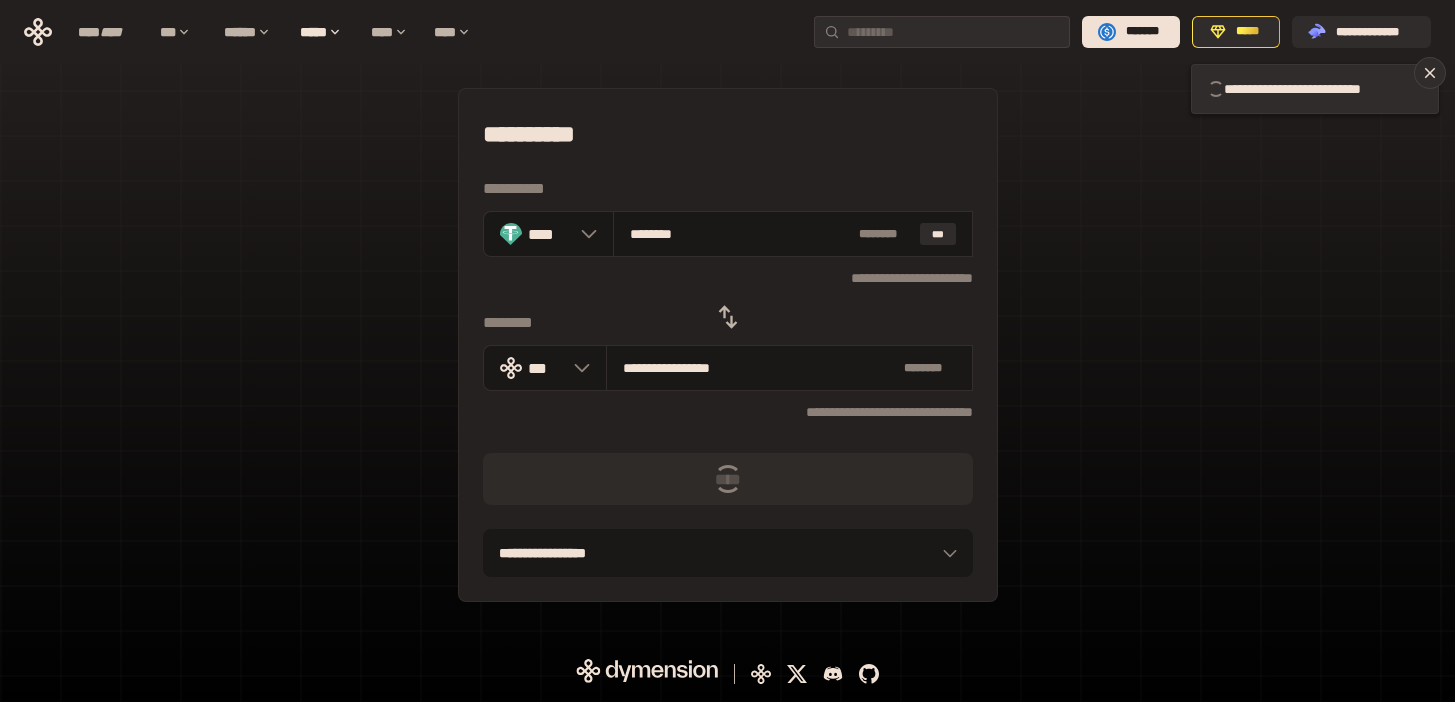 click 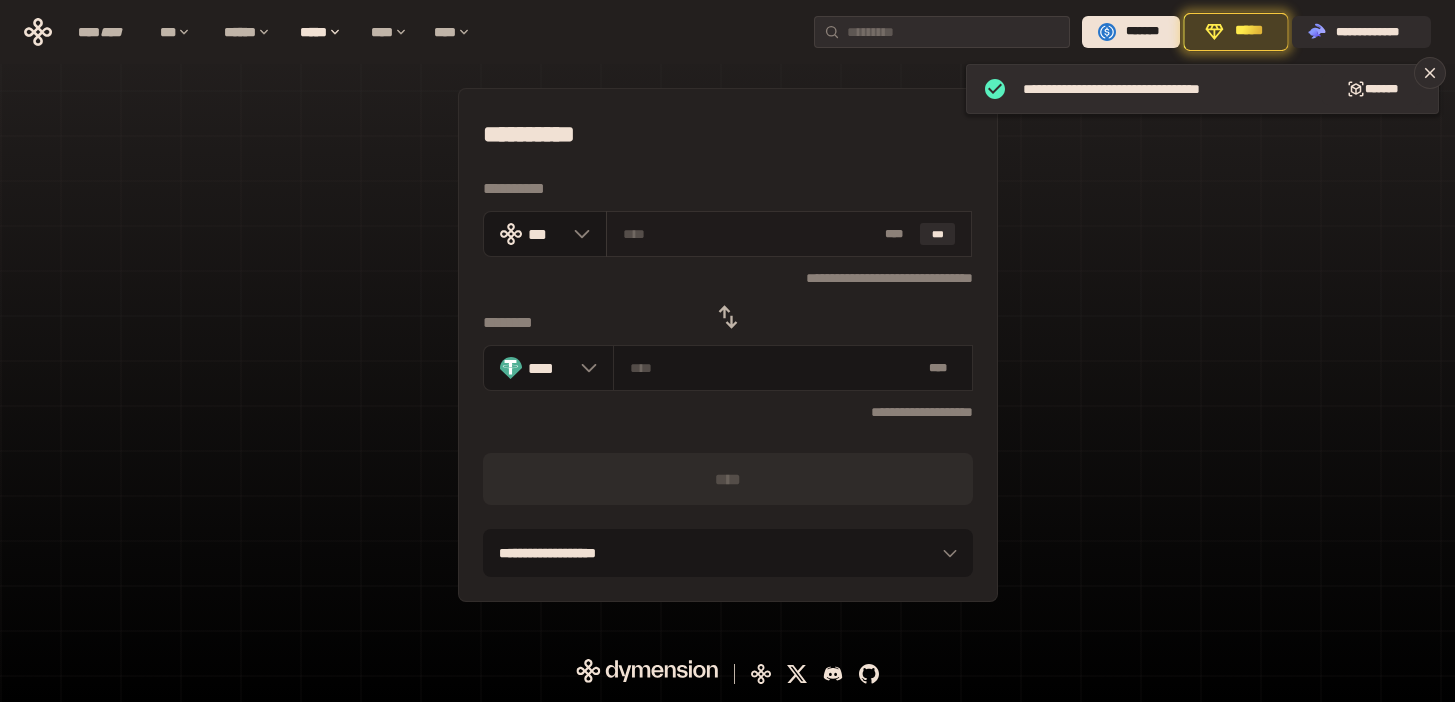 click at bounding box center [750, 234] 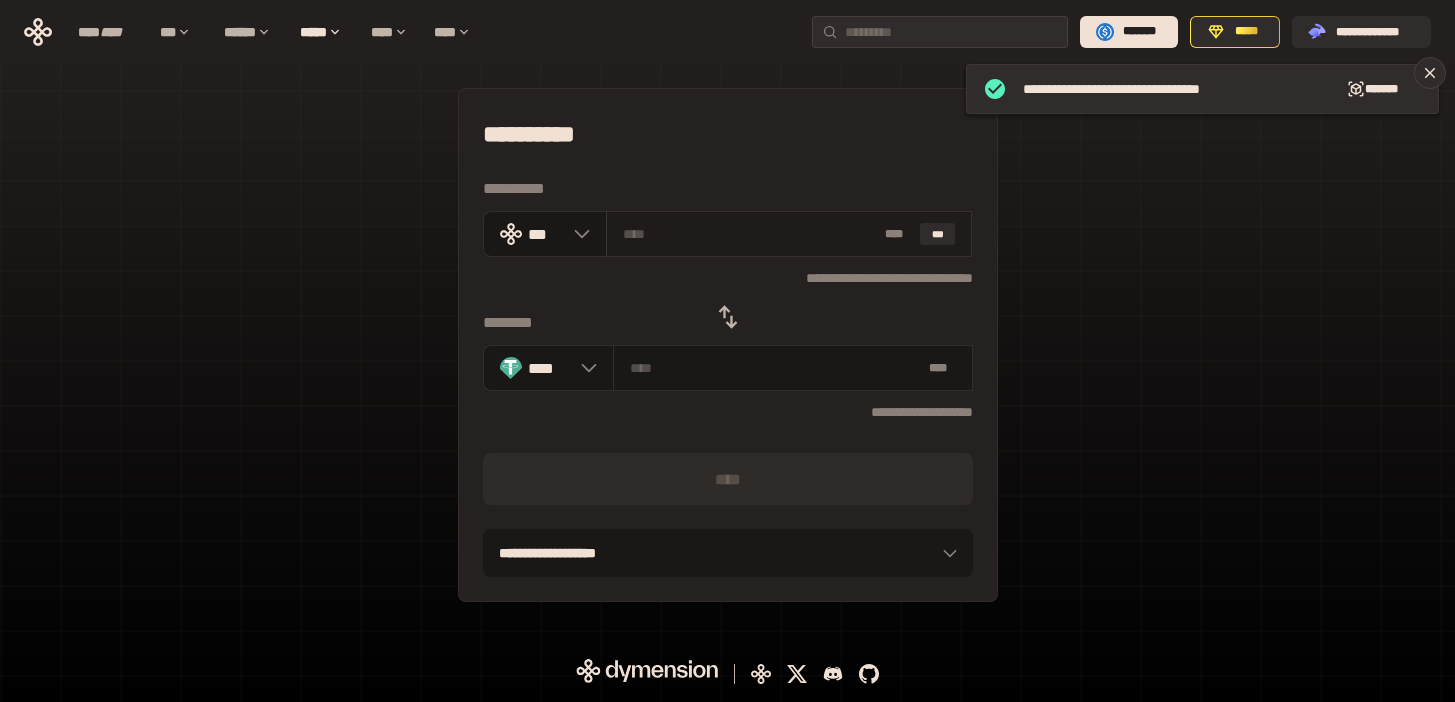 paste on "**" 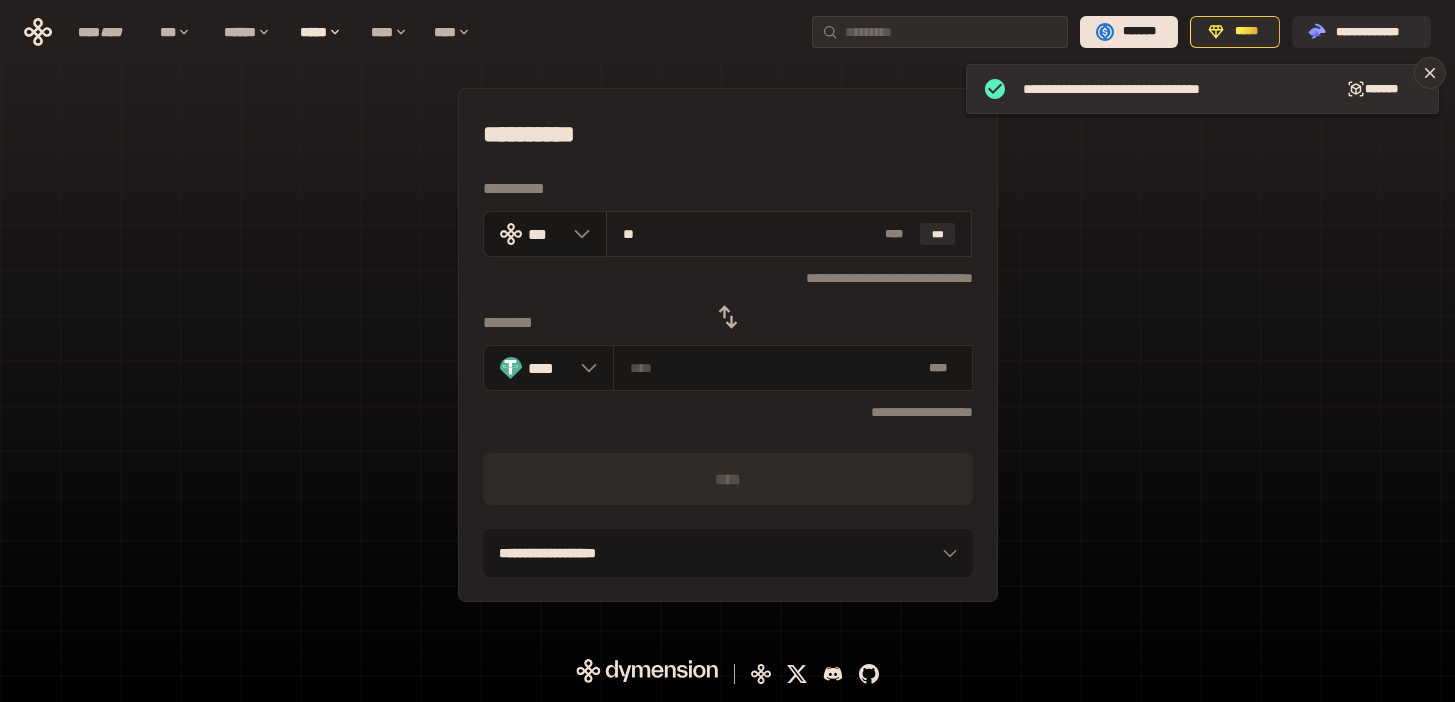 type on "********" 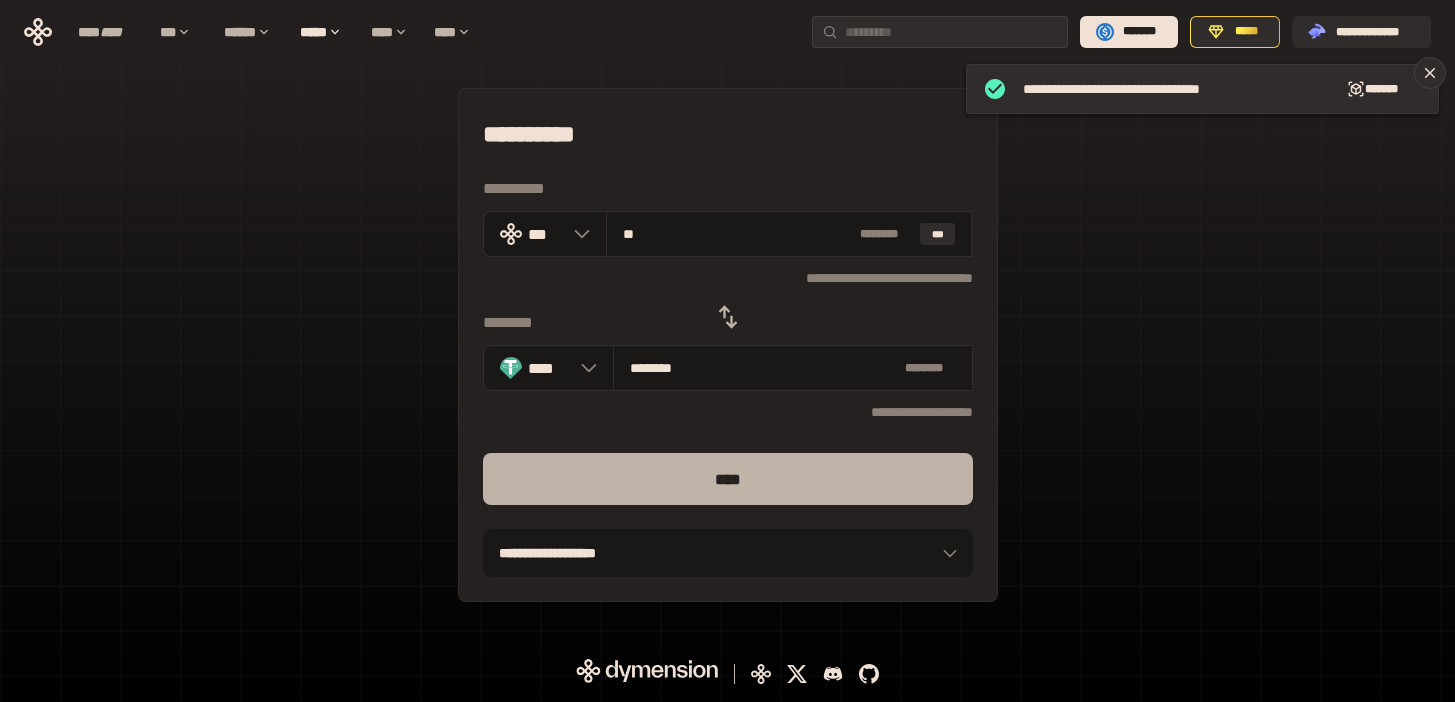 type on "**" 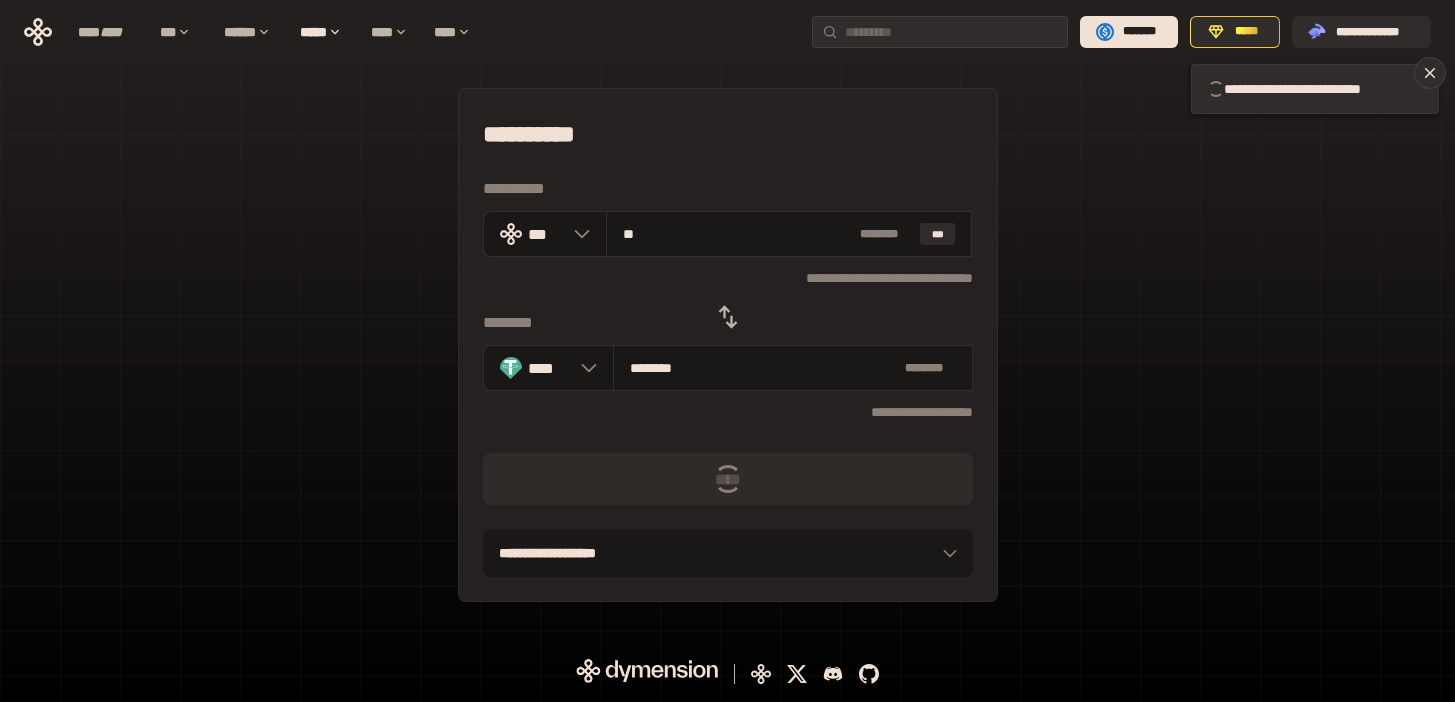 type 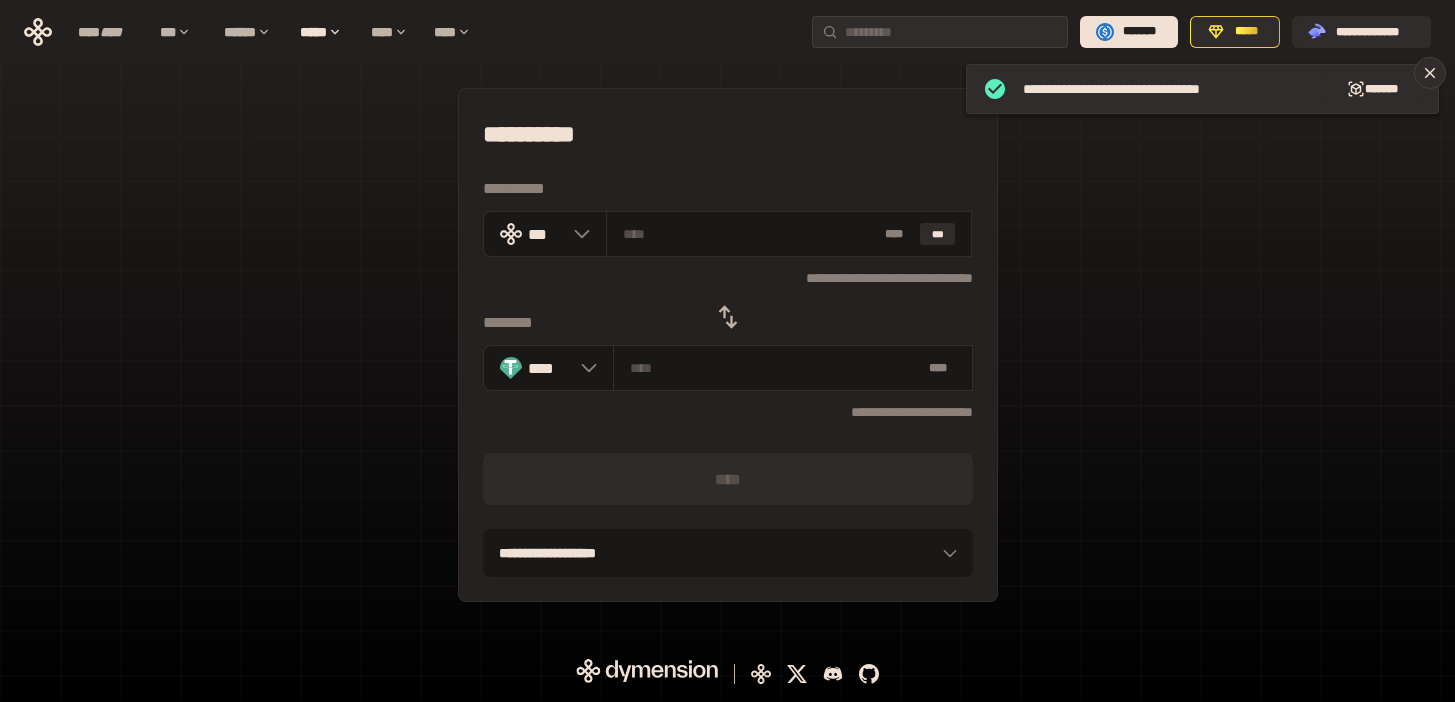click 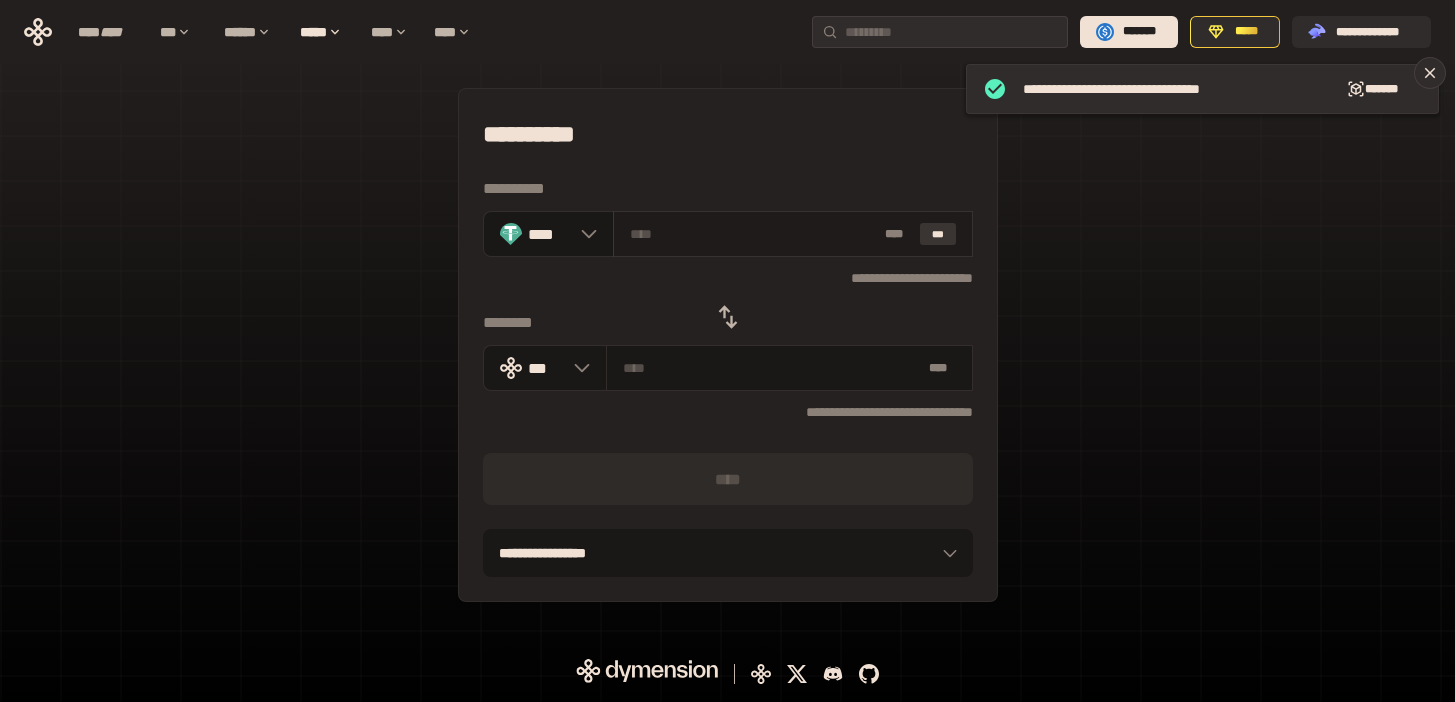 click on "***" at bounding box center (938, 234) 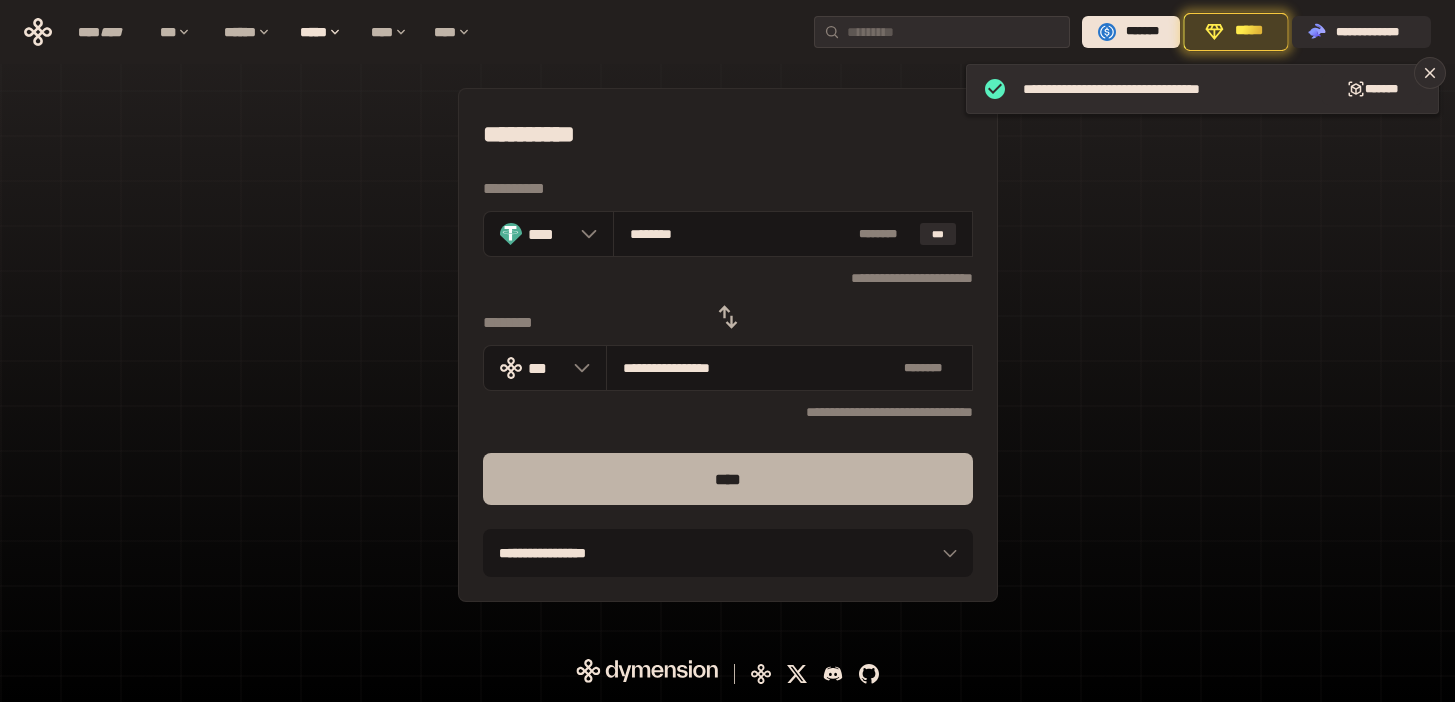 click on "****" at bounding box center [728, 479] 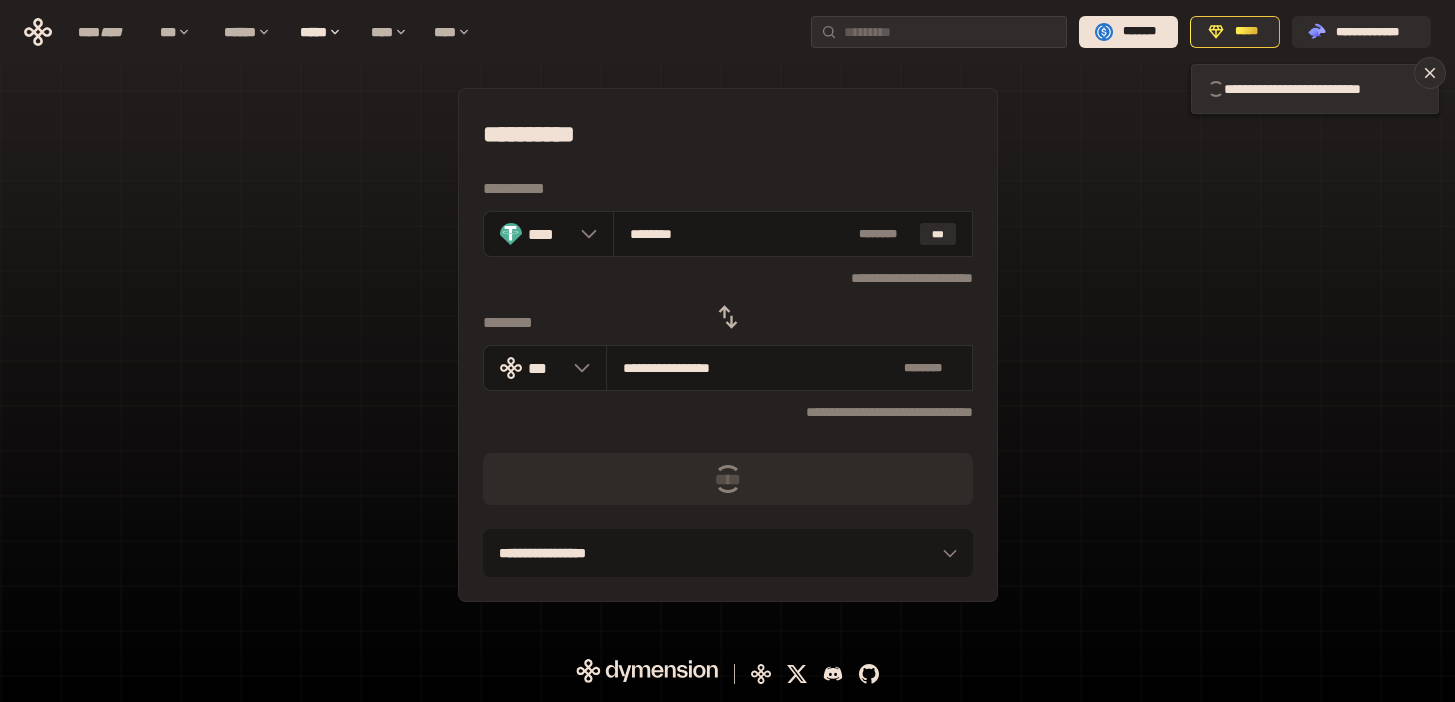 type 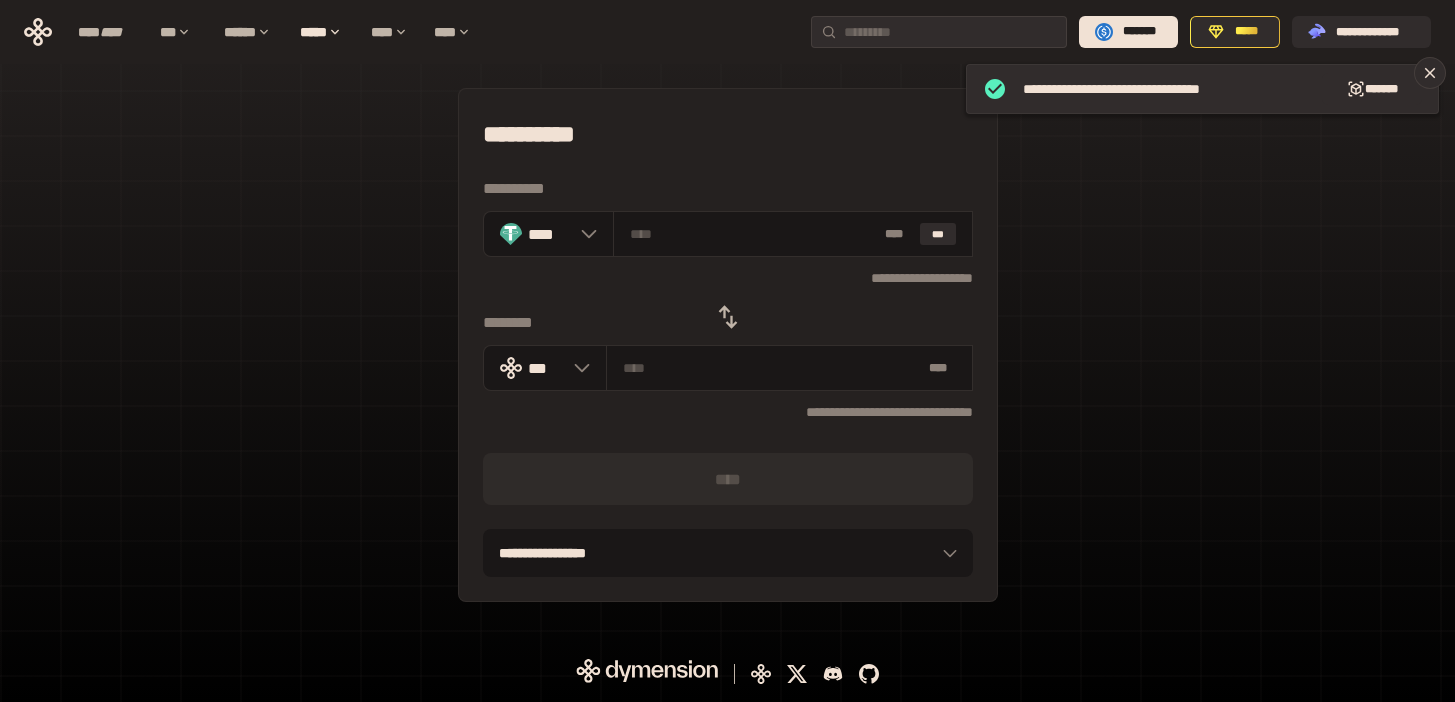 click 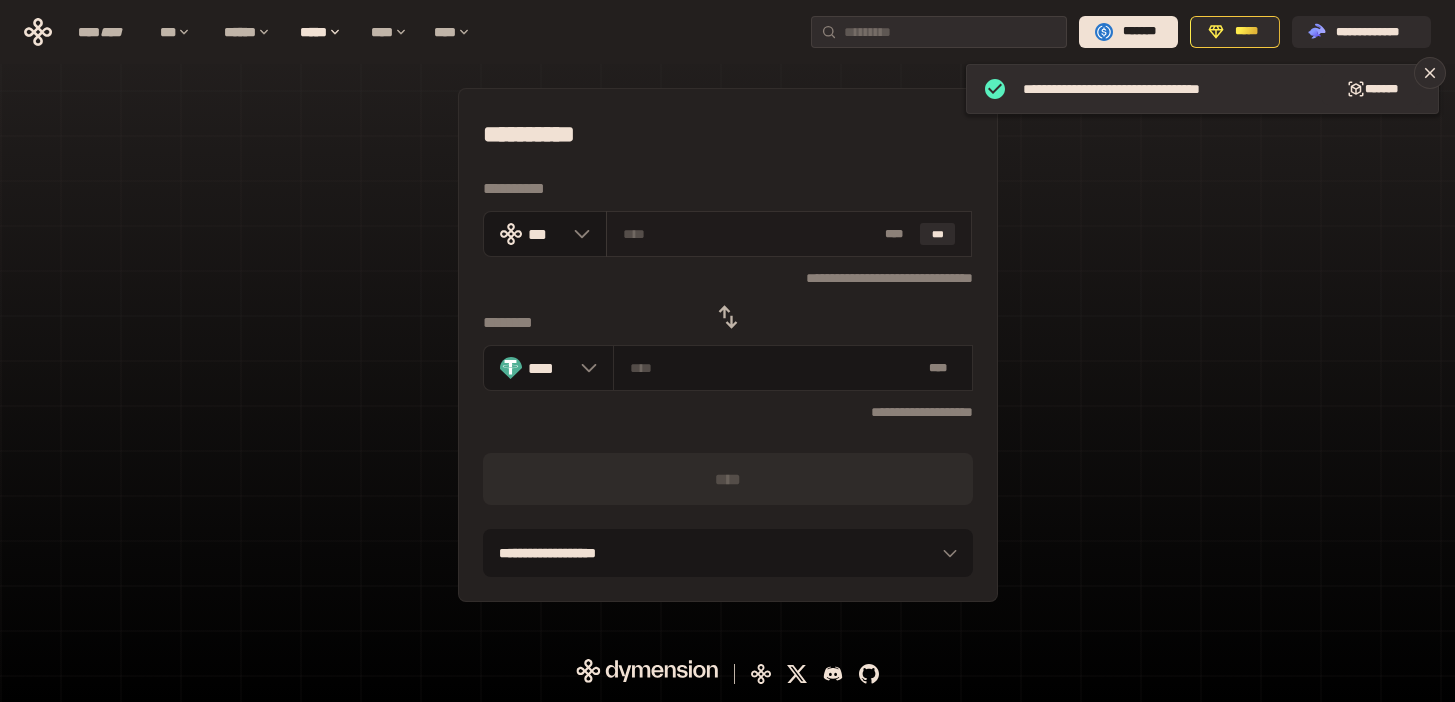 click at bounding box center [750, 234] 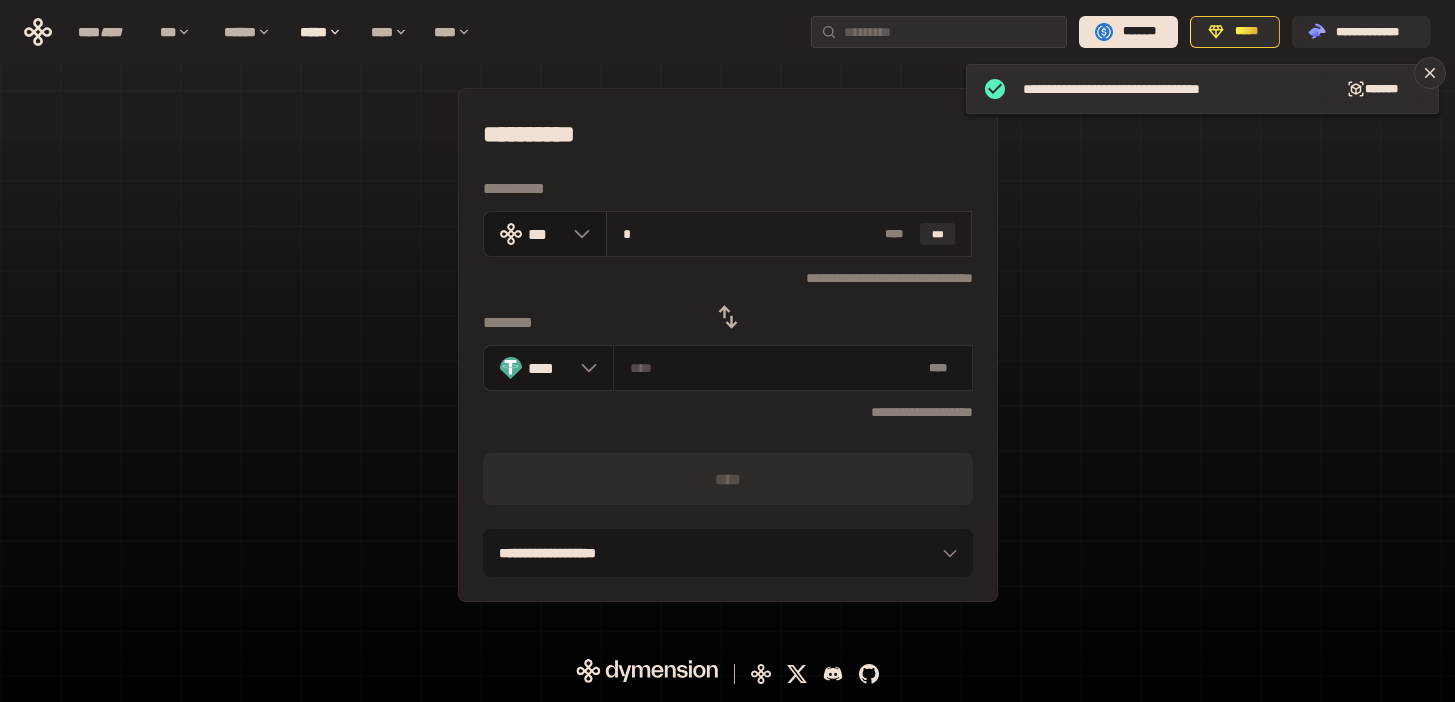 type on "********" 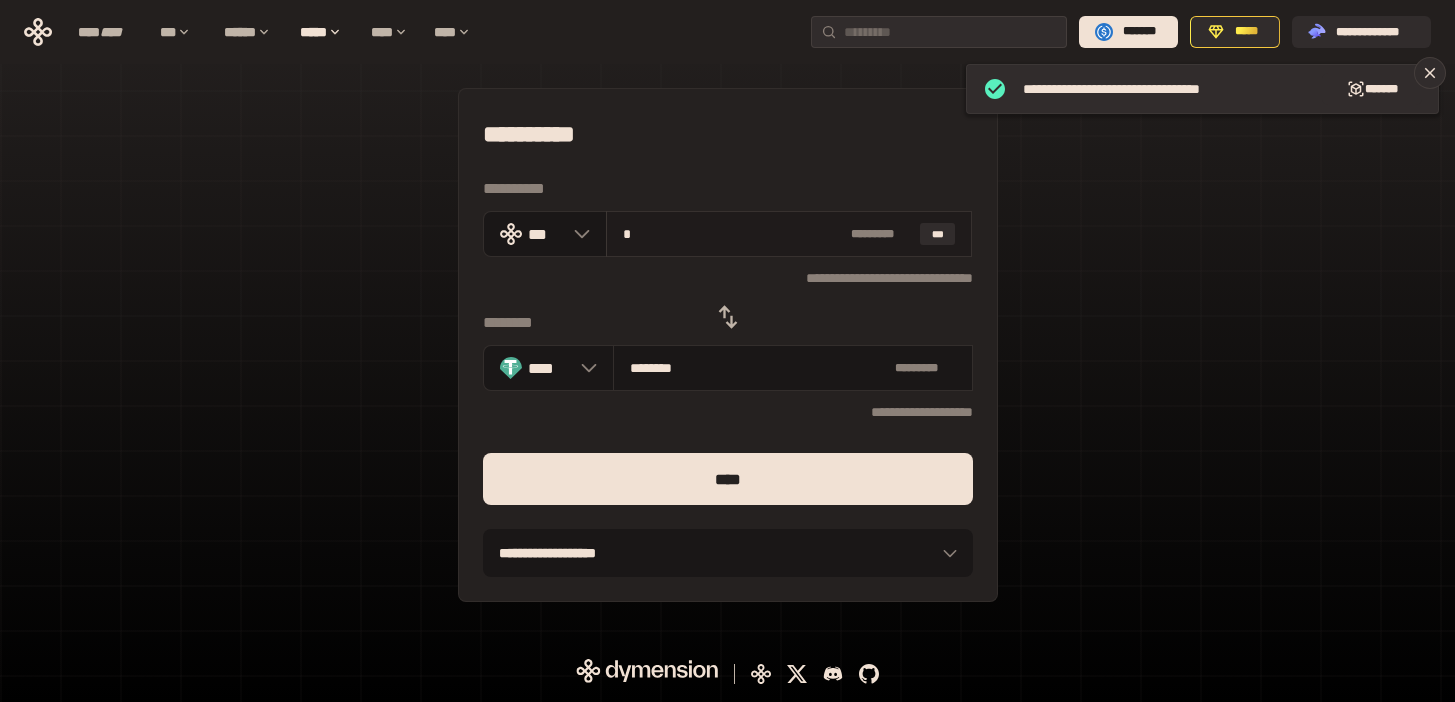 type on "**" 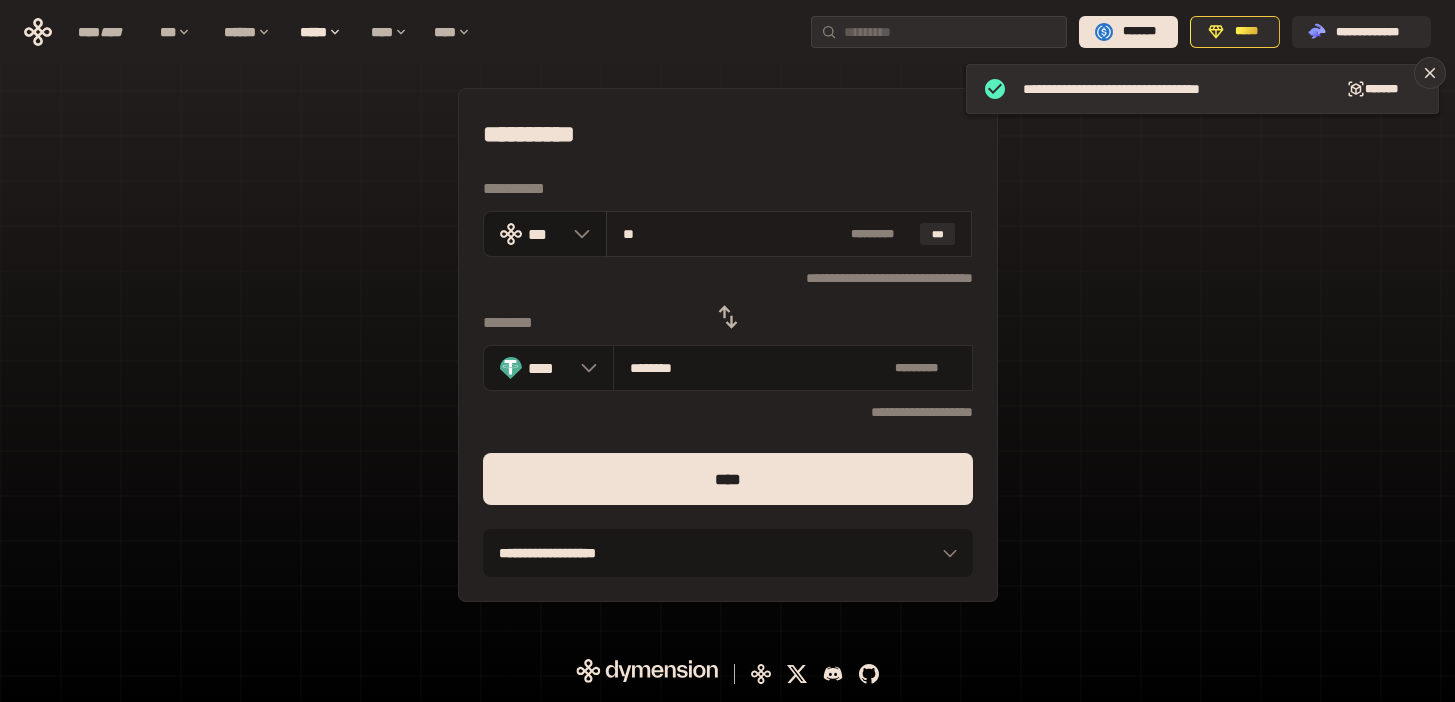 type on "********" 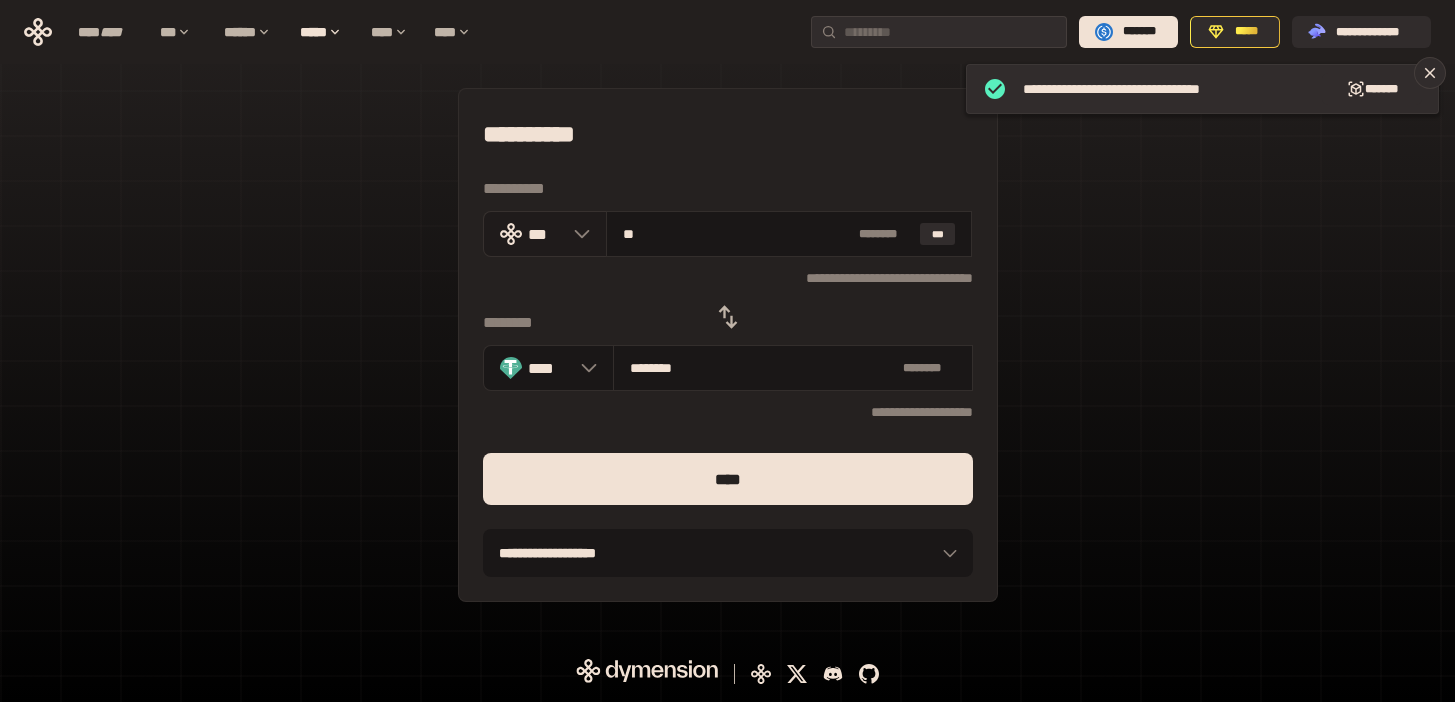 drag, startPoint x: 644, startPoint y: 241, endPoint x: 603, endPoint y: 232, distance: 41.976185 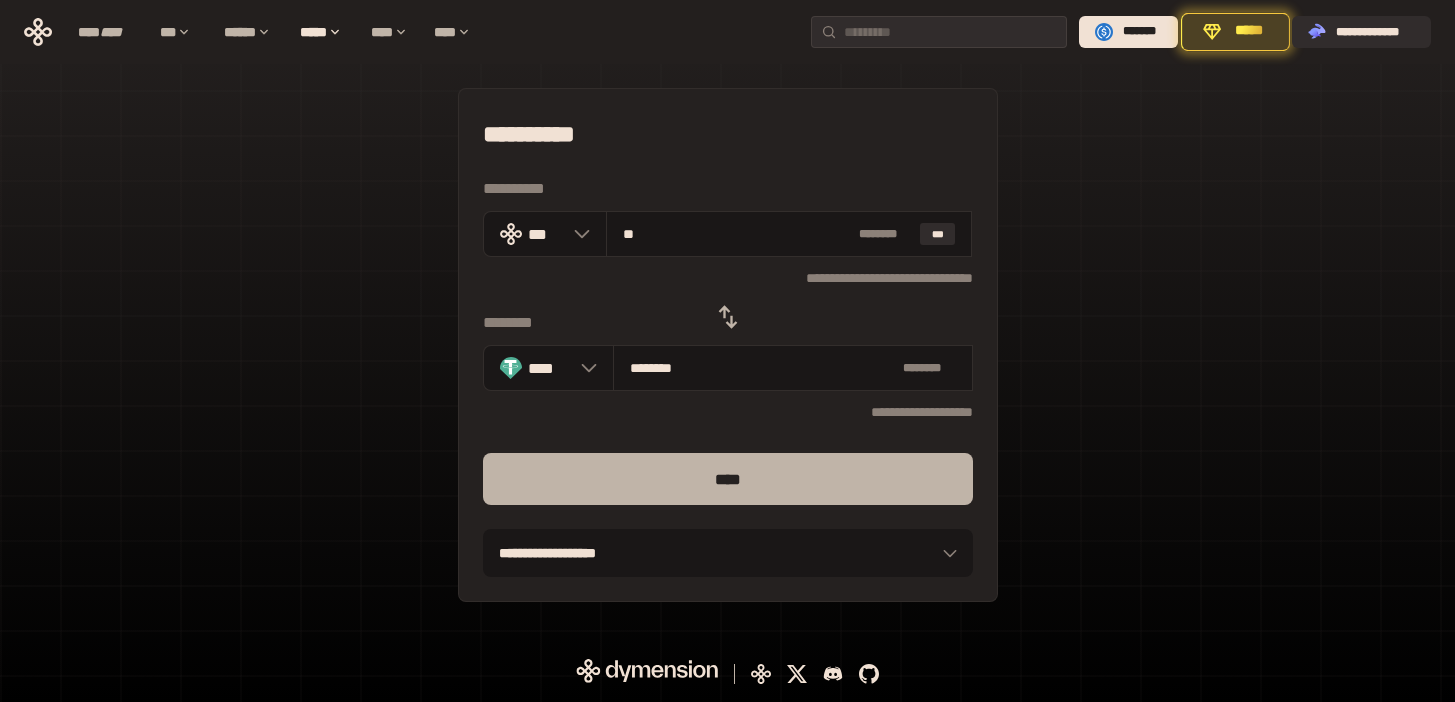 type on "**" 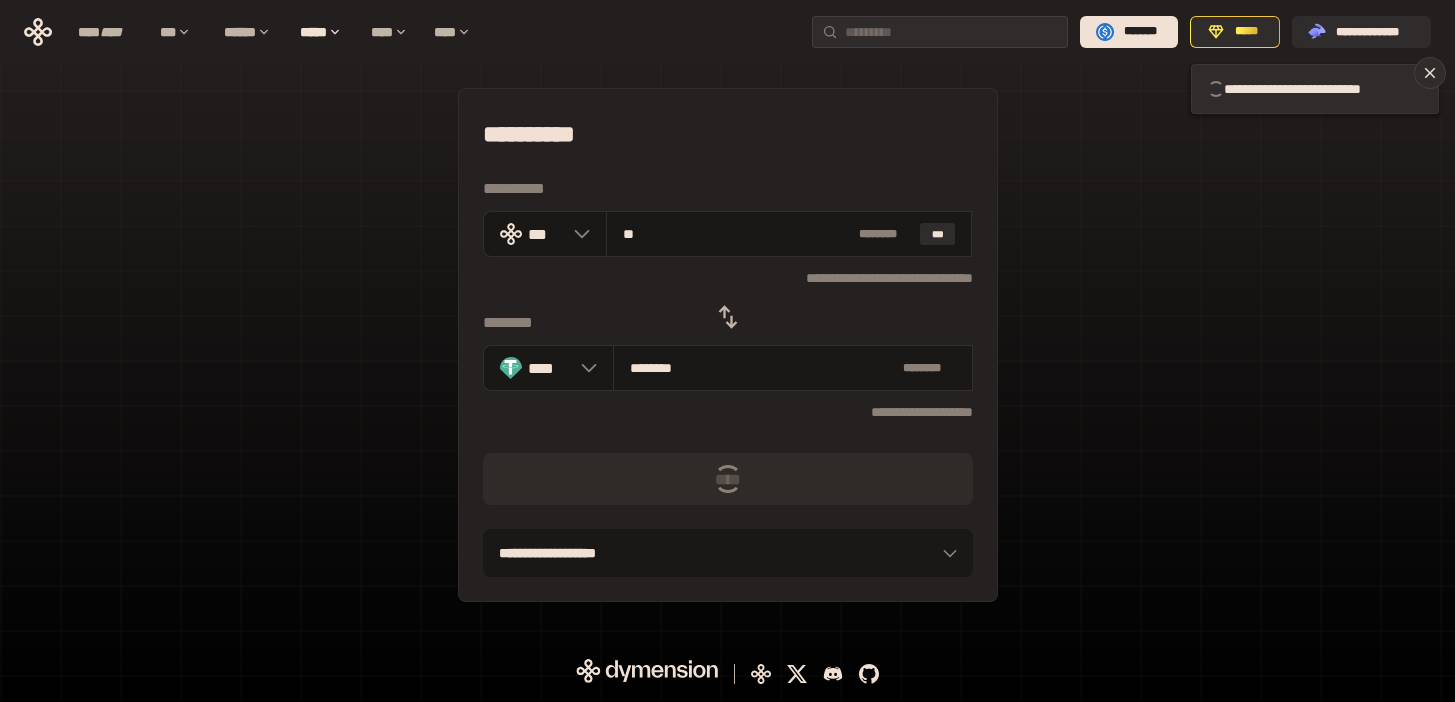 type 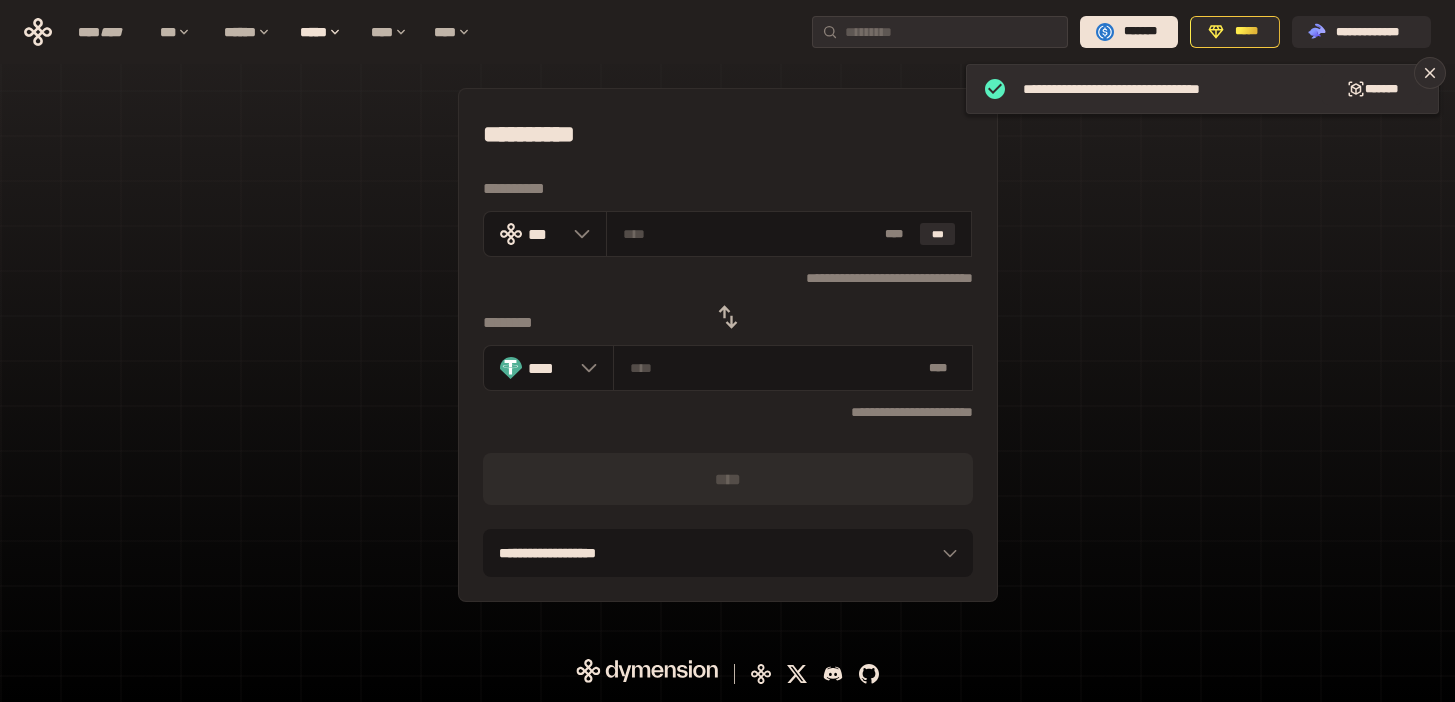 click 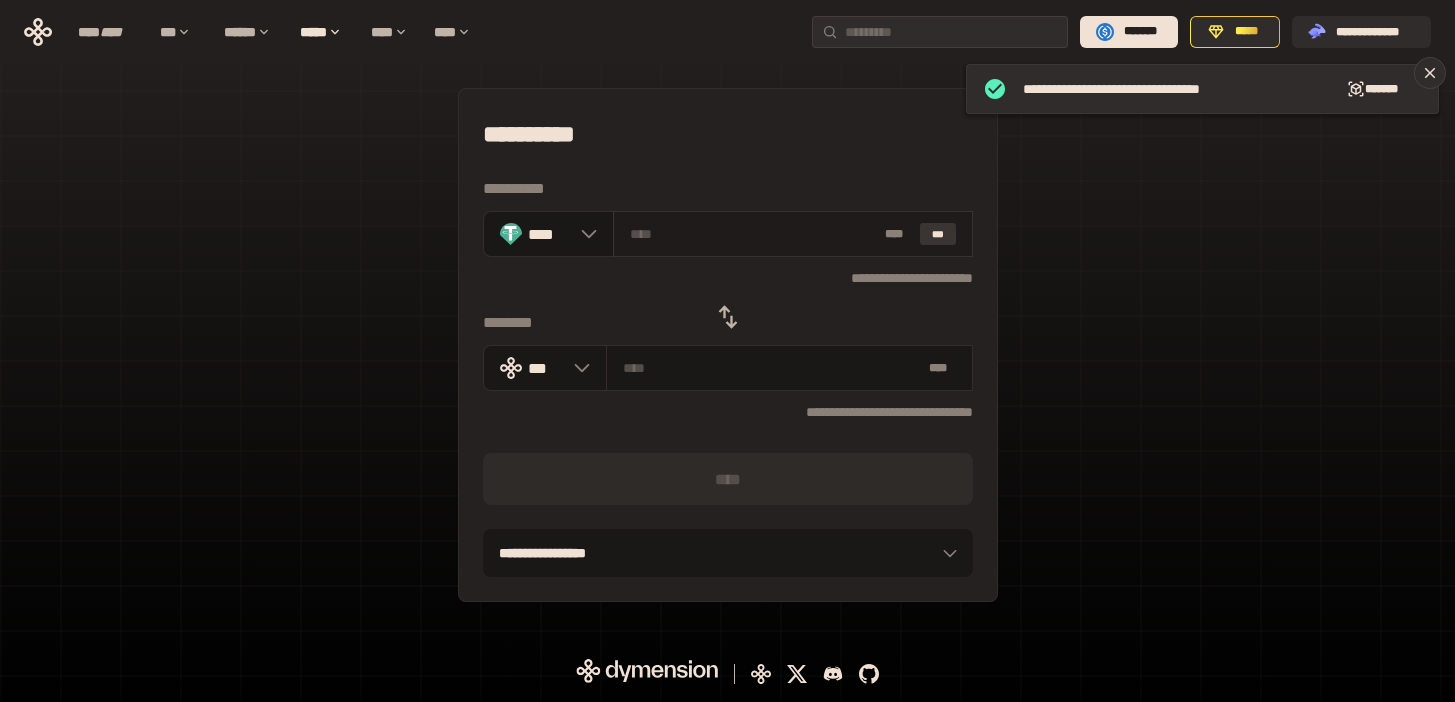 click on "***" at bounding box center [938, 234] 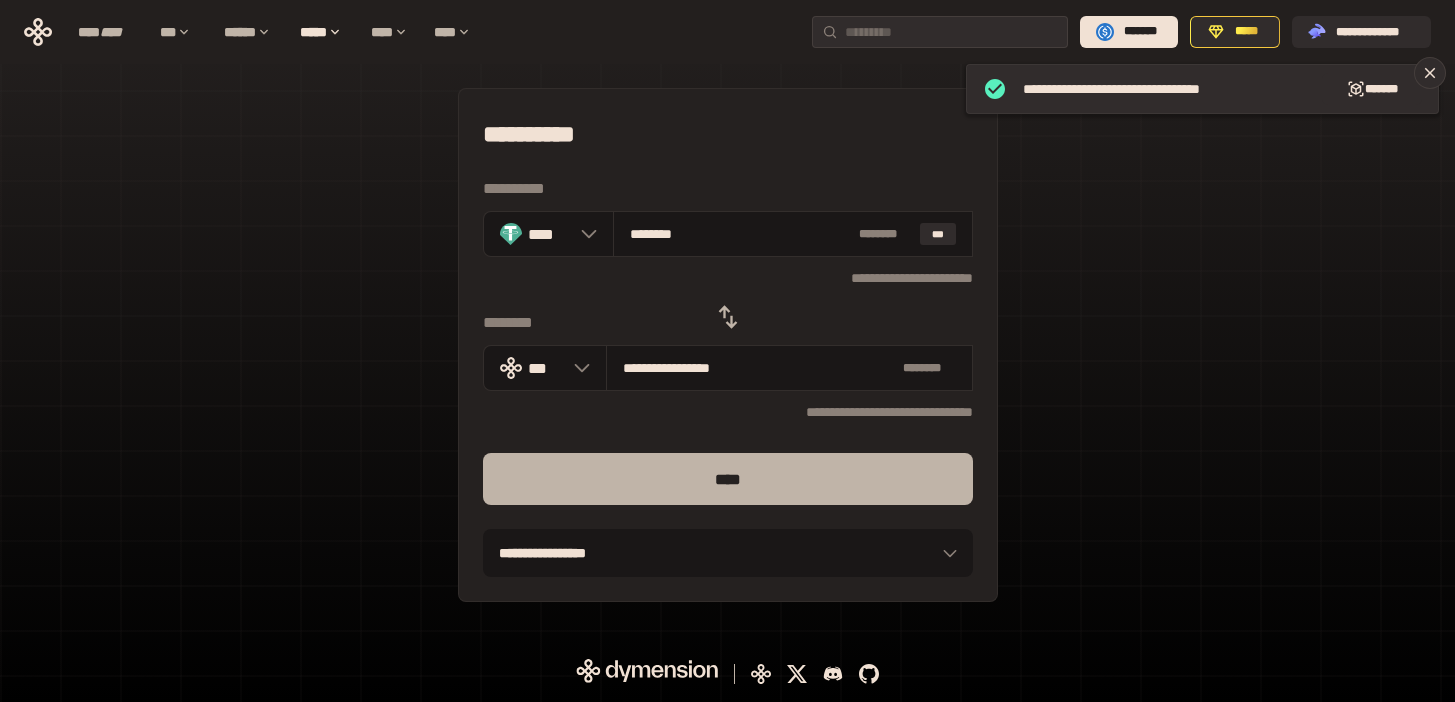 click on "****" at bounding box center [728, 479] 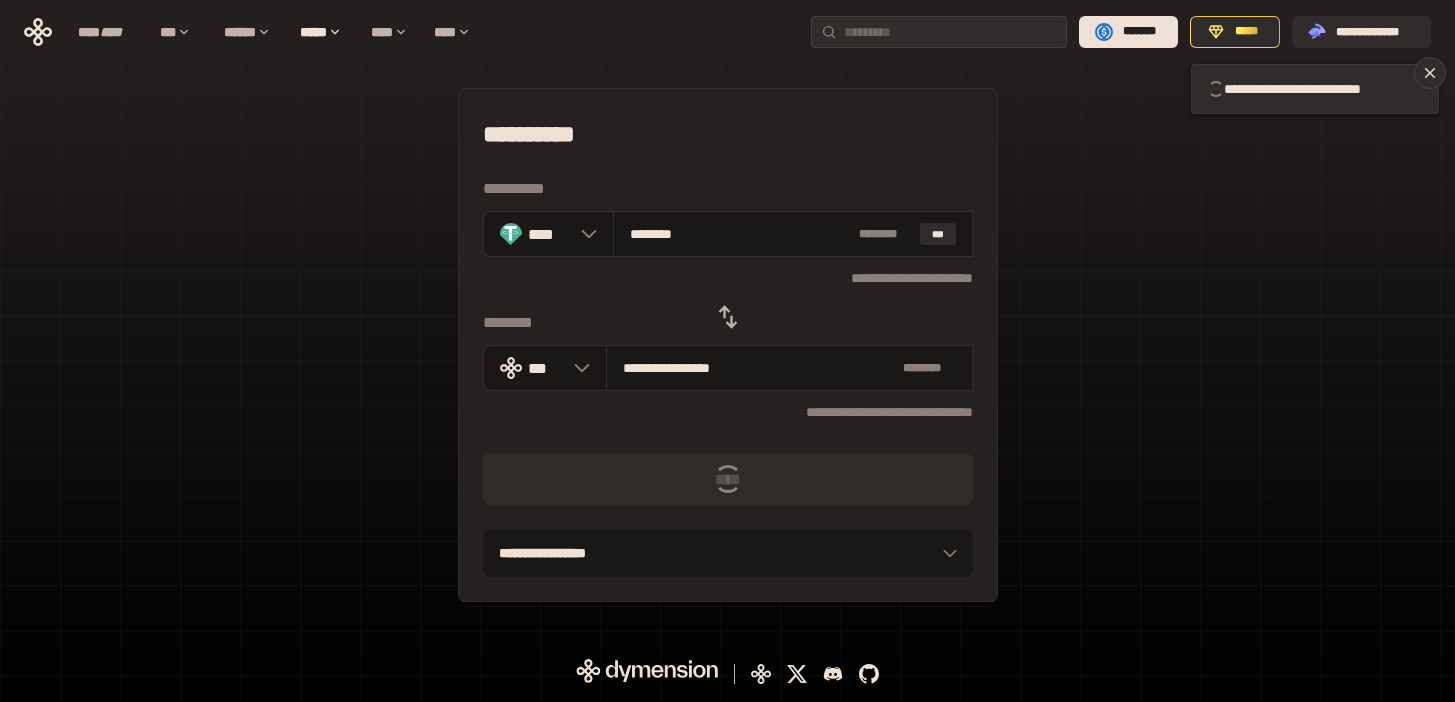 type 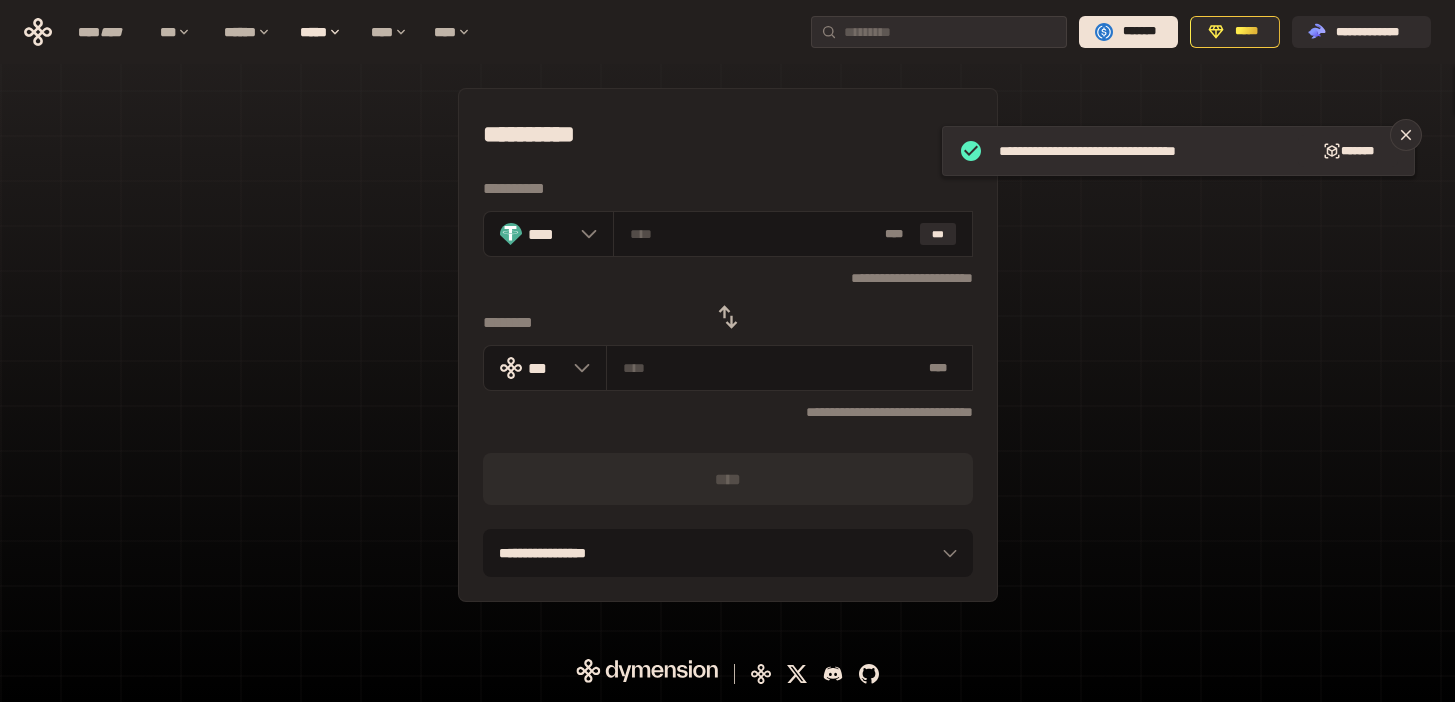 click 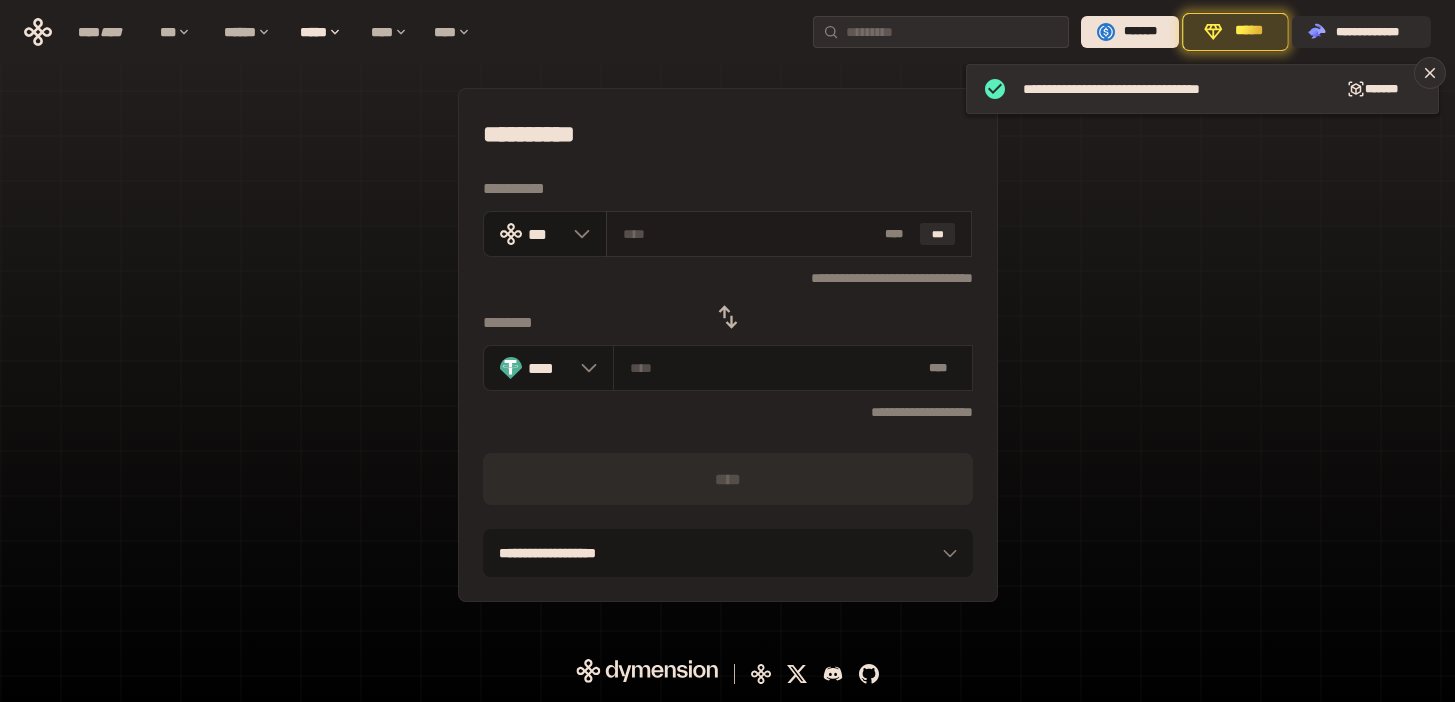 click at bounding box center (750, 234) 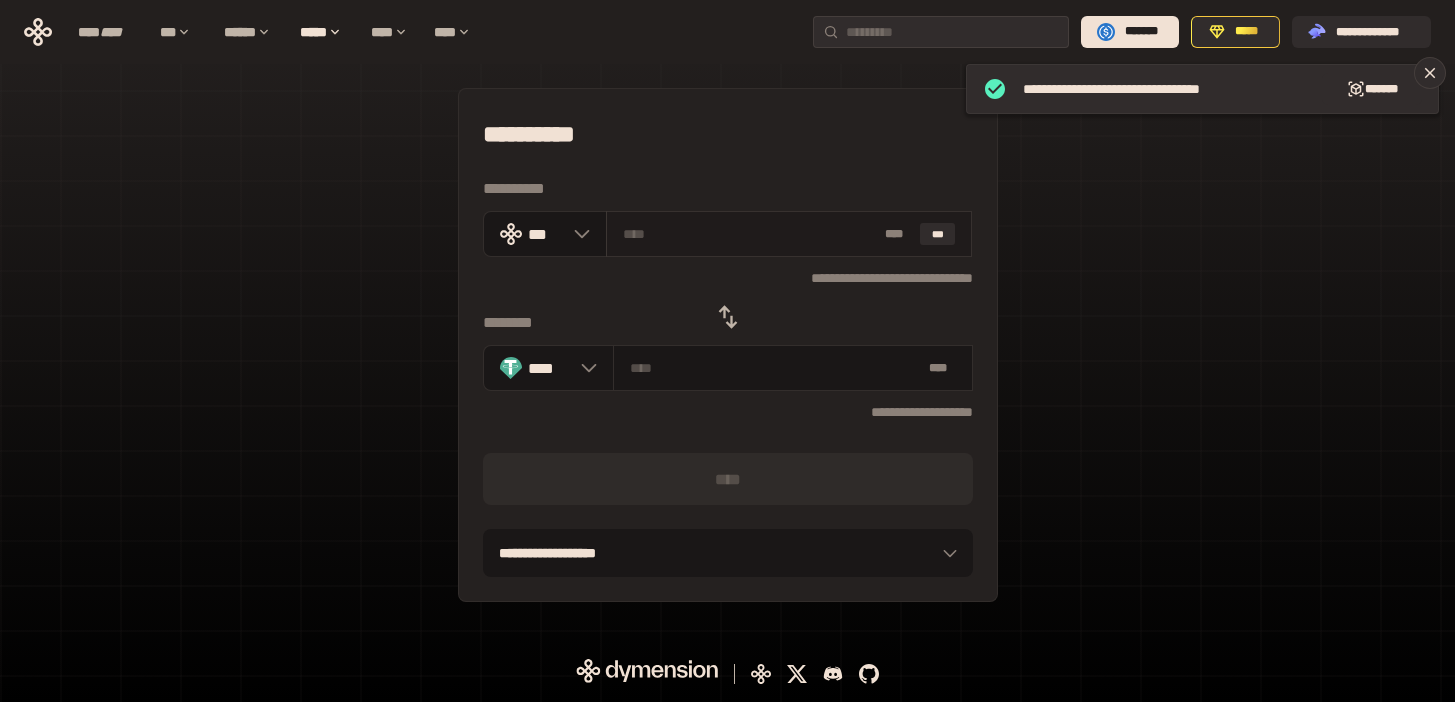 paste on "**" 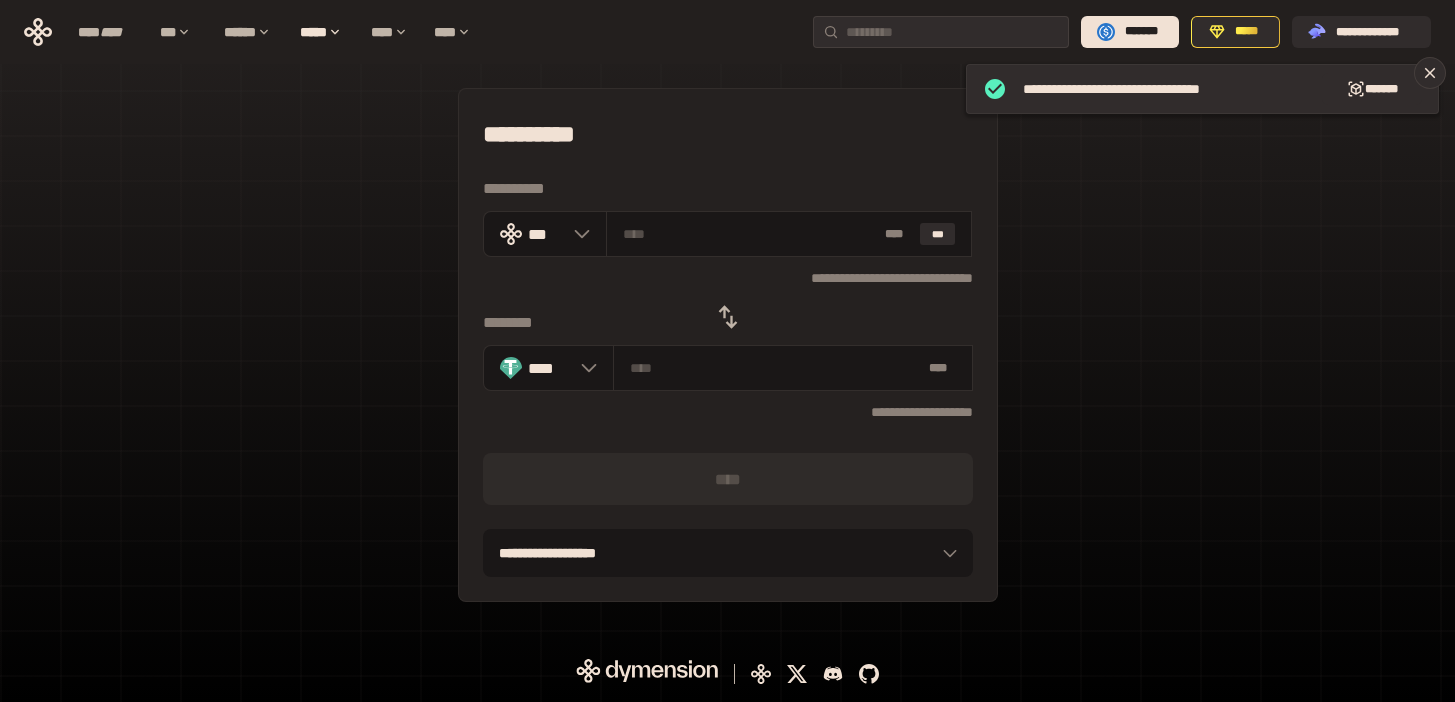 type on "**" 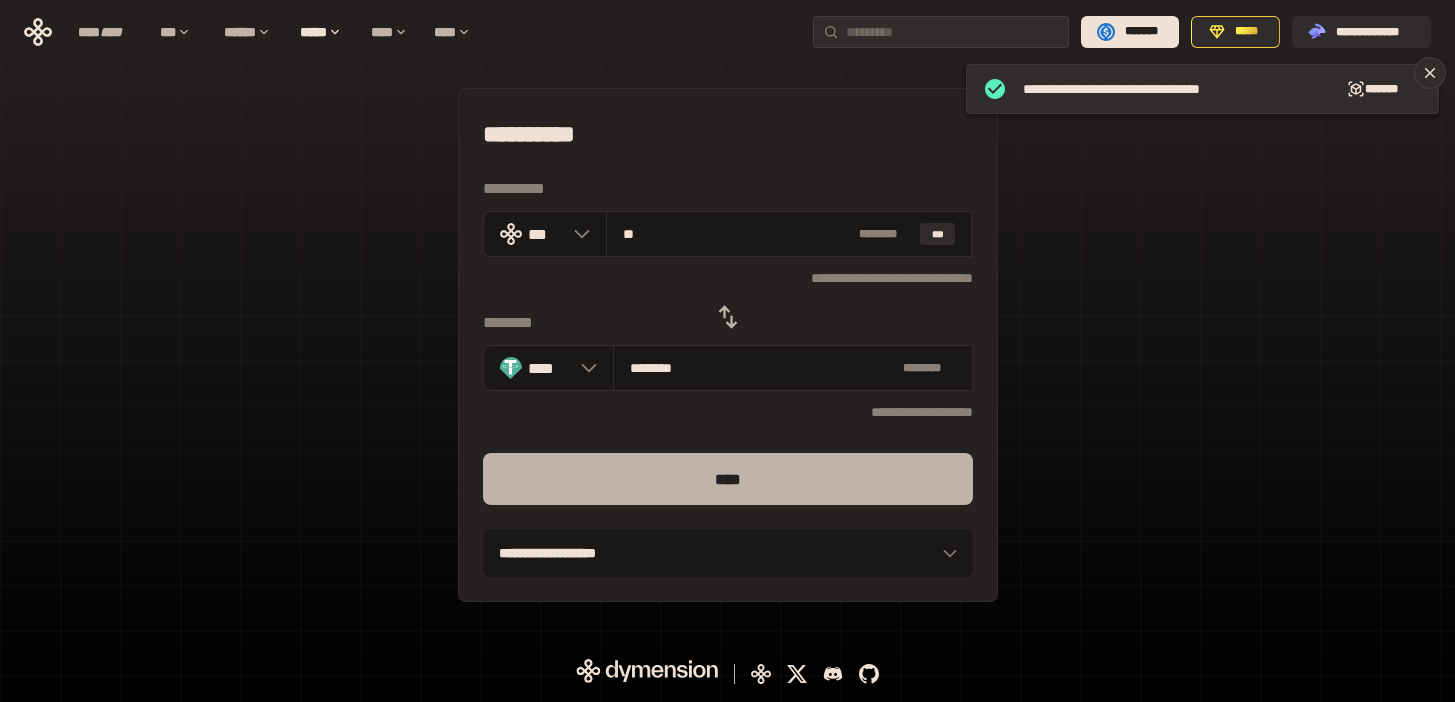 type on "**" 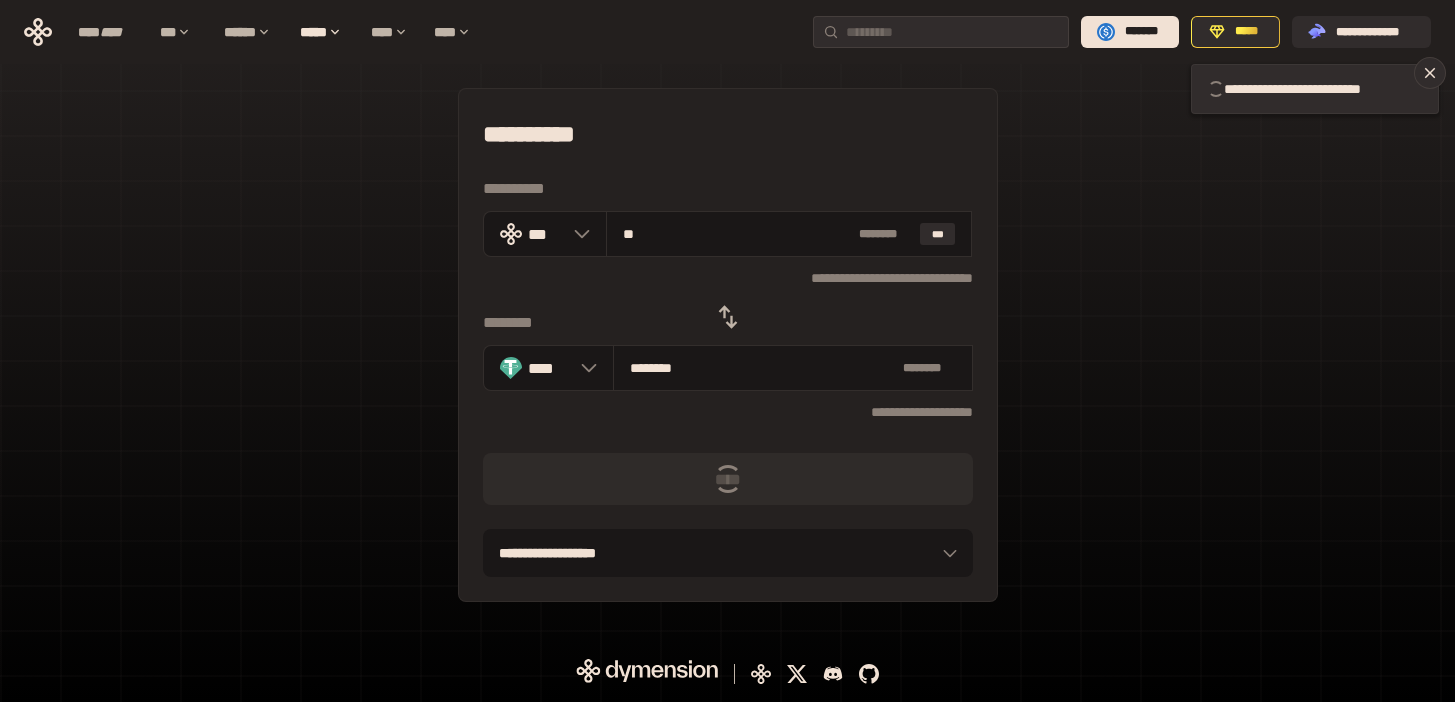 type 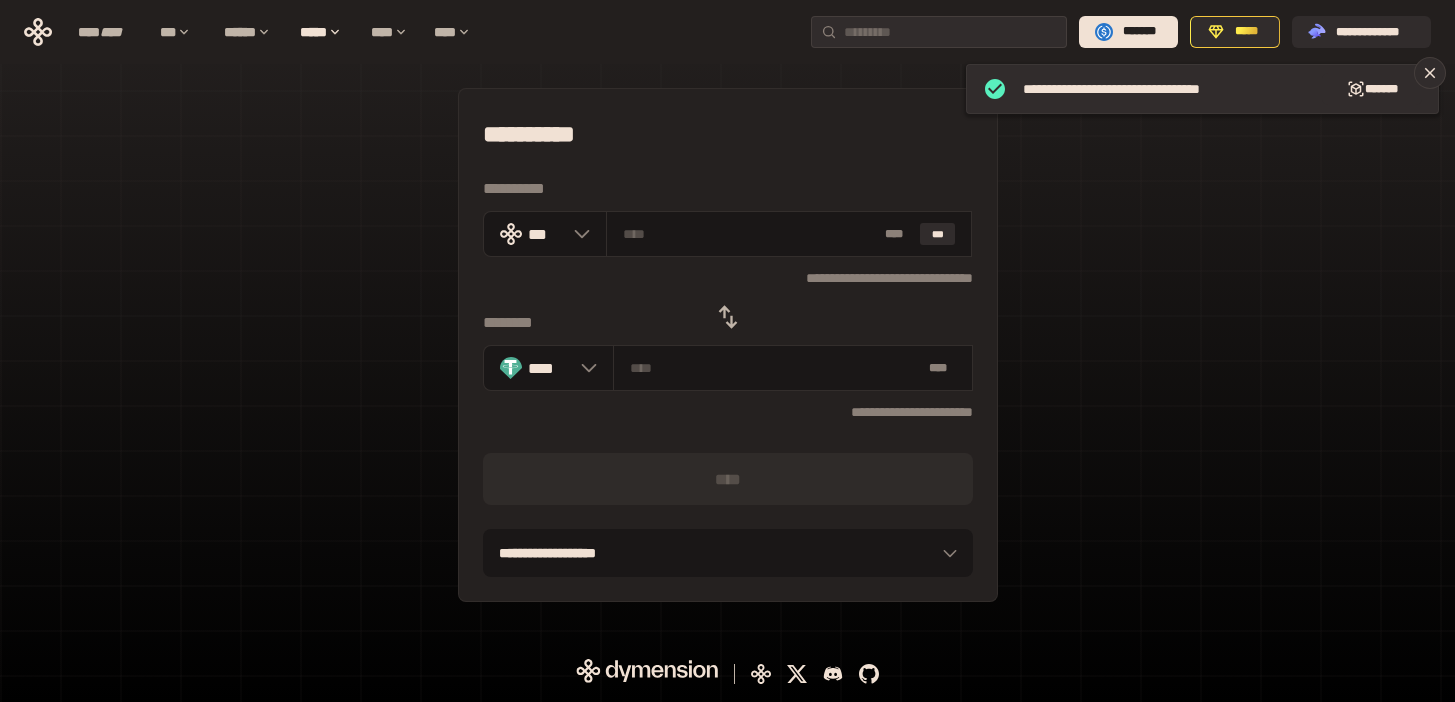 click 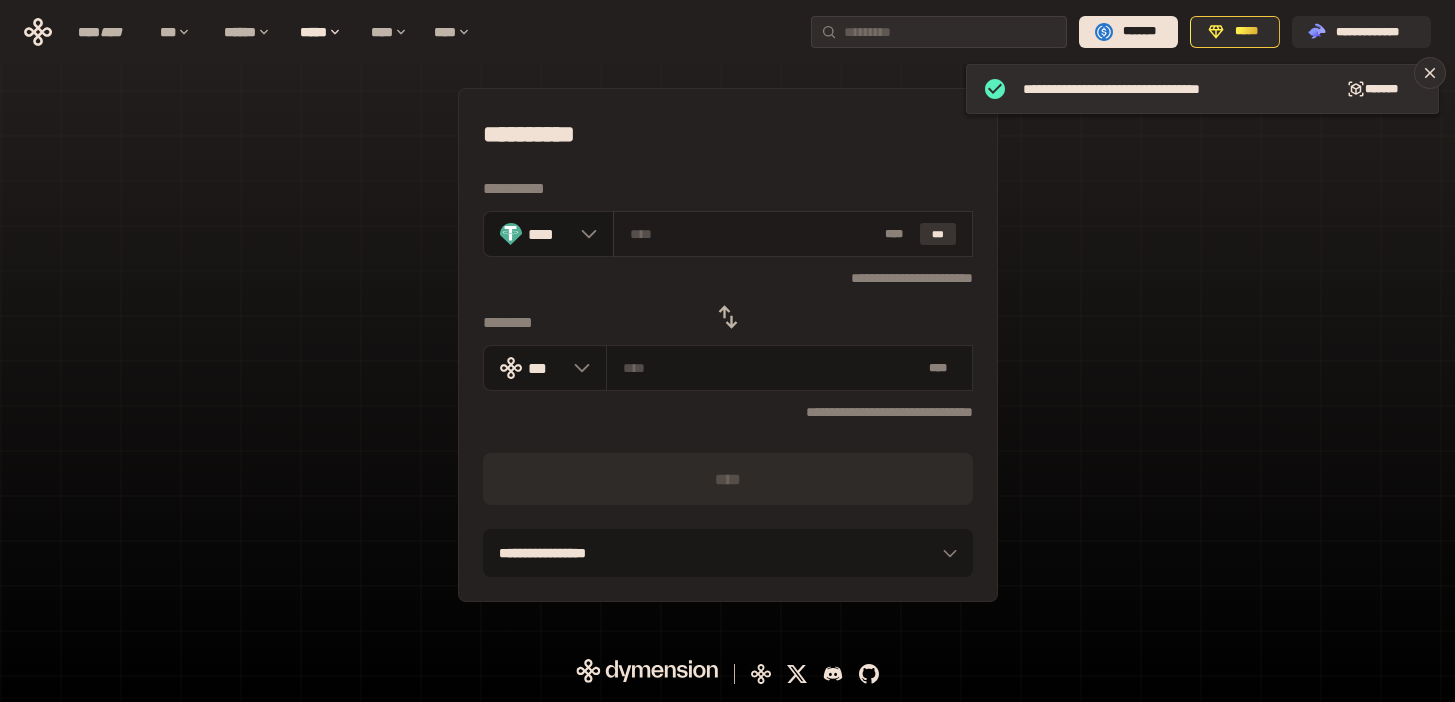 click on "***" at bounding box center (938, 234) 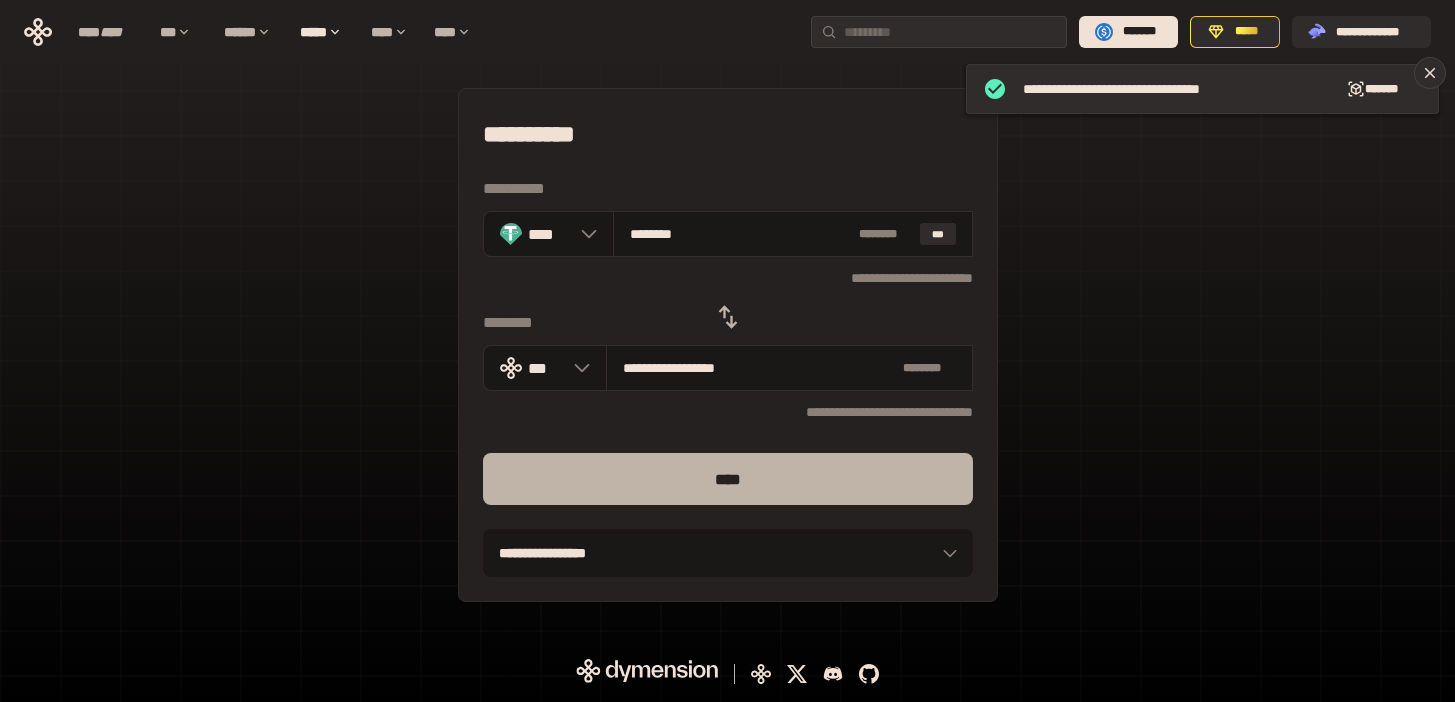 click on "****" at bounding box center [728, 479] 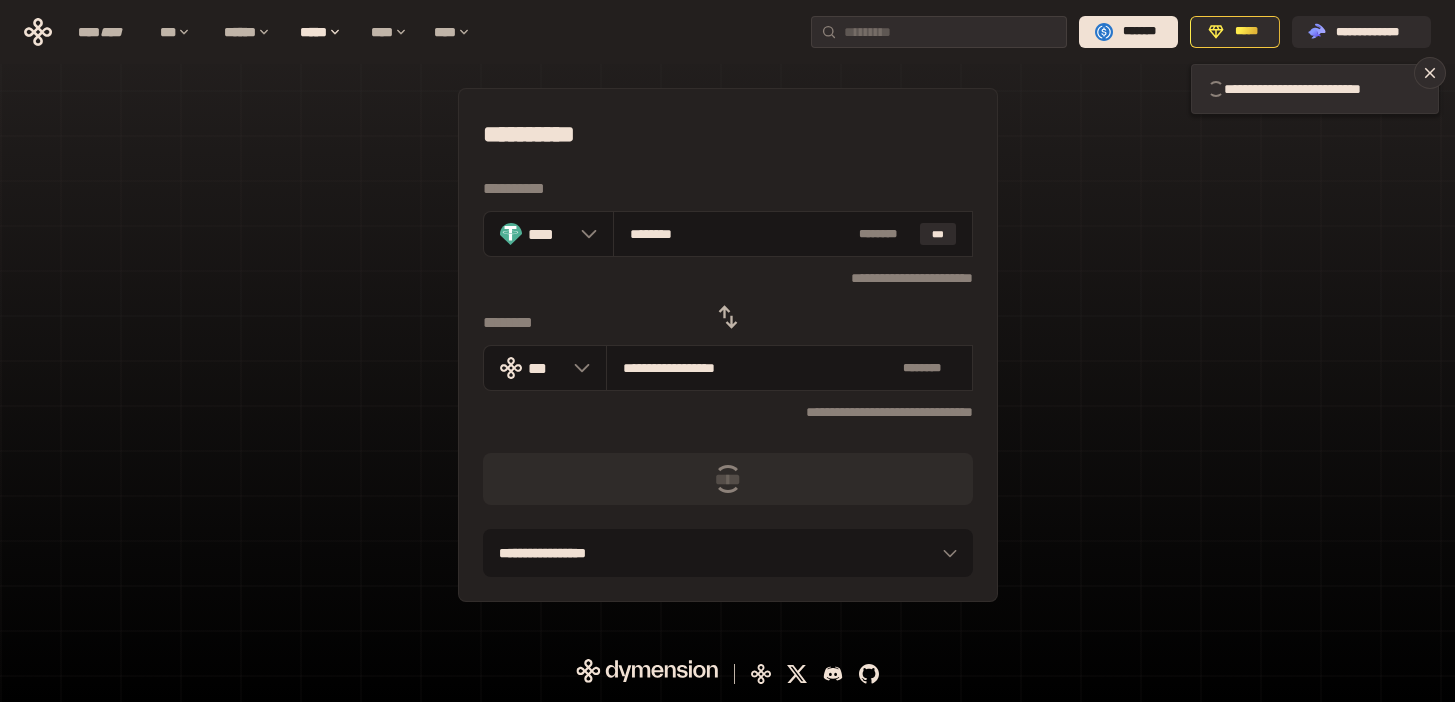 type 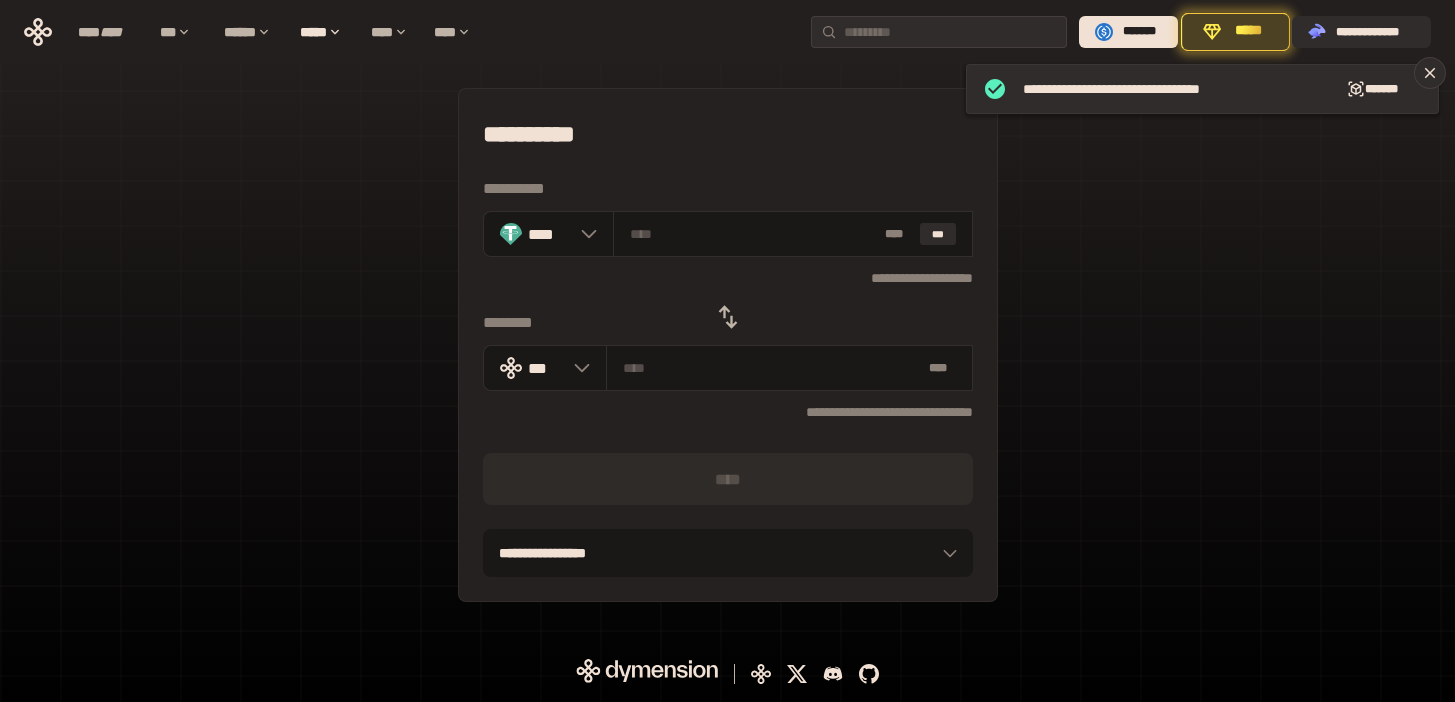 click 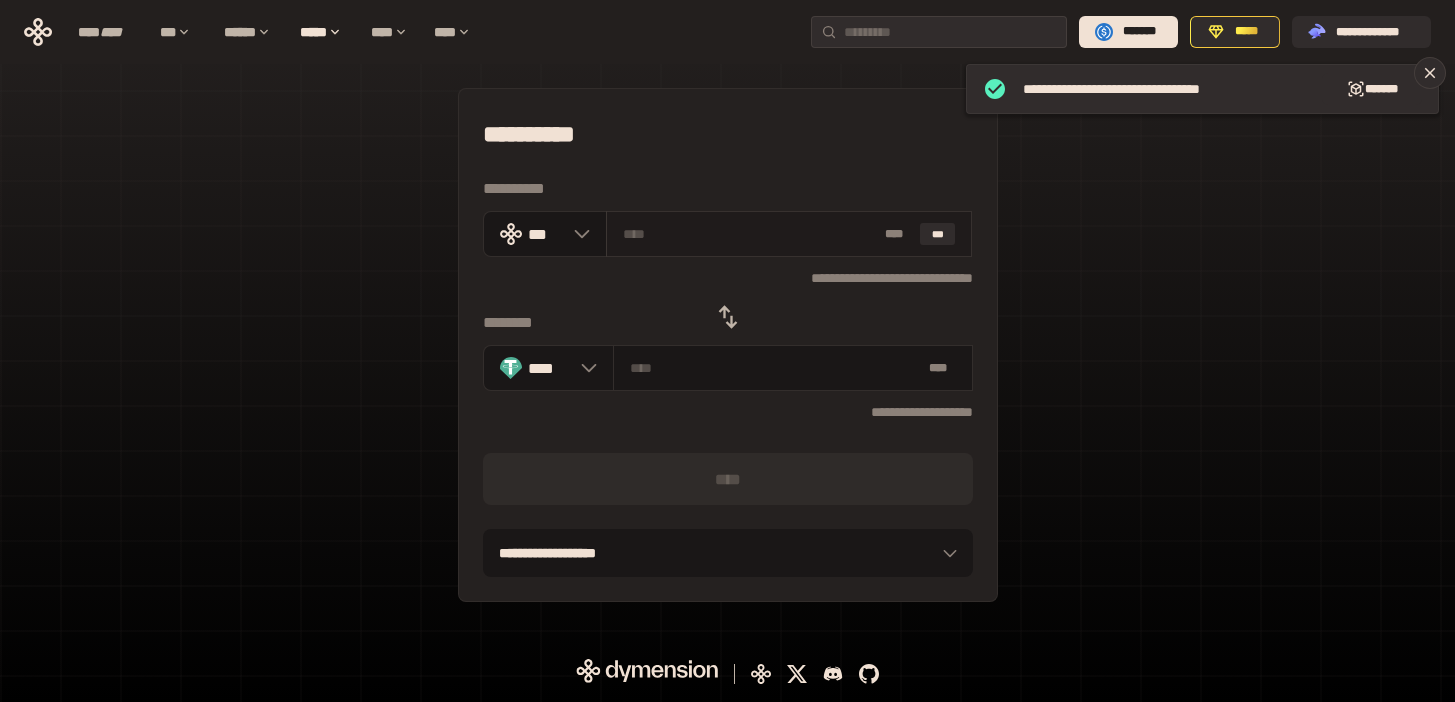 click at bounding box center (750, 234) 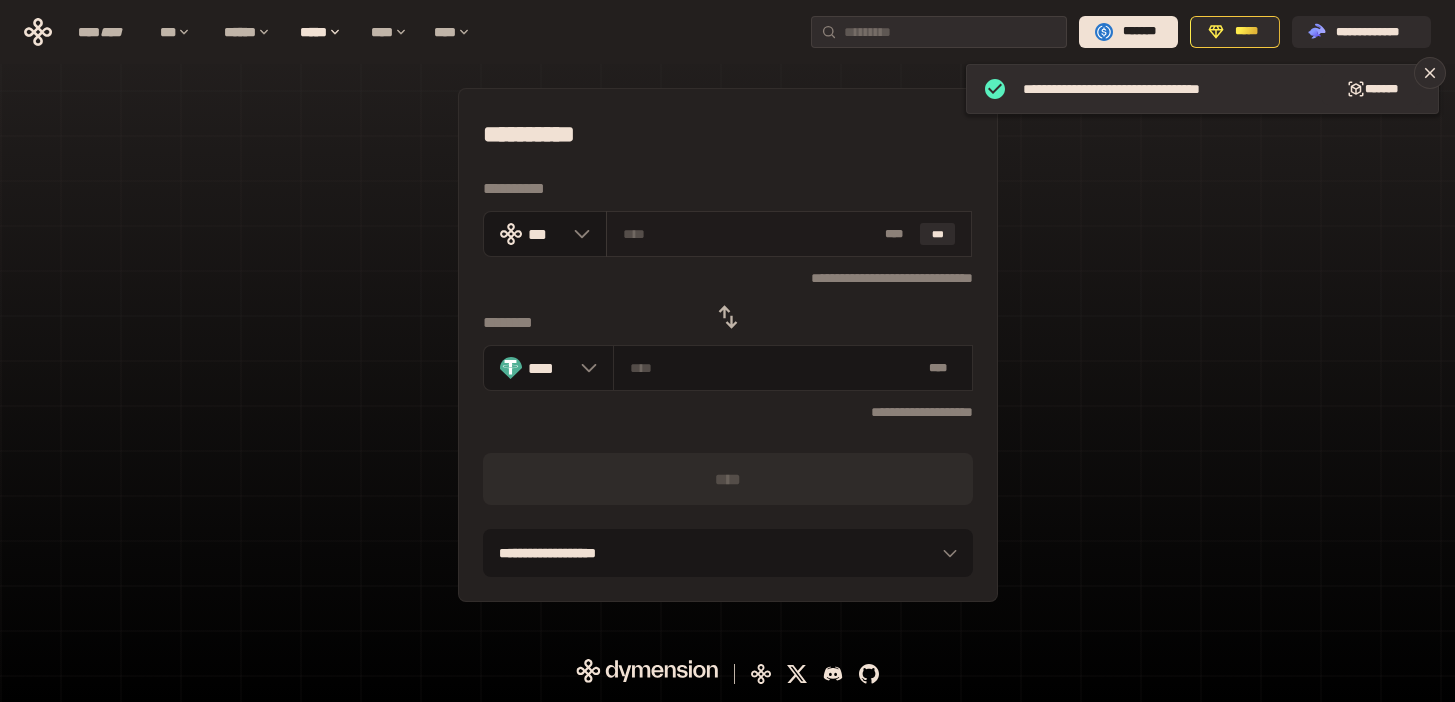 paste on "**" 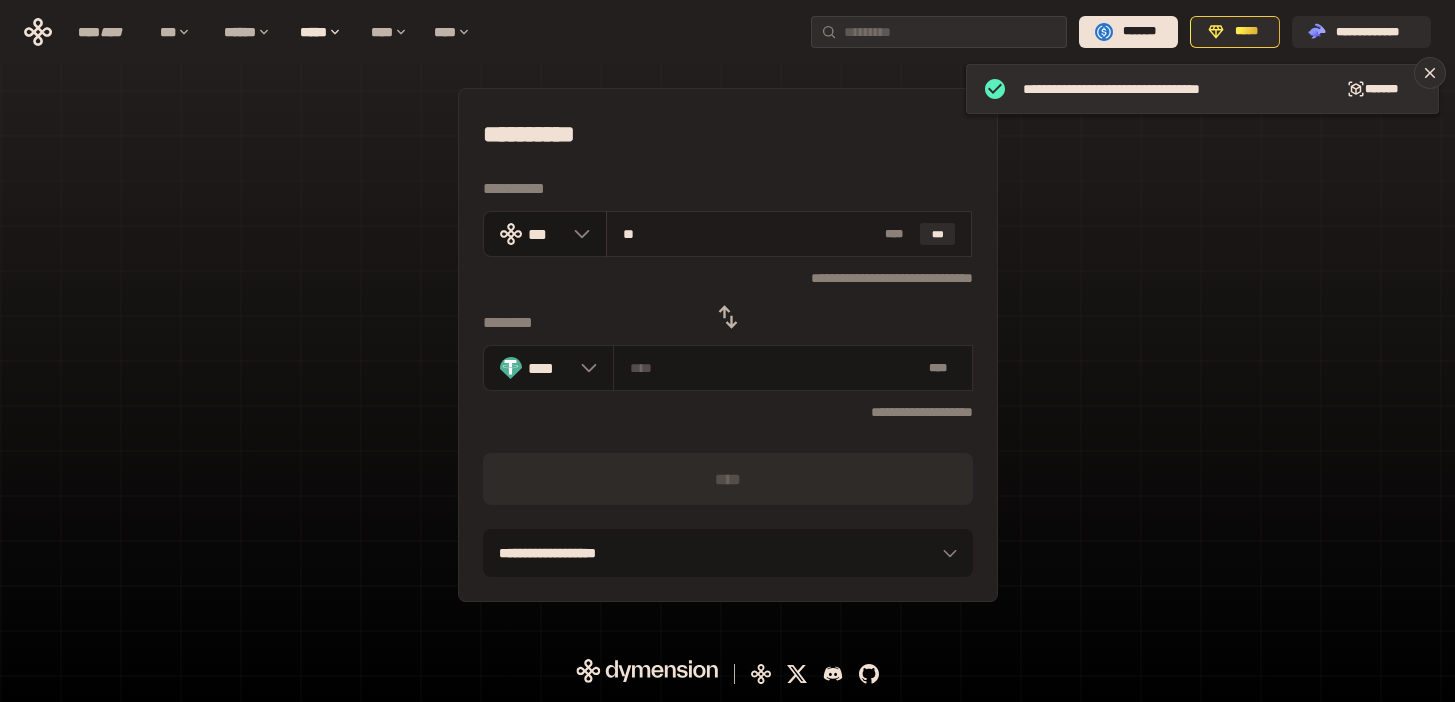 type on "********" 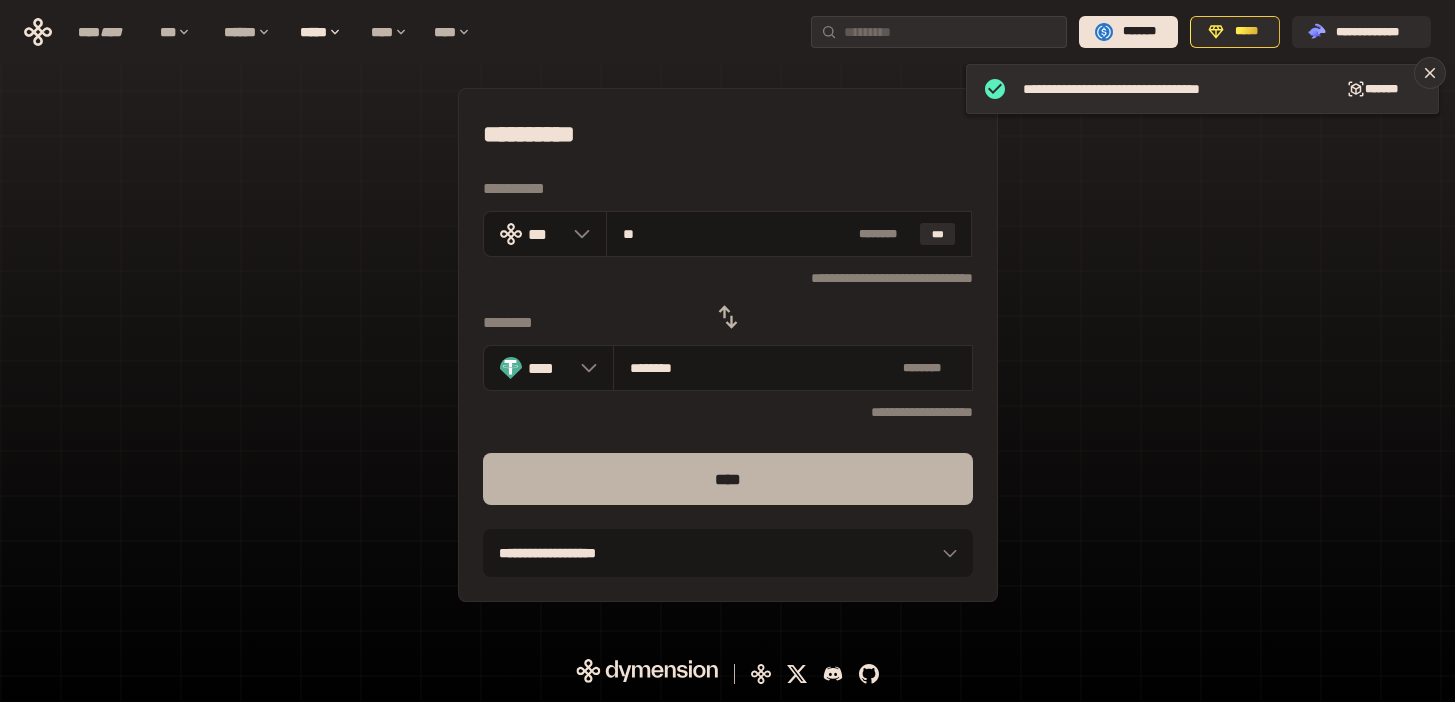 type on "**" 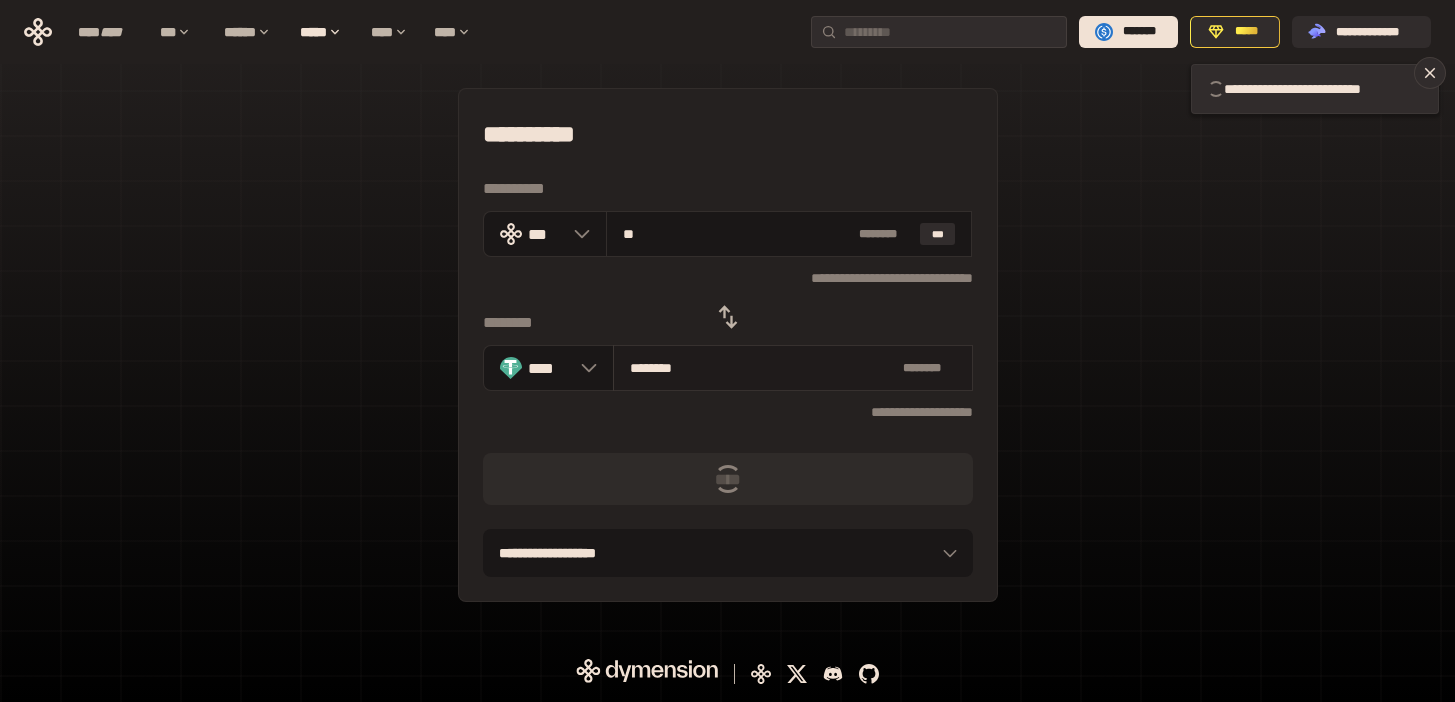 type 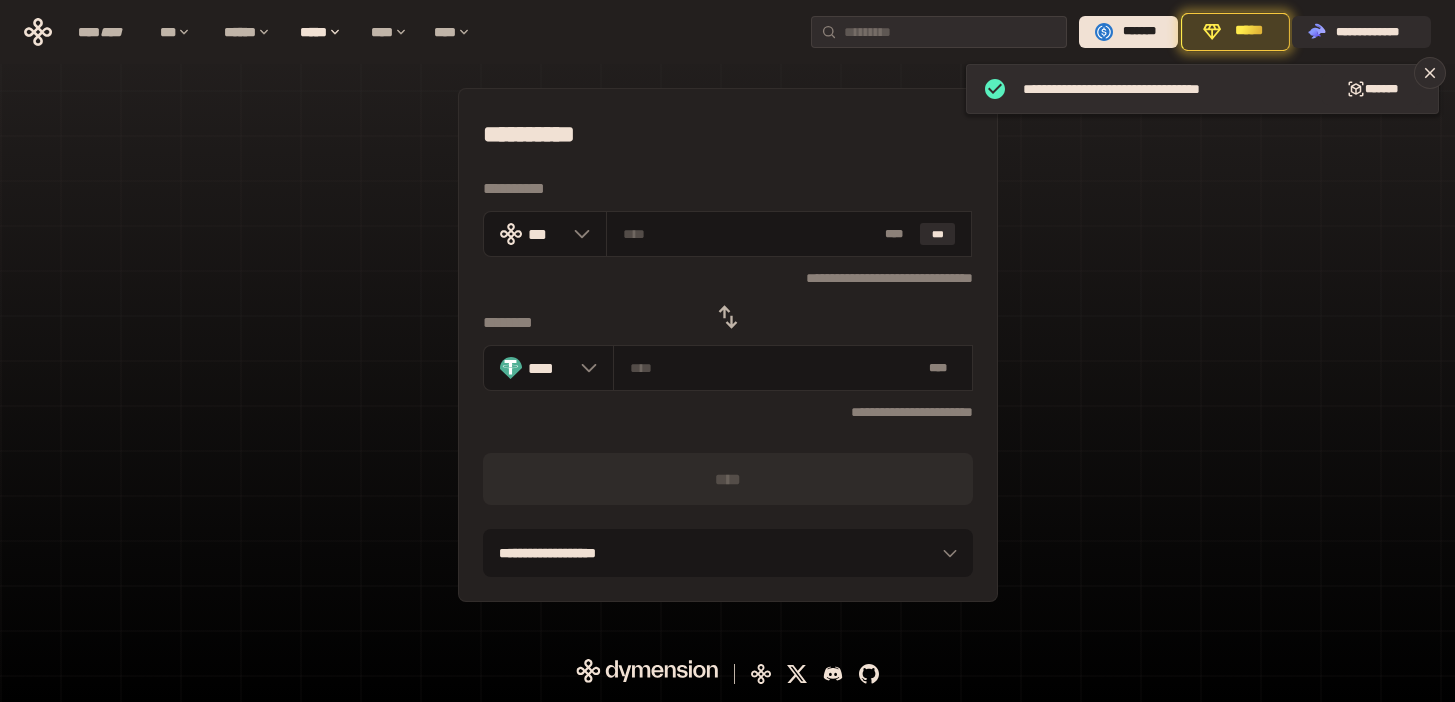 click 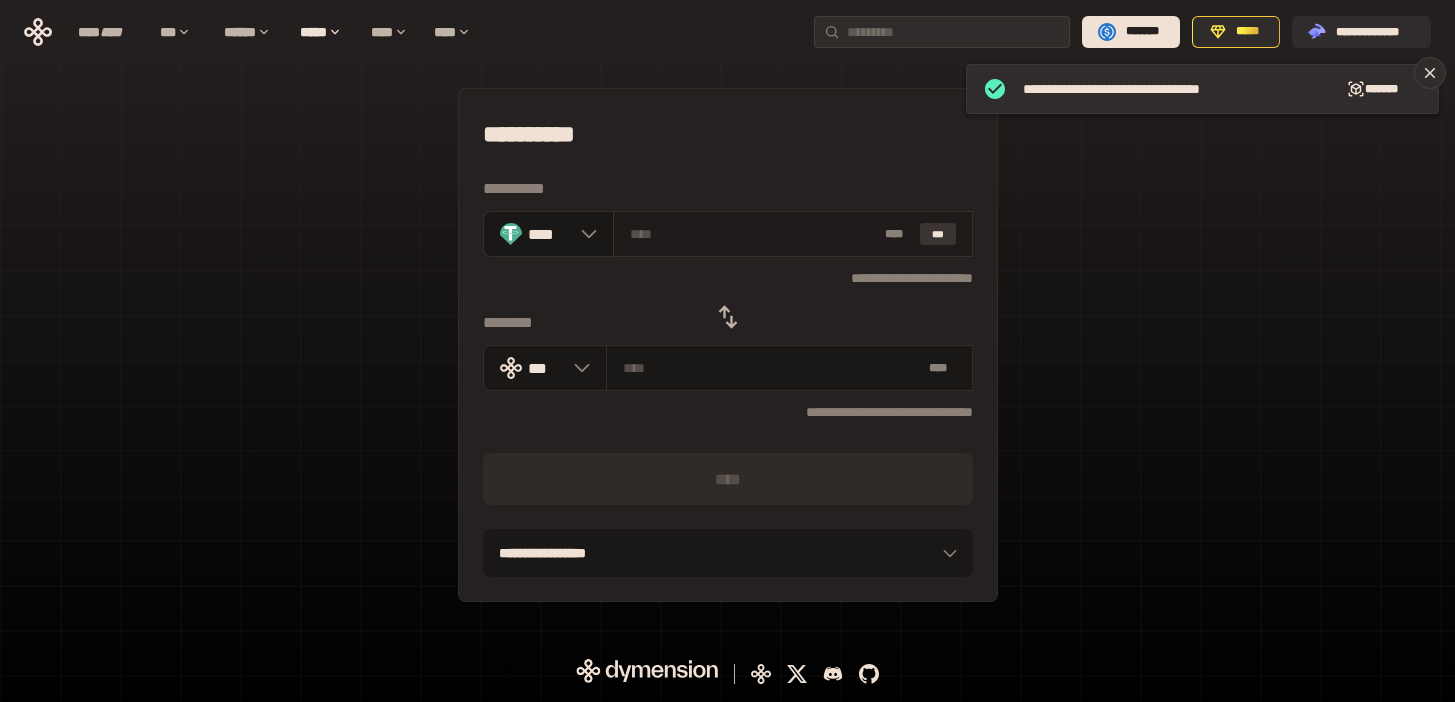 click on "***" at bounding box center [938, 234] 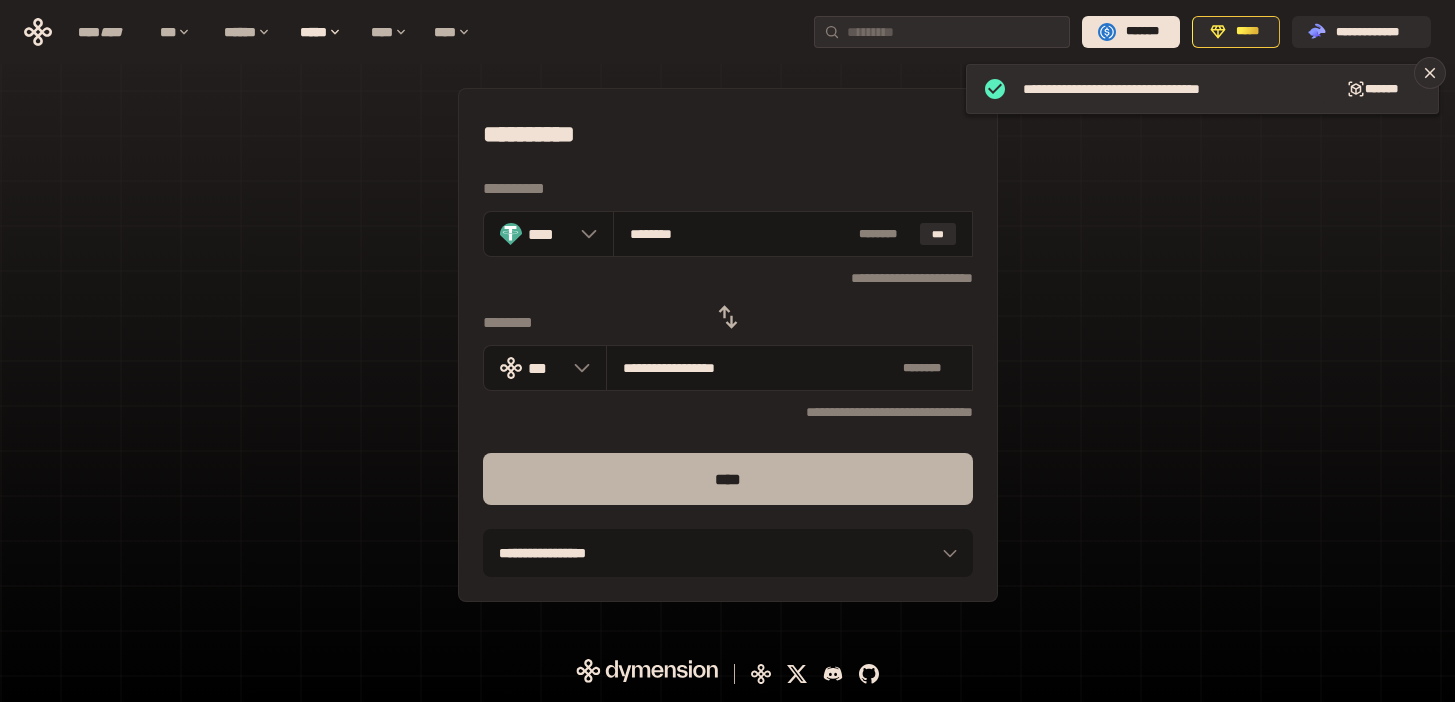 click on "****" at bounding box center [728, 479] 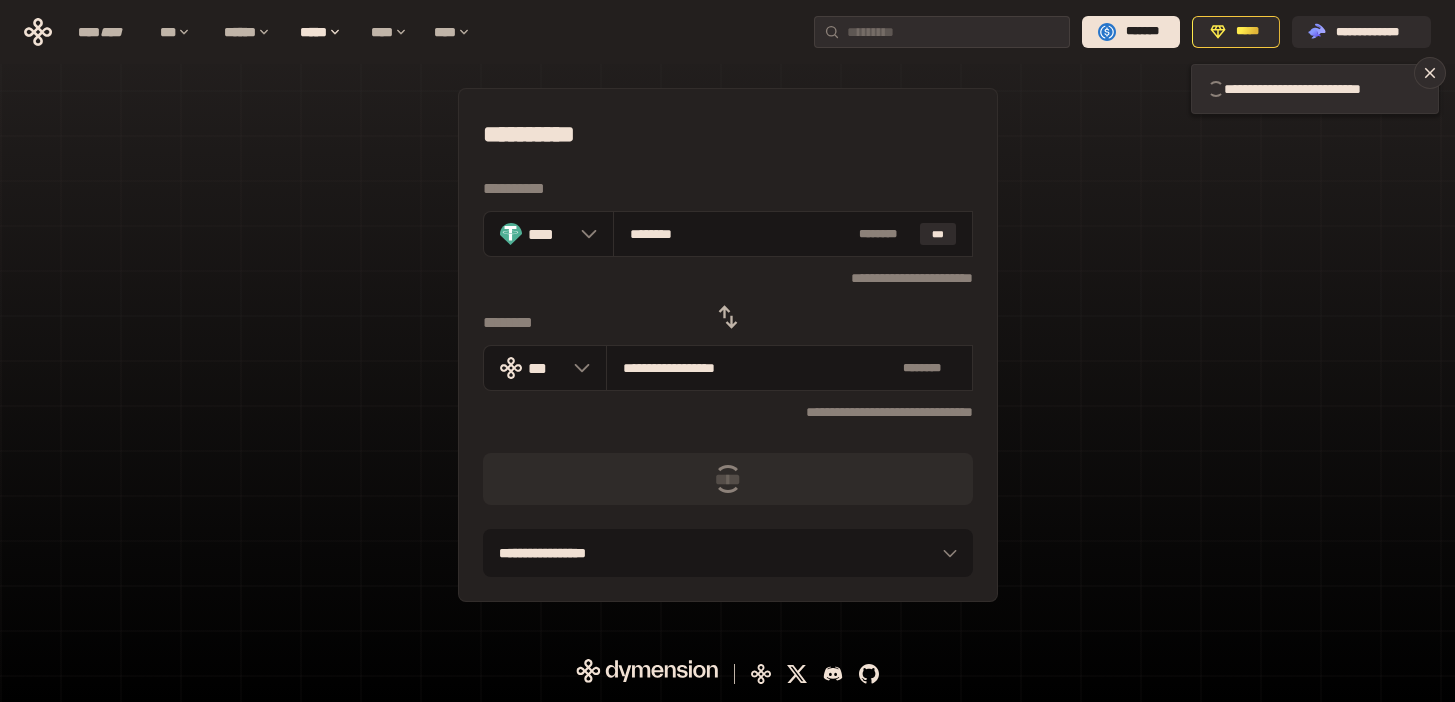 type 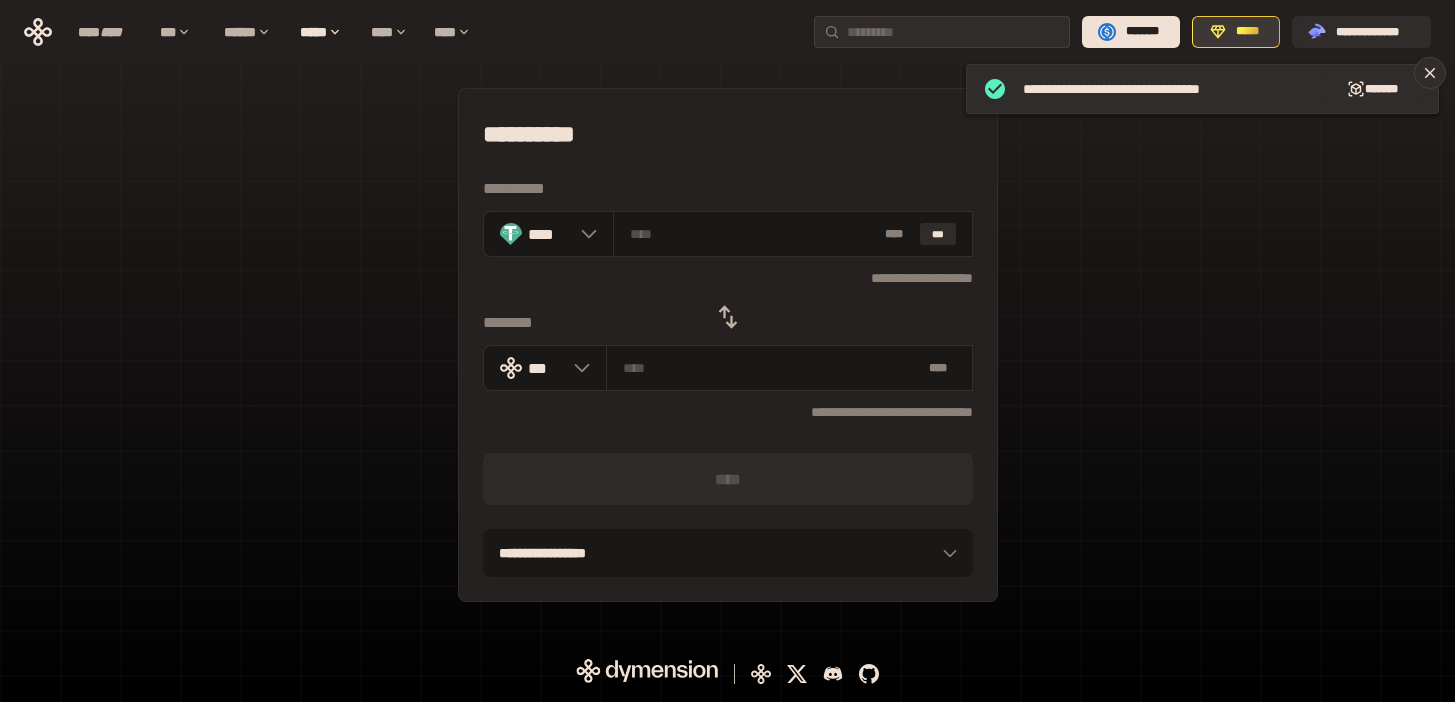 click on "*****" at bounding box center (1247, 32) 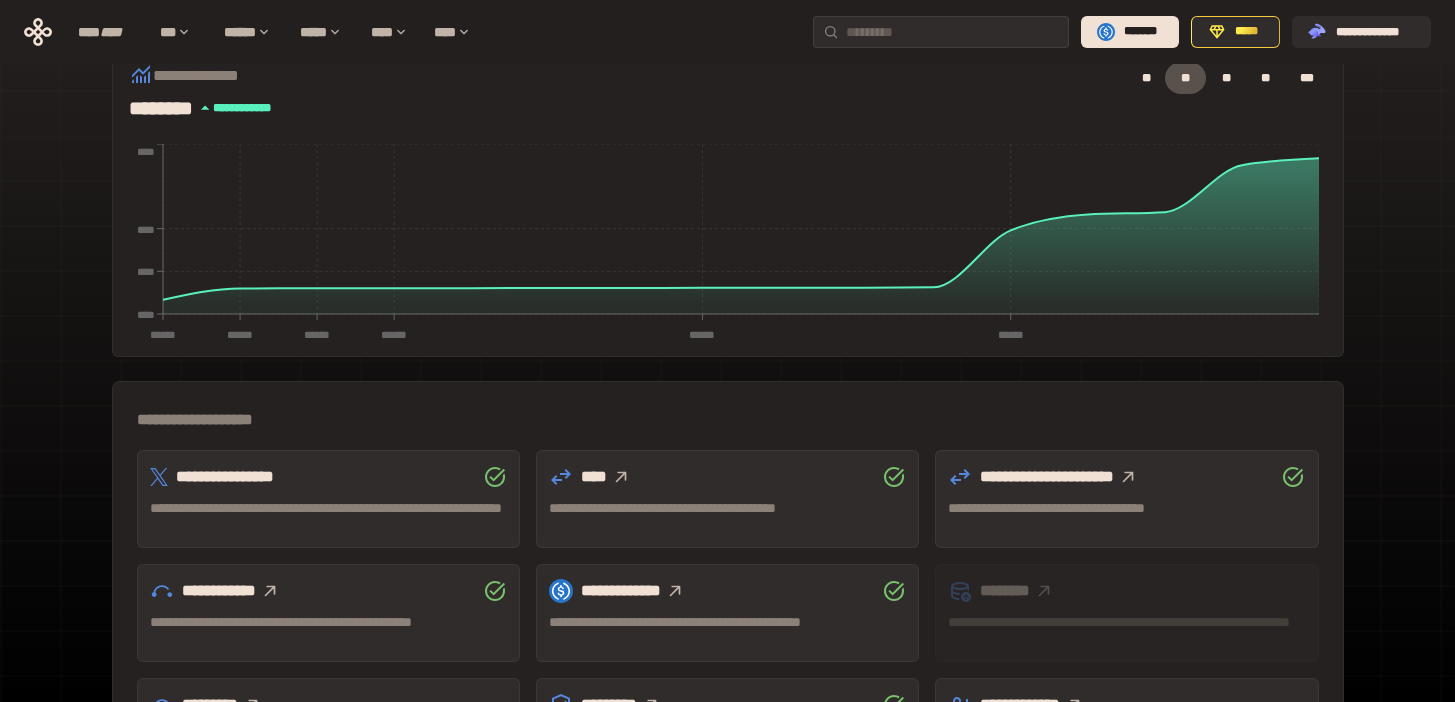 scroll, scrollTop: 0, scrollLeft: 0, axis: both 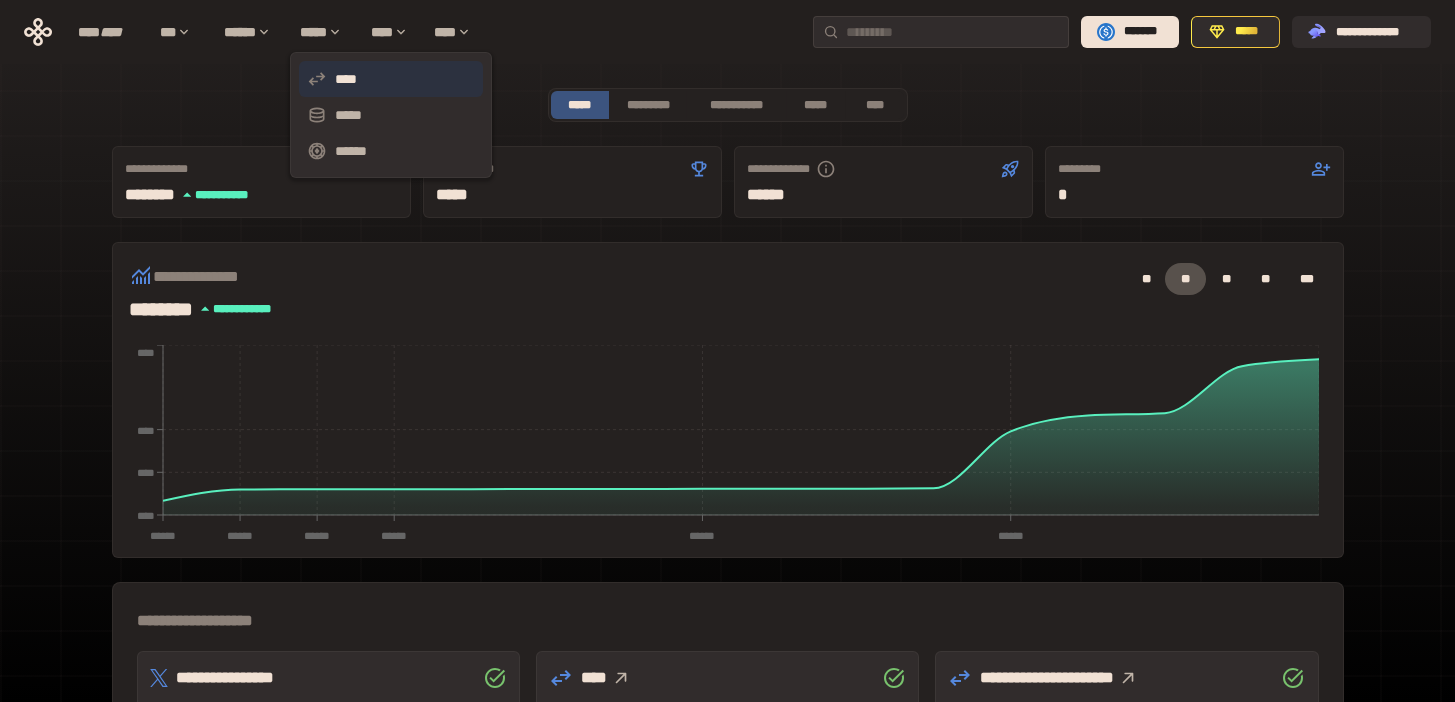 click on "****" at bounding box center [391, 79] 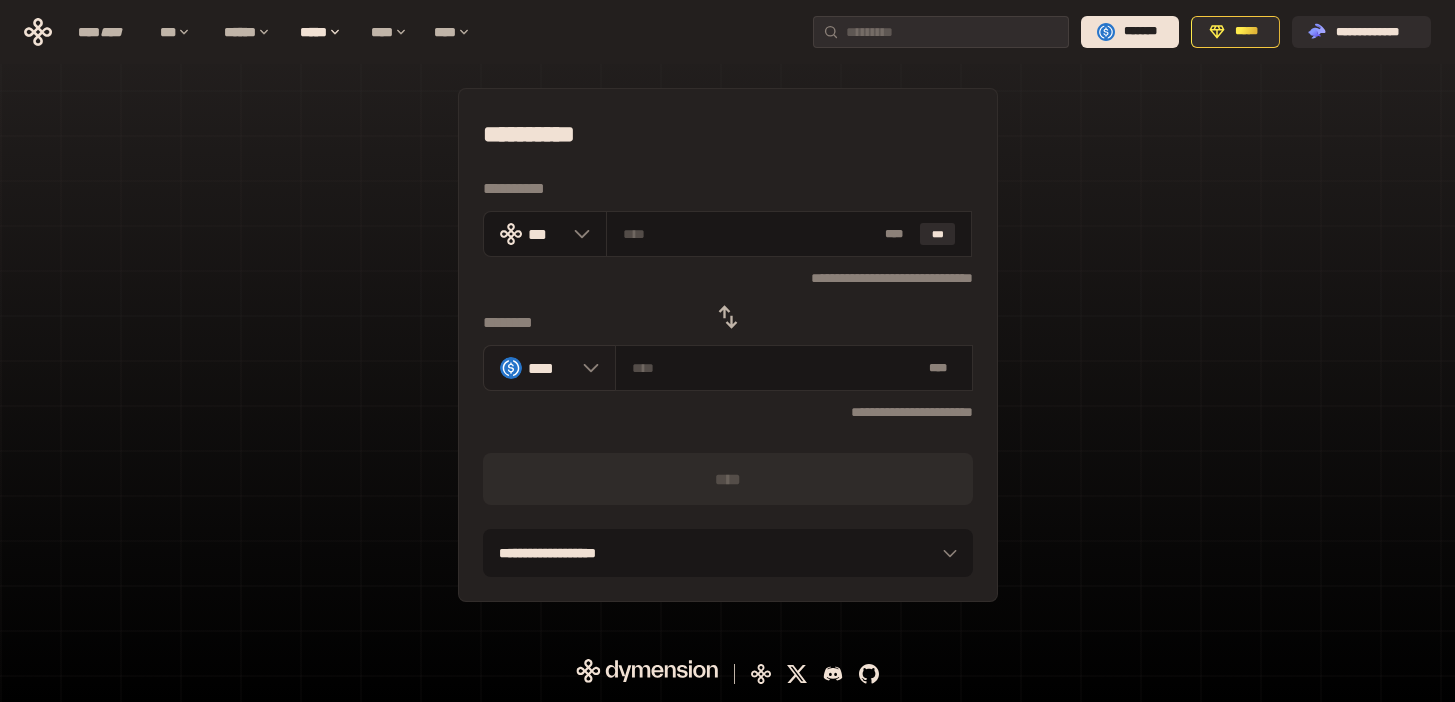 click 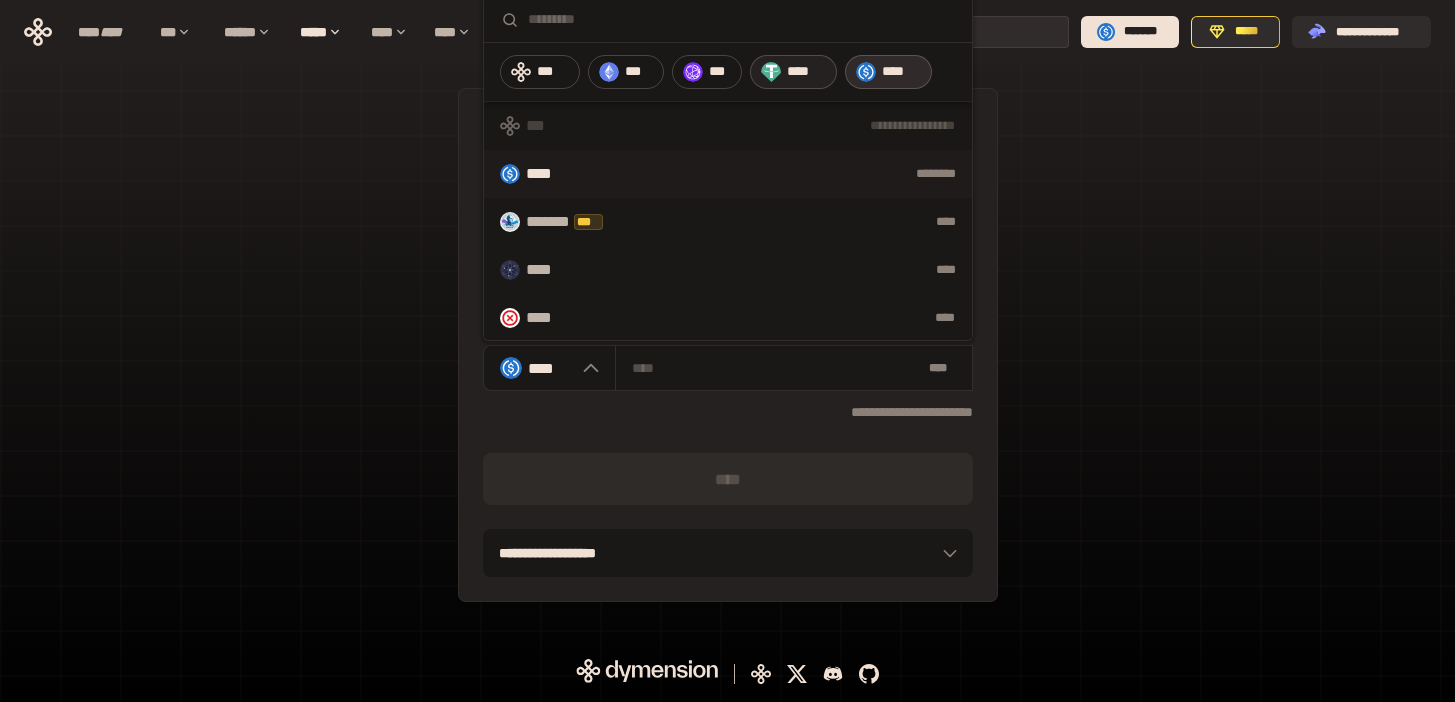 click on "****" at bounding box center [806, 72] 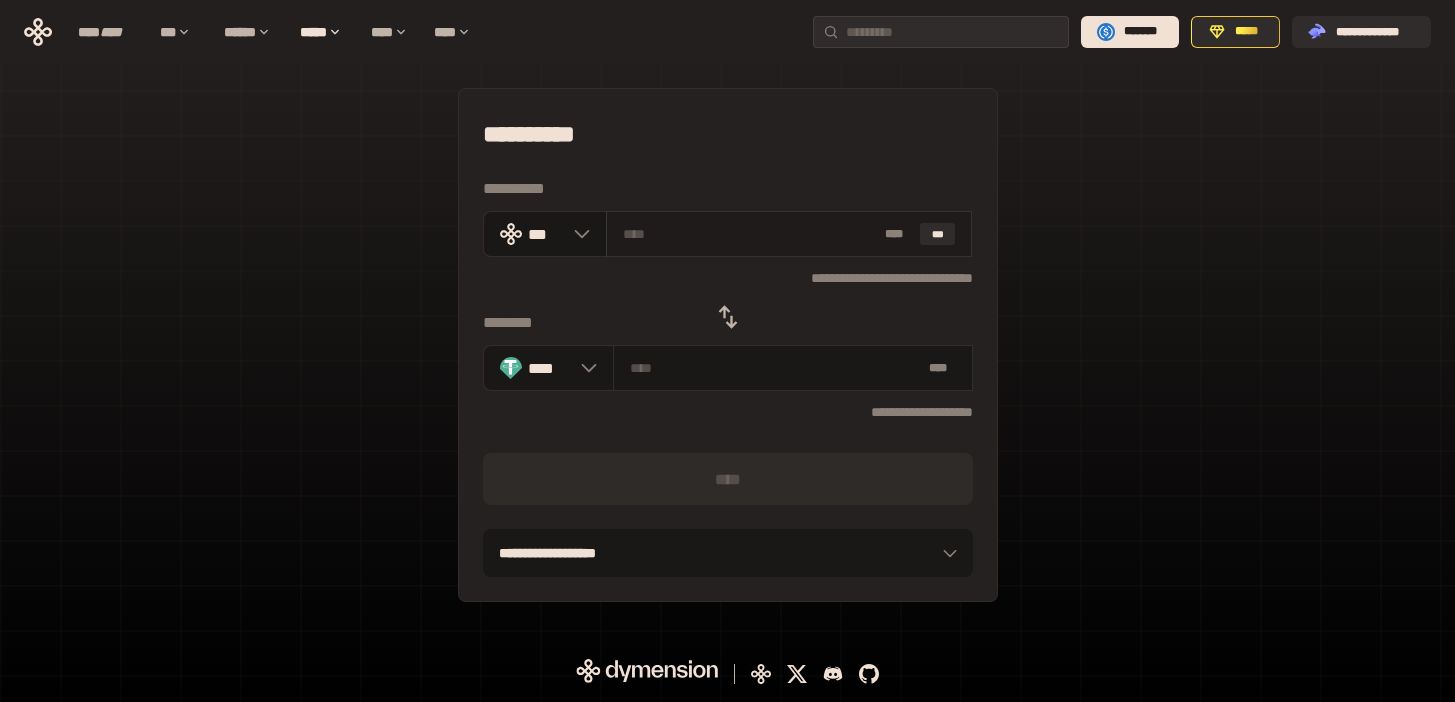 click at bounding box center (750, 234) 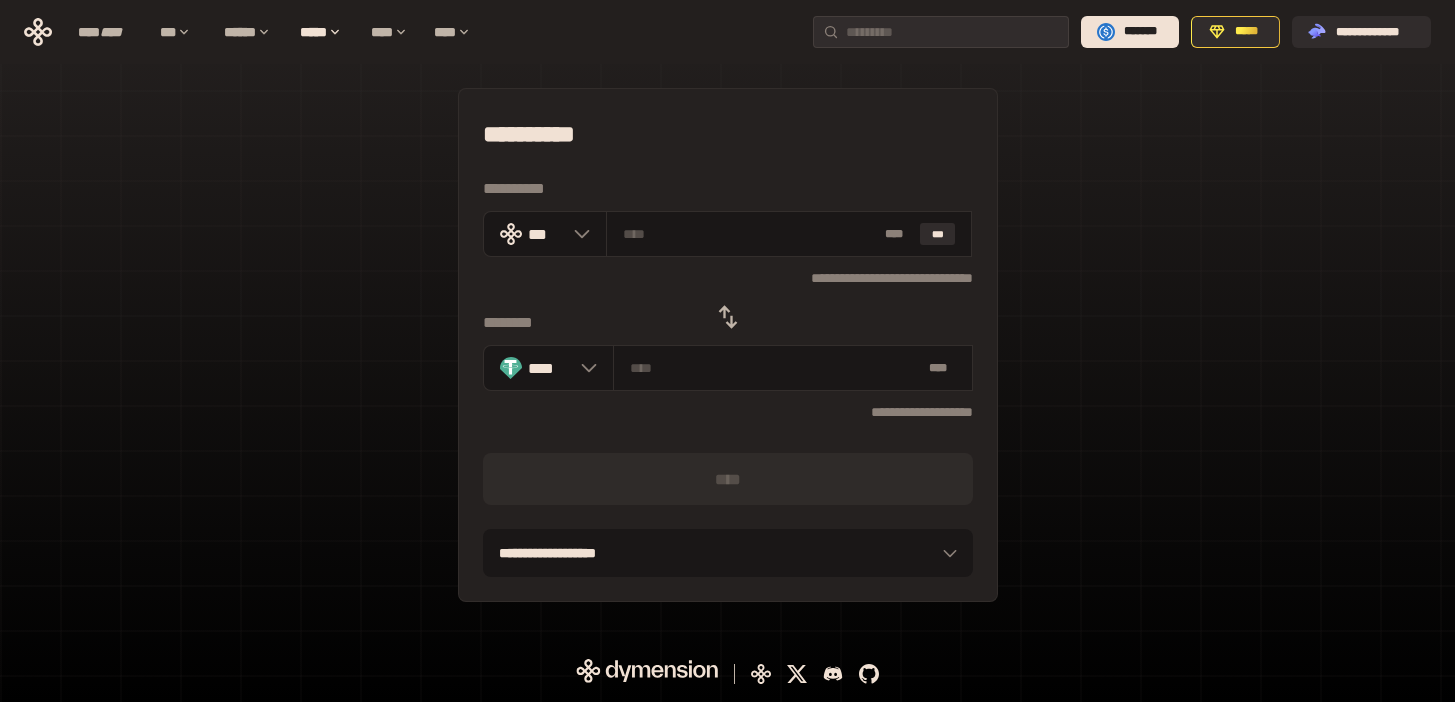 type on "**" 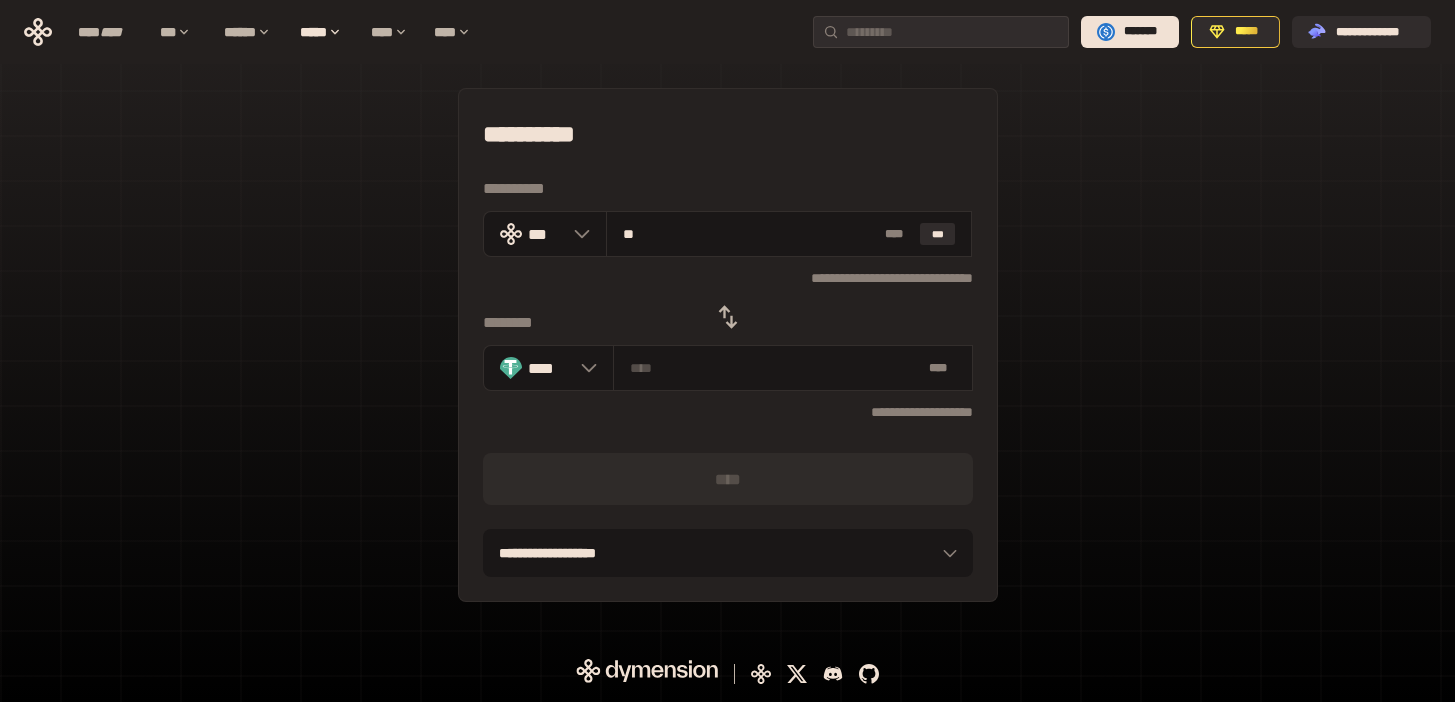 type on "********" 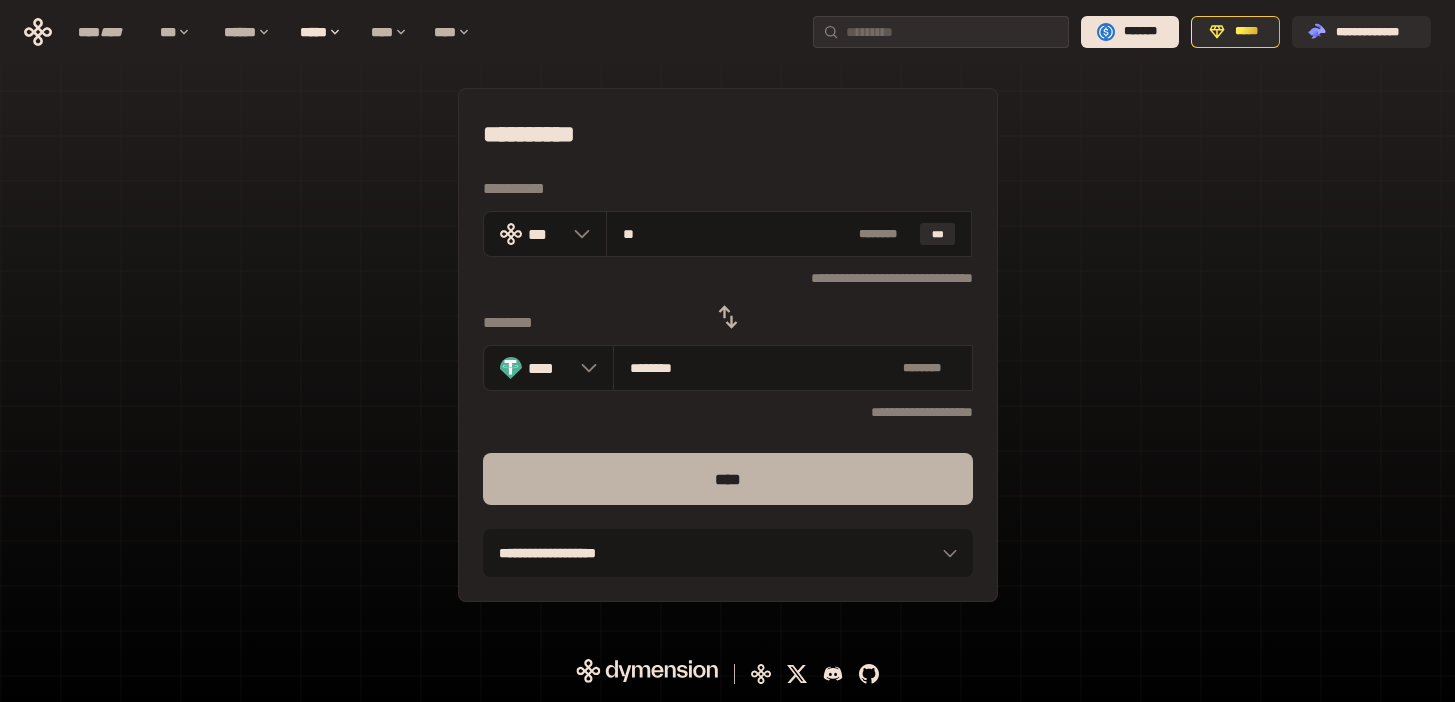 type on "**" 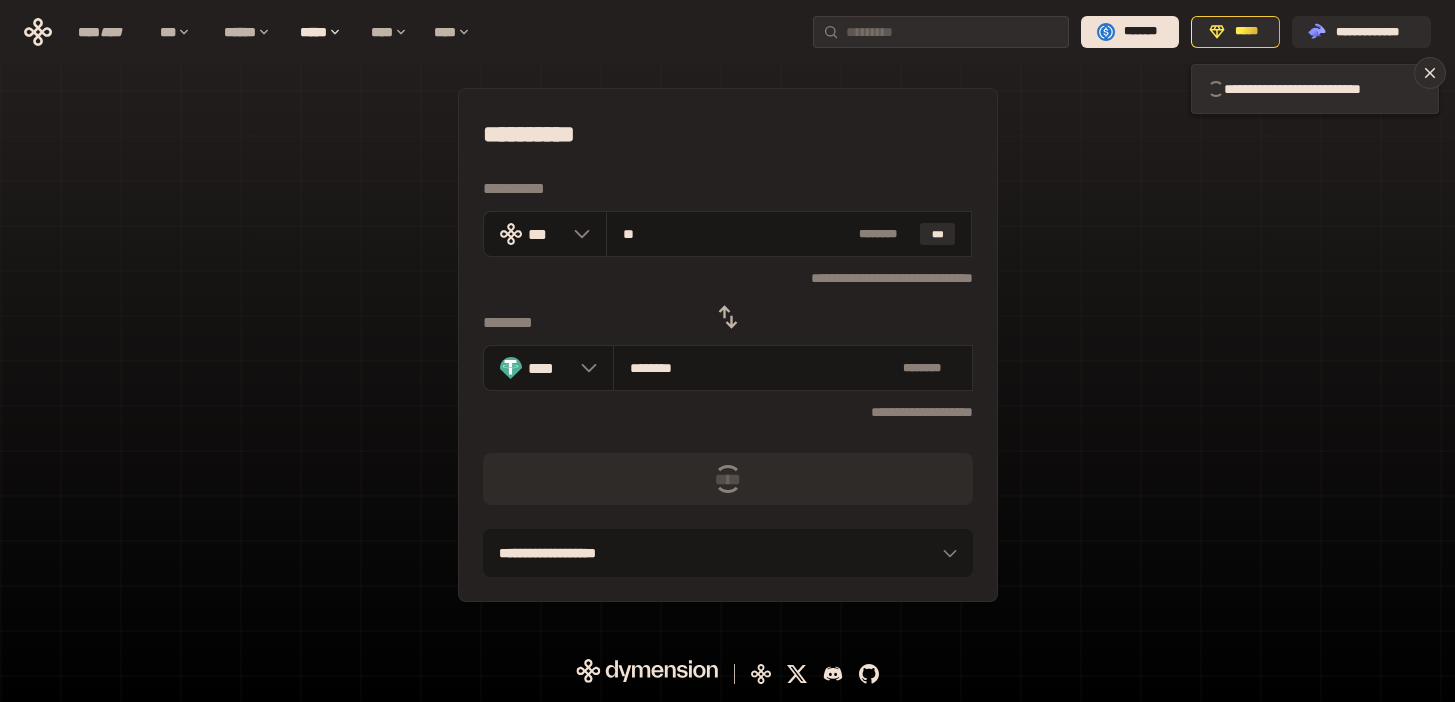 type 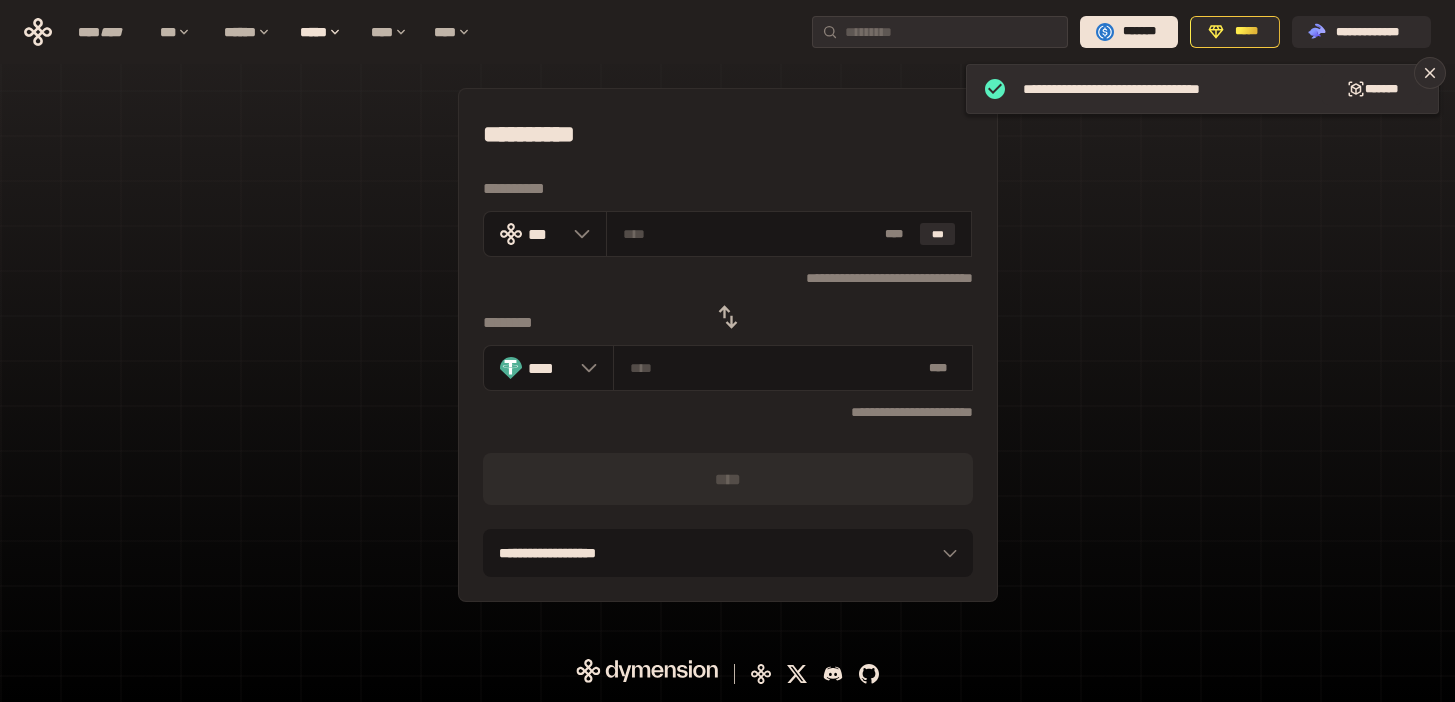 click 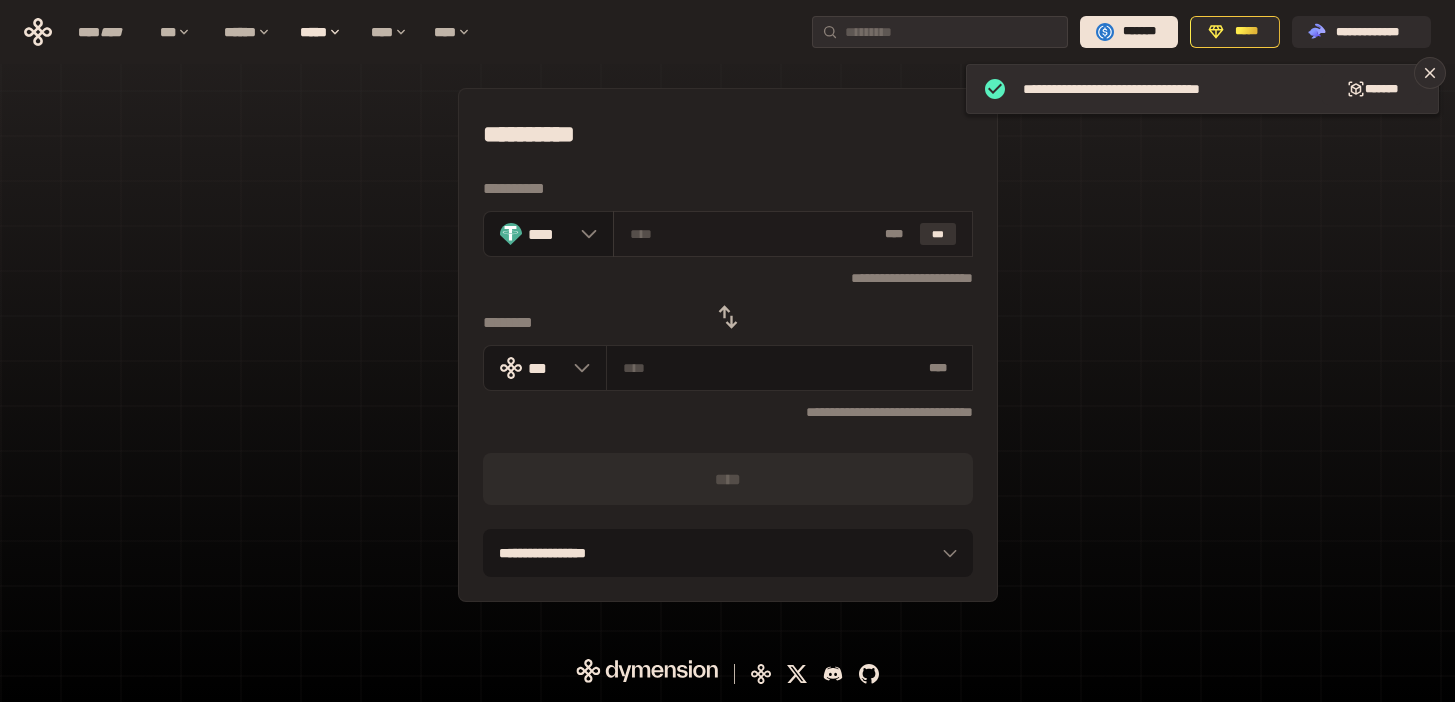 click on "***" at bounding box center [938, 234] 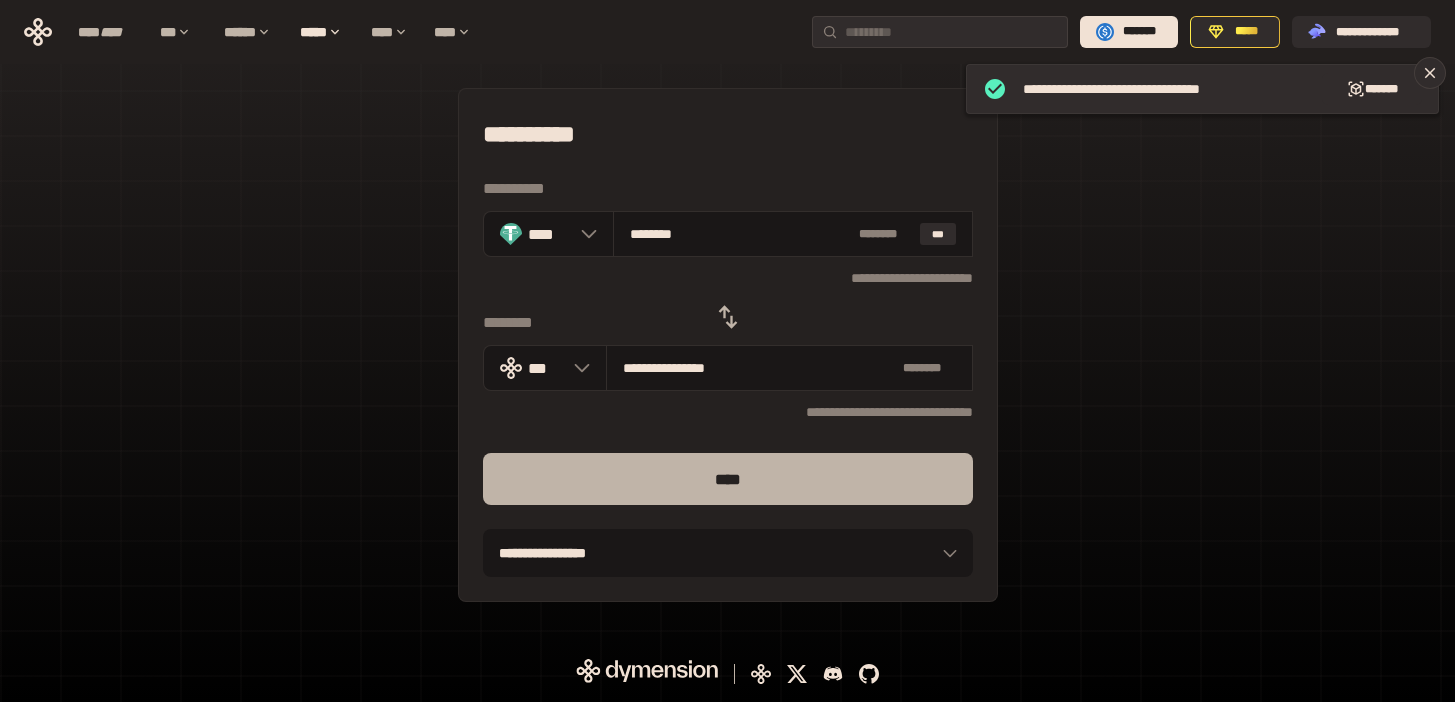click on "****" at bounding box center (728, 479) 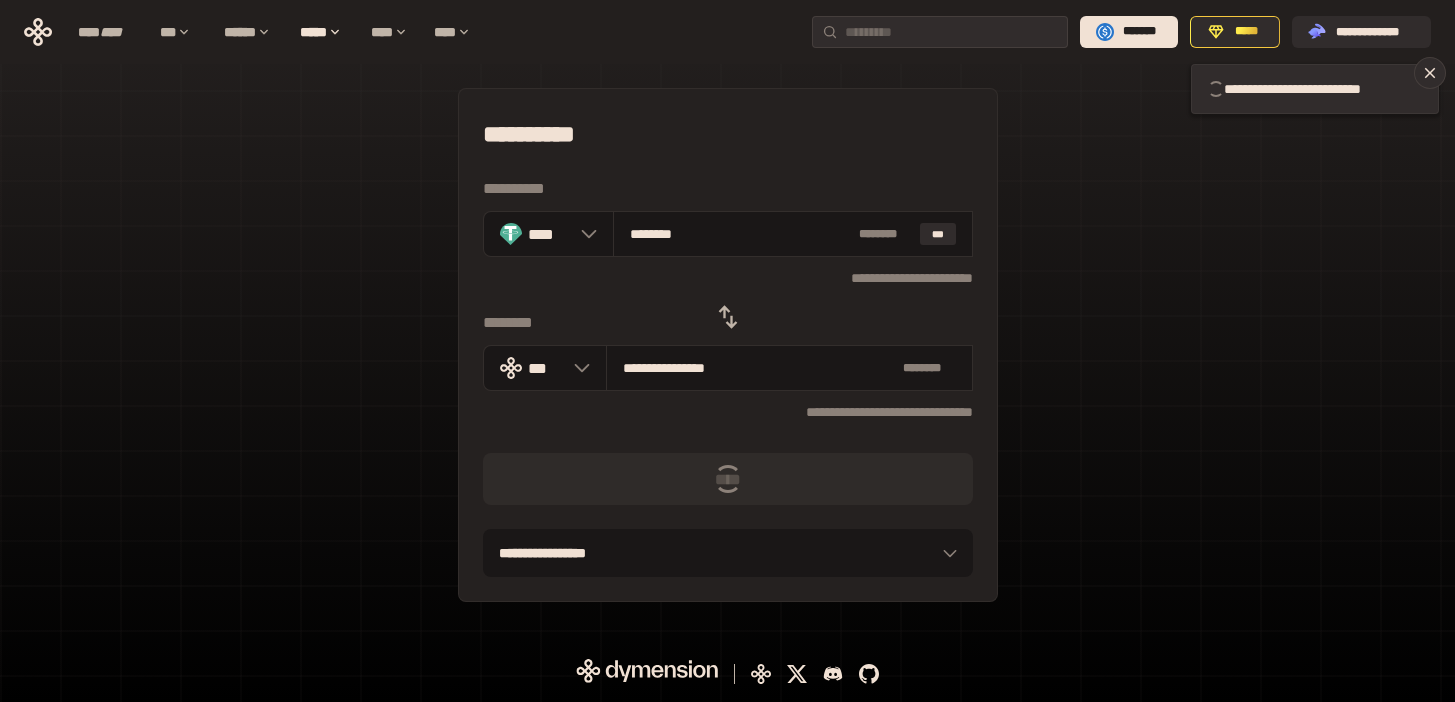 type 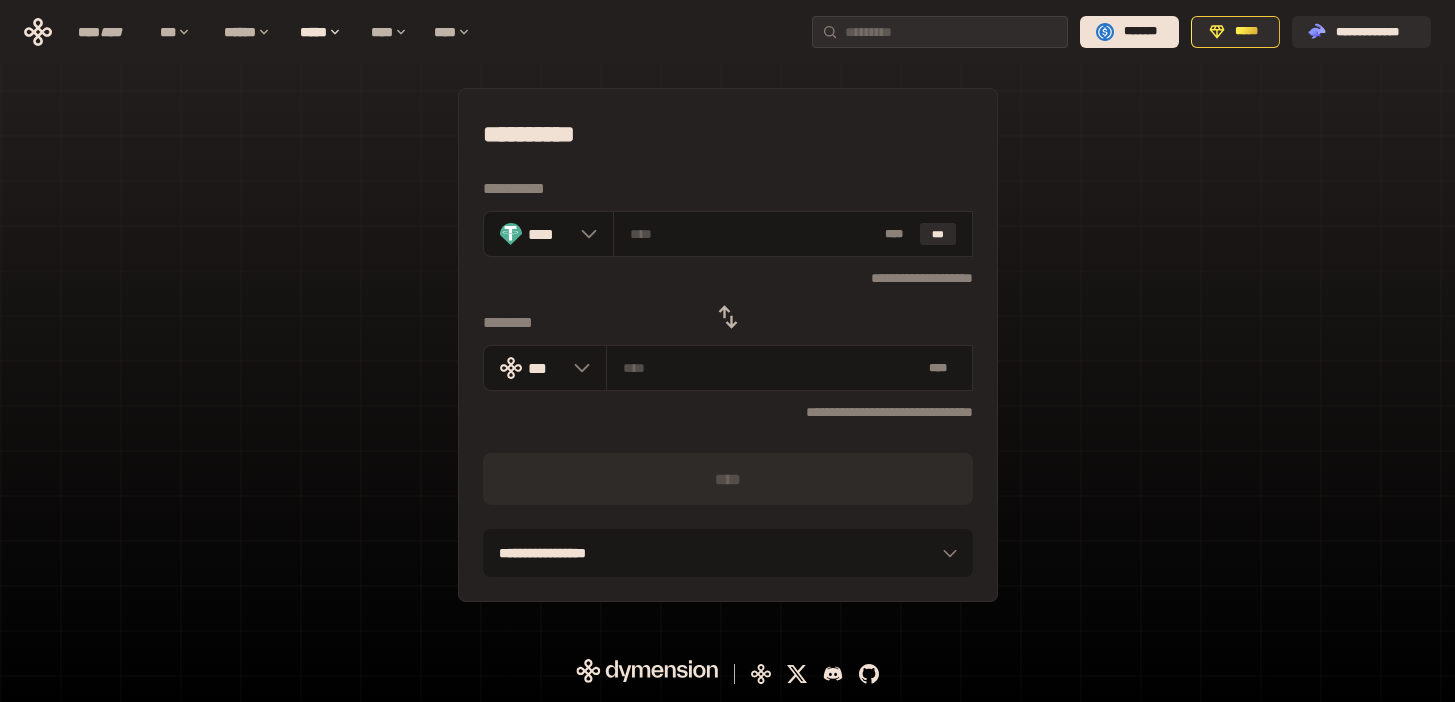 click 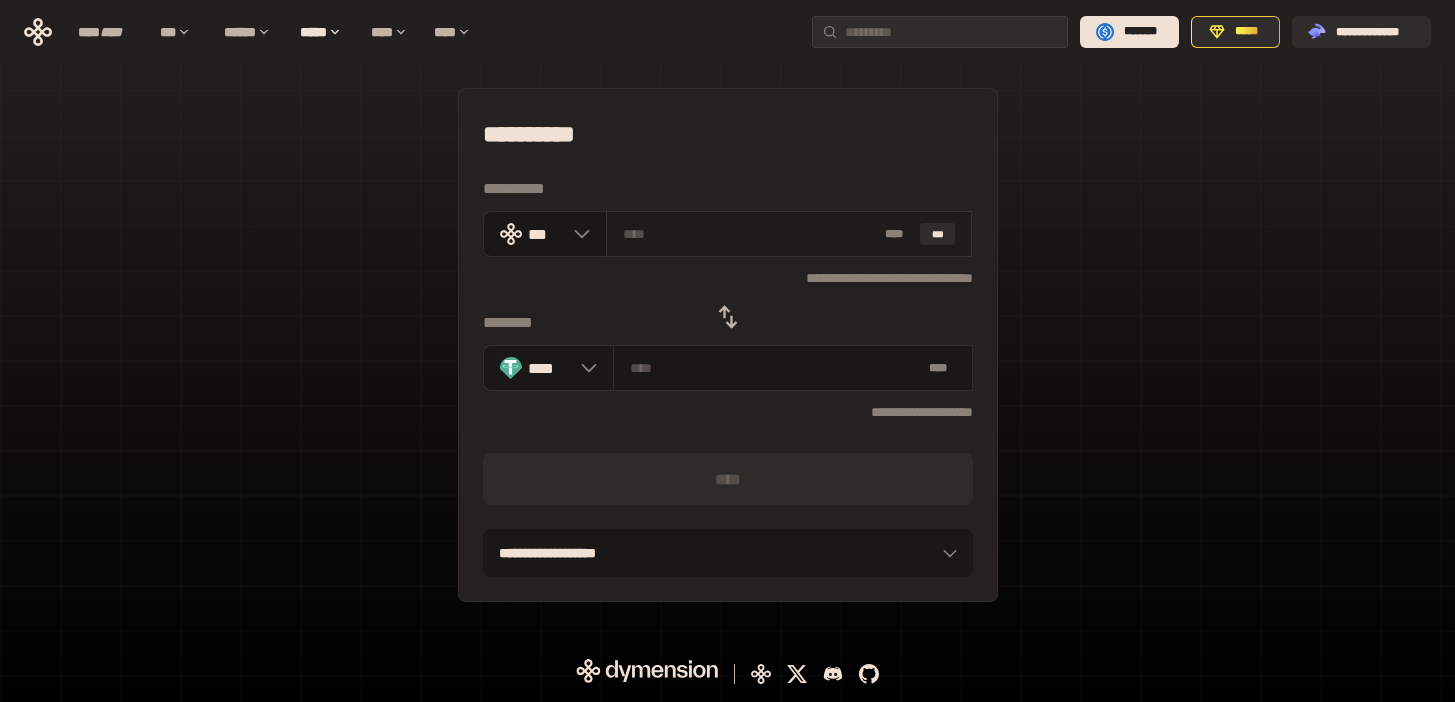 click at bounding box center [750, 234] 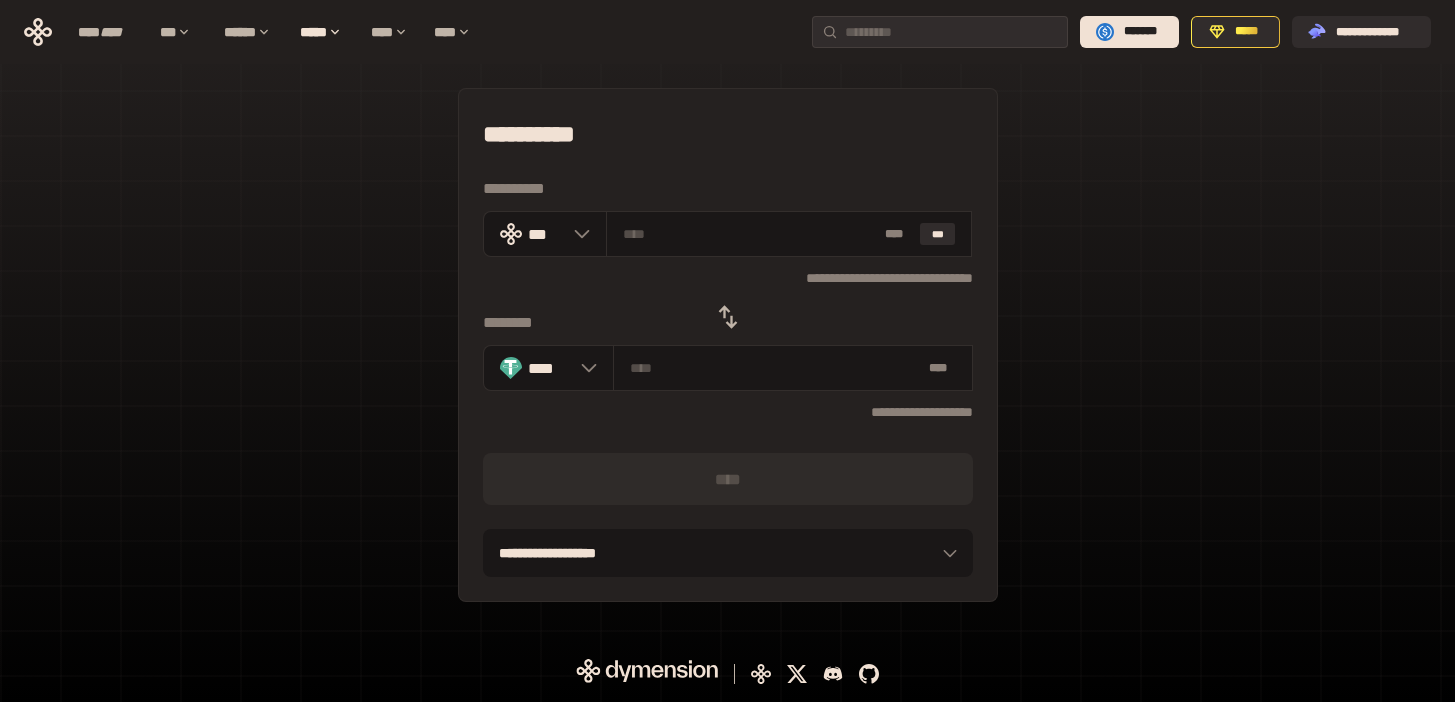type on "**" 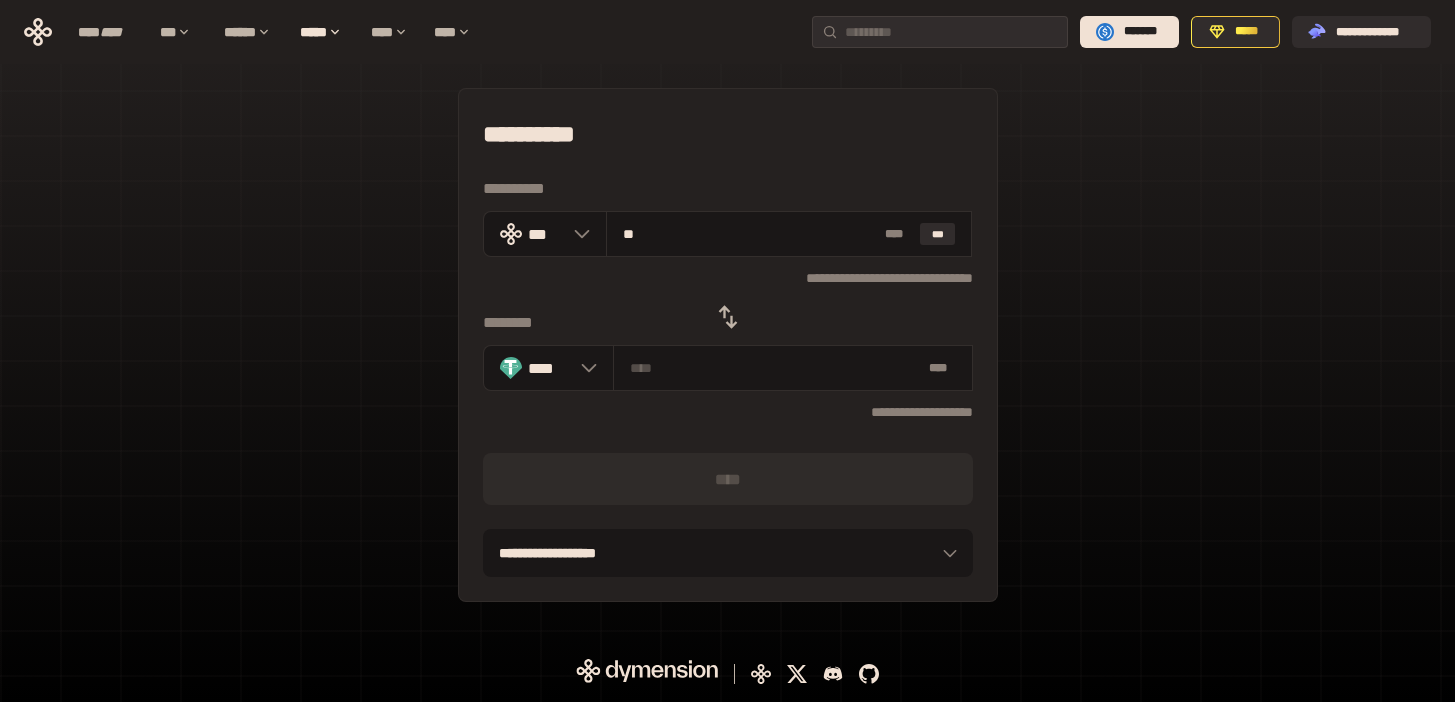 type on "********" 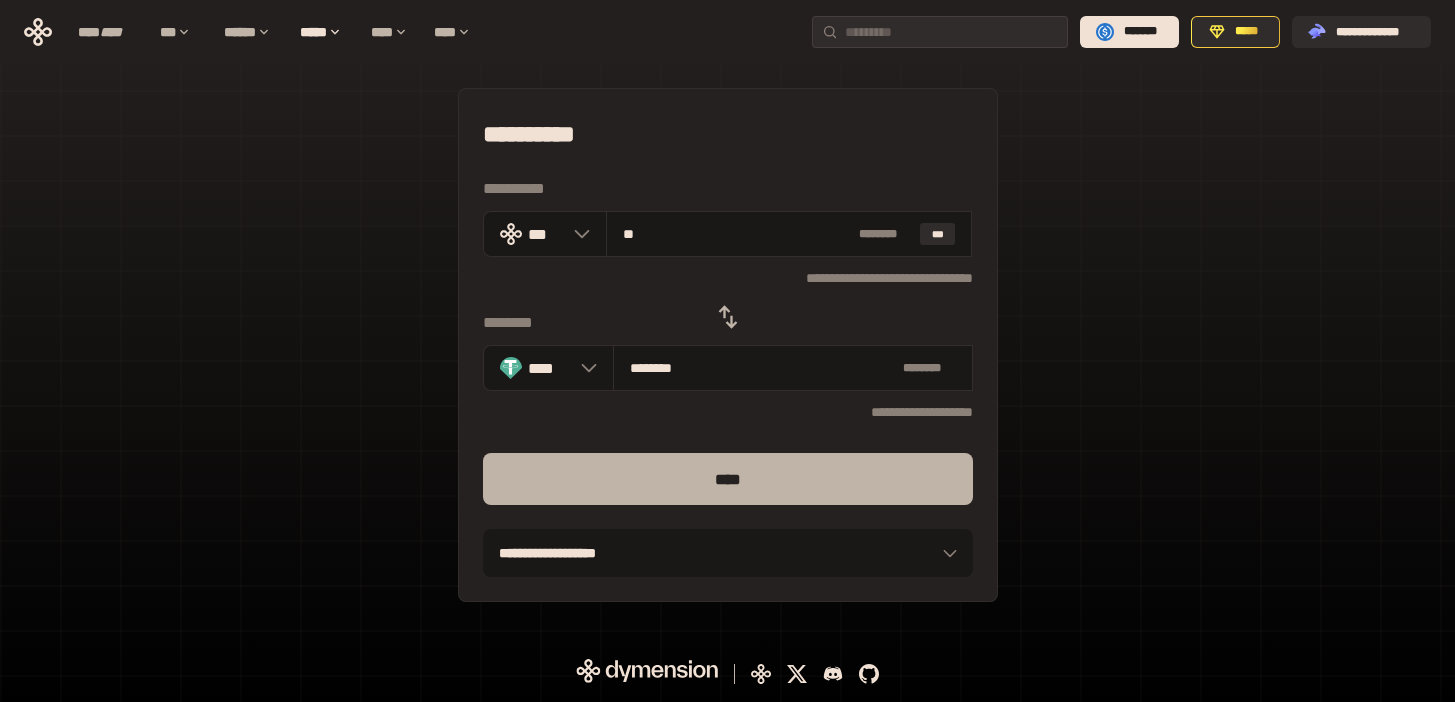 type on "**" 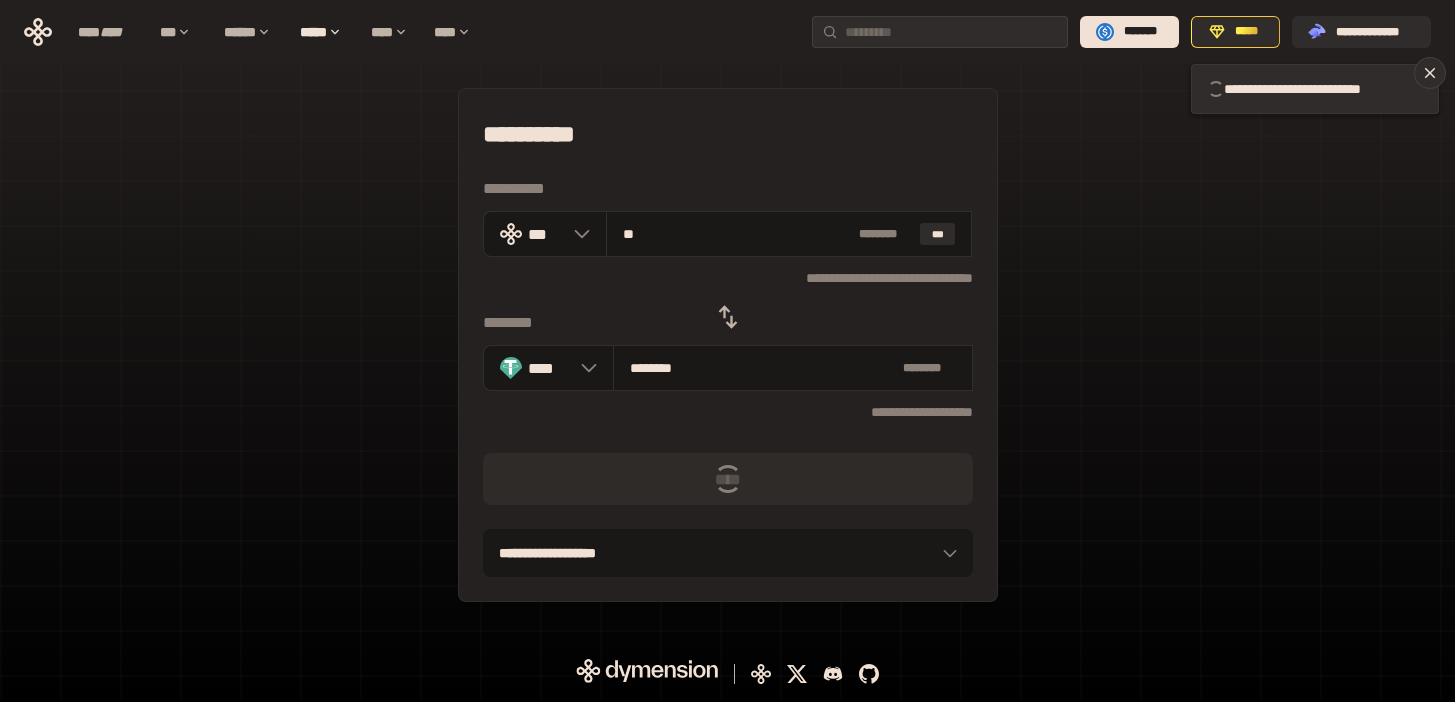 type 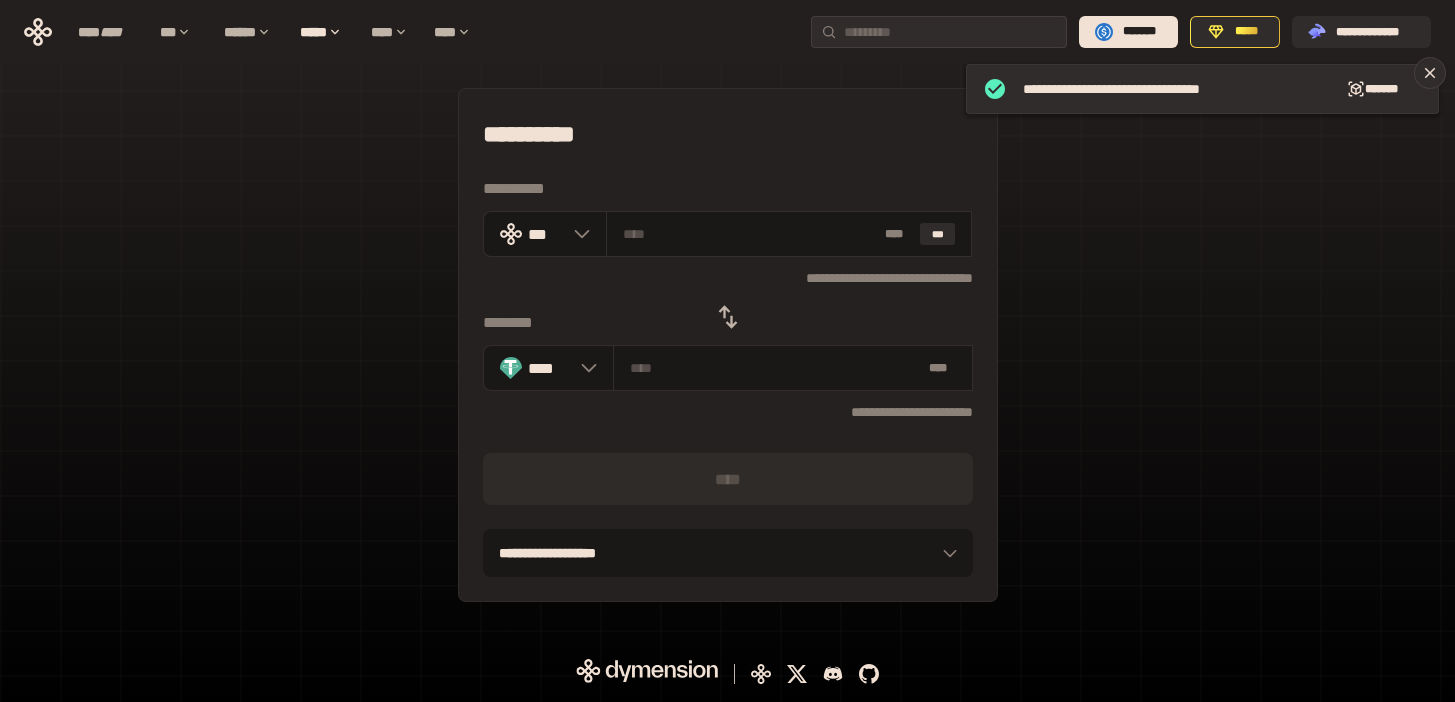 click 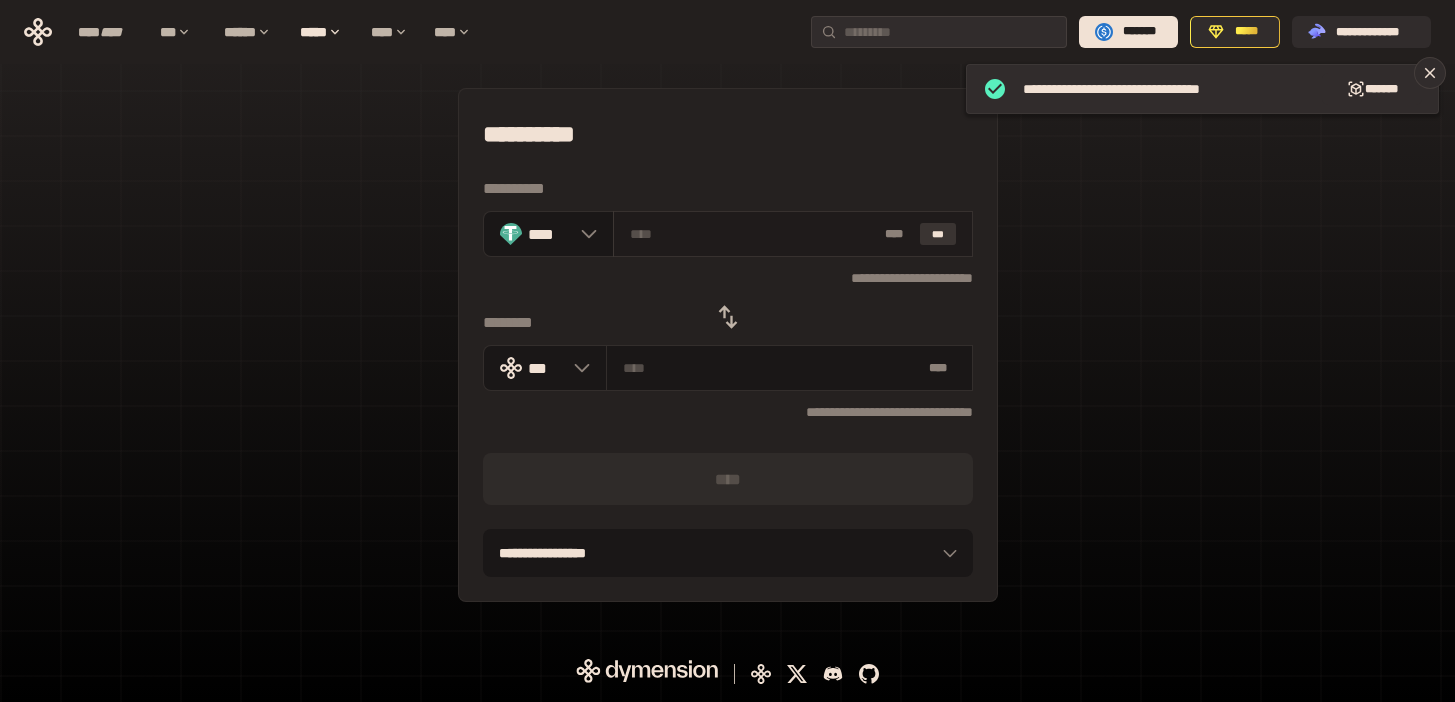 click on "***" at bounding box center [938, 234] 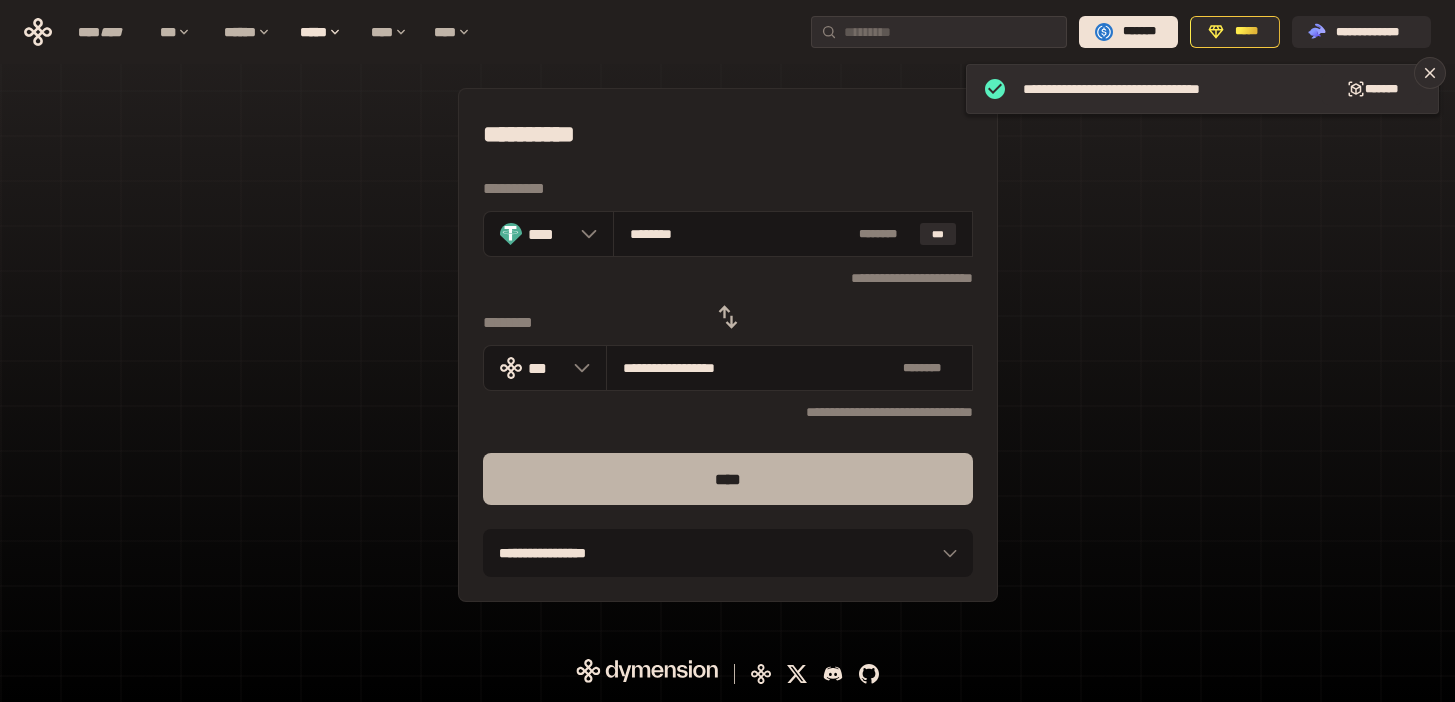 click on "****" at bounding box center [728, 479] 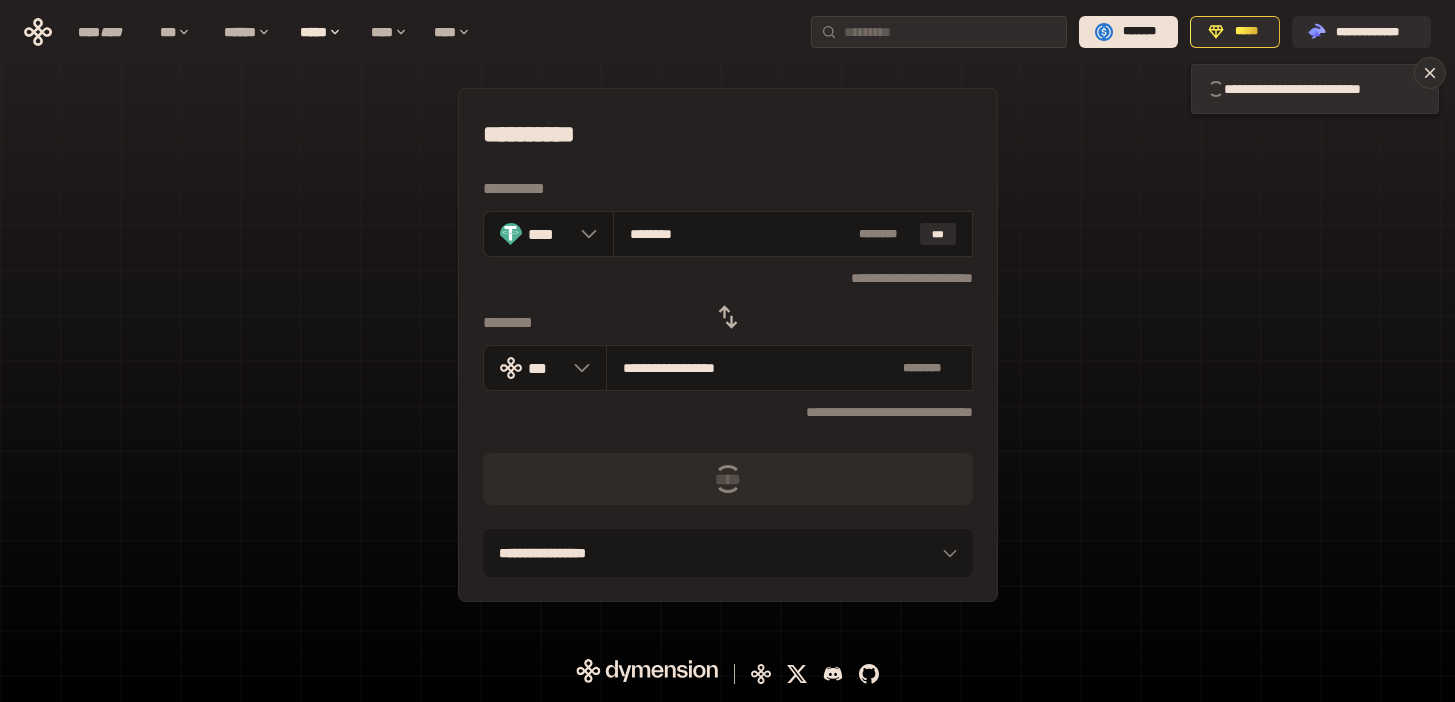 type 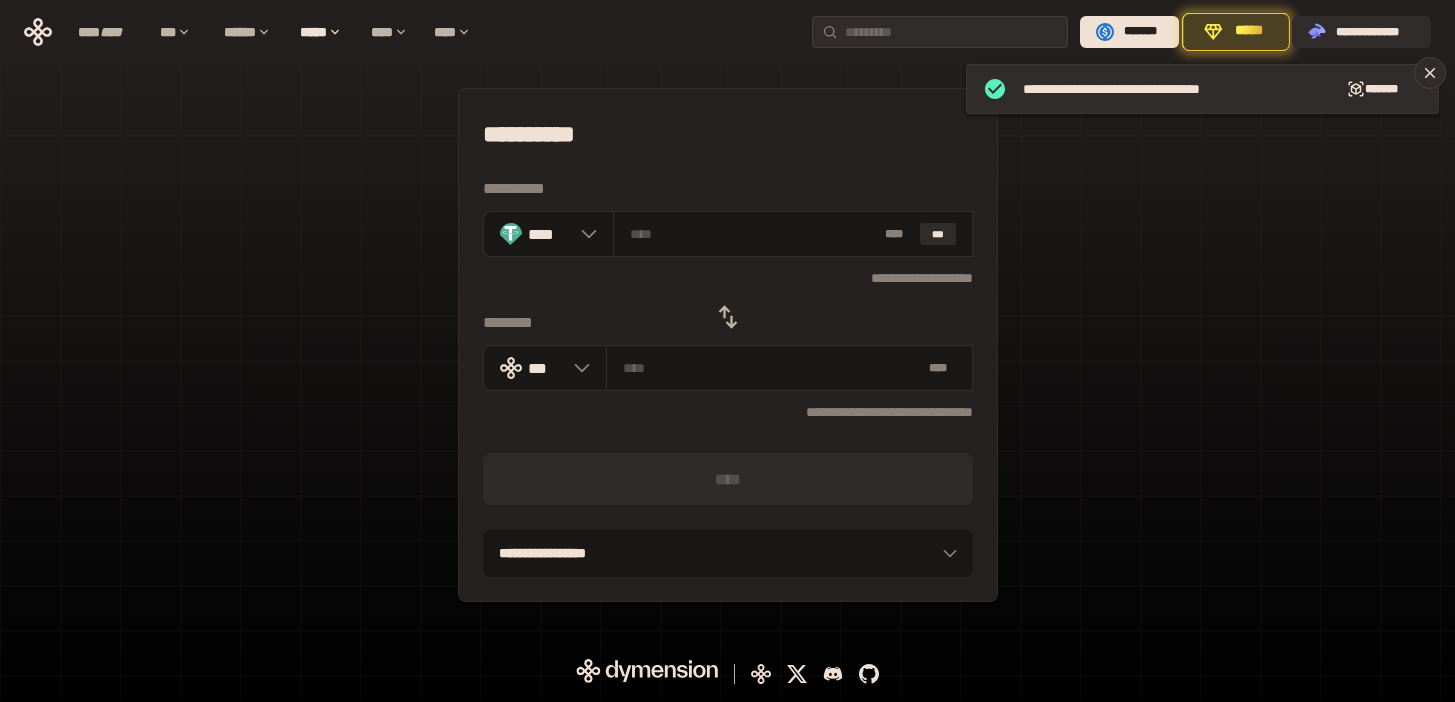 click 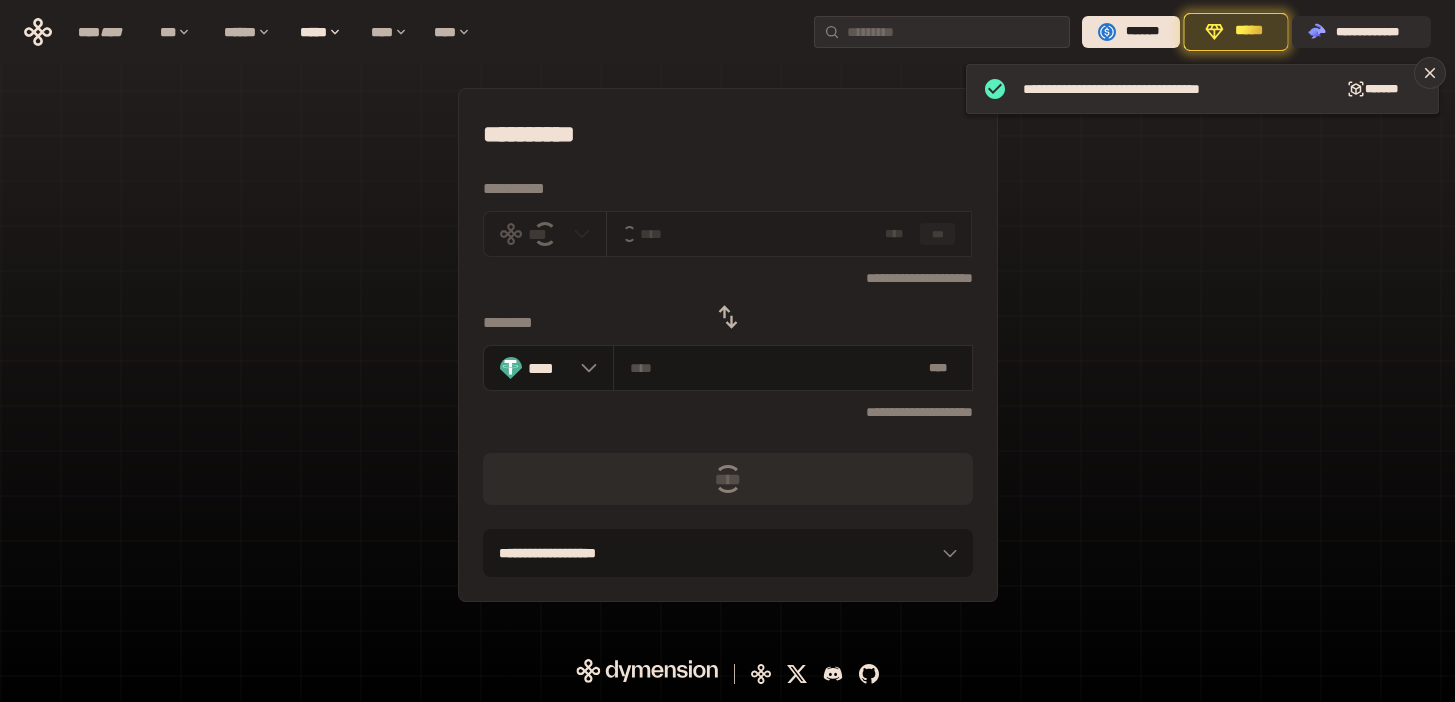 click on "**********" at bounding box center [728, 277] 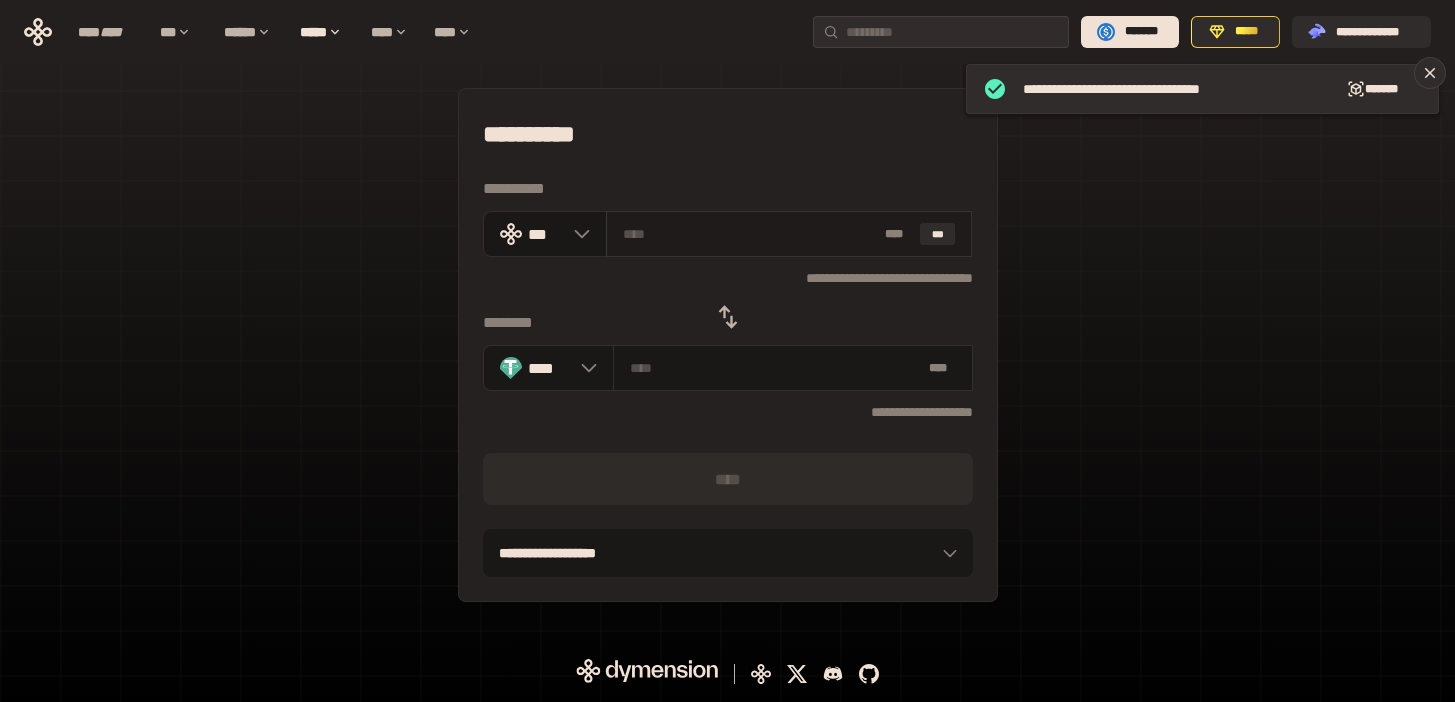 click at bounding box center (750, 234) 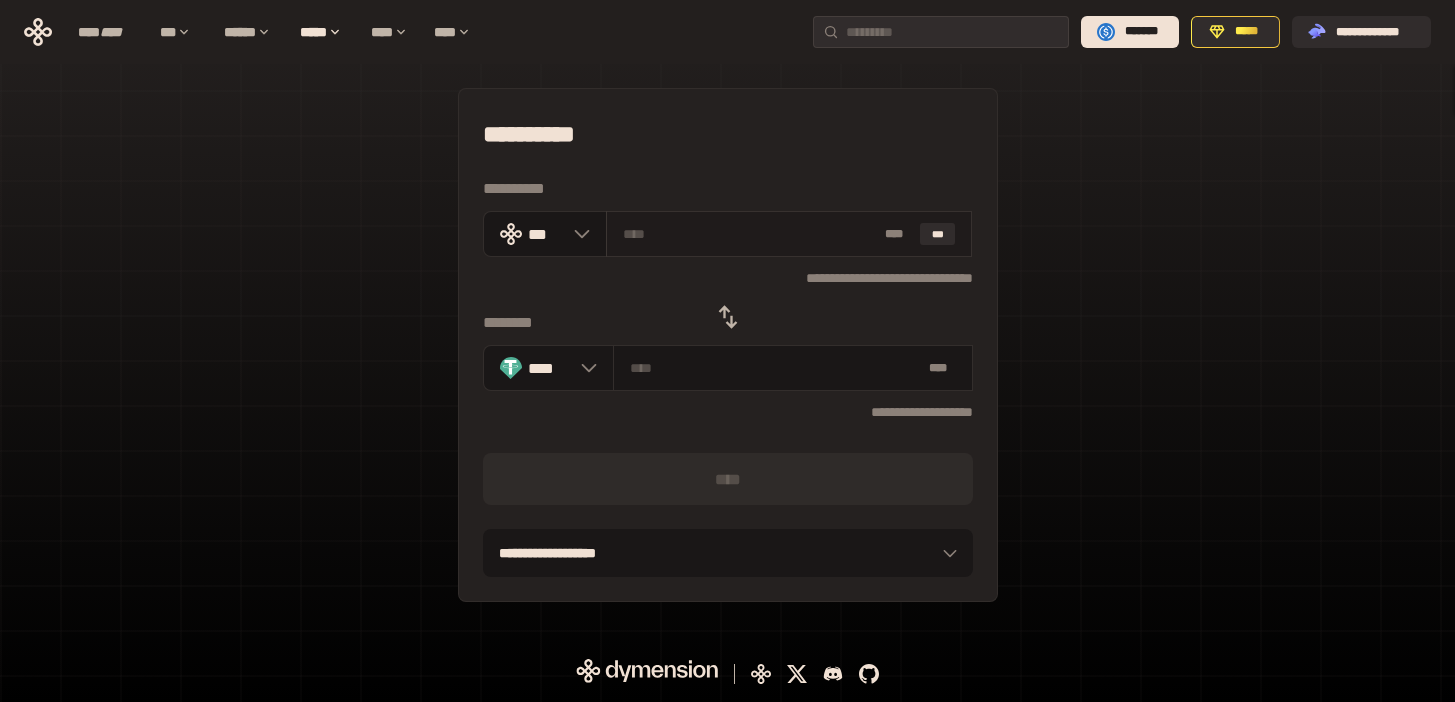 type on "*" 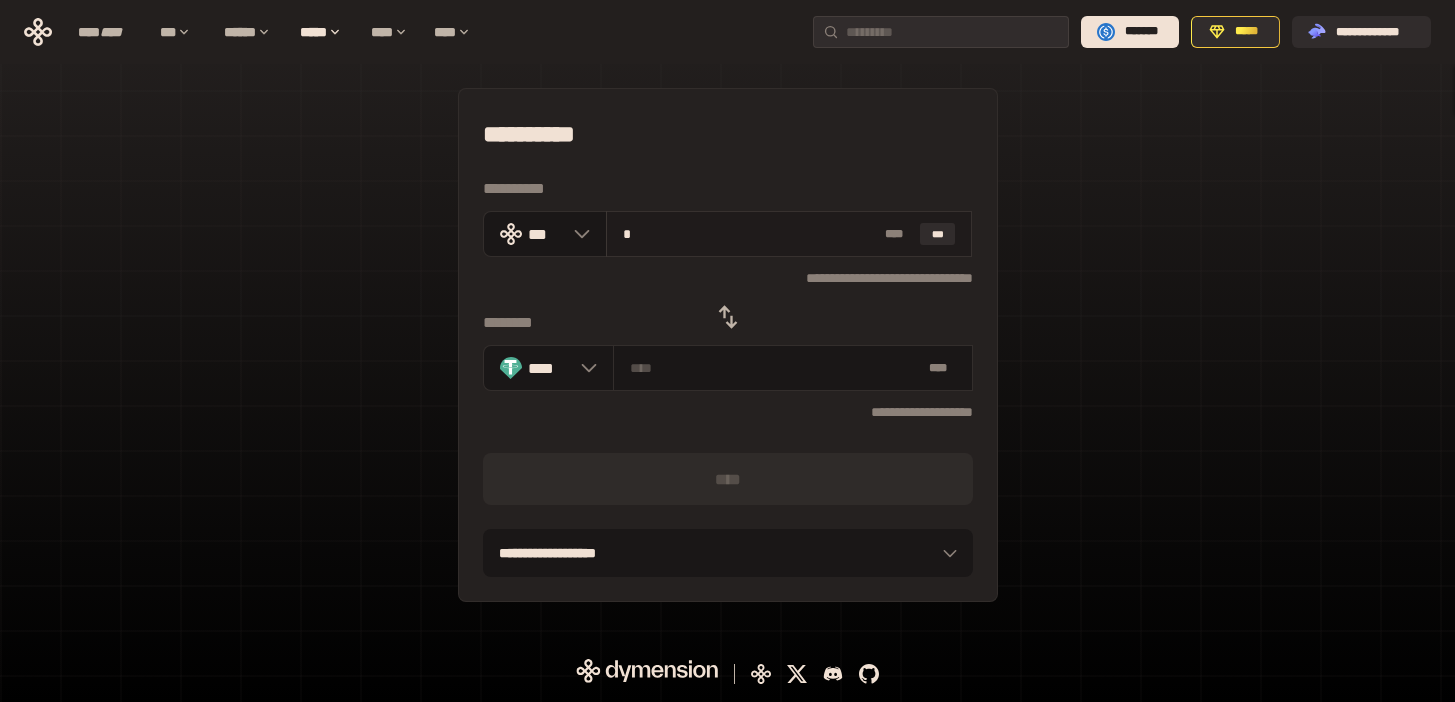 type on "******" 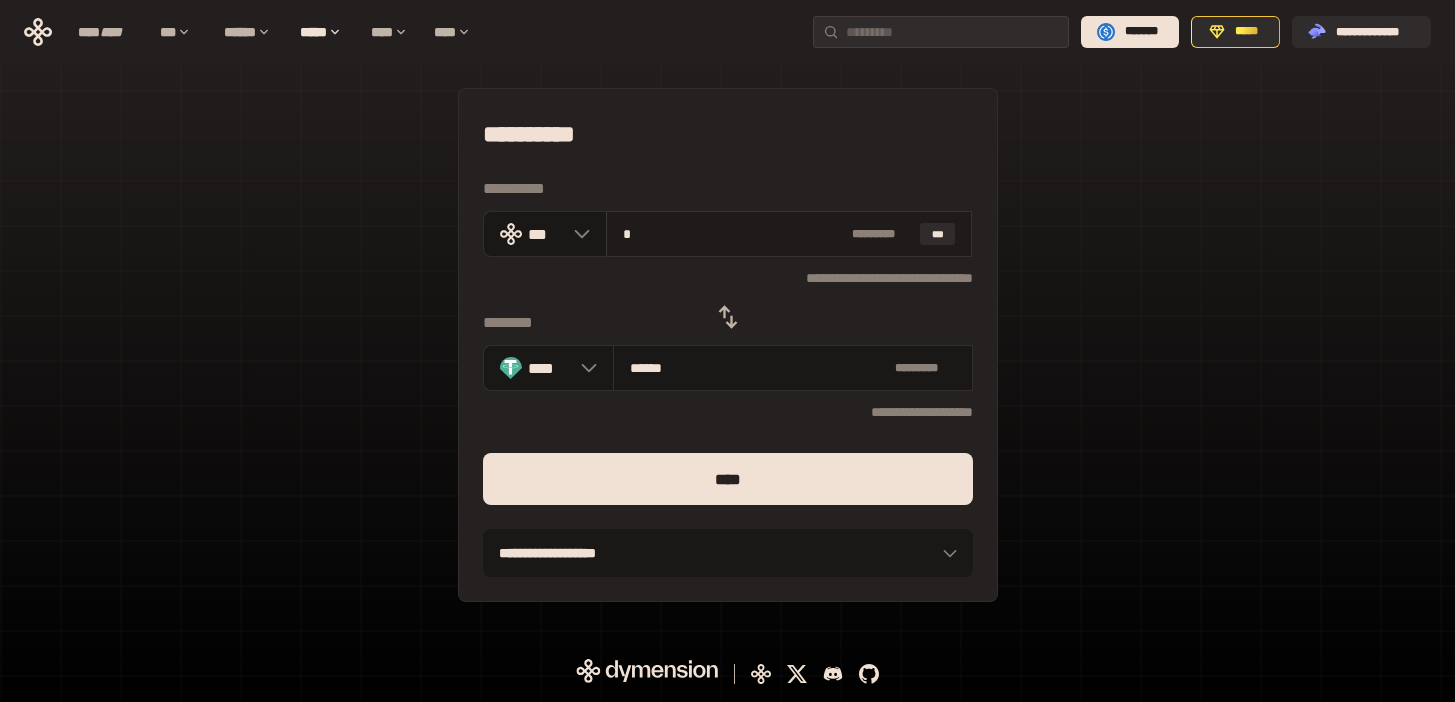 type on "**" 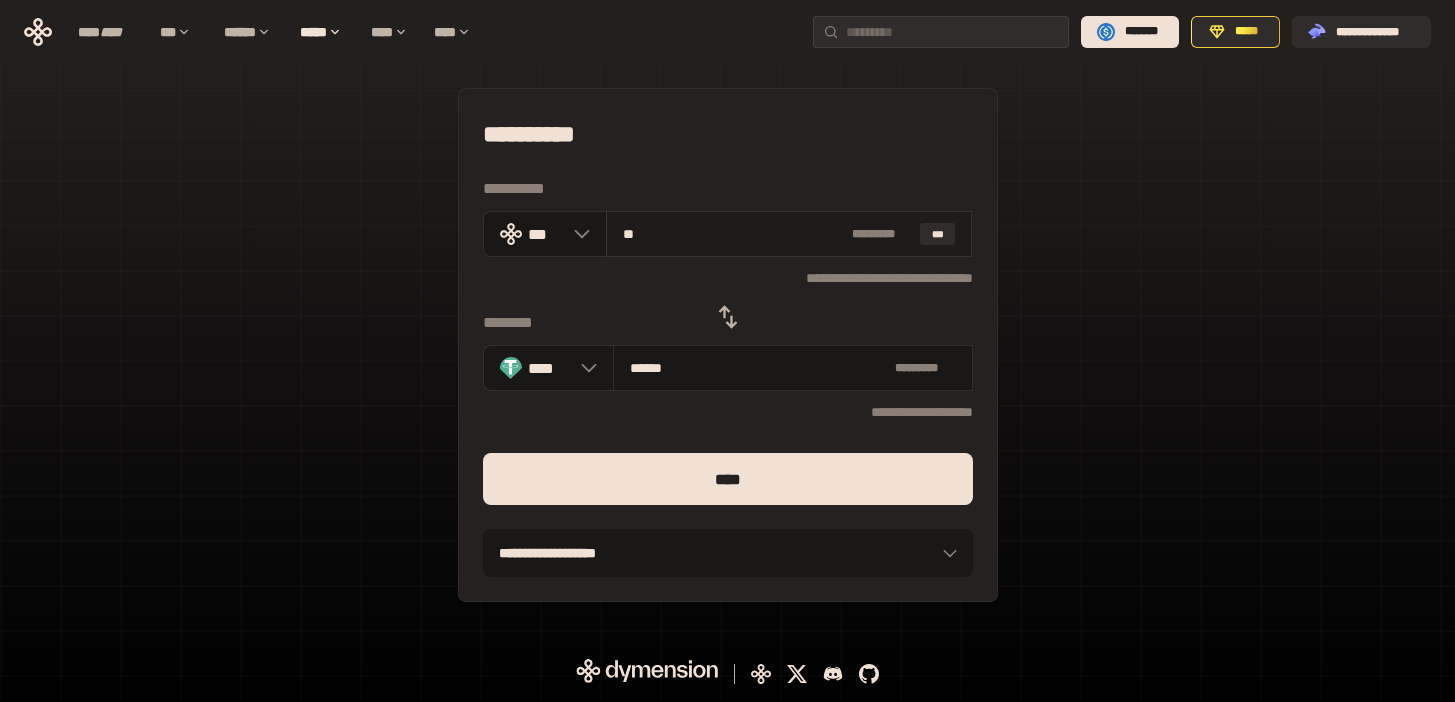 type on "********" 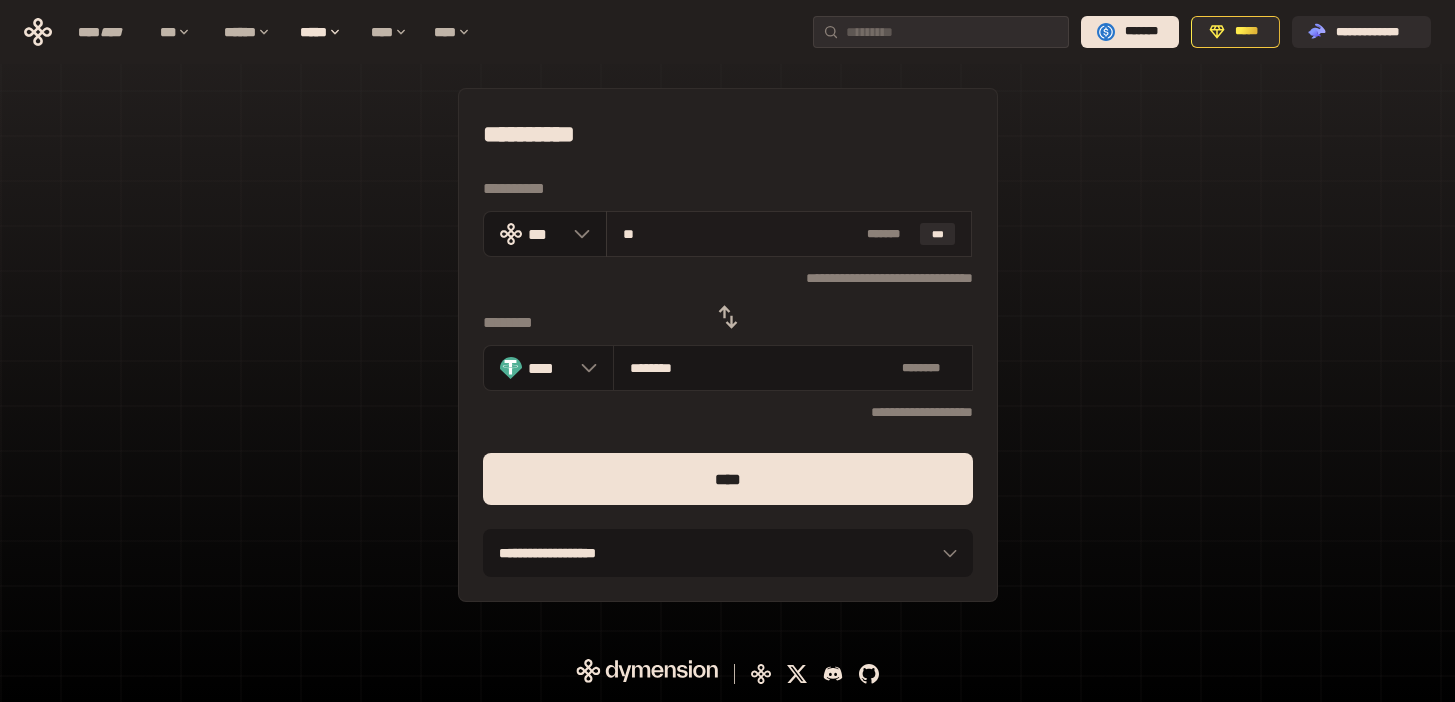 drag, startPoint x: 644, startPoint y: 237, endPoint x: 612, endPoint y: 237, distance: 32 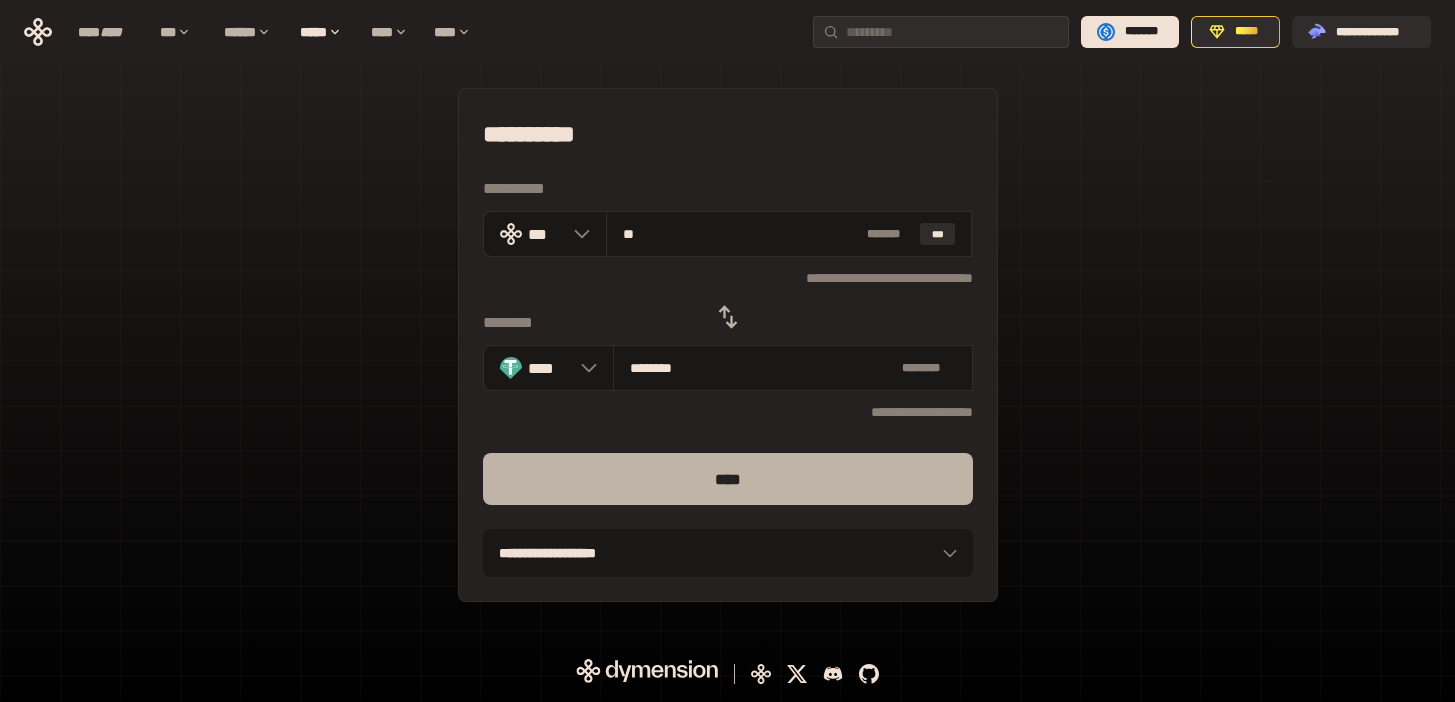 type on "**" 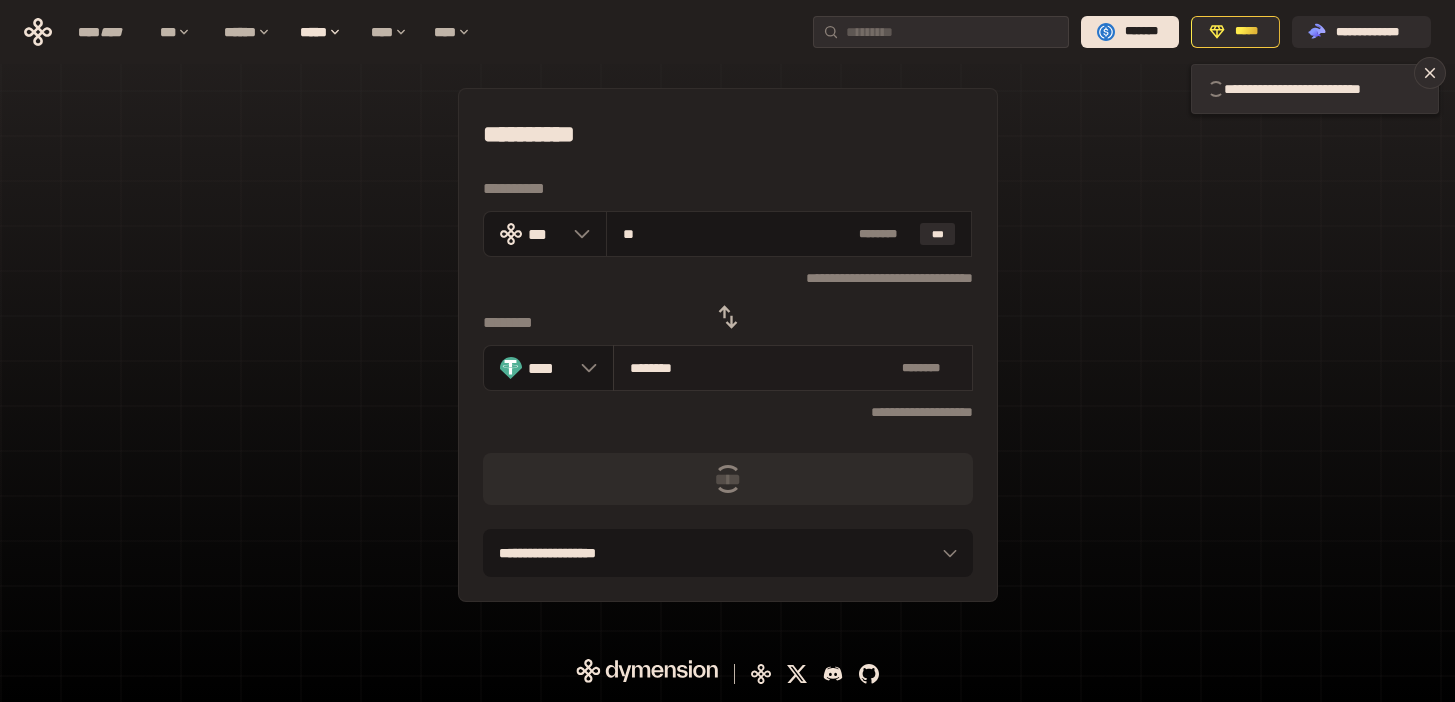 type 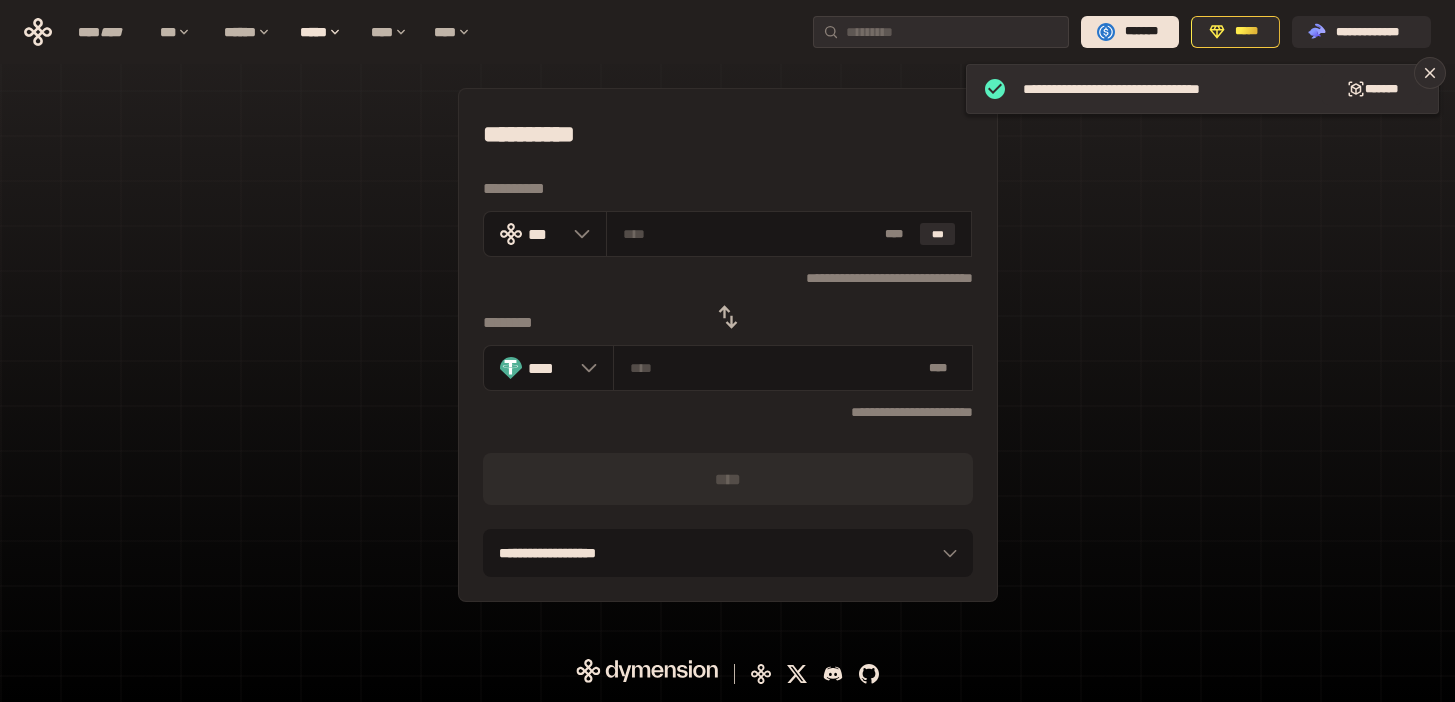 click 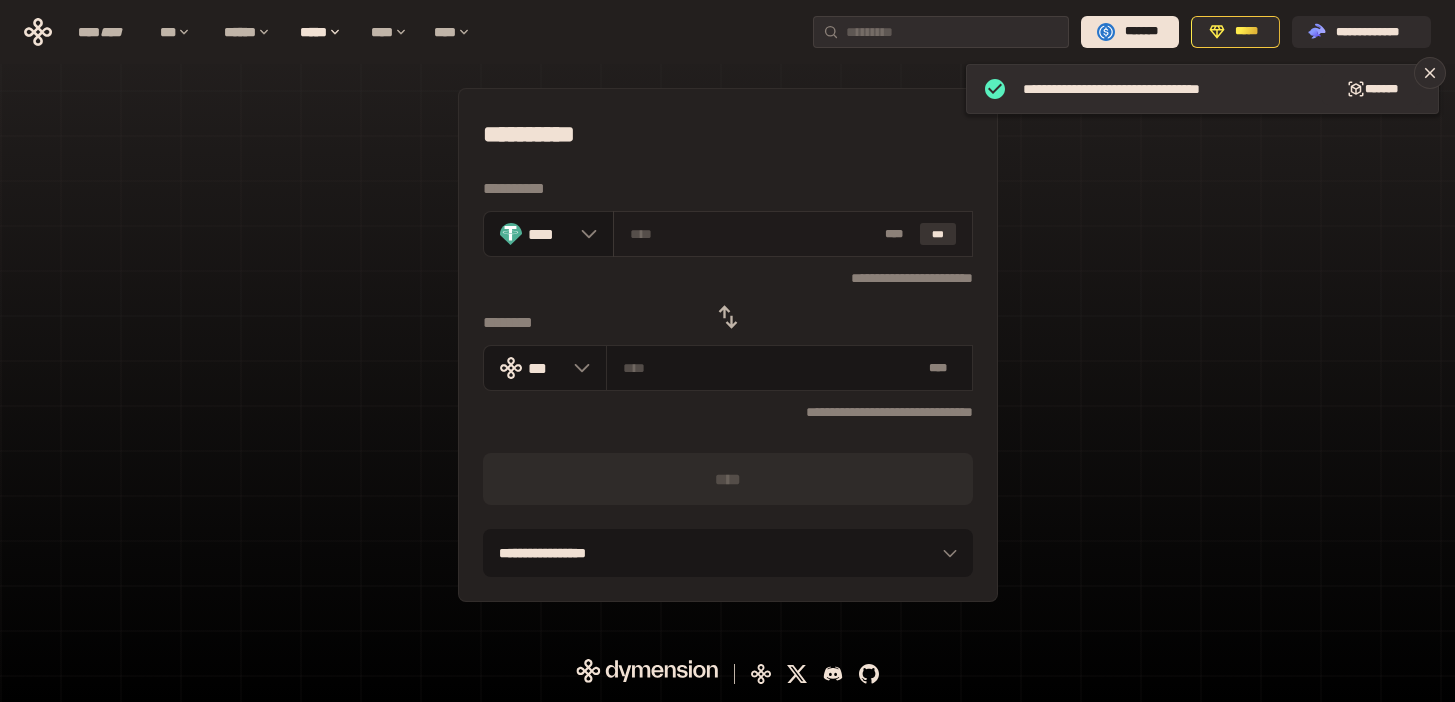 click on "***" at bounding box center [938, 234] 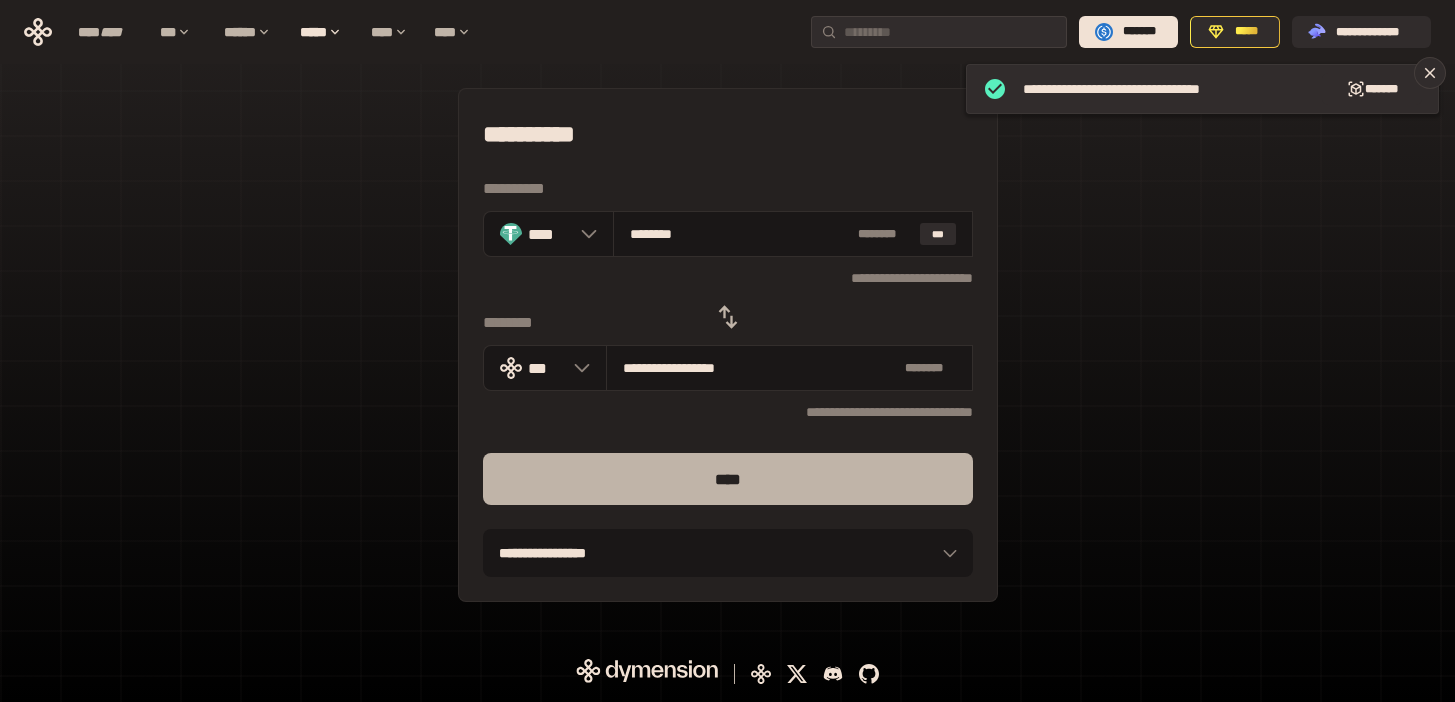 click on "****" at bounding box center (728, 479) 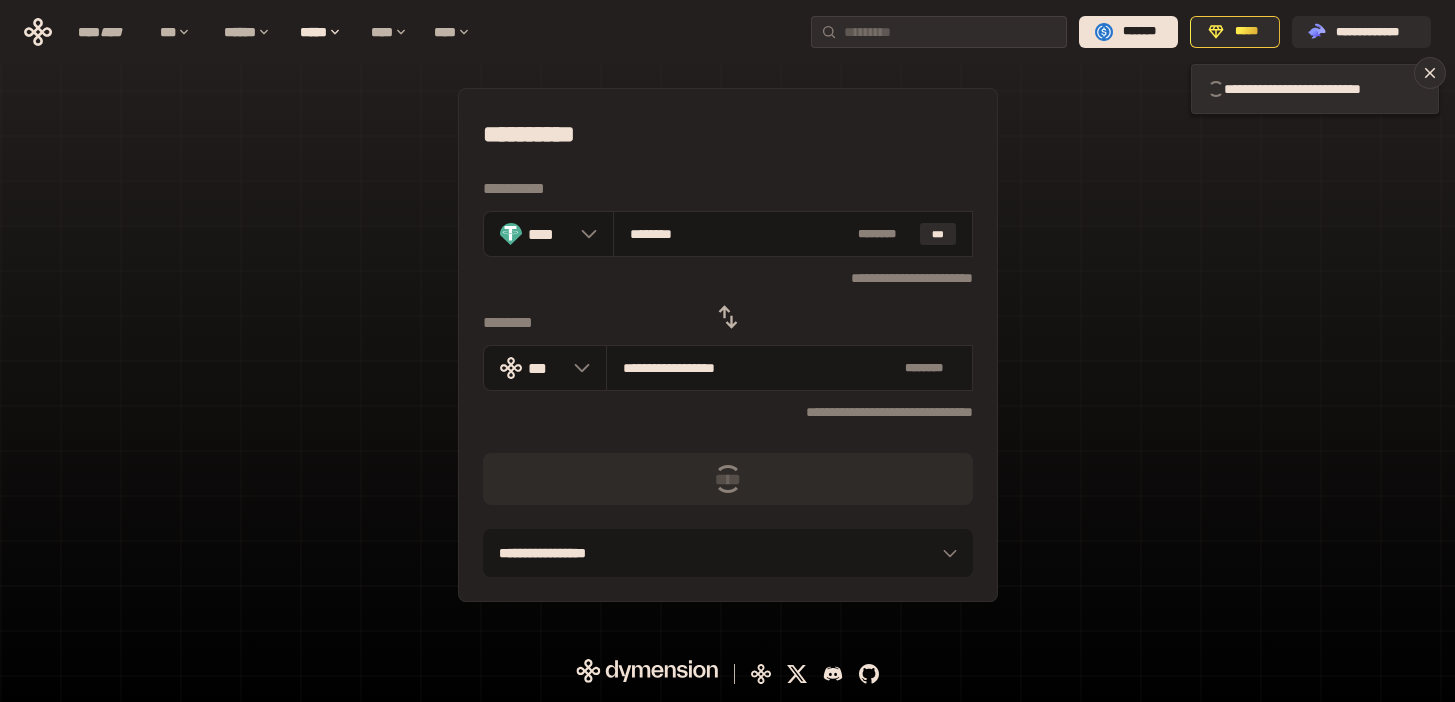 type 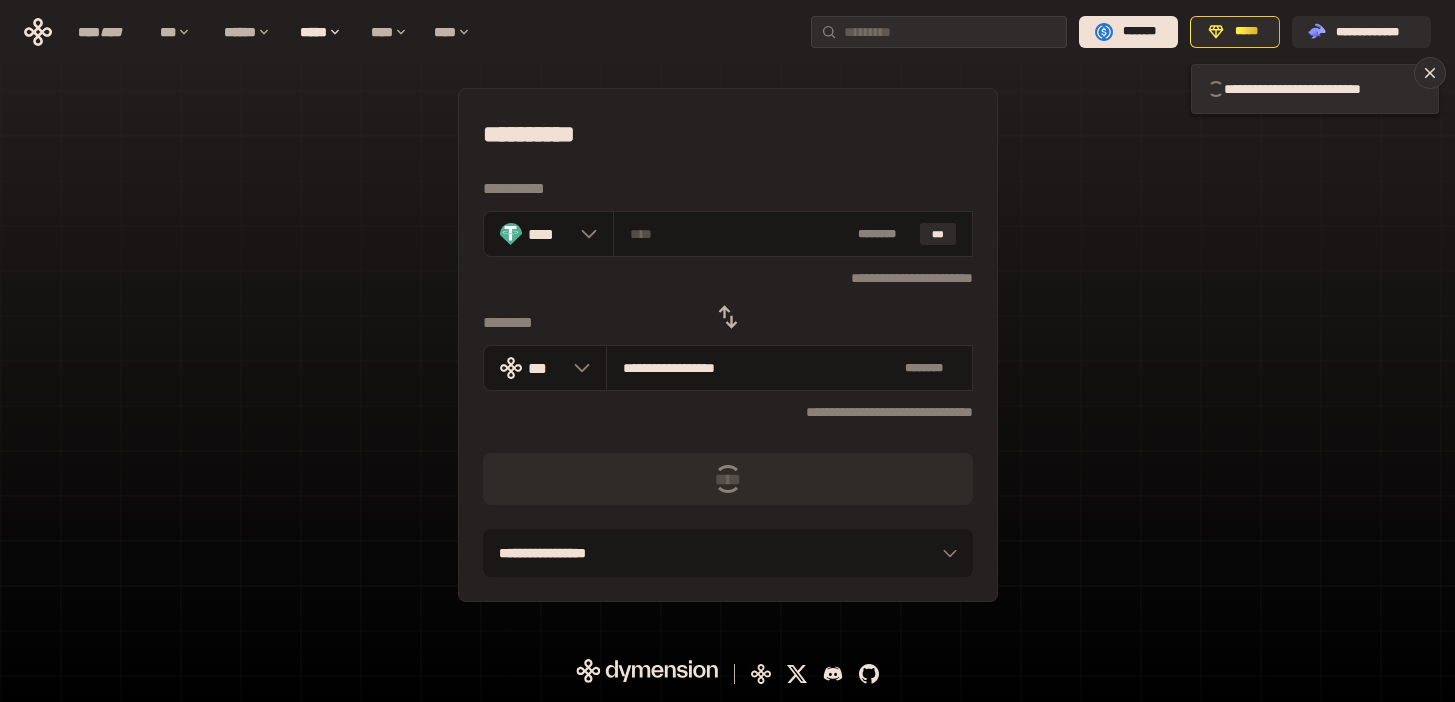 type 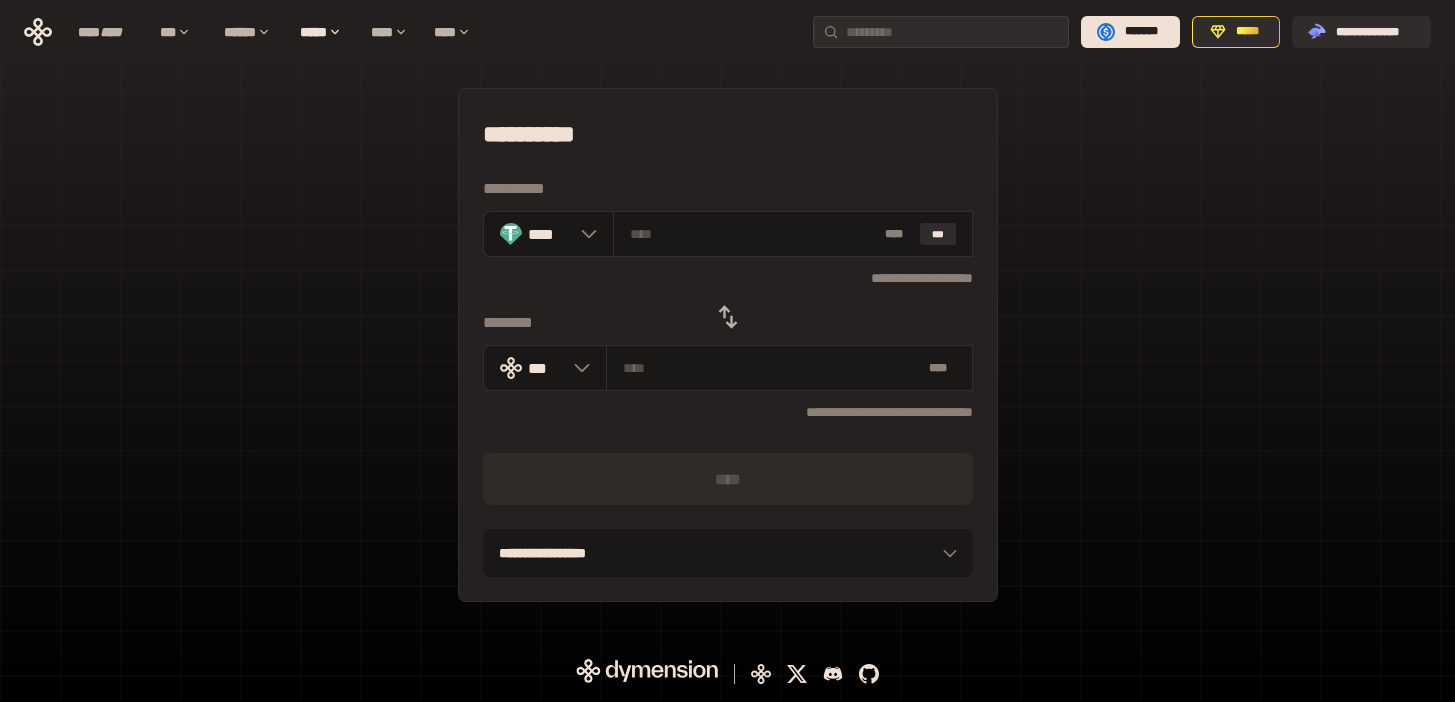 click 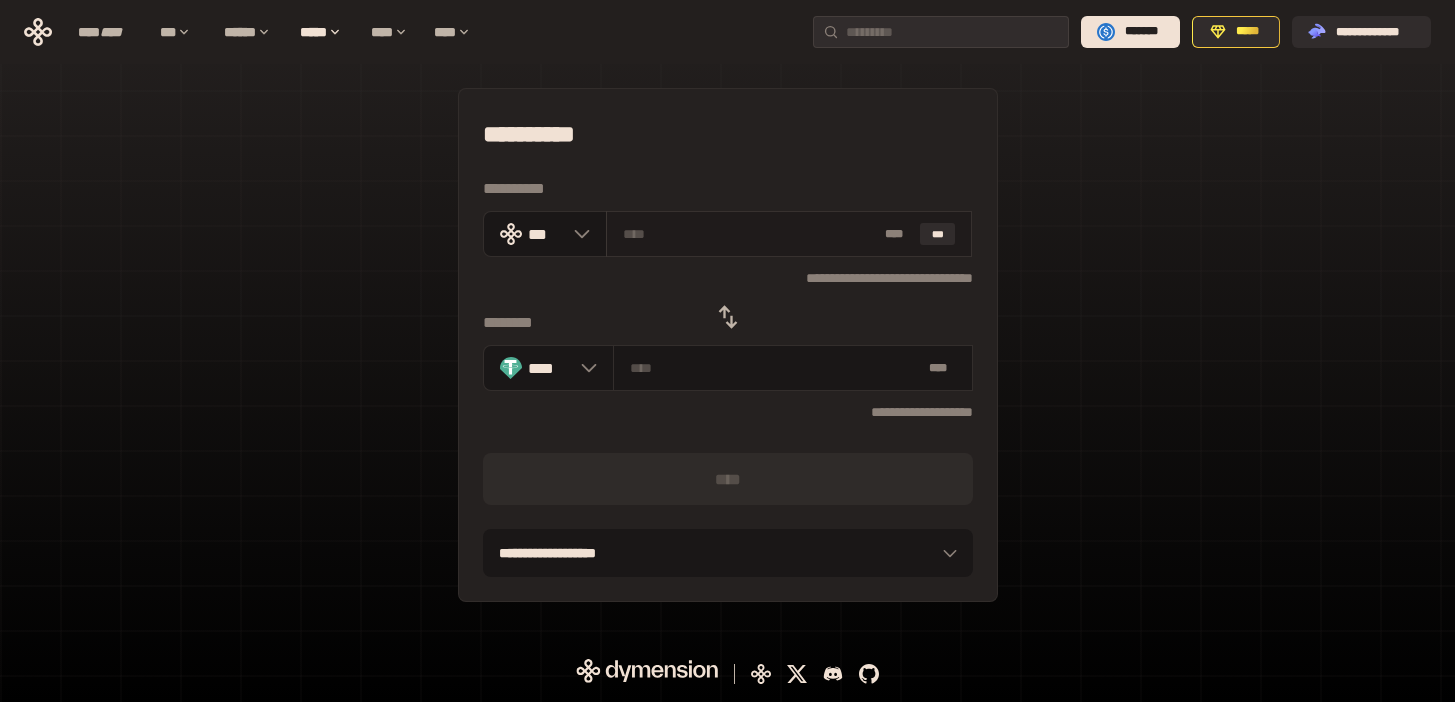 click at bounding box center [750, 234] 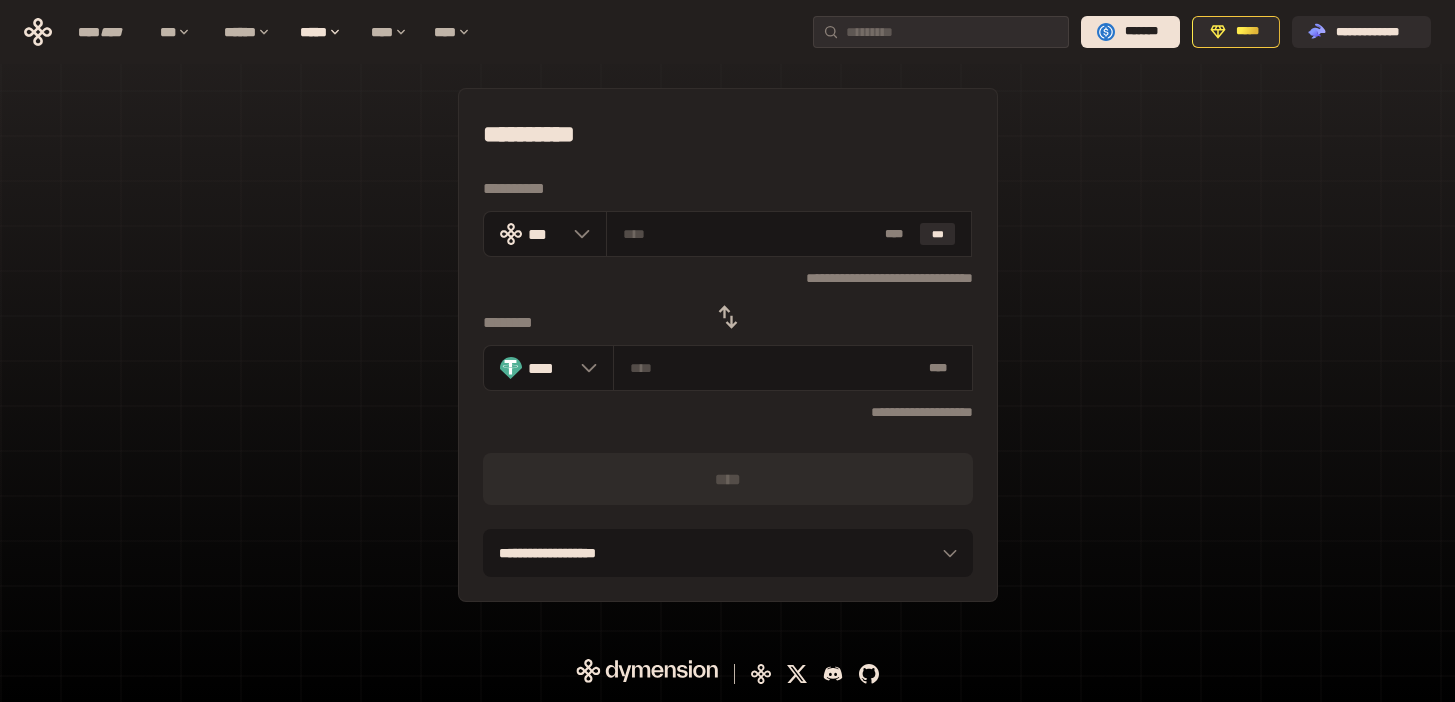 type on "**" 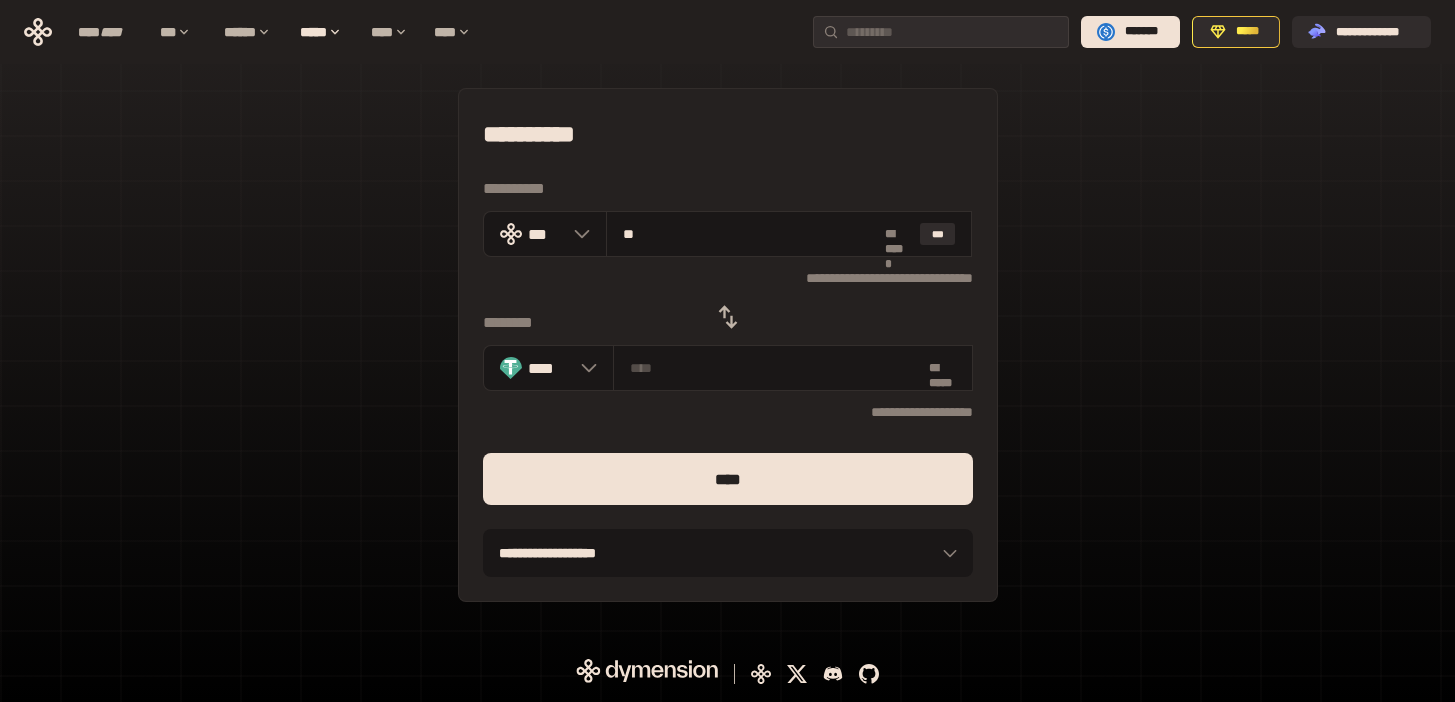 type on "********" 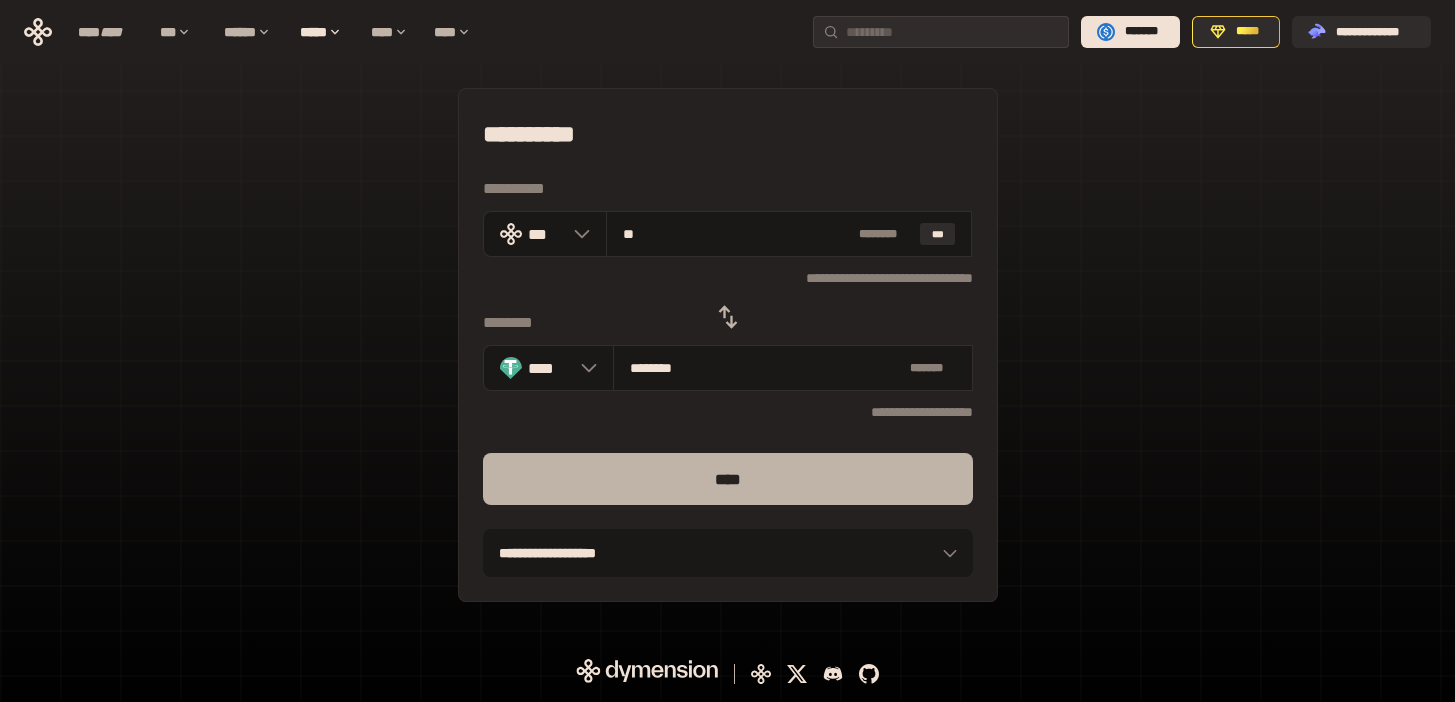 type on "**" 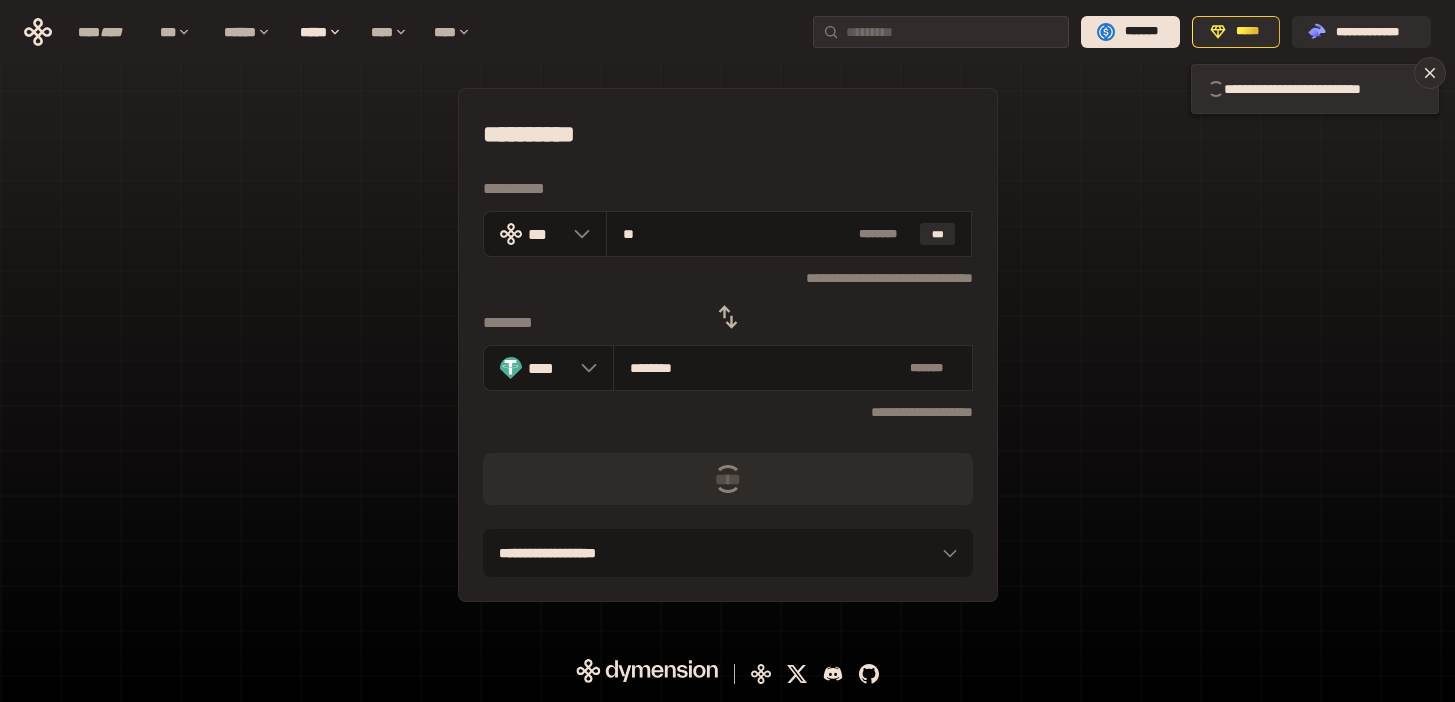 type 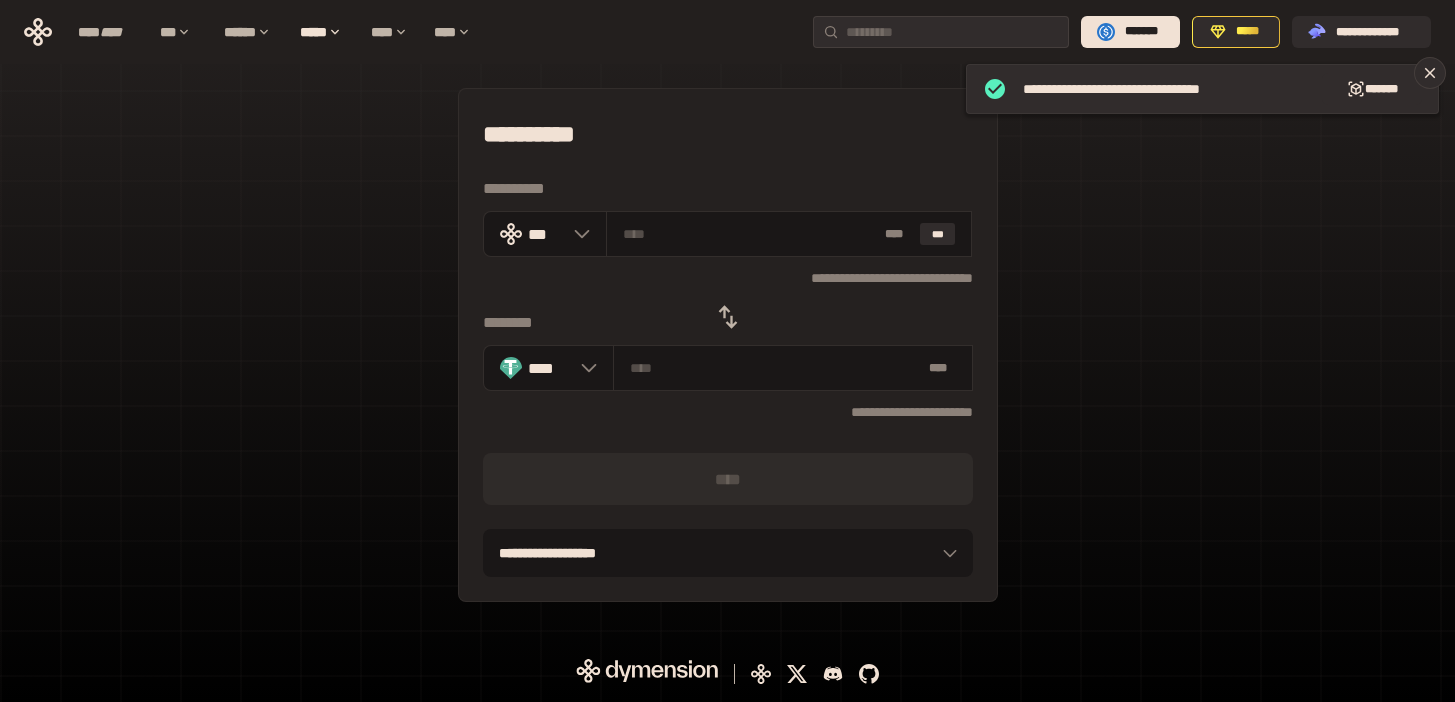 click 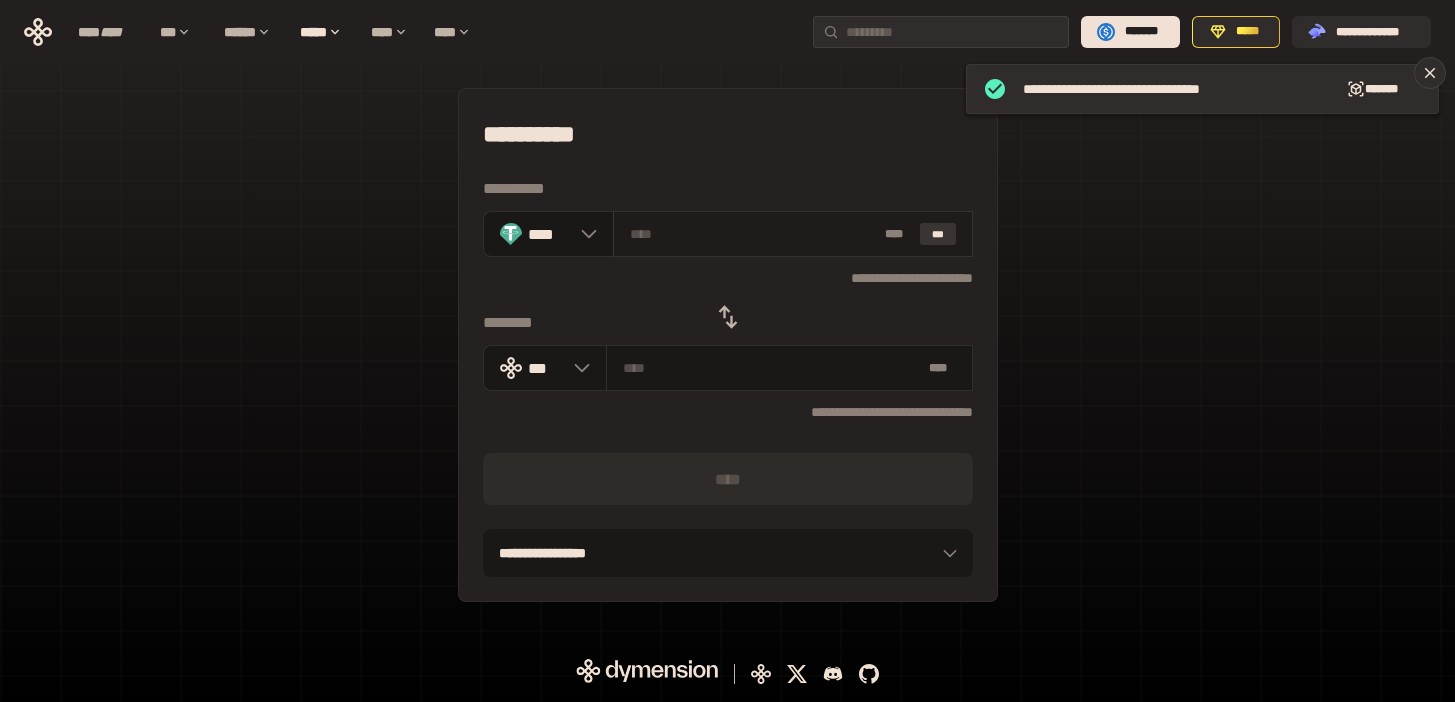 click on "***" at bounding box center [938, 234] 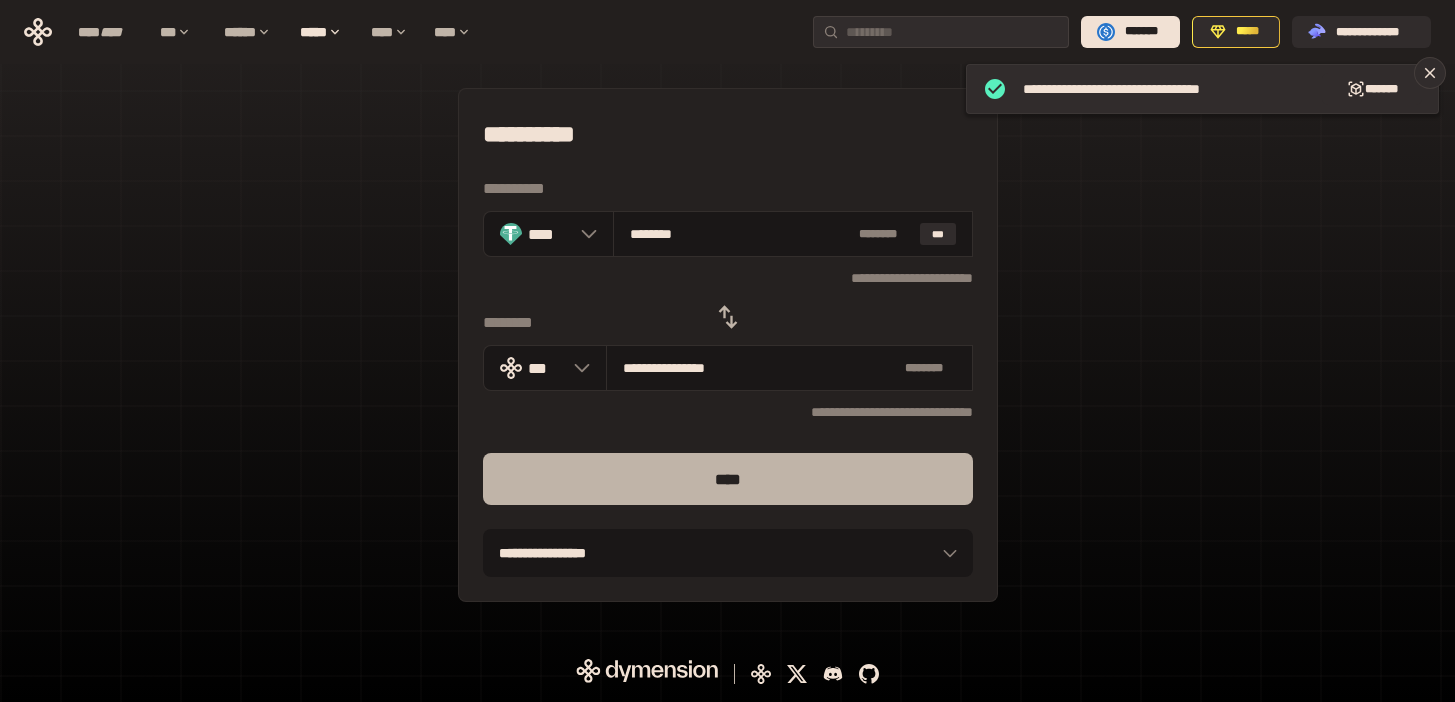 click on "****" at bounding box center (728, 479) 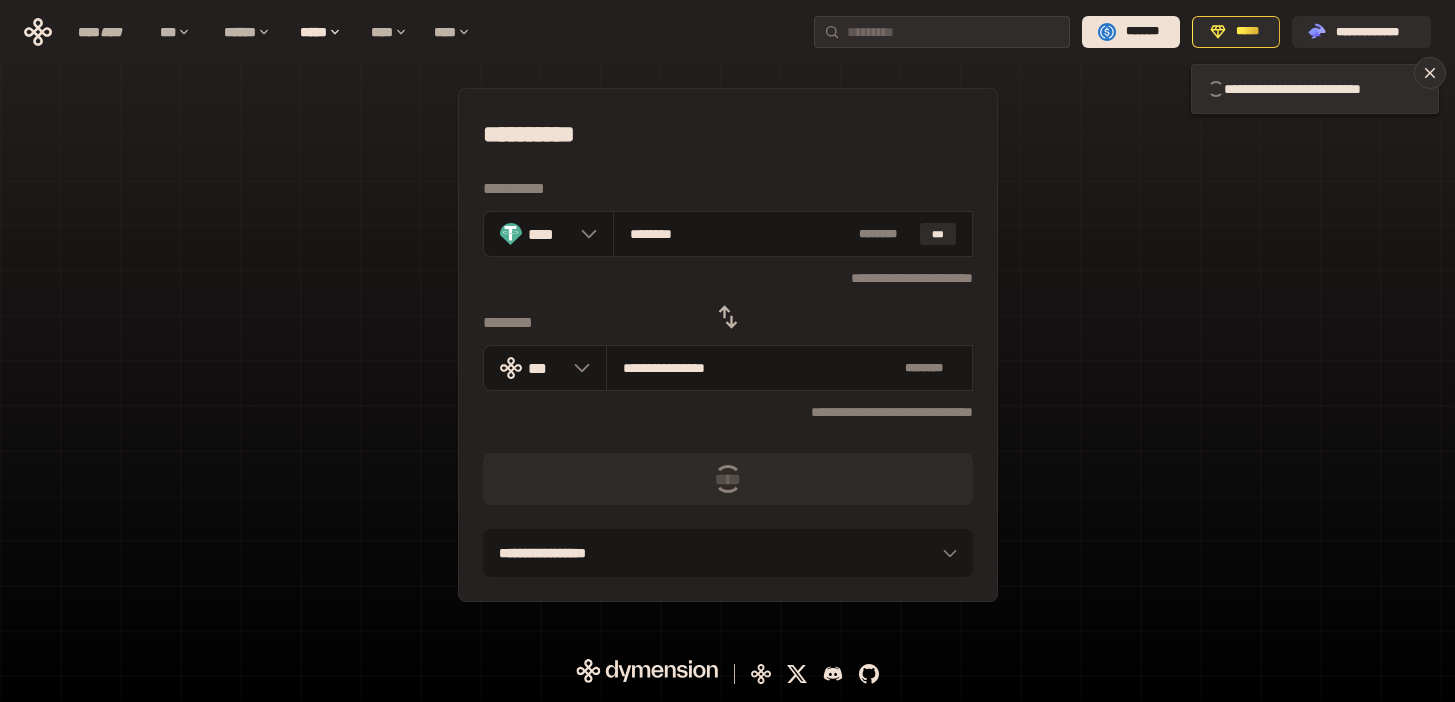 type 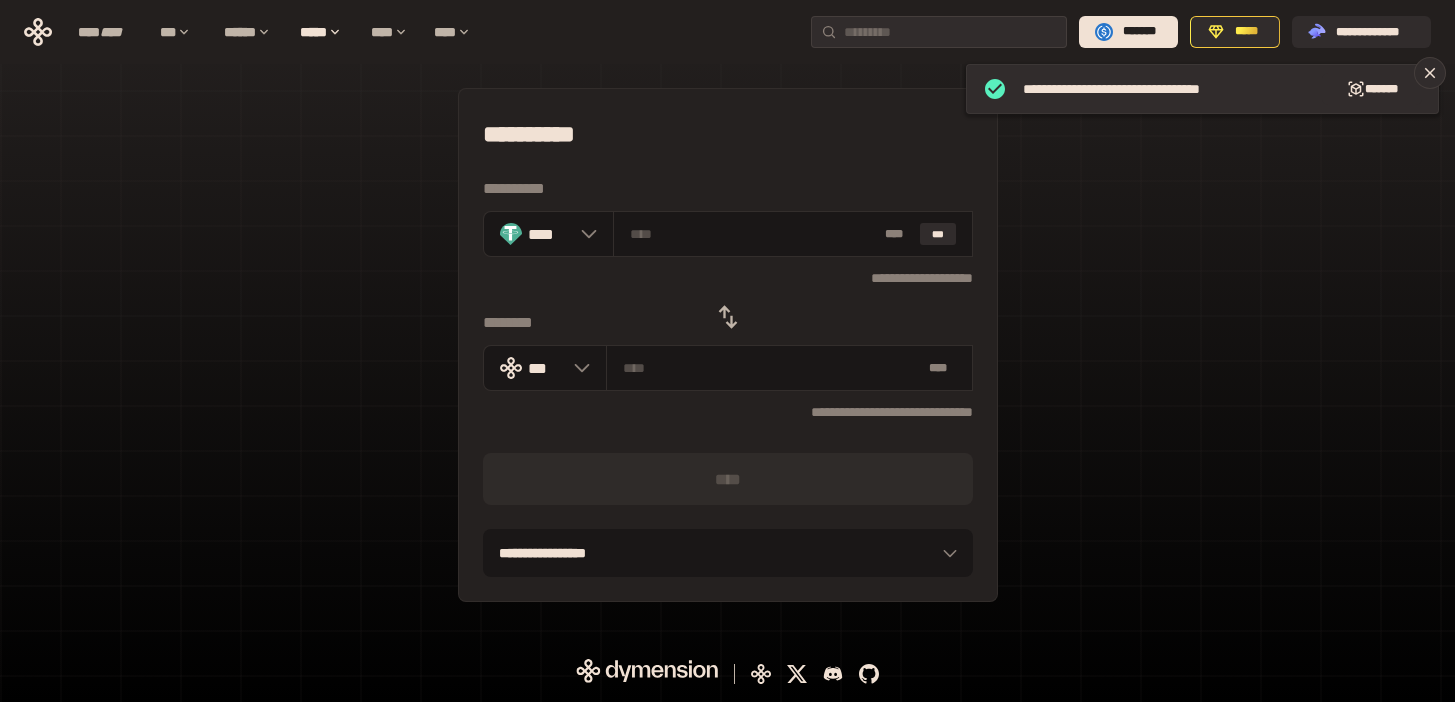 click 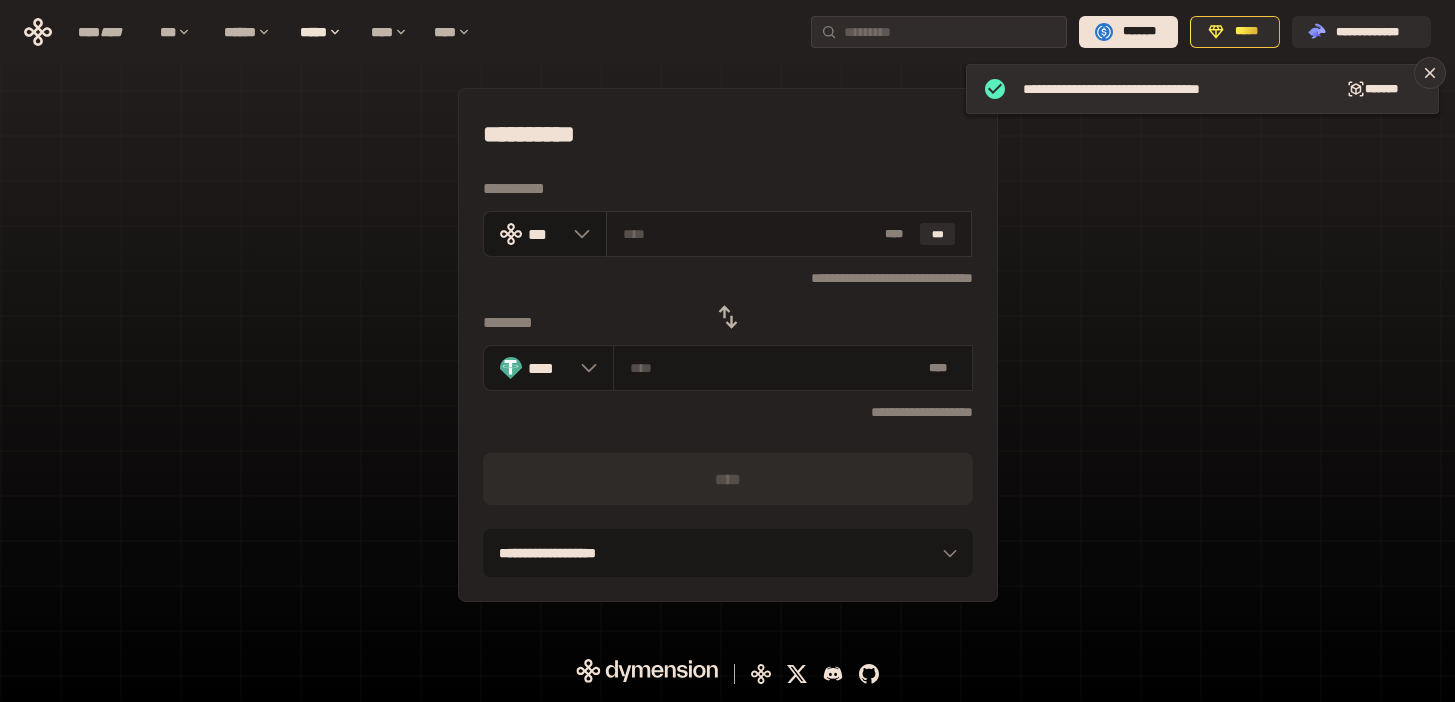 click at bounding box center [750, 234] 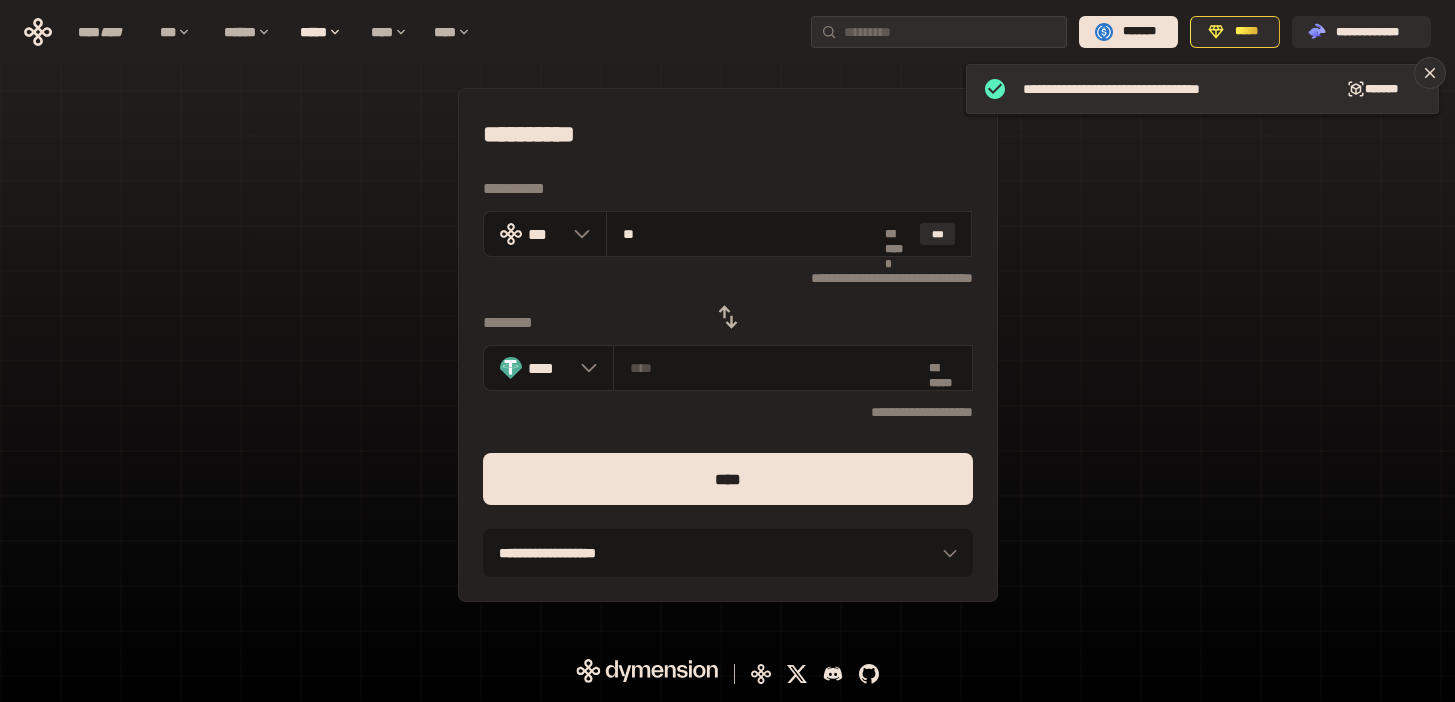 type on "*******" 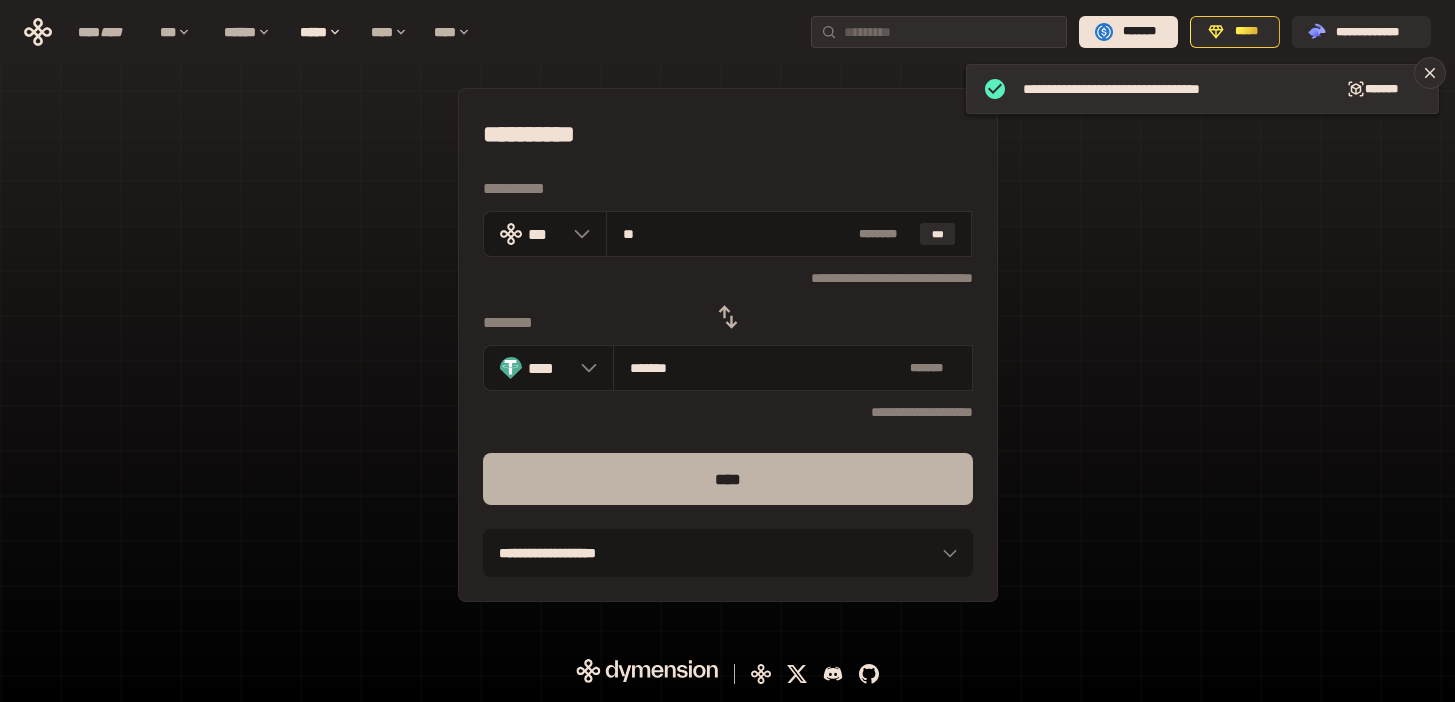 type on "**" 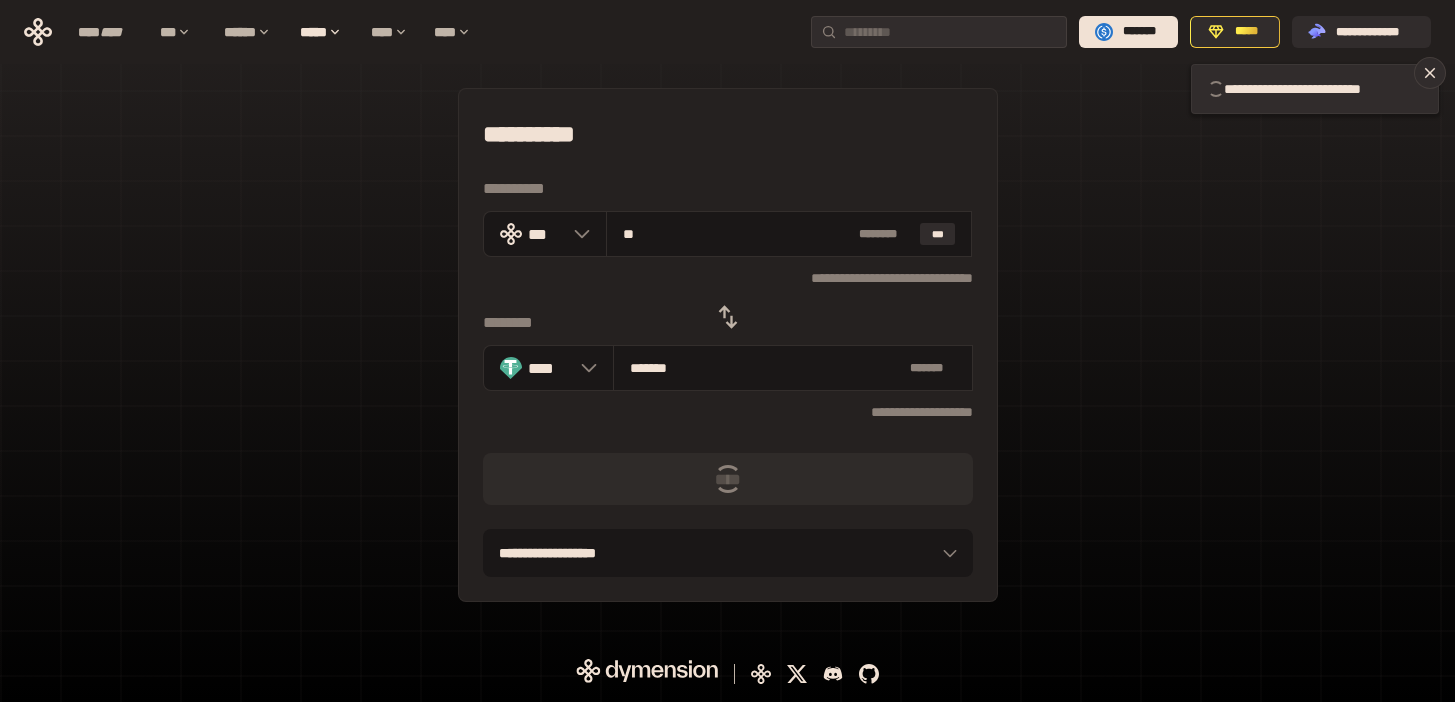 type 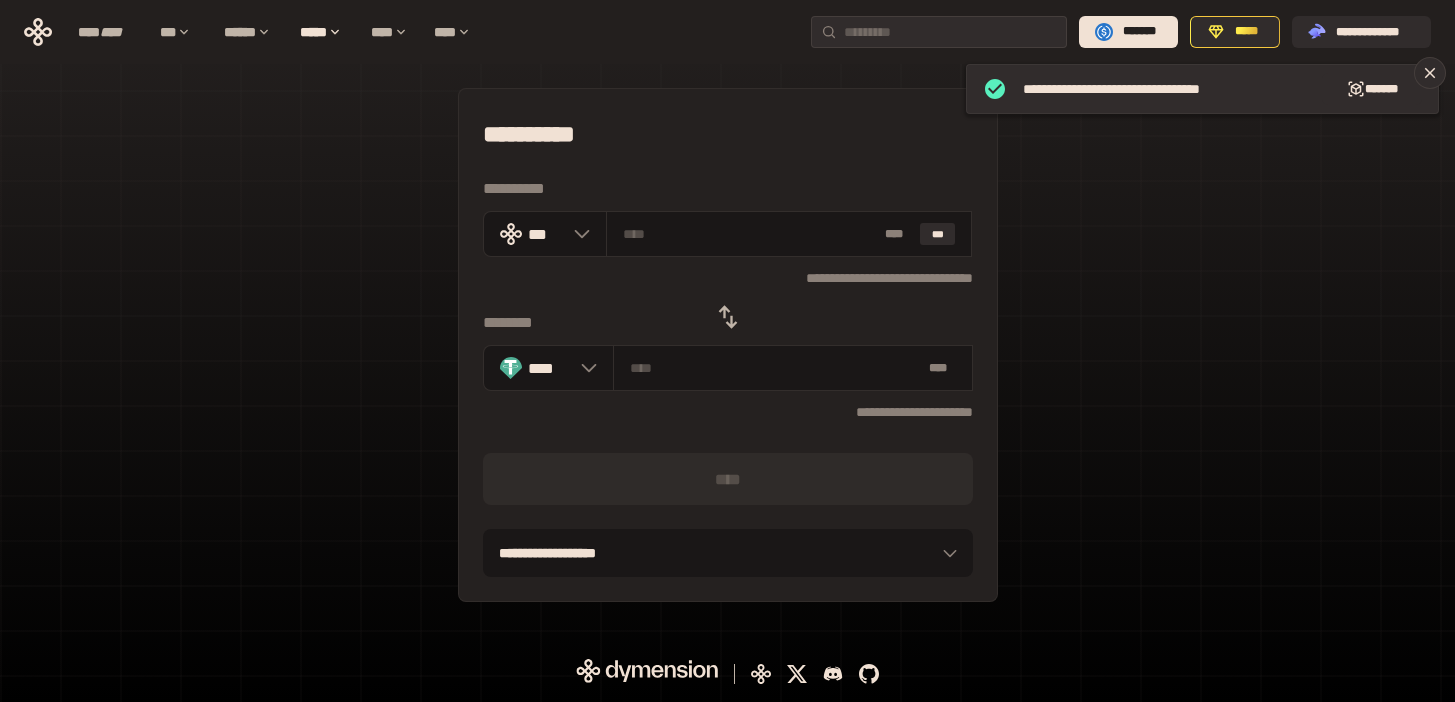 click 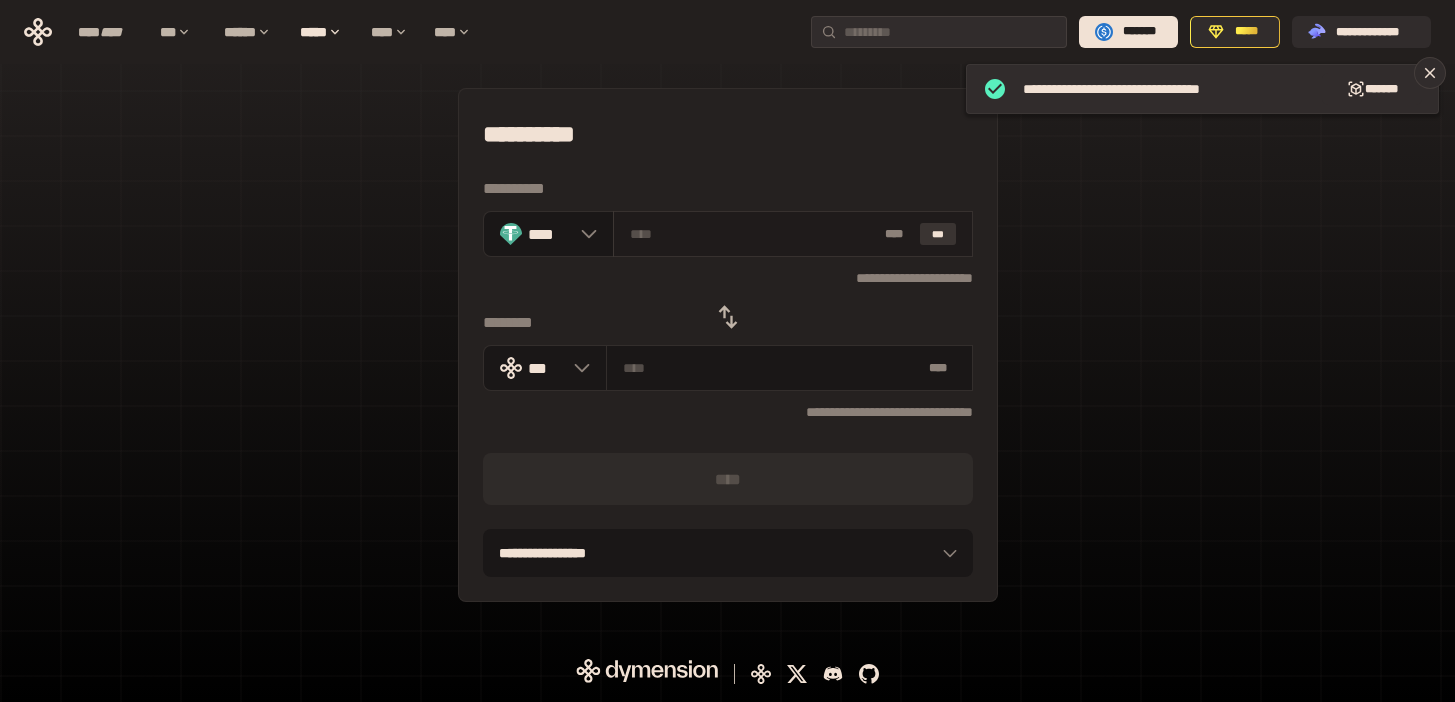 click on "***" at bounding box center [938, 234] 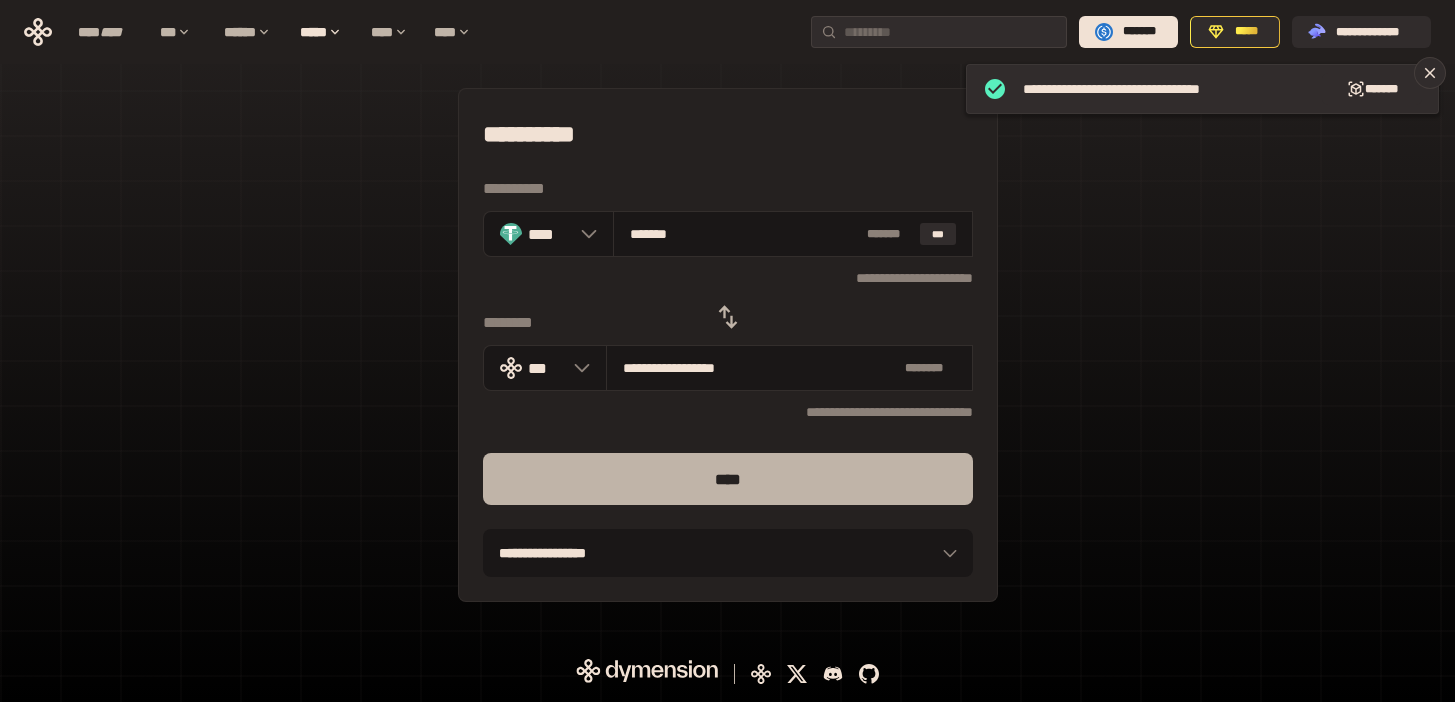 click on "****" at bounding box center [728, 479] 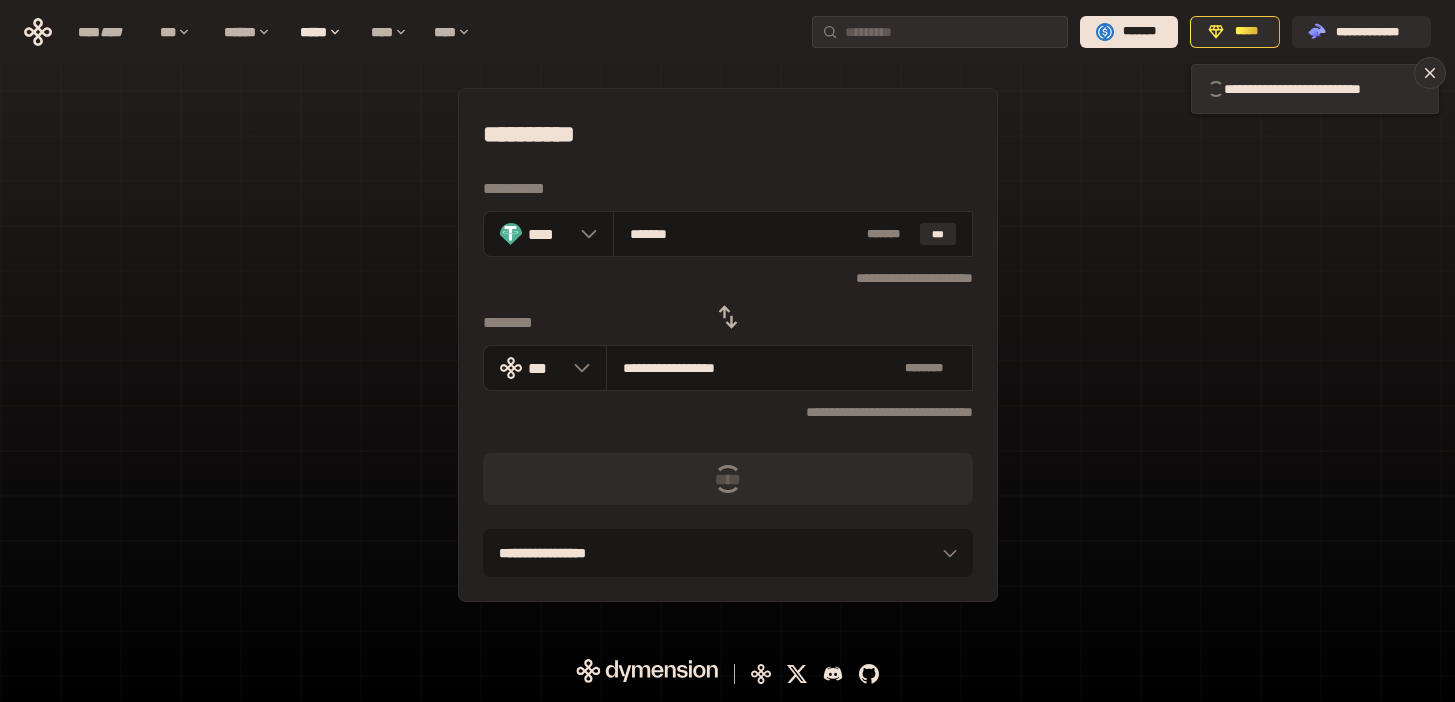 click 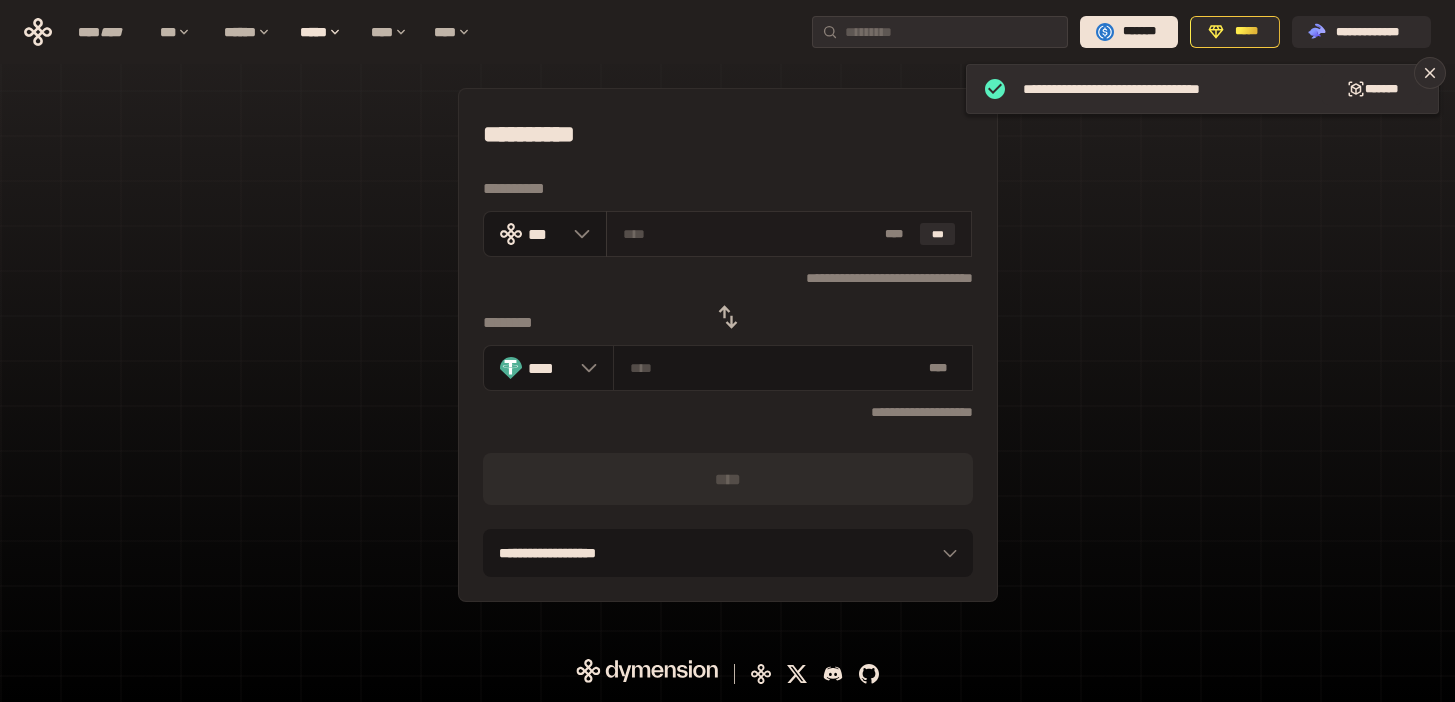 click at bounding box center [750, 234] 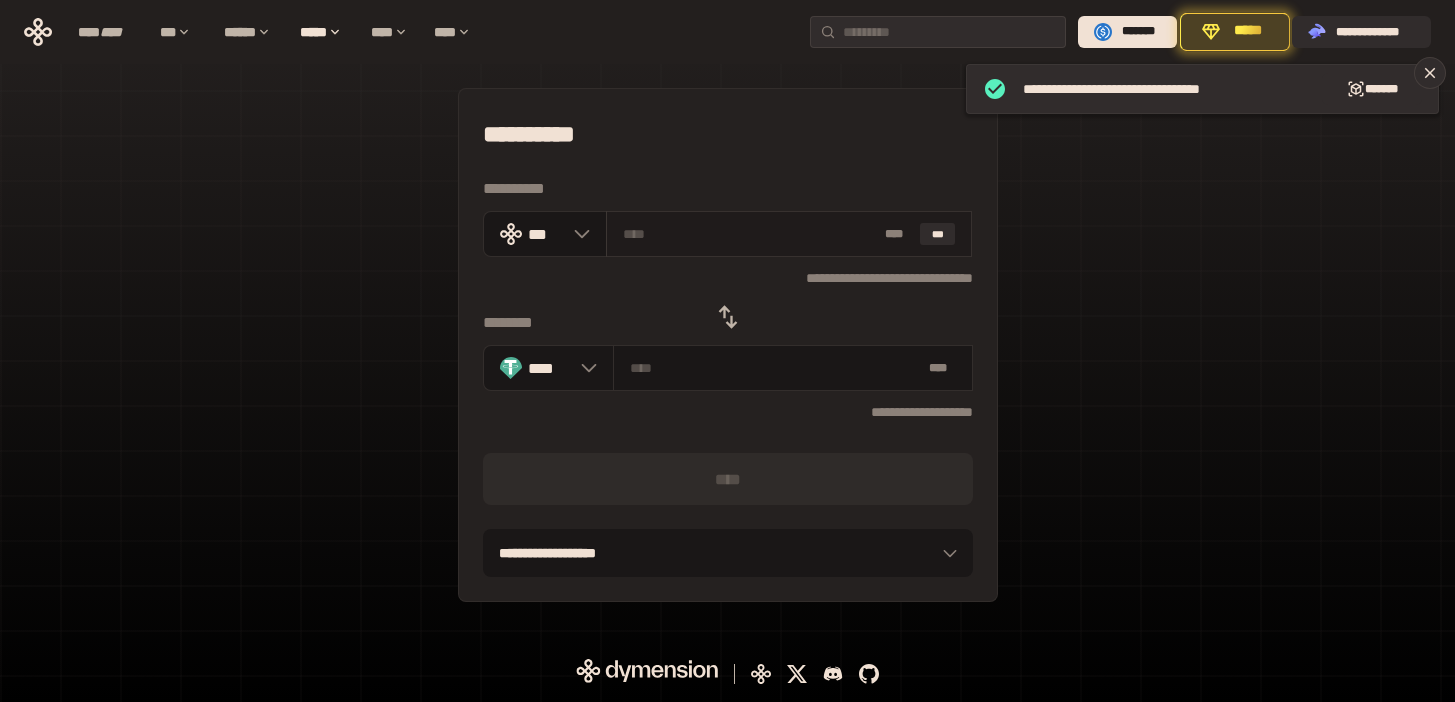 paste on "**" 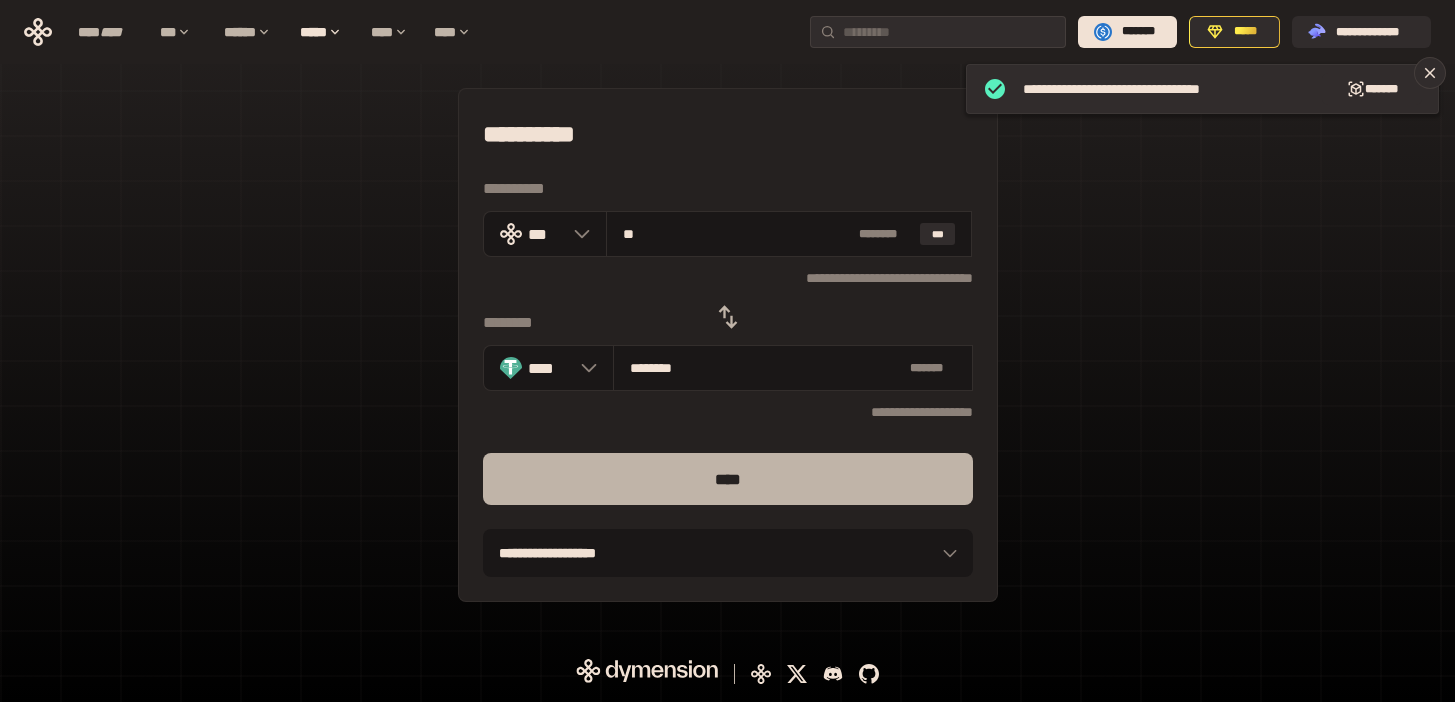 click on "****" at bounding box center [728, 479] 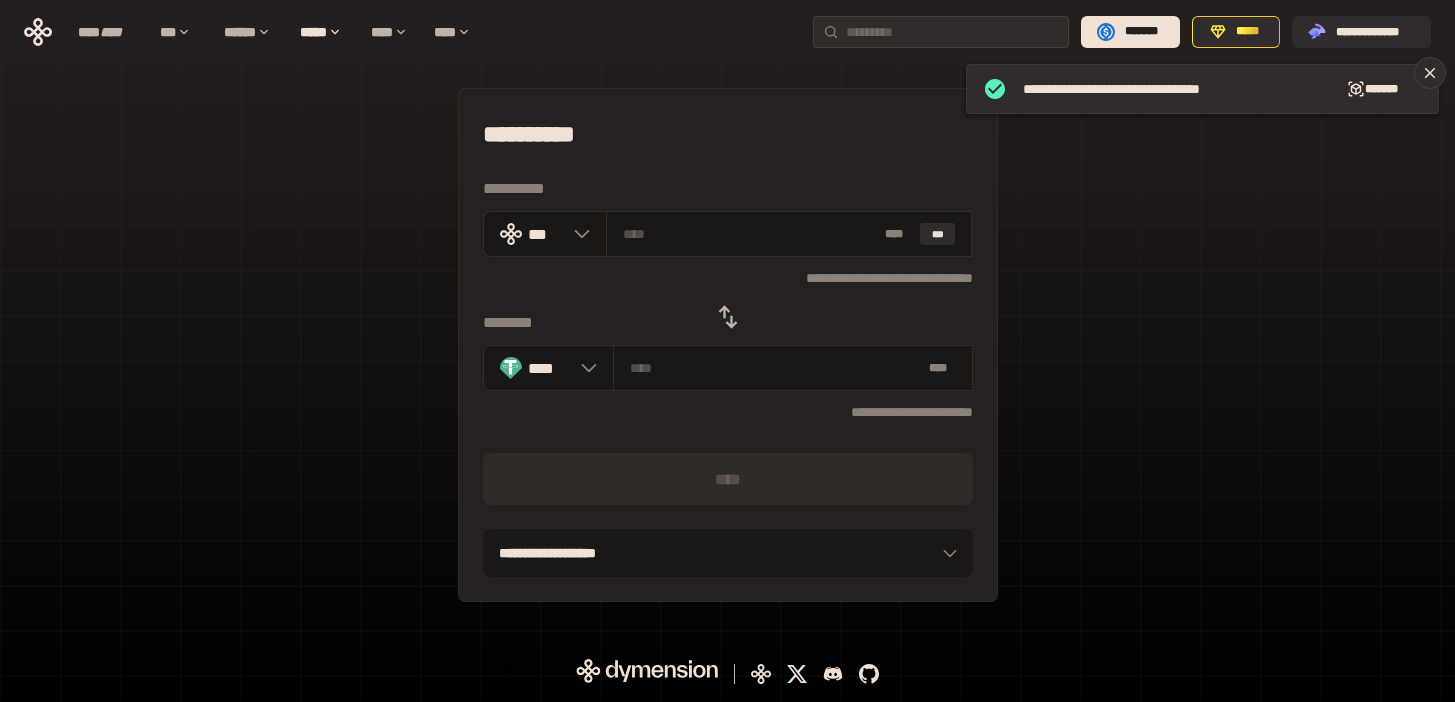click 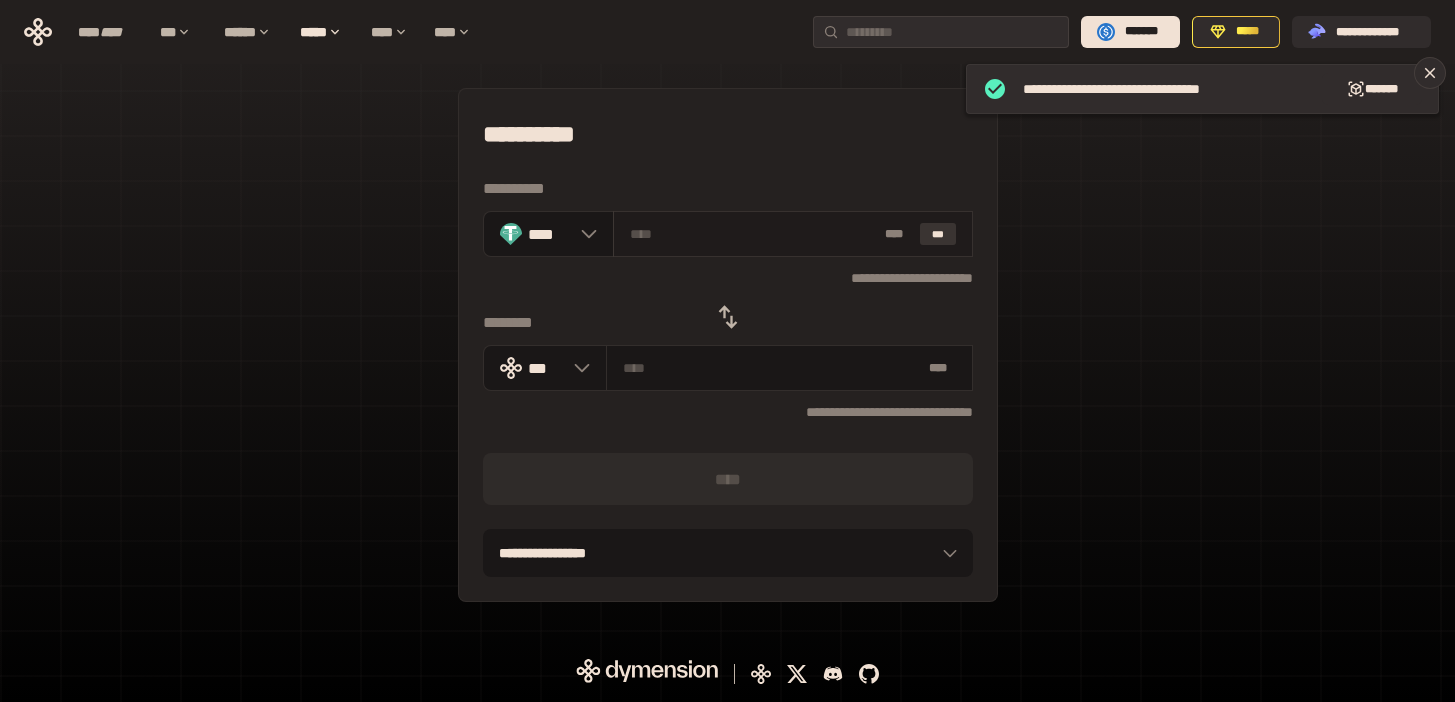 click on "***" at bounding box center [938, 234] 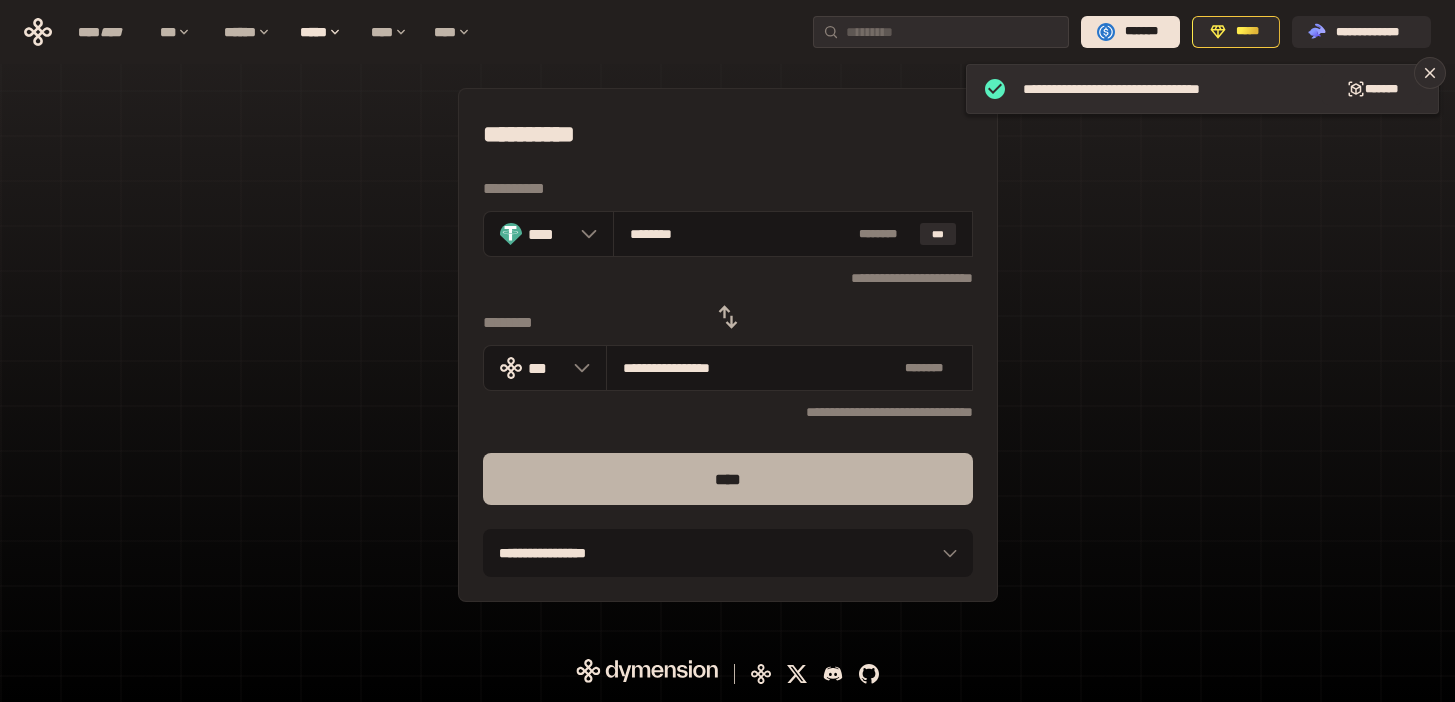 click on "****" at bounding box center (728, 479) 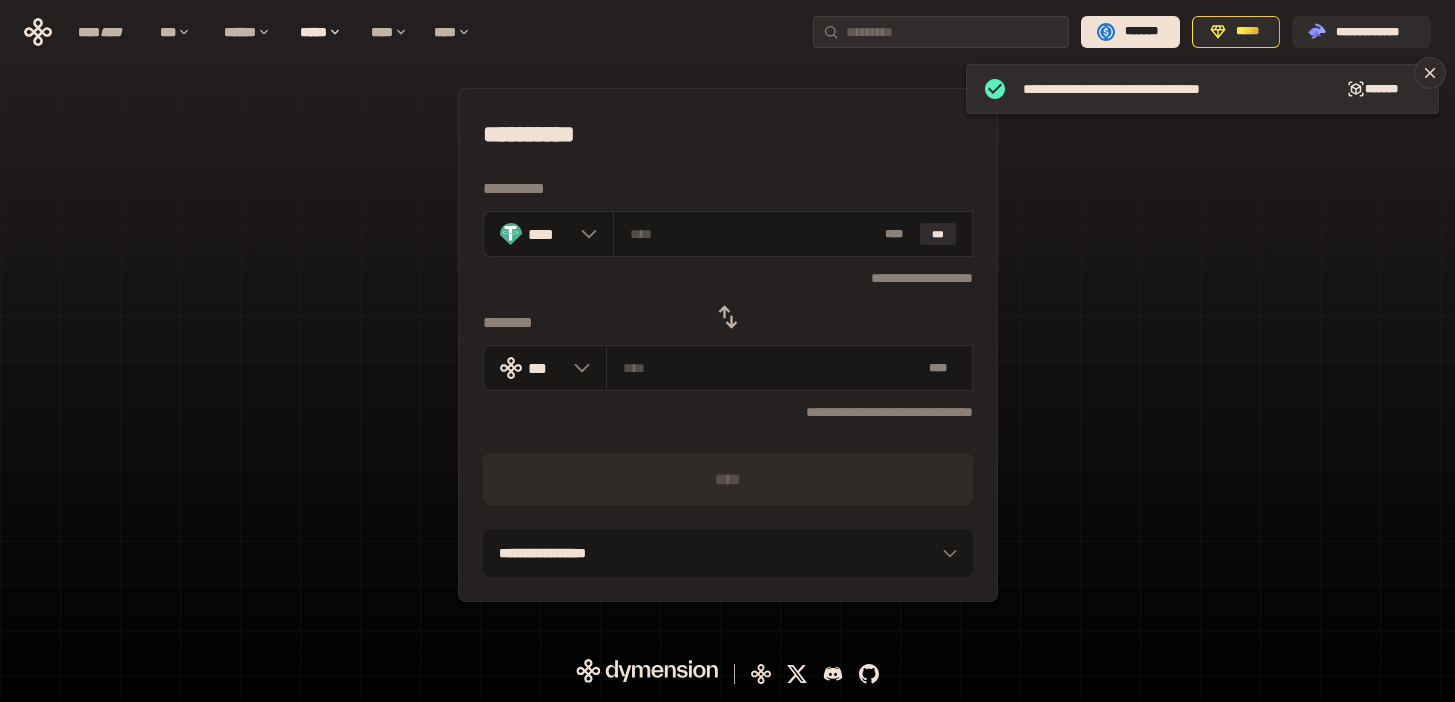 click 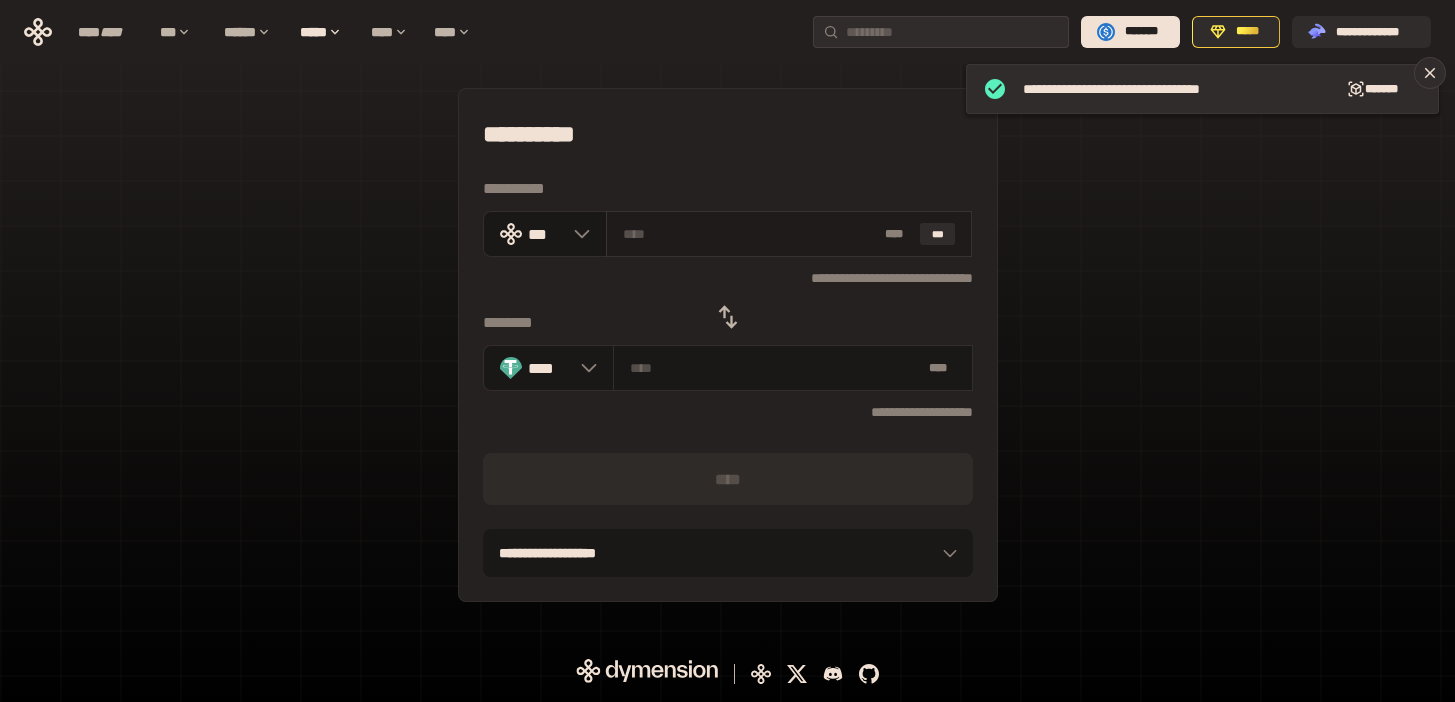 click at bounding box center [750, 234] 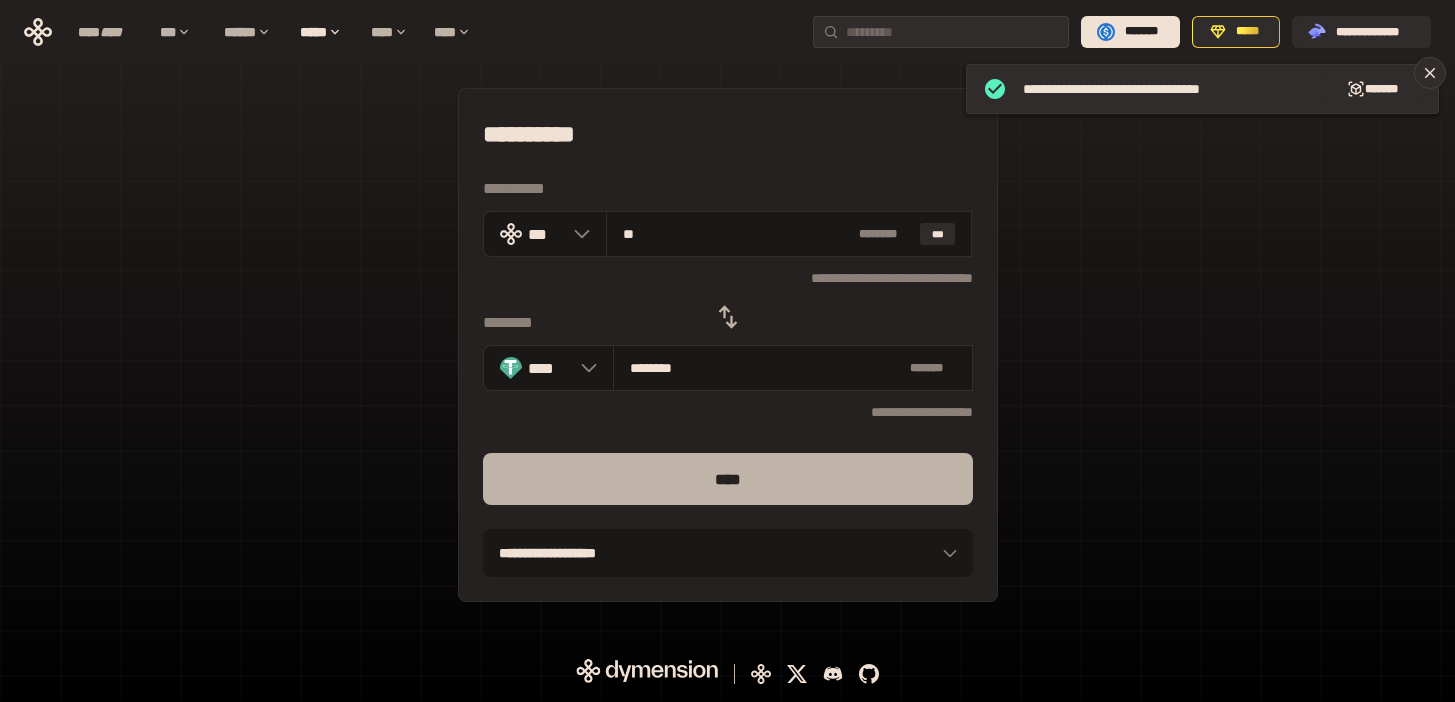 click on "****" at bounding box center [728, 479] 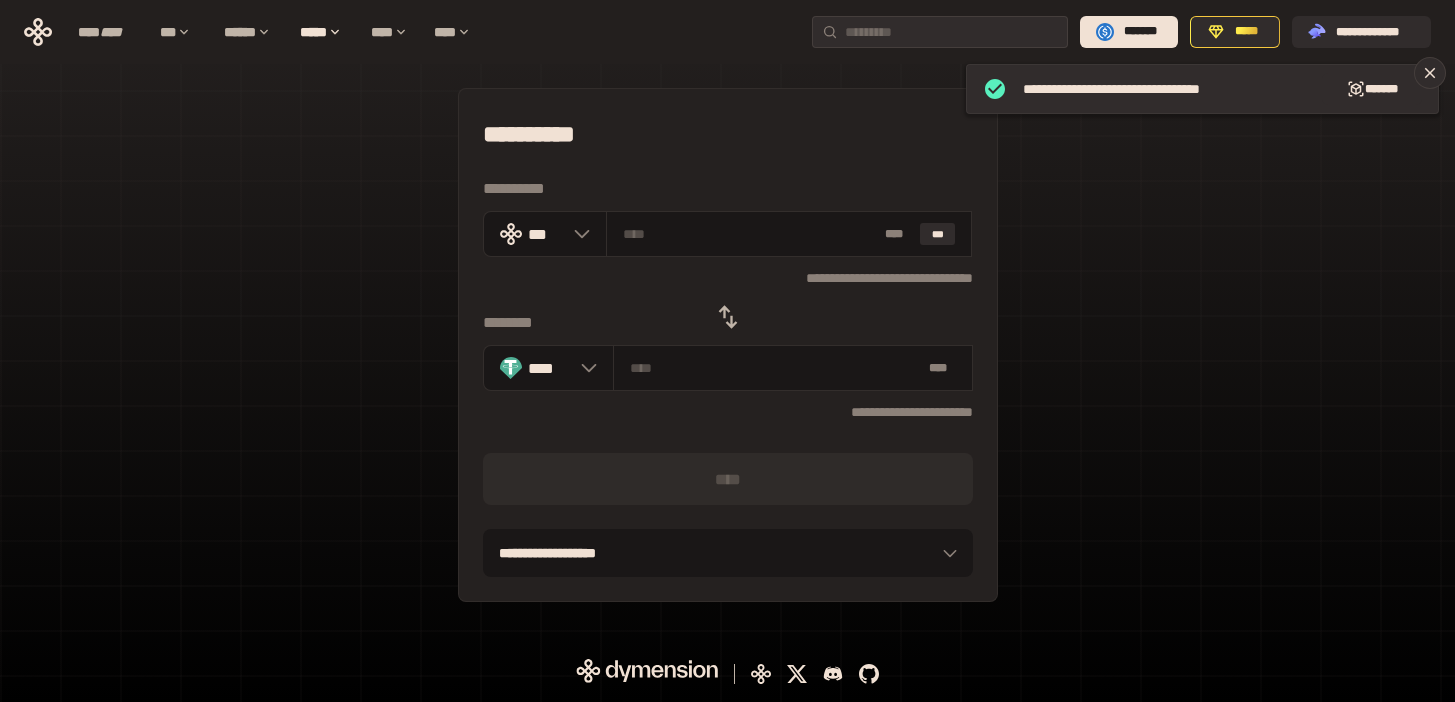 click 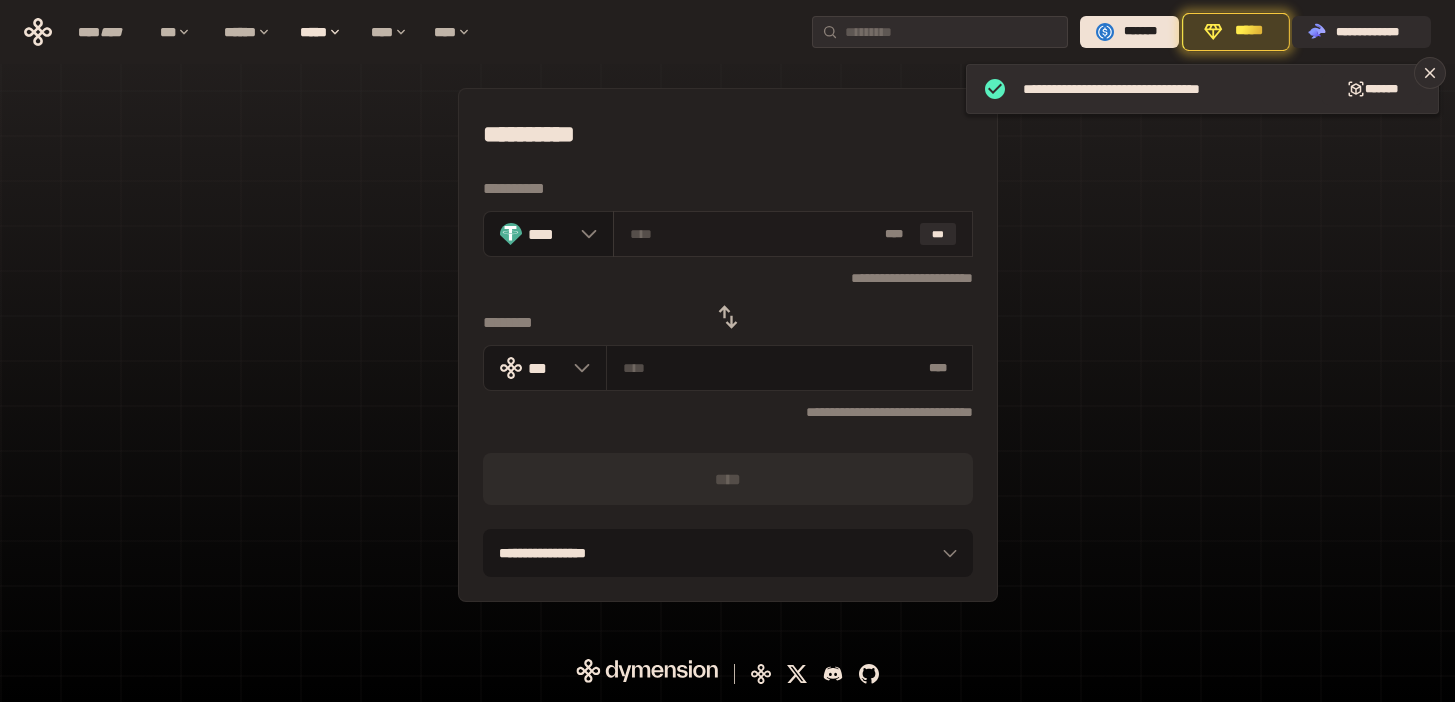 click at bounding box center [753, 234] 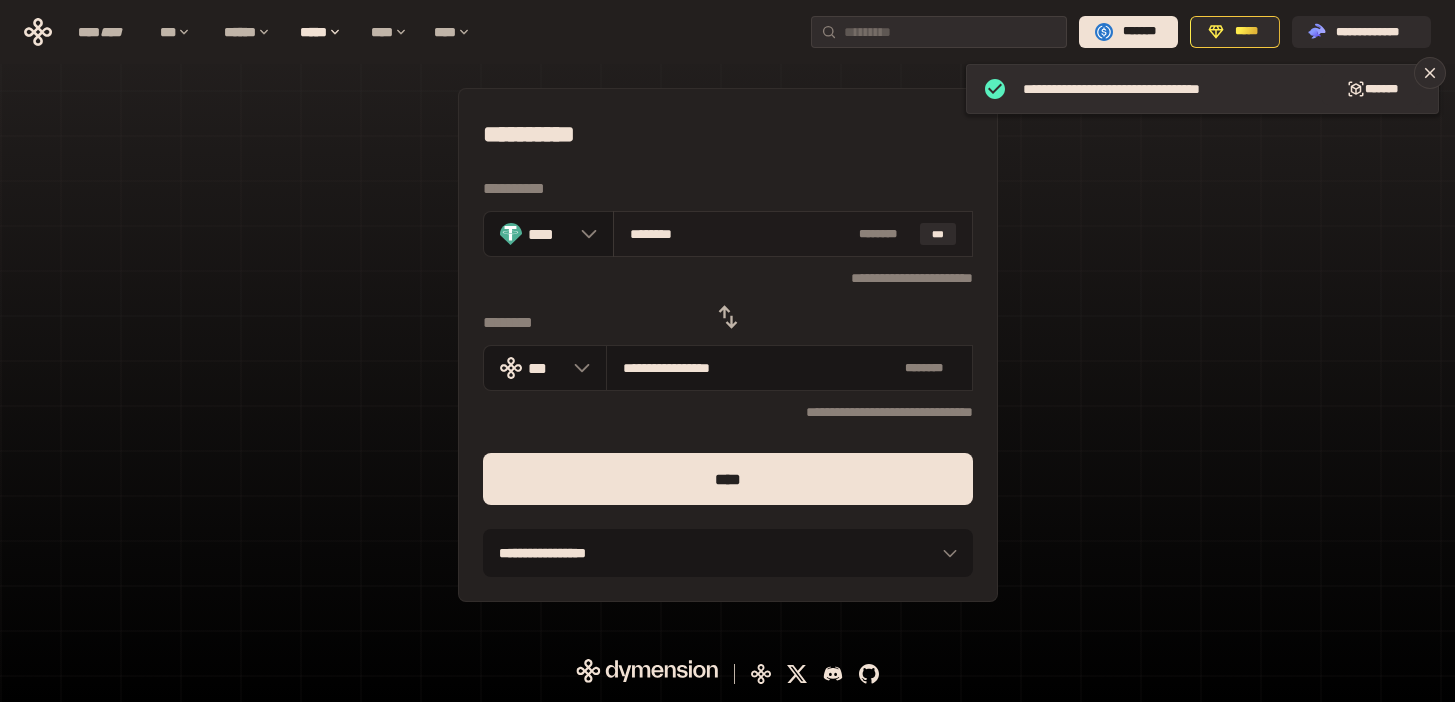 drag, startPoint x: 714, startPoint y: 223, endPoint x: 693, endPoint y: 226, distance: 21.213203 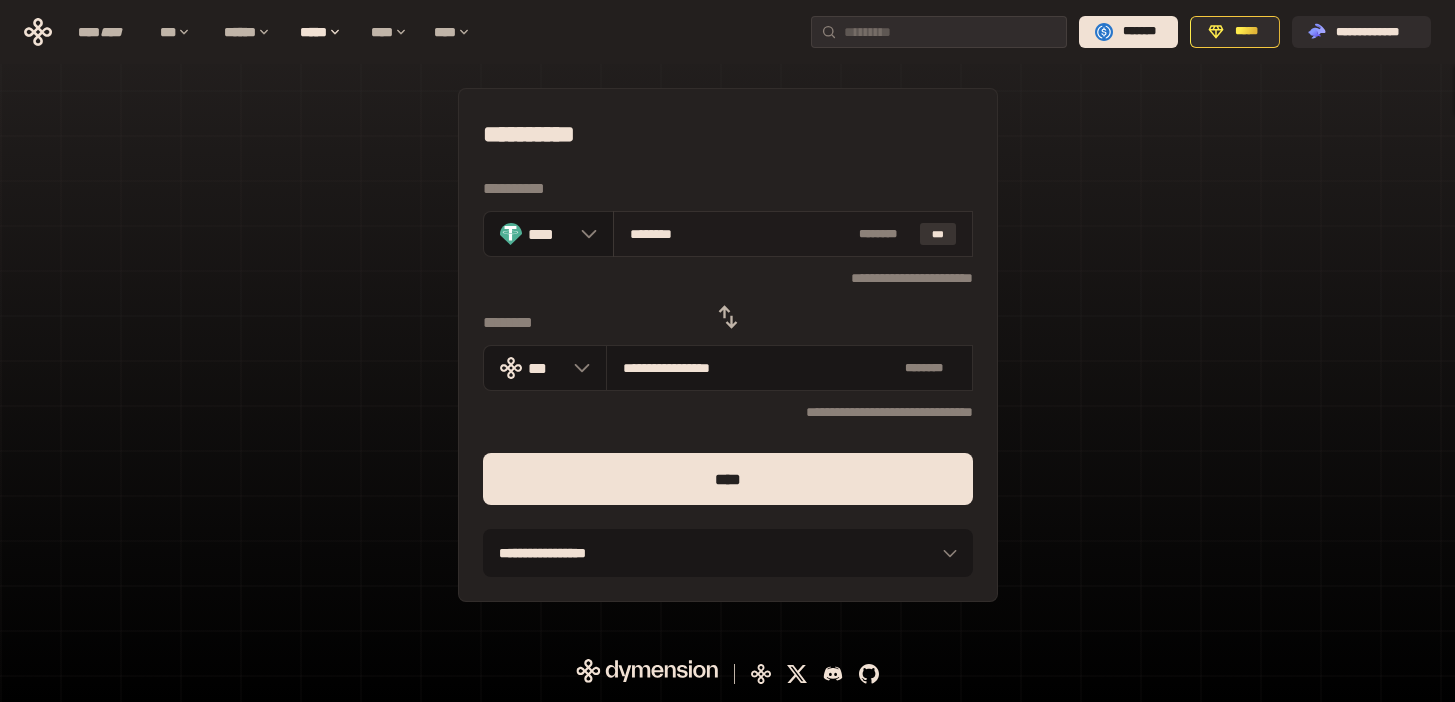 click on "***" at bounding box center [938, 234] 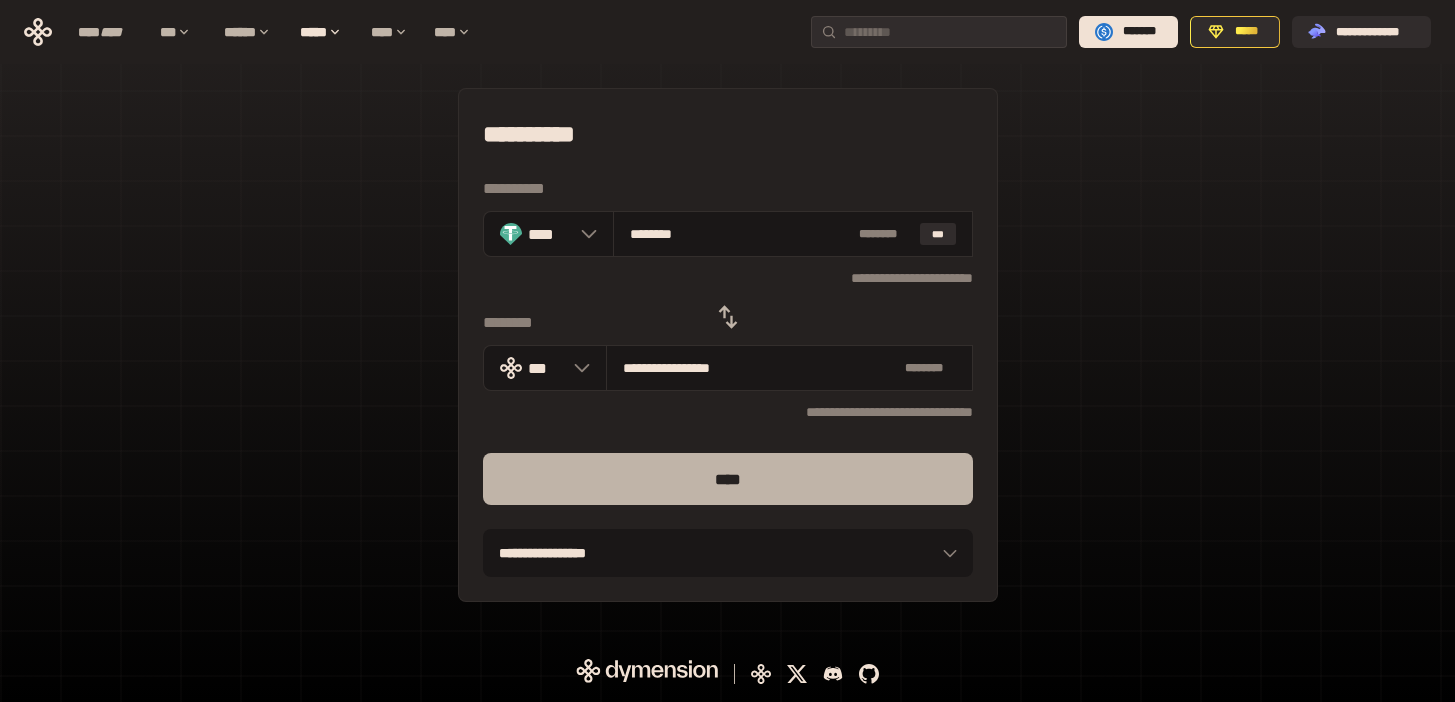 click on "****" at bounding box center (728, 479) 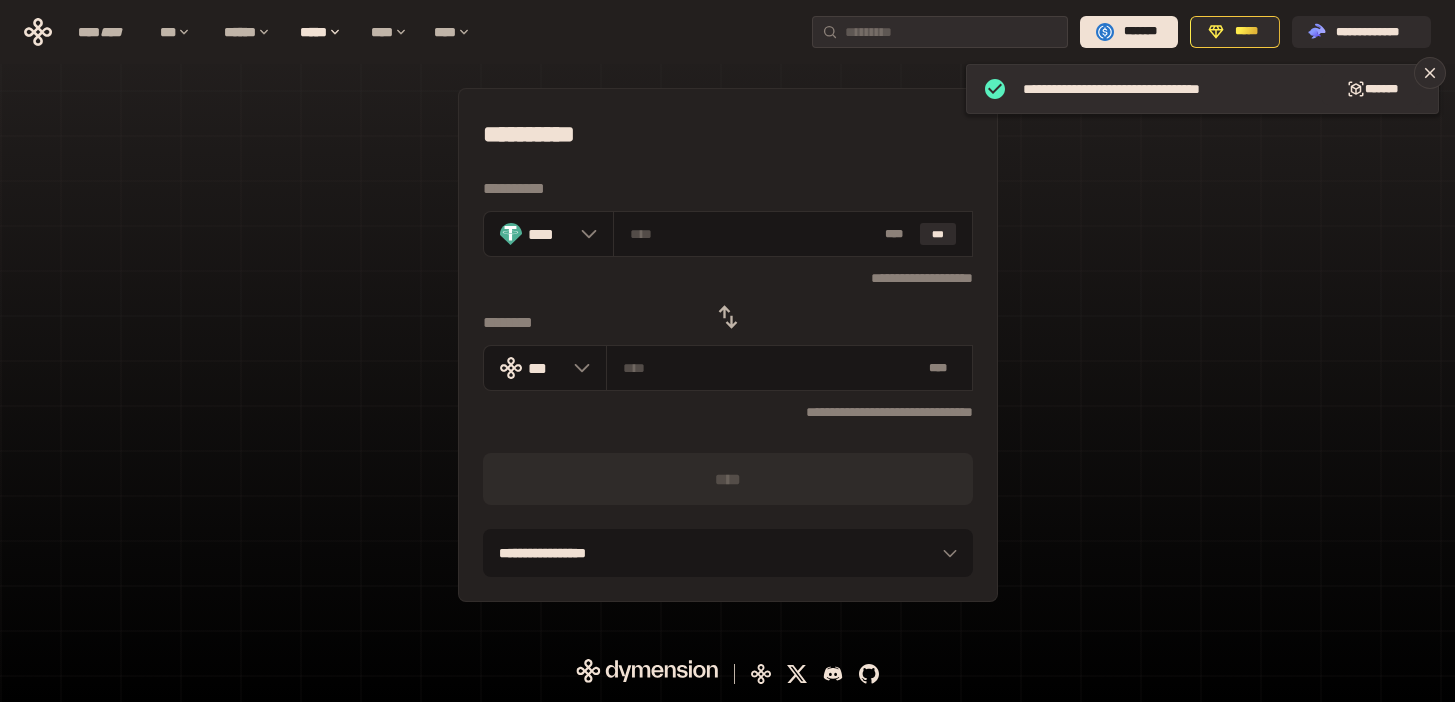 click 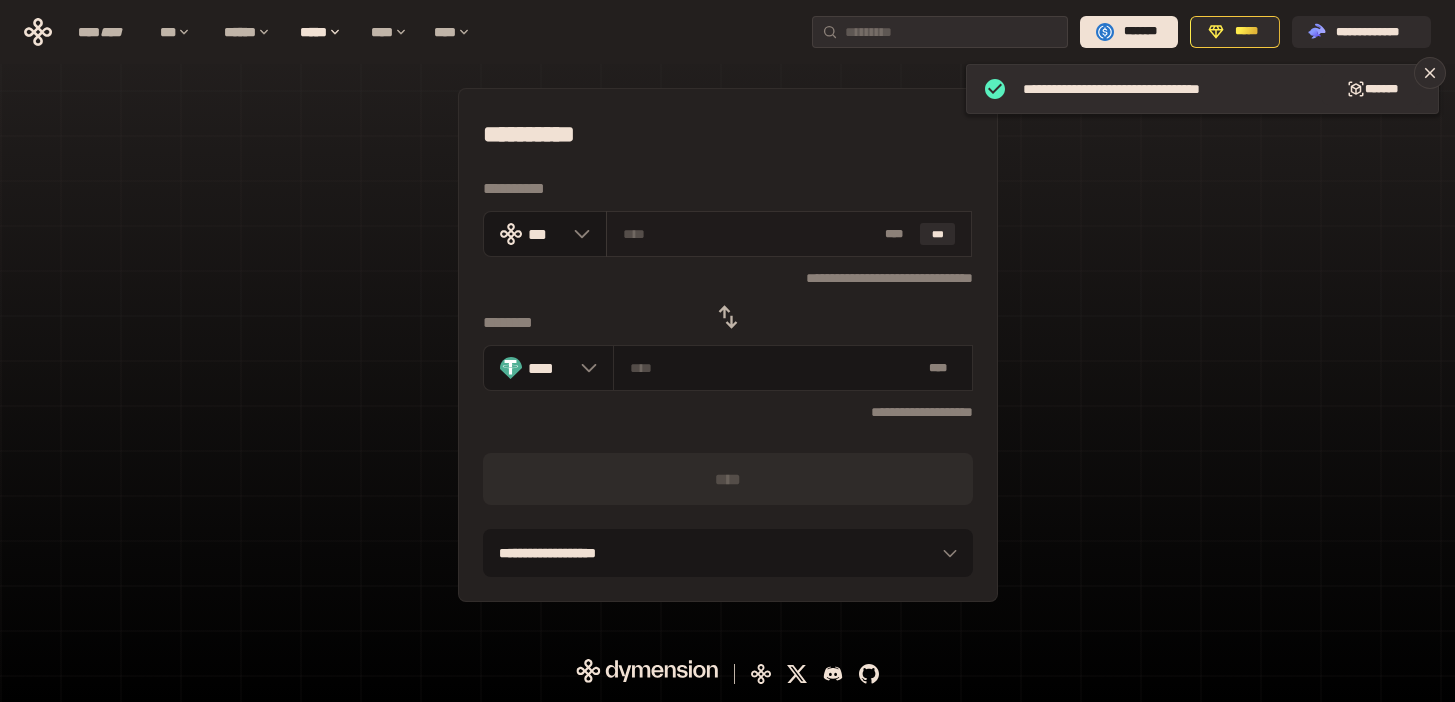 click at bounding box center (750, 234) 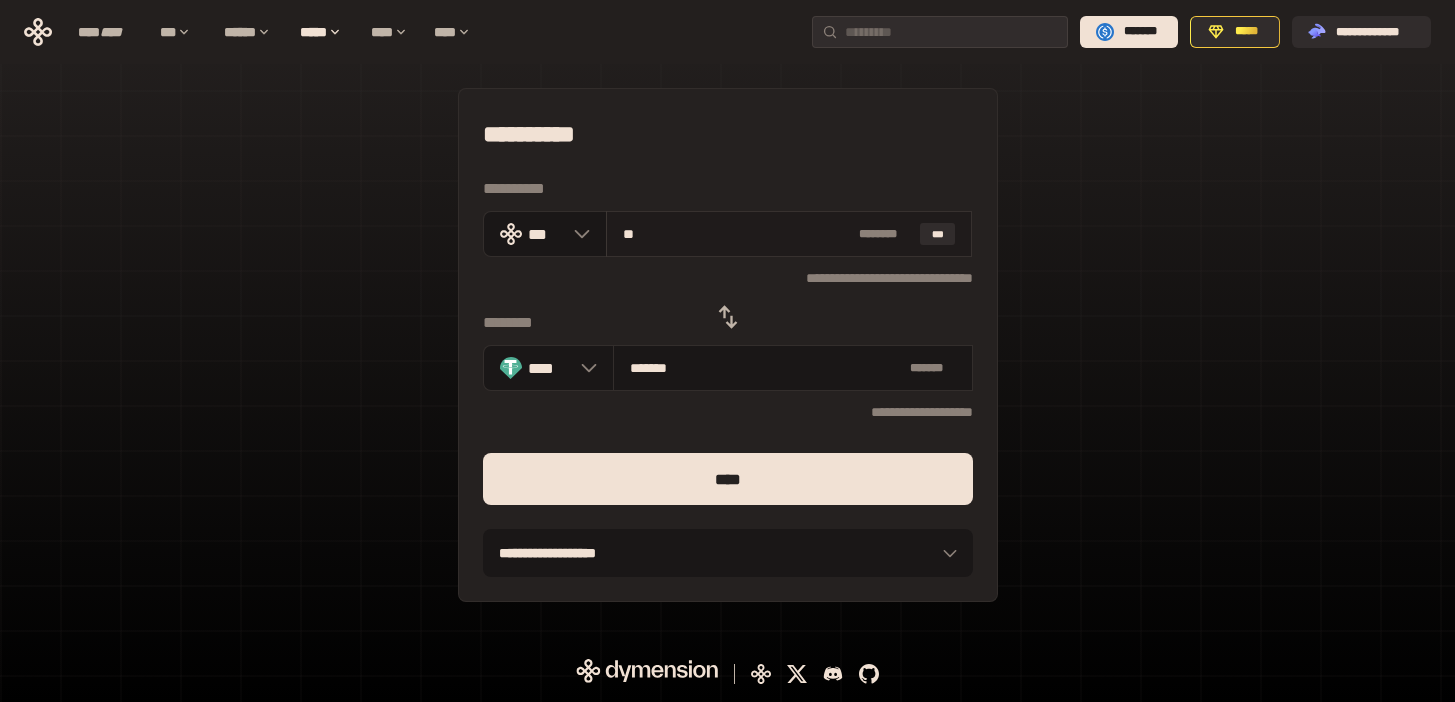 drag, startPoint x: 674, startPoint y: 231, endPoint x: 634, endPoint y: 235, distance: 40.1995 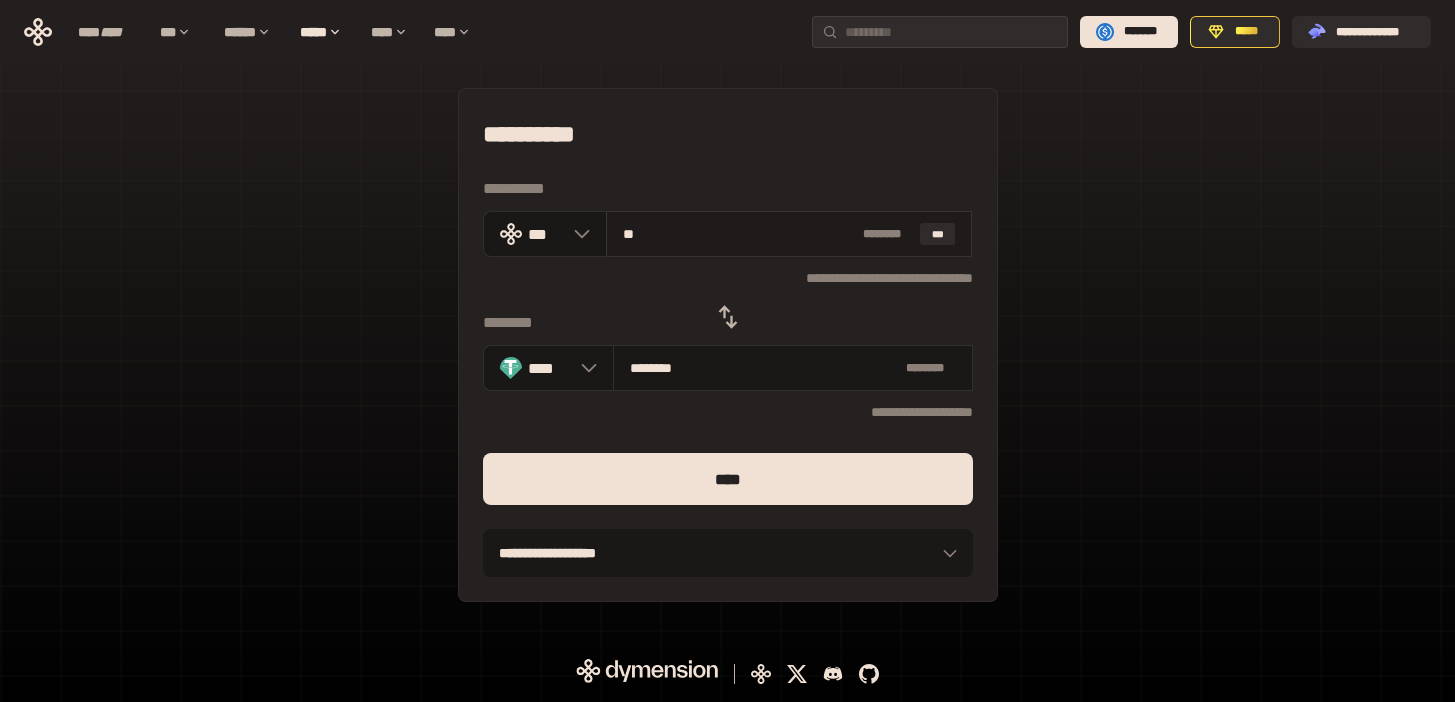 drag, startPoint x: 645, startPoint y: 231, endPoint x: 618, endPoint y: 231, distance: 27 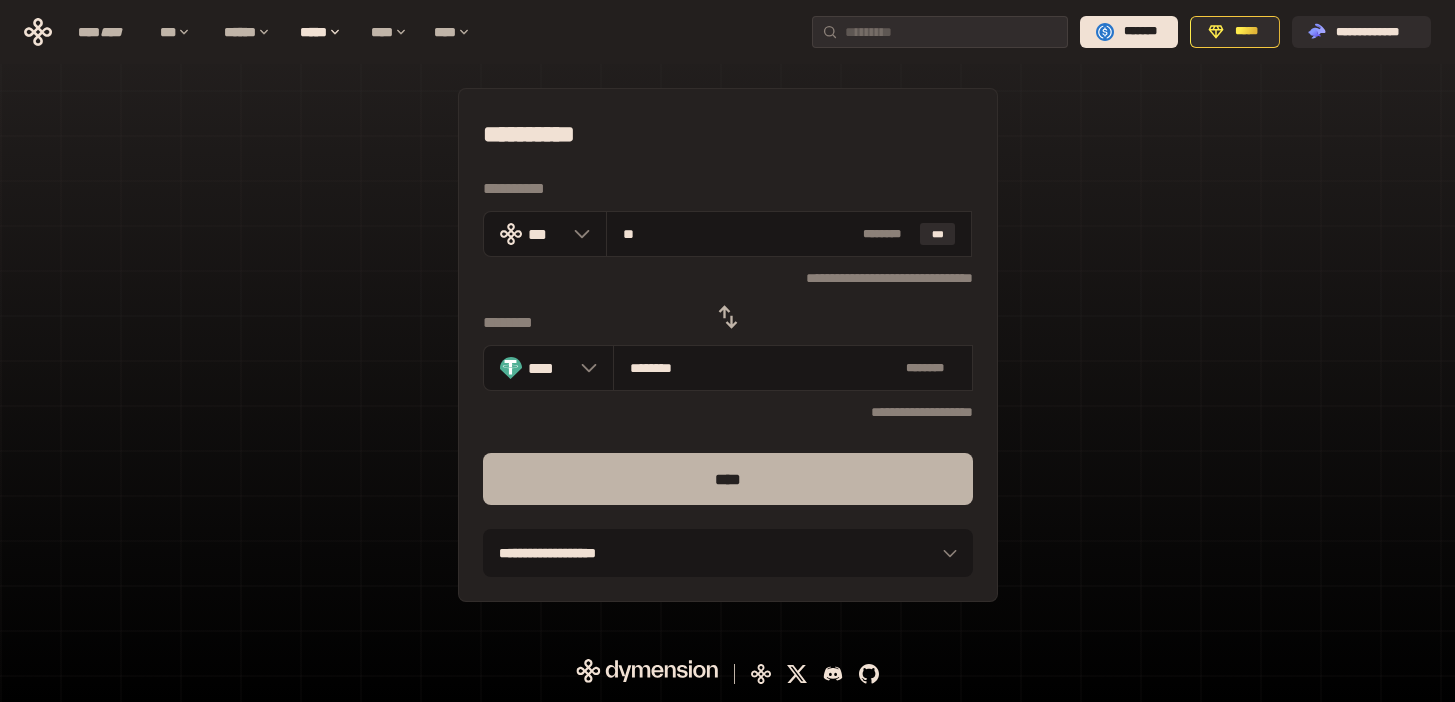 click on "****" at bounding box center [728, 479] 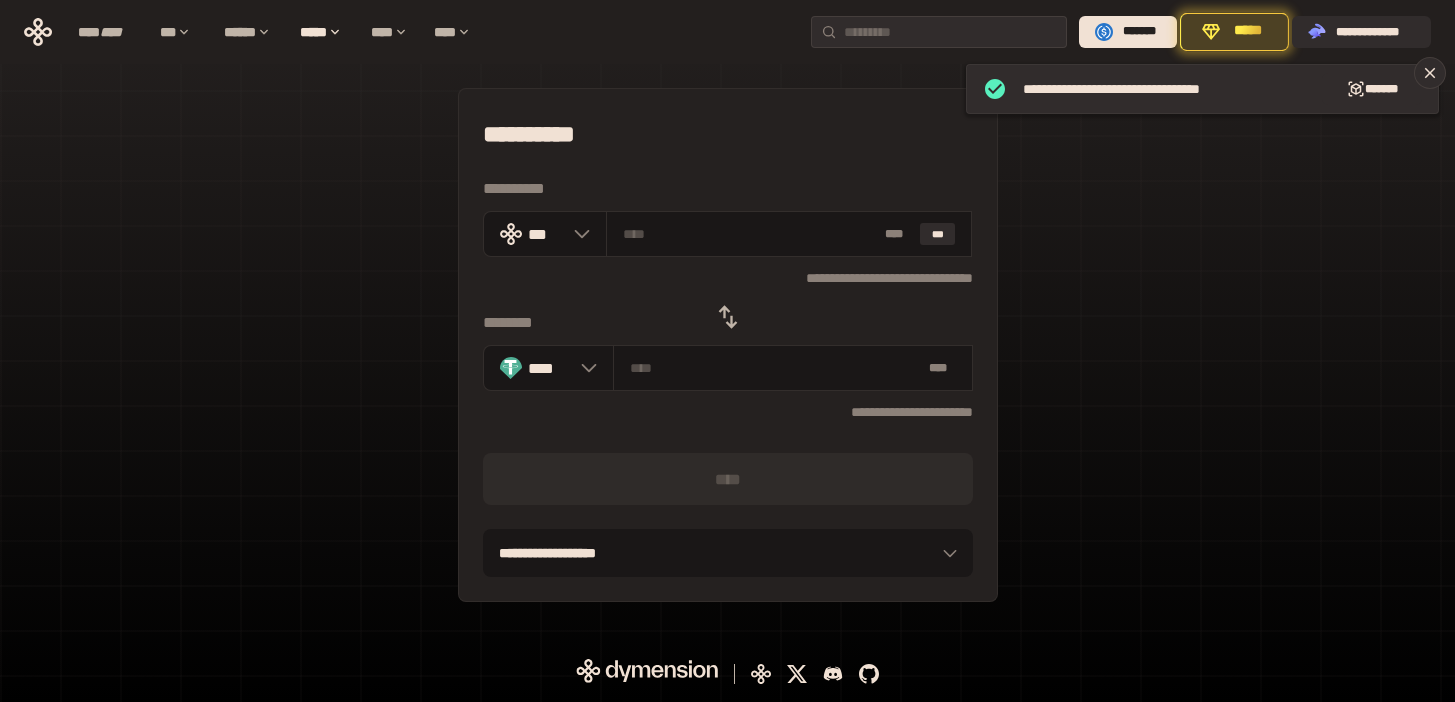 click 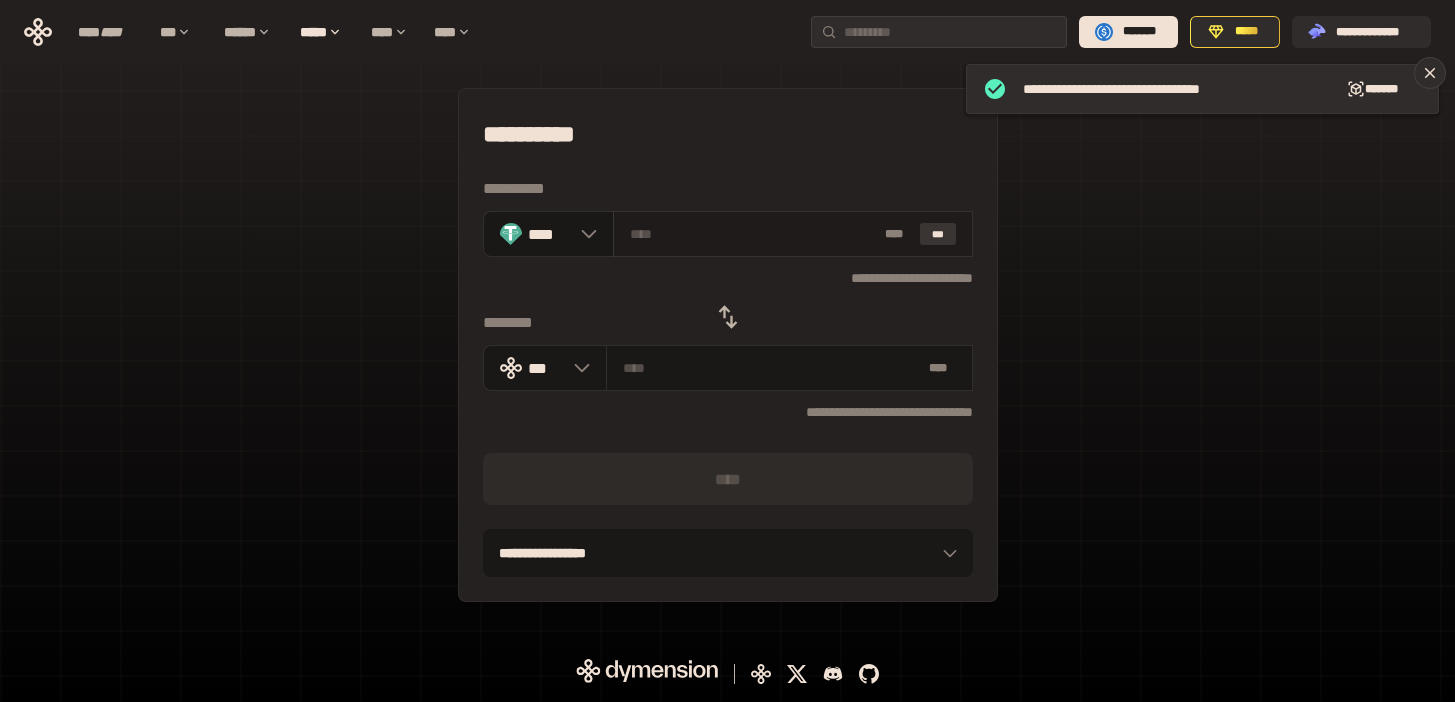 click on "***" at bounding box center (938, 234) 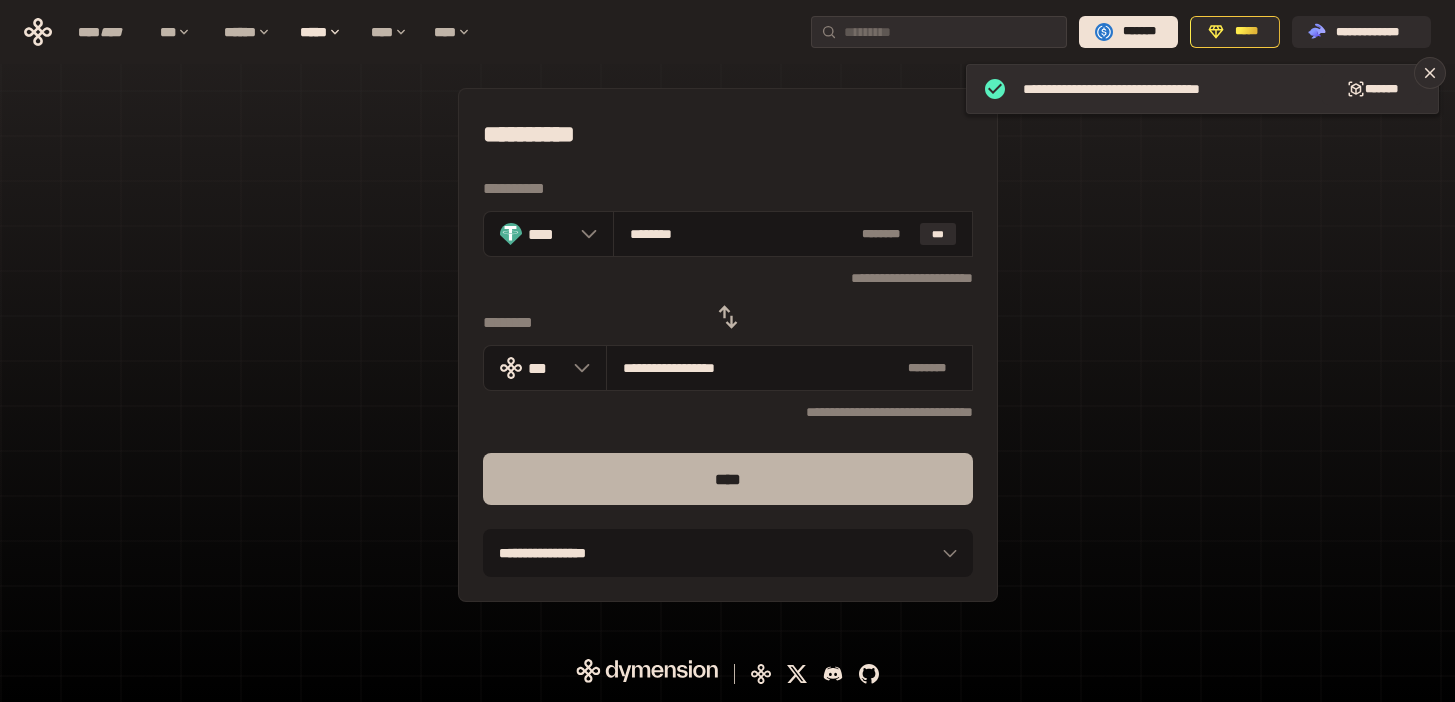 click on "****" at bounding box center (728, 479) 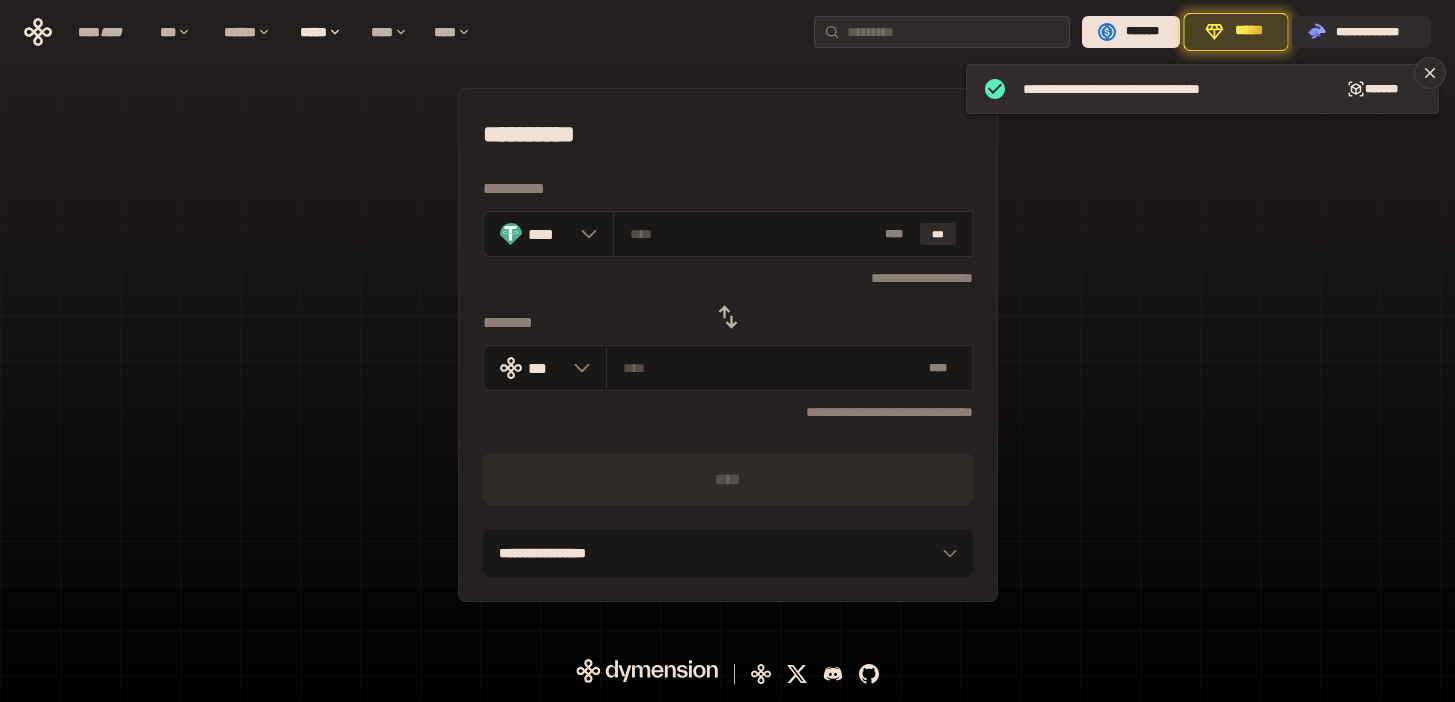 click 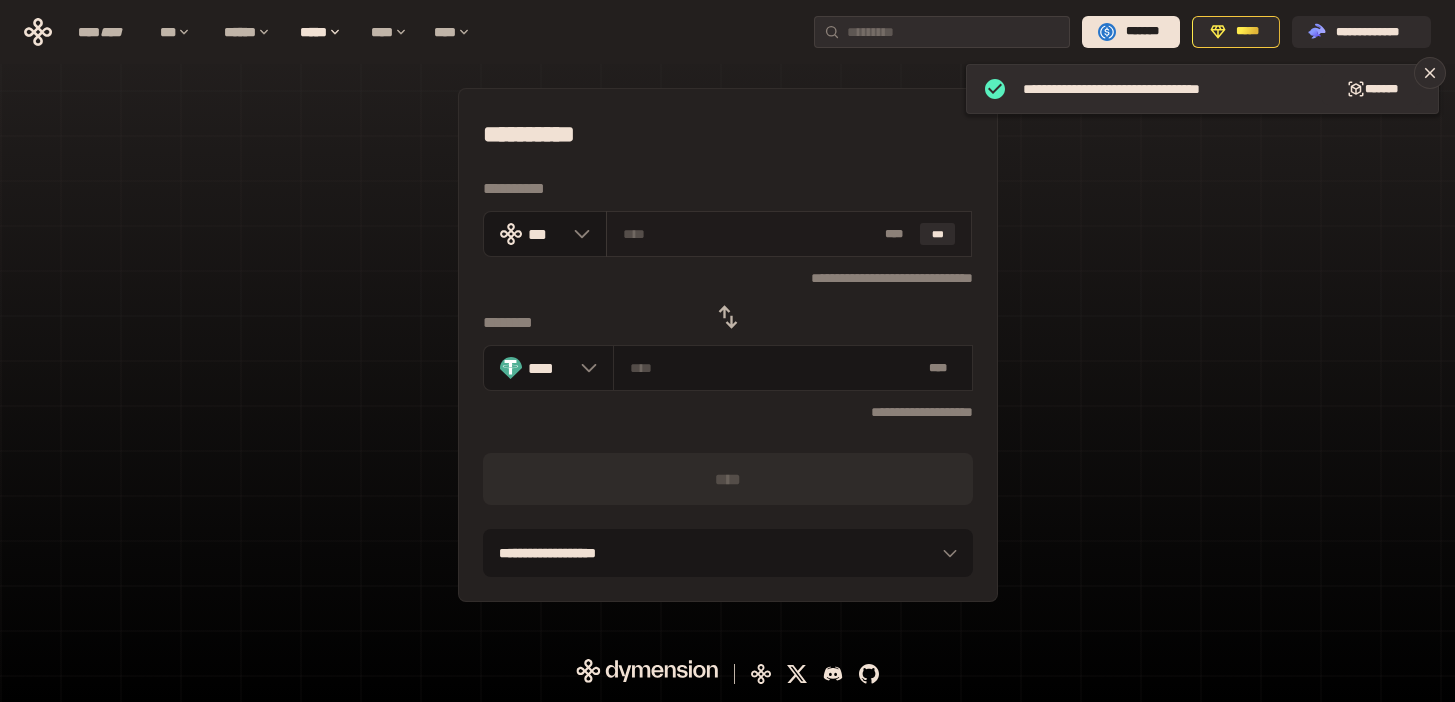 click at bounding box center [750, 234] 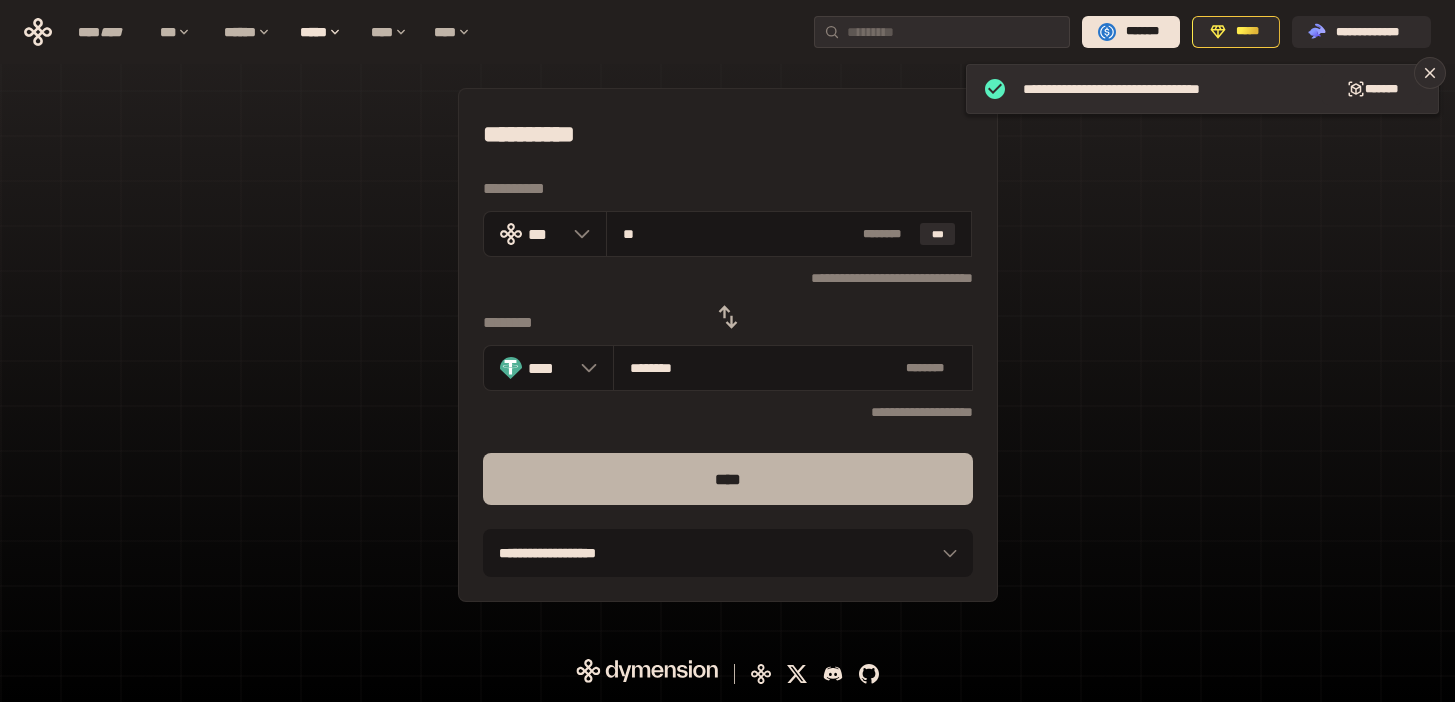click on "****" at bounding box center [728, 479] 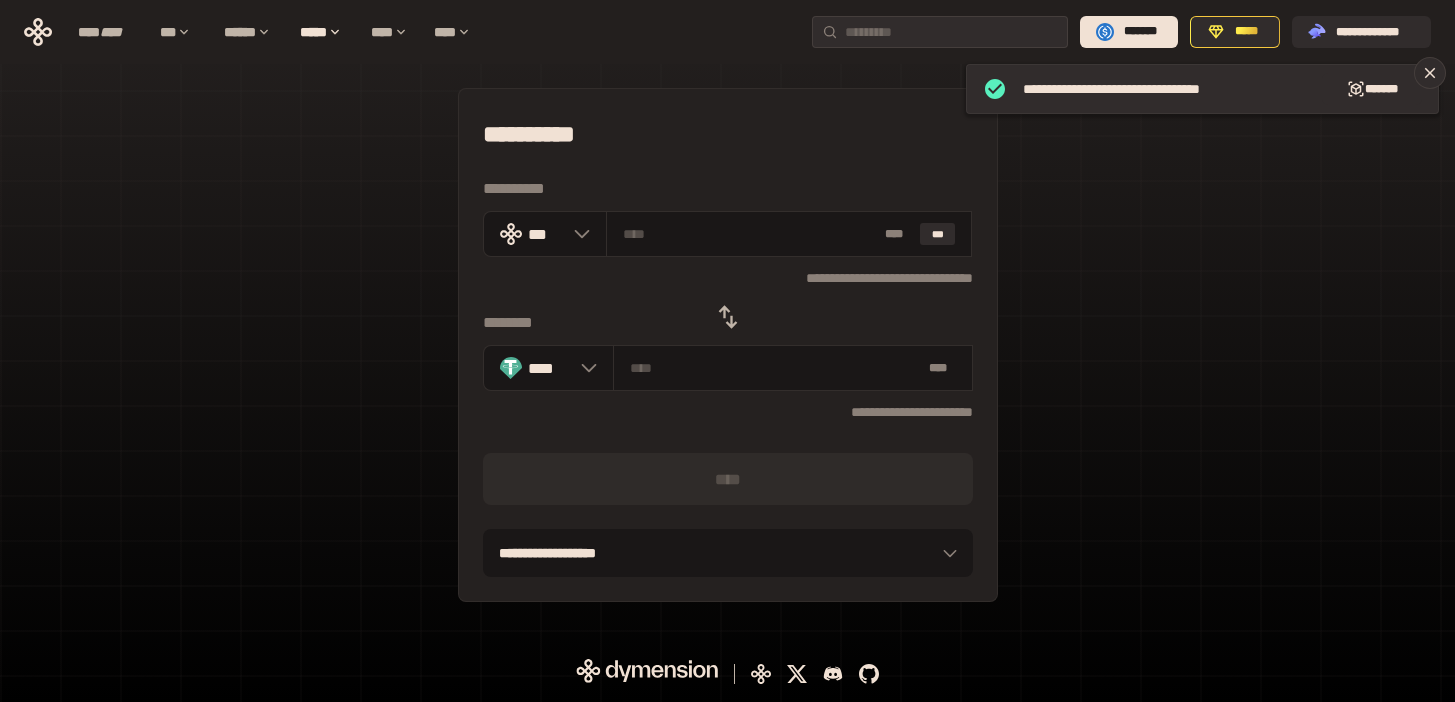 click 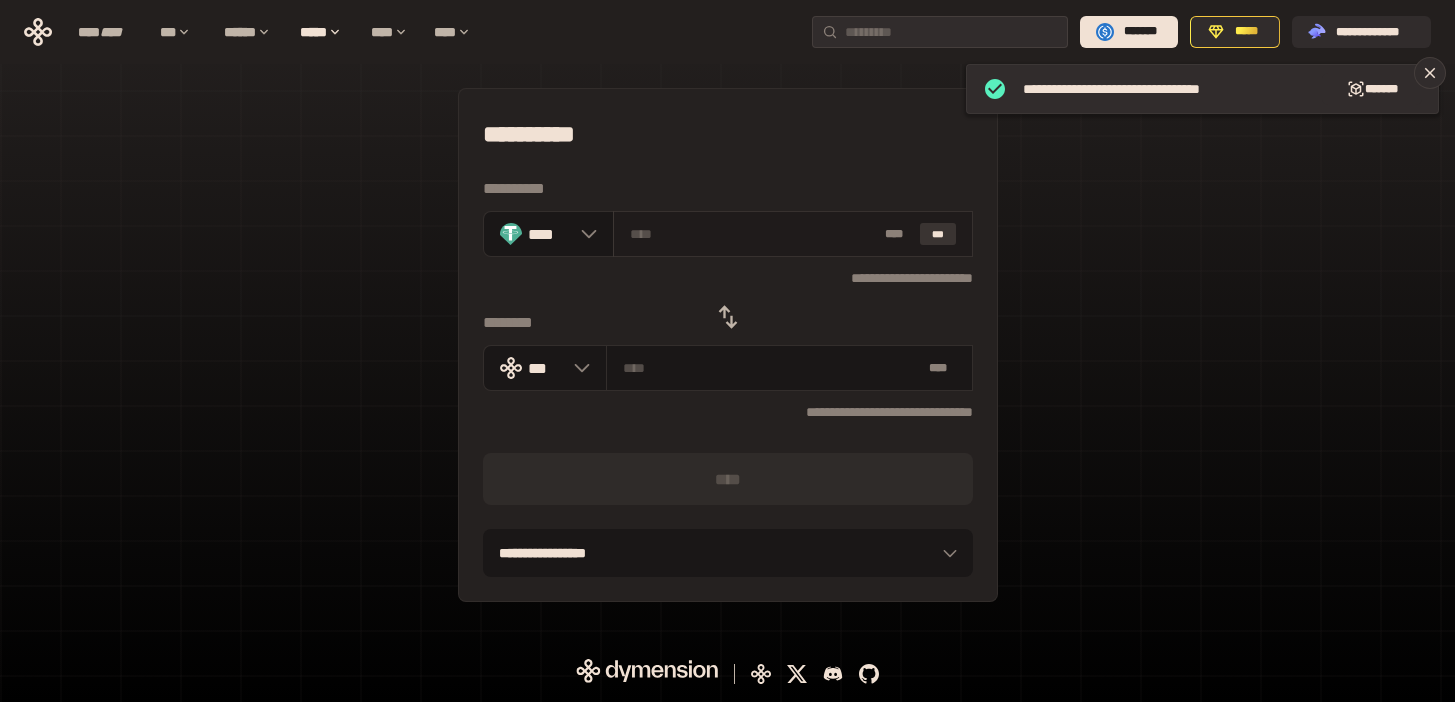 click on "***" at bounding box center (938, 234) 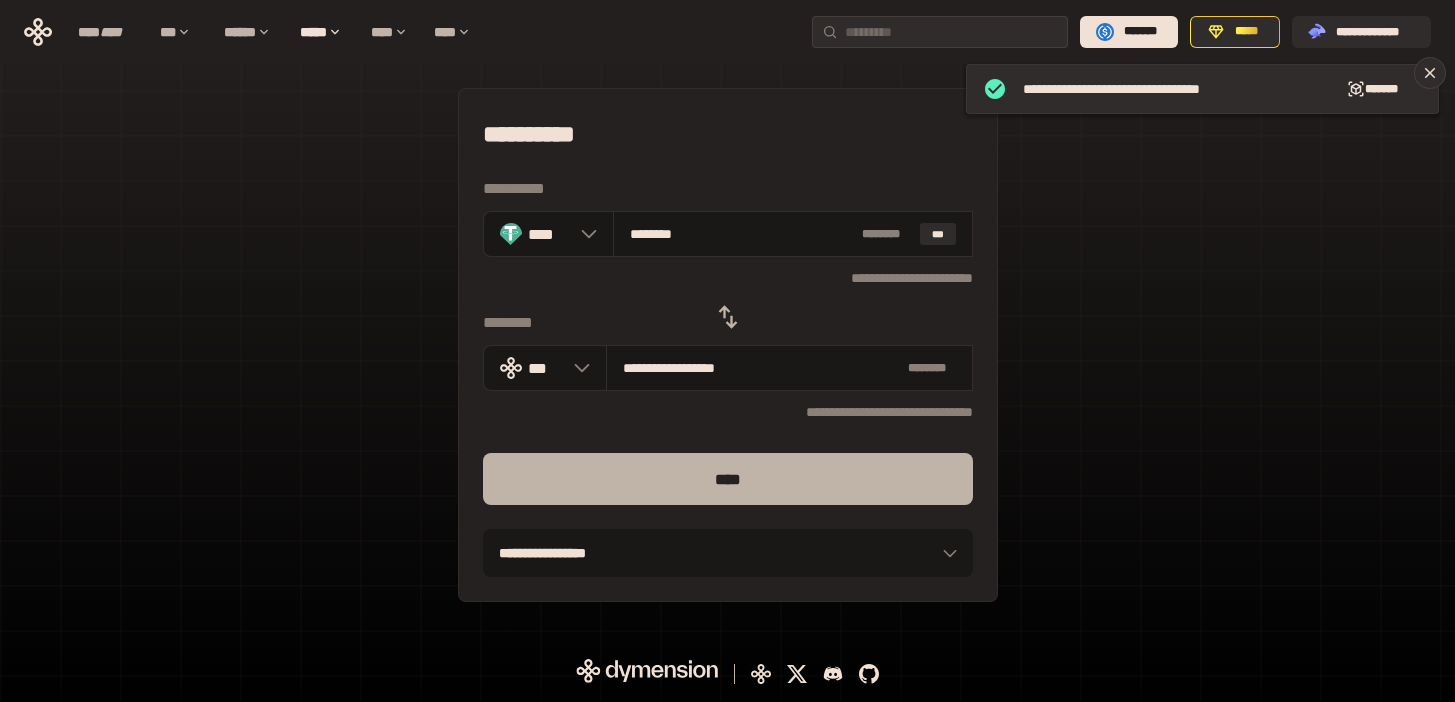 click on "****" at bounding box center (728, 479) 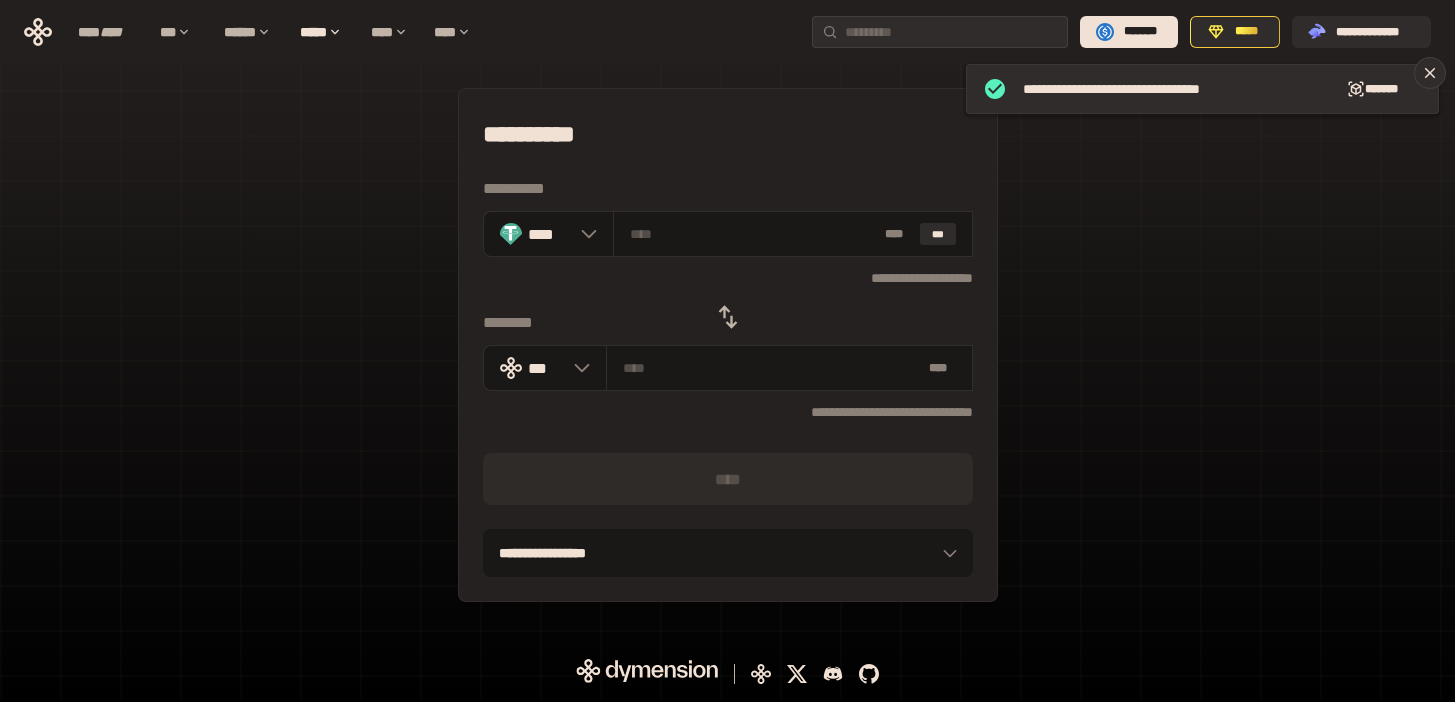 click 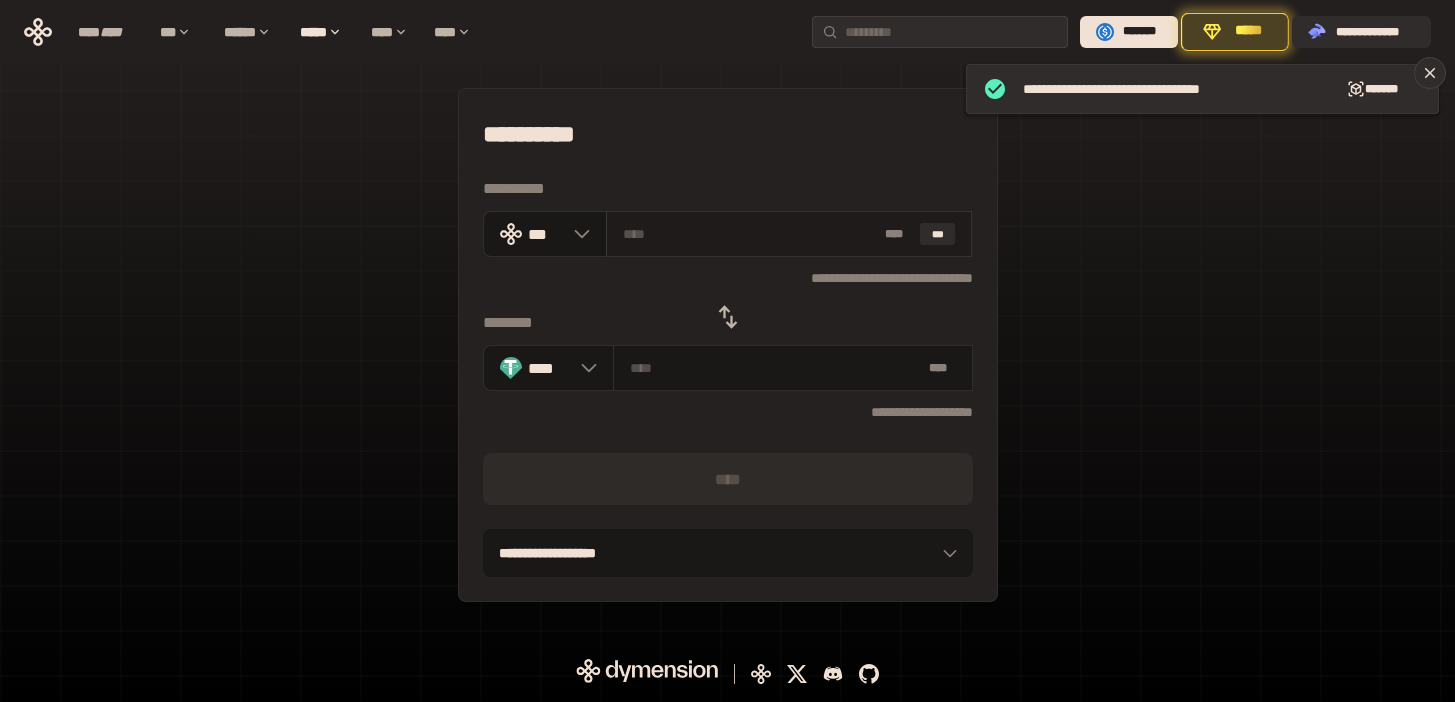 click at bounding box center (750, 234) 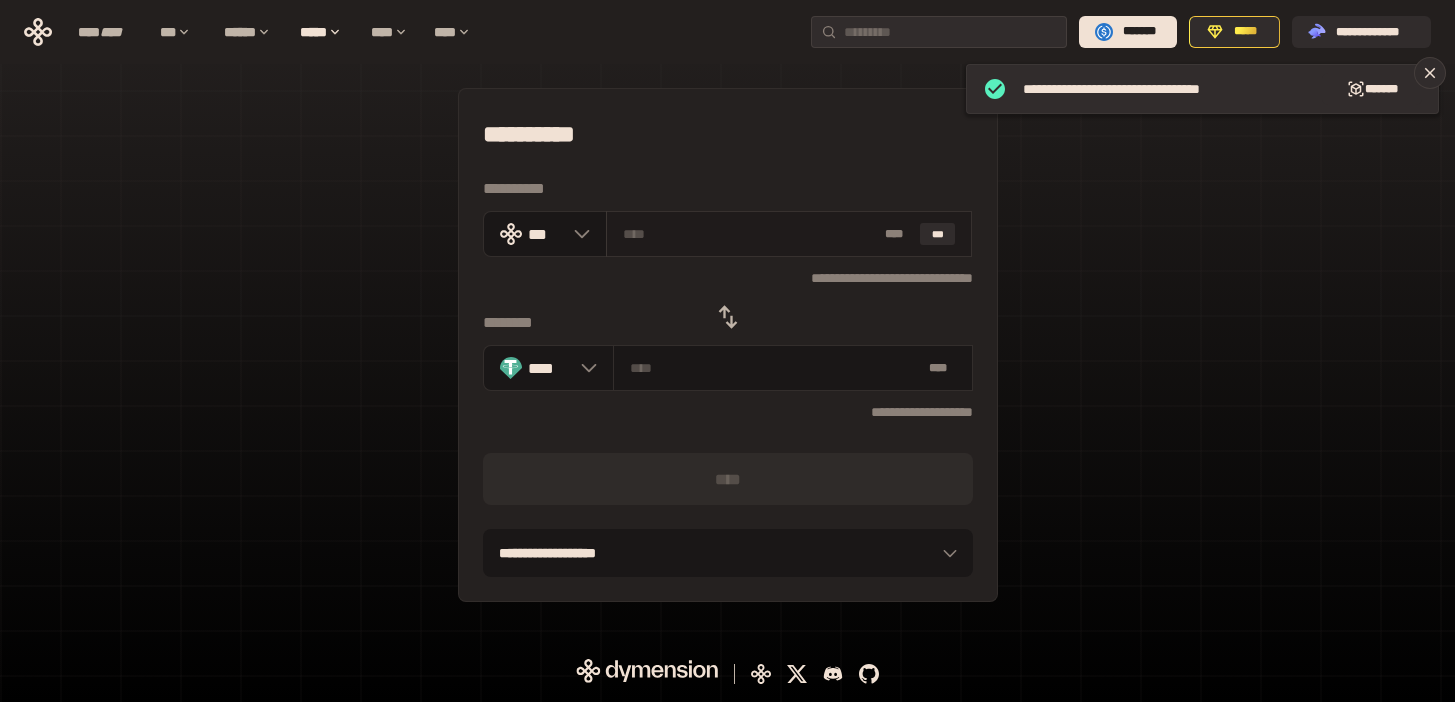 paste on "**" 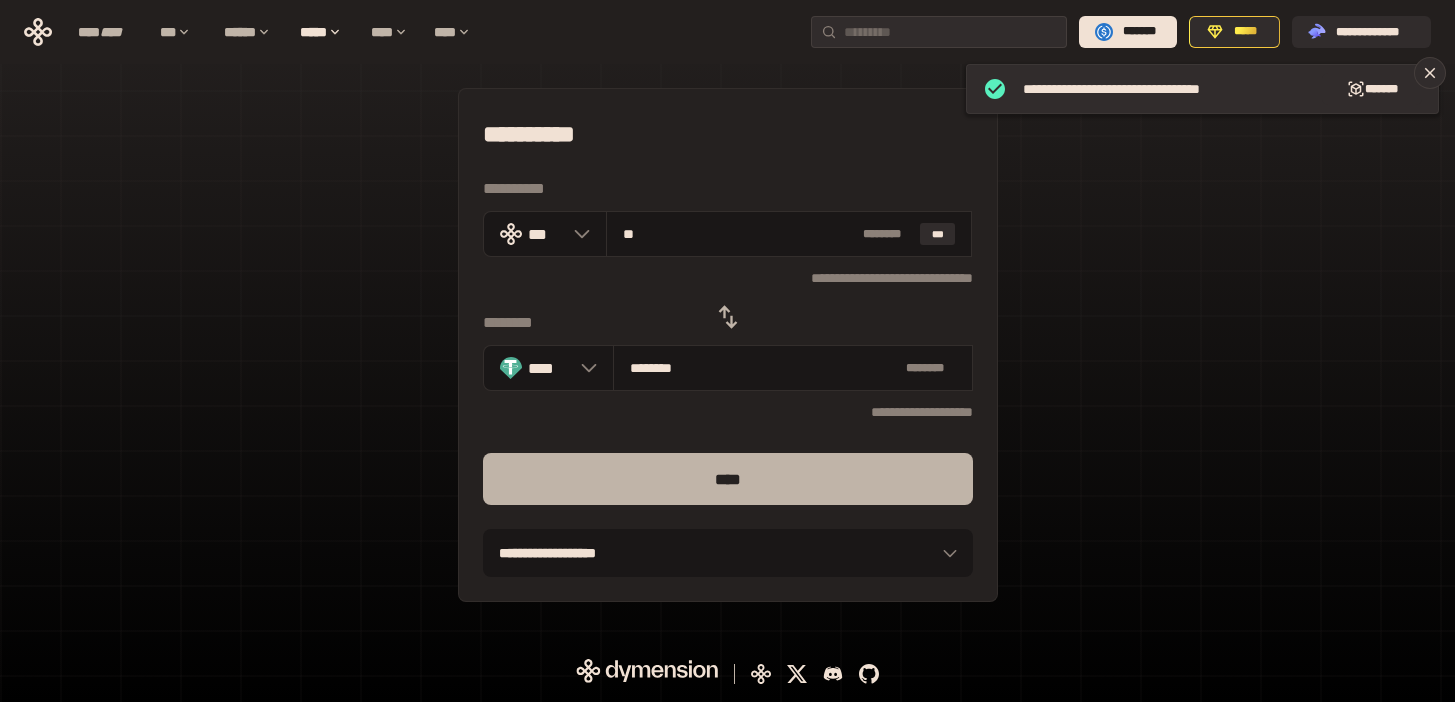 click on "****" at bounding box center [728, 479] 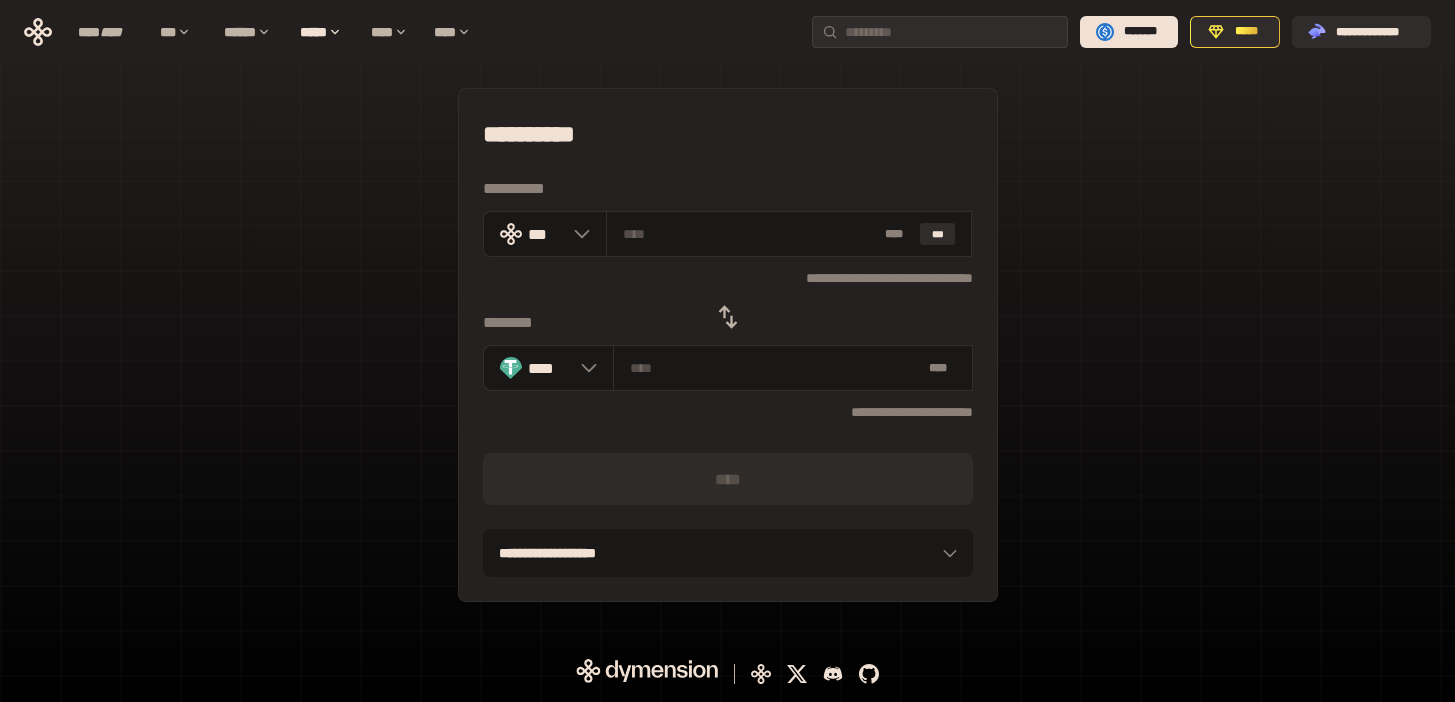 click at bounding box center [728, 317] 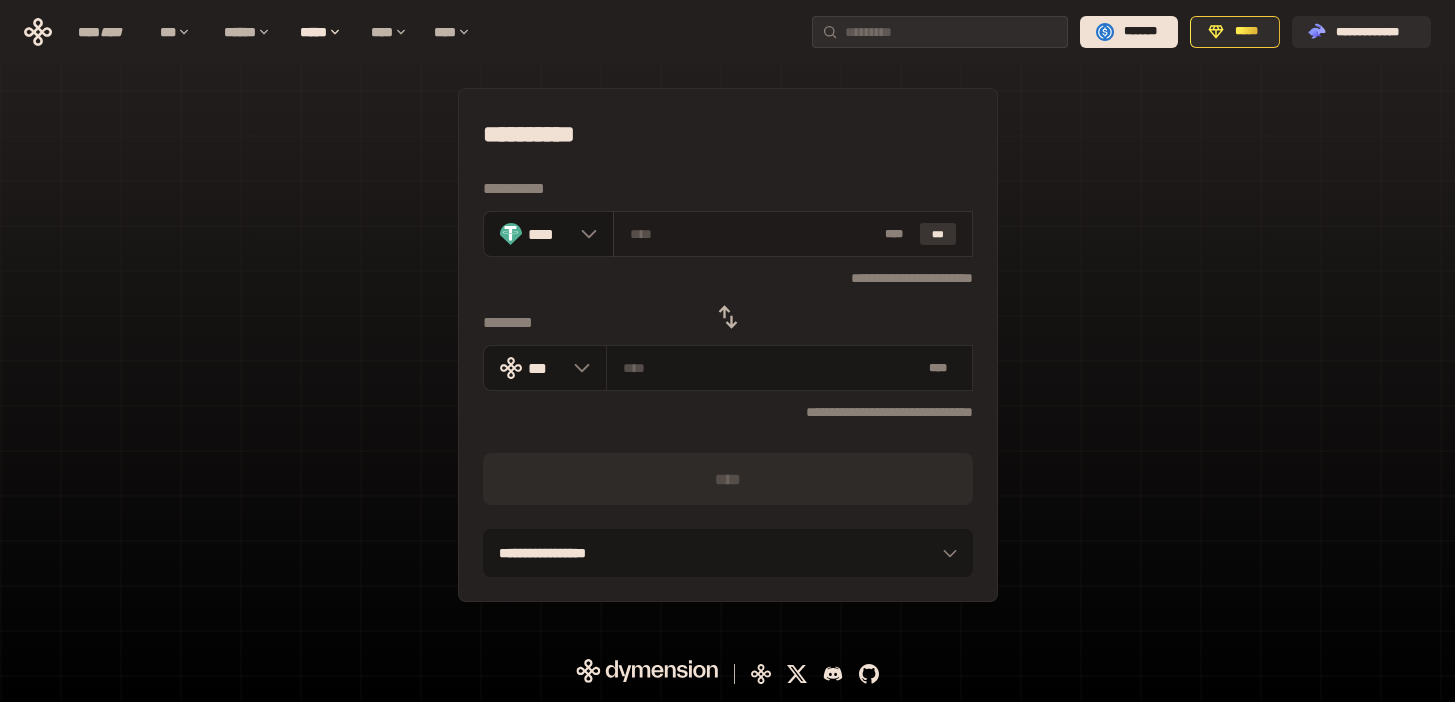 click on "***" at bounding box center (938, 234) 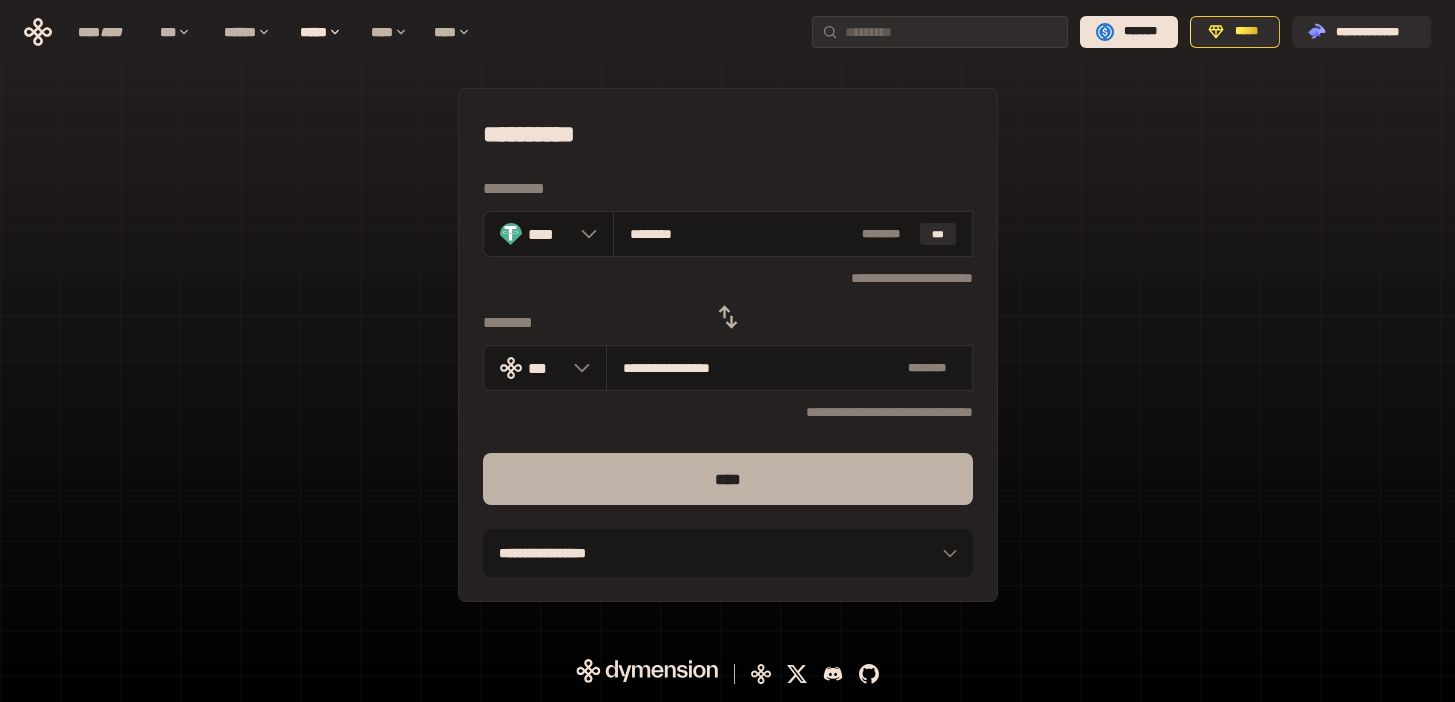 click on "****" at bounding box center [728, 479] 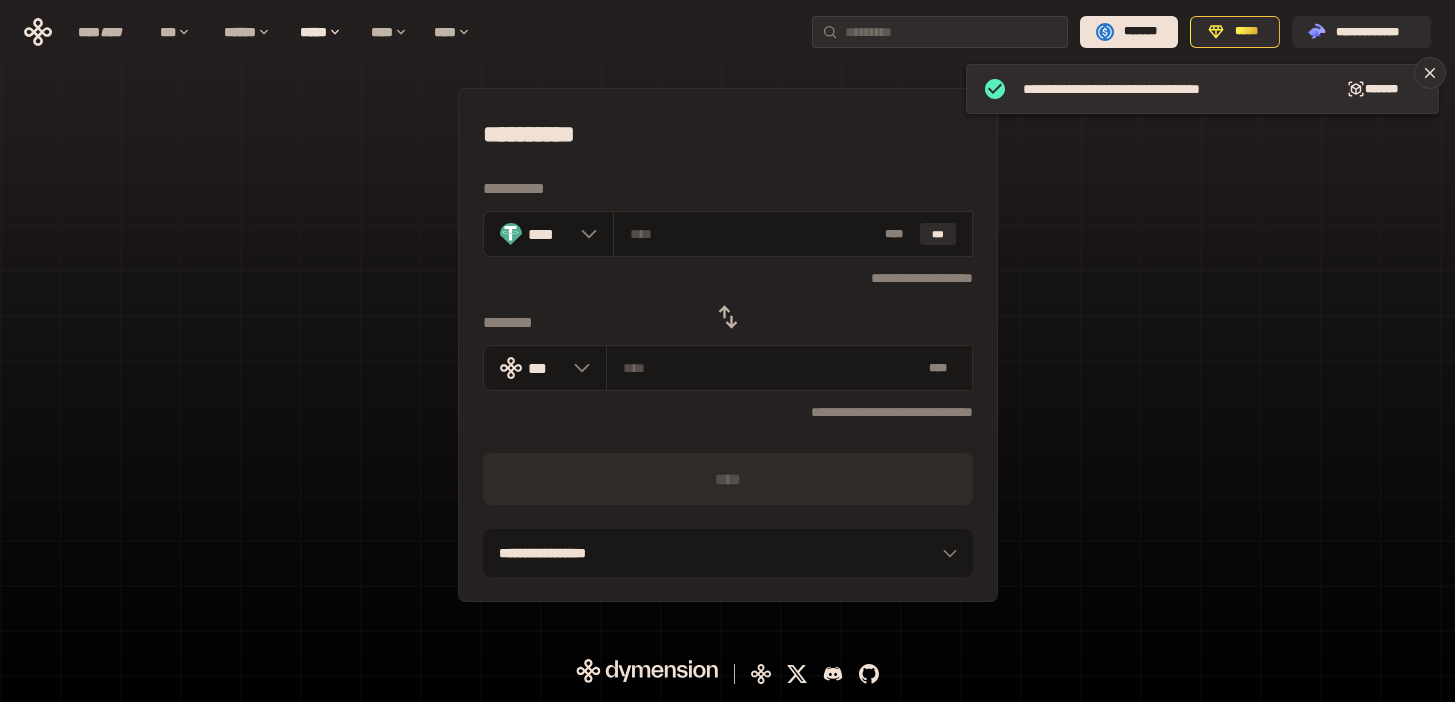 click 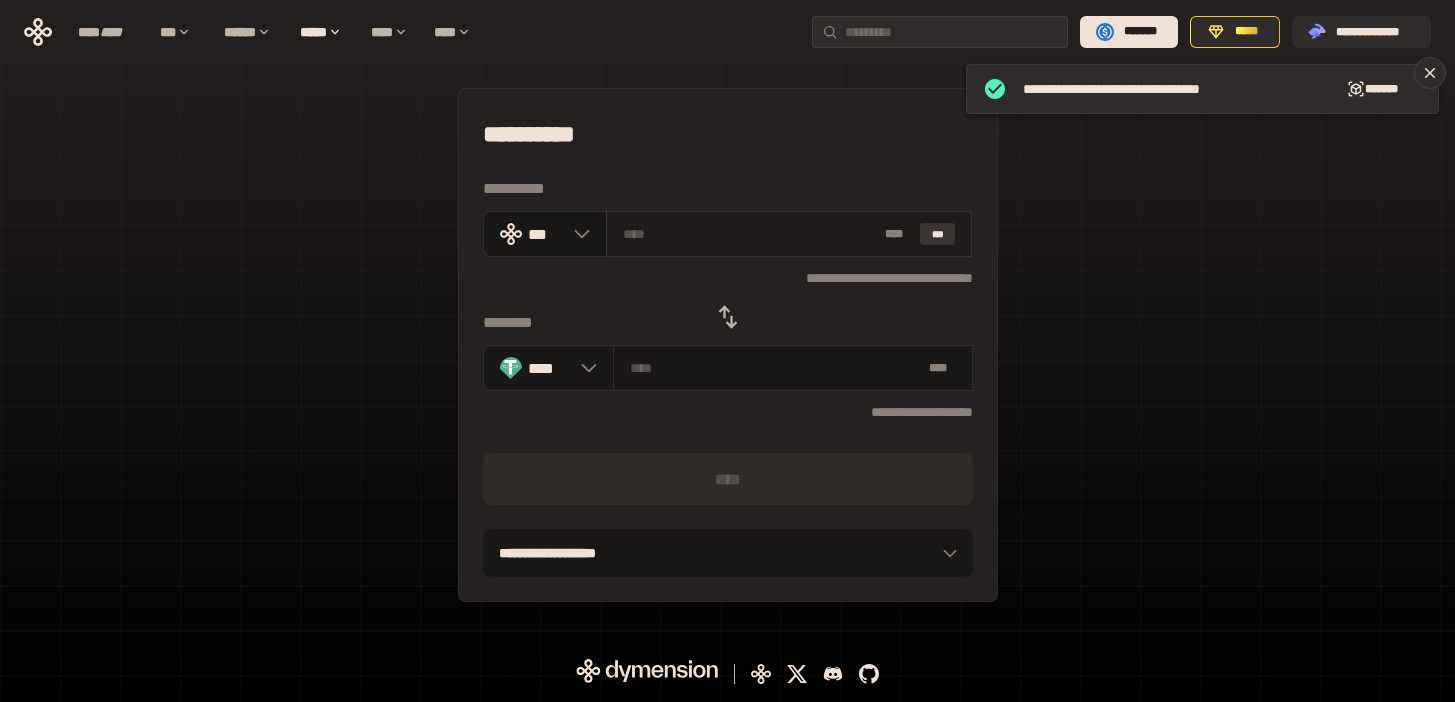 click on "***" at bounding box center [938, 234] 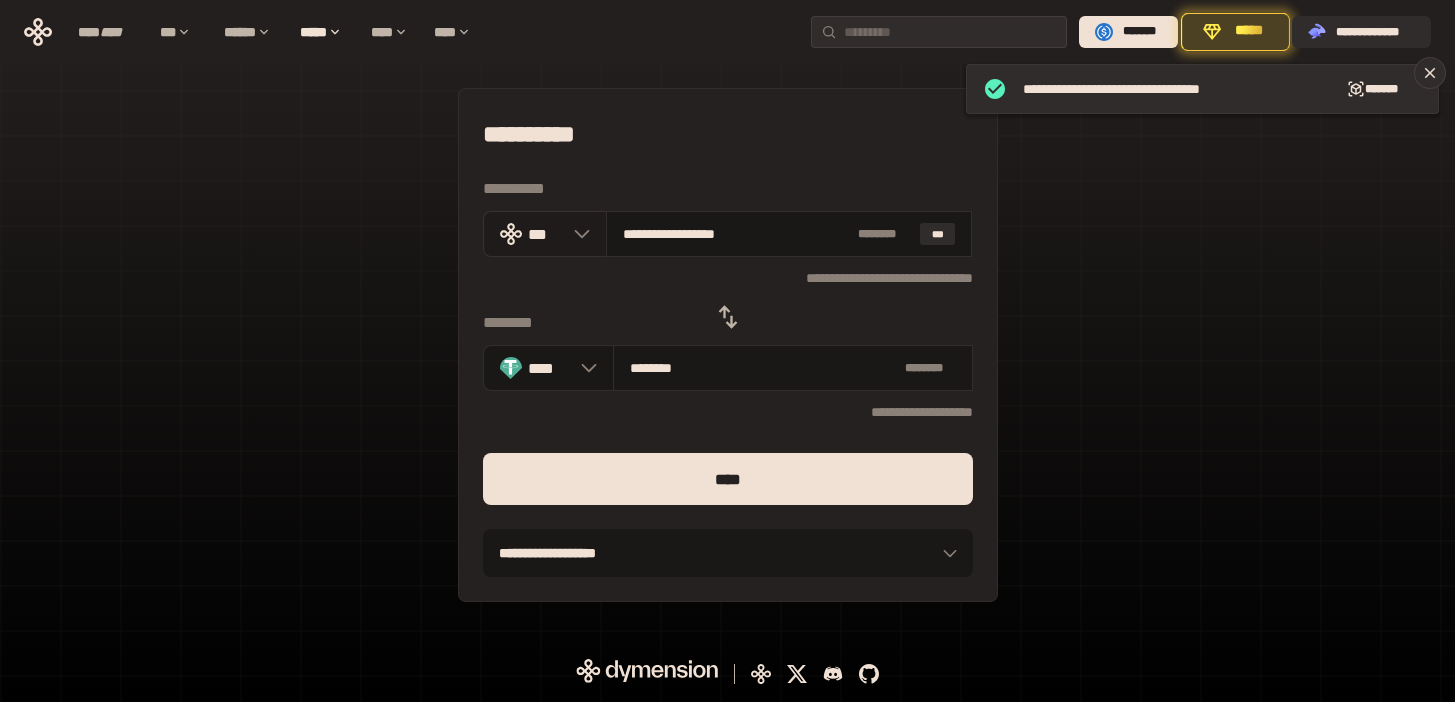 drag, startPoint x: 783, startPoint y: 233, endPoint x: 594, endPoint y: 232, distance: 189.00264 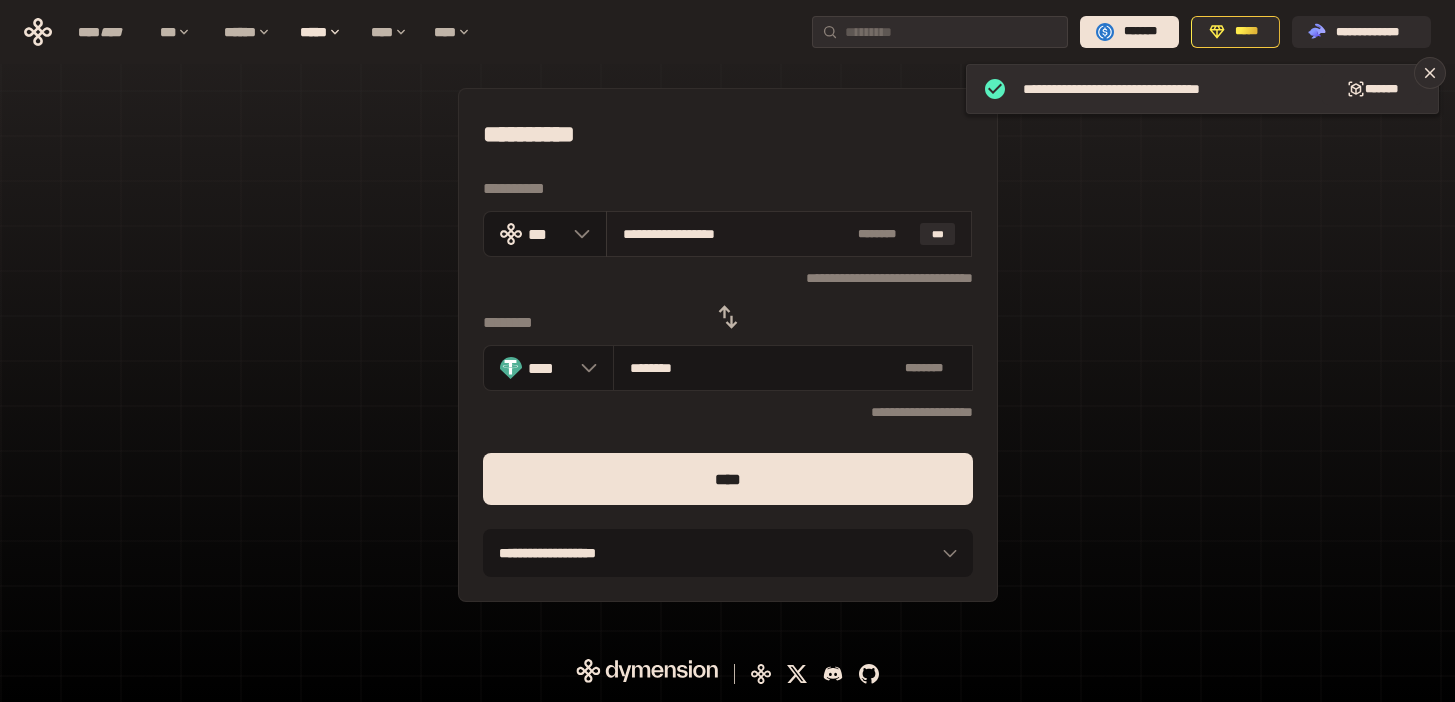paste 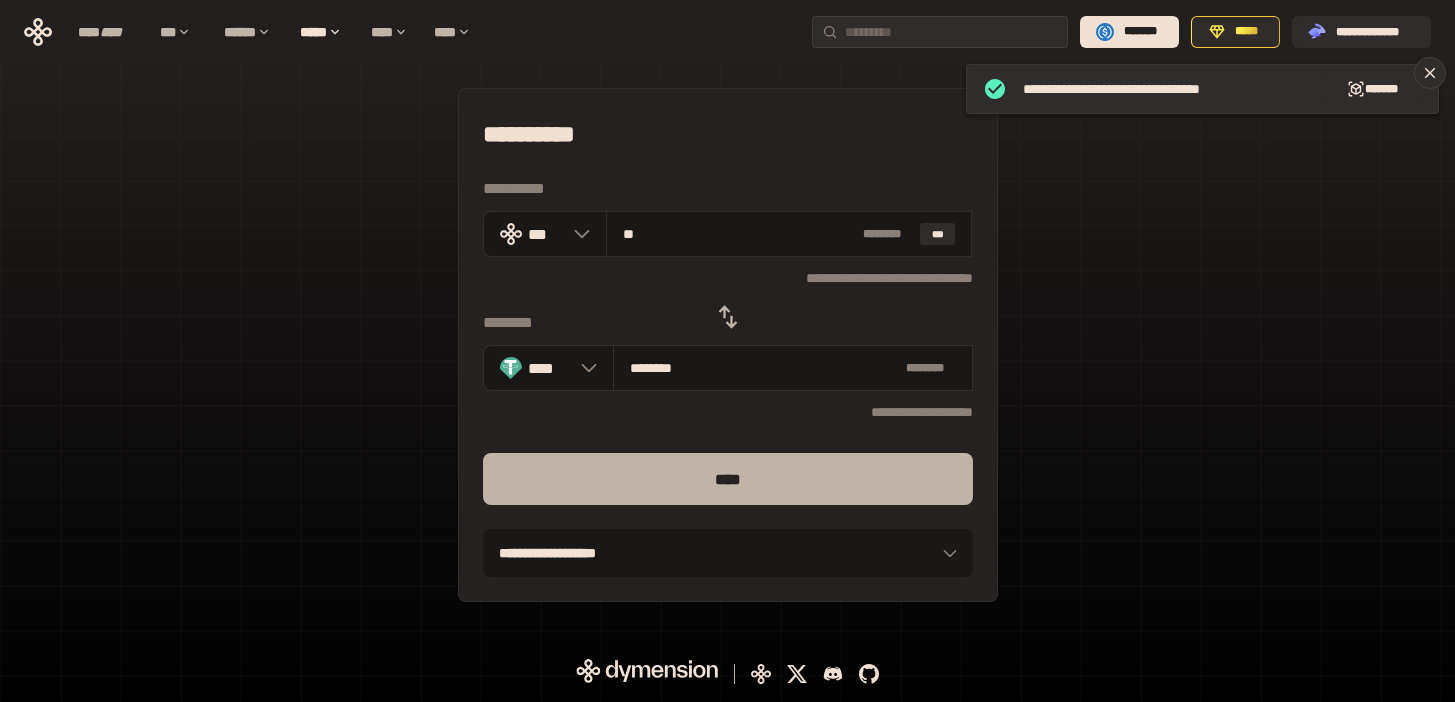 click on "****" at bounding box center [728, 479] 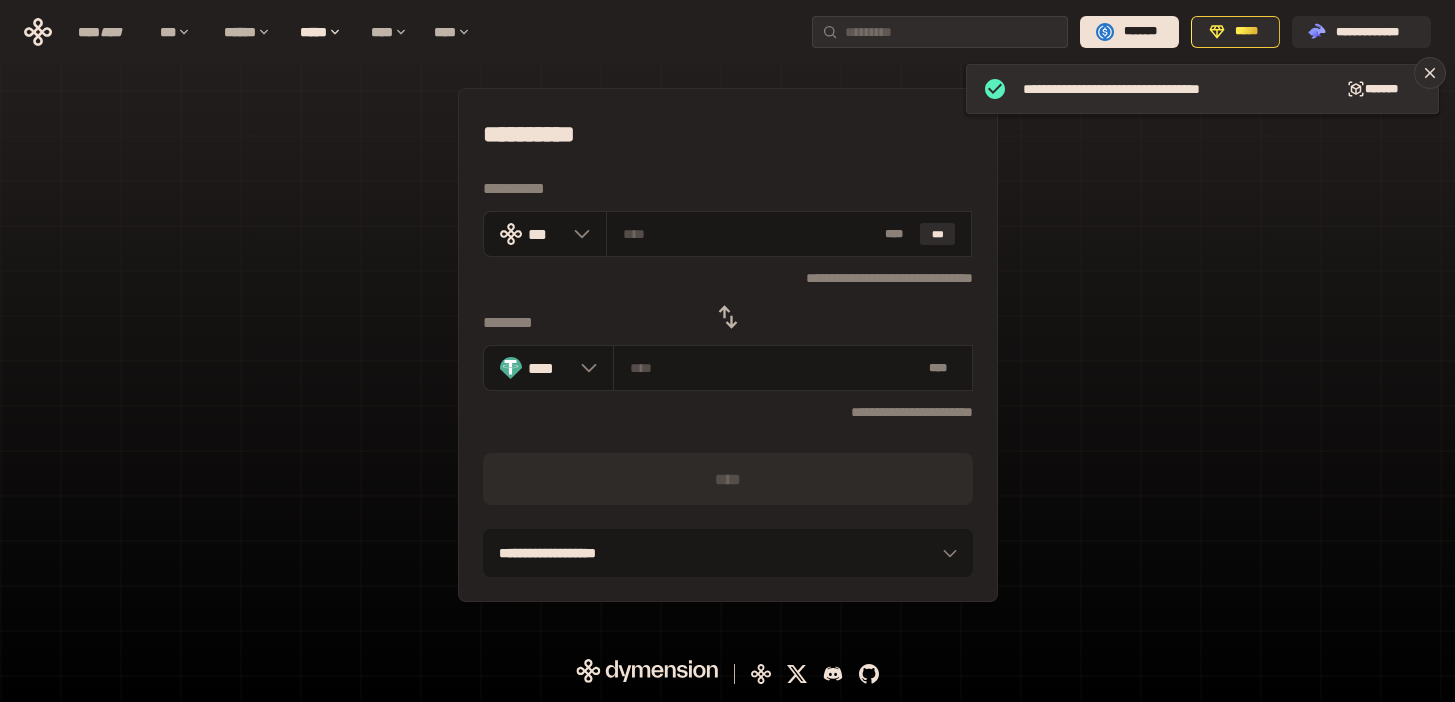 click 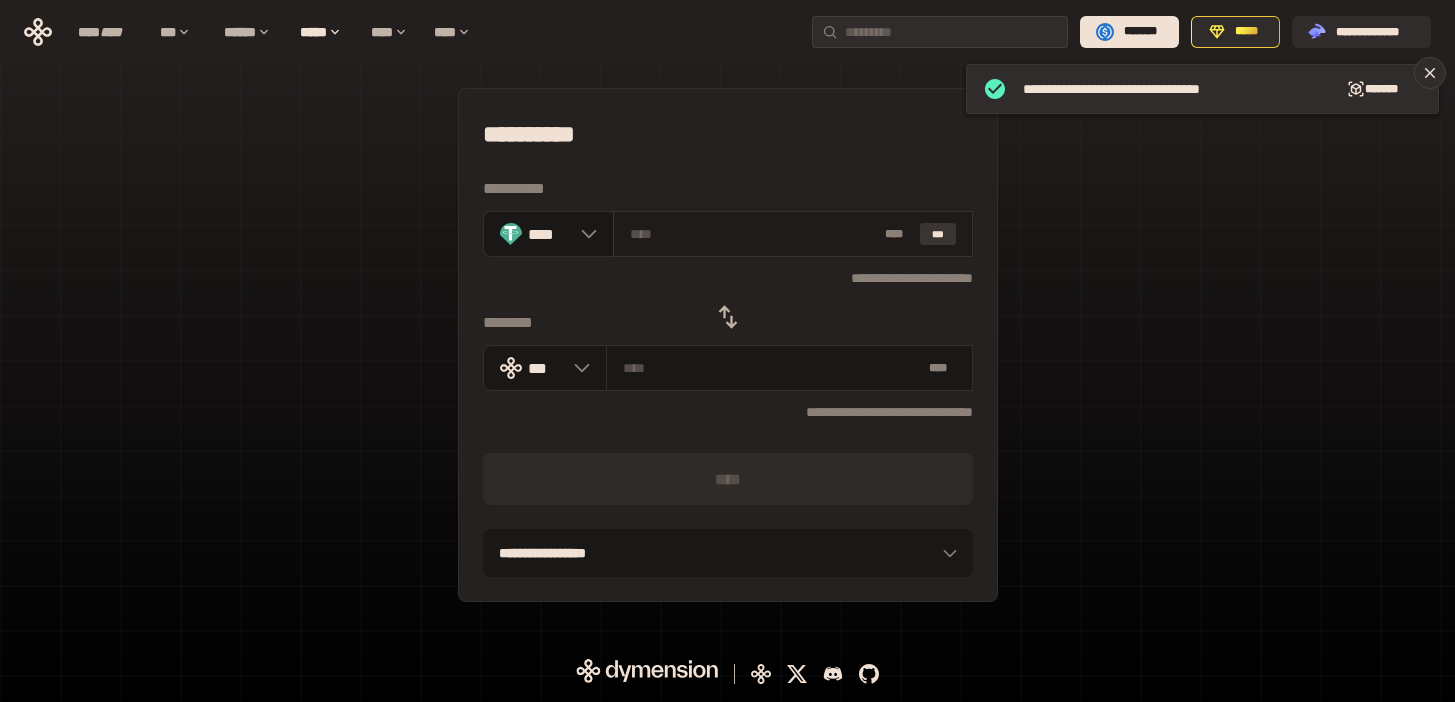click on "***" at bounding box center (938, 234) 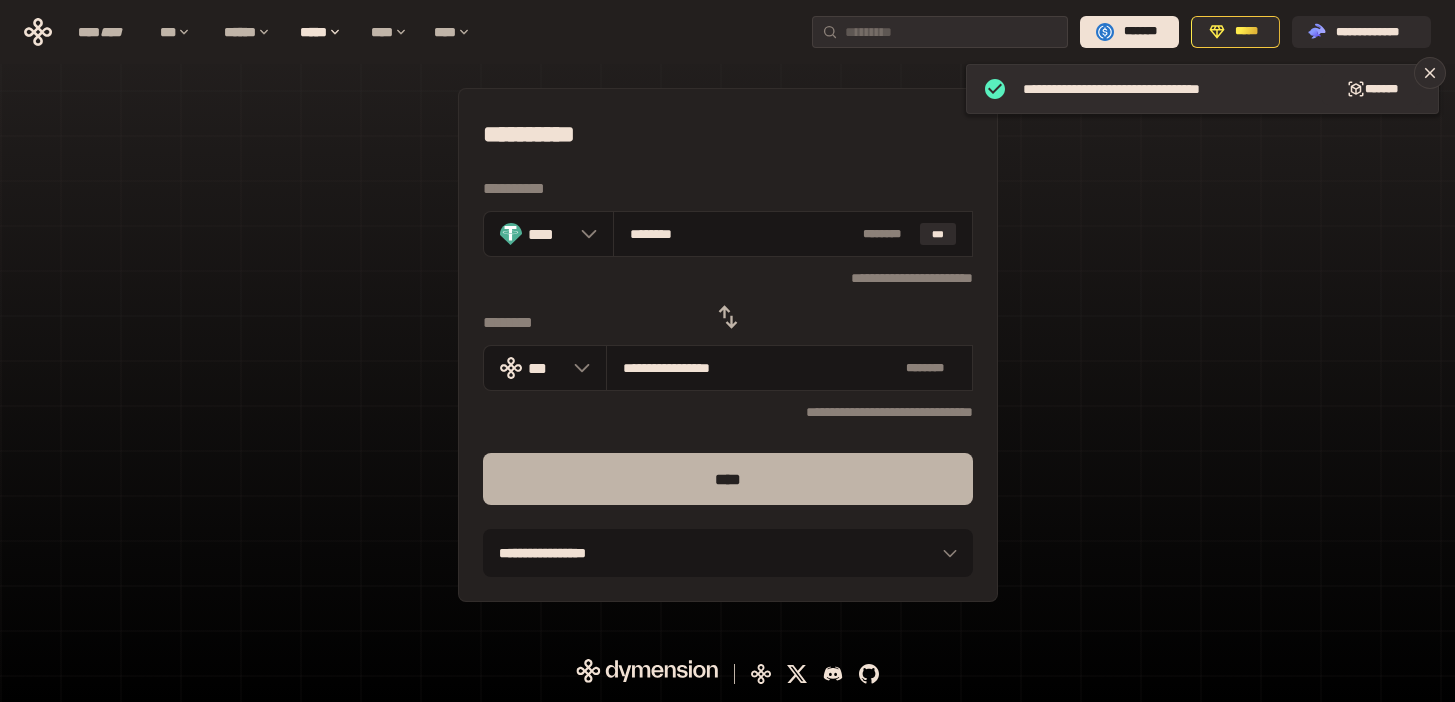 click on "****" at bounding box center (728, 479) 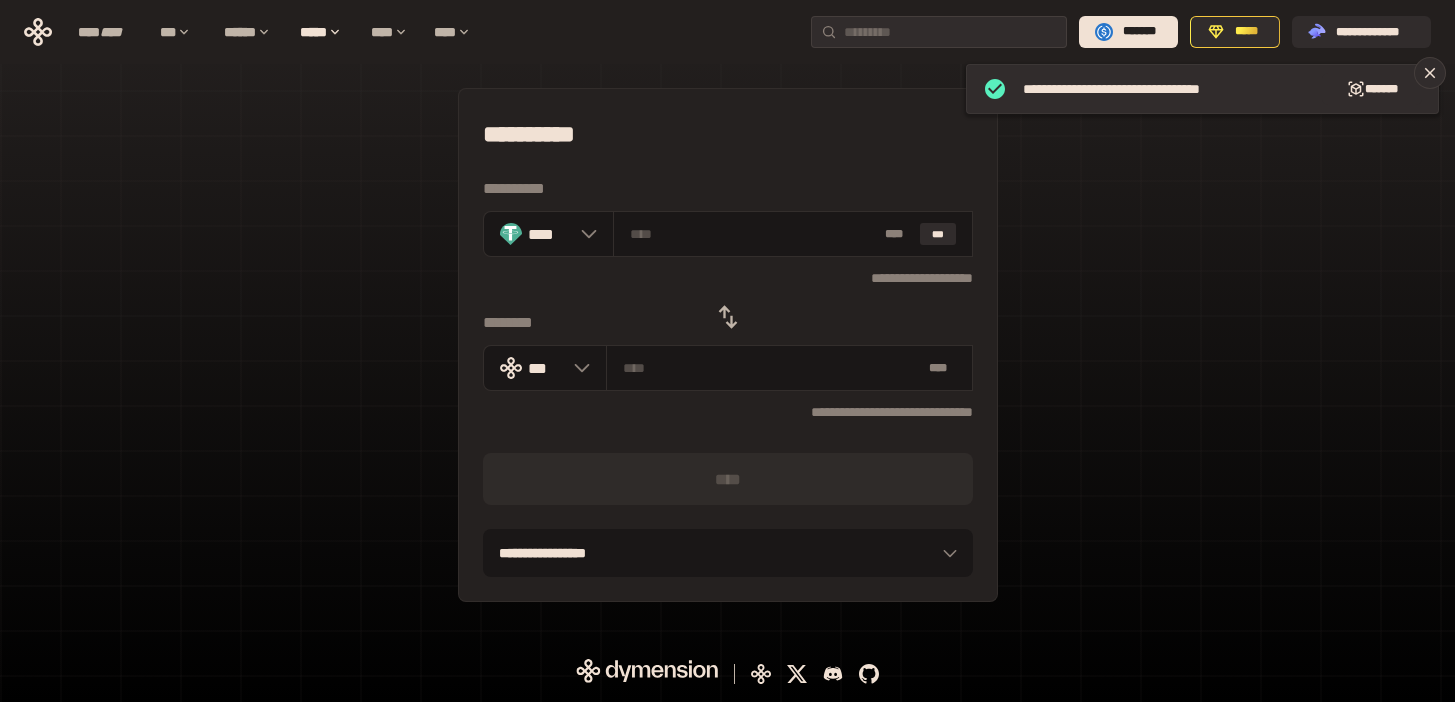 click 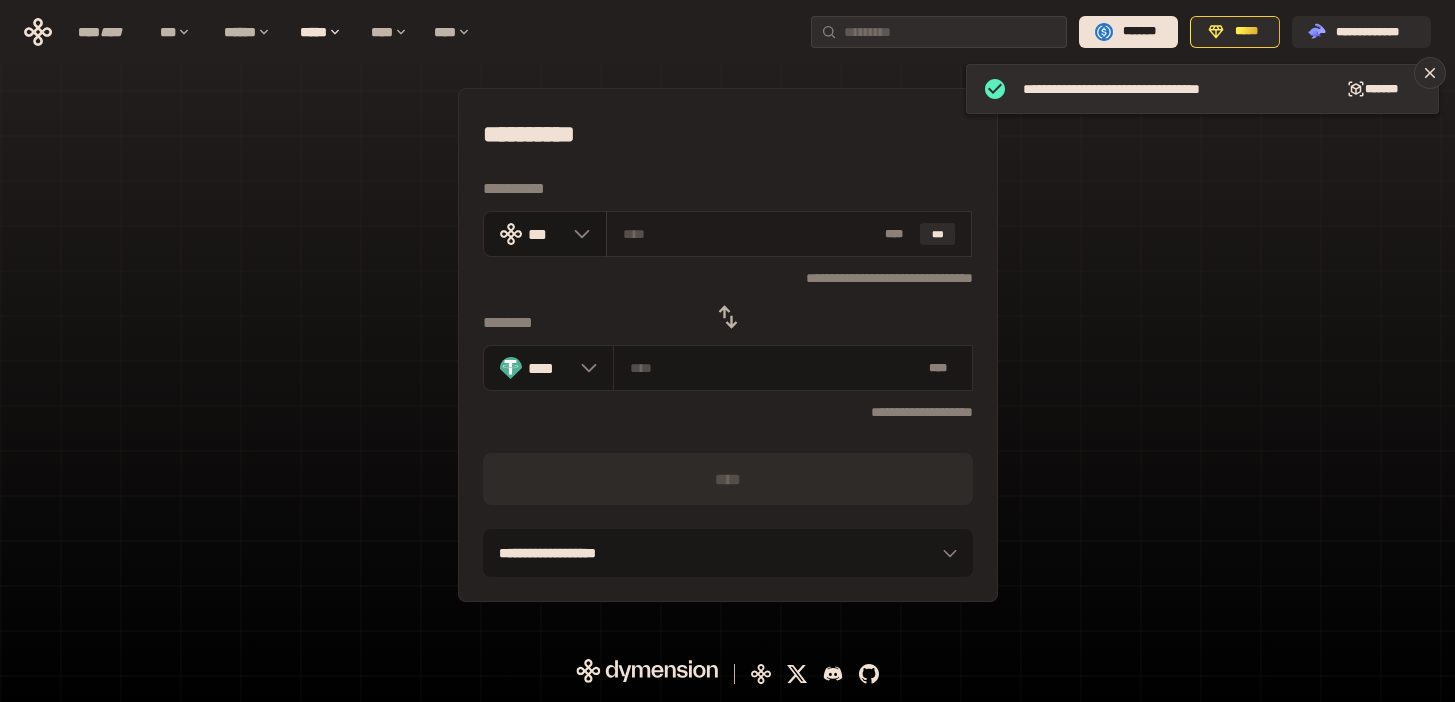 click at bounding box center (750, 234) 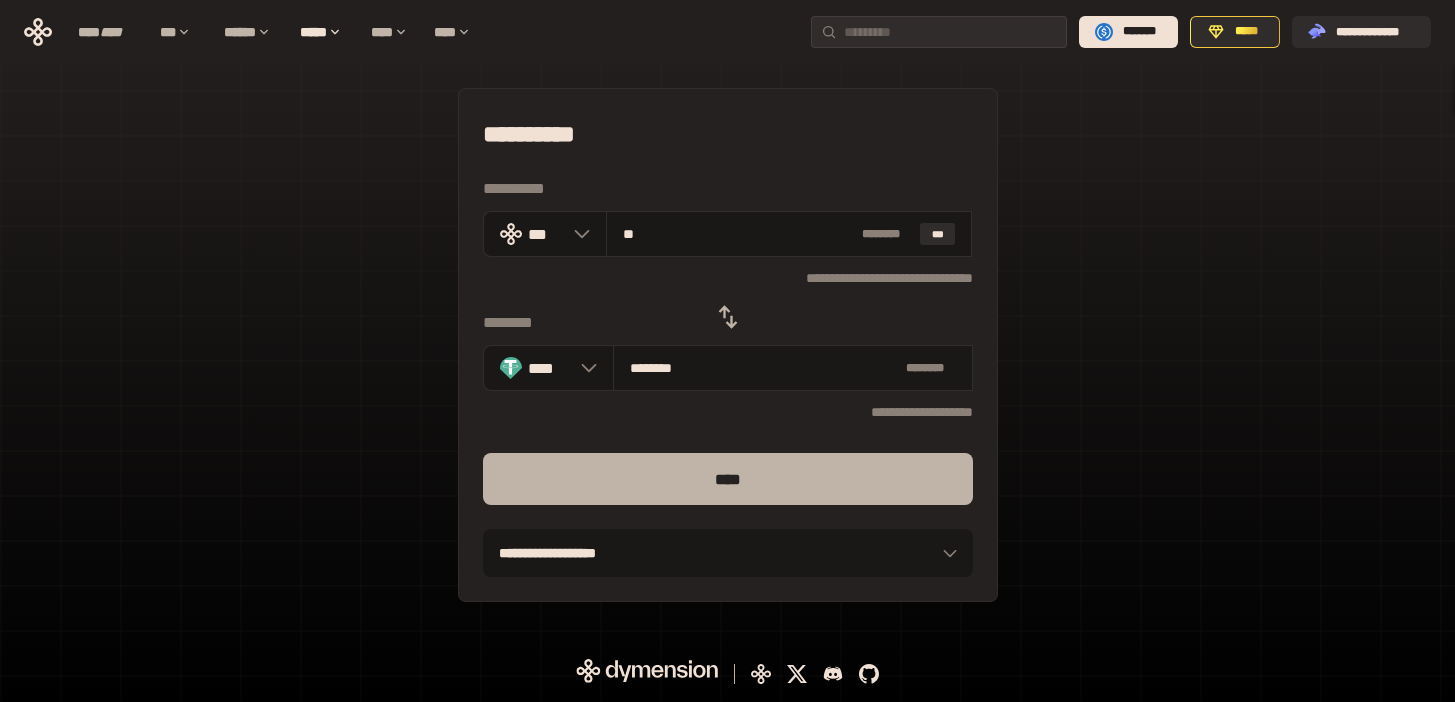 click on "****" at bounding box center (728, 479) 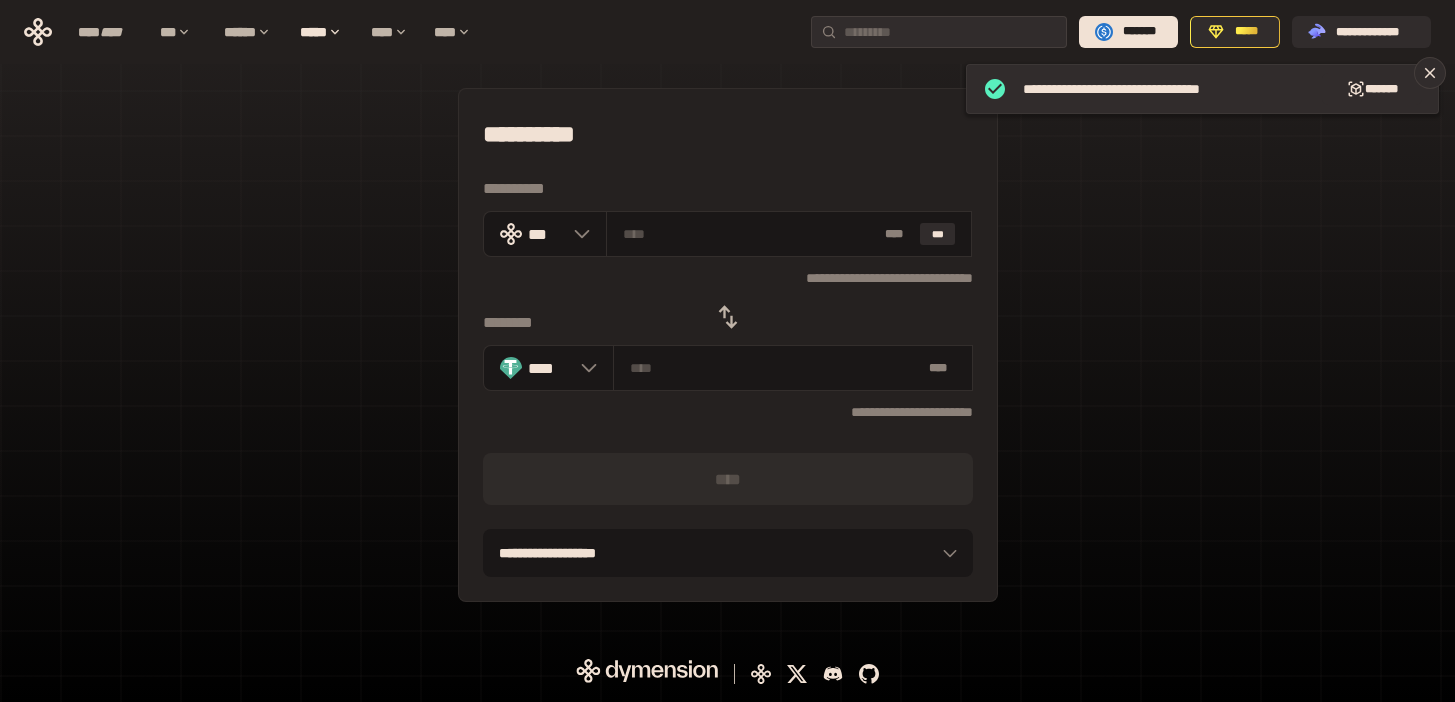 click 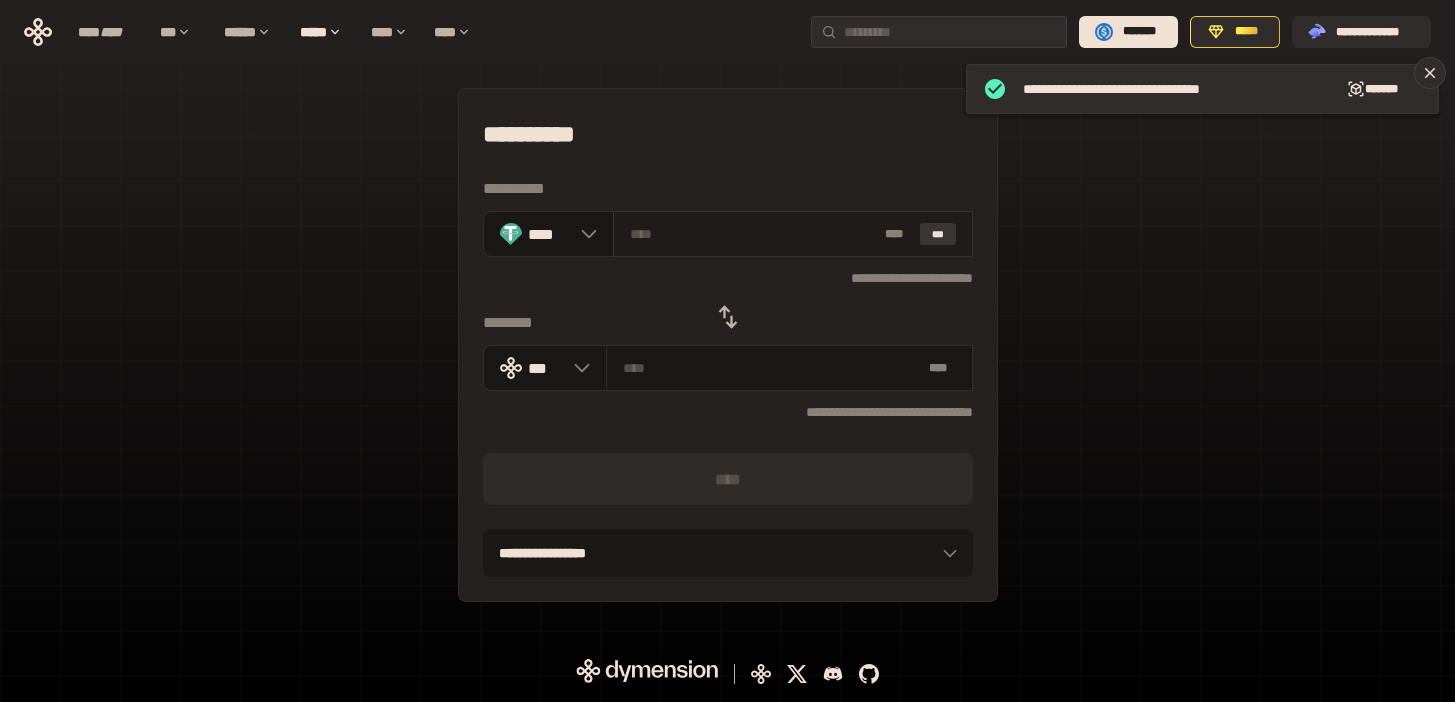 click on "***" at bounding box center (938, 234) 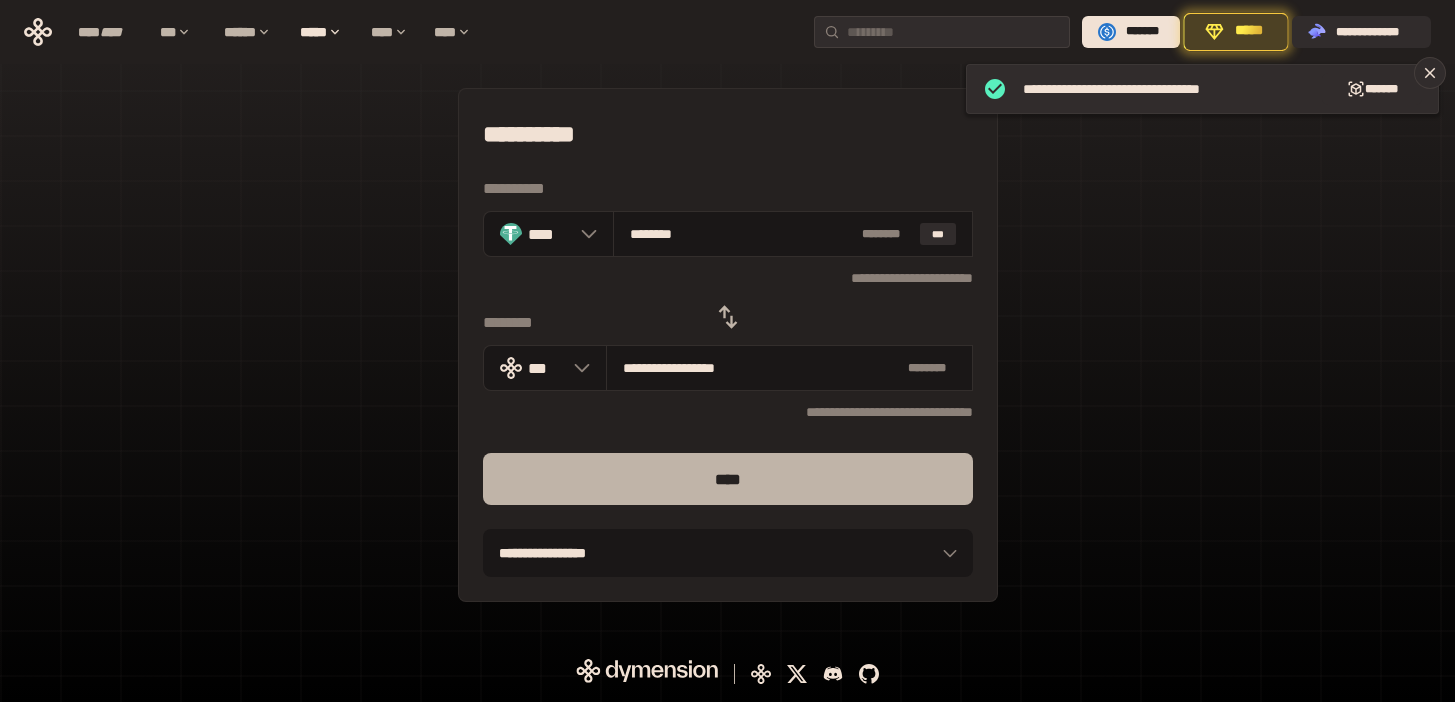 click on "****" at bounding box center (728, 479) 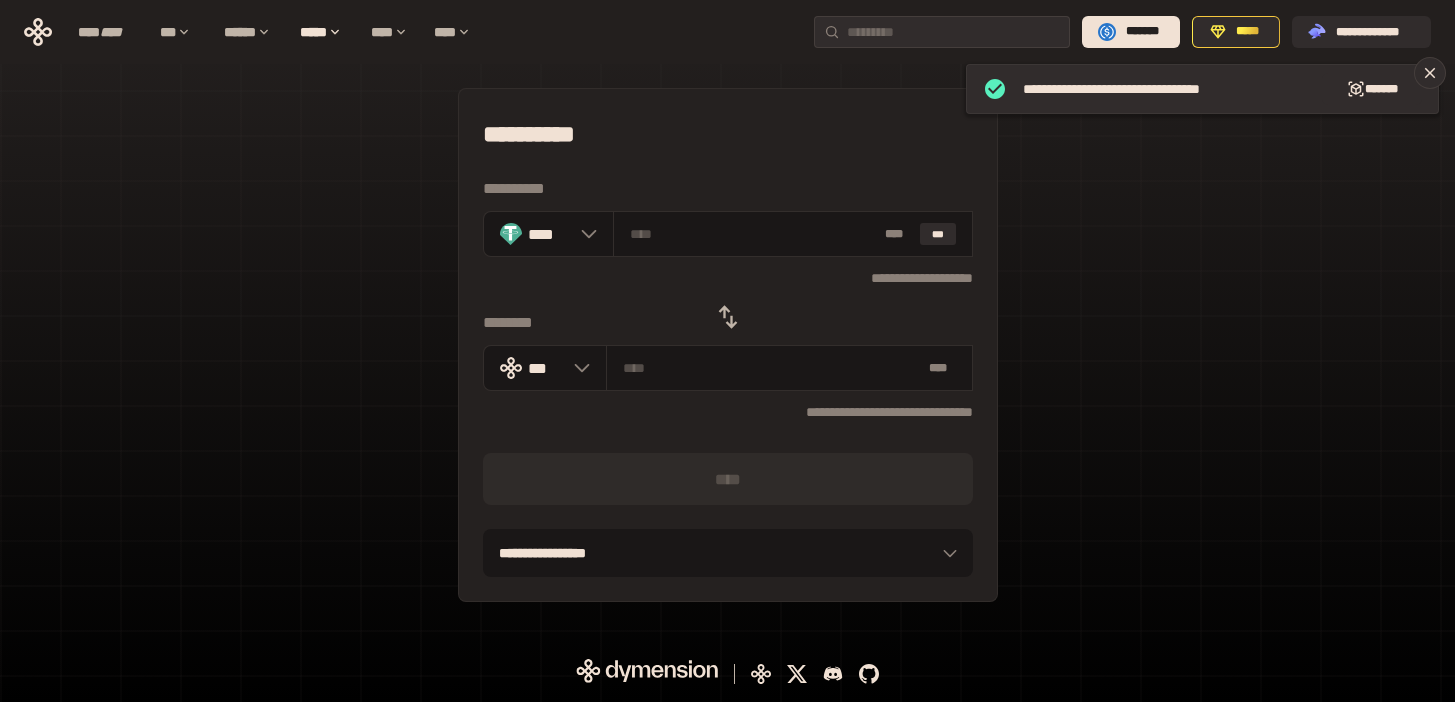 click 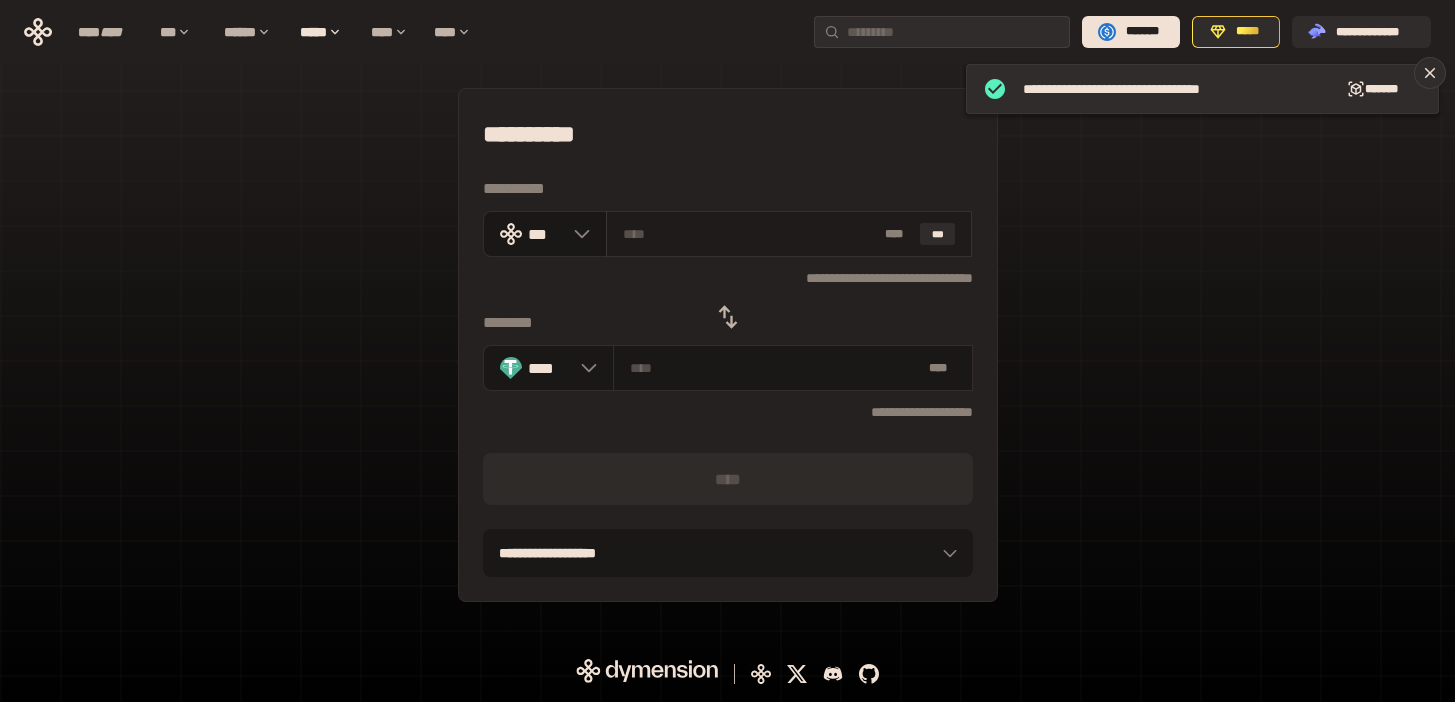 click at bounding box center [750, 234] 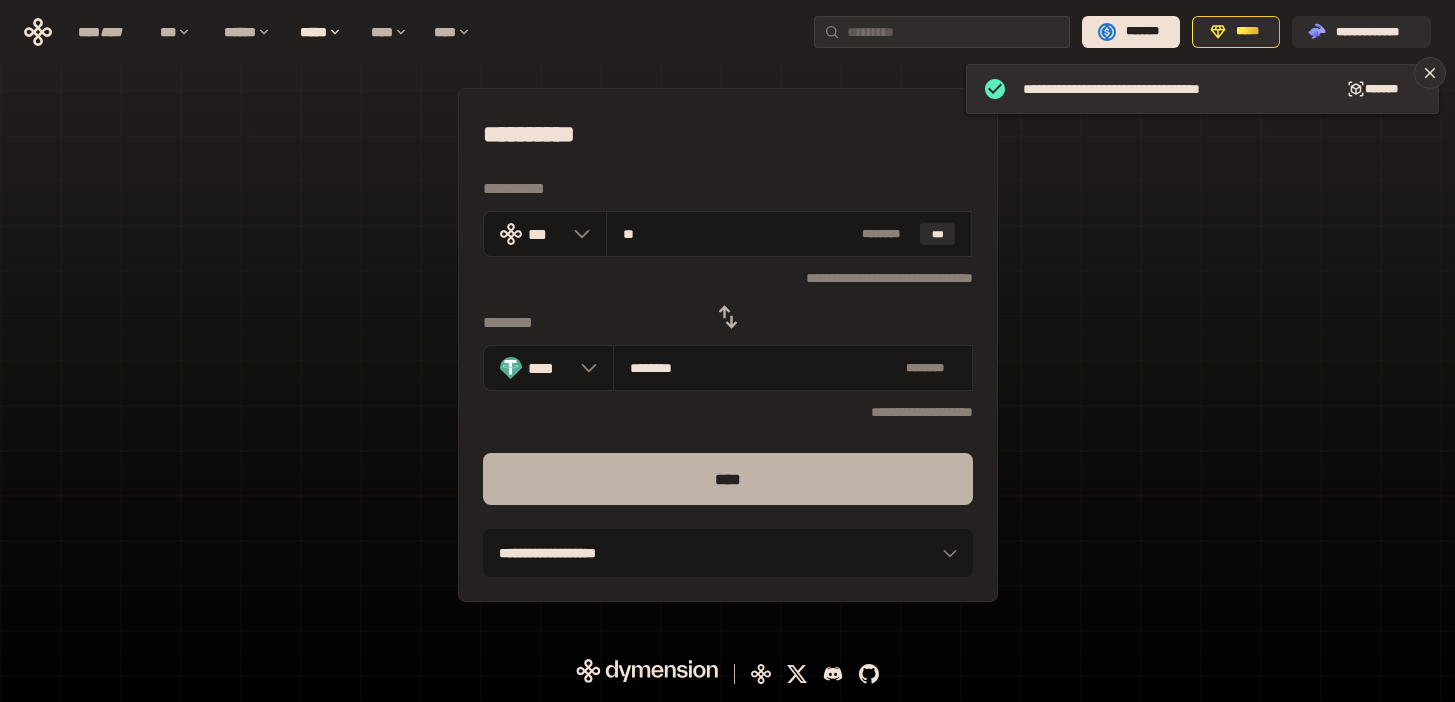 click on "****" at bounding box center [728, 479] 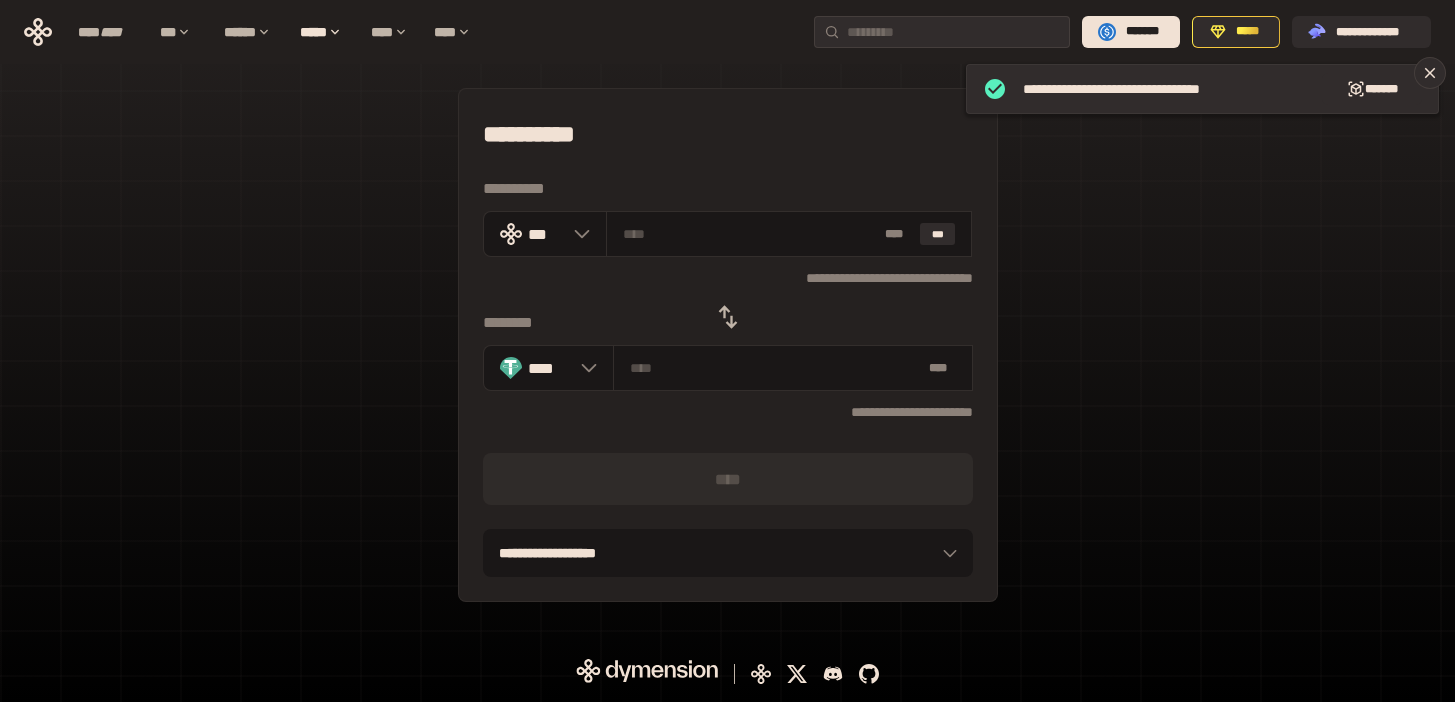 click 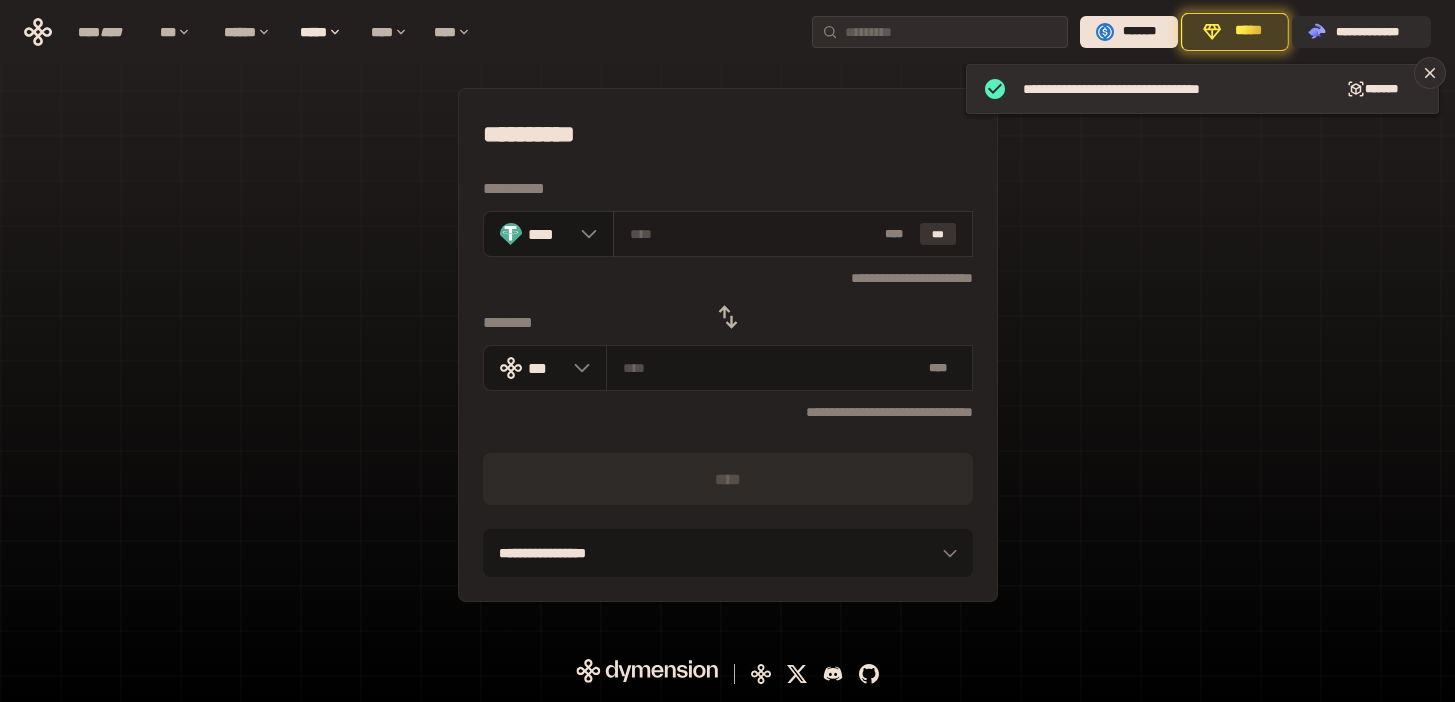 click on "***" at bounding box center [938, 234] 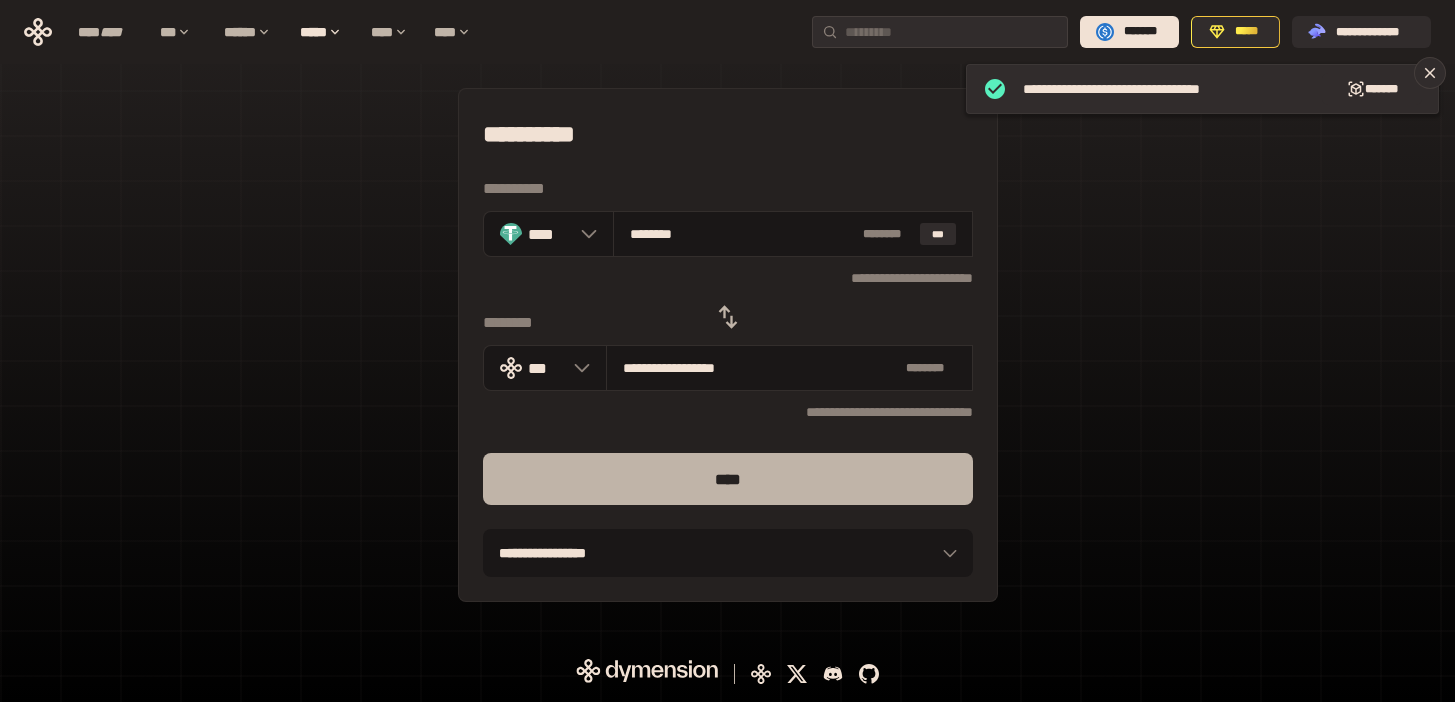 click on "****" at bounding box center [728, 479] 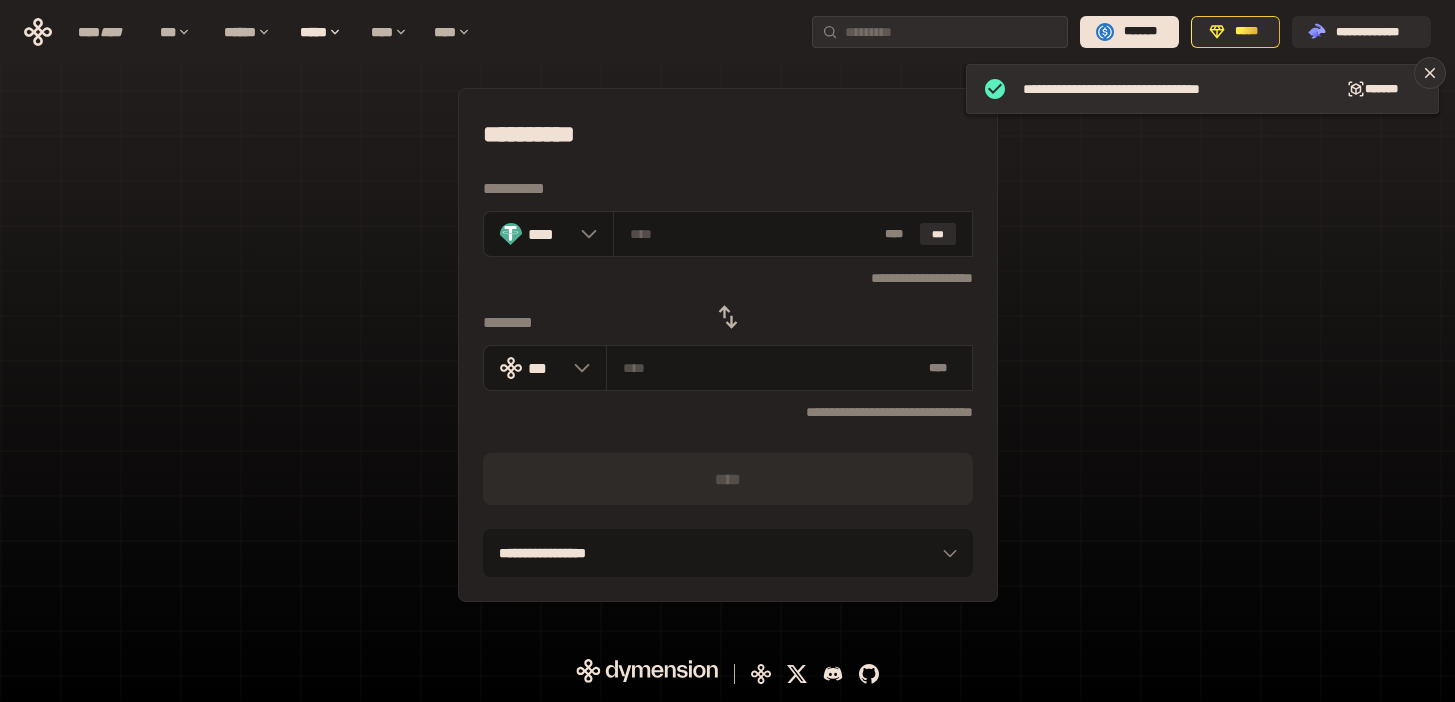 click 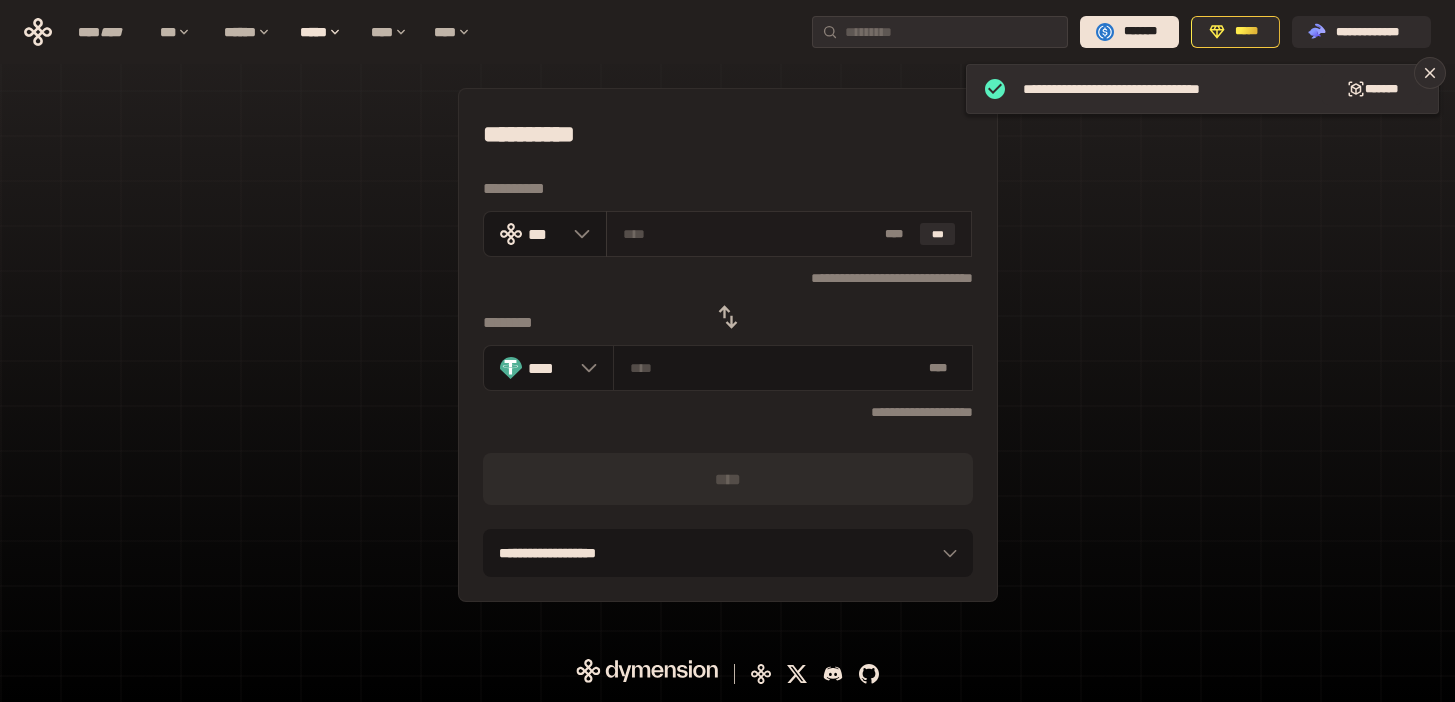 click on "* ** ***" at bounding box center (789, 234) 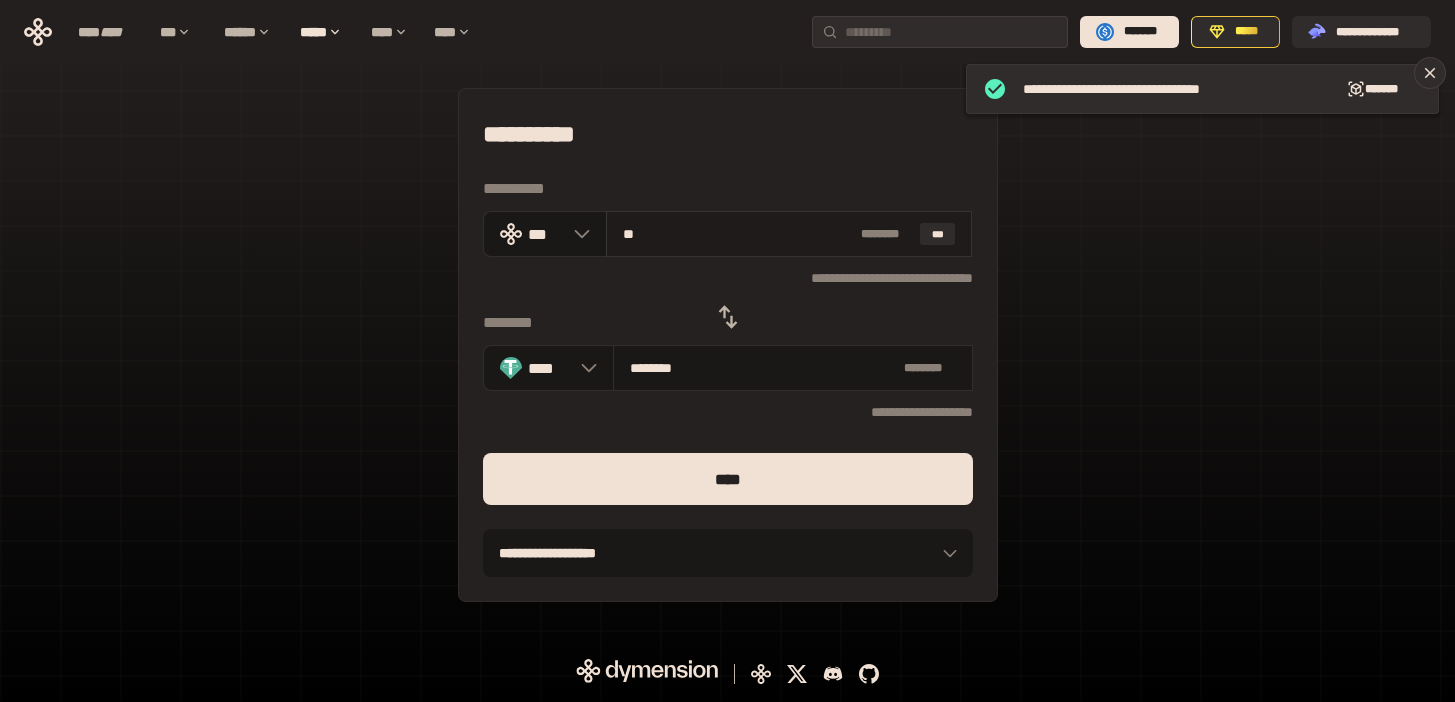 drag, startPoint x: 658, startPoint y: 234, endPoint x: 621, endPoint y: 234, distance: 37 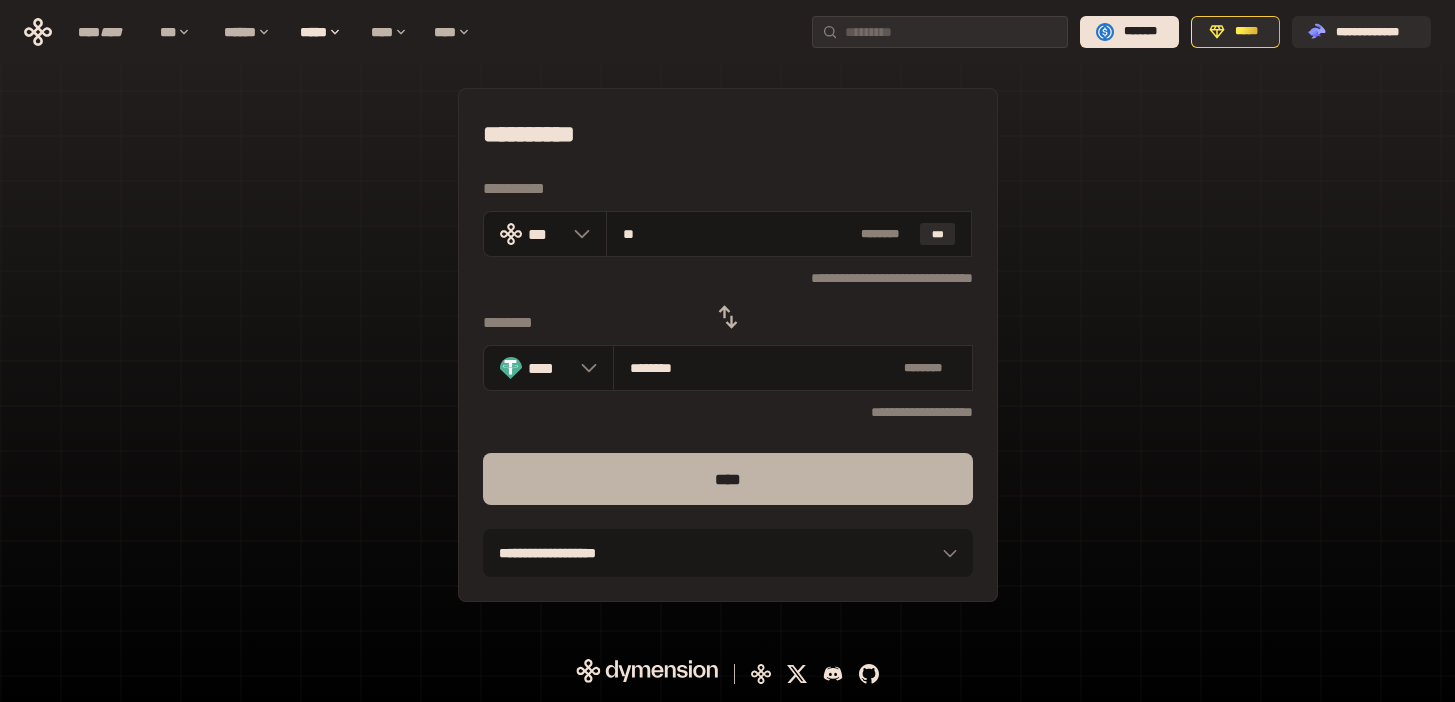 click on "****" at bounding box center [728, 479] 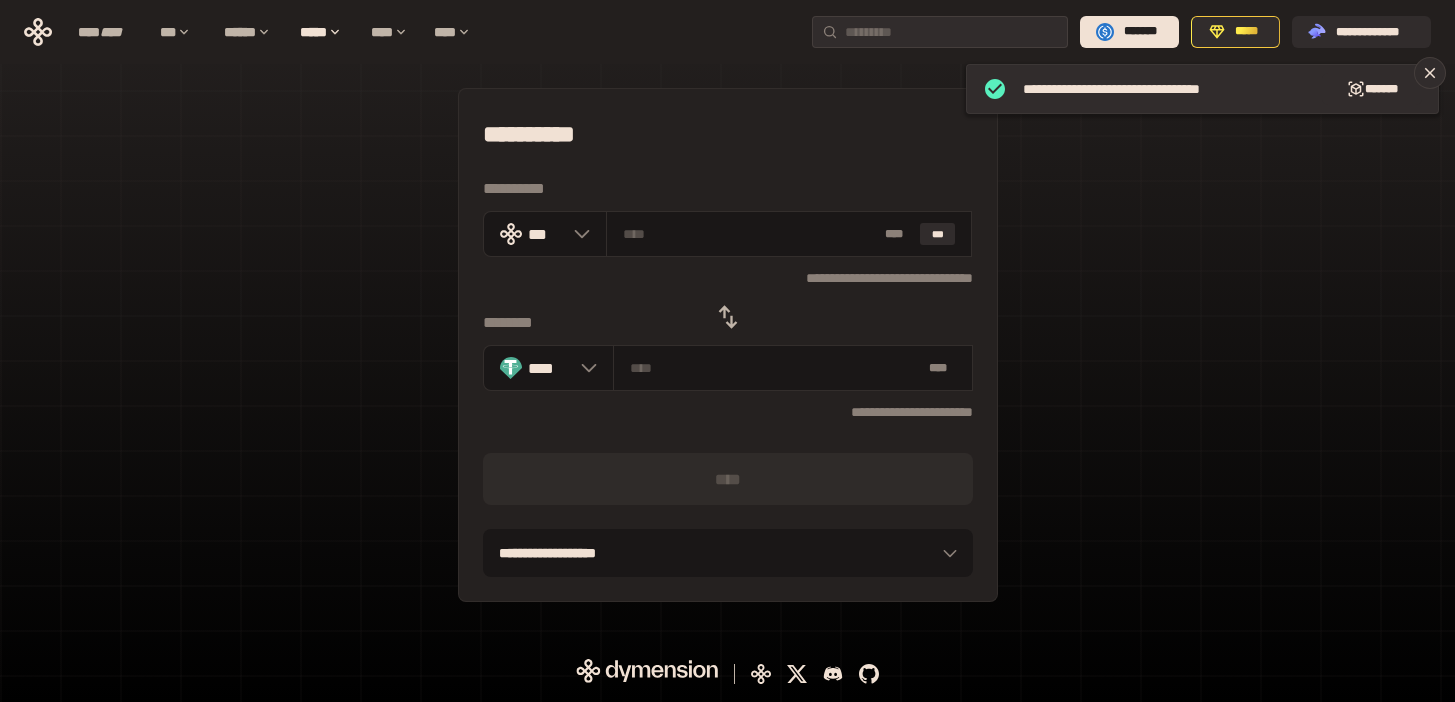 click 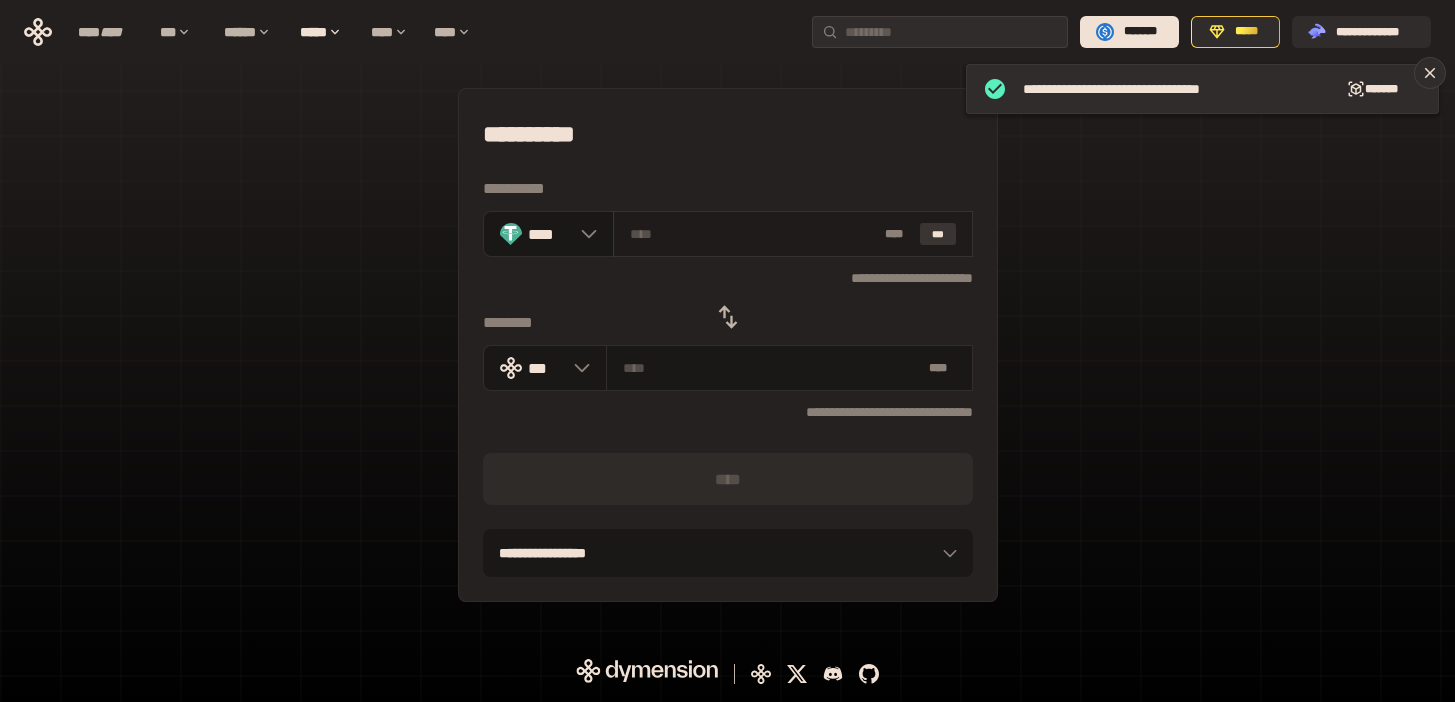 click on "***" at bounding box center (938, 234) 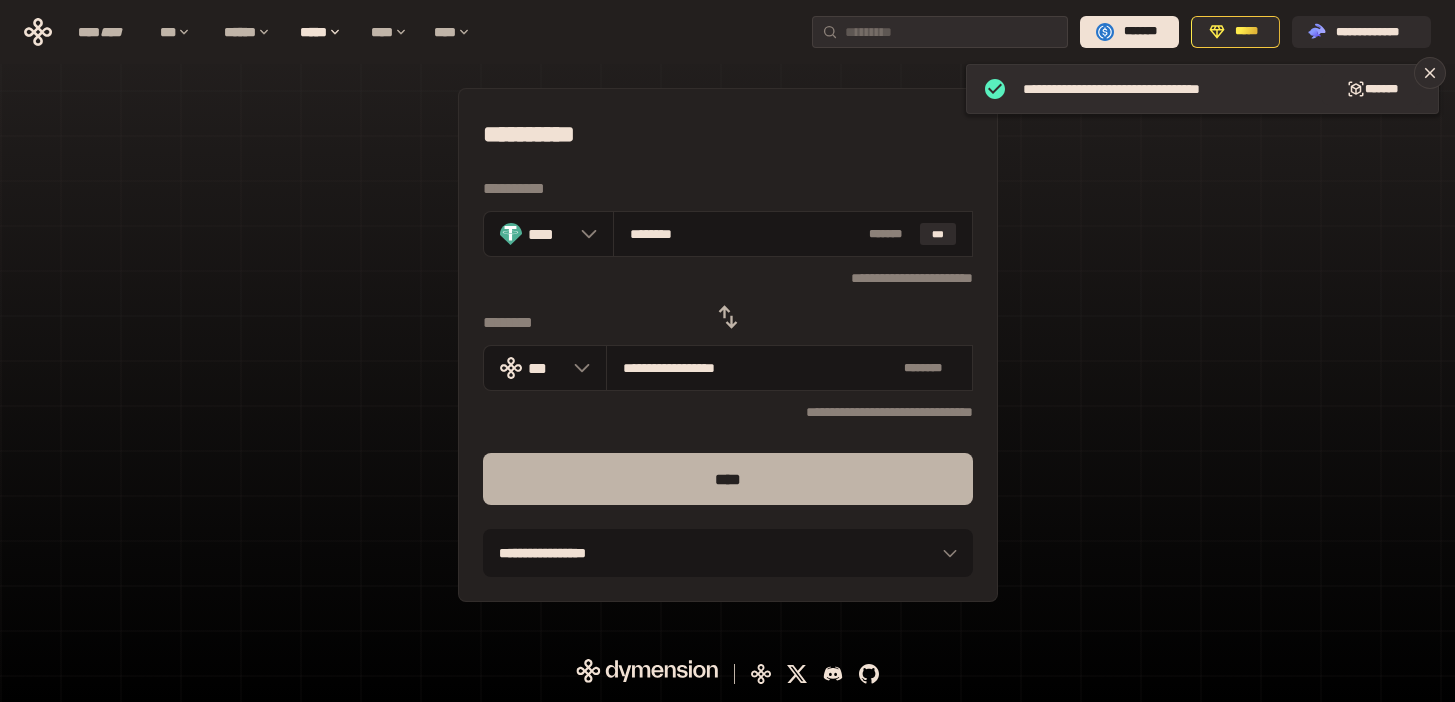 click on "****" at bounding box center [728, 479] 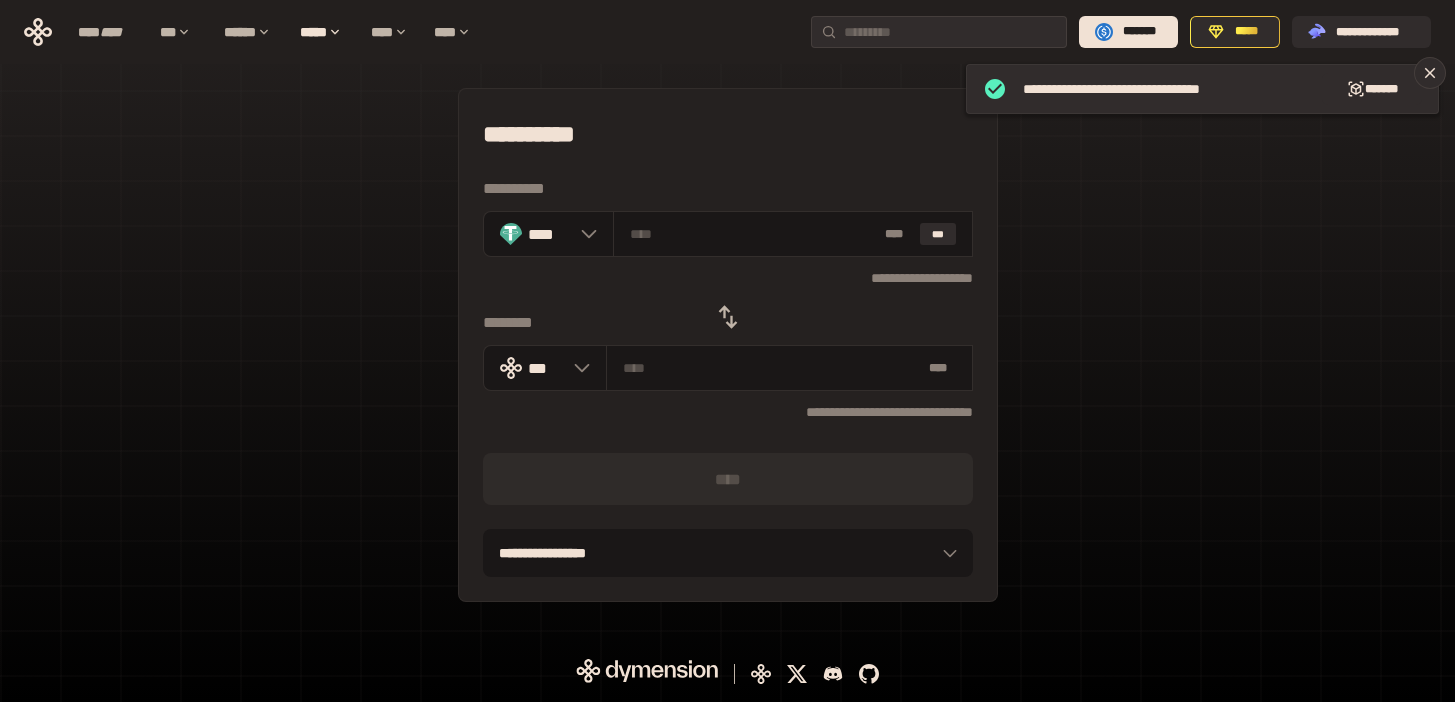 click 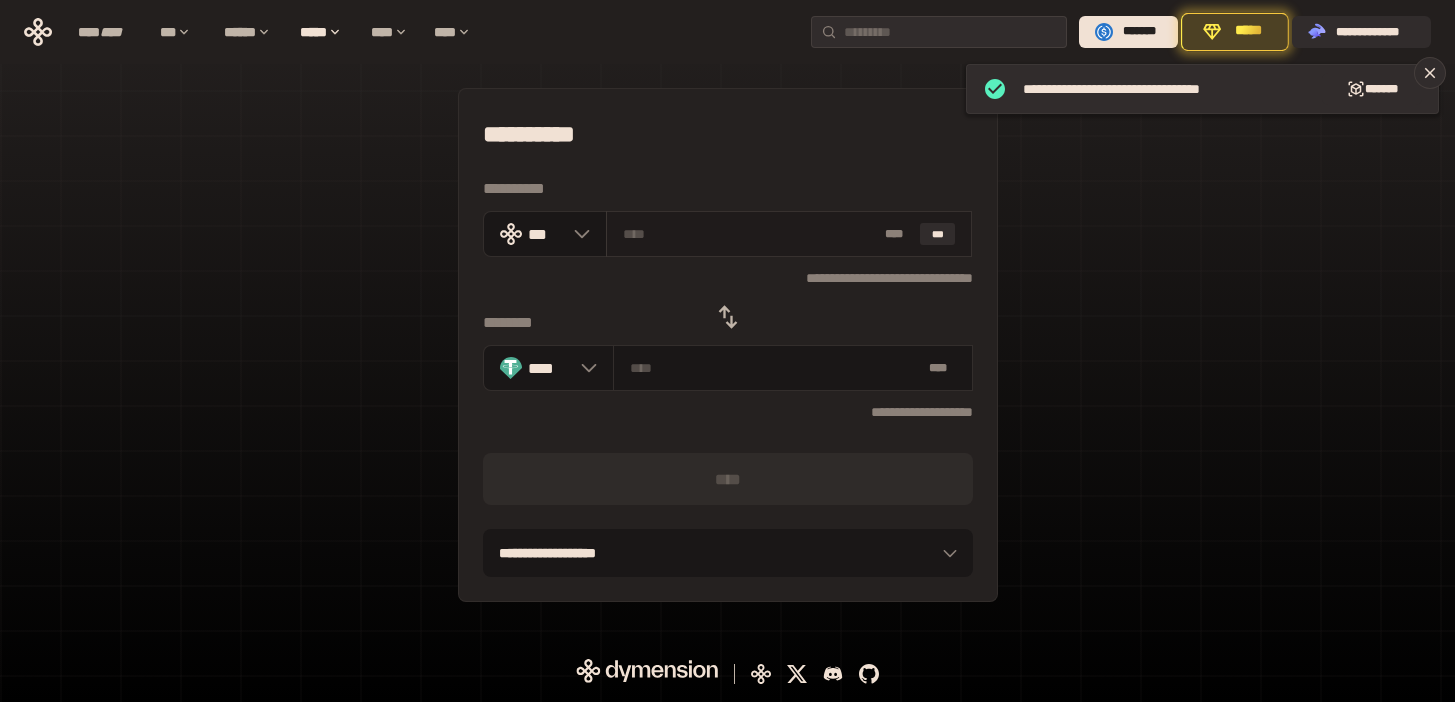 click at bounding box center [750, 234] 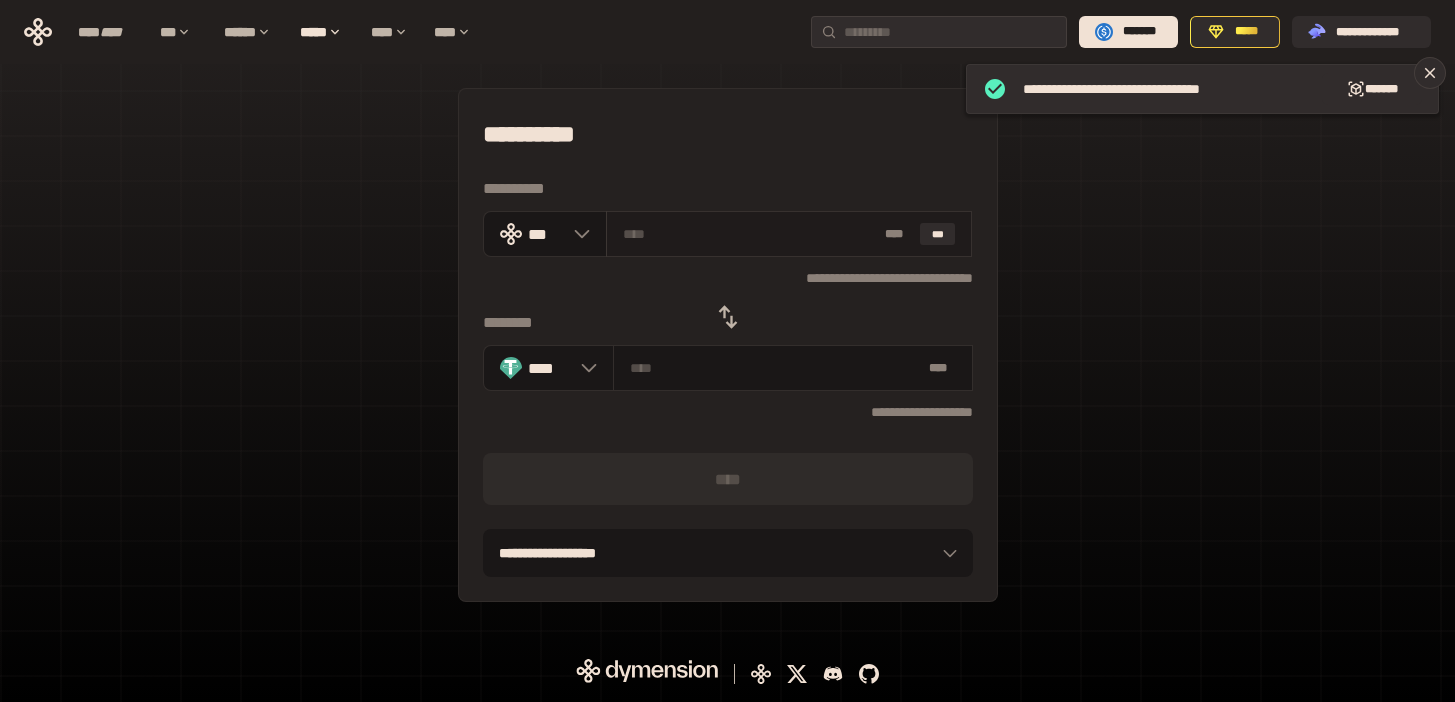 paste on "**" 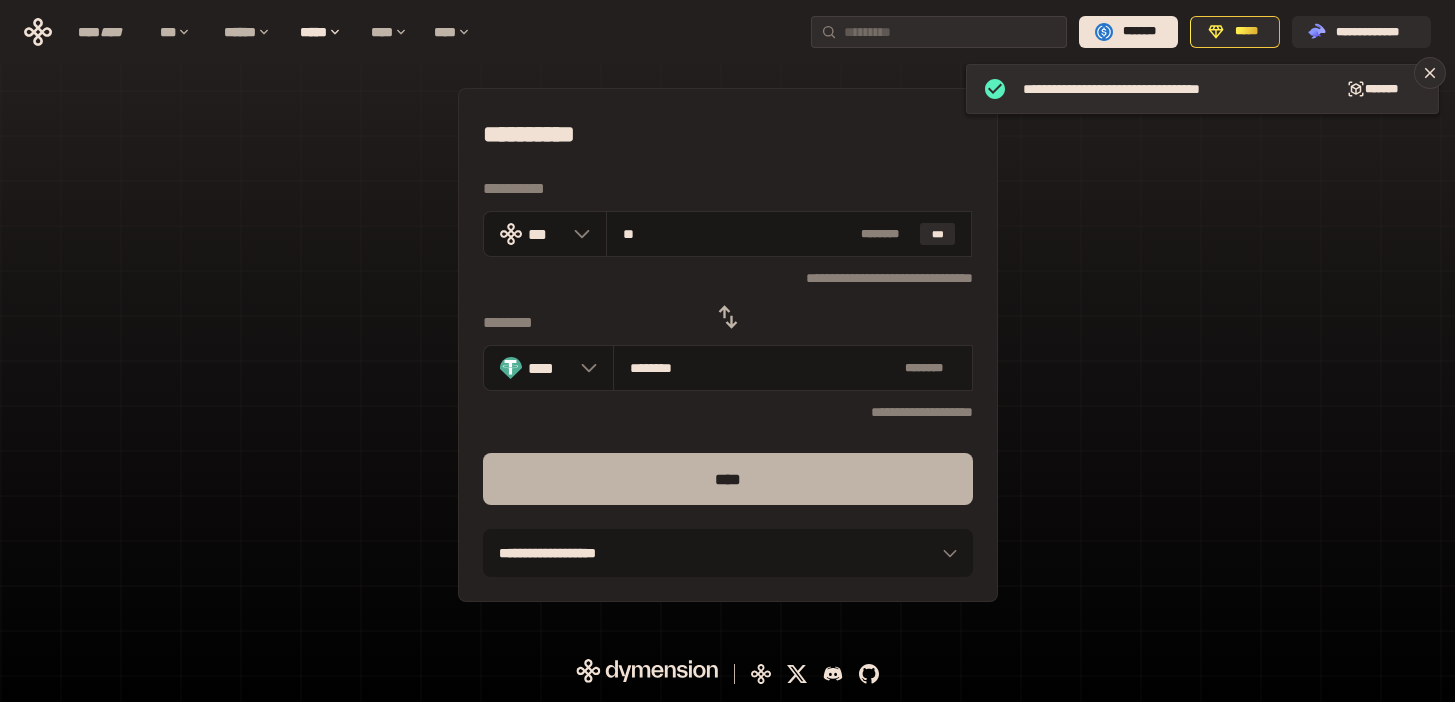 click on "****" at bounding box center (728, 479) 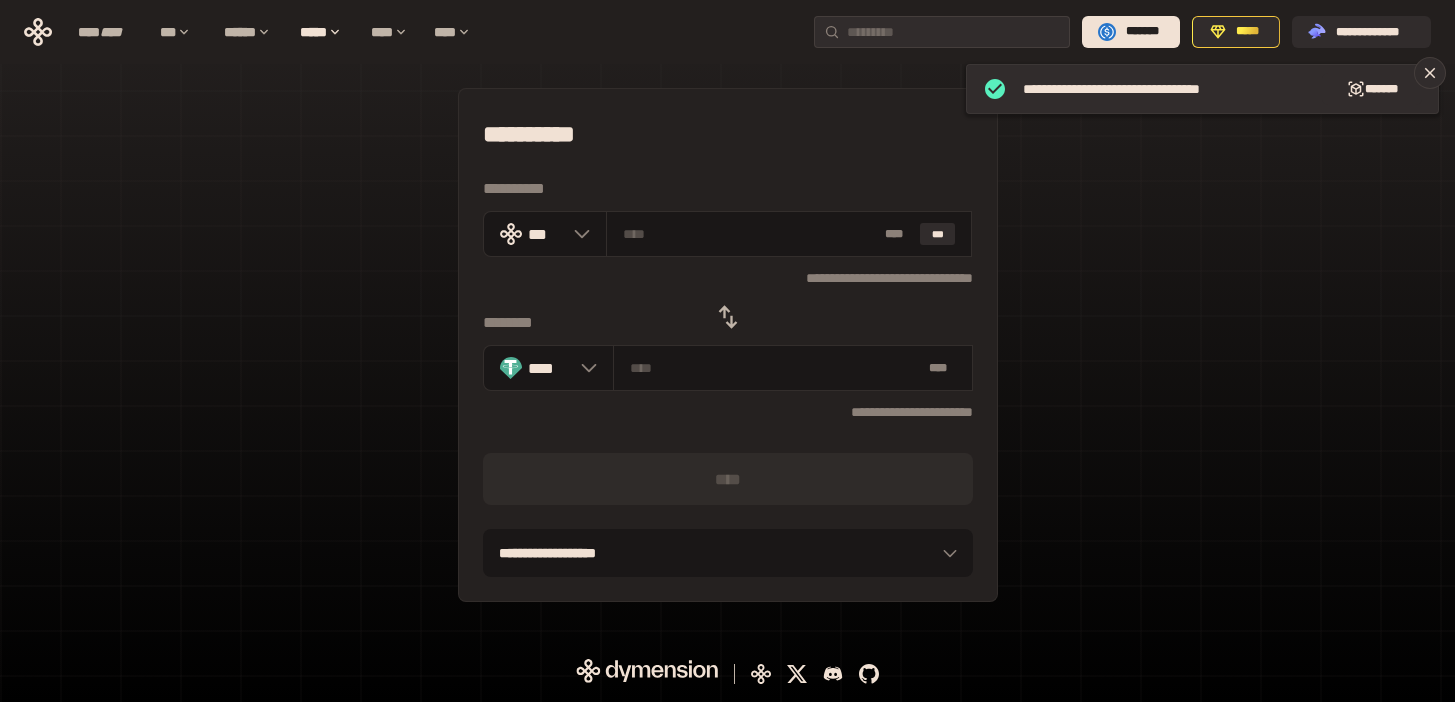 click 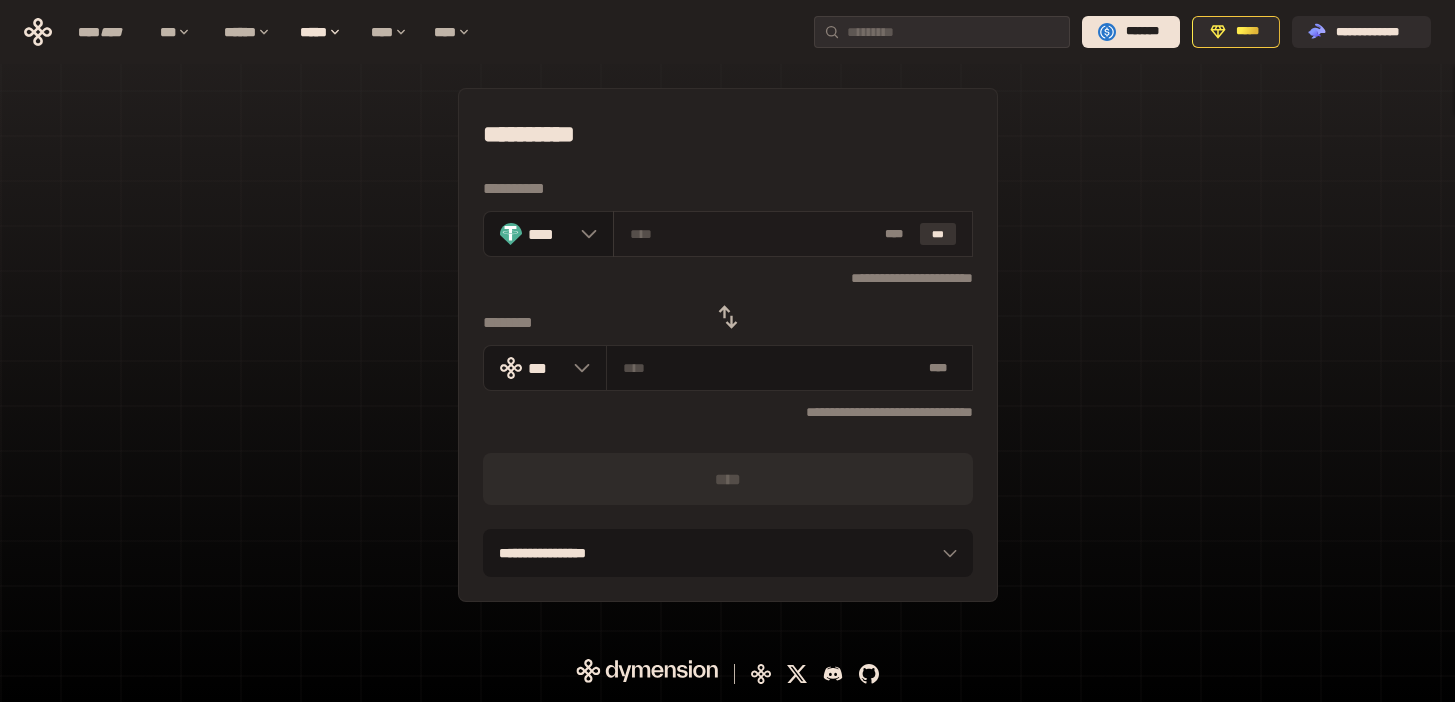 click on "***" at bounding box center (938, 234) 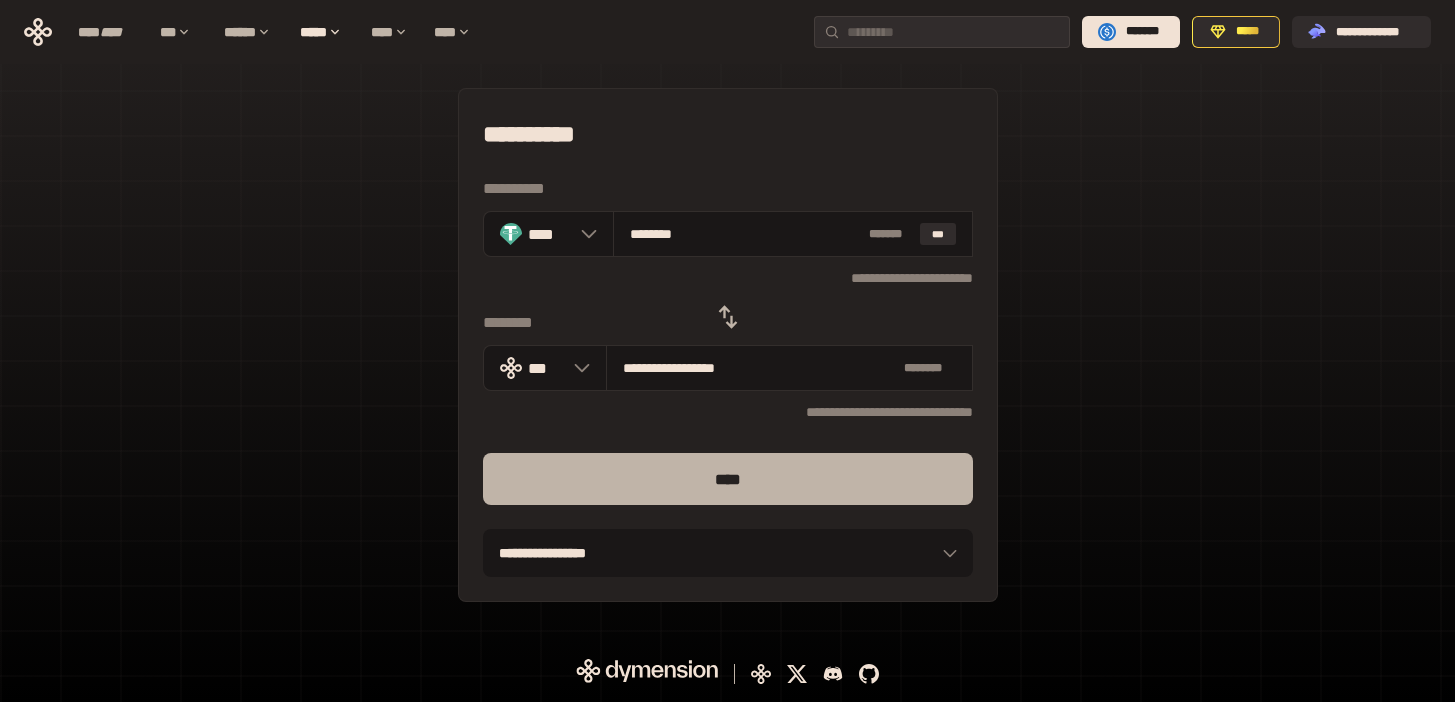 click on "****" at bounding box center [728, 479] 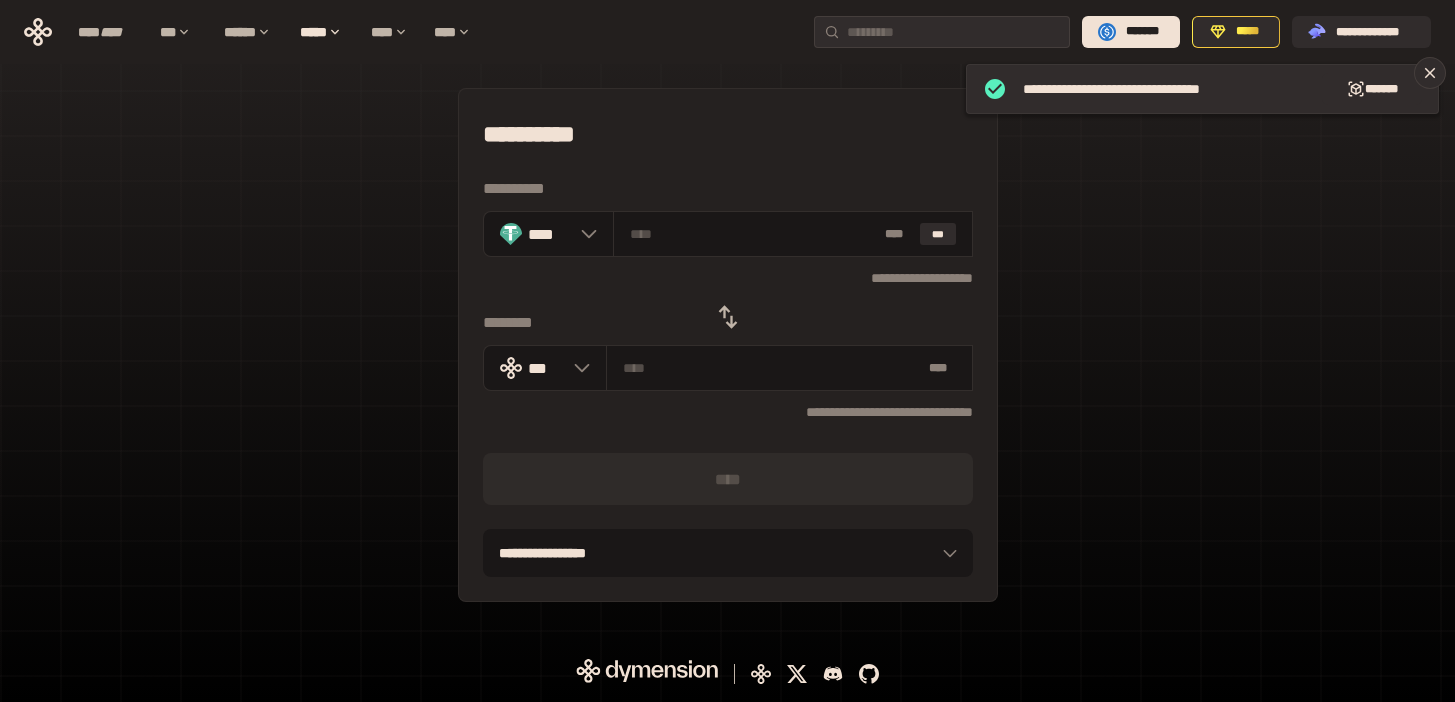 click 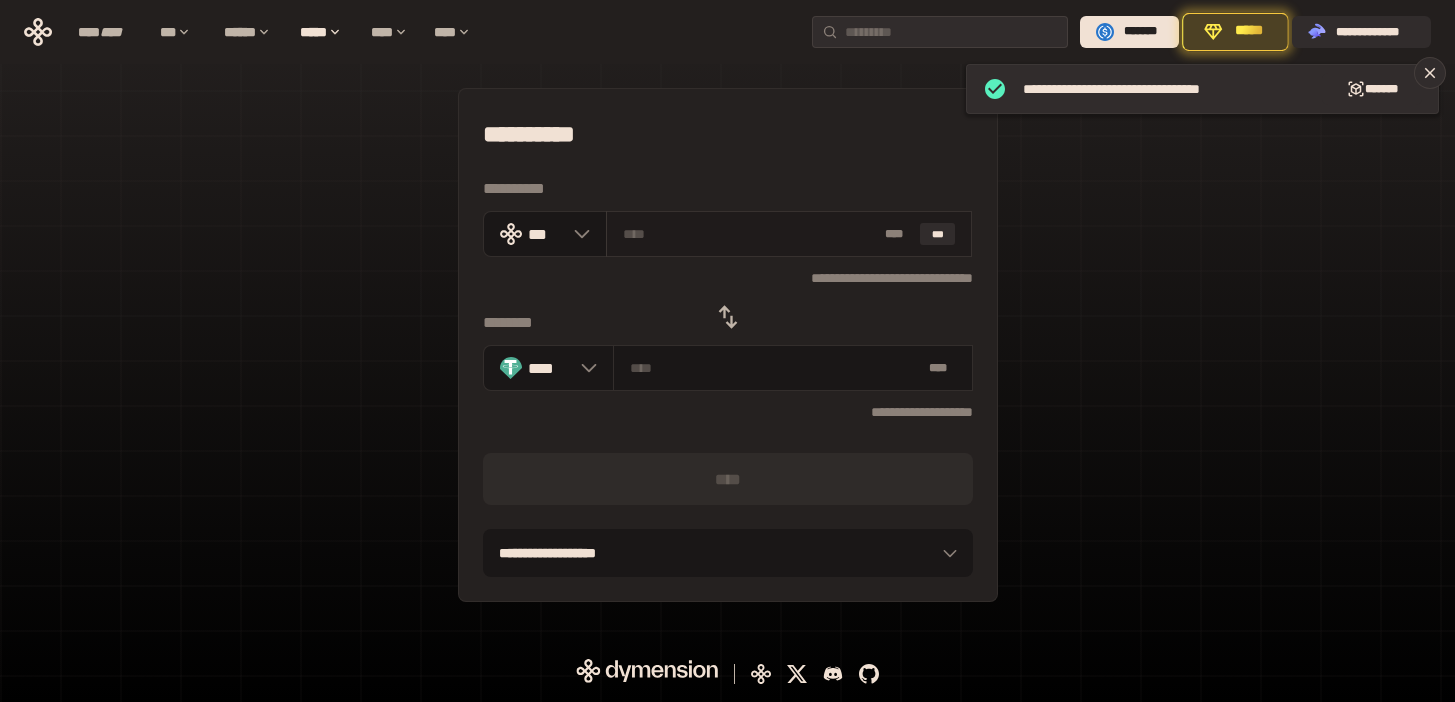 click at bounding box center [750, 234] 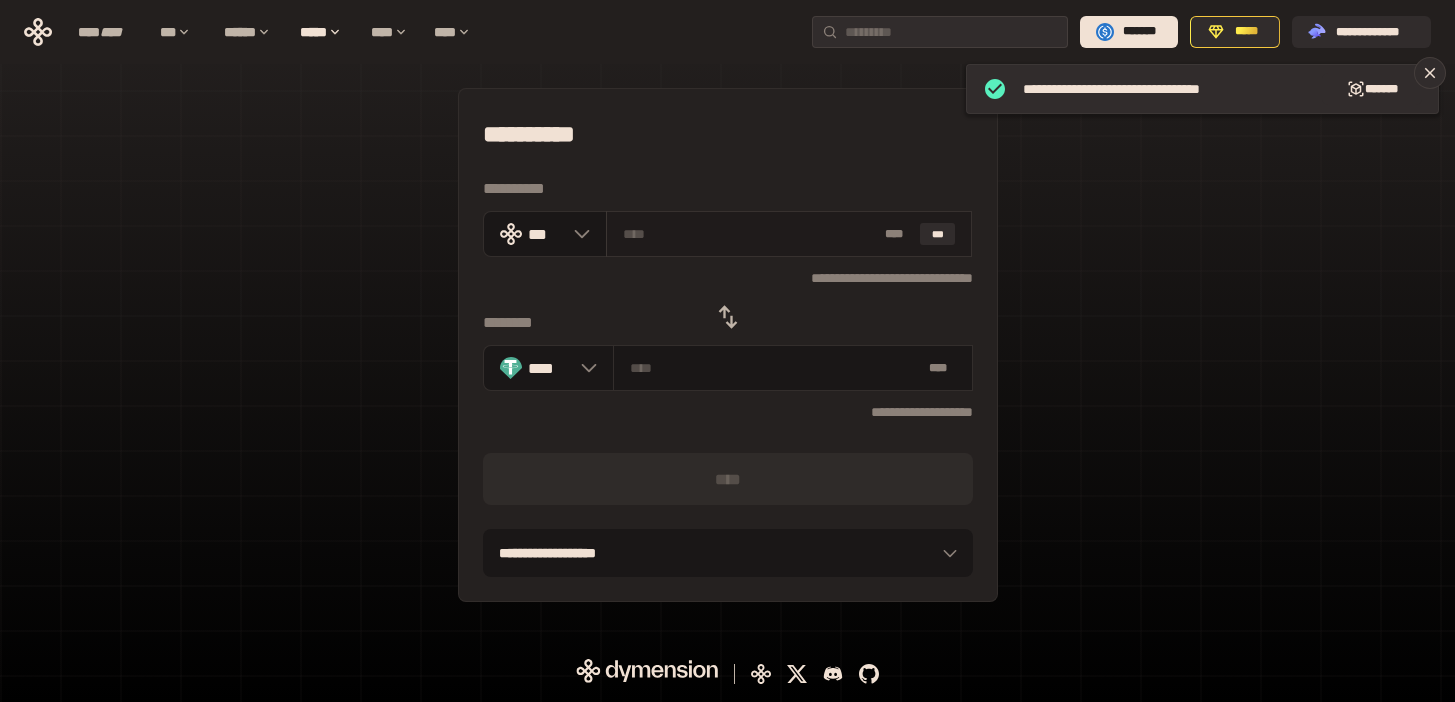 paste on "**" 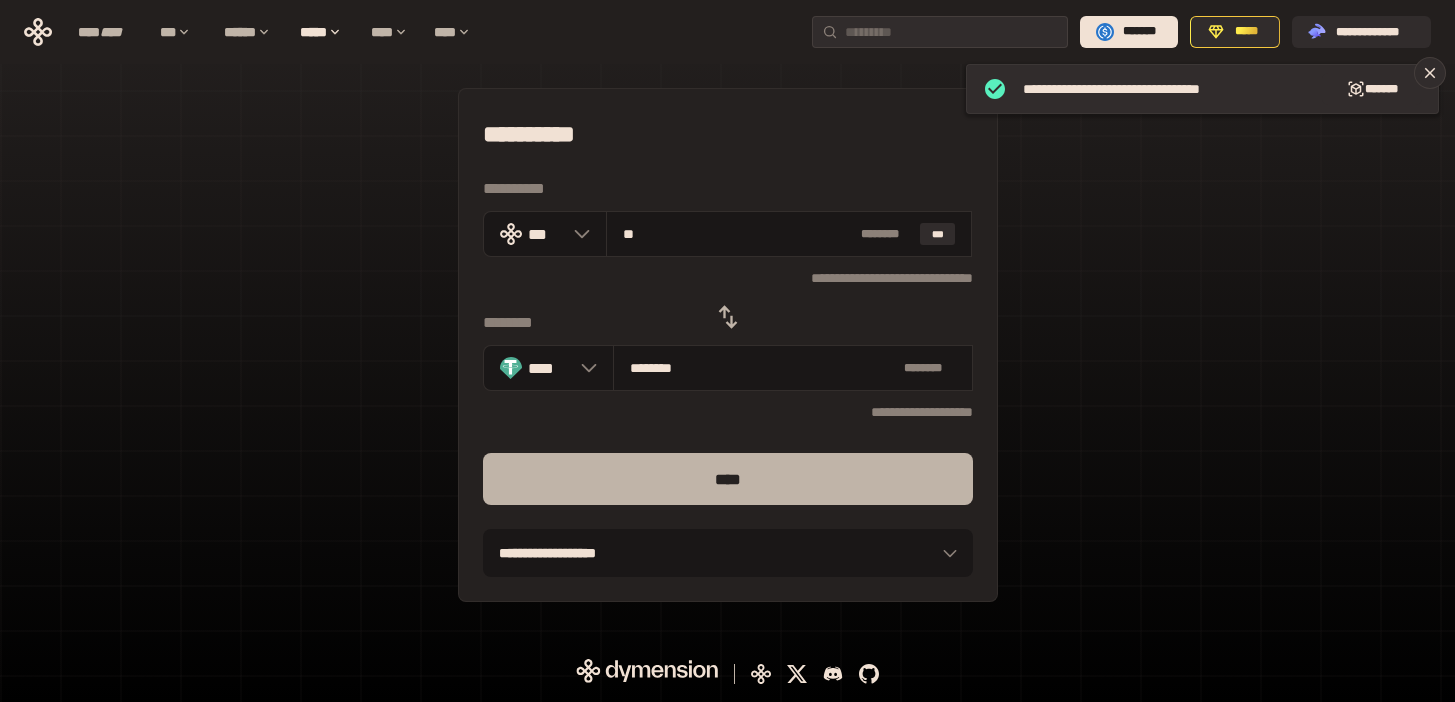 click on "****" at bounding box center [728, 479] 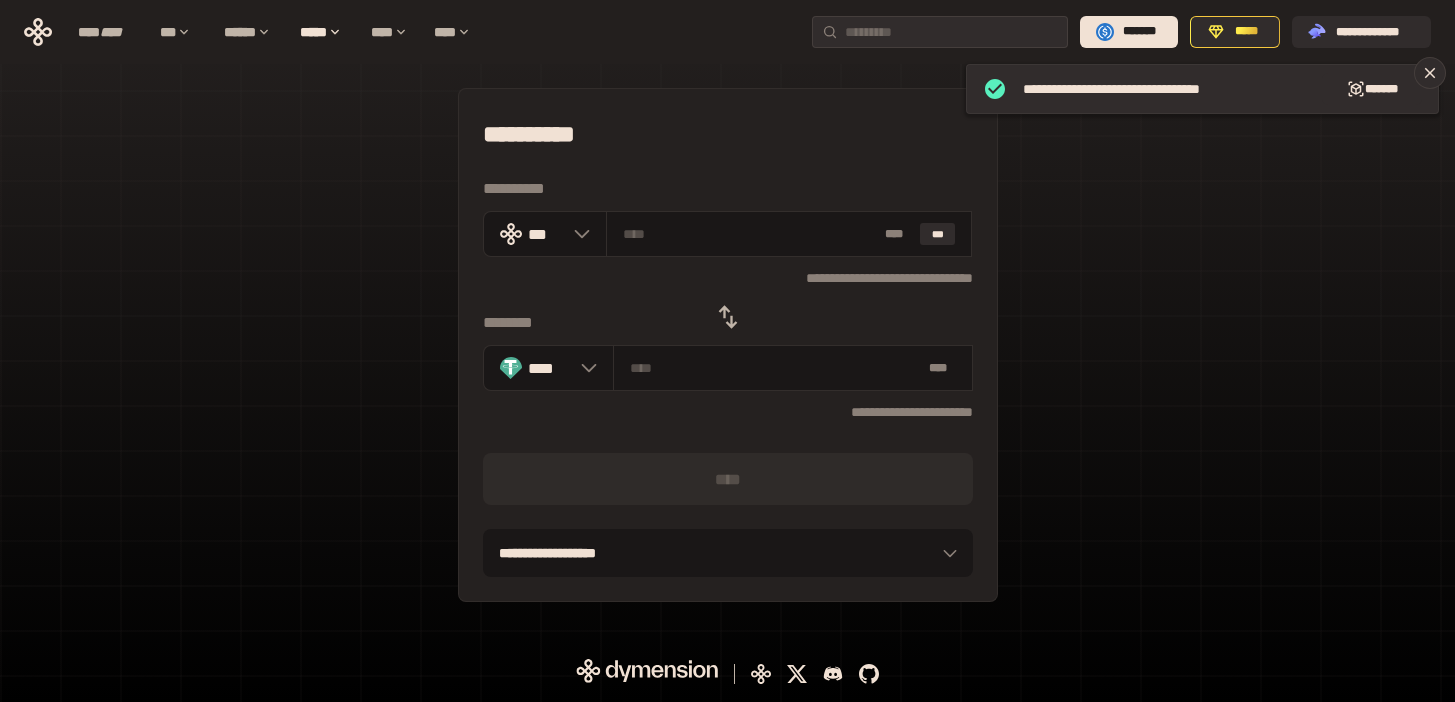 click 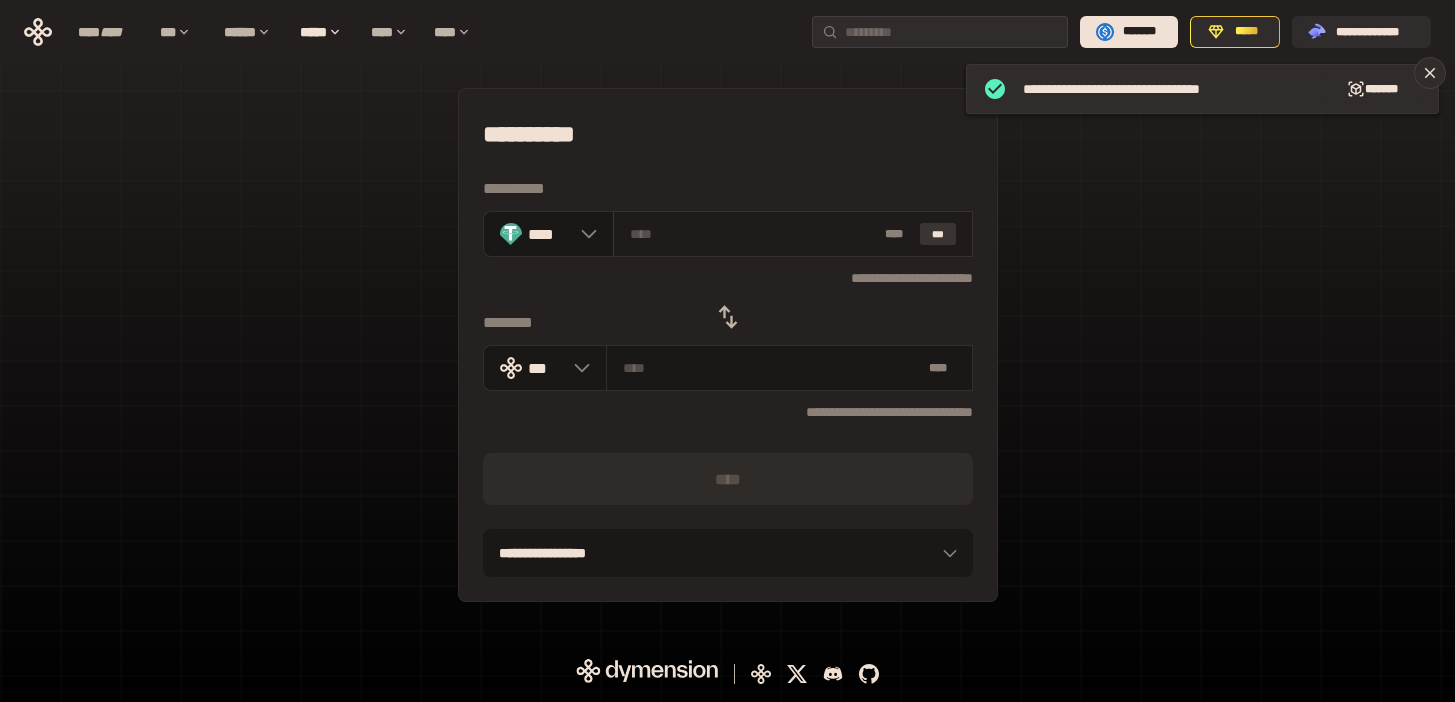 click on "***" at bounding box center (938, 234) 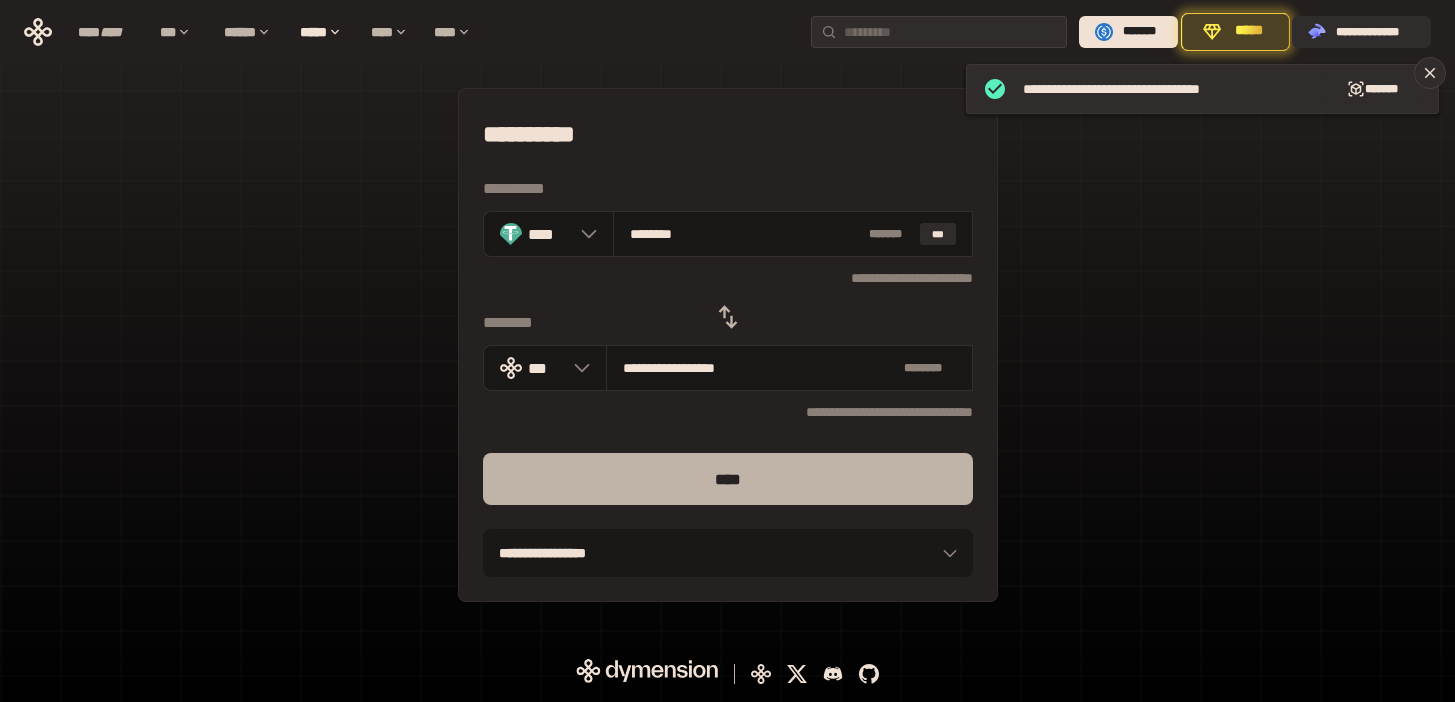 click on "****" at bounding box center [728, 479] 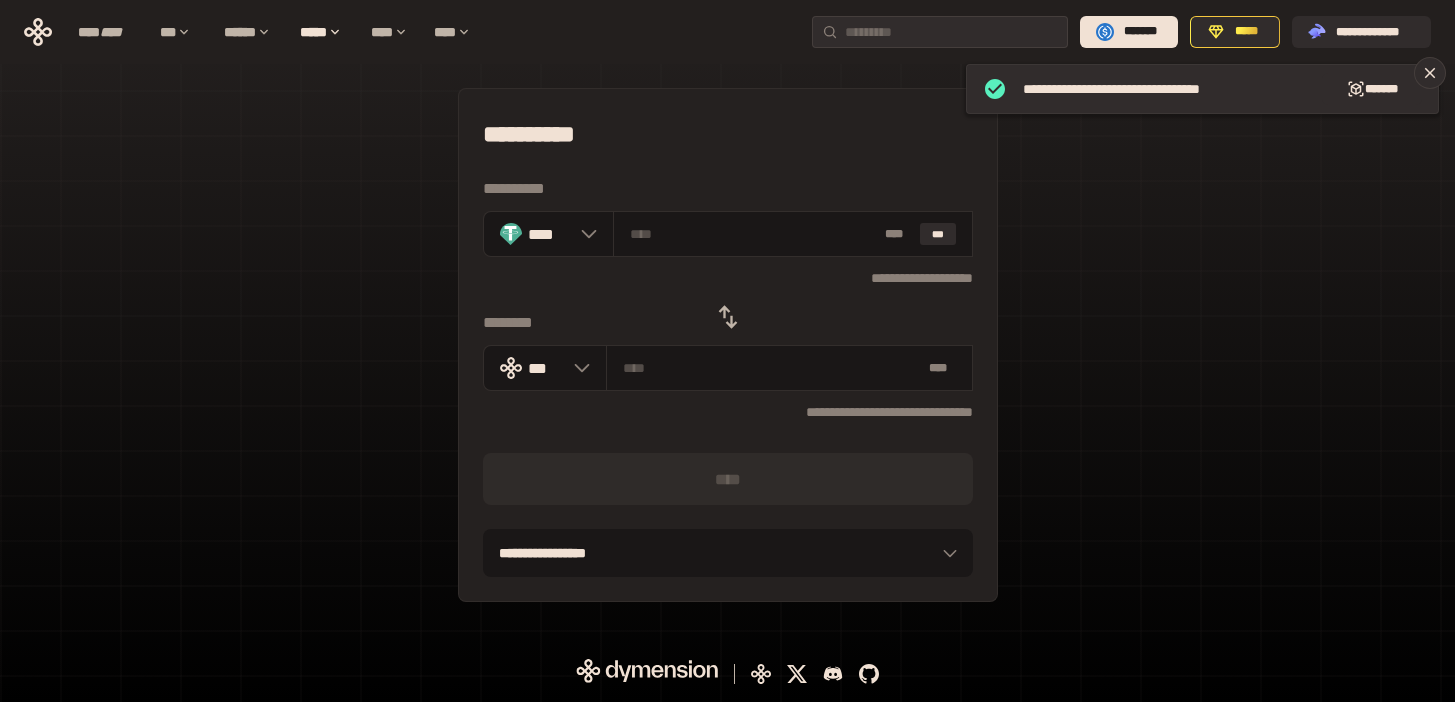 click 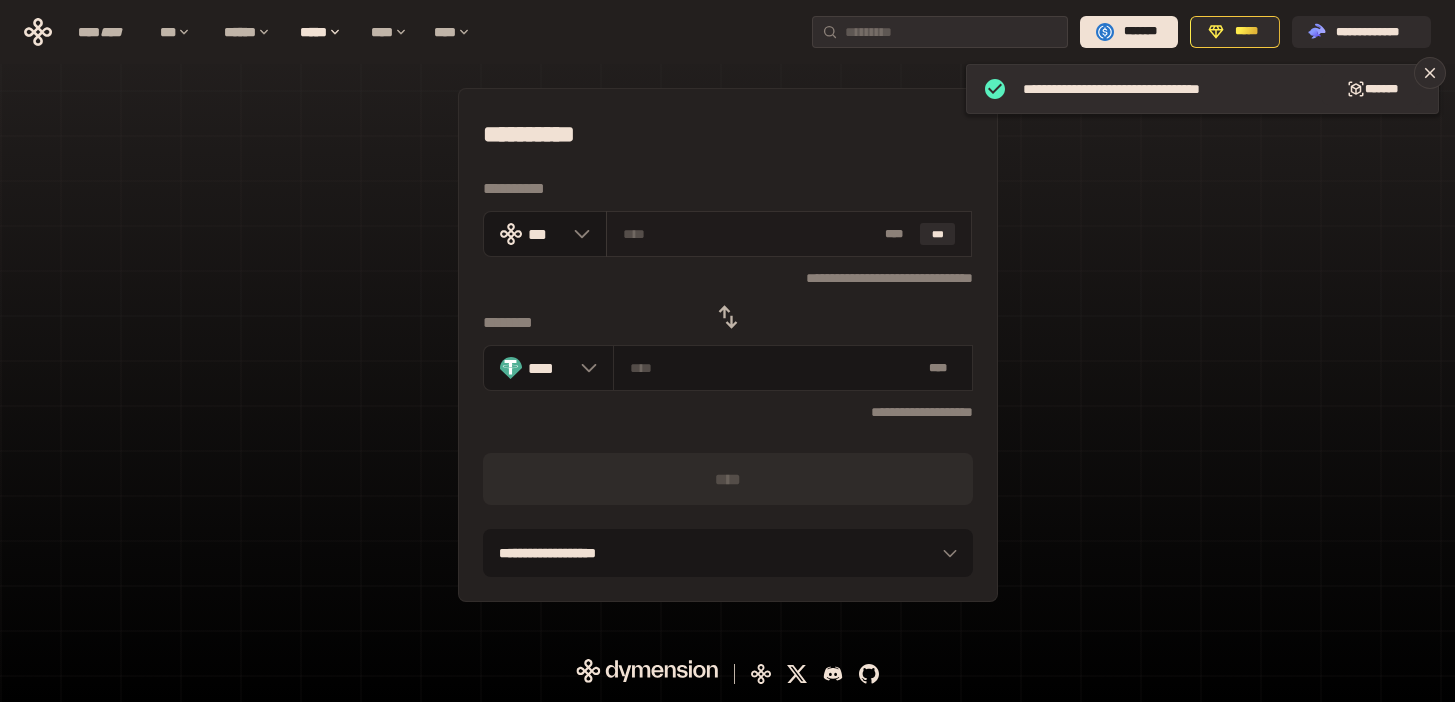 click on "* ** ***" at bounding box center (789, 234) 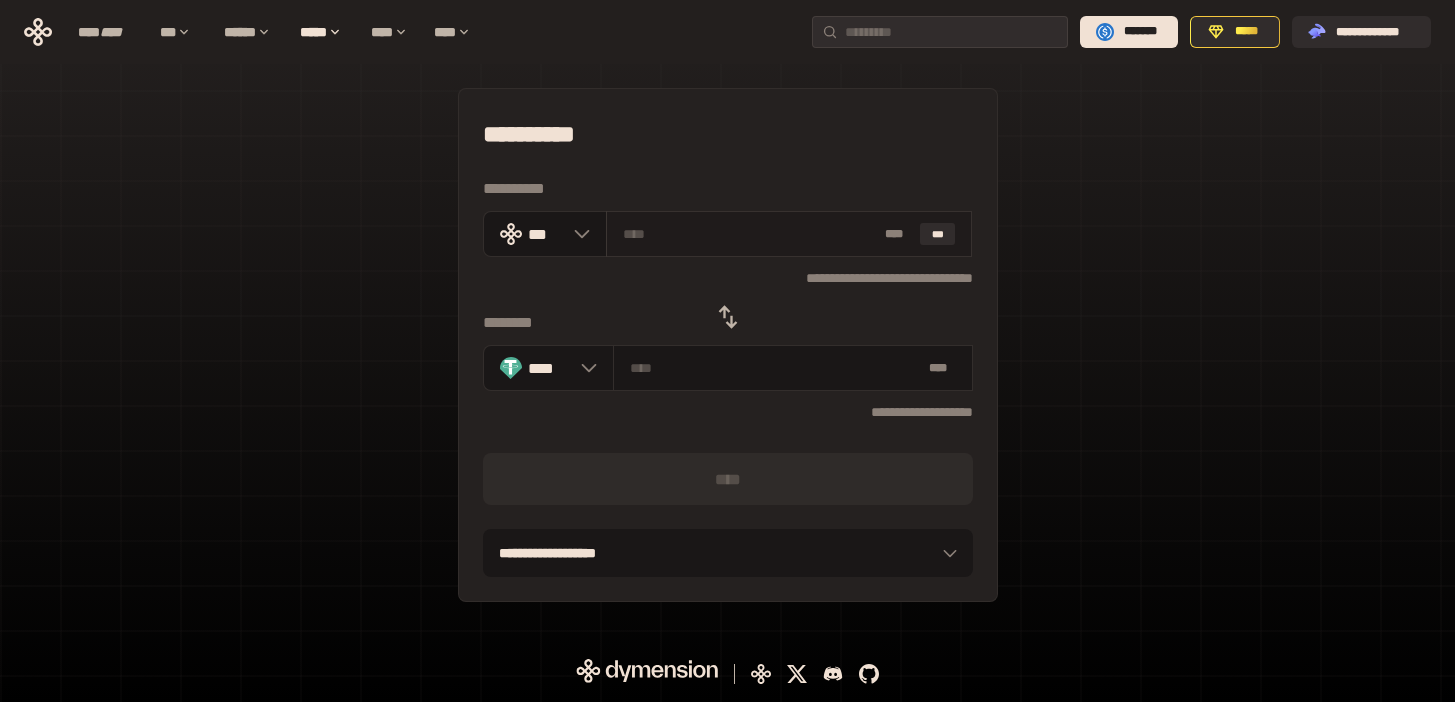 paste on "**" 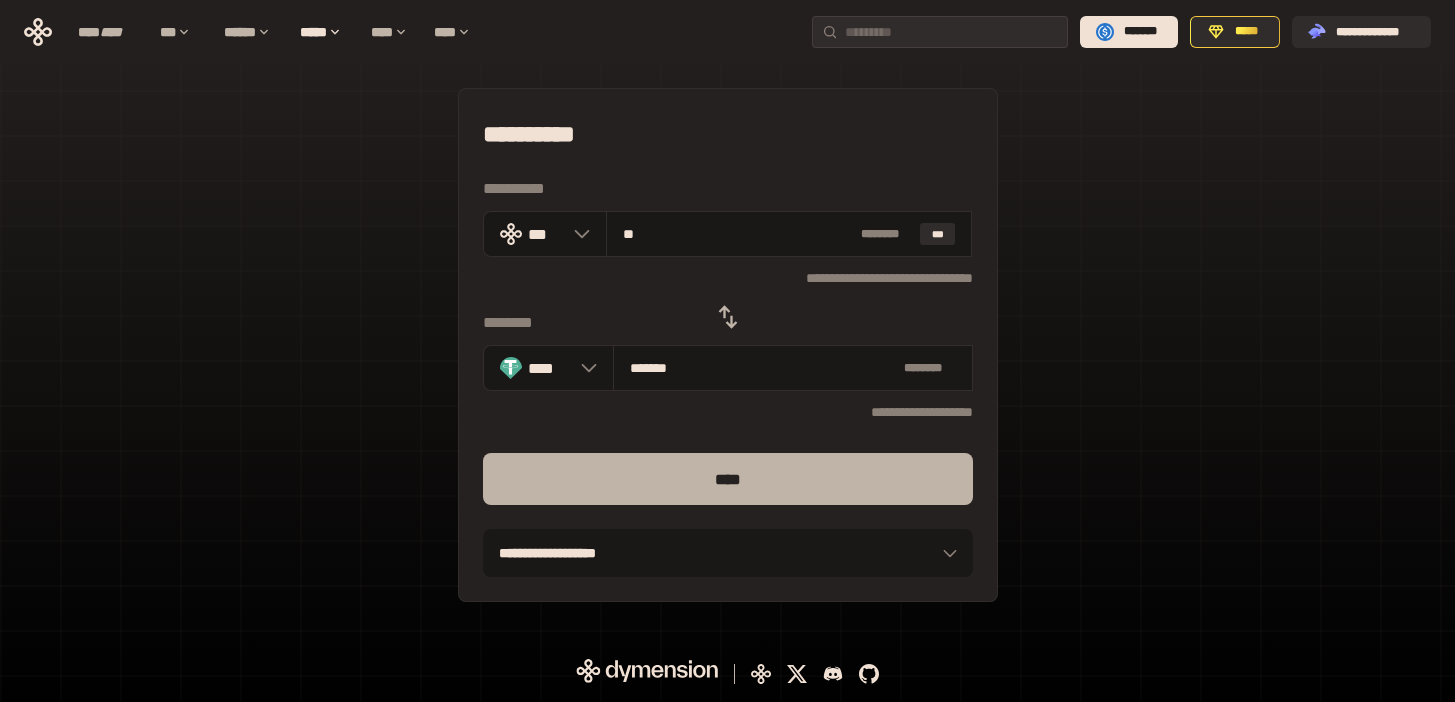 click on "****" at bounding box center (728, 479) 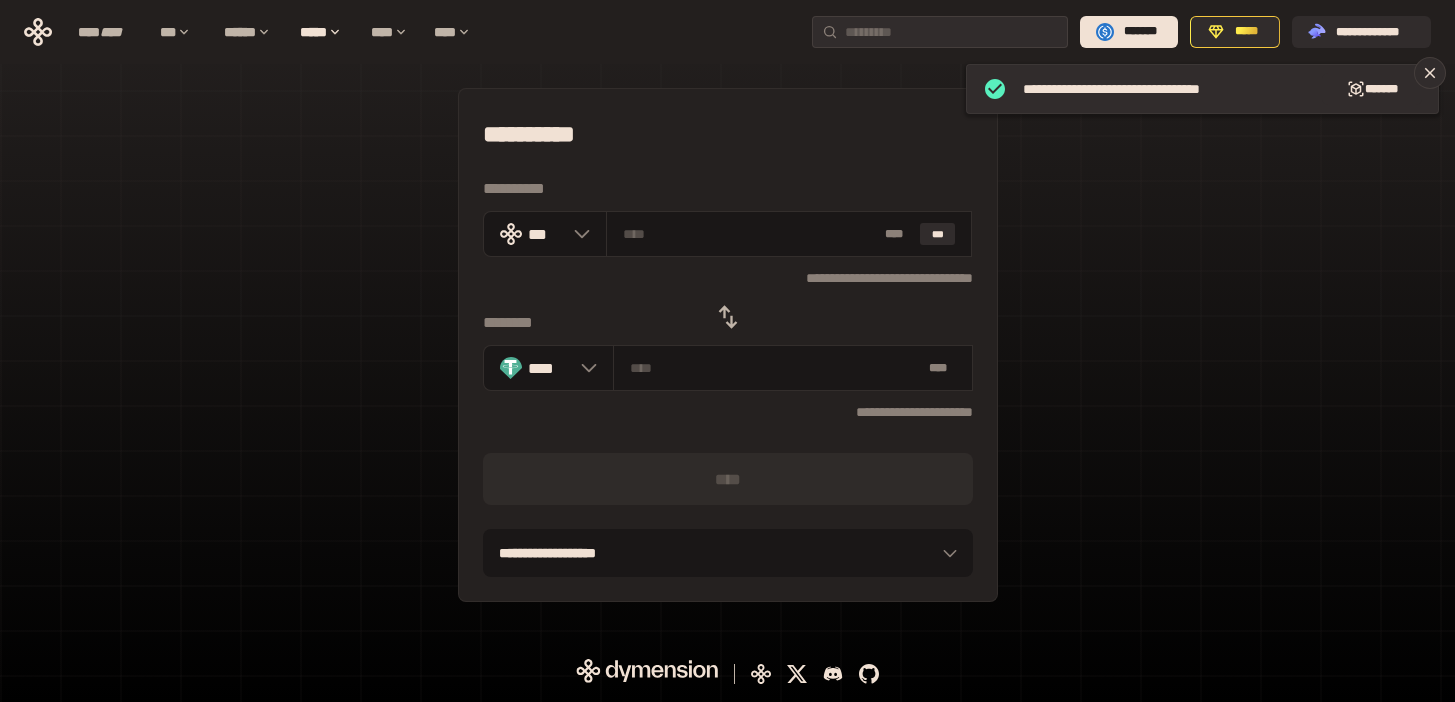 click 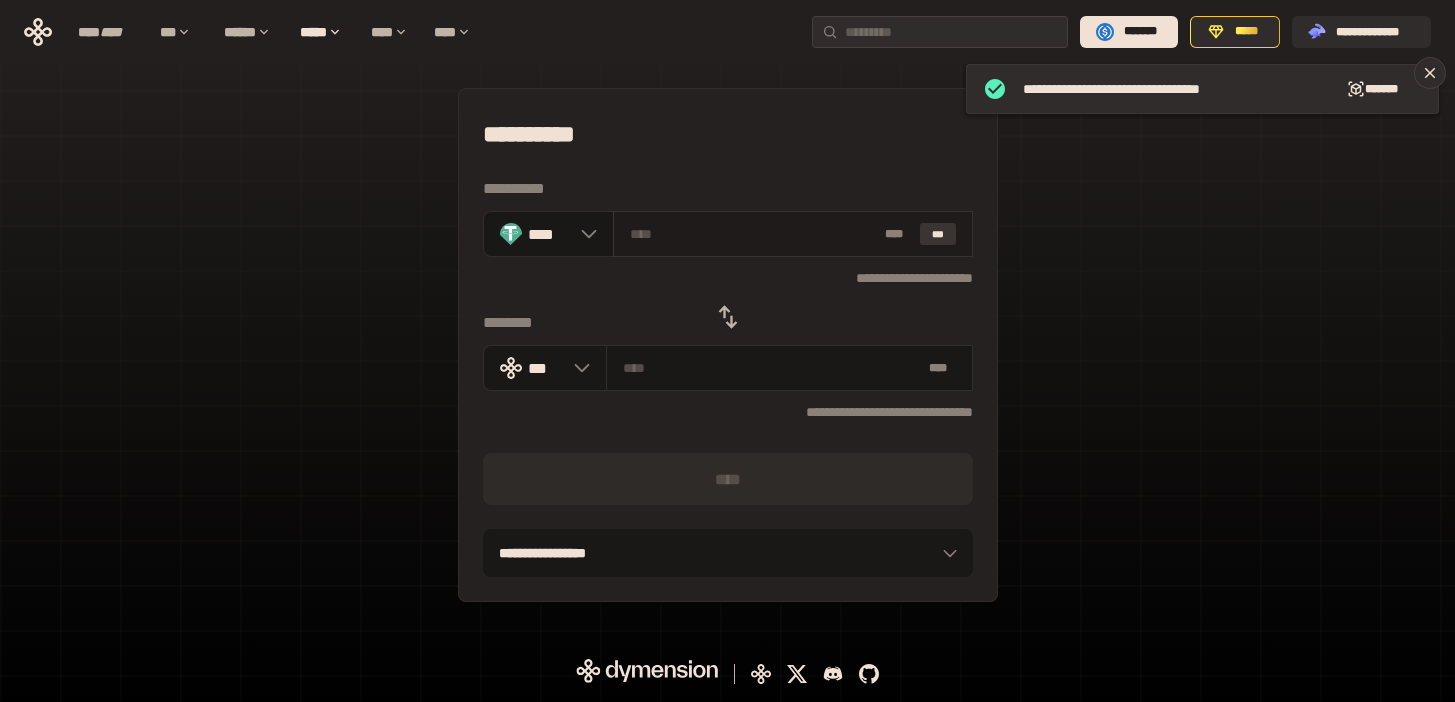 click on "***" at bounding box center (938, 234) 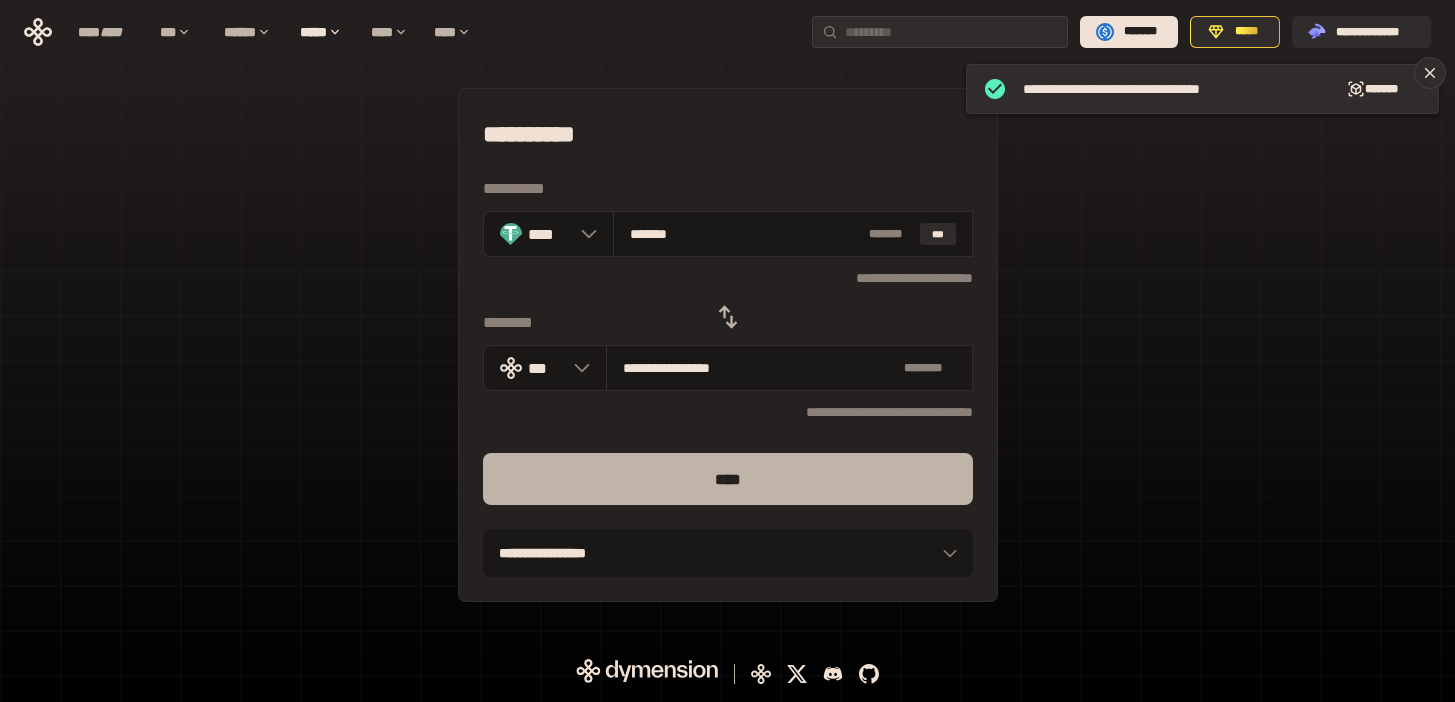 click on "****" at bounding box center (728, 479) 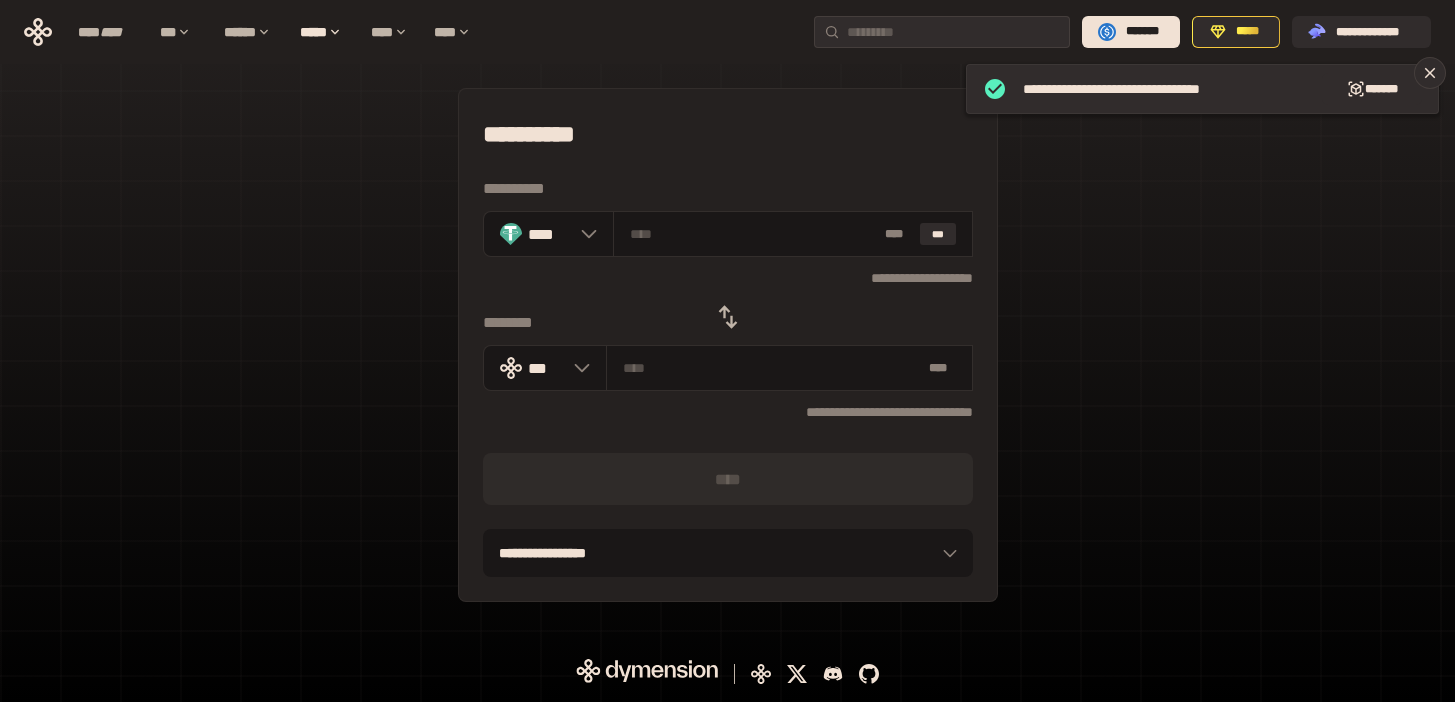 click 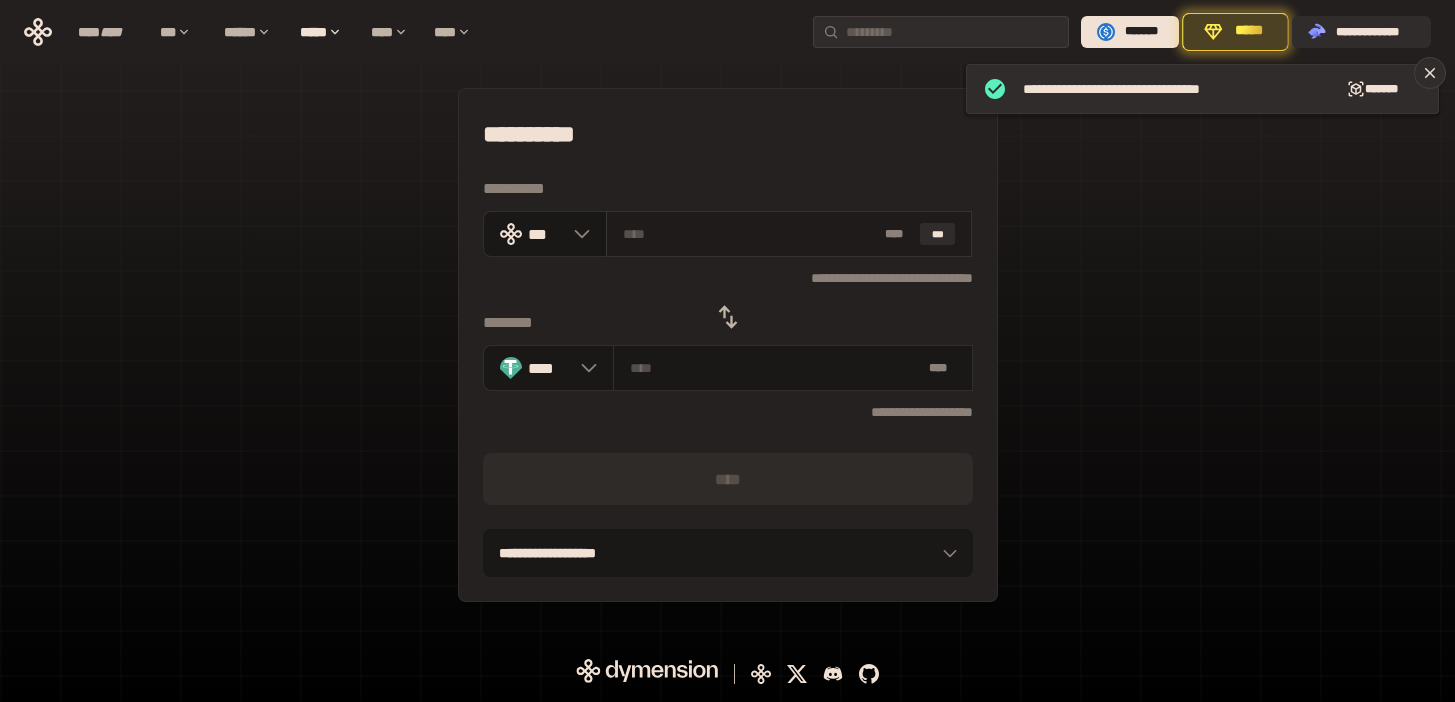 click at bounding box center [750, 234] 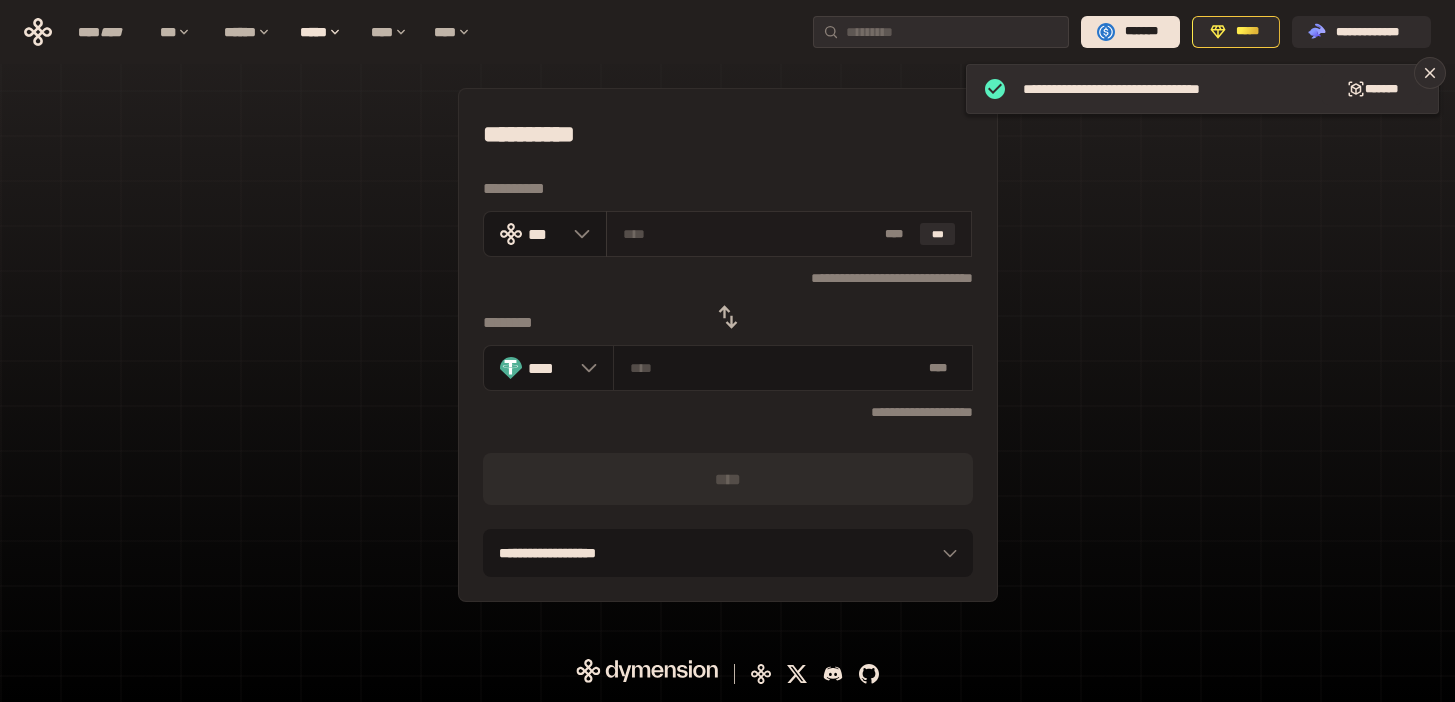 paste on "**" 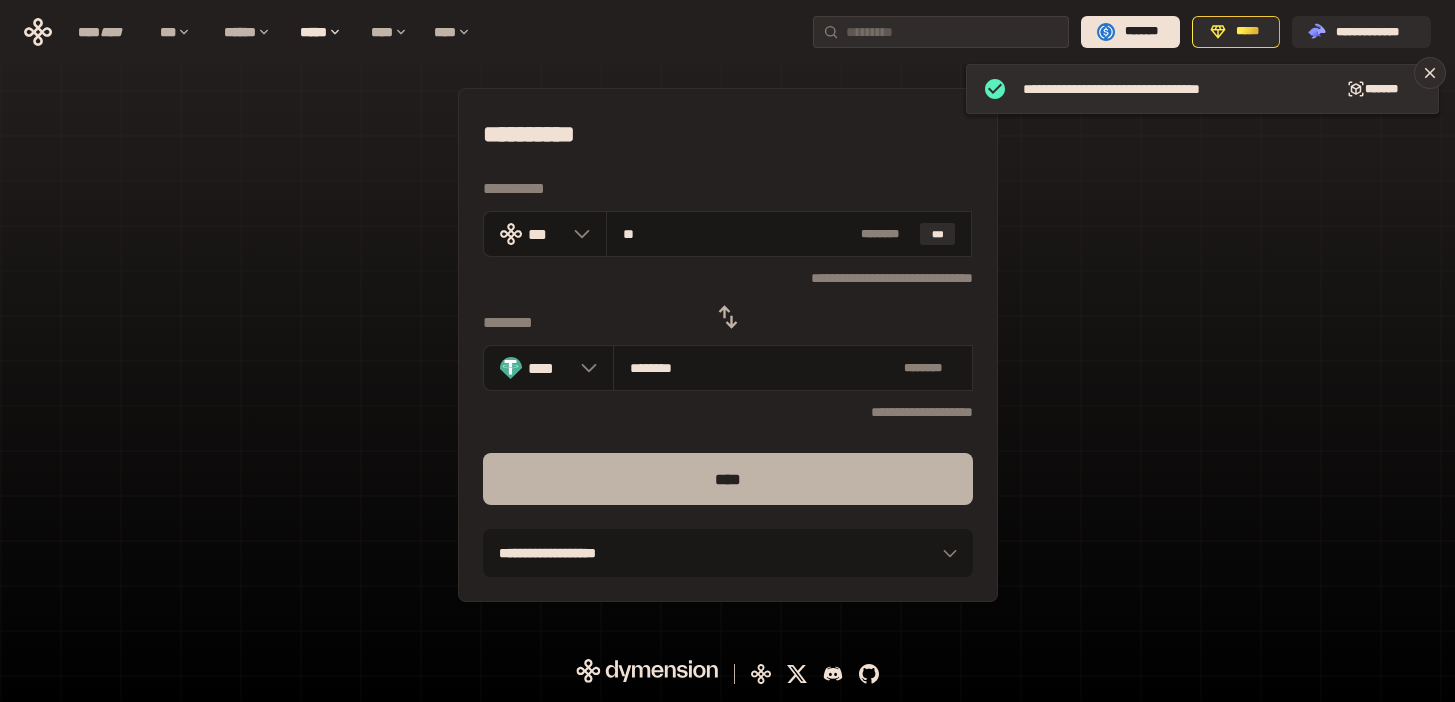 click on "****" at bounding box center (728, 479) 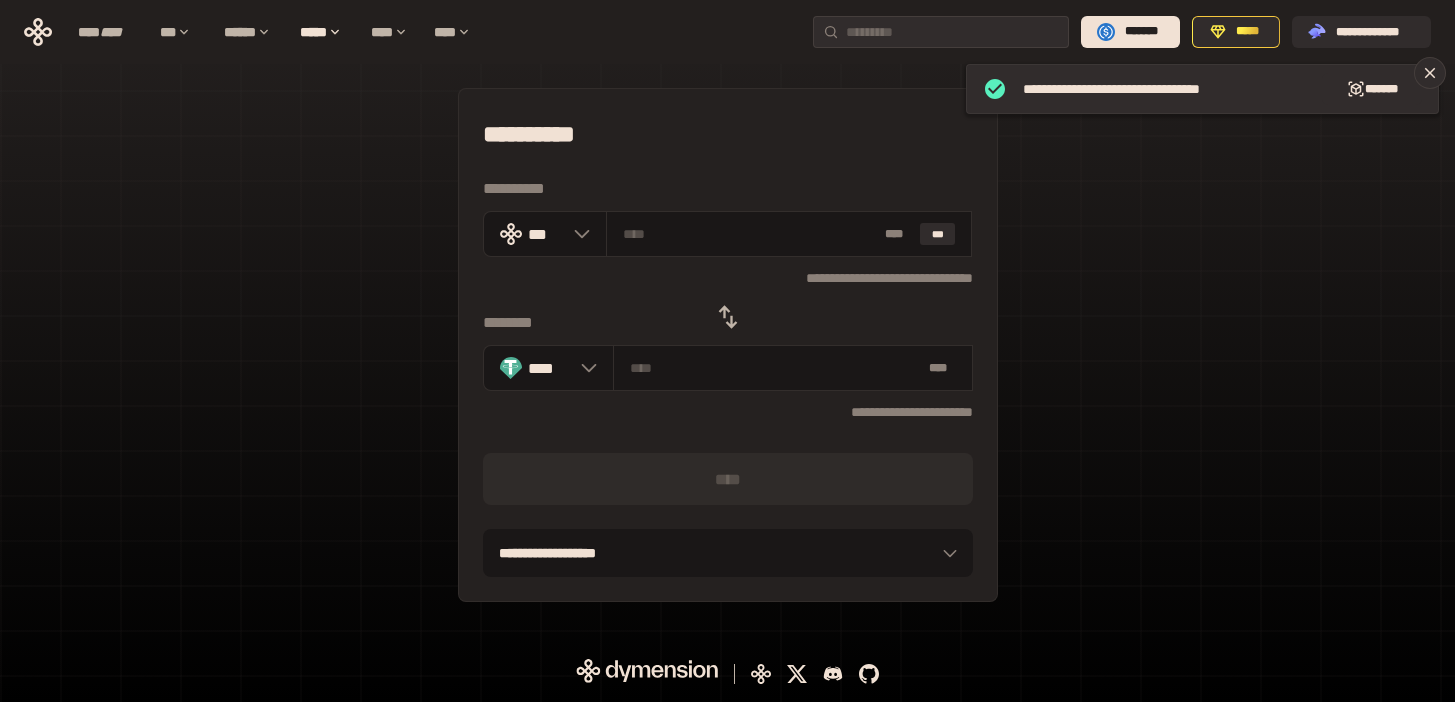 click 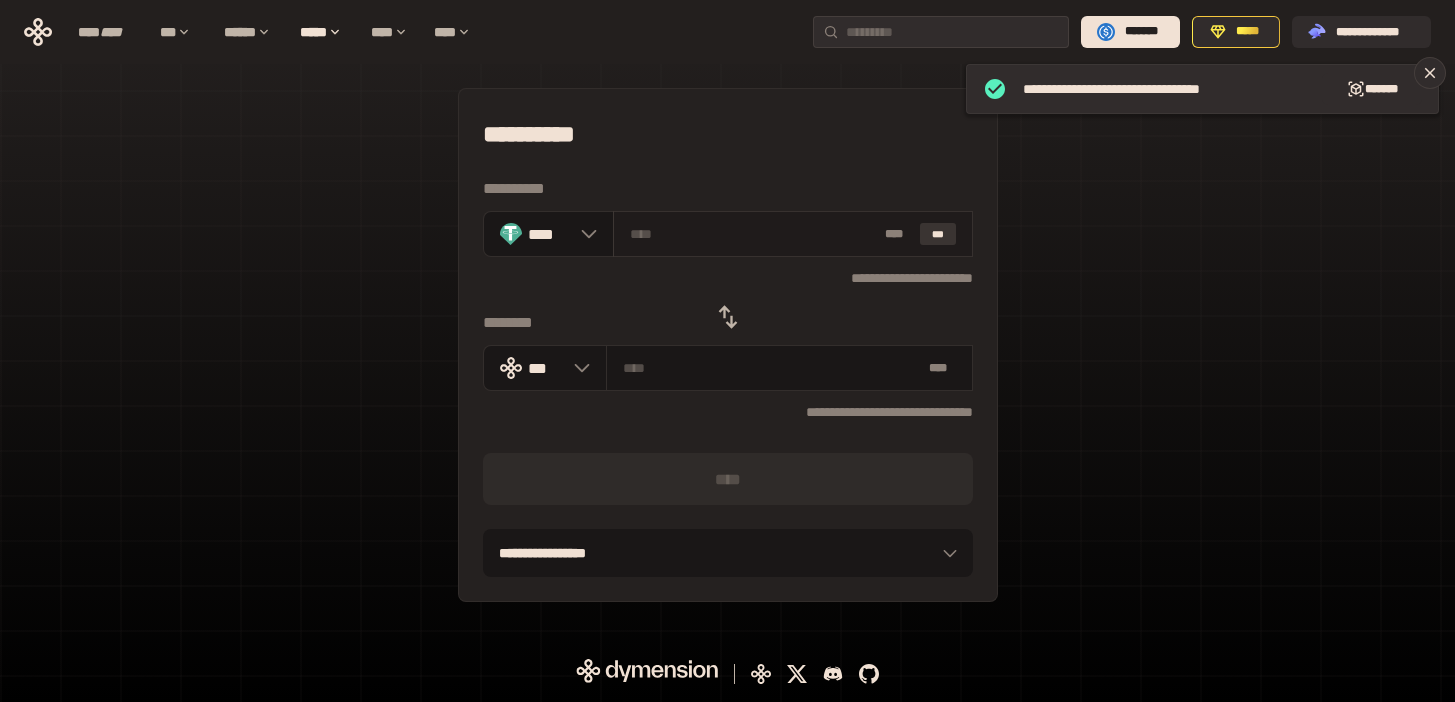 click on "***" at bounding box center (938, 234) 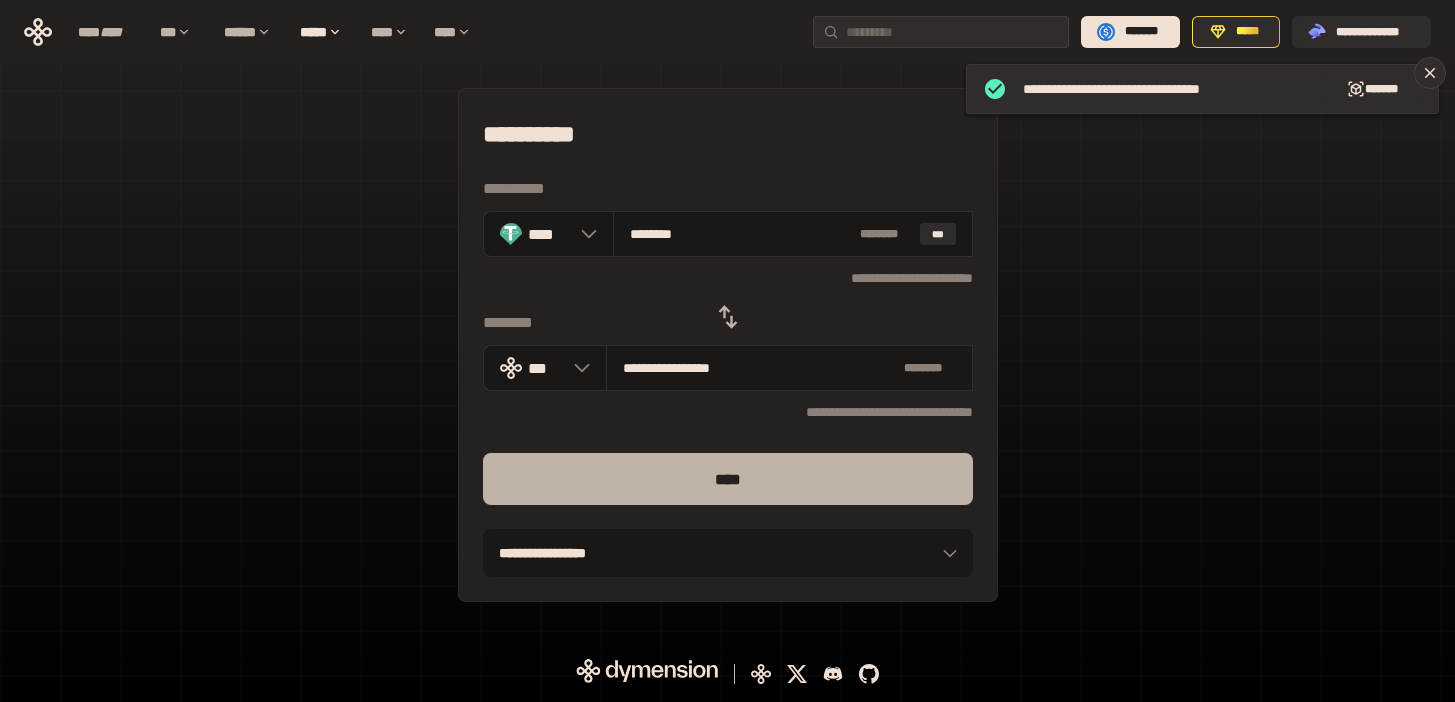 click on "****" at bounding box center [728, 479] 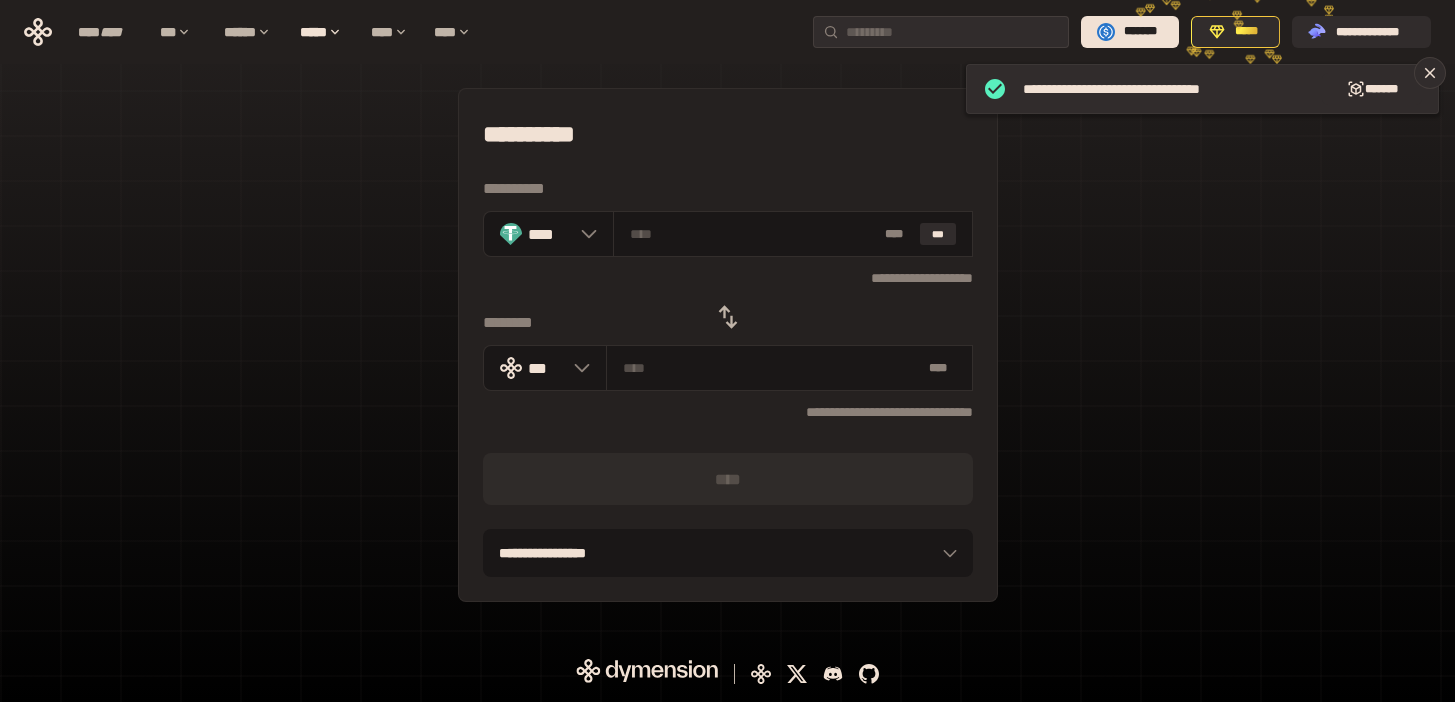 click 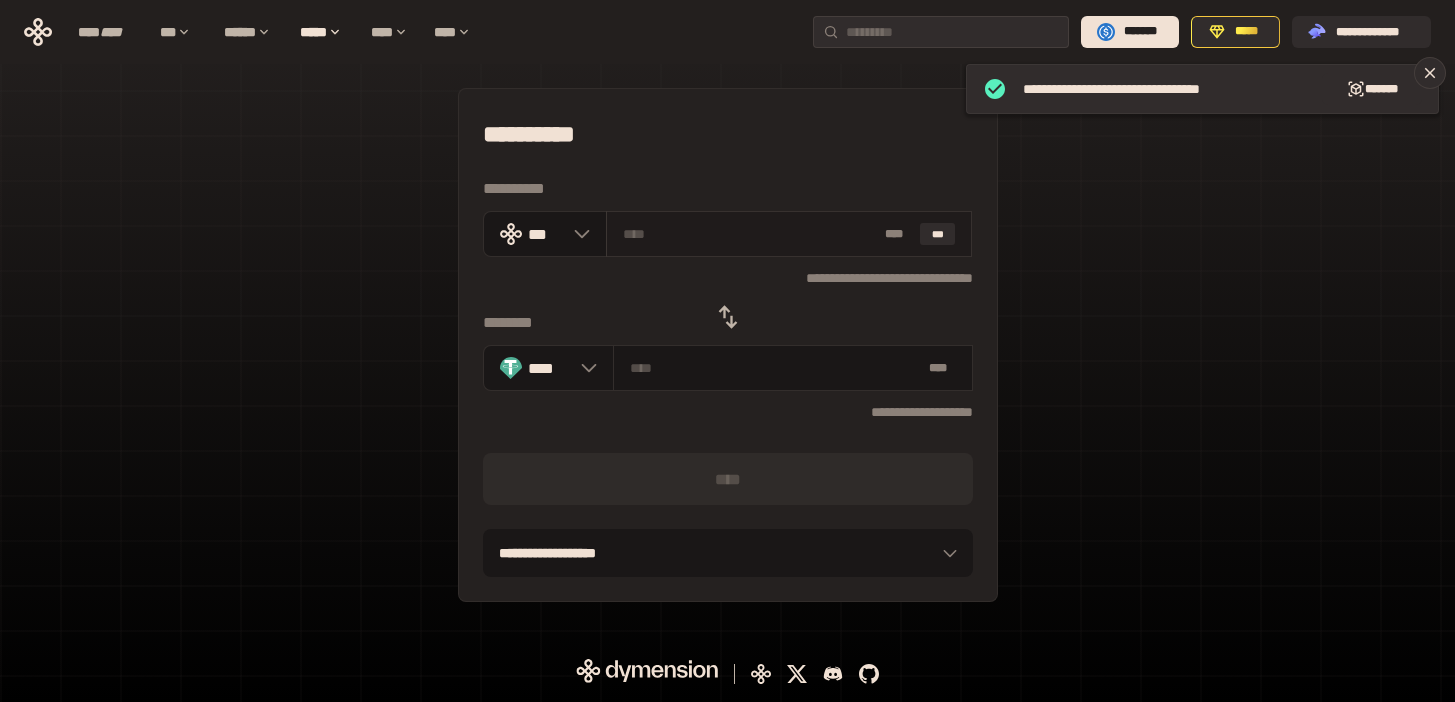 click at bounding box center [750, 234] 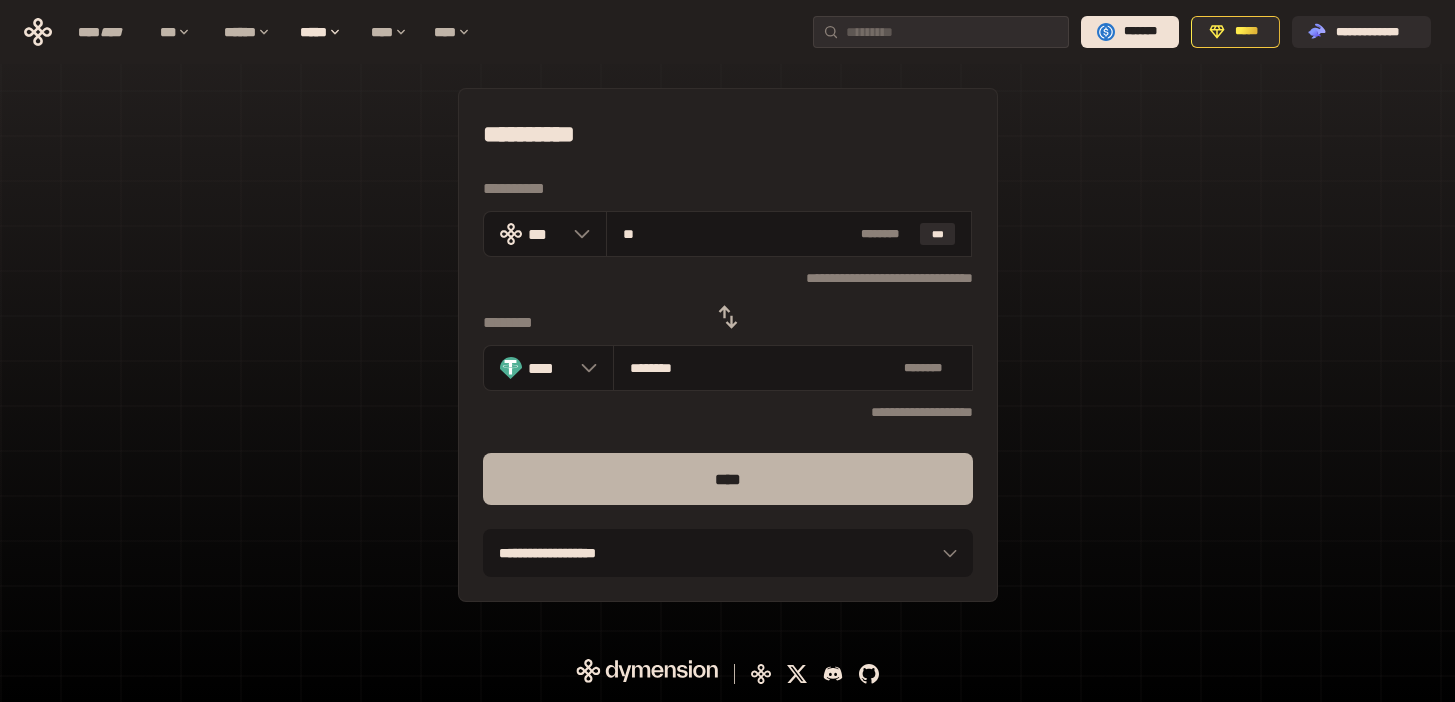 click on "****" at bounding box center (728, 479) 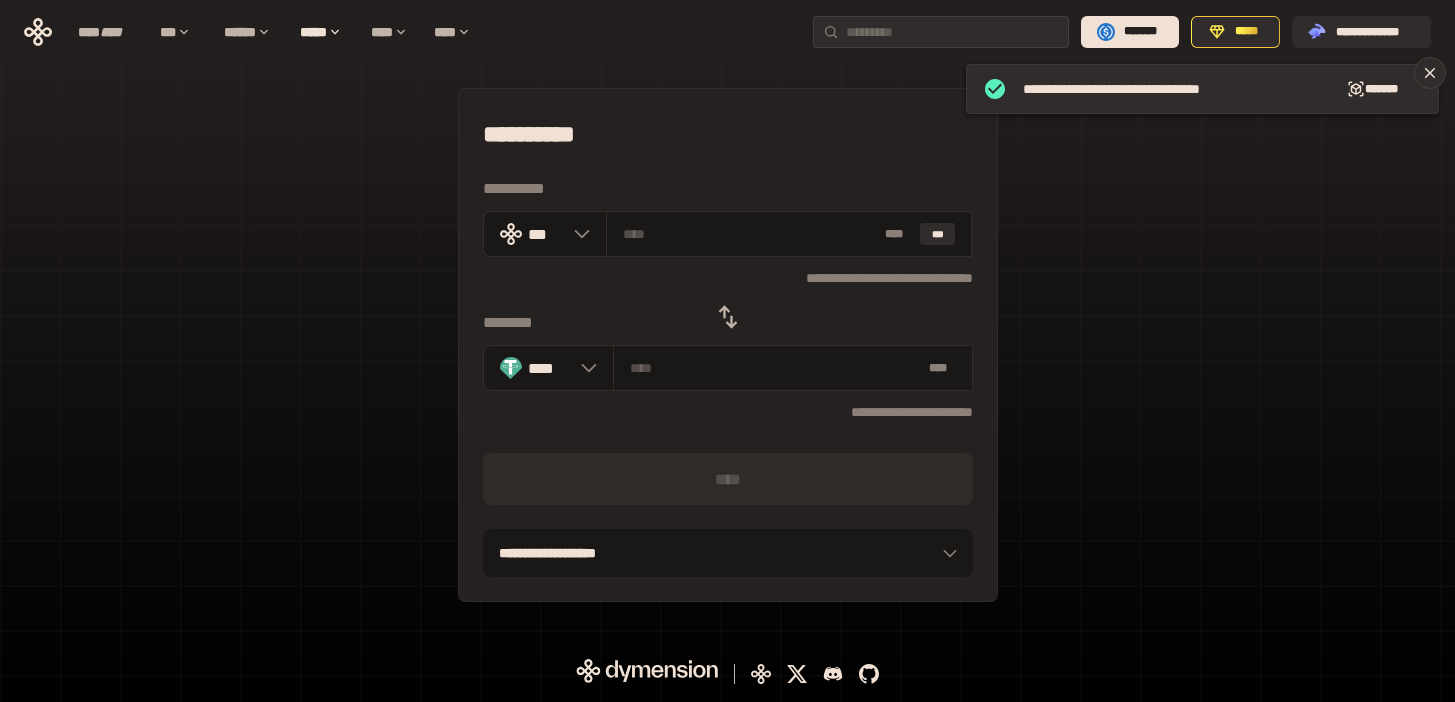 click 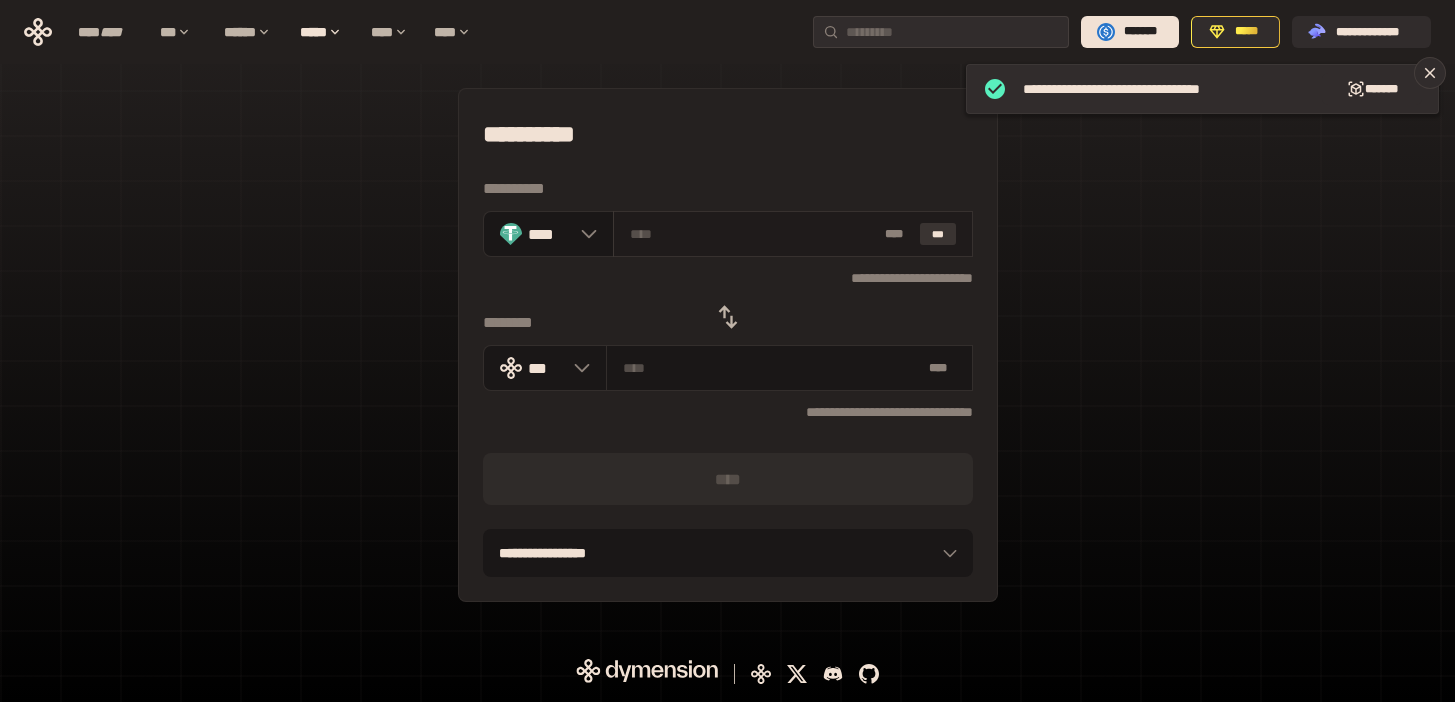 click on "***" at bounding box center (938, 234) 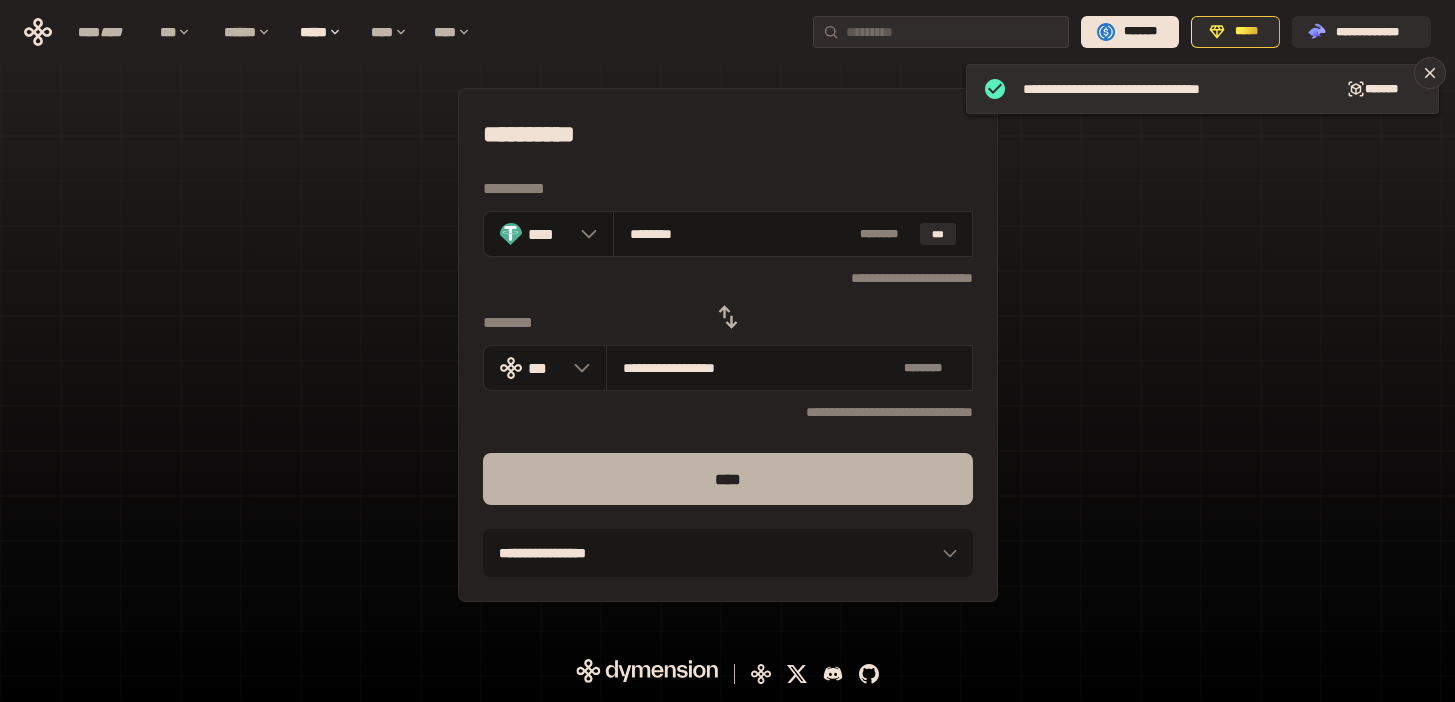 click on "****" at bounding box center (728, 479) 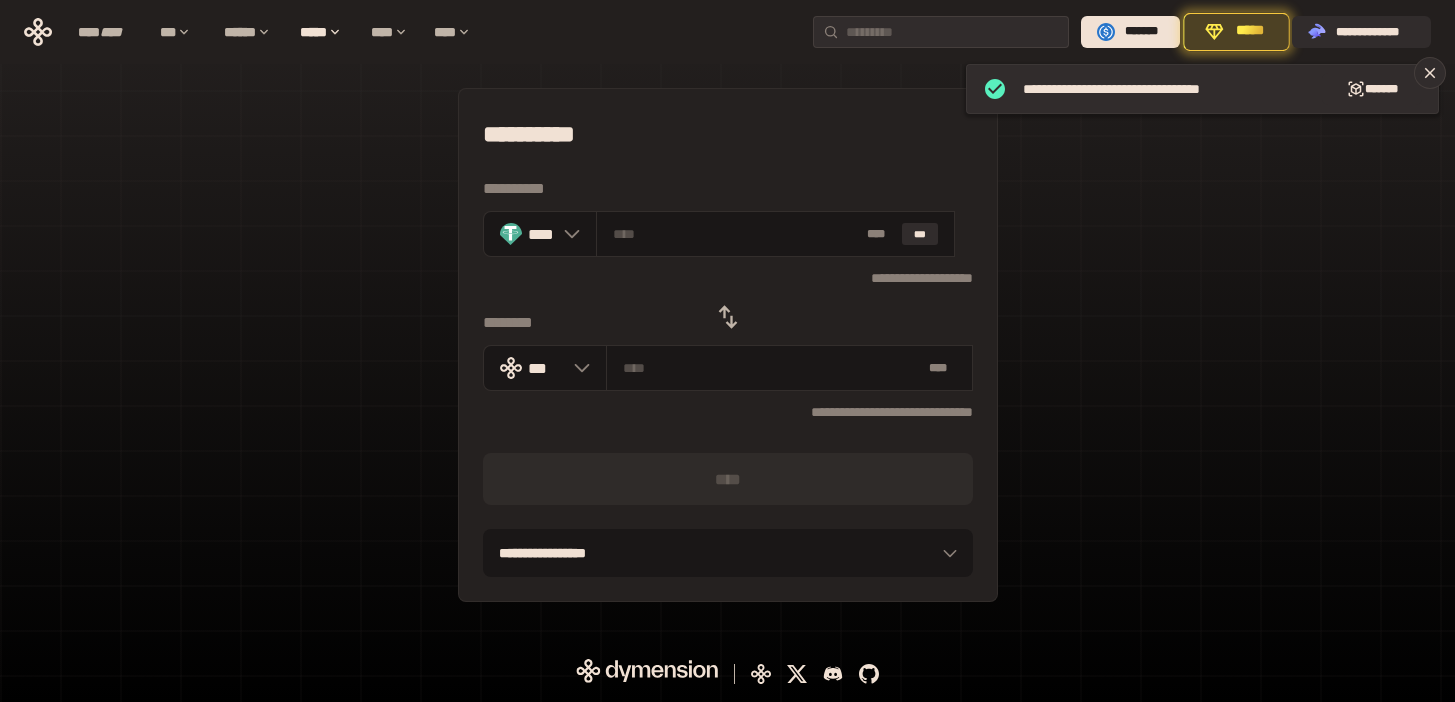 click 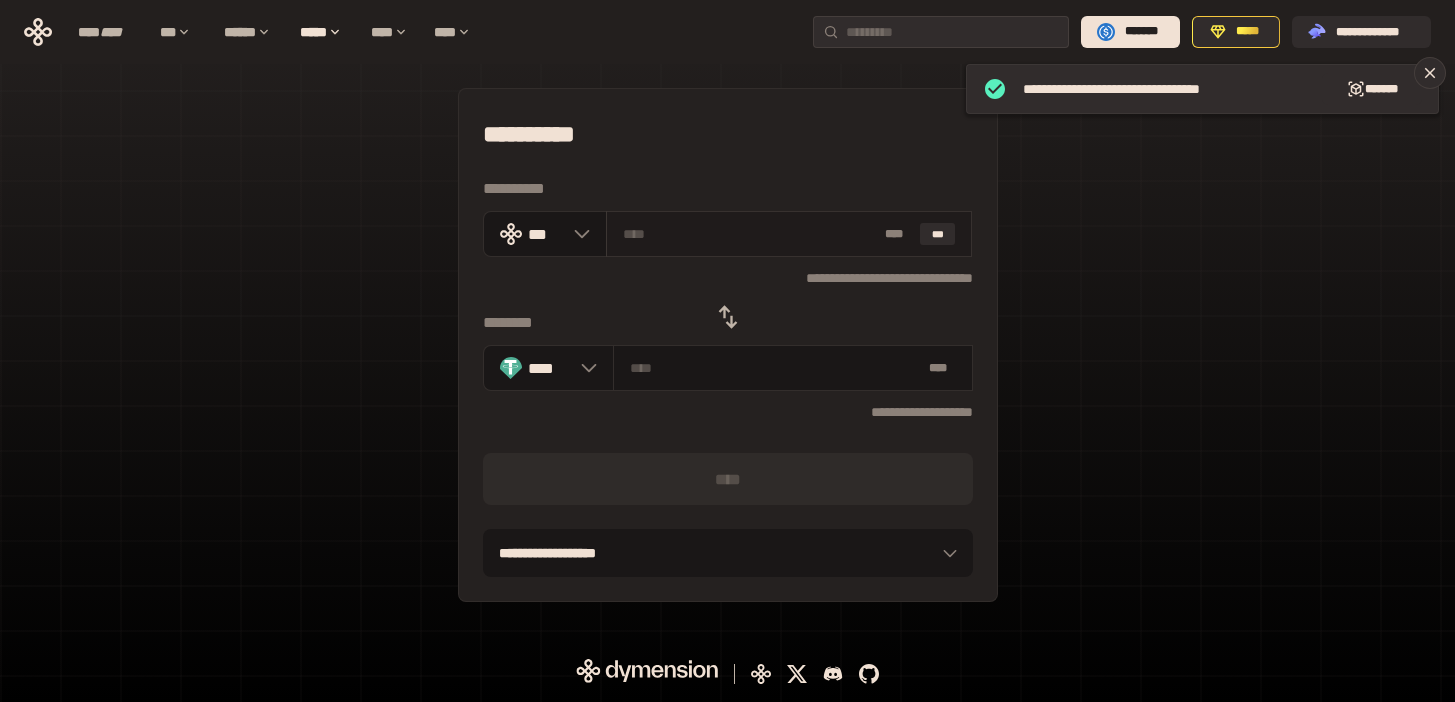 click at bounding box center (750, 234) 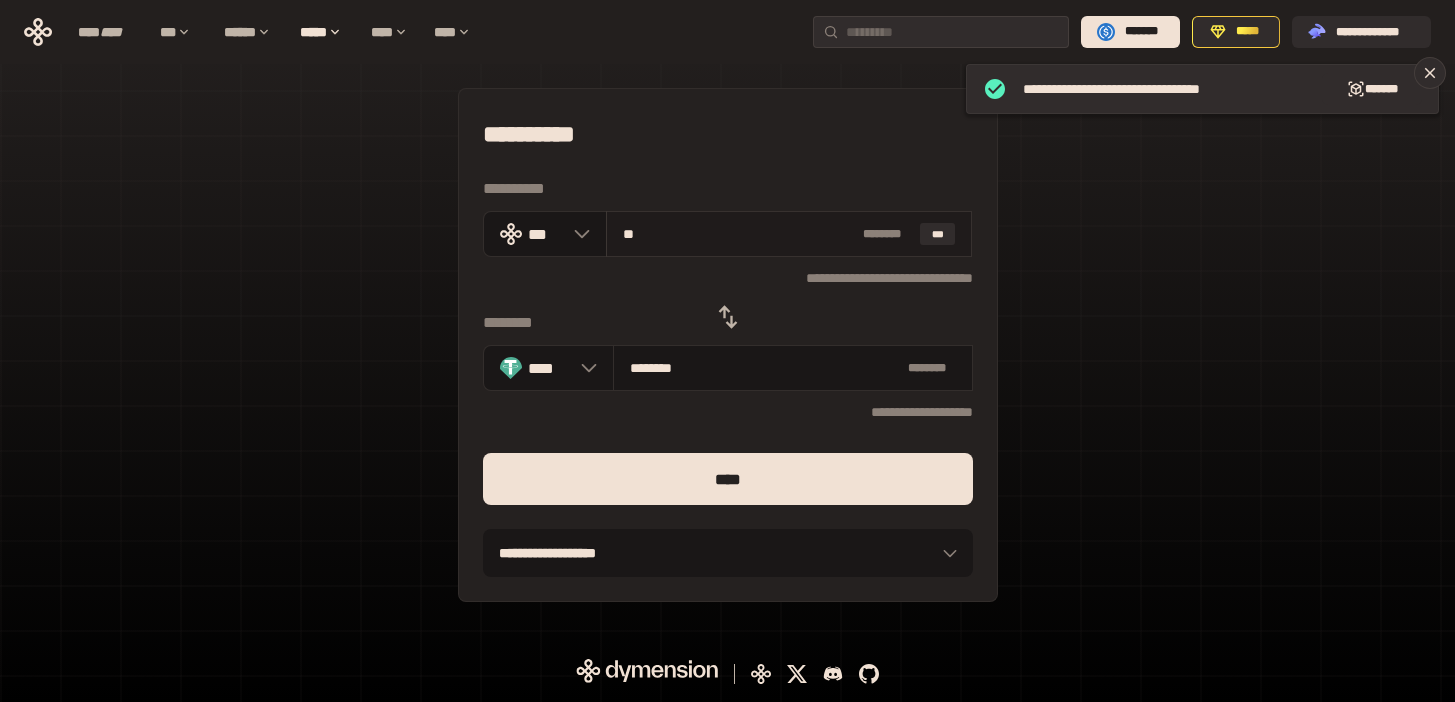 drag, startPoint x: 647, startPoint y: 239, endPoint x: 612, endPoint y: 234, distance: 35.35534 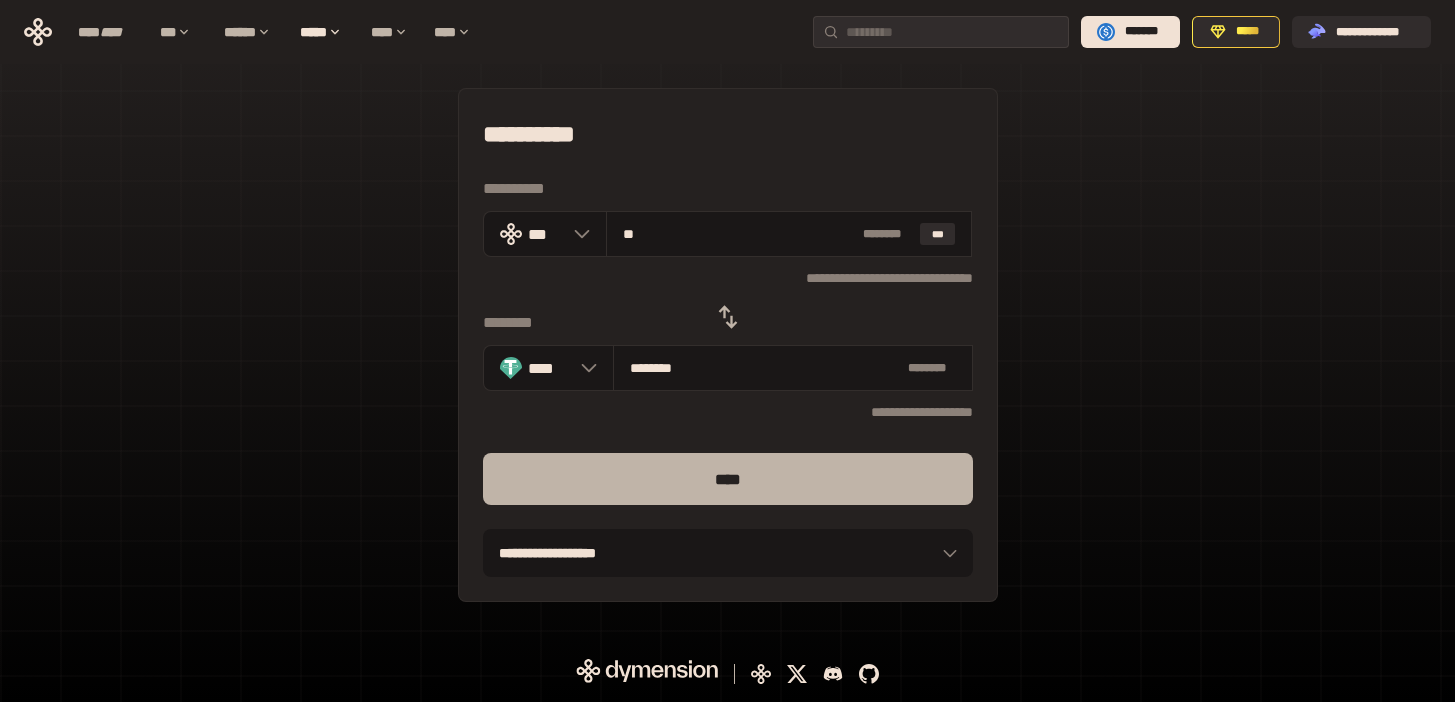 click on "****" at bounding box center [728, 479] 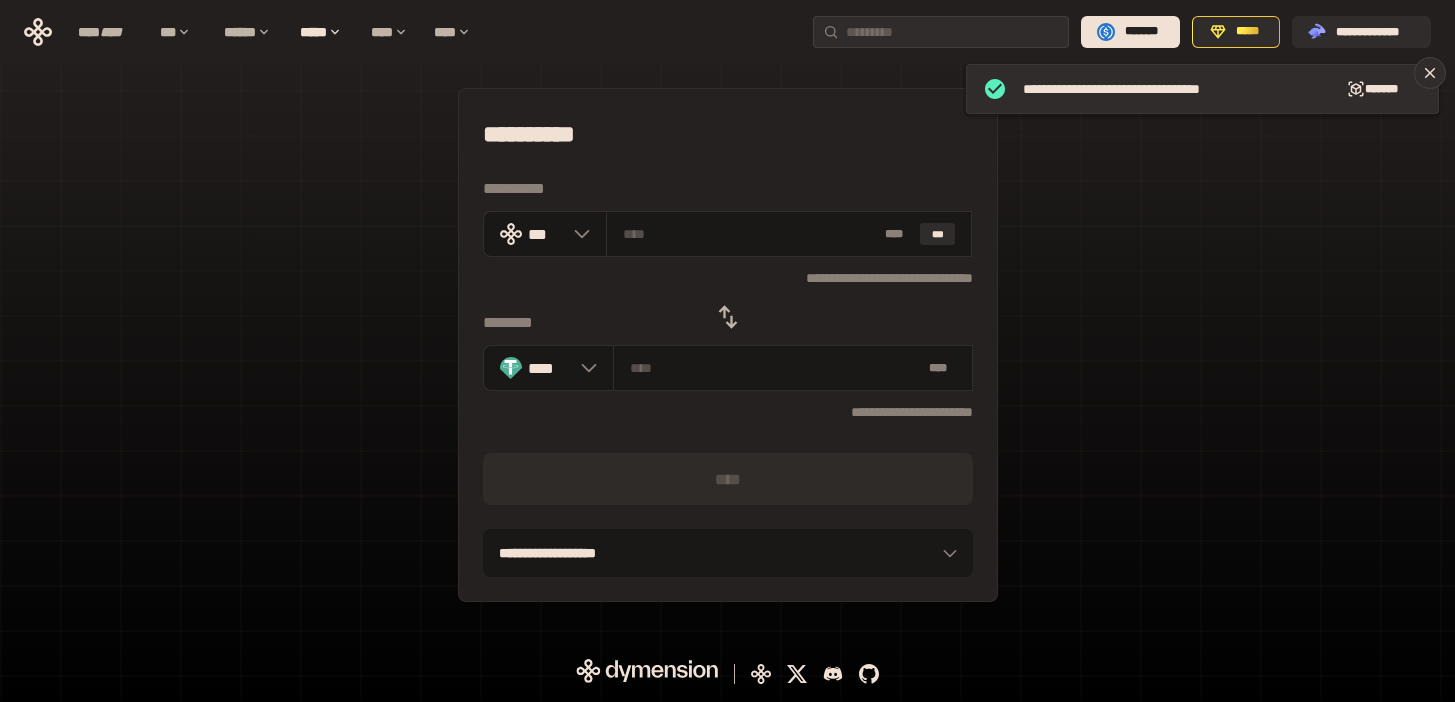 click 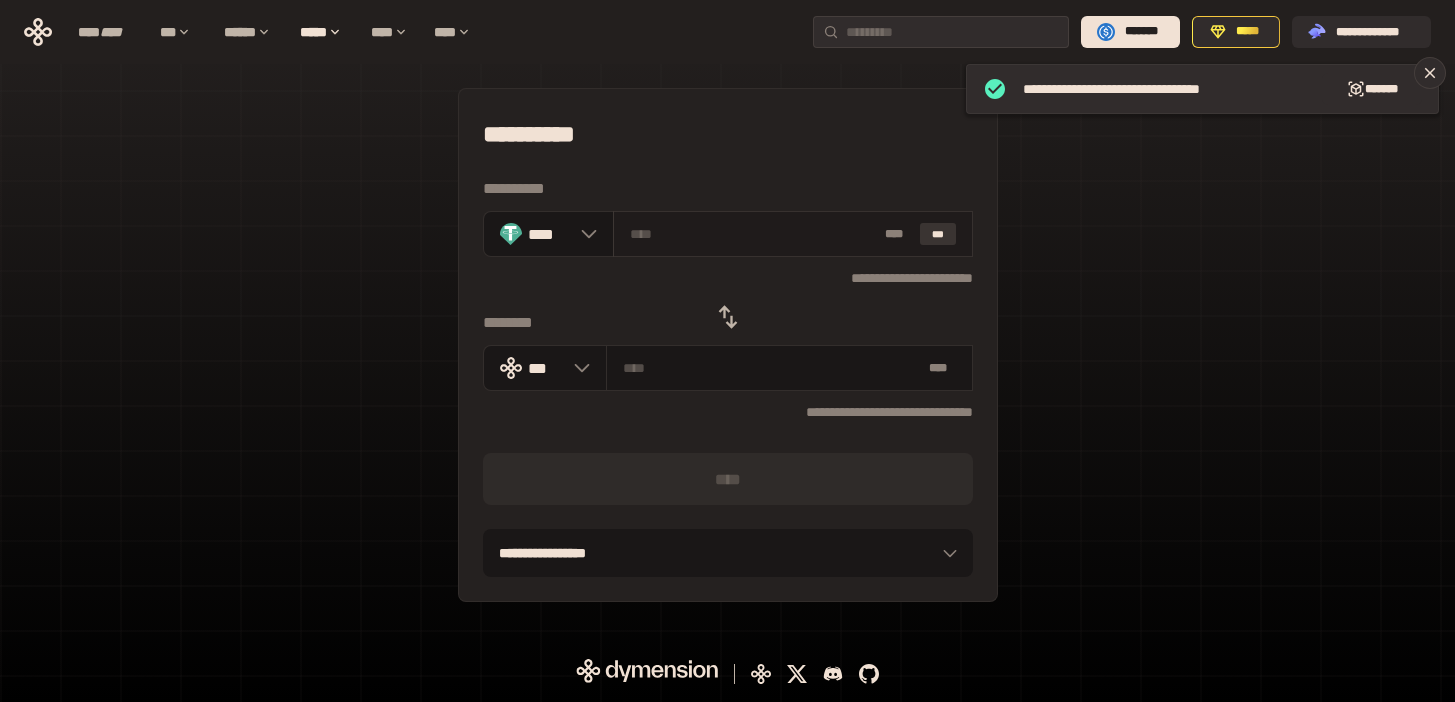 click on "***" at bounding box center [938, 234] 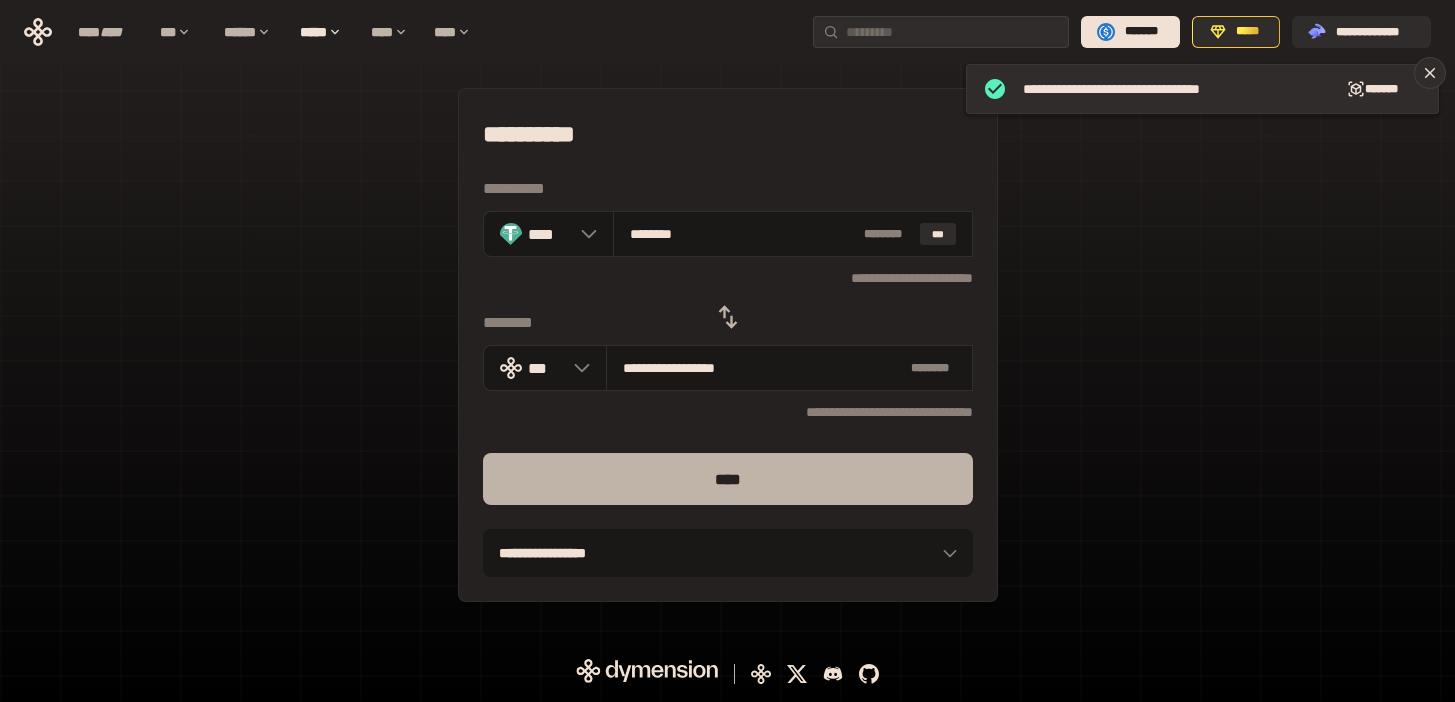 click on "****" at bounding box center (728, 479) 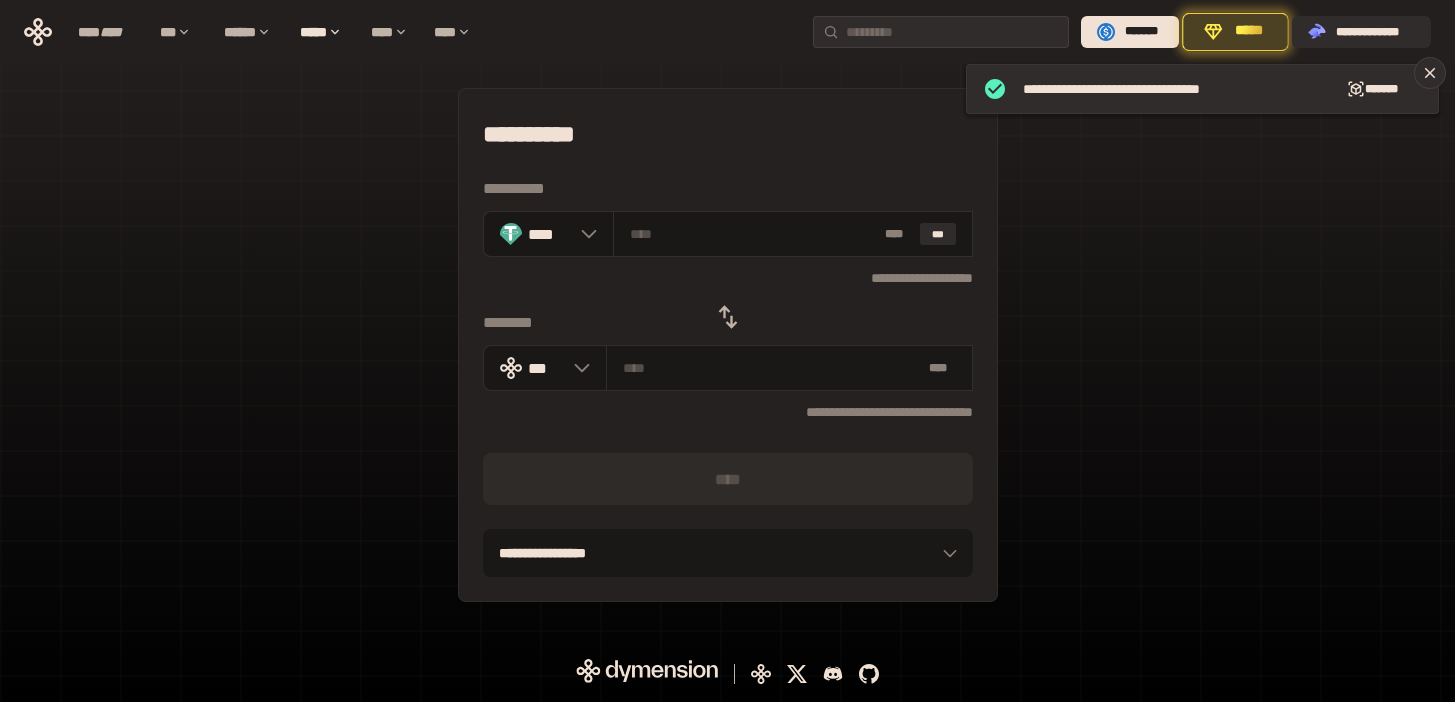 click 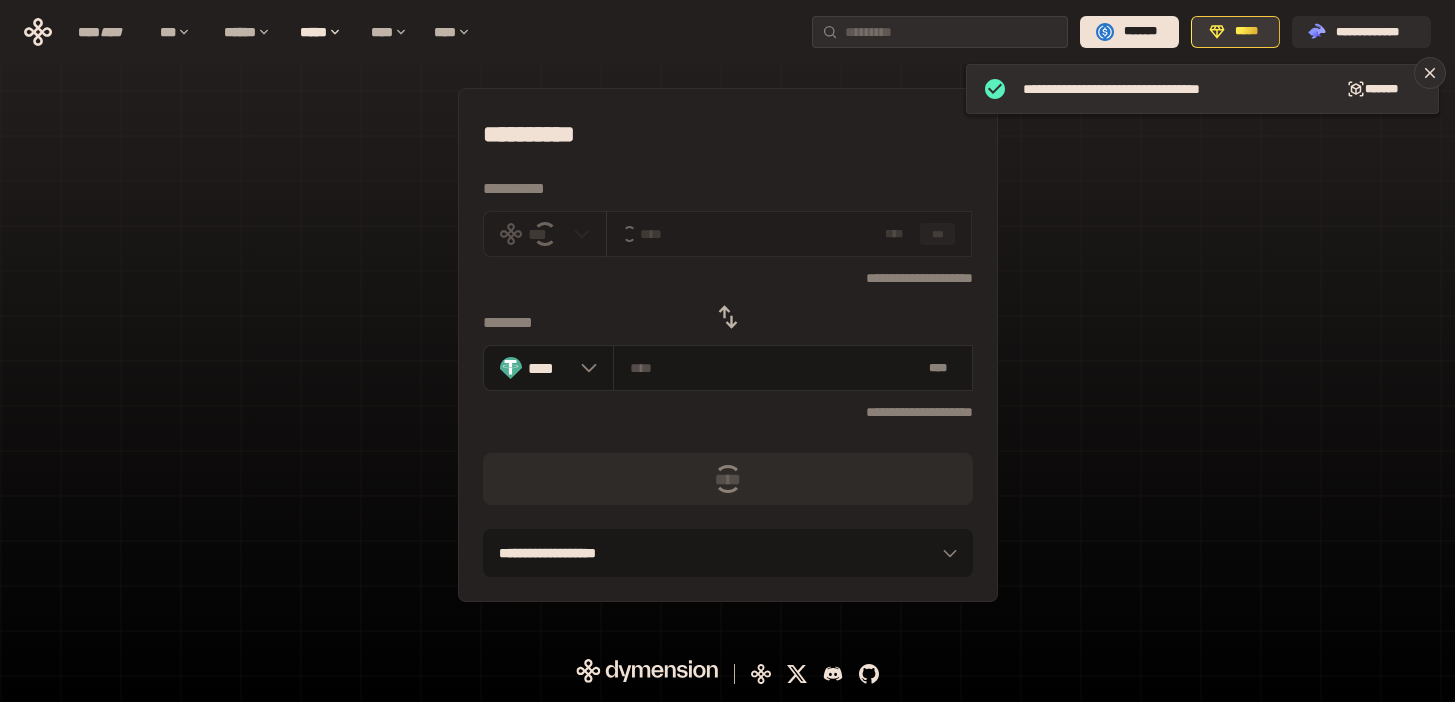 click on "*****" at bounding box center (1247, 32) 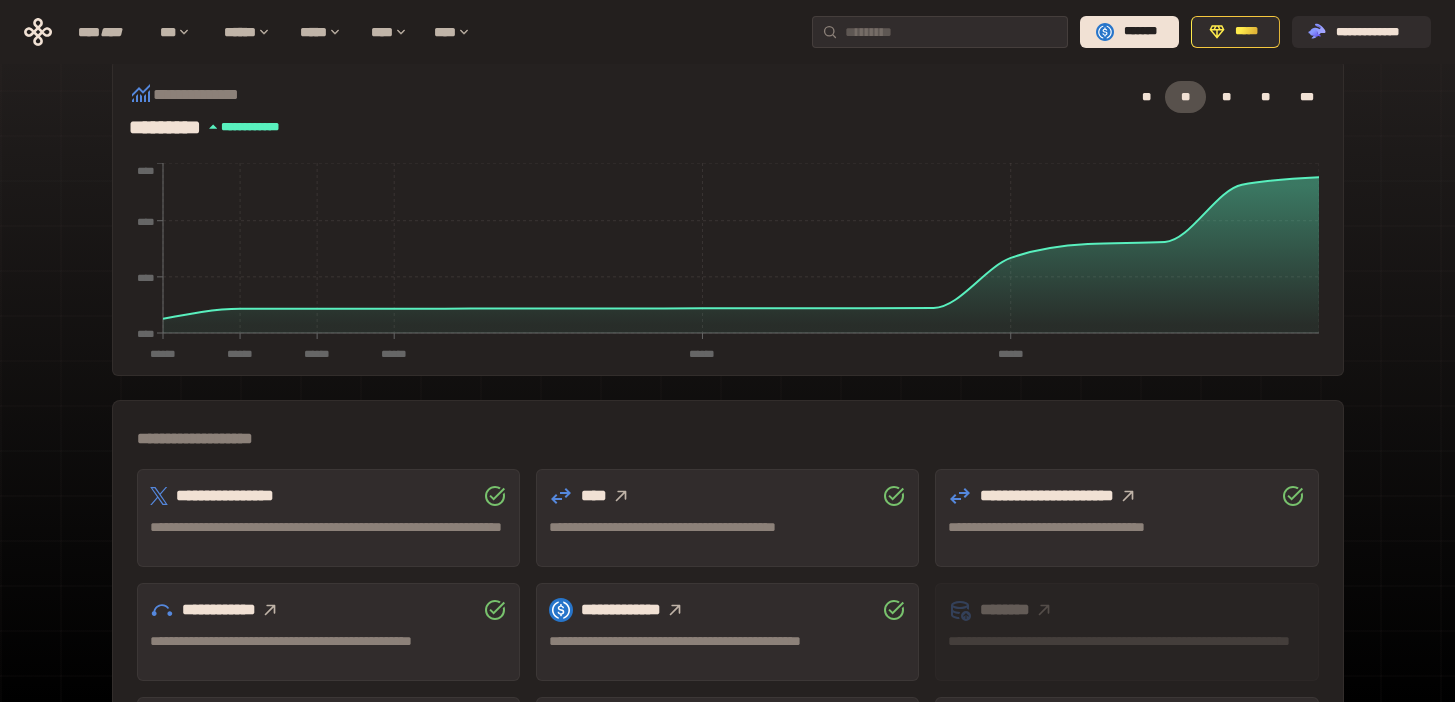 scroll, scrollTop: 0, scrollLeft: 0, axis: both 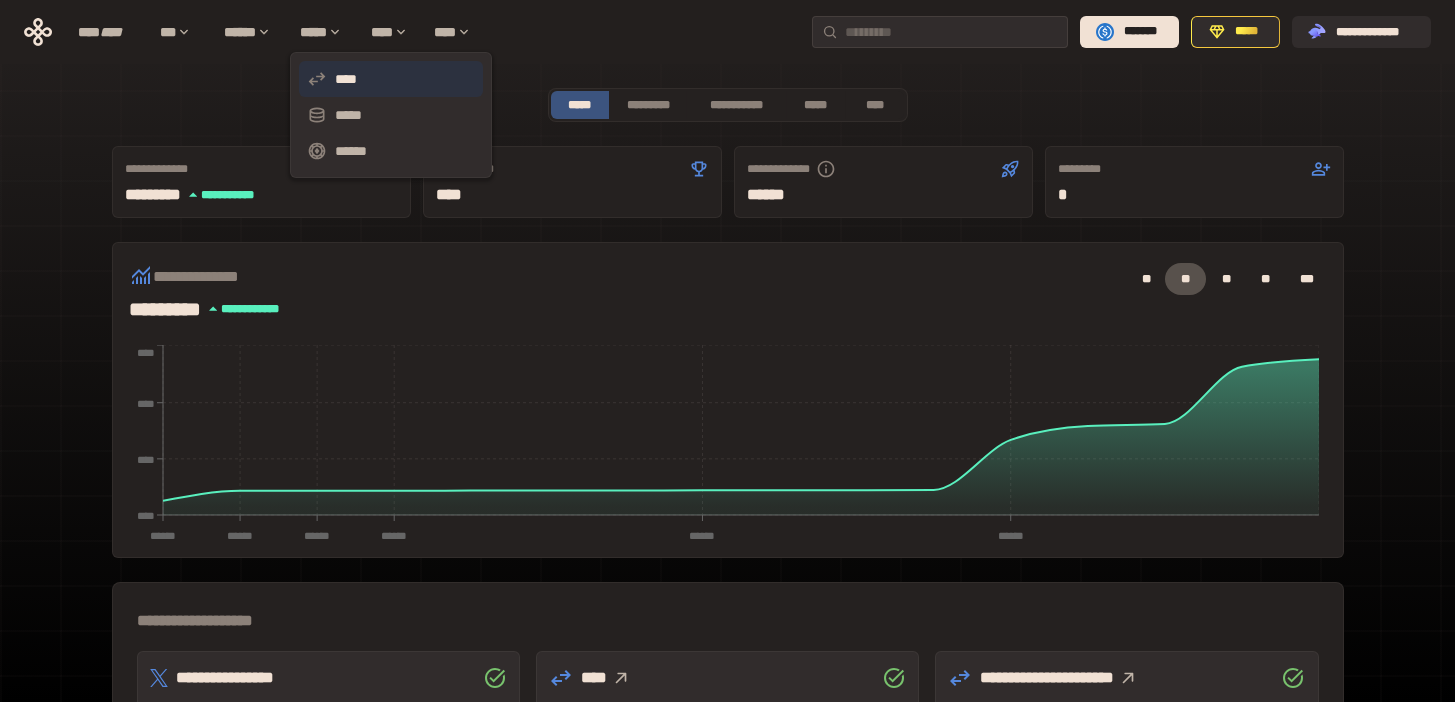click on "****" at bounding box center (391, 79) 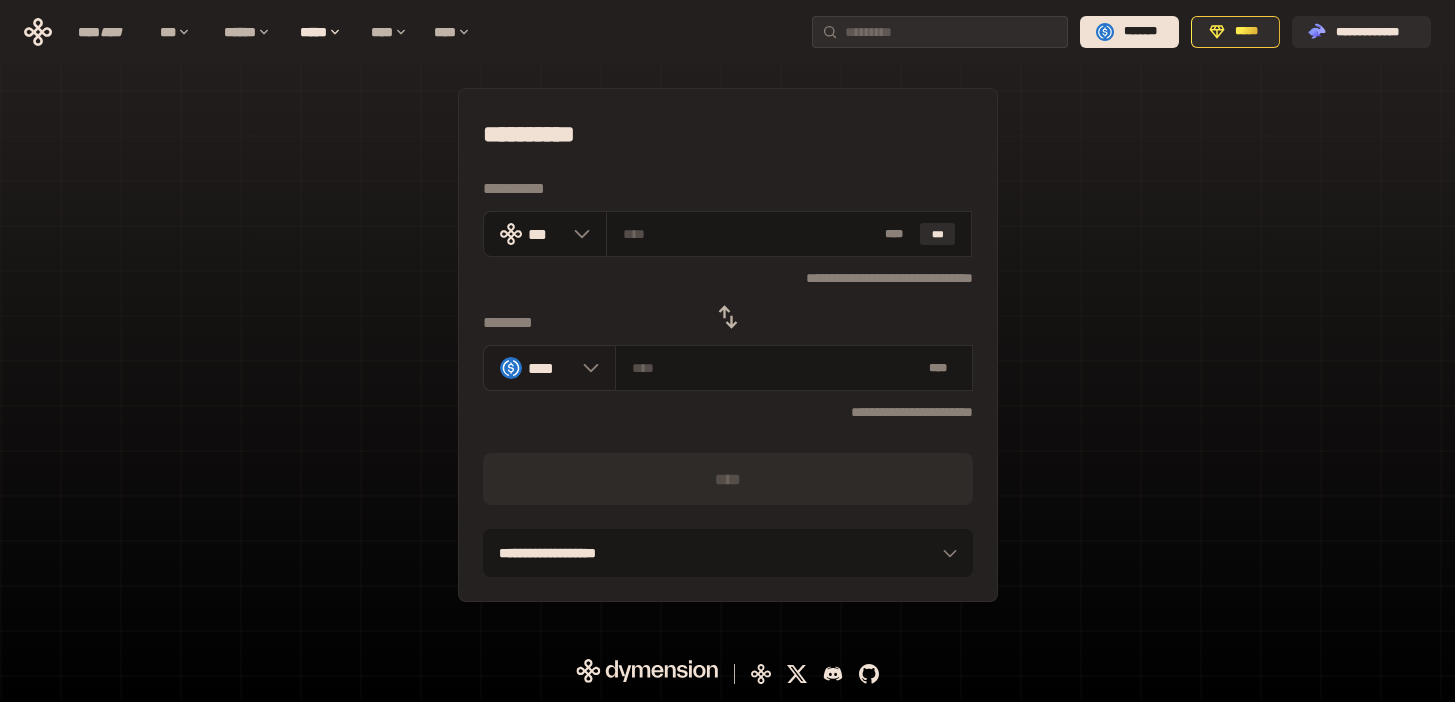 click at bounding box center (586, 368) 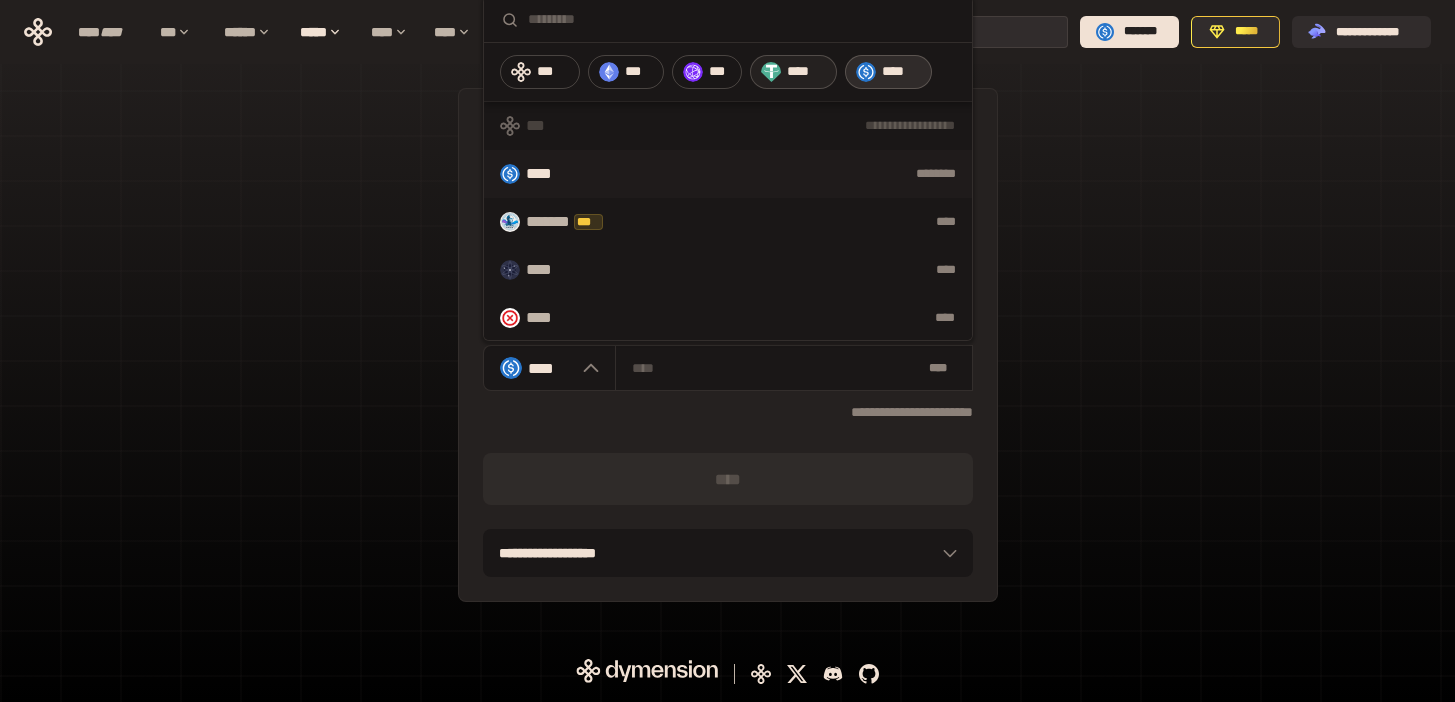 click on "****" at bounding box center [806, 72] 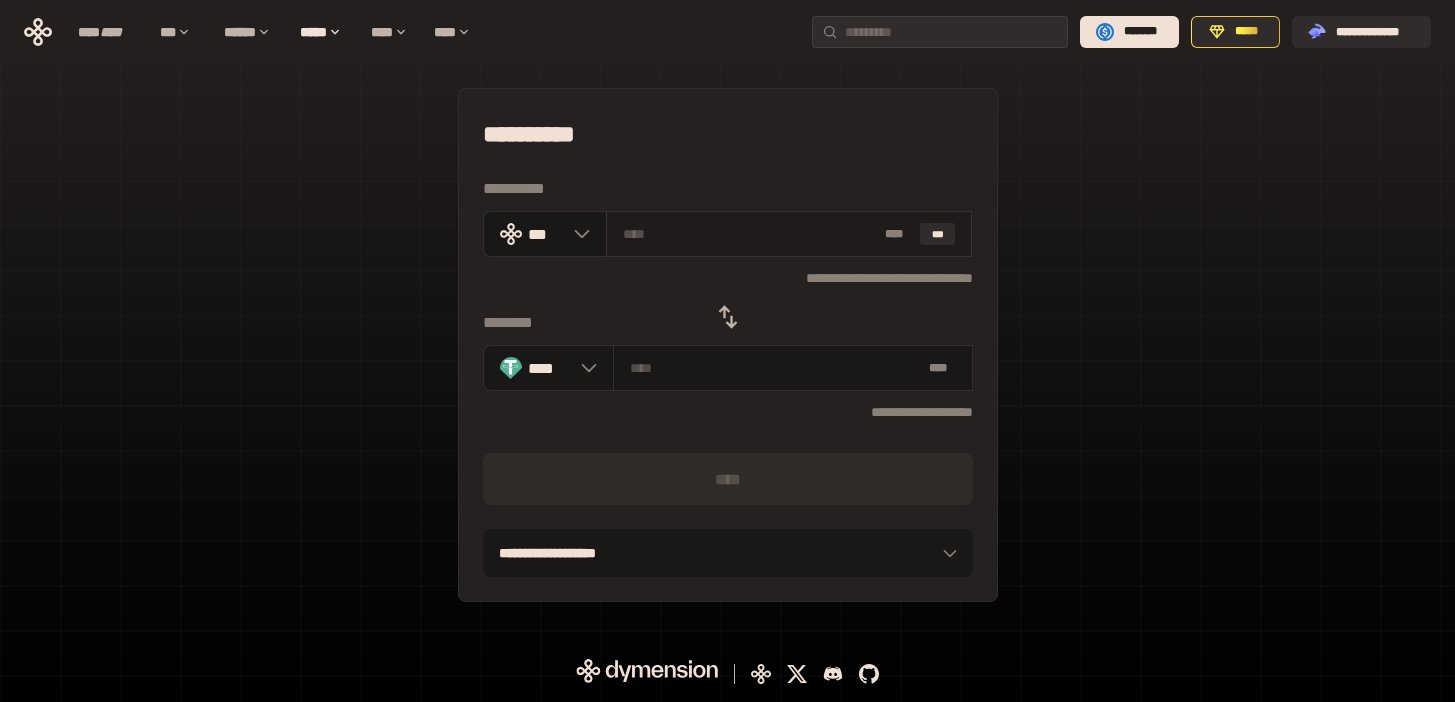 click at bounding box center [750, 234] 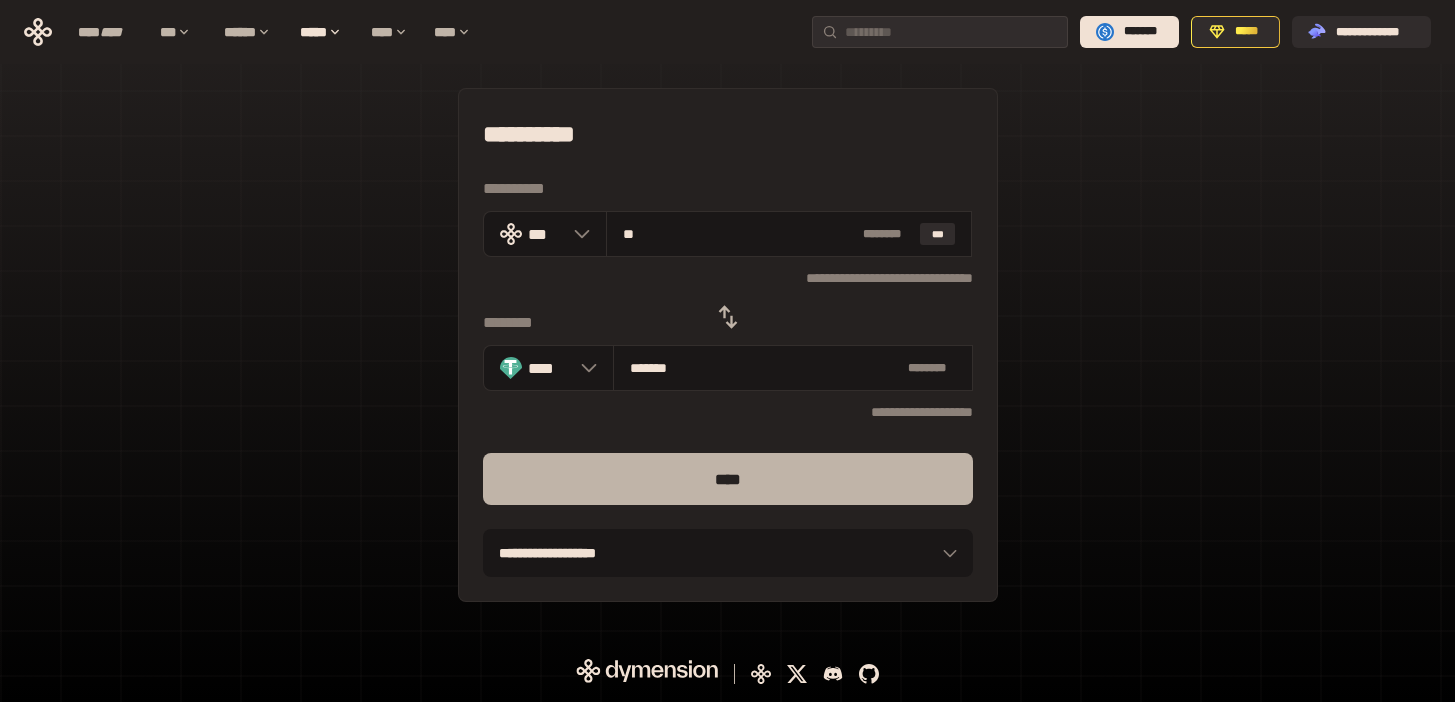 click on "****" at bounding box center (728, 479) 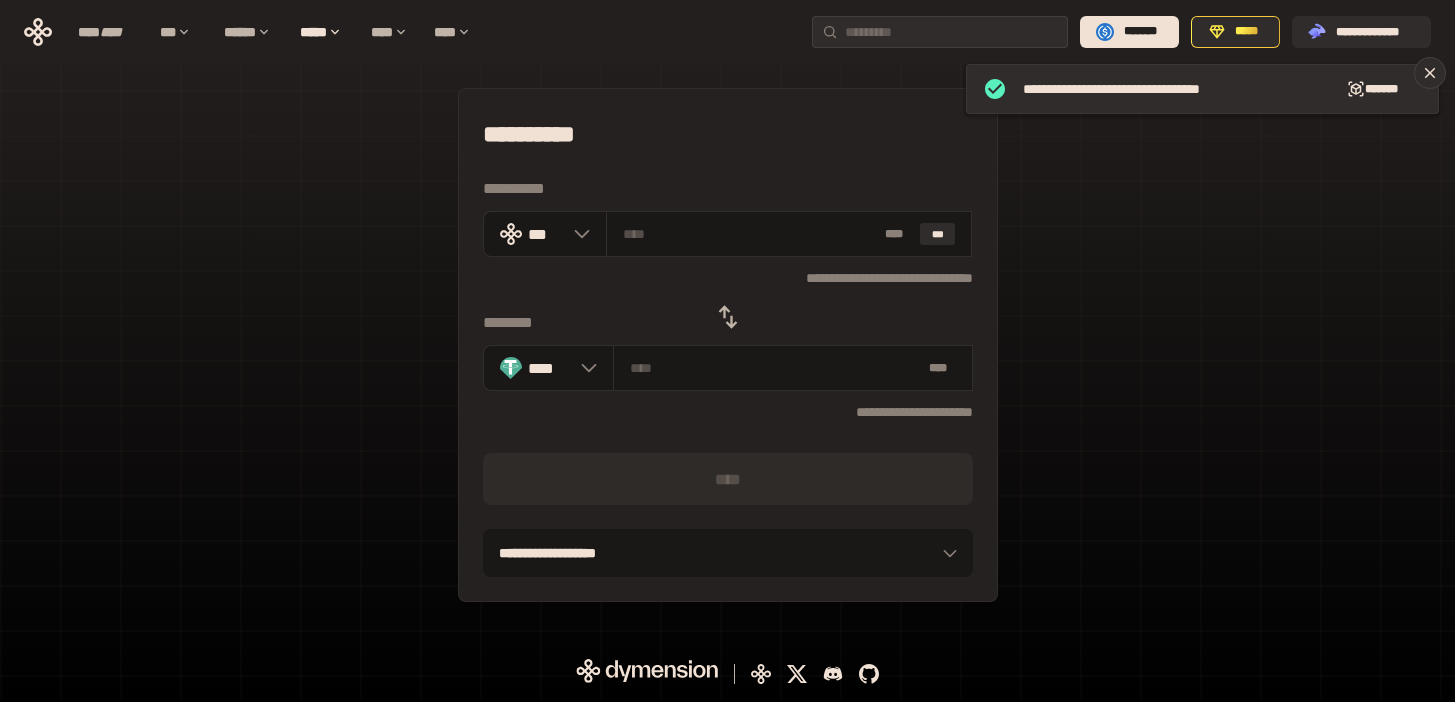 click 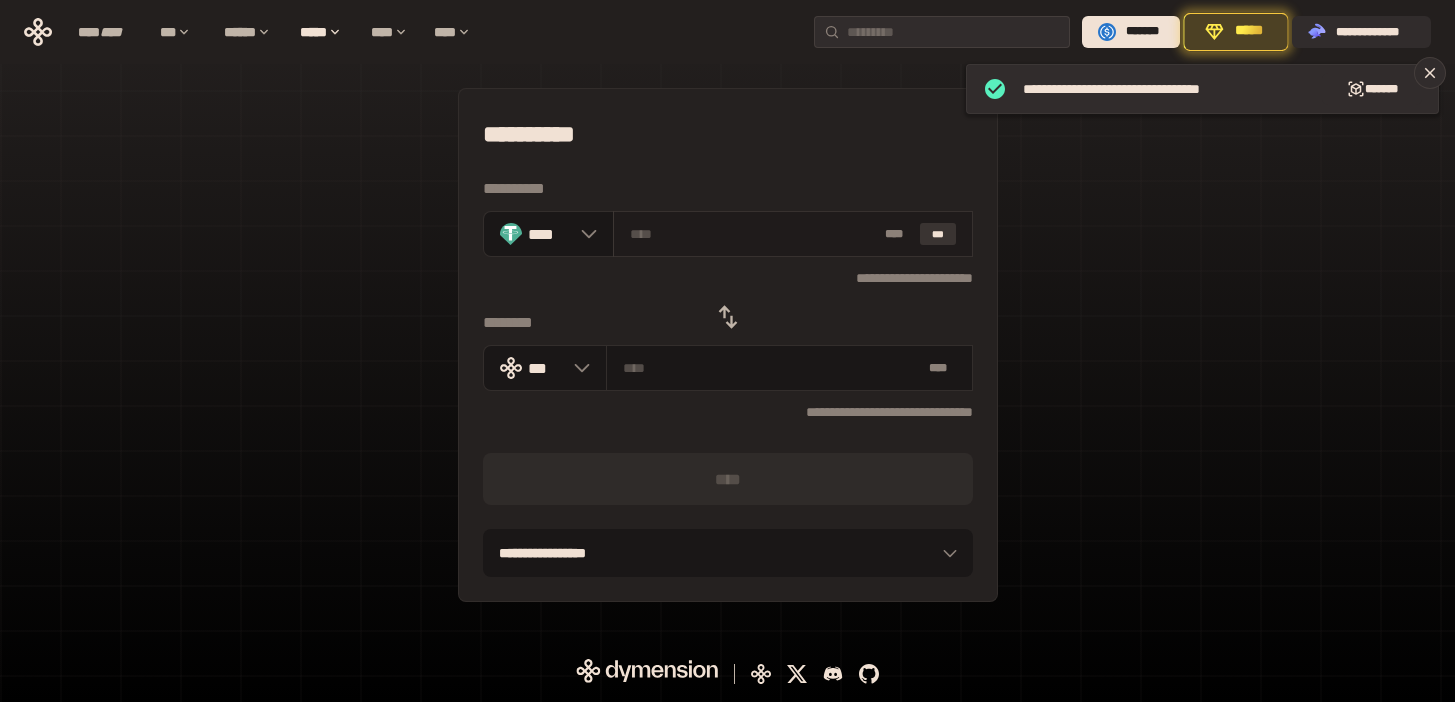 click on "***" at bounding box center (938, 234) 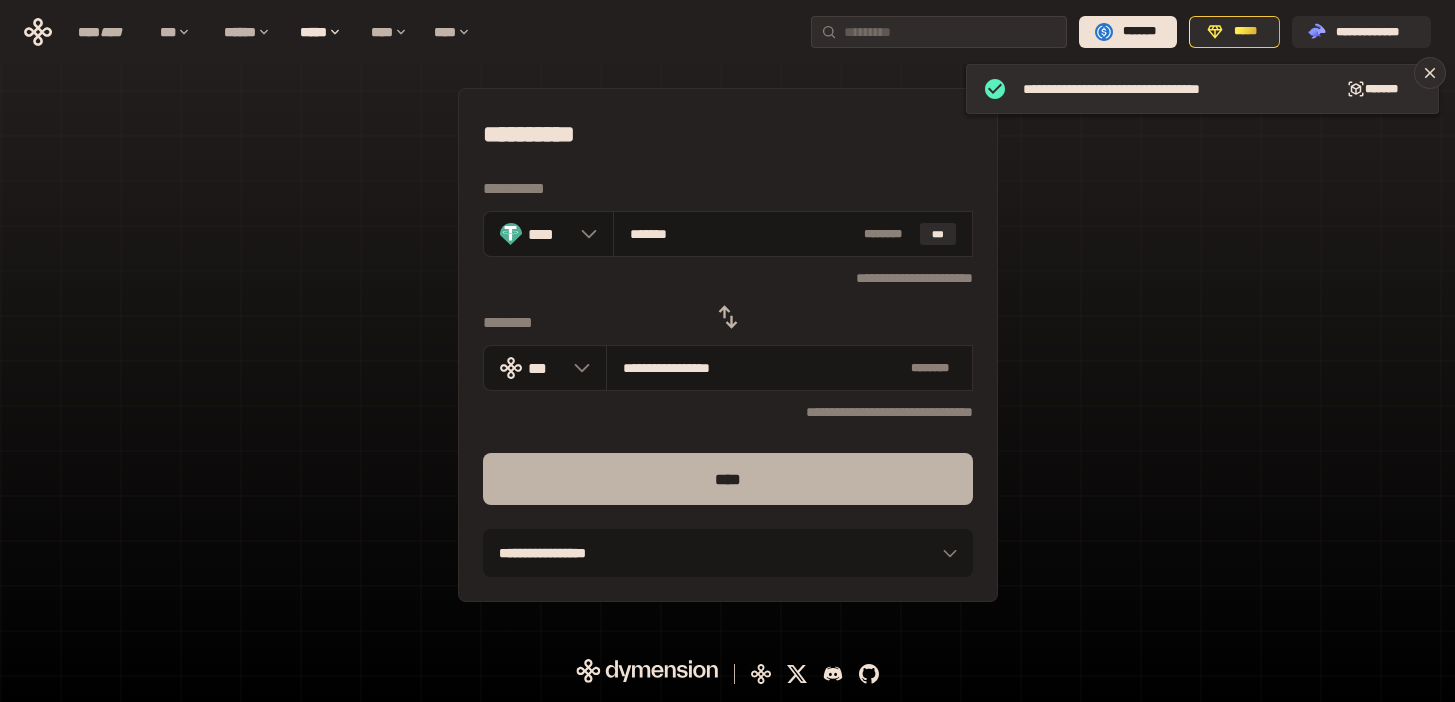 click on "****" at bounding box center (728, 479) 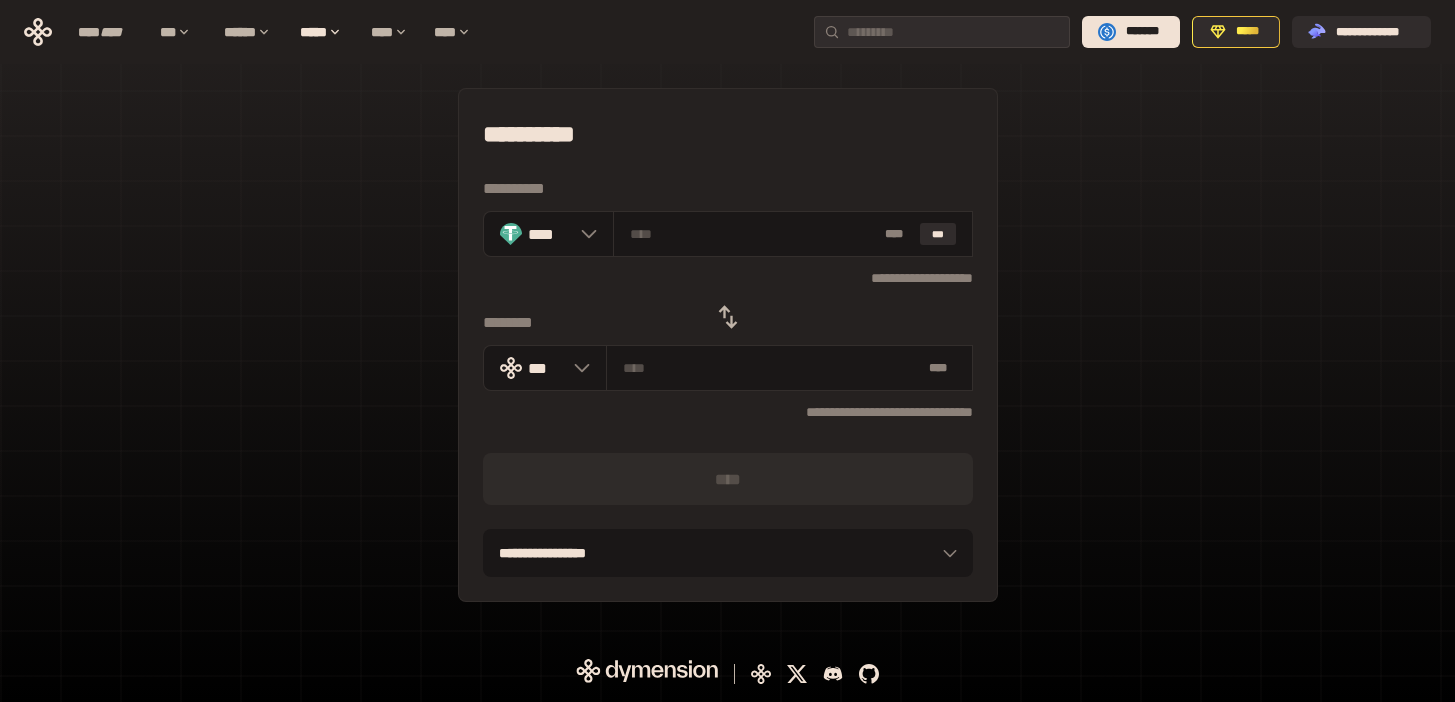 click 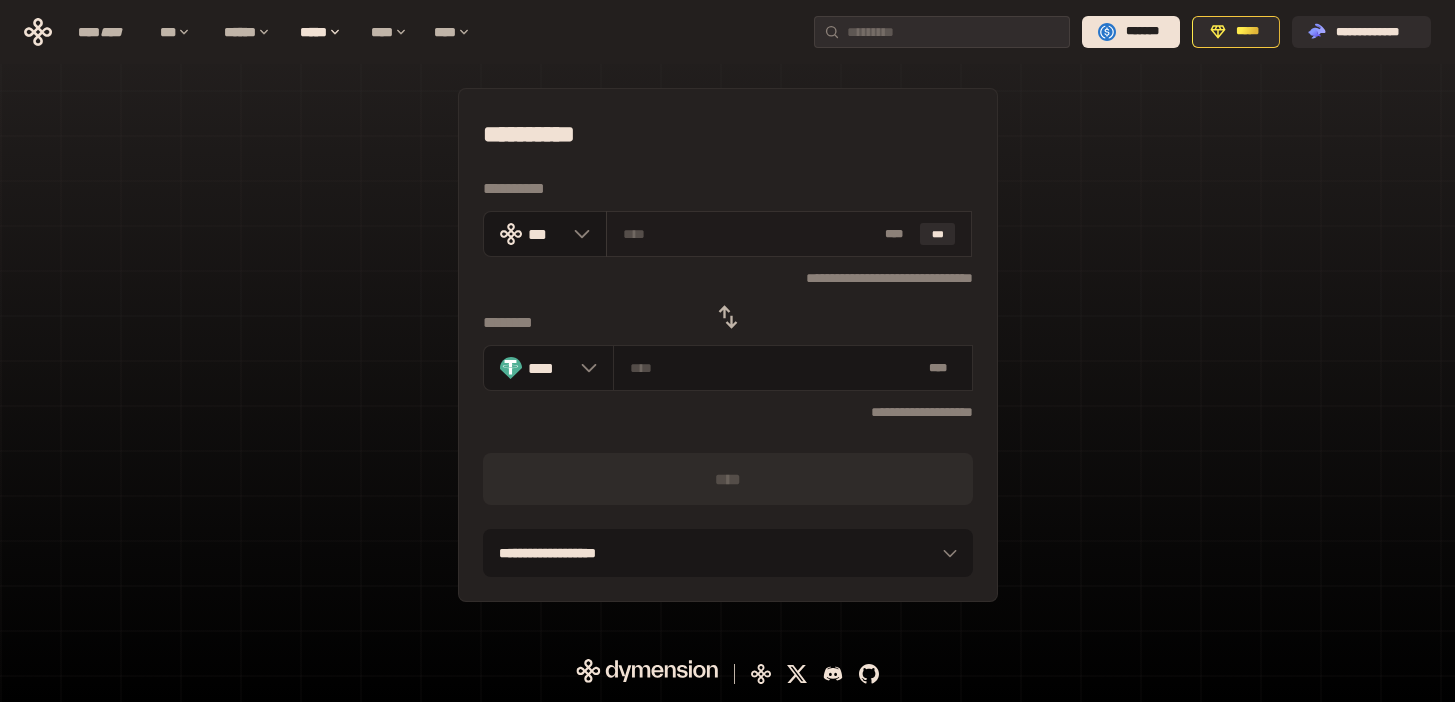 click at bounding box center [750, 234] 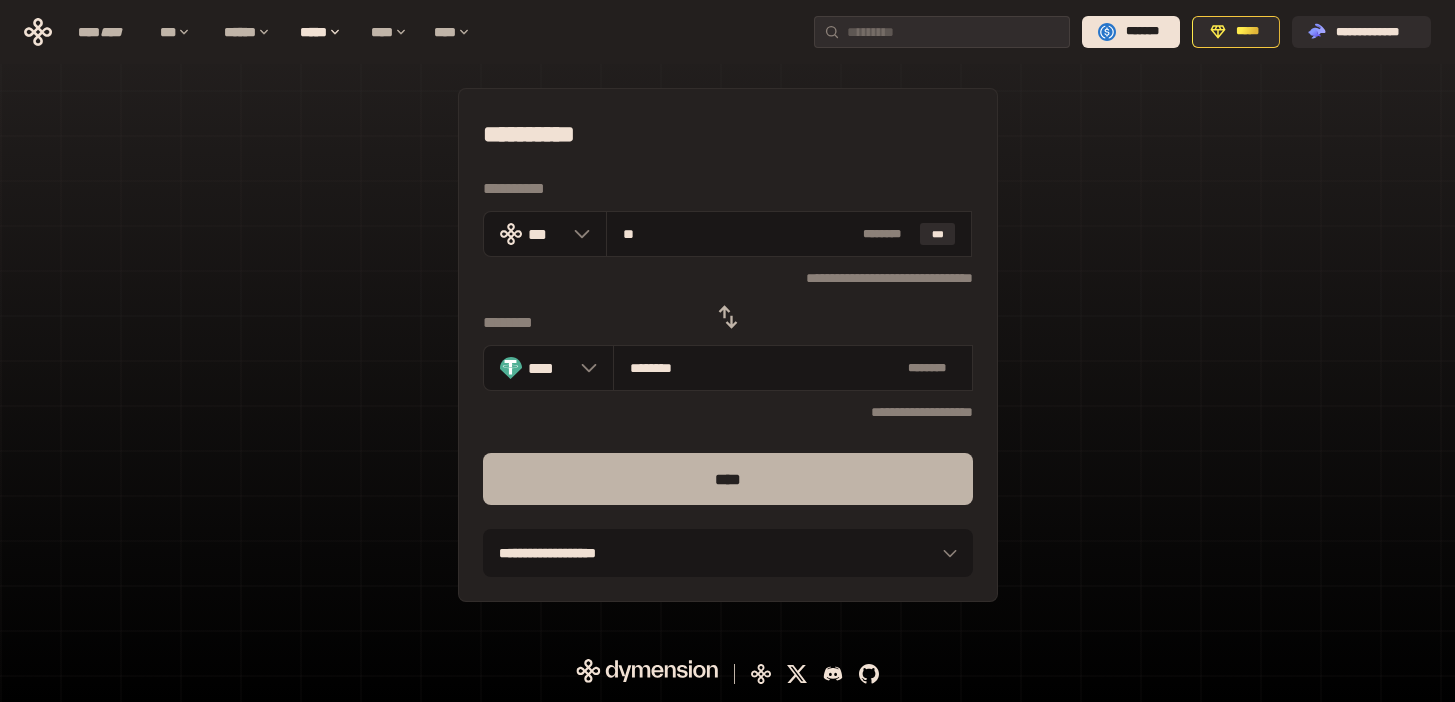 click on "****" at bounding box center [728, 479] 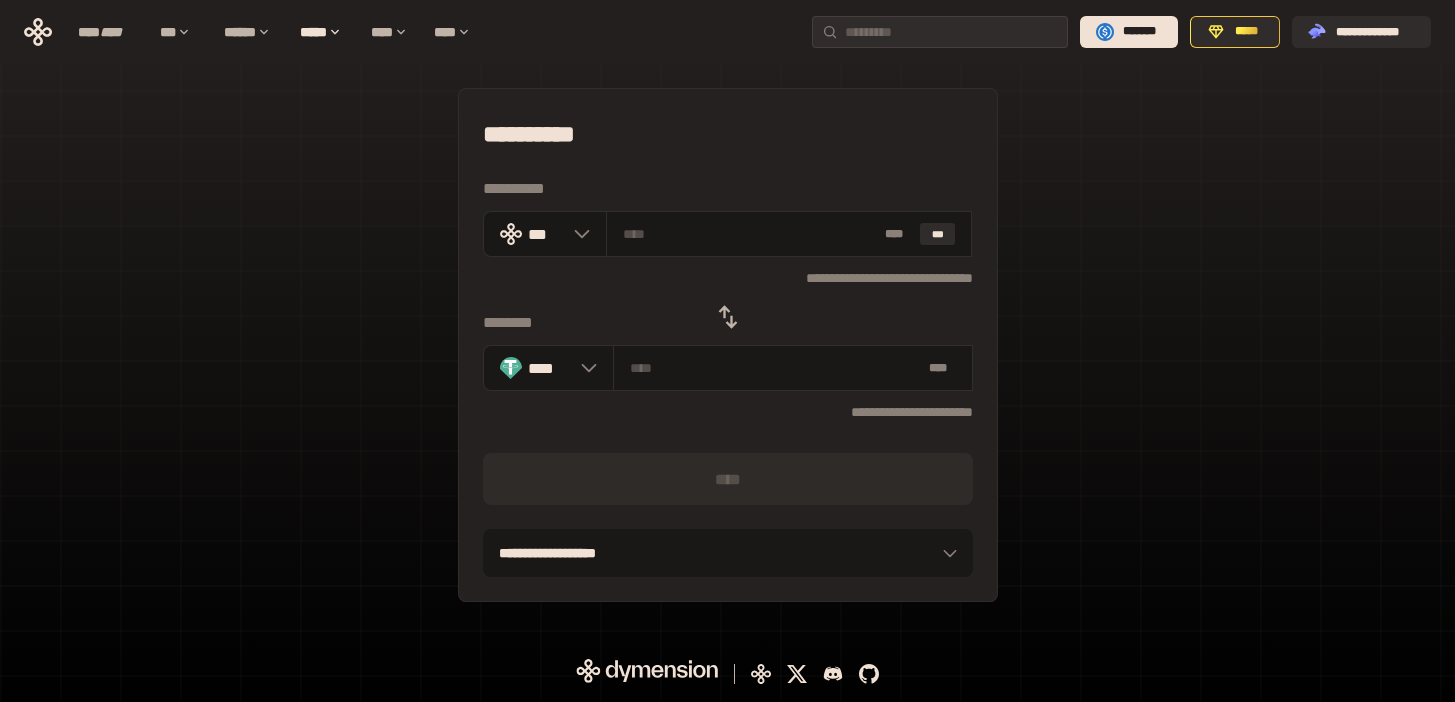 click 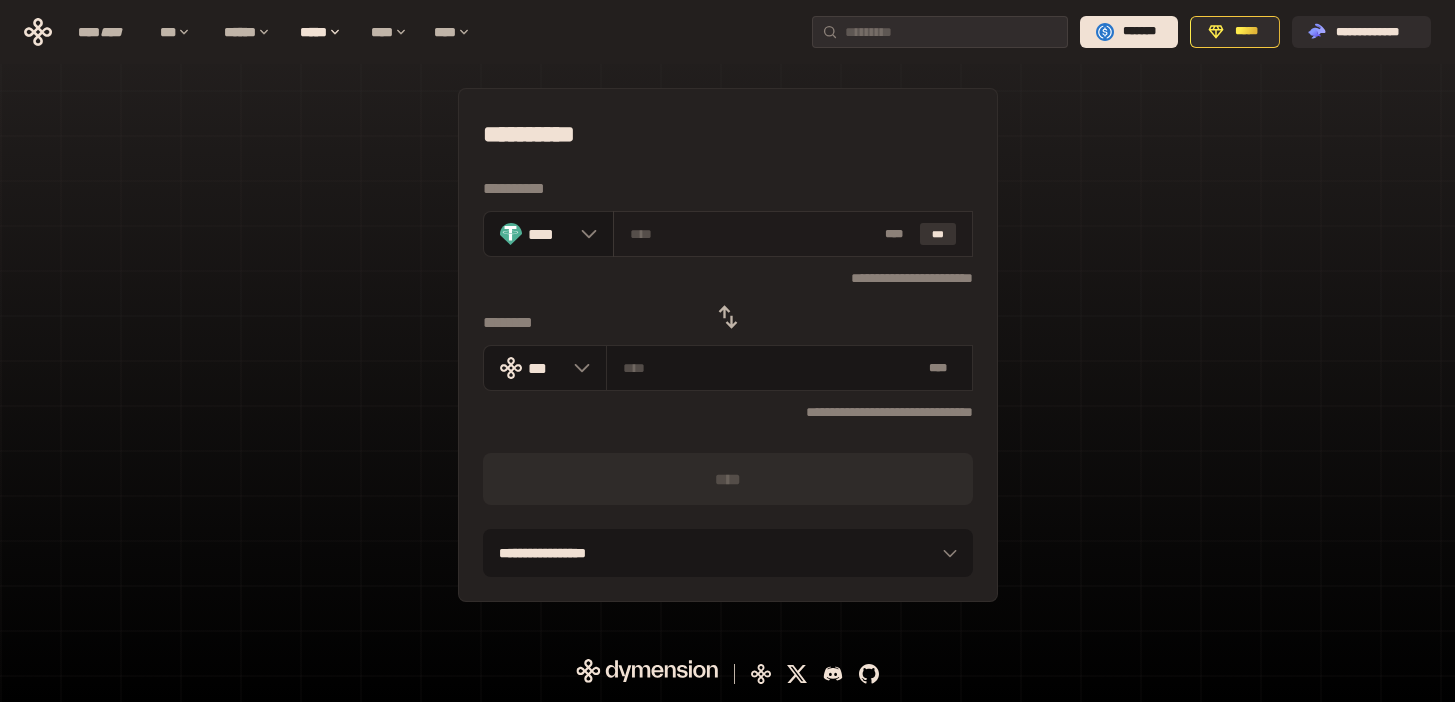 click on "***" at bounding box center [938, 234] 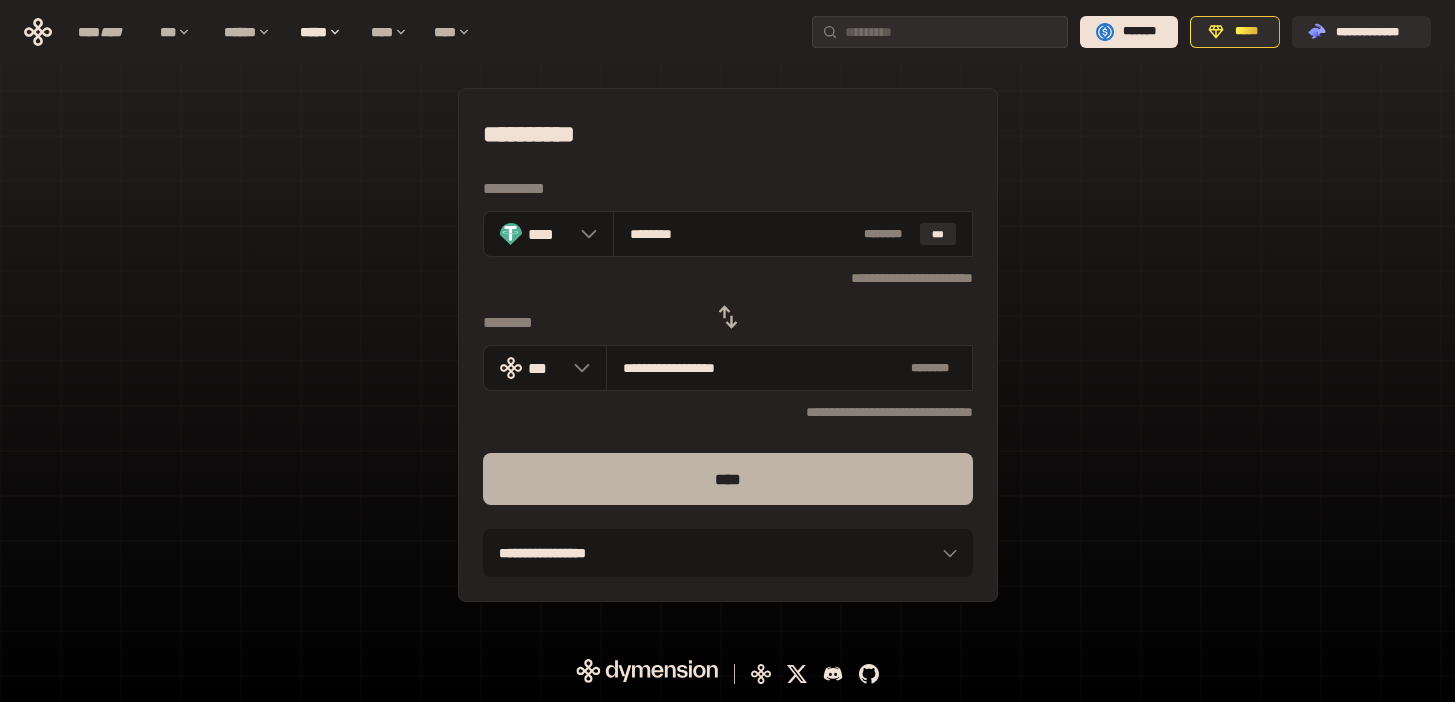 click on "****" at bounding box center (728, 479) 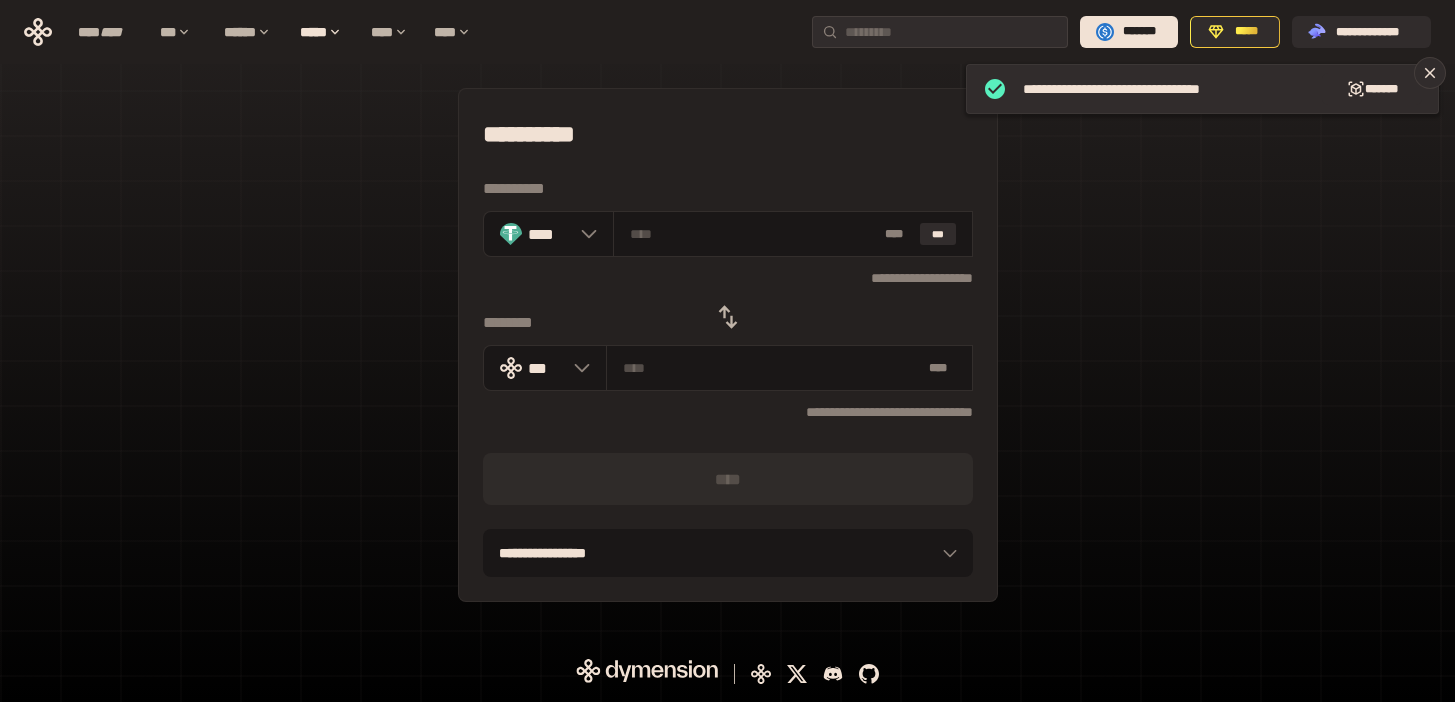 click 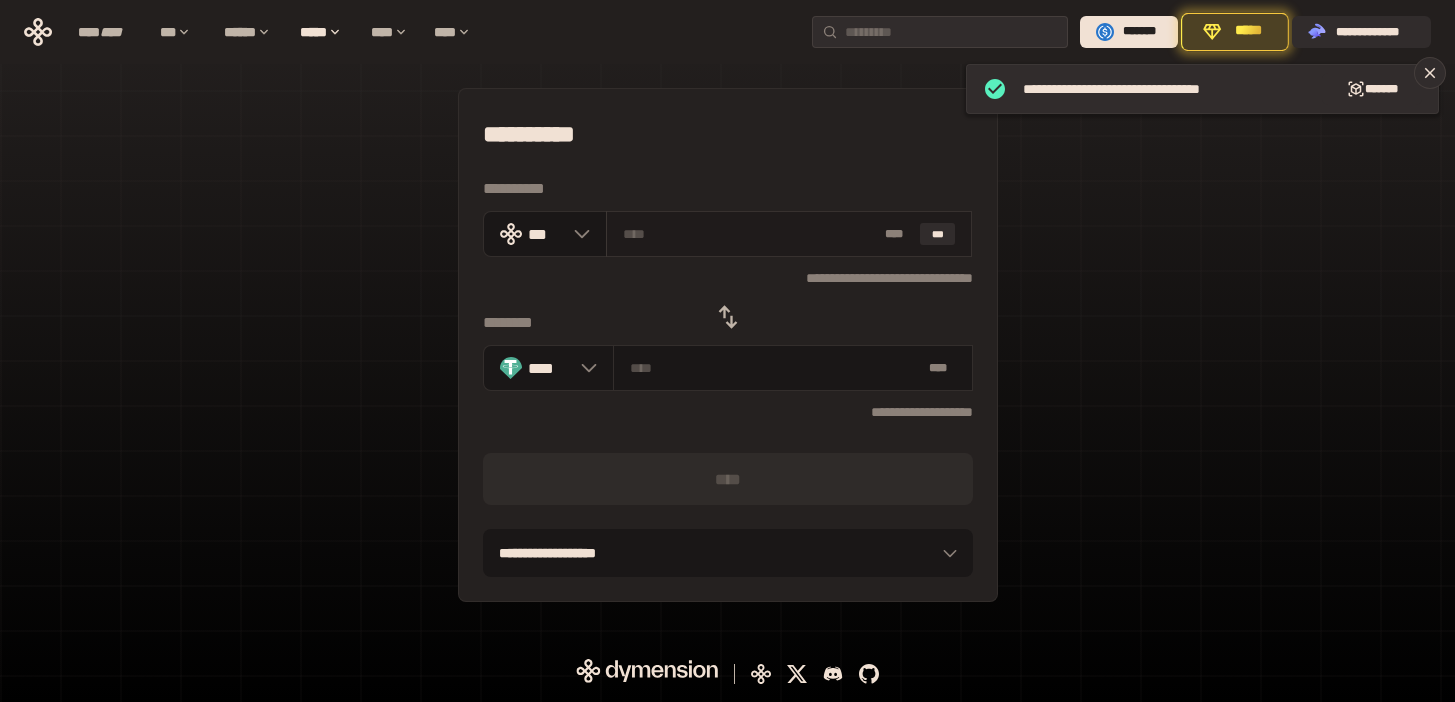 click at bounding box center (750, 234) 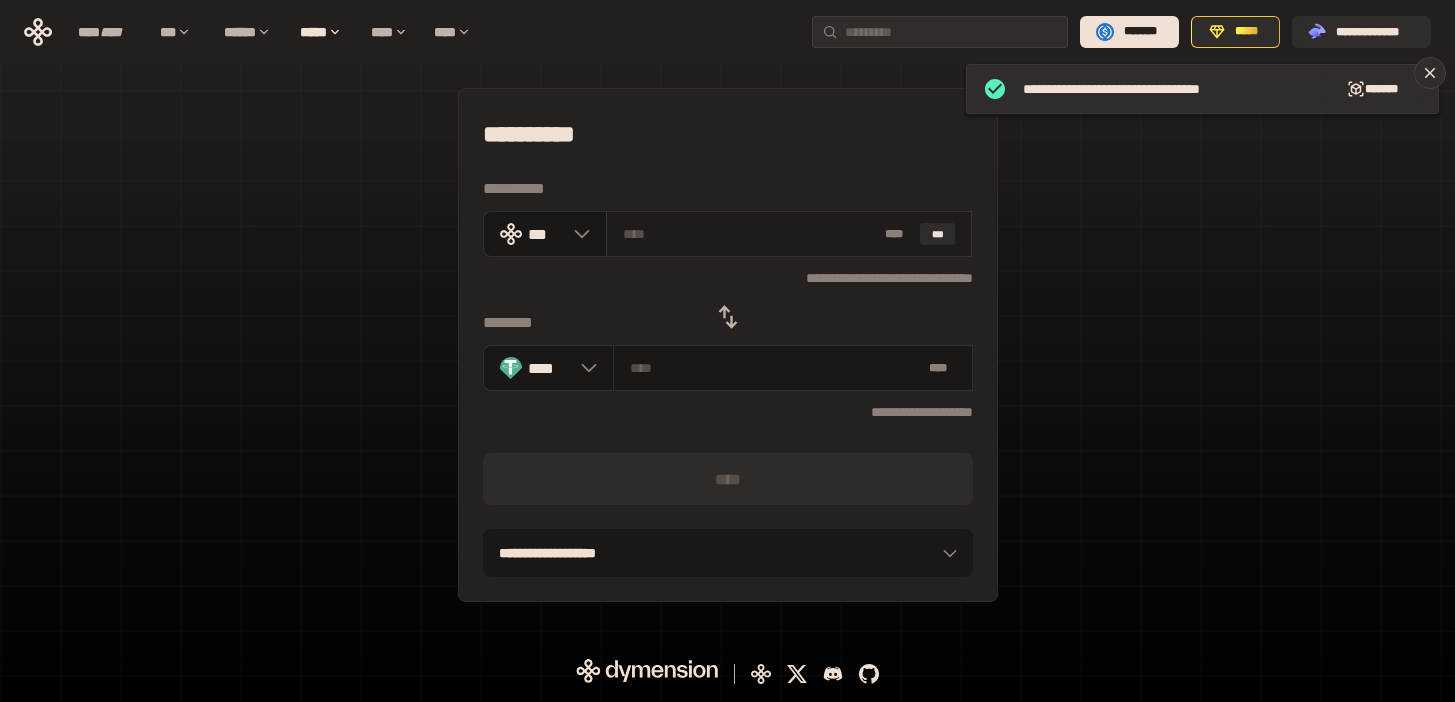 paste on "**" 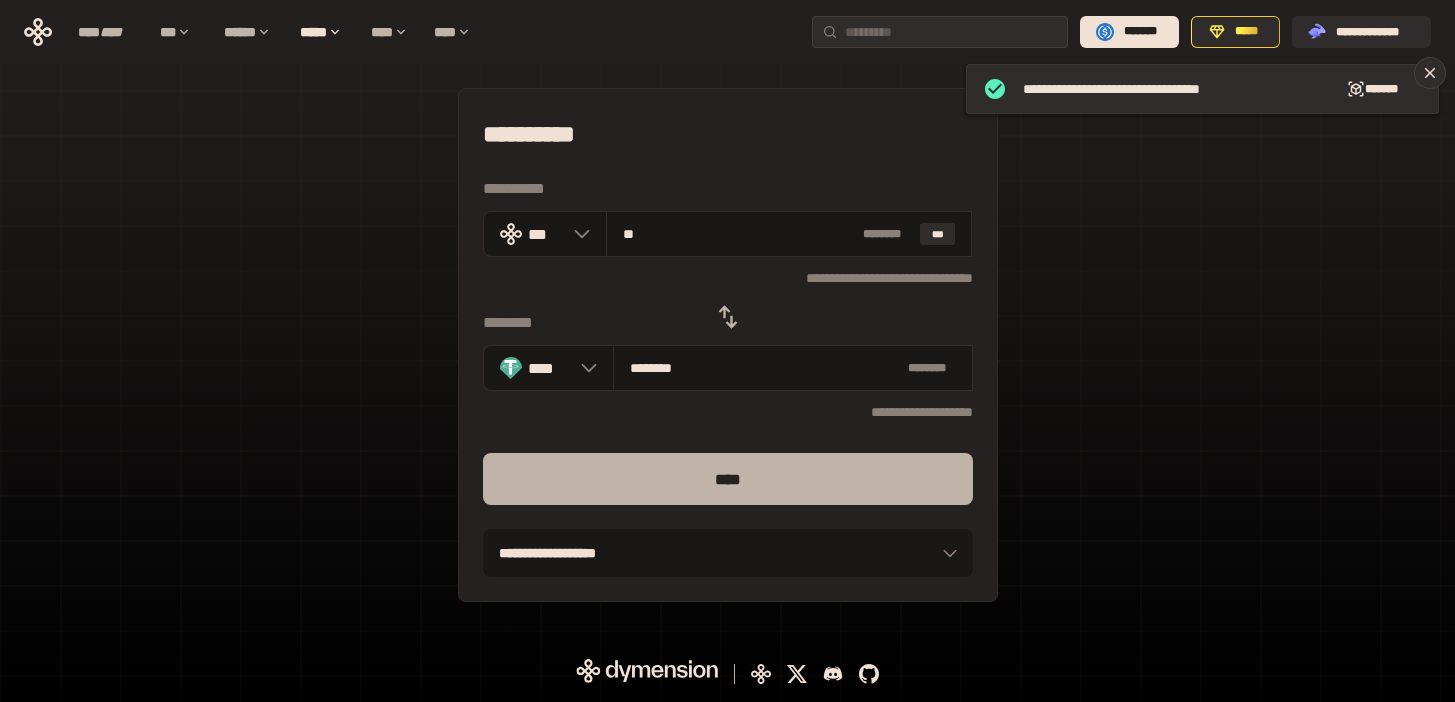 click on "****" at bounding box center [728, 479] 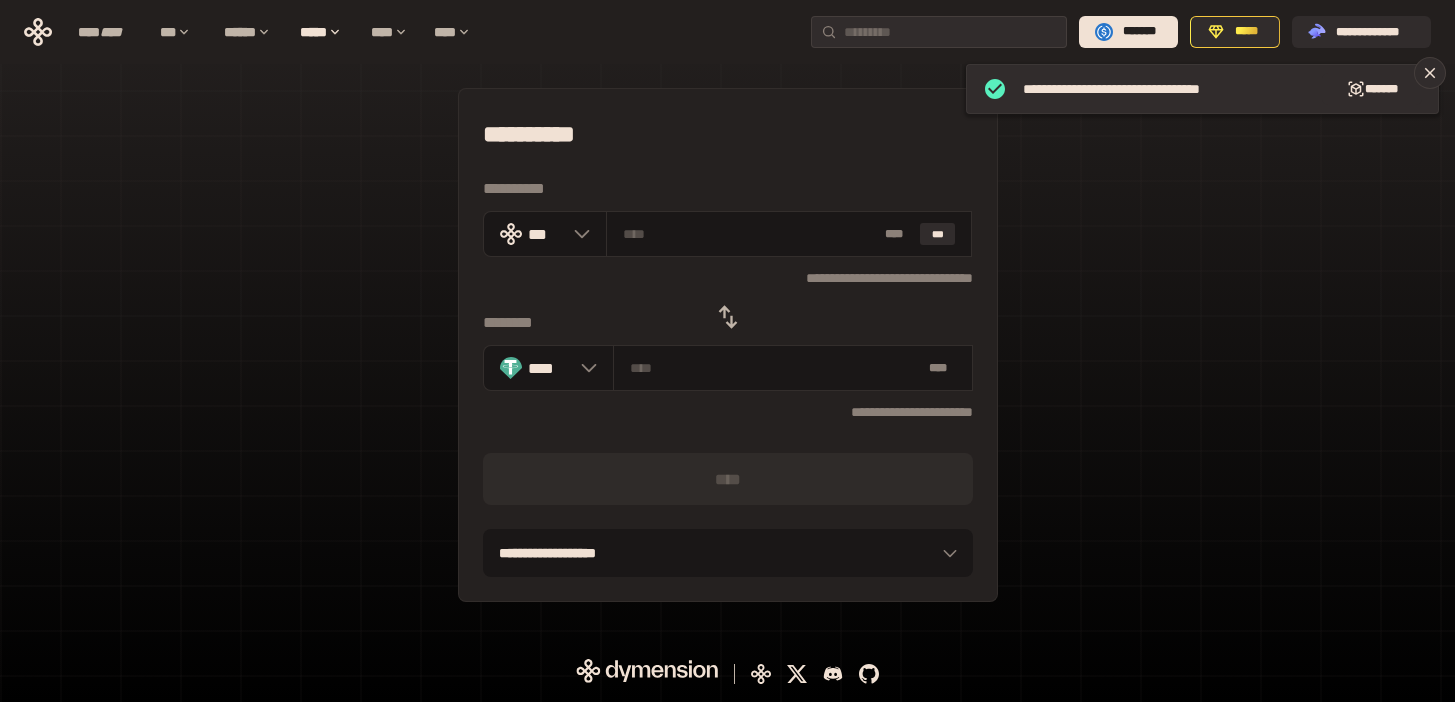 click 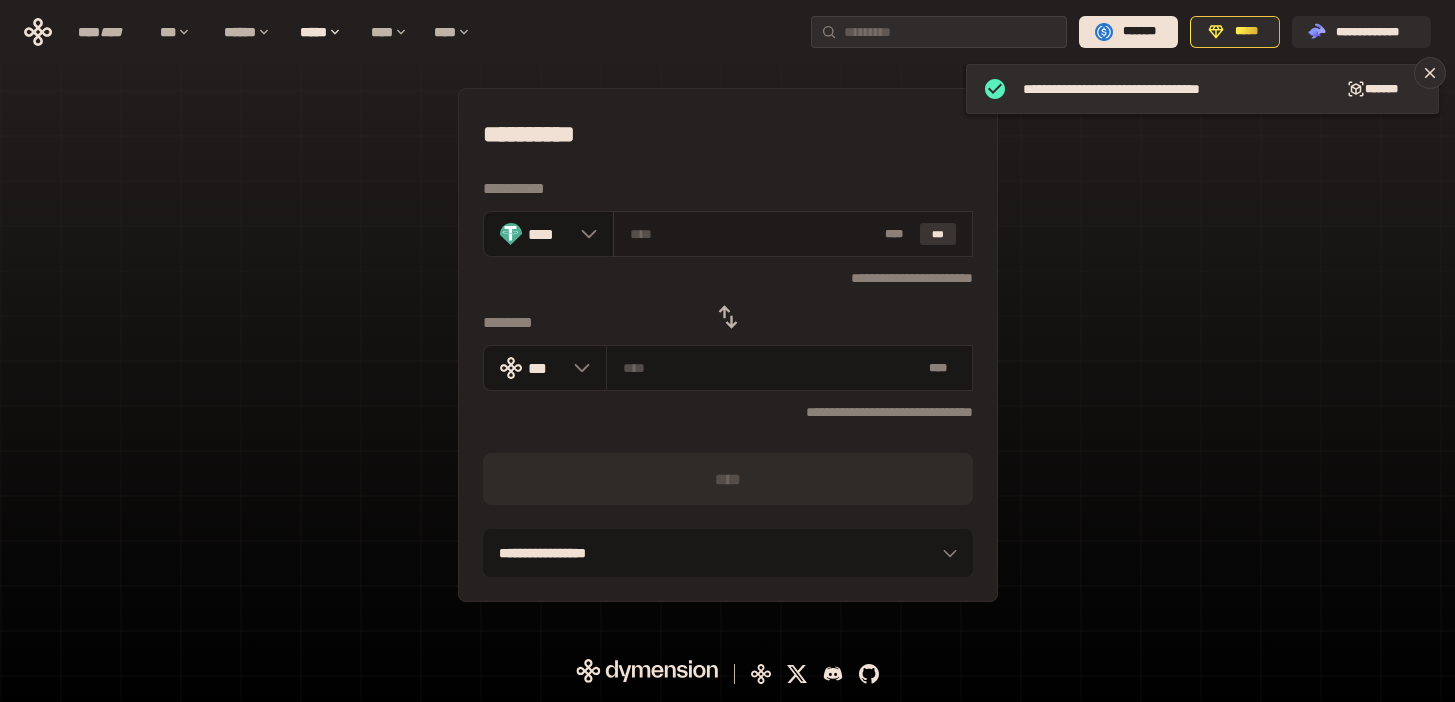 click on "***" at bounding box center (938, 234) 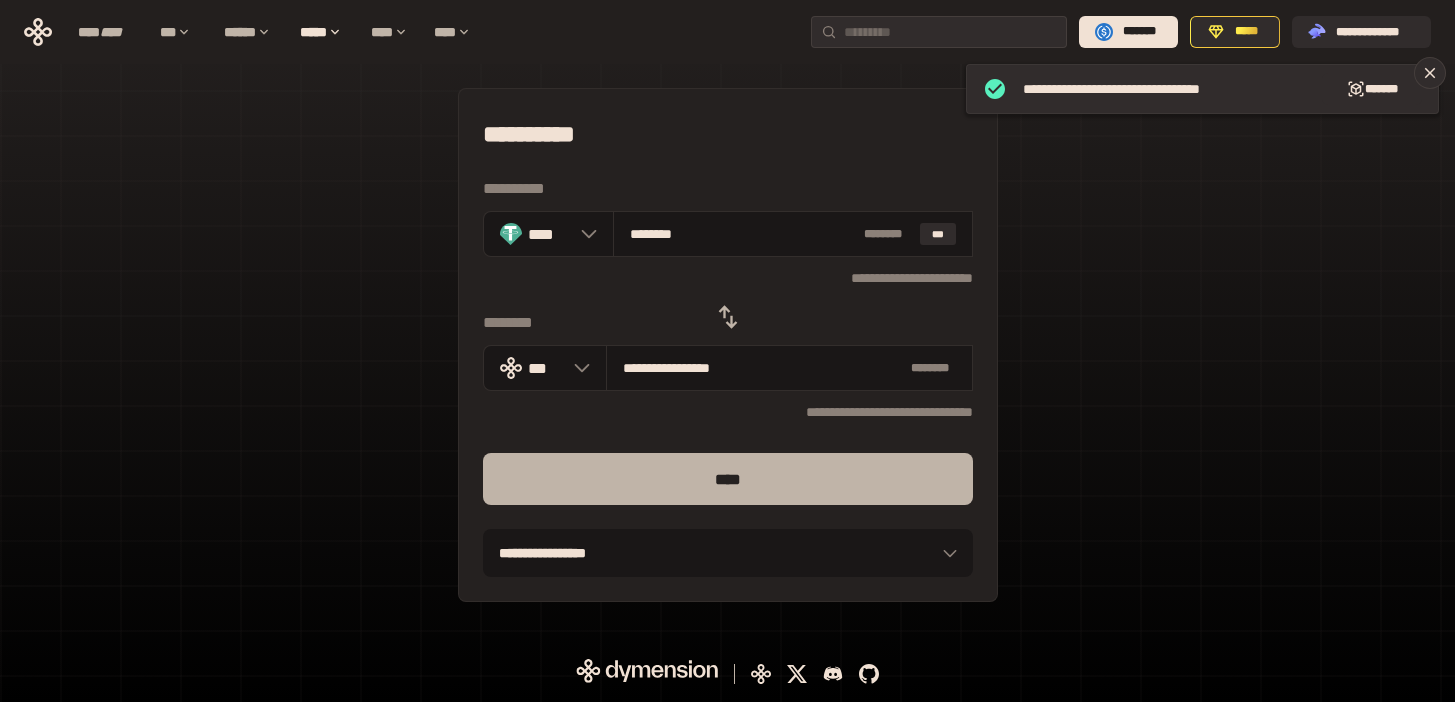 click on "****" at bounding box center [728, 479] 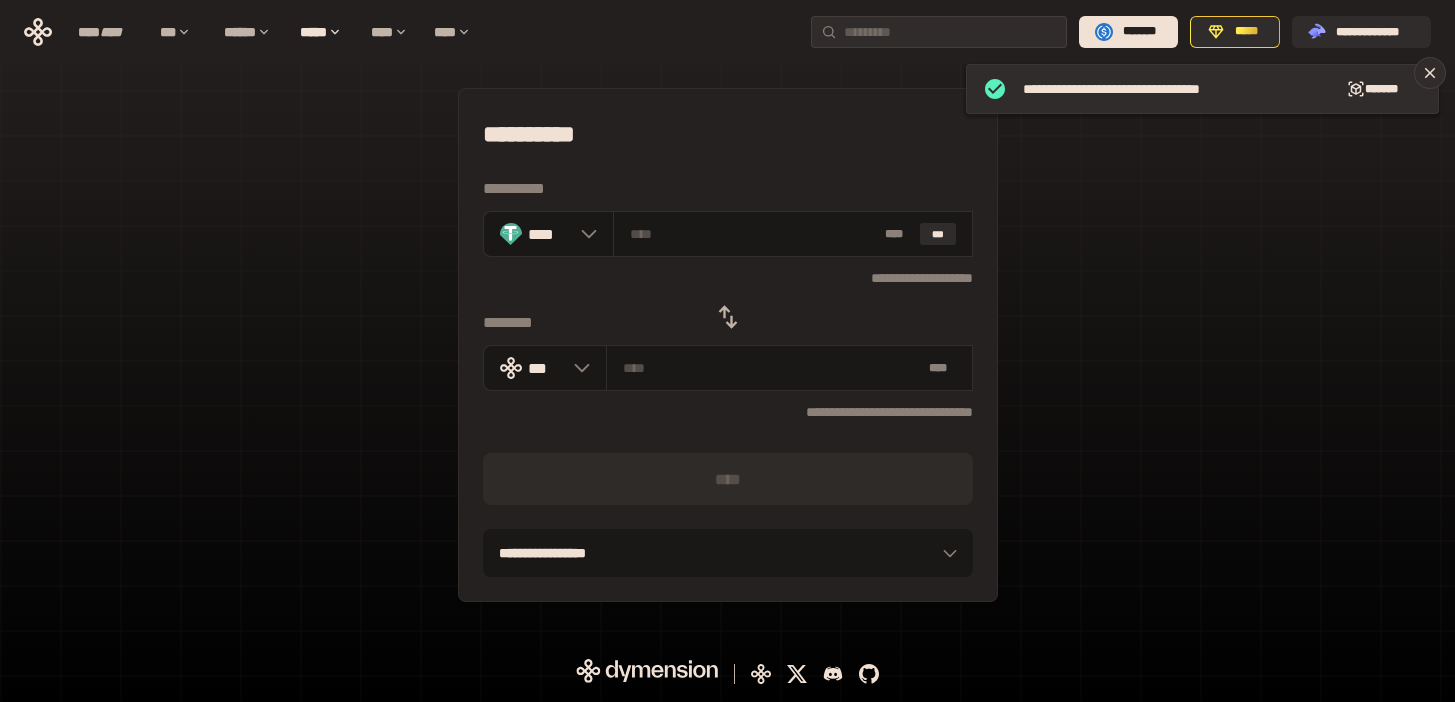 click at bounding box center [728, 317] 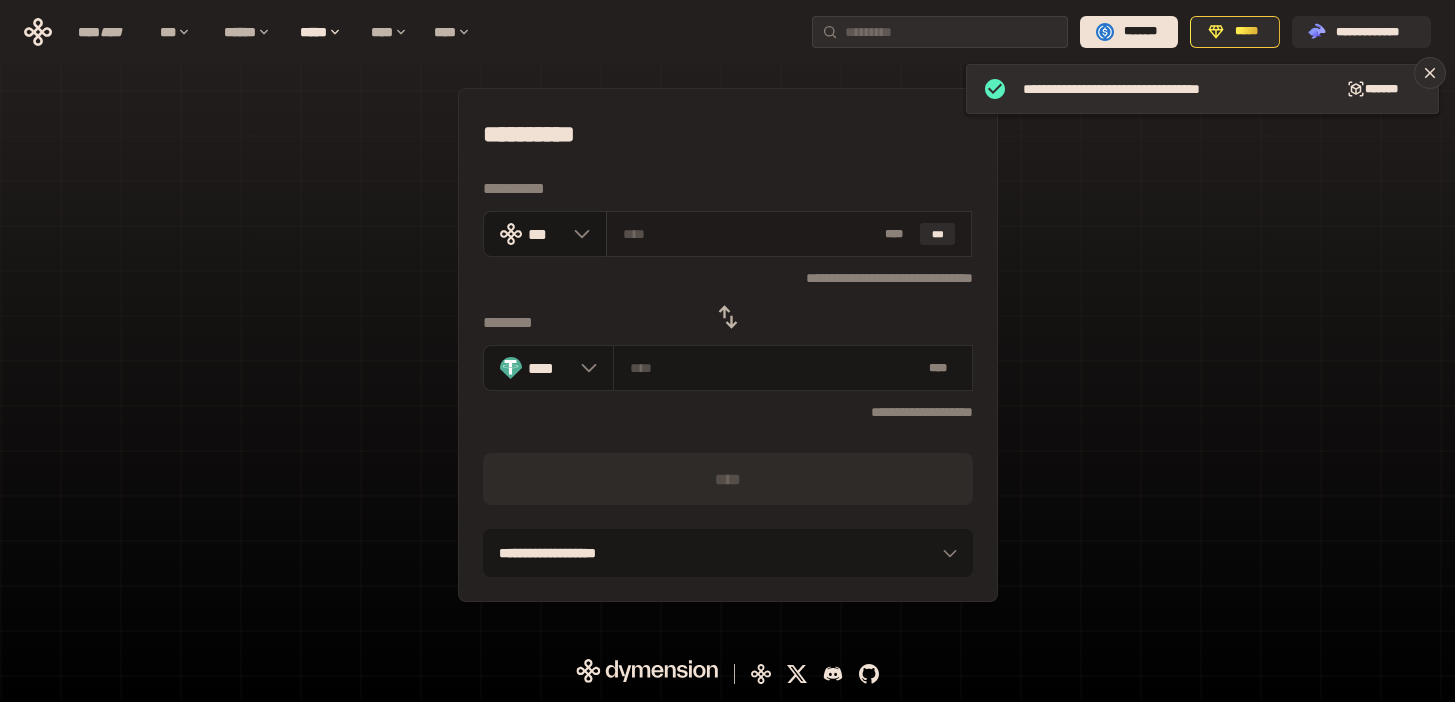 click at bounding box center (750, 234) 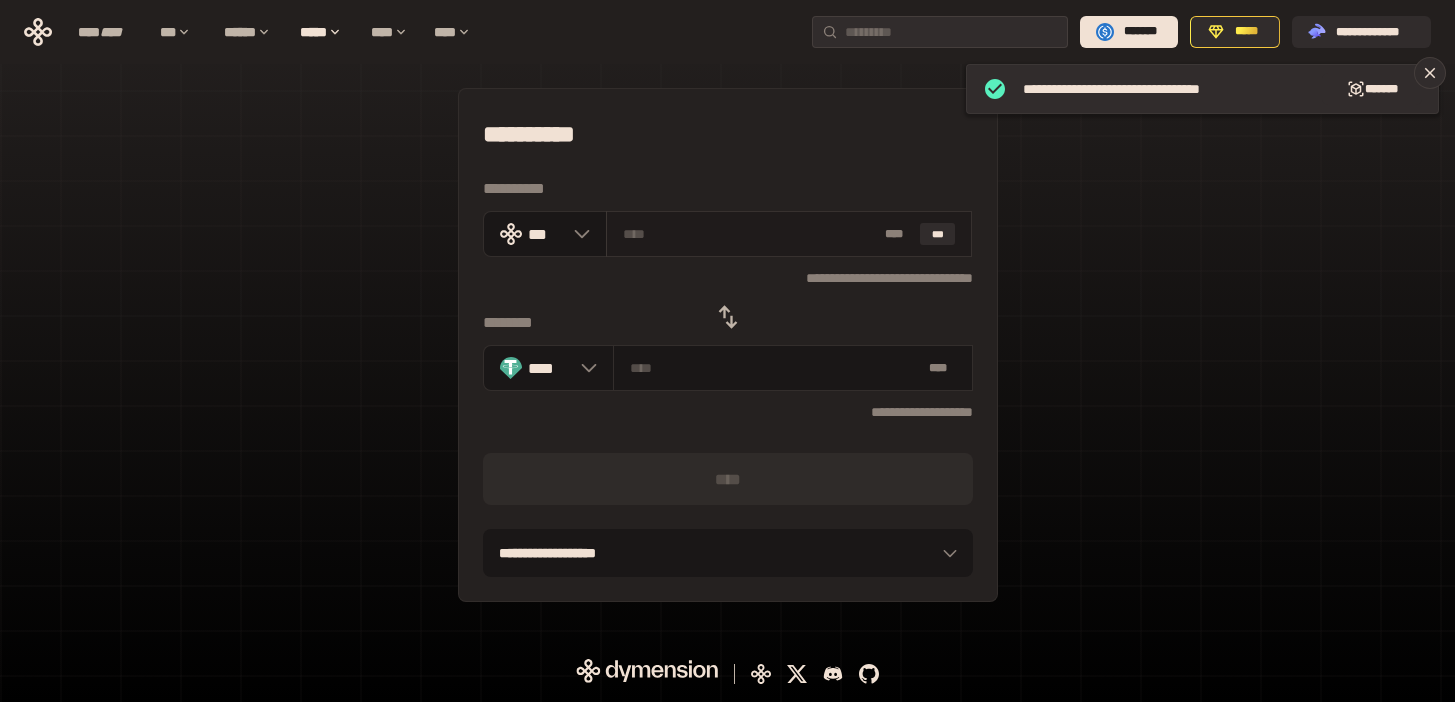 paste on "**" 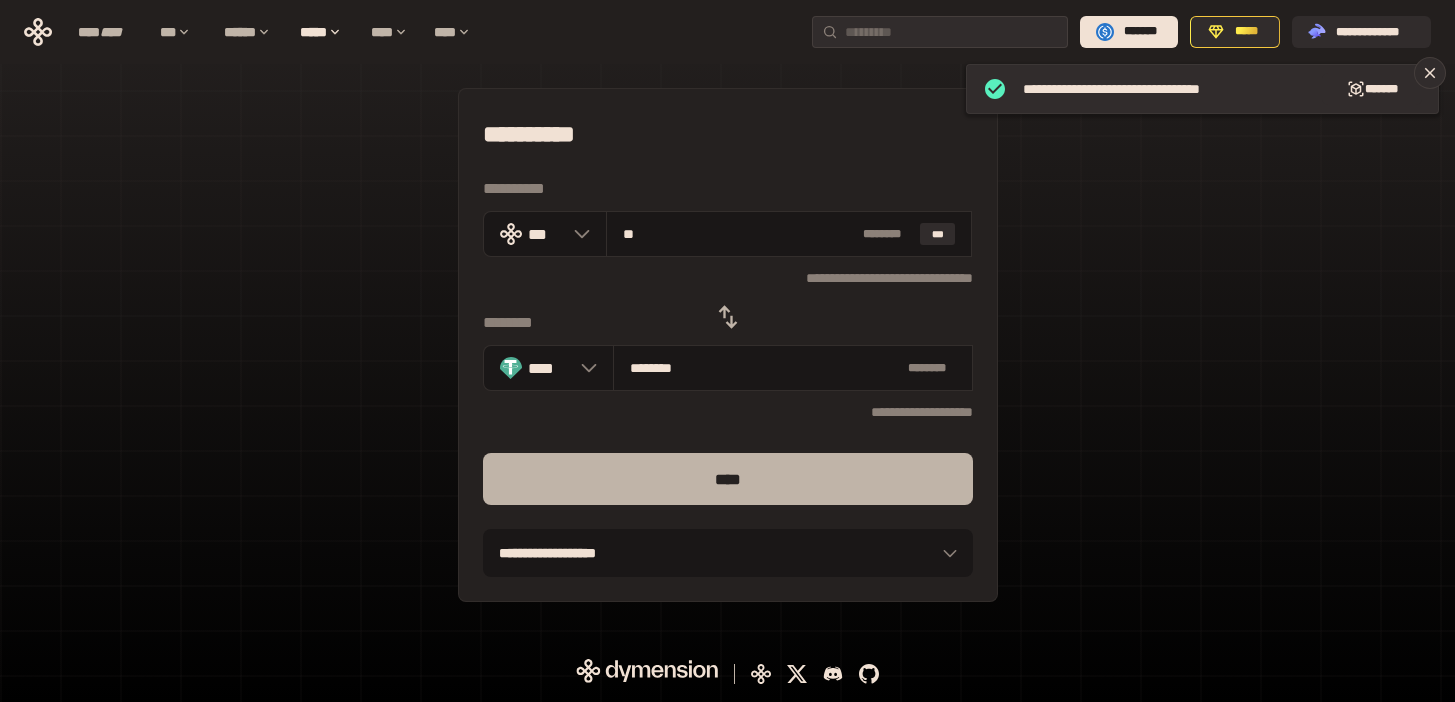 click on "****" at bounding box center (728, 479) 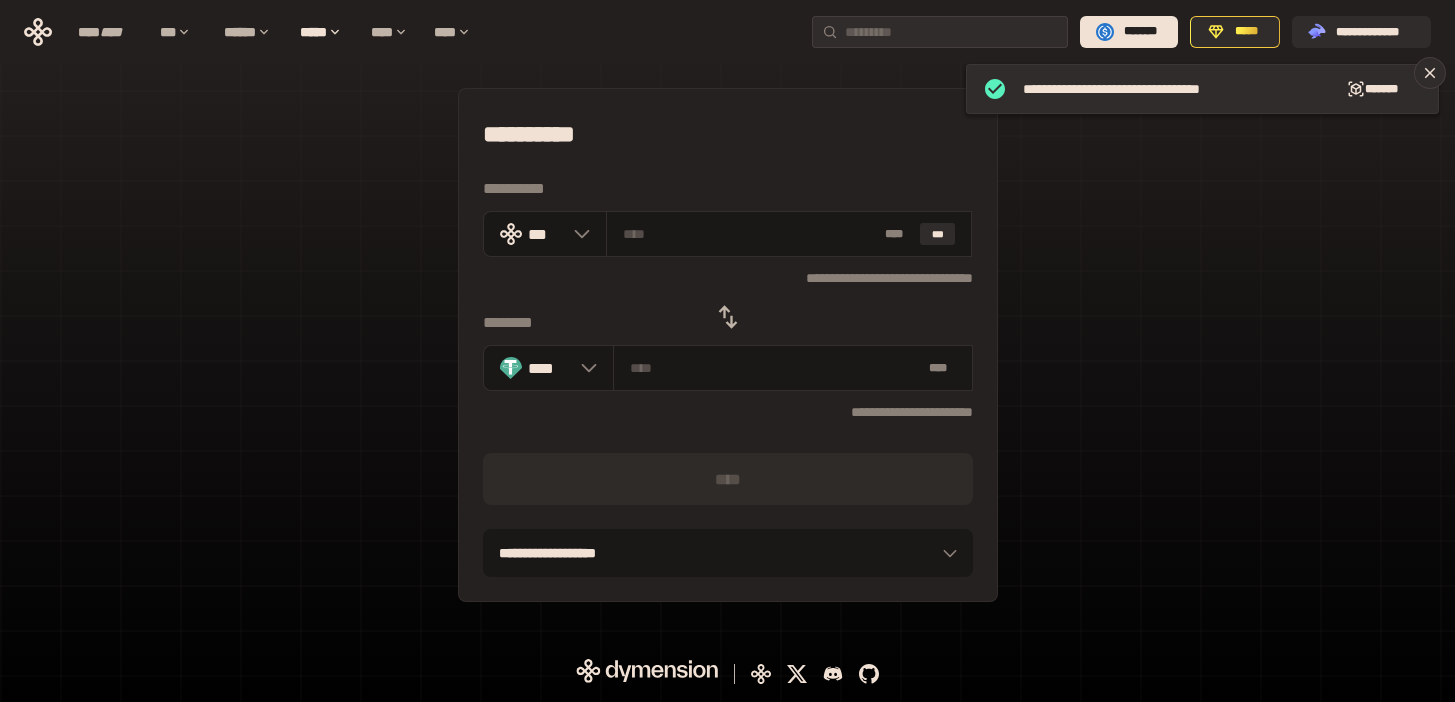click 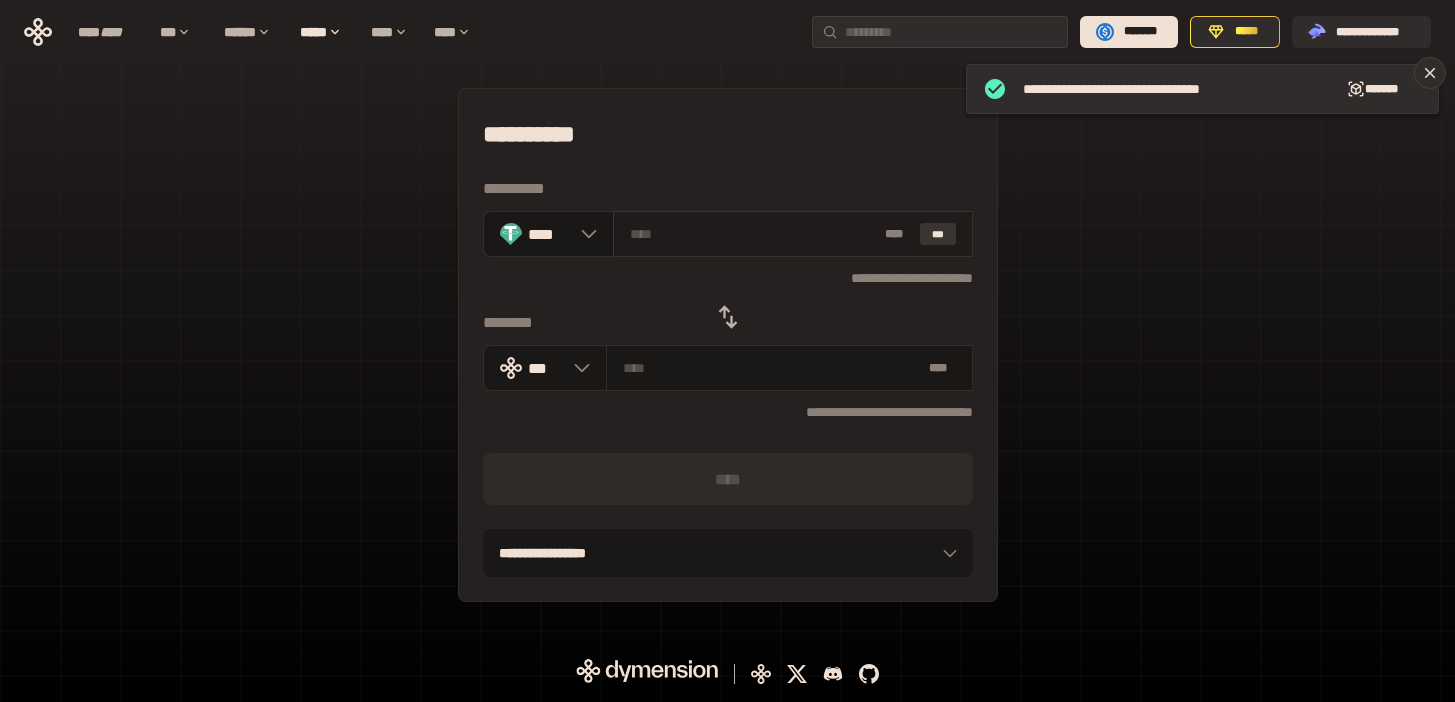 click on "***" at bounding box center [938, 234] 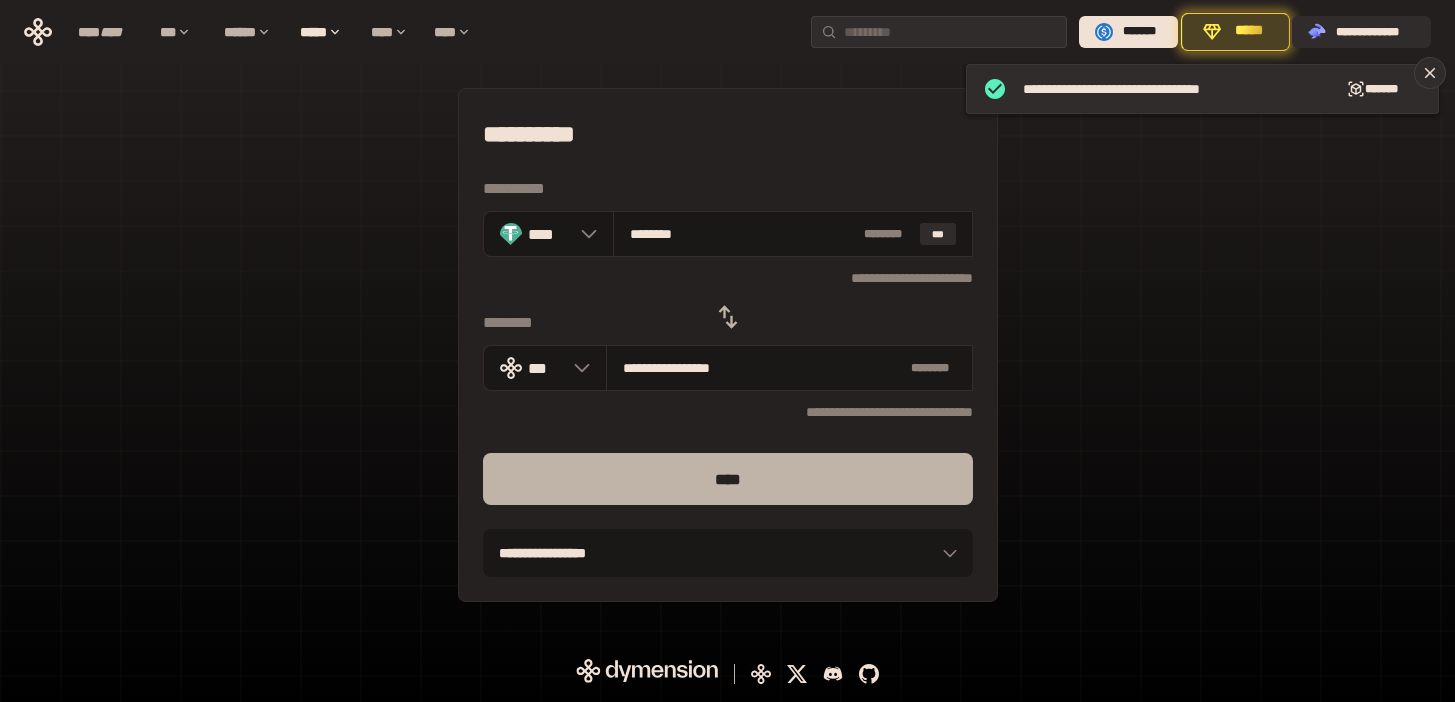 click on "****" at bounding box center (728, 479) 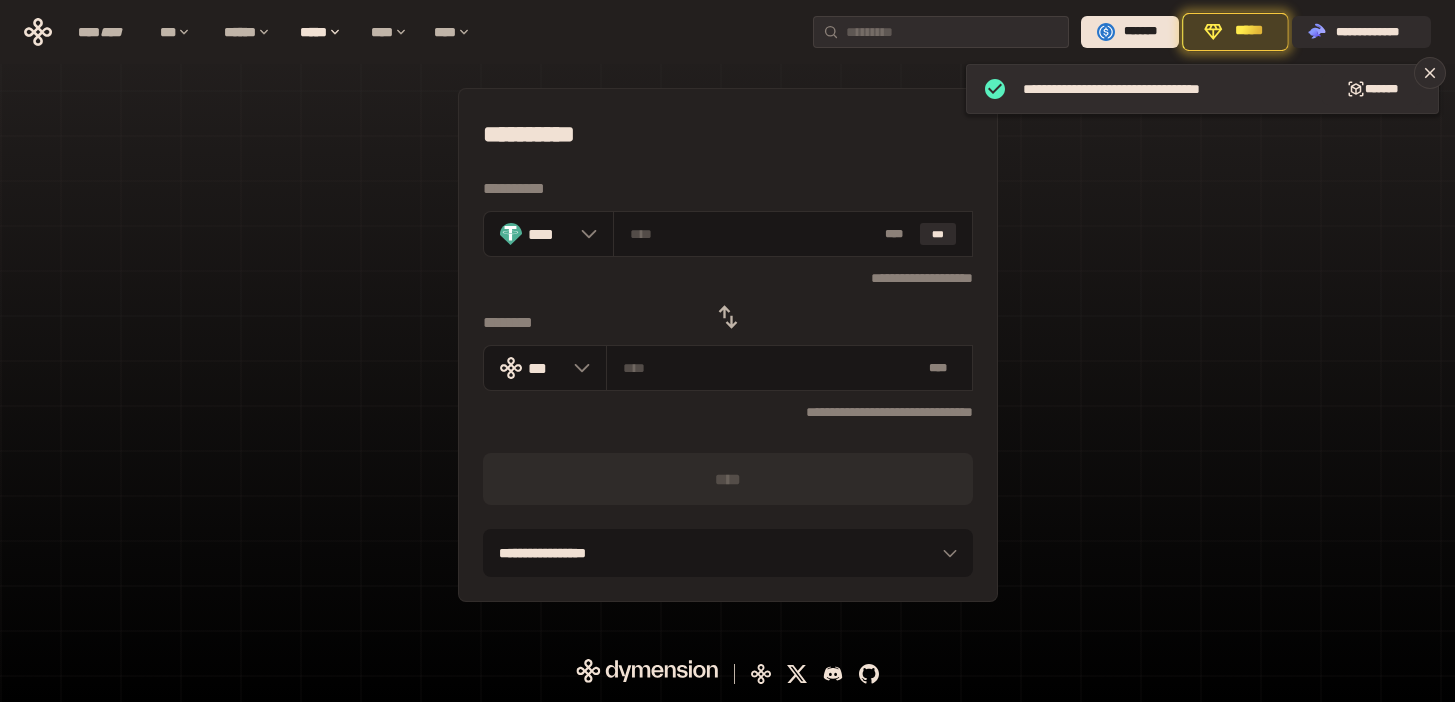 click 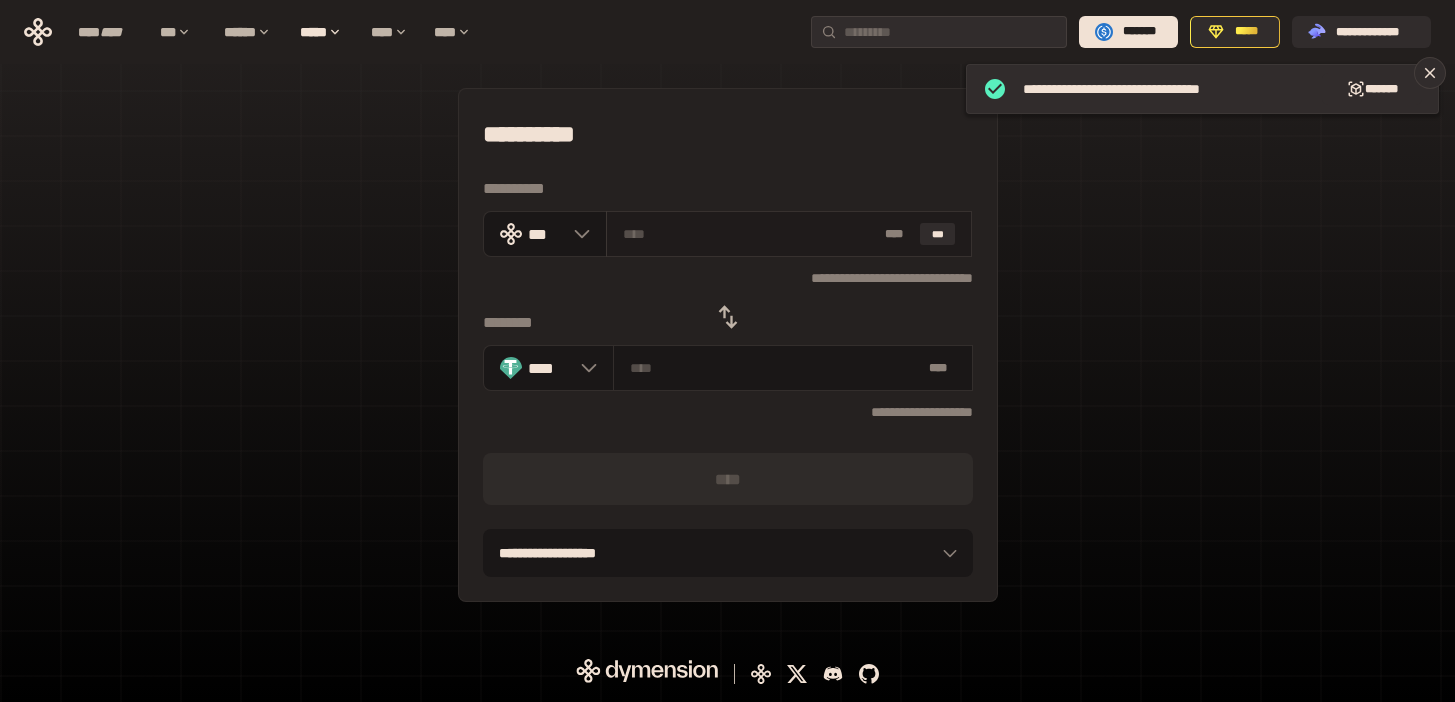 click on "* ** ***" at bounding box center [789, 234] 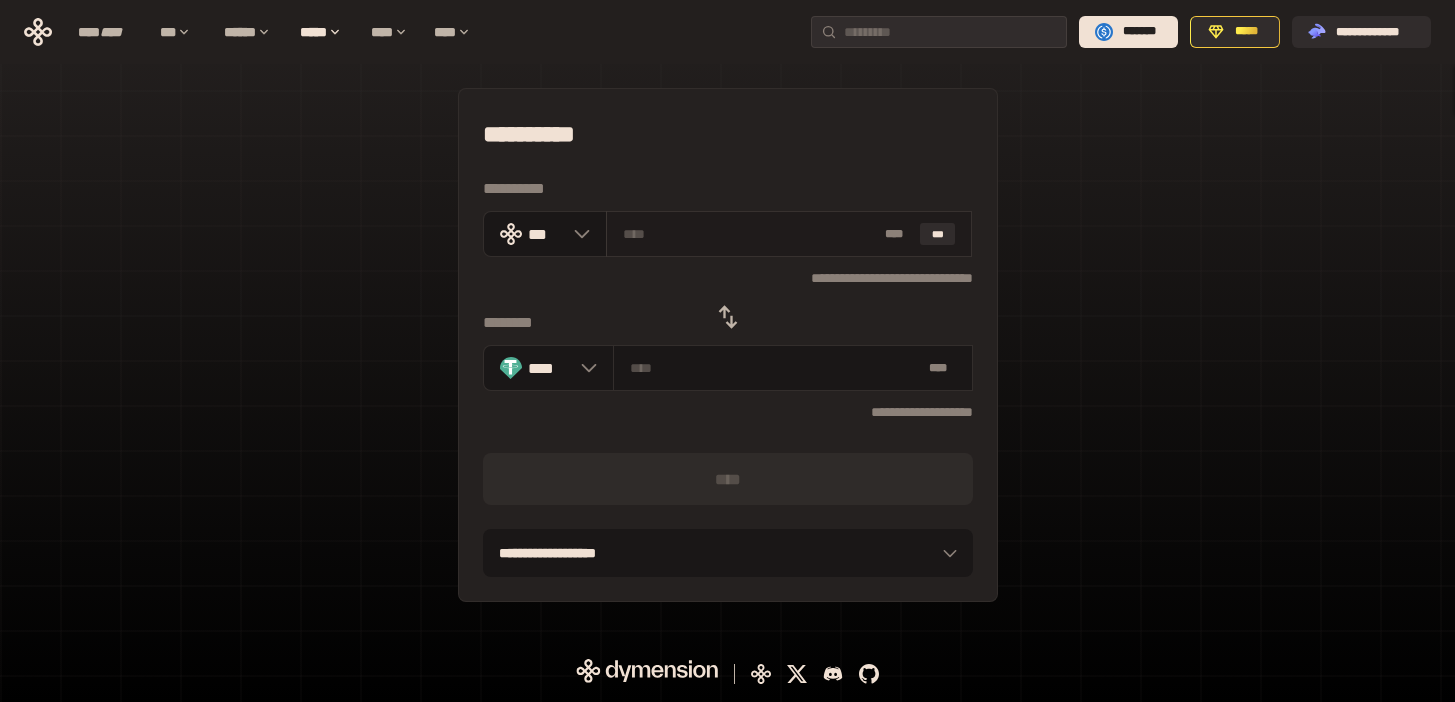 click at bounding box center [750, 234] 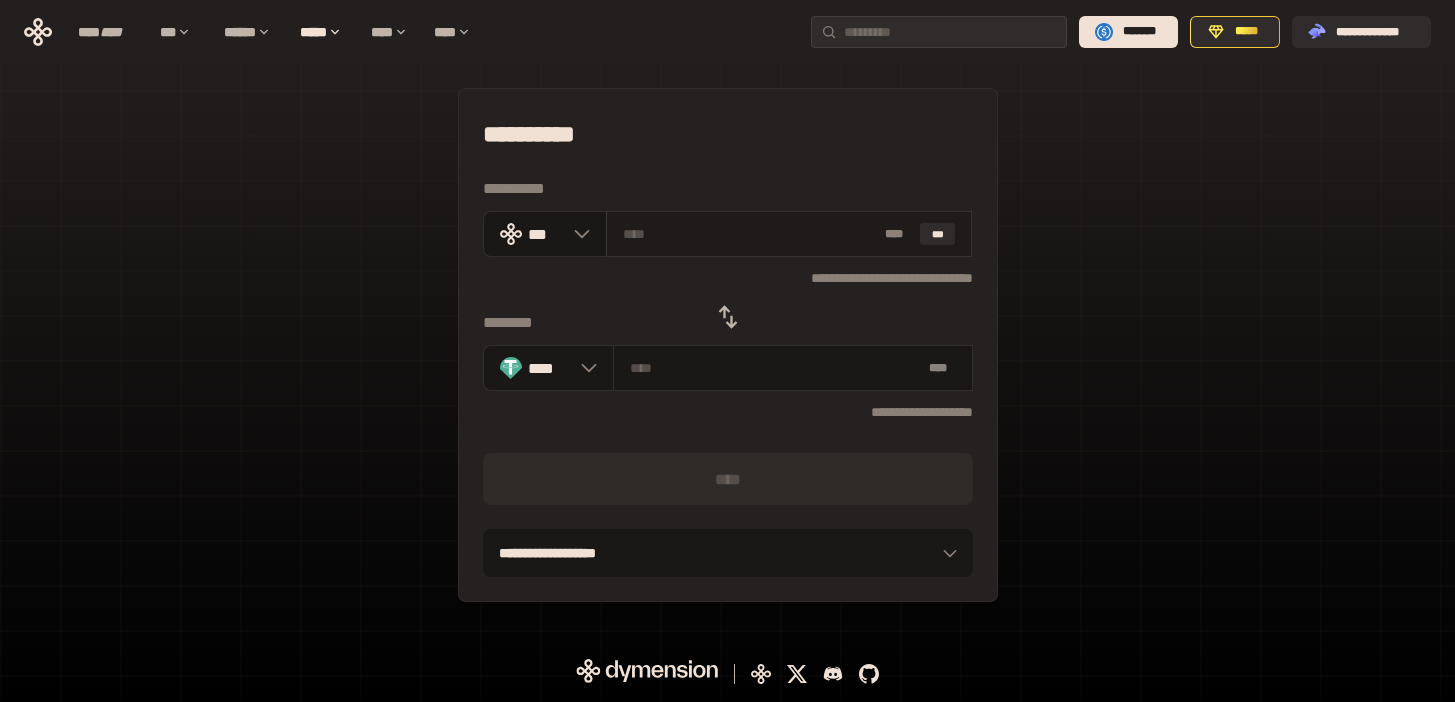 paste on "**" 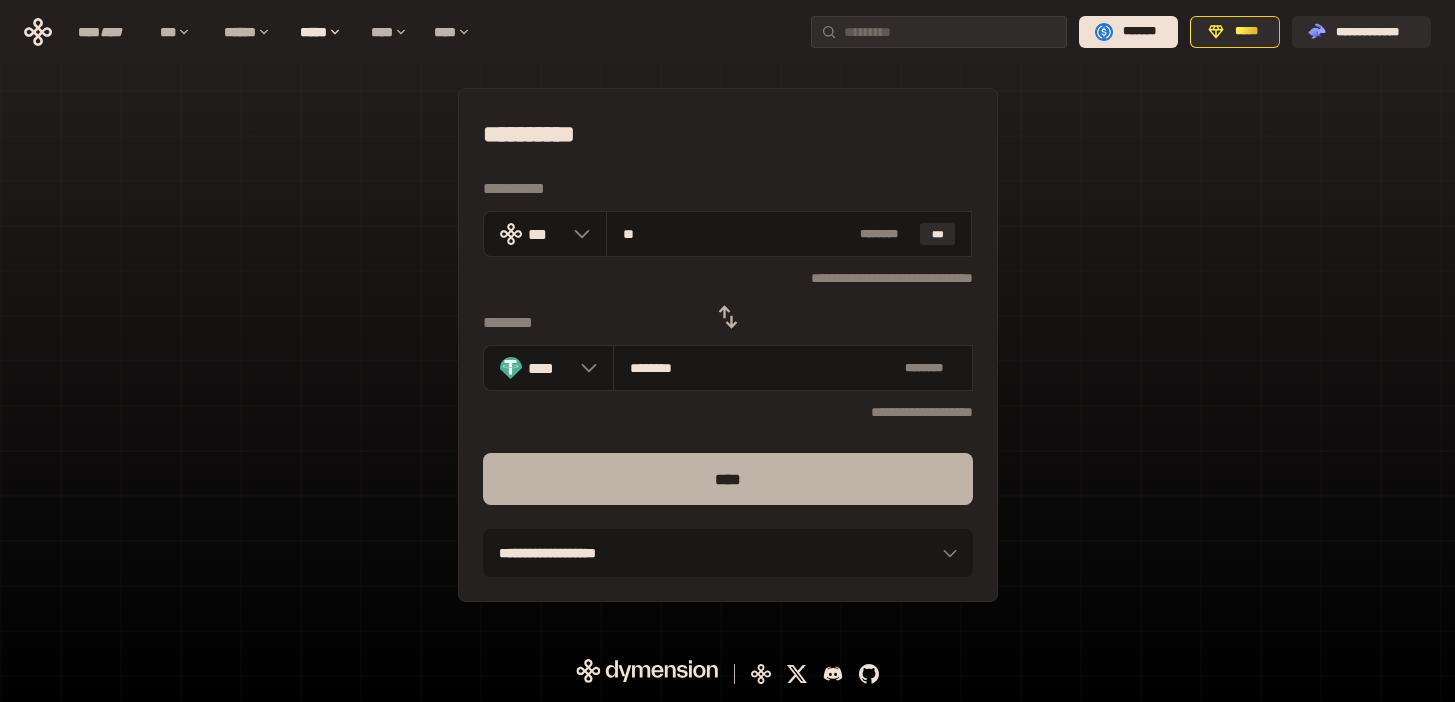 click on "****" at bounding box center (728, 479) 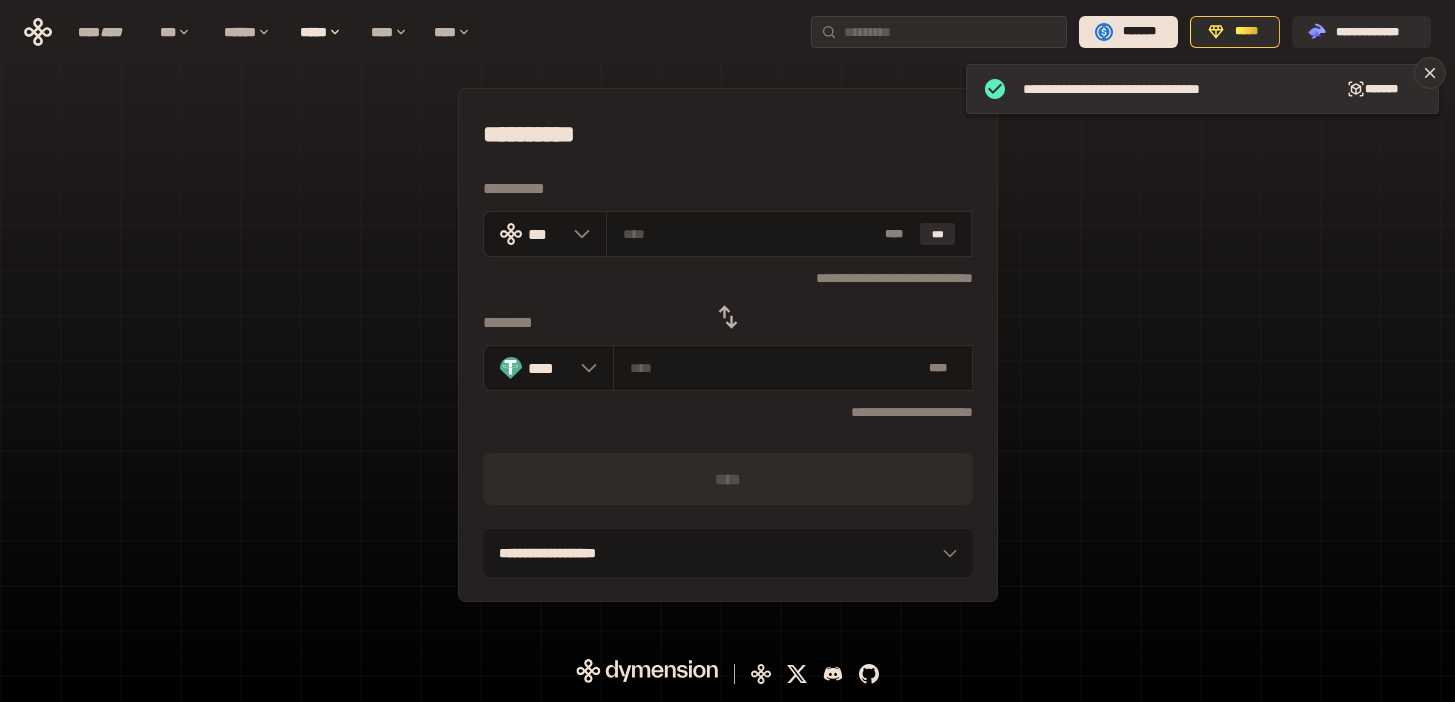 click 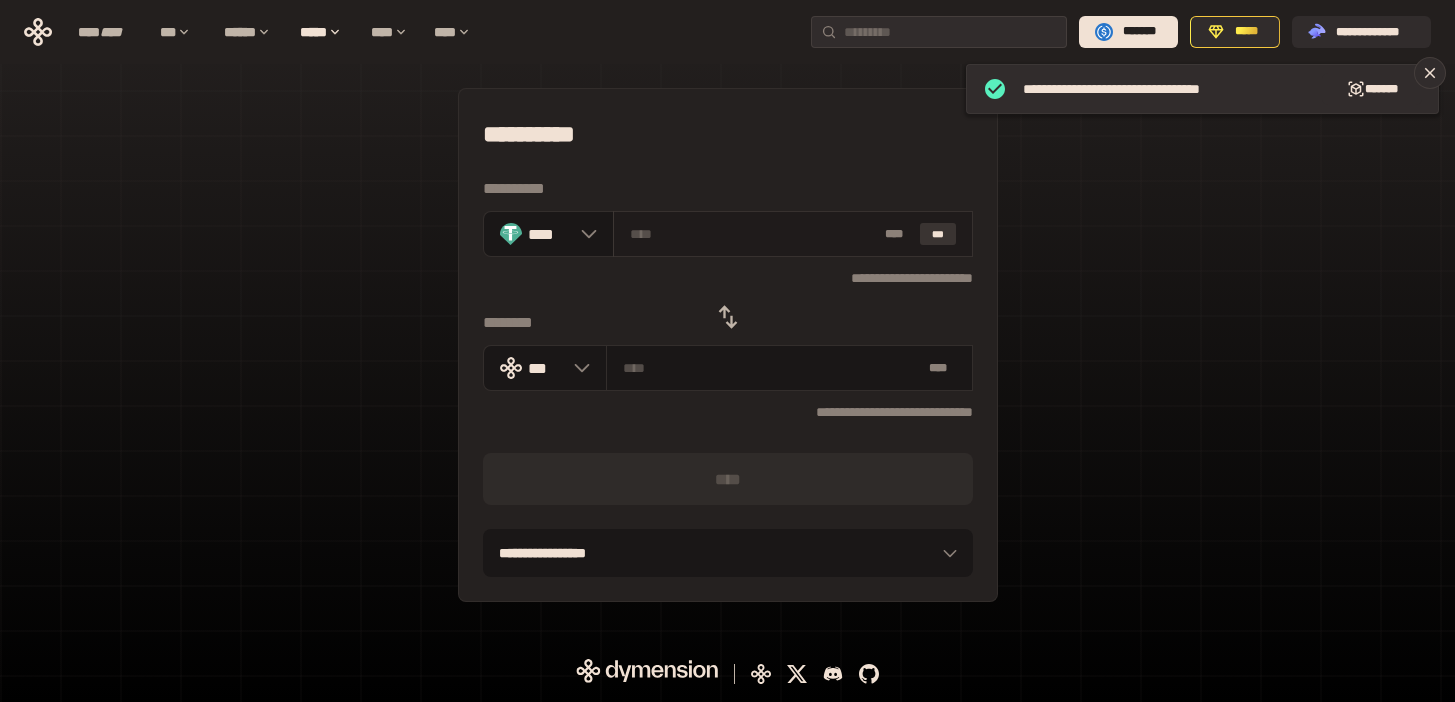click on "***" at bounding box center (938, 234) 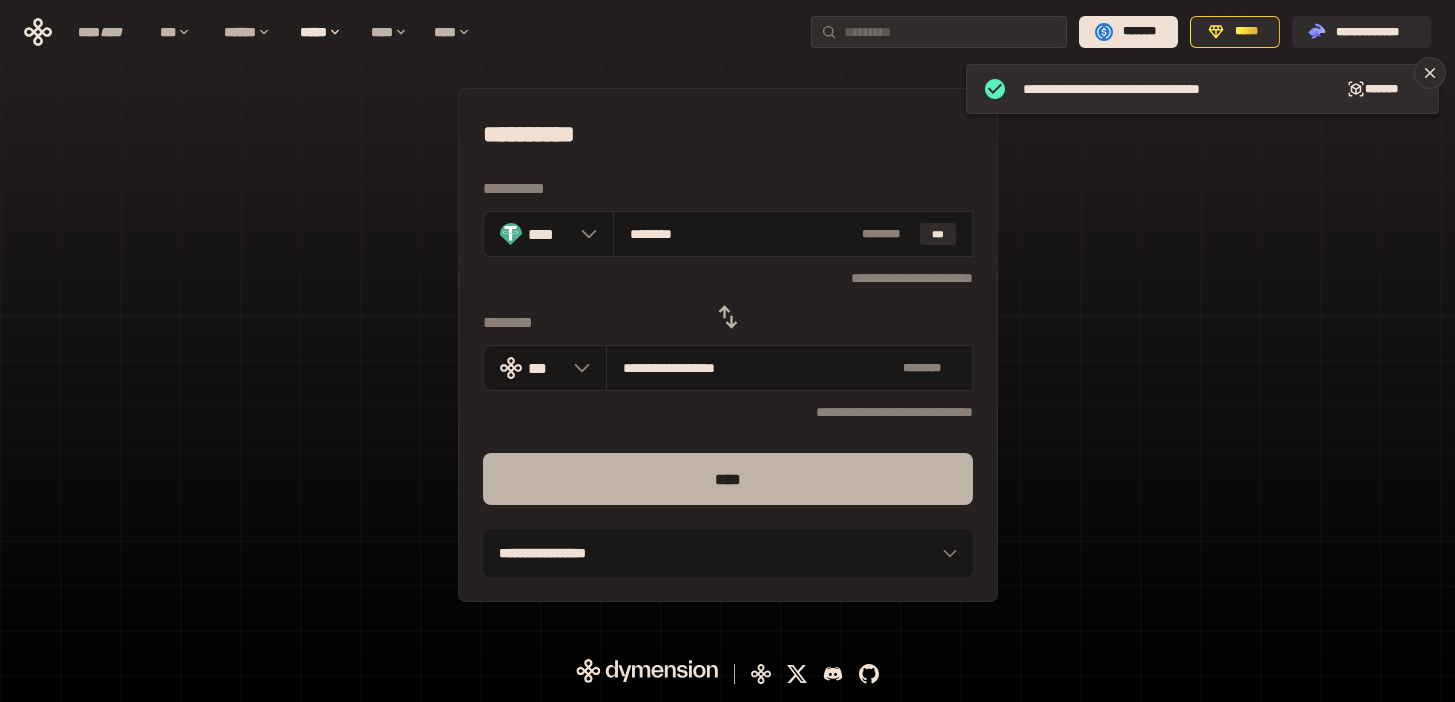 click on "****" at bounding box center [728, 479] 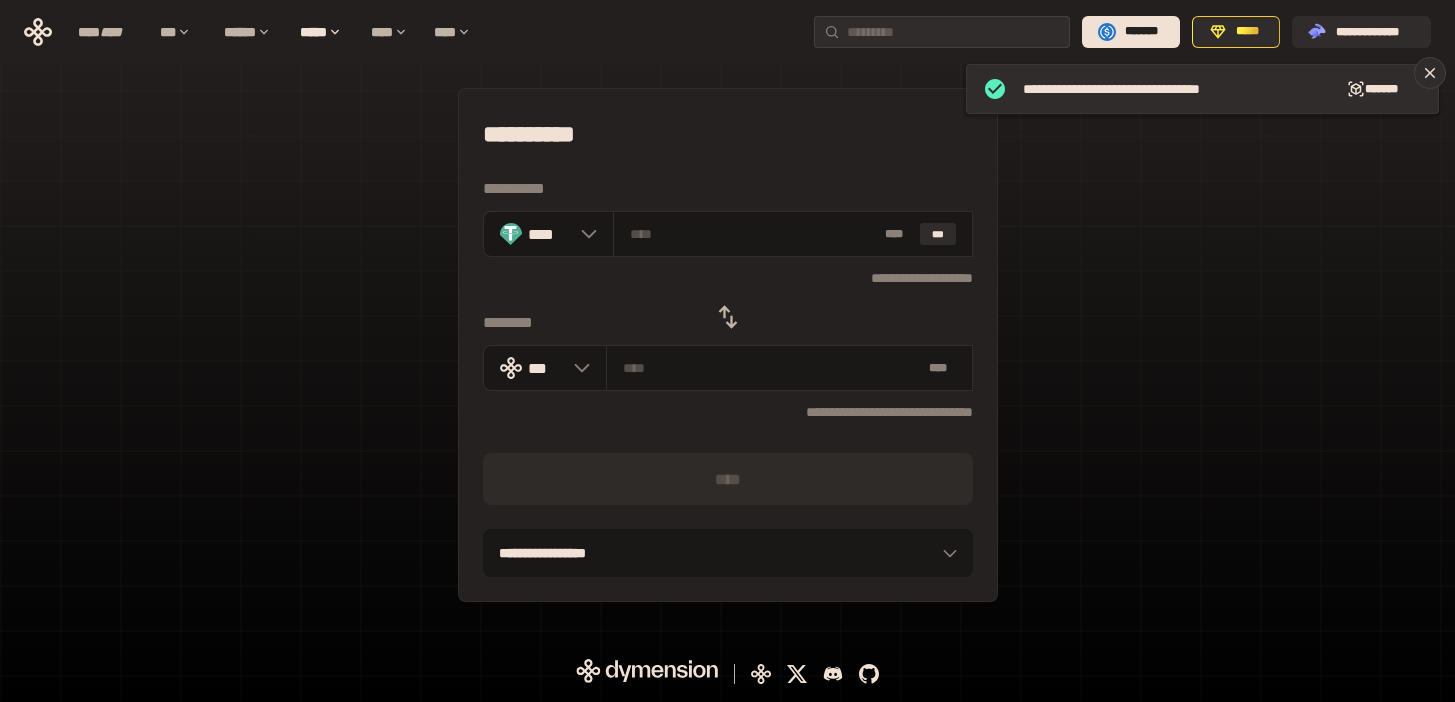 click 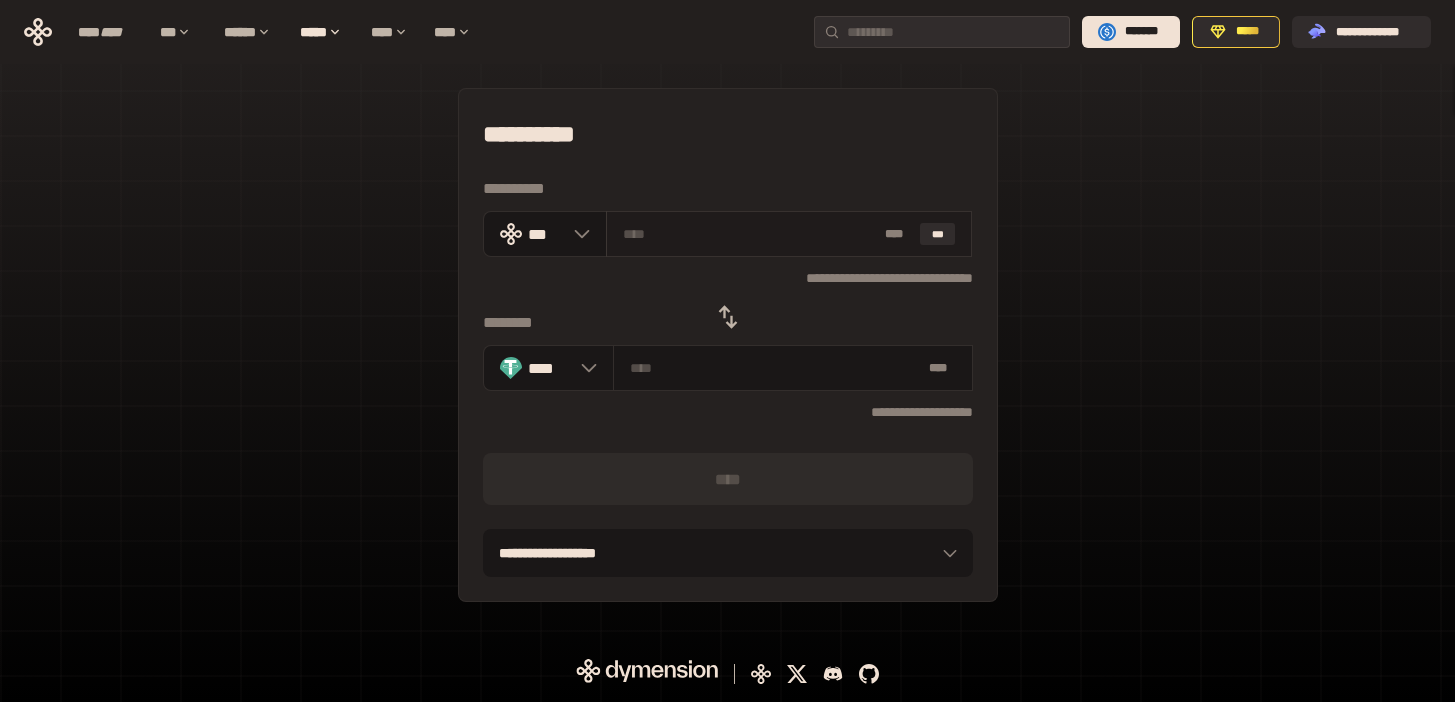 click at bounding box center (750, 234) 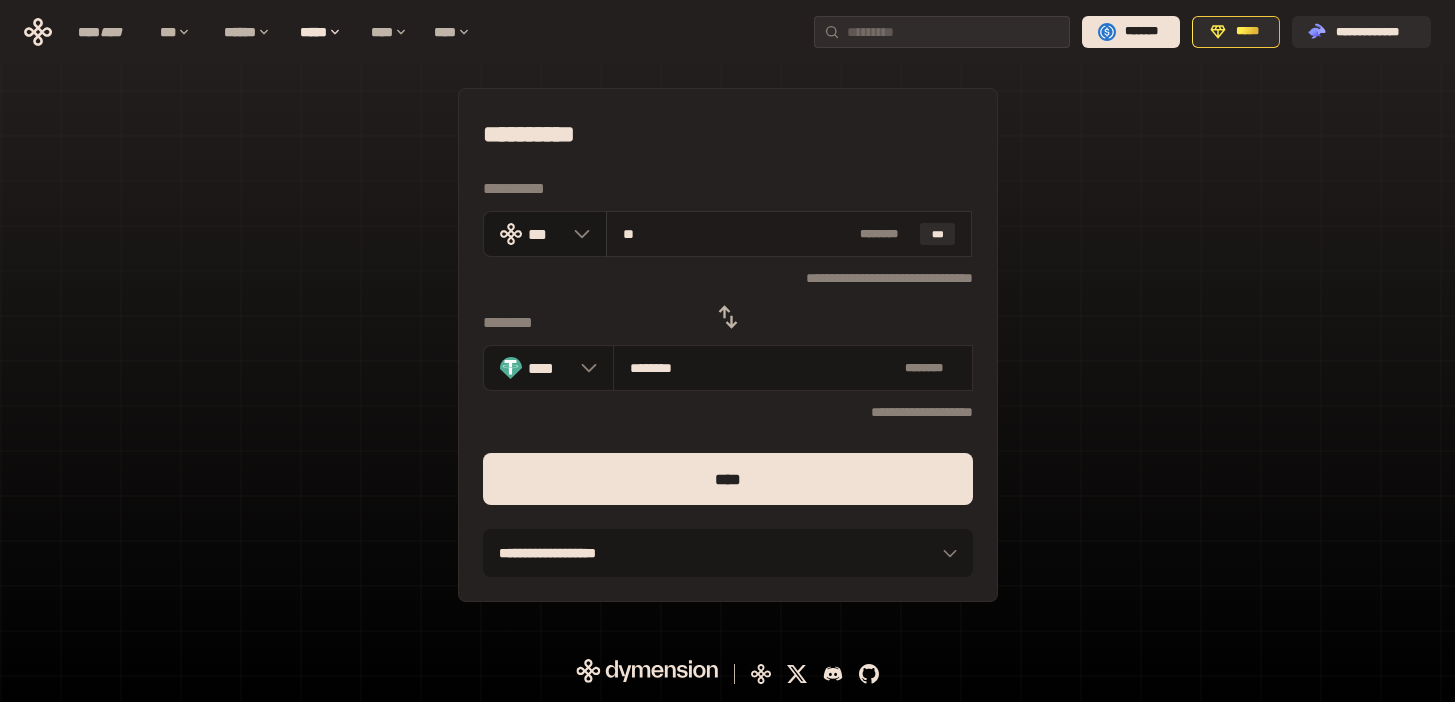 drag, startPoint x: 653, startPoint y: 231, endPoint x: 619, endPoint y: 231, distance: 34 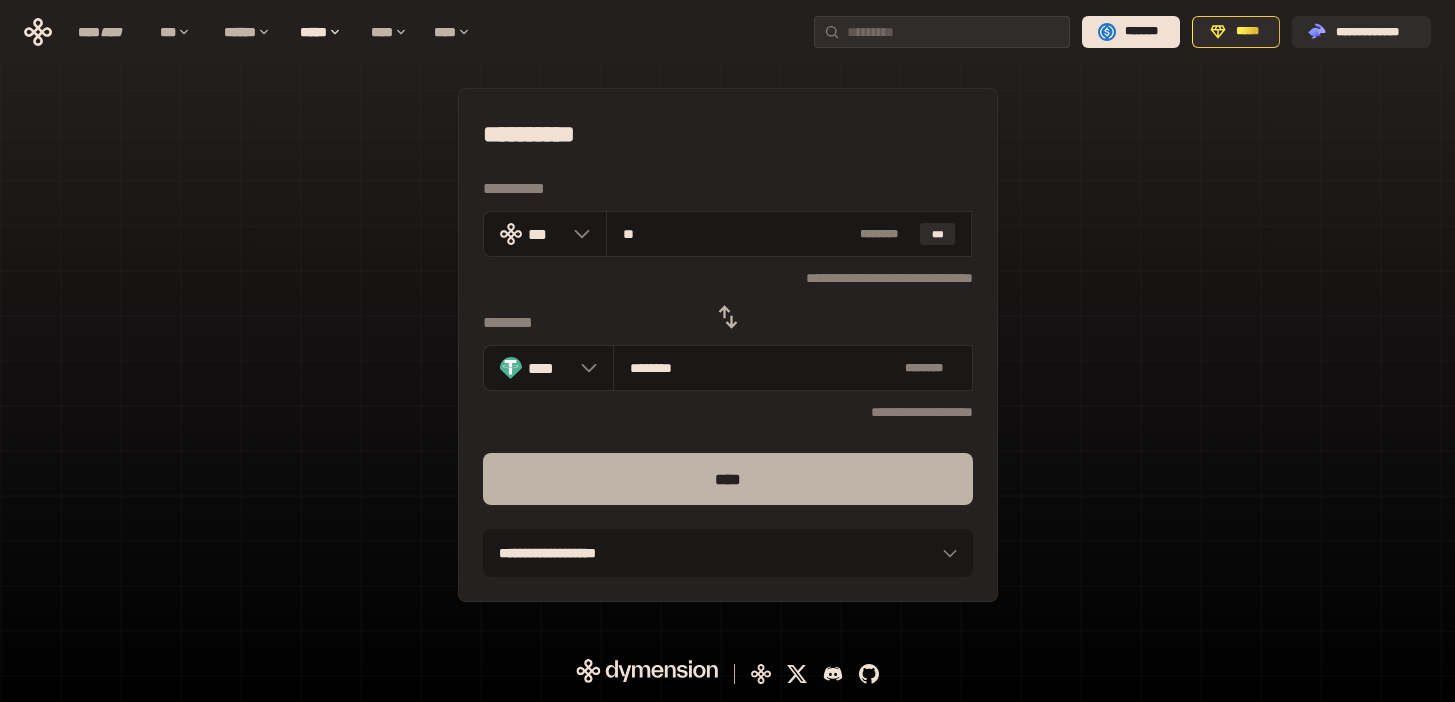 click on "****" at bounding box center (728, 479) 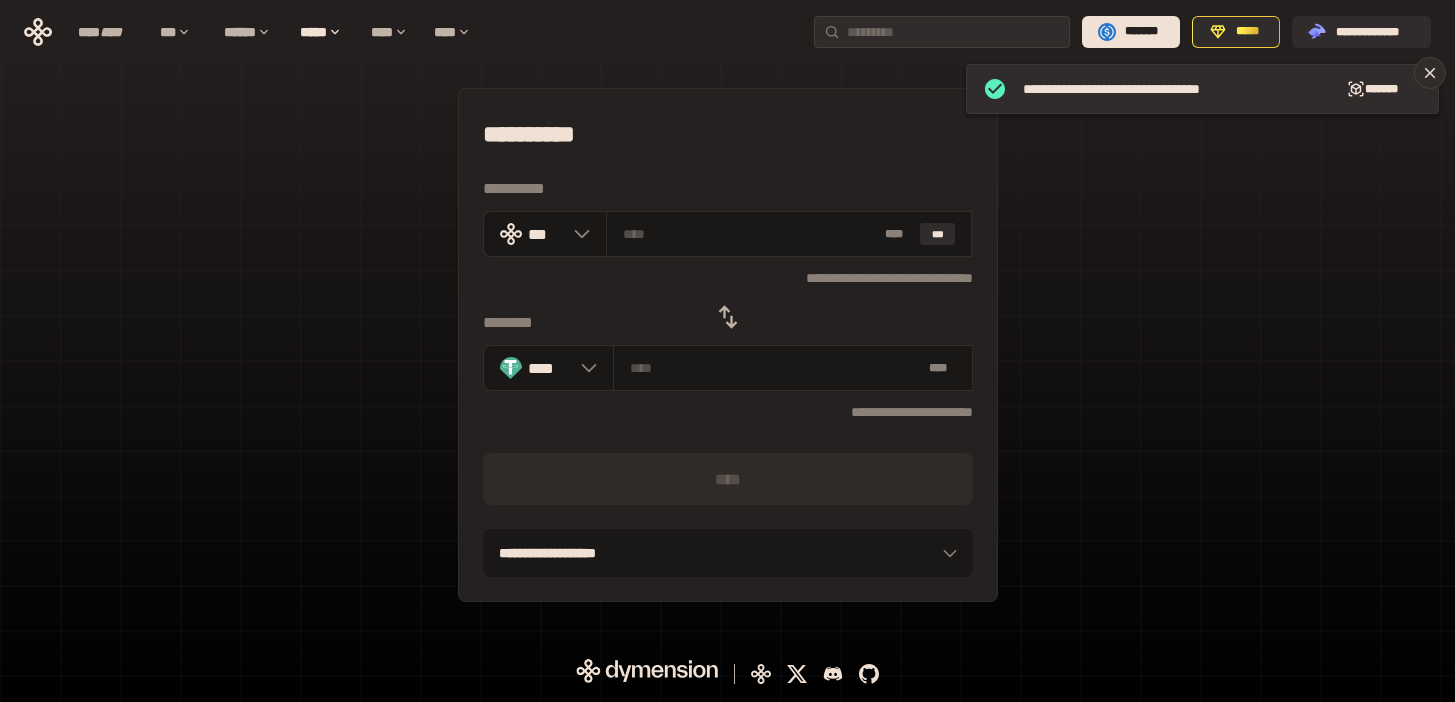 click 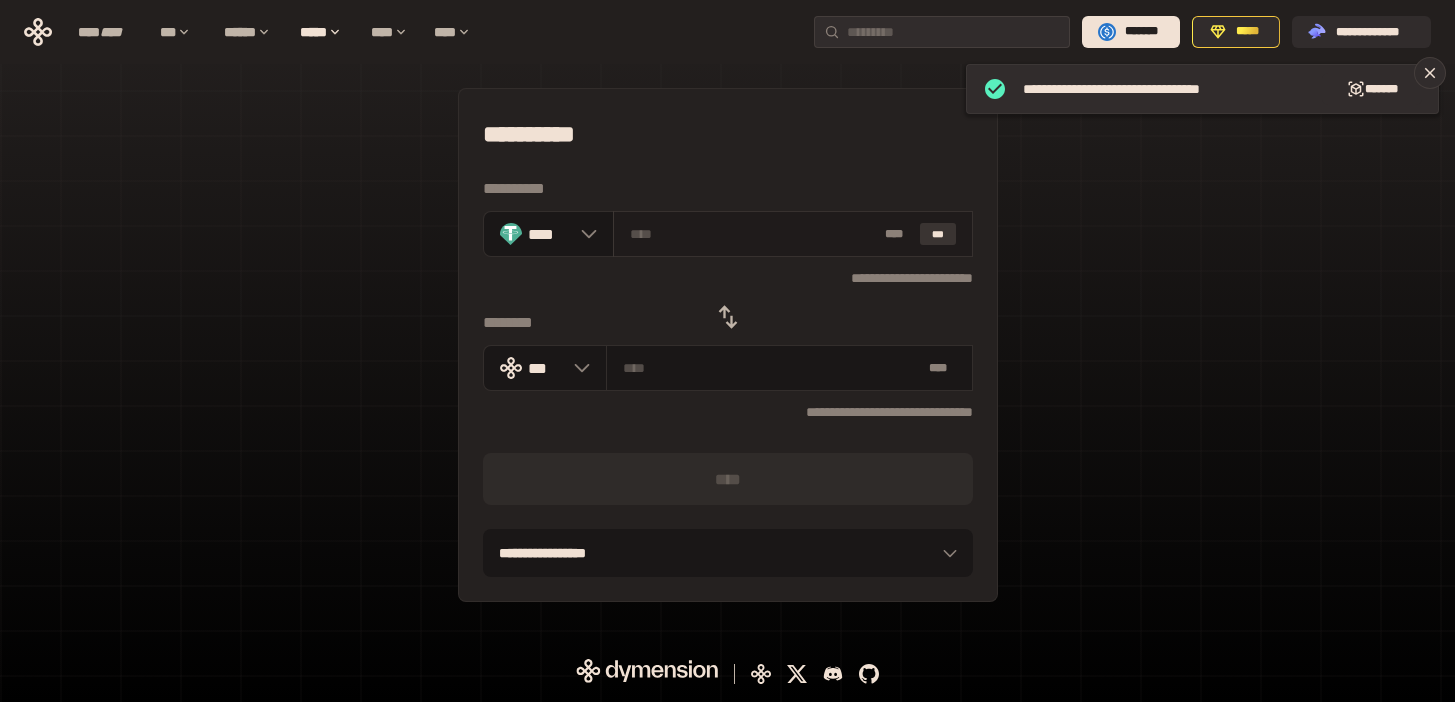 click on "***" at bounding box center (938, 234) 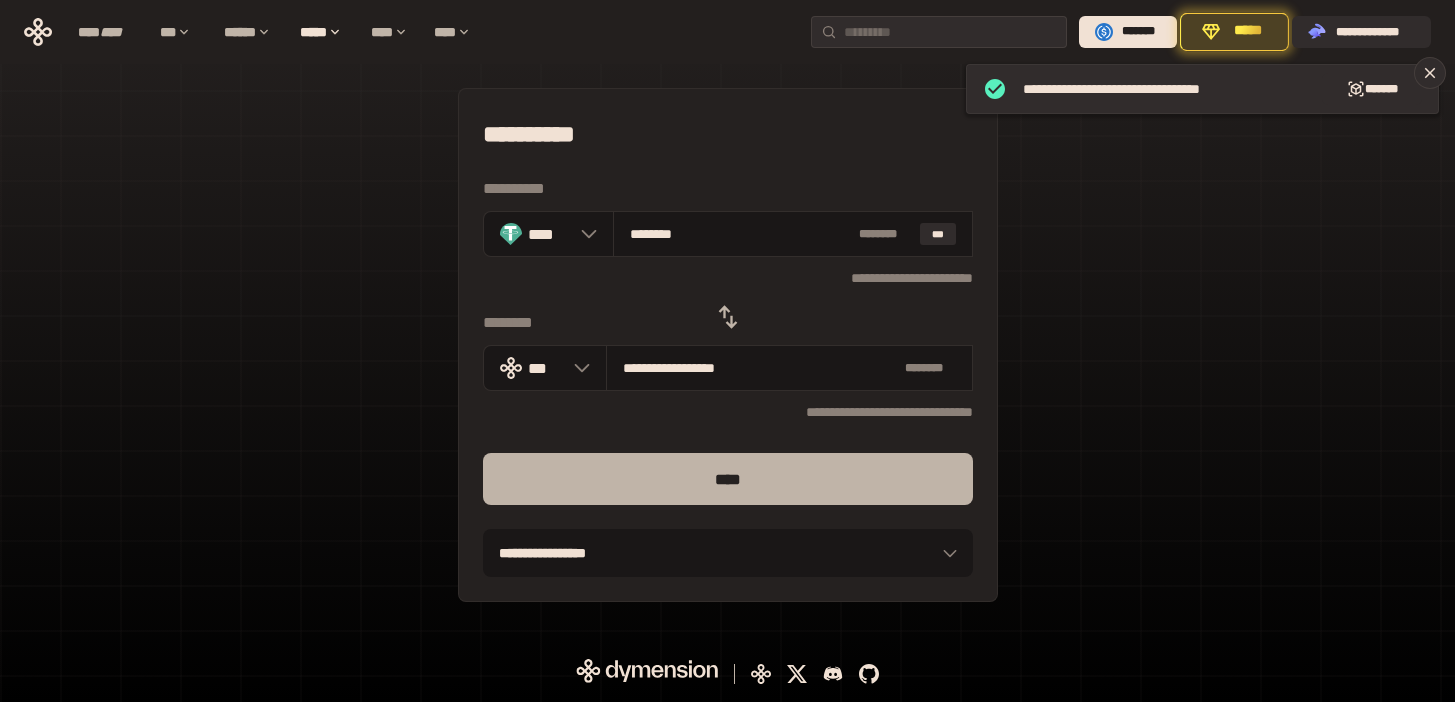 click on "****" at bounding box center [728, 479] 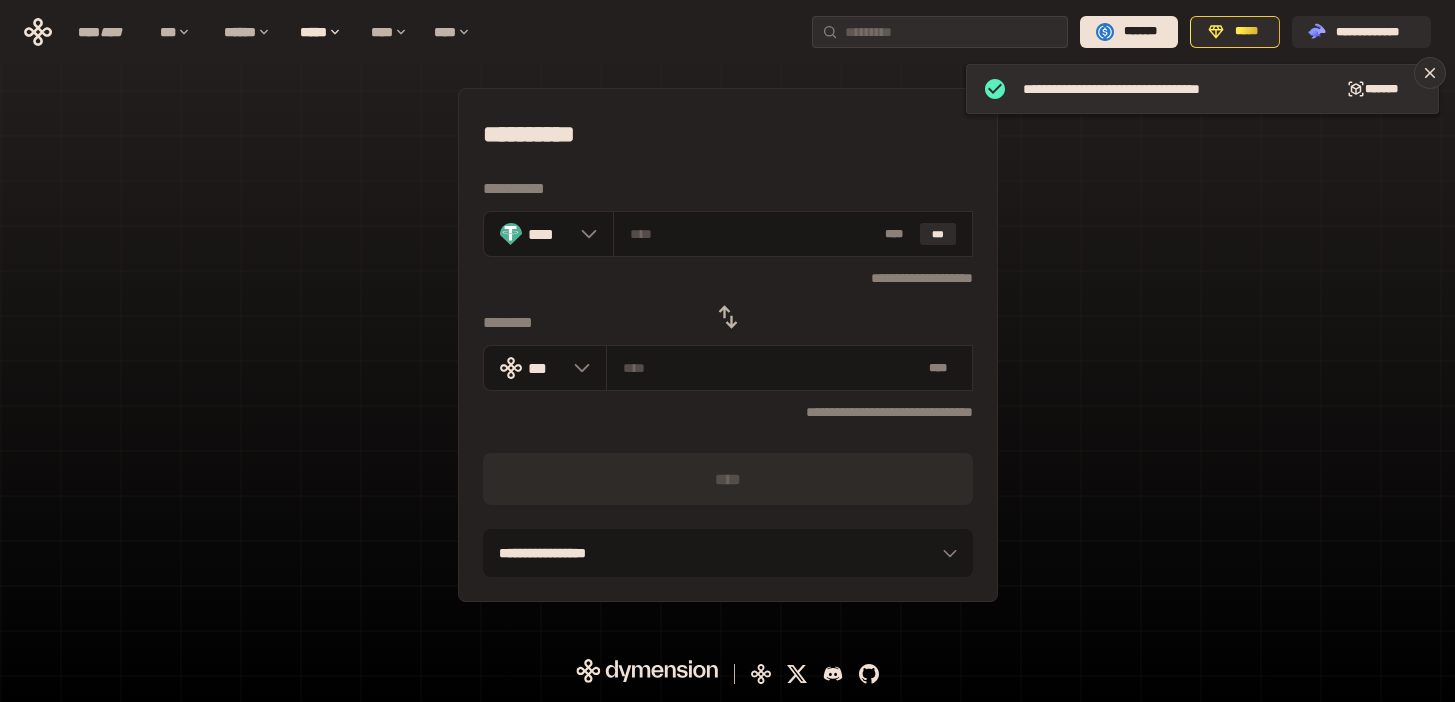 click 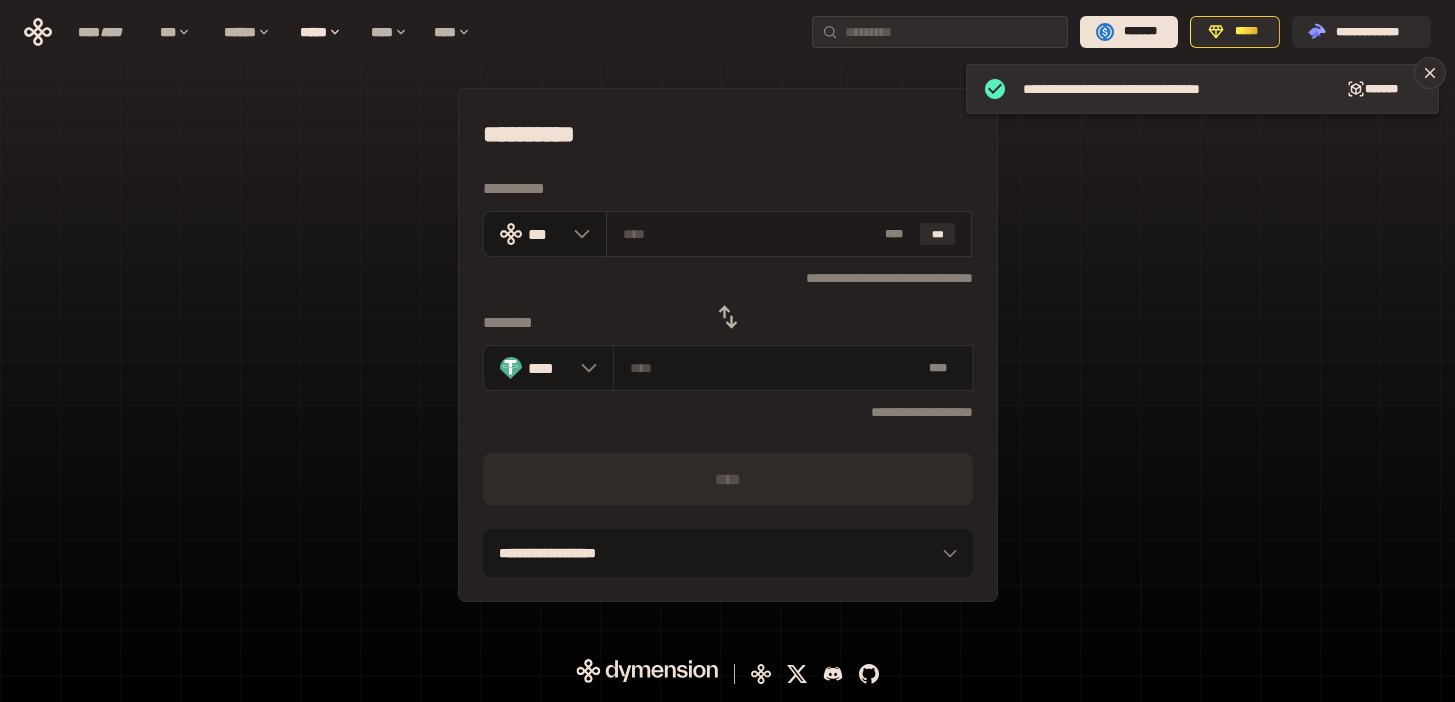 click on "* ** ***" at bounding box center (789, 234) 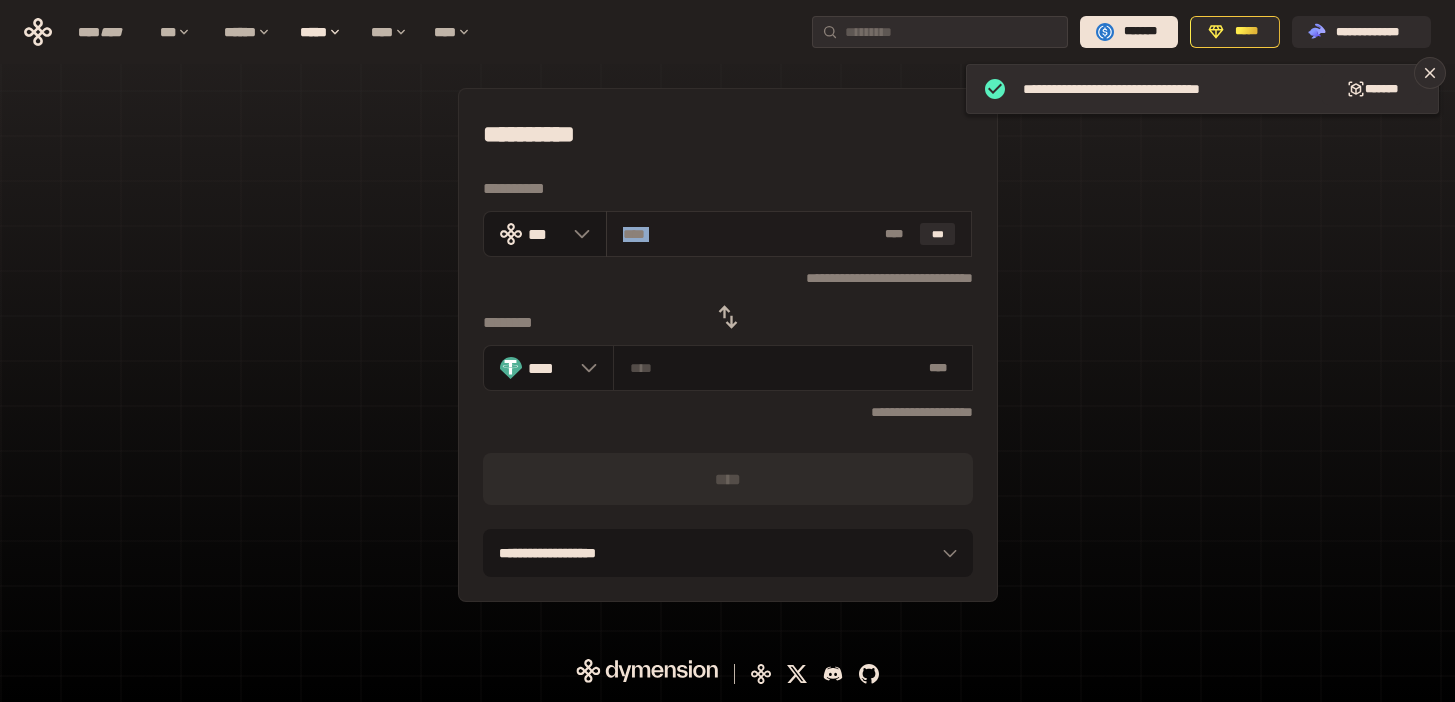 click at bounding box center (750, 234) 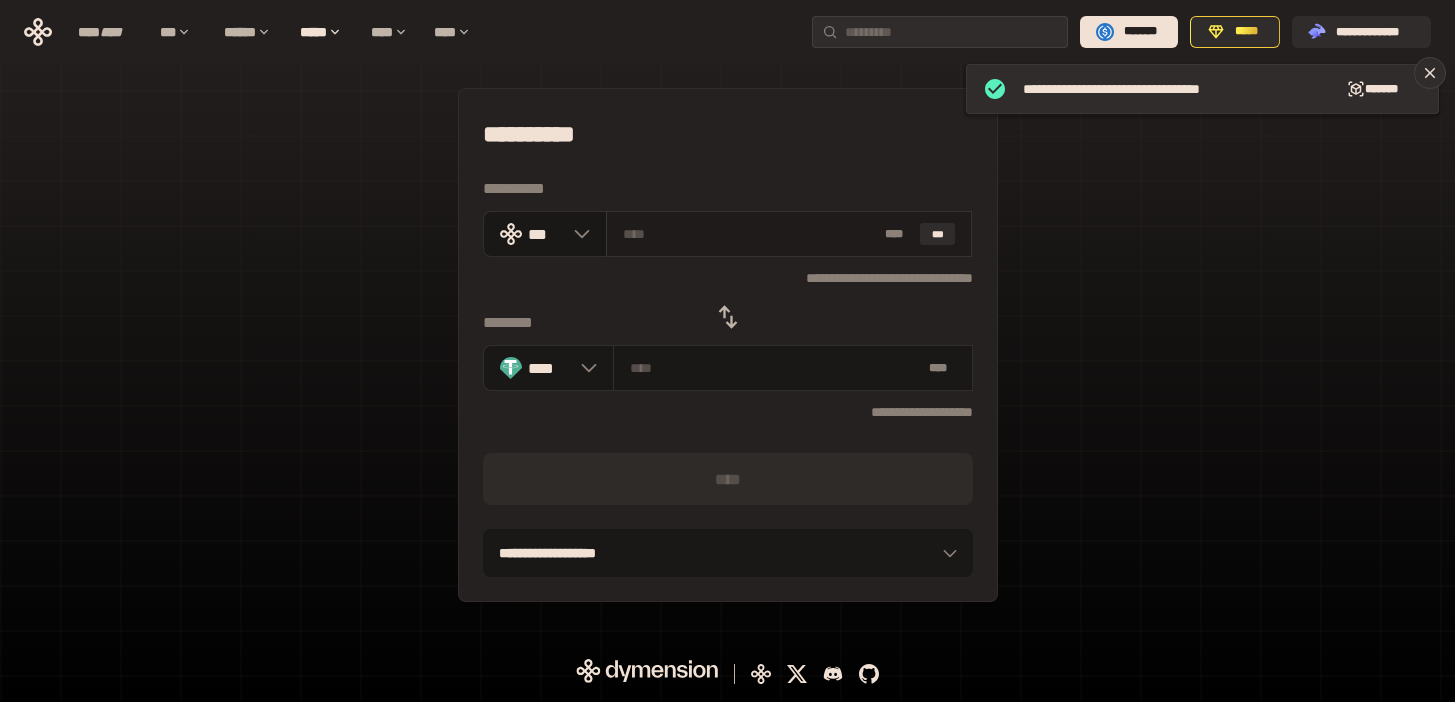 paste on "**" 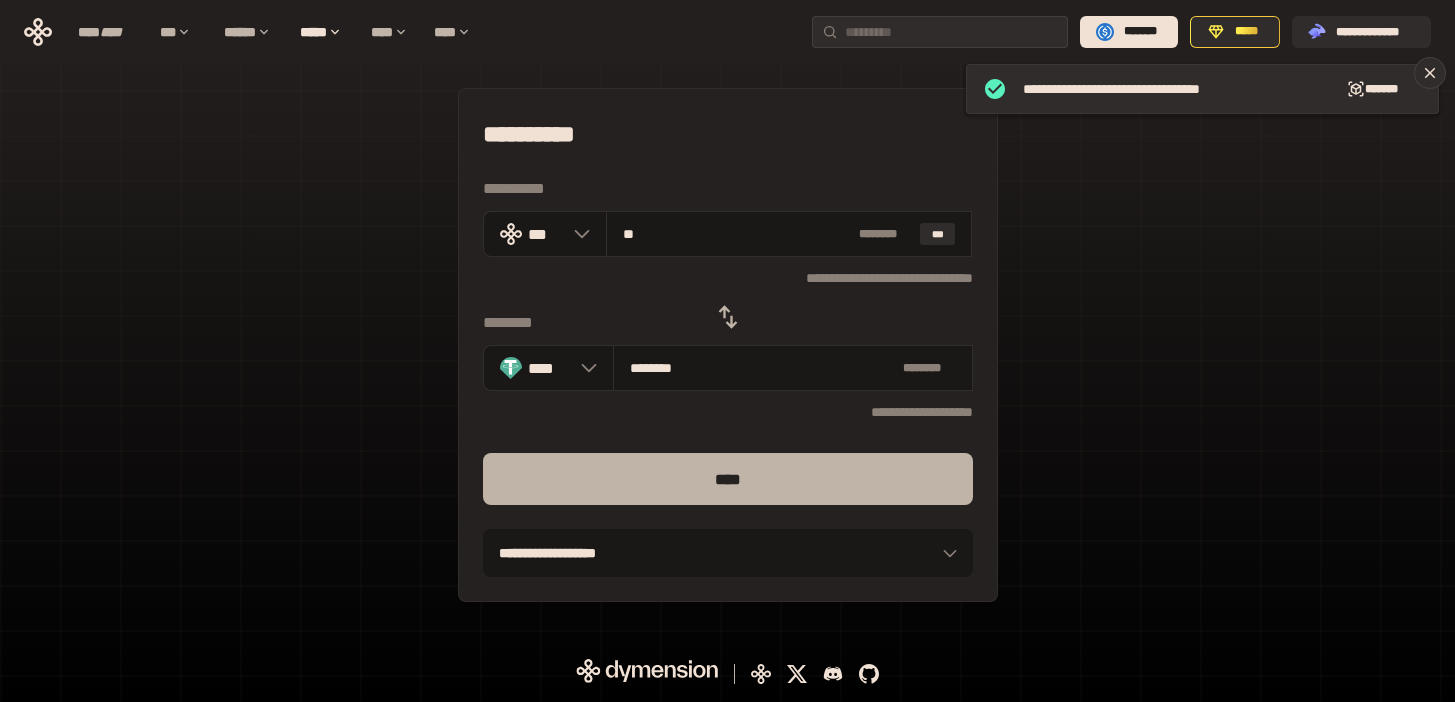 click on "****" at bounding box center (728, 479) 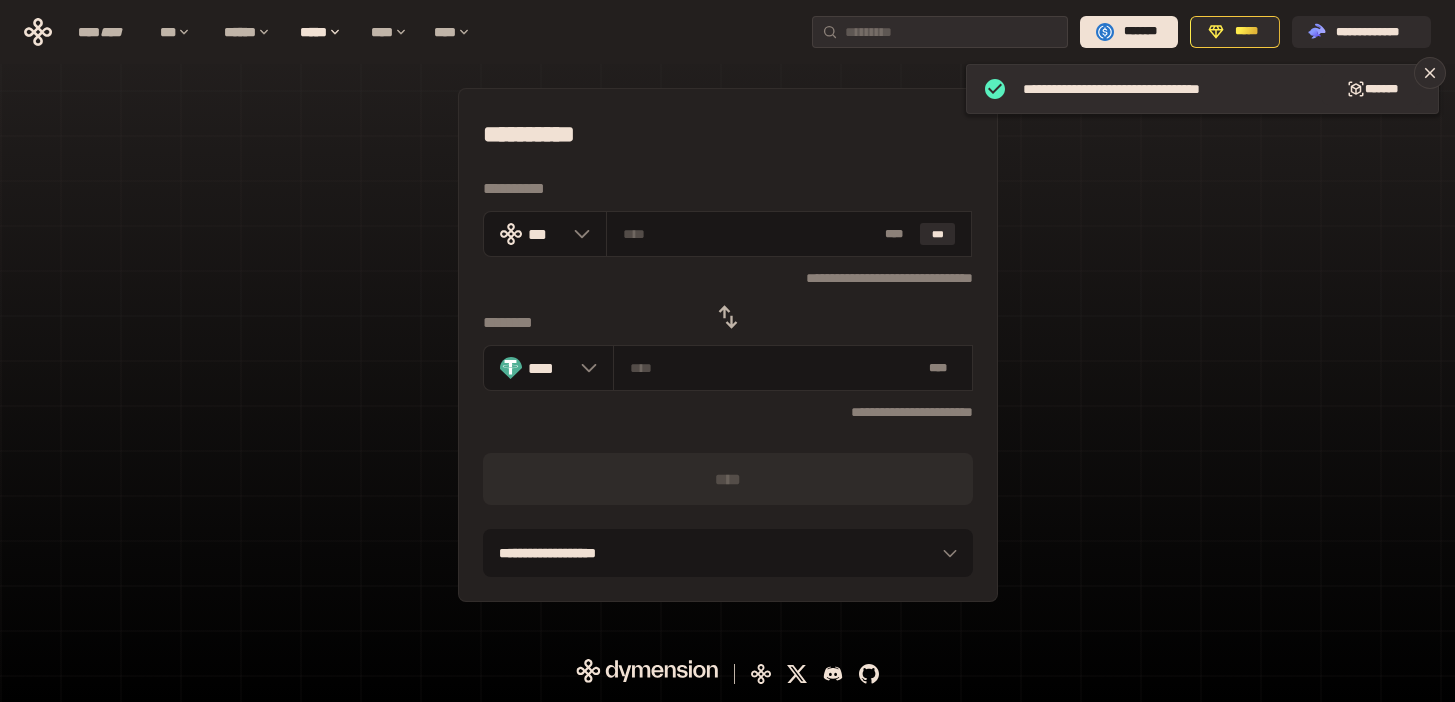 click 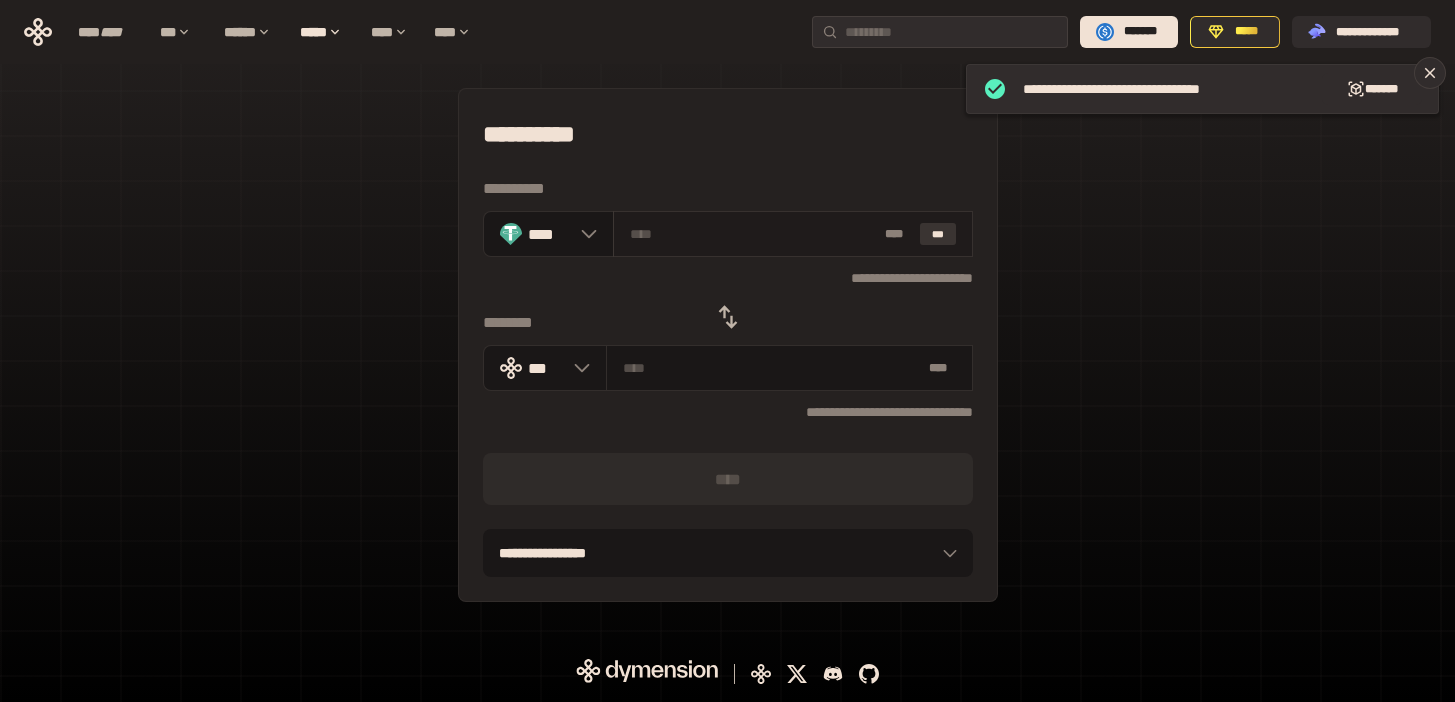 click on "***" at bounding box center [938, 234] 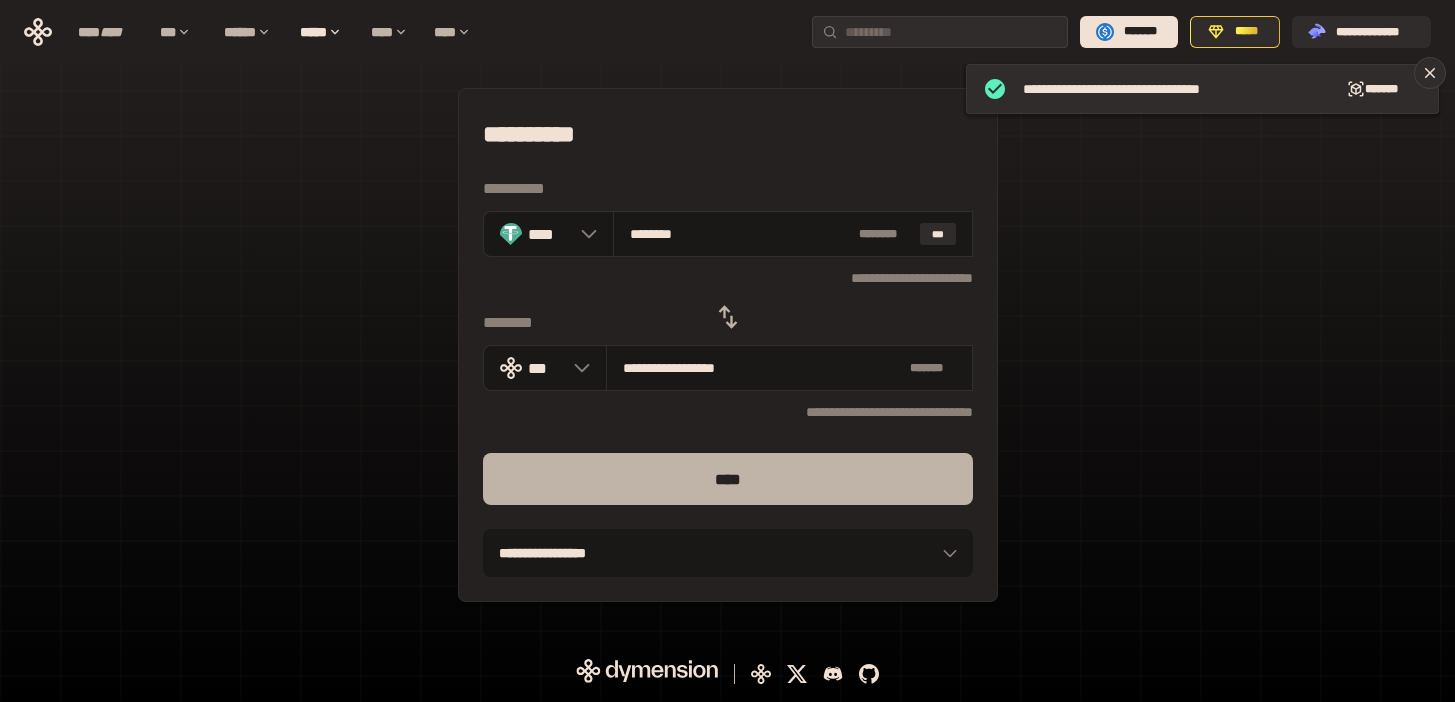 click on "****" at bounding box center (728, 479) 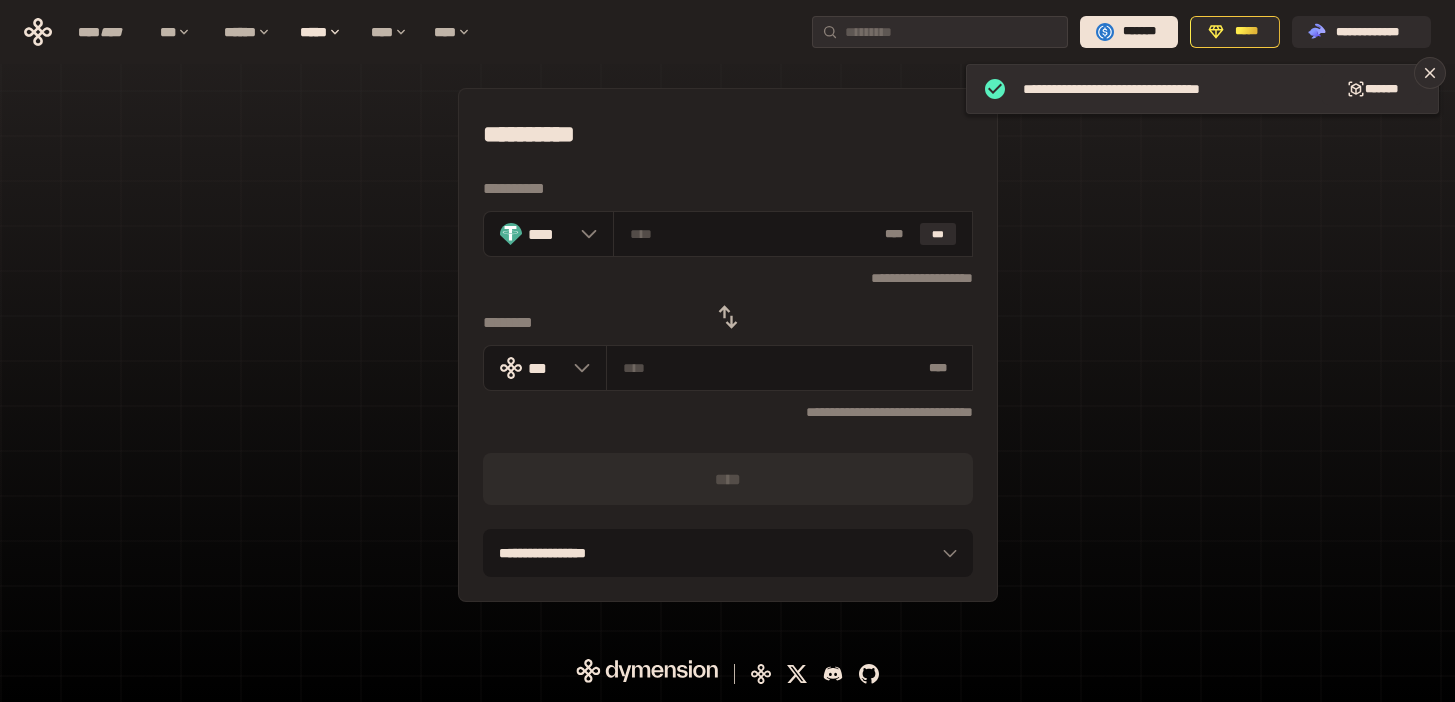 click 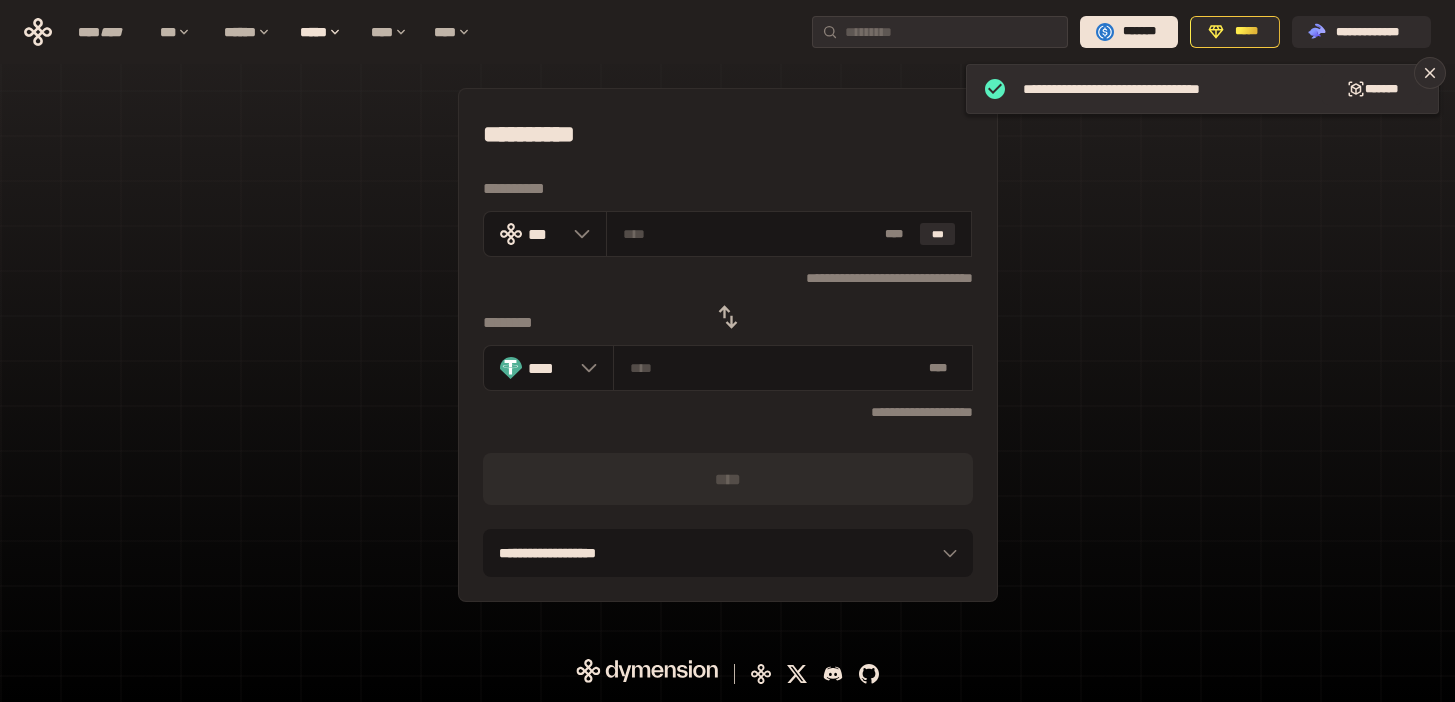 click 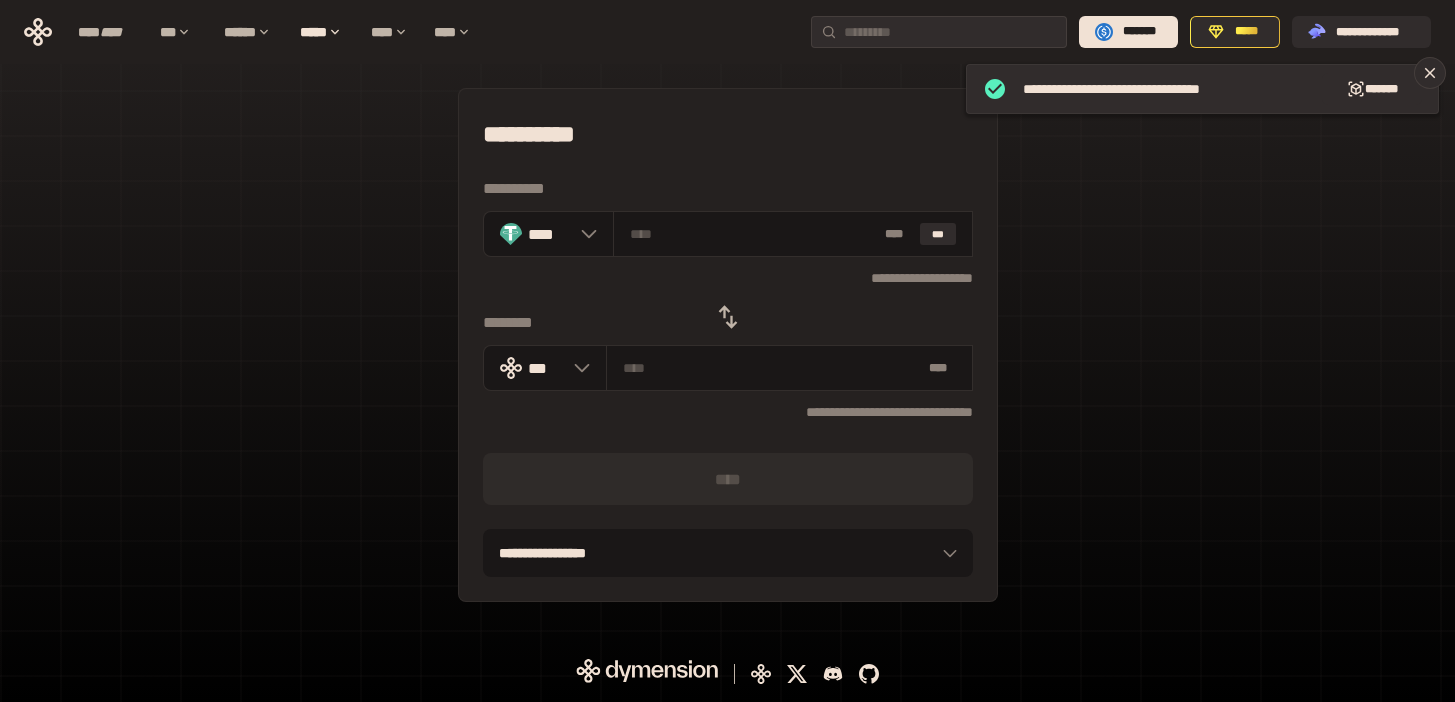 click 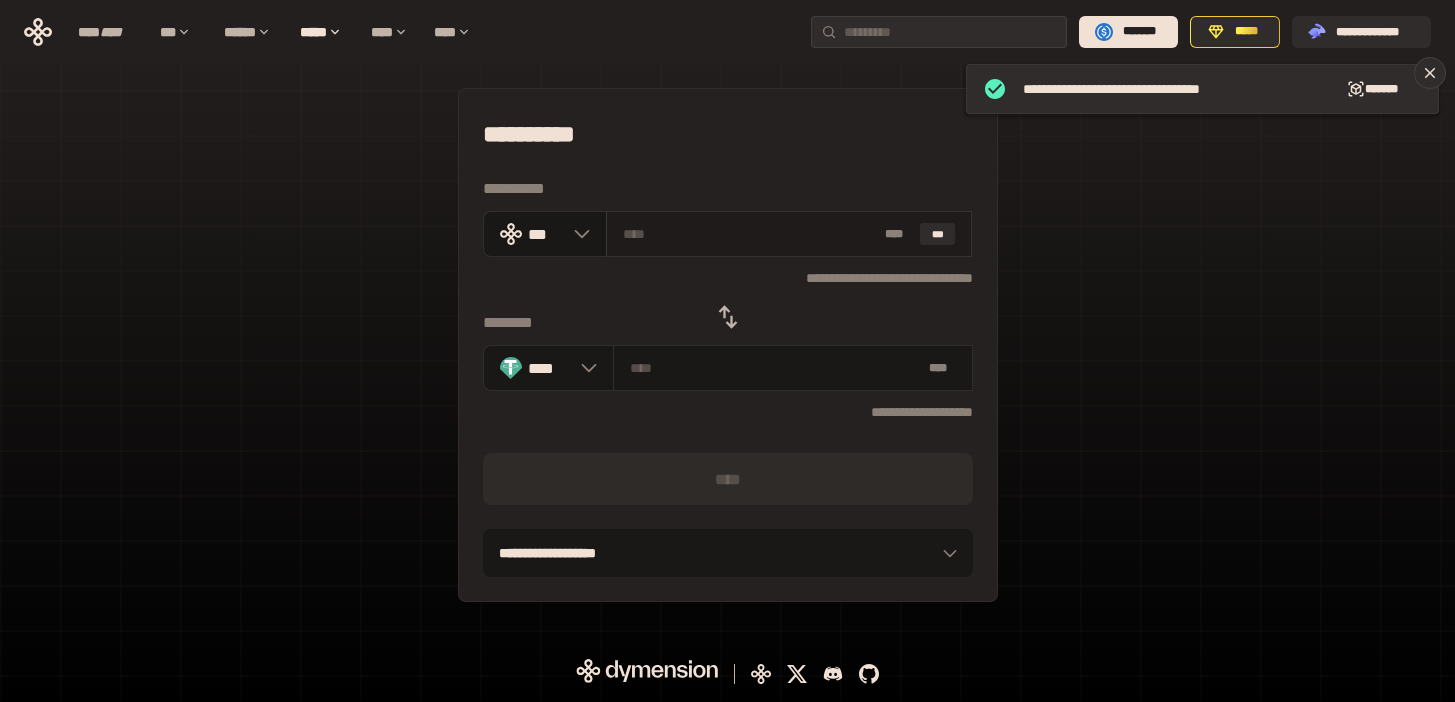 click at bounding box center (750, 234) 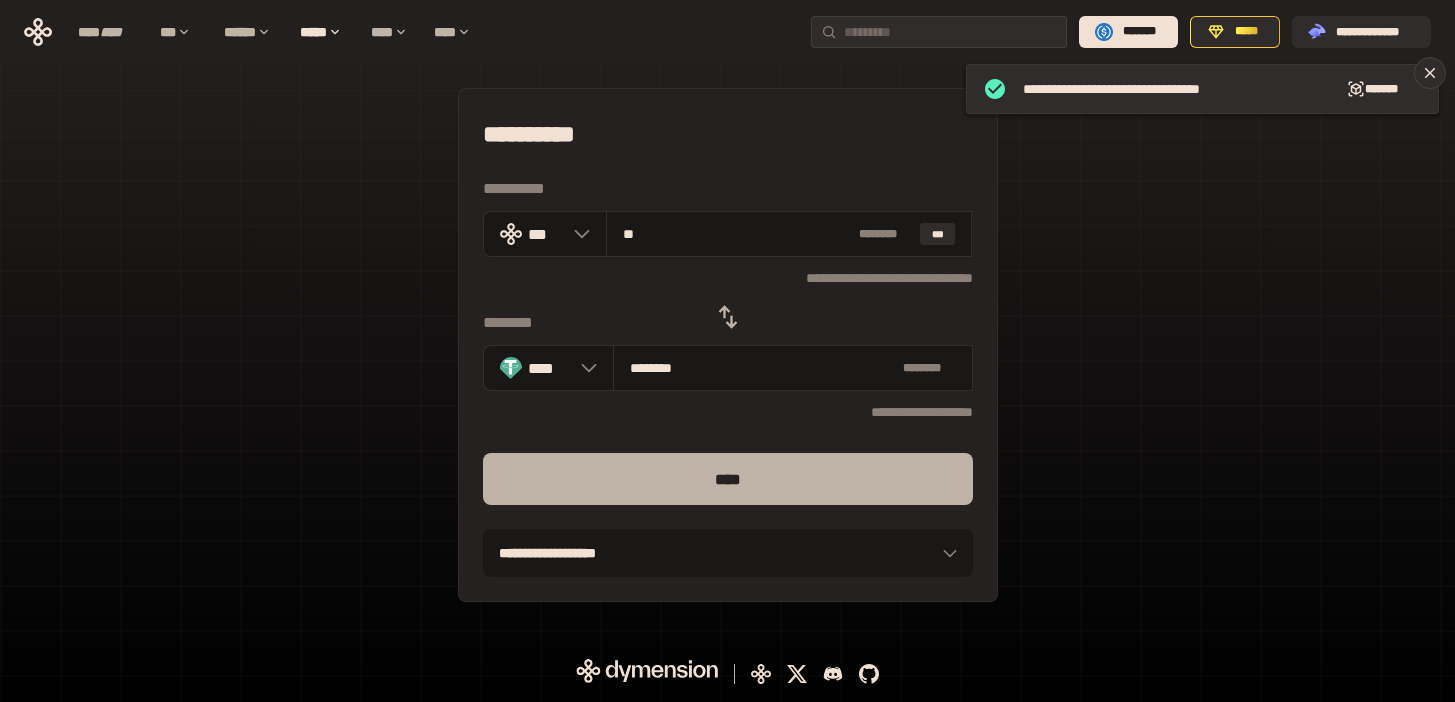 click on "****" at bounding box center (728, 479) 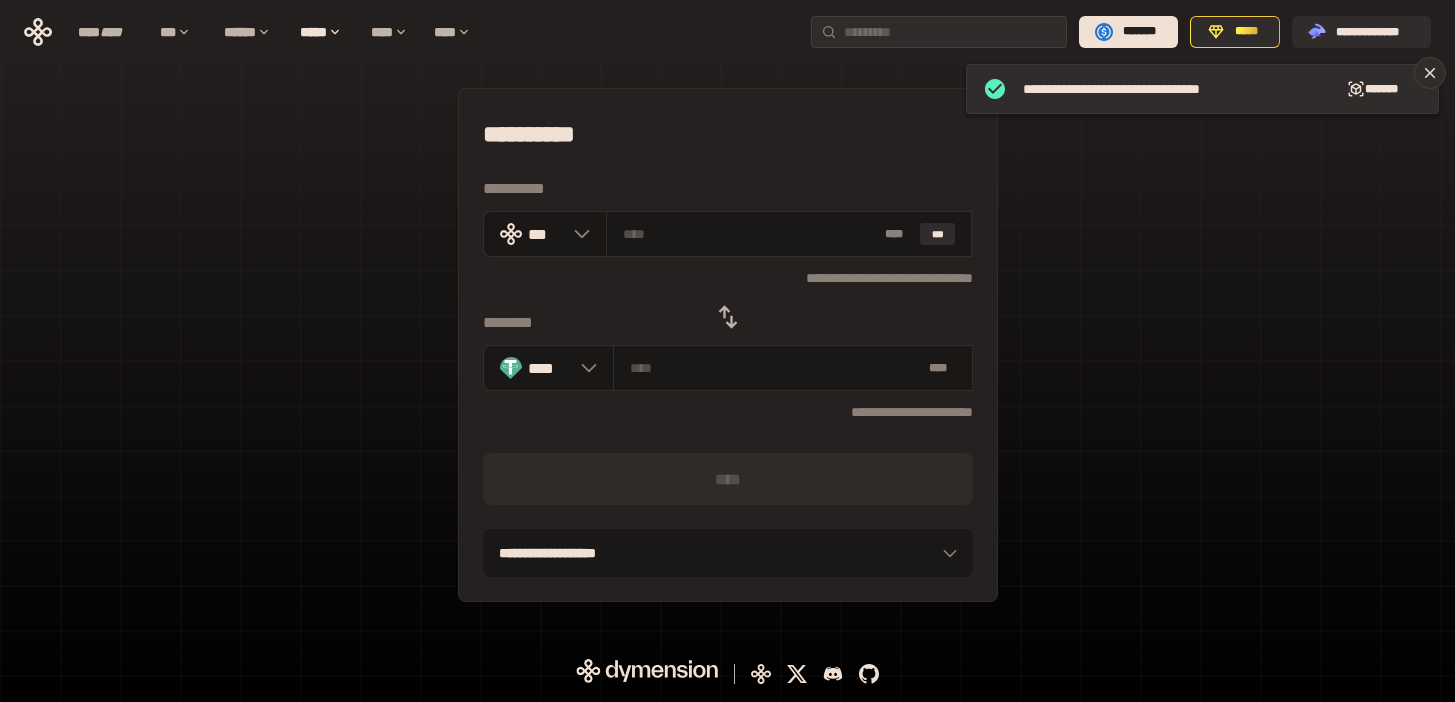 click 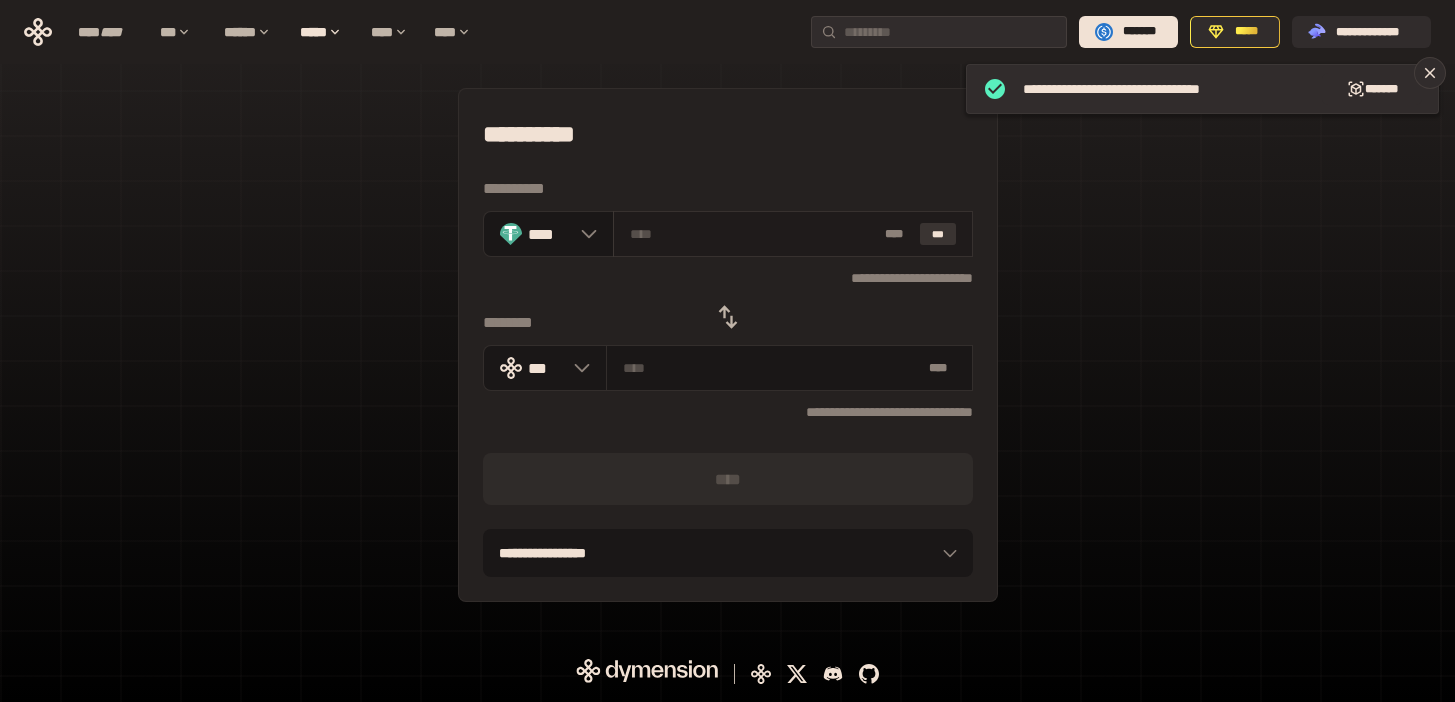 click on "***" at bounding box center [938, 234] 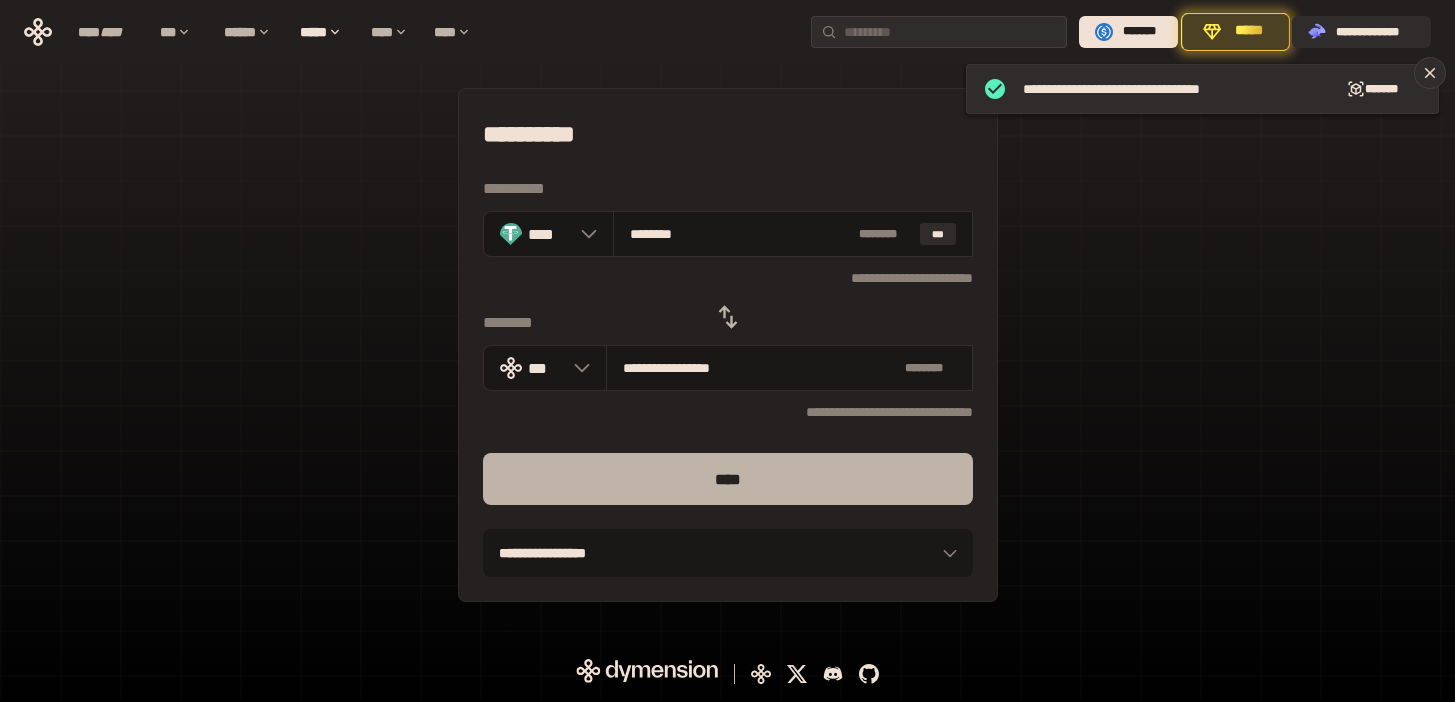 click on "****" at bounding box center [728, 479] 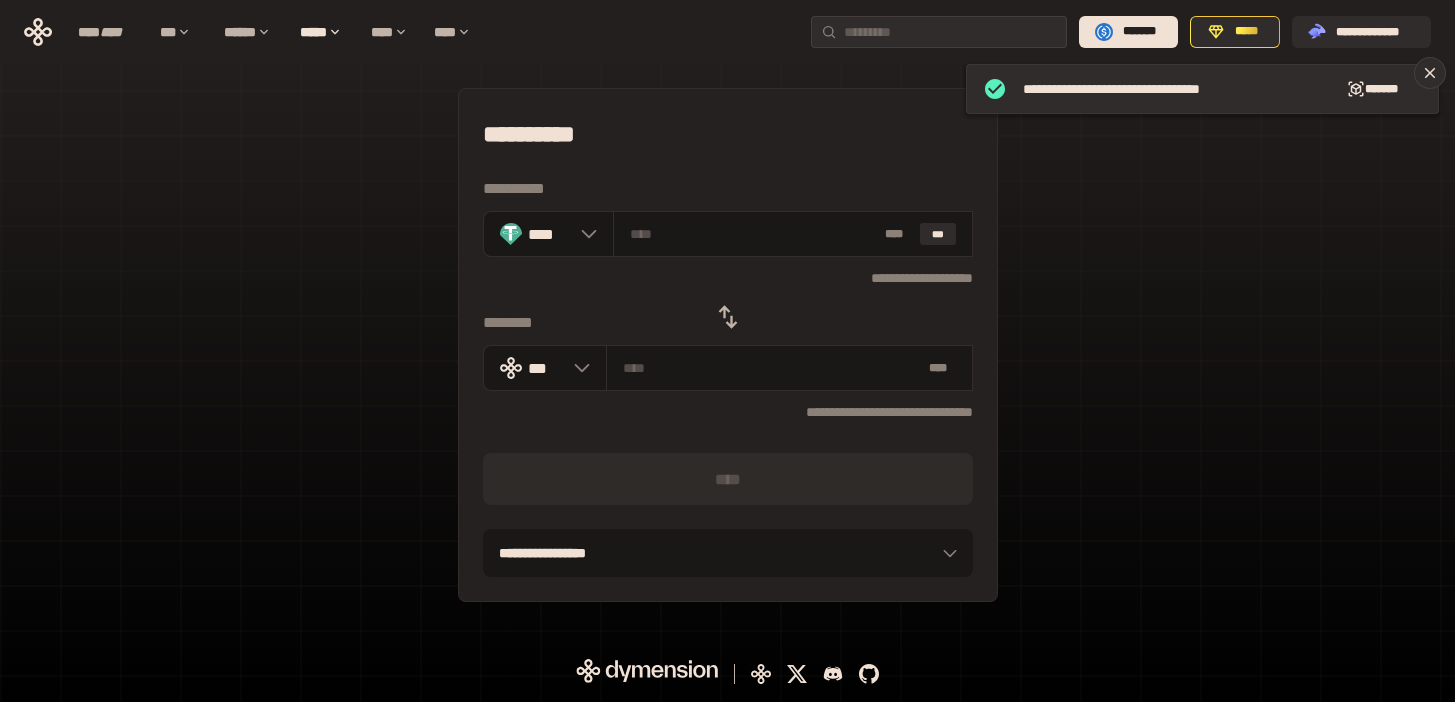 click 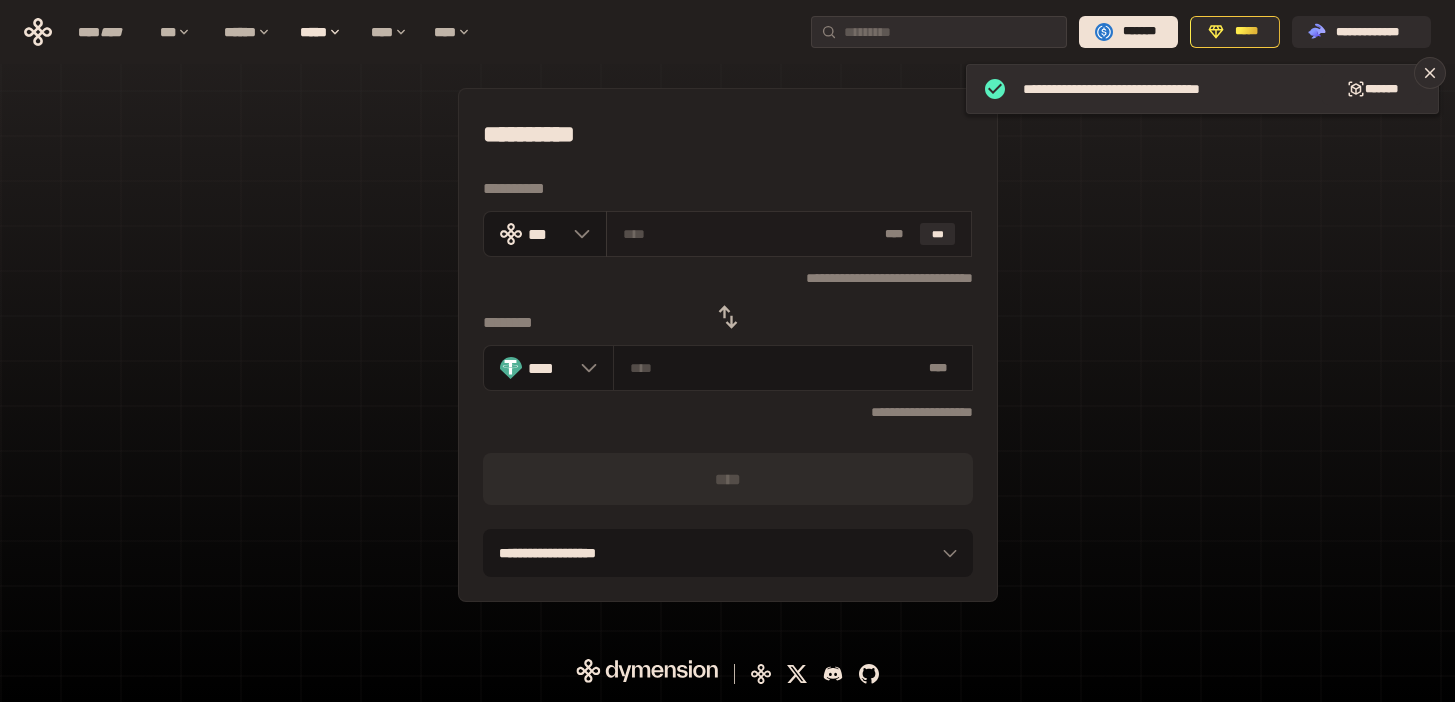 click at bounding box center (750, 234) 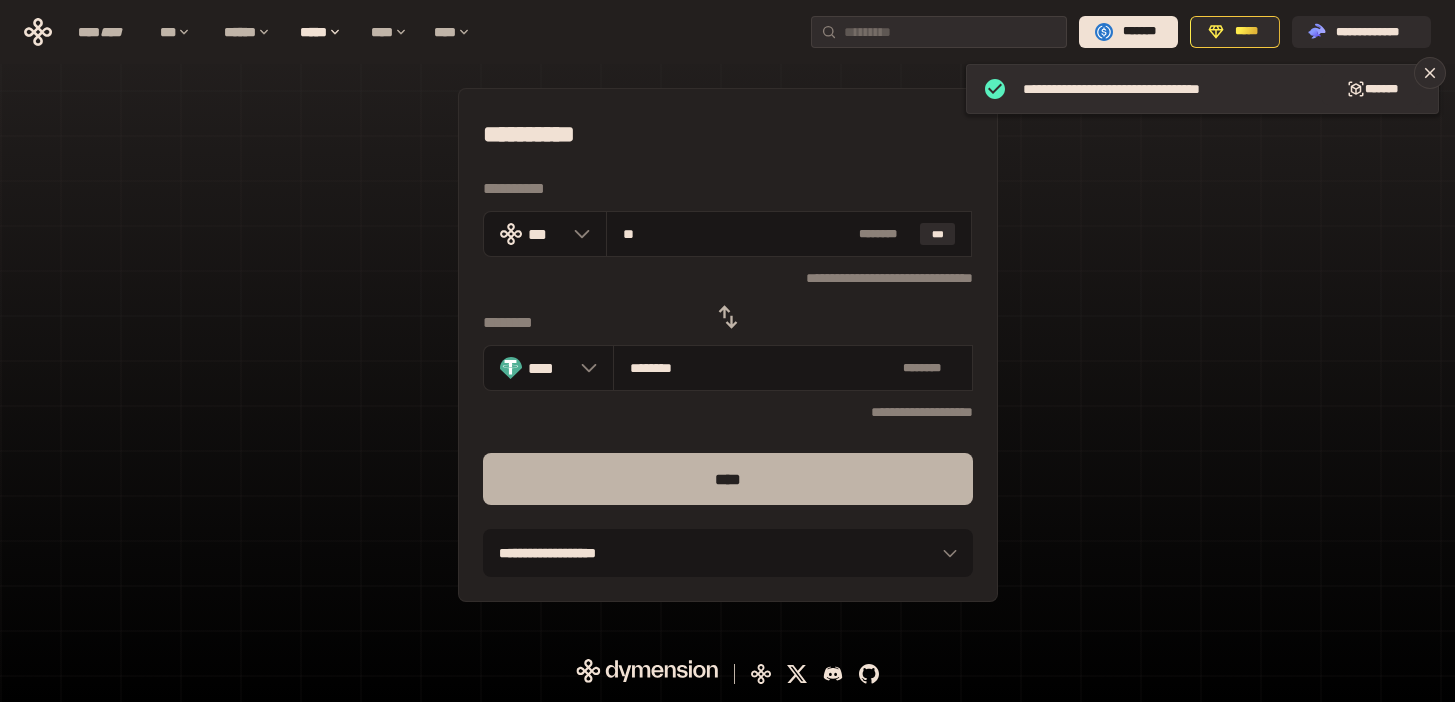 click on "****" at bounding box center [728, 479] 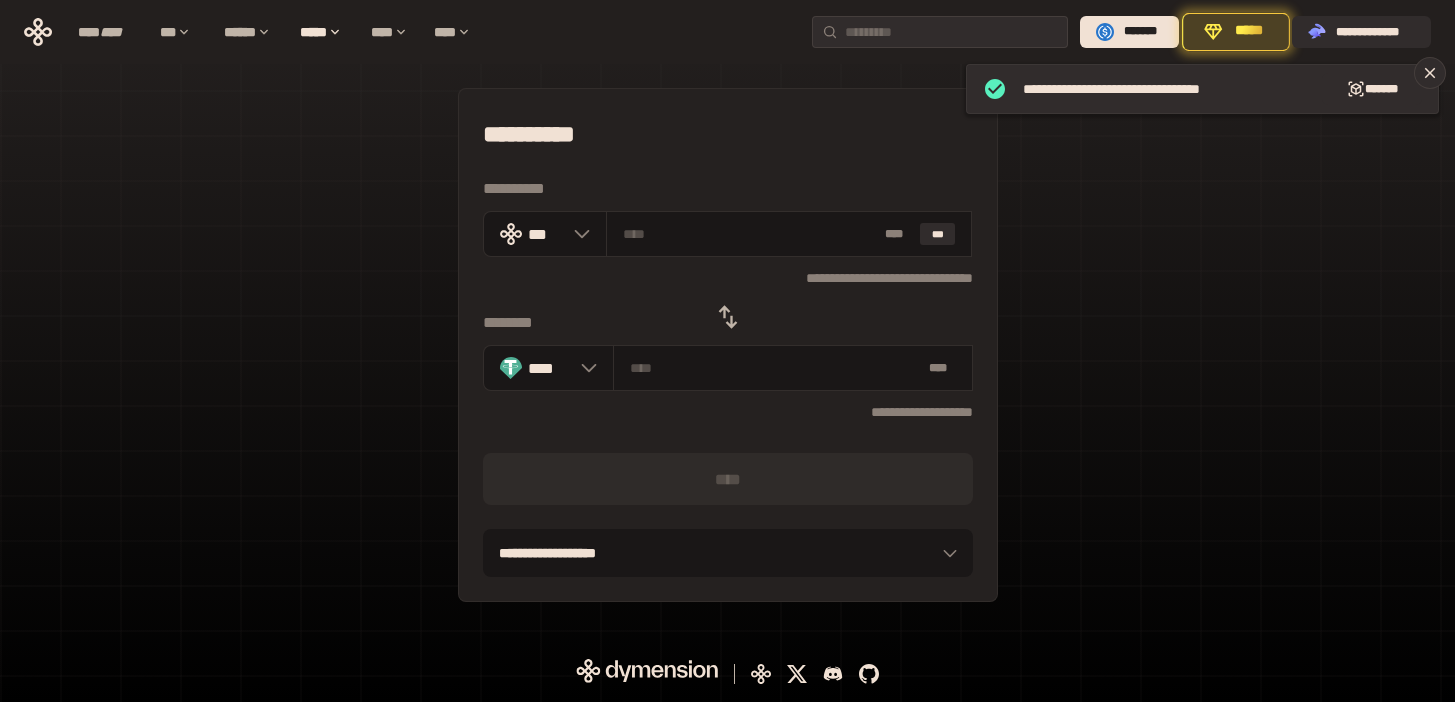 click 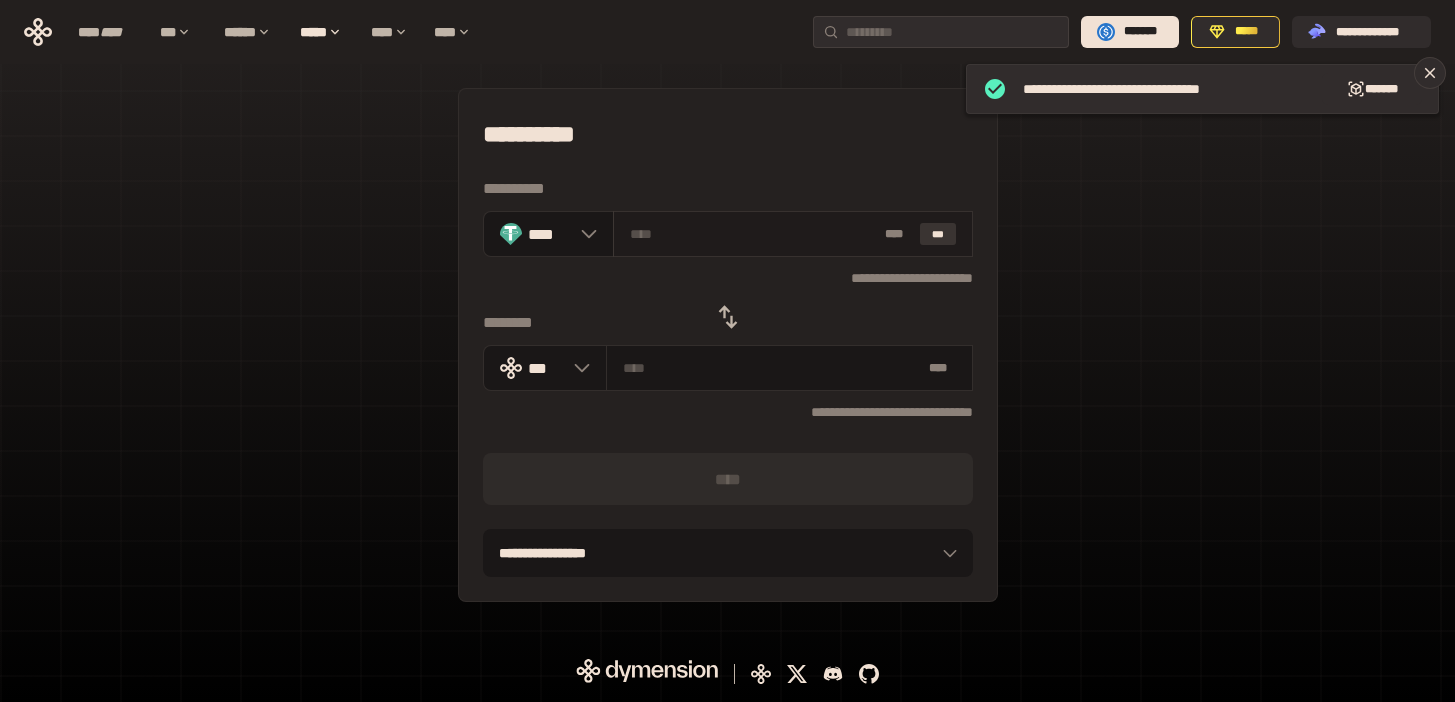click on "***" at bounding box center [938, 234] 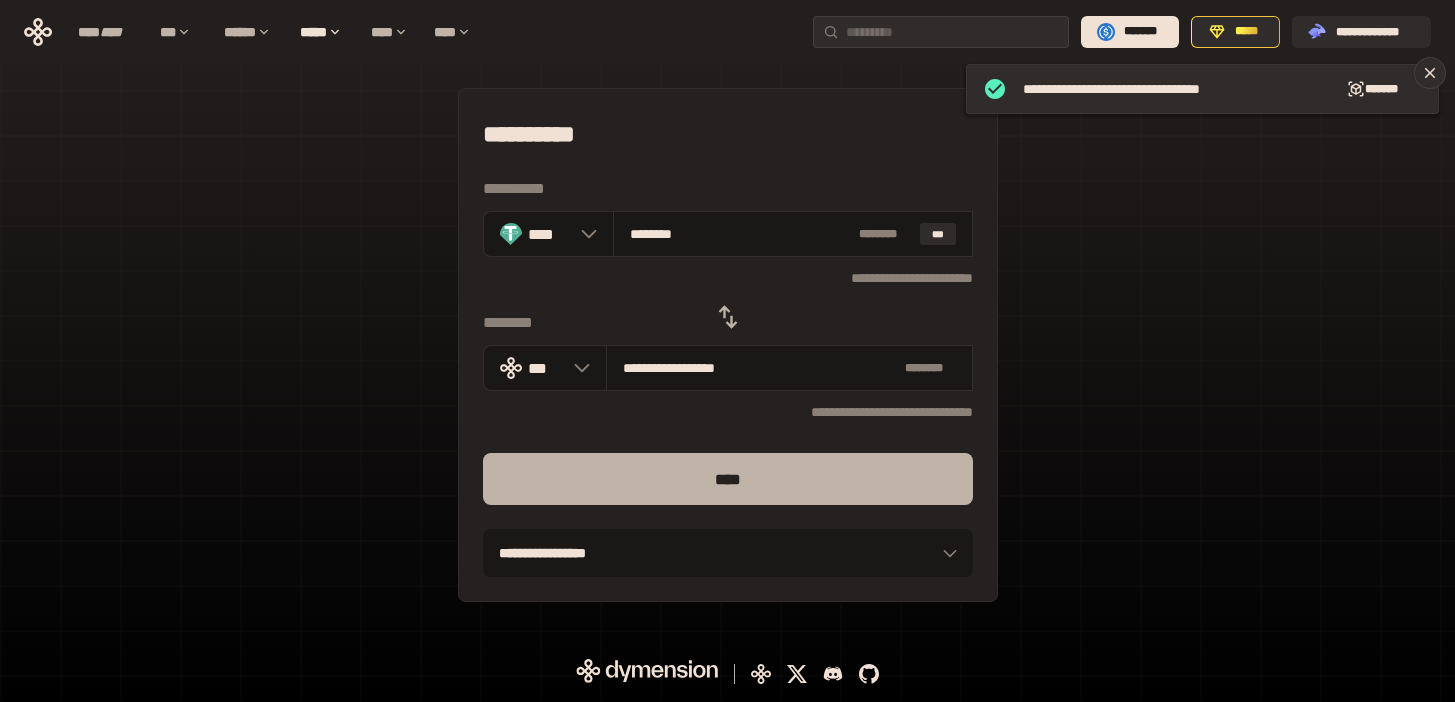 click on "****" at bounding box center [728, 479] 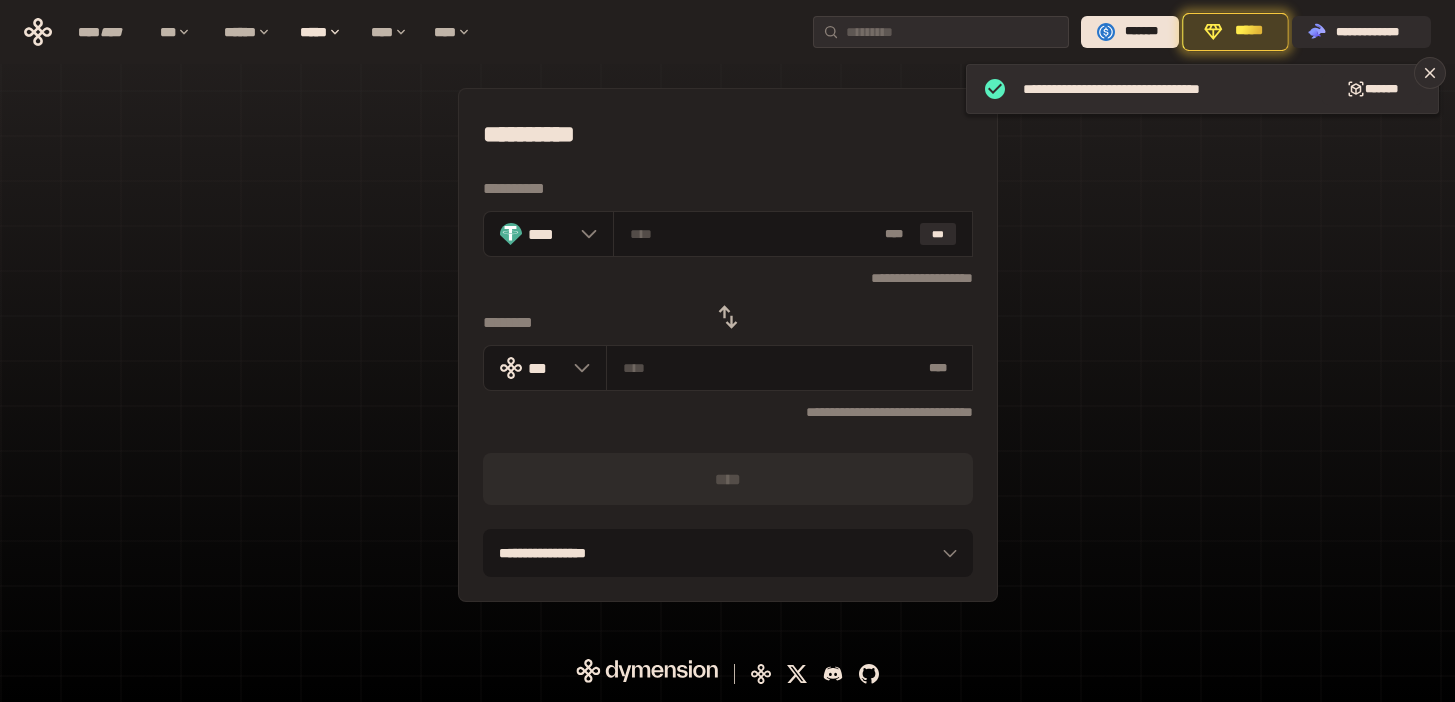 click 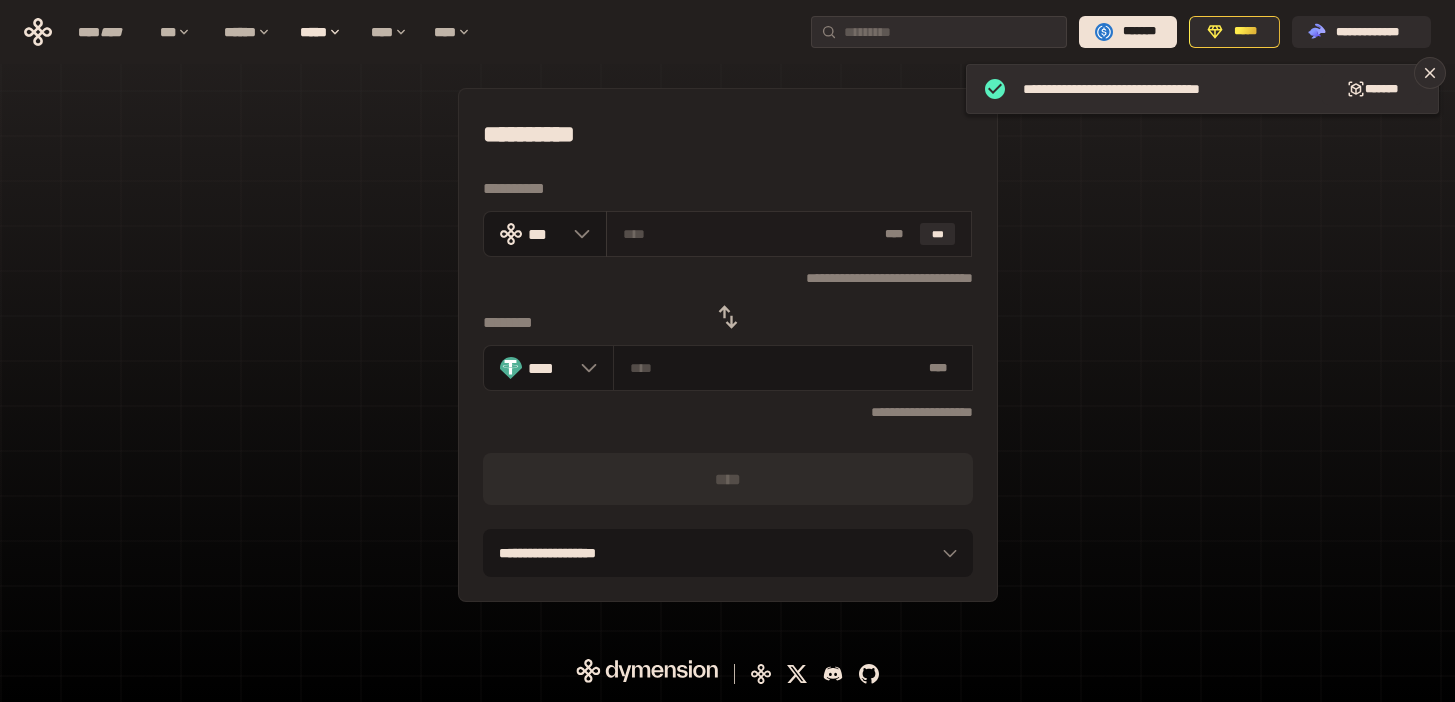 click at bounding box center [750, 234] 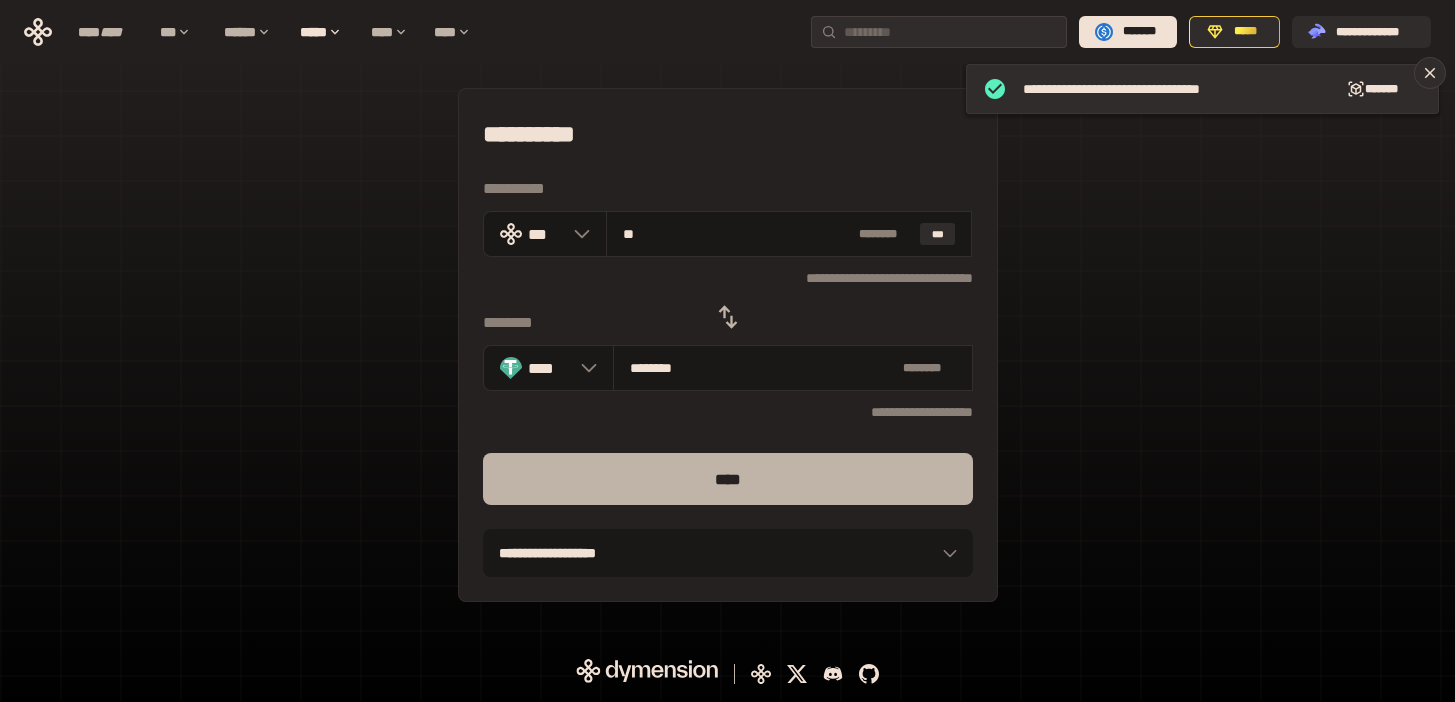 click on "****" at bounding box center (728, 479) 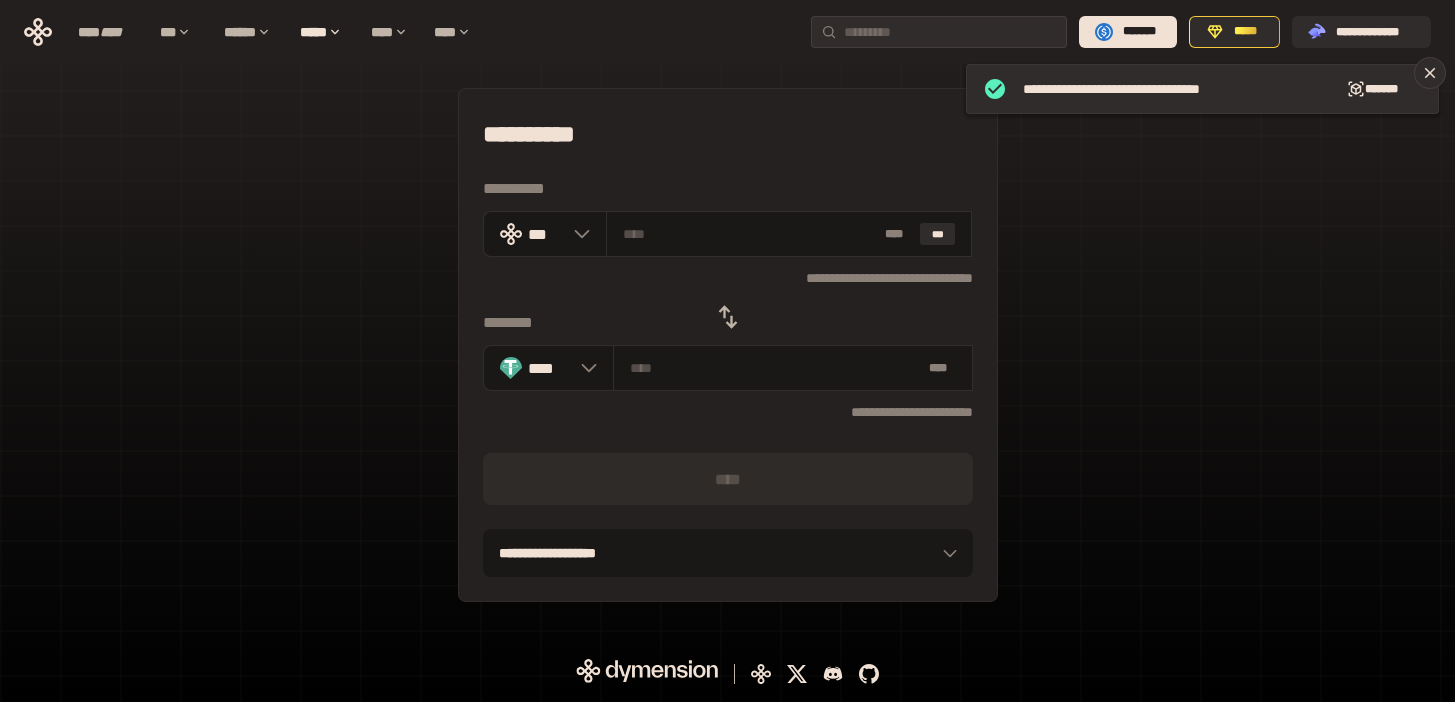 click 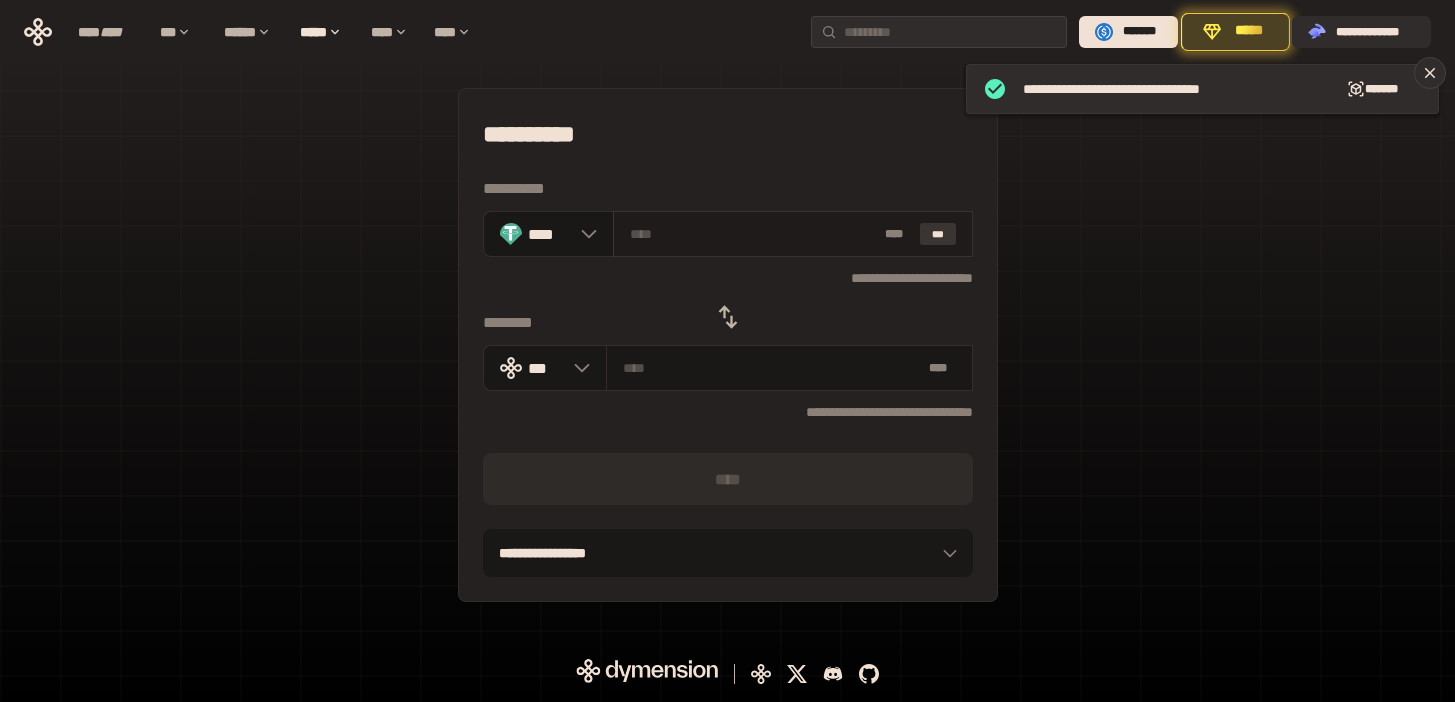 click on "***" at bounding box center (938, 234) 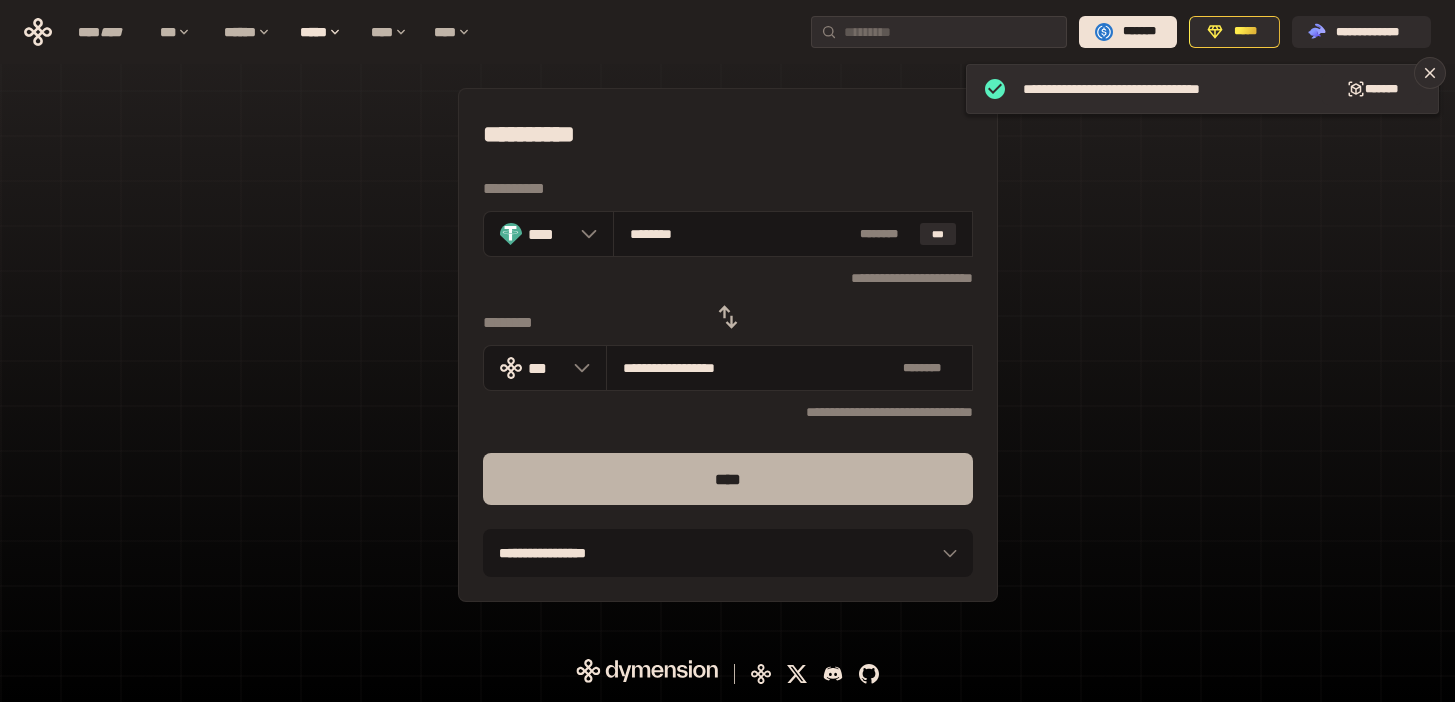 click on "****" at bounding box center (728, 479) 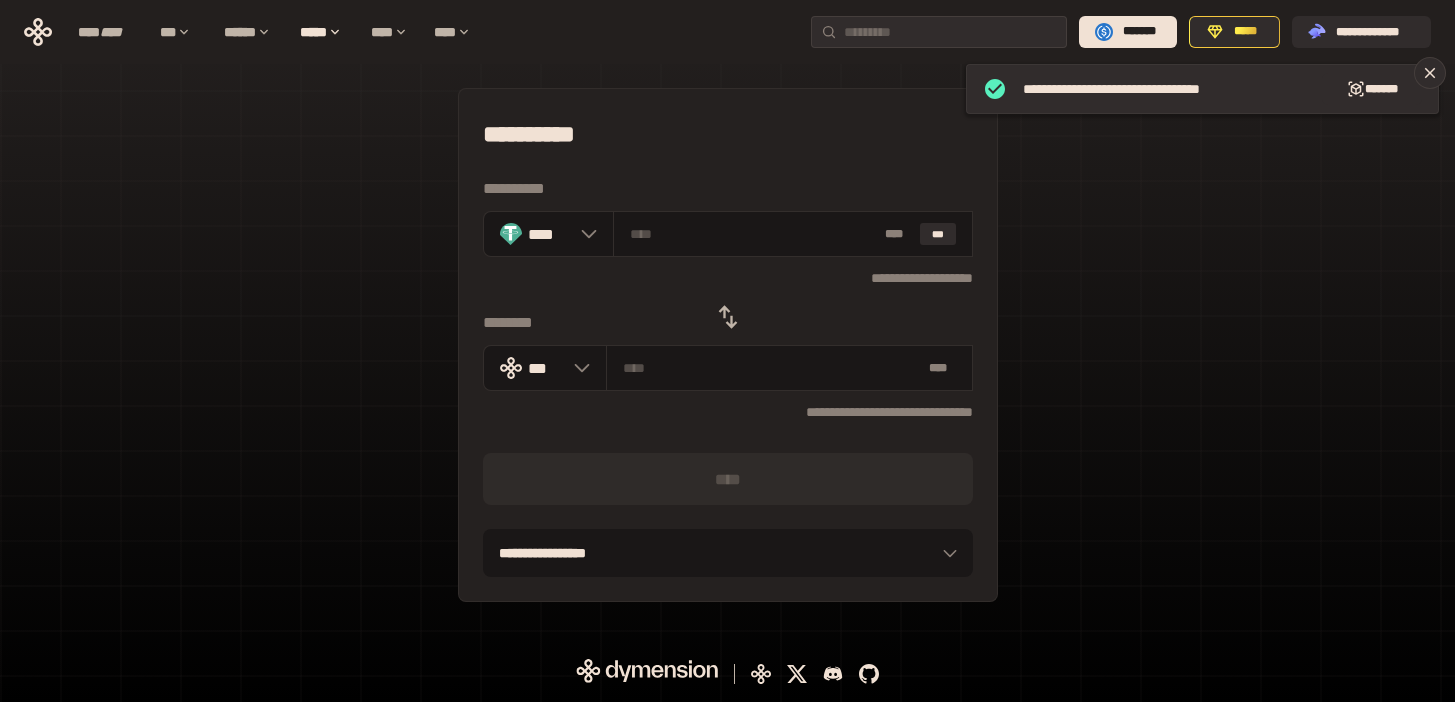click 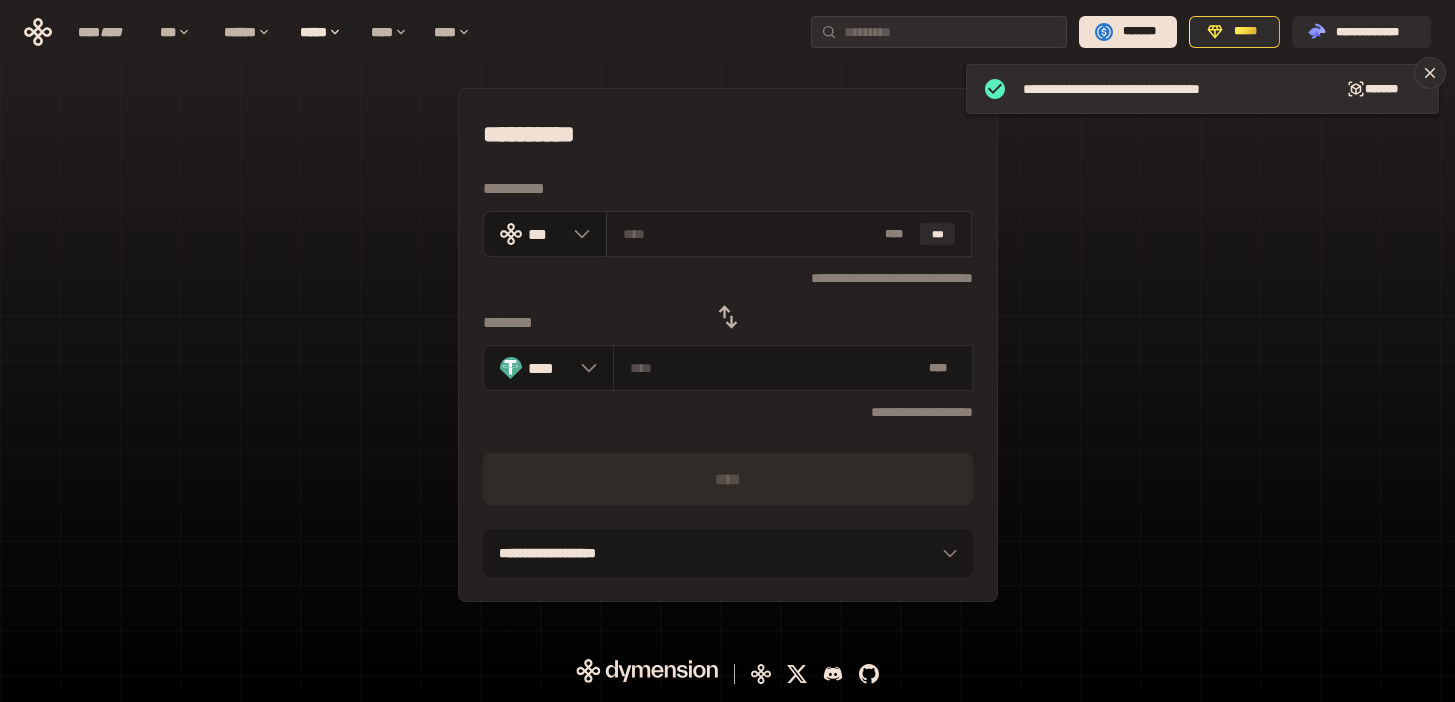click at bounding box center (750, 234) 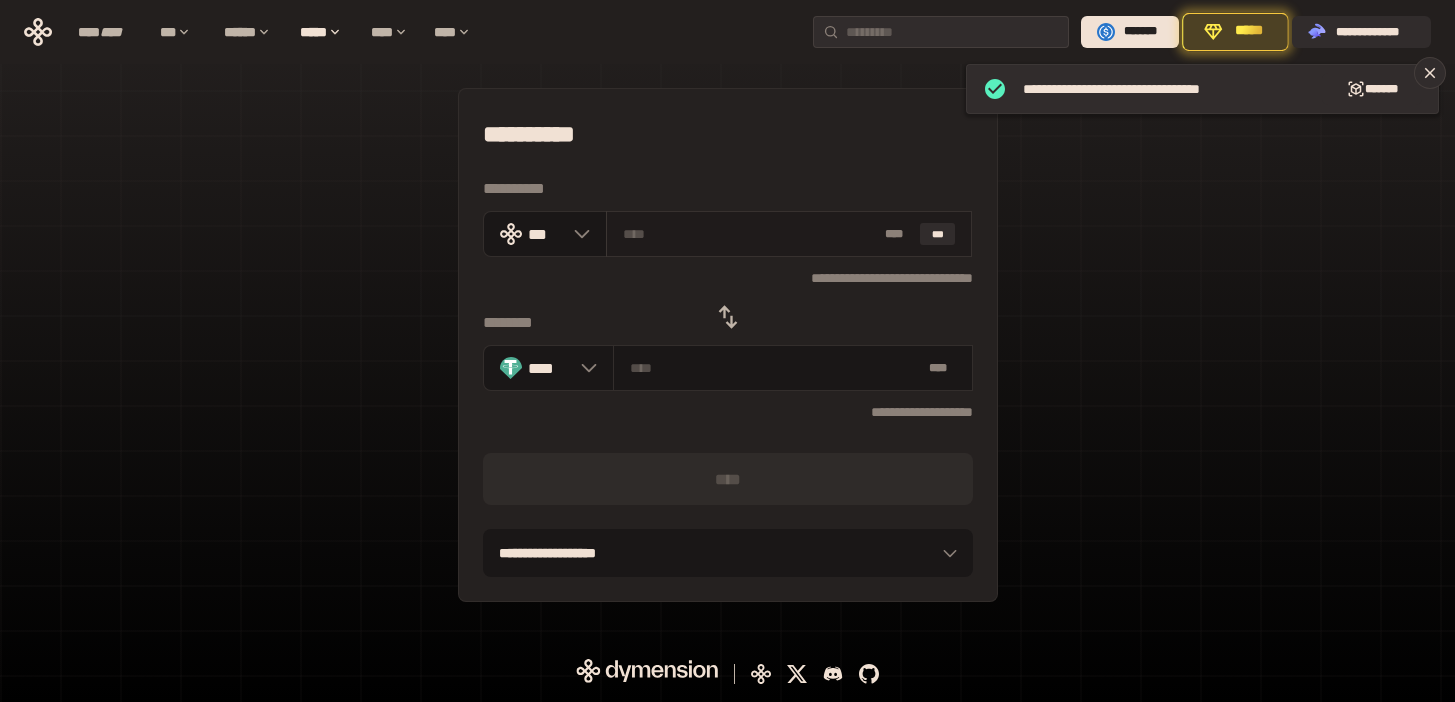 paste on "**" 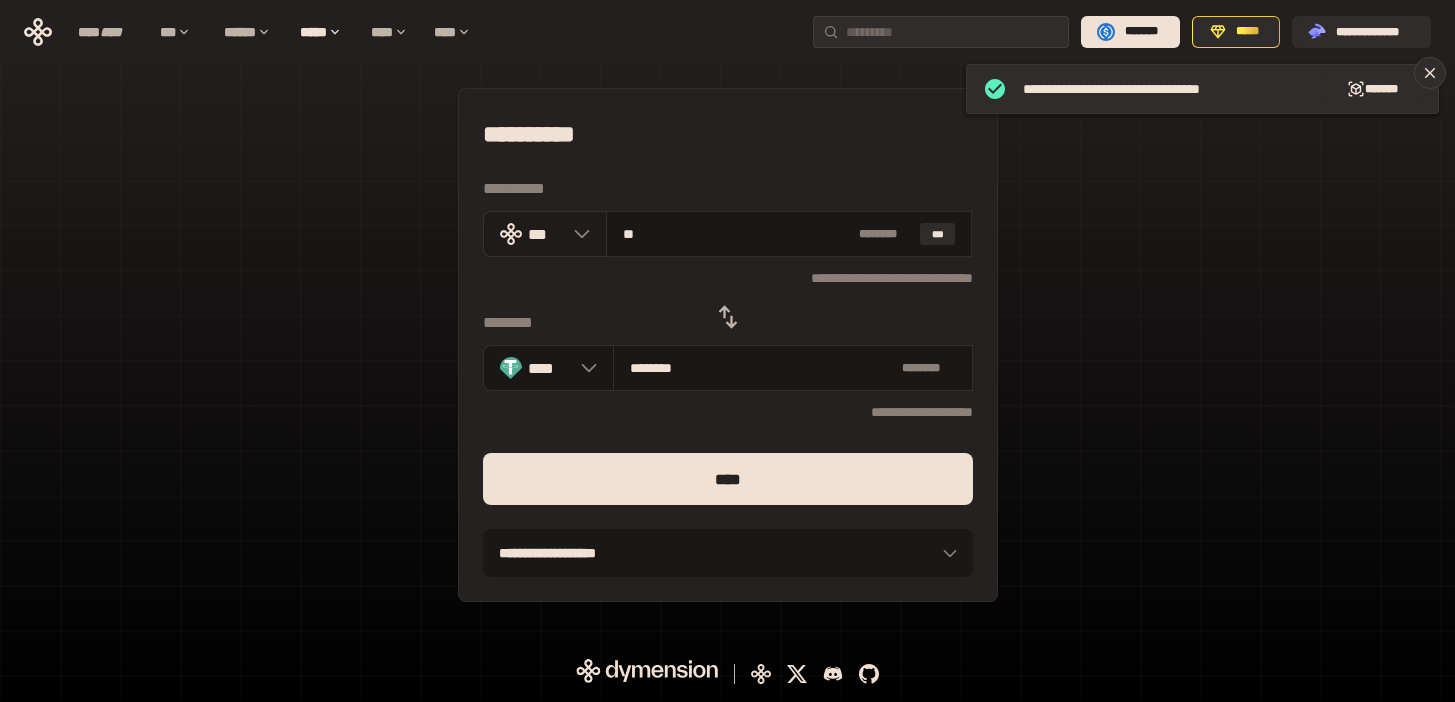drag, startPoint x: 646, startPoint y: 232, endPoint x: 602, endPoint y: 233, distance: 44.011364 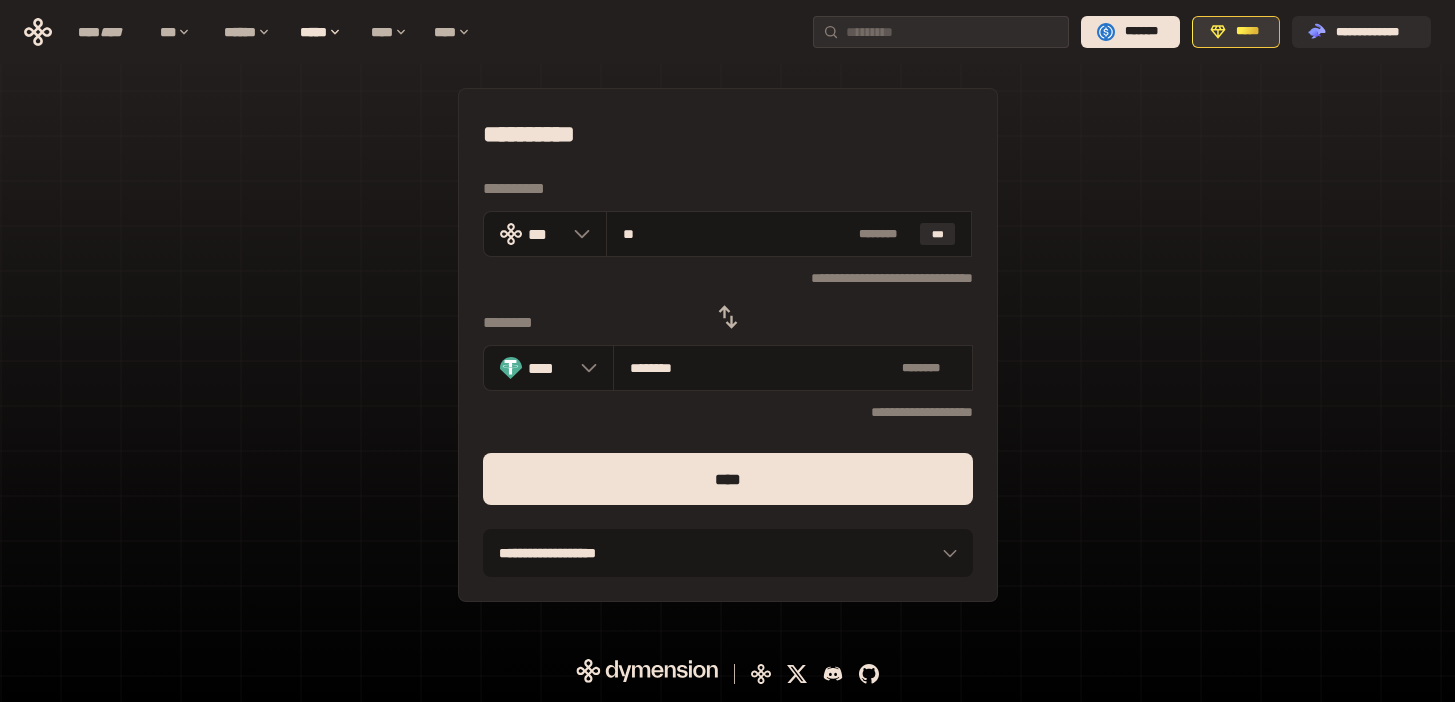 click 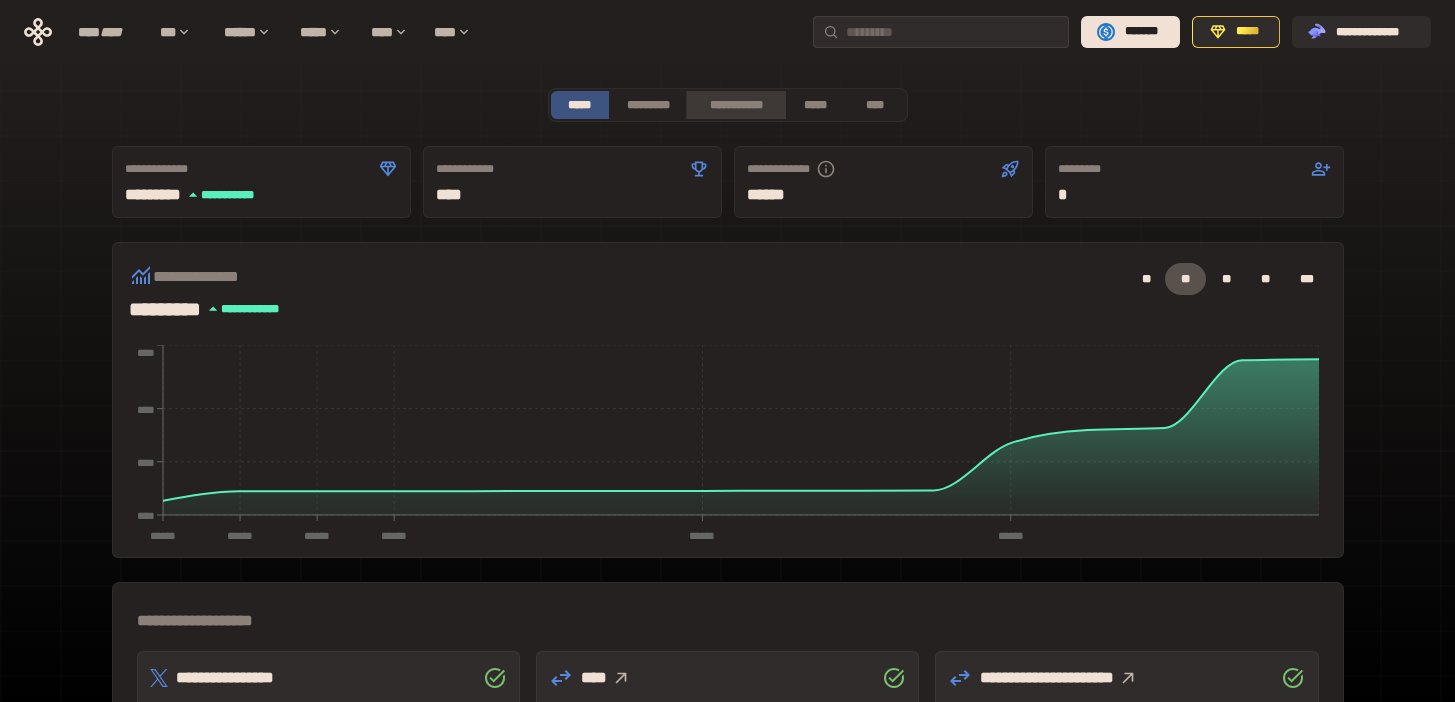 click on "**********" at bounding box center [735, 105] 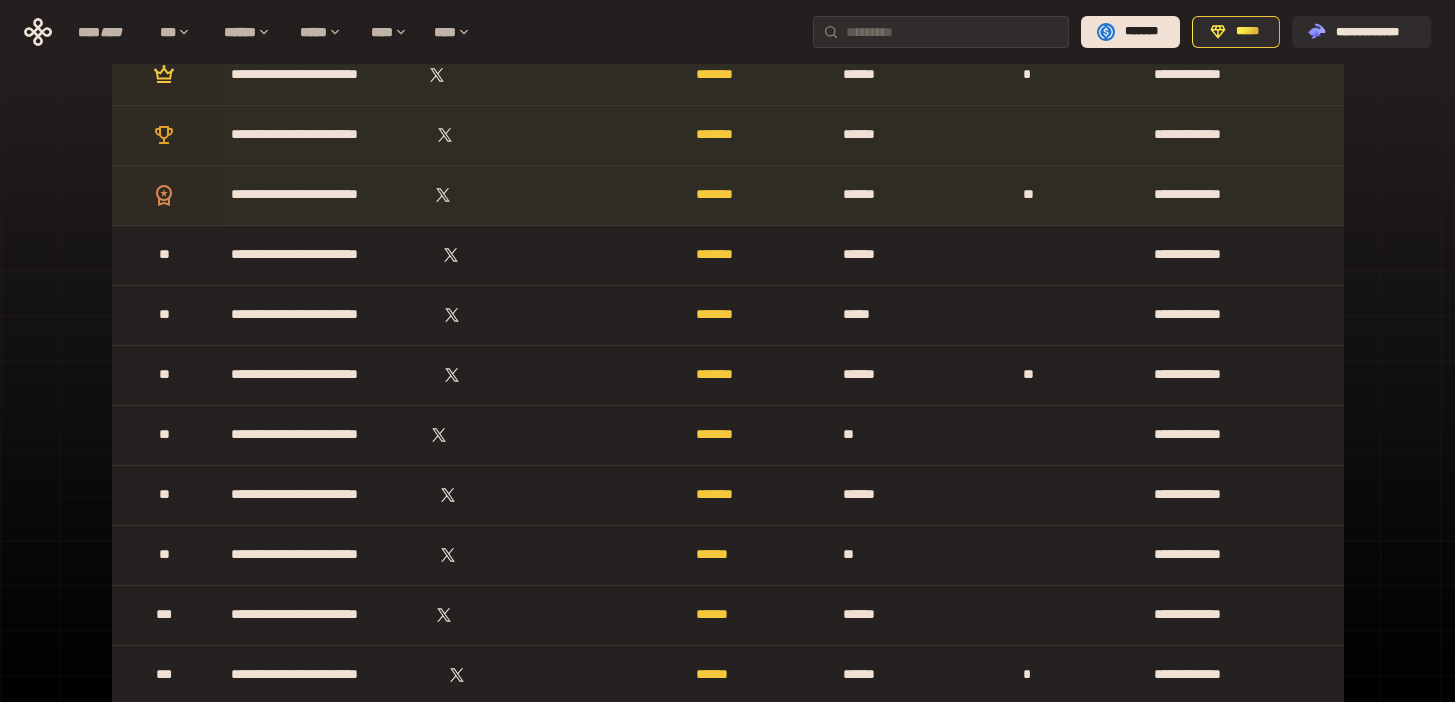 scroll, scrollTop: 0, scrollLeft: 0, axis: both 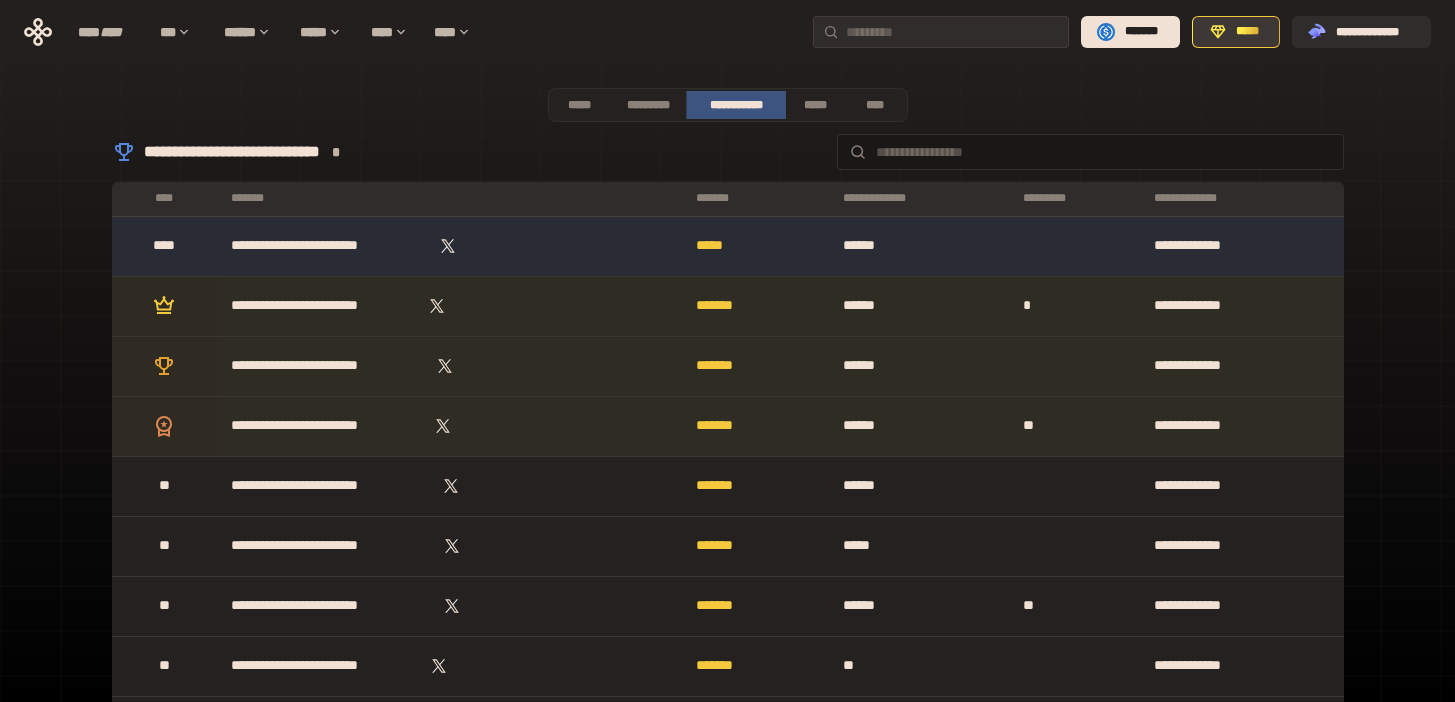 click on "*****" at bounding box center [1247, 32] 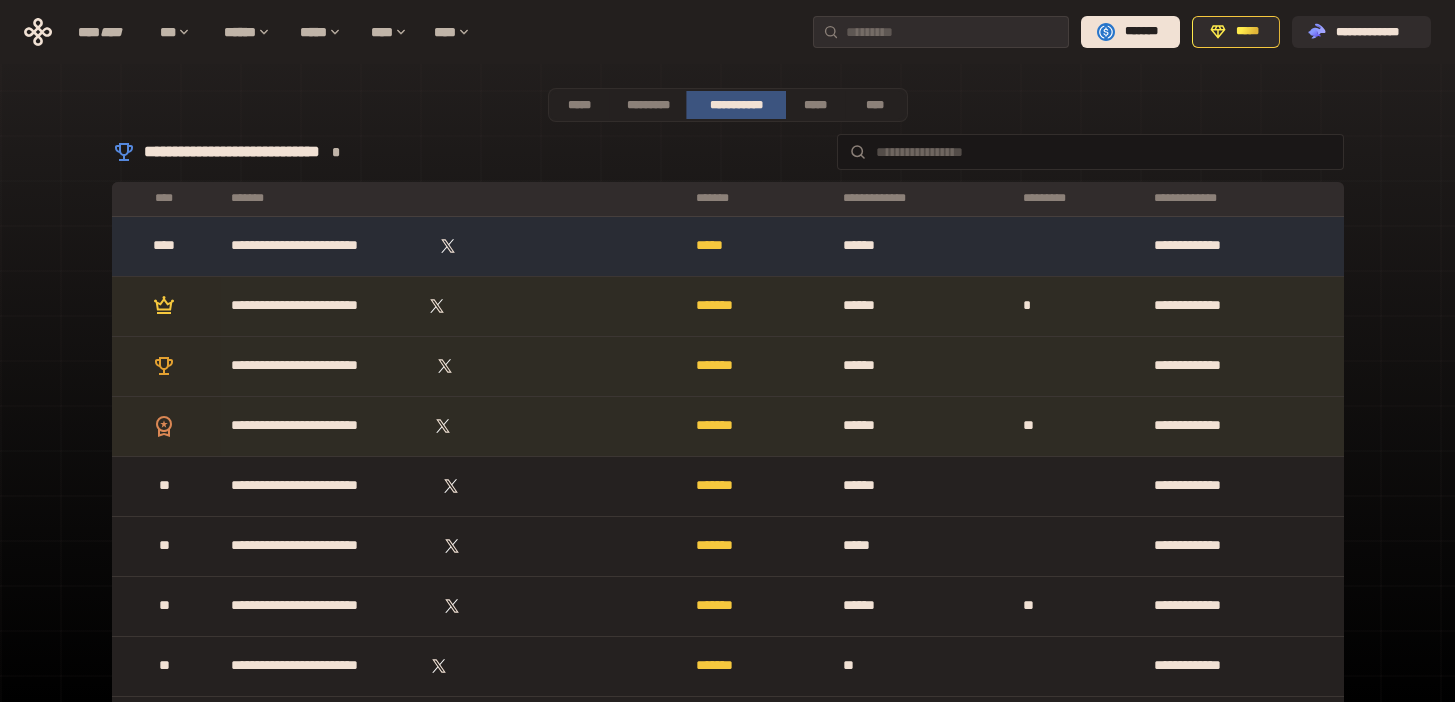 click on "**********" at bounding box center [735, 105] 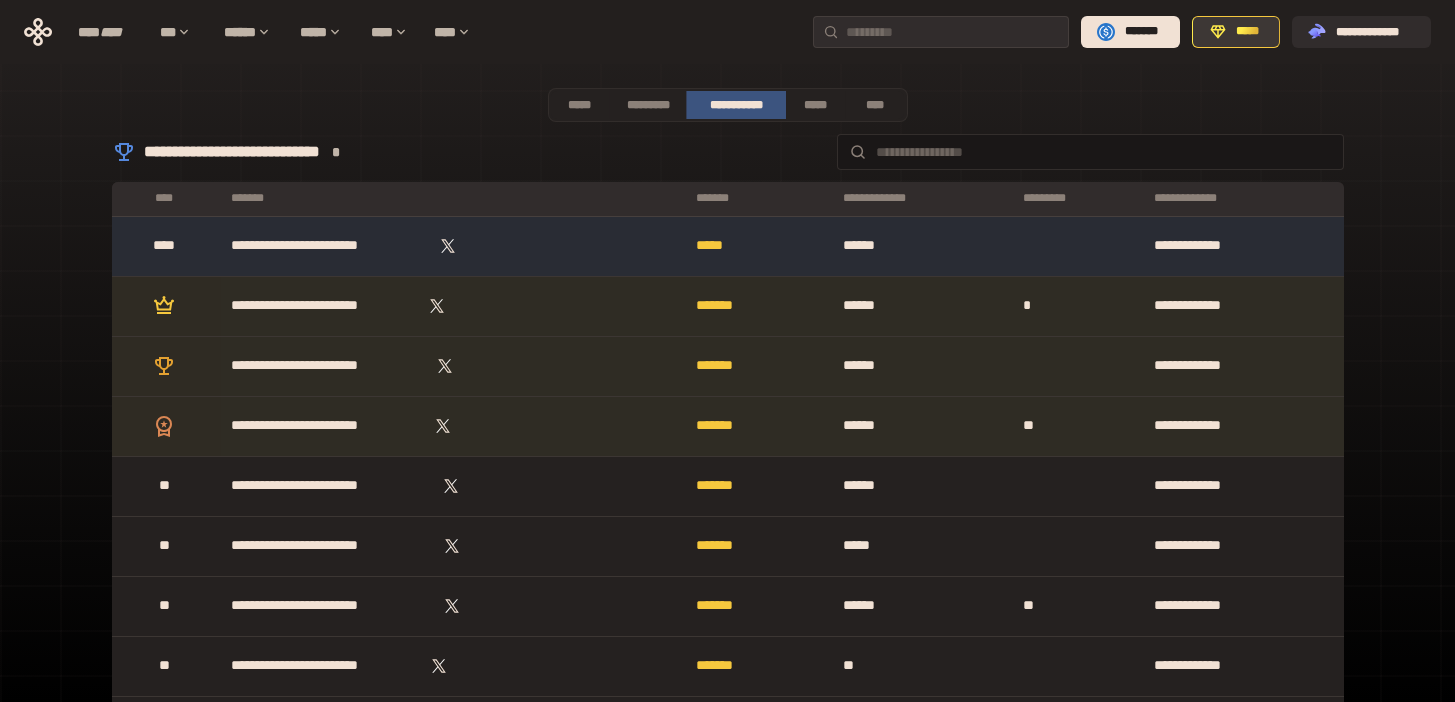 click on "*****" at bounding box center (1236, 32) 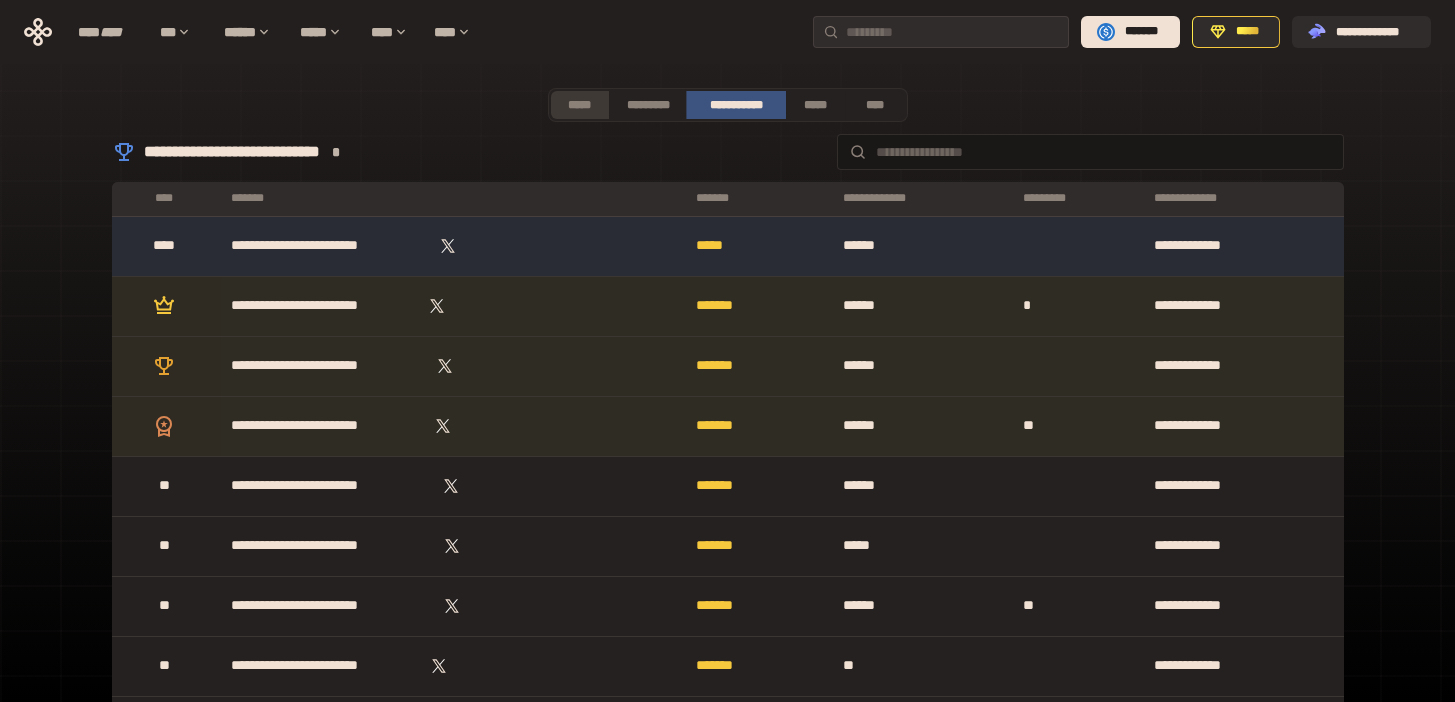 click on "*****" at bounding box center (580, 105) 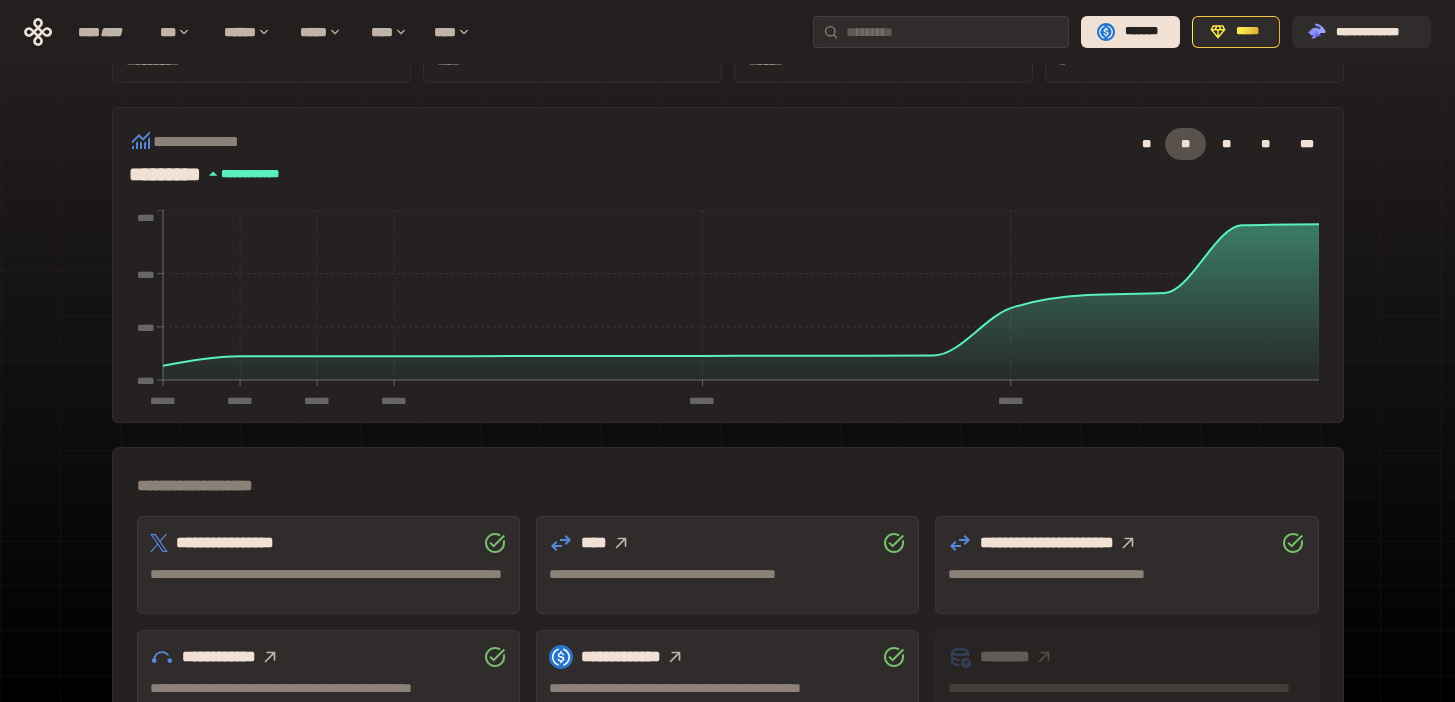 scroll, scrollTop: 0, scrollLeft: 0, axis: both 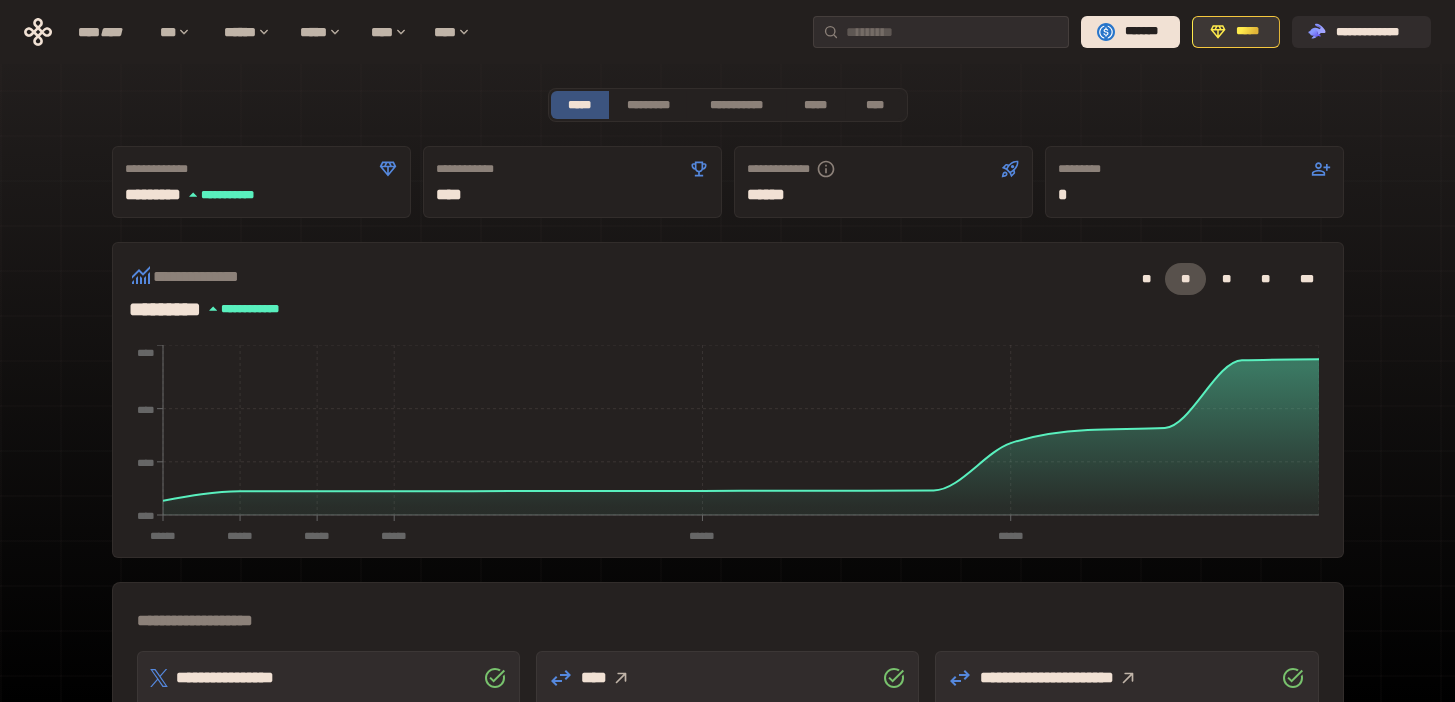 click on "*****" at bounding box center [1236, 32] 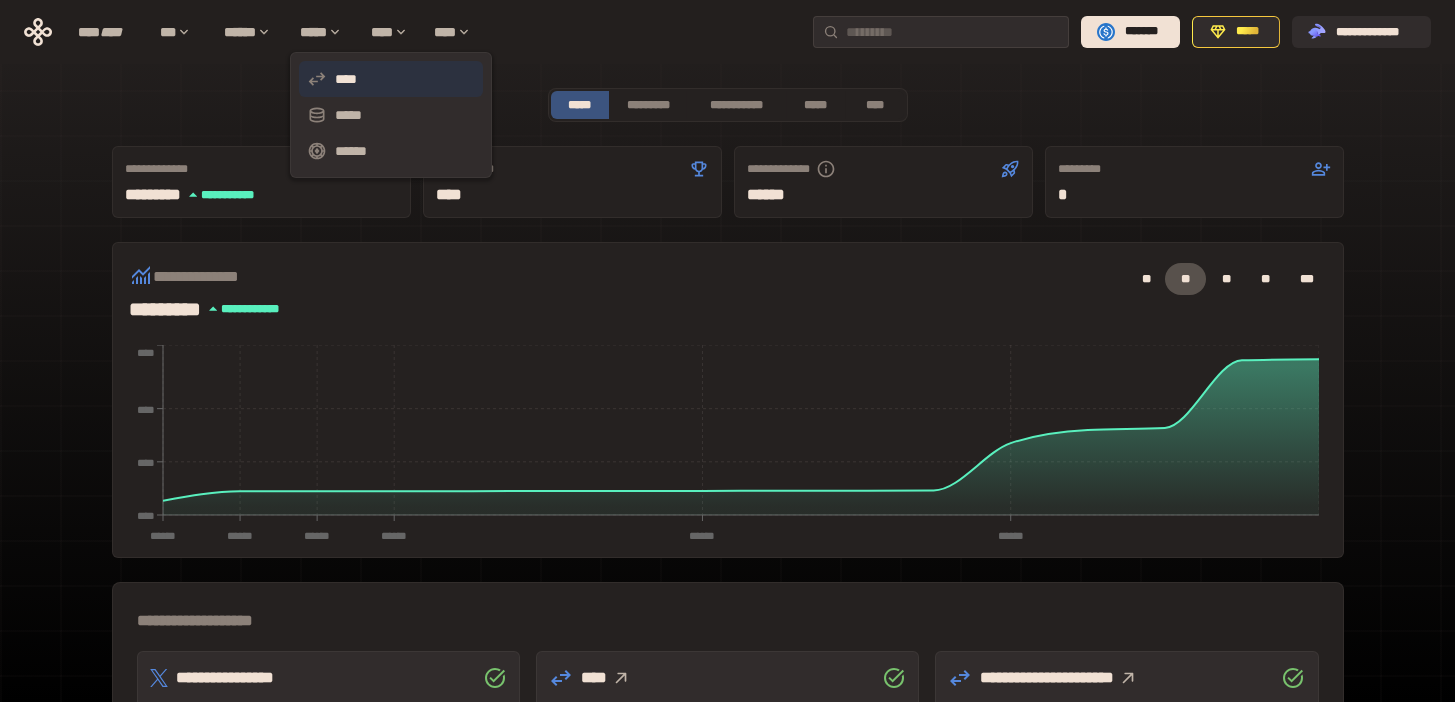 click on "****" at bounding box center [391, 79] 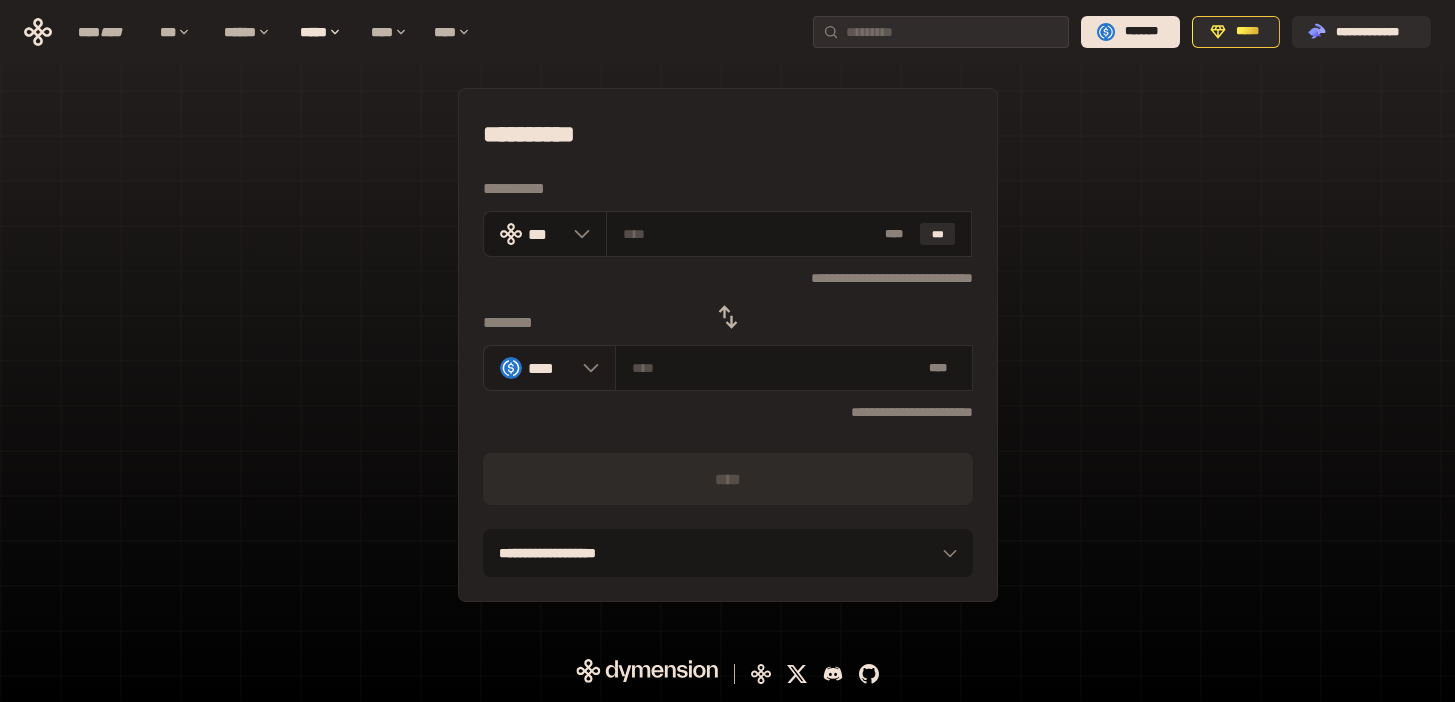 click on "****" at bounding box center [550, 368] 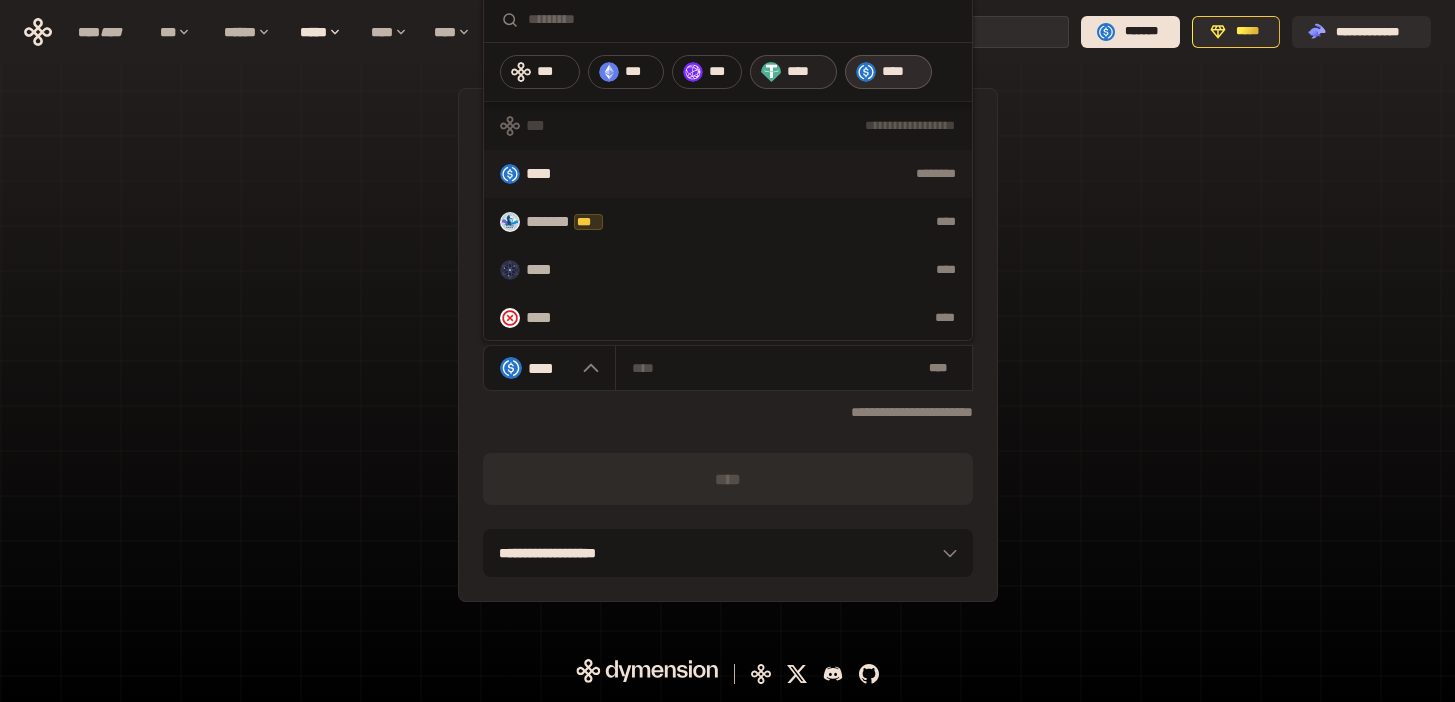 click on "****" at bounding box center (806, 72) 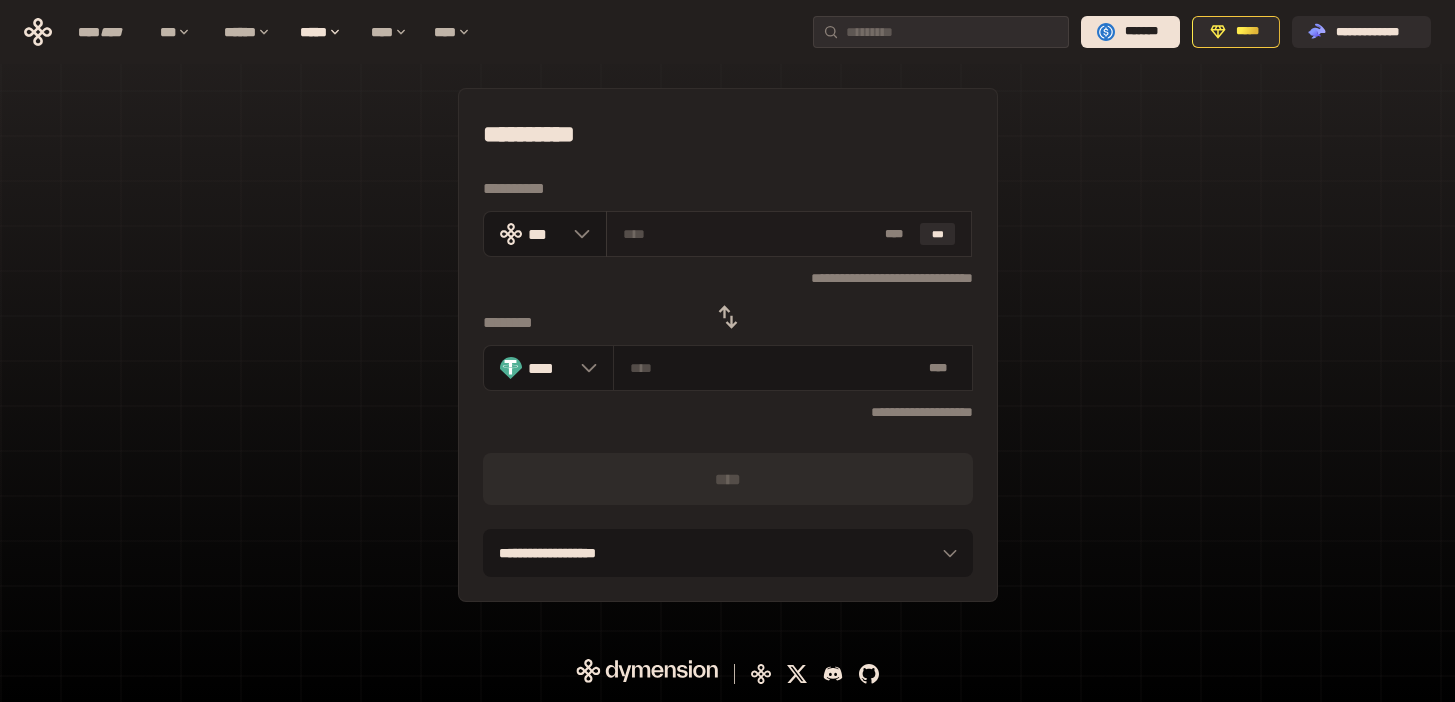 click on "* **" at bounding box center [898, 234] 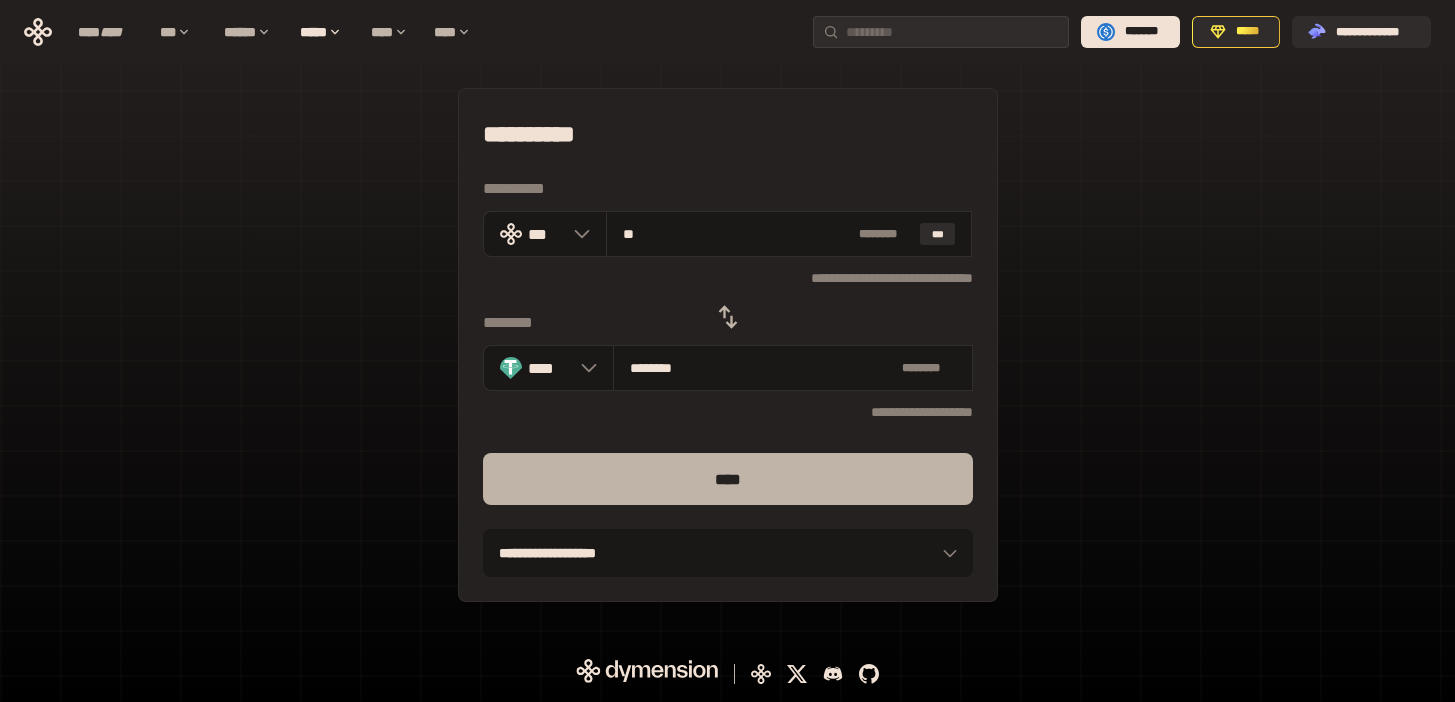 click on "****" at bounding box center [728, 479] 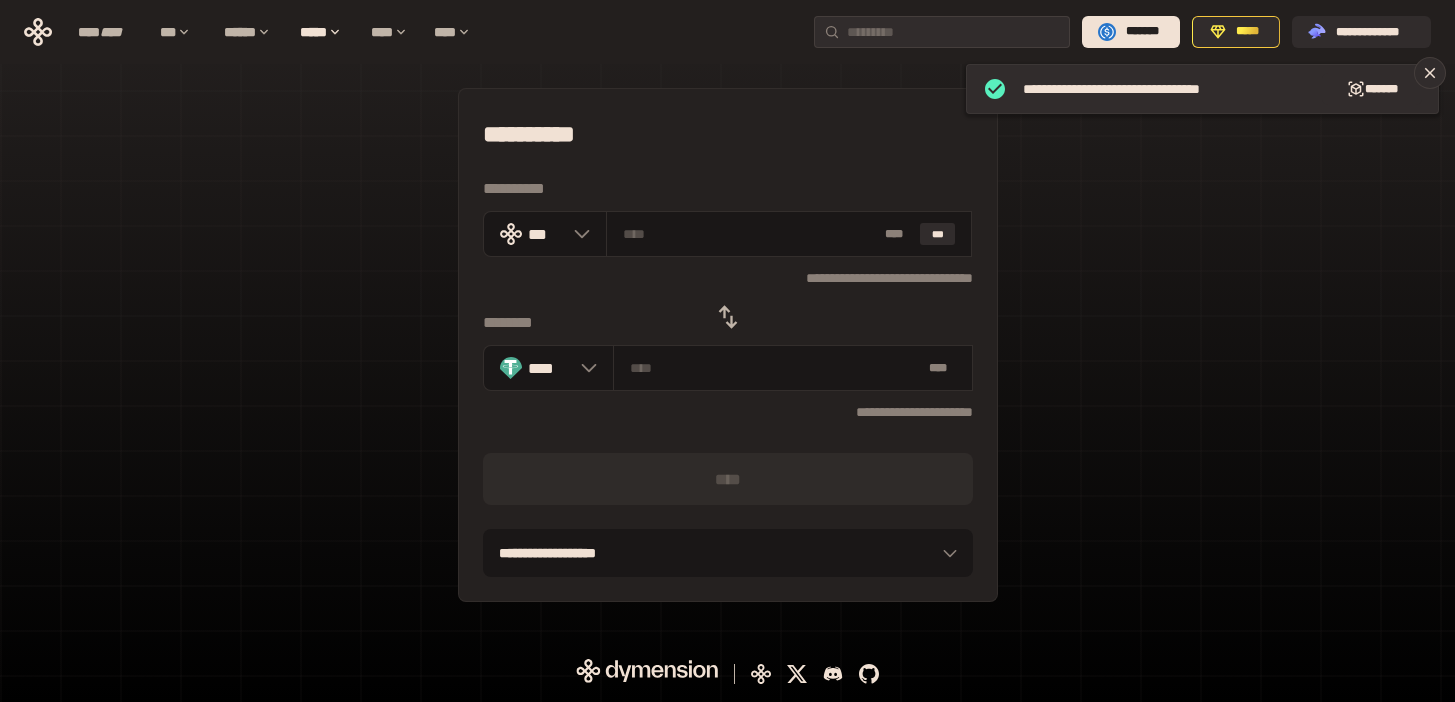 click 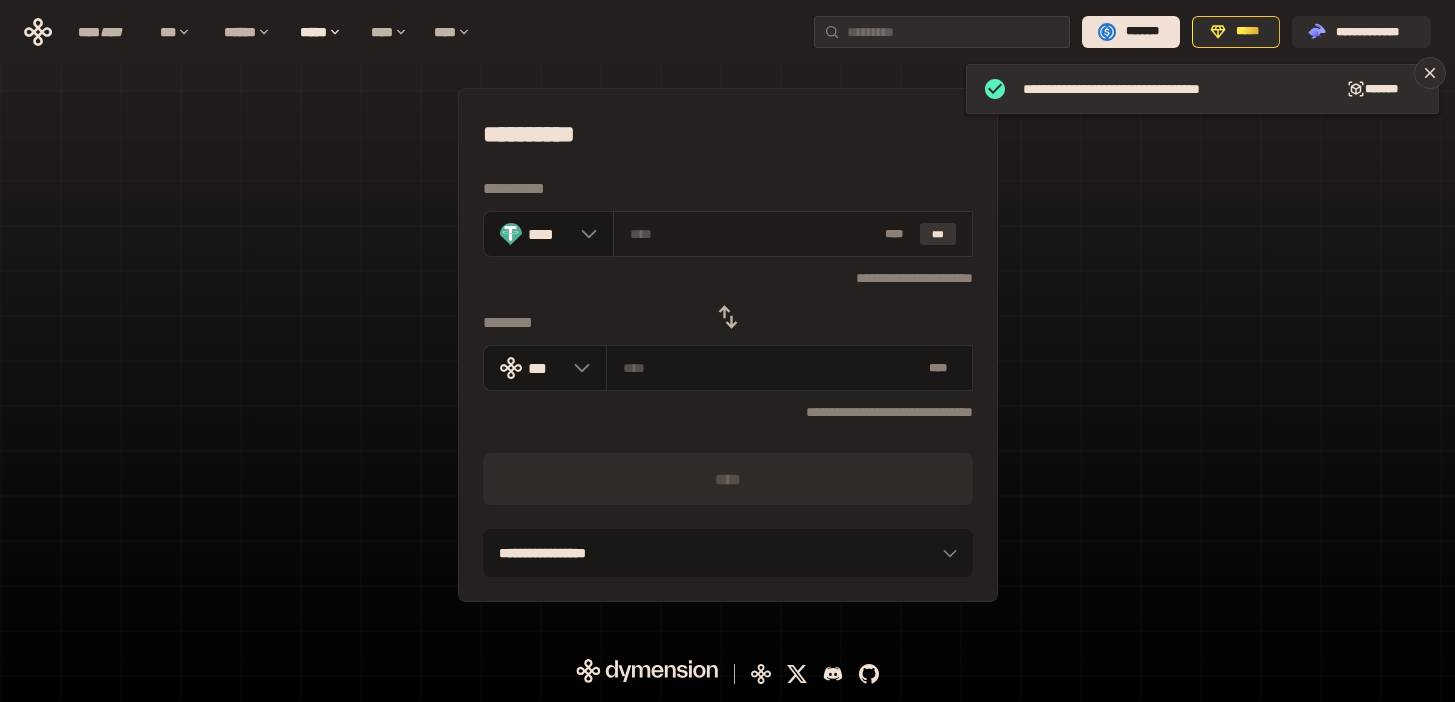 click on "***" at bounding box center (938, 234) 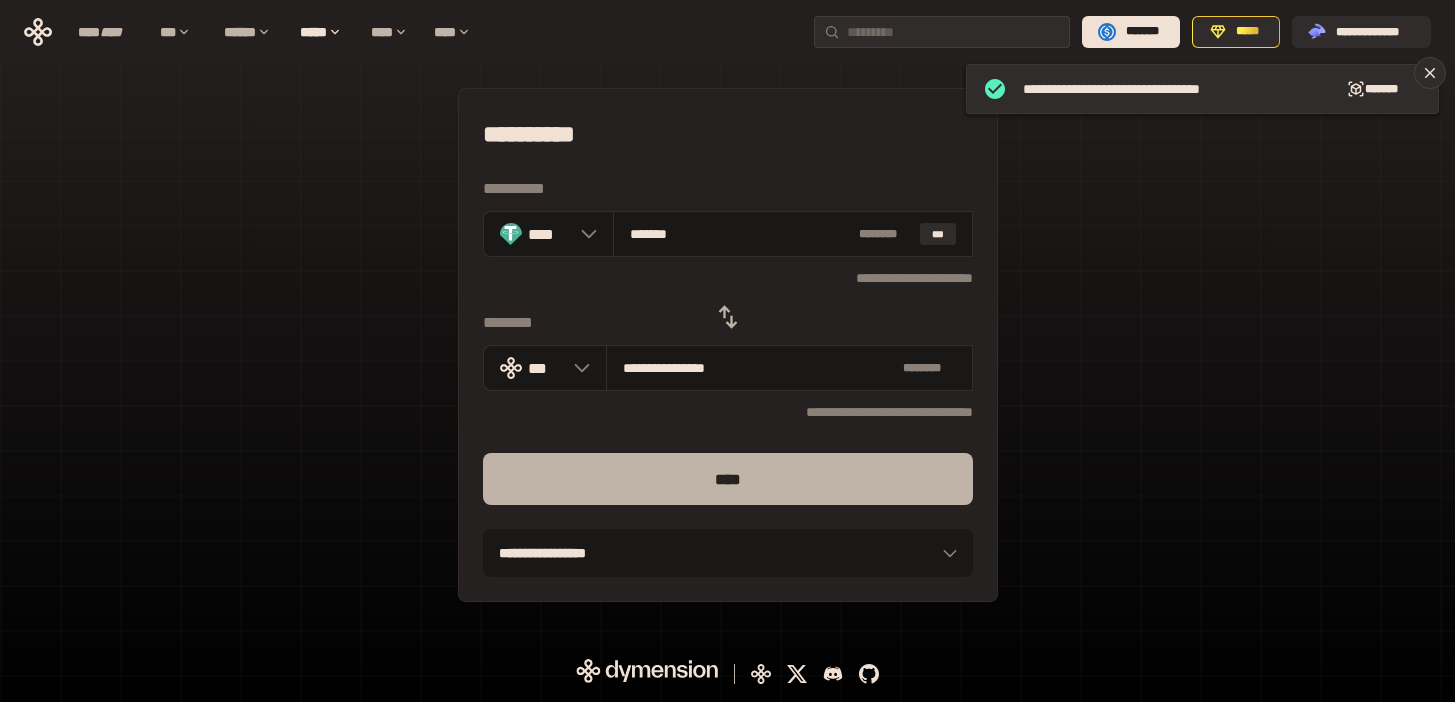 click on "****" at bounding box center [728, 479] 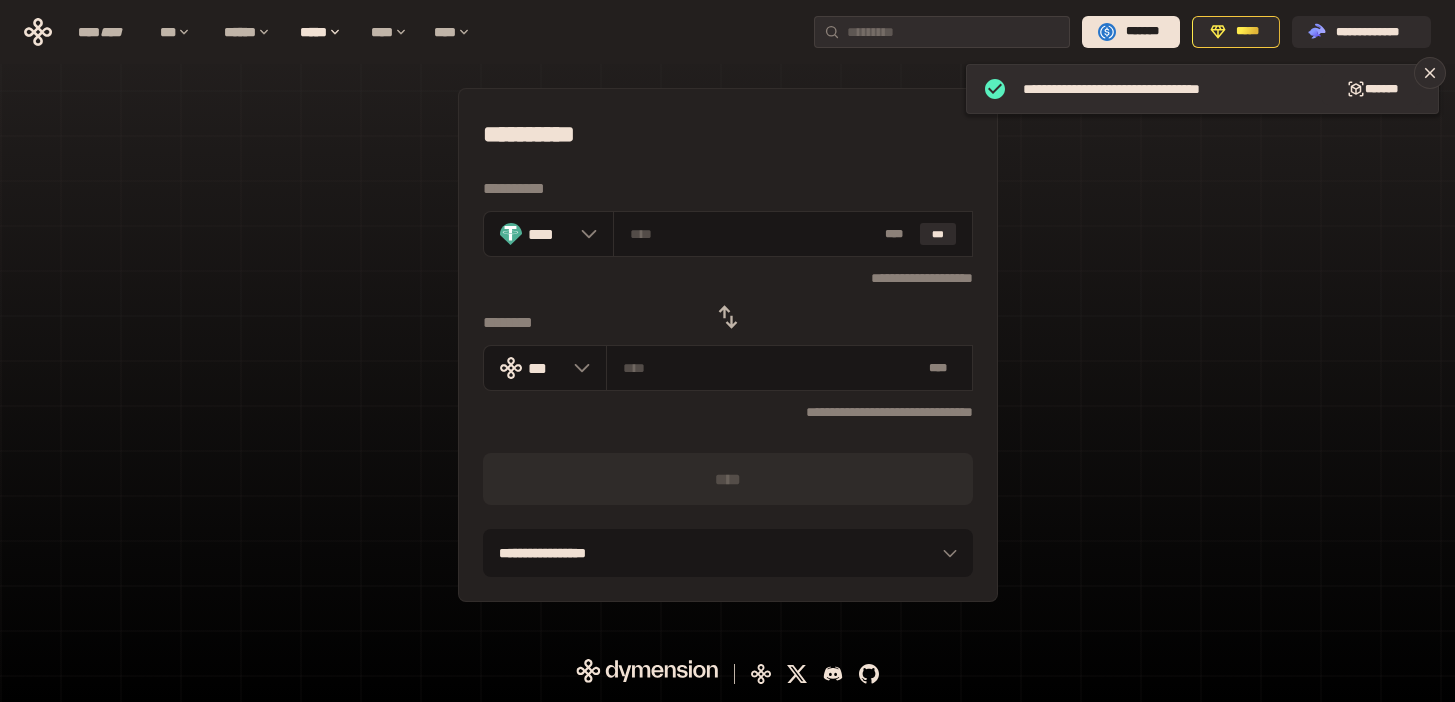 click 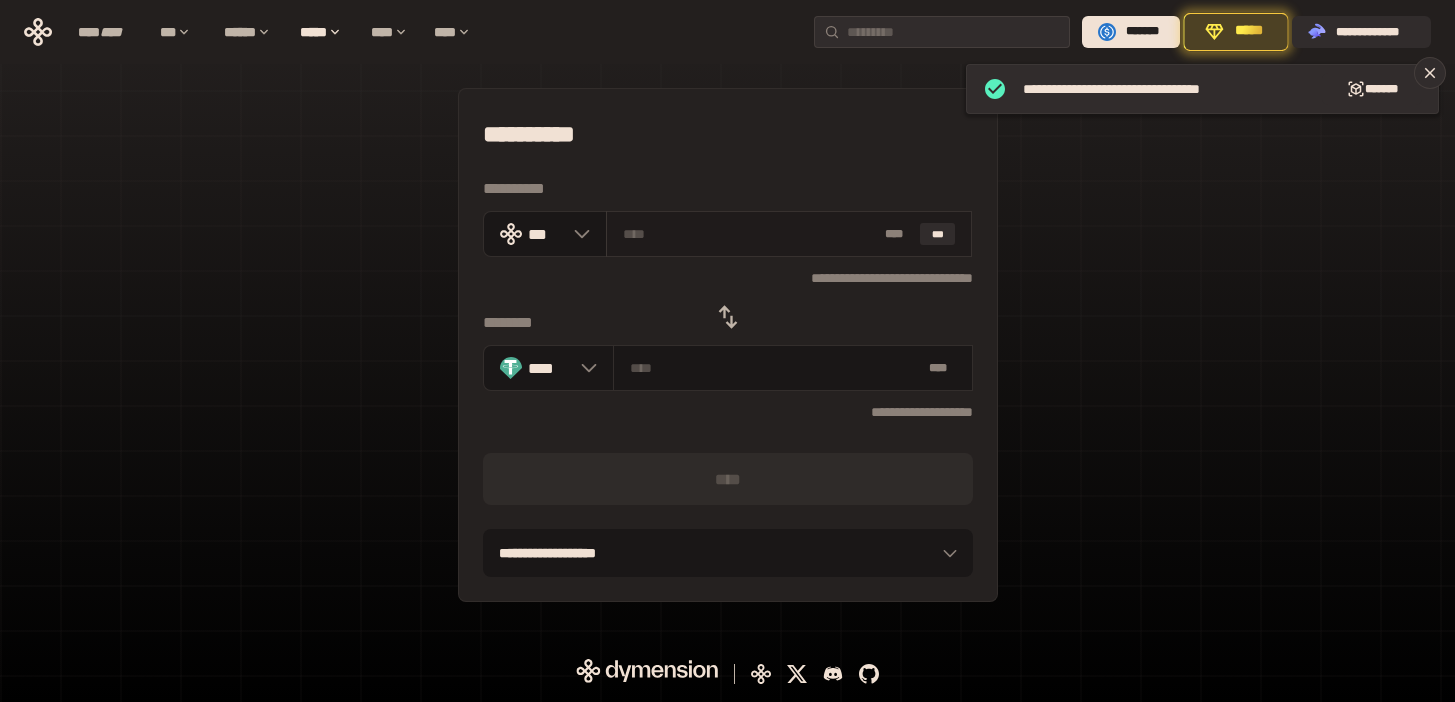 click at bounding box center [750, 234] 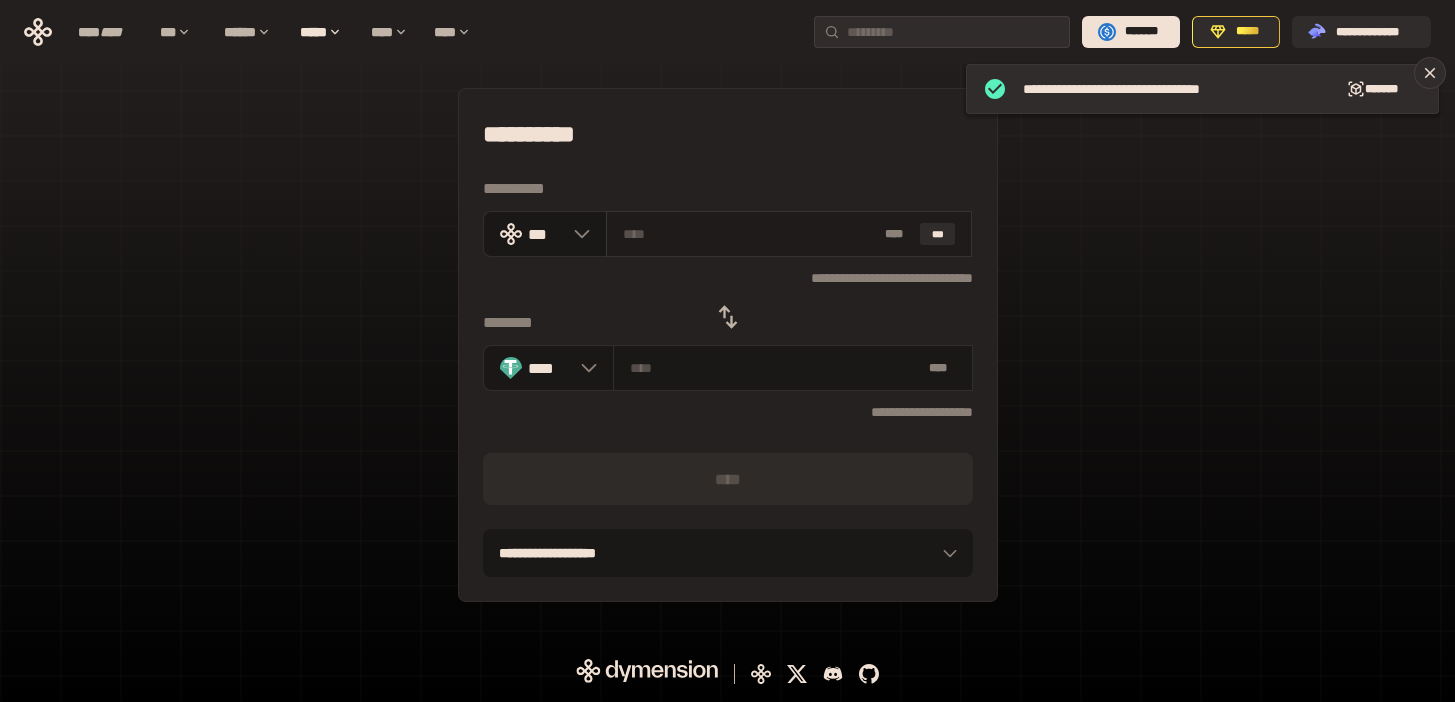 paste on "**" 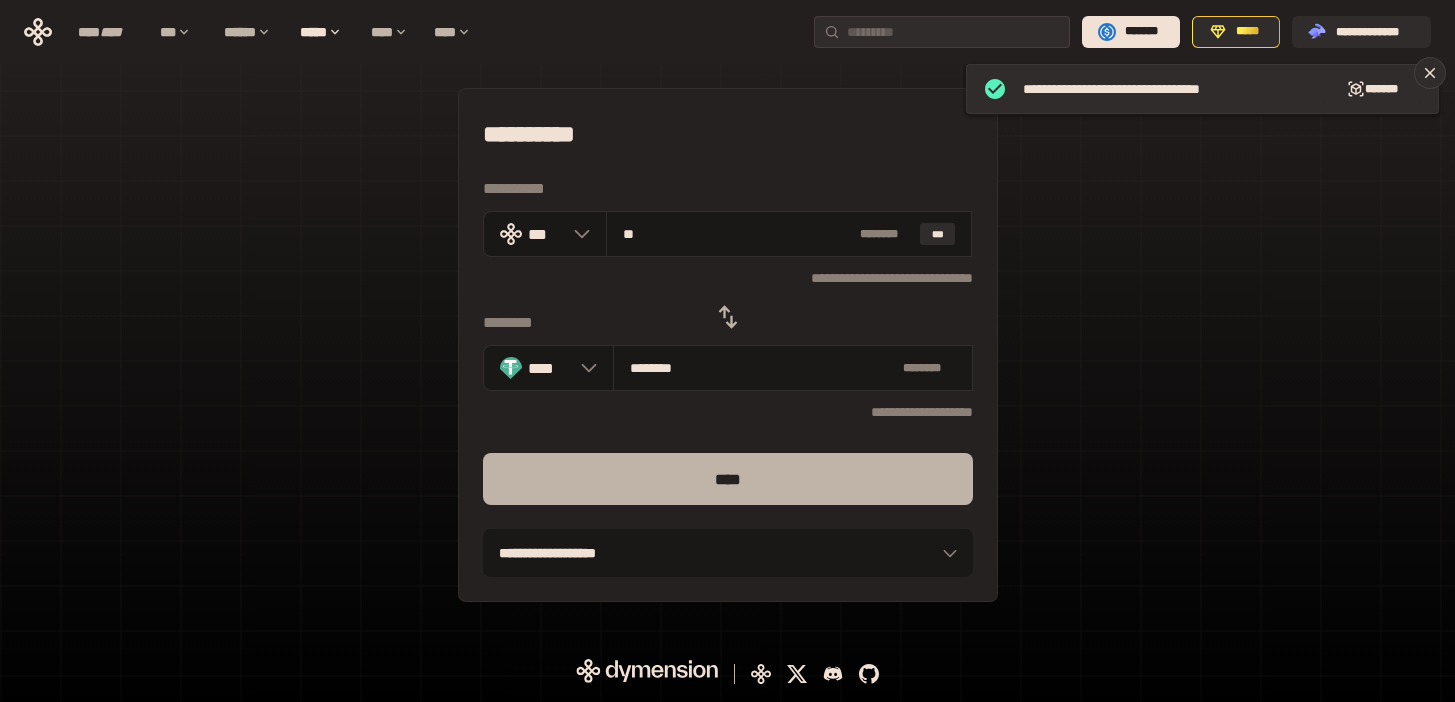 click on "****" at bounding box center [728, 479] 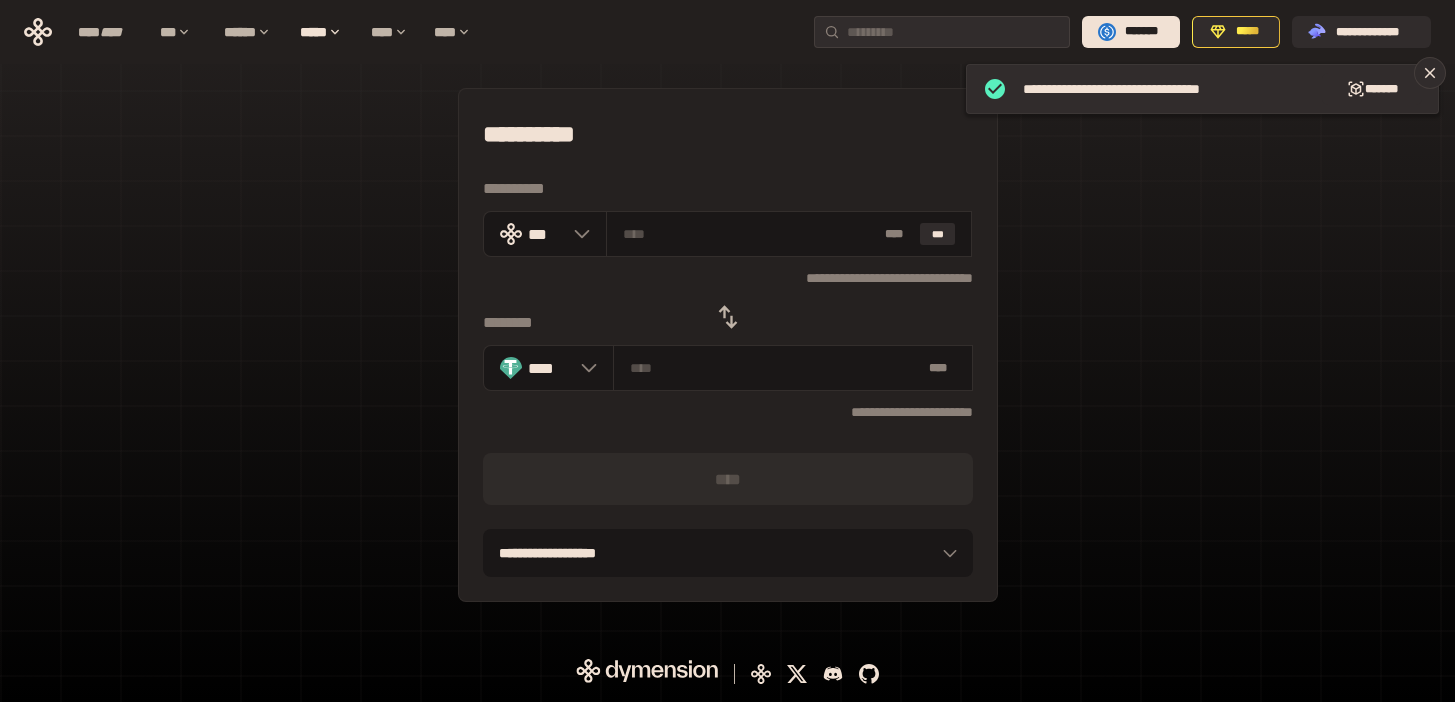 click 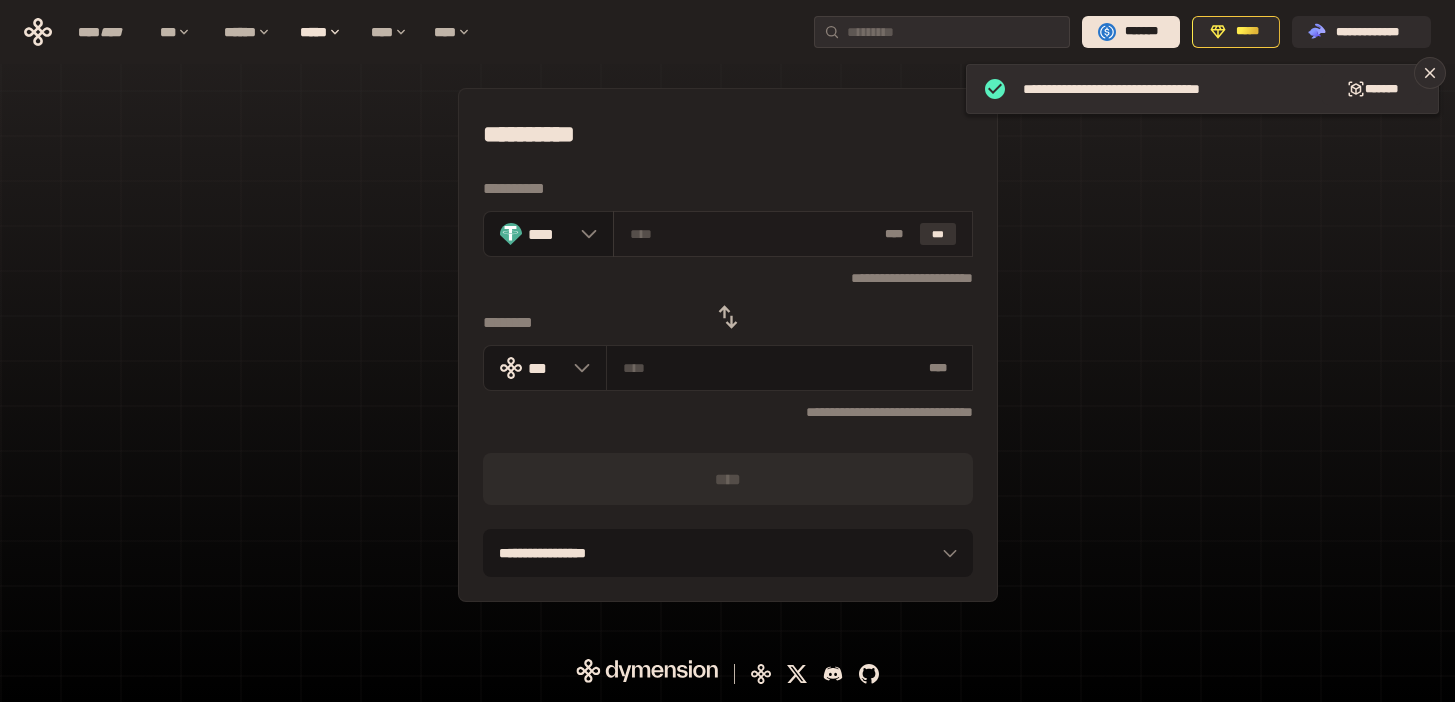 click on "***" at bounding box center (938, 234) 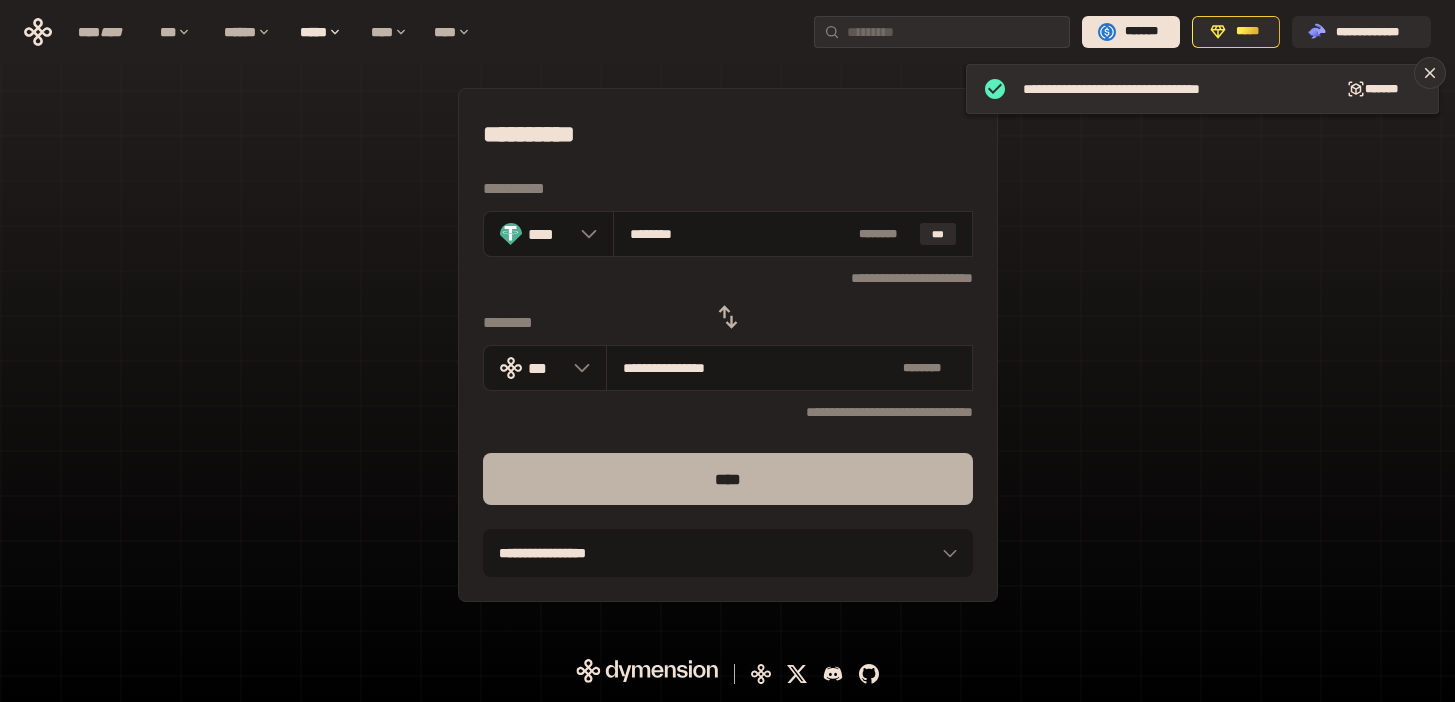 click on "****" at bounding box center (728, 479) 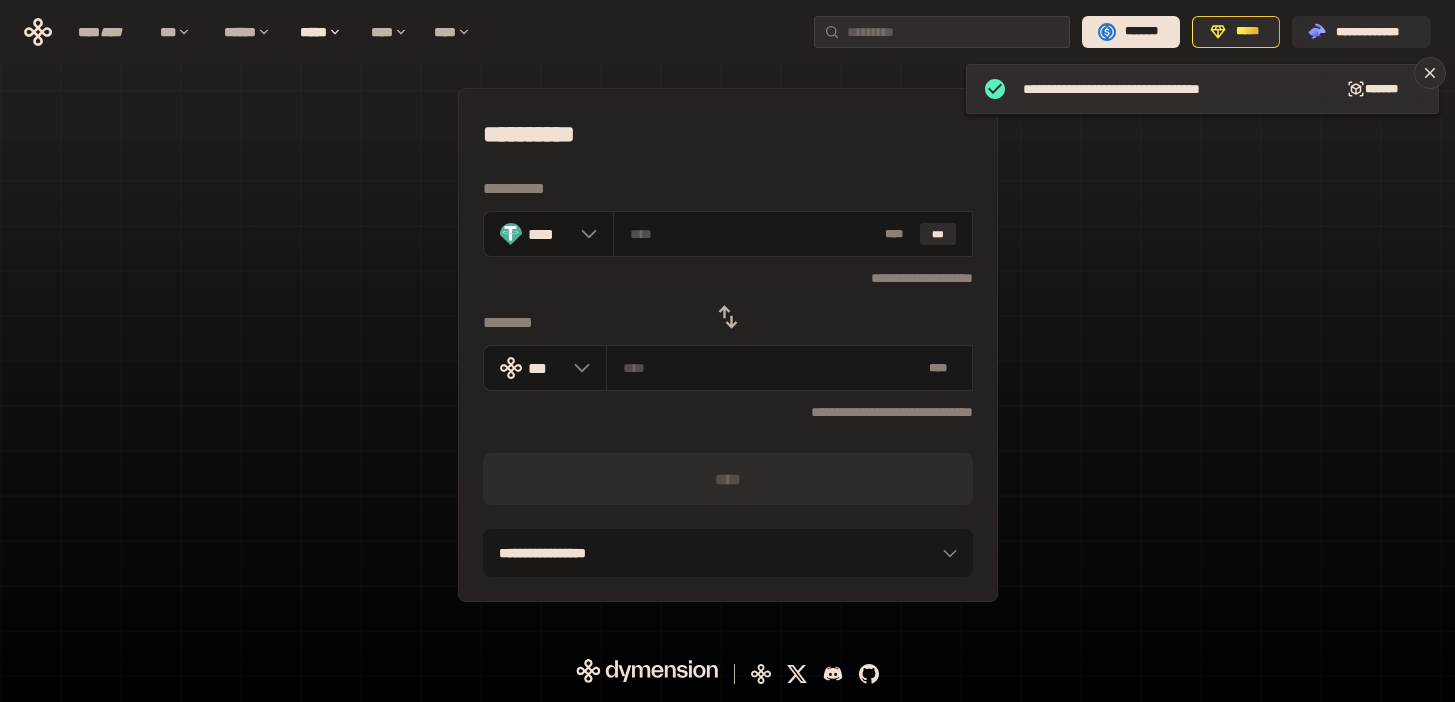 click 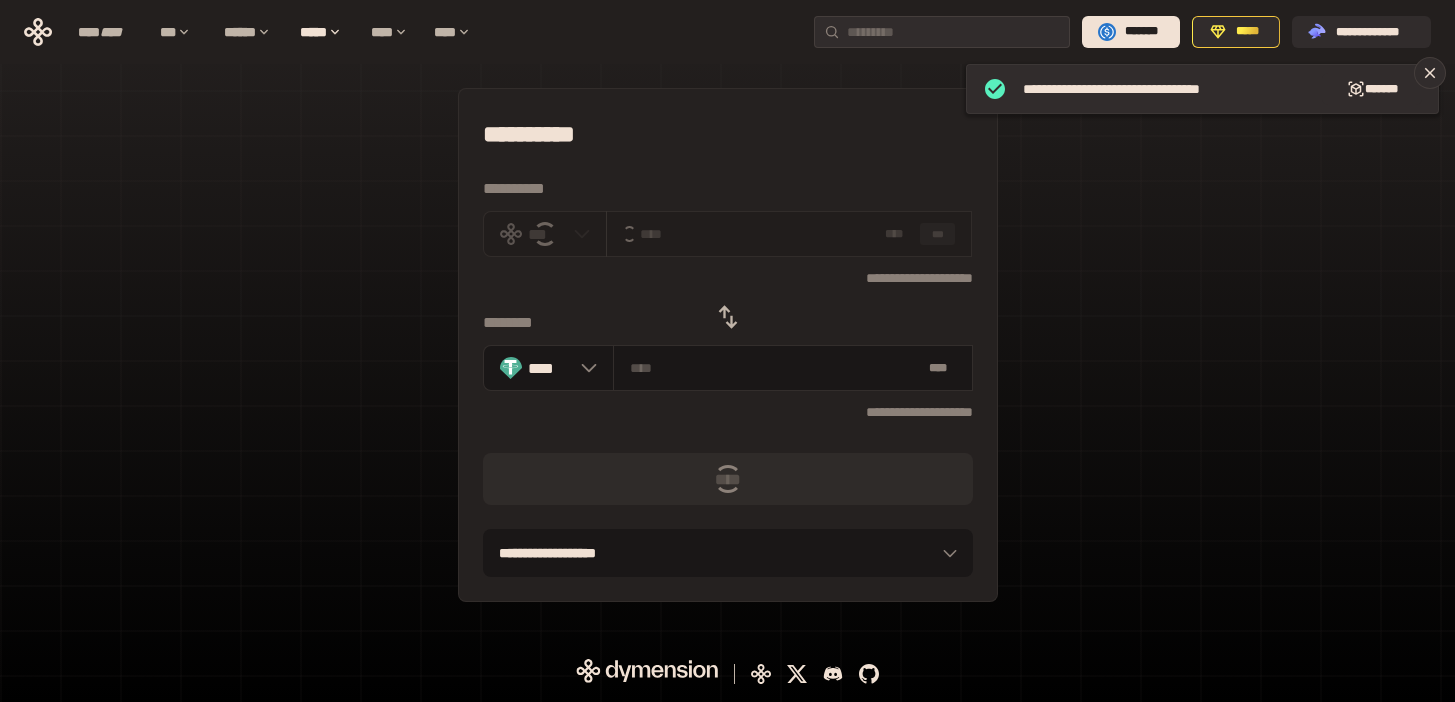 click 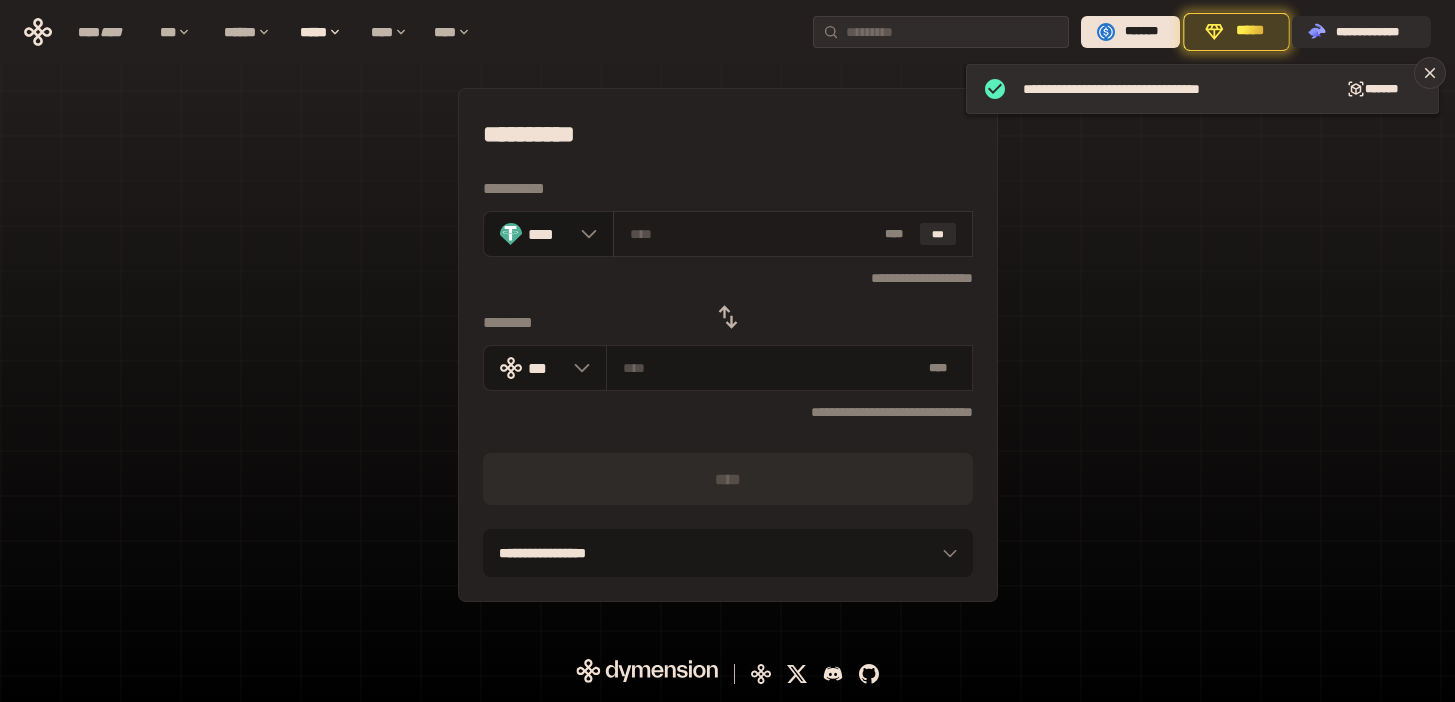 click at bounding box center [753, 234] 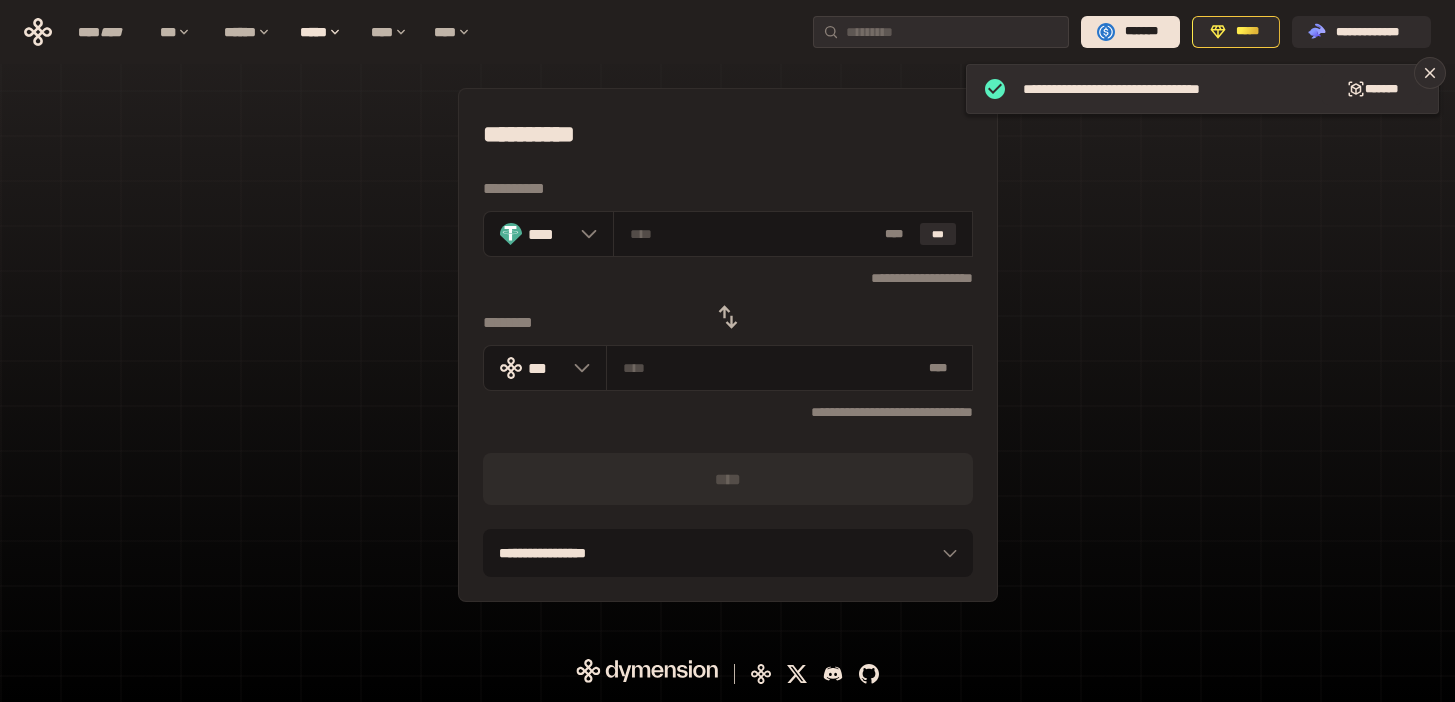 click 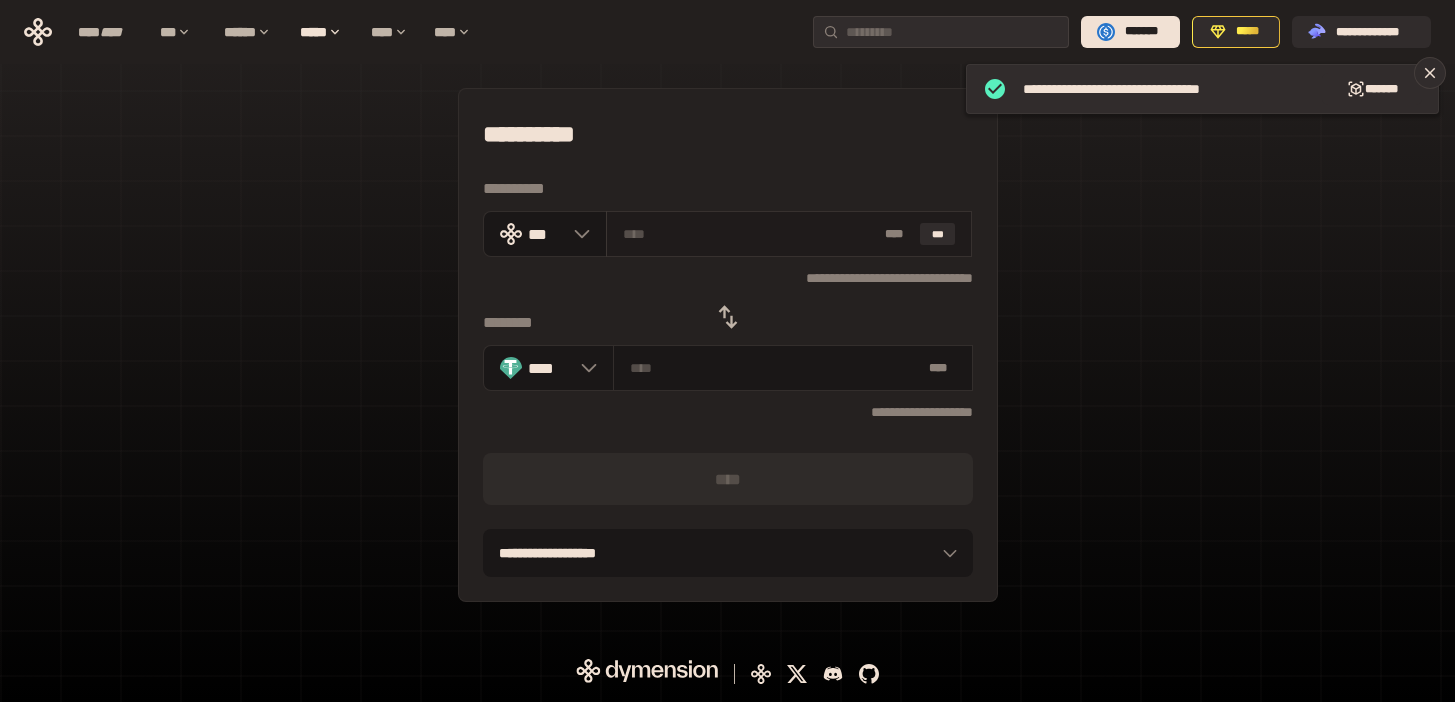 click at bounding box center (750, 234) 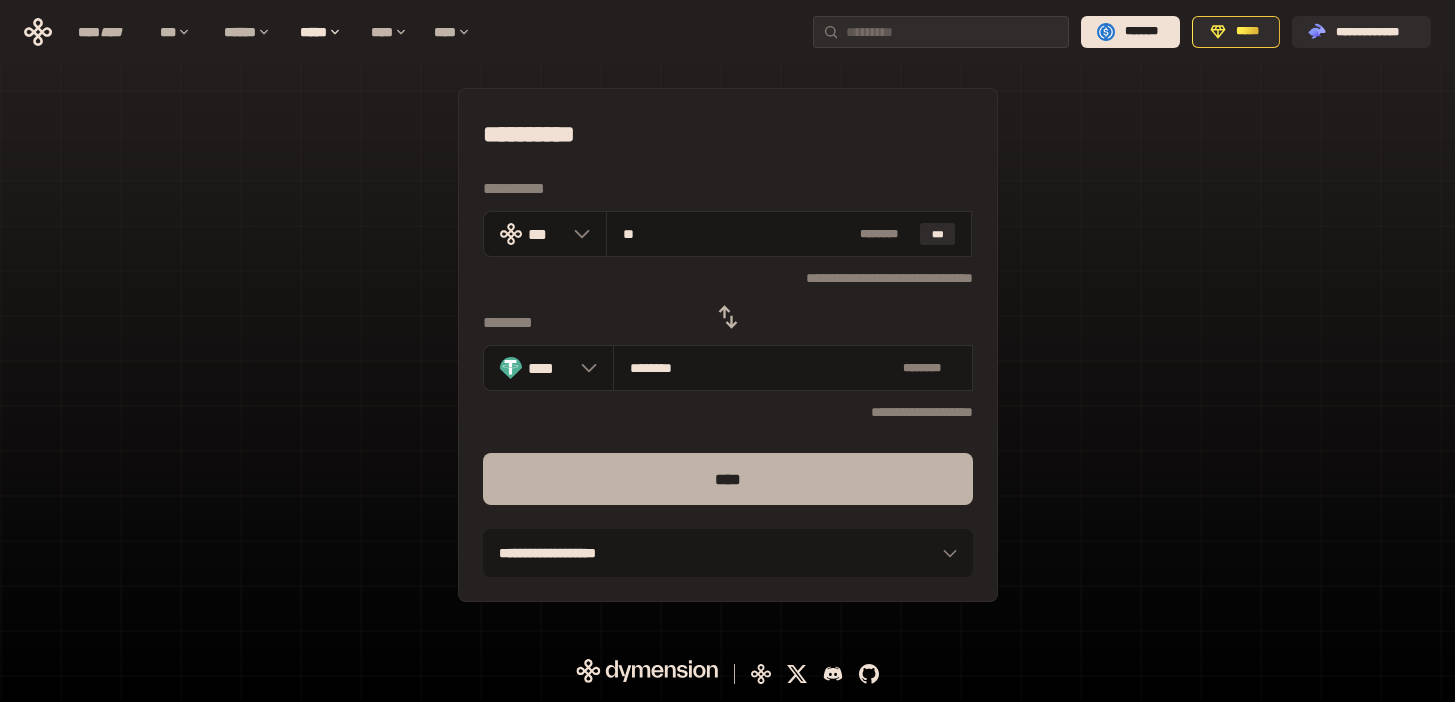 click on "****" at bounding box center (728, 479) 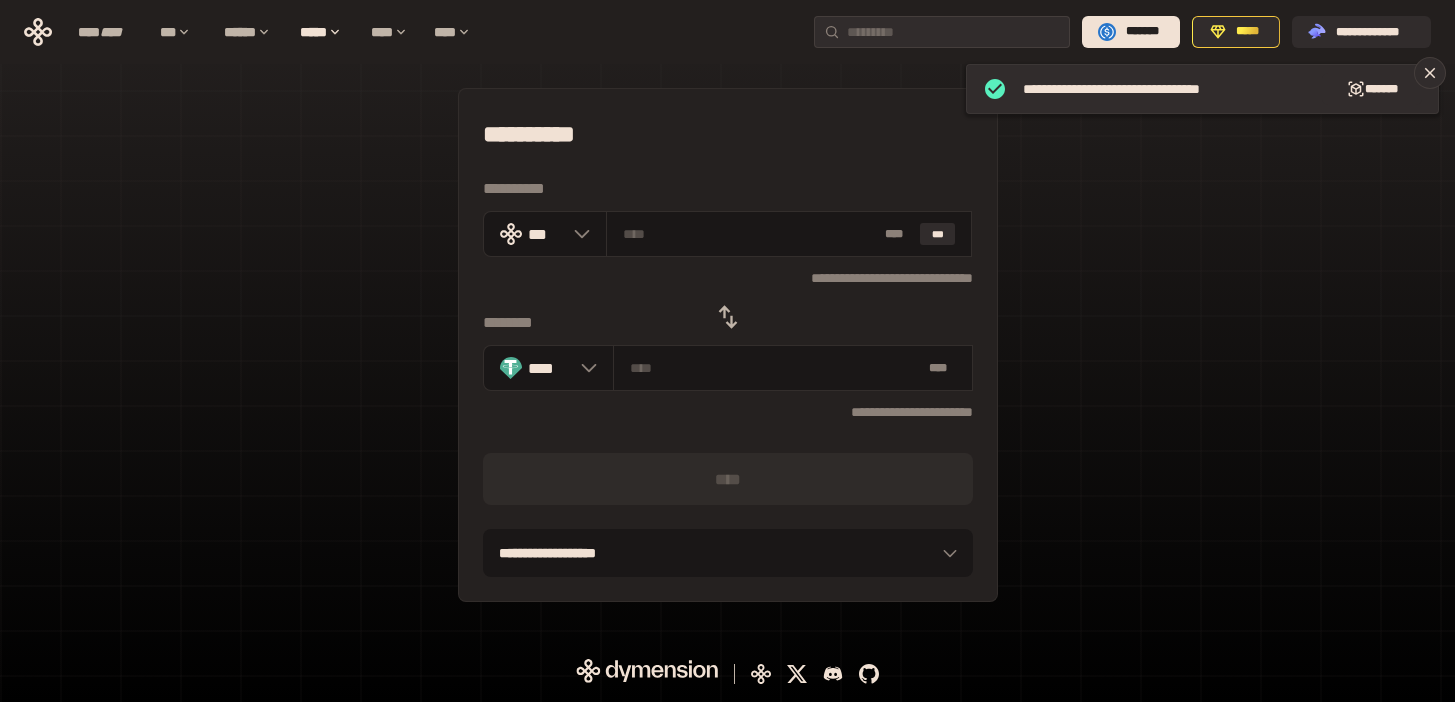 click 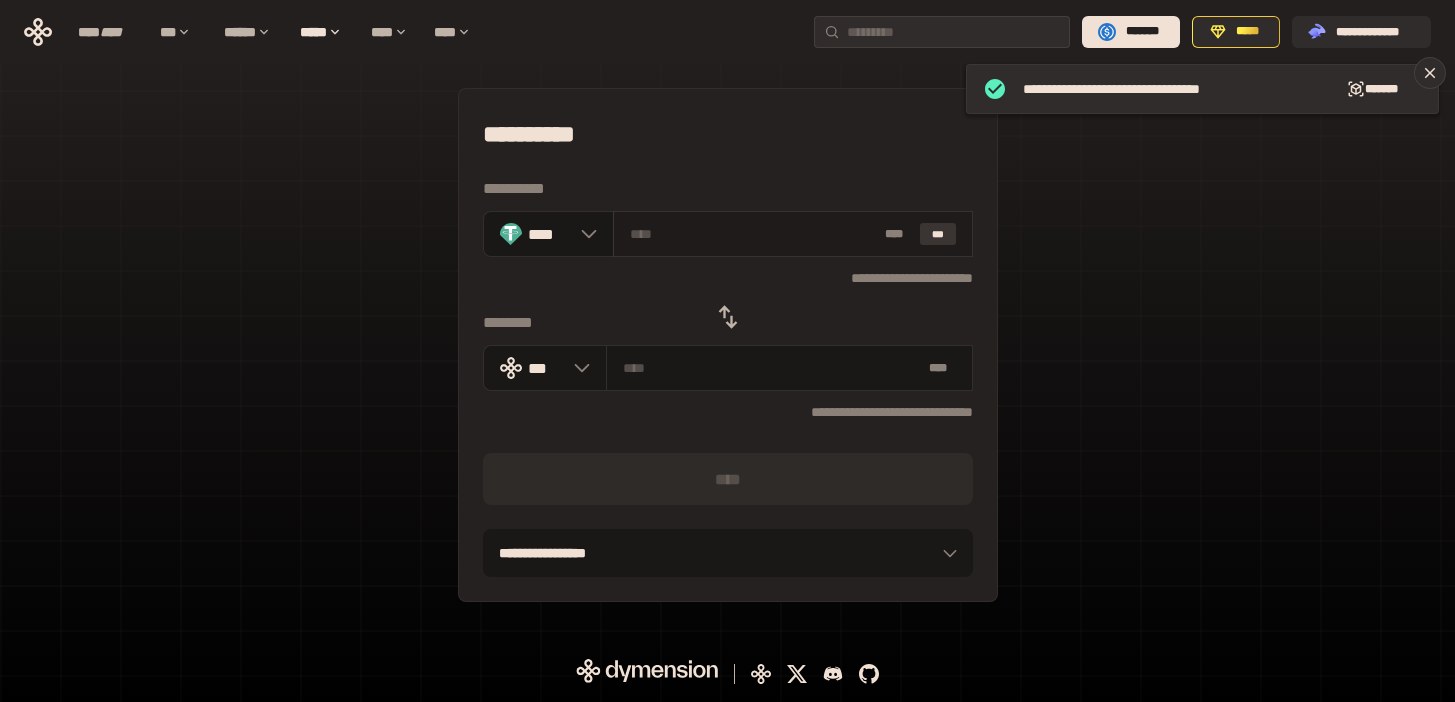 click on "***" at bounding box center [938, 234] 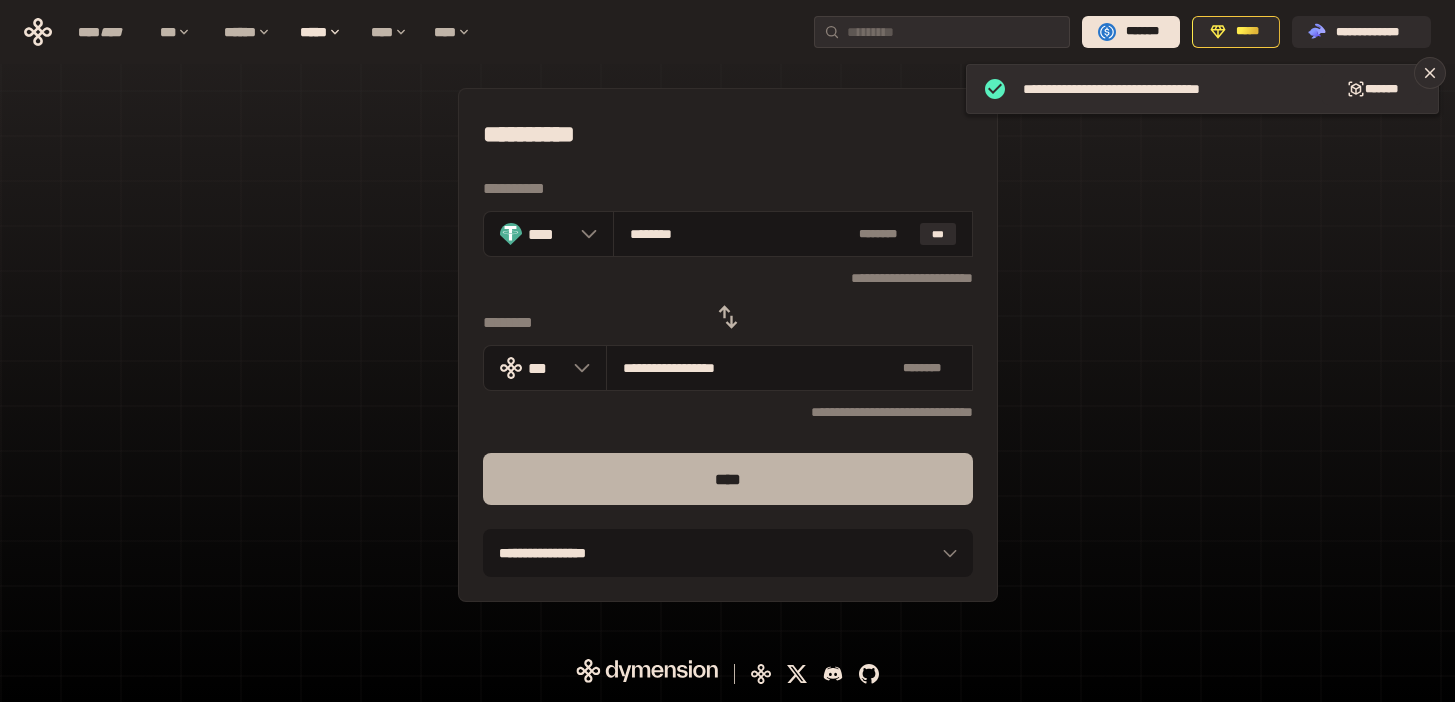 click on "****" at bounding box center (728, 479) 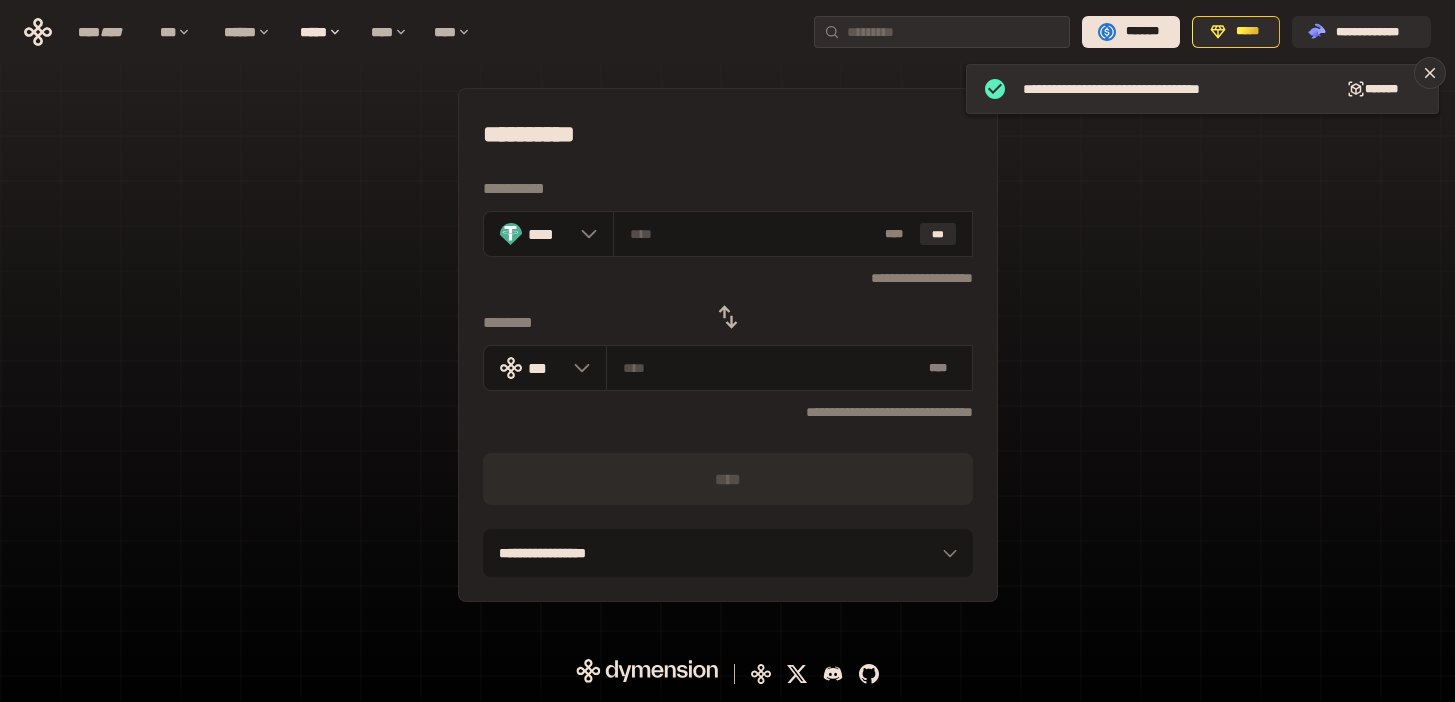 click 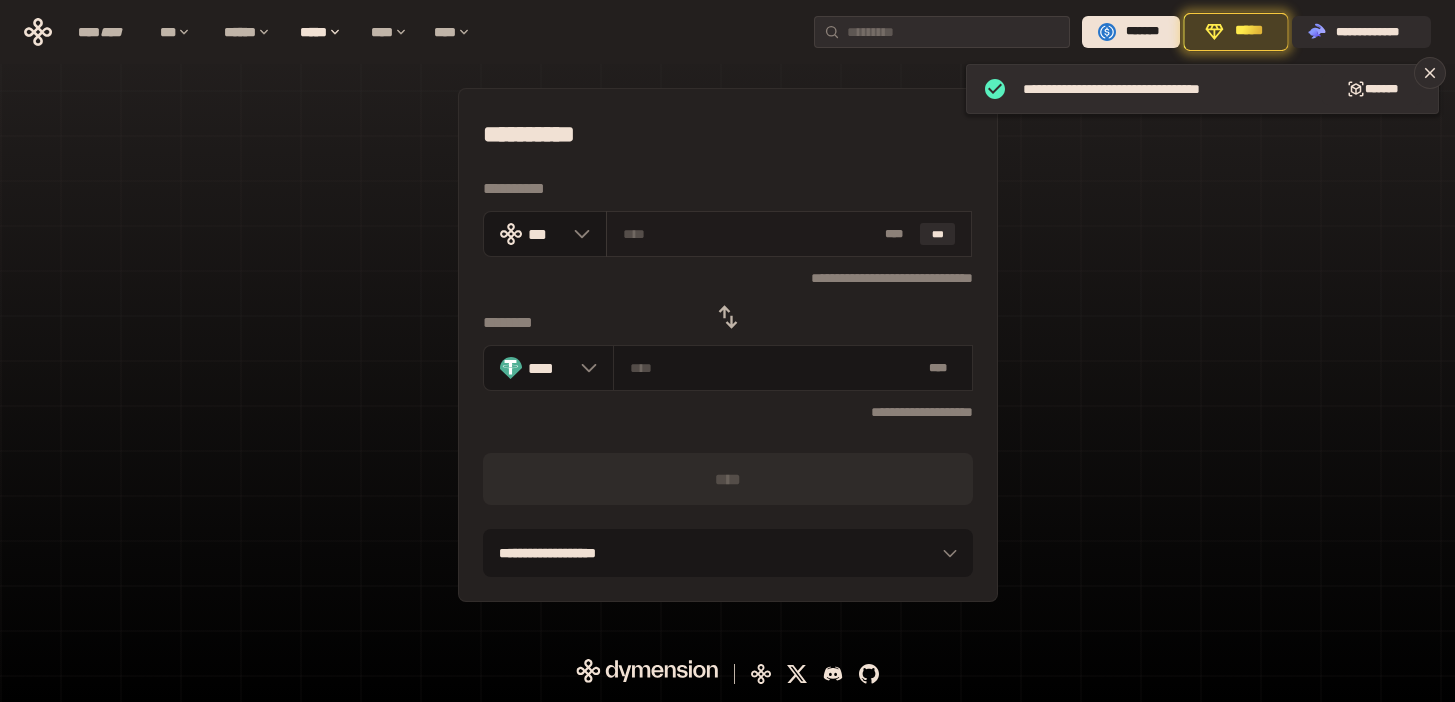 click at bounding box center (750, 234) 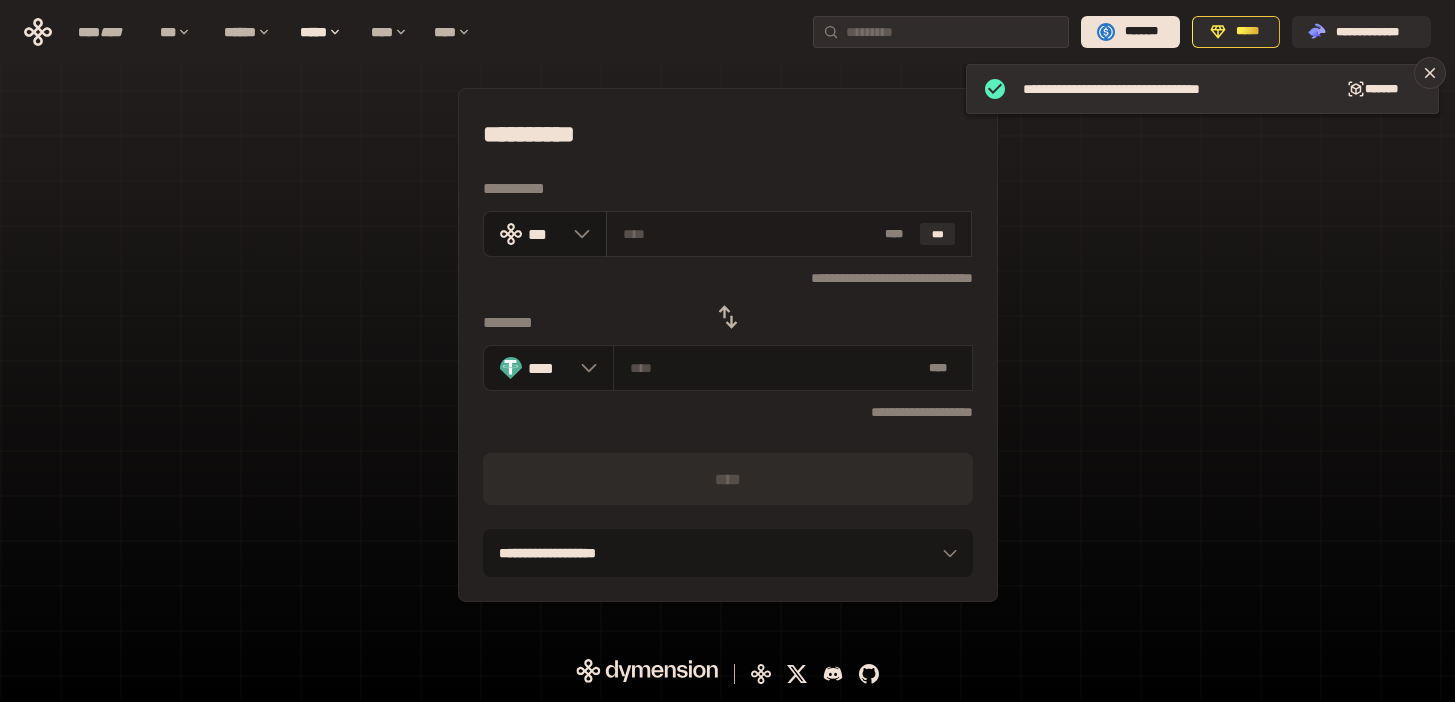 paste on "**" 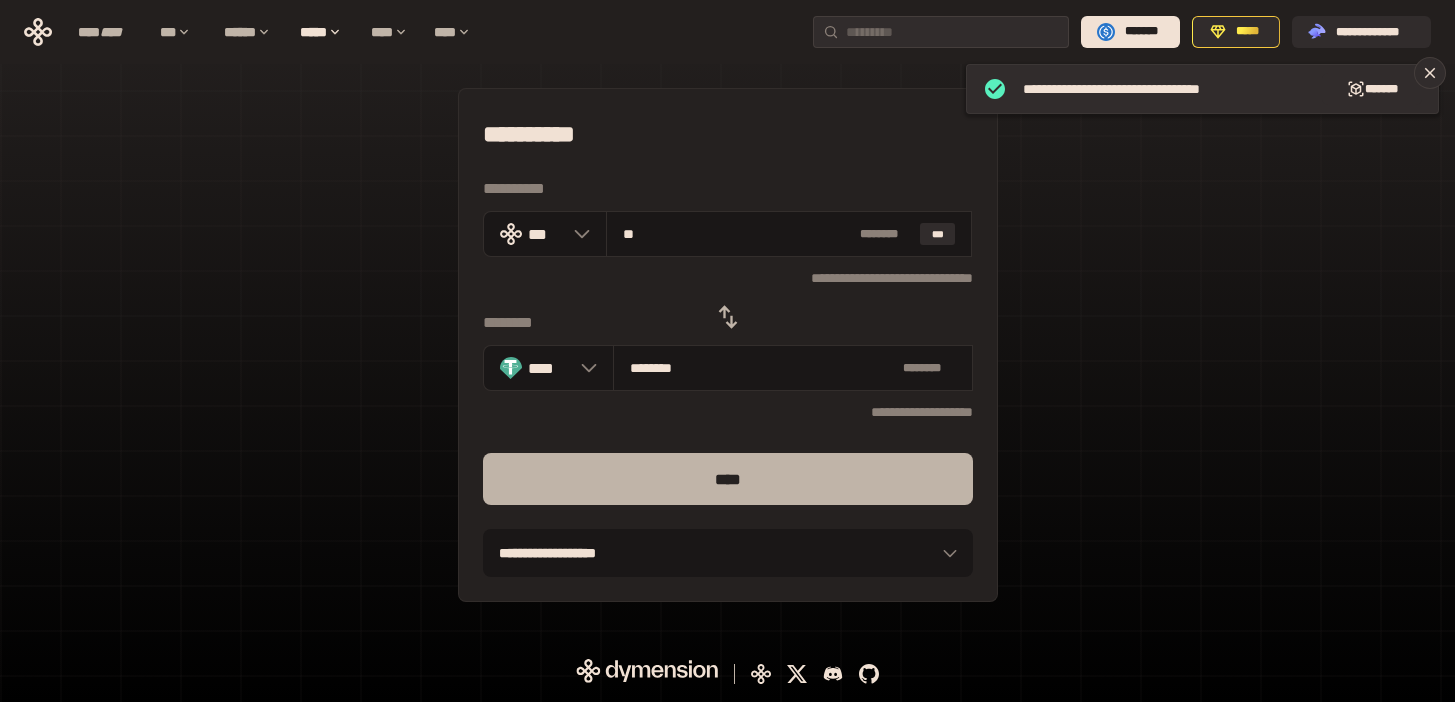 click on "****" at bounding box center (728, 479) 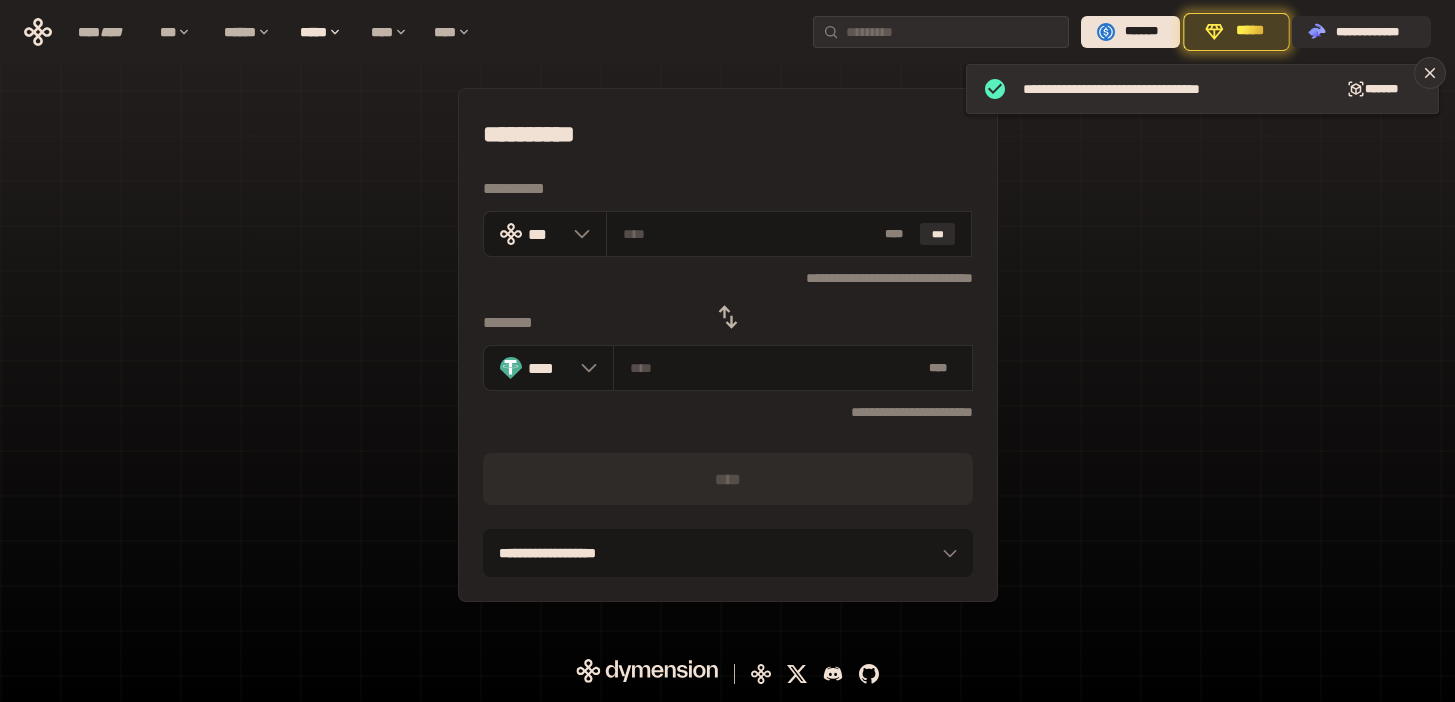 click 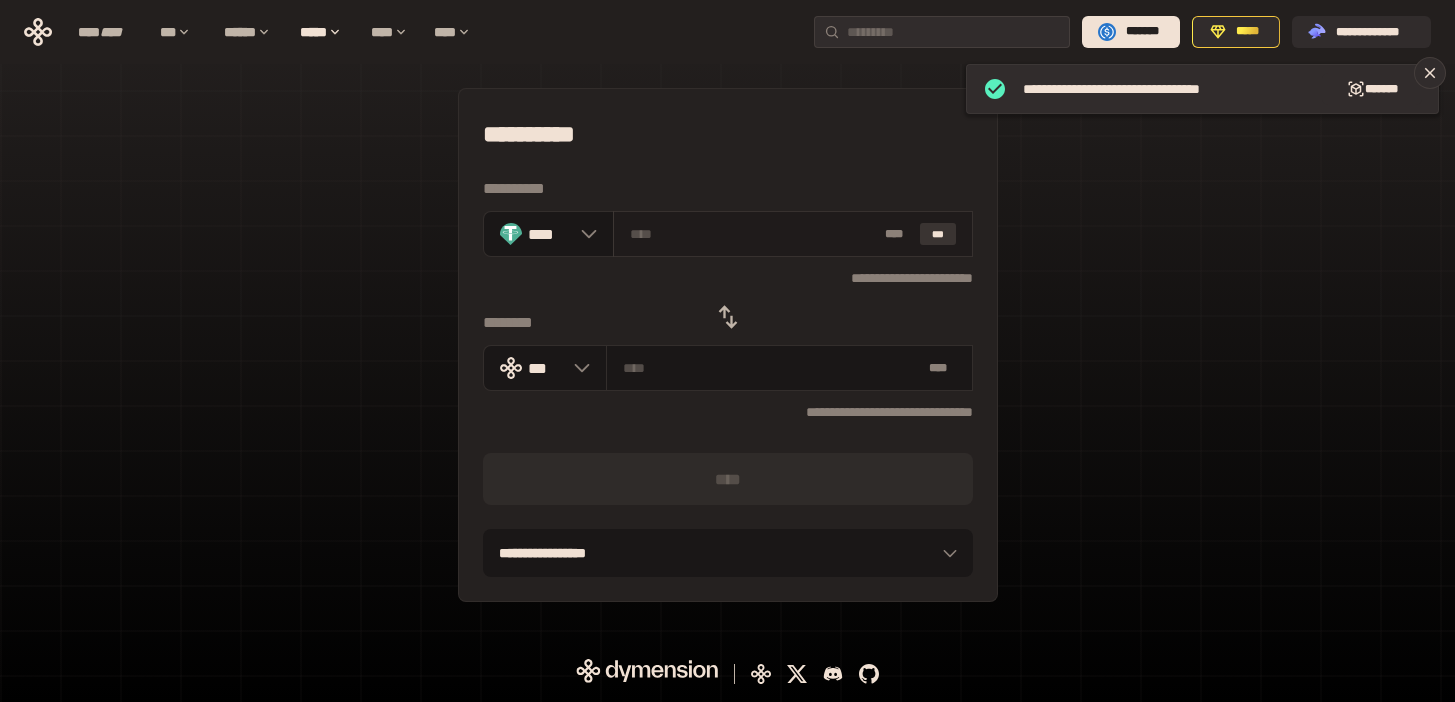 click on "***" at bounding box center [938, 234] 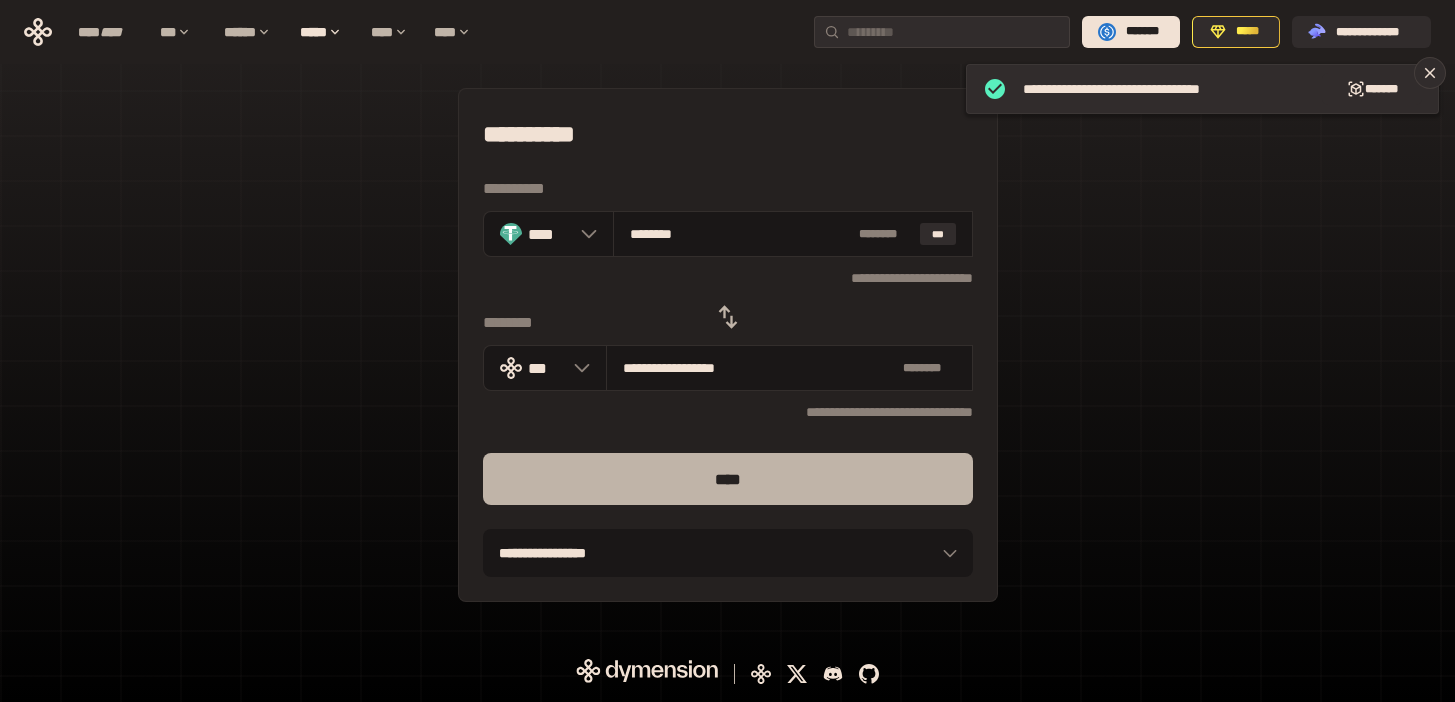 click on "****" at bounding box center [728, 479] 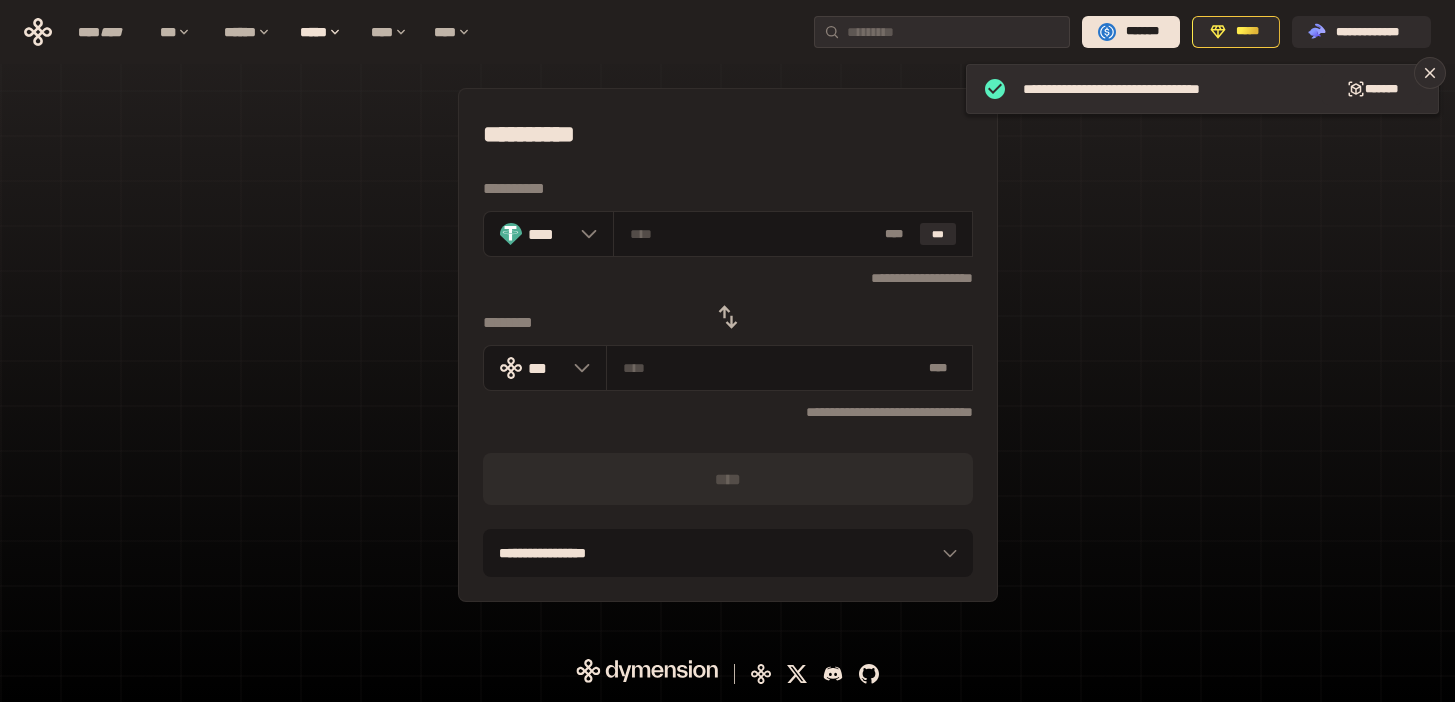 click 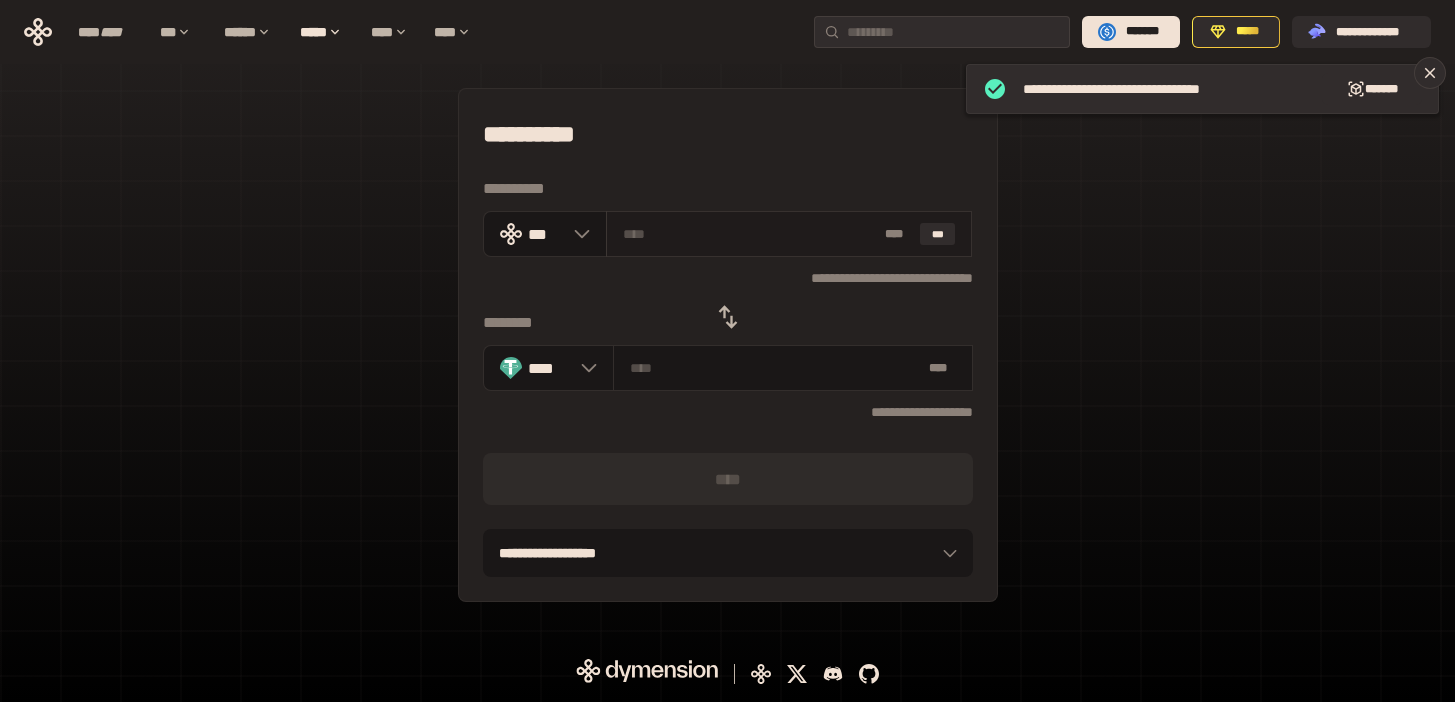 click at bounding box center [750, 234] 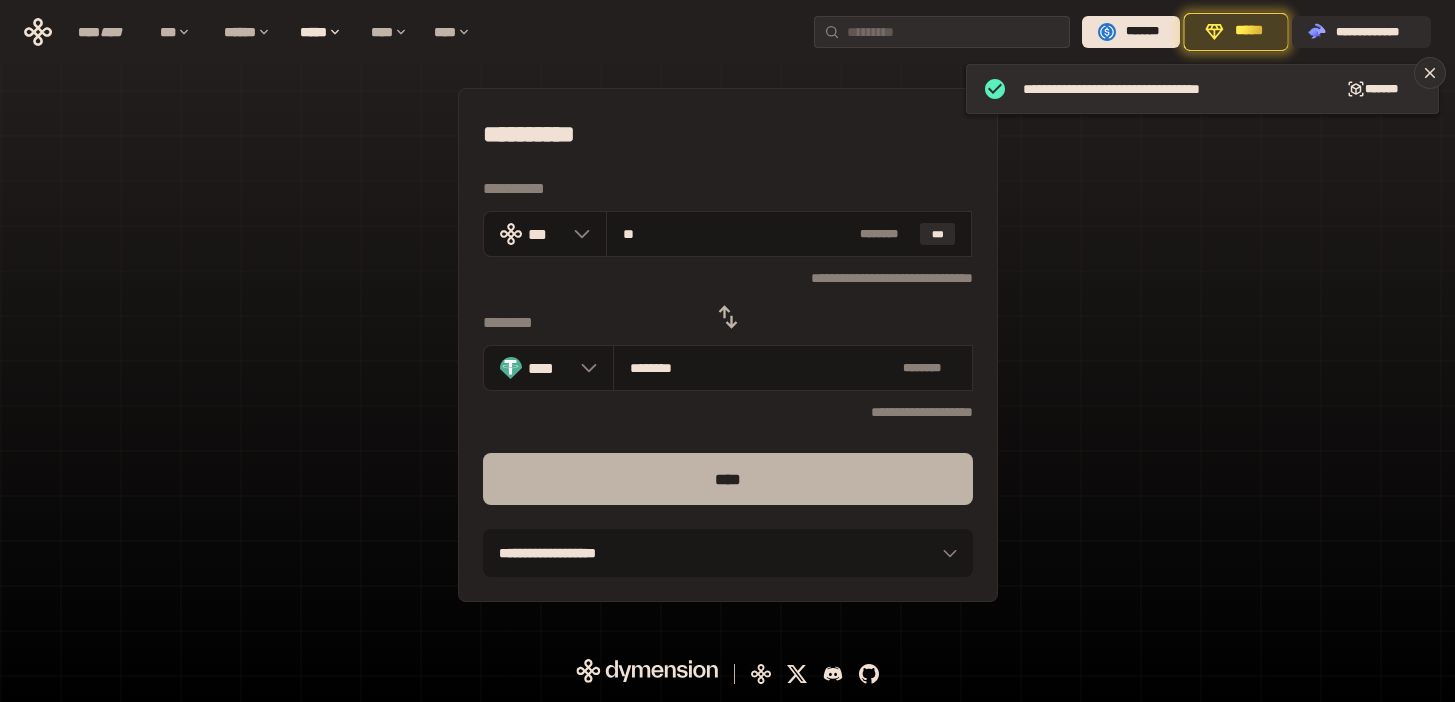 click on "****" at bounding box center (728, 479) 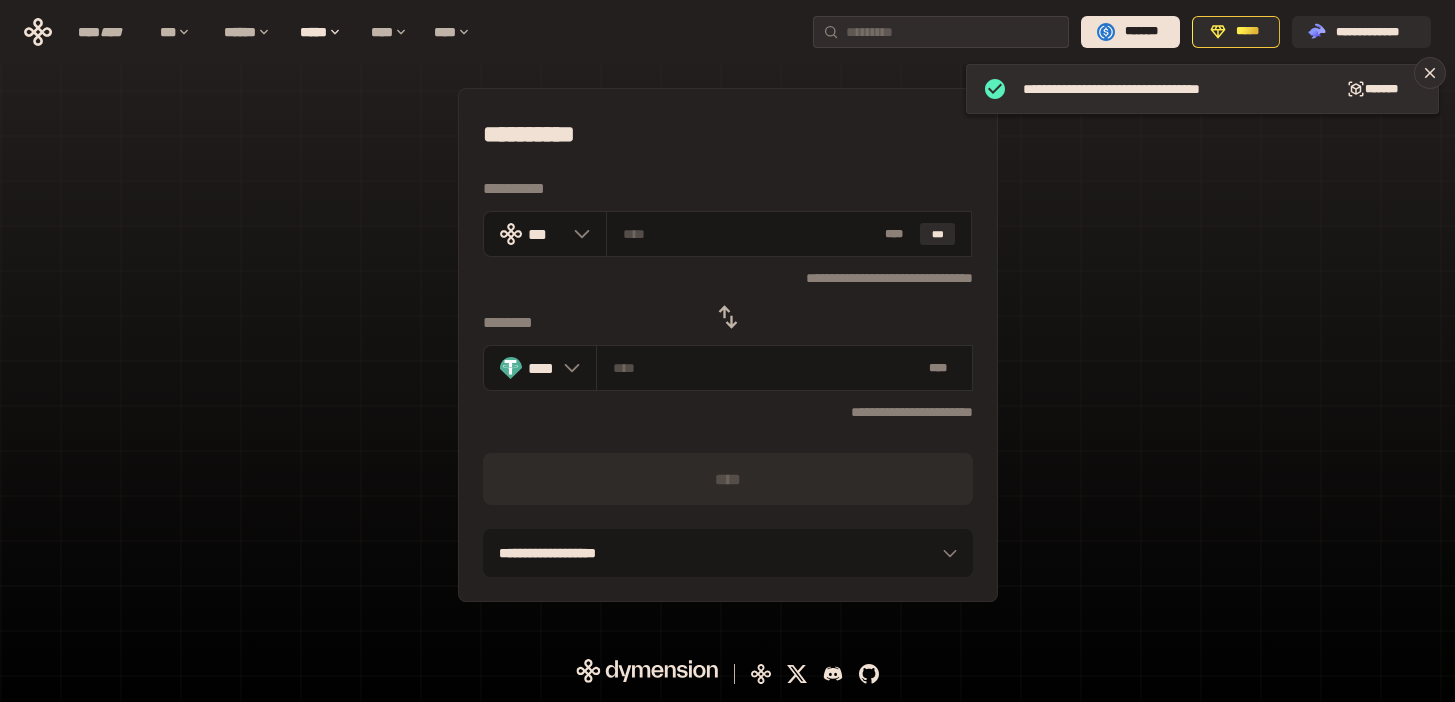 click 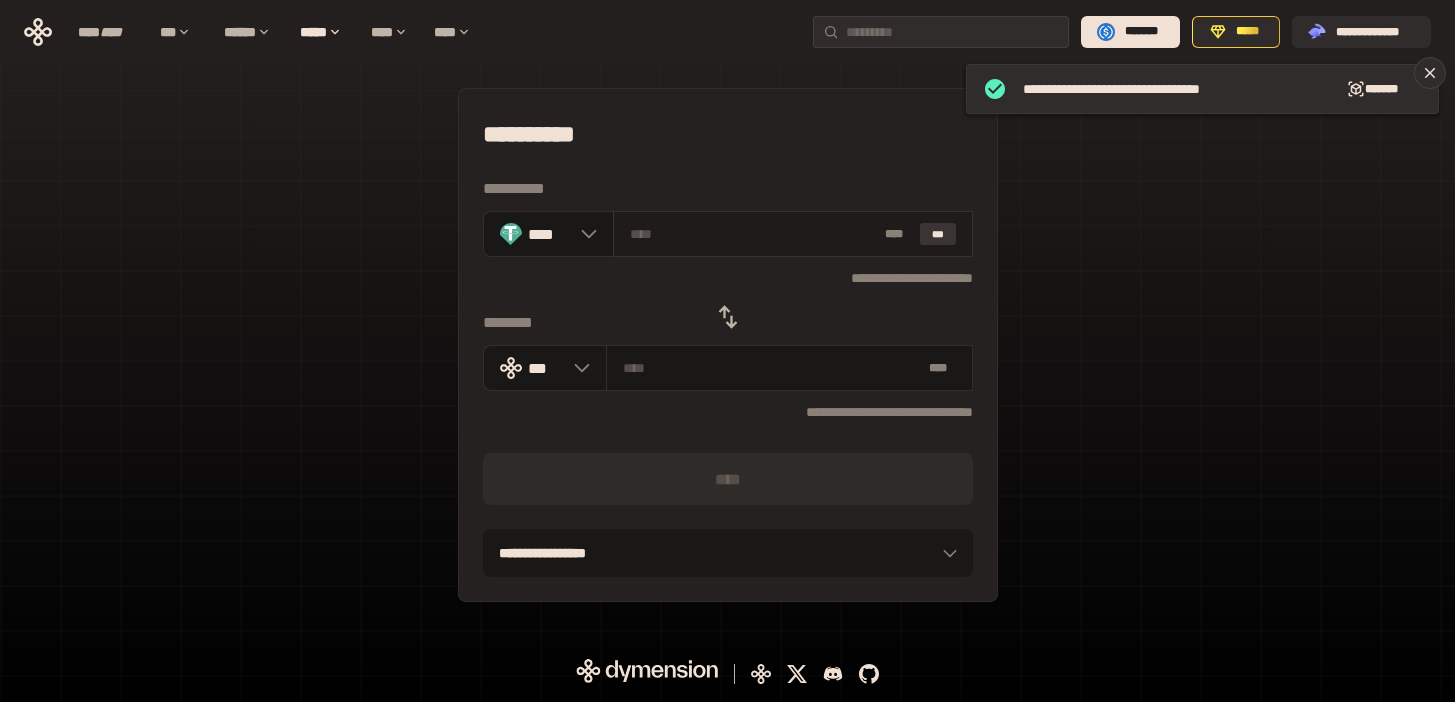 click on "***" at bounding box center [938, 234] 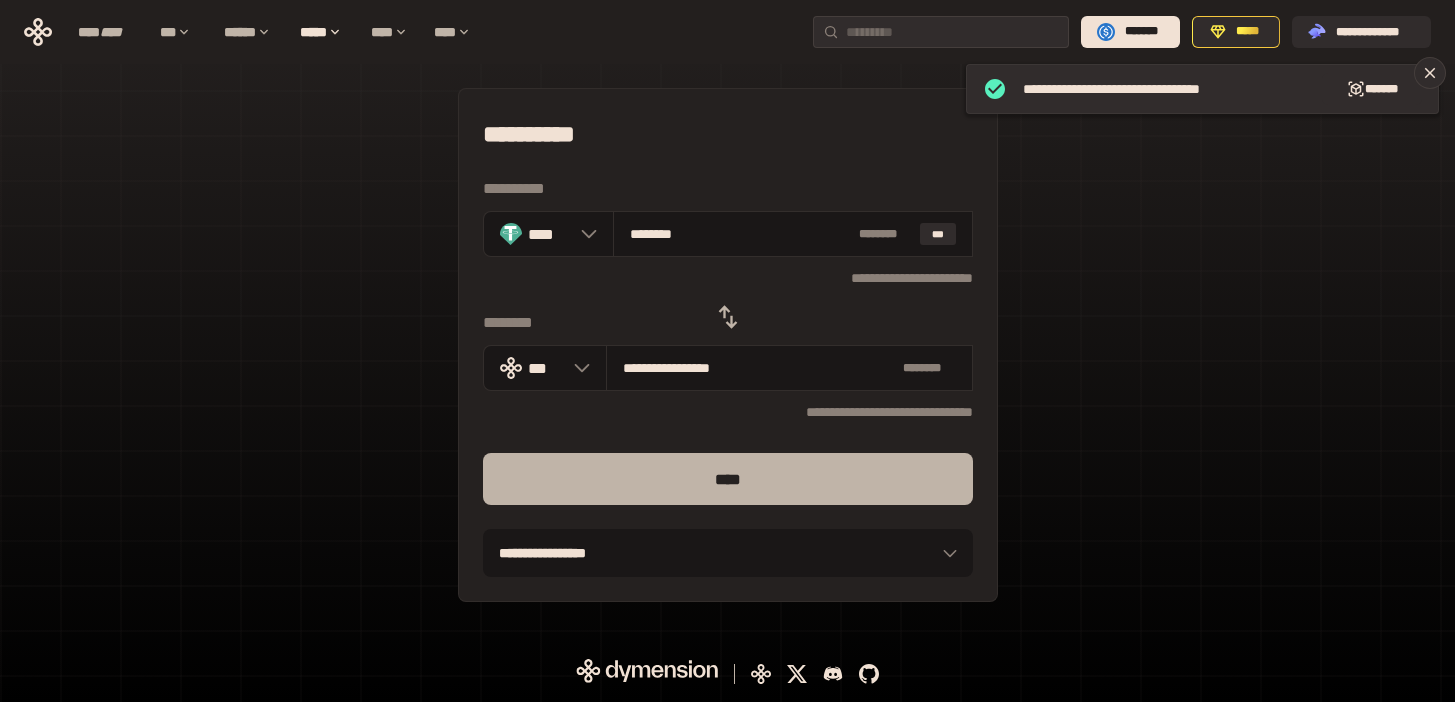 click on "****" at bounding box center (728, 479) 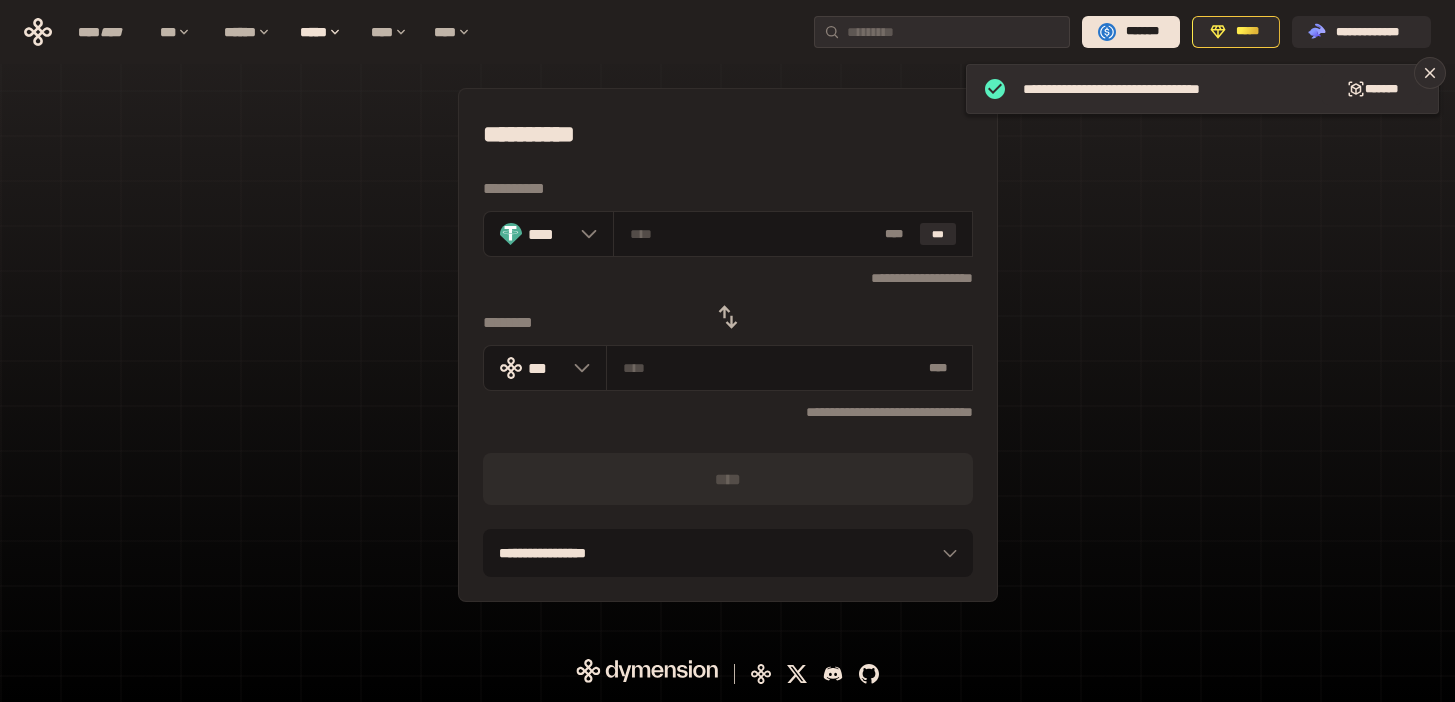 click 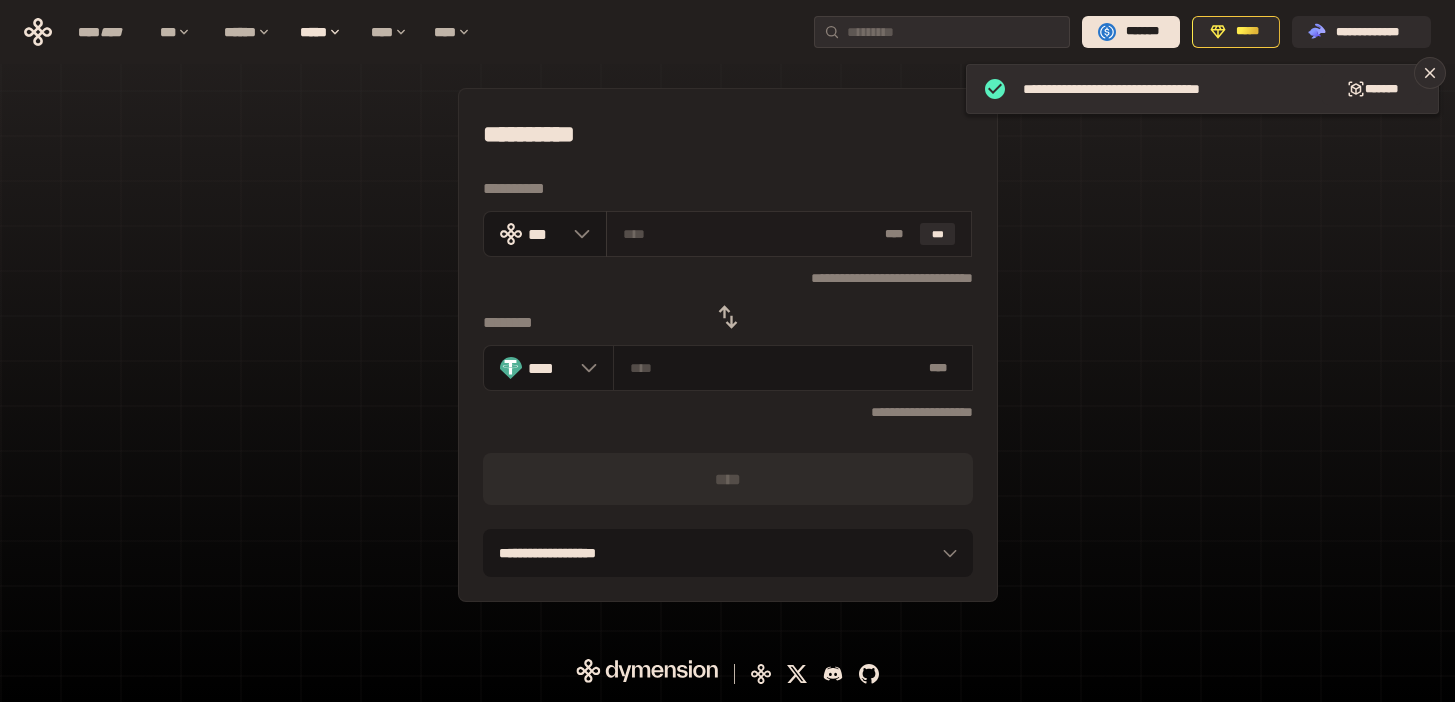 click at bounding box center [750, 234] 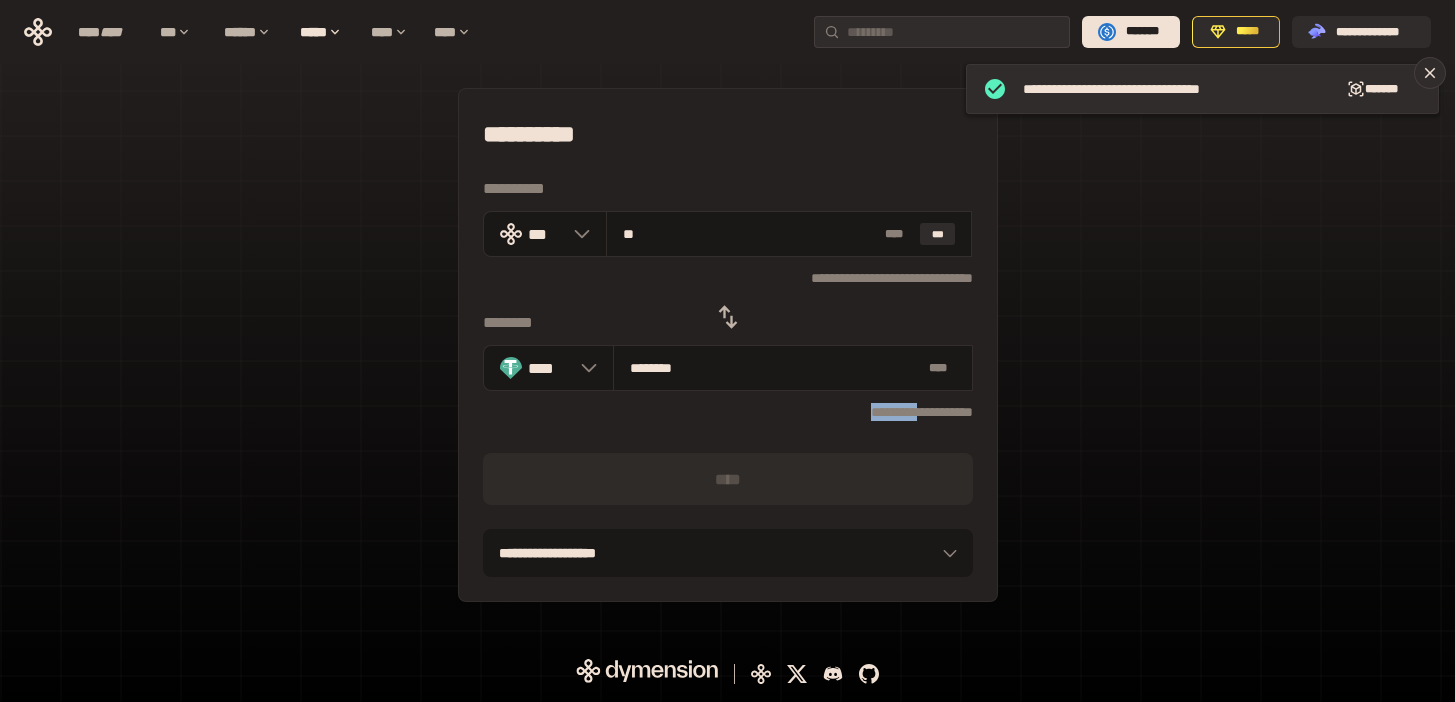 click on "**********" at bounding box center [728, 437] 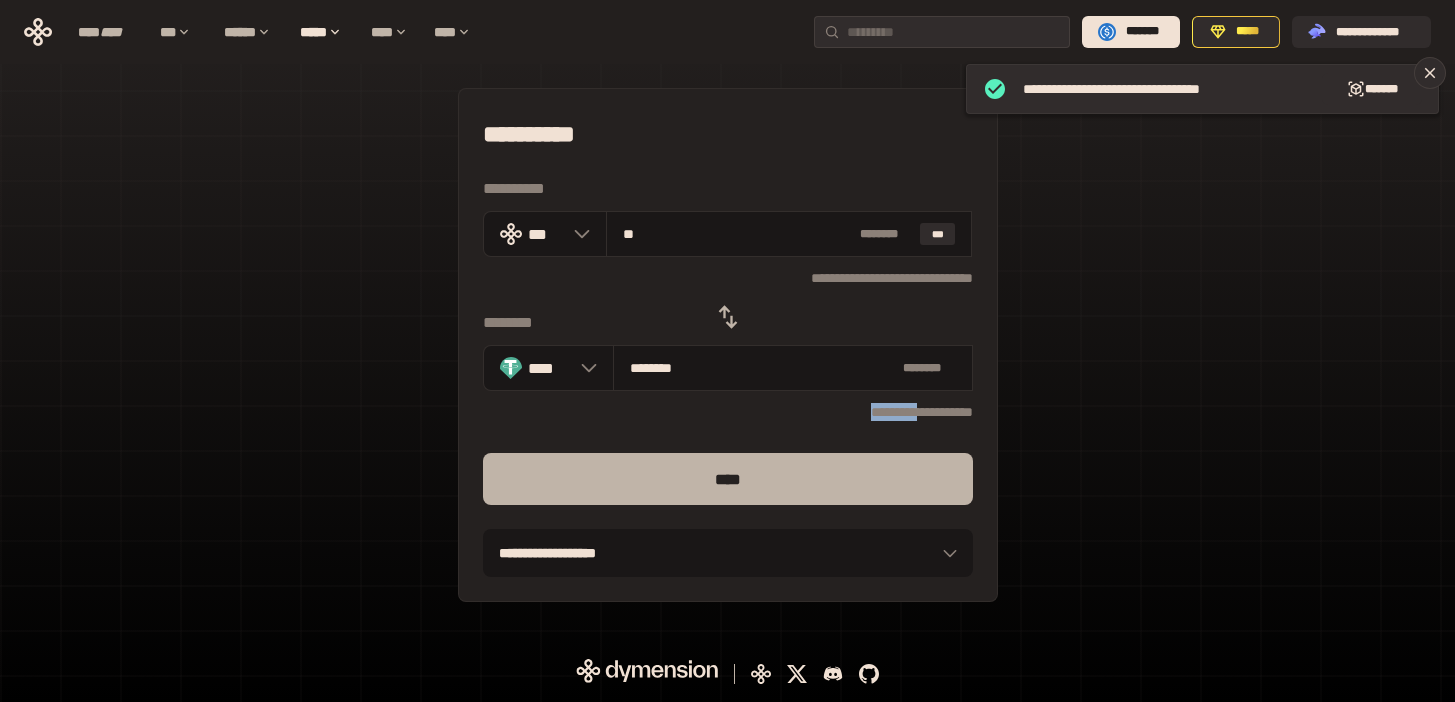 click on "****" at bounding box center [728, 479] 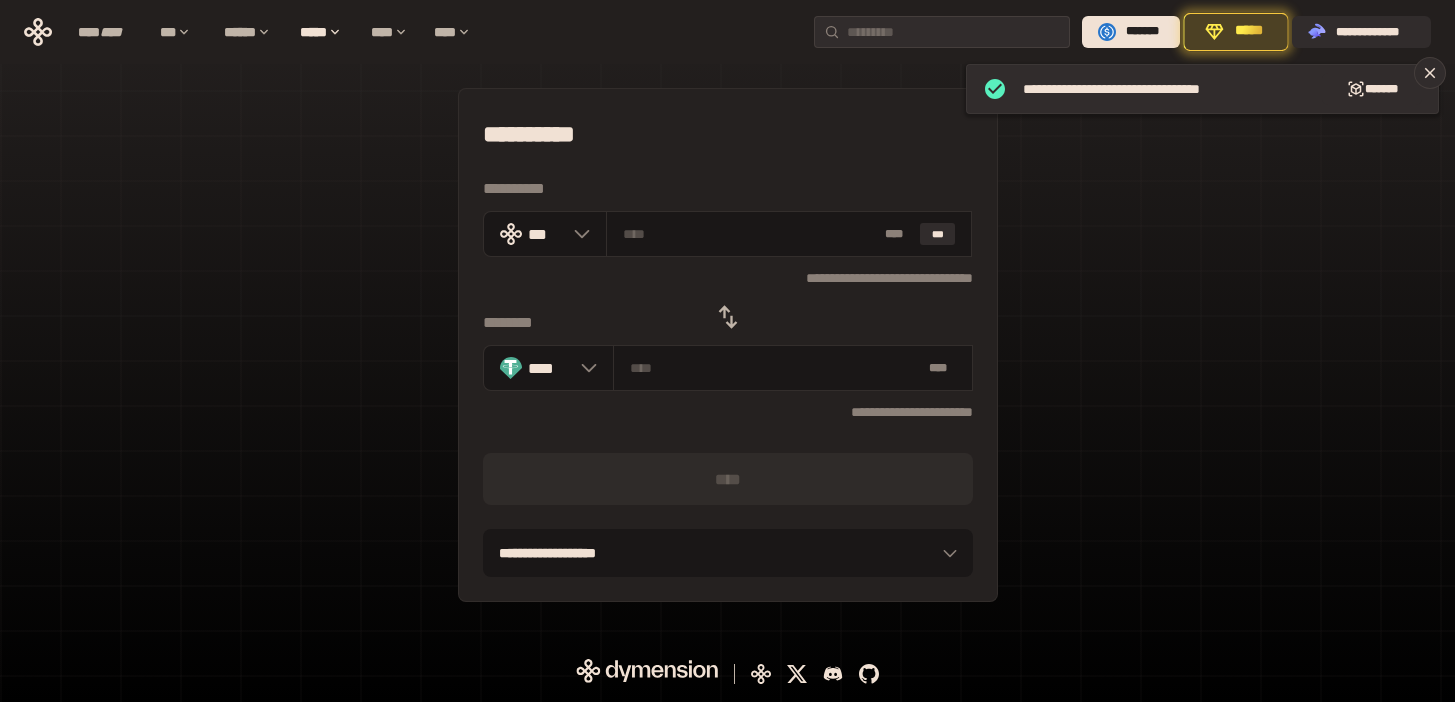 click 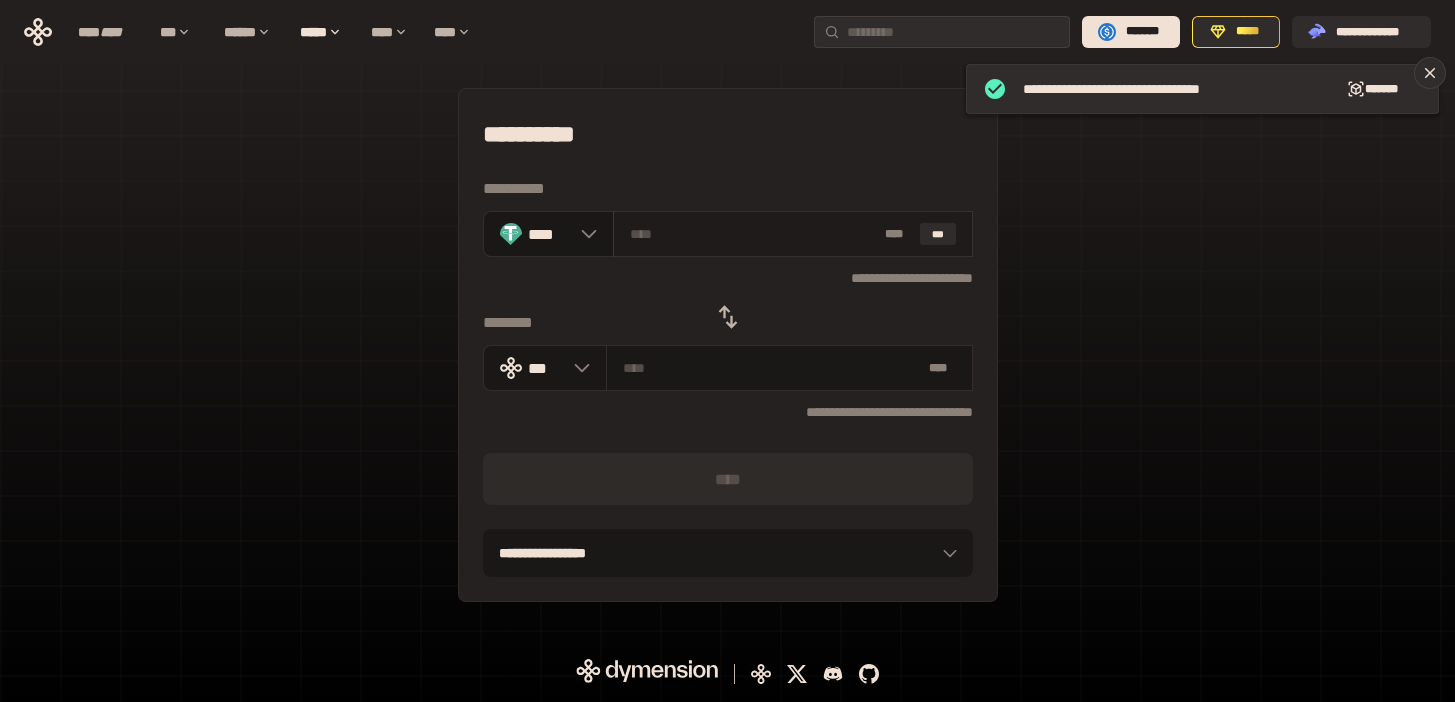 click on "* ** ***" at bounding box center (792, 234) 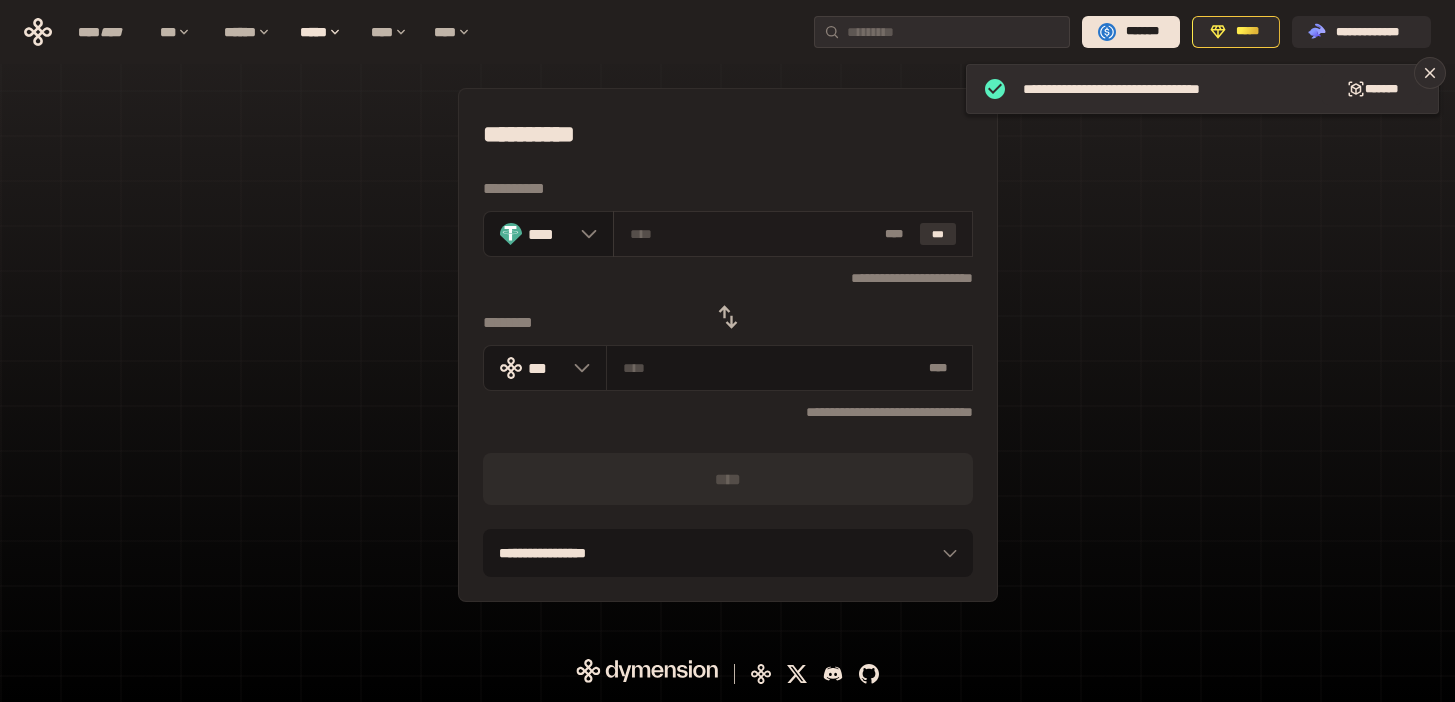 click on "***" at bounding box center [938, 234] 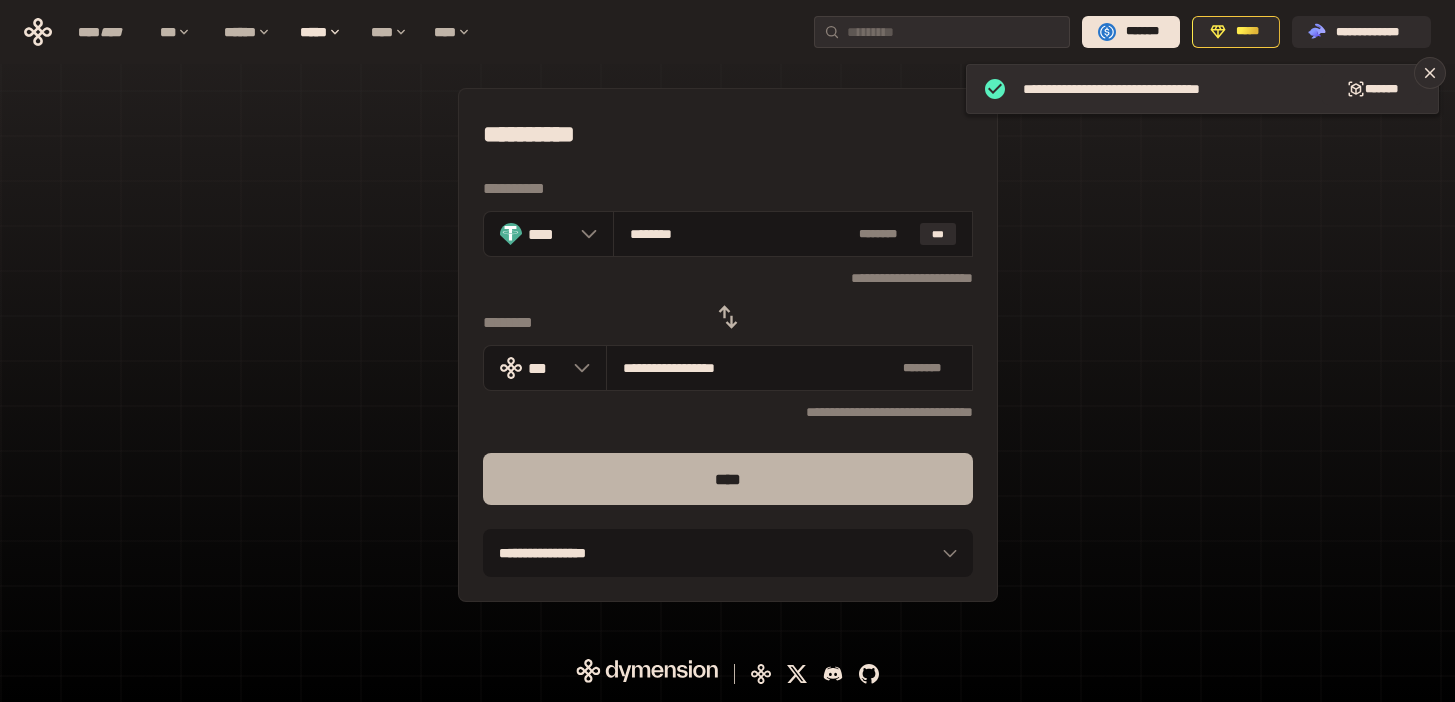 click on "****" at bounding box center [728, 479] 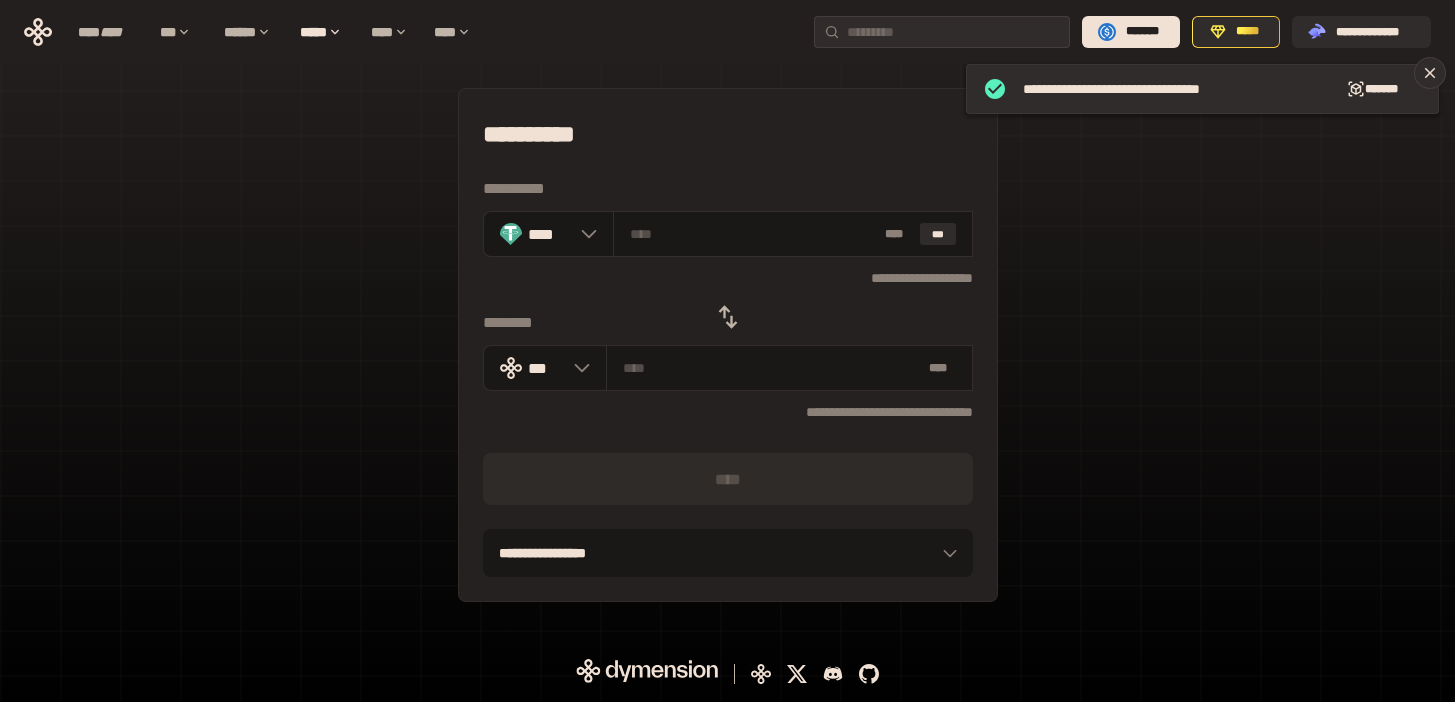 click 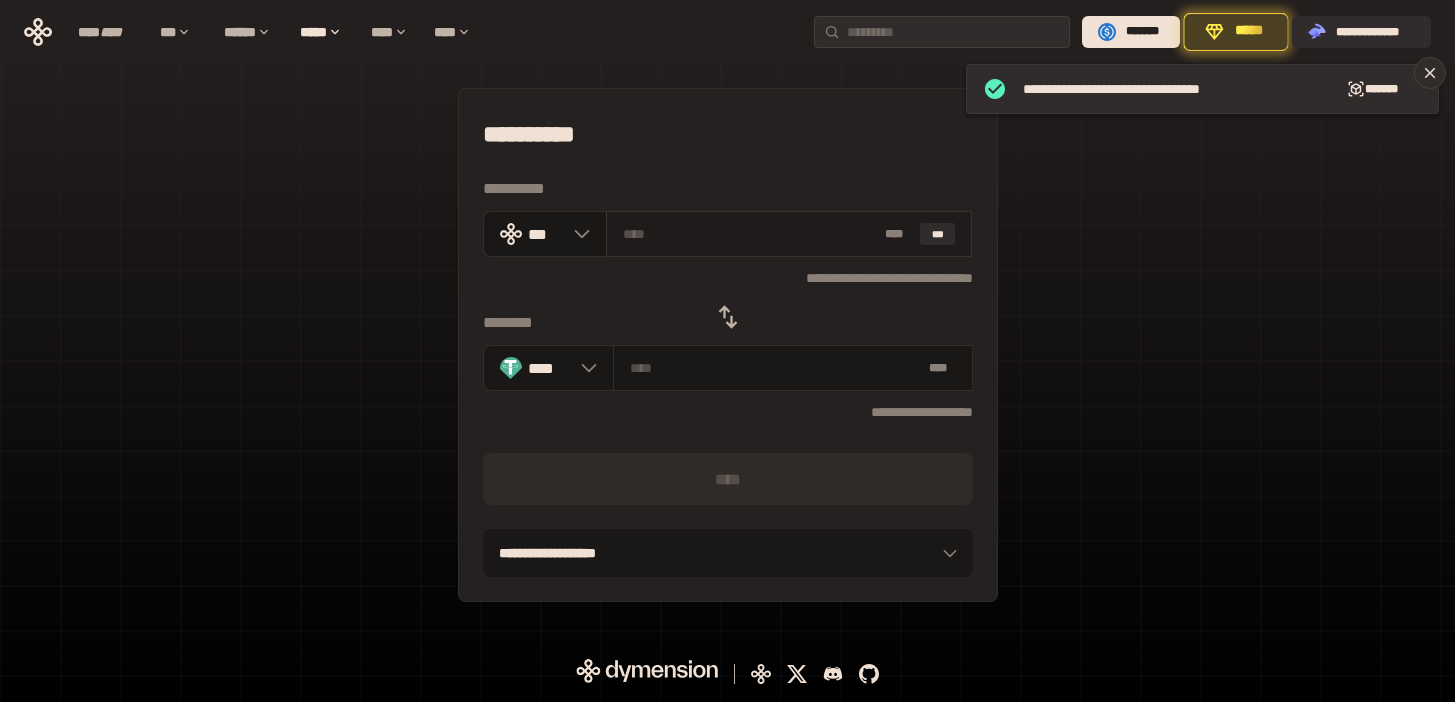 click on "* ** ***" at bounding box center [789, 234] 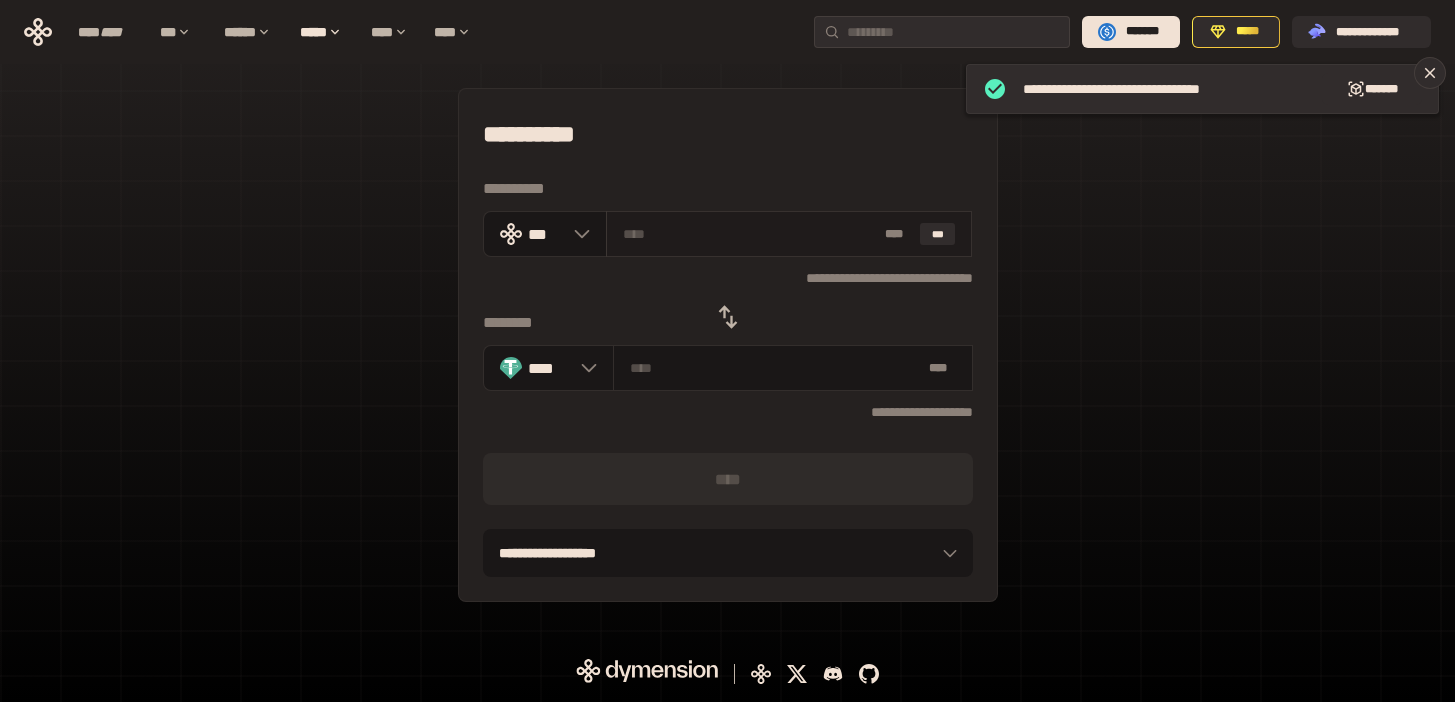 click at bounding box center [750, 234] 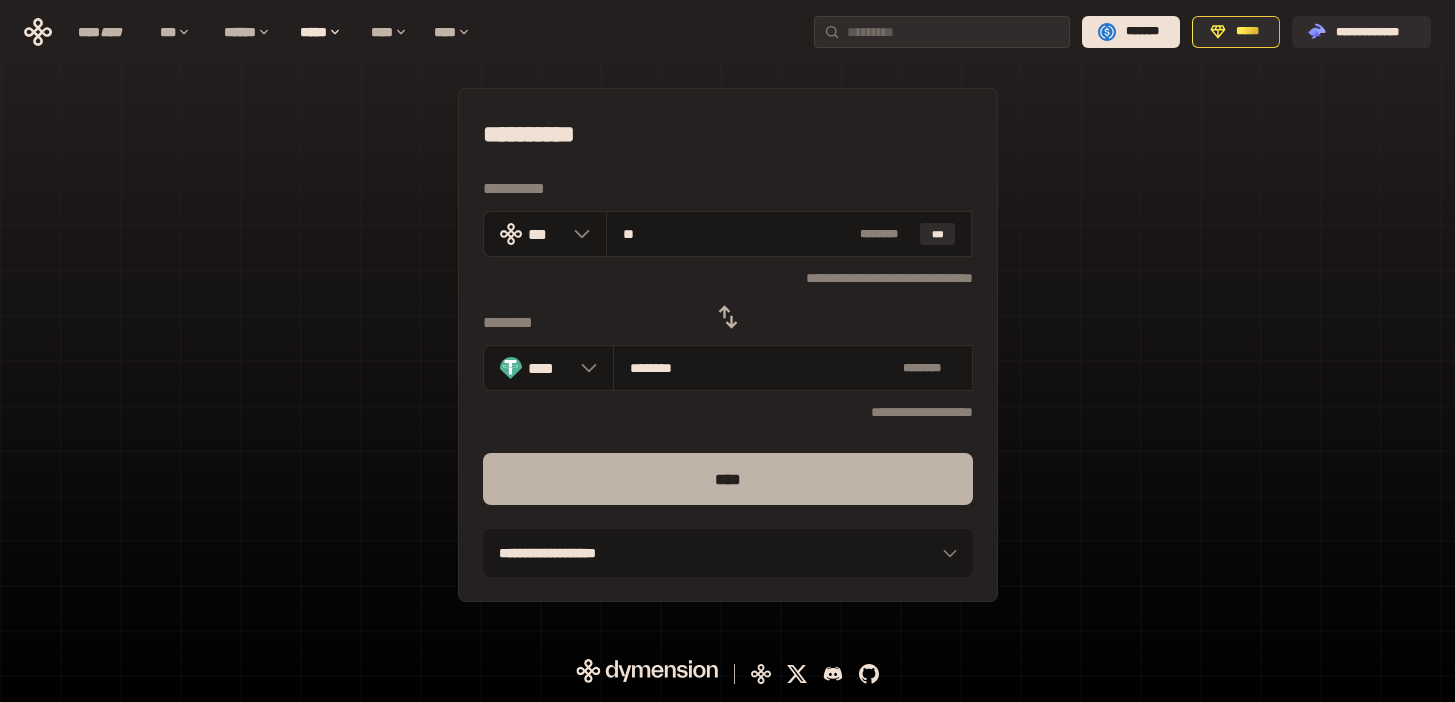 click on "****" at bounding box center [728, 479] 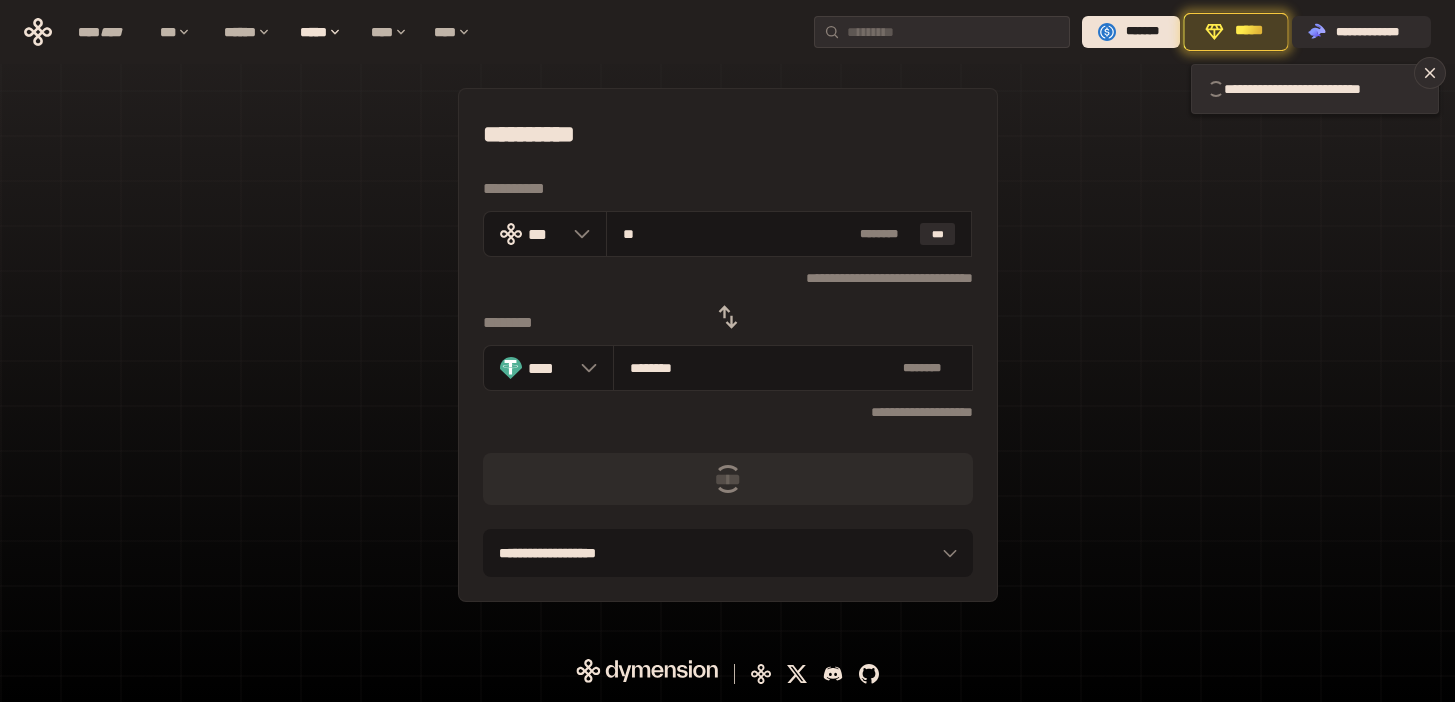 click on "**********" at bounding box center [728, 345] 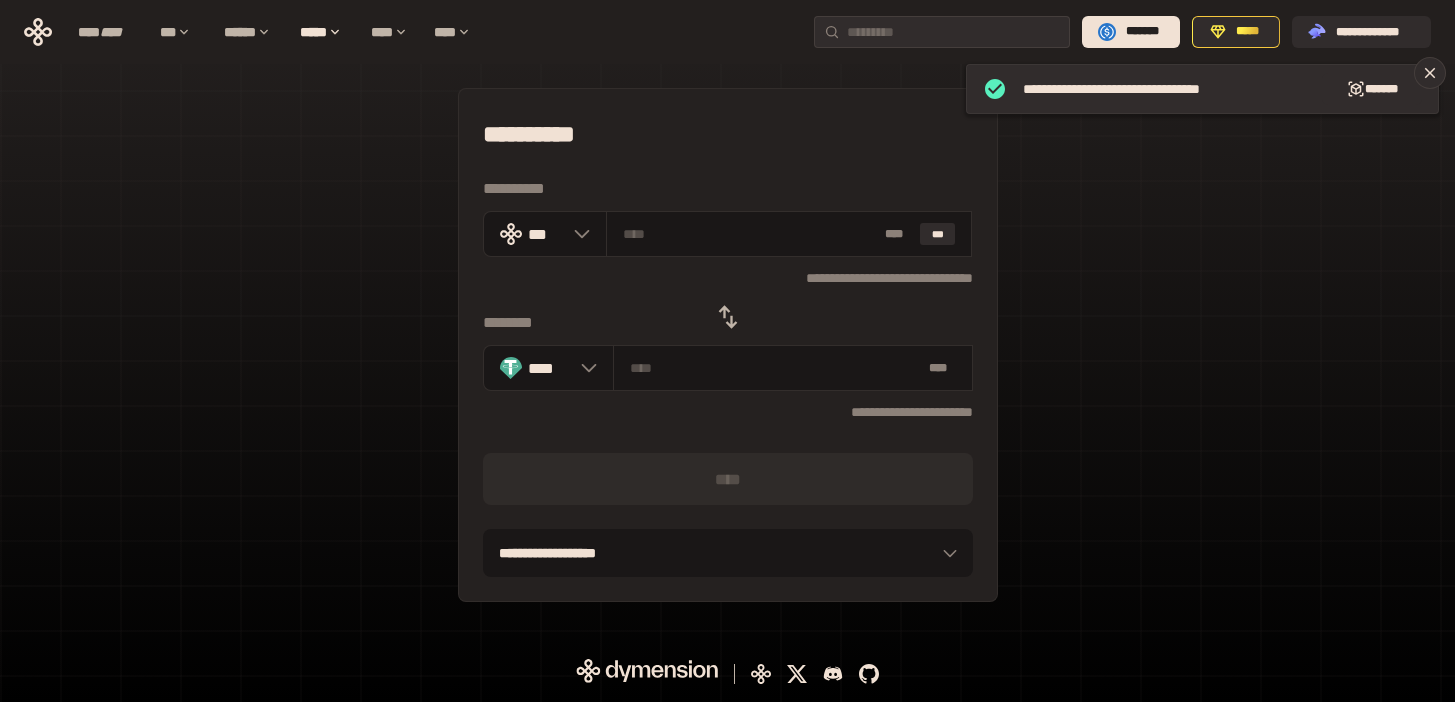 click 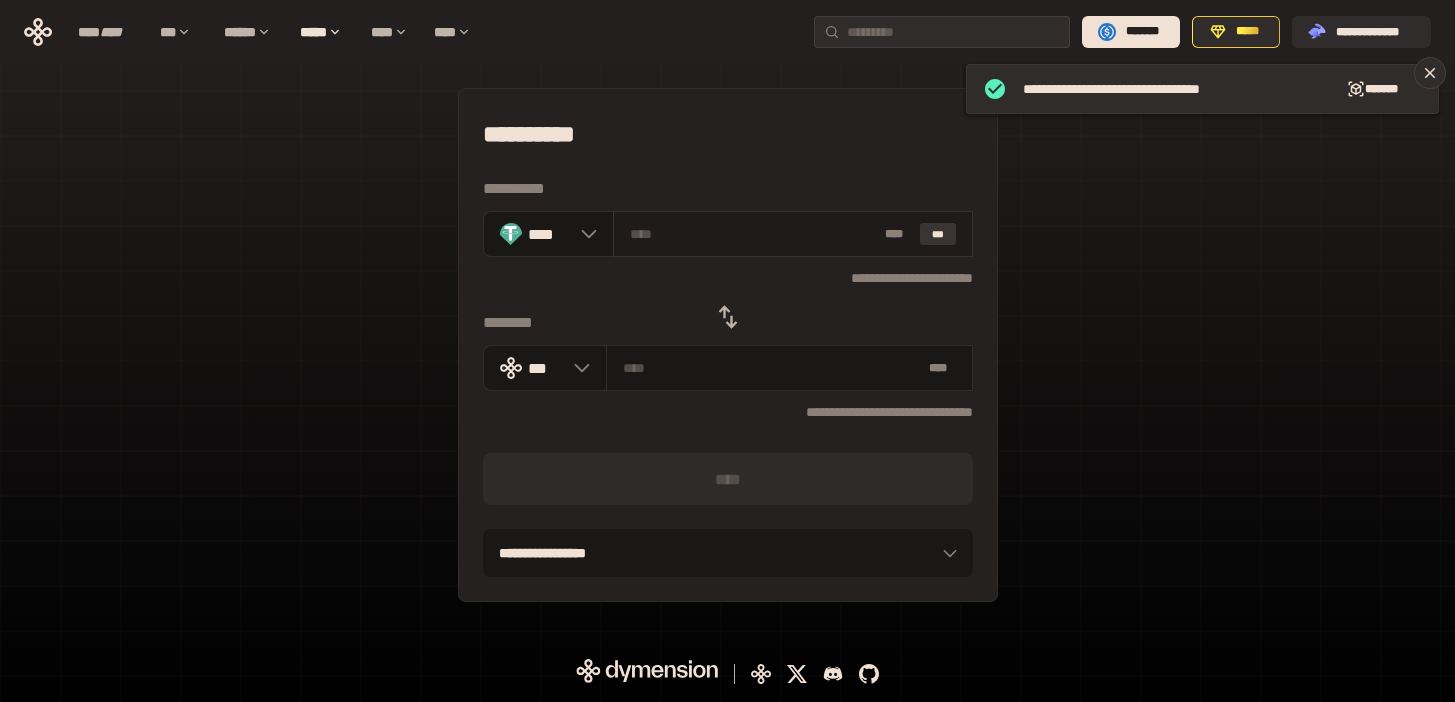 click on "***" at bounding box center [938, 234] 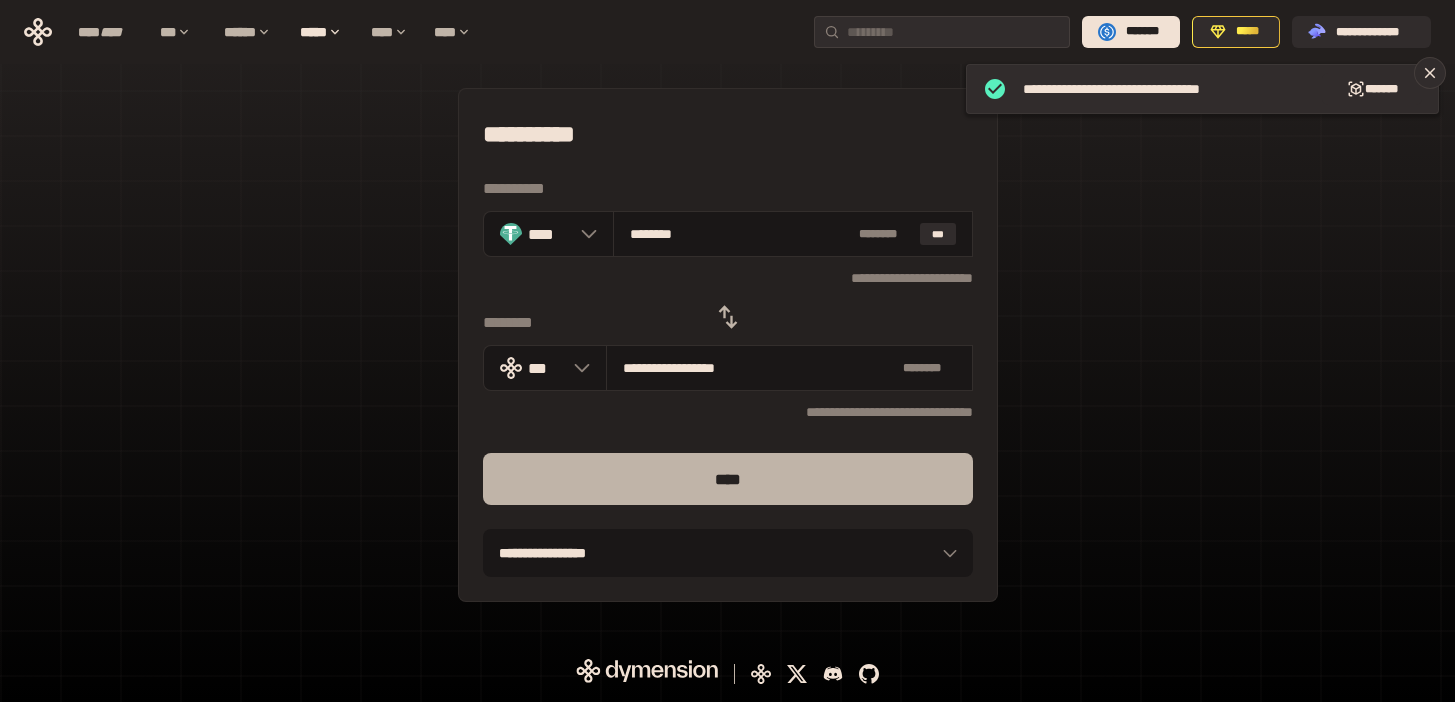click on "****" at bounding box center (728, 479) 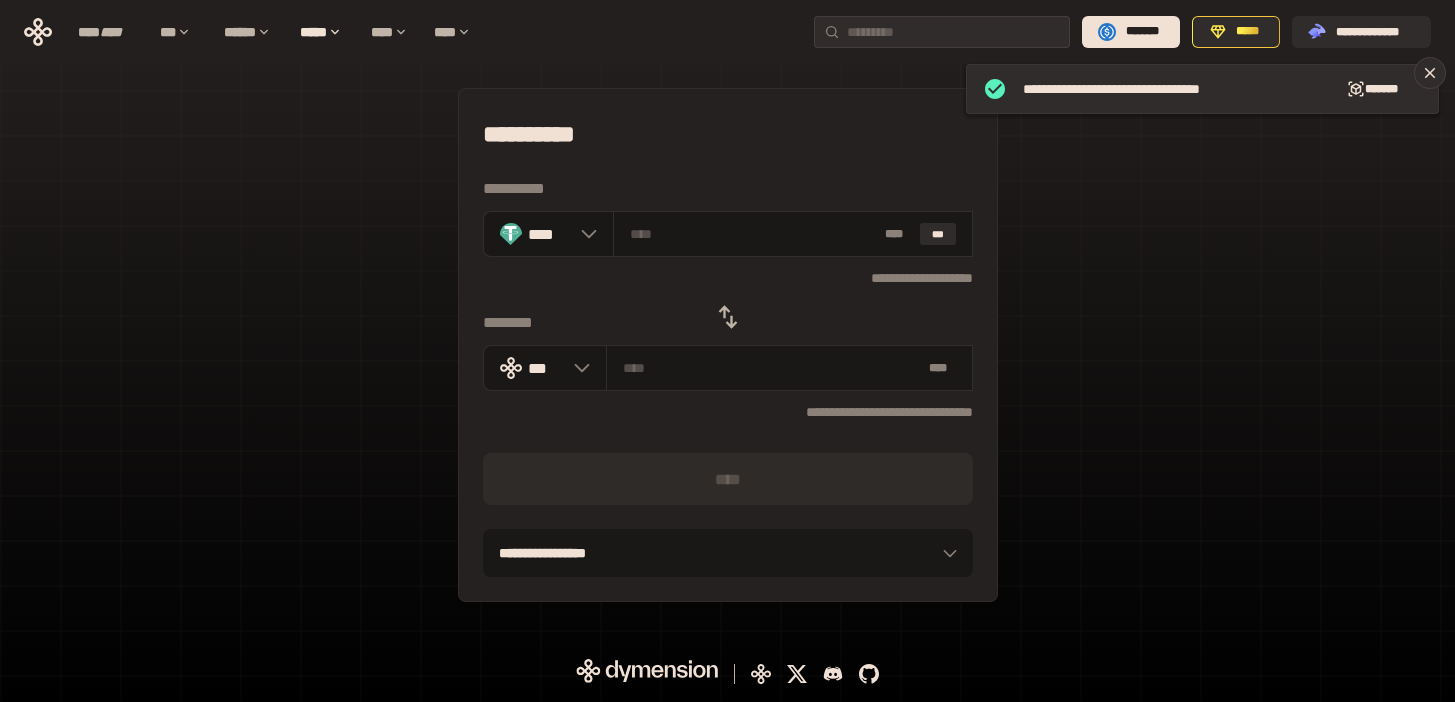 click 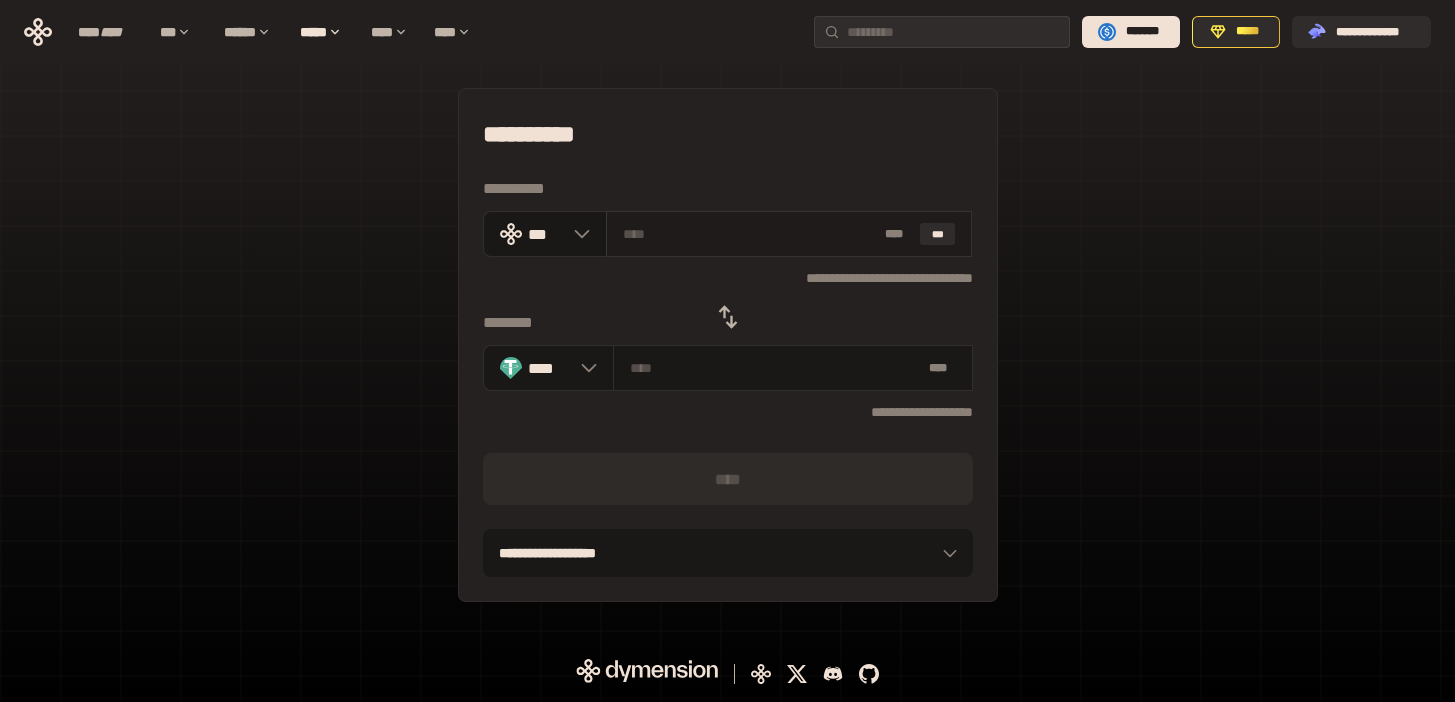 click at bounding box center (750, 234) 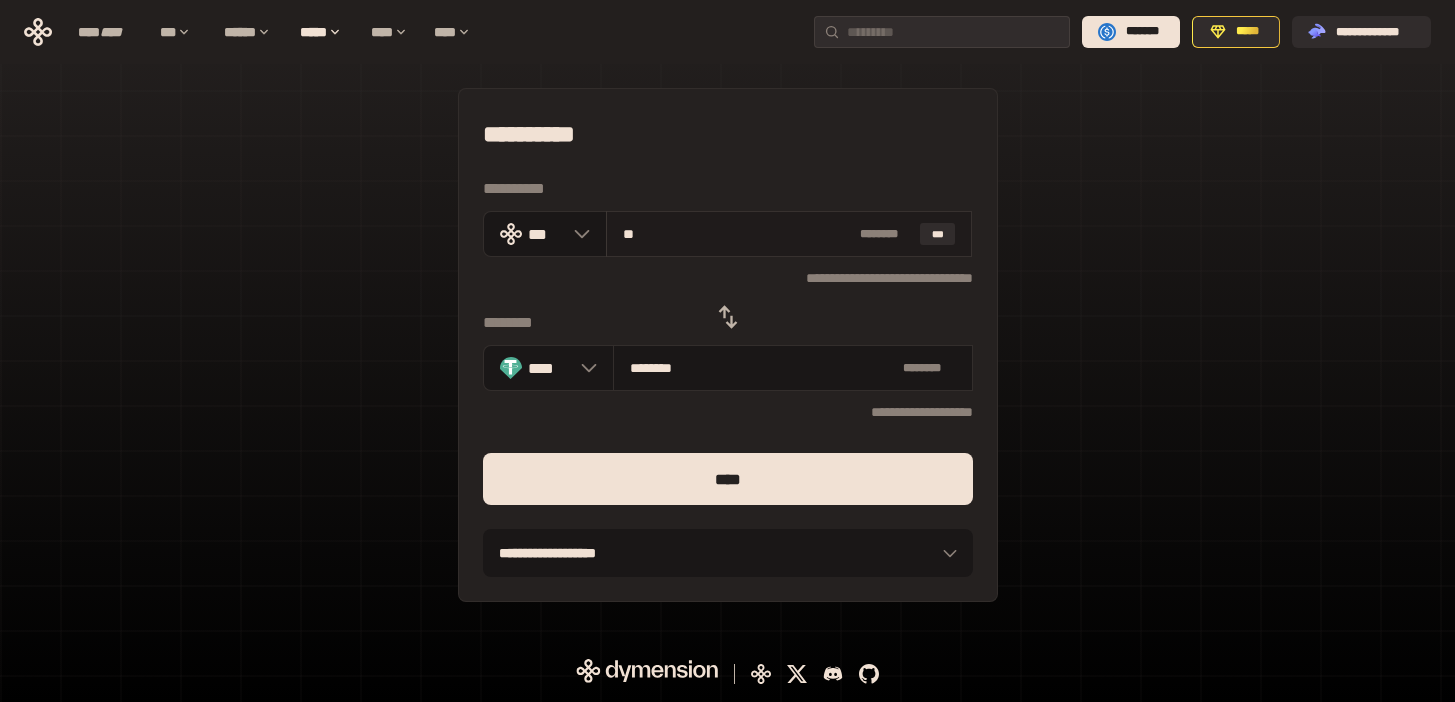 drag, startPoint x: 653, startPoint y: 228, endPoint x: 632, endPoint y: 229, distance: 21.023796 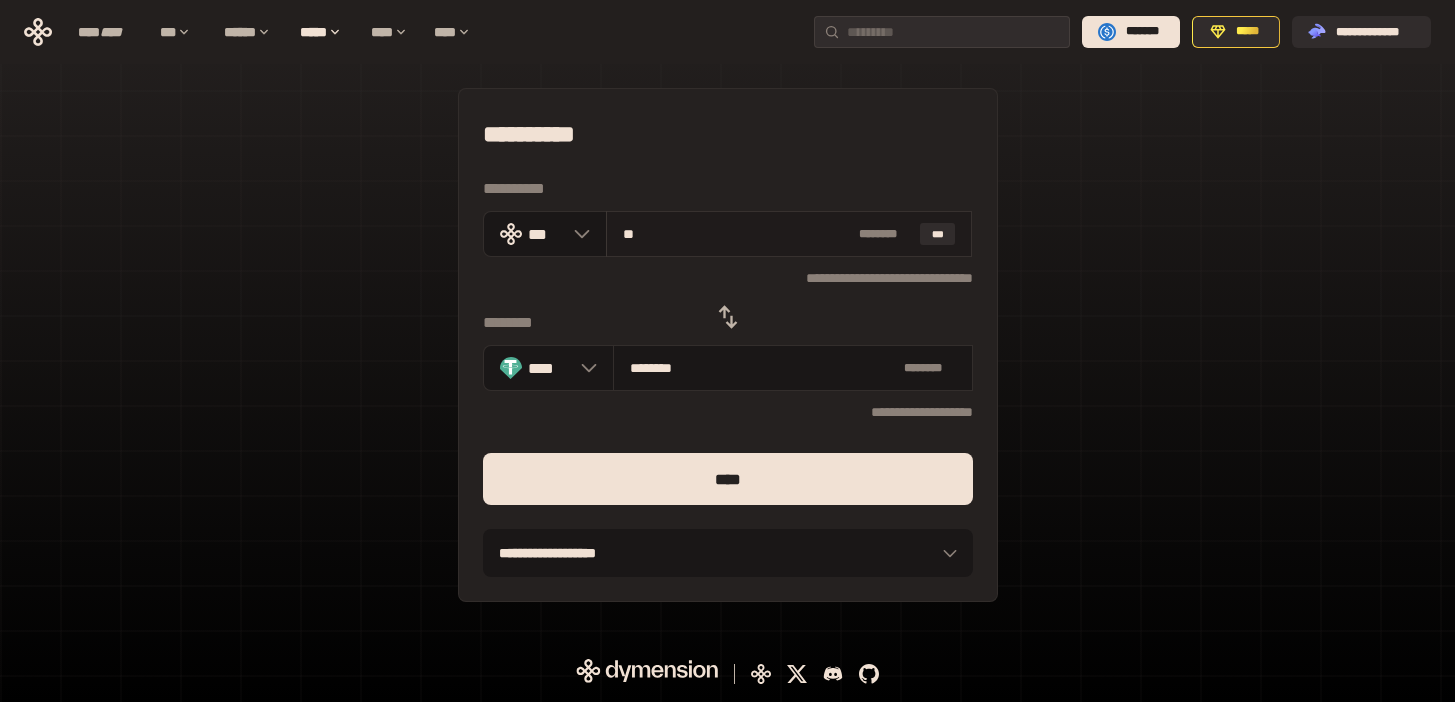 drag, startPoint x: 646, startPoint y: 238, endPoint x: 611, endPoint y: 237, distance: 35.014282 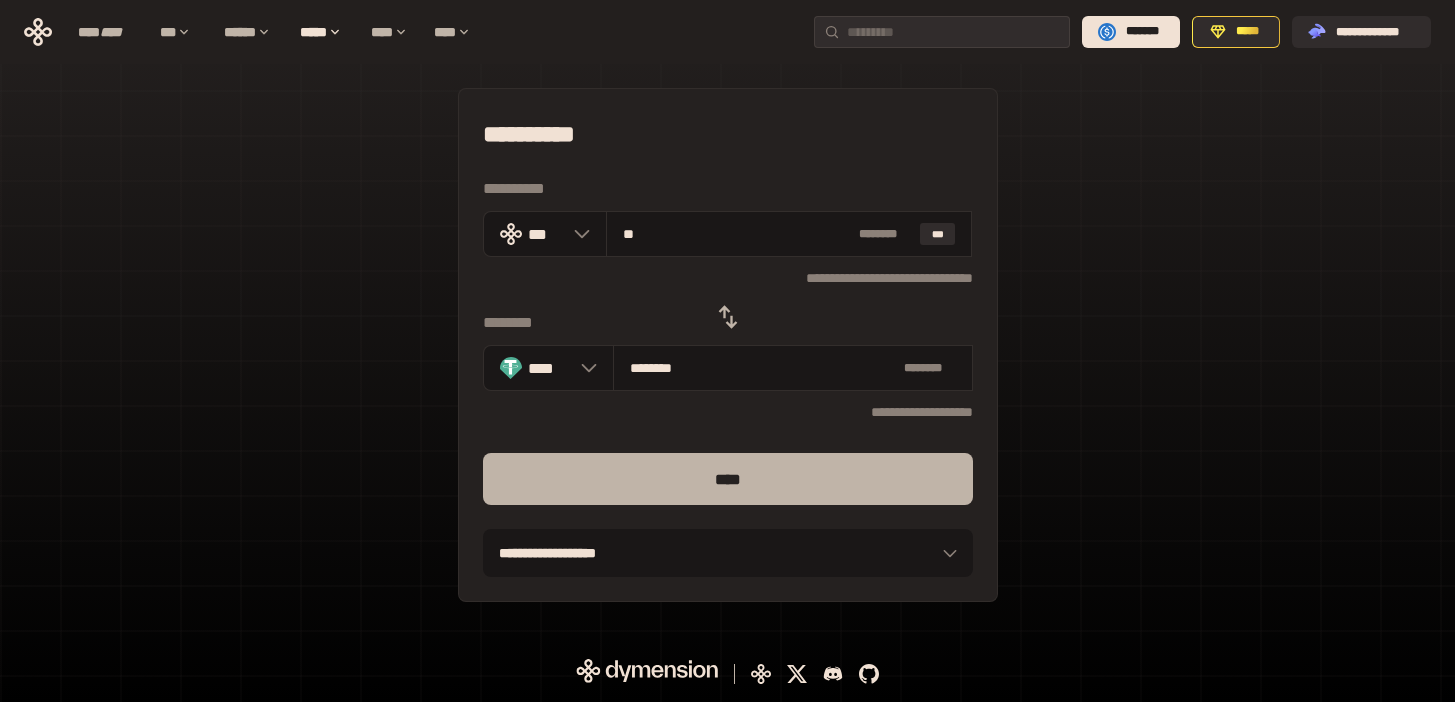 click on "****" at bounding box center [728, 479] 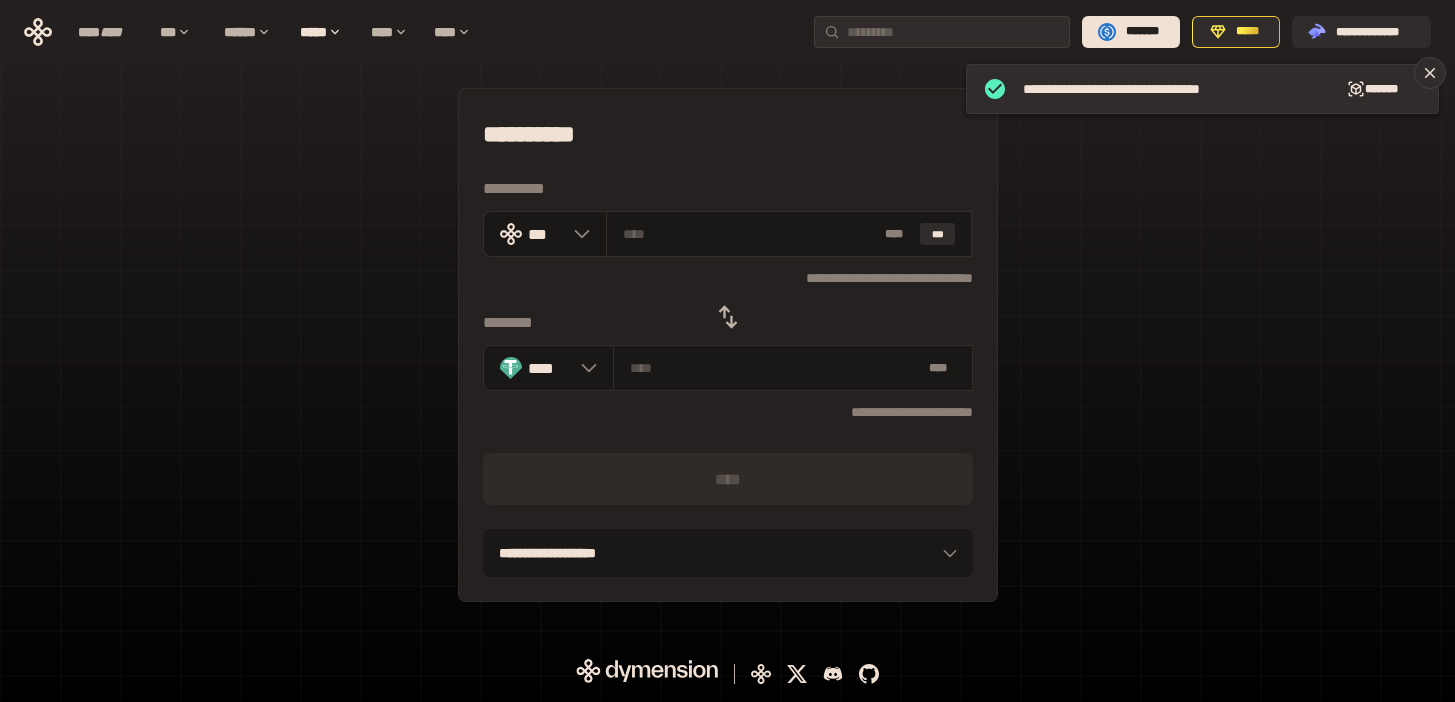 click 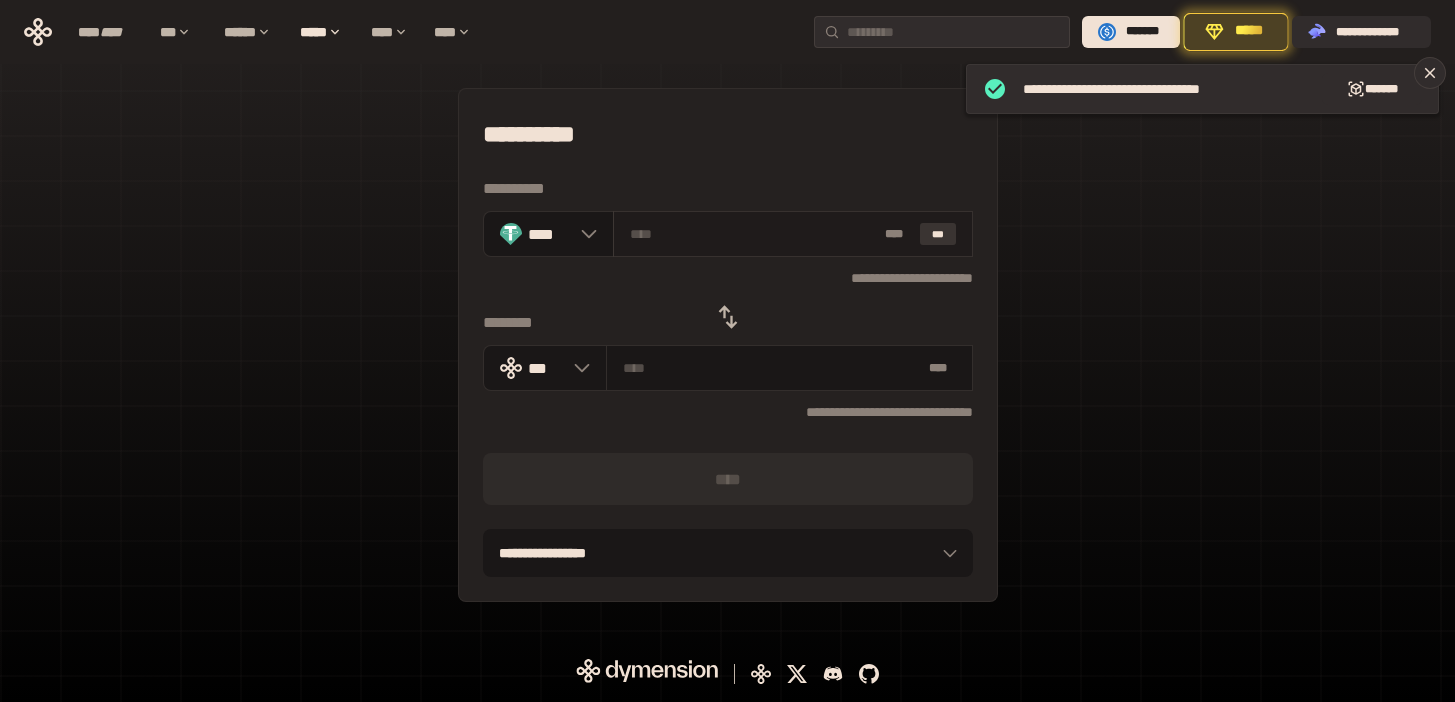 click on "***" at bounding box center (938, 234) 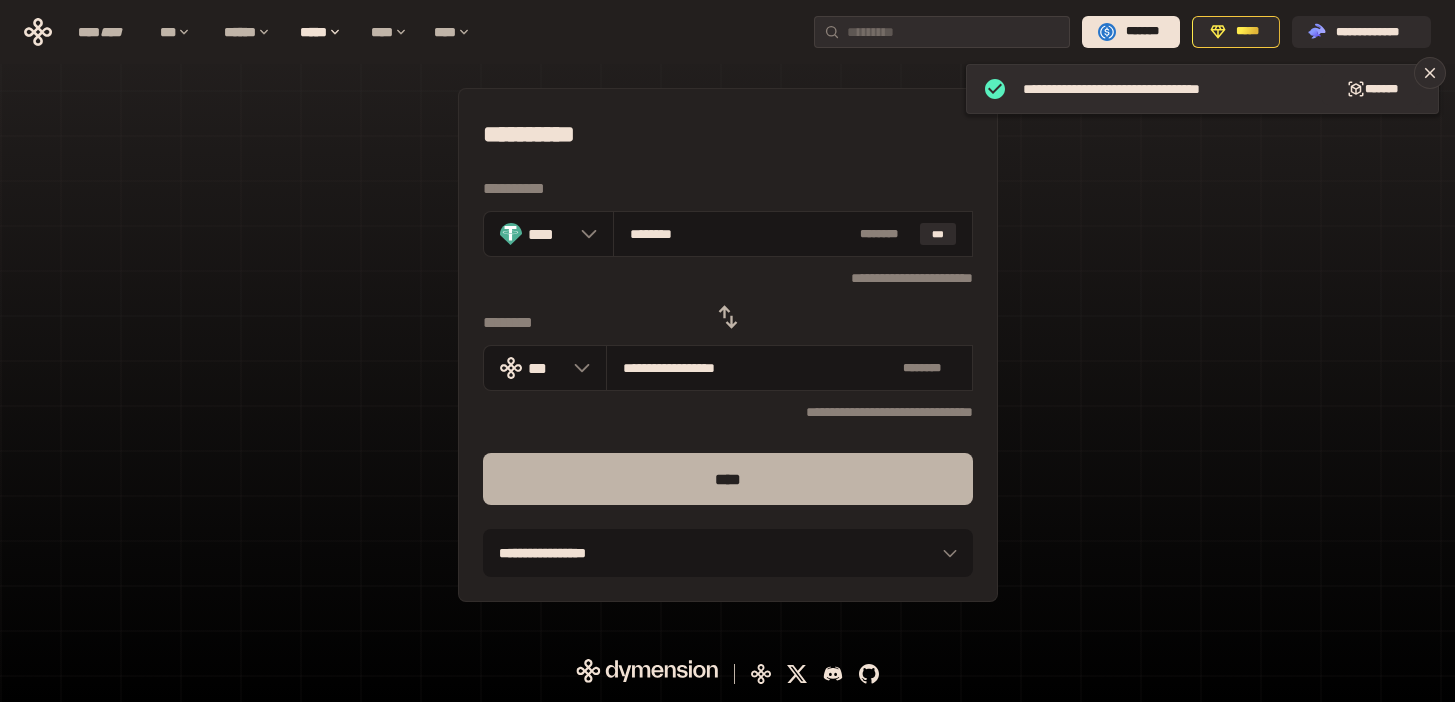 click on "****" at bounding box center (728, 479) 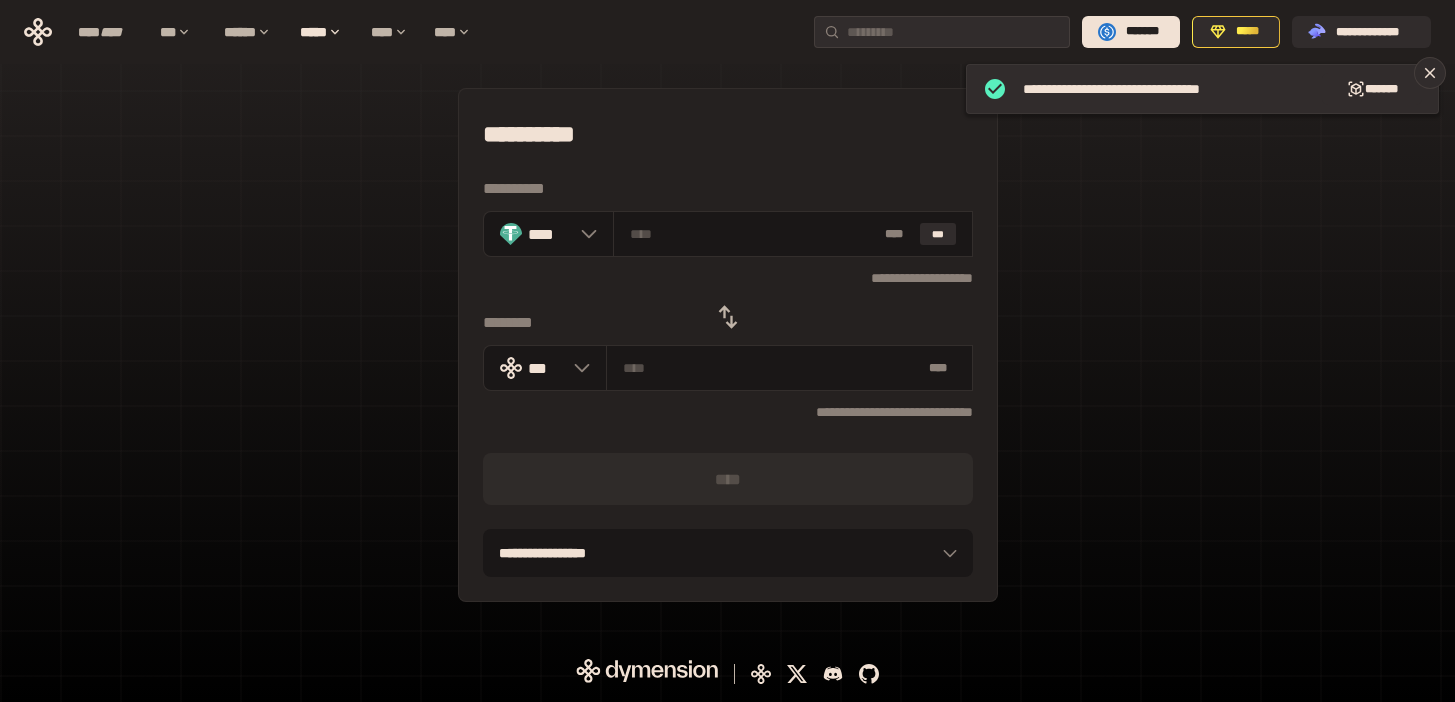 click 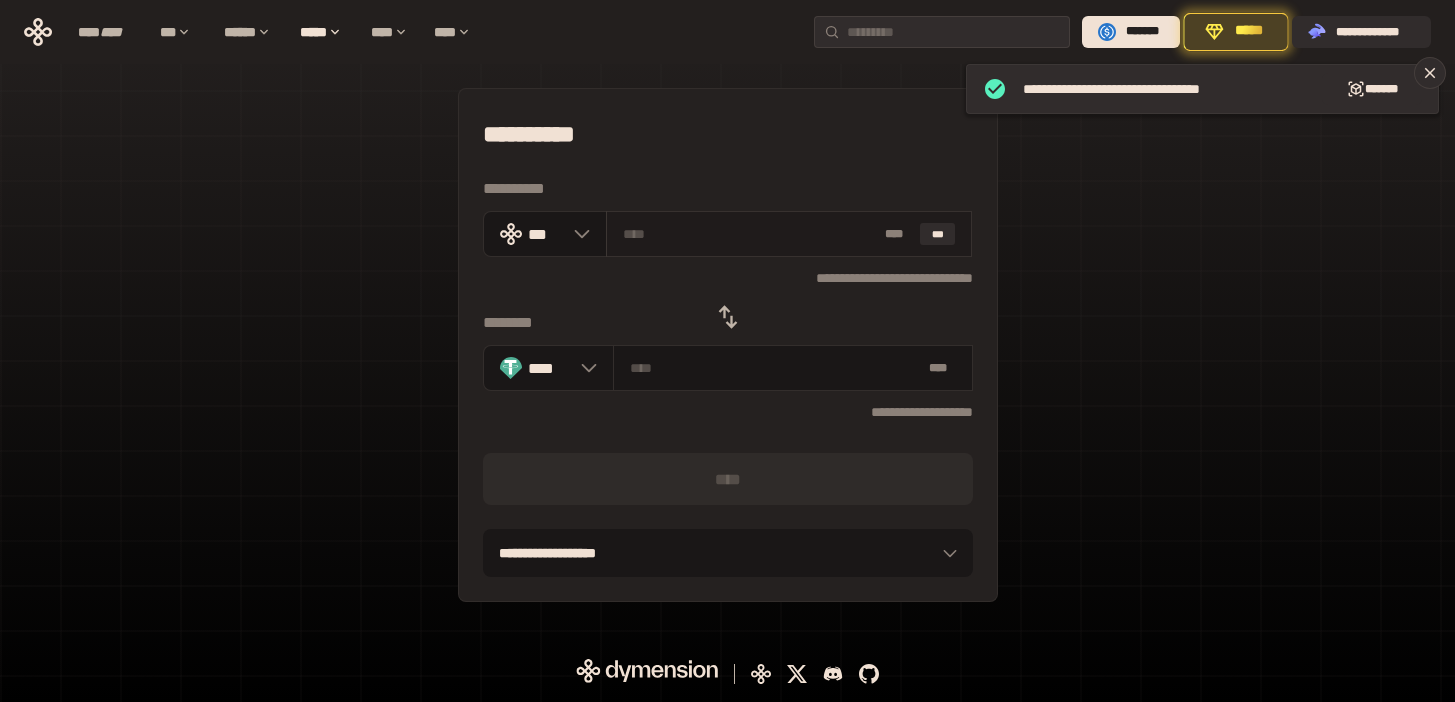 click at bounding box center (750, 234) 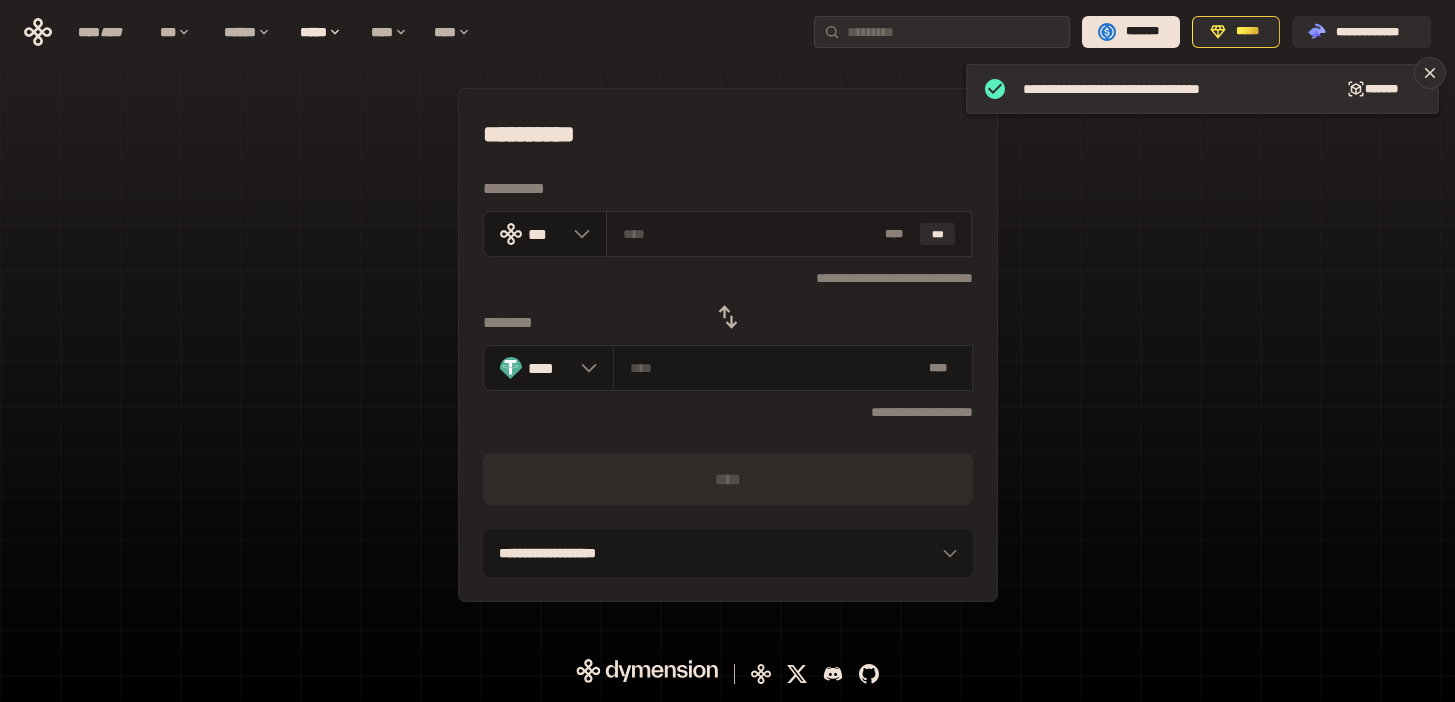 paste on "**" 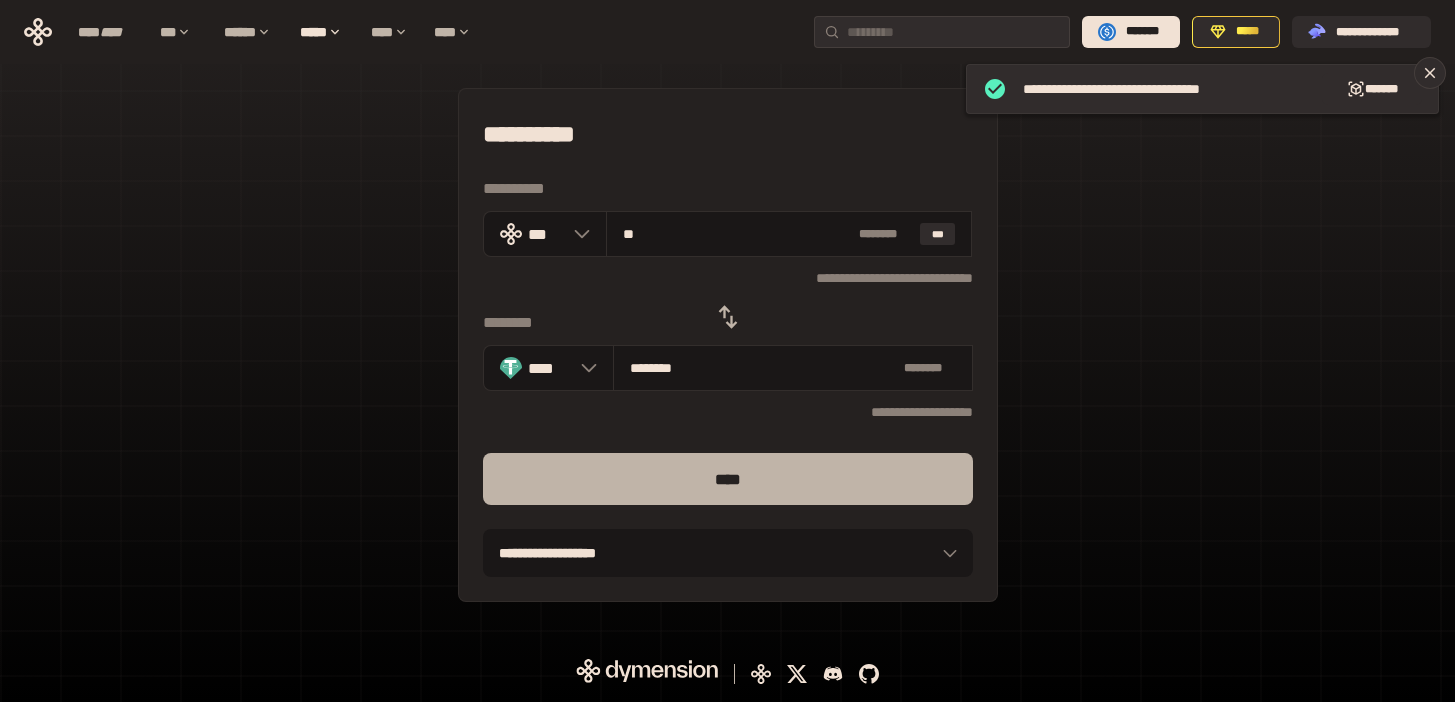 click on "****" at bounding box center (728, 479) 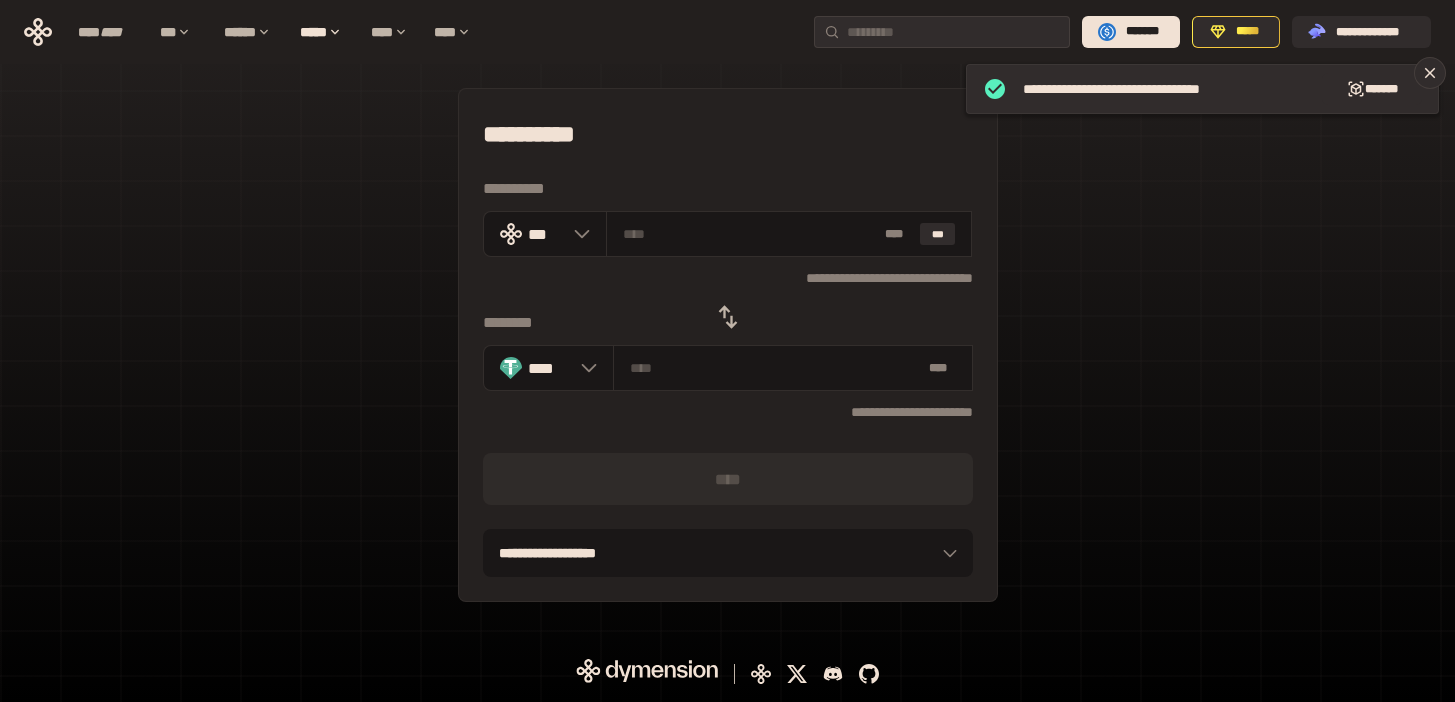 click 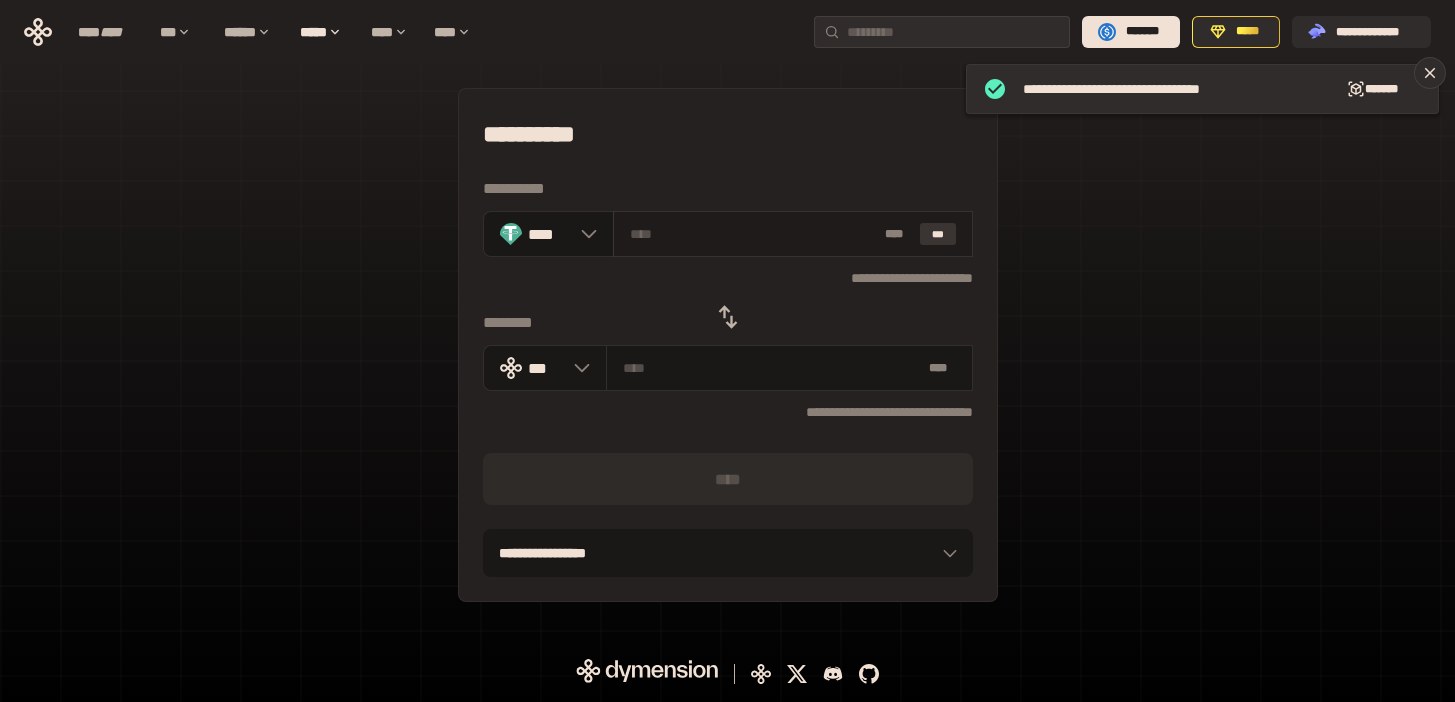 click on "***" at bounding box center [938, 234] 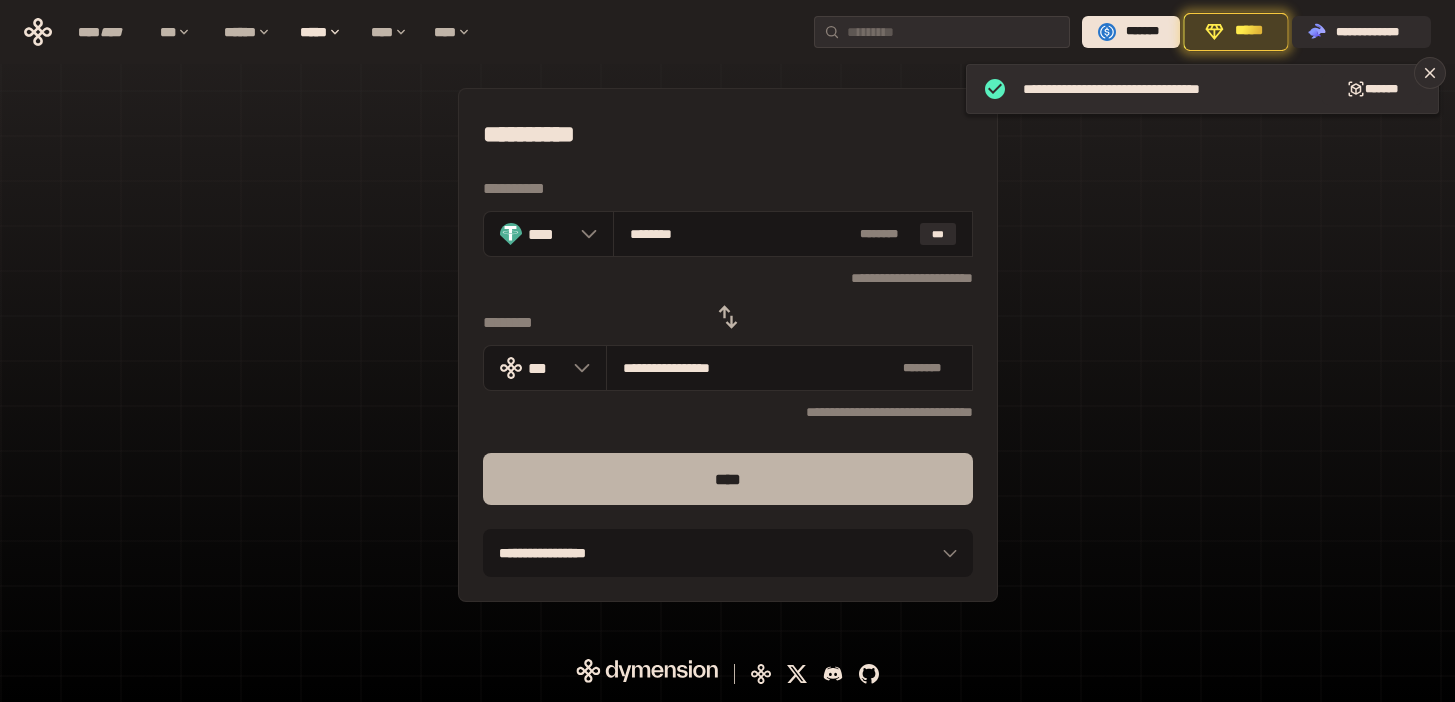click on "****" at bounding box center [728, 479] 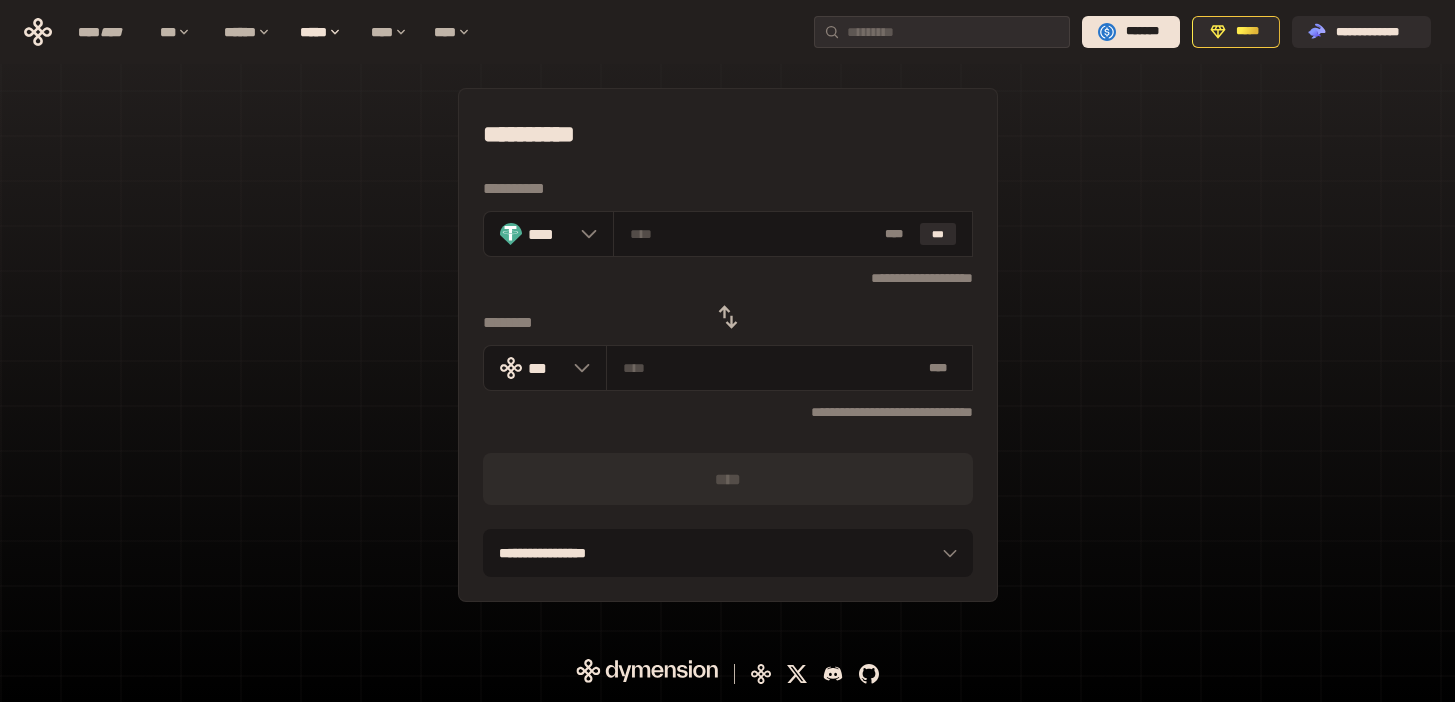 click 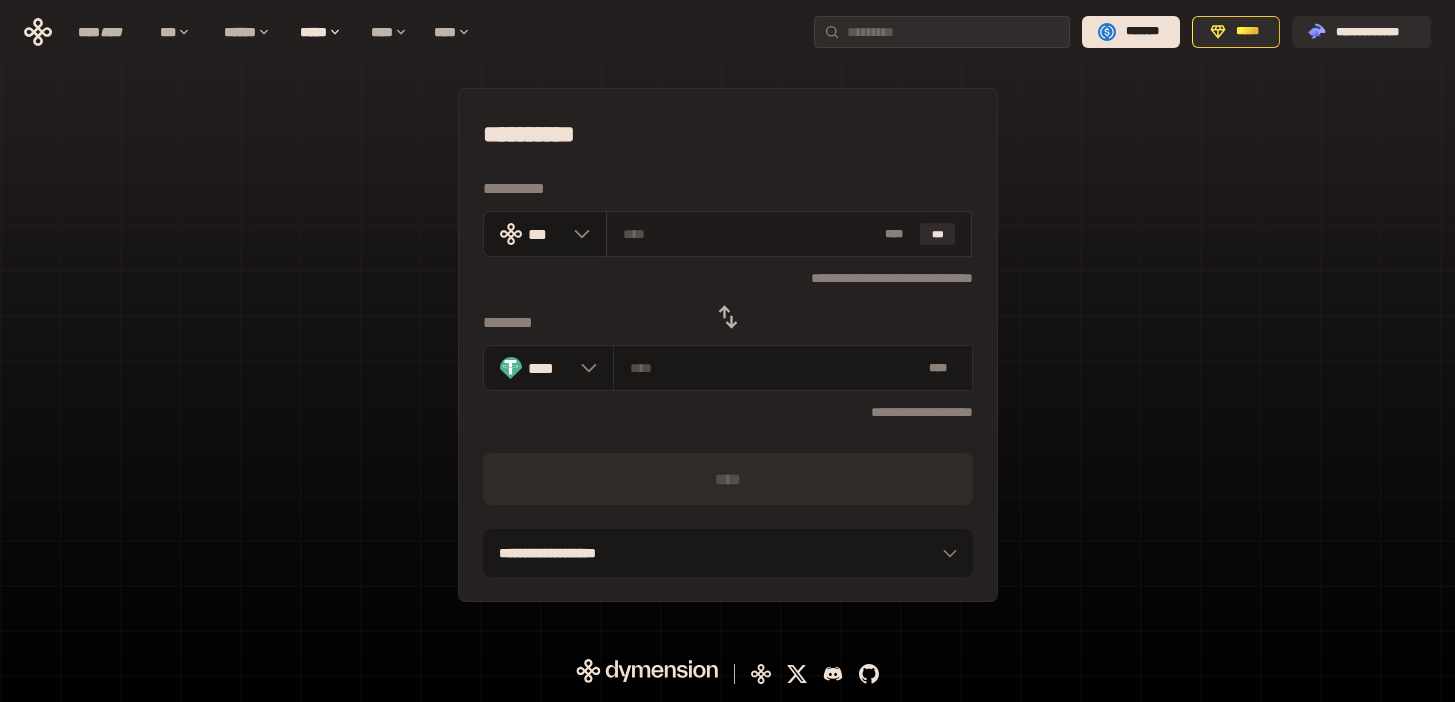 click at bounding box center [750, 234] 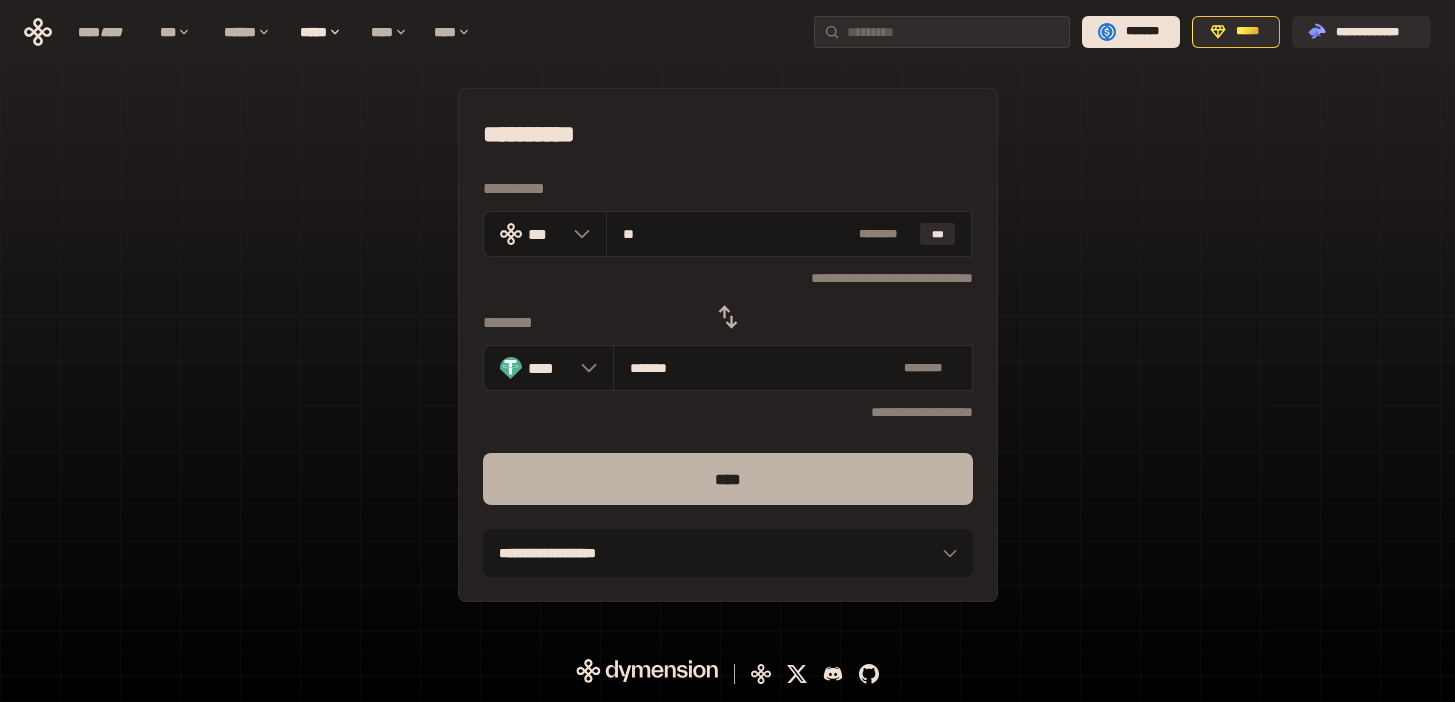 click on "****" at bounding box center (728, 479) 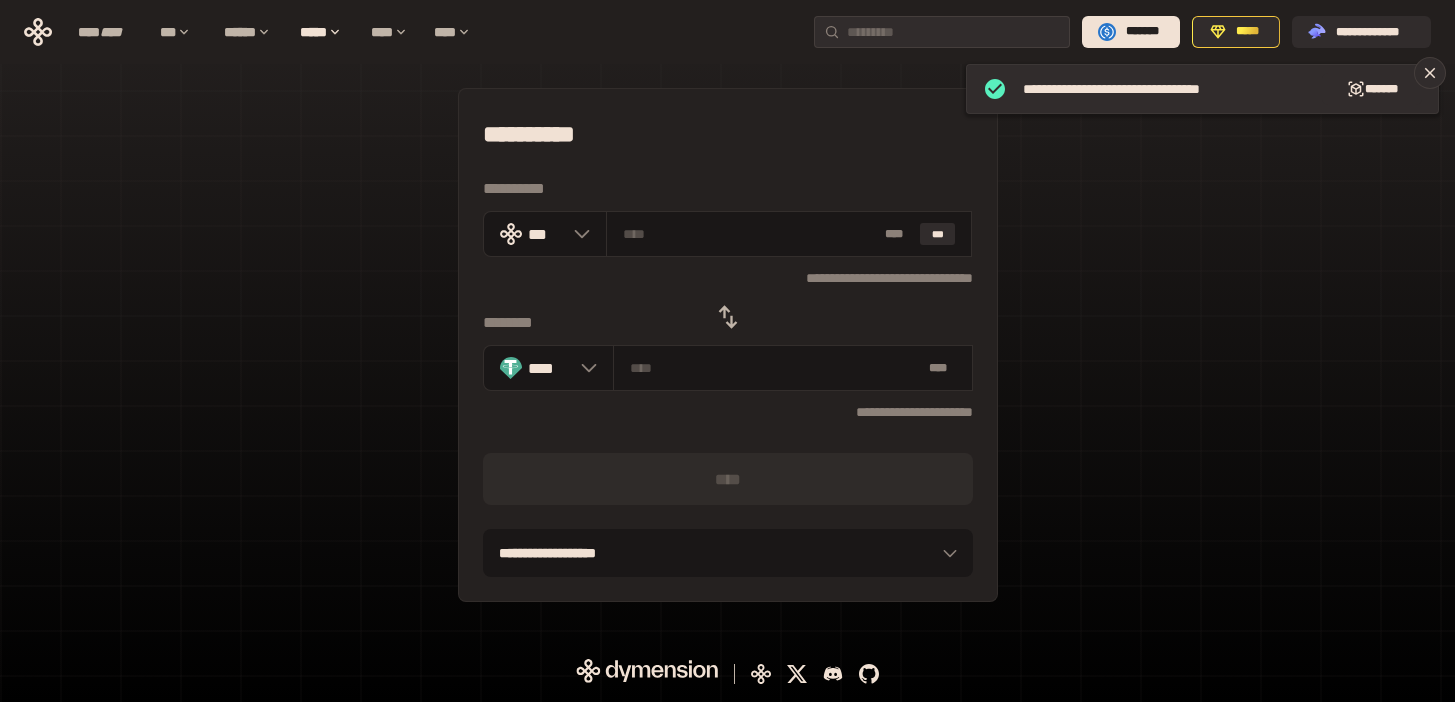 click 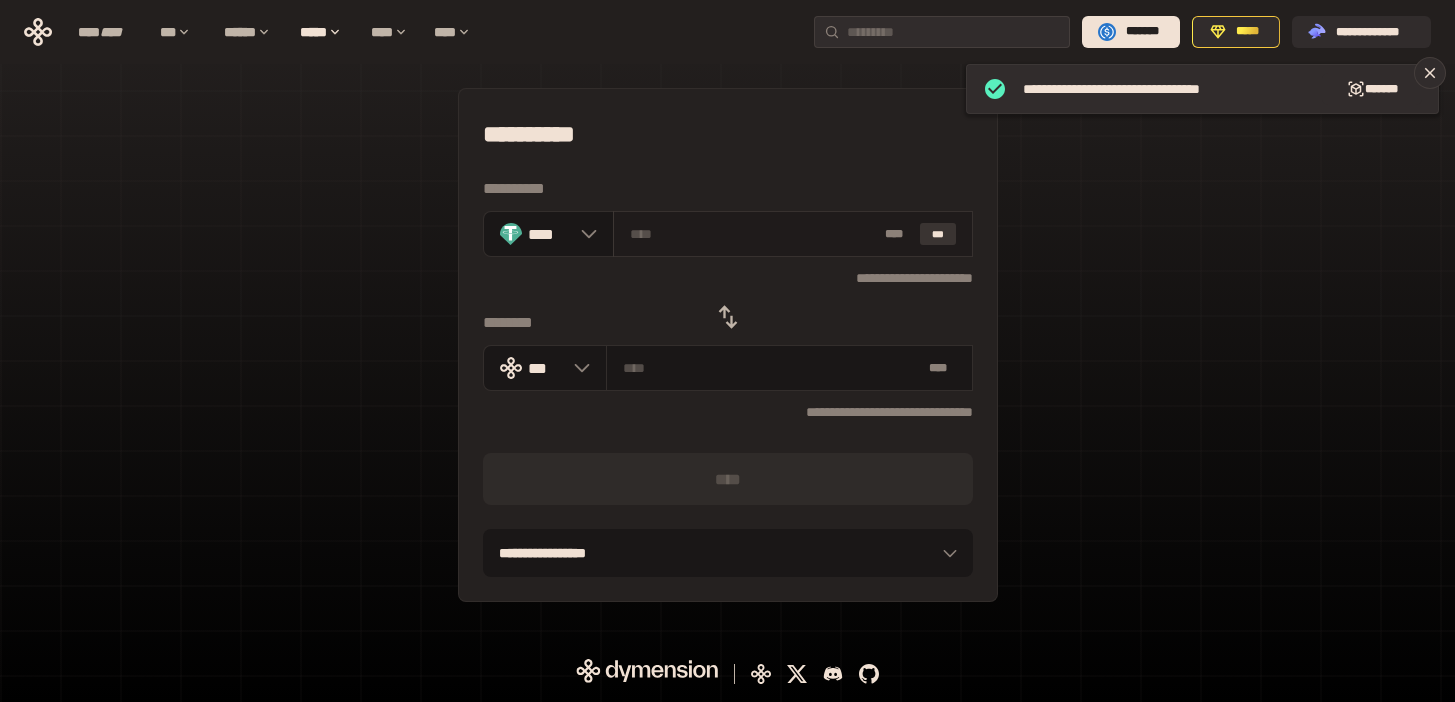 click on "***" at bounding box center (938, 234) 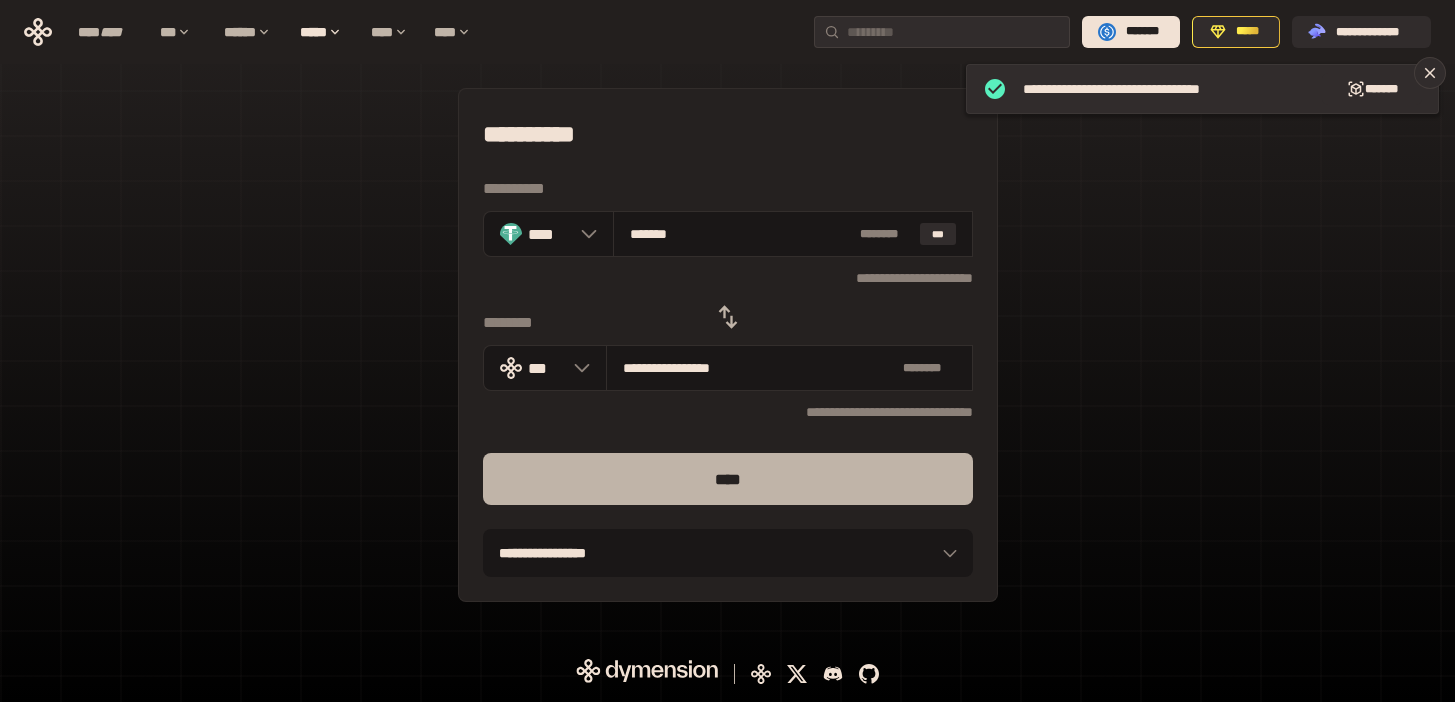click on "****" at bounding box center (728, 479) 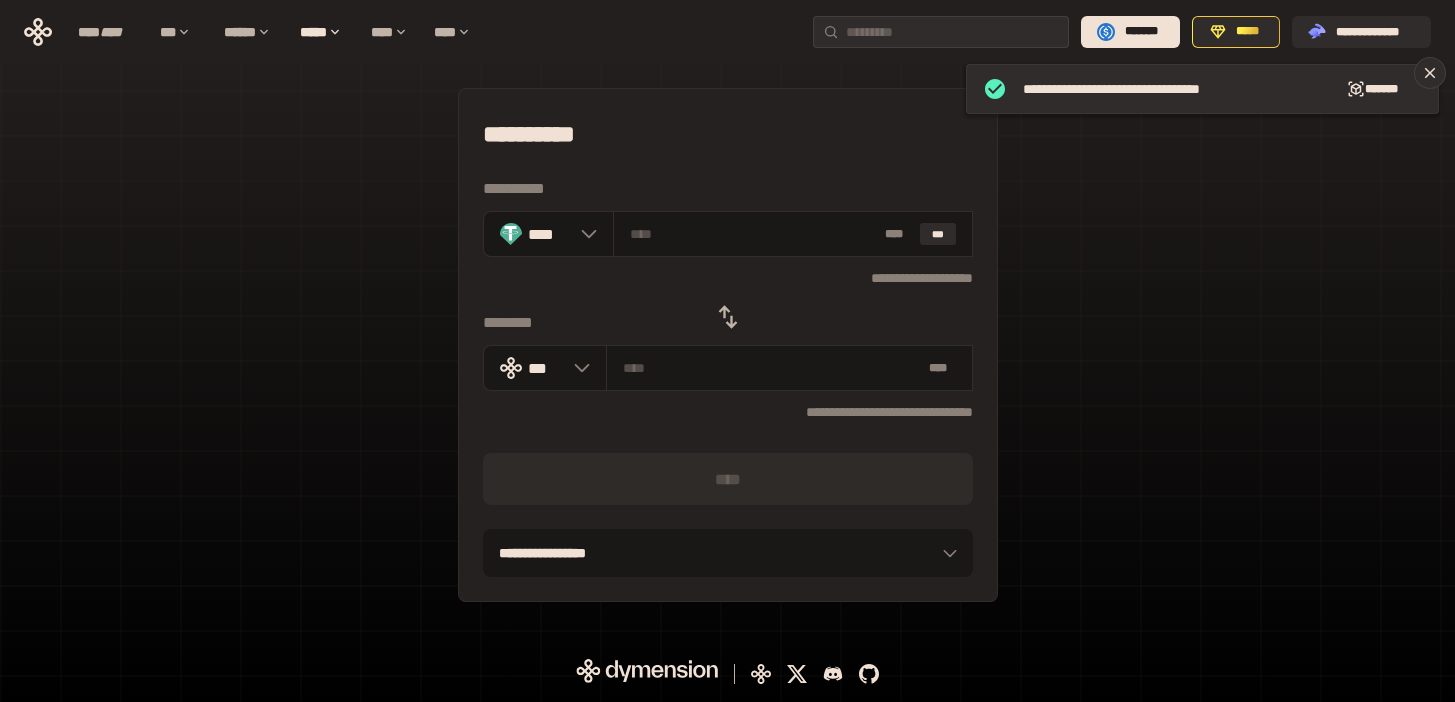 click 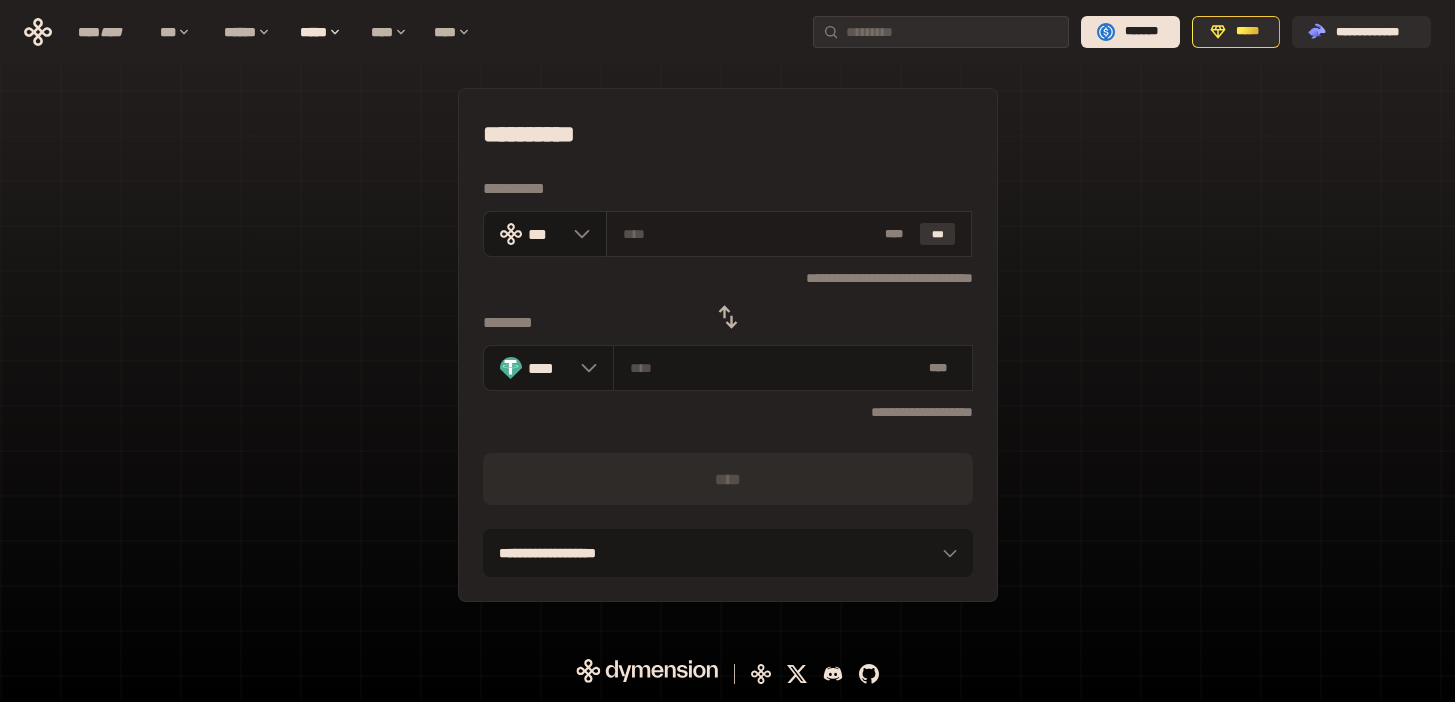 click on "***" at bounding box center (938, 234) 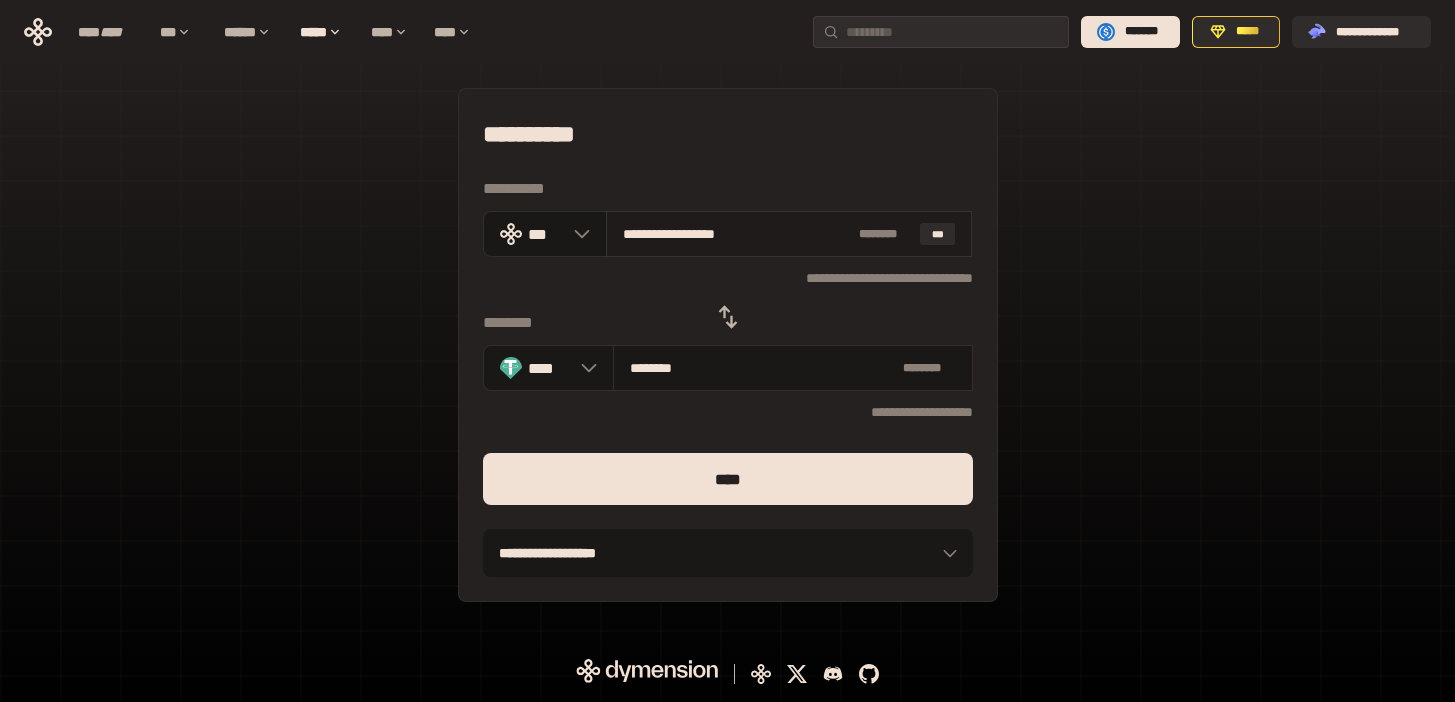 drag, startPoint x: 771, startPoint y: 238, endPoint x: 609, endPoint y: 236, distance: 162.01234 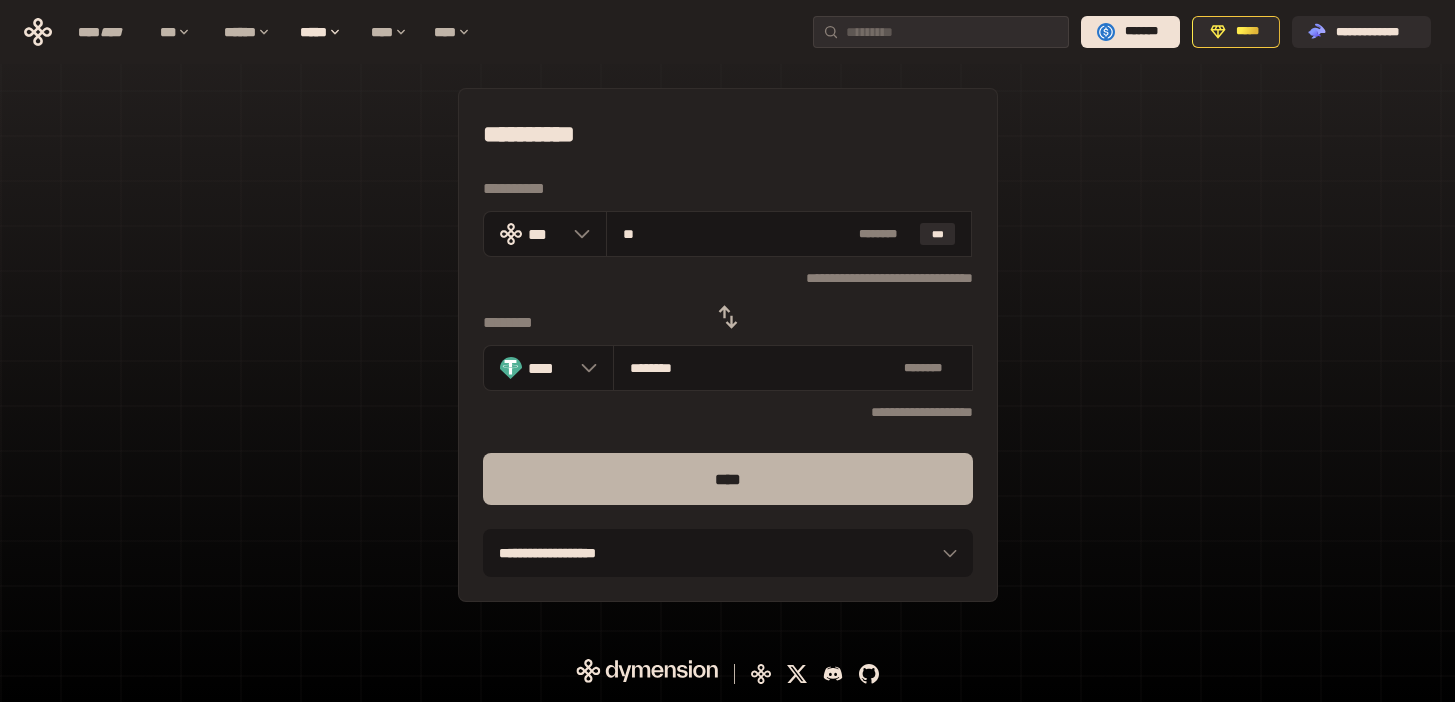 click on "****" at bounding box center [728, 479] 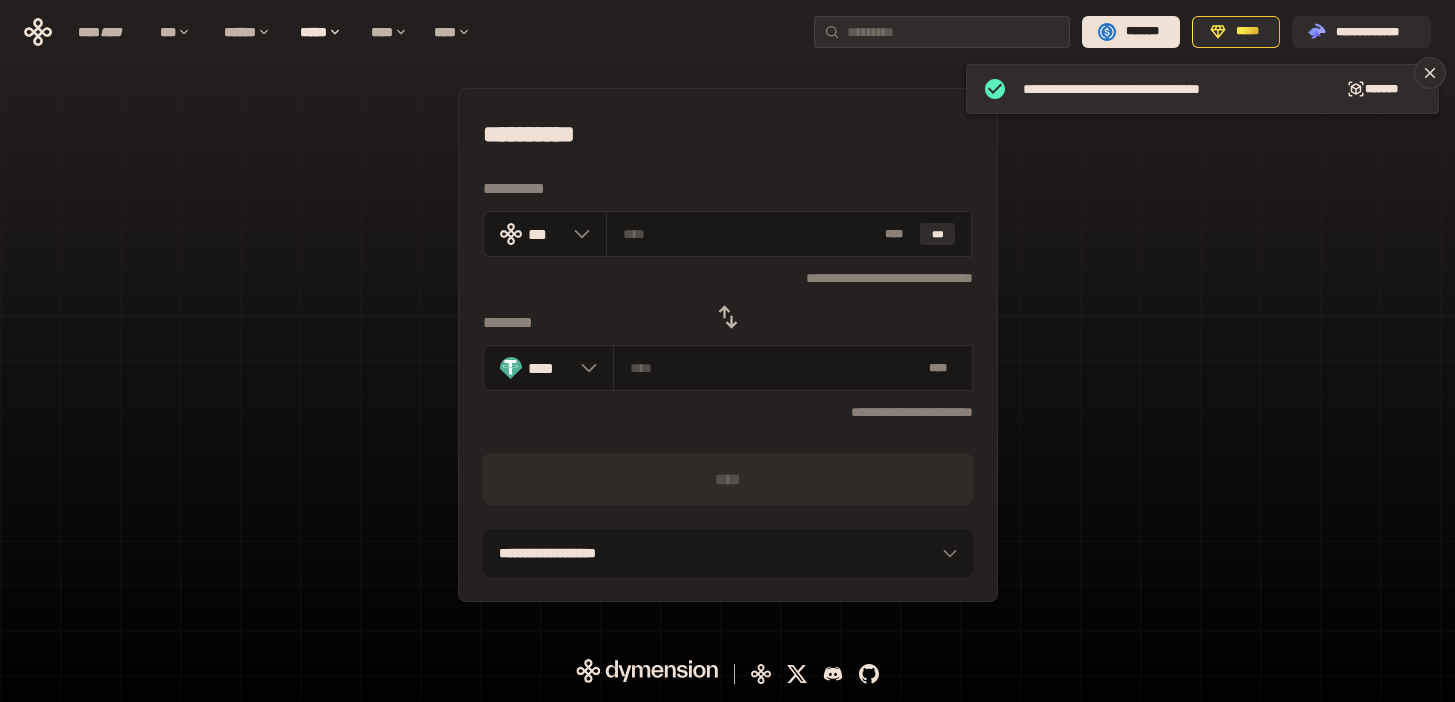 click 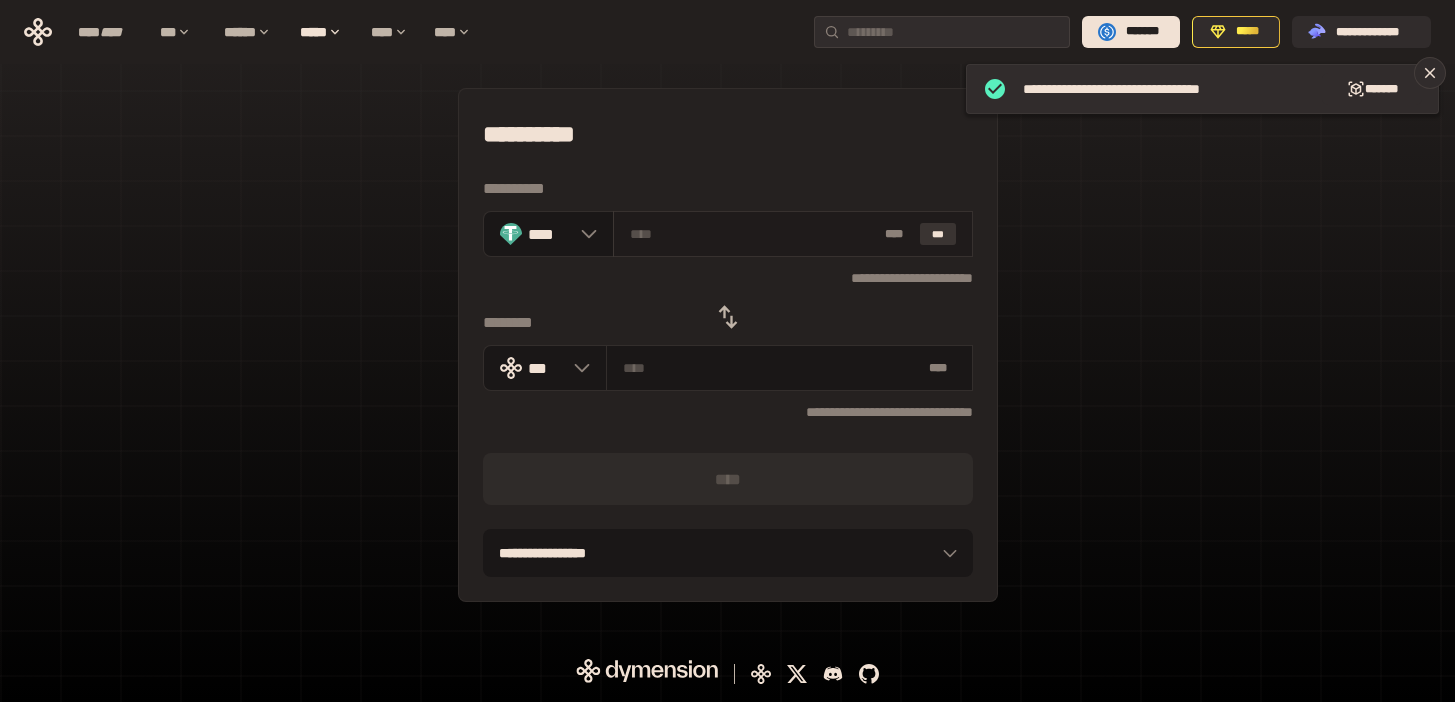 click on "***" at bounding box center (938, 234) 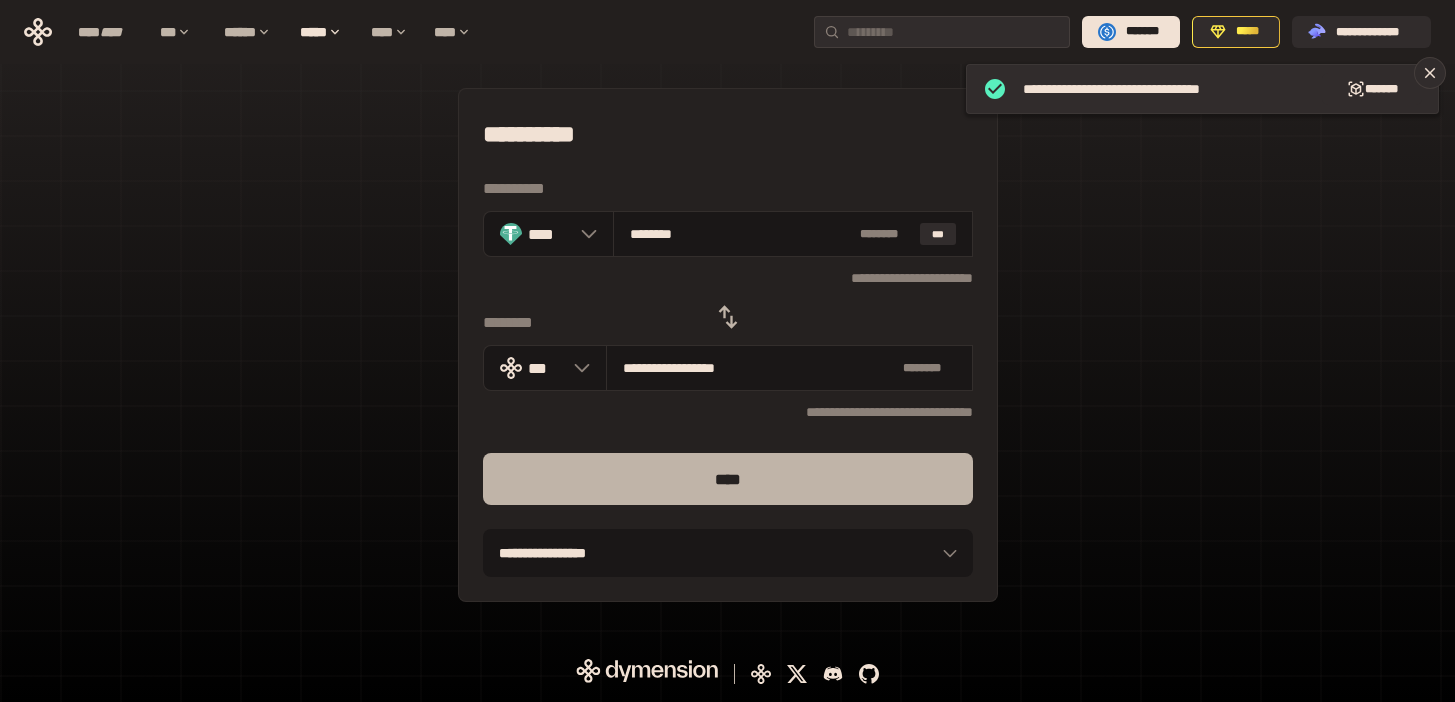click on "****" at bounding box center [728, 479] 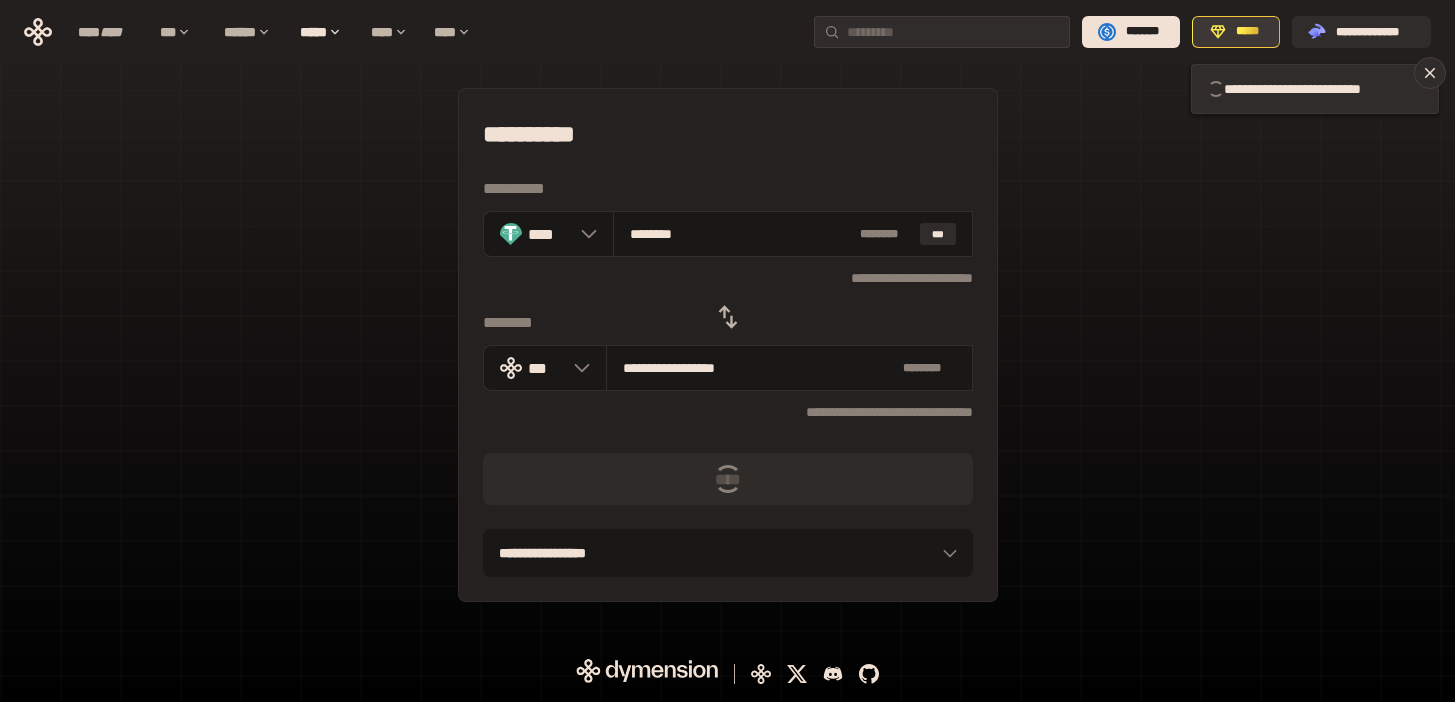 click on "*****" at bounding box center (1247, 32) 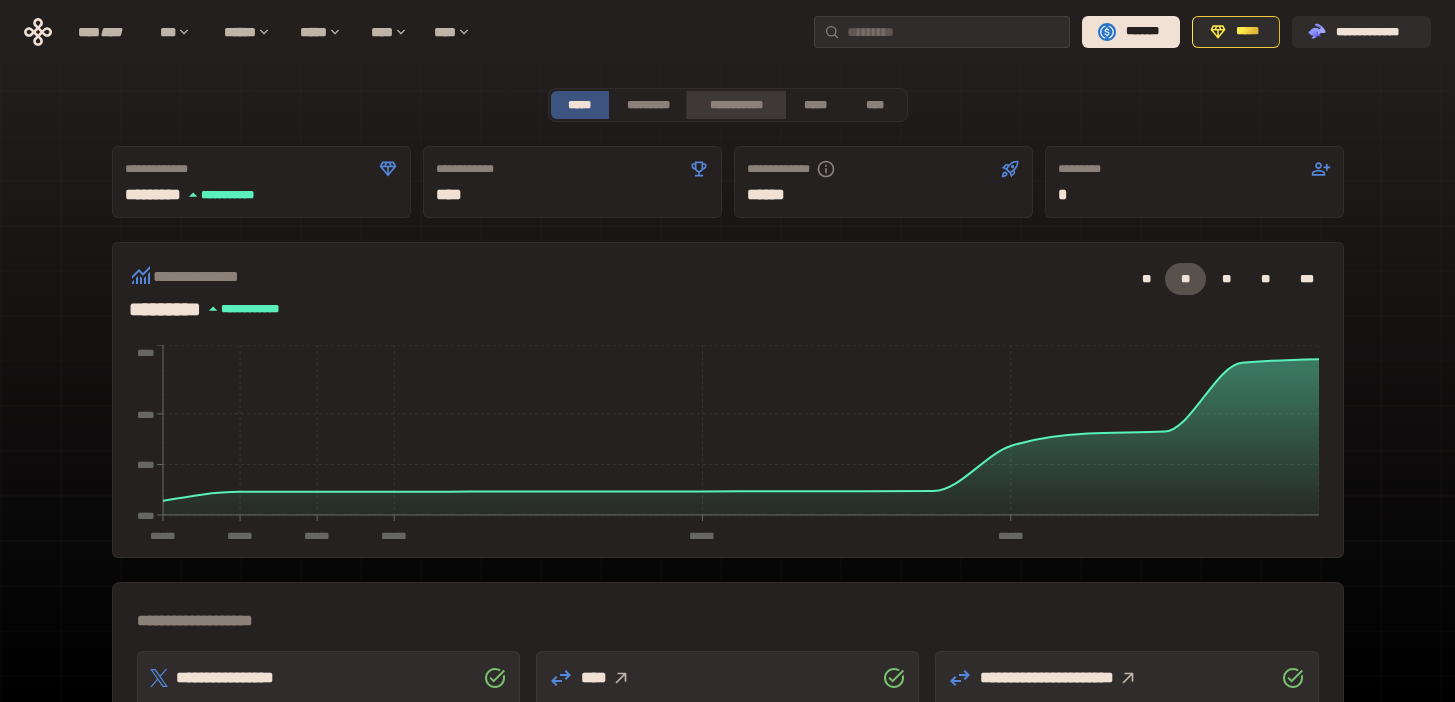 click on "**********" at bounding box center [735, 105] 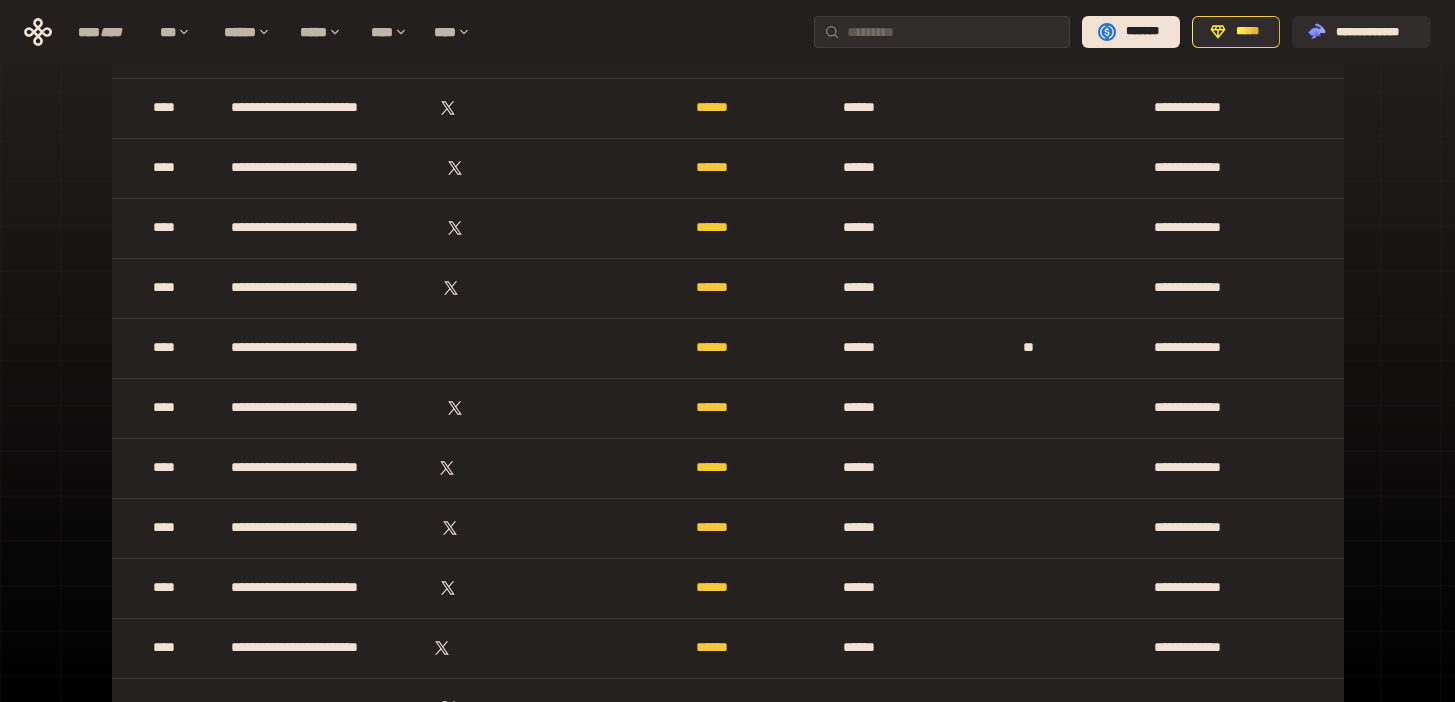 scroll, scrollTop: 23299, scrollLeft: 0, axis: vertical 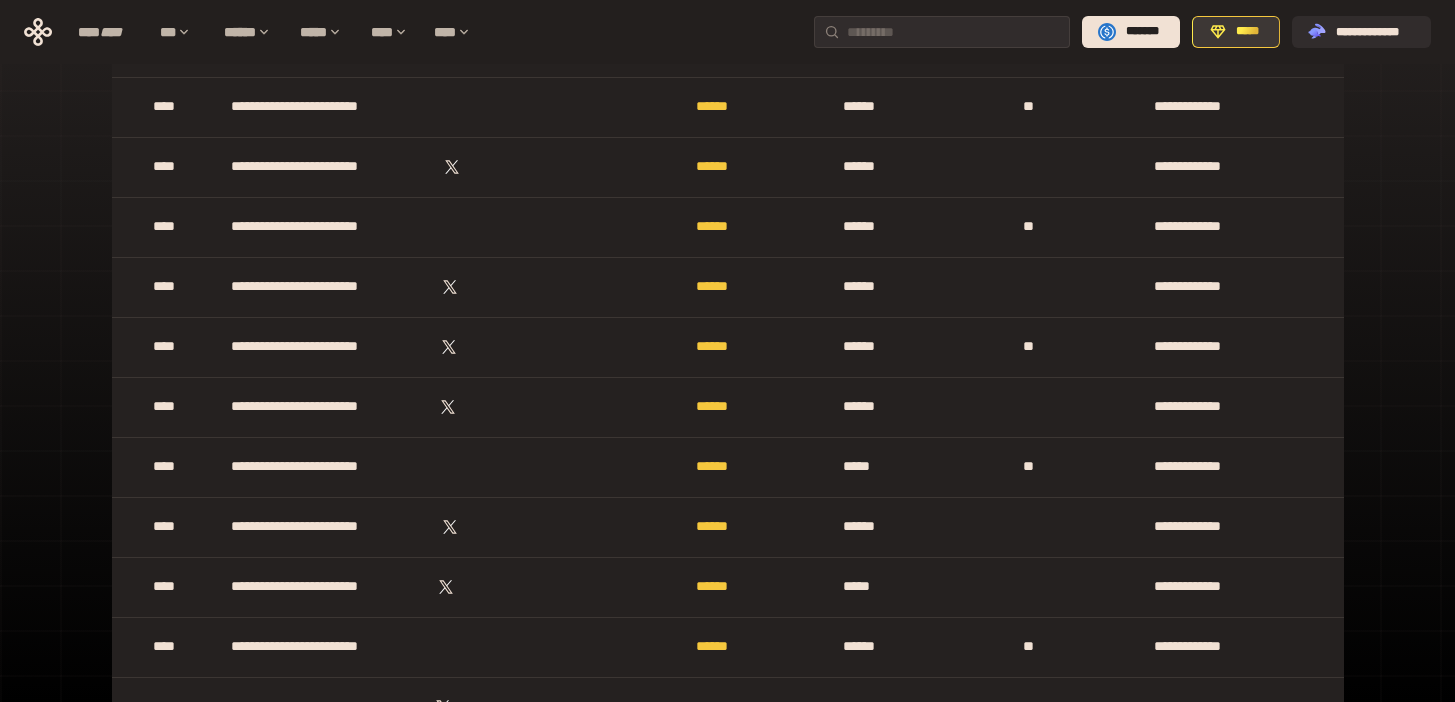 click on "*****" at bounding box center (1247, 32) 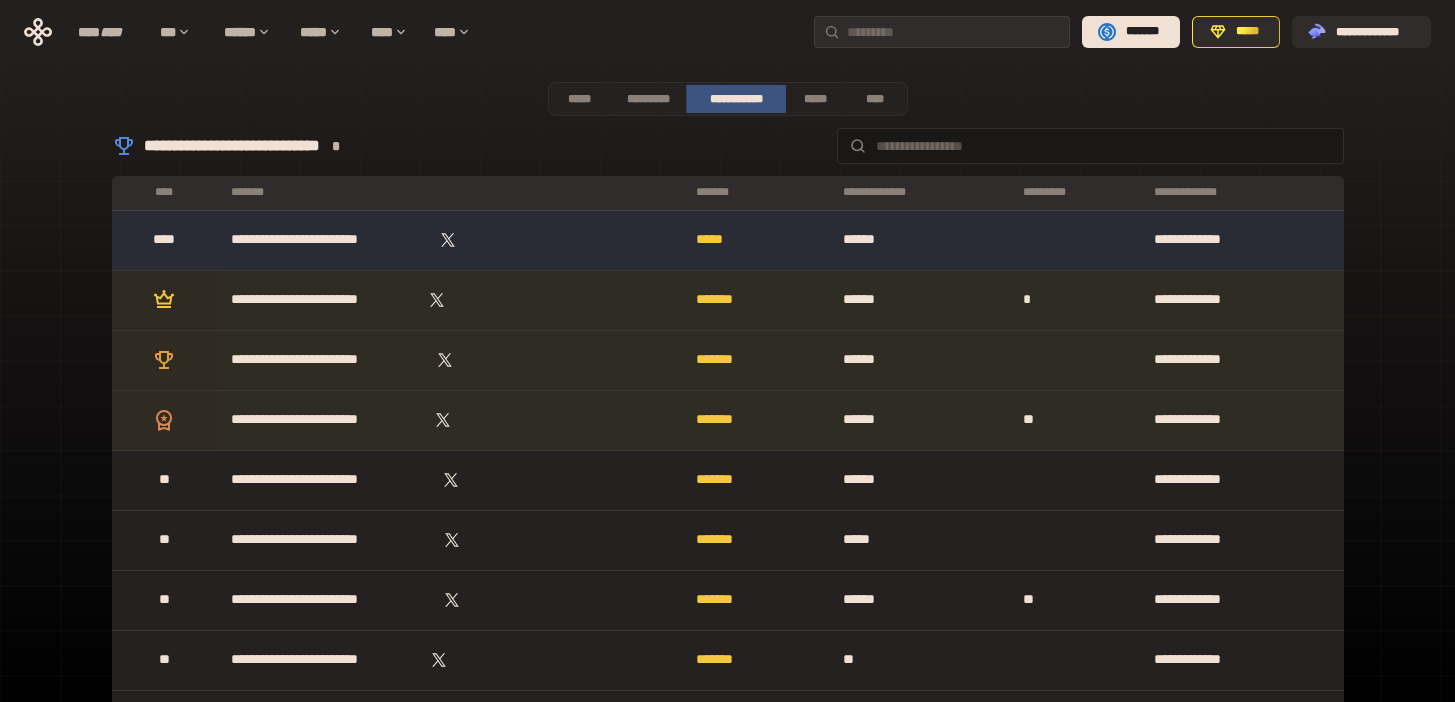 scroll, scrollTop: 0, scrollLeft: 0, axis: both 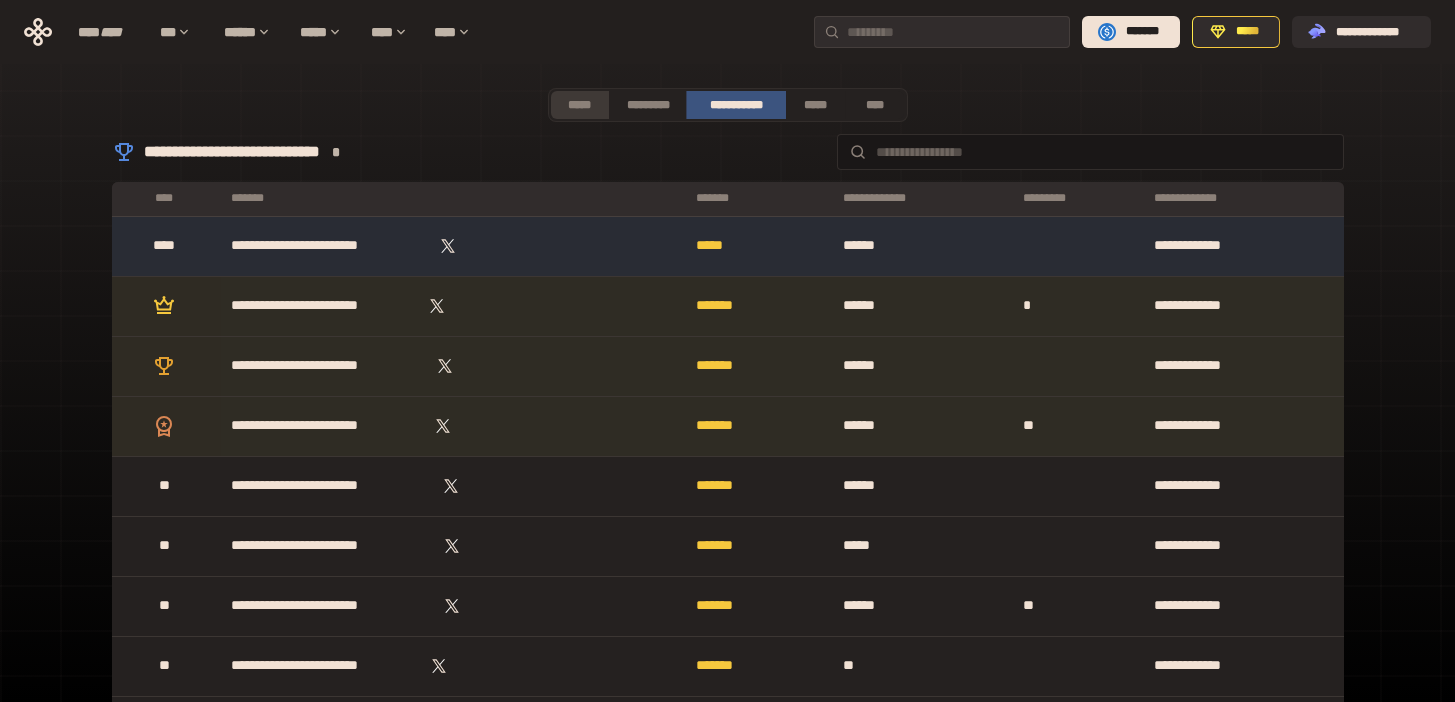 click on "*****" at bounding box center (580, 105) 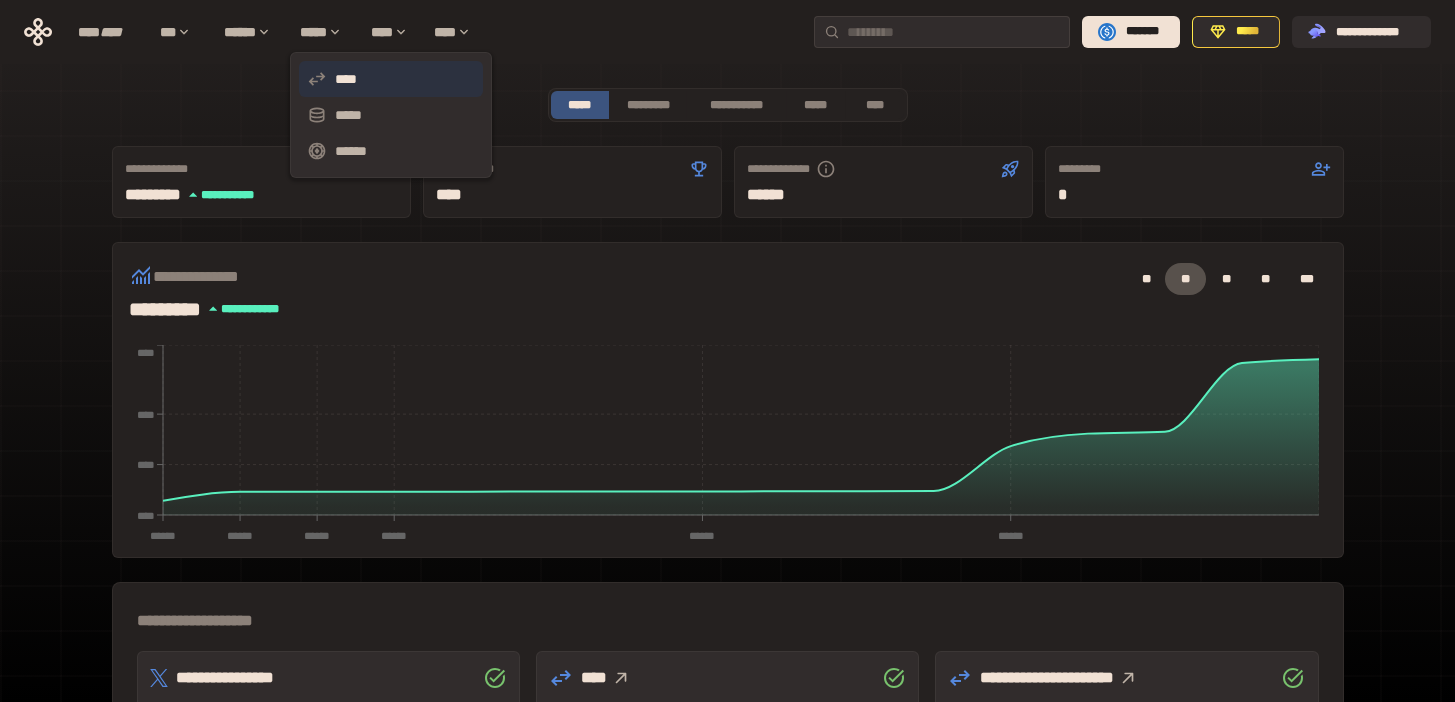click on "****" at bounding box center [391, 79] 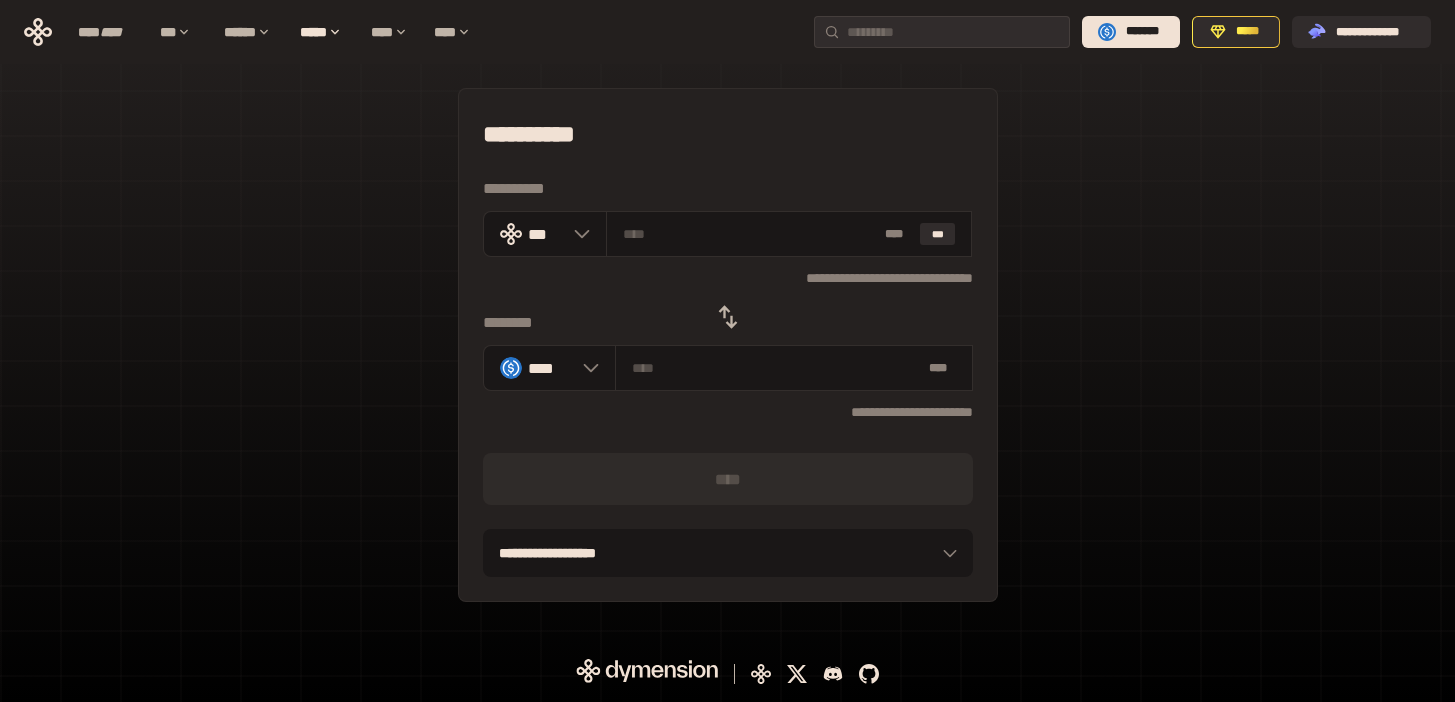 click 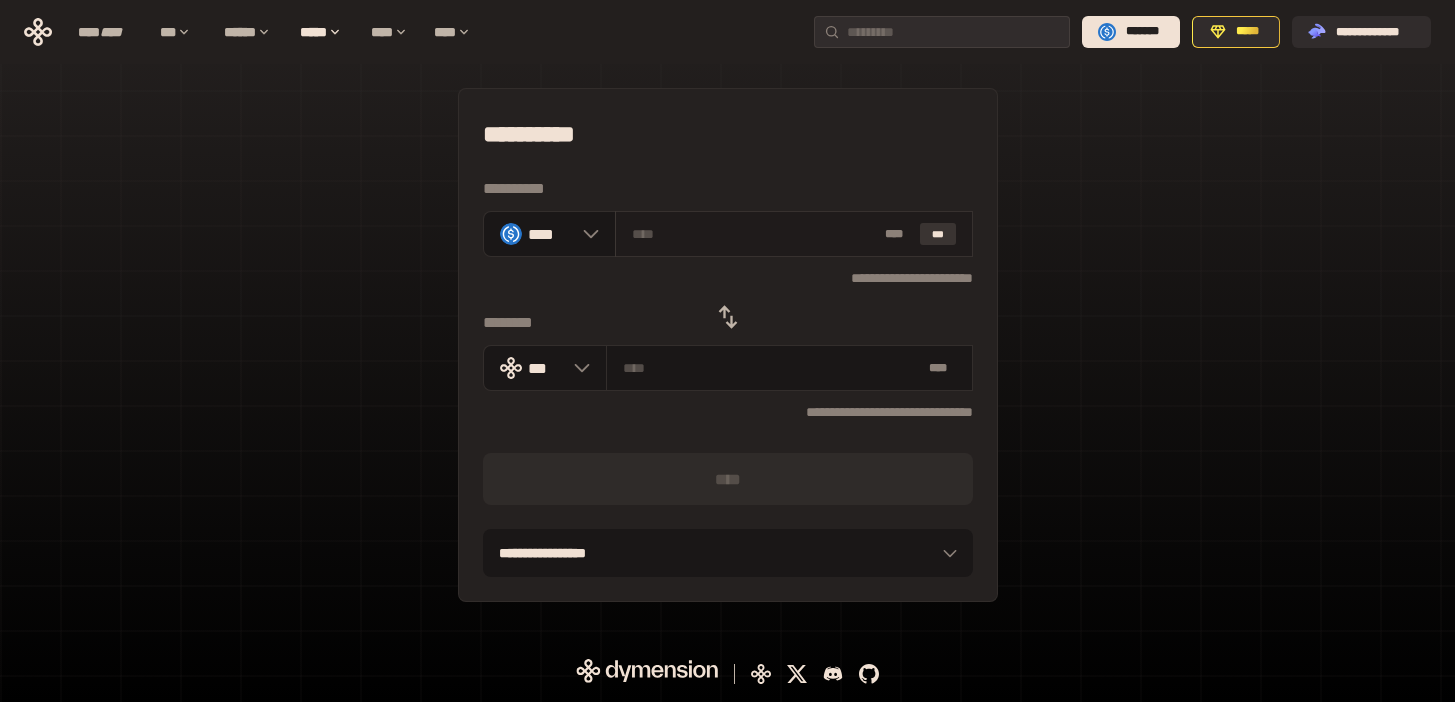 click on "***" at bounding box center (938, 234) 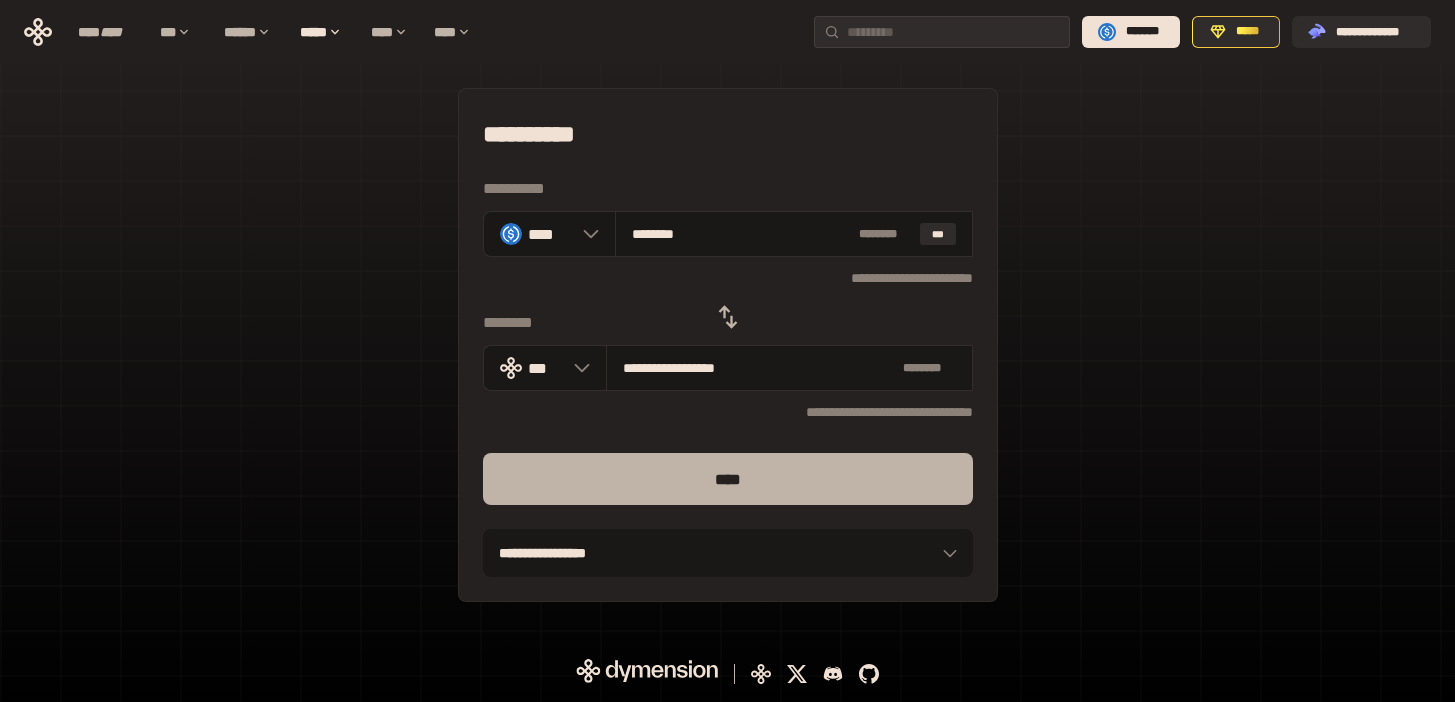 click on "****" at bounding box center [728, 479] 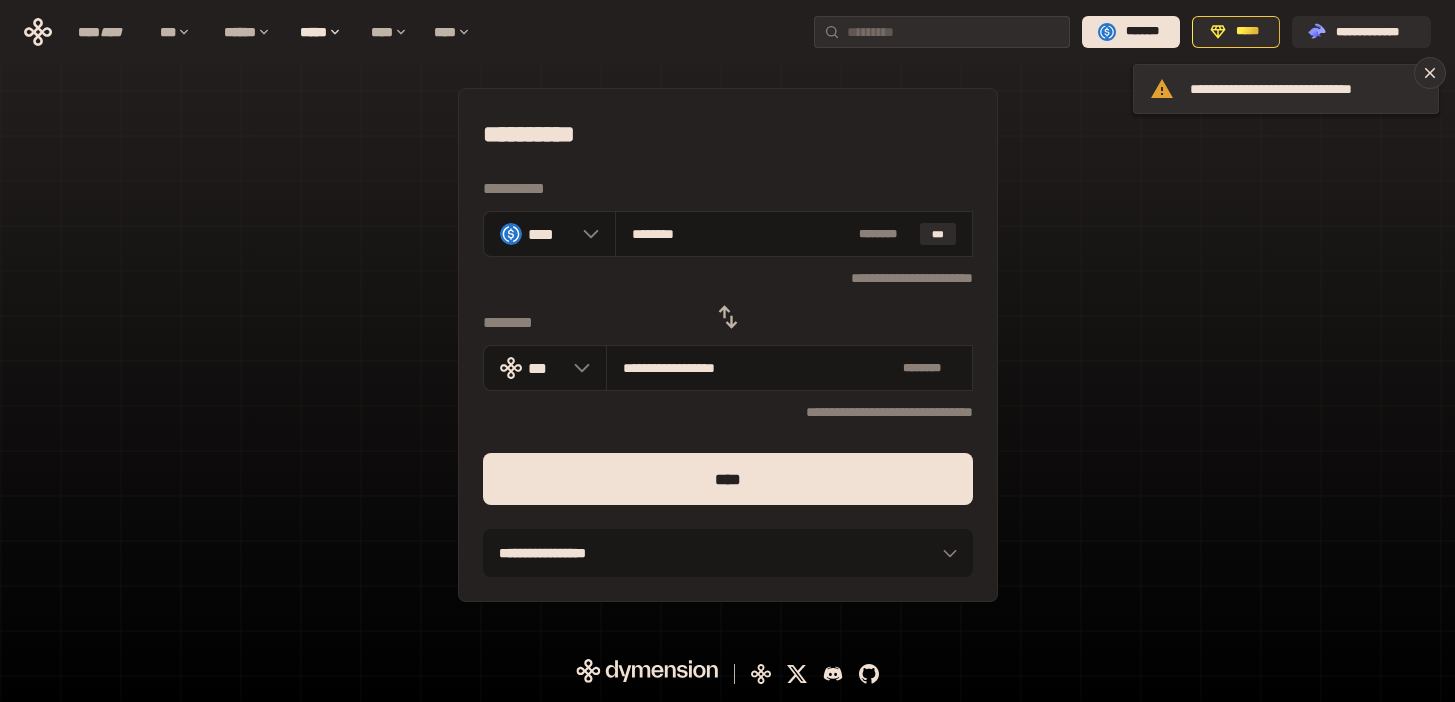 click 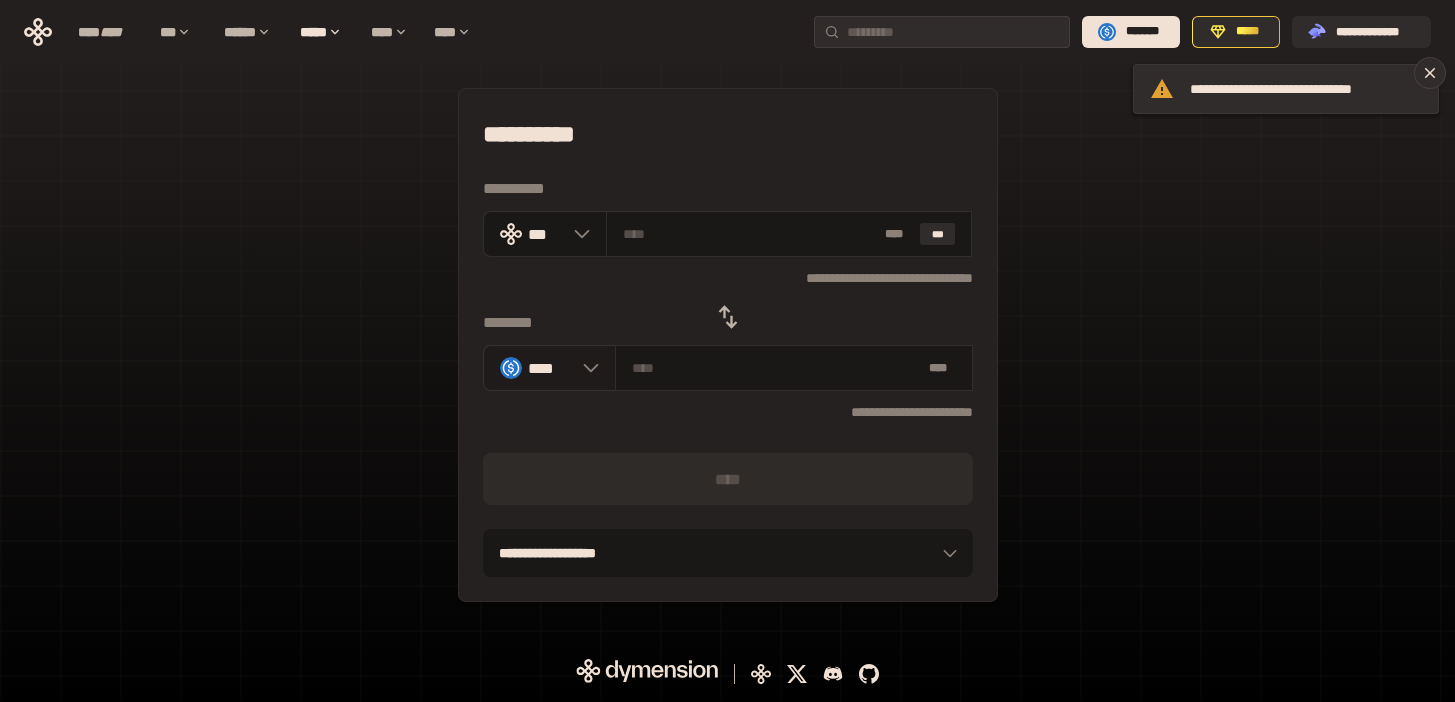 click on "****" at bounding box center (549, 368) 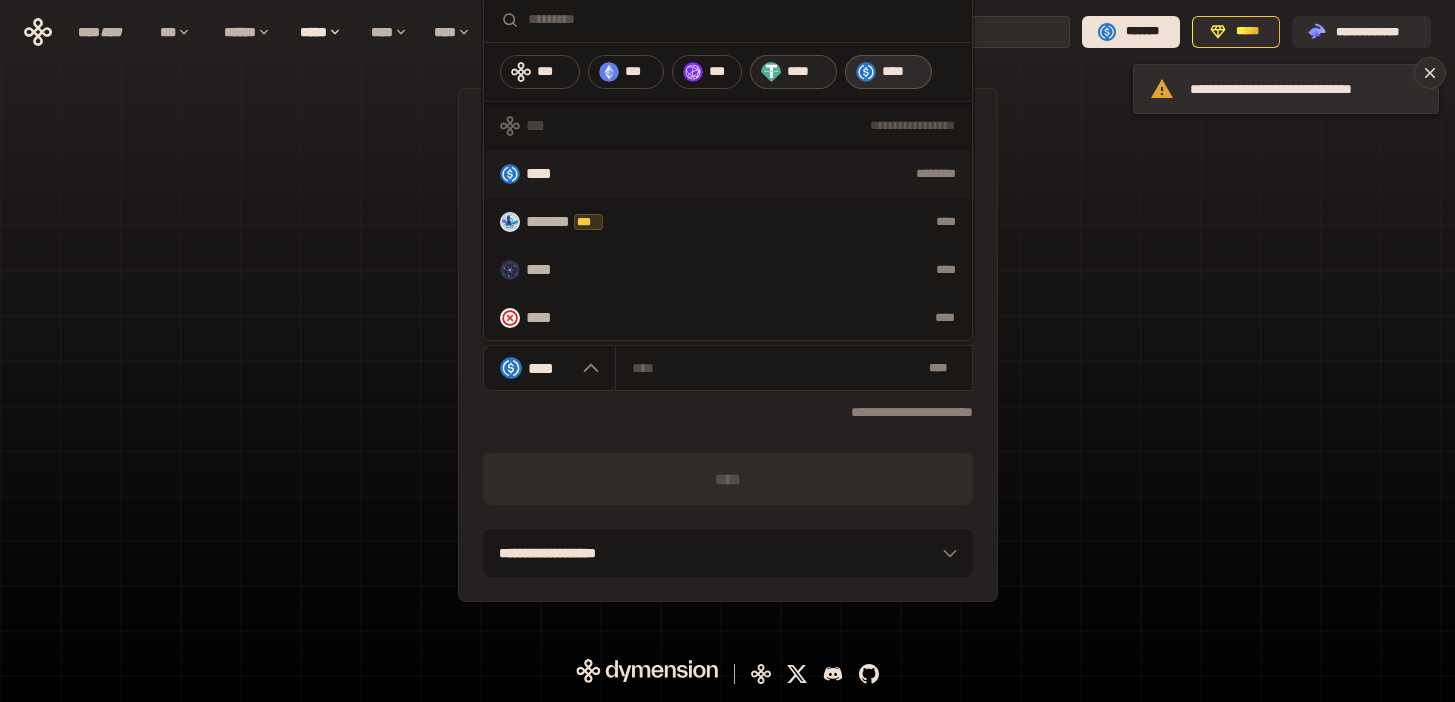 click on "****" at bounding box center [793, 72] 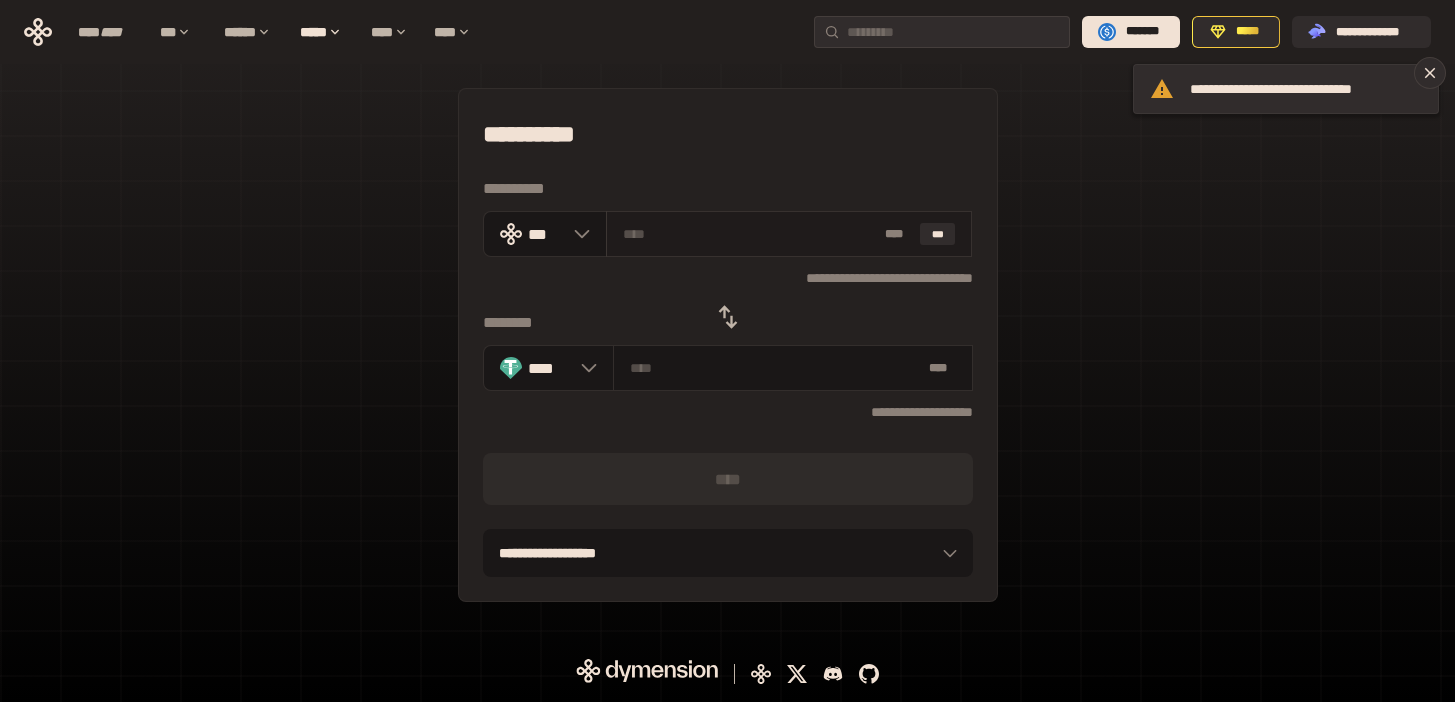 click at bounding box center [750, 234] 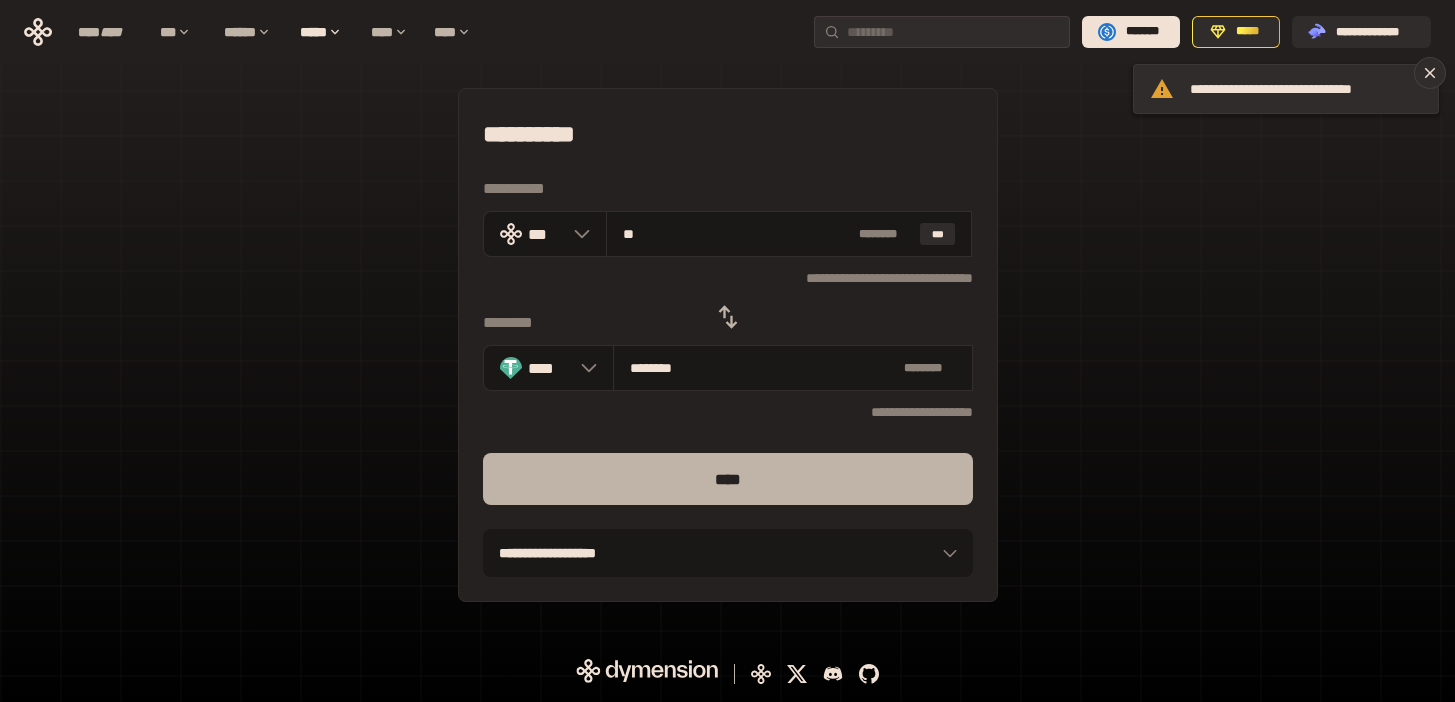 click on "****" at bounding box center (728, 479) 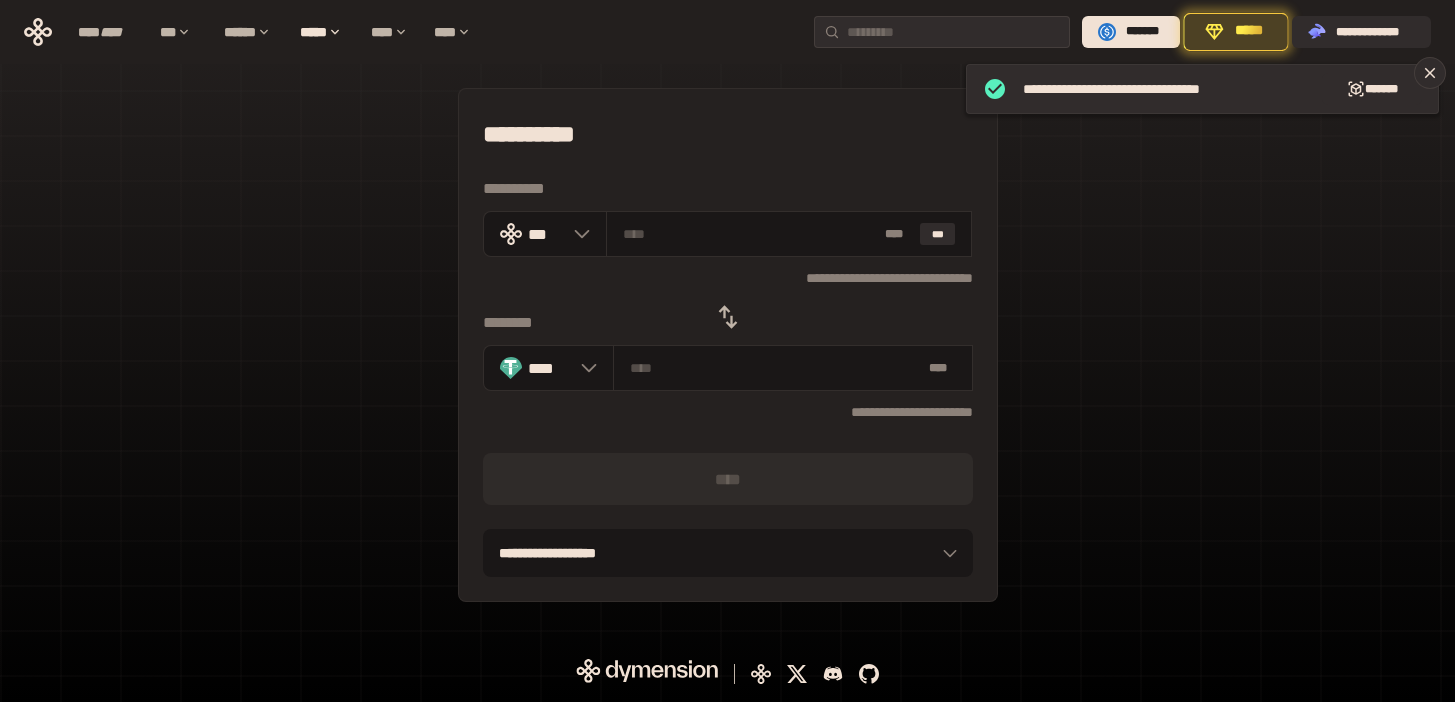 click 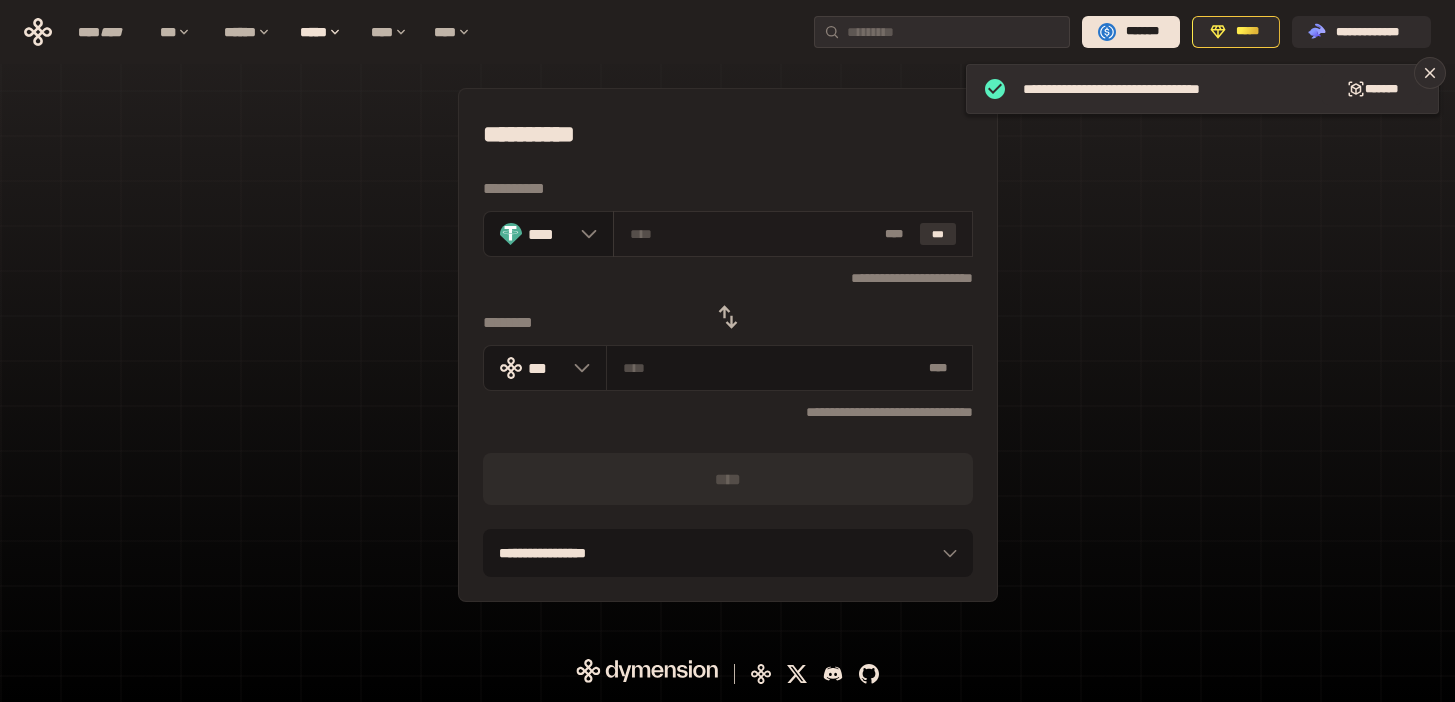 click on "***" at bounding box center (938, 234) 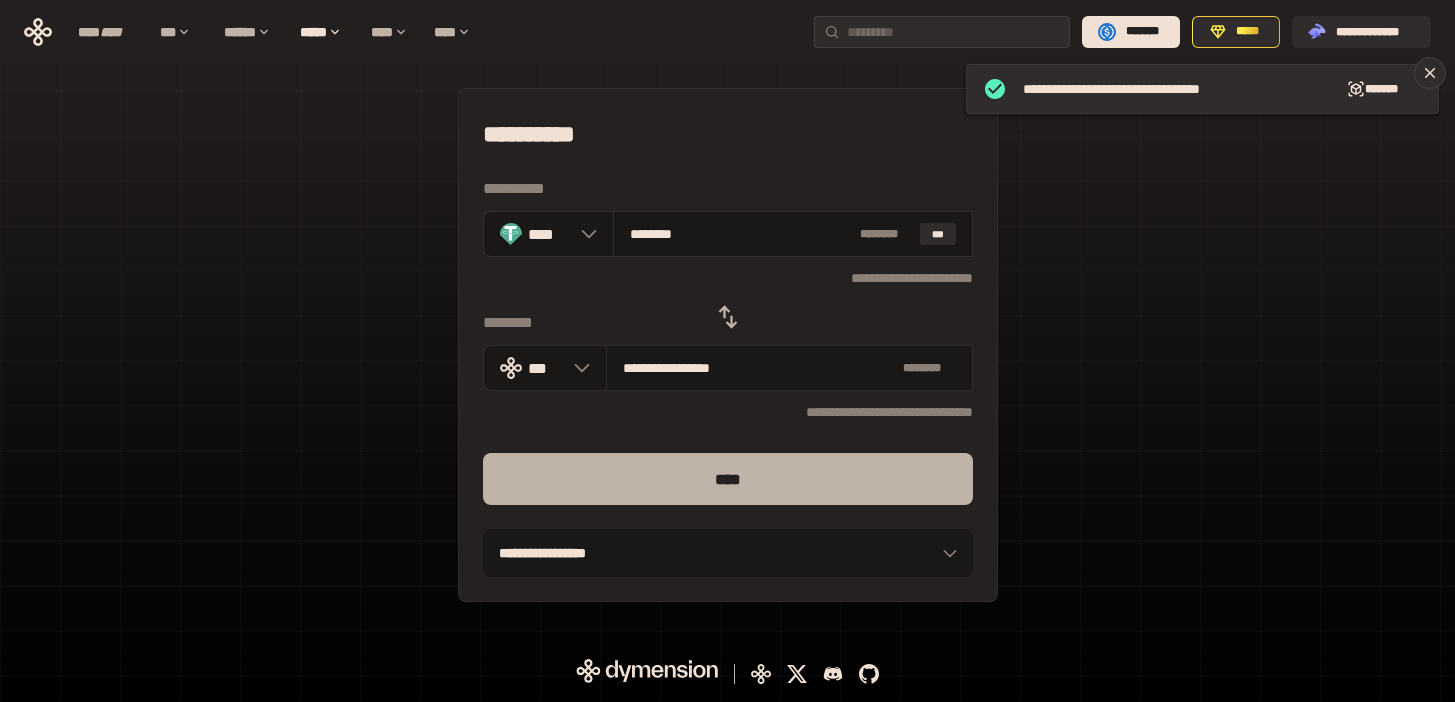click on "****" at bounding box center [728, 479] 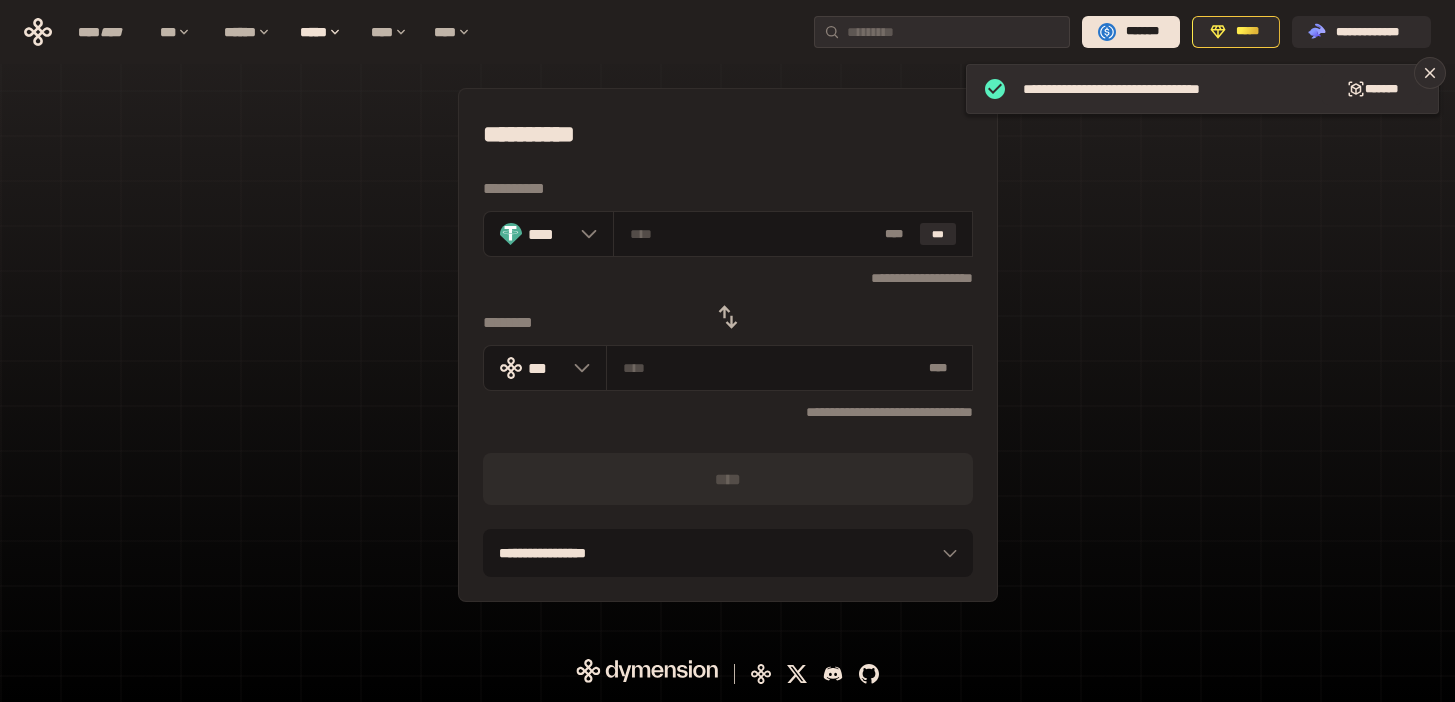 click 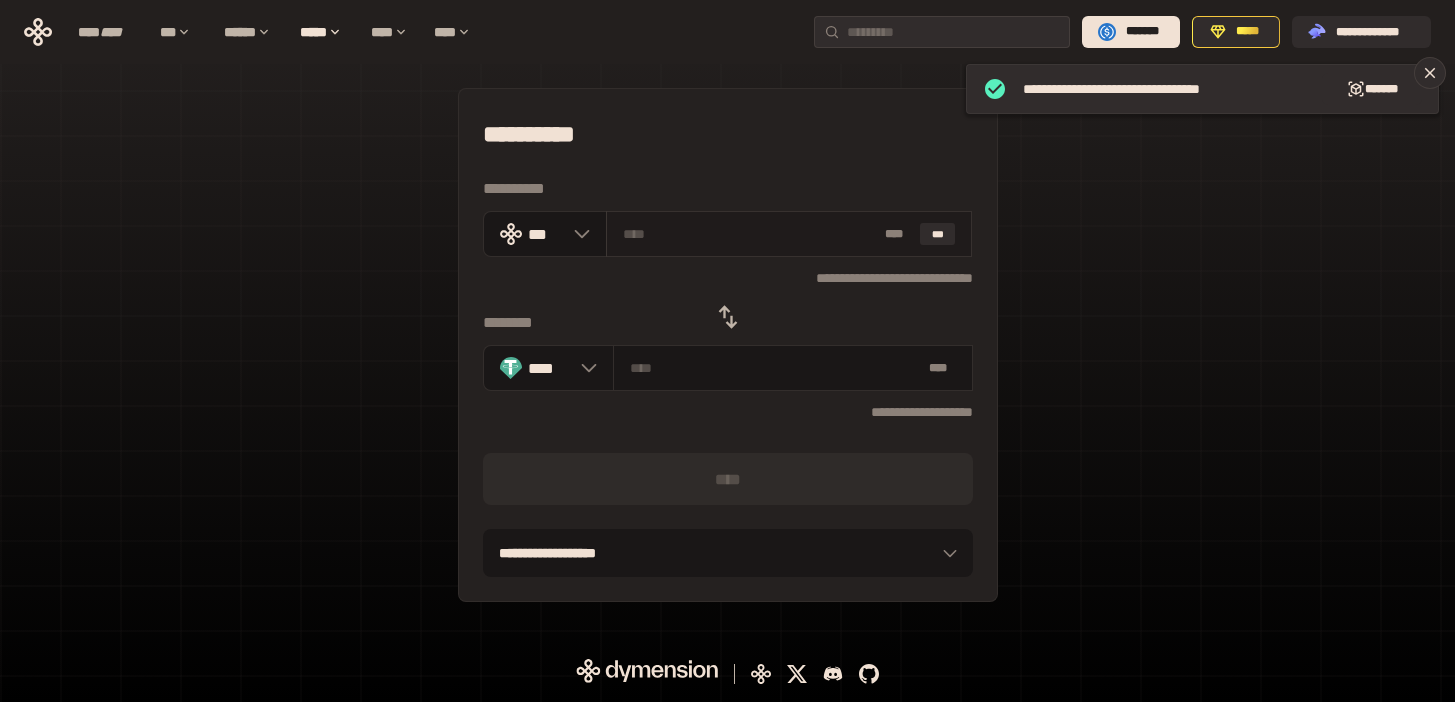 click at bounding box center (750, 234) 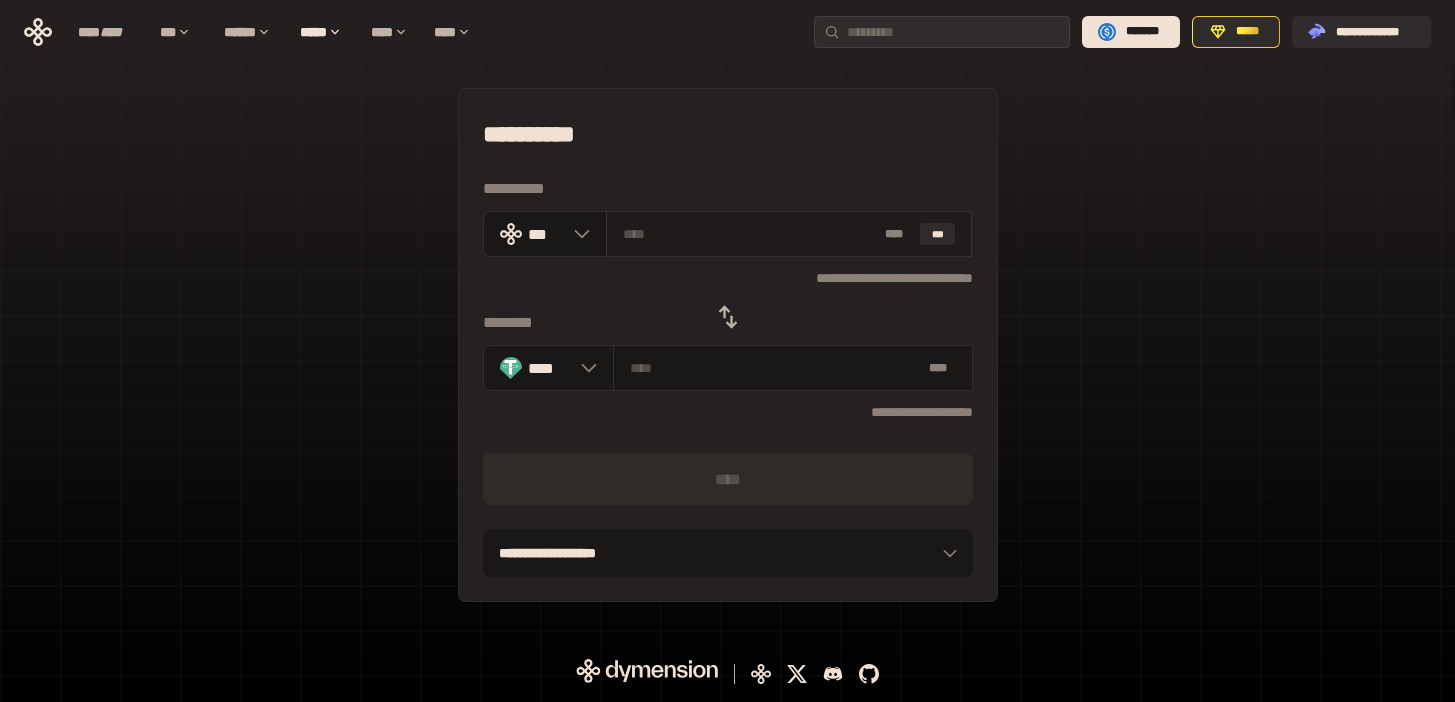 paste on "**" 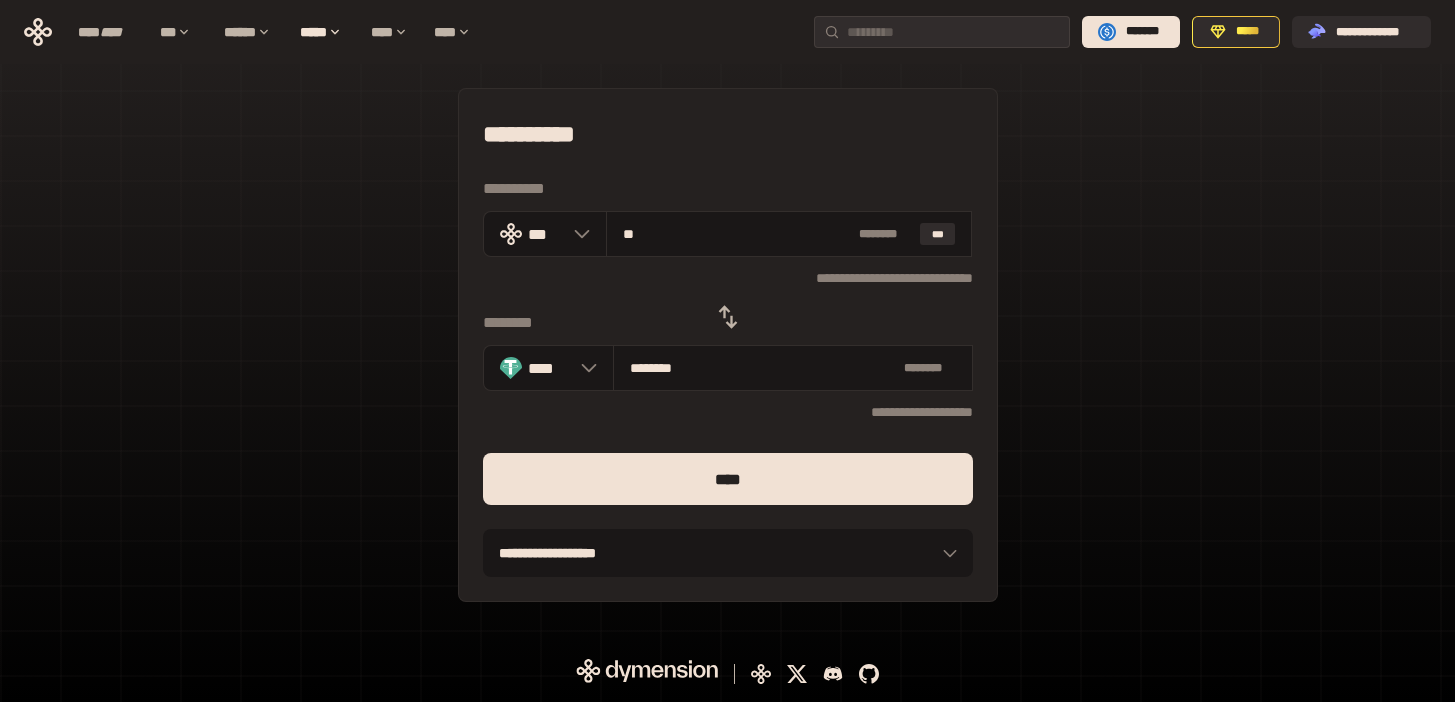 click on "**********" at bounding box center (728, 437) 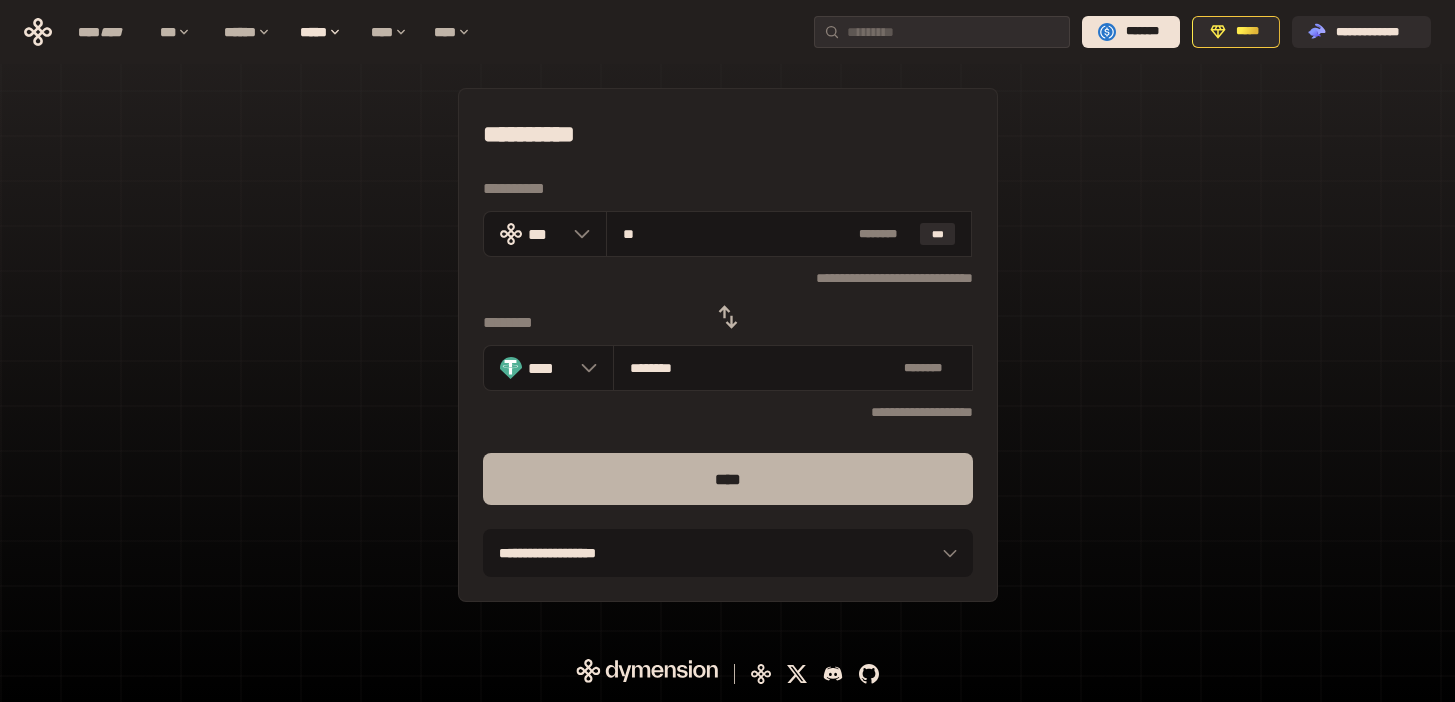 click on "****" at bounding box center [728, 479] 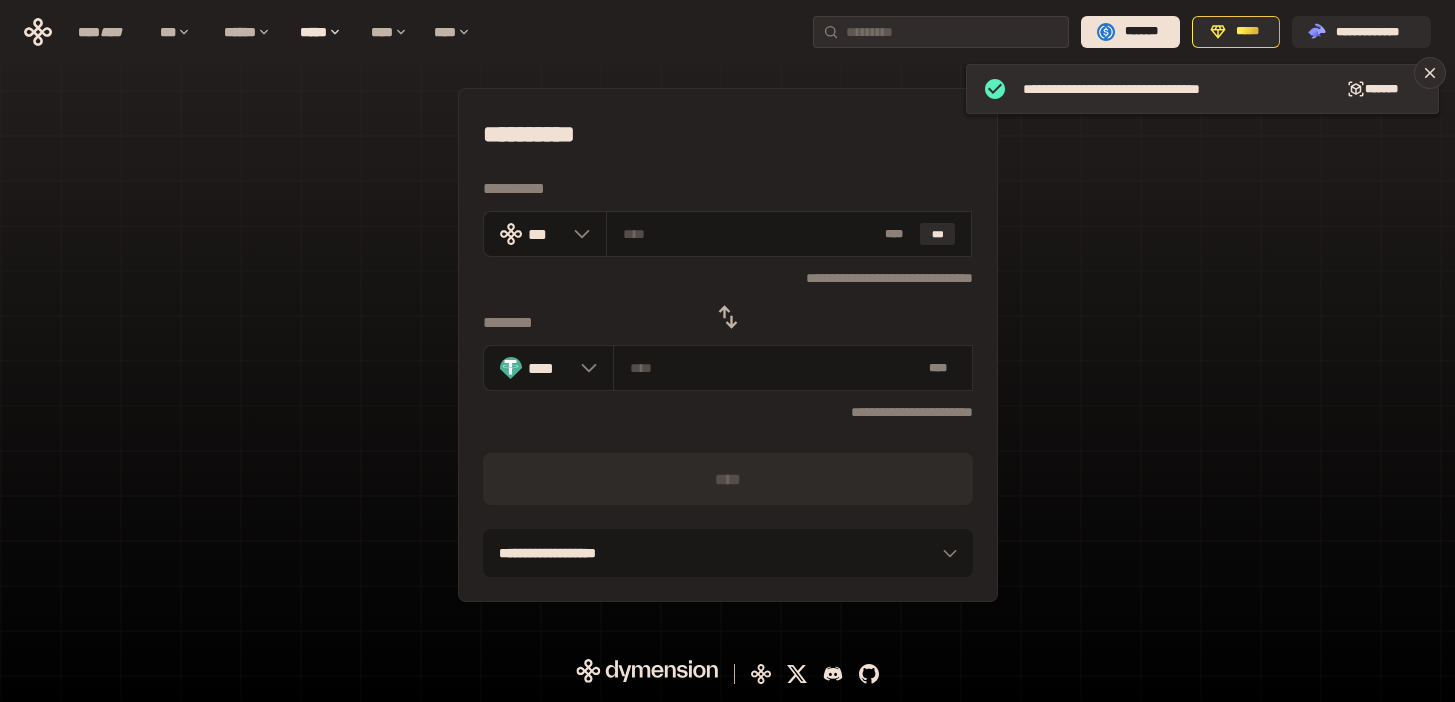 click 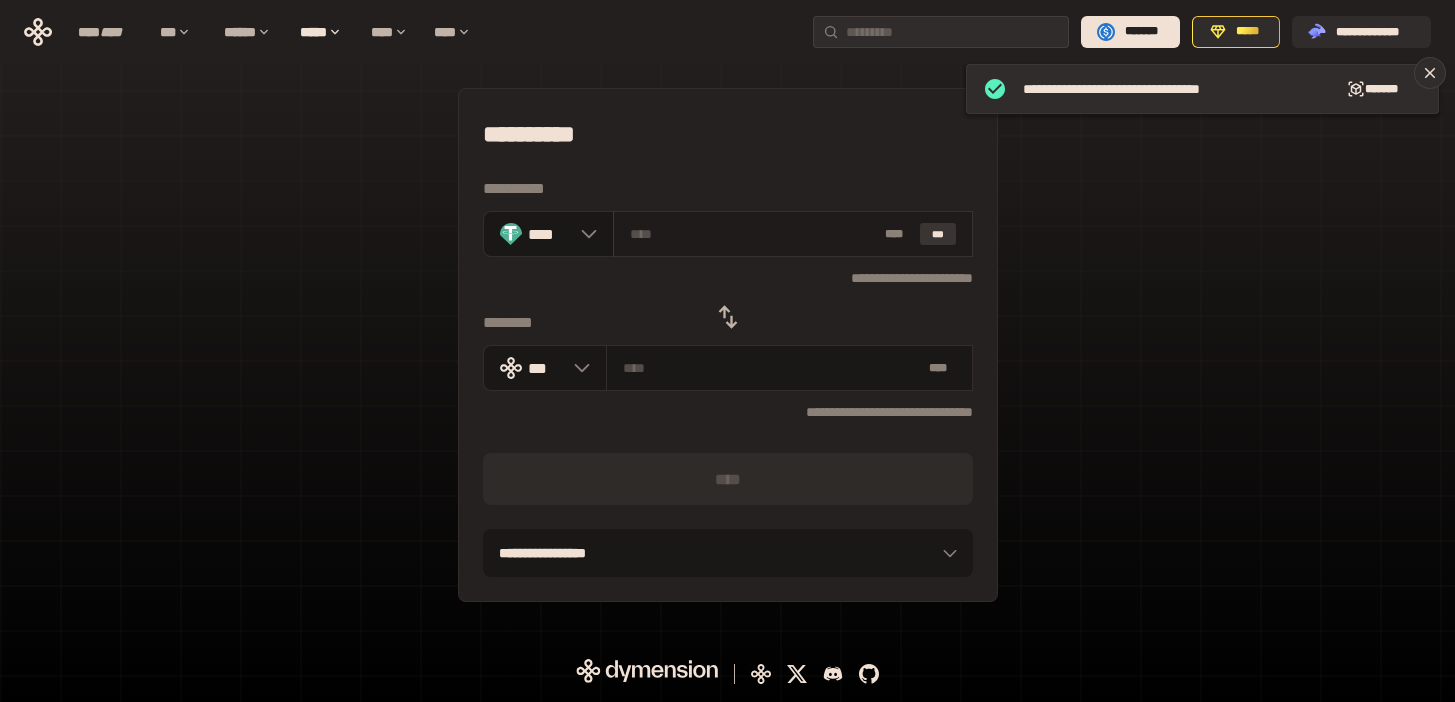 click on "***" at bounding box center [938, 234] 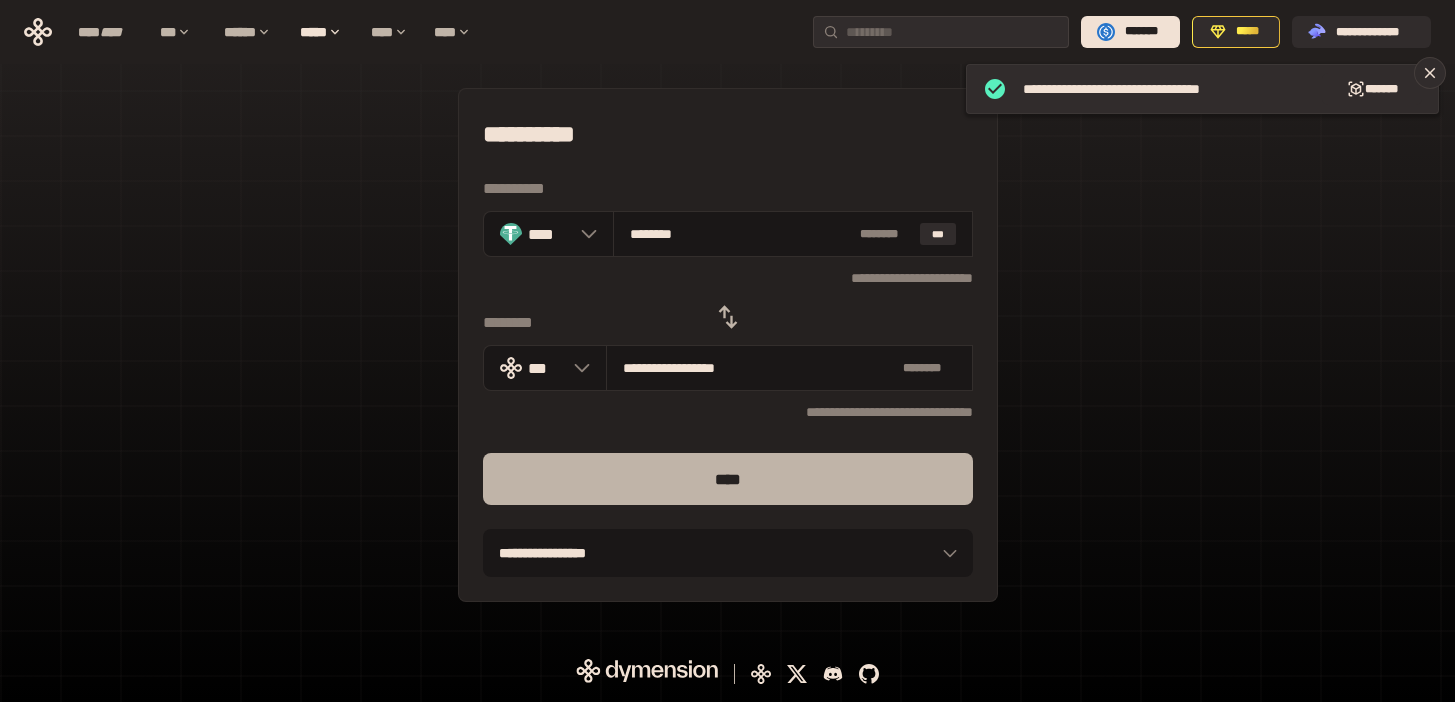 click on "****" at bounding box center [728, 479] 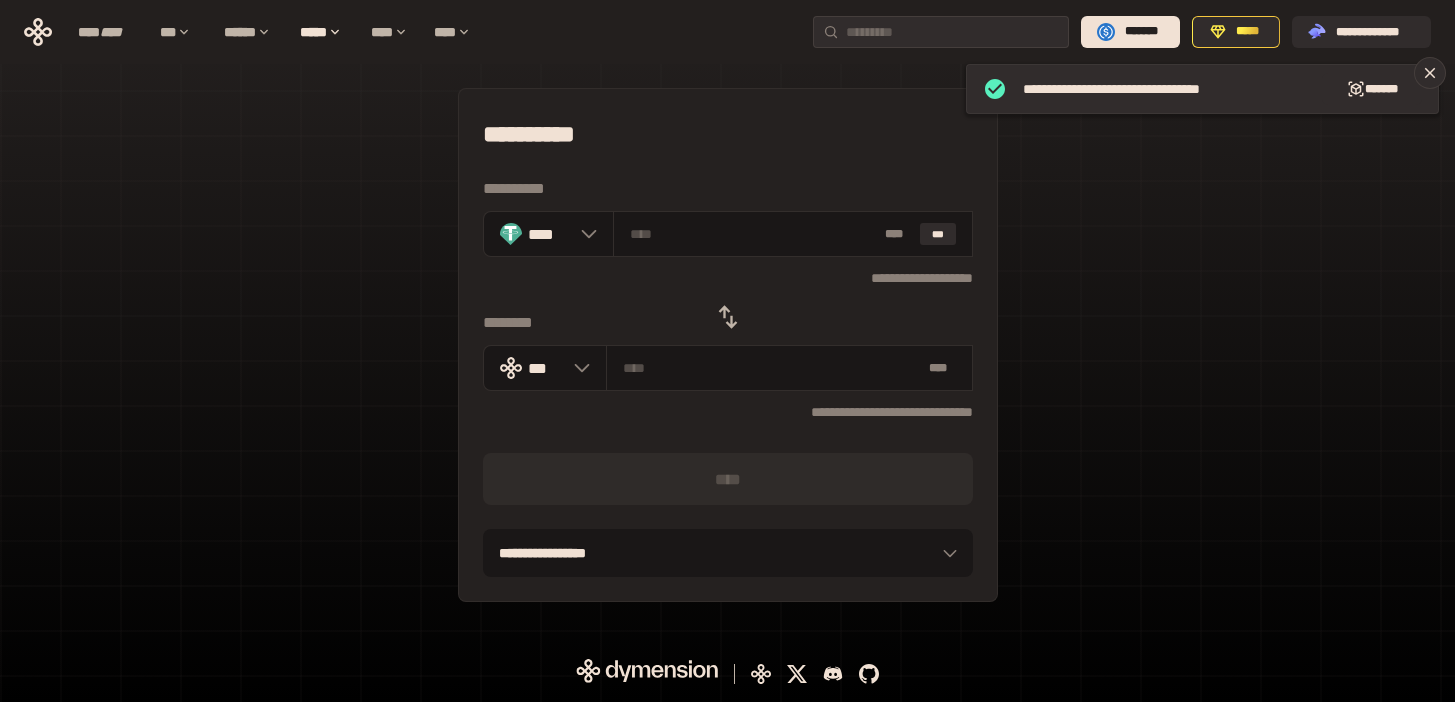 click 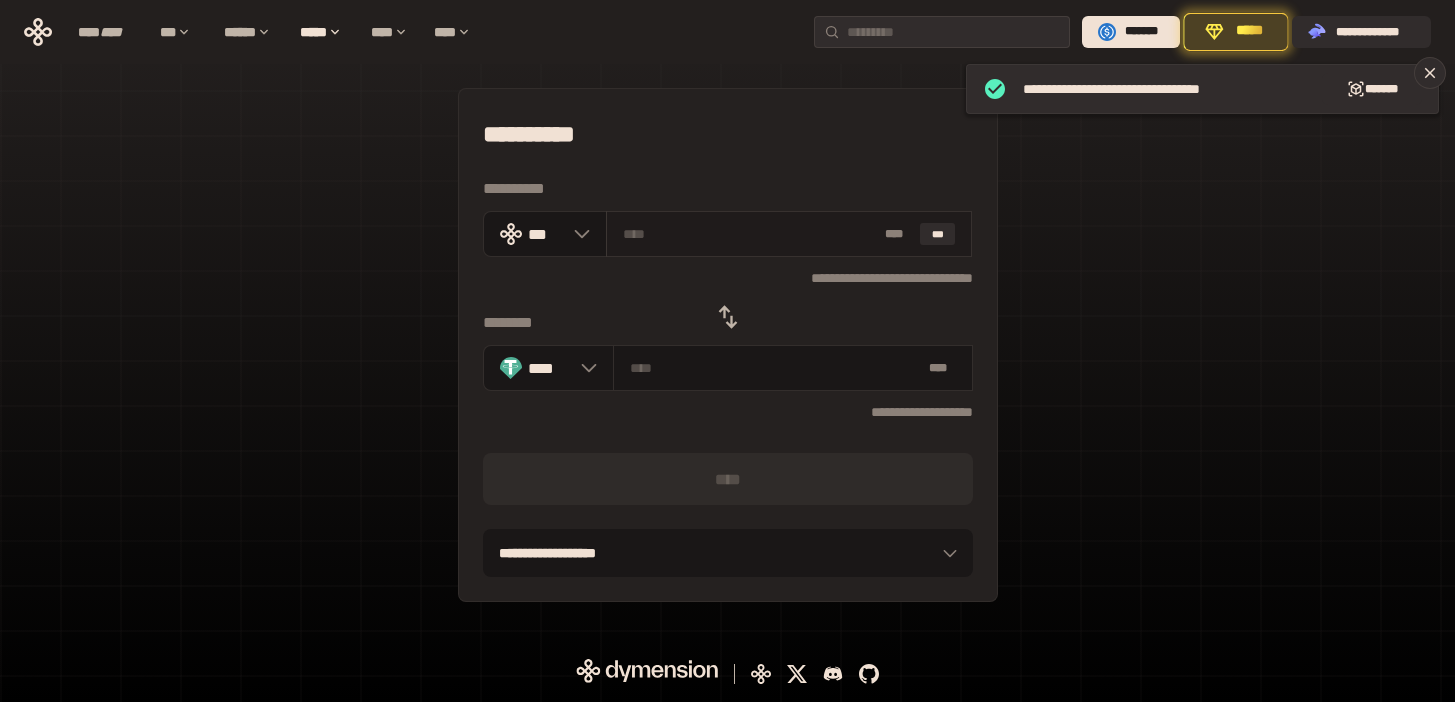 click at bounding box center [750, 234] 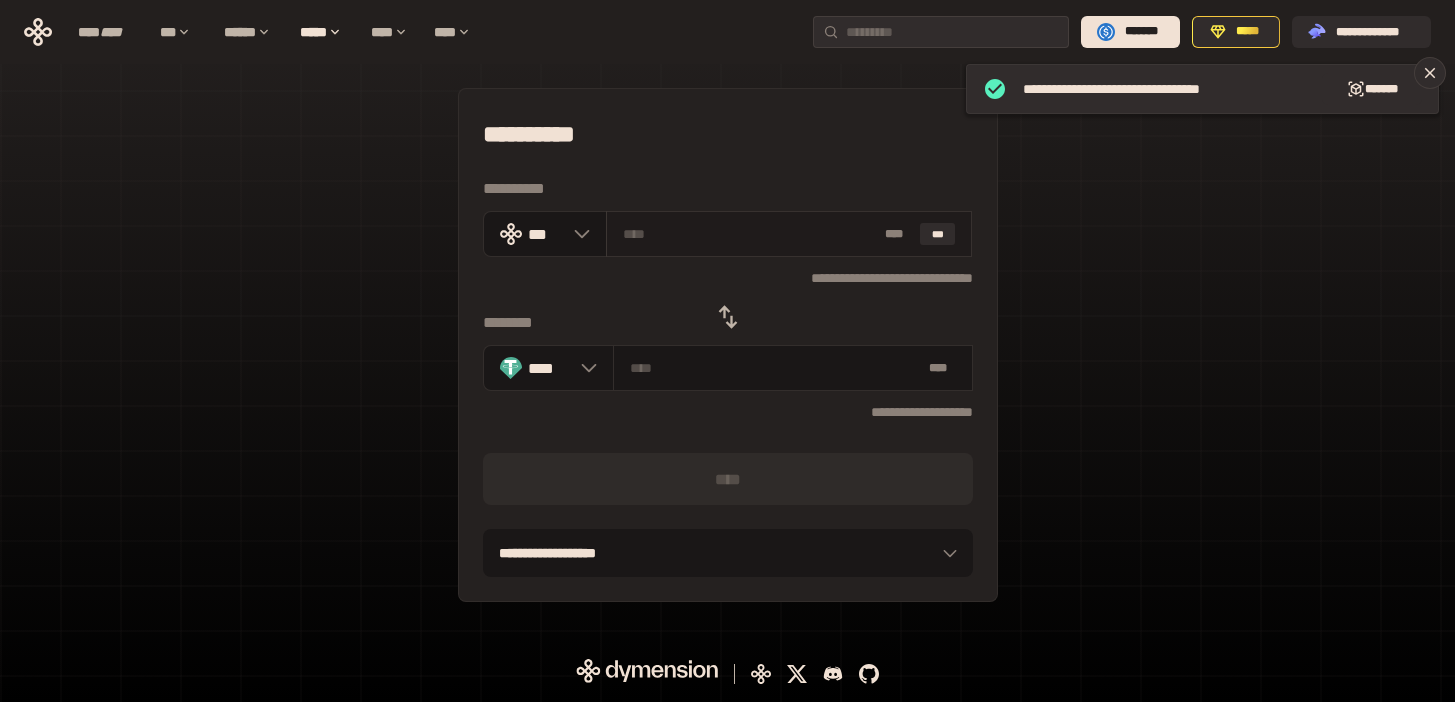 paste on "**" 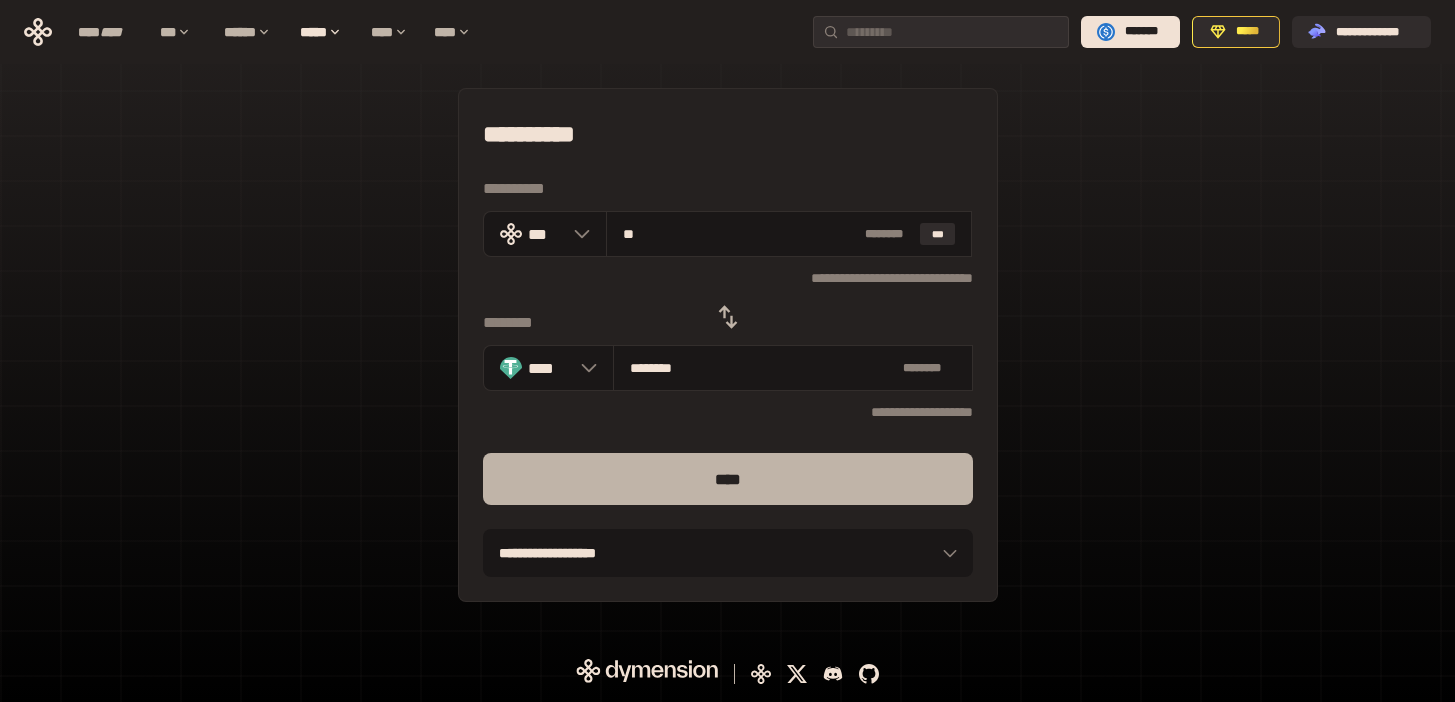 click on "****" at bounding box center (728, 479) 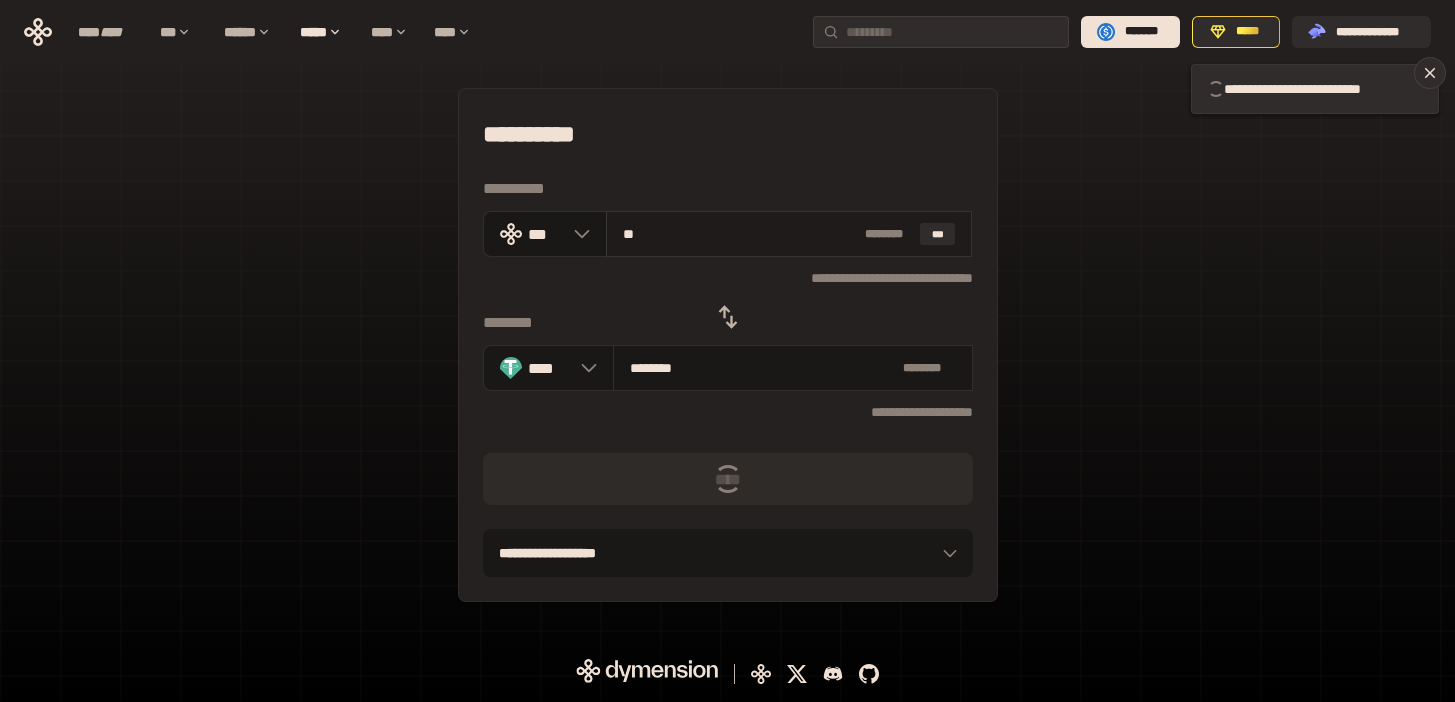 drag, startPoint x: 643, startPoint y: 233, endPoint x: 620, endPoint y: 233, distance: 23 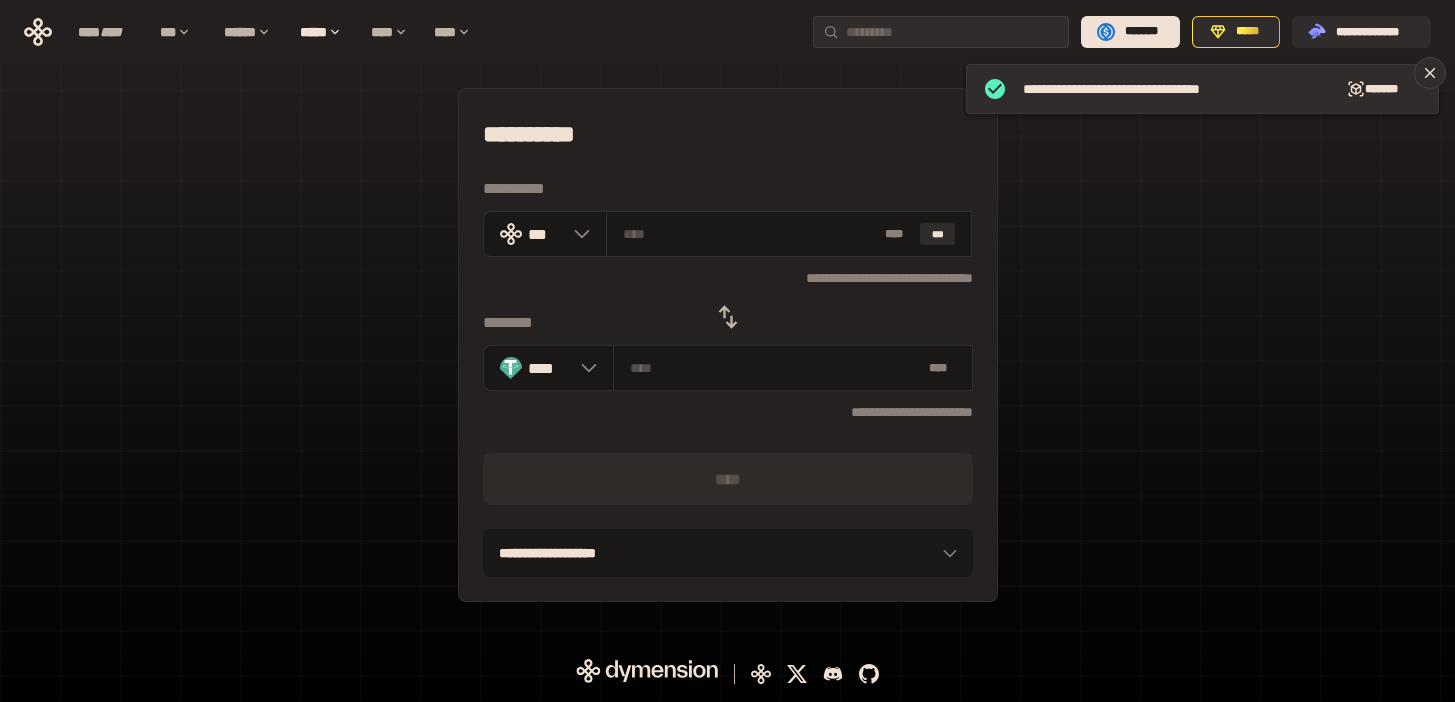 click at bounding box center (728, 317) 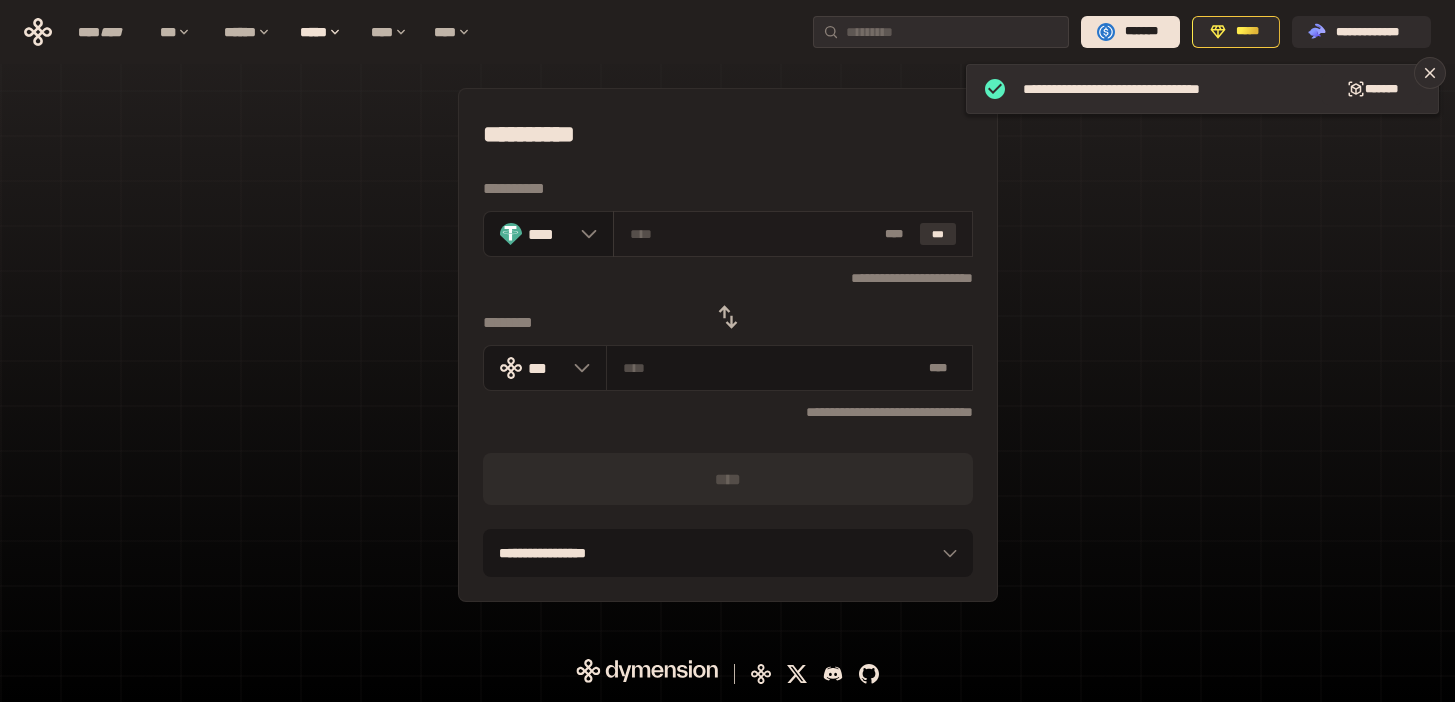 click on "***" at bounding box center [938, 234] 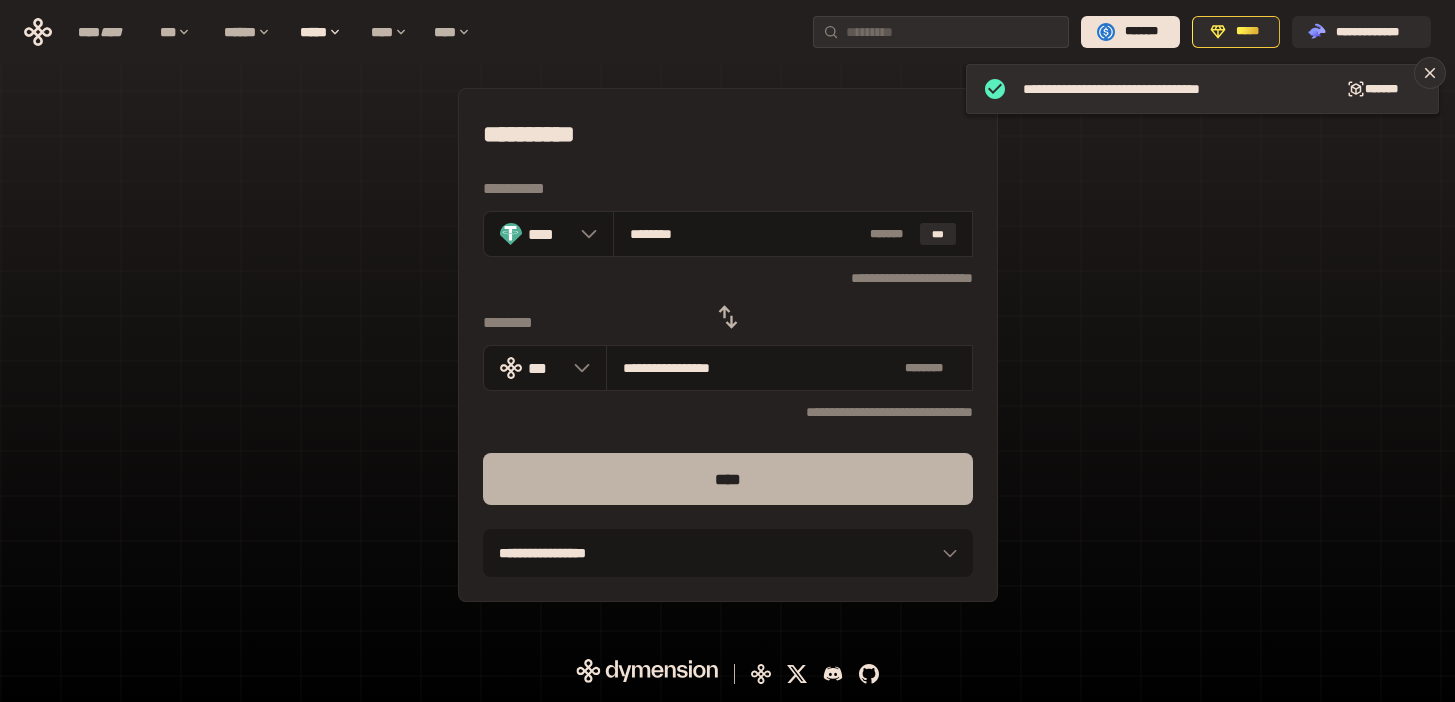 click on "****" at bounding box center (728, 479) 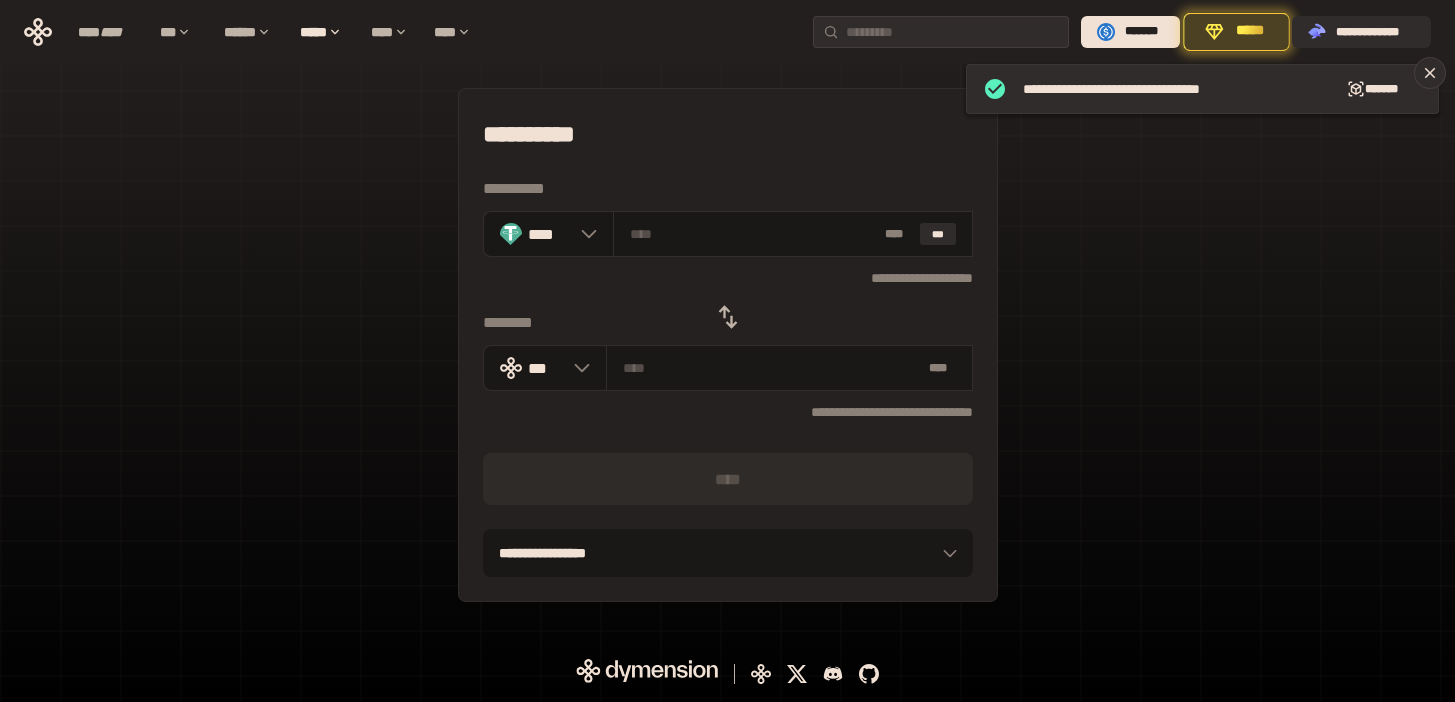 click 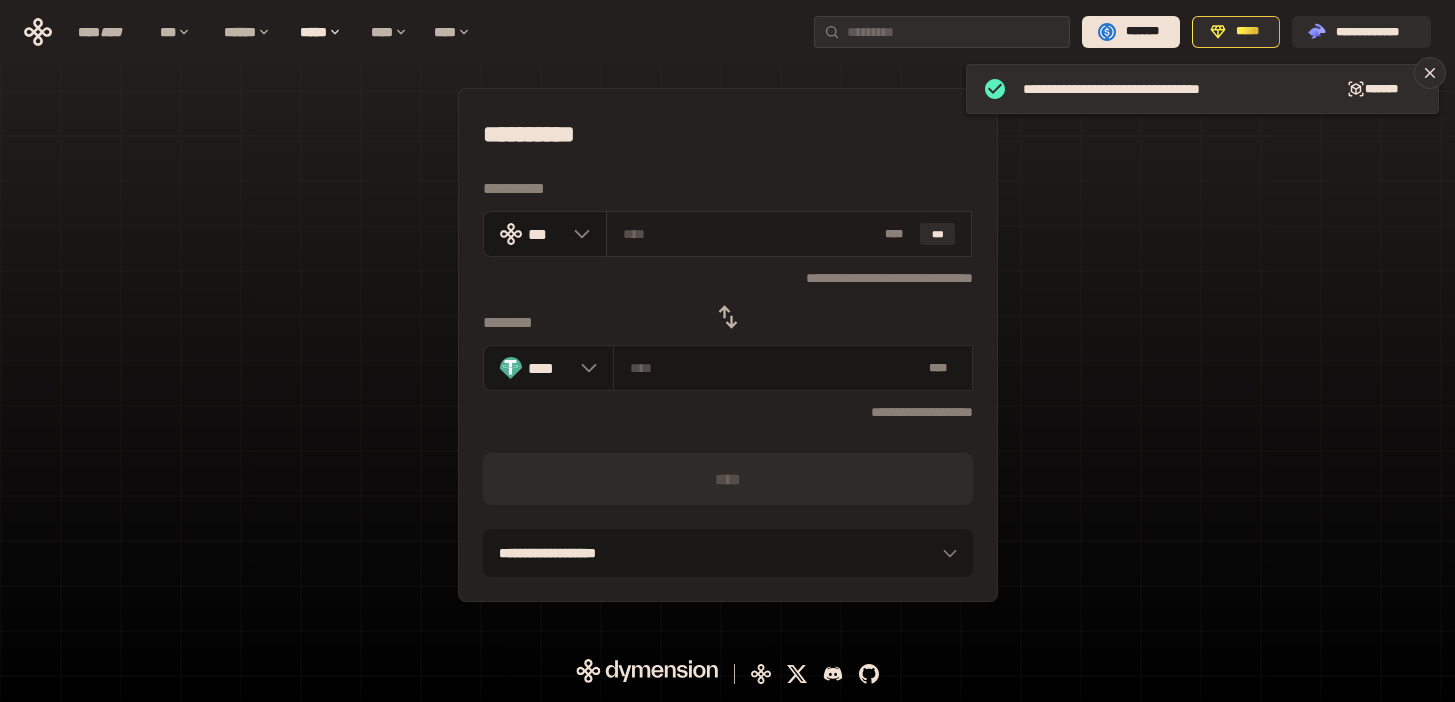 click at bounding box center [750, 234] 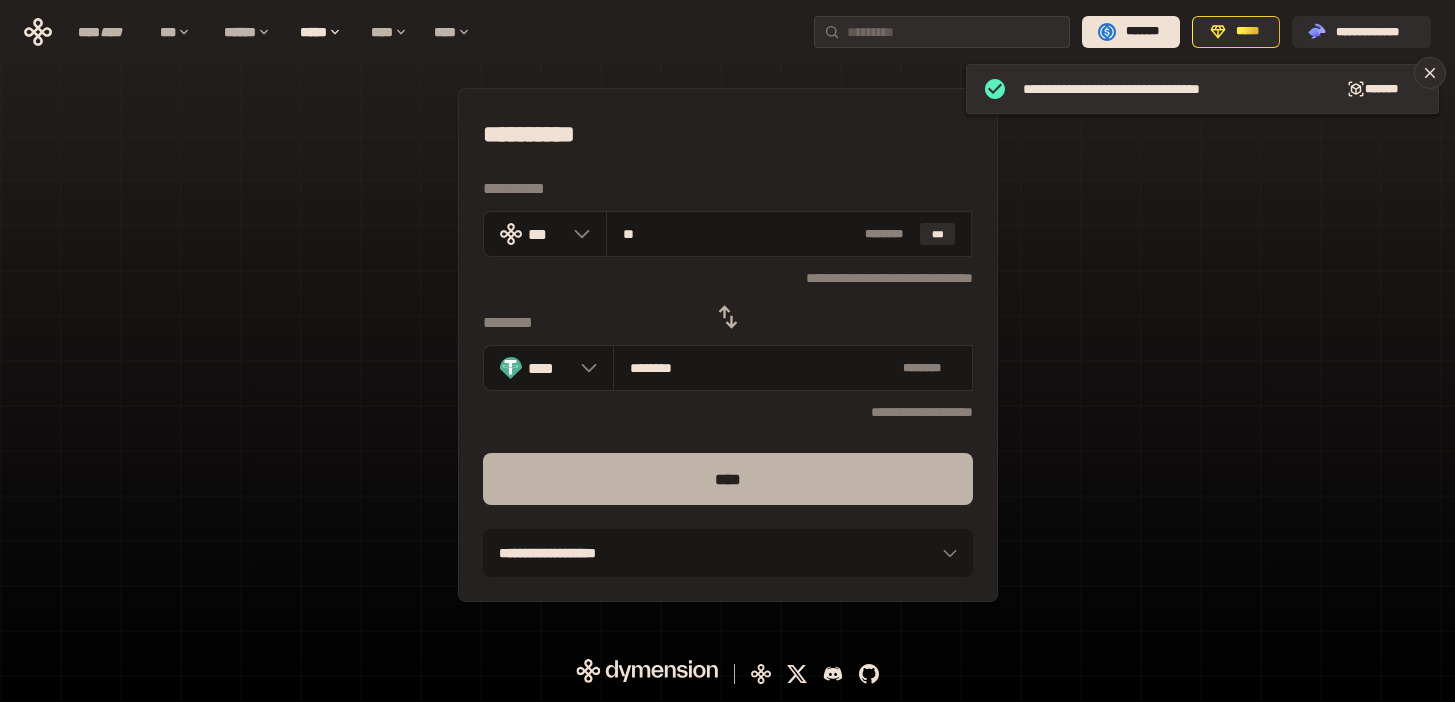 click on "****" at bounding box center (728, 479) 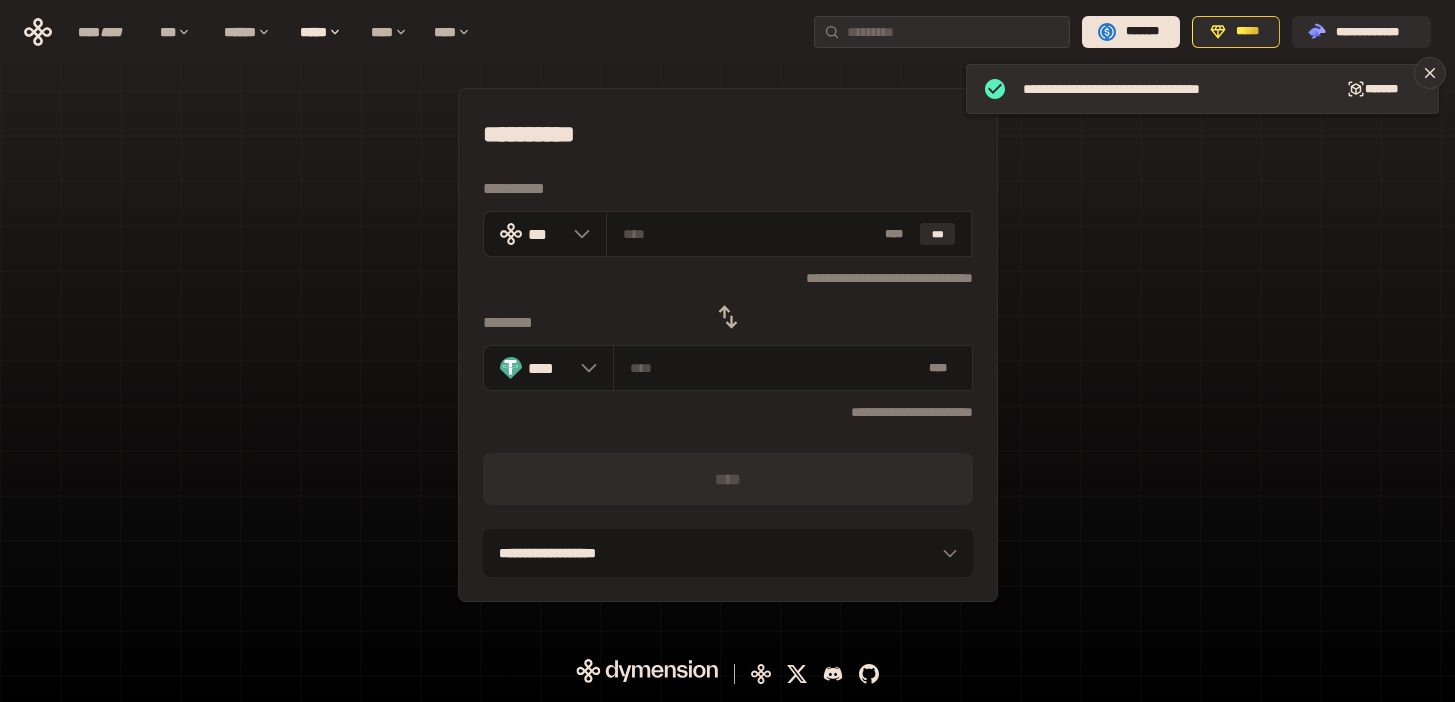 click 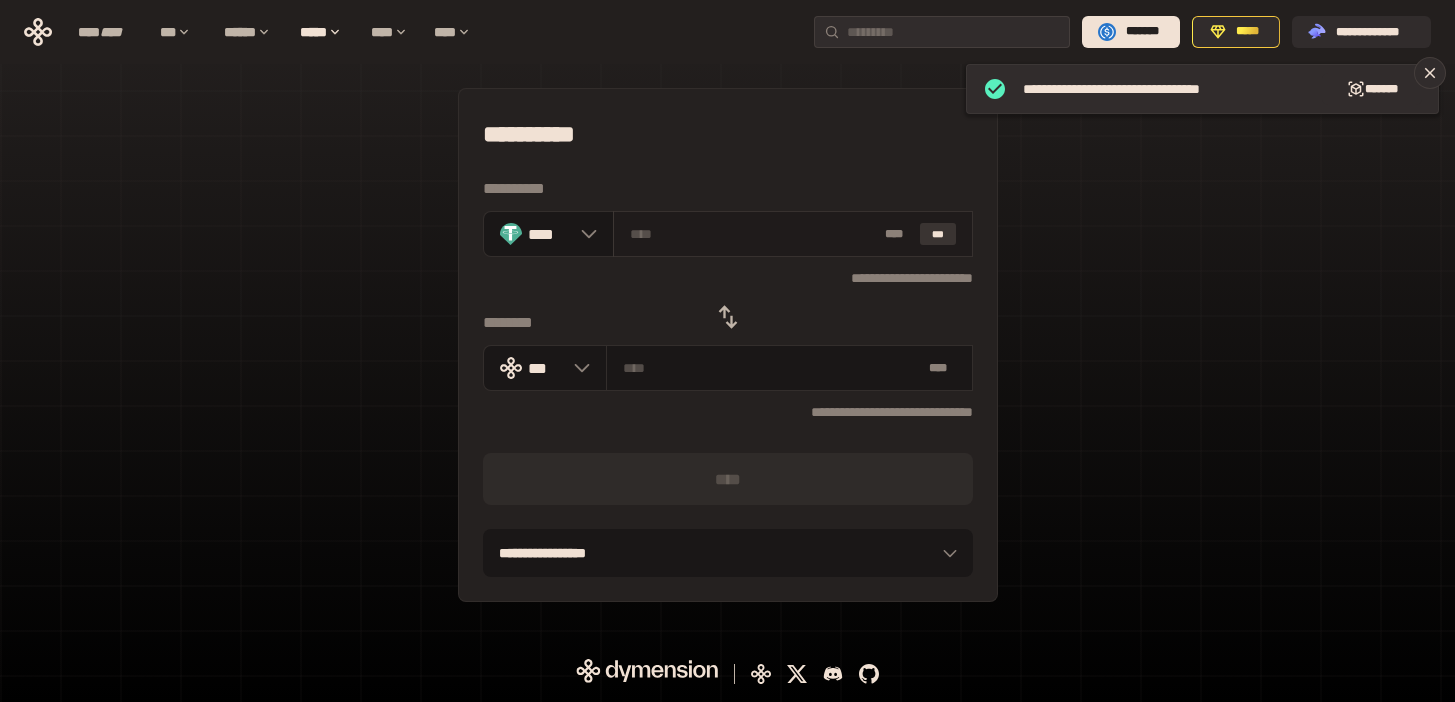 click on "***" at bounding box center [938, 234] 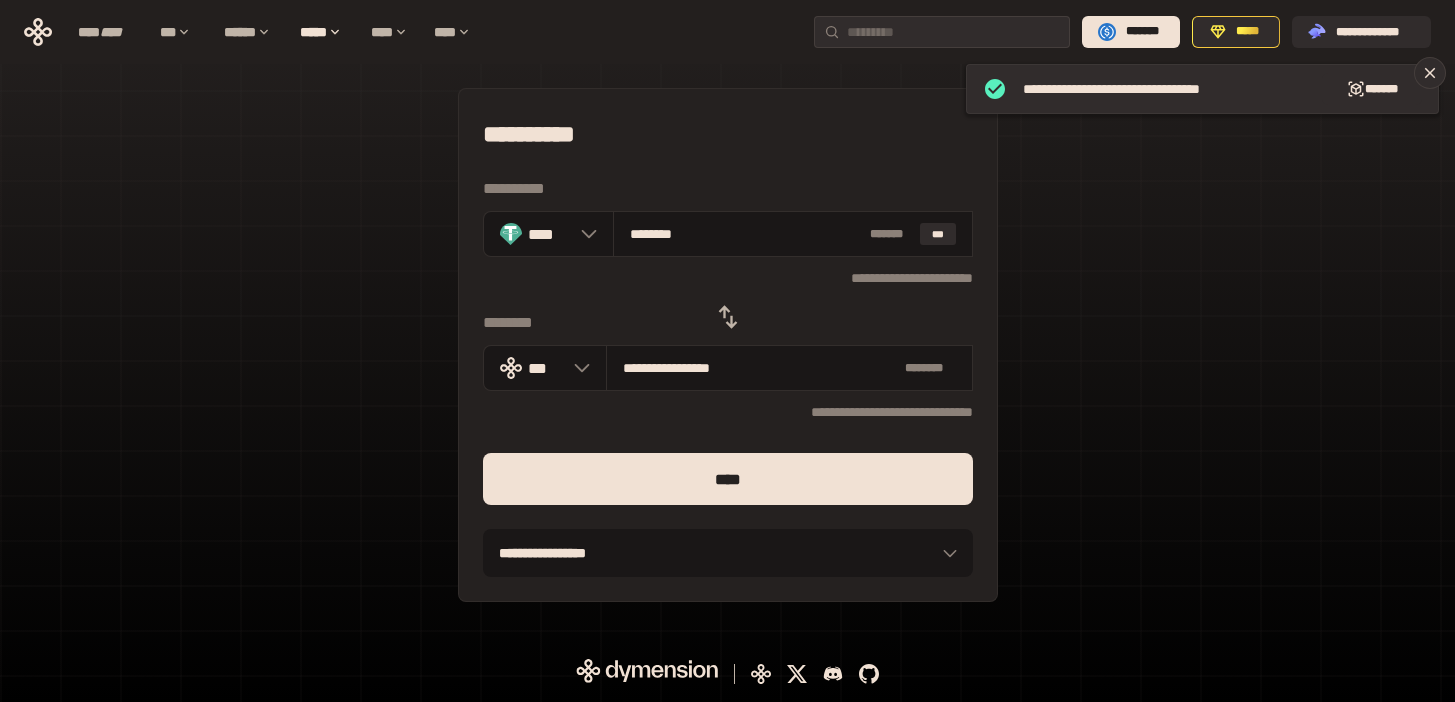 click at bounding box center (728, 517) 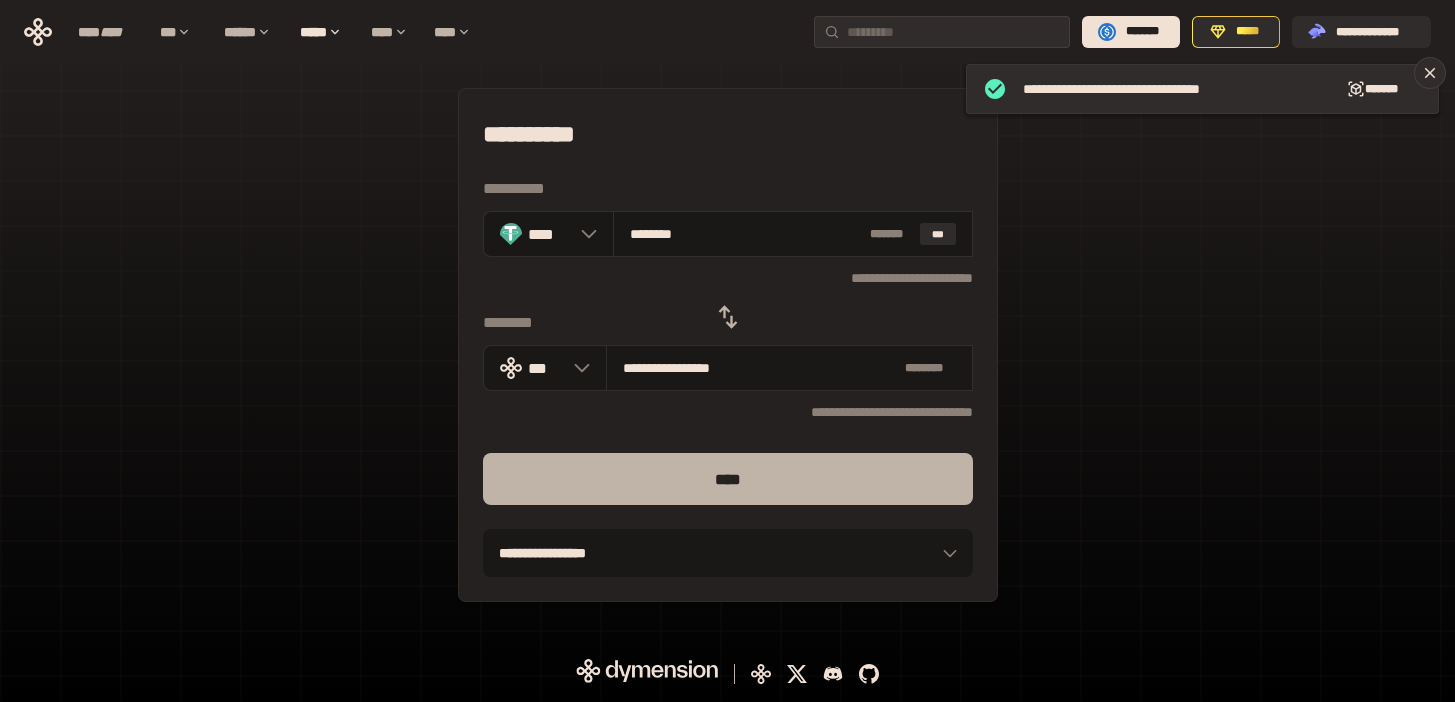 click on "****" at bounding box center (728, 479) 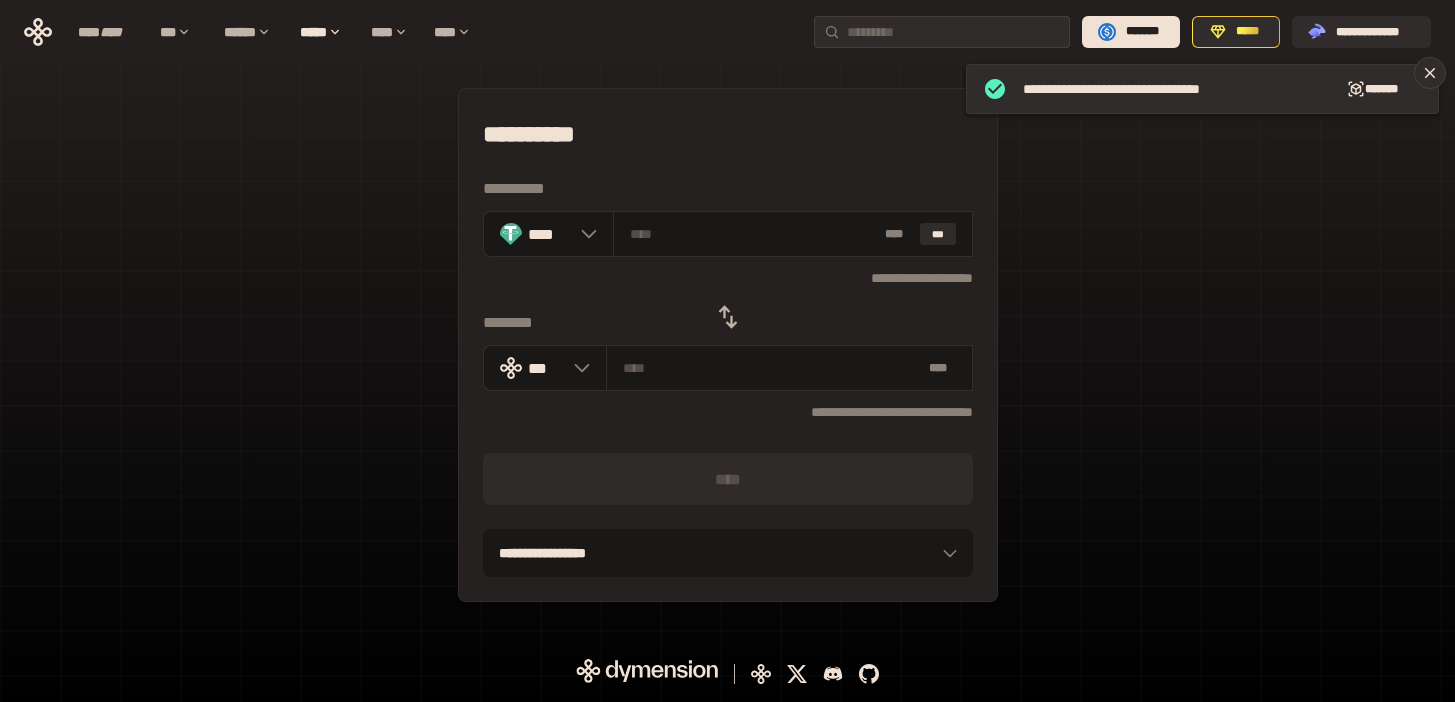 click 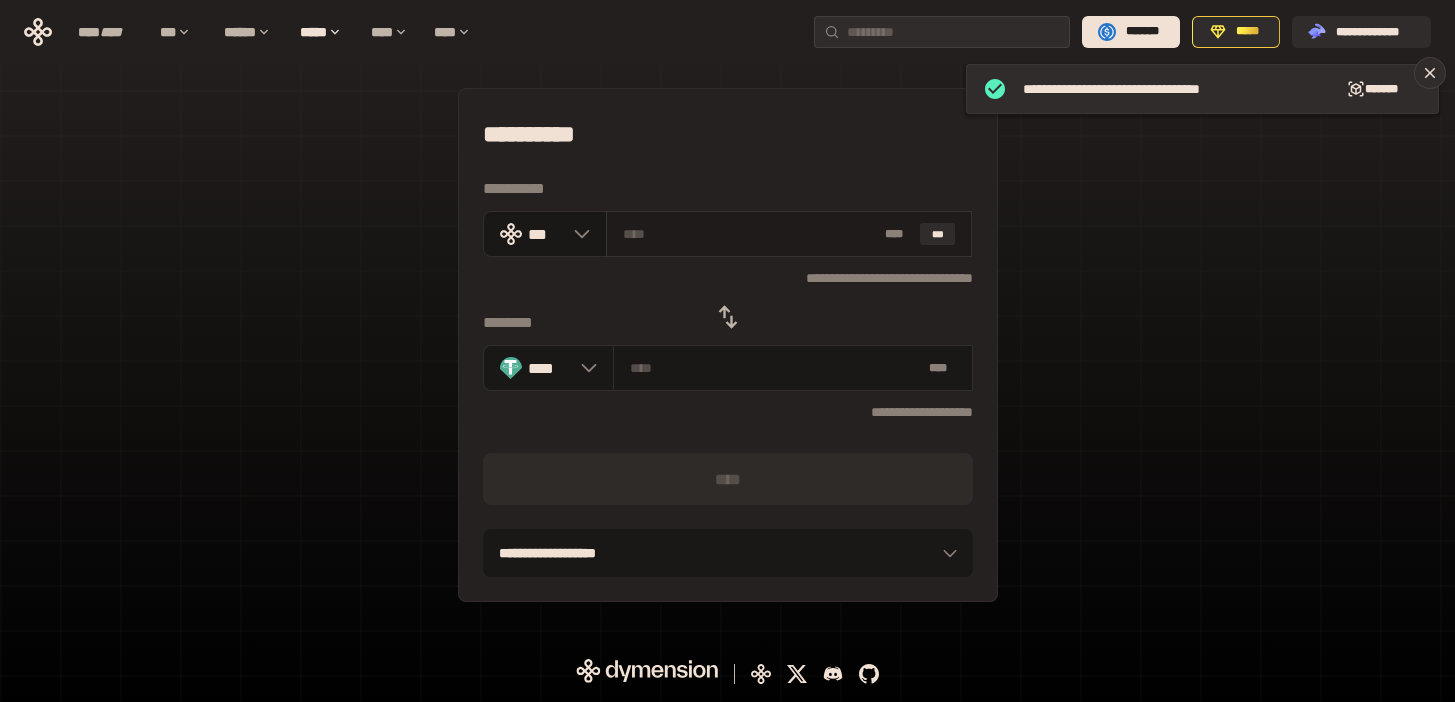 click at bounding box center (750, 234) 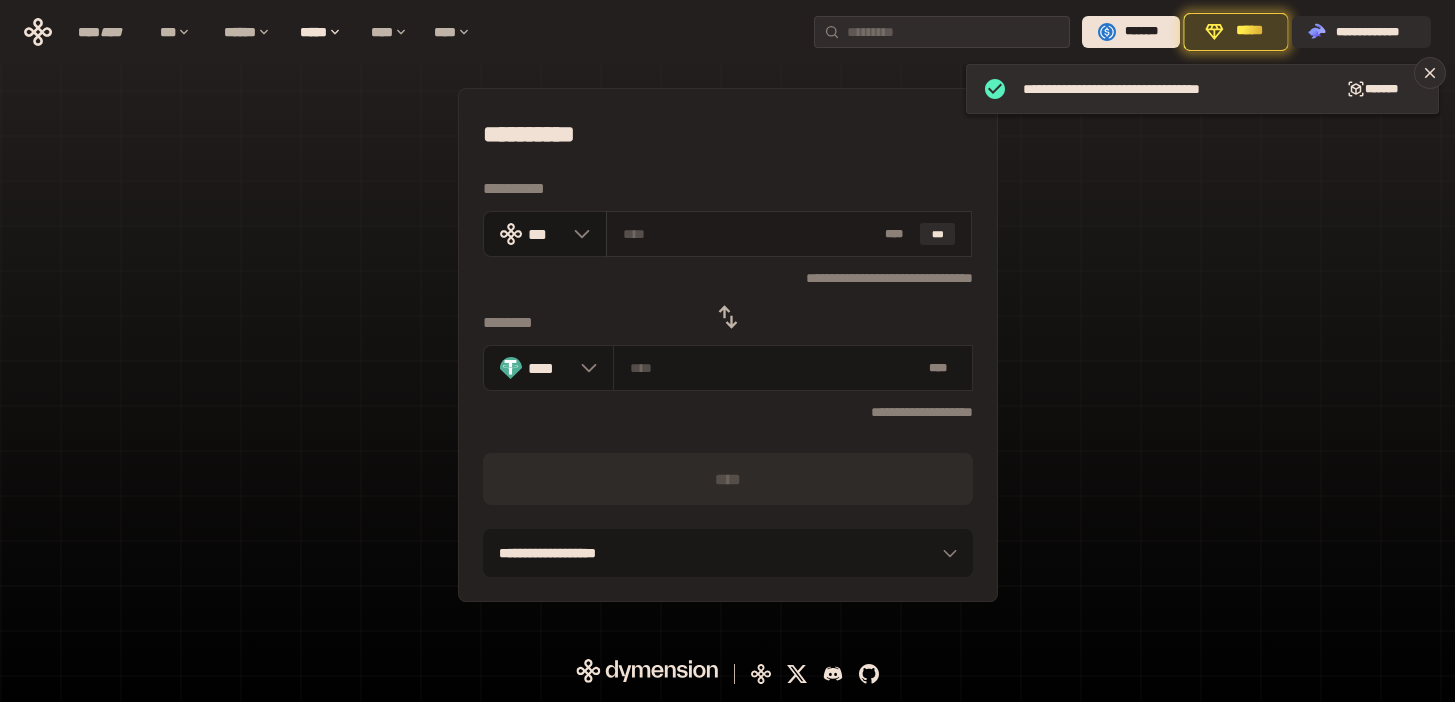 paste on "**" 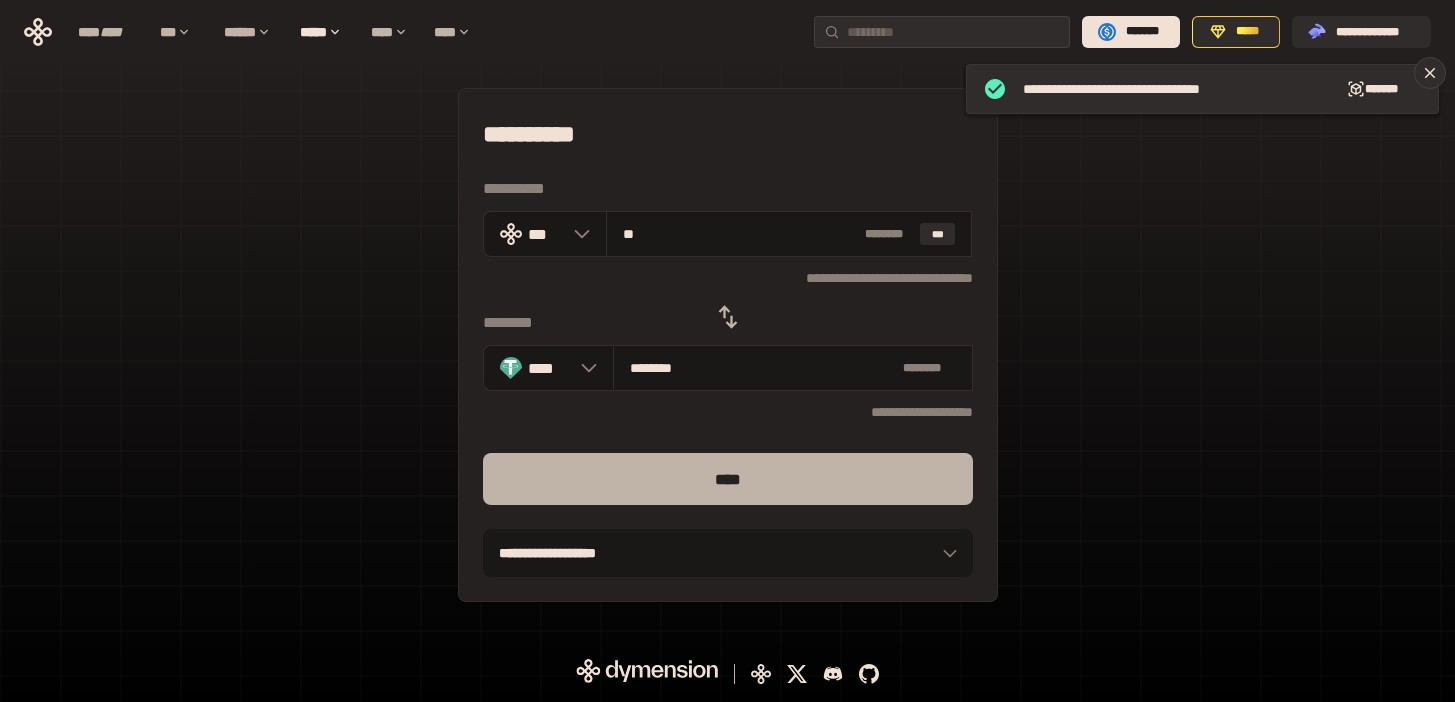 click on "****" at bounding box center (728, 479) 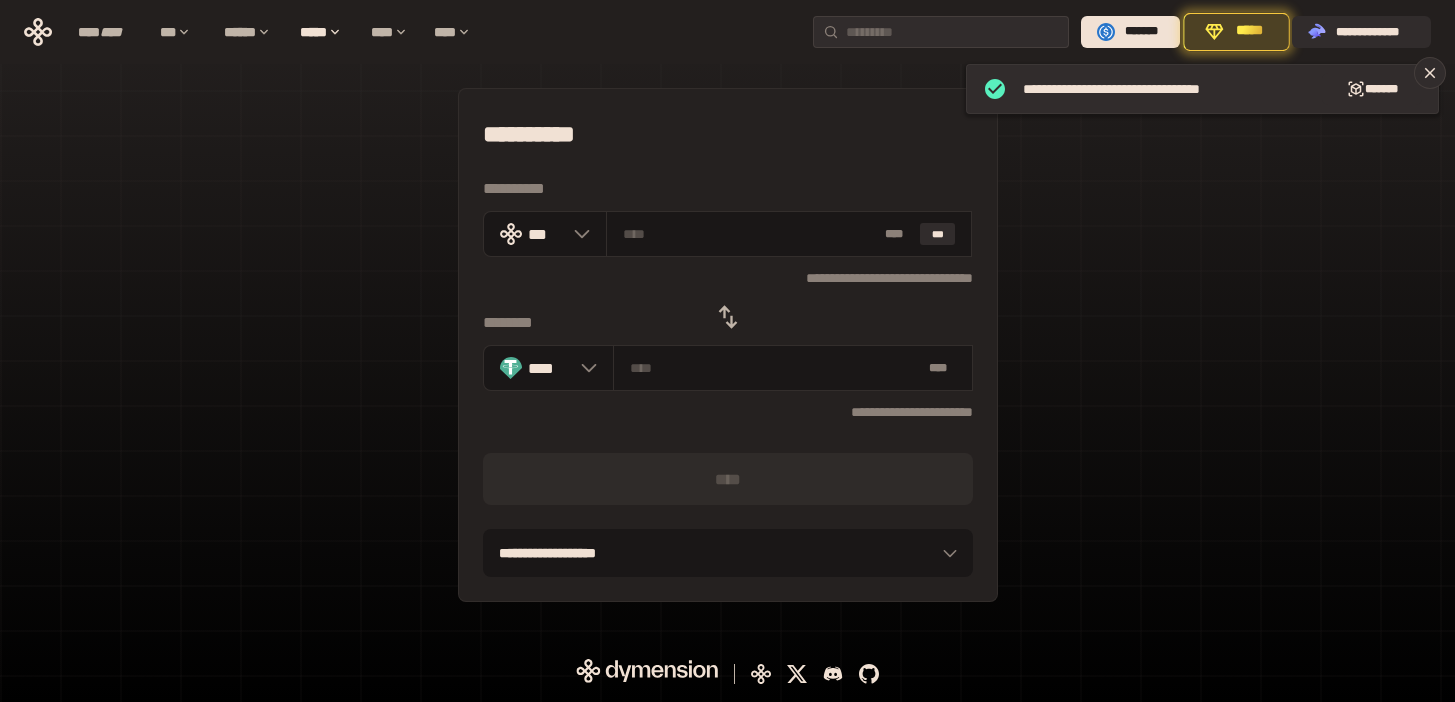 click 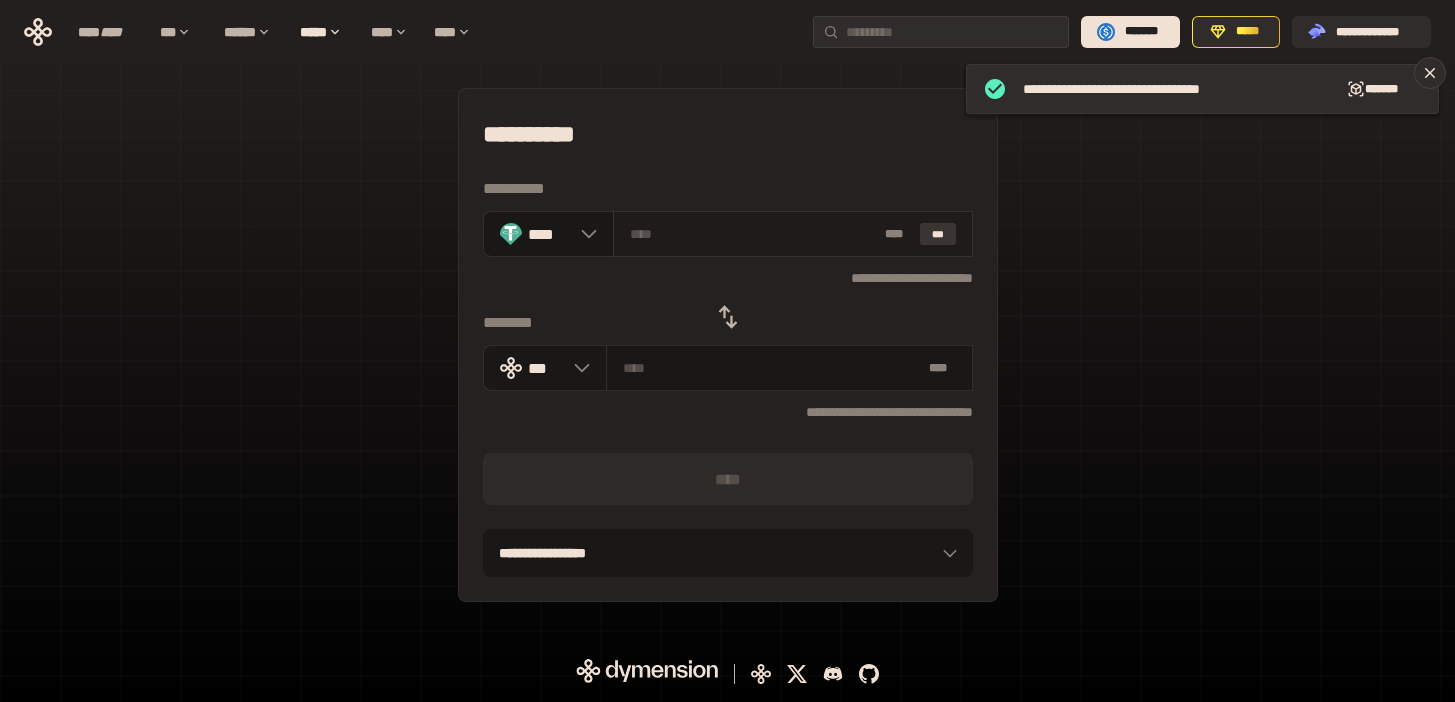 click on "***" at bounding box center (938, 234) 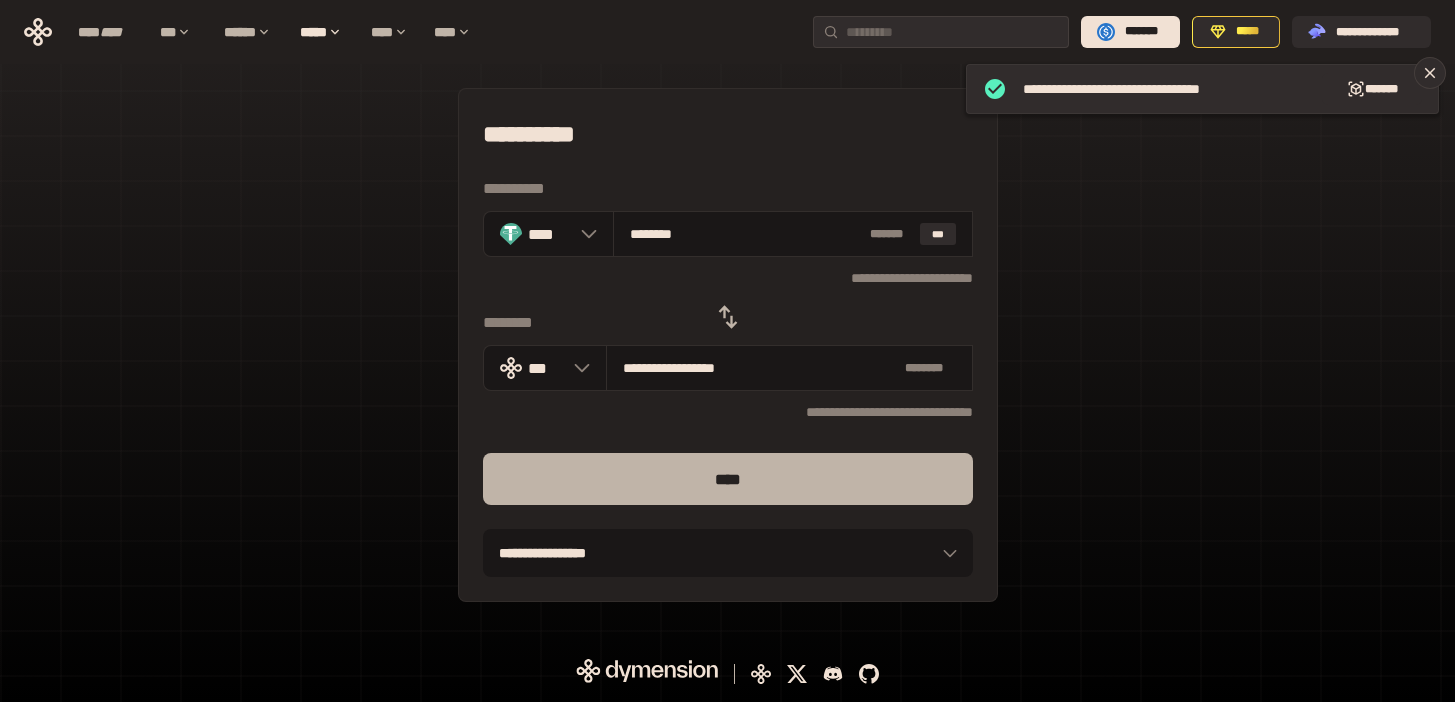 click on "****" at bounding box center [728, 479] 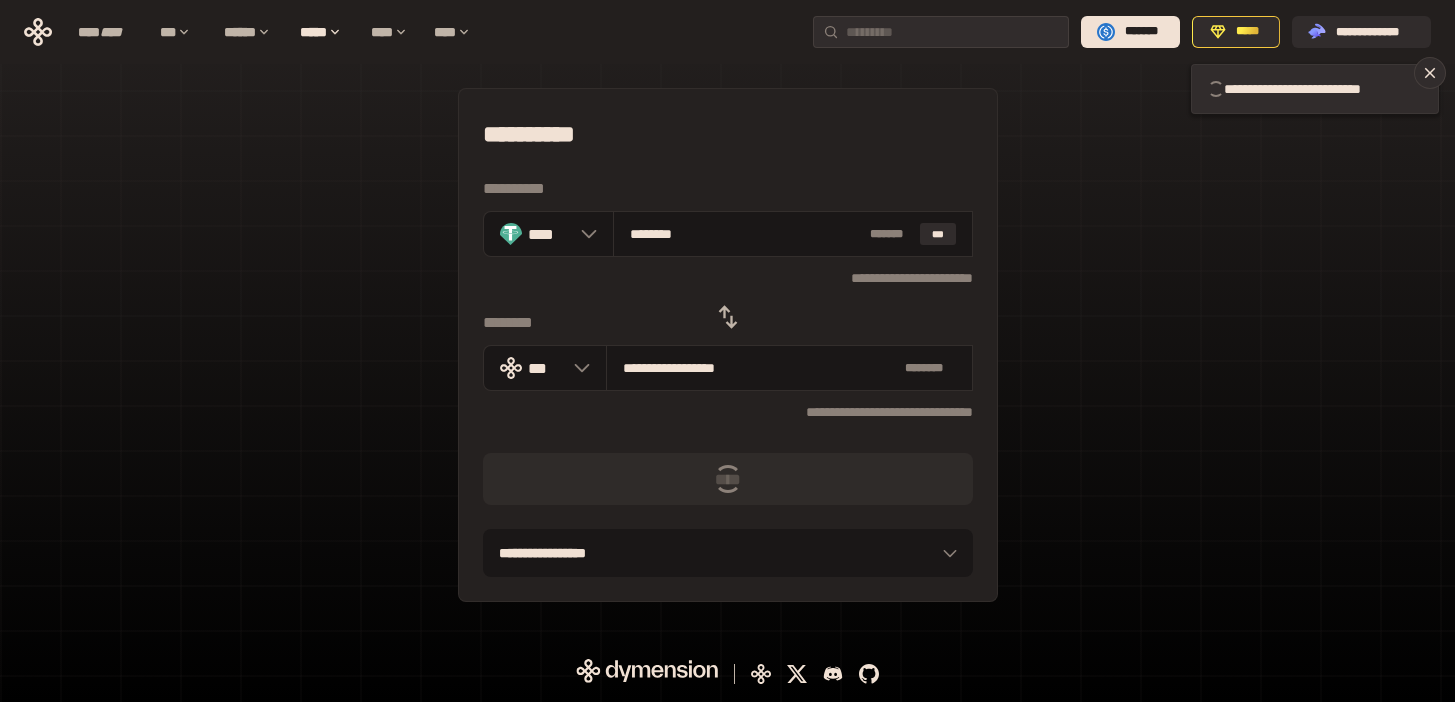 click 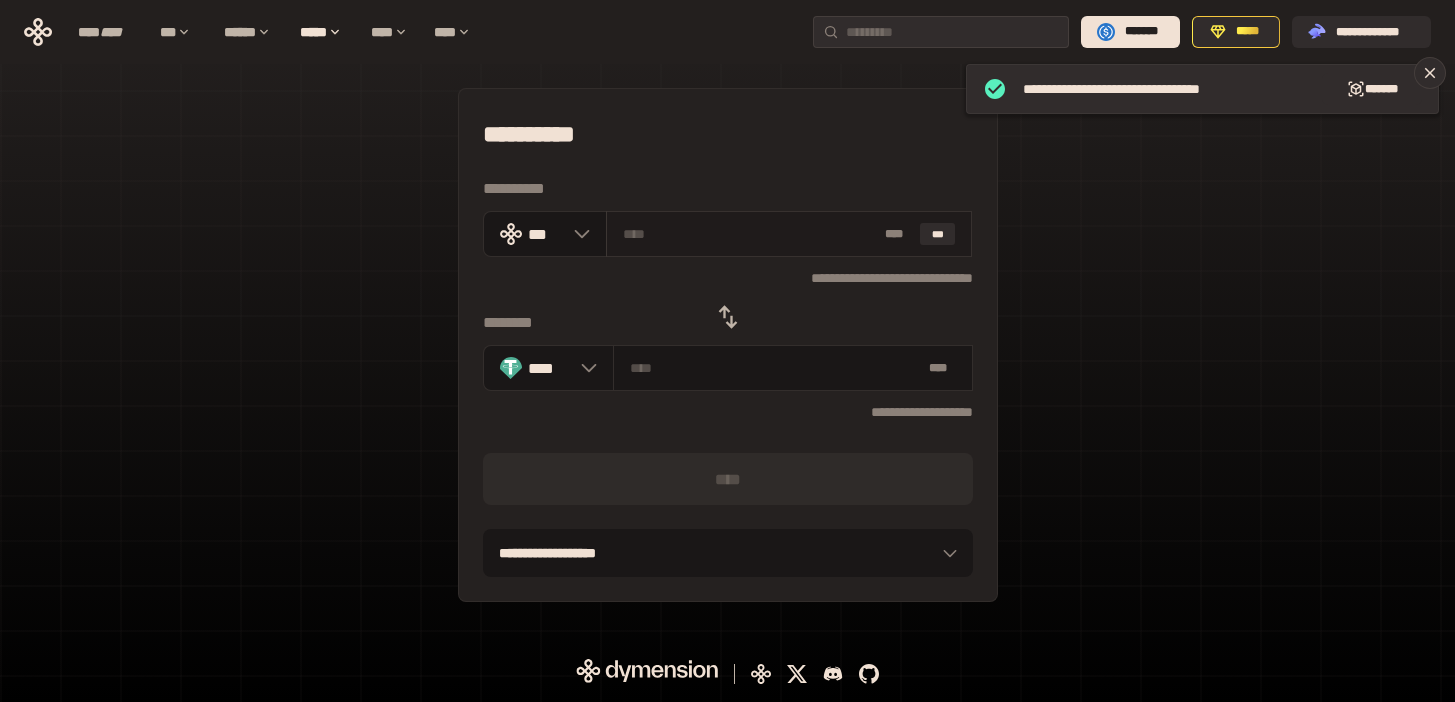 click at bounding box center (750, 234) 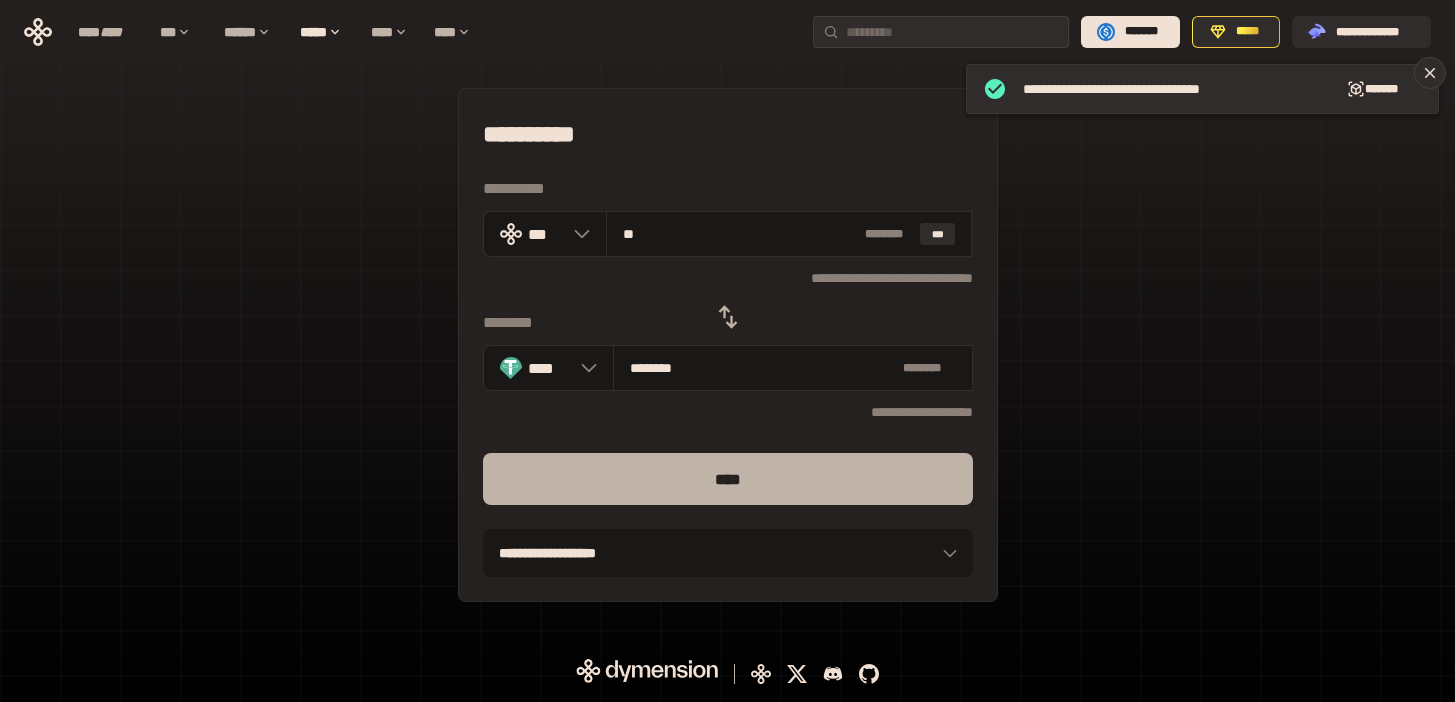 click on "****" at bounding box center (728, 479) 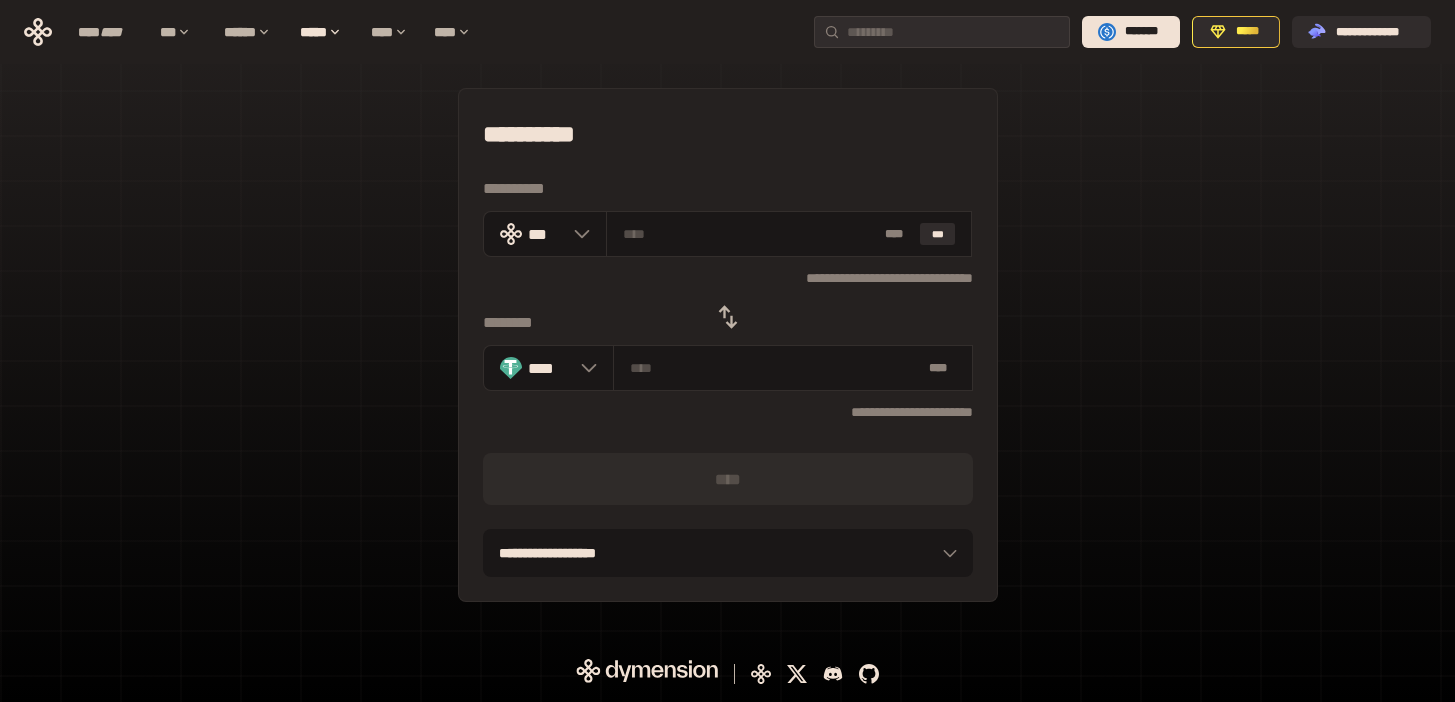 click 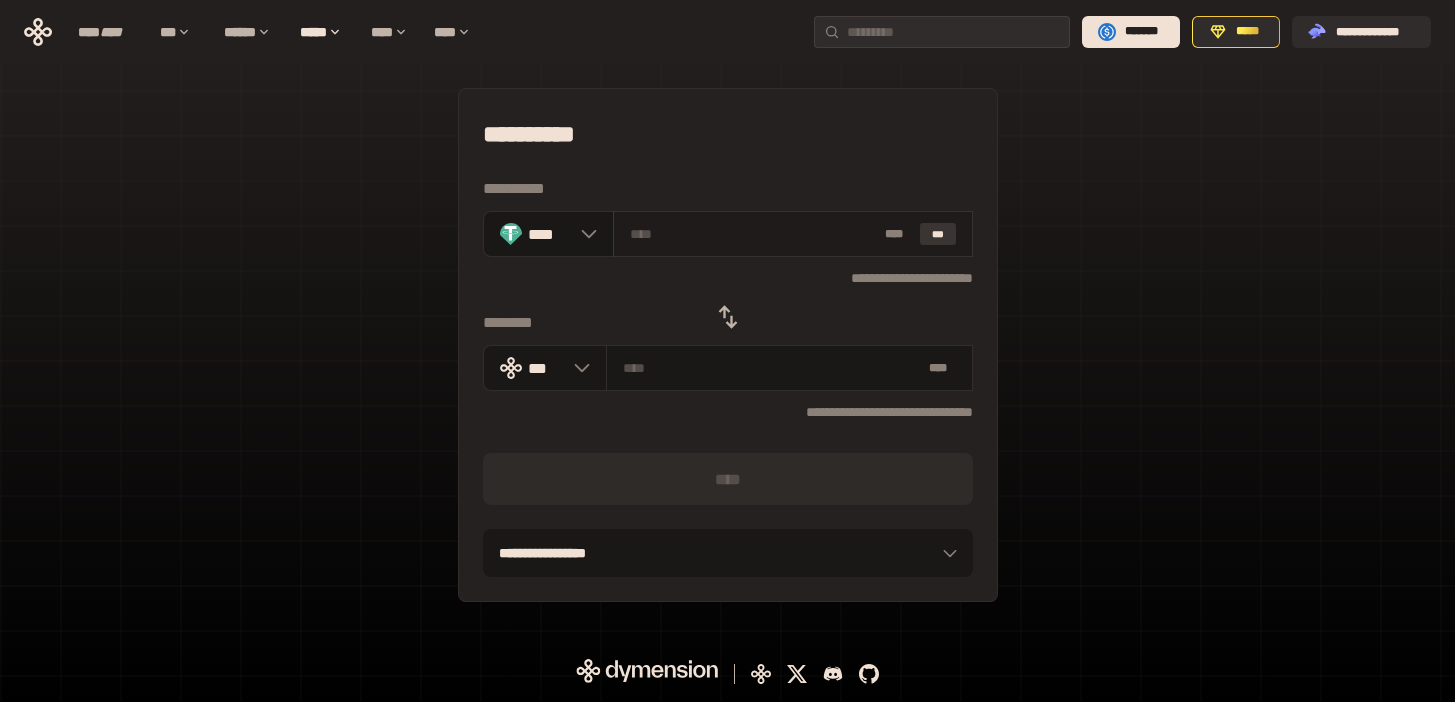 click on "***" at bounding box center [938, 234] 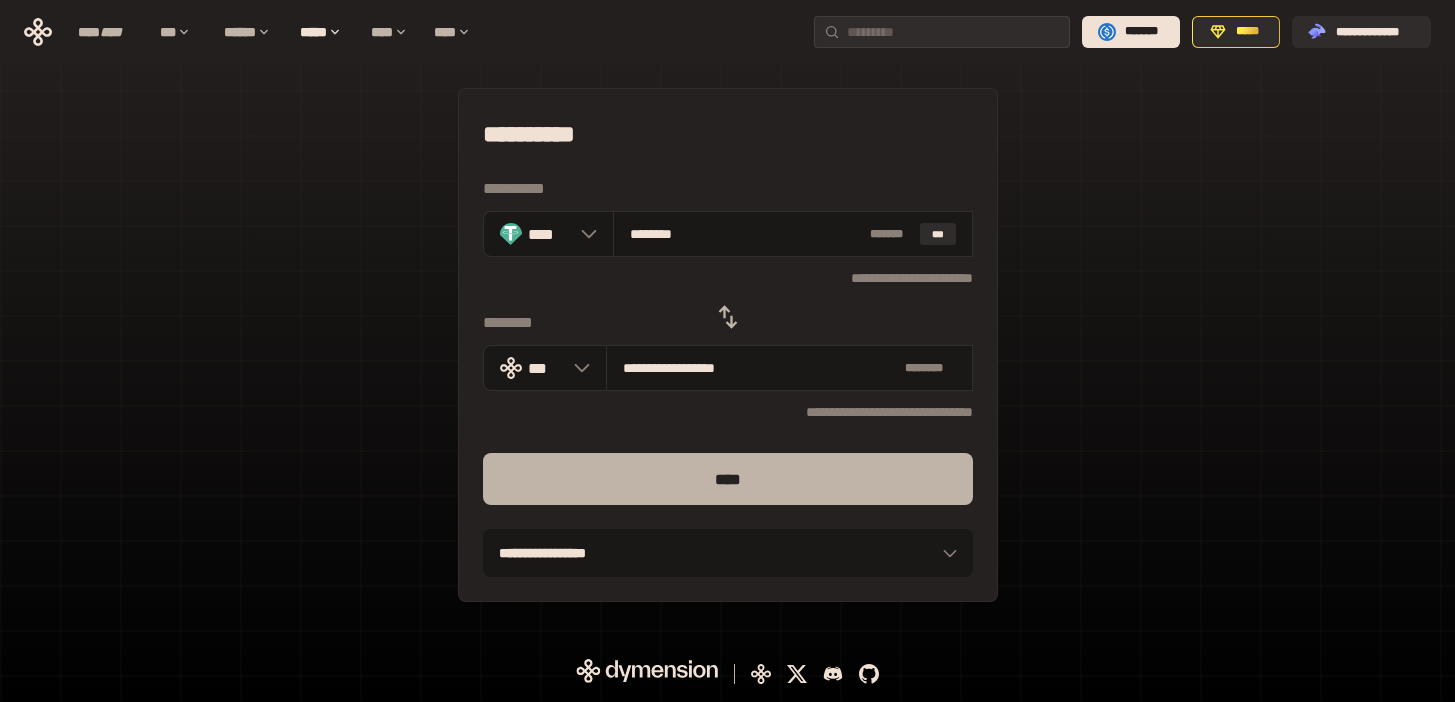 click on "****" at bounding box center (728, 479) 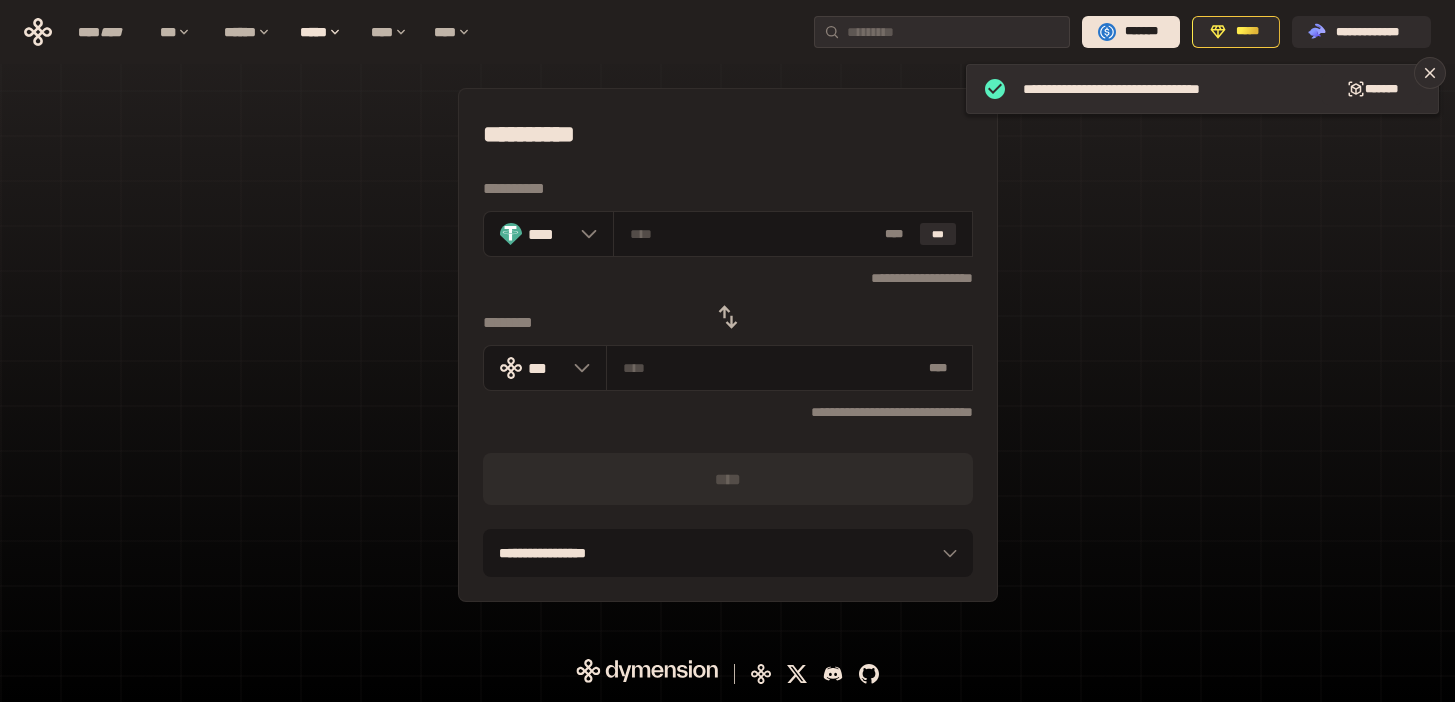 click 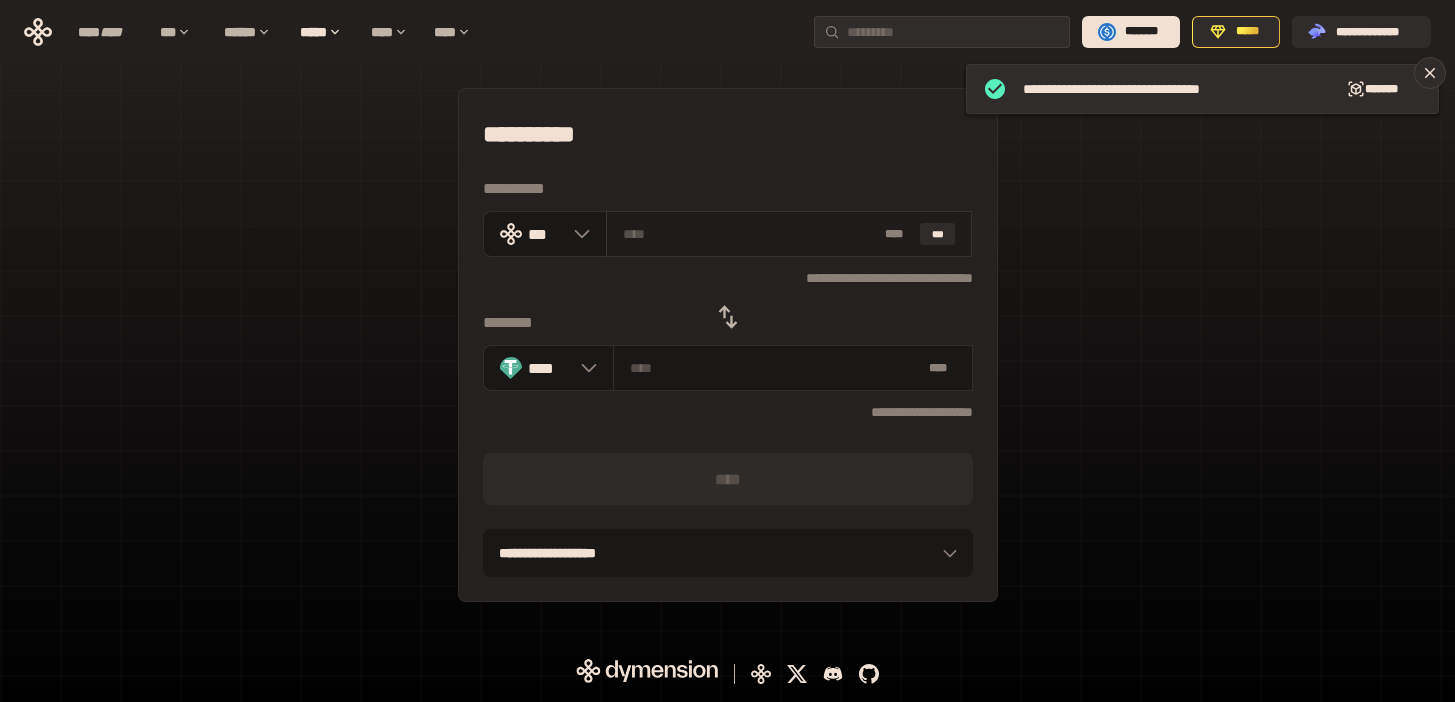 click at bounding box center [750, 234] 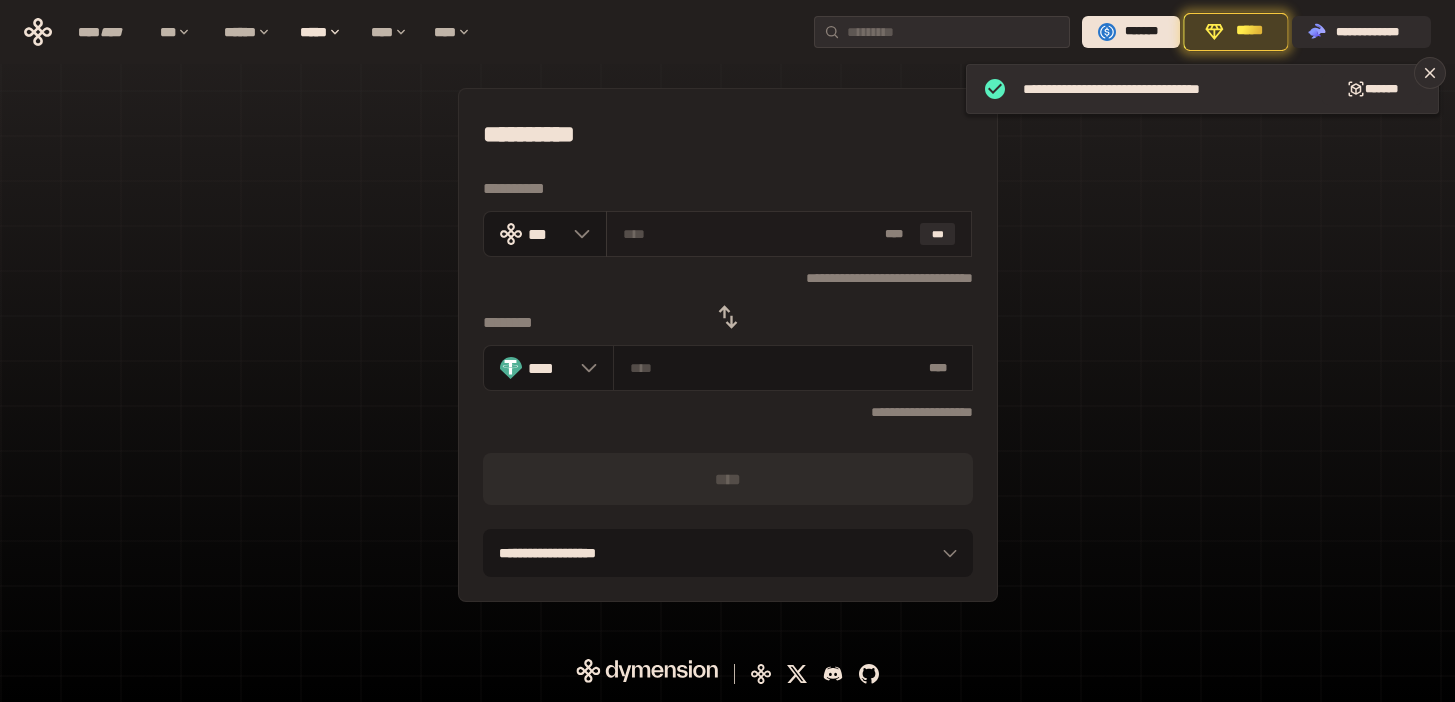 paste on "**" 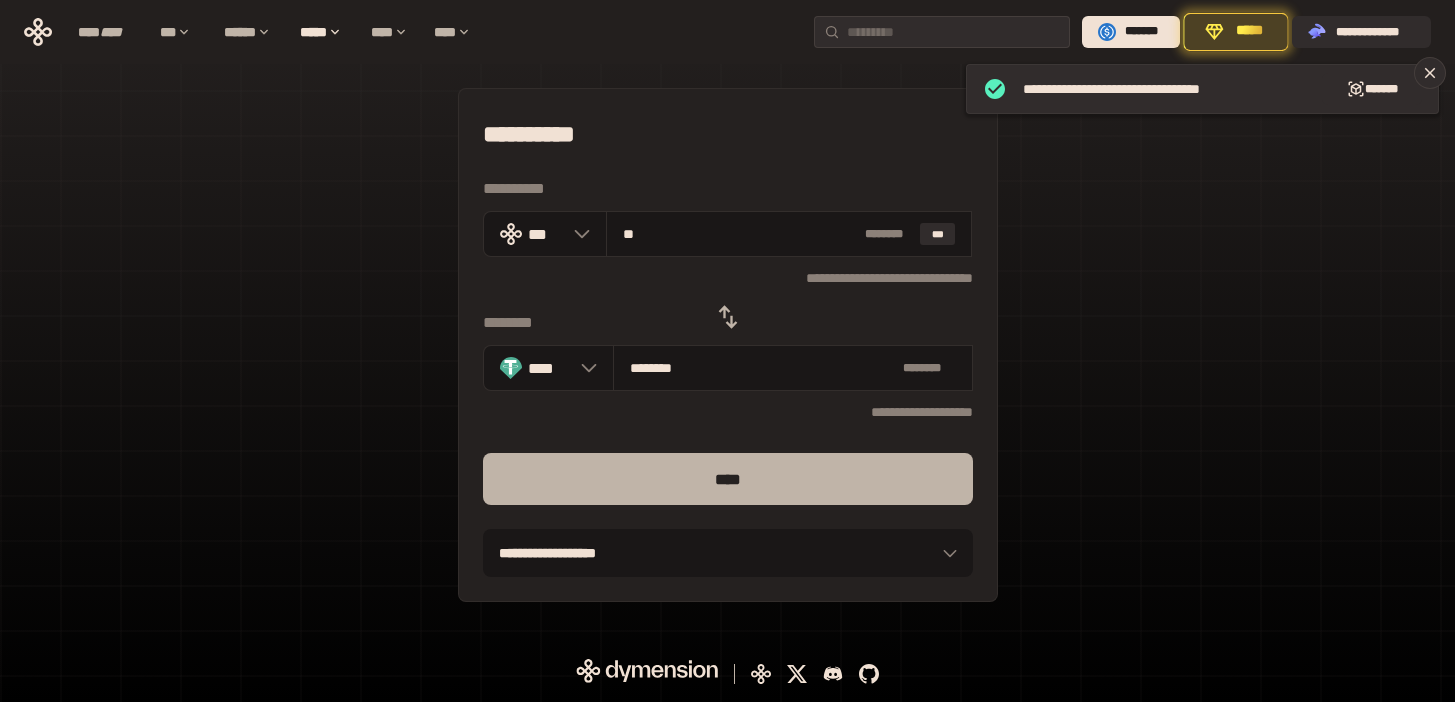 click on "****" at bounding box center (728, 479) 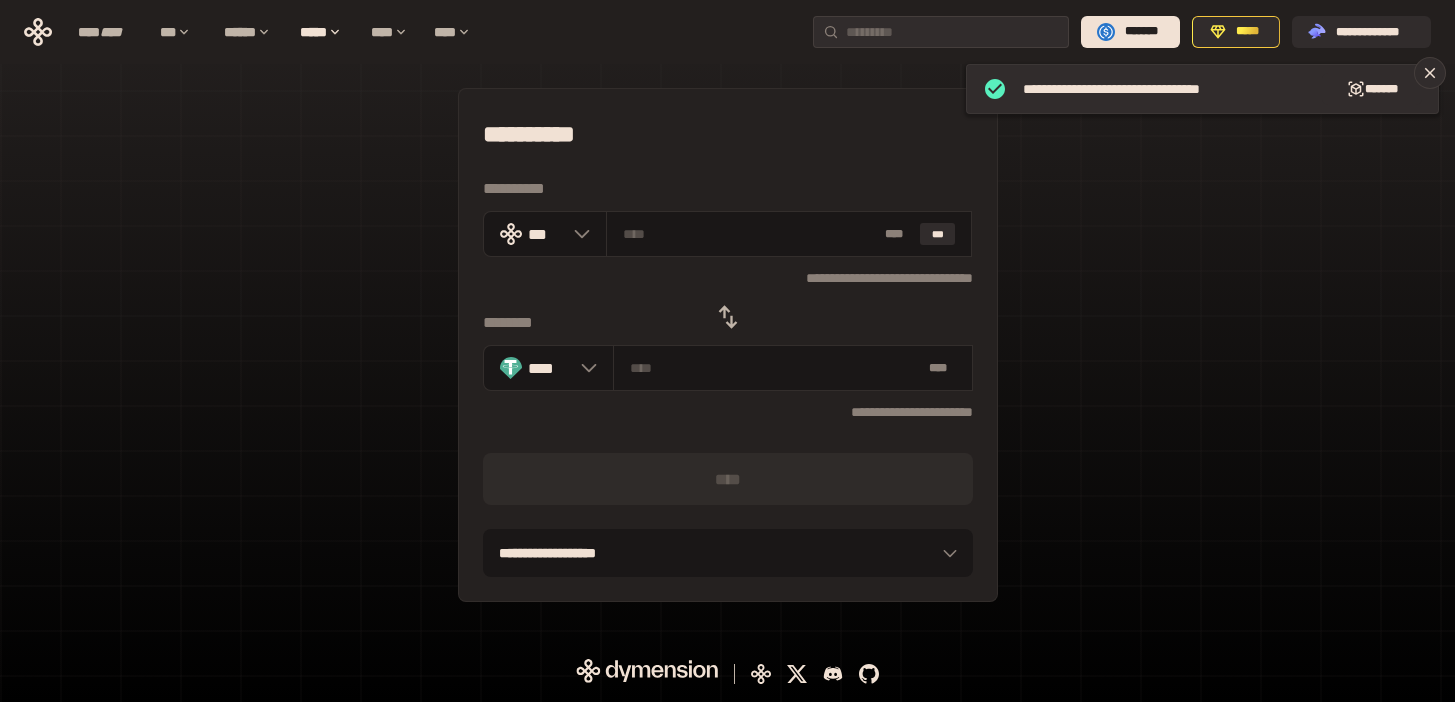 click 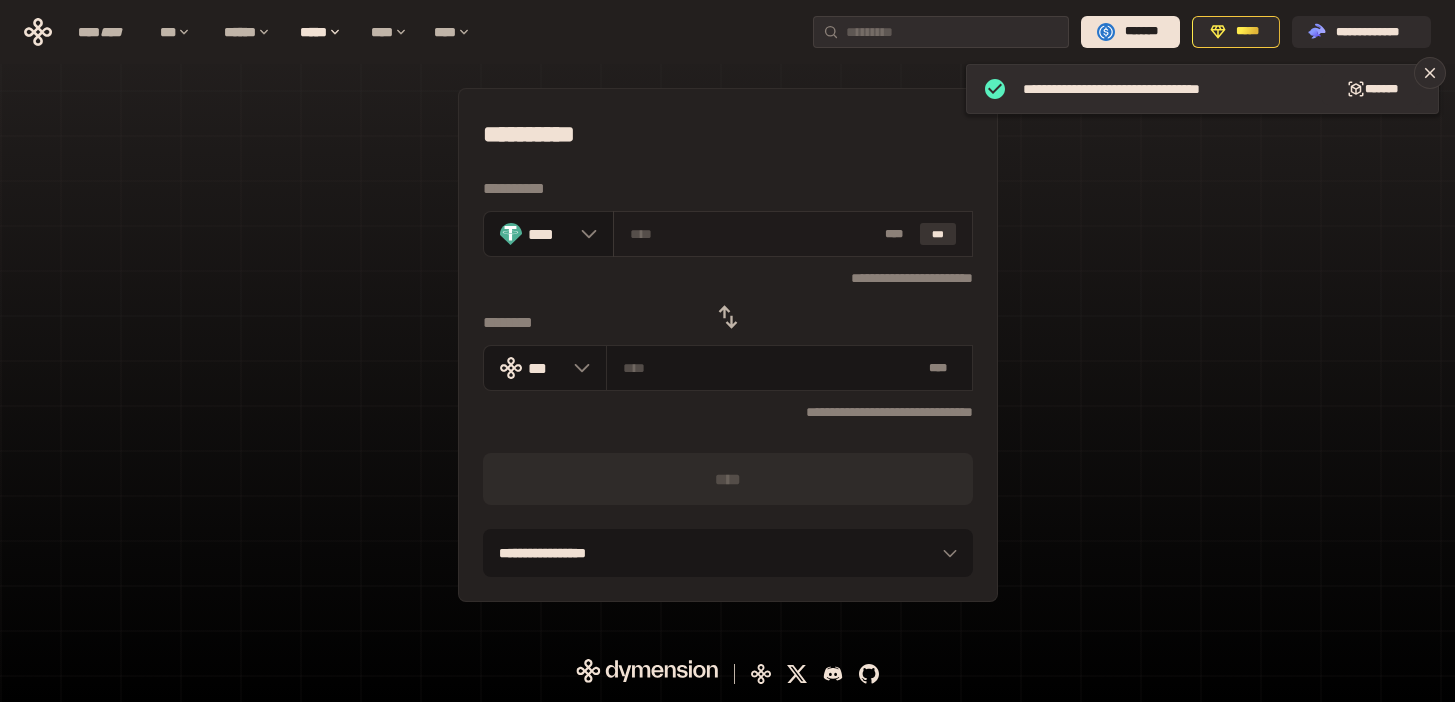click on "***" at bounding box center (938, 234) 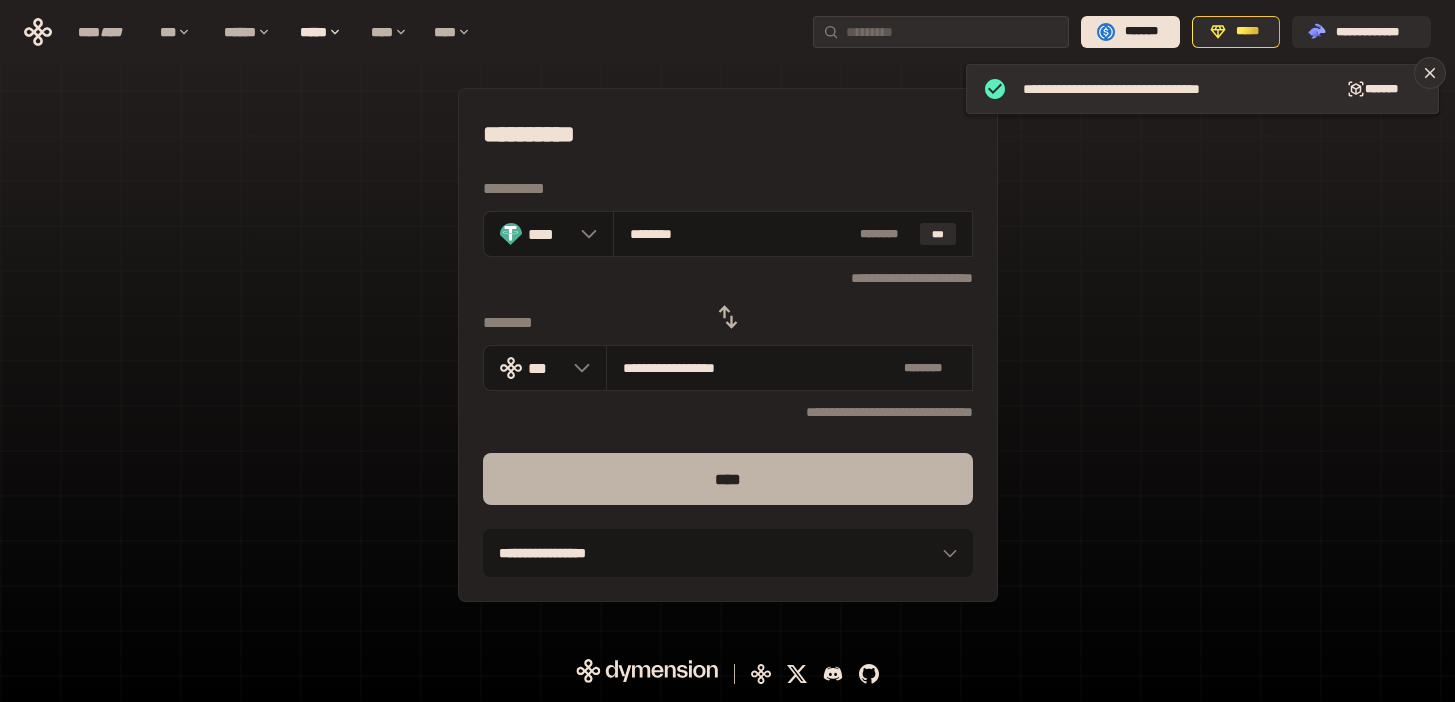 click on "****" at bounding box center (728, 479) 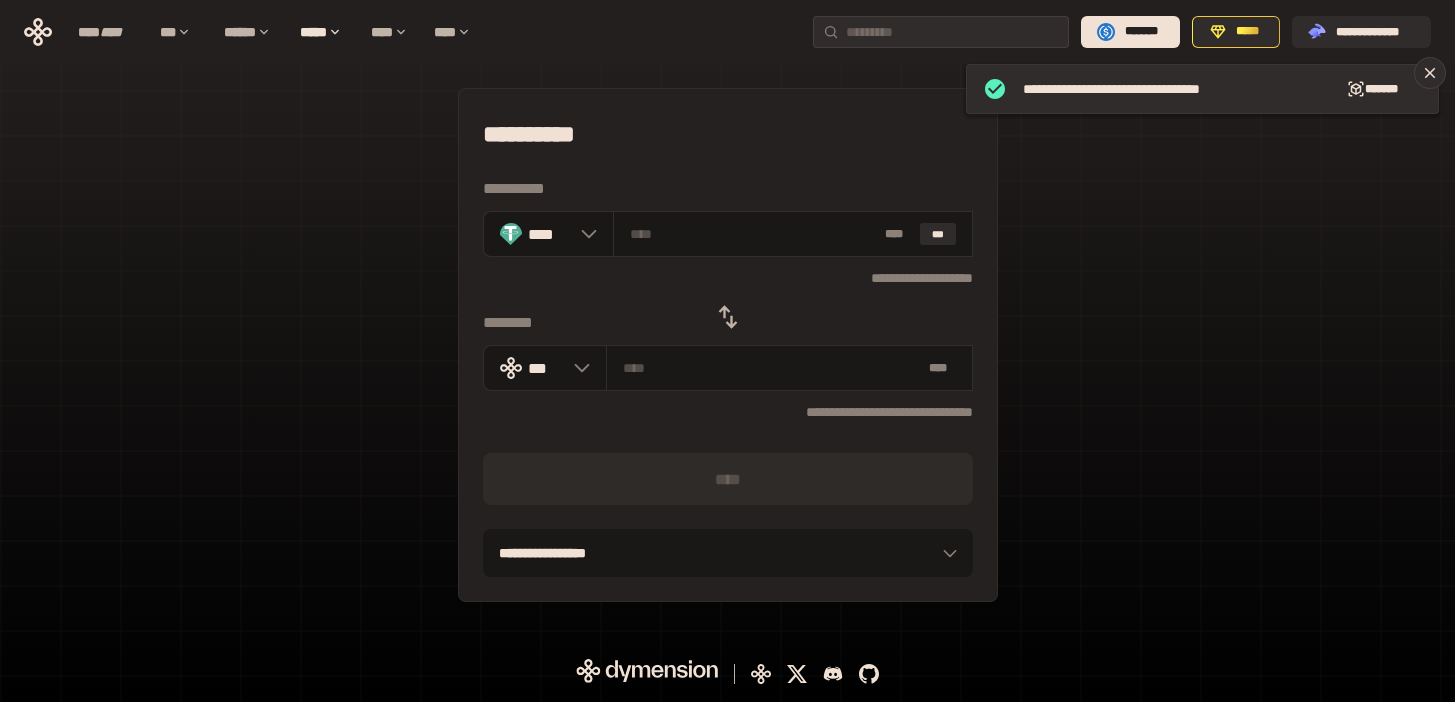 click 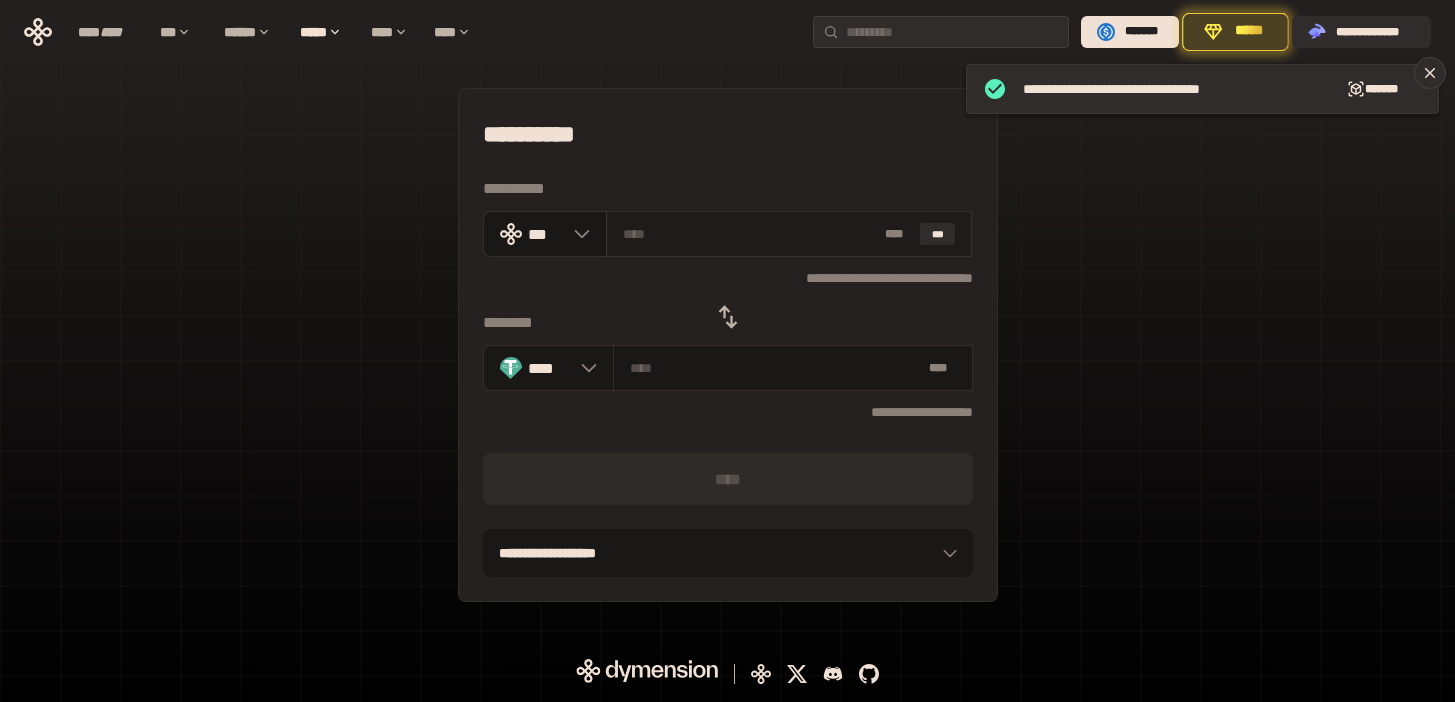 click at bounding box center [750, 234] 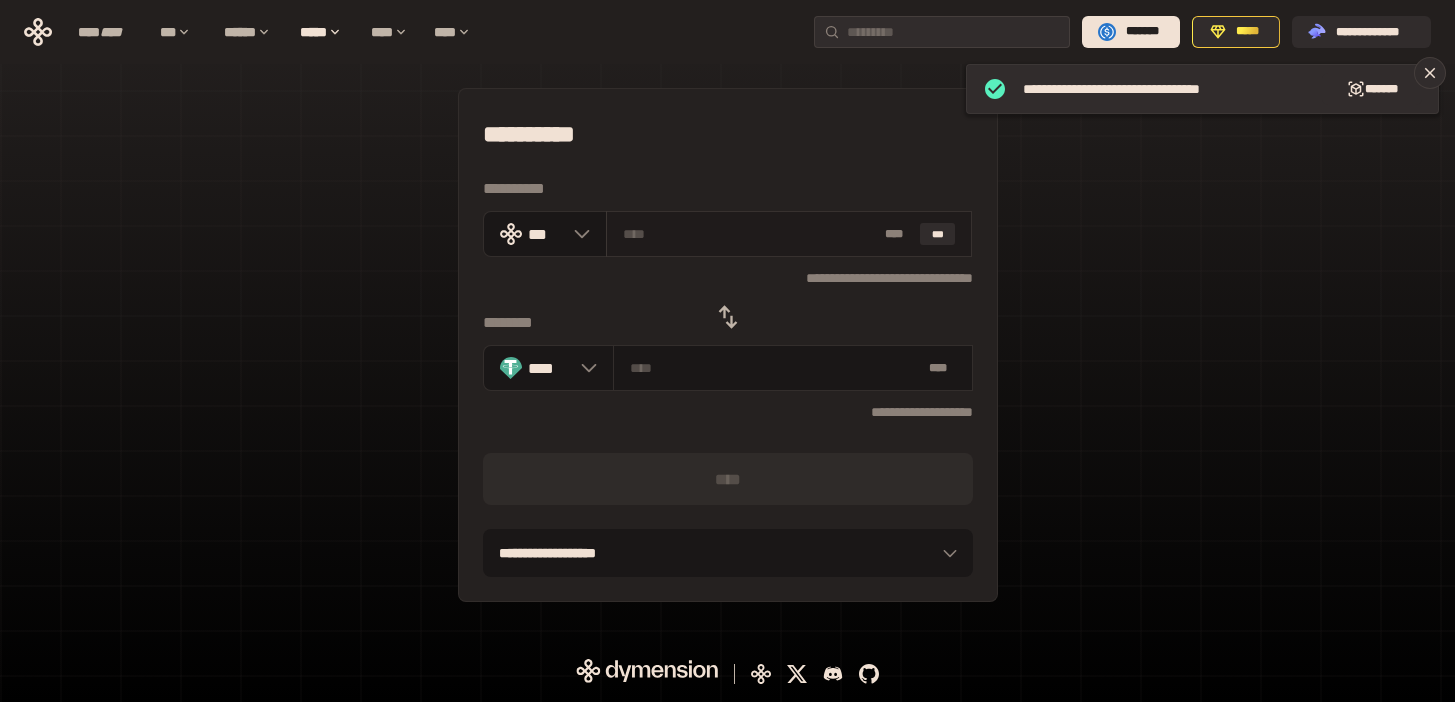 paste on "**" 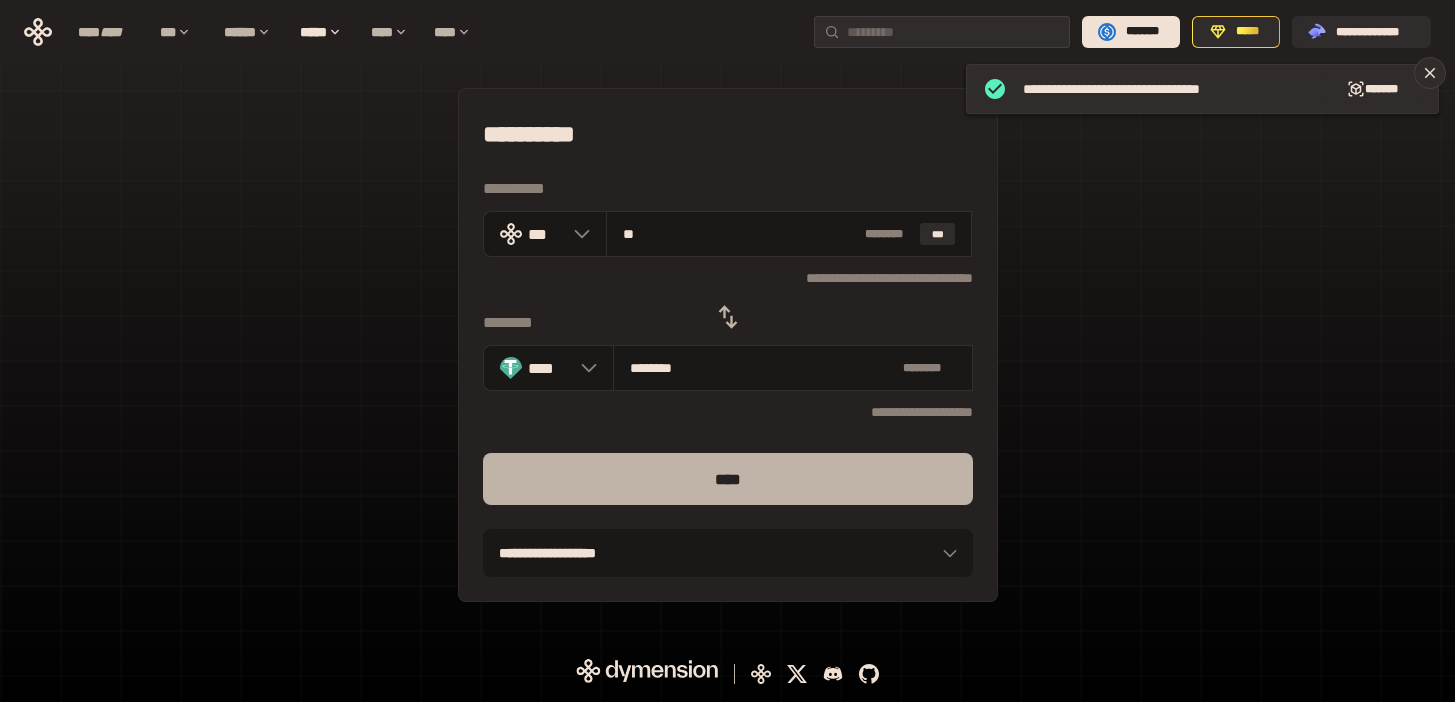 click on "****" at bounding box center [728, 479] 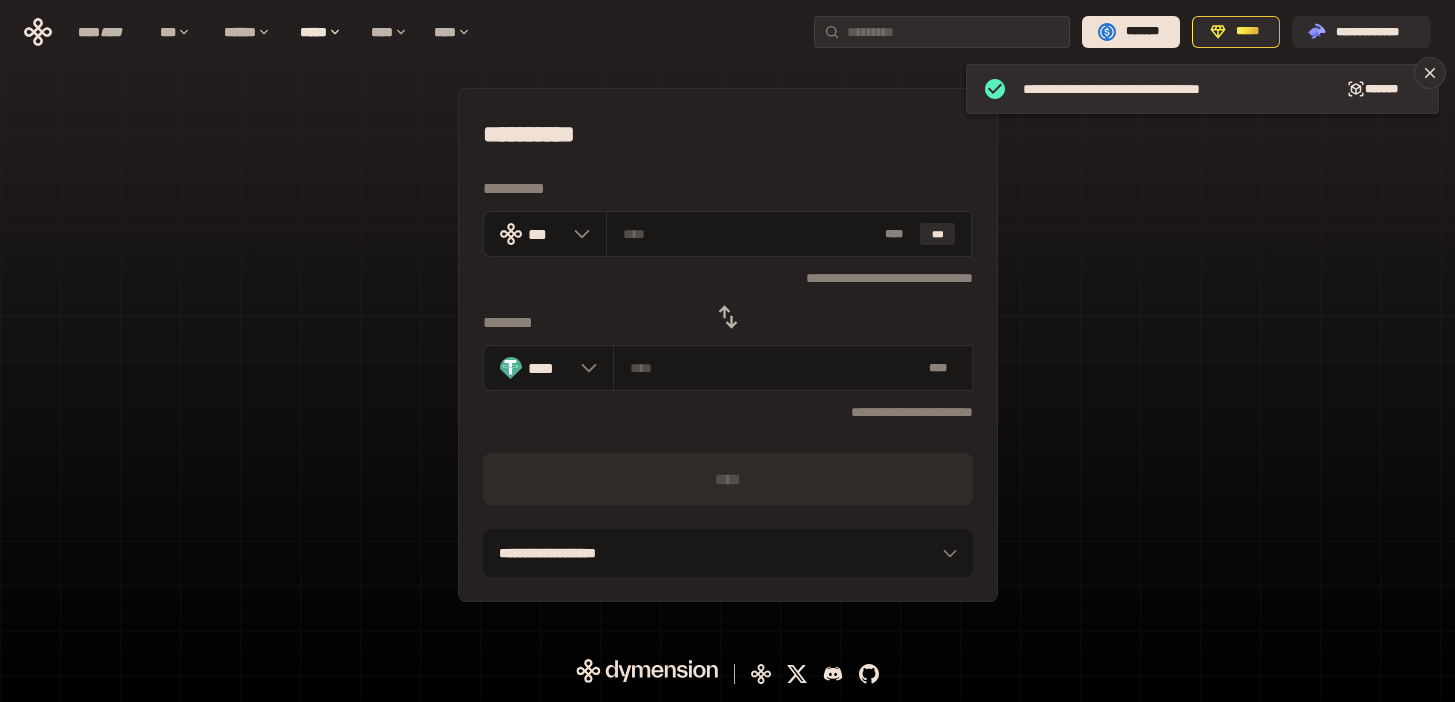 click 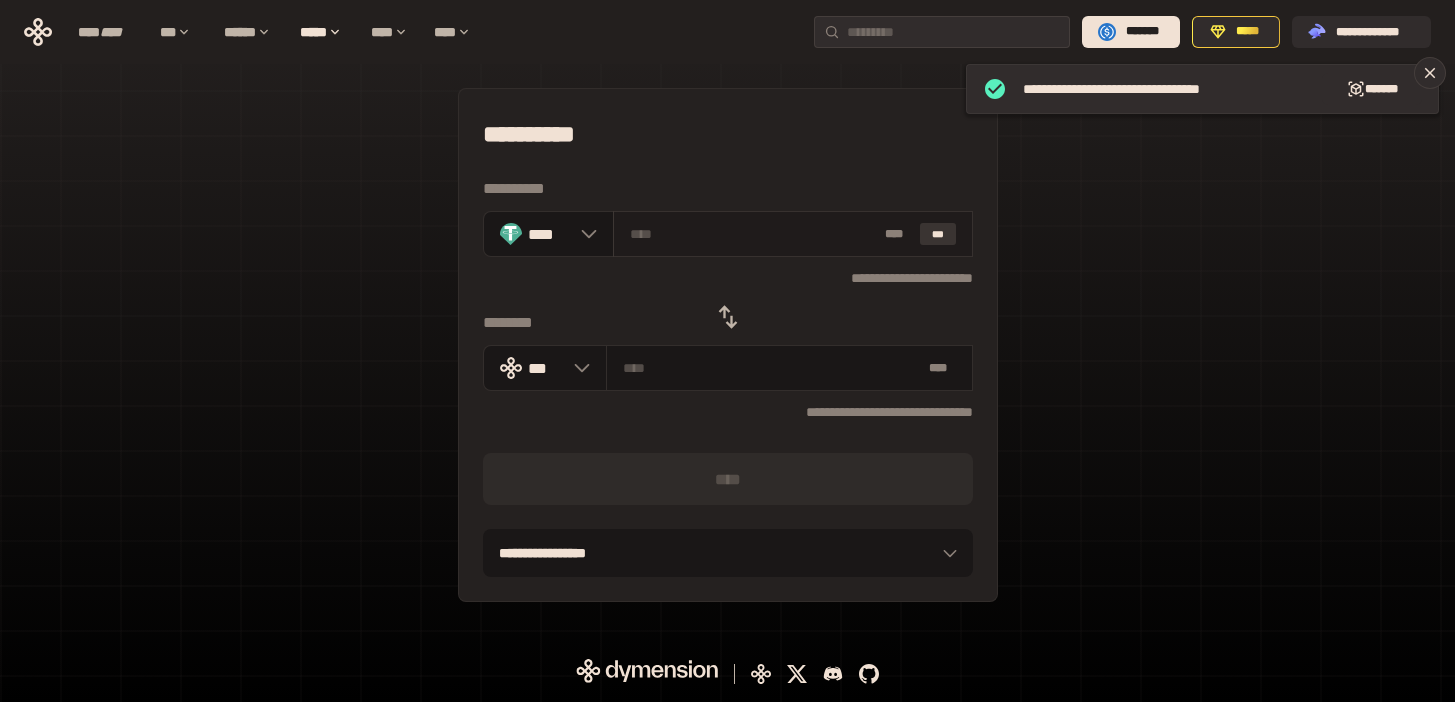 click on "***" at bounding box center (938, 234) 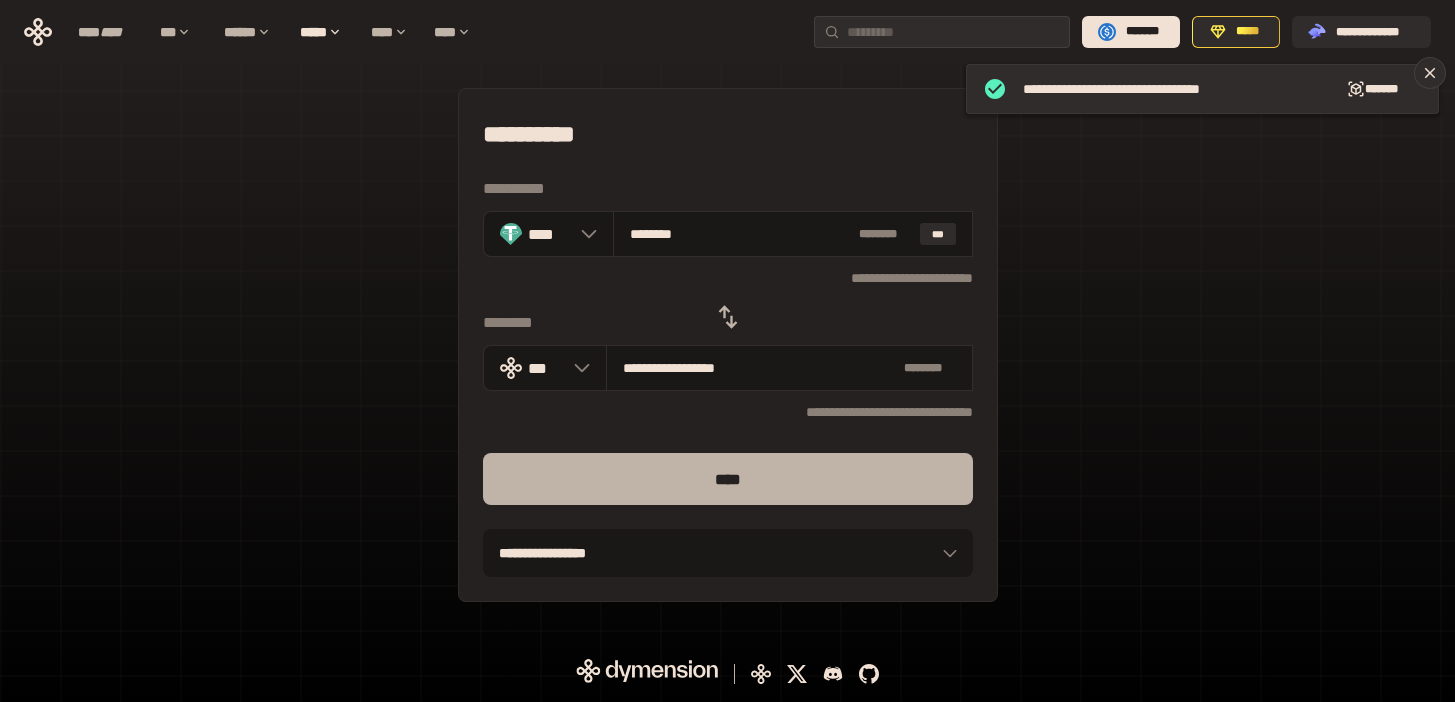 click on "****" at bounding box center (728, 479) 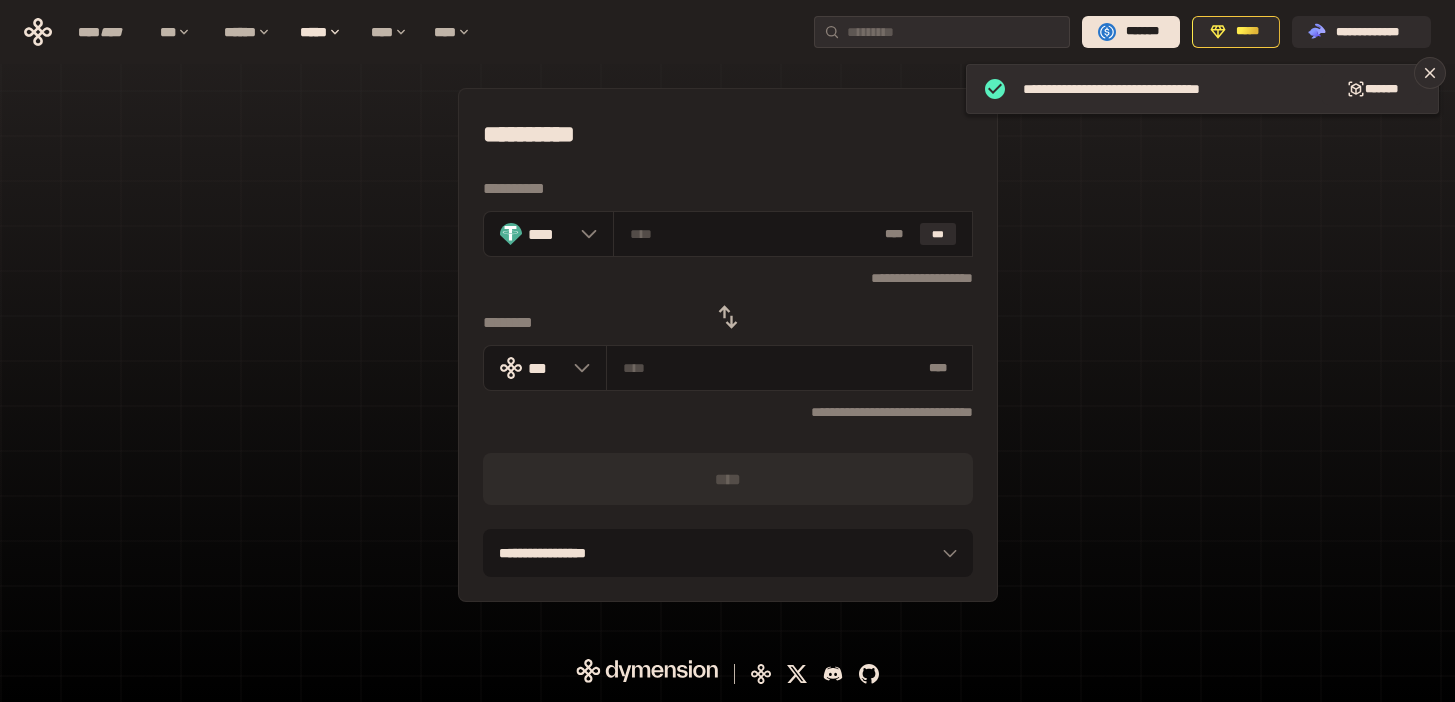 click 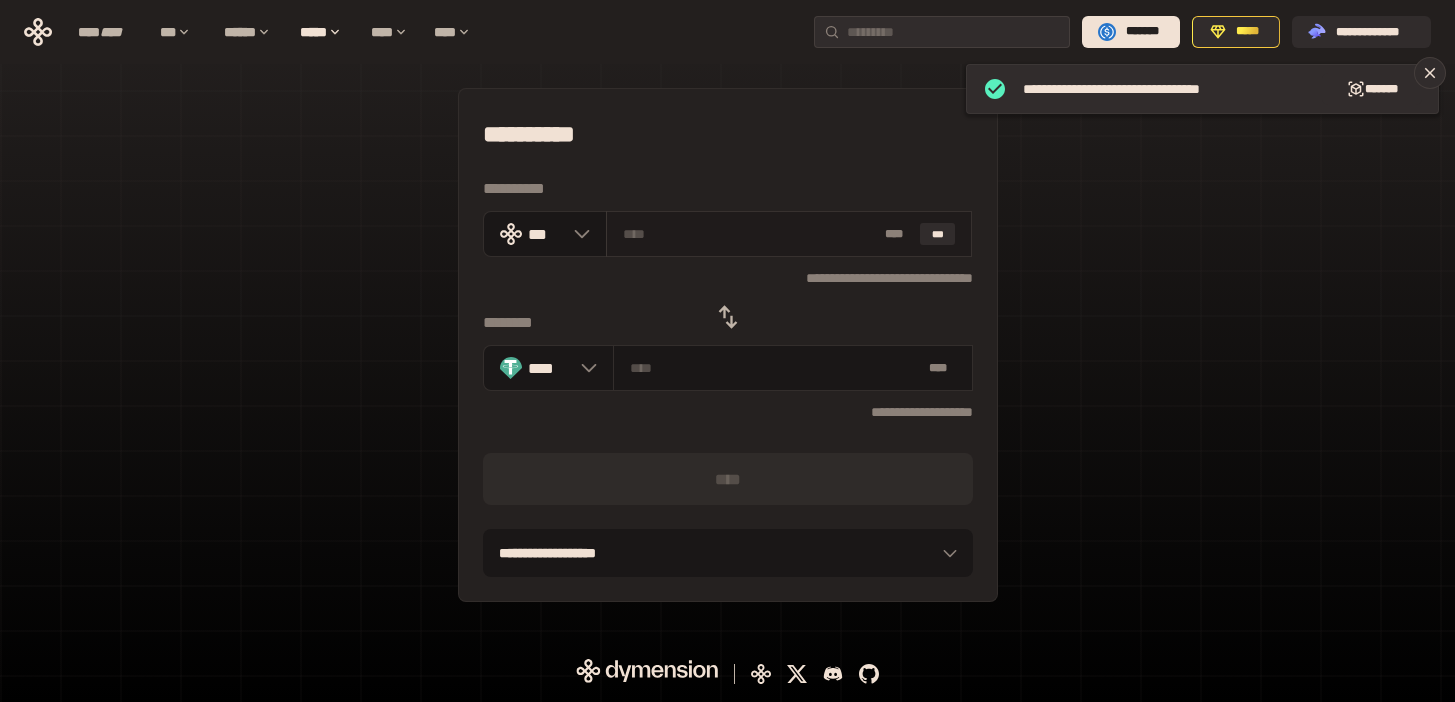 click at bounding box center (750, 234) 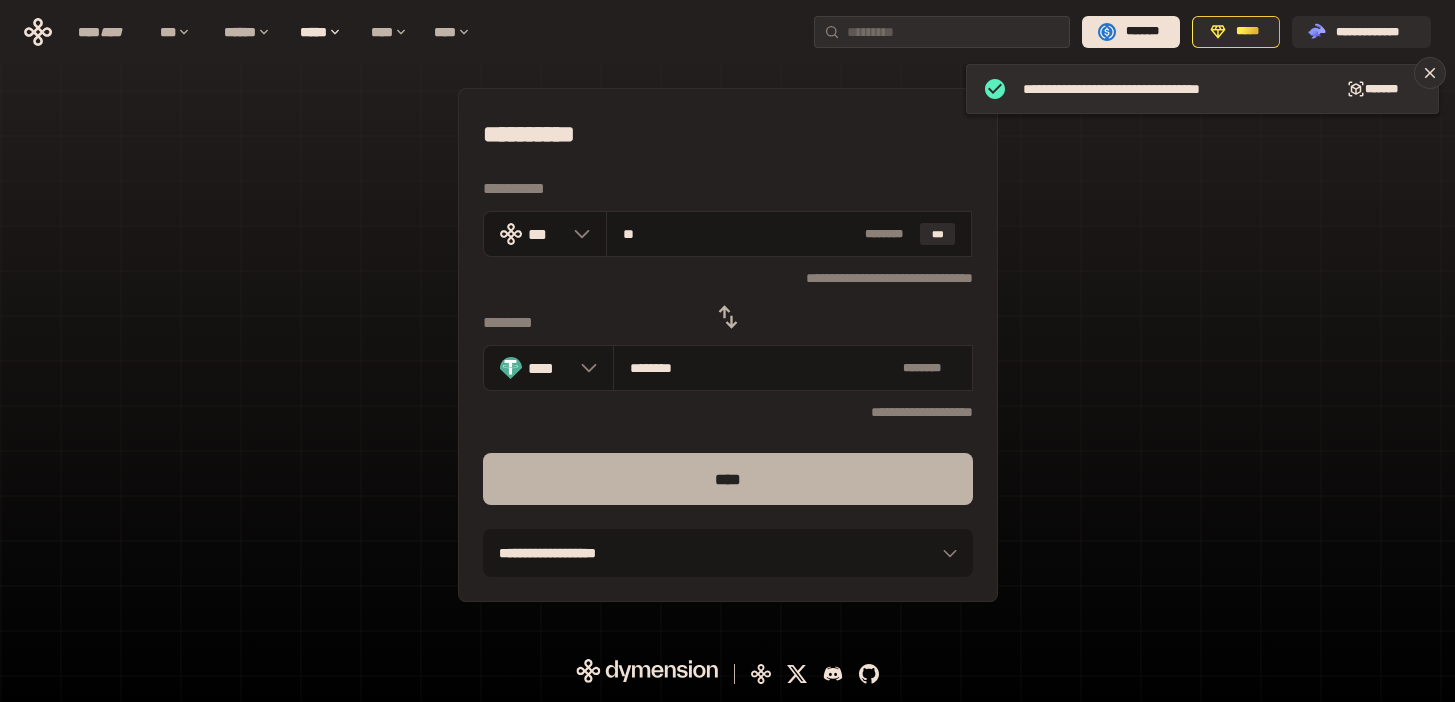 click on "****" at bounding box center (728, 479) 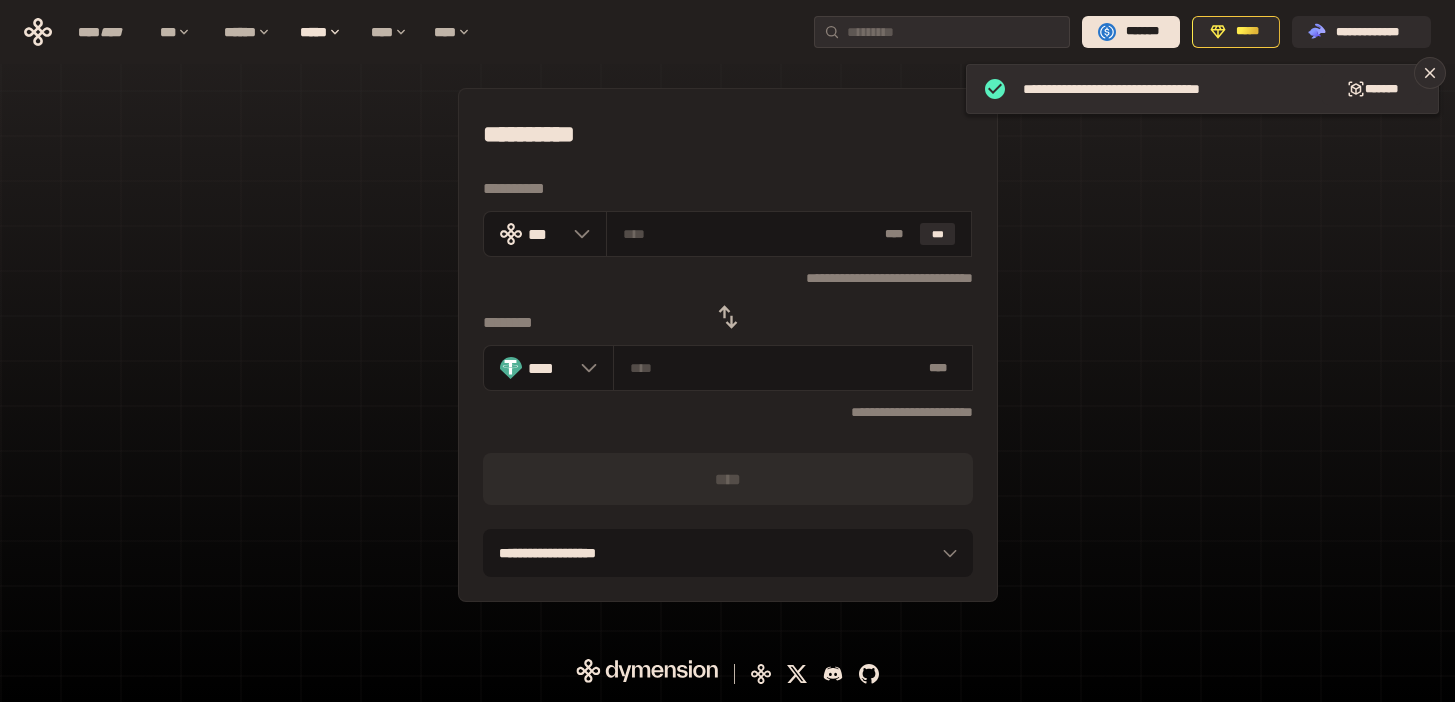 click 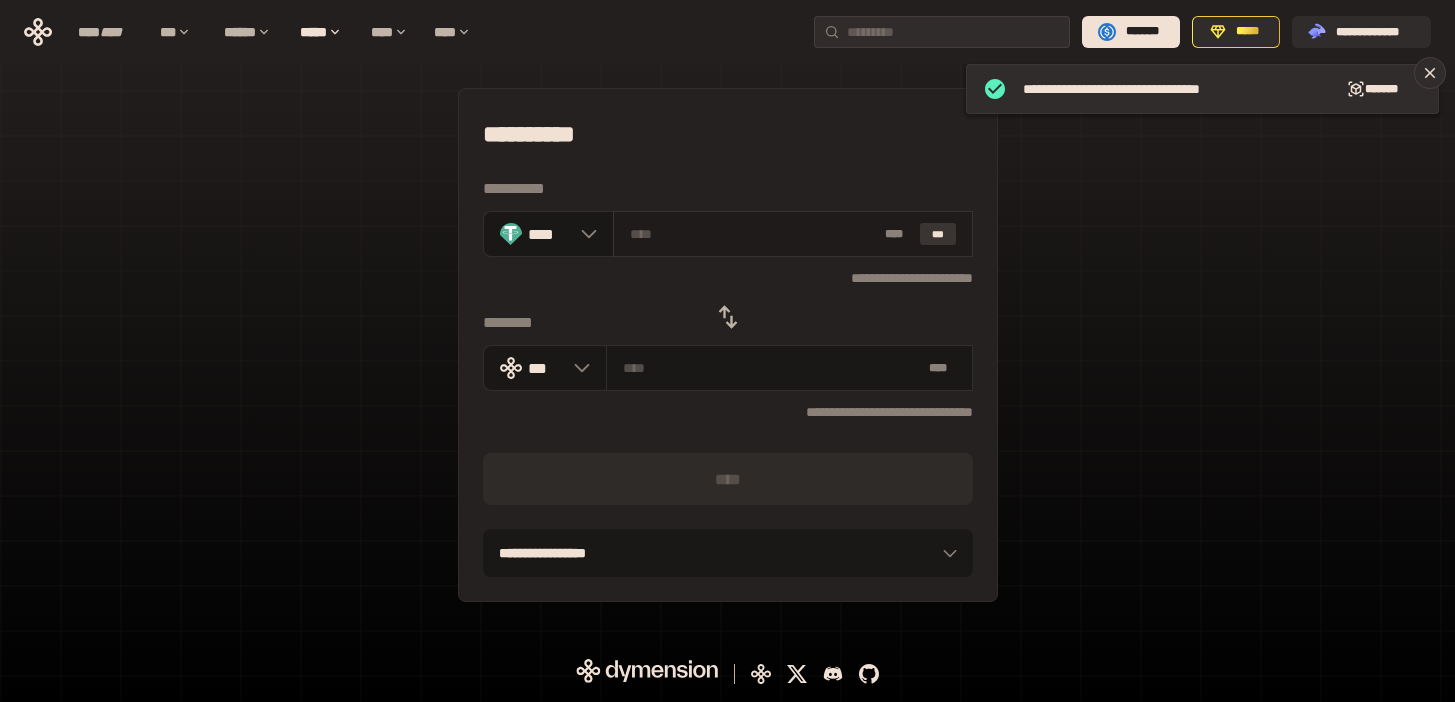 click on "***" at bounding box center [938, 234] 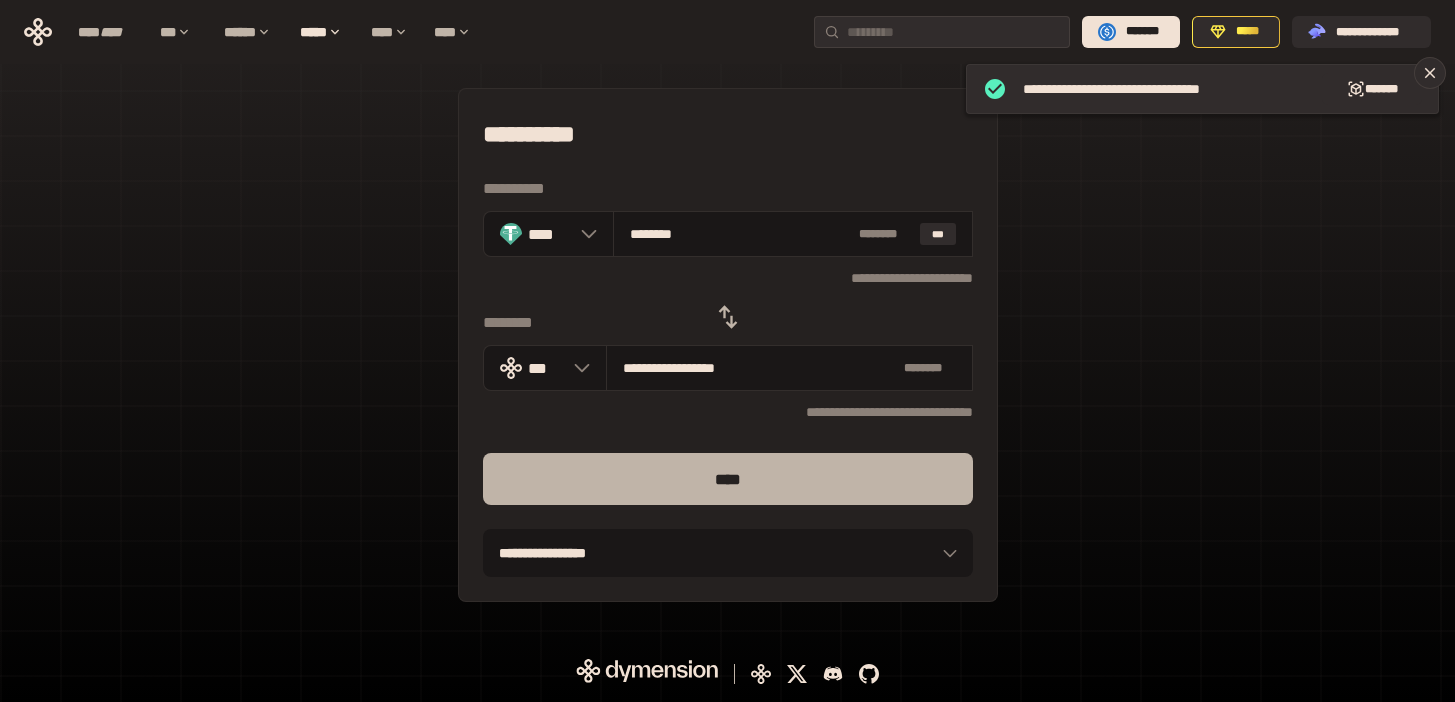 click on "****" at bounding box center [728, 479] 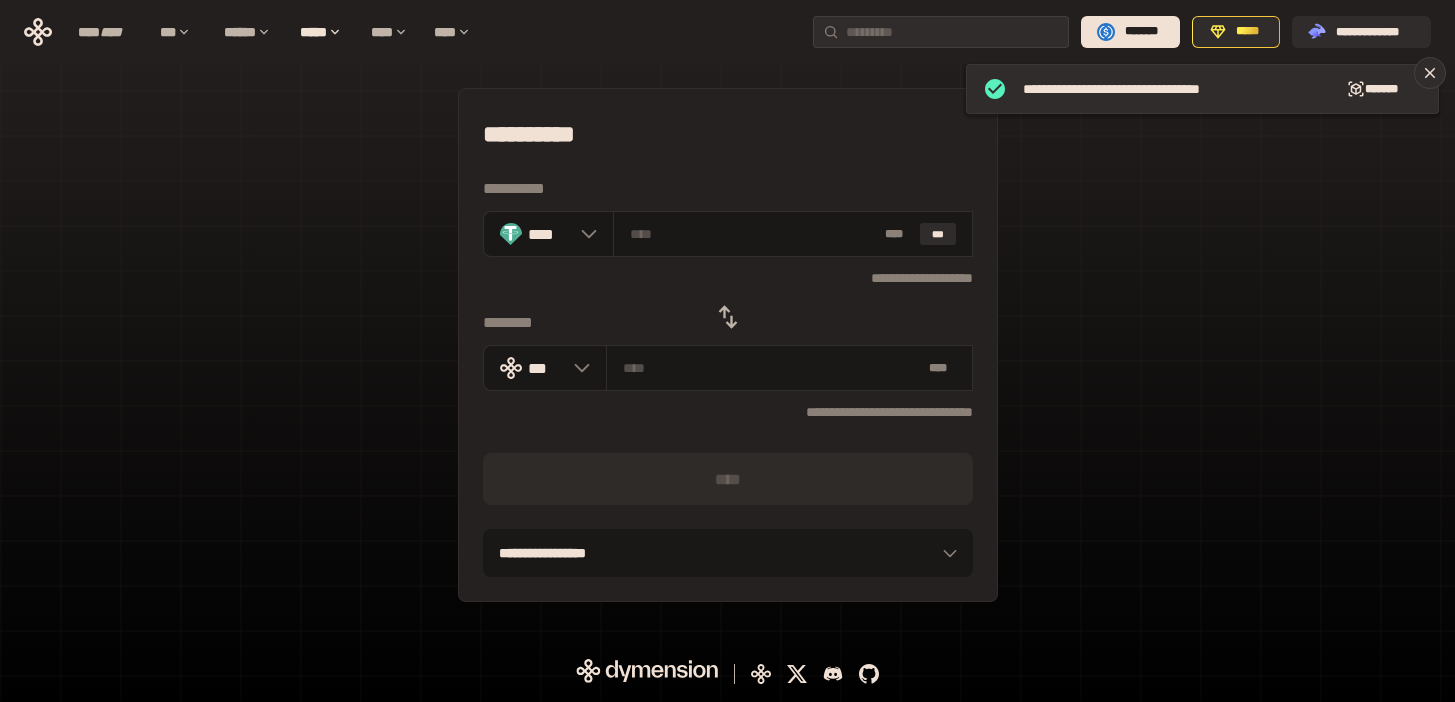 click 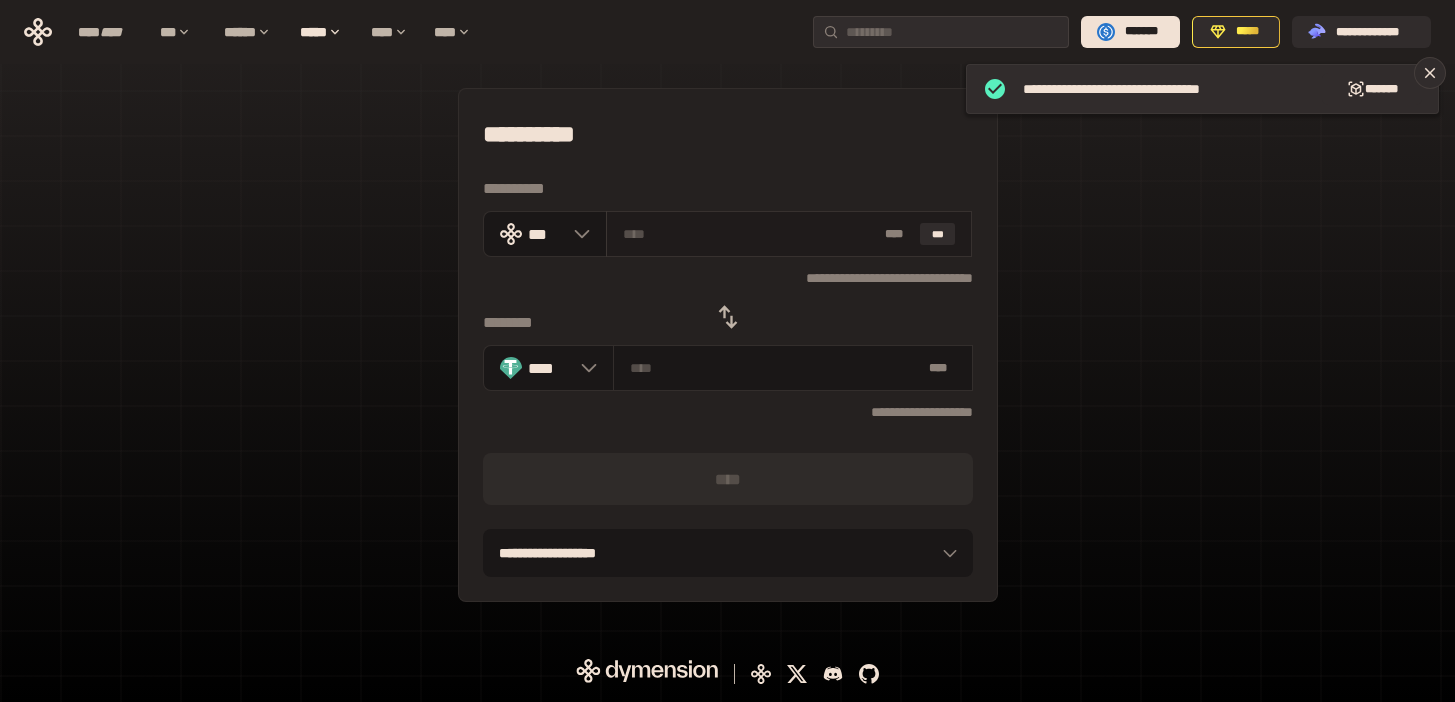 click at bounding box center [750, 234] 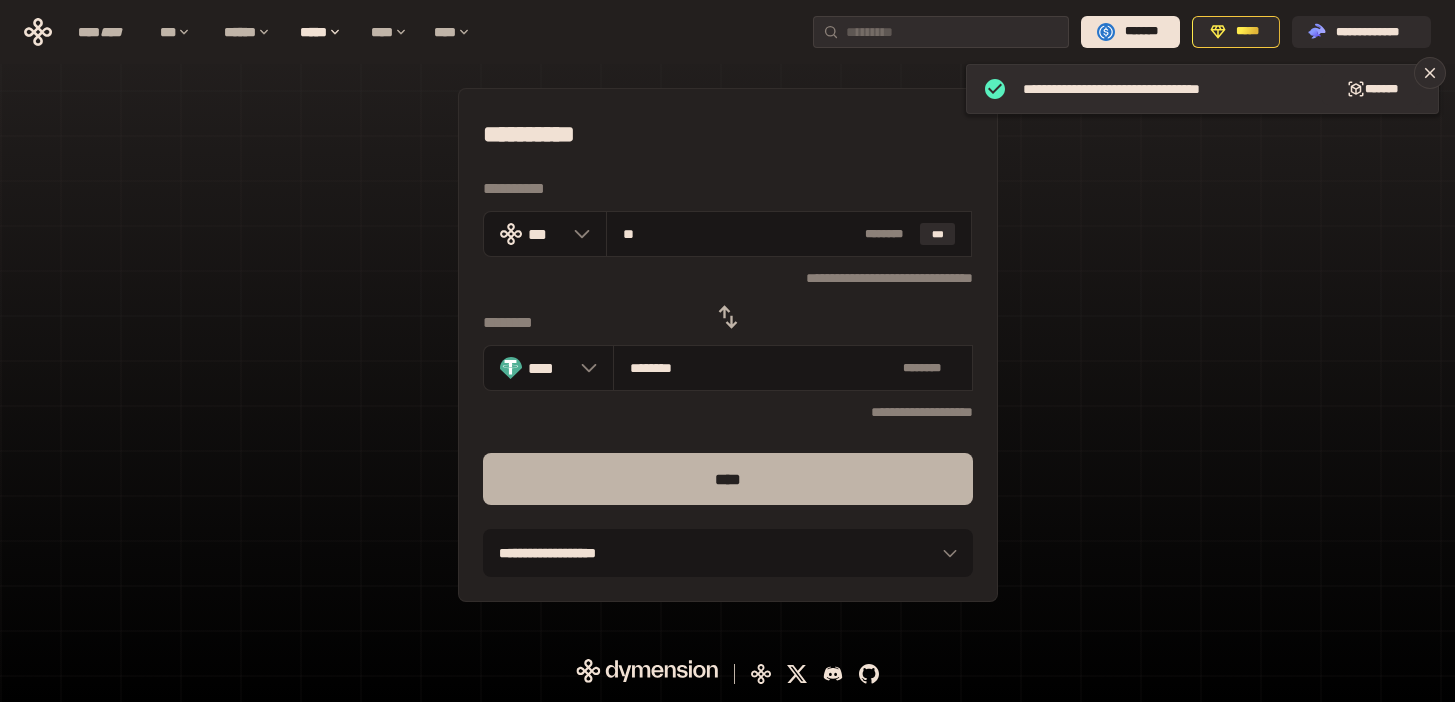 click on "****" at bounding box center [728, 479] 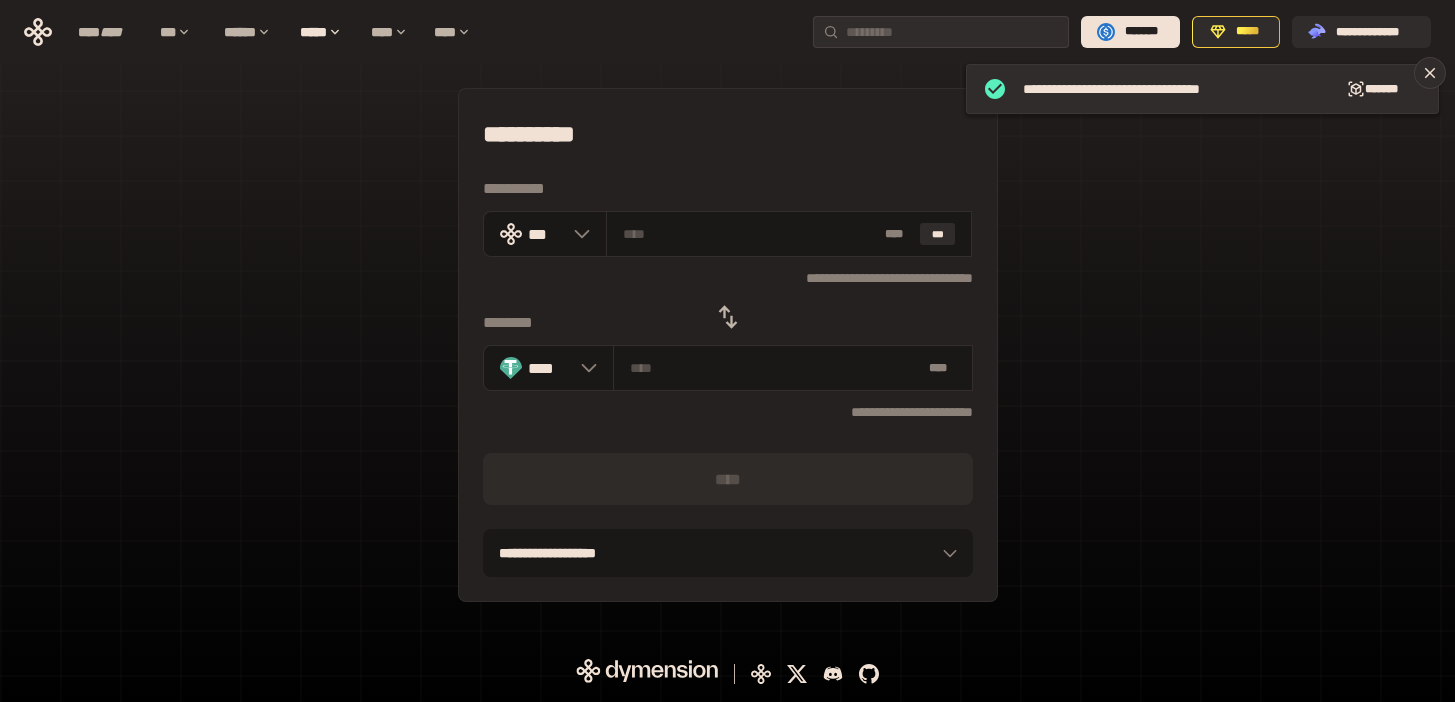 click 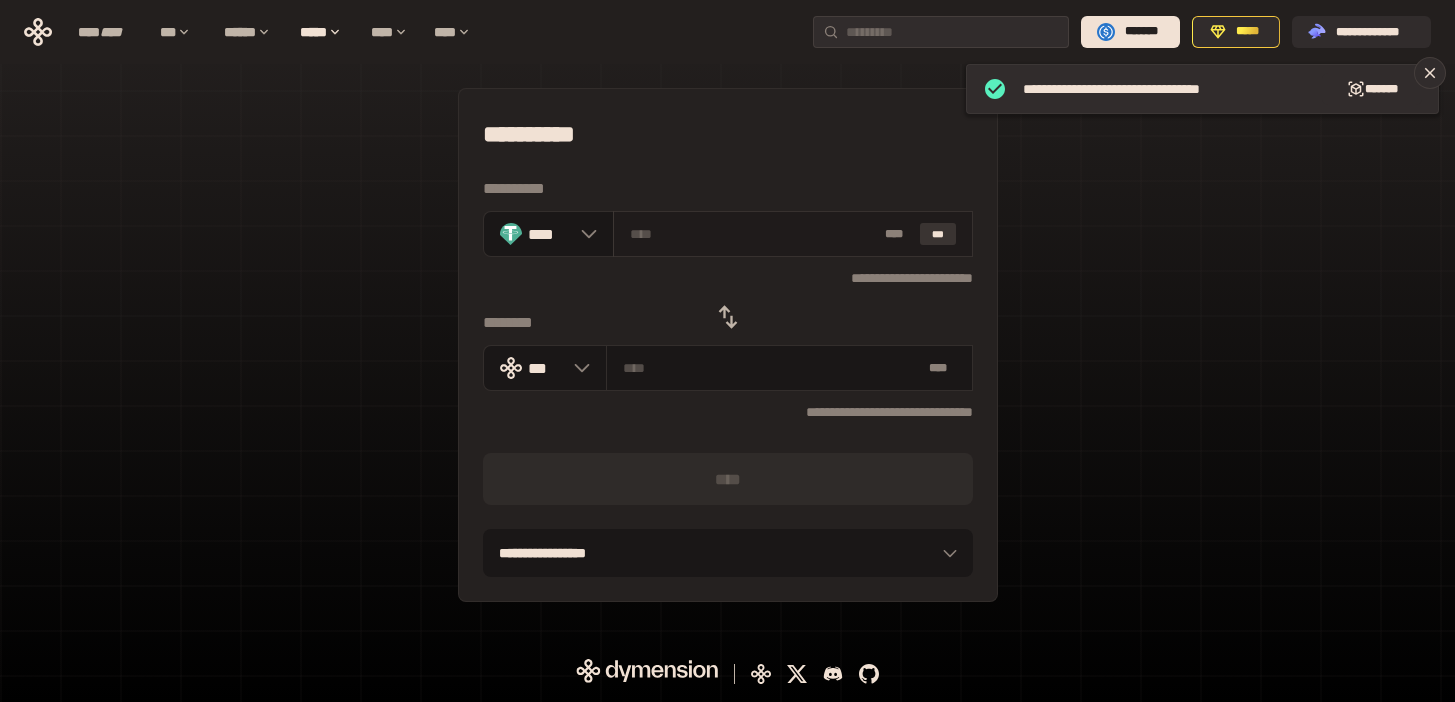 click on "***" at bounding box center (938, 234) 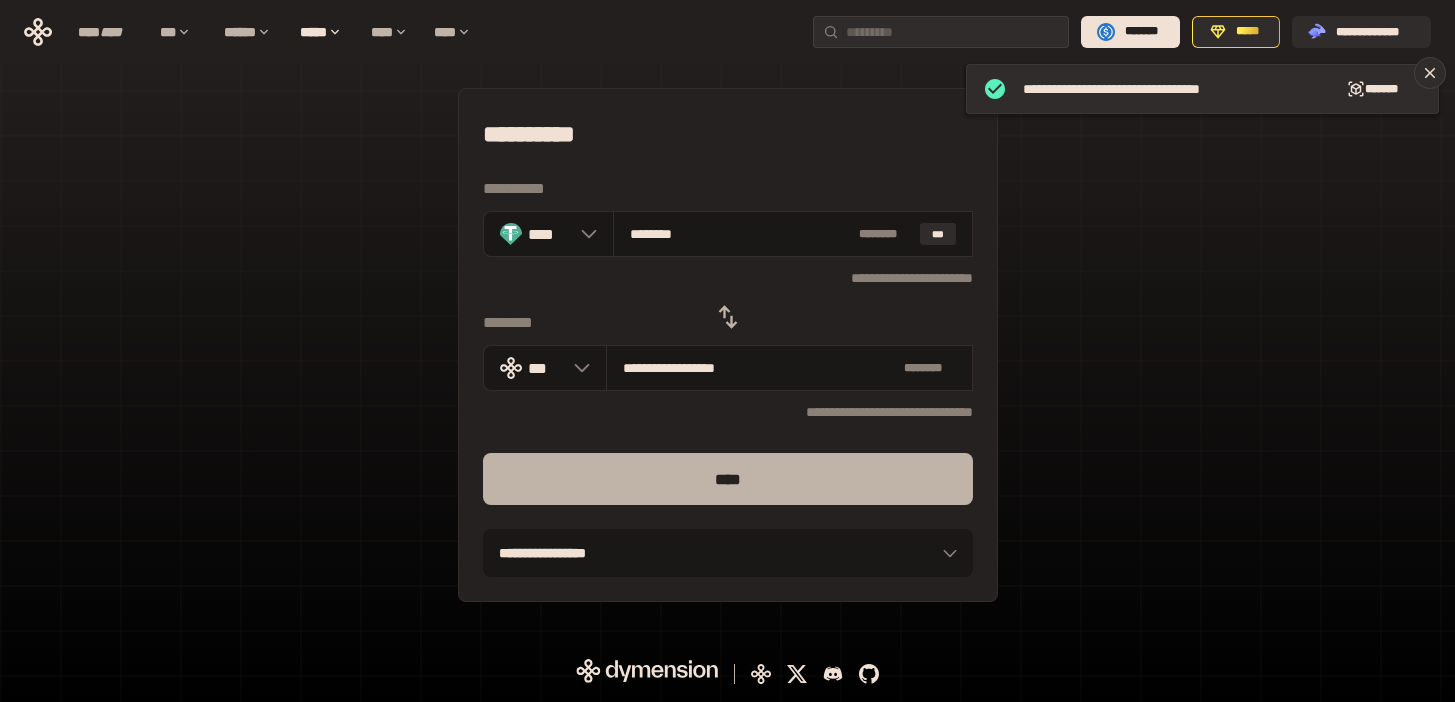 click on "****" at bounding box center [728, 479] 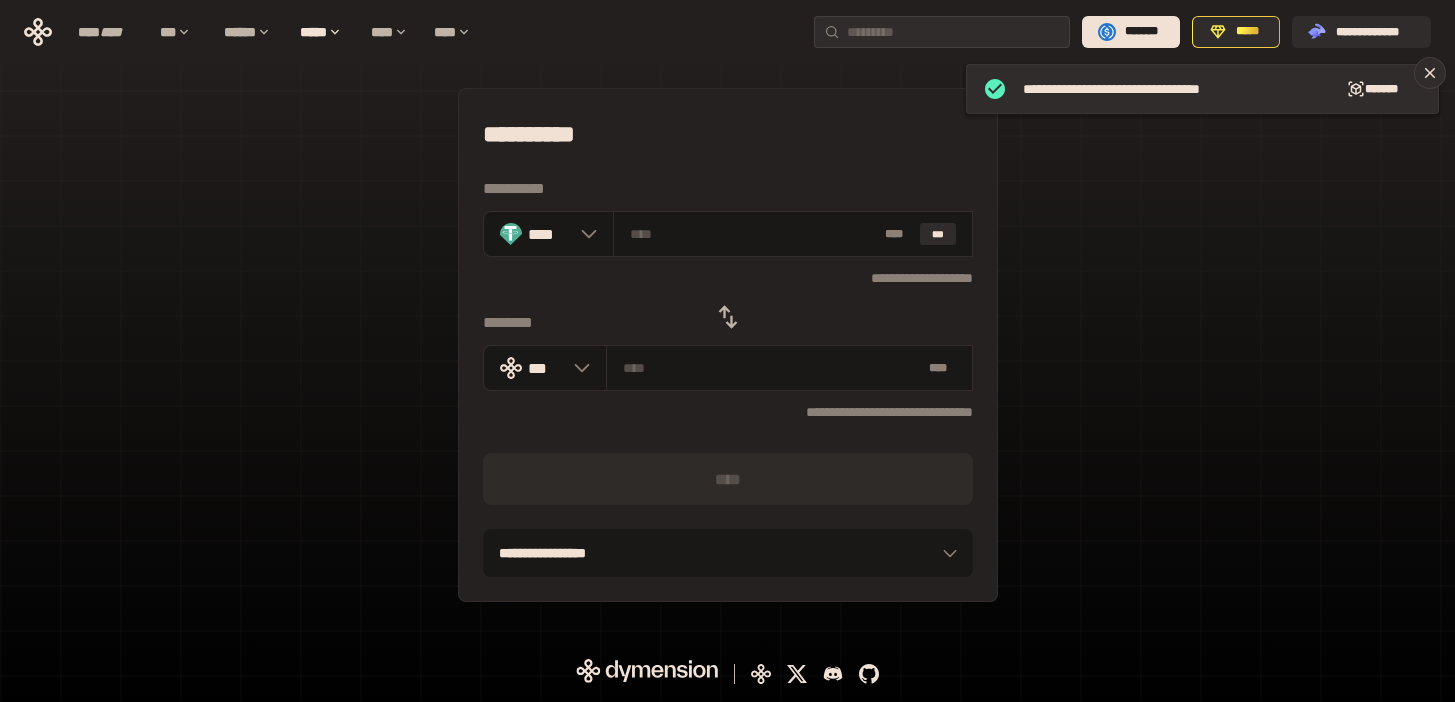 click 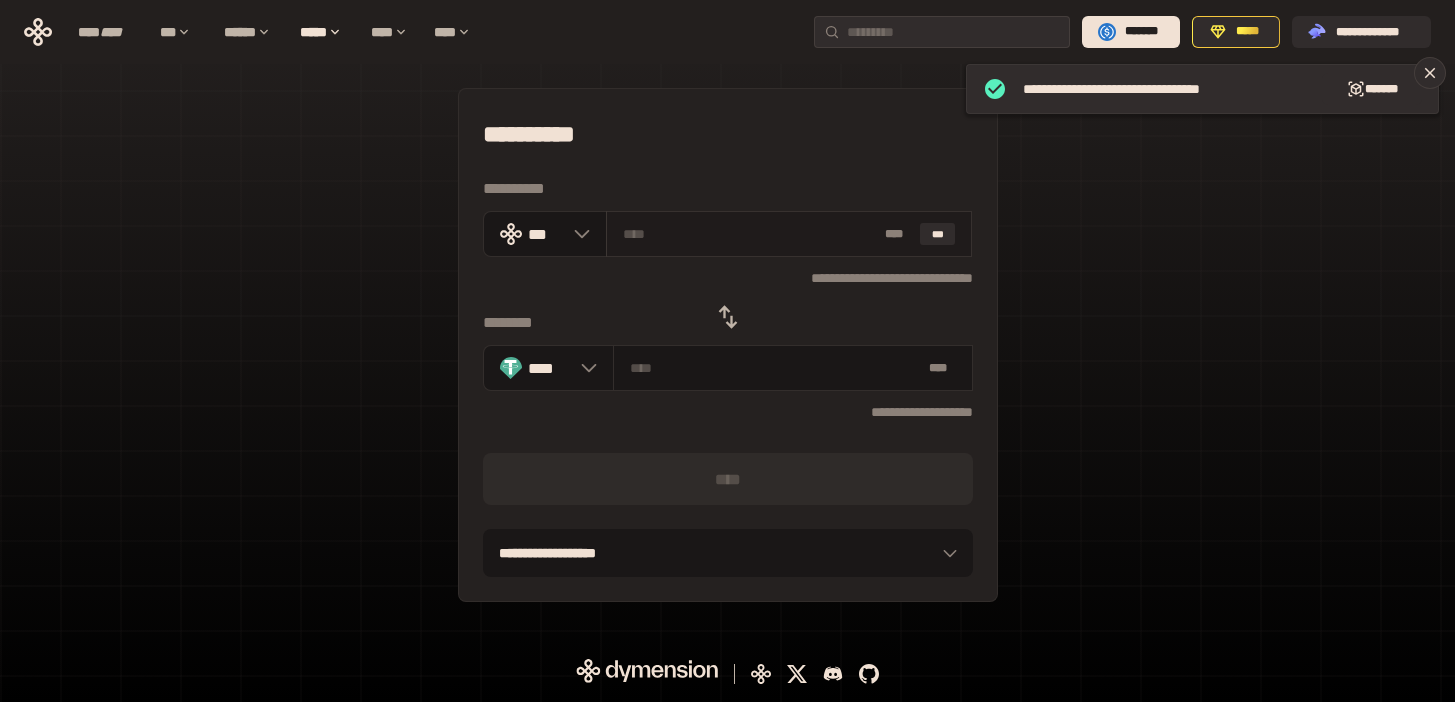 click at bounding box center [750, 234] 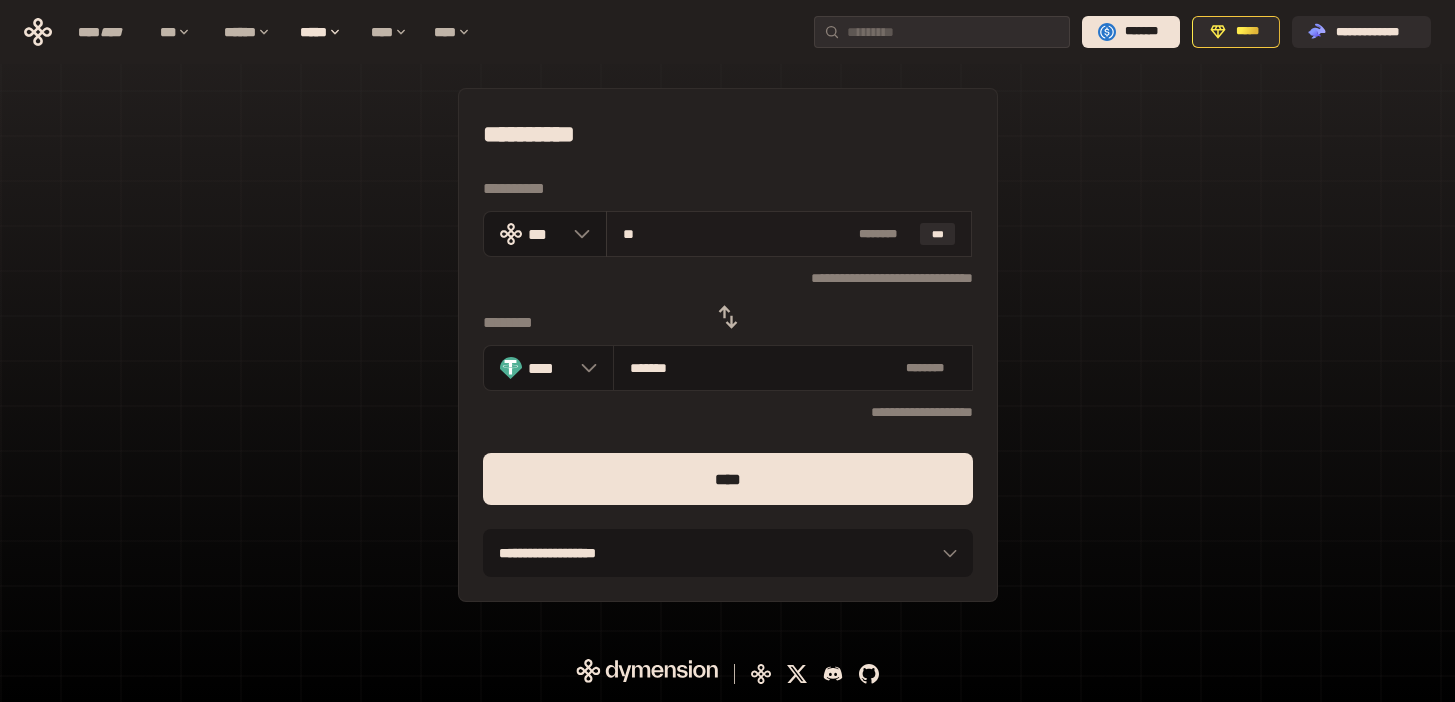 drag, startPoint x: 647, startPoint y: 240, endPoint x: 610, endPoint y: 240, distance: 37 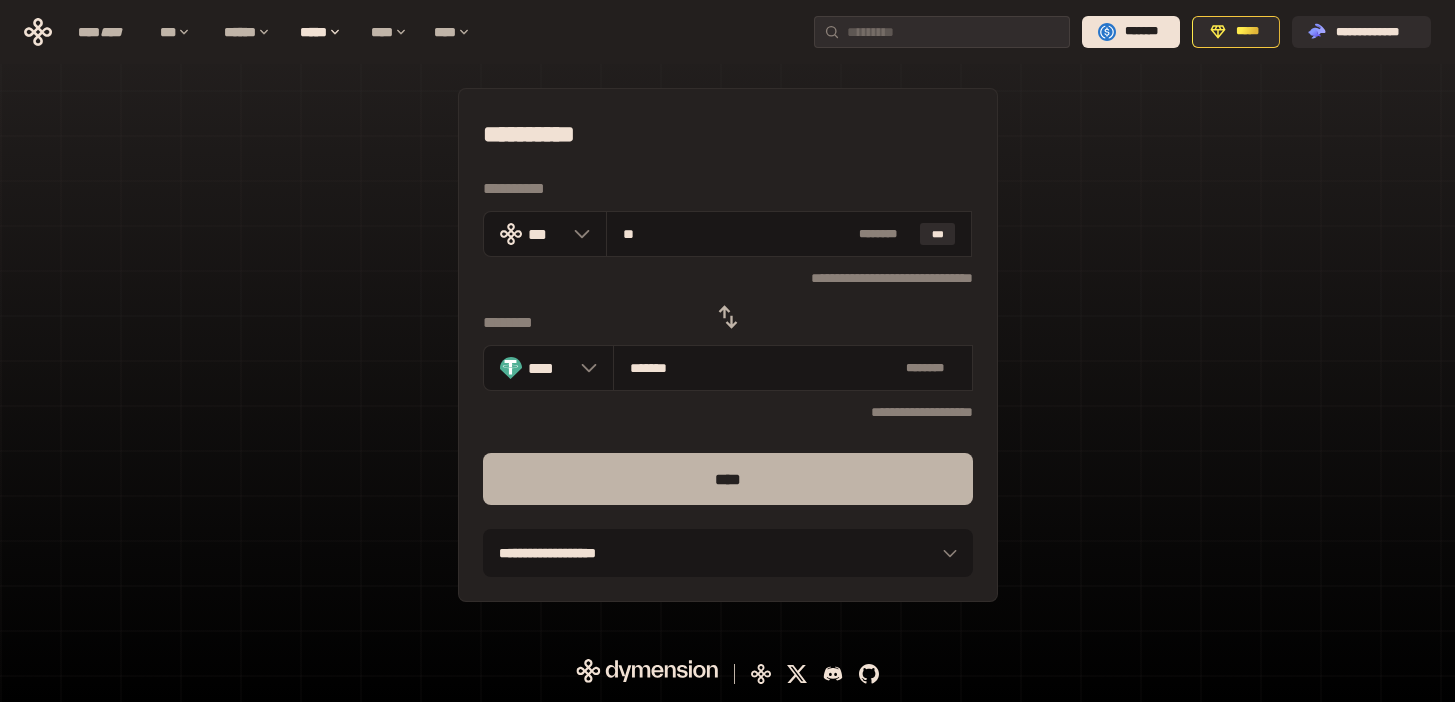 click on "****" at bounding box center [728, 479] 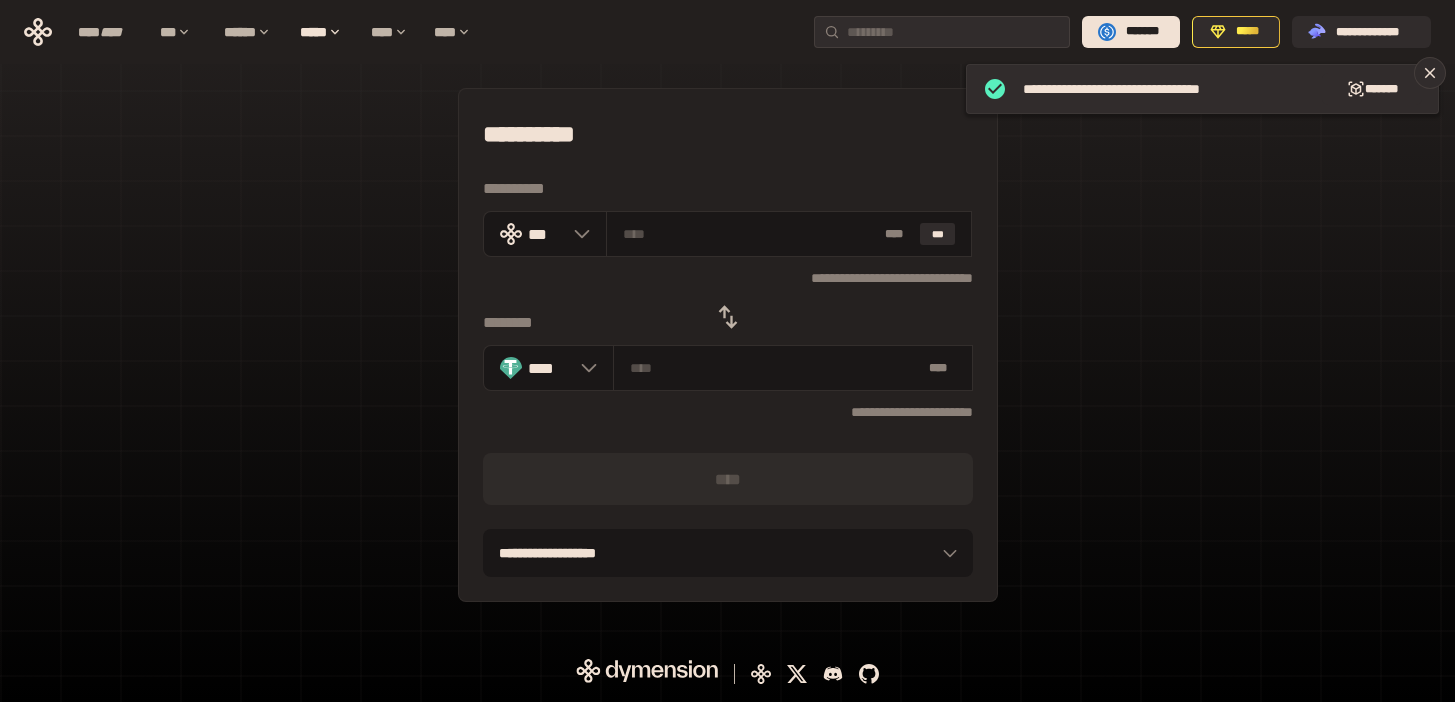 click 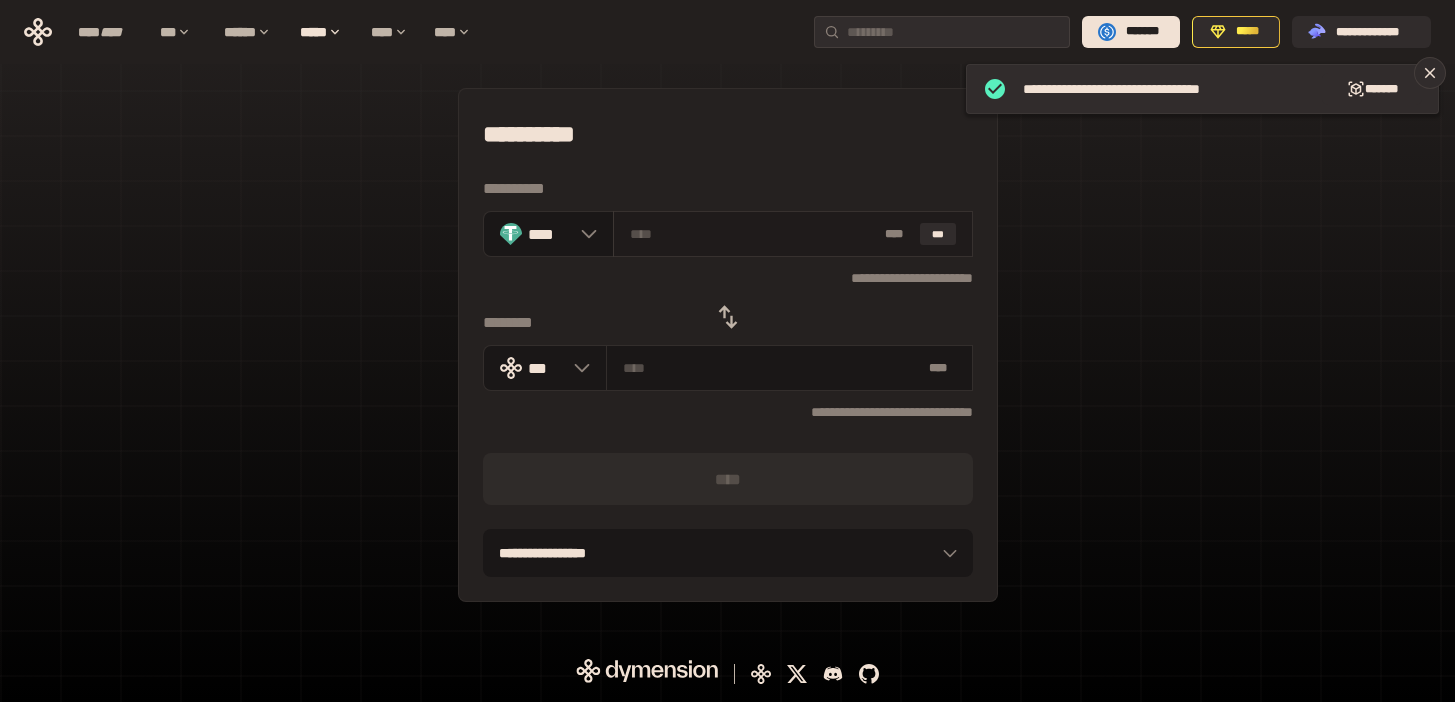 click on "* ** ***" at bounding box center (792, 234) 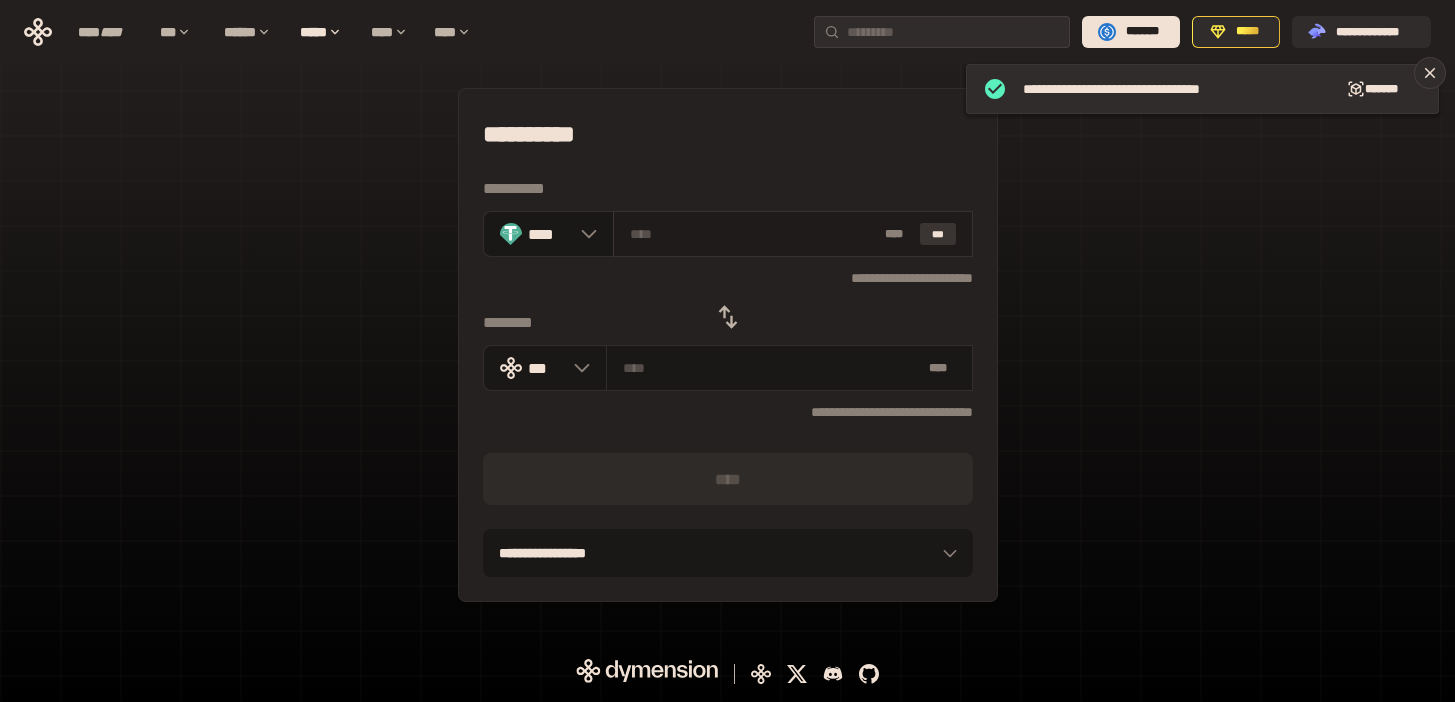 click on "***" at bounding box center [938, 234] 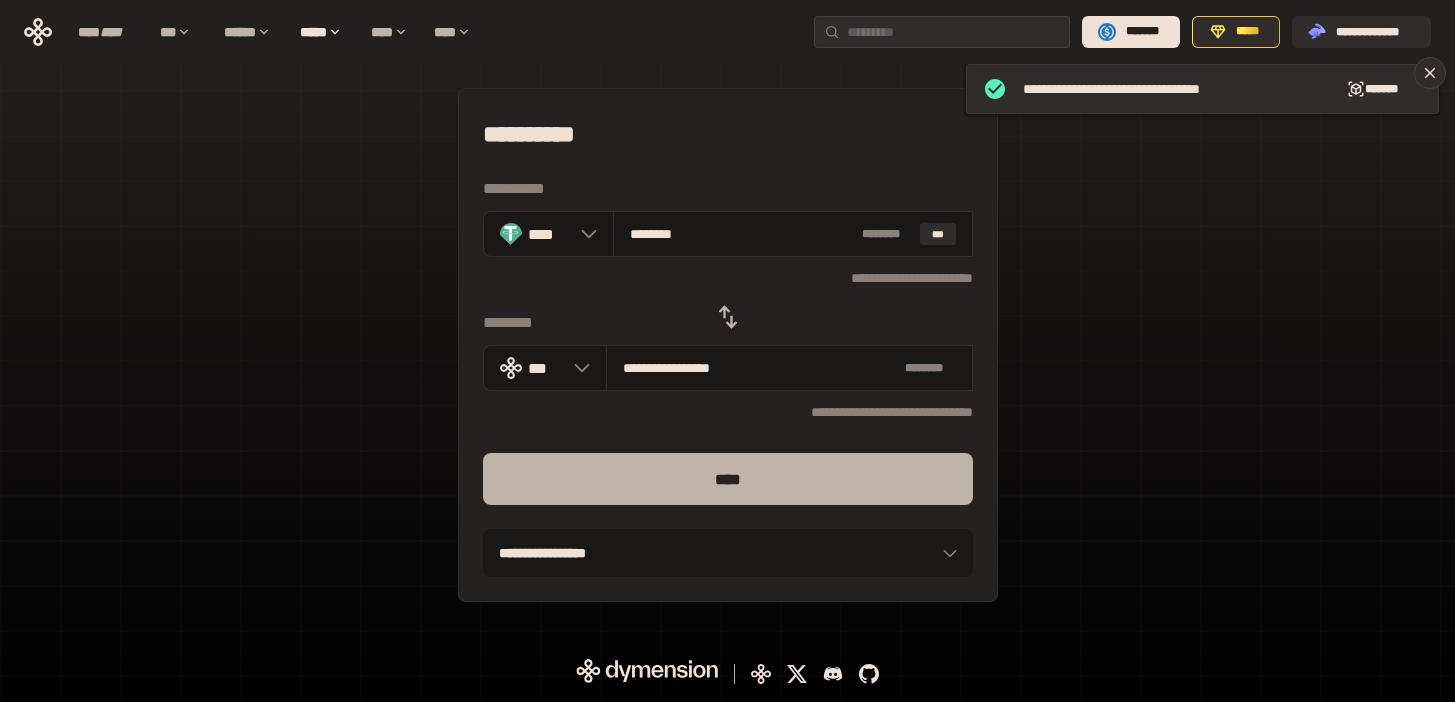 click on "****" at bounding box center (728, 479) 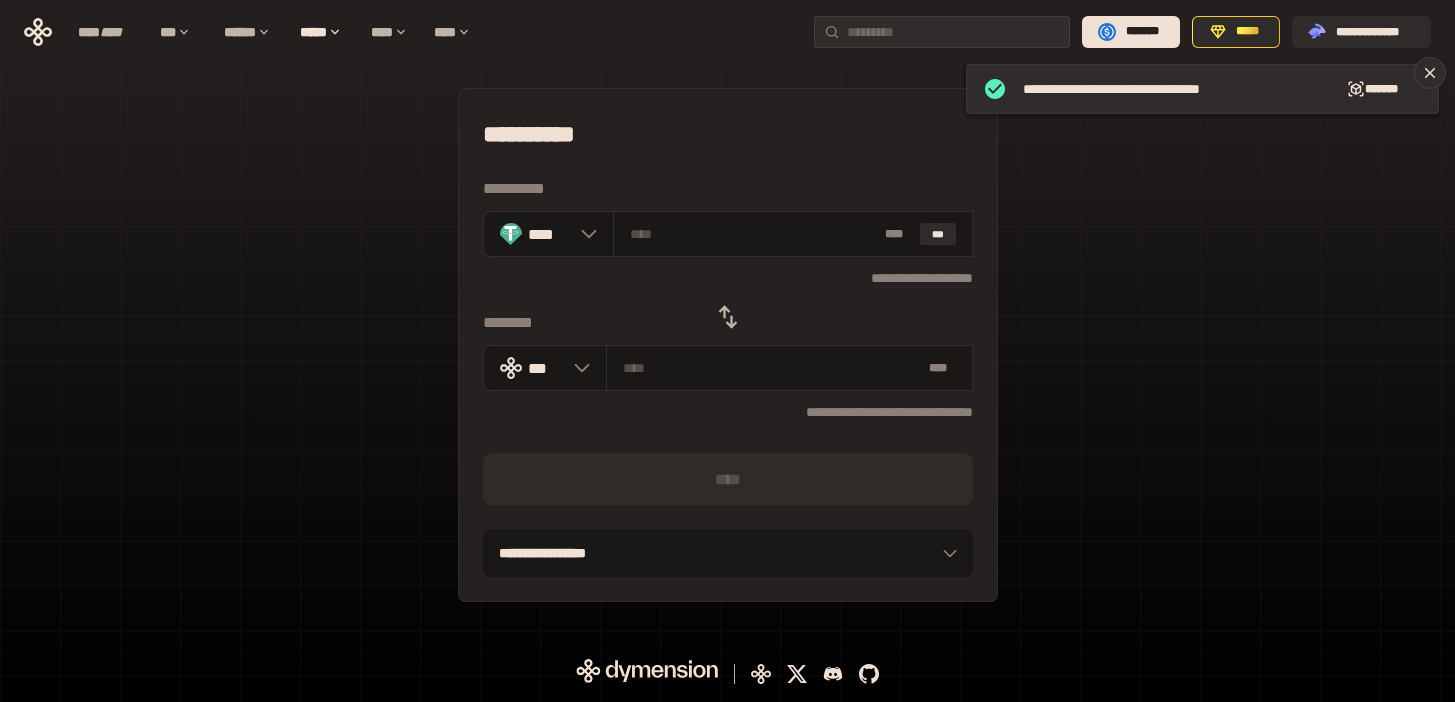 click 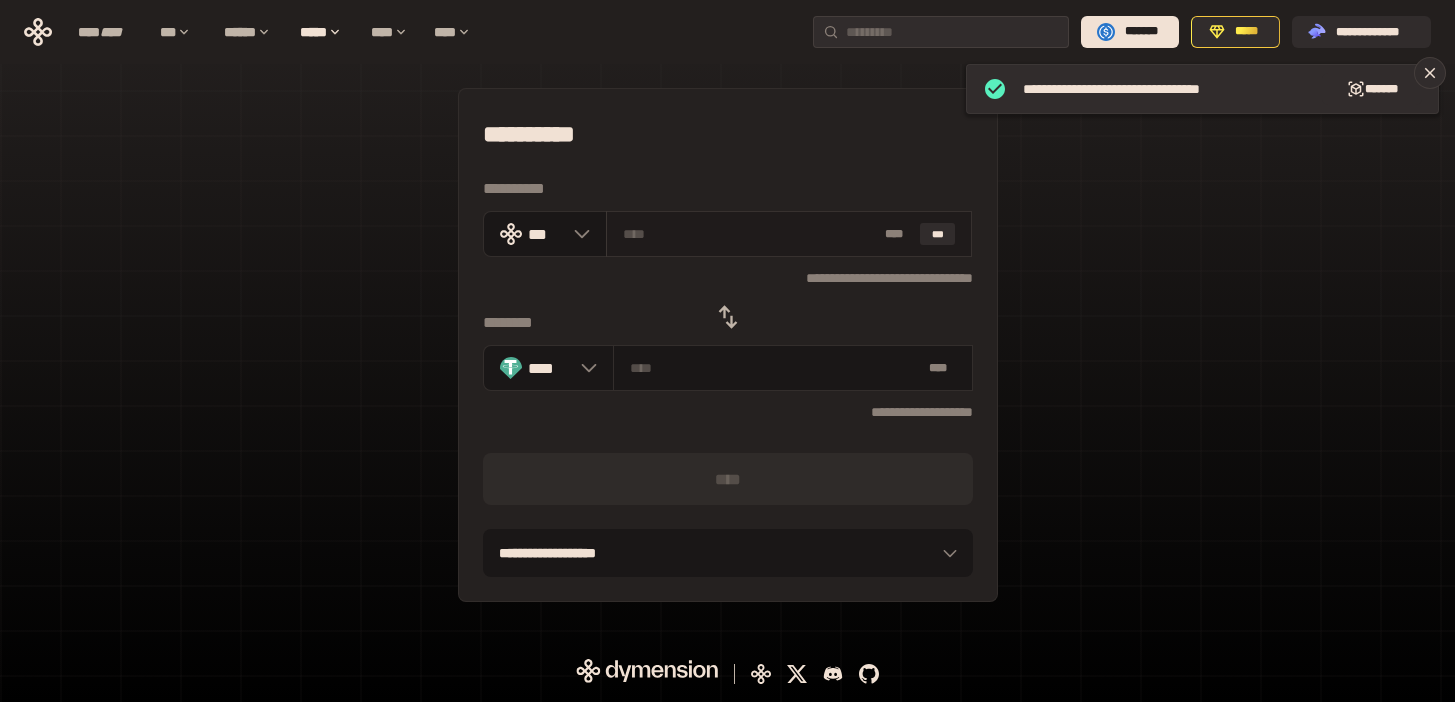 click at bounding box center (750, 234) 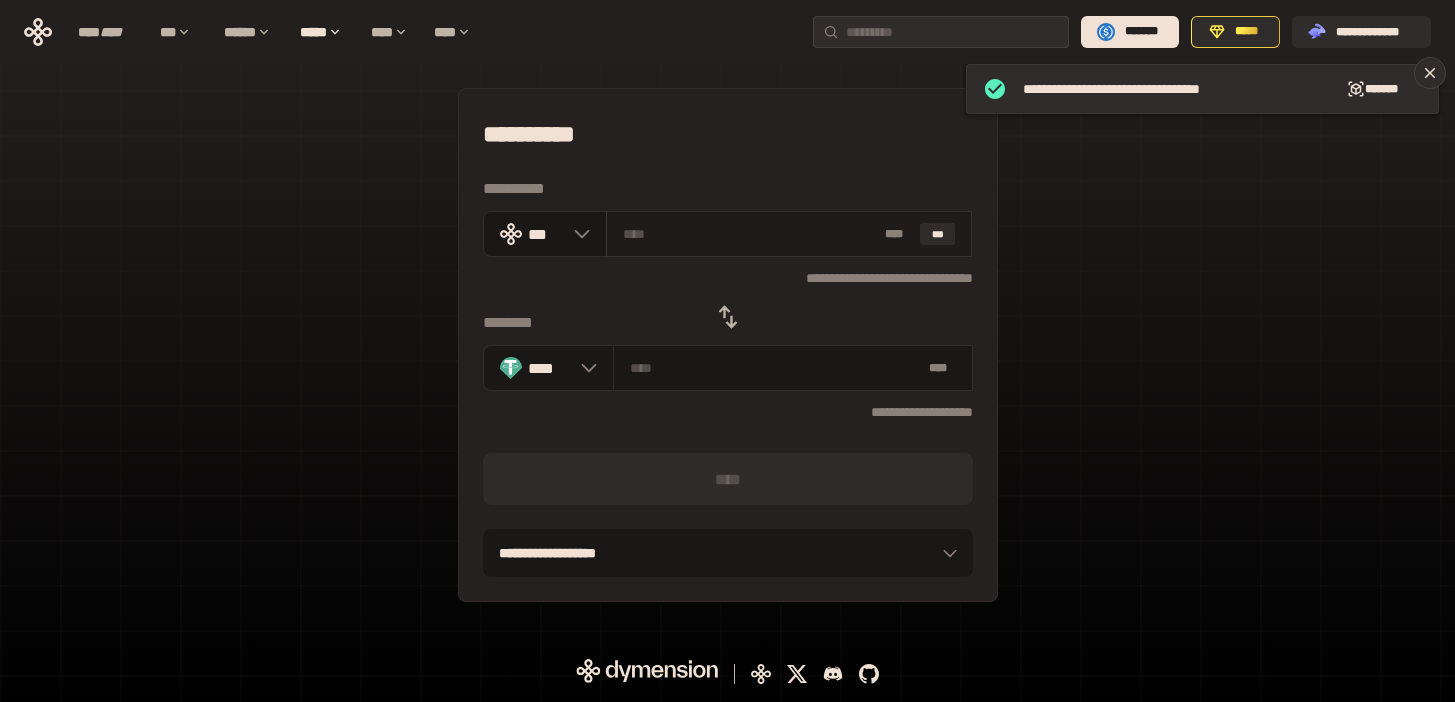 paste on "**" 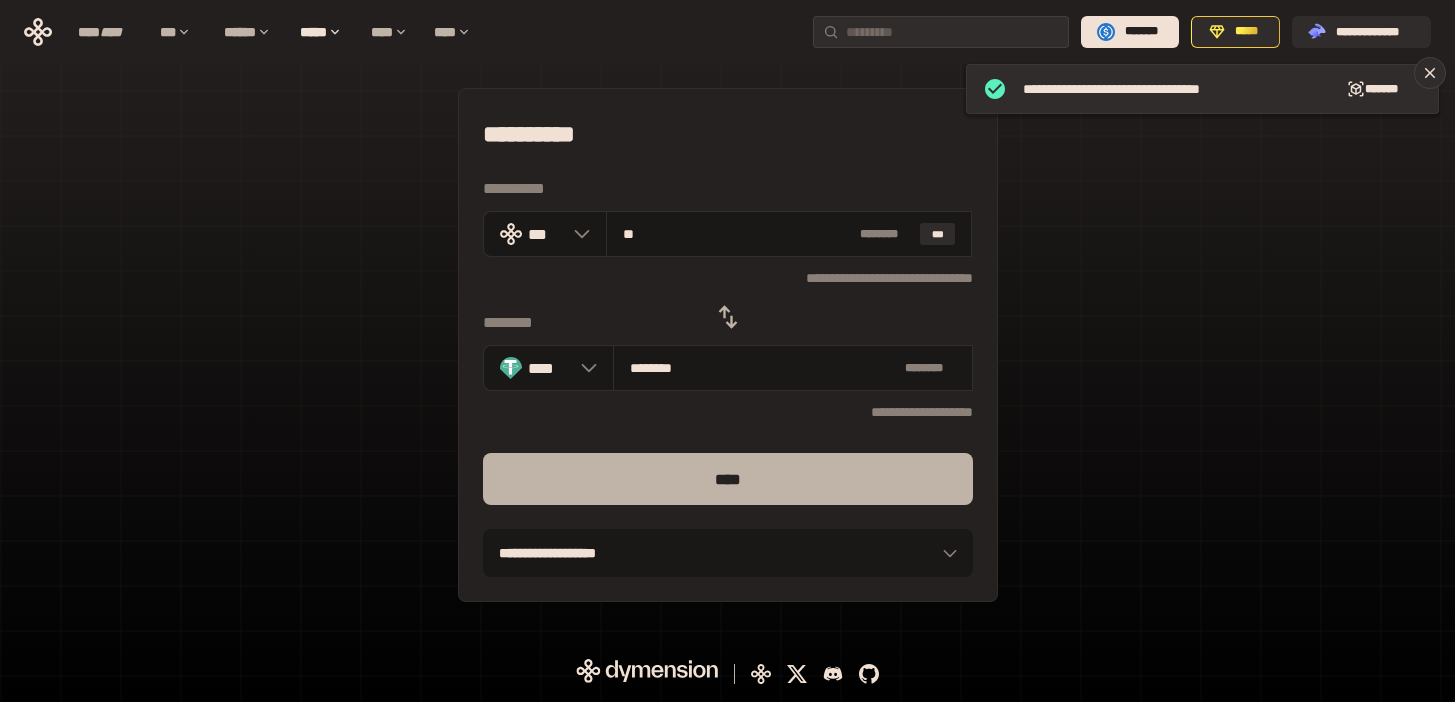 click on "****" at bounding box center (728, 479) 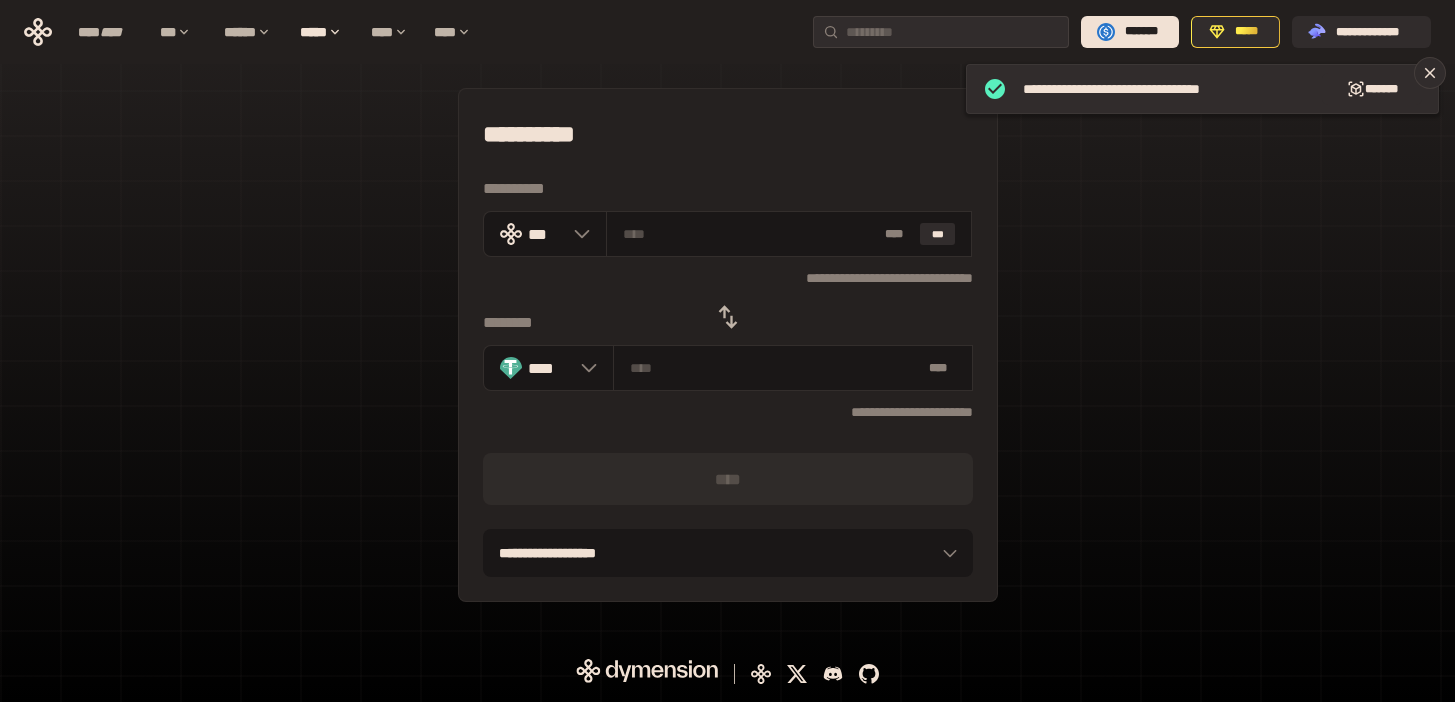click 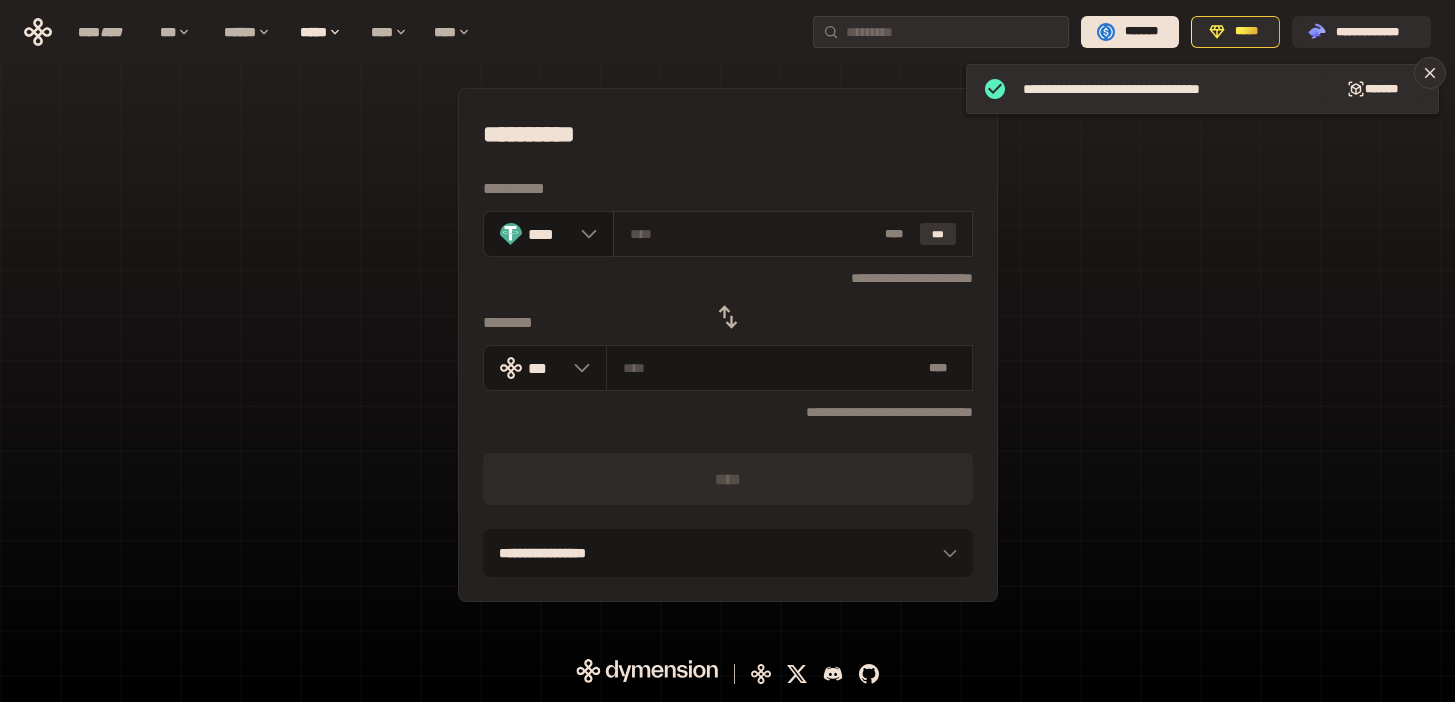 click on "***" at bounding box center (938, 234) 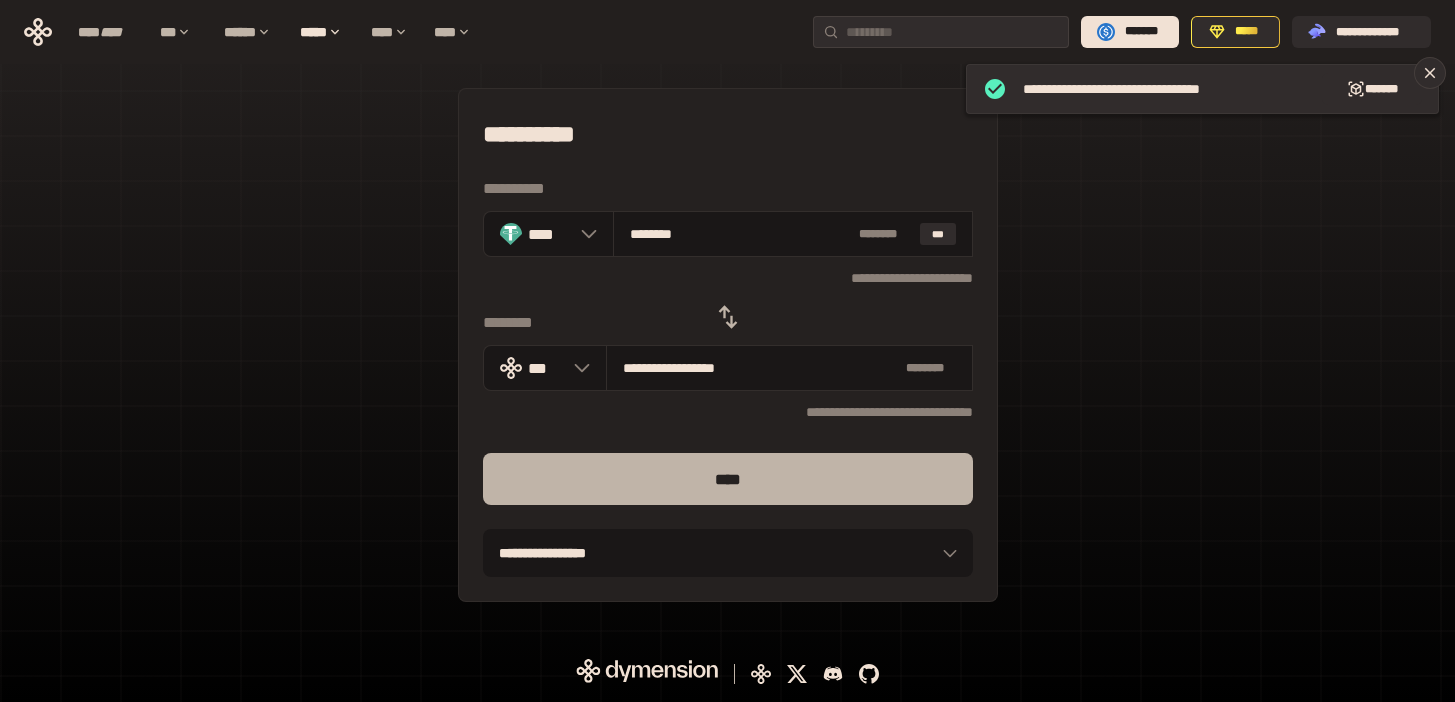 click on "****" at bounding box center [728, 479] 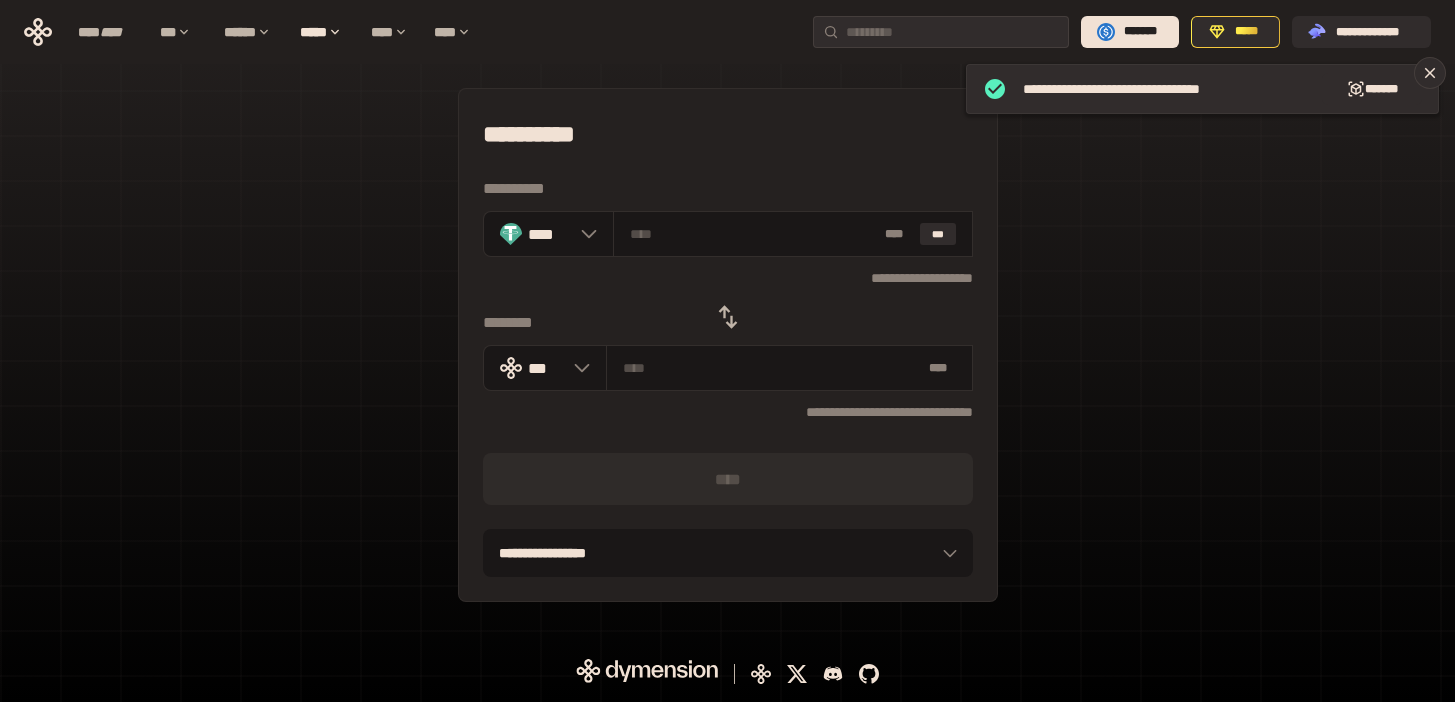 click 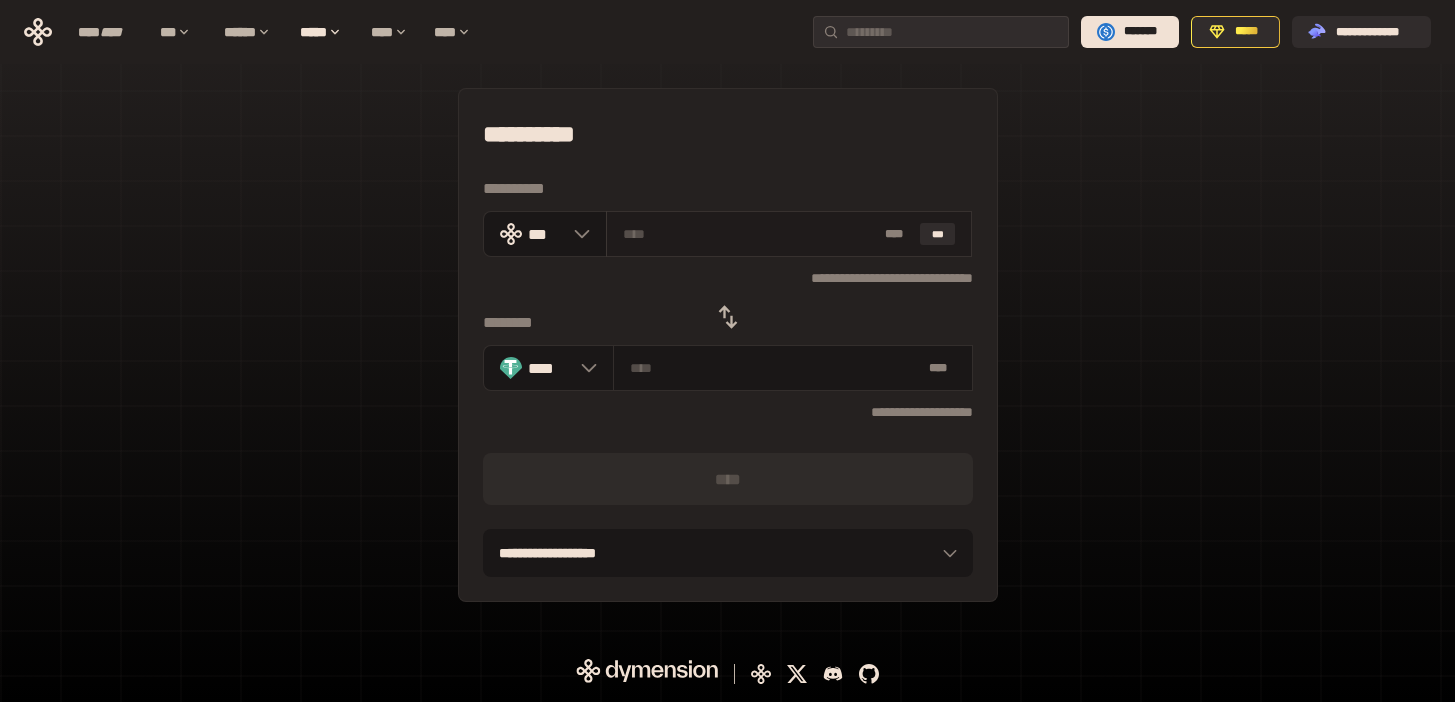 click at bounding box center [750, 234] 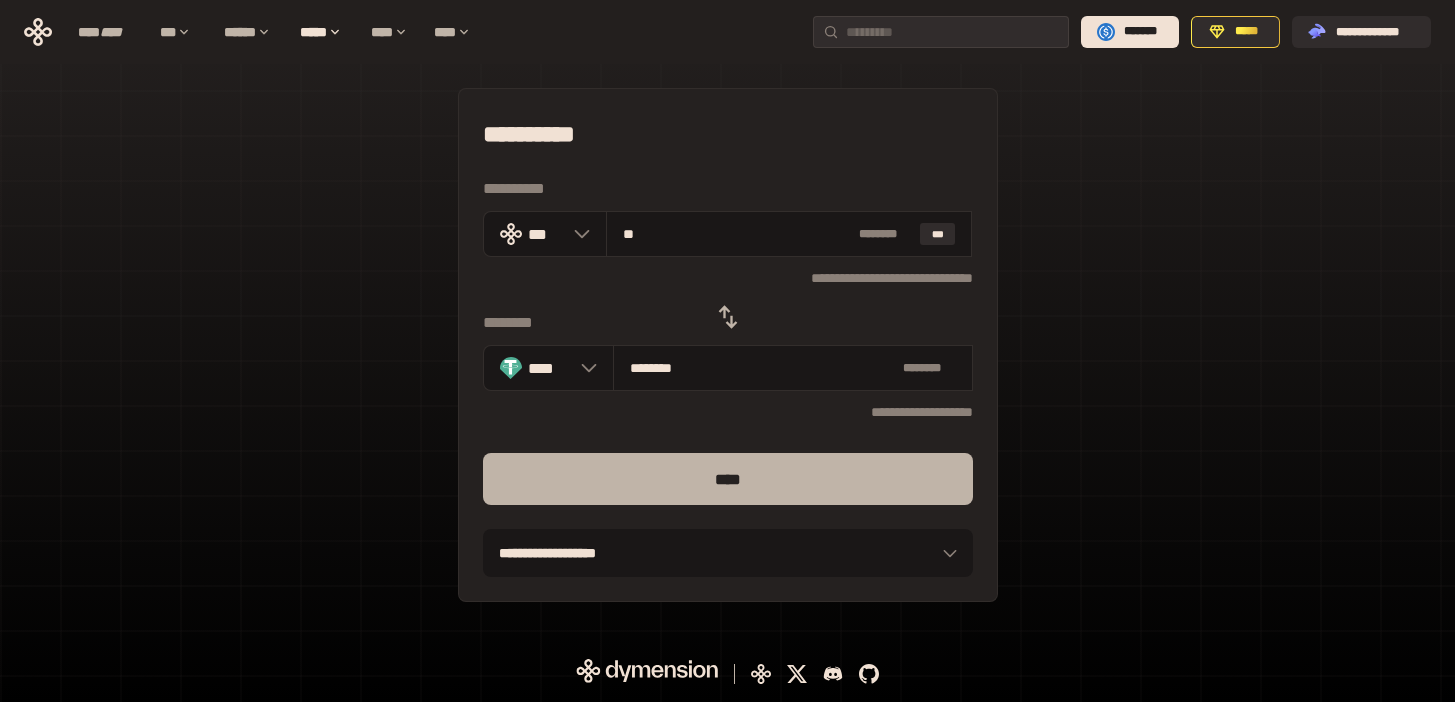 click on "****" at bounding box center (728, 479) 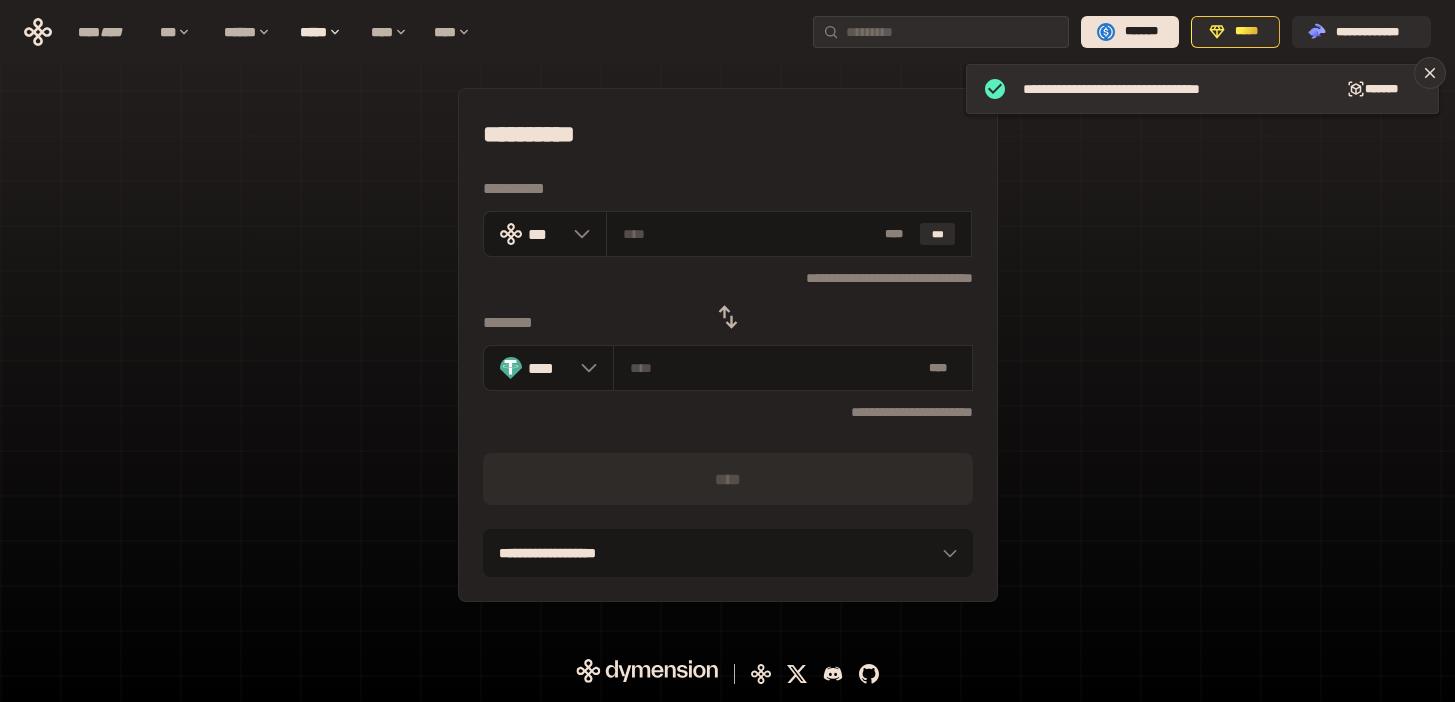click 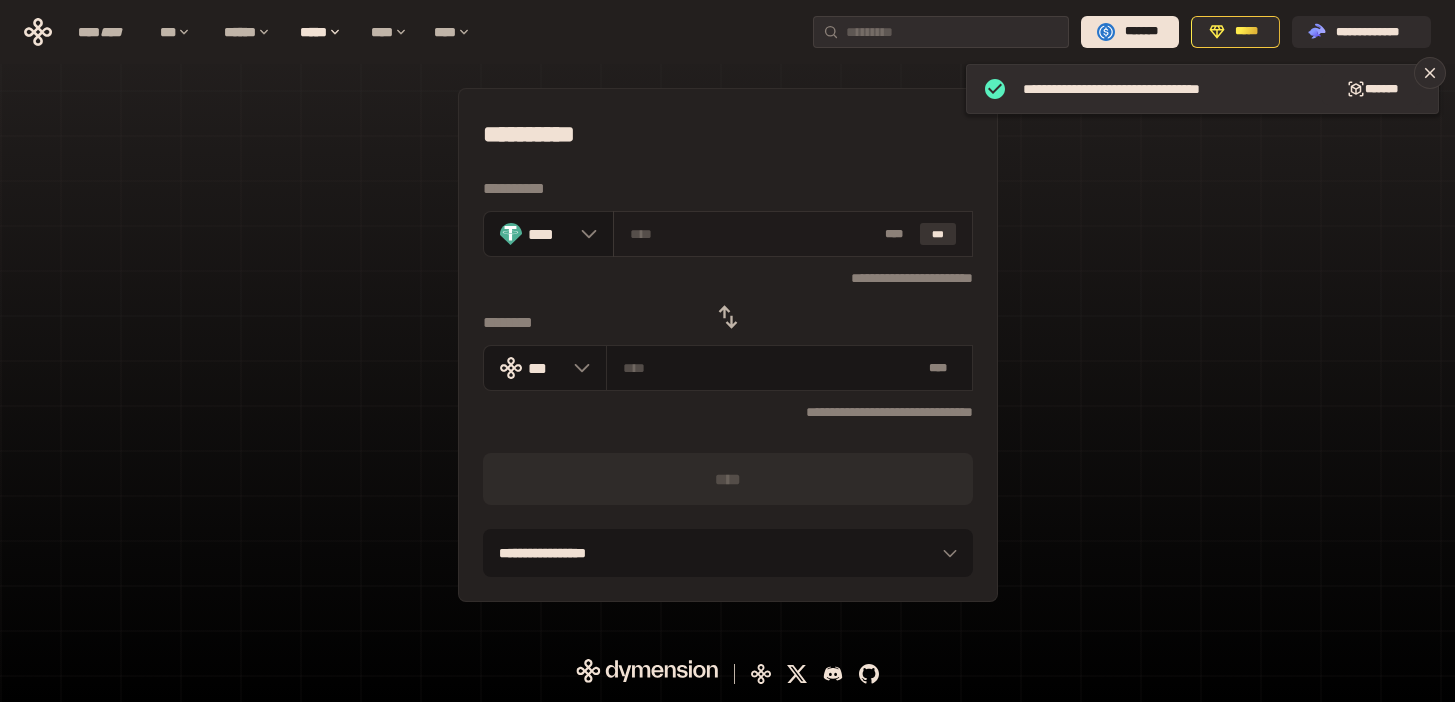 click on "***" at bounding box center (938, 234) 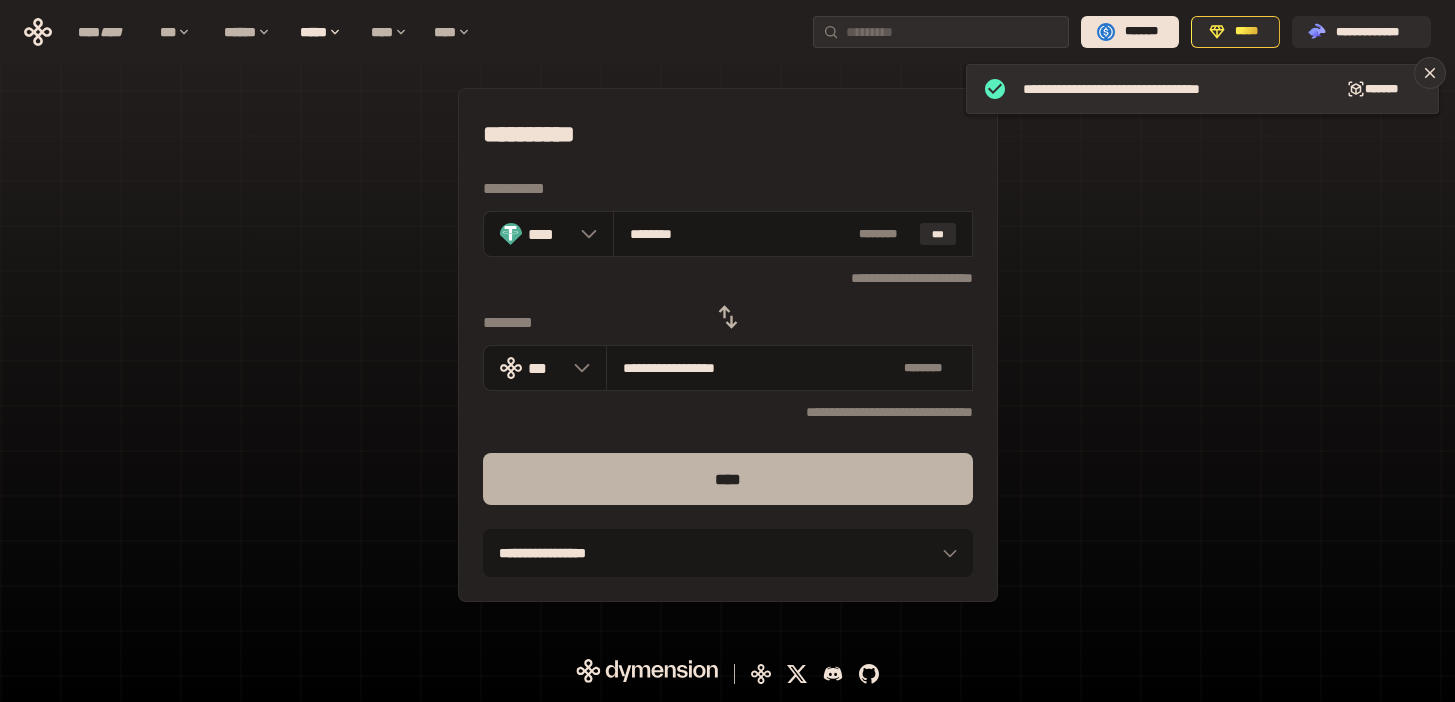 click on "****" at bounding box center [728, 479] 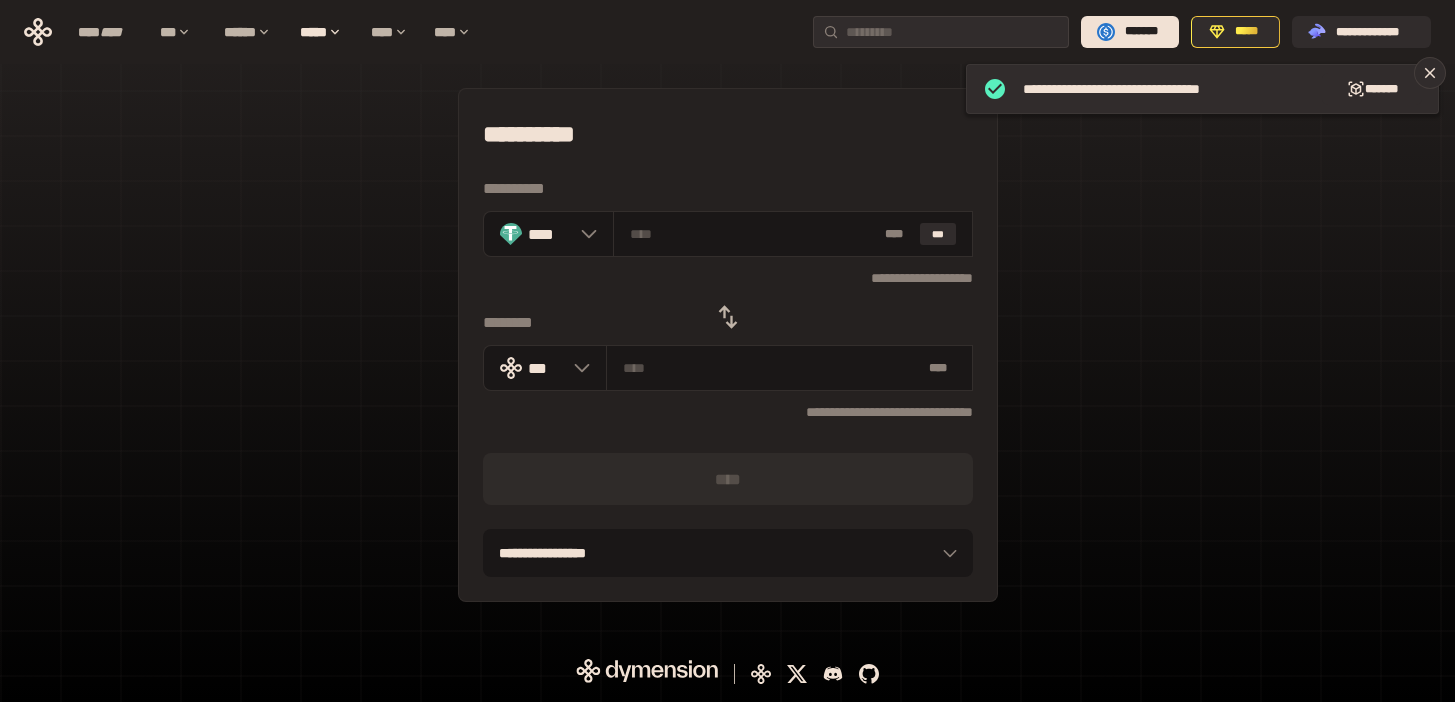 click 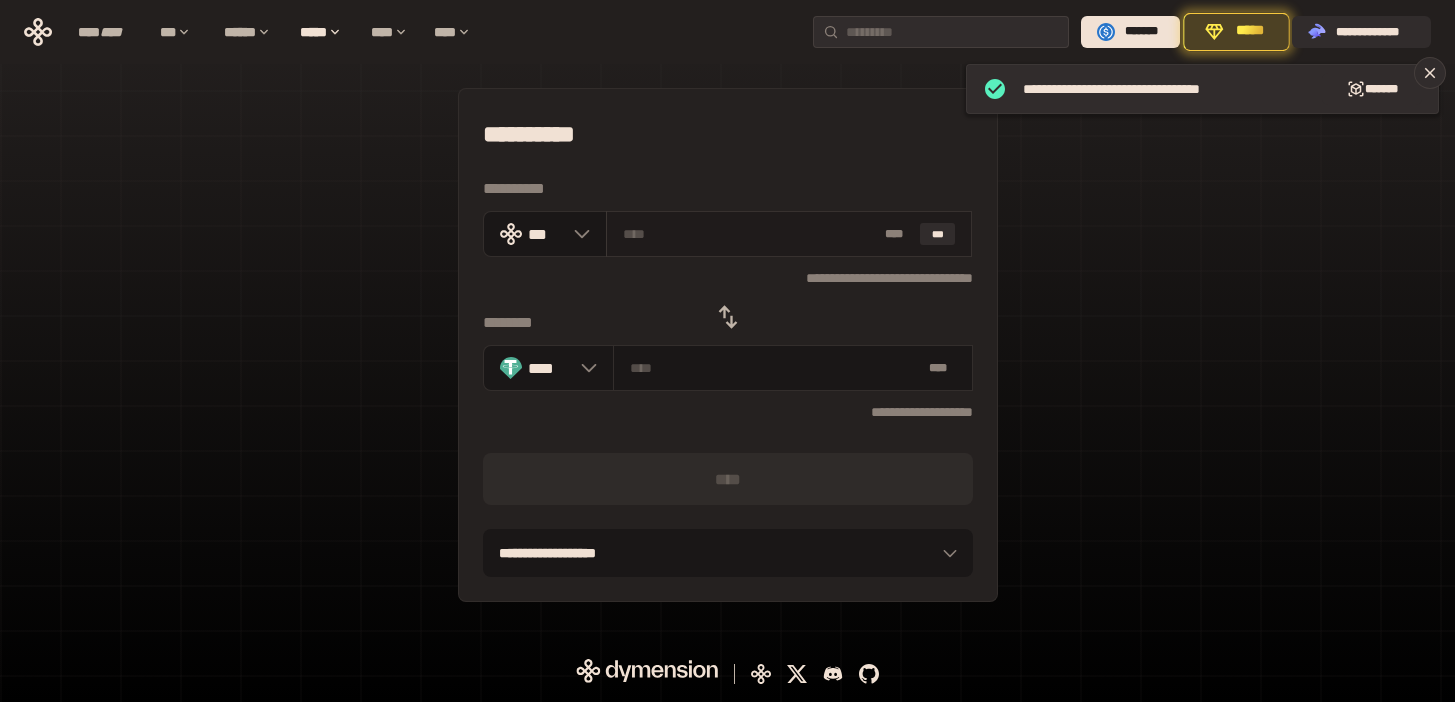 click at bounding box center [750, 234] 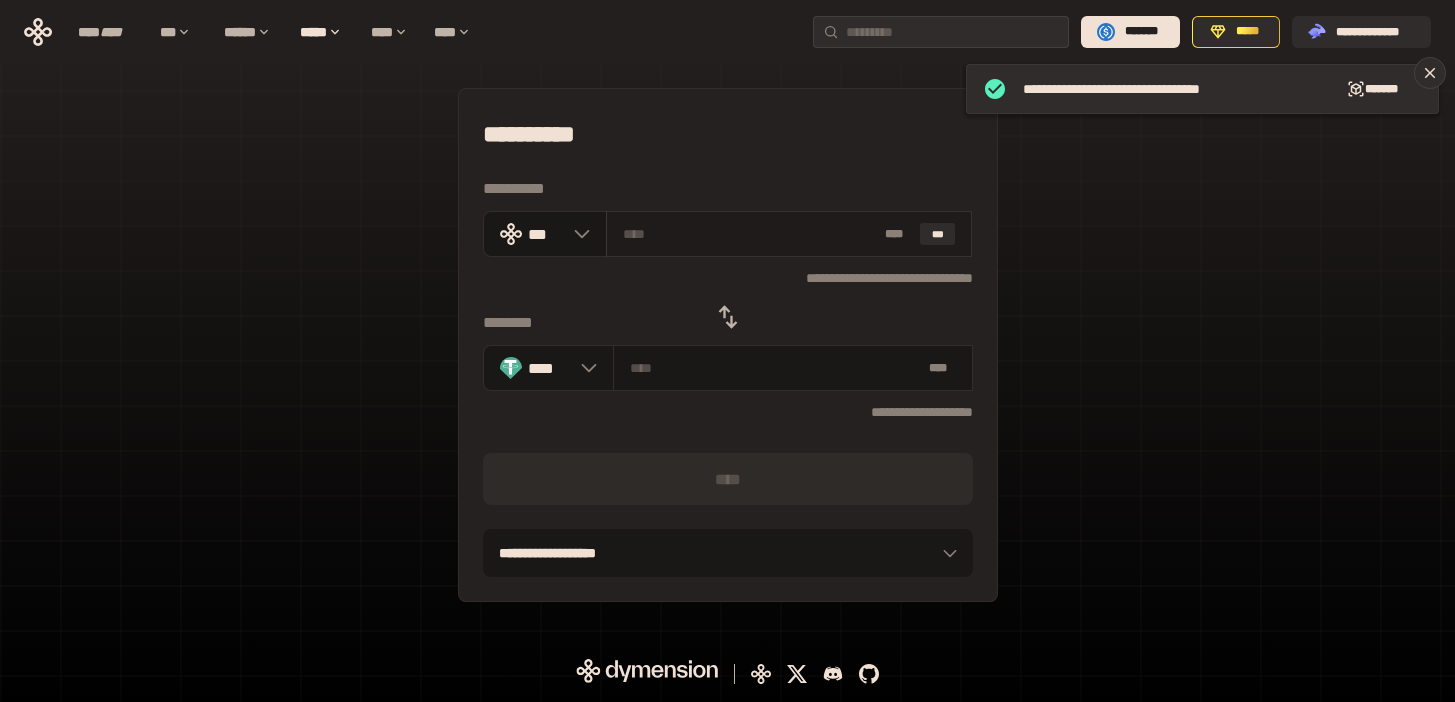 paste on "**" 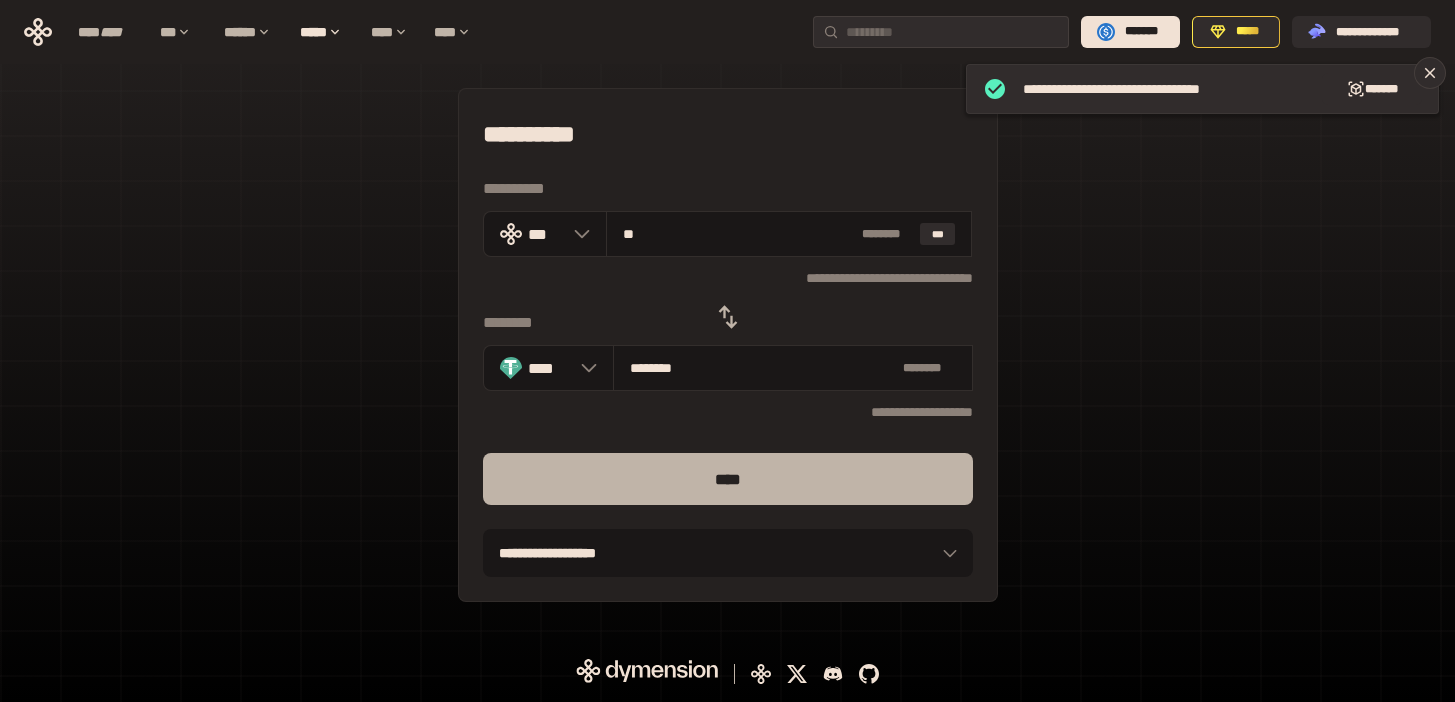 click on "****" at bounding box center (728, 479) 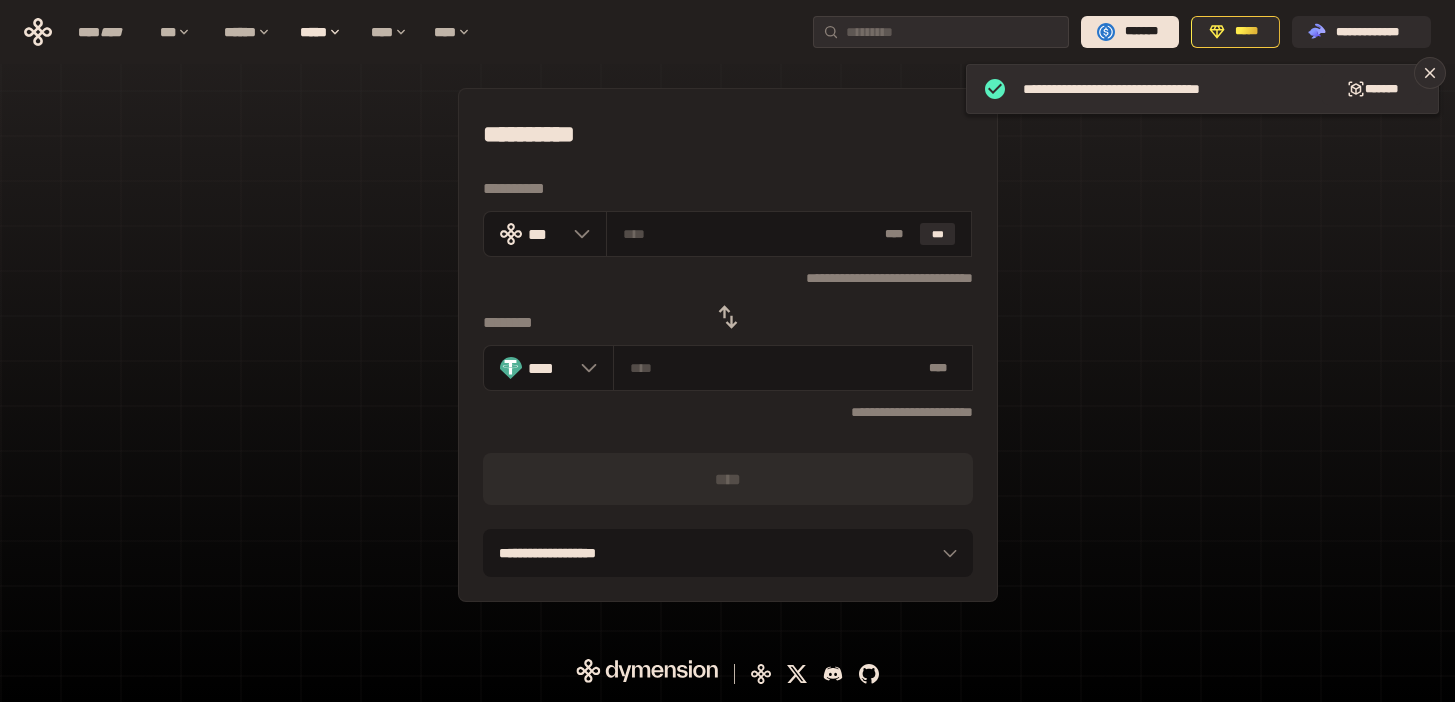 click 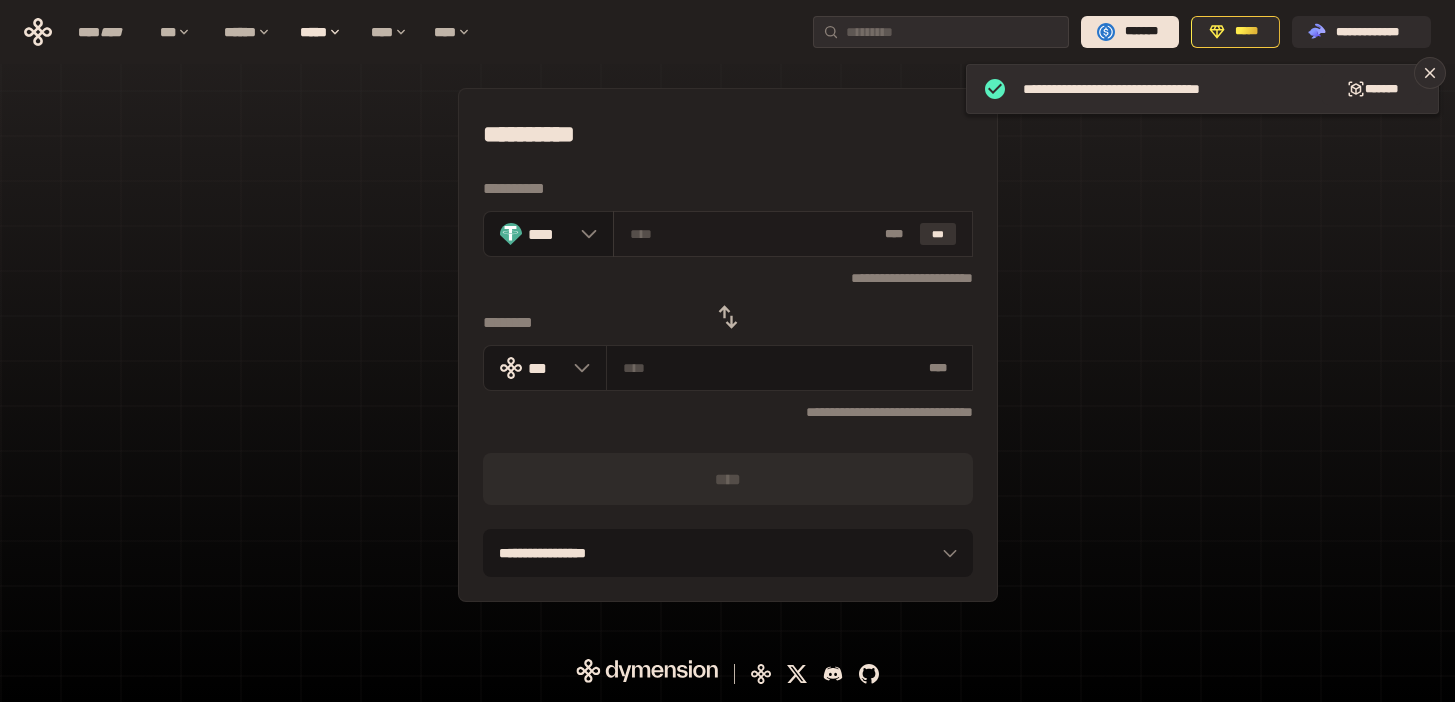 click on "***" at bounding box center [938, 234] 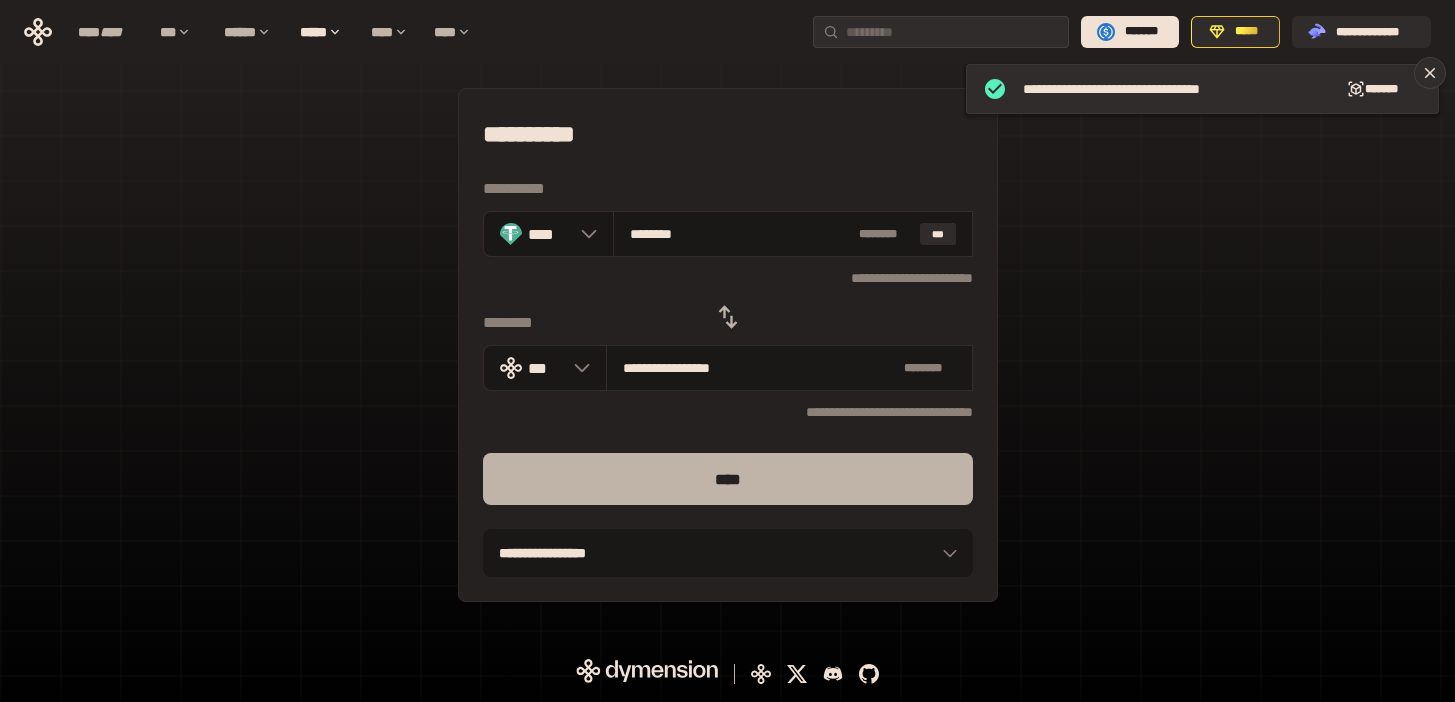 click on "****" at bounding box center [728, 479] 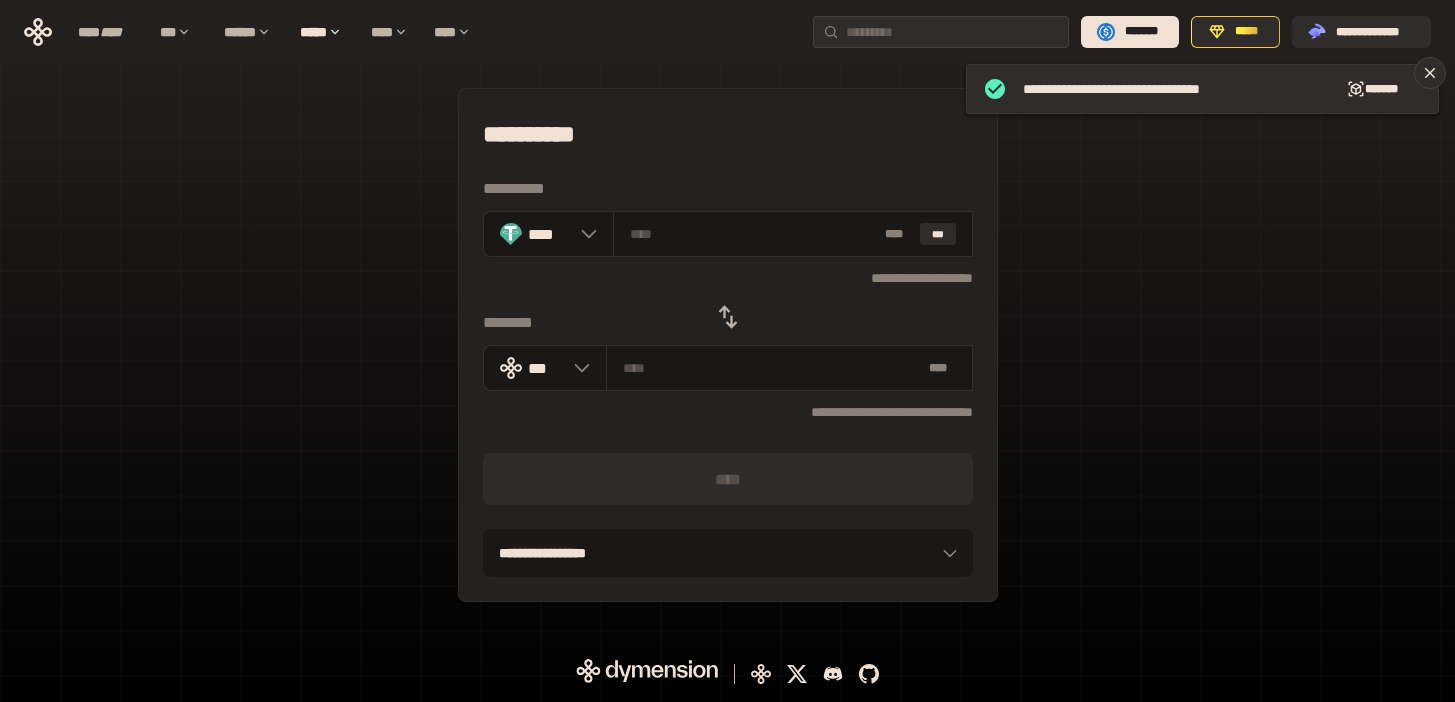 click at bounding box center [728, 317] 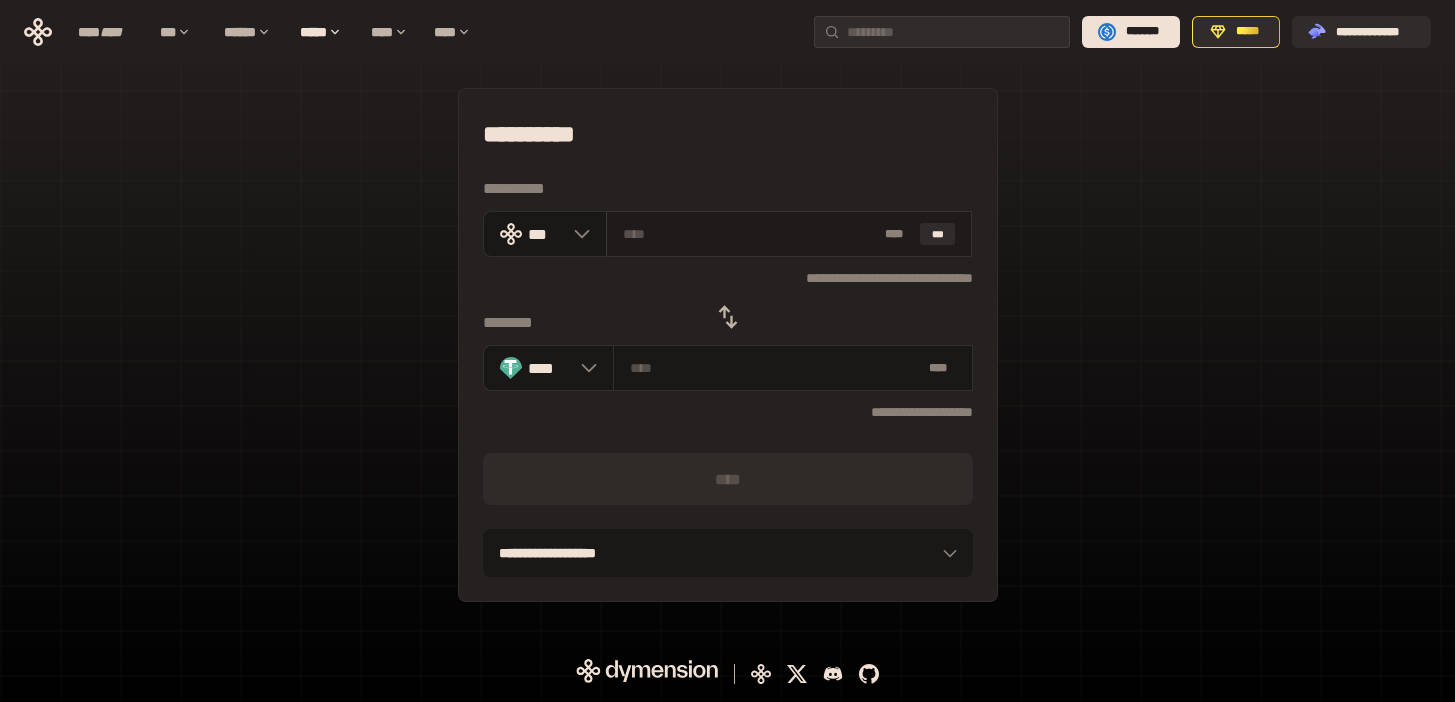 click at bounding box center [750, 234] 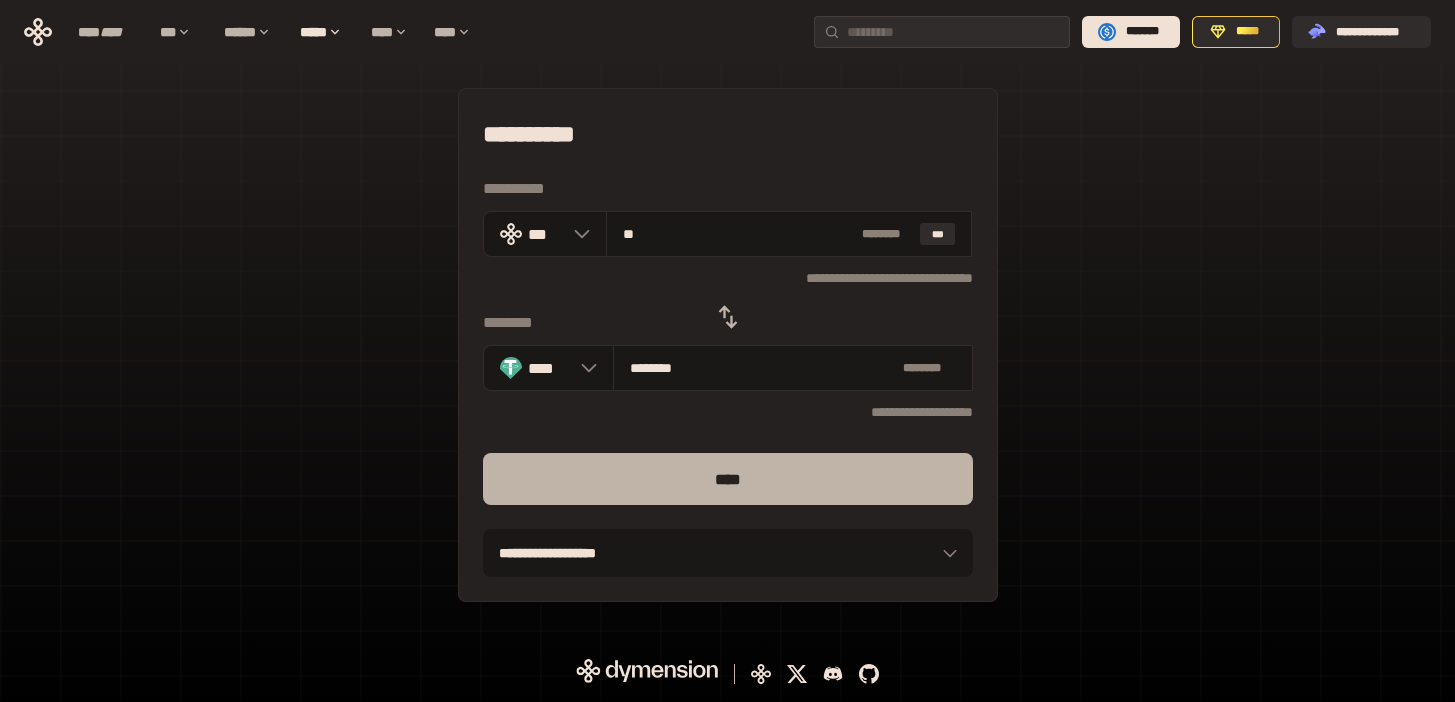 click on "****" at bounding box center (728, 479) 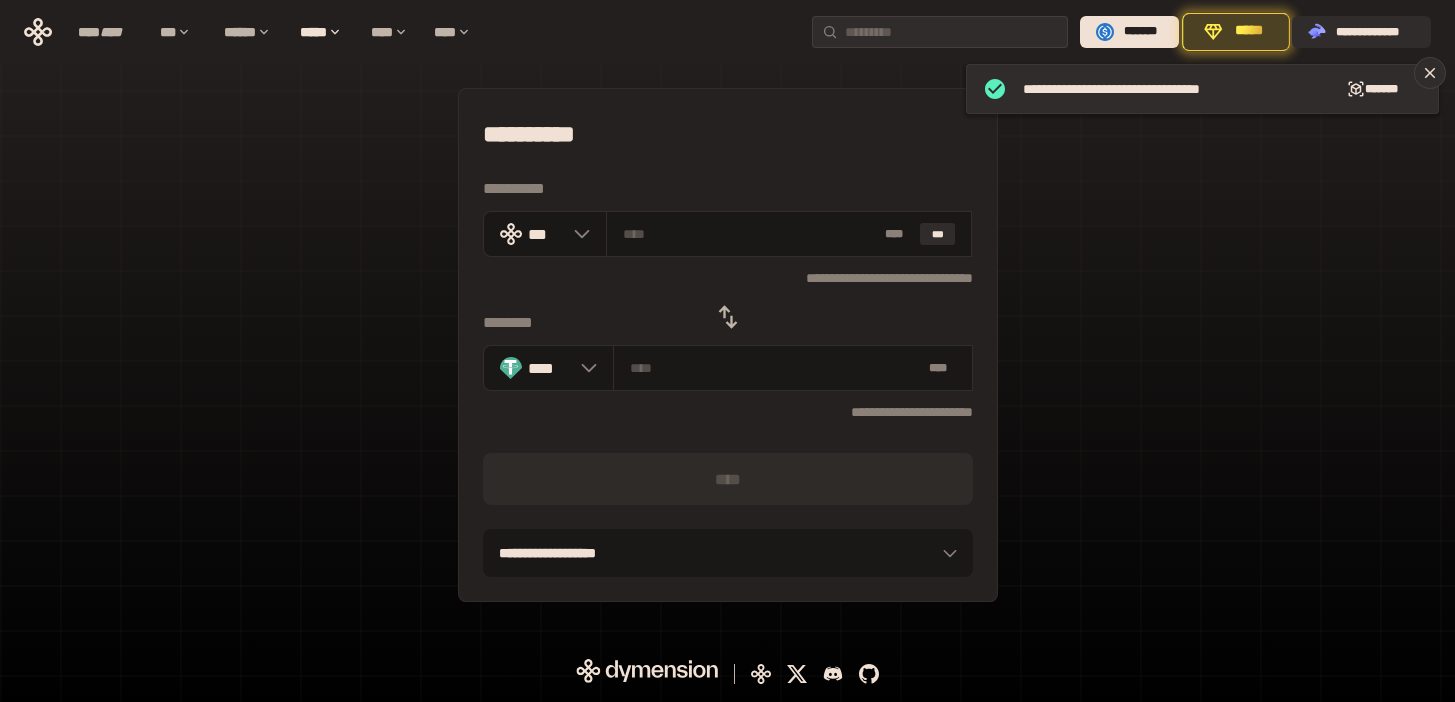 click 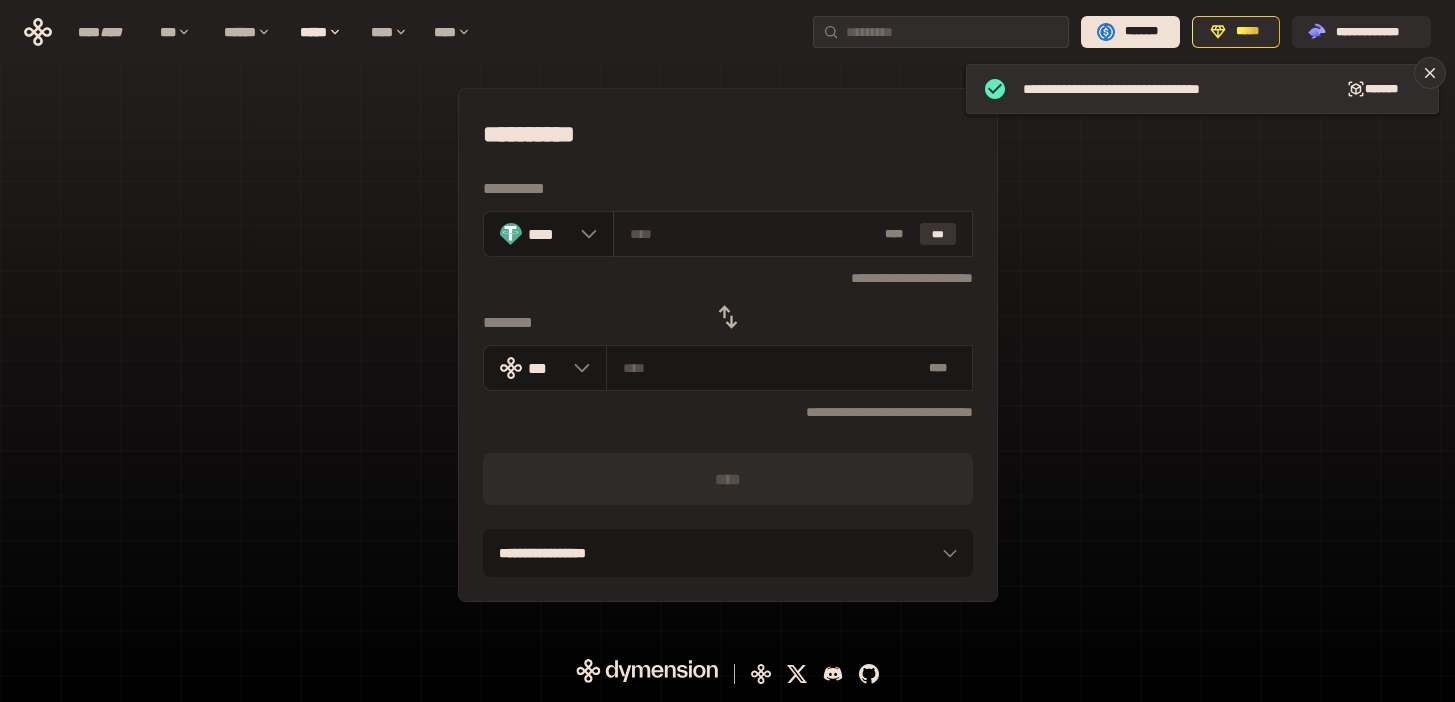 click on "***" at bounding box center (938, 234) 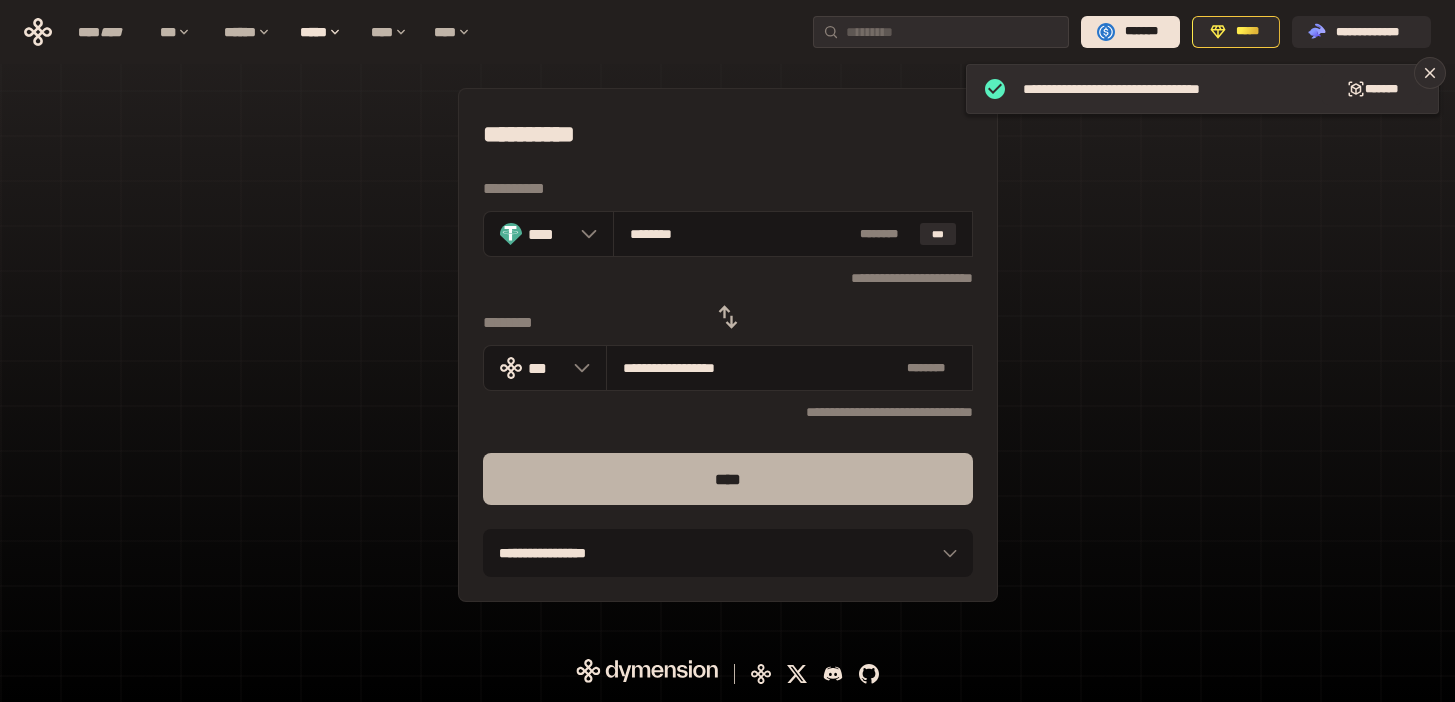 click on "****" at bounding box center (728, 479) 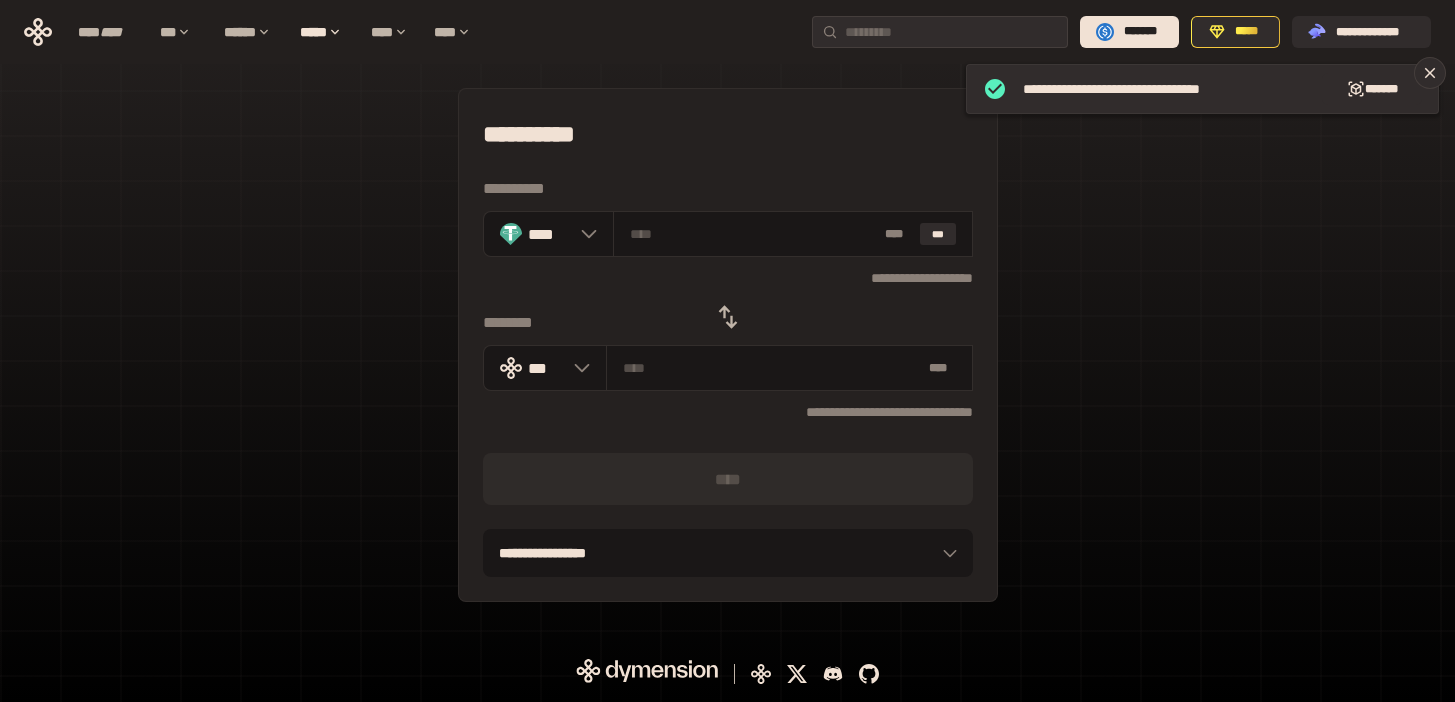 click at bounding box center [728, 317] 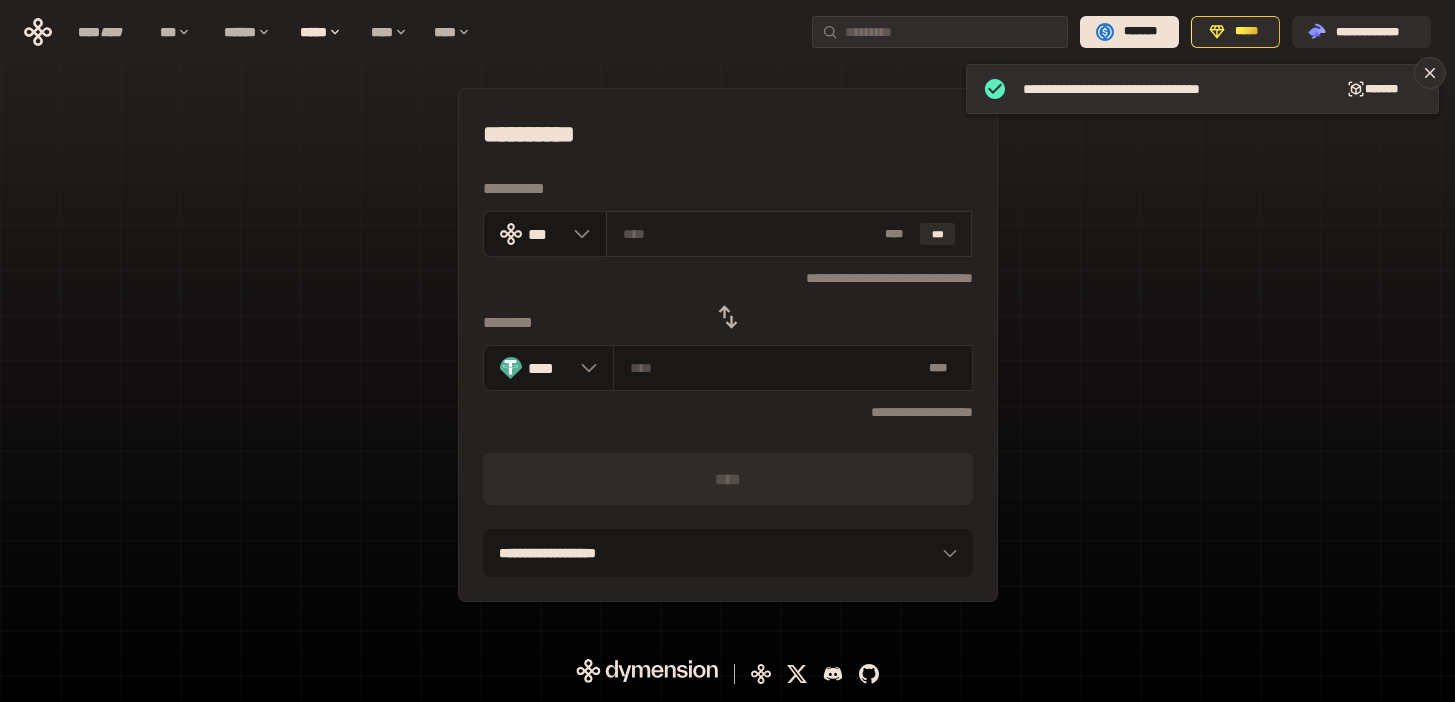 click at bounding box center [750, 234] 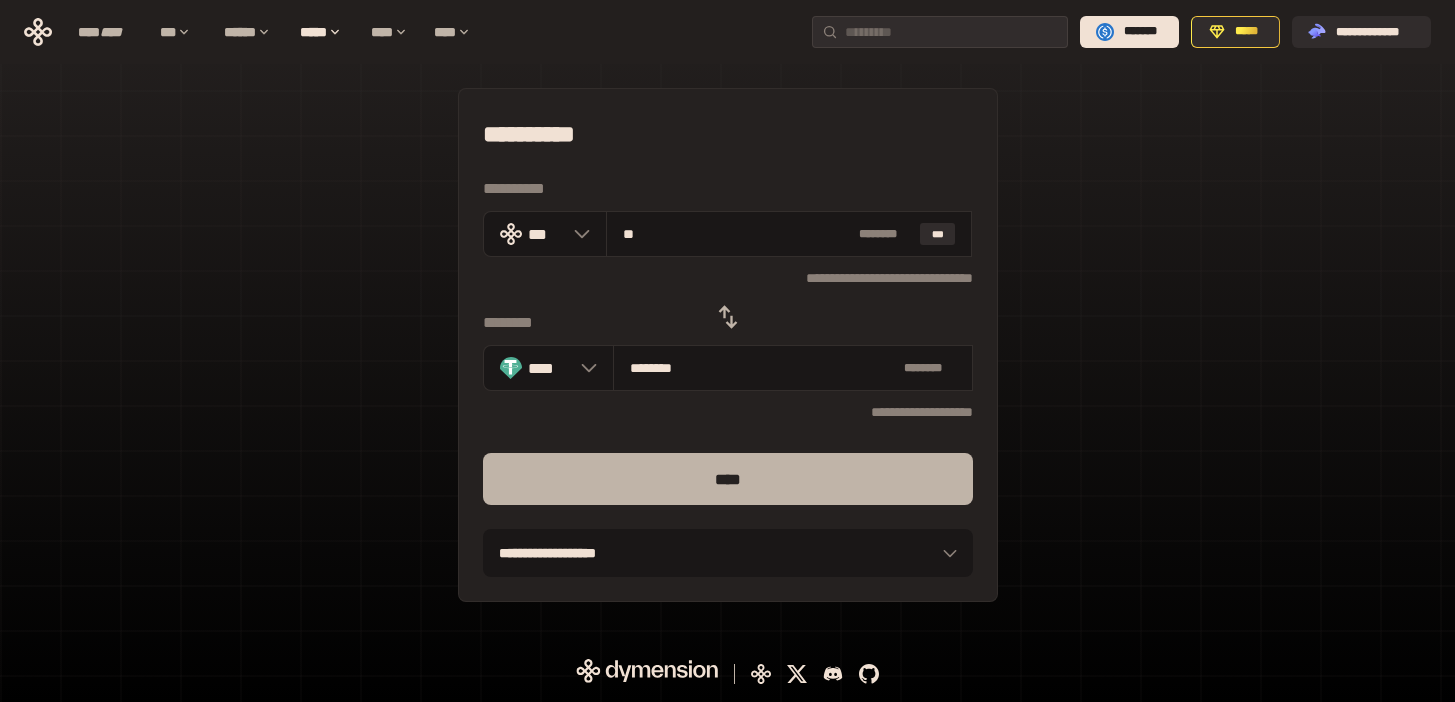 click on "****" at bounding box center [728, 479] 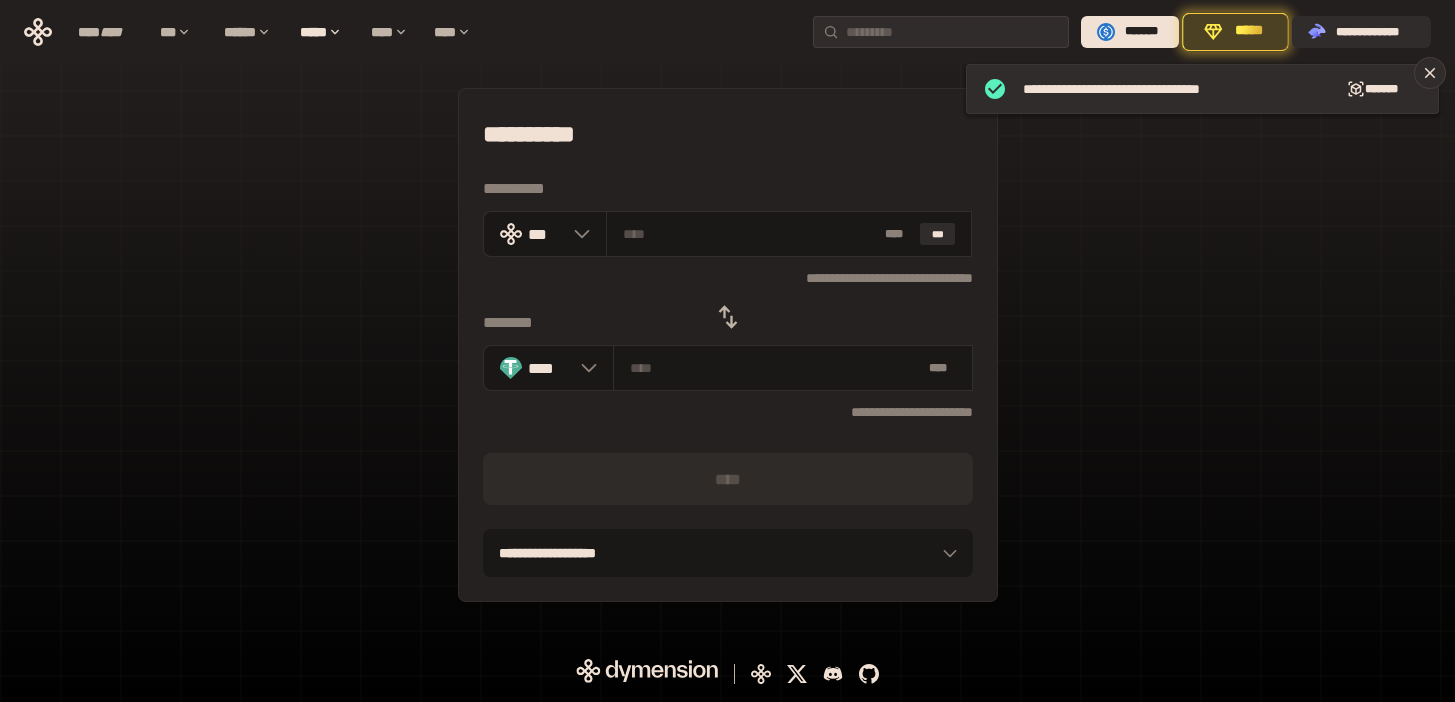 click 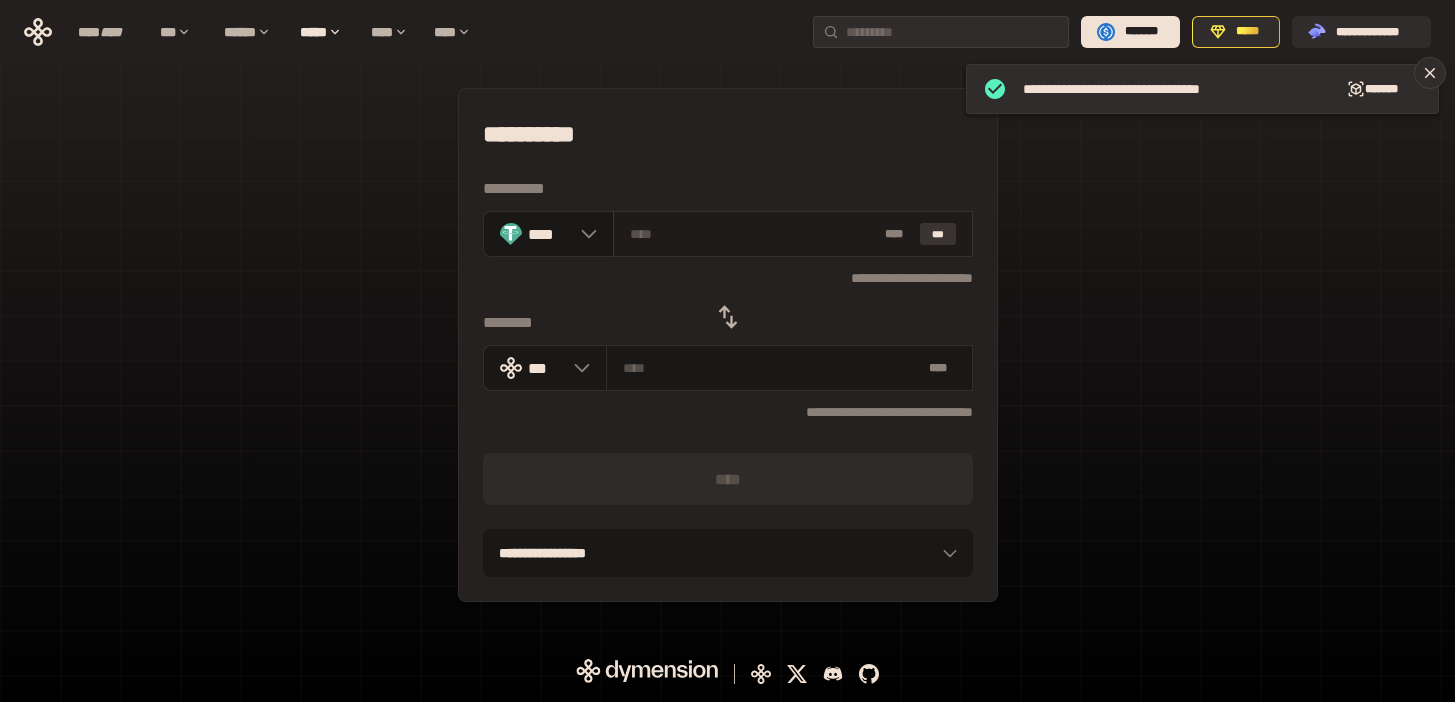 click on "***" at bounding box center (938, 234) 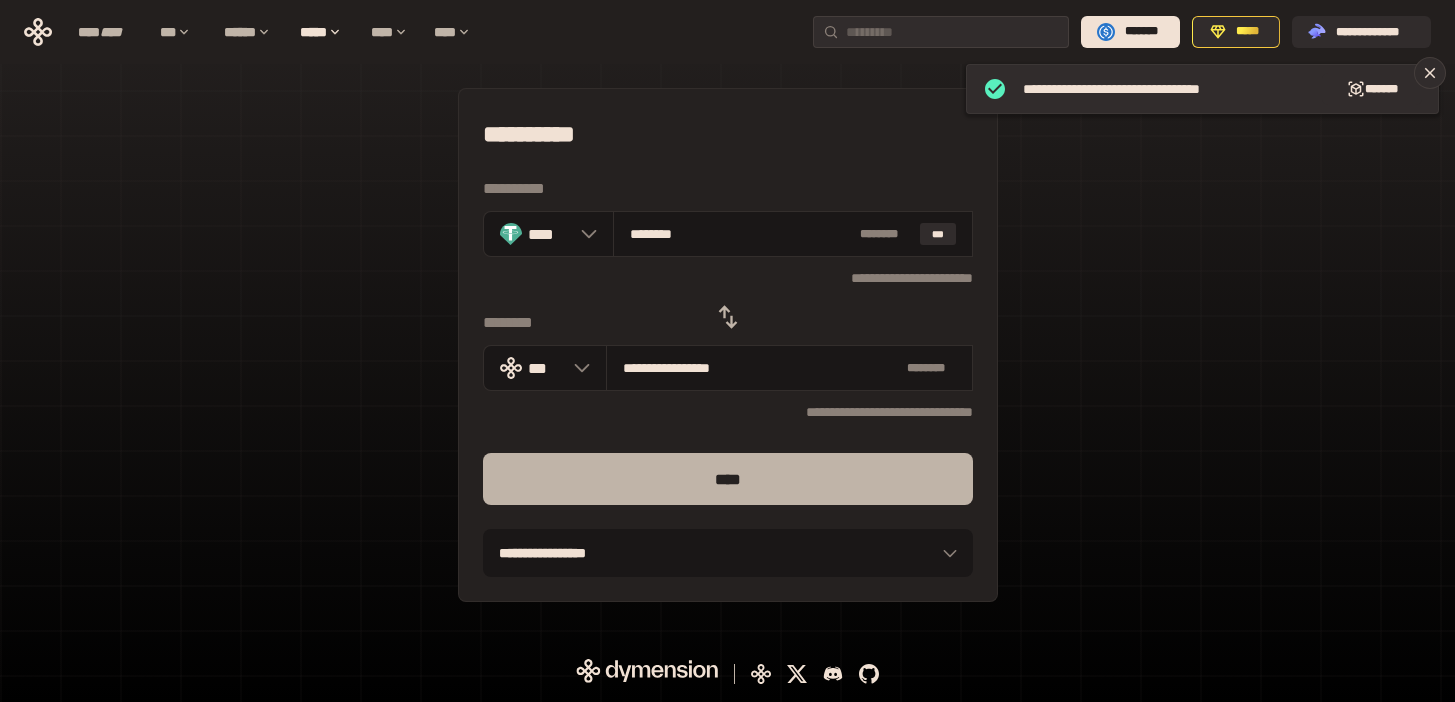 click on "****" at bounding box center (728, 479) 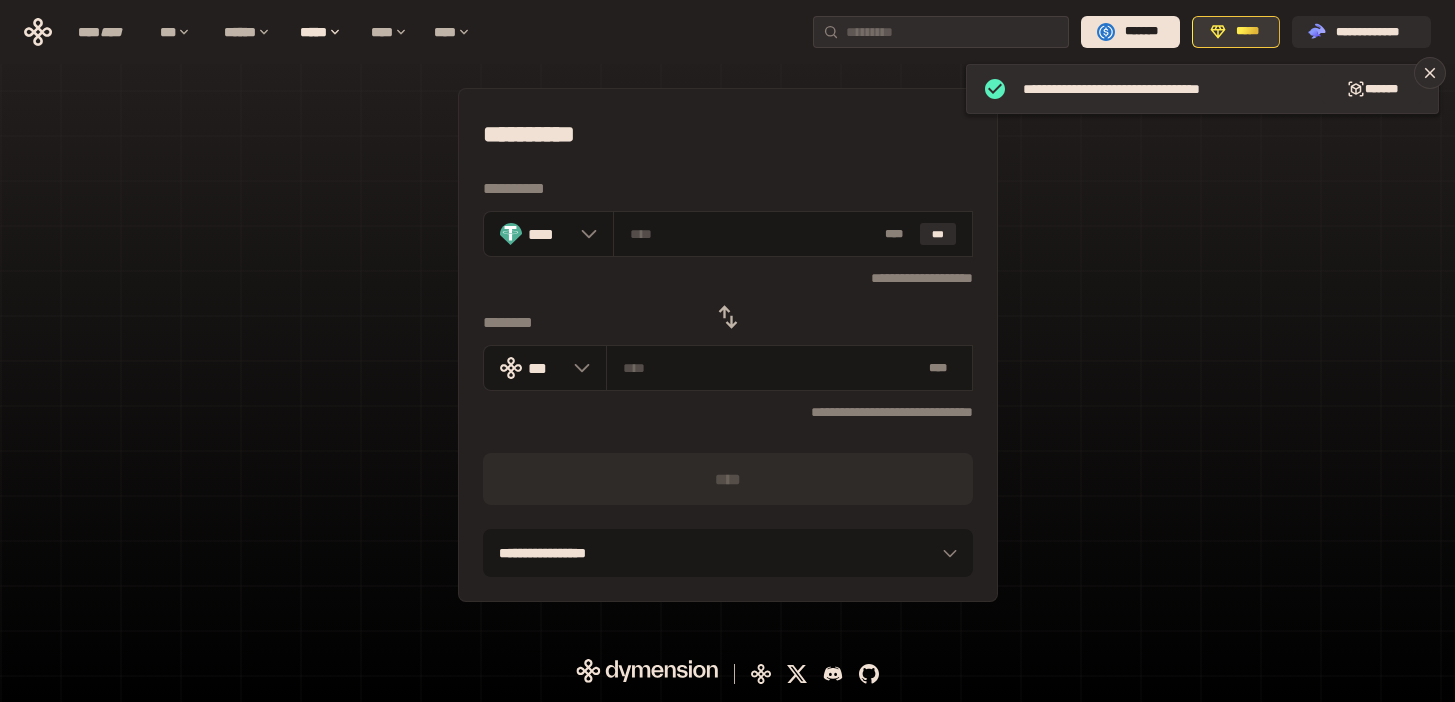 click on "*****" at bounding box center [1247, 32] 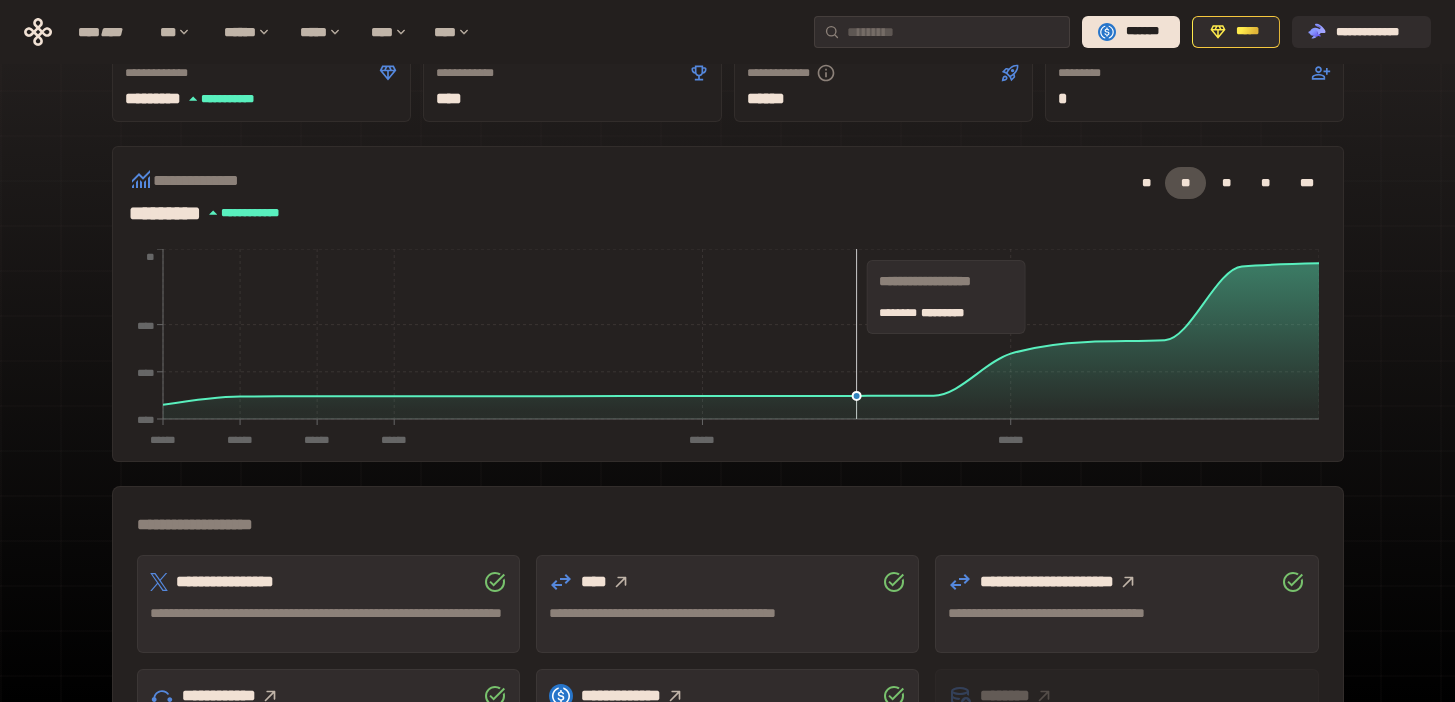 scroll, scrollTop: 77, scrollLeft: 0, axis: vertical 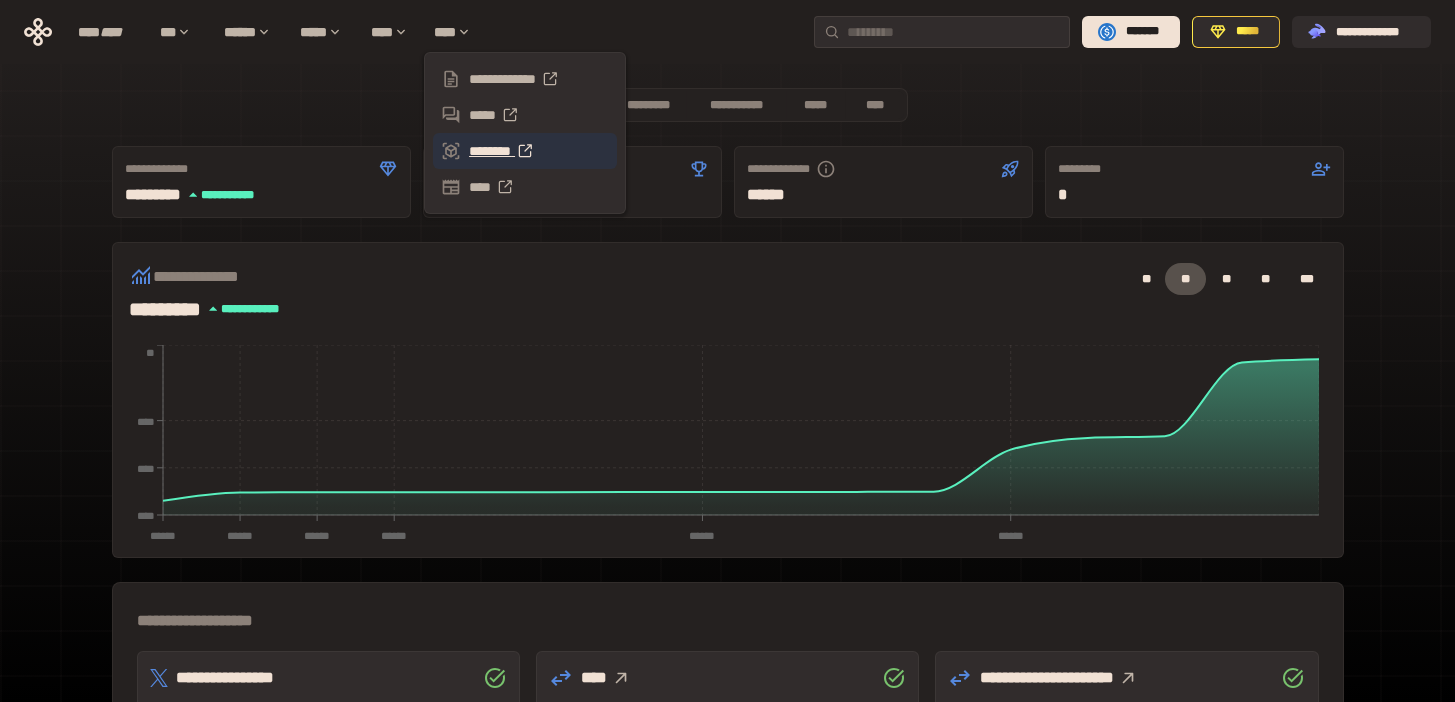 click on "********" at bounding box center [525, 151] 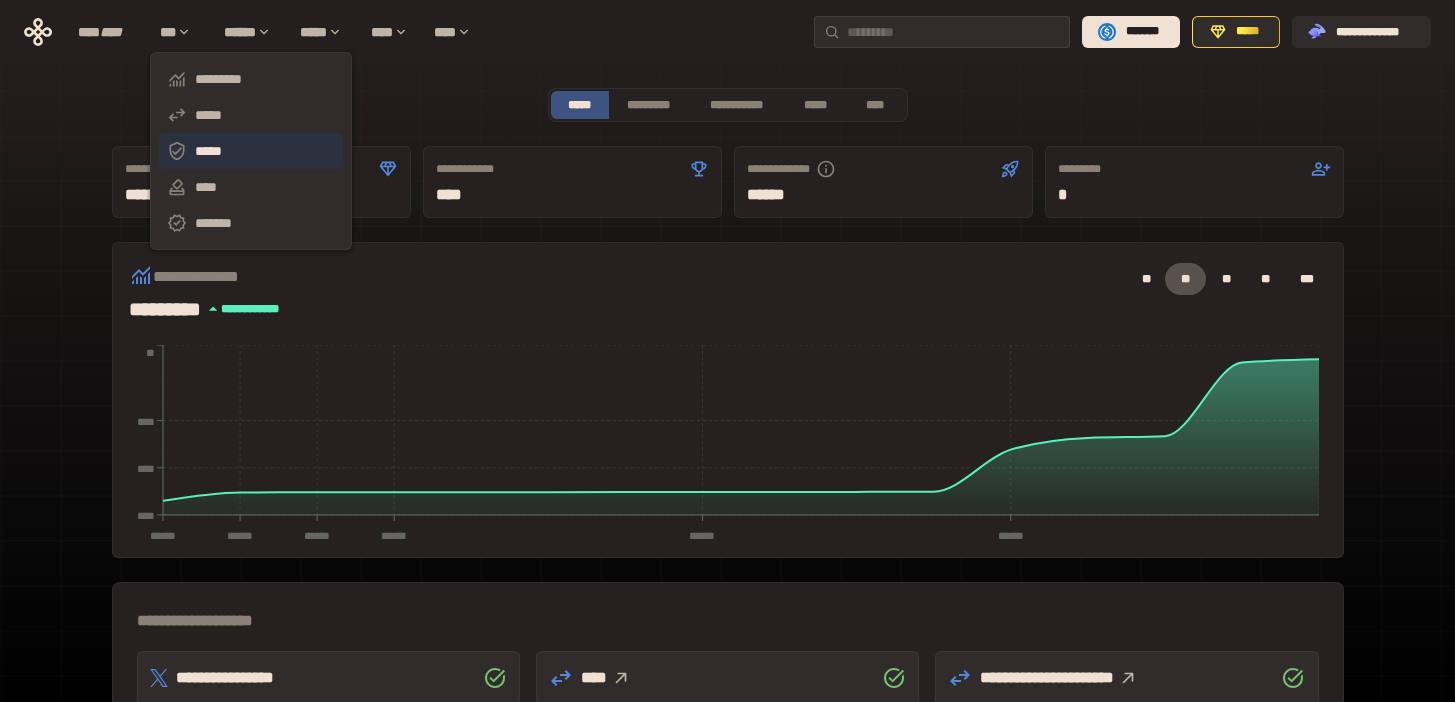 click on "*****" at bounding box center (251, 151) 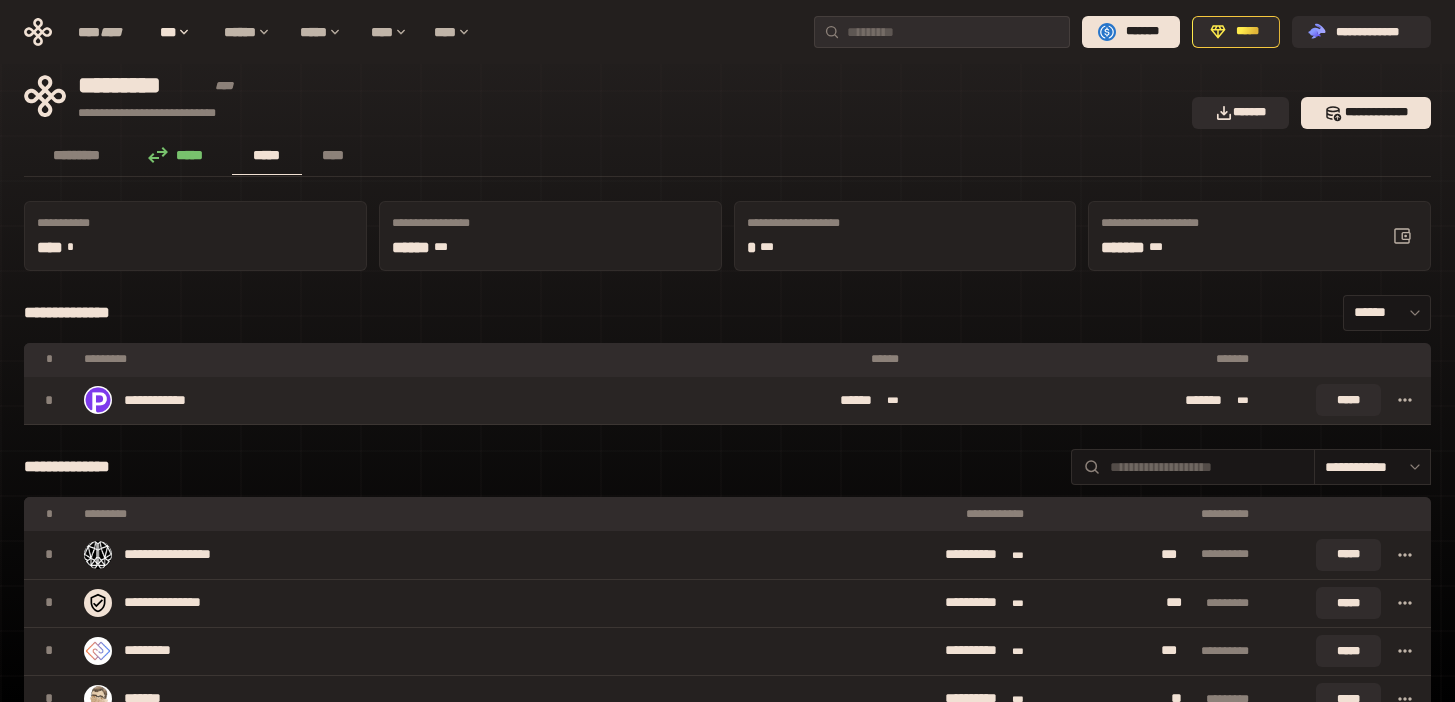click 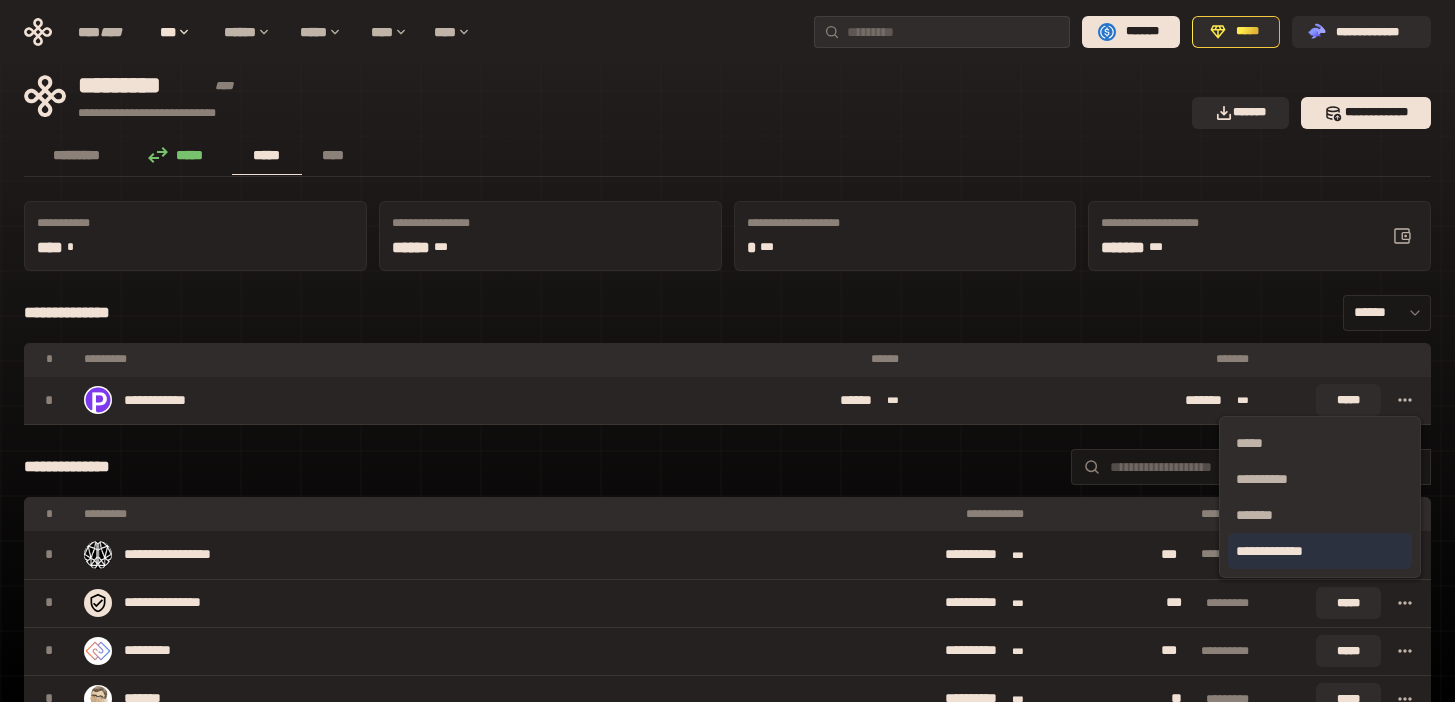 click on "**********" at bounding box center (1320, 551) 